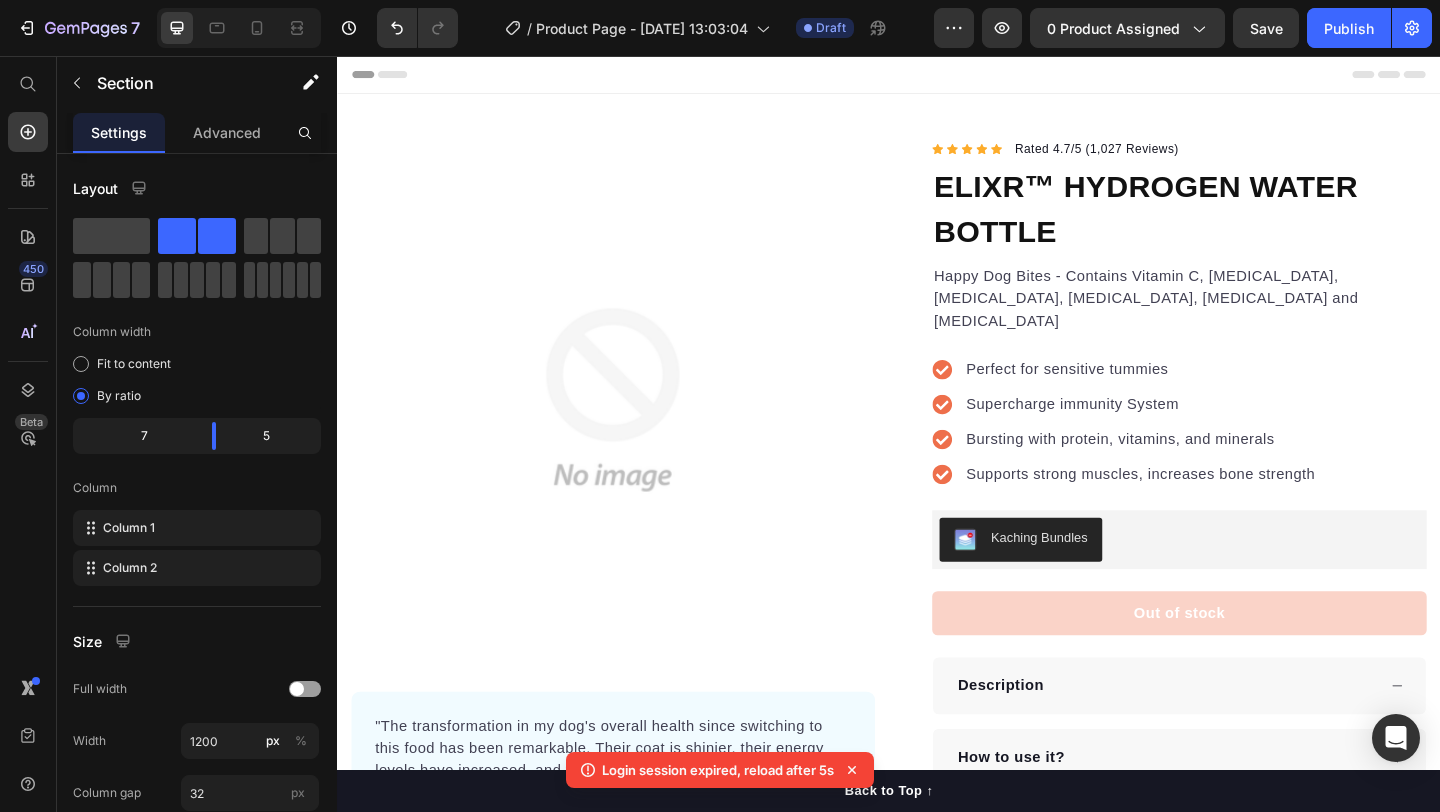 scroll, scrollTop: 87, scrollLeft: 0, axis: vertical 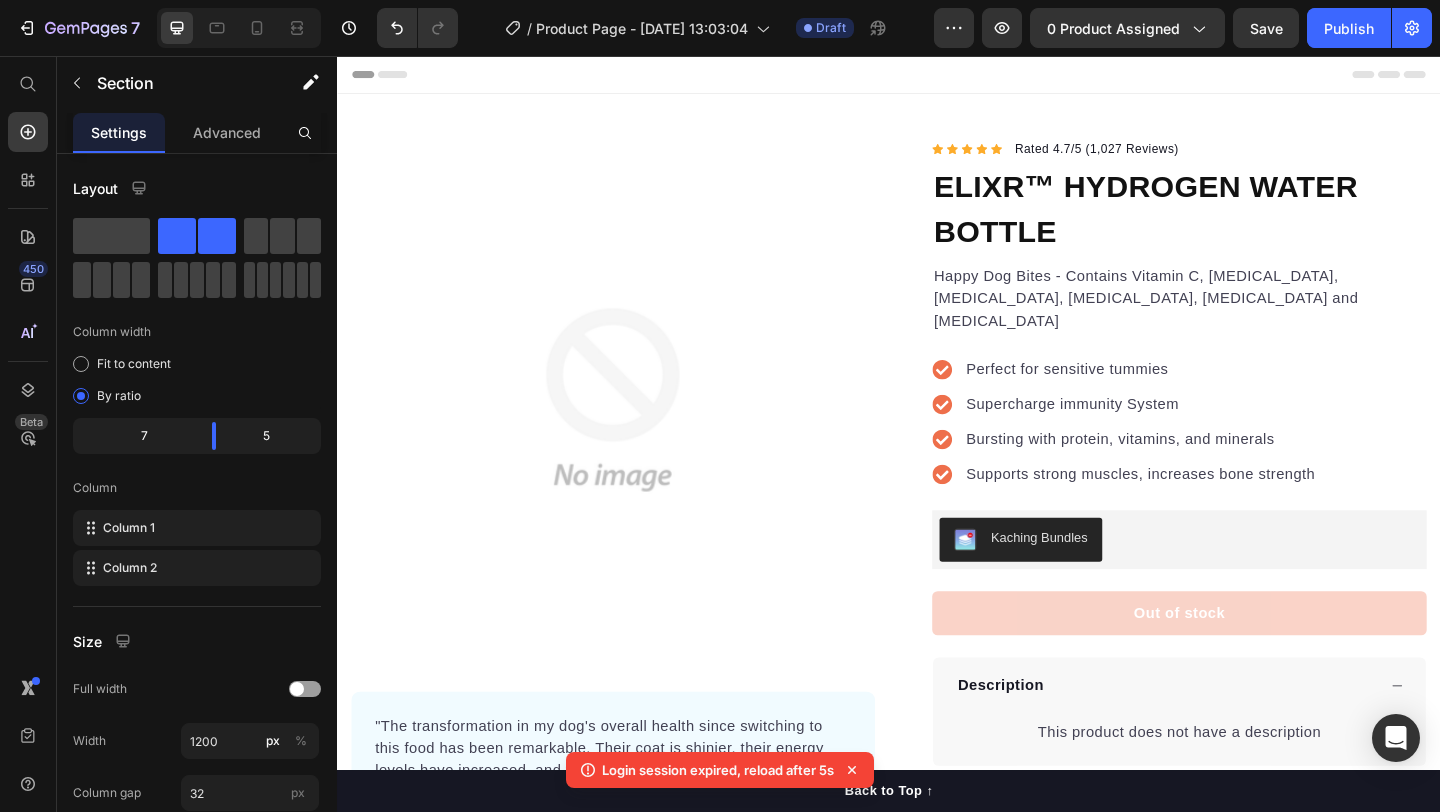 click on "Login session expired, reload after 5s" at bounding box center [718, 770] 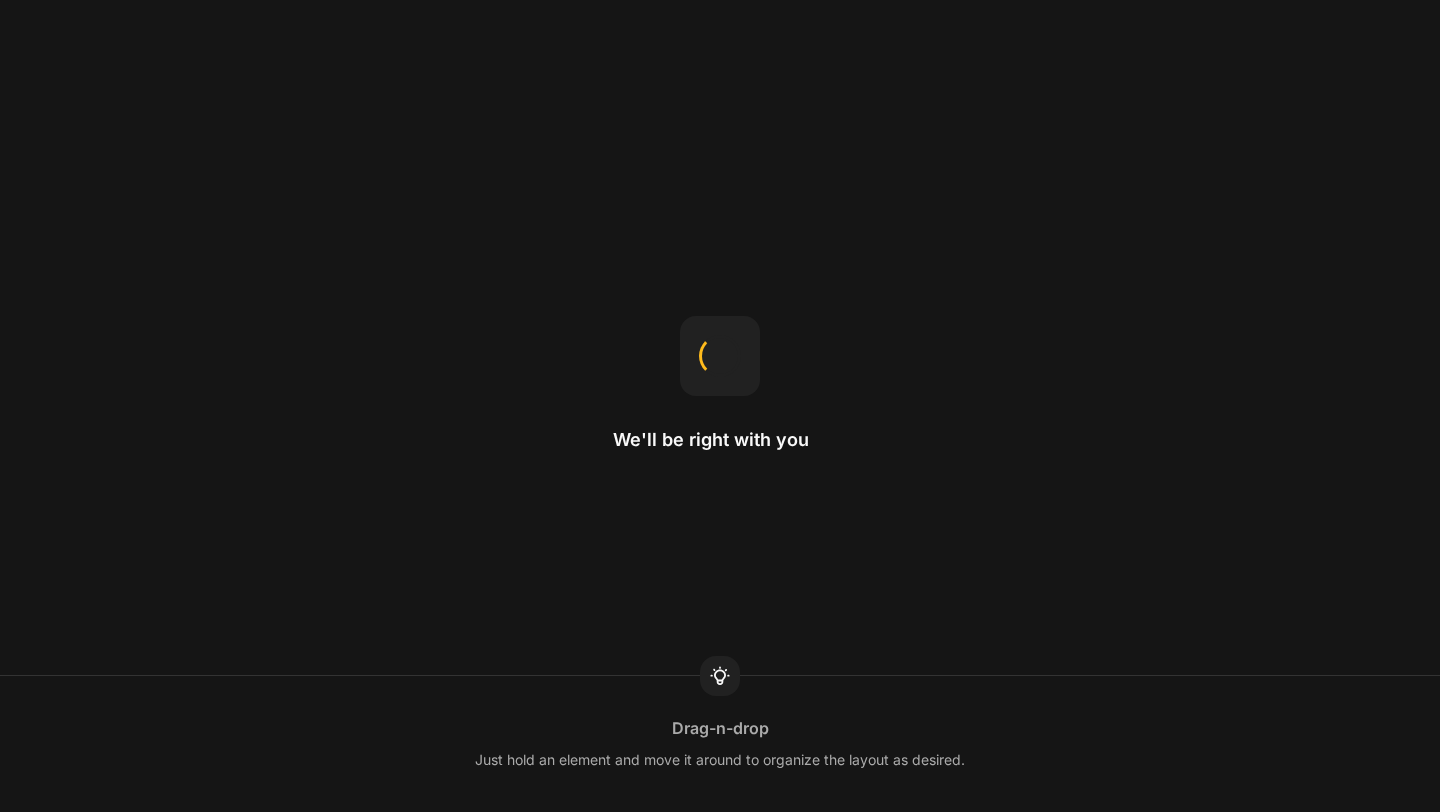 scroll, scrollTop: 0, scrollLeft: 0, axis: both 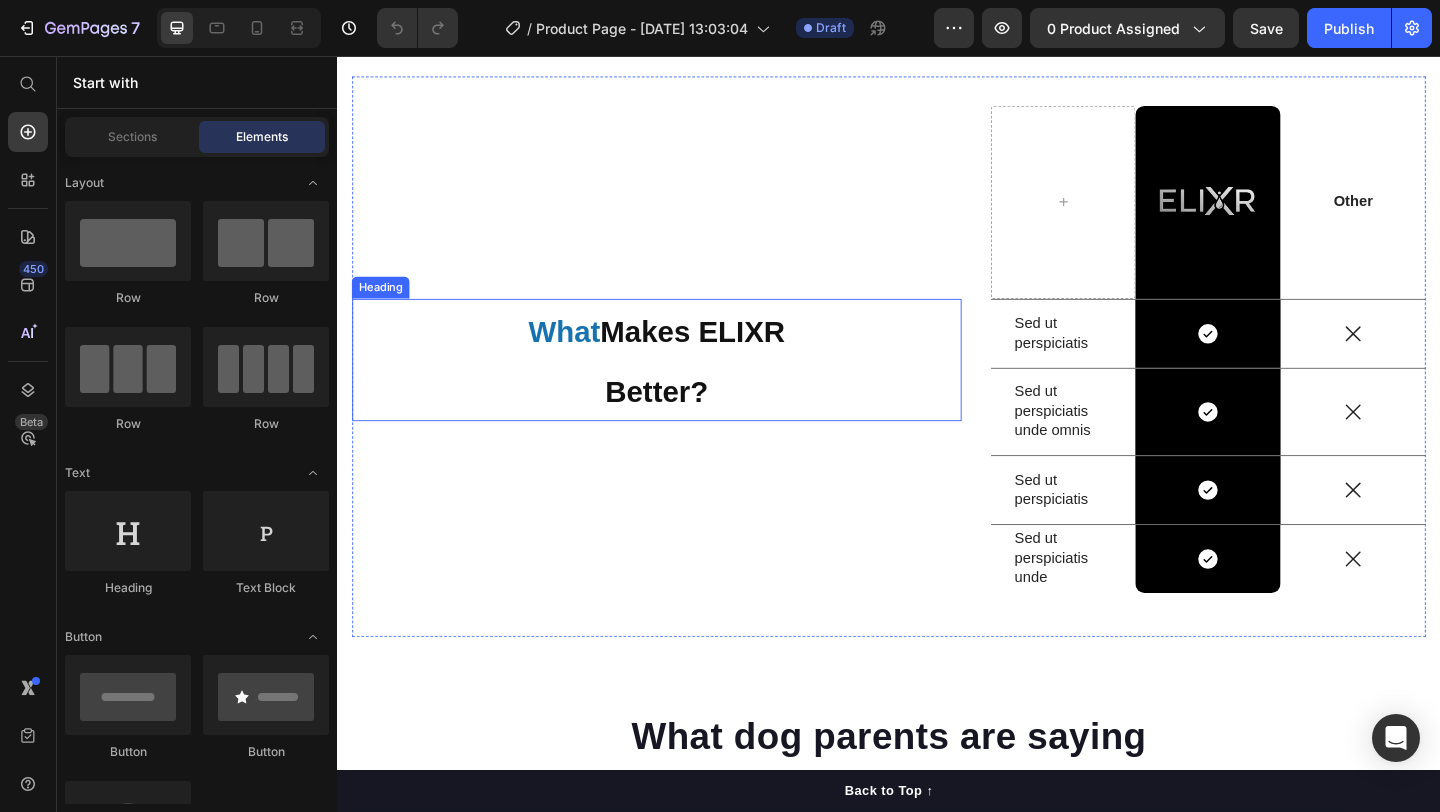 click on "What  Makes ELIXR Better?" at bounding box center (684, 387) 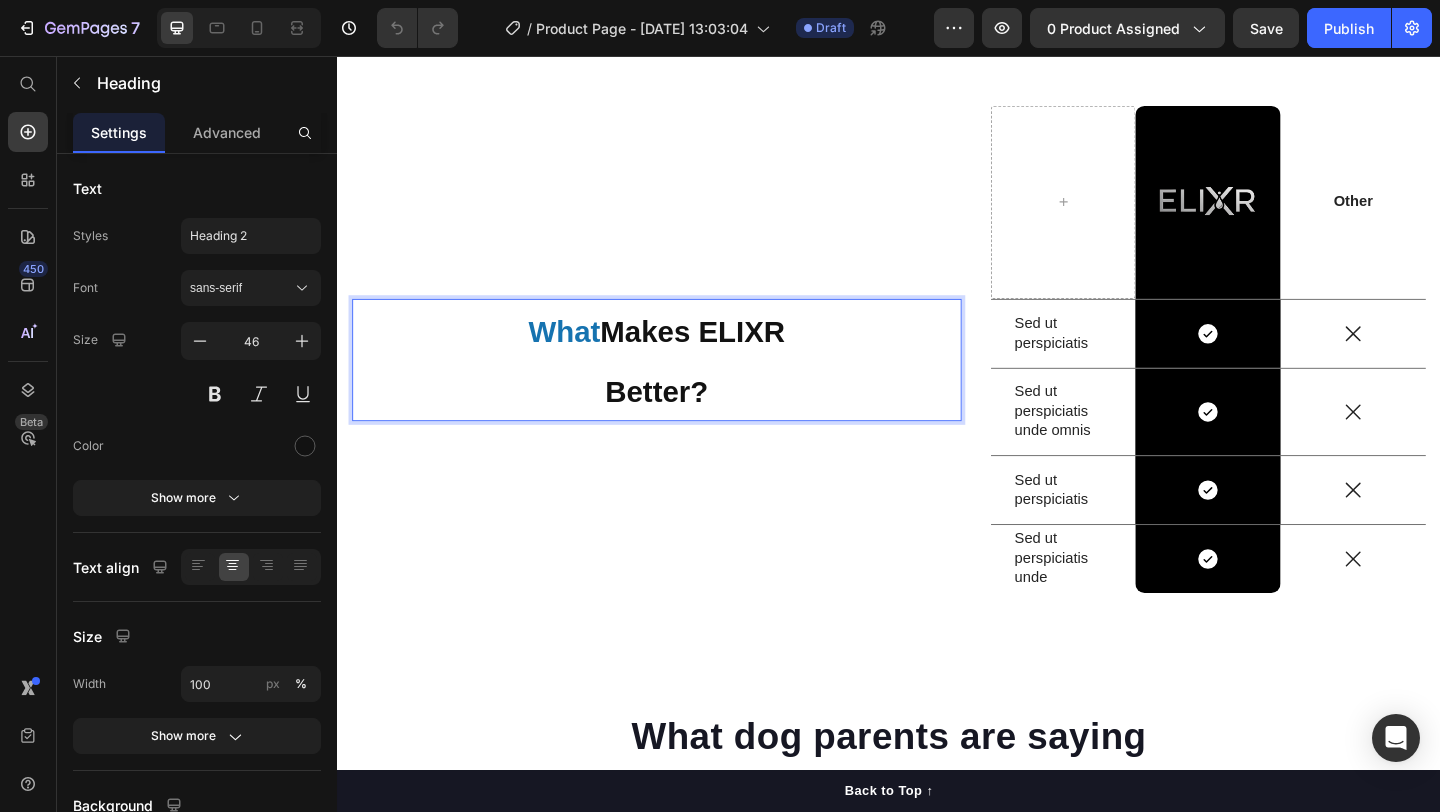 click on "Makes ELIXR" at bounding box center (723, 356) 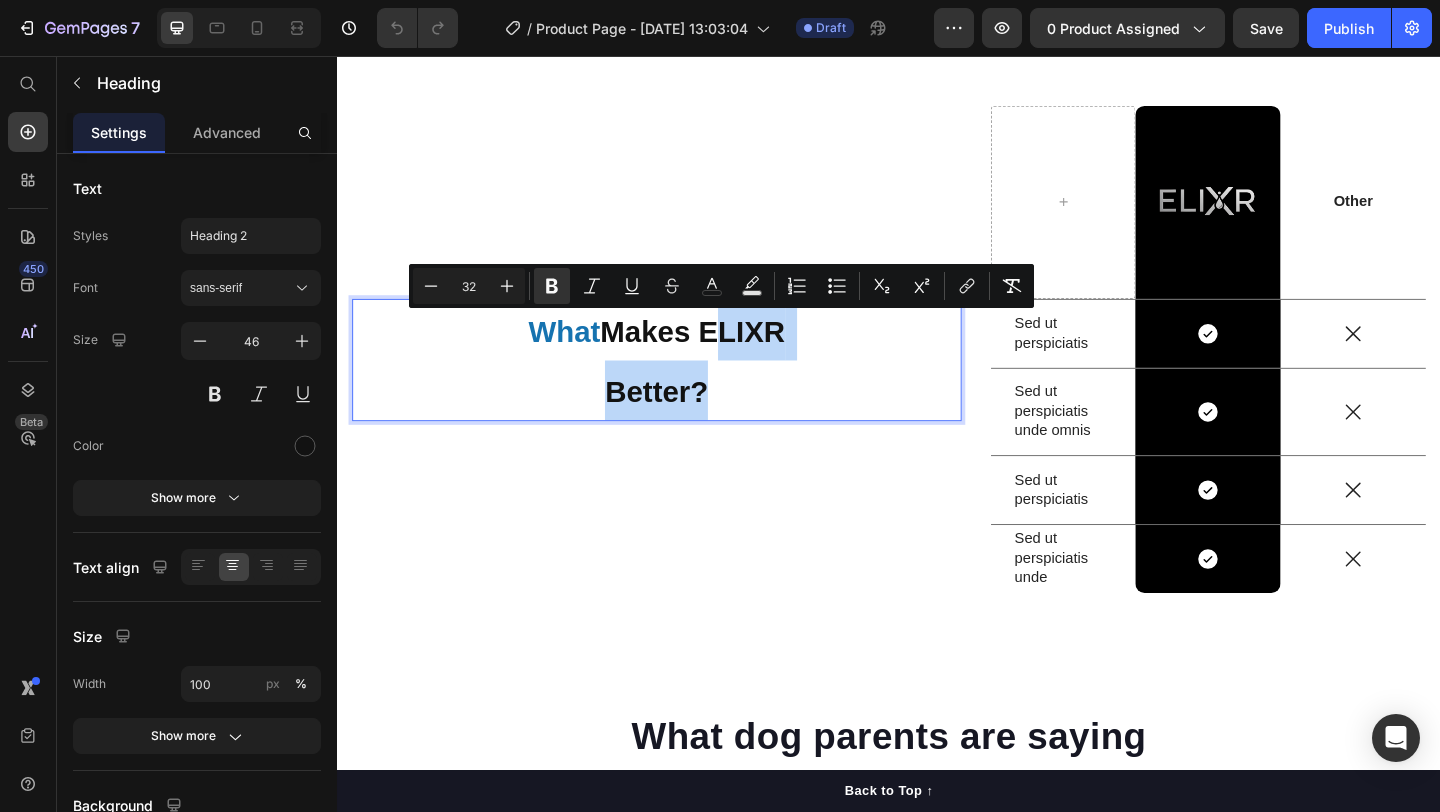 drag, startPoint x: 734, startPoint y: 354, endPoint x: 790, endPoint y: 424, distance: 89.64374 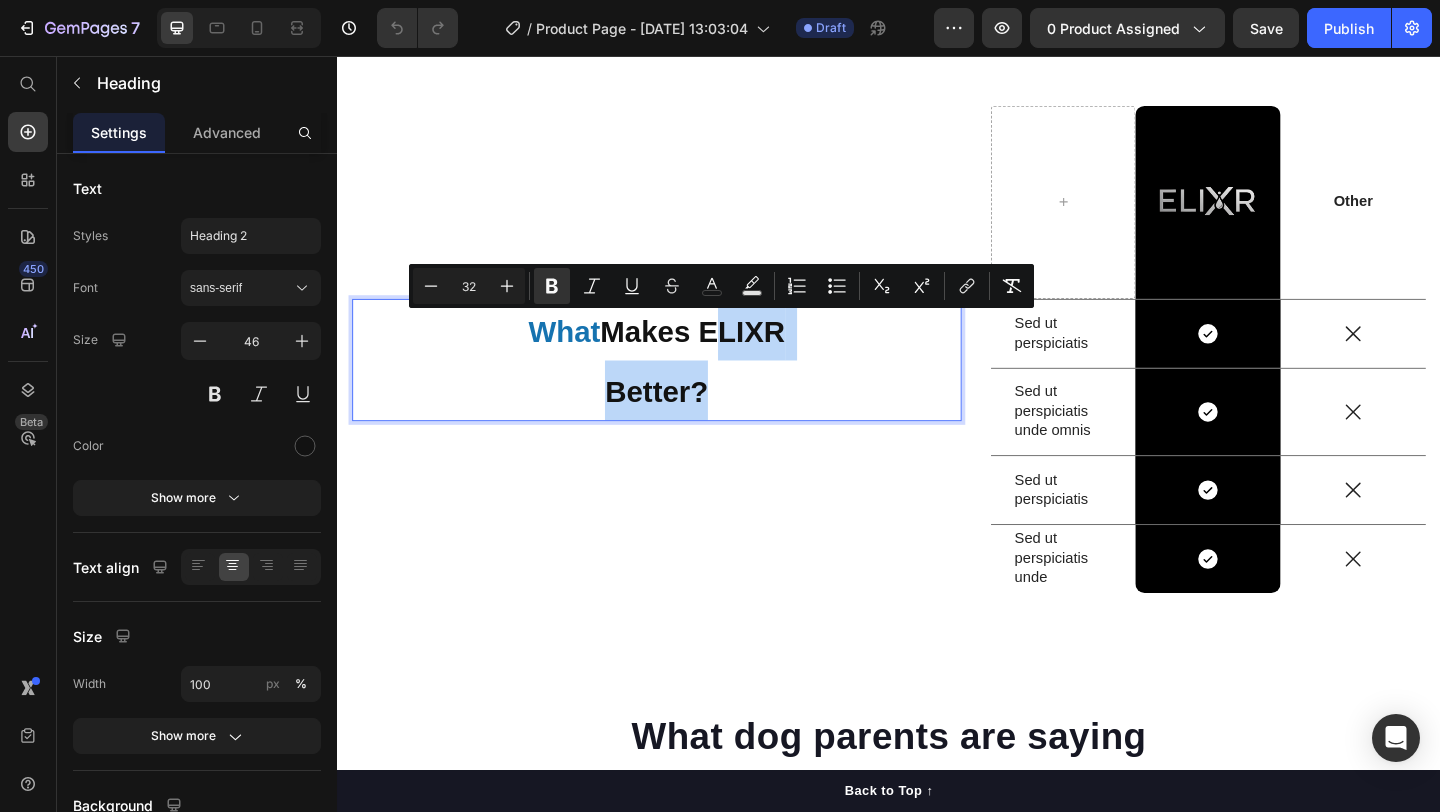 click on "What  Makes ELIXR Better?" at bounding box center (684, 387) 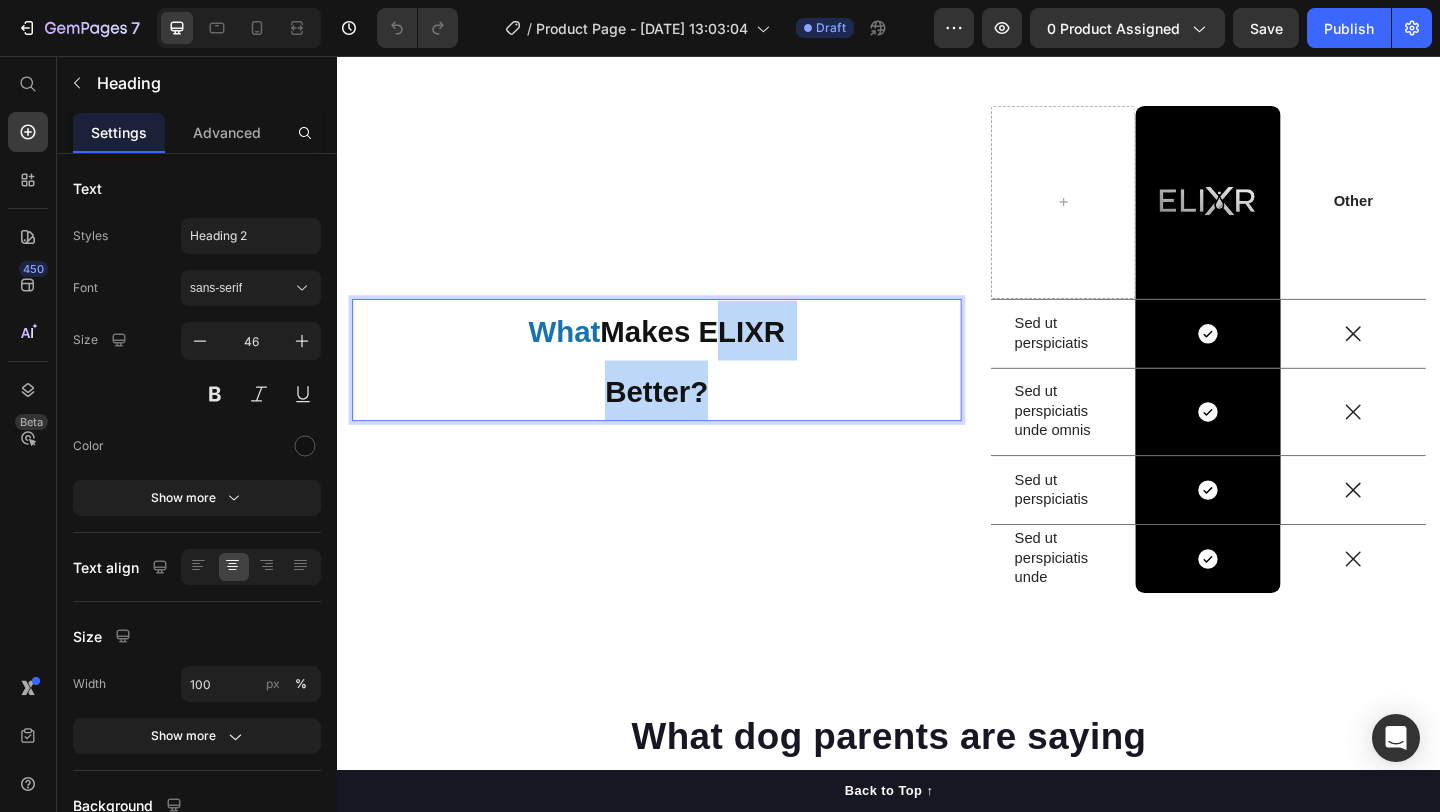 drag, startPoint x: 777, startPoint y: 427, endPoint x: 732, endPoint y: 343, distance: 95.29428 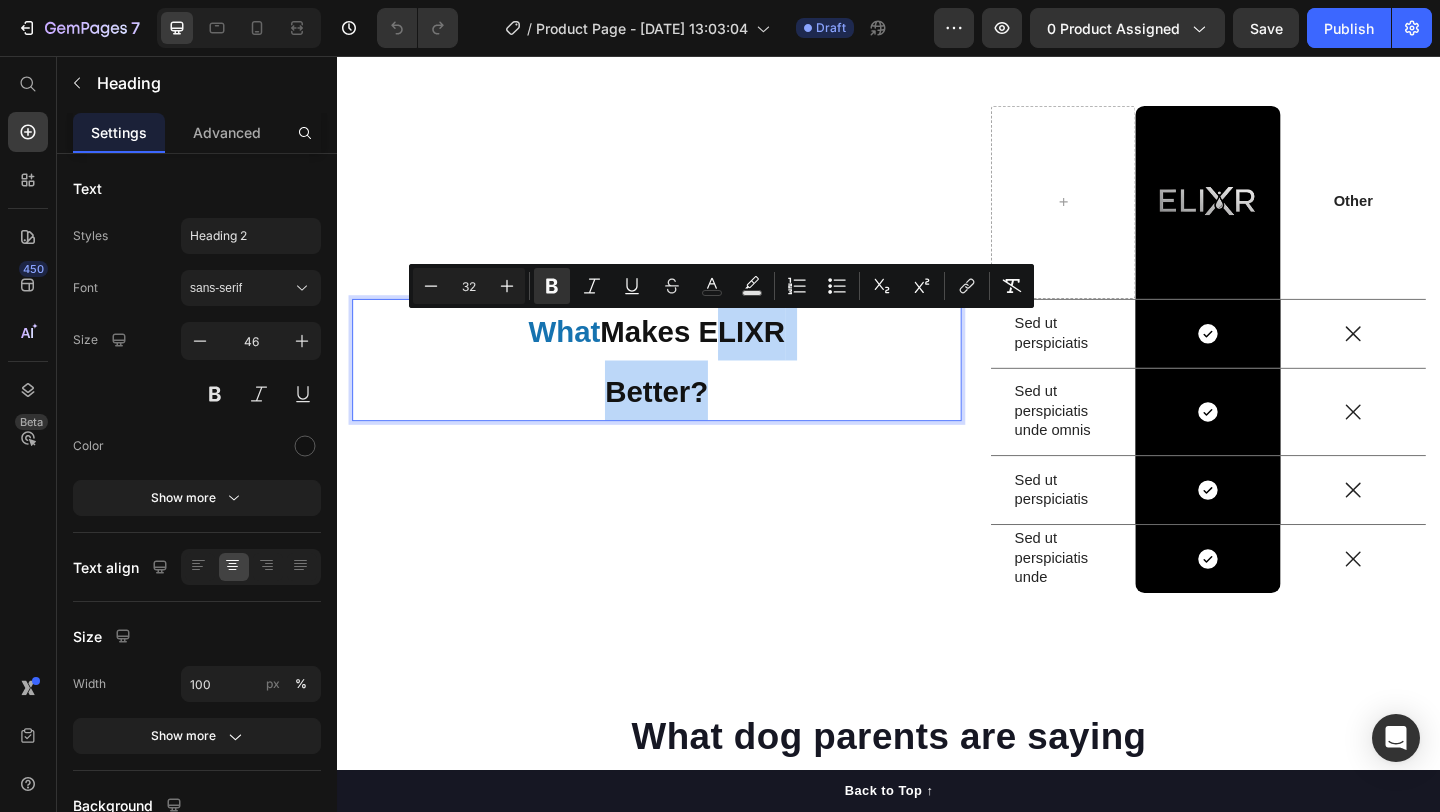 click on "What  Makes ELIXR Better? Heading   0" at bounding box center (684, 383) 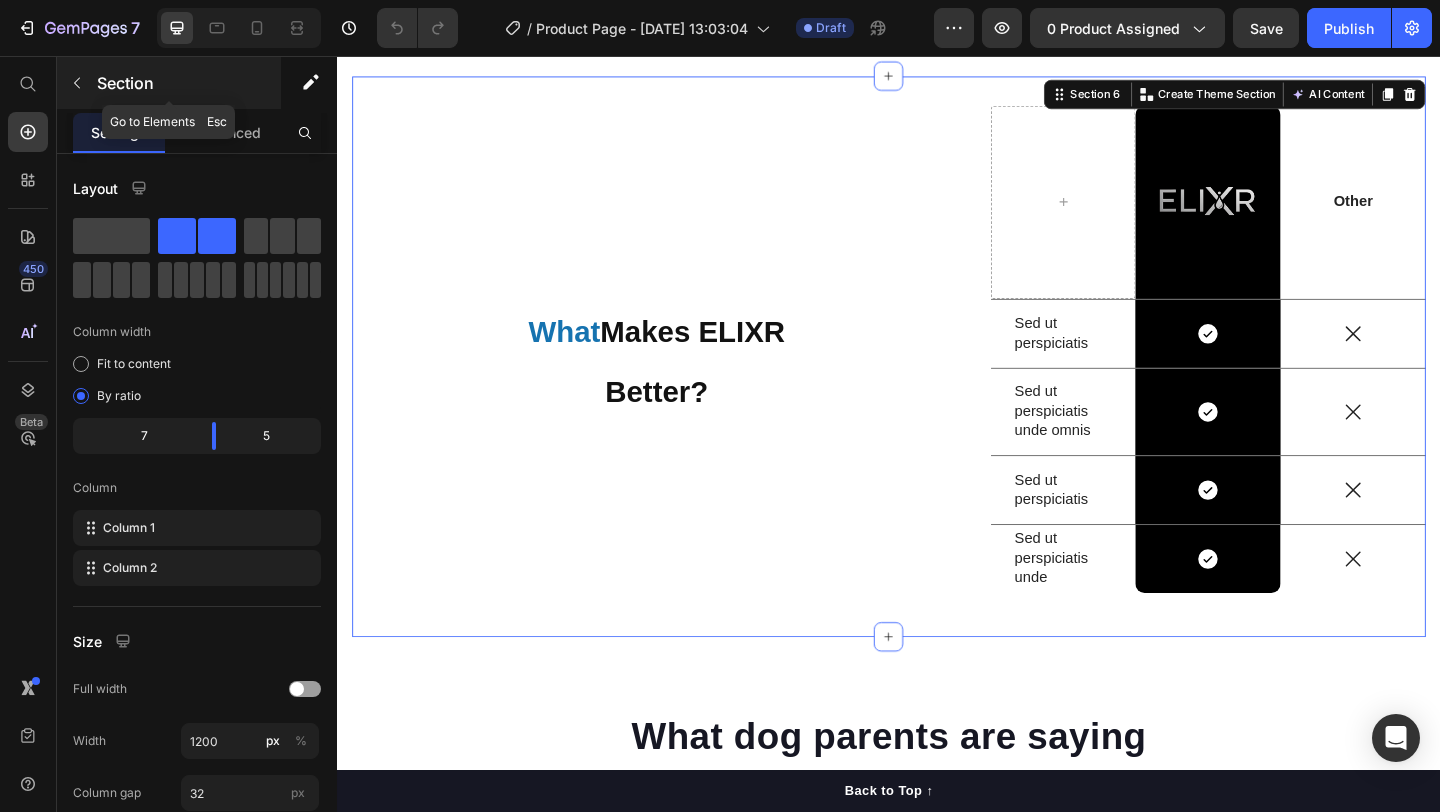 click on "Section" at bounding box center [169, 83] 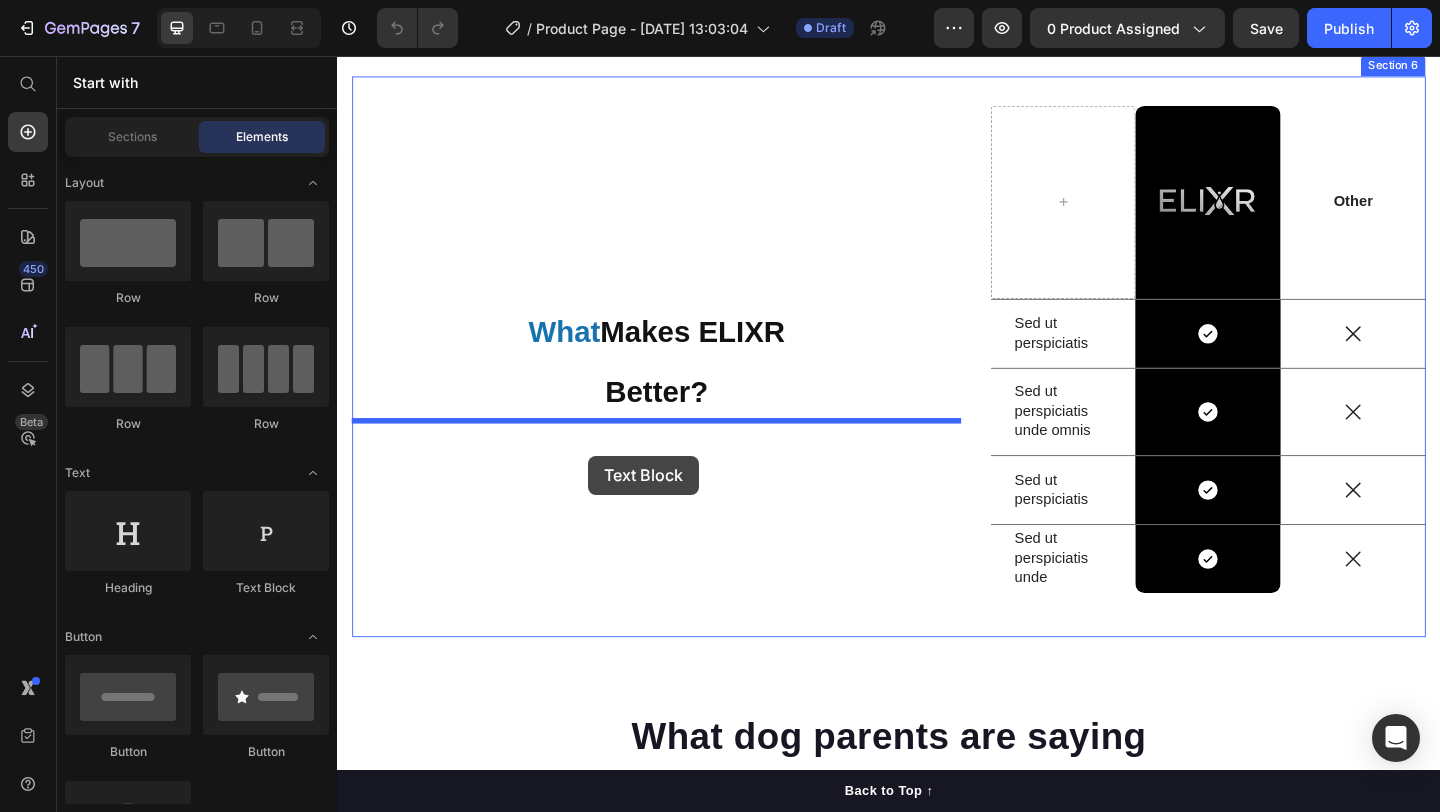 drag, startPoint x: 595, startPoint y: 599, endPoint x: 611, endPoint y: 489, distance: 111.15755 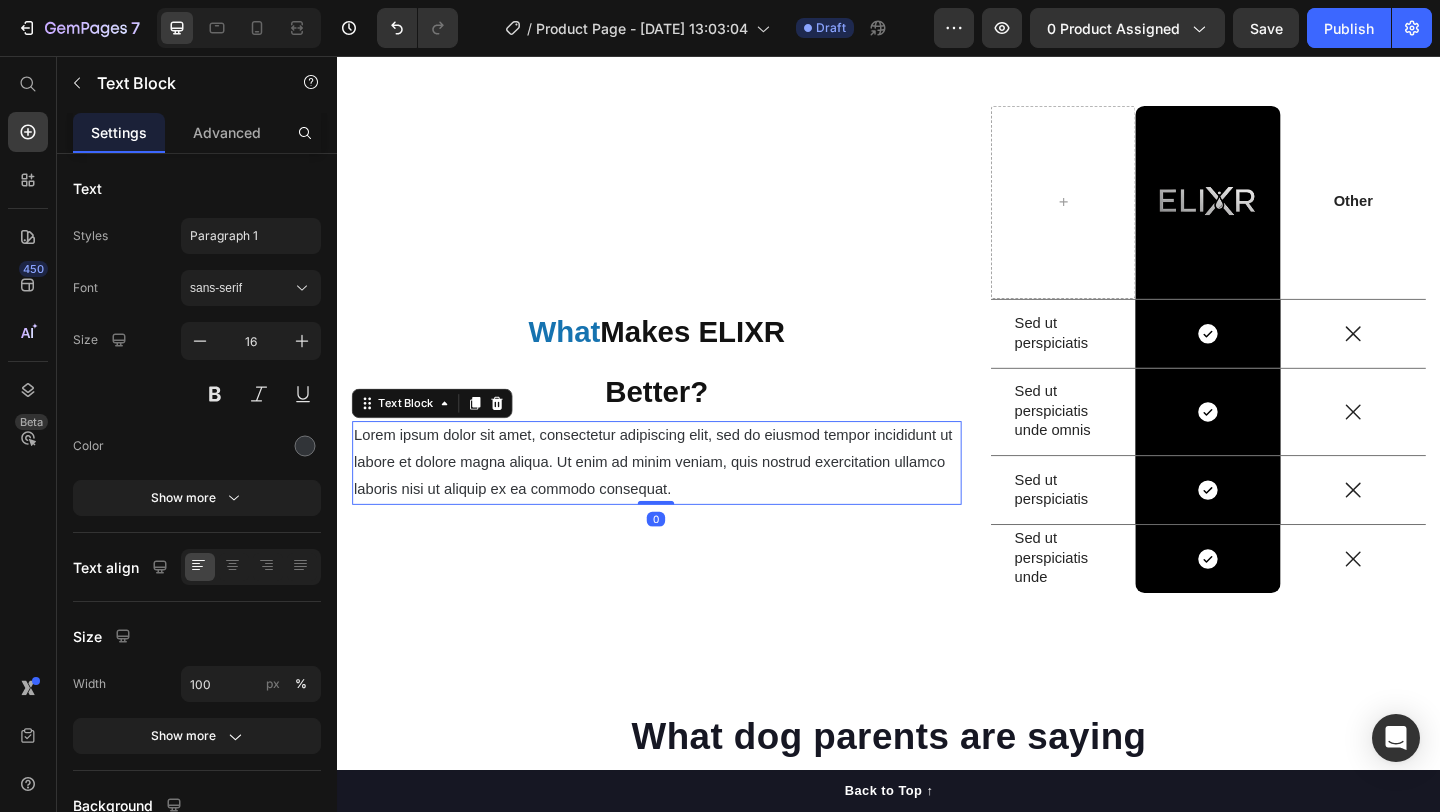 click on "Lorem ipsum dolor sit amet, consectetur adipiscing elit, sed do eiusmod tempor incididunt ut labore et dolore magna aliqua. Ut enim ad minim veniam, quis nostrud exercitation ullamco laboris nisi ut aliquip ex ea commodo consequat." at bounding box center [684, 498] 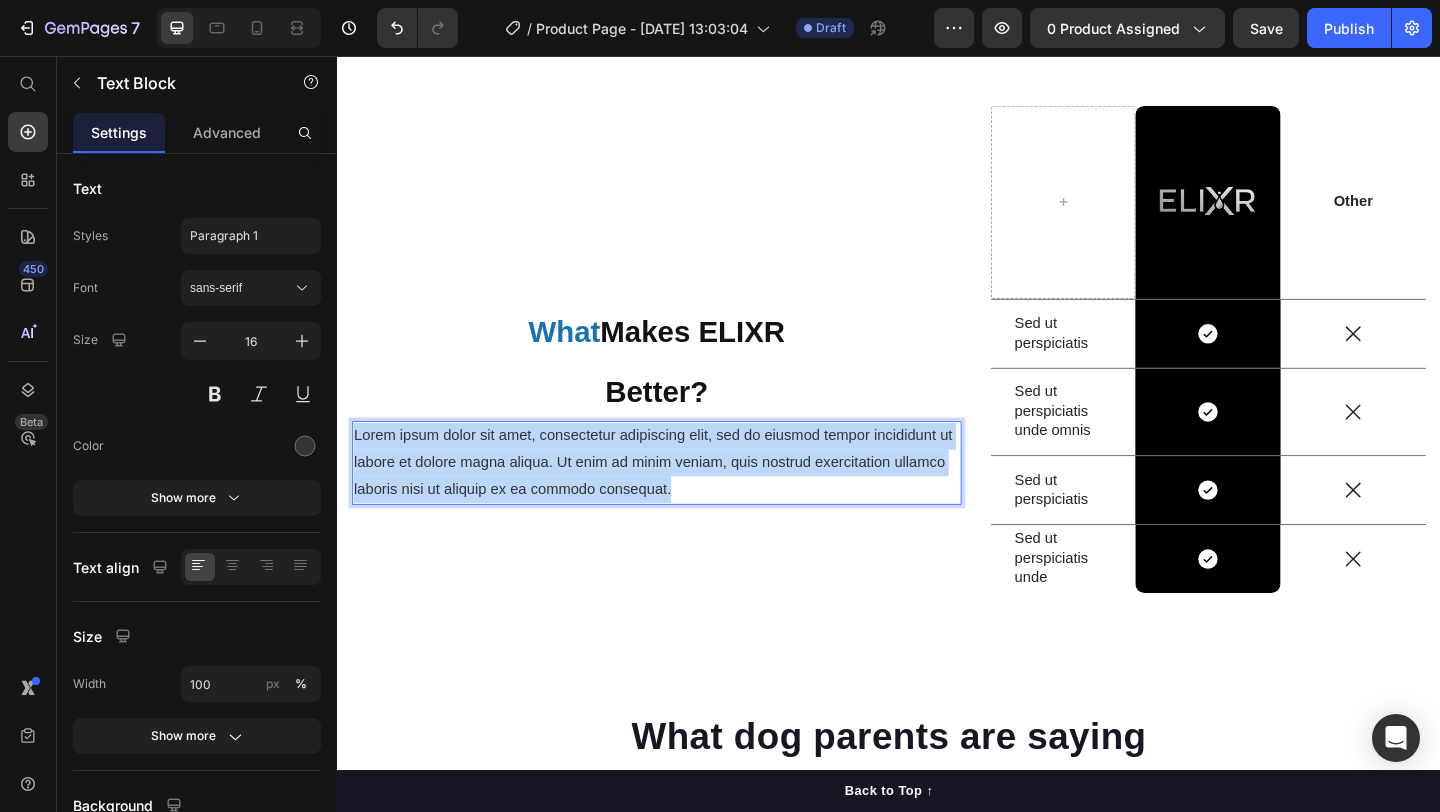 click on "Lorem ipsum dolor sit amet, consectetur adipiscing elit, sed do eiusmod tempor incididunt ut labore et dolore magna aliqua. Ut enim ad minim veniam, quis nostrud exercitation ullamco laboris nisi ut aliquip ex ea commodo consequat." at bounding box center (684, 498) 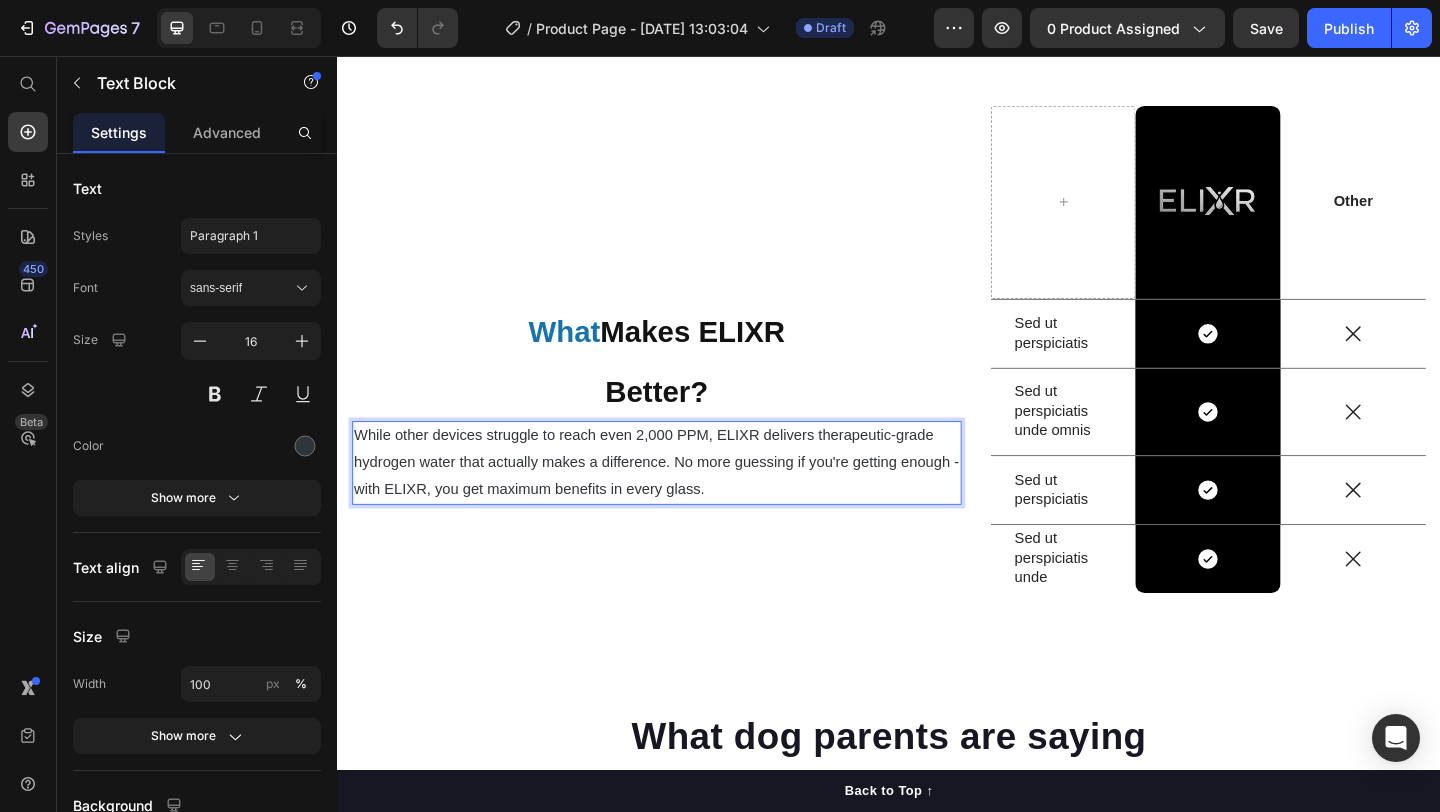 click on "While other devices struggle to reach even 2,000 PPM, ELIXR delivers therapeutic-grade hydrogen water that actually makes a difference. No more guessing if you're getting enough - with ELIXR, you get maximum benefits in every glass." at bounding box center (684, 498) 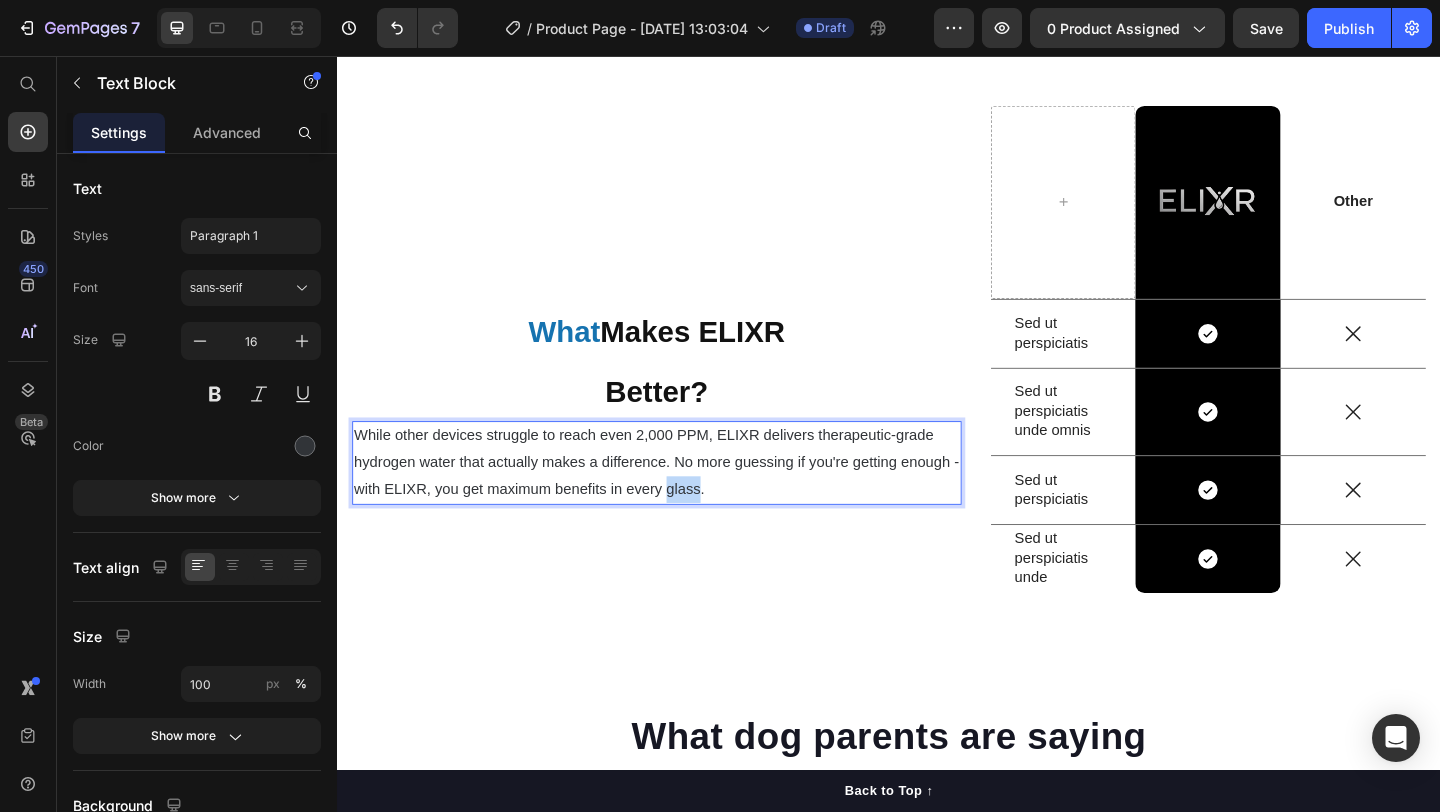 click on "While other devices struggle to reach even 2,000 PPM, ELIXR delivers therapeutic-grade hydrogen water that actually makes a difference. No more guessing if you're getting enough - with ELIXR, you get maximum benefits in every glass." at bounding box center [684, 498] 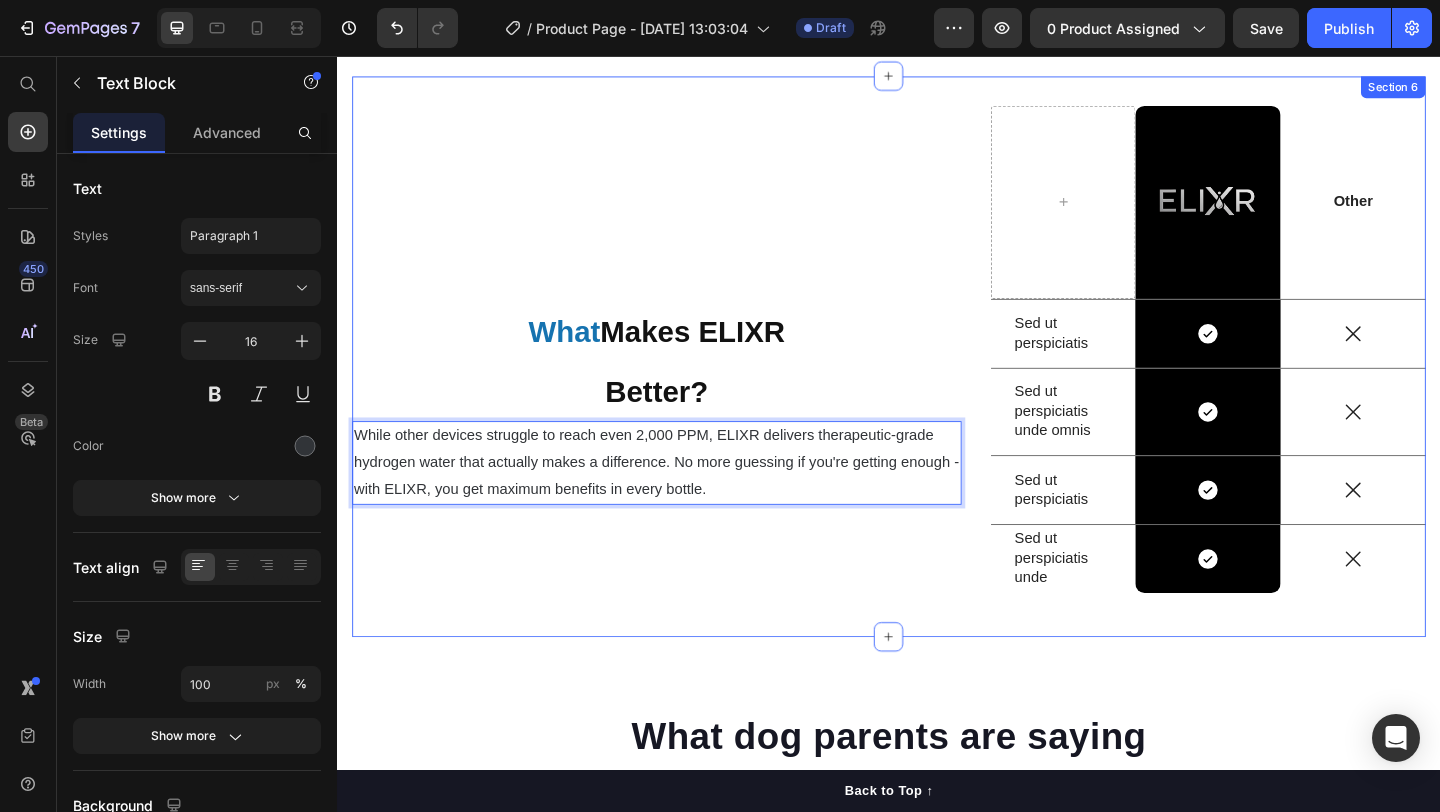 click on "⁠⁠⁠⁠⁠⁠⁠ What  Makes ELIXR Better? Heading While other devices struggle to reach even 2,000 PPM, ELIXR delivers therapeutic-grade hydrogen water that actually makes a difference. No more guessing if you're getting enough - with ELIXR, you get maximum benefits in every bottle. Text Block   0" at bounding box center (684, 383) 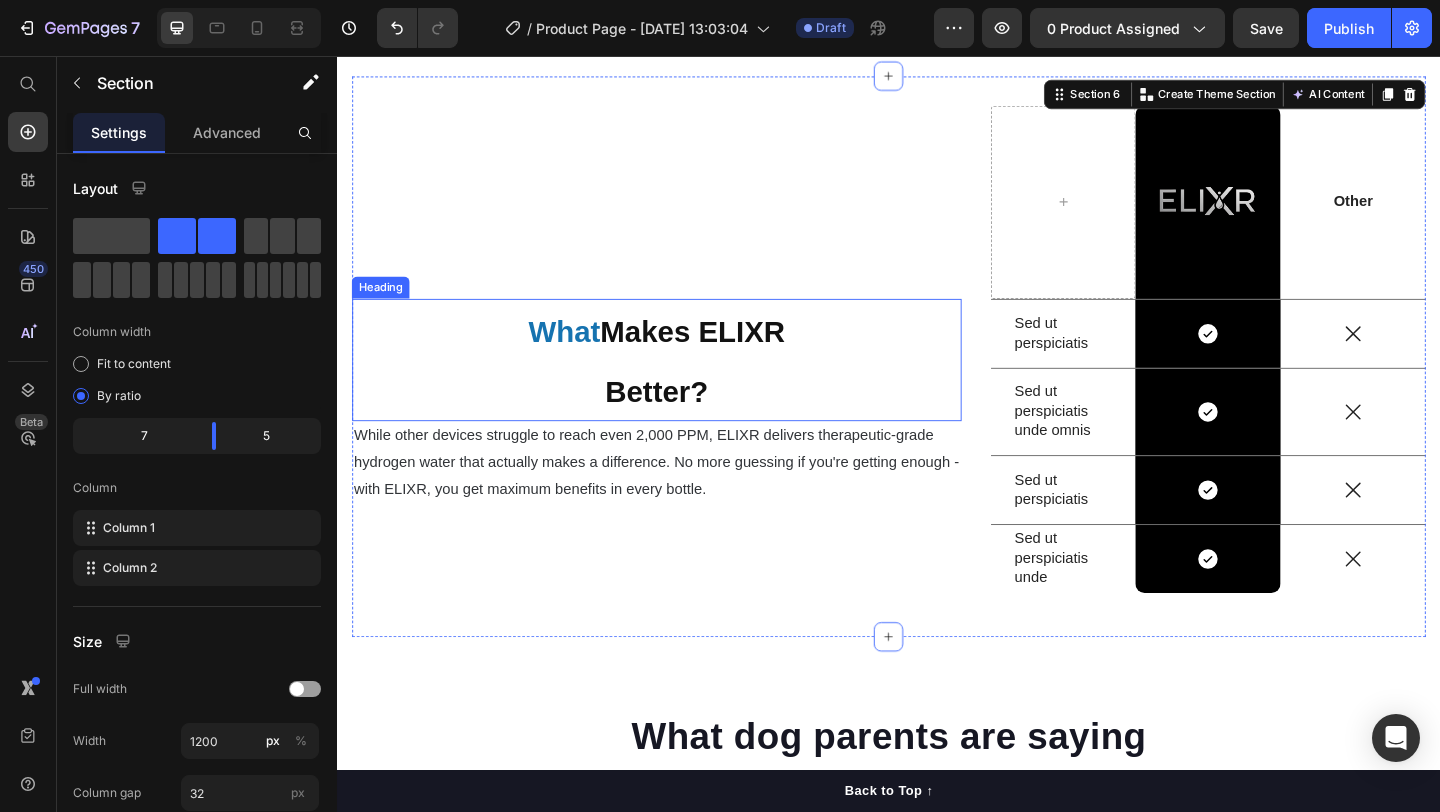 click on "⁠⁠⁠⁠⁠⁠⁠ What  Makes ELIXR Better?" at bounding box center (684, 387) 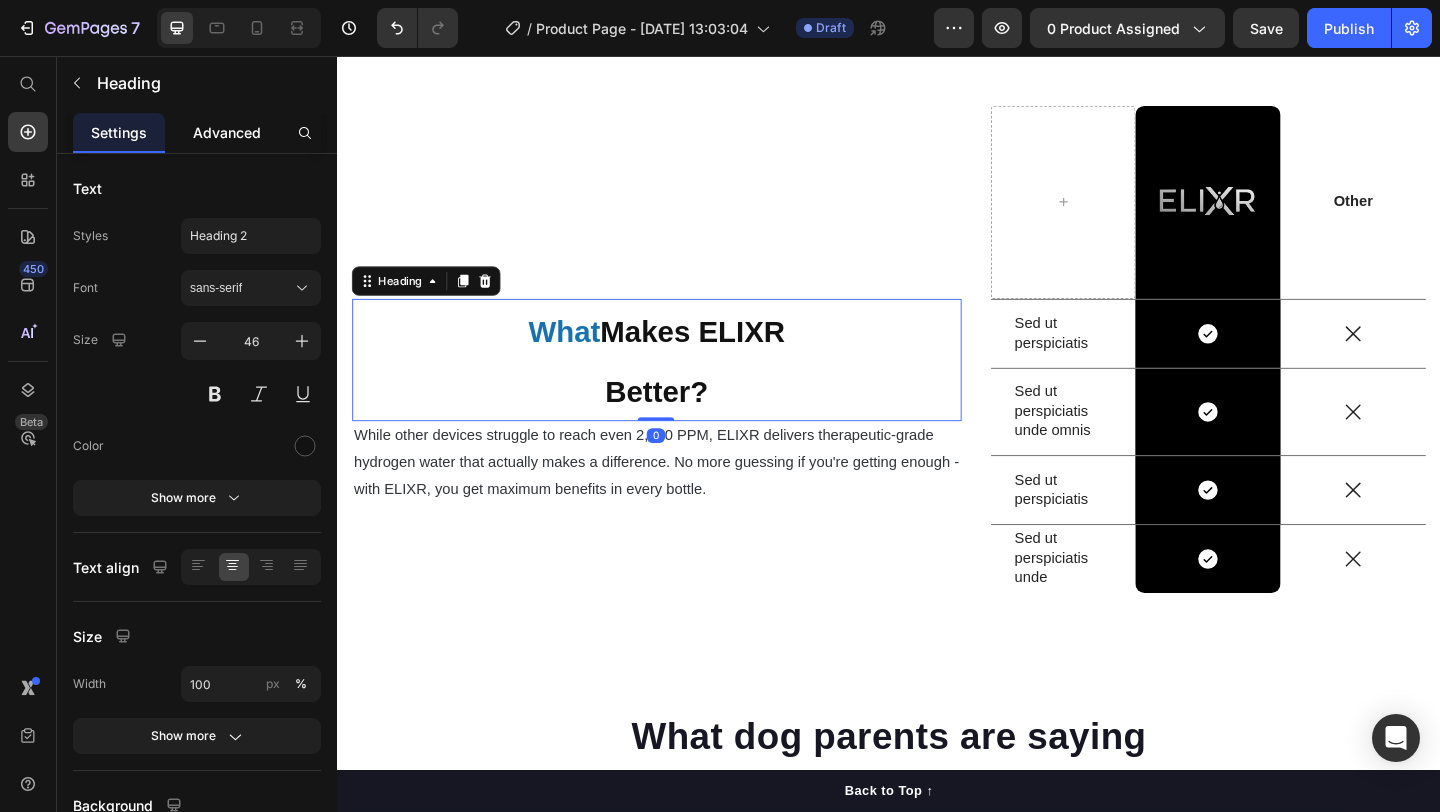 click on "Advanced" 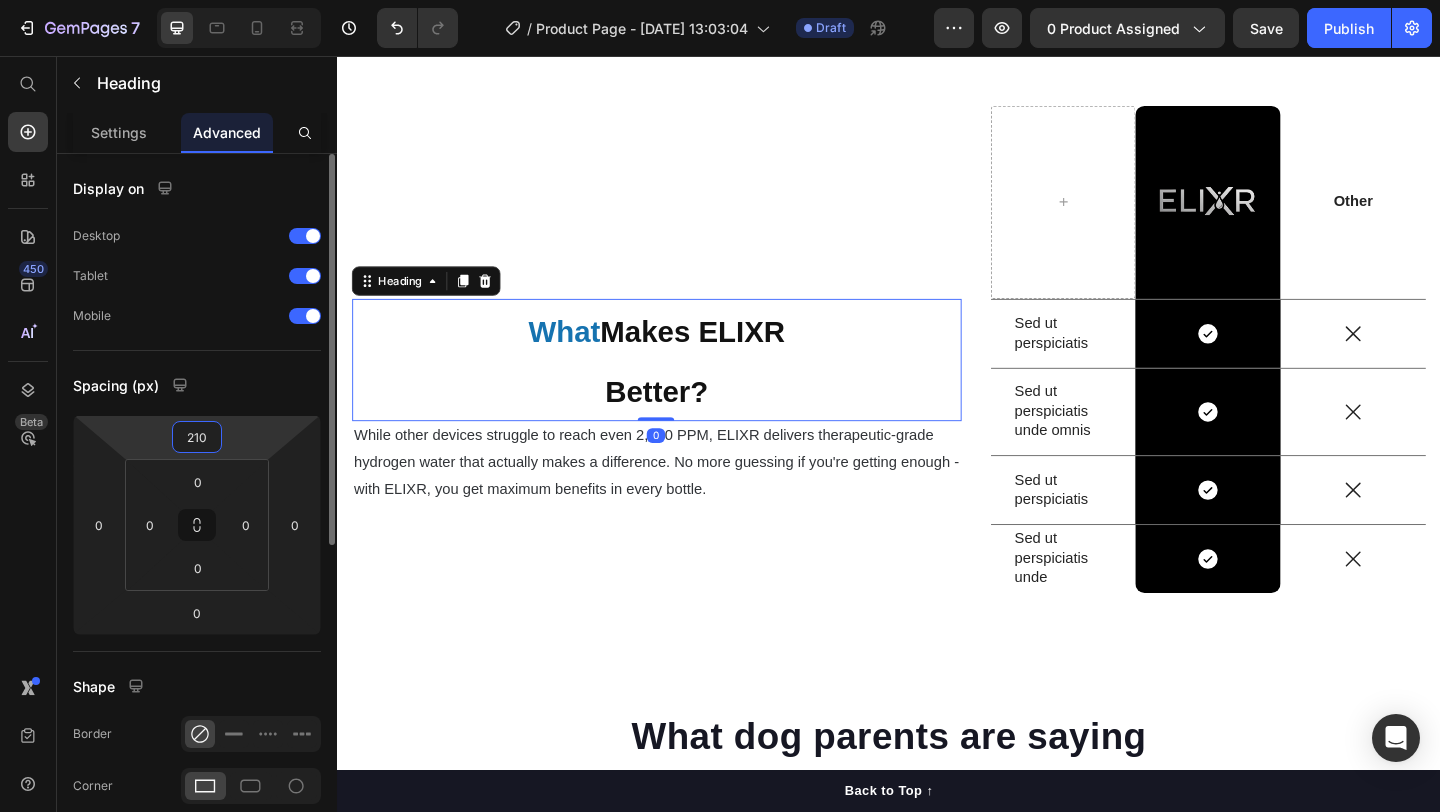 click on "210" at bounding box center [197, 437] 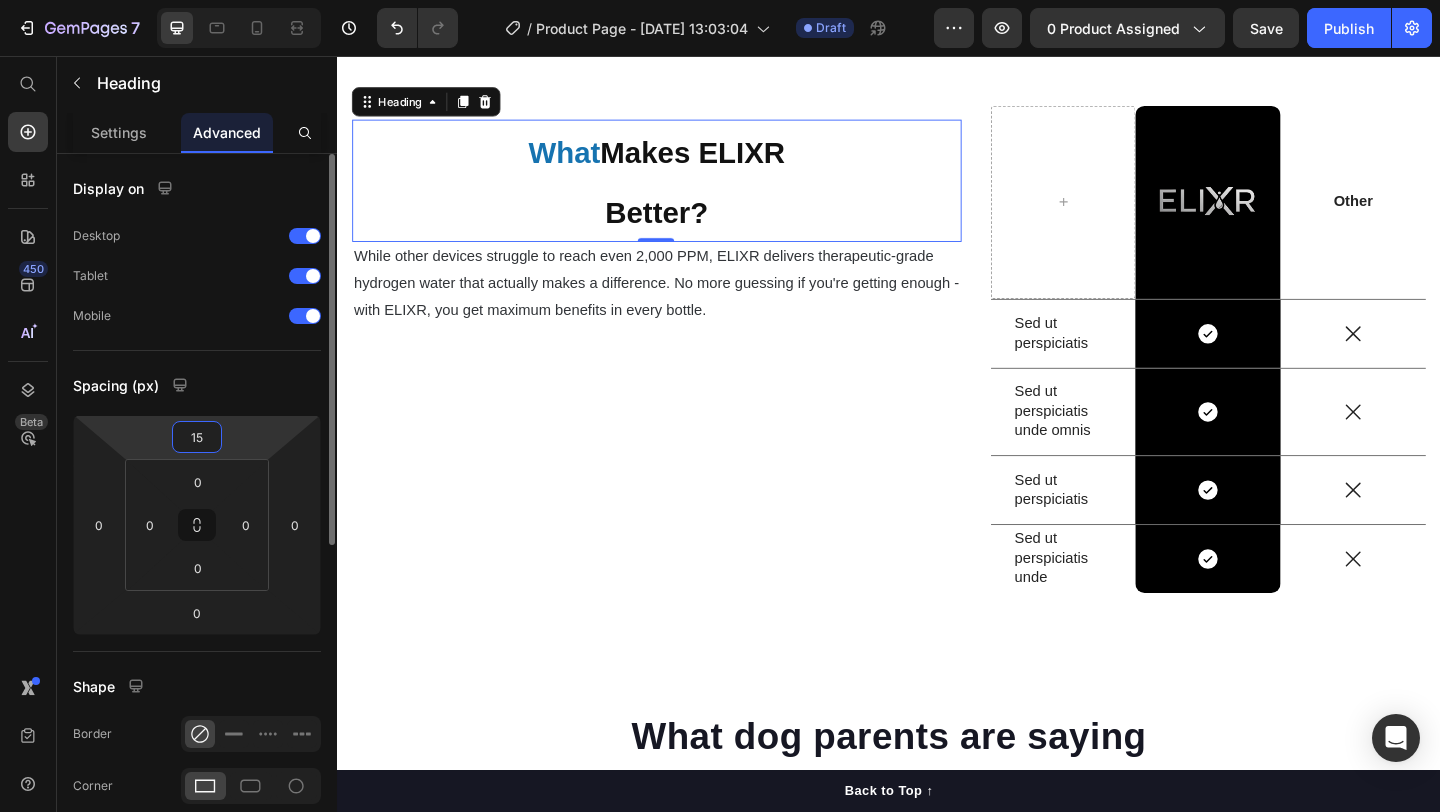 type on "150" 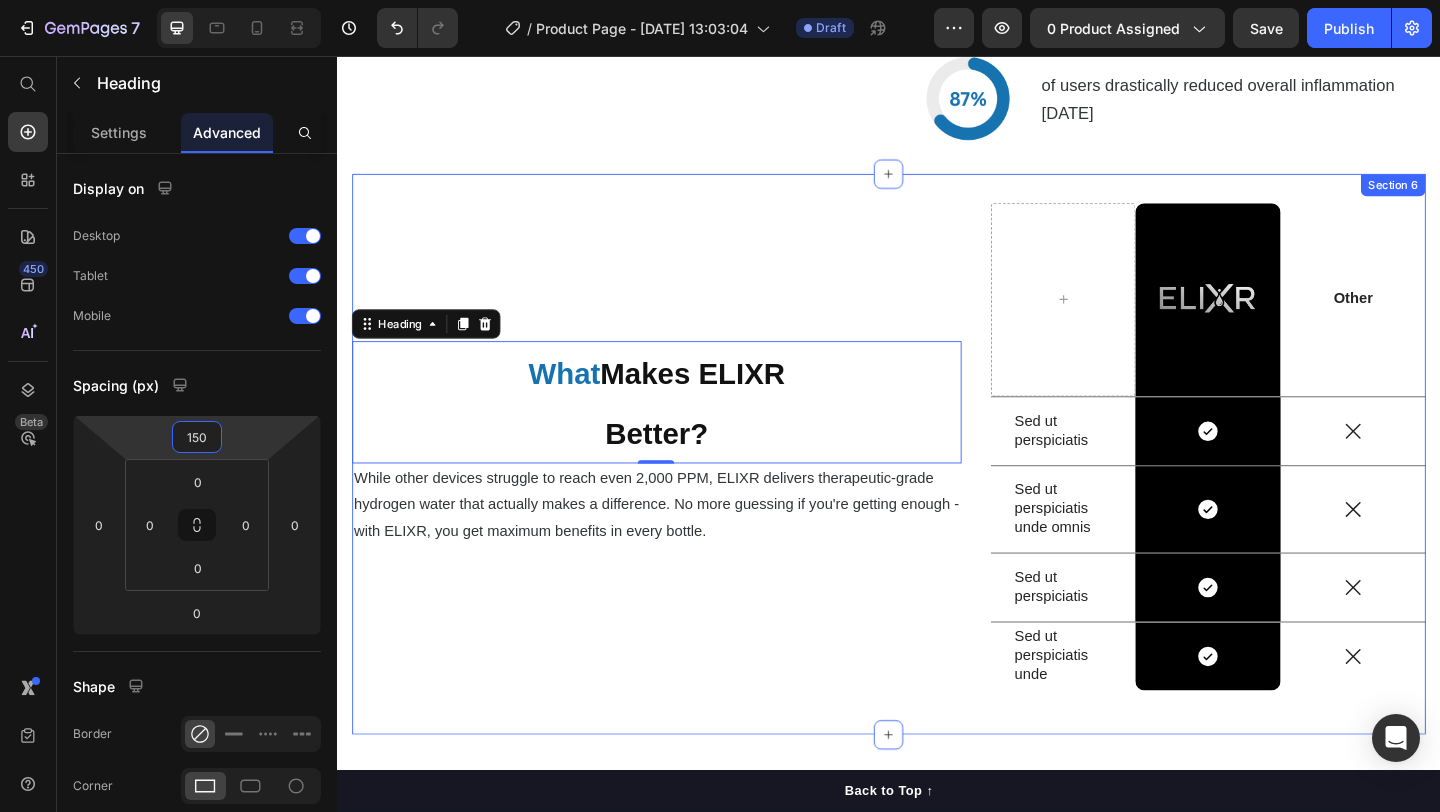 scroll, scrollTop: 5089, scrollLeft: 0, axis: vertical 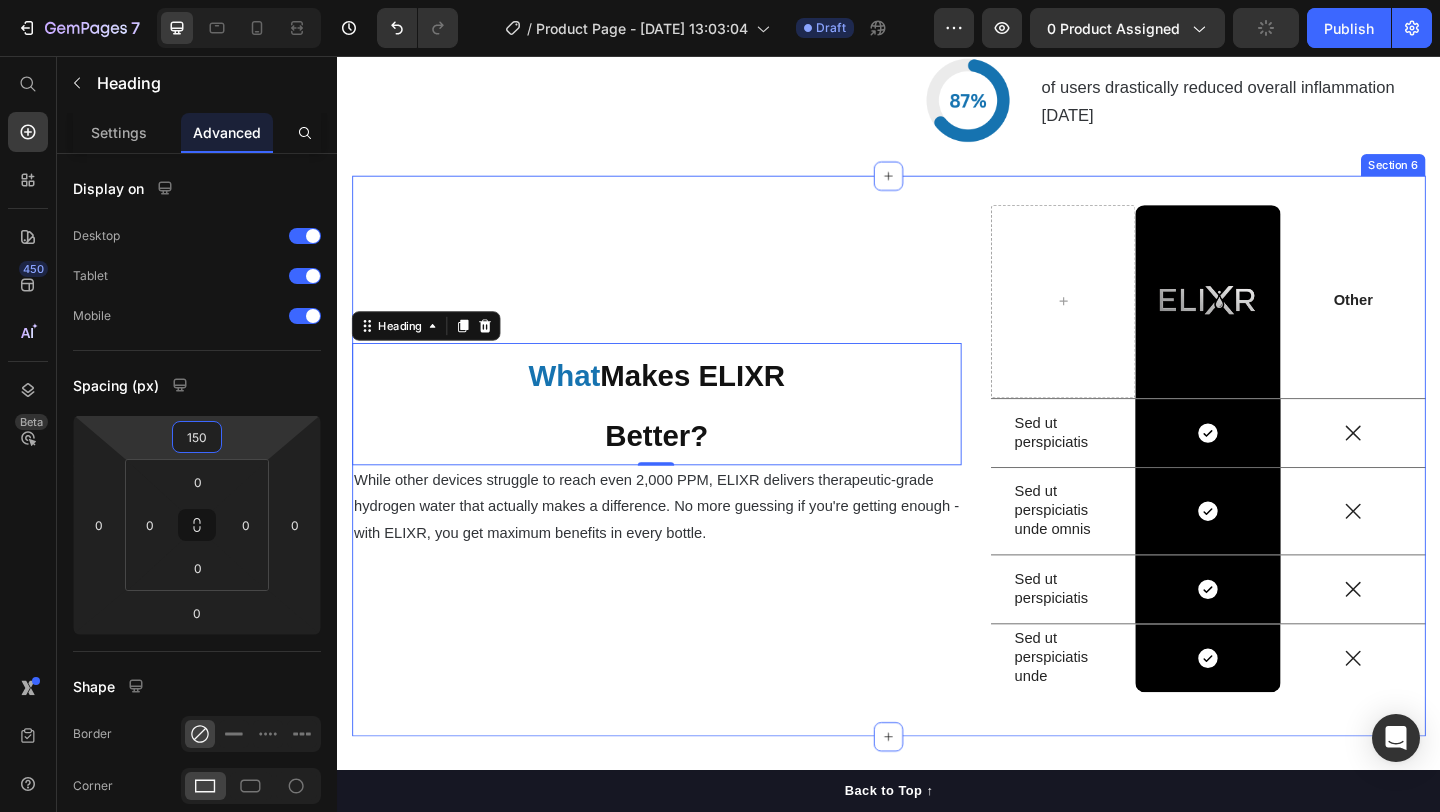 click on "⁠⁠⁠⁠⁠⁠⁠ What  Makes ELIXR Better? Heading   0 While other devices struggle to reach even 2,000 PPM, ELIXR delivers therapeutic-grade hydrogen water that actually makes a difference. No more guessing if you're getting enough - with ELIXR, you get maximum benefits in every bottle. Text Block" at bounding box center [684, 491] 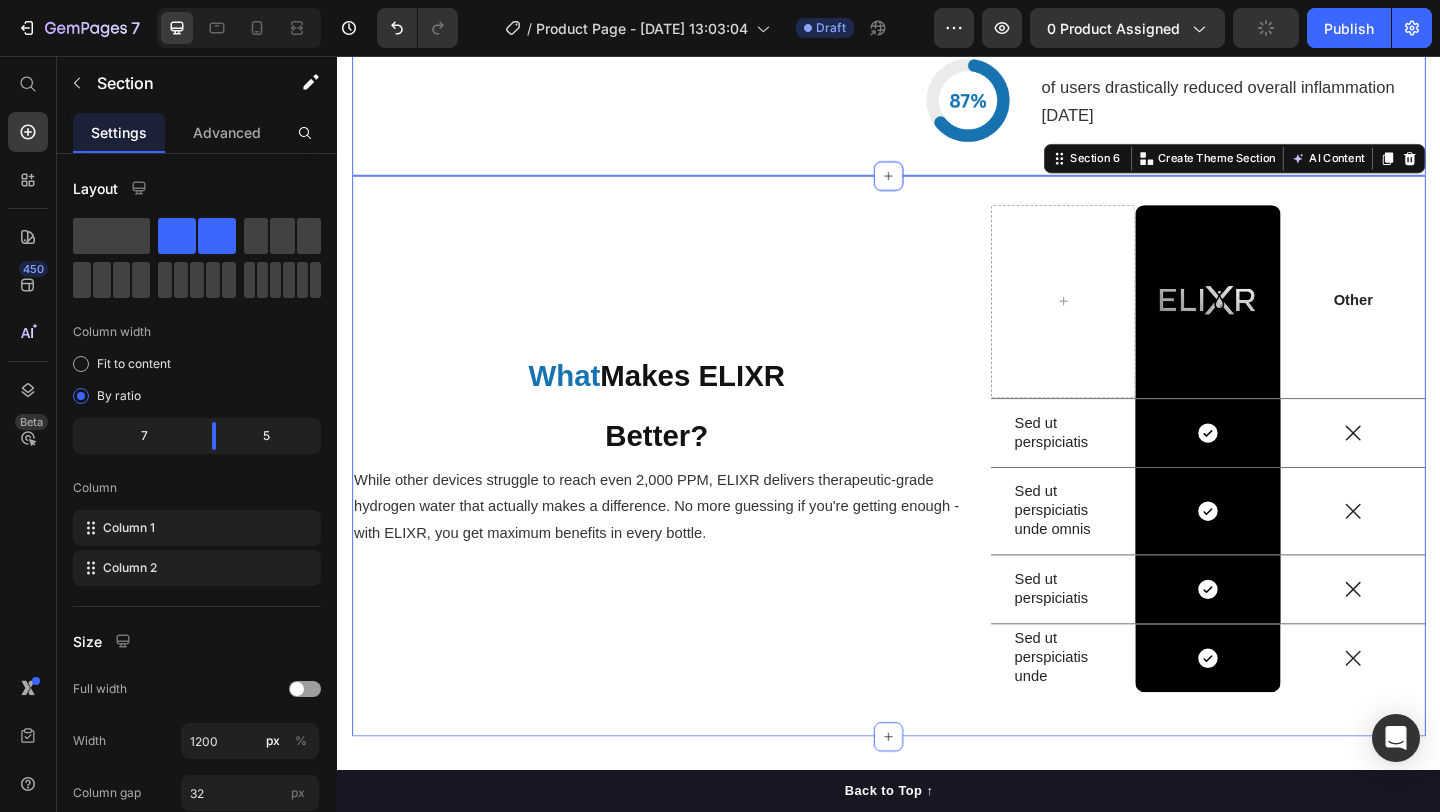 click on "Real  Results , Real People Heading We conducted a  consumer study  where we sent the ELIXR Hydrogen Water Bottle to over  26 wellness clinics across the [GEOGRAPHIC_DATA].  A total of 312 individuals with inflammation and joint issues tested it for 30 days. Here are the results. Text Block Image of users reported reduced [MEDICAL_DATA] within the first 2 weeks Text Block Row Image of users experienced improved energy levels by day 10 Text Block Row Image of users noticed better recovery after physical activity Text Block Row Image of users drastically reduced overall inflammation [DATE] Text Block Row Section 5" at bounding box center (937, -46) 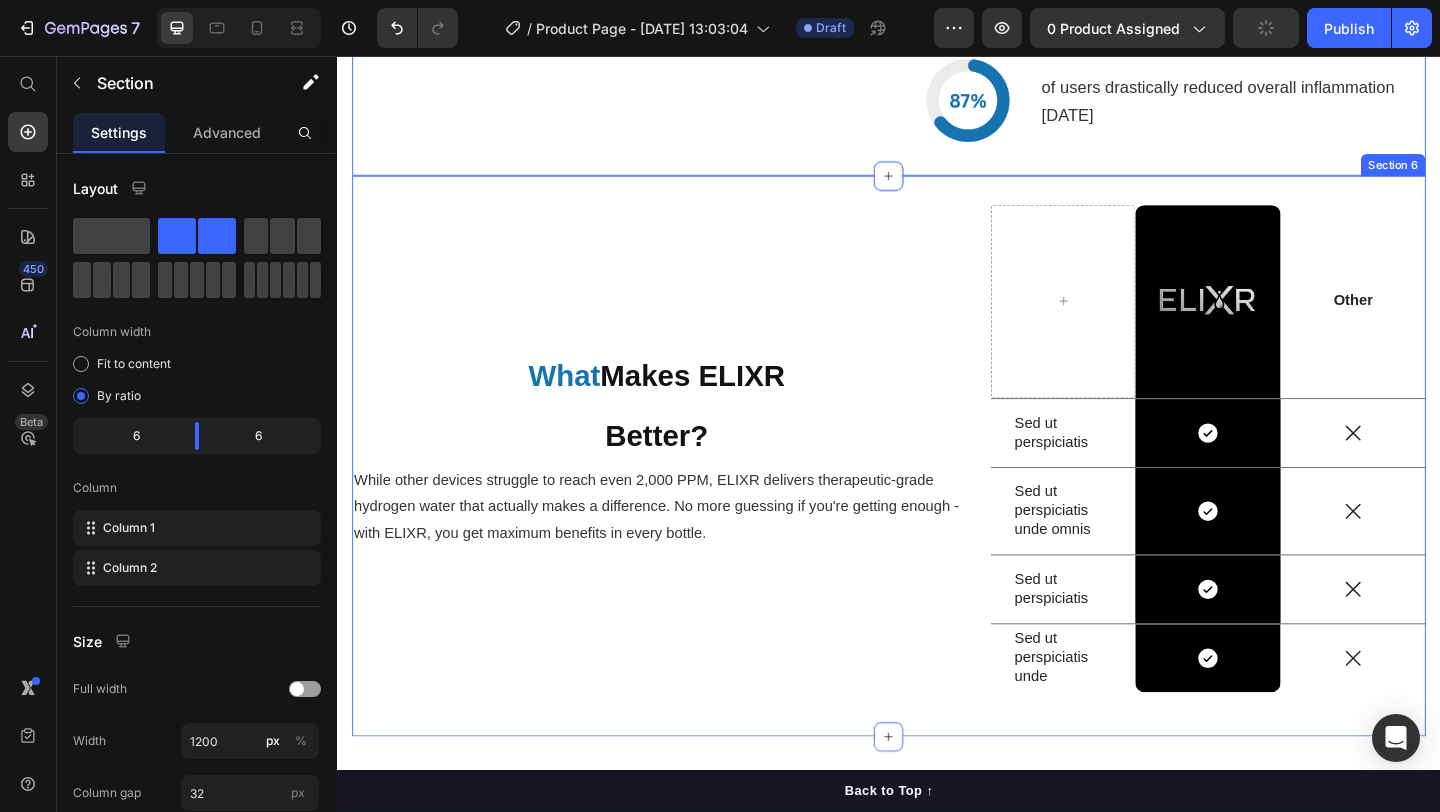 click on "⁠⁠⁠⁠⁠⁠⁠ What  Makes ELIXR Better? Heading While other devices struggle to reach even 2,000 PPM, ELIXR delivers therapeutic-grade hydrogen water that actually makes a difference. No more guessing if you're getting enough - with ELIXR, you get maximum benefits in every bottle. Text Block" at bounding box center (684, 491) 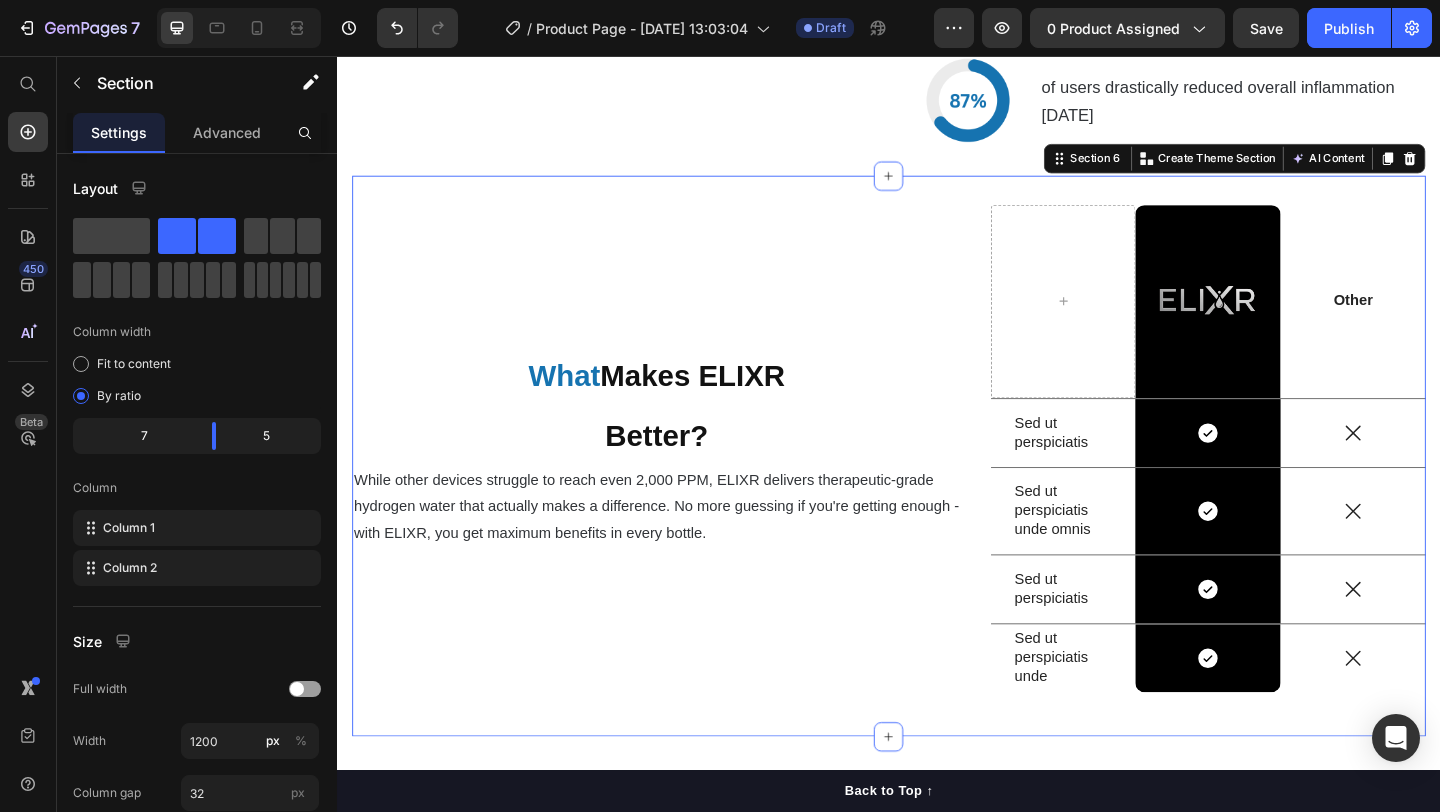 click on "Makes ELIXR" at bounding box center [723, 404] 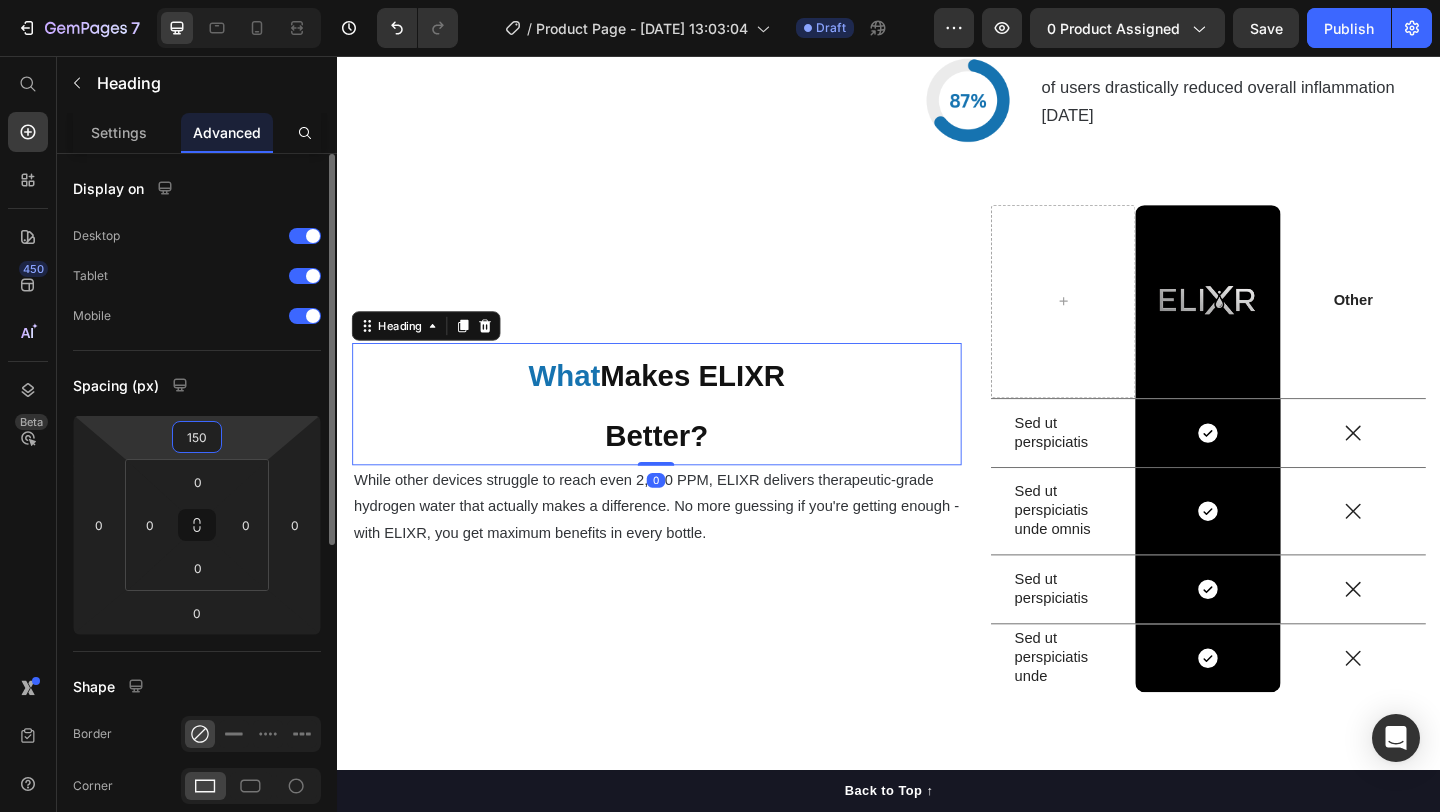 click on "150" at bounding box center (197, 437) 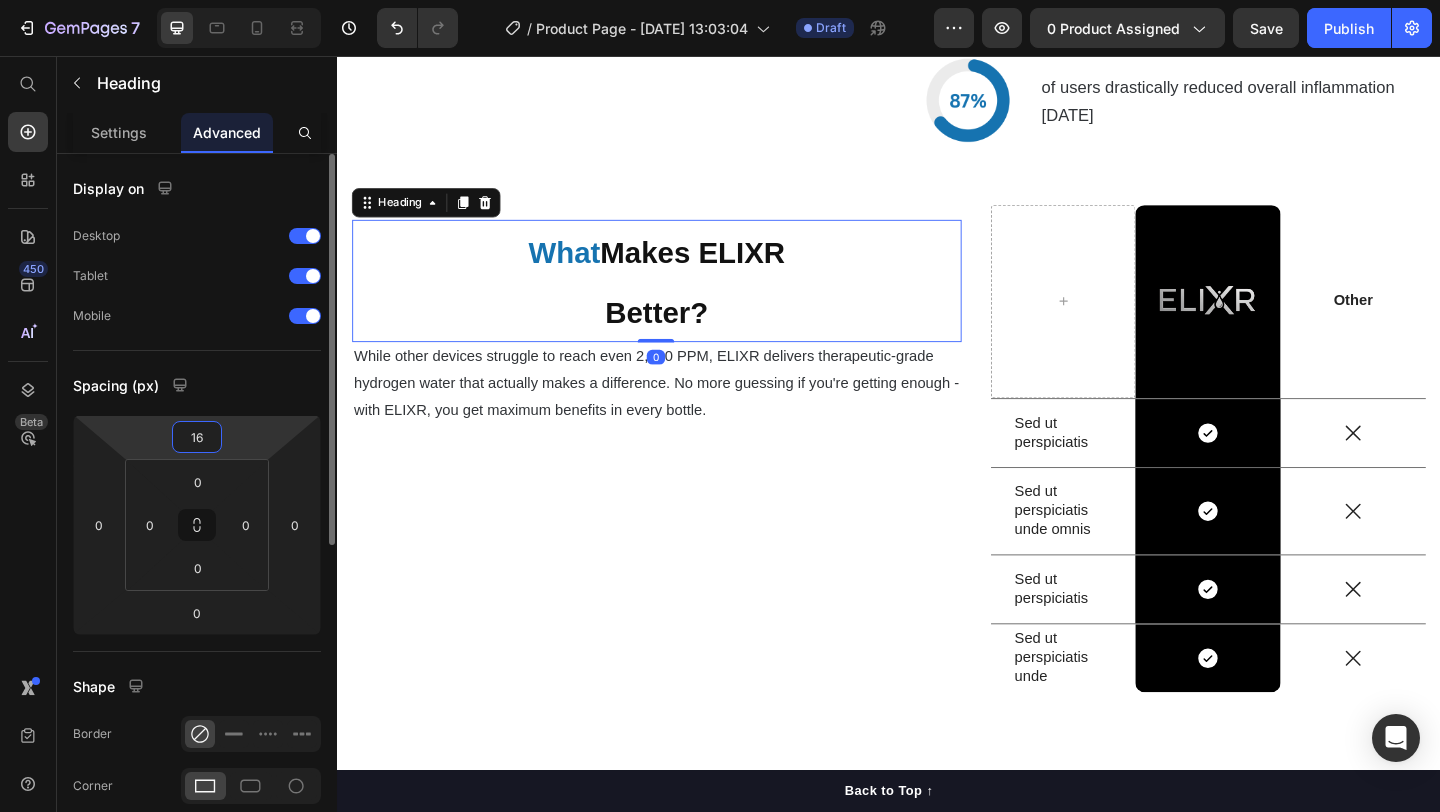 type on "160" 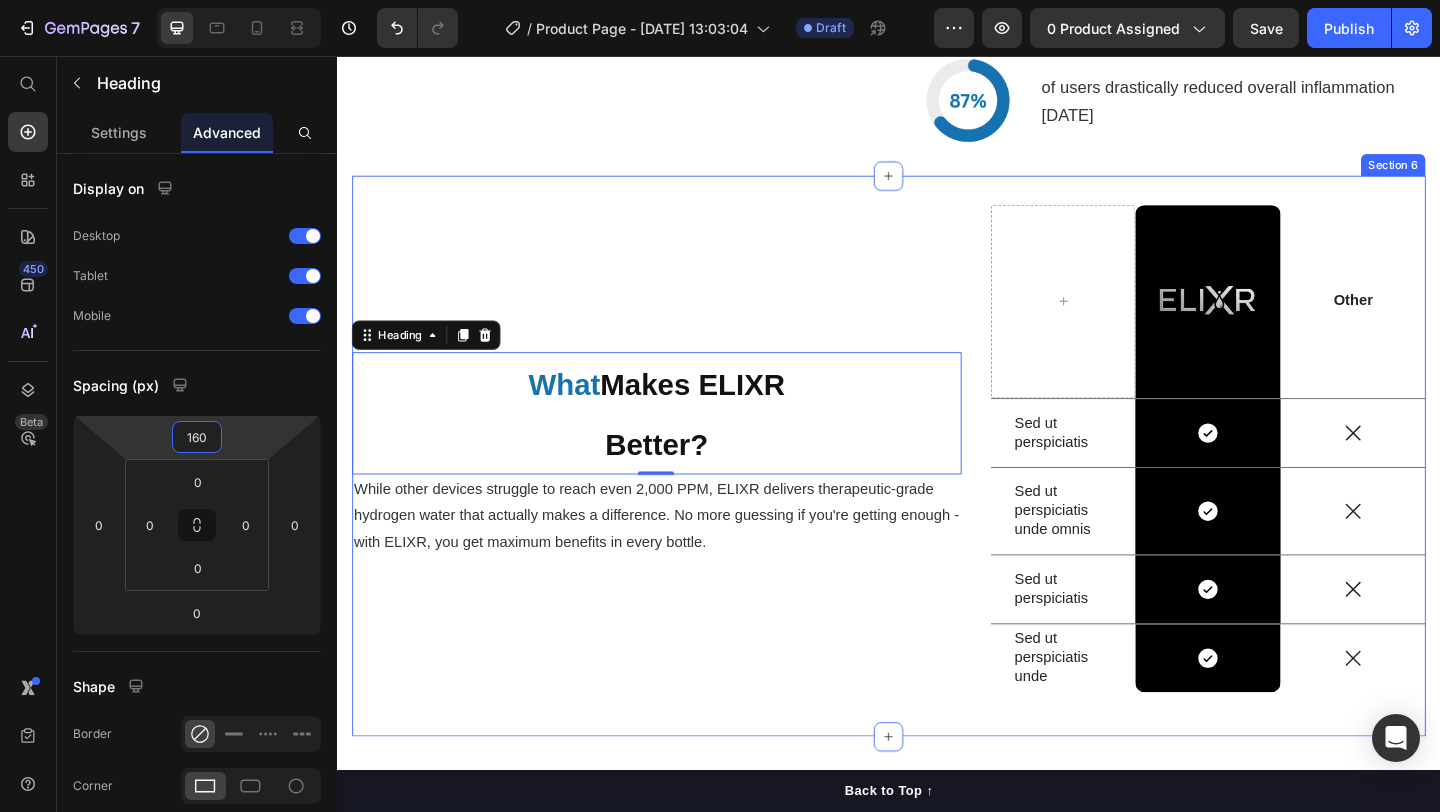 click on "⁠⁠⁠⁠⁠⁠⁠ What  Makes ELIXR Better? Heading   0 While other devices struggle to reach even 2,000 PPM, ELIXR delivers therapeutic-grade hydrogen water that actually makes a difference. No more guessing if you're getting enough - with ELIXR, you get maximum benefits in every bottle. Text Block" at bounding box center [684, 491] 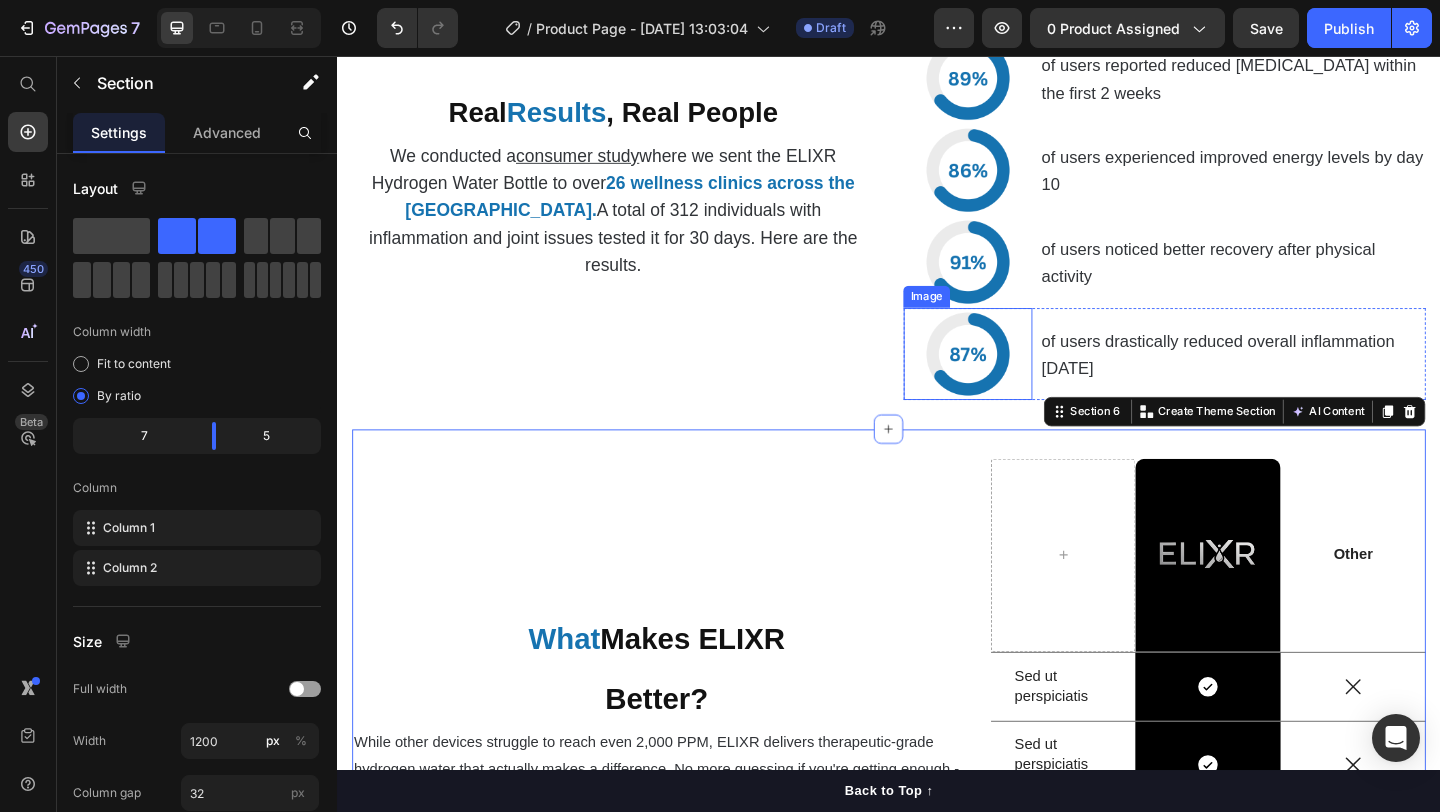scroll, scrollTop: 4812, scrollLeft: 0, axis: vertical 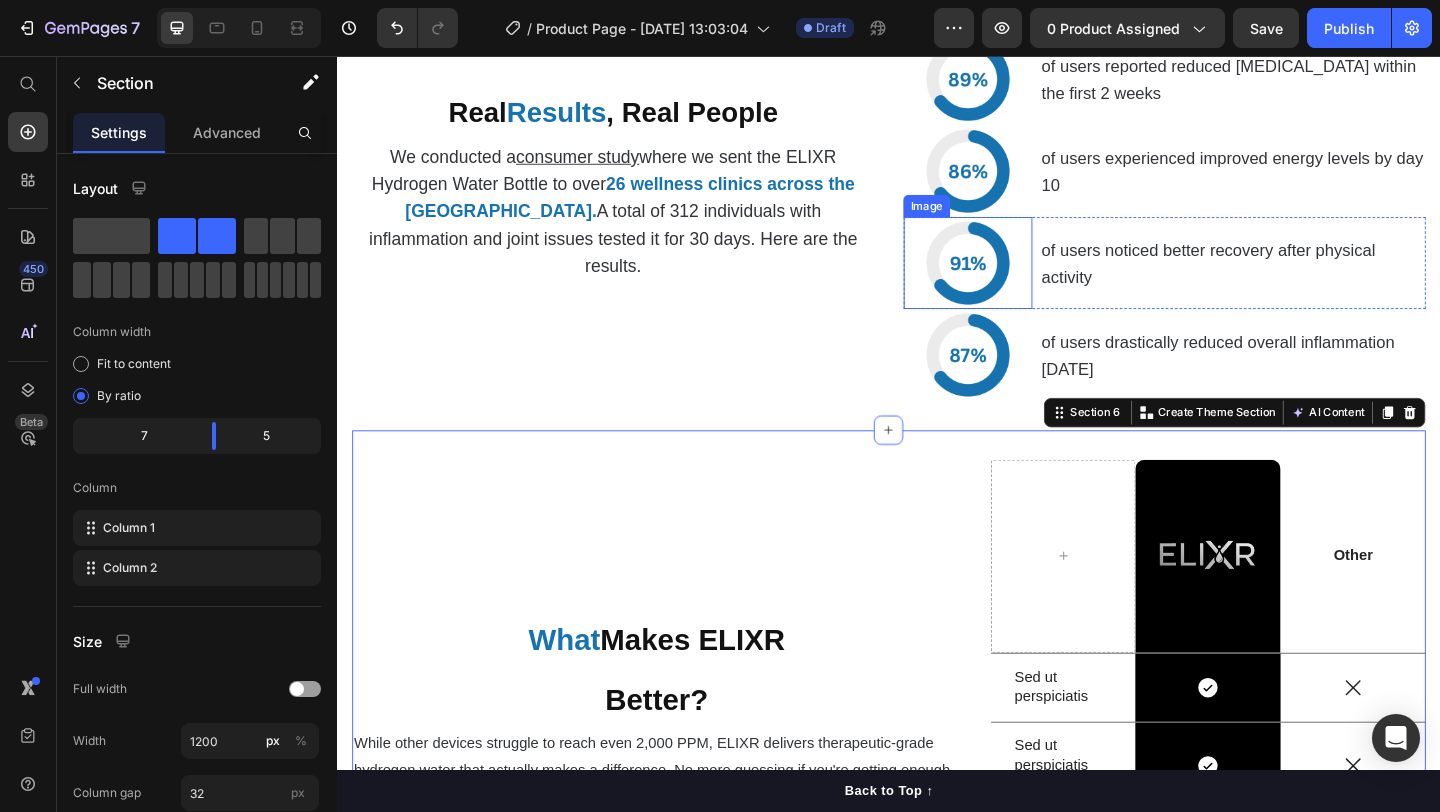 click at bounding box center (1023, 281) 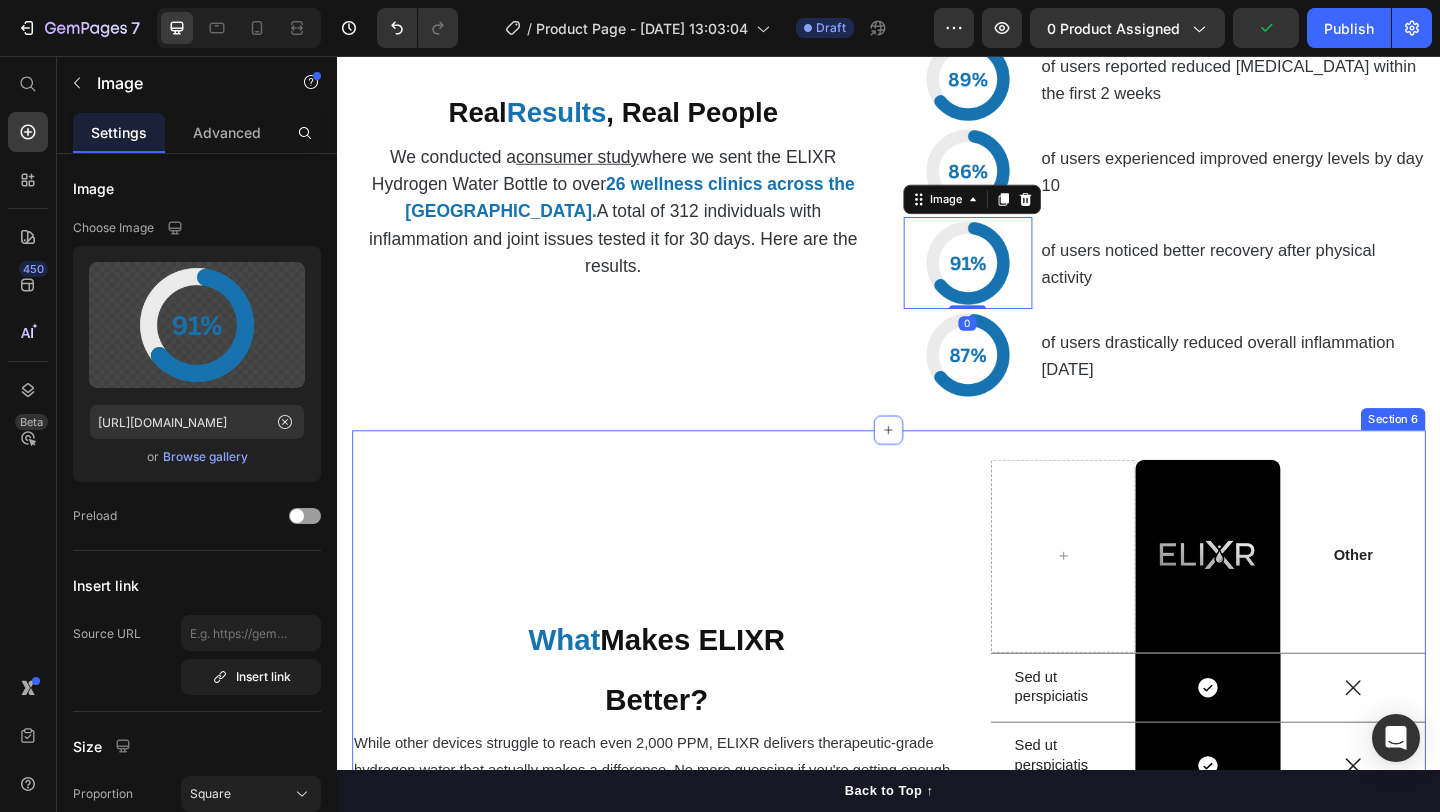 scroll, scrollTop: 4392, scrollLeft: 0, axis: vertical 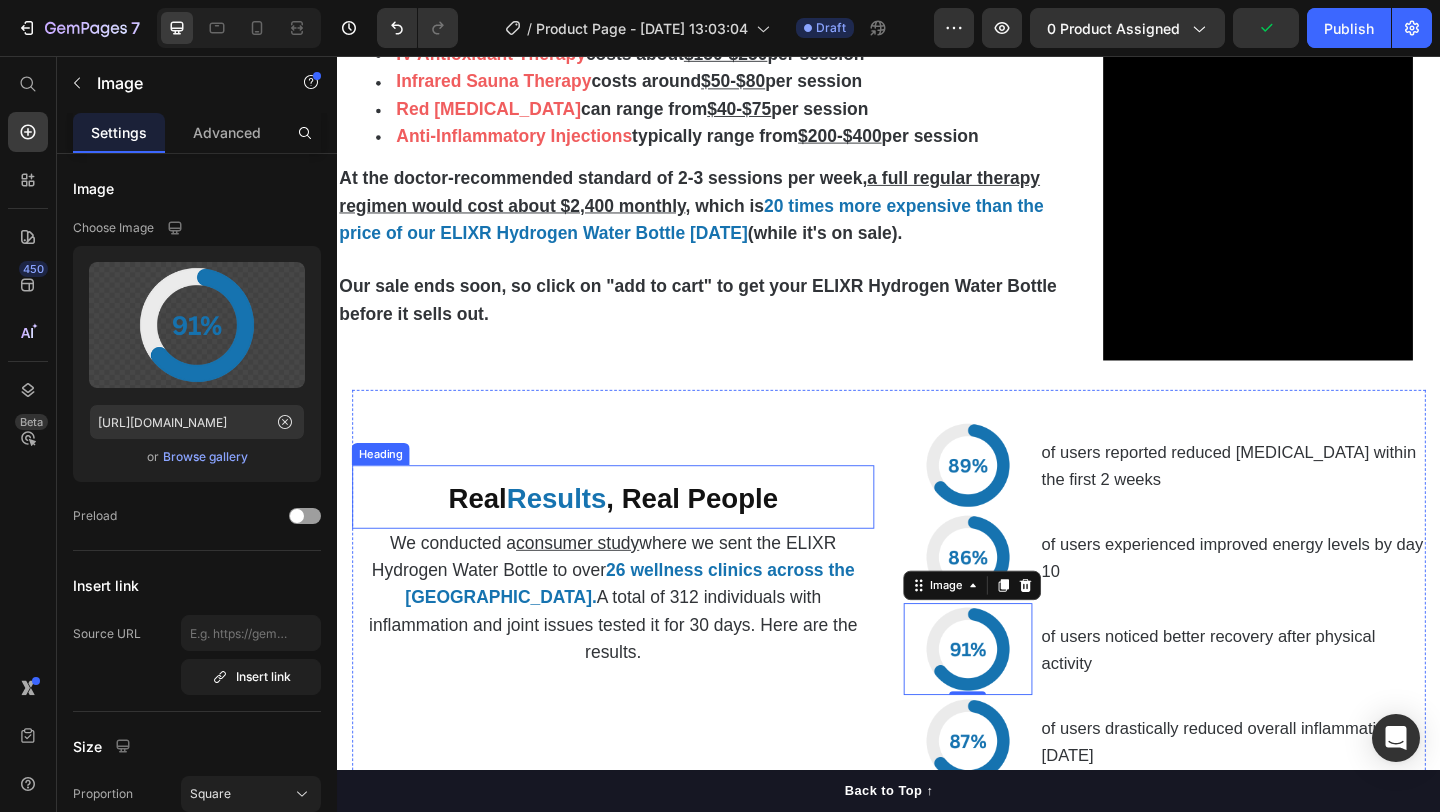 click on "Results" at bounding box center (575, 537) 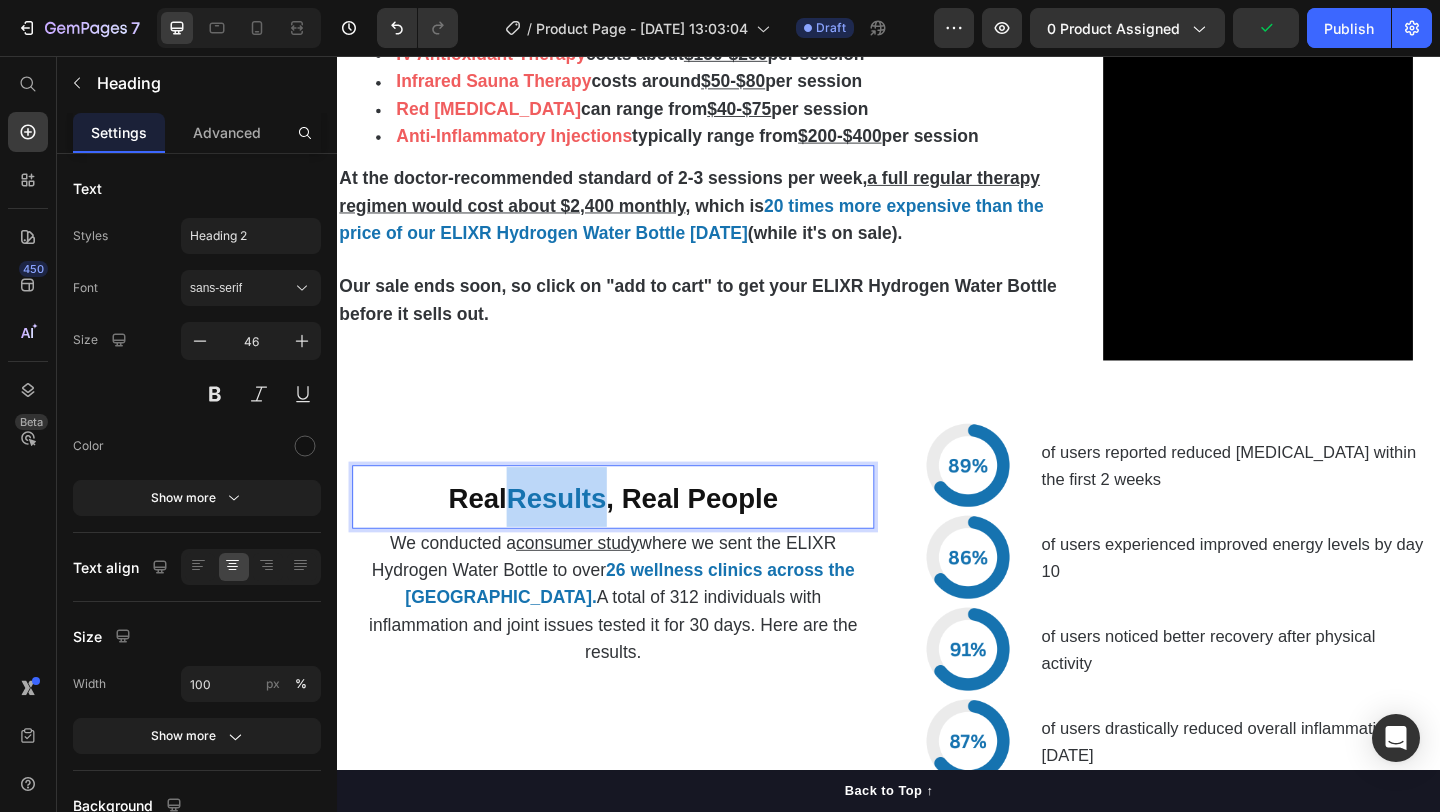 click on "Results" at bounding box center [575, 537] 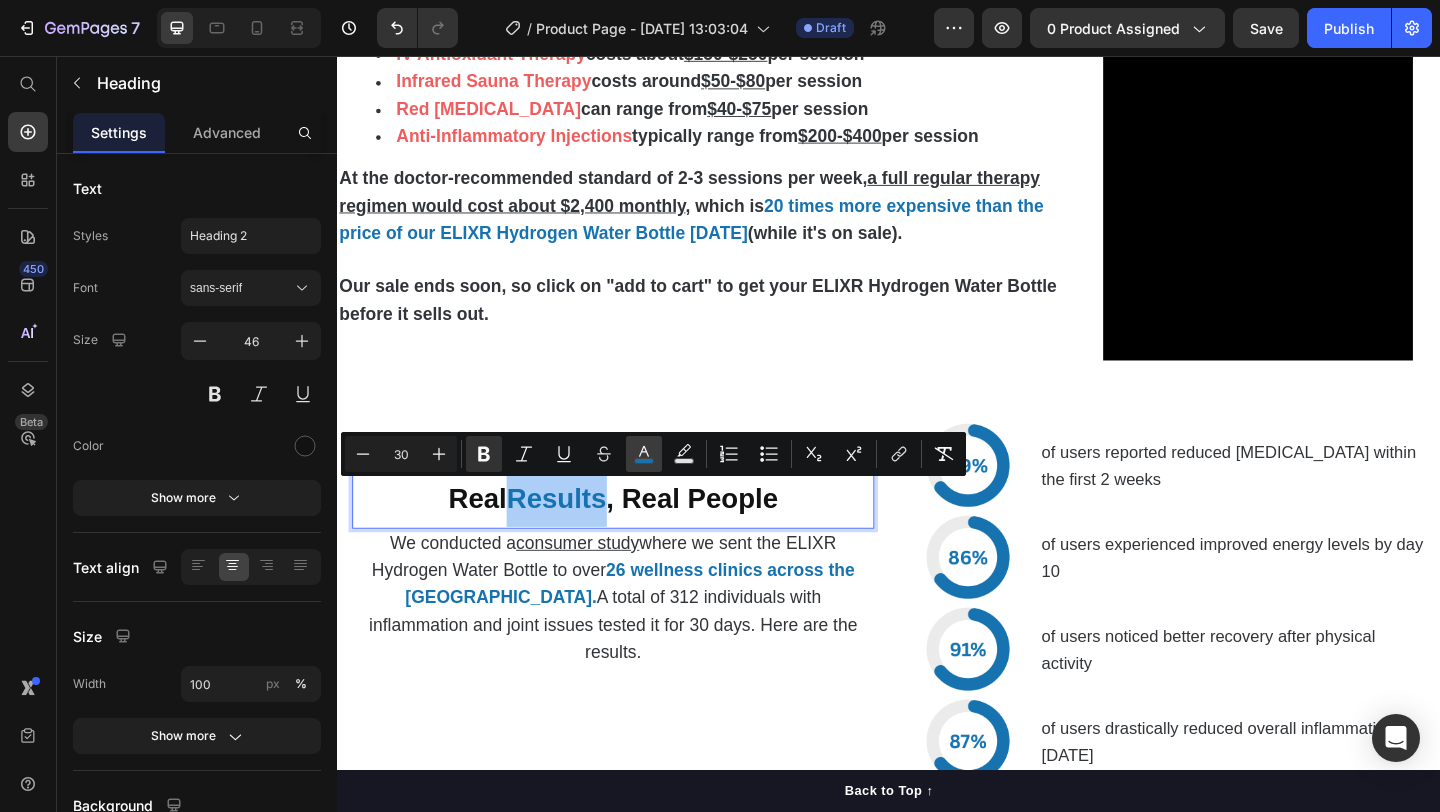 click 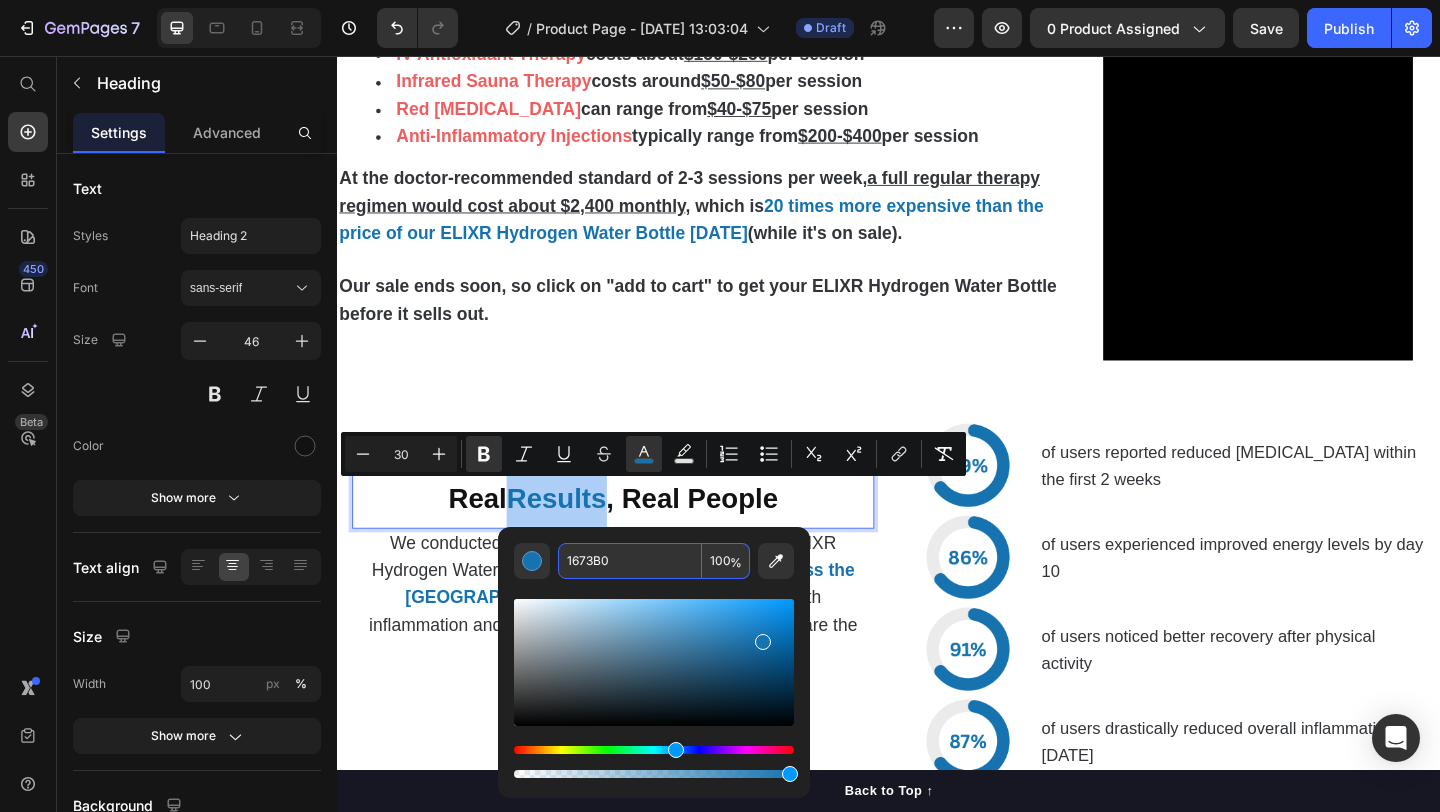 click on "1673B0" at bounding box center (630, 561) 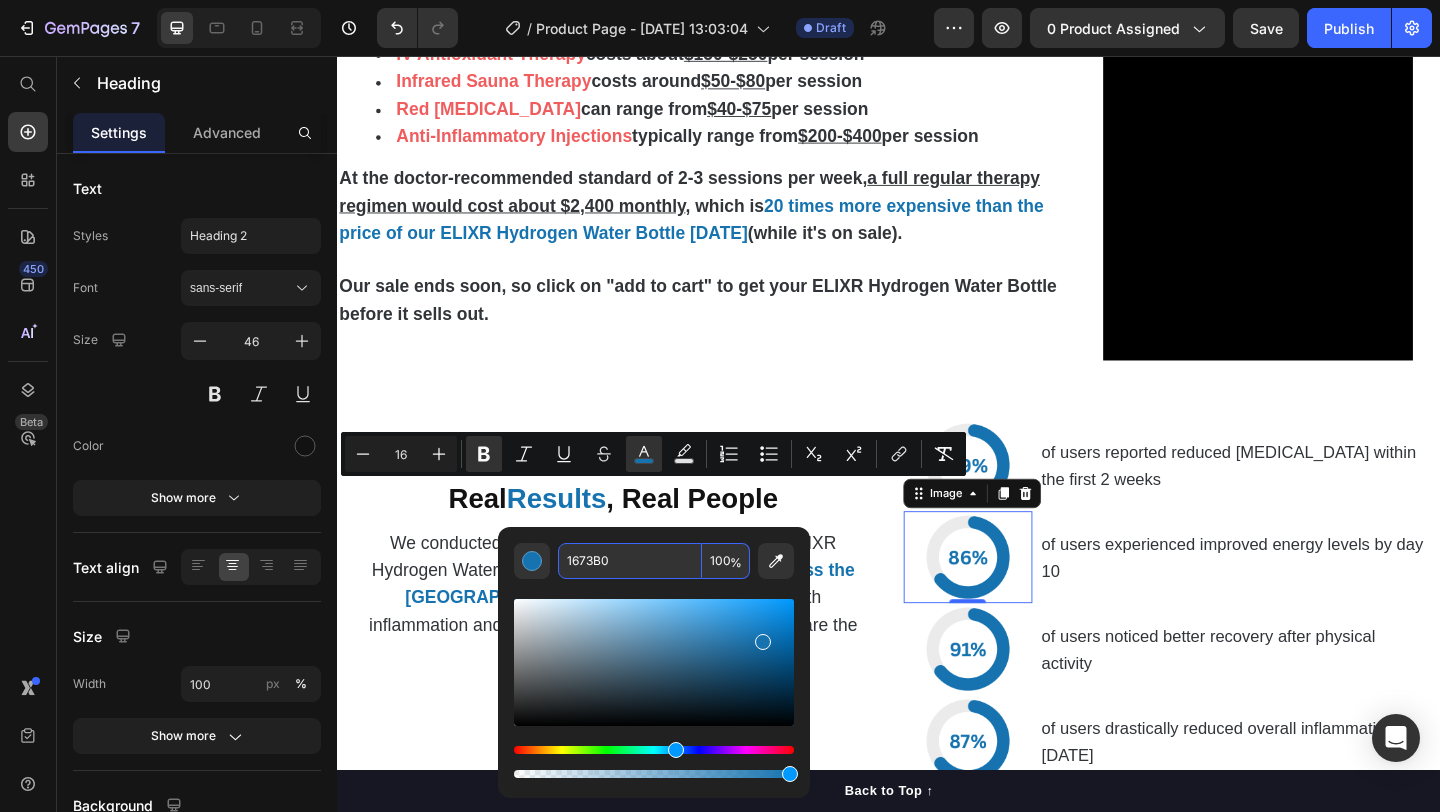 click at bounding box center [1023, 601] 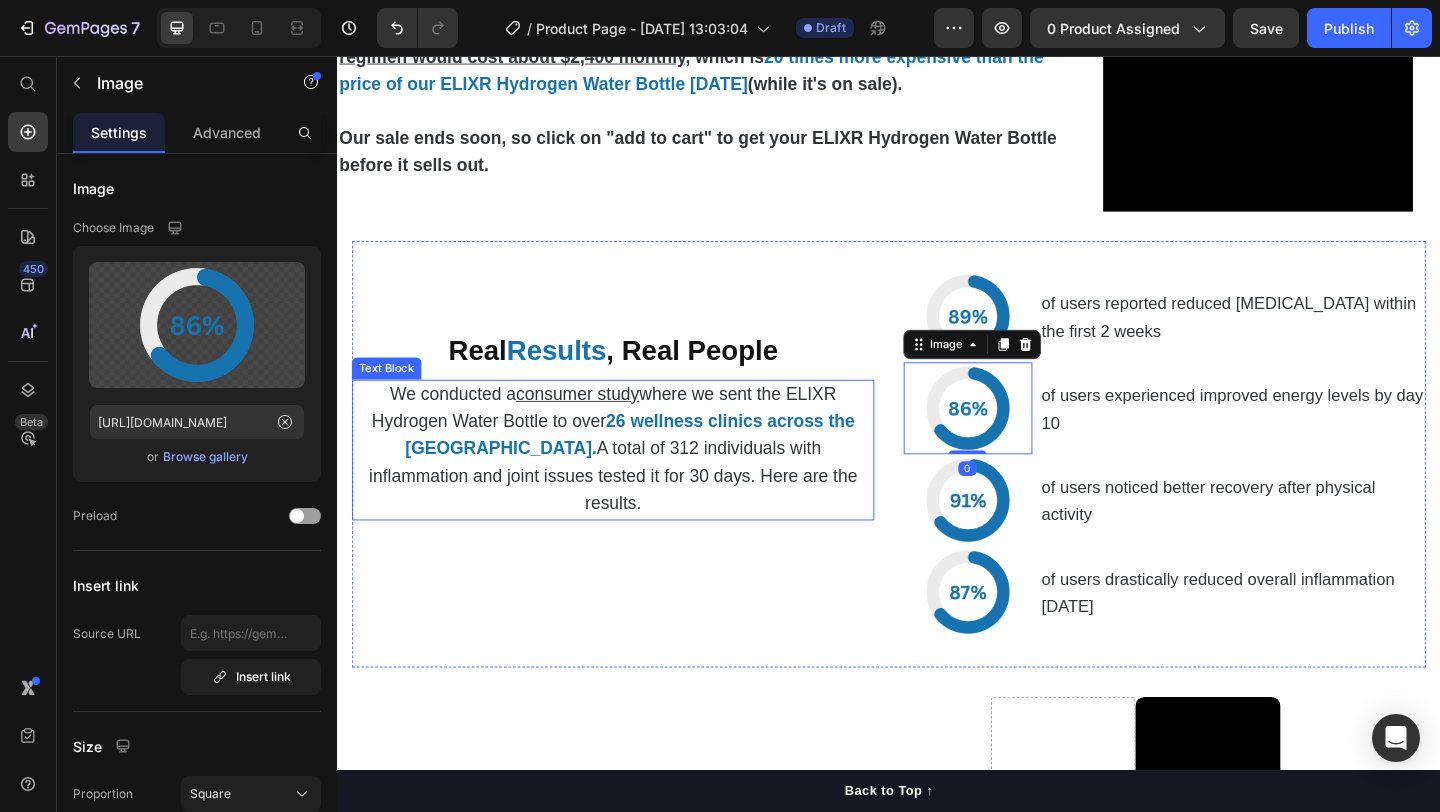 click on "⁠⁠⁠⁠⁠⁠⁠ Real  Results , Real People Heading We conducted a  consumer study  where we sent the ELIXR Hydrogen Water Bottle to over  26 wellness clinics across the US.  A total of 312 individuals with inflammation and joint issues tested it for 30 days. Here are the results. Text Block" at bounding box center [637, 489] 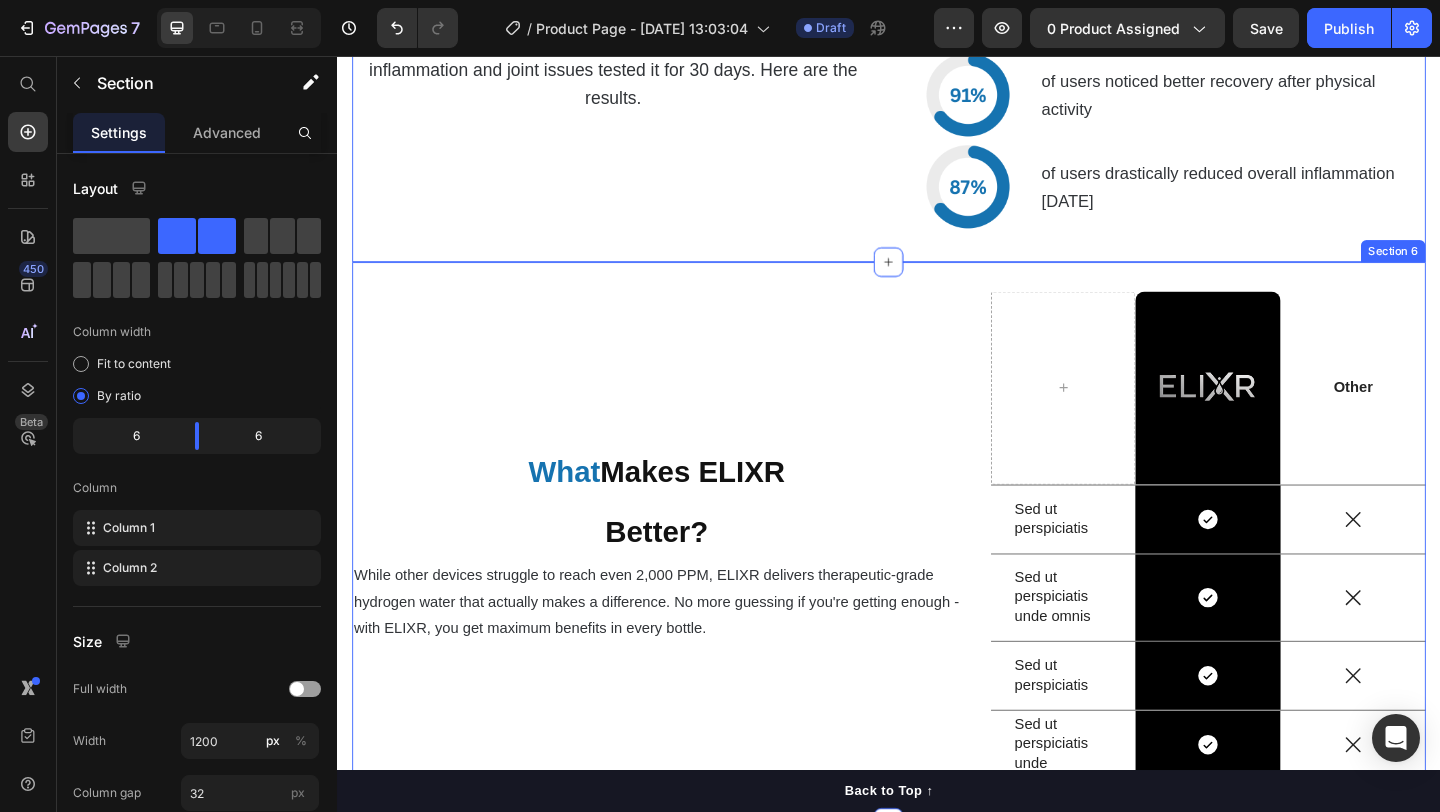 scroll, scrollTop: 5007, scrollLeft: 0, axis: vertical 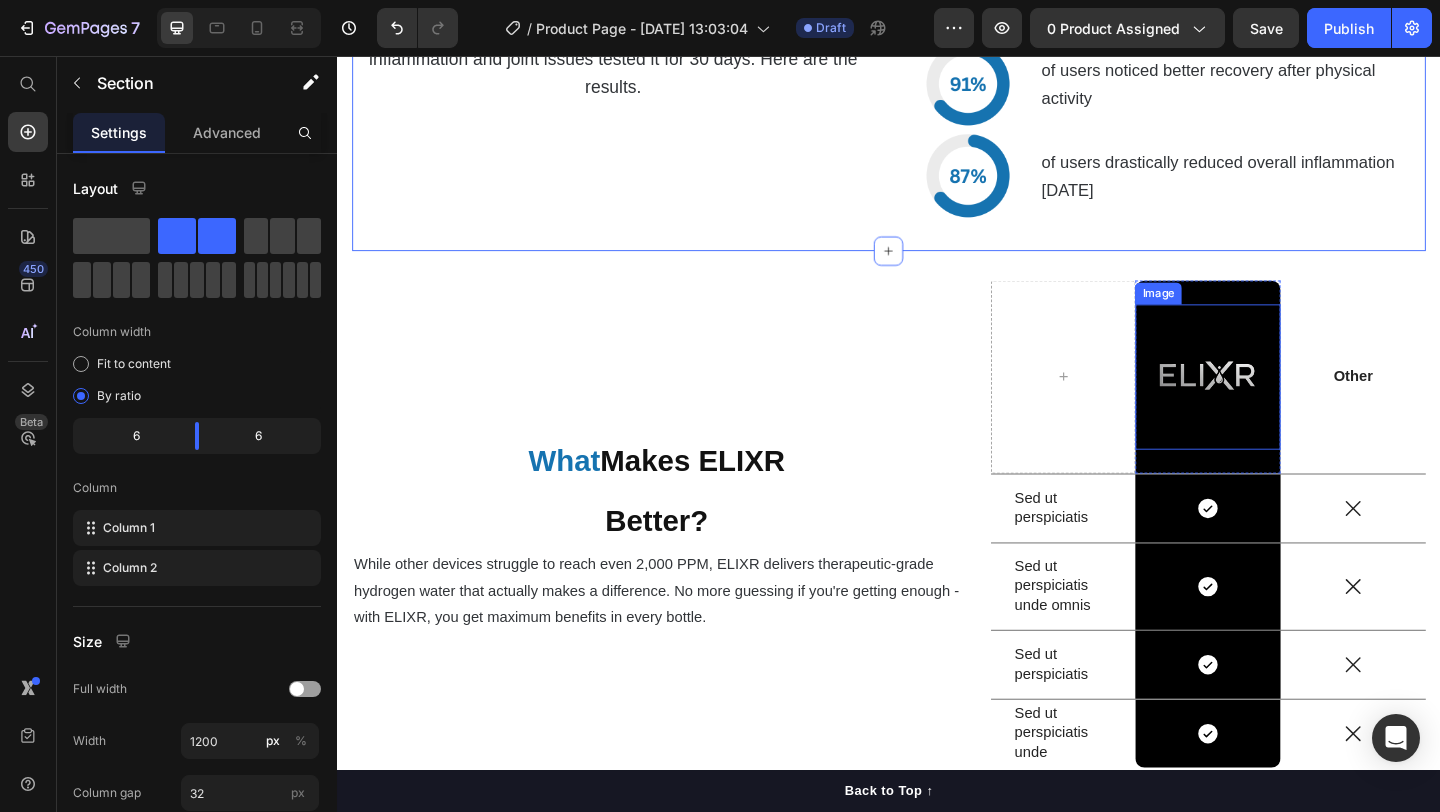 click at bounding box center (1284, 405) 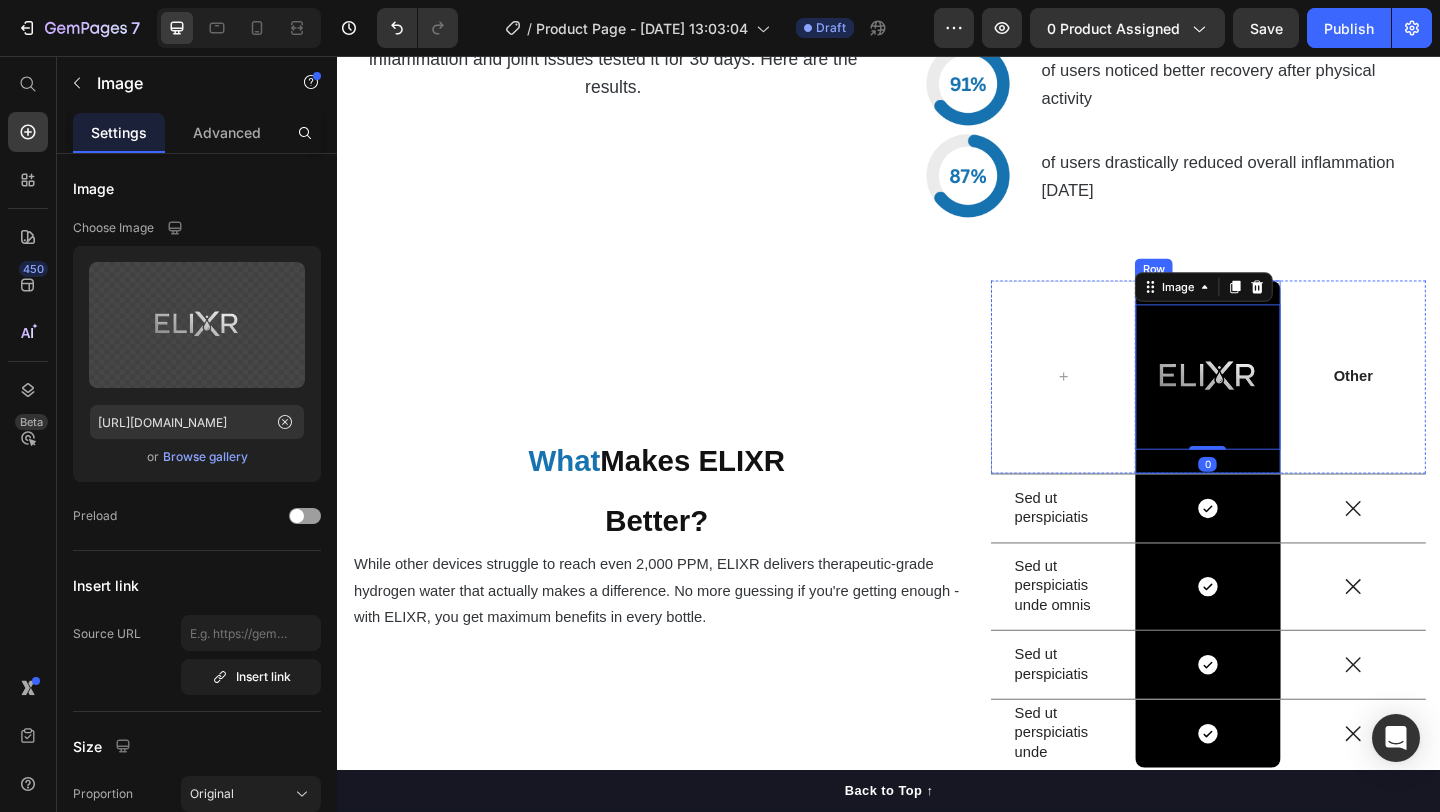 click on "Image   0 Row" at bounding box center [1284, 405] 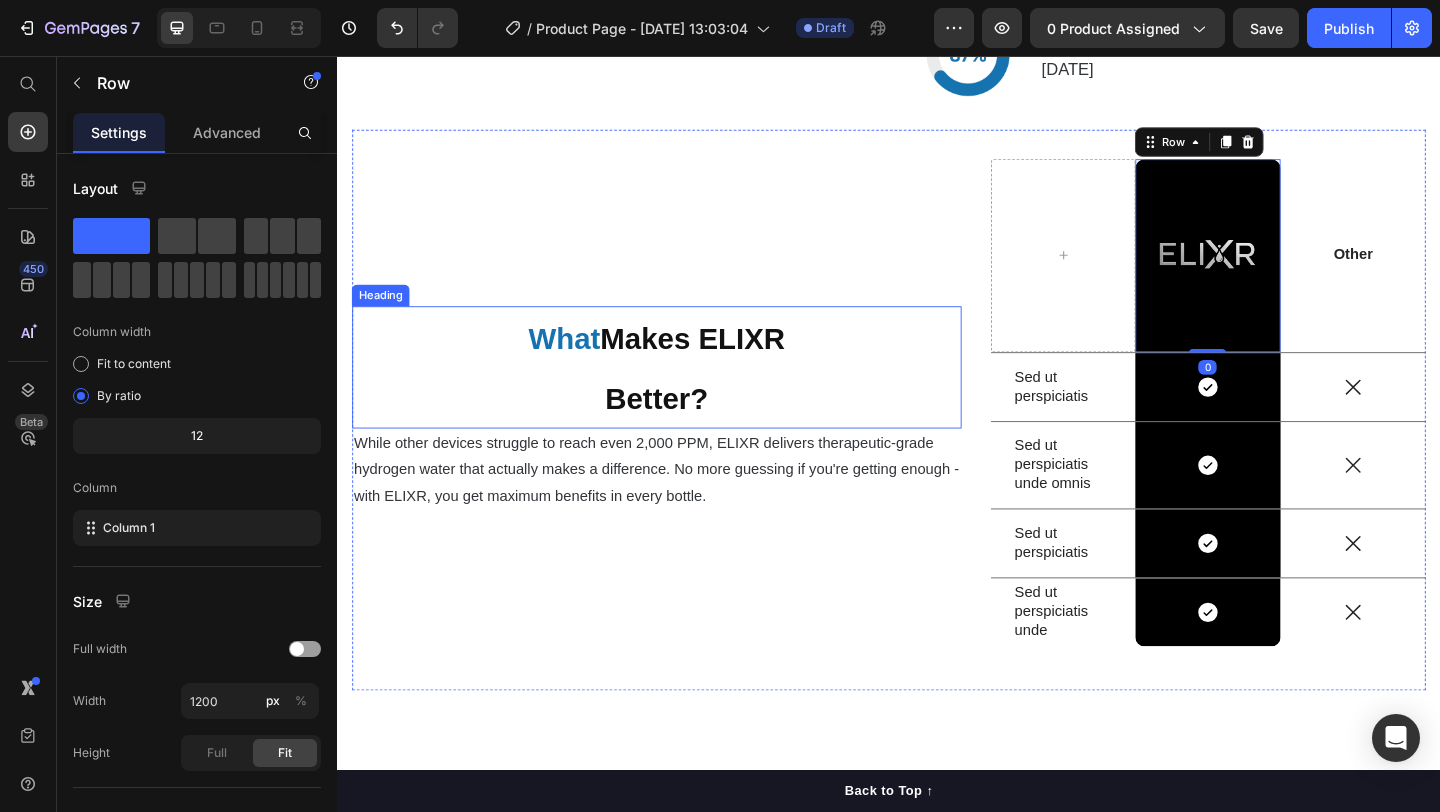 scroll, scrollTop: 5168, scrollLeft: 0, axis: vertical 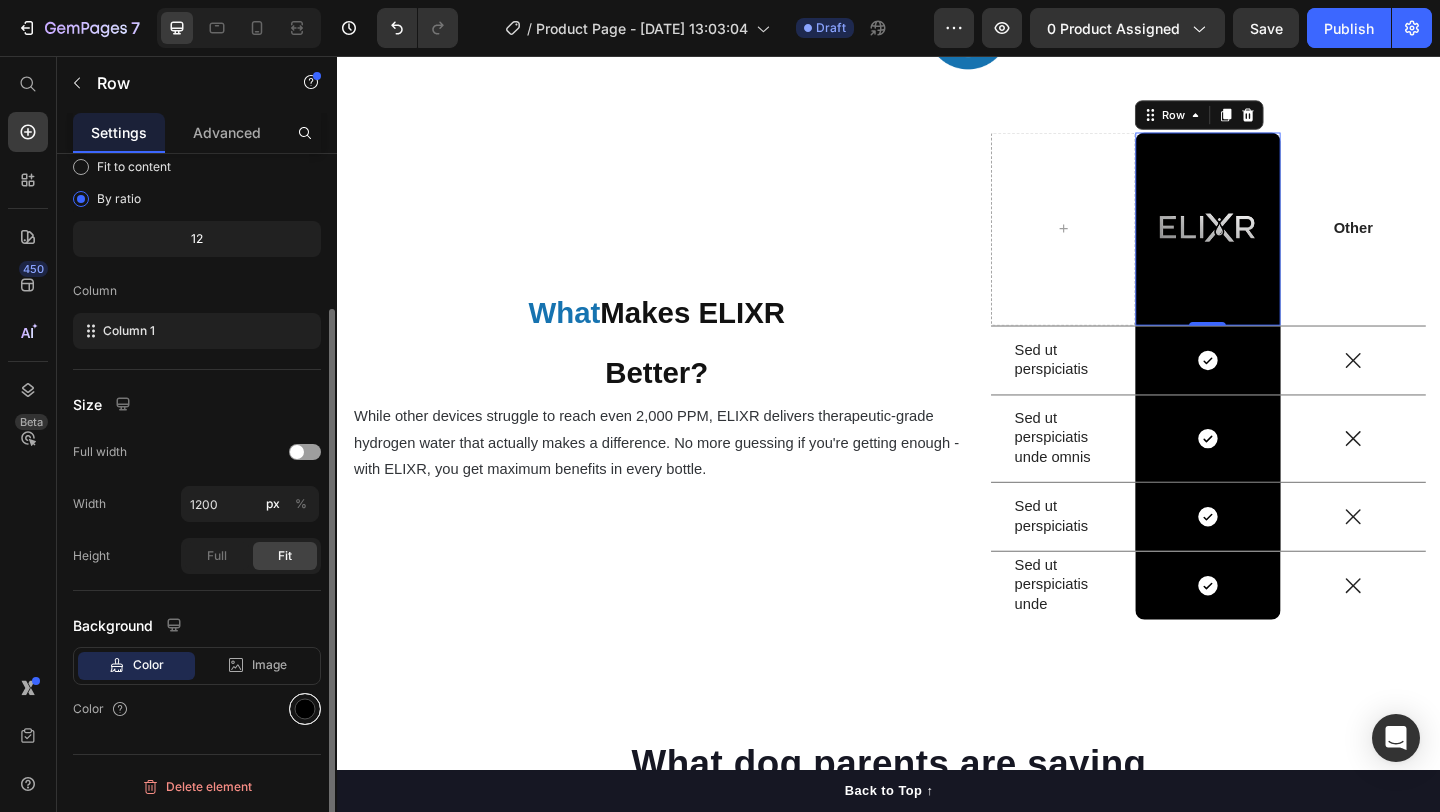 click at bounding box center [305, 709] 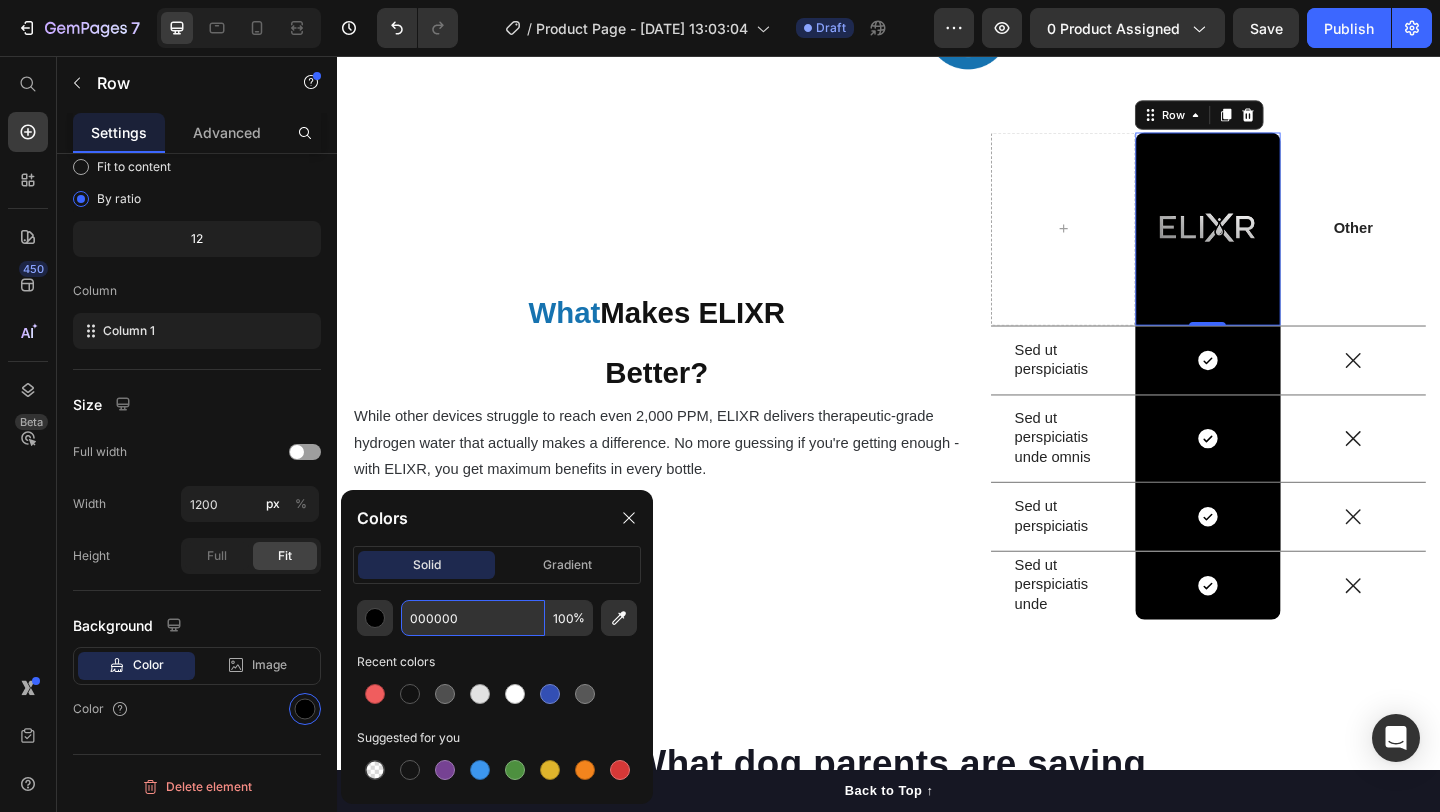 click on "000000" at bounding box center [473, 618] 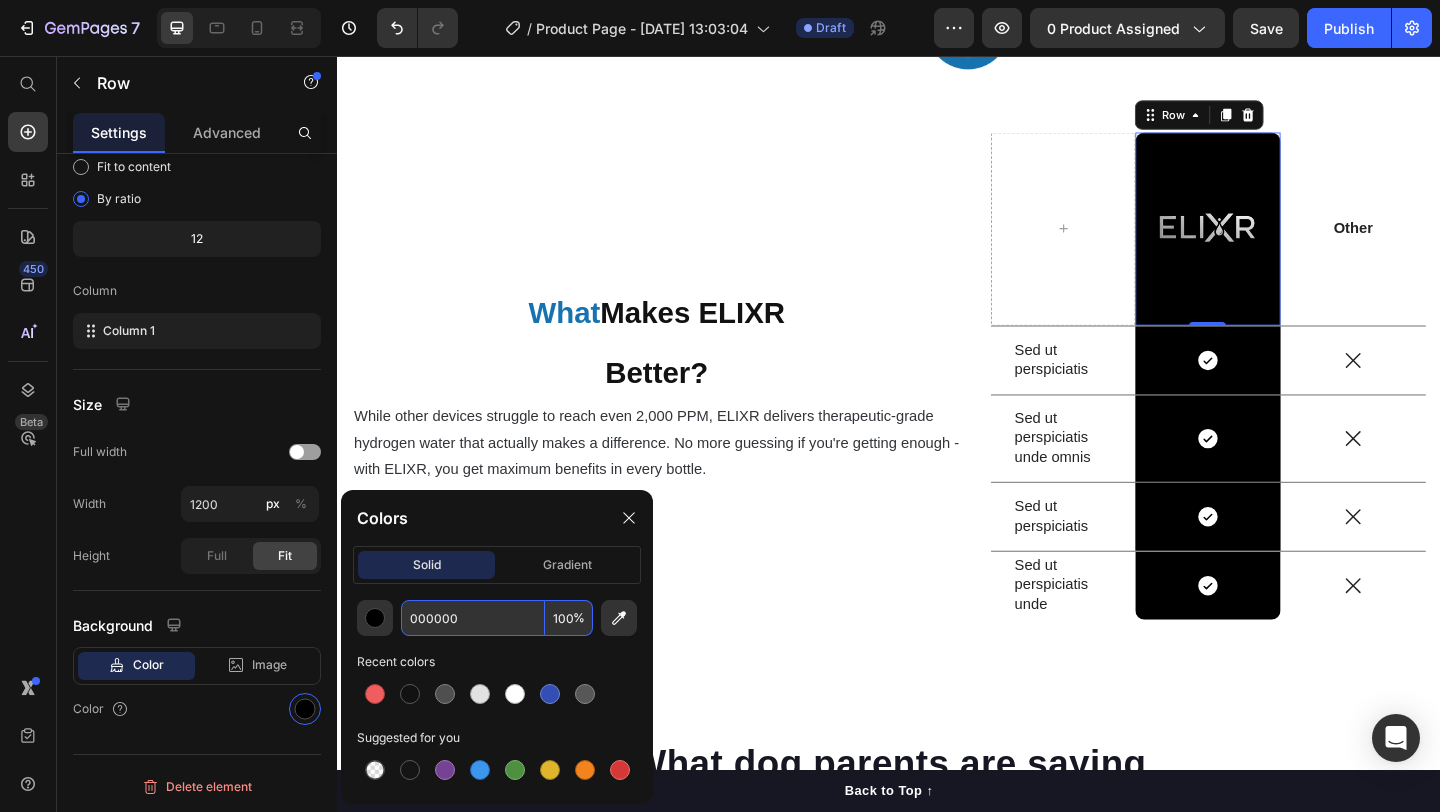 paste on "1673B" 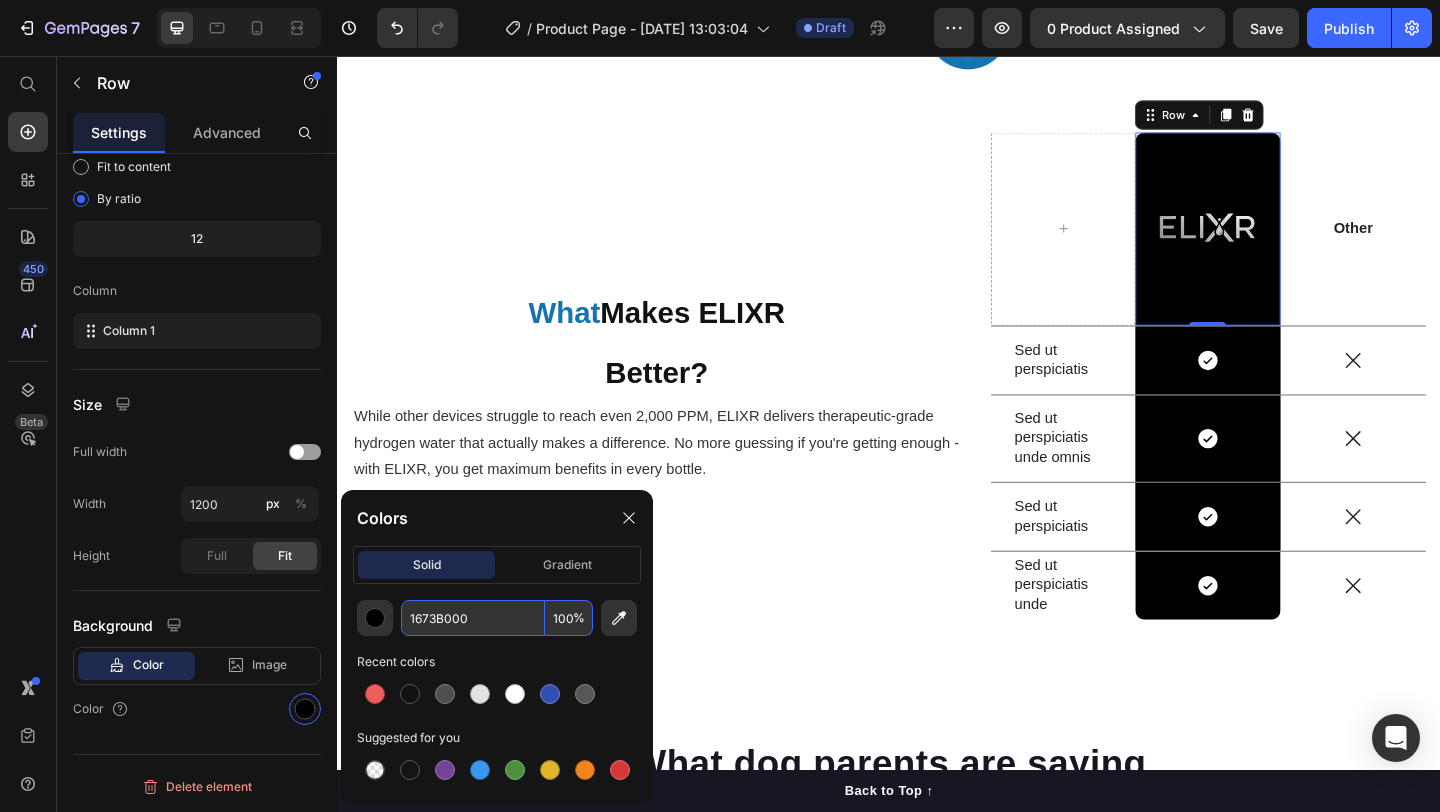 paste 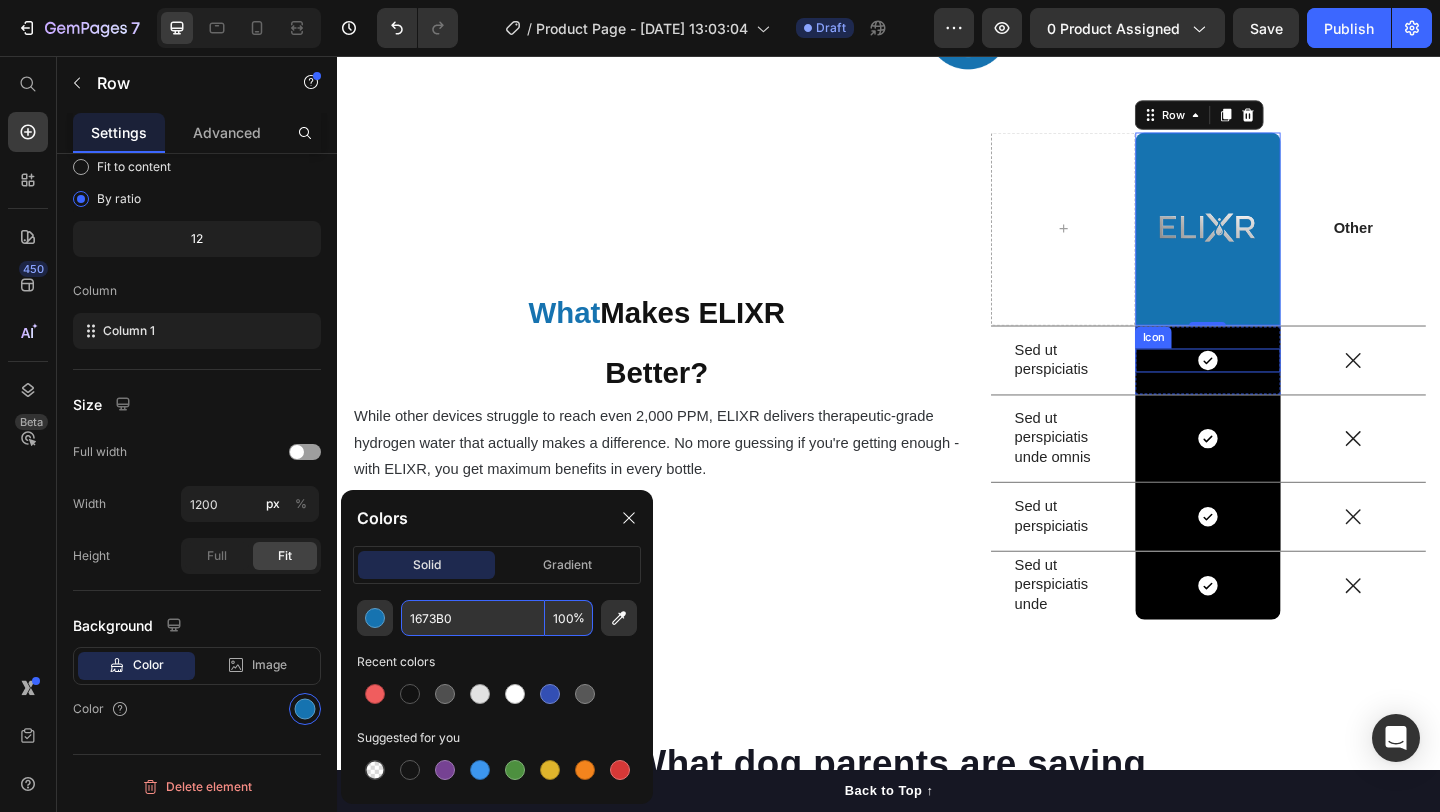 click on "Icon" at bounding box center (1284, 387) 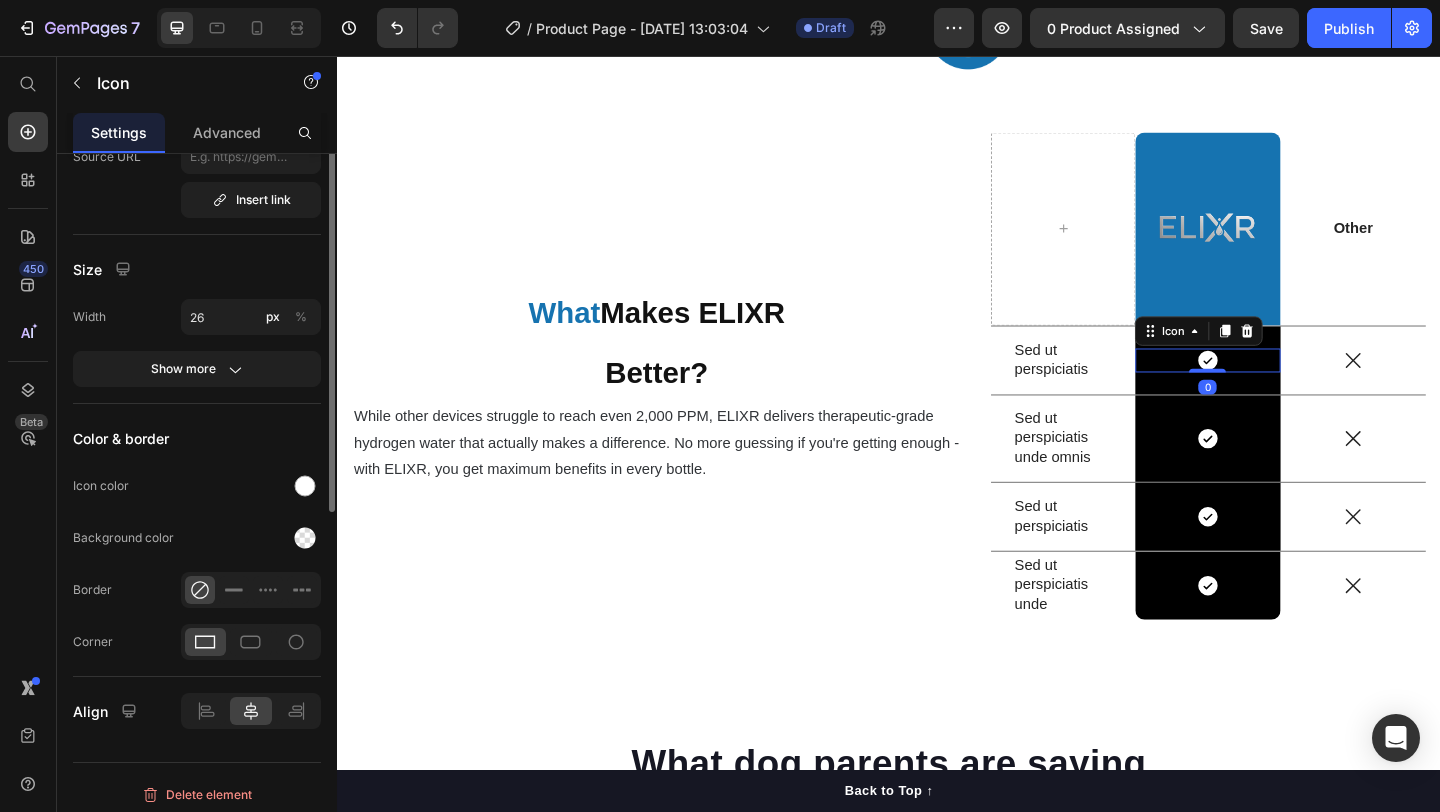 scroll, scrollTop: 0, scrollLeft: 0, axis: both 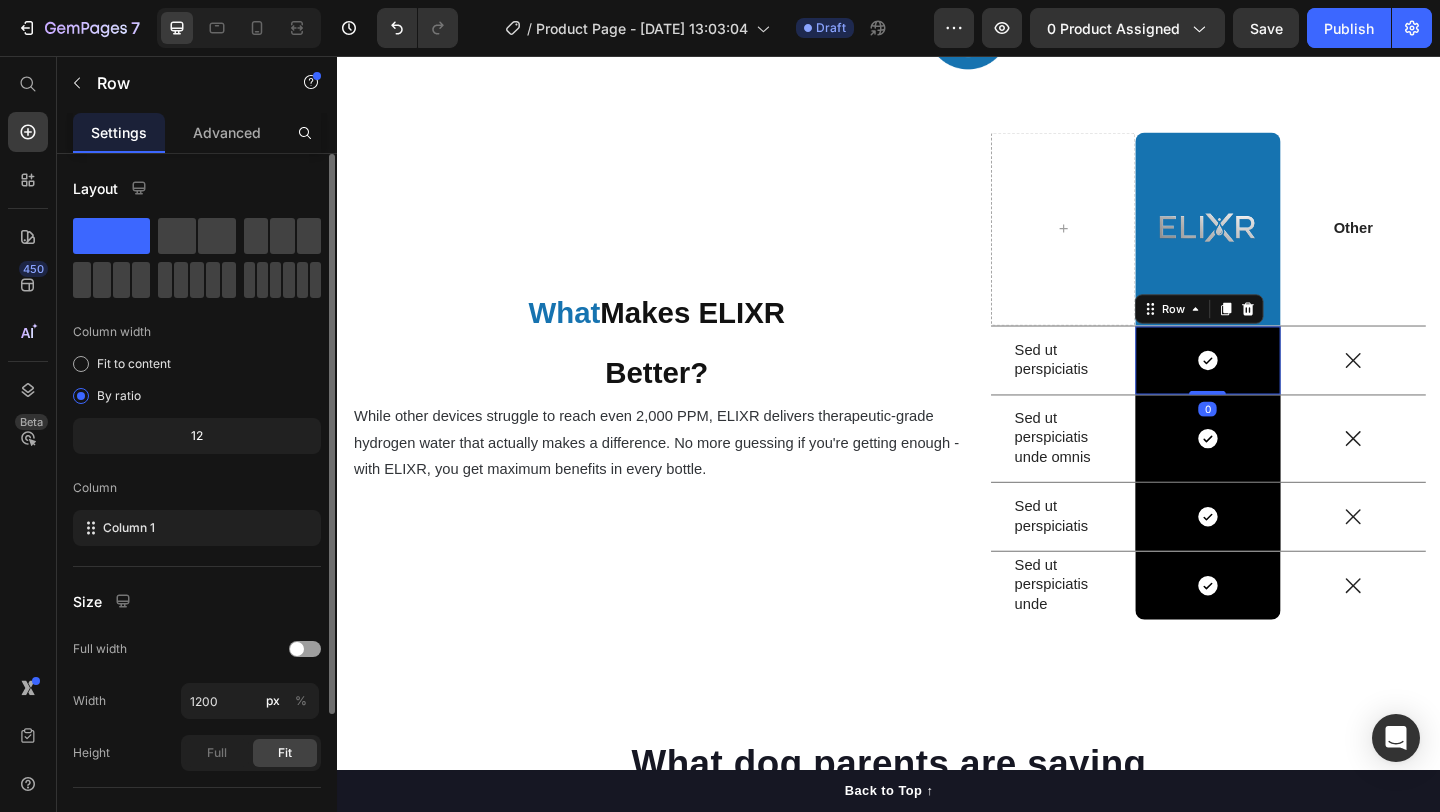 click on "Icon Row   0" at bounding box center (1284, 387) 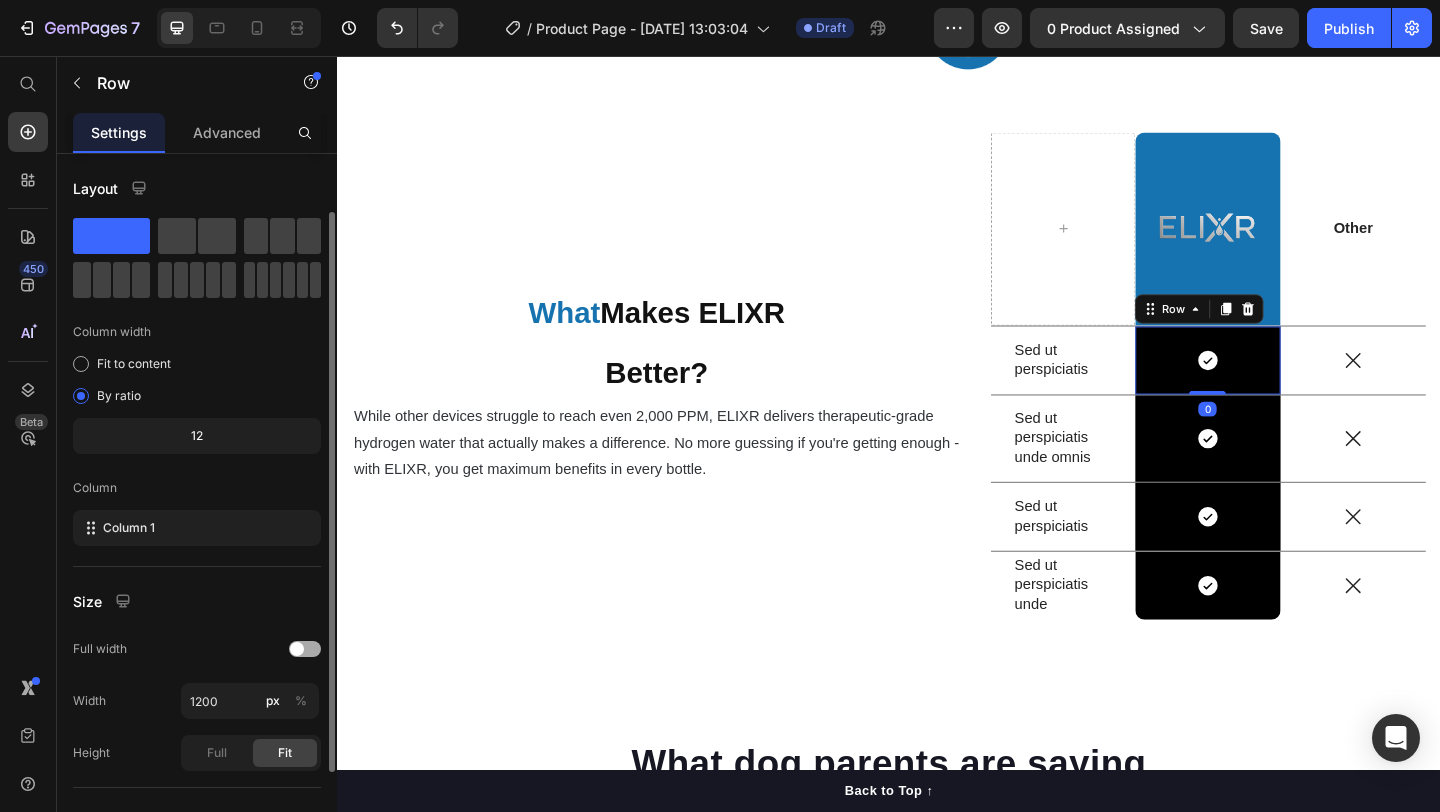 scroll, scrollTop: 197, scrollLeft: 0, axis: vertical 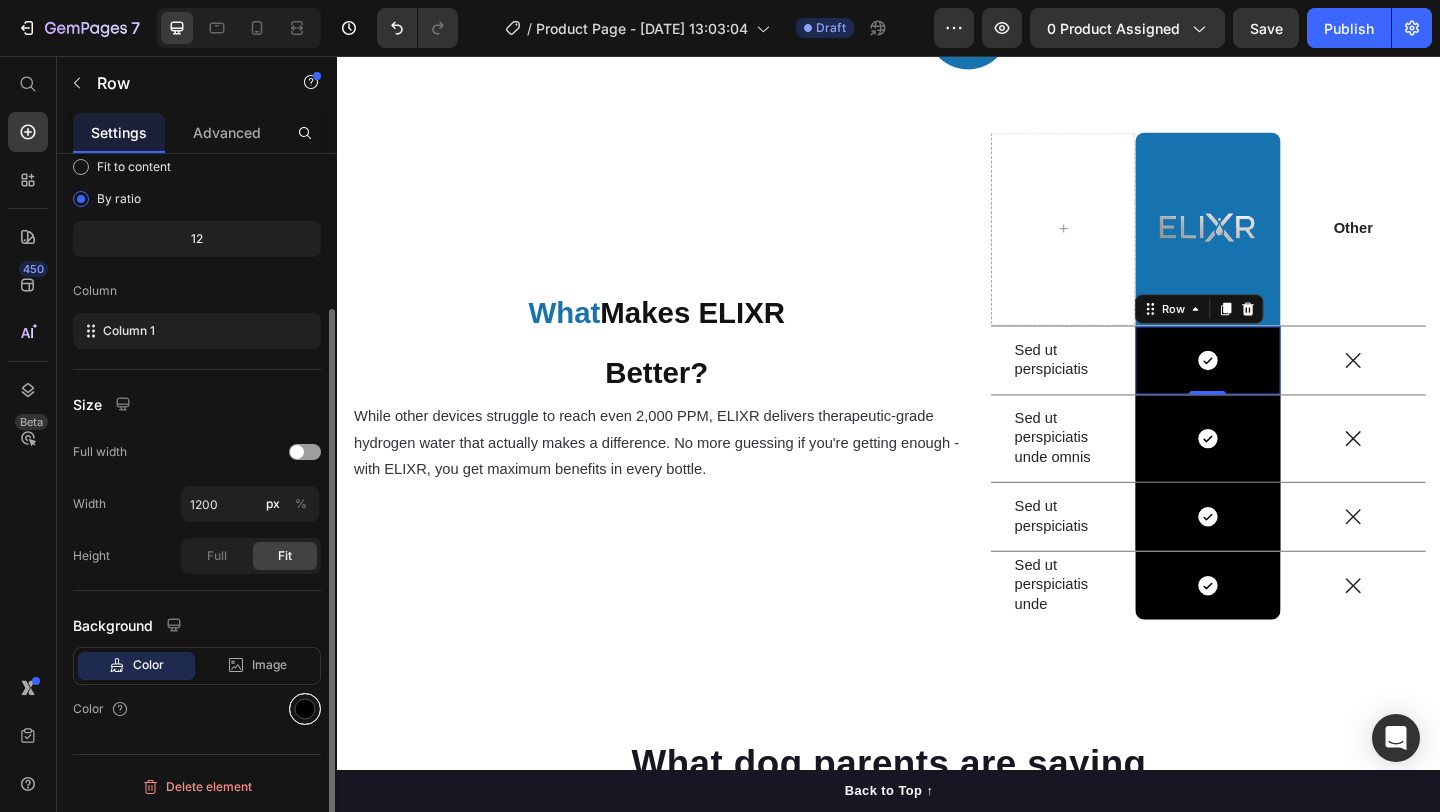 click at bounding box center (305, 709) 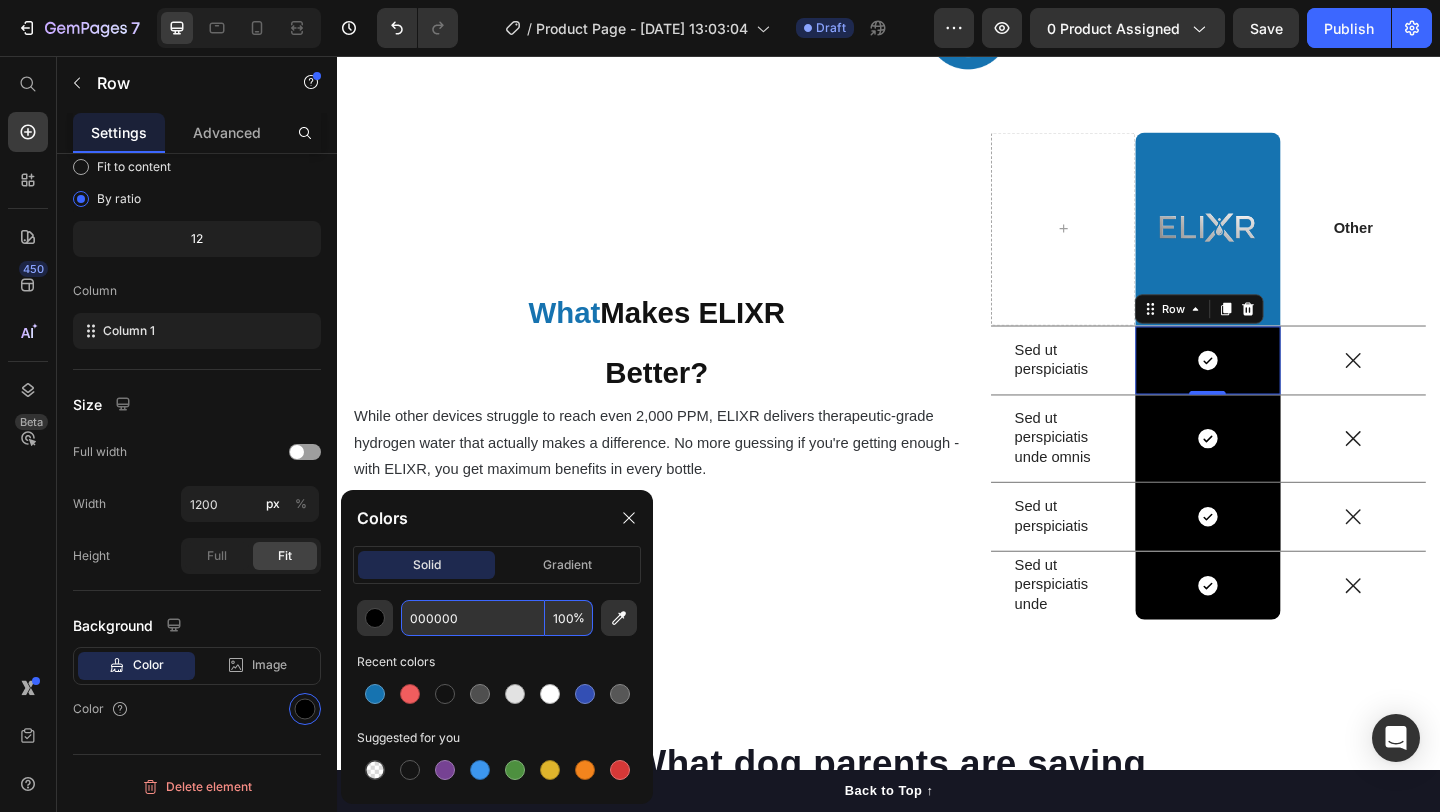 paste on "1673B" 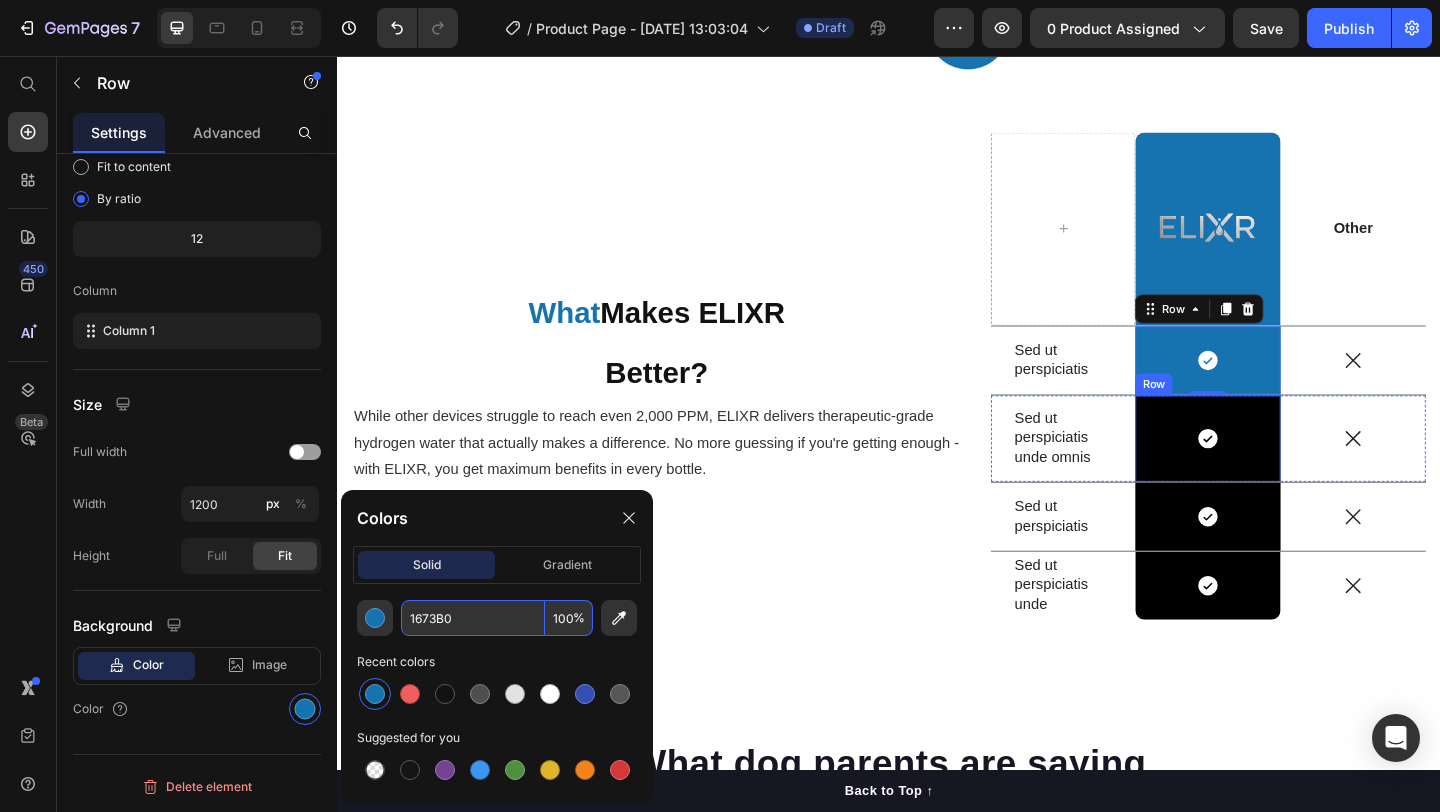 click on "Icon Row" at bounding box center [1284, 472] 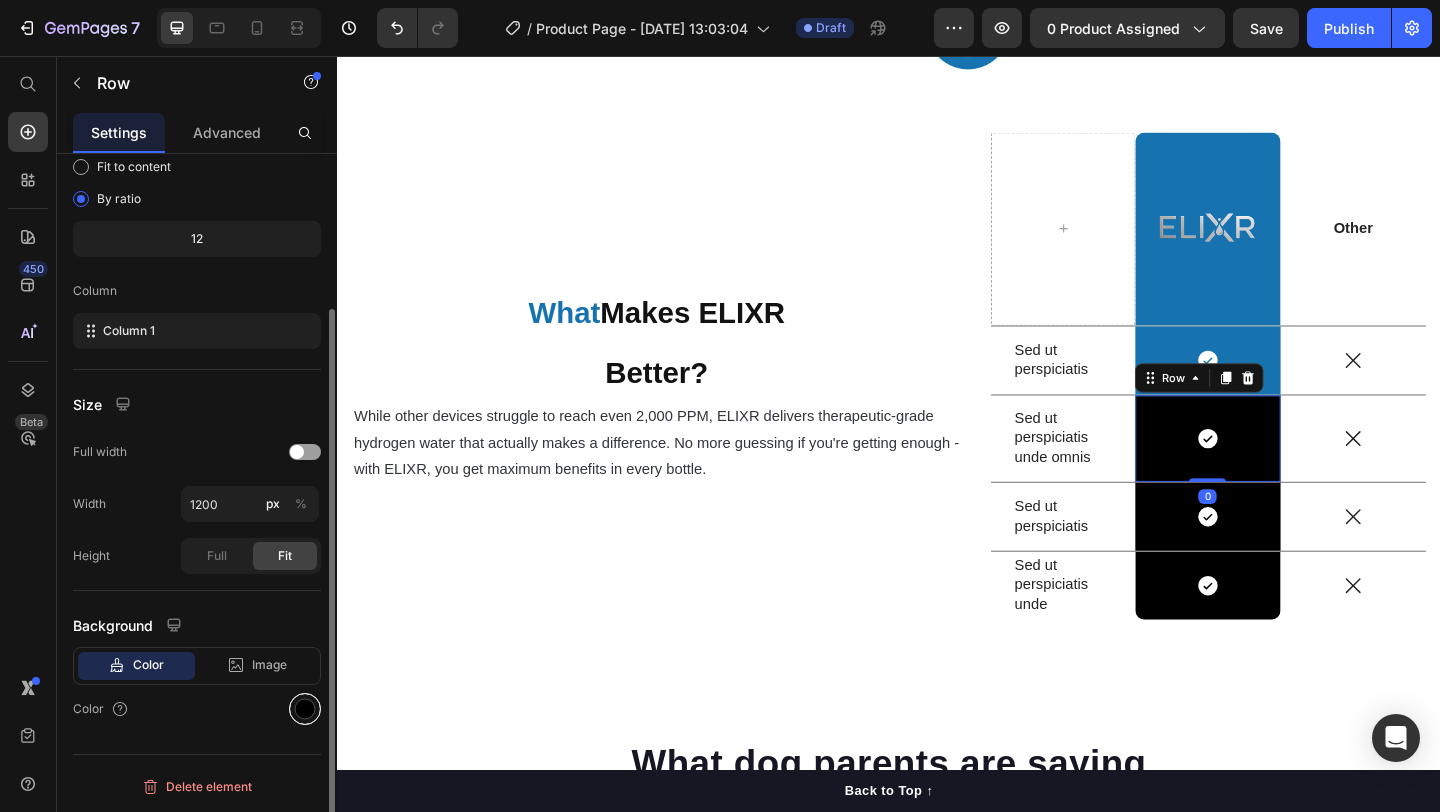 click at bounding box center [305, 709] 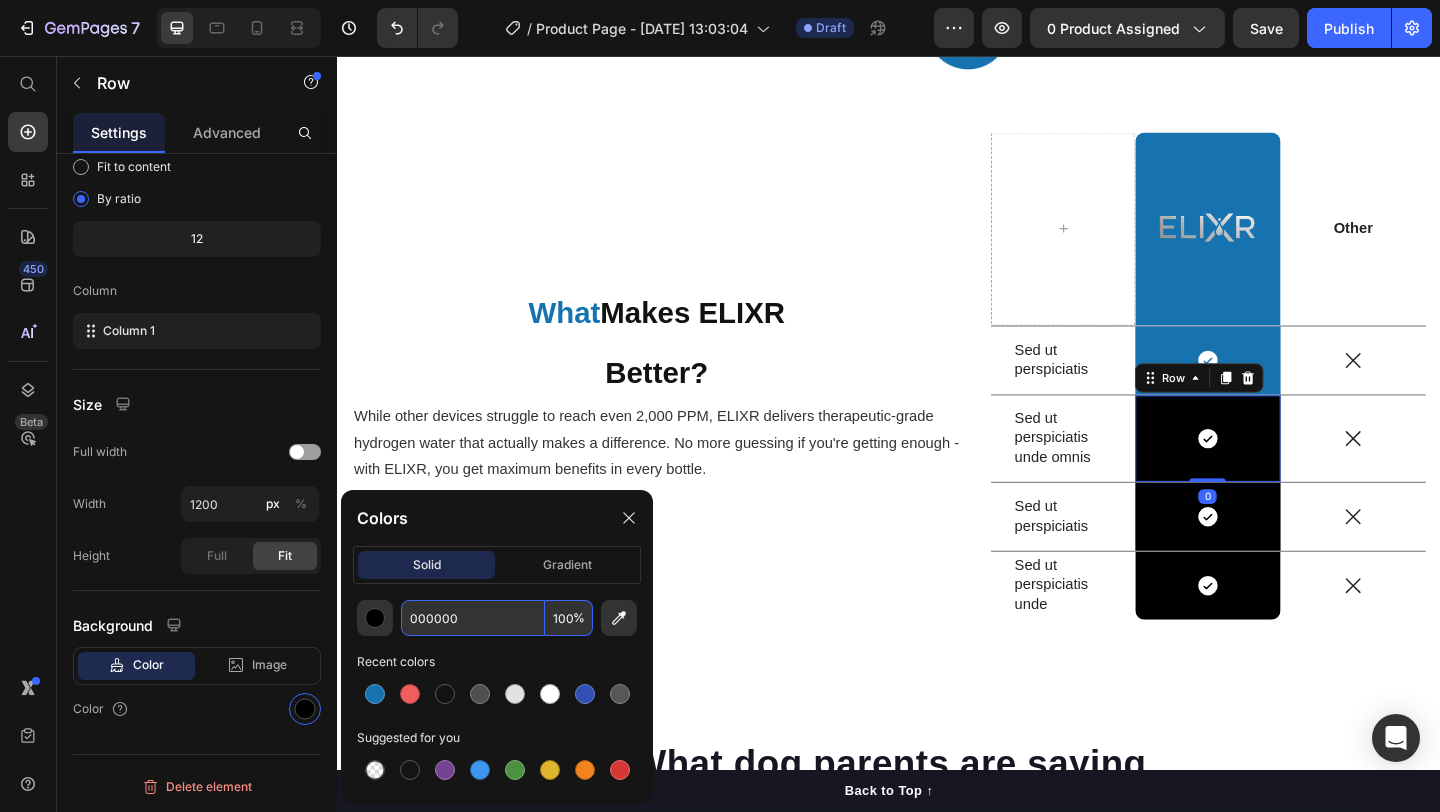 click on "000000" at bounding box center [473, 618] 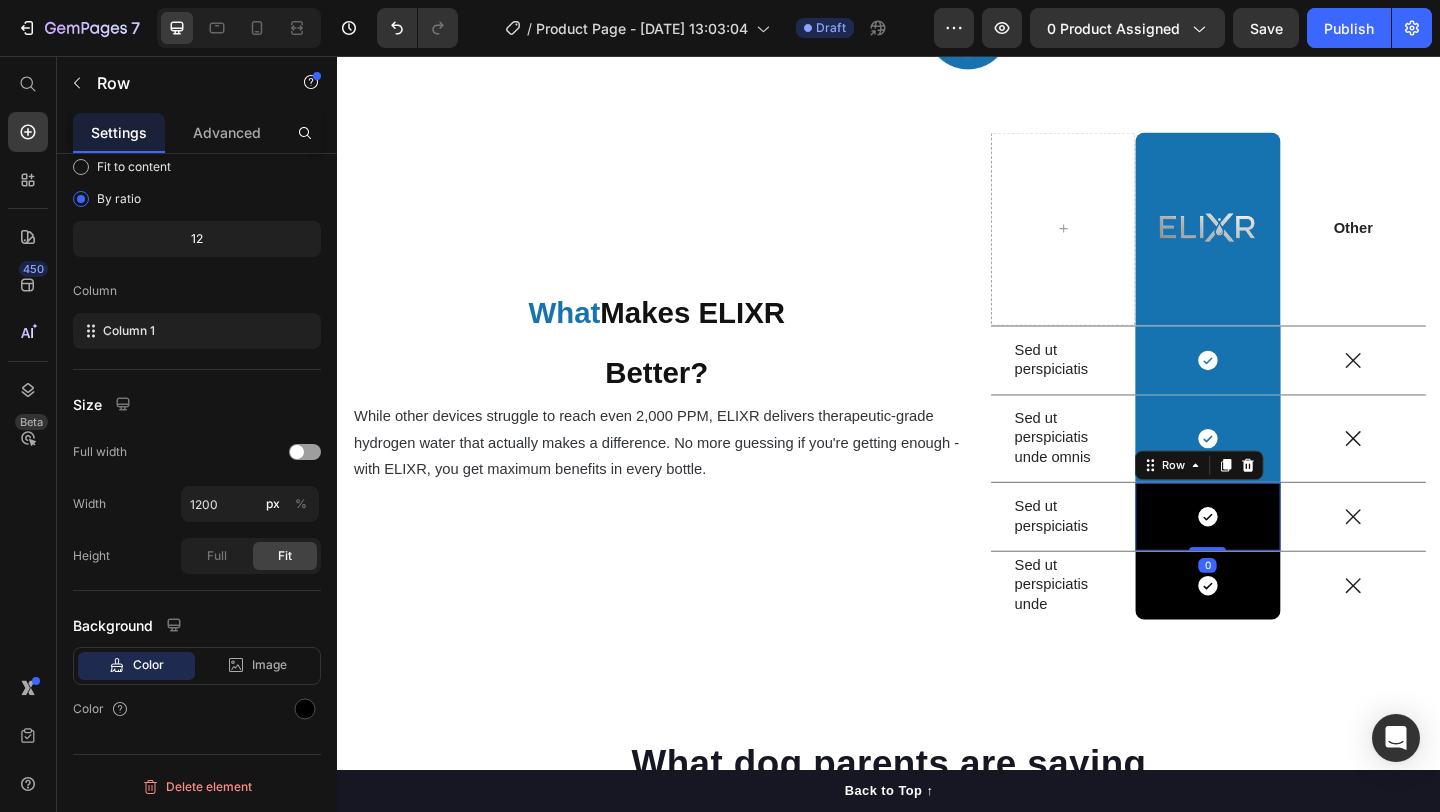 click on "Icon Row   0" at bounding box center [1284, 557] 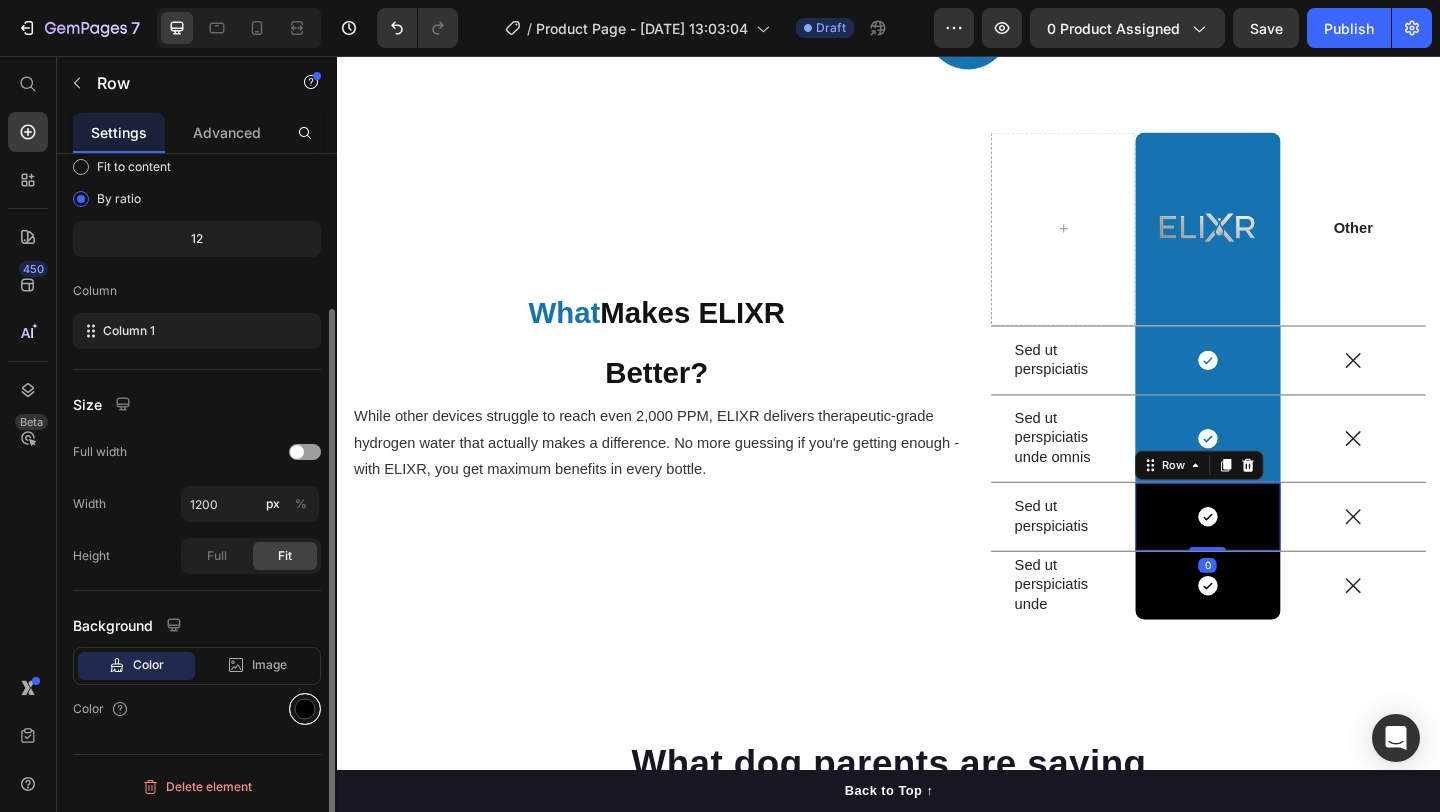 click at bounding box center [305, 709] 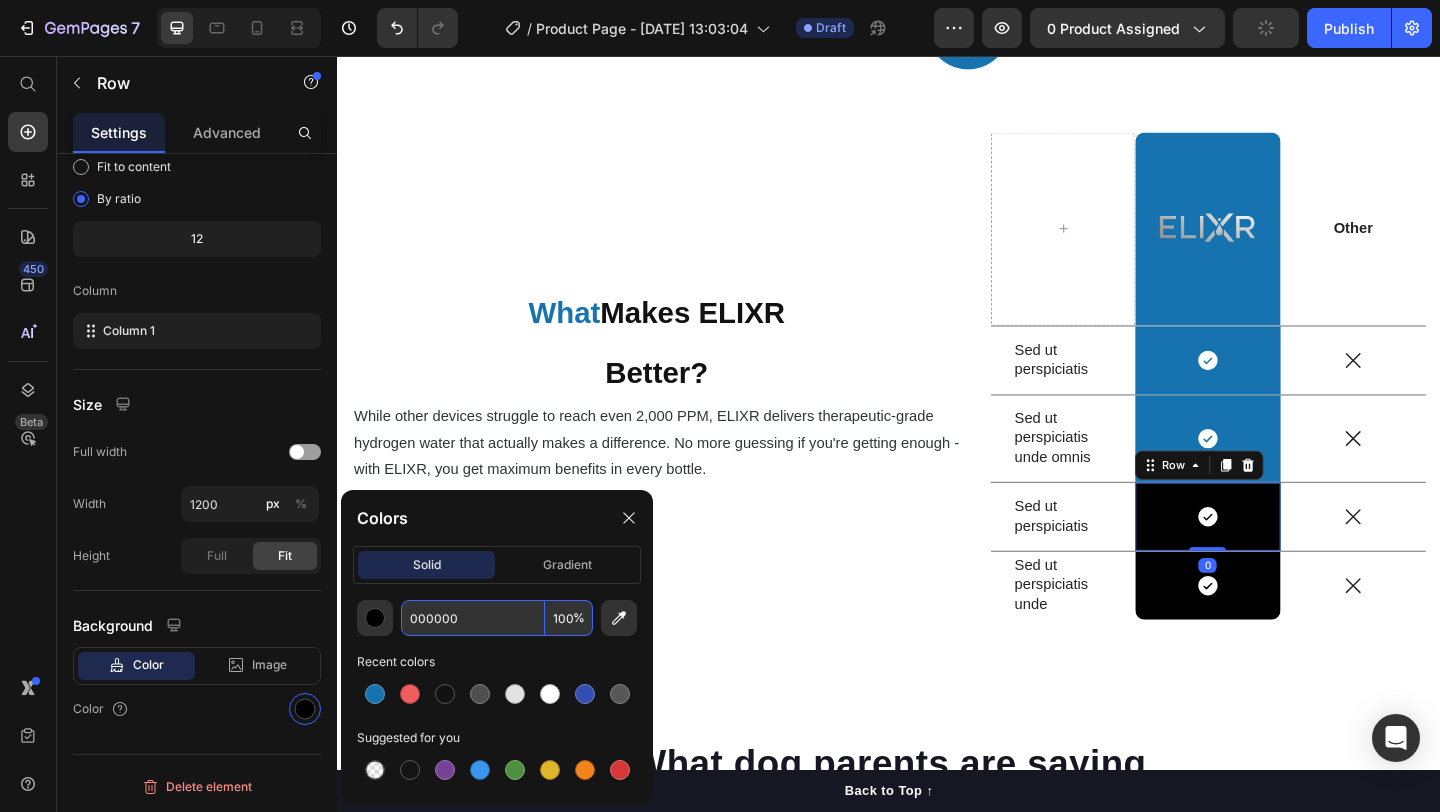 click on "000000" at bounding box center (473, 618) 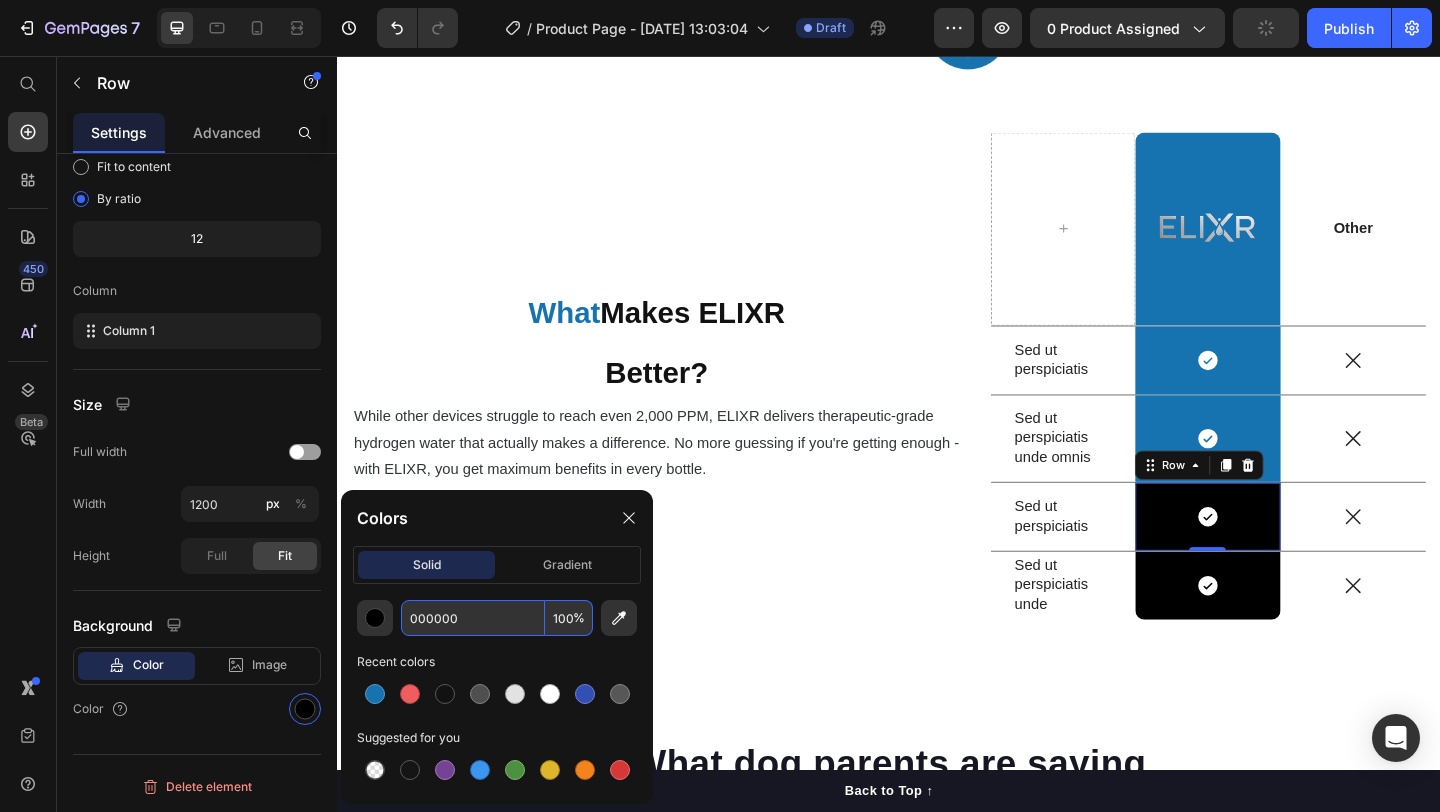 paste on "1673B" 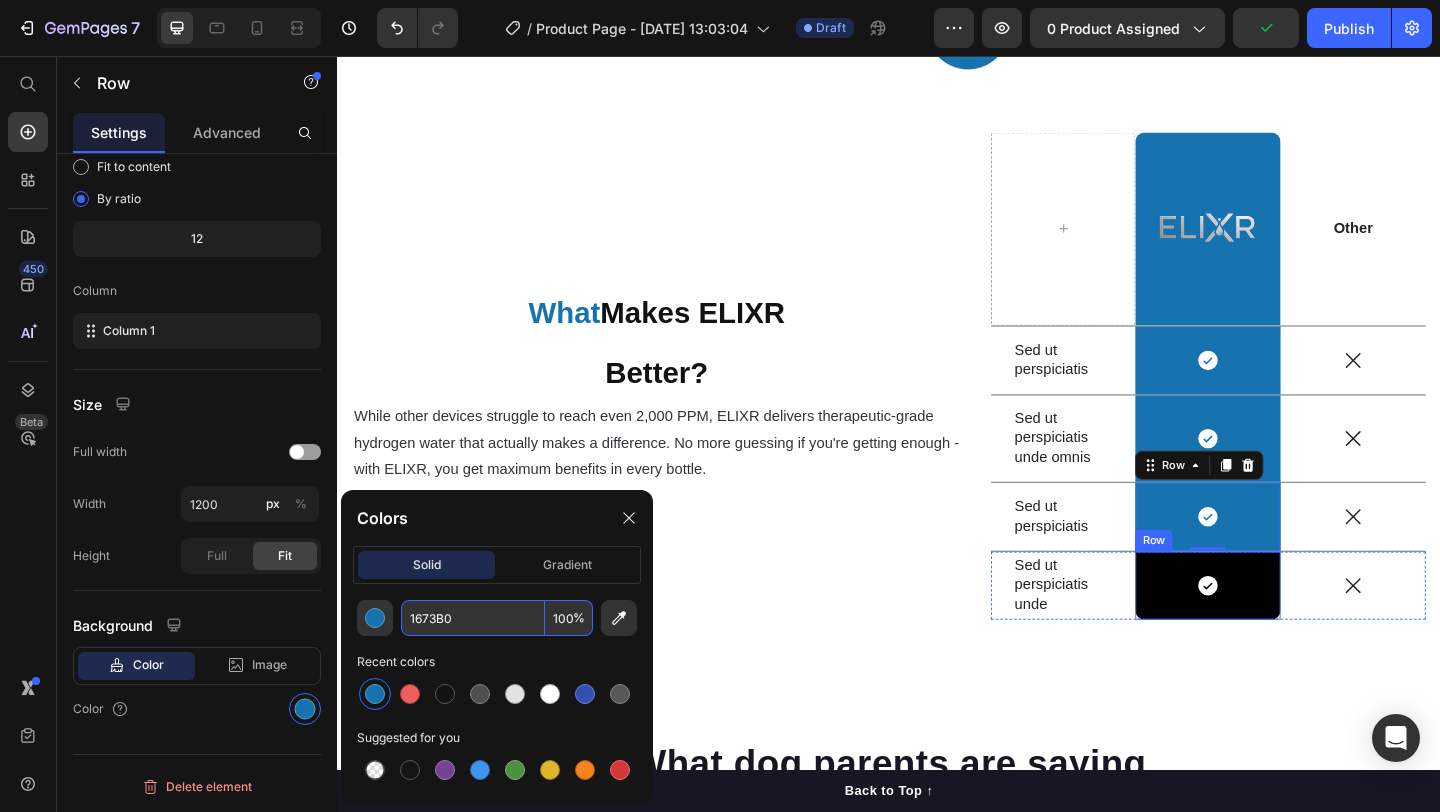 click on "Icon Row" at bounding box center (1284, 632) 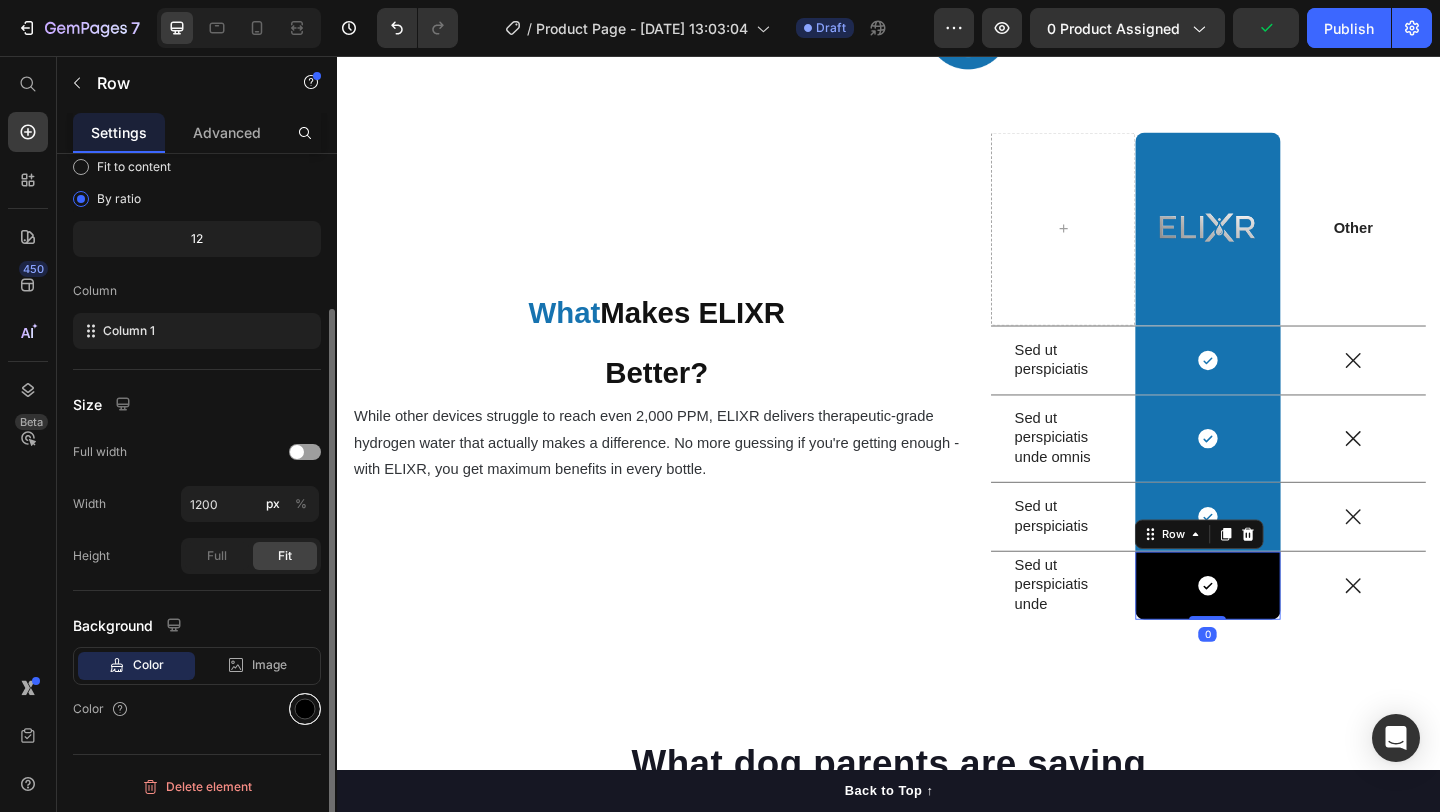 click at bounding box center (305, 709) 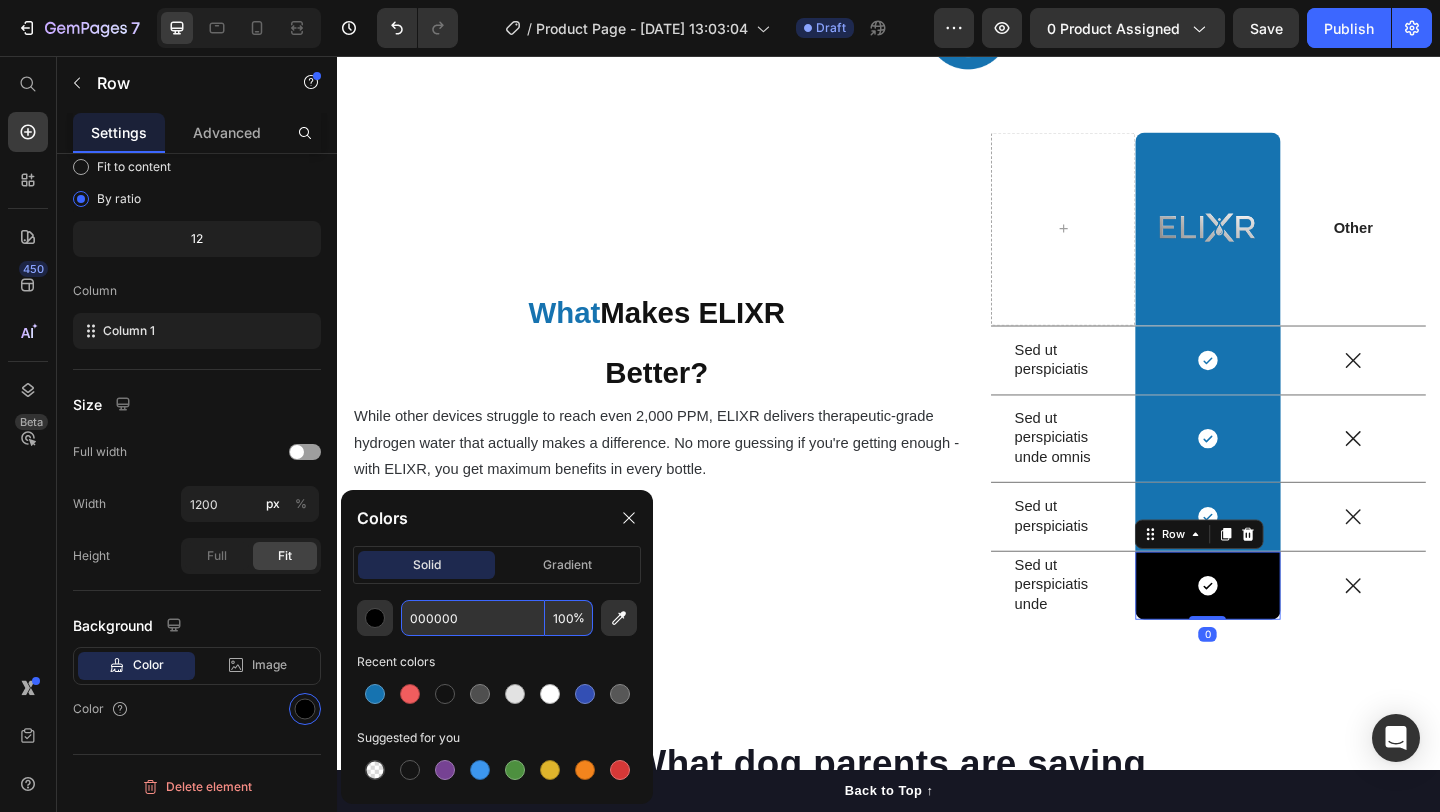 click on "000000" at bounding box center [473, 618] 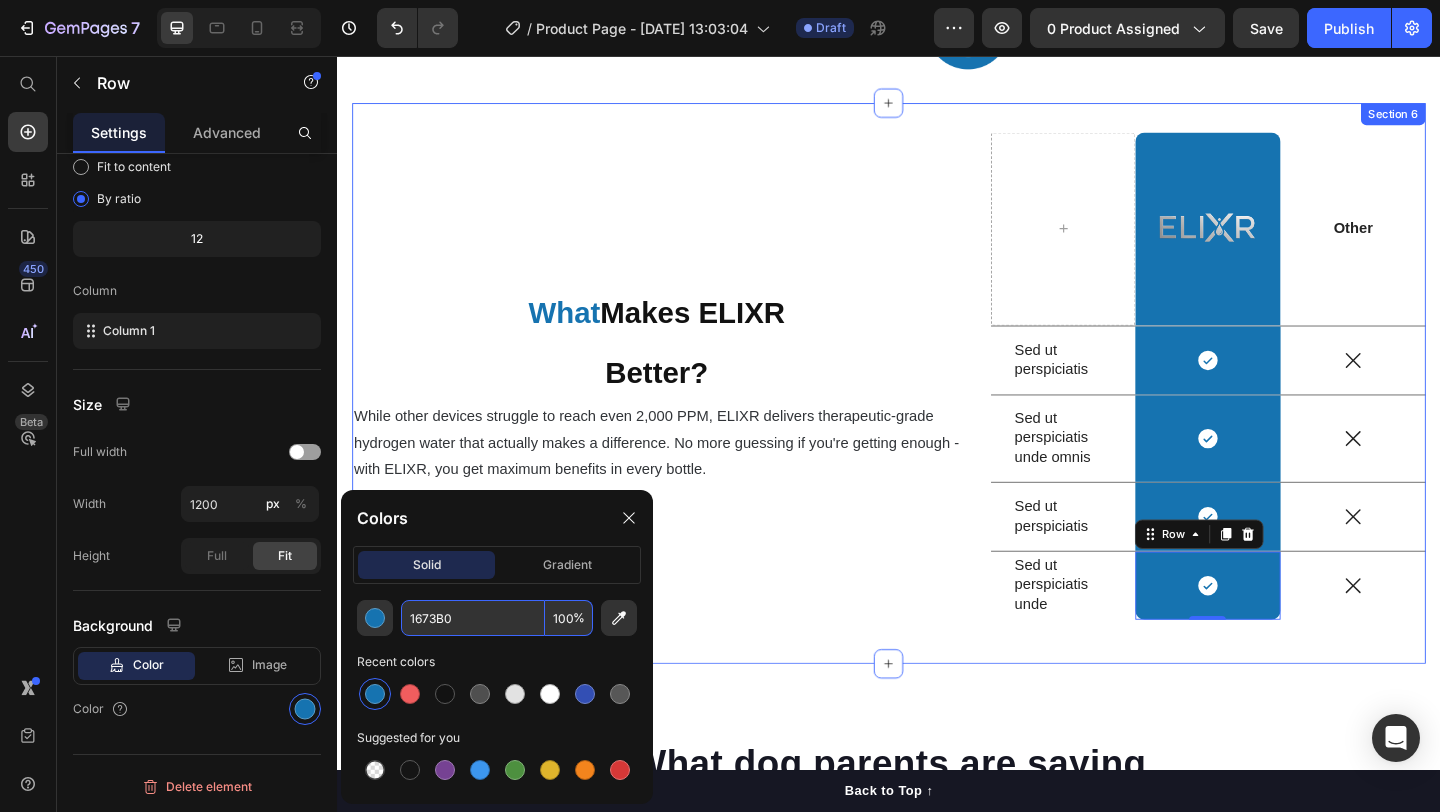 click on "⁠⁠⁠⁠⁠⁠⁠ What  Makes ELIXR Better? Heading While other devices struggle to reach even 2,000 PPM, ELIXR delivers therapeutic-grade hydrogen water that actually makes a difference. No more guessing if you're getting enough - with ELIXR, you get maximum benefits in every bottle. Text Block" at bounding box center [684, 412] 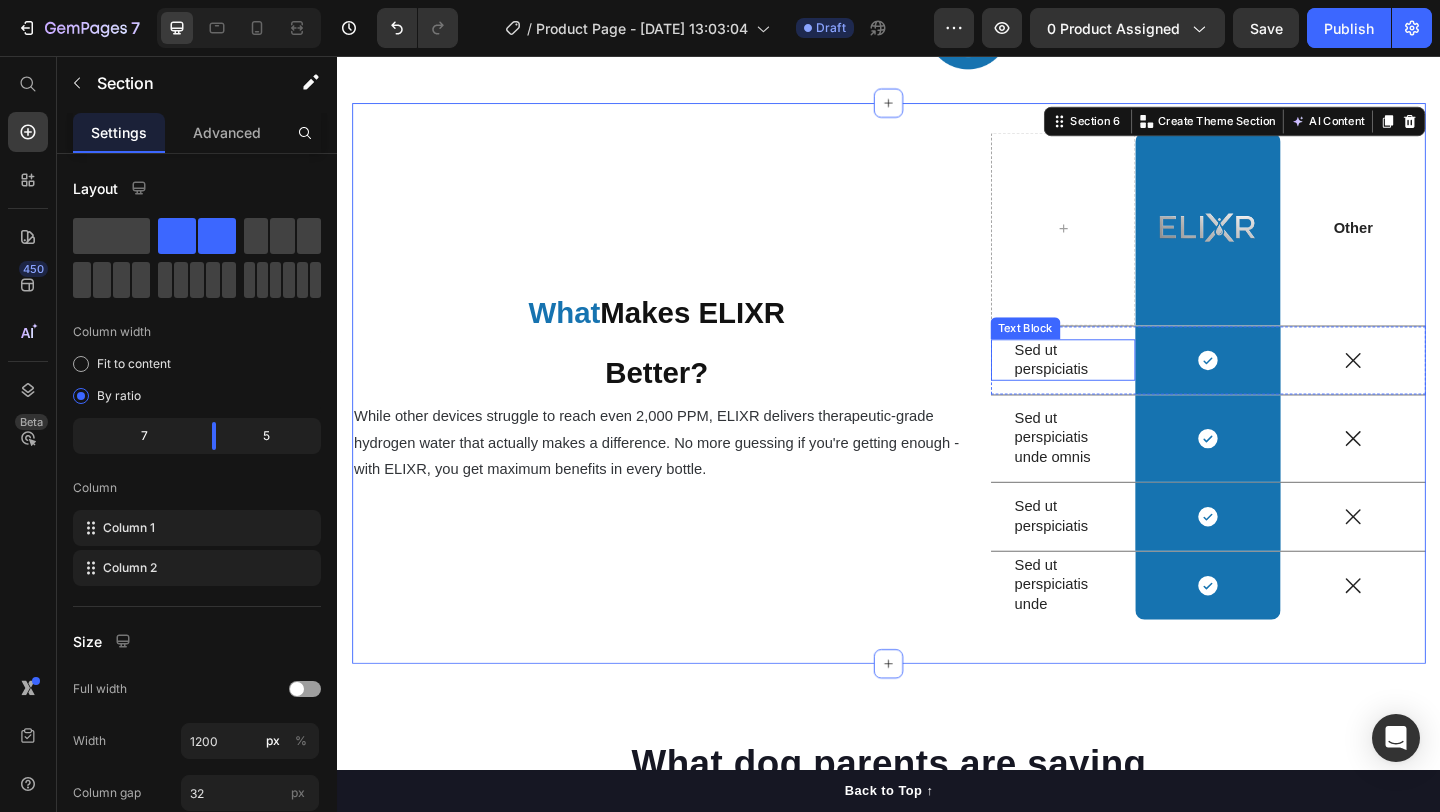 click on "Sed ut perspiciatis" at bounding box center [1127, 387] 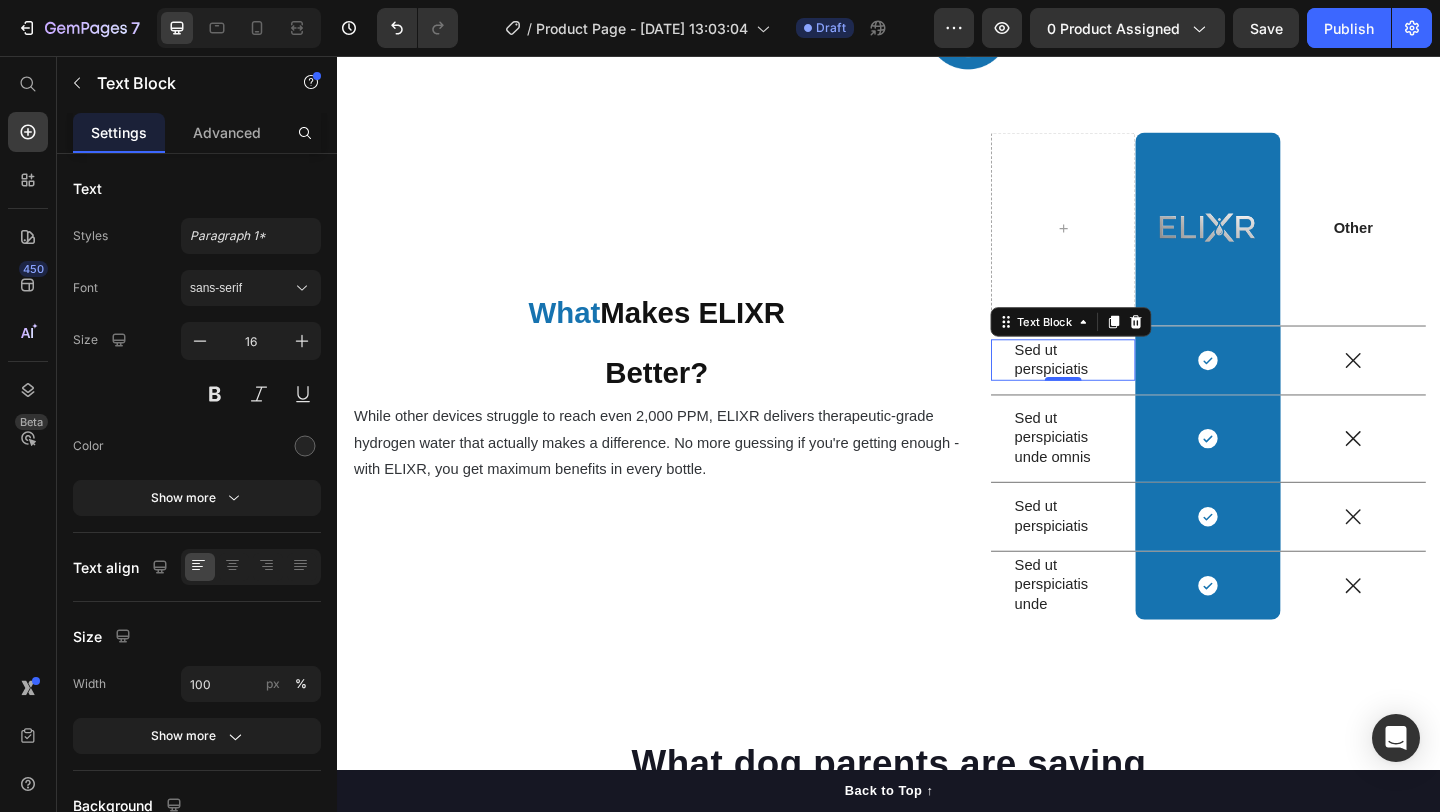 click on "Sed ut perspiciatis" at bounding box center [1127, 387] 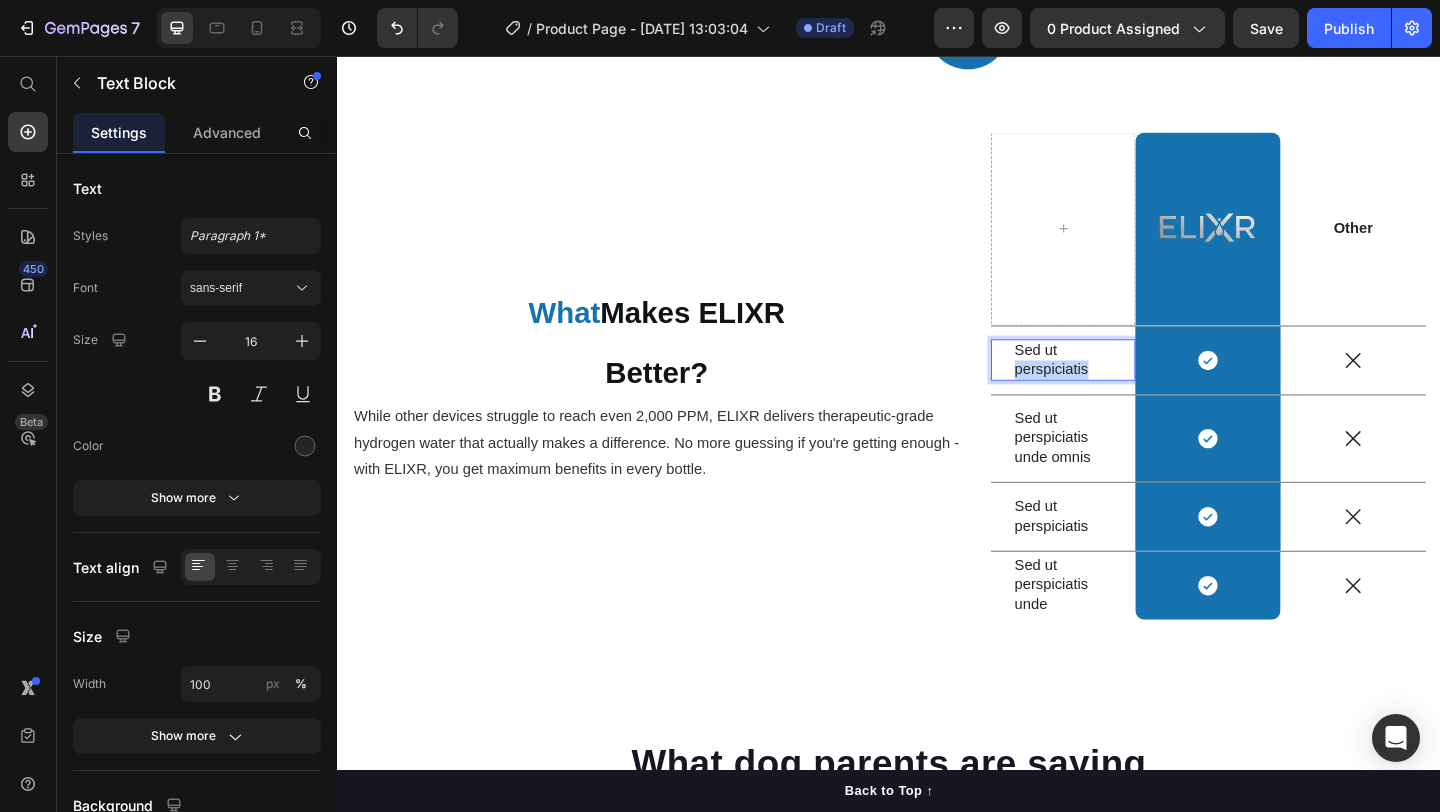 click on "Sed ut perspiciatis" at bounding box center (1127, 387) 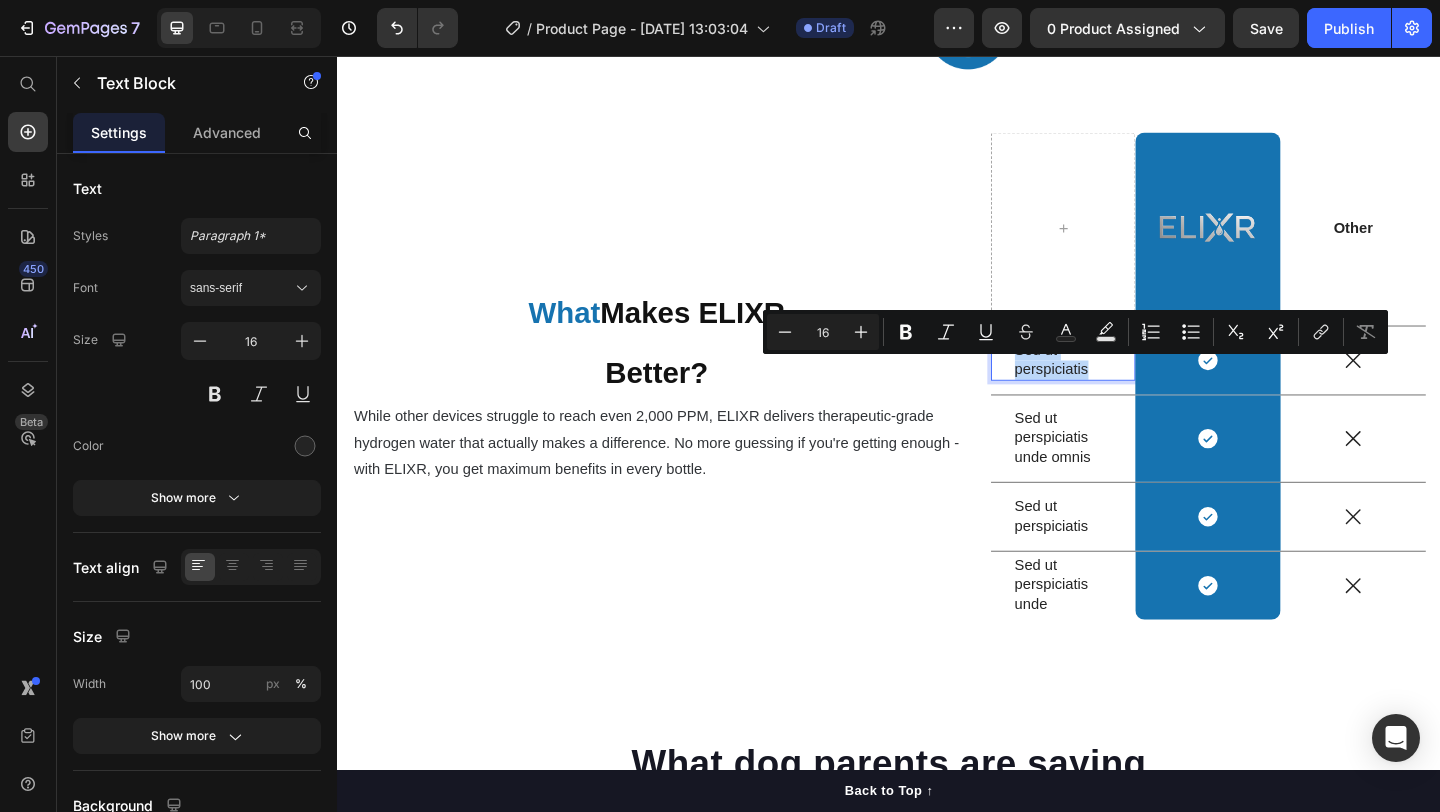 click on "Sed ut perspiciatis" at bounding box center [1127, 387] 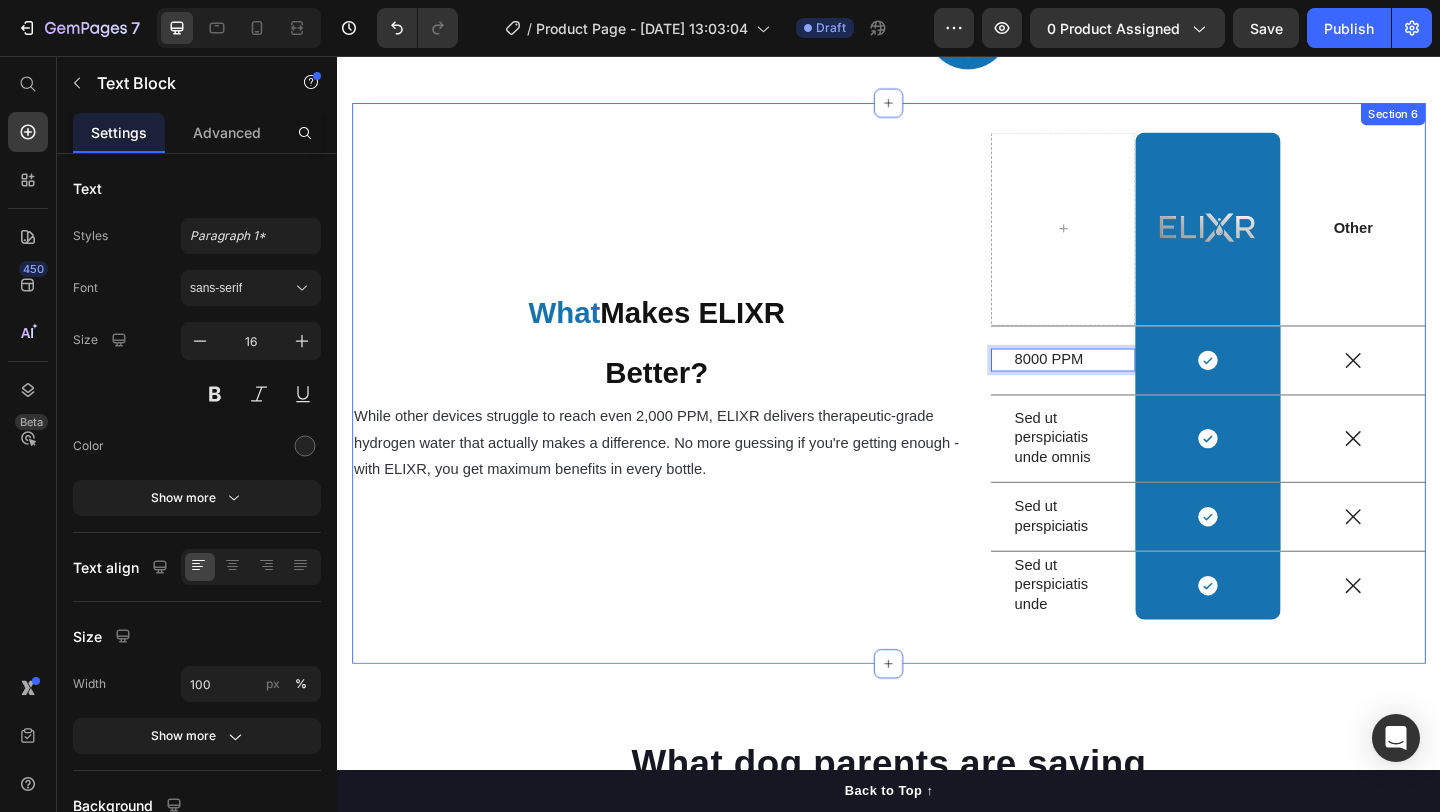 click on "⁠⁠⁠⁠⁠⁠⁠ What  Makes ELIXR Better? Heading While other devices struggle to reach even 2,000 PPM, ELIXR delivers therapeutic-grade hydrogen water that actually makes a difference. No more guessing if you're getting enough - with ELIXR, you get maximum benefits in every bottle. Text Block" at bounding box center (684, 412) 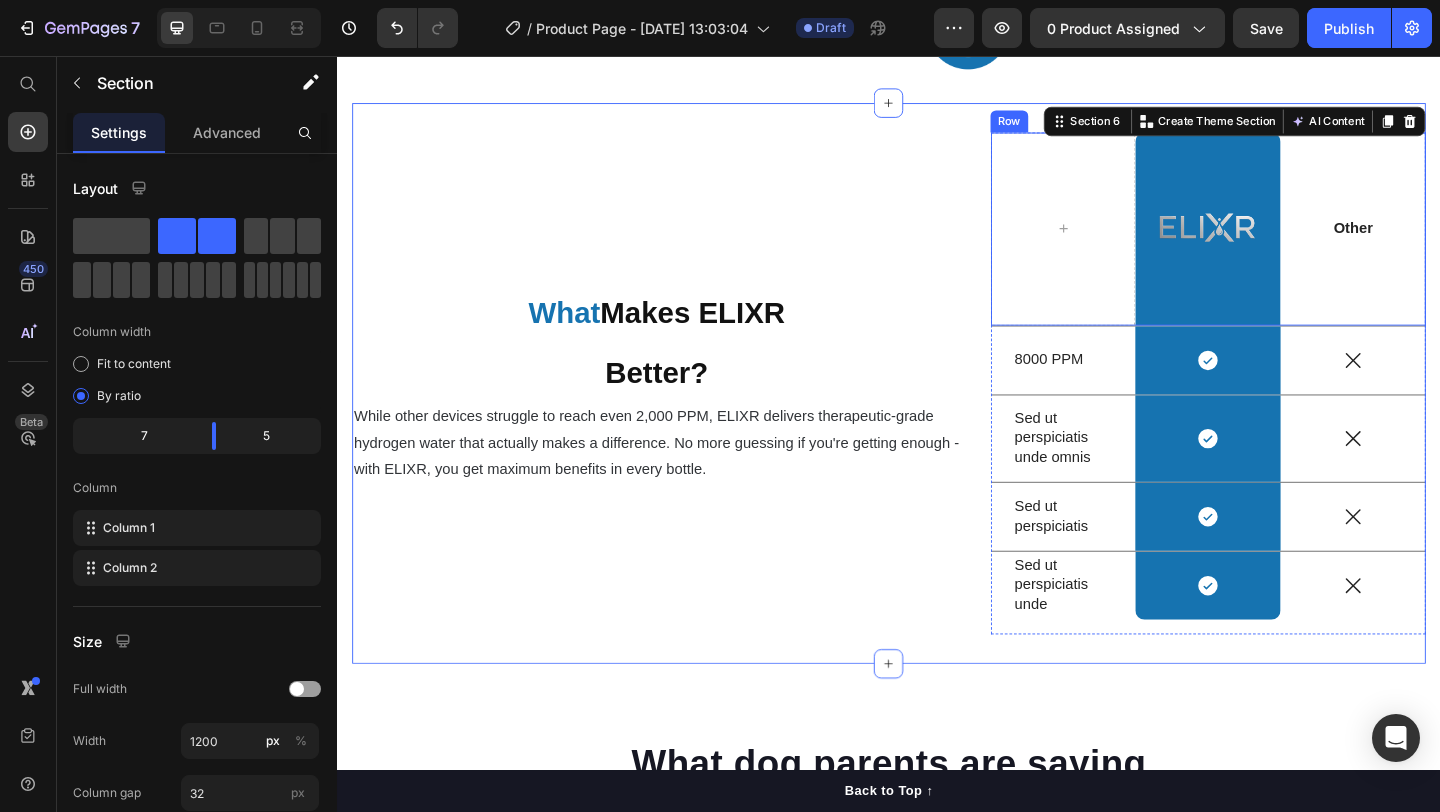 click on "Other" at bounding box center [1442, 243] 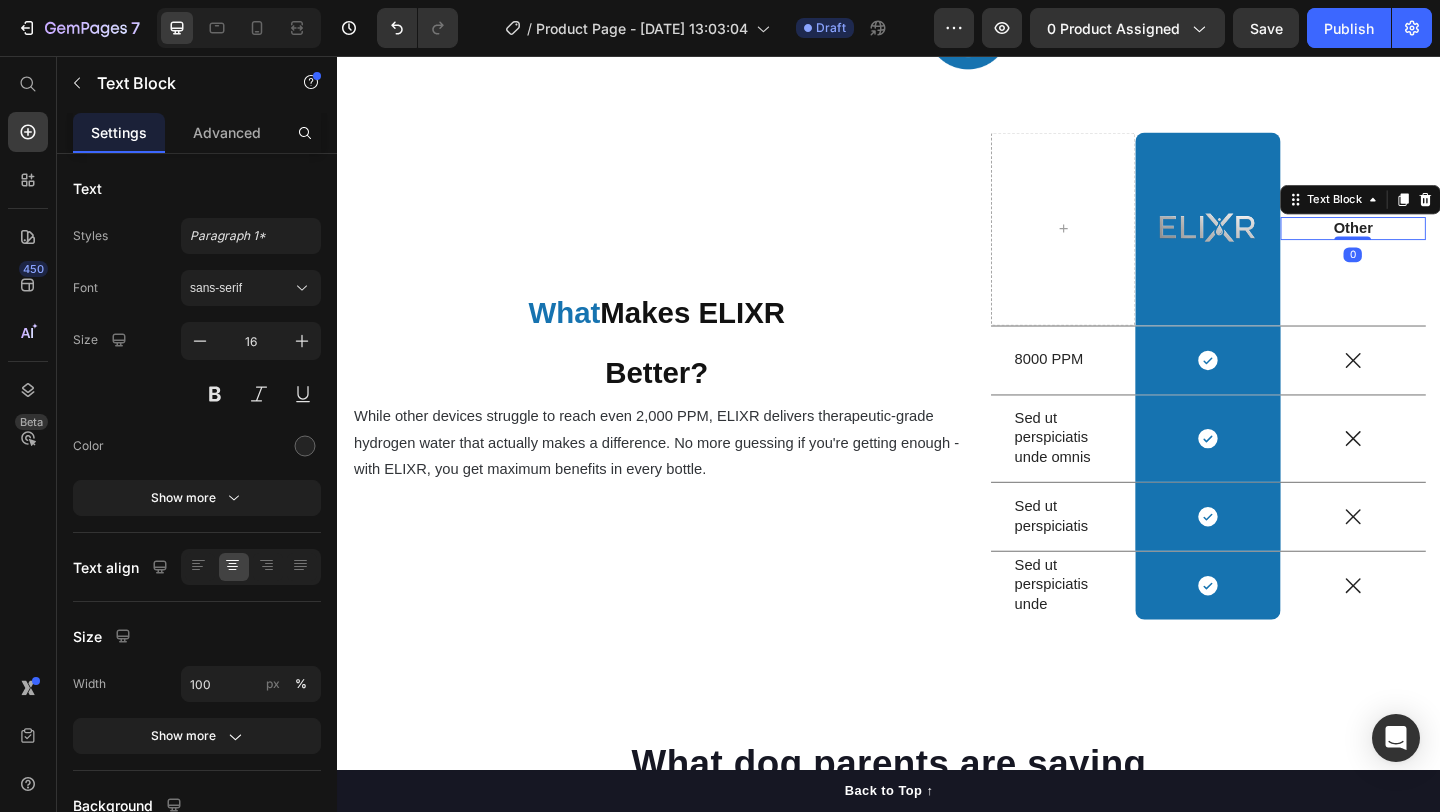 click on "Other" at bounding box center (1442, 243) 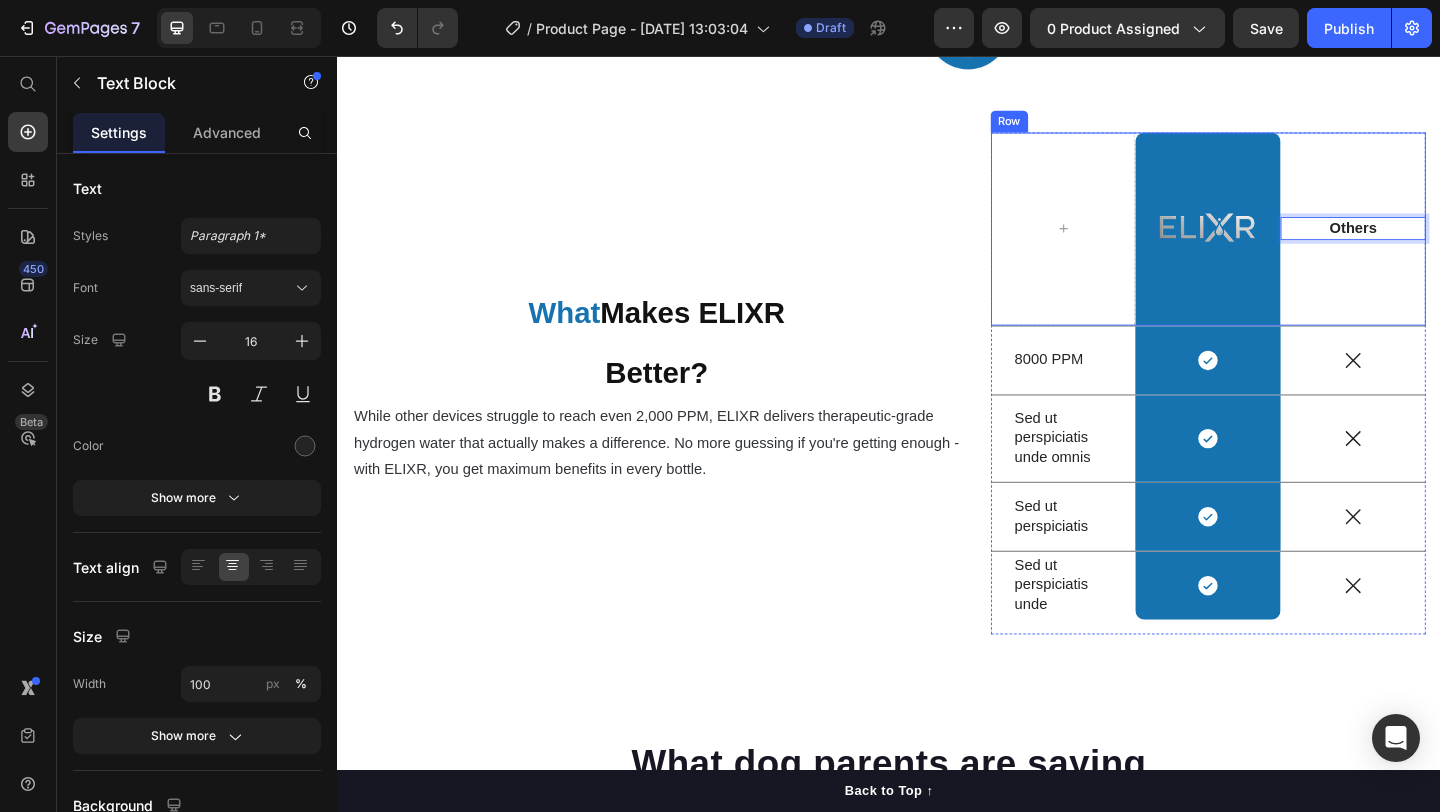 click on "Others Text Block   0" at bounding box center [1442, 244] 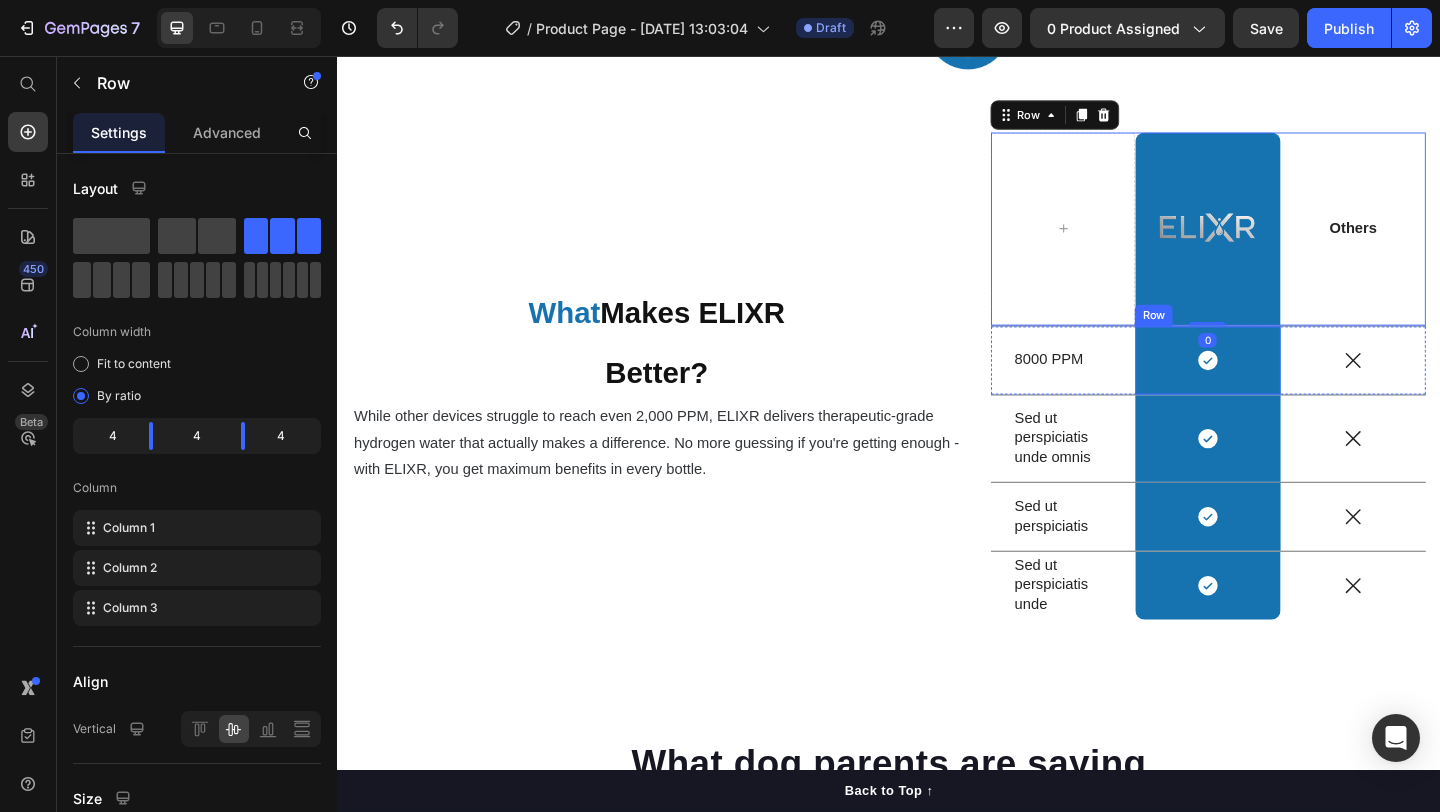 click 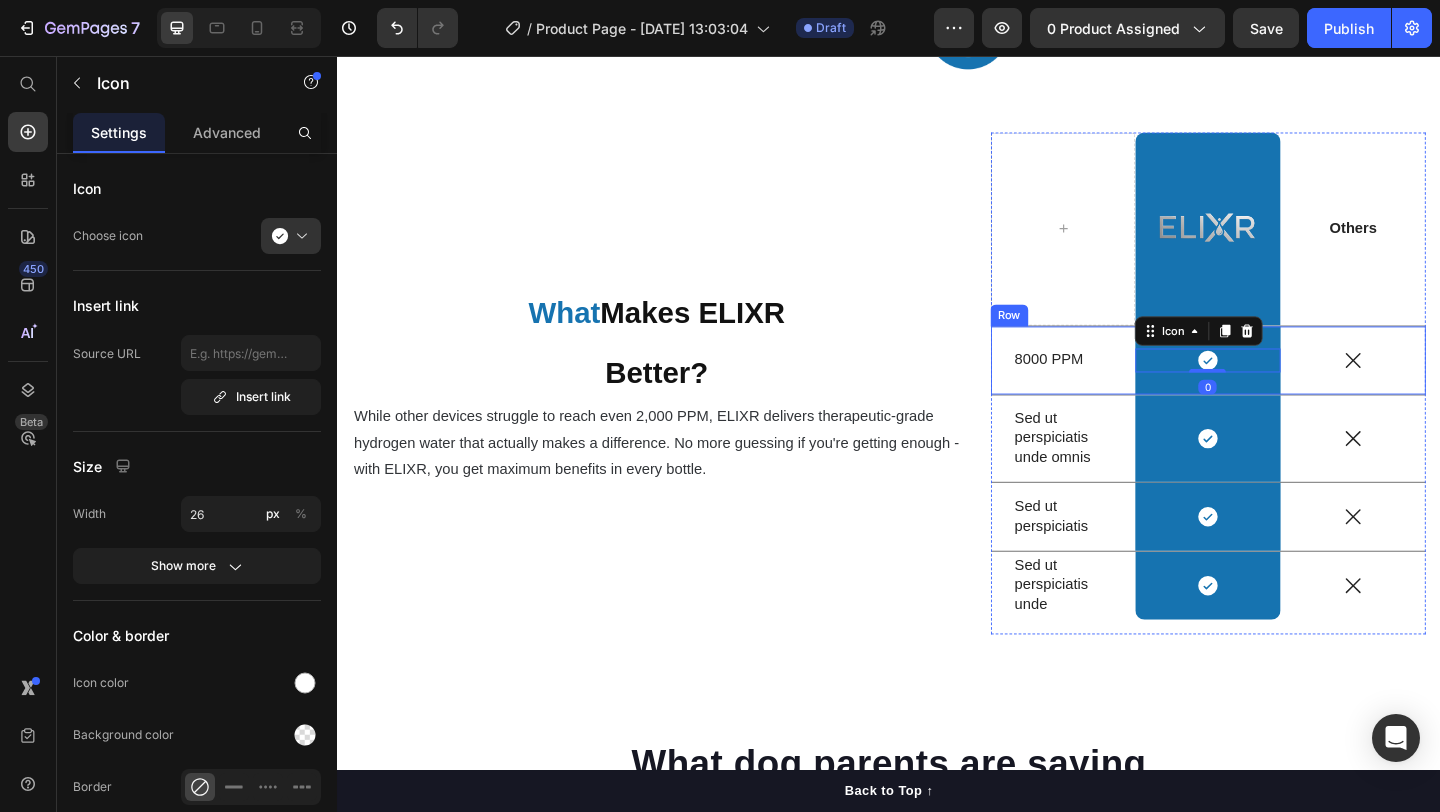 click on "8000 PPM Text Block" at bounding box center [1127, 387] 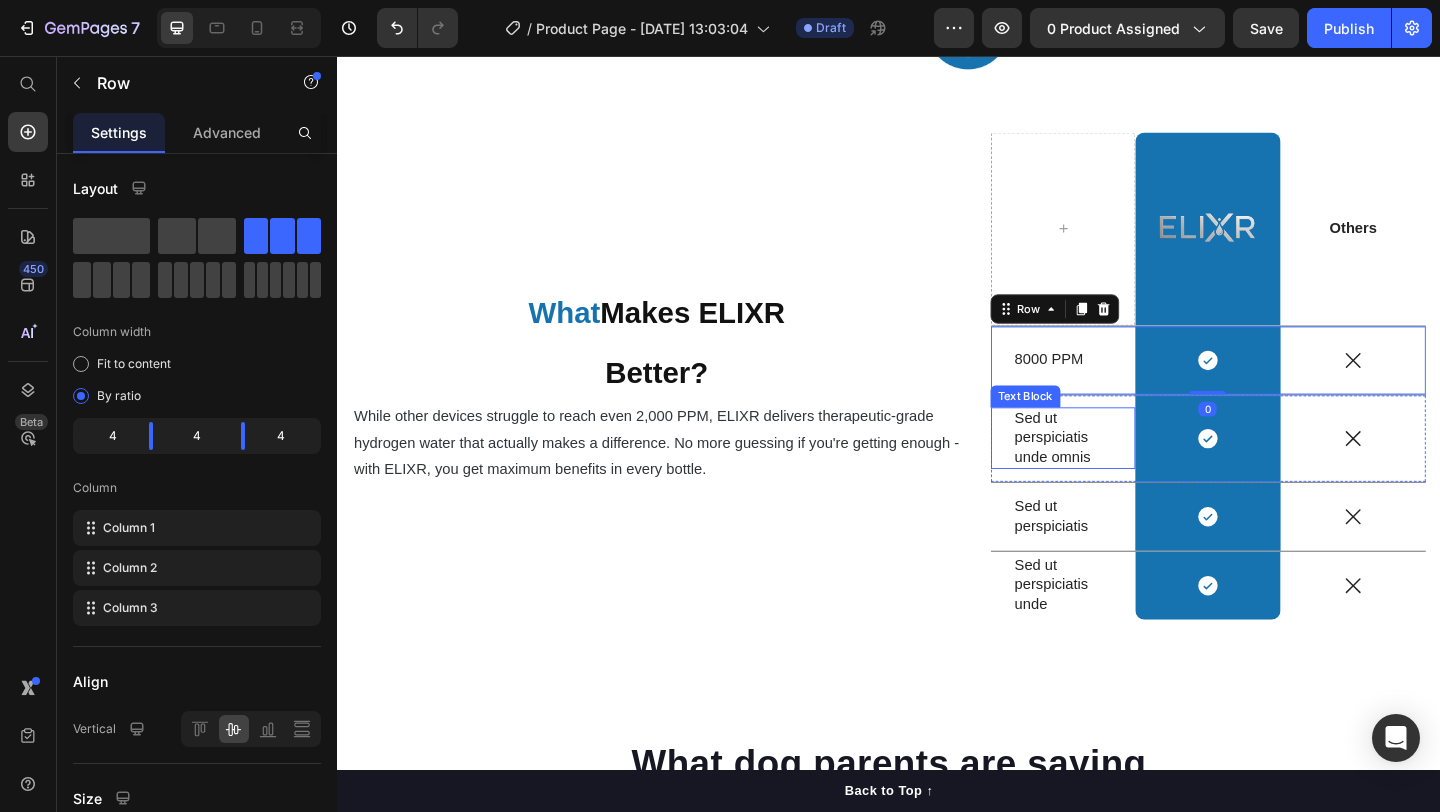 click on "Sed ut perspiciatis unde omnis" at bounding box center (1127, 471) 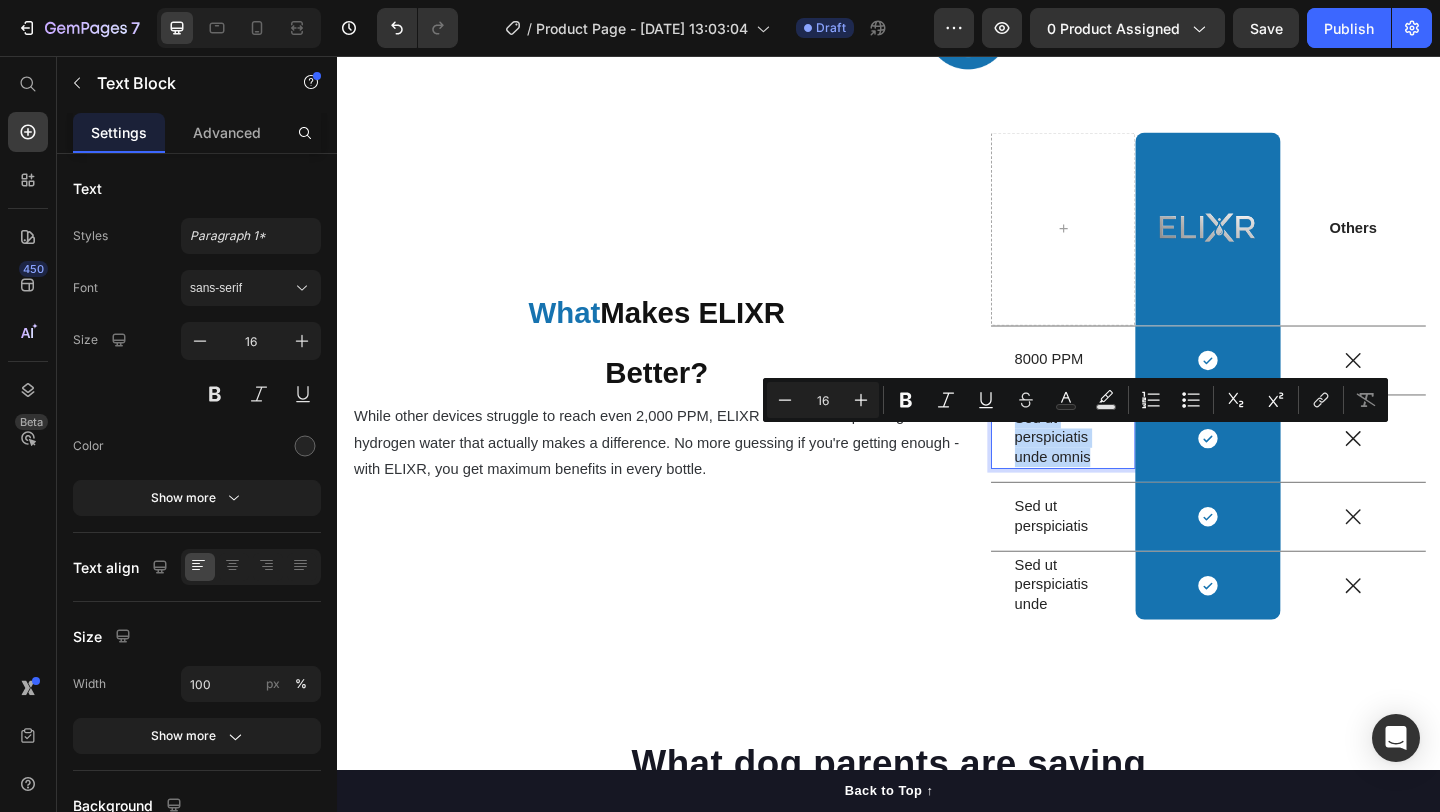 click on "Sed ut perspiciatis unde omnis" at bounding box center [1127, 471] 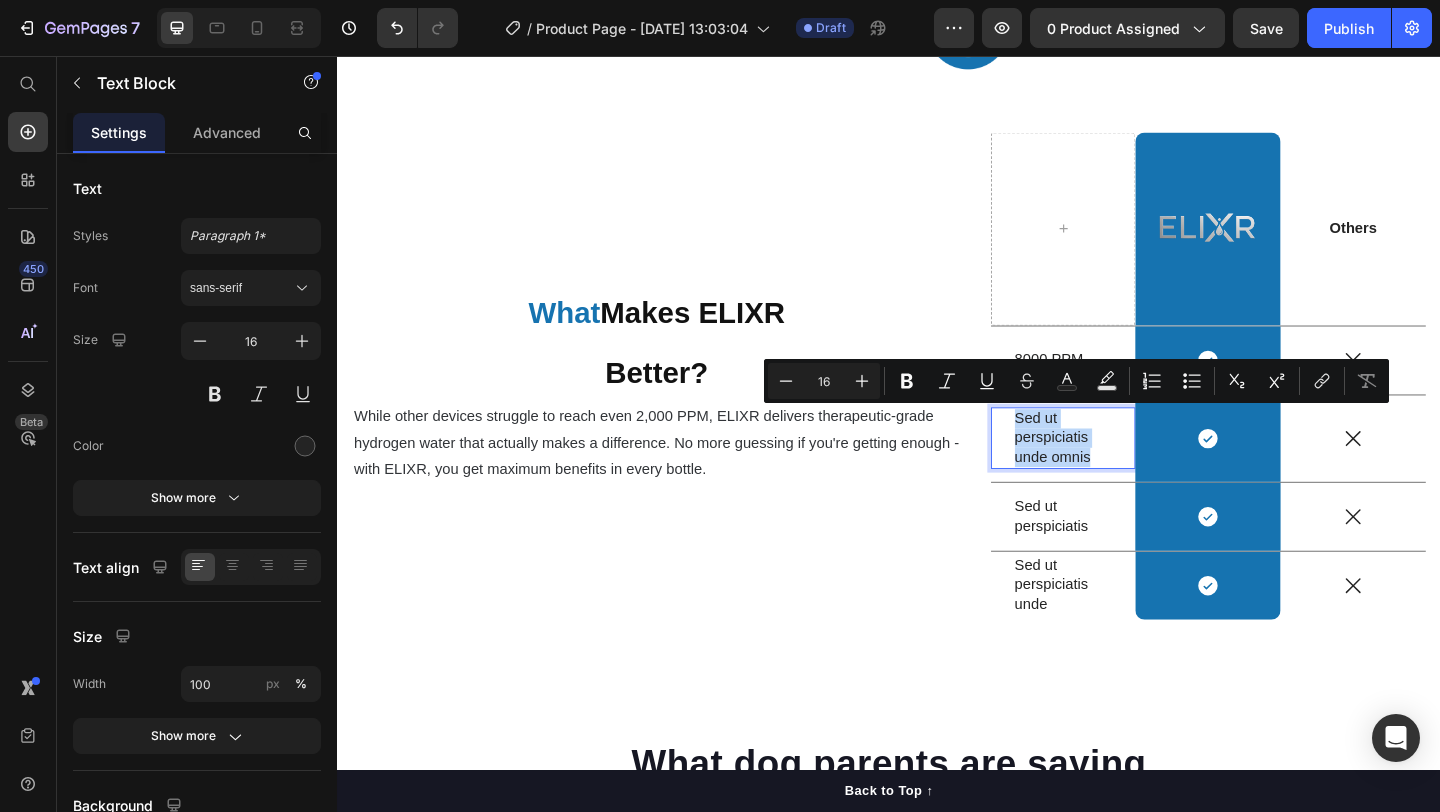 click on "8000 PPM" at bounding box center [1127, 386] 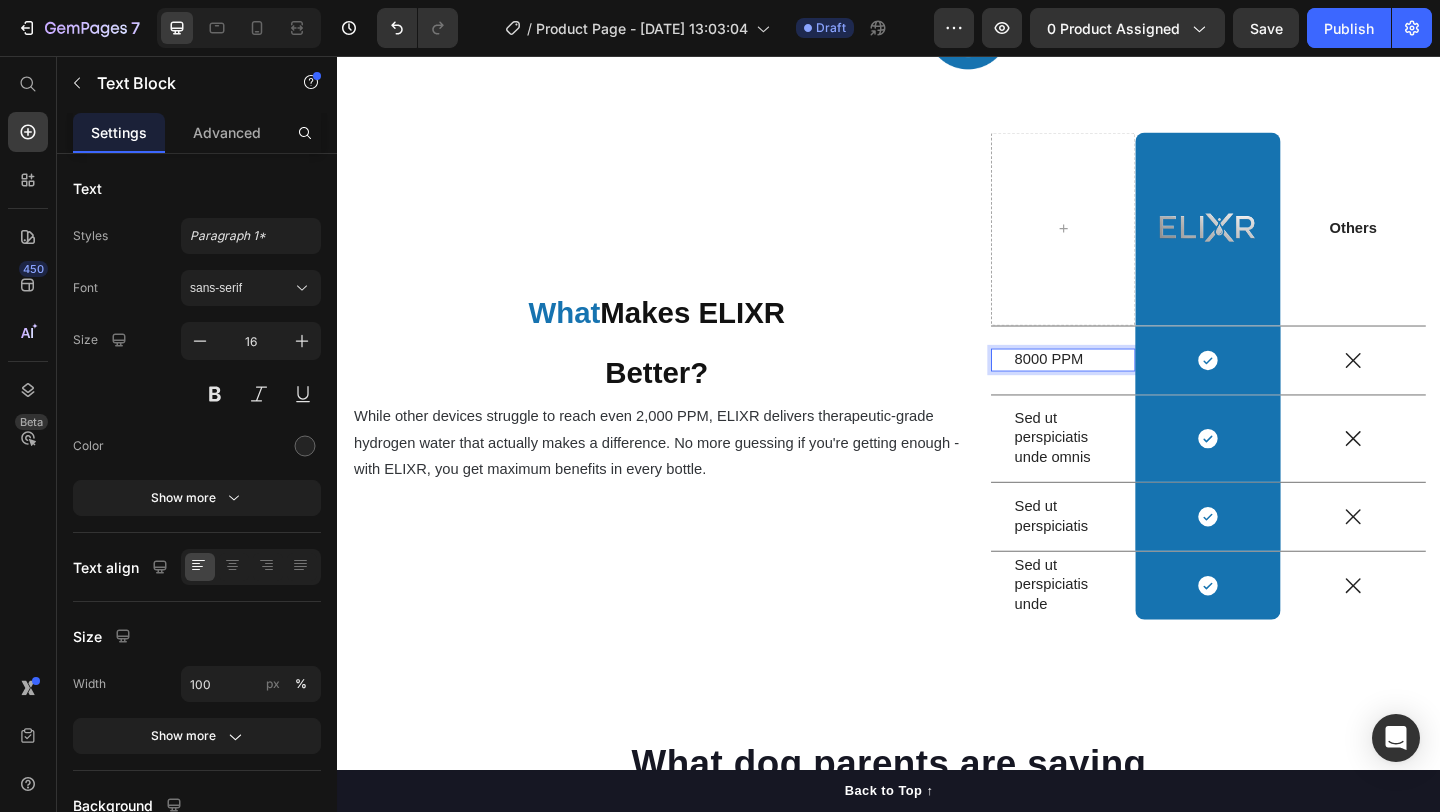 click on "8000 PPM" at bounding box center [1127, 386] 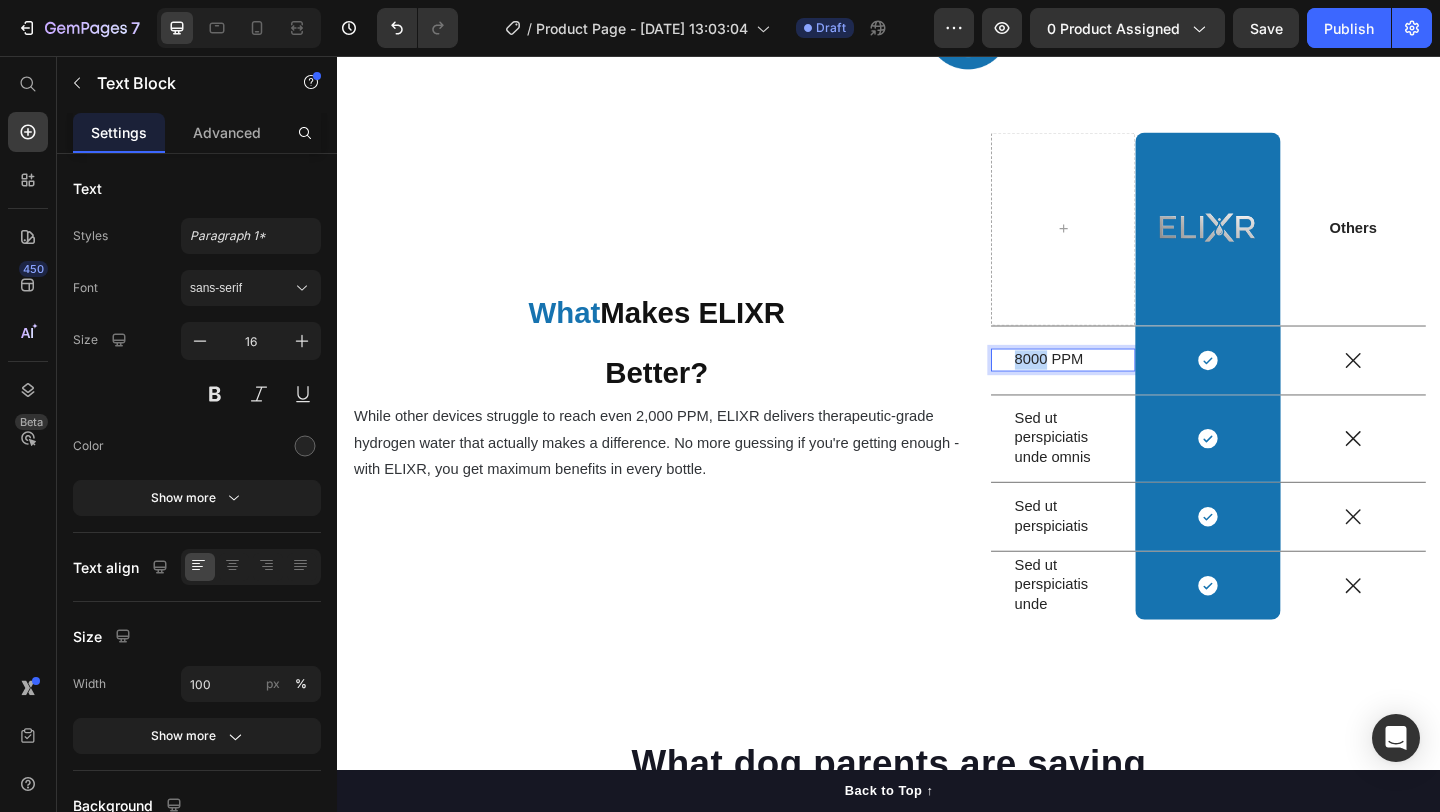 click on "8000 PPM" at bounding box center (1127, 386) 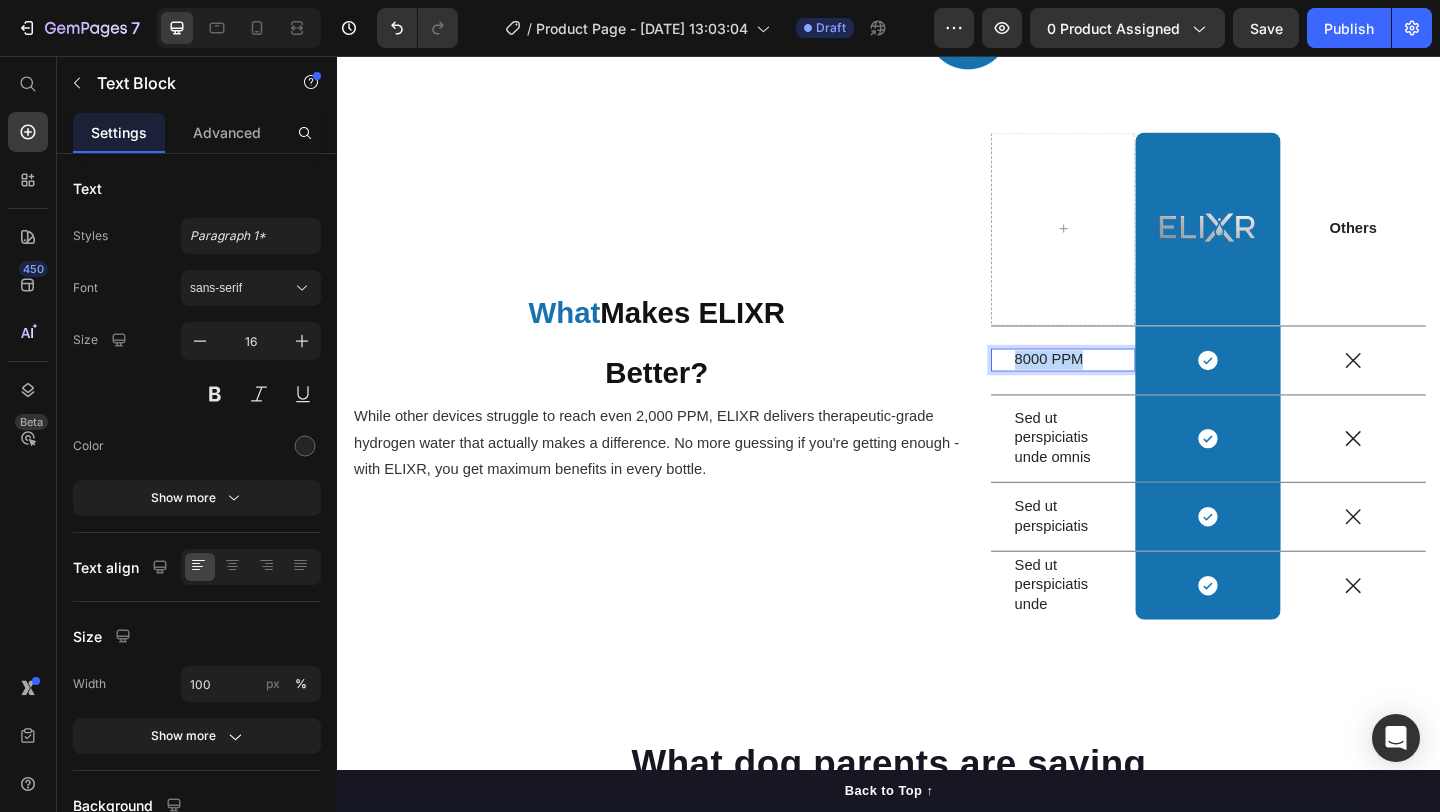 click on "8000 PPM" at bounding box center (1127, 386) 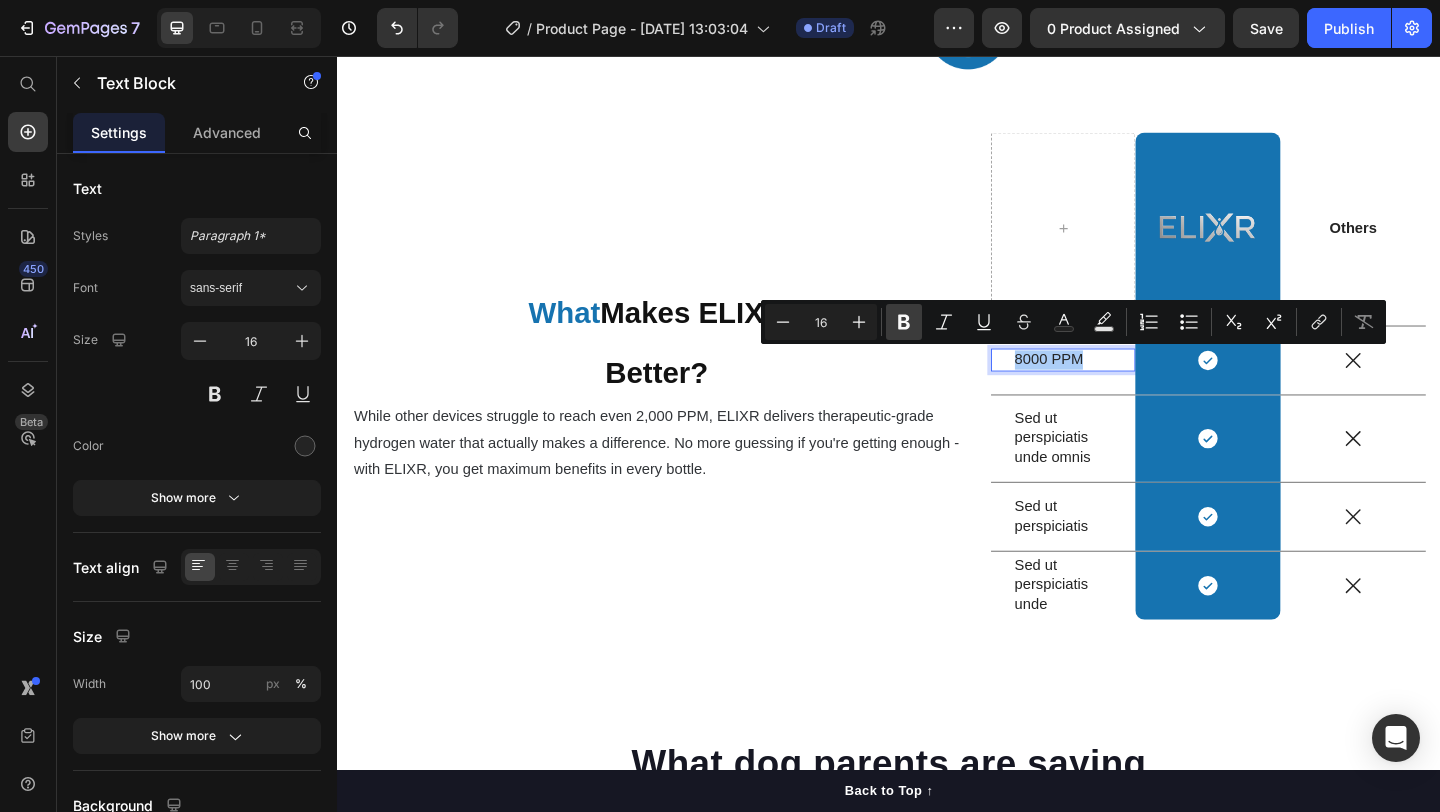 click on "Bold" at bounding box center [904, 322] 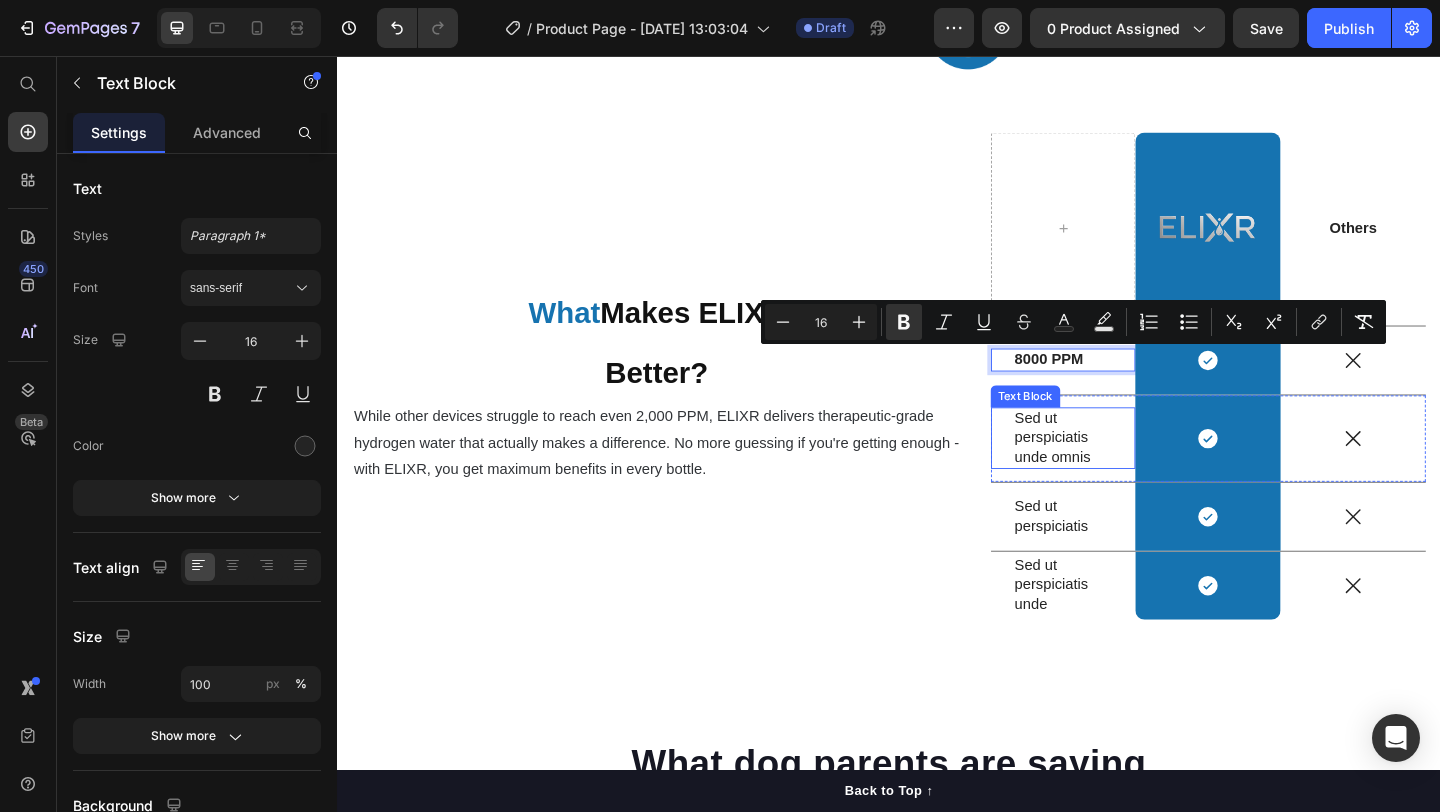 click on "Sed ut perspiciatis unde omnis" at bounding box center [1127, 471] 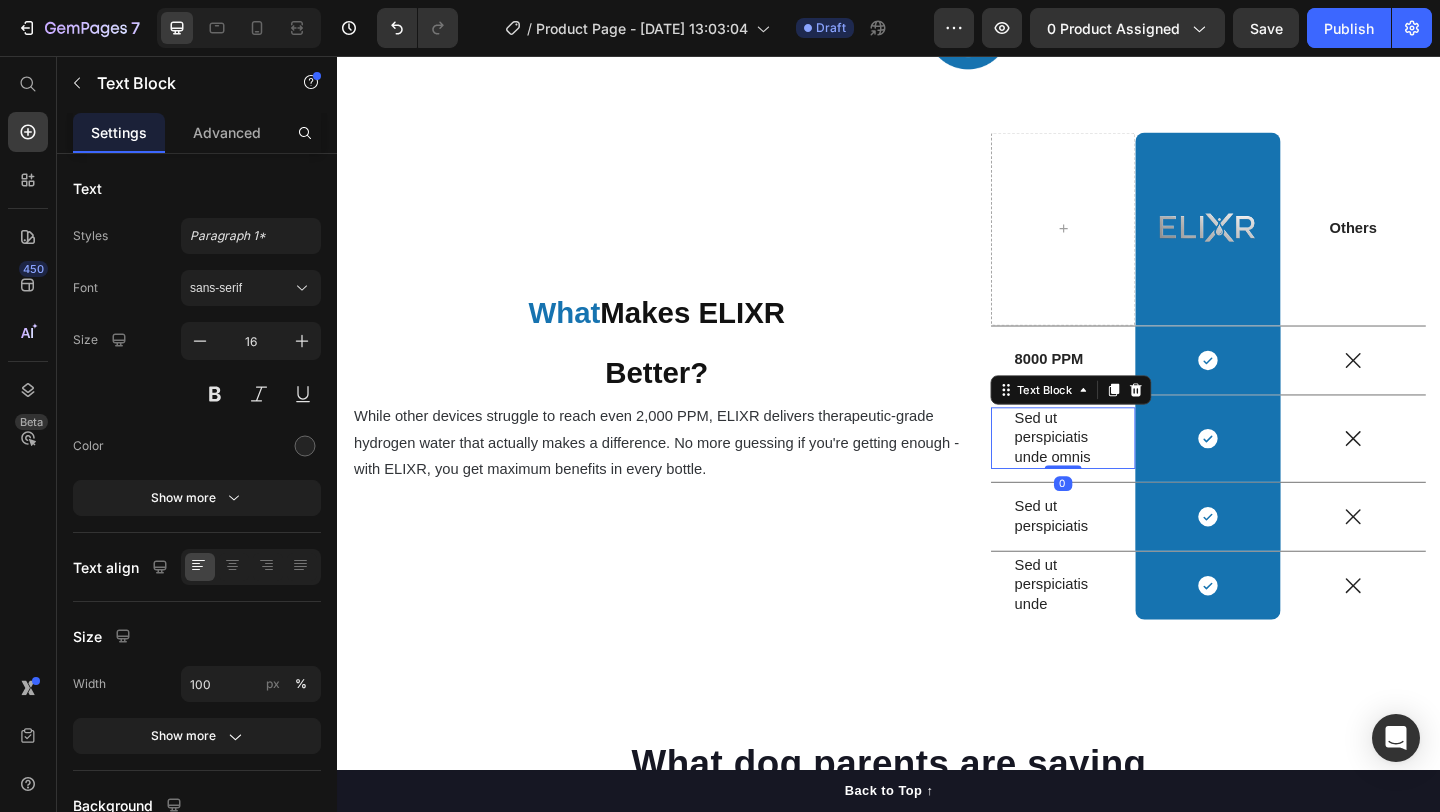 click on "Sed ut perspiciatis unde omnis" at bounding box center (1127, 471) 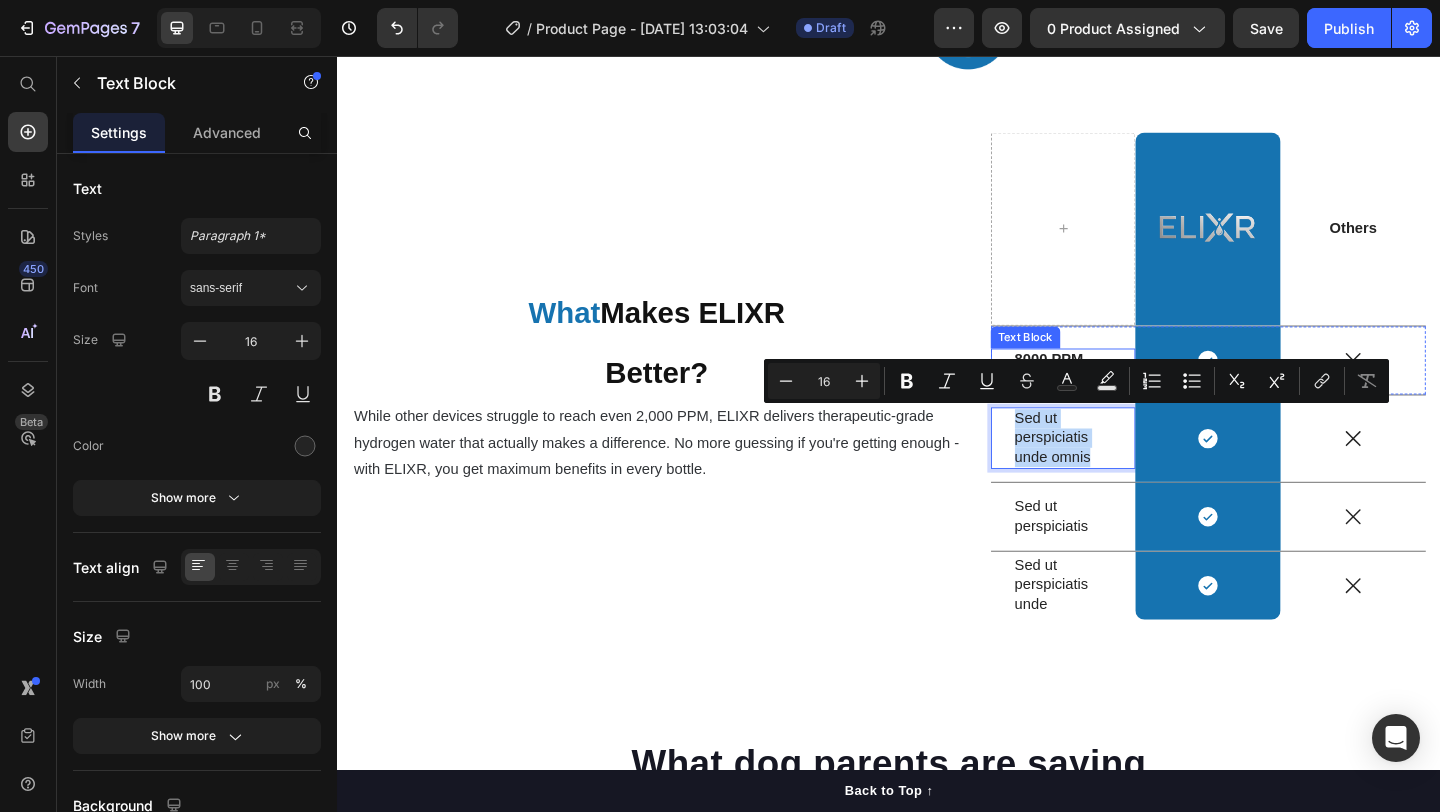 click on "Minus 16 Plus Bold Italic Underline       Strikethrough
Text Color
Text Background Color Numbered List Bulleted List Subscript Superscript       link Remove Format" at bounding box center (1076, 381) 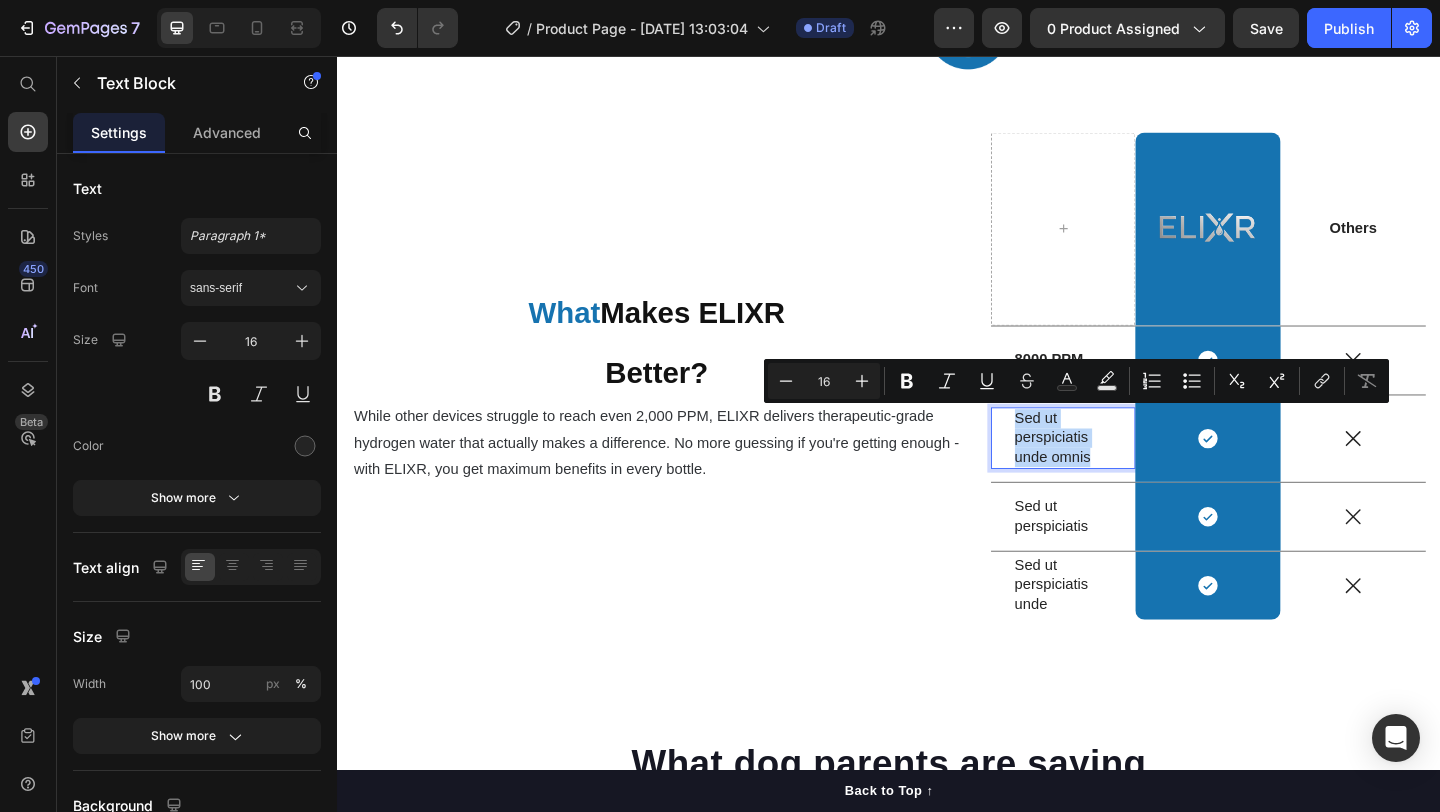 drag, startPoint x: 1042, startPoint y: 358, endPoint x: 769, endPoint y: 324, distance: 275.10907 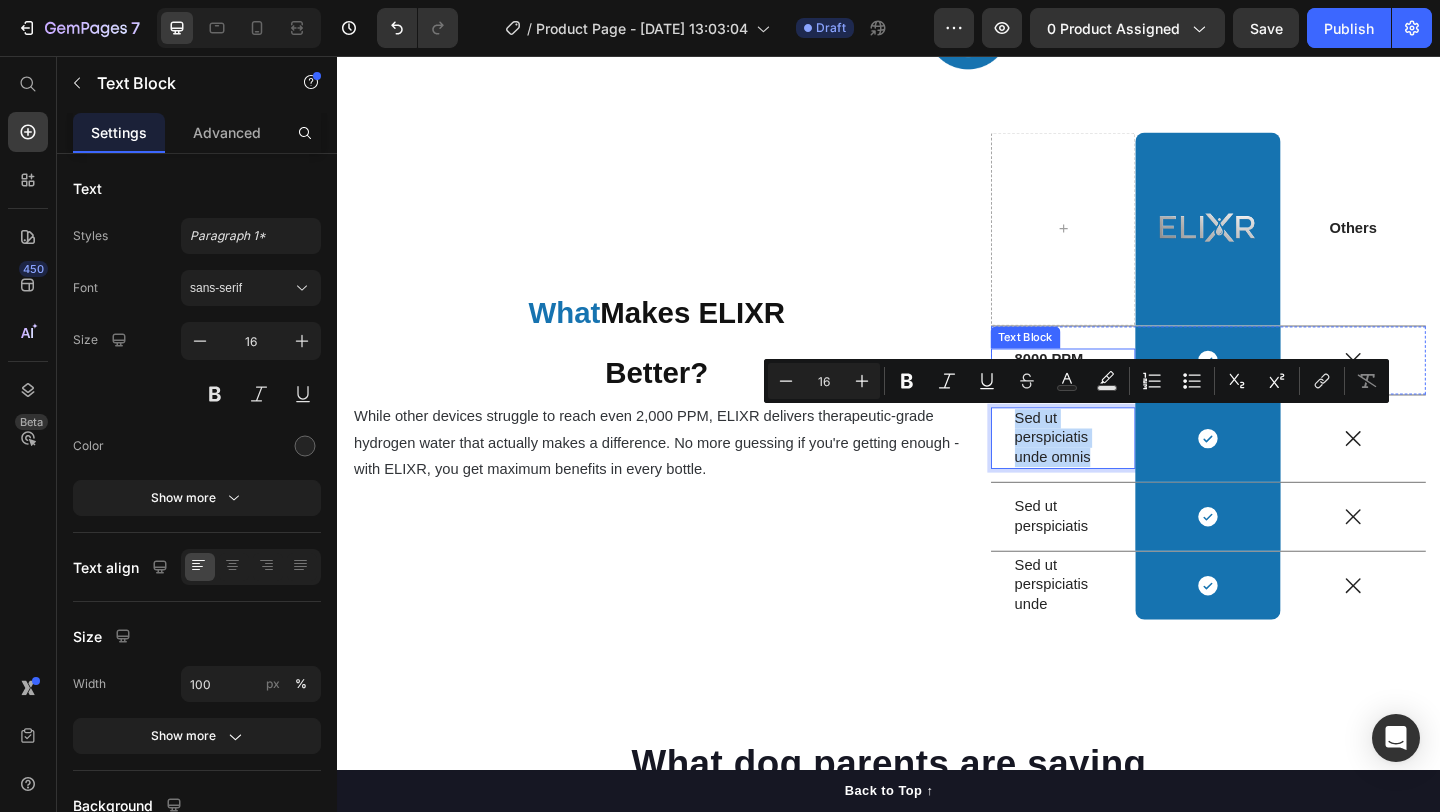 click on "8000 PPM" at bounding box center (1111, 385) 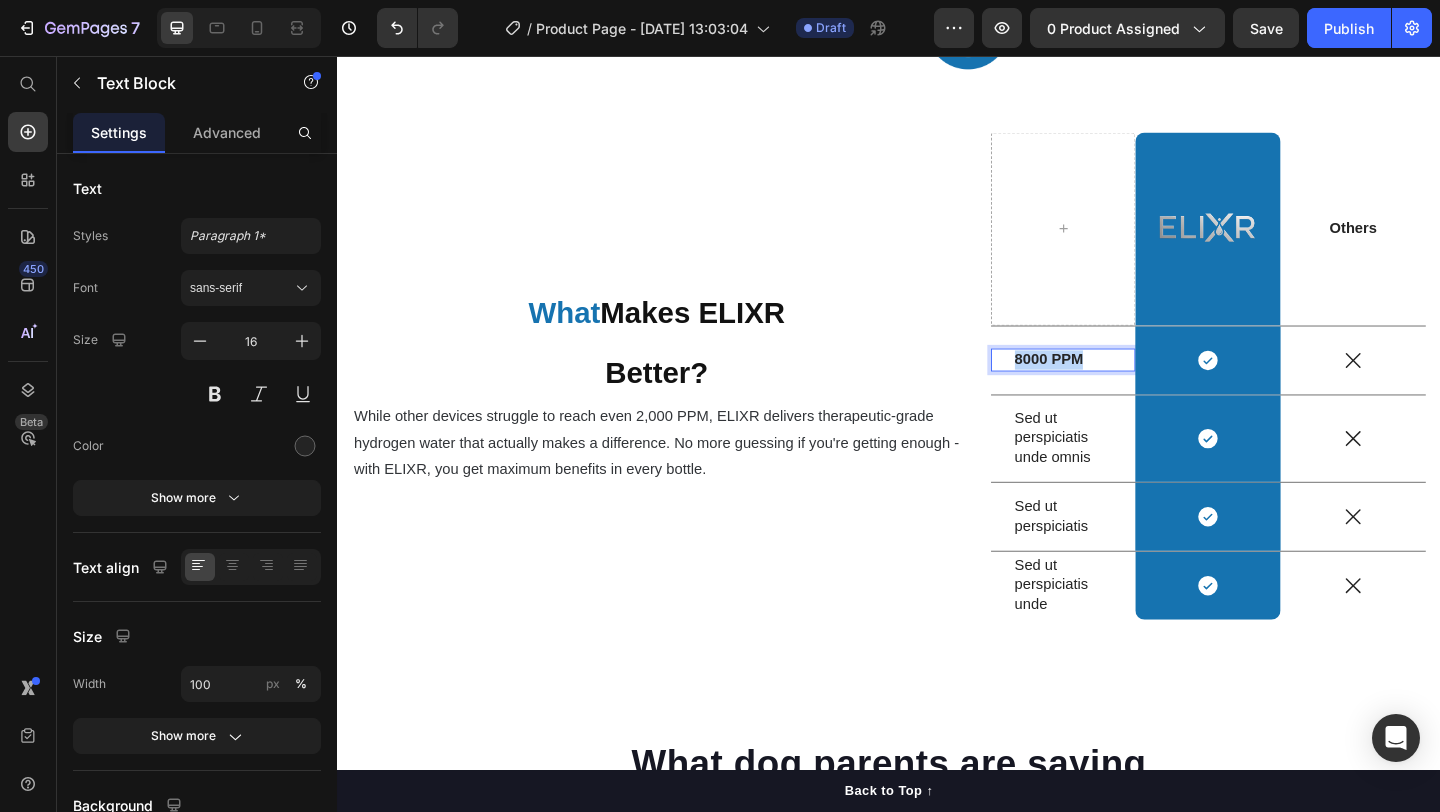 click on "8000 PPM" at bounding box center [1111, 385] 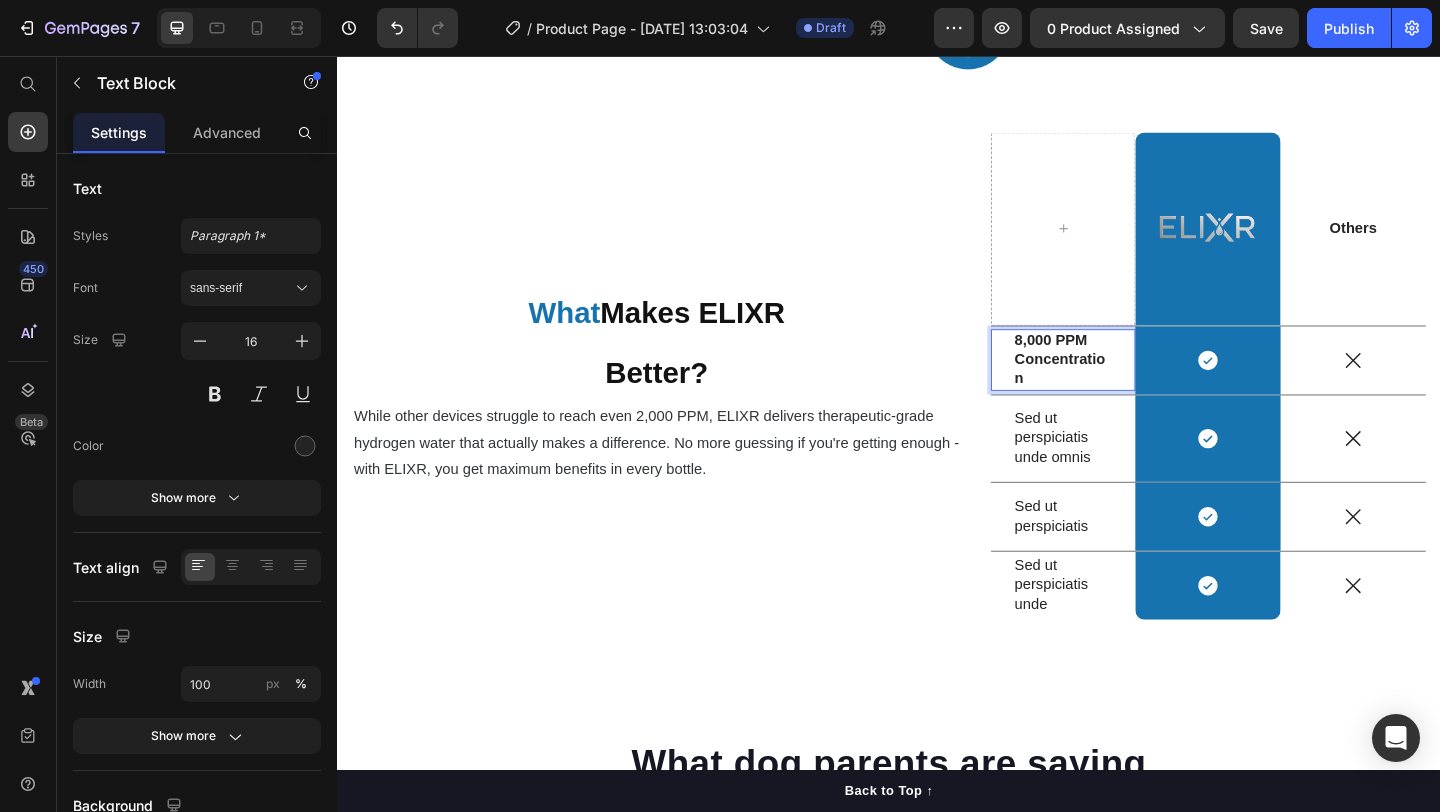 scroll, scrollTop: 5147, scrollLeft: 0, axis: vertical 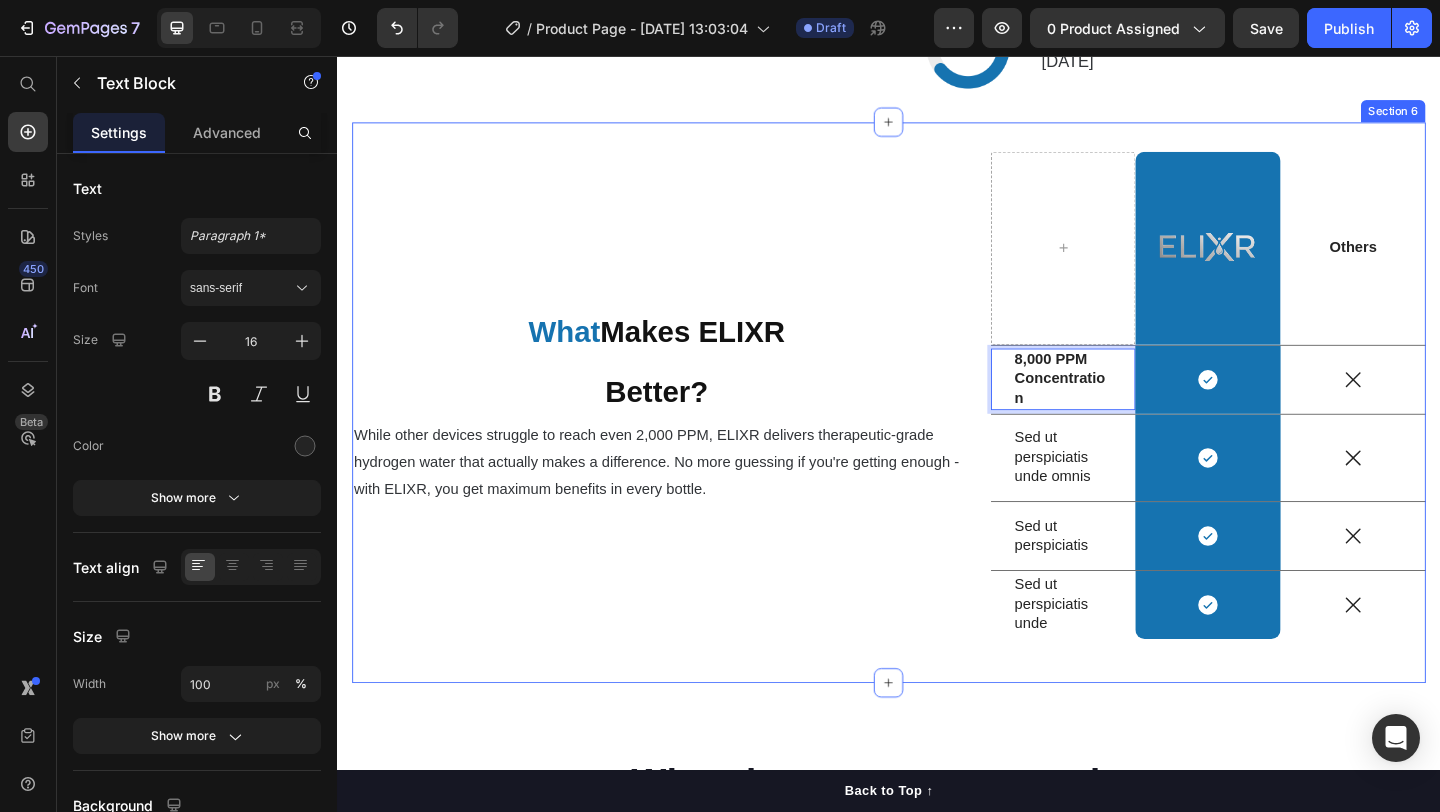 click on "⁠⁠⁠⁠⁠⁠⁠ What  Makes ELIXR Better? Heading While other devices struggle to reach even 2,000 PPM, ELIXR delivers therapeutic-grade hydrogen water that actually makes a difference. No more guessing if you're getting enough - with ELIXR, you get maximum benefits in every bottle. Text Block" at bounding box center [684, 433] 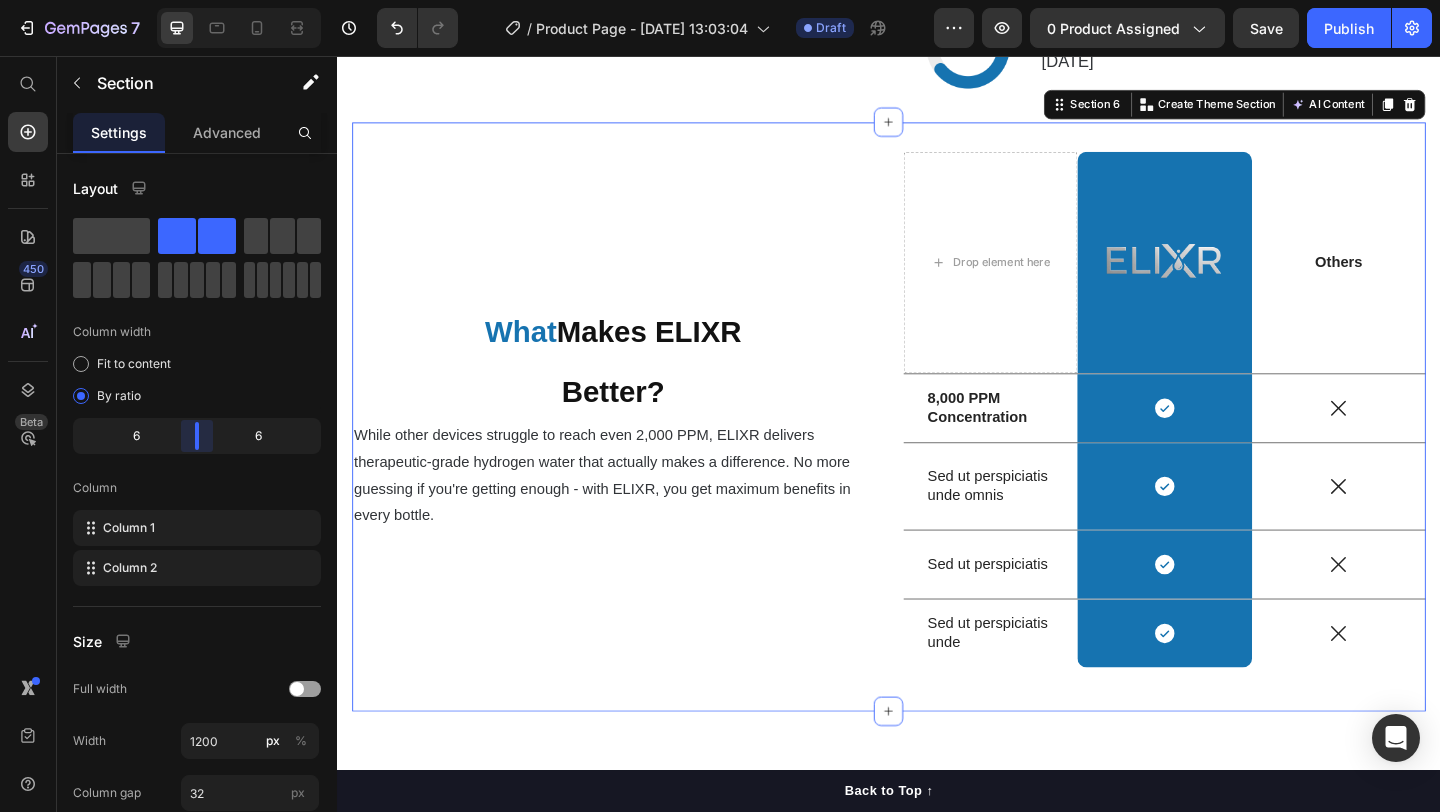 drag, startPoint x: 212, startPoint y: 426, endPoint x: 195, endPoint y: 427, distance: 17.029387 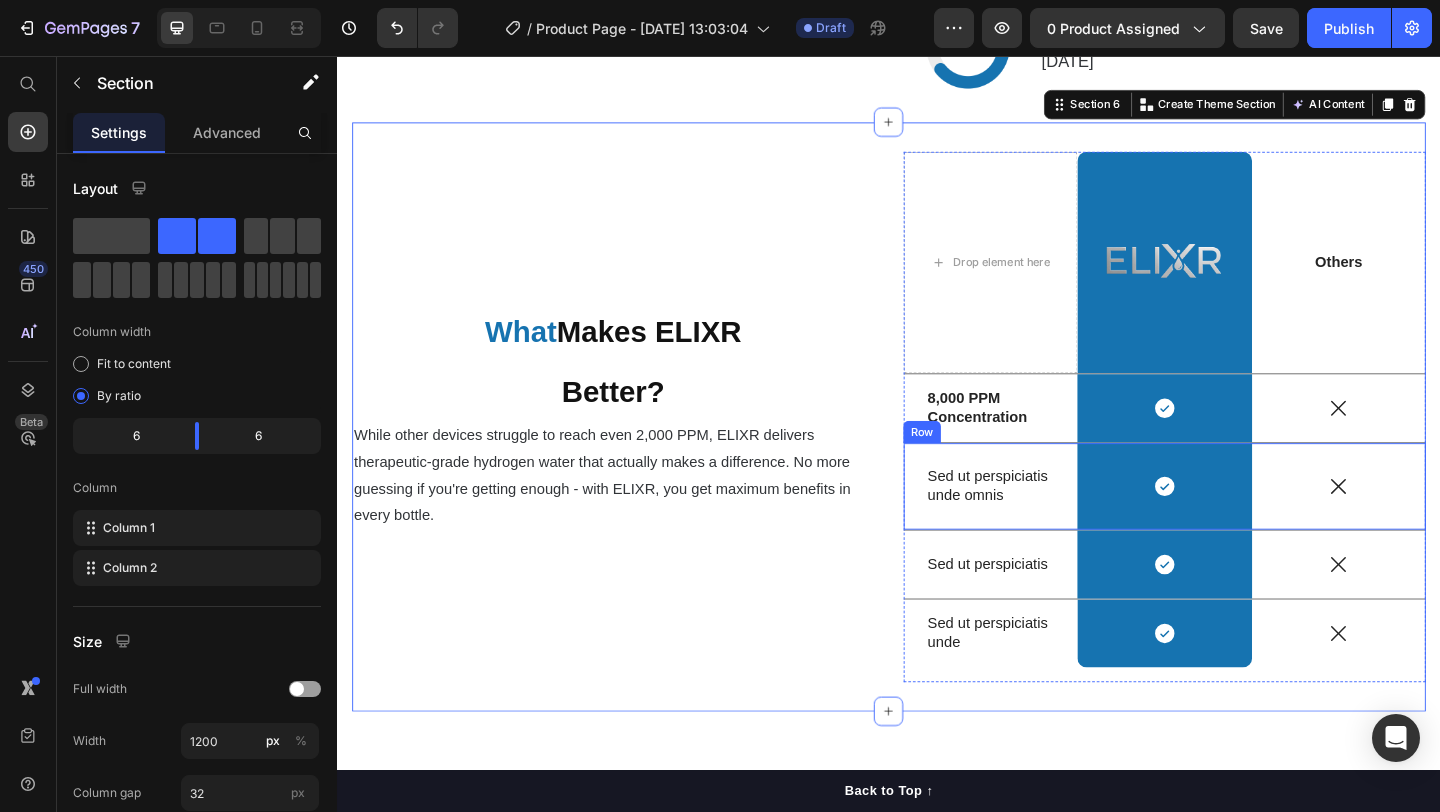 click on "Sed ut perspiciatis unde omnis Text Block" at bounding box center (1047, 524) 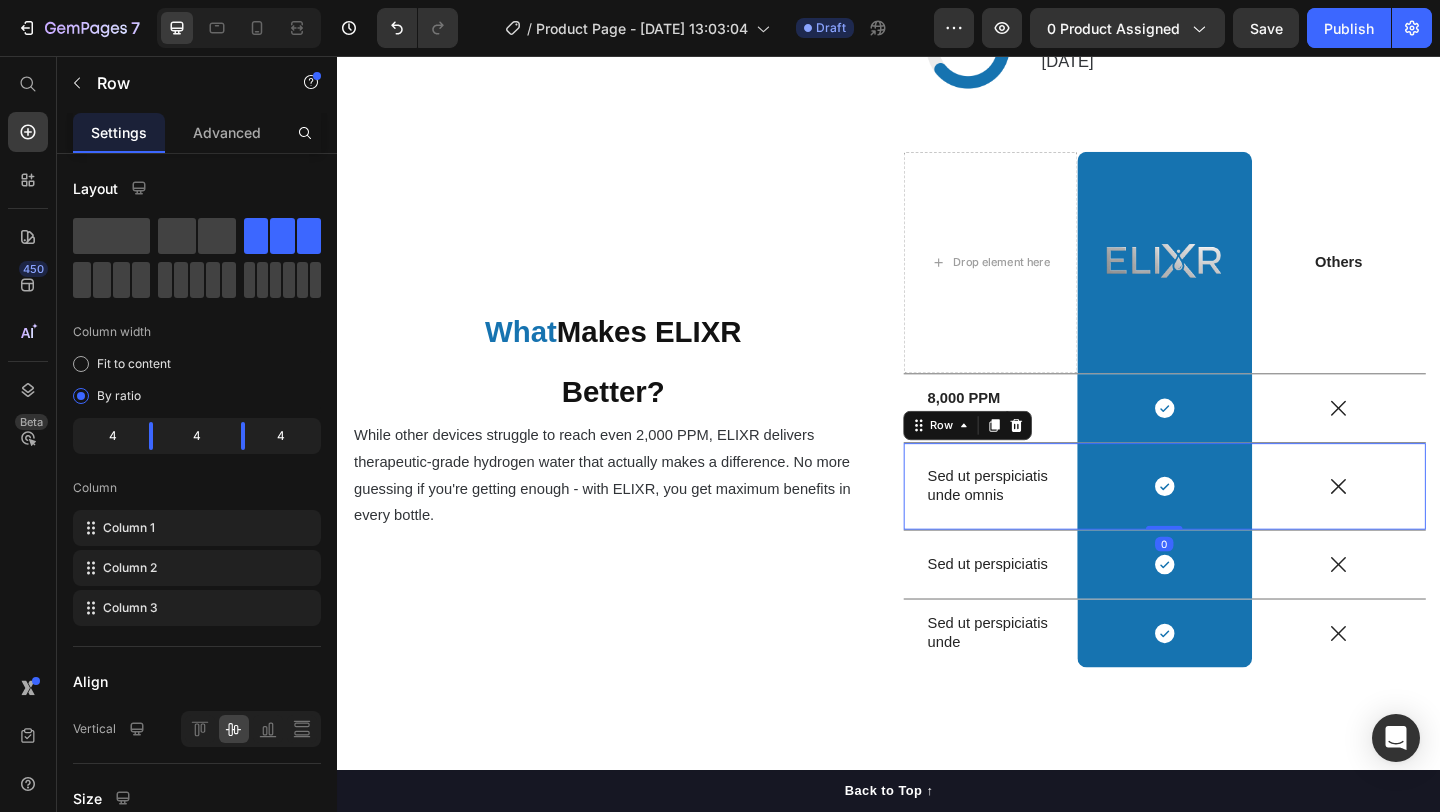 click on "Sed ut perspiciatis unde omnis" at bounding box center (1047, 524) 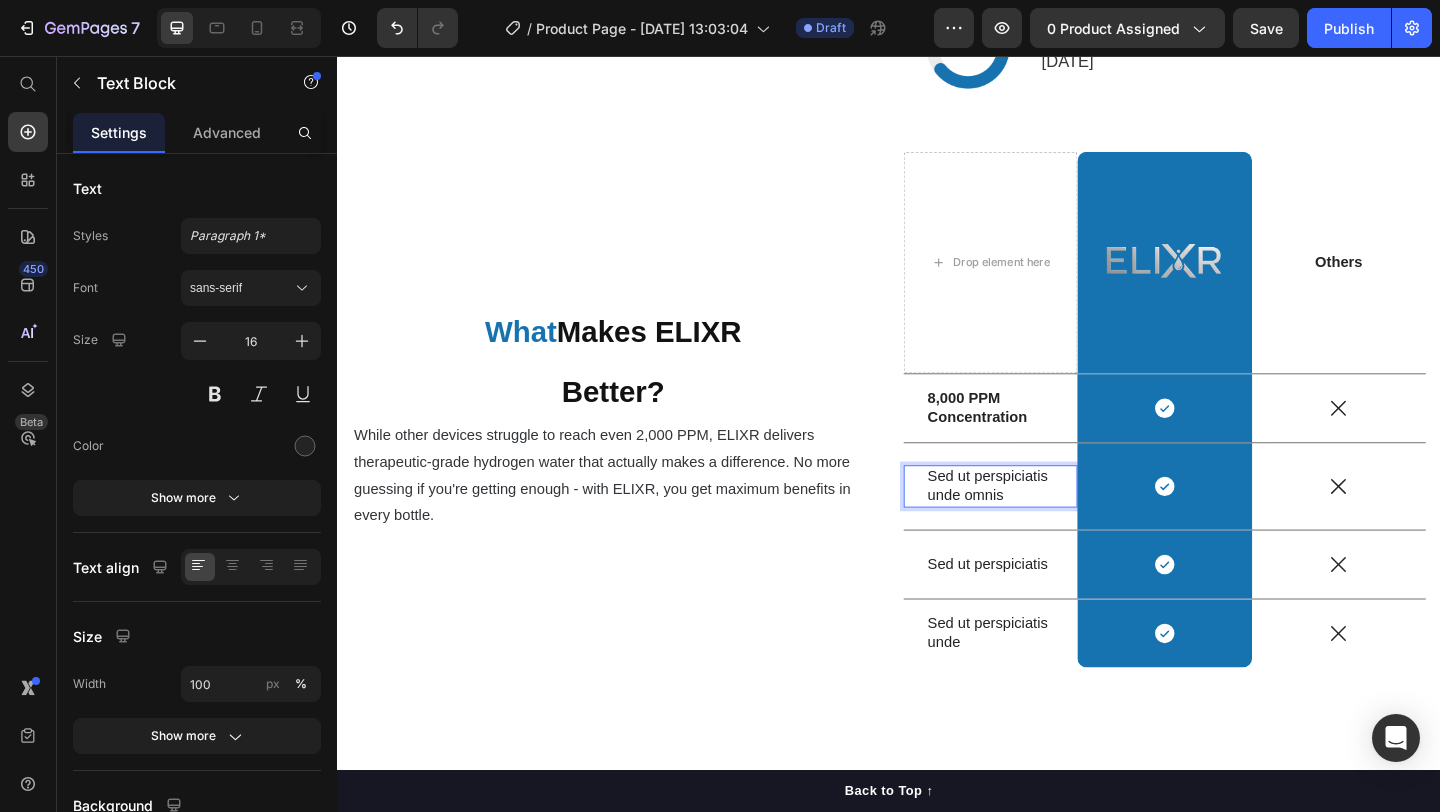 click on "Sed ut perspiciatis unde omnis" at bounding box center (1047, 524) 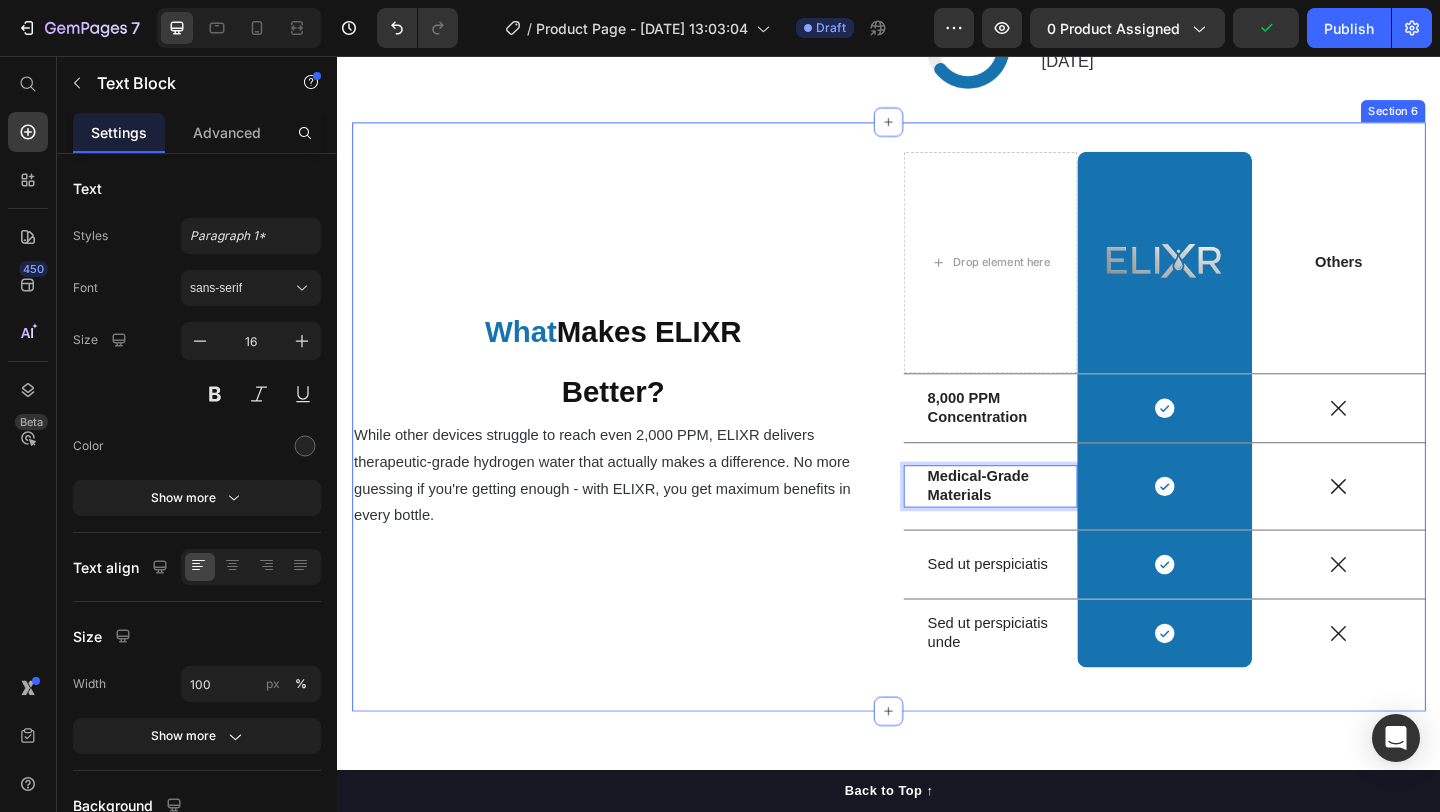 click on "⁠⁠⁠⁠⁠⁠⁠ What  Makes ELIXR Better? Heading While other devices struggle to reach even 2,000 PPM, ELIXR delivers therapeutic-grade hydrogen water that actually makes a difference. No more guessing if you're getting enough - with ELIXR, you get maximum benefits in every bottle. Text Block" at bounding box center [637, 448] 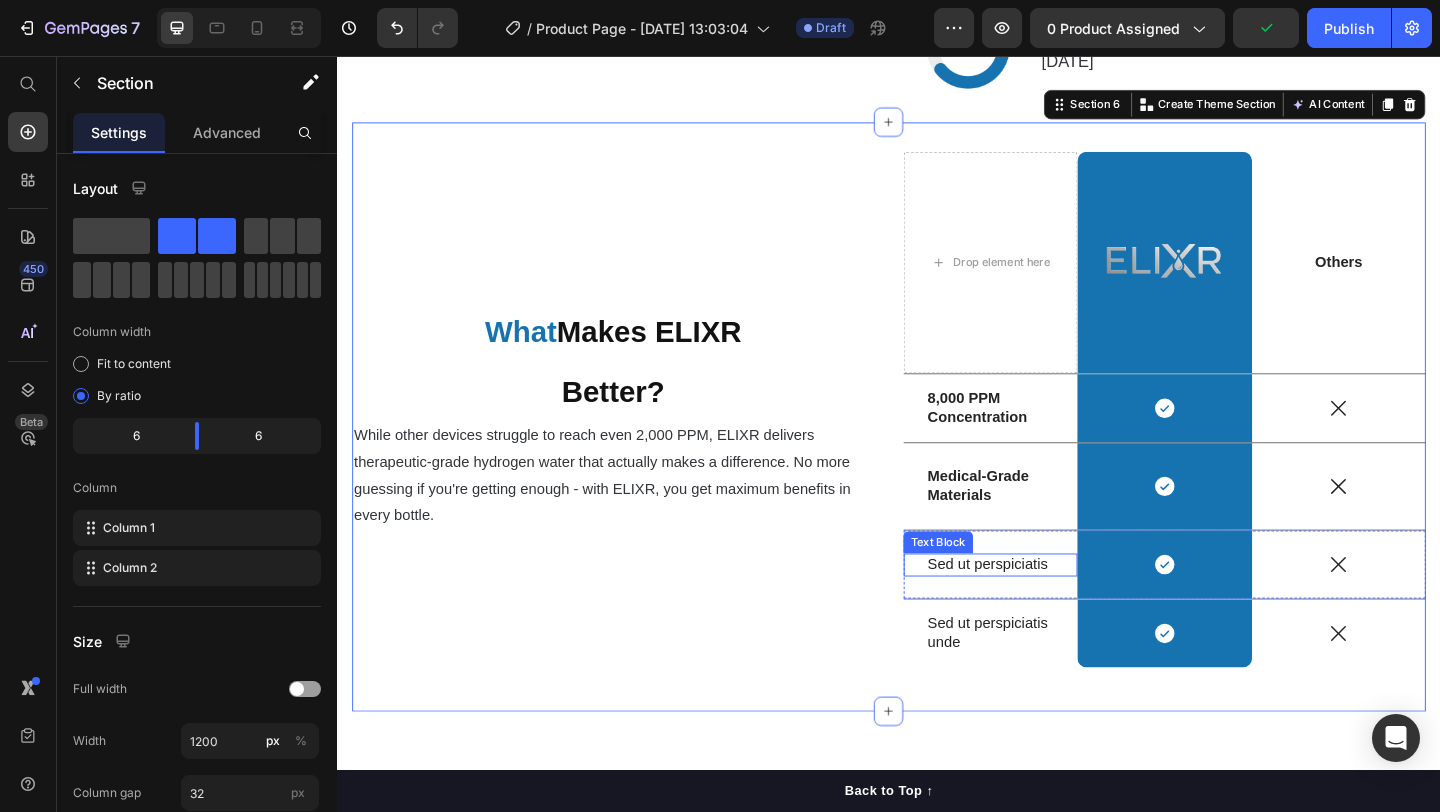 click on "Sed ut perspiciatis Text Block" at bounding box center (1047, 609) 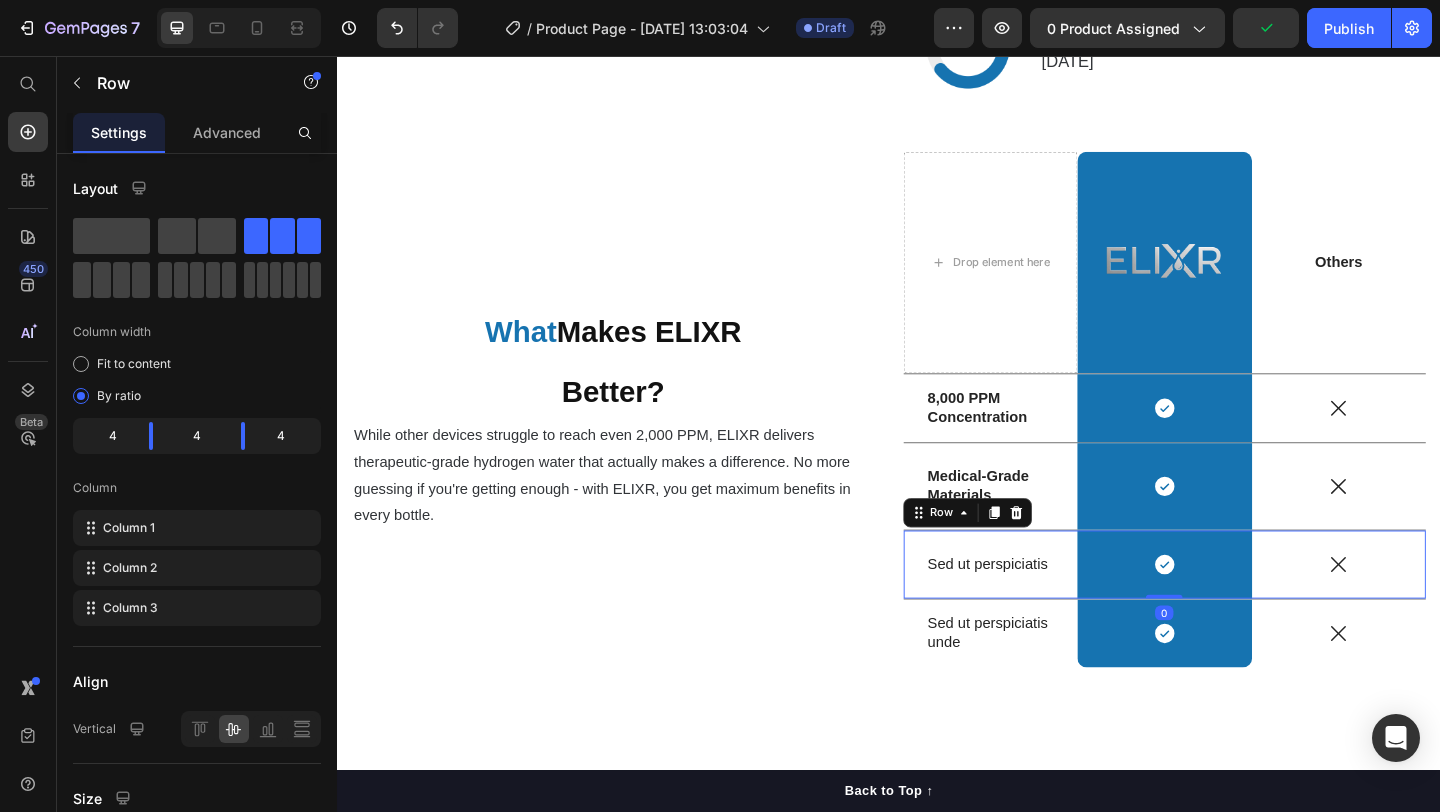 click on "Sed ut perspiciatis Text Block" at bounding box center (1047, 609) 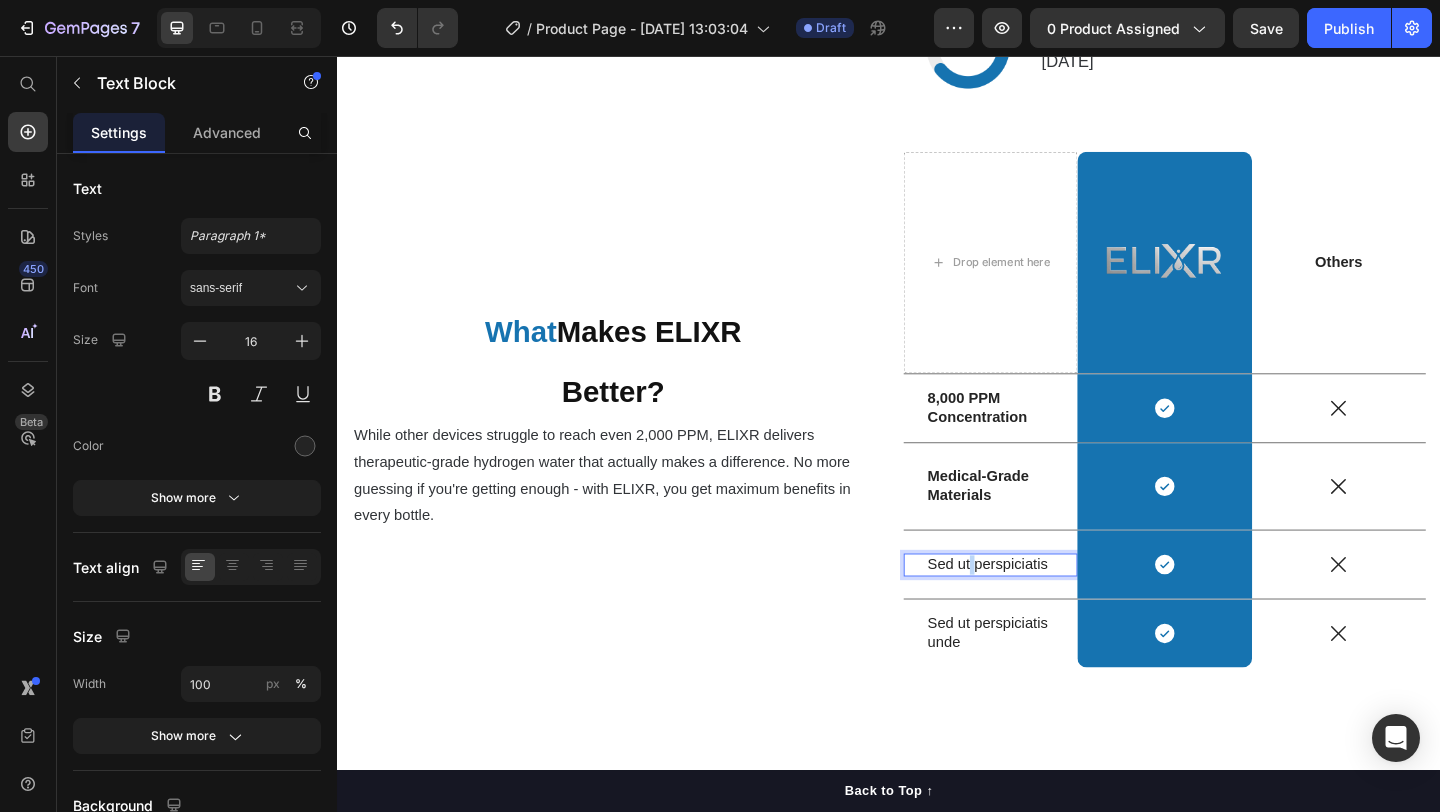 click on "Sed ut perspiciatis" at bounding box center [1047, 609] 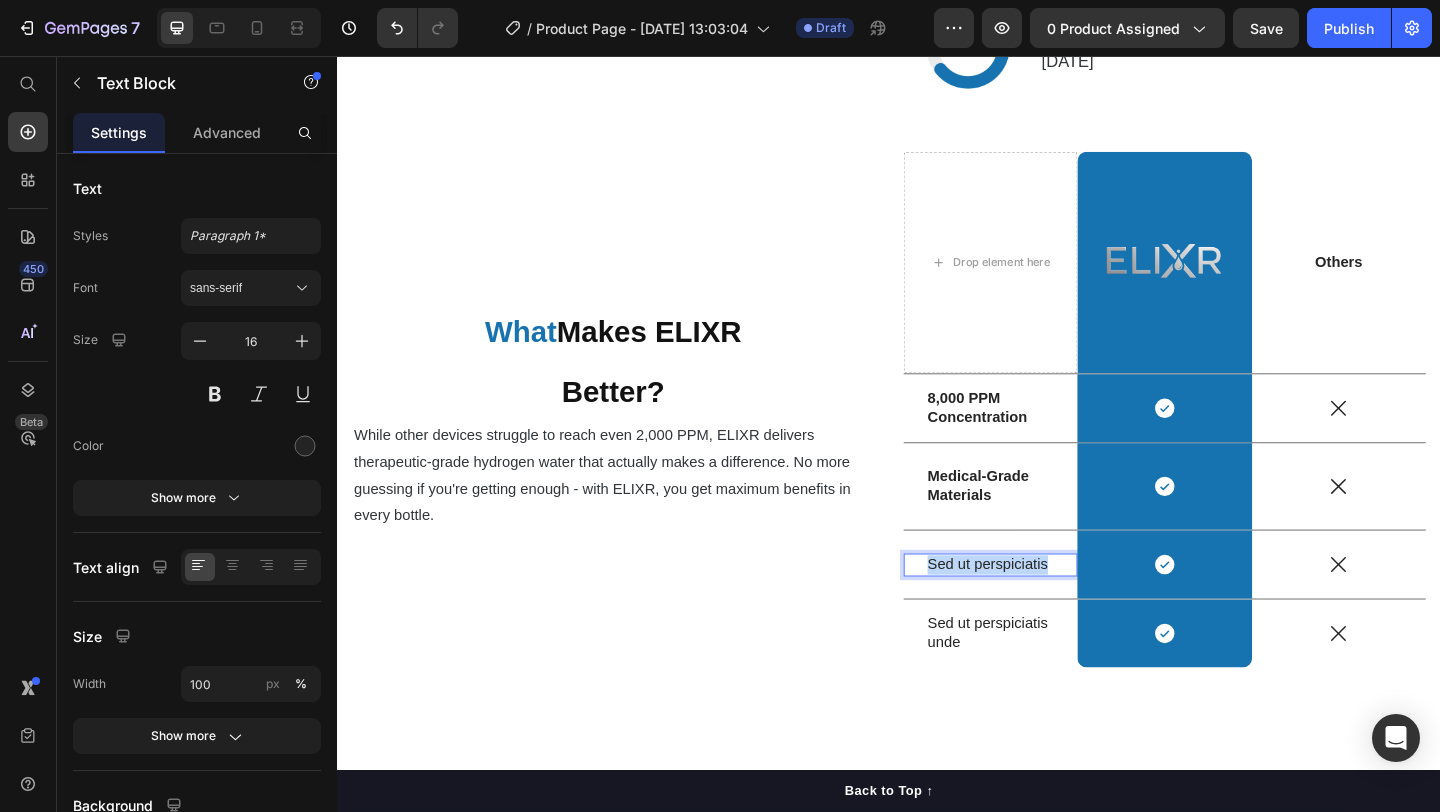 click on "Sed ut perspiciatis" at bounding box center [1047, 609] 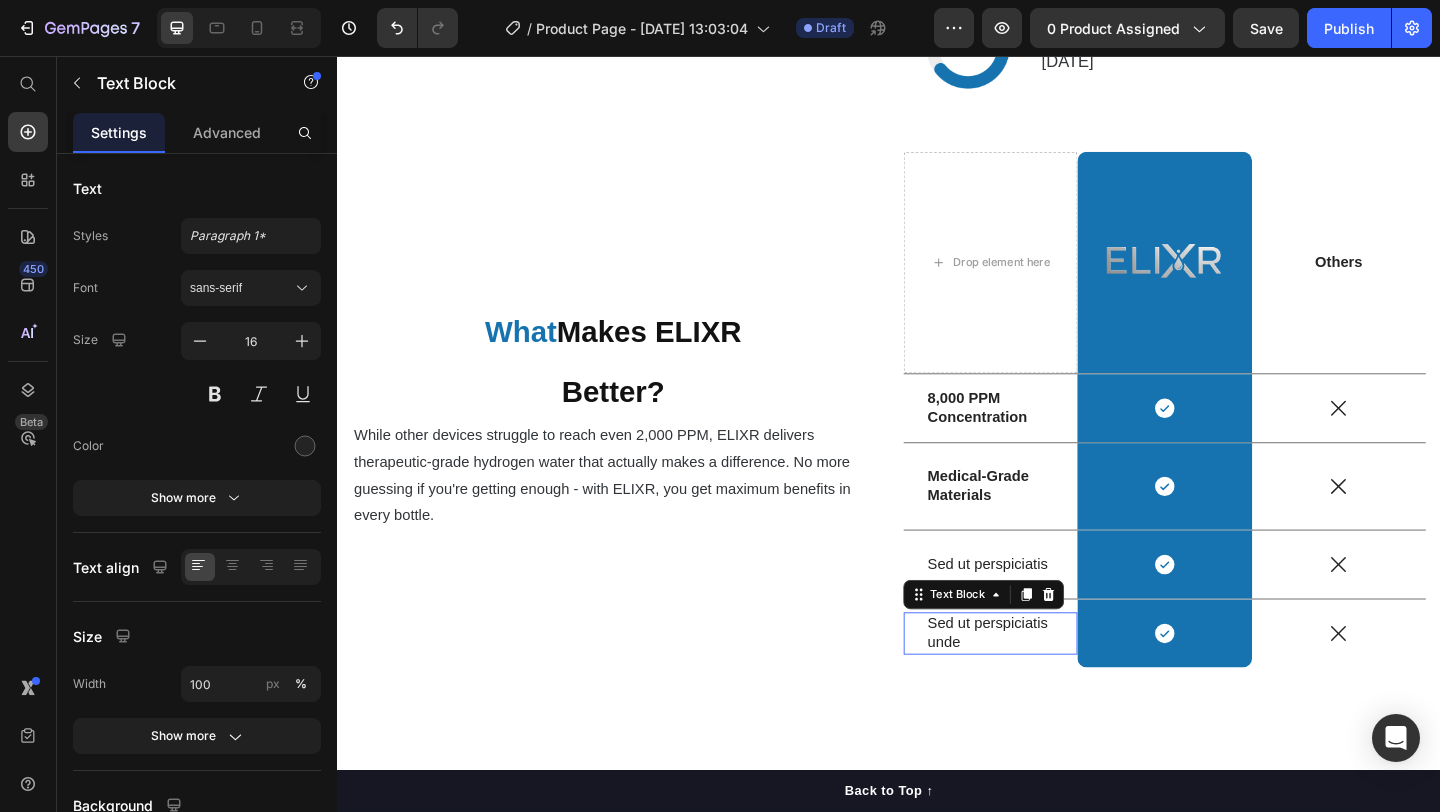 click on "Sed ut perspiciatis unde" at bounding box center [1047, 684] 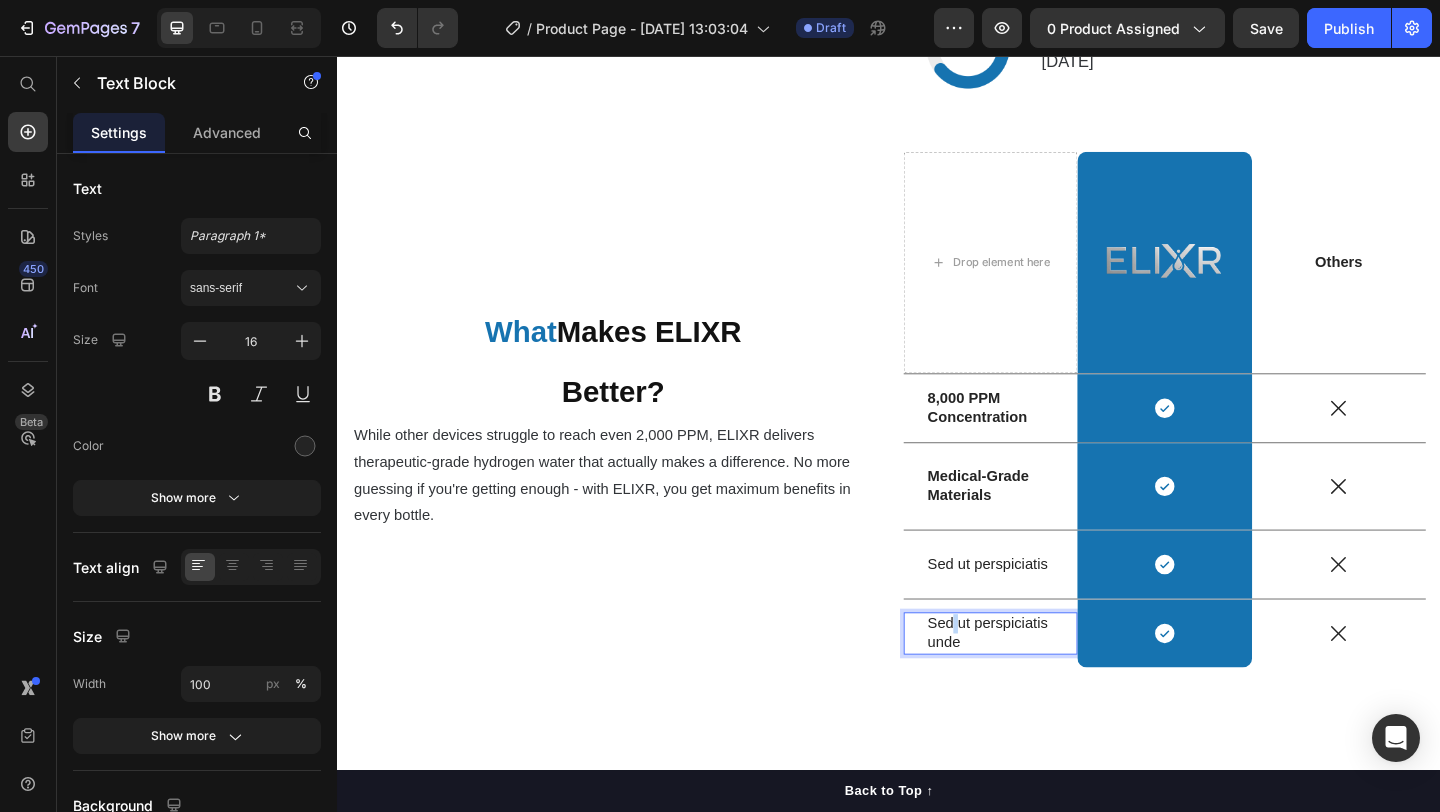 click on "Sed ut perspiciatis unde" at bounding box center (1047, 684) 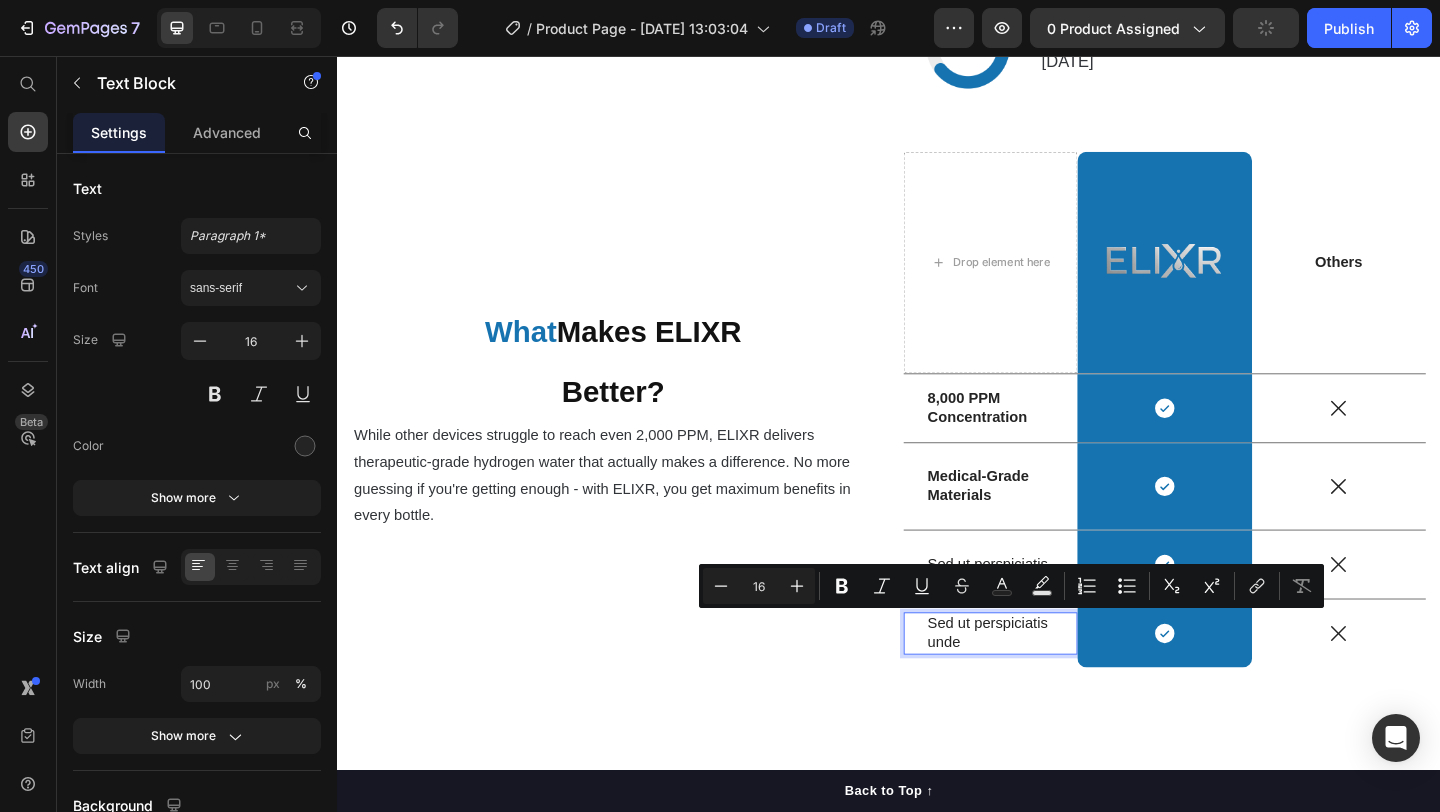 scroll, scrollTop: 5158, scrollLeft: 0, axis: vertical 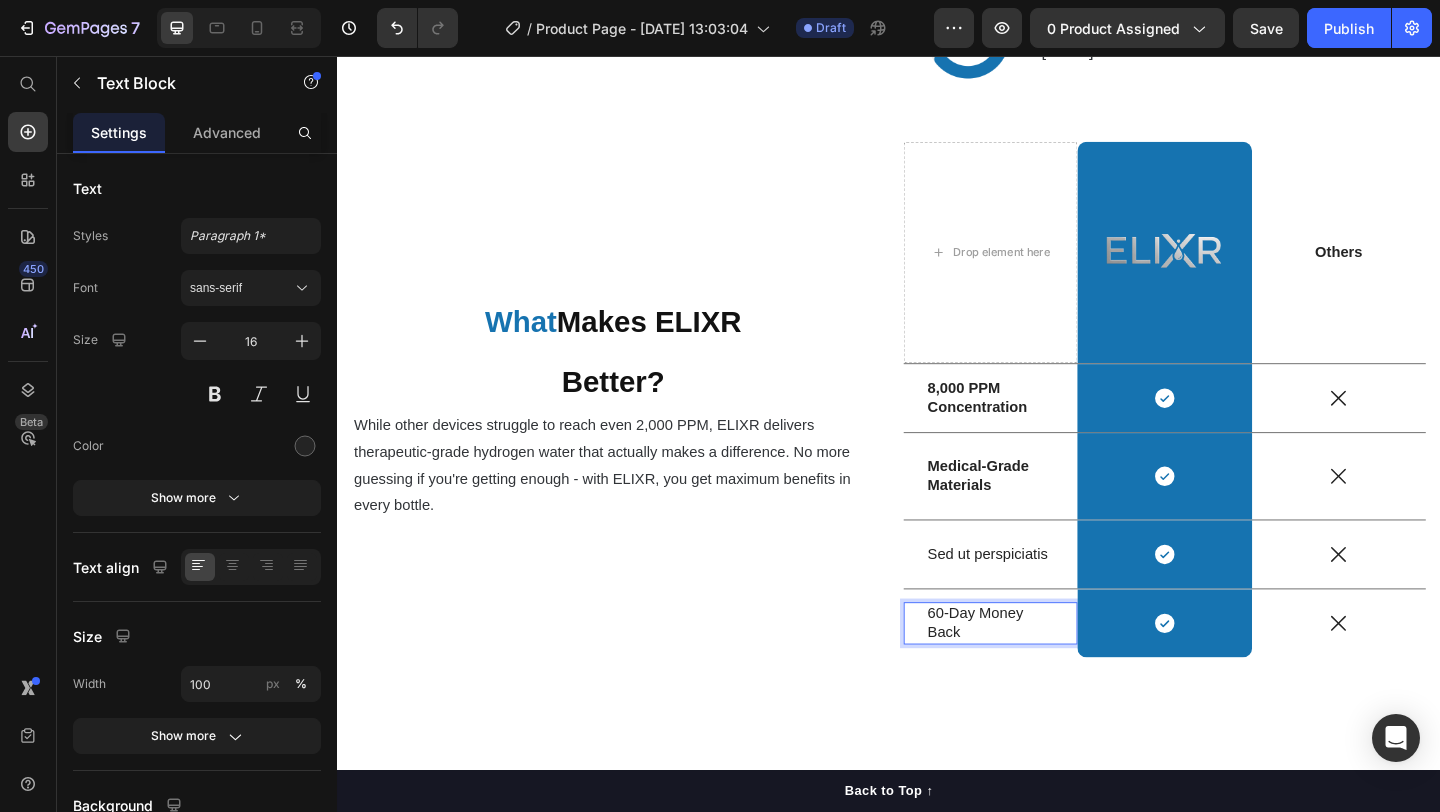 click on "60-Day Money Back" at bounding box center (1047, 673) 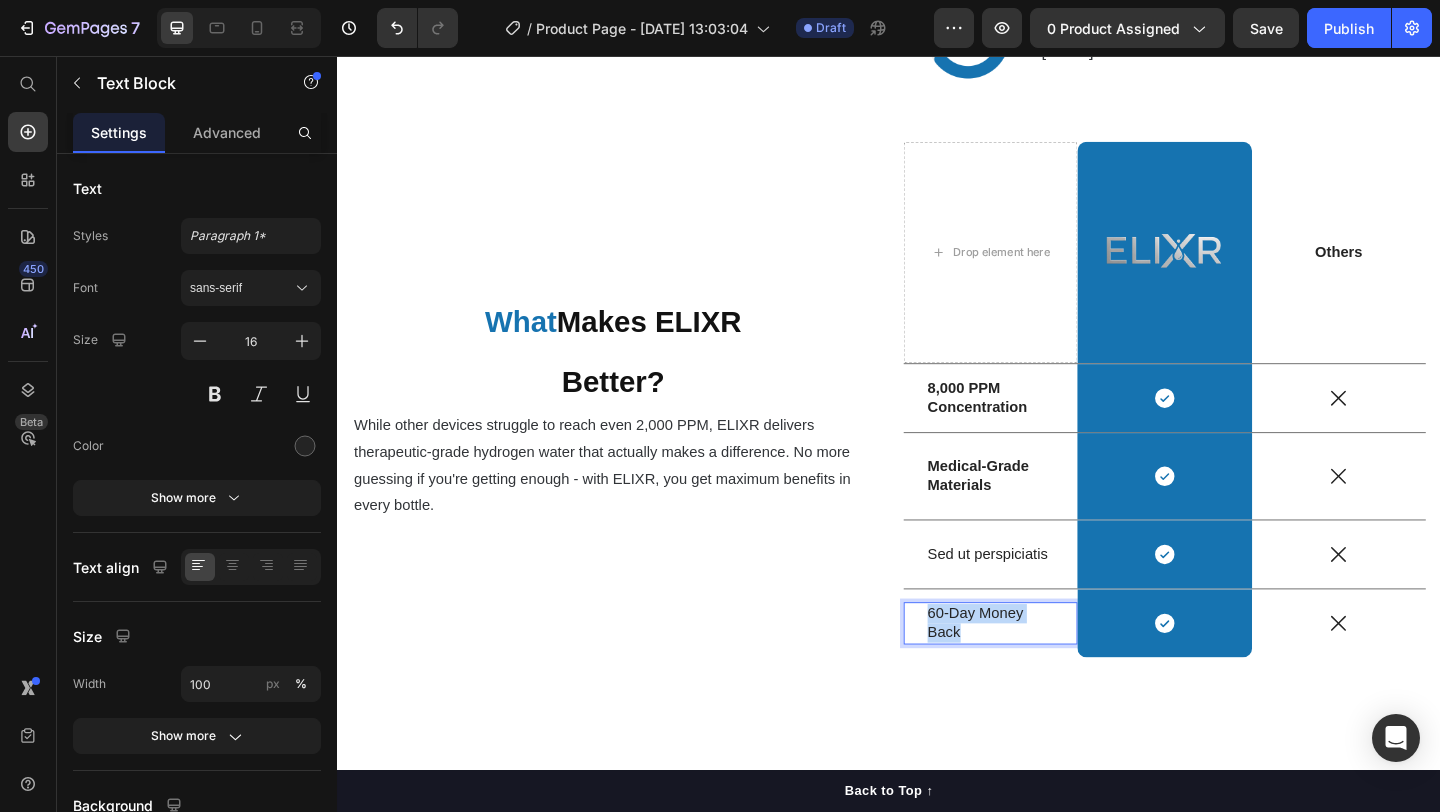click on "60-Day Money Back" at bounding box center [1047, 673] 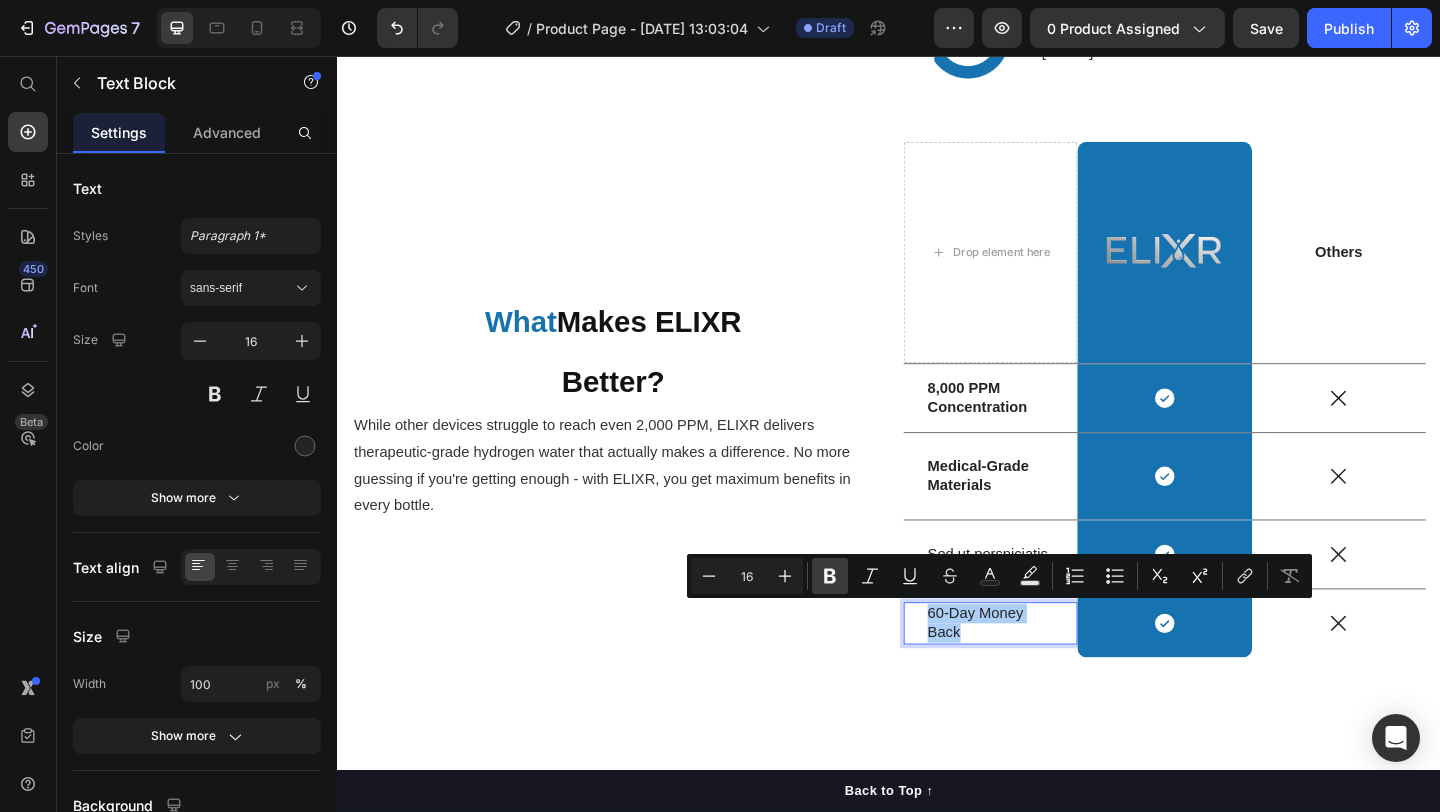 click 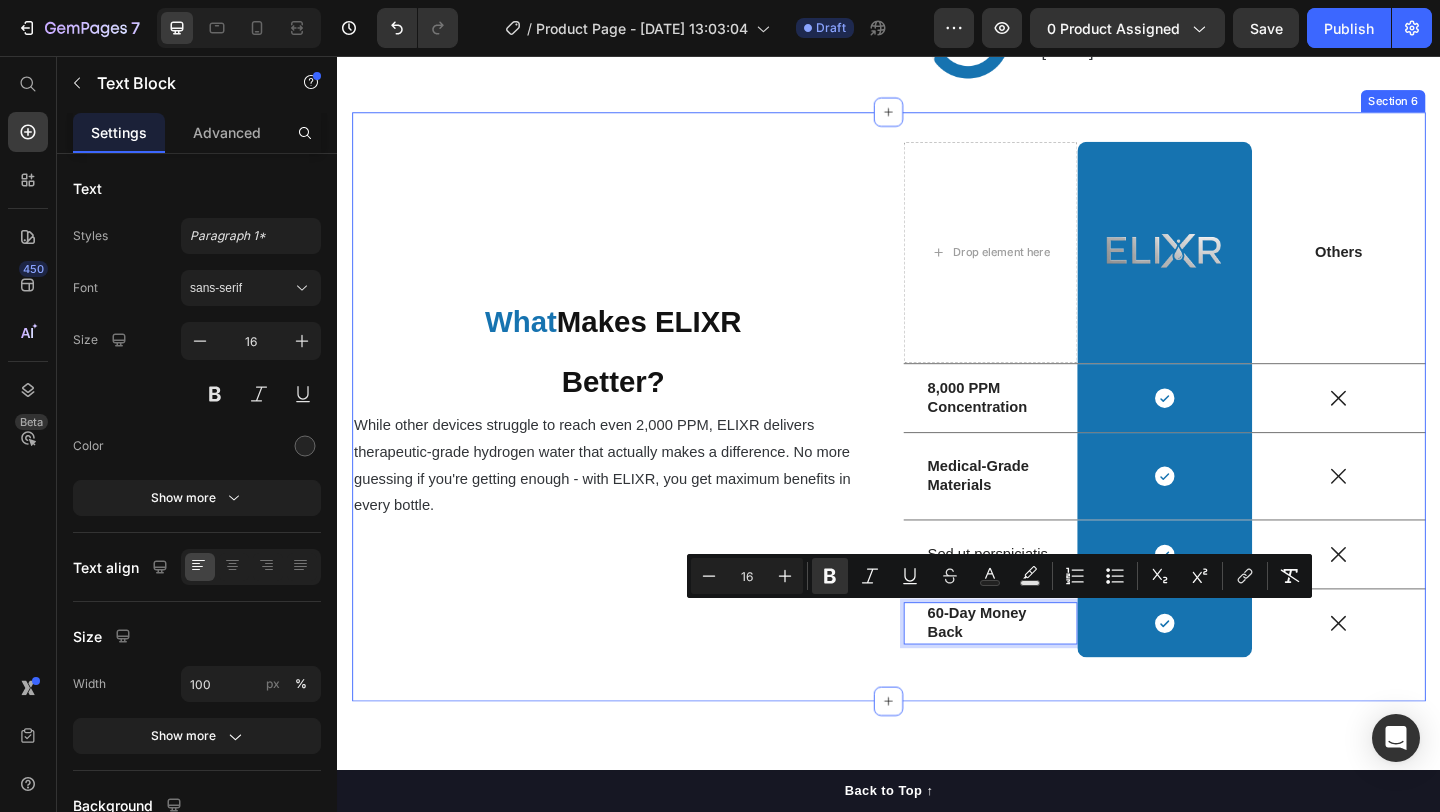 click on "⁠⁠⁠⁠⁠⁠⁠ What  Makes ELIXR Better? Heading While other devices struggle to reach even 2,000 PPM, ELIXR delivers therapeutic-grade hydrogen water that actually makes a difference. No more guessing if you're getting enough - with ELIXR, you get maximum benefits in every bottle. Text Block" at bounding box center [637, 437] 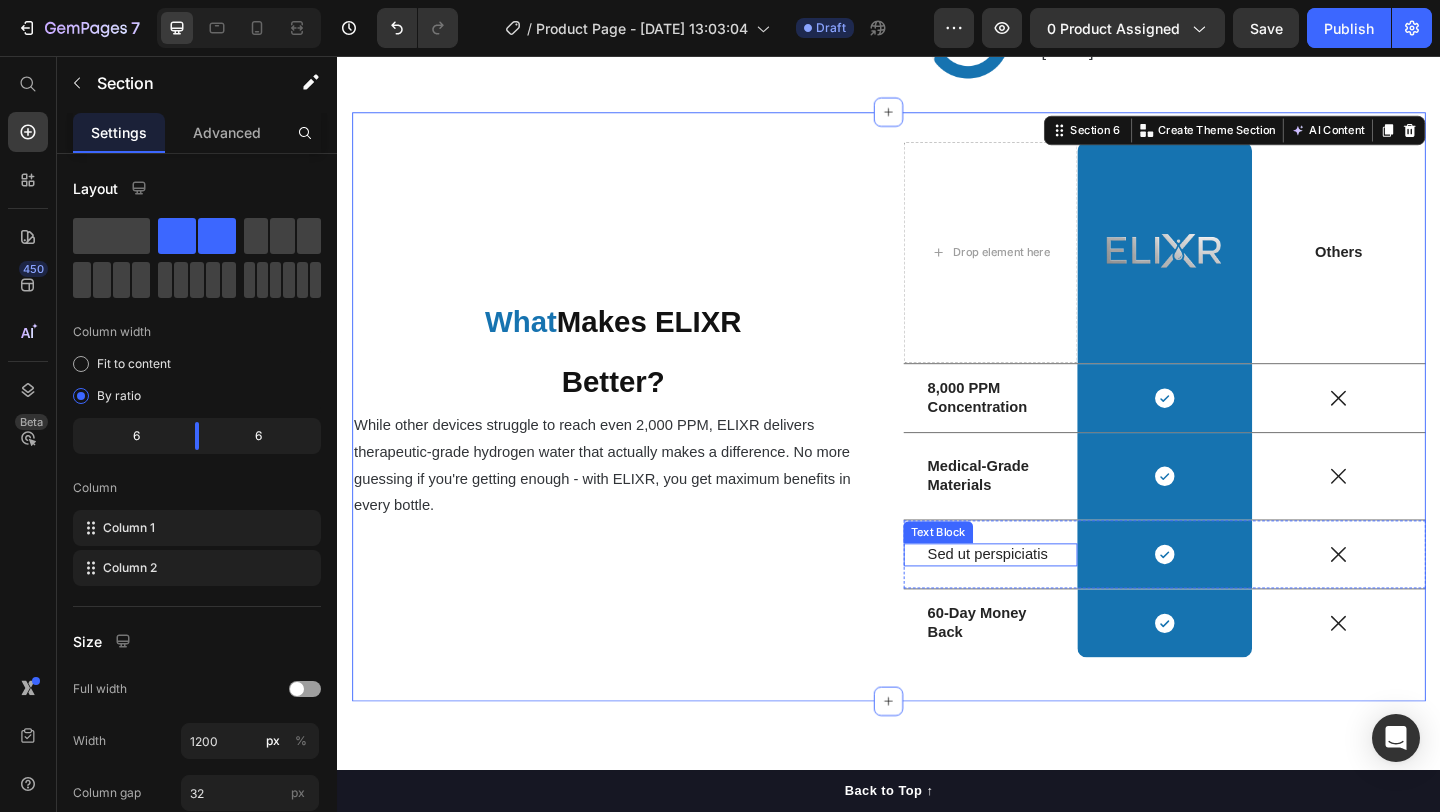 click on "Sed ut perspiciatis" at bounding box center [1047, 598] 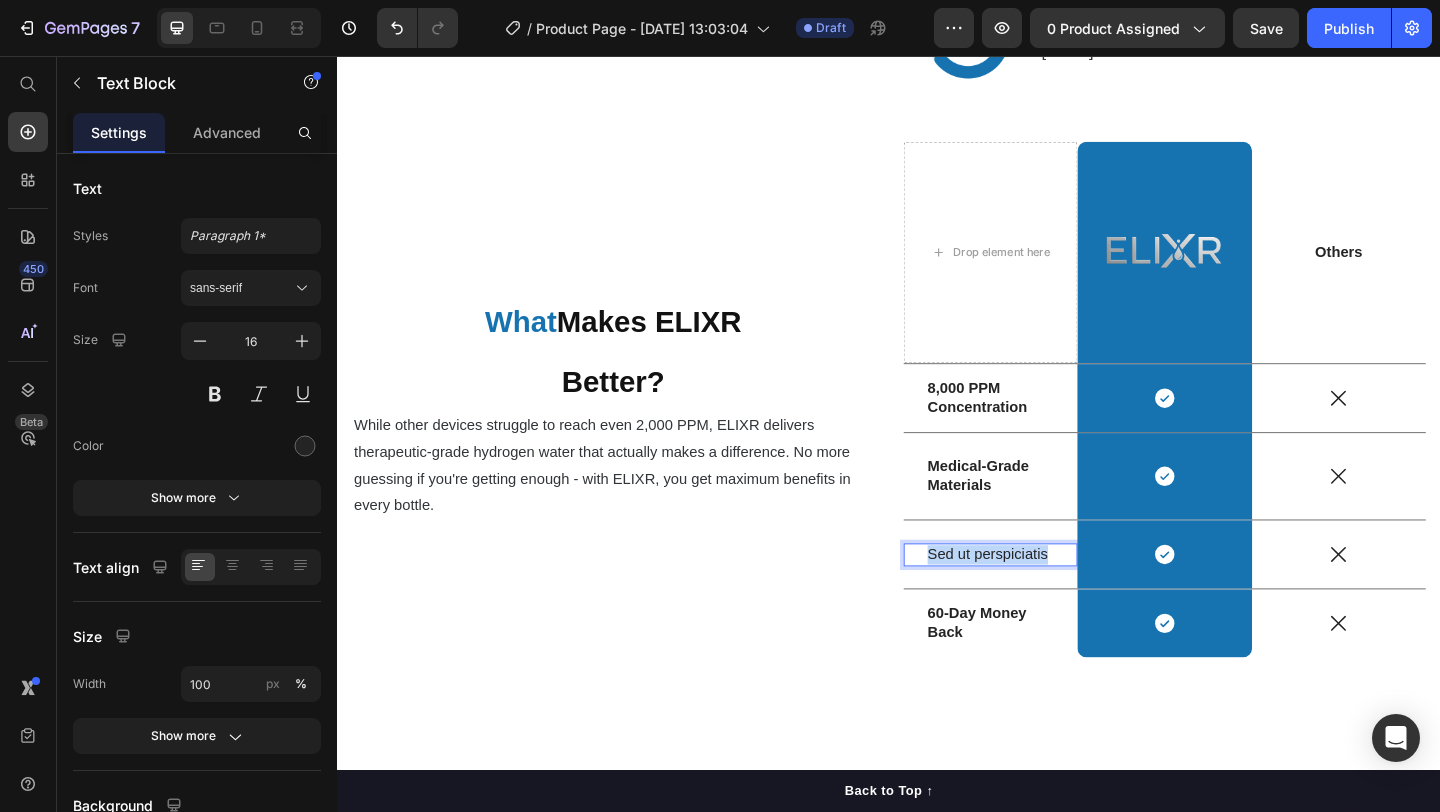 click on "Sed ut perspiciatis" at bounding box center [1047, 598] 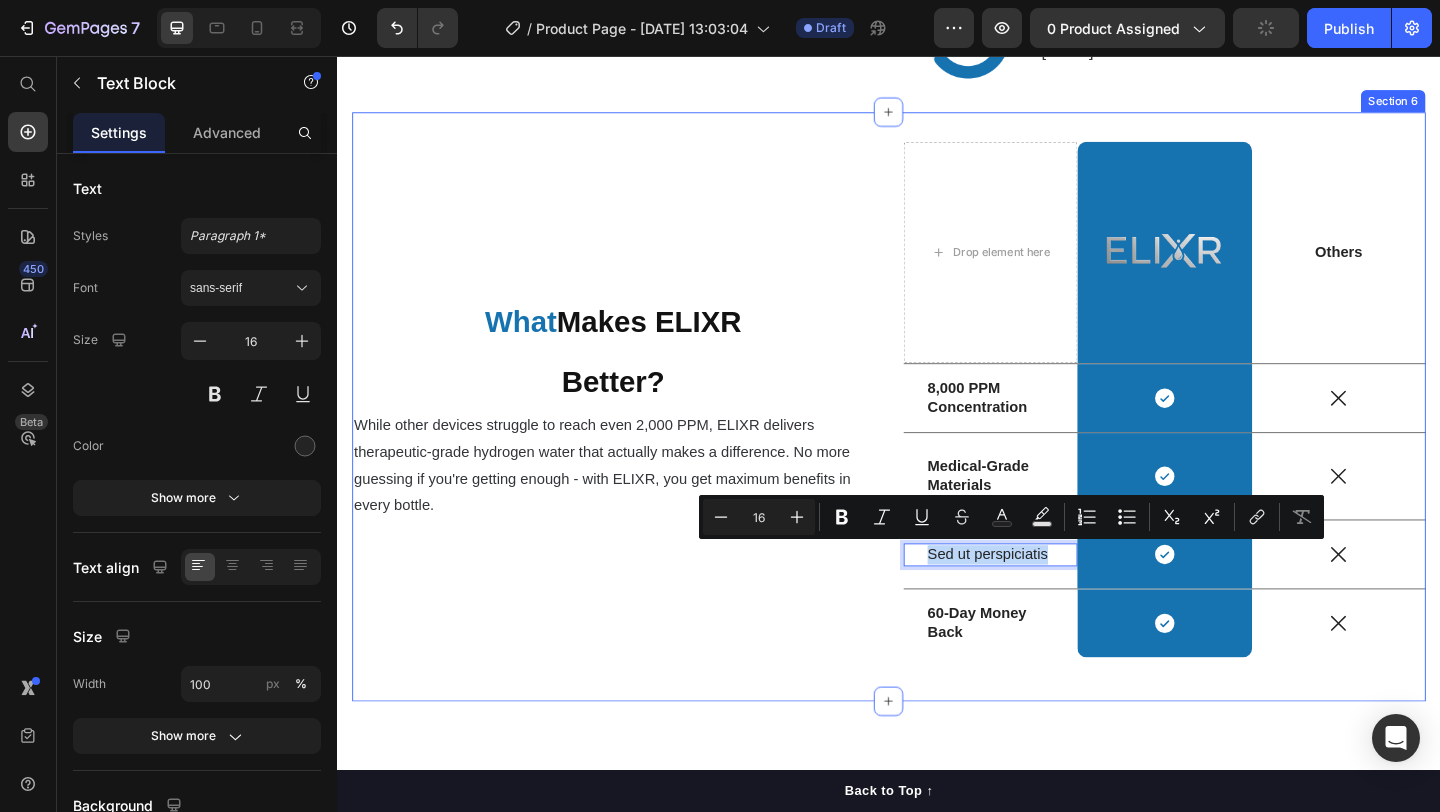 click on "⁠⁠⁠⁠⁠⁠⁠ What  Makes ELIXR Better? Heading While other devices struggle to reach even 2,000 PPM, ELIXR delivers therapeutic-grade hydrogen water that actually makes a difference. No more guessing if you're getting enough - with ELIXR, you get maximum benefits in every bottle. Text Block" at bounding box center (637, 437) 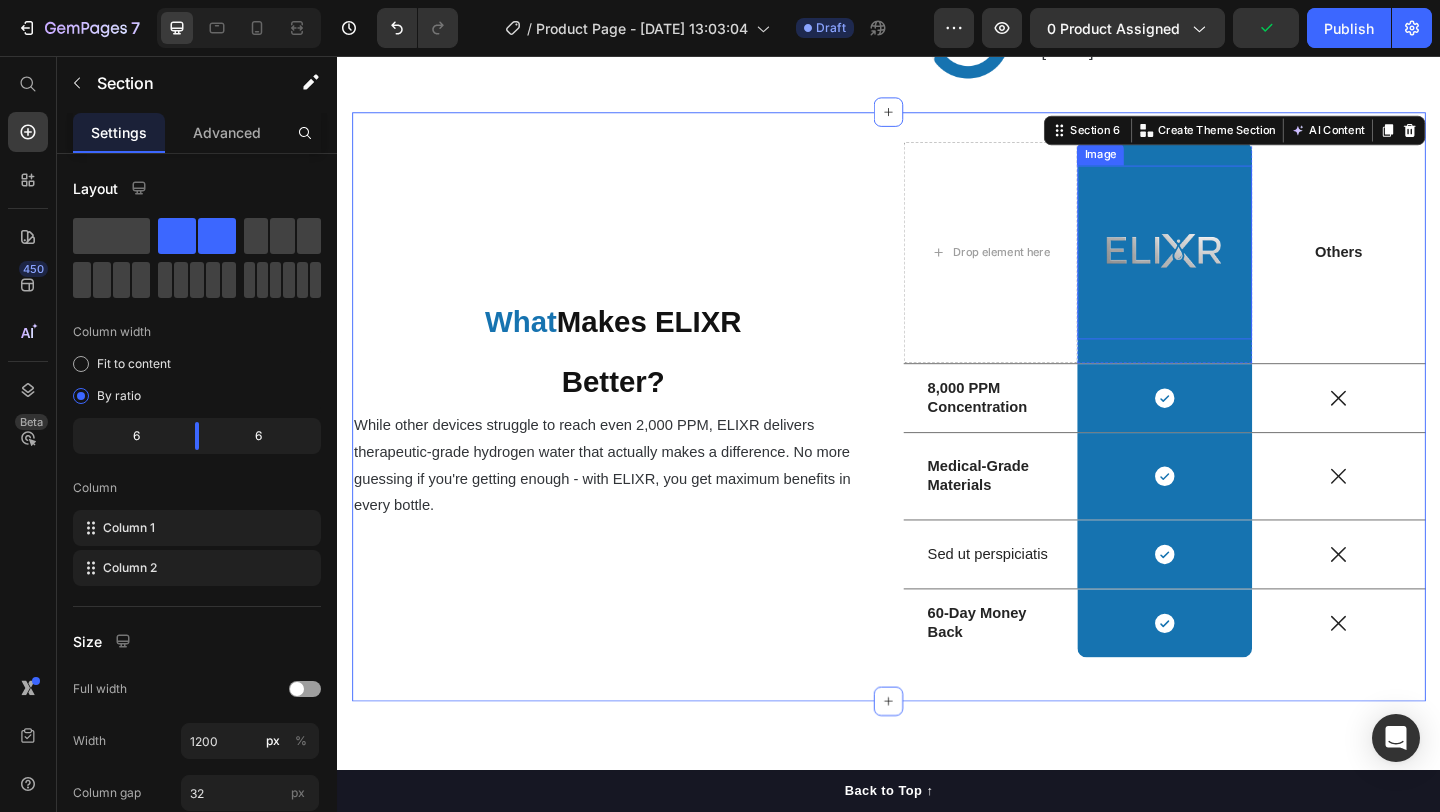 click at bounding box center [1236, 269] 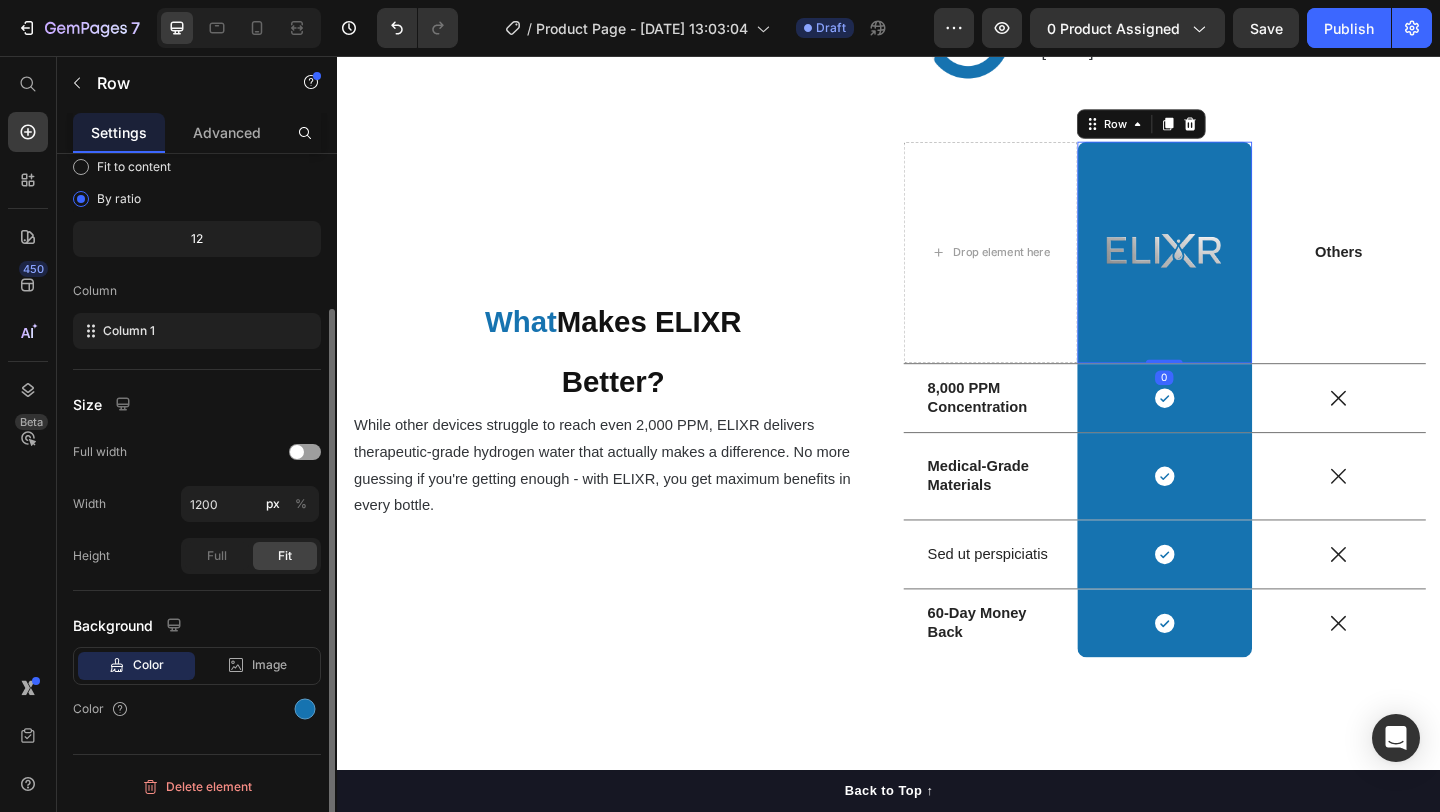 click on "Image Row   0" at bounding box center [1236, 269] 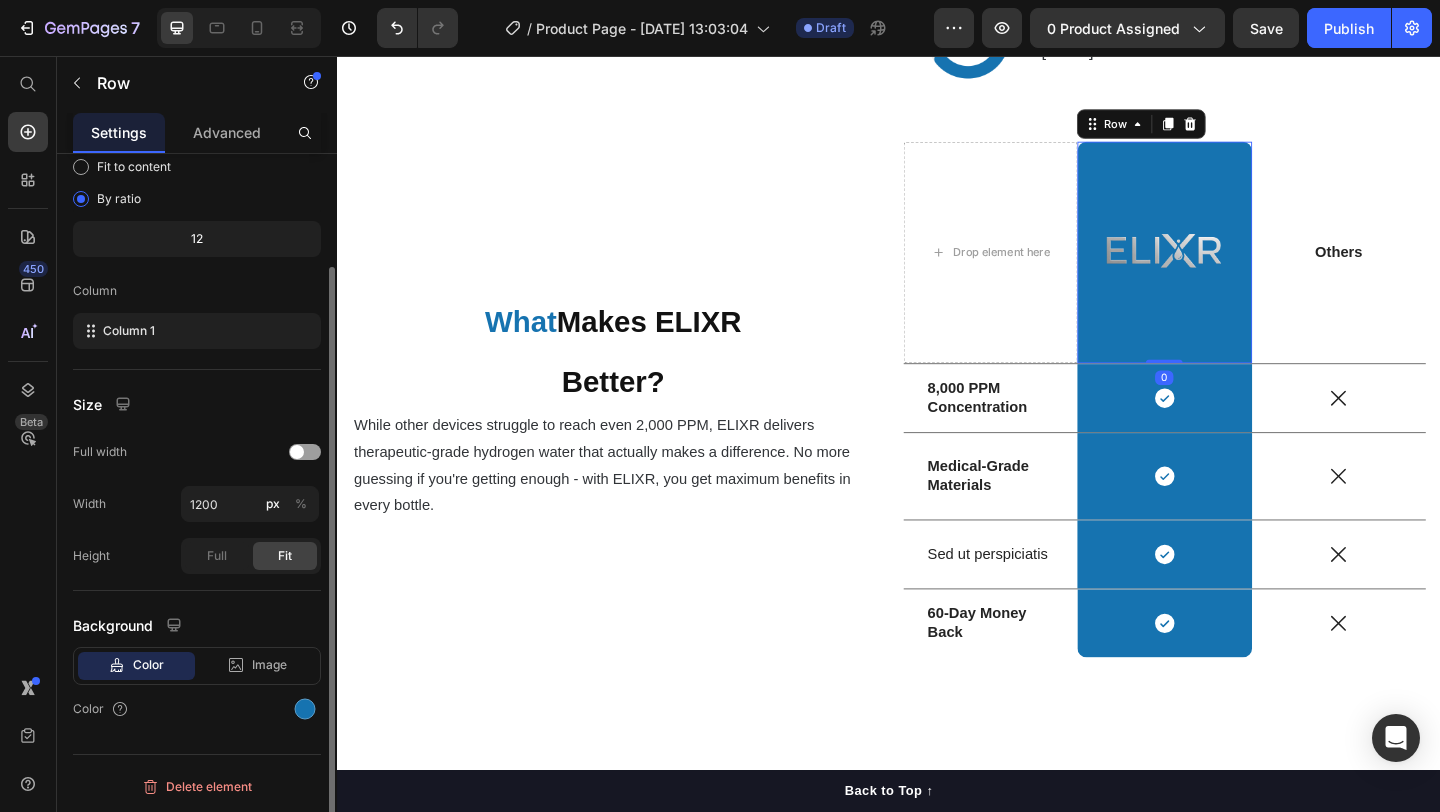 scroll, scrollTop: 0, scrollLeft: 0, axis: both 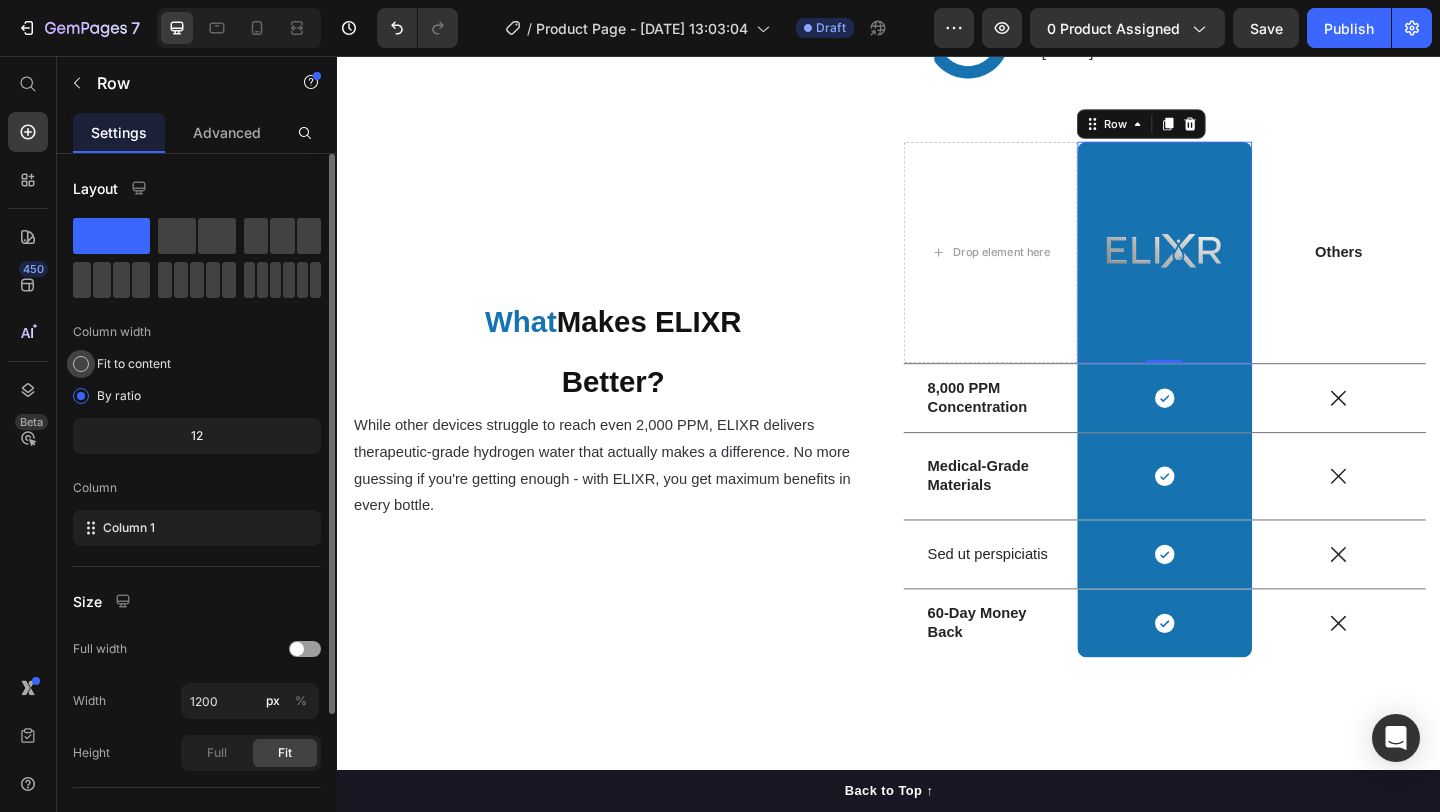 click on "Fit to content" at bounding box center [134, 364] 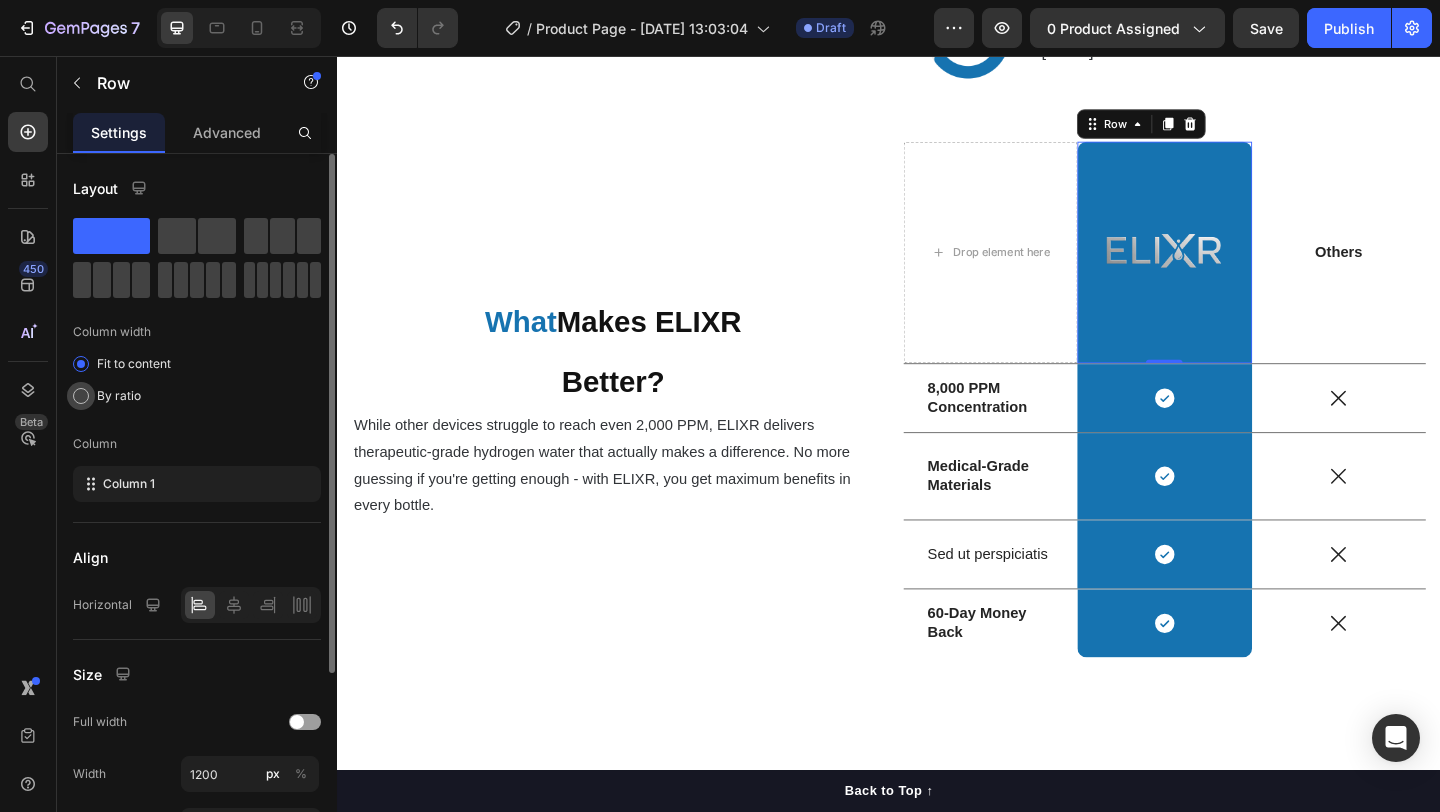 click on "By ratio" at bounding box center [119, 396] 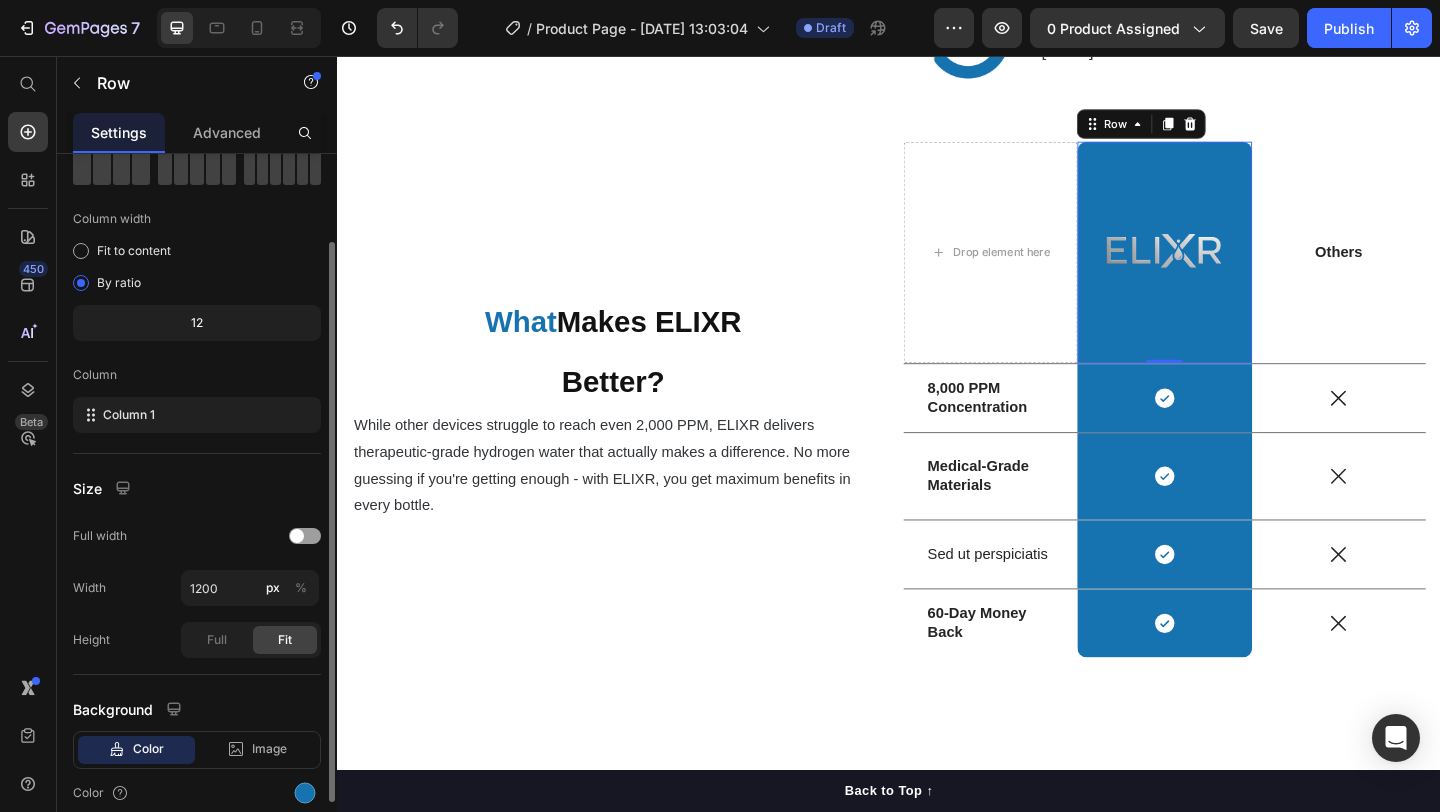 scroll, scrollTop: 197, scrollLeft: 0, axis: vertical 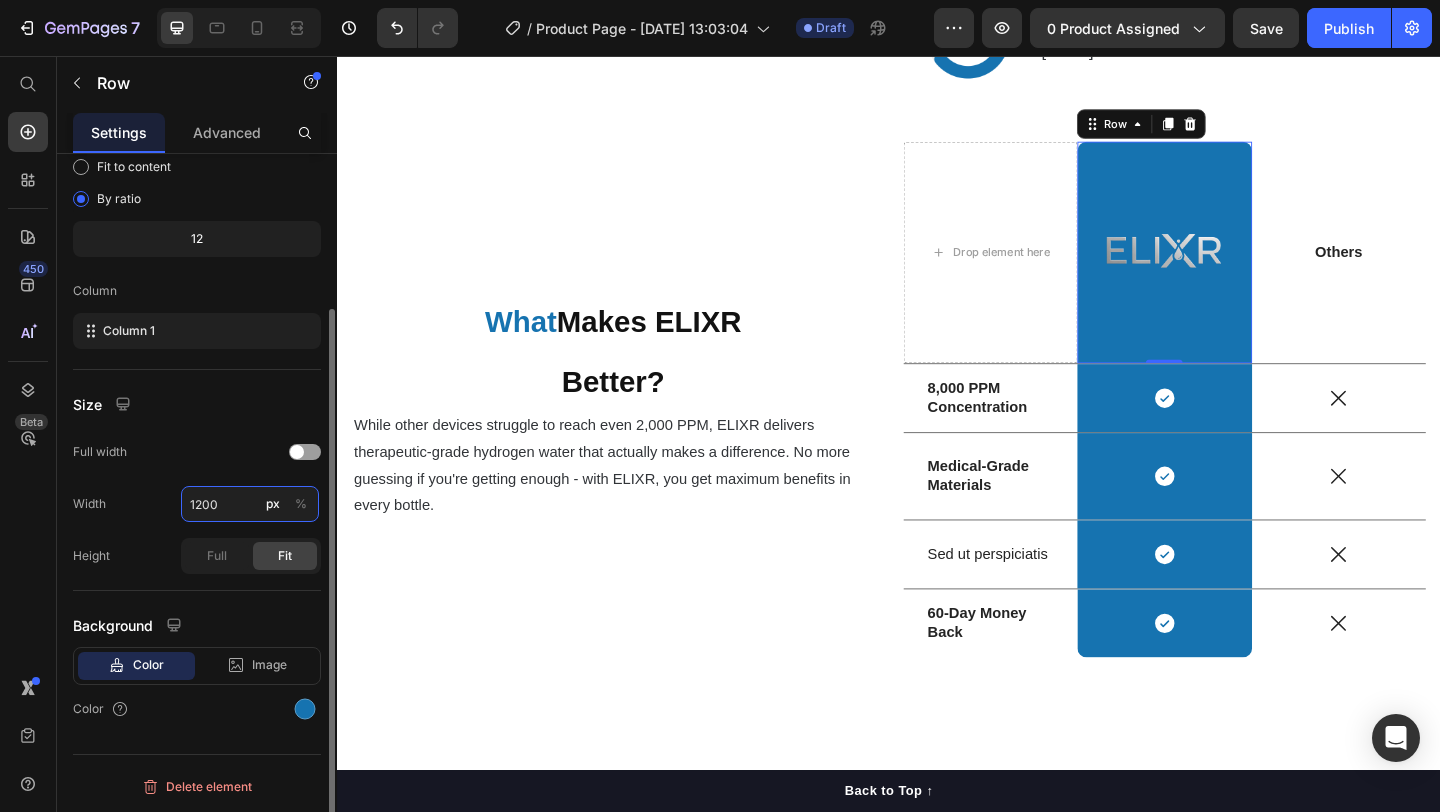 click on "1200" at bounding box center (250, 504) 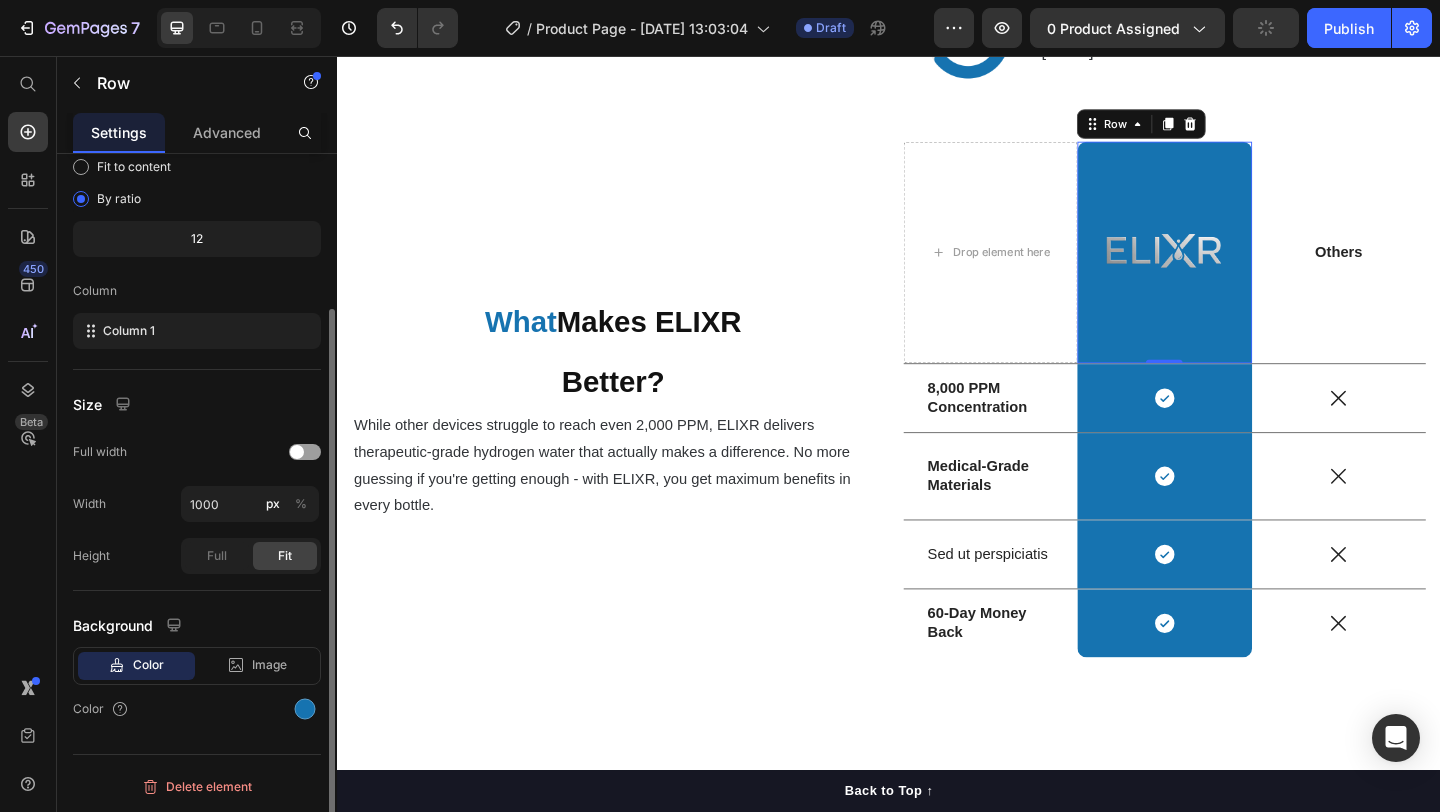 click on "Size" at bounding box center (197, 404) 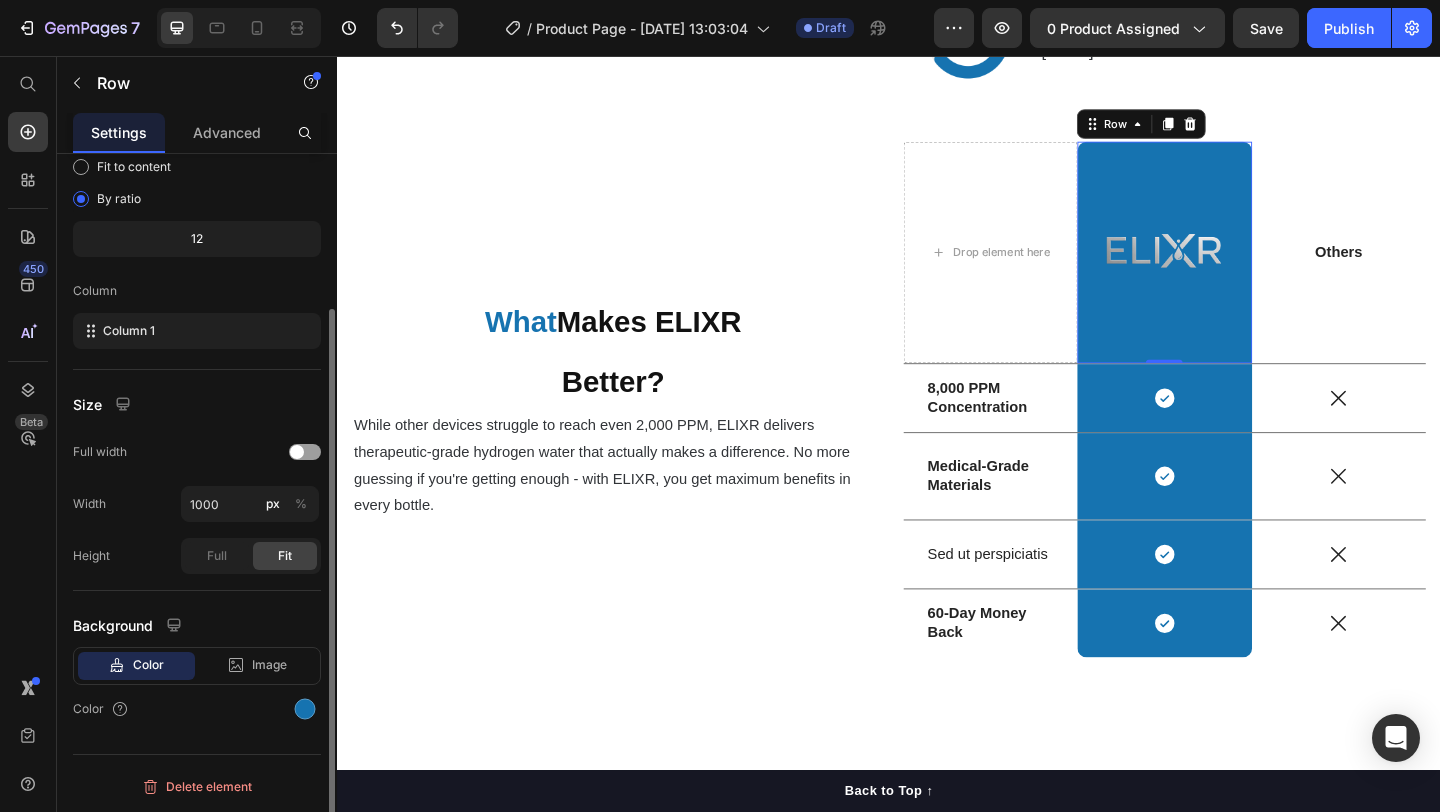 type on "1200" 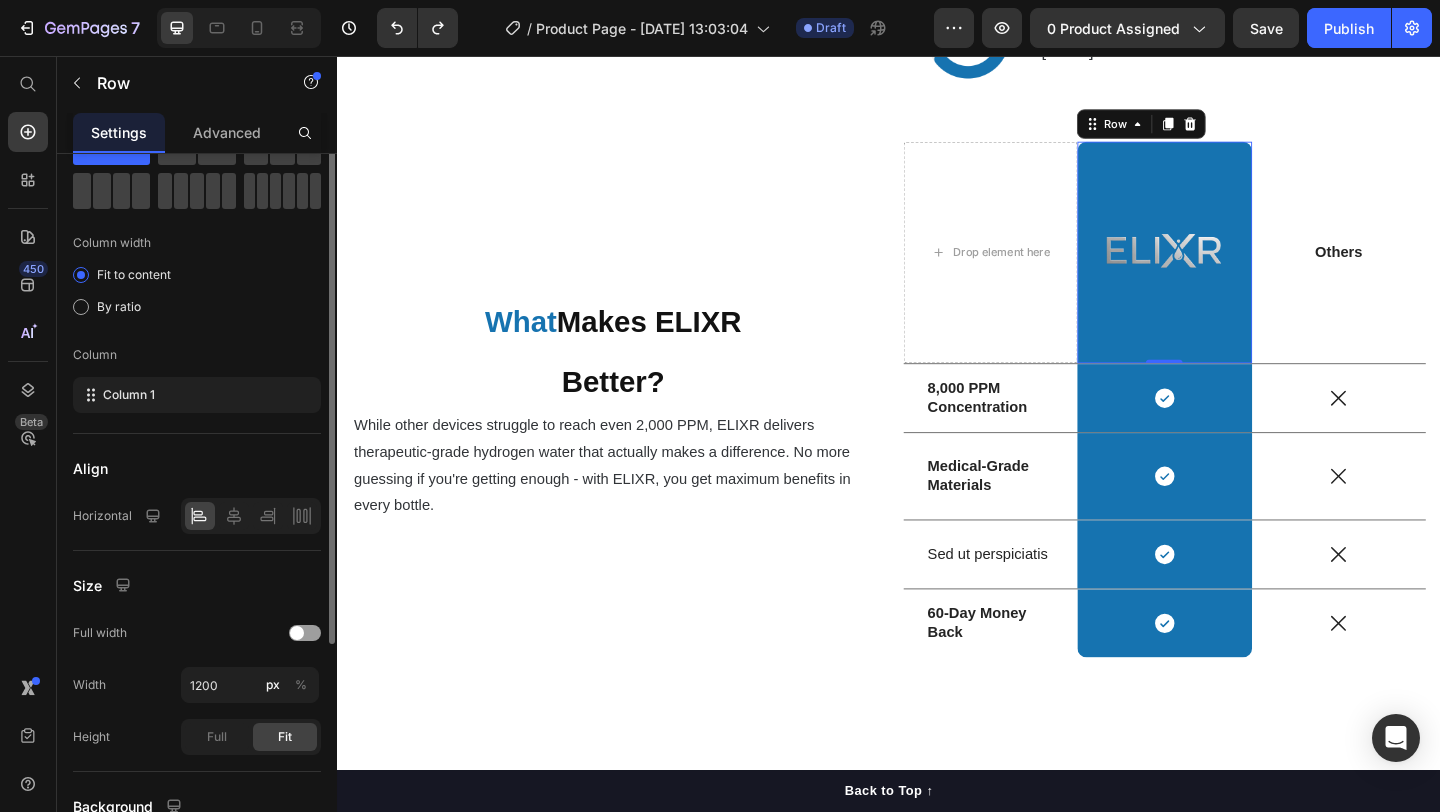 scroll, scrollTop: 0, scrollLeft: 0, axis: both 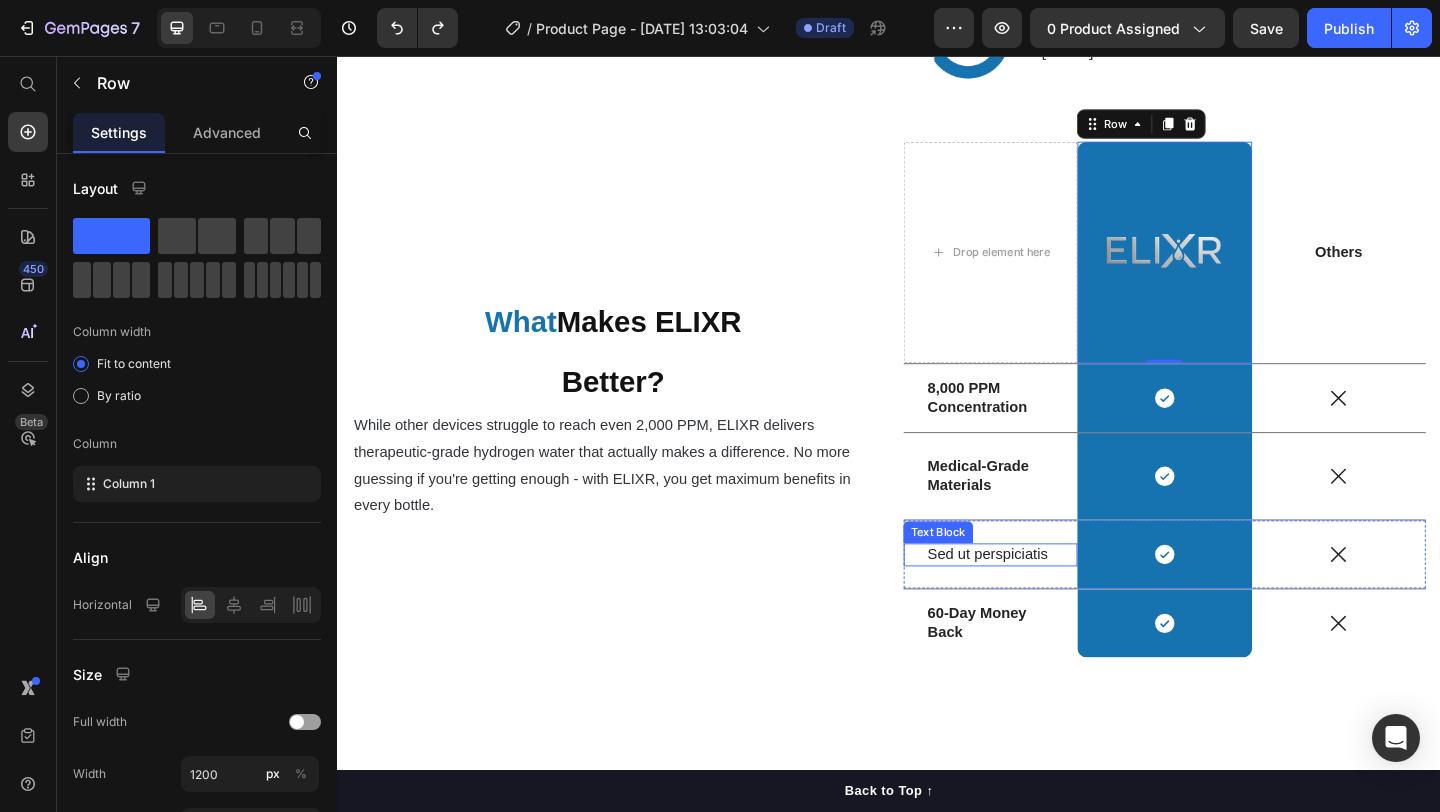 click on "Sed ut perspiciatis" at bounding box center (1047, 598) 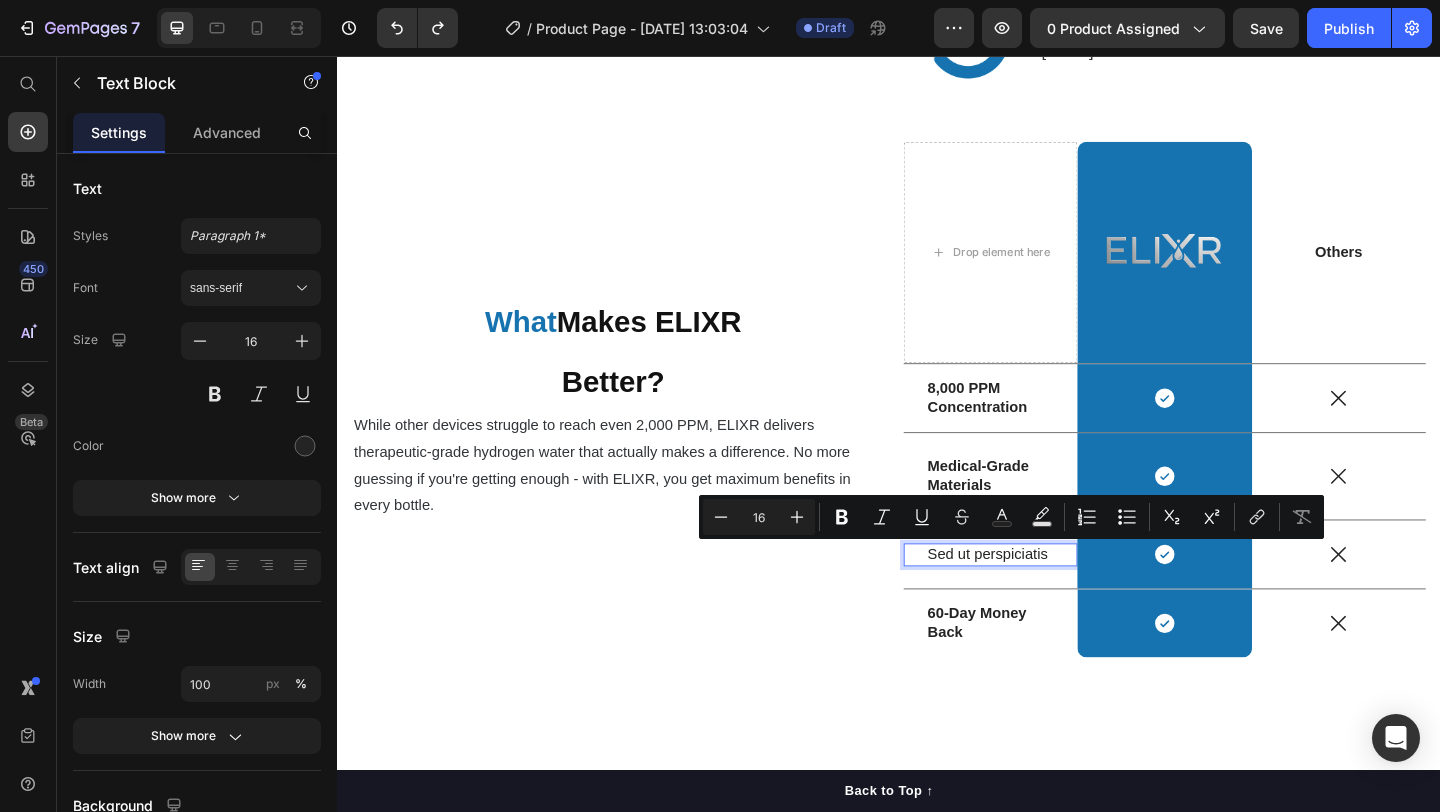 click on "Sed ut perspiciatis" at bounding box center [1047, 598] 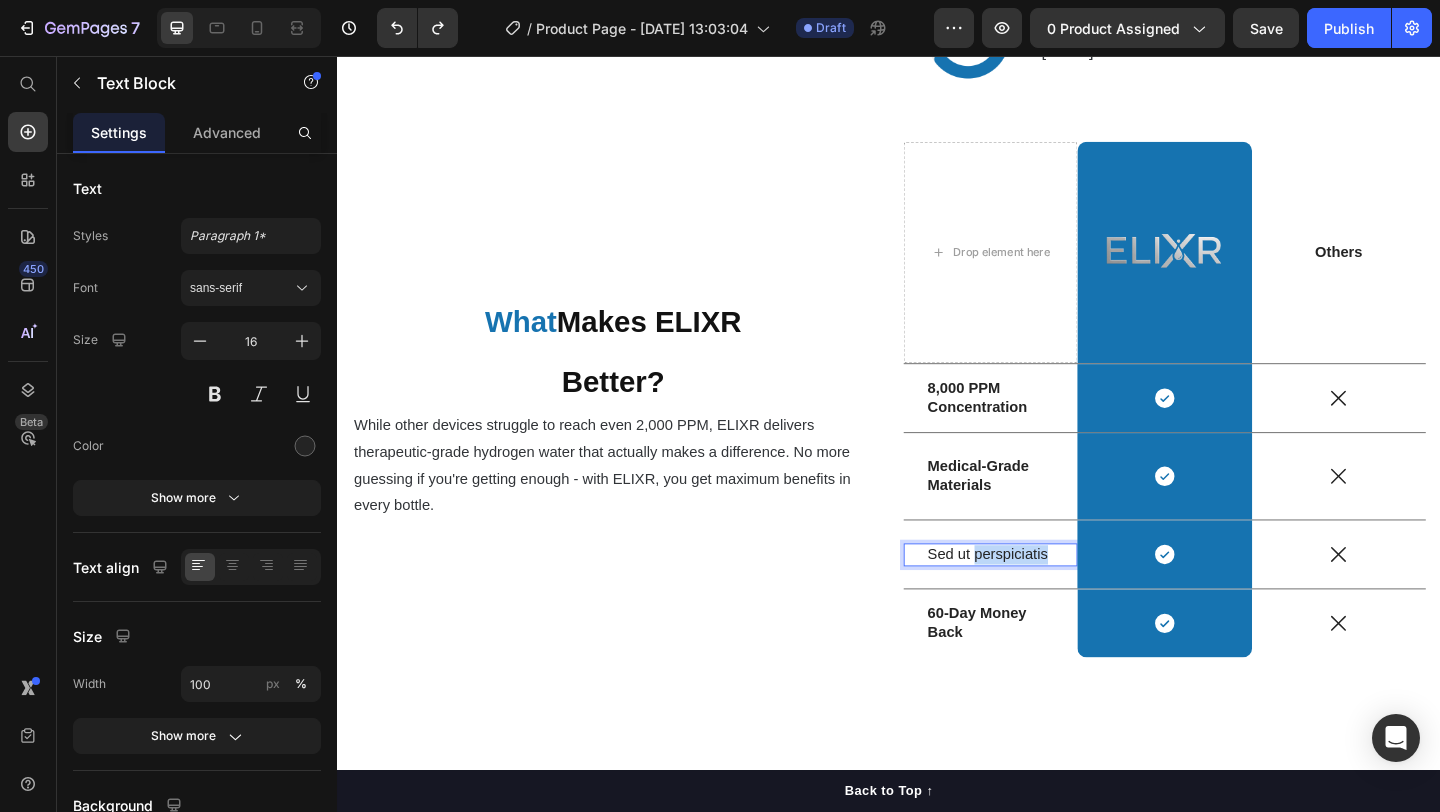 click on "Sed ut perspiciatis" at bounding box center [1047, 598] 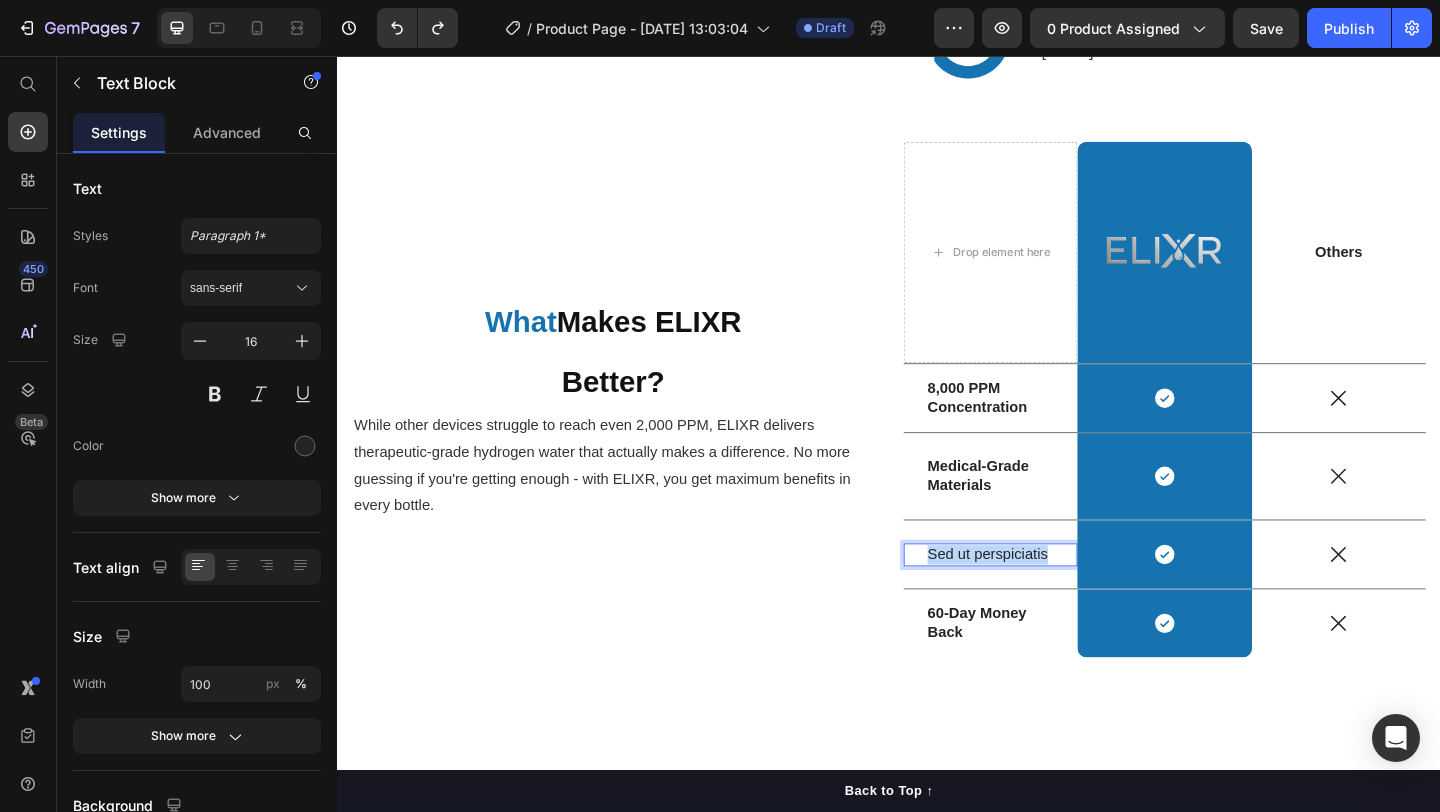 click on "Sed ut perspiciatis" at bounding box center [1047, 598] 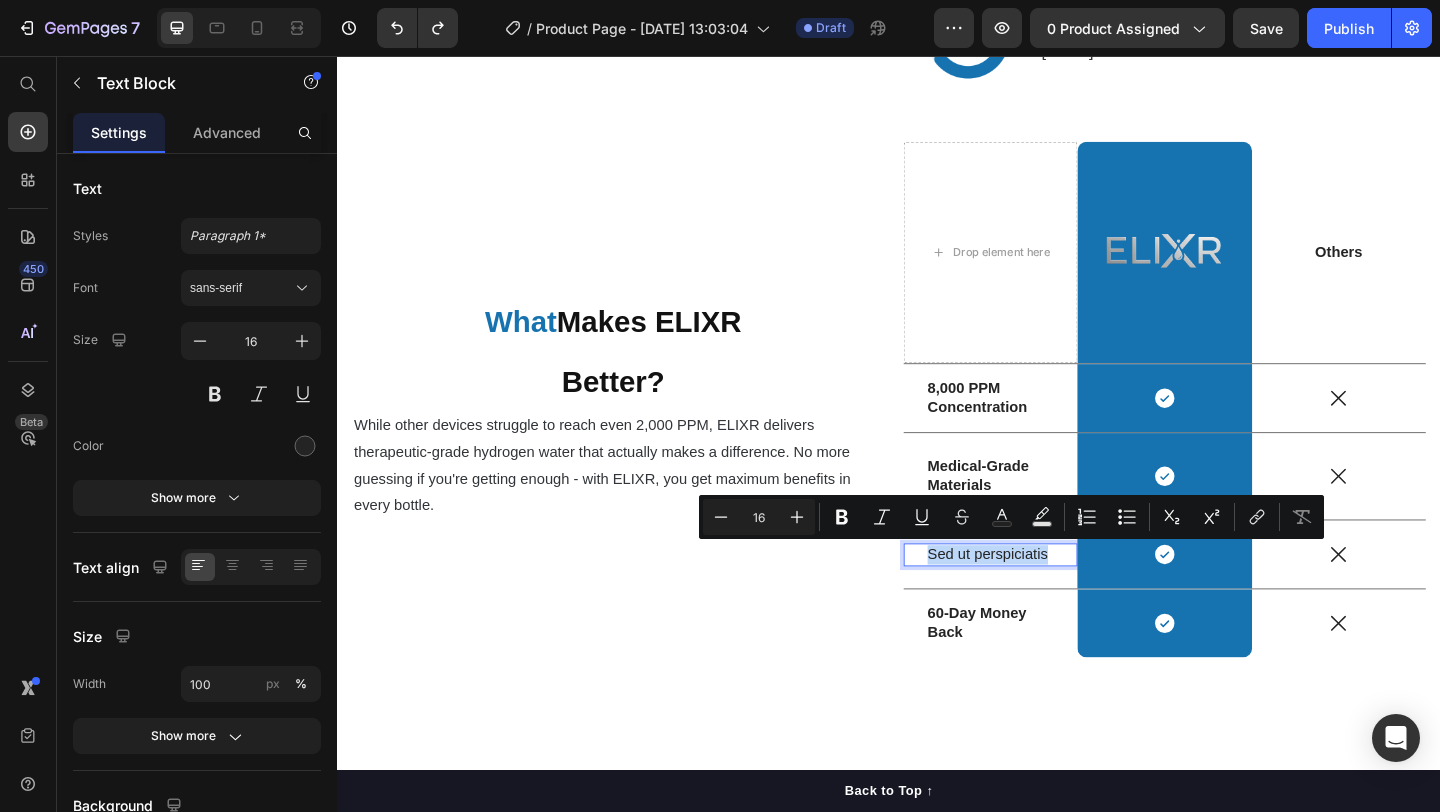 click on "Sed ut perspiciatis" at bounding box center [1047, 598] 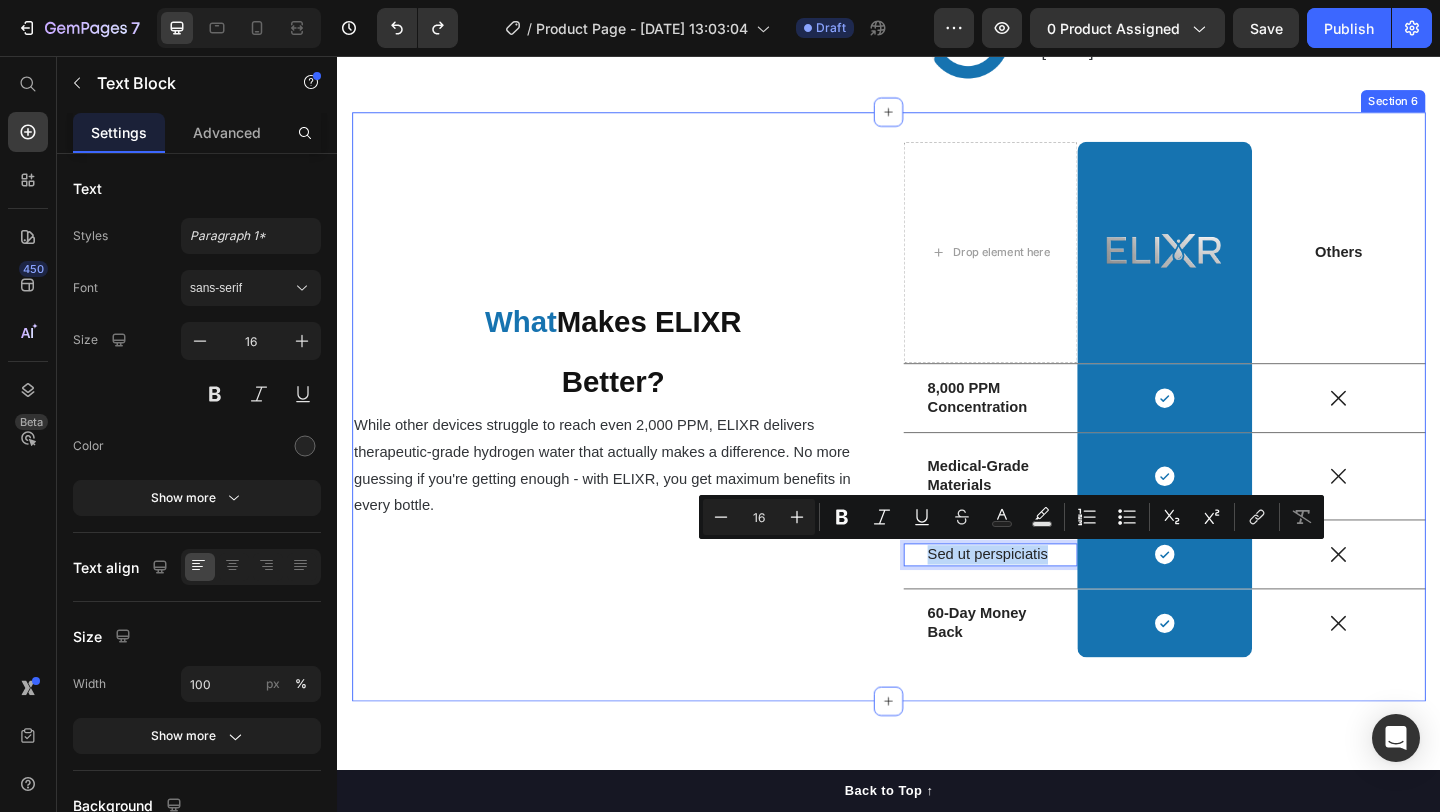 click on "⁠⁠⁠⁠⁠⁠⁠ What  Makes ELIXR Better? Heading While other devices struggle to reach even 2,000 PPM, ELIXR delivers therapeutic-grade hydrogen water that actually makes a difference. No more guessing if you're getting enough - with ELIXR, you get maximum benefits in every bottle. Text Block" at bounding box center (637, 437) 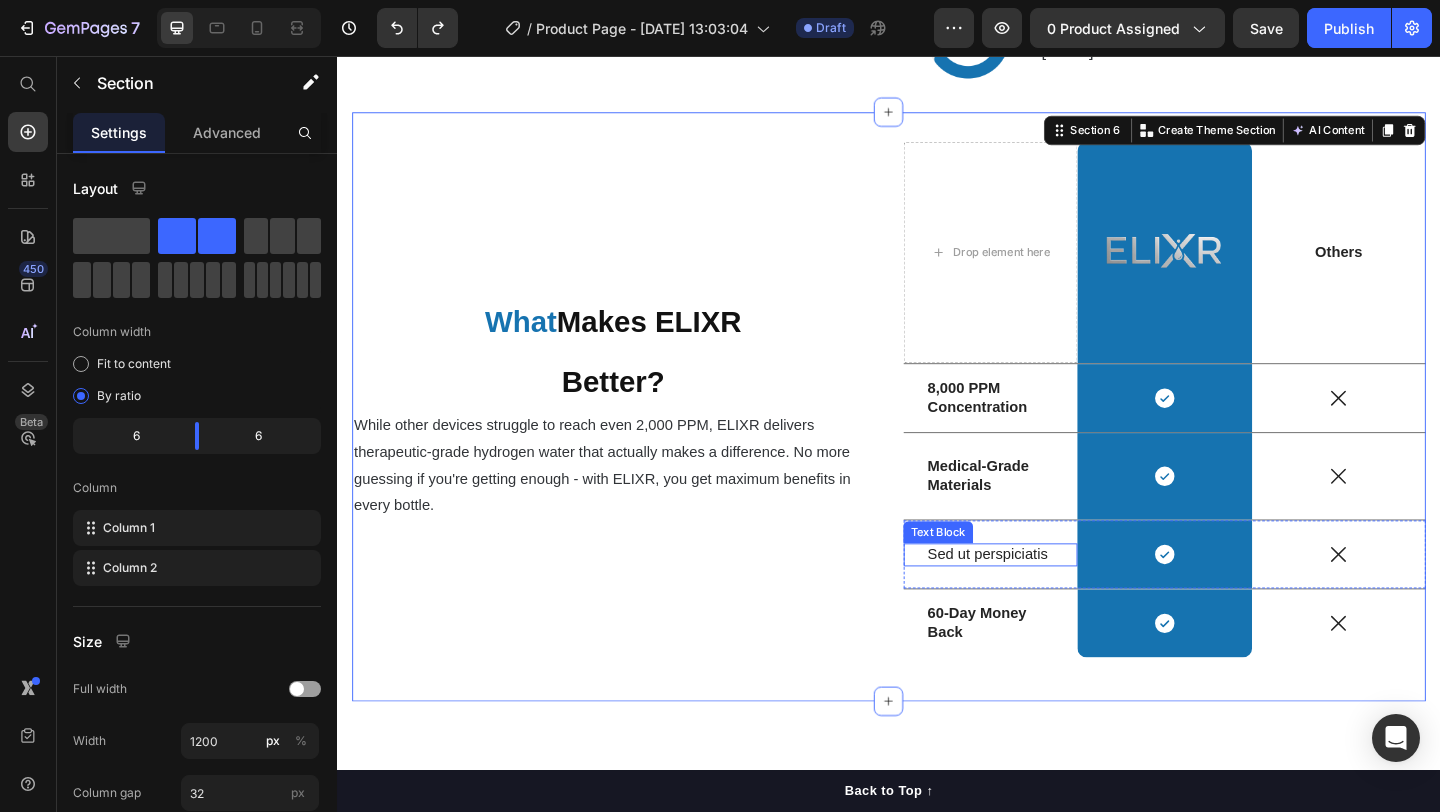 click on "Sed ut perspiciatis" at bounding box center (1047, 598) 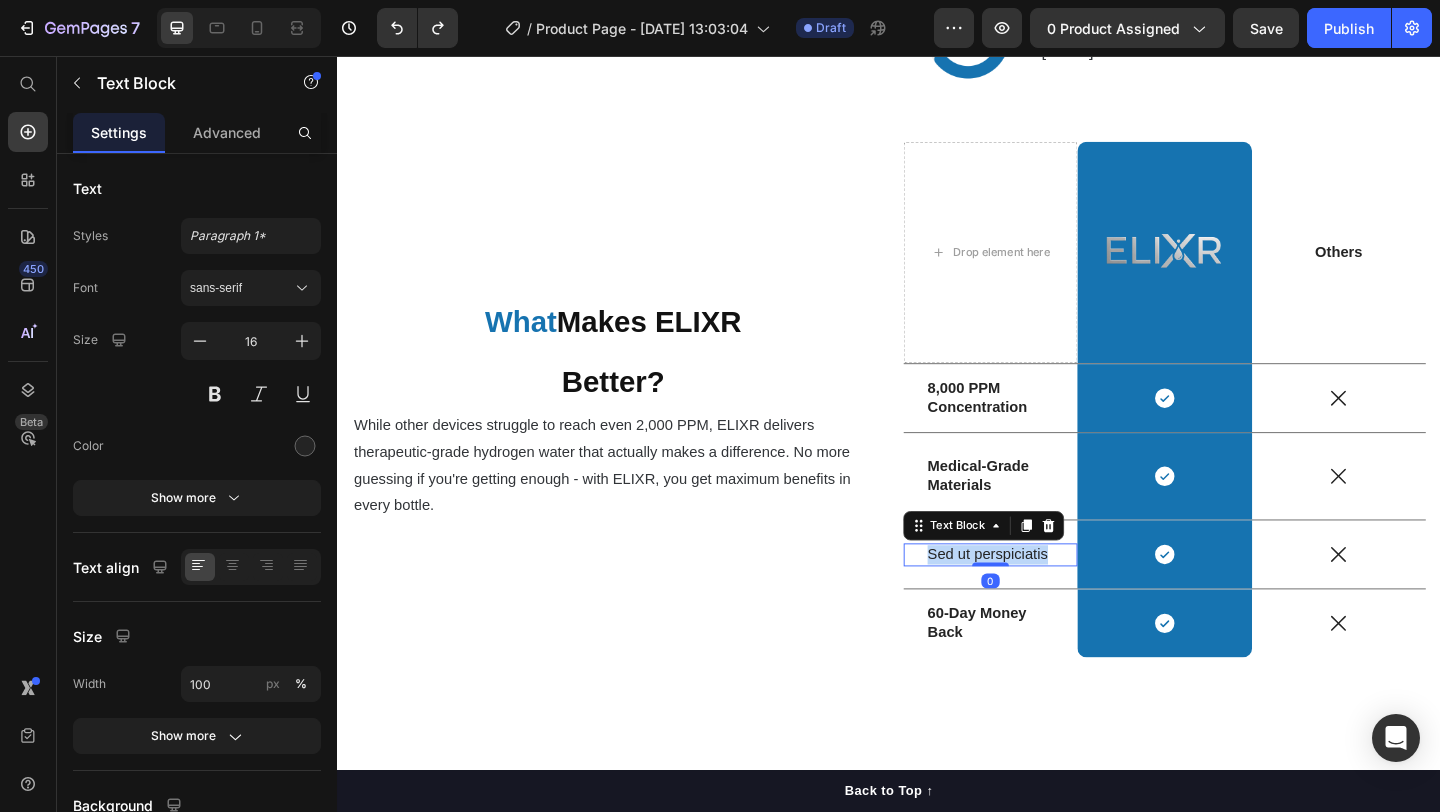 click on "Sed ut perspiciatis" at bounding box center [1047, 598] 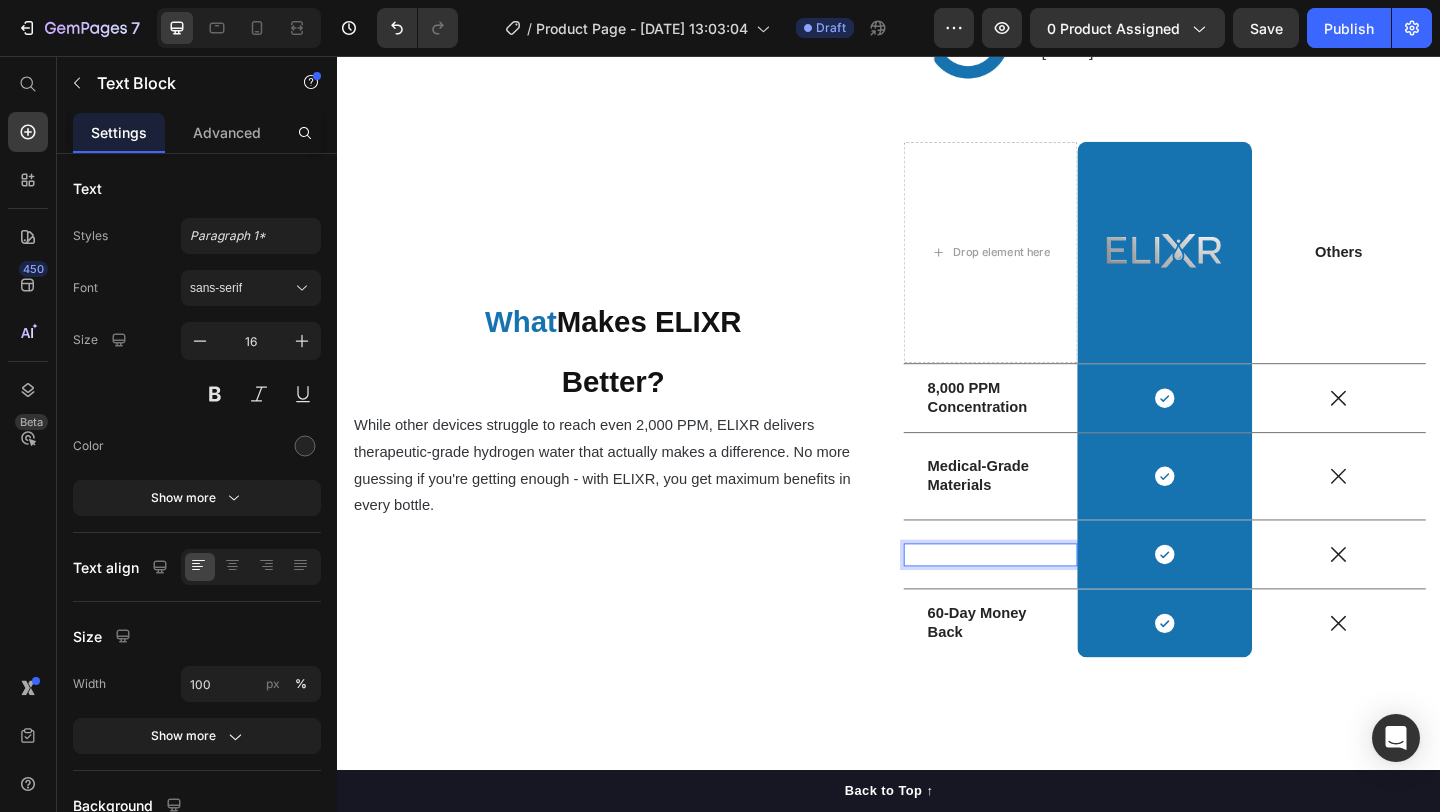 scroll, scrollTop: 5148, scrollLeft: 0, axis: vertical 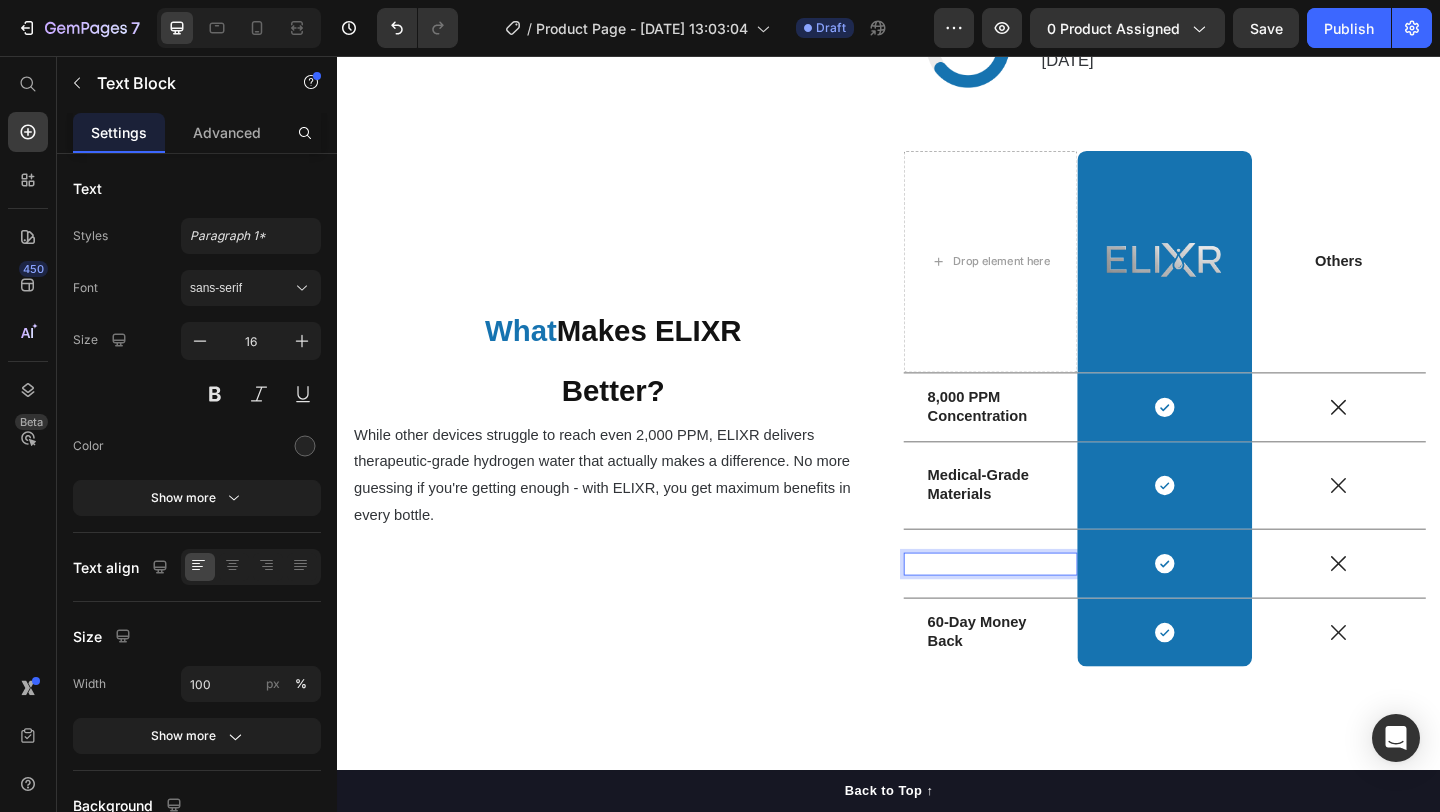 click at bounding box center [1047, 608] 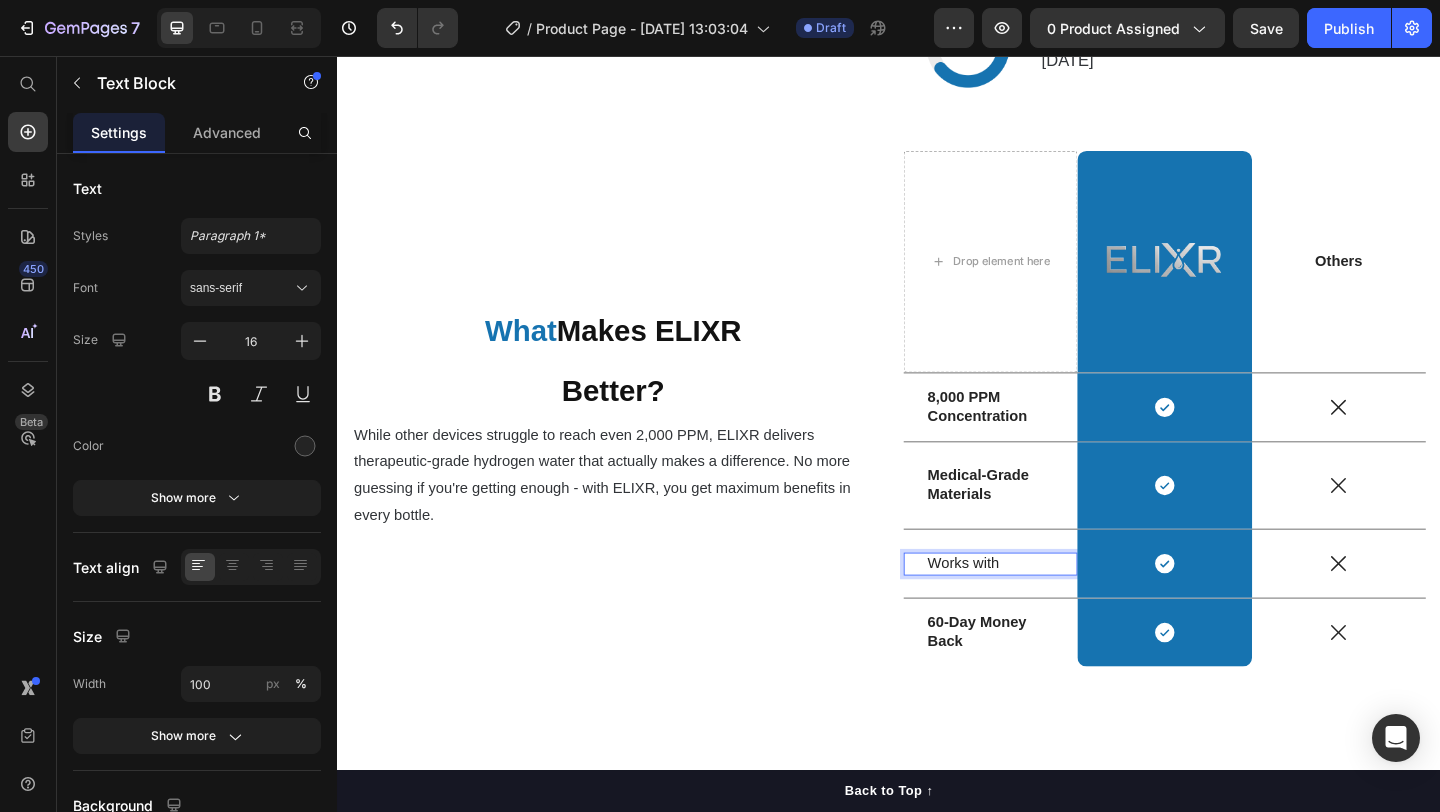 click on "Works with" at bounding box center (1047, 608) 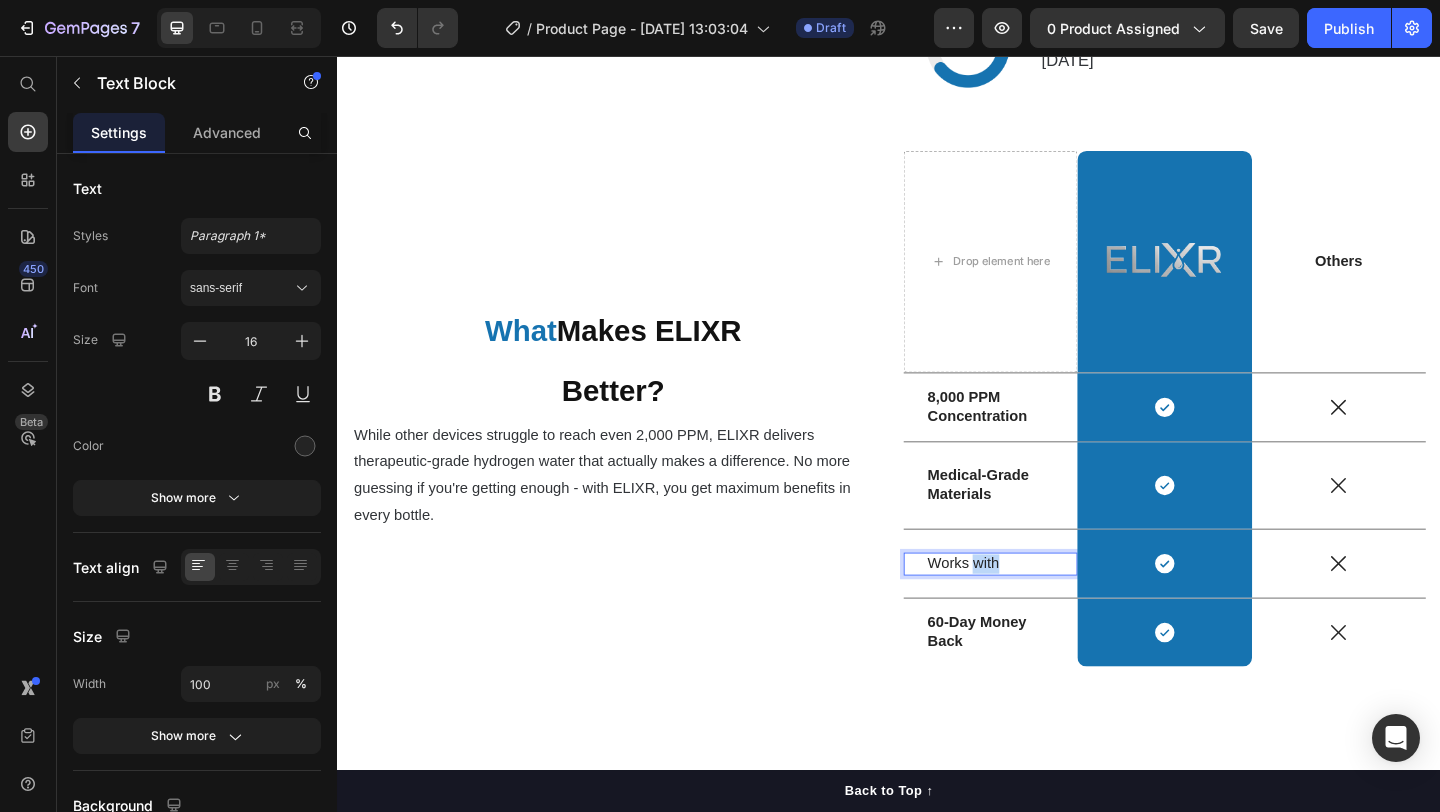 click on "Works with" at bounding box center [1047, 608] 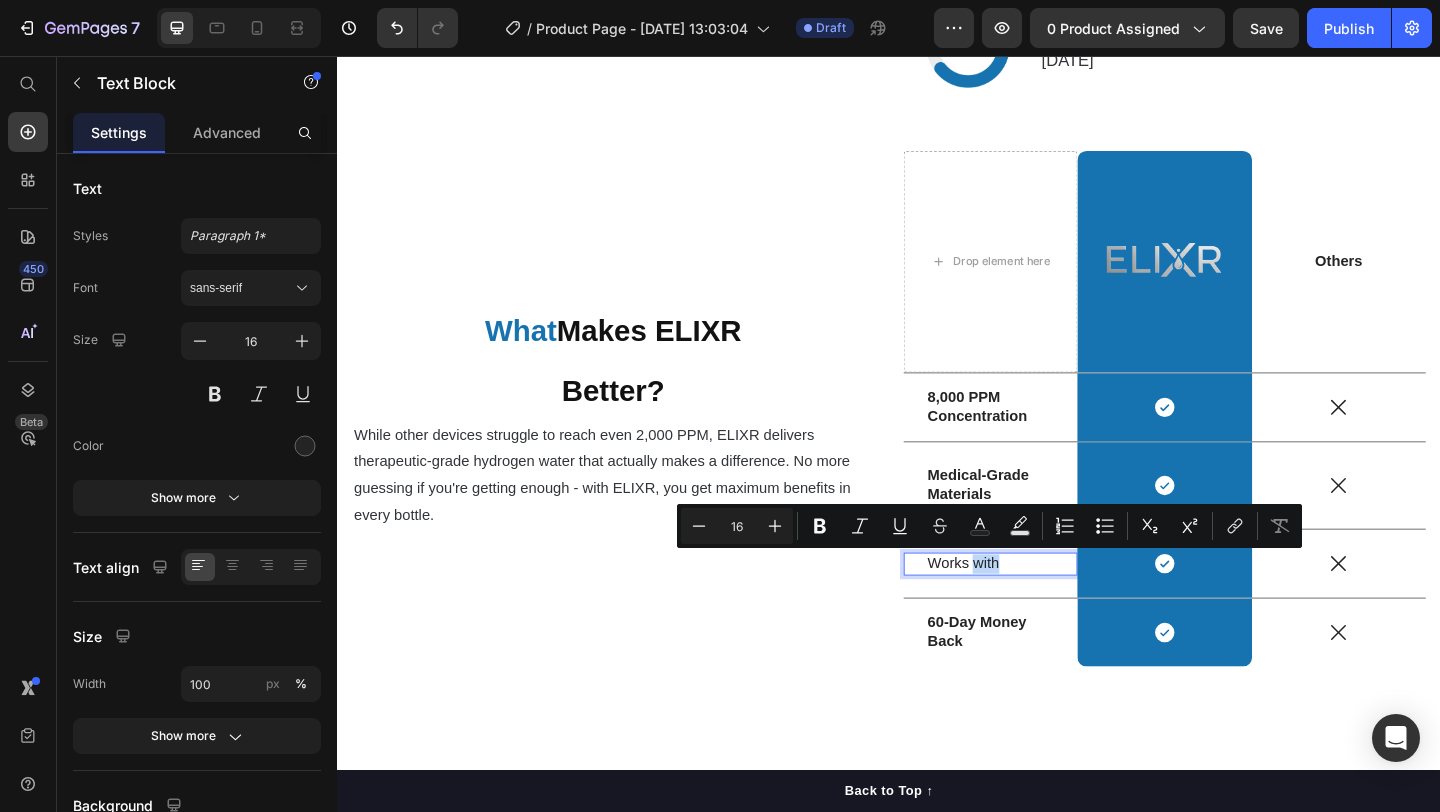 copy on "Works with" 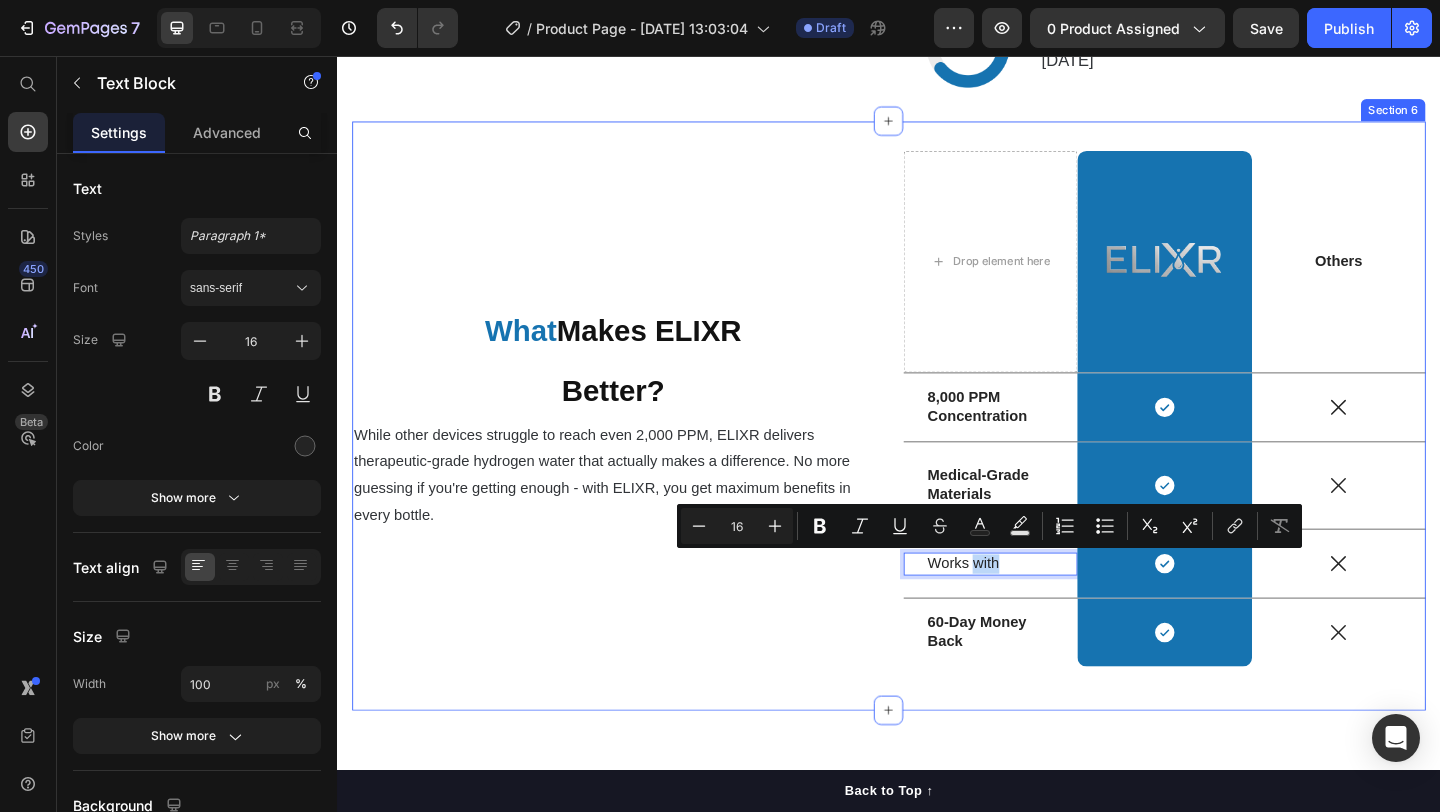 click on "⁠⁠⁠⁠⁠⁠⁠ What  Makes ELIXR Better? Heading While other devices struggle to reach even 2,000 PPM, ELIXR delivers therapeutic-grade hydrogen water that actually makes a difference. No more guessing if you're getting enough - with ELIXR, you get maximum benefits in every bottle. Text Block" at bounding box center [637, 447] 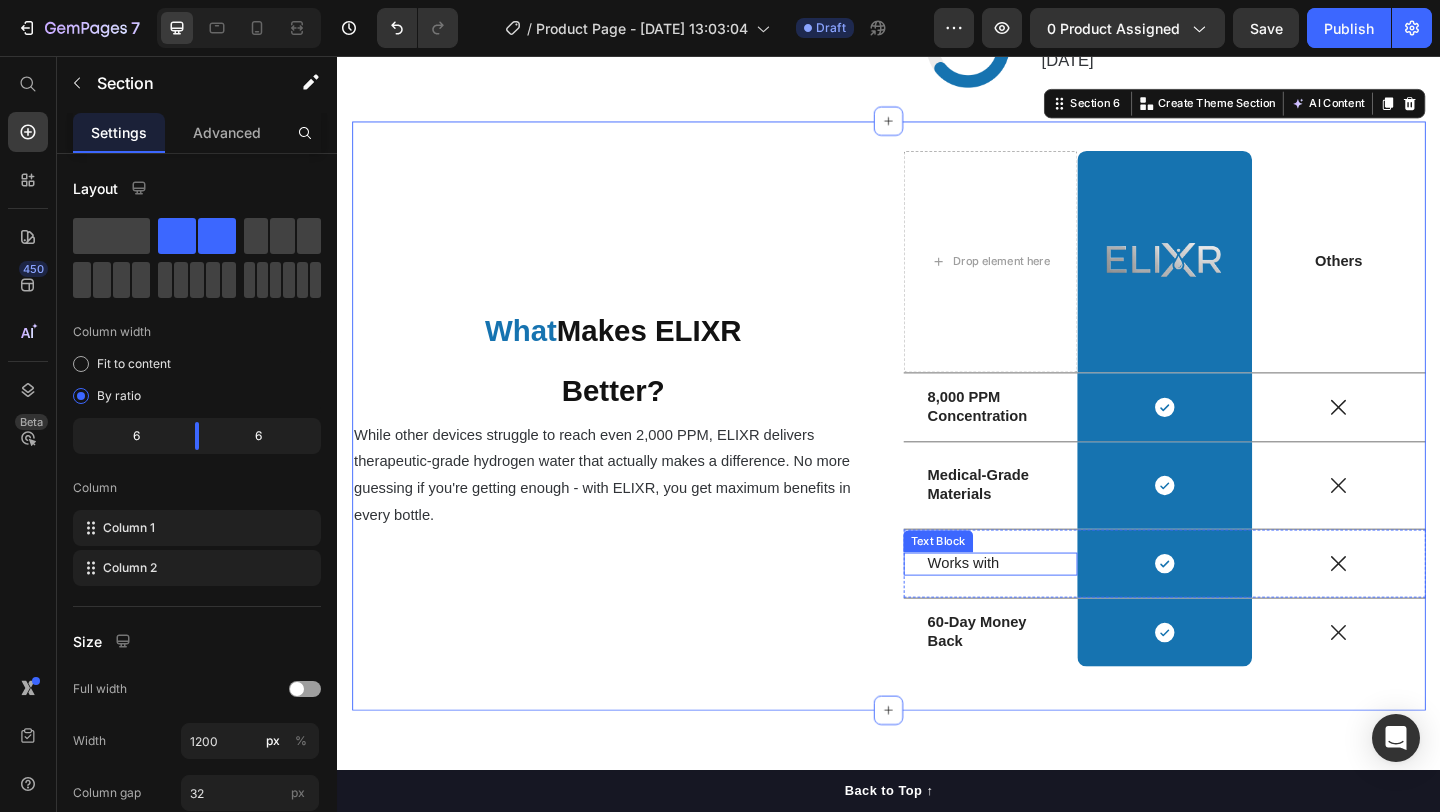 click on "Works with" at bounding box center [1047, 608] 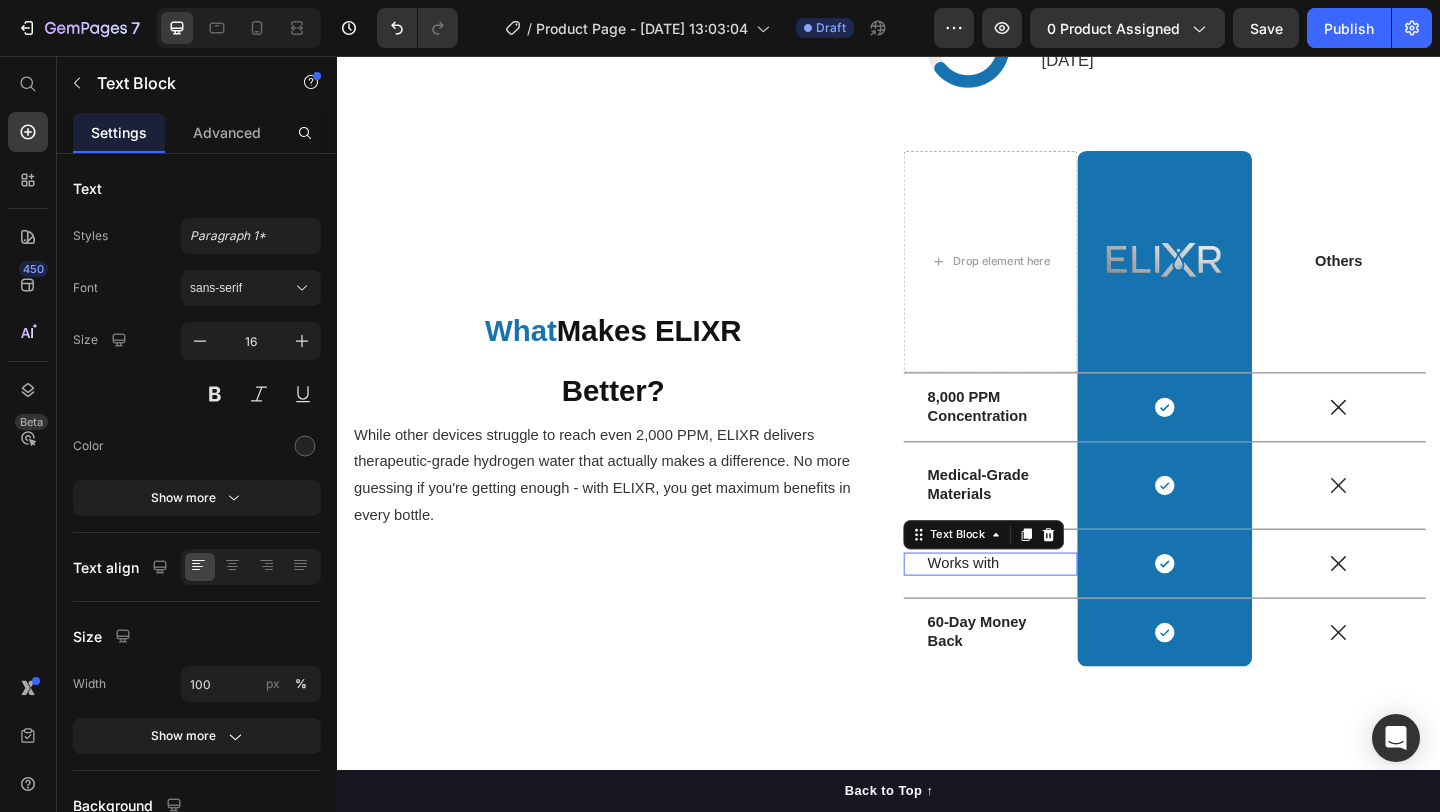 click on "Works with" at bounding box center [1047, 608] 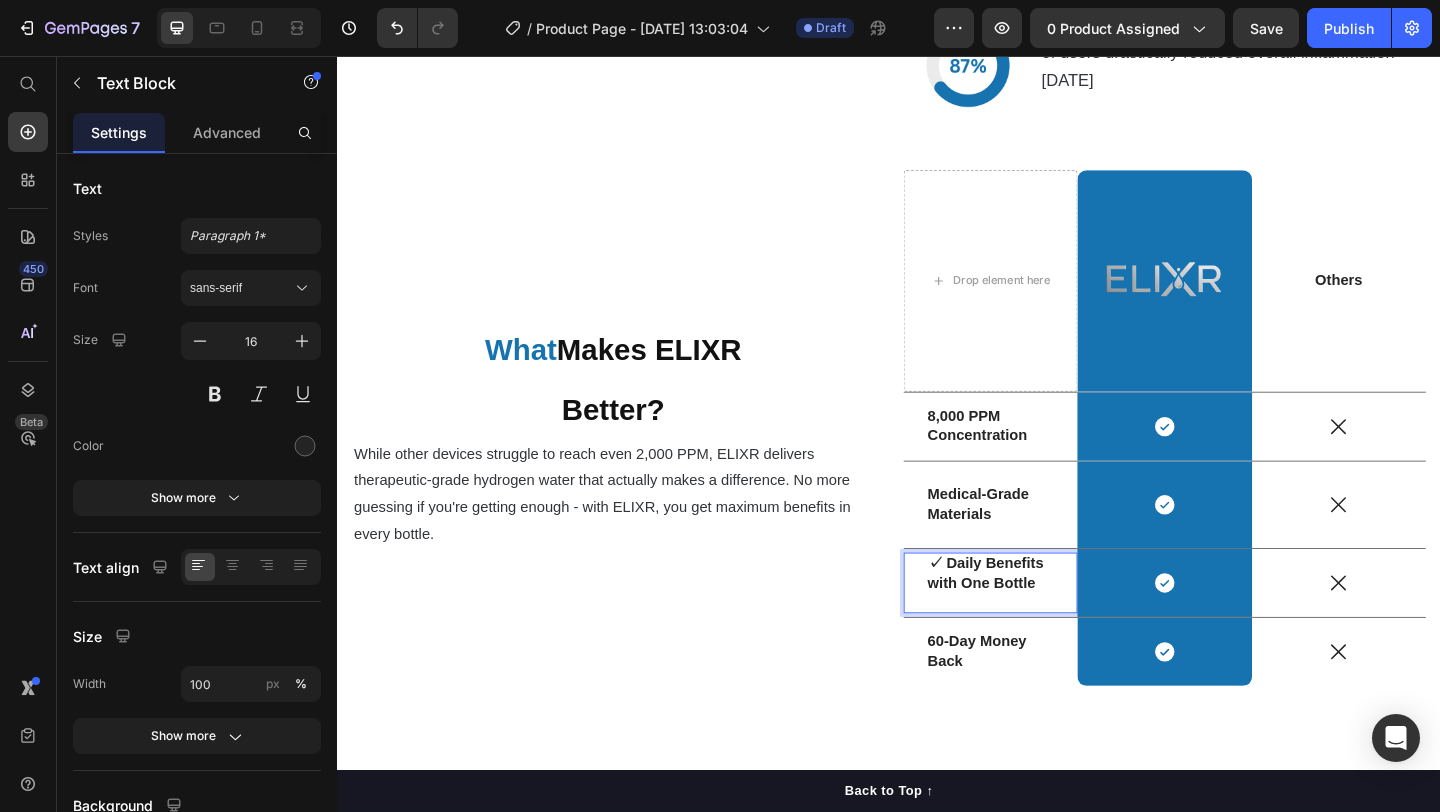 scroll, scrollTop: 5137, scrollLeft: 0, axis: vertical 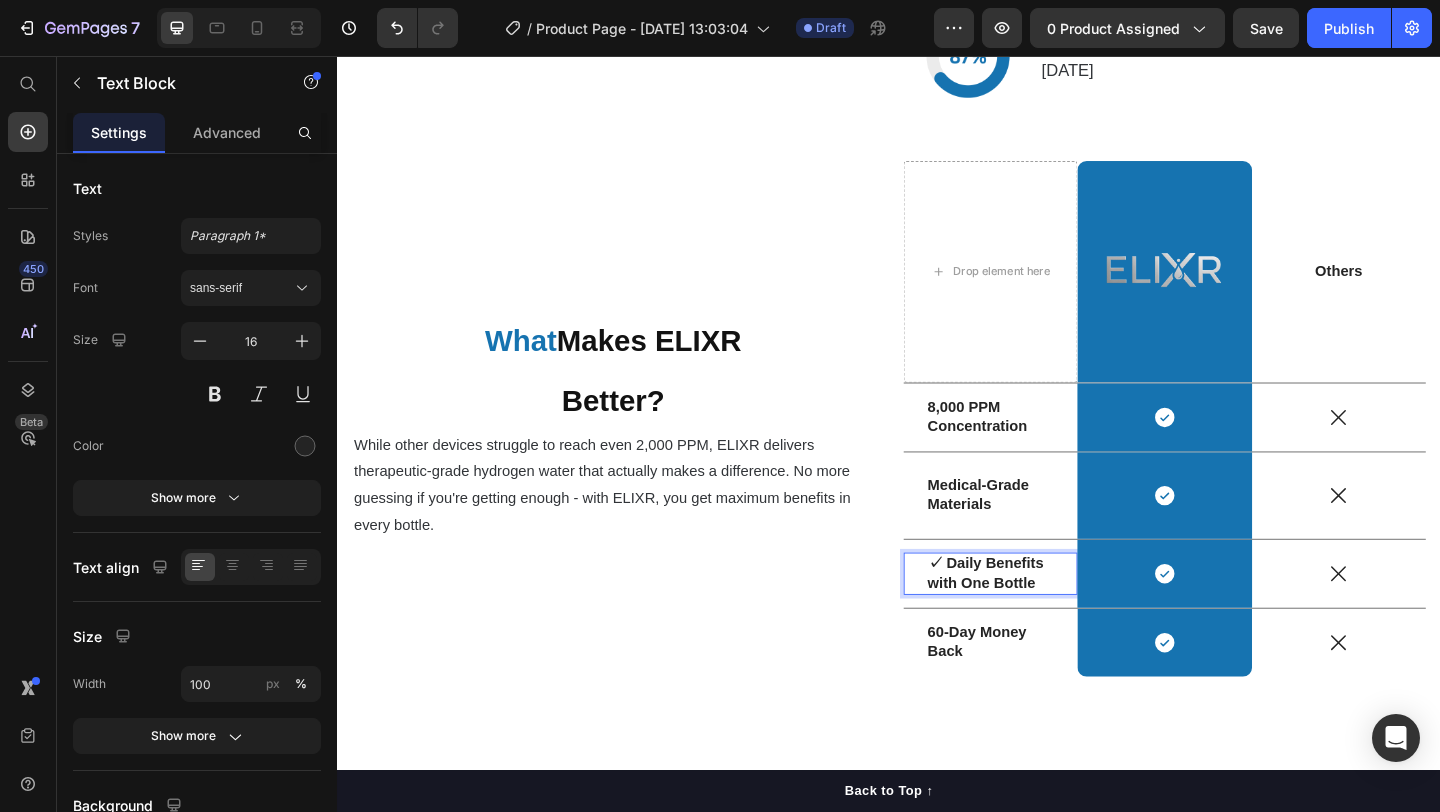 click on "✓ Daily Benefits with One Bottle" at bounding box center (1042, 618) 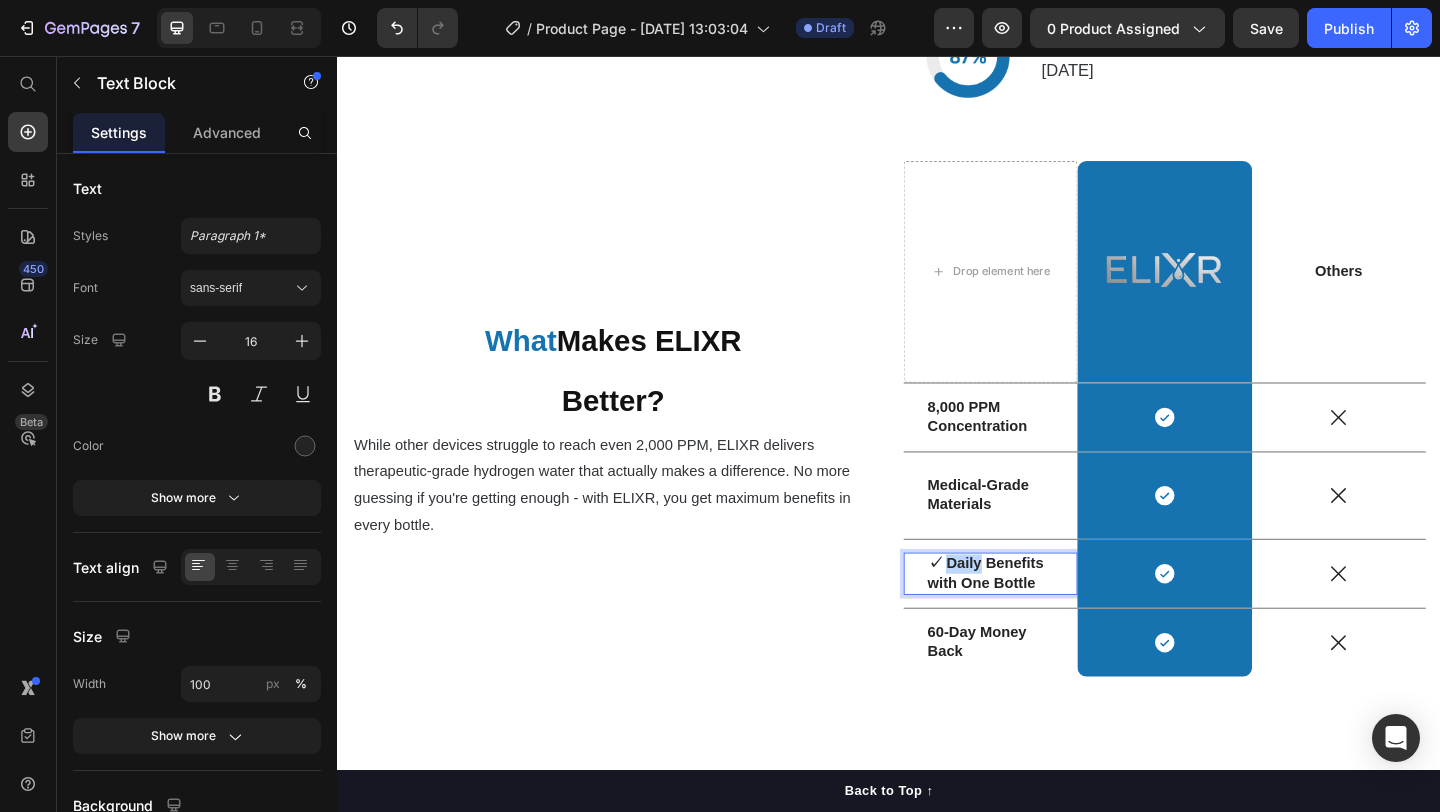 click on "✓ Daily Benefits with One Bottle" at bounding box center [1042, 618] 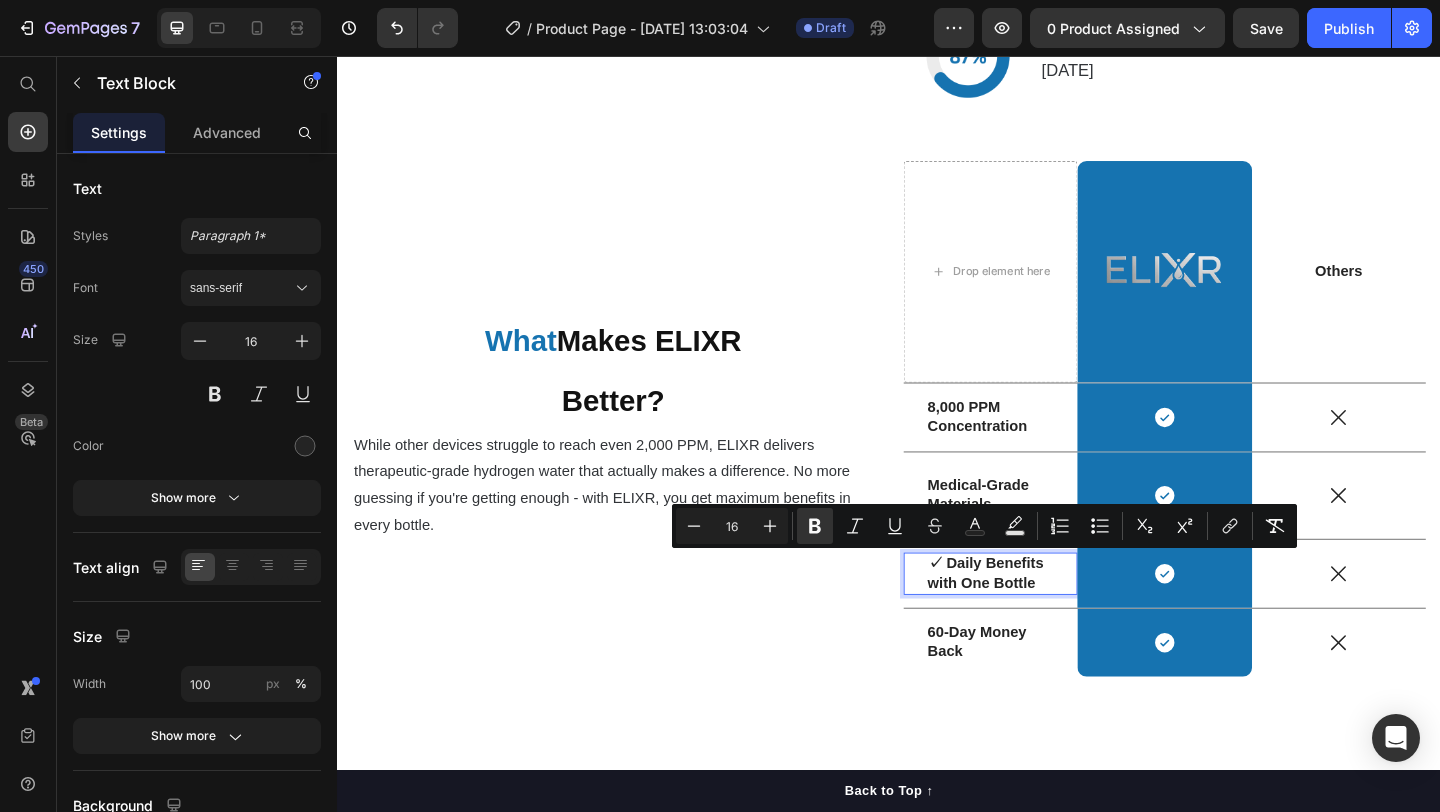 click on "✓ Daily Benefits with One Bottle" at bounding box center (1042, 618) 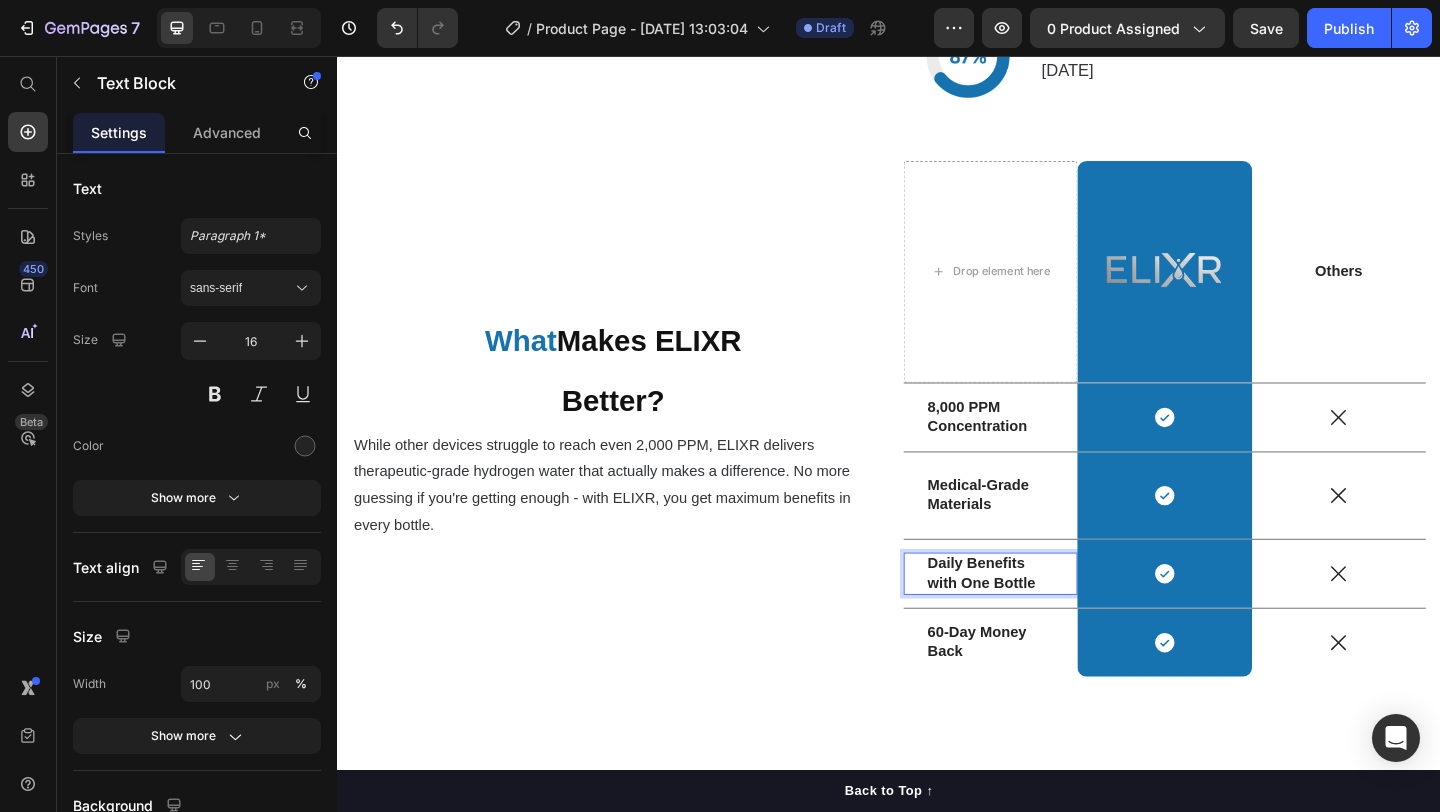 click on "Daily Benefits with One Bottle" at bounding box center (1037, 618) 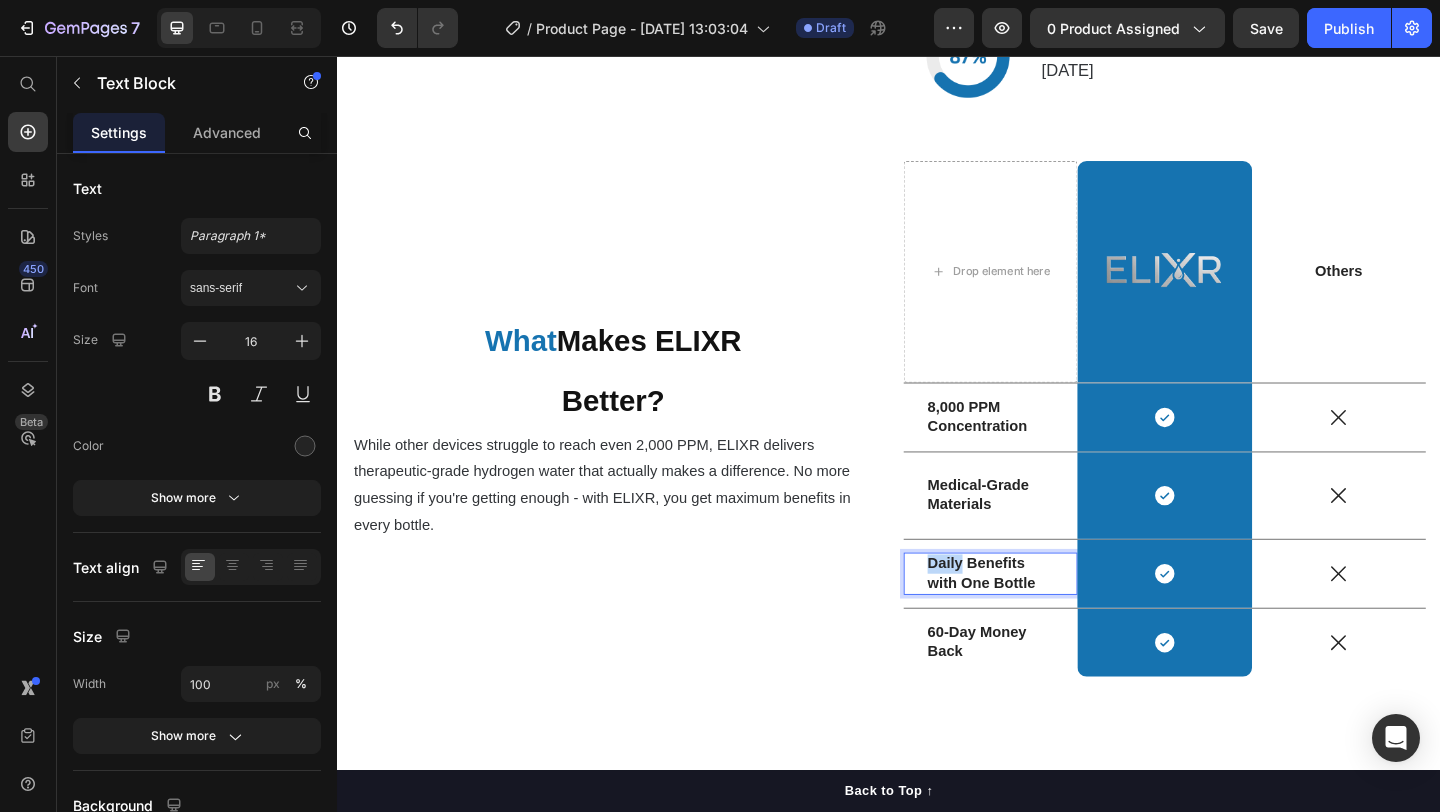 click on "Daily Benefits with One Bottle" at bounding box center (1037, 618) 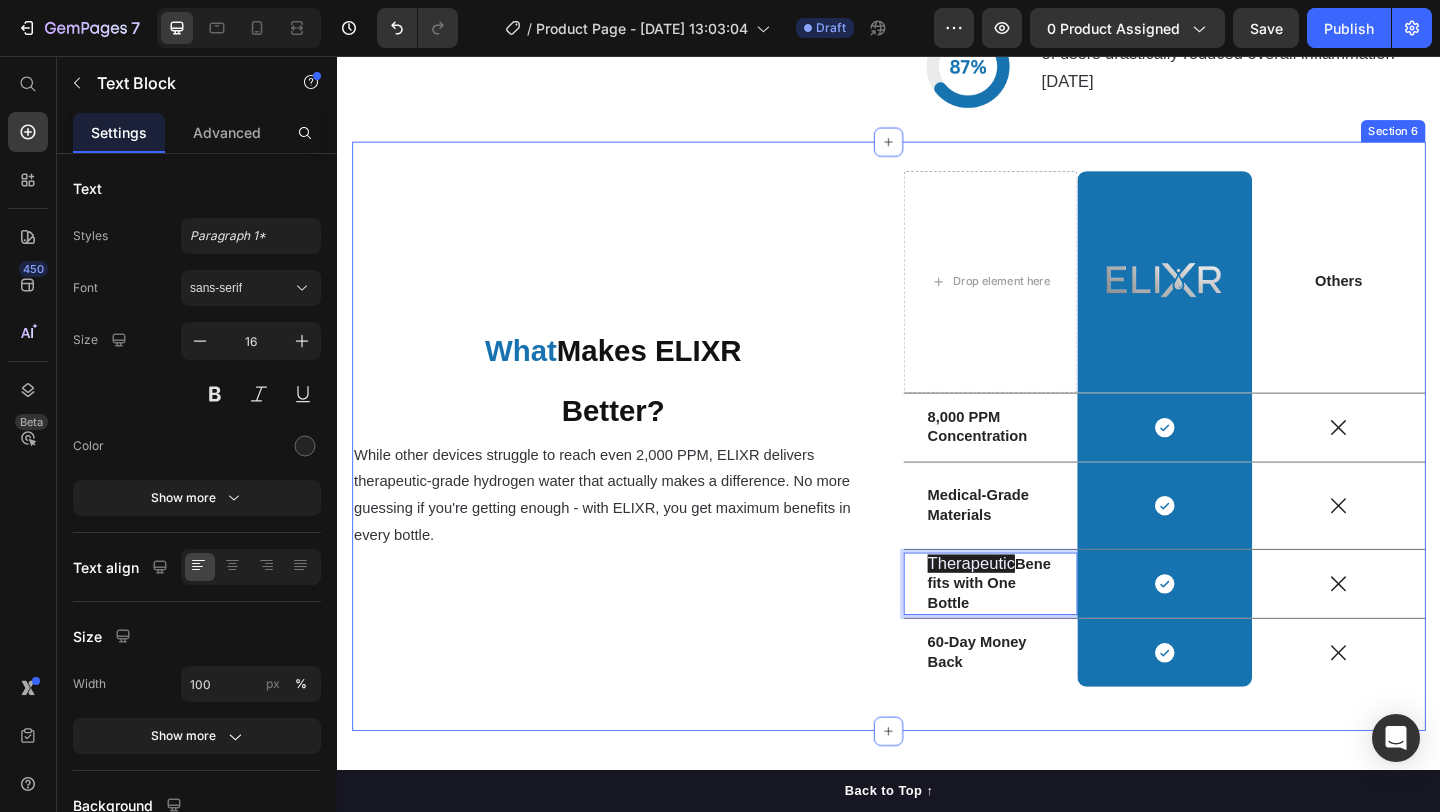 scroll, scrollTop: 5137, scrollLeft: 0, axis: vertical 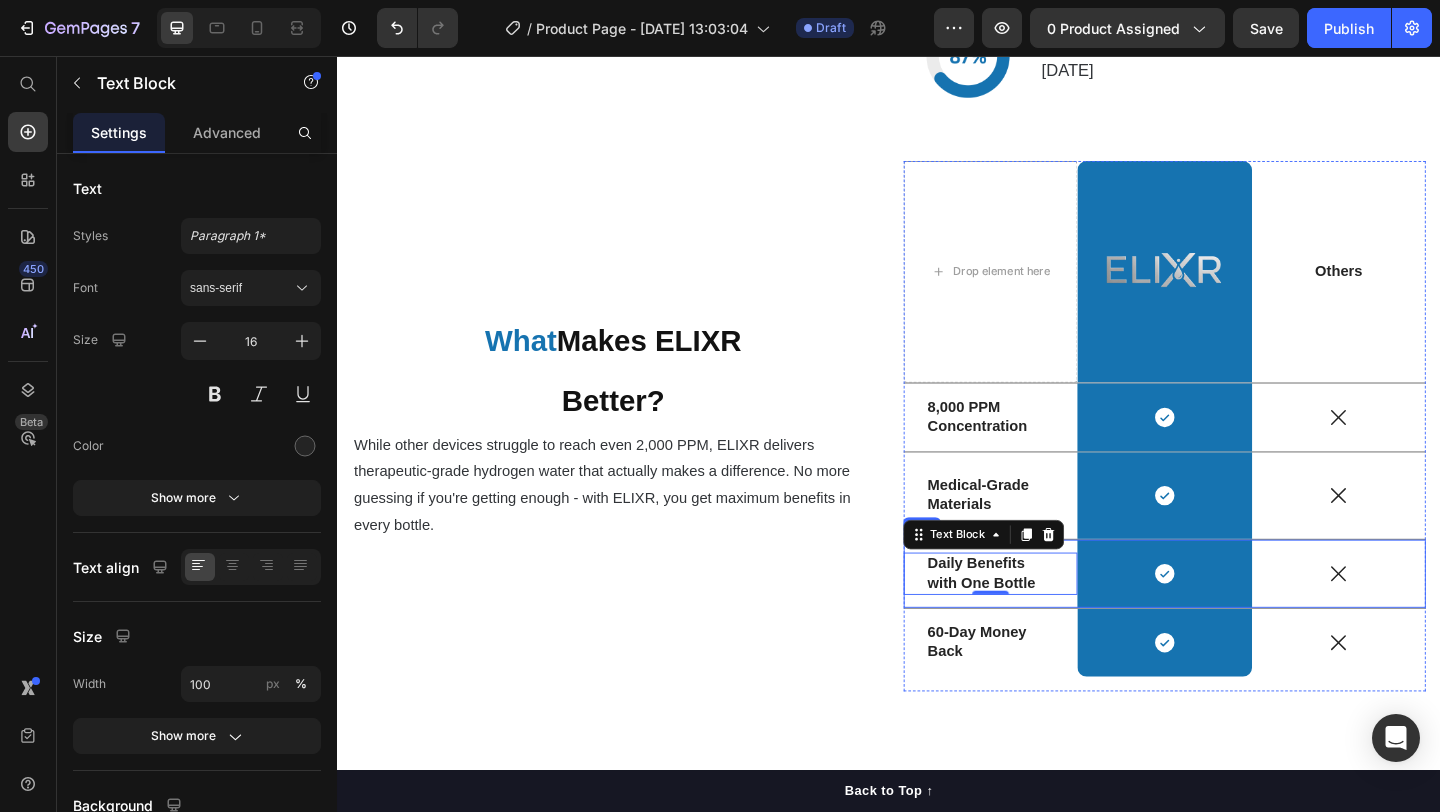 click on "⁠⁠⁠⁠⁠⁠⁠ What  Makes ELIXR Better? Heading While other devices struggle to reach even 2,000 PPM, ELIXR delivers therapeutic-grade hydrogen water that actually makes a difference. No more guessing if you're getting enough - with ELIXR, you get maximum benefits in every bottle. Text Block" at bounding box center (637, 458) 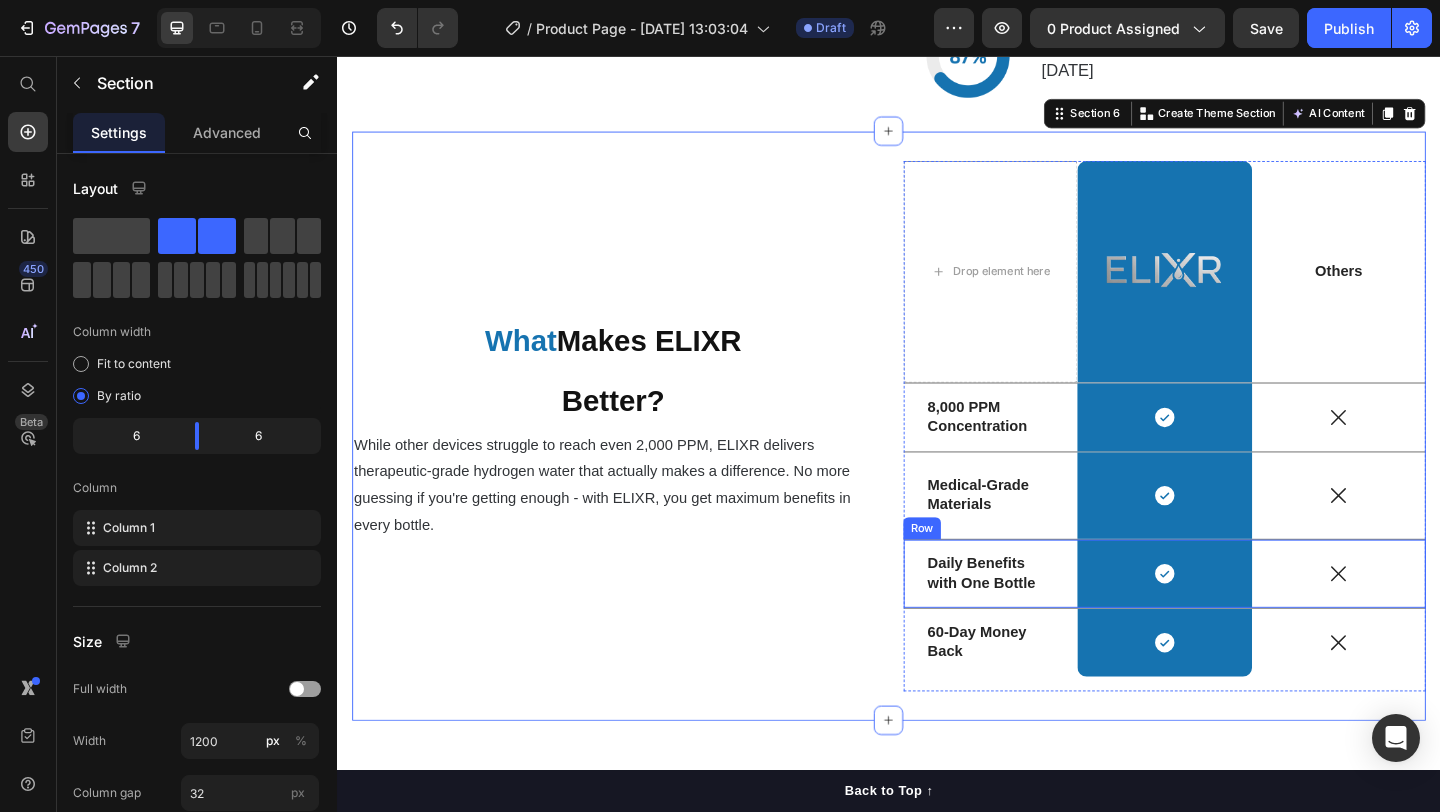 click on "Daily Benefits with One Bottle" at bounding box center (1037, 618) 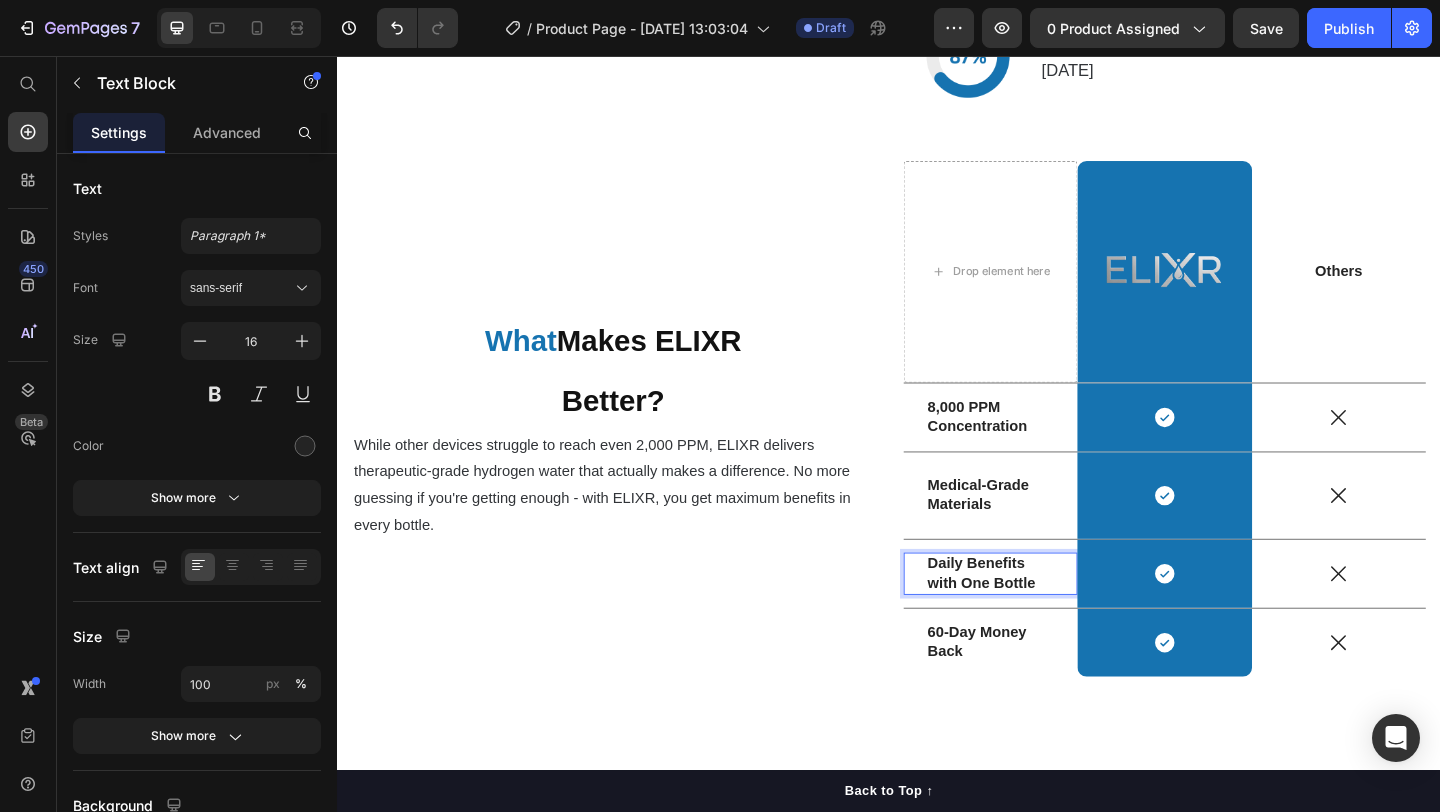 click on "Daily Benefits with One Bottle" at bounding box center [1037, 618] 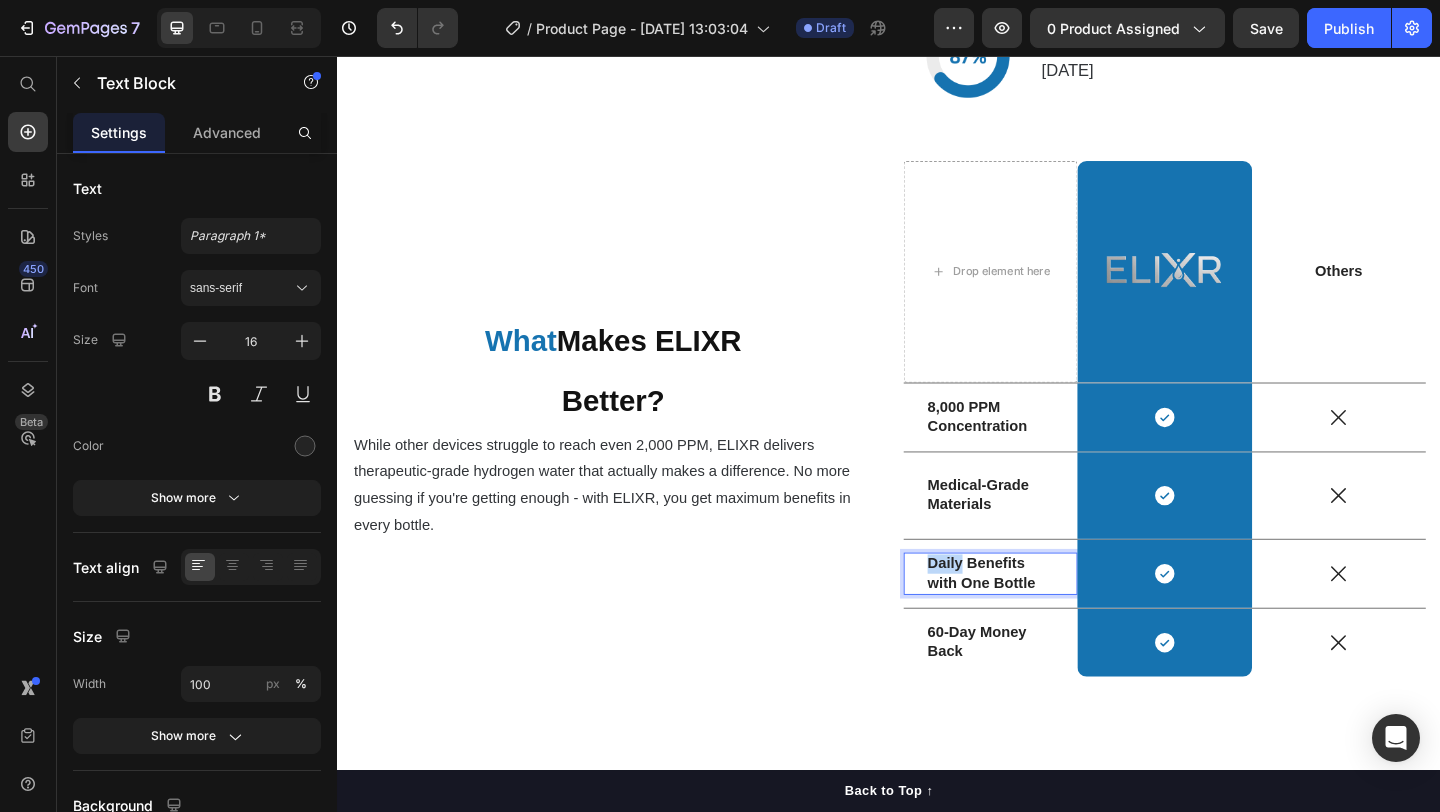click on "Daily Benefits with One Bottle" at bounding box center [1037, 618] 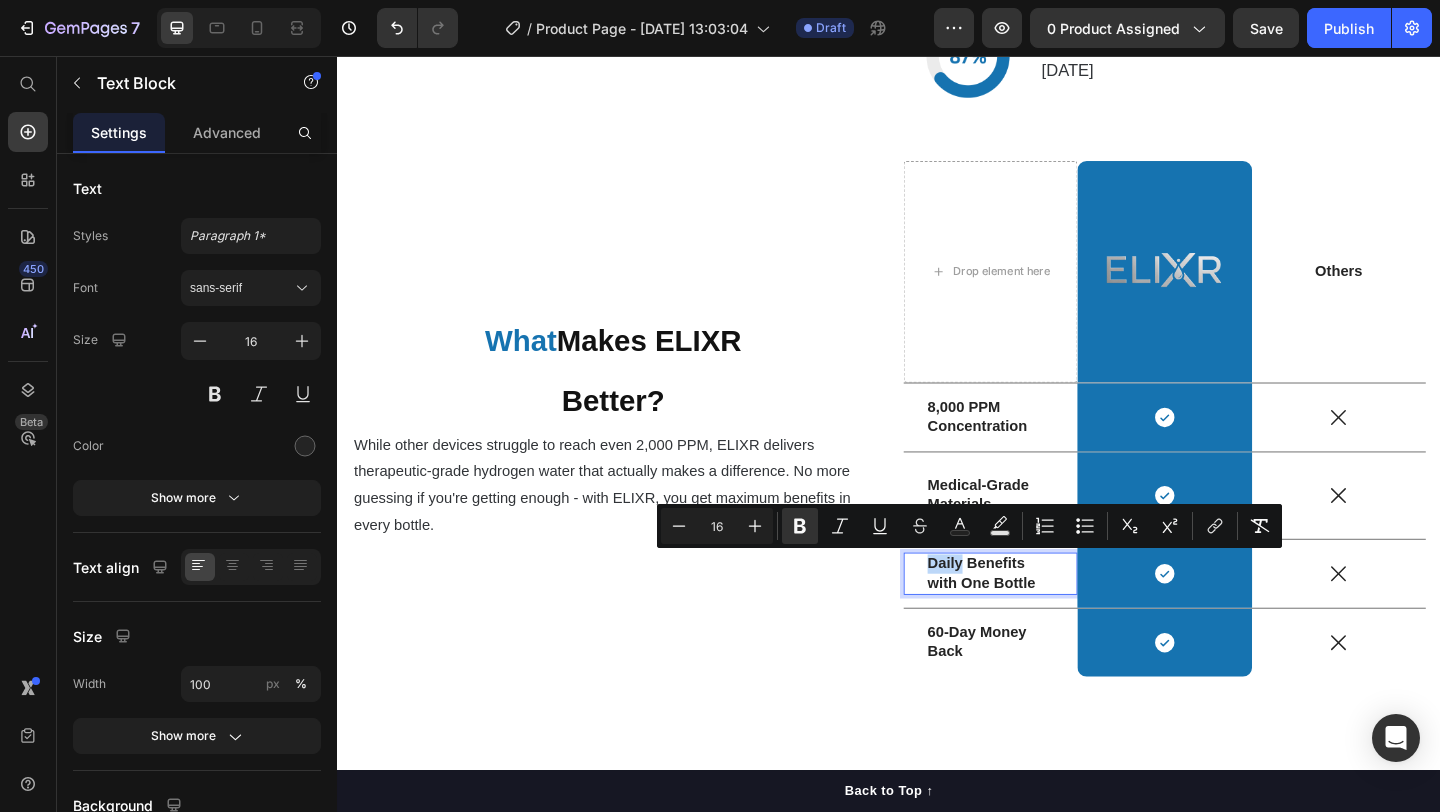 scroll, scrollTop: 5127, scrollLeft: 0, axis: vertical 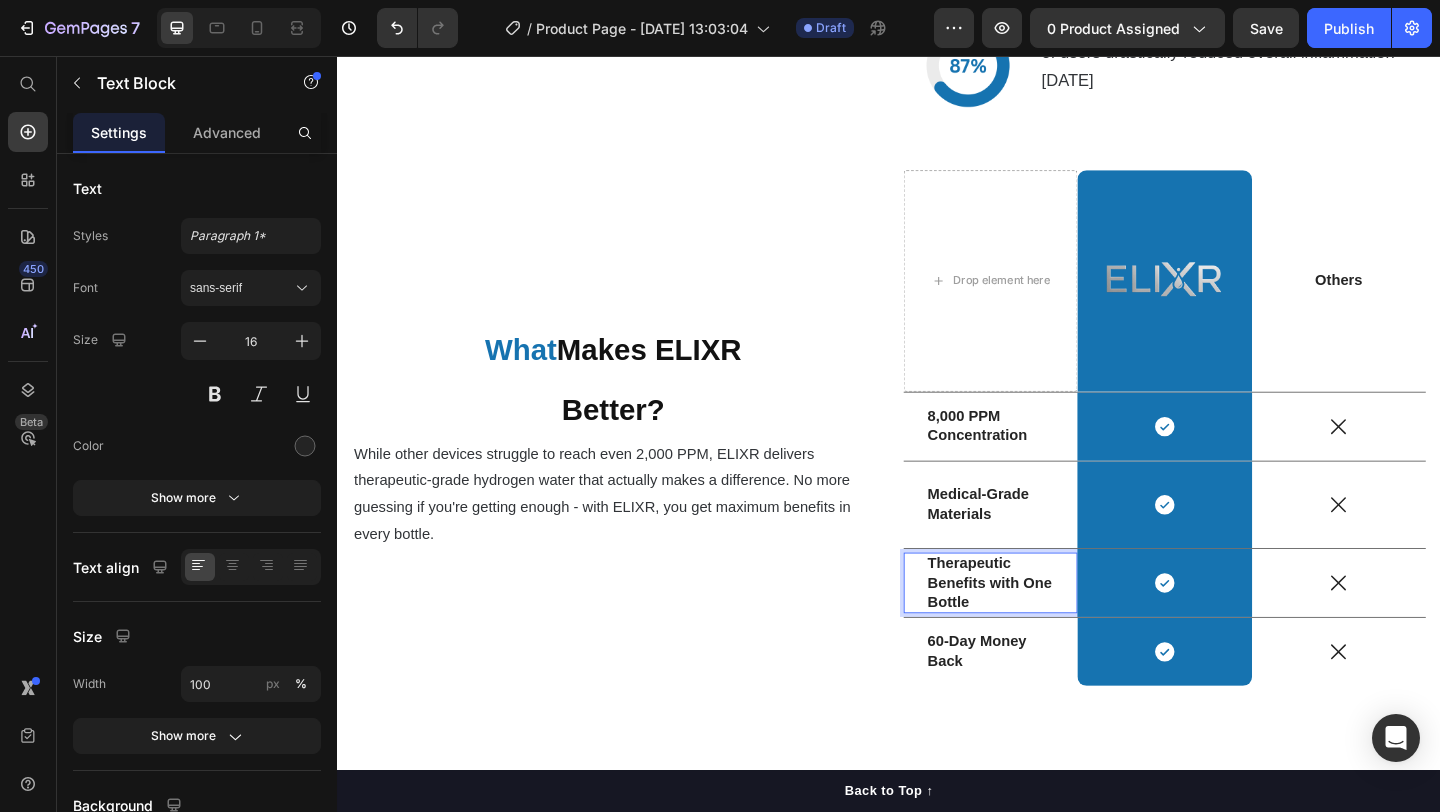 click on "Therapeutic Benefits with One Bottle" at bounding box center (1047, 629) 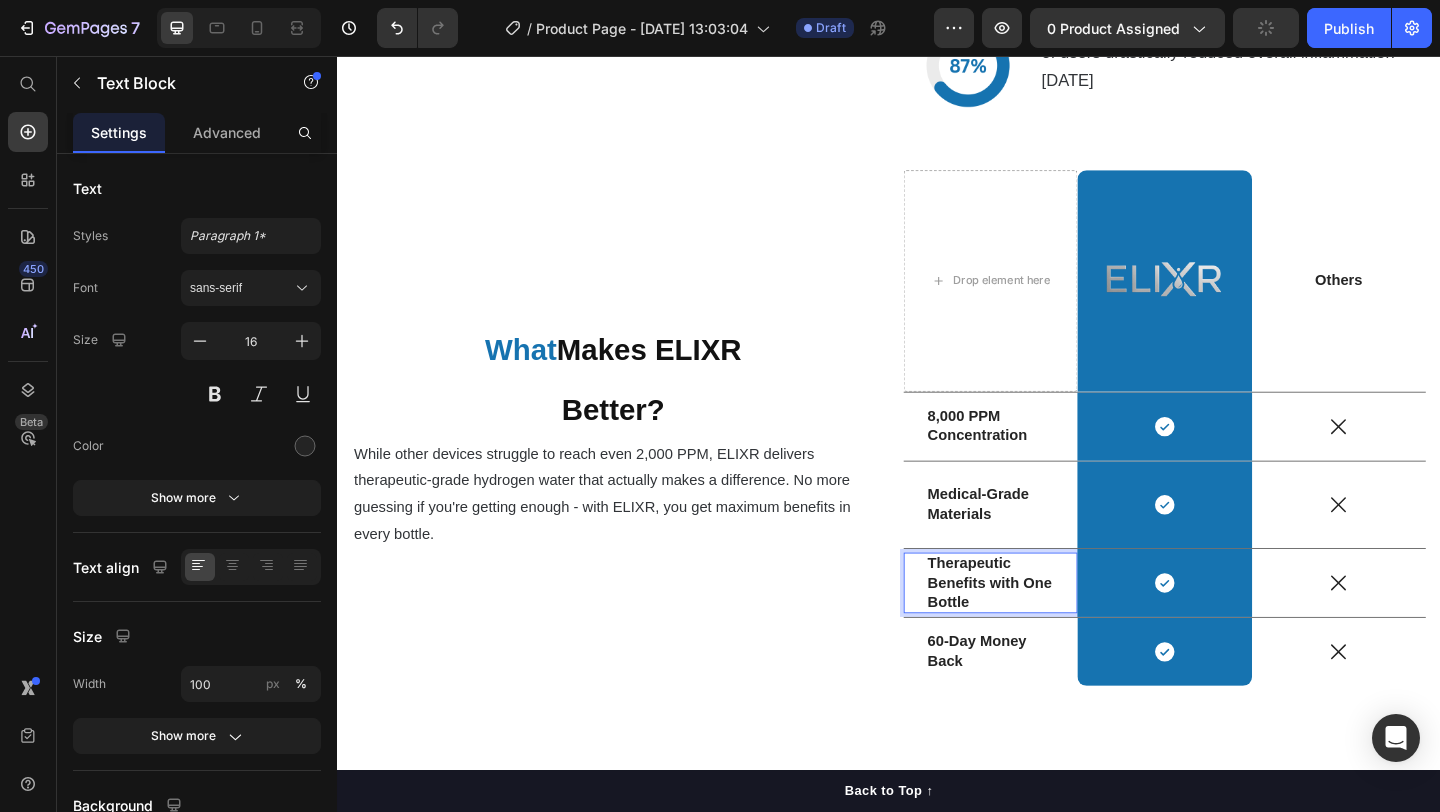 click on "Therapeutic Benefits with One Bottle" at bounding box center [1046, 628] 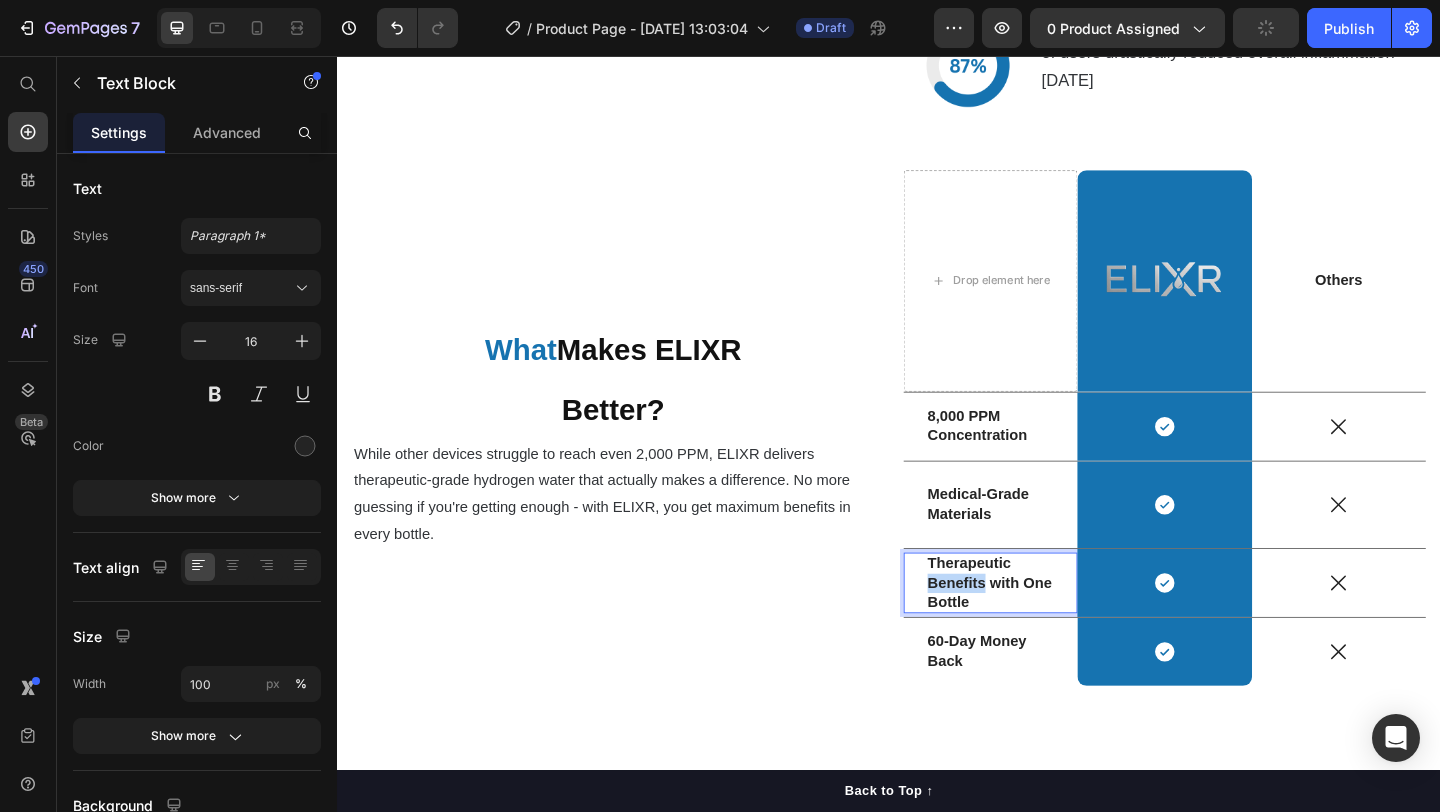 click on "Therapeutic Benefits with One Bottle" at bounding box center [1046, 628] 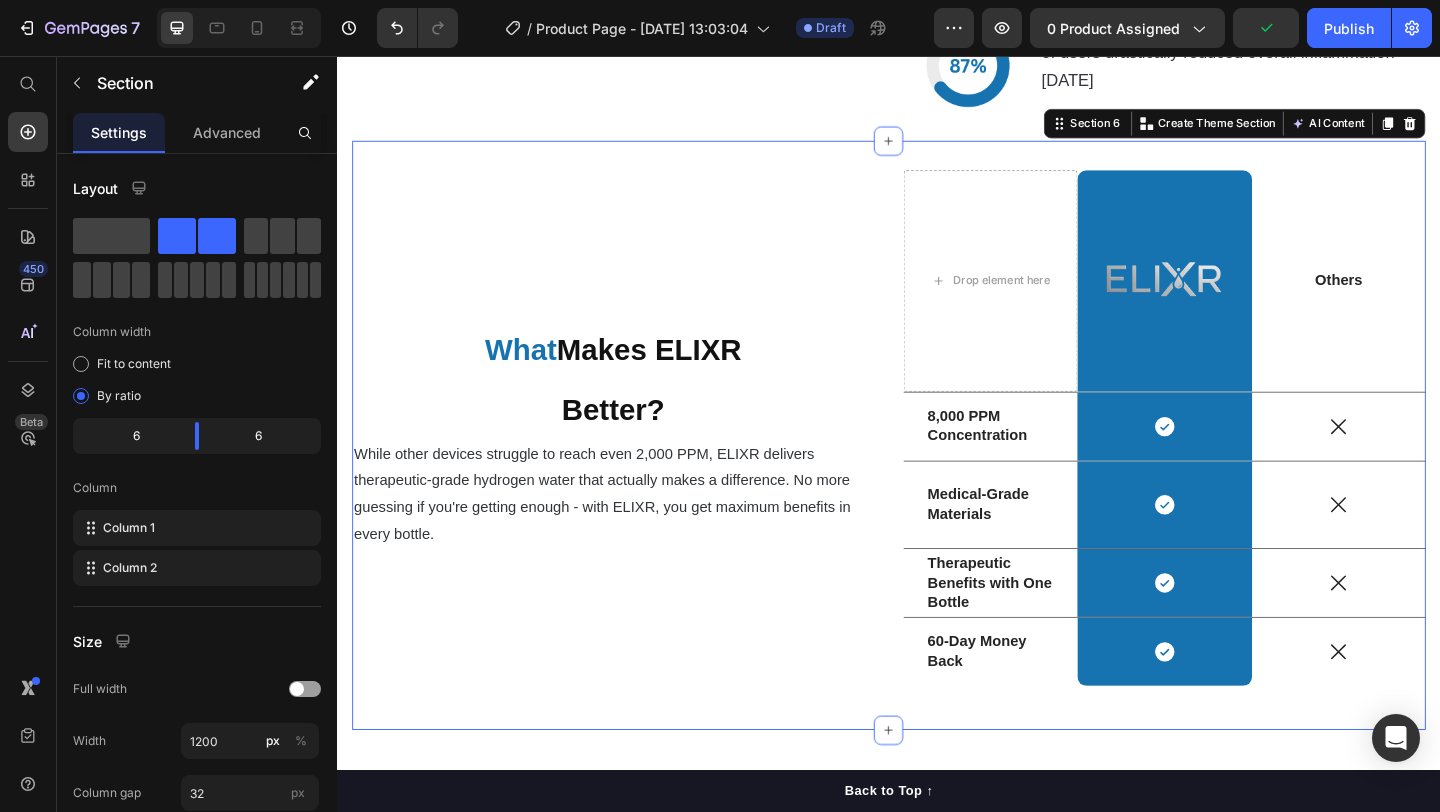 click on "⁠⁠⁠⁠⁠⁠⁠ What  Makes ELIXR Better? Heading While other devices struggle to reach even 2,000 PPM, ELIXR delivers therapeutic-grade hydrogen water that actually makes a difference. No more guessing if you're getting enough - with ELIXR, you get maximum benefits in every bottle. Text Block" at bounding box center (637, 468) 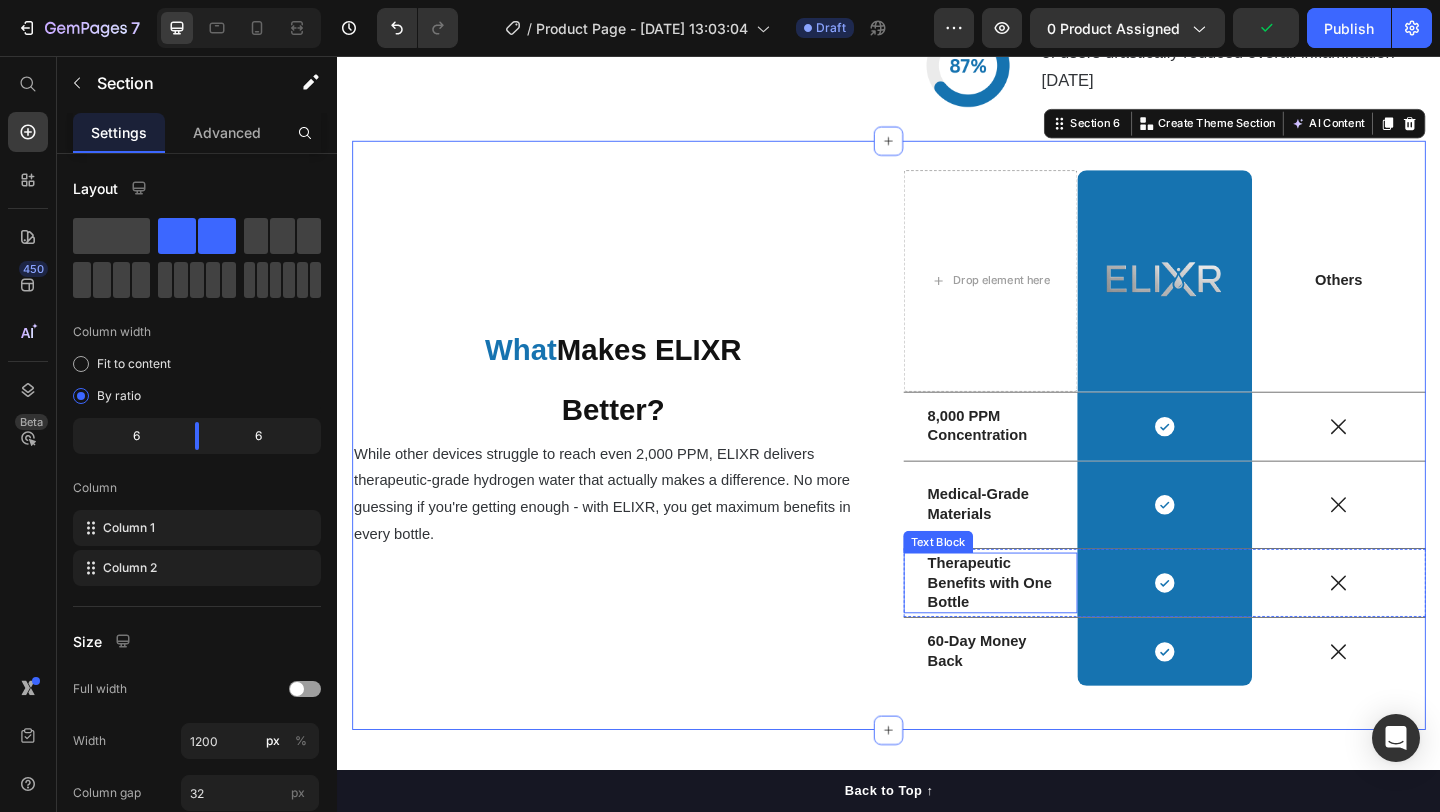 click on "Therapeutic Benefits with One Bottle" at bounding box center (1046, 628) 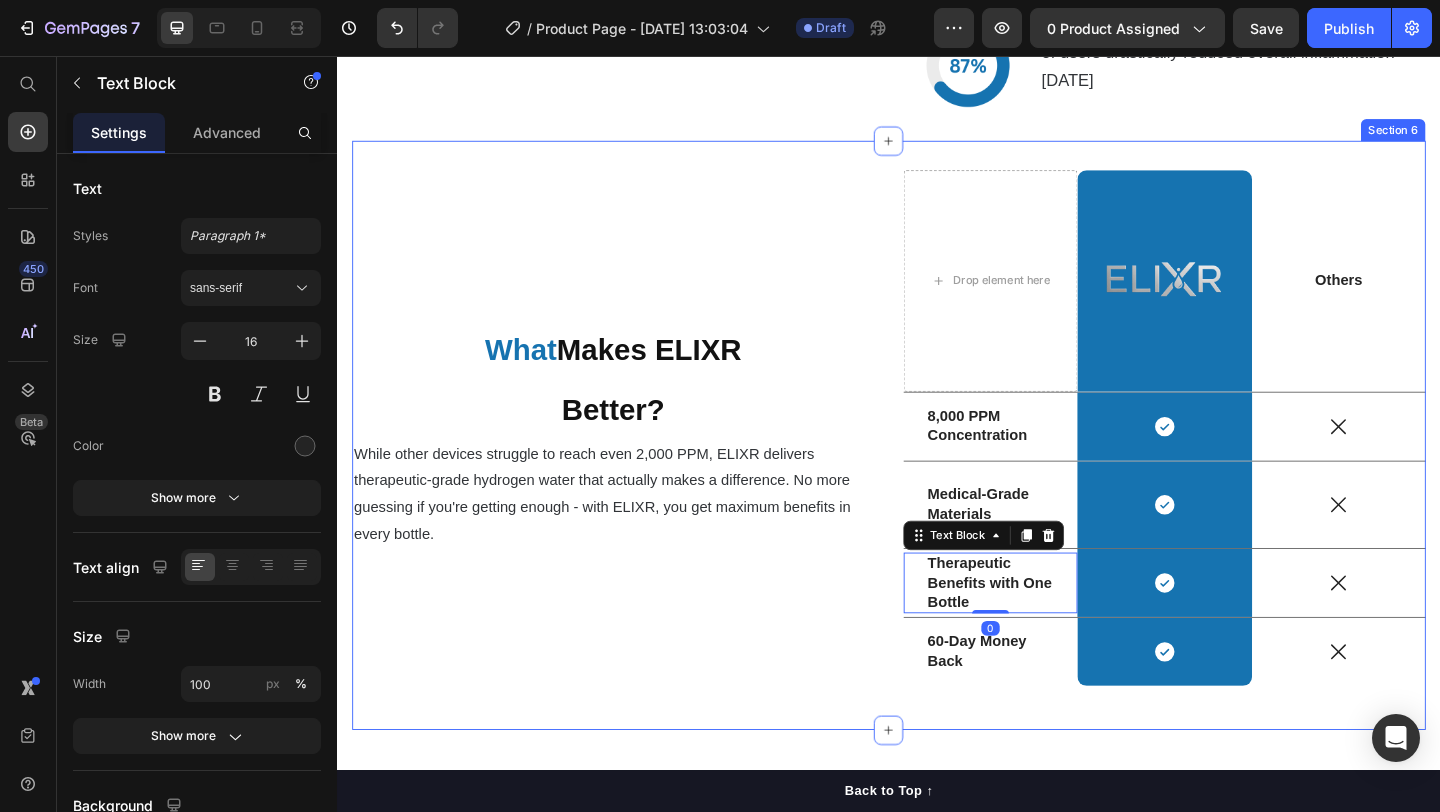 click on "⁠⁠⁠⁠⁠⁠⁠ What  Makes ELIXR Better? Heading While other devices struggle to reach even 2,000 PPM, ELIXR delivers therapeutic-grade hydrogen water that actually makes a difference. No more guessing if you're getting enough - with ELIXR, you get maximum benefits in every bottle. Text Block" at bounding box center [637, 468] 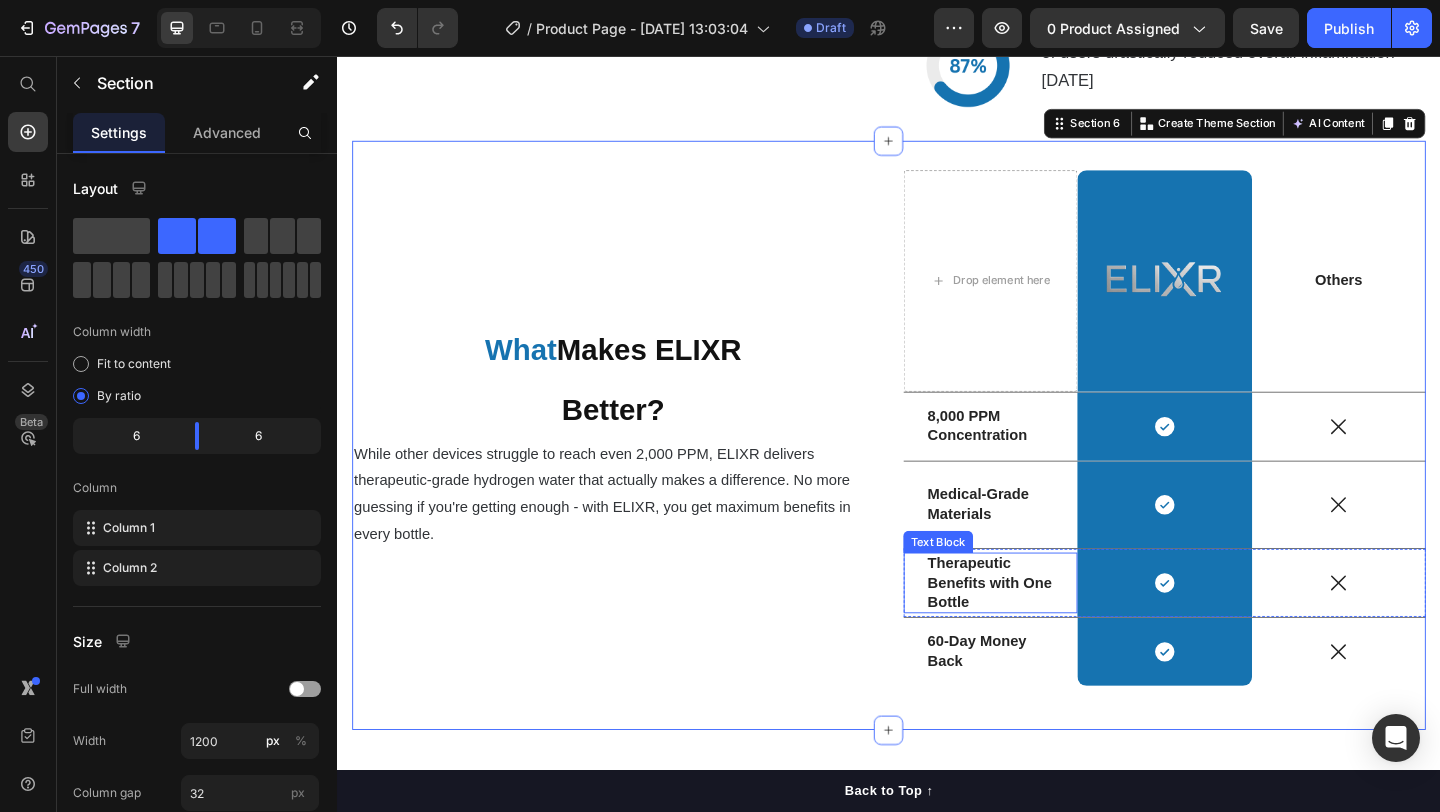 click on "Therapeutic Benefits with One Bottle" at bounding box center (1046, 628) 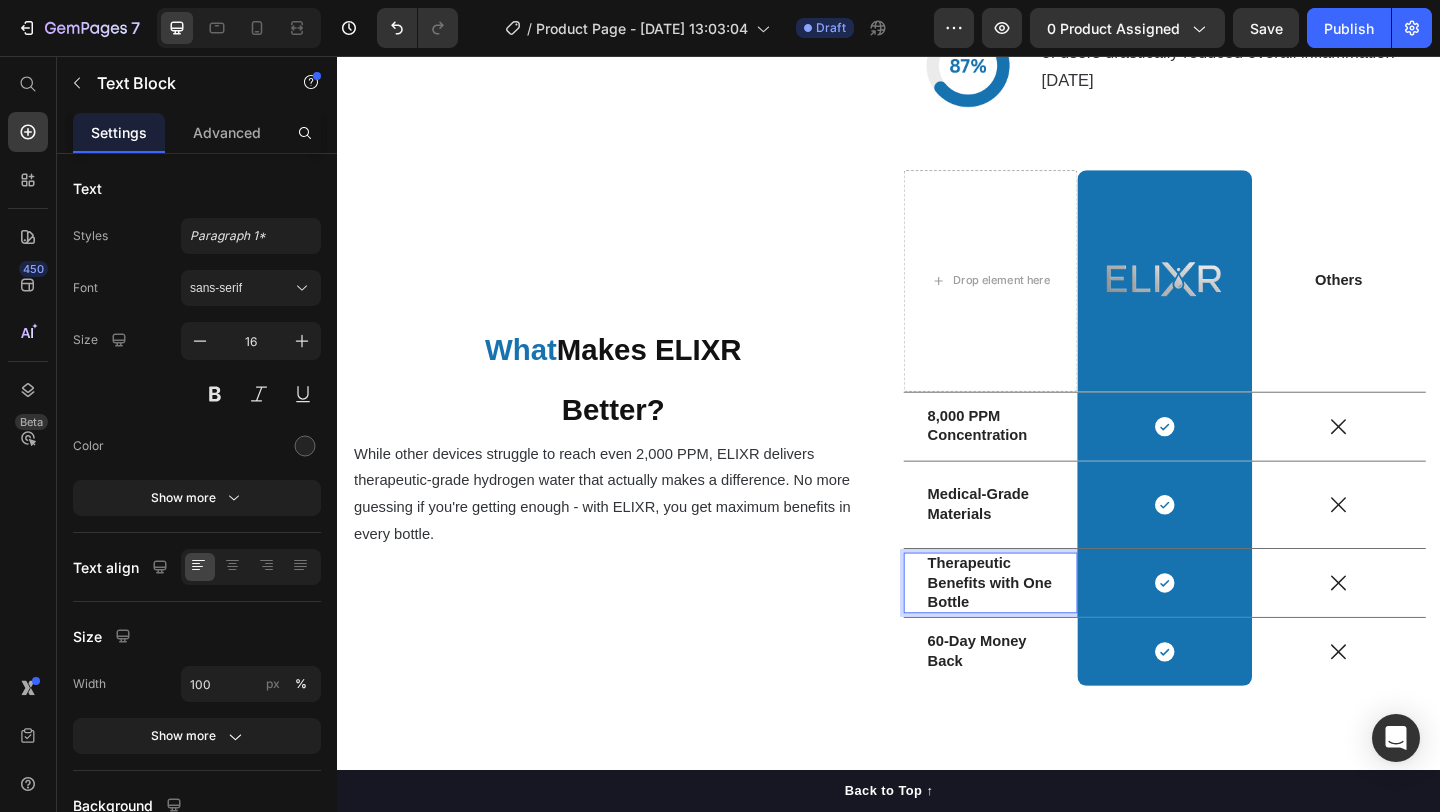 click on "Therapeutic Benefits with One Bottle" at bounding box center (1046, 628) 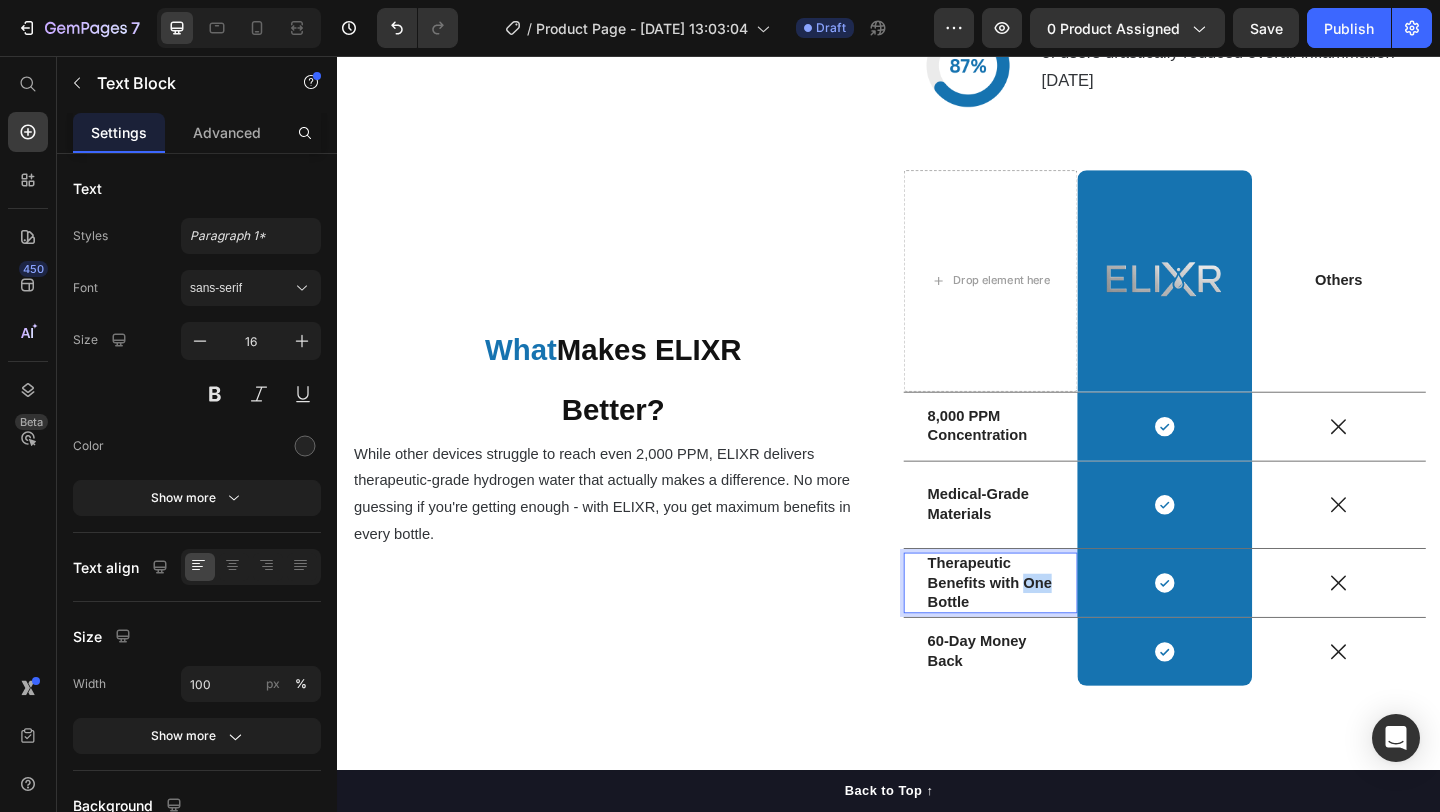 click on "Therapeutic Benefits with One Bottle" at bounding box center [1046, 628] 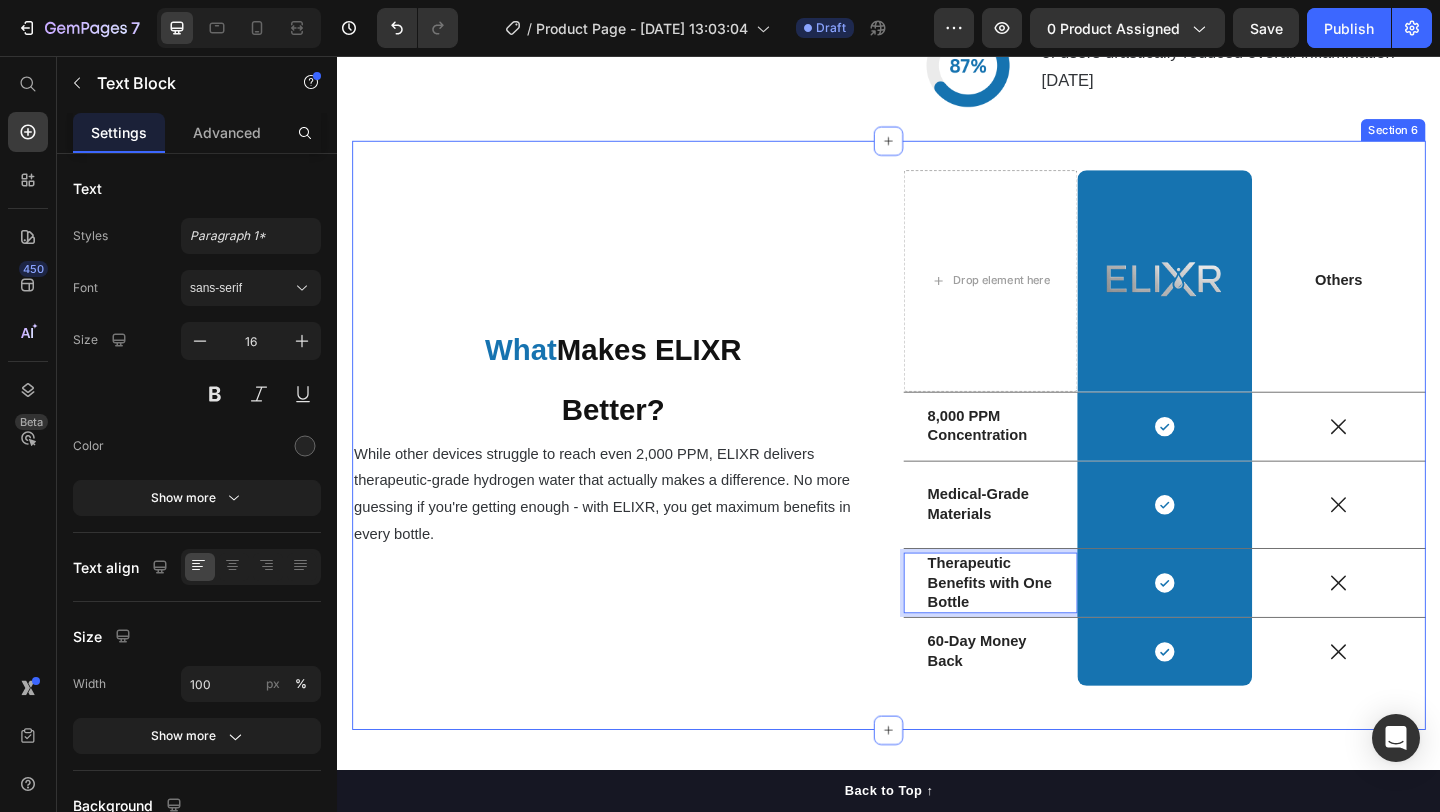 click on "⁠⁠⁠⁠⁠⁠⁠ What  Makes ELIXR Better? Heading While other devices struggle to reach even 2,000 PPM, ELIXR delivers therapeutic-grade hydrogen water that actually makes a difference. No more guessing if you're getting enough - with ELIXR, you get maximum benefits in every bottle. Text Block" at bounding box center [637, 468] 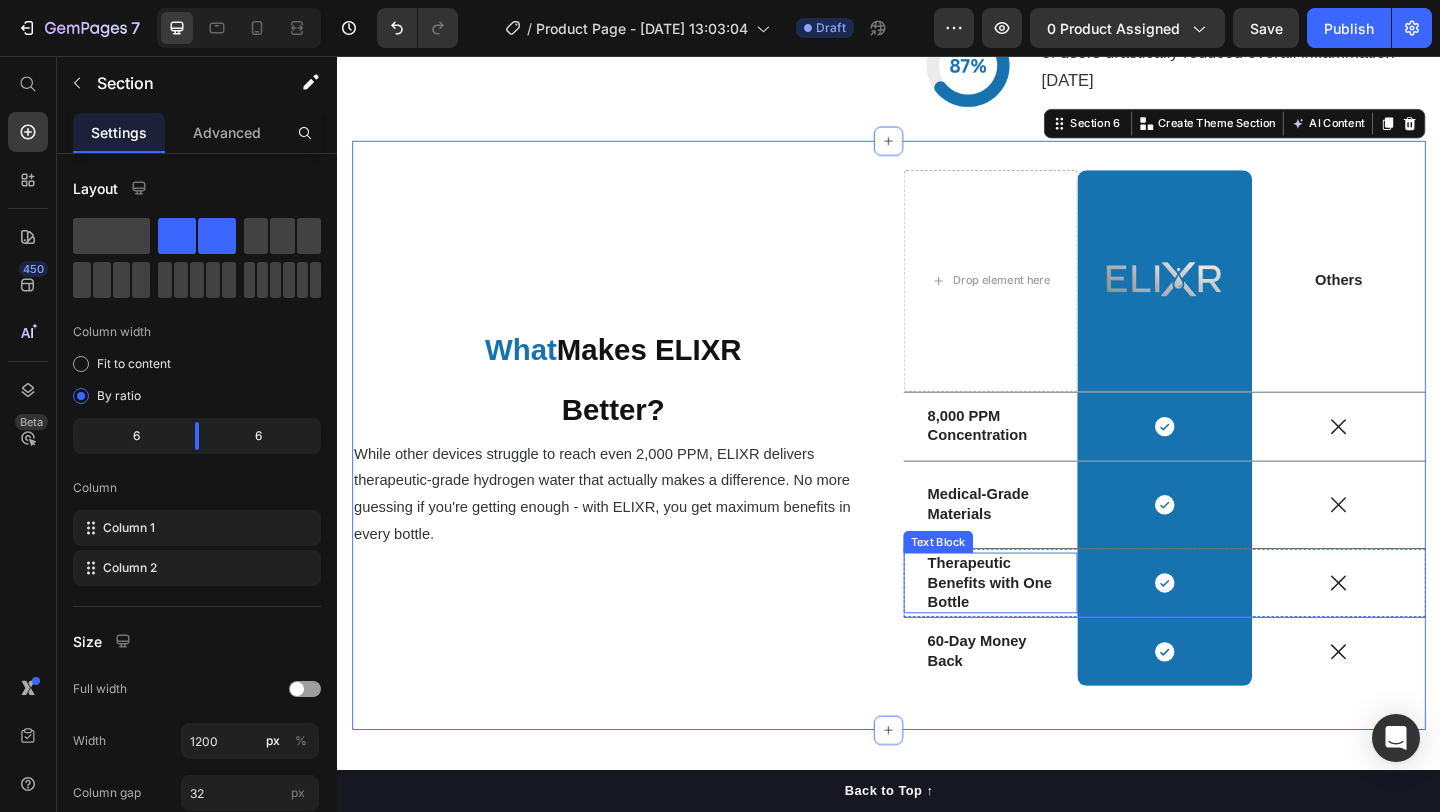 click on "Therapeutic Benefits with One Bottle" at bounding box center [1047, 629] 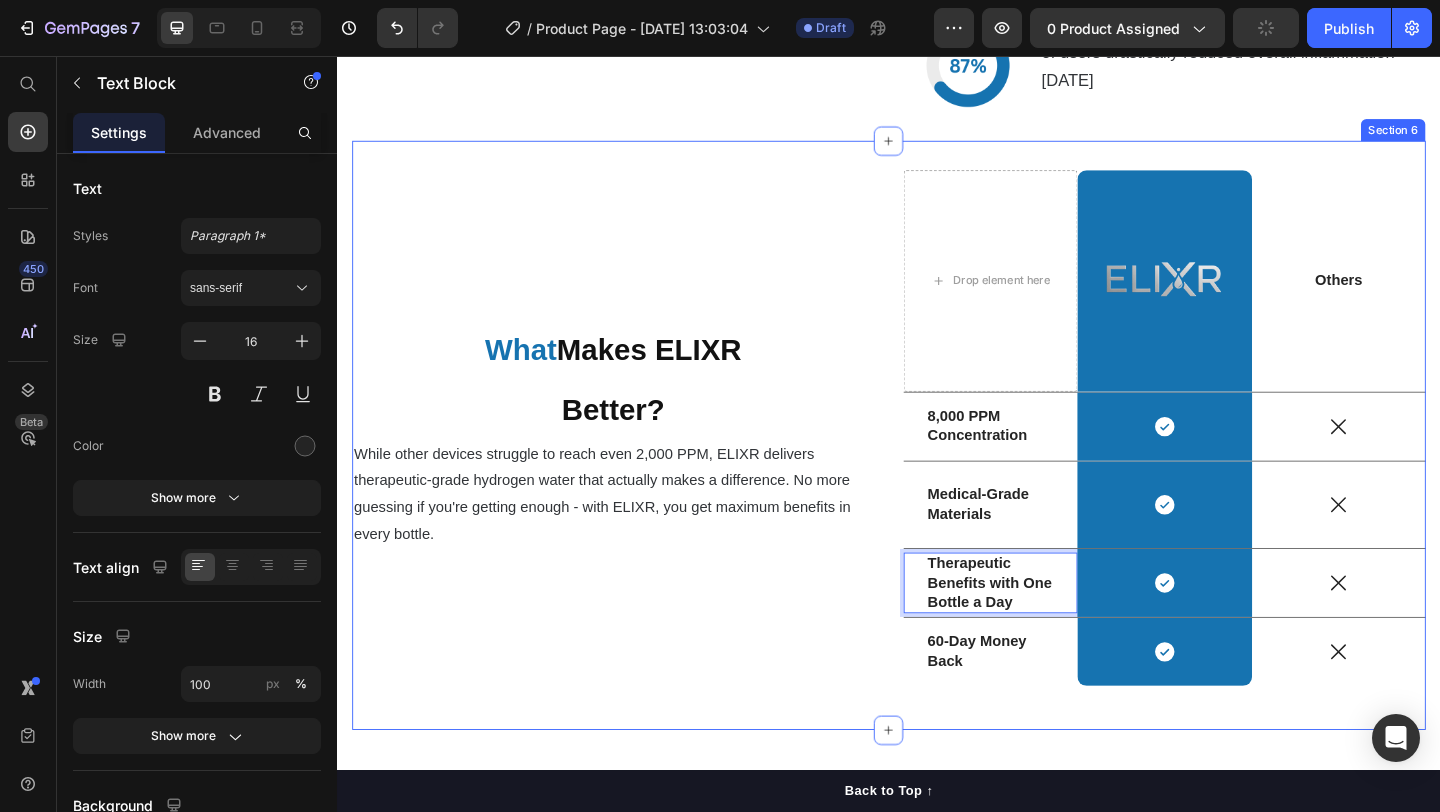 click on "⁠⁠⁠⁠⁠⁠⁠ What  Makes ELIXR Better? Heading While other devices struggle to reach even 2,000 PPM, ELIXR delivers therapeutic-grade hydrogen water that actually makes a difference. No more guessing if you're getting enough - with ELIXR, you get maximum benefits in every bottle. Text Block" at bounding box center [637, 468] 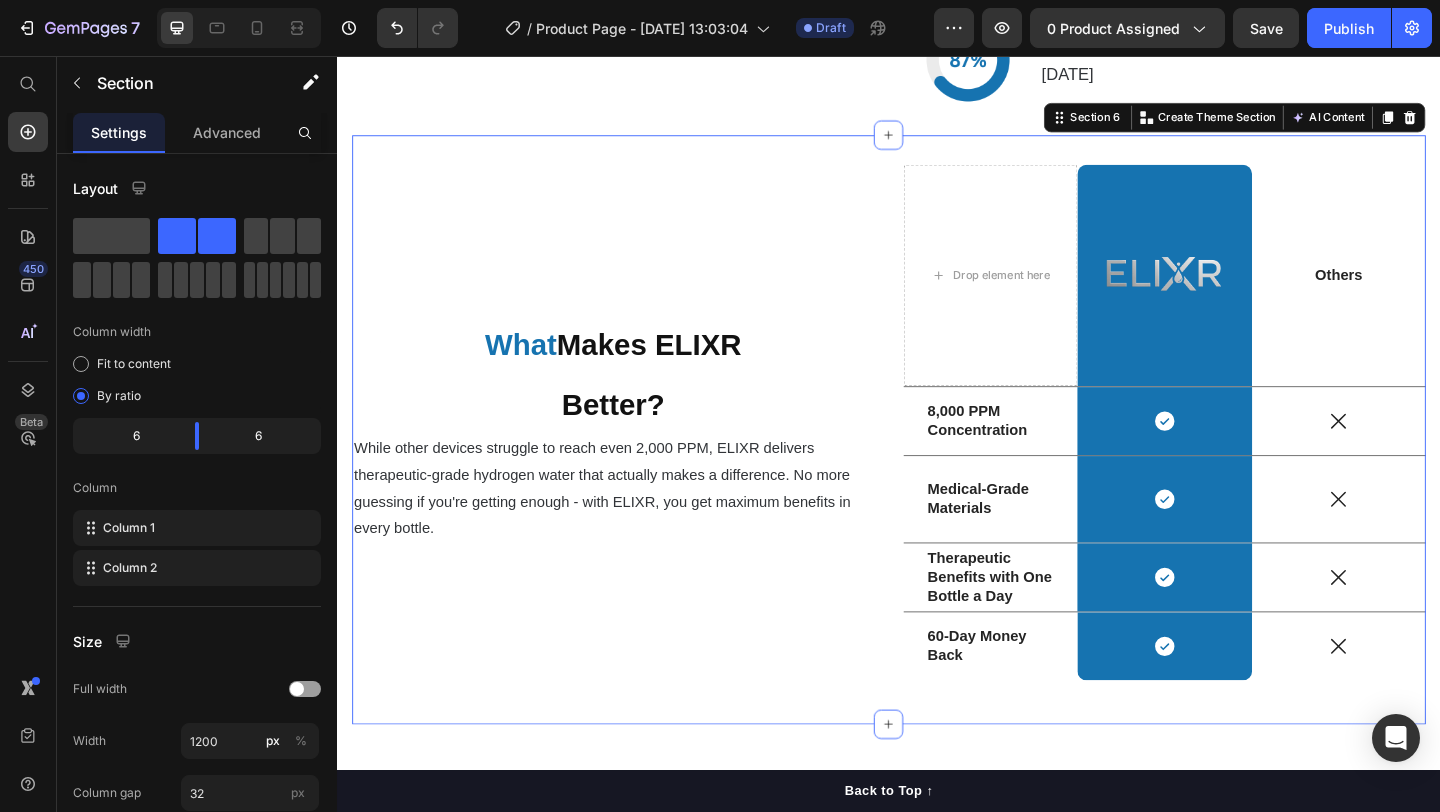 scroll, scrollTop: 5137, scrollLeft: 0, axis: vertical 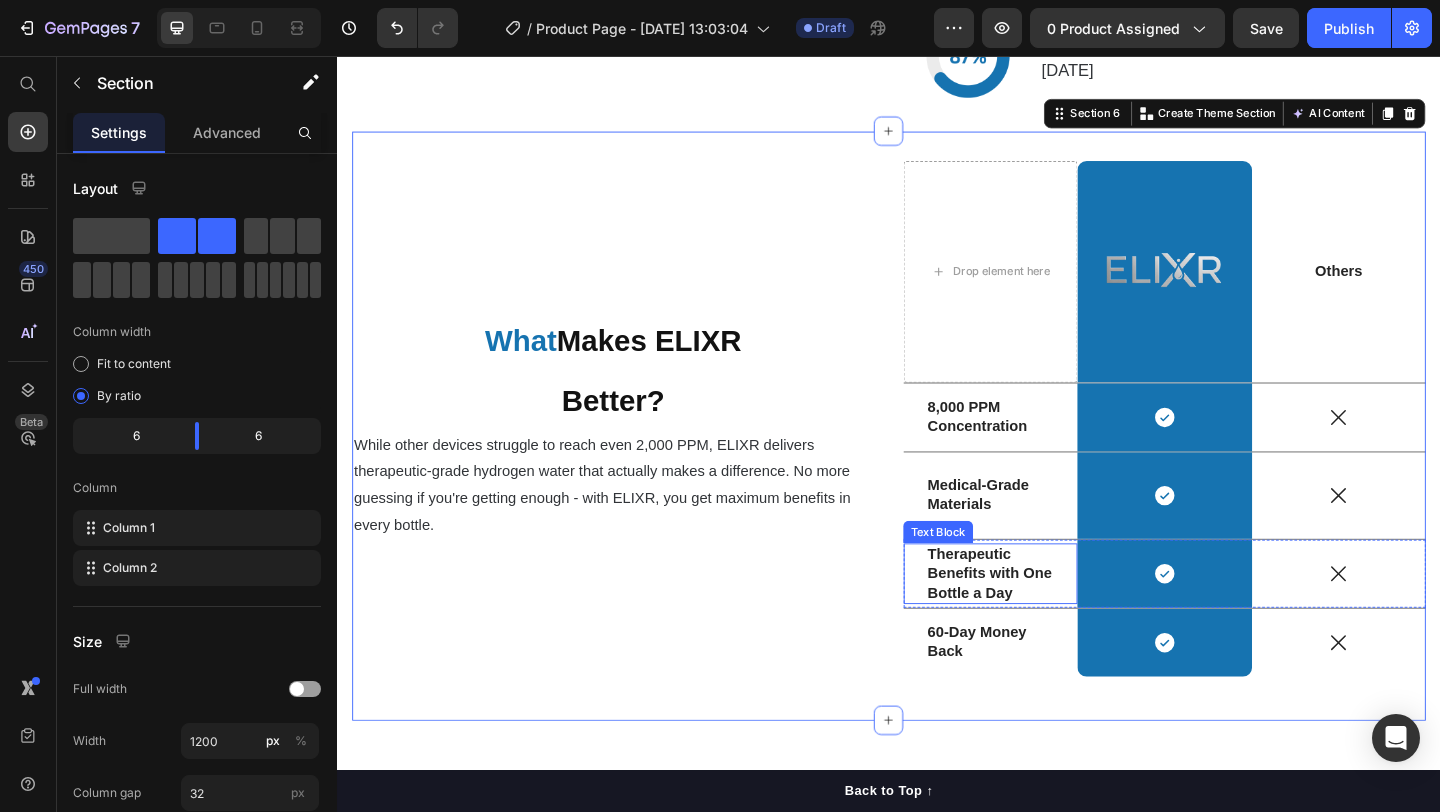 click on "Therapeutic Benefits with One Bottle a Day" at bounding box center [1046, 618] 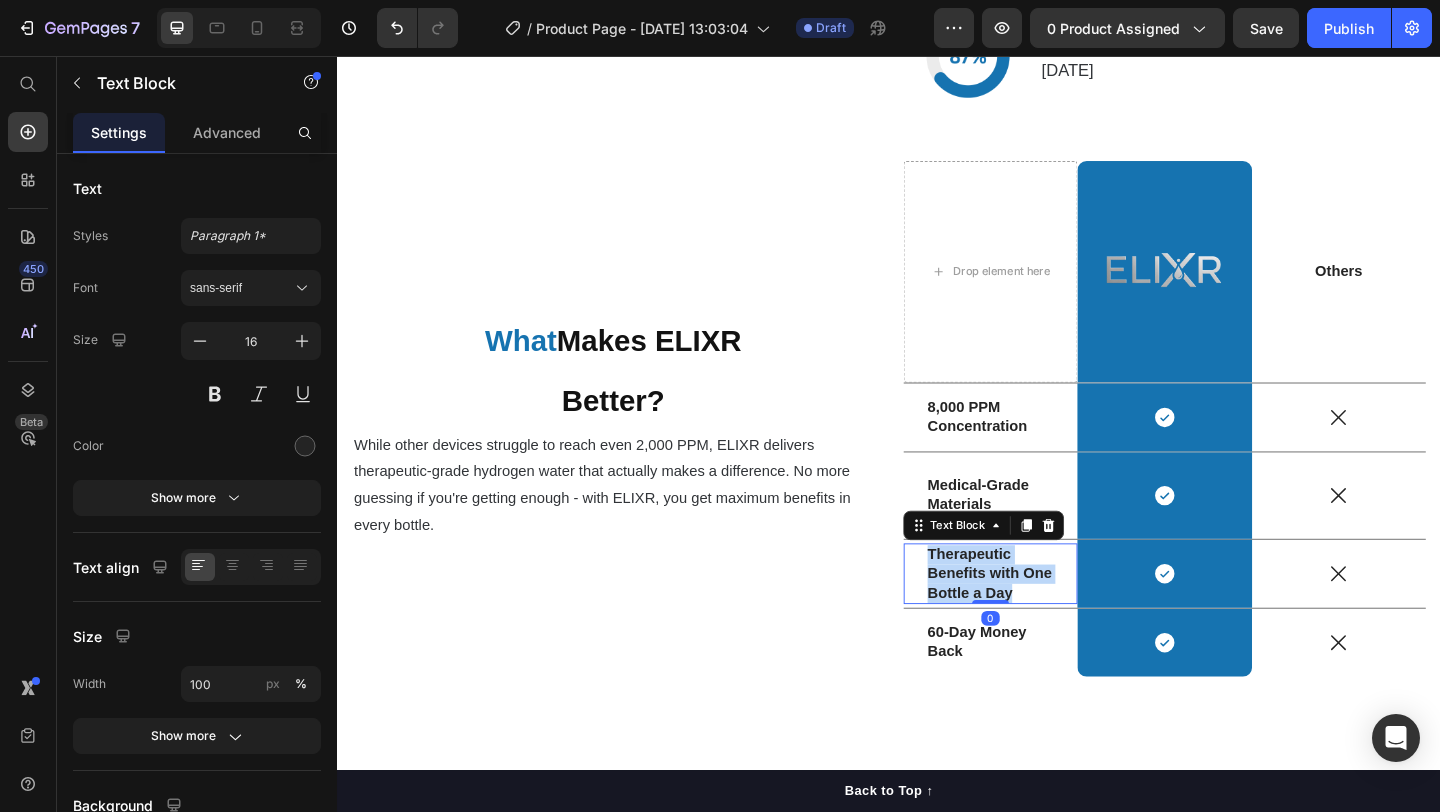 click on "Therapeutic Benefits with One Bottle a Day" at bounding box center [1046, 618] 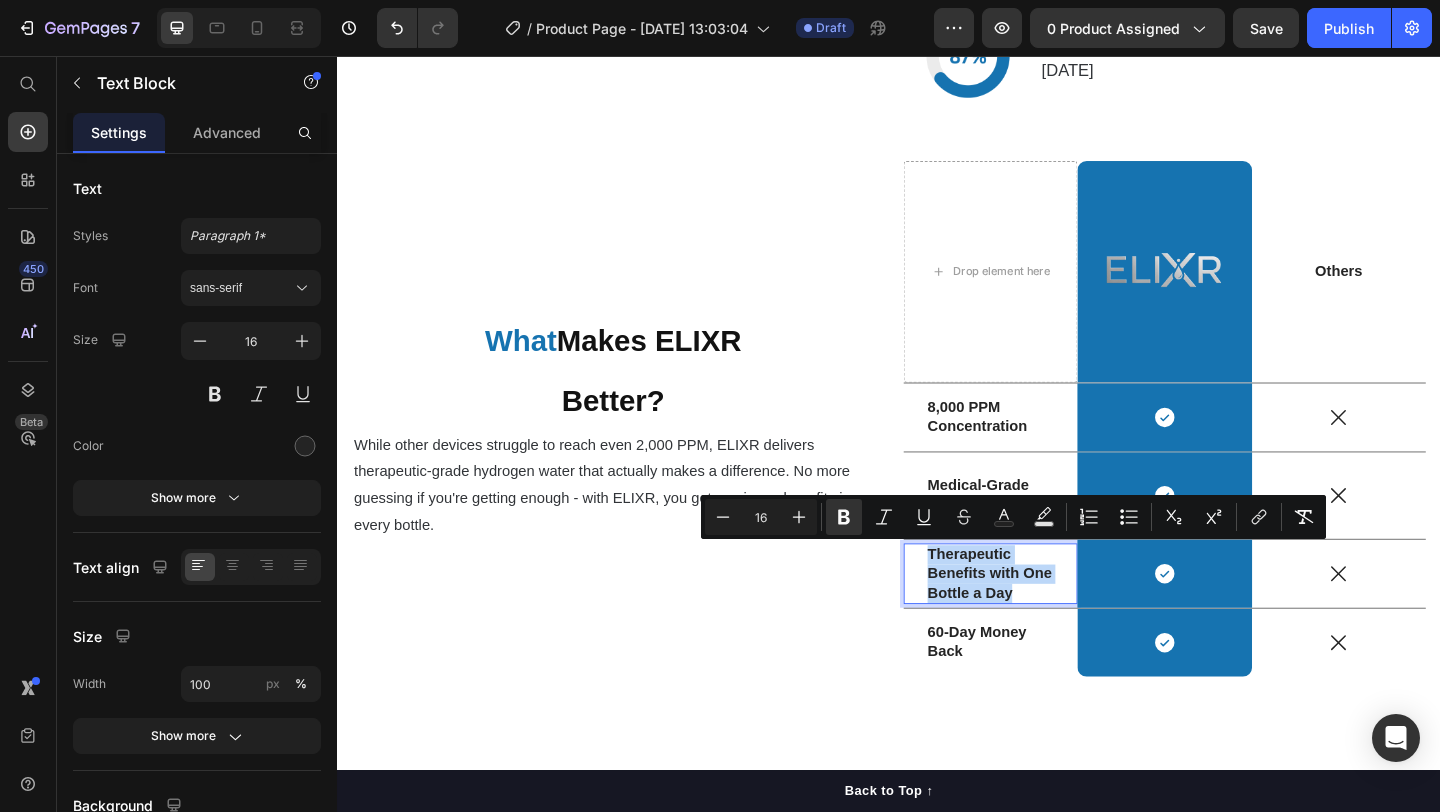 copy on "Therapeutic Benefits with One Bottle a Day" 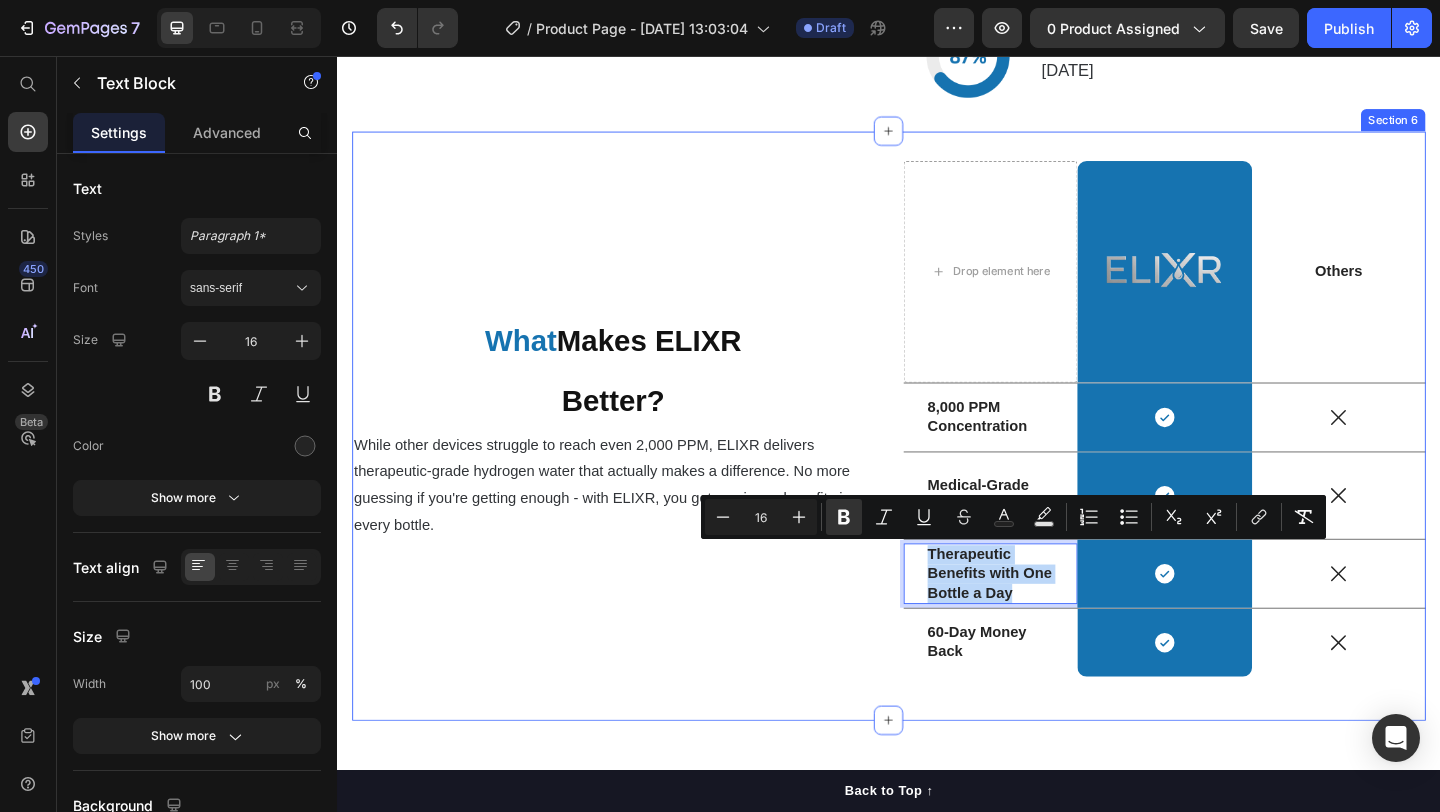 click on "⁠⁠⁠⁠⁠⁠⁠ What  Makes ELIXR Better? Heading While other devices struggle to reach even 2,000 PPM, ELIXR delivers therapeutic-grade hydrogen water that actually makes a difference. No more guessing if you're getting enough - with ELIXR, you get maximum benefits in every bottle. Text Block" at bounding box center (637, 458) 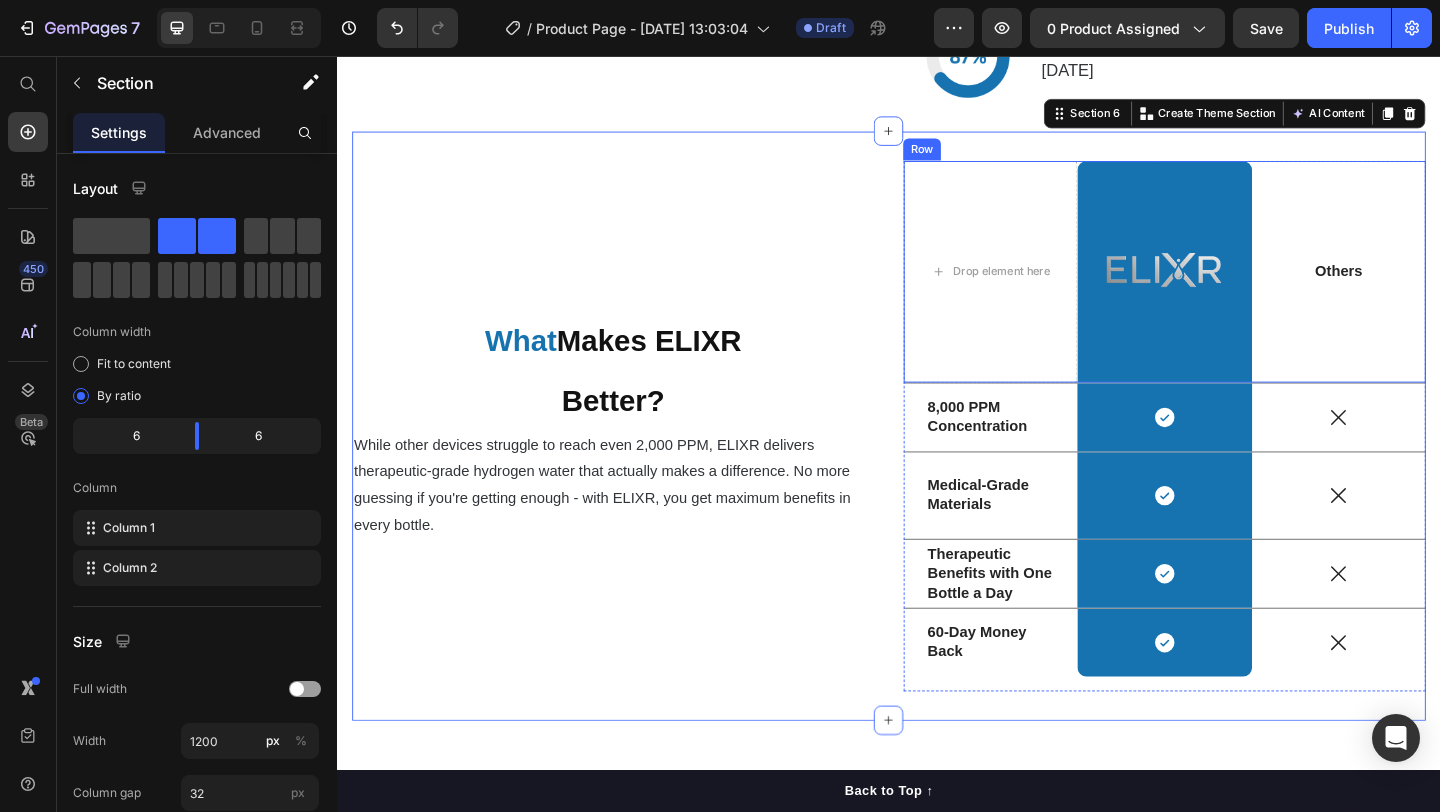 click on "Others" at bounding box center [1426, 290] 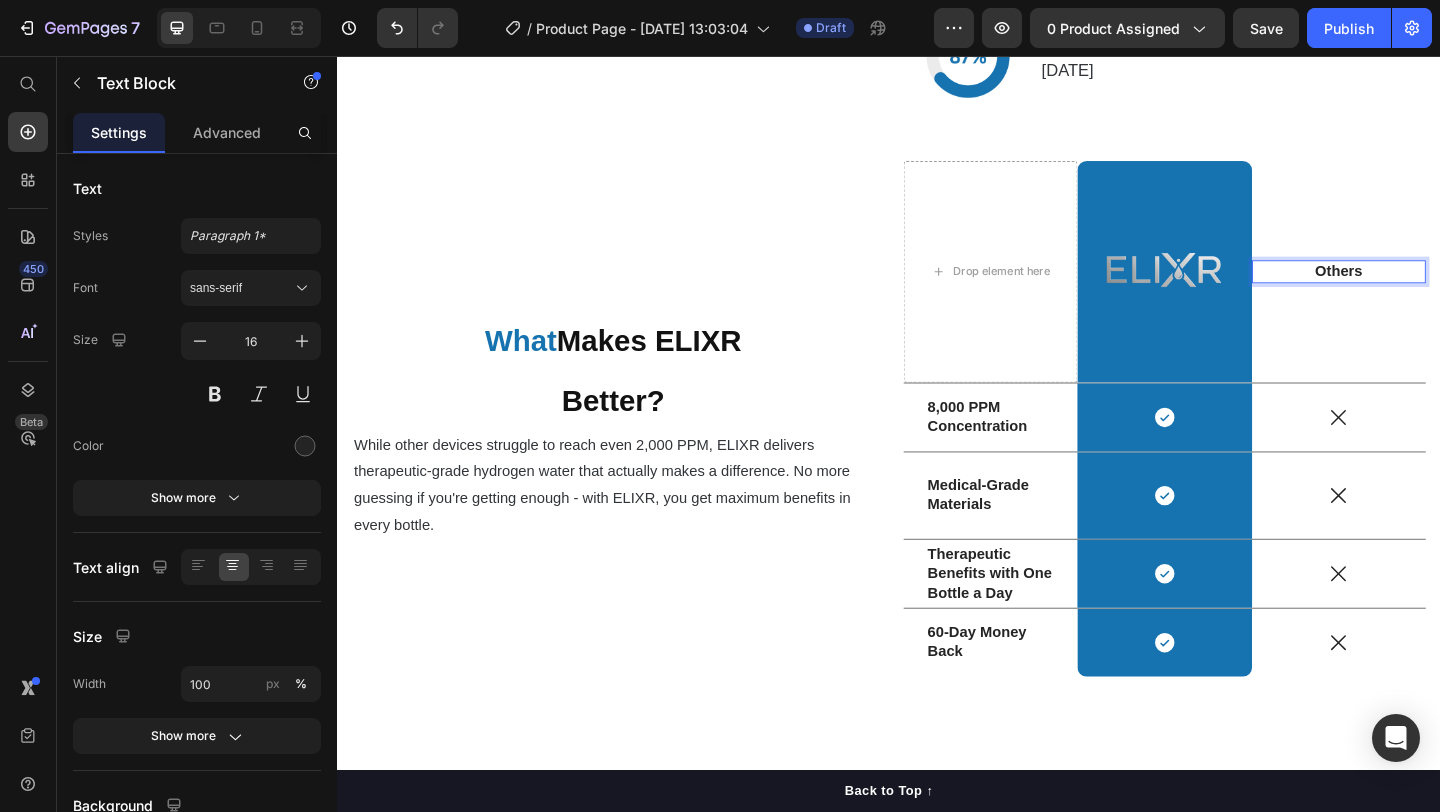 click on "Others" at bounding box center [1426, 290] 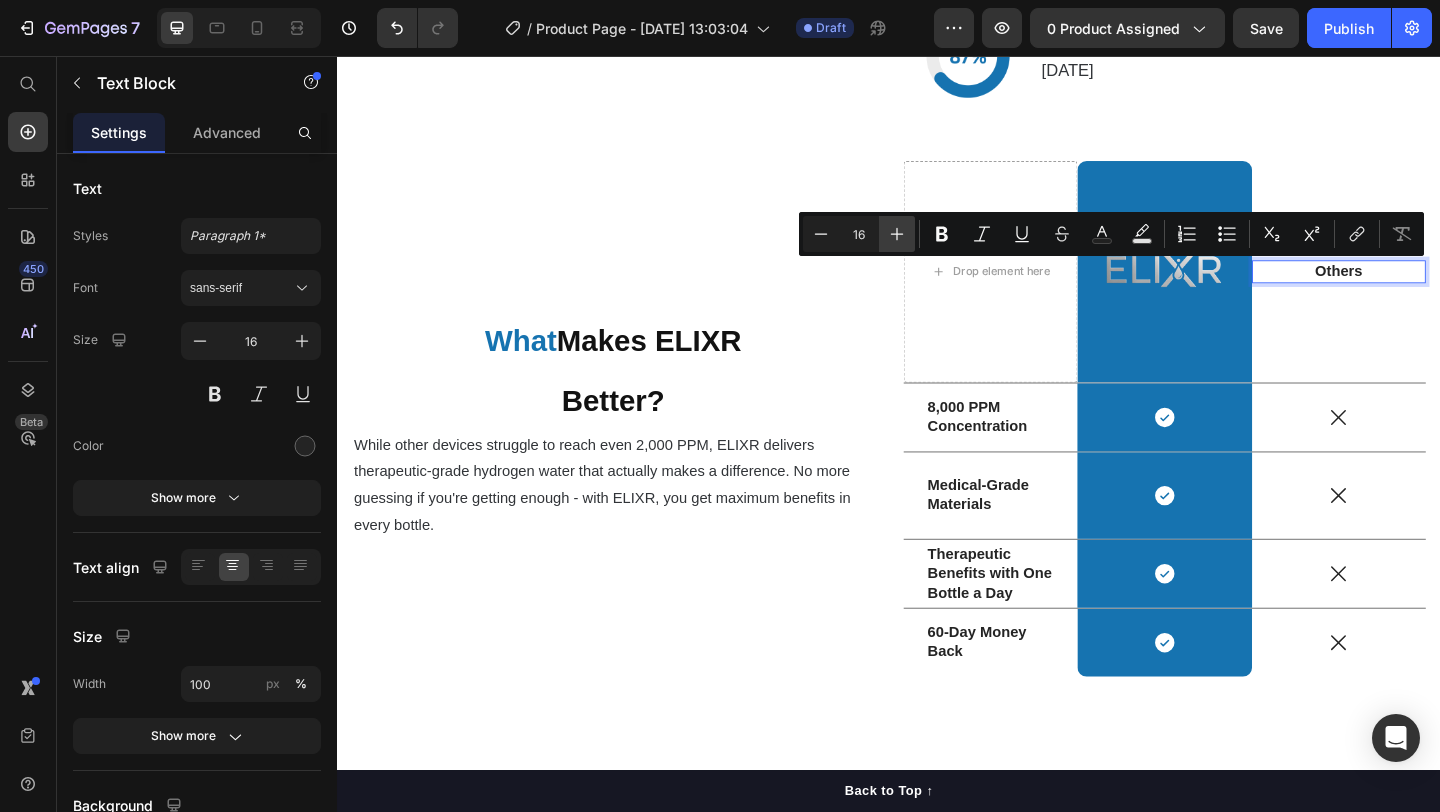 click 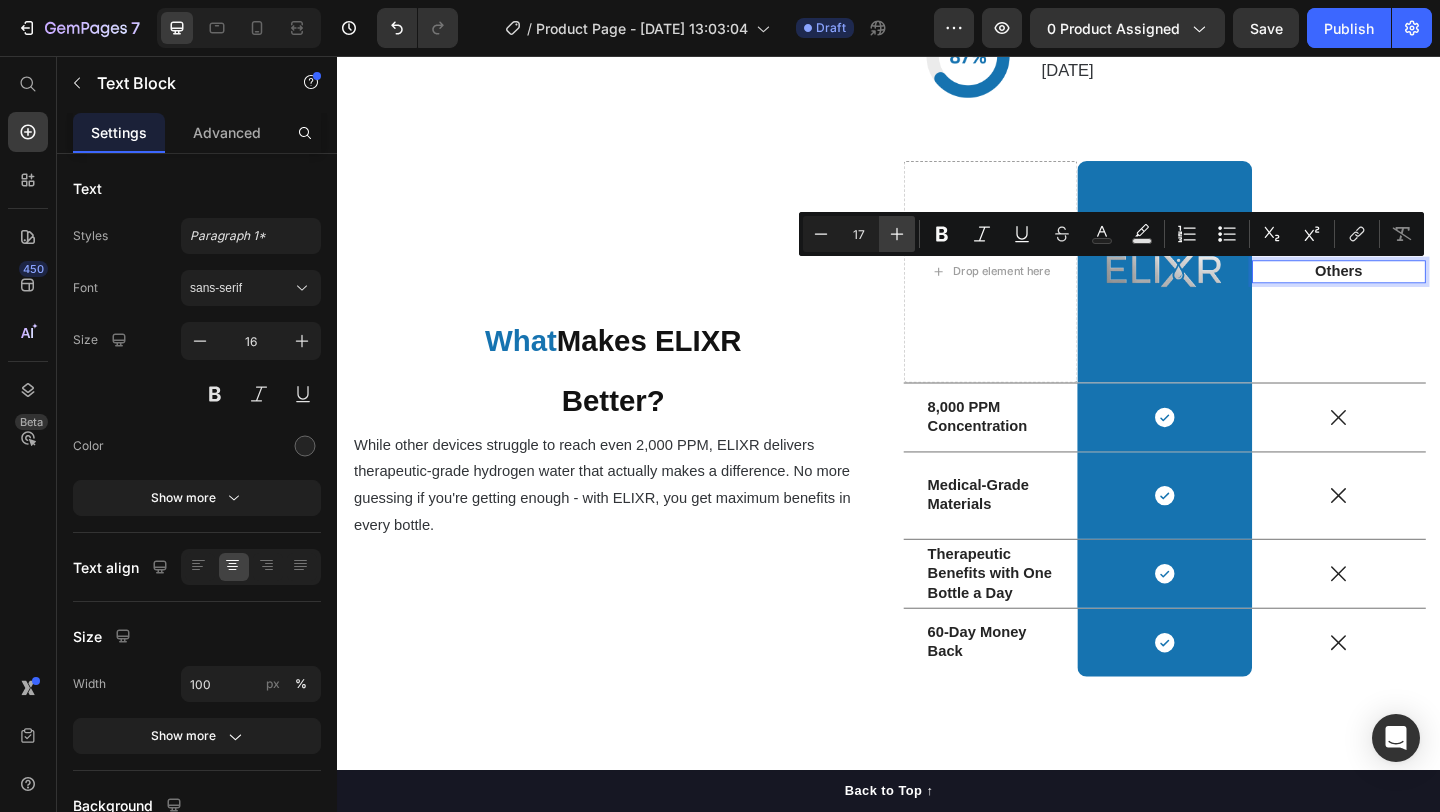 click 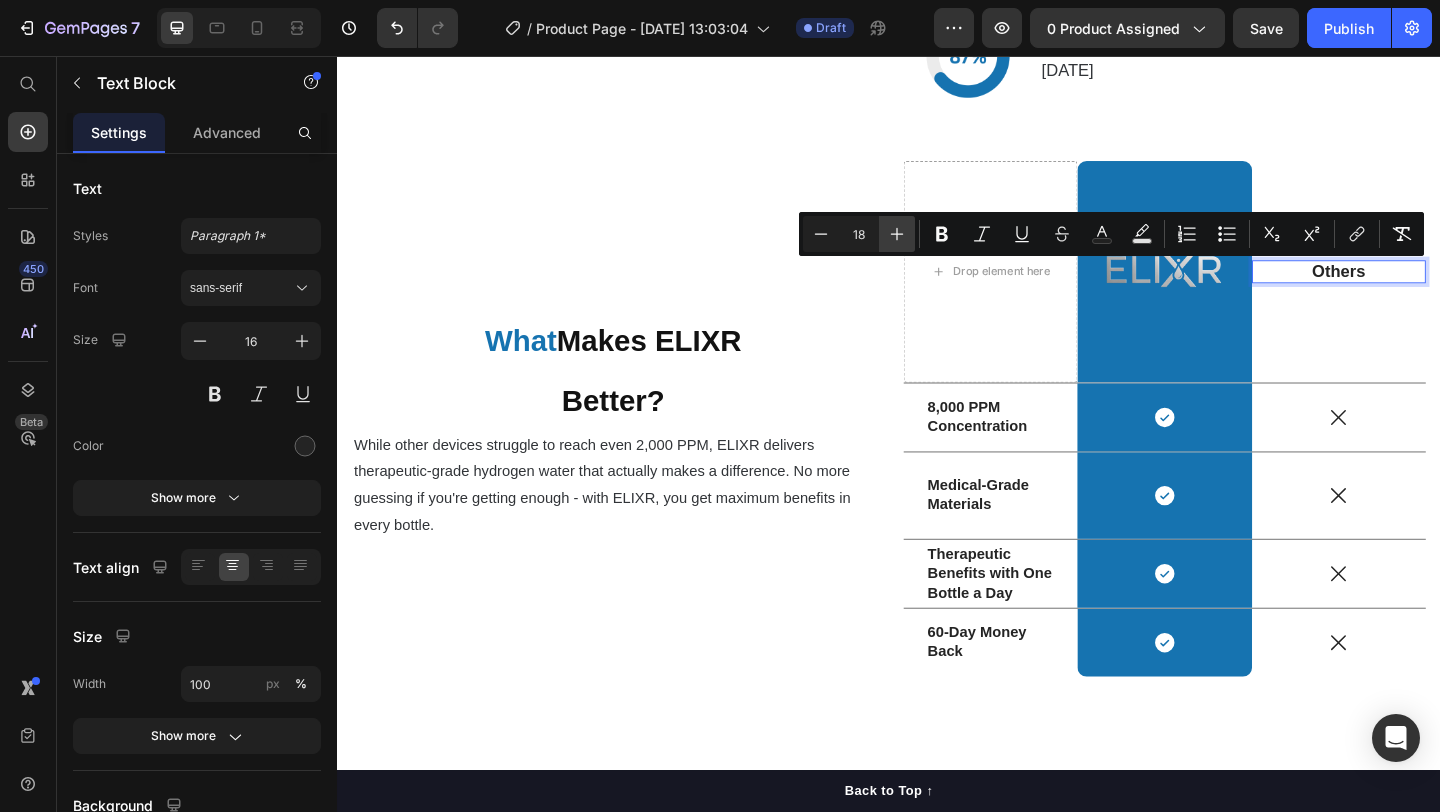 click 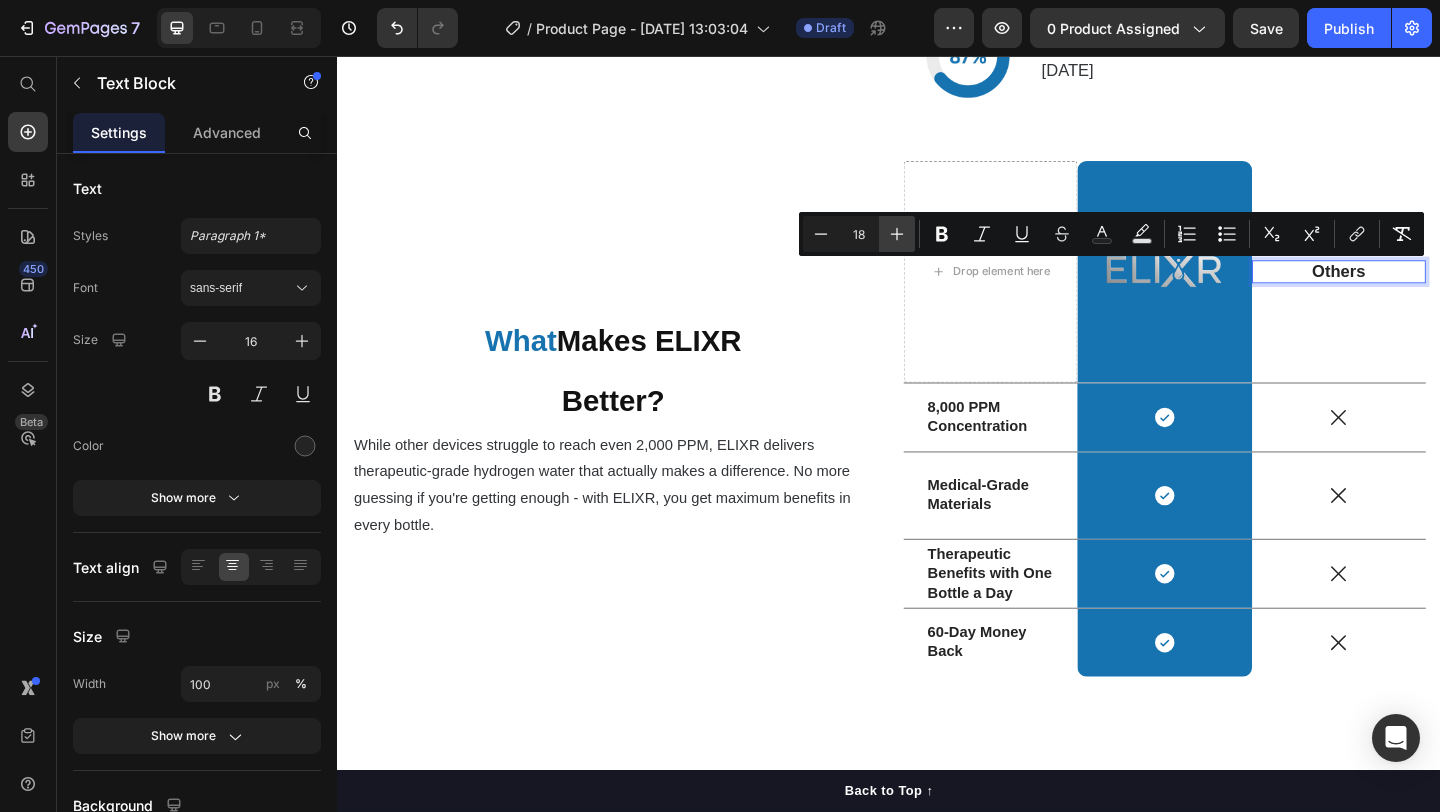 type on "19" 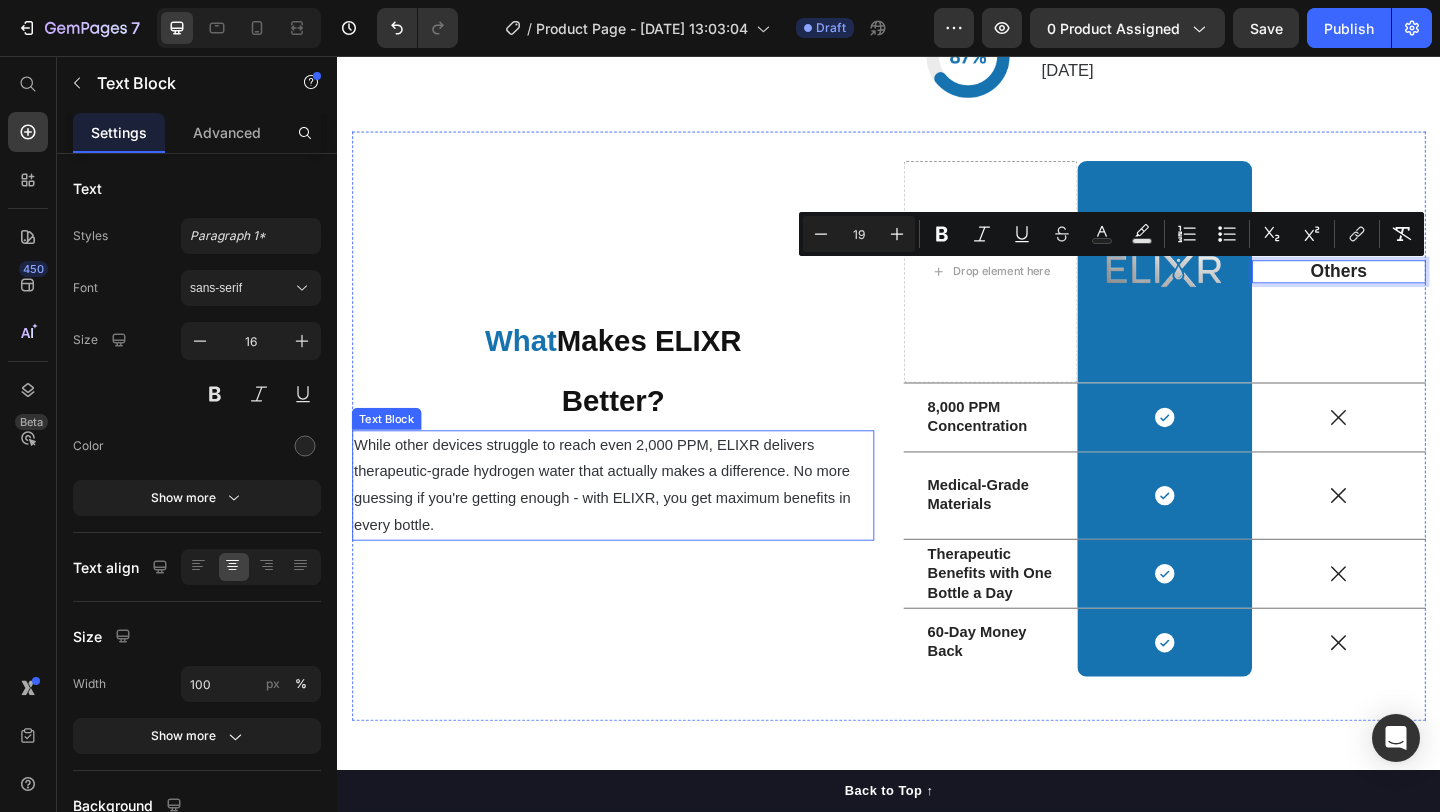 click on "⁠⁠⁠⁠⁠⁠⁠ What  Makes ELIXR Better? Heading While other devices struggle to reach even 2,000 PPM, ELIXR delivers therapeutic-grade hydrogen water that actually makes a difference. No more guessing if you're getting enough - with ELIXR, you get maximum benefits in every bottle. Text Block" at bounding box center [637, 458] 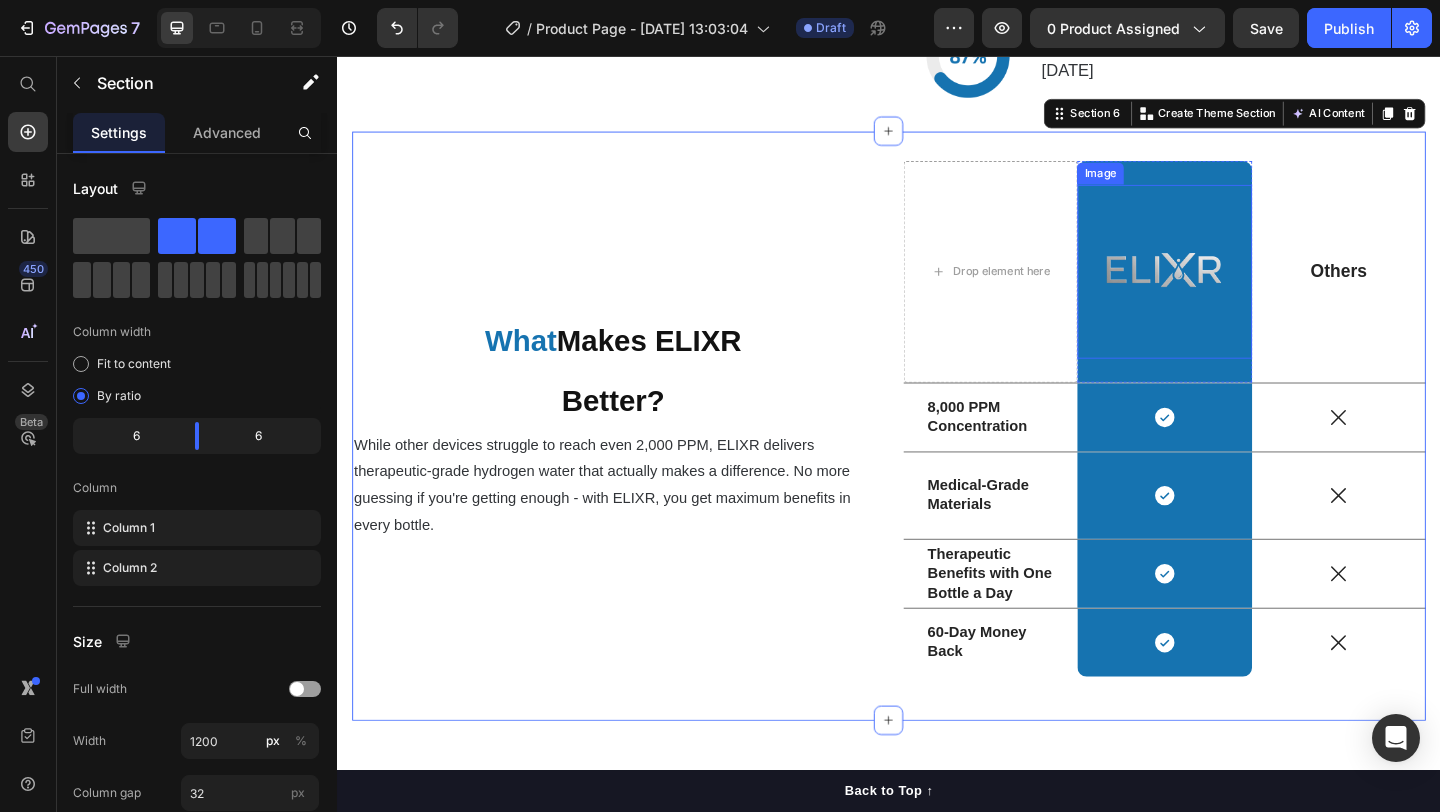 click at bounding box center (1236, 290) 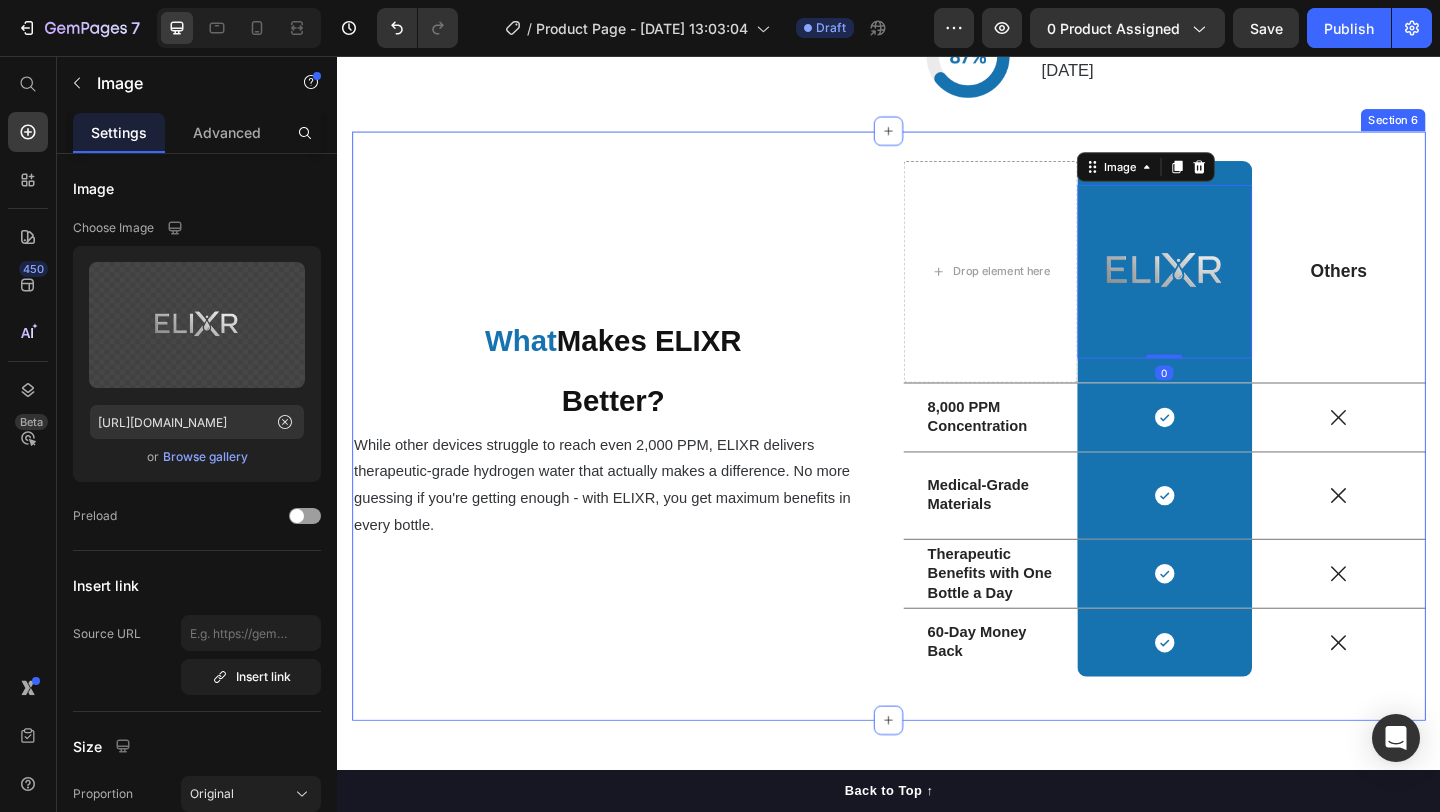 click on "⁠⁠⁠⁠⁠⁠⁠ What  Makes ELIXR Better? Heading While other devices struggle to reach even 2,000 PPM, ELIXR delivers therapeutic-grade hydrogen water that actually makes a difference. No more guessing if you're getting enough - with ELIXR, you get maximum benefits in every bottle. Text Block" at bounding box center [637, 458] 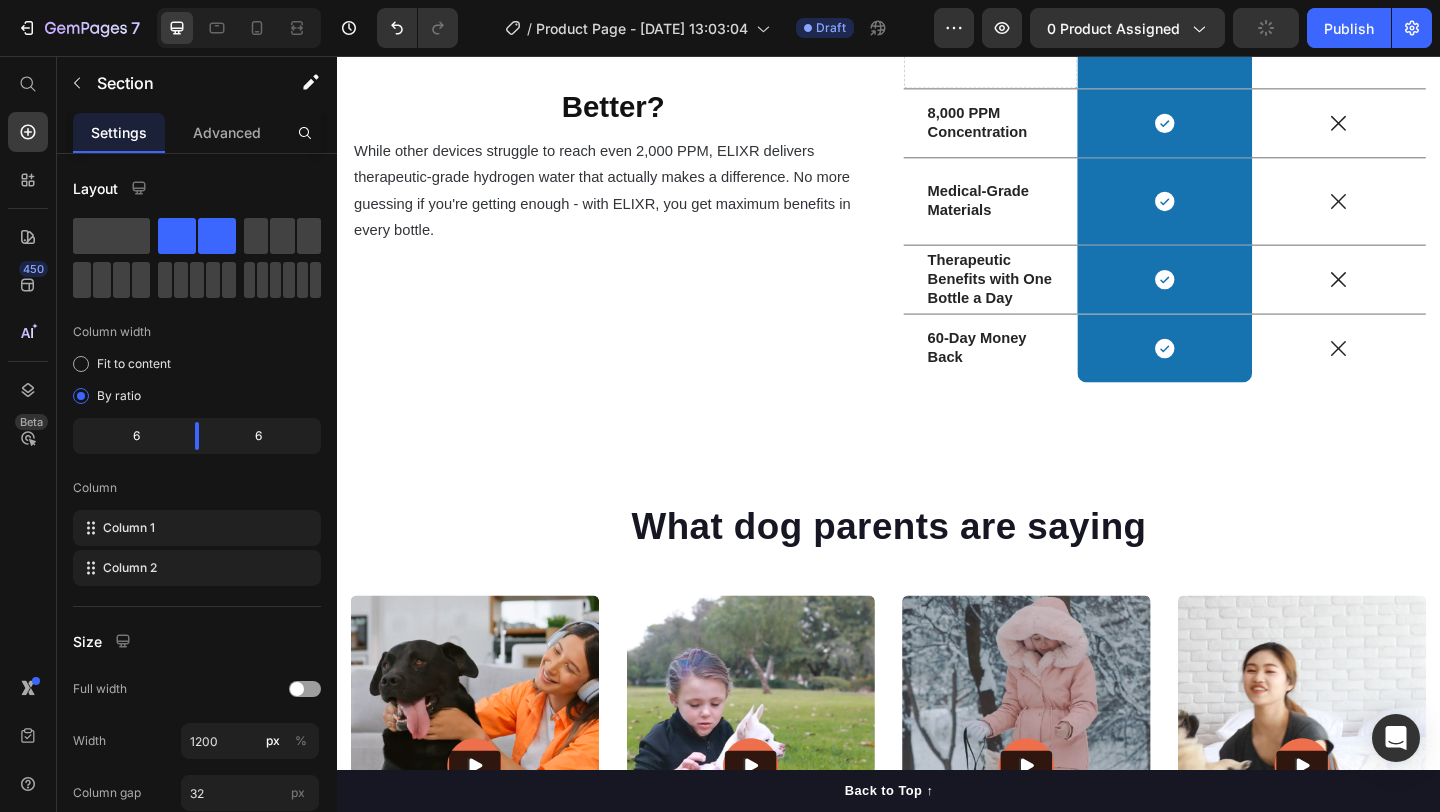 scroll, scrollTop: 5485, scrollLeft: 0, axis: vertical 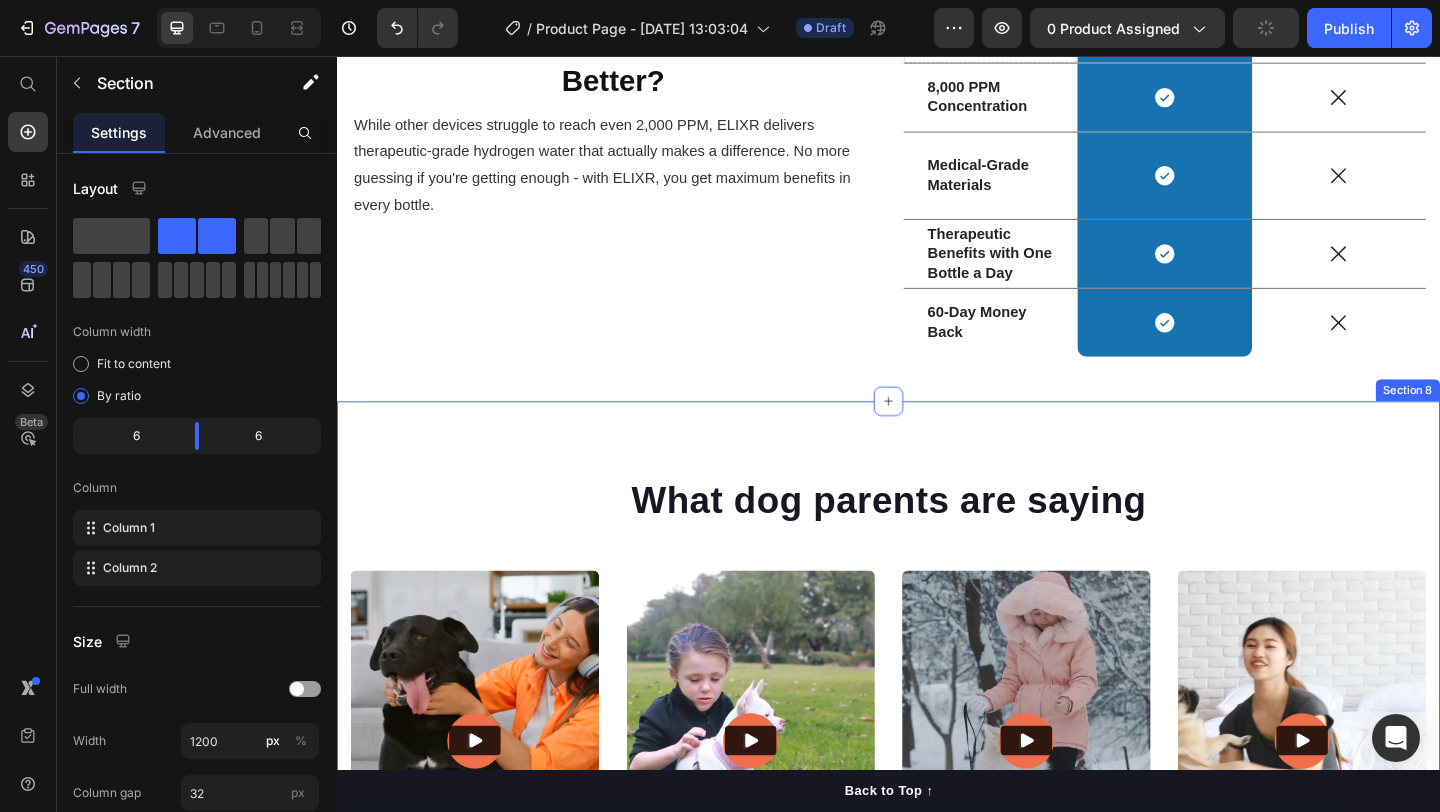 click on "What dog parents are saying Heading Video Video Video Video Video Carousel Row Section 8" at bounding box center [937, 763] 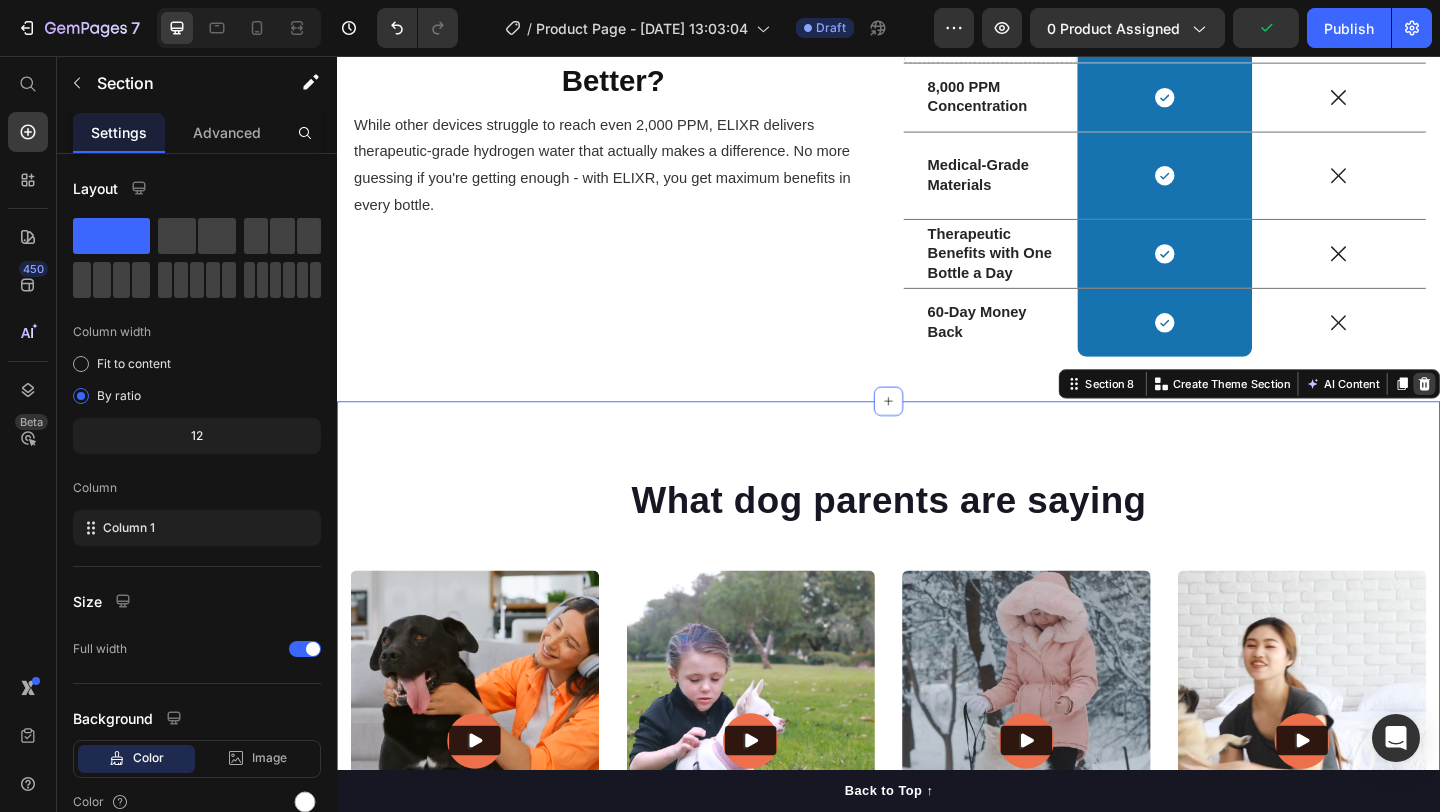 click 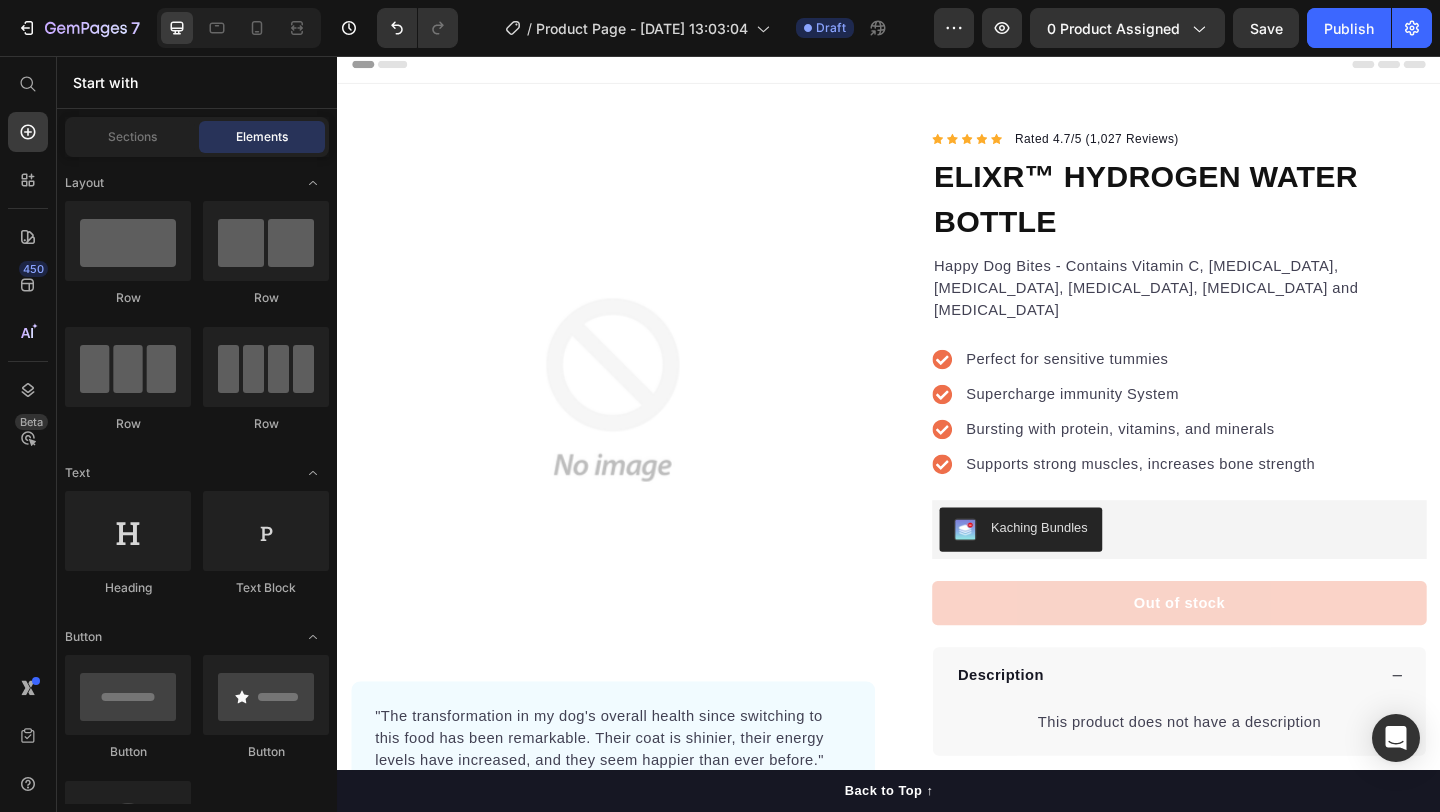scroll, scrollTop: 0, scrollLeft: 0, axis: both 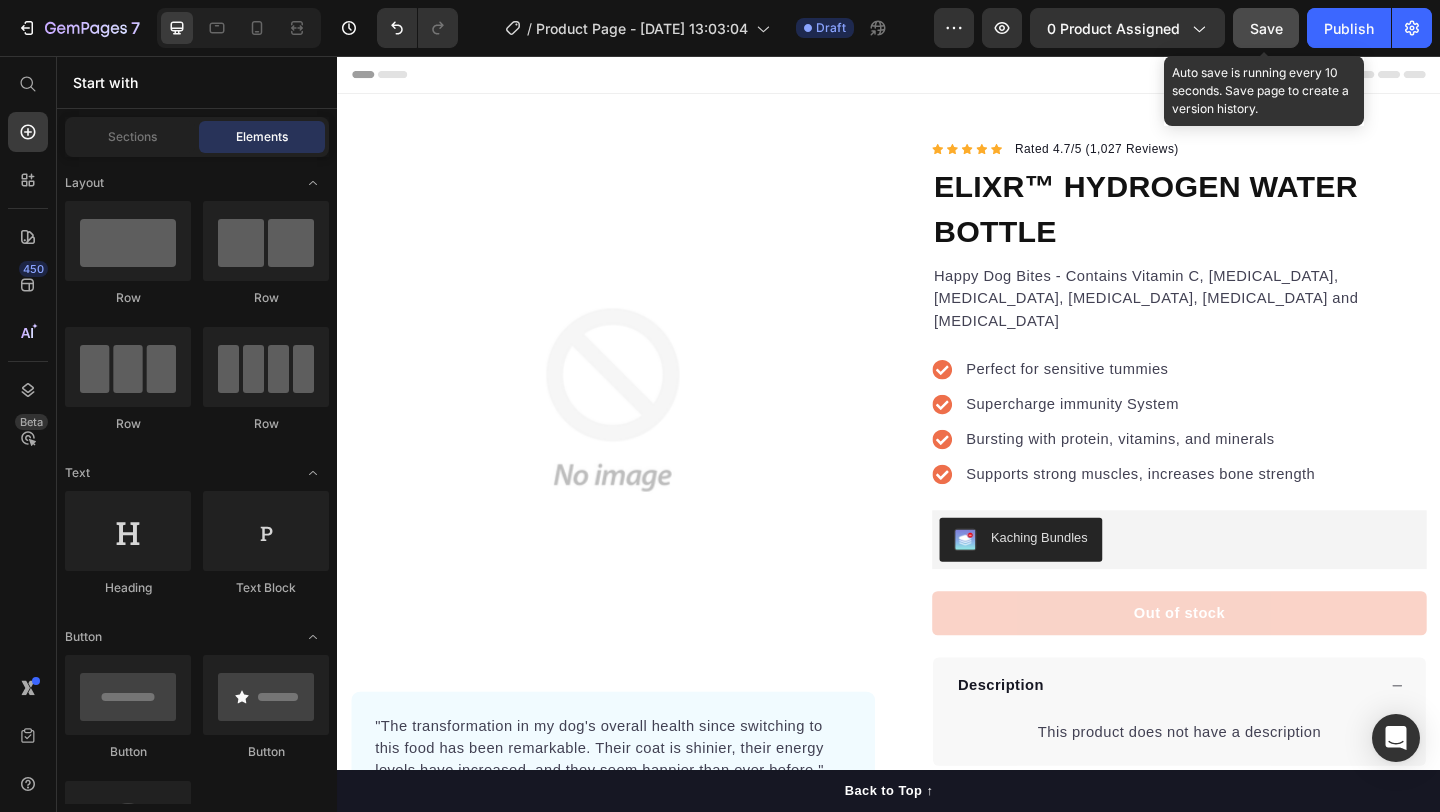 click on "Save" 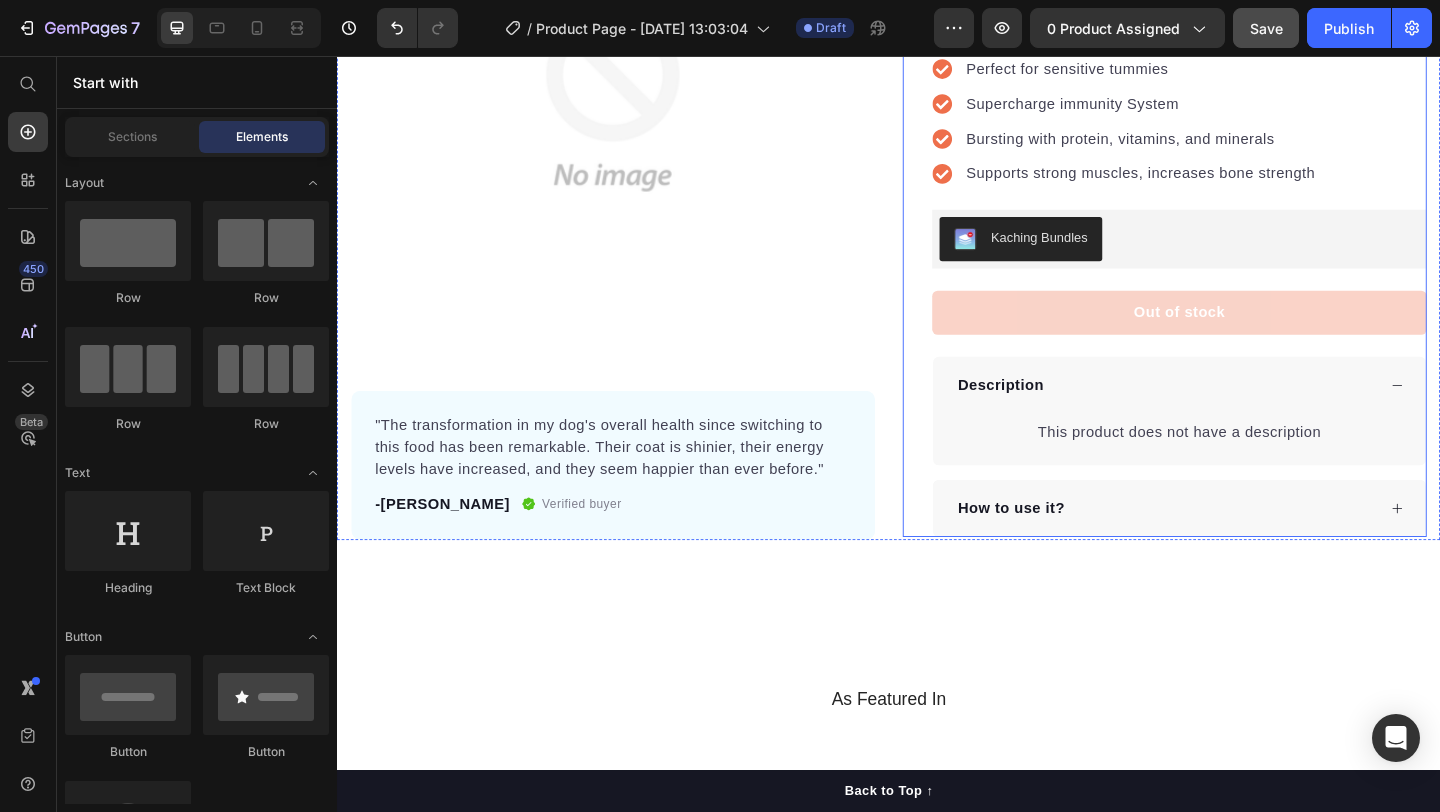 scroll, scrollTop: 328, scrollLeft: 0, axis: vertical 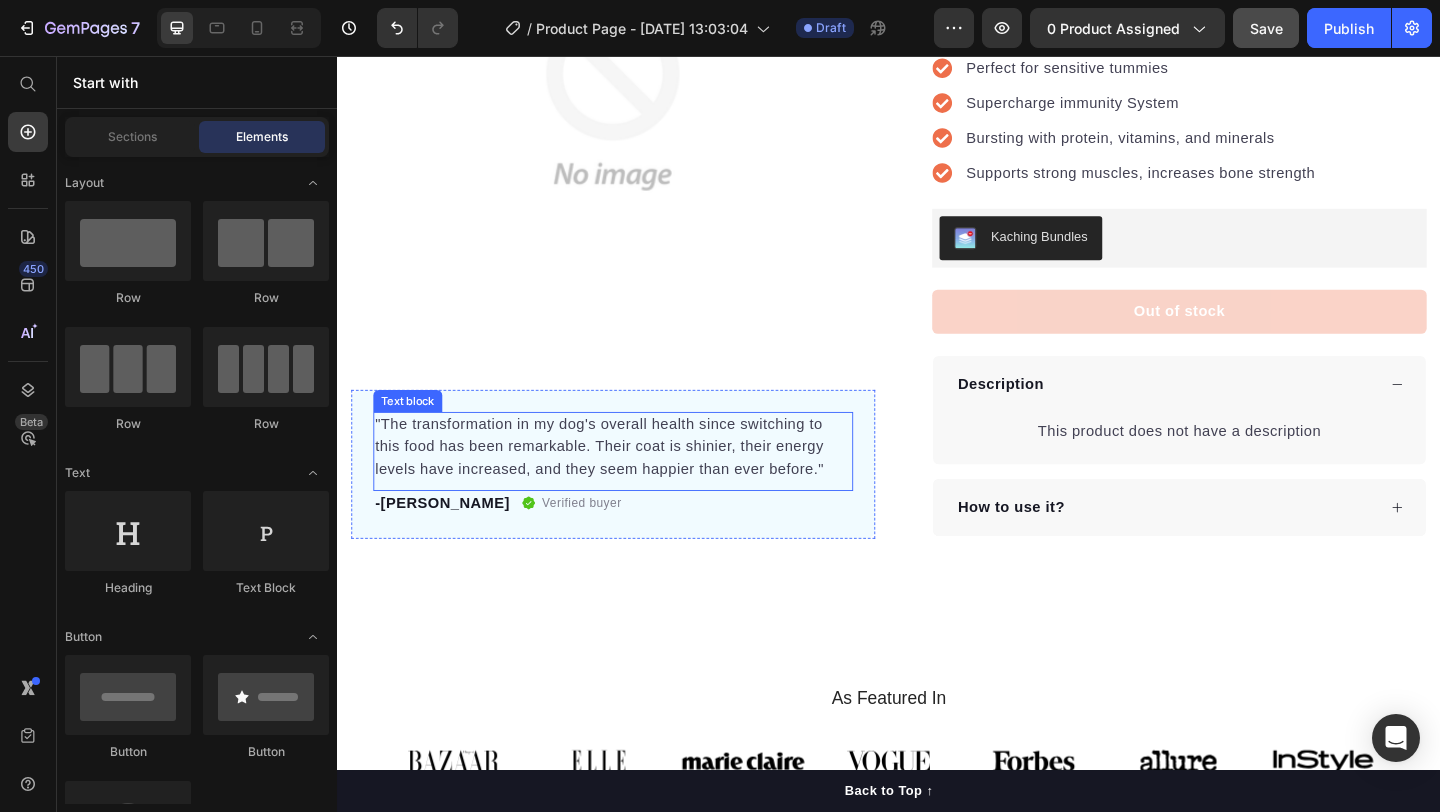 click on ""The transformation in my dog's overall health since switching to this food has been remarkable. Their coat is shinier, their energy levels have increased, and they seem happier than ever before."" at bounding box center [637, 481] 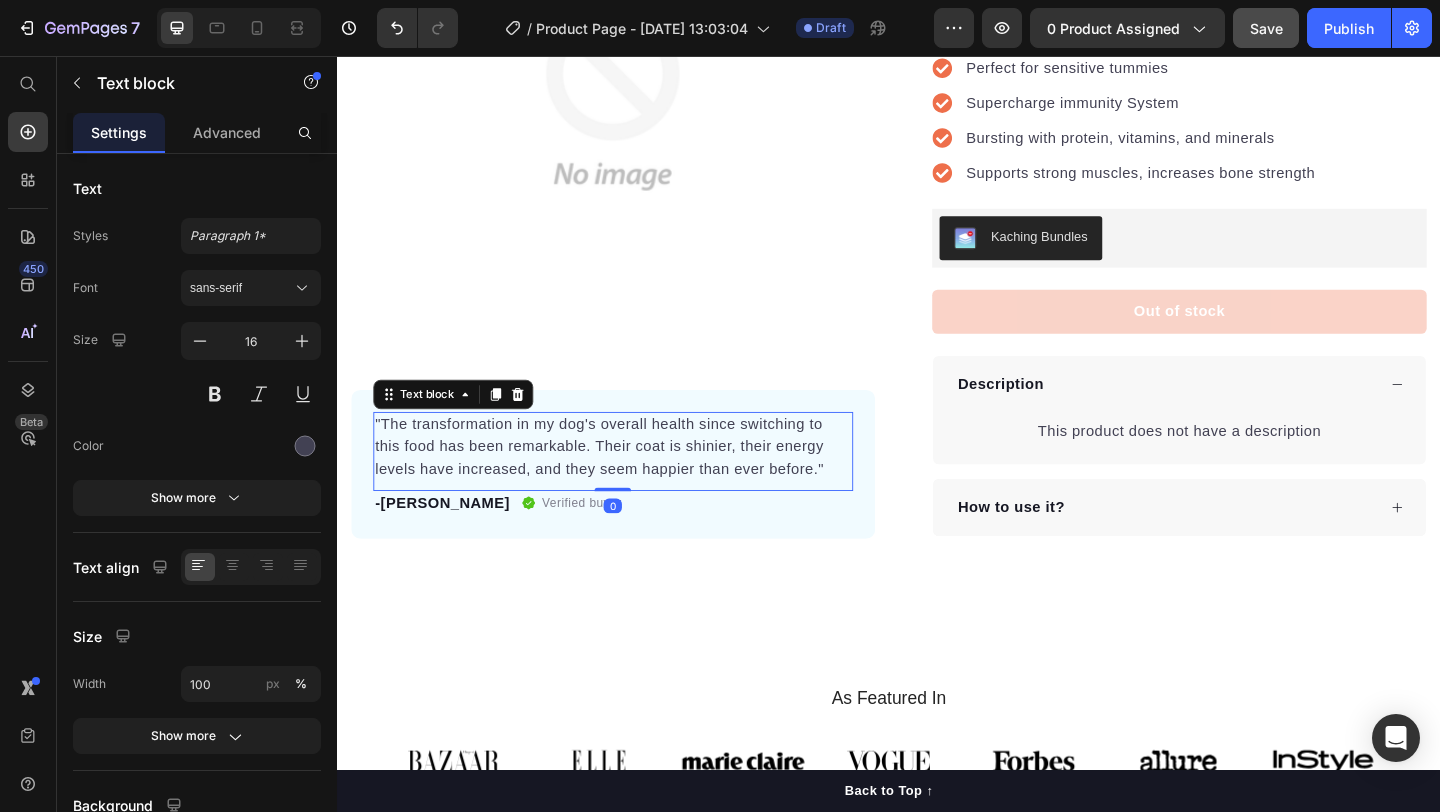 click on ""The transformation in my dog's overall health since switching to this food has been remarkable. Their coat is shinier, their energy levels have increased, and they seem happier than ever before."" at bounding box center [637, 481] 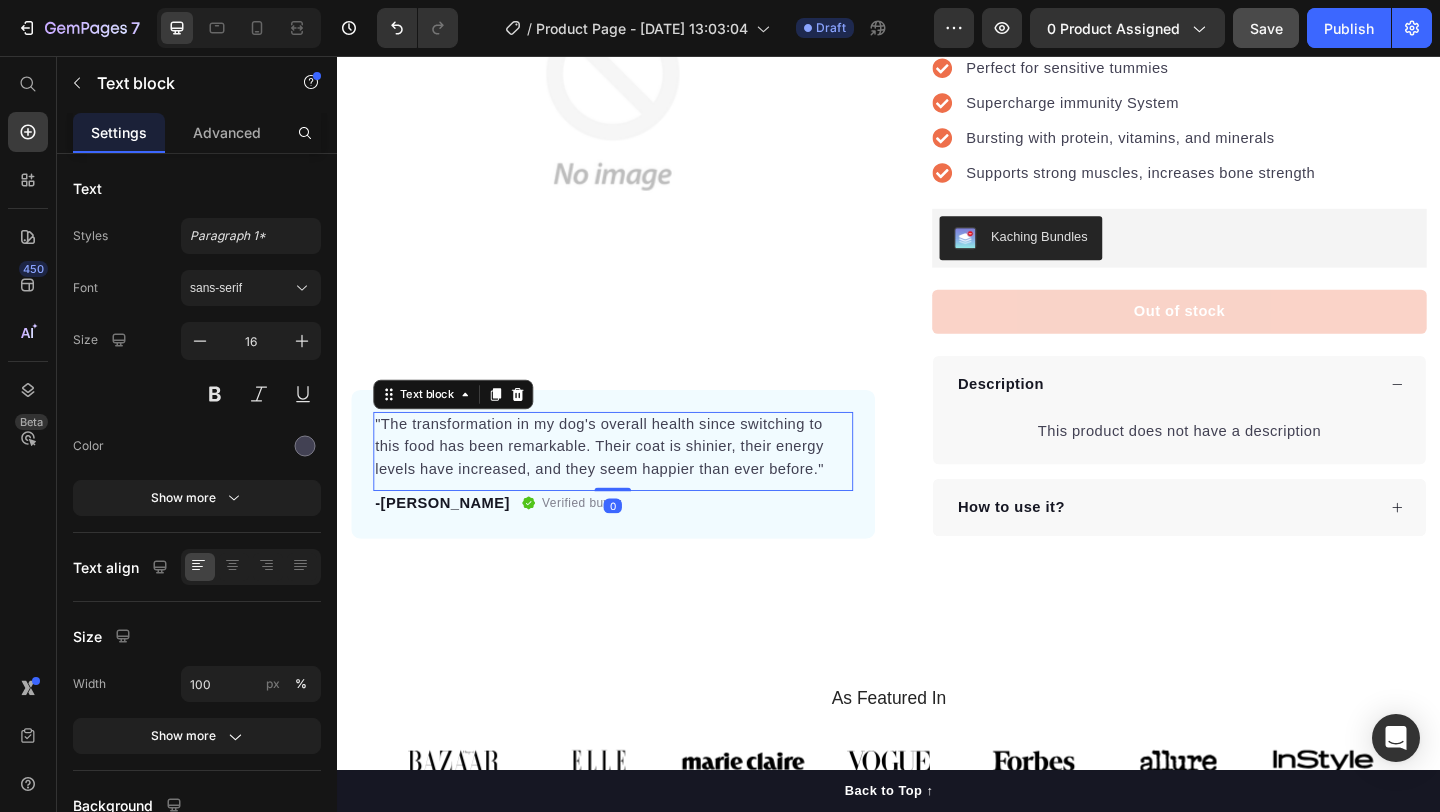 click on ""The transformation in my dog's overall health since switching to this food has been remarkable. Their coat is shinier, their energy levels have increased, and they seem happier than ever before."" at bounding box center [637, 481] 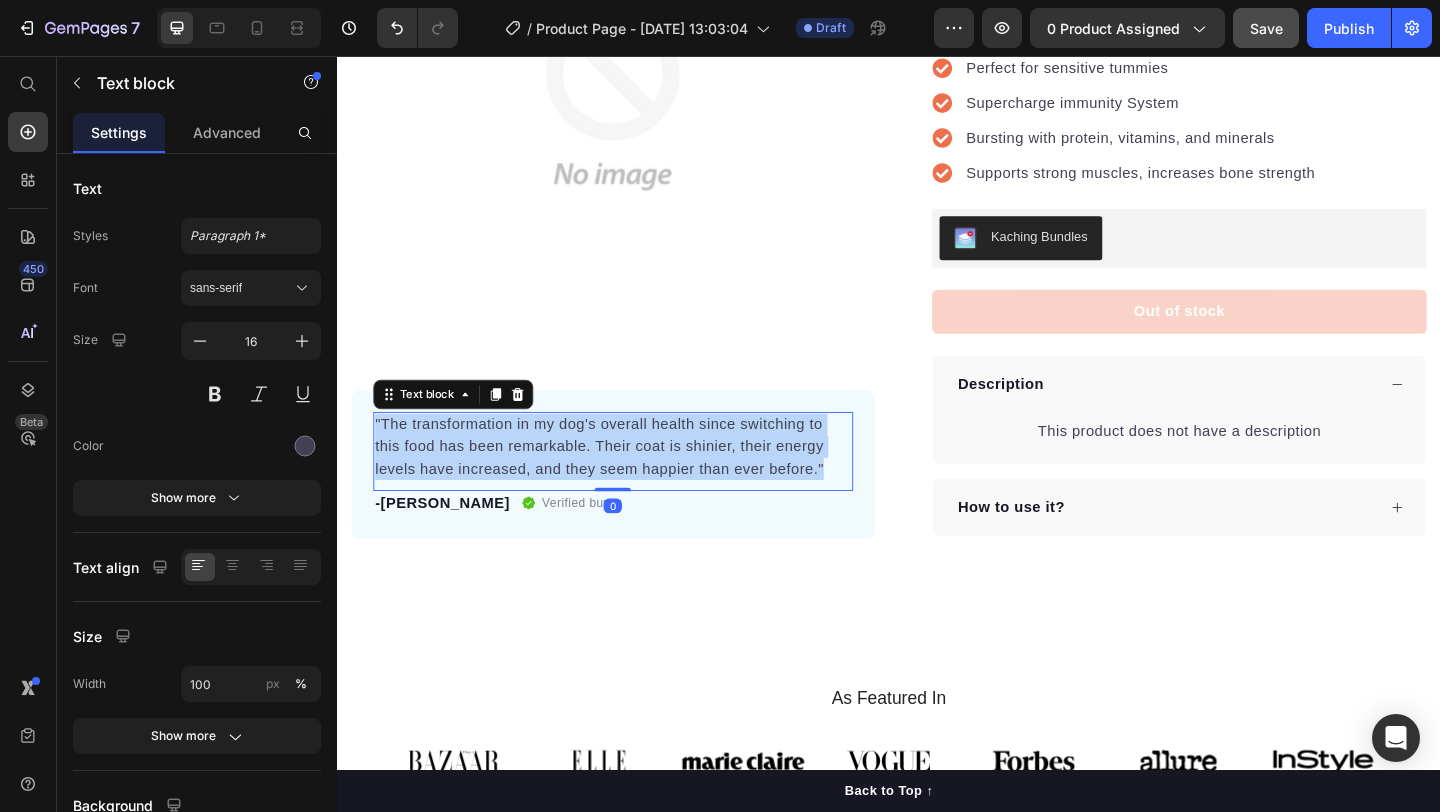 click on ""The transformation in my dog's overall health since switching to this food has been remarkable. Their coat is shinier, their energy levels have increased, and they seem happier than ever before."" at bounding box center [637, 481] 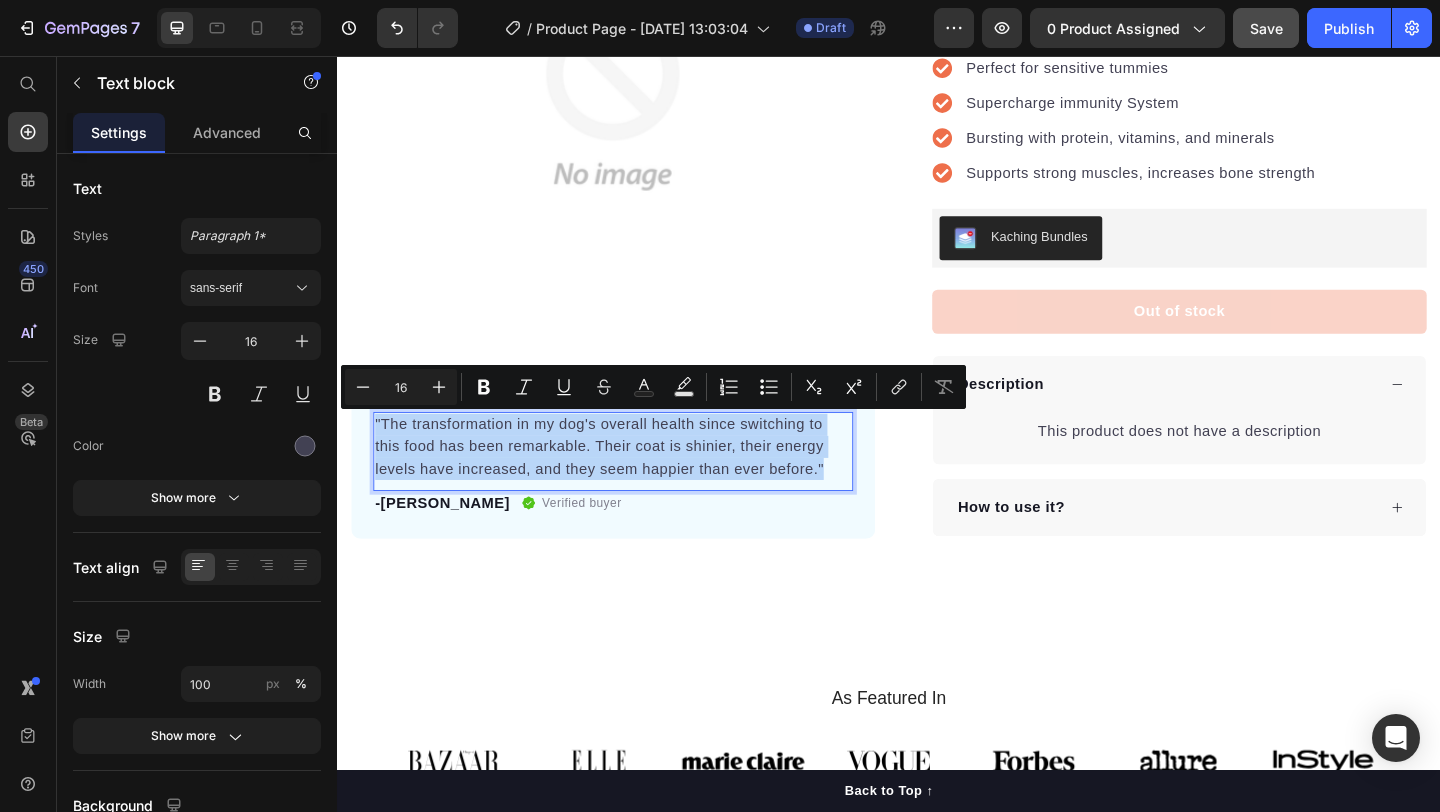 click on ""The transformation in my dog's overall health since switching to this food has been remarkable. Their coat is shinier, their energy levels have increased, and they seem happier than ever before."" at bounding box center (637, 481) 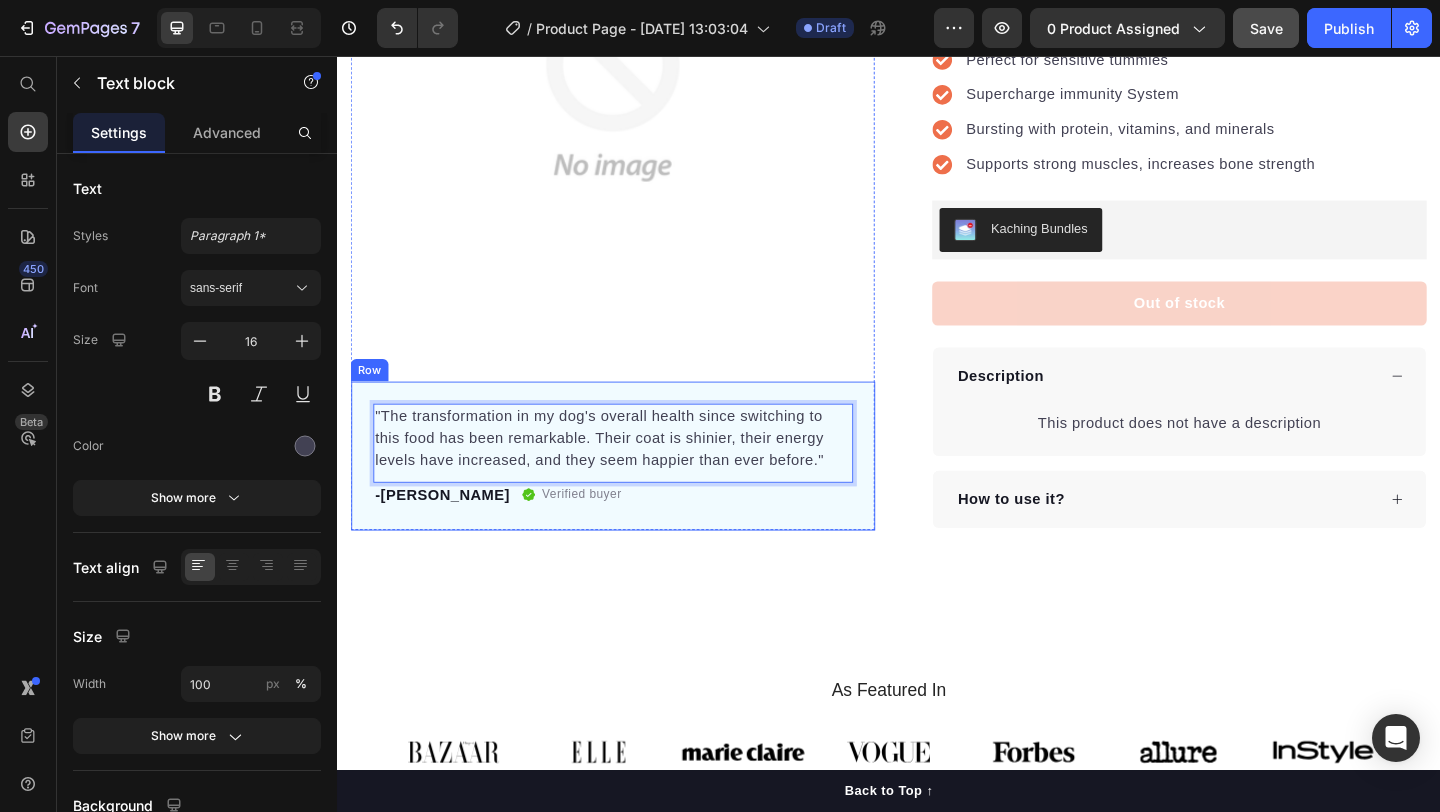 scroll, scrollTop: 294, scrollLeft: 0, axis: vertical 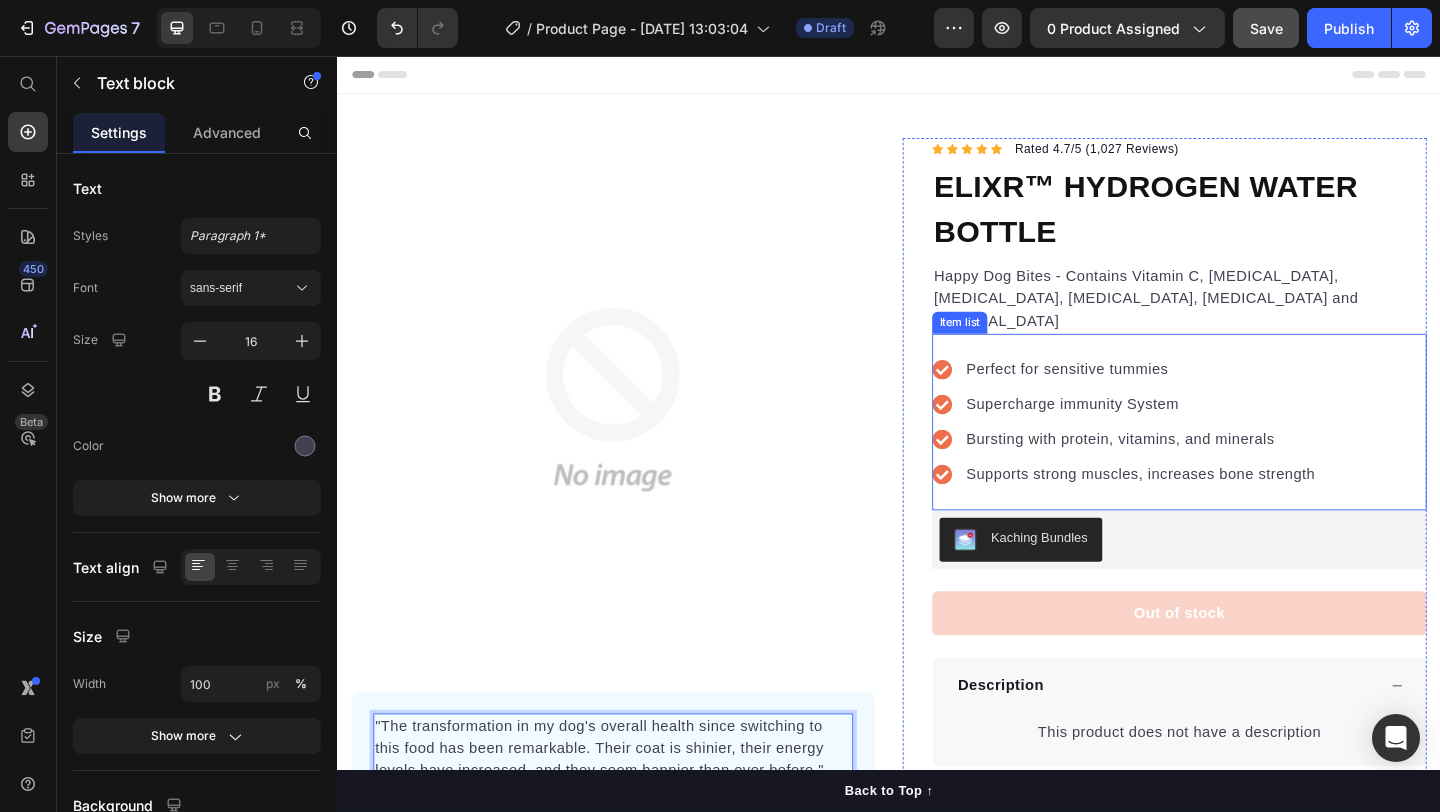 click on "Supercharge immunity System" at bounding box center (1211, 435) 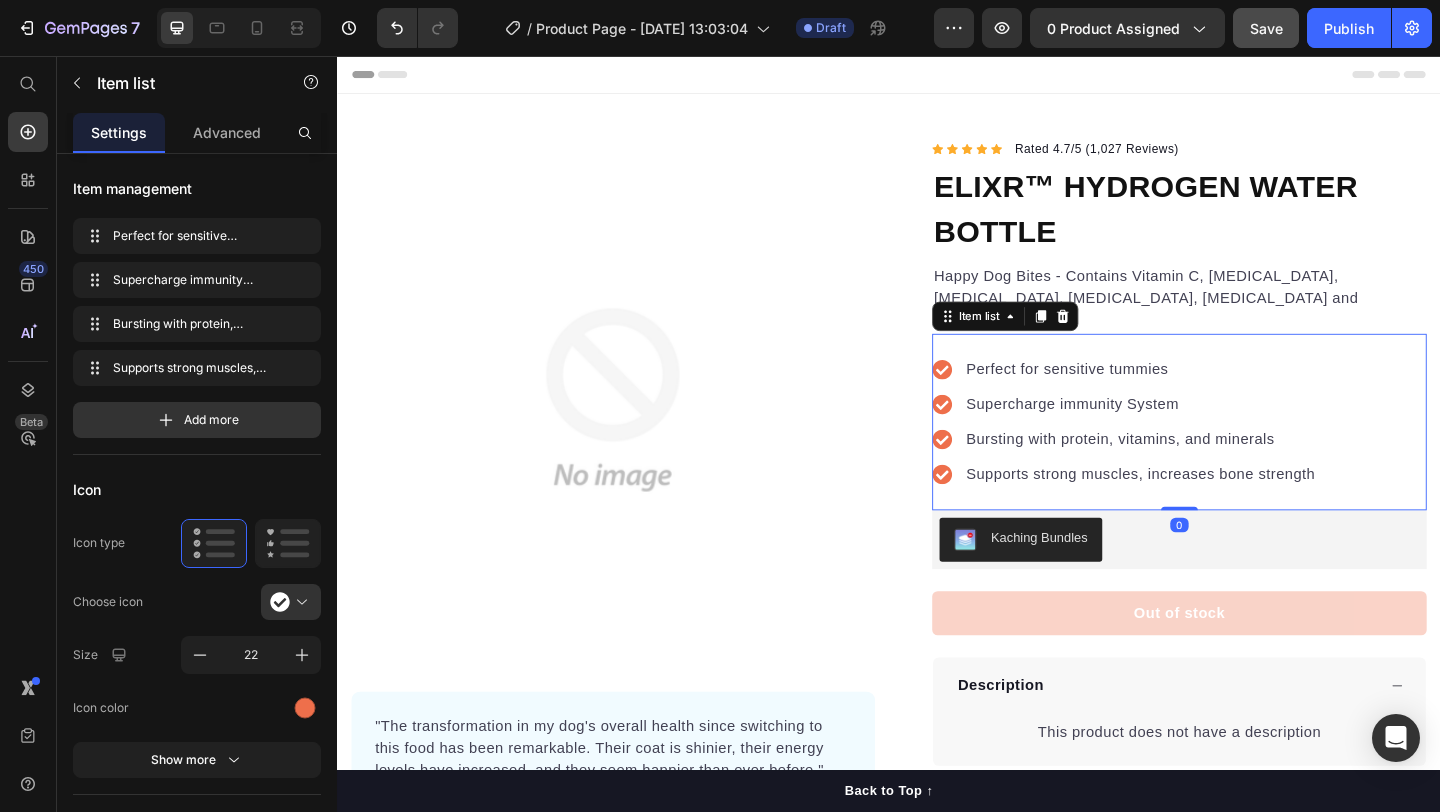 click on "Perfect for sensitive tummies" at bounding box center (1211, 397) 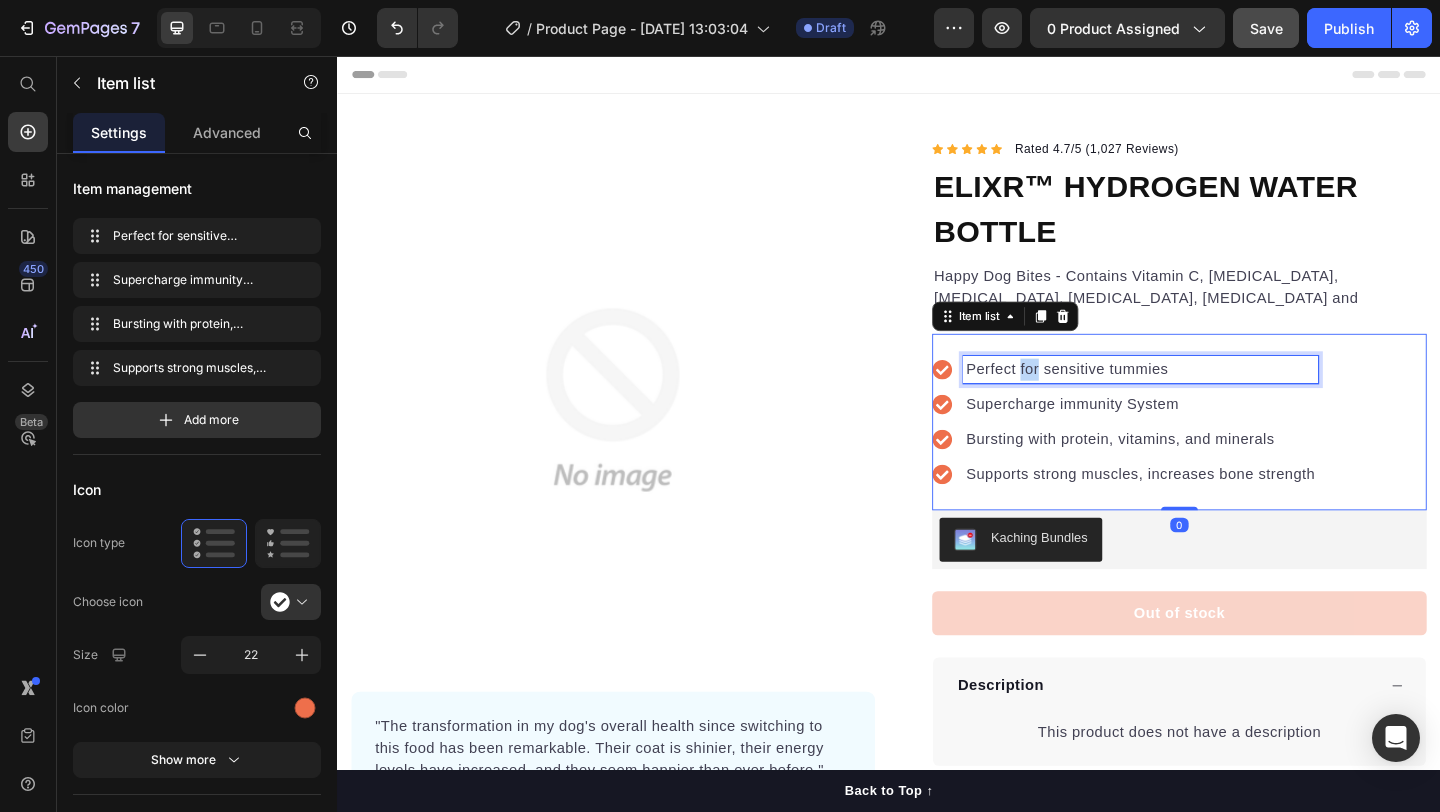 click on "Perfect for sensitive tummies" at bounding box center [1211, 397] 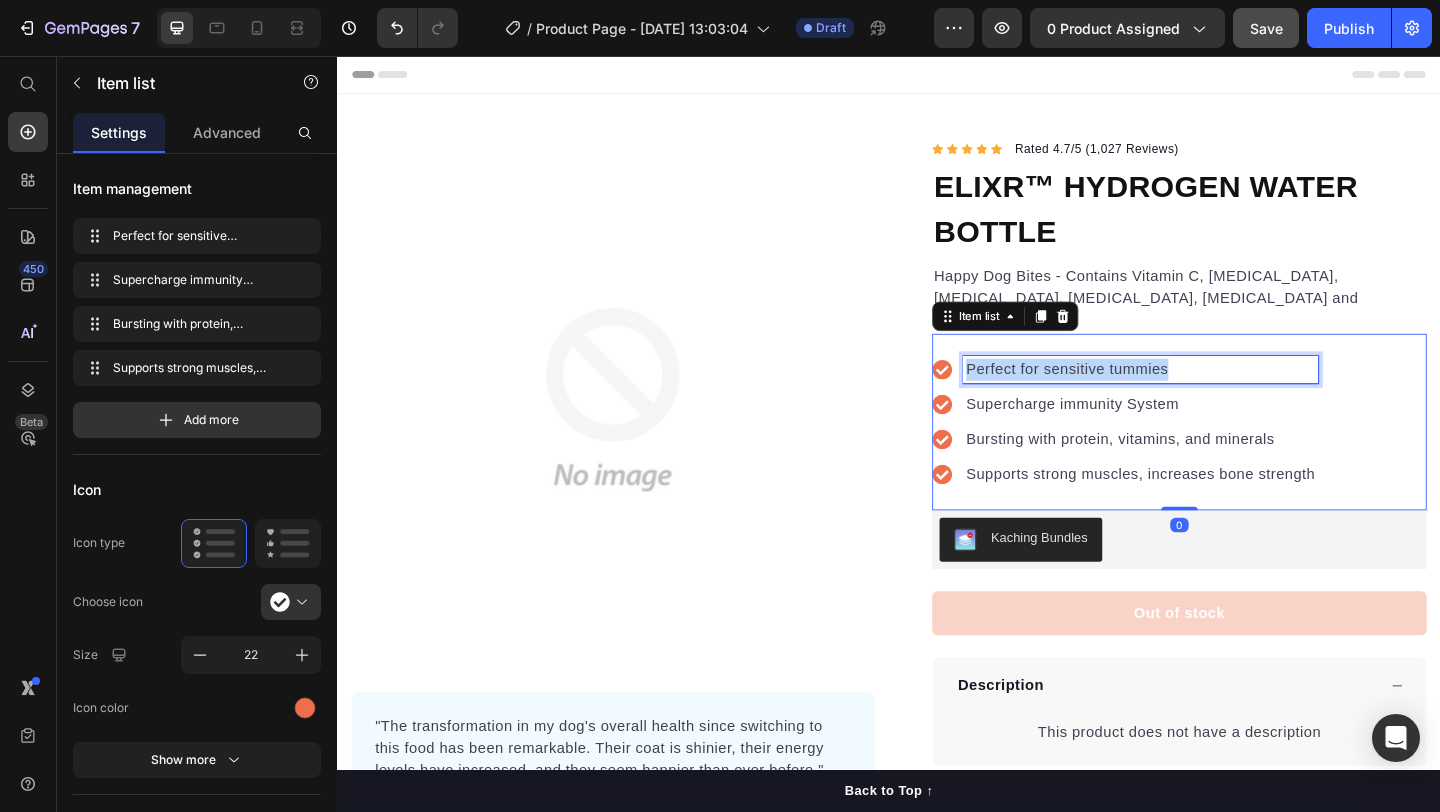 click on "Perfect for sensitive tummies" at bounding box center (1211, 397) 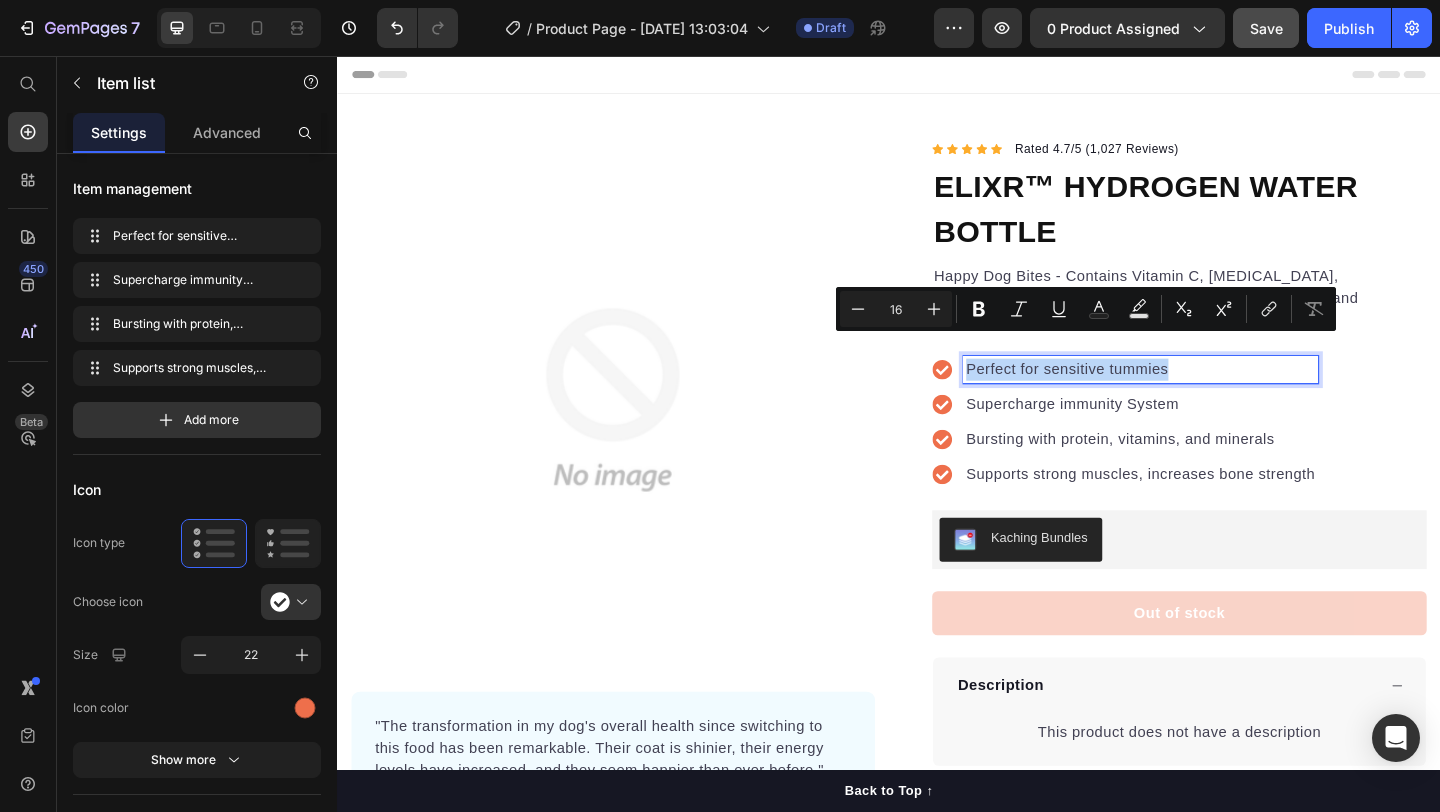 click on "Perfect for sensitive tummies" at bounding box center (1211, 397) 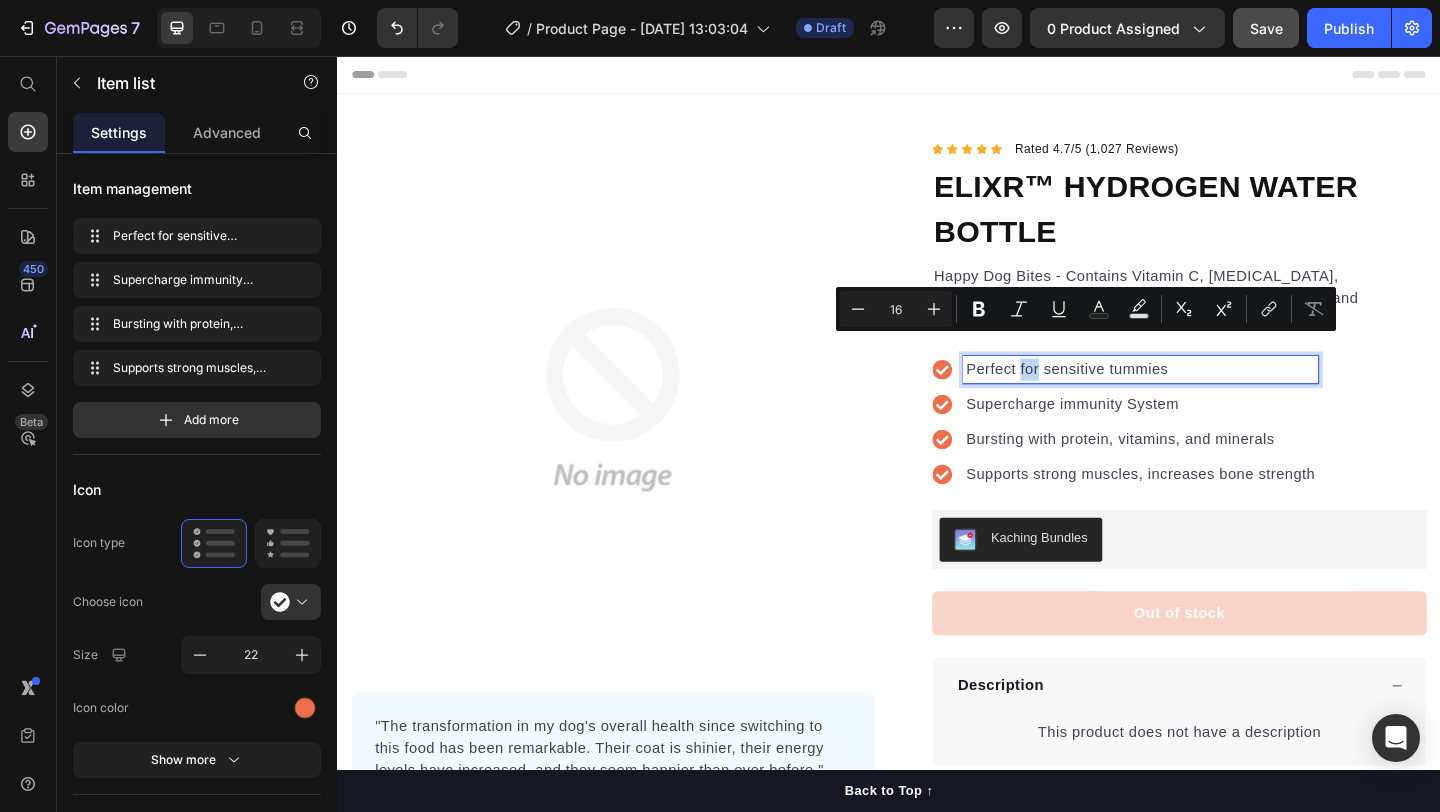 click on "Perfect for sensitive tummies" at bounding box center (1211, 397) 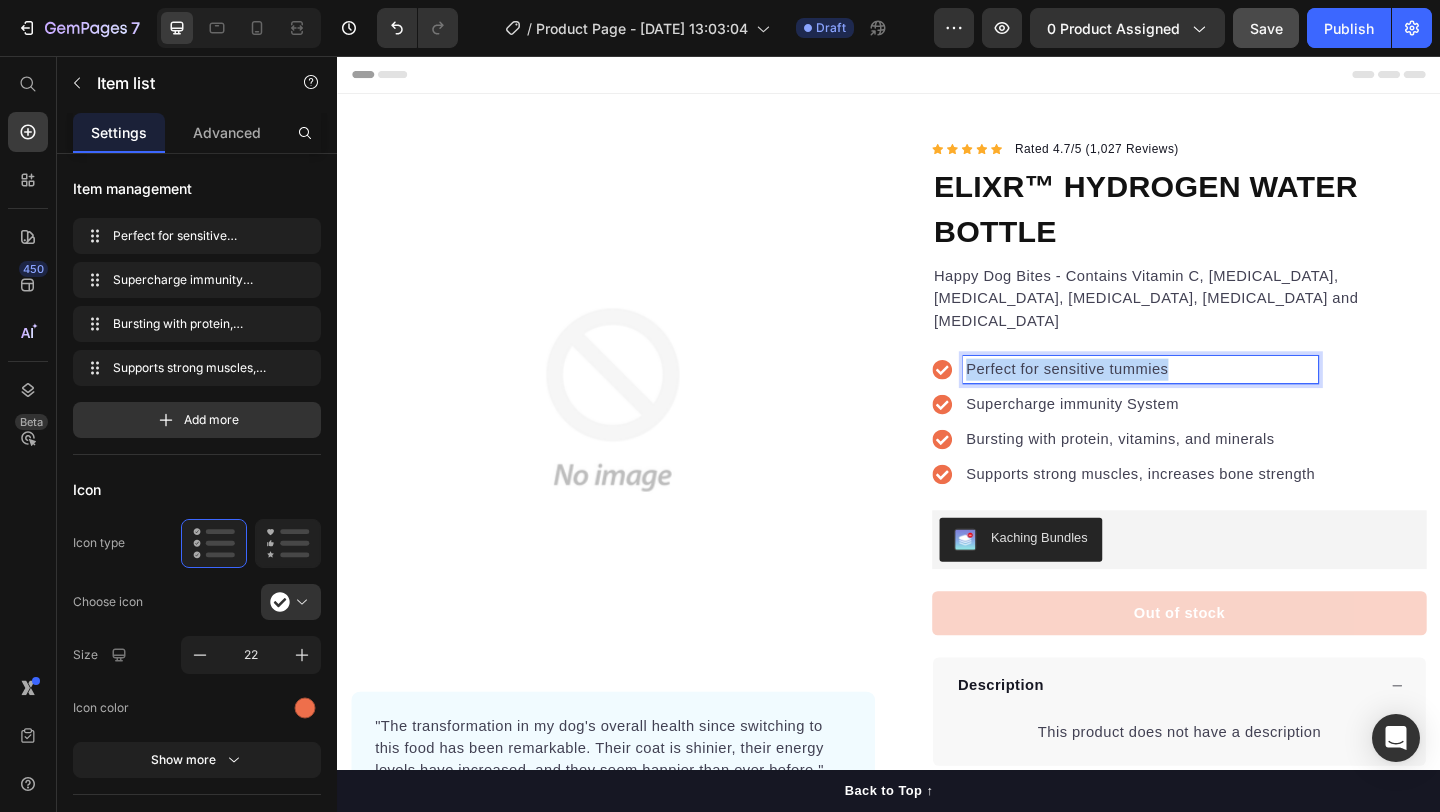 click on "Perfect for sensitive tummies" at bounding box center (1211, 397) 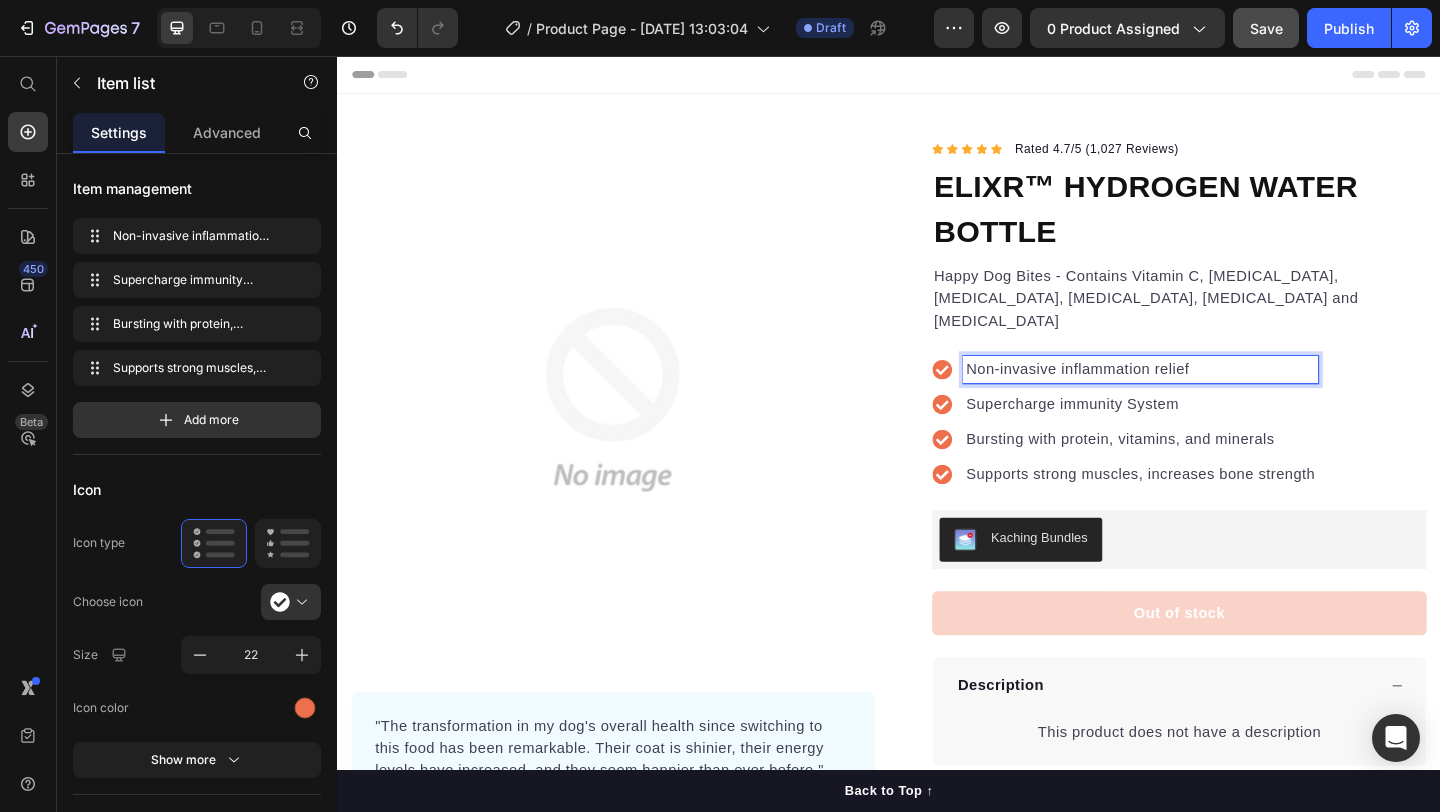 click on "Supercharge immunity System" at bounding box center [1211, 435] 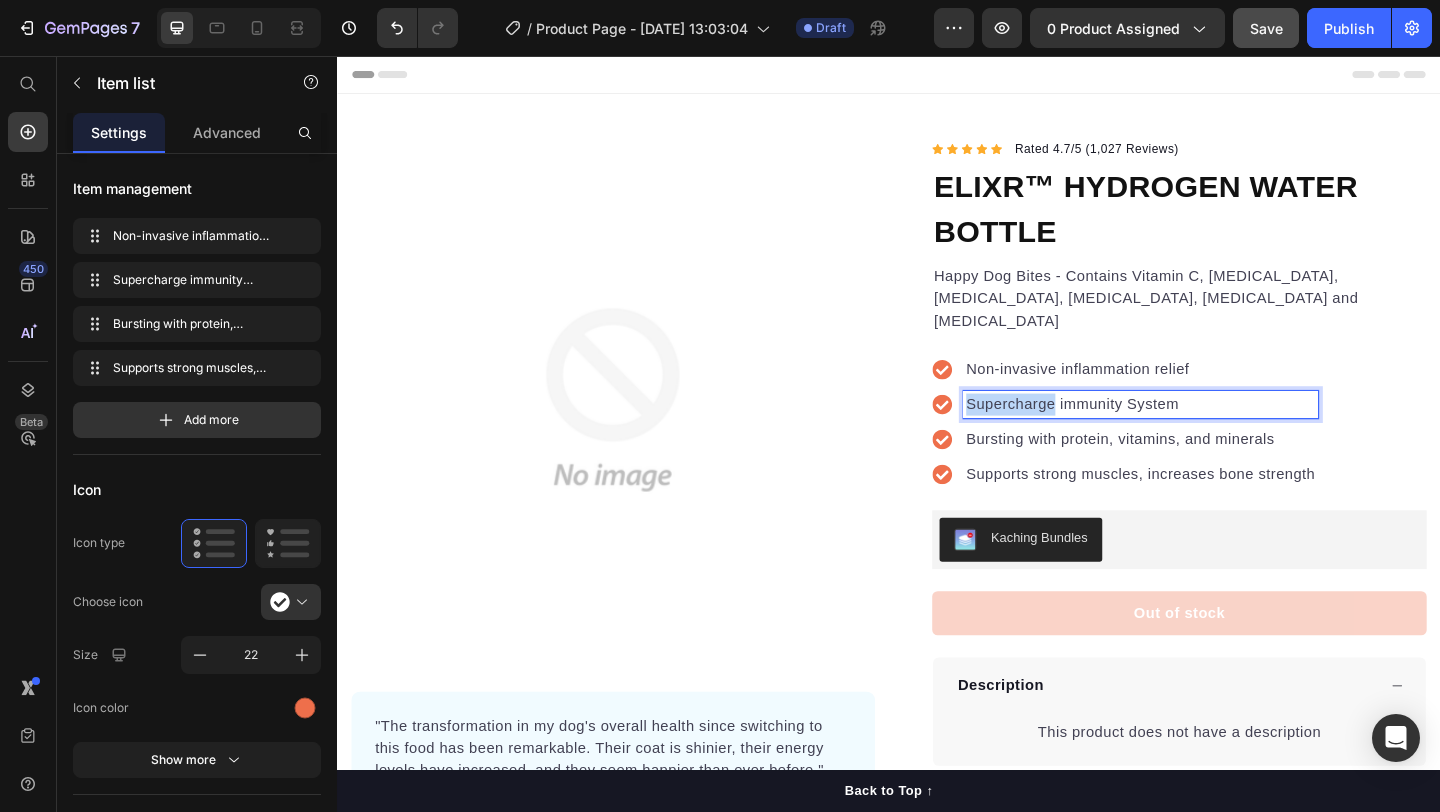 click on "Supercharge immunity System" at bounding box center [1211, 435] 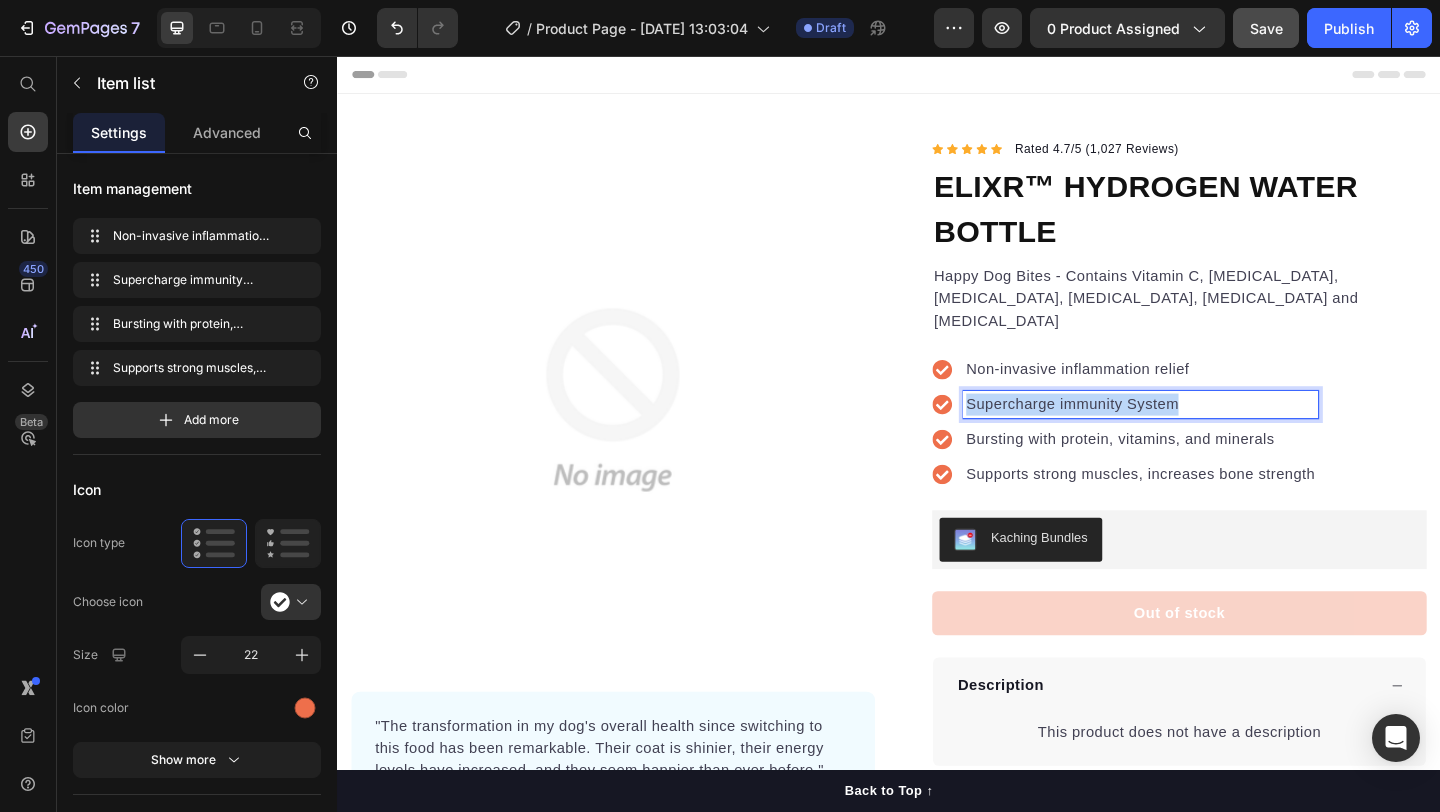 click on "Supercharge immunity System" at bounding box center [1211, 435] 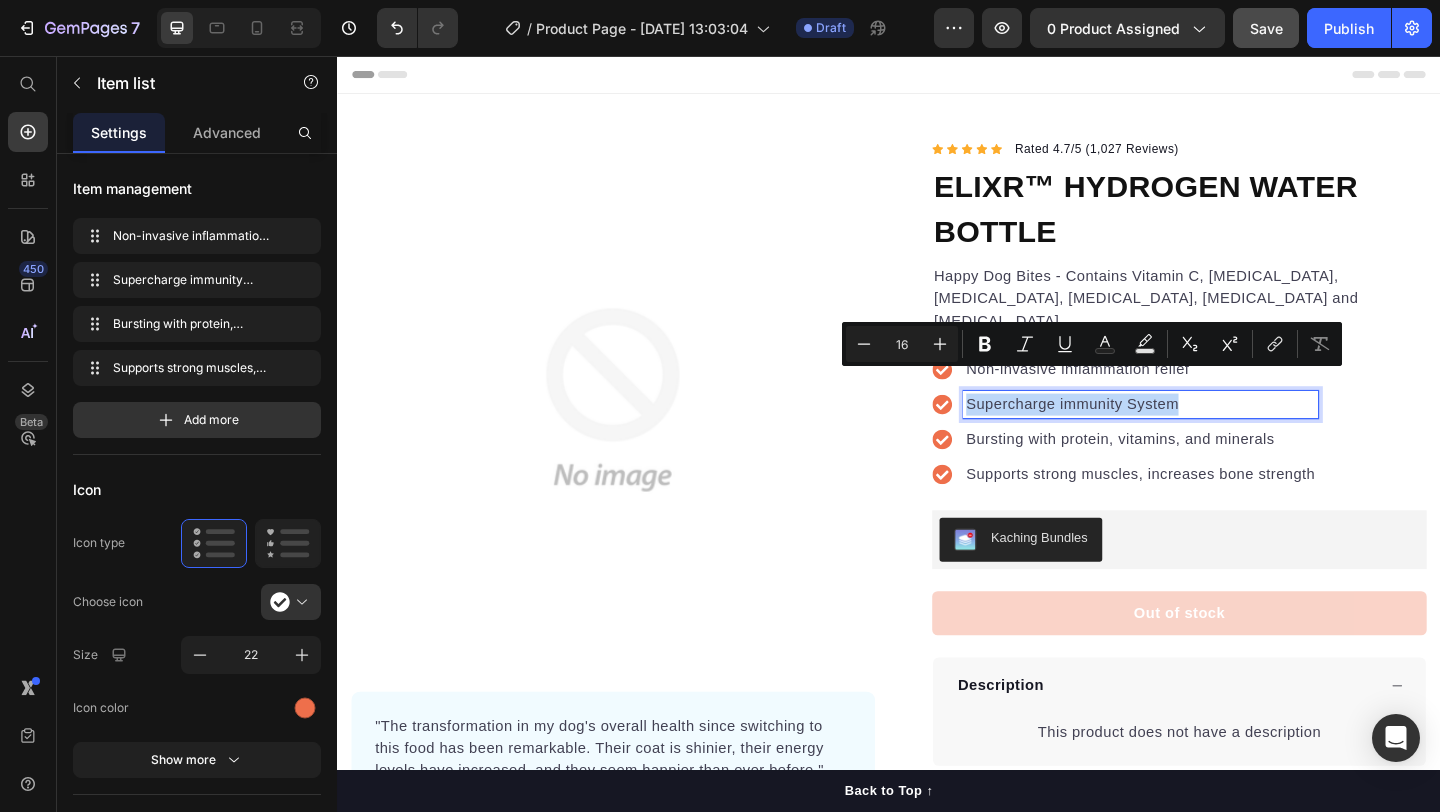 click on "Supercharge immunity System" at bounding box center (1211, 435) 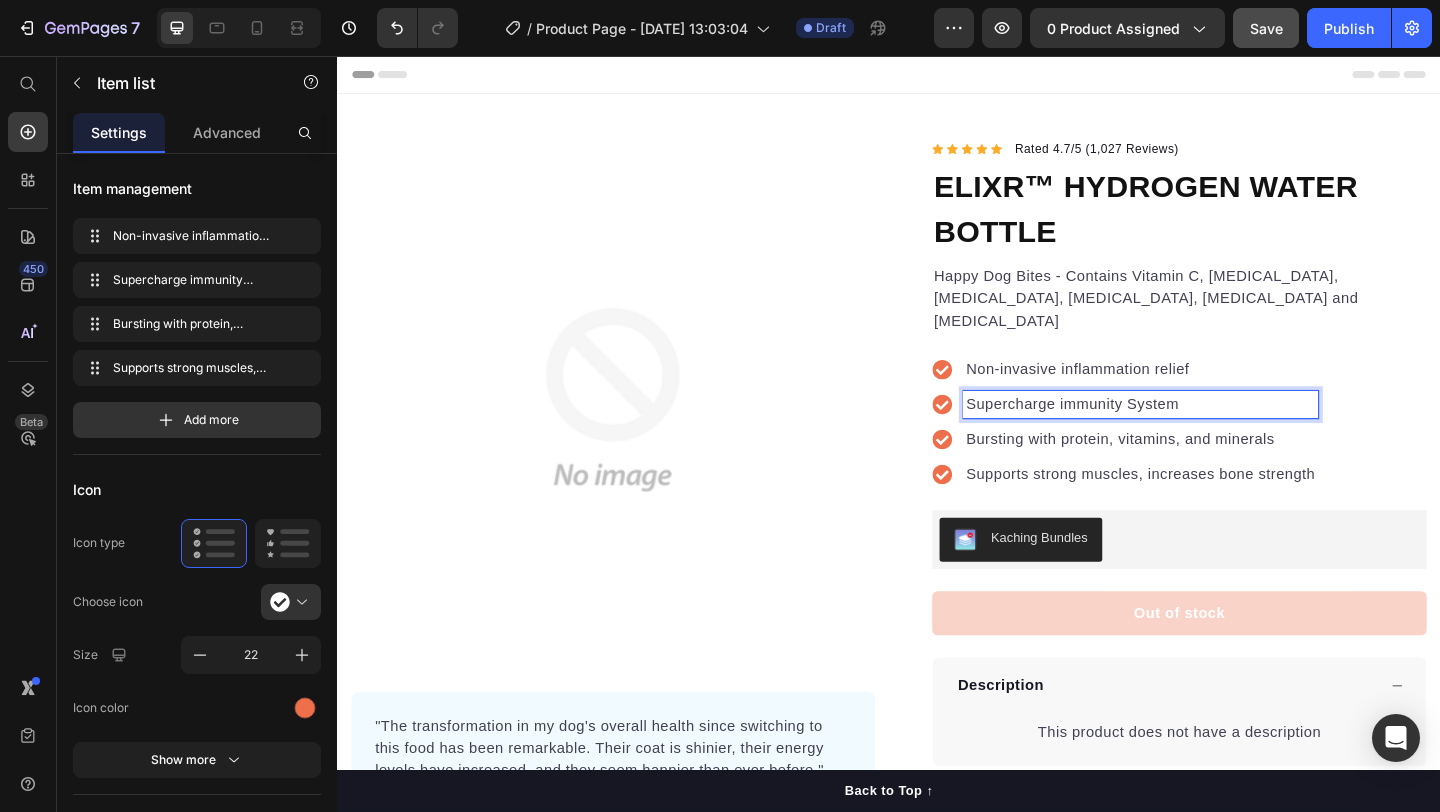 click on "Supercharge immunity System" at bounding box center (1211, 435) 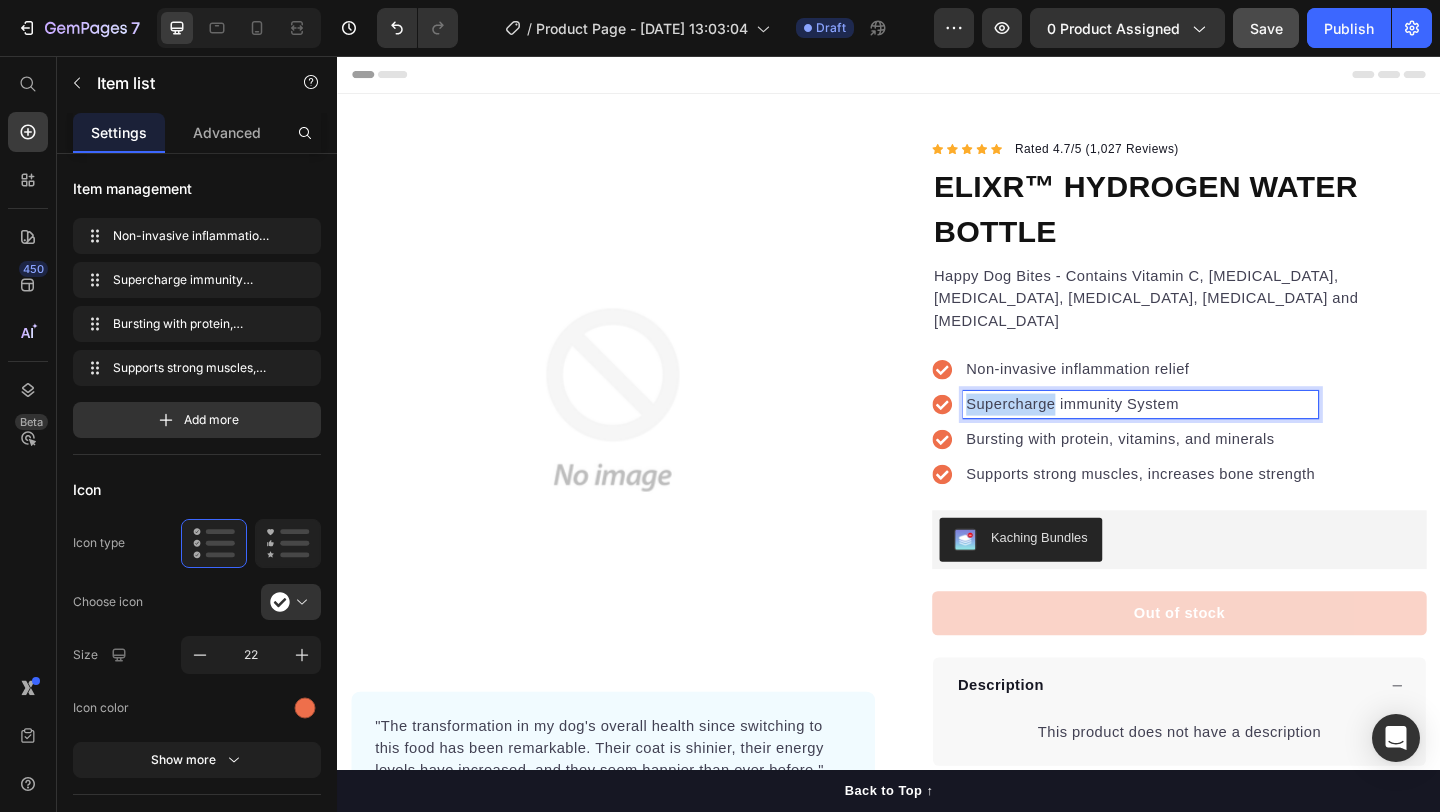 click on "Supercharge immunity System" at bounding box center (1211, 435) 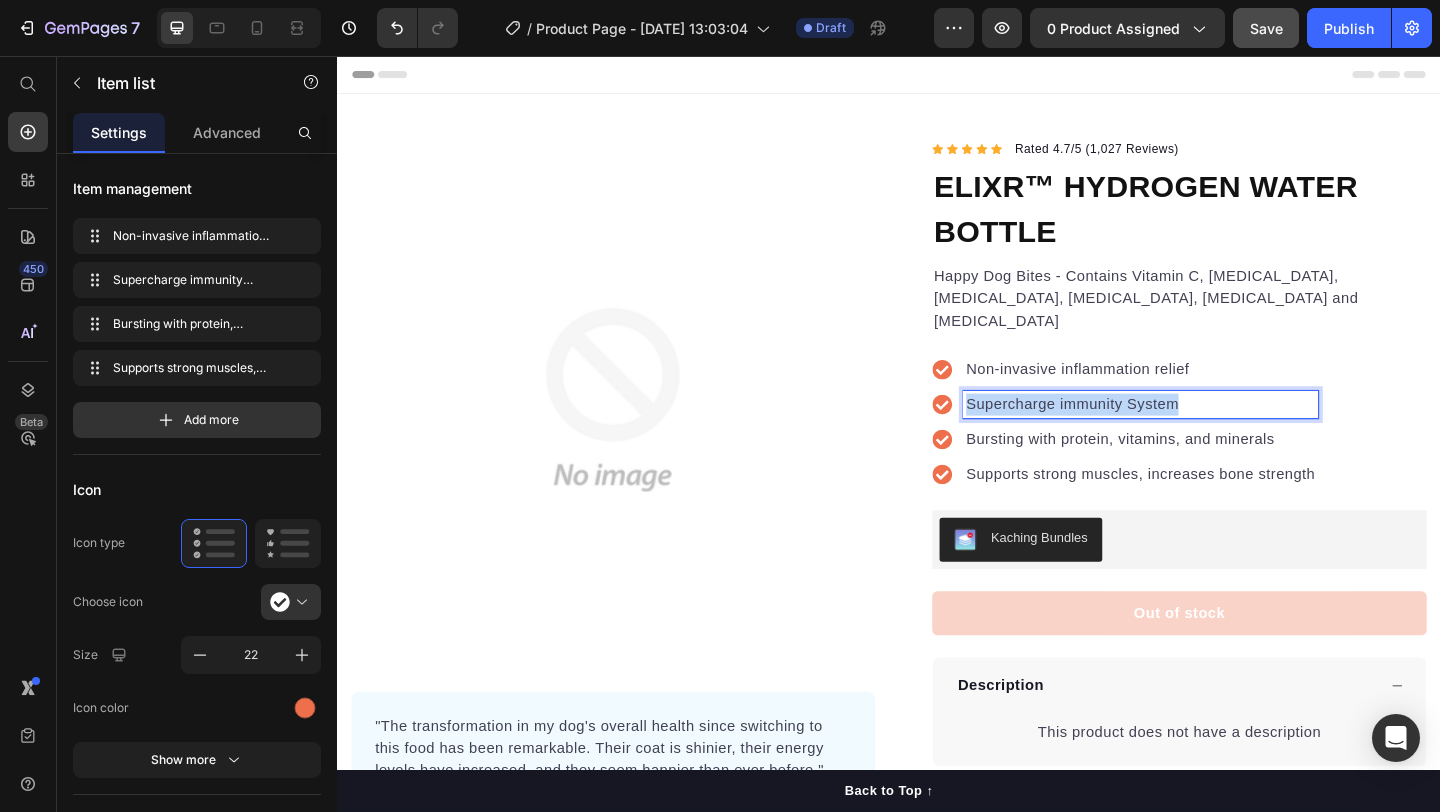click on "Supercharge immunity System" at bounding box center [1211, 435] 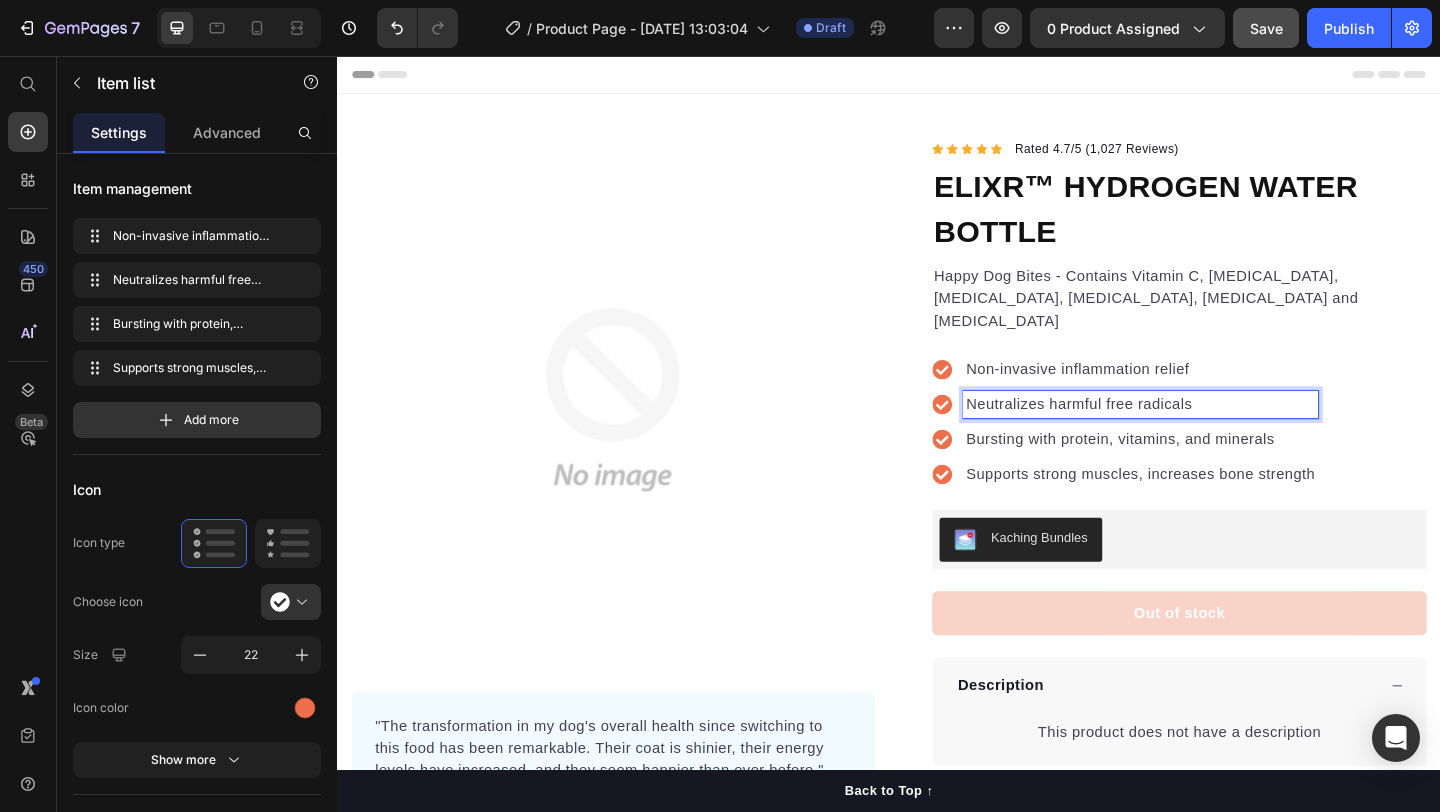 click on "Bursting with protein, vitamins, and minerals" at bounding box center (1211, 473) 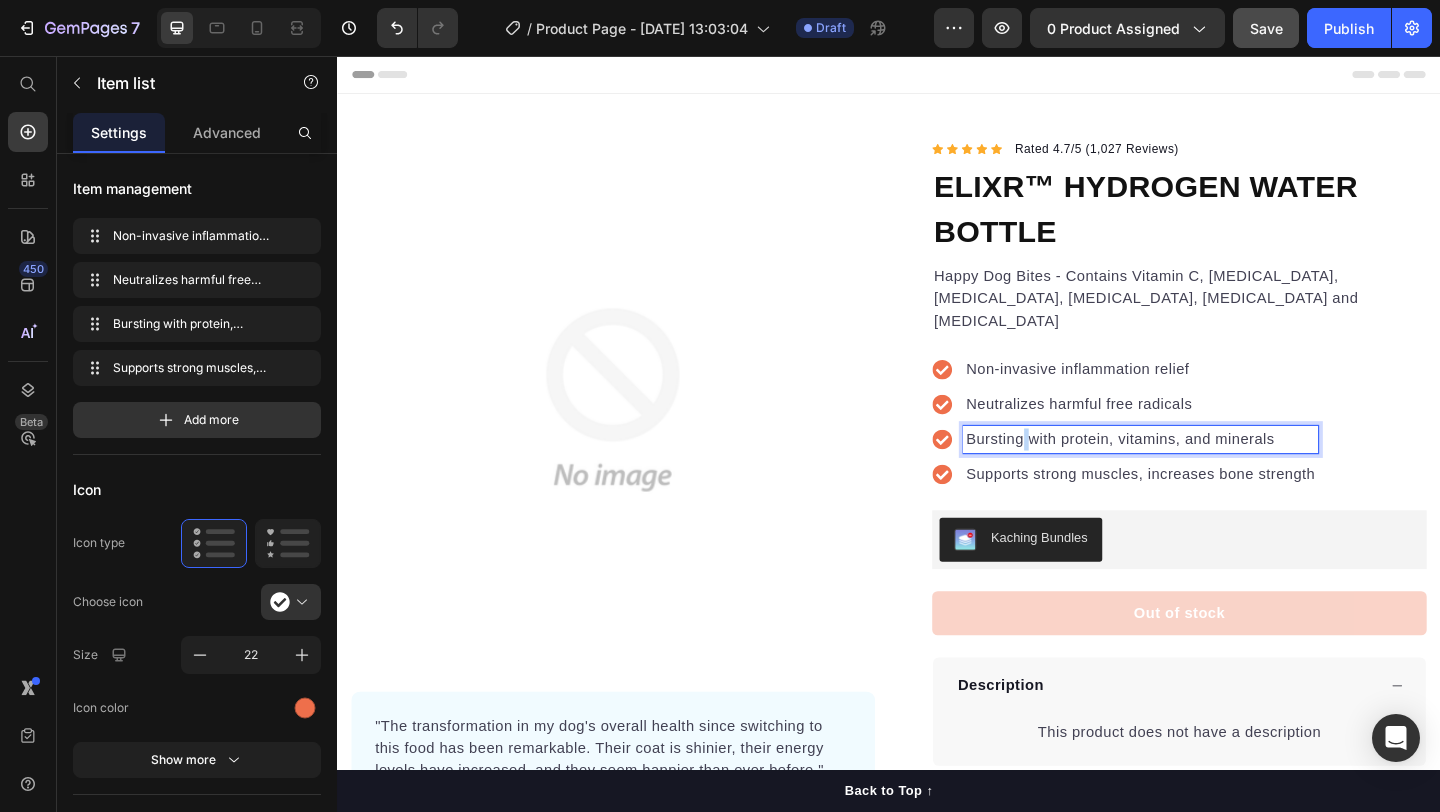 click on "Bursting with protein, vitamins, and minerals" at bounding box center (1211, 473) 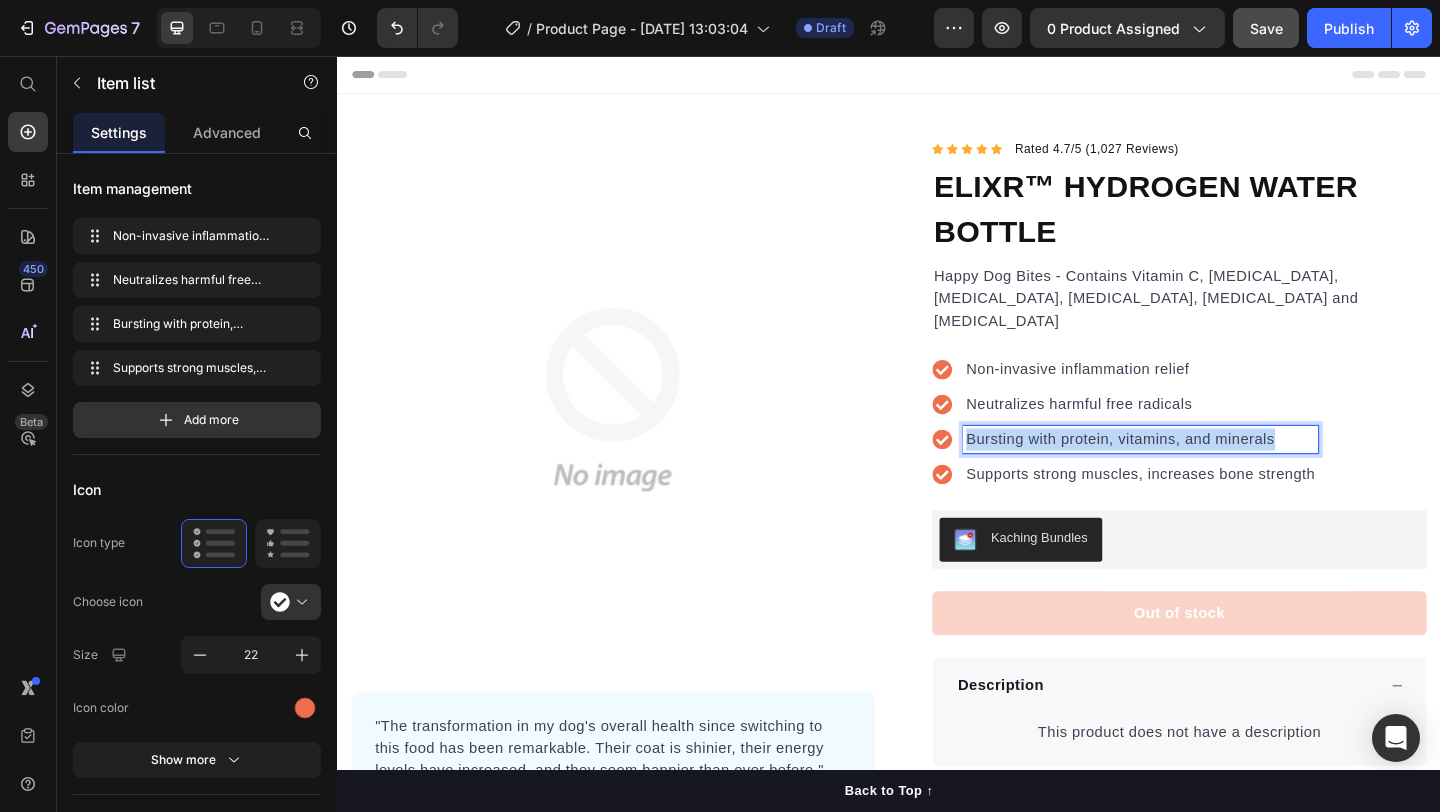 click on "Bursting with protein, vitamins, and minerals" at bounding box center (1211, 473) 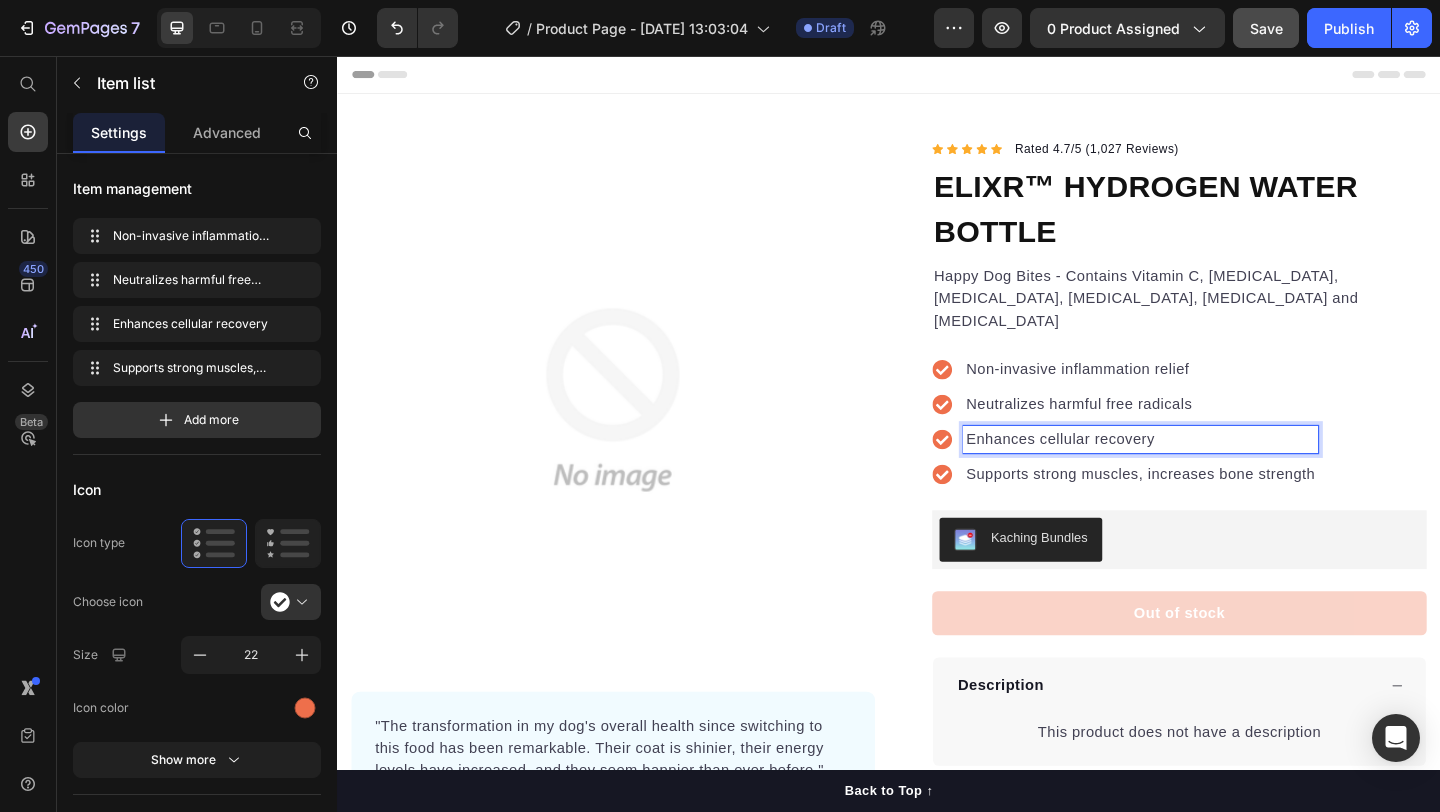 click on "Enhances cellular recovery" at bounding box center [1211, 473] 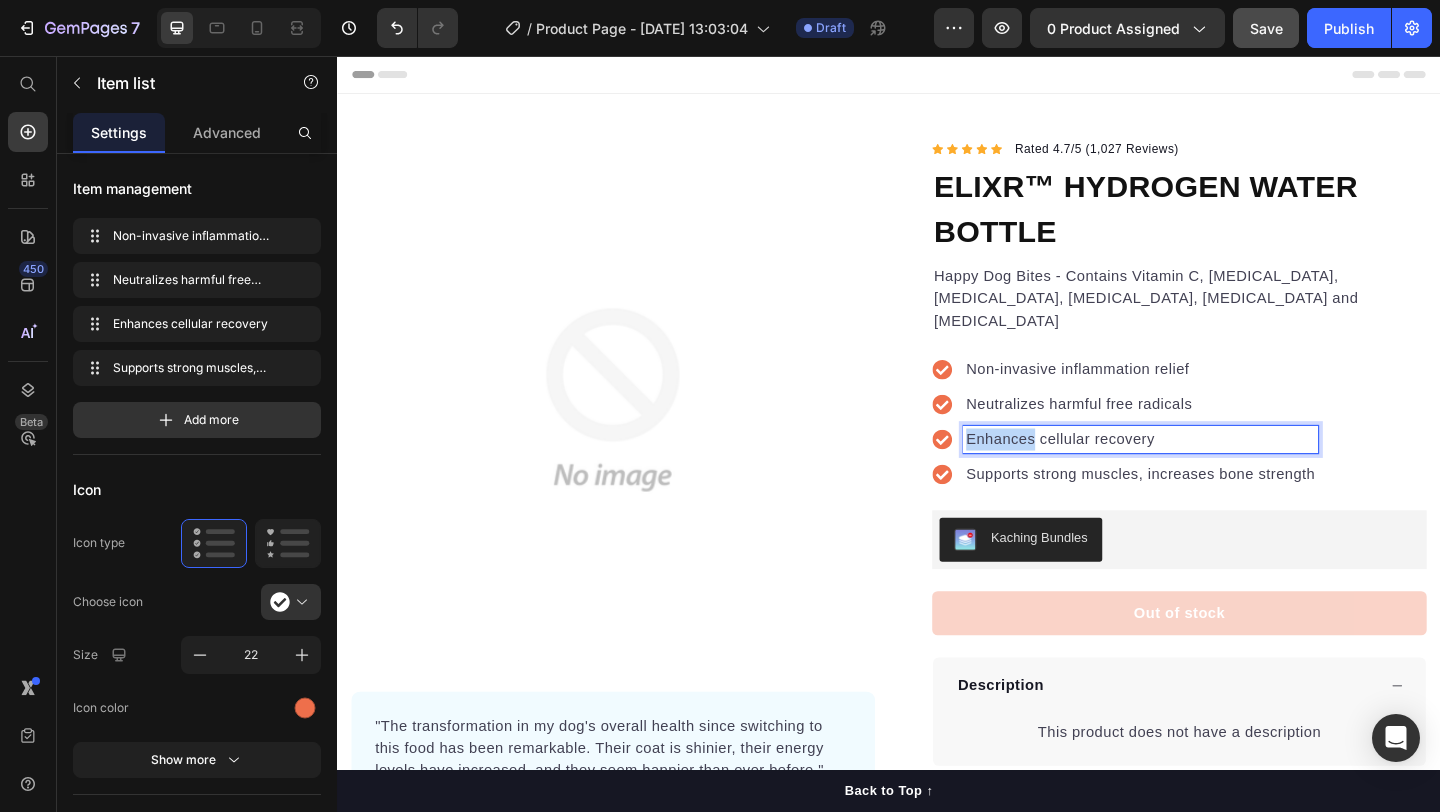 click on "Enhances cellular recovery" at bounding box center (1211, 473) 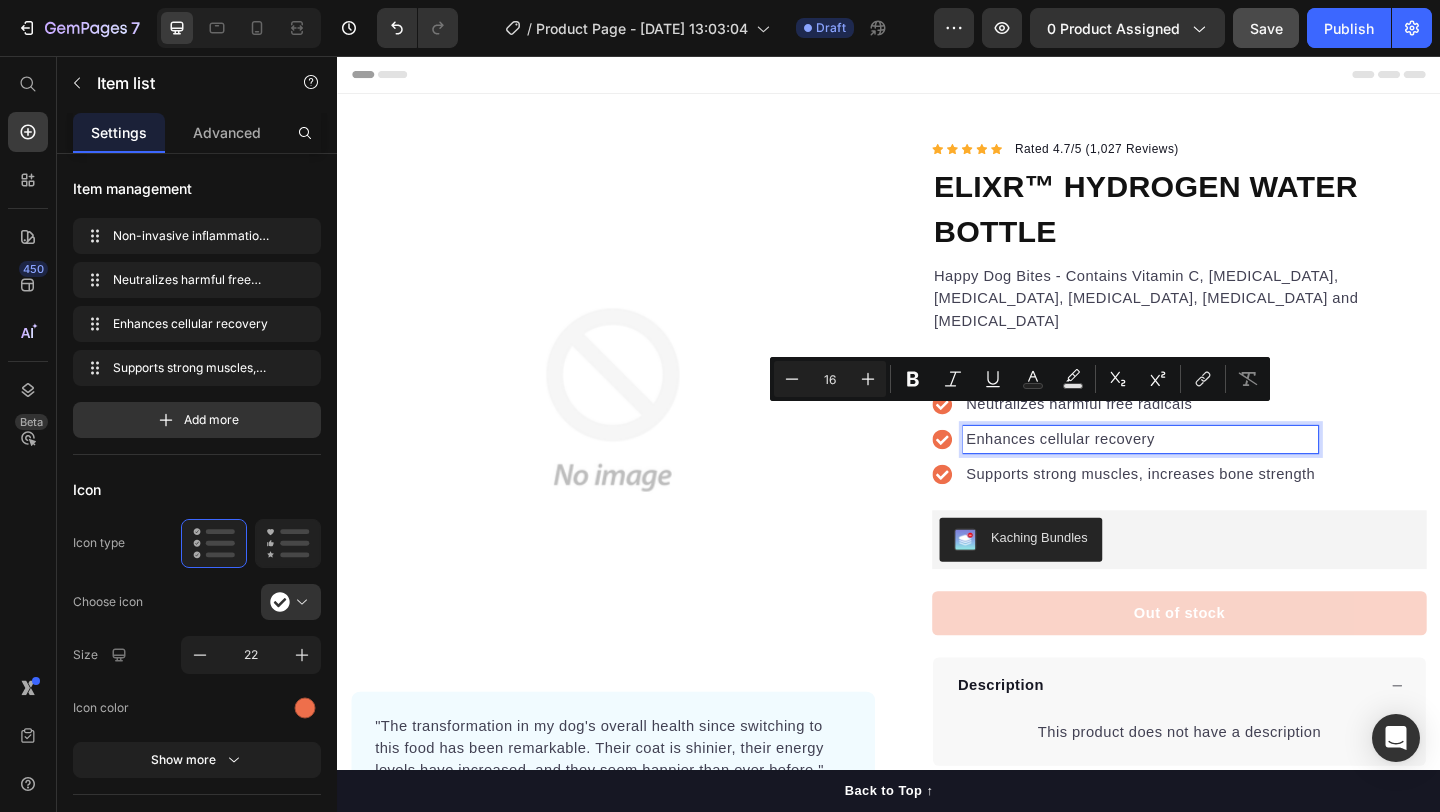 click on "Supports strong muscles, increases bone strength" at bounding box center [1211, 511] 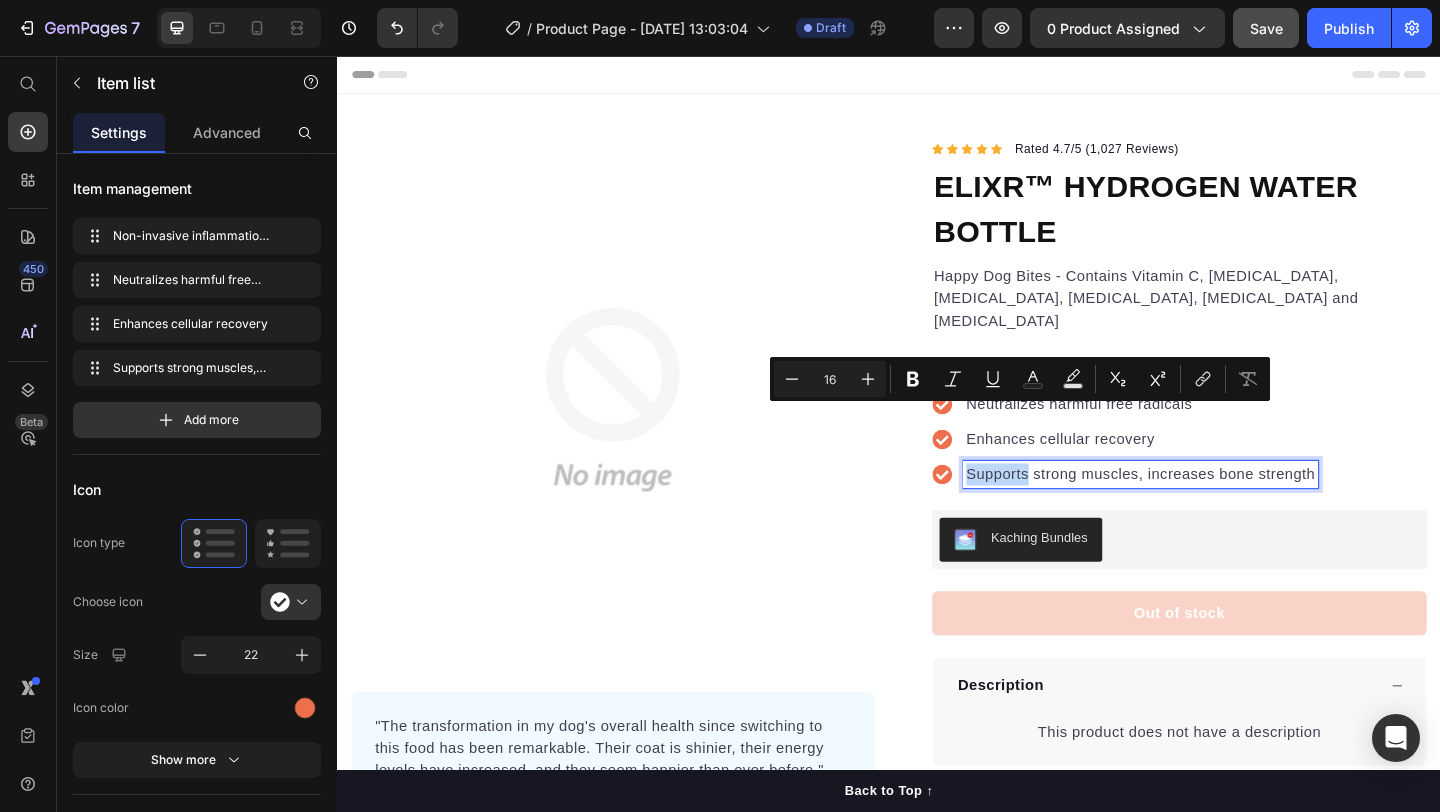 click on "Supports strong muscles, increases bone strength" at bounding box center (1211, 511) 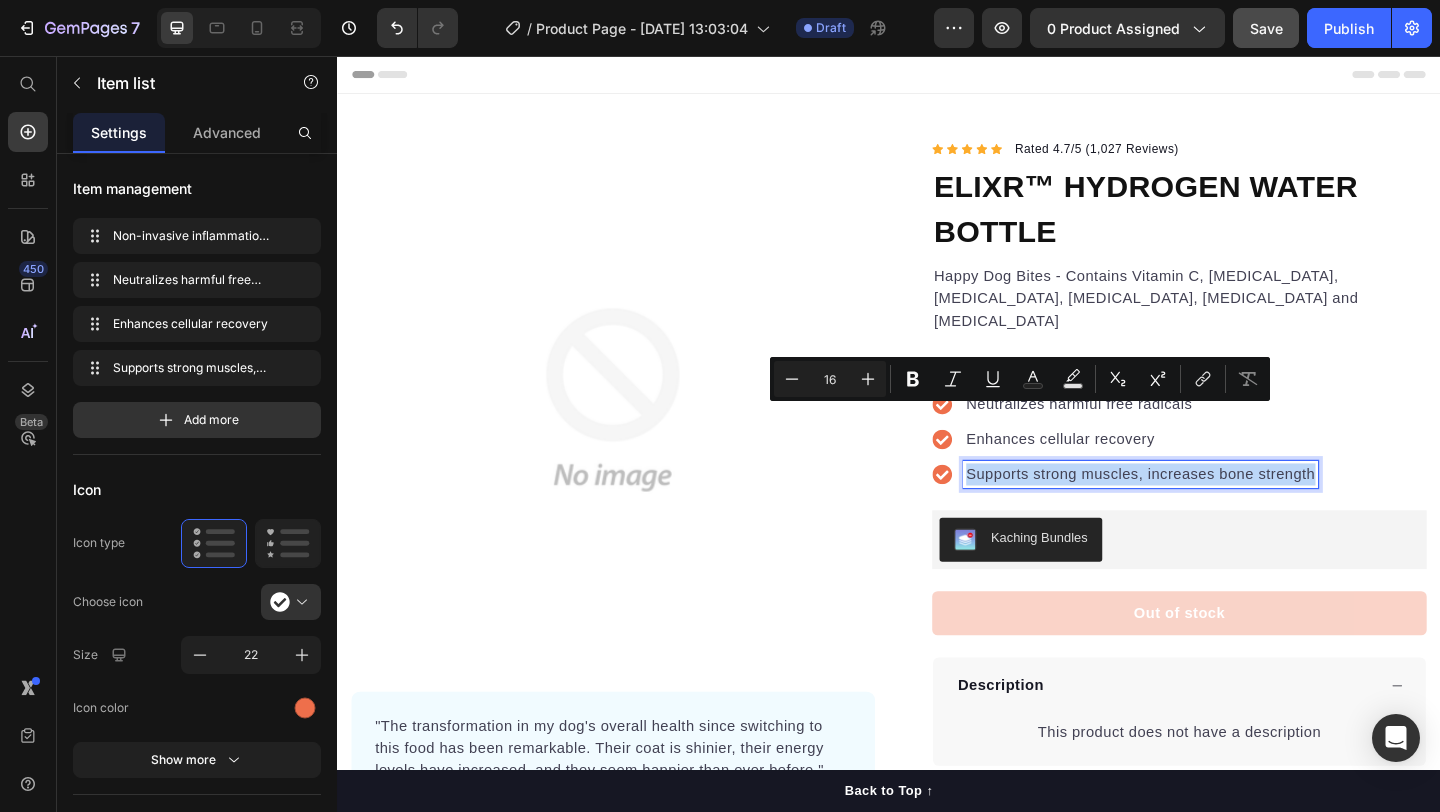 click on "Supports strong muscles, increases bone strength" at bounding box center (1211, 511) 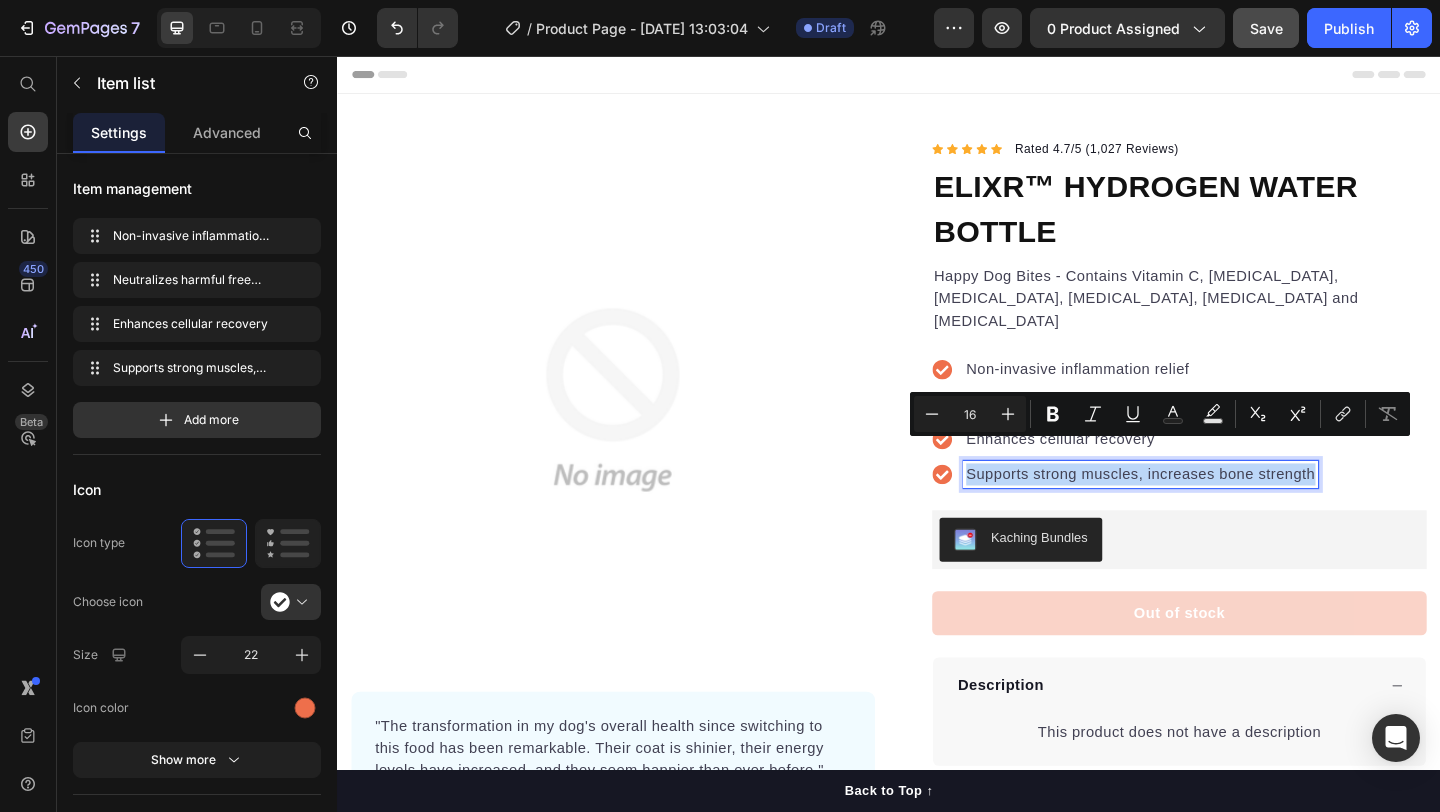 click on "Supports strong muscles, increases bone strength" at bounding box center [1211, 511] 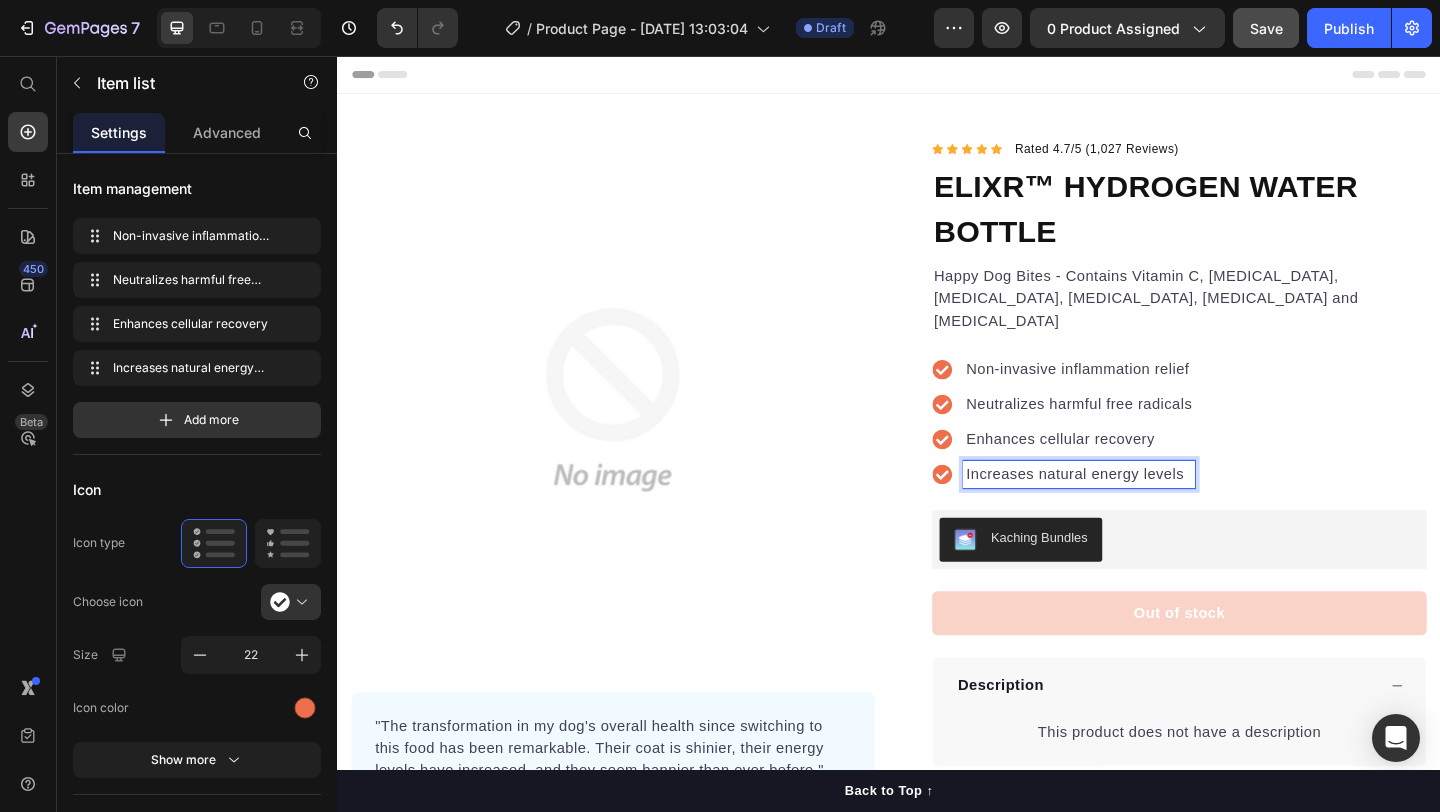 click on "Non-invasive inflammation relief Neutralizes harmful free radicals Enhances cellular recovery Increases natural energy levels" at bounding box center (1253, 454) 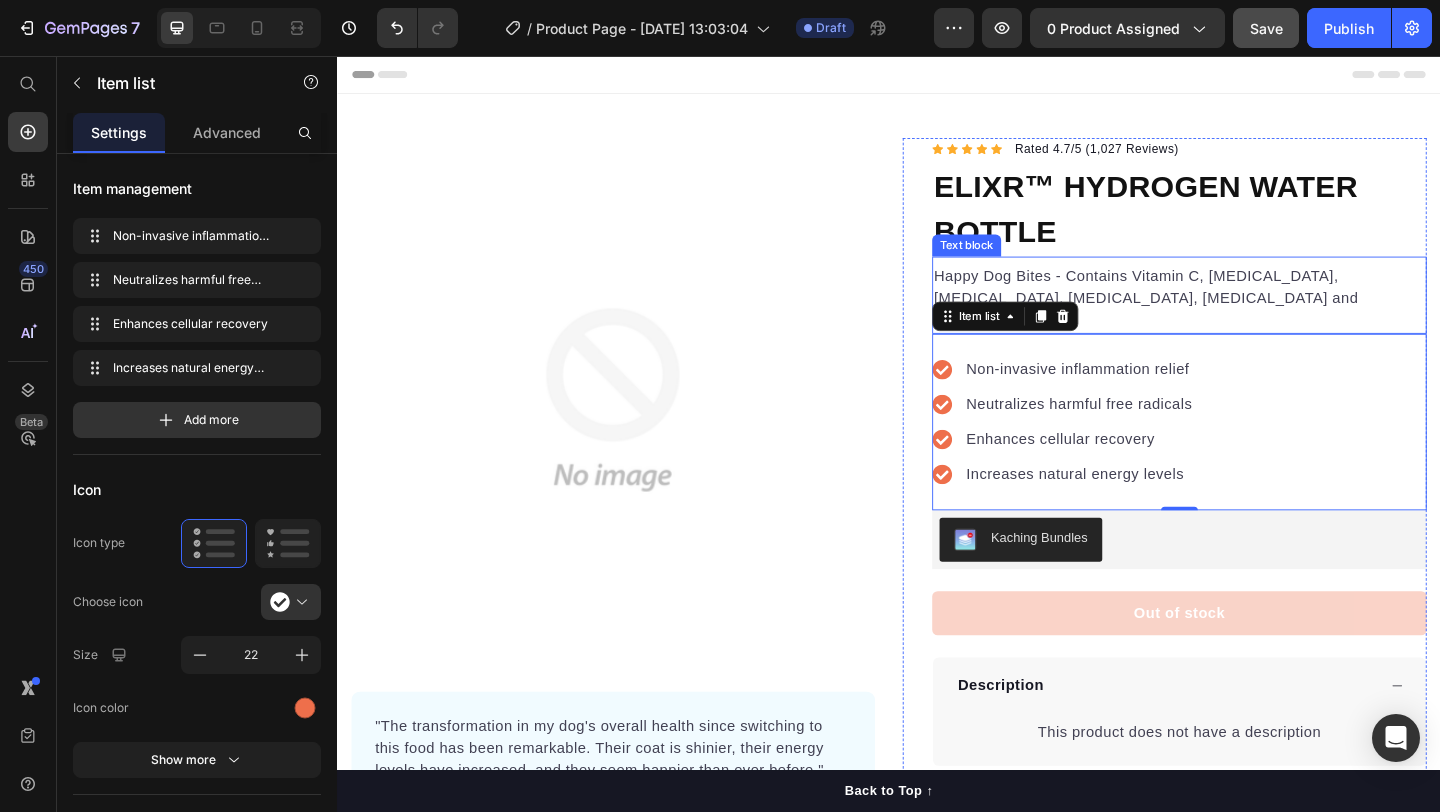 click on "Icon Icon Icon Icon Icon Icon List Hoz Rated 4.7/5 (1,027 Reviews) Text block Row ELIXR™ HYDROGEN WATER BOTTLE Product Title Happy Dog Bites - Contains Vitamin C, Vitamin E, Vitamin B2, Vitamin B1, Vitamin D and Vitamin K Text block Non-invasive inflammation relief Neutralizes harmful free radicals Enhances cellular recovery Increases natural energy levels Item list   0 Kaching Bundles Kaching Bundles Out of stock Product Cart Button Perfect for sensitive tummies Supercharge immunity System Bursting with protein, vitamins, and minerals Supports strong muscles, increases bone strength Item list
Description This product does not have a description Product Description
How to use it? Accordion" at bounding box center (1253, 525) 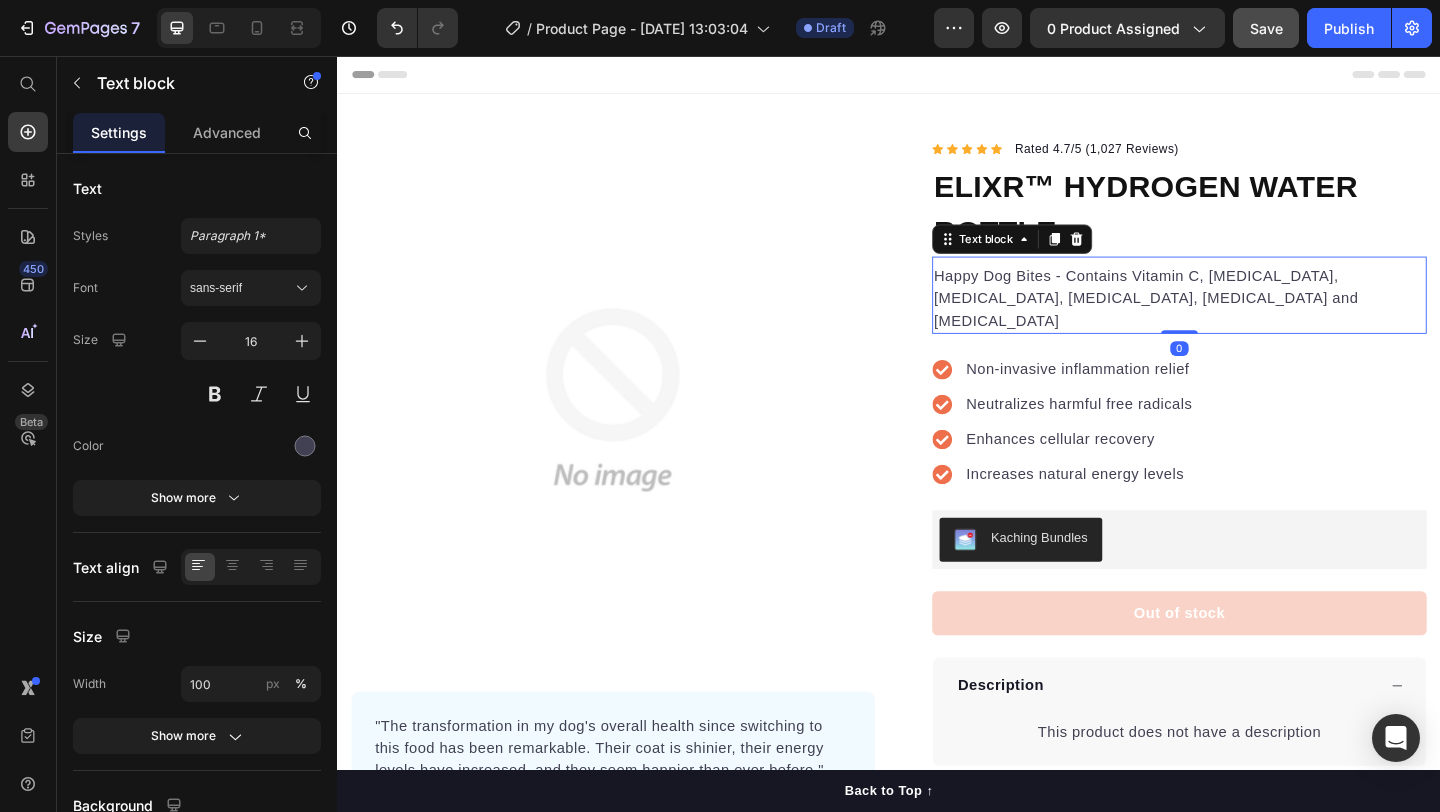 click on "Happy Dog Bites - Contains Vitamin C, Vitamin E, Vitamin B2, Vitamin B1, Vitamin D and Vitamin K" at bounding box center [1253, 320] 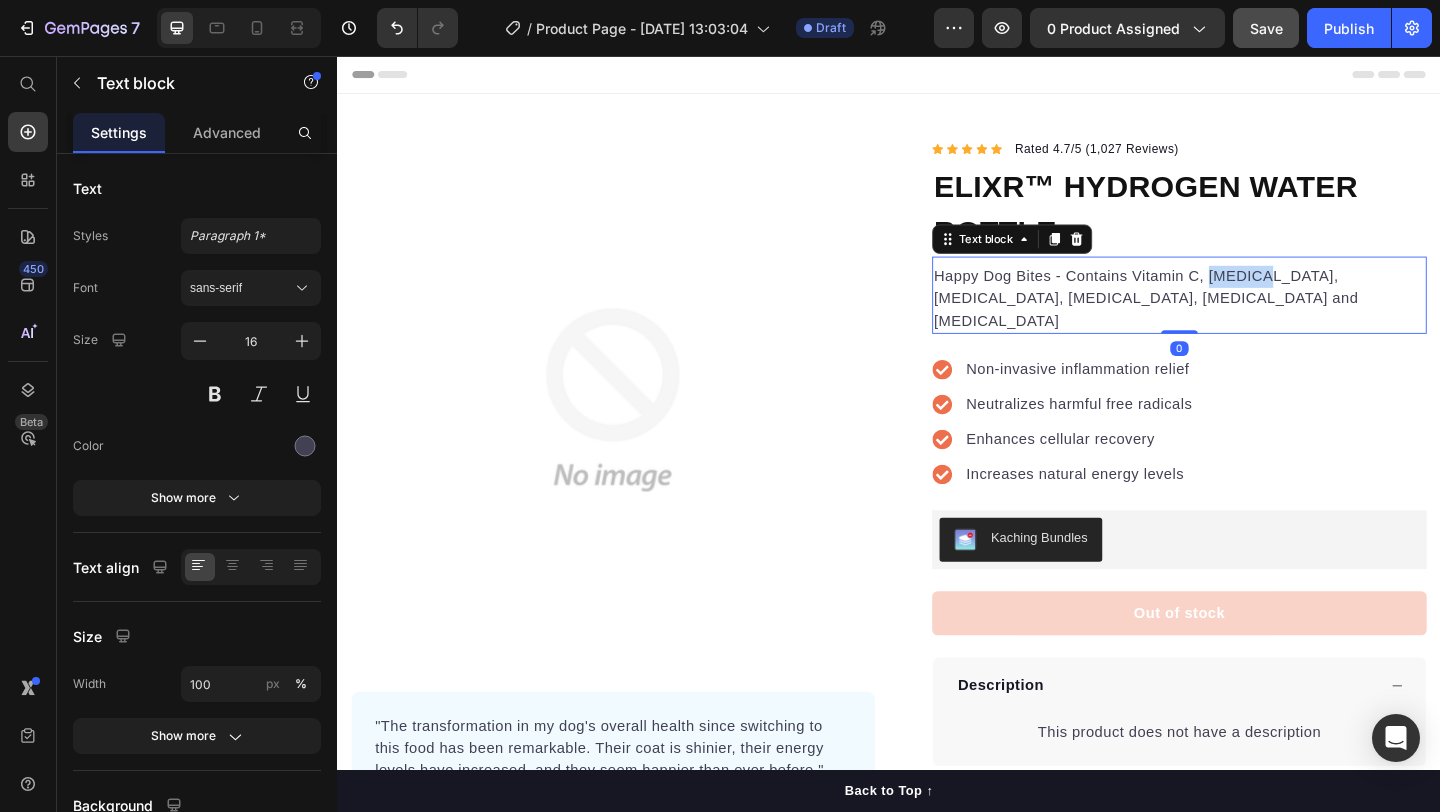 click on "Happy Dog Bites - Contains Vitamin C, Vitamin E, Vitamin B2, Vitamin B1, Vitamin D and Vitamin K" at bounding box center [1253, 320] 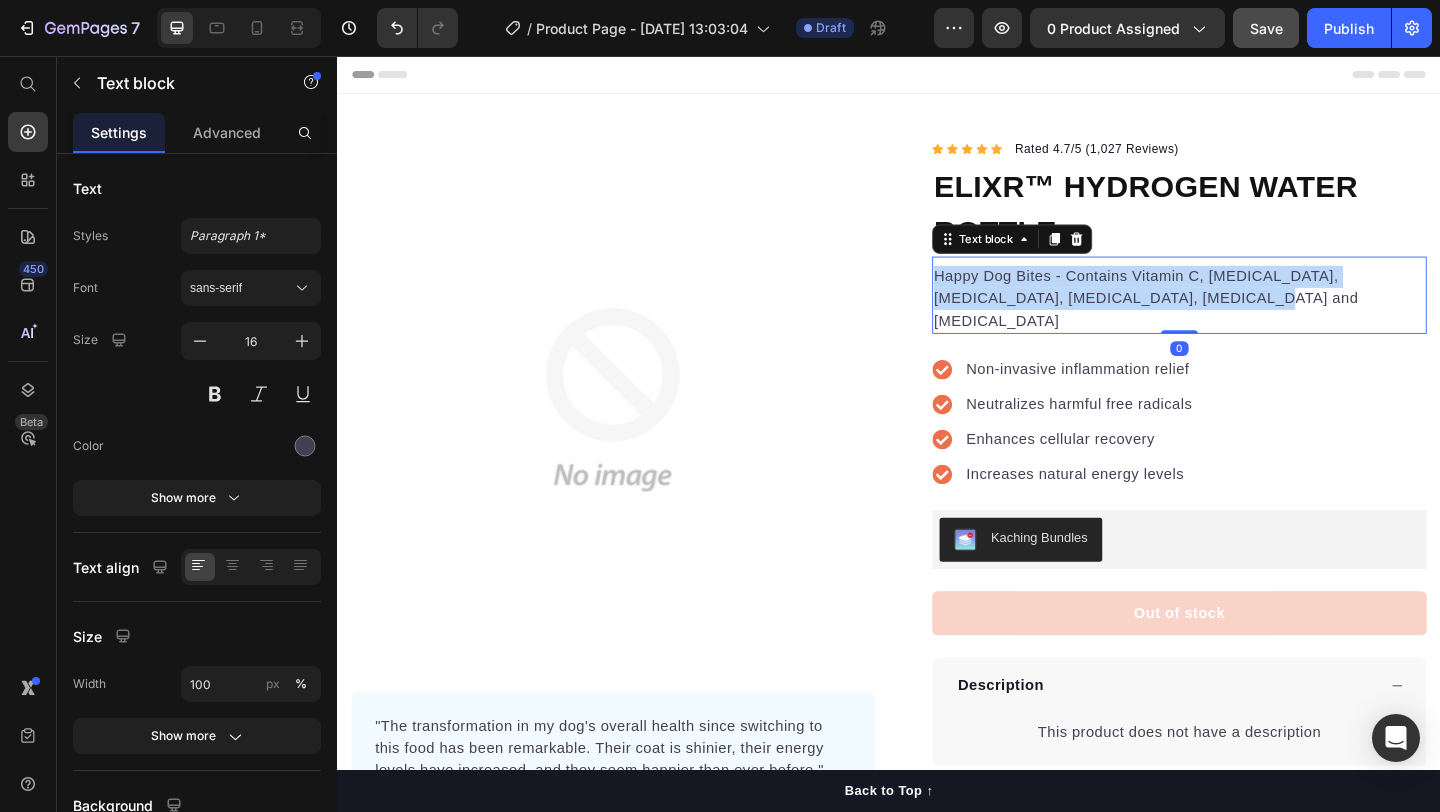 click on "Happy Dog Bites - Contains Vitamin C, Vitamin E, Vitamin B2, Vitamin B1, Vitamin D and Vitamin K" at bounding box center [1253, 320] 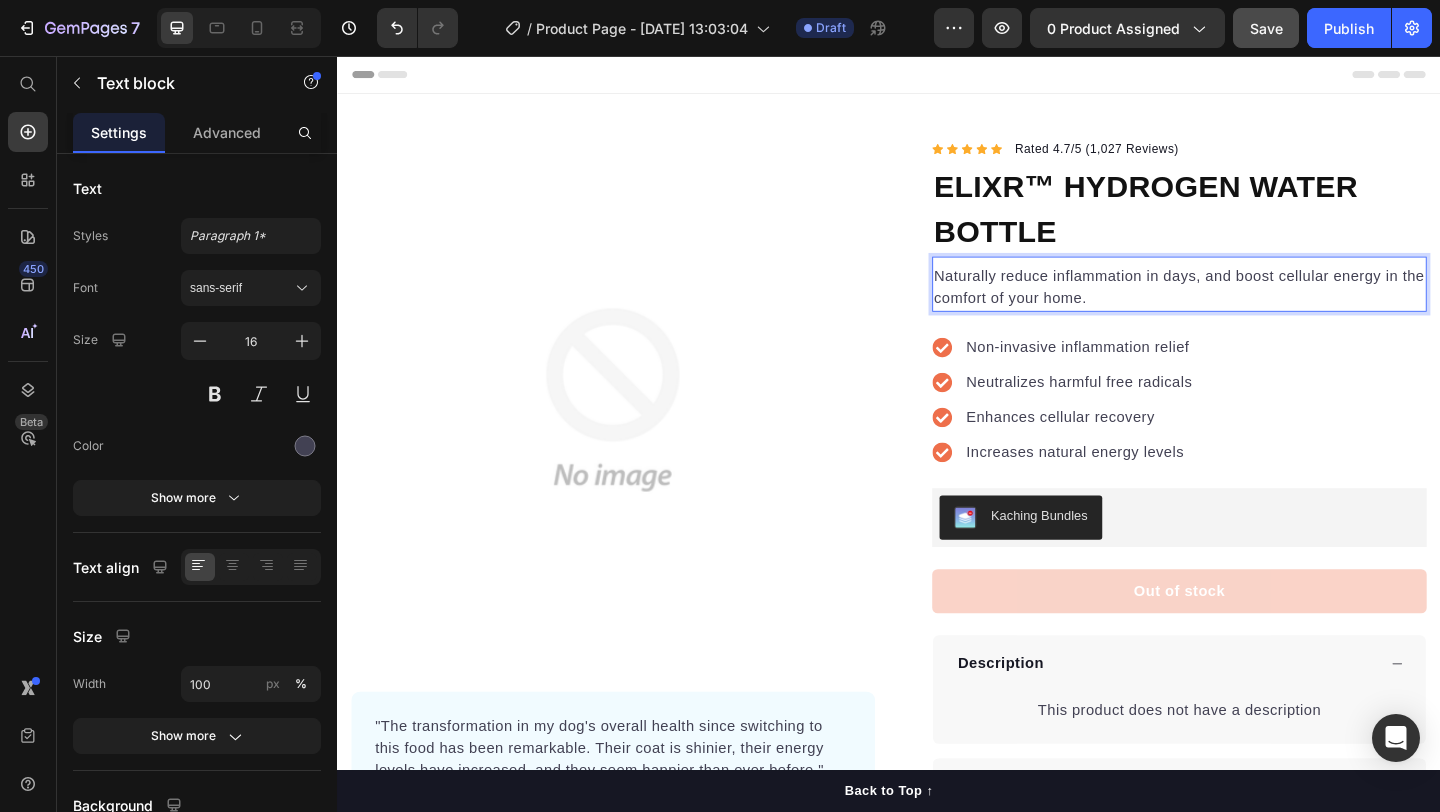 click on "Non-invasive inflammation relief Neutralizes harmful free radicals Enhances cellular recovery Increases natural energy levels" at bounding box center [1253, 430] 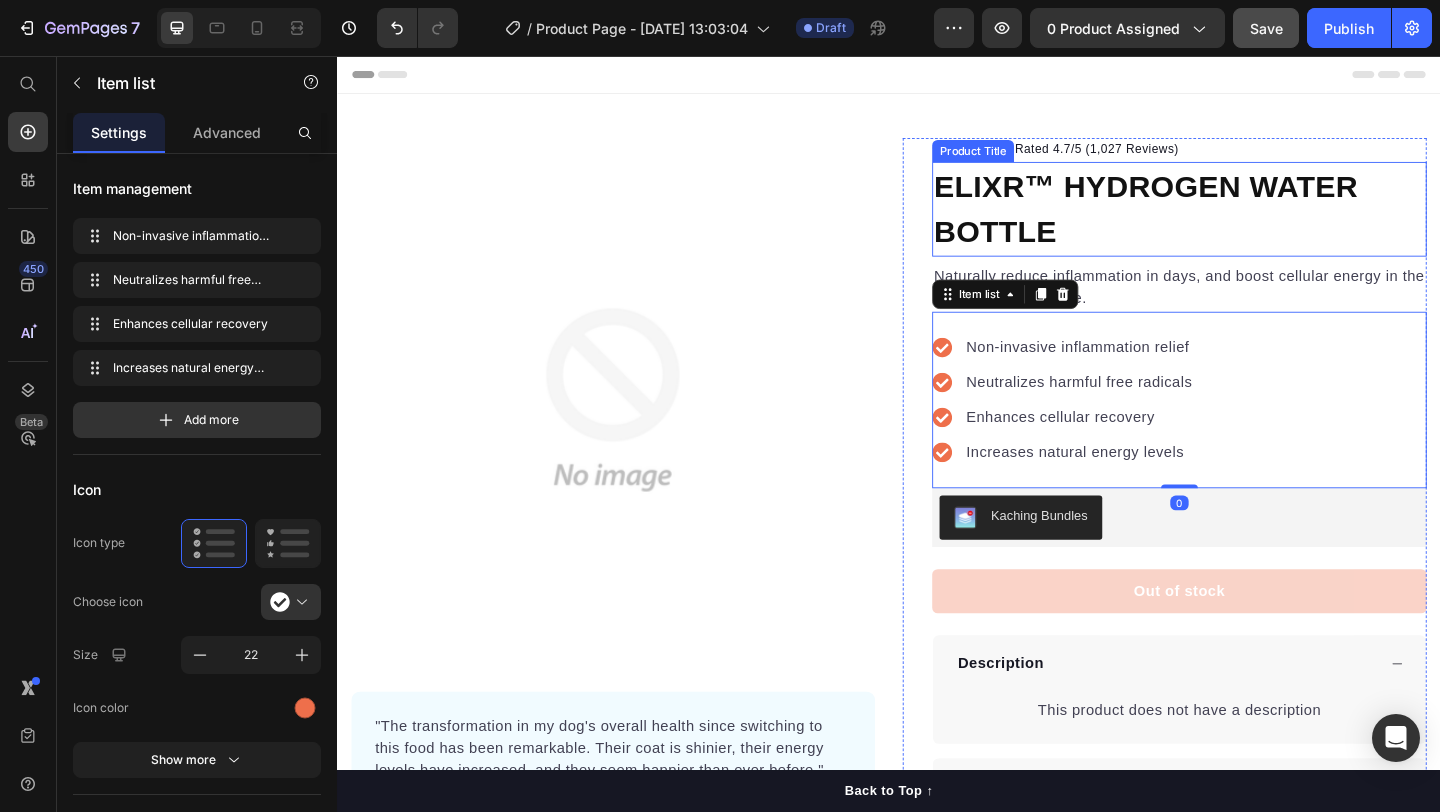 click on "ELIXR™ HYDROGEN WATER BOTTLE" at bounding box center [1253, 222] 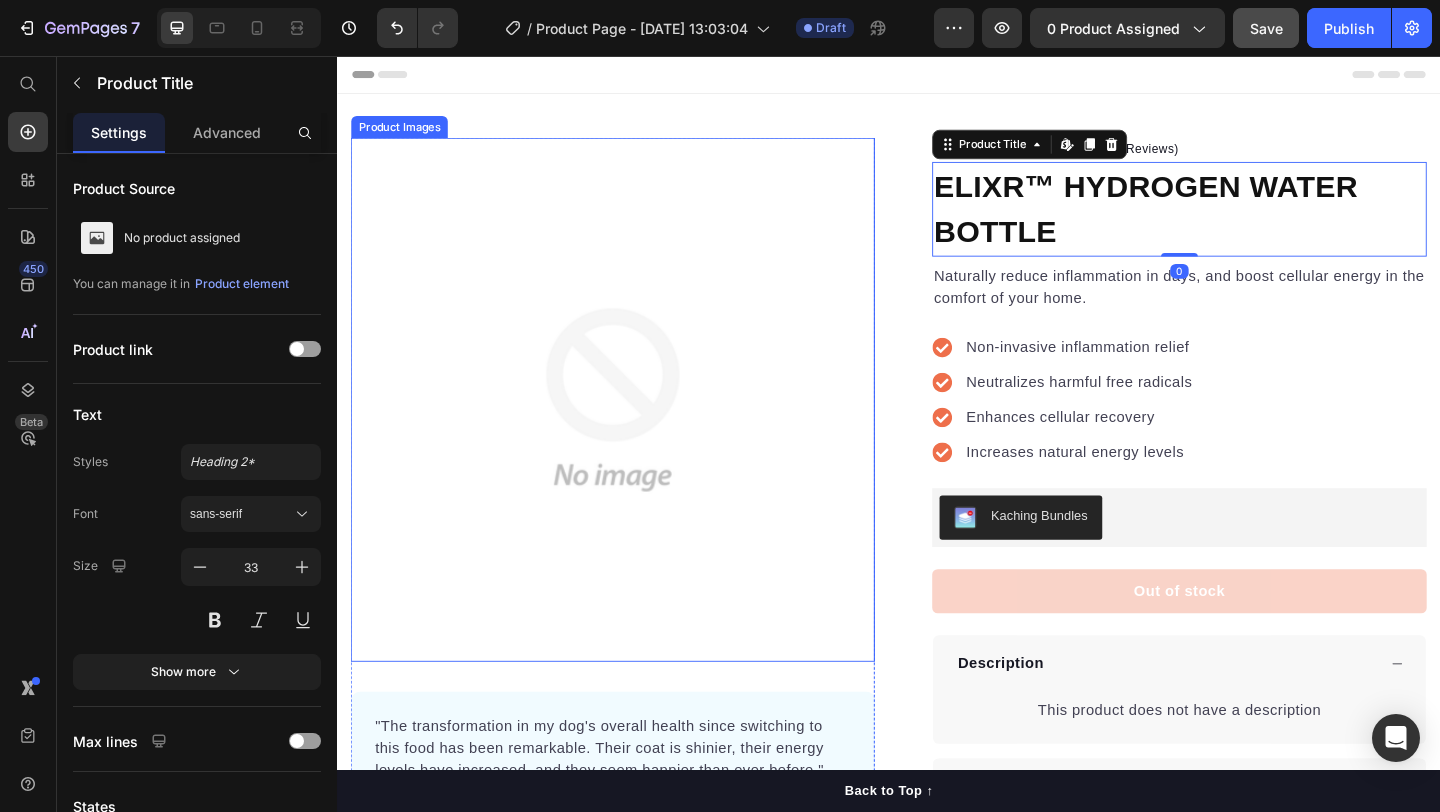 click at bounding box center [637, 430] 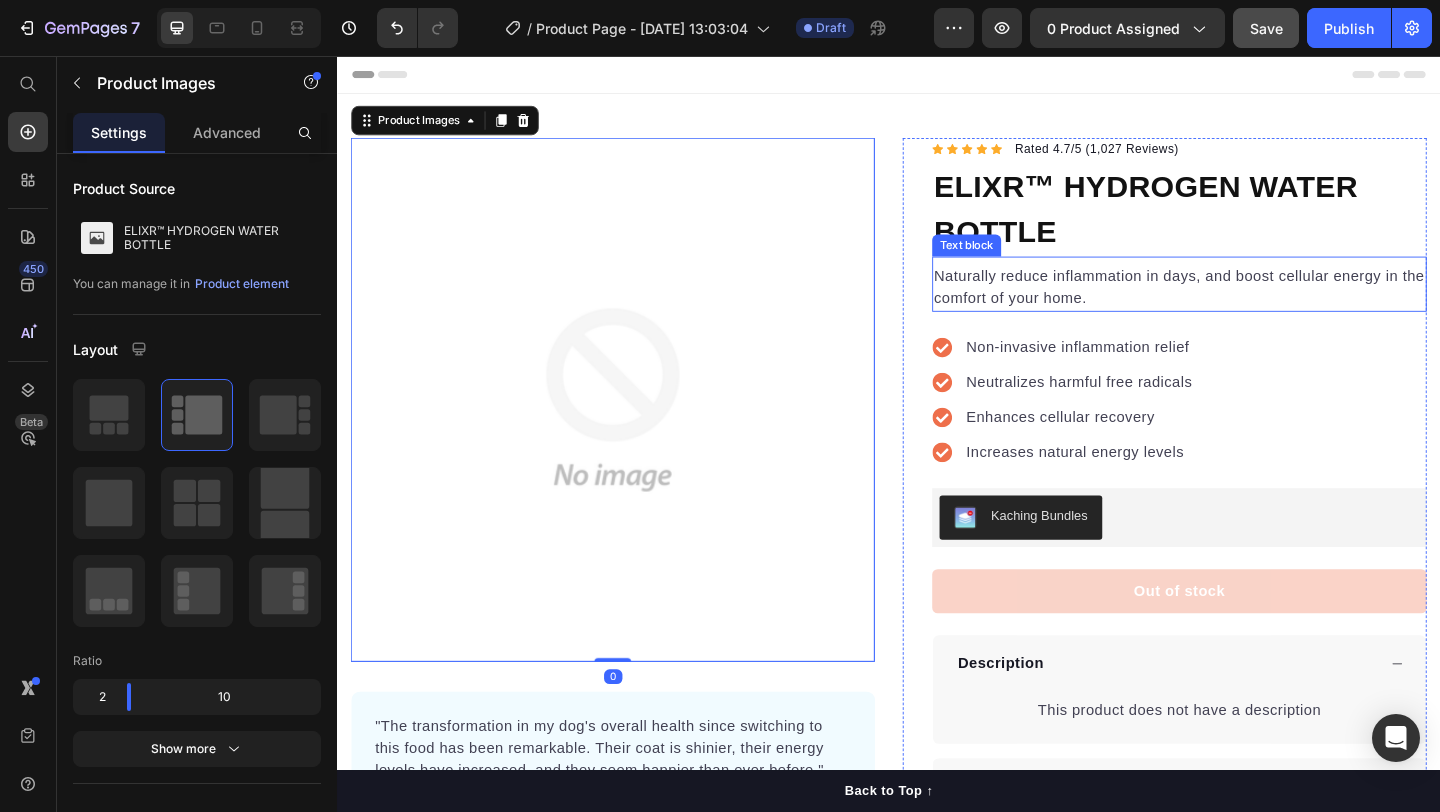 click on "Naturally reduce inflammation in days, and boost cellular energy in the comfort of your home." at bounding box center [1253, 308] 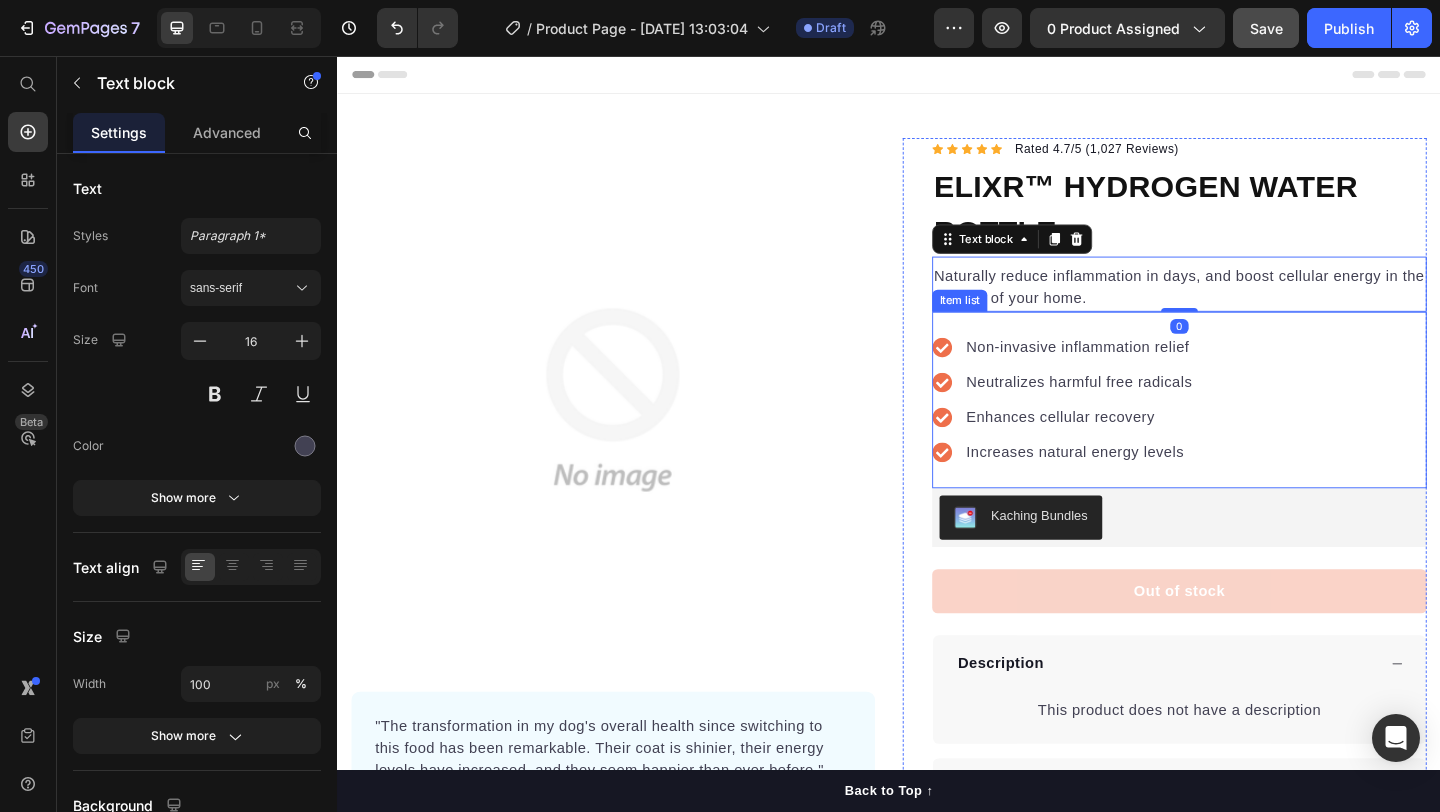 click on "Non-invasive inflammation relief Neutralizes harmful free radicals Enhances cellular recovery Increases natural energy levels" at bounding box center [1253, 430] 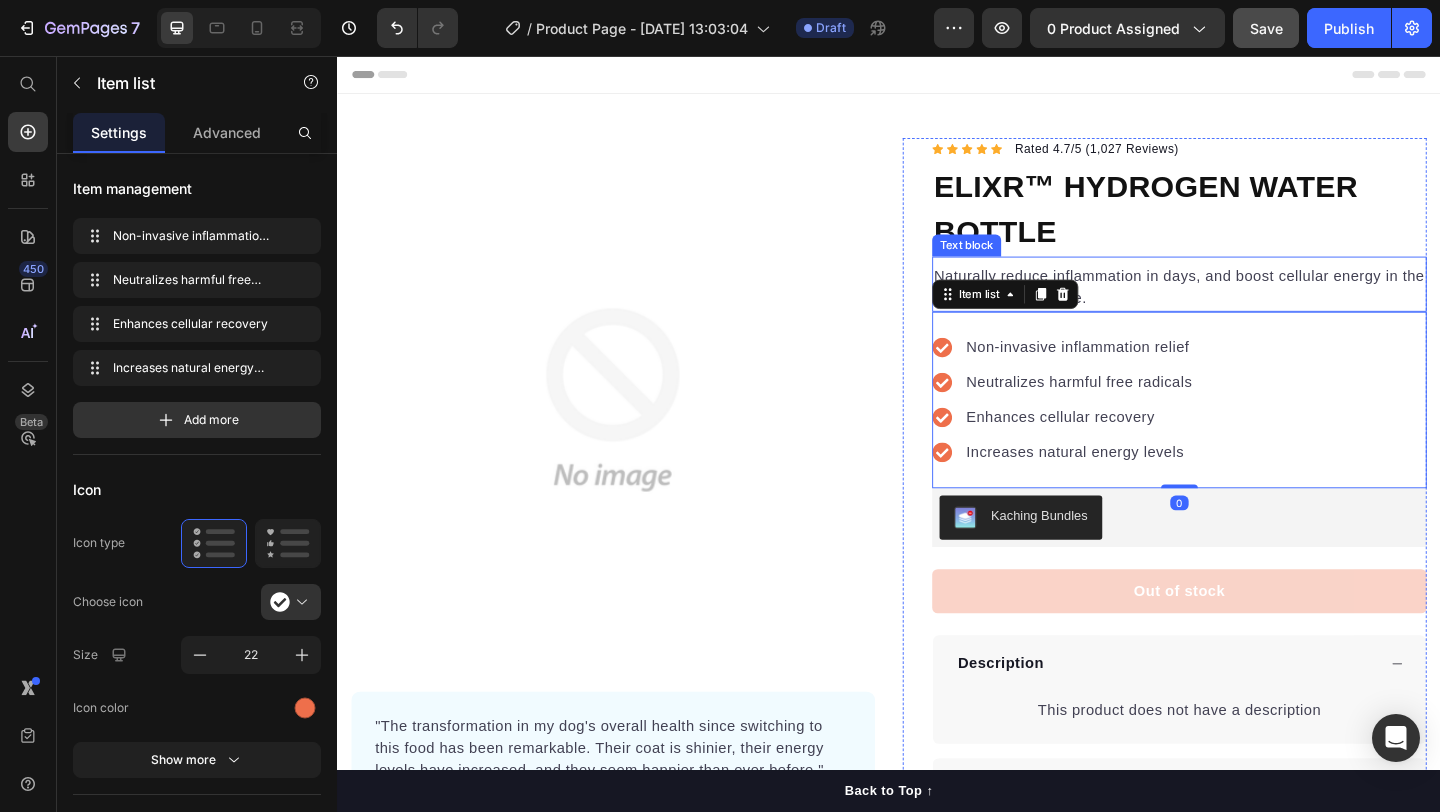 click on "Naturally reduce inflammation in days, and boost cellular energy in the comfort of your home." at bounding box center (1253, 308) 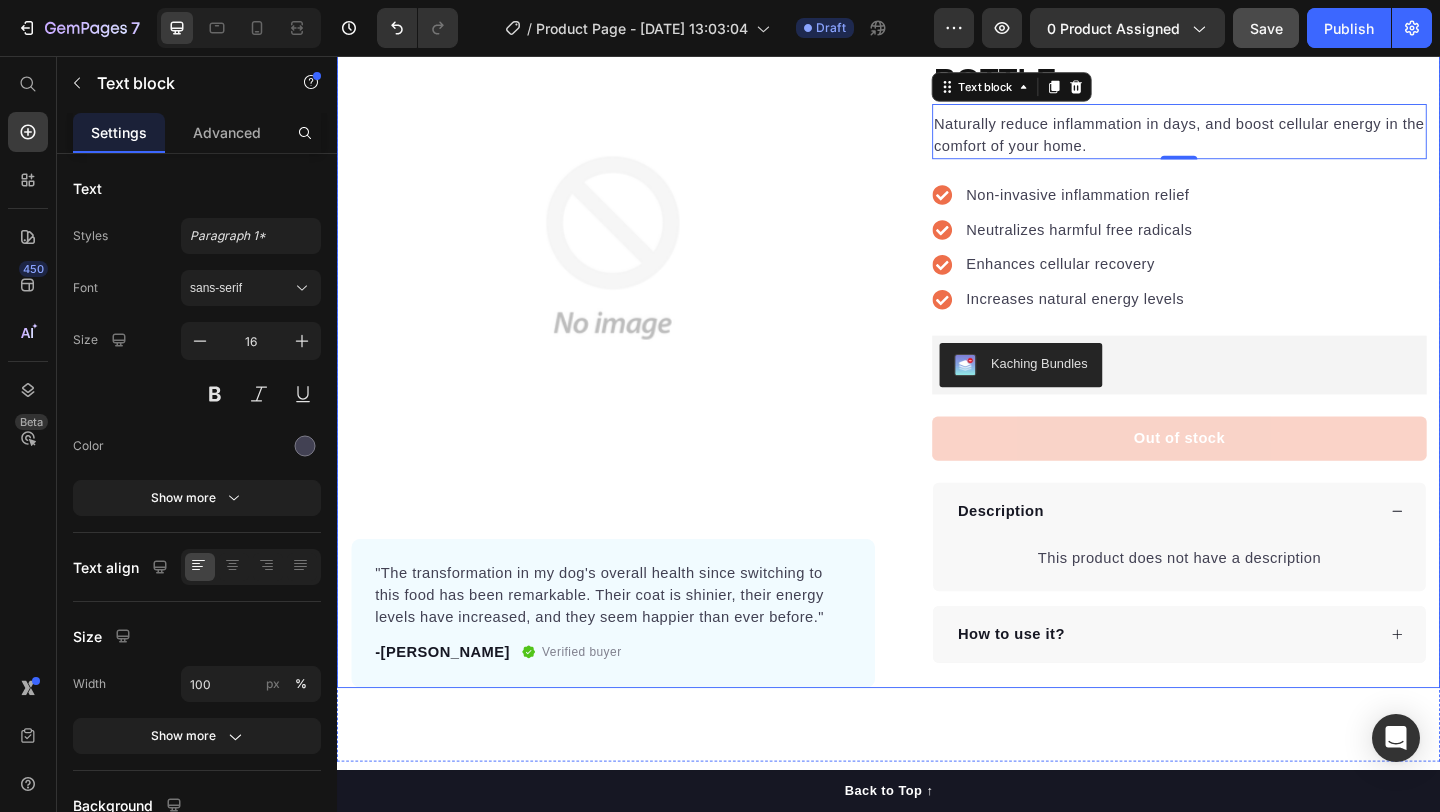 scroll, scrollTop: 0, scrollLeft: 0, axis: both 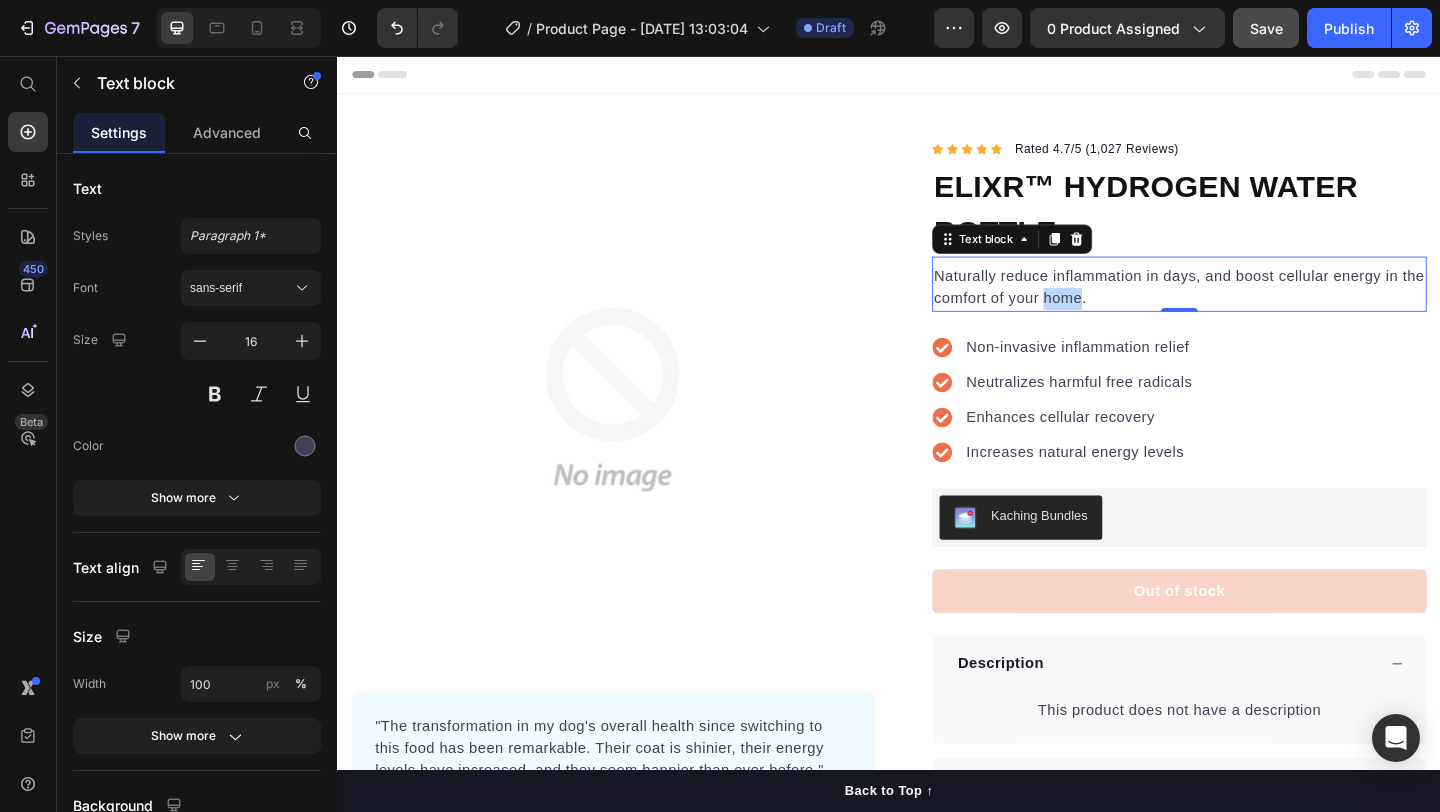 click on "Naturally reduce inflammation in days, and boost cellular energy in the comfort of your home." at bounding box center [1253, 308] 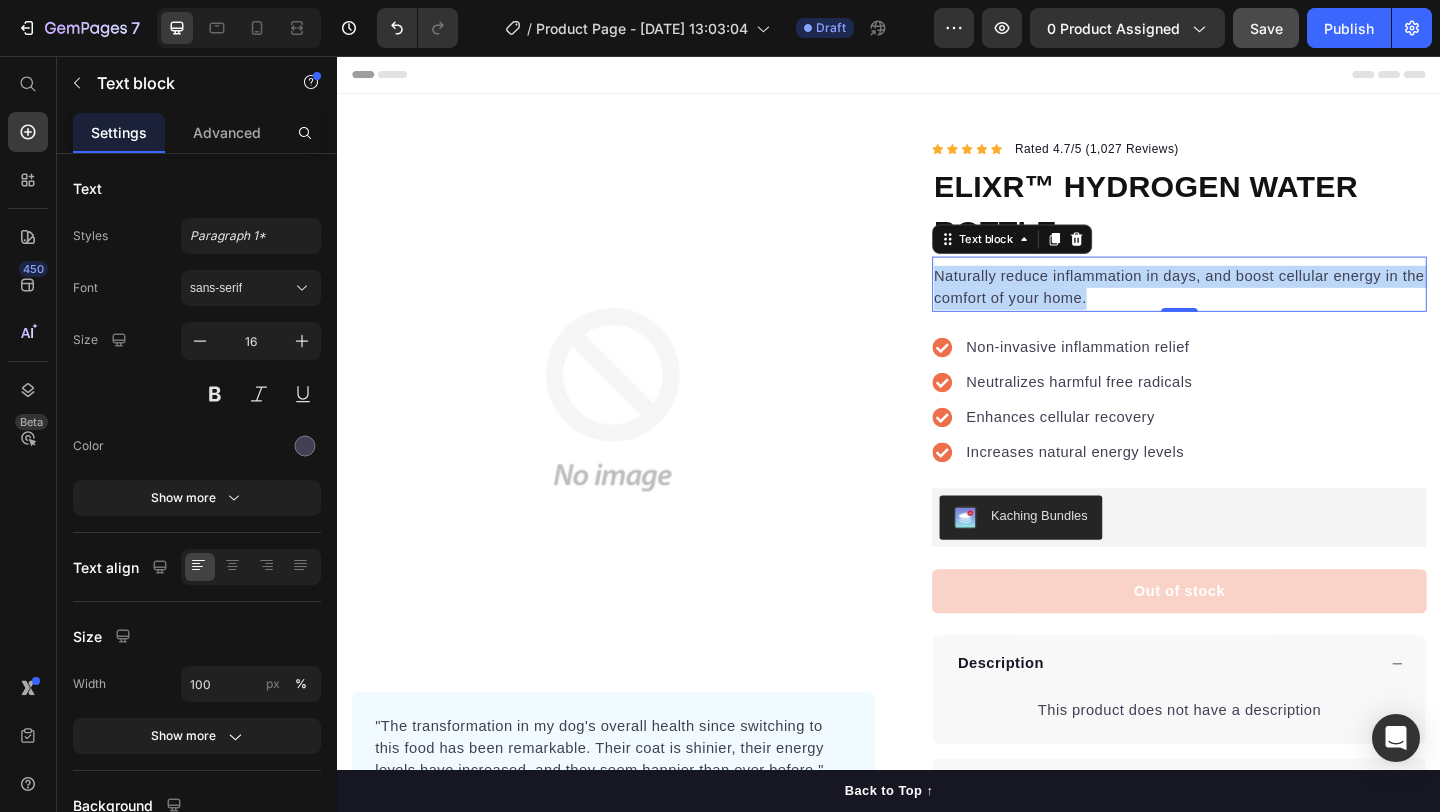 click on "Naturally reduce inflammation in days, and boost cellular energy in the comfort of your home." at bounding box center (1253, 308) 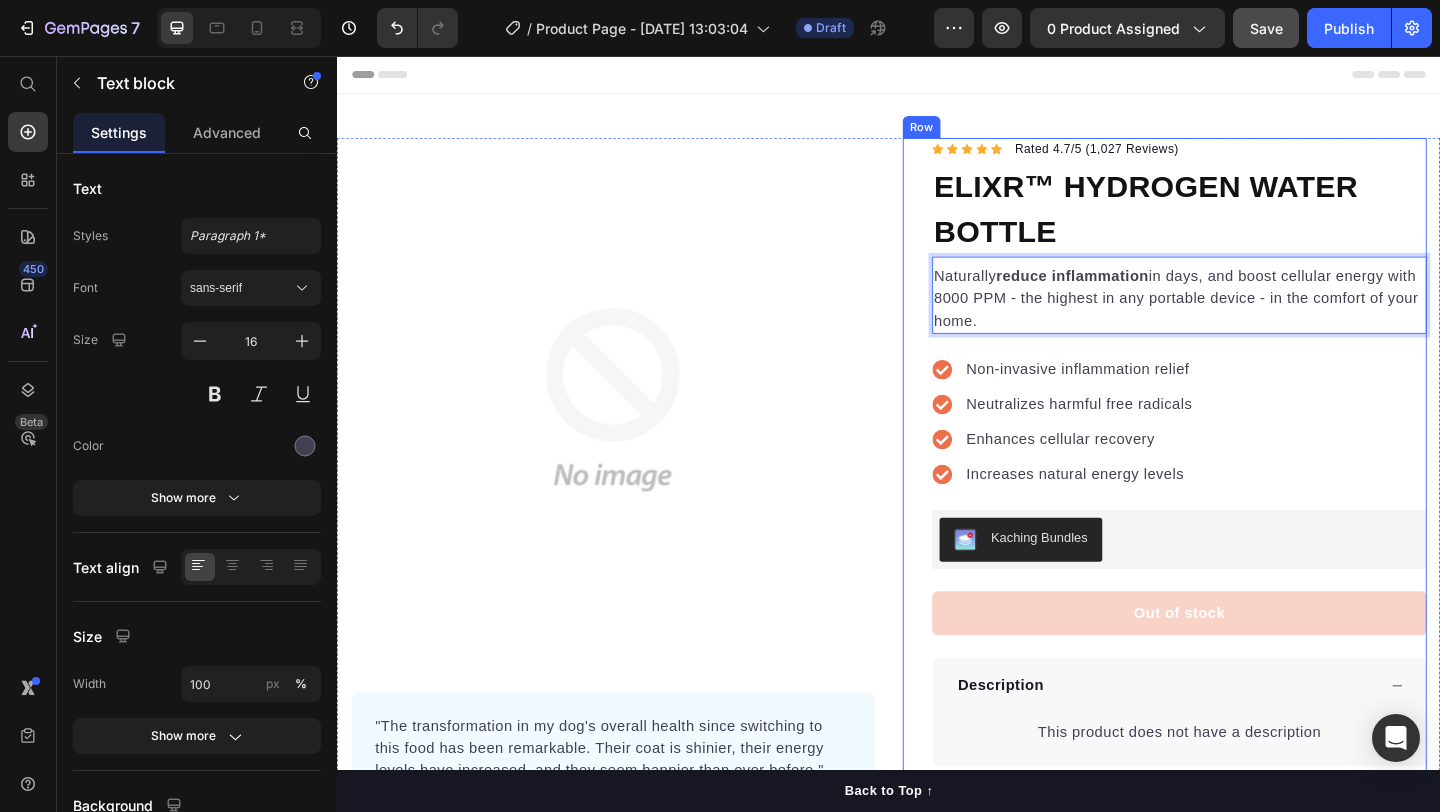 click on "Icon Icon Icon Icon Icon Icon List Hoz Rated 4.7/5 (1,027 Reviews) Text block Row ELIXR™ HYDROGEN WATER BOTTLE Product Title Naturally  reduce inflammation  in days, and boost cellular energy with 8000 PPM - the highest in any portable device - in the comfort of your home. Text block   0 Non-invasive inflammation relief Neutralizes harmful free radicals Enhances cellular recovery Increases natural energy levels Item list Kaching Bundles Kaching Bundles Out of stock Product Cart Button Perfect for sensitive tummies Supercharge immunity System Bursting with protein, vitamins, and minerals Supports strong muscles, increases bone strength Item list
Description This product does not have a description Product Description
How to use it? Accordion Row" at bounding box center [1237, 525] 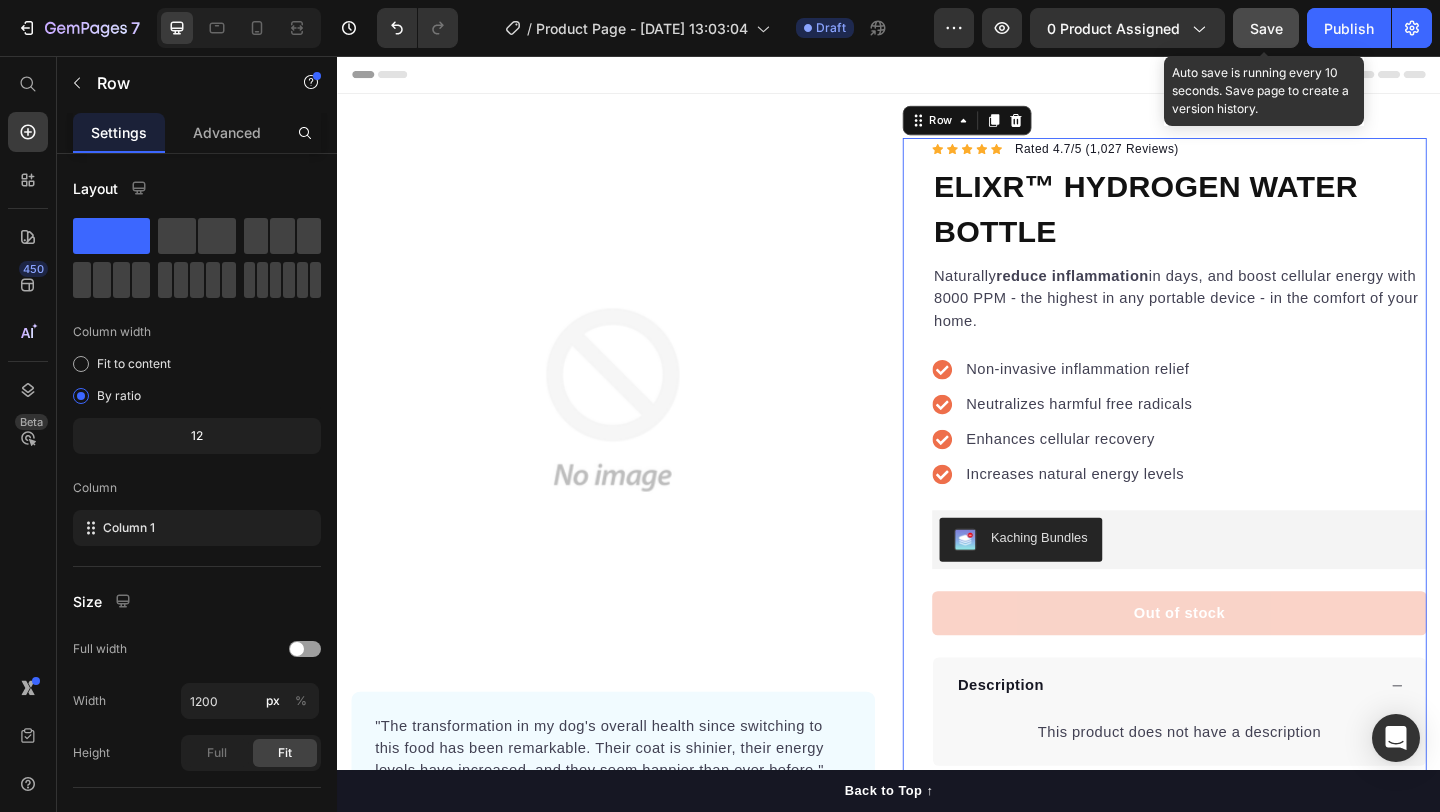click on "Save" 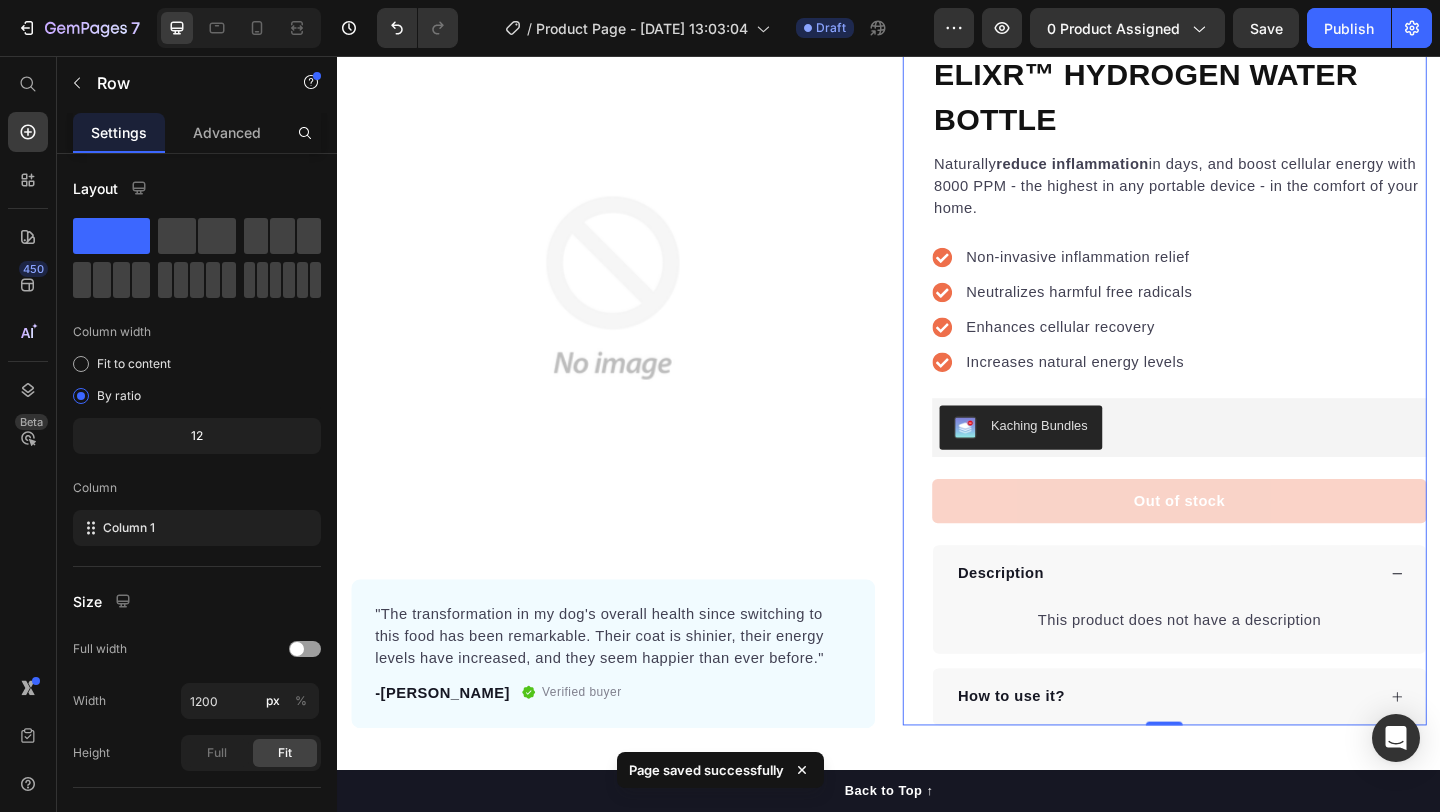 scroll, scrollTop: 250, scrollLeft: 0, axis: vertical 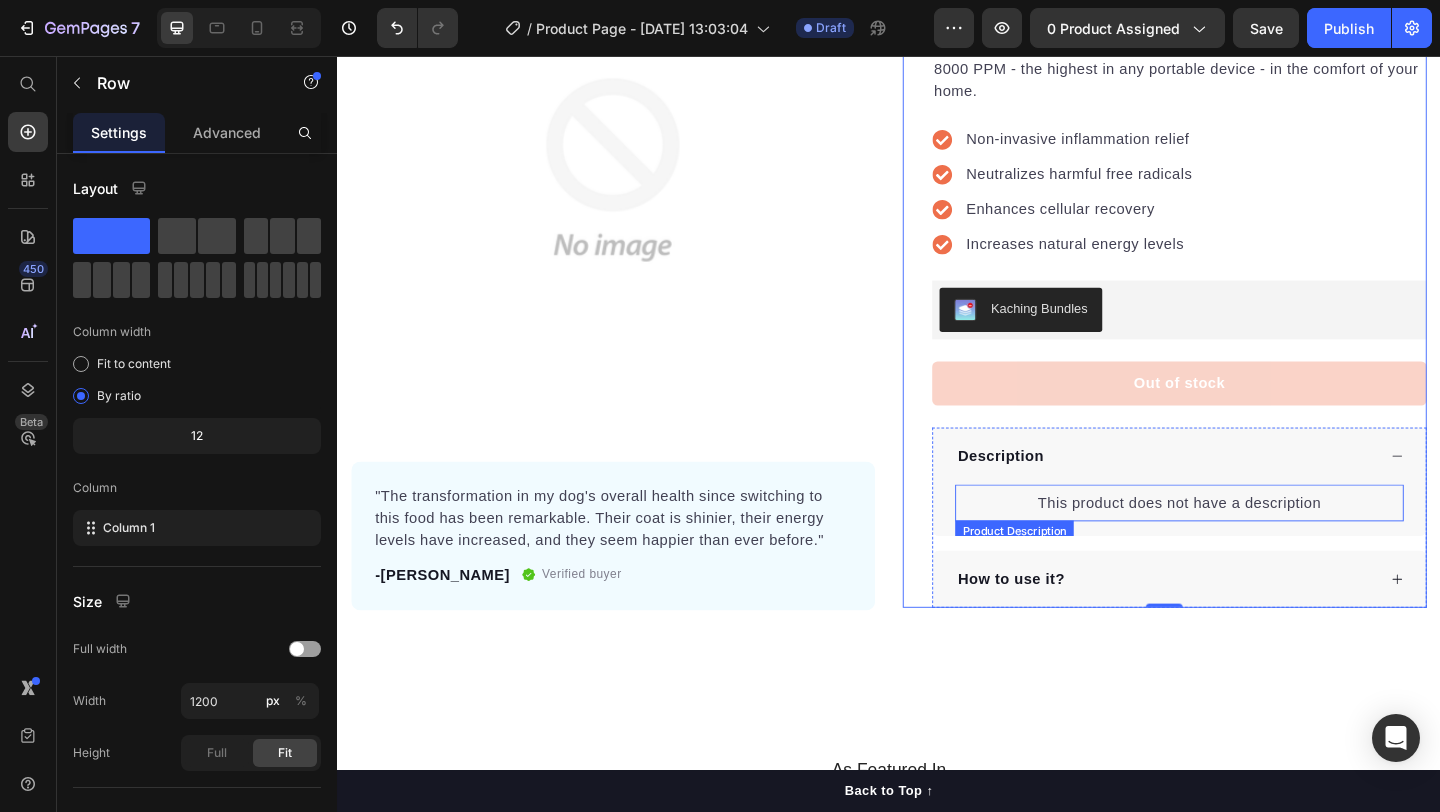click on "This product does not have a description" at bounding box center [1253, 542] 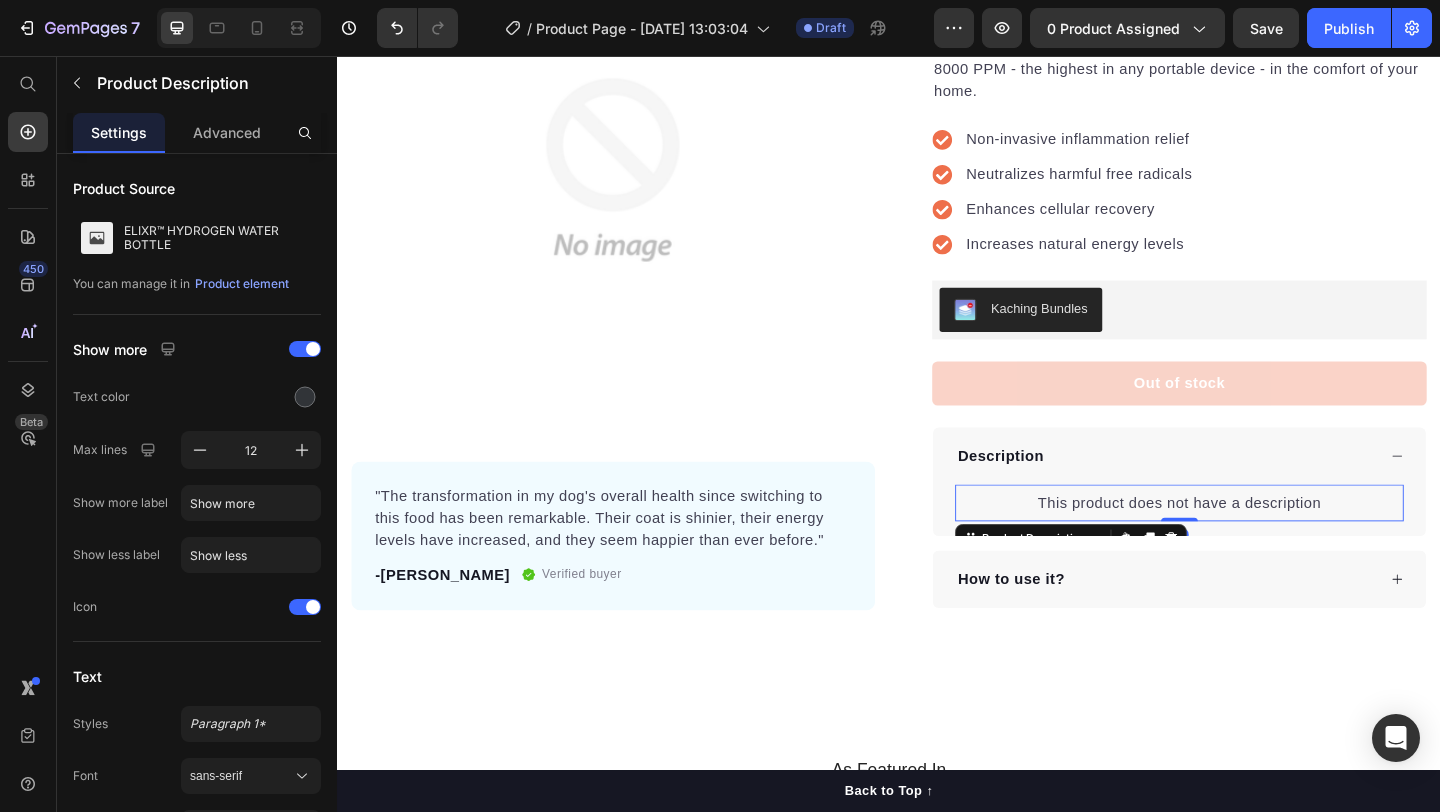 click on "This product does not have a description" at bounding box center [1253, 542] 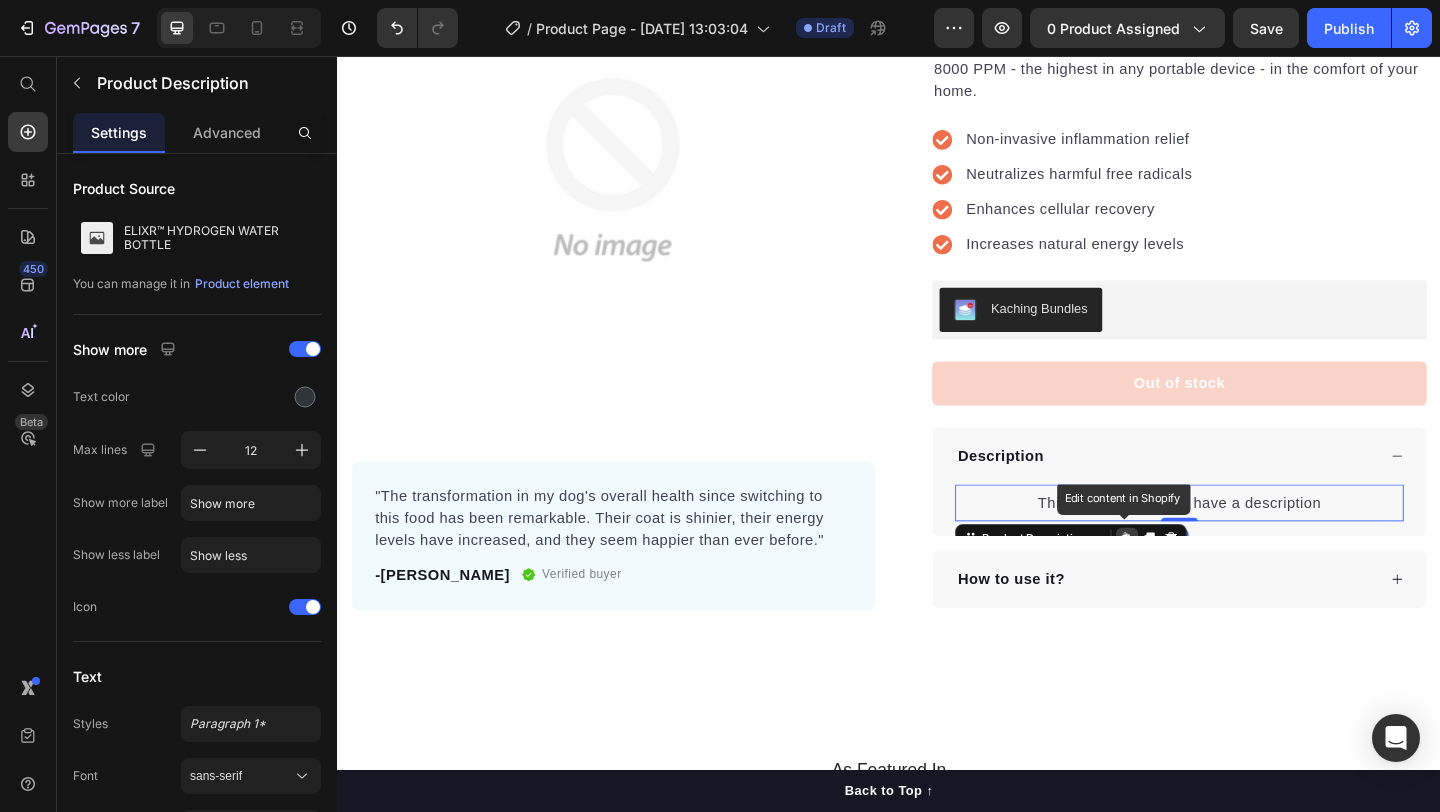 click on "This product does not have a description" at bounding box center [1253, 542] 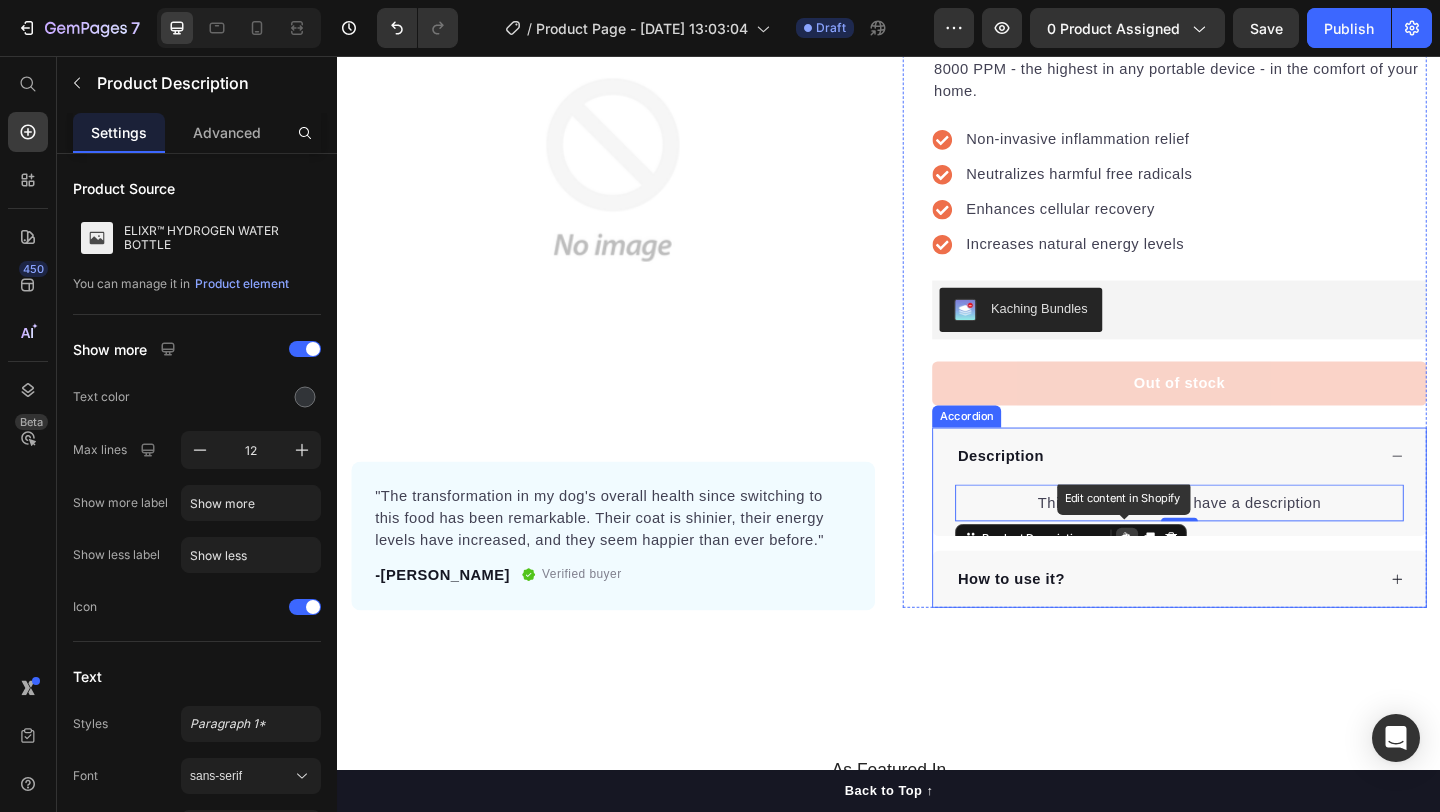 click on "How to use it?" at bounding box center (1070, 625) 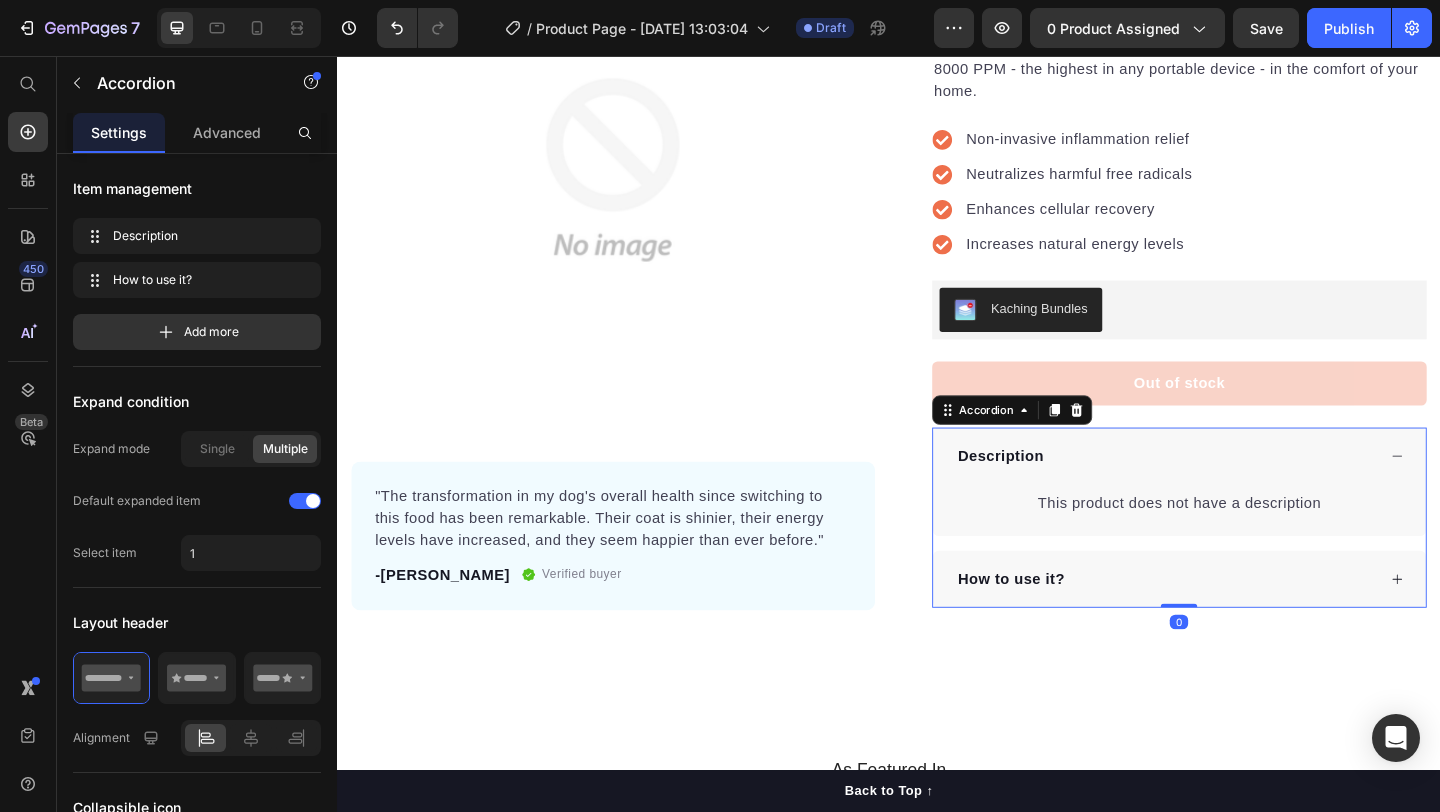 click on "How to use it?" at bounding box center [1238, 625] 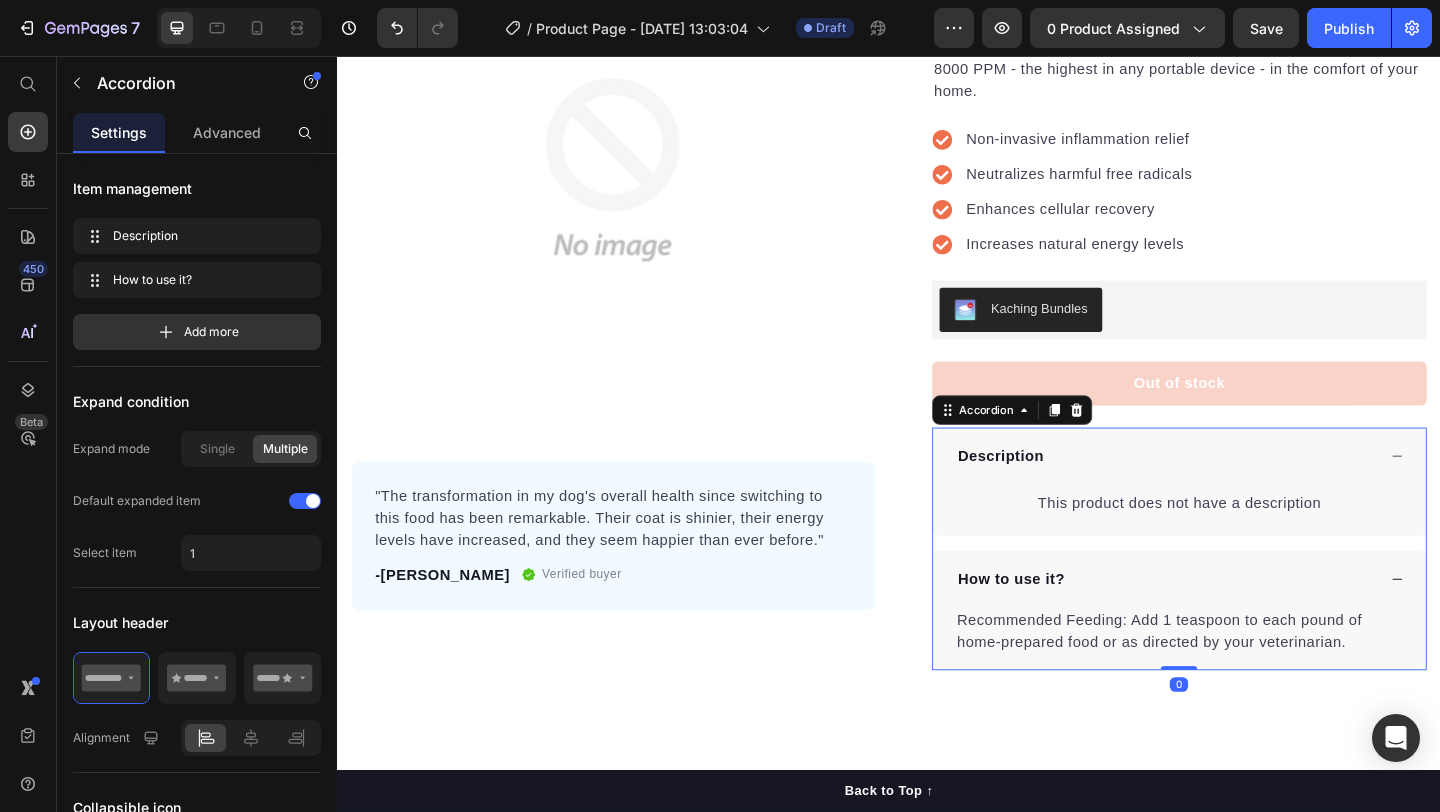 click on "Recommended Feeding: Add 1 teaspoon to each pound of home-prepared food or as directed by your veterinarian." at bounding box center (1253, 682) 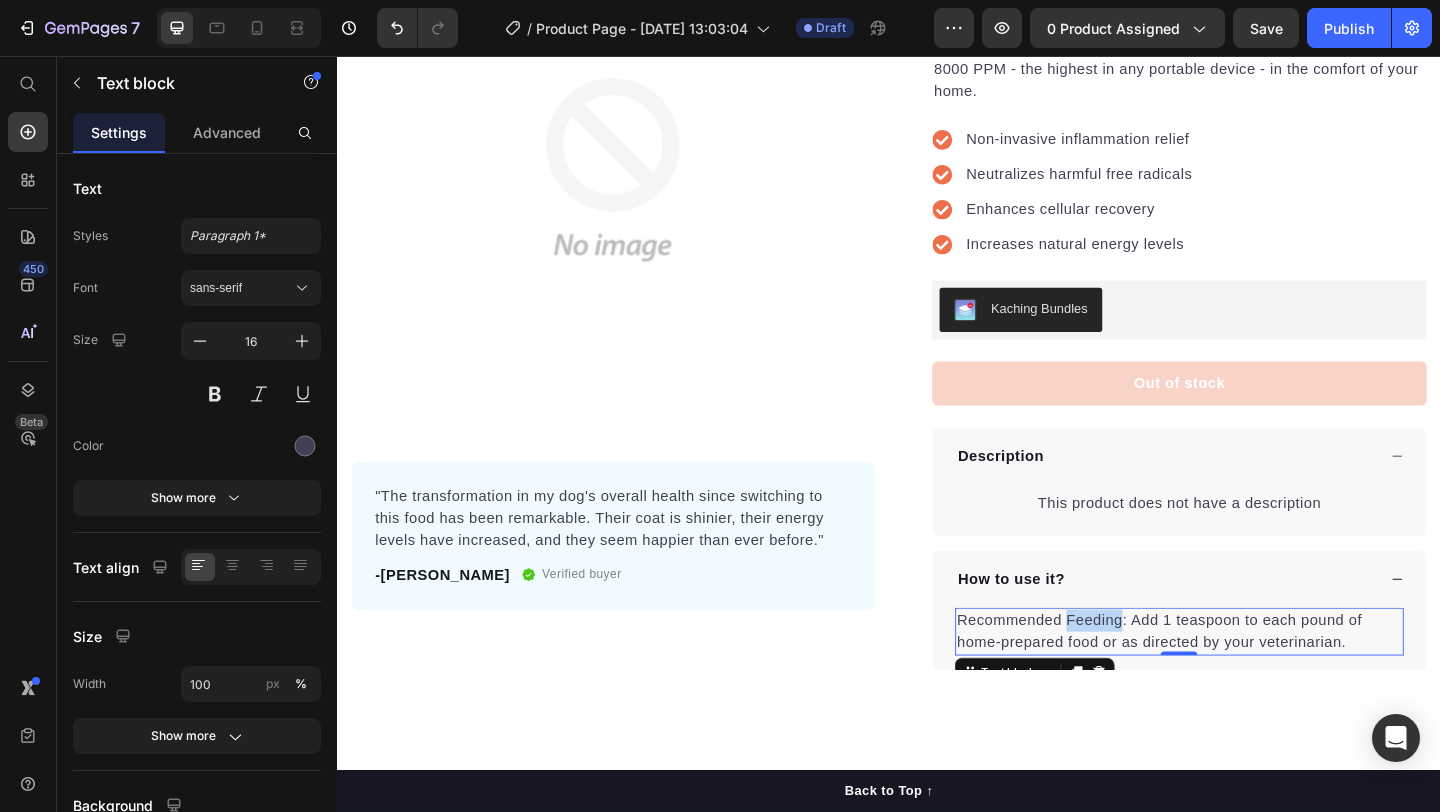click on "Recommended Feeding: Add 1 teaspoon to each pound of home-prepared food or as directed by your veterinarian." at bounding box center (1253, 682) 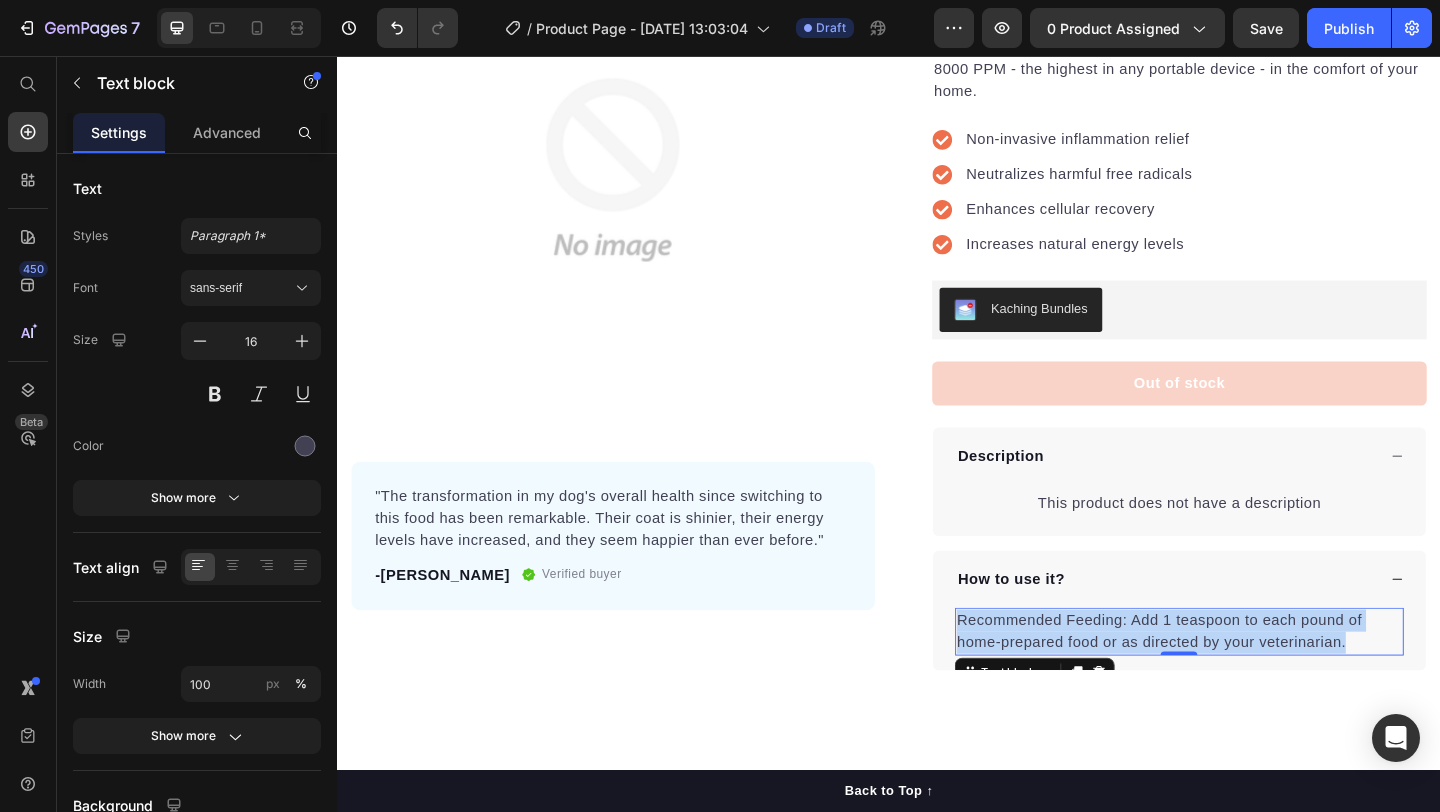 click on "Recommended Feeding: Add 1 teaspoon to each pound of home-prepared food or as directed by your veterinarian." at bounding box center [1253, 682] 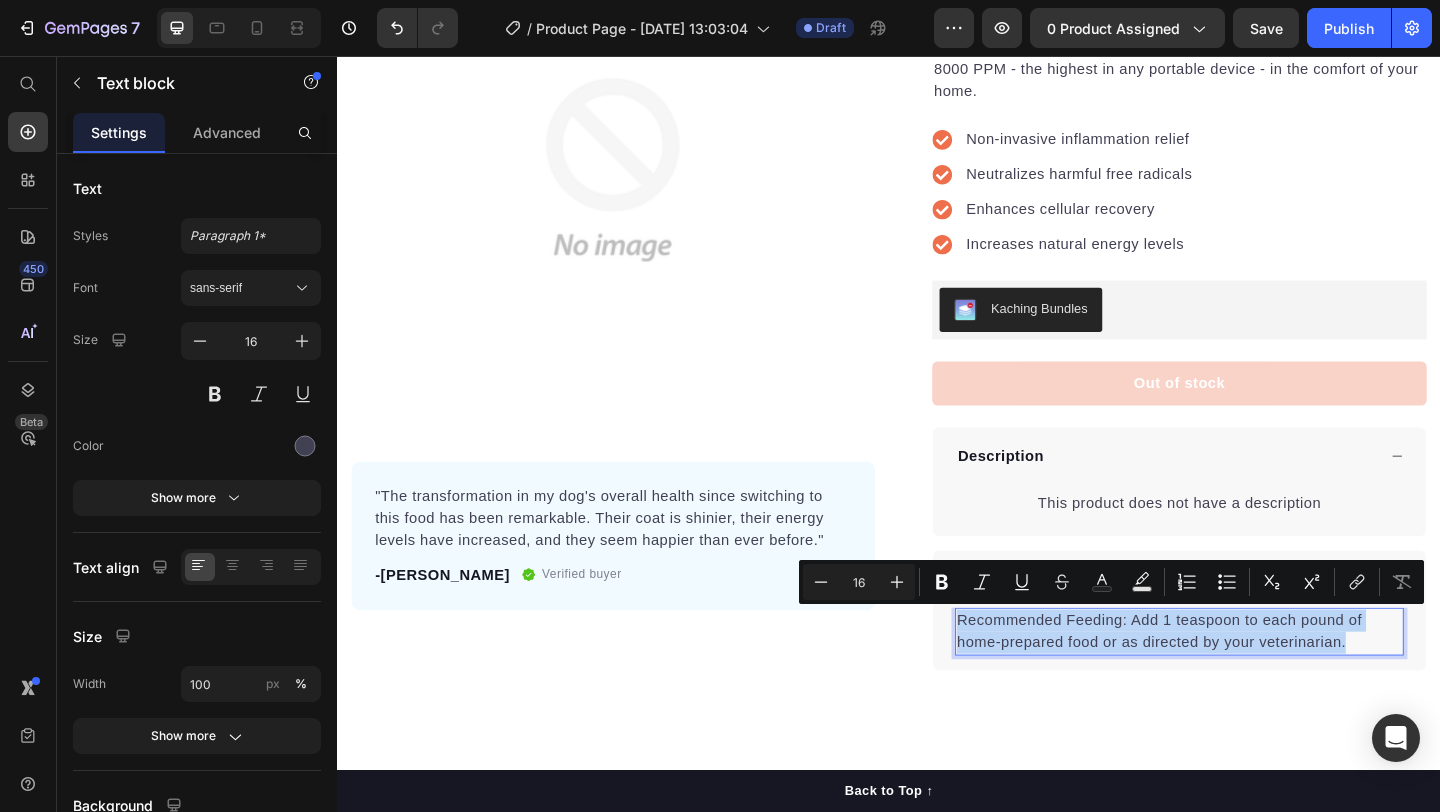 click on "Recommended Feeding: Add 1 teaspoon to each pound of home-prepared food or as directed by your veterinarian." at bounding box center [1253, 682] 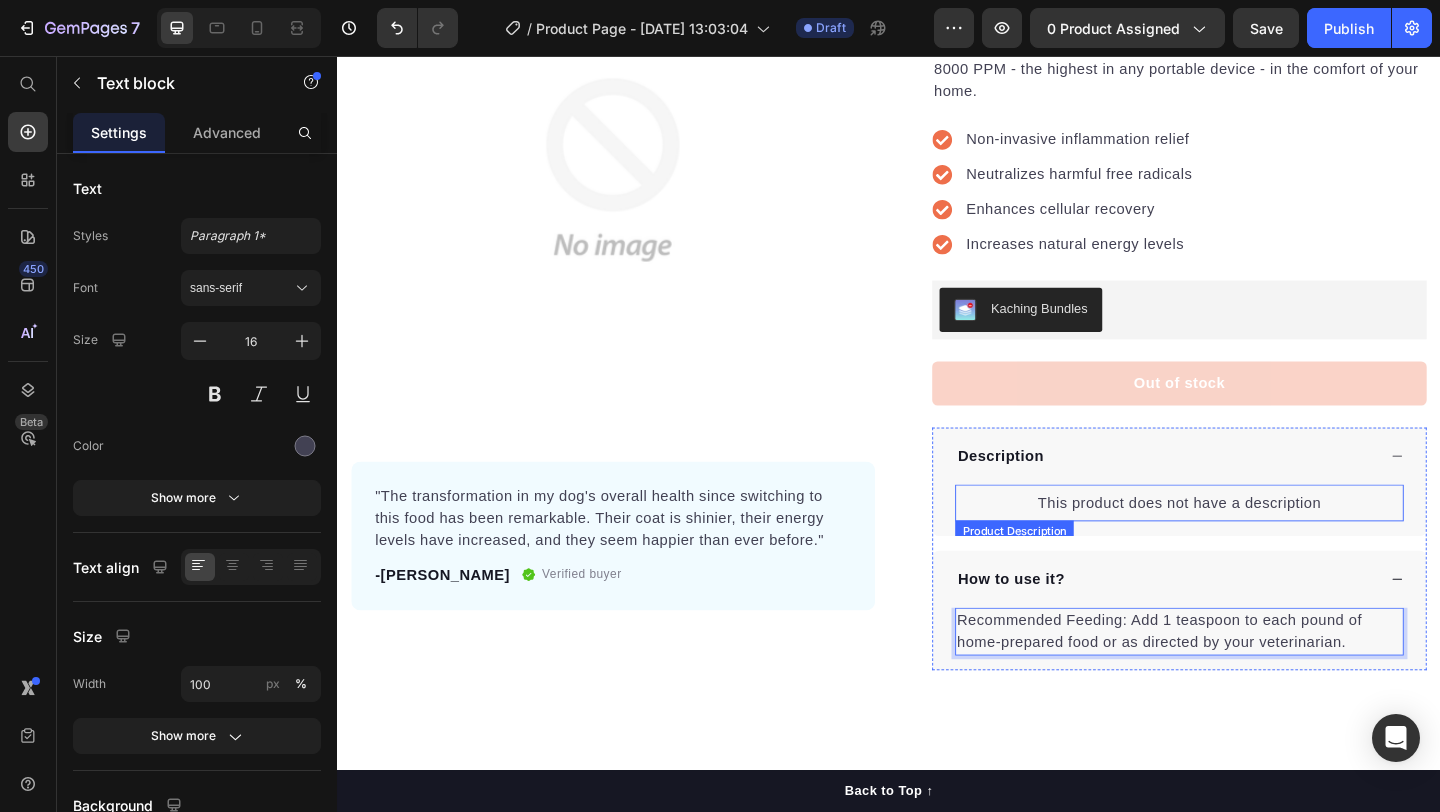 click on "This product does not have a description" at bounding box center (1253, 542) 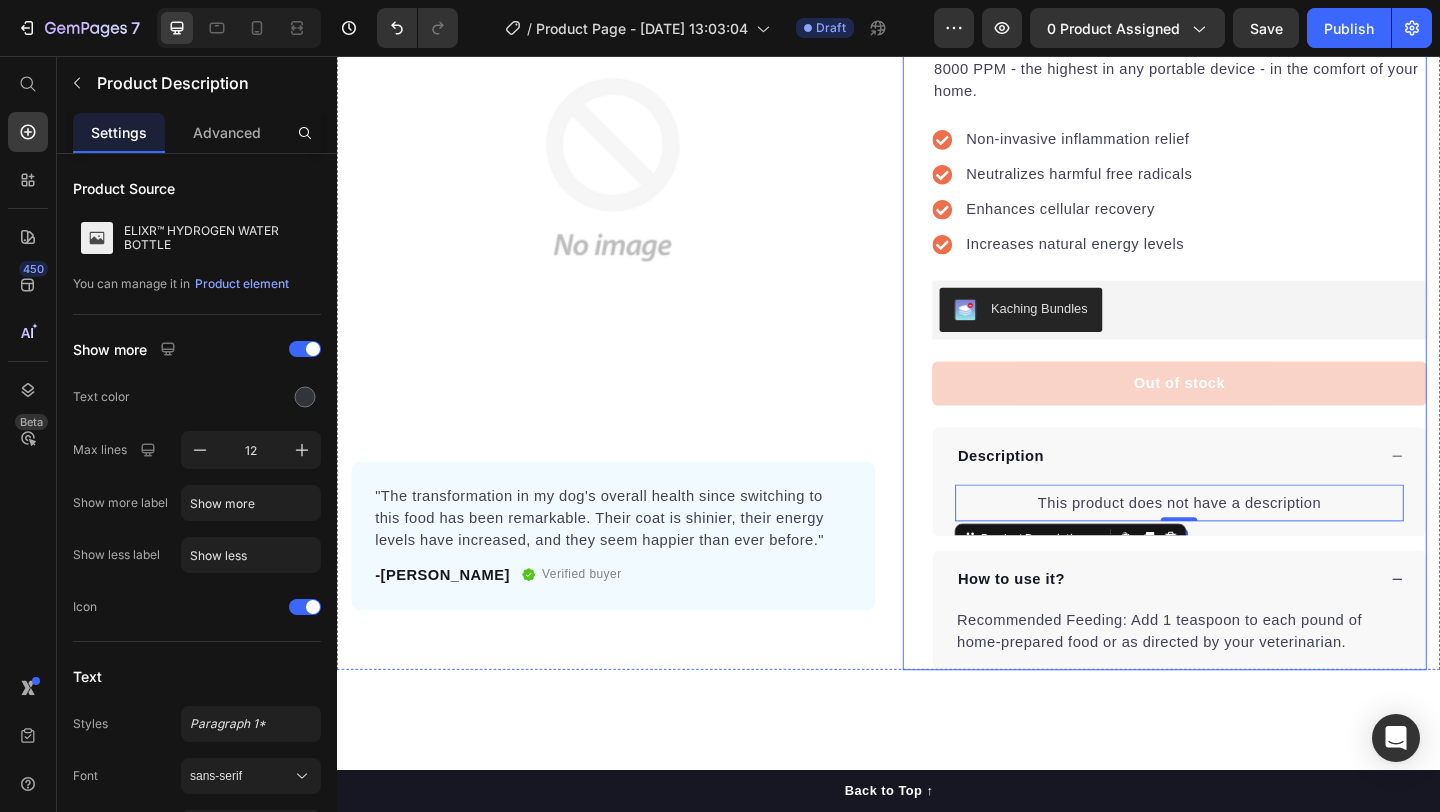 click on "Icon Icon Icon Icon Icon Icon List Hoz Rated 4.7/5 (1,027 Reviews) Text block Row ELIXR™ HYDROGEN WATER BOTTLE Product Title Naturally  reduce inflammation  in days, and boost cellular energy with 8000 PPM - the highest in any portable device - in the comfort of your home. Text block Non-invasive inflammation relief Neutralizes harmful free radicals Enhances cellular recovery Increases natural energy levels Item list Kaching Bundles Kaching Bundles Out of stock Product Cart Button Perfect for sensitive tummies Supercharge immunity System Bursting with protein, vitamins, and minerals Supports strong muscles, increases bone strength Item list
Description This product does not have a description Product Description   Edit content in Shopify 0
How to use it? Recommended Feeding: Add 1 teaspoon to each pound of home-prepared food or as directed by your veterinarian. Text block Accordion Row" at bounding box center (1237, 309) 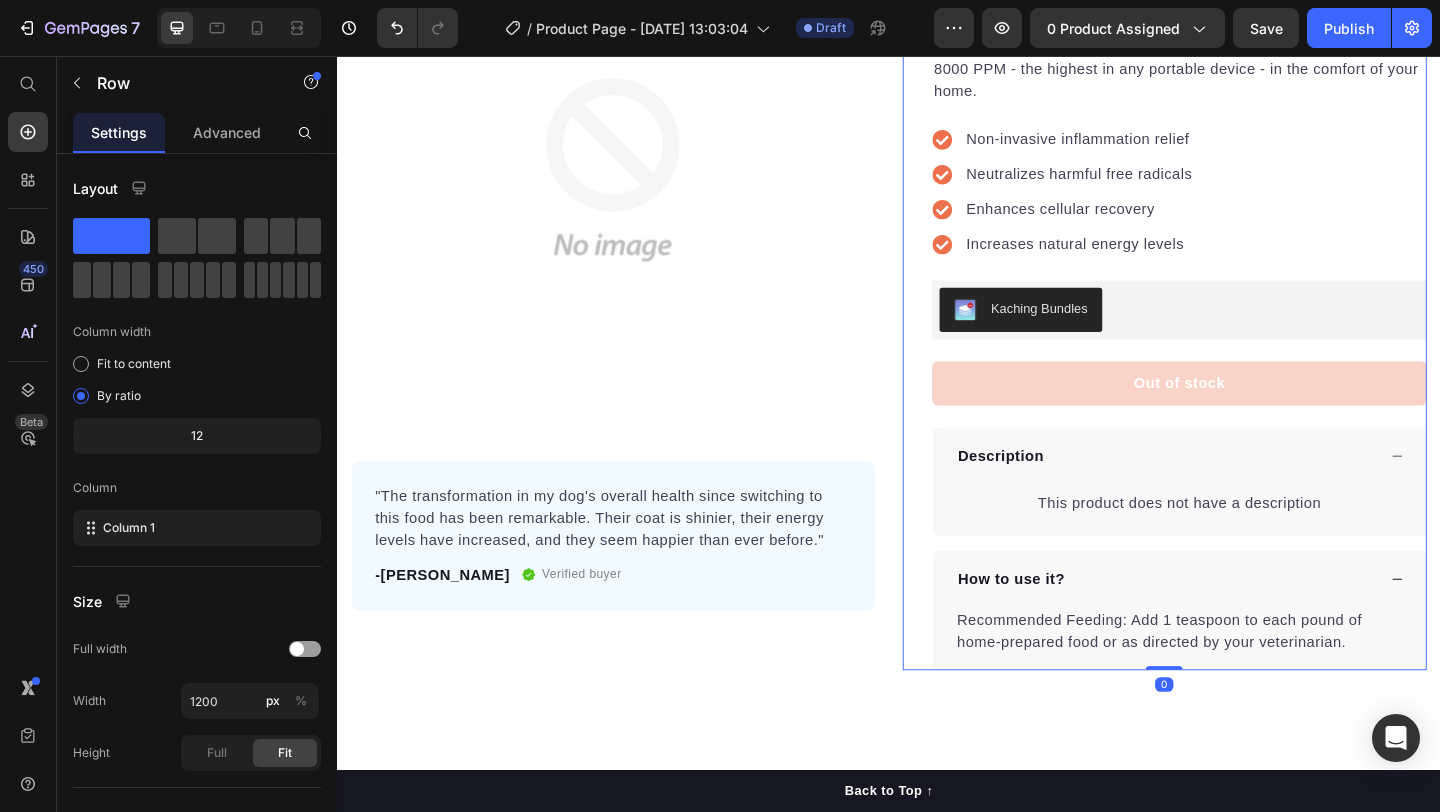 click on "This product does not have a description" at bounding box center [1253, 542] 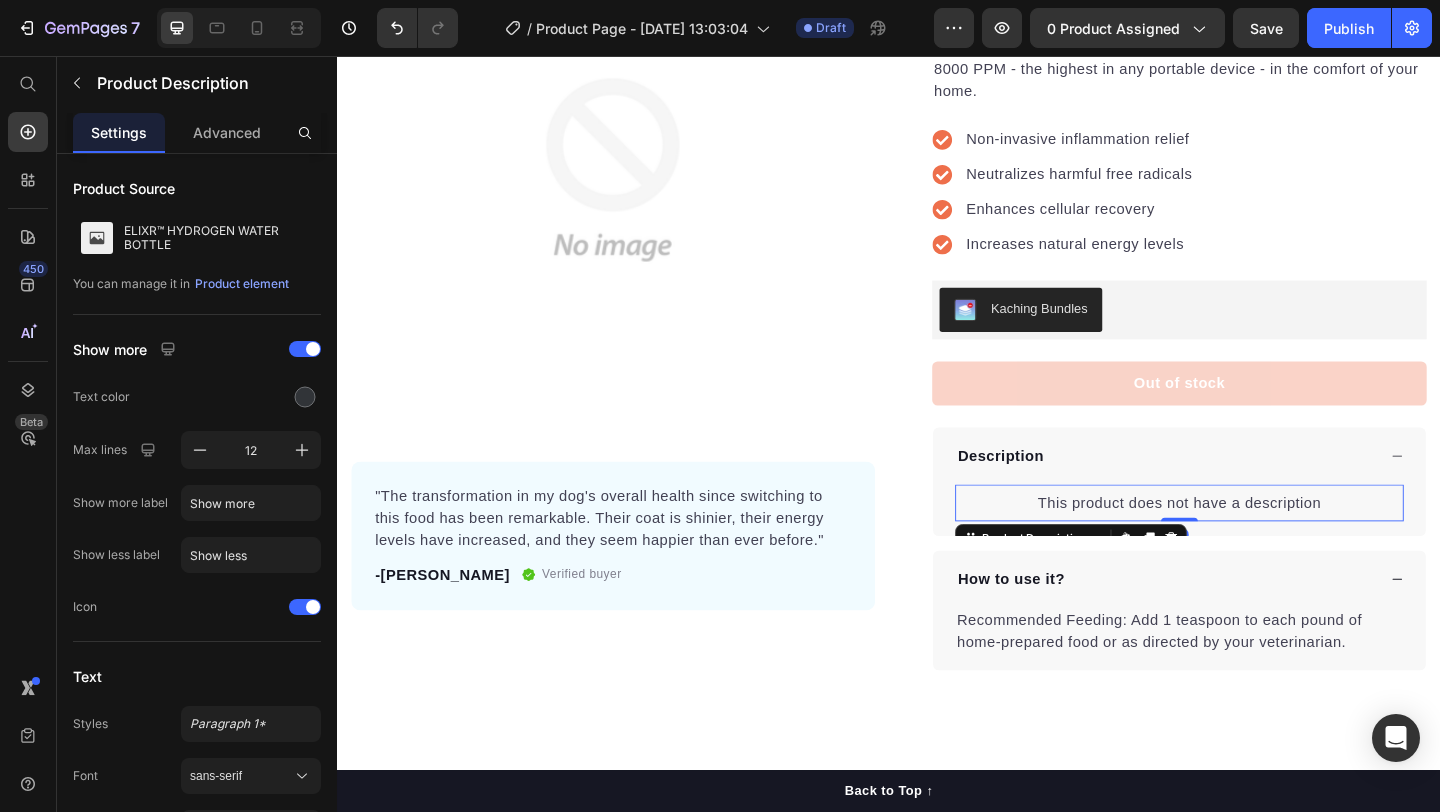 click on "Description" at bounding box center [1238, 491] 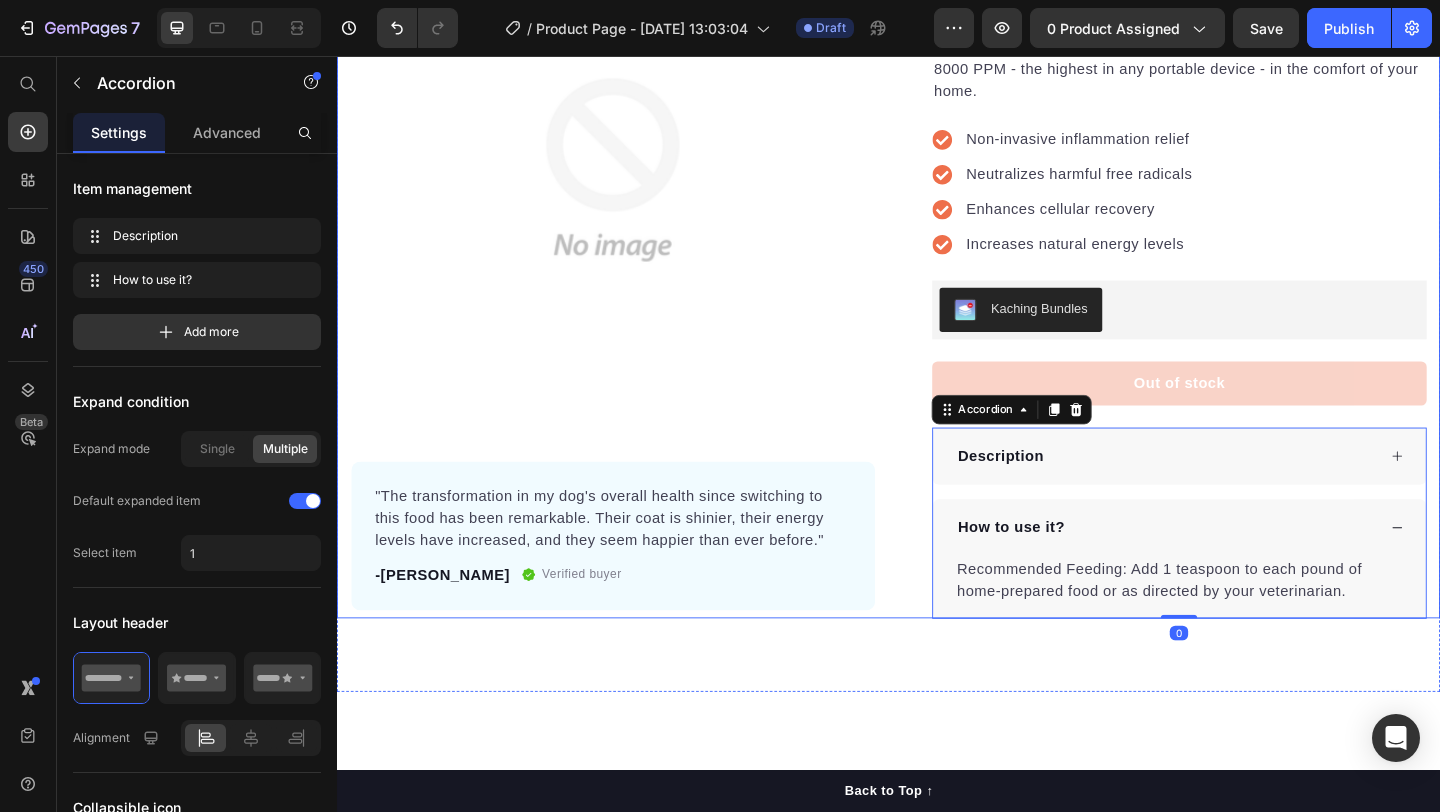 click on "Product Images "The transformation in my dog's overall health since switching to this food has been remarkable. Their coat is shinier, their energy levels have increased, and they seem happier than ever before." Text block -Daisy Text block
Verified buyer Item list Row Row "My dog absolutely loves this food! It's clear that the taste and quality are top-notch."  -Daisy Text block Row Row Icon Icon Icon Icon Icon Icon List Hoz Rated 4.7/5 (1,027 Reviews) Text block Row ELIXR™ HYDROGEN WATER BOTTLE Product Title Naturally  reduce inflammation  in days, and boost cellular energy with 8000 PPM - the highest in any portable device - in the comfort of your home. Text block Non-invasive inflammation relief Neutralizes harmful free radicals Enhances cellular recovery Increases natural energy levels Item list Kaching Bundles Kaching Bundles Out of stock Product Cart Button Perfect for sensitive tummies Supercharge immunity System Bursting with protein, vitamins, and minerals Item list" at bounding box center (937, 281) 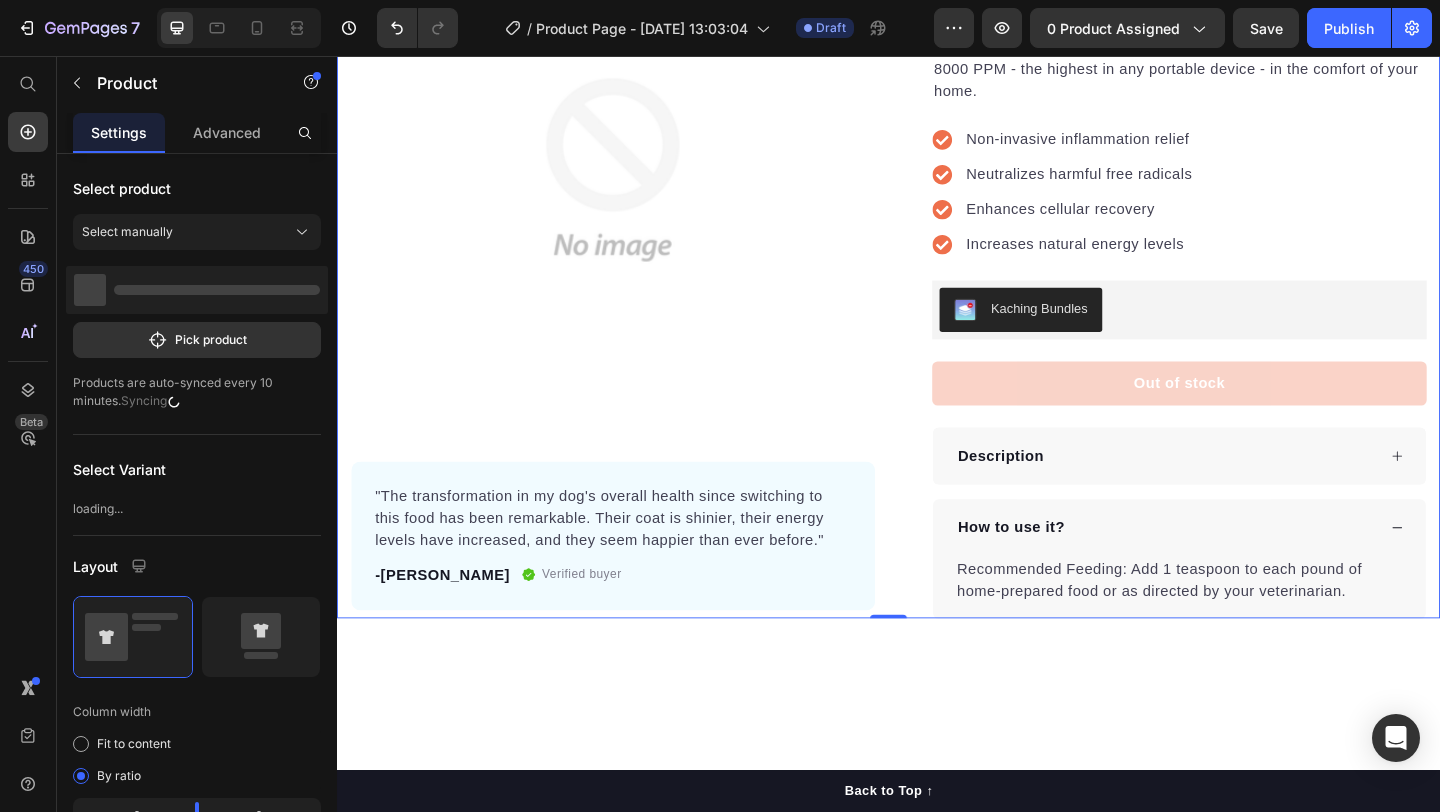 scroll, scrollTop: 322, scrollLeft: 0, axis: vertical 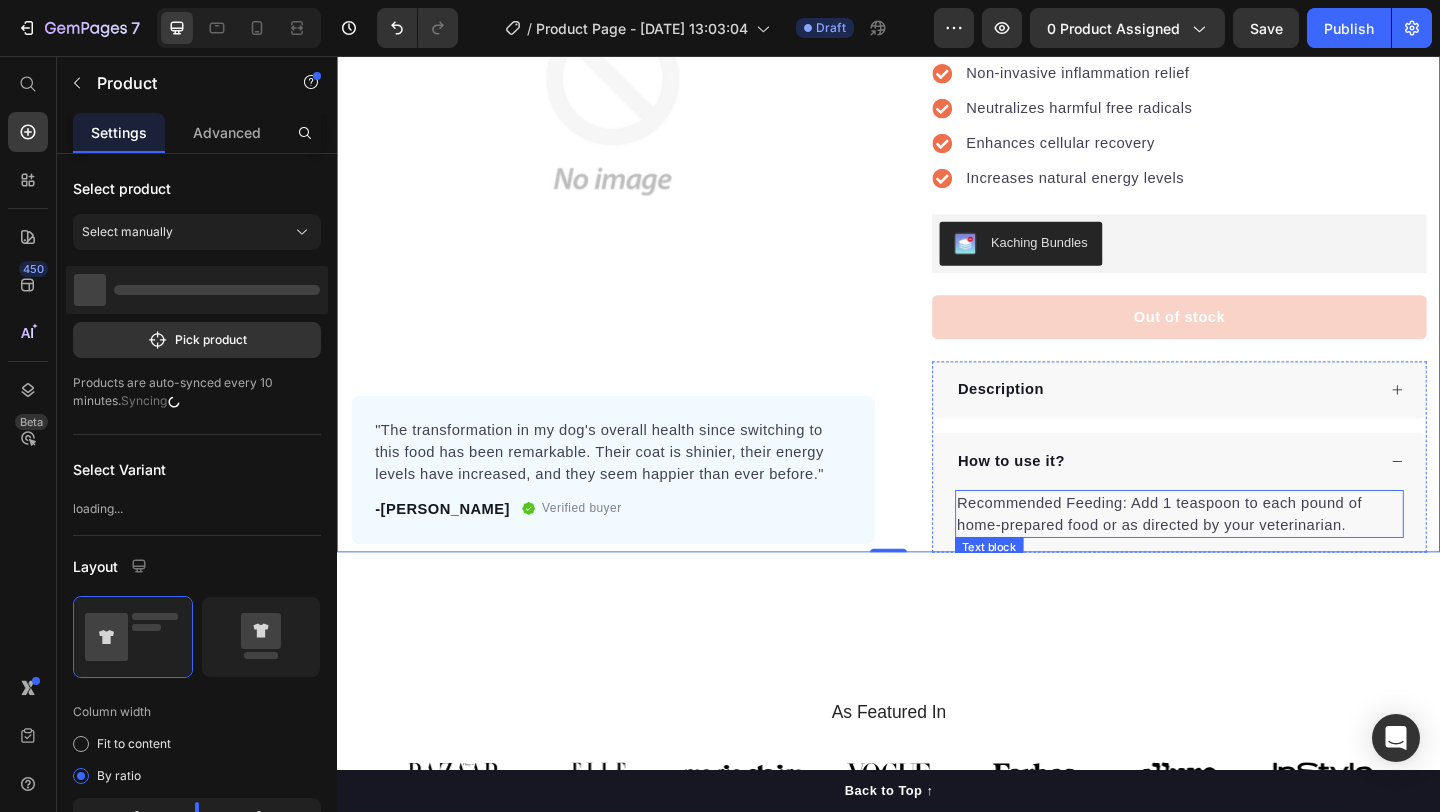 click on "Recommended Feeding: Add 1 teaspoon to each pound of home-prepared food or as directed by your veterinarian." at bounding box center [1253, 554] 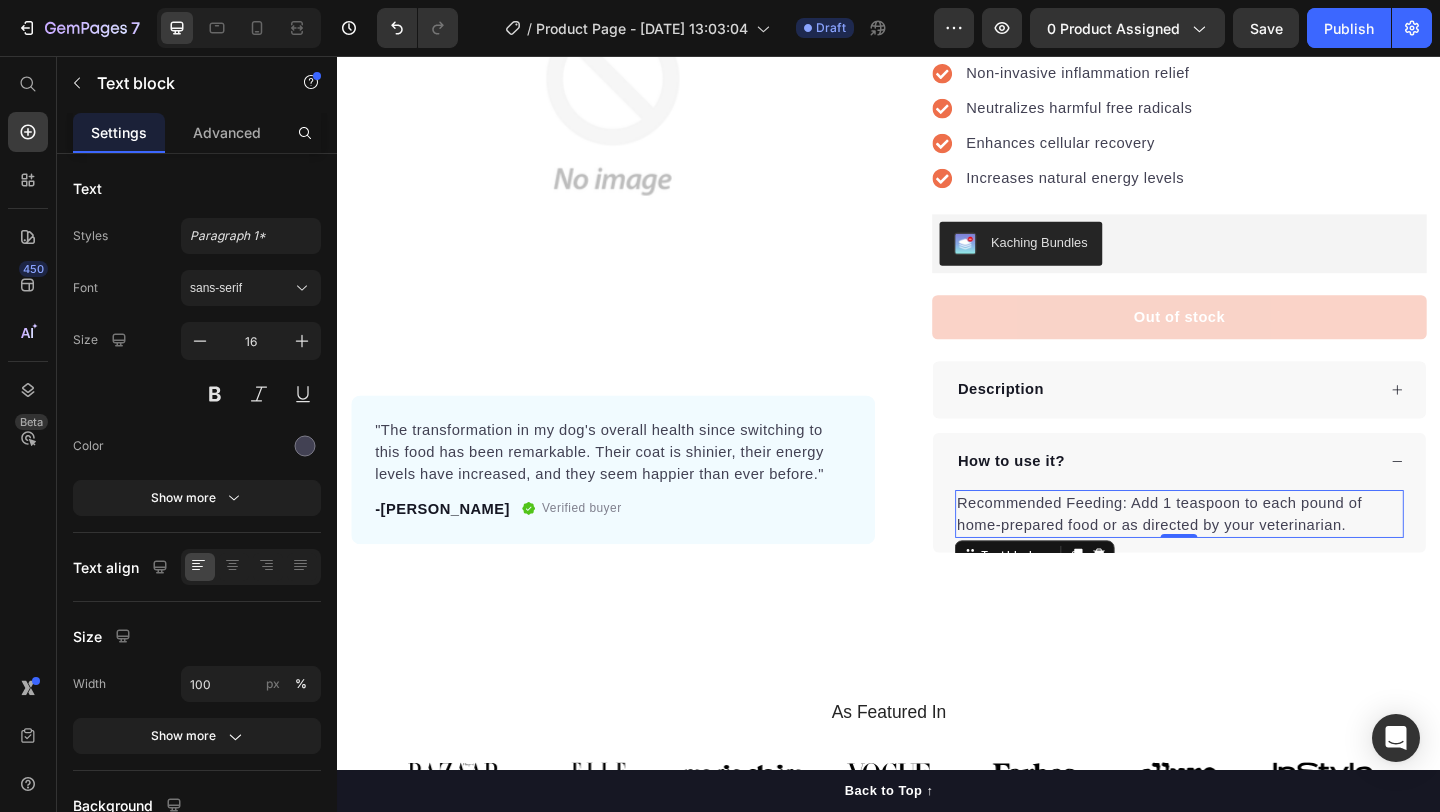 click on "Icon Icon Icon Icon Icon Icon List Hoz Rated 4.7/5 (1,027 Reviews) Text block Row ELIXR™ HYDROGEN WATER BOTTLE Product Title Naturally  reduce inflammation  in days, and boost cellular energy with 8000 PPM - the highest in any portable device - in the comfort of your home. Text block Non-invasive inflammation relief Neutralizes harmful free radicals Enhances cellular recovery Increases natural energy levels Item list Kaching Bundles Kaching Bundles Out of stock Product Cart Button Perfect for sensitive tummies Supercharge immunity System Bursting with protein, vitamins, and minerals Supports strong muscles, increases bone strength Item list
Description
How to use it? Recommended Feeding: Add 1 teaspoon to each pound of home-prepared food or as directed by your veterinarian. Text block   0 Accordion Row" at bounding box center (1237, 209) 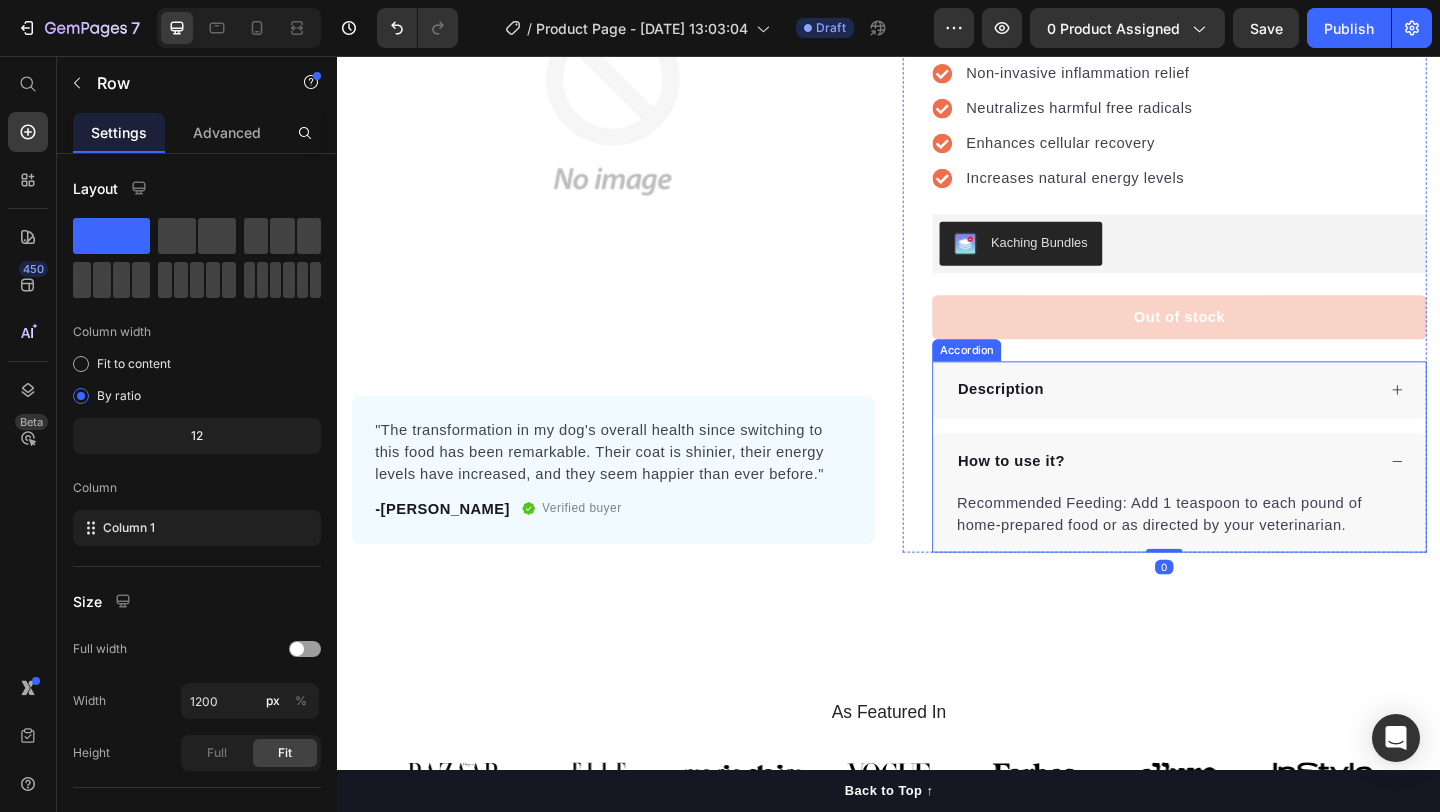 scroll, scrollTop: 253, scrollLeft: 0, axis: vertical 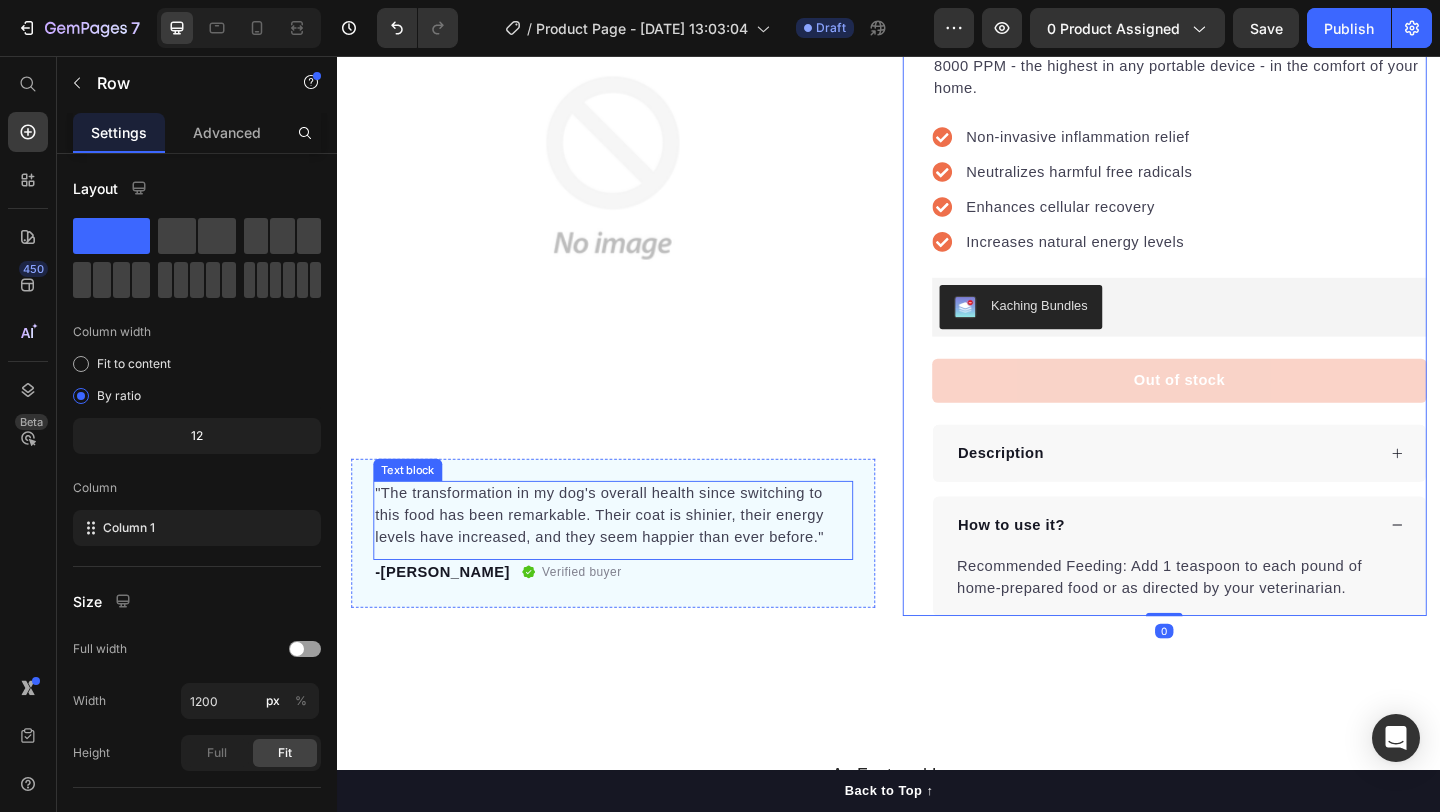 click on ""The transformation in my dog's overall health since switching to this food has been remarkable. Their coat is shinier, their energy levels have increased, and they seem happier than ever before."" at bounding box center [637, 556] 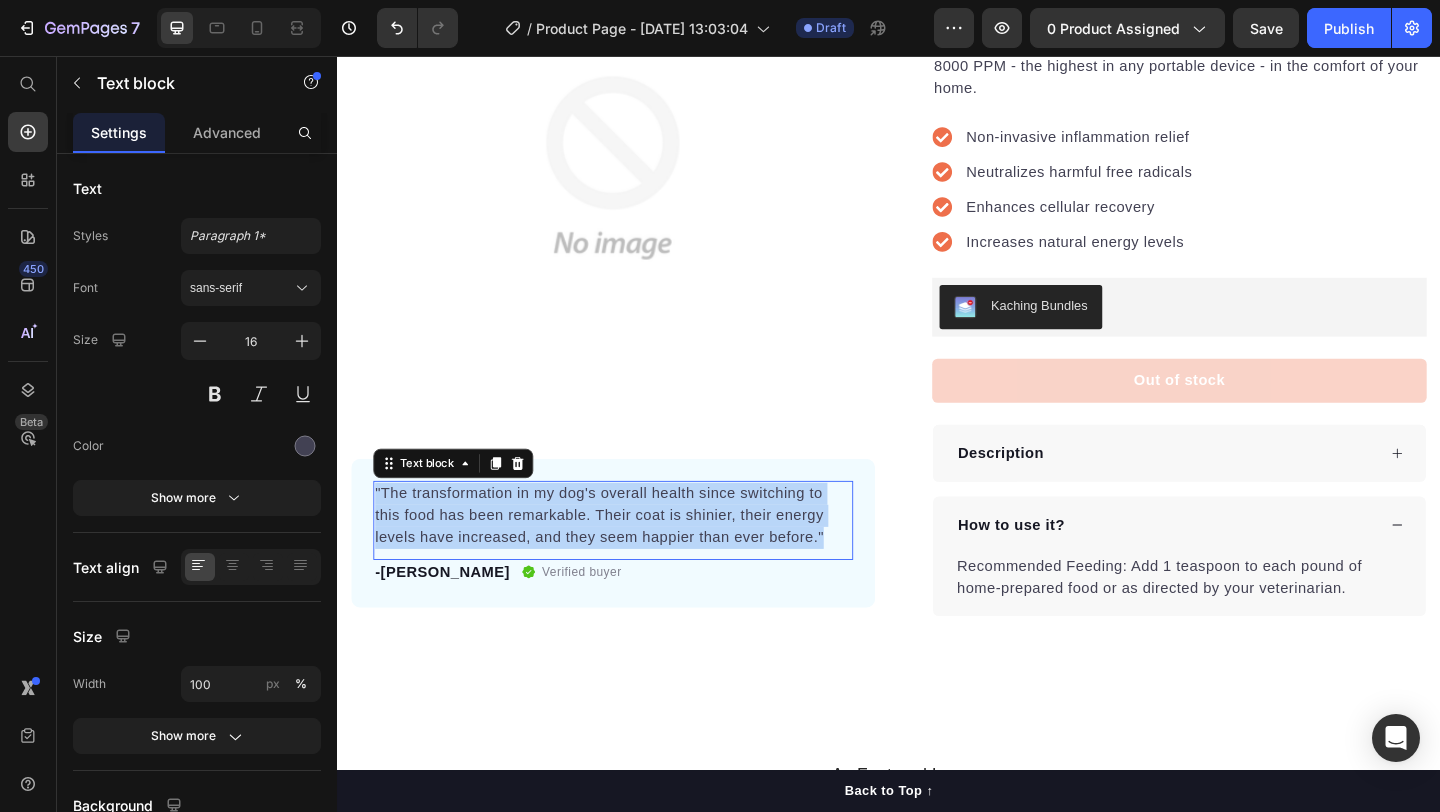 click on ""The transformation in my dog's overall health since switching to this food has been remarkable. Their coat is shinier, their energy levels have increased, and they seem happier than ever before."" at bounding box center (637, 556) 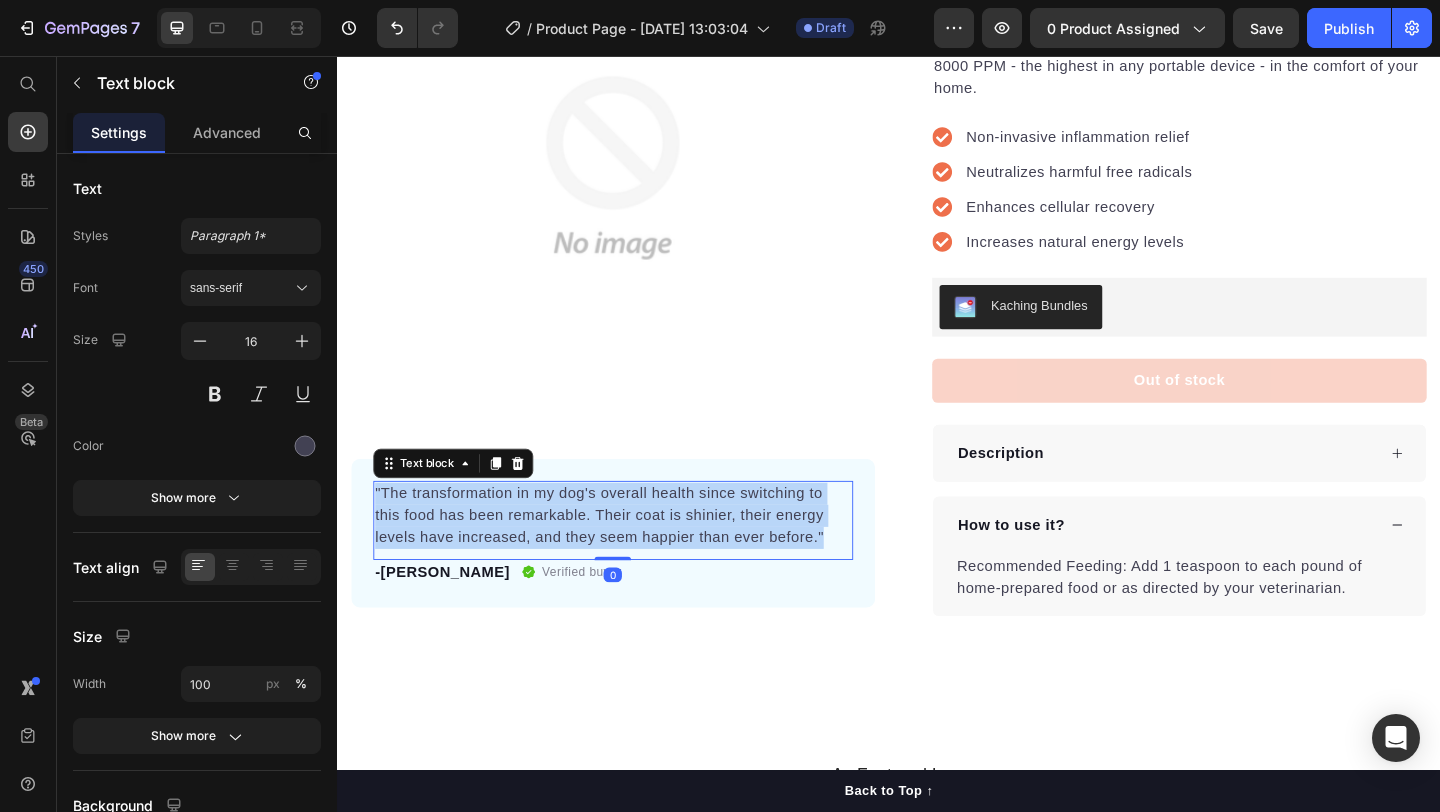 click on ""The transformation in my dog's overall health since switching to this food has been remarkable. Their coat is shinier, their energy levels have increased, and they seem happier than ever before."" at bounding box center [637, 556] 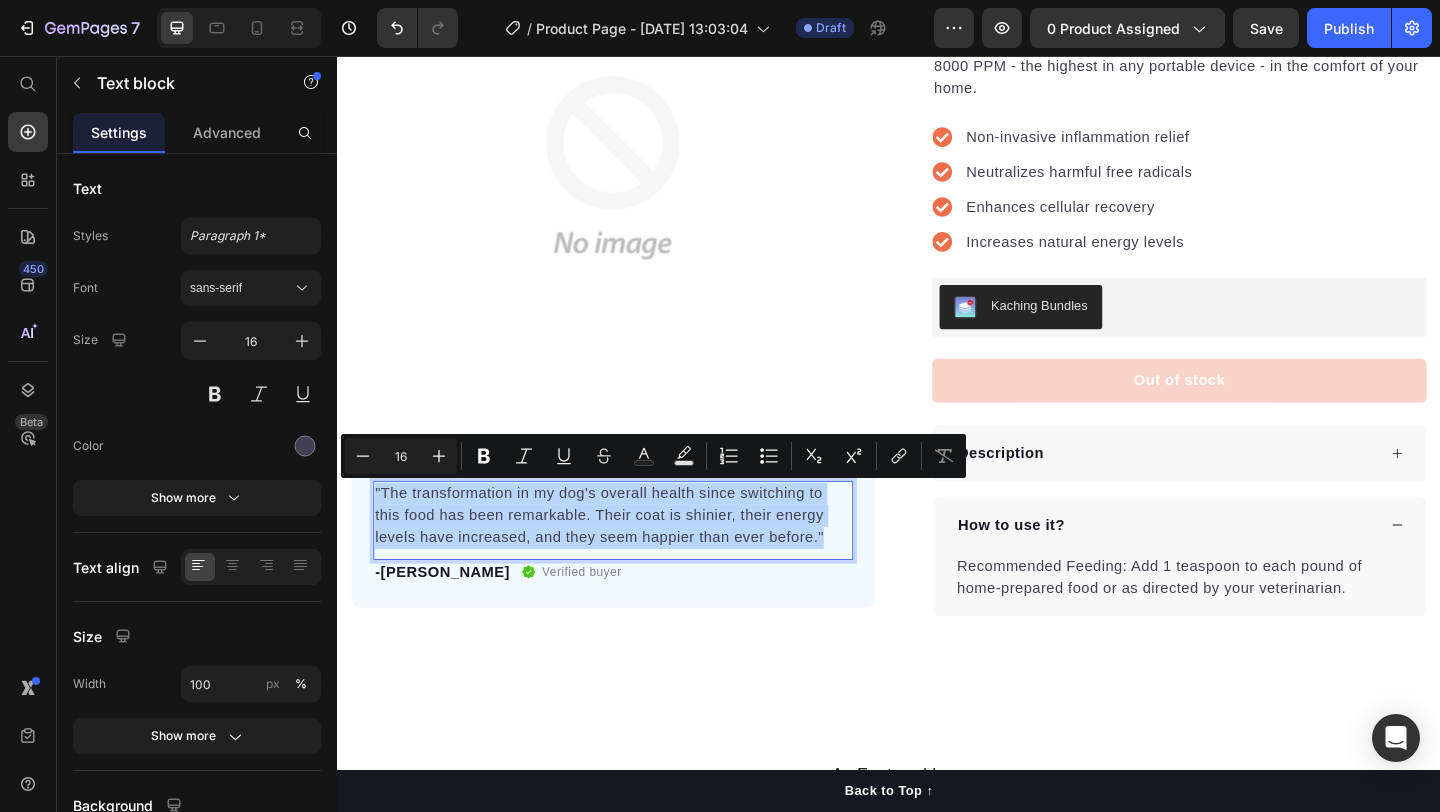 copy on ""The transformation in my dog's overall health since switching to this food has been remarkable. Their coat is shinier, their energy levels have increased, and they seem happier than ever before."" 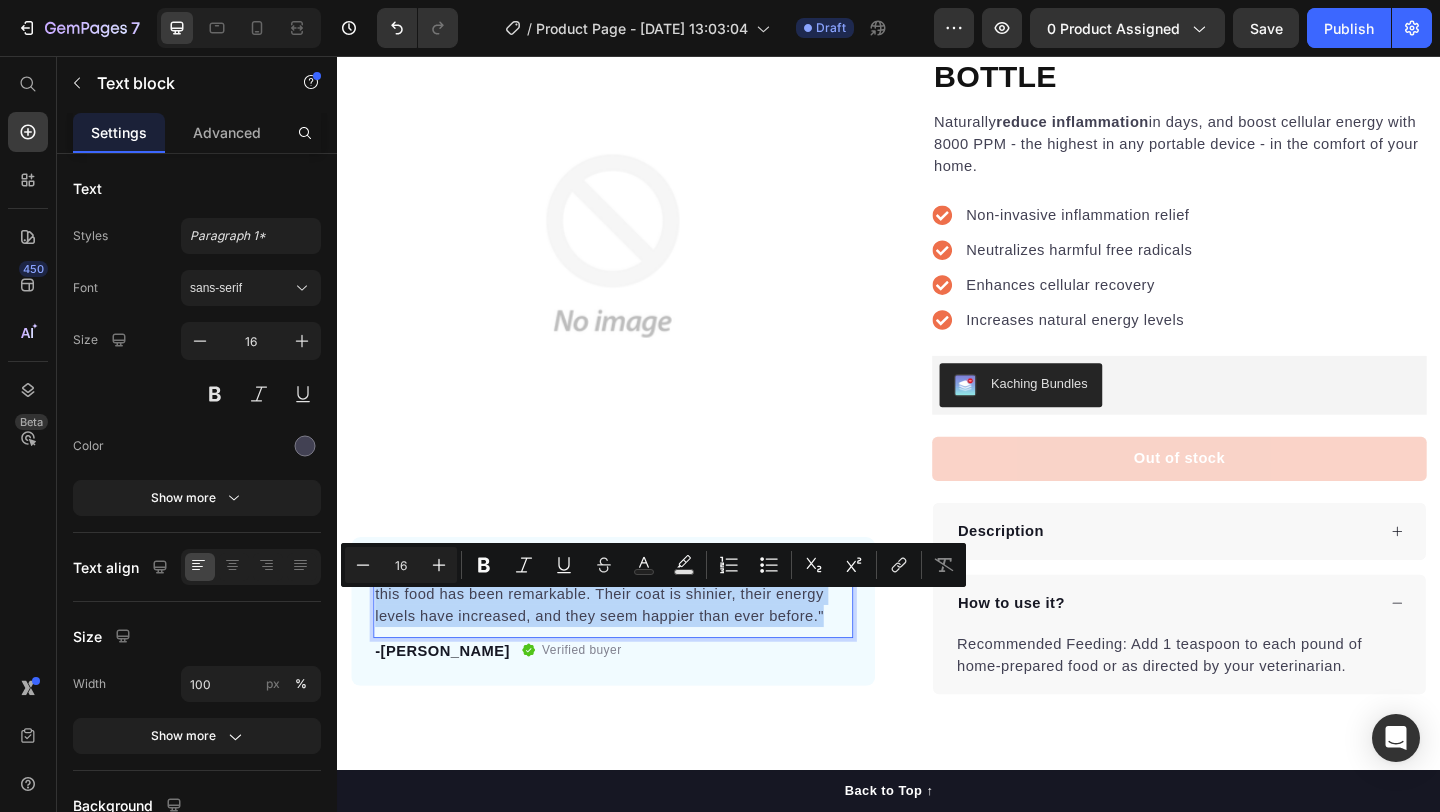scroll, scrollTop: 119, scrollLeft: 0, axis: vertical 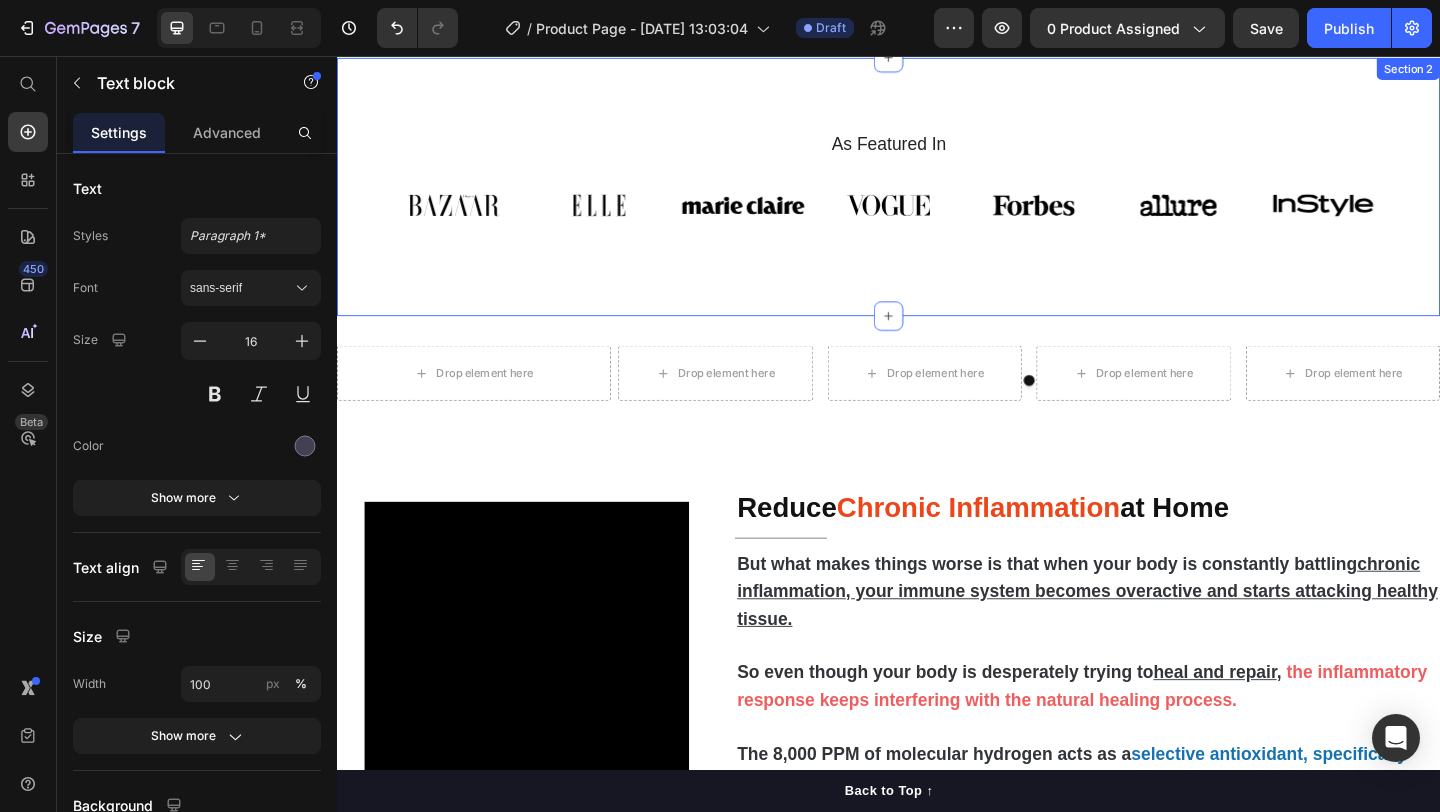click on "As Featured In Heading Image Image Image Image Image Image Image Carousel Row Section 2" at bounding box center (937, 199) 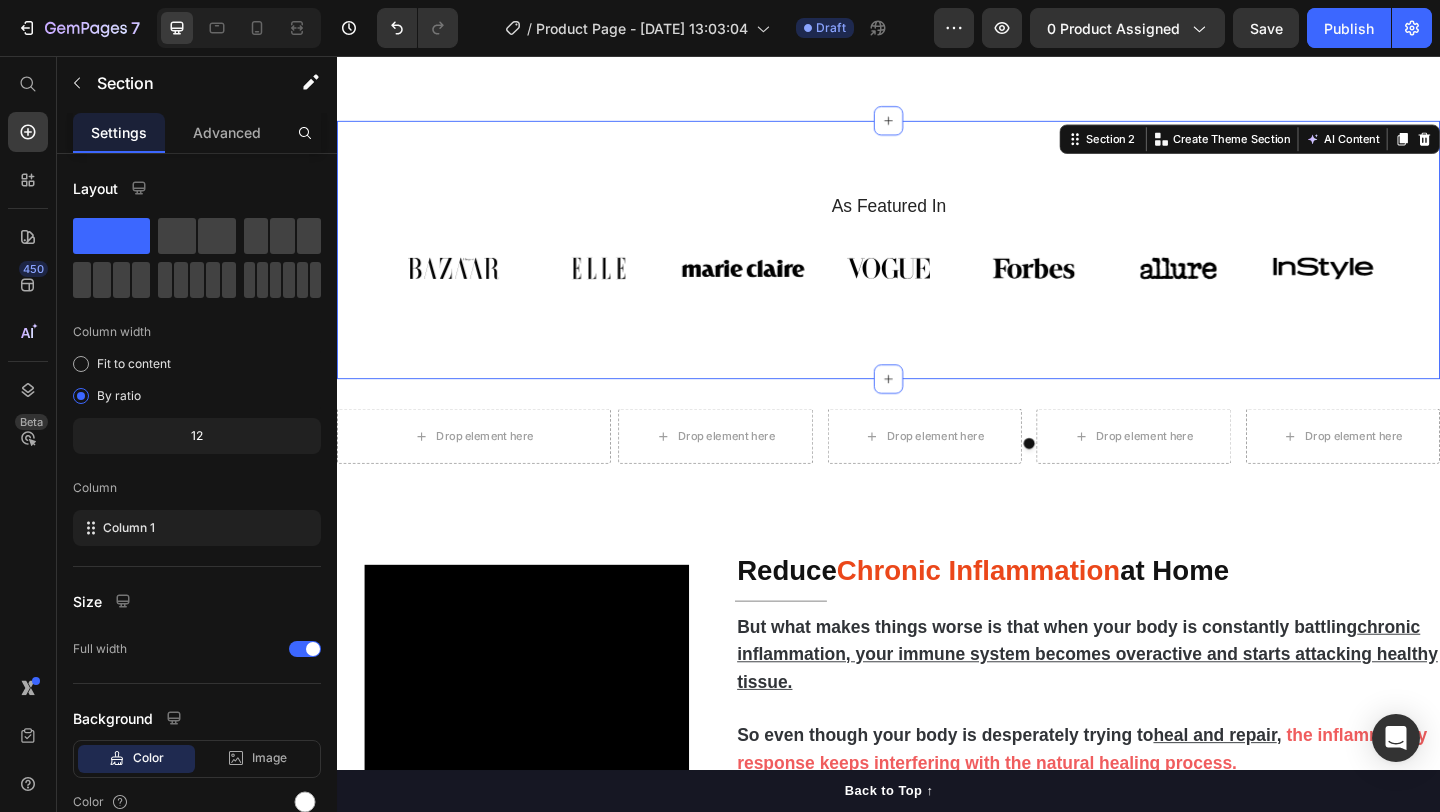 scroll, scrollTop: 794, scrollLeft: 0, axis: vertical 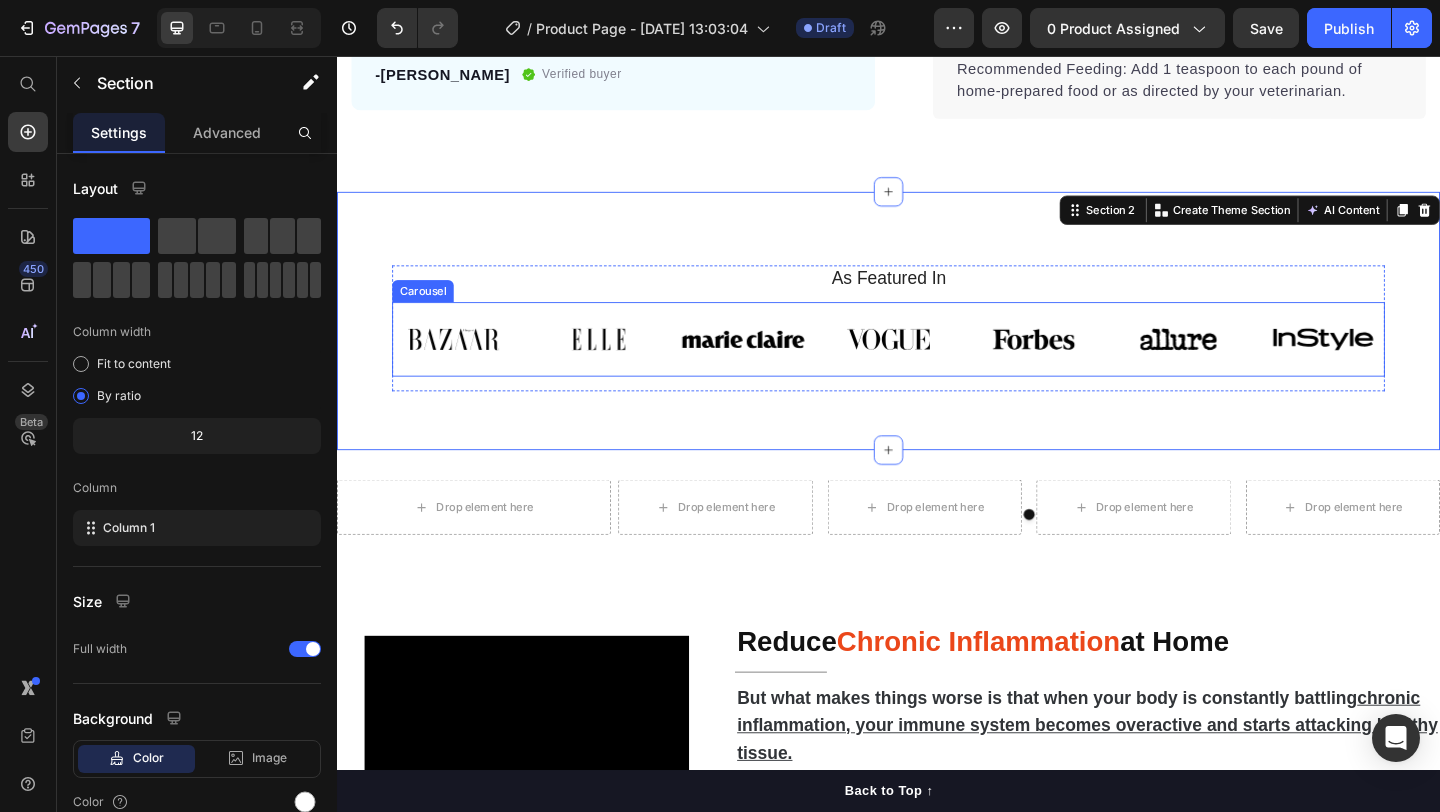 click at bounding box center [779, 364] 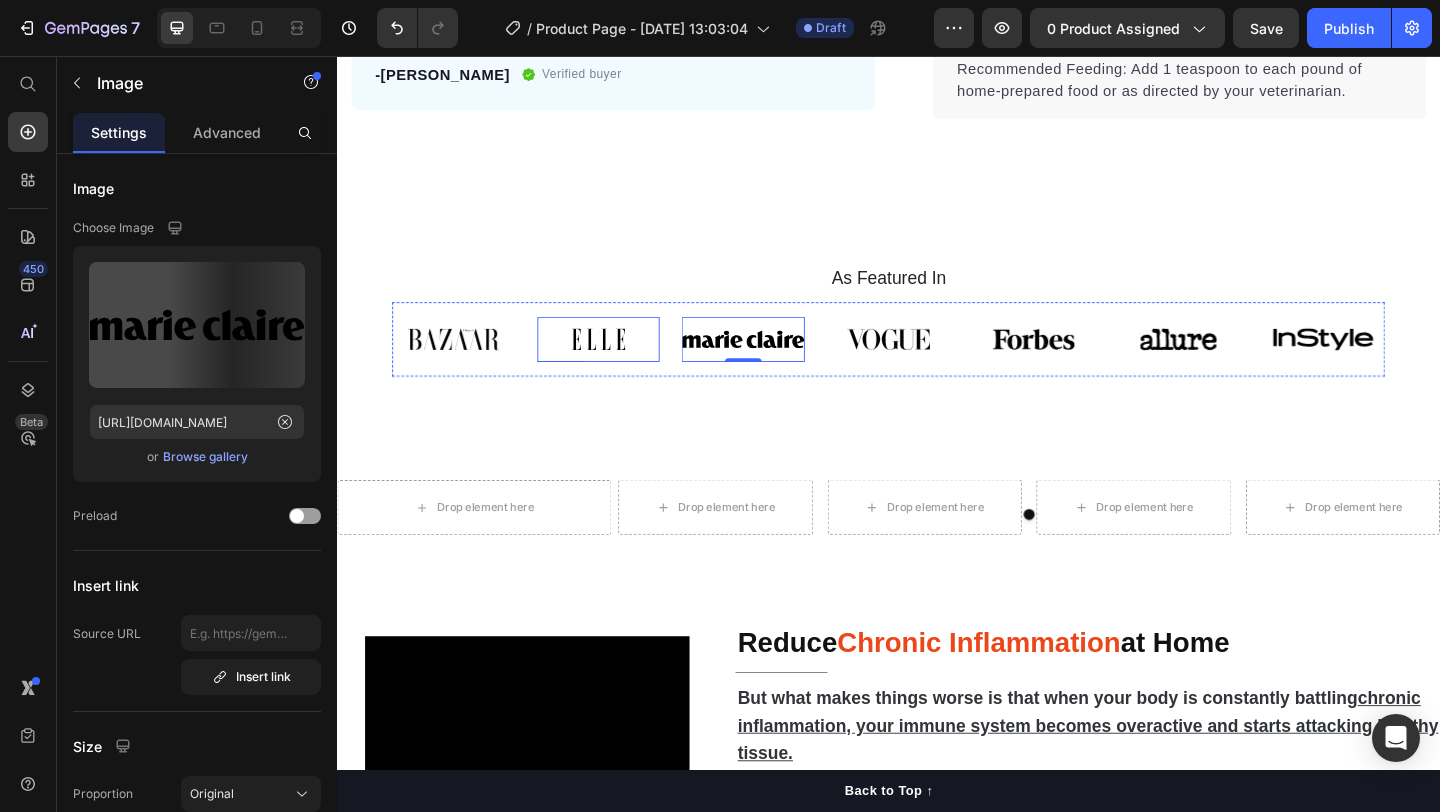 click at bounding box center [622, 364] 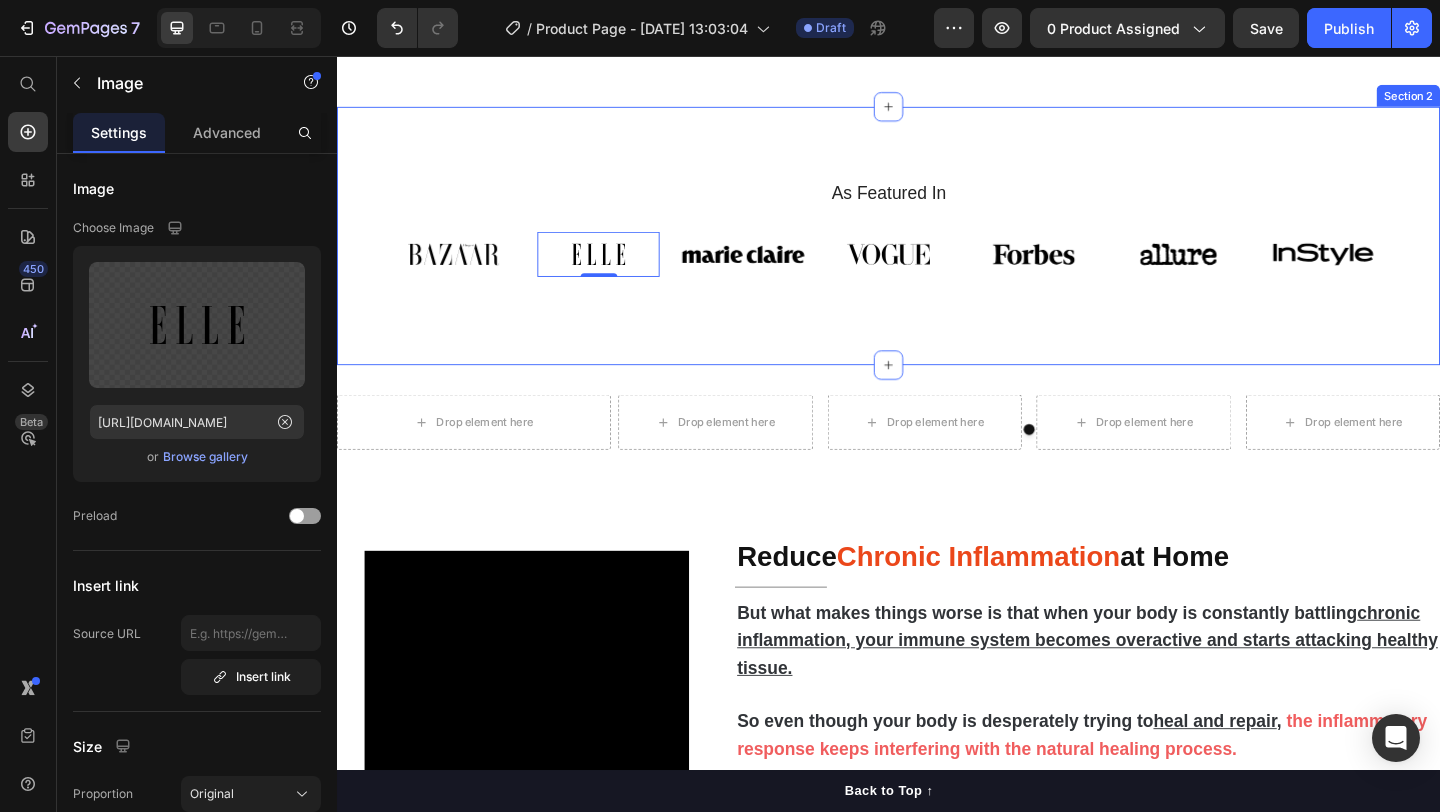 scroll, scrollTop: 902, scrollLeft: 0, axis: vertical 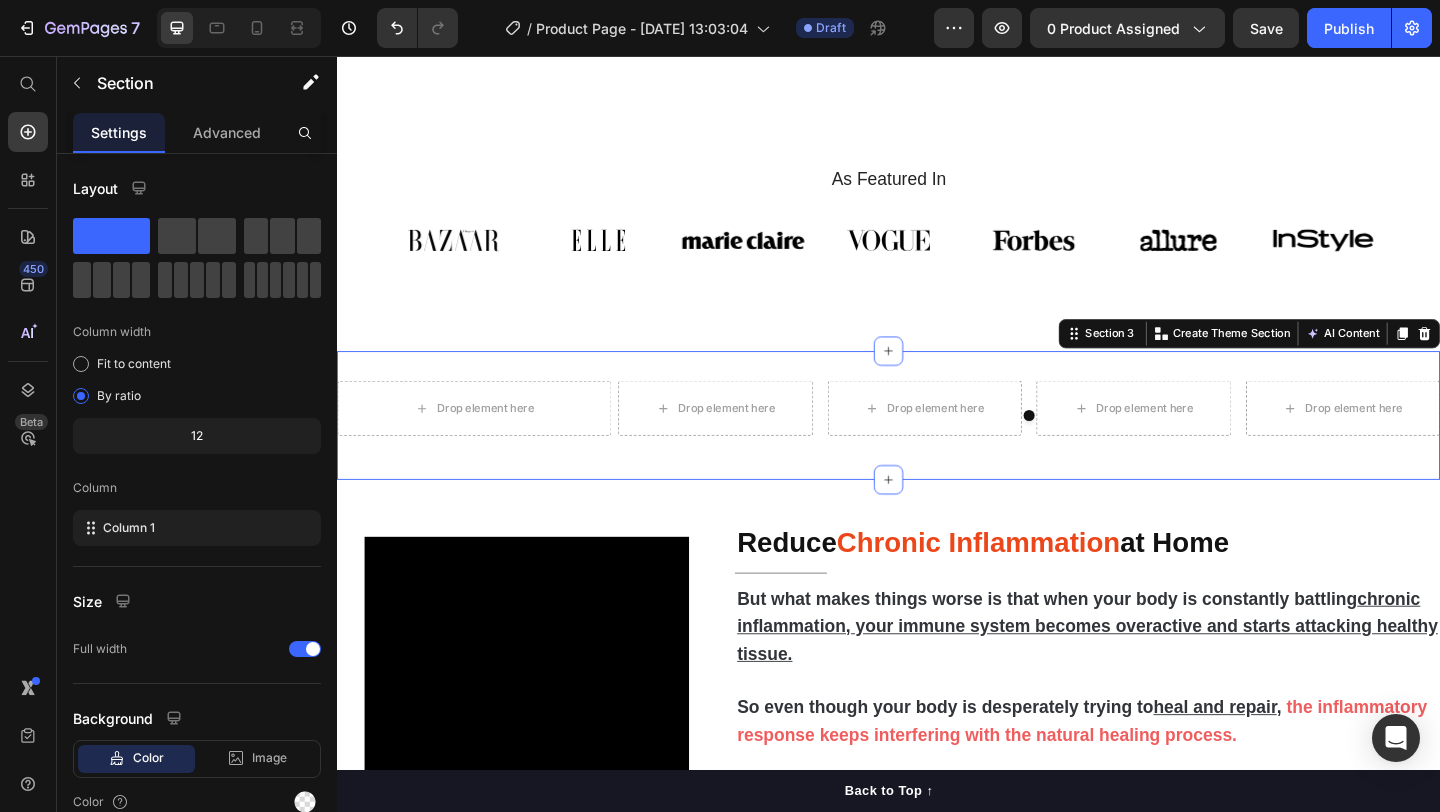 click on "Drop element here
Drop element here
Drop element here
Drop element here
Drop element here
Carousel Row Section 3   You can create reusable sections Create Theme Section AI Content Write with GemAI What would you like to describe here? Tone and Voice Persuasive Product Show more Generate" at bounding box center (937, 447) 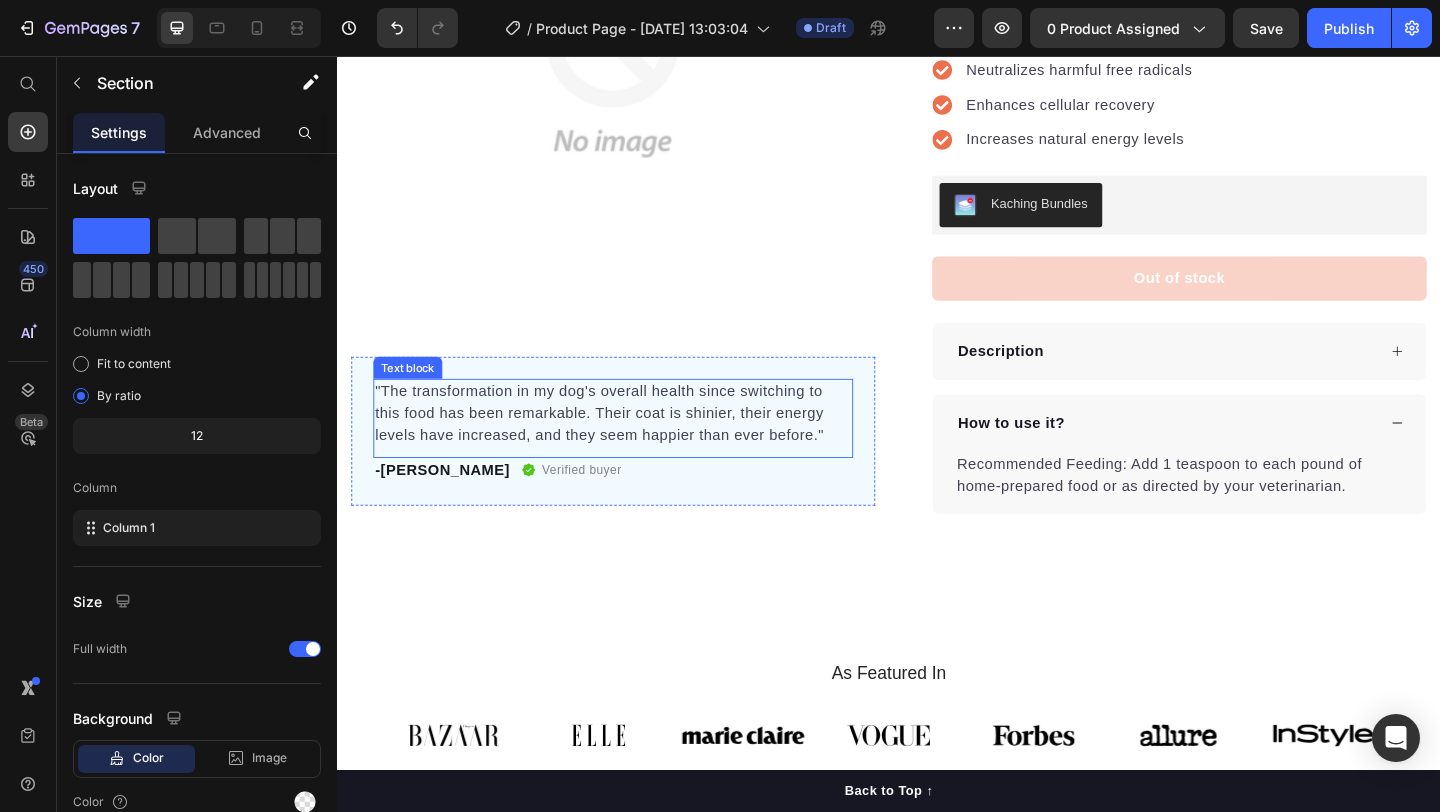 scroll, scrollTop: 376, scrollLeft: 0, axis: vertical 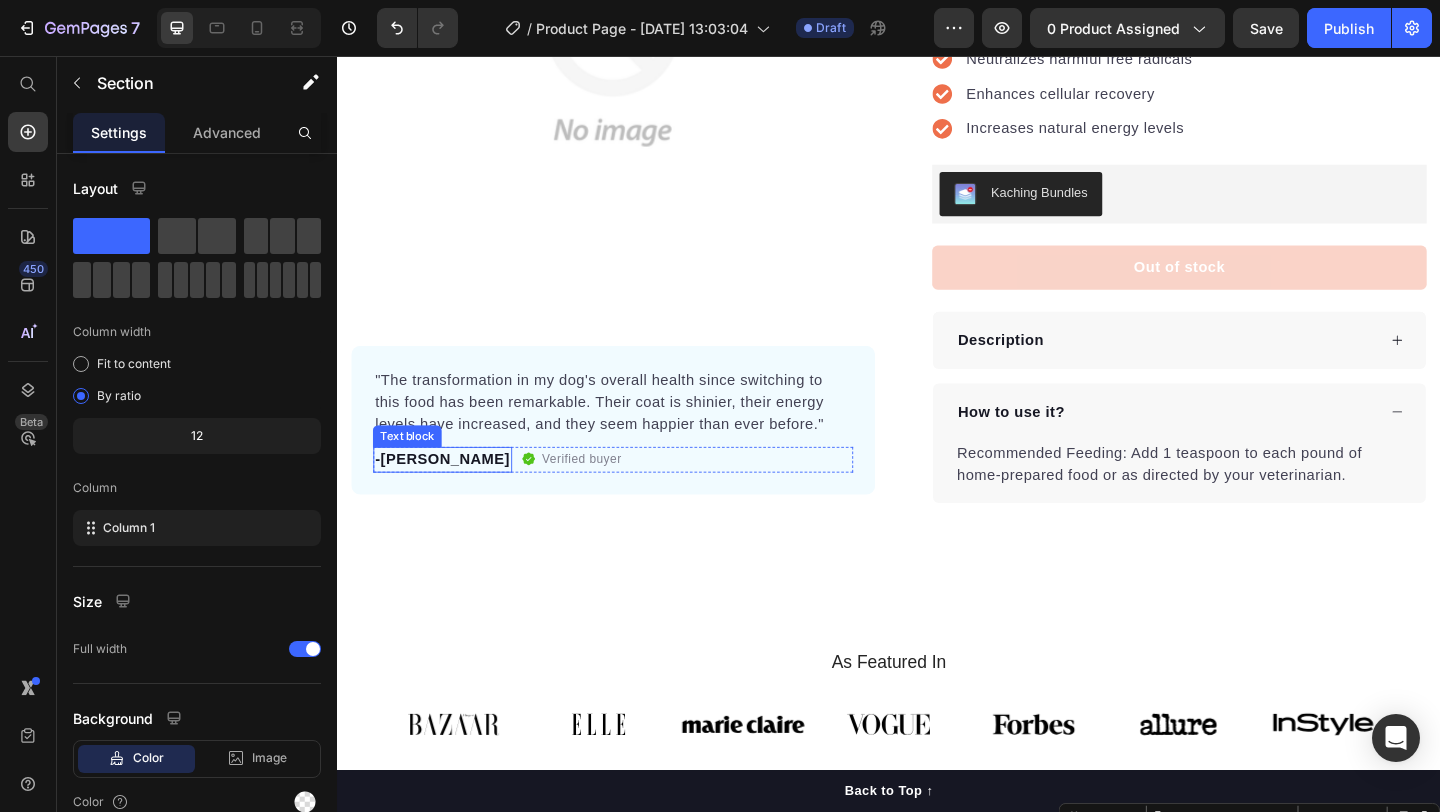 click on "-Daisy" at bounding box center [451, 495] 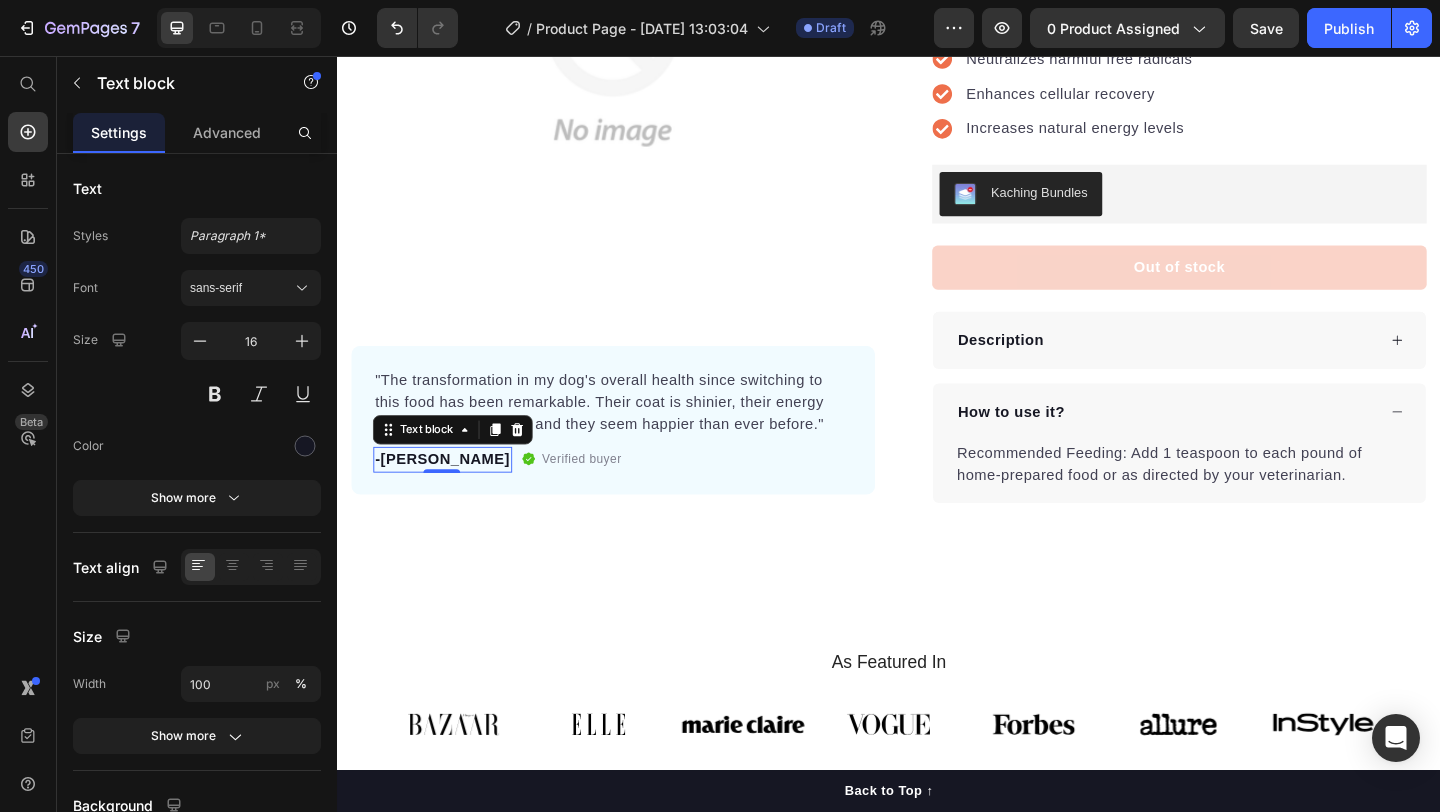 click on "-Daisy" at bounding box center [451, 495] 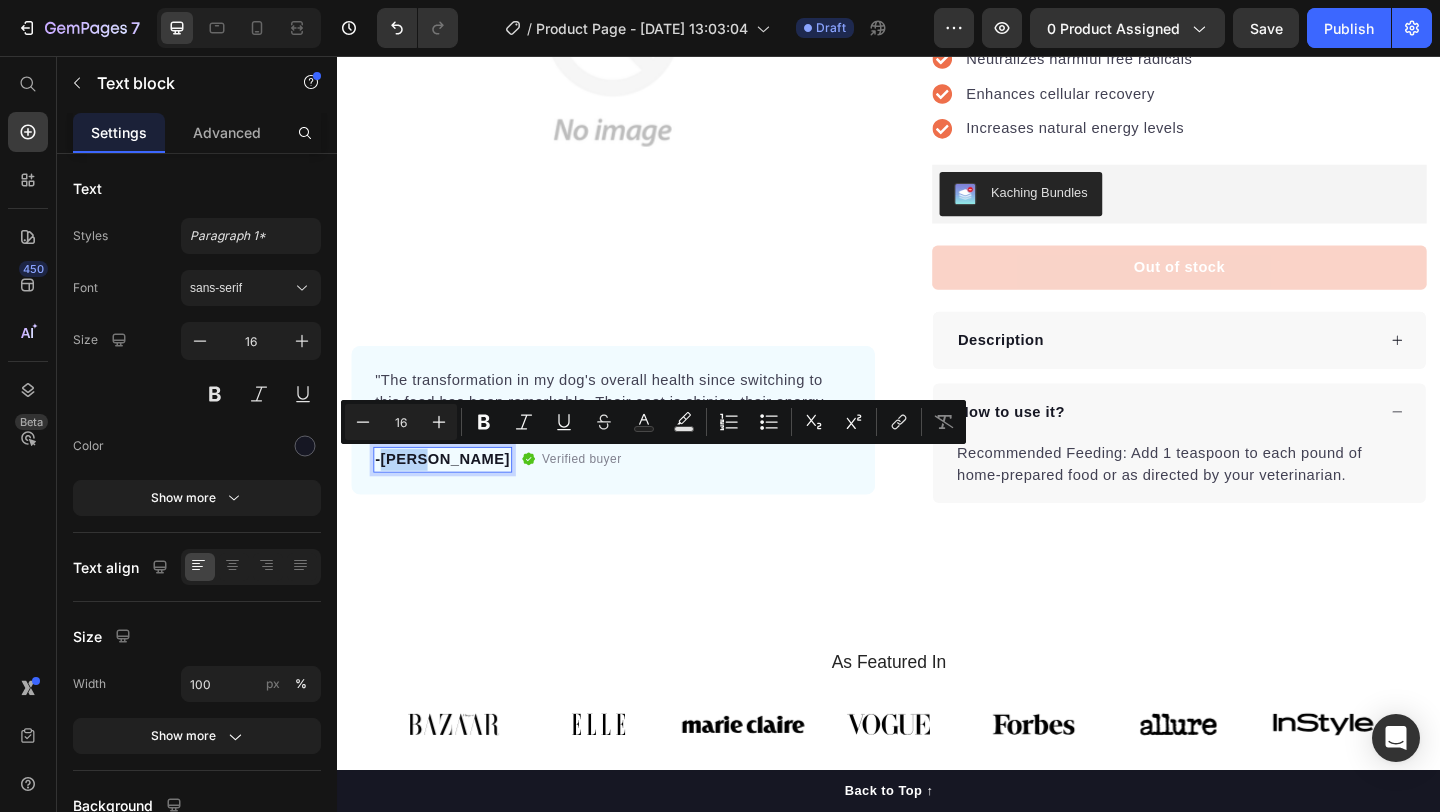 click on "-Daisy" at bounding box center (451, 495) 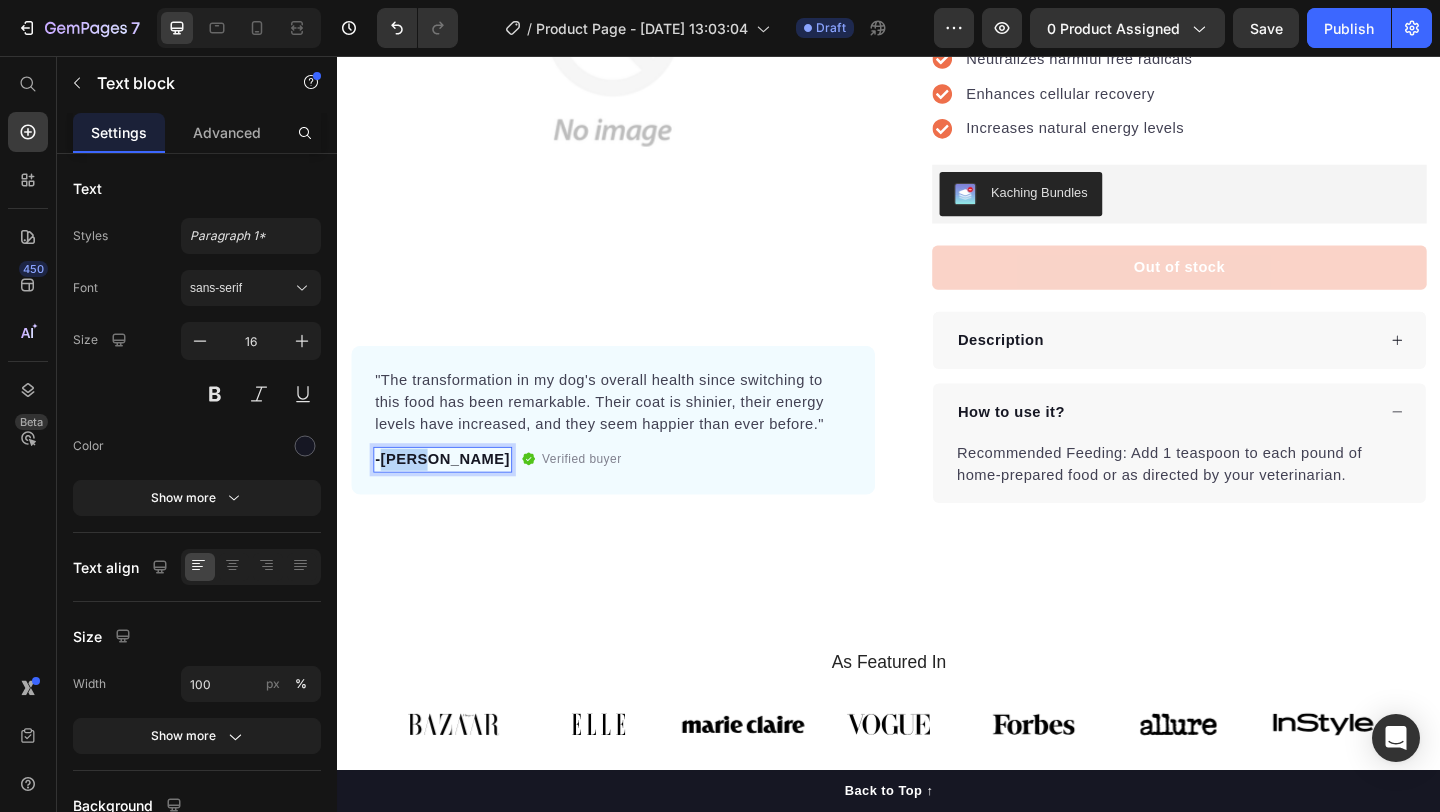 click on "-Daisy" at bounding box center (451, 495) 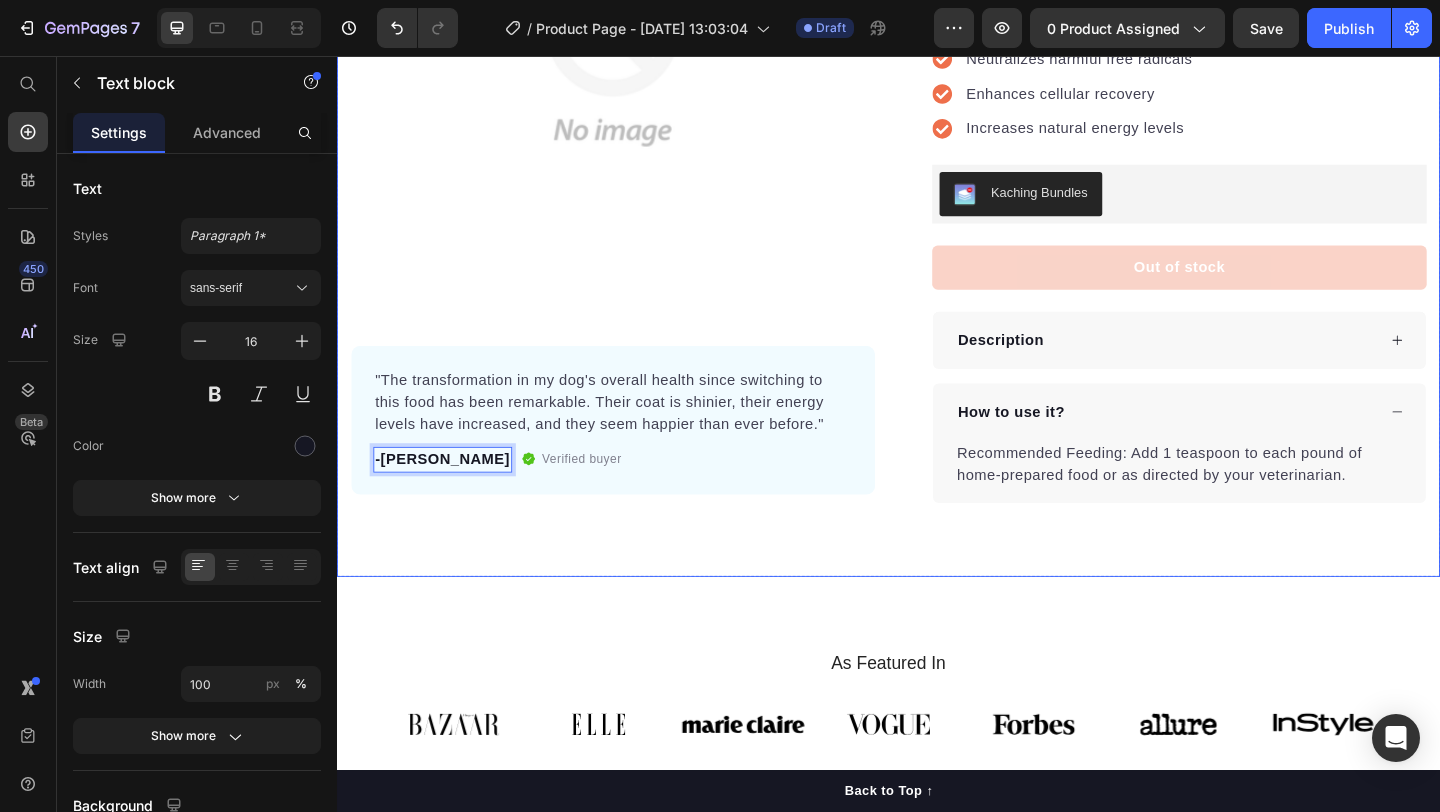 click on "Product Images "The transformation in my dog's overall health since switching to this food has been remarkable. Their coat is shinier, their energy levels have increased, and they seem happier than ever before." Text block -Matt D. Text block   0
Verified buyer Item list Row Row "My dog absolutely loves this food! It's clear that the taste and quality are top-notch."  -Daisy Text block Row Row Icon Icon Icon Icon Icon Icon List Hoz Rated 4.7/5 (1,027 Reviews) Text block Row ELIXR™ HYDROGEN WATER BOTTLE Product Title Naturally  reduce inflammation  in days, and boost cellular energy with 8000 PPM - the highest in any portable device - in the comfort of your home. Text block Non-invasive inflammation relief Neutralizes harmful free radicals Enhances cellular recovery Increases natural energy levels Item list Kaching Bundles Kaching Bundles Out of stock Product Cart Button Perfect for sensitive tummies Supercharge immunity System Bursting with protein, vitamins, and minerals Item list Accordion" at bounding box center [937, 171] 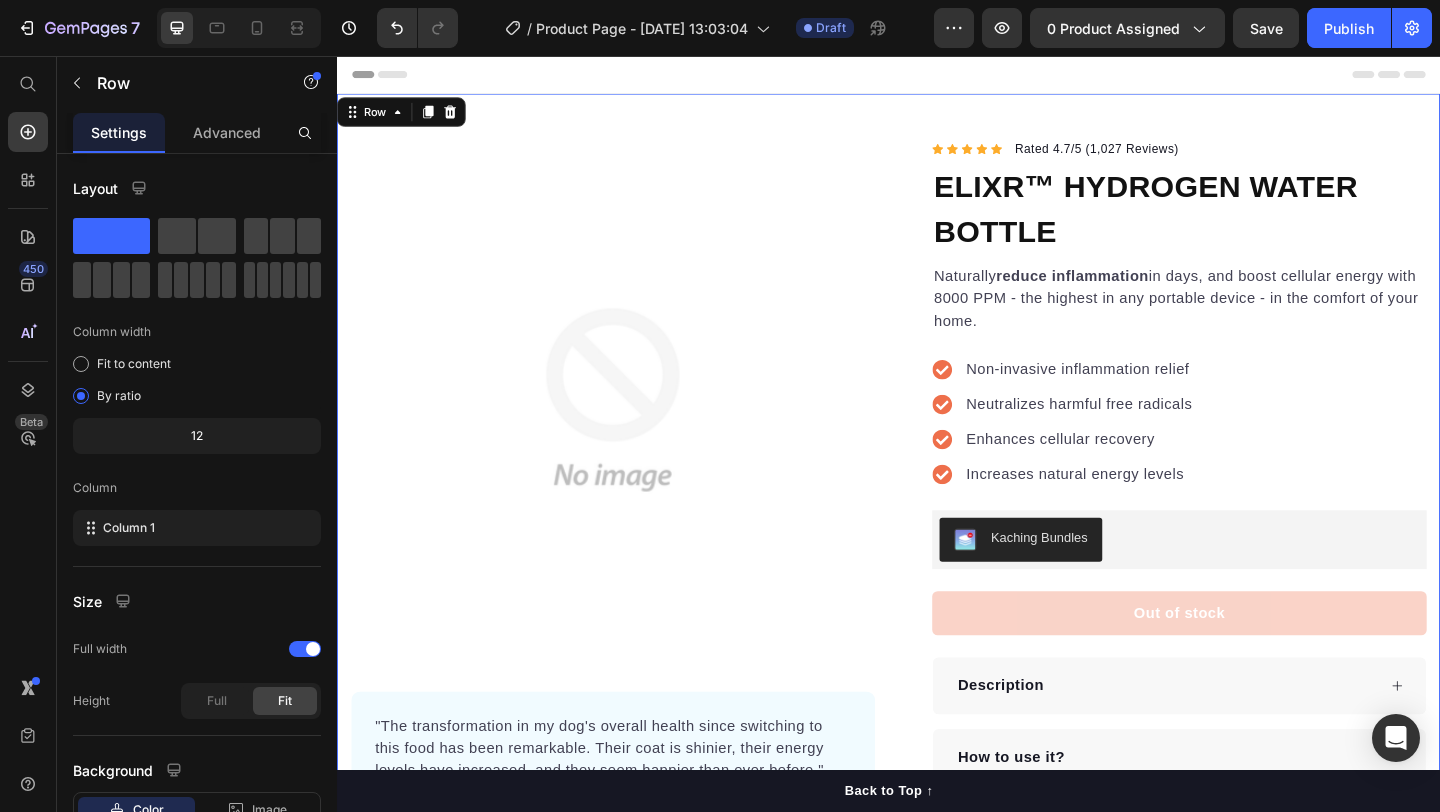 scroll, scrollTop: 0, scrollLeft: 0, axis: both 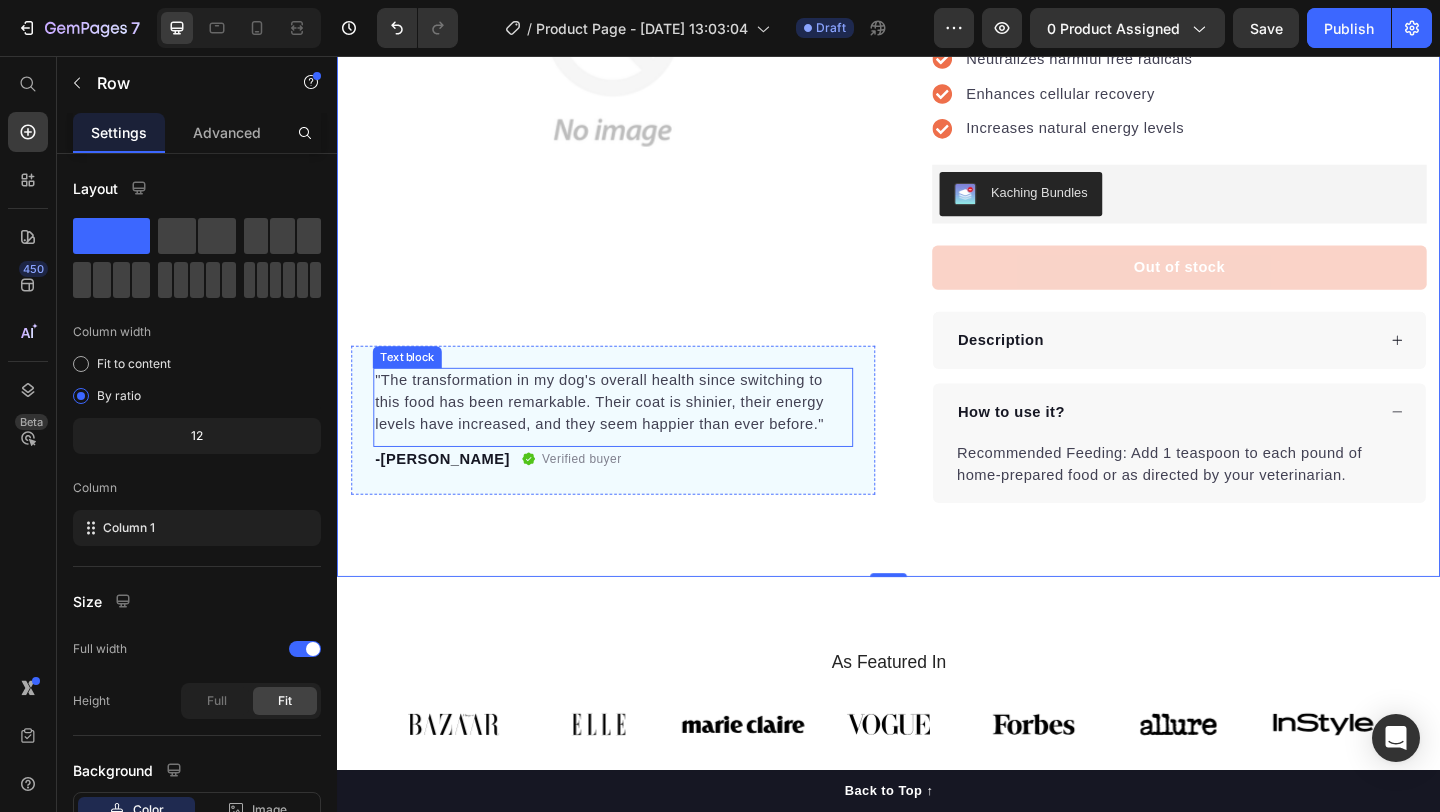 click on ""The transformation in my dog's overall health since switching to this food has been remarkable. Their coat is shinier, their energy levels have increased, and they seem happier than ever before."" at bounding box center (637, 433) 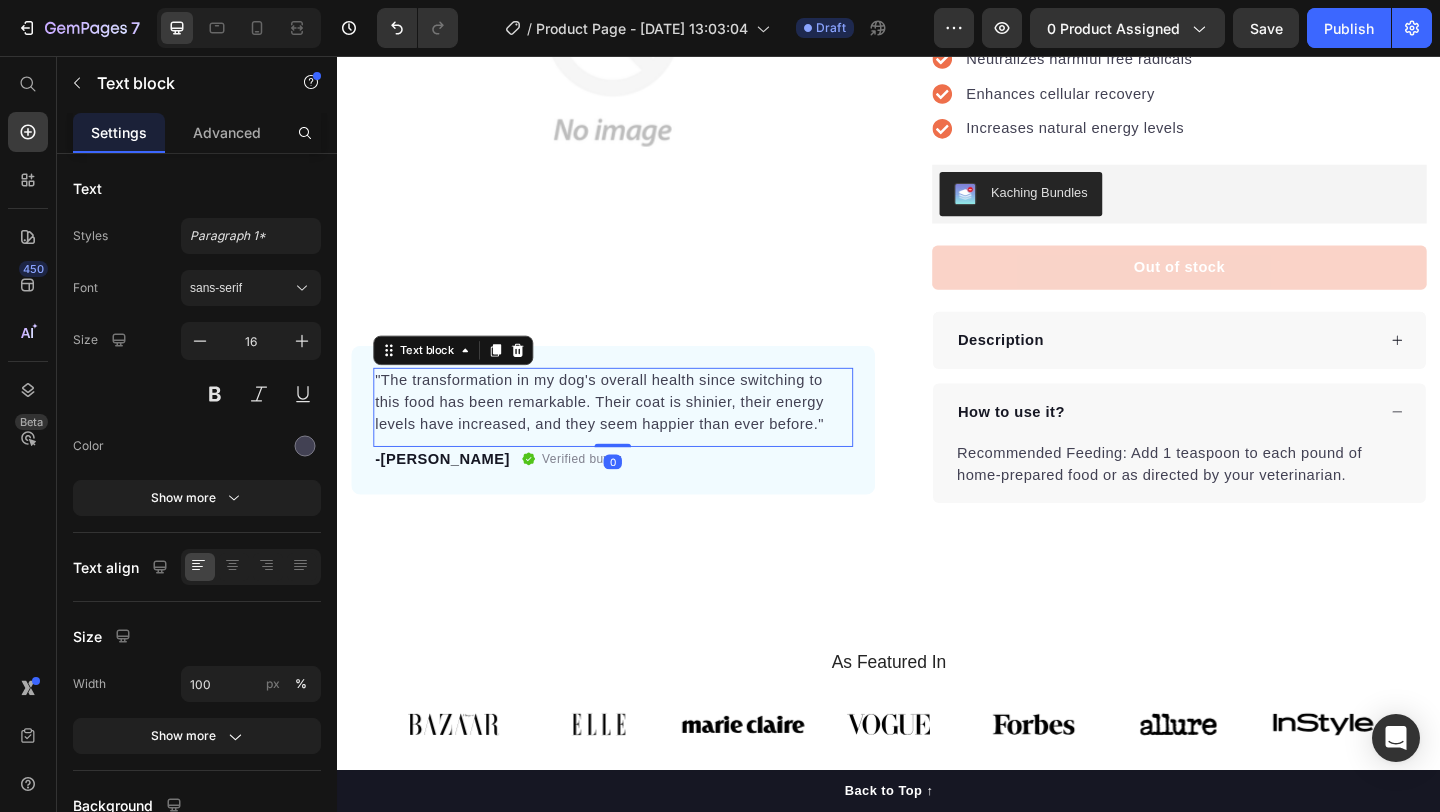click on ""The transformation in my dog's overall health since switching to this food has been remarkable. Their coat is shinier, their energy levels have increased, and they seem happier than ever before."" at bounding box center [637, 433] 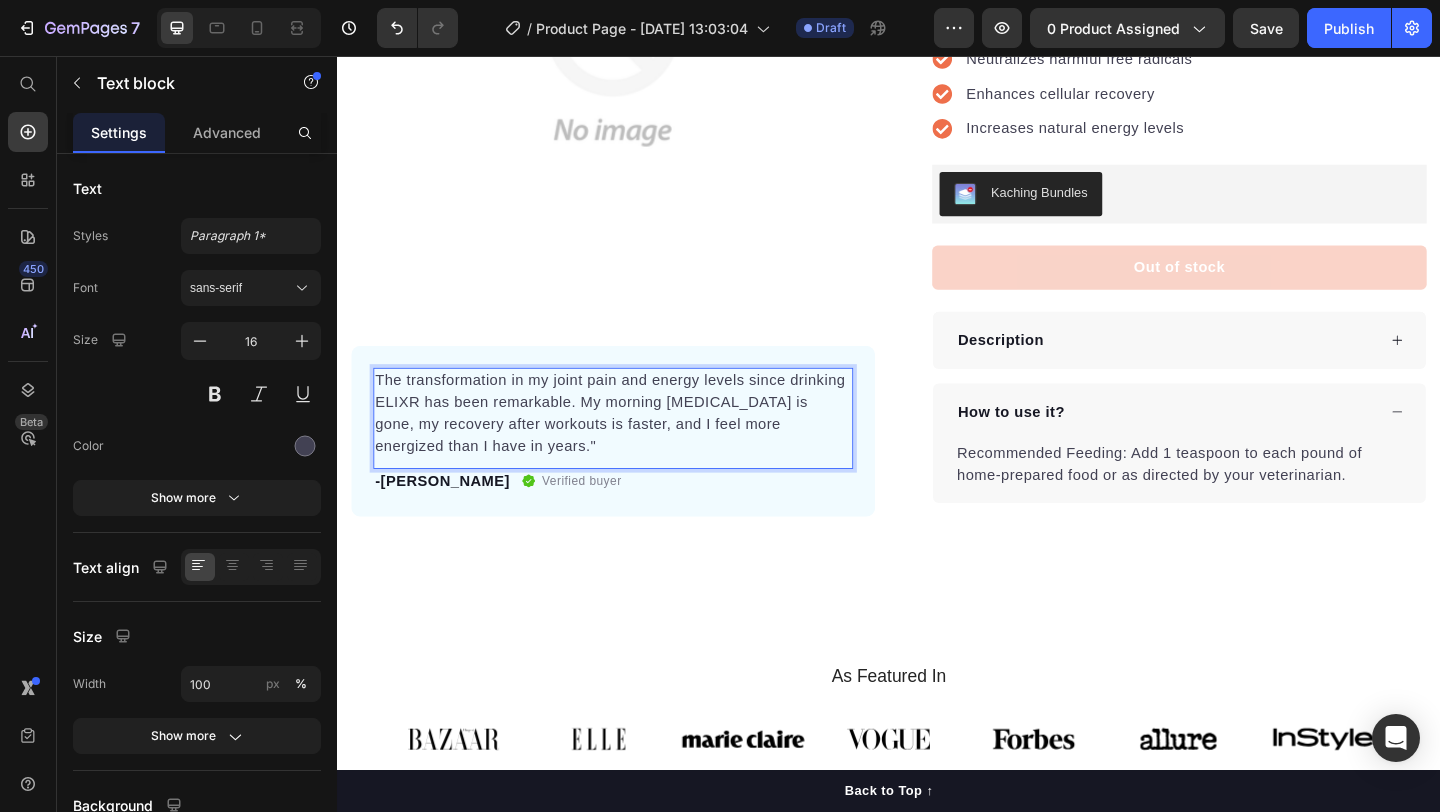 click on "The transformation in my joint pain and energy levels since drinking ELIXR has been remarkable. My morning stiffness is gone, my recovery after workouts is faster, and I feel more energized than I have in years."" at bounding box center [637, 445] 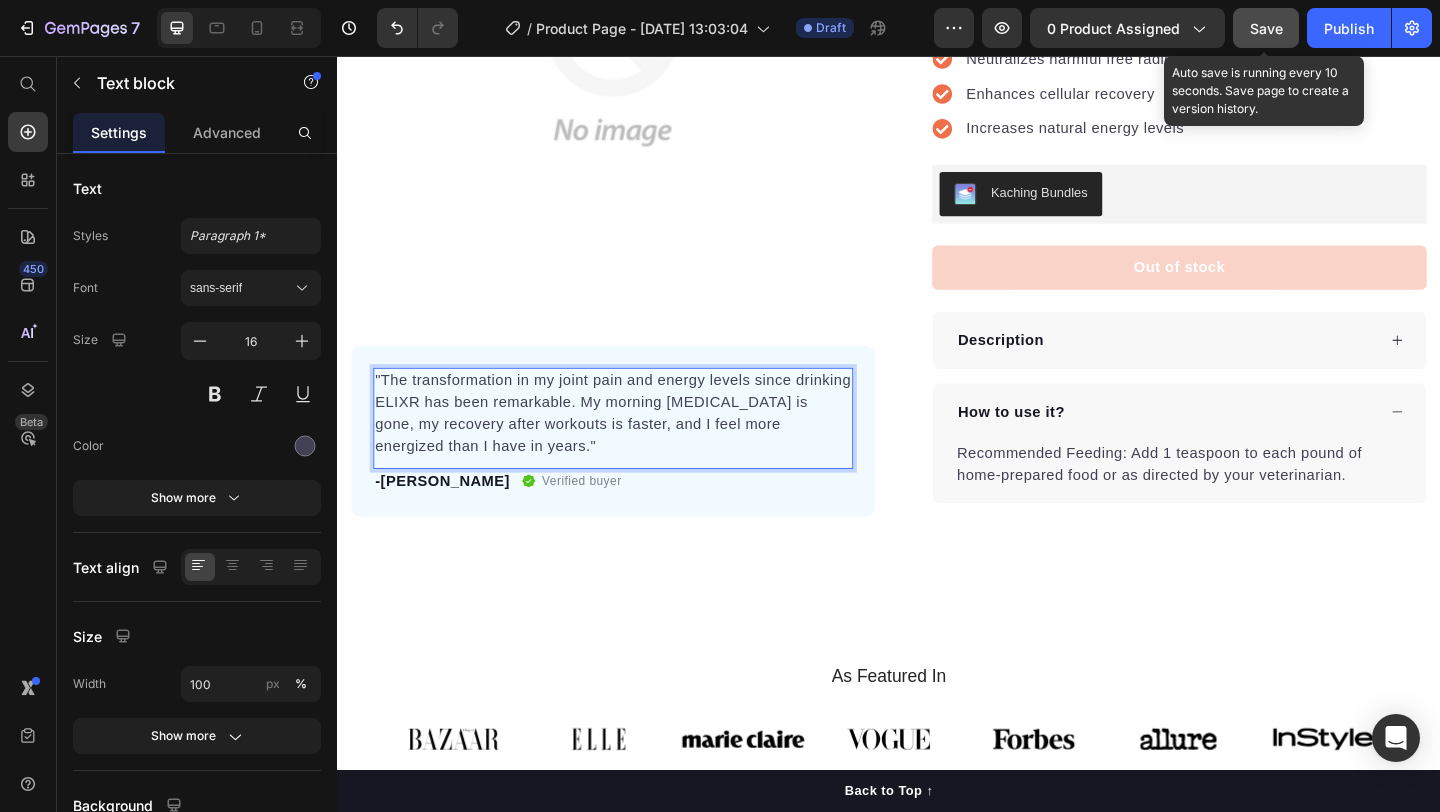 click on "Save" 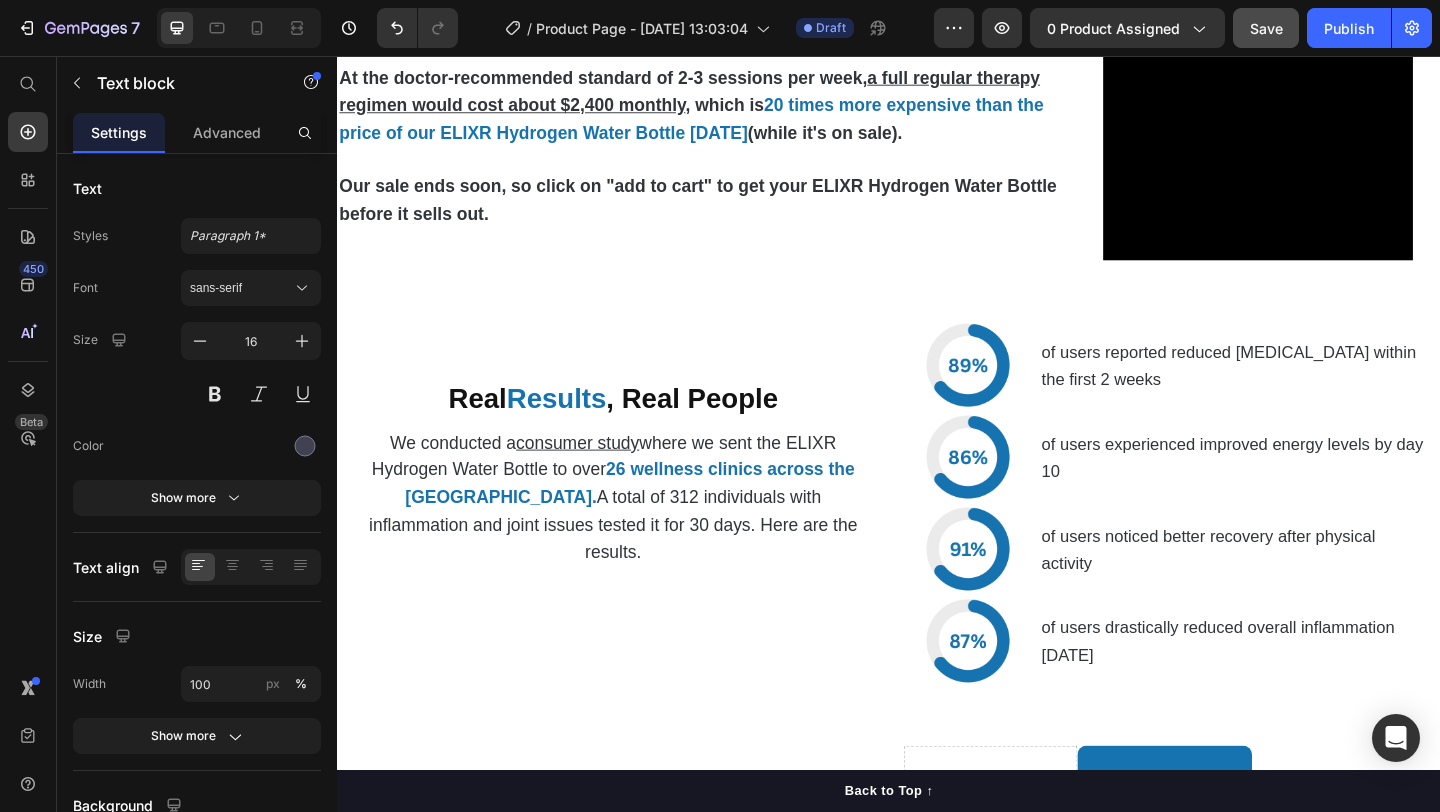 scroll, scrollTop: 4528, scrollLeft: 0, axis: vertical 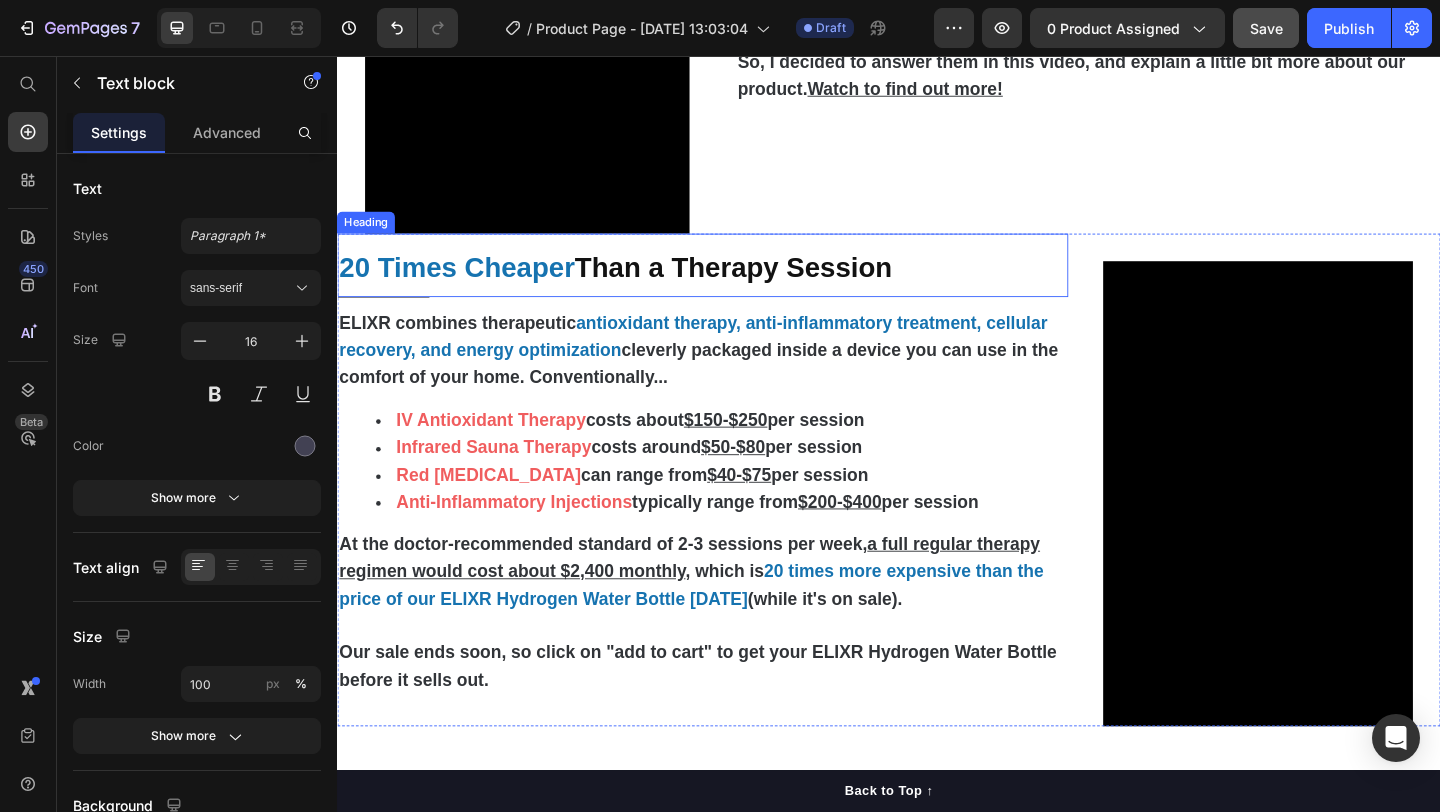click on "20 Times Cheaper  Than a Therapy Session" at bounding box center [734, 283] 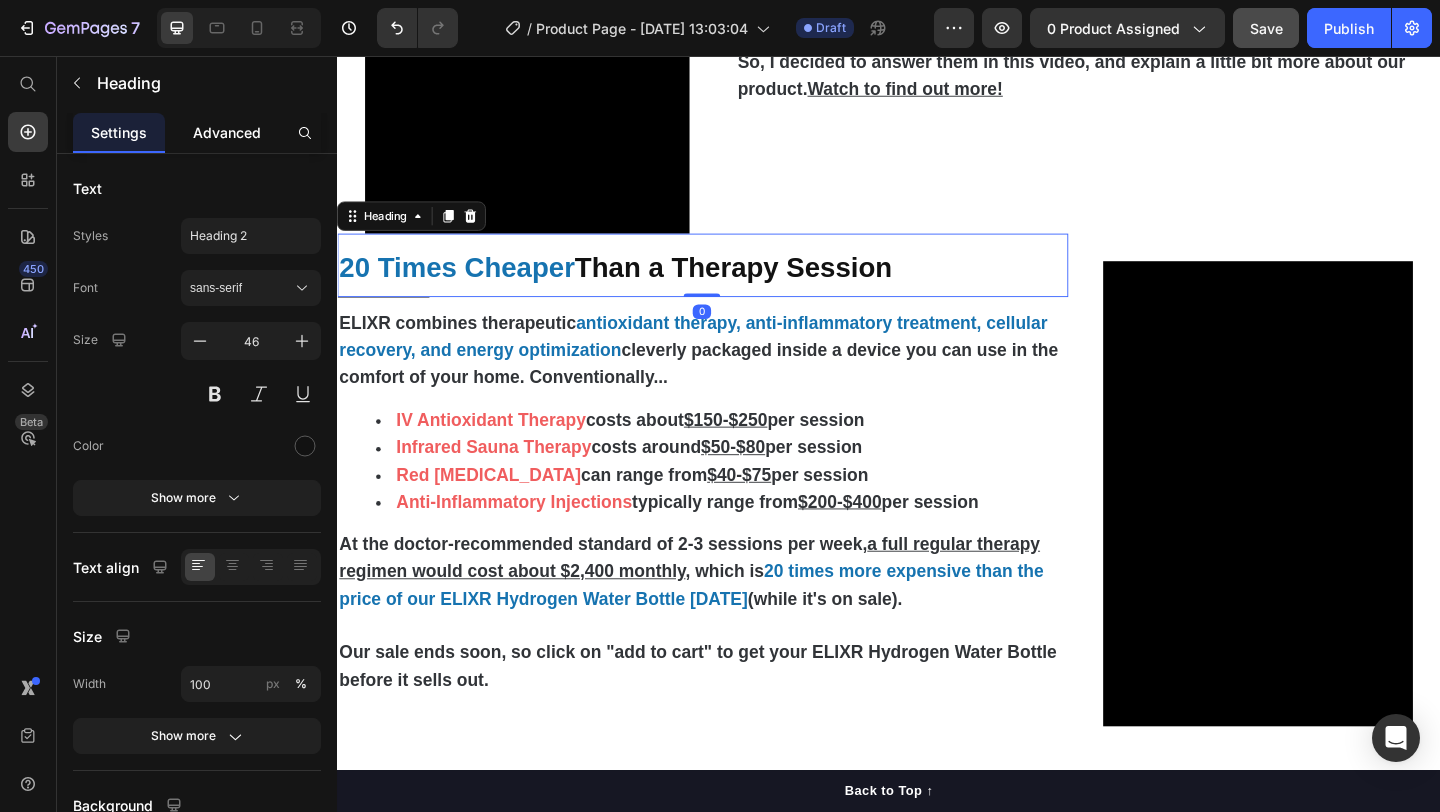 click on "Advanced" at bounding box center (227, 132) 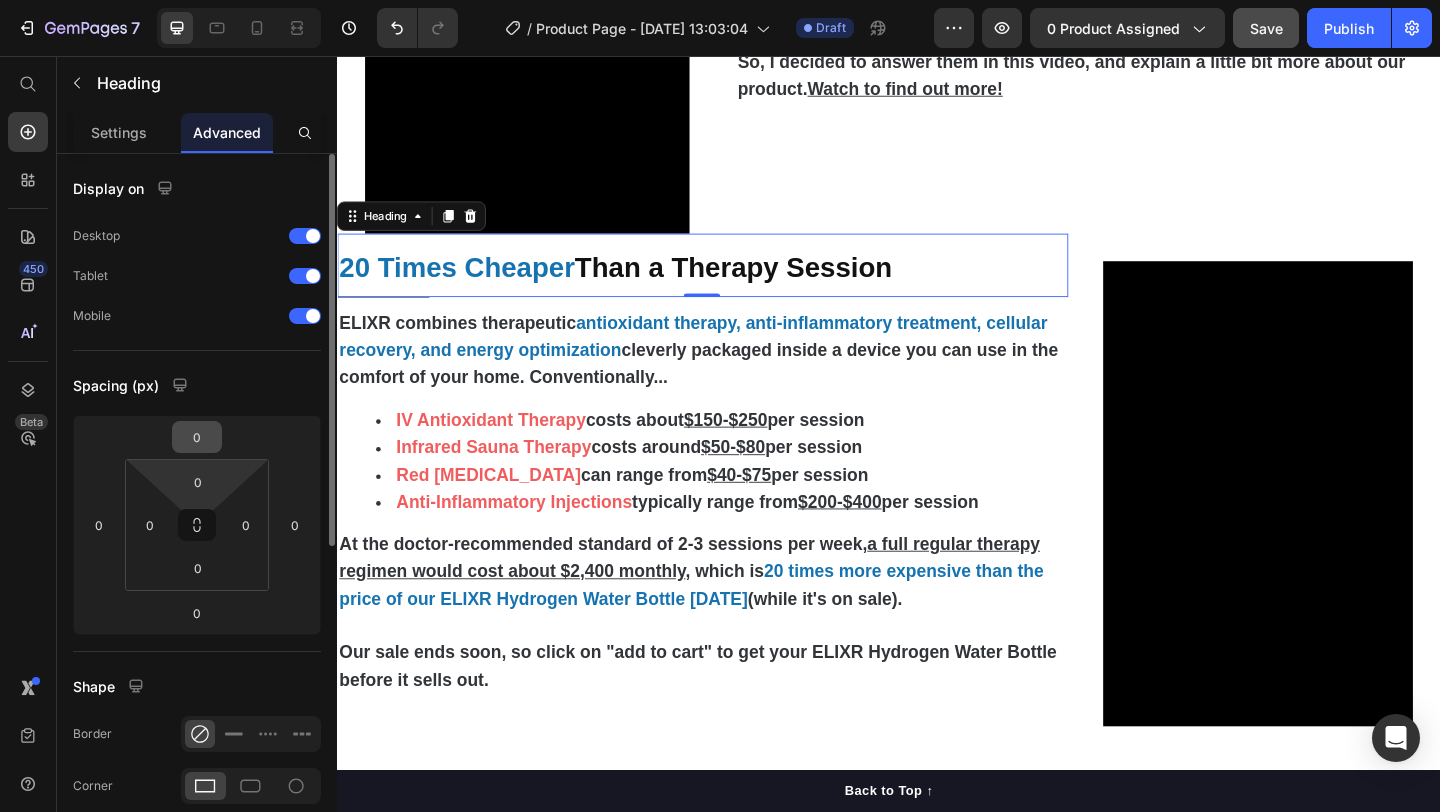 click on "0" at bounding box center [197, 437] 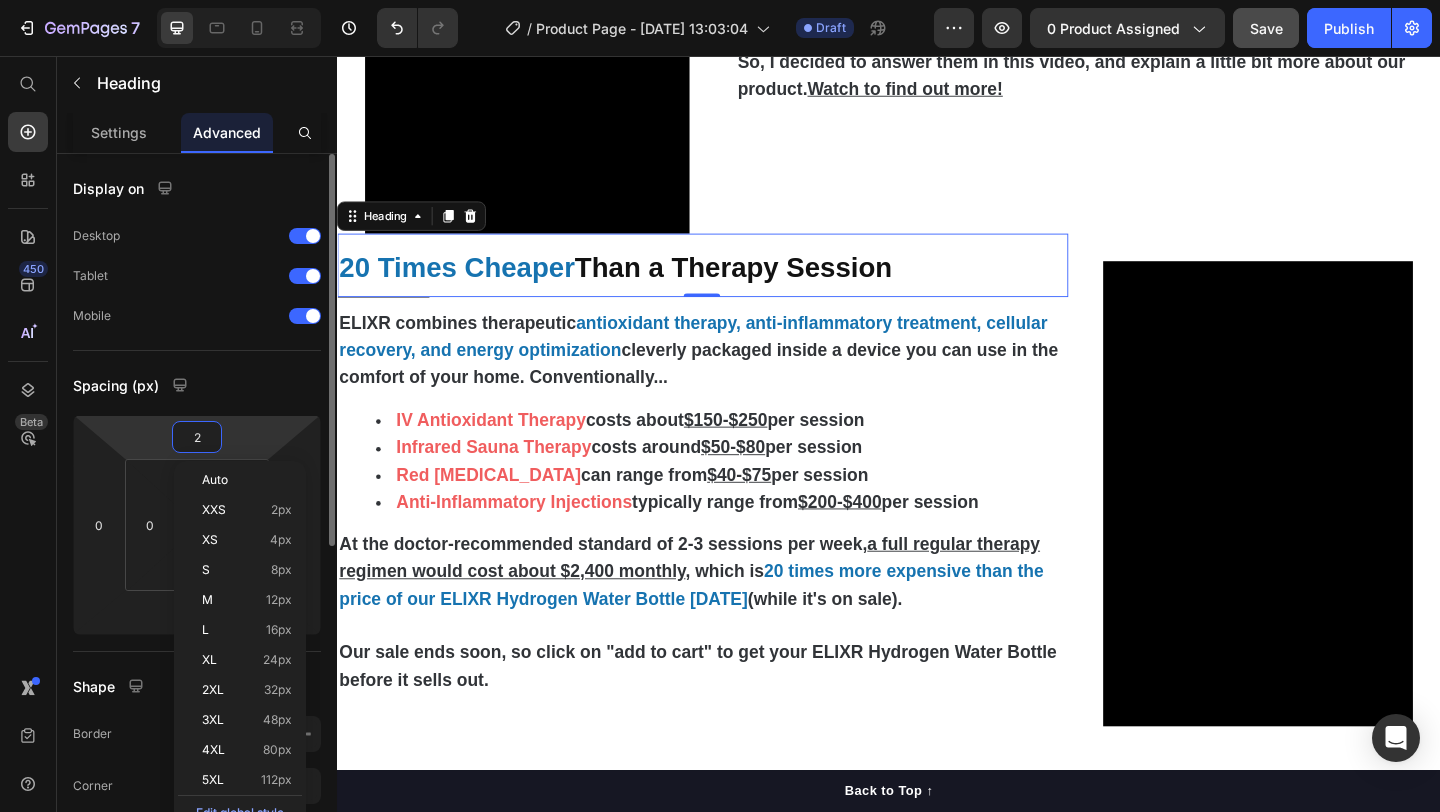 type on "20" 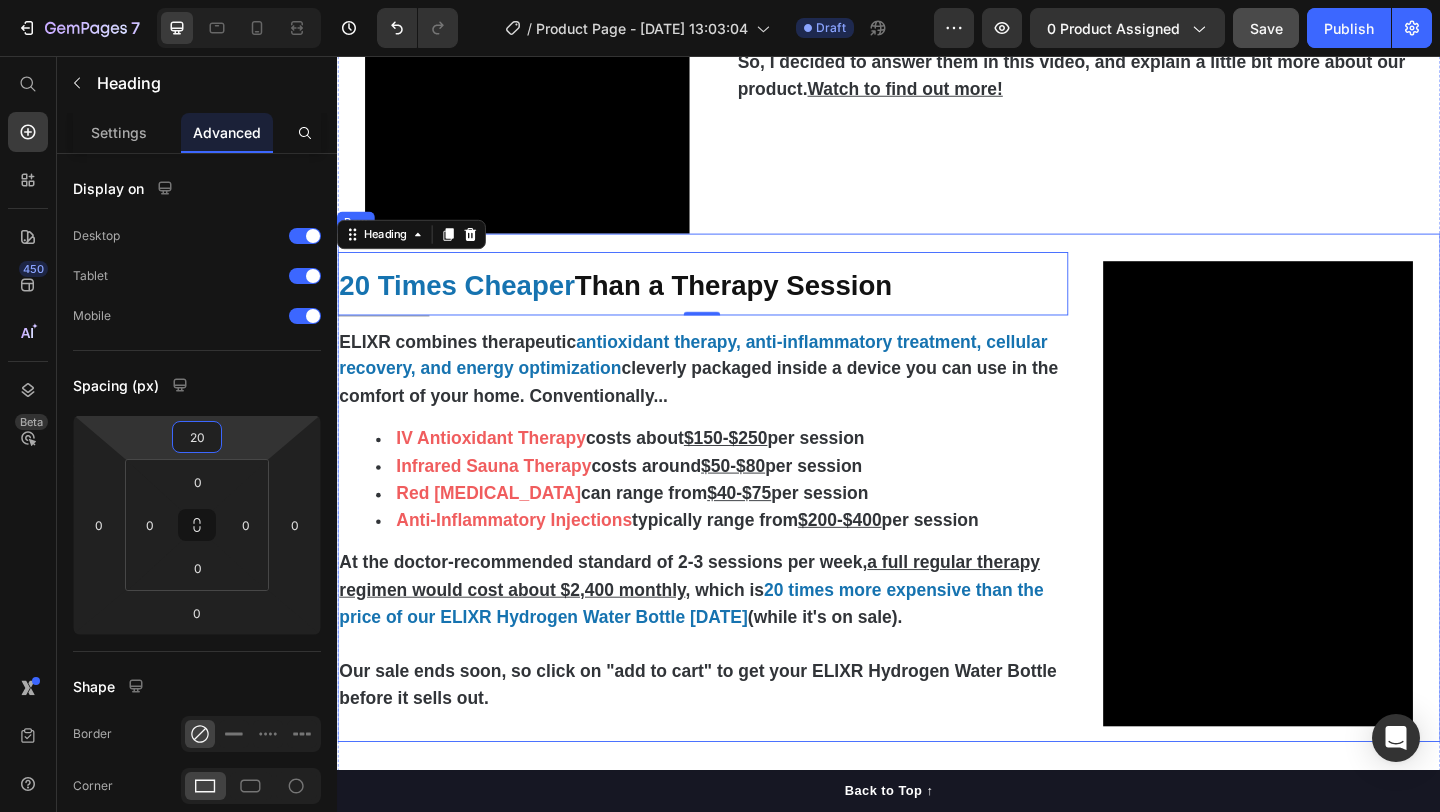 click on "Tired of Reading?  Here's a Message From Our Founder, Dr. Michael Harrison Heading                Title Line My name’s Michael, and I’m one of the co-founders at ELIXR. When new customers come across the site, the same questions routinely get asked. So, I decided to answer them in this video, and explain a little bit more about our product.  Watch to find out more! Text Block" at bounding box center [1153, -31] 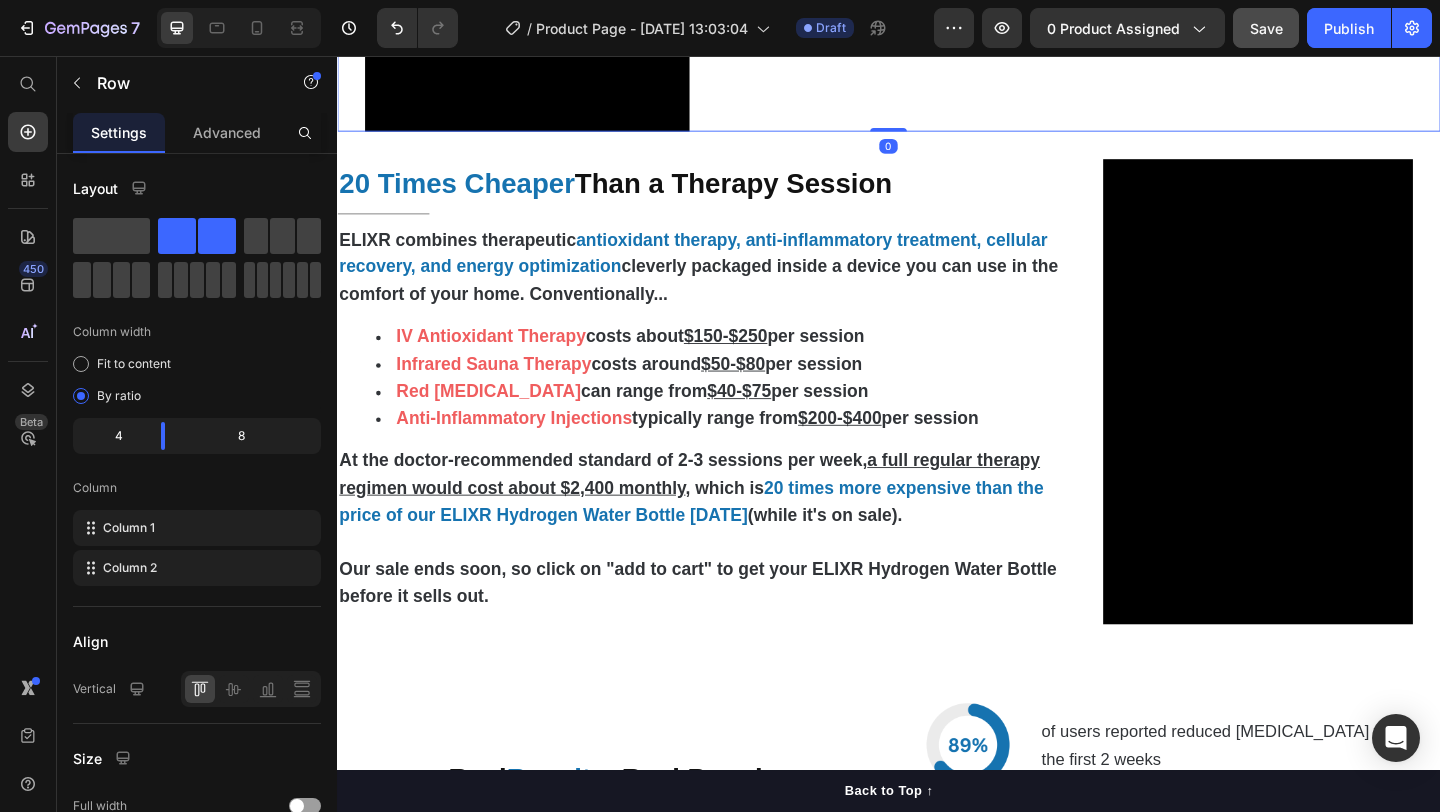 scroll, scrollTop: 4146, scrollLeft: 0, axis: vertical 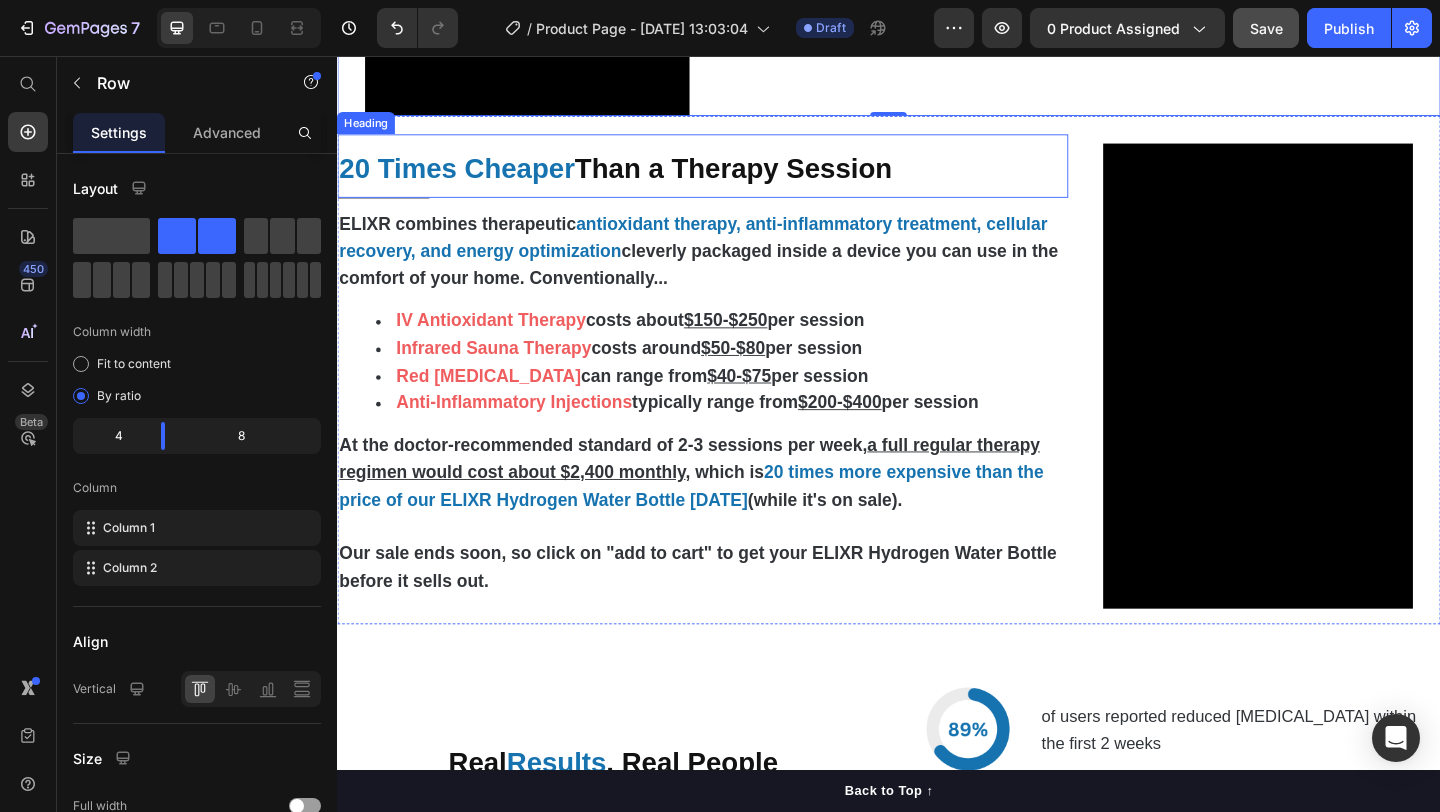 click on "20 Times Cheaper" at bounding box center (467, 177) 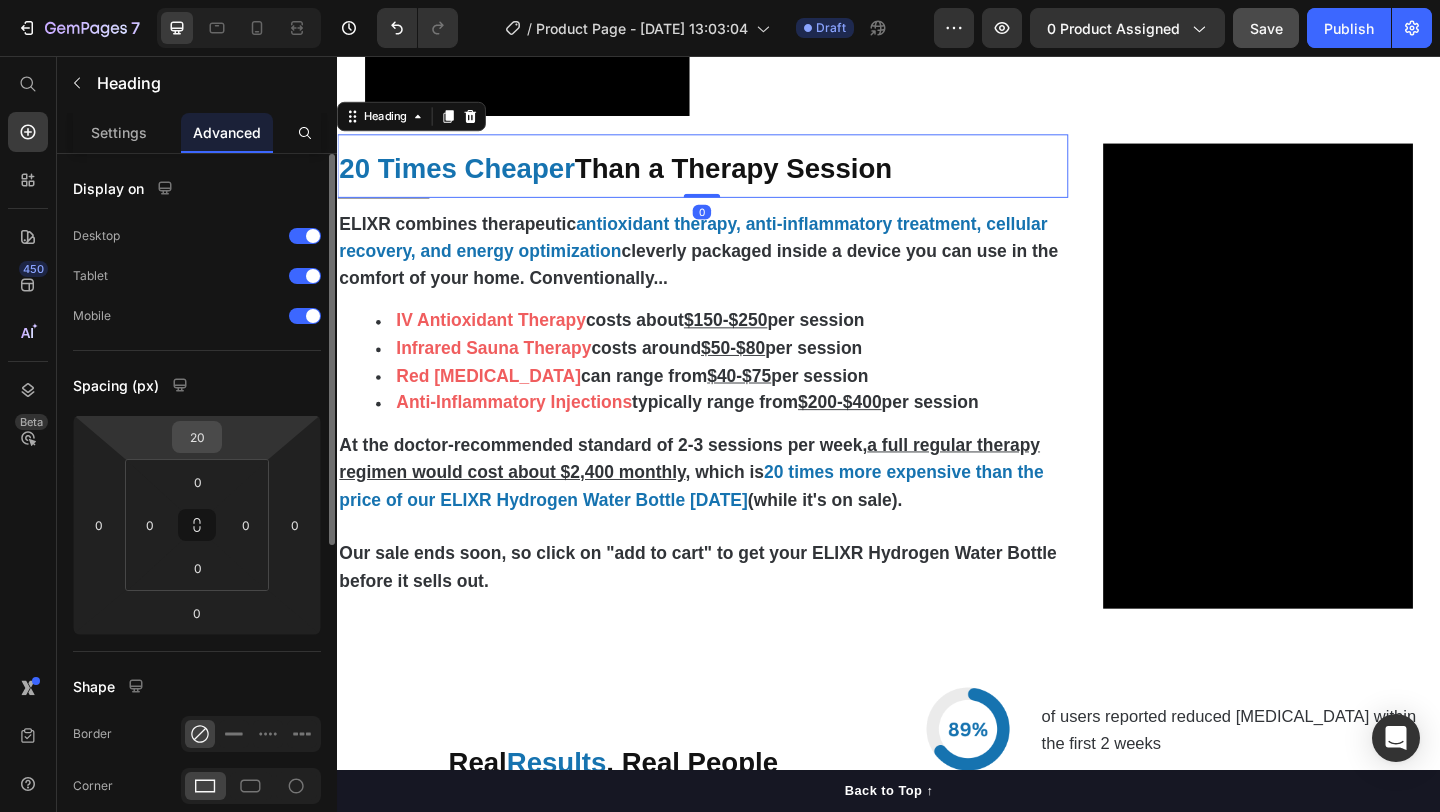 click on "20" at bounding box center (197, 437) 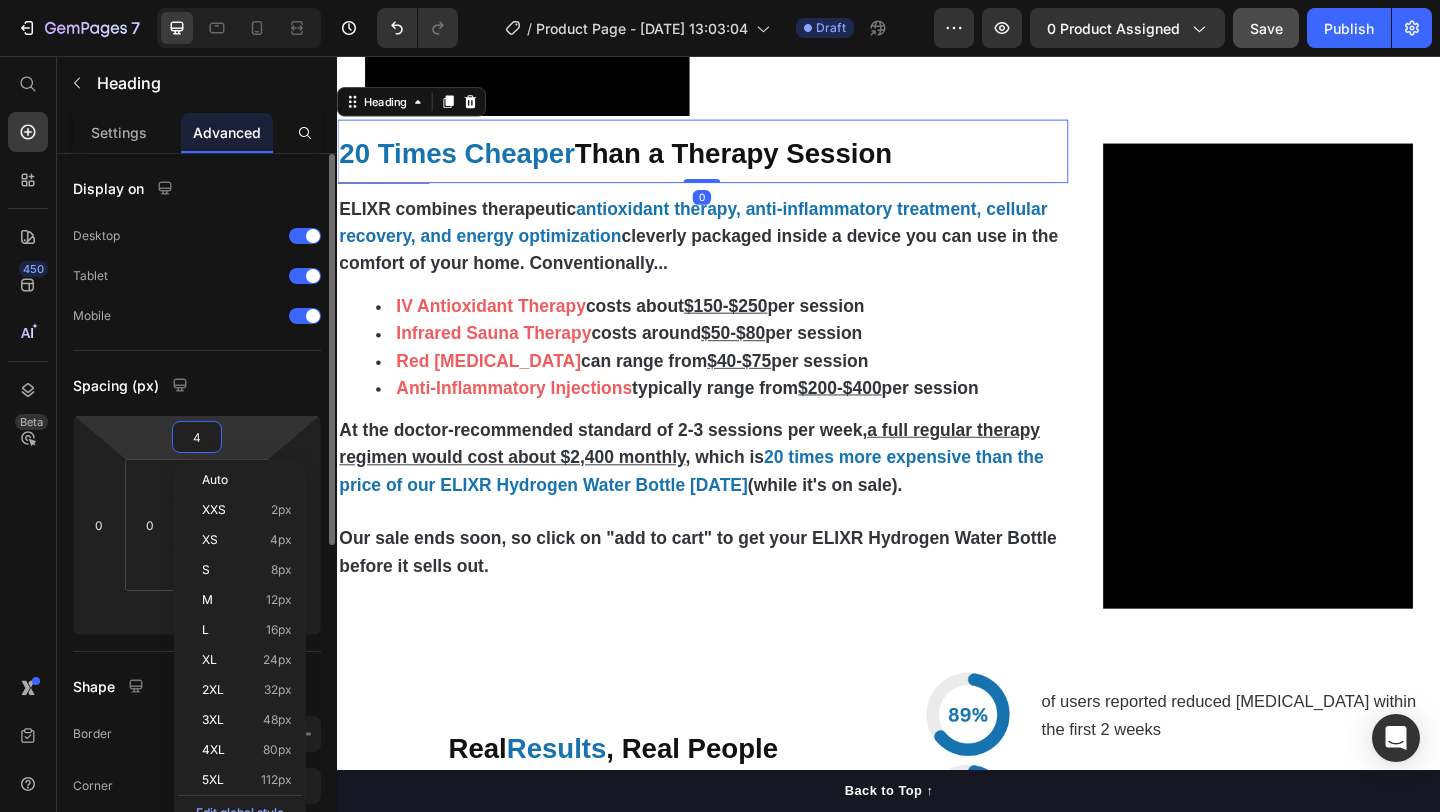type on "40" 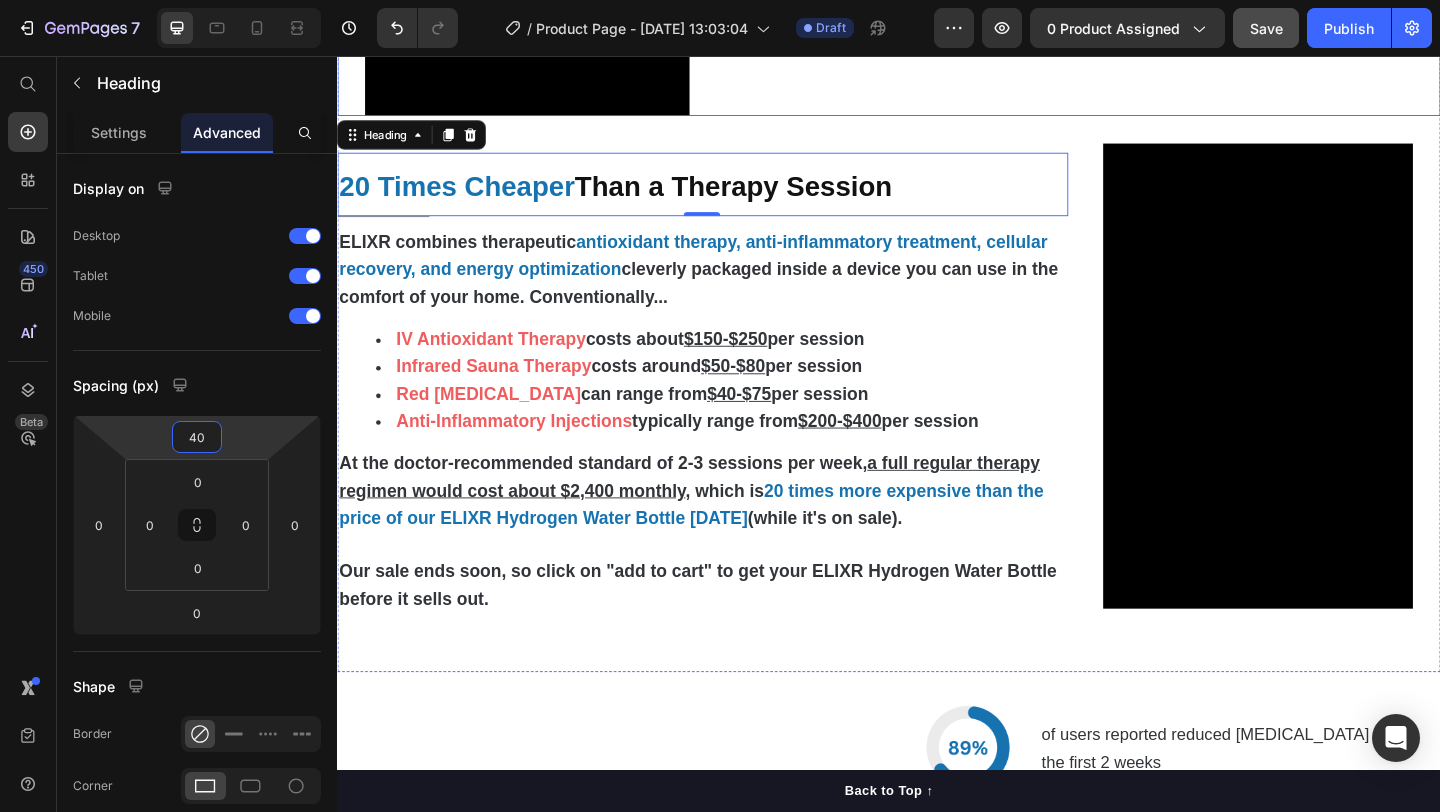 click on "Tired of Reading?  Here's a Message From Our Founder, Dr. Michael Harrison Heading                Title Line My name’s Michael, and I’m one of the co-founders at ELIXR. When new customers come across the site, the same questions routinely get asked. So, I decided to answer them in this video, and explain a little bit more about our product.  Watch to find out more! Text Block" at bounding box center (1153, -159) 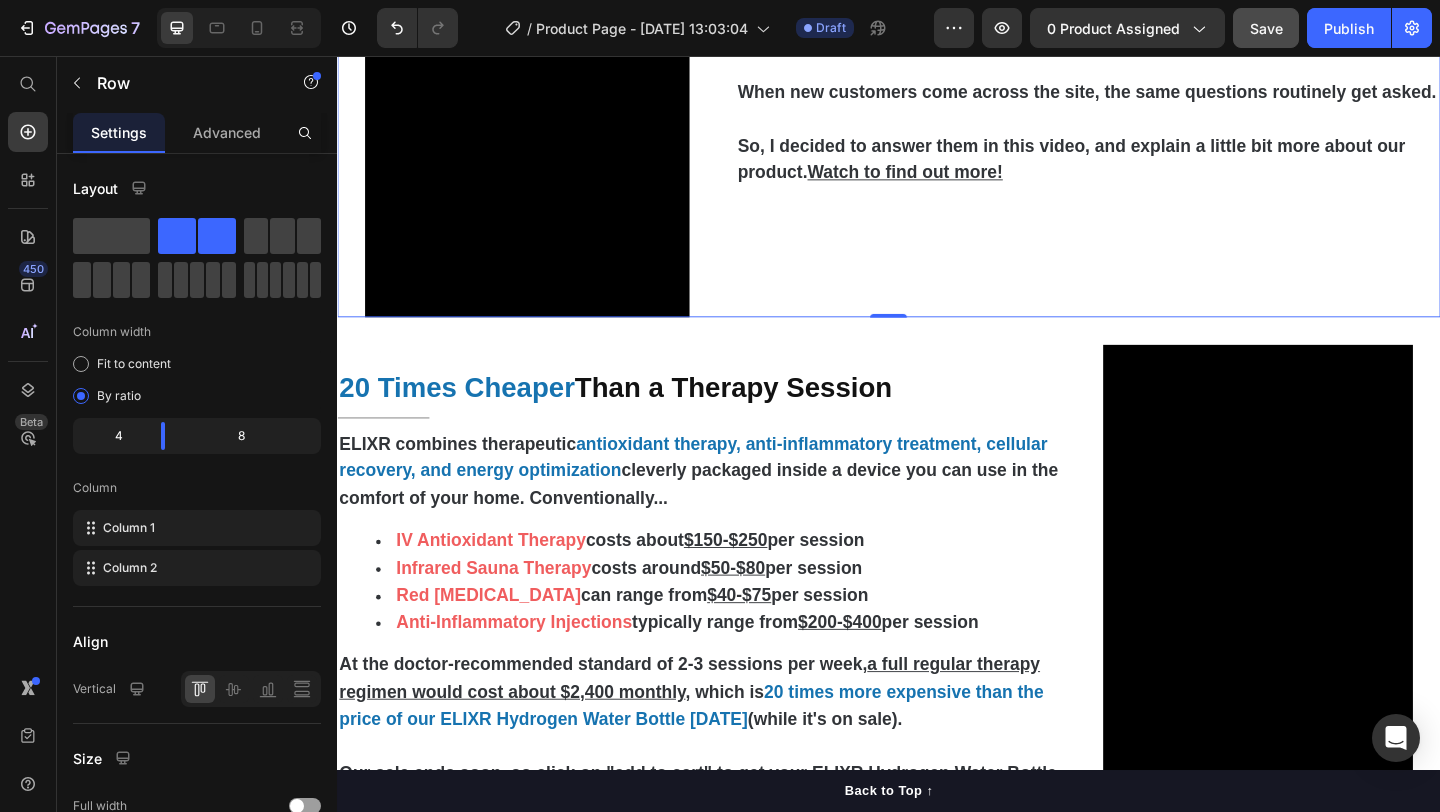scroll, scrollTop: 3990, scrollLeft: 0, axis: vertical 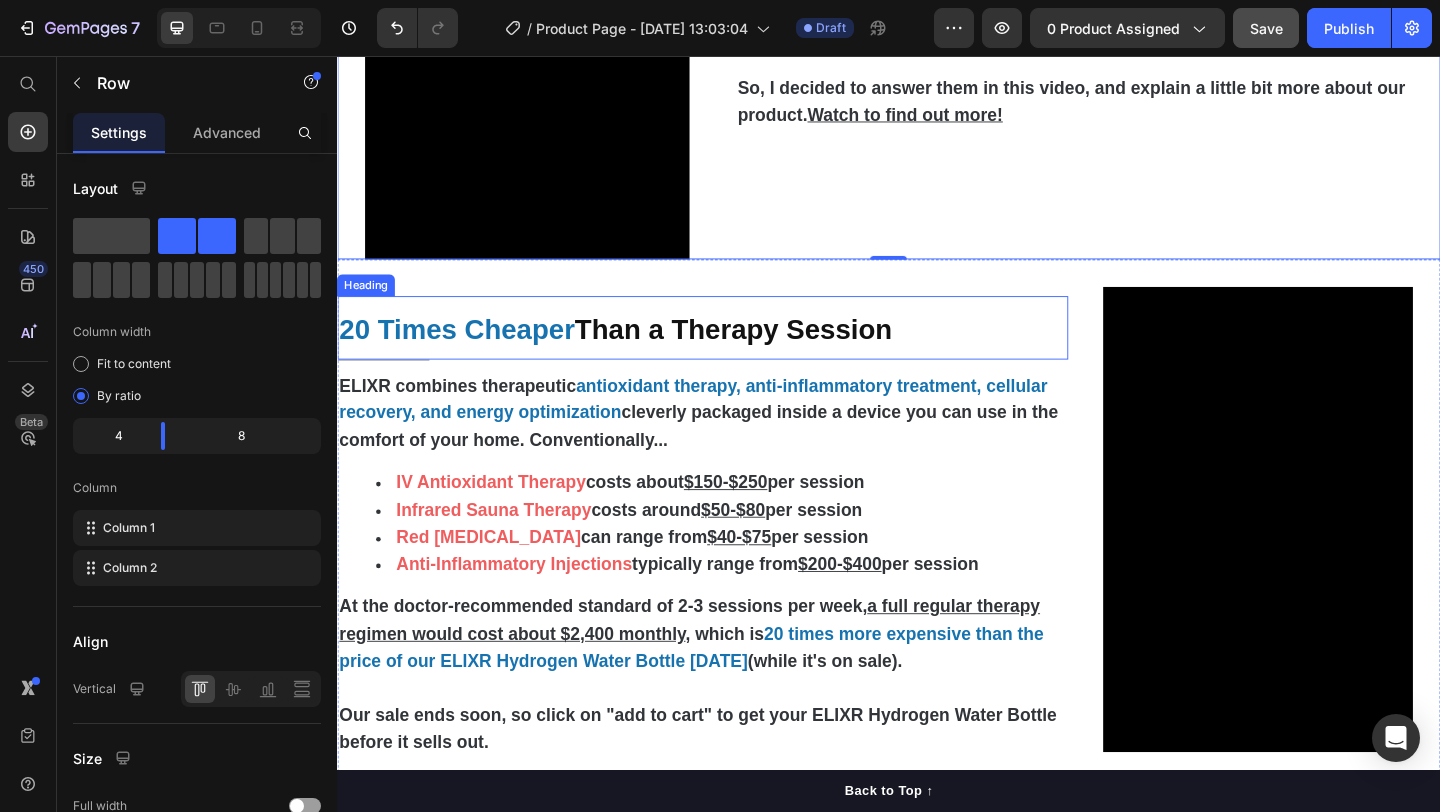 click on "Than a Therapy Session" at bounding box center (767, 353) 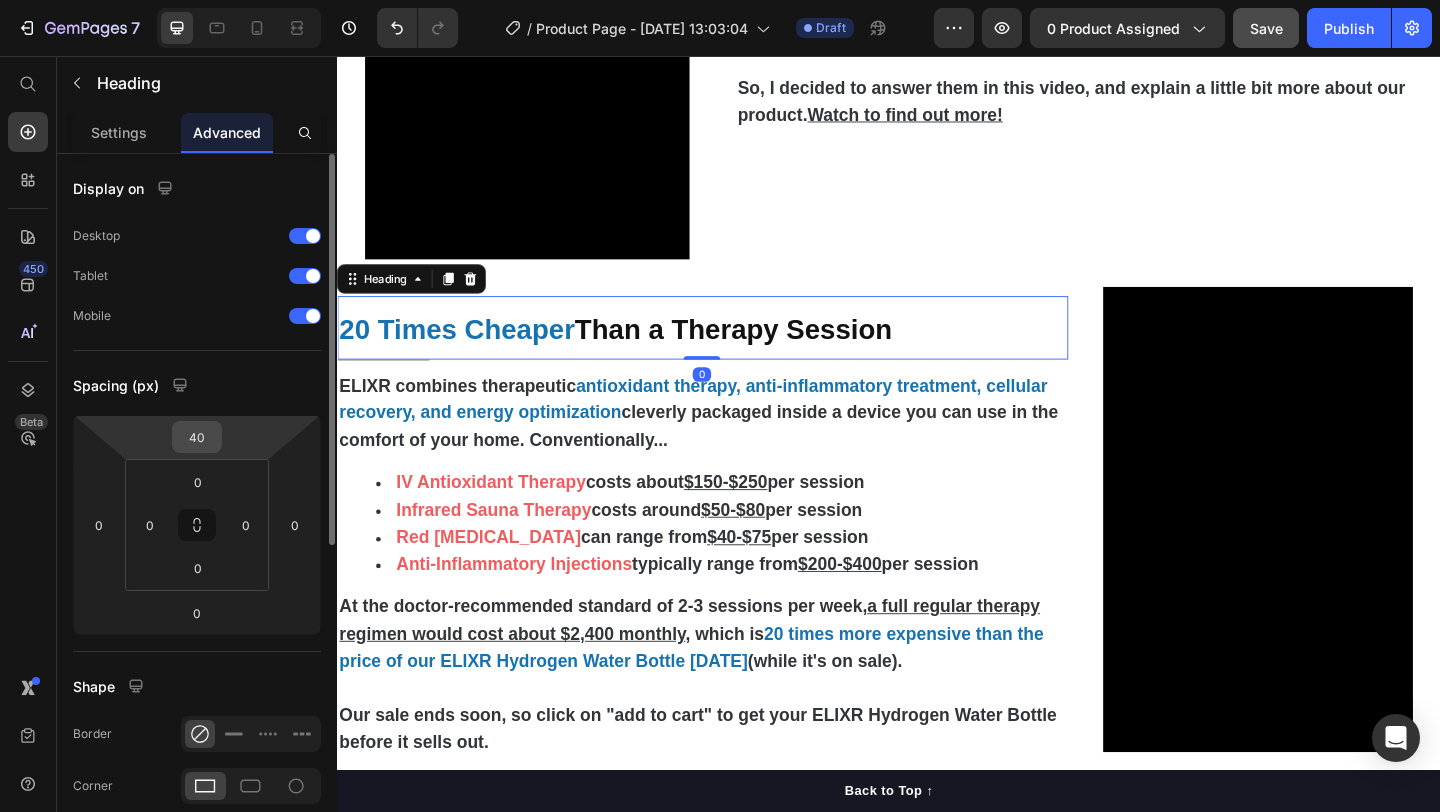 click on "40" at bounding box center (197, 437) 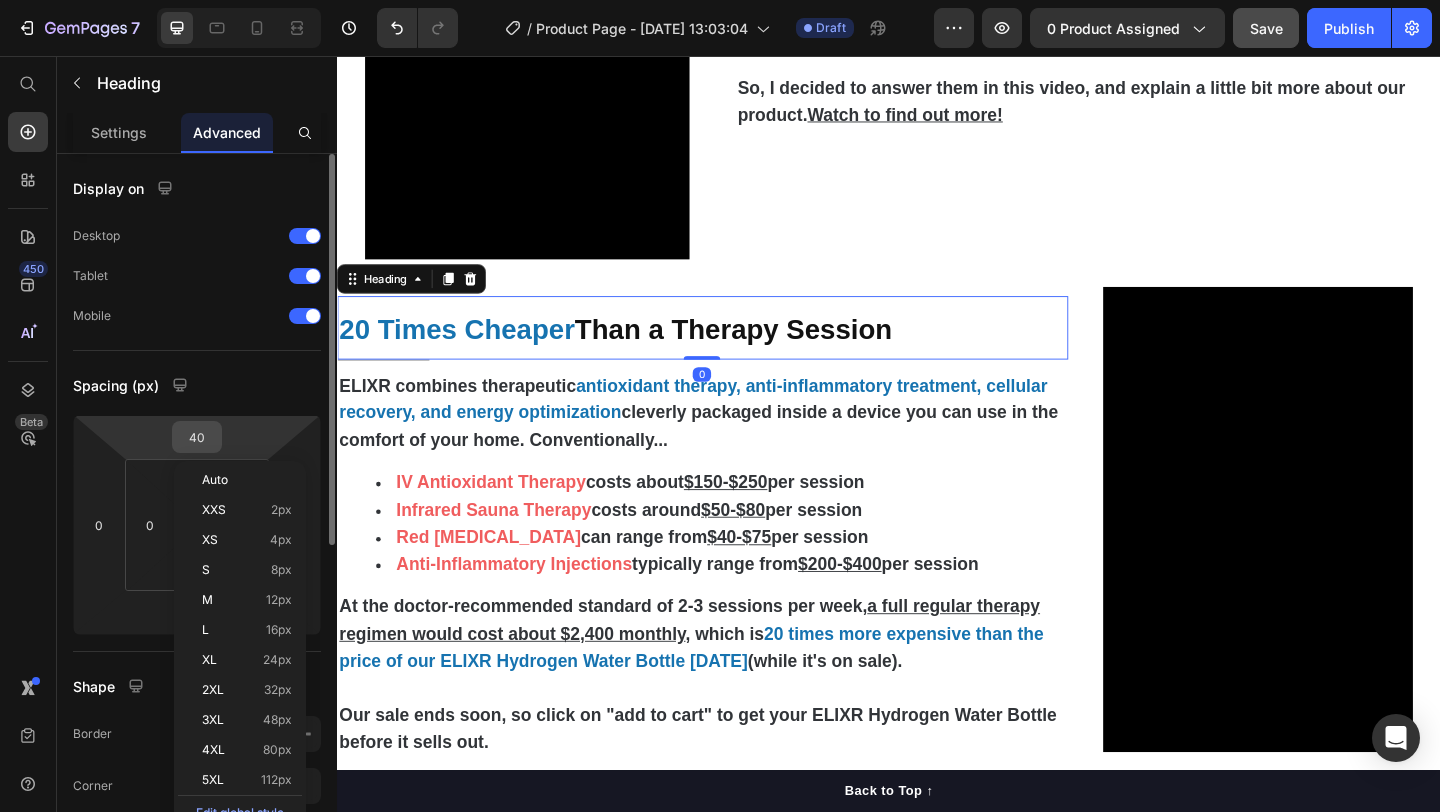 click on "40" at bounding box center (197, 437) 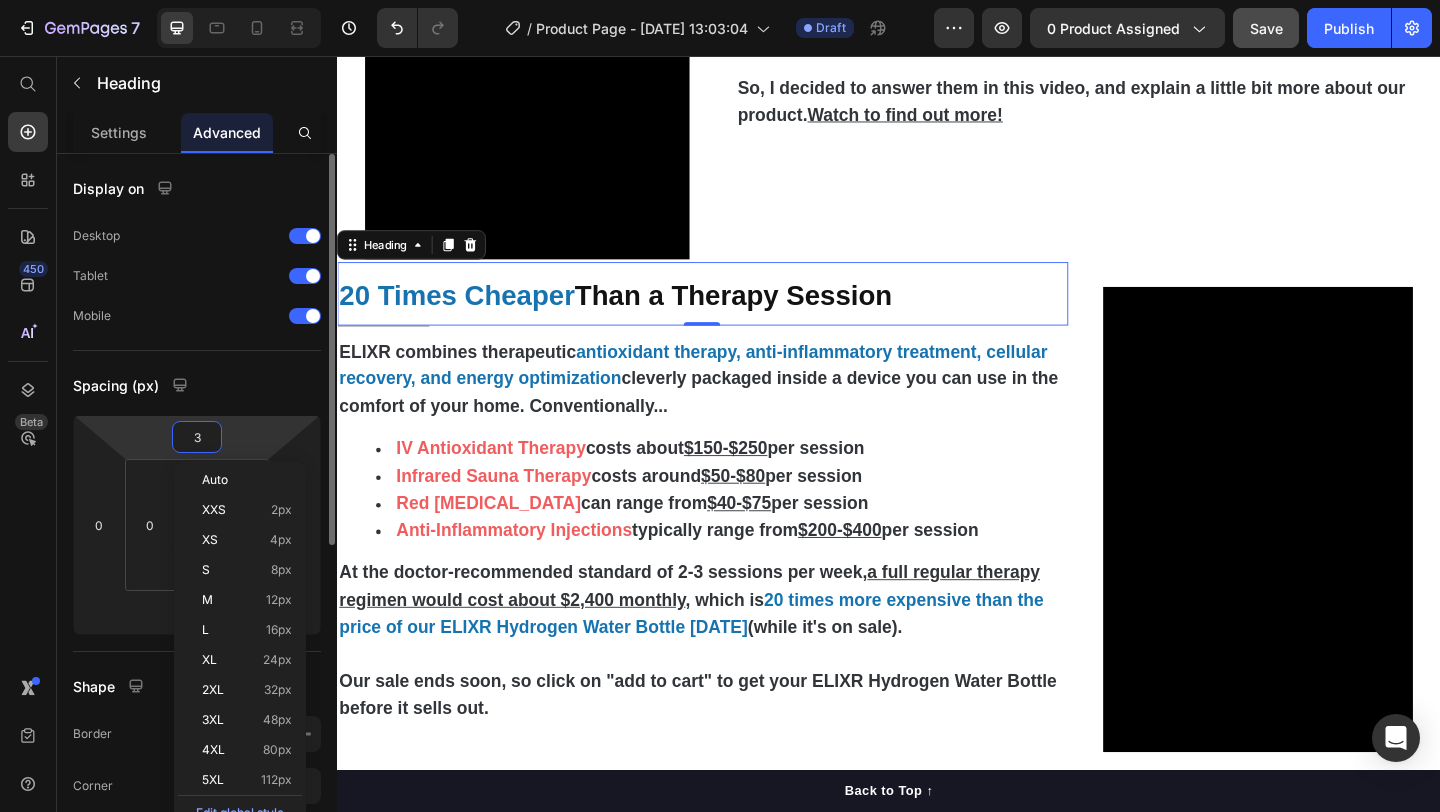 type on "30" 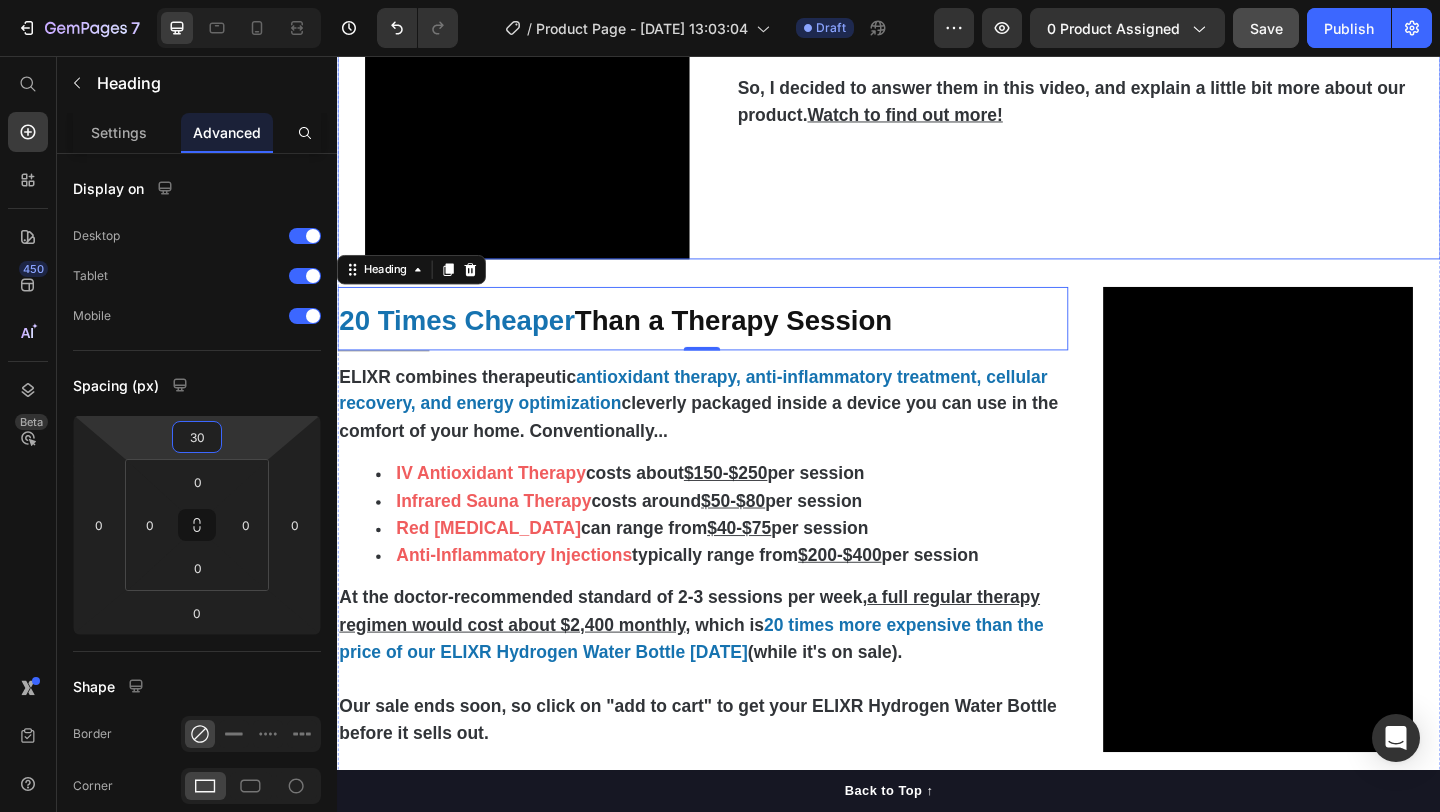 click on "Tired of Reading?  Here's a Message From Our Founder, Dr. [PERSON_NAME] Heading                Title Line My name’s [PERSON_NAME], and I’m one of the co-founders at ELIXR. When new customers come across the site, the same questions routinely get asked. So, I decided to answer them in this video, and explain a little bit more about our product.  Watch to find out more! Text Block" at bounding box center [1153, -3] 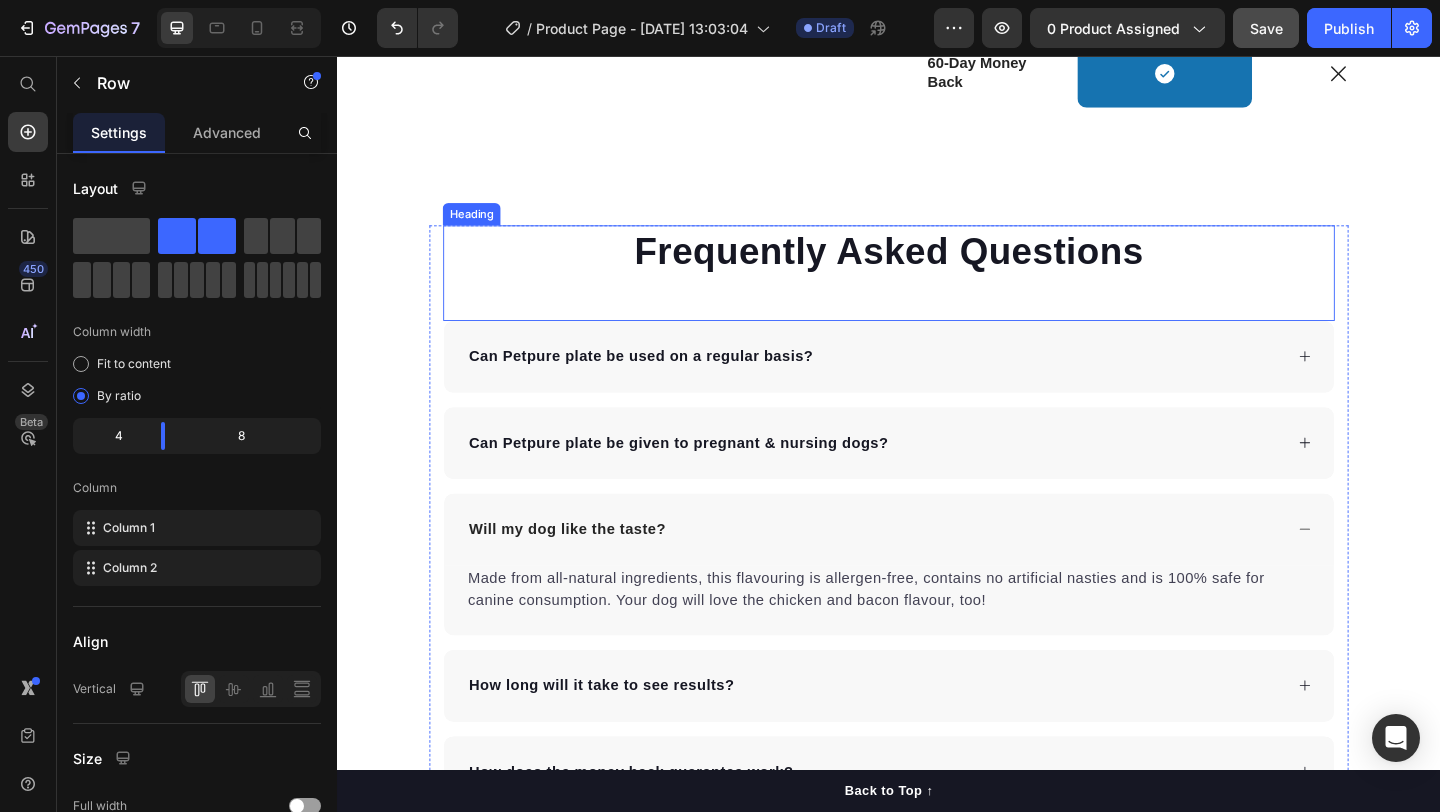 scroll, scrollTop: 5938, scrollLeft: 0, axis: vertical 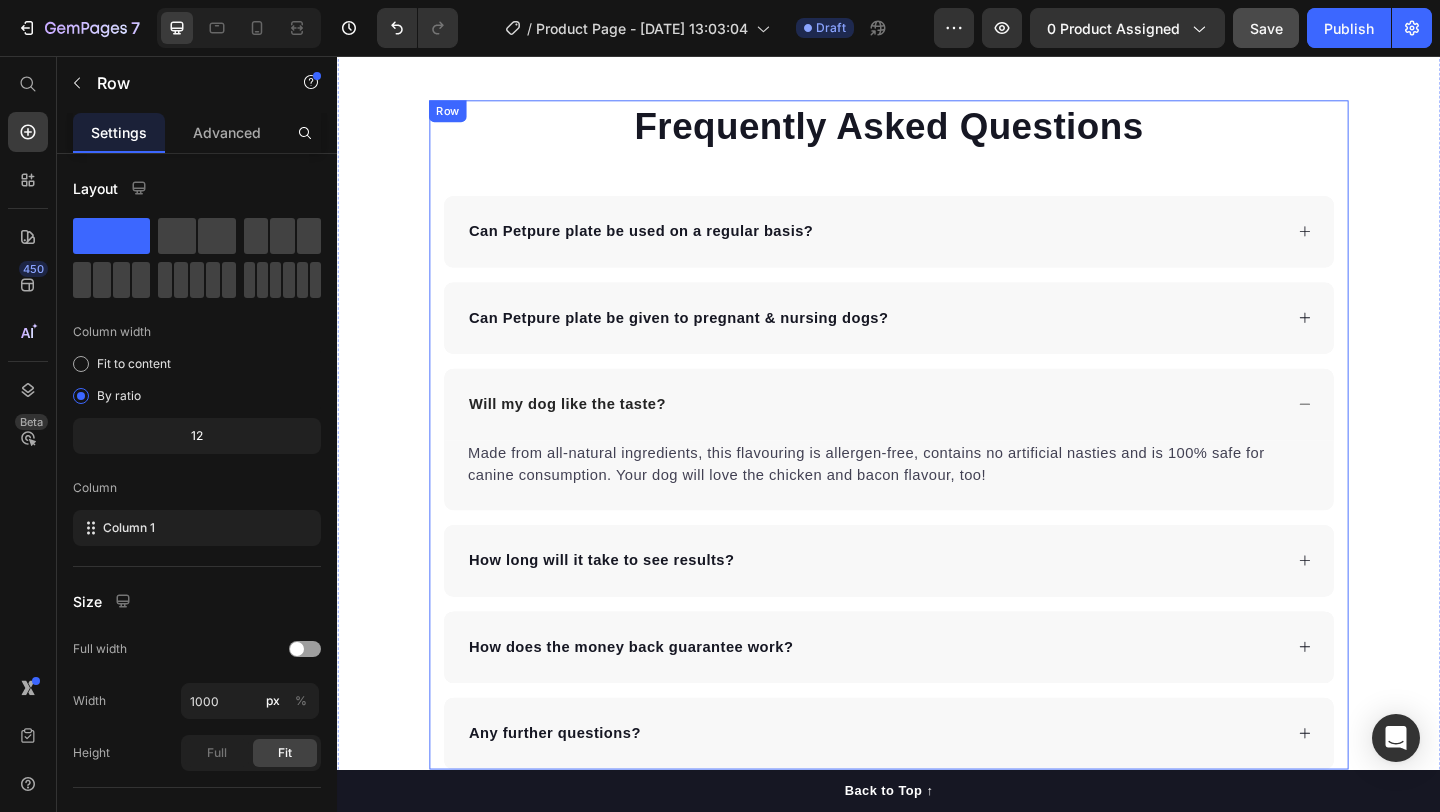 click on "Frequently Asked Questions Heading
Can Petpure plate be used on a regular basis?
Can Petpure plate be given to pregnant & nursing dogs?
Will my dog like the taste? Made from all-natural ingredients, this flavouring is allergen-free, contains no artificial nasties and is 100% safe for canine consumption. Your dog will love the chicken and bacon flavour, too! Text block
How long will it take to see results?
How does the money back guarantee work?
Any further questions? Accordion Row" at bounding box center (937, 468) 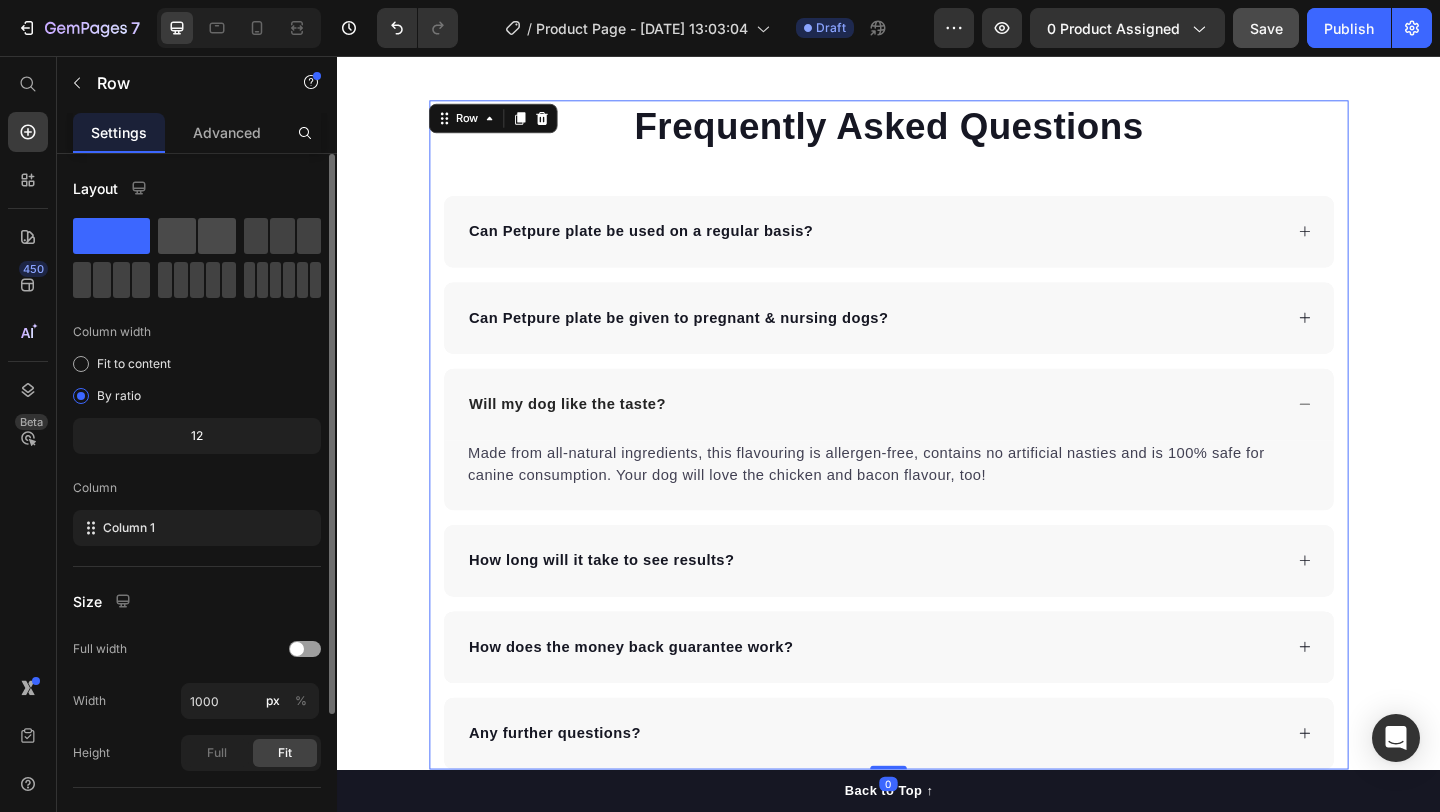 click 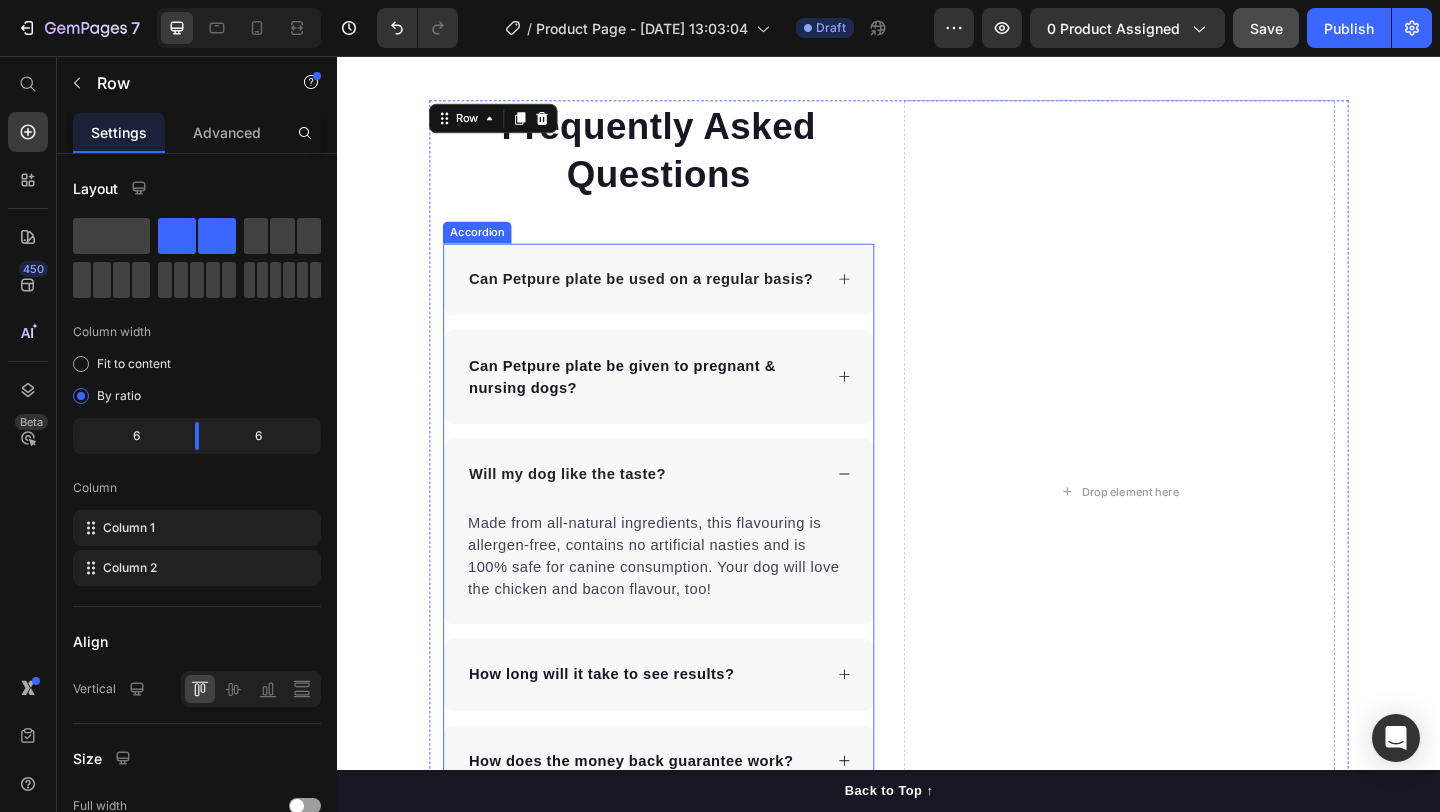 click on "Can Petpure plate be used on a regular basis?" at bounding box center [686, 299] 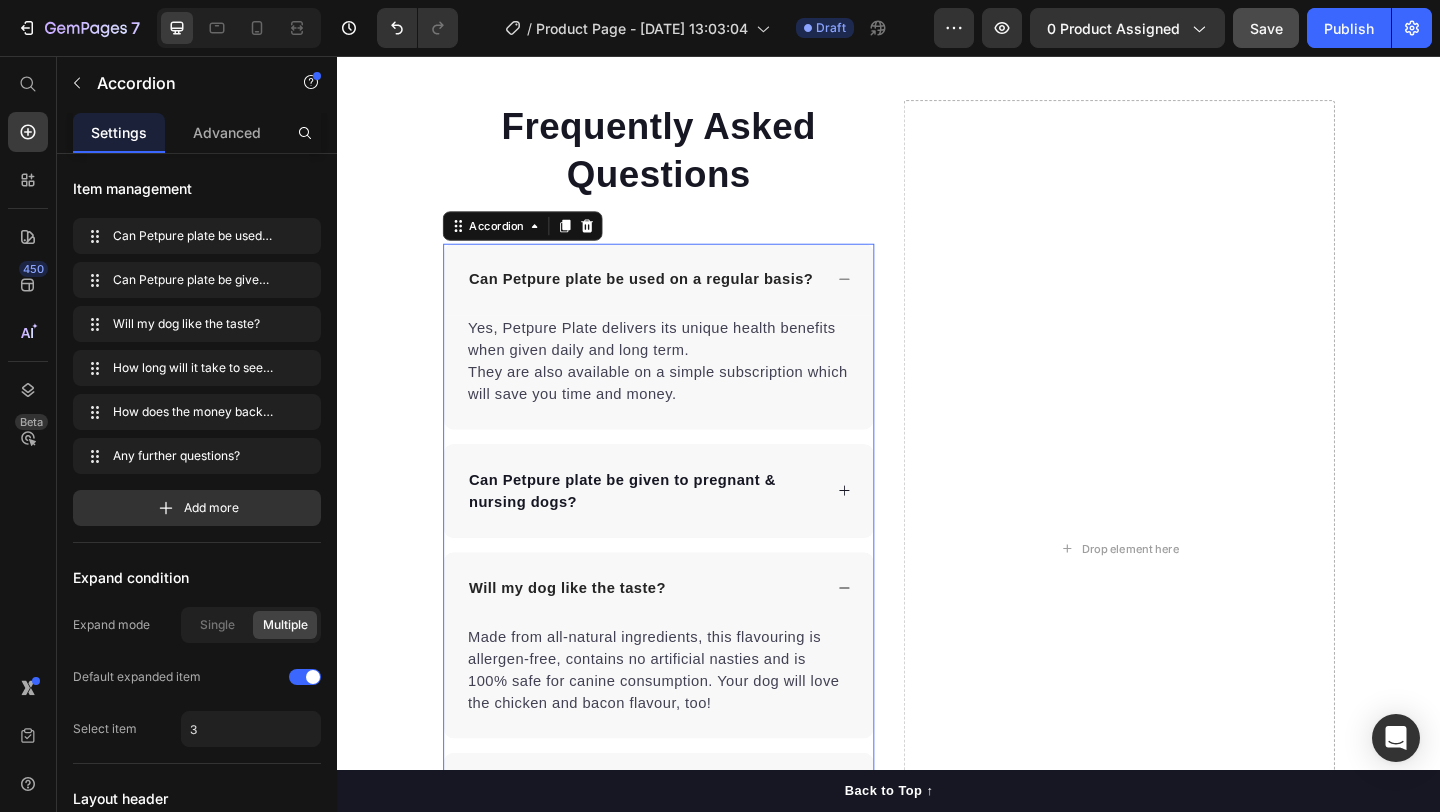 click on "Can Petpure plate be used on a regular basis?" at bounding box center (686, 299) 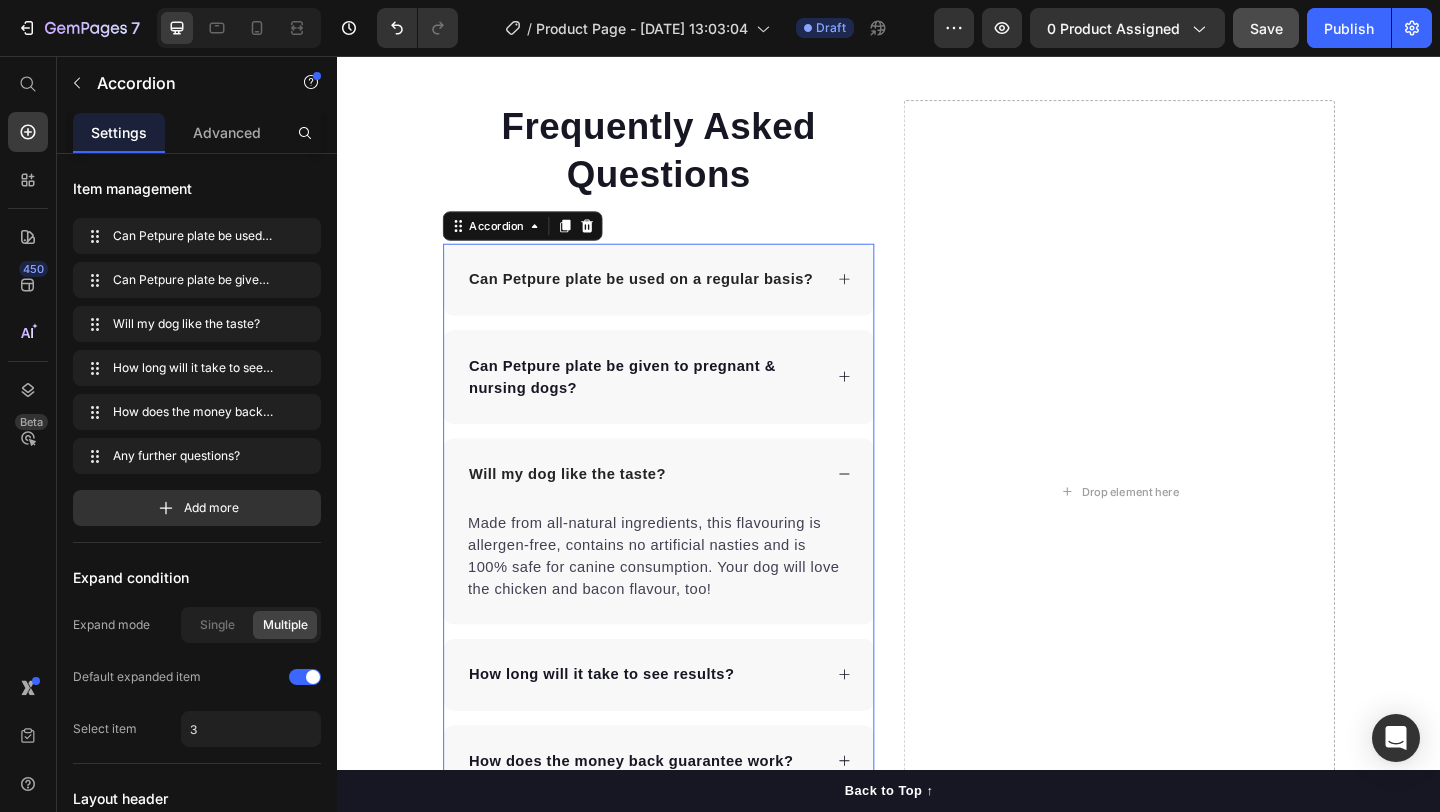 click on "Can Petpure plate be used on a regular basis?" at bounding box center (686, 299) 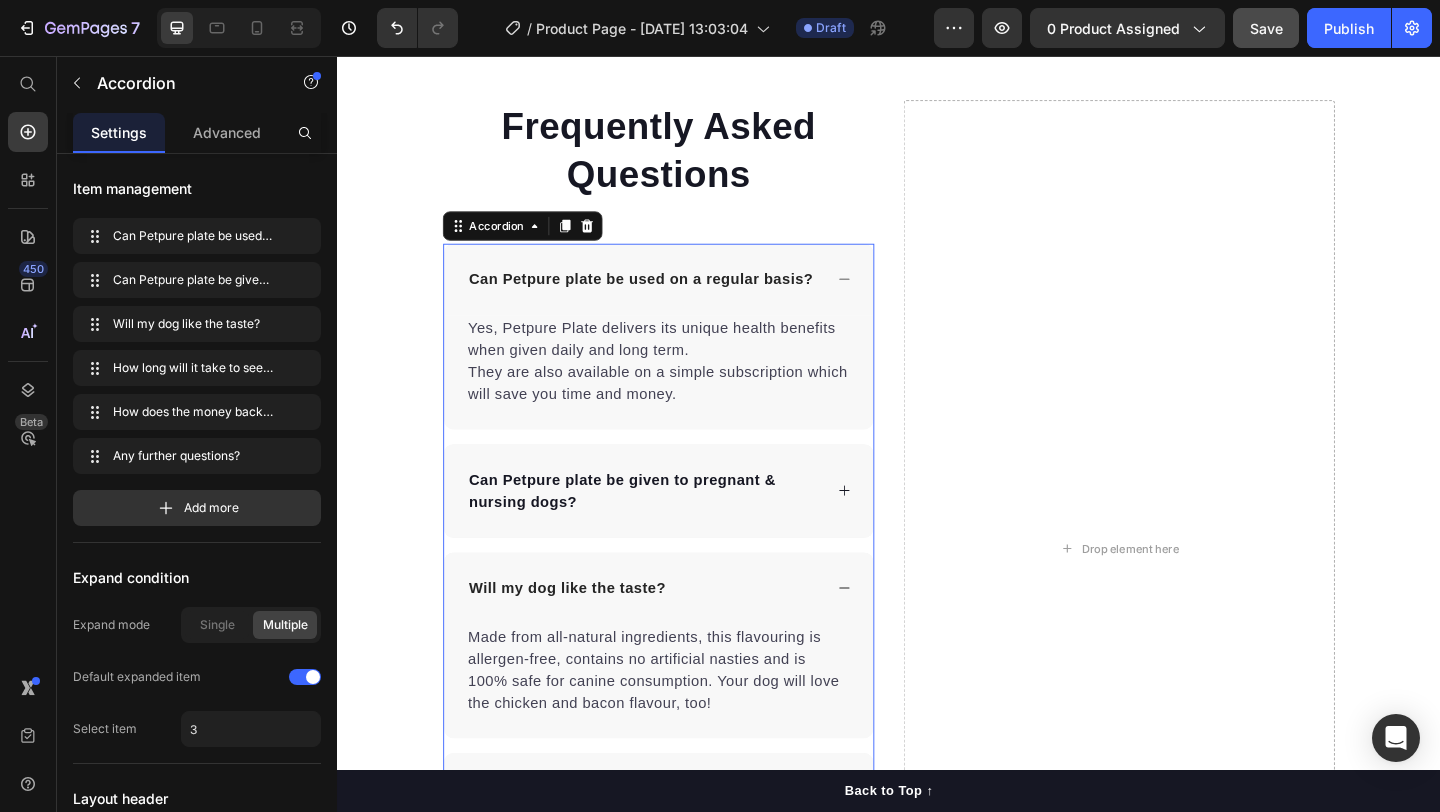 click on "Can Petpure plate be used on a regular basis?" at bounding box center [686, 299] 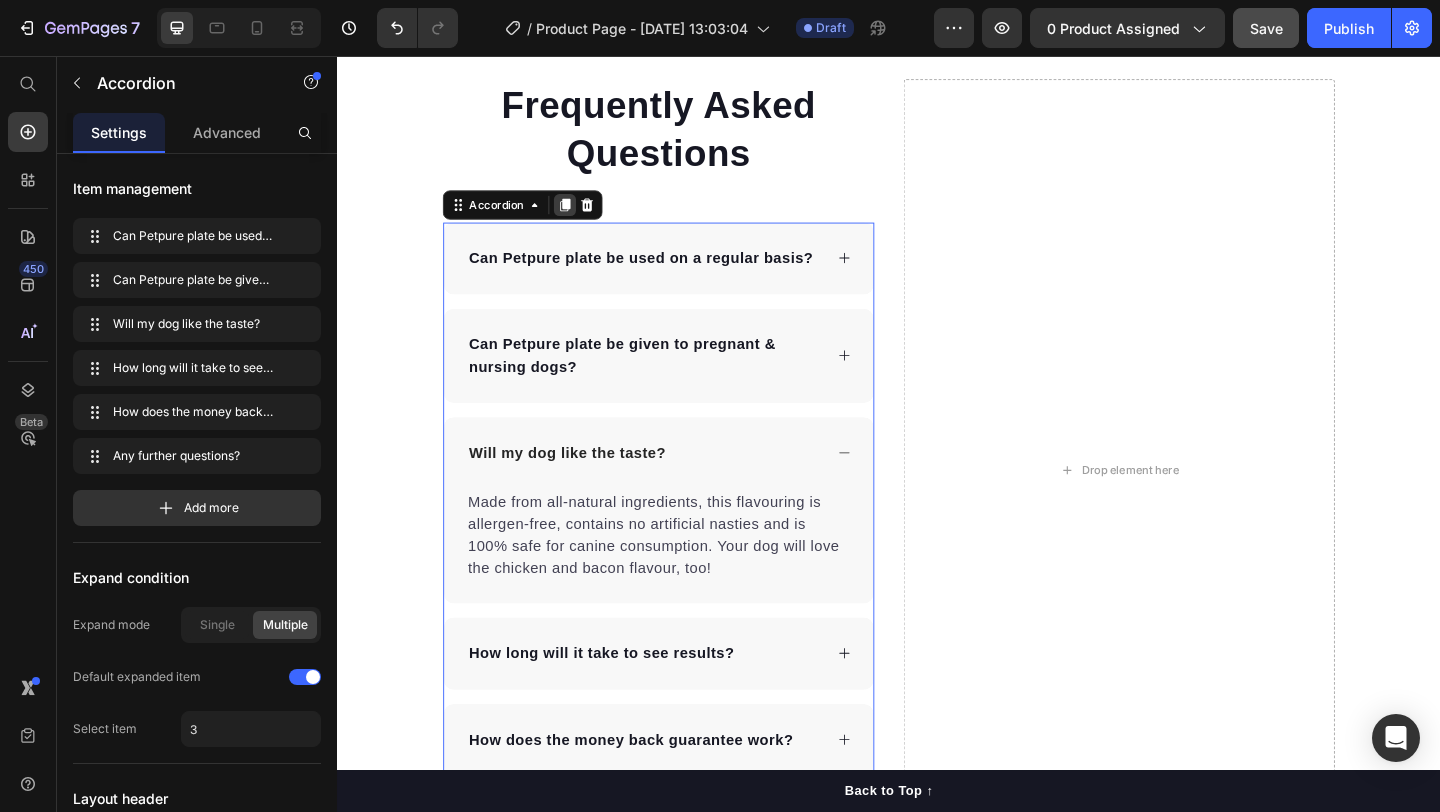 click 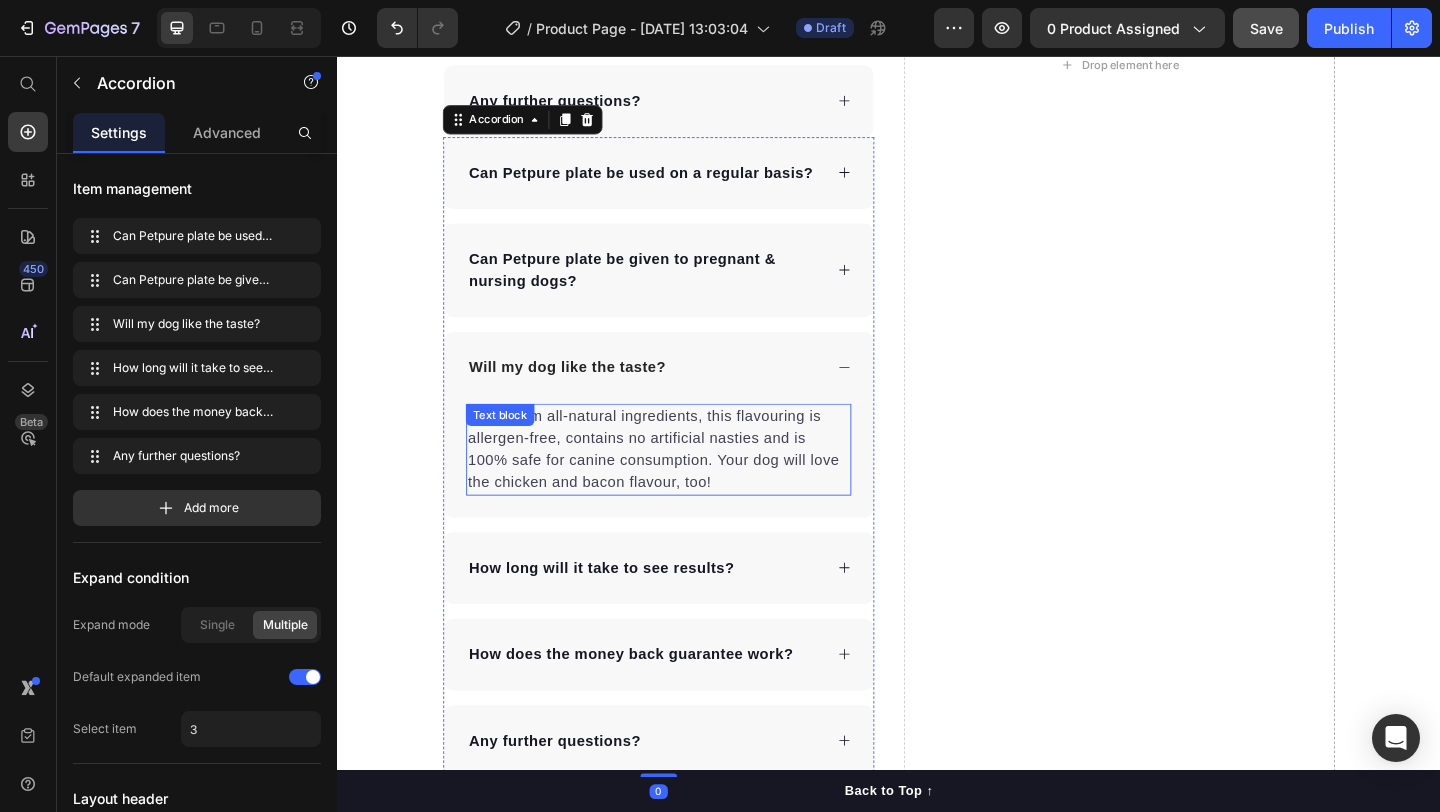 scroll, scrollTop: 6767, scrollLeft: 0, axis: vertical 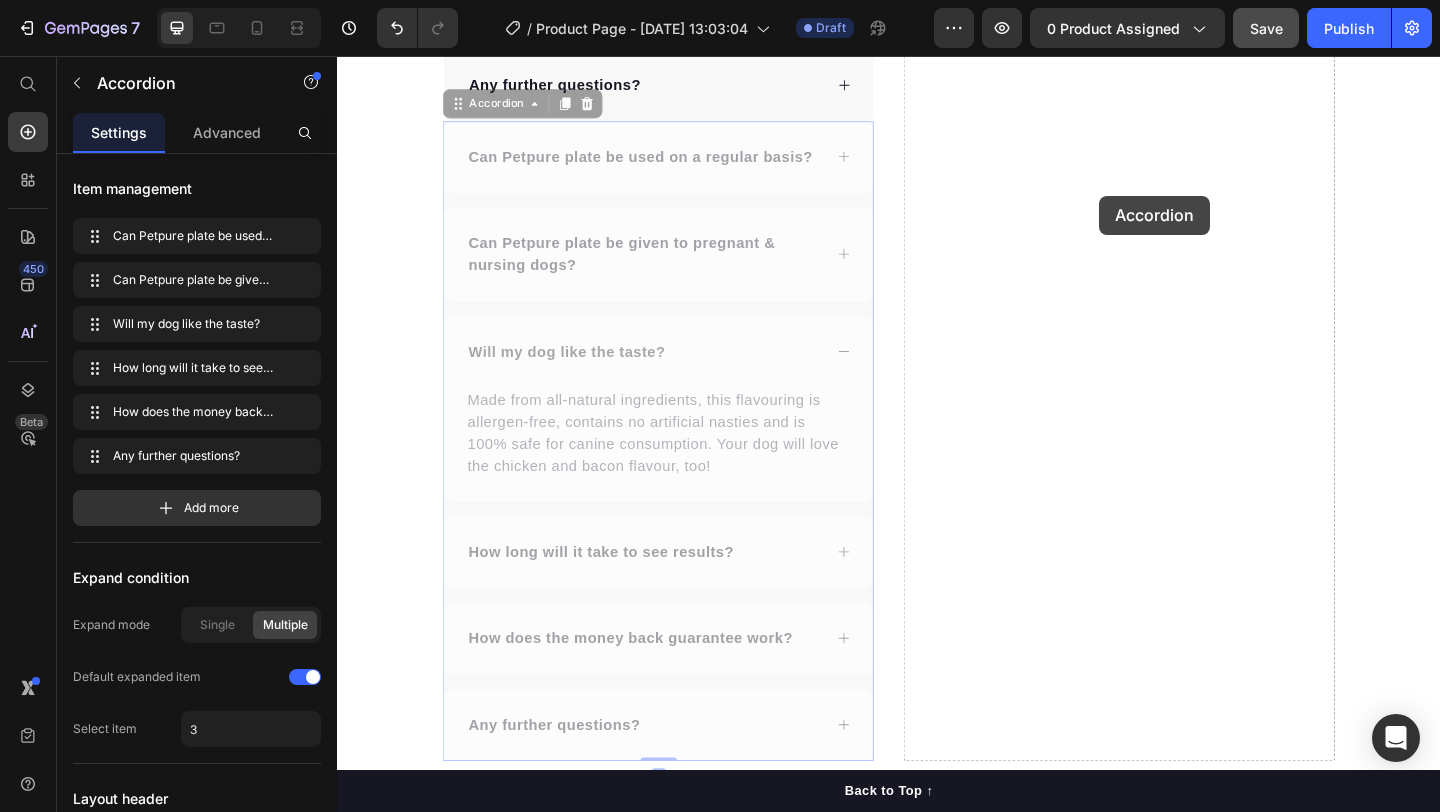 drag, startPoint x: 812, startPoint y: 337, endPoint x: 1166, endPoint y: 208, distance: 376.77182 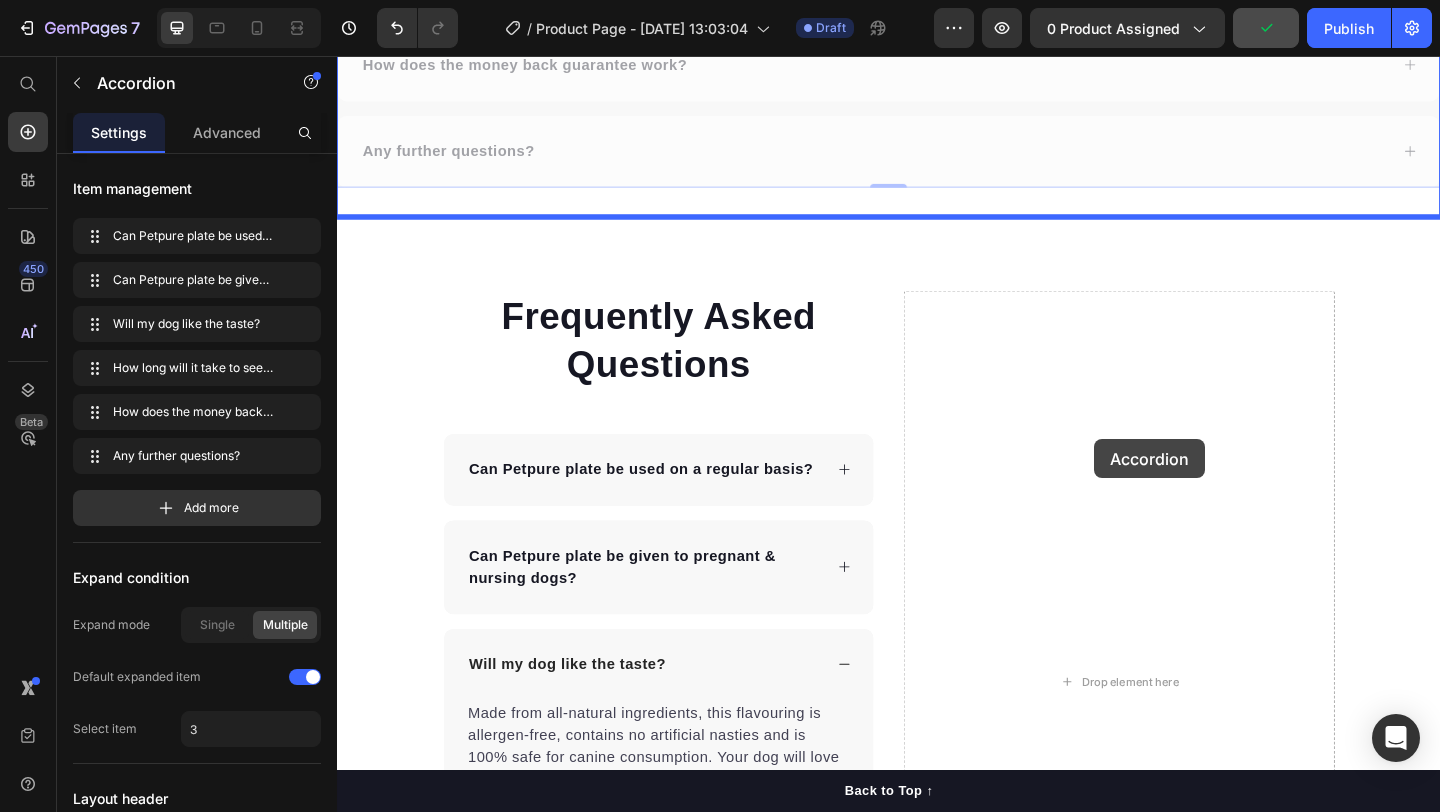 scroll, scrollTop: 6395, scrollLeft: 0, axis: vertical 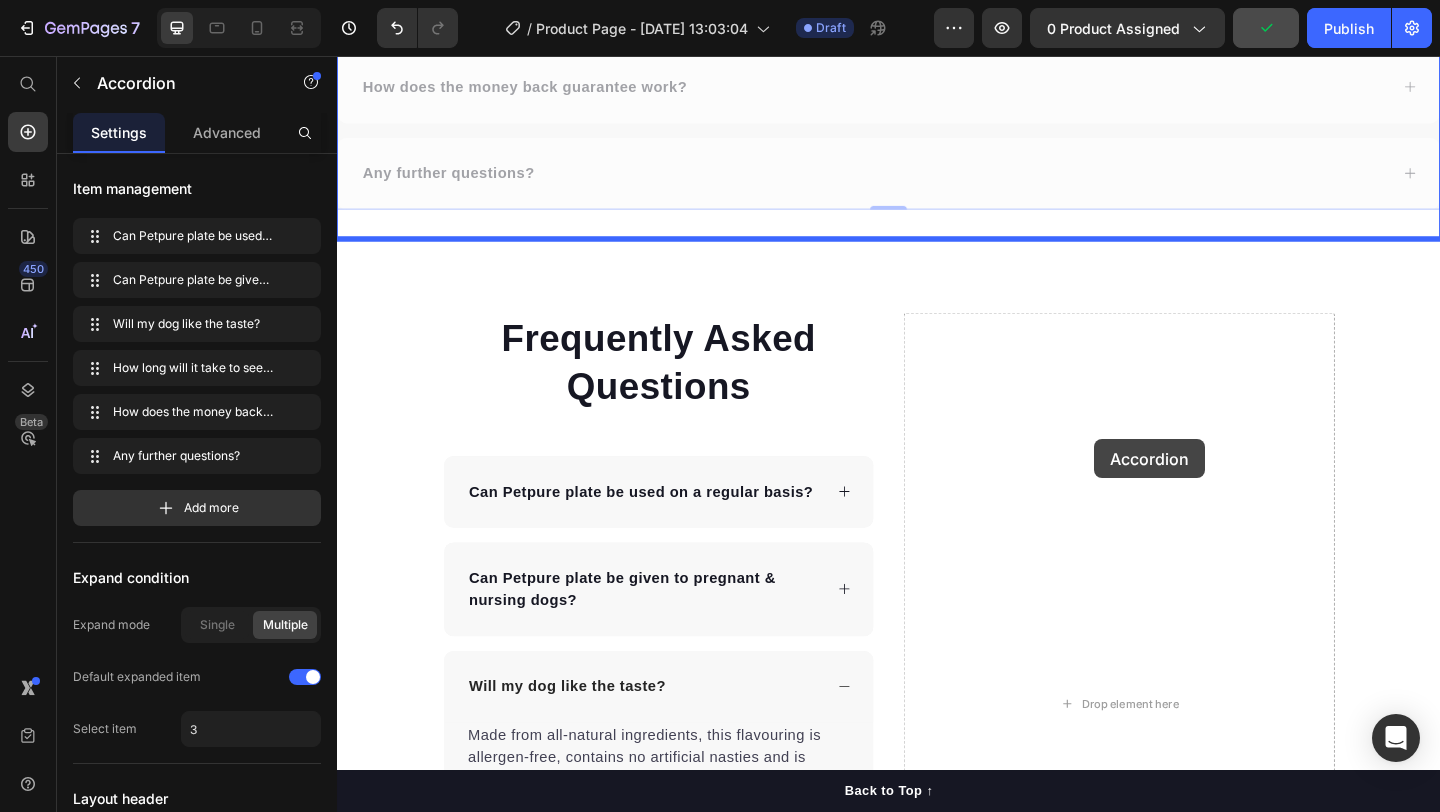 drag, startPoint x: 981, startPoint y: 290, endPoint x: 1140, endPoint y: 453, distance: 227.70595 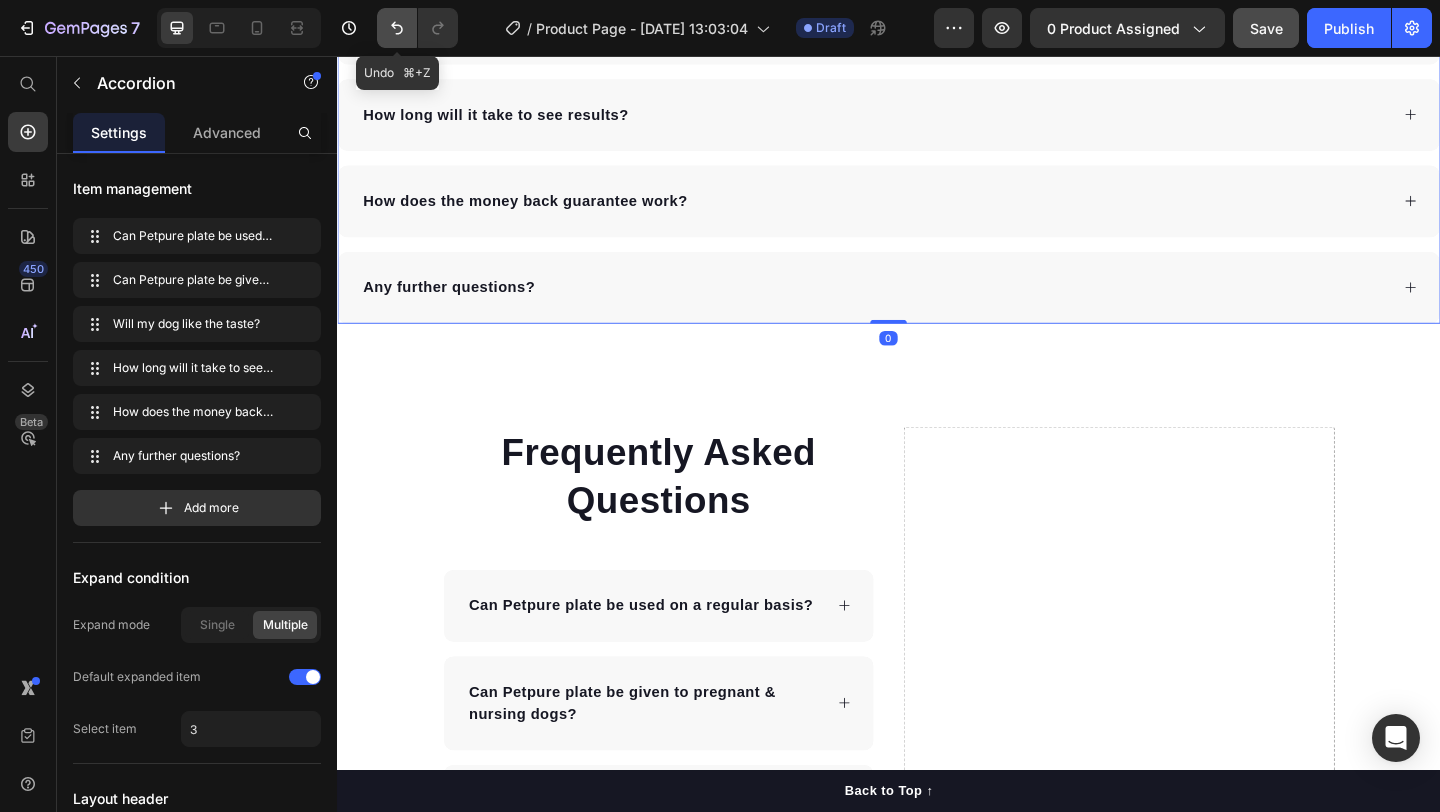 click 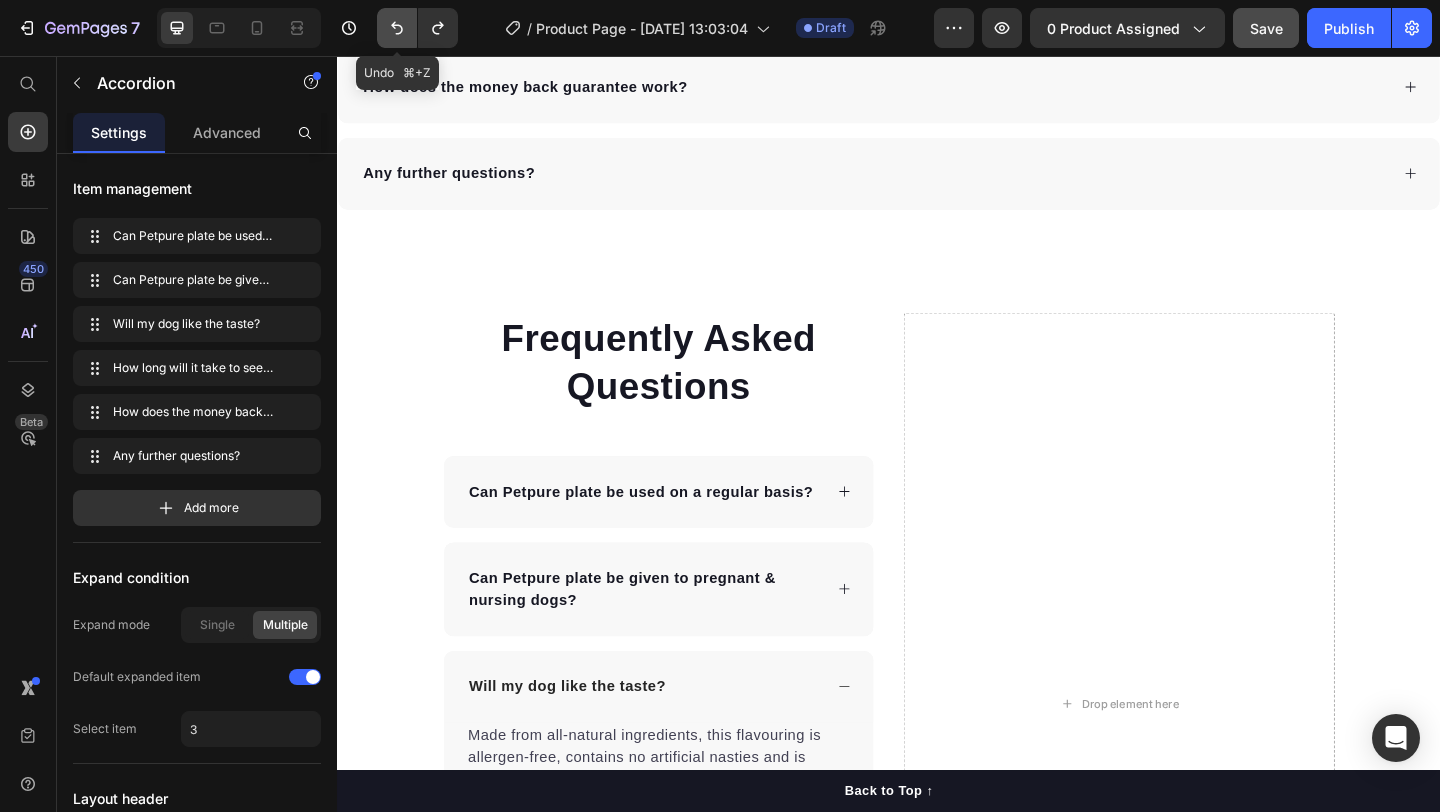 click 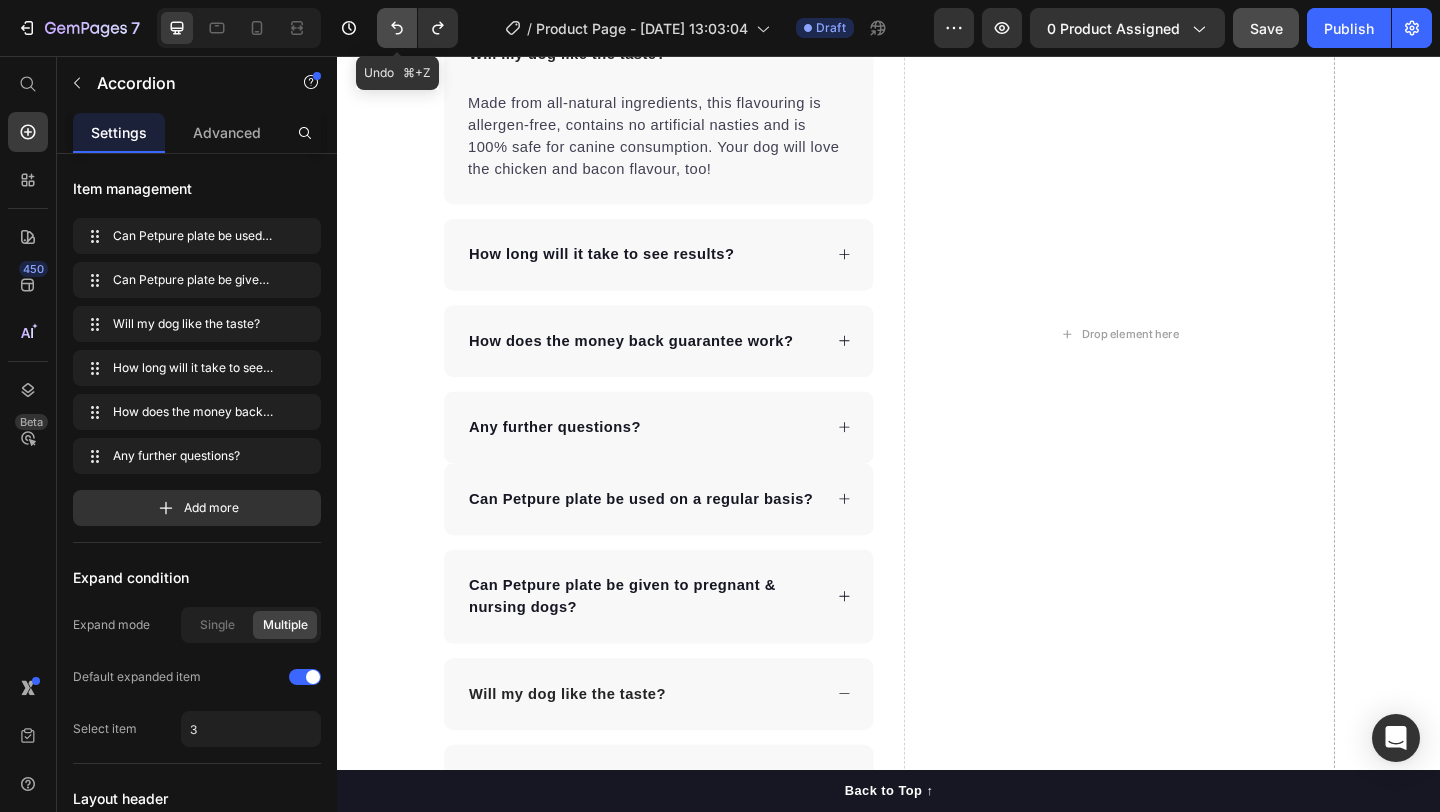 scroll, scrollTop: 5707, scrollLeft: 0, axis: vertical 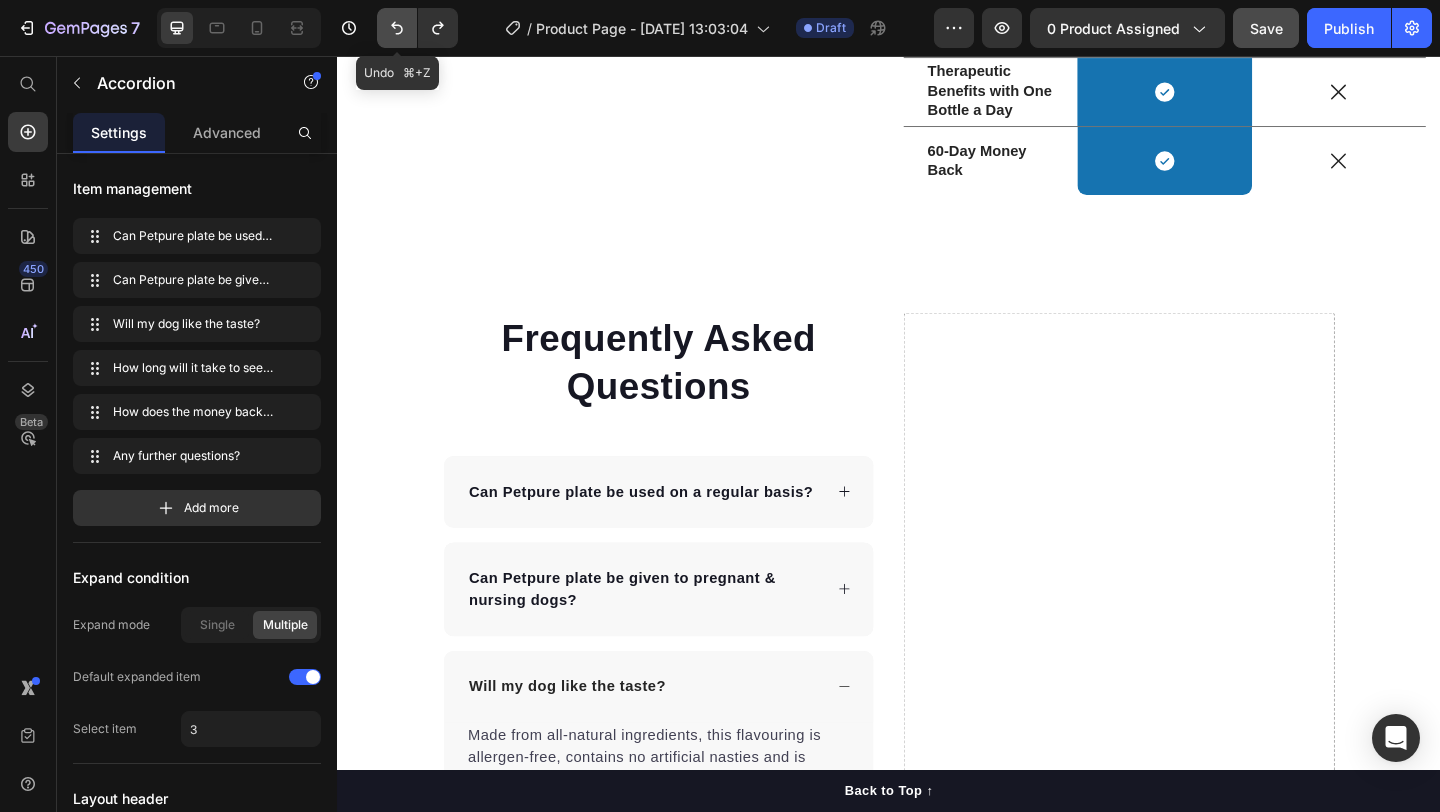 click 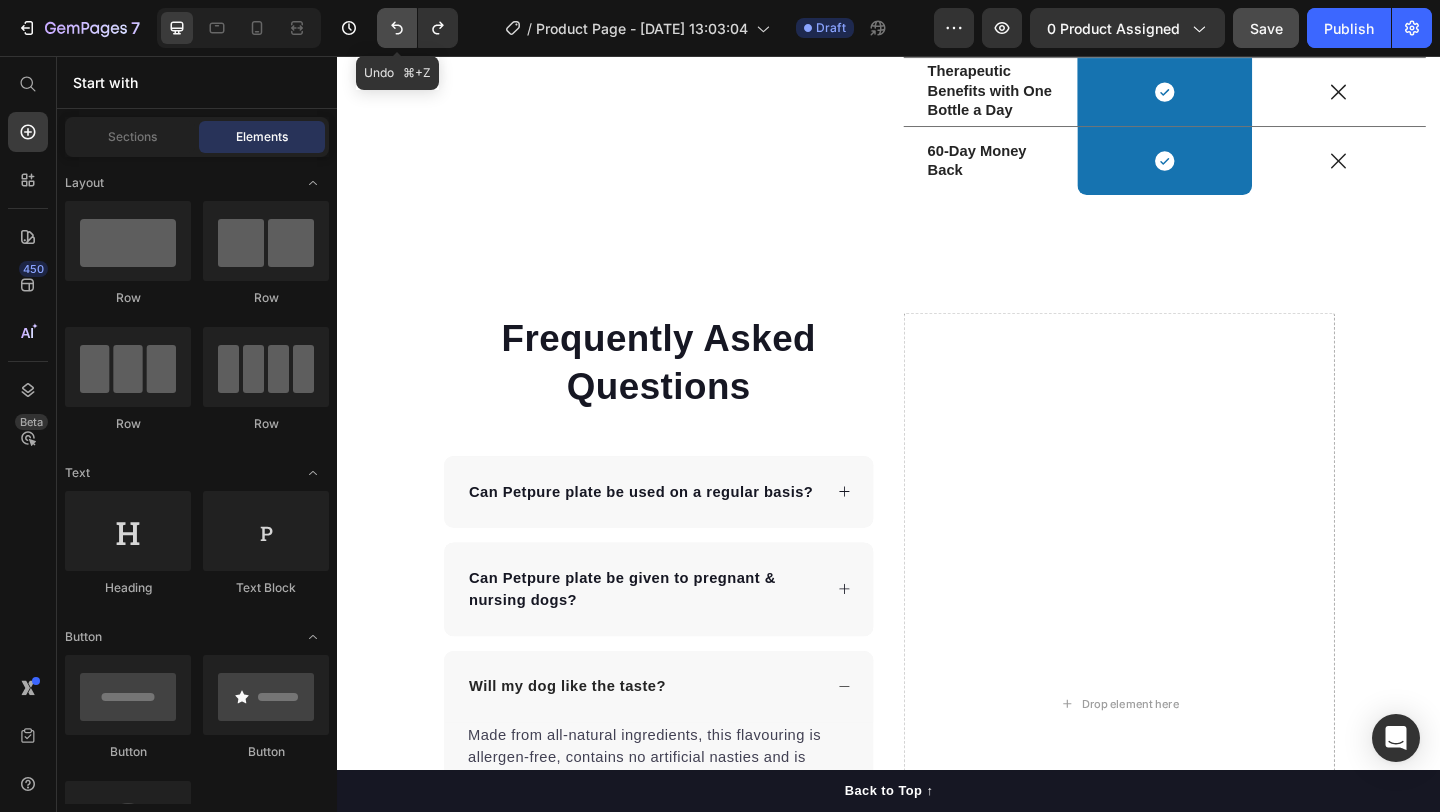 click 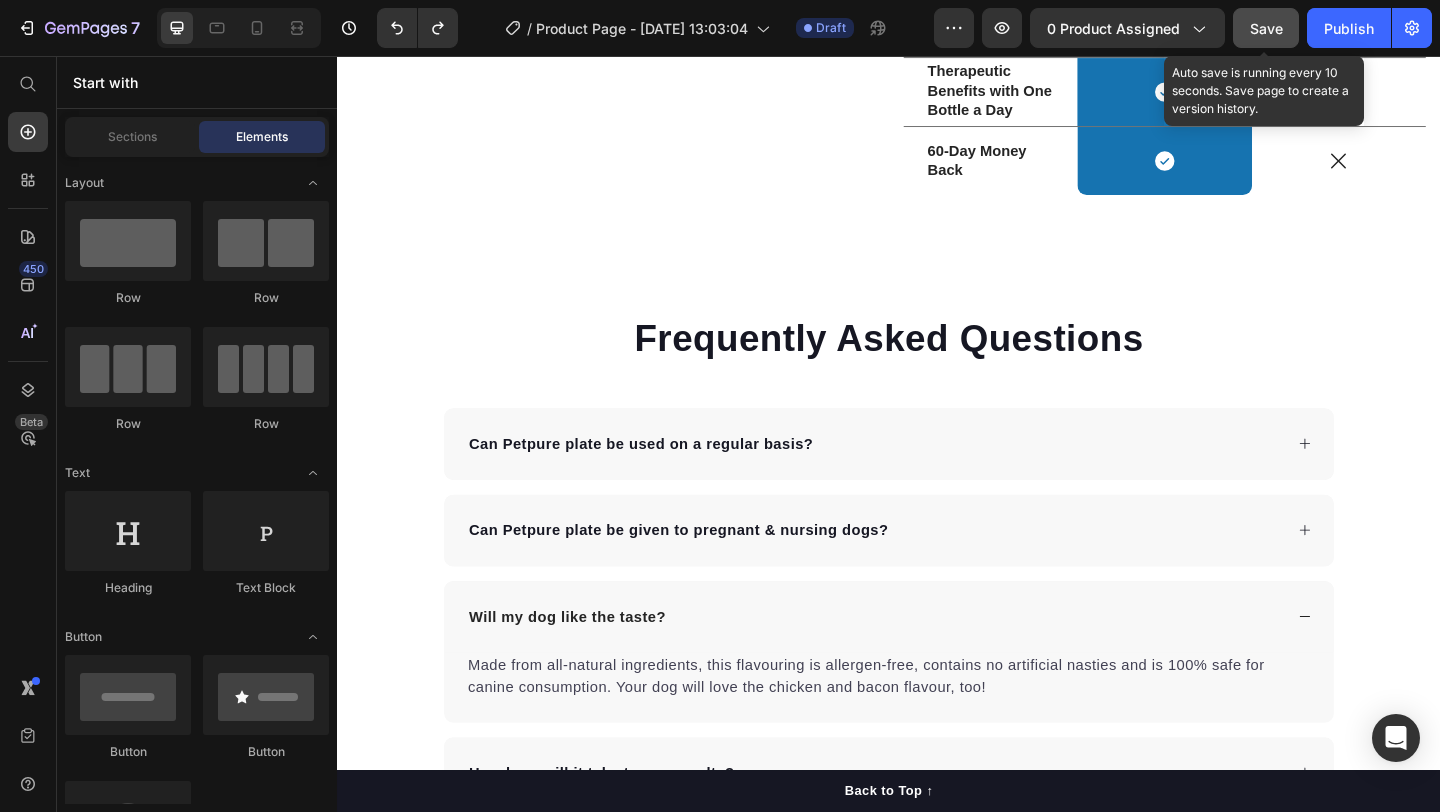 click on "Save" 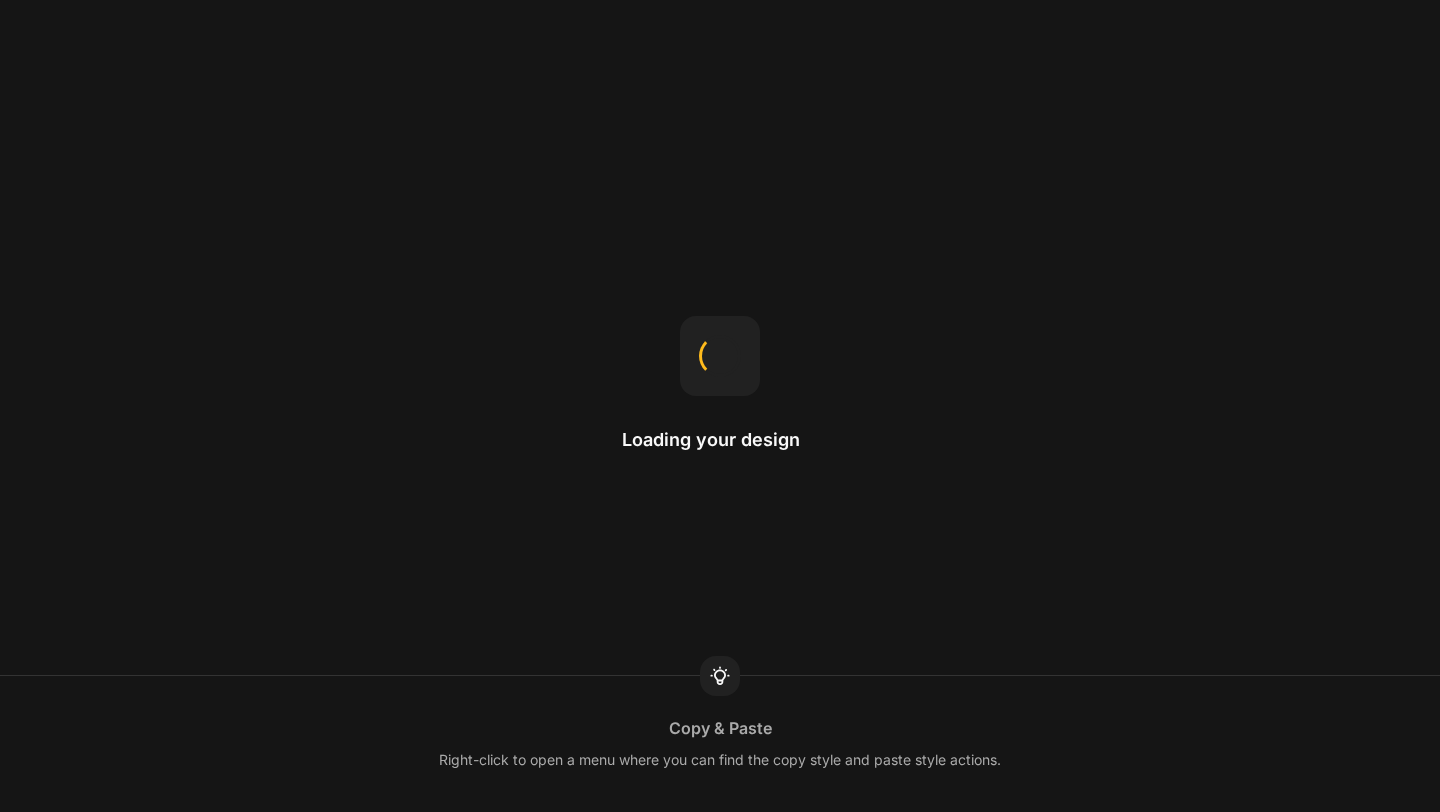 scroll, scrollTop: 0, scrollLeft: 0, axis: both 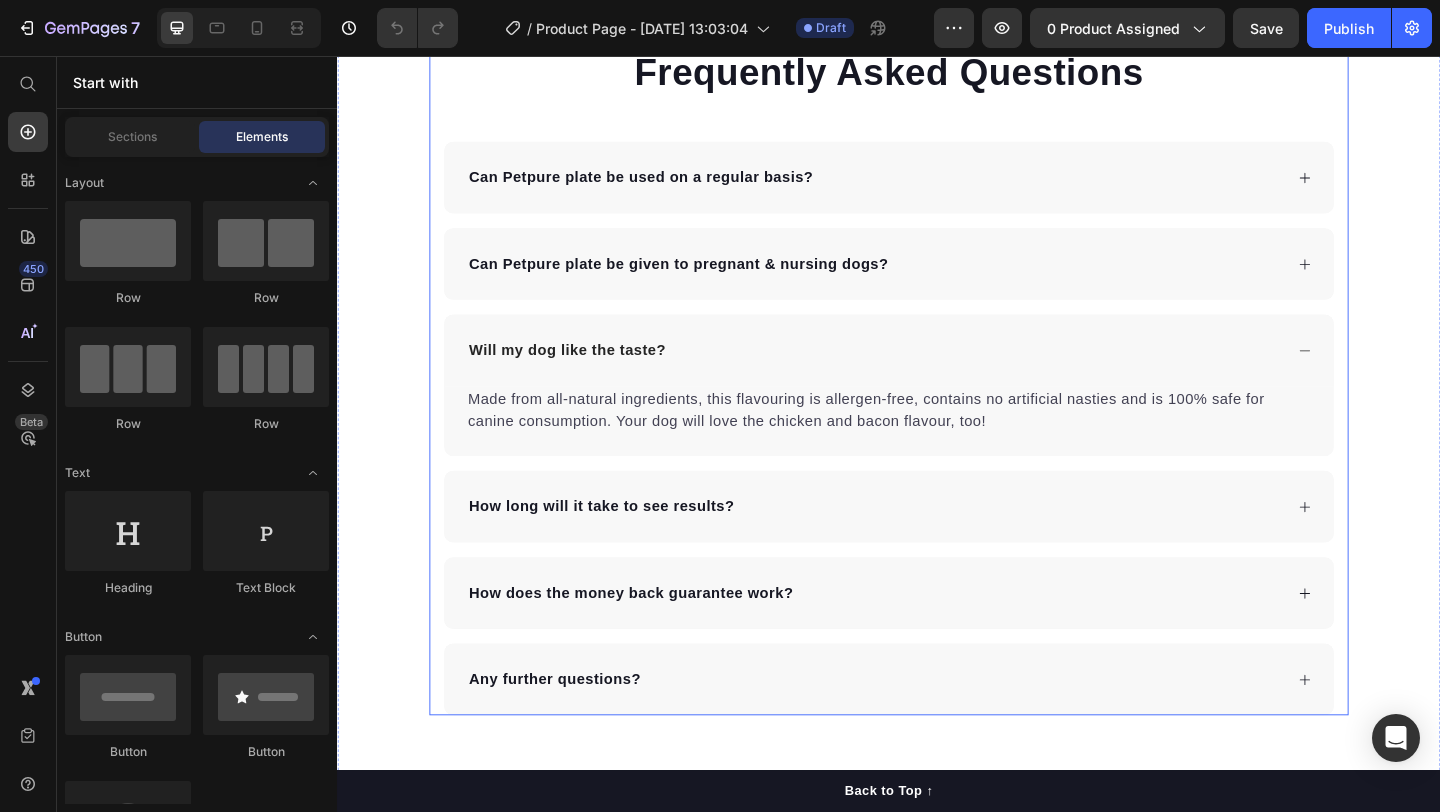 click on "Frequently Asked Questions Heading
Can Petpure plate be used on a regular basis?
Can Petpure plate be given to pregnant & nursing dogs?
Will my dog like the taste? Made from all-natural ingredients, this flavouring is allergen-free, contains no artificial nasties and is 100% safe for canine consumption. Your dog will love the chicken and bacon flavour, too! Text block
How long will it take to see results?
How does the money back guarantee work?
Any further questions? Accordion Row" at bounding box center [937, 409] 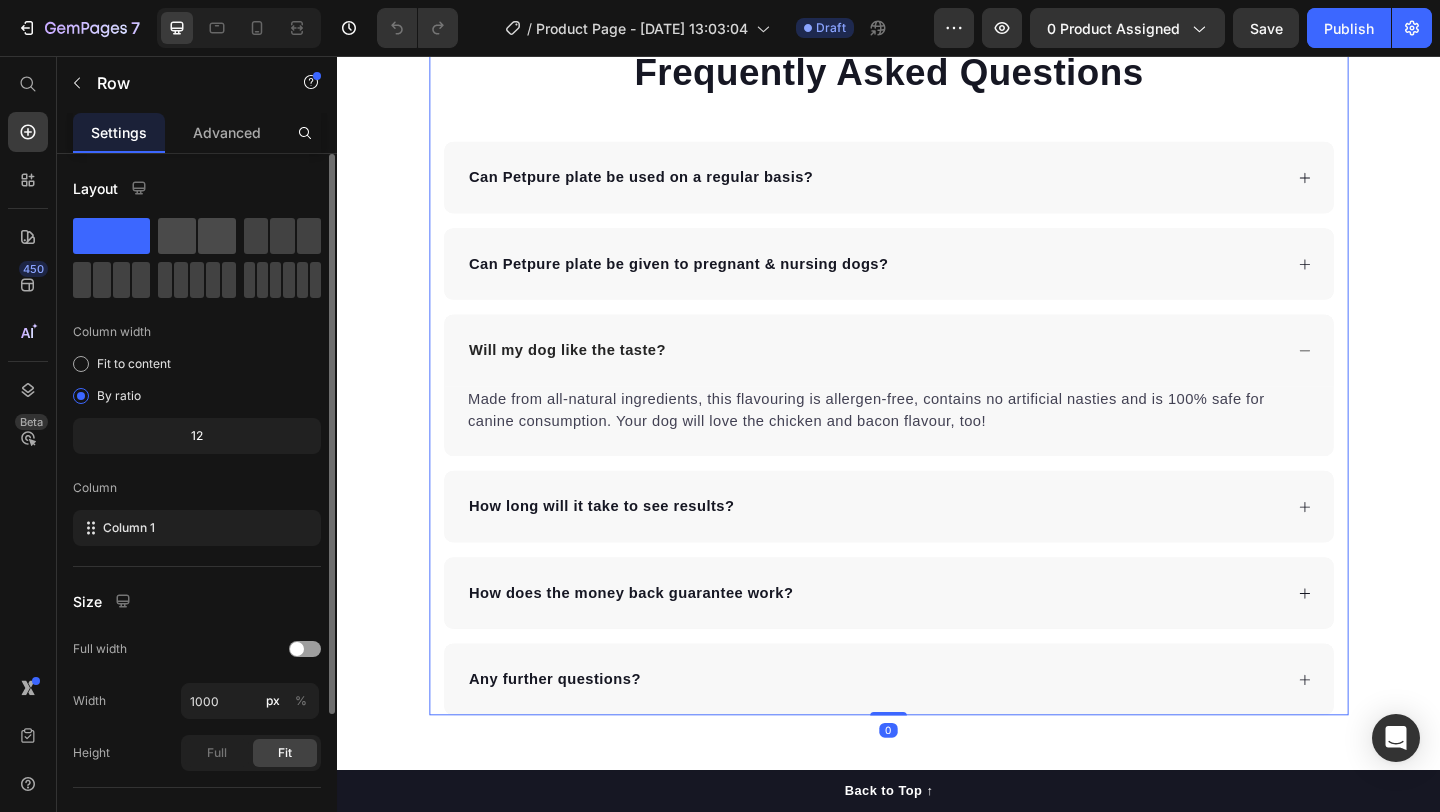 click 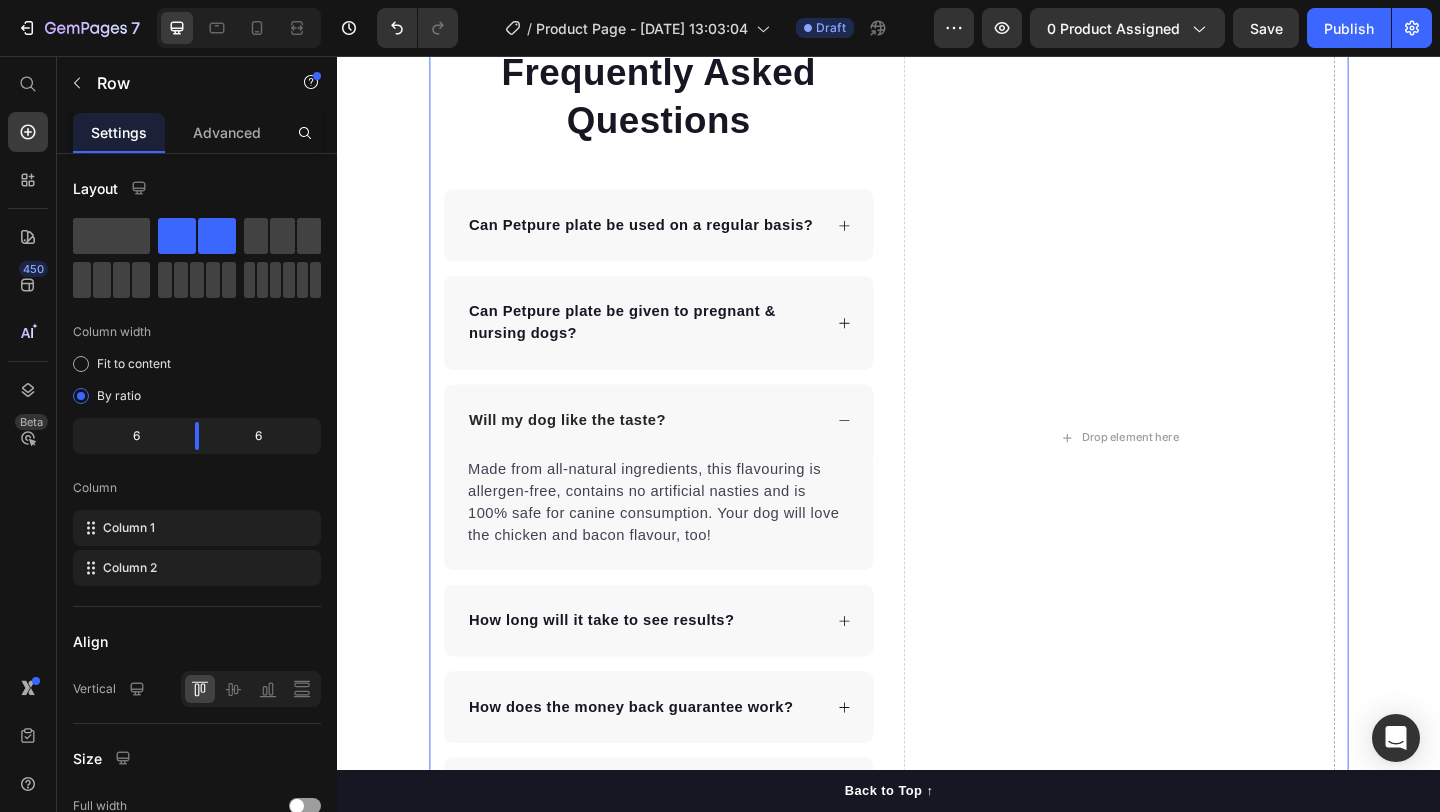 click on "Frequently Asked Questions Heading
Can Petpure plate be used on a regular basis?
Can Petpure plate be given to pregnant & nursing dogs?
Will my dog like the taste? Made from all-natural ingredients, this flavouring is allergen-free, contains no artificial nasties and is 100% safe for canine consumption. Your dog will love the chicken and bacon flavour, too! Text block
How long will it take to see results?
How does the money back guarantee work?
Any further questions? Accordion
Drop element here Row   0" at bounding box center [937, 471] 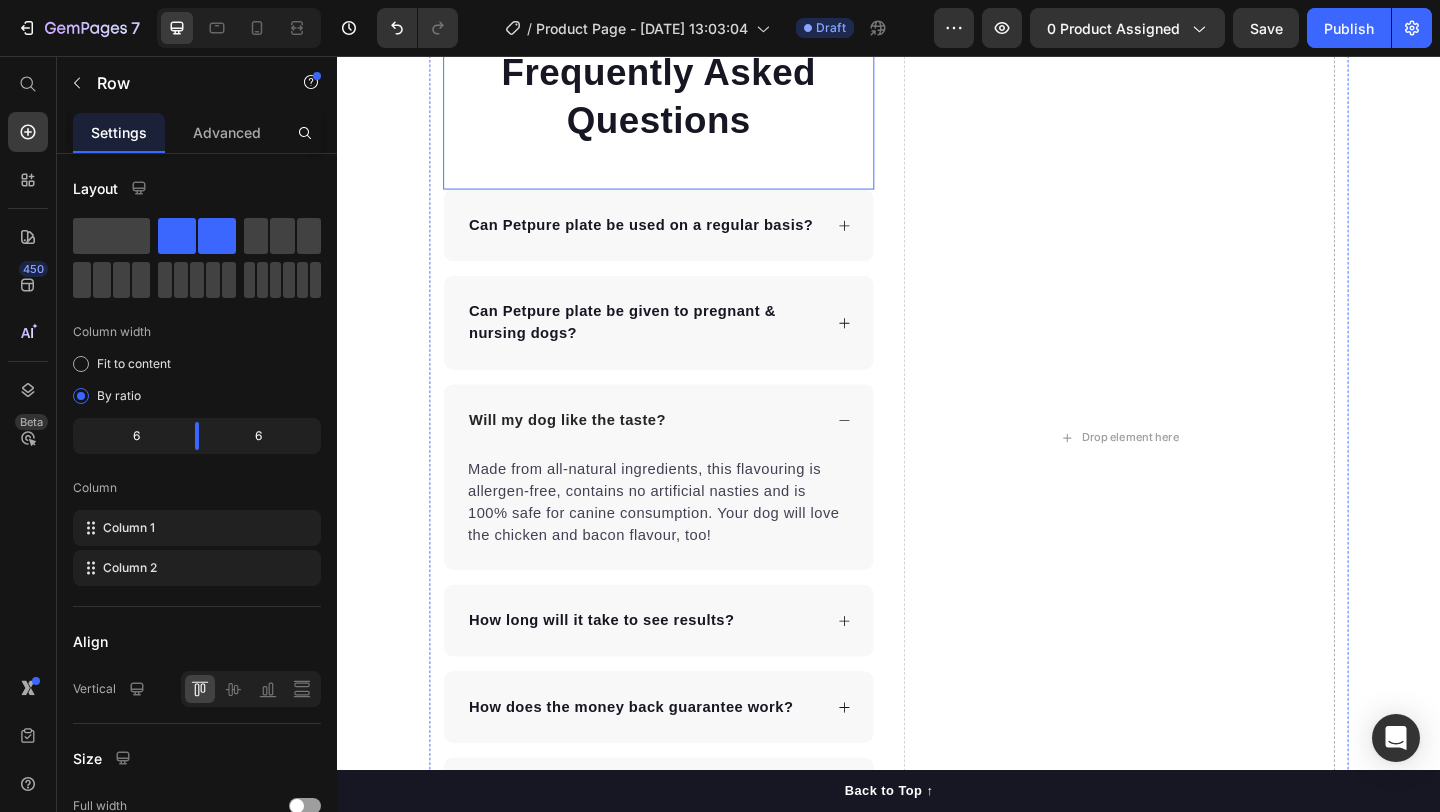 click on "Frequently Asked Questions" at bounding box center [686, 99] 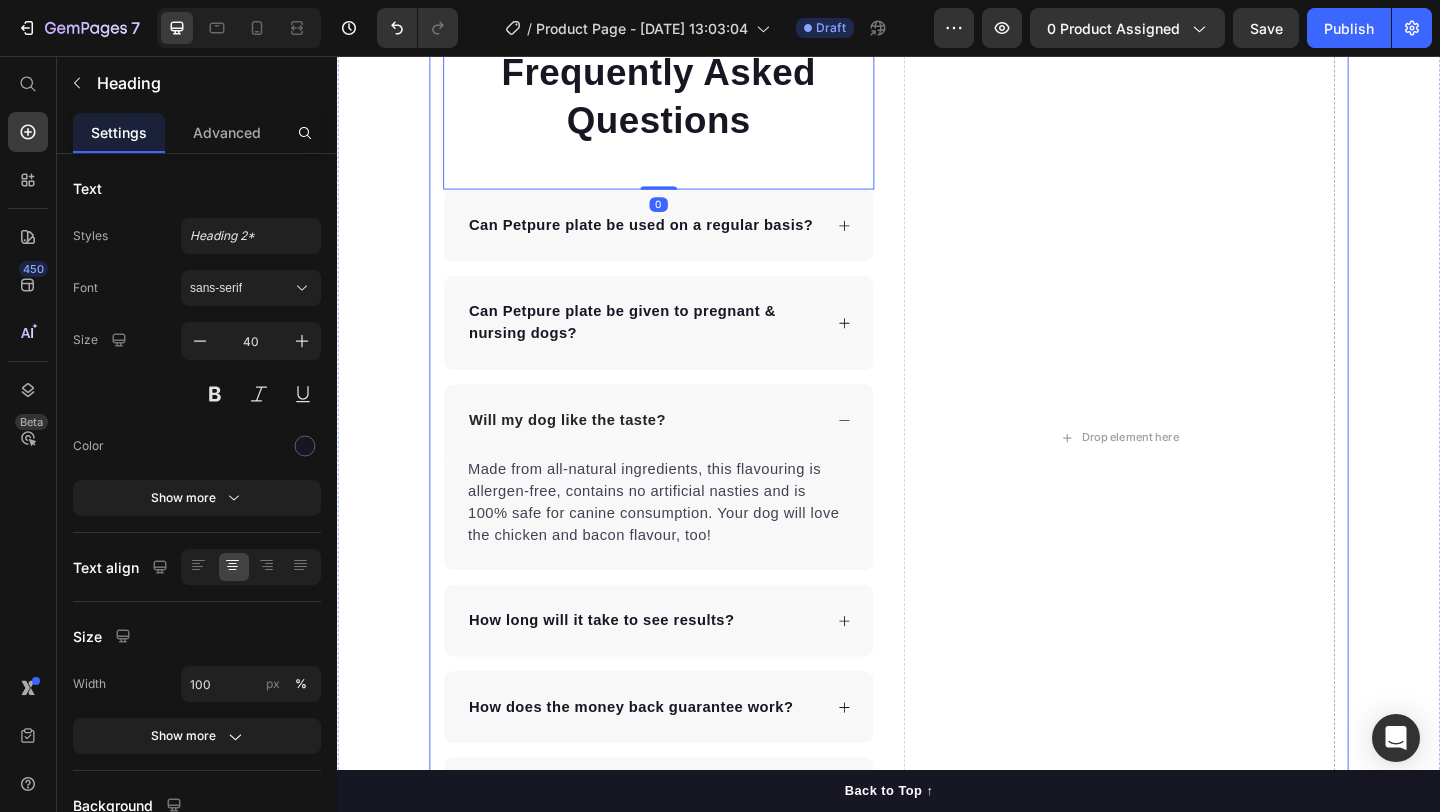 click on "Frequently Asked Questions Heading   0
Can Petpure plate be used on a regular basis?
Can Petpure plate be given to pregnant & nursing dogs?
Will my dog like the taste? Made from all-natural ingredients, this flavouring is allergen-free, contains no artificial nasties and is 100% safe for canine consumption. Your dog will love the chicken and bacon flavour, too! Text block
How long will it take to see results?
How does the money back guarantee work?
Any further questions? Accordion
Drop element here Row" at bounding box center (937, 471) 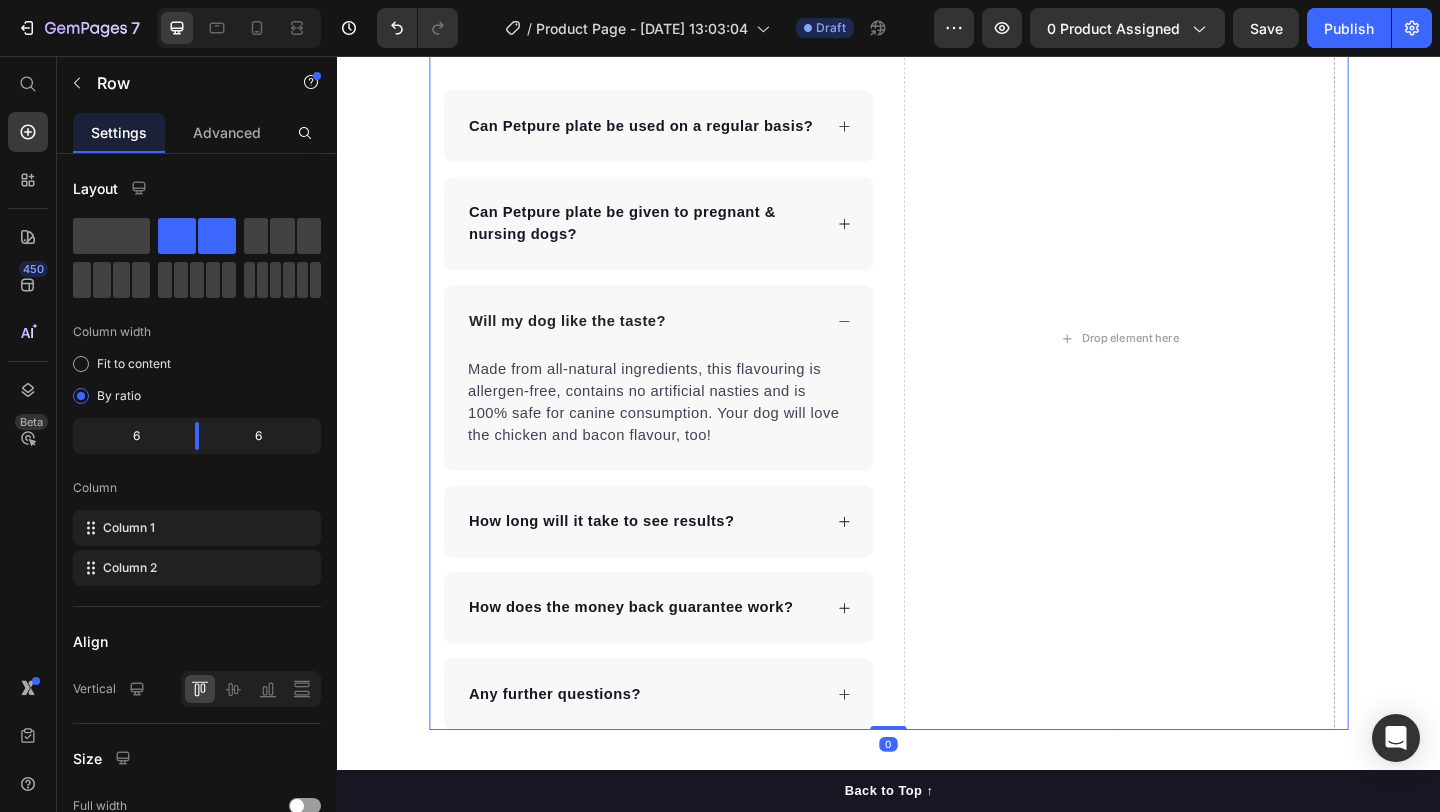 scroll, scrollTop: 5958, scrollLeft: 0, axis: vertical 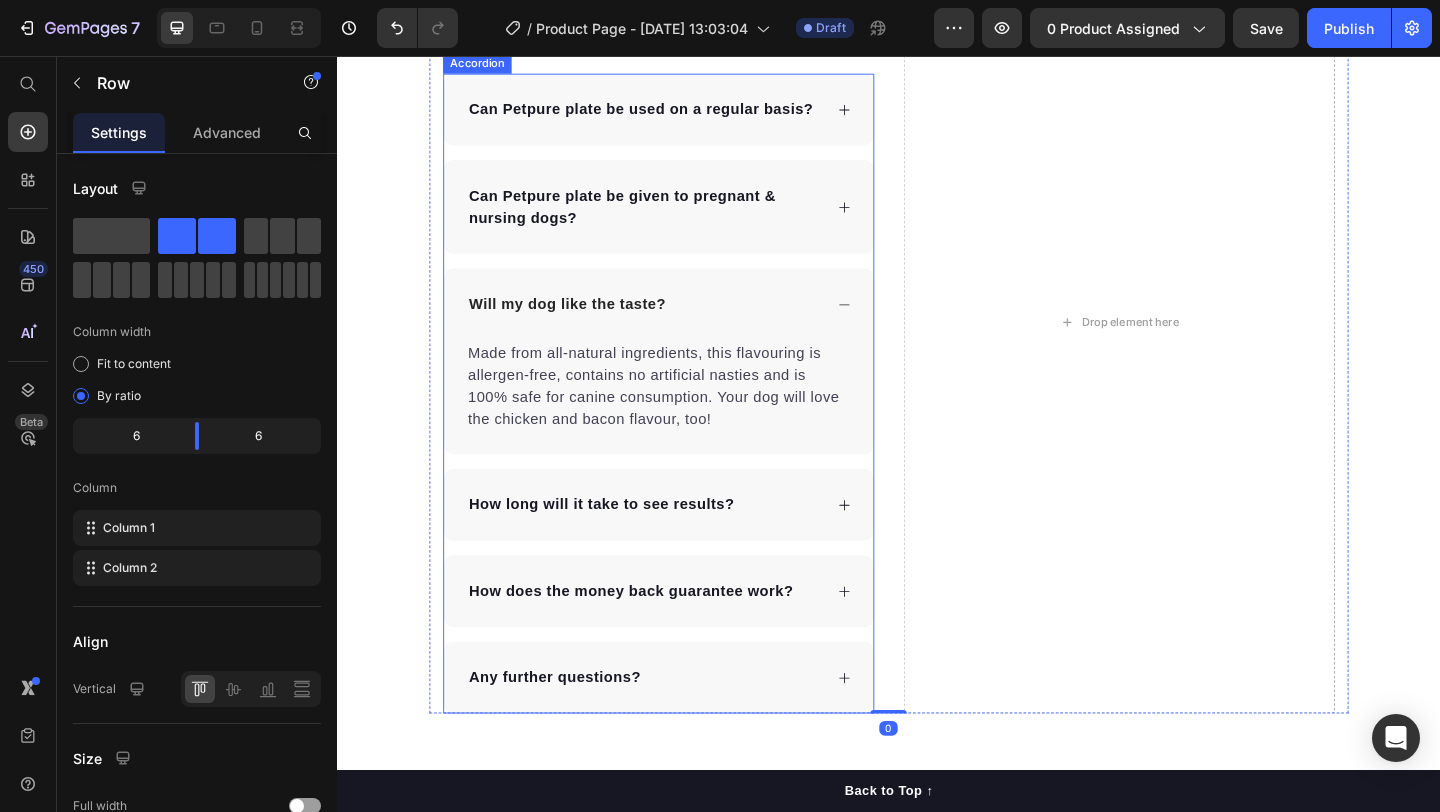 click on "Can Petpure plate be used on a regular basis?
Can Petpure plate be given to pregnant & nursing dogs?
Will my dog like the taste? Made from all-natural ingredients, this flavouring is allergen-free, contains no artificial nasties and is 100% safe for canine consumption. Your dog will love the chicken and bacon flavour, too! Text block
How long will it take to see results?
How does the money back guarantee work?
Any further questions?" at bounding box center (686, 423) 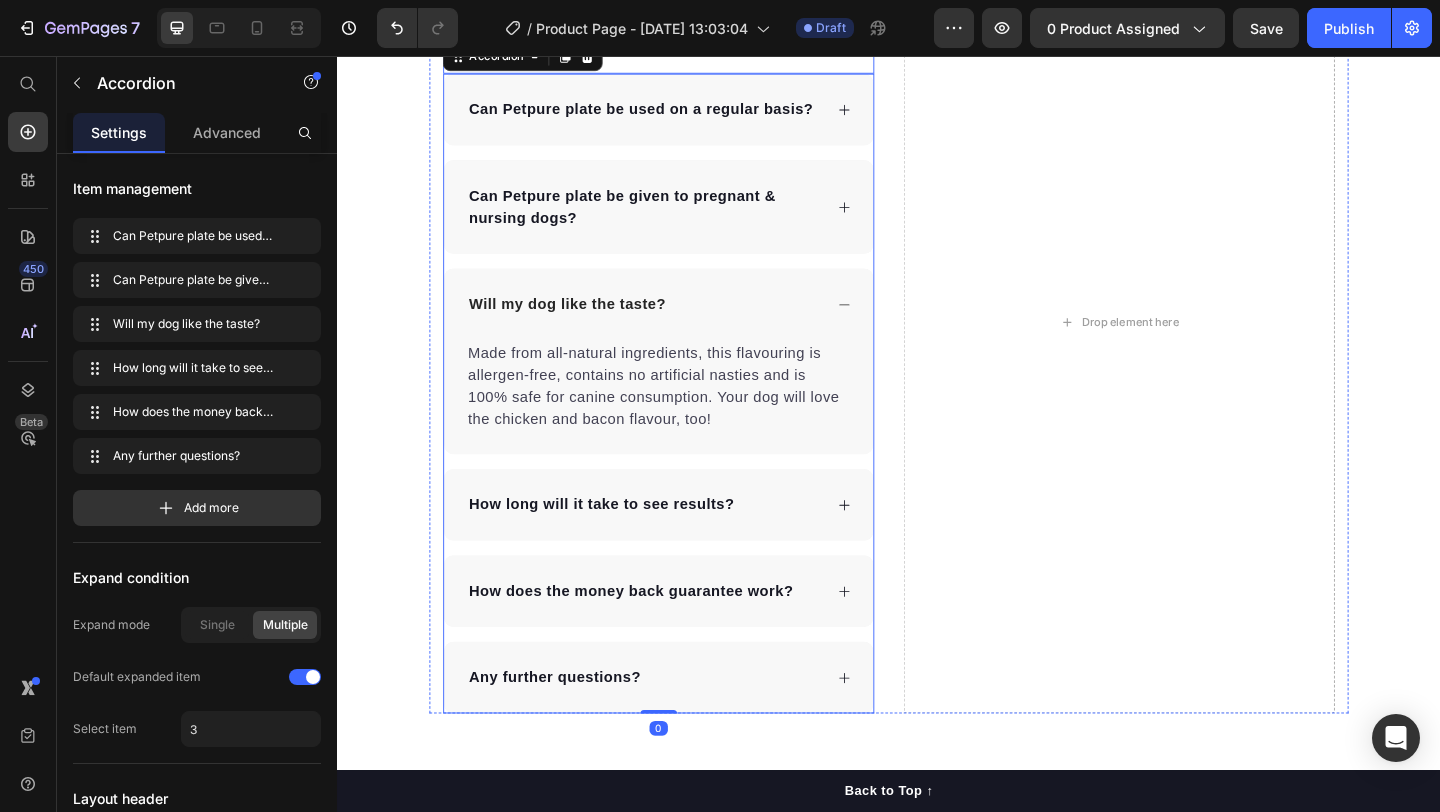 click on "Frequently Asked Questions Heading" at bounding box center (686, -3) 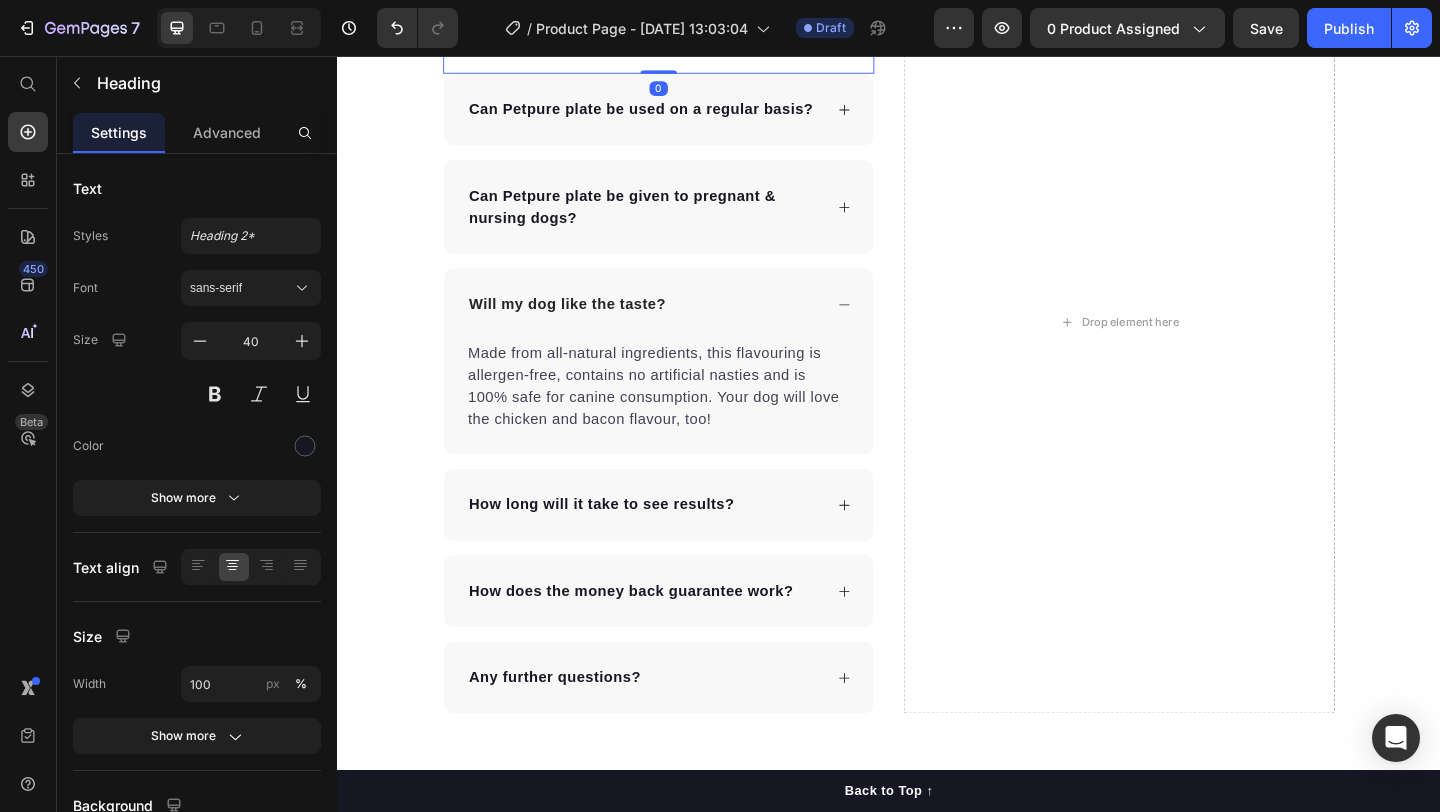 click 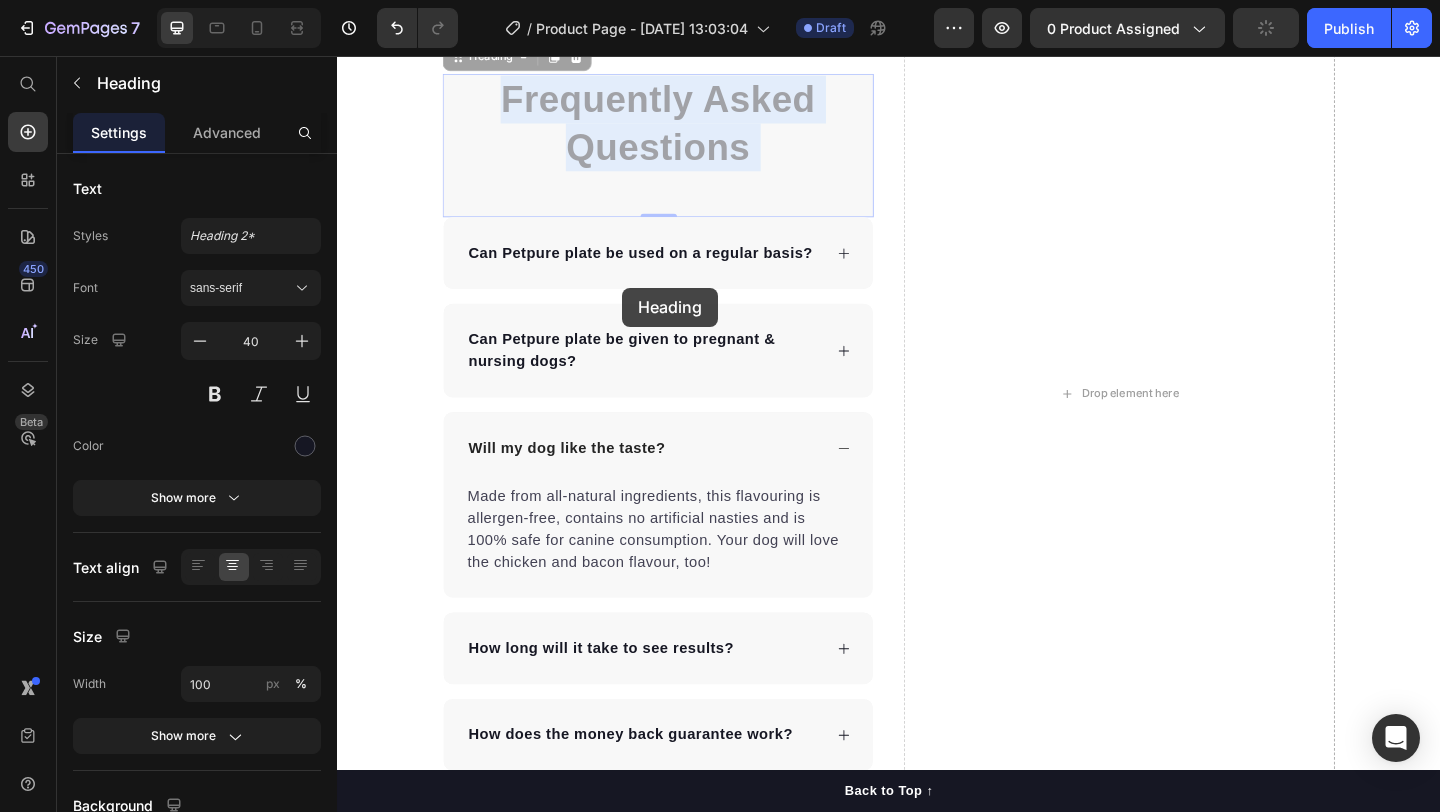 drag, startPoint x: 734, startPoint y: 316, endPoint x: 647, endPoint y: 312, distance: 87.0919 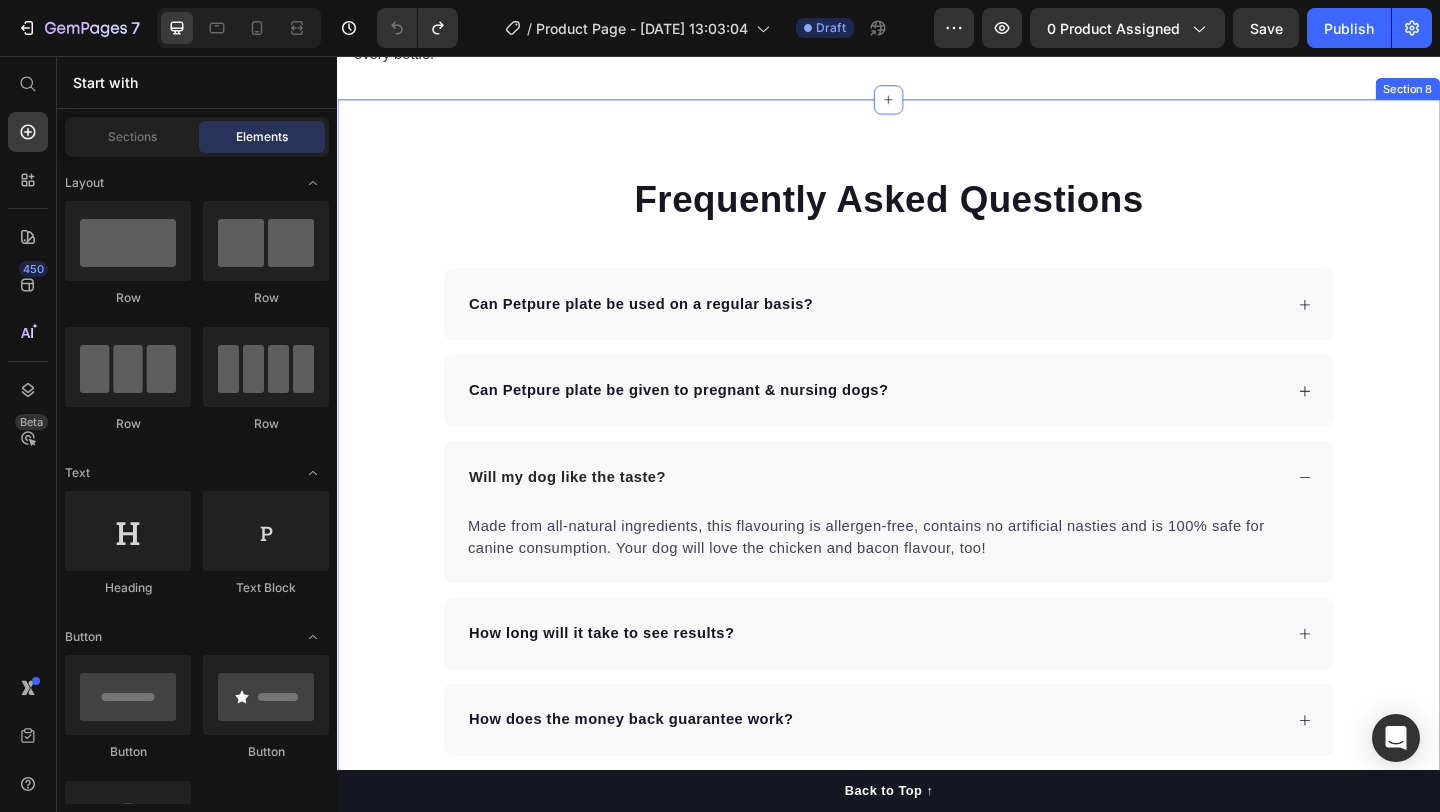 scroll, scrollTop: 5665, scrollLeft: 0, axis: vertical 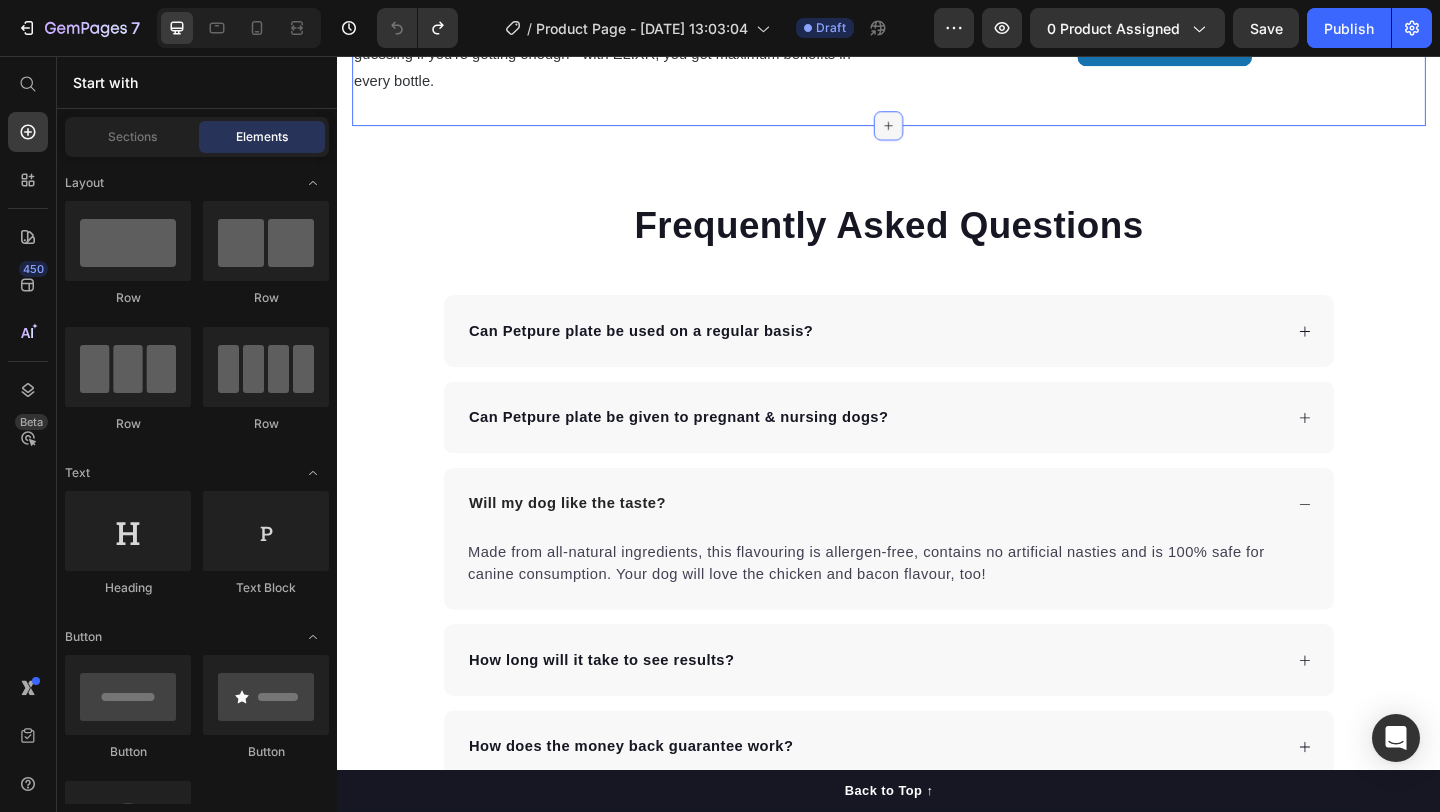 click at bounding box center (937, 132) 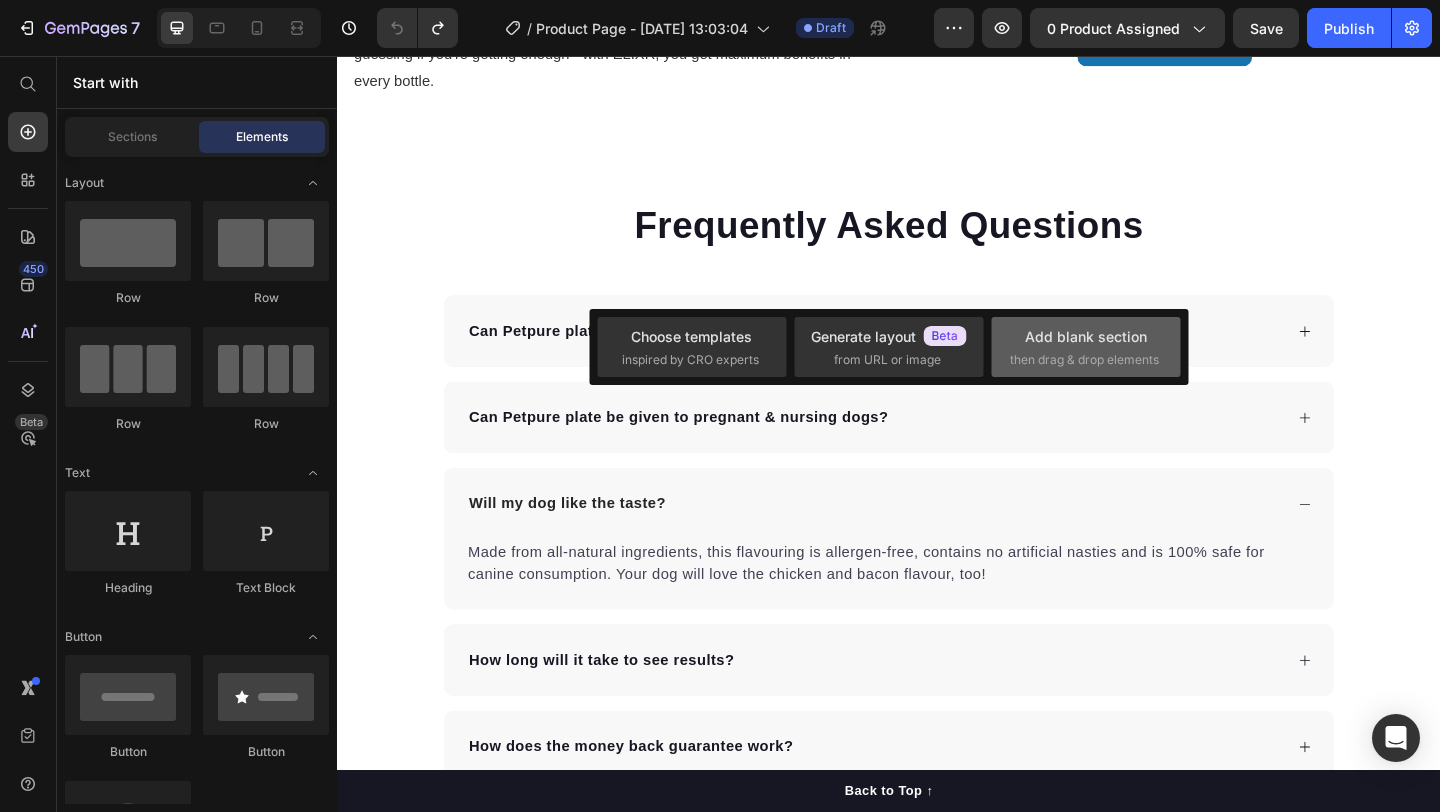 click on "Add blank section  then drag & drop elements" 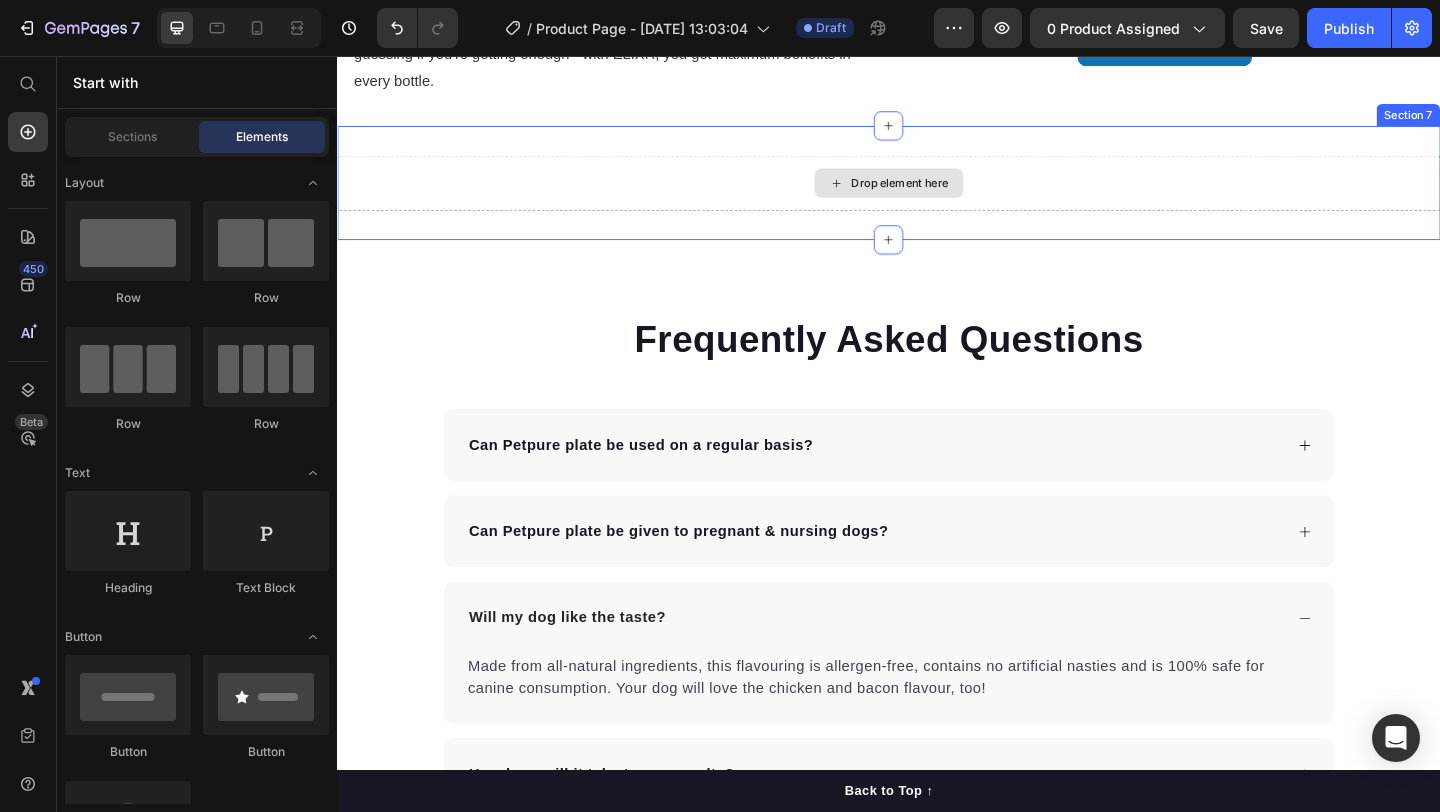 click on "Drop element here" at bounding box center [937, 194] 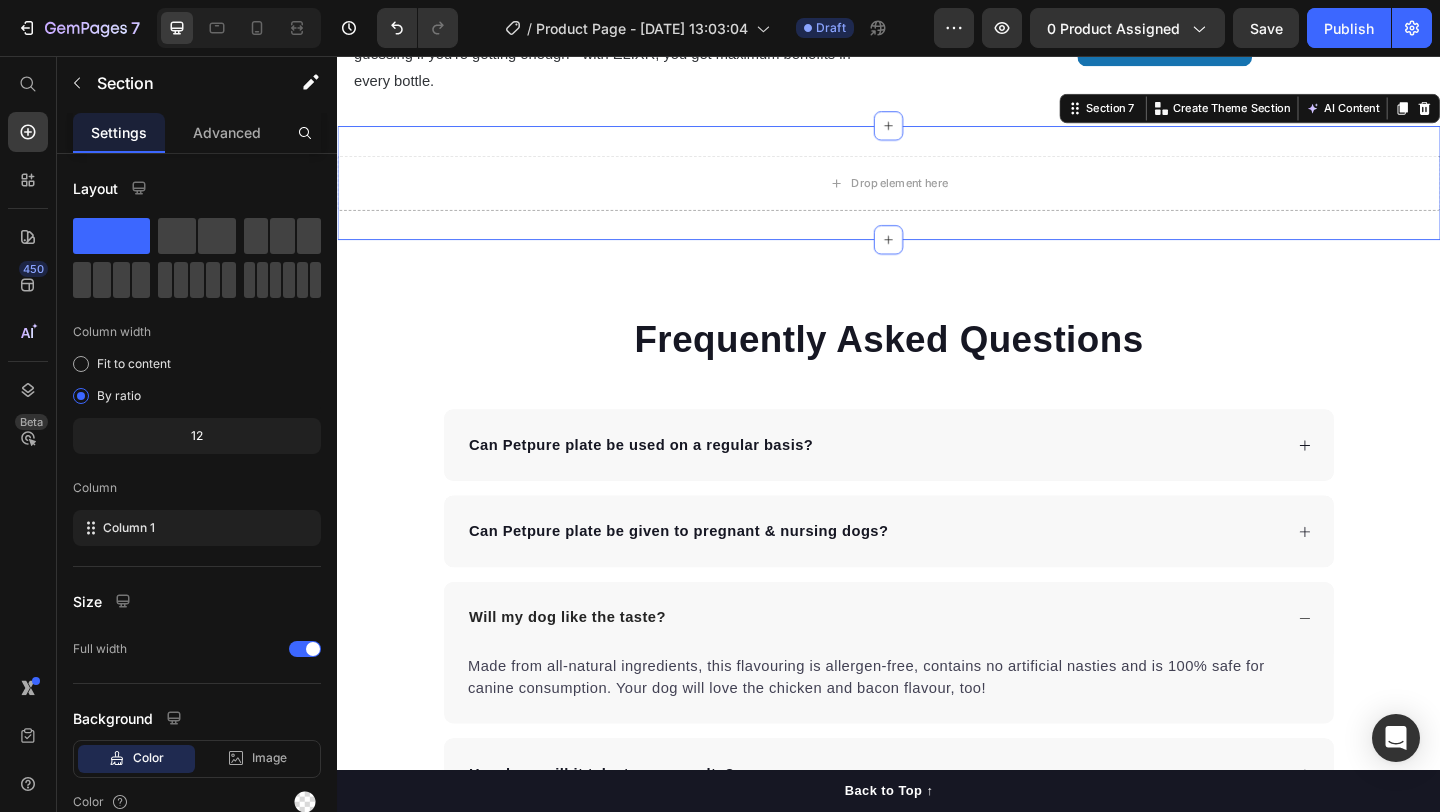 click on "Drop element here Section 7   You can create reusable sections Create Theme Section AI Content Write with GemAI What would you like to describe here? Tone and Voice Persuasive Product Getting products... Show more Generate" at bounding box center (937, 194) 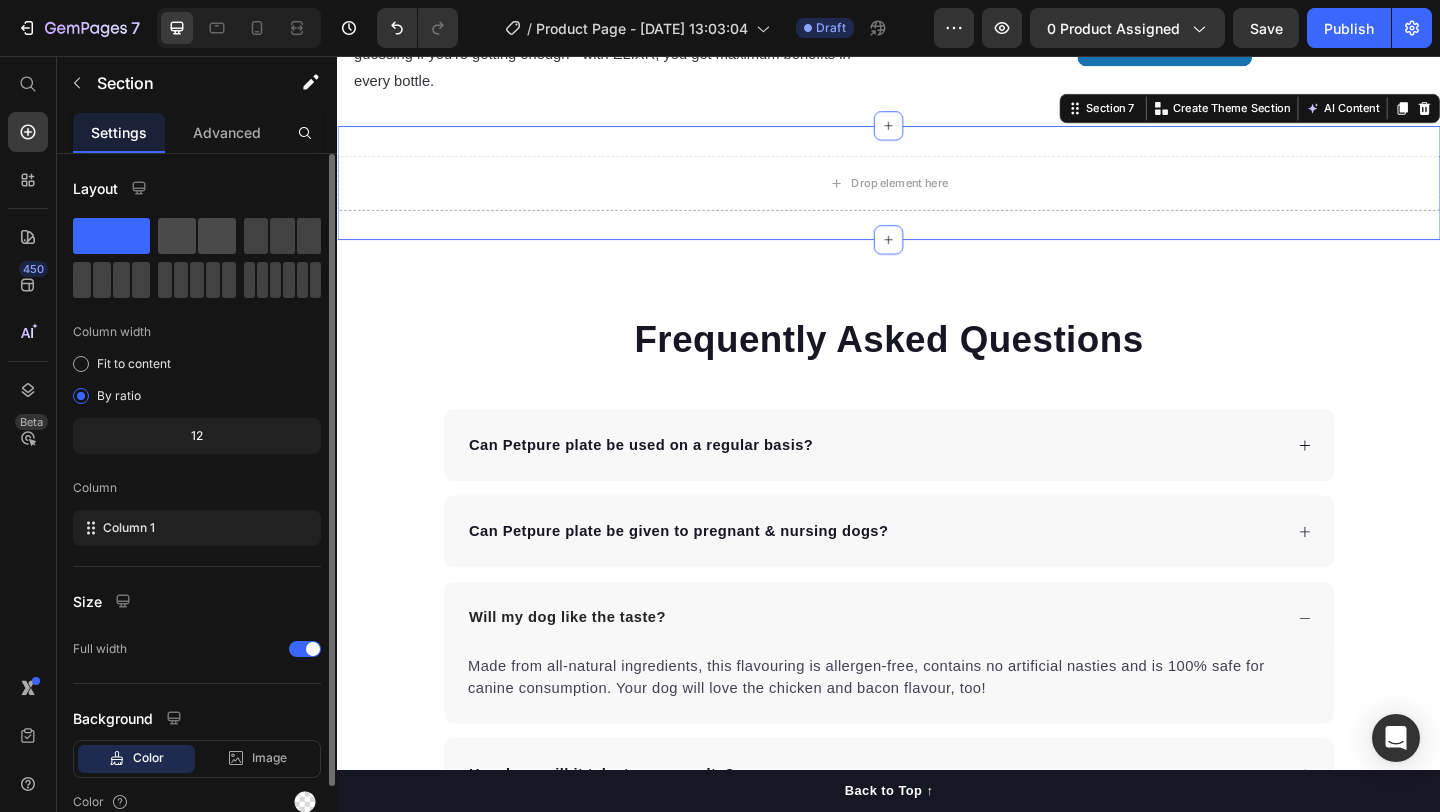 click 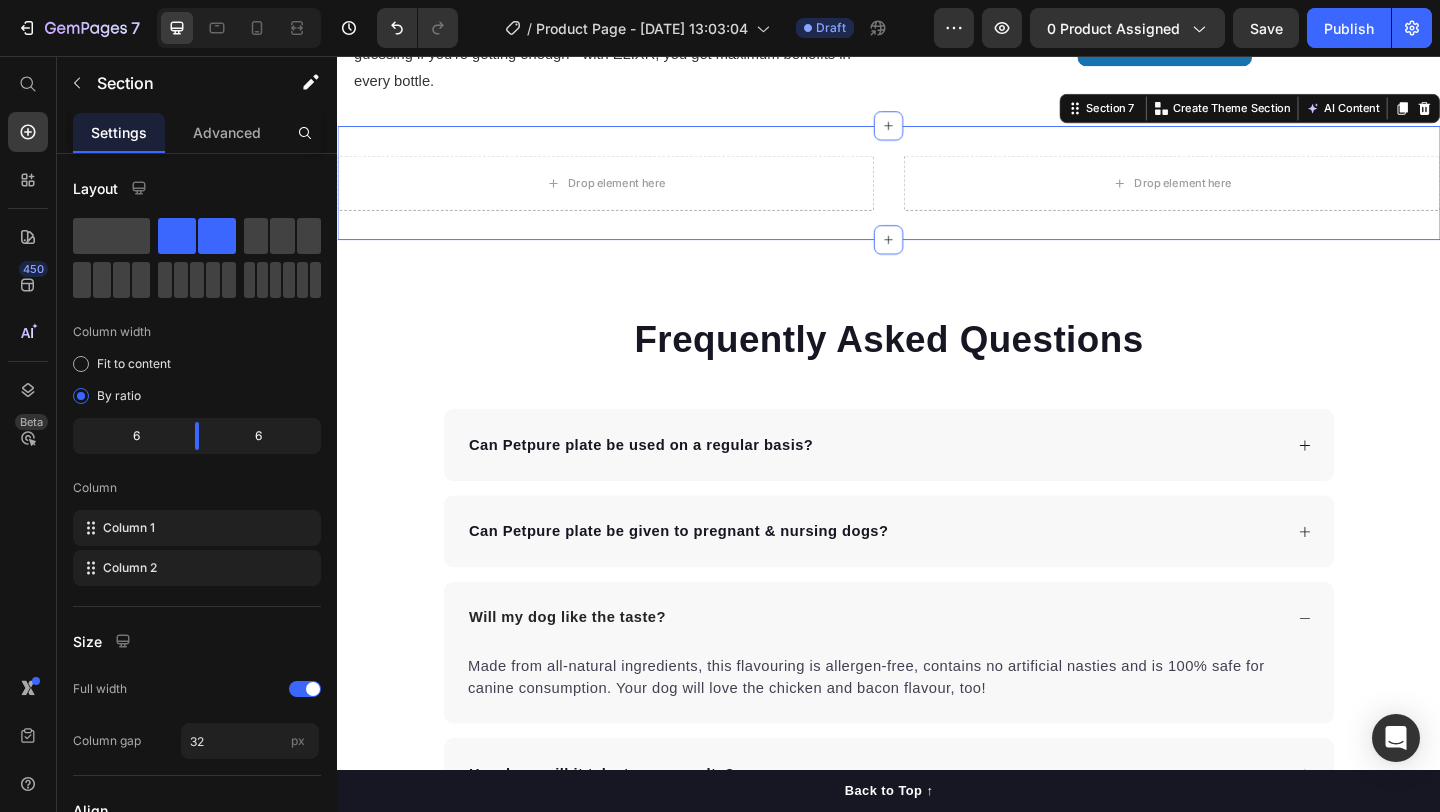 scroll, scrollTop: 5869, scrollLeft: 0, axis: vertical 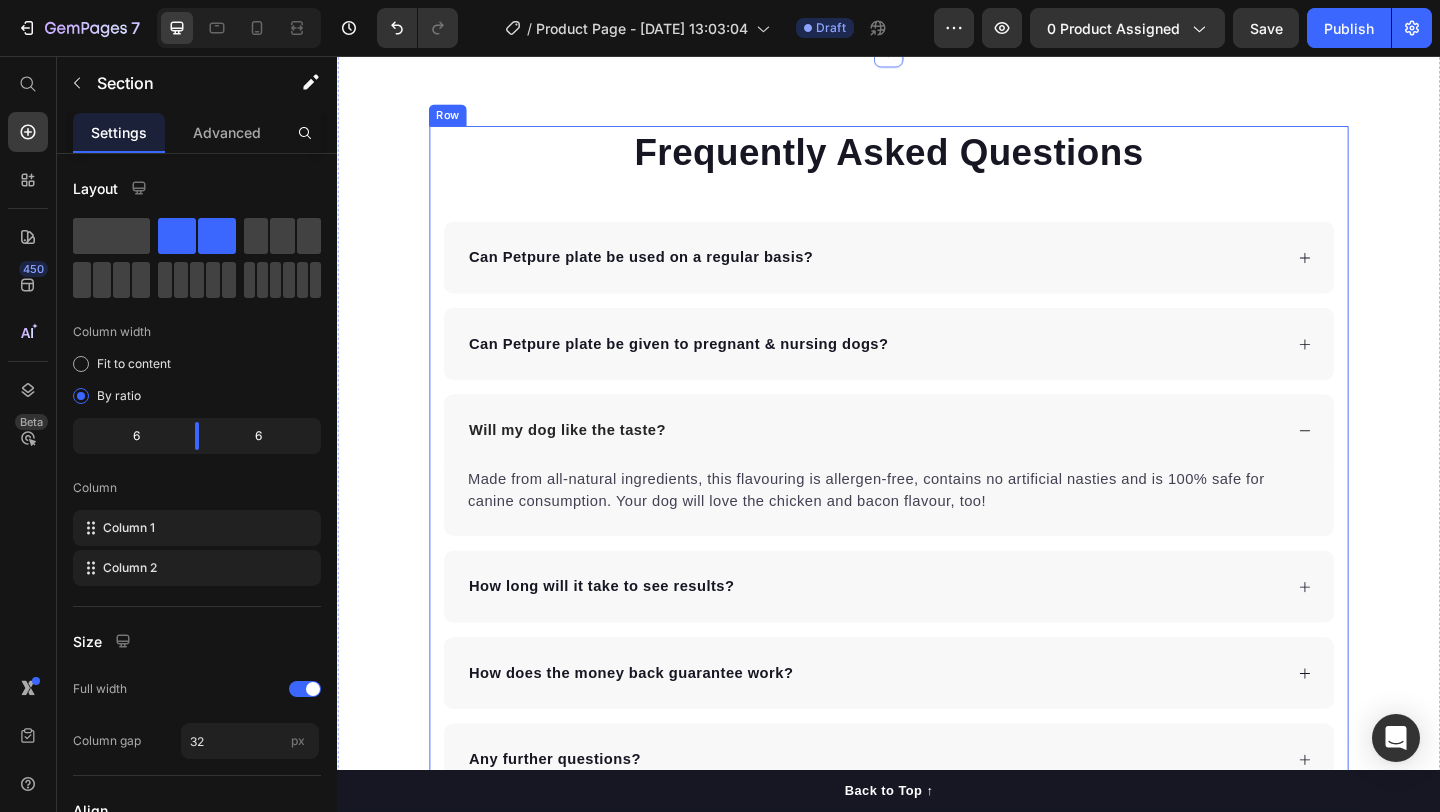 click on "Frequently Asked Questions Heading
Can Petpure plate be used on a regular basis?
Can Petpure plate be given to pregnant & nursing dogs?
Will my dog like the taste? Made from all-natural ingredients, this flavouring is allergen-free, contains no artificial nasties and is 100% safe for canine consumption. Your dog will love the chicken and bacon flavour, too! Text block
How long will it take to see results?
How does the money back guarantee work?
Any further questions? Accordion Row" at bounding box center [937, 496] 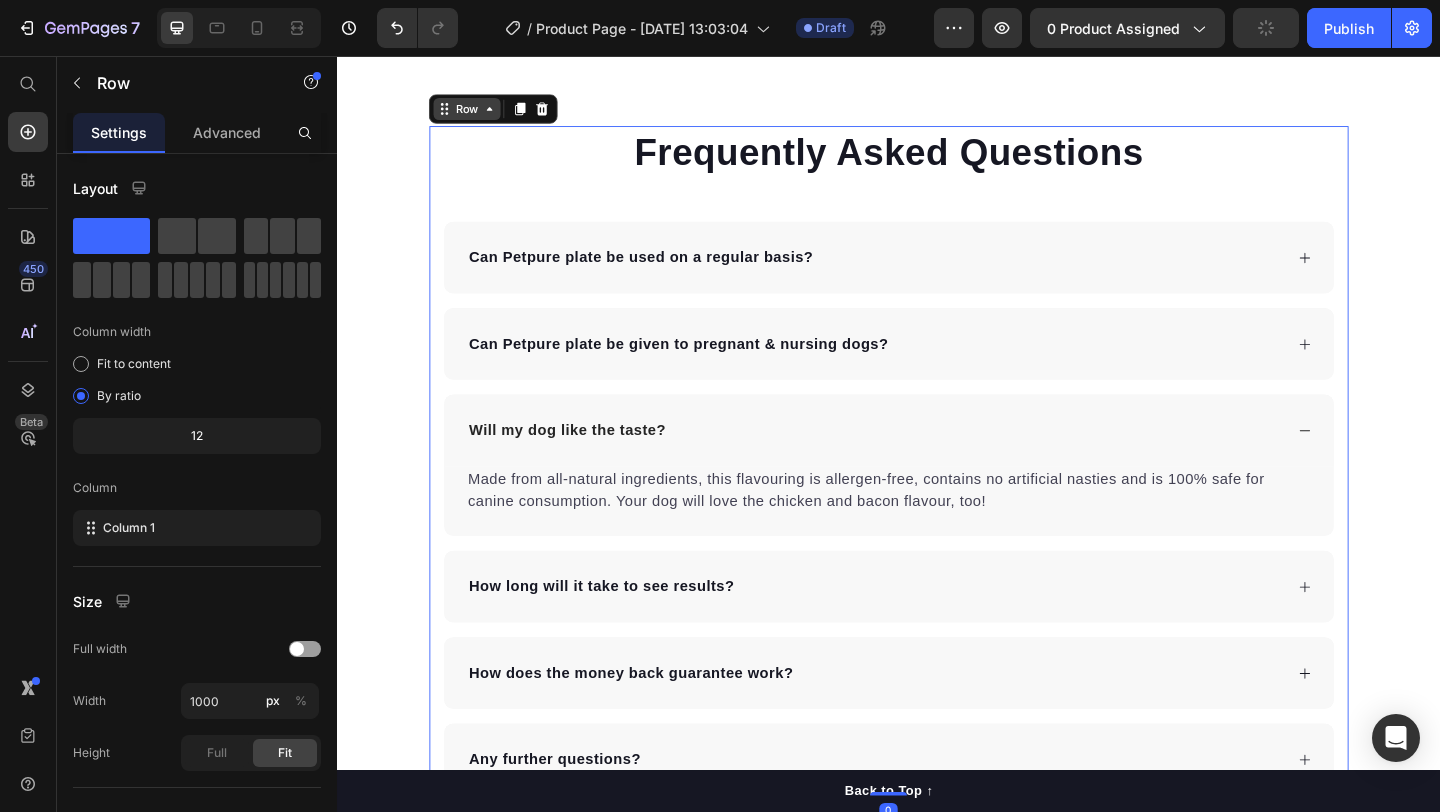 click on "Row" at bounding box center (478, 113) 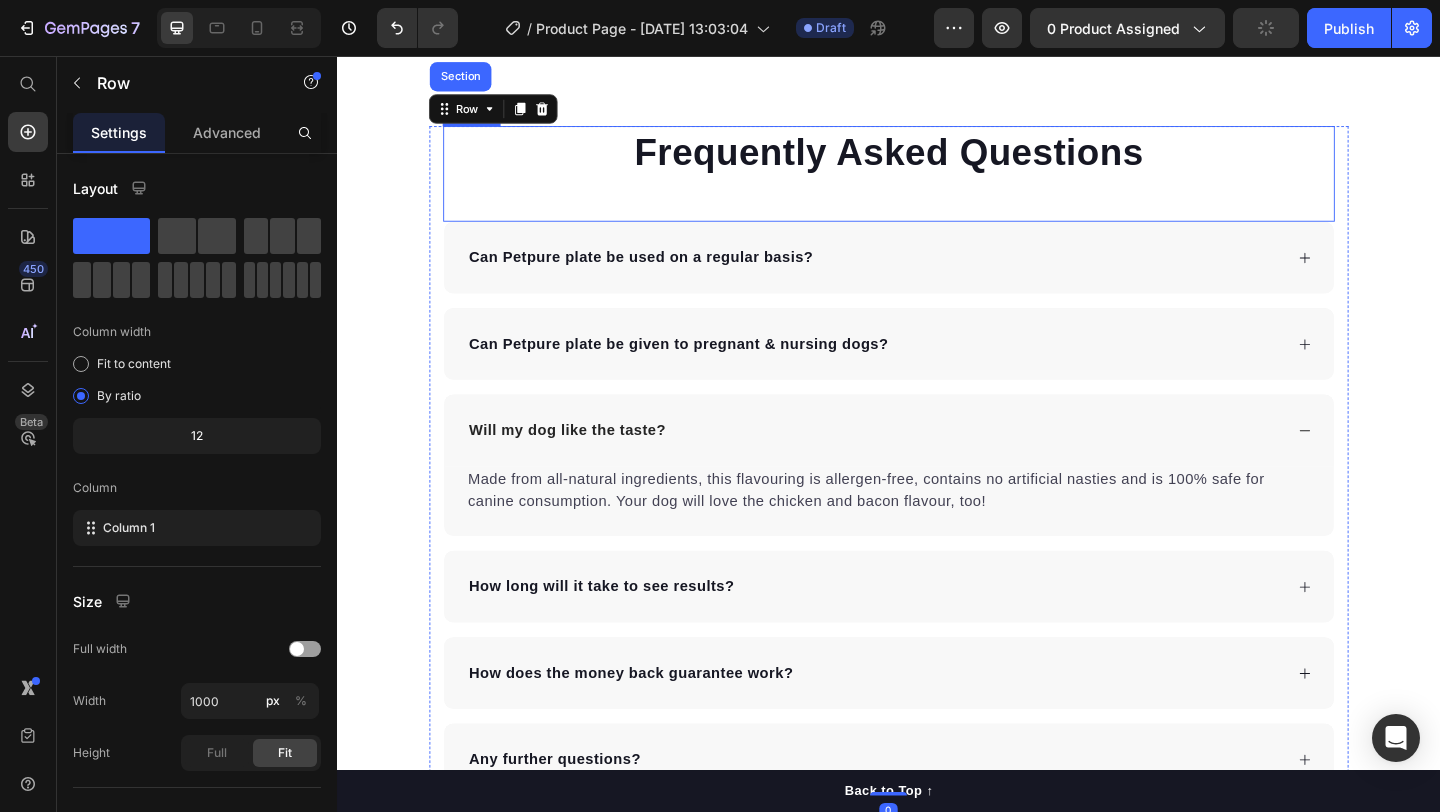 click on "Frequently Asked Questions Heading" at bounding box center (937, 184) 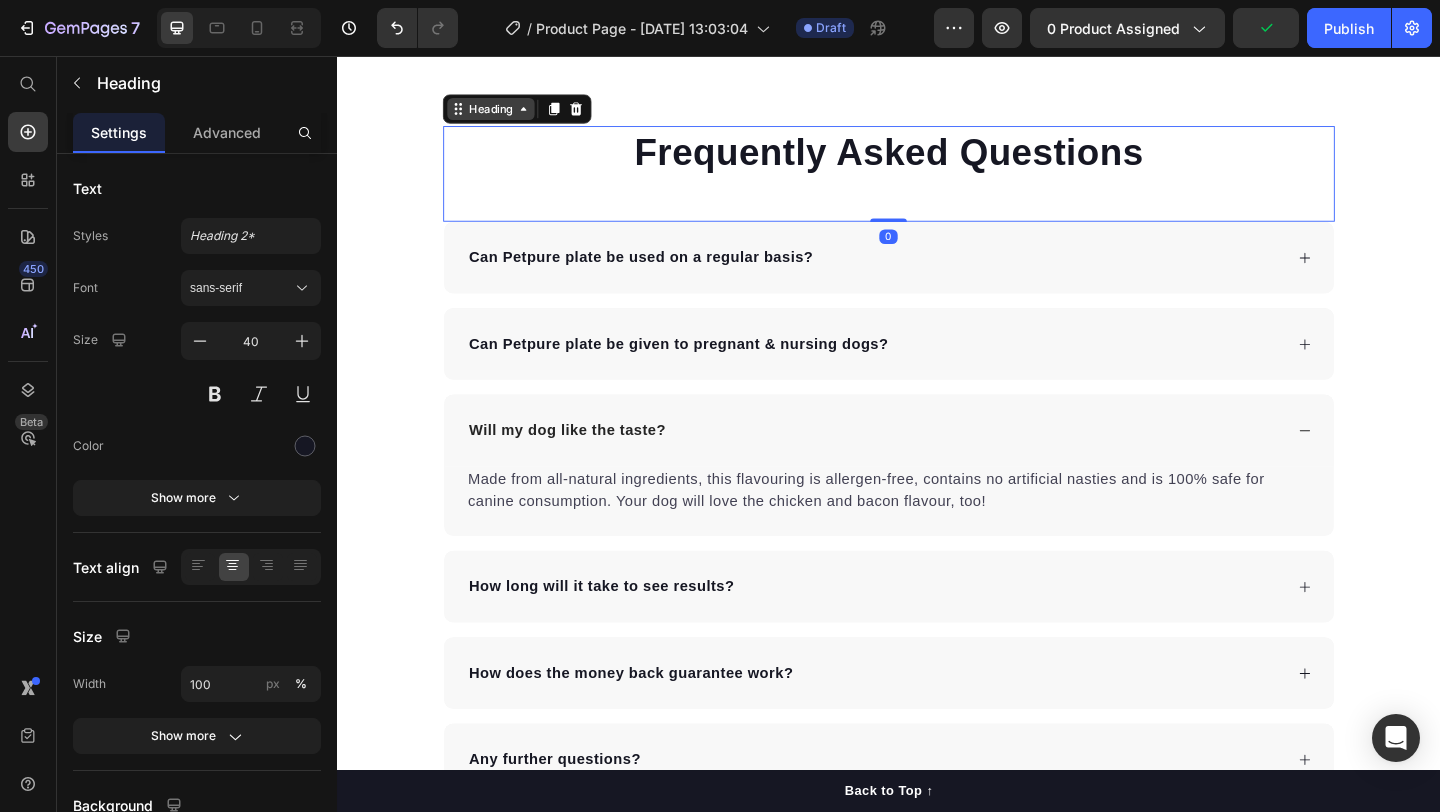 click on "Heading" at bounding box center (504, 113) 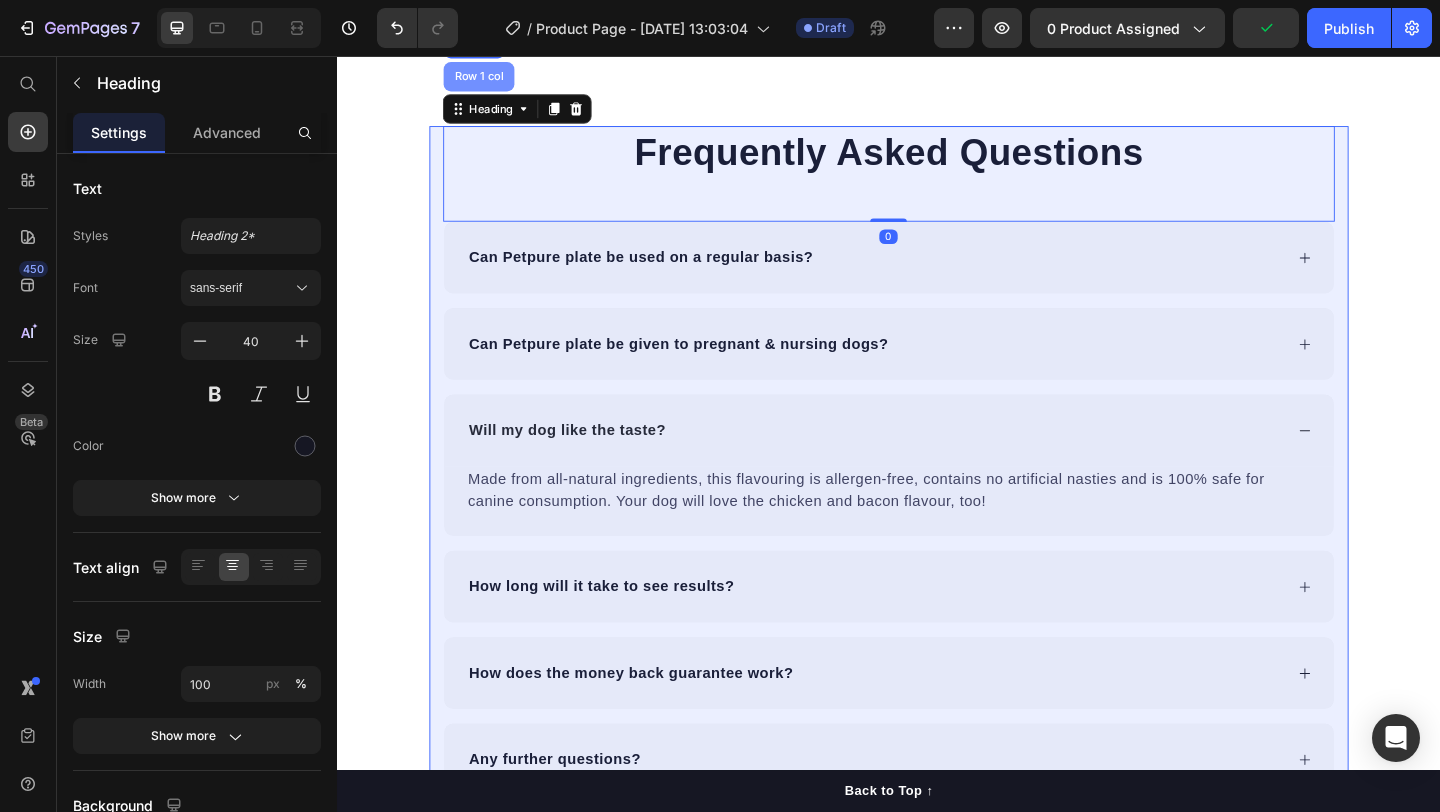 click on "Row 1 col" at bounding box center (491, 78) 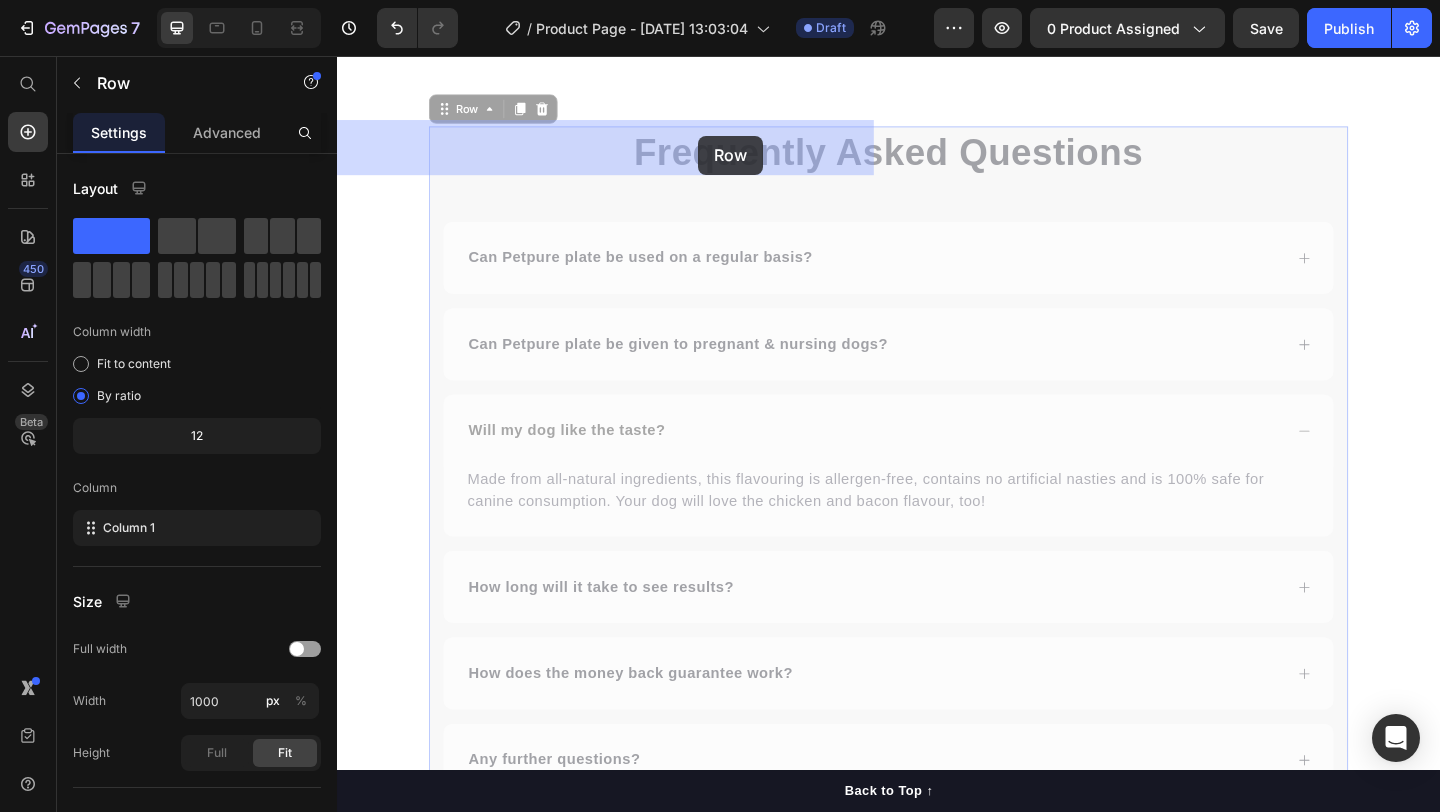 drag, startPoint x: 479, startPoint y: 275, endPoint x: 730, endPoint y: 143, distance: 283.59302 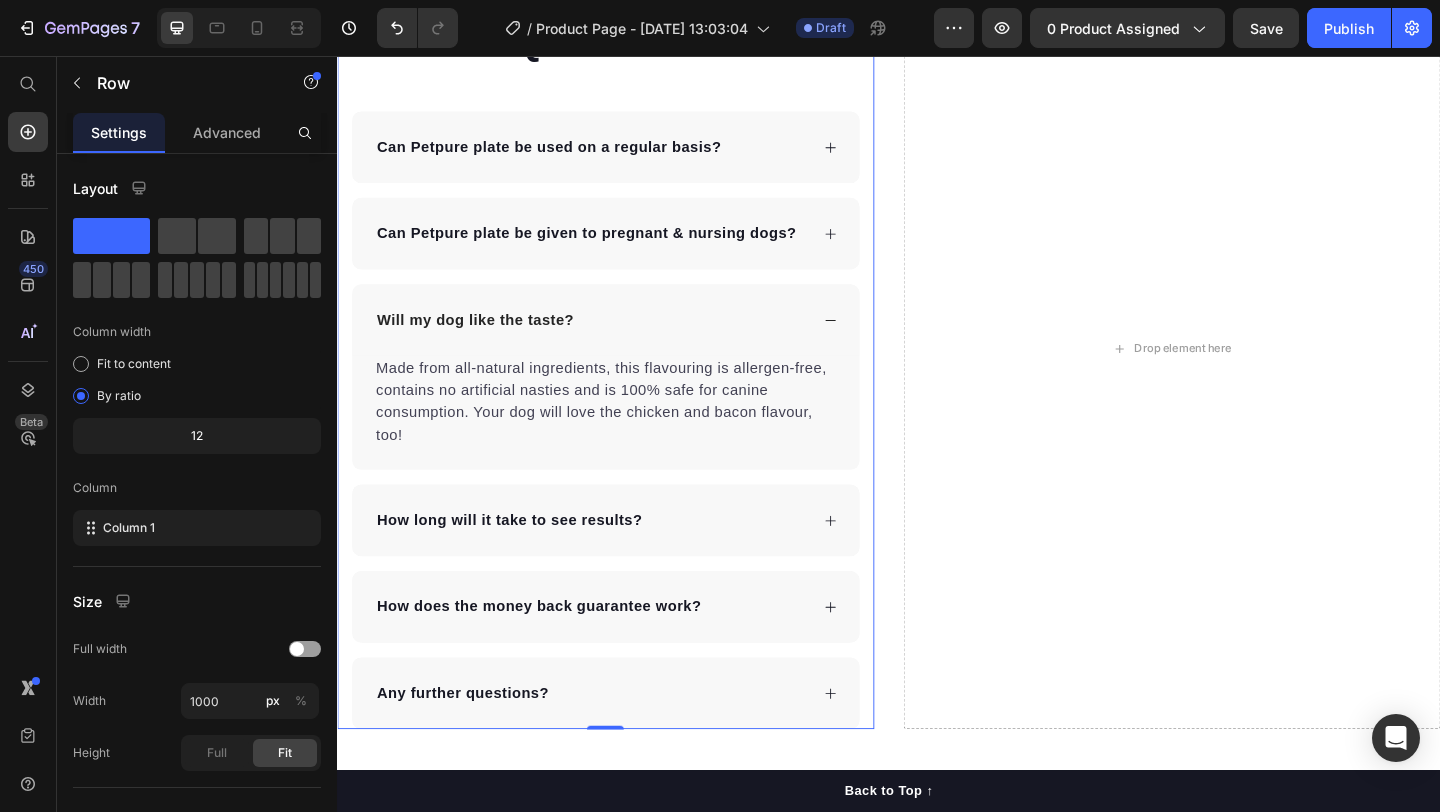 click 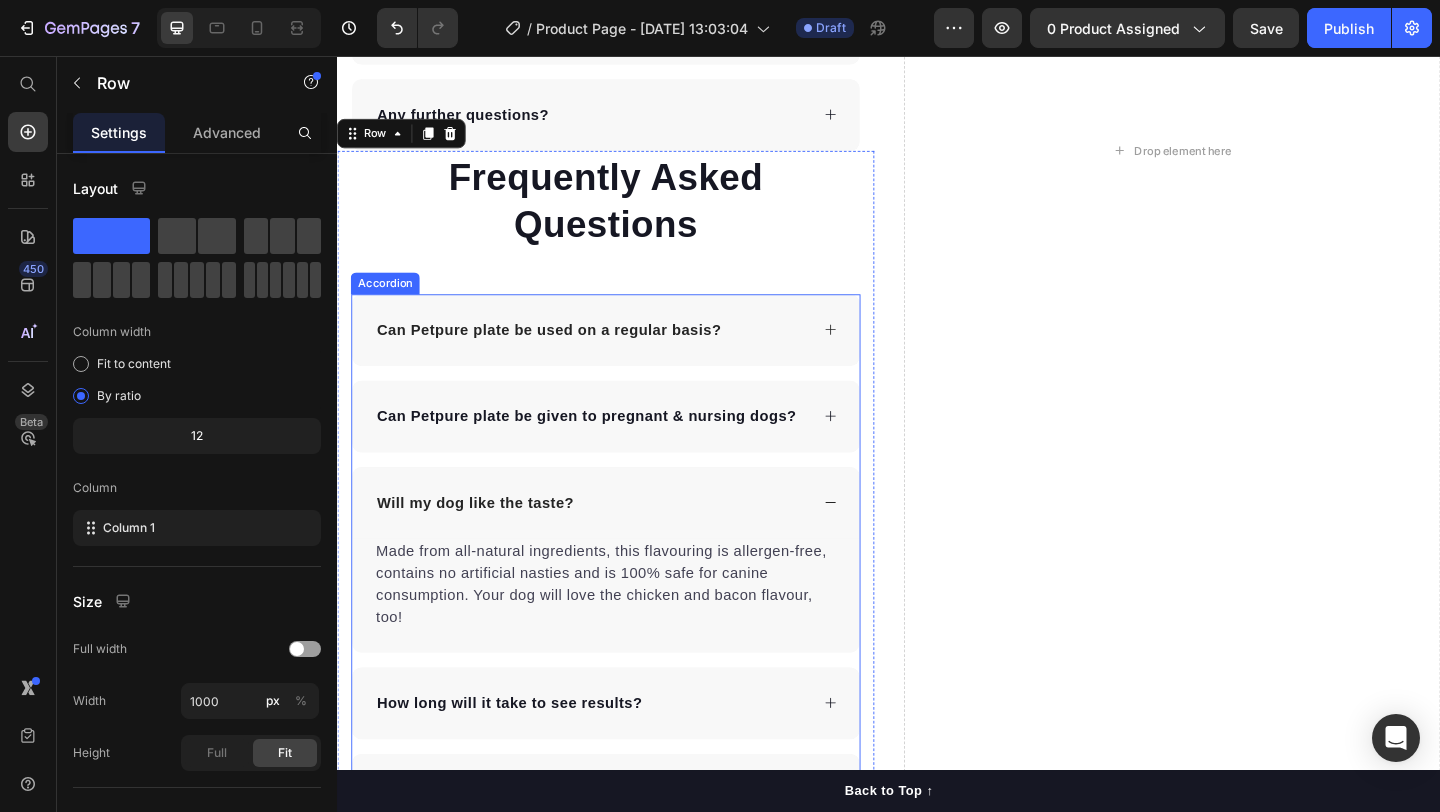 scroll, scrollTop: 6695, scrollLeft: 0, axis: vertical 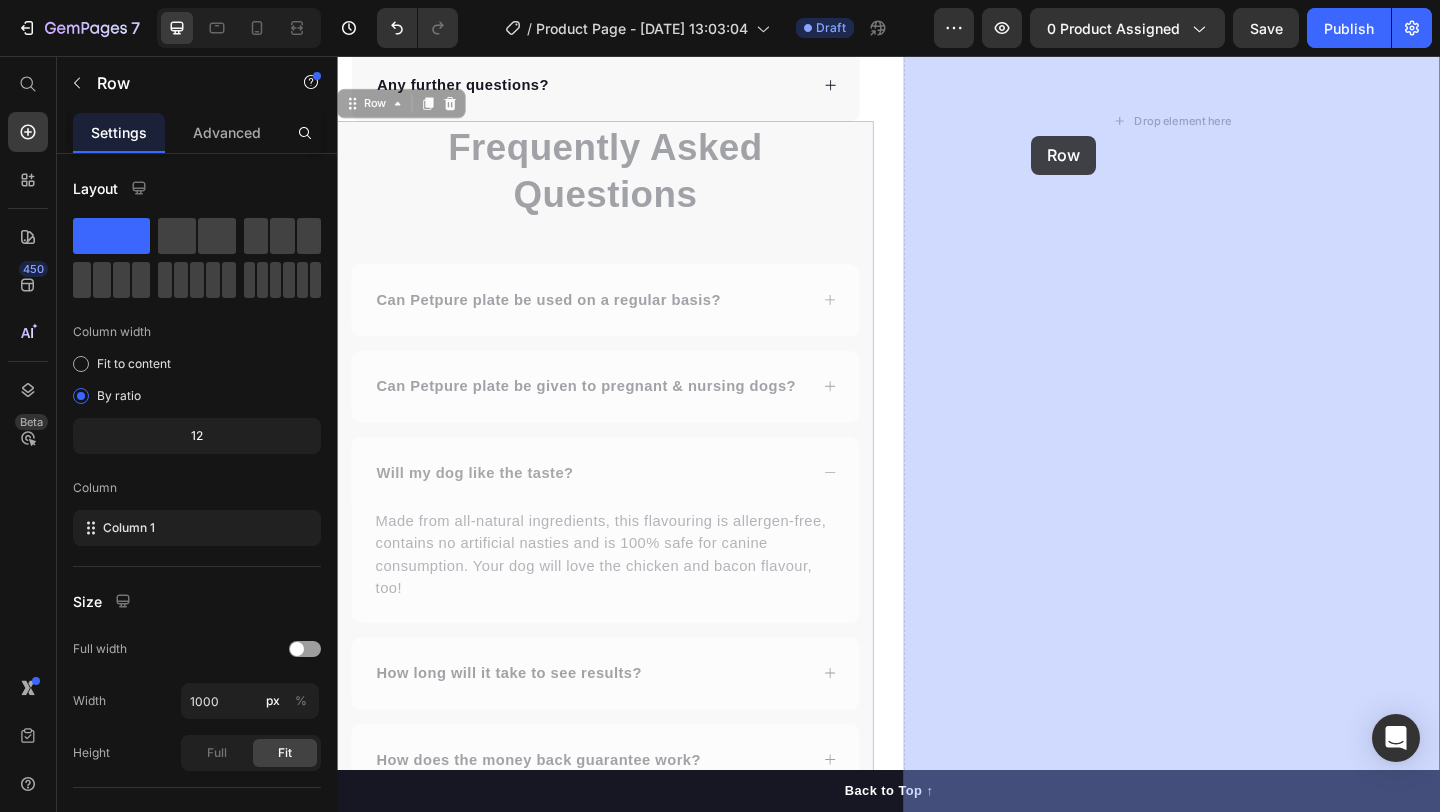 drag, startPoint x: 367, startPoint y: 108, endPoint x: 1092, endPoint y: 143, distance: 725.84436 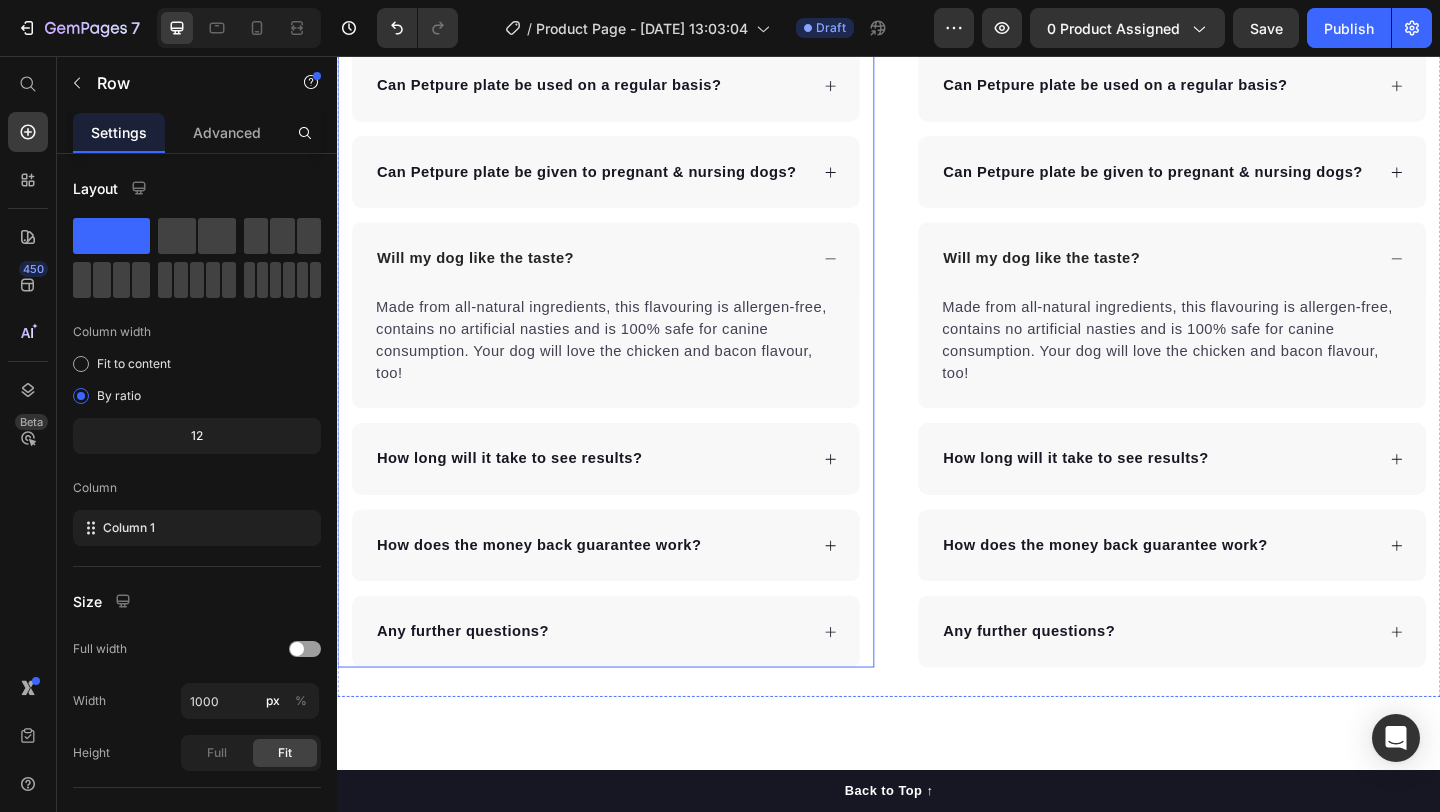 scroll, scrollTop: 5917, scrollLeft: 0, axis: vertical 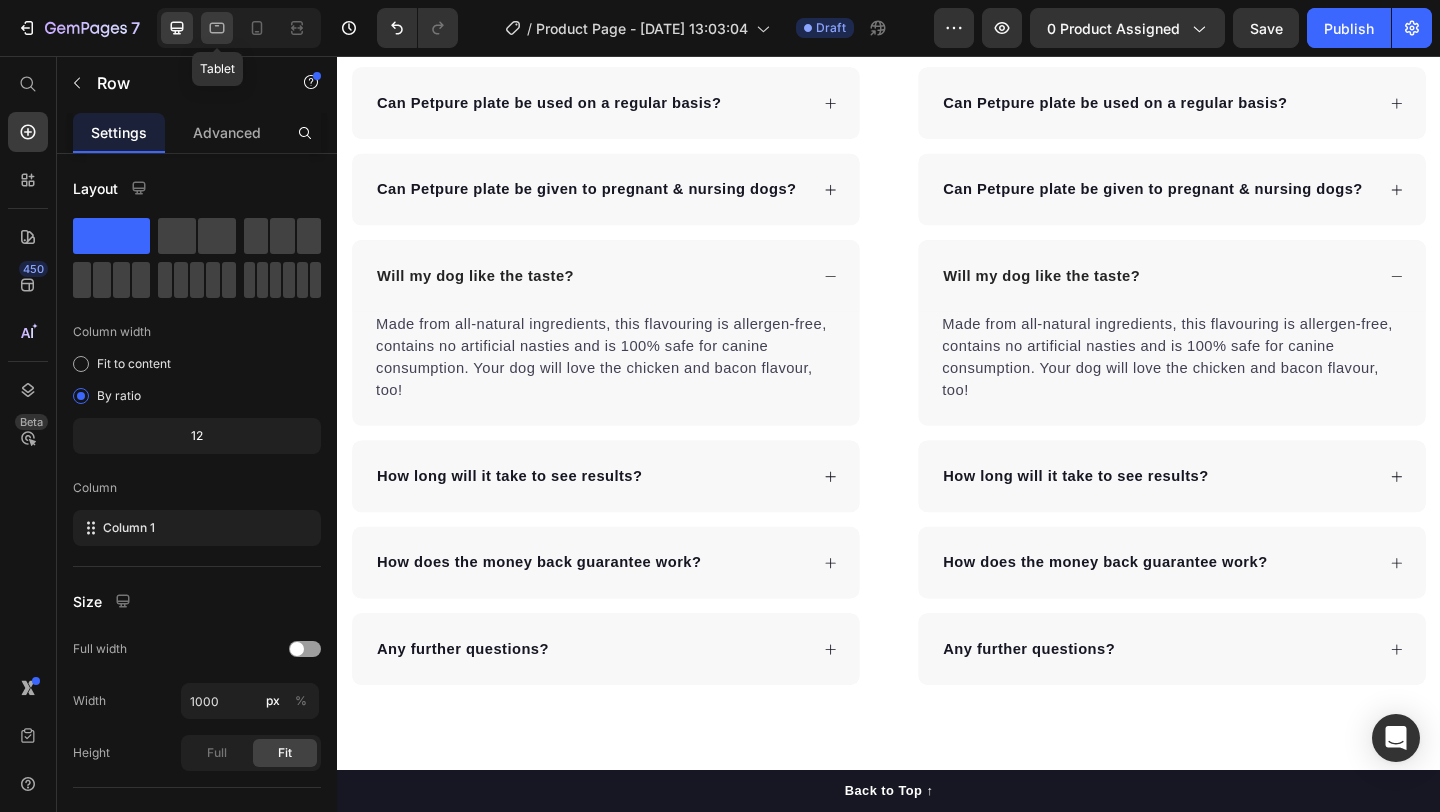 click 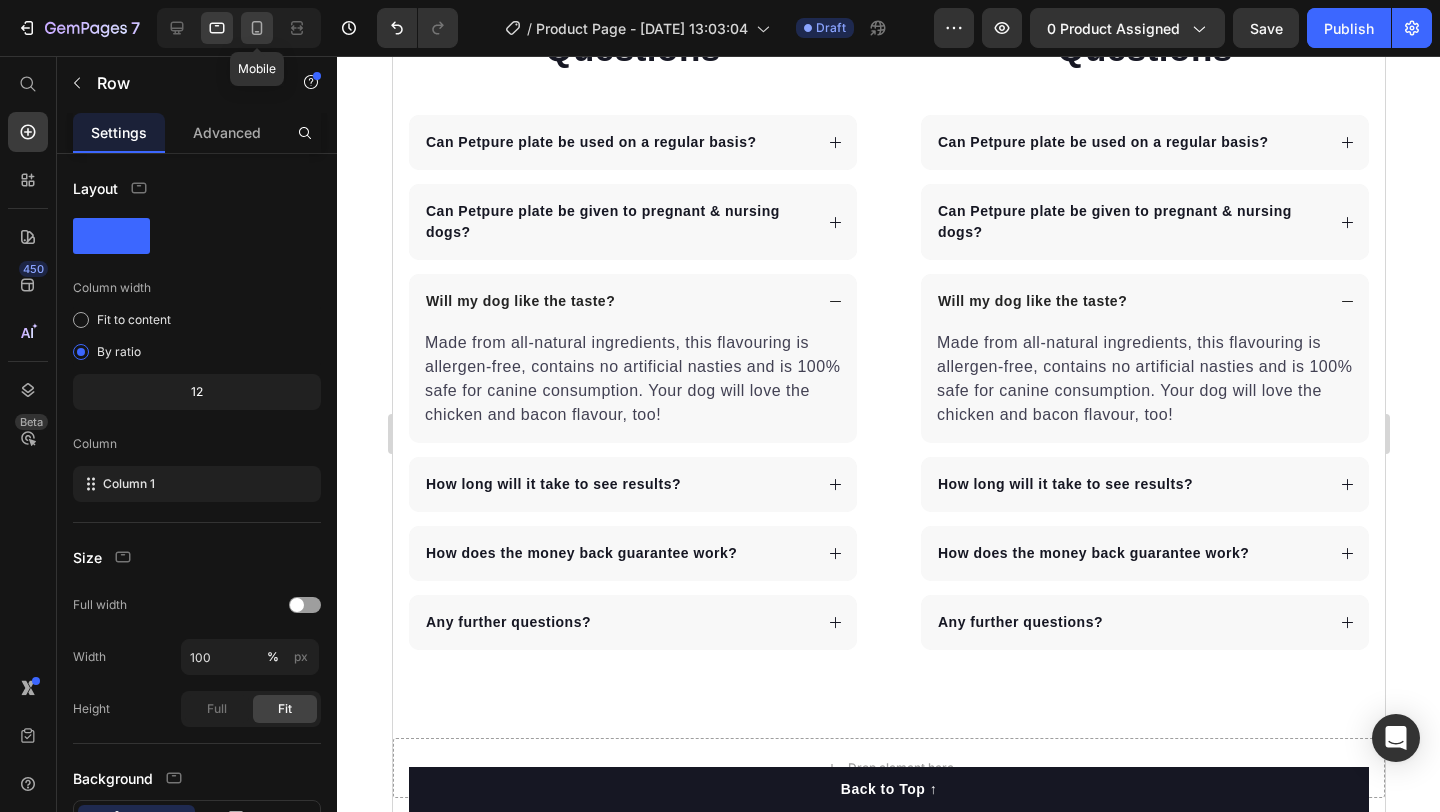 click 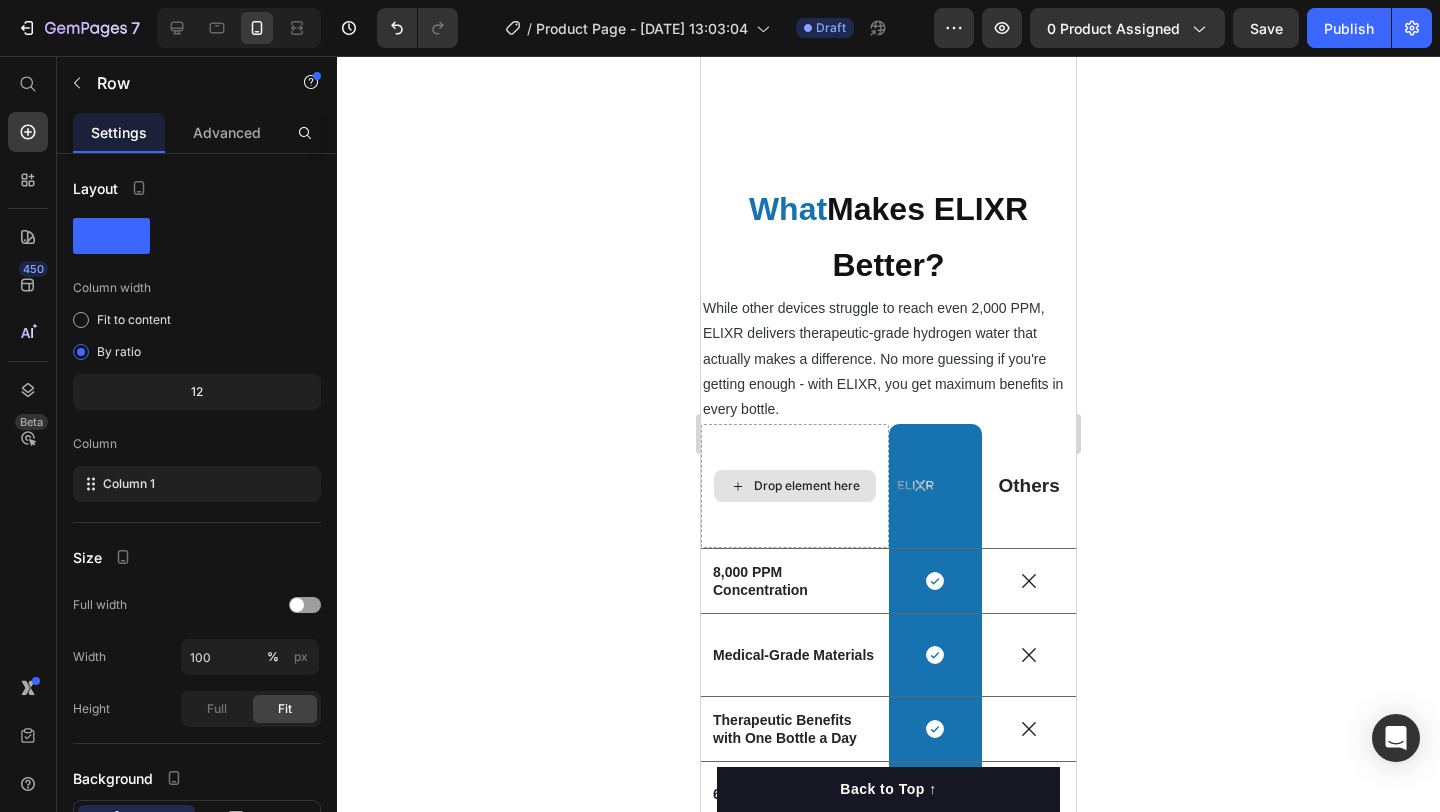 scroll, scrollTop: 6069, scrollLeft: 0, axis: vertical 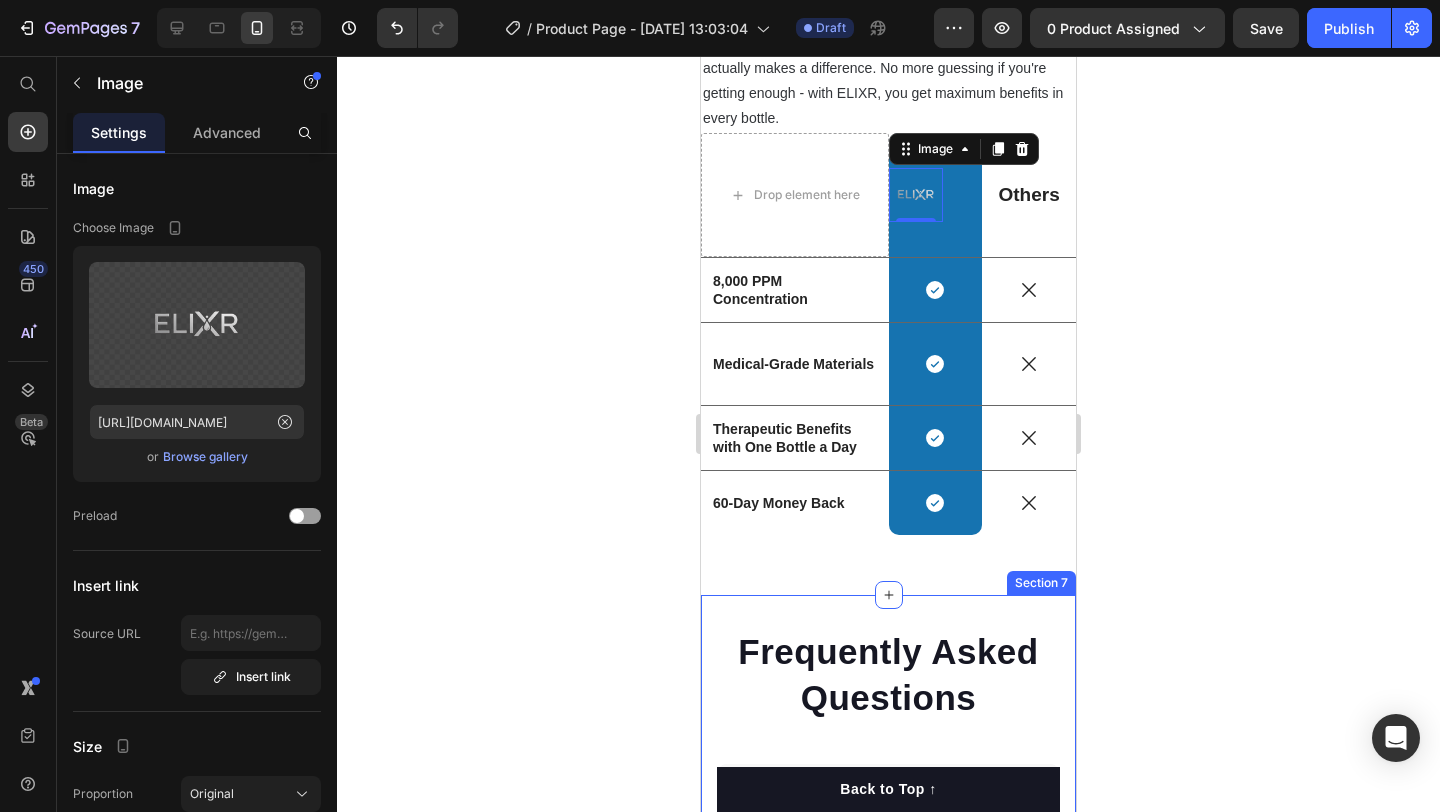 click on "Frequently Asked Questions Heading
Can Petpure plate be used on a regular basis?
Can Petpure plate be given to pregnant & nursing dogs?
Will my dog like the taste? Made from all-natural ingredients, this flavouring is allergen-free, contains no artificial nasties and is 100% safe for canine consumption. Your dog will love the chicken and bacon flavour, too! Text block
How long will it take to see results?
How does the money back guarantee work?
Any further questions? Accordion Row Frequently Asked Questions Heading
Can Petpure plate be used on a regular basis?
Can Petpure plate be given to pregnant & nursing dogs?
Will my dog like the taste? Made from all-natural ingredients, this flavouring is allergen-free, contains no artificial nasties and is 100% safe for canine consumption. Your dog will love the chicken and bacon flavour, too! Text block
Row" at bounding box center (888, 1350) 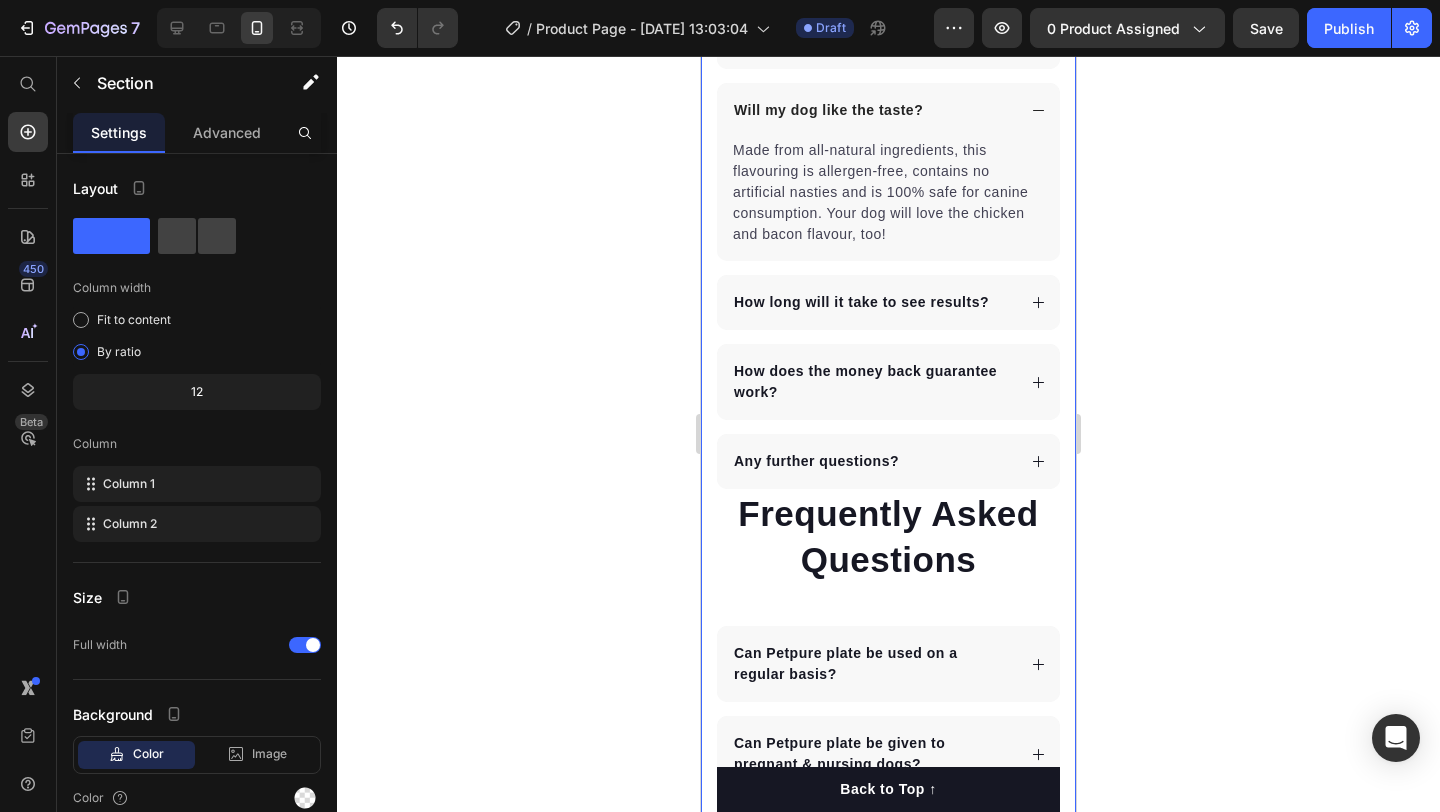 scroll, scrollTop: 7092, scrollLeft: 0, axis: vertical 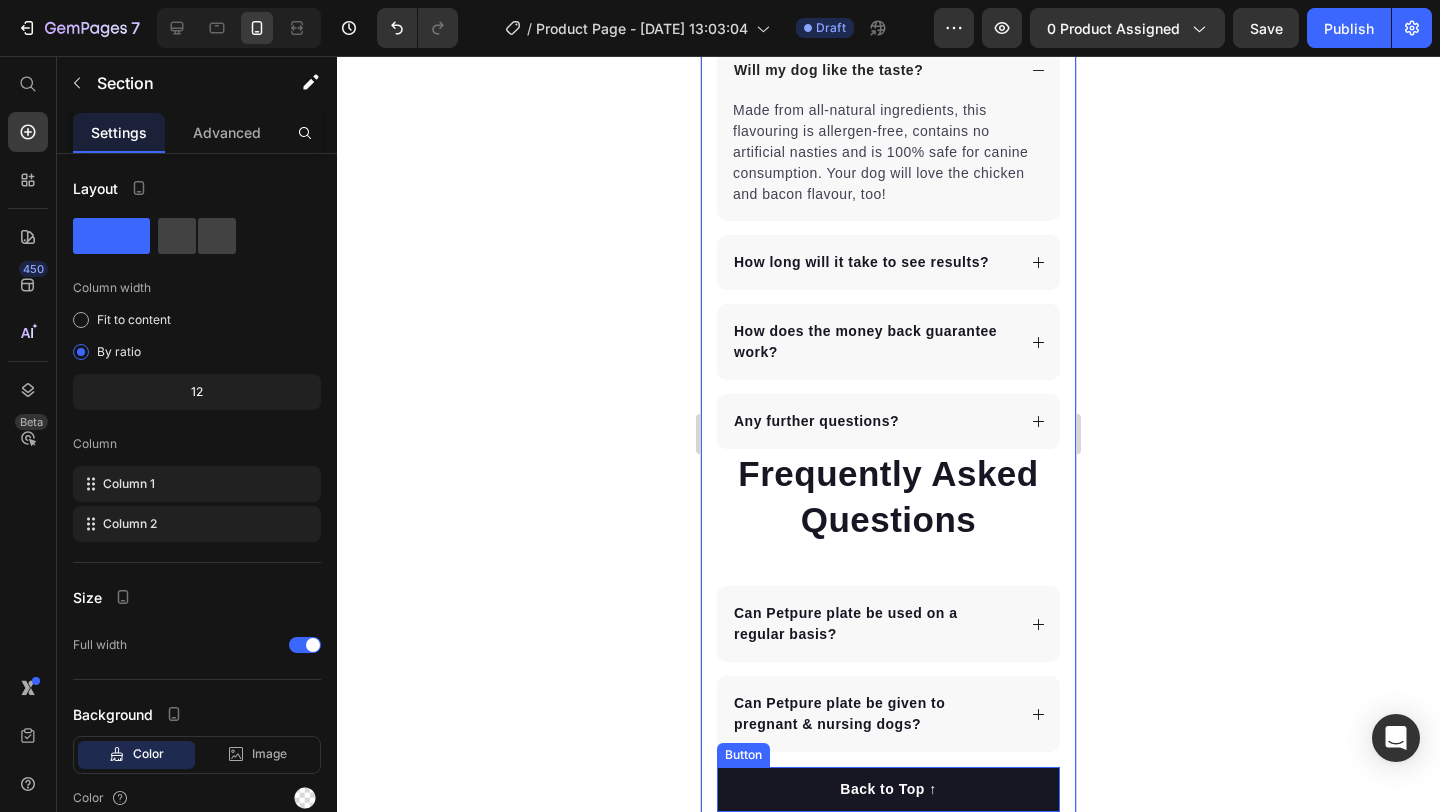 click on "Back to Top ↑" at bounding box center [888, 789] 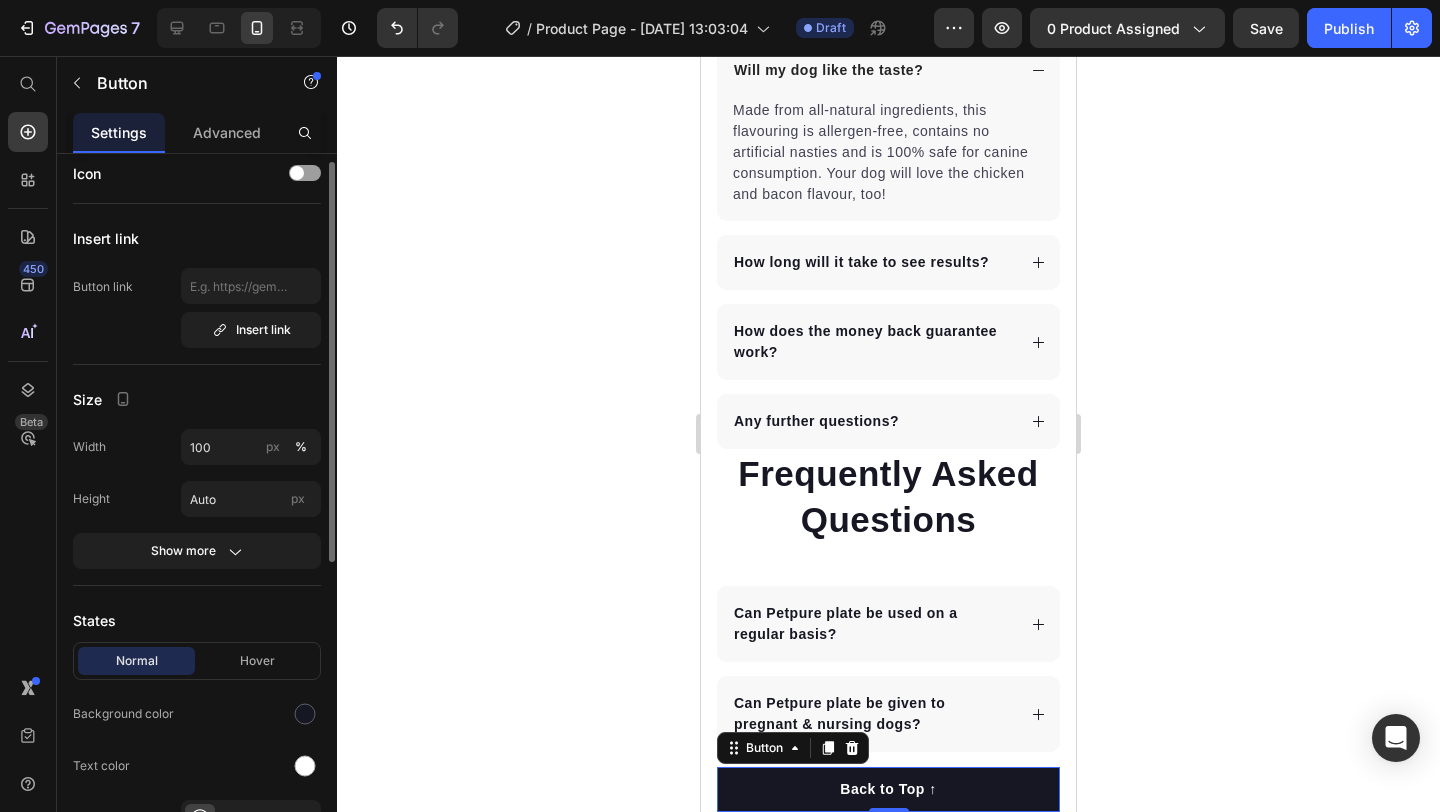 scroll, scrollTop: 22, scrollLeft: 0, axis: vertical 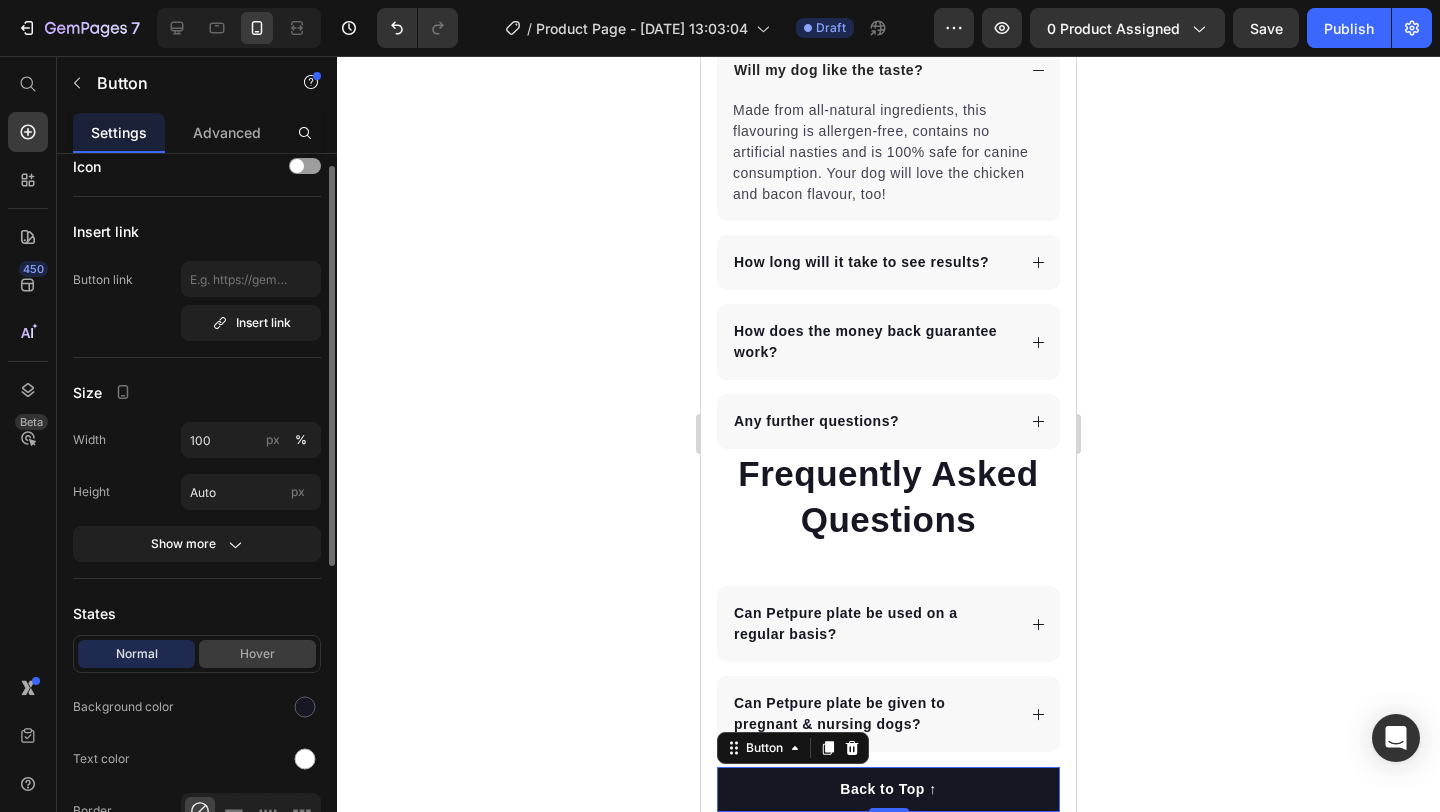 click on "Hover" at bounding box center [257, 654] 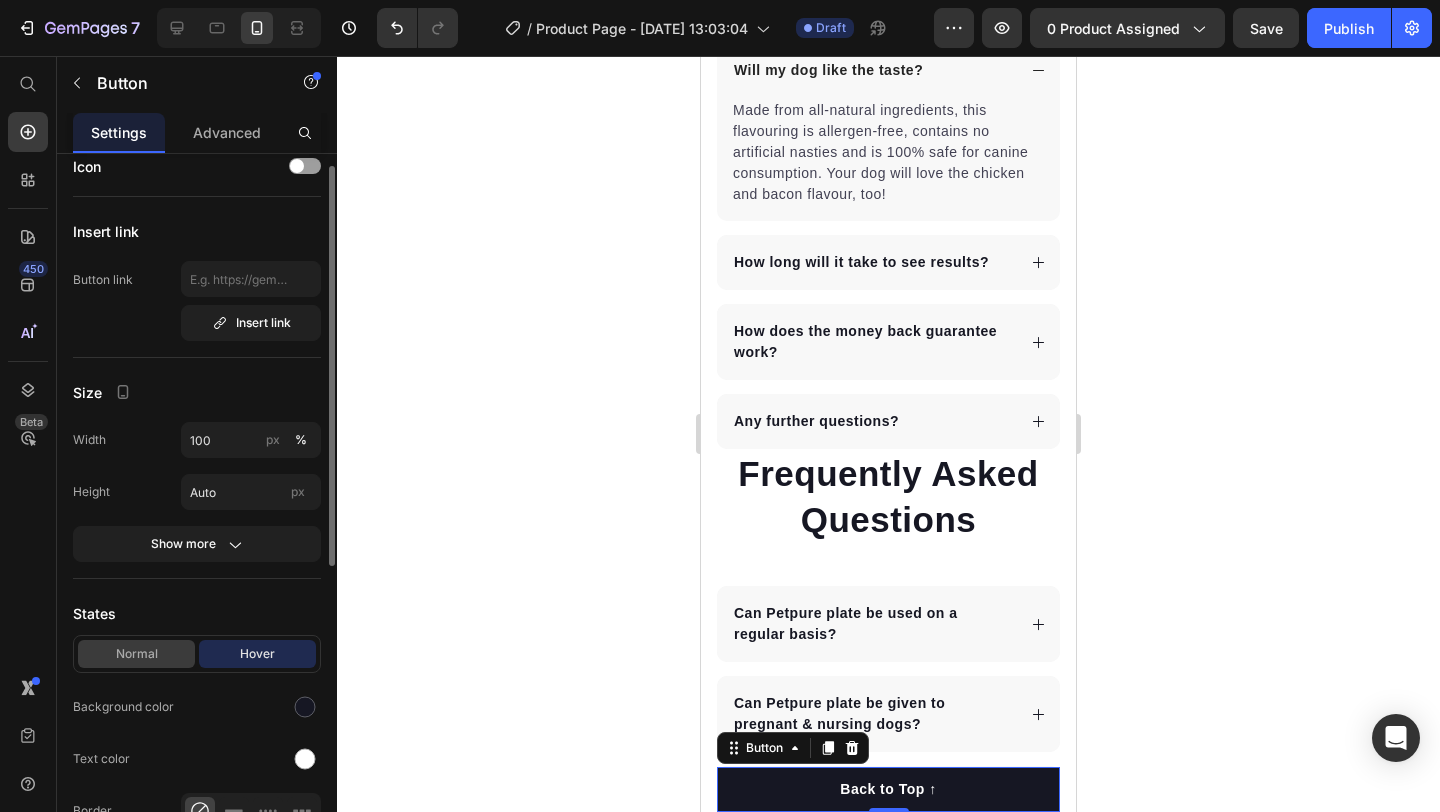 click on "Normal" at bounding box center [136, 654] 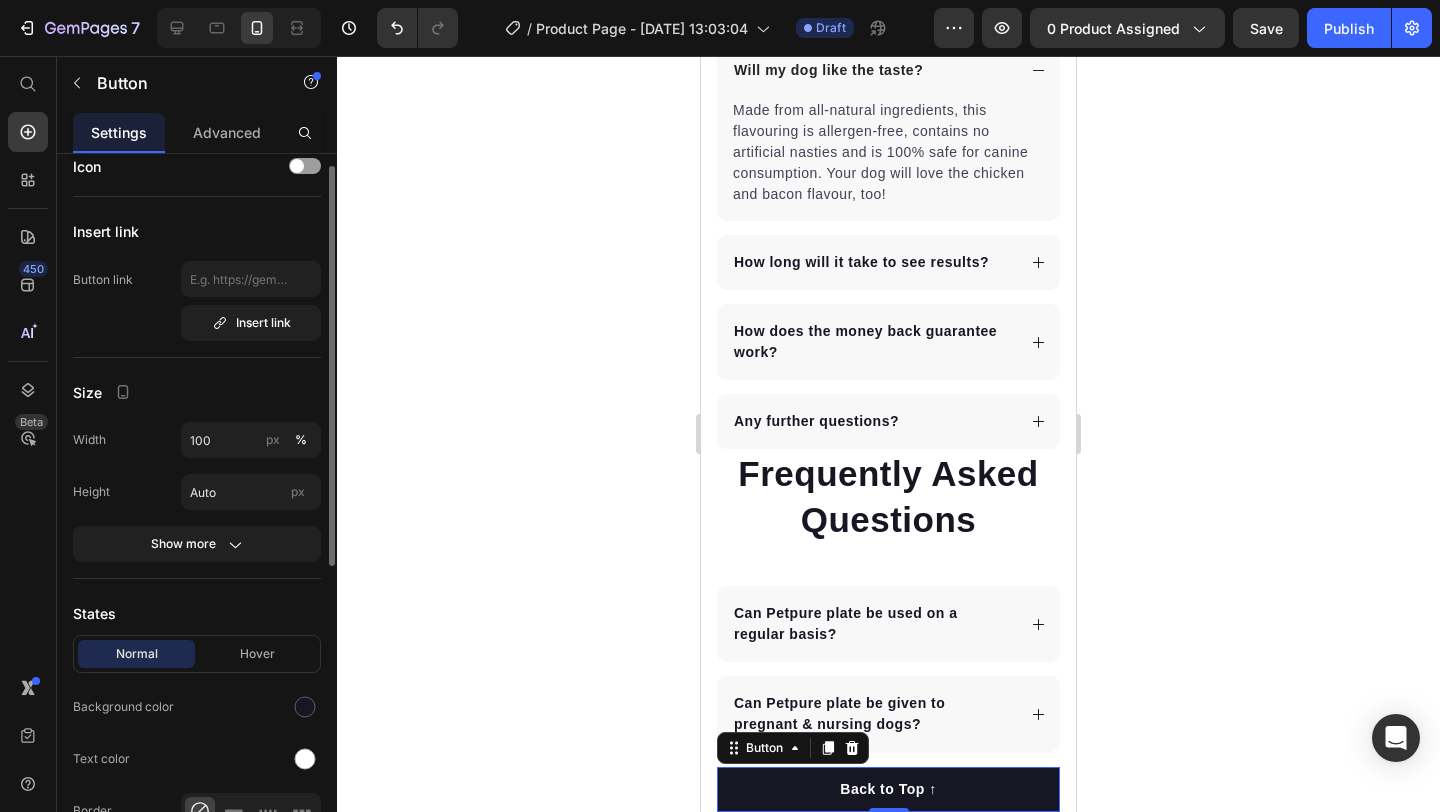scroll, scrollTop: 0, scrollLeft: 0, axis: both 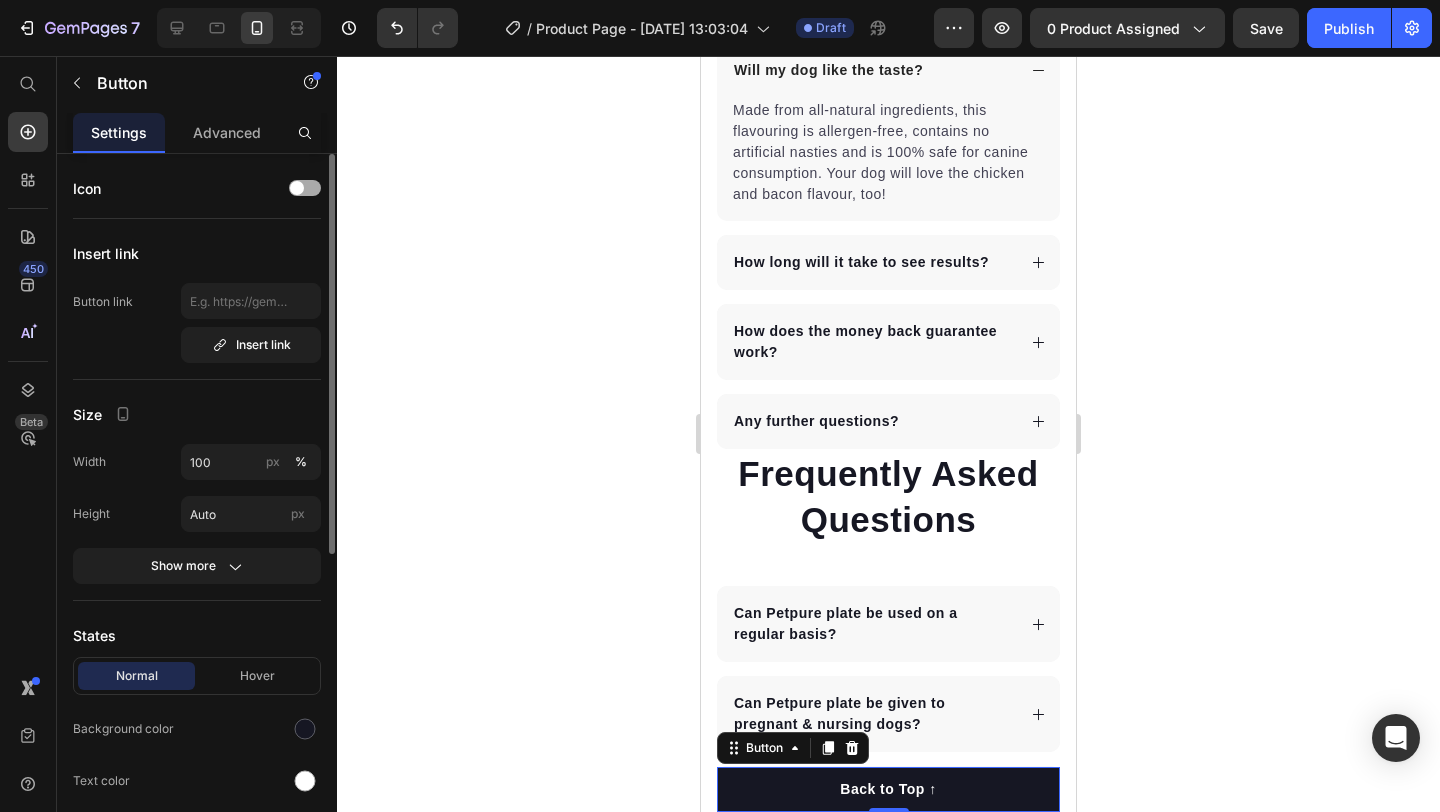 click at bounding box center (305, 188) 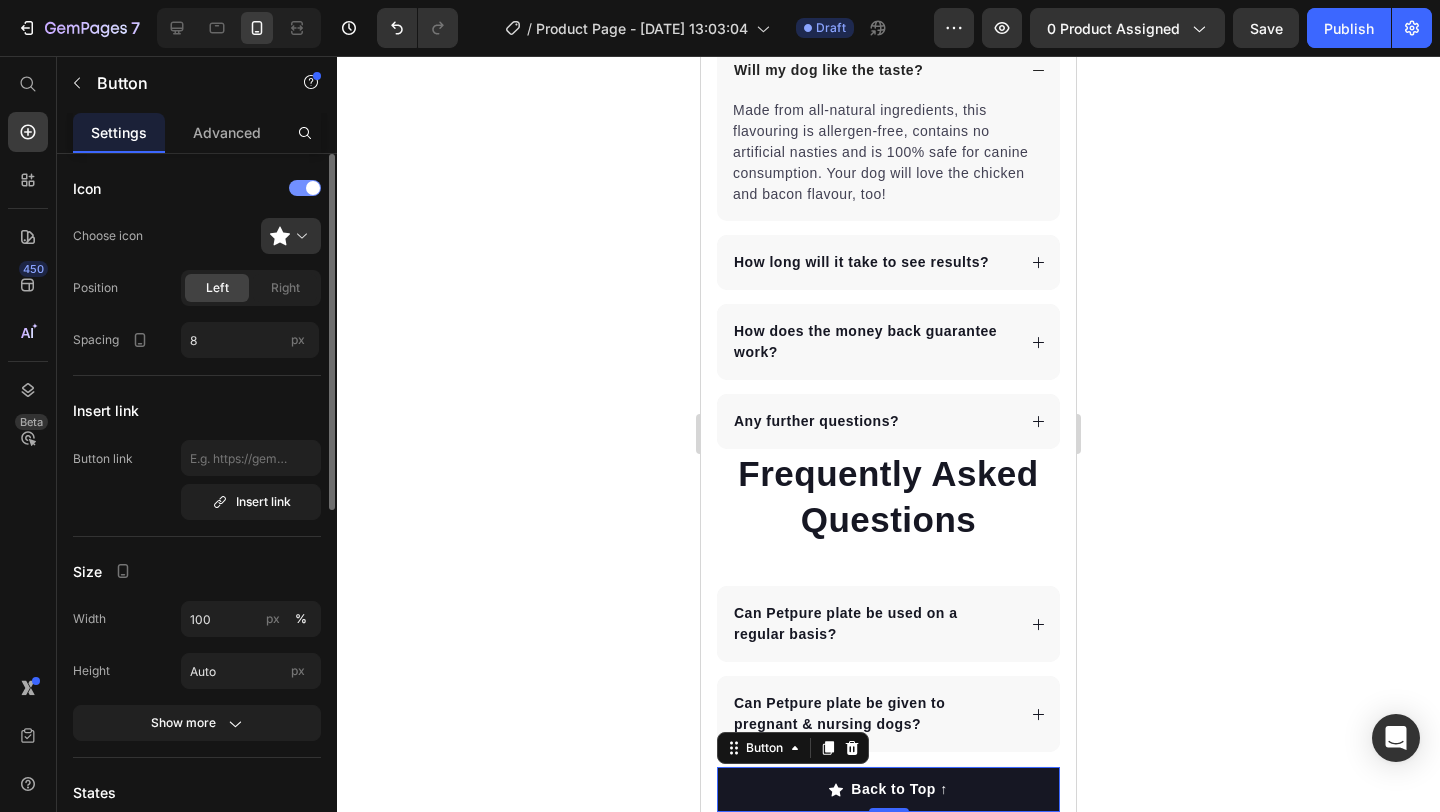click at bounding box center (305, 188) 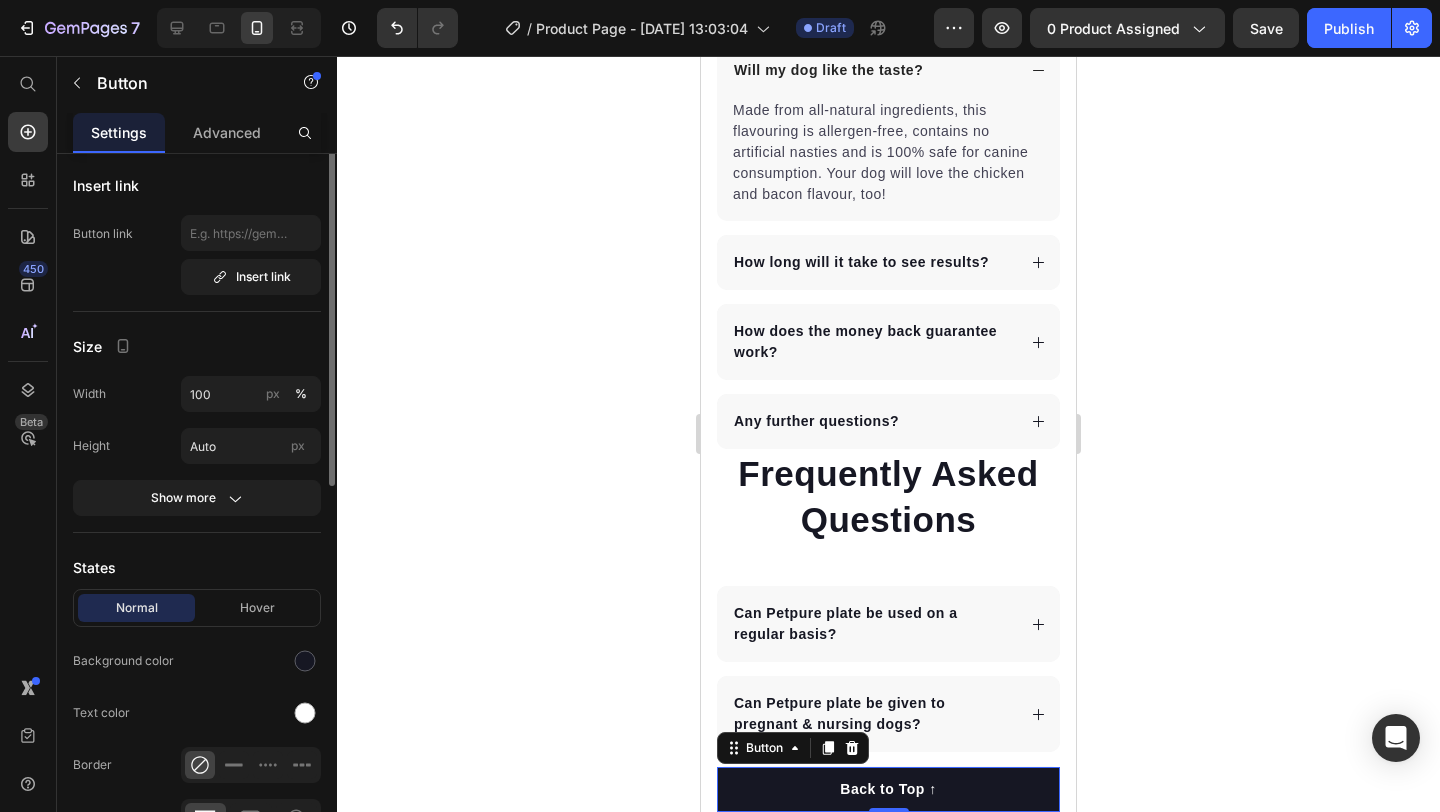 scroll, scrollTop: 0, scrollLeft: 0, axis: both 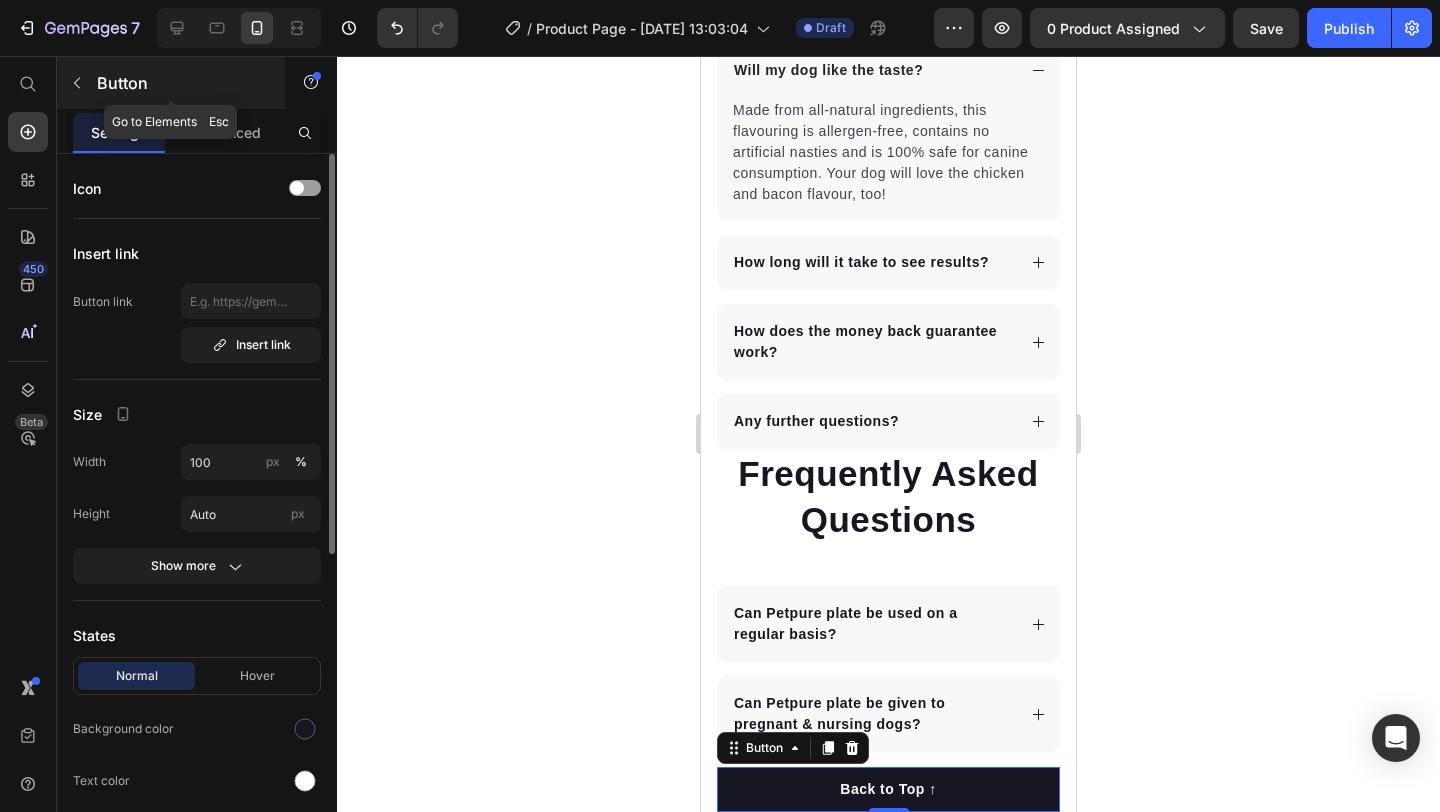 click 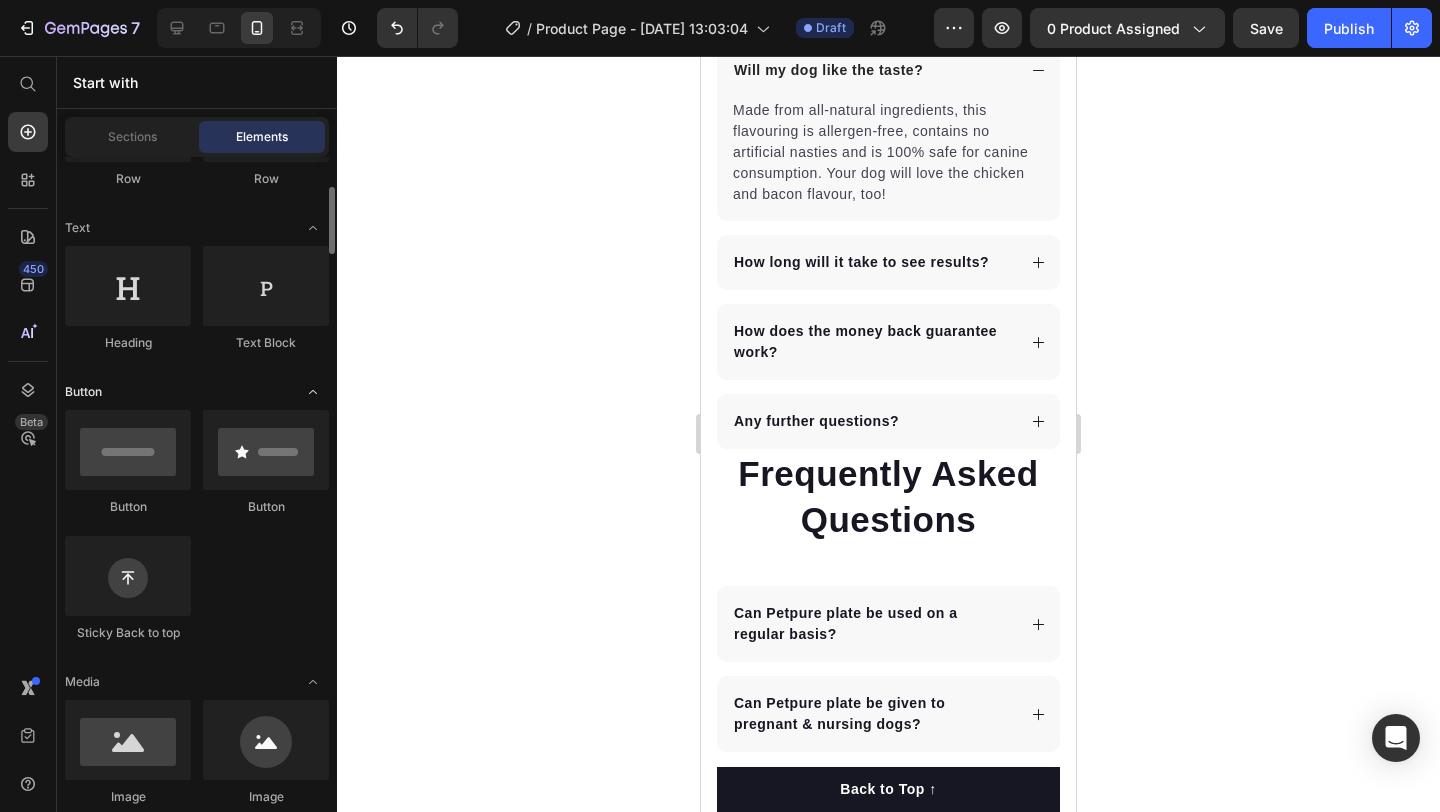 scroll, scrollTop: 251, scrollLeft: 0, axis: vertical 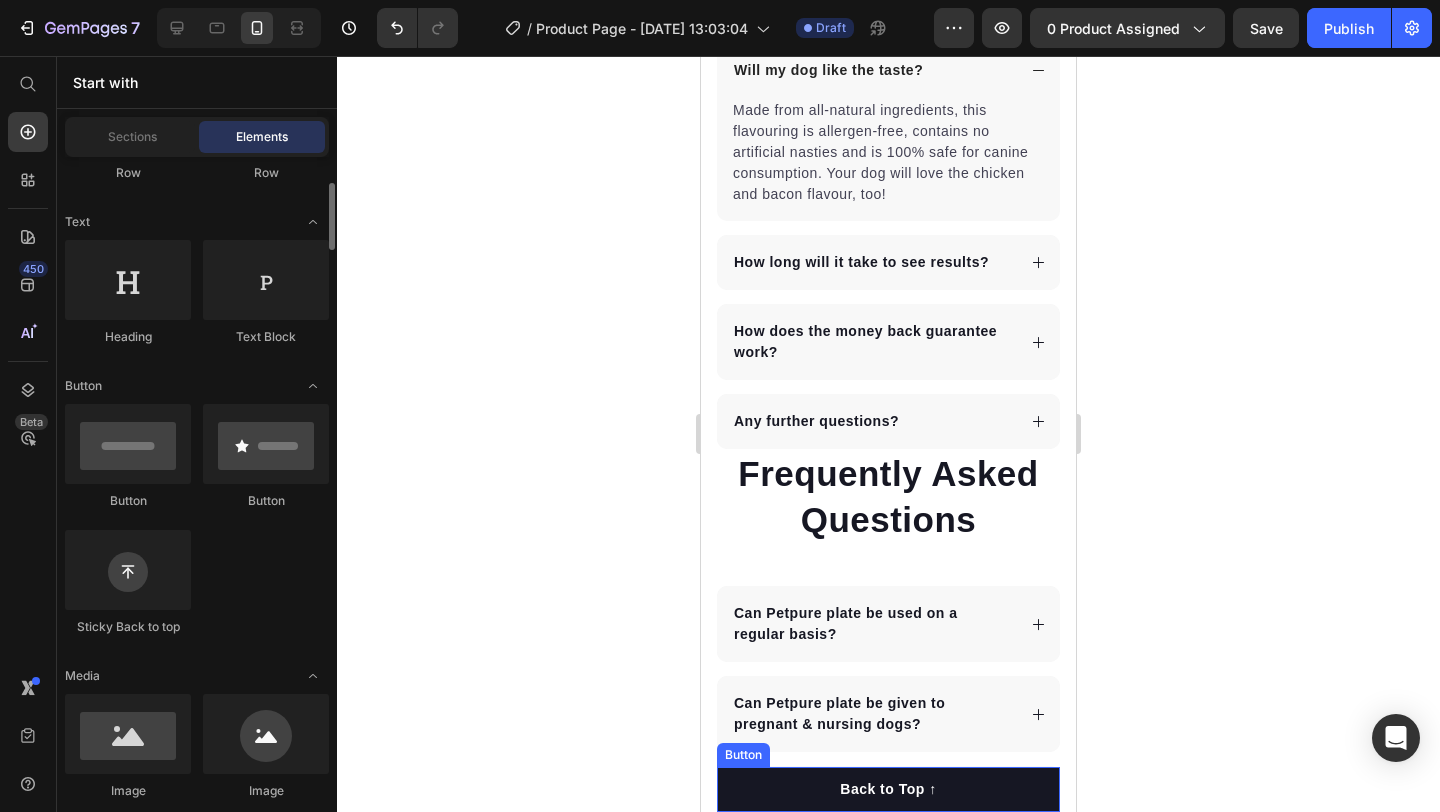 click on "Back to Top ↑" at bounding box center [888, 789] 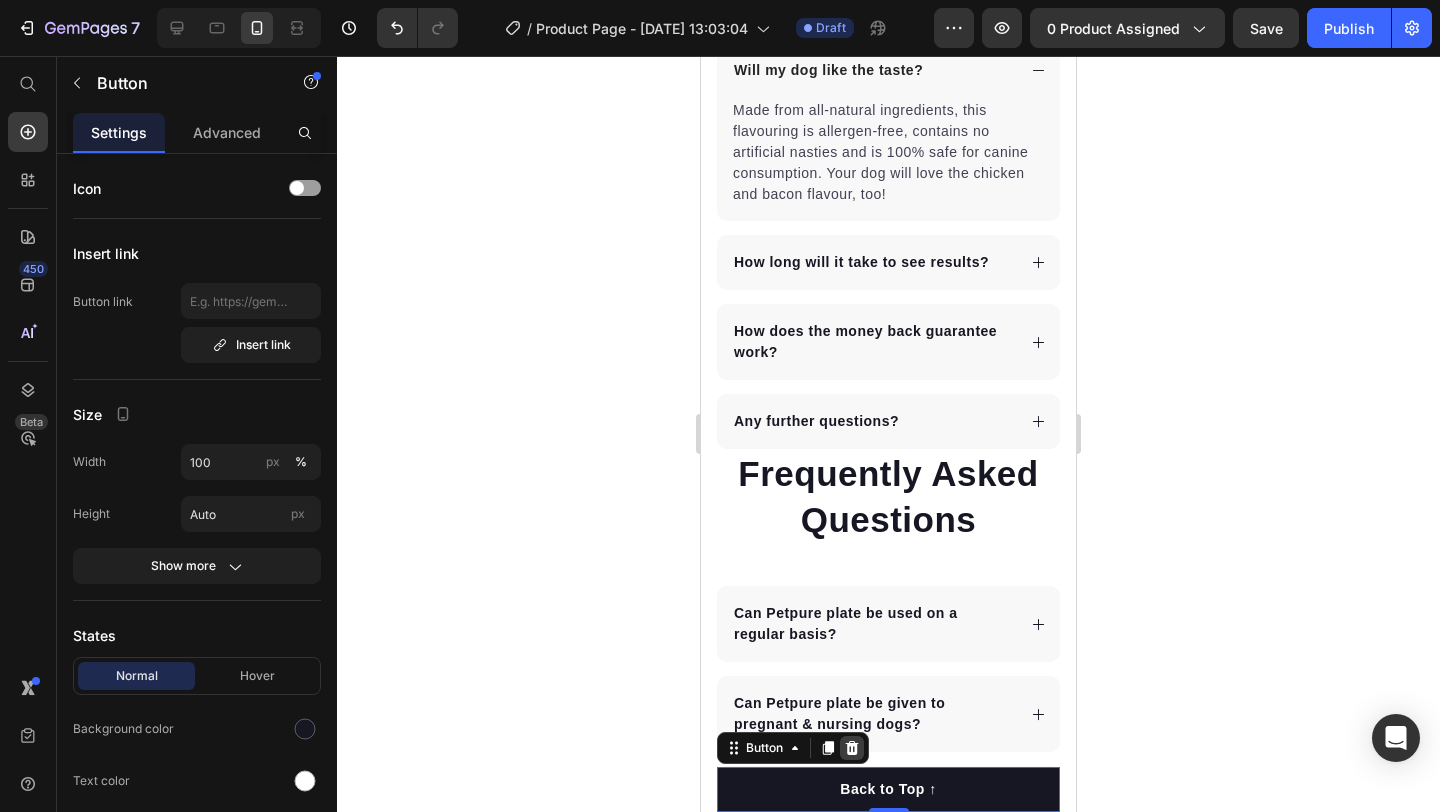 click 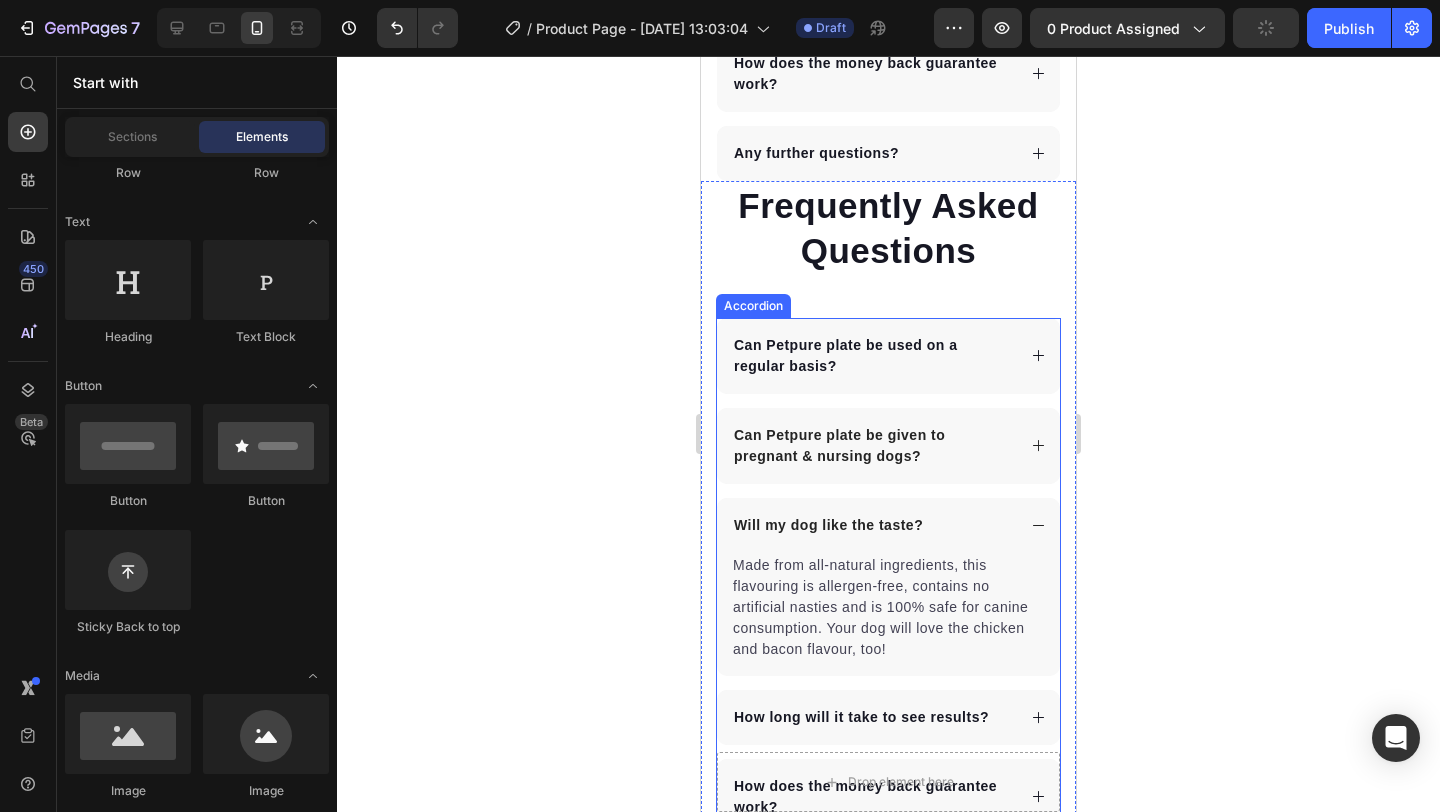 scroll, scrollTop: 7359, scrollLeft: 0, axis: vertical 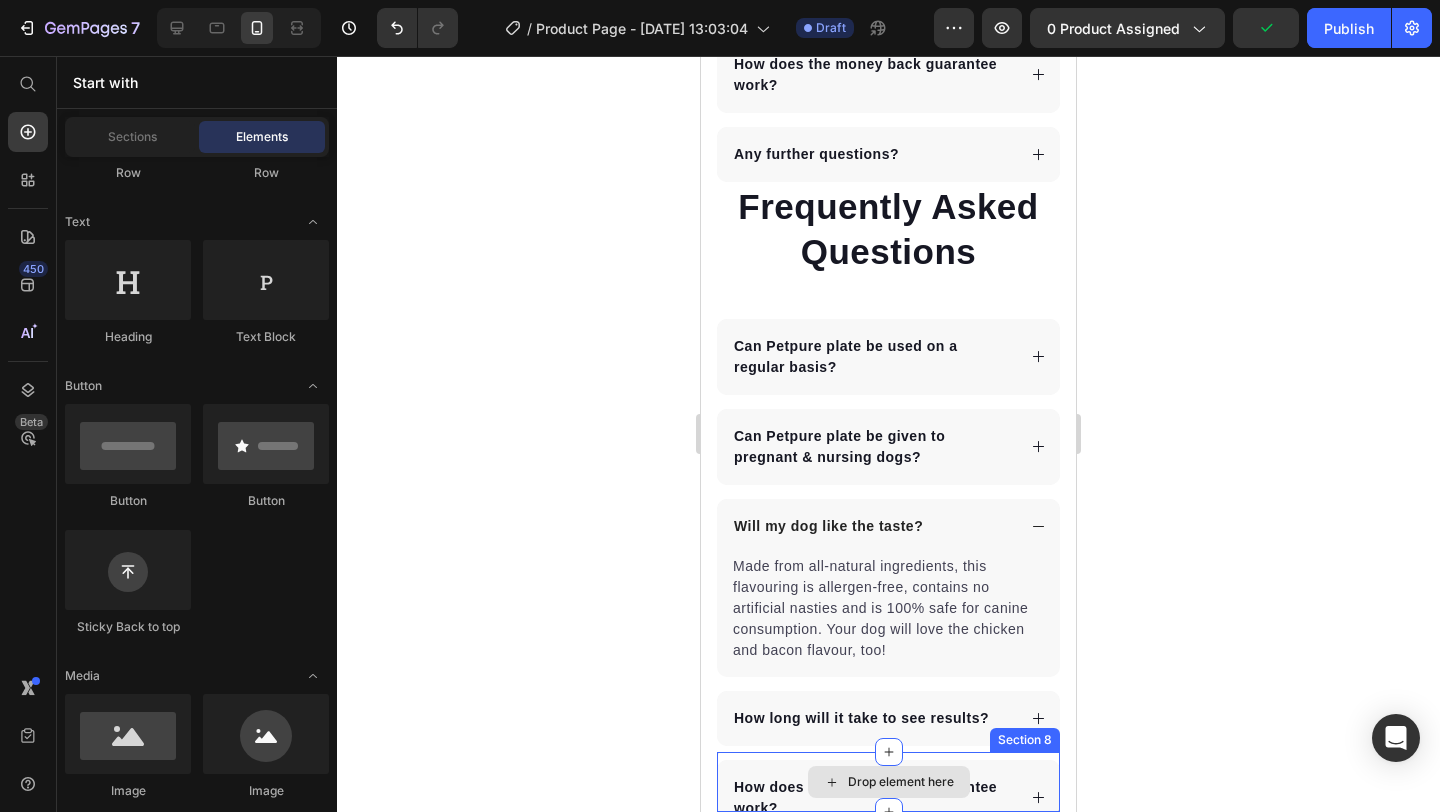click on "Drop element here" at bounding box center [888, 782] 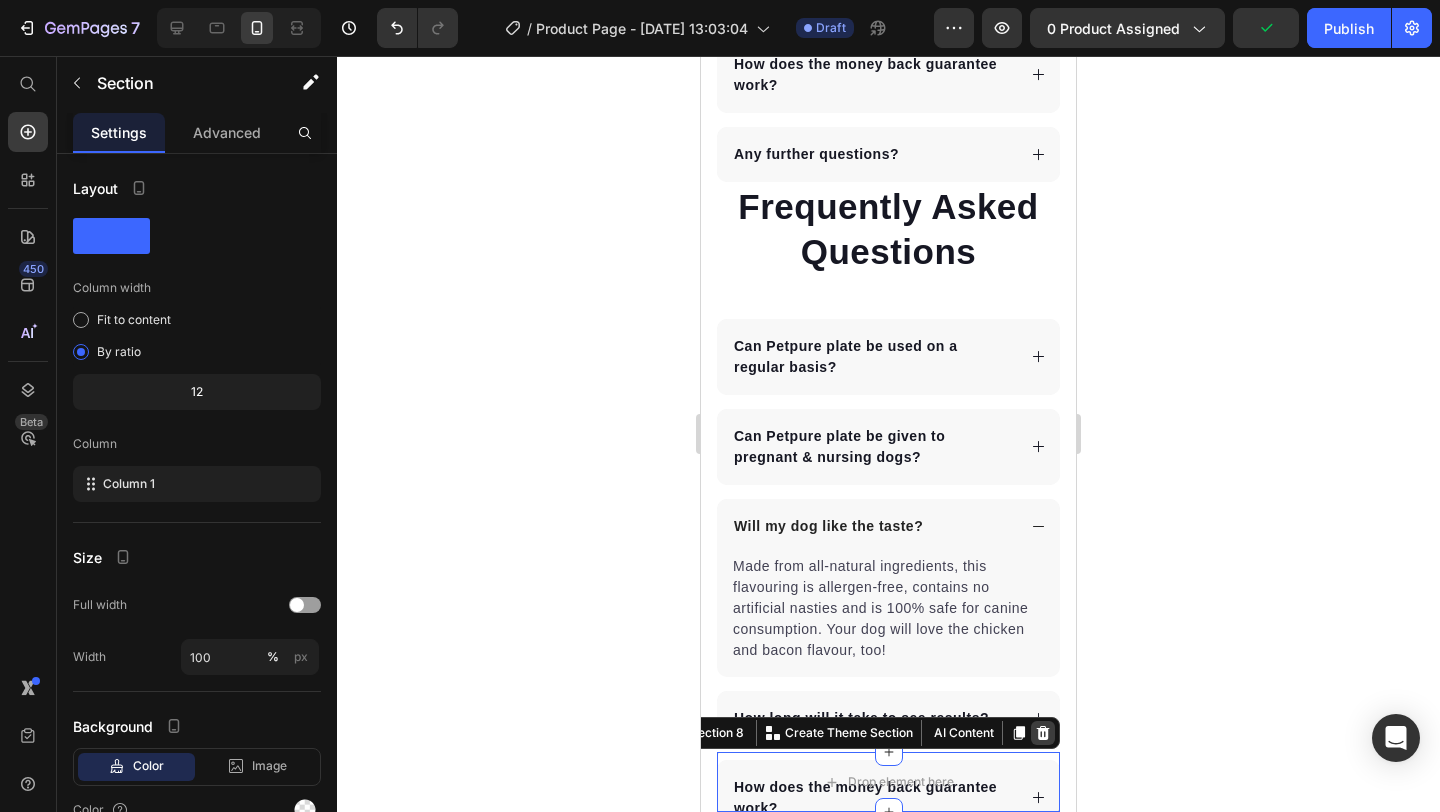 click 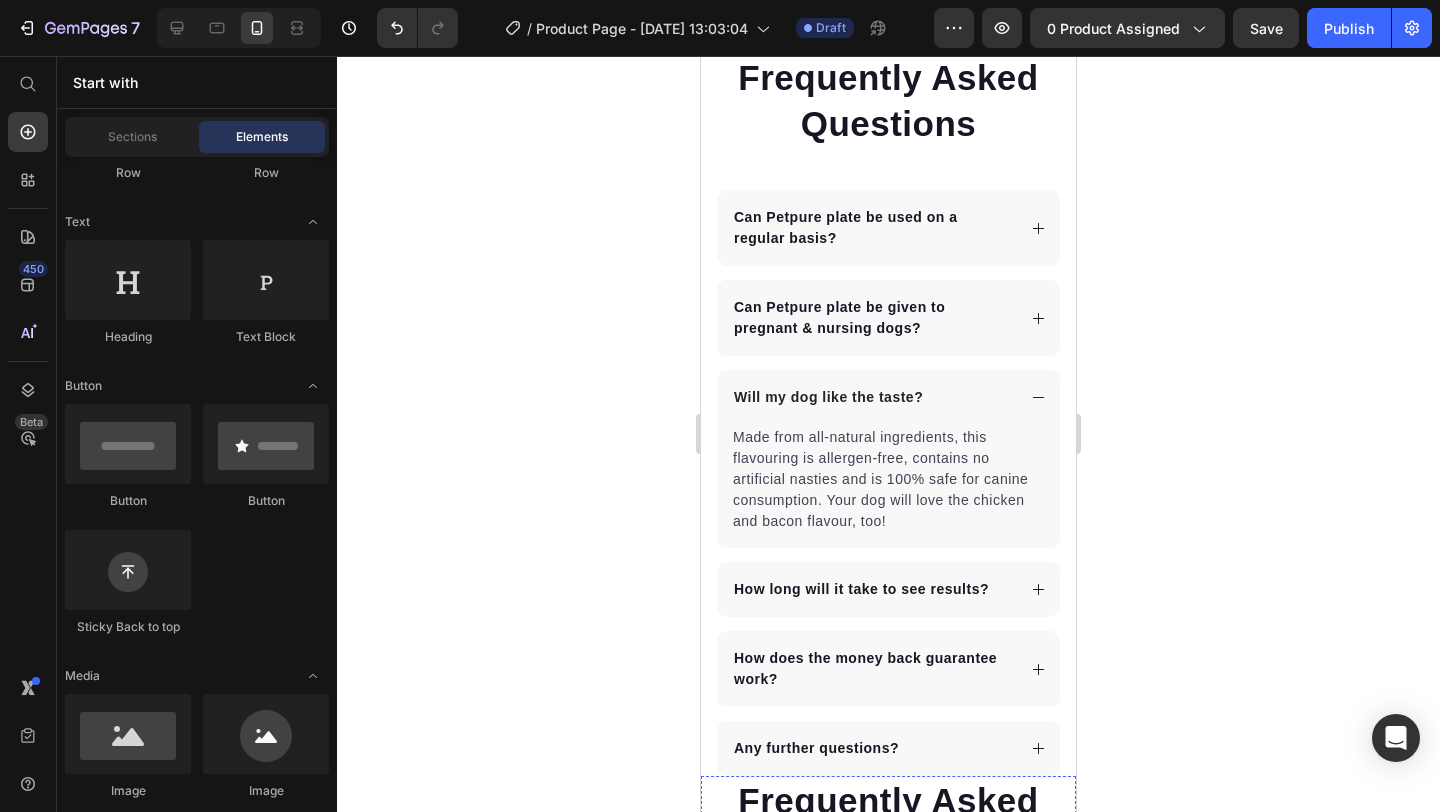 scroll, scrollTop: 6762, scrollLeft: 0, axis: vertical 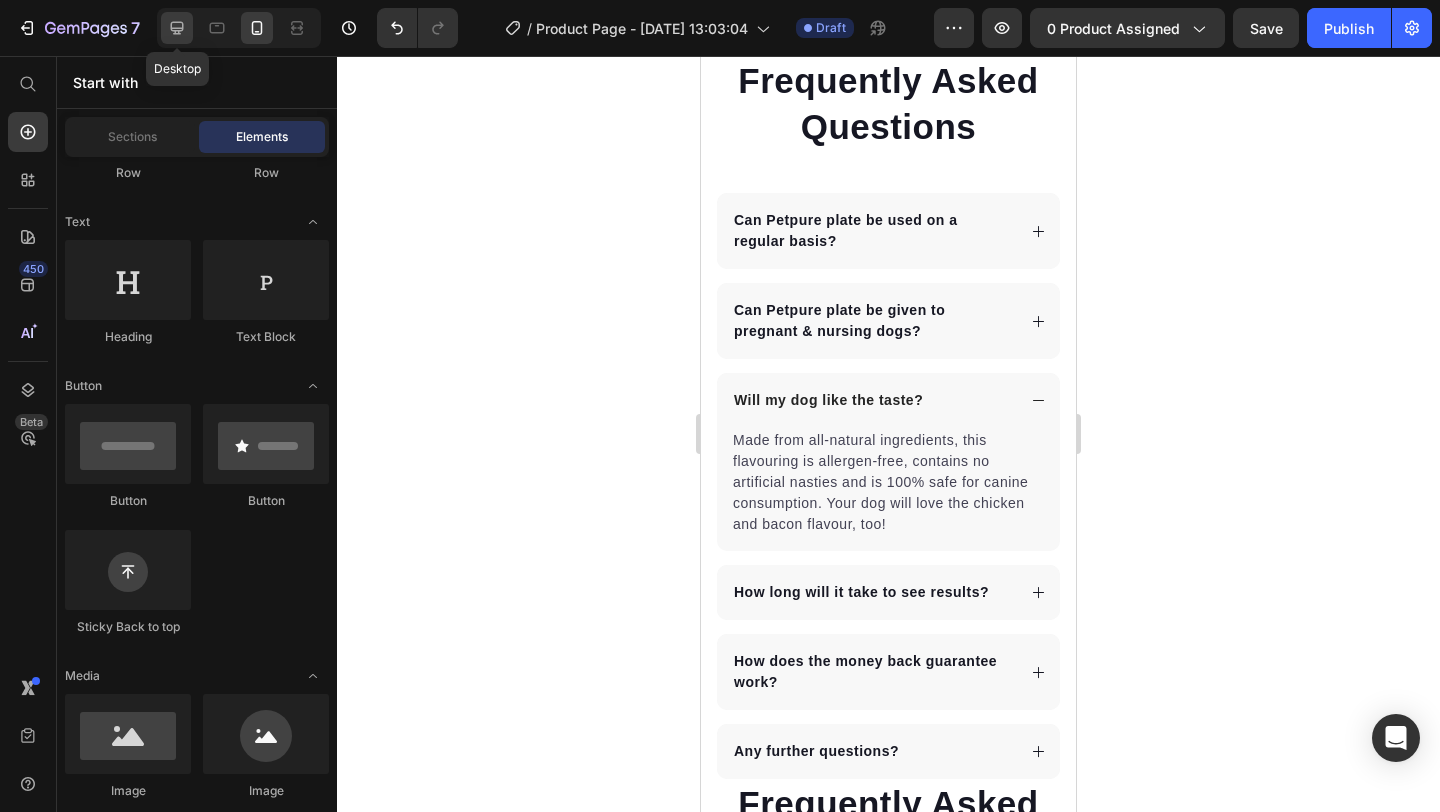 click 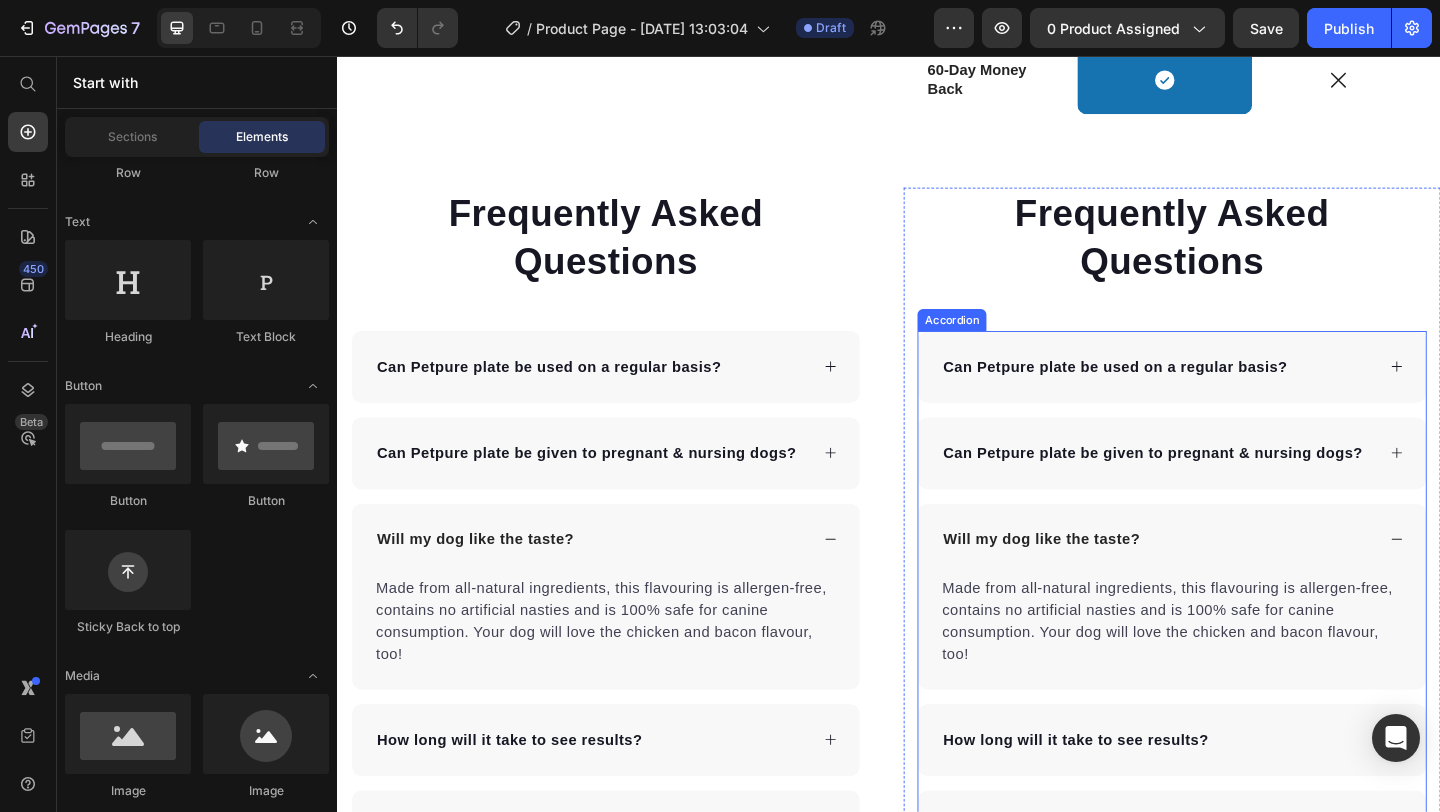 scroll, scrollTop: 5748, scrollLeft: 0, axis: vertical 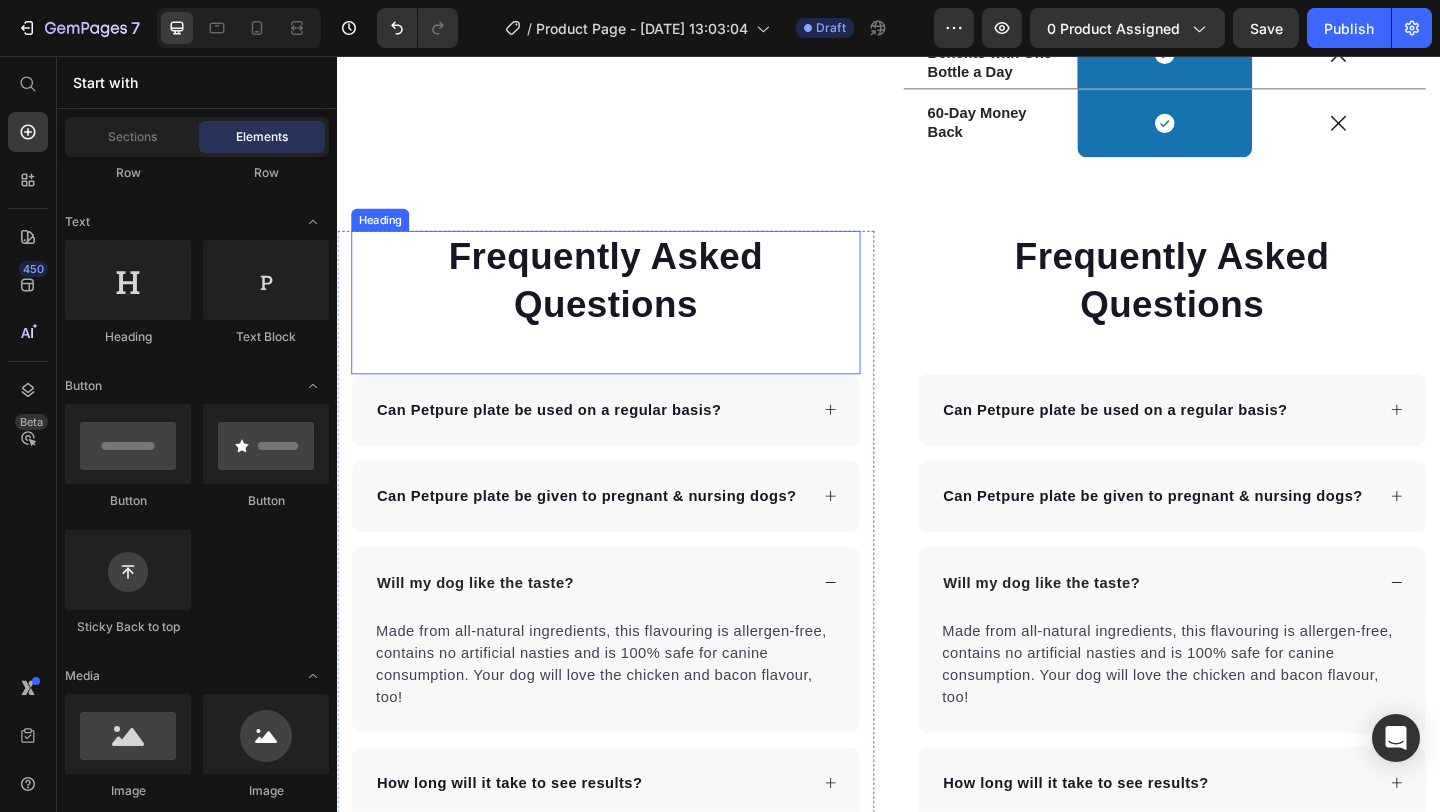 click on "Frequently Asked Questions" at bounding box center [629, 300] 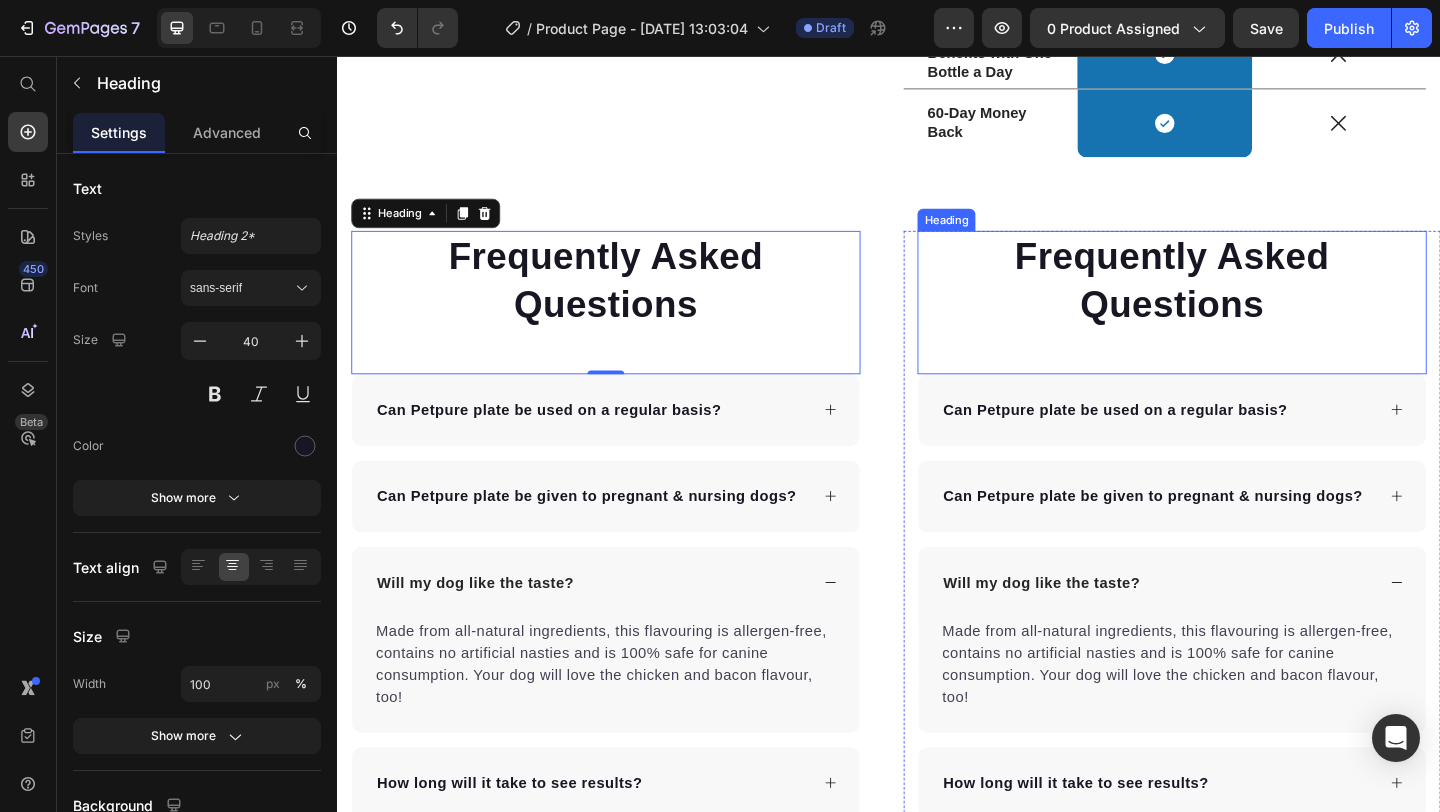 click on "Frequently Asked Questions" at bounding box center (1245, 300) 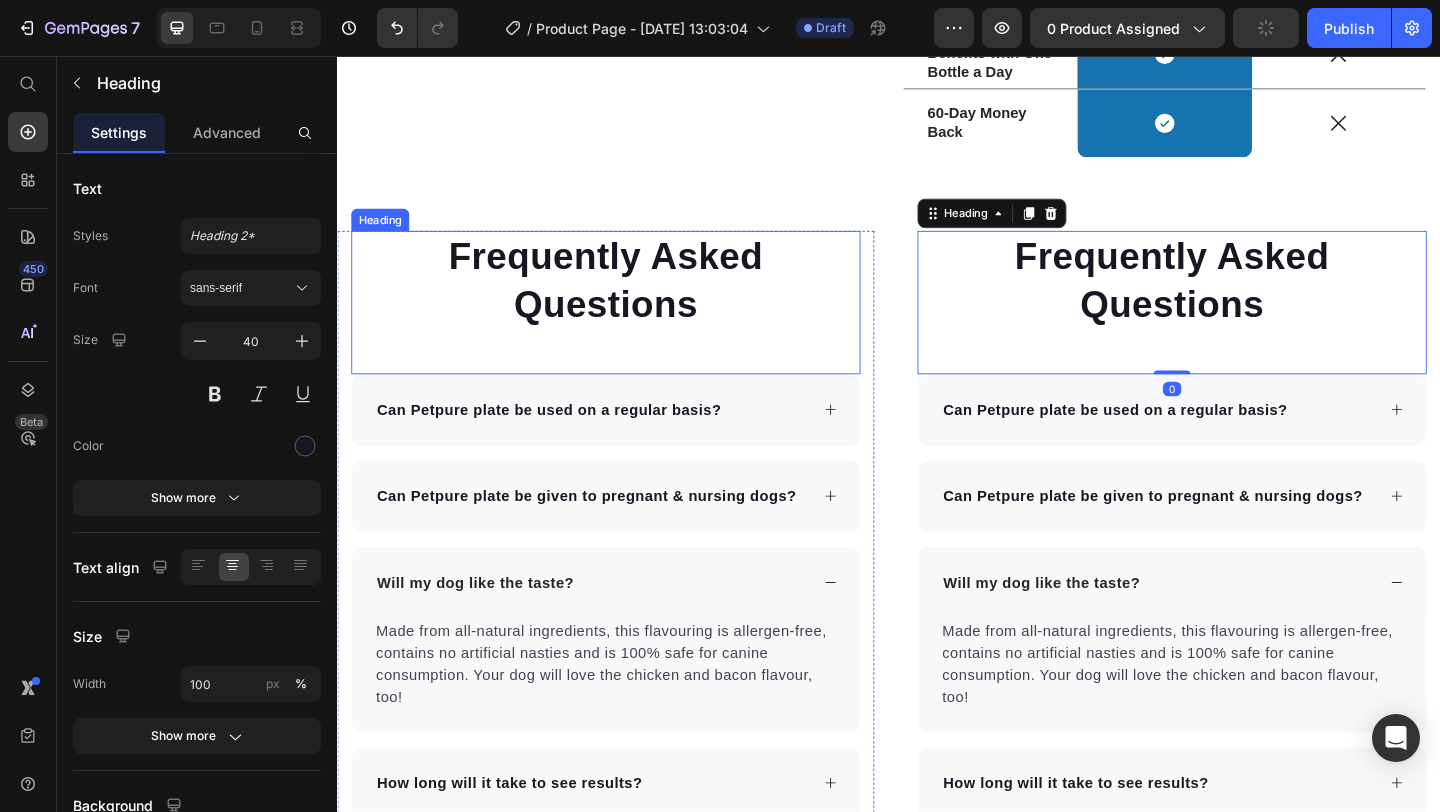 click on "Frequently Asked Questions" at bounding box center [629, 300] 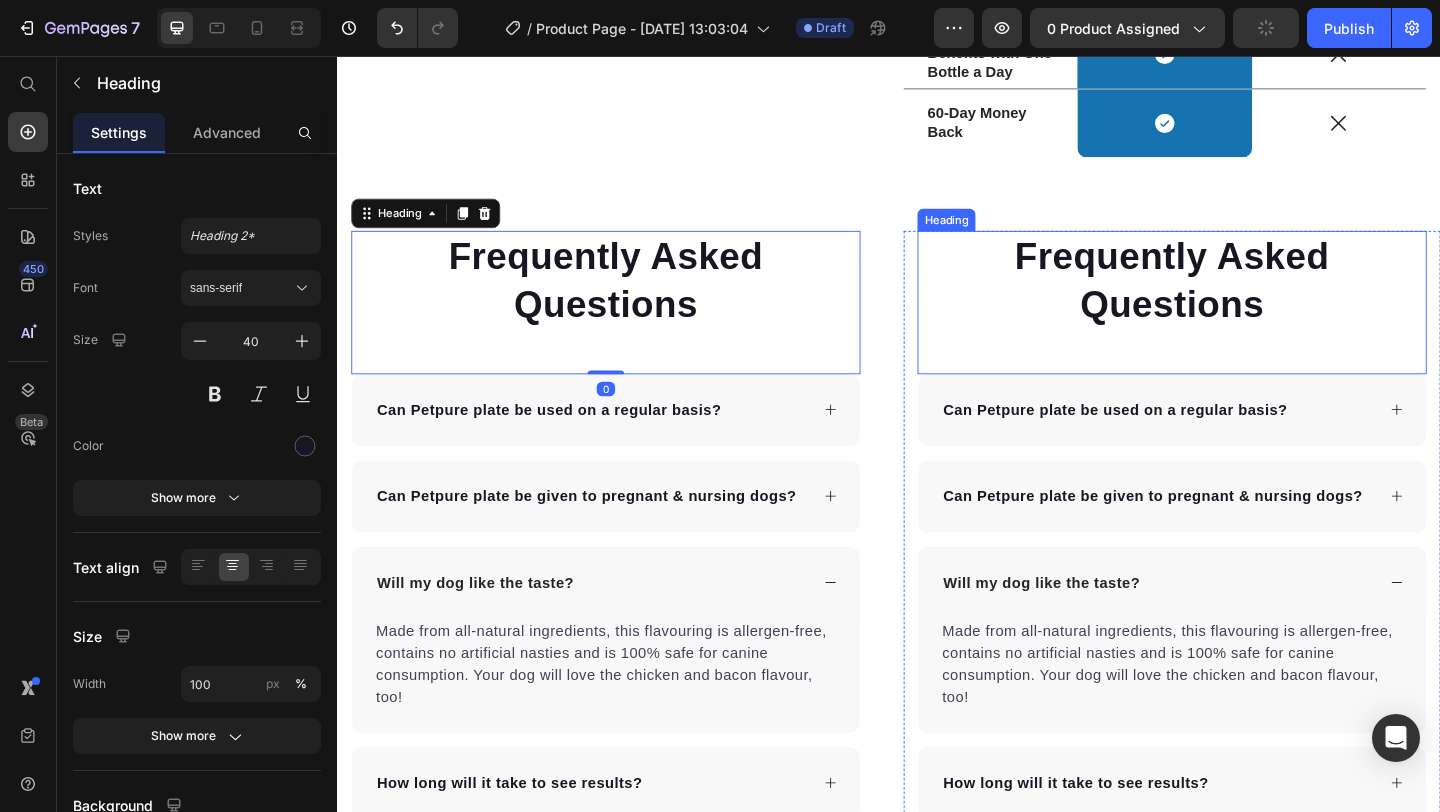 click on "Frequently Asked Questions" at bounding box center (1245, 300) 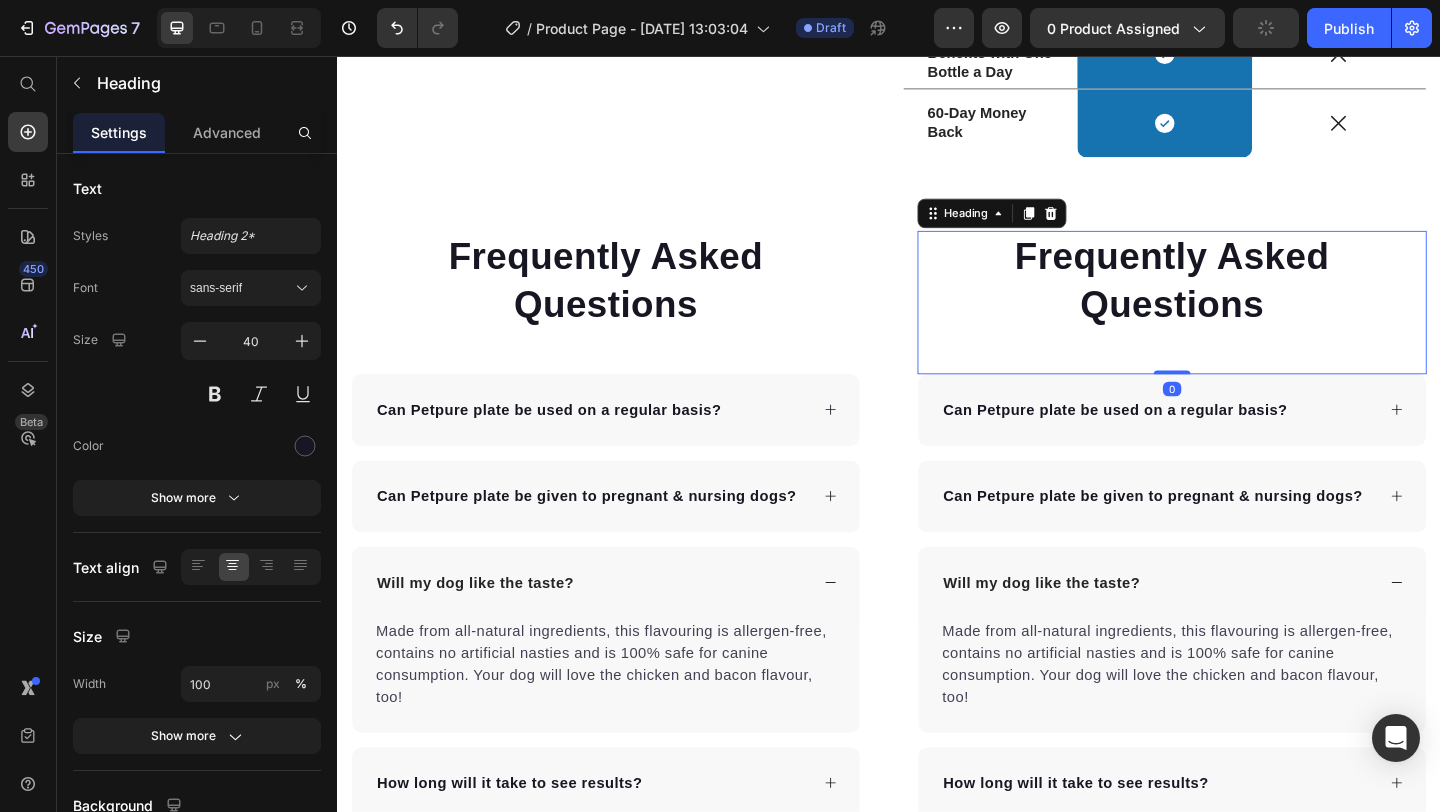 click on "Frequently Asked Questions Heading
Can Petpure plate be used on a regular basis?
Can Petpure plate be given to pregnant & nursing dogs?
Will my dog like the taste? Made from all-natural ingredients, this flavouring is allergen-free, contains no artificial nasties and is 100% safe for canine consumption. Your dog will love the chicken and bacon flavour, too! Text block
How long will it take to see results?
How does the money back guarantee work?
Any further questions? Accordion Row" at bounding box center [629, 660] 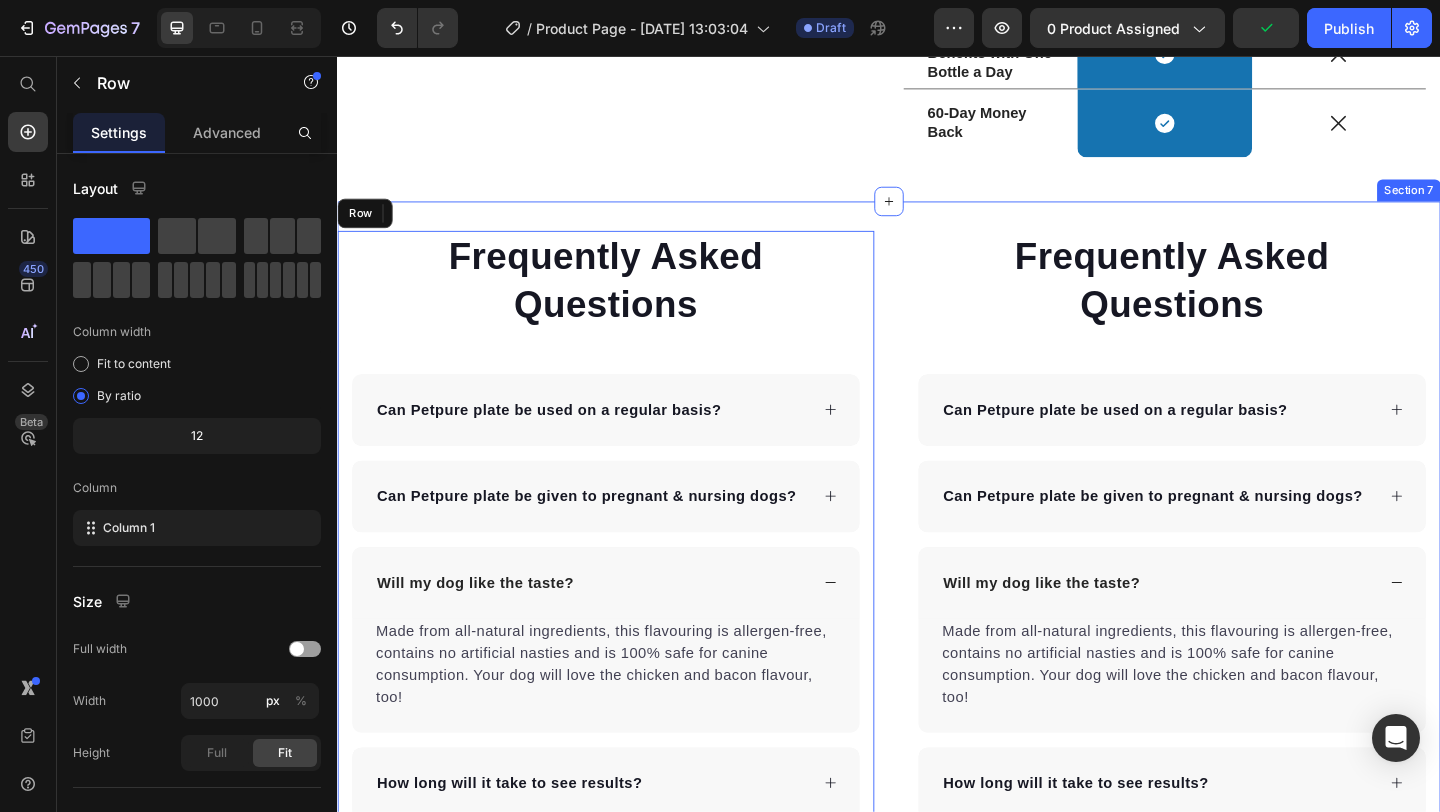 click on "Frequently Asked Questions Heading
Can Petpure plate be used on a regular basis?
Can Petpure plate be given to pregnant & nursing dogs?
Will my dog like the taste? Made from all-natural ingredients, this flavouring is allergen-free, contains no artificial nasties and is 100% safe for canine consumption. Your dog will love the chicken and bacon flavour, too! Text block
How long will it take to see results?
How does the money back guarantee work?
Any further questions? Accordion Row Frequently Asked Questions Heading   0
Can Petpure plate be used on a regular basis?
Can Petpure plate be given to pregnant & nursing dogs?
Will my dog like the taste? Made from all-natural ingredients, this flavouring is allergen-free, contains no artificial nasties and is 100% safe for canine consumption. Your dog will love the chicken and bacon flavour, too! Text block
Row" at bounding box center [937, 660] 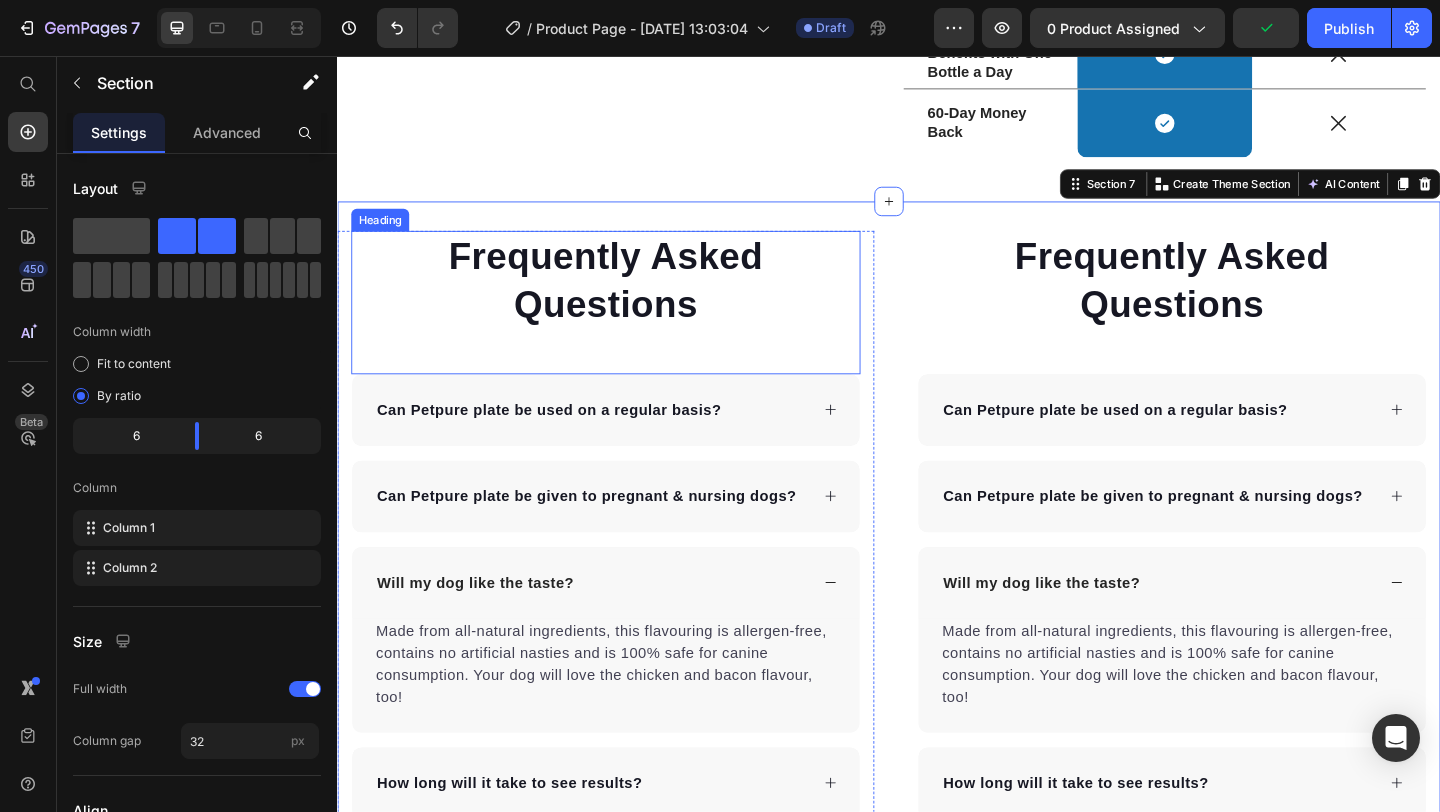 click on "Frequently Asked Questions" at bounding box center (629, 300) 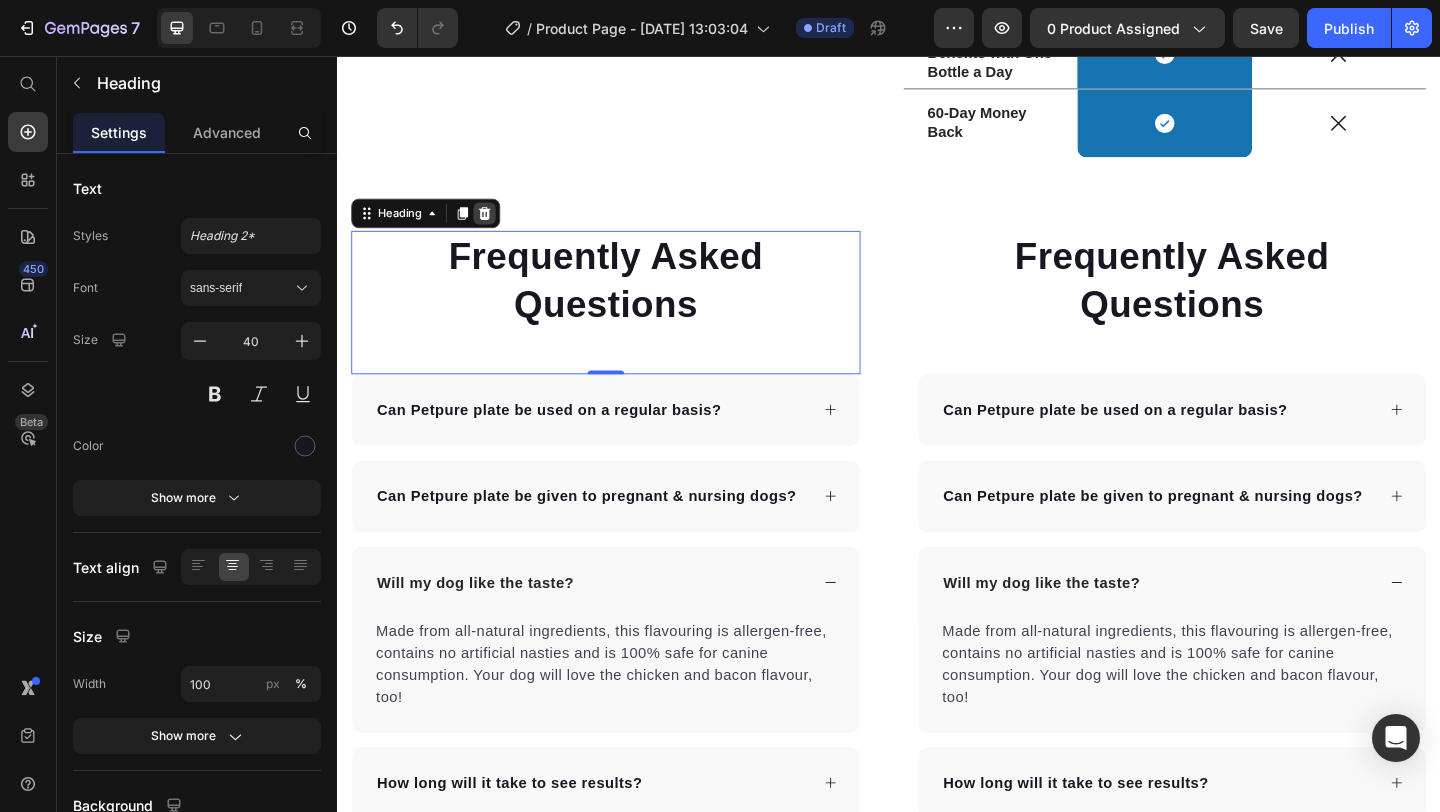 click 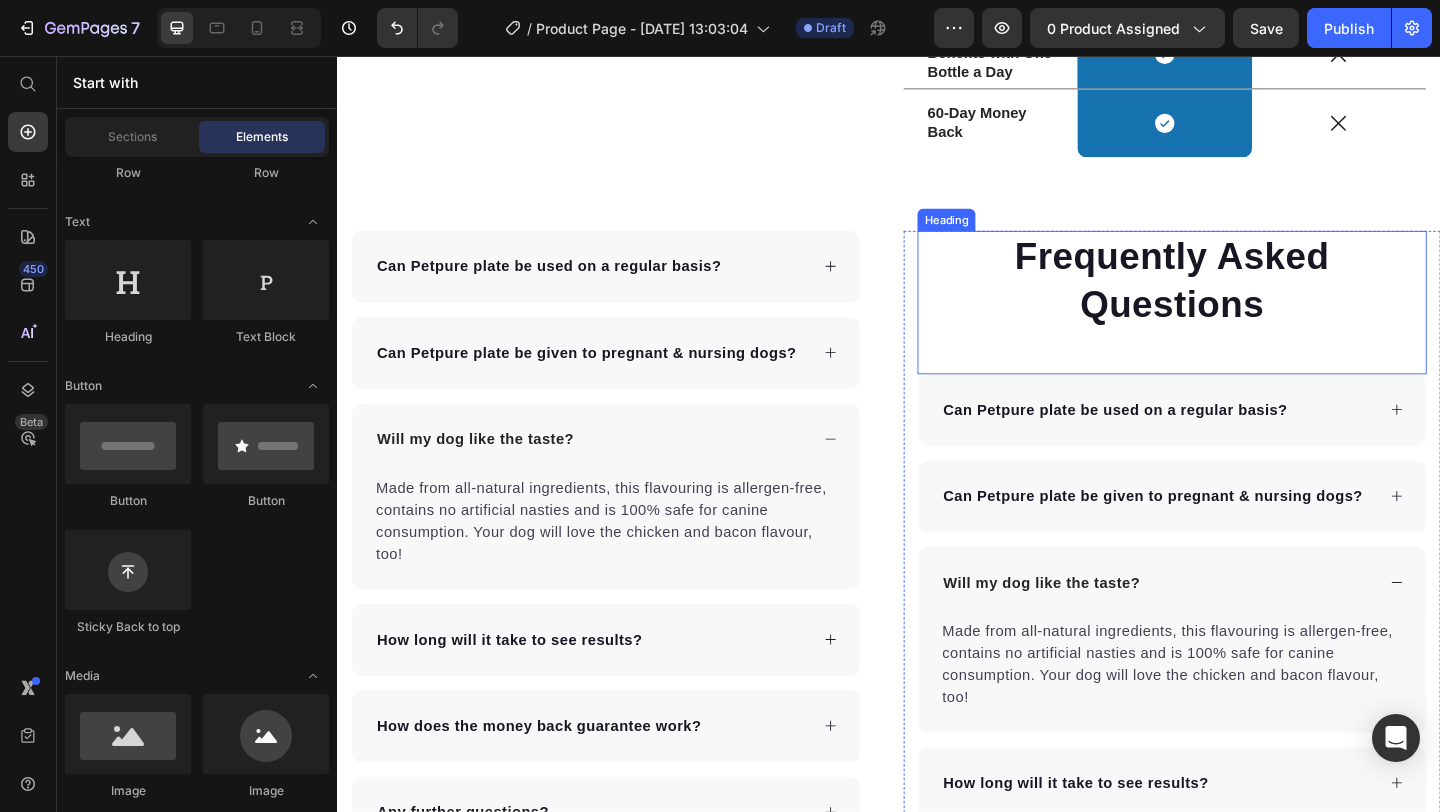 click on "Frequently Asked Questions" at bounding box center [1245, 300] 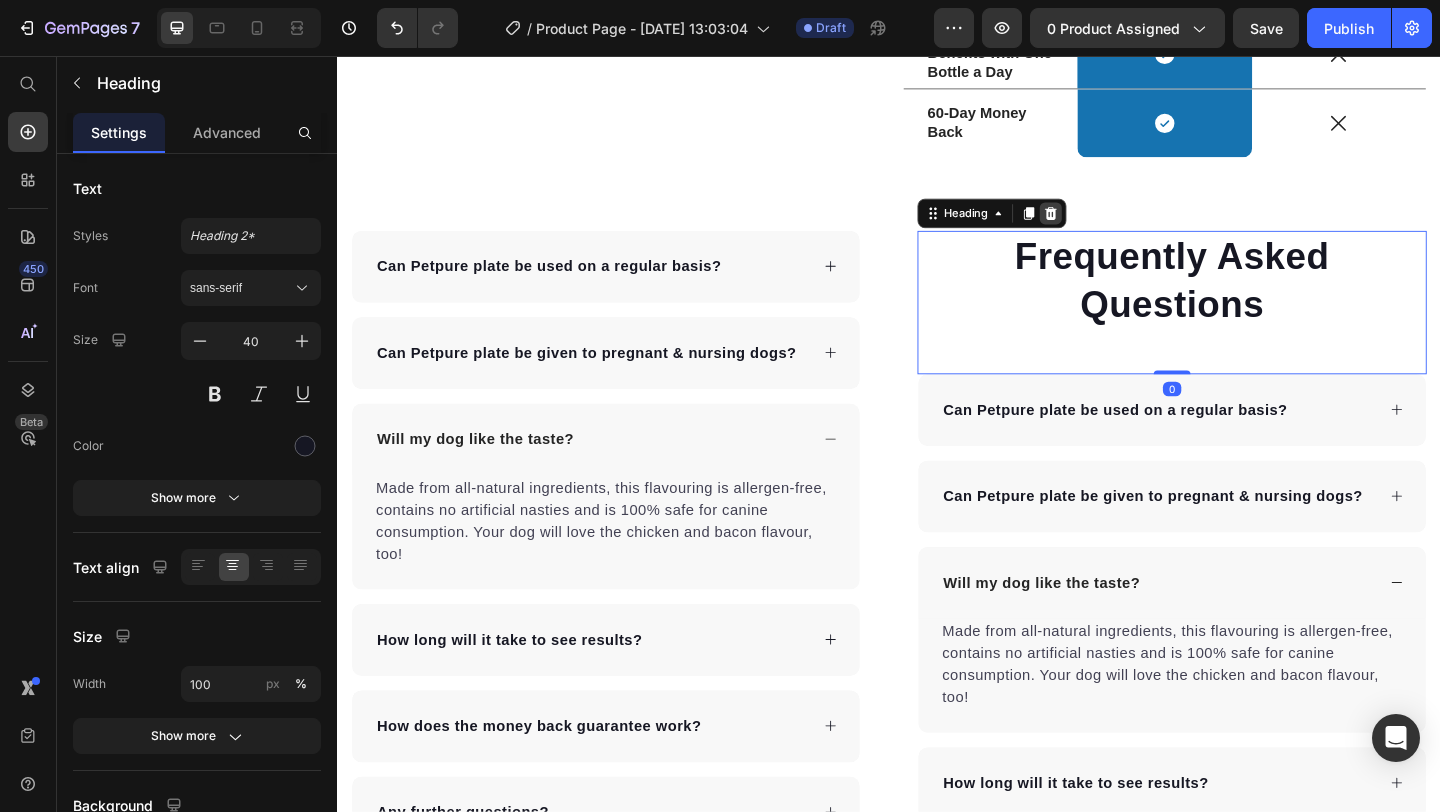 click 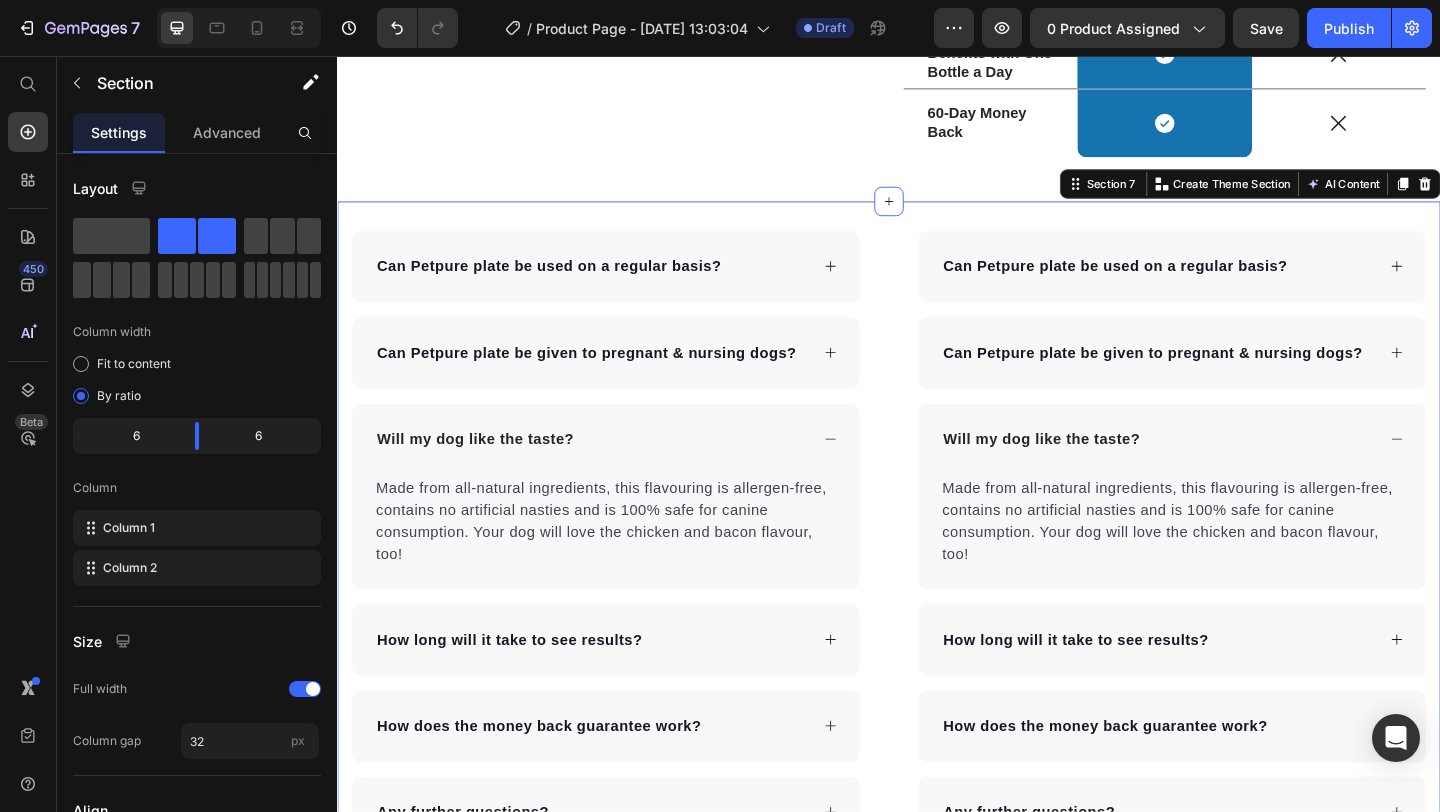 click on "Can Petpure plate be used on a regular basis?
Can Petpure plate be given to pregnant & nursing dogs?
Will my dog like the taste? Made from all-natural ingredients, this flavouring is allergen-free, contains no artificial nasties and is 100% safe for canine consumption. Your dog will love the chicken and bacon flavour, too! Text block
How long will it take to see results?
How does the money back guarantee work?
Any further questions? Accordion Row
Can Petpure plate be used on a regular basis?
Can Petpure plate be given to pregnant & nursing dogs?
Will my dog like the taste? Made from all-natural ingredients, this flavouring is allergen-free, contains no artificial nasties and is 100% safe for canine consumption. Your dog will love the chicken and bacon flavour, too! Text block
How long will it take to see results?
Row" at bounding box center [937, 582] 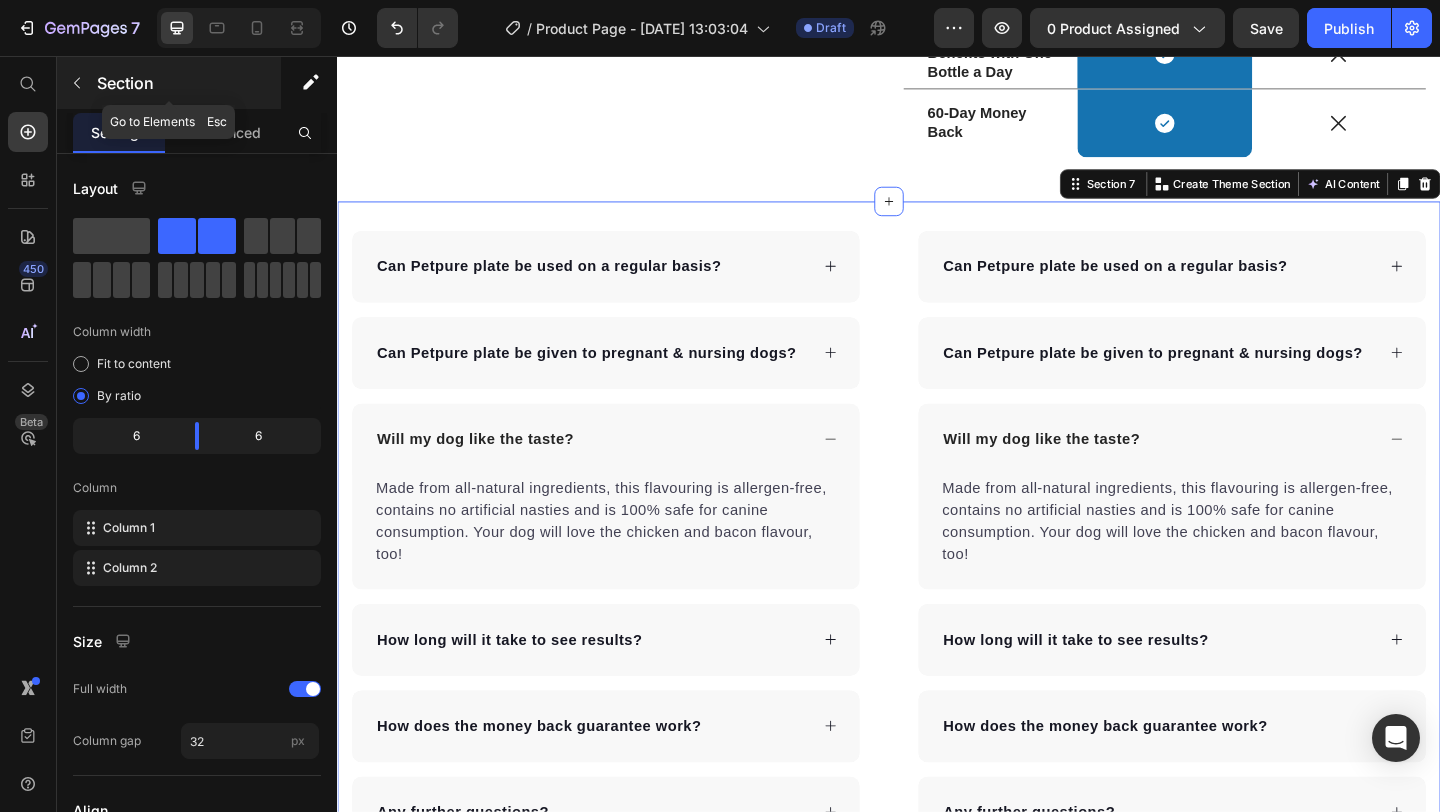 click 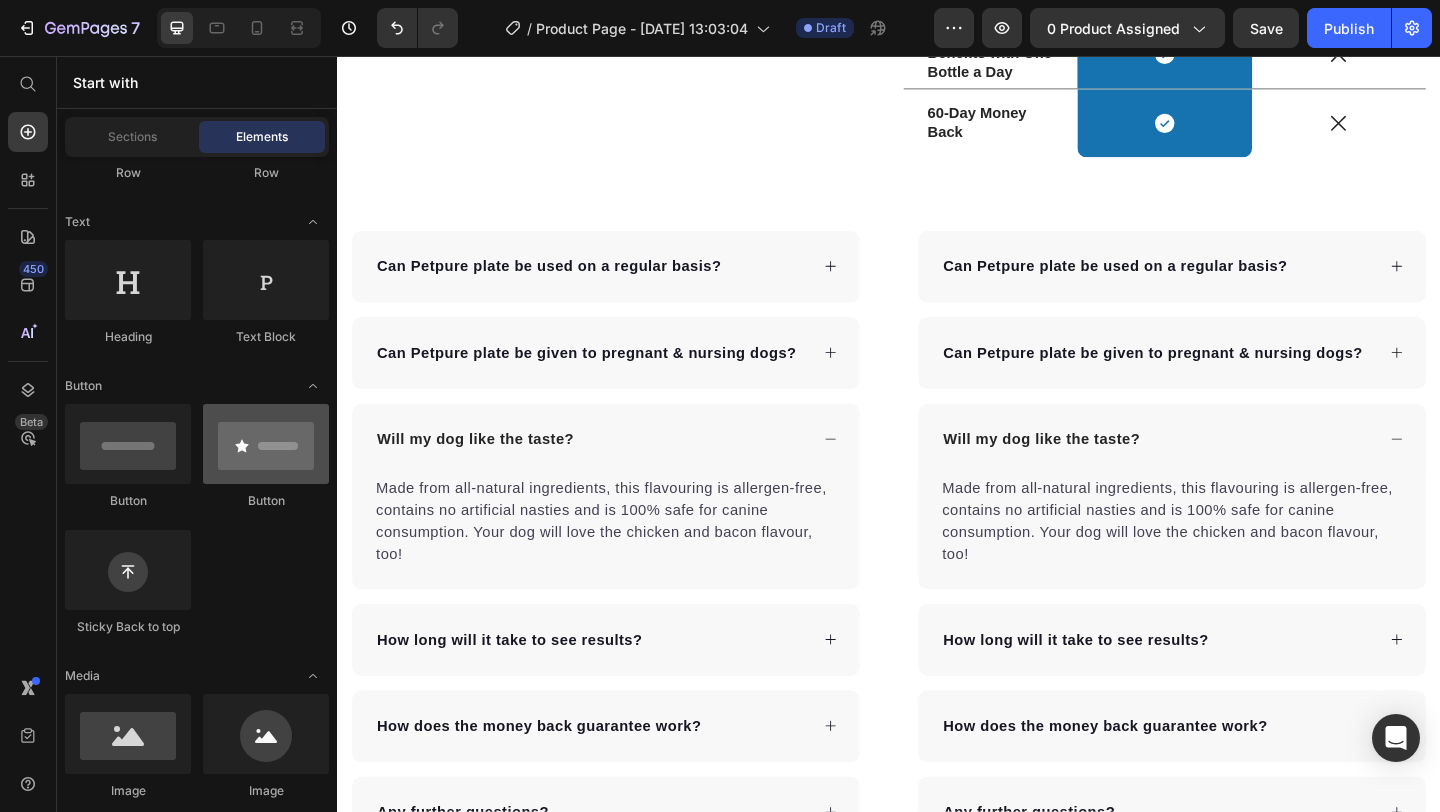 scroll, scrollTop: 0, scrollLeft: 0, axis: both 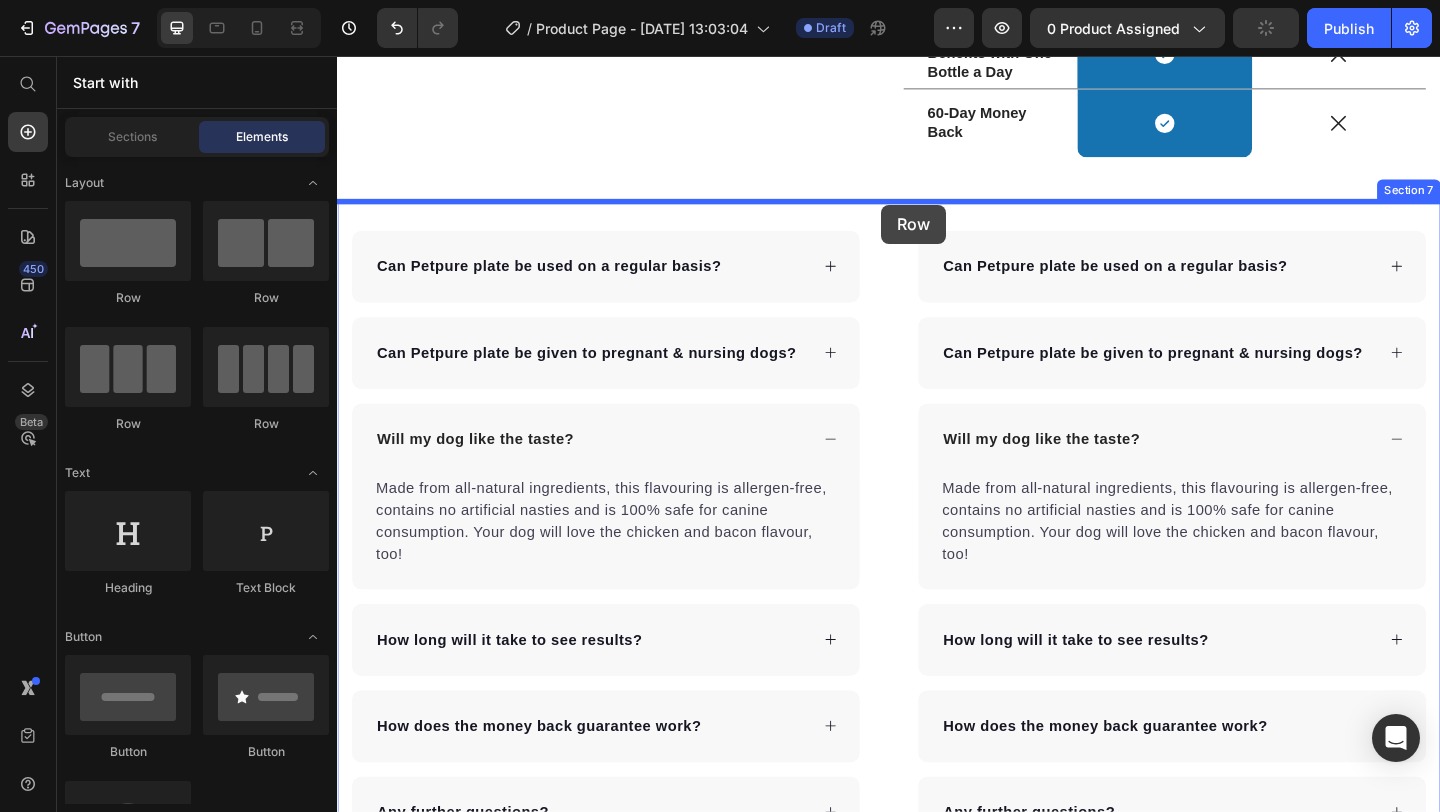 drag, startPoint x: 458, startPoint y: 305, endPoint x: 929, endPoint y: 218, distance: 478.96765 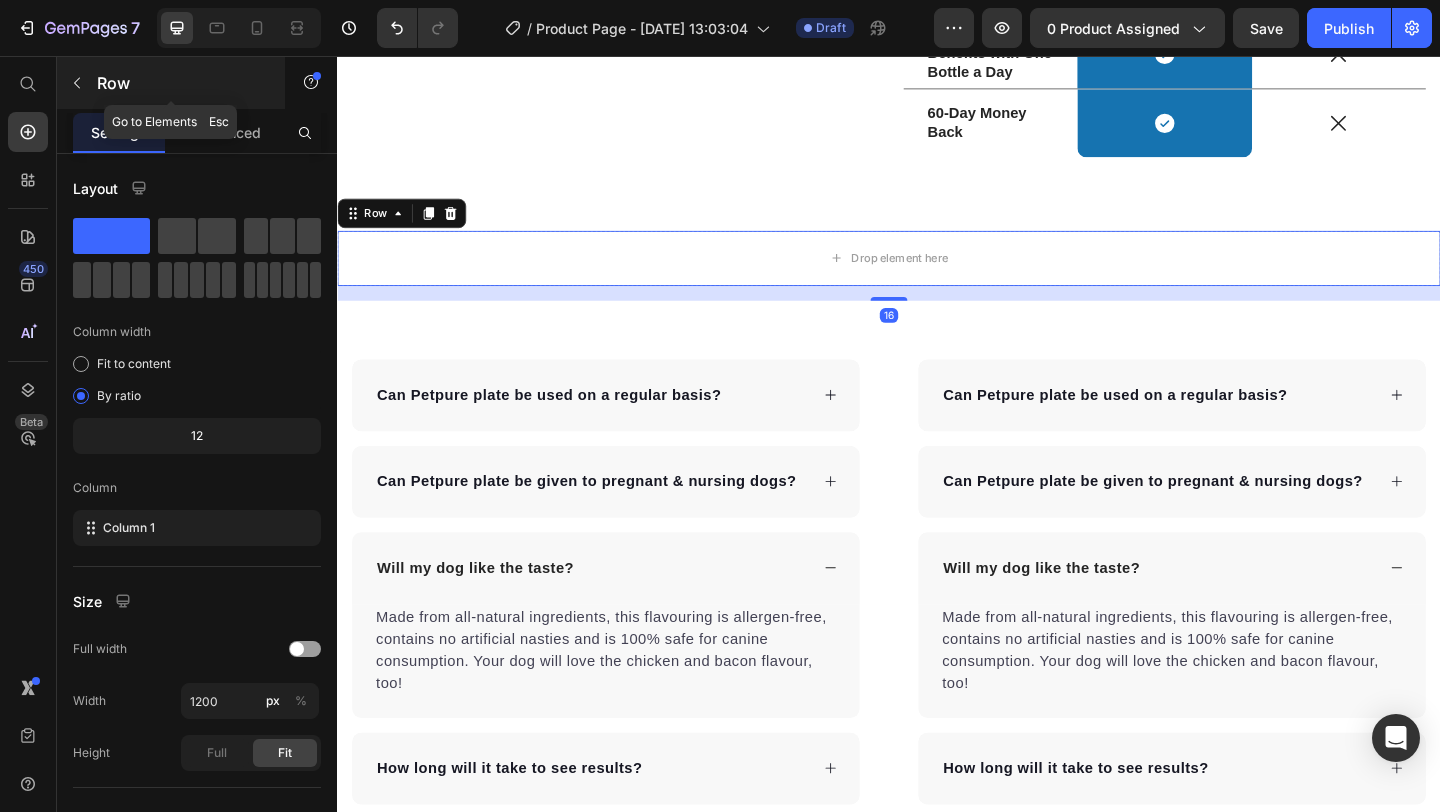 click at bounding box center [77, 83] 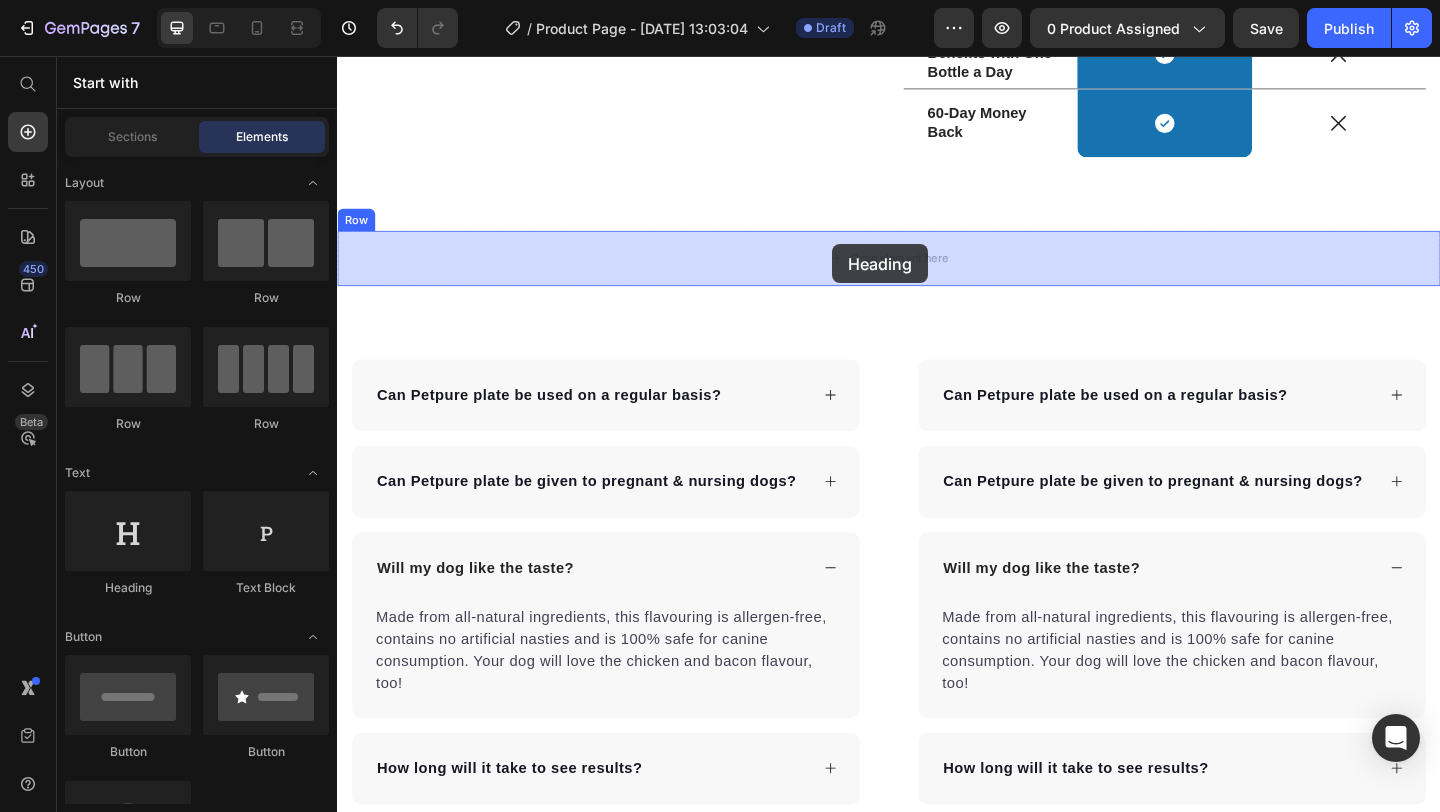 drag, startPoint x: 459, startPoint y: 608, endPoint x: 875, endPoint y: 263, distance: 540.4452 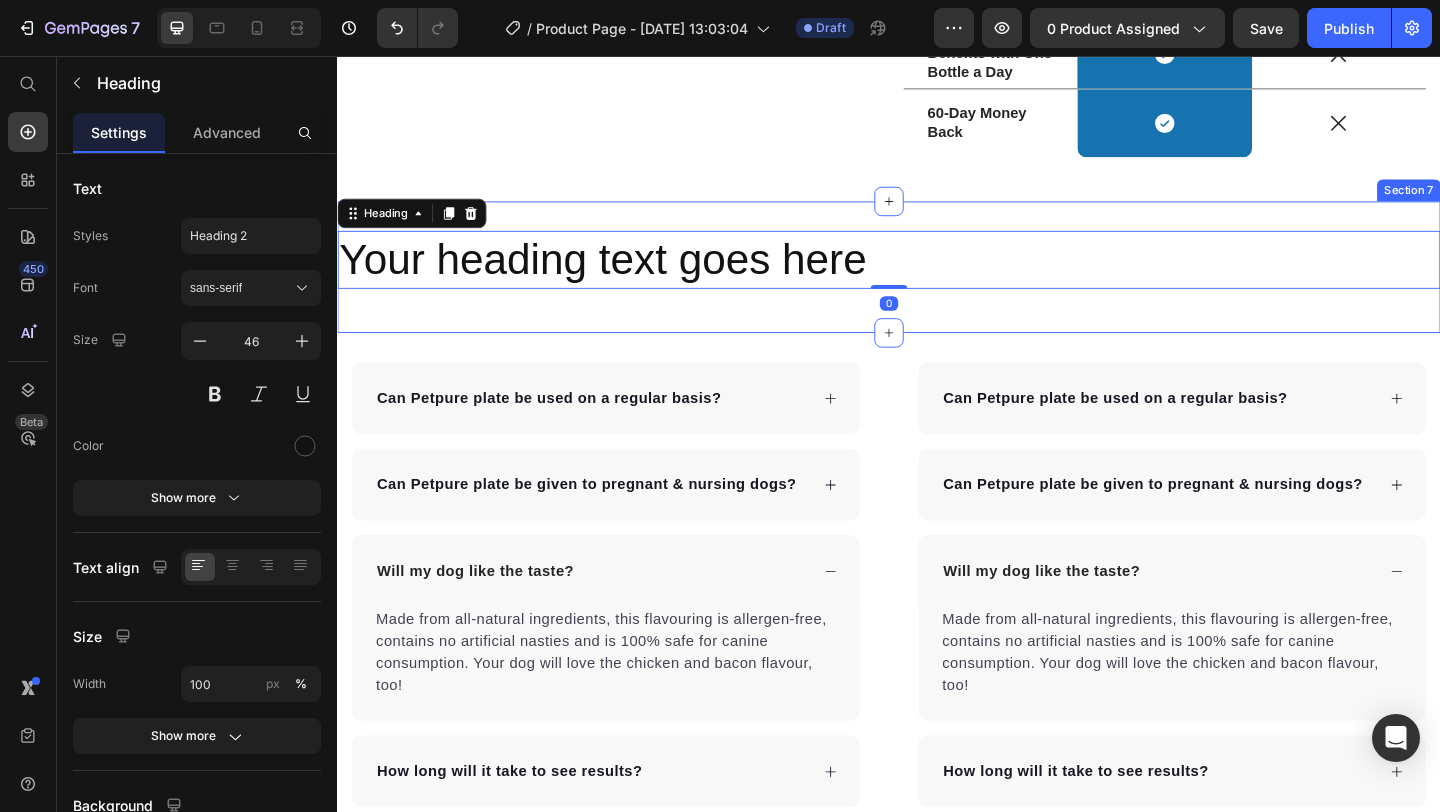click on "Your heading text goes here Heading   0 Row Section 7" at bounding box center [937, 286] 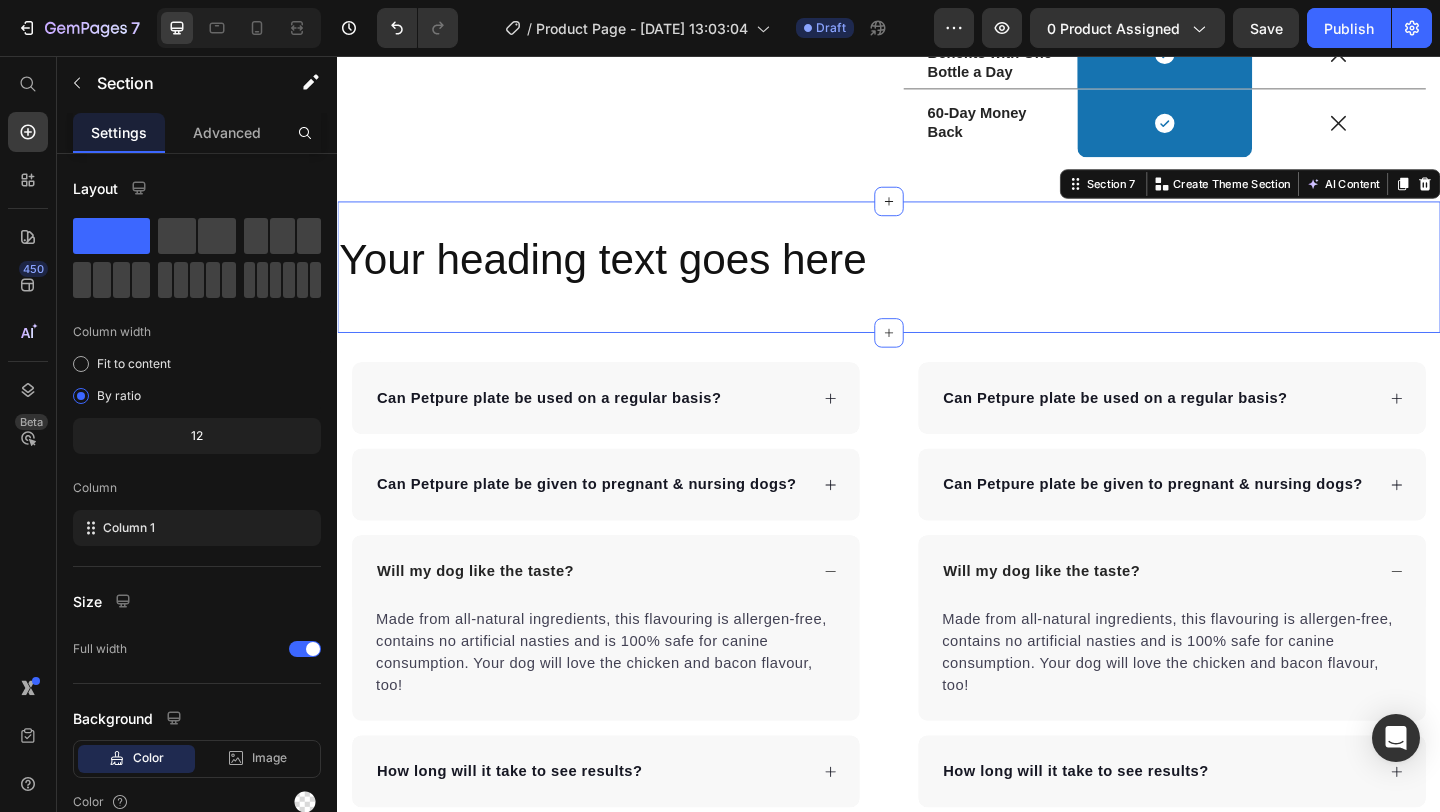 click on "Your heading text goes here Heading Row Section 7   You can create reusable sections Create Theme Section AI Content Write with GemAI What would you like to describe here? Tone and Voice Persuasive Product ELIXR™ HYDROGEN WATER BOTTLE Show more Generate" at bounding box center [937, 286] 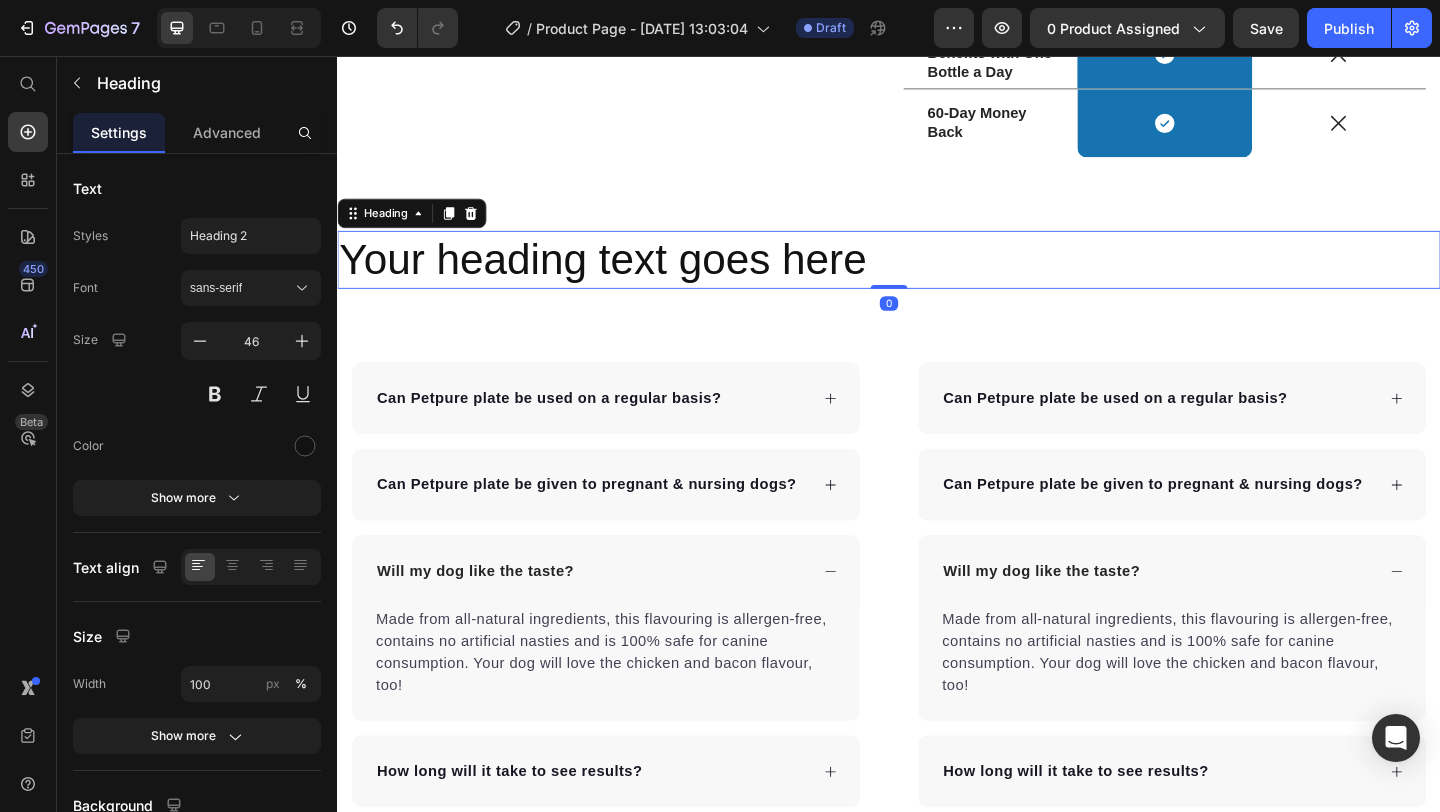 click on "Your heading text goes here" at bounding box center [937, 278] 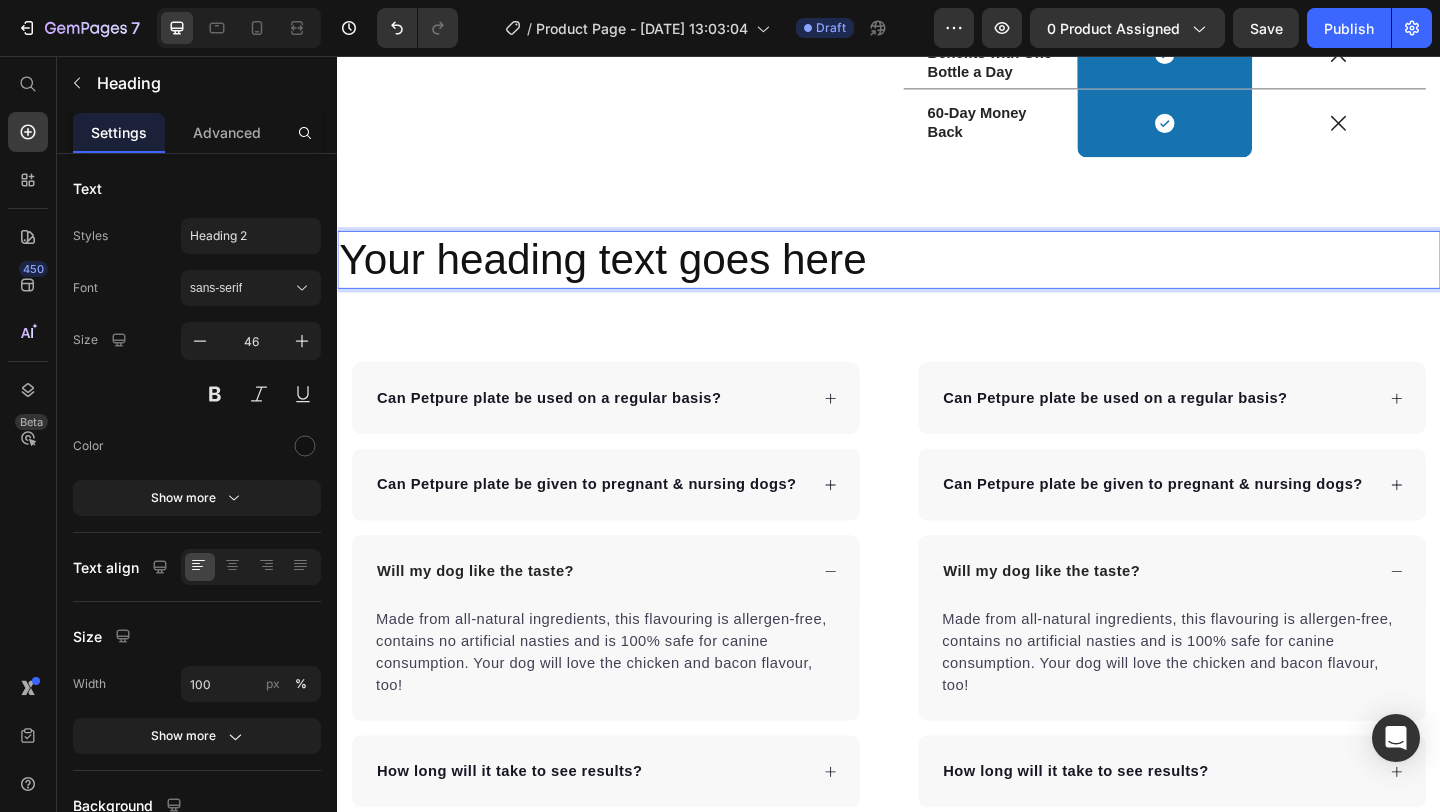 click on "Your heading text goes here" at bounding box center [937, 278] 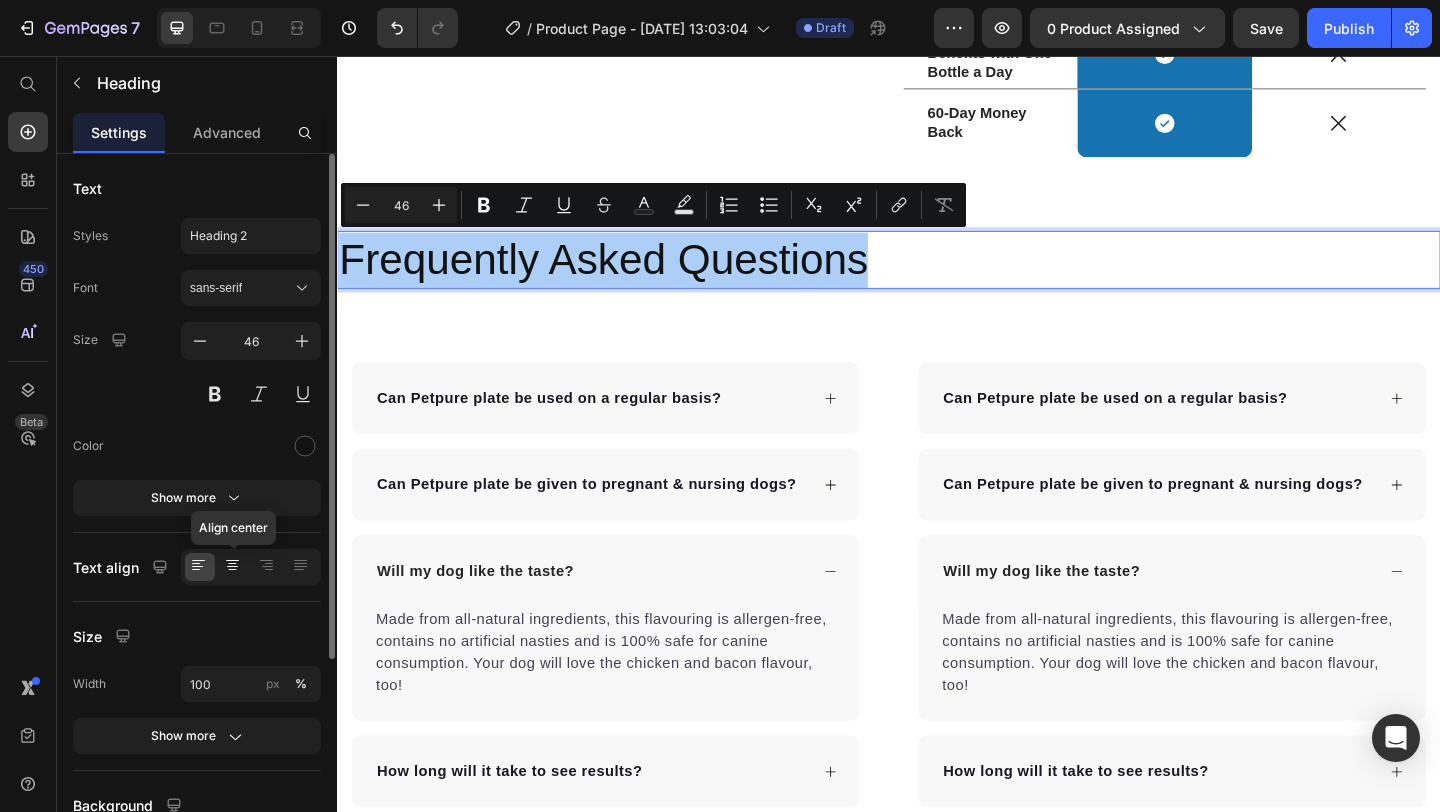 click 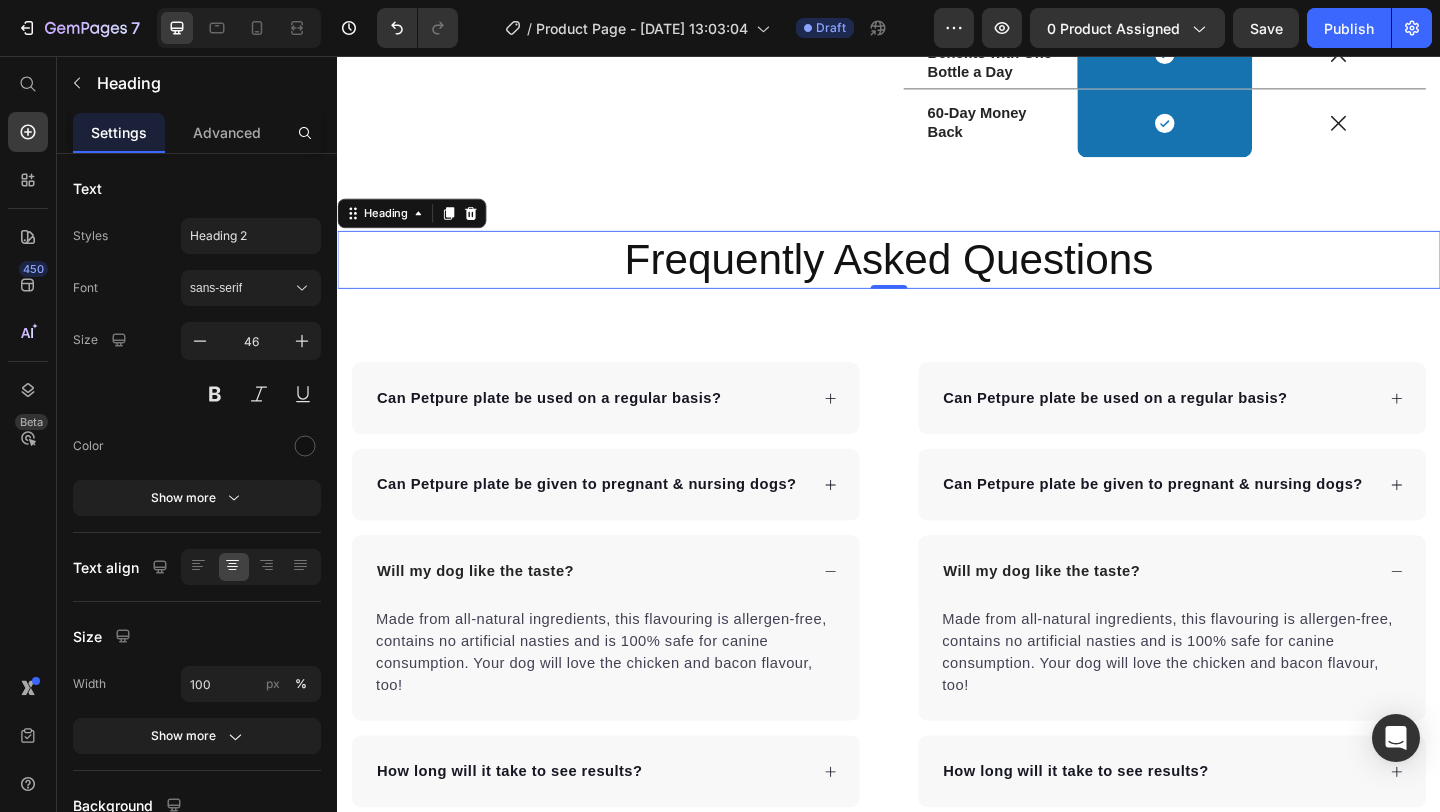 click on "Frequently Asked Questions" at bounding box center [937, 278] 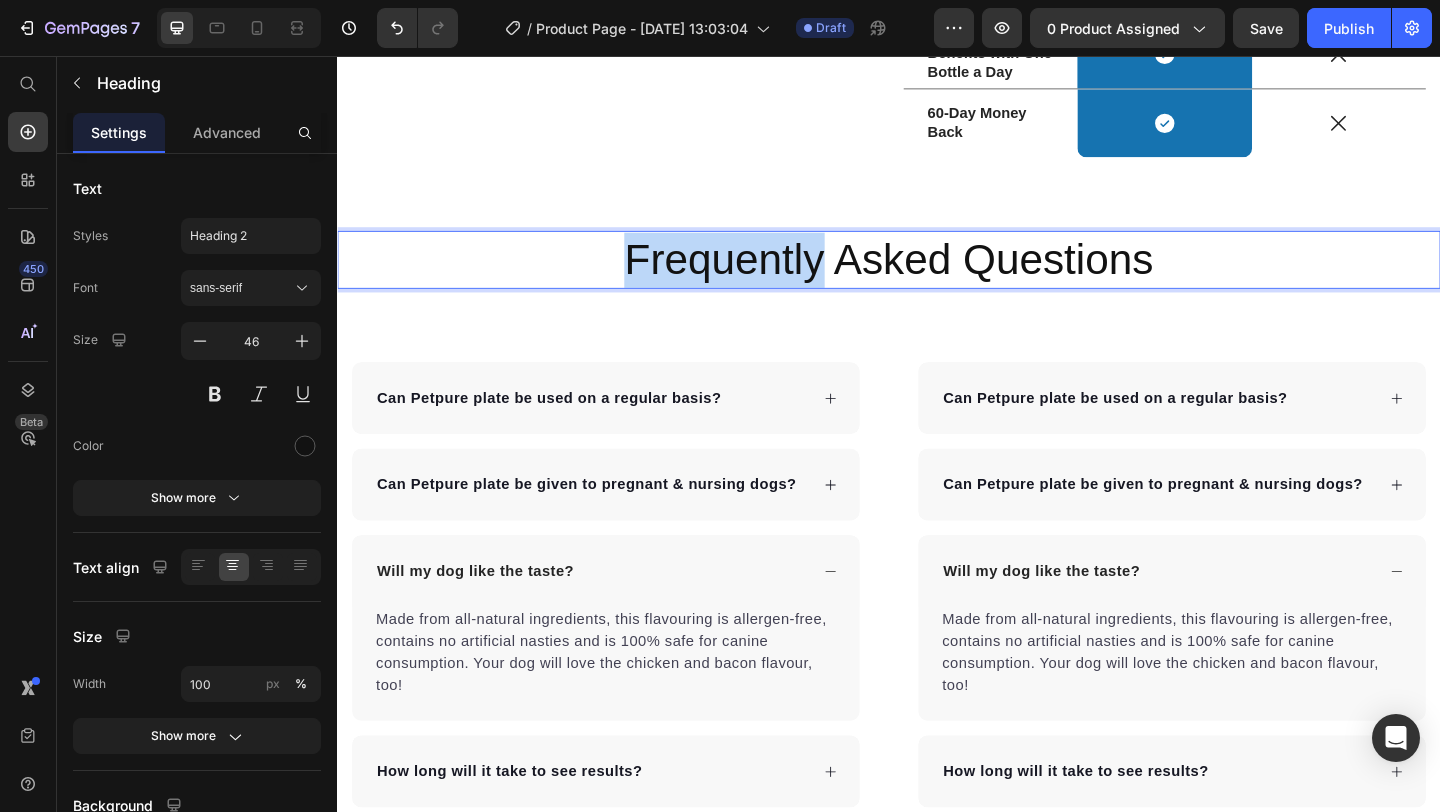 click on "Frequently Asked Questions" at bounding box center [937, 278] 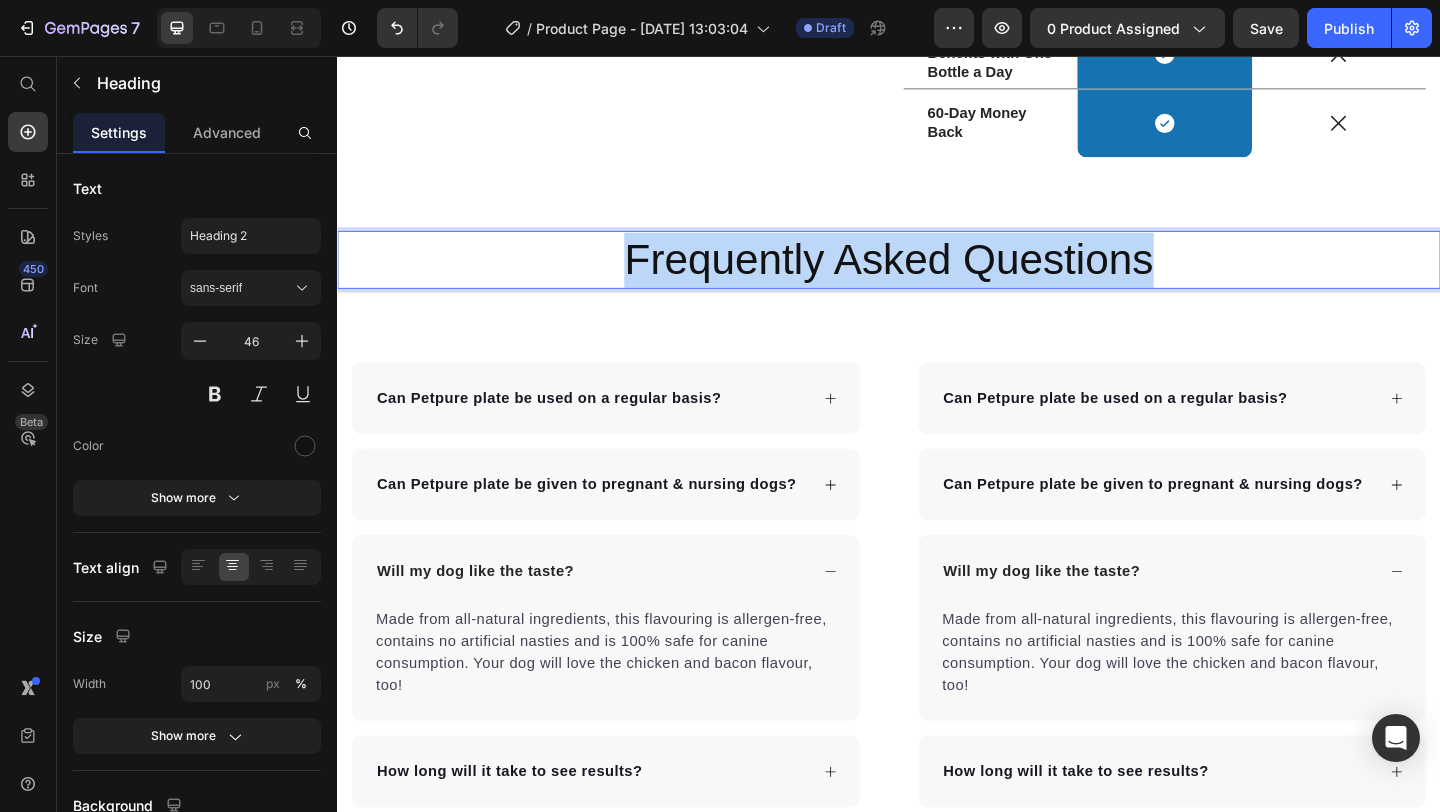 click on "Frequently Asked Questions" at bounding box center (937, 278) 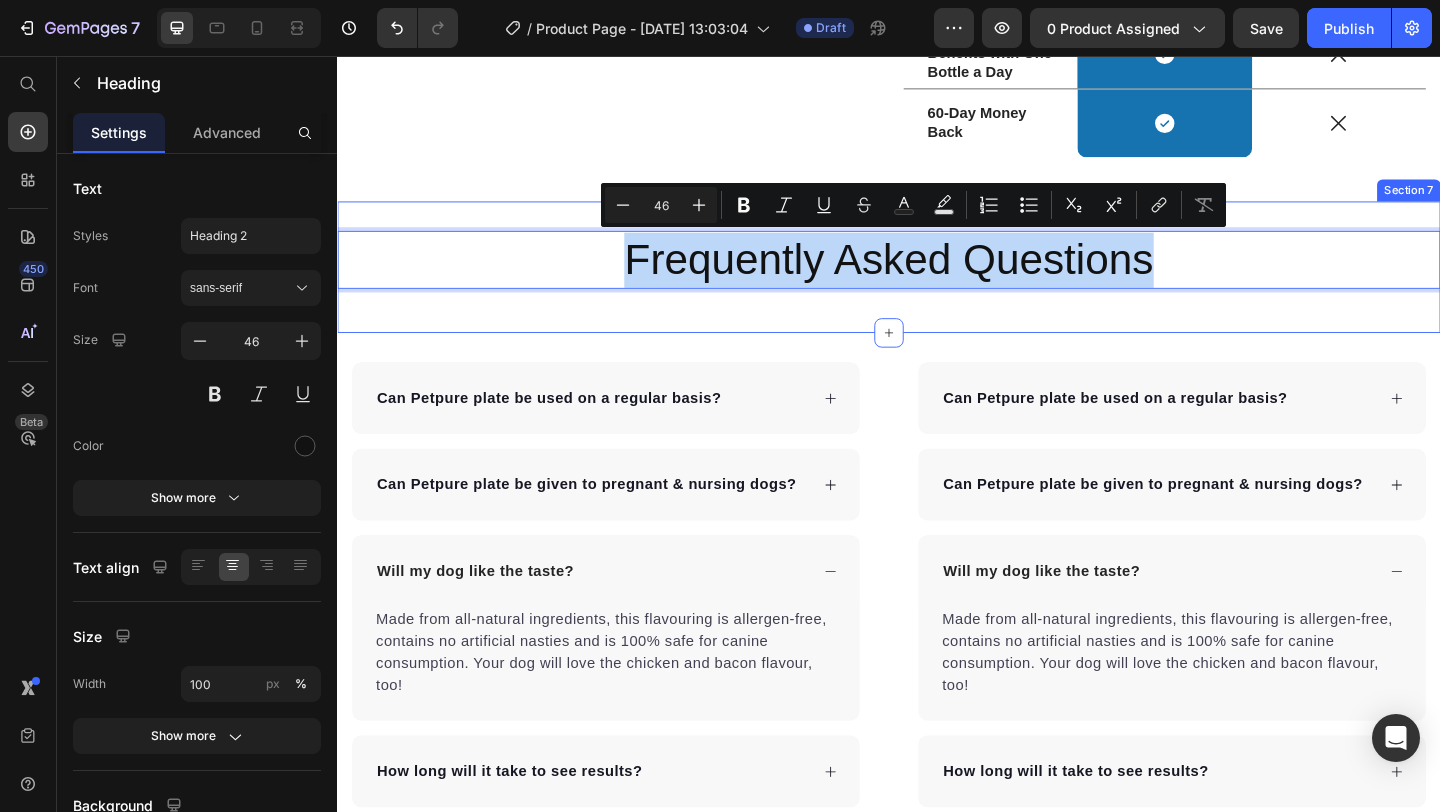 click on "Frequently Asked Questions Heading   0 Row Section 7" at bounding box center [937, 286] 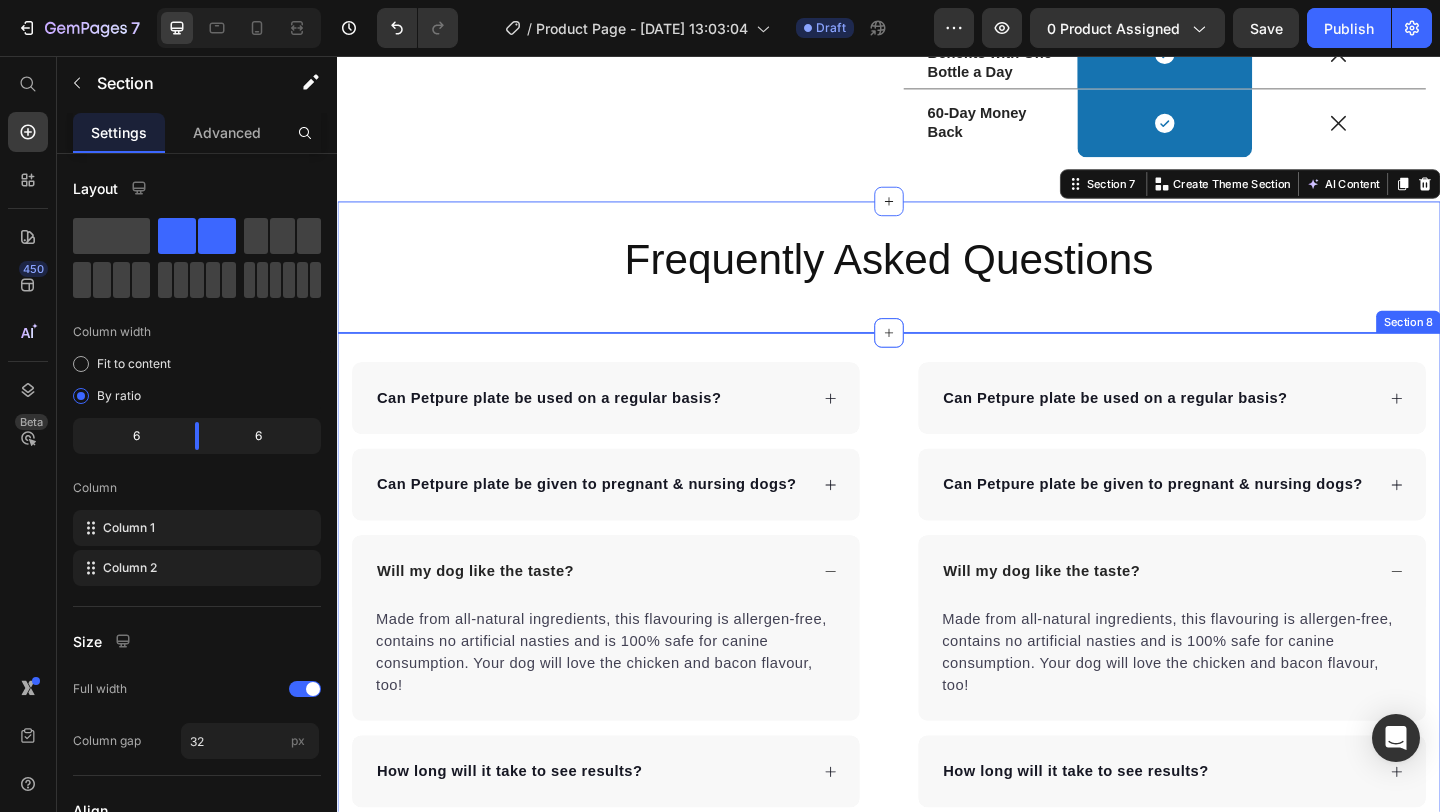 click on "Can Petpure plate be used on a regular basis?
Can Petpure plate be given to pregnant & nursing dogs?
Will my dog like the taste? Made from all-natural ingredients, this flavouring is allergen-free, contains no artificial nasties and is 100% safe for canine consumption. Your dog will love the chicken and bacon flavour, too! Text block
How long will it take to see results?
How does the money back guarantee work?
Any further questions? Accordion Row
Can Petpure plate be used on a regular basis?
Can Petpure plate be given to pregnant & nursing dogs?
Will my dog like the taste? Made from all-natural ingredients, this flavouring is allergen-free, contains no artificial nasties and is 100% safe for canine consumption. Your dog will love the chicken and bacon flavour, too! Text block
How long will it take to see results?
Row" at bounding box center [937, 725] 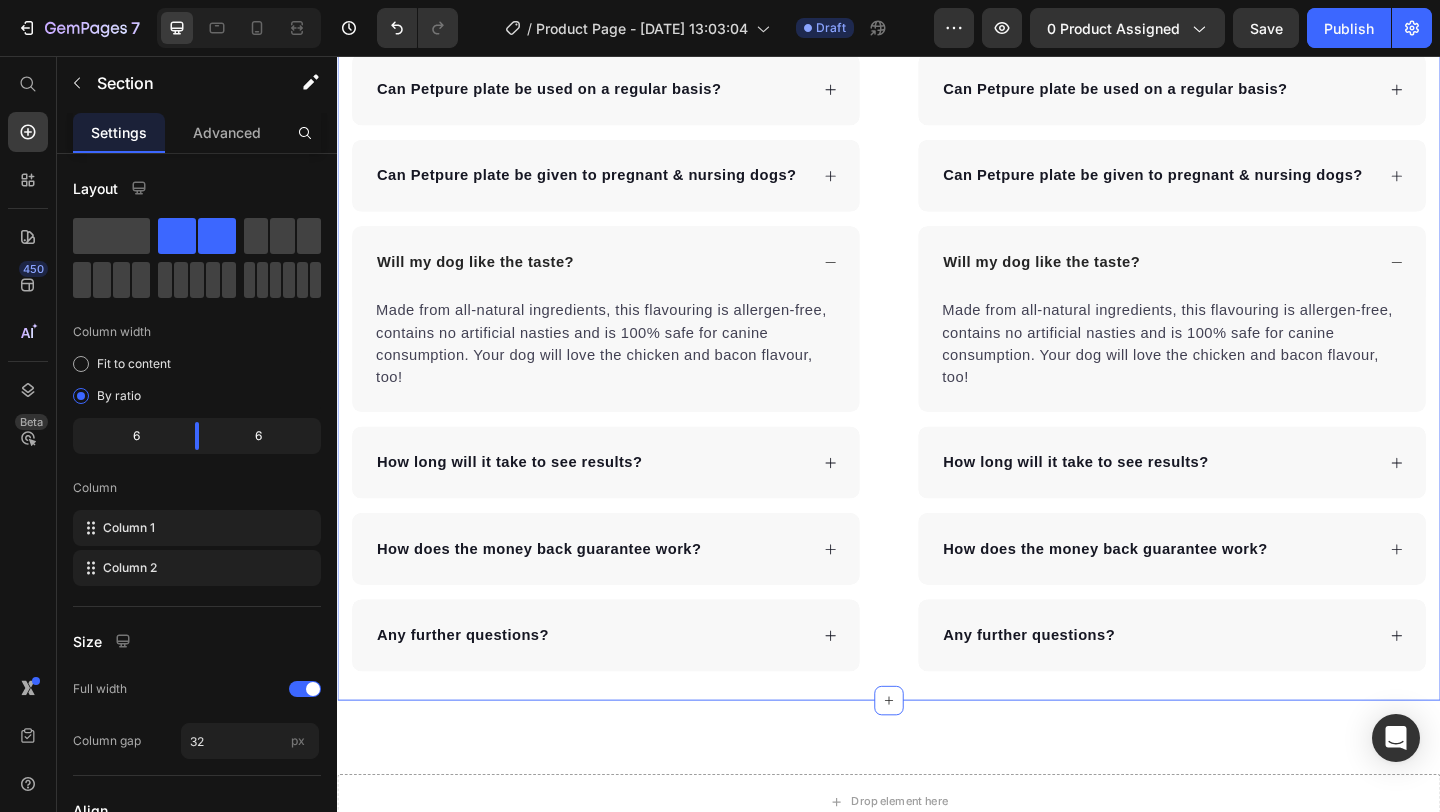 scroll, scrollTop: 6104, scrollLeft: 0, axis: vertical 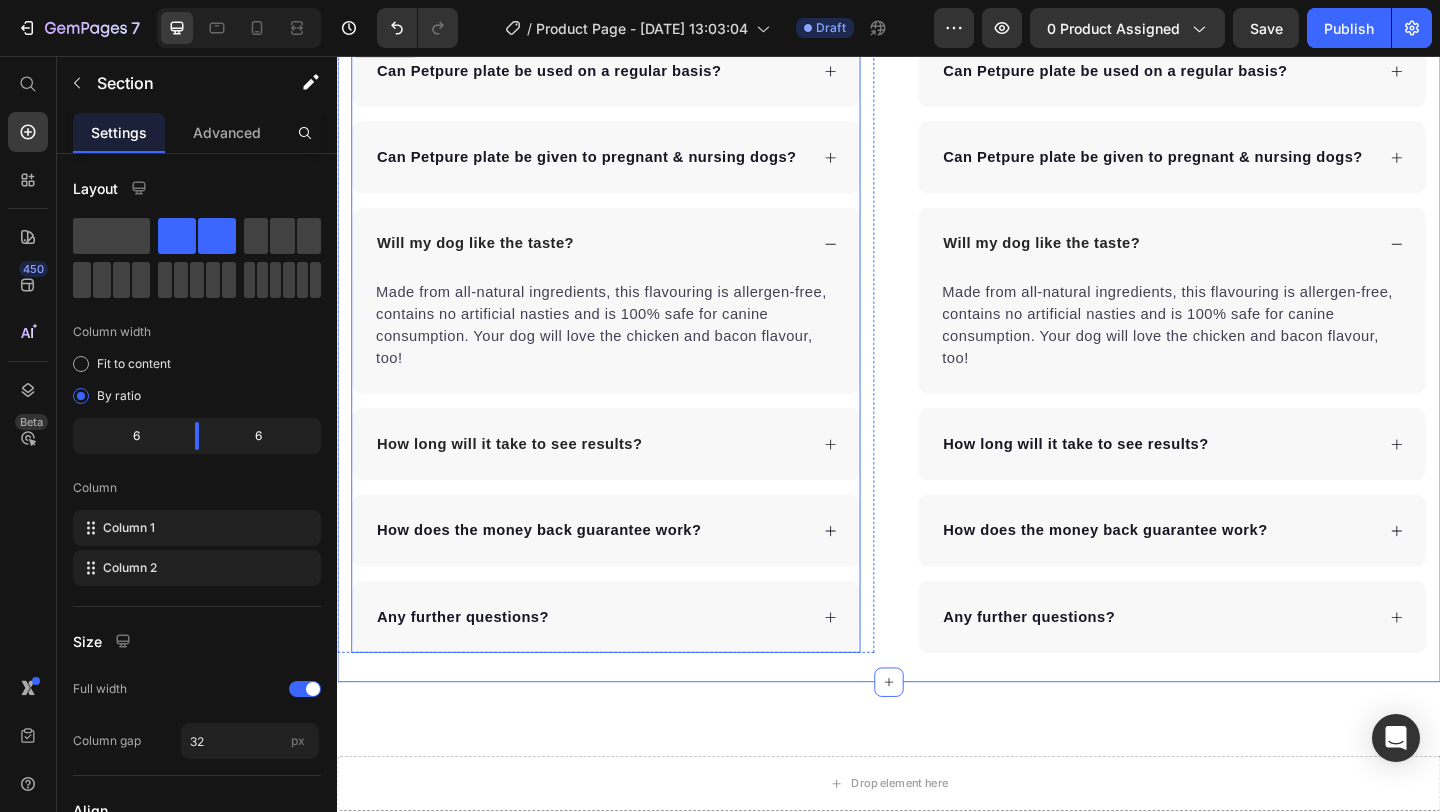 click on "How long will it take to see results?" at bounding box center (613, 478) 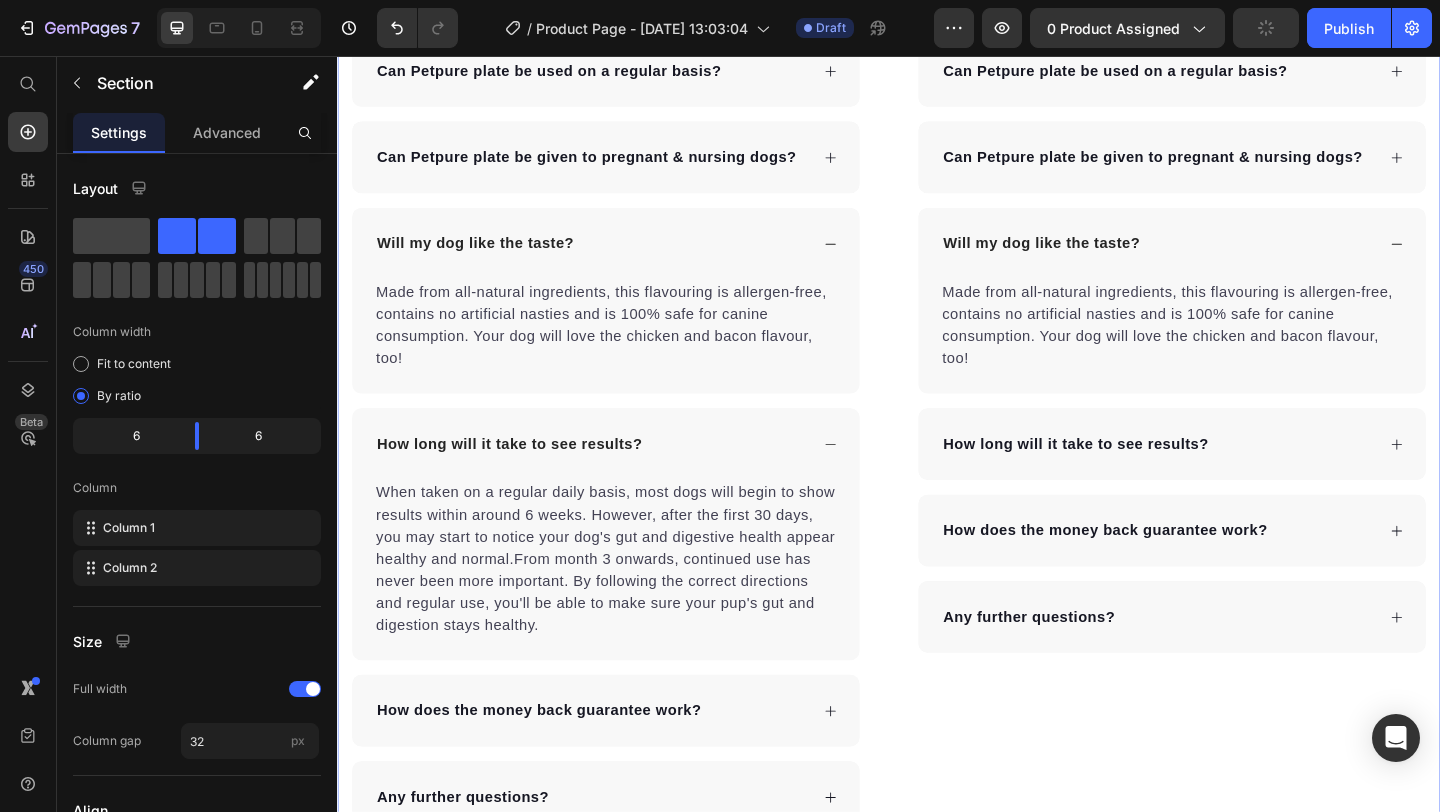 click on "Can Petpure plate be used on a regular basis?
Can Petpure plate be given to pregnant & nursing dogs?
Will my dog like the taste? Made from all-natural ingredients, this flavouring is allergen-free, contains no artificial nasties and is 100% safe for canine consumption. Your dog will love the chicken and bacon flavour, too! Text block
How long will it take to see results? When taken on a regular daily basis, most dogs will begin to show results within around 6 weeks. However, after the first 30 days, you may start to notice your dog's gut and digestive health appear healthy and normal.From month 3 onwards, continued use has never been more important. By following the correct directions and regular use, you'll be able to make sure your pup's gut and digestion stays healthy. Text block
How does the money back guarantee work?
Any further questions? Accordion Row
Accordion" at bounding box center [937, 467] 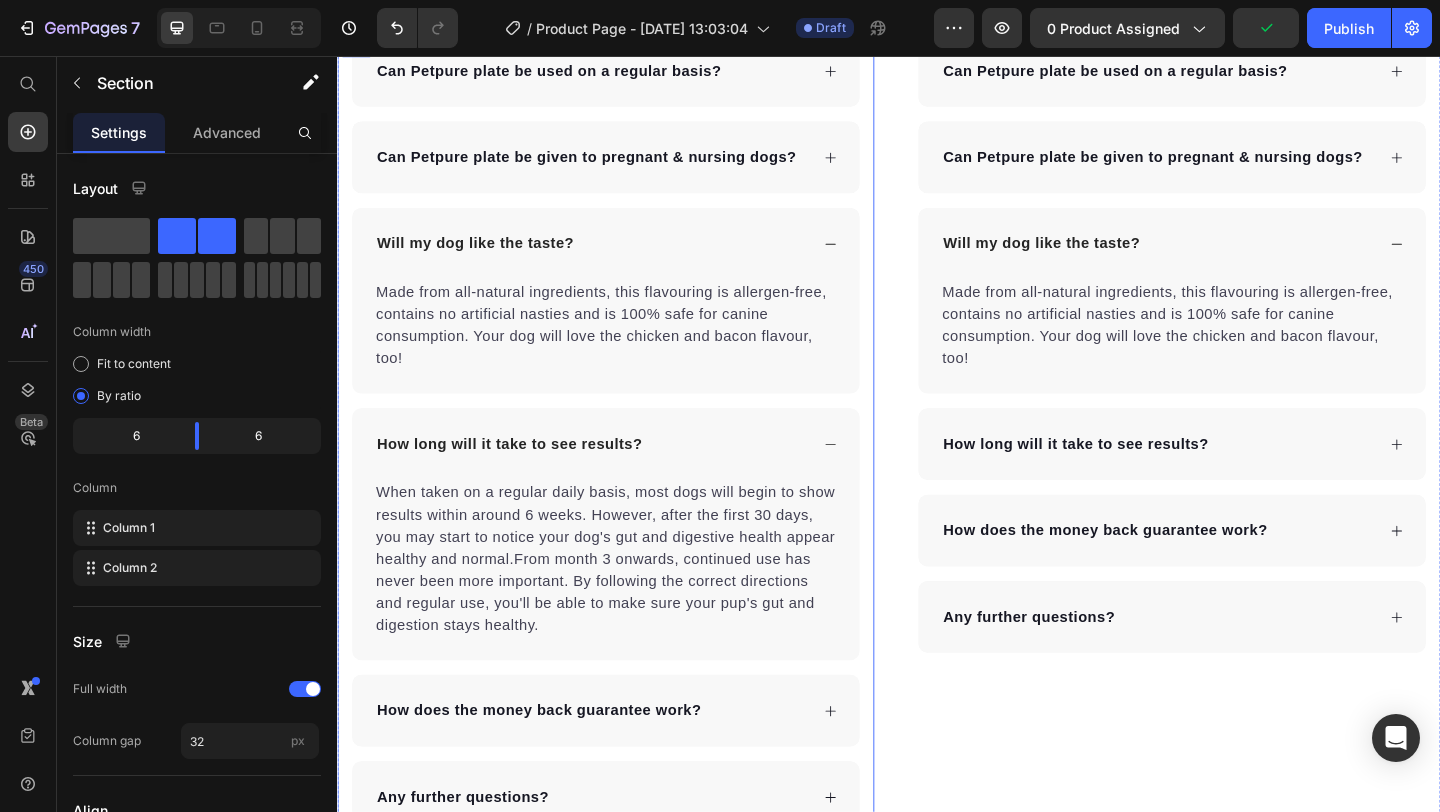click on "How long will it take to see results?" at bounding box center (629, 478) 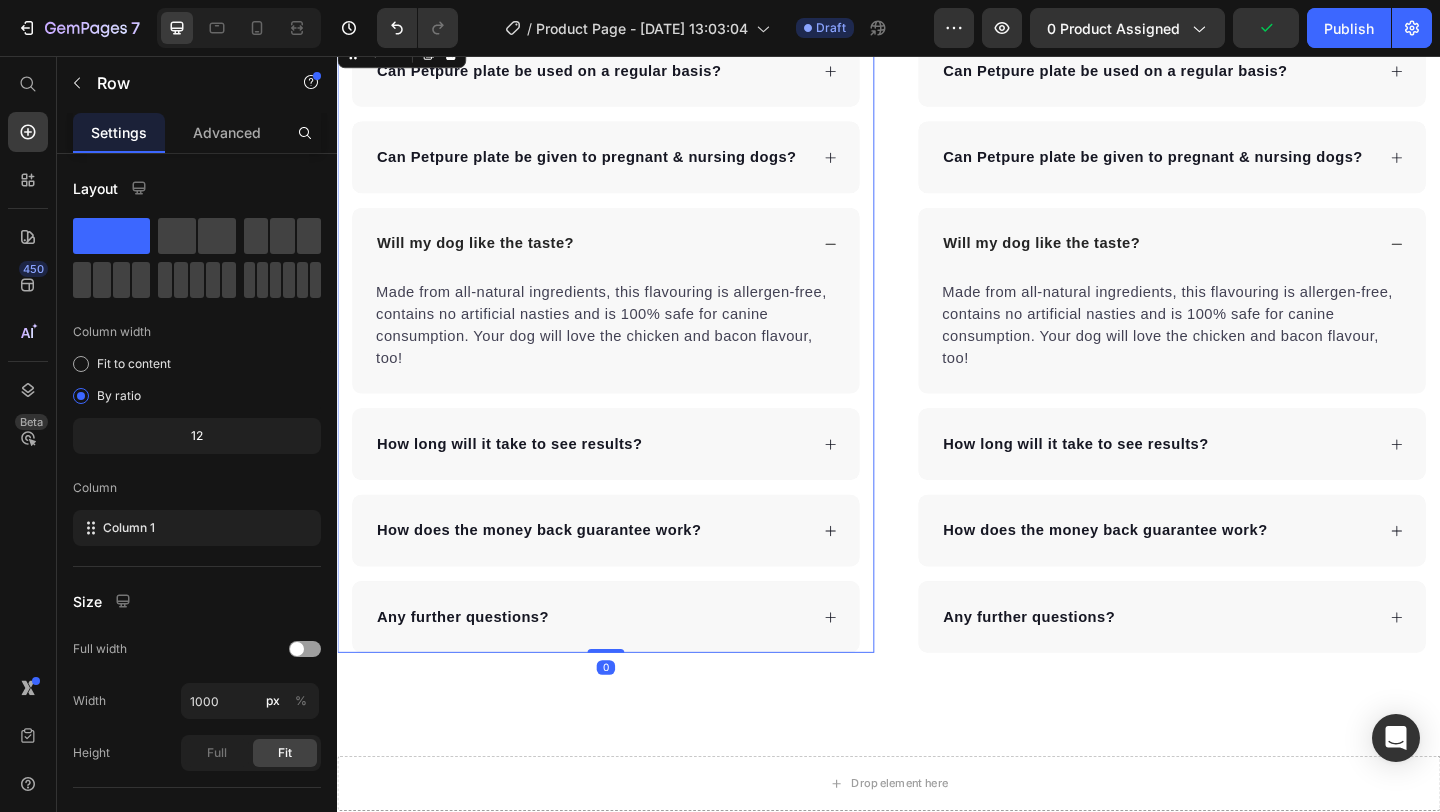 click on "Can Petpure plate be used on a regular basis?
Can Petpure plate be given to pregnant & nursing dogs?
Will my dog like the taste? Made from all-natural ingredients, this flavouring is allergen-free, contains no artificial nasties and is 100% safe for canine consumption. Your dog will love the chicken and bacon flavour, too! Text block
How long will it take to see results? When taken on a regular daily basis, most dogs will begin to show results within around 6 weeks. However, after the first 30 days, you may start to notice your dog's gut and digestive health appear healthy and normal.From month 3 onwards, continued use has never been more important. By following the correct directions and regular use, you'll be able to make sure your pup's gut and digestion stays healthy. Text block
How does the money back guarantee work?
Any further questions? Accordion Row   0" at bounding box center (629, 369) 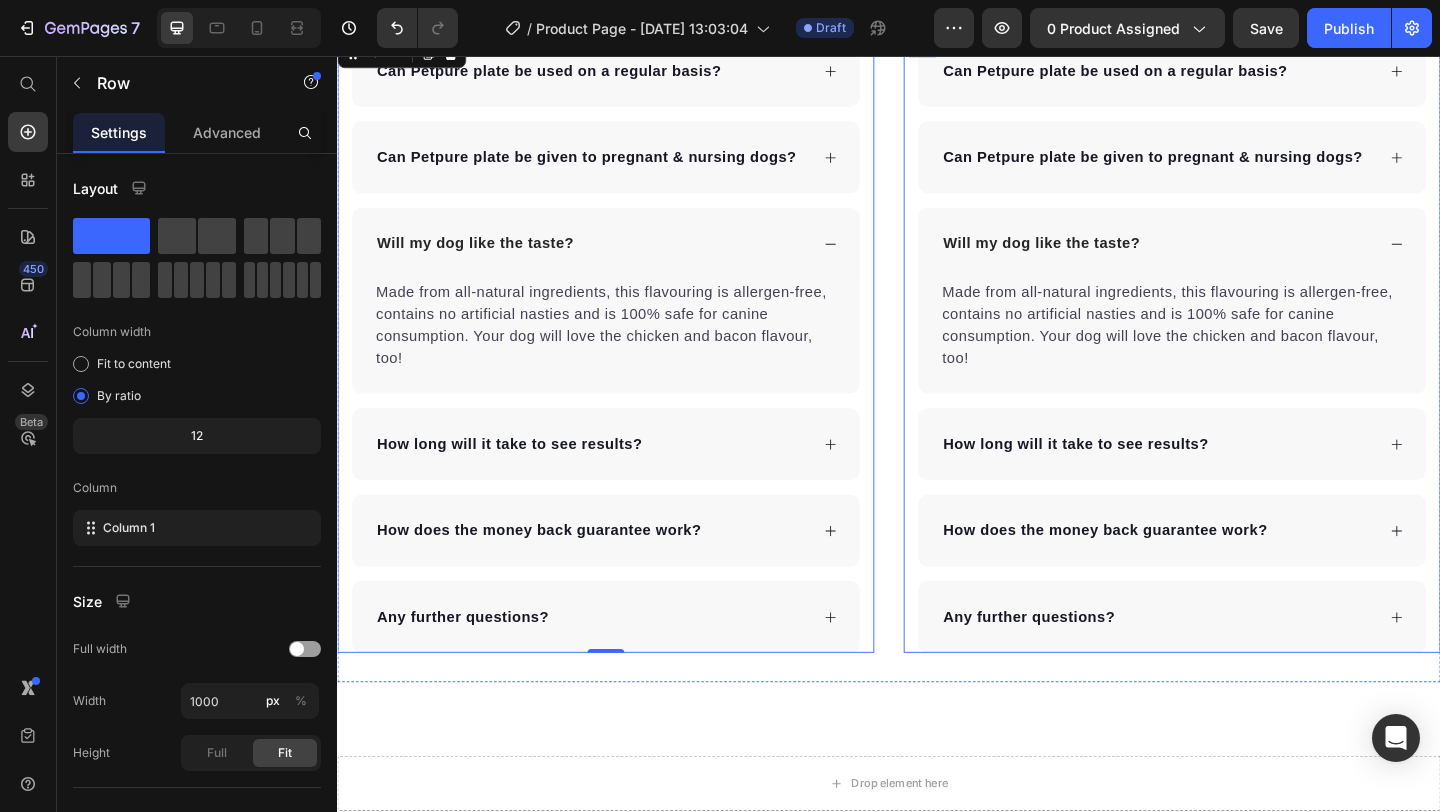 click on "Can Petpure plate be used on a regular basis?
Can Petpure plate be given to pregnant & nursing dogs?
Will my dog like the taste? Made from all-natural ingredients, this flavouring is allergen-free, contains no artificial nasties and is 100% safe for canine consumption. Your dog will love the chicken and bacon flavour, too! Text block
How long will it take to see results?
How does the money back guarantee work?
Any further questions? Accordion Row" at bounding box center (1245, 369) 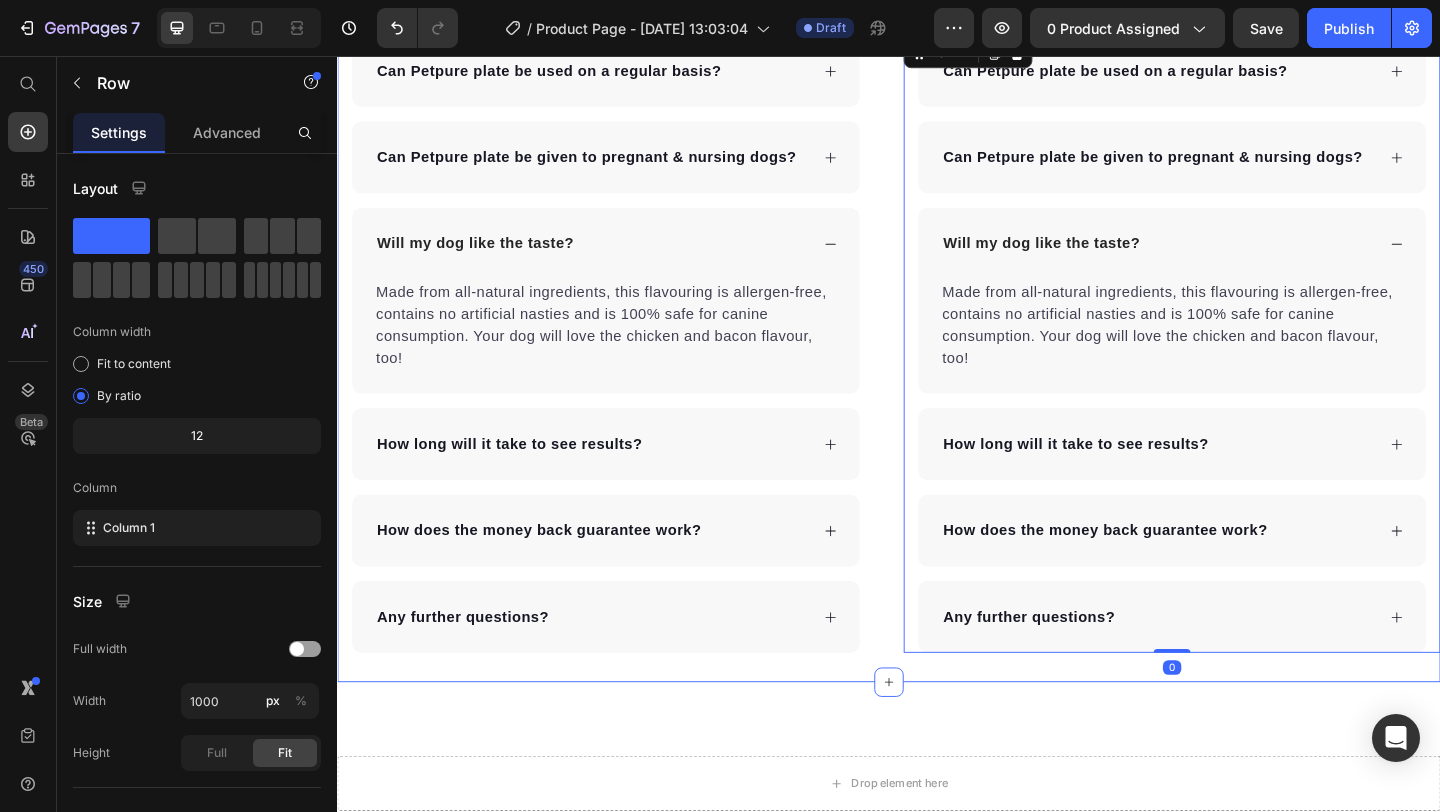 click on "Can Petpure plate be used on a regular basis?
Can Petpure plate be given to pregnant & nursing dogs?
Will my dog like the taste? Made from all-natural ingredients, this flavouring is allergen-free, contains no artificial nasties and is 100% safe for canine consumption. Your dog will love the chicken and bacon flavour, too! Text block
How long will it take to see results?
How does the money back guarantee work?
Any further questions? Accordion Row" at bounding box center [629, 369] 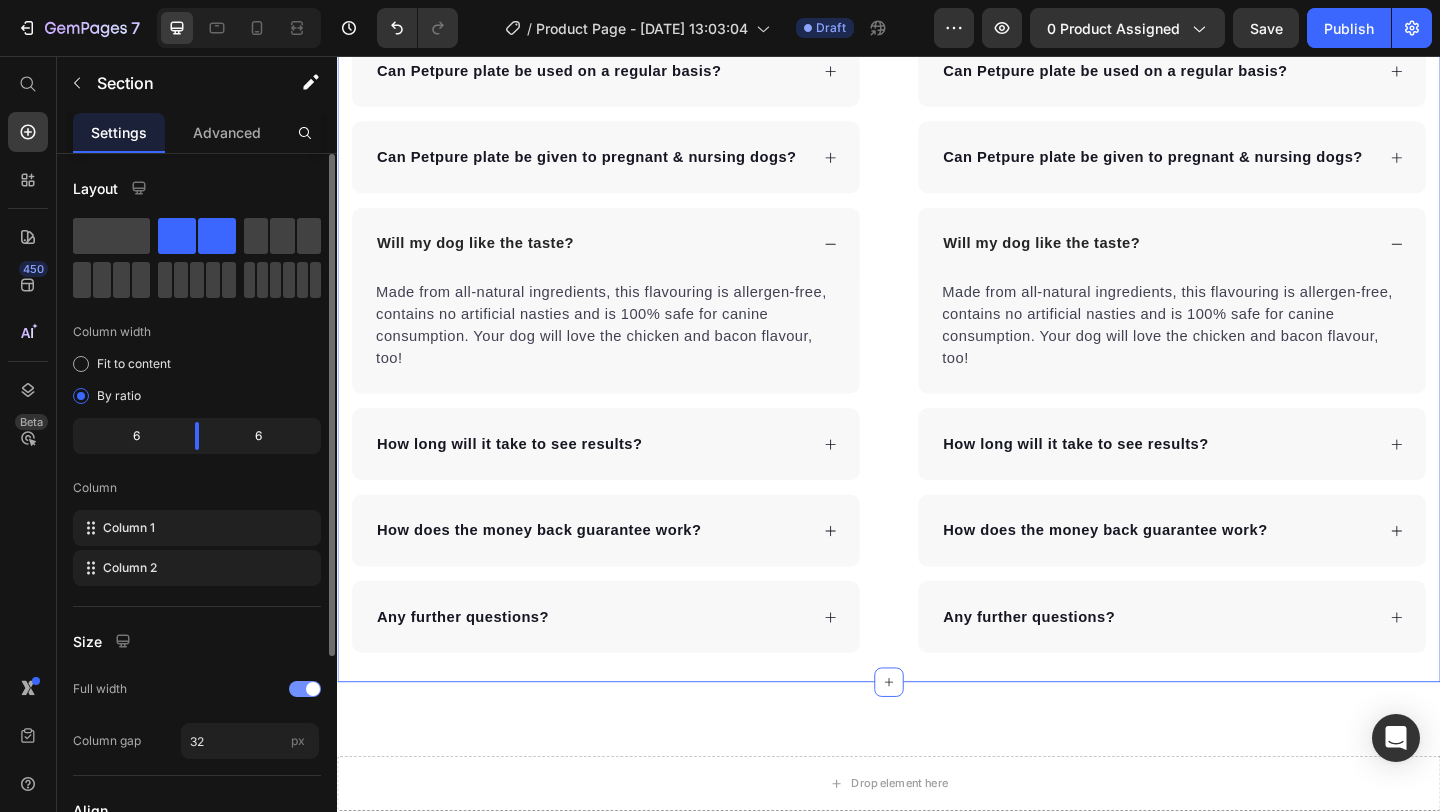 click at bounding box center (305, 689) 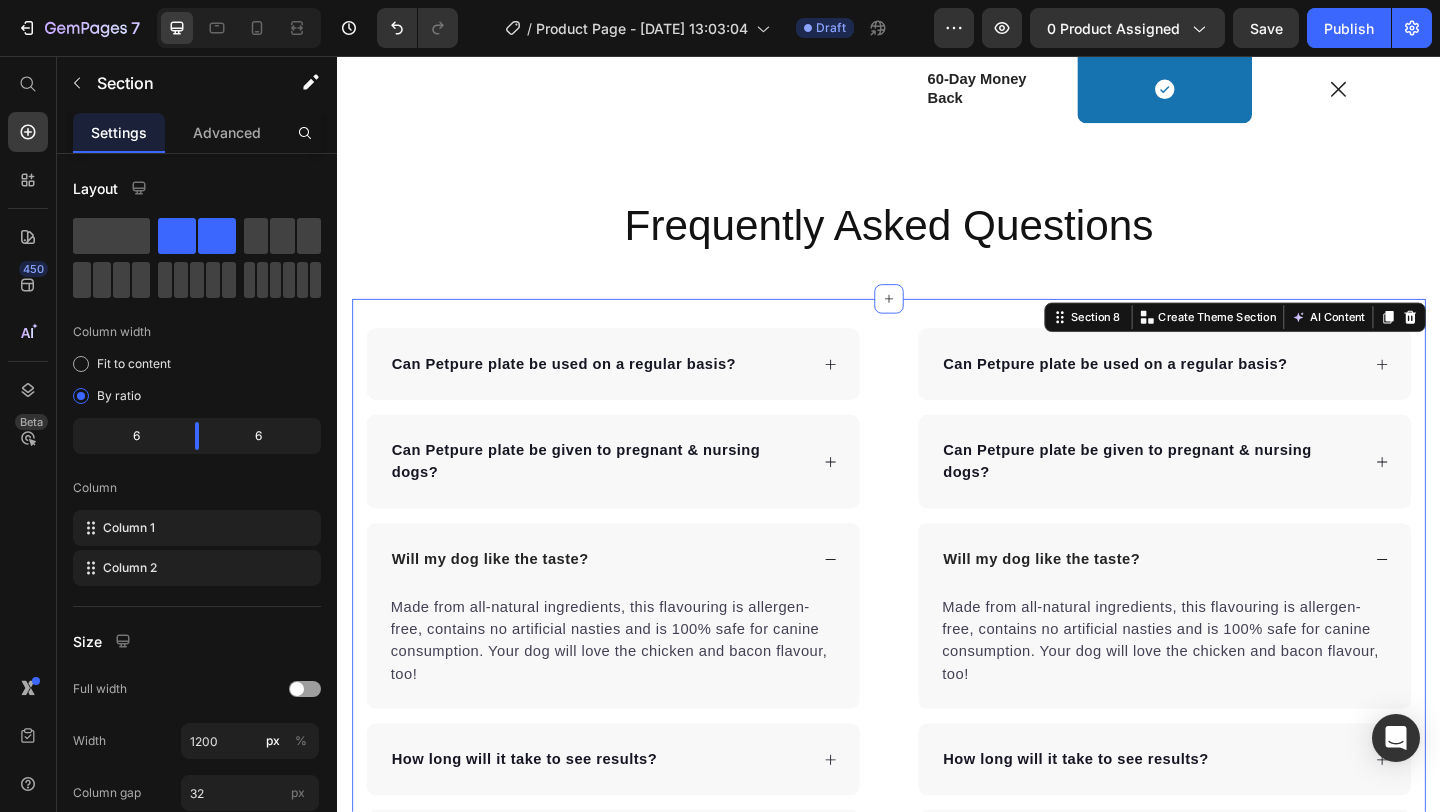scroll, scrollTop: 5731, scrollLeft: 0, axis: vertical 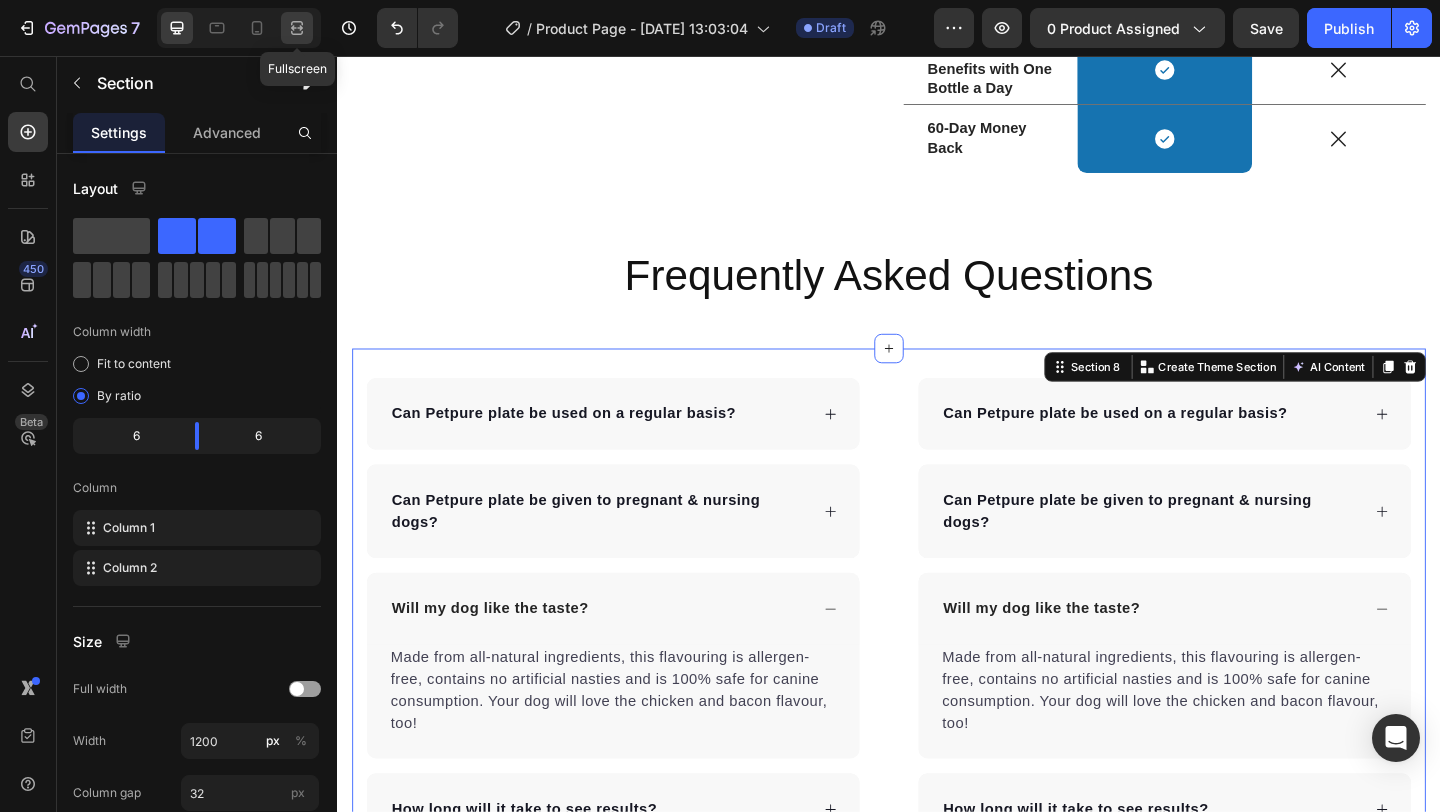 click 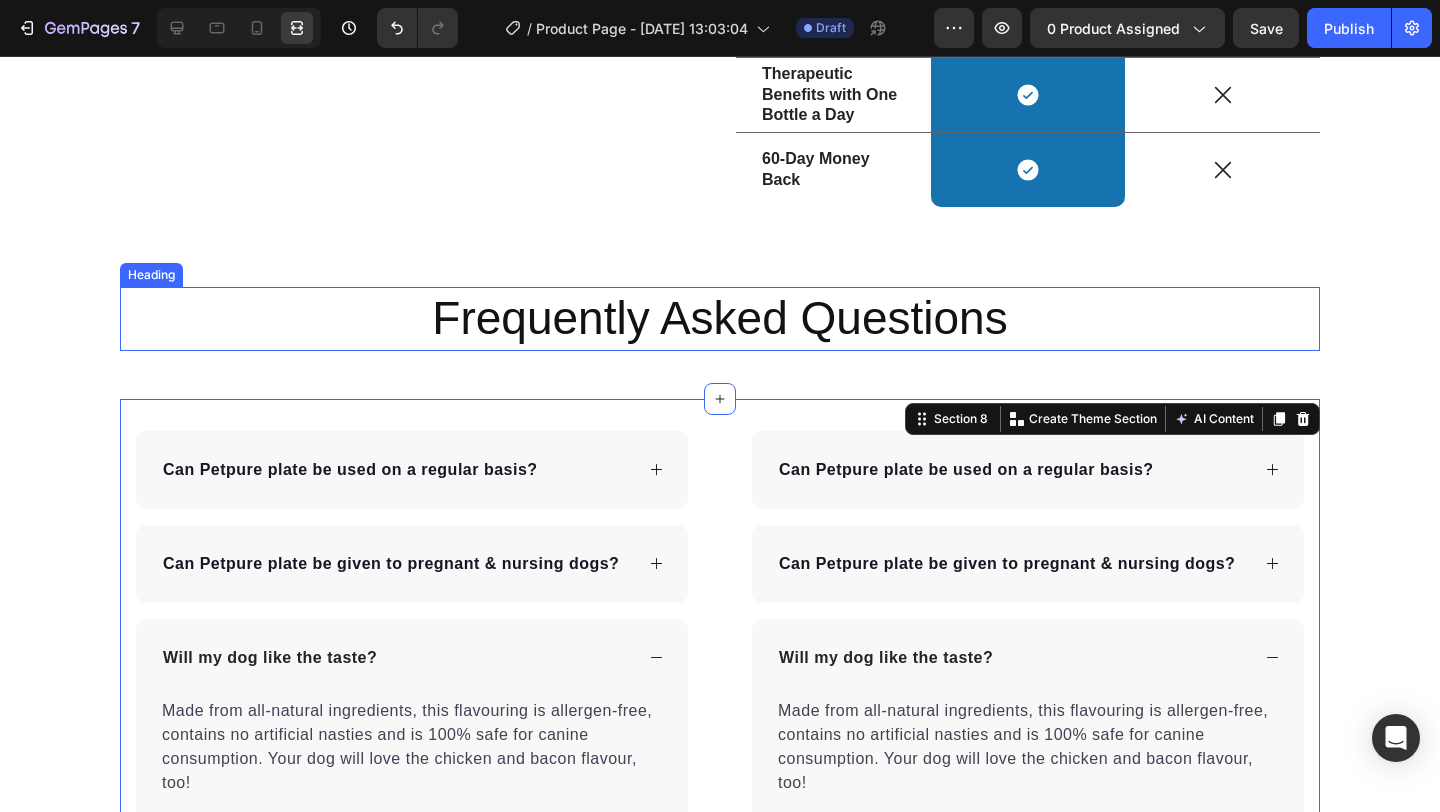 scroll, scrollTop: 5718, scrollLeft: 0, axis: vertical 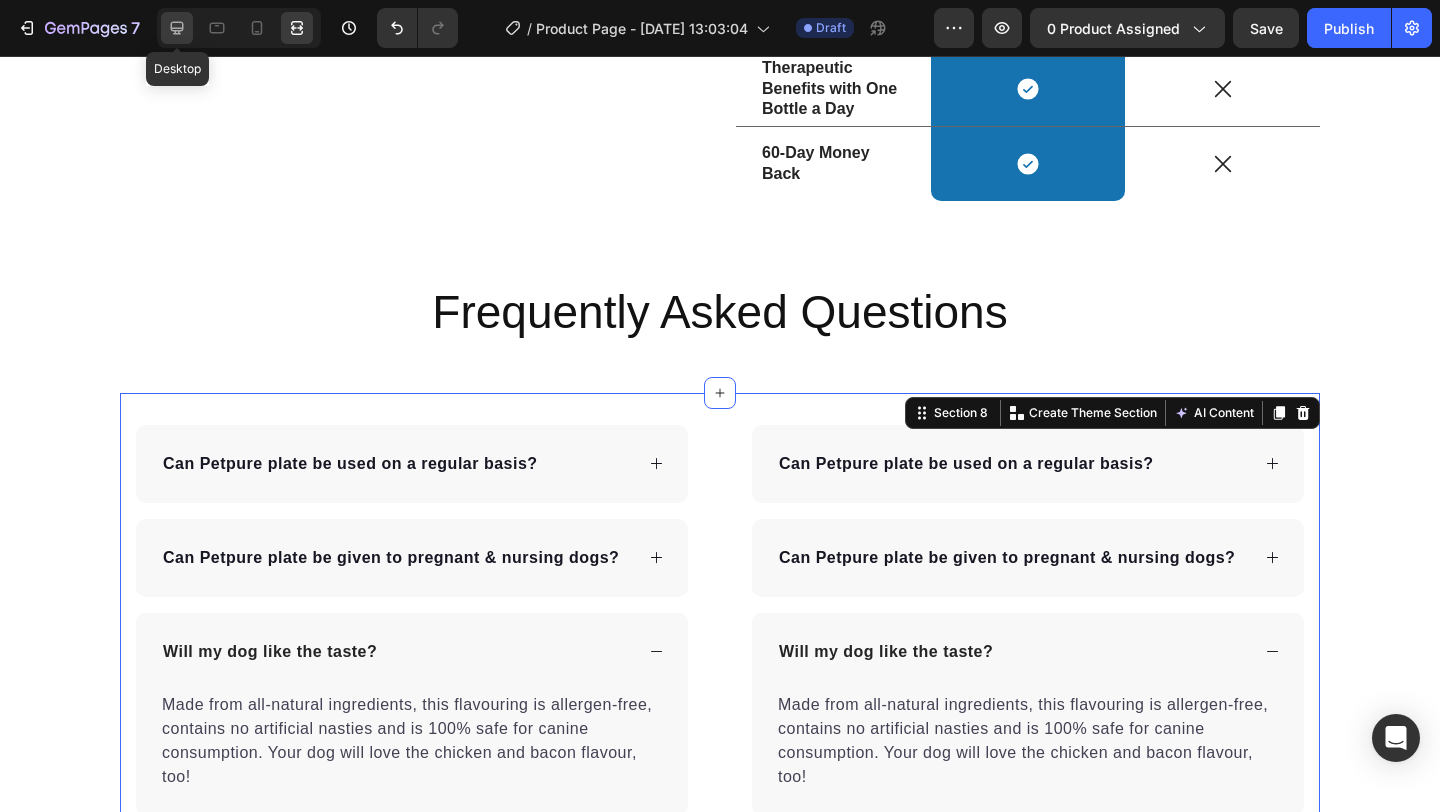 click 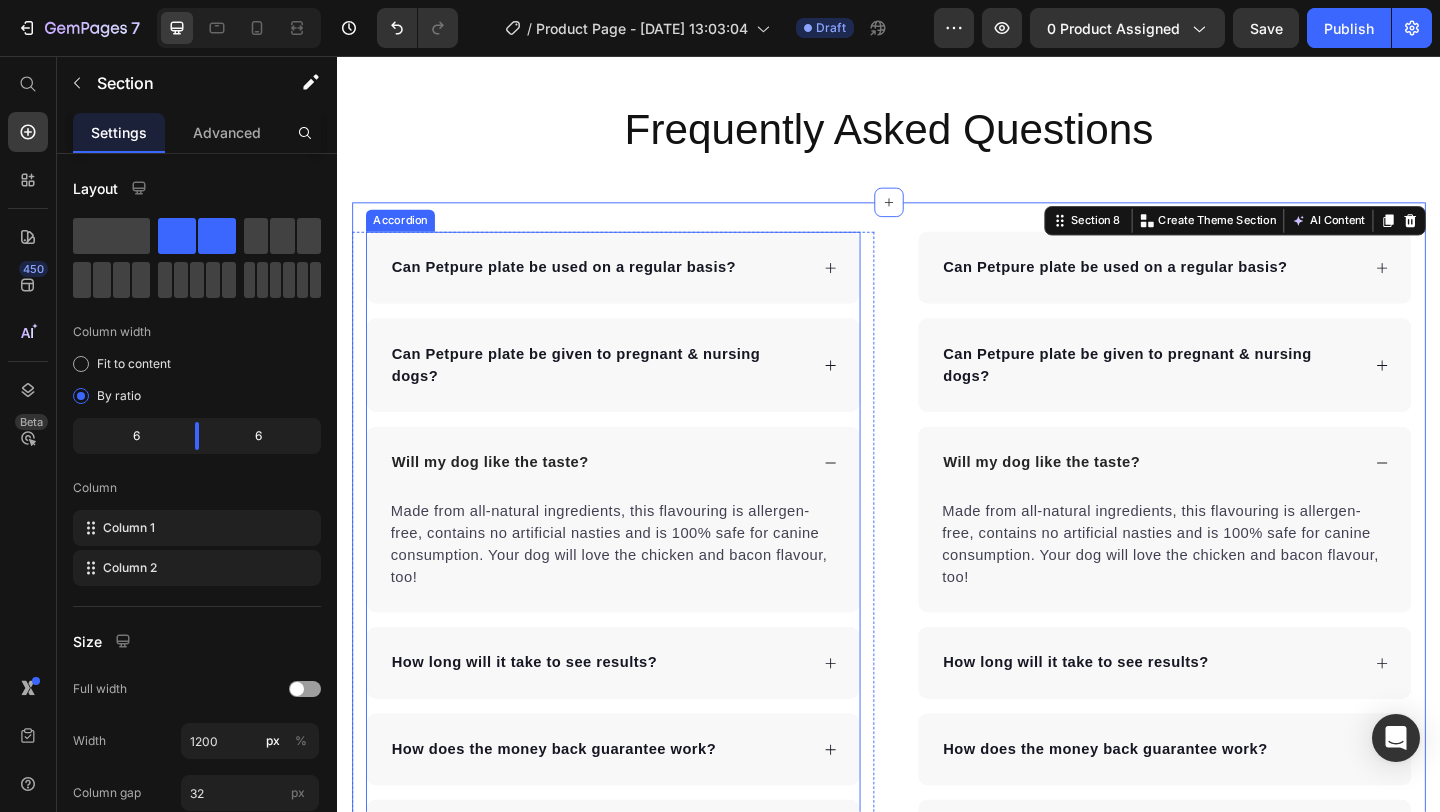scroll, scrollTop: 5901, scrollLeft: 0, axis: vertical 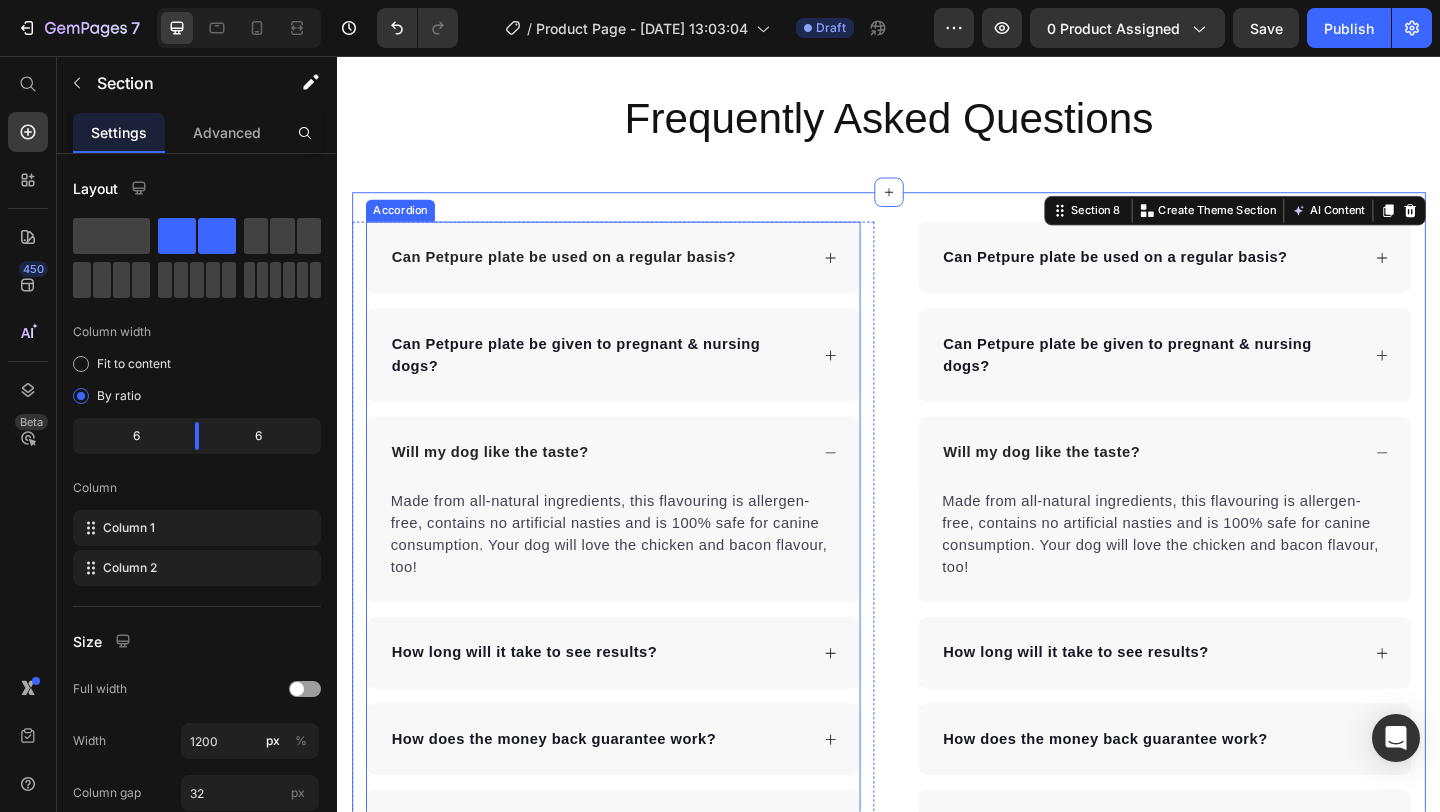 click on "Can Petpure plate be used on a regular basis?" at bounding box center [583, 275] 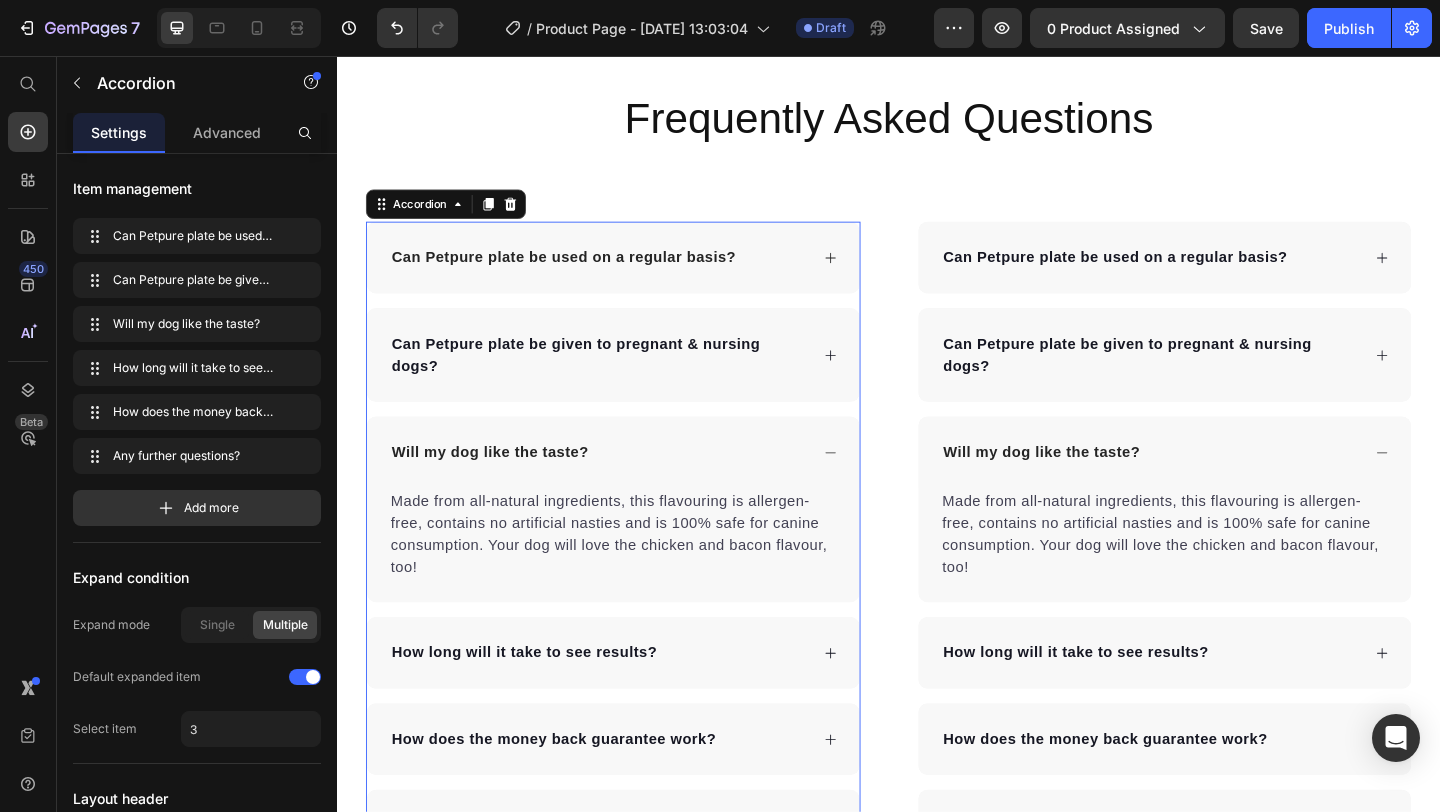 click on "Can Petpure plate be used on a regular basis?" at bounding box center (583, 275) 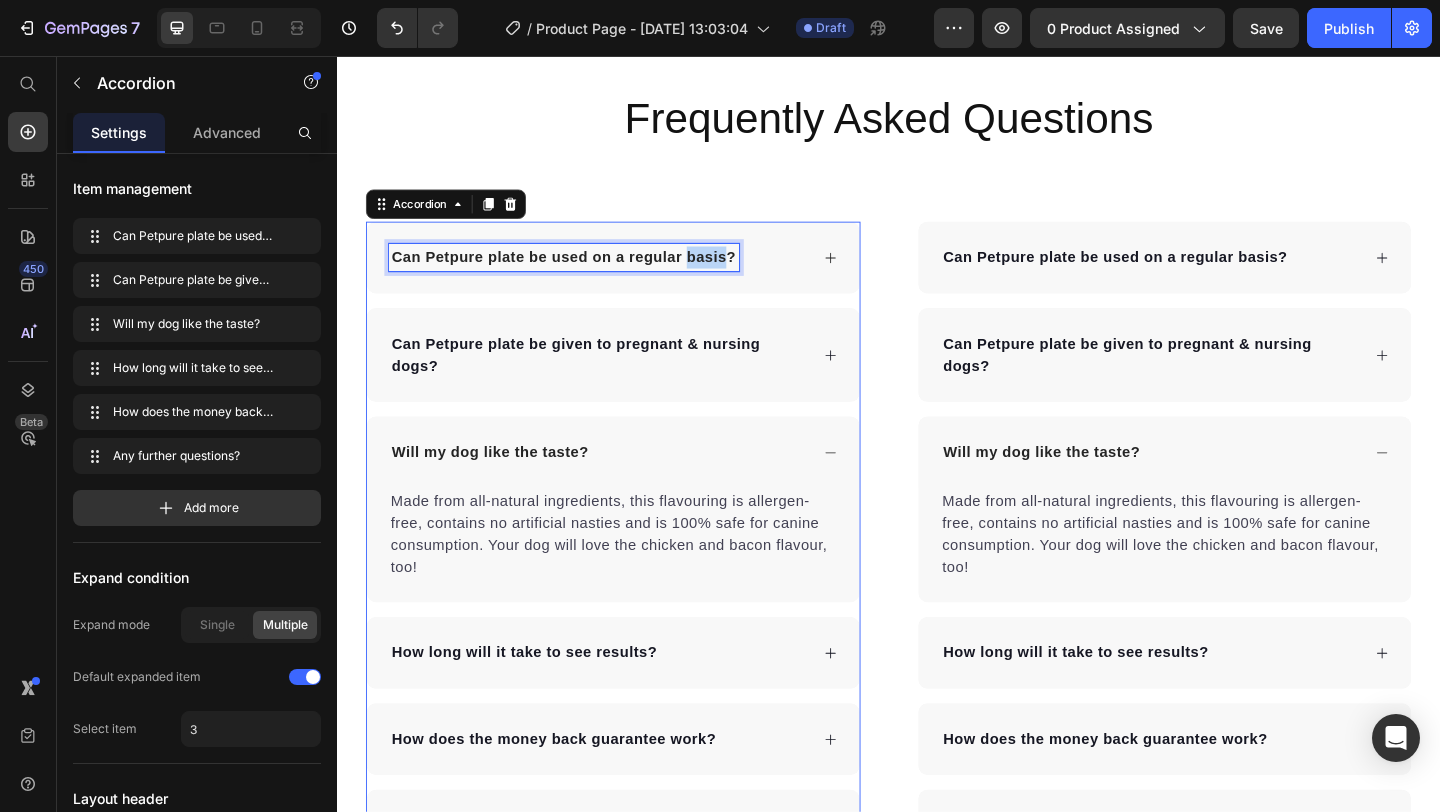 click on "Can Petpure plate be used on a regular basis?" at bounding box center (583, 275) 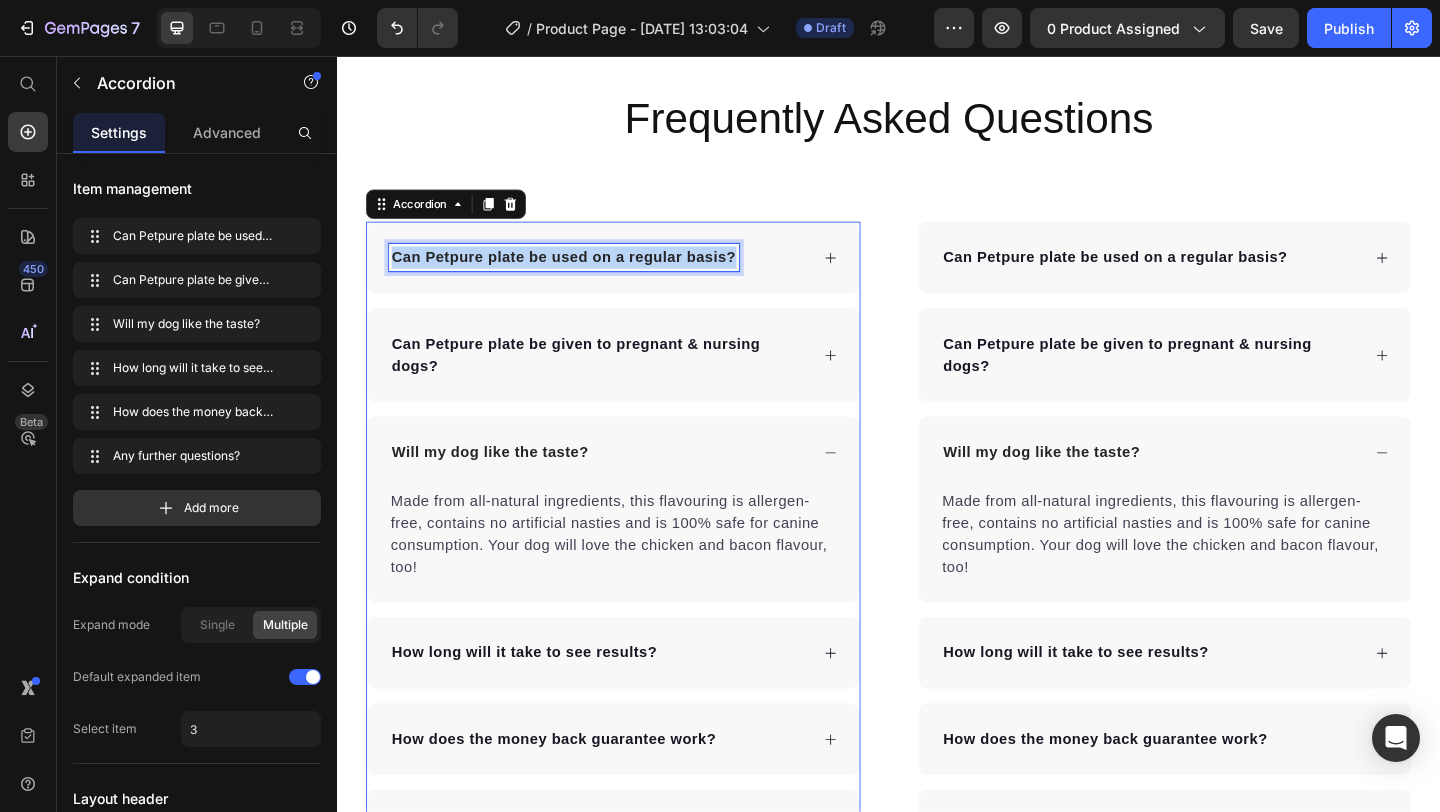 click on "Can Petpure plate be used on a regular basis?" at bounding box center (583, 275) 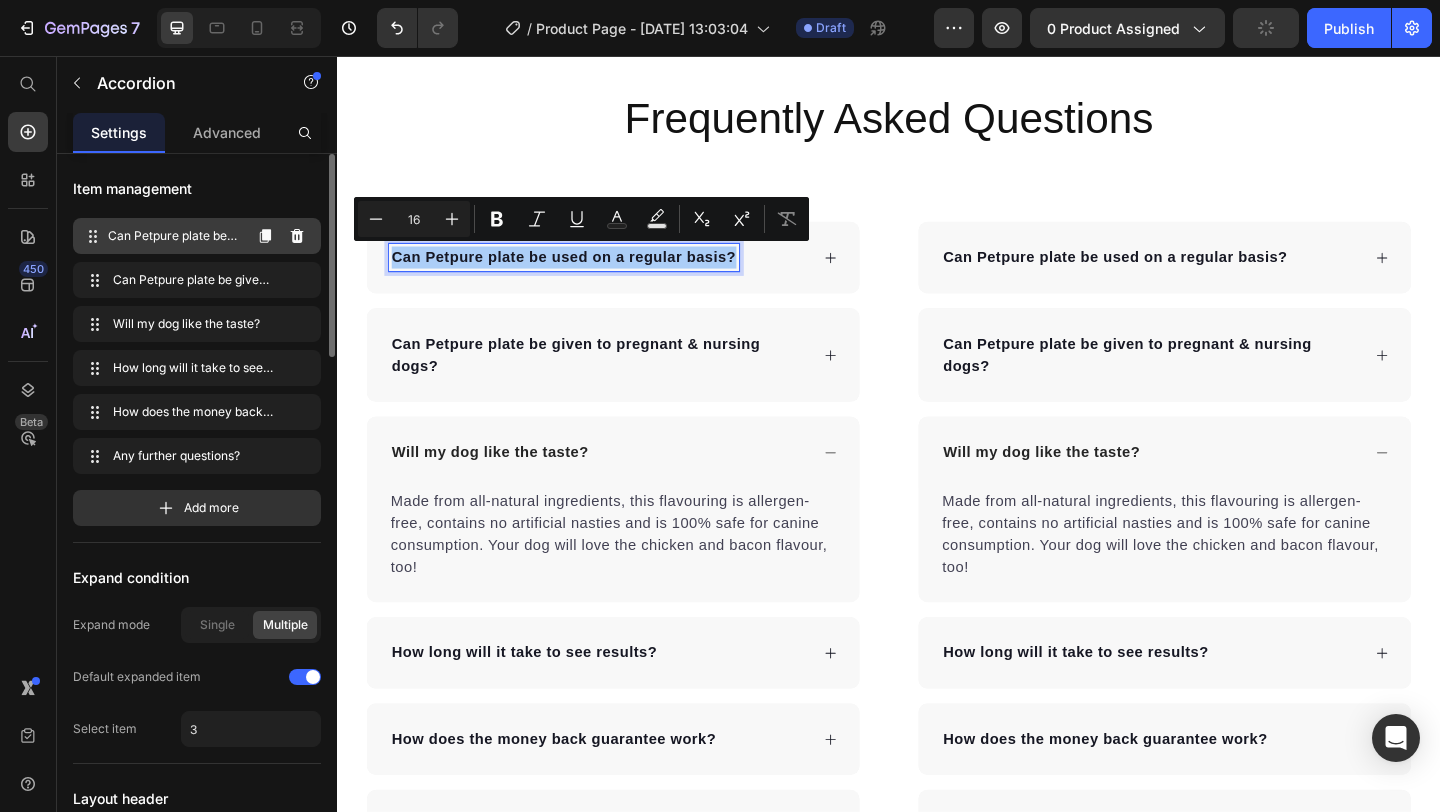 click on "Can Petpure plate be used on a regular basis?" at bounding box center (174, 236) 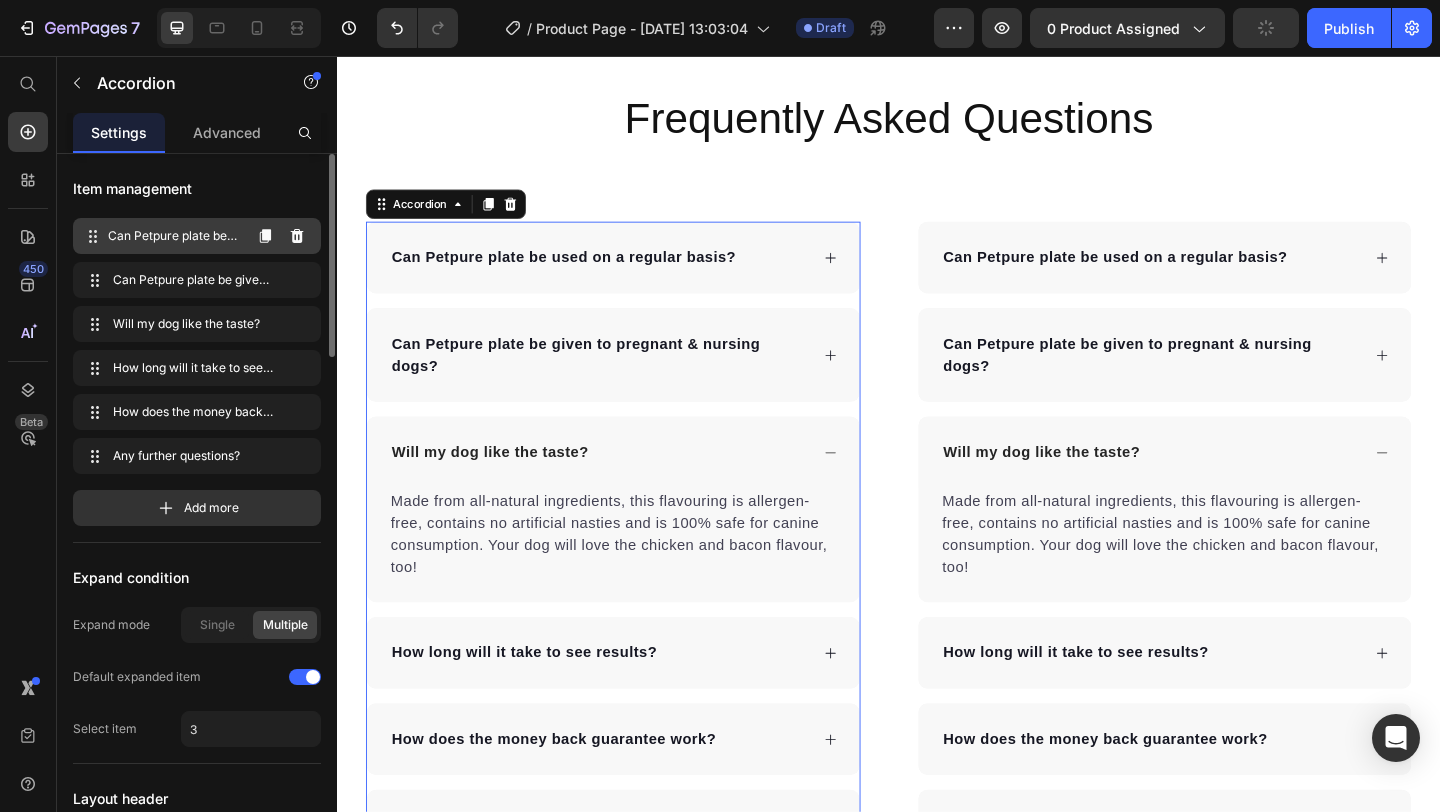 click on "Can Petpure plate be used on a regular basis?" at bounding box center (174, 236) 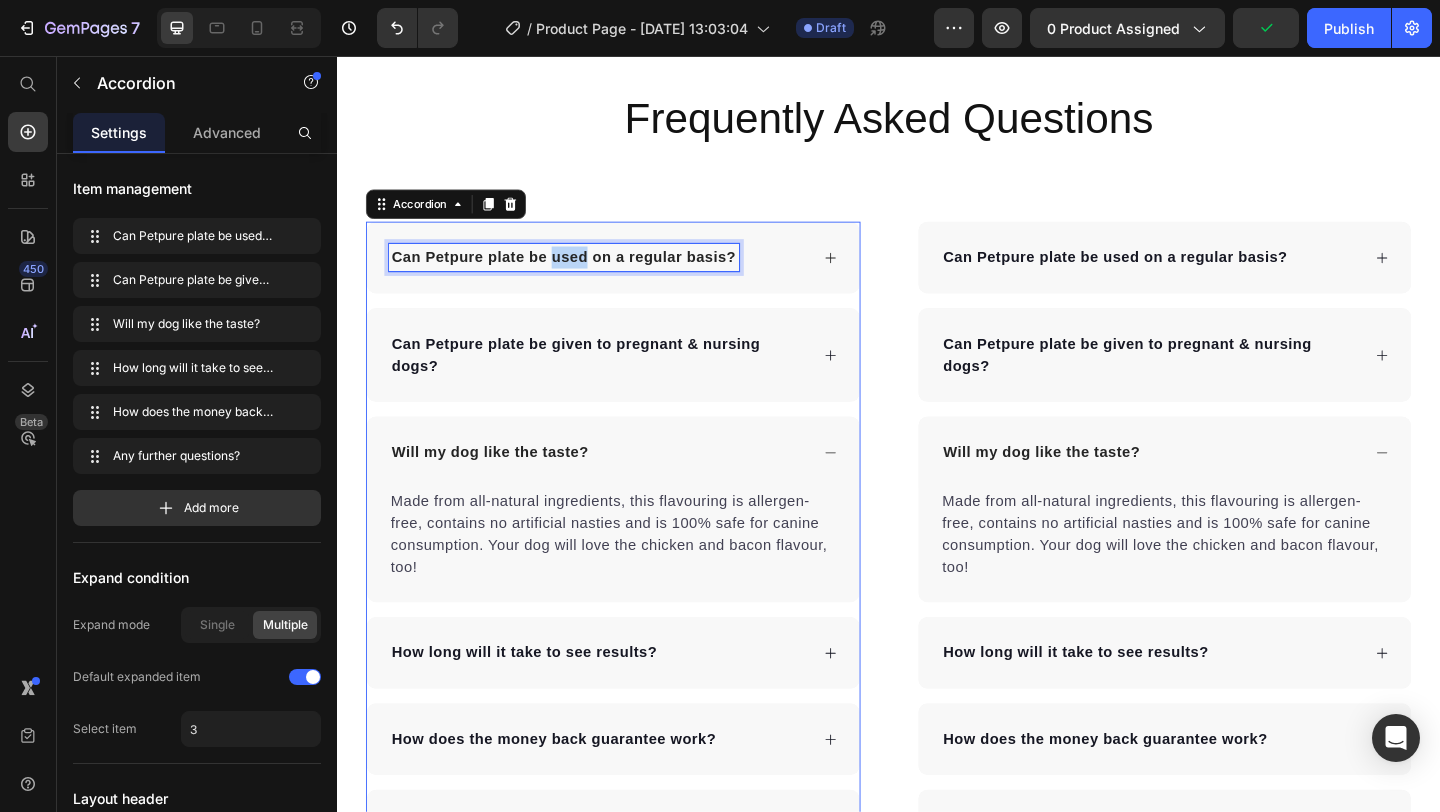 click on "Can Petpure plate be used on a regular basis?" at bounding box center [583, 275] 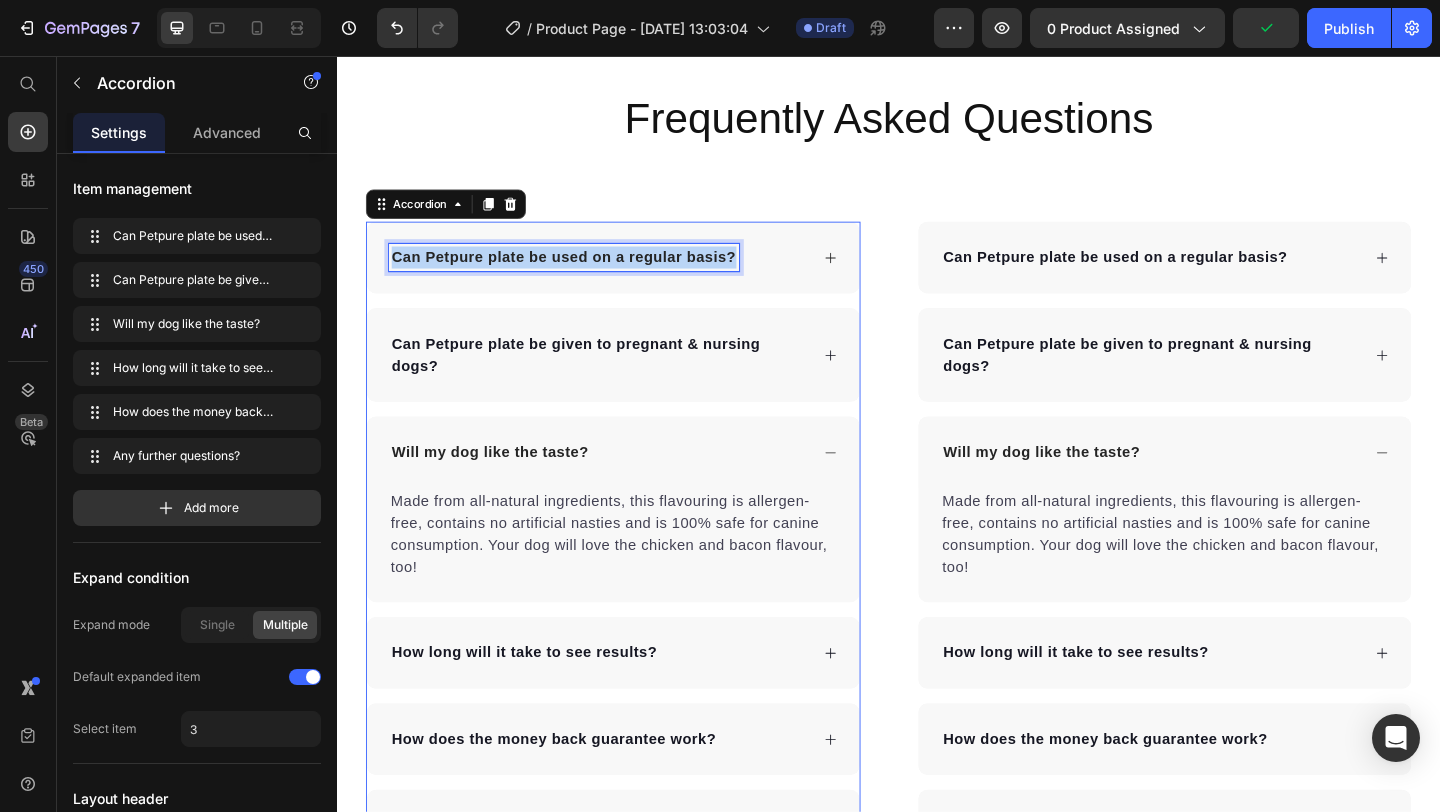 click on "Can Petpure plate be used on a regular basis?" at bounding box center [583, 275] 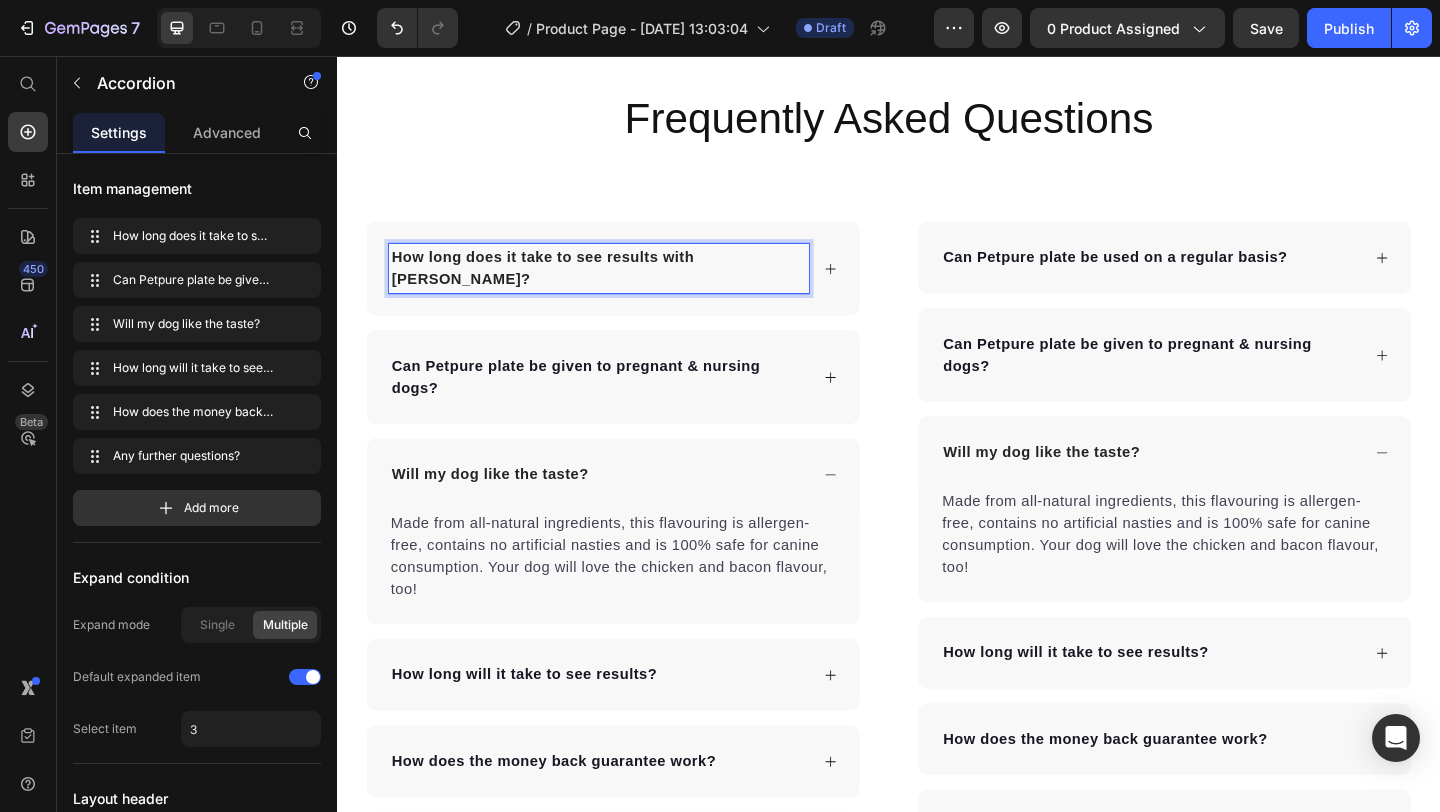 click on "How long does it take to see results with ELIXR?" at bounding box center (637, 287) 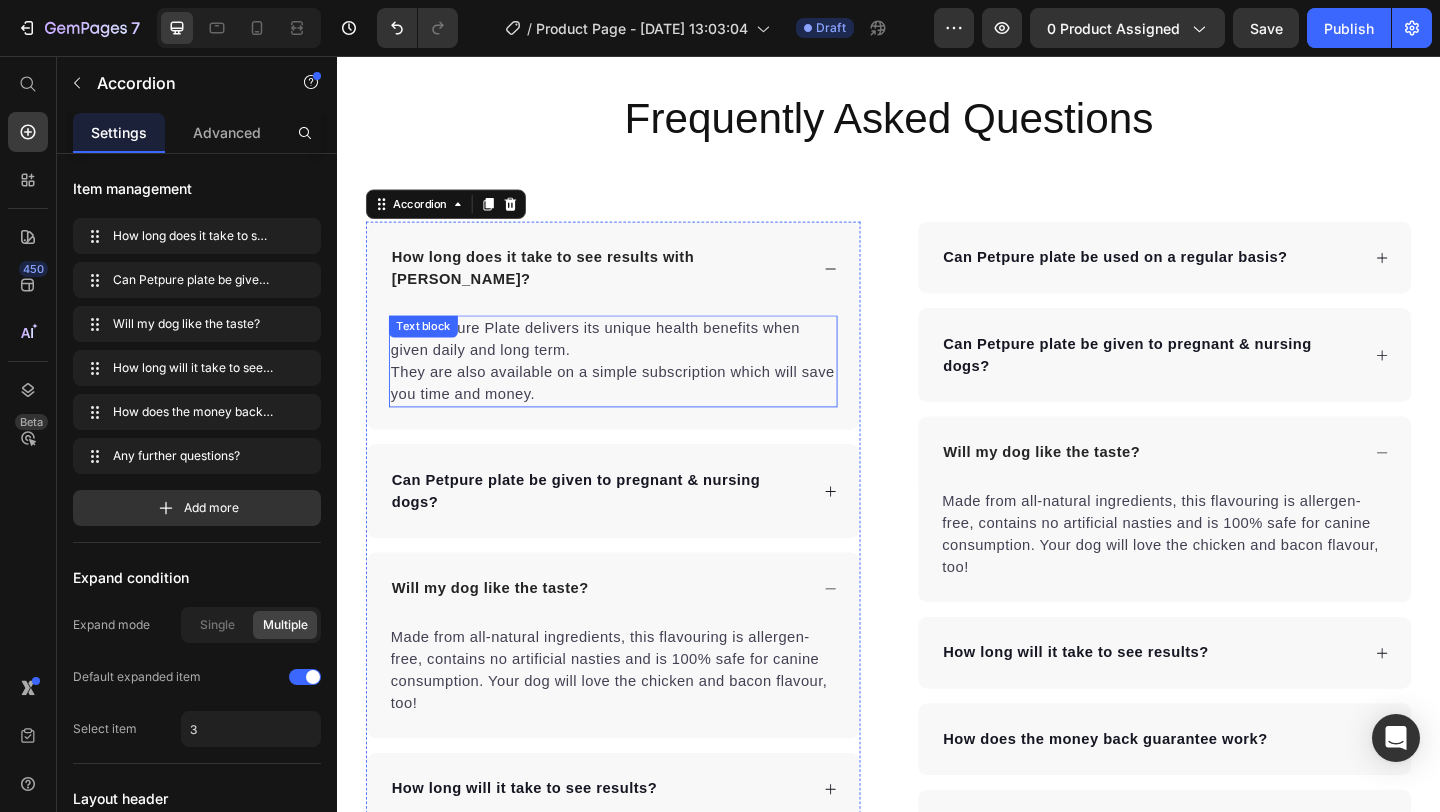 click on "Yes, Petpure Plate delivers its unique health benefits when given daily and long term. They are also available on a simple subscription which will save you time and money." at bounding box center (637, 388) 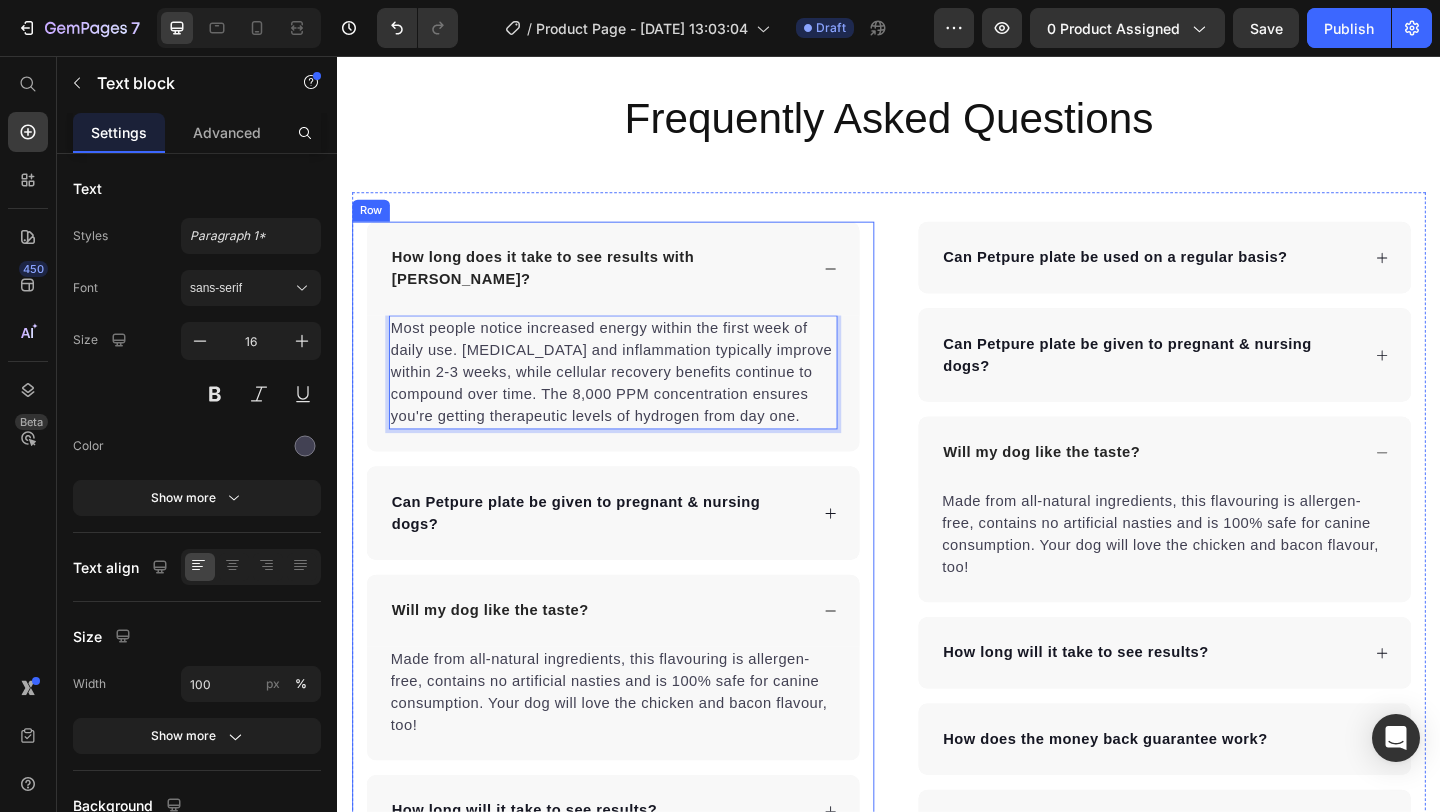 click on "How long does it take to see results with ELIXR? Most people notice increased energy within the first week of daily use. Joint stiffness and inflammation typically improve within 2-3 weeks, while cellular recovery benefits continue to compound over time. The 8,000 PPM concentration ensures you're getting therapeutic levels of hydrogen from day one. Text block   0
Can Petpure plate be given to pregnant & nursing dogs?
Will my dog like the taste? Made from all-natural ingredients, this flavouring is allergen-free, contains no artificial nasties and is 100% safe for canine consumption. Your dog will love the chicken and bacon flavour, too! Text block
How long will it take to see results?
How does the money back guarantee work?
Any further questions? Accordion Row" at bounding box center [637, 670] 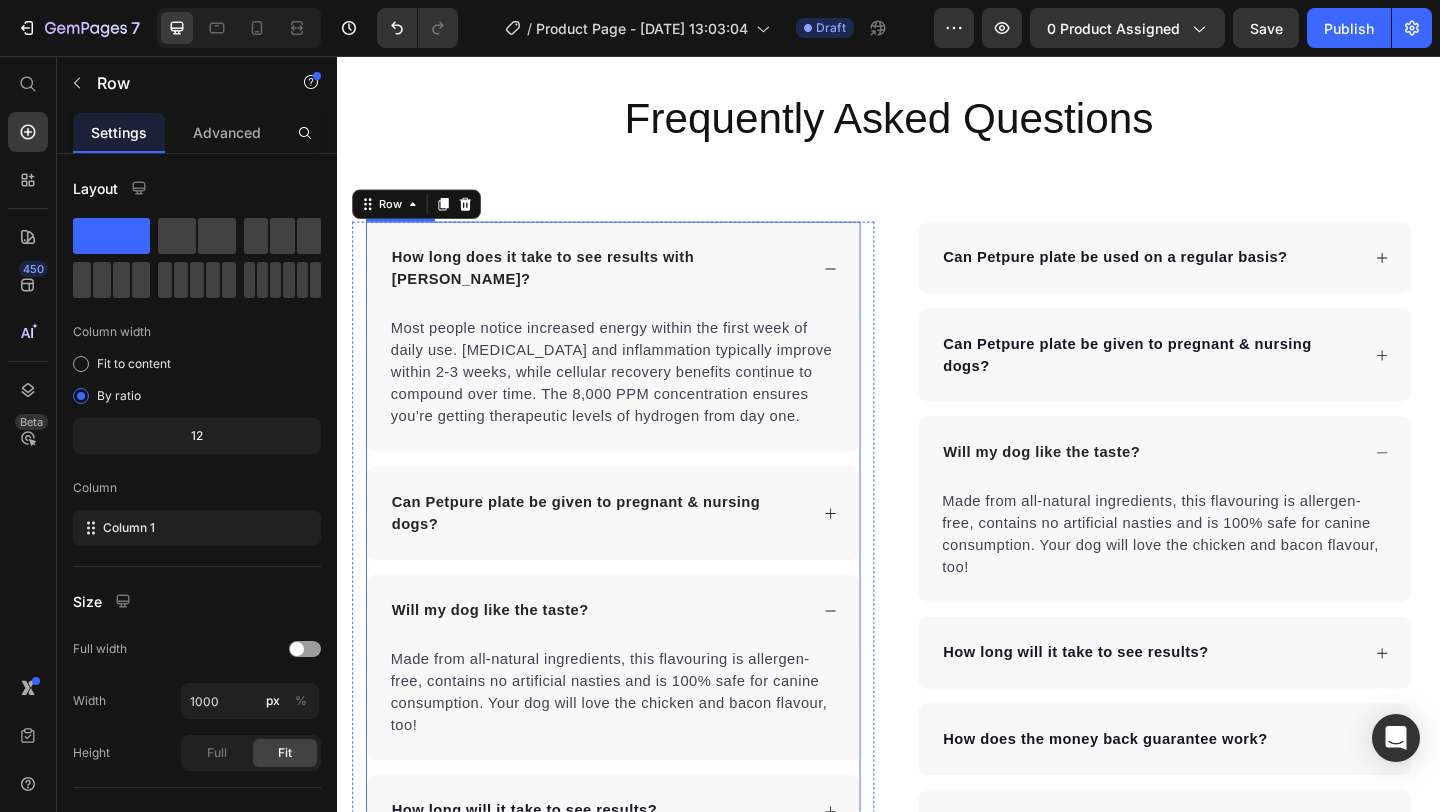click on "Can Petpure plate be given to pregnant & nursing dogs?" at bounding box center [637, 553] 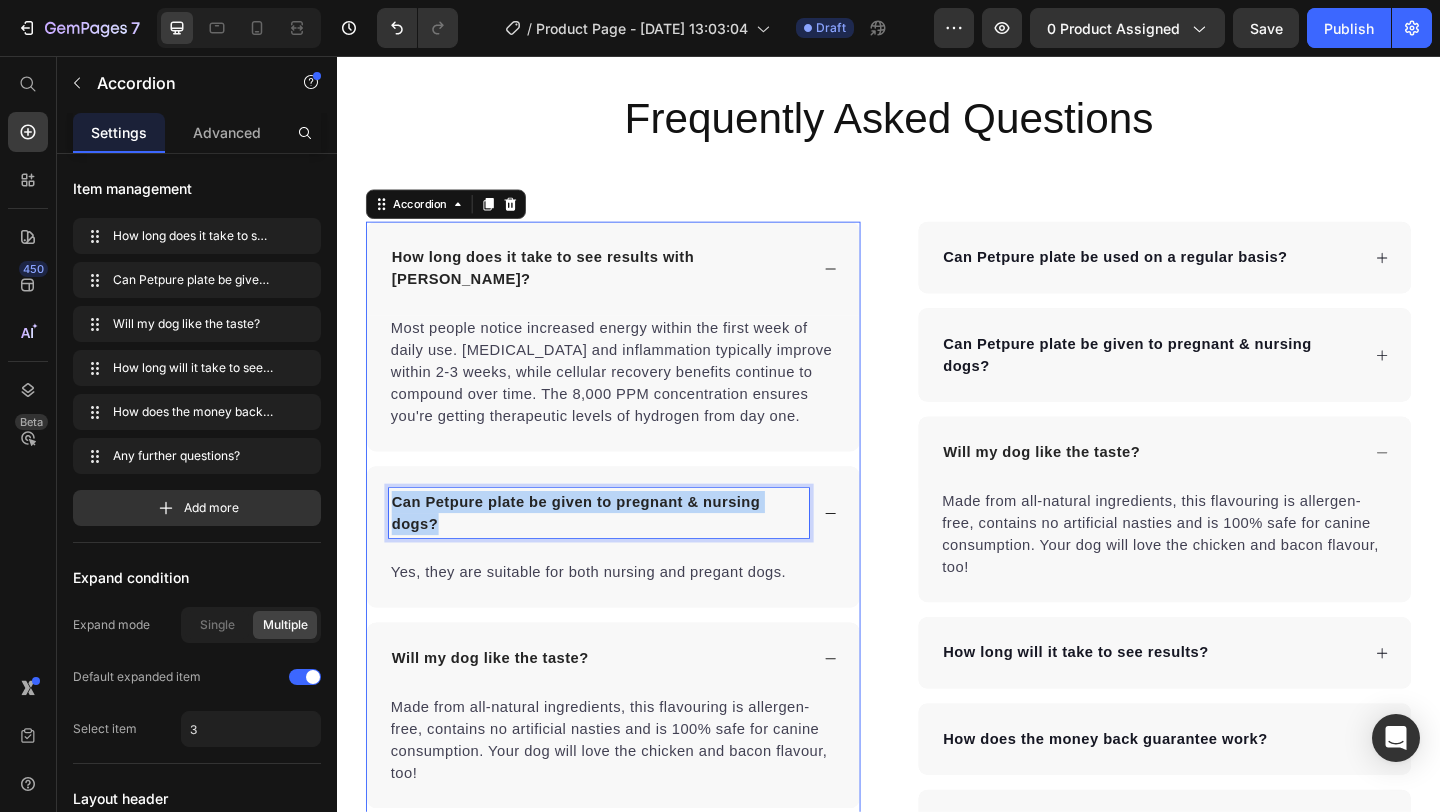 click on "Can Petpure plate be given to pregnant & nursing dogs?" at bounding box center (621, 553) 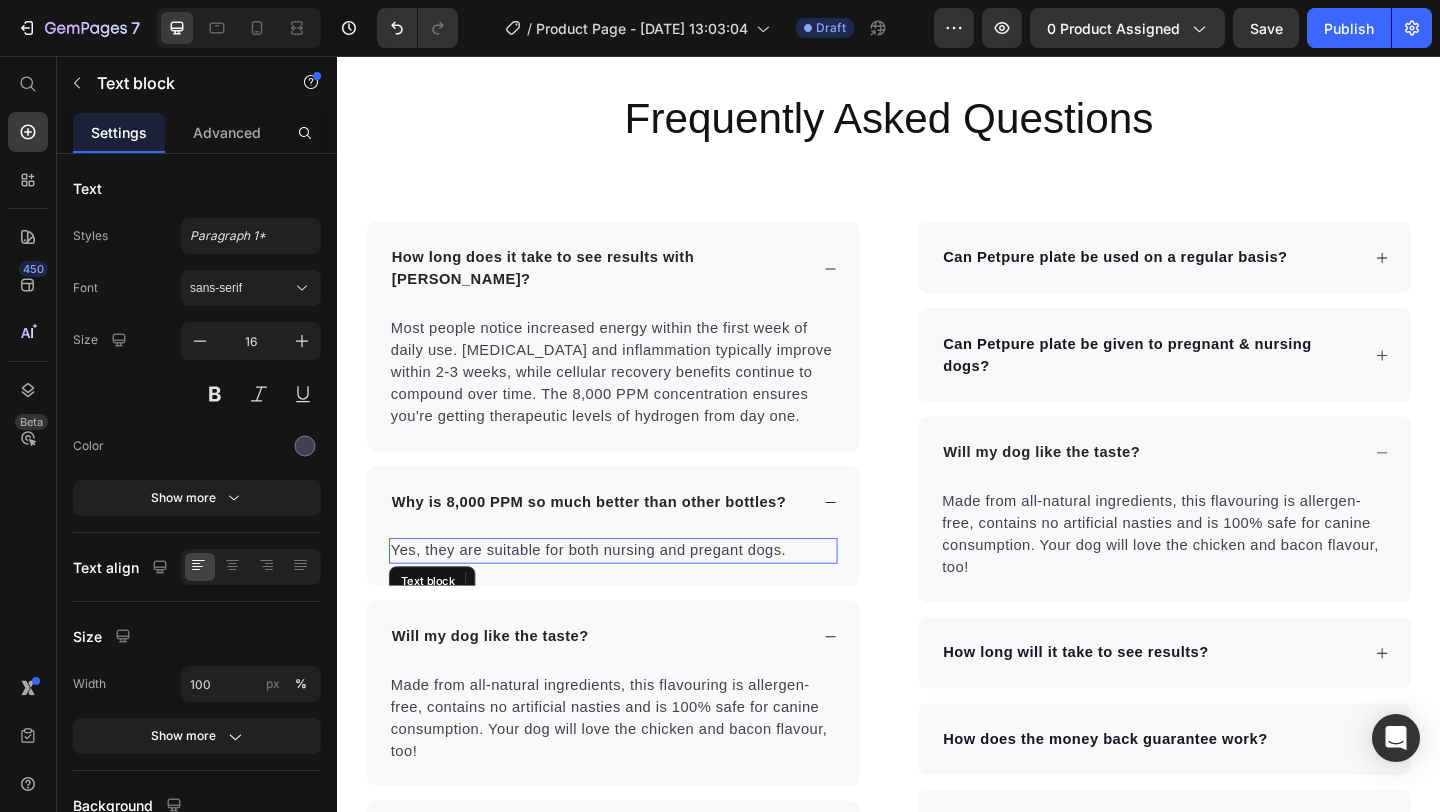 click on "Yes, they are suitable for both nursing and pregant dogs." at bounding box center (637, 594) 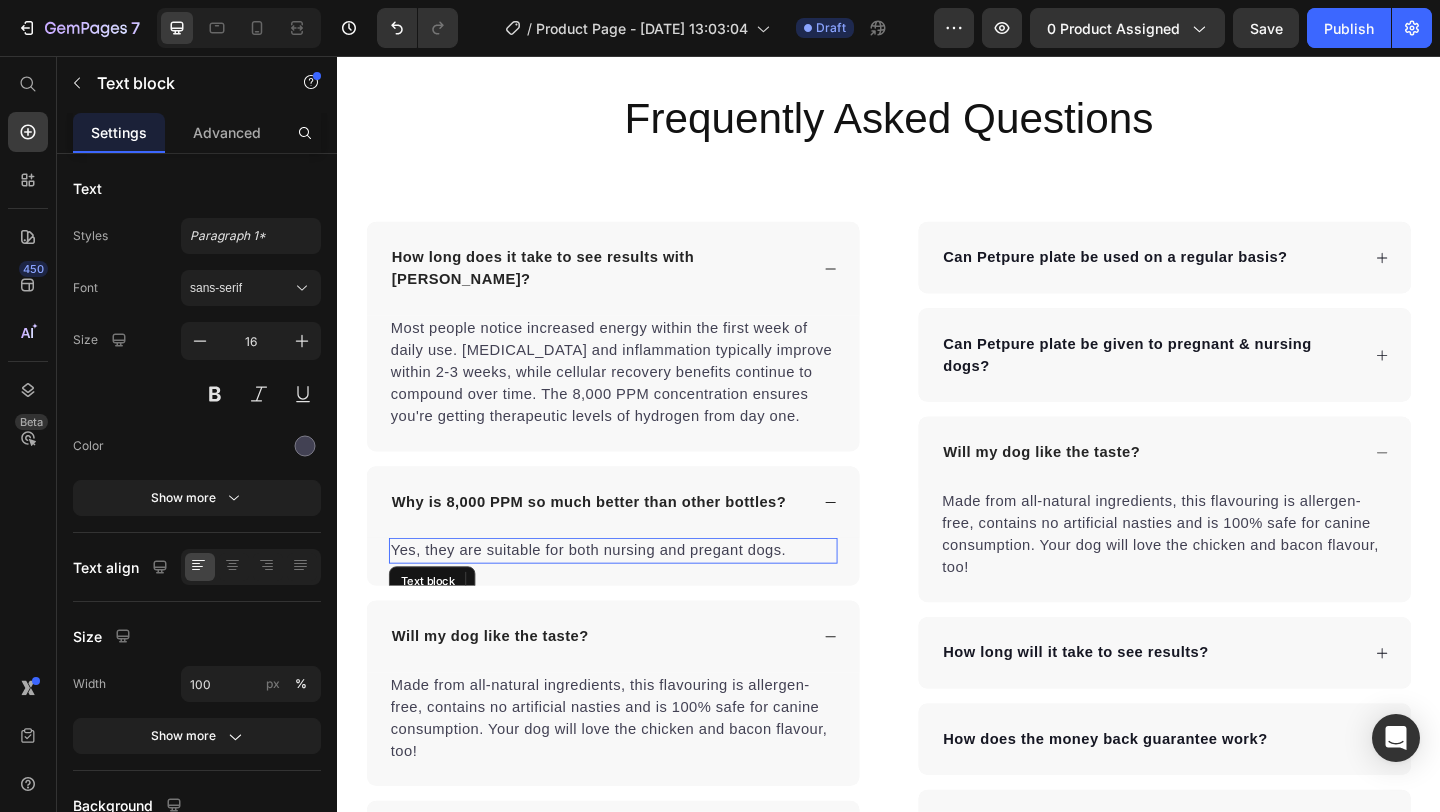 click on "Yes, they are suitable for both nursing and pregant dogs." at bounding box center (637, 594) 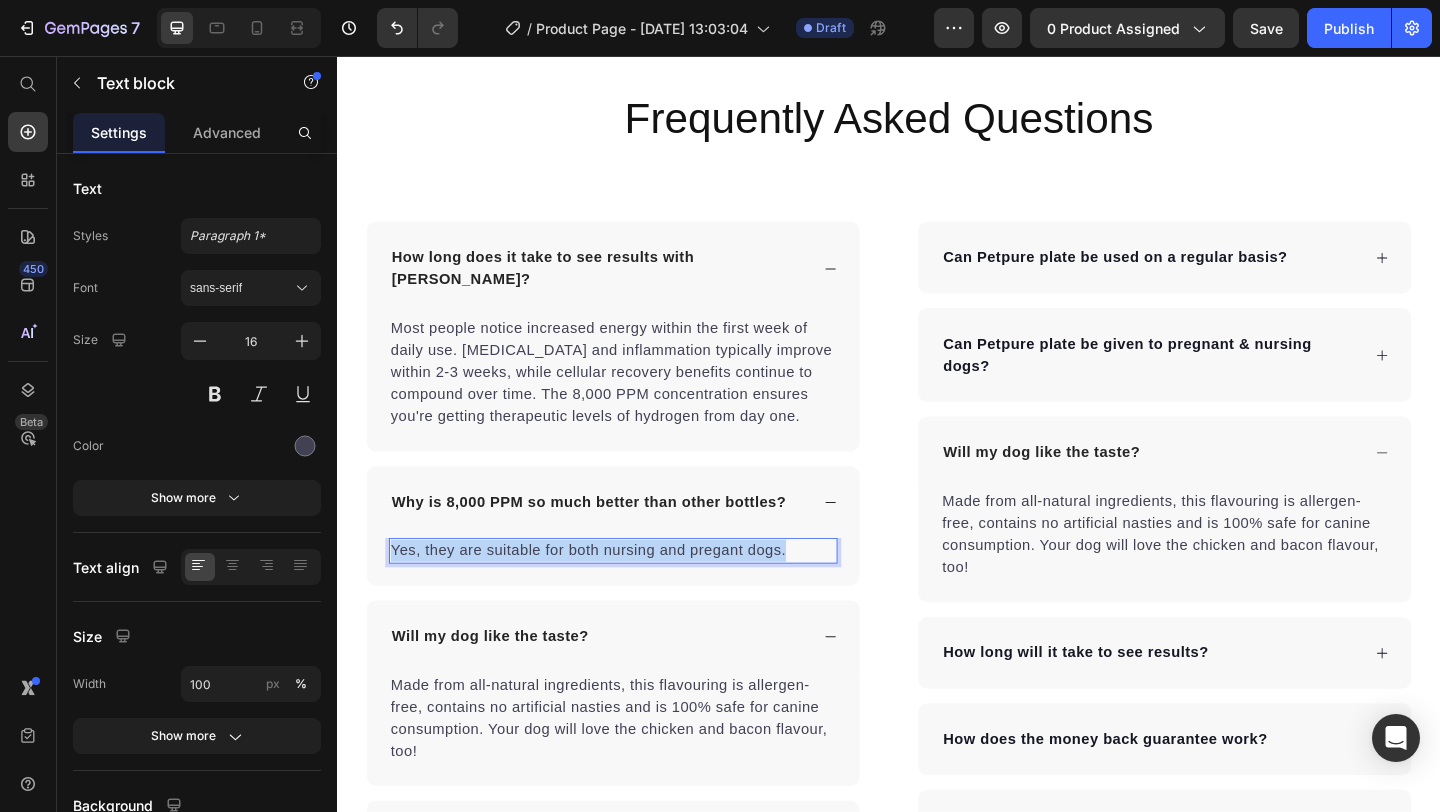 click on "Yes, they are suitable for both nursing and pregant dogs." at bounding box center [637, 594] 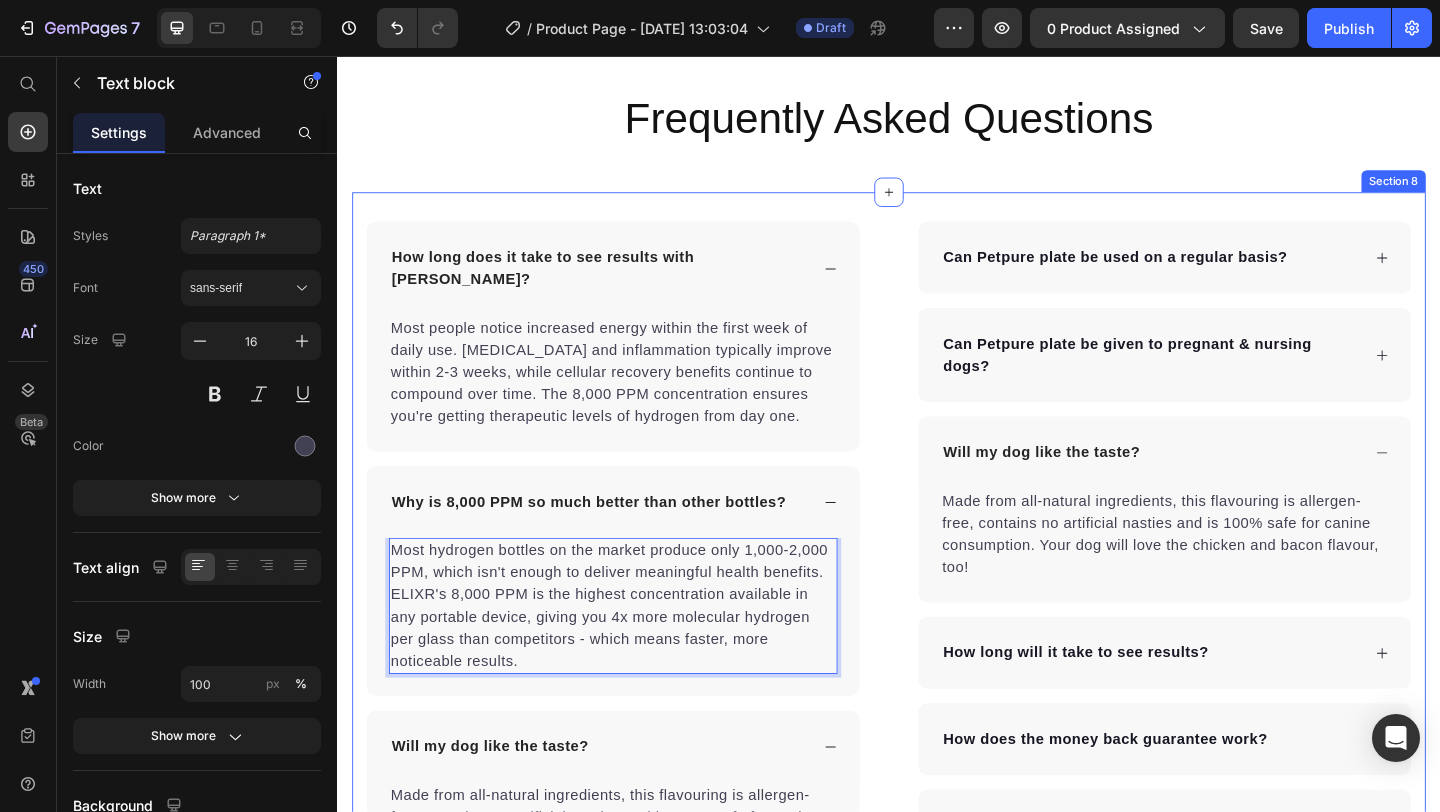 click on "How long does it take to see results with ELIXR? Most people notice increased energy within the first week of daily use. Joint stiffness and inflammation typically improve within 2-3 weeks, while cellular recovery benefits continue to compound over time. The 8,000 PPM concentration ensures you're getting therapeutic levels of hydrogen from day one. Text block
Why is 8,000 PPM so much better than other bottles? Most hydrogen bottles on the market produce only 1,000-2,000 PPM, which isn't enough to deliver meaningful health benefits. ELIXR's 8,000 PPM is the highest concentration available in any portable device, giving you 4x more molecular hydrogen per glass than competitors - which means faster, more noticeable results. Text block   0
Will my dog like the taste? Made from all-natural ingredients, this flavouring is allergen-free, contains no artificial nasties and is 100% safe for canine consumption. Your dog will love the chicken and bacon flavour, too!" at bounding box center [637, 744] 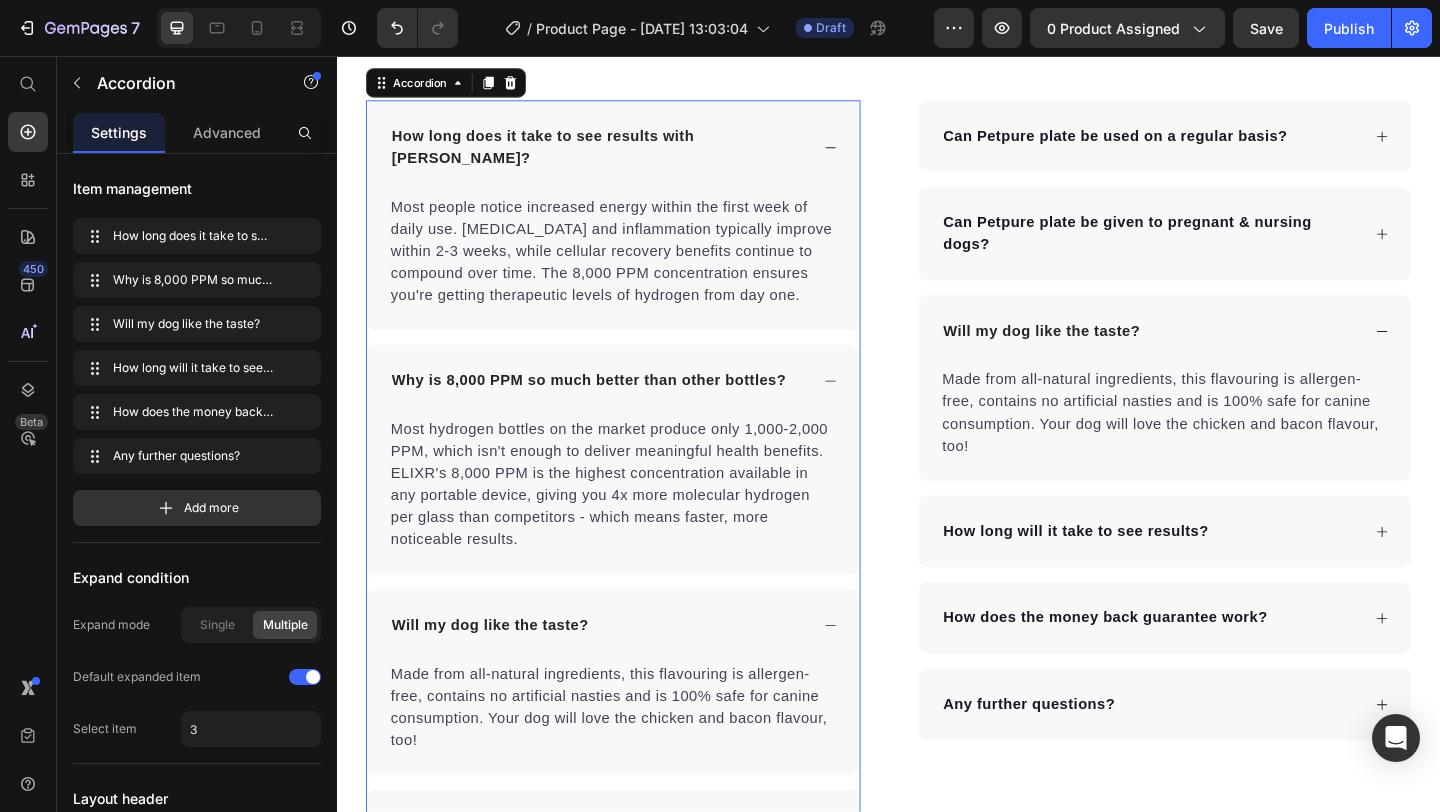 scroll, scrollTop: 6034, scrollLeft: 0, axis: vertical 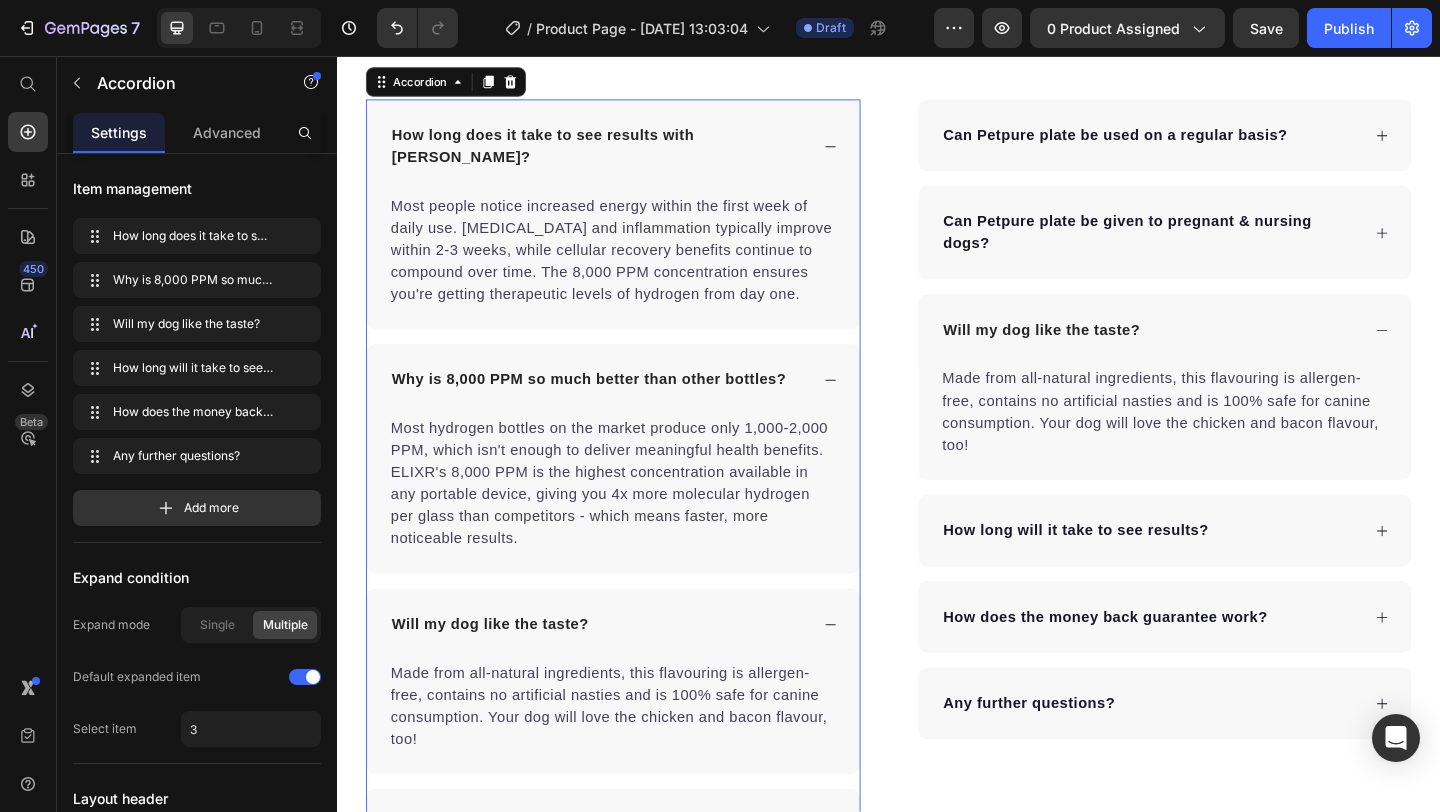 click on "Will my dog like the taste?" at bounding box center (621, 674) 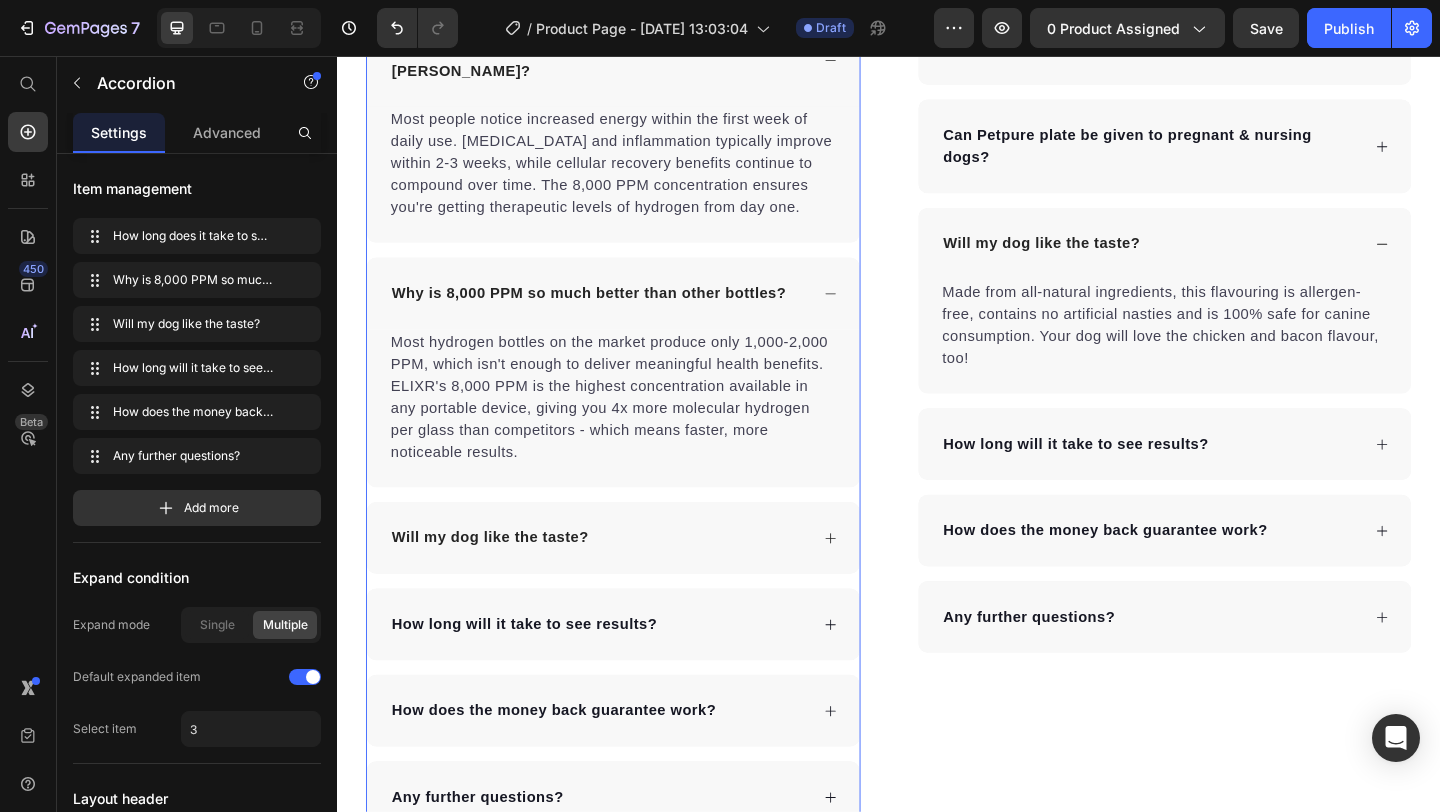 scroll, scrollTop: 6130, scrollLeft: 0, axis: vertical 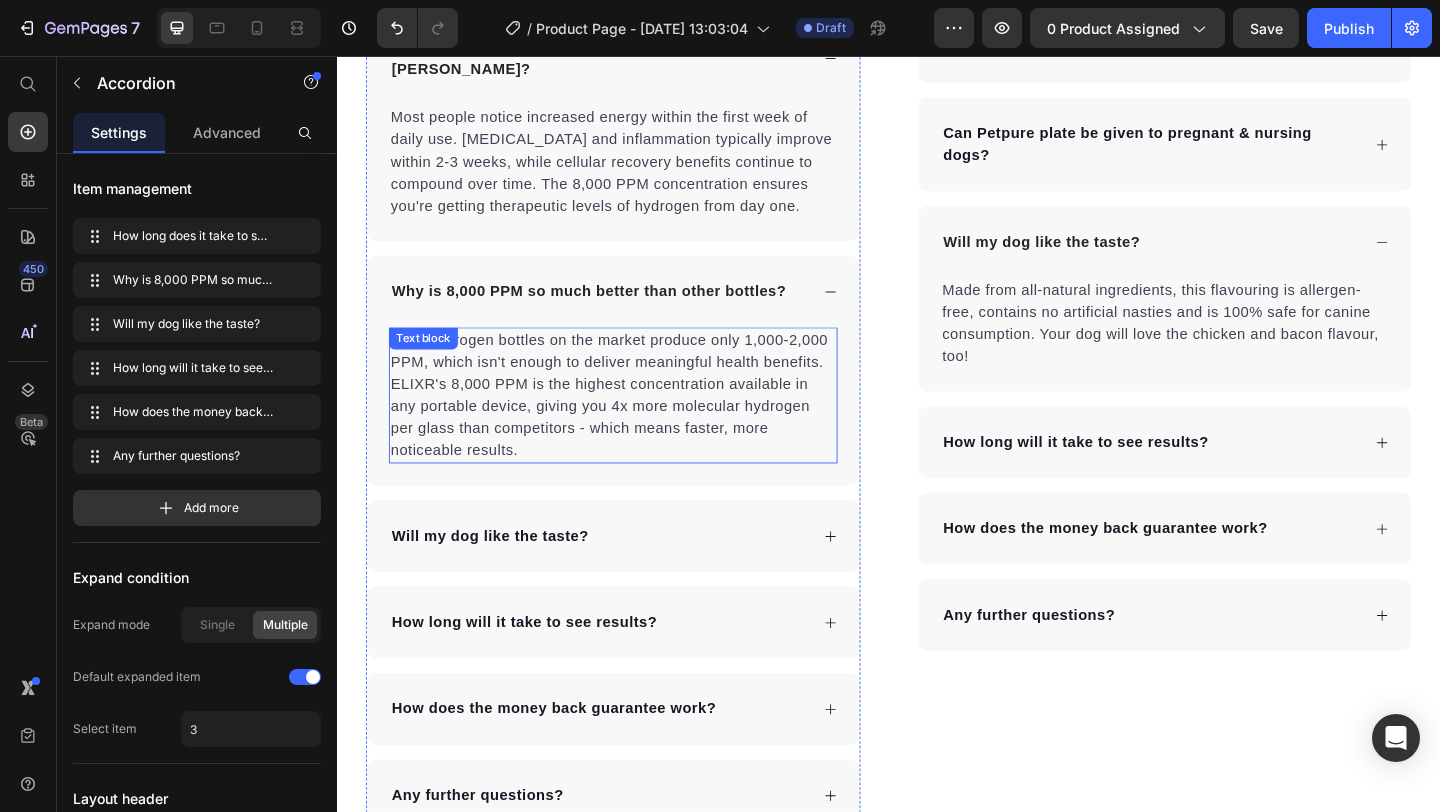 click on "Most hydrogen bottles on the market produce only 1,000-2,000 PPM, which isn't enough to deliver meaningful health benefits. ELIXR's 8,000 PPM is the highest concentration available in any portable device, giving you 4x more molecular hydrogen per glass than competitors - which means faster, more noticeable results." at bounding box center [637, 425] 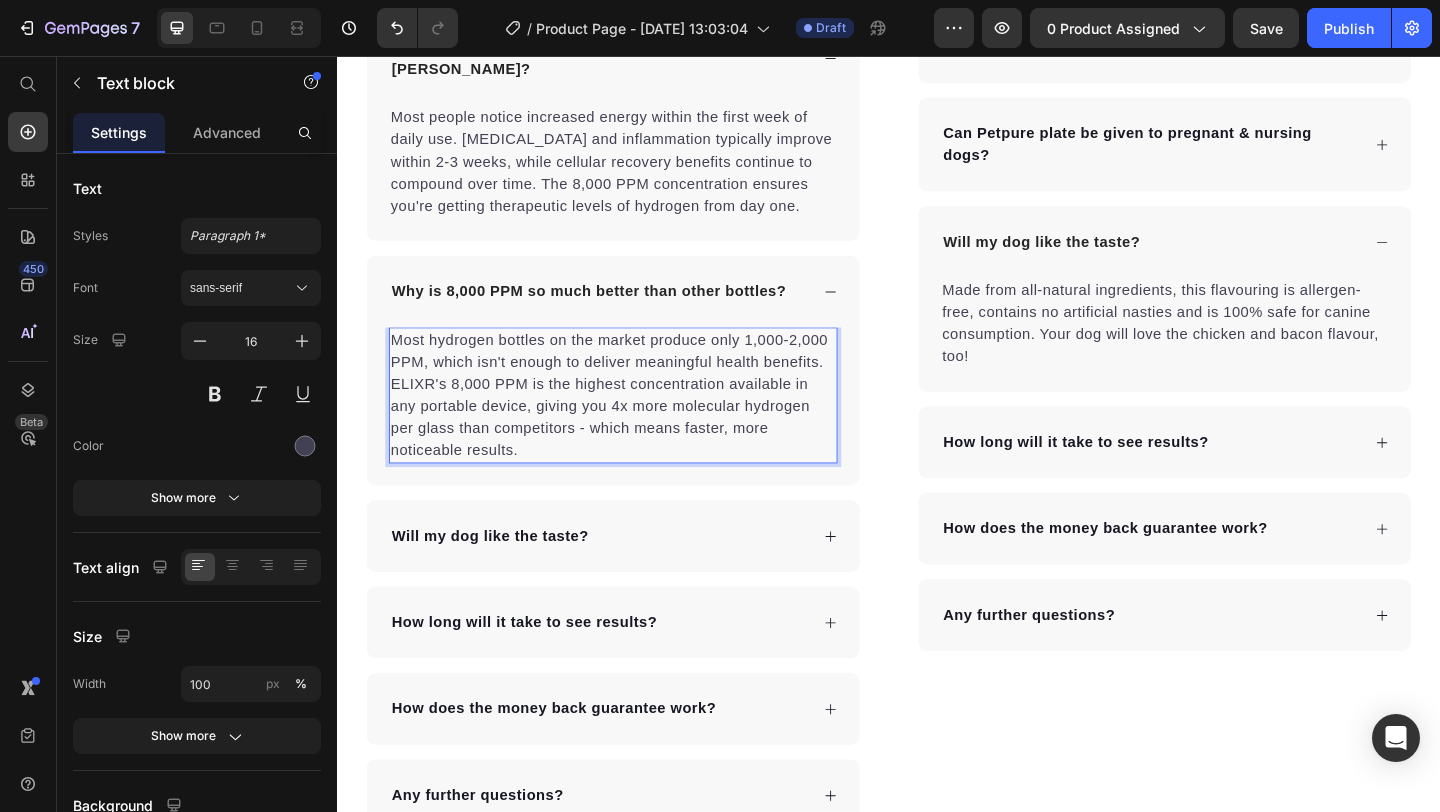 click on "Most hydrogen bottles on the market produce only 1,000-2,000 PPM, which isn't enough to deliver meaningful health benefits. ELIXR's 8,000 PPM is the highest concentration available in any portable device, giving you 4x more molecular hydrogen per glass than competitors - which means faster, more noticeable results." at bounding box center (637, 425) 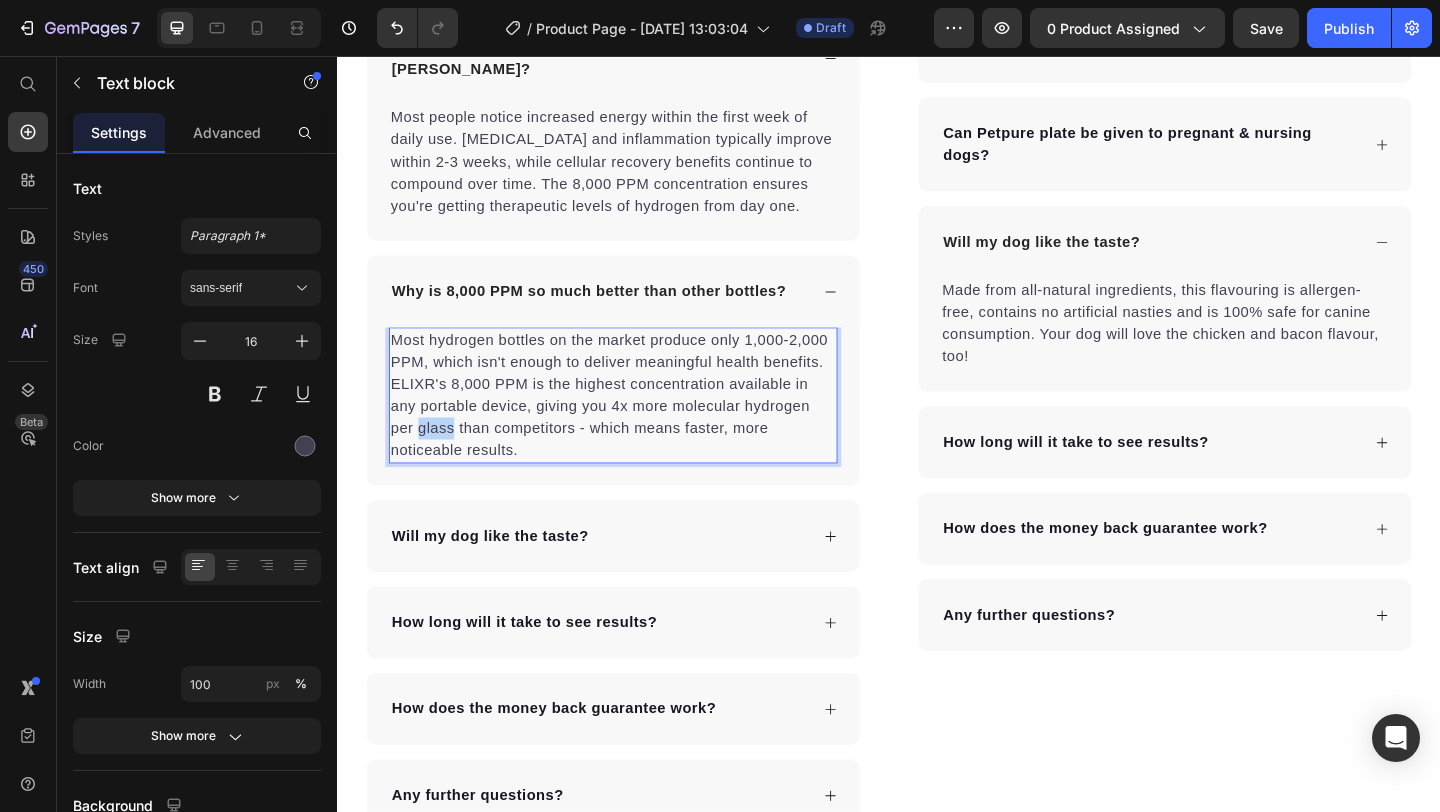 click on "Most hydrogen bottles on the market produce only 1,000-2,000 PPM, which isn't enough to deliver meaningful health benefits. ELIXR's 8,000 PPM is the highest concentration available in any portable device, giving you 4x more molecular hydrogen per glass than competitors - which means faster, more noticeable results." at bounding box center [637, 425] 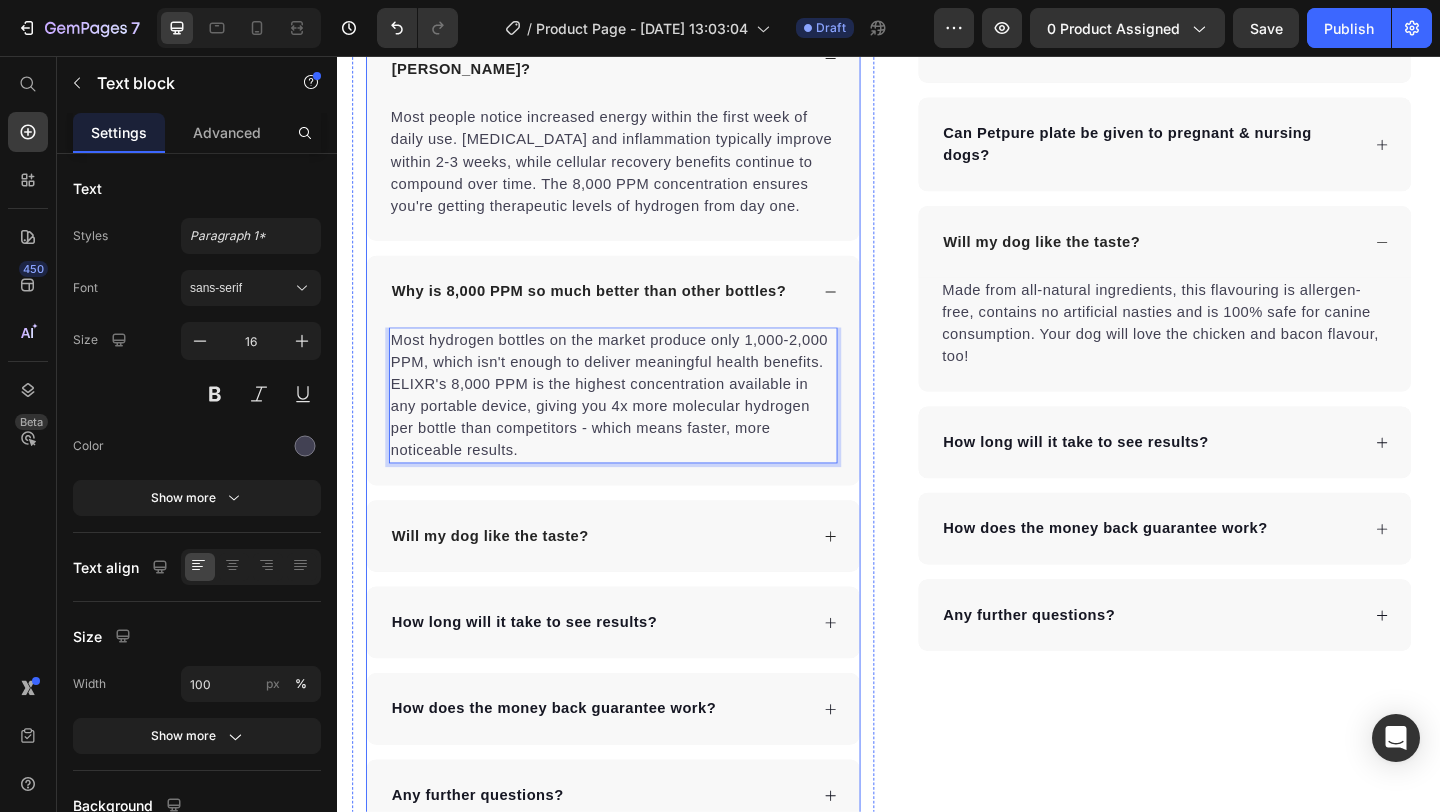 click on "Will my dog like the taste?" at bounding box center [621, 578] 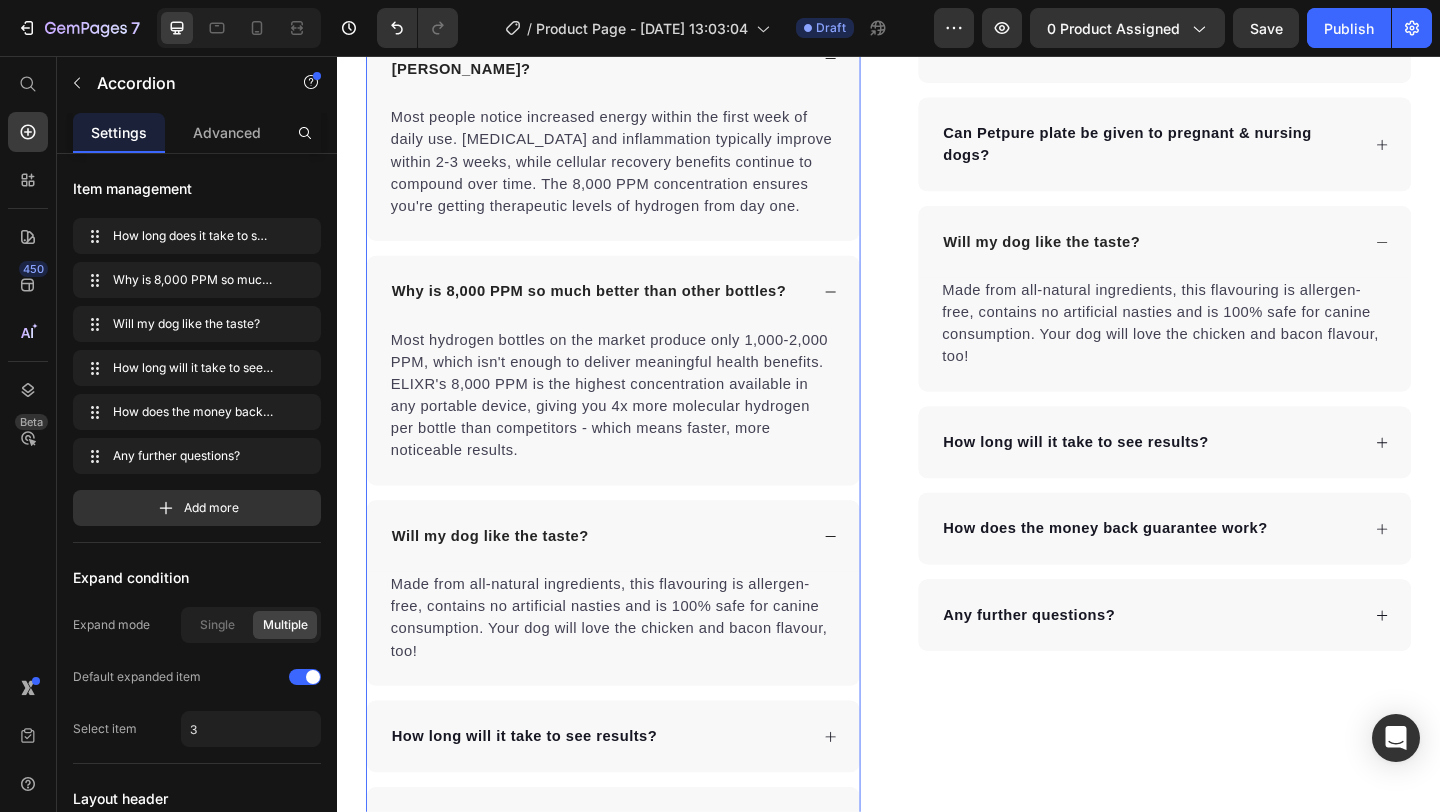 click on "Will my dog like the taste?" at bounding box center (621, 578) 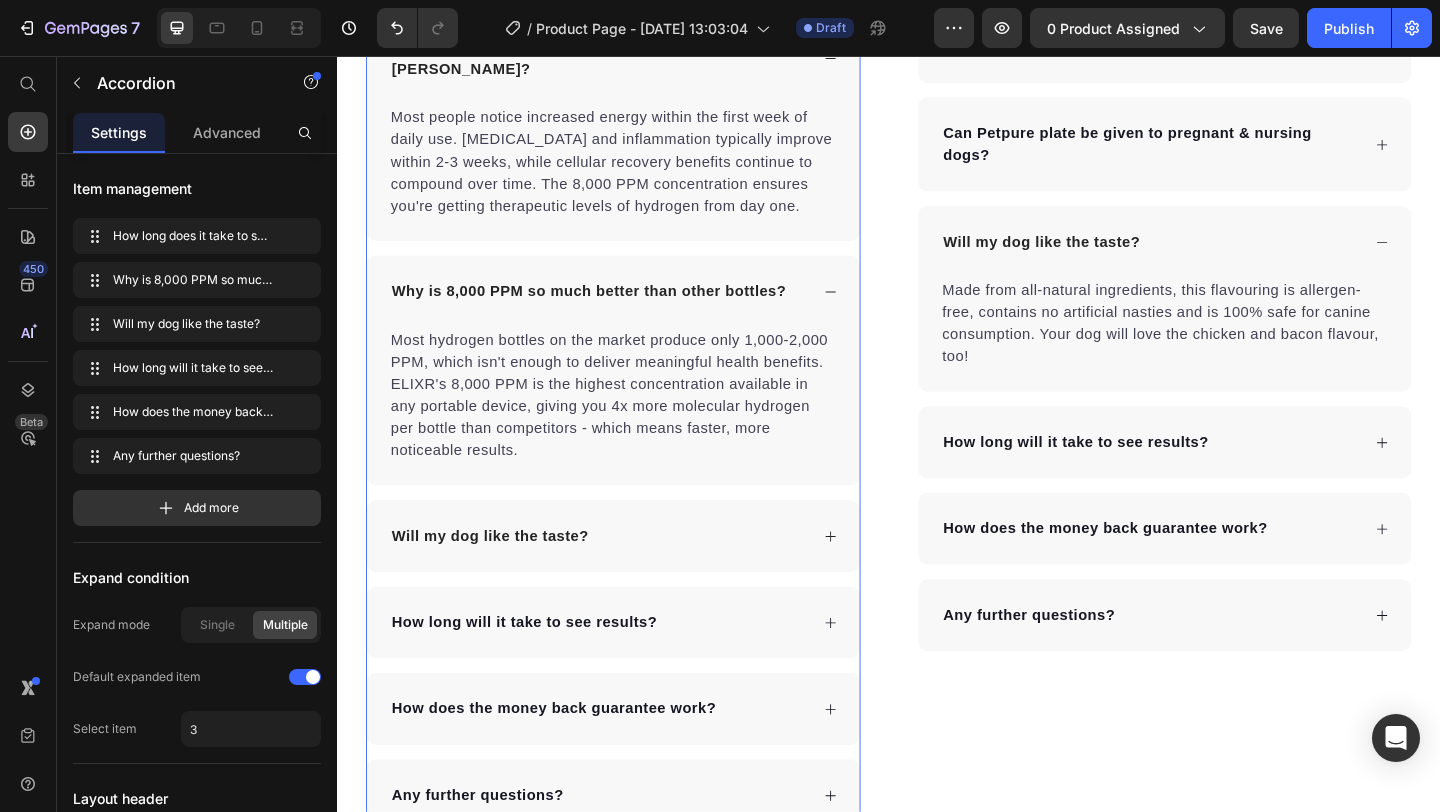 click on "Will my dog like the taste?" at bounding box center (621, 578) 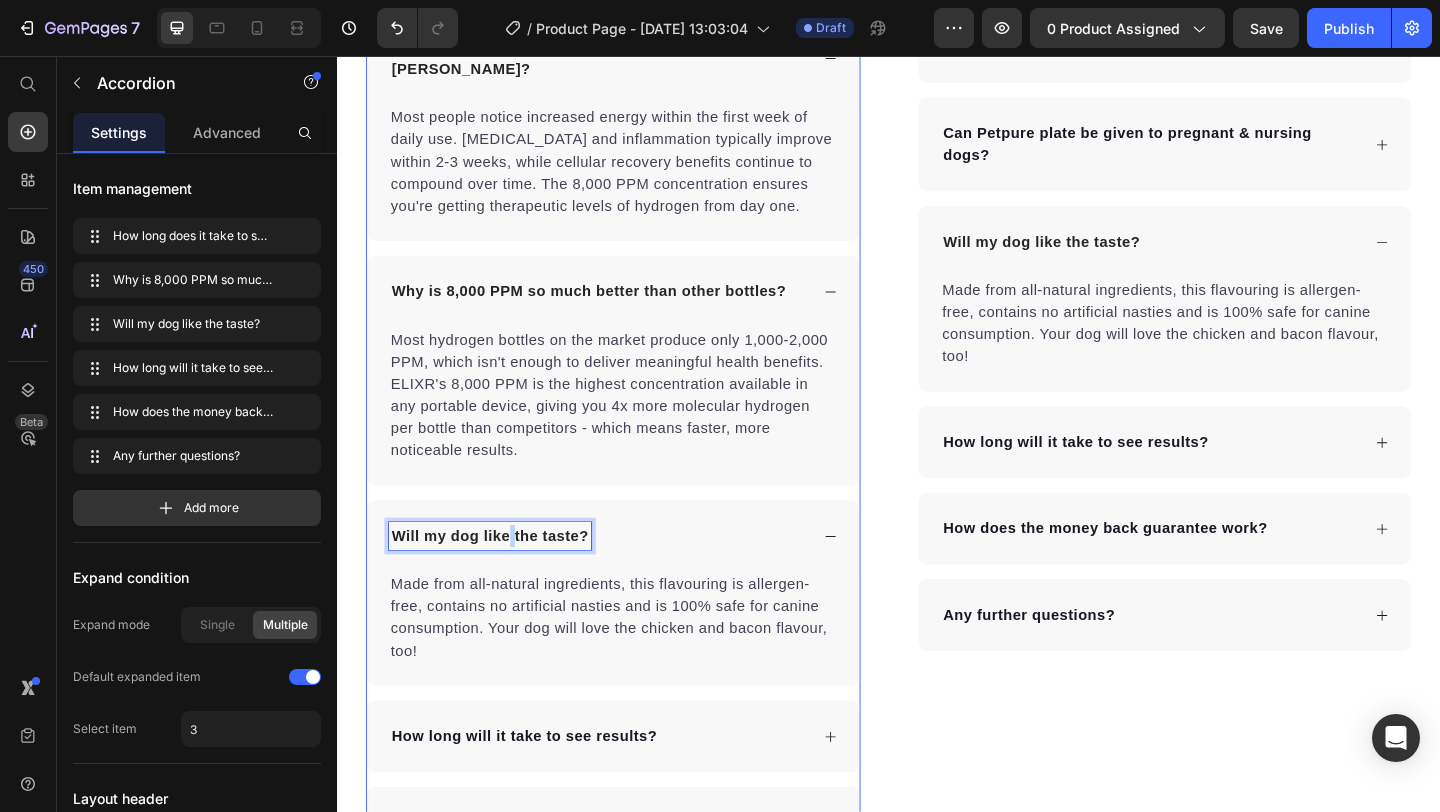 click on "Will my dog like the taste?" at bounding box center [503, 578] 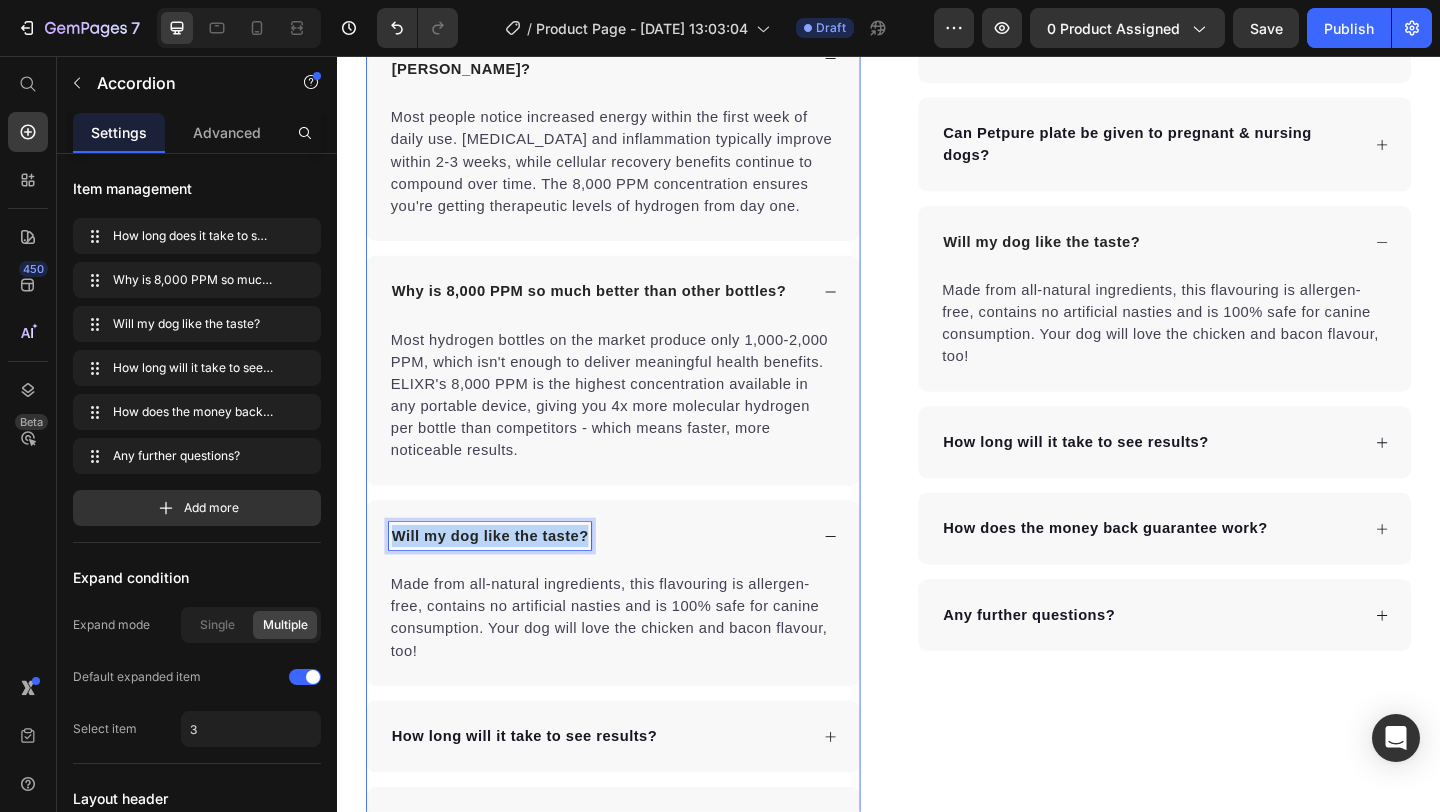 click on "Will my dog like the taste?" at bounding box center [503, 578] 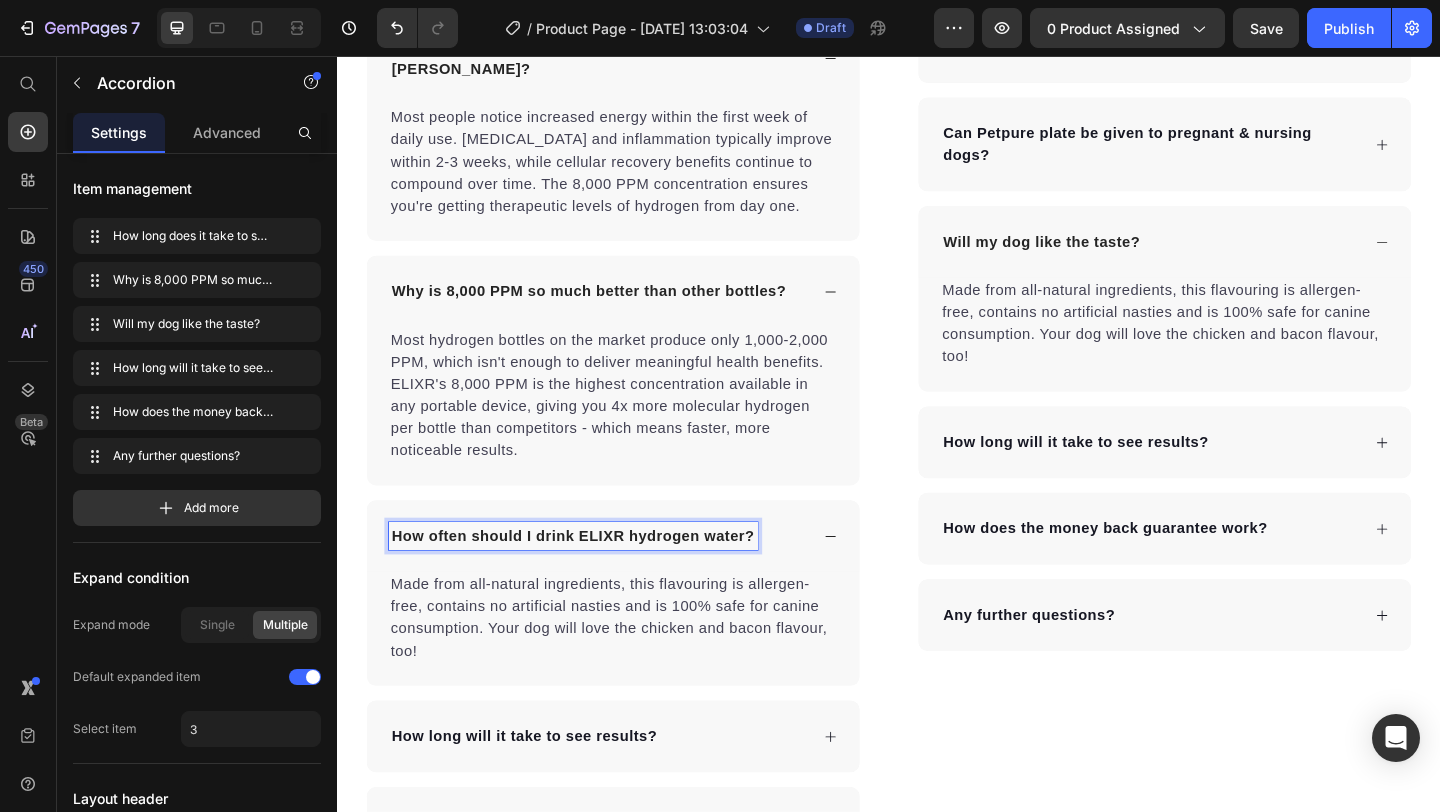 click on "Made from all-natural ingredients, this flavouring is allergen-free, contains no artificial nasties and is 100% safe for canine consumption. Your dog will love the chicken and bacon flavour, too!" at bounding box center (637, 667) 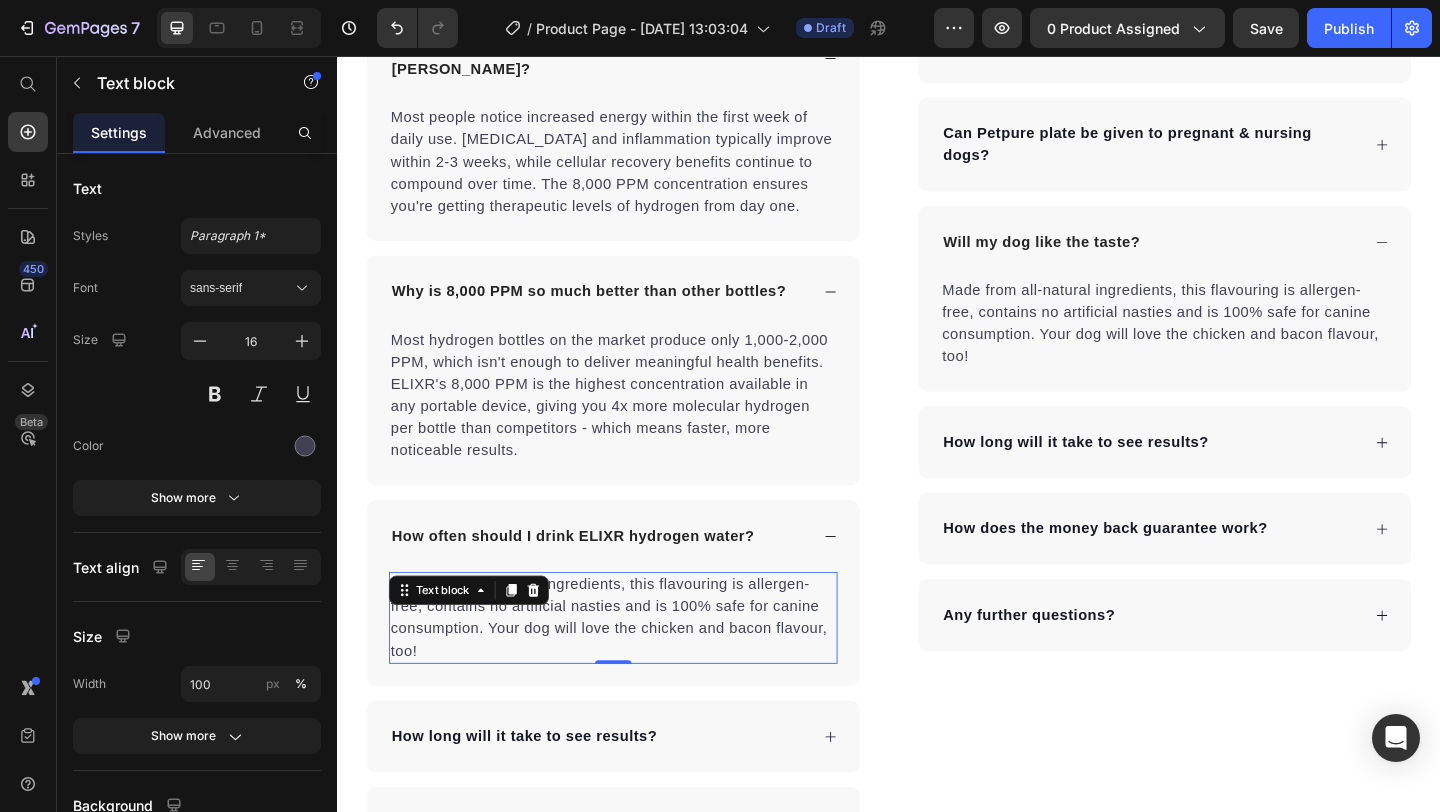 click on "Made from all-natural ingredients, this flavouring is allergen-free, contains no artificial nasties and is 100% safe for canine consumption. Your dog will love the chicken and bacon flavour, too!" at bounding box center [637, 667] 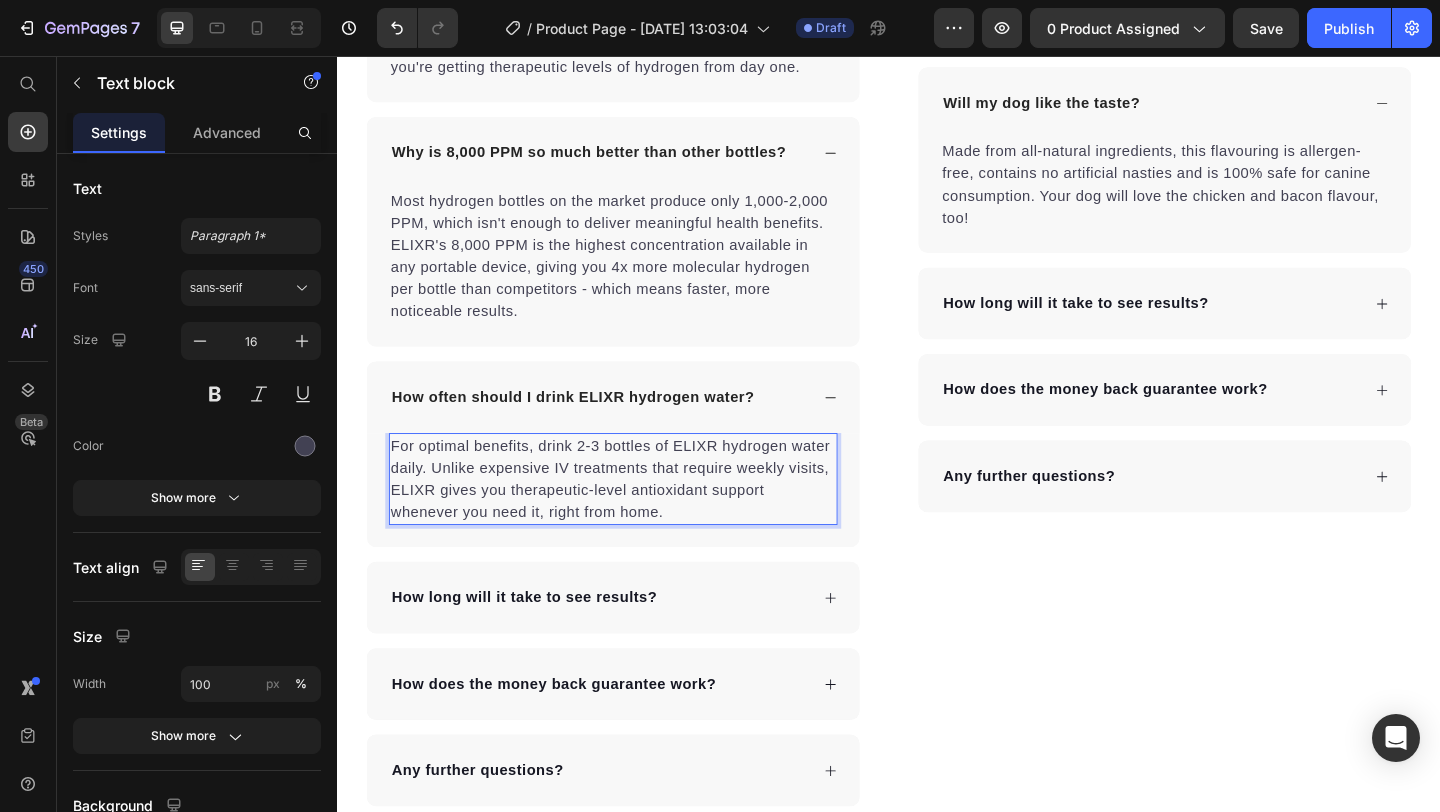 scroll, scrollTop: 6309, scrollLeft: 0, axis: vertical 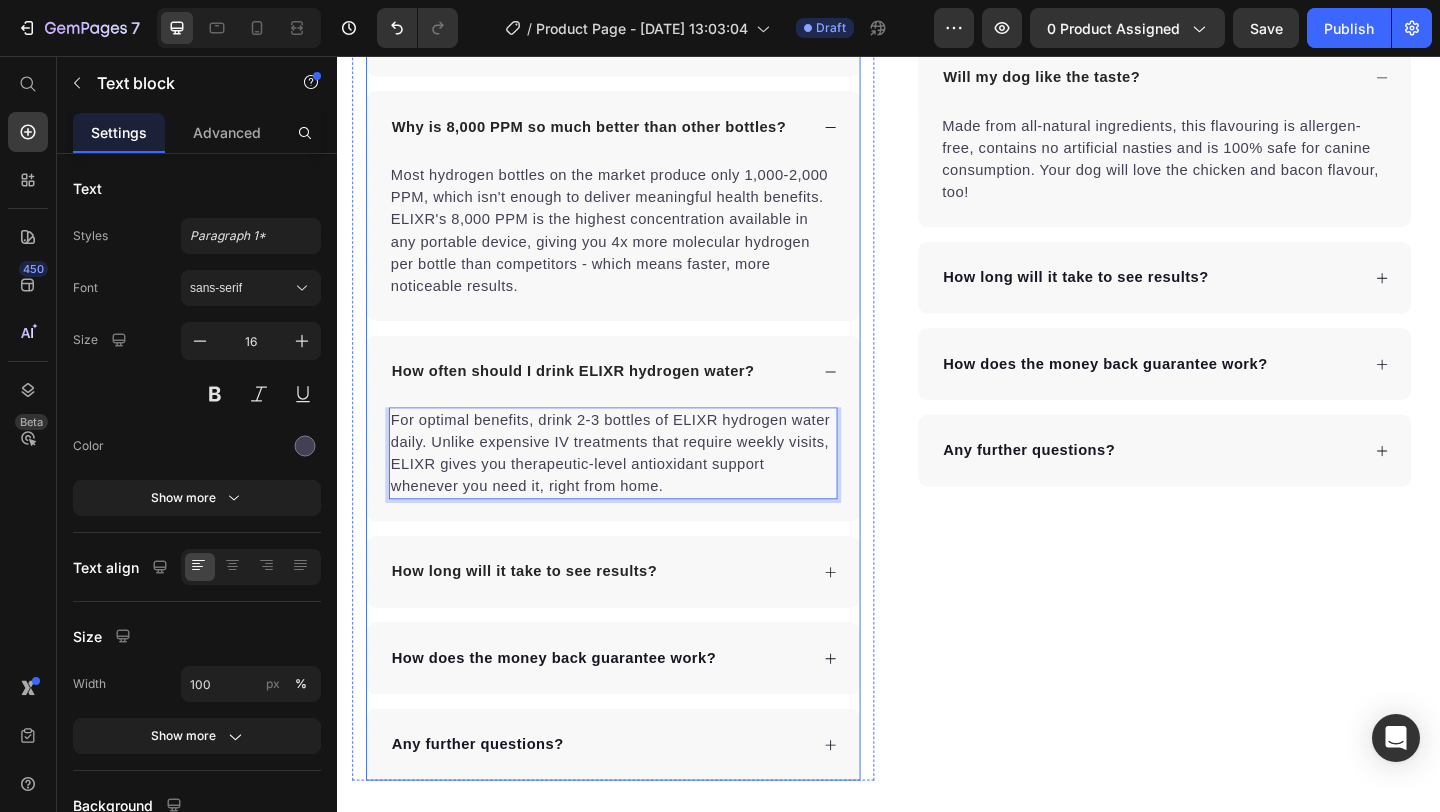 click on "How long will it take to see results?" at bounding box center [621, 617] 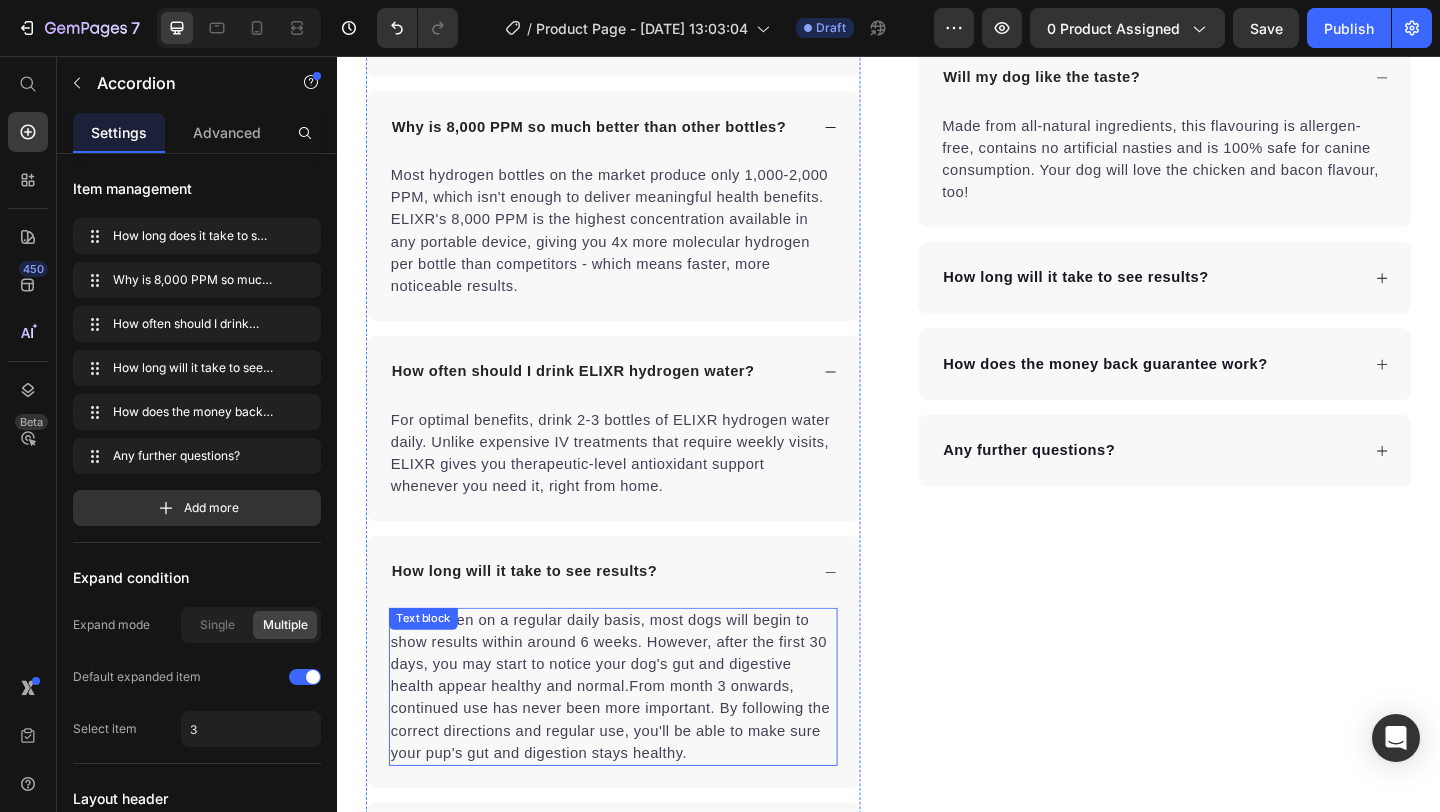 click on "When taken on a regular daily basis, most dogs will begin to show results within around 6 weeks. However, after the first 30 days, you may start to notice your dog's gut and digestive health appear healthy and normal.From month 3 onwards, continued use has never been more important. By following the correct directions and regular use, you'll be able to make sure your pup's gut and digestion stays healthy." at bounding box center [637, 742] 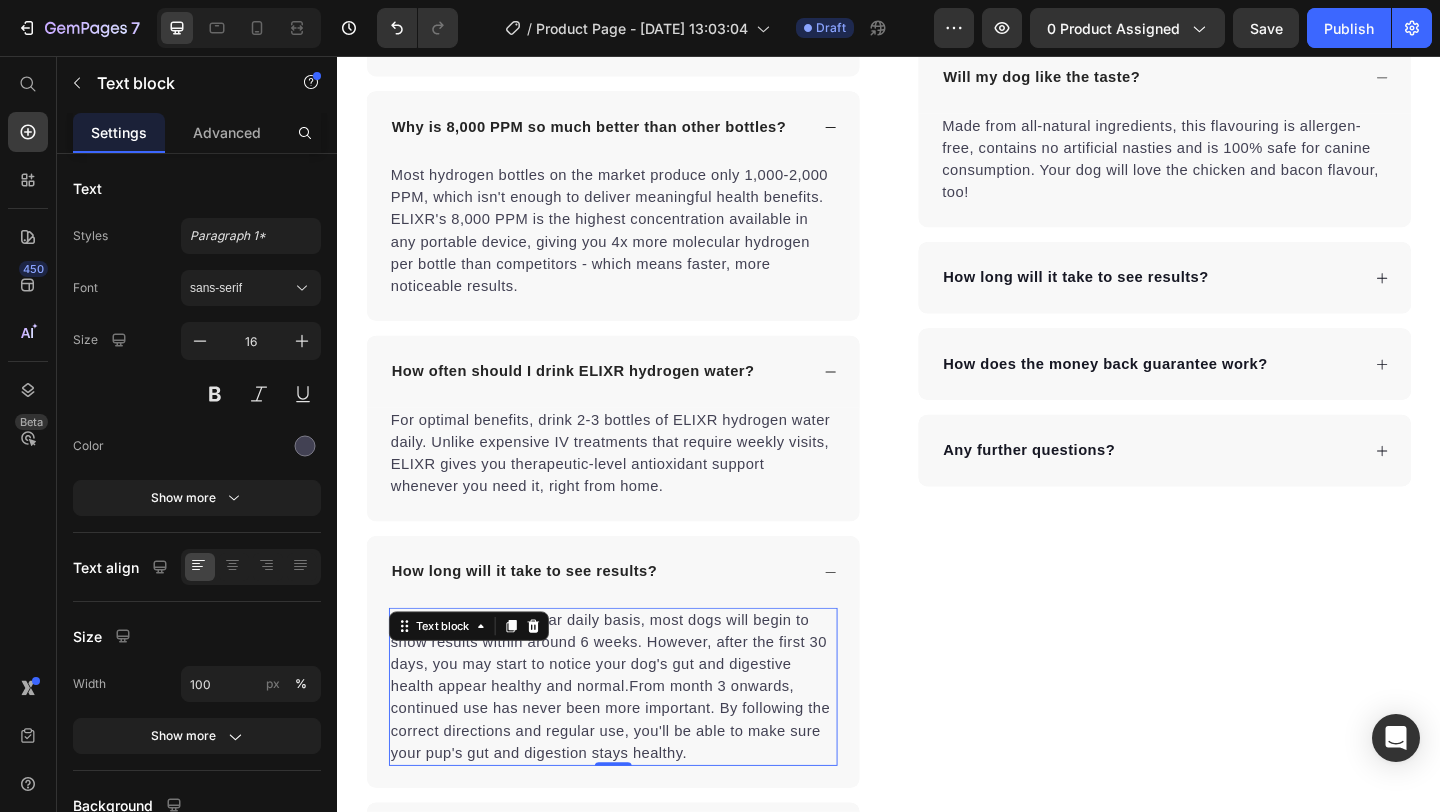 click on "When taken on a regular daily basis, most dogs will begin to show results within around 6 weeks. However, after the first 30 days, you may start to notice your dog's gut and digestive health appear healthy and normal.From month 3 onwards, continued use has never been more important. By following the correct directions and regular use, you'll be able to make sure your pup's gut and digestion stays healthy." at bounding box center [637, 742] 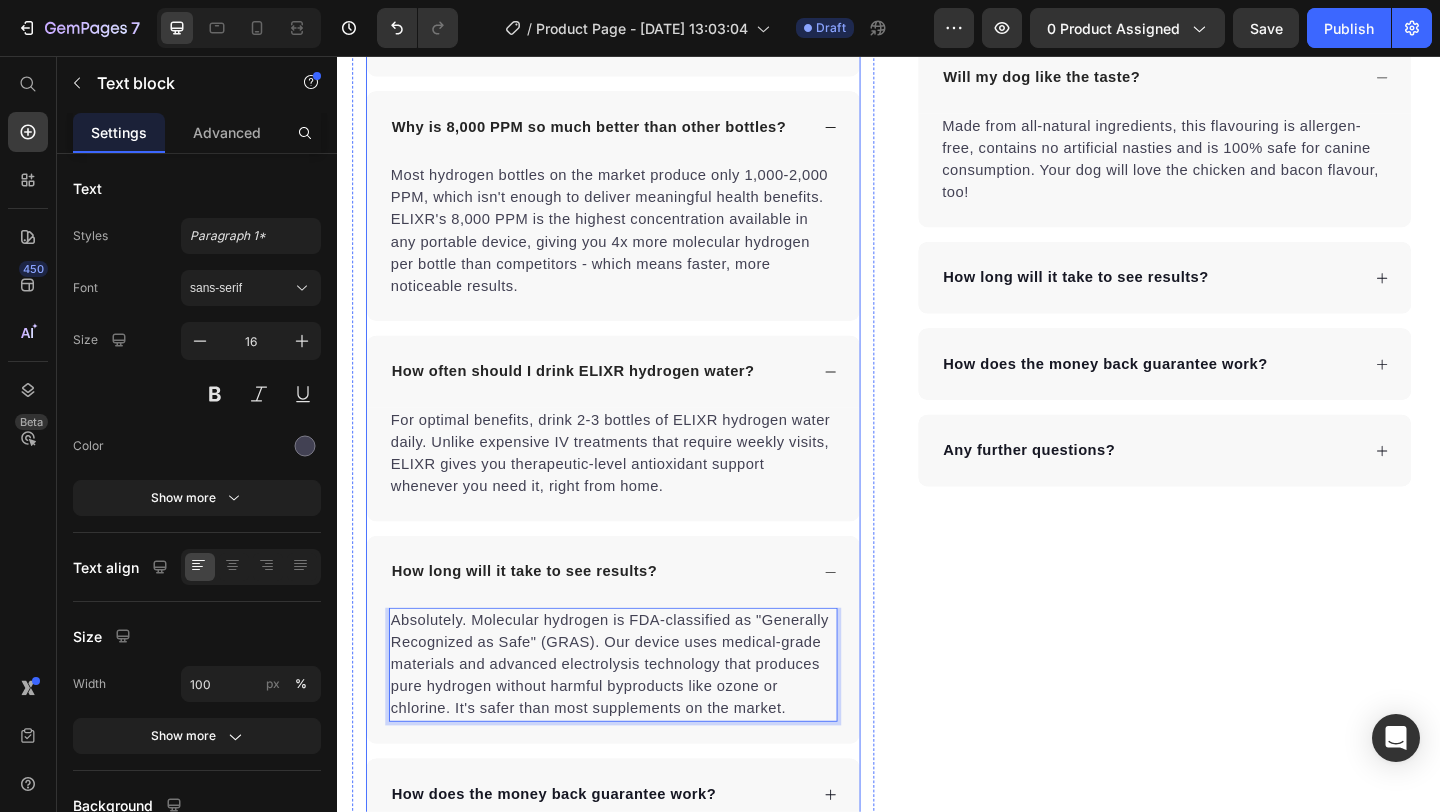 click on "How long will it take to see results?" at bounding box center (540, 617) 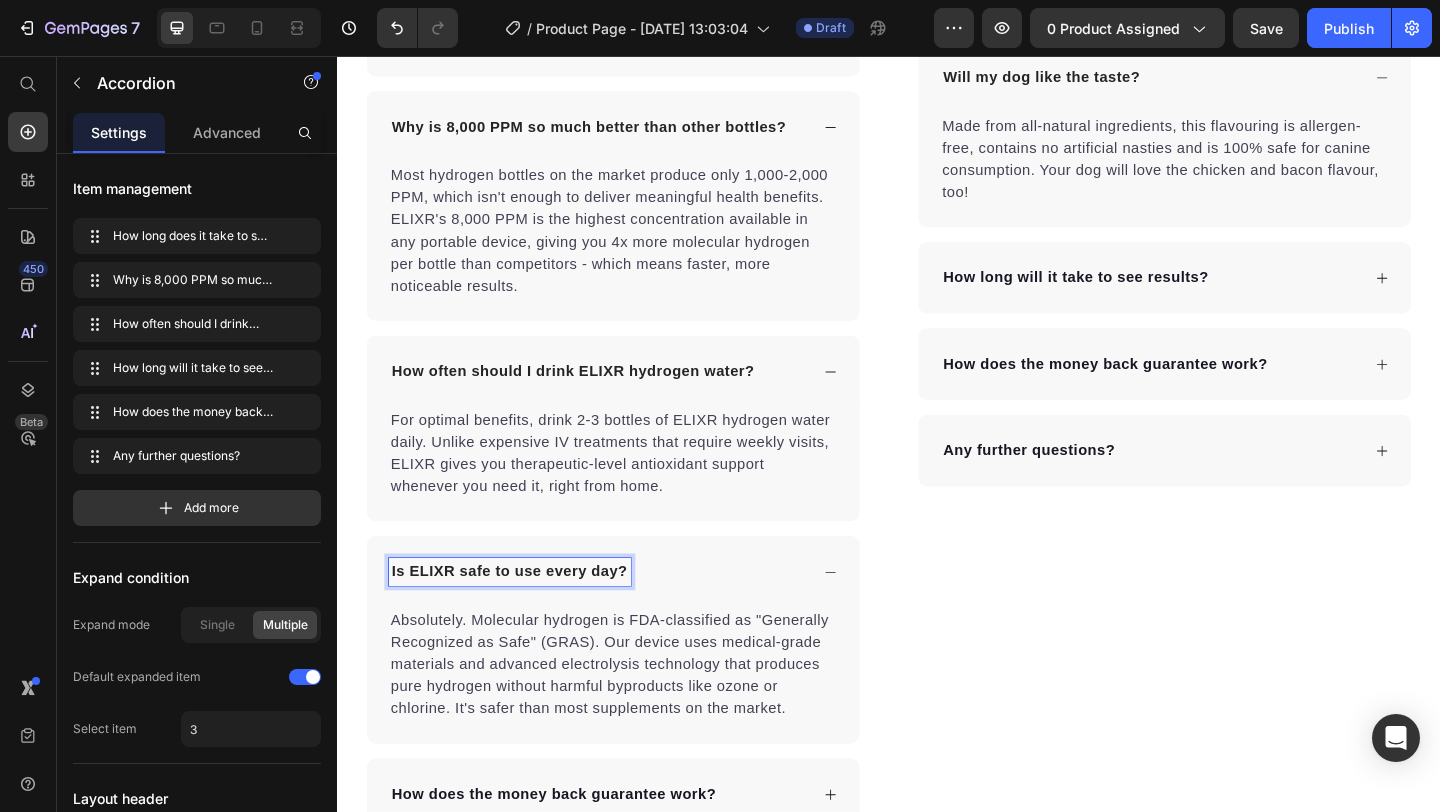 click on "Absolutely. Molecular hydrogen is FDA-classified as "Generally Recognized as Safe" (GRAS). Our device uses medical-grade materials and advanced electrolysis technology that produces pure hydrogen without harmful byproducts like ozone or chlorine. It's safer than most supplements on the market." at bounding box center [637, 718] 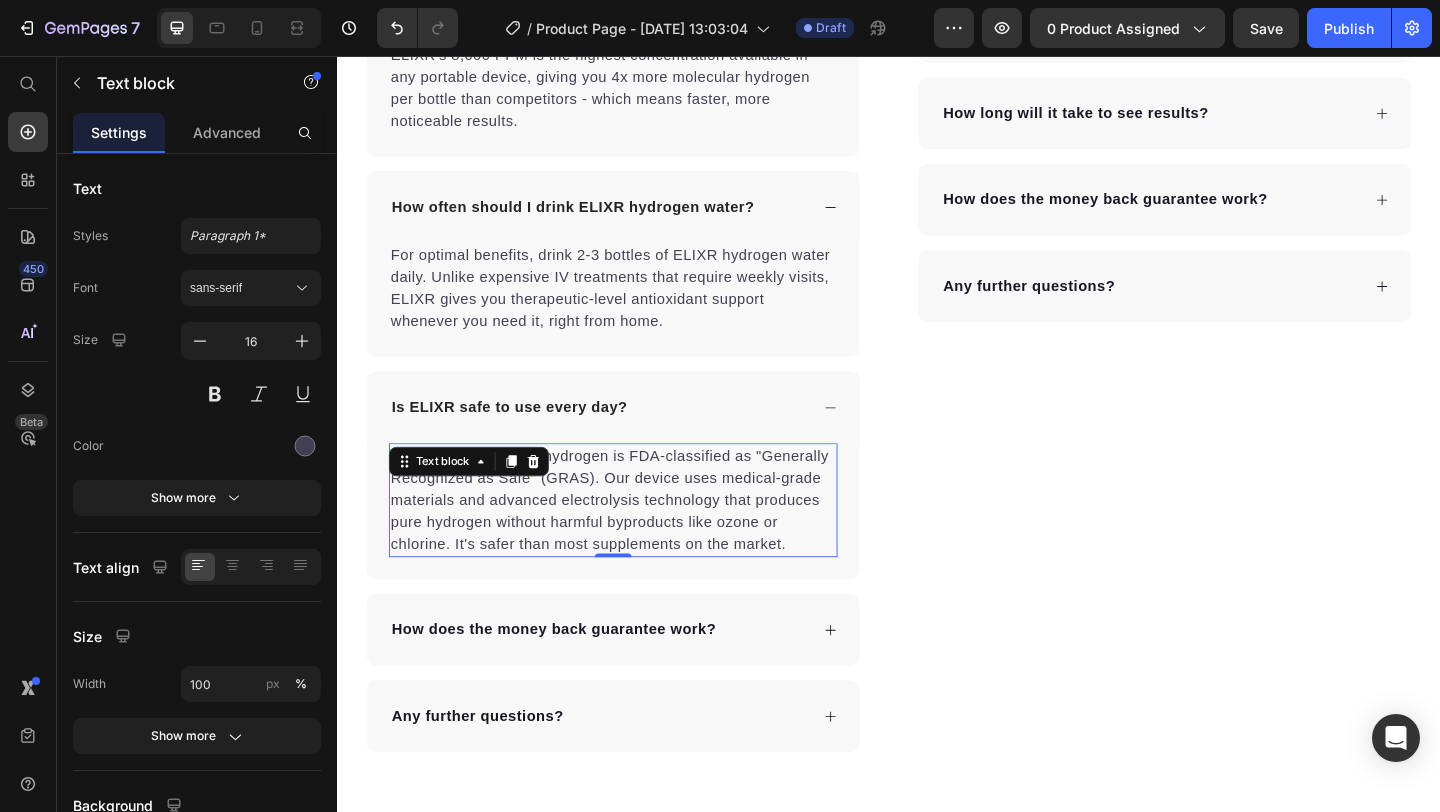 scroll, scrollTop: 6489, scrollLeft: 0, axis: vertical 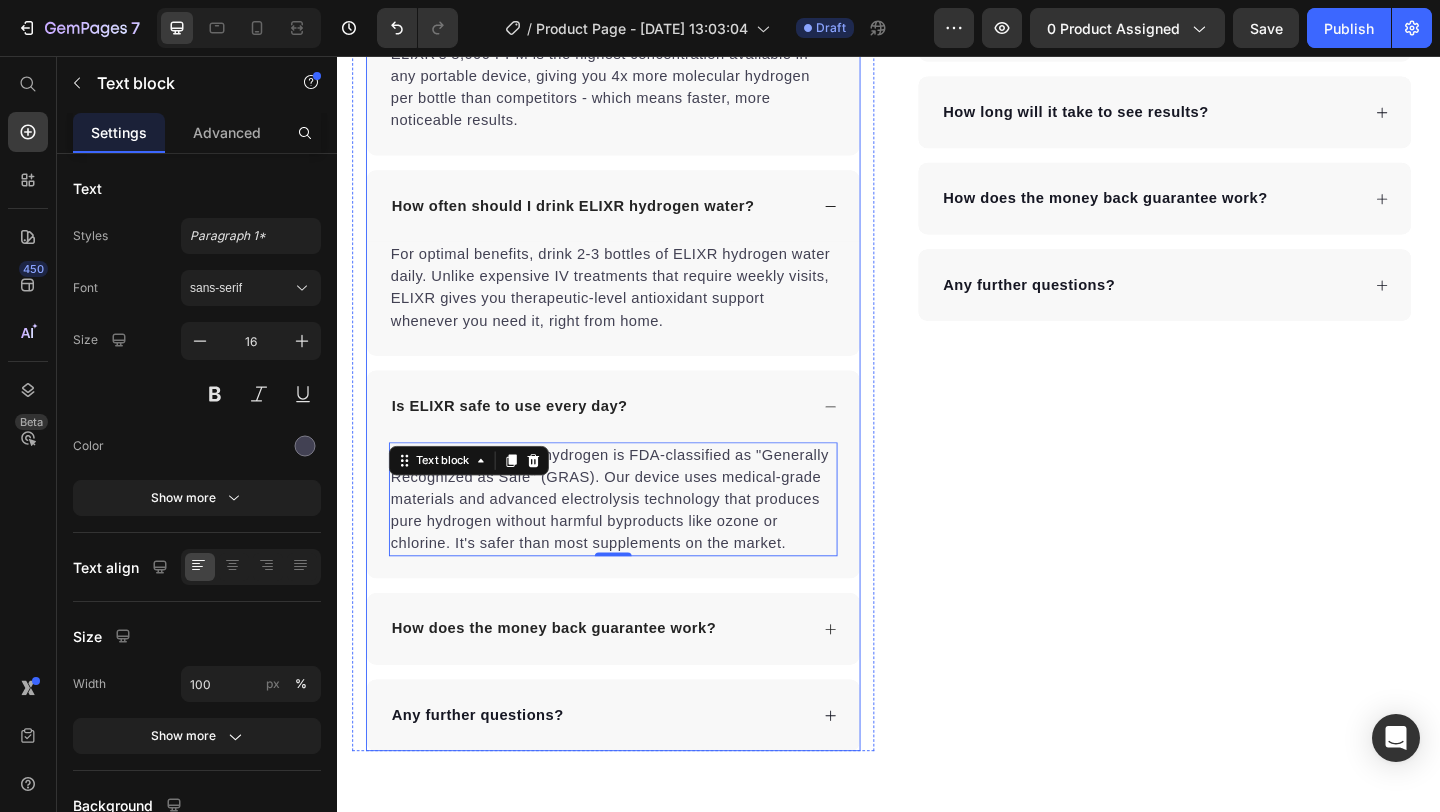click on "How does the money back guarantee work?" at bounding box center [572, 679] 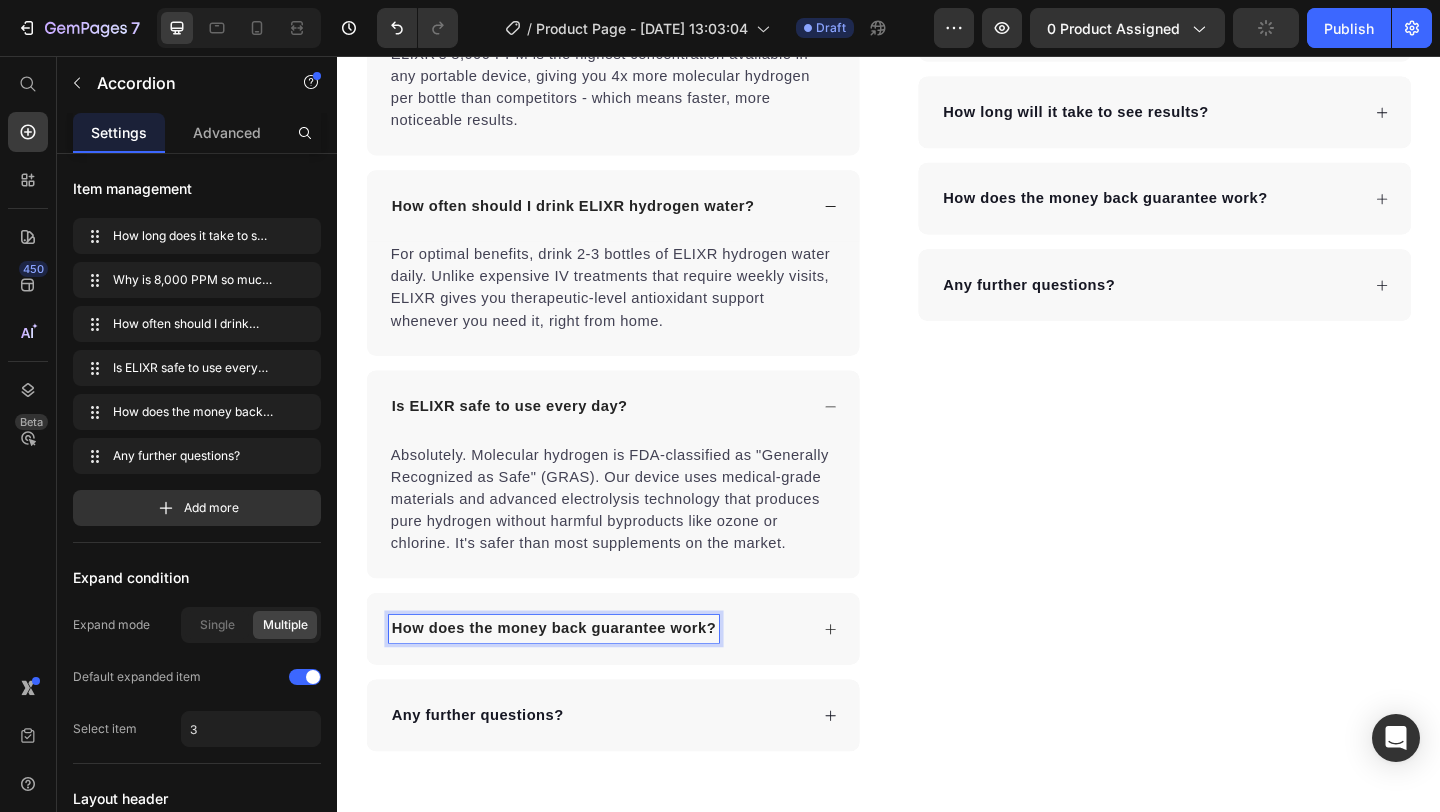 click on "How does the money back guarantee work?" at bounding box center [572, 679] 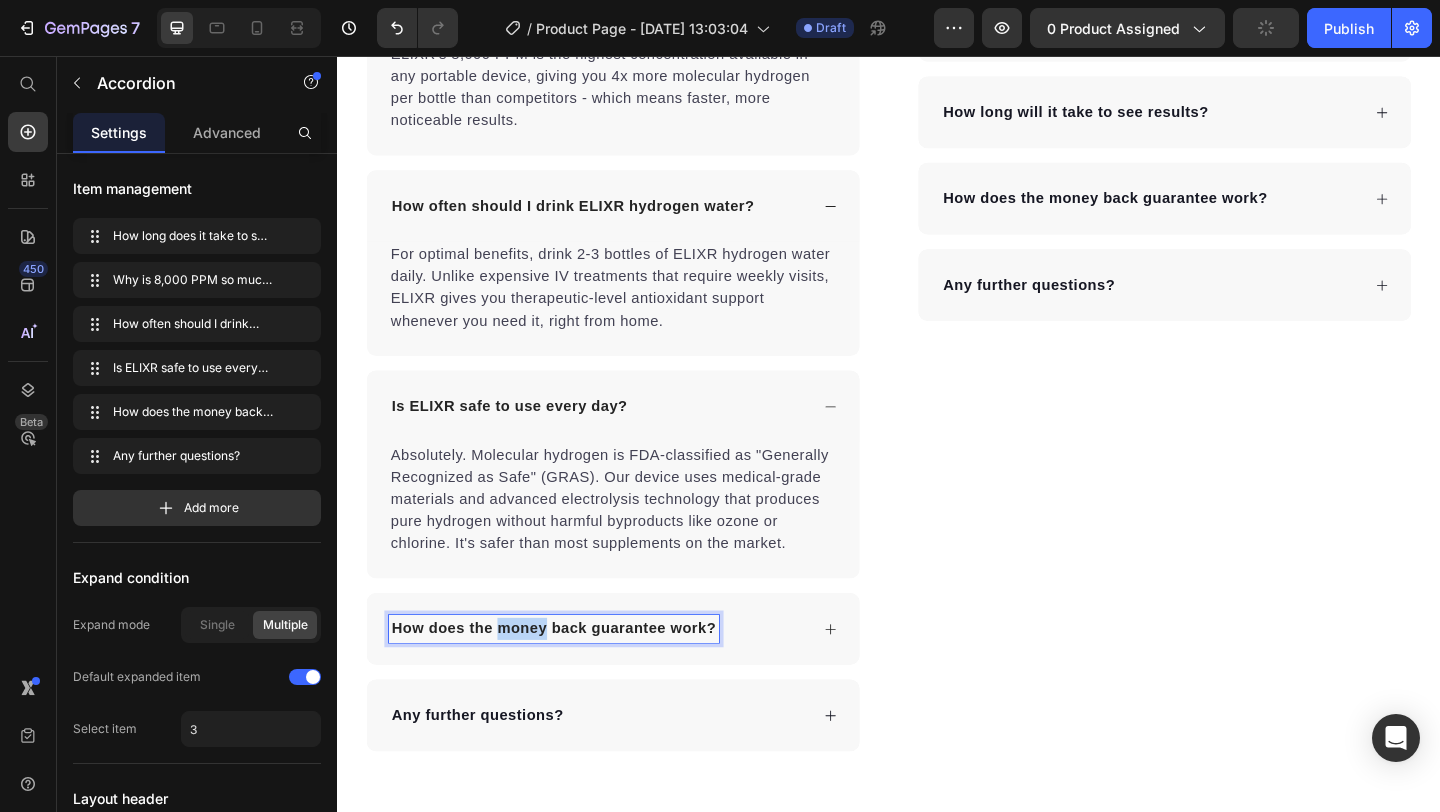 click on "How does the money back guarantee work?" at bounding box center [572, 679] 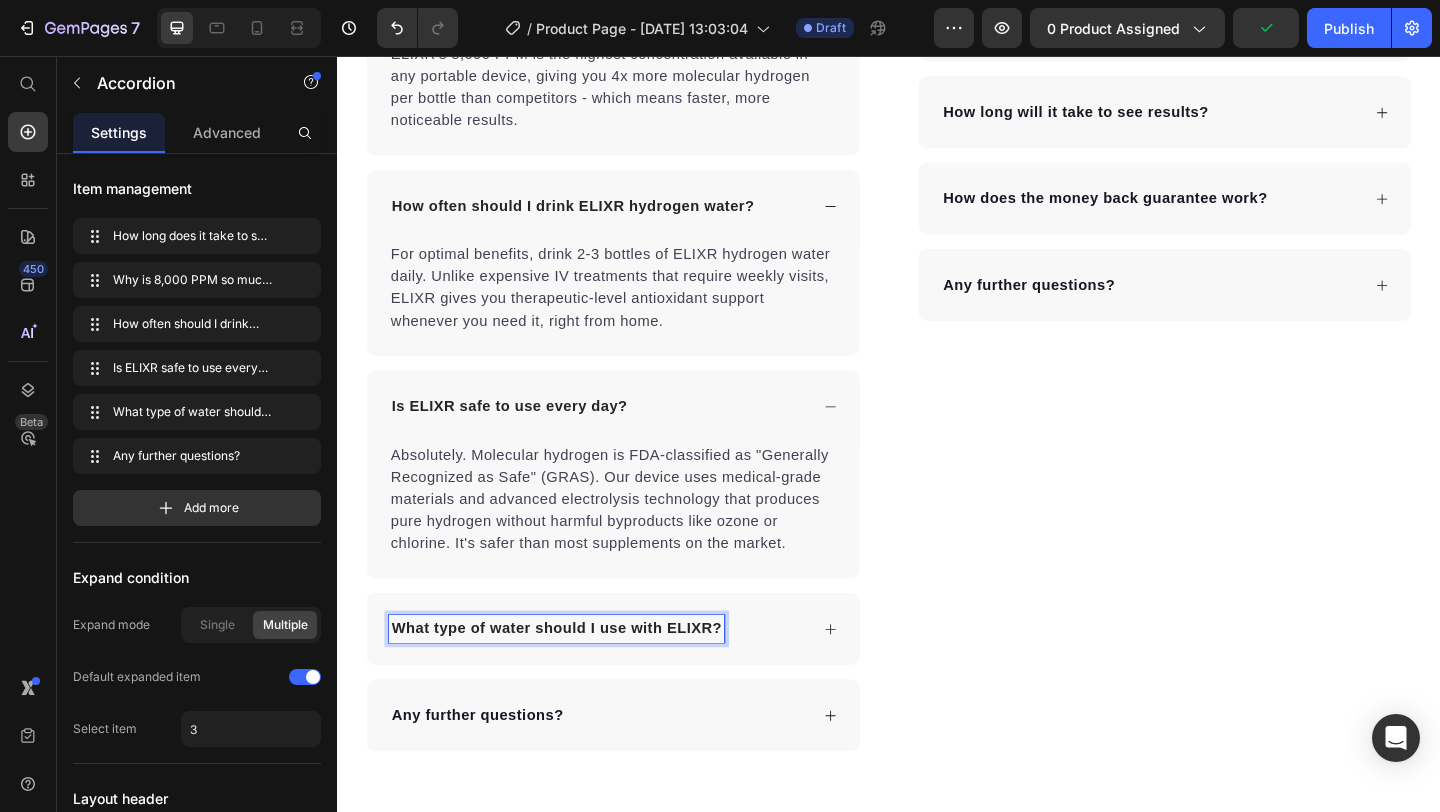 click on "What type of water should I use with ELIXR?" at bounding box center [621, 679] 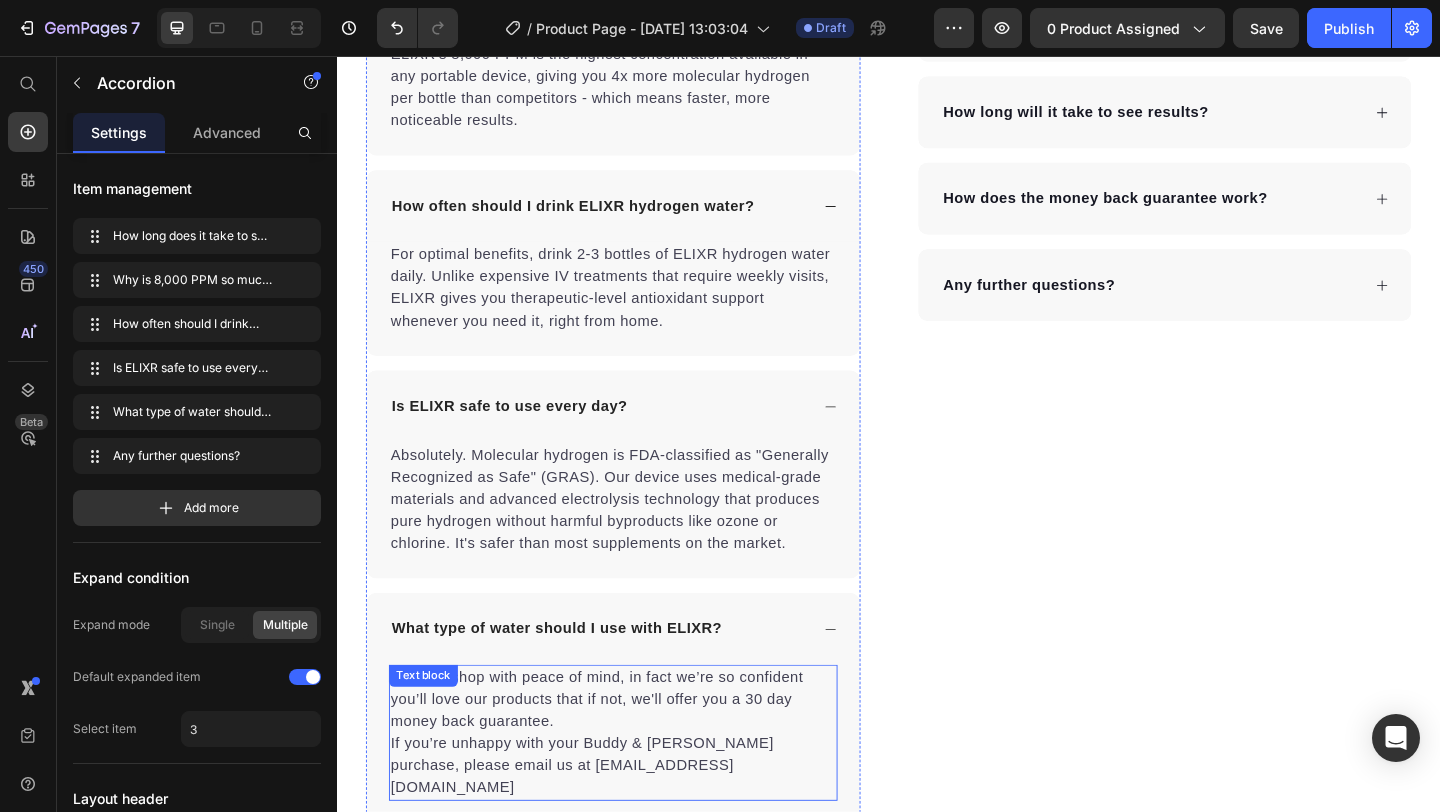 click on "You can shop with peace of mind, in fact we’re so confident you’ll love our products that if not, we'll offer you a 30 day money back guarantee. If you’re unhappy with your Buddy & Lola purchase, please email us at Support@gempet.com" at bounding box center [637, 792] 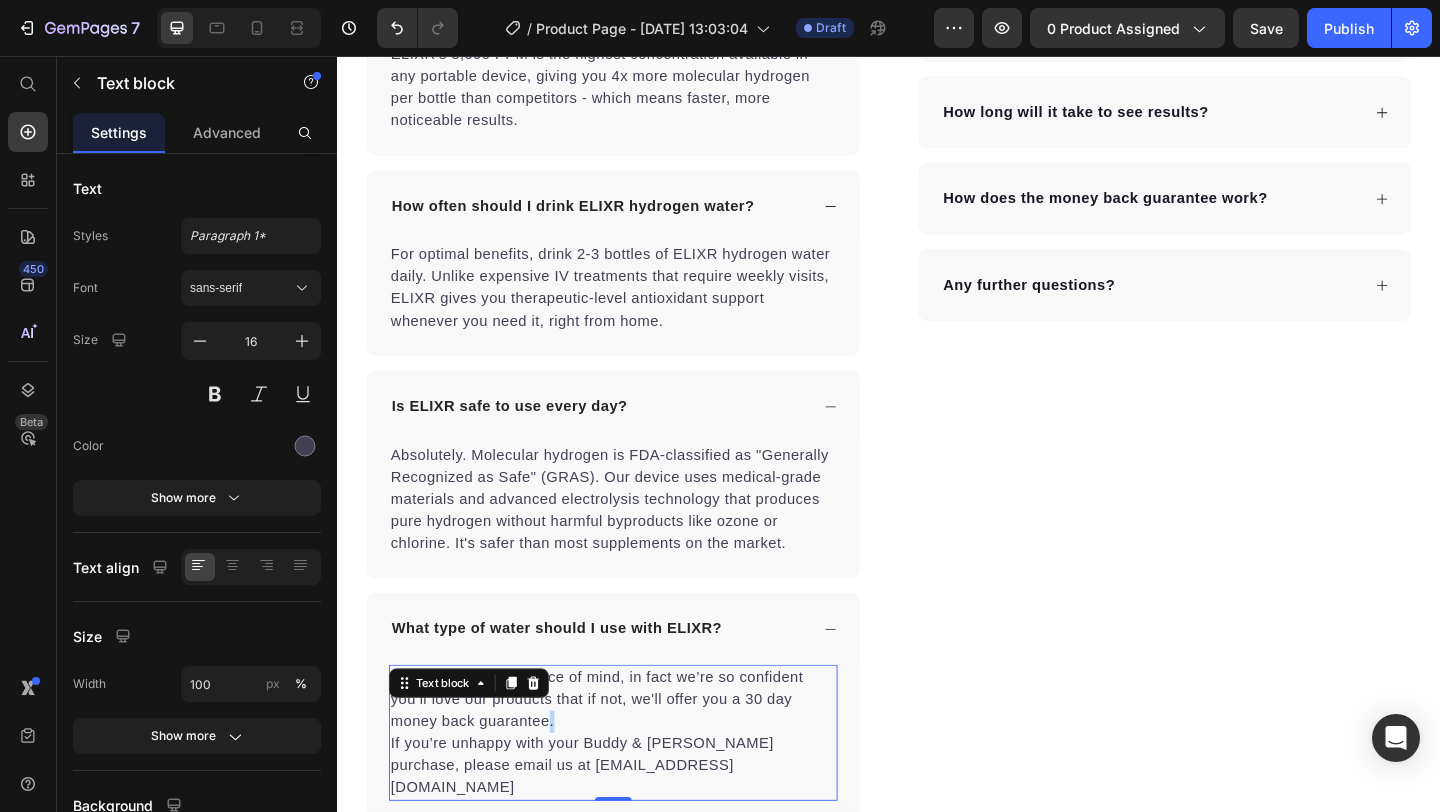 click on "You can shop with peace of mind, in fact we’re so confident you’ll love our products that if not, we'll offer you a 30 day money back guarantee. If you’re unhappy with your Buddy & Lola purchase, please email us at Support@gempet.com" at bounding box center (637, 792) 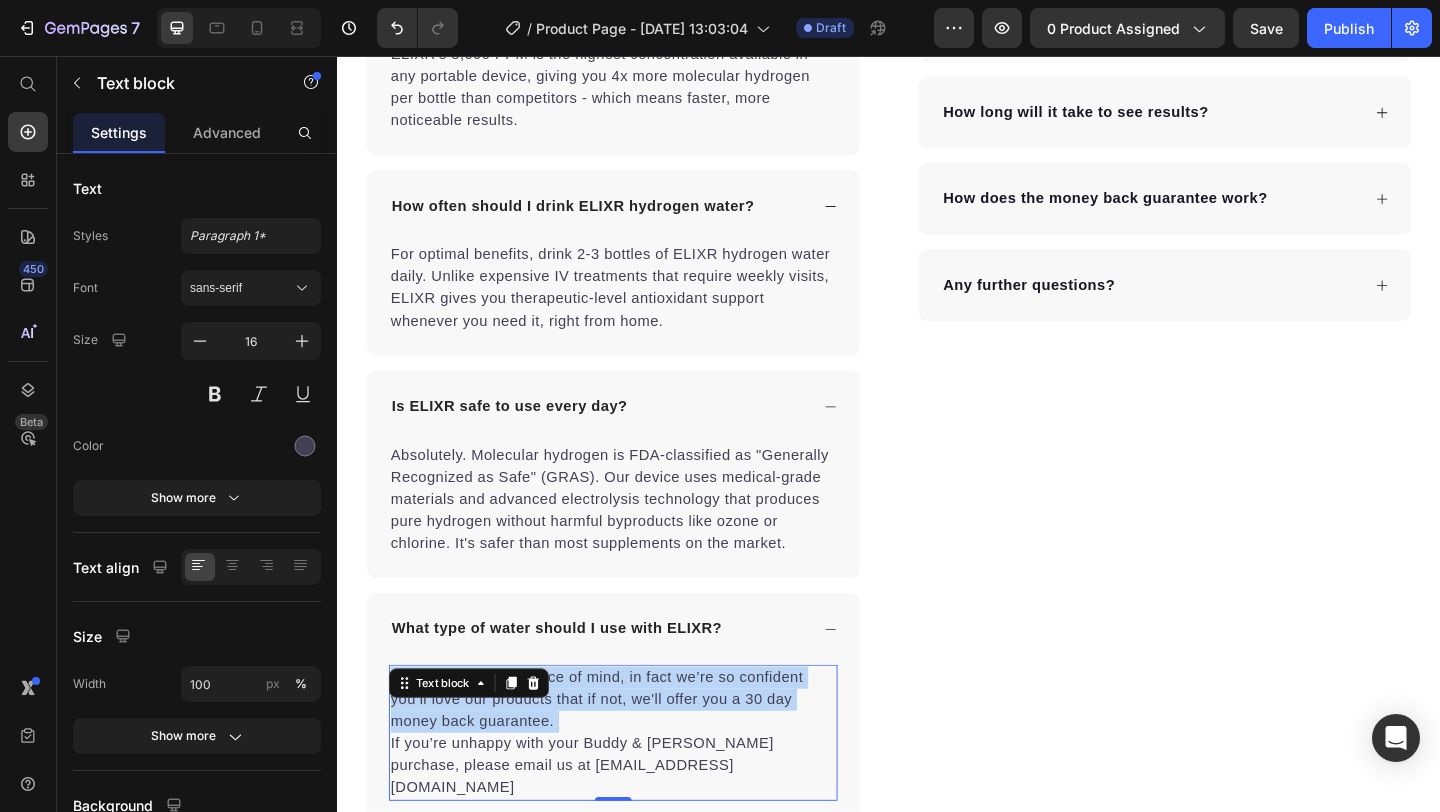 click on "You can shop with peace of mind, in fact we’re so confident you’ll love our products that if not, we'll offer you a 30 day money back guarantee. If you’re unhappy with your Buddy & Lola purchase, please email us at Support@gempet.com" at bounding box center [637, 792] 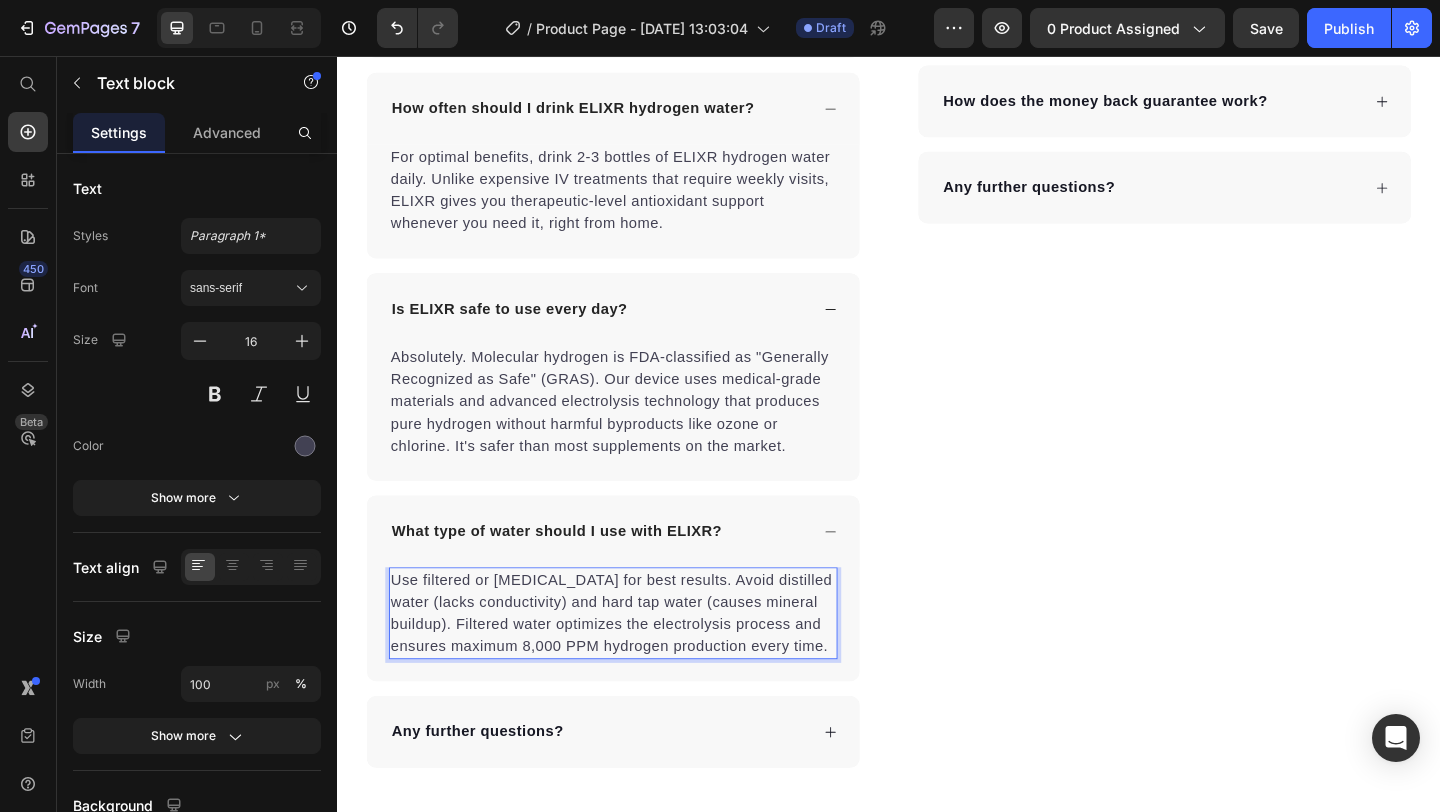 scroll, scrollTop: 6638, scrollLeft: 0, axis: vertical 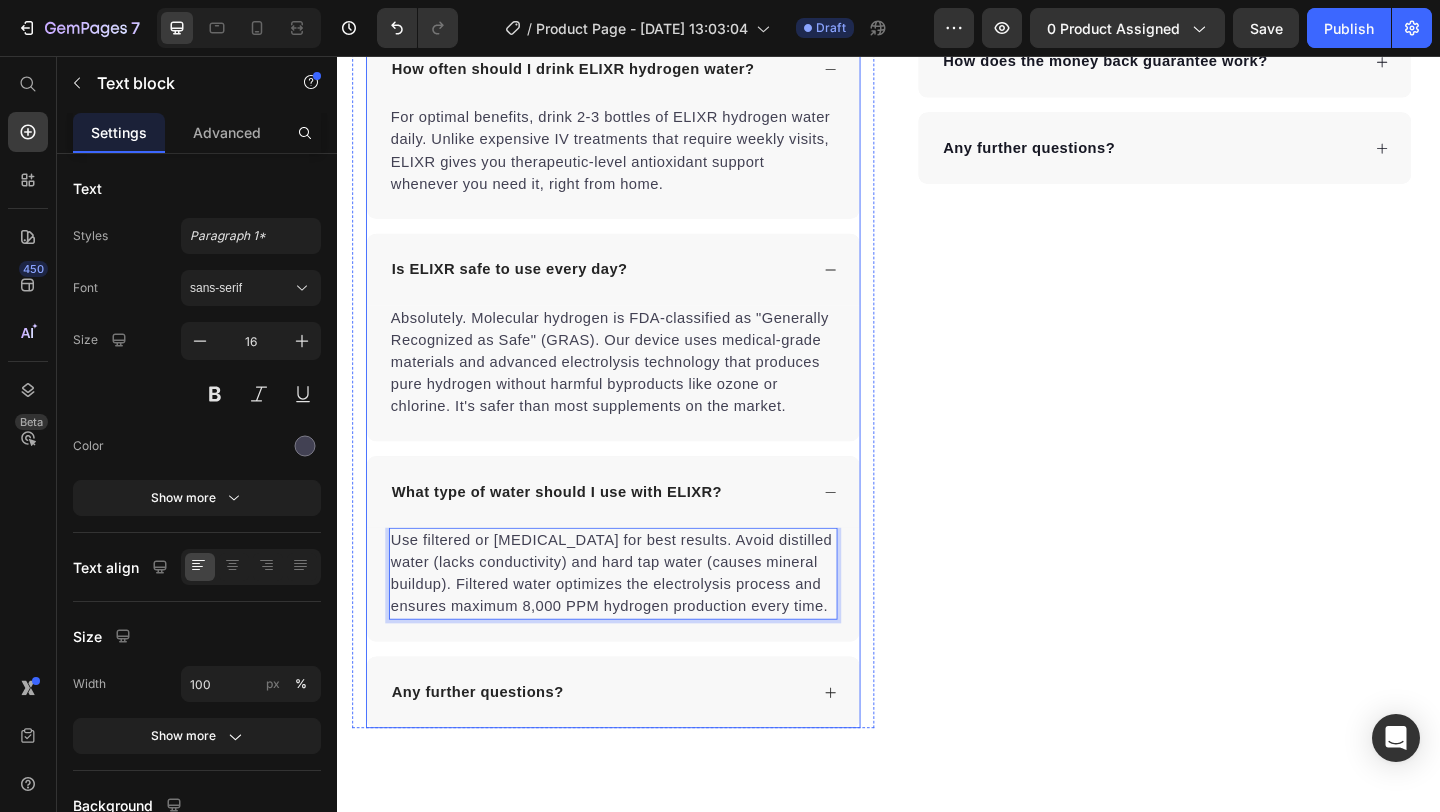 click on "Any further questions?" at bounding box center [621, 748] 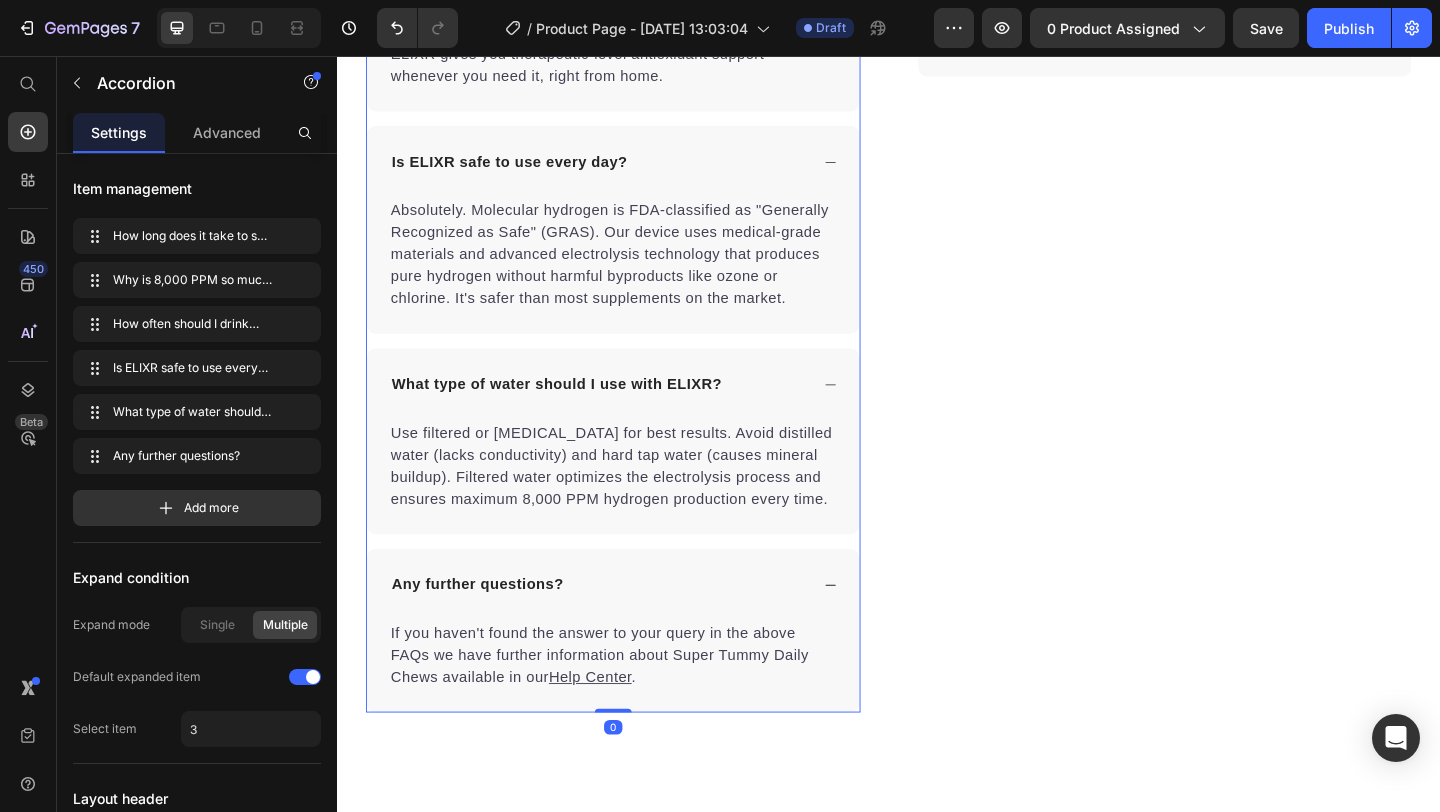 scroll, scrollTop: 6764, scrollLeft: 0, axis: vertical 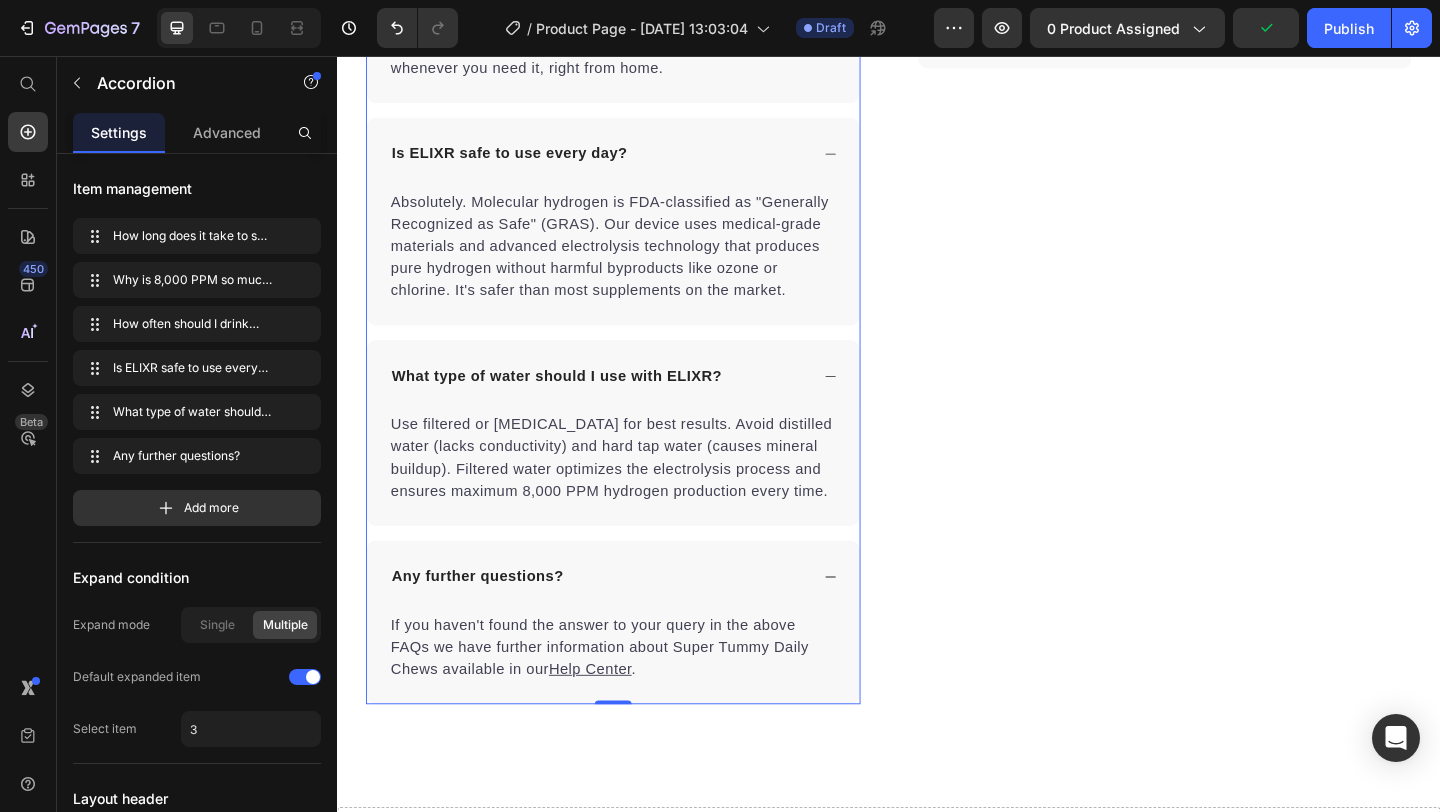 click on "Any further questions?" at bounding box center (621, 622) 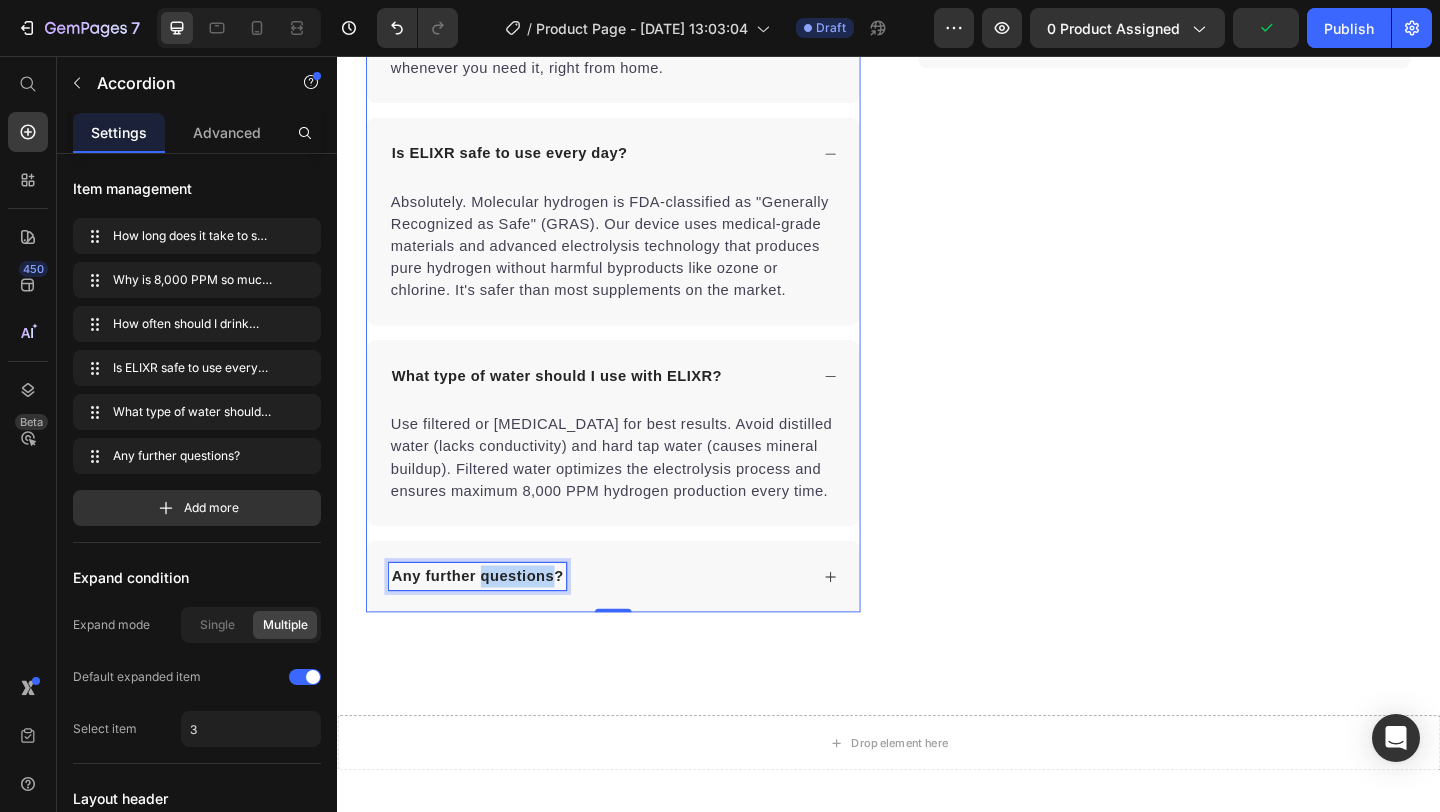 click on "Any further questions?" at bounding box center (489, 622) 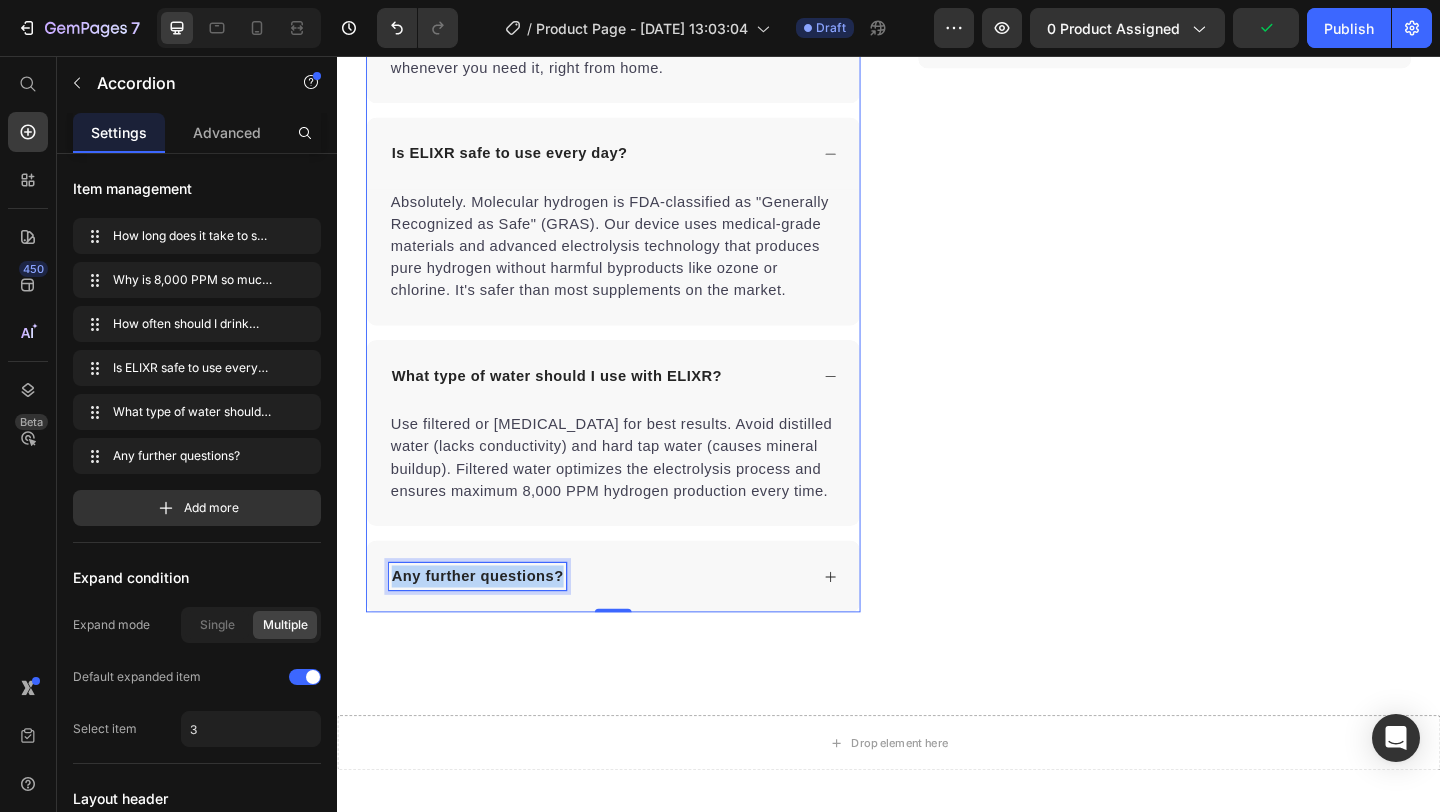 click on "Any further questions?" at bounding box center [489, 622] 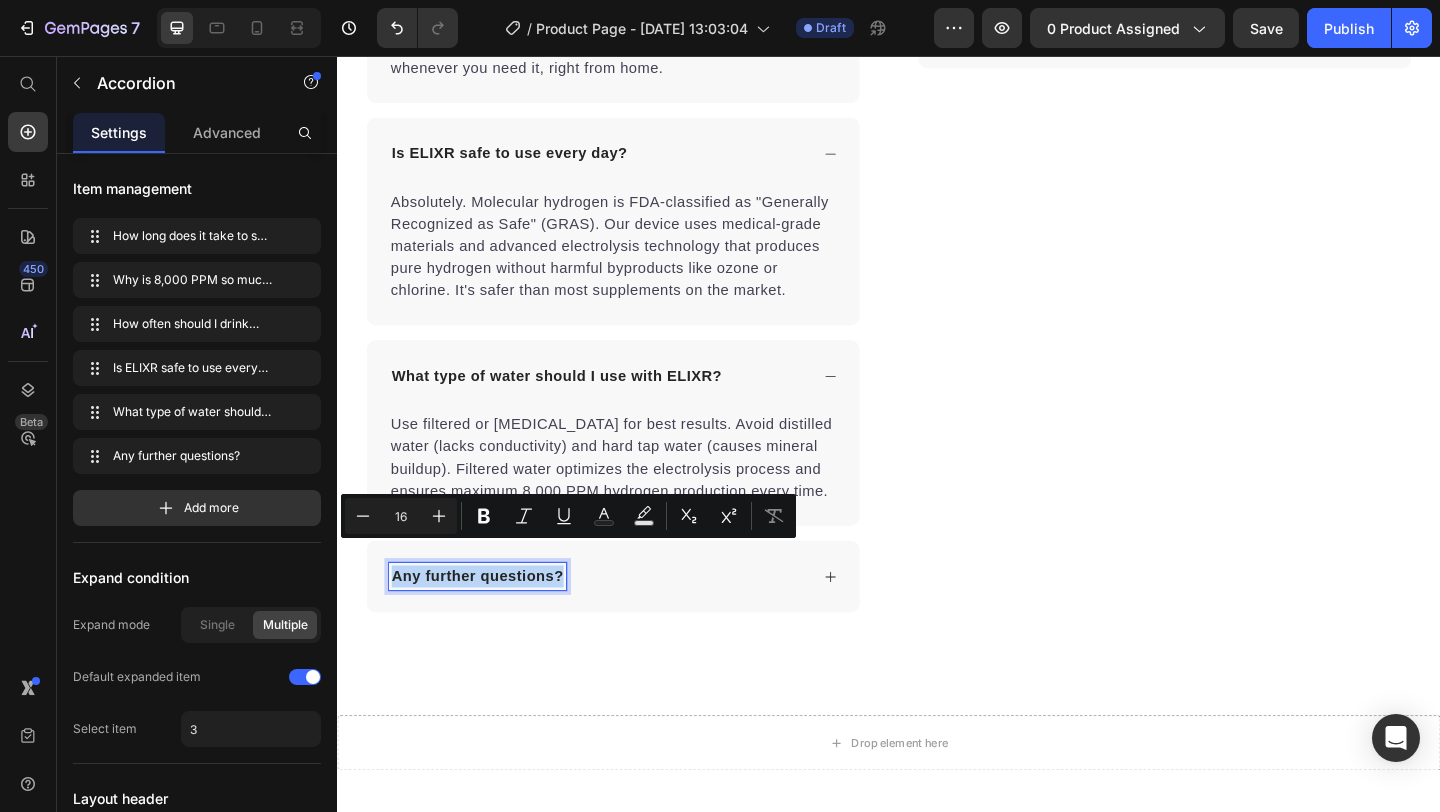 click on "Any further questions?" at bounding box center [637, 622] 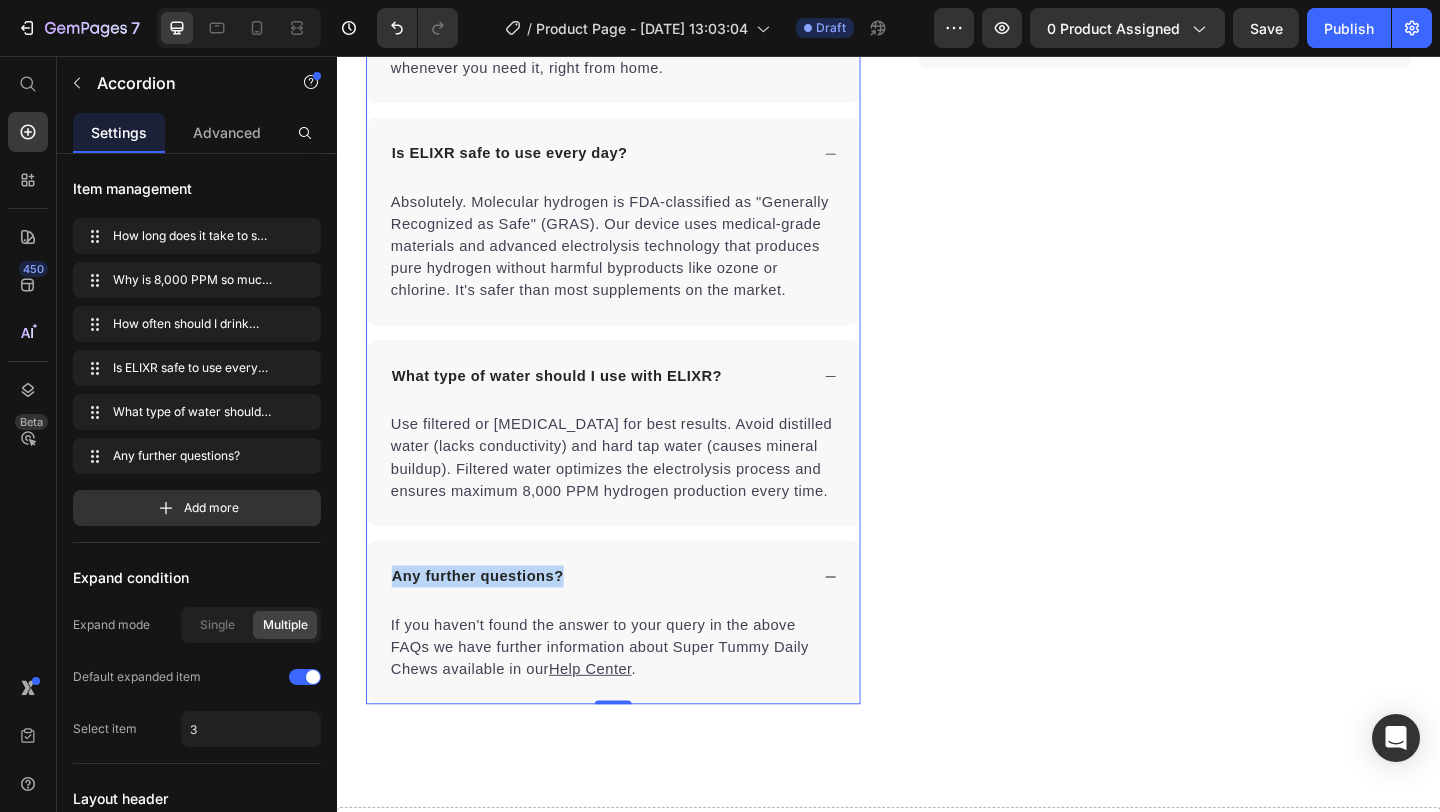 click on "Any further questions?" at bounding box center [489, 622] 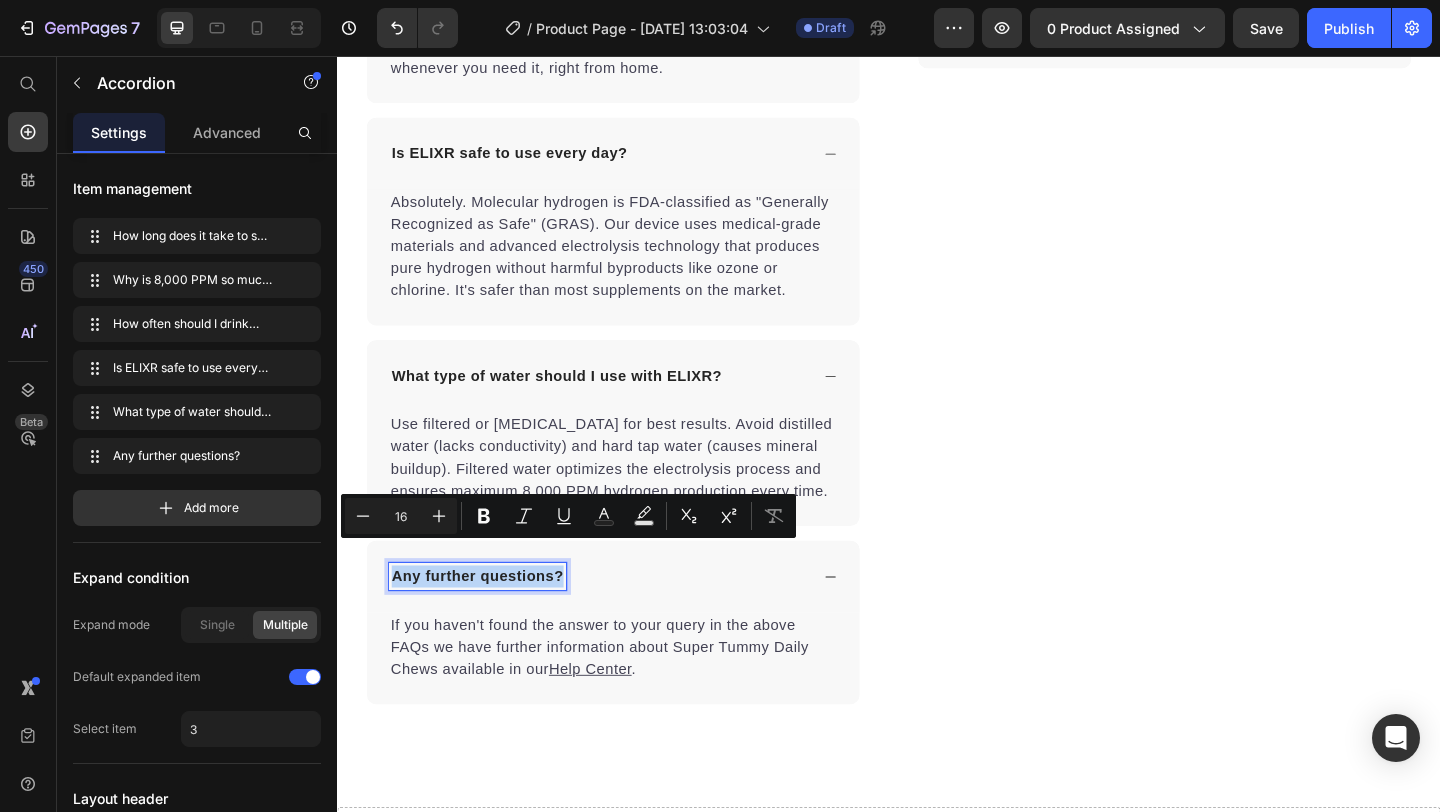 click on "Any further questions?" at bounding box center (489, 622) 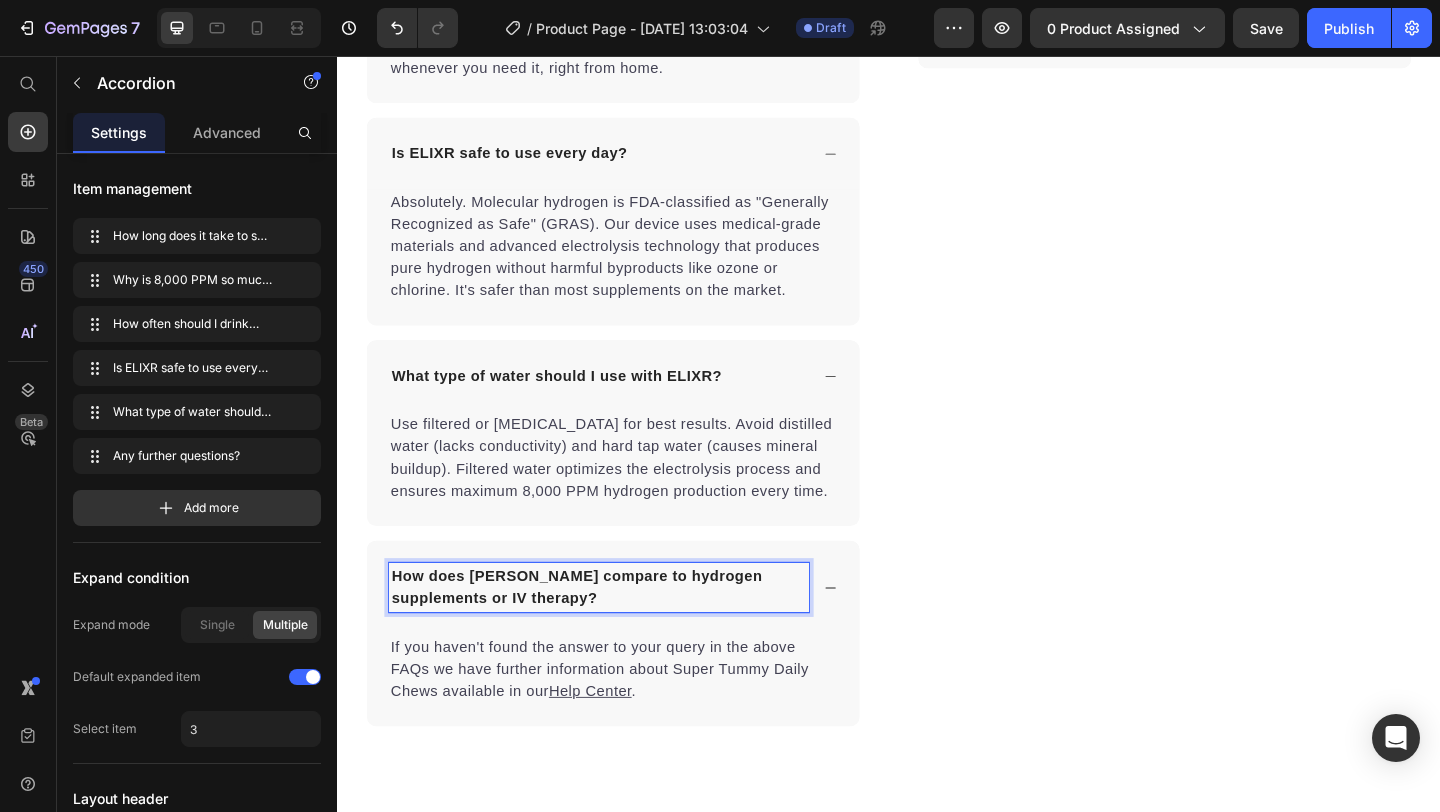 click on "If you haven't found the answer to your query in the above FAQs we have further information about Super Tummy Daily Chews available in our  Help Center ." at bounding box center [637, 723] 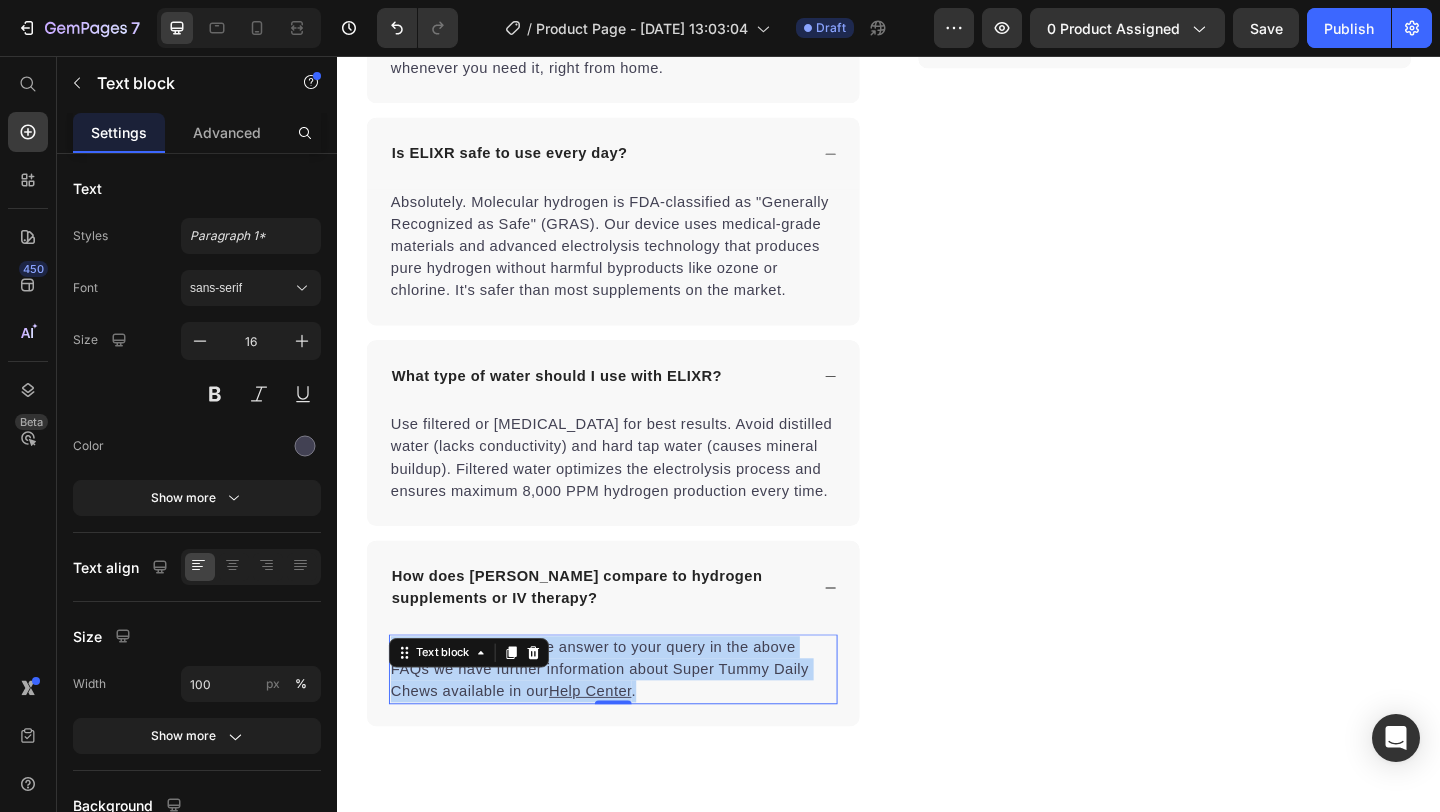 click on "If you haven't found the answer to your query in the above FAQs we have further information about Super Tummy Daily Chews available in our  Help Center ." at bounding box center [637, 723] 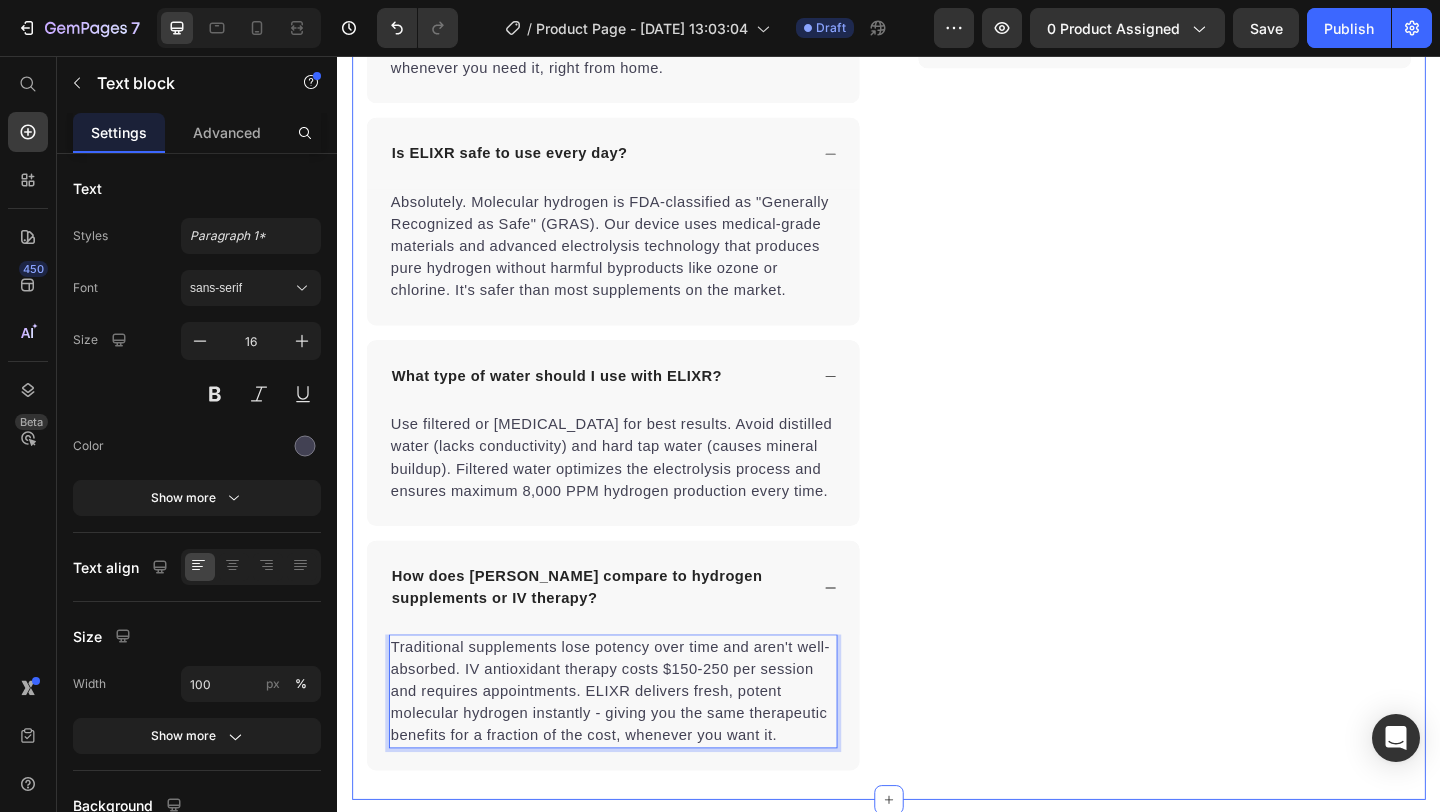 click on "Can Petpure plate be used on a regular basis?
Can Petpure plate be given to pregnant & nursing dogs?
Will my dog like the taste? Made from all-natural ingredients, this flavouring is allergen-free, contains no artificial nasties and is 100% safe for canine consumption. Your dog will love the chicken and bacon flavour, too! Text block
How long will it take to see results?
How does the money back guarantee work?
Any further questions? Accordion Row" at bounding box center [1237, 103] 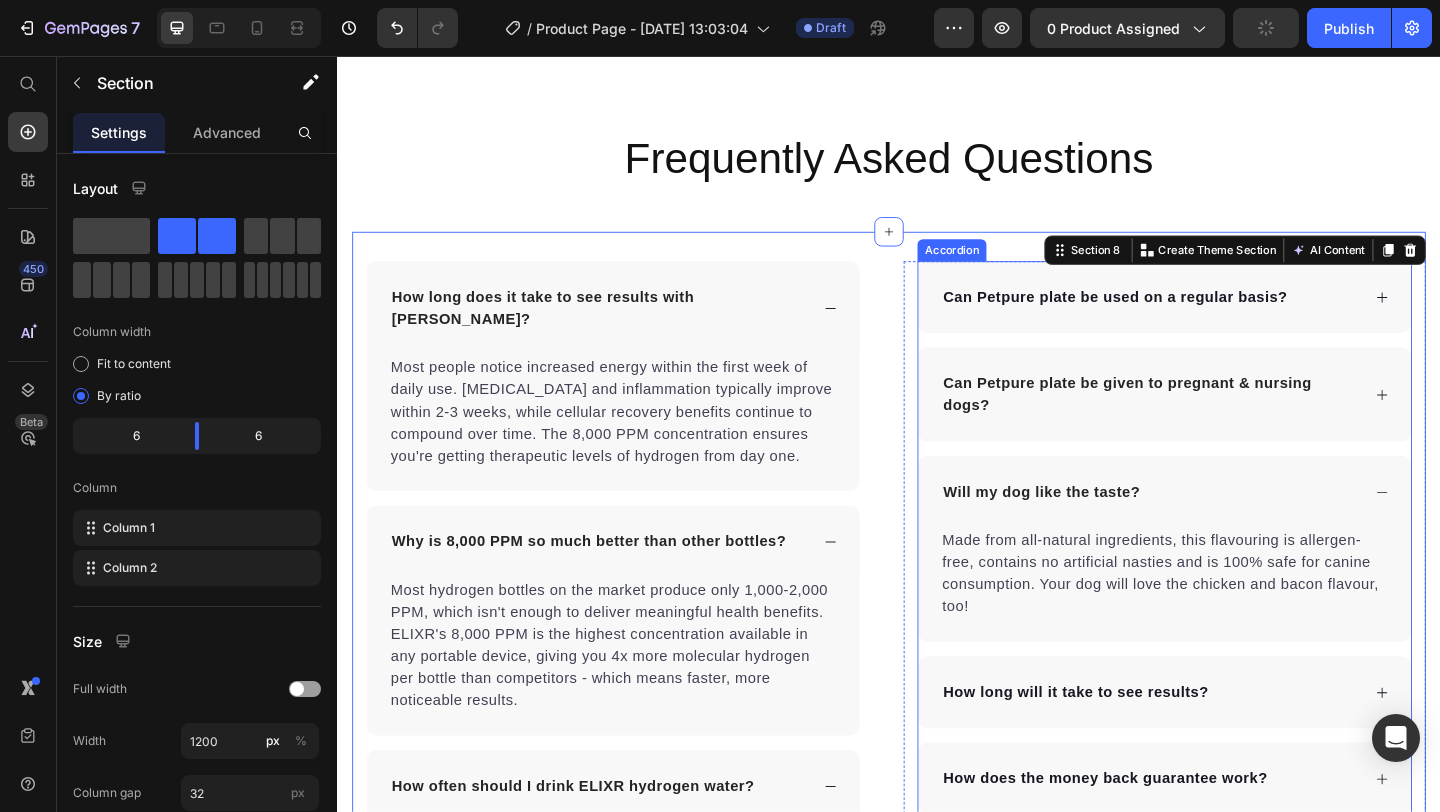 scroll, scrollTop: 5857, scrollLeft: 0, axis: vertical 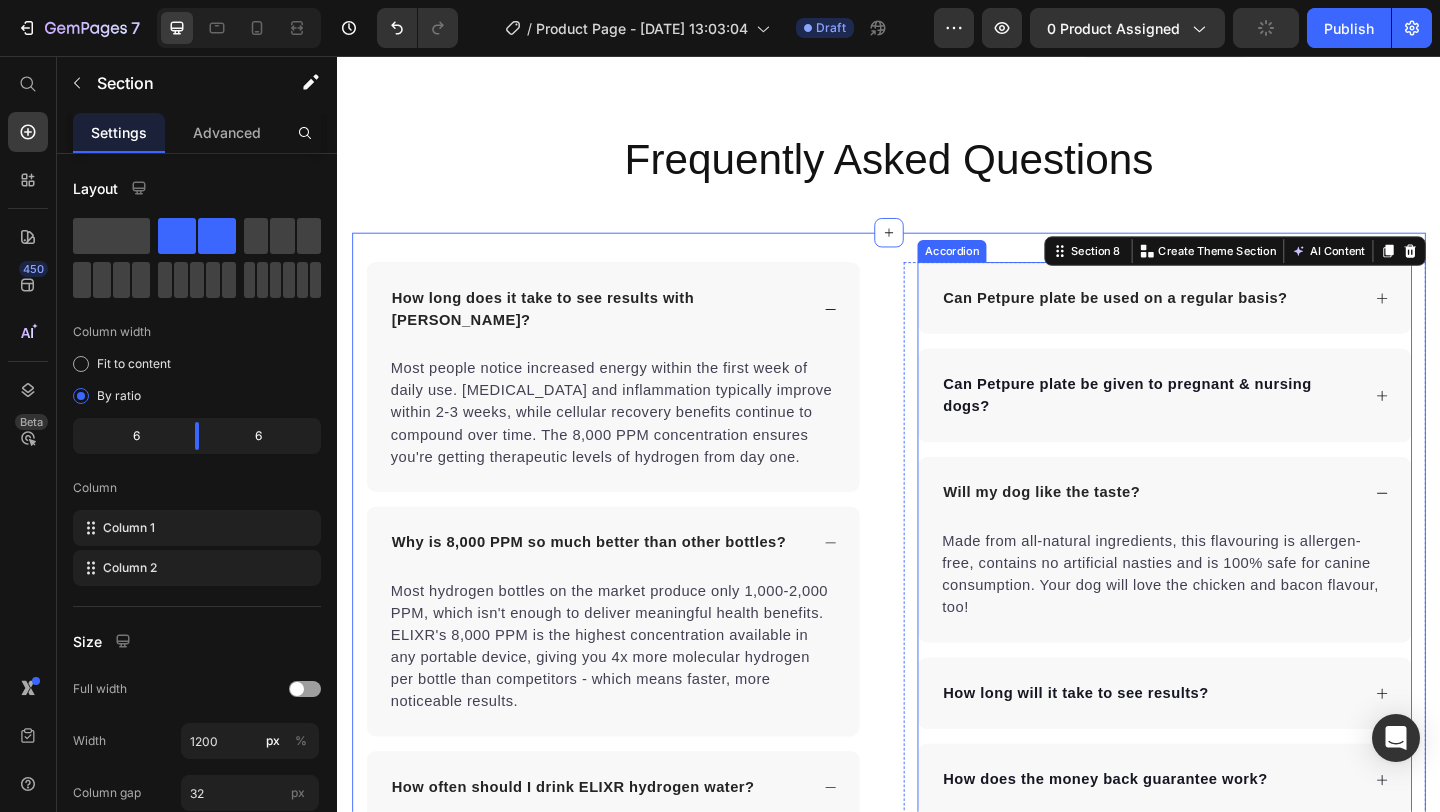 click on "Can Petpure plate be used on a regular basis?" at bounding box center (1183, 319) 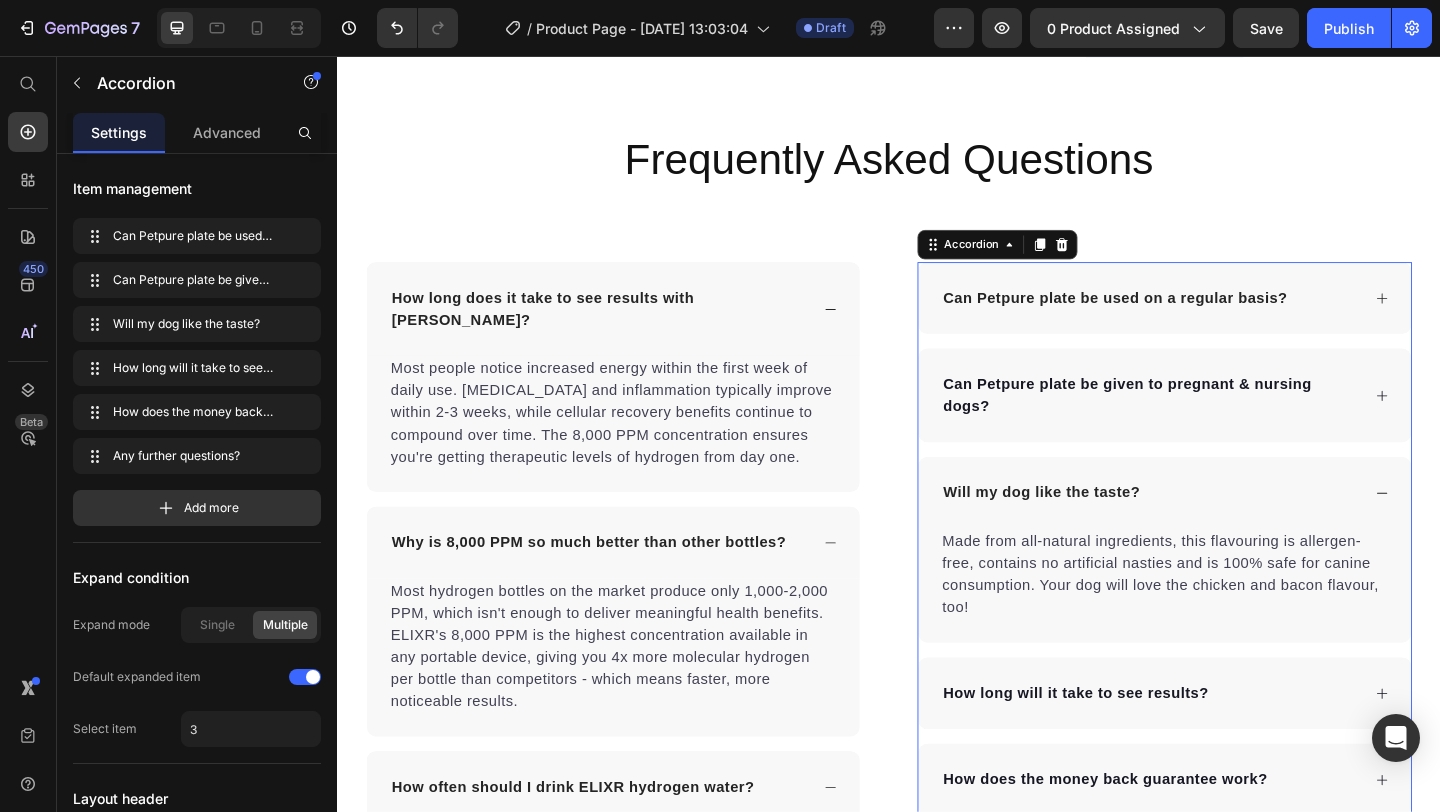 click on "Can Petpure plate be used on a regular basis?" at bounding box center (1183, 319) 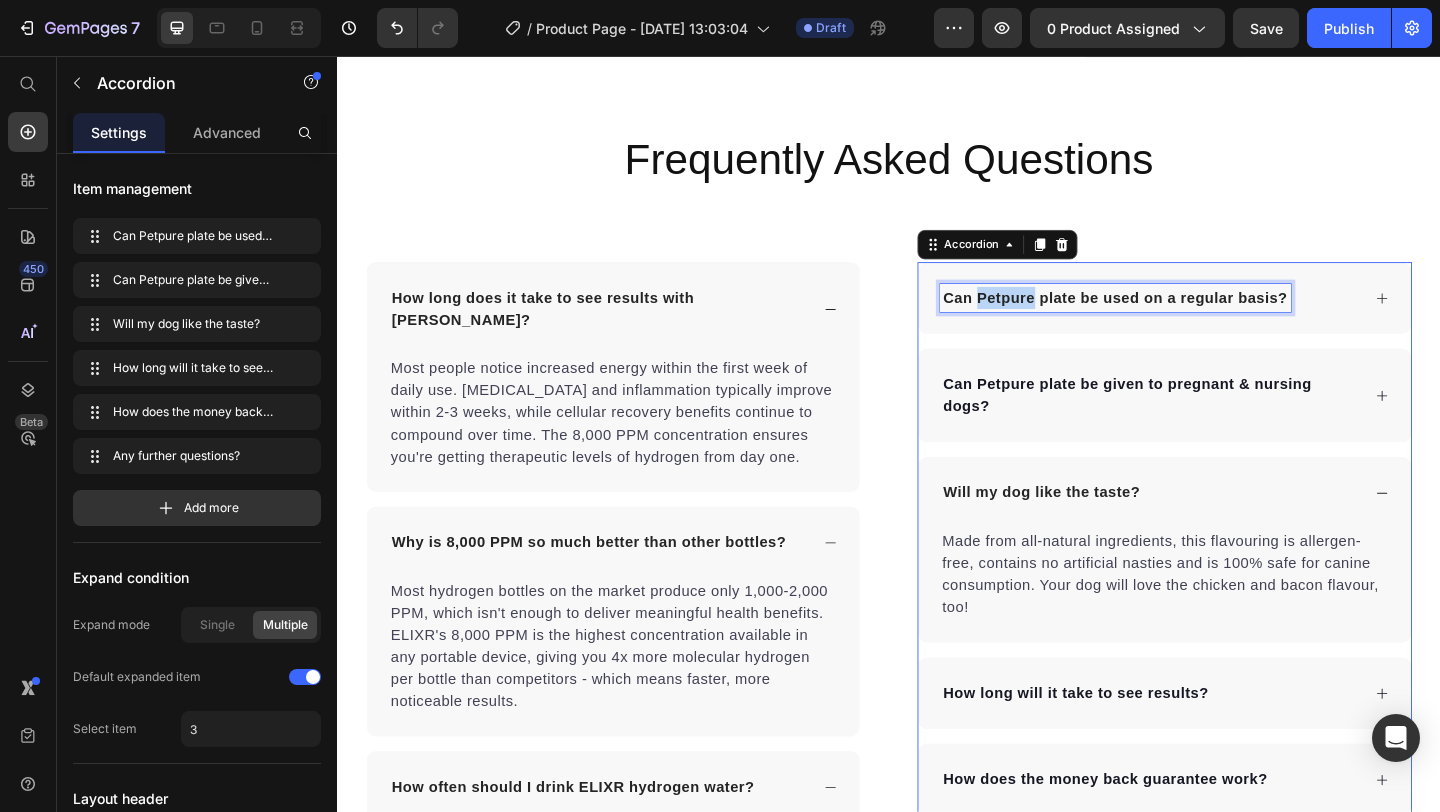 click on "Can Petpure plate be used on a regular basis?" at bounding box center [1183, 319] 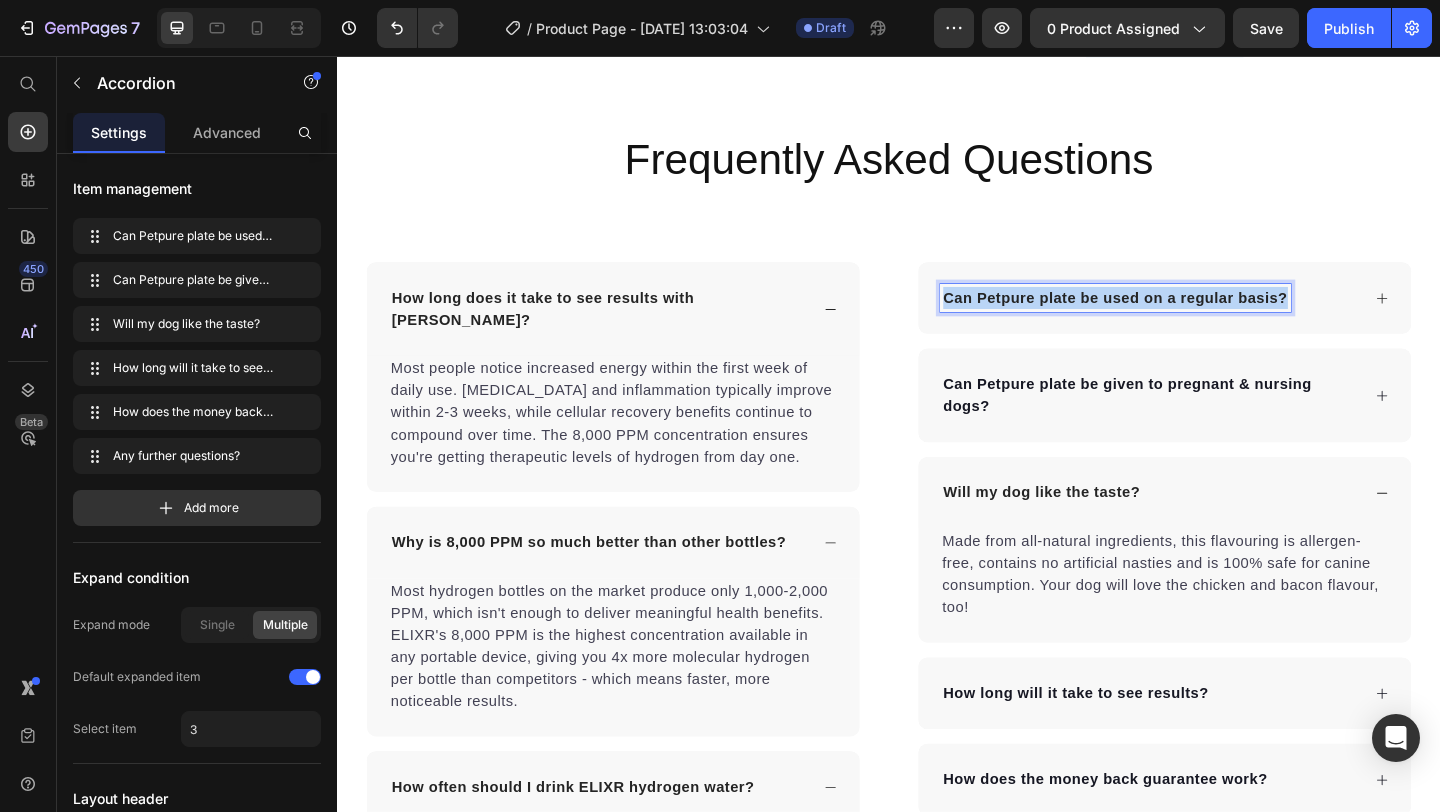 click on "Can Petpure plate be used on a regular basis?" at bounding box center (1183, 319) 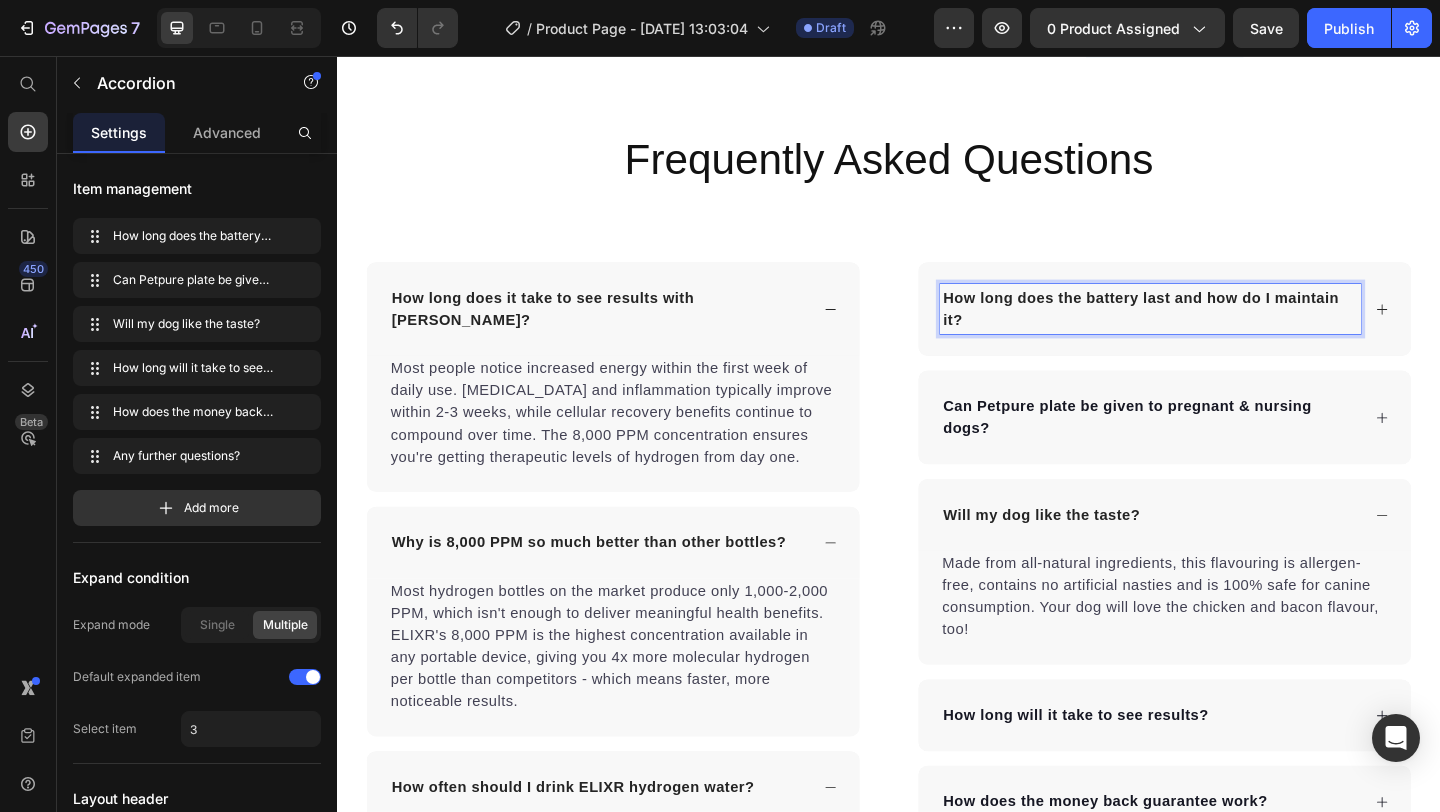 click on "How long does the battery last and how do I maintain it?" at bounding box center (1237, 331) 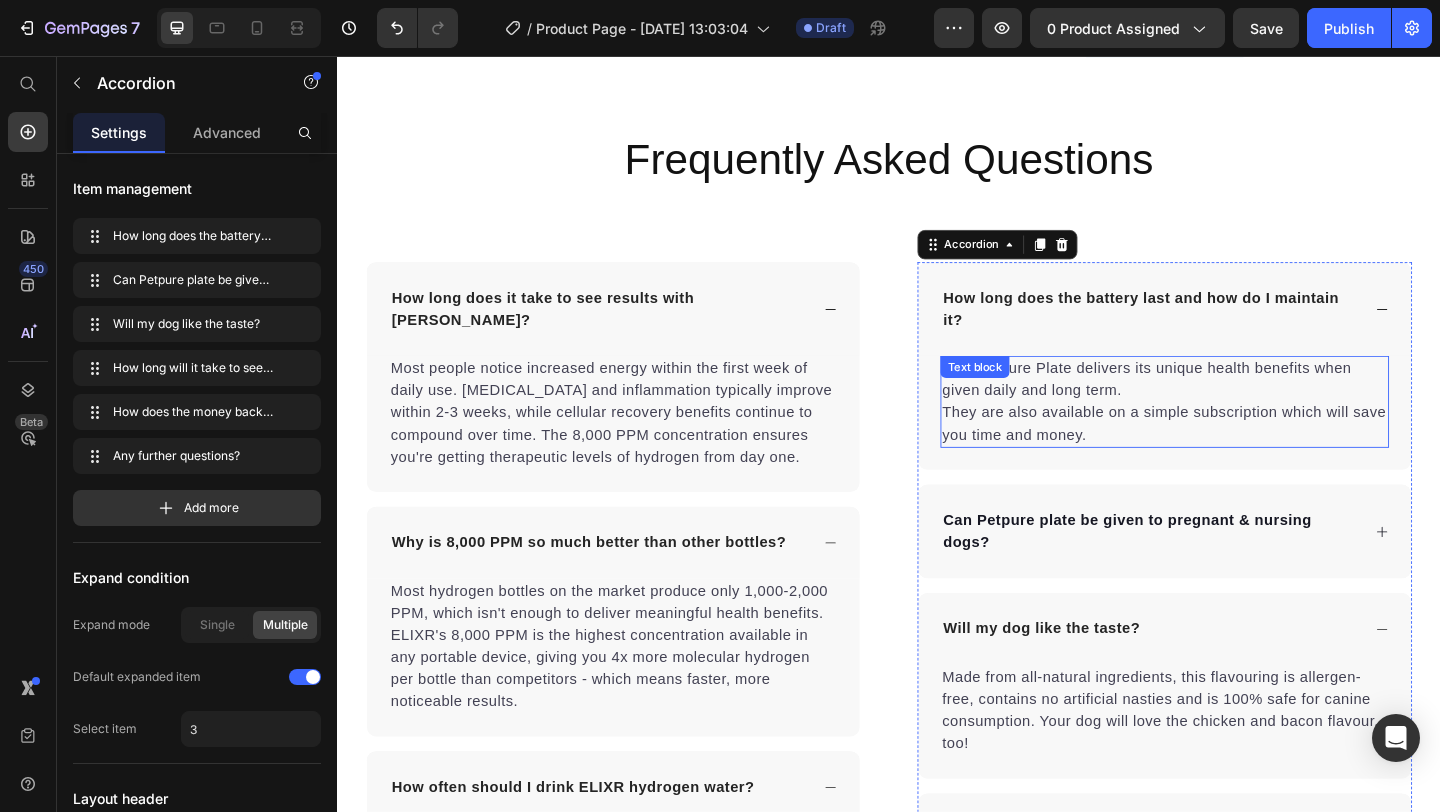 click on "Yes, Petpure Plate delivers its unique health benefits when given daily and long term. They are also available on a simple subscription which will save you time and money." at bounding box center [1237, 432] 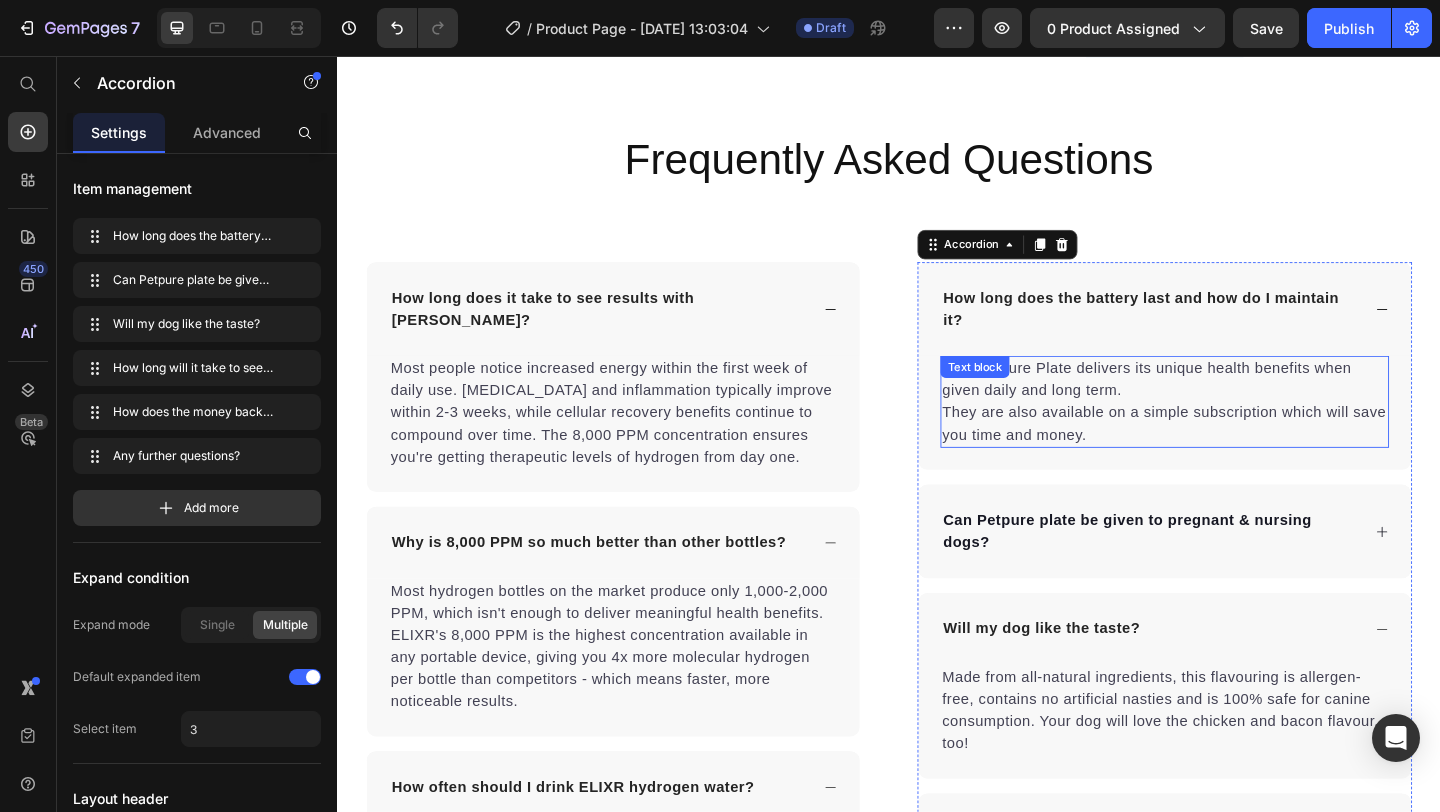 click on "Yes, Petpure Plate delivers its unique health benefits when given daily and long term. They are also available on a simple subscription which will save you time and money." at bounding box center (1237, 432) 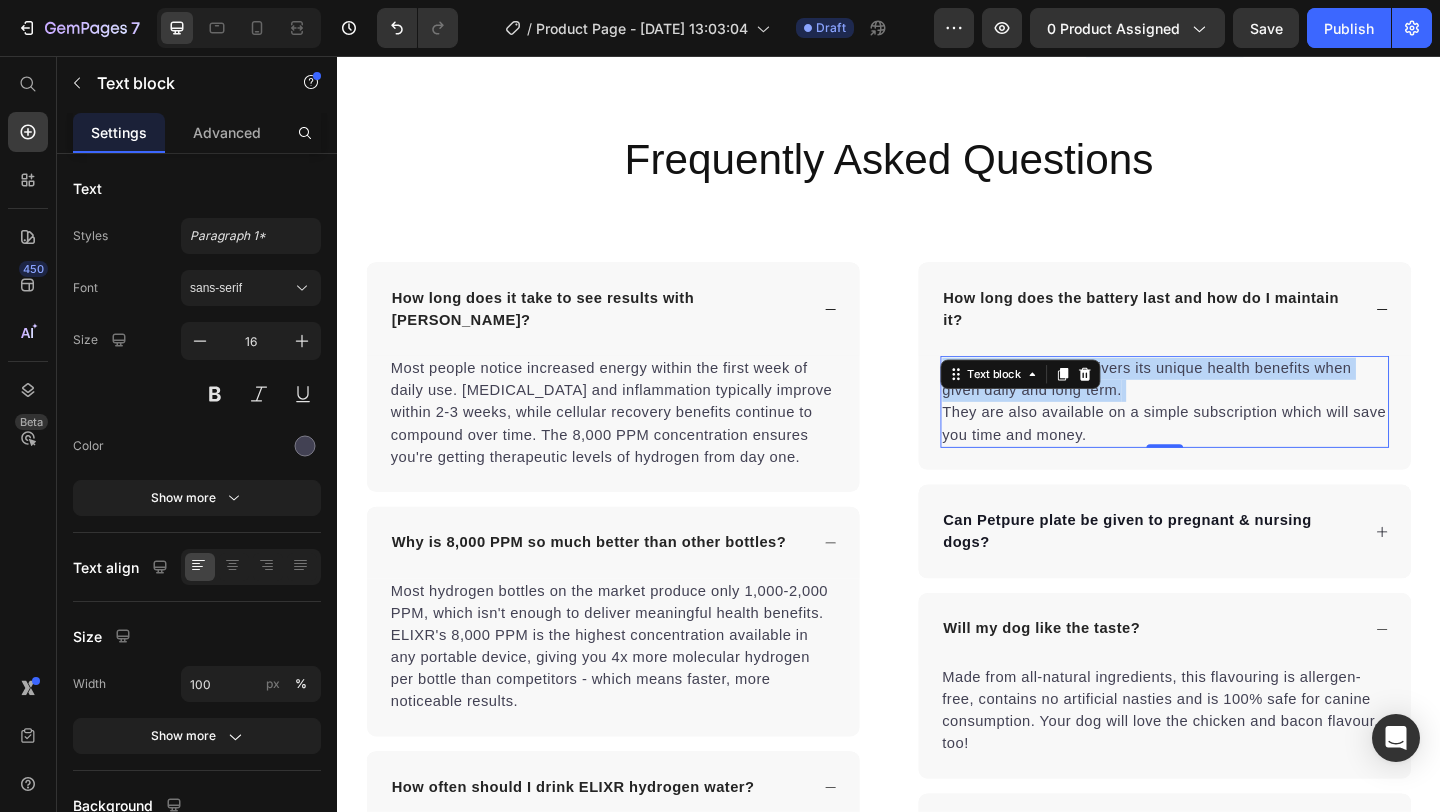 click on "Yes, Petpure Plate delivers its unique health benefits when given daily and long term. They are also available on a simple subscription which will save you time and money." at bounding box center (1237, 432) 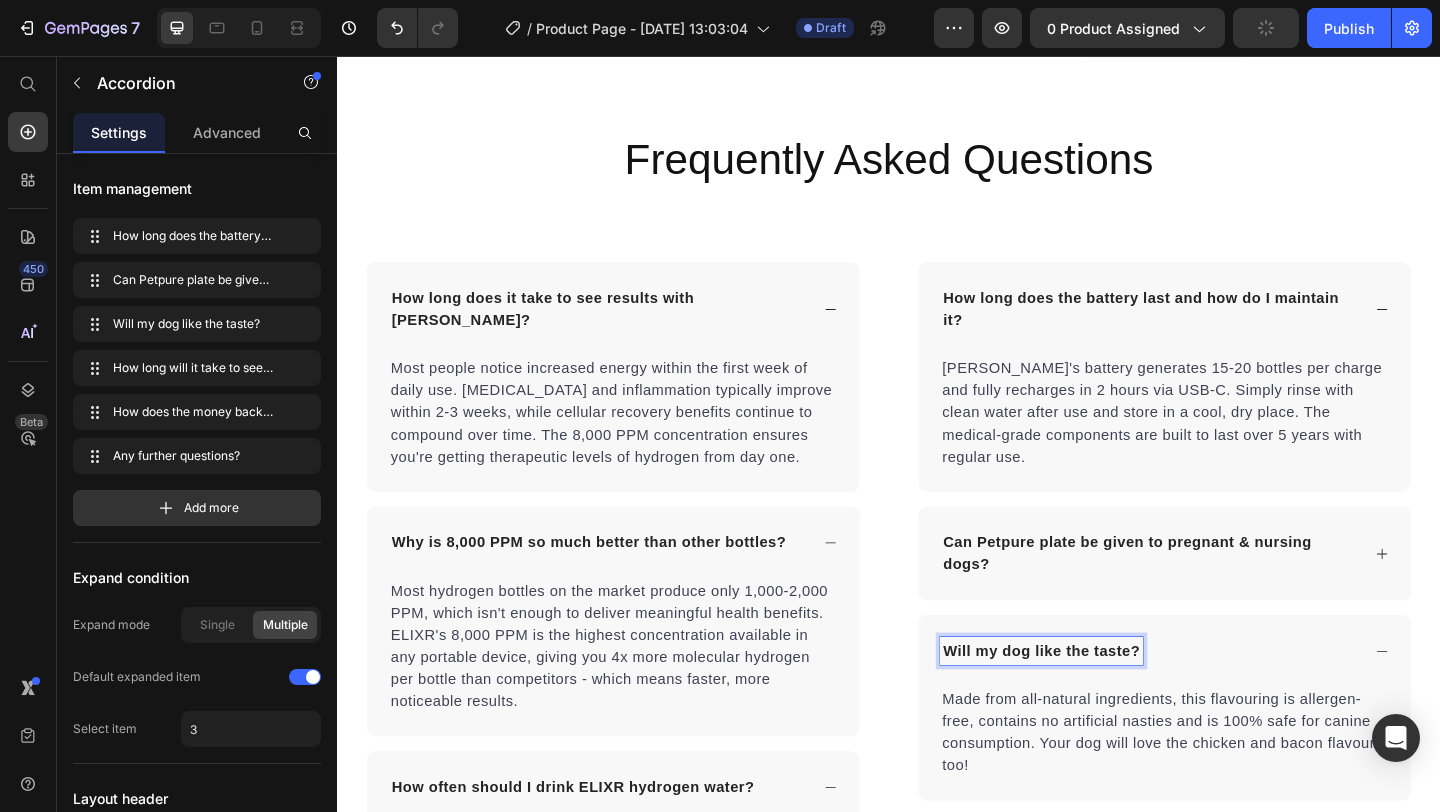 click on "Will my dog like the taste?" at bounding box center (1103, 703) 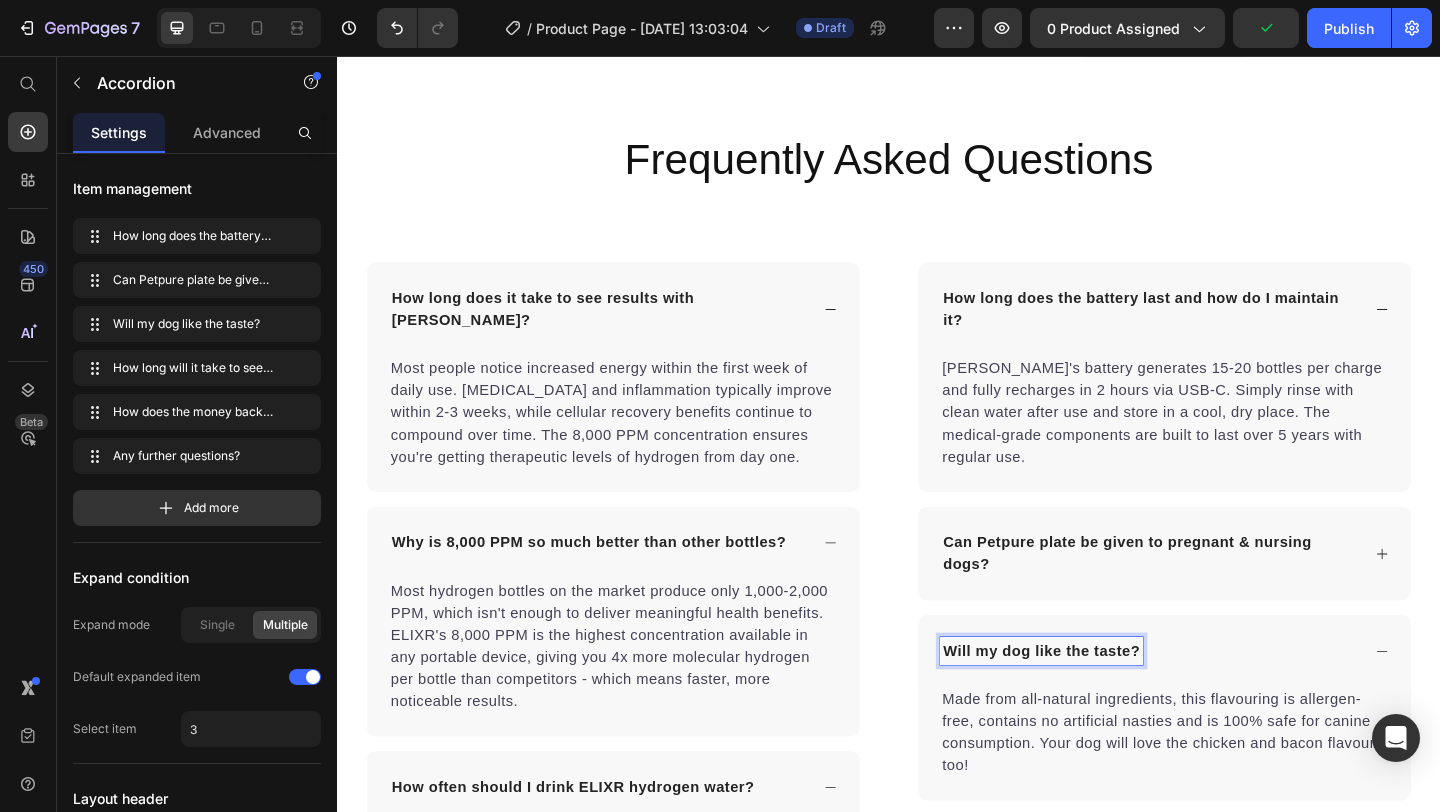 click on "Can Petpure plate be given to pregnant & nursing dogs?" at bounding box center [1221, 597] 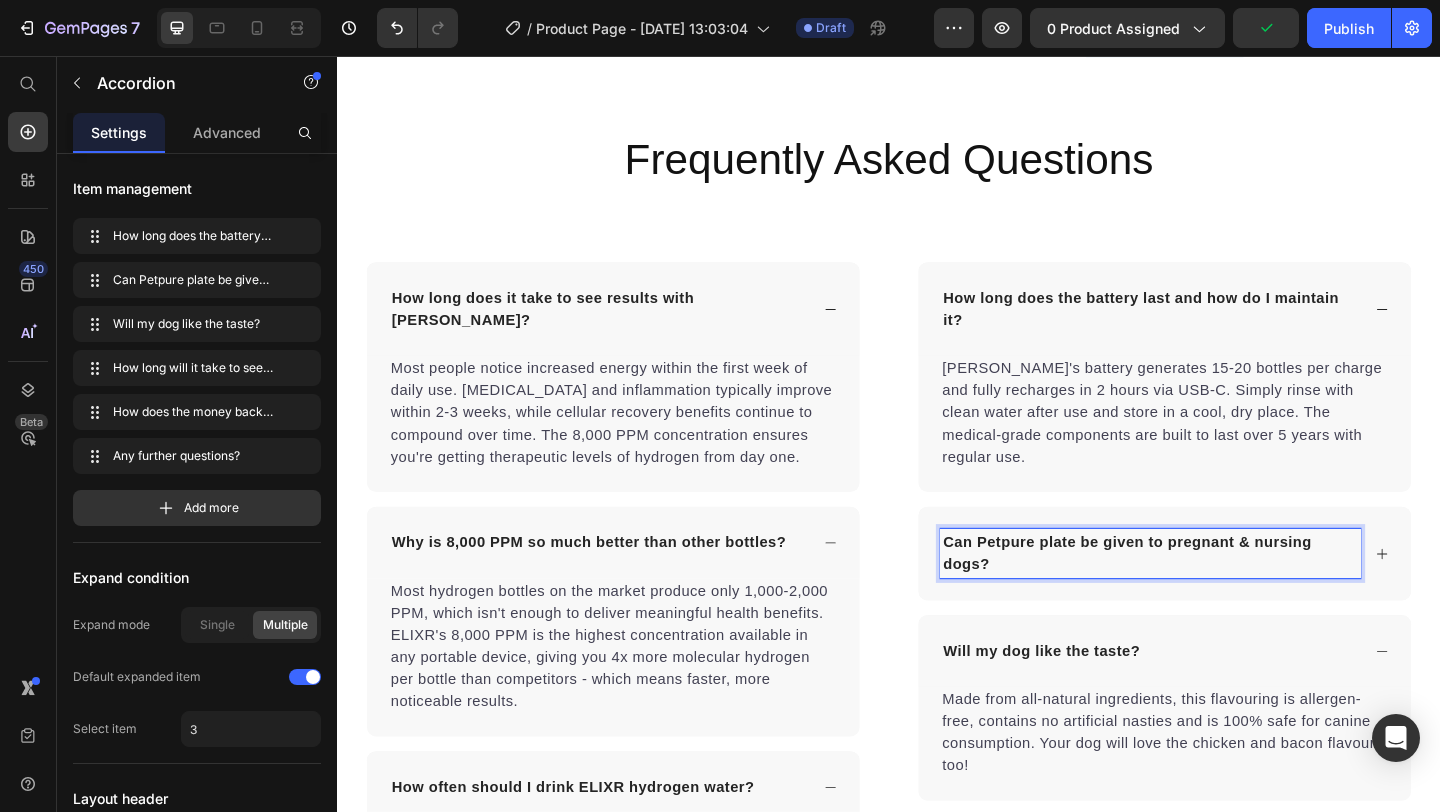 click on "Can Petpure plate be given to pregnant & nursing dogs?" at bounding box center (1221, 597) 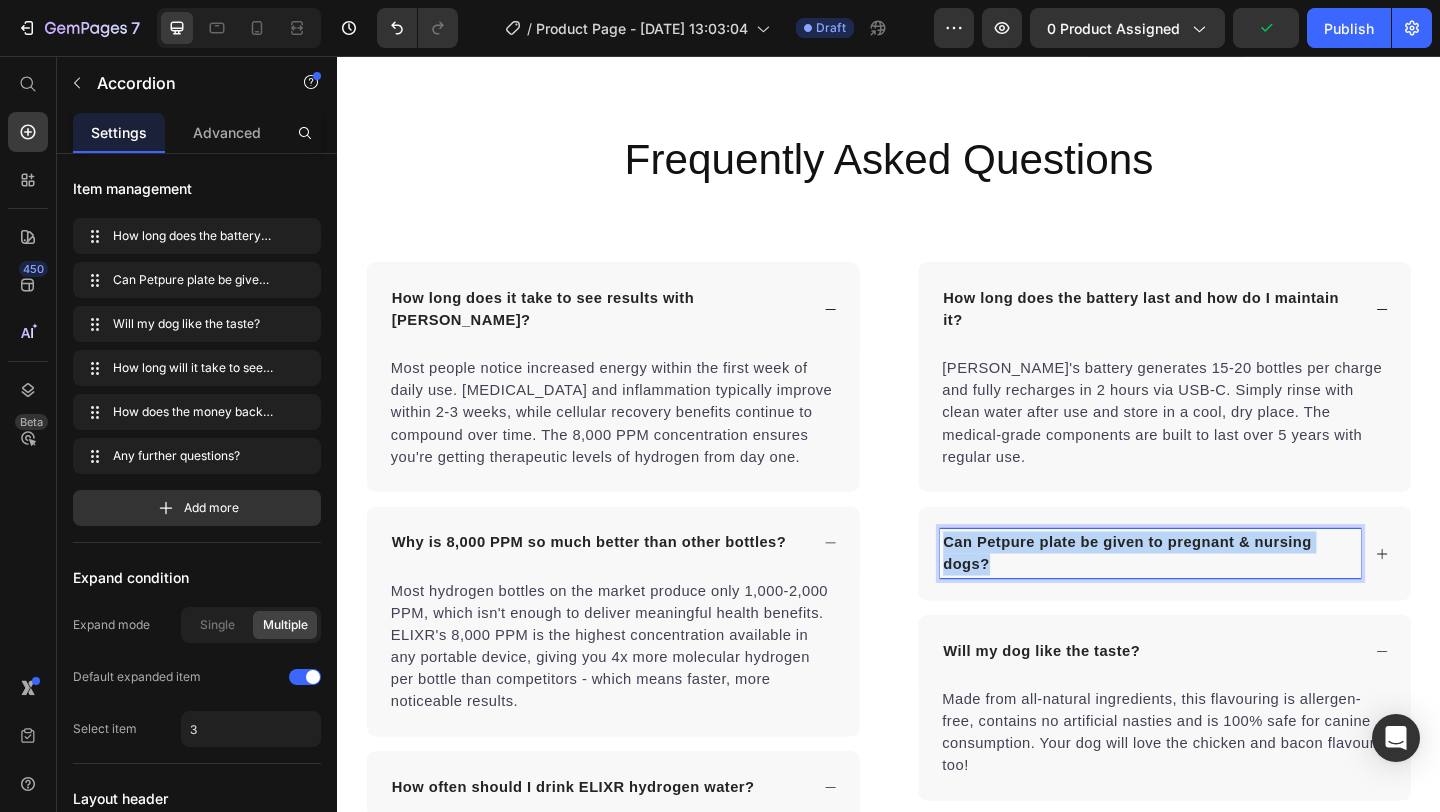 click on "Can Petpure plate be given to pregnant & nursing dogs?" at bounding box center [1221, 597] 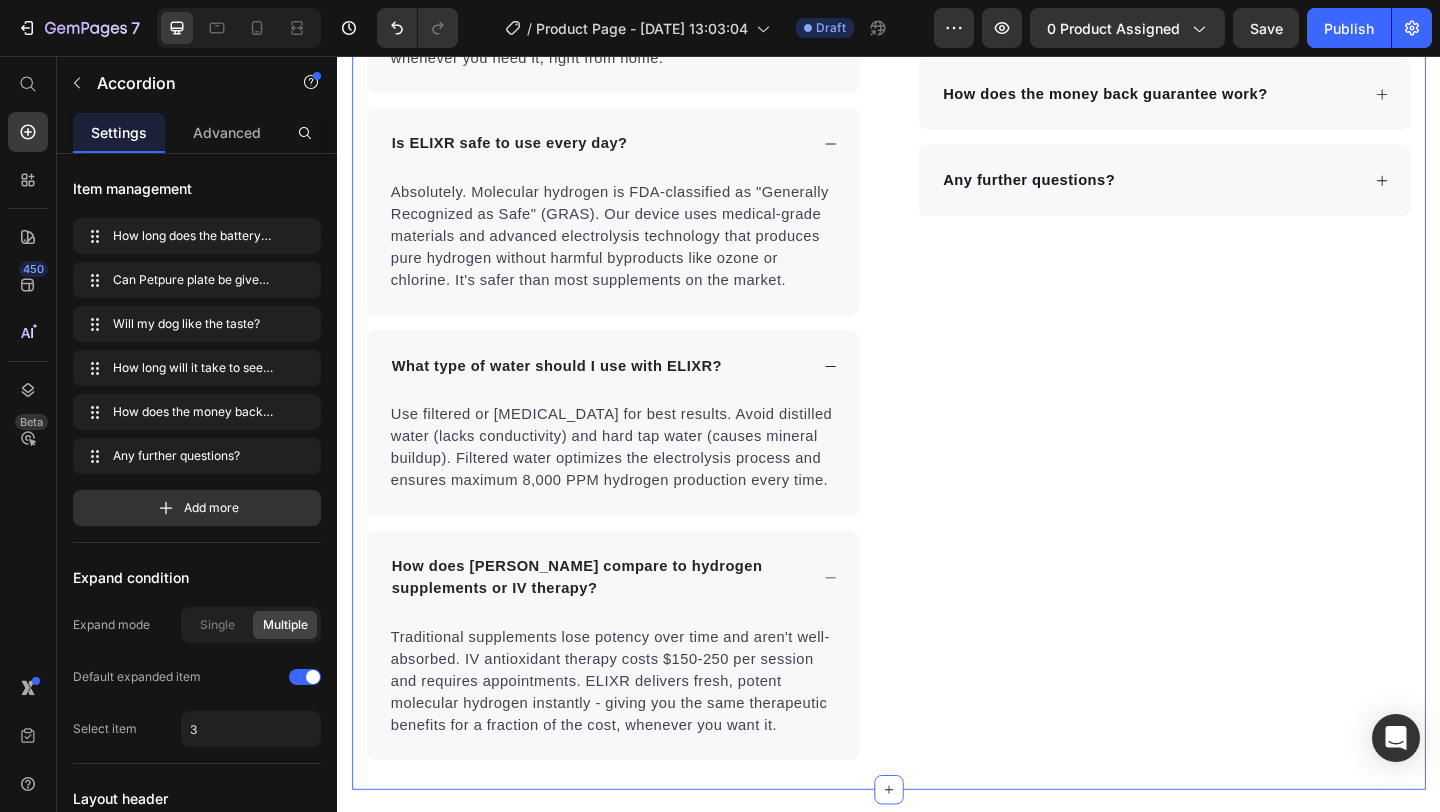 scroll, scrollTop: 6765, scrollLeft: 0, axis: vertical 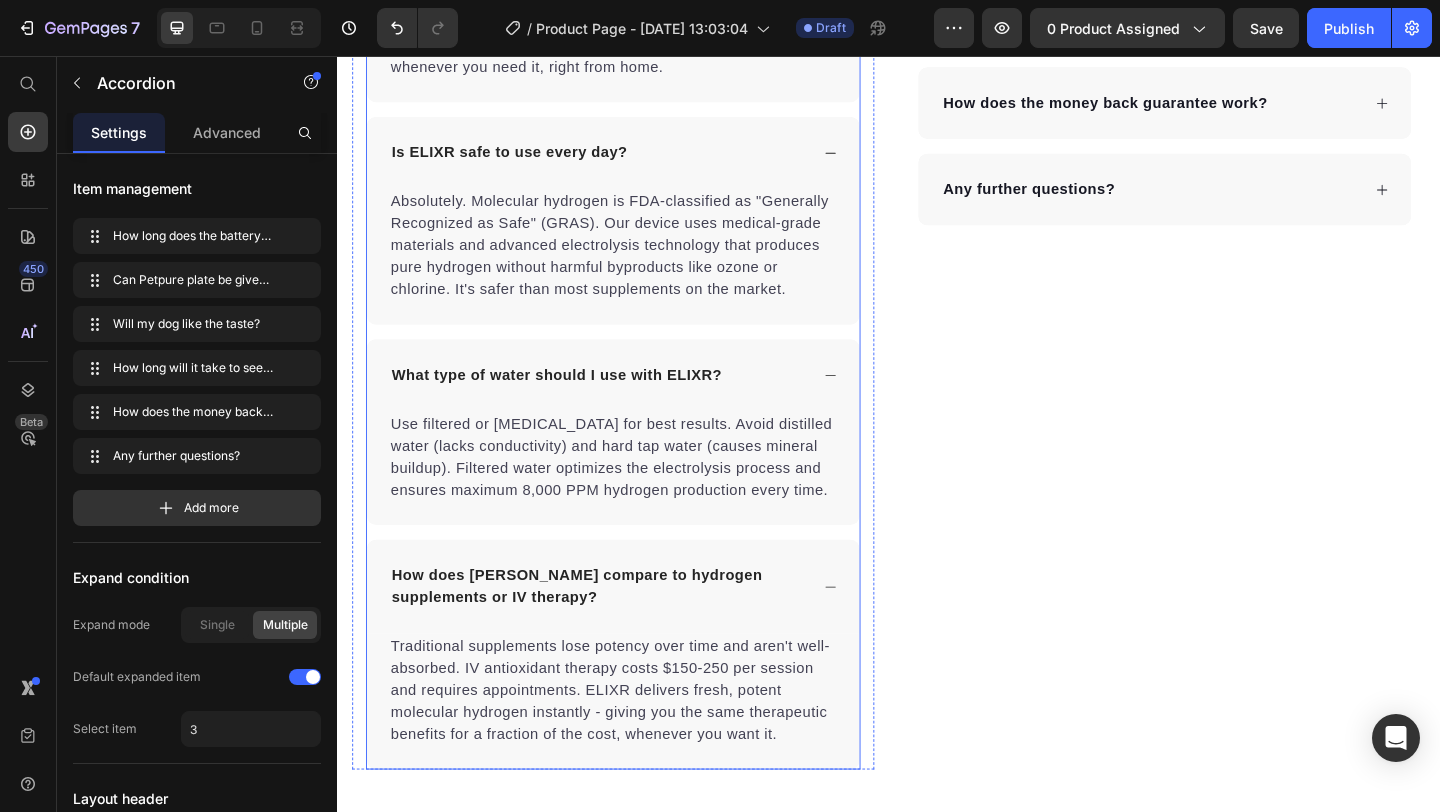 click on "How does ELIXR compare to hydrogen supplements or IV therapy?" at bounding box center (621, 633) 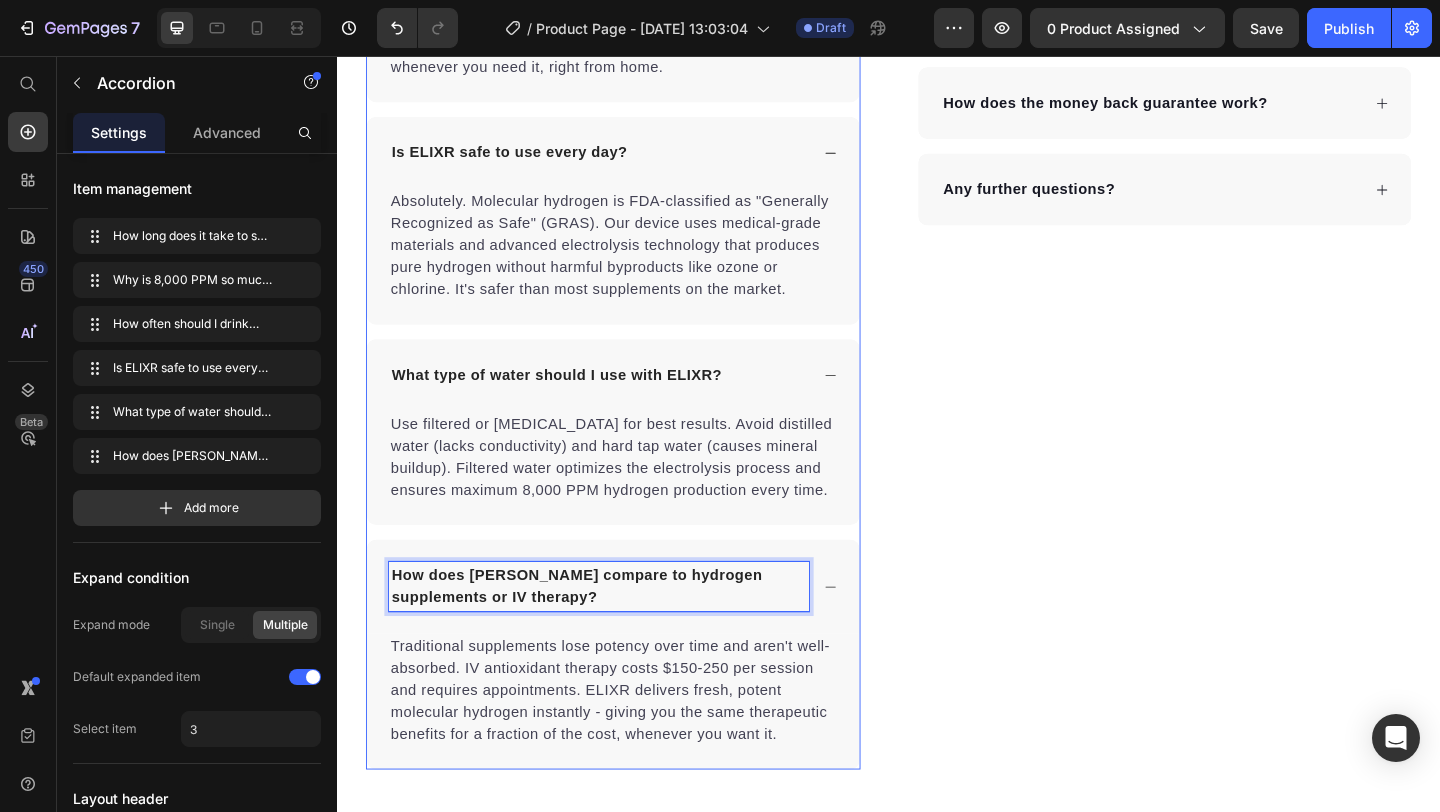 click on "How does ELIXR compare to hydrogen supplements or IV therapy?" at bounding box center [621, 633] 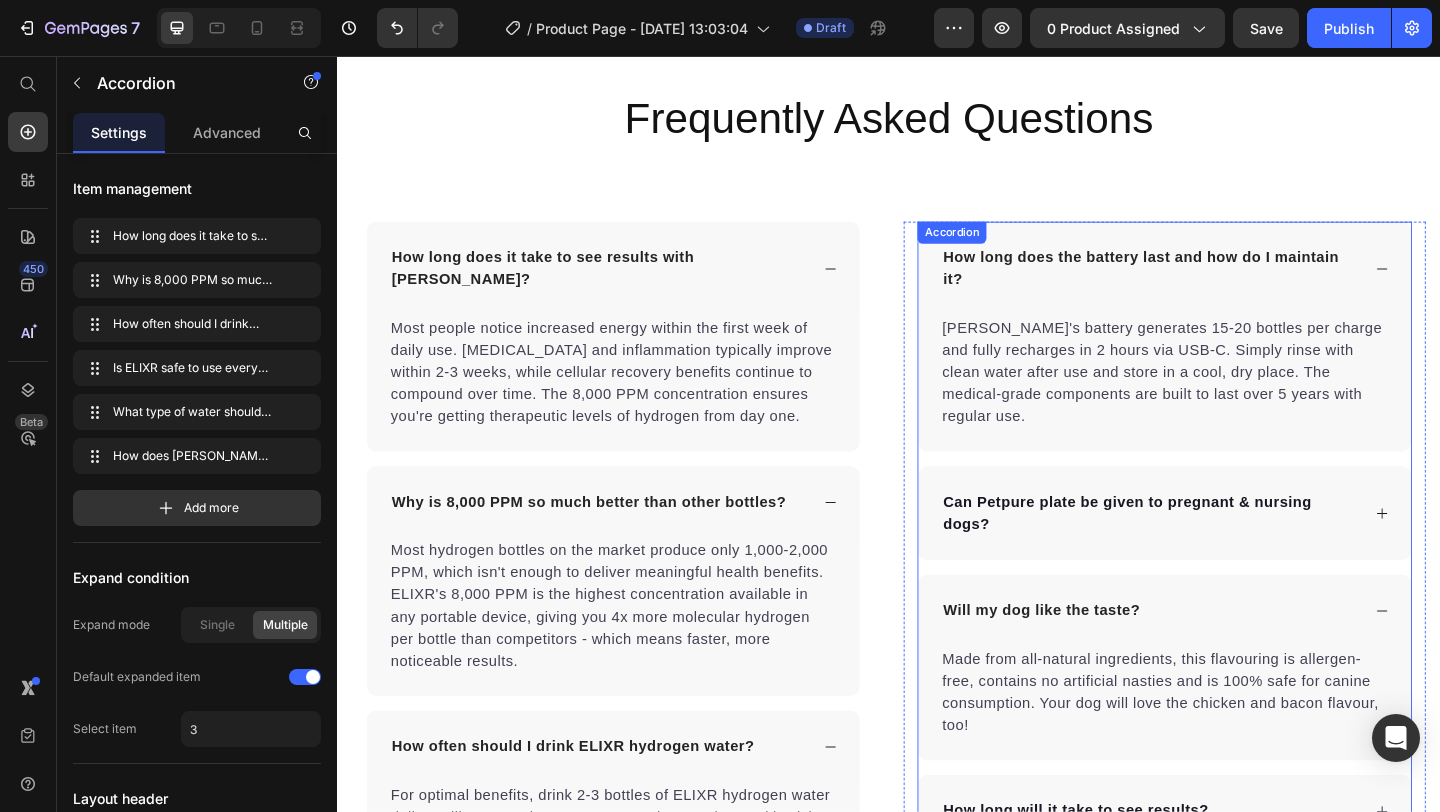 scroll, scrollTop: 5878, scrollLeft: 0, axis: vertical 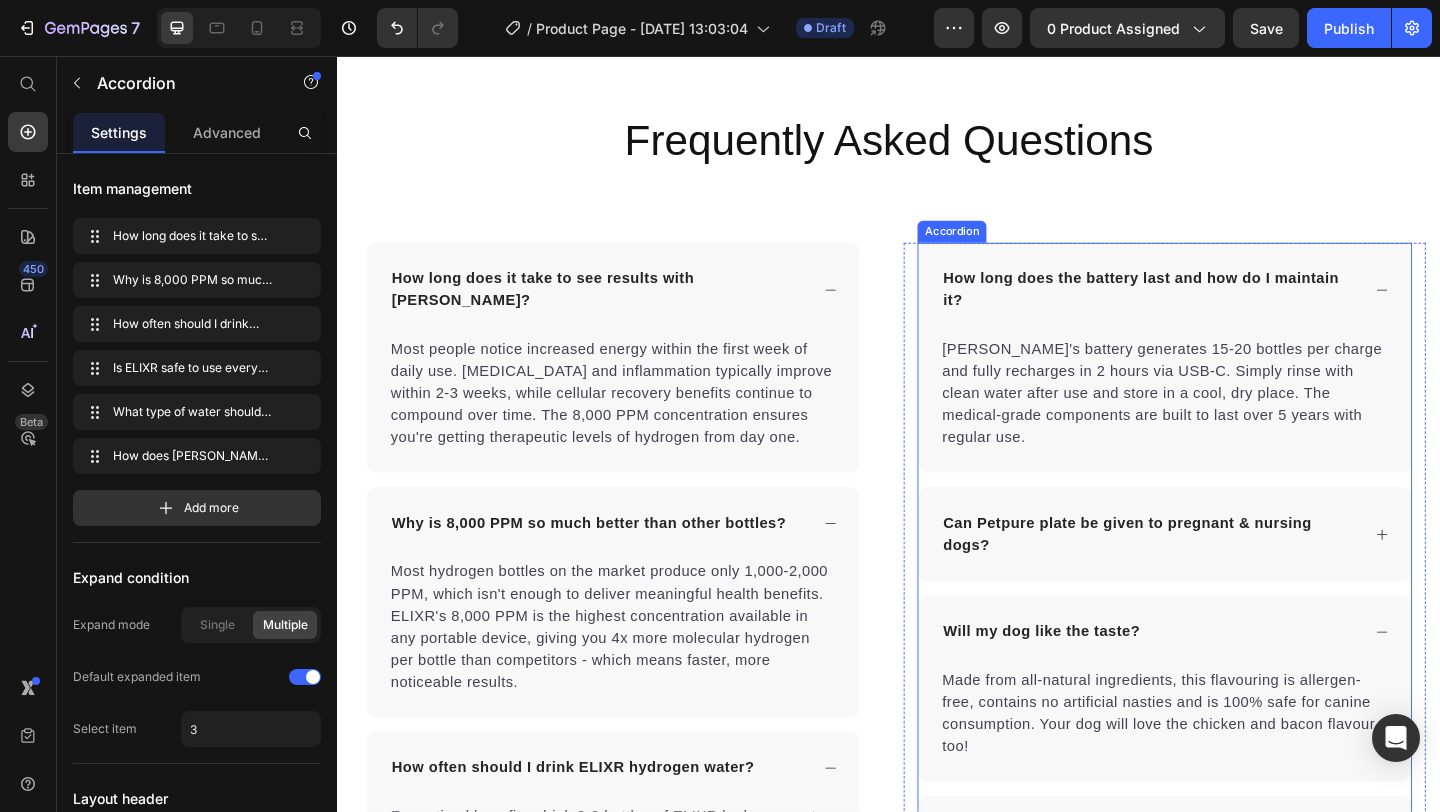 click on "Can Petpure plate be given to pregnant & nursing dogs?" at bounding box center [1221, 576] 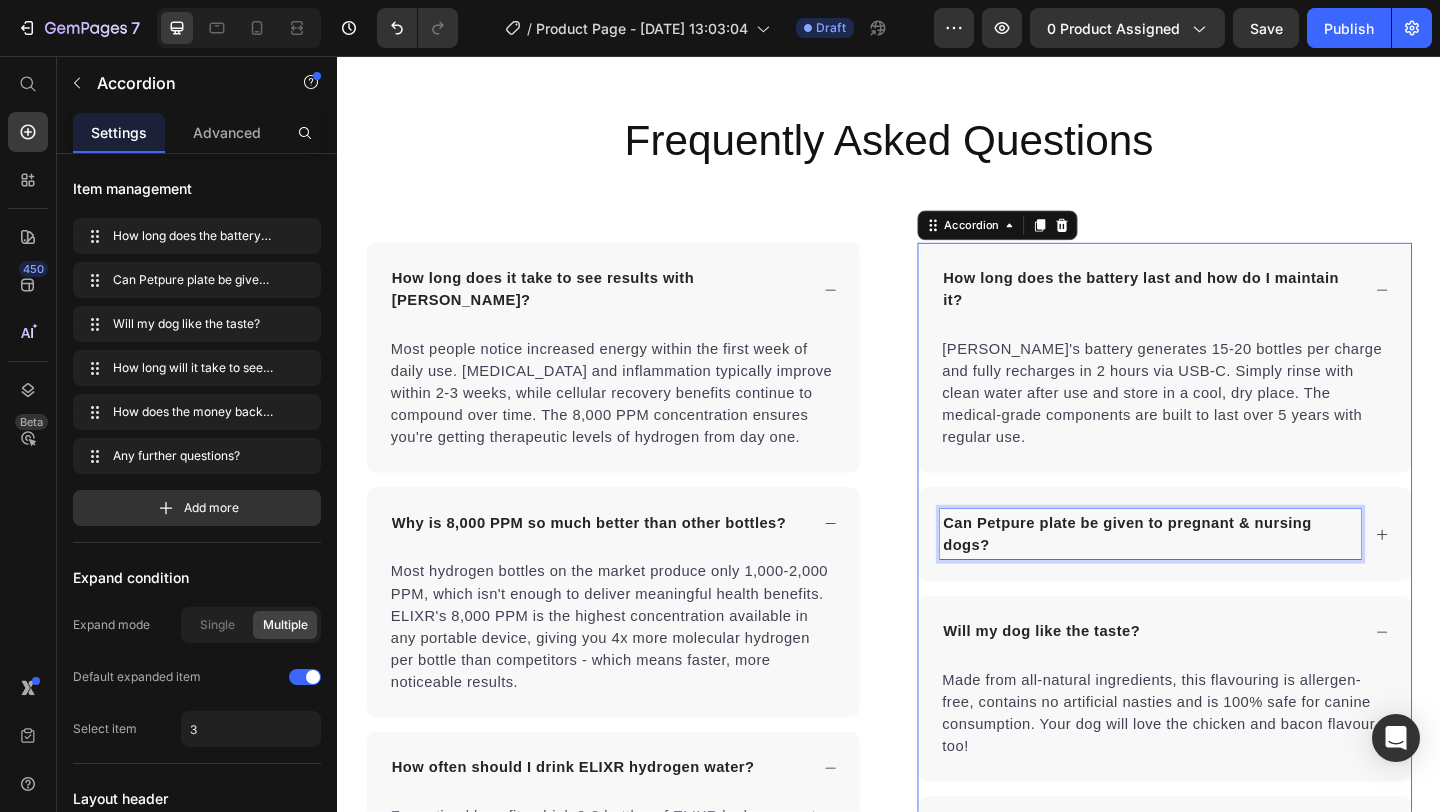 click on "Can Petpure plate be given to pregnant & nursing dogs?" at bounding box center [1221, 576] 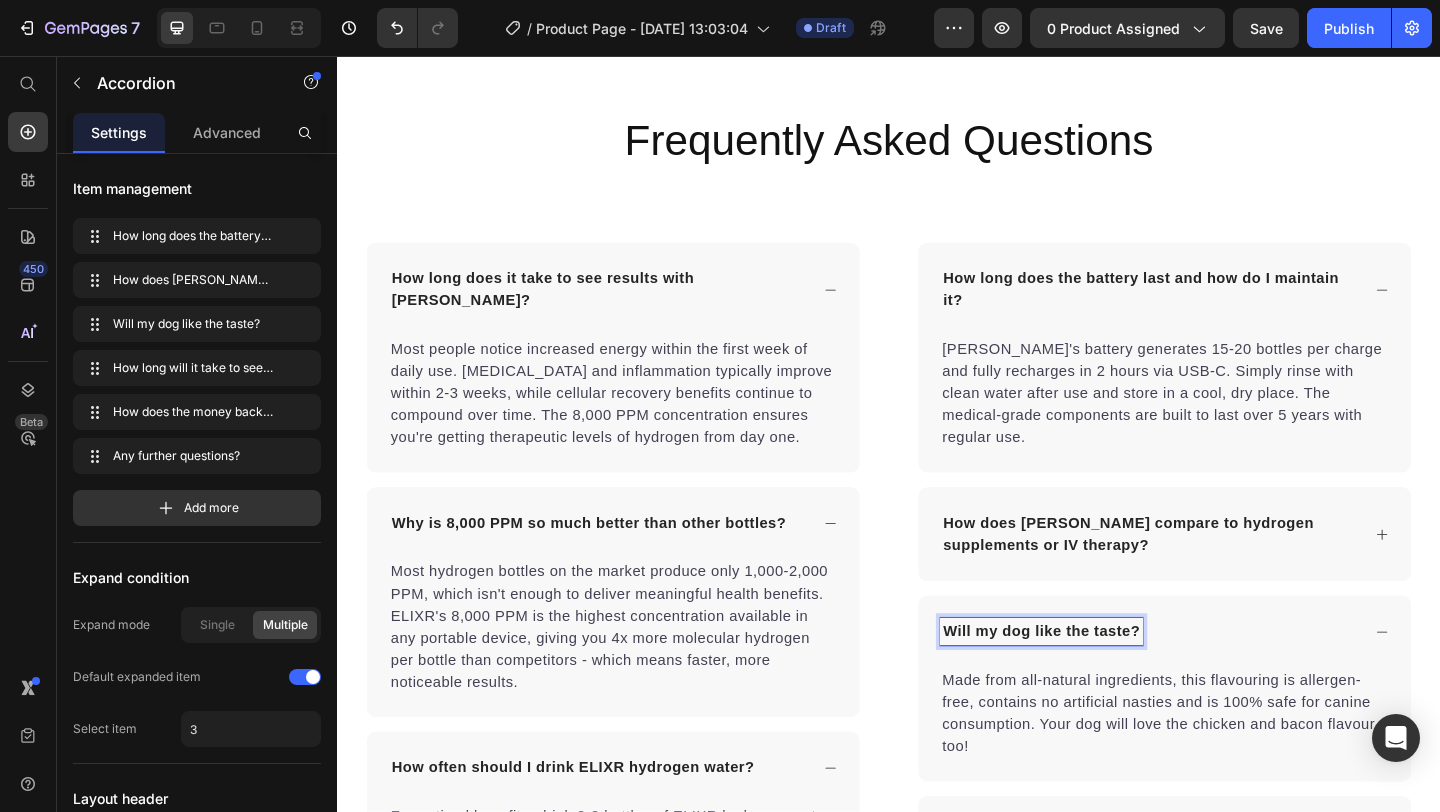 click on "Will my dog like the taste?" at bounding box center [1103, 682] 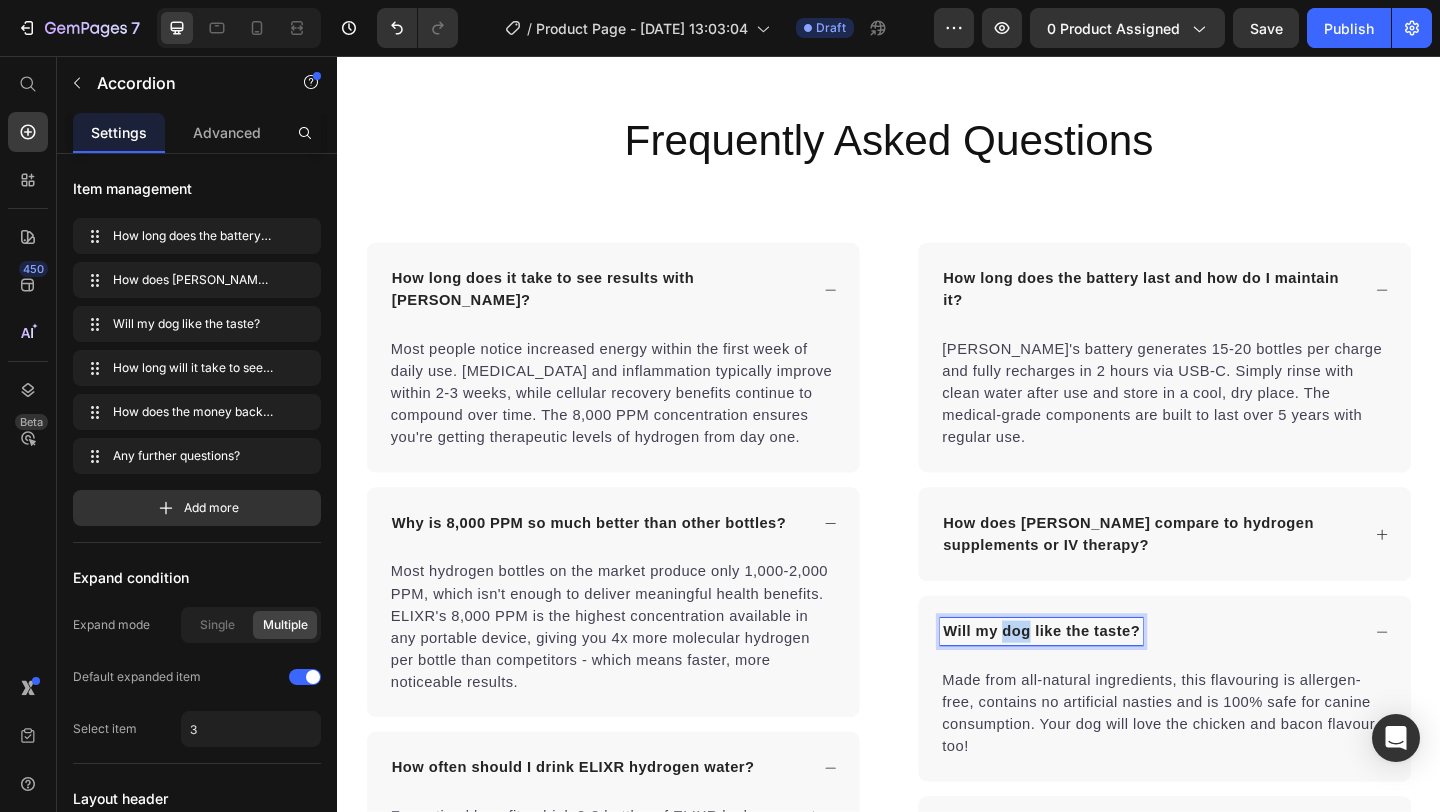 click on "Will my dog like the taste?" at bounding box center [1103, 682] 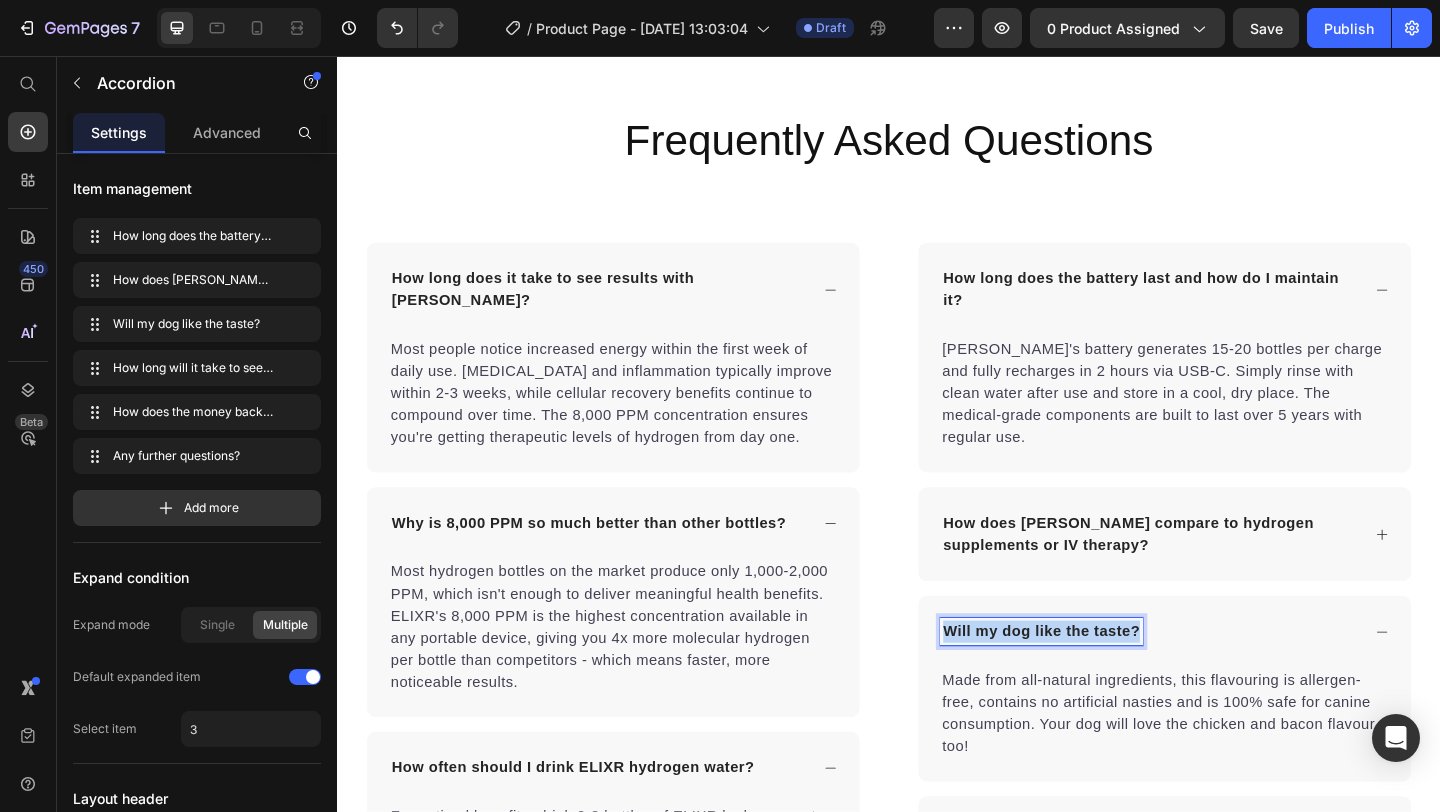 click on "Will my dog like the taste?" at bounding box center [1103, 682] 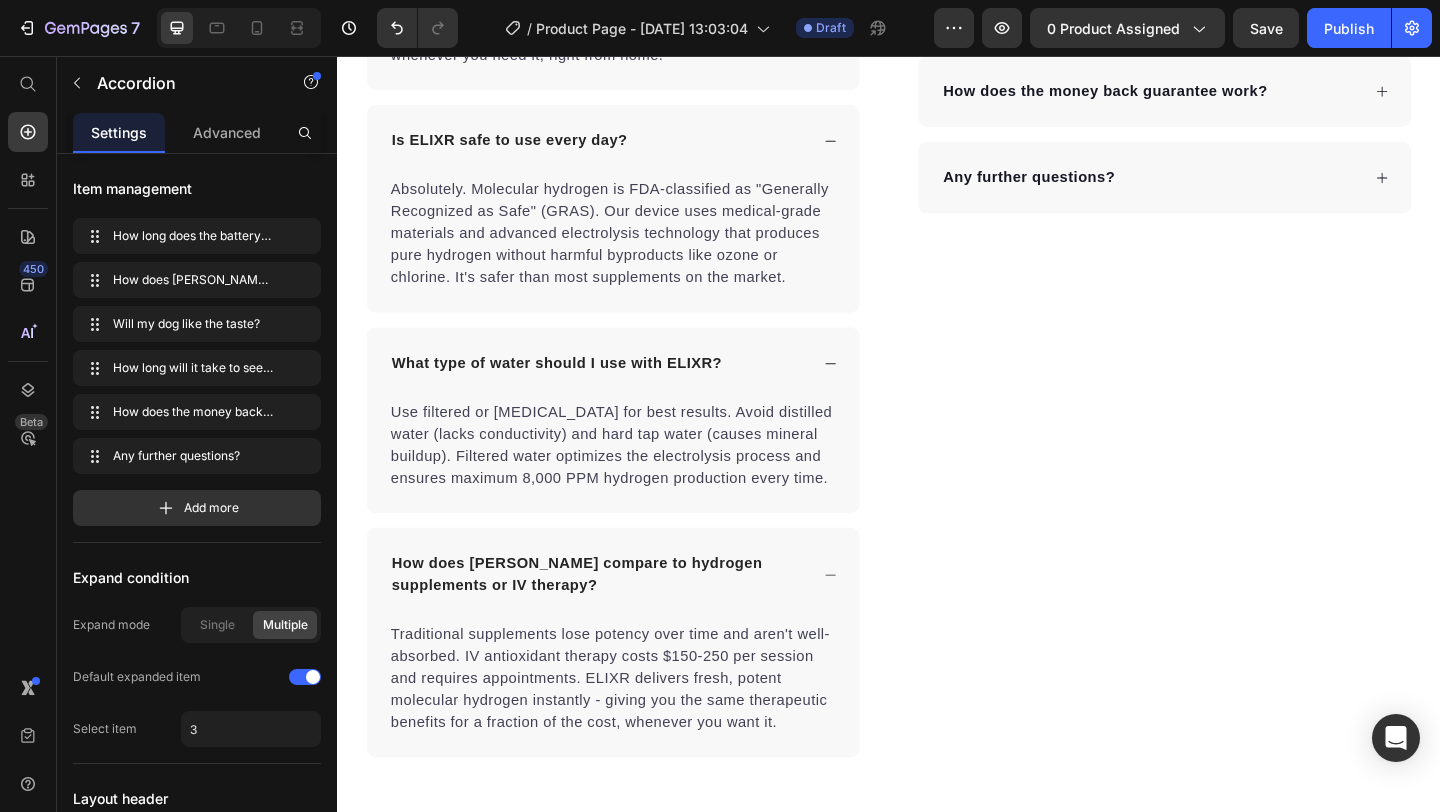 scroll, scrollTop: 6825, scrollLeft: 0, axis: vertical 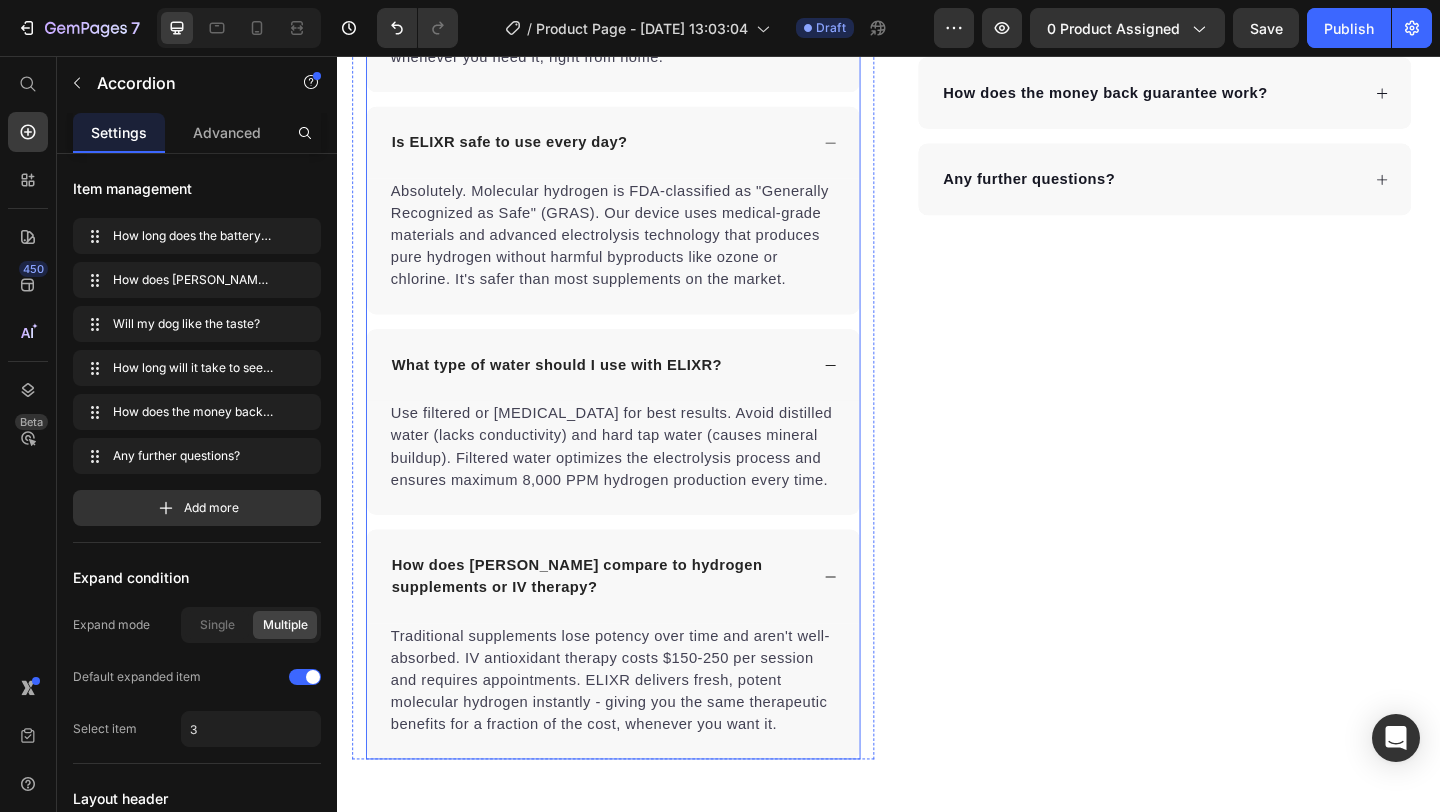 click on "What type of water should I use with ELIXR?" at bounding box center (575, 392) 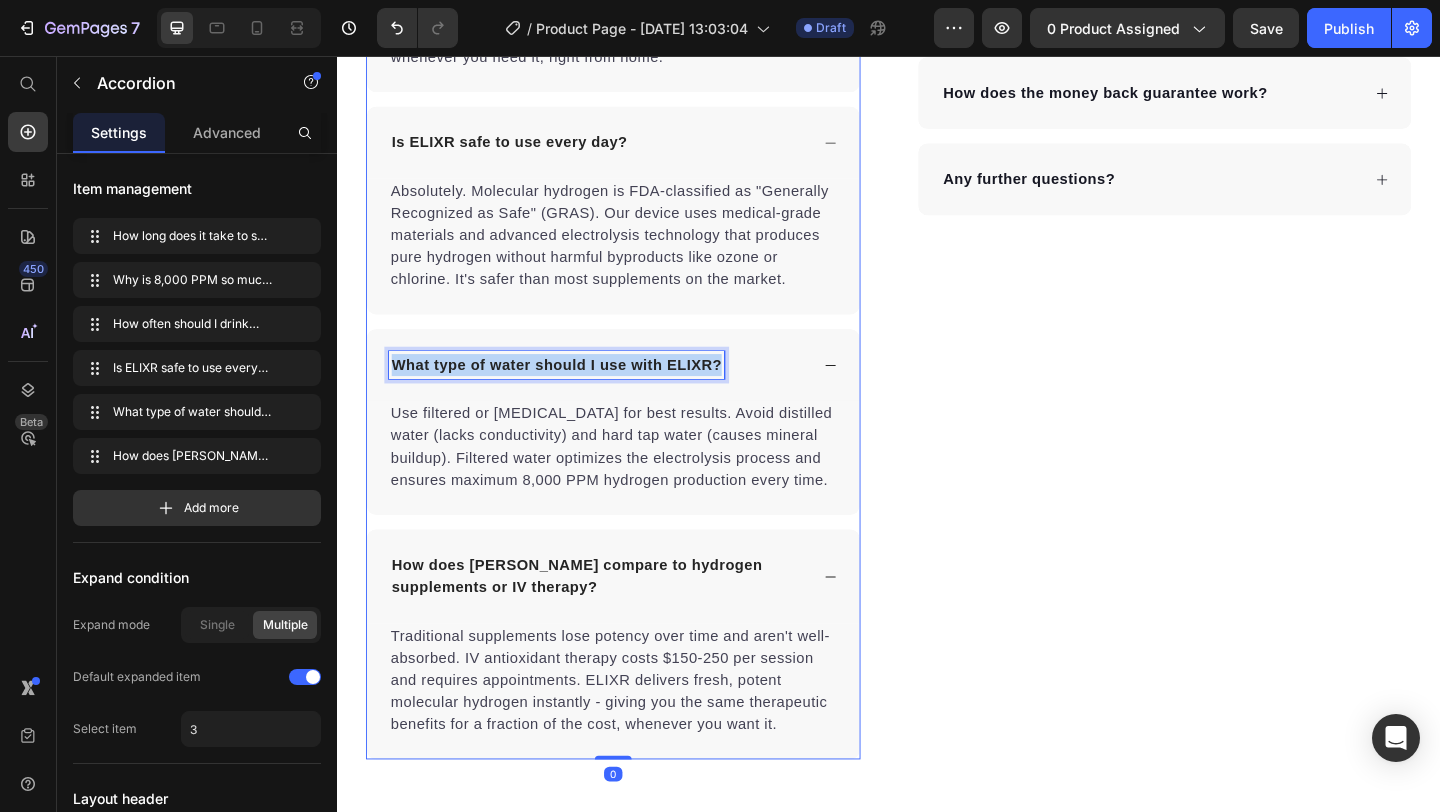 click on "What type of water should I use with ELIXR?" at bounding box center [575, 392] 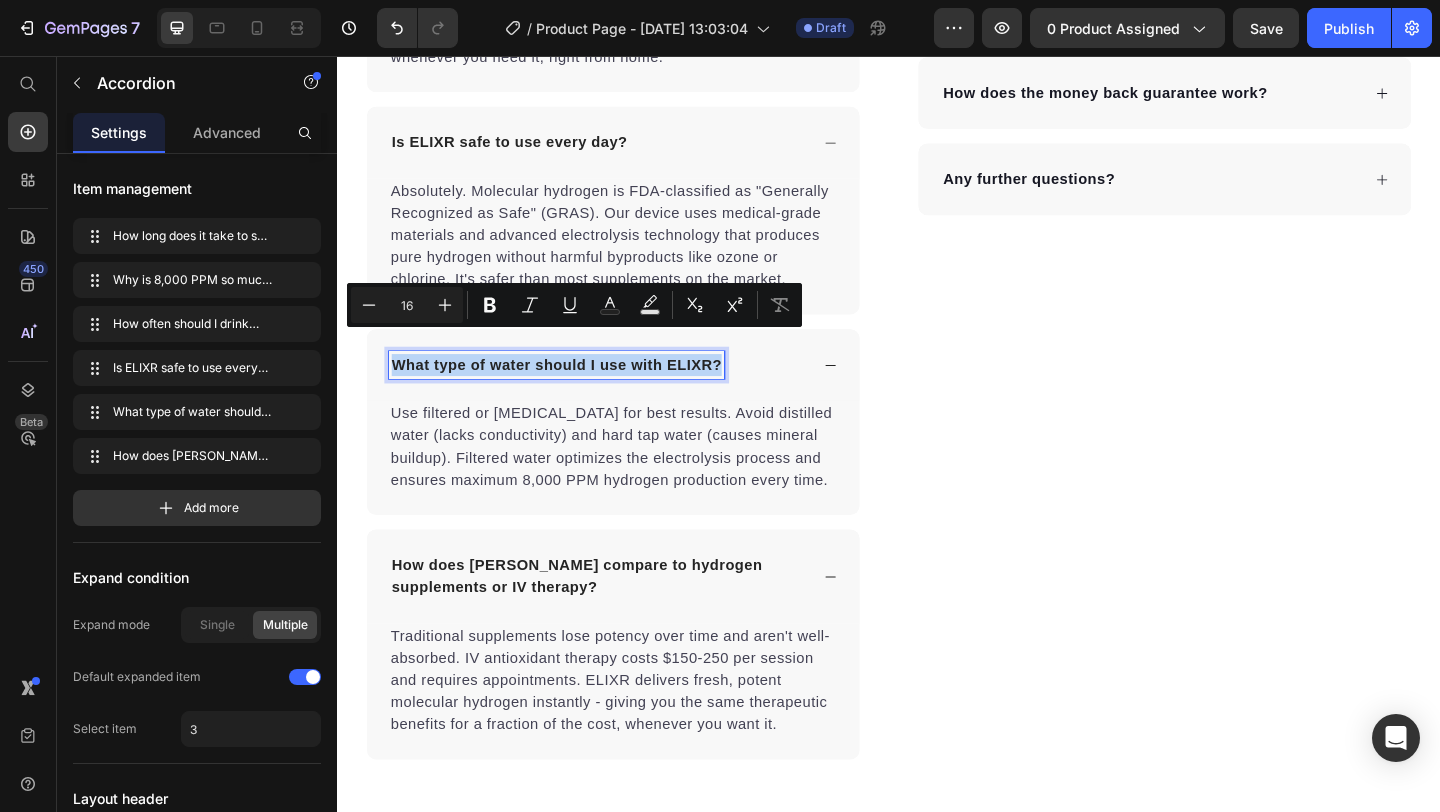 copy on "What type of water should I use with ELIXR?" 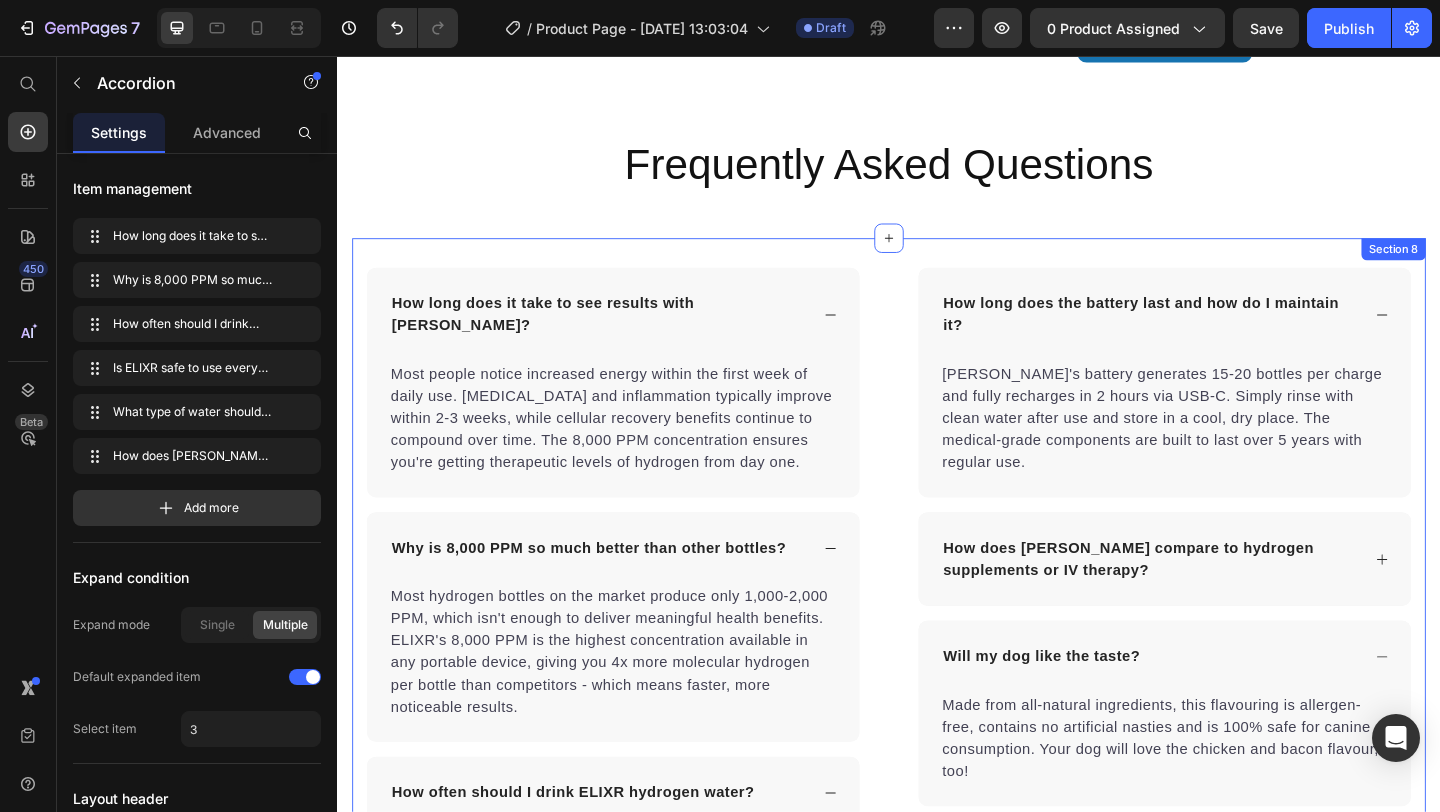 scroll, scrollTop: 5850, scrollLeft: 0, axis: vertical 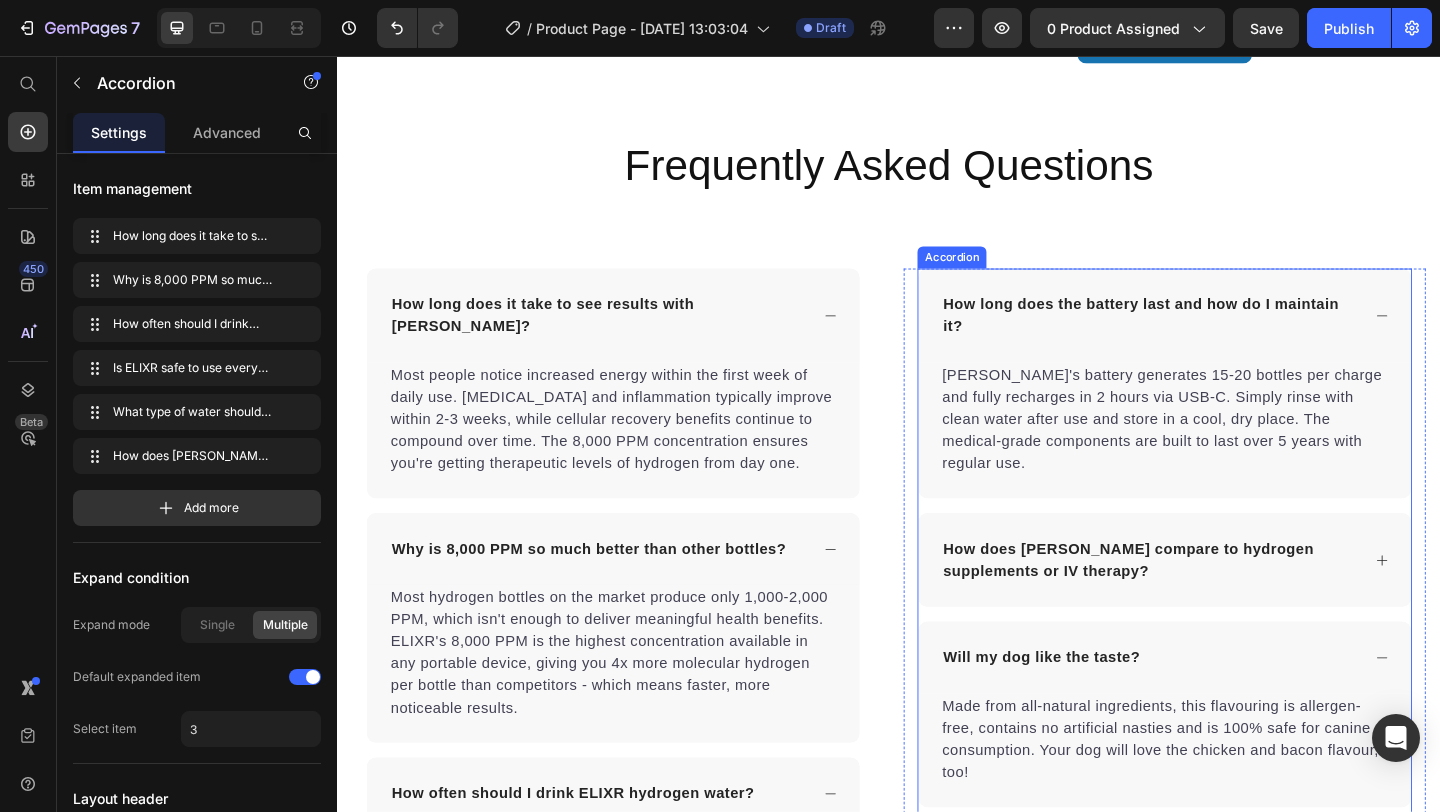 click on "How does ELIXR compare to hydrogen supplements or IV therapy?" at bounding box center [1221, 604] 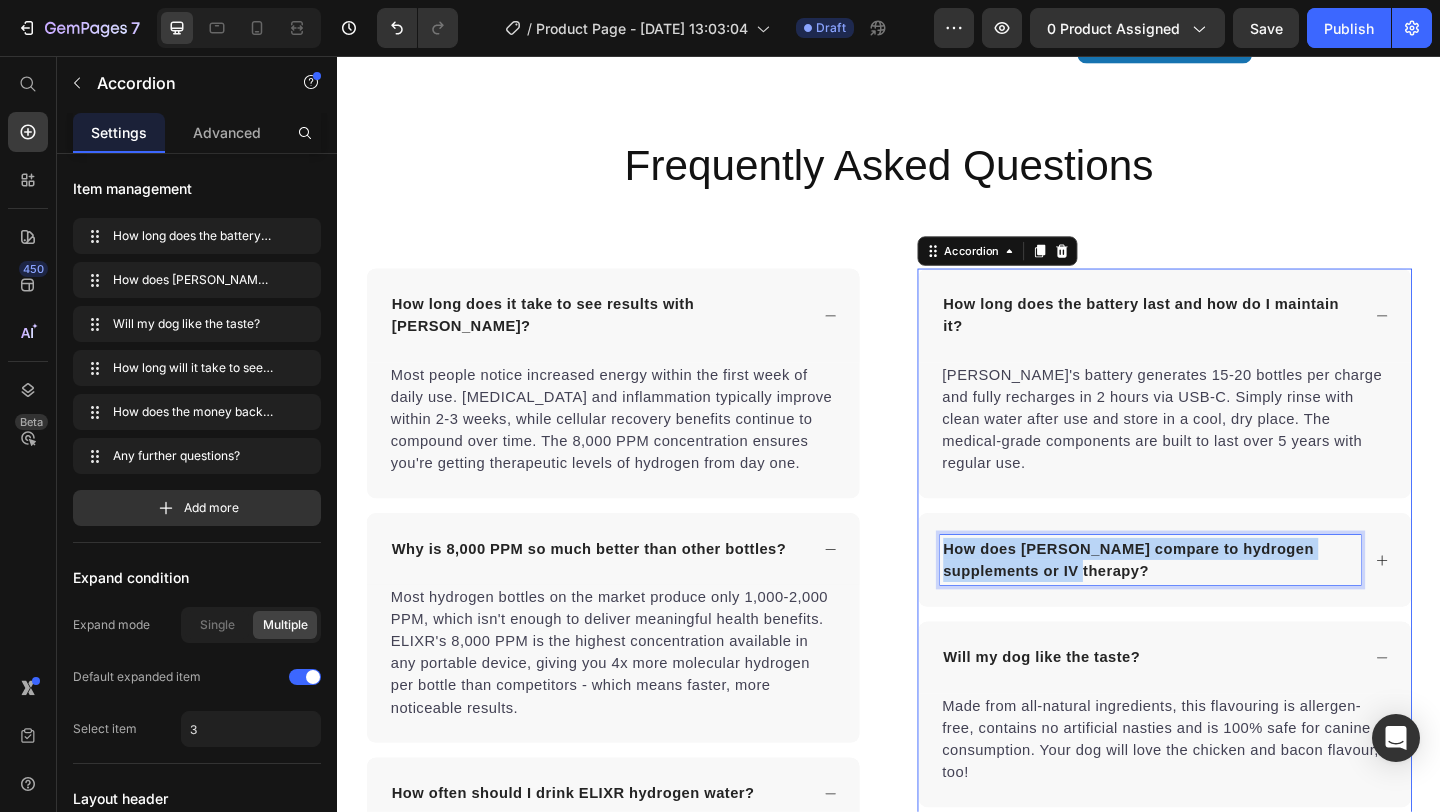 click on "How does ELIXR compare to hydrogen supplements or IV therapy?" at bounding box center [1221, 604] 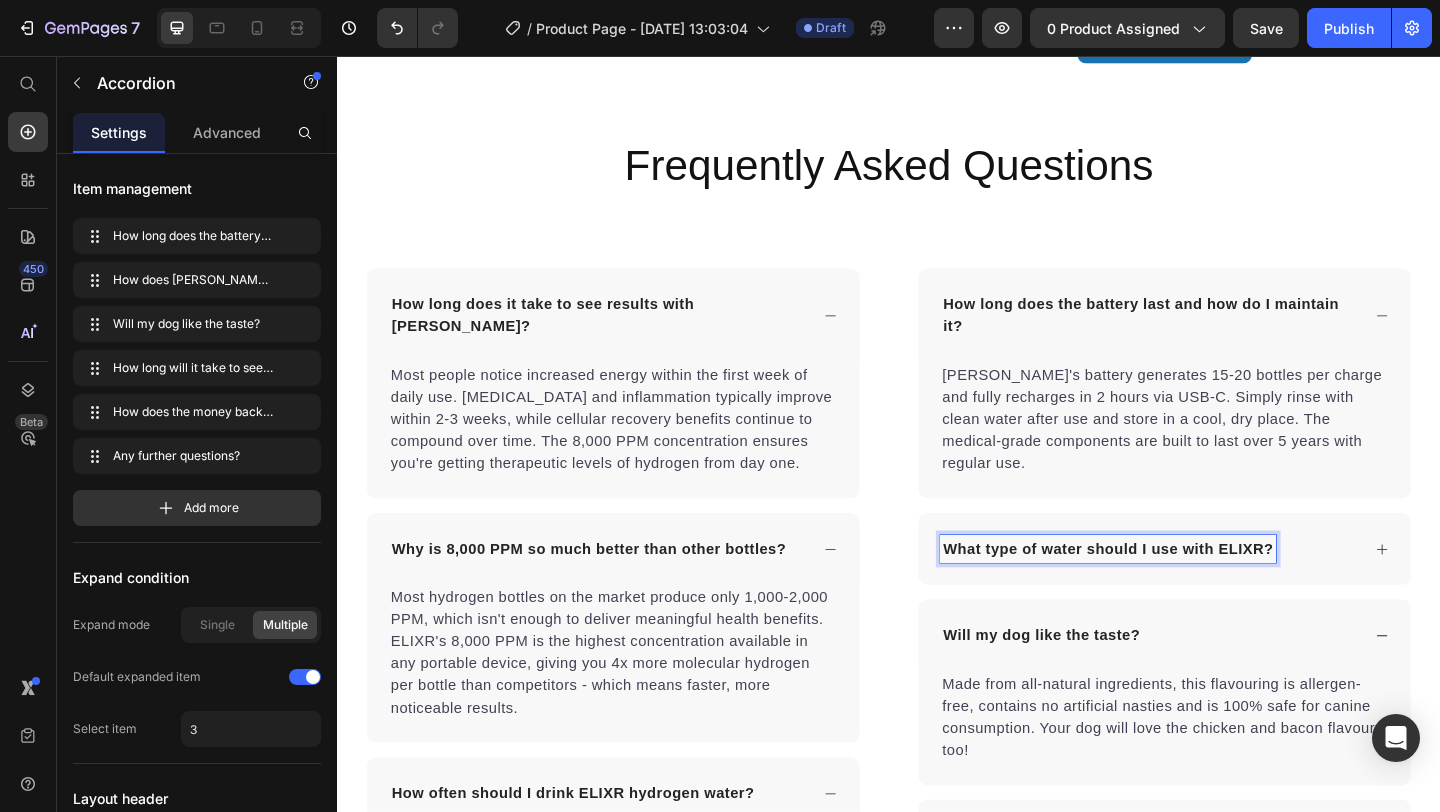 click on "What type of water should I use with ELIXR?" at bounding box center (1237, 592) 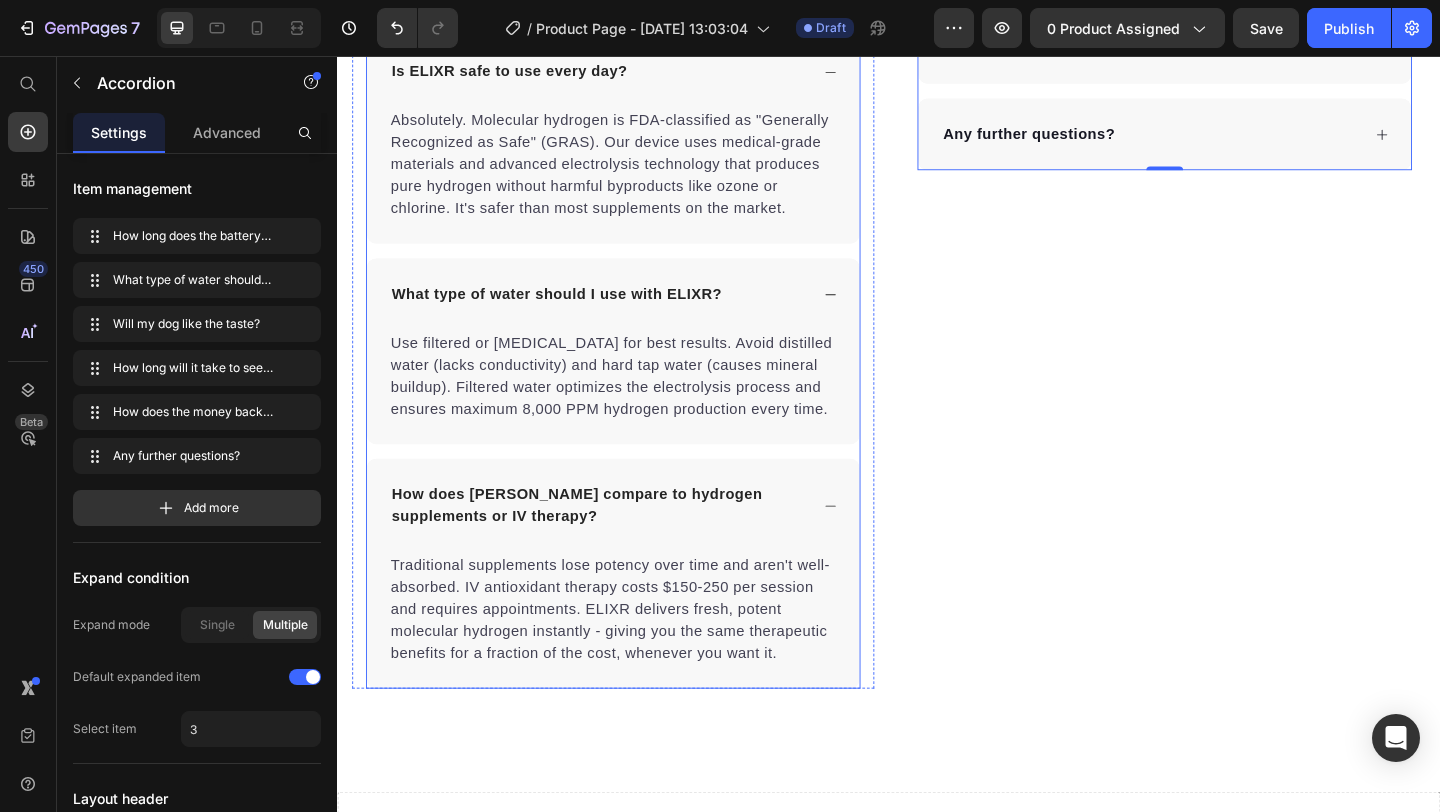 scroll, scrollTop: 6743, scrollLeft: 0, axis: vertical 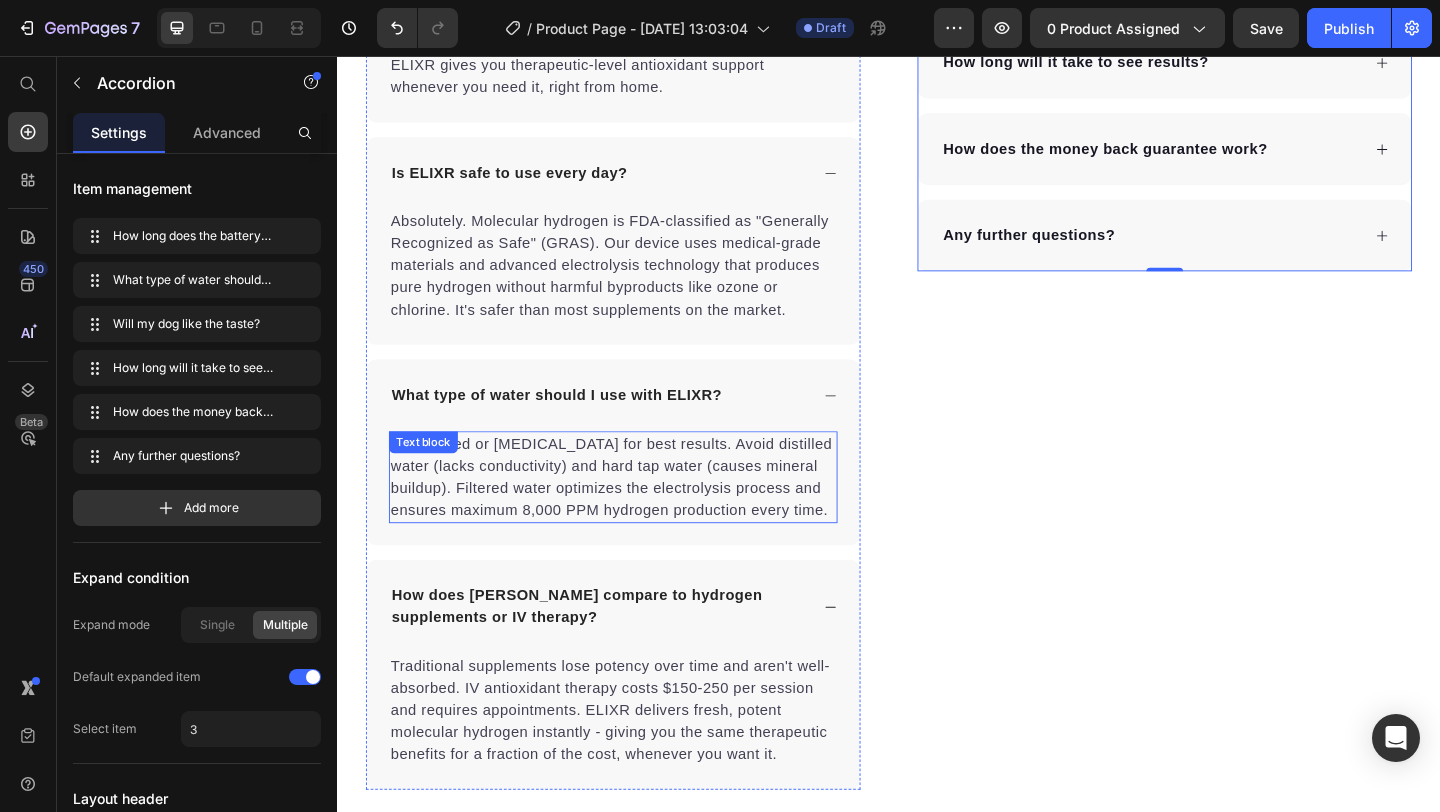 click on "Use filtered or purified water for best results. Avoid distilled water (lacks conductivity) and hard tap water (causes mineral buildup). Filtered water optimizes the electrolysis process and ensures maximum 8,000 PPM hydrogen production every time." at bounding box center (637, 514) 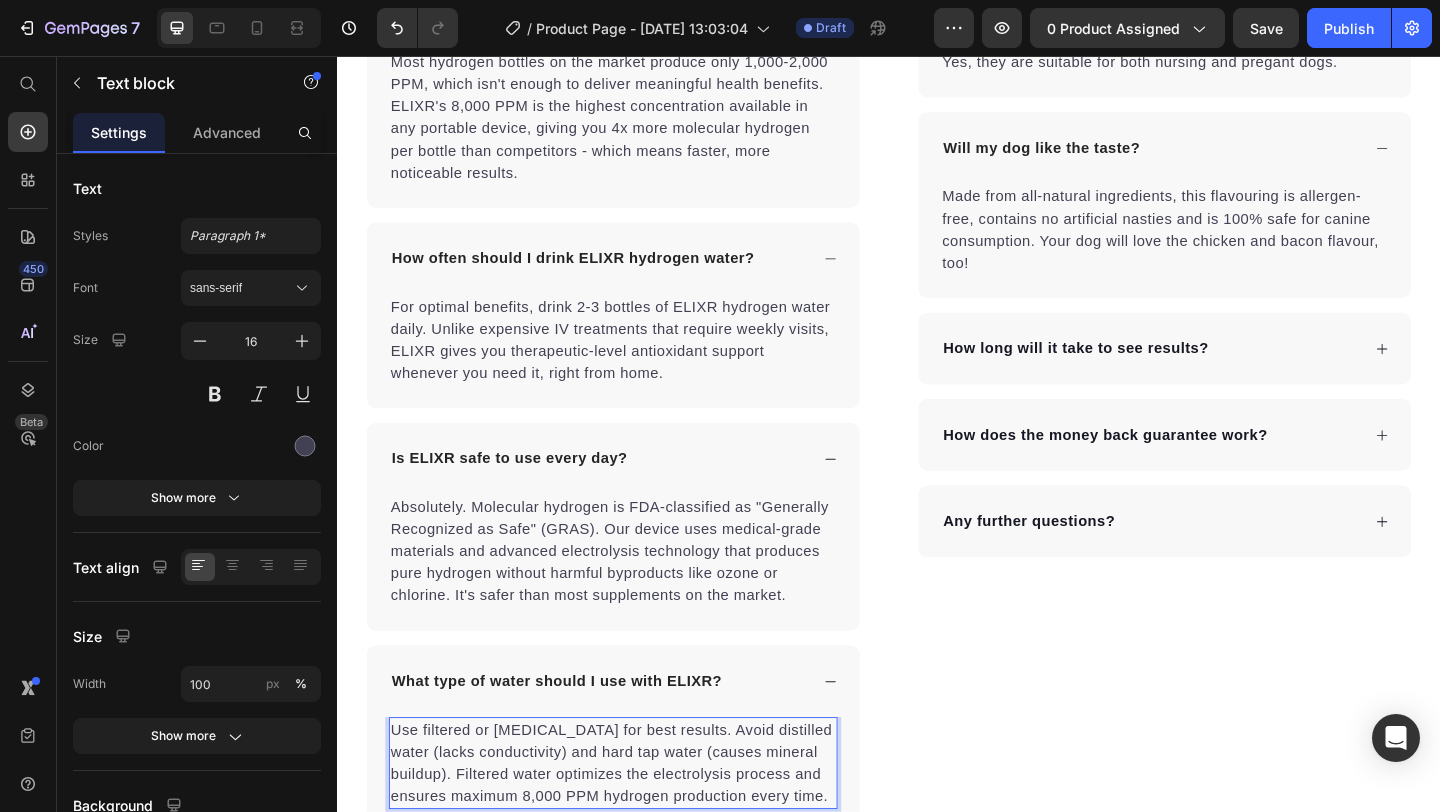scroll, scrollTop: 6188, scrollLeft: 0, axis: vertical 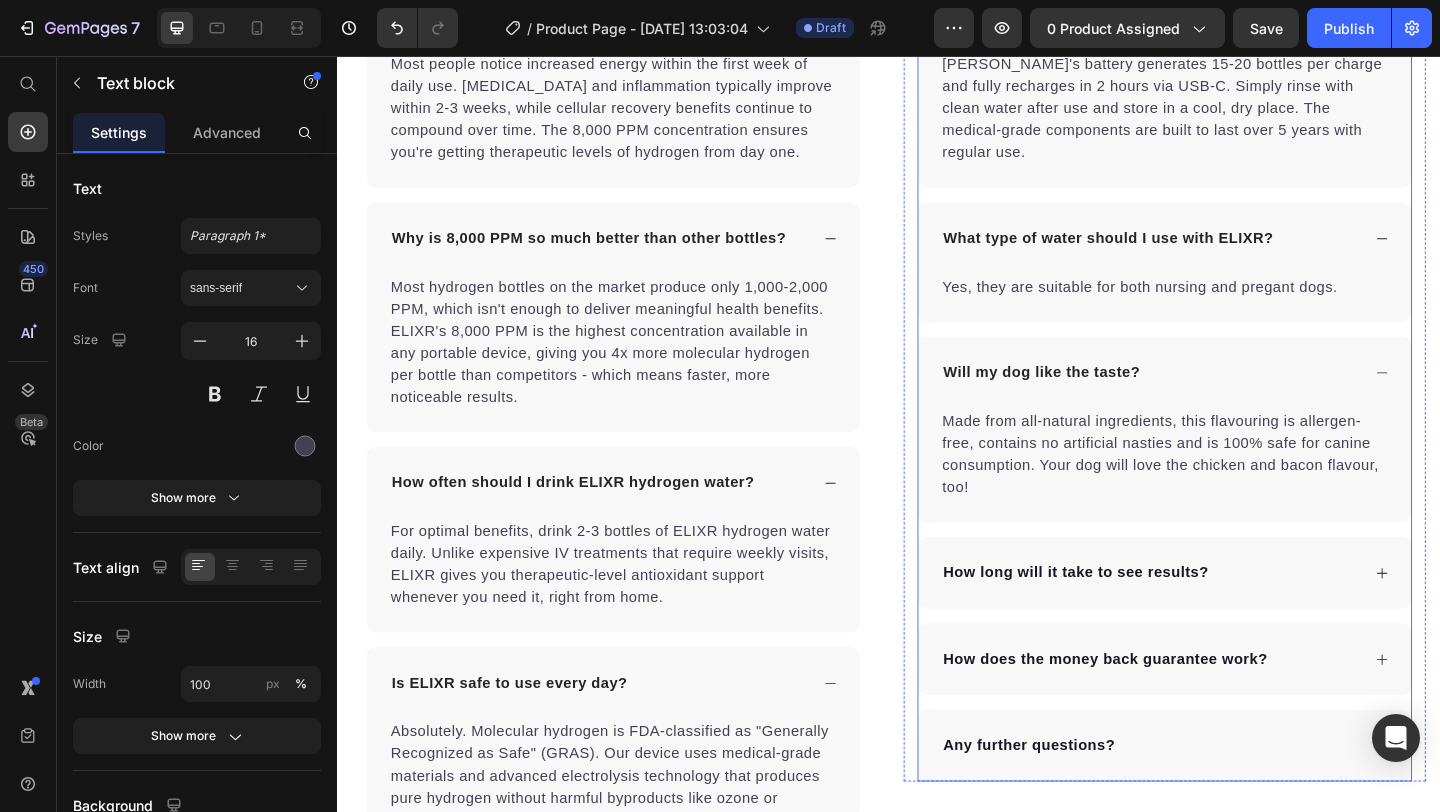 click on "Yes, they are suitable for both nursing and pregant dogs." at bounding box center [1237, 307] 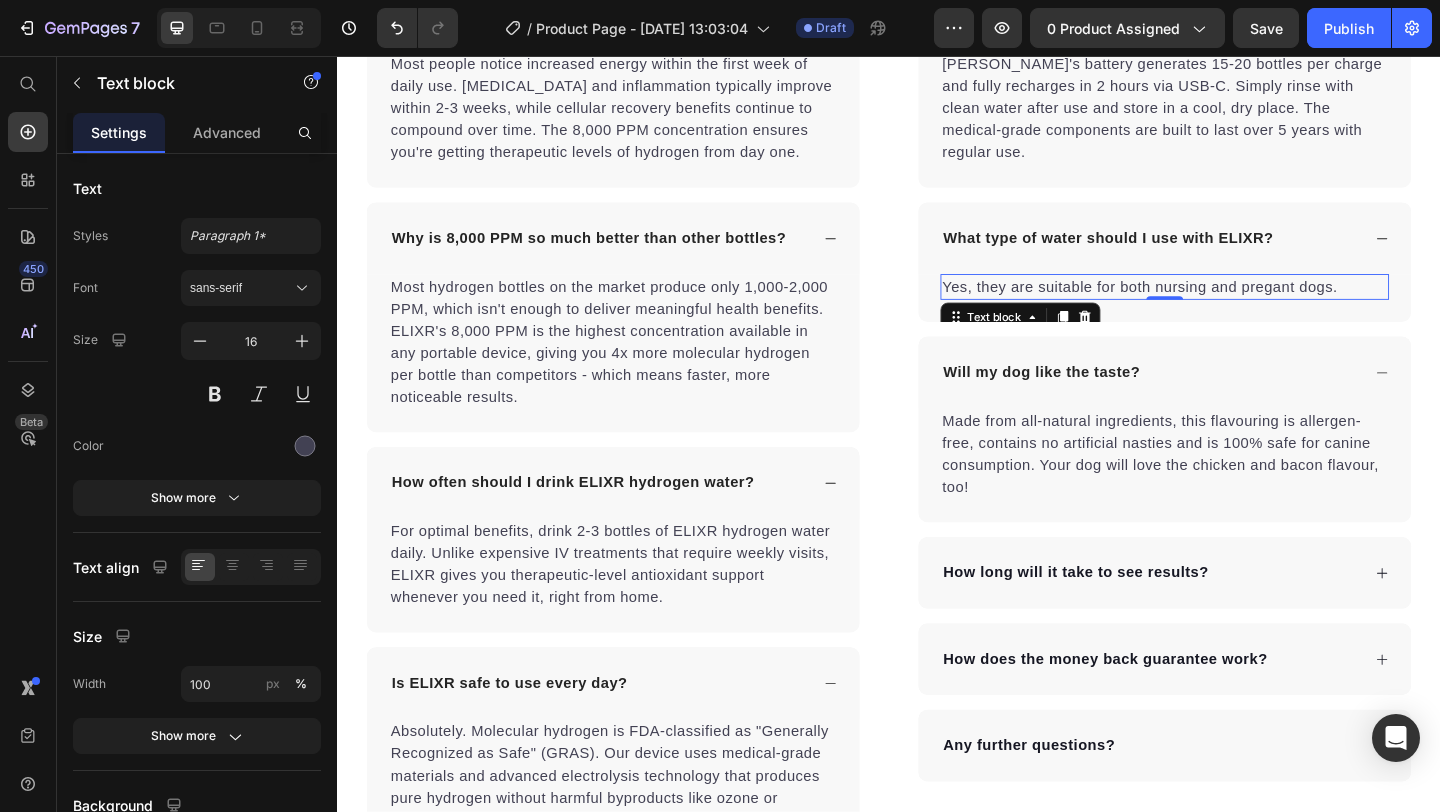 click on "Yes, they are suitable for both nursing and pregant dogs." at bounding box center [1237, 307] 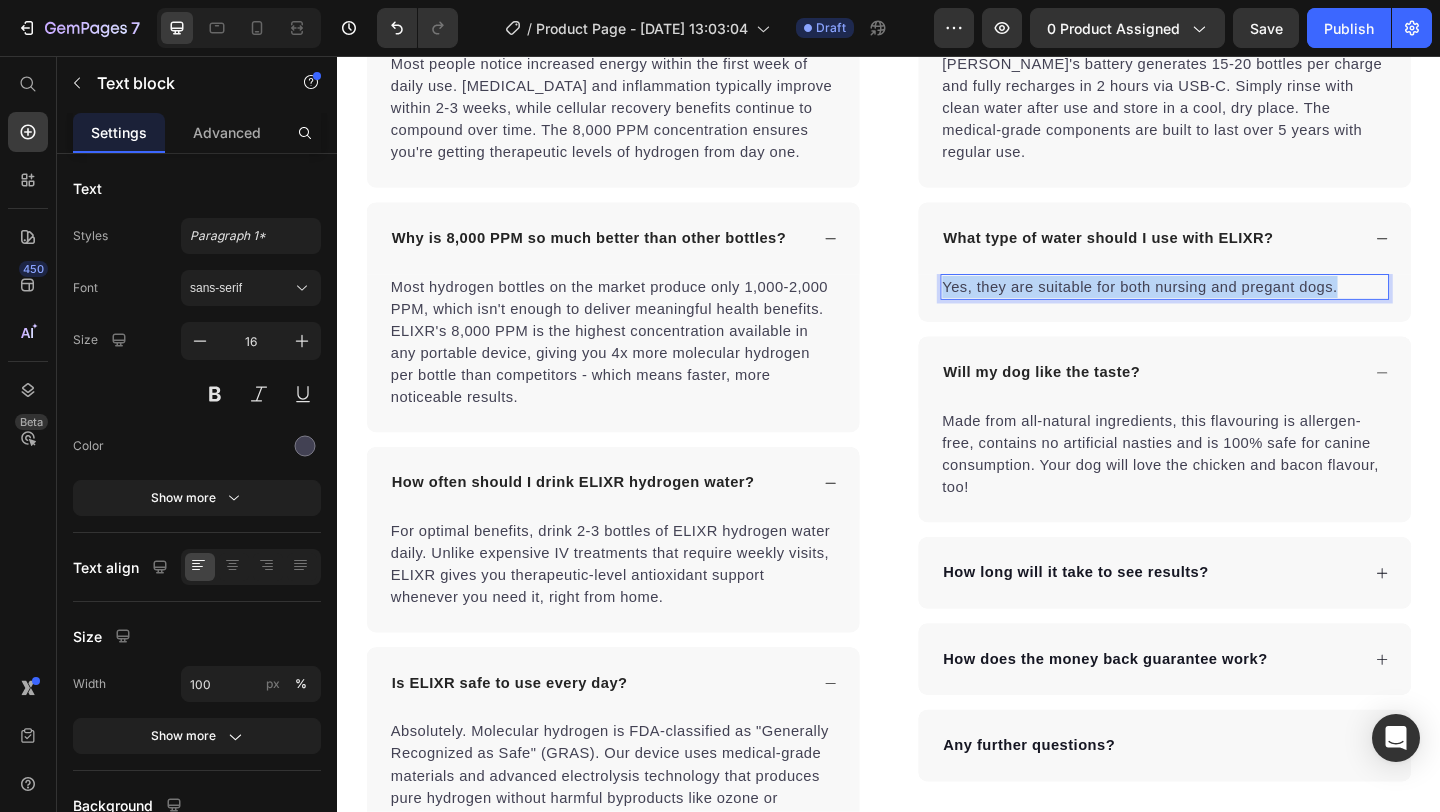 click on "Yes, they are suitable for both nursing and pregant dogs." at bounding box center (1237, 307) 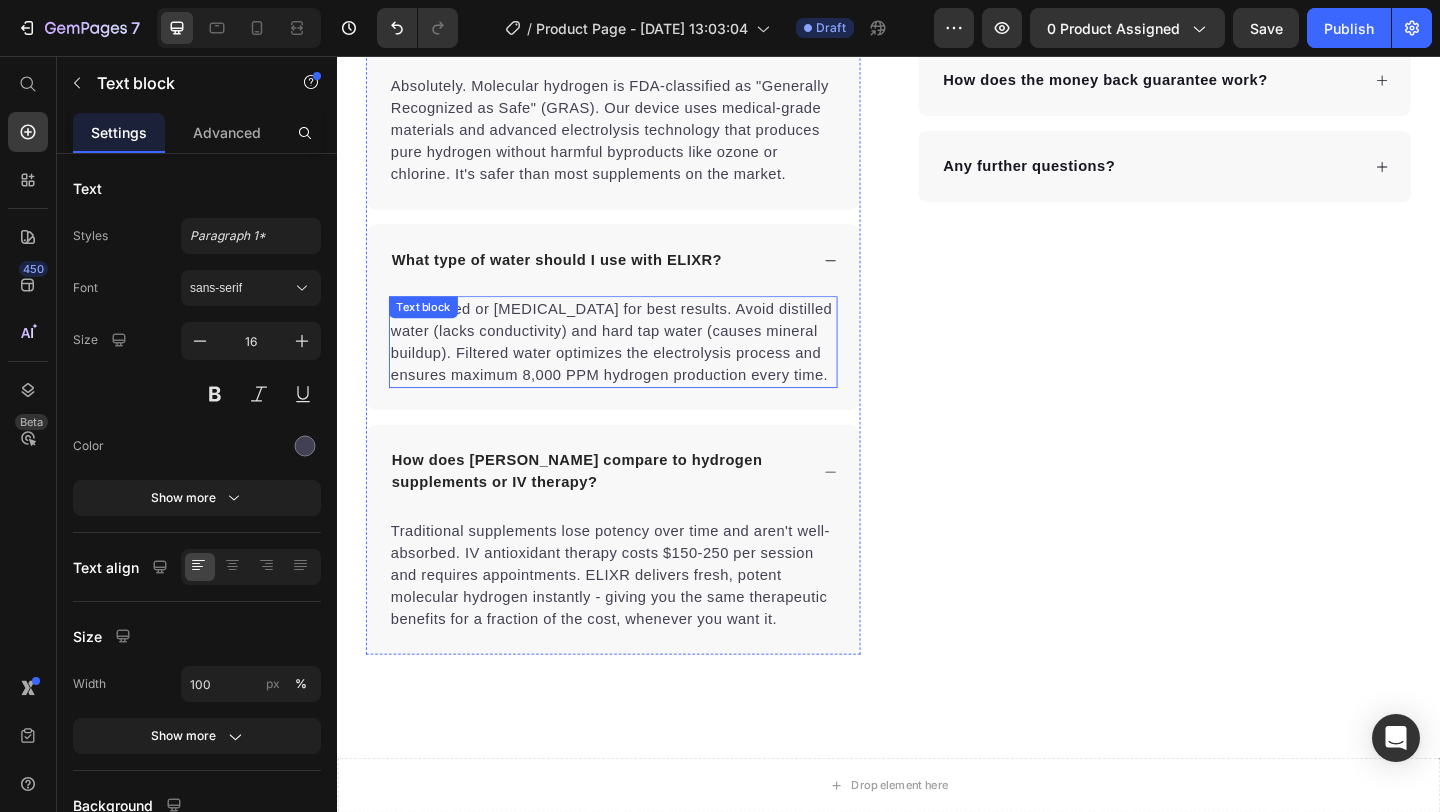 scroll, scrollTop: 6867, scrollLeft: 0, axis: vertical 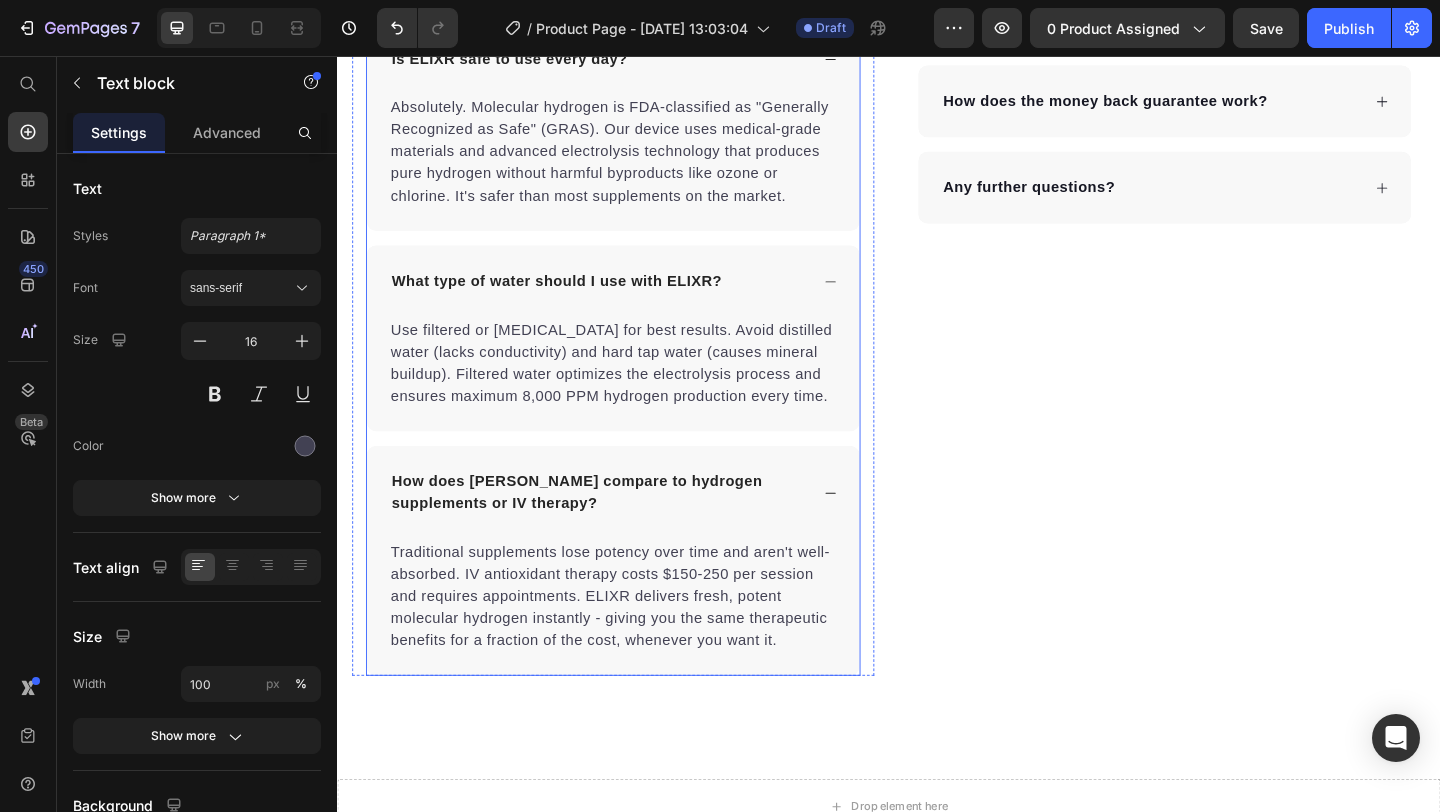 click on "What type of water should I use with ELIXR?" at bounding box center (637, 301) 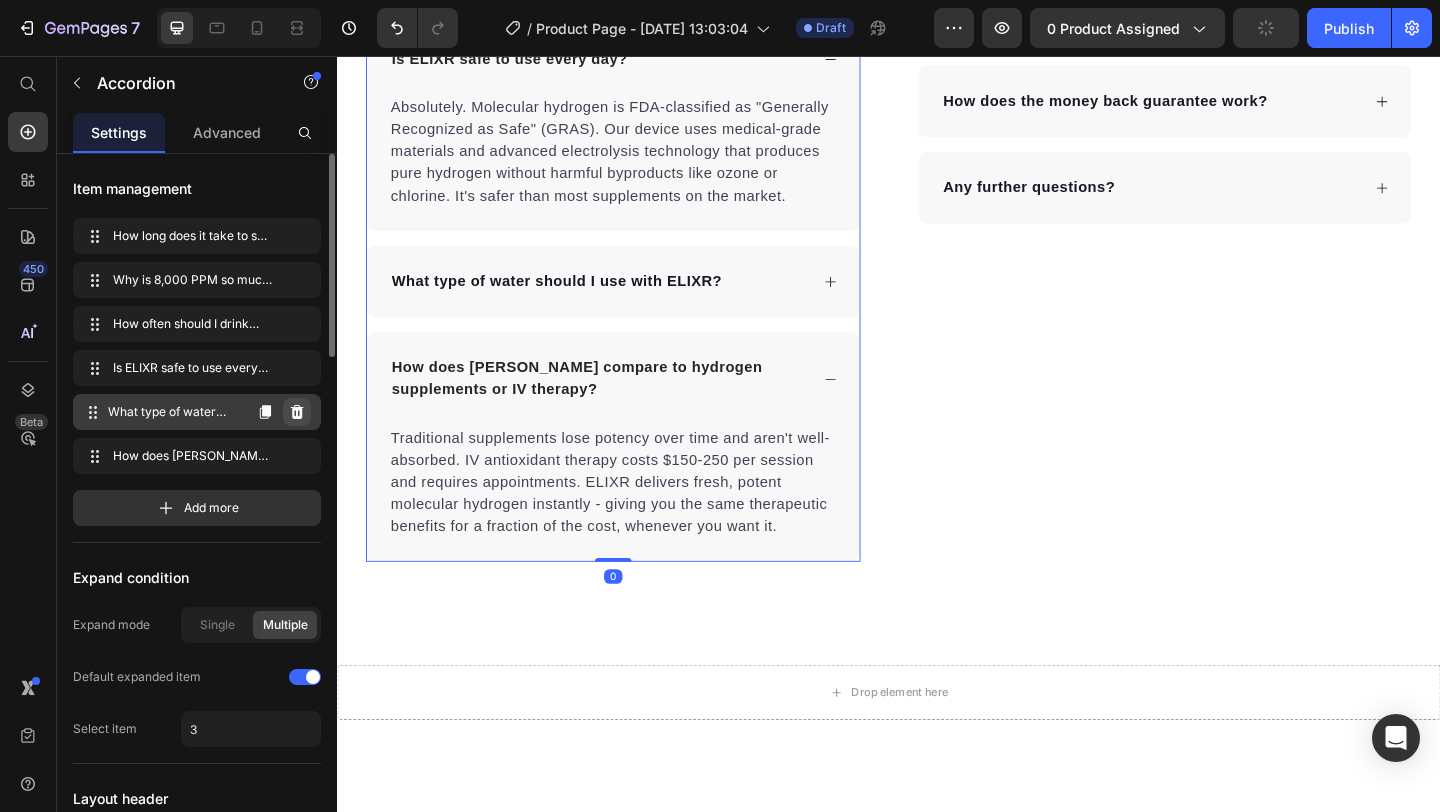 click 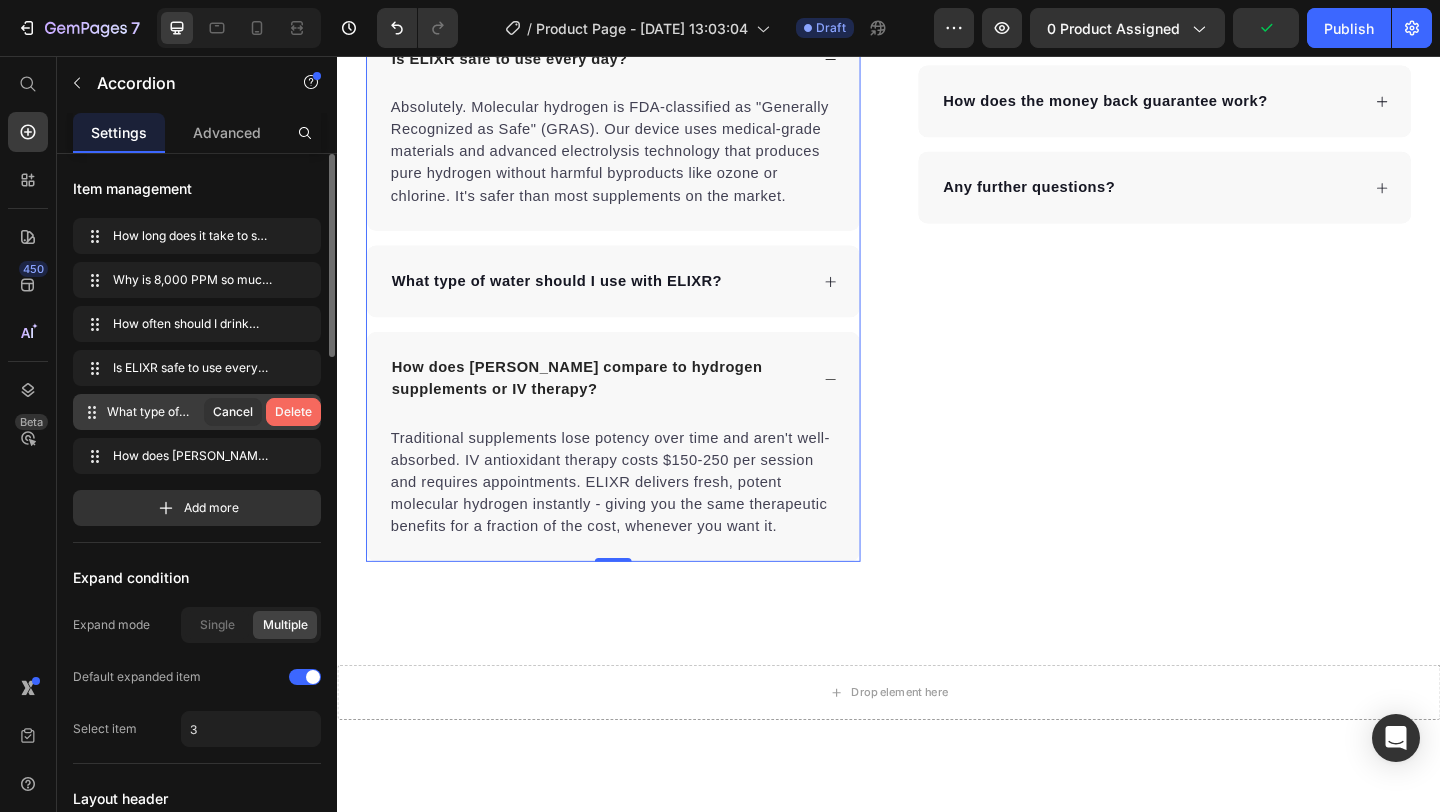 click on "Delete" at bounding box center (293, 412) 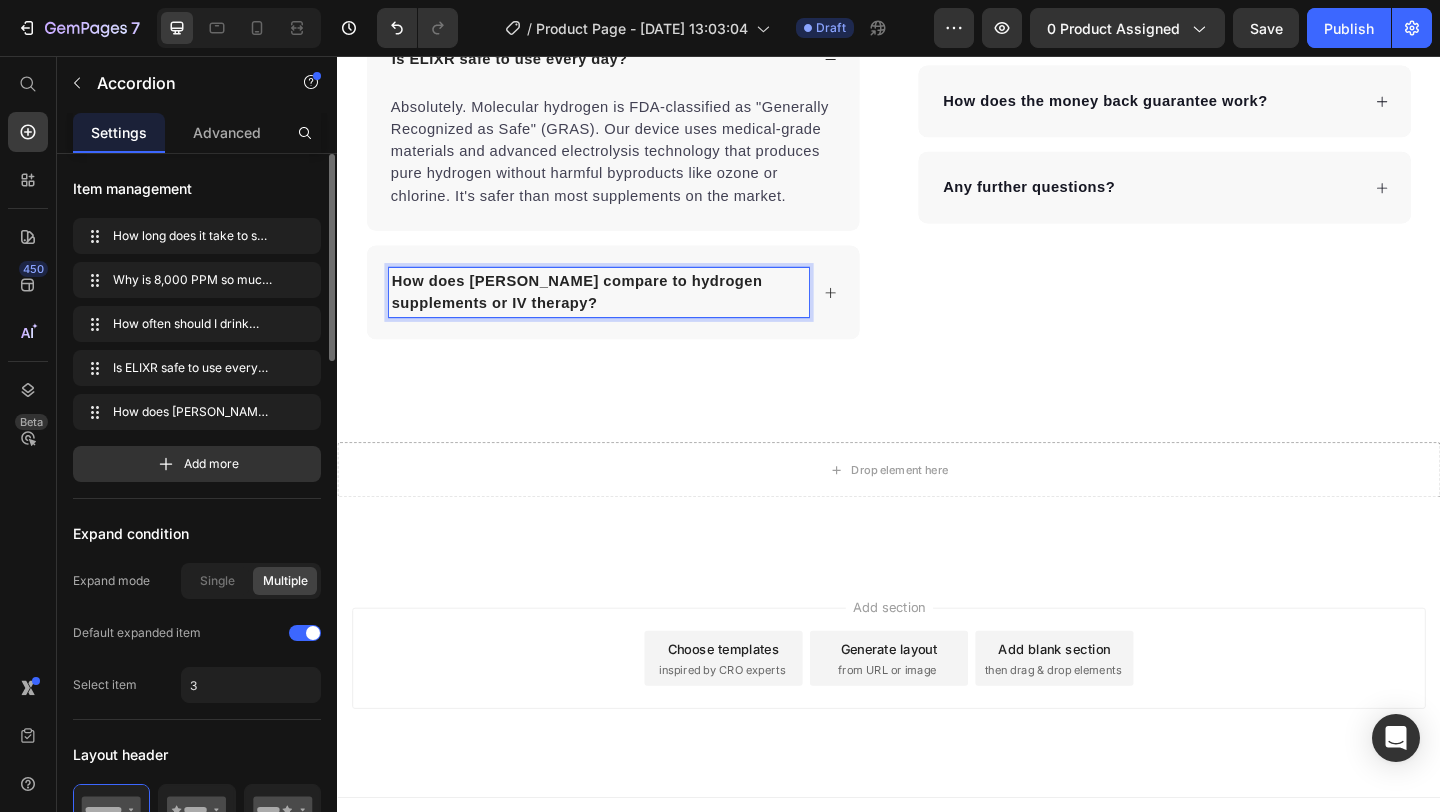 click on "How does ELIXR compare to hydrogen supplements or IV therapy?" at bounding box center [621, 313] 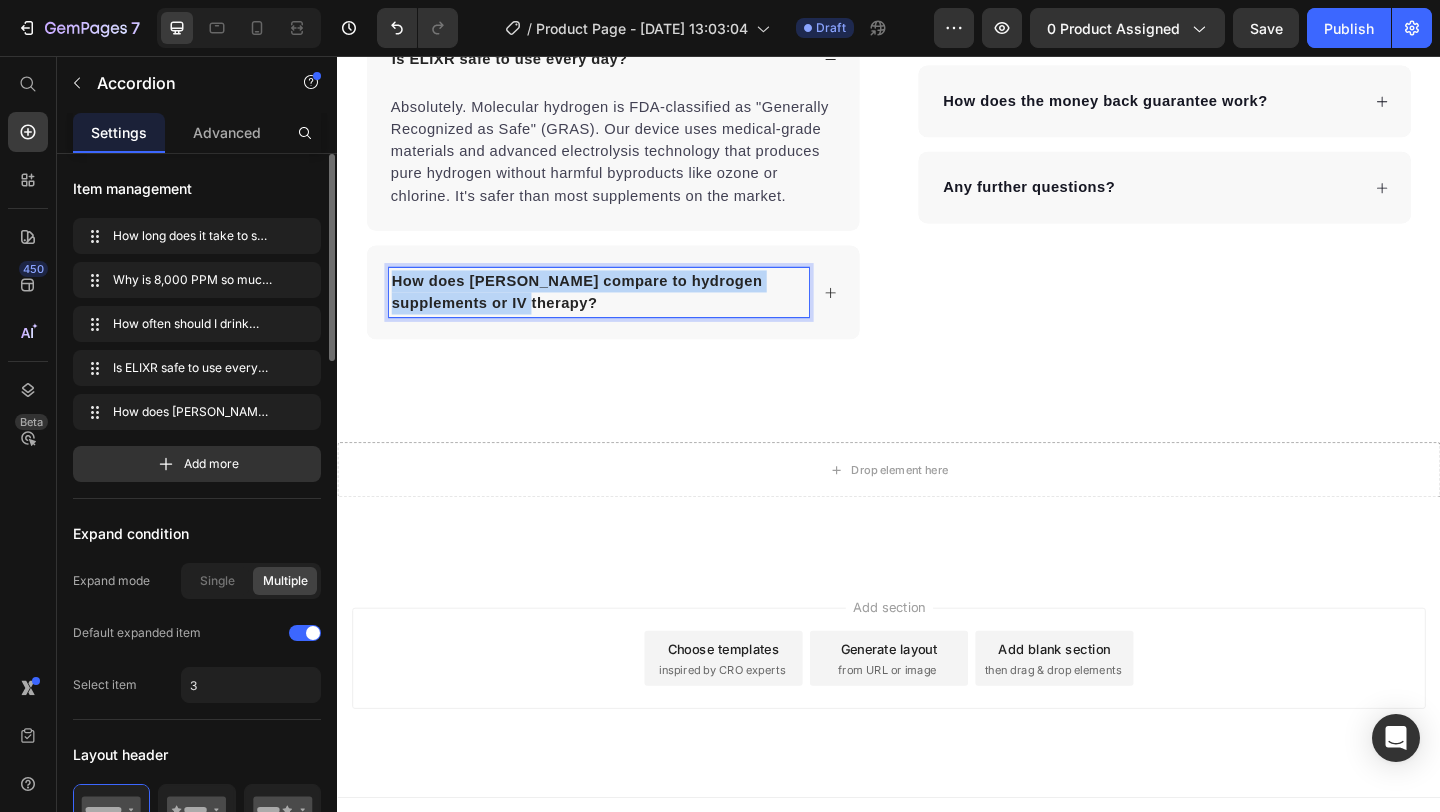 click on "How does ELIXR compare to hydrogen supplements or IV therapy?" at bounding box center (621, 313) 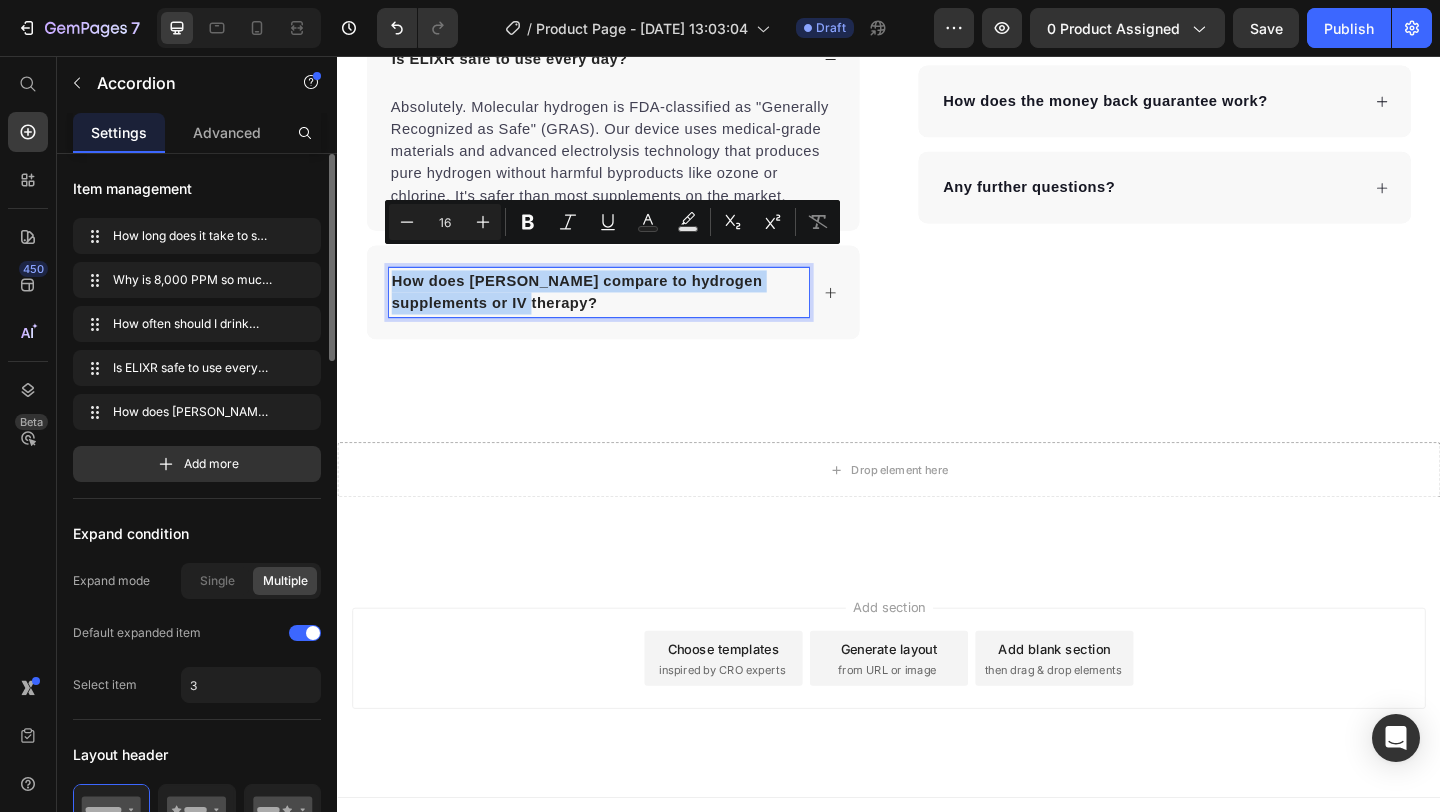 click on "How does ELIXR compare to hydrogen supplements or IV therapy?" at bounding box center [637, 313] 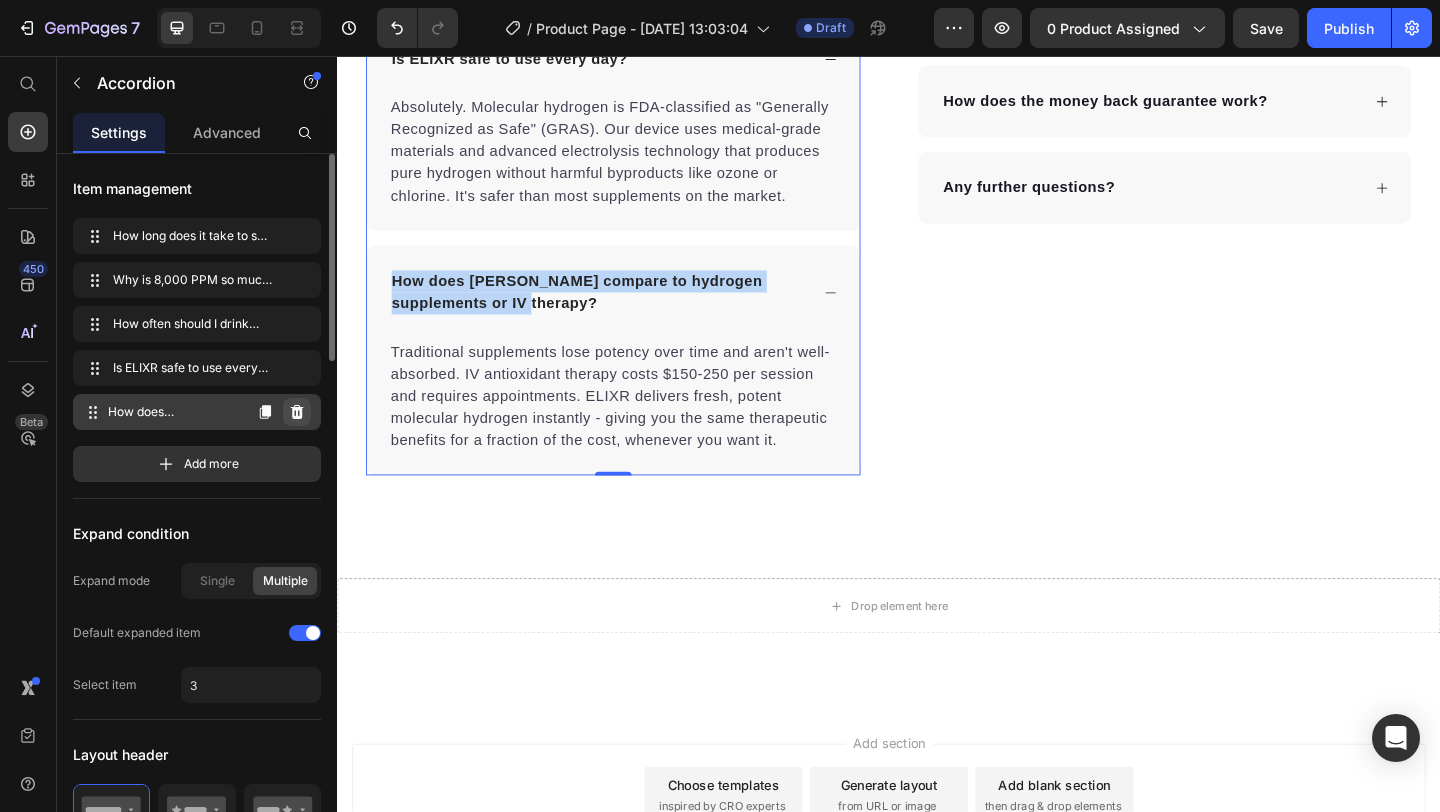 click 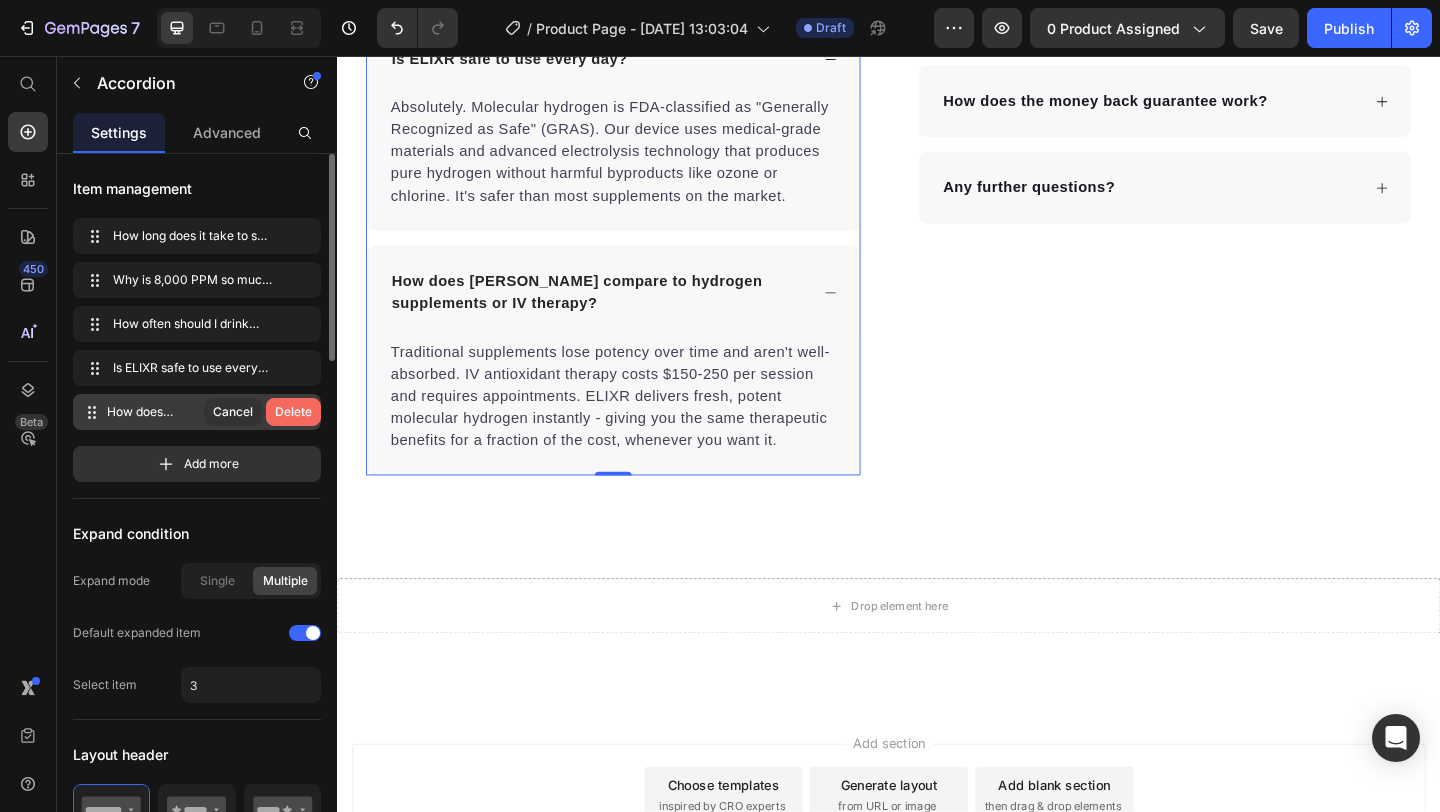 click on "Delete" at bounding box center (293, 412) 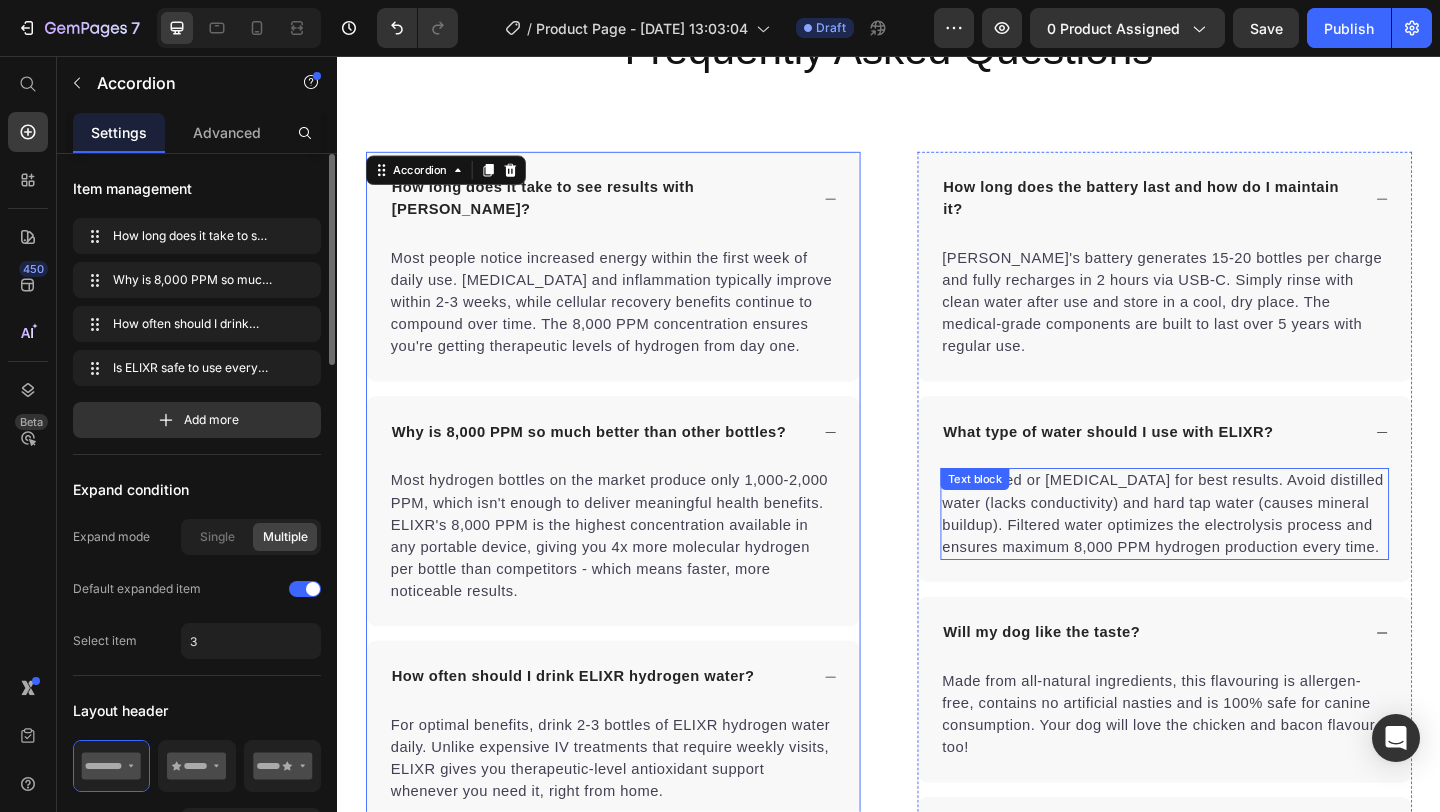 scroll, scrollTop: 6123, scrollLeft: 0, axis: vertical 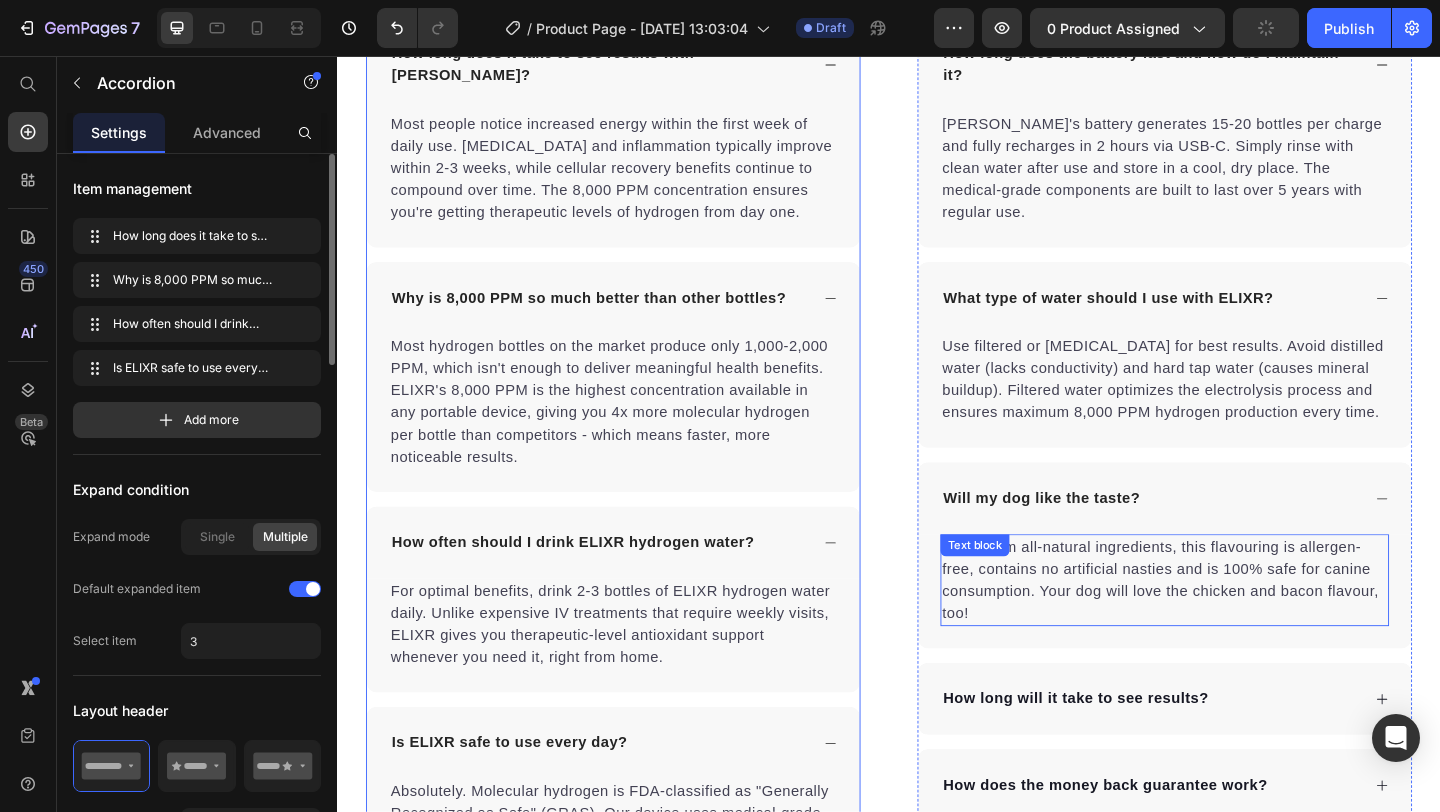 click on "Made from all-natural ingredients, this flavouring is allergen-free, contains no artificial nasties and is 100% safe for canine consumption. Your dog will love the chicken and bacon flavour, too!" at bounding box center [1237, 626] 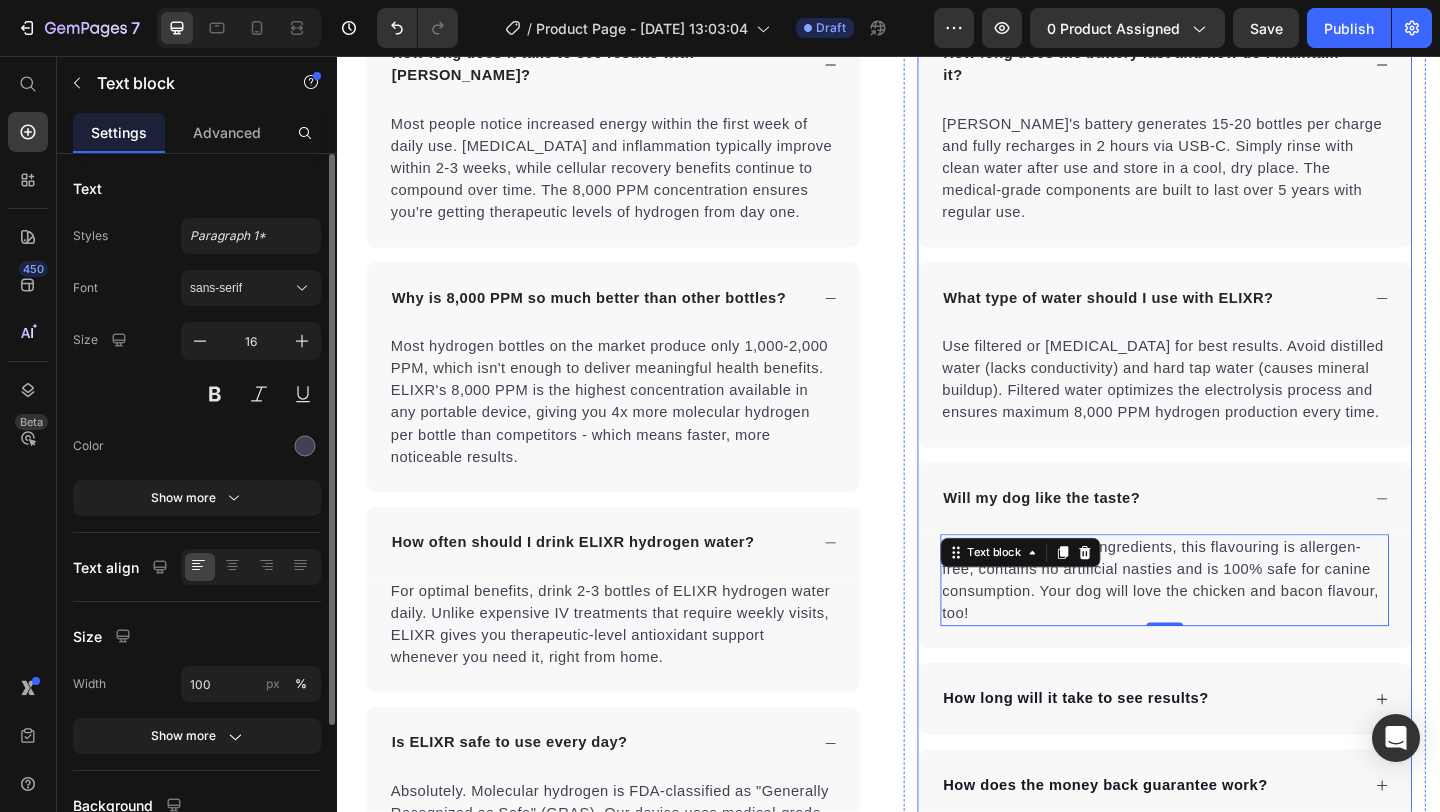 click on "Will my dog like the taste?" at bounding box center [1103, 537] 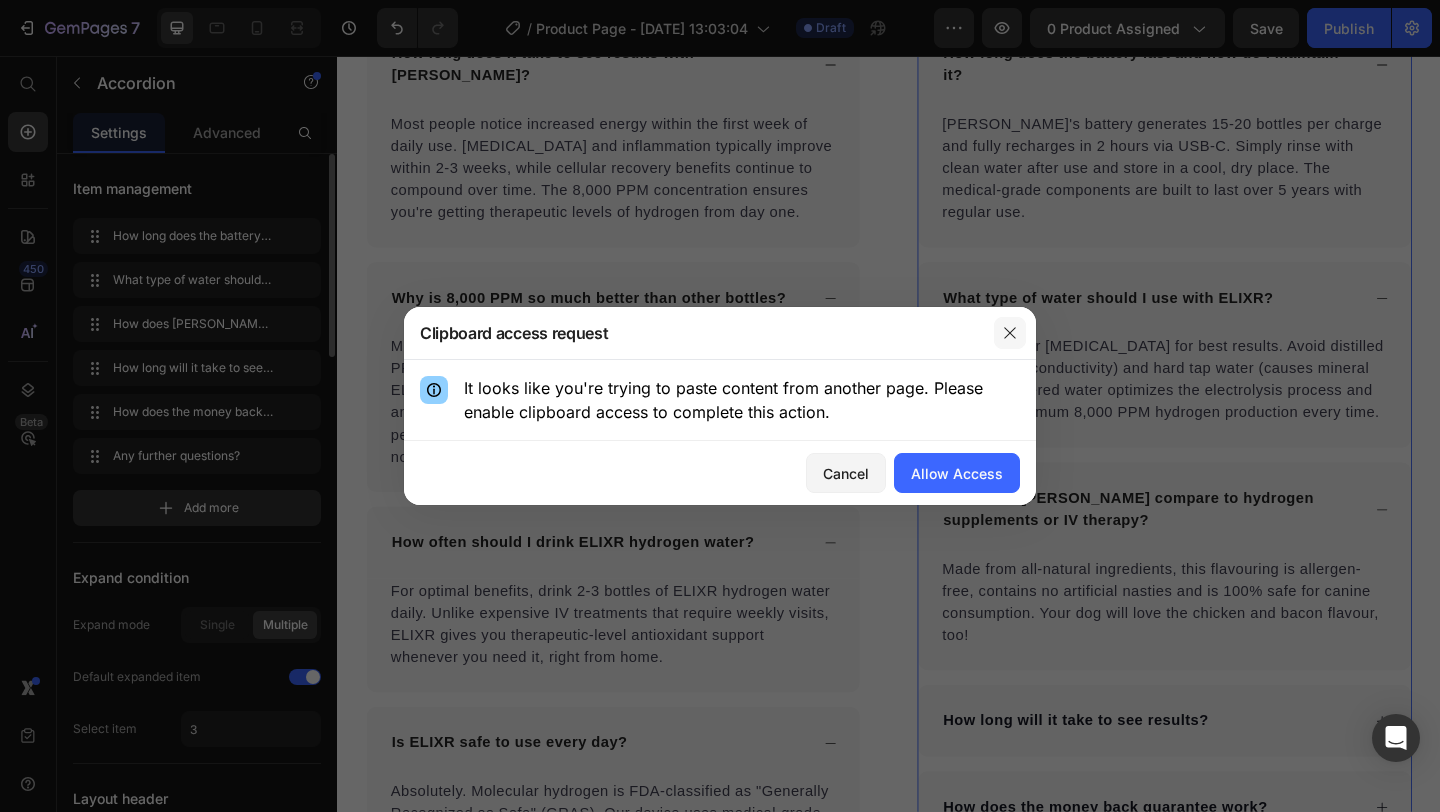 click 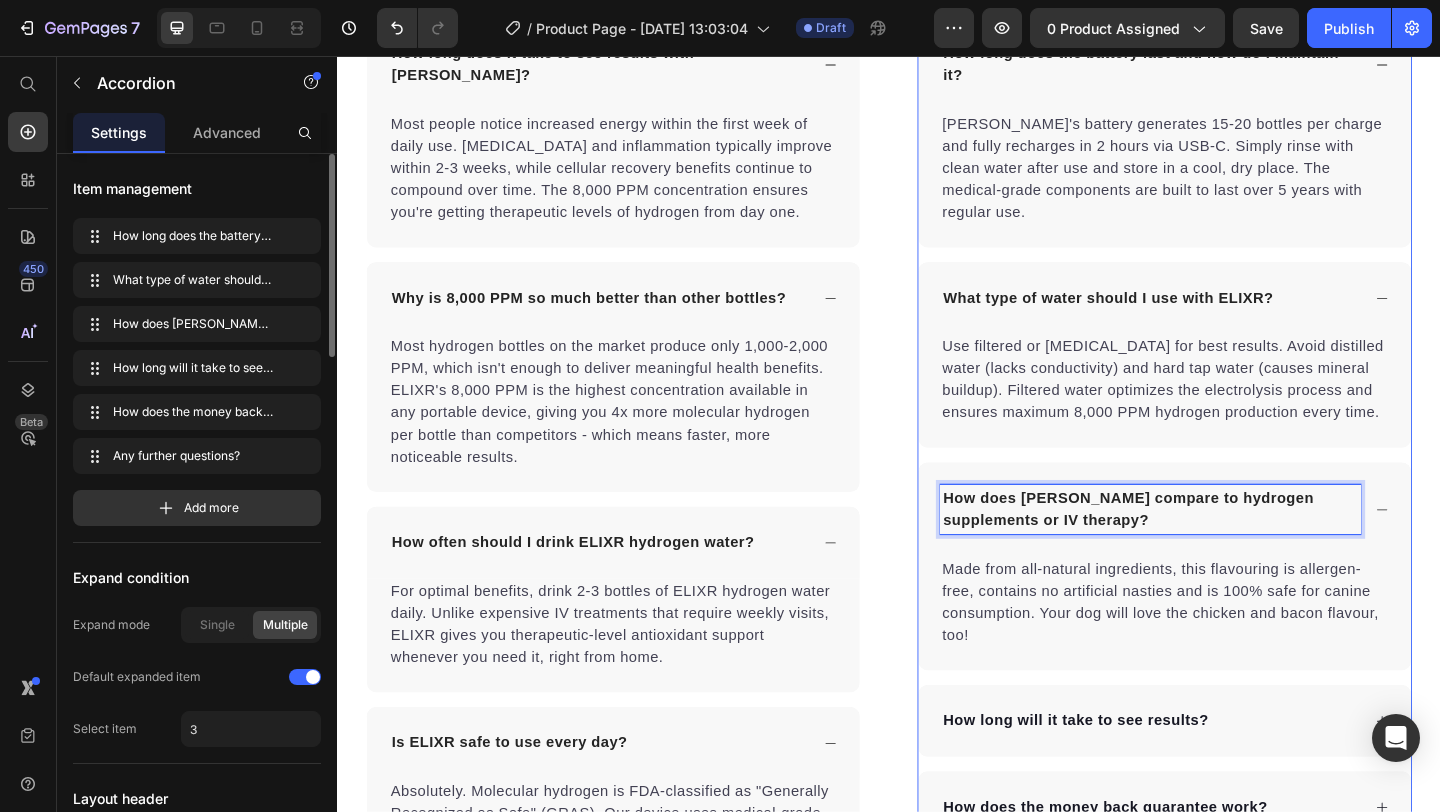 click on "How does ELIXR compare to hydrogen supplements or IV therapy?" at bounding box center (1221, 549) 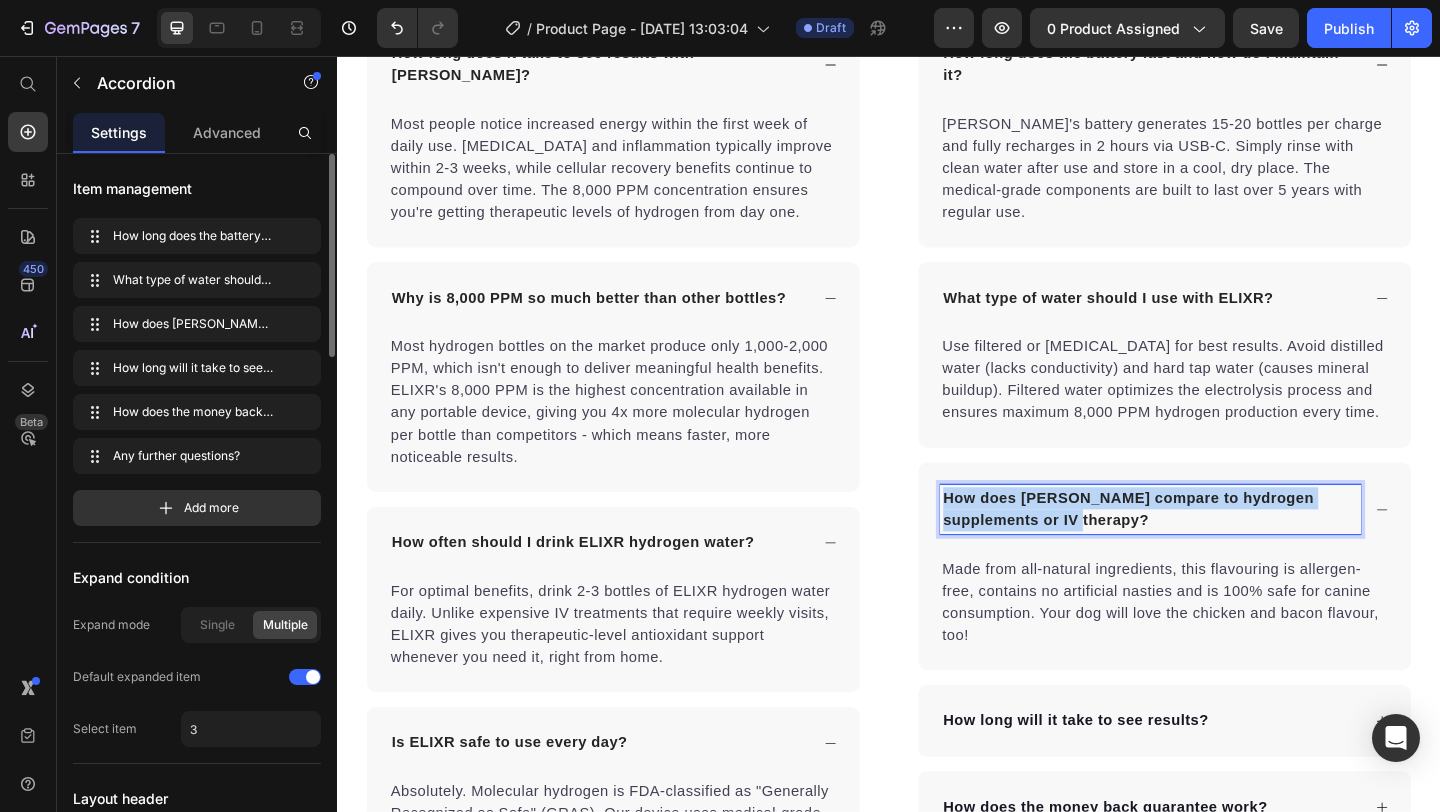 click on "How does ELIXR compare to hydrogen supplements or IV therapy?" at bounding box center [1221, 549] 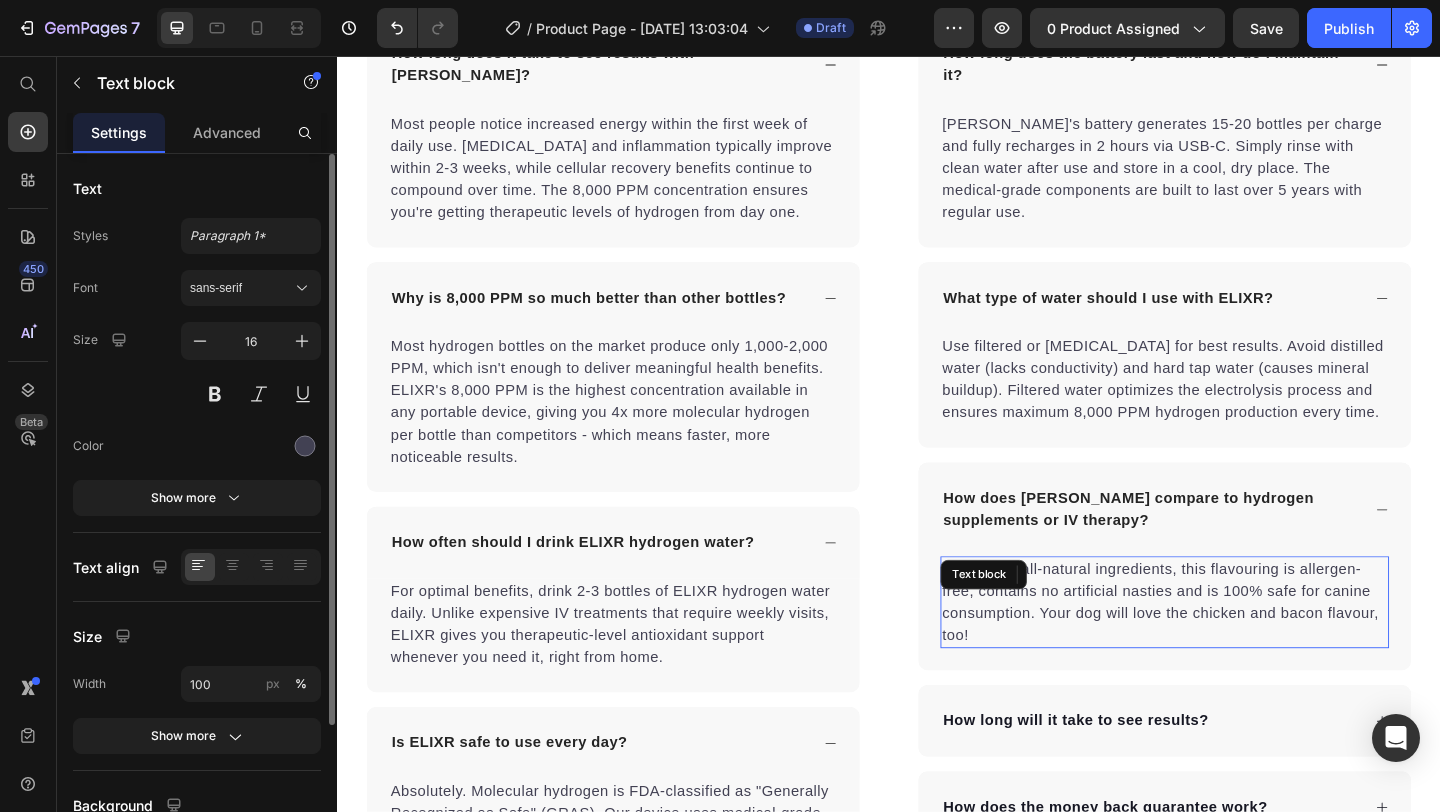 click on "Made from all-natural ingredients, this flavouring is allergen-free, contains no artificial nasties and is 100% safe for canine consumption. Your dog will love the chicken and bacon flavour, too!" at bounding box center (1237, 650) 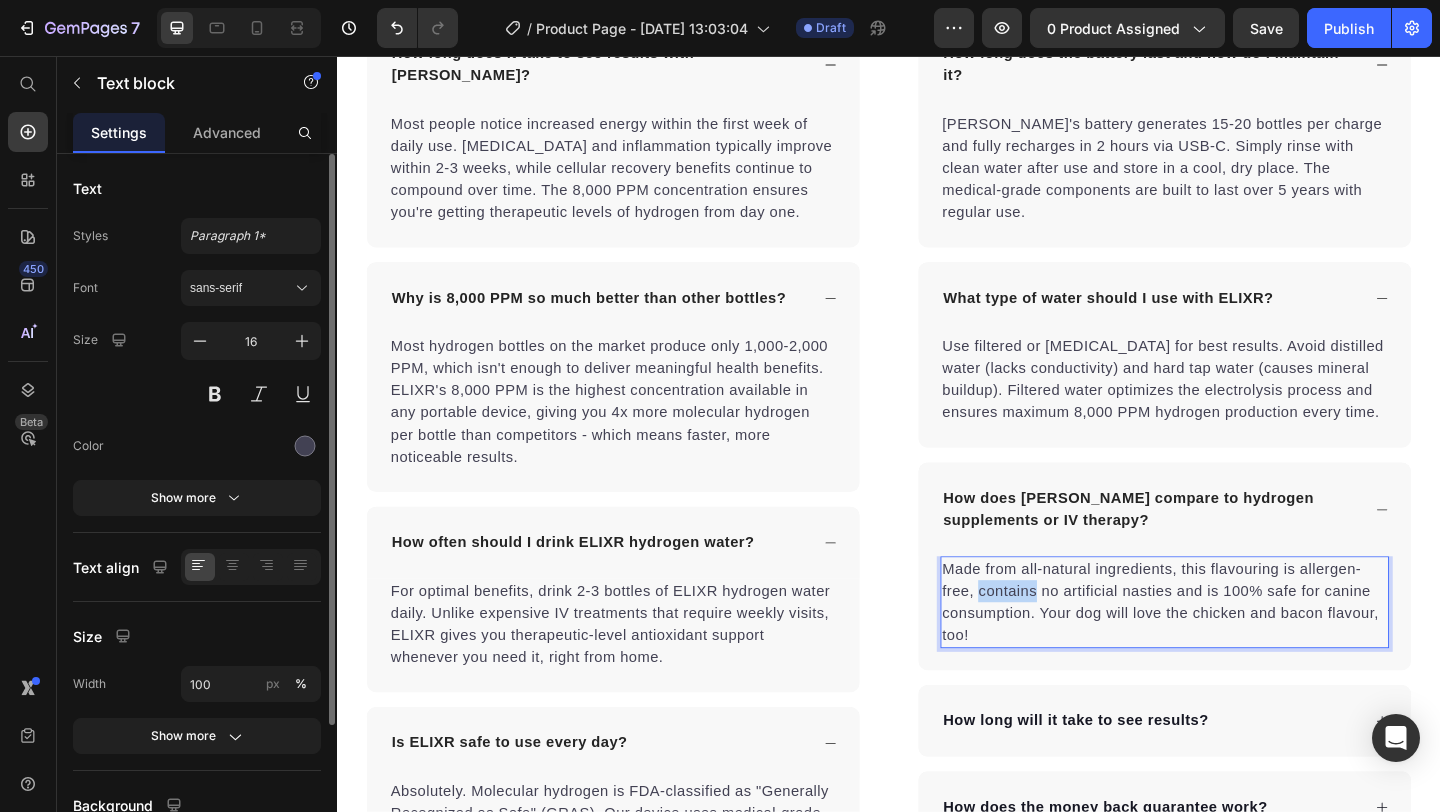 click on "Made from all-natural ingredients, this flavouring is allergen-free, contains no artificial nasties and is 100% safe for canine consumption. Your dog will love the chicken and bacon flavour, too!" at bounding box center [1237, 650] 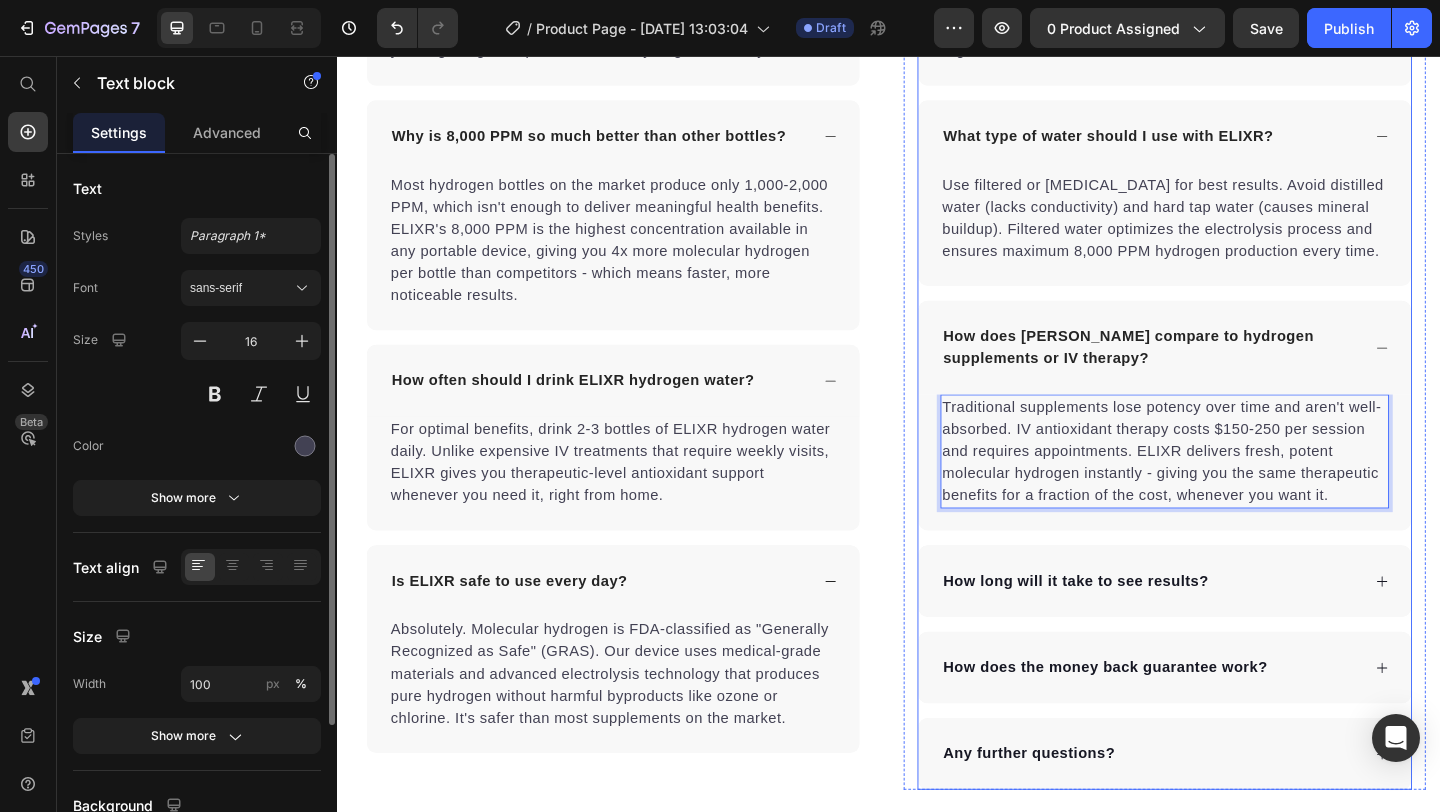 scroll, scrollTop: 6309, scrollLeft: 0, axis: vertical 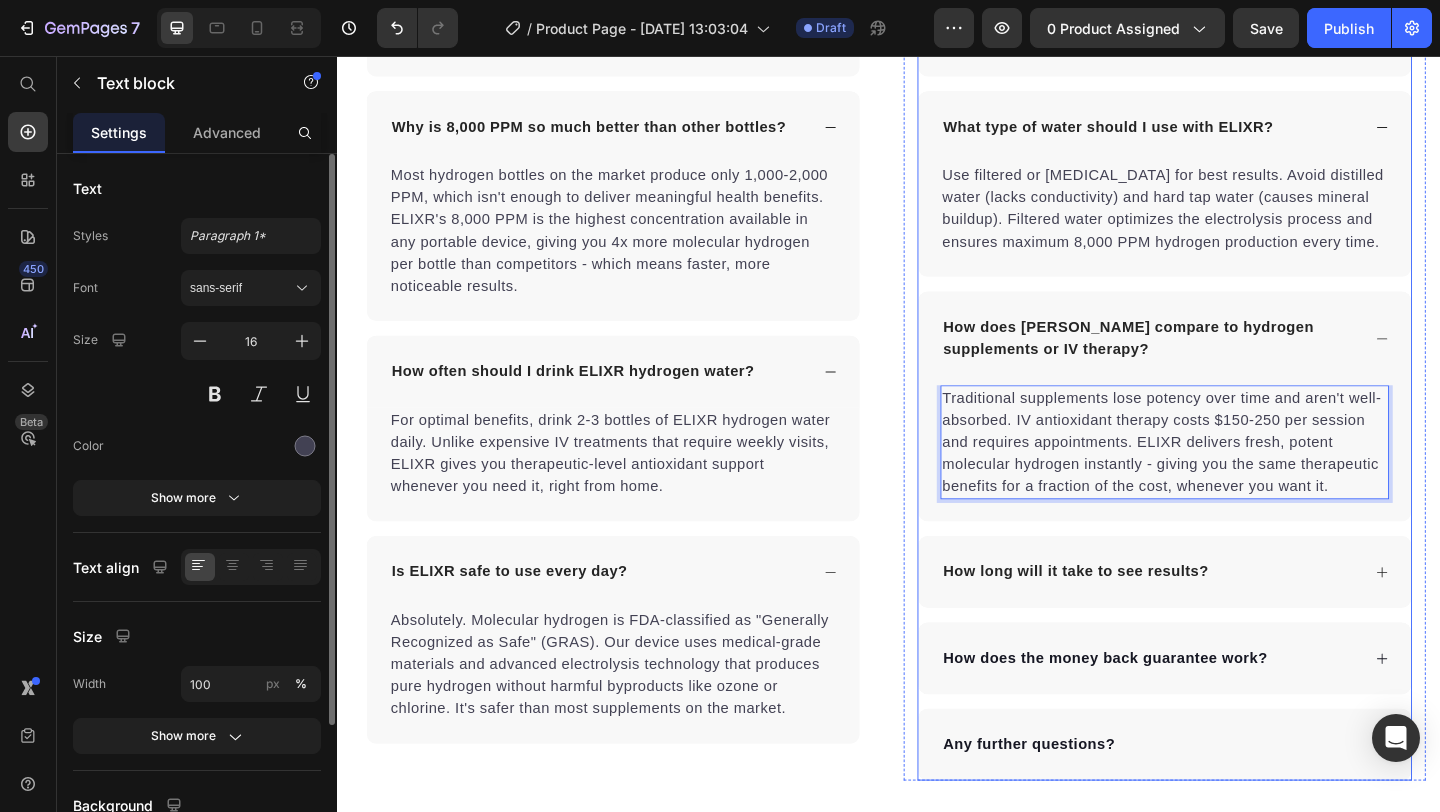 click on "How long will it take to see results?" at bounding box center [1221, 617] 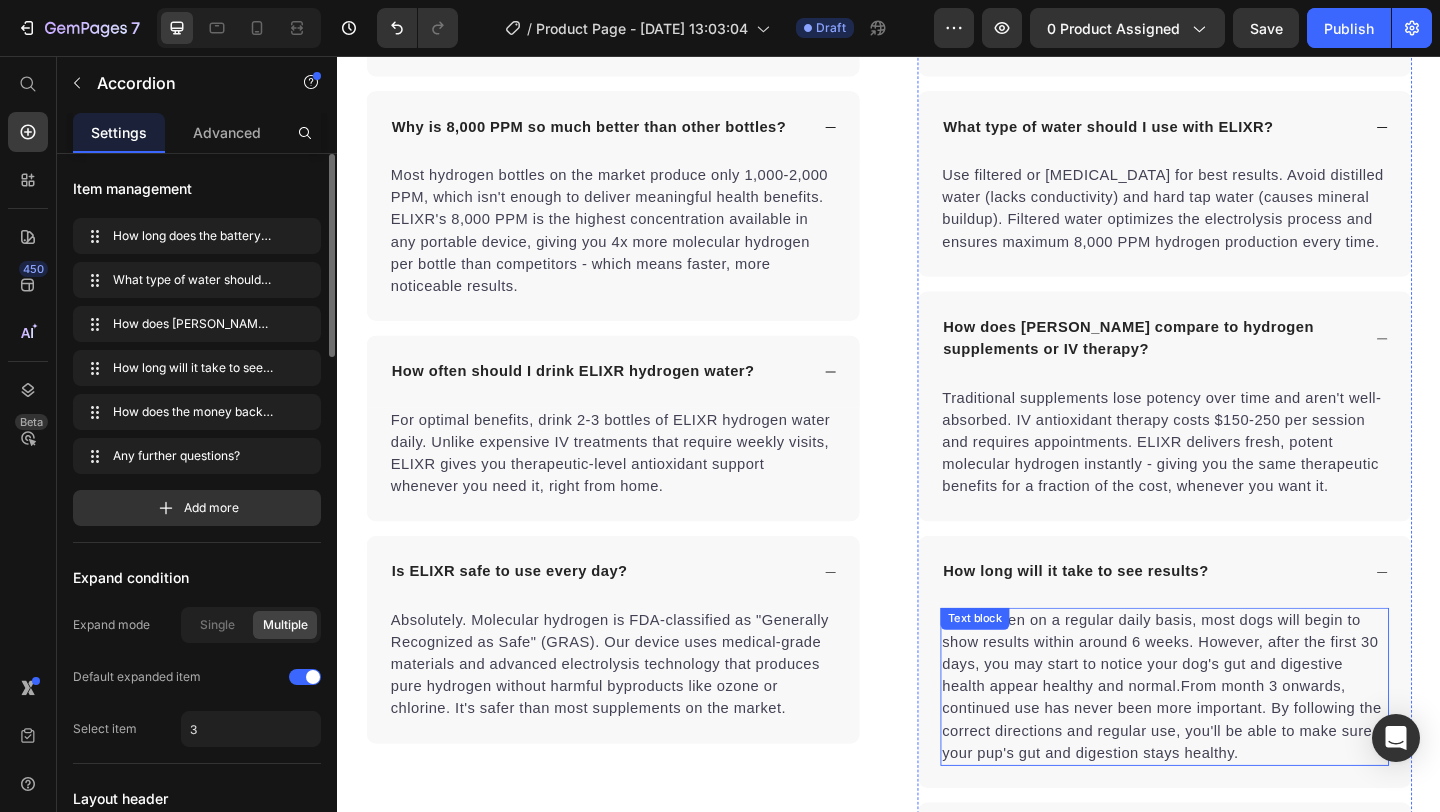 click on "When taken on a regular daily basis, most dogs will begin to show results within around 6 weeks. However, after the first 30 days, you may start to notice your dog's gut and digestive health appear healthy and normal.From month 3 onwards, continued use has never been more important. By following the correct directions and regular use, you'll be able to make sure your pup's gut and digestion stays healthy." at bounding box center [1237, 742] 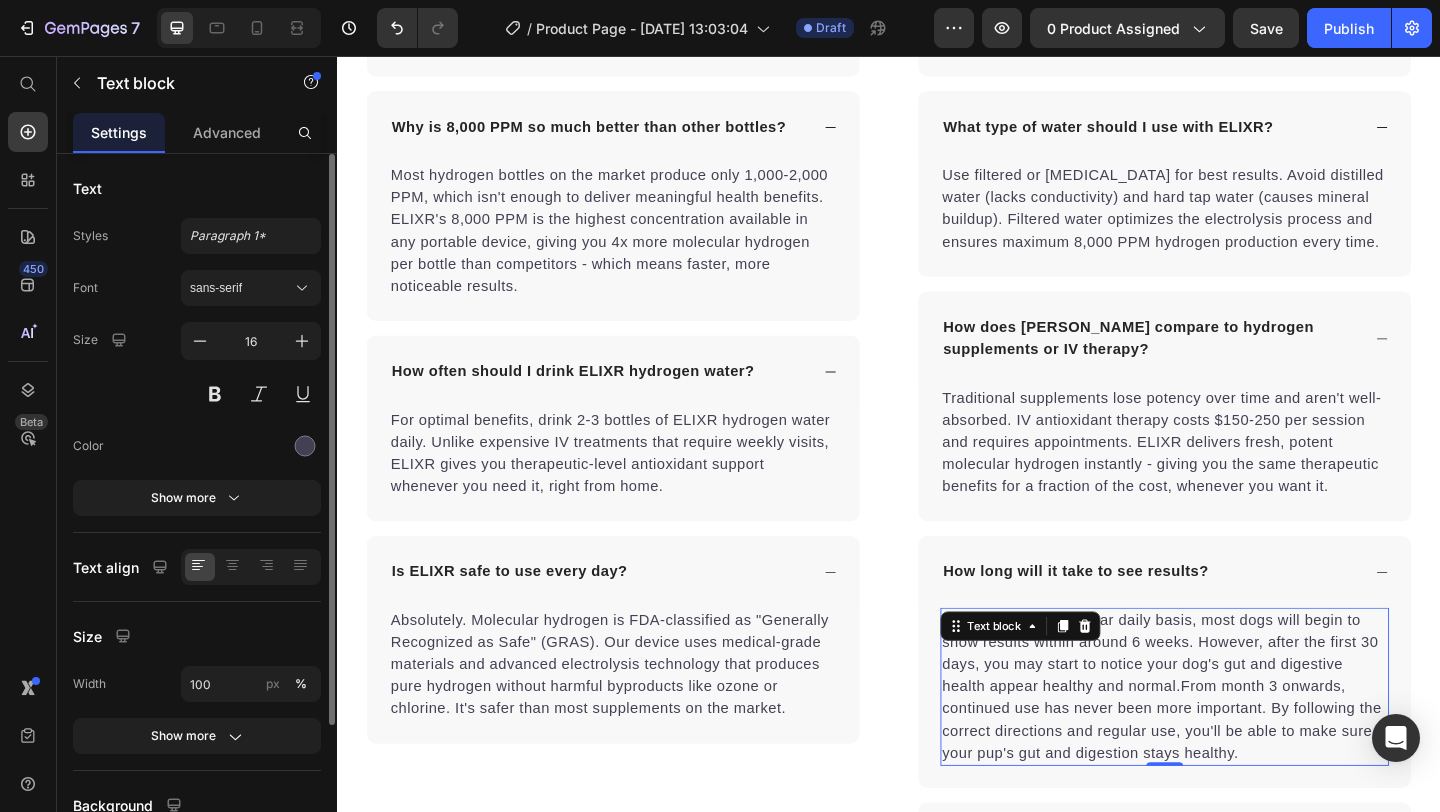 click on "When taken on a regular daily basis, most dogs will begin to show results within around 6 weeks. However, after the first 30 days, you may start to notice your dog's gut and digestive health appear healthy and normal.From month 3 onwards, continued use has never been more important. By following the correct directions and regular use, you'll be able to make sure your pup's gut and digestion stays healthy." at bounding box center (1237, 742) 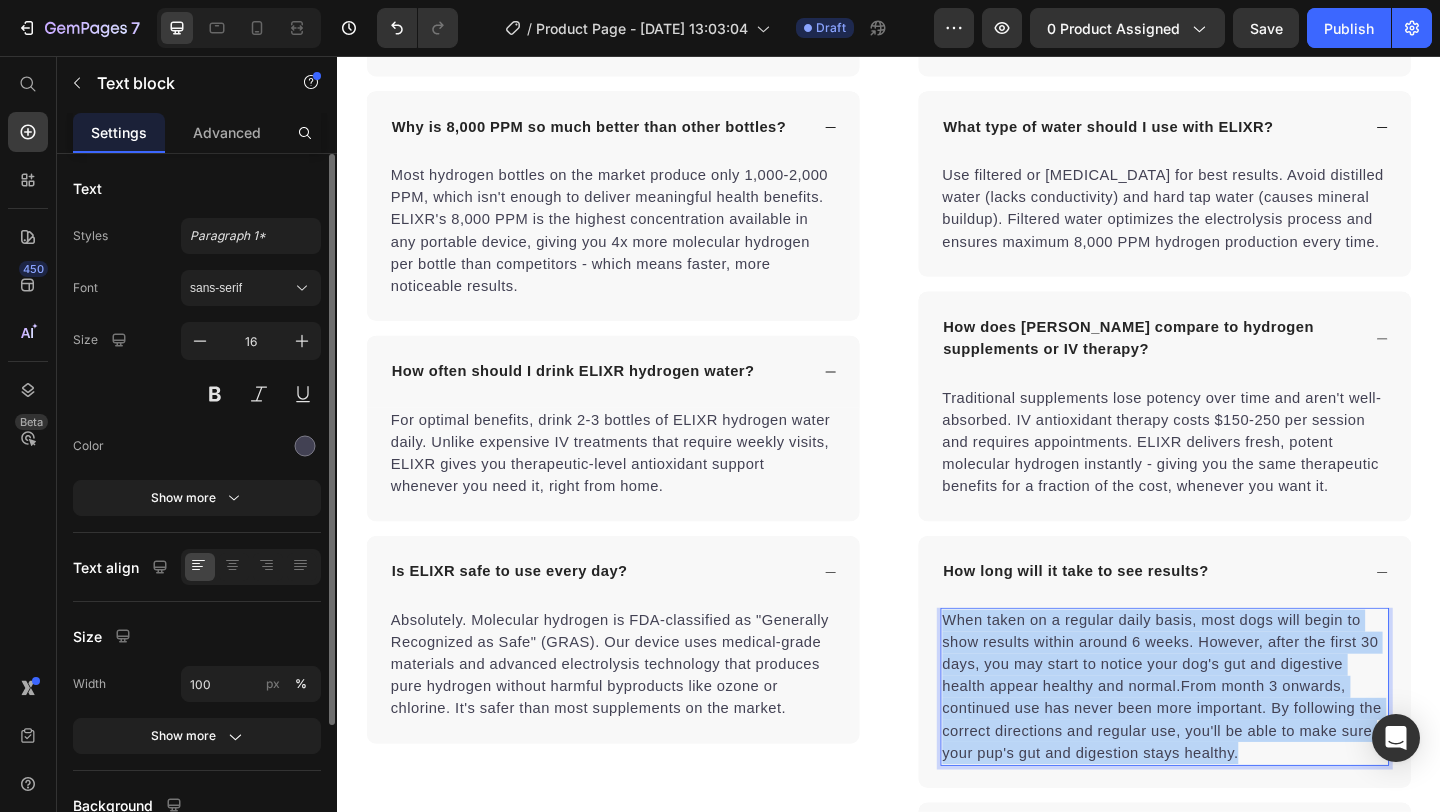 click on "When taken on a regular daily basis, most dogs will begin to show results within around 6 weeks. However, after the first 30 days, you may start to notice your dog's gut and digestive health appear healthy and normal.From month 3 onwards, continued use has never been more important. By following the correct directions and regular use, you'll be able to make sure your pup's gut and digestion stays healthy." at bounding box center (1237, 742) 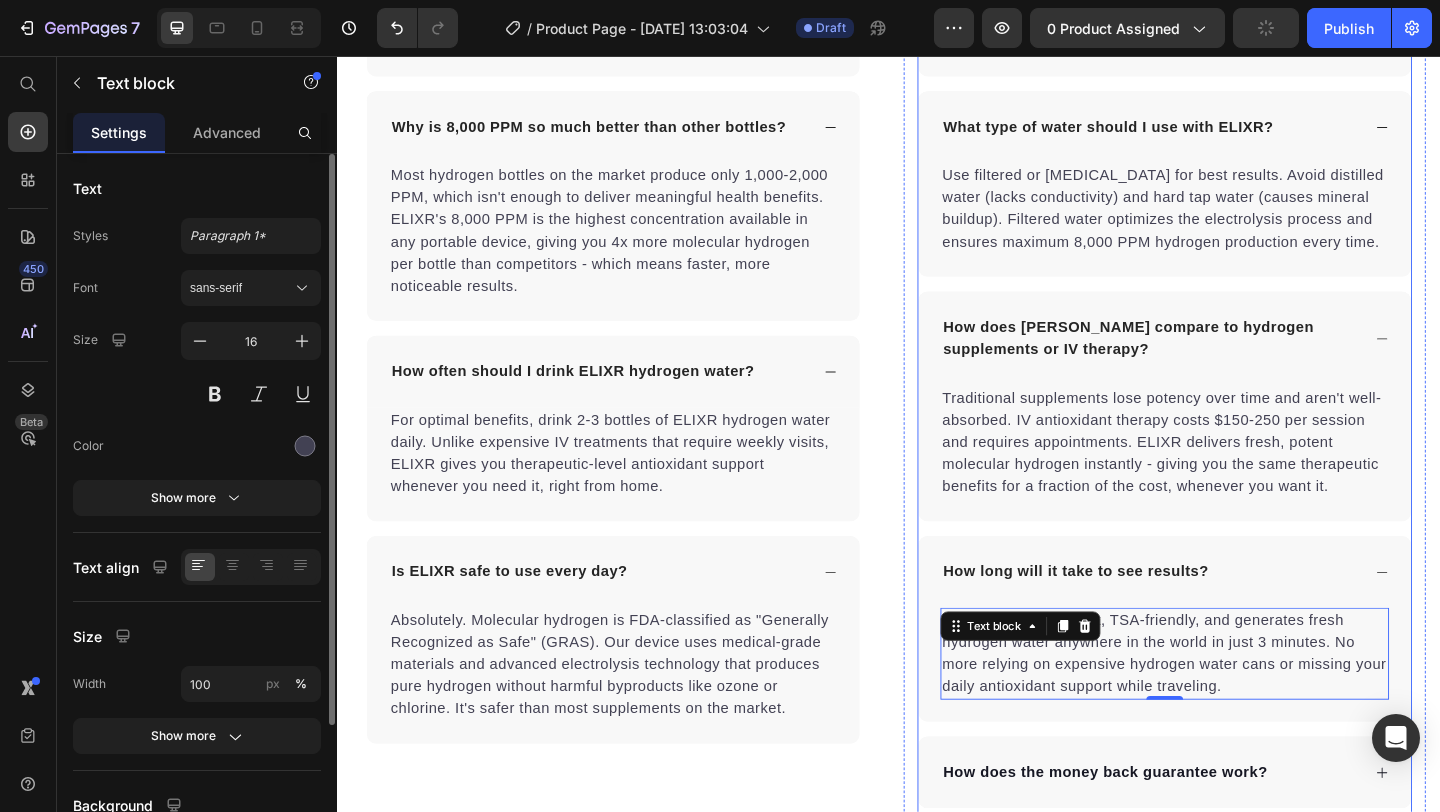 click on "How long will it take to see results?" at bounding box center [1140, 617] 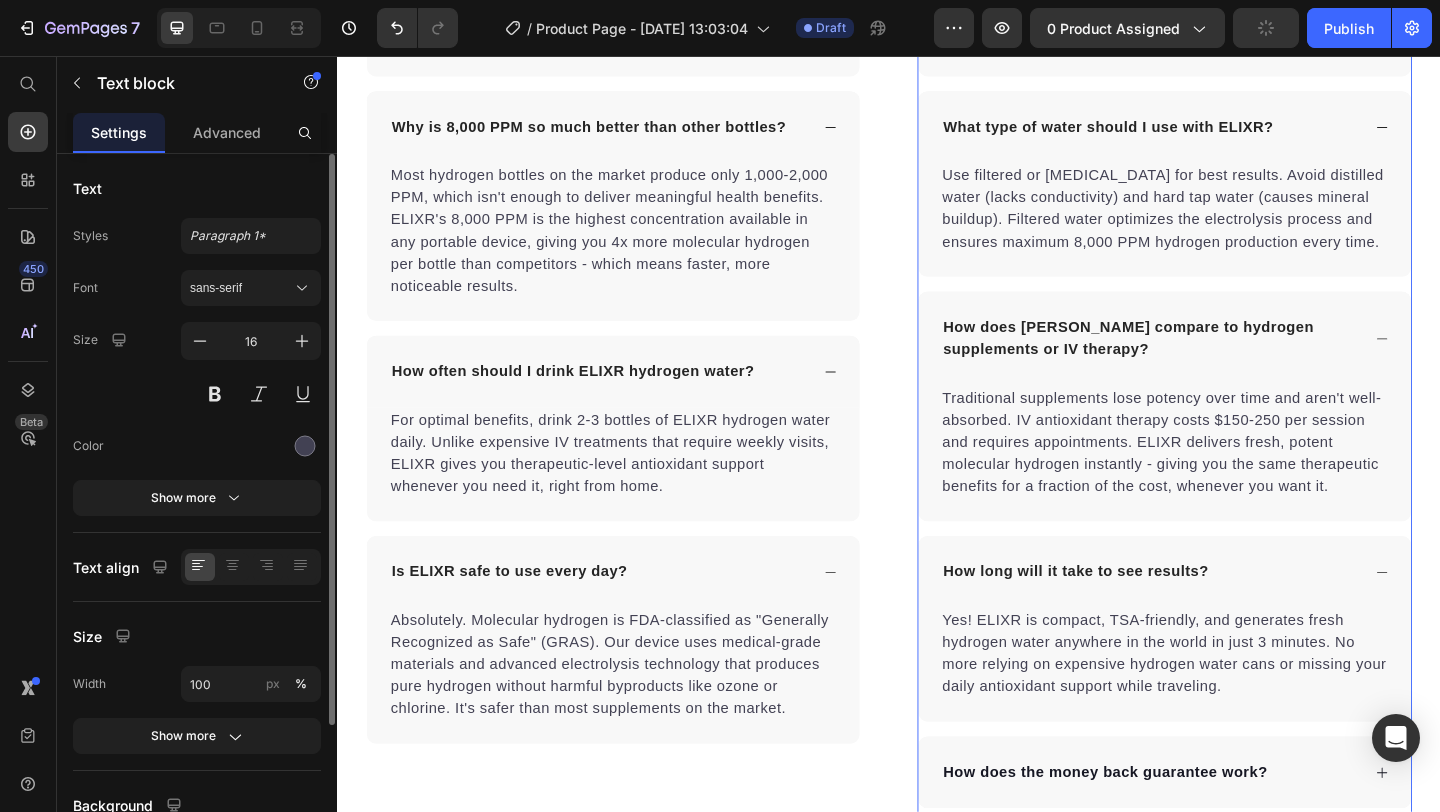 click on "How long will it take to see results?" at bounding box center [1140, 617] 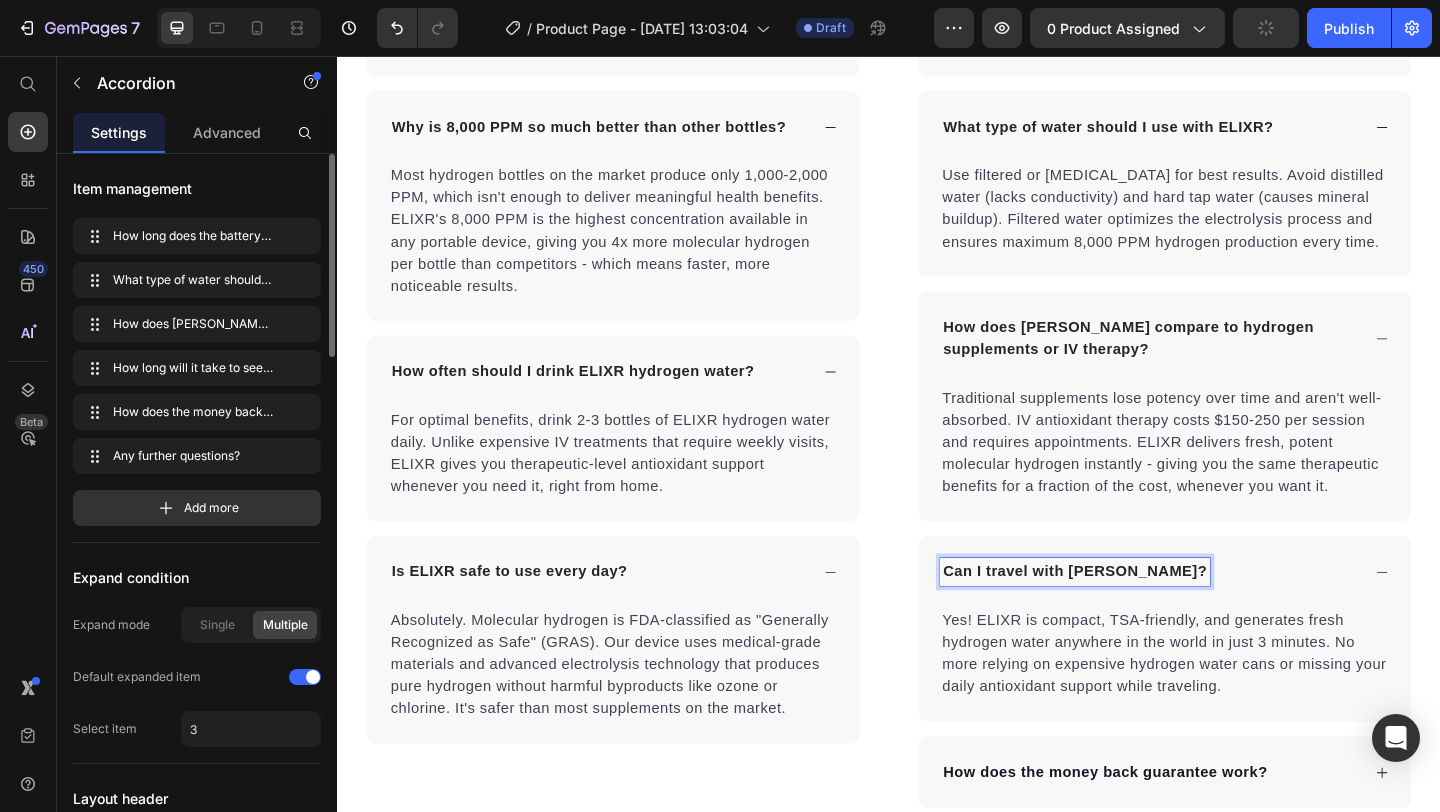 click on "How long does it take to see results with ELIXR? Most people notice increased energy within the first week of daily use. Joint stiffness and inflammation typically improve within 2-3 weeks, while cellular recovery benefits continue to compound over time. The 8,000 PPM concentration ensures you're getting therapeutic levels of hydrogen from day one. Text block
Why is 8,000 PPM so much better than other bottles? Most hydrogen bottles on the market produce only 1,000-2,000 PPM, which isn't enough to deliver meaningful health benefits. ELIXR's 8,000 PPM is the highest concentration available in any portable device, giving you 4x more molecular hydrogen per bottle than competitors - which means faster, more noticeable results. Text block
How often should I drink ELIXR hydrogen water? Text block
Is ELIXR safe to use every day? Text block Accordion Row
How long does the battery last and how do I maintain it? Text block" at bounding box center [937, 398] 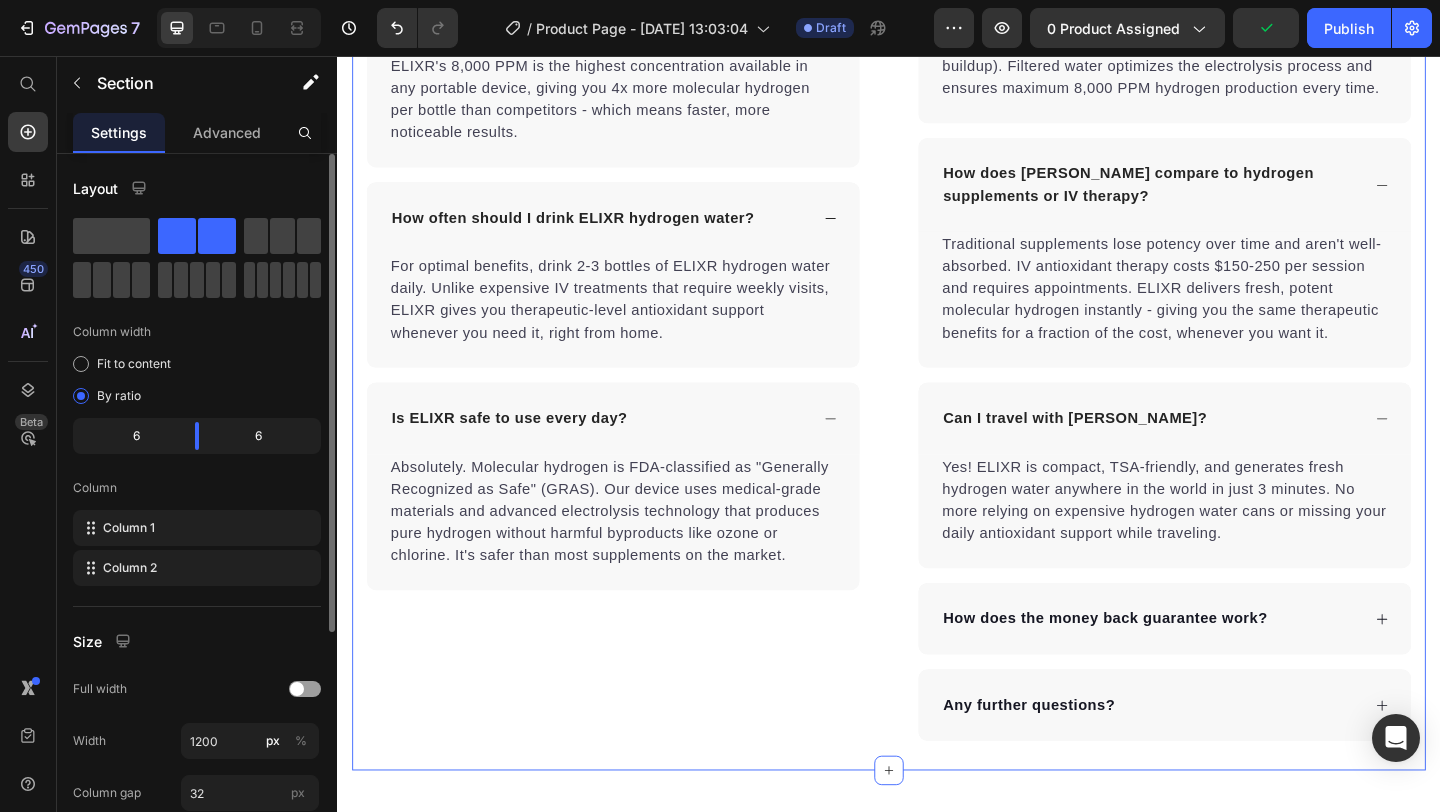 scroll, scrollTop: 6510, scrollLeft: 0, axis: vertical 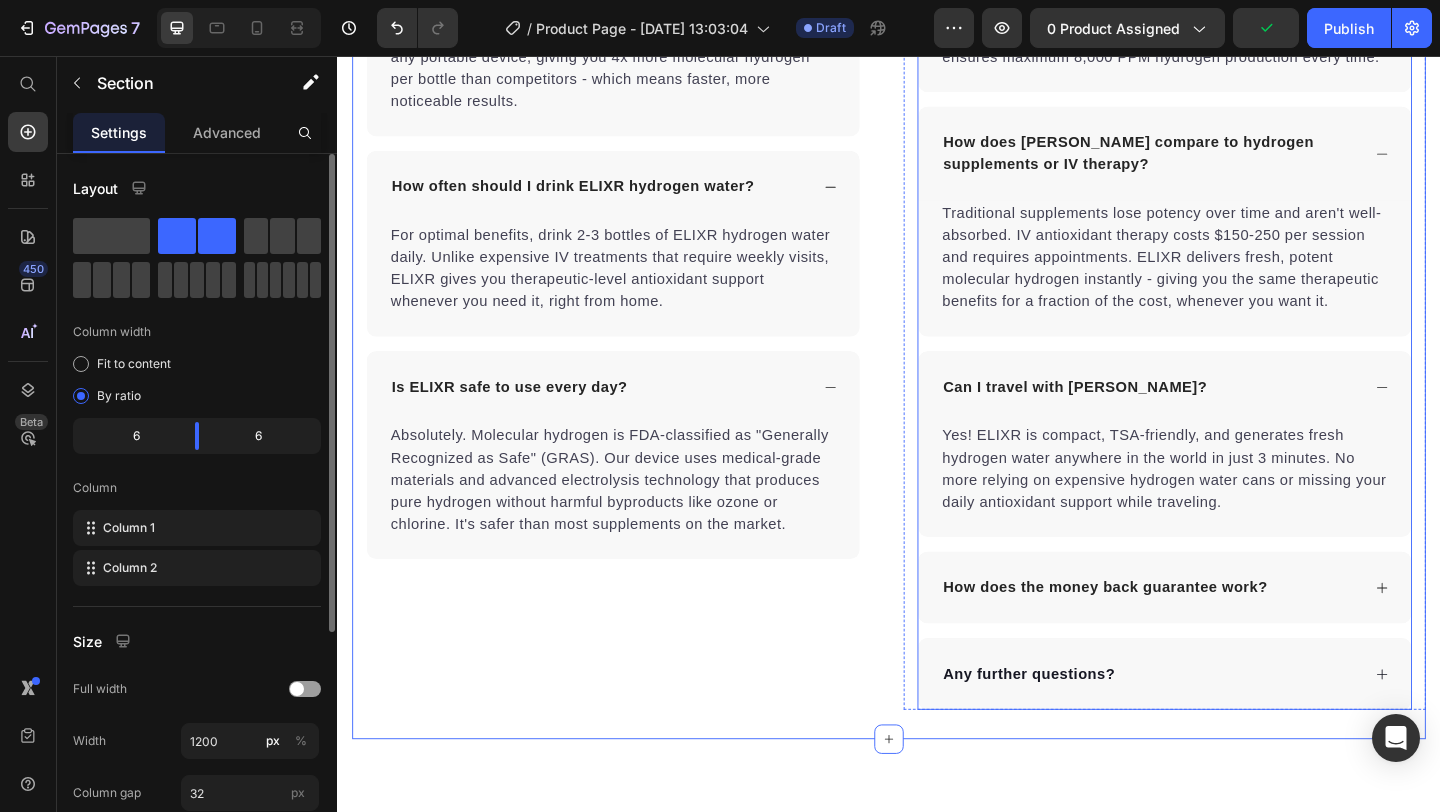 click on "How does the money back guarantee work?" at bounding box center [1237, 634] 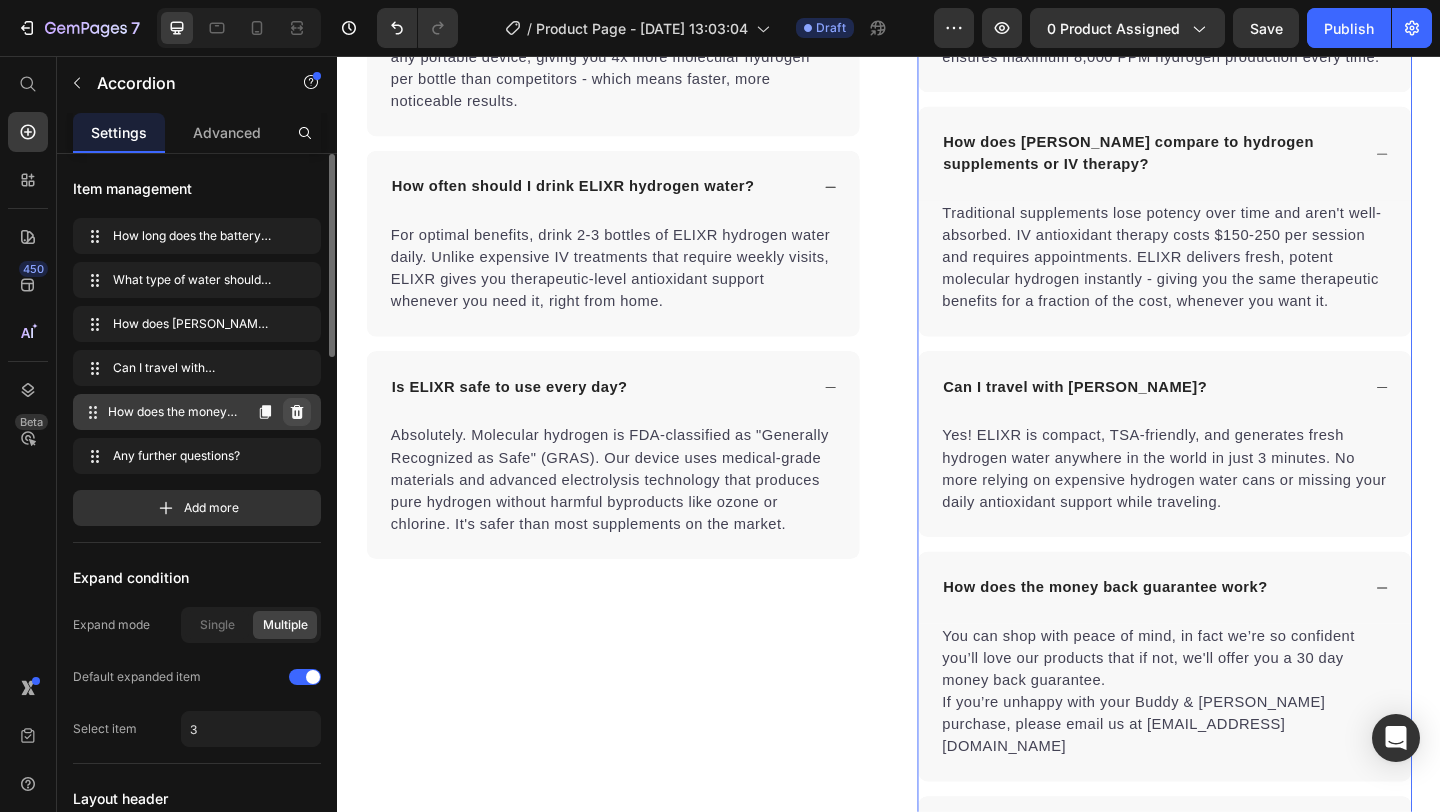 click 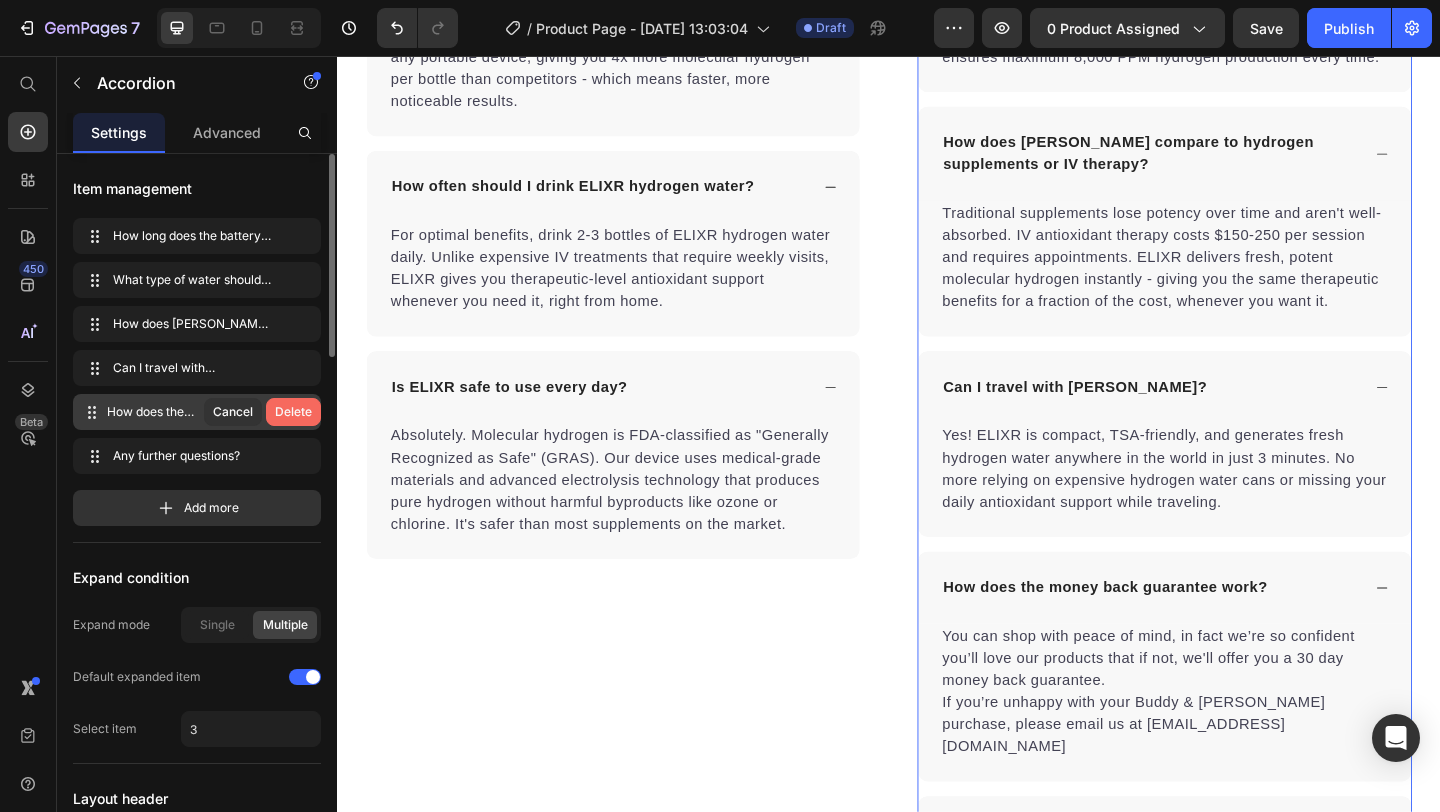 click on "Delete" at bounding box center [293, 412] 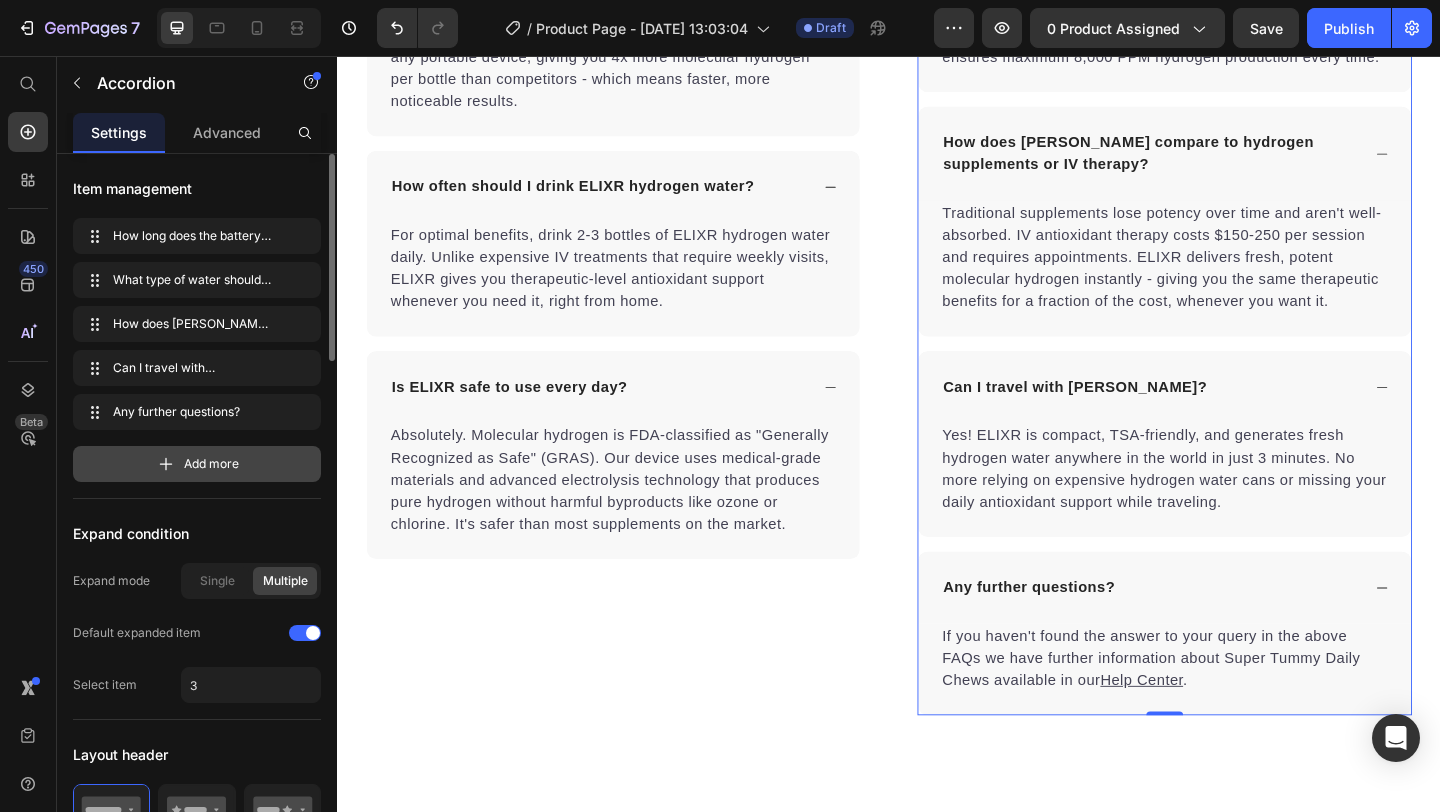 click on "Add more" at bounding box center (197, 464) 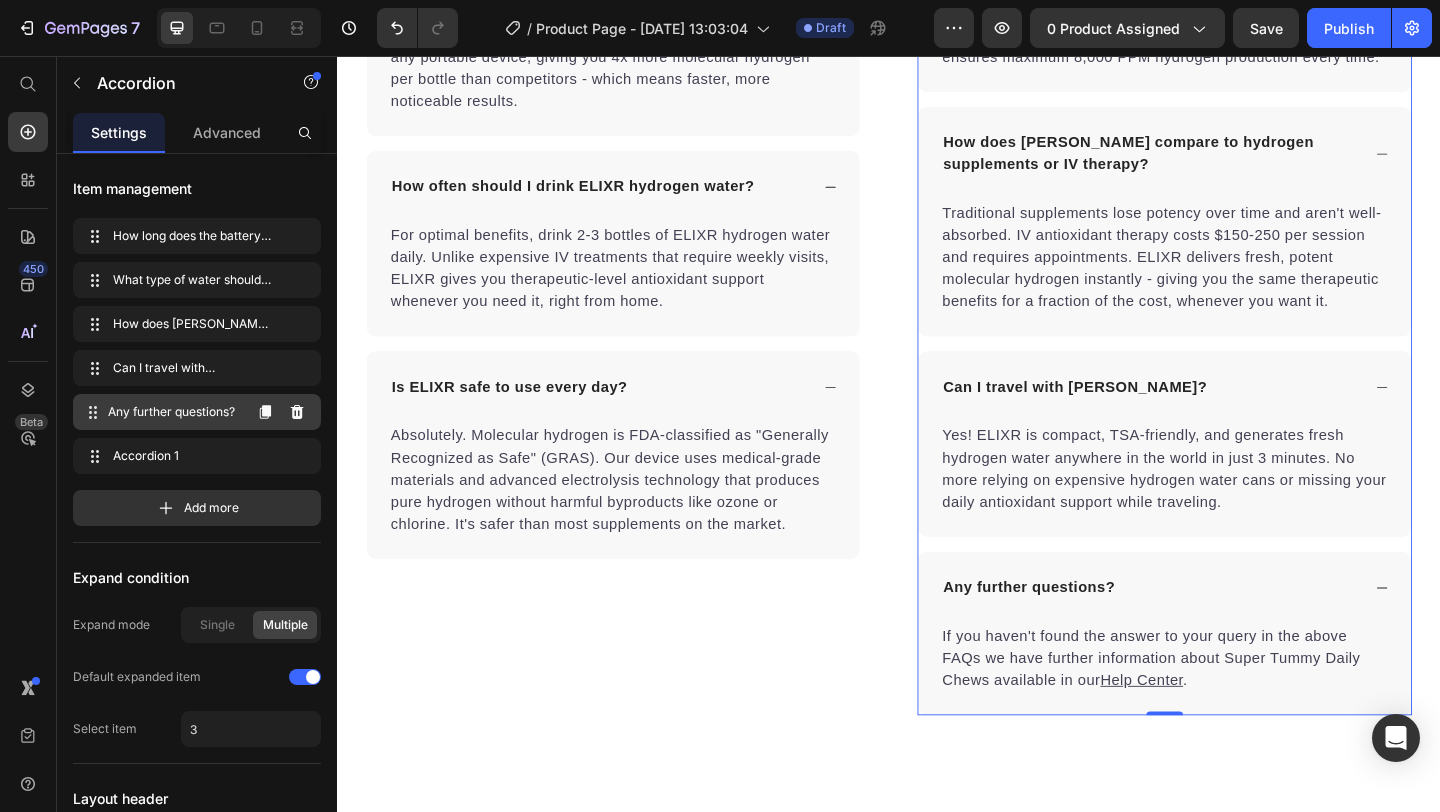 click 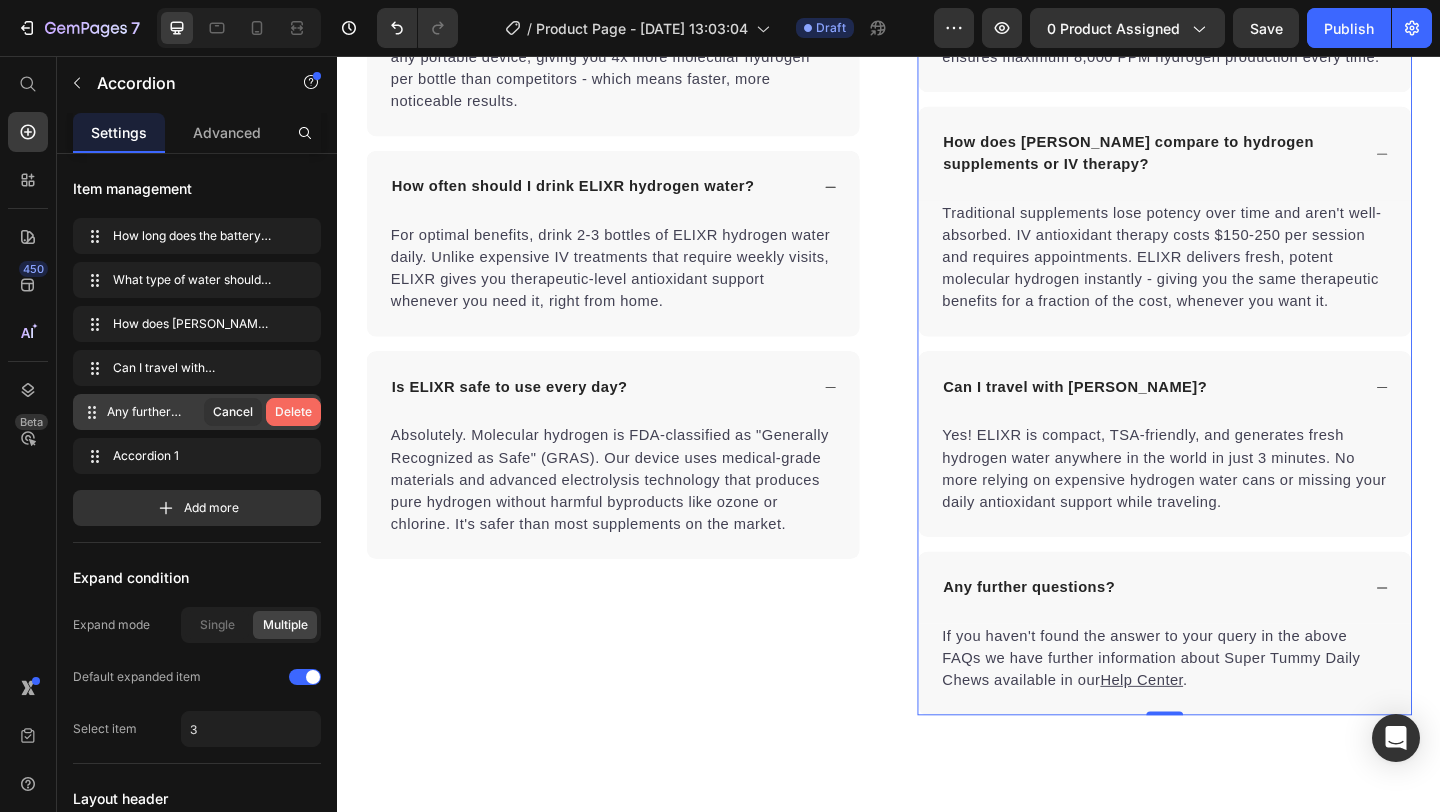 click on "Delete" at bounding box center (293, 412) 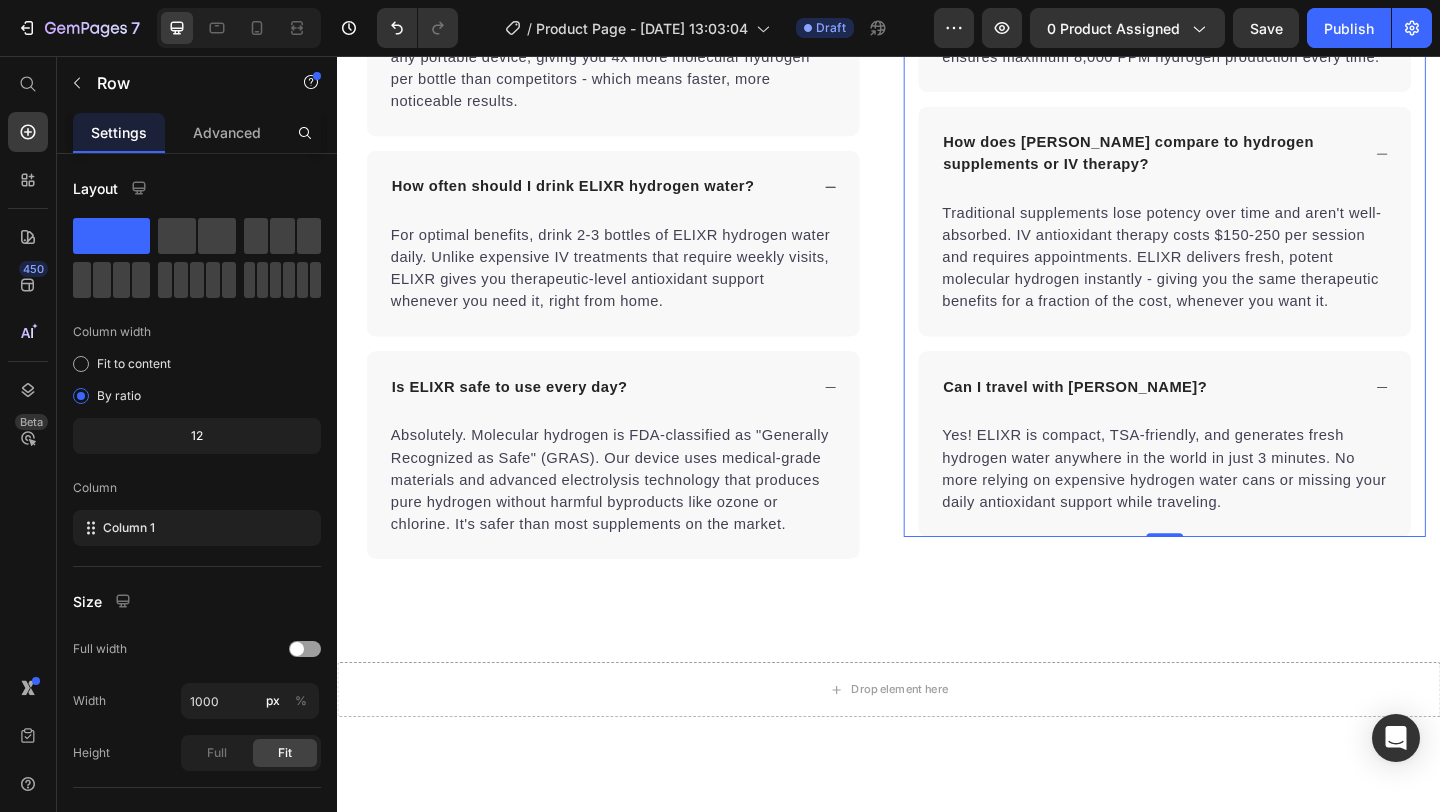 click on "How long does the battery last and how do I maintain it? ELIXR's battery generates 15-20 bottles per charge and fully recharges in 2 hours via USB-C. Simply rinse with clean water after use and store in a cool, dry place. The medical-grade components are built to last over 5 years with regular use. Text block
What type of water should I use with ELIXR? Use filtered or purified water for best results. Avoid distilled water (lacks conductivity) and hard tap water (causes mineral buildup). Filtered water optimizes the electrolysis process and ensures maximum 8,000 PPM hydrogen production every time. Text block
How does ELIXR compare to hydrogen supplements or IV therapy? Text block
Can I travel with ELIXR? Yes! ELIXR is compact, TSA-friendly, and generates fresh hydrogen water anywhere in the world in just 3 minutes. No more relying on expensive hydrogen water cans or missing your daily antioxidant support while traveling. Text block Accordion Row" at bounding box center [1237, 103] 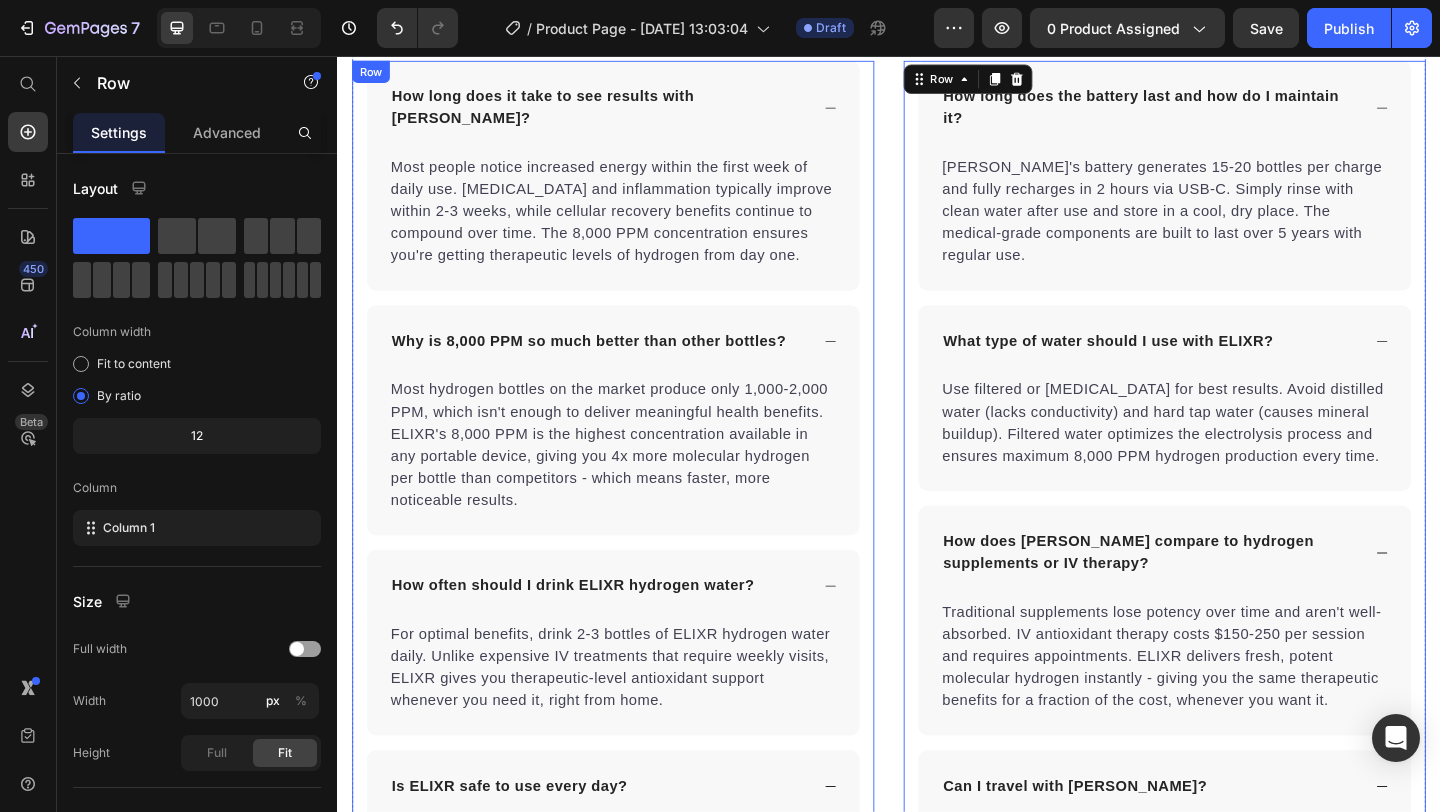 scroll, scrollTop: 6161, scrollLeft: 0, axis: vertical 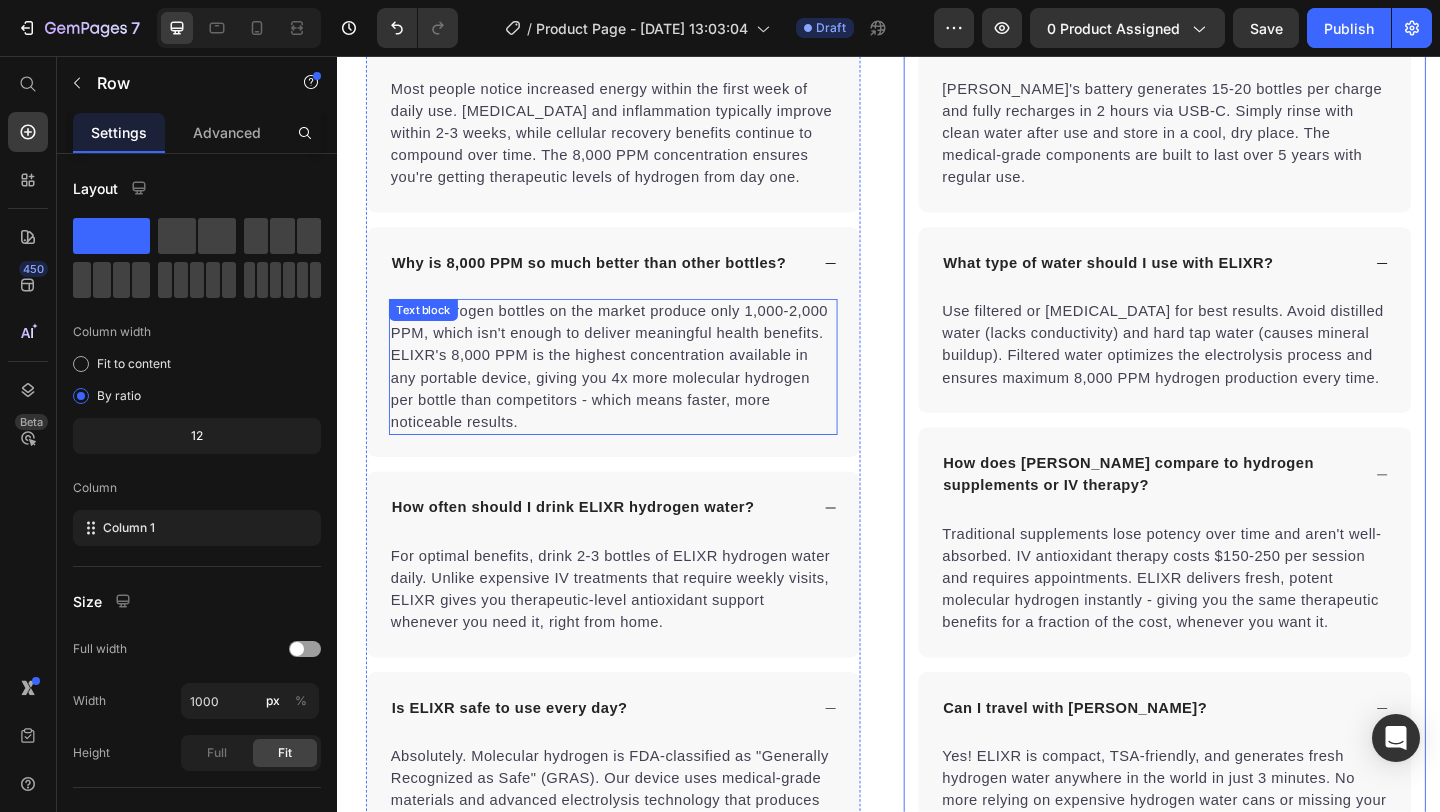 click on "Most hydrogen bottles on the market produce only 1,000-2,000 PPM, which isn't enough to deliver meaningful health benefits. ELIXR's 8,000 PPM is the highest concentration available in any portable device, giving you 4x more molecular hydrogen per bottle than competitors - which means faster, more noticeable results." at bounding box center [637, 394] 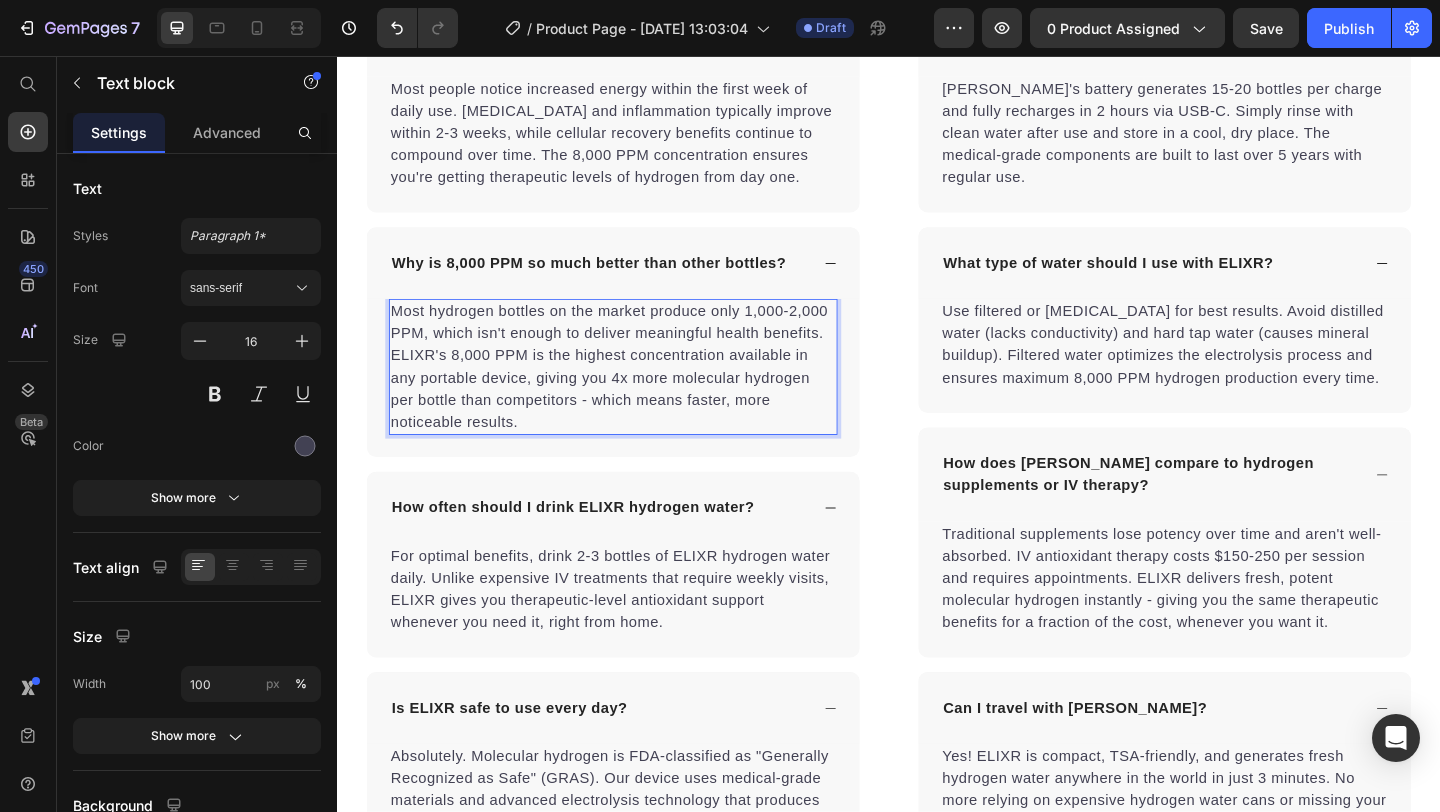 click on "Most hydrogen bottles on the market produce only 1,000-2,000 PPM, which isn't enough to deliver meaningful health benefits. ELIXR's 8,000 PPM is the highest concentration available in any portable device, giving you 4x more molecular hydrogen per bottle than competitors - which means faster, more noticeable results." at bounding box center (637, 394) 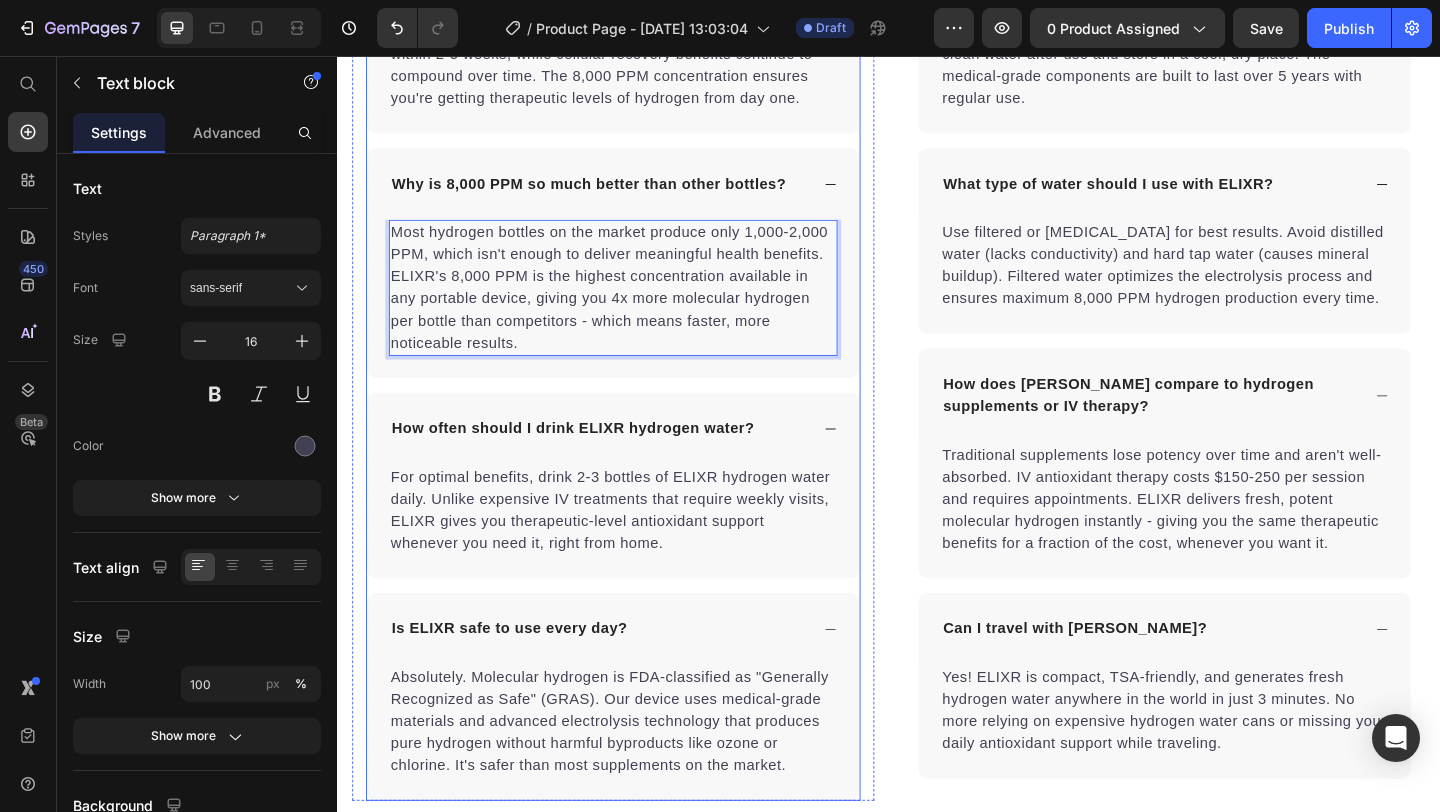 scroll, scrollTop: 6300, scrollLeft: 0, axis: vertical 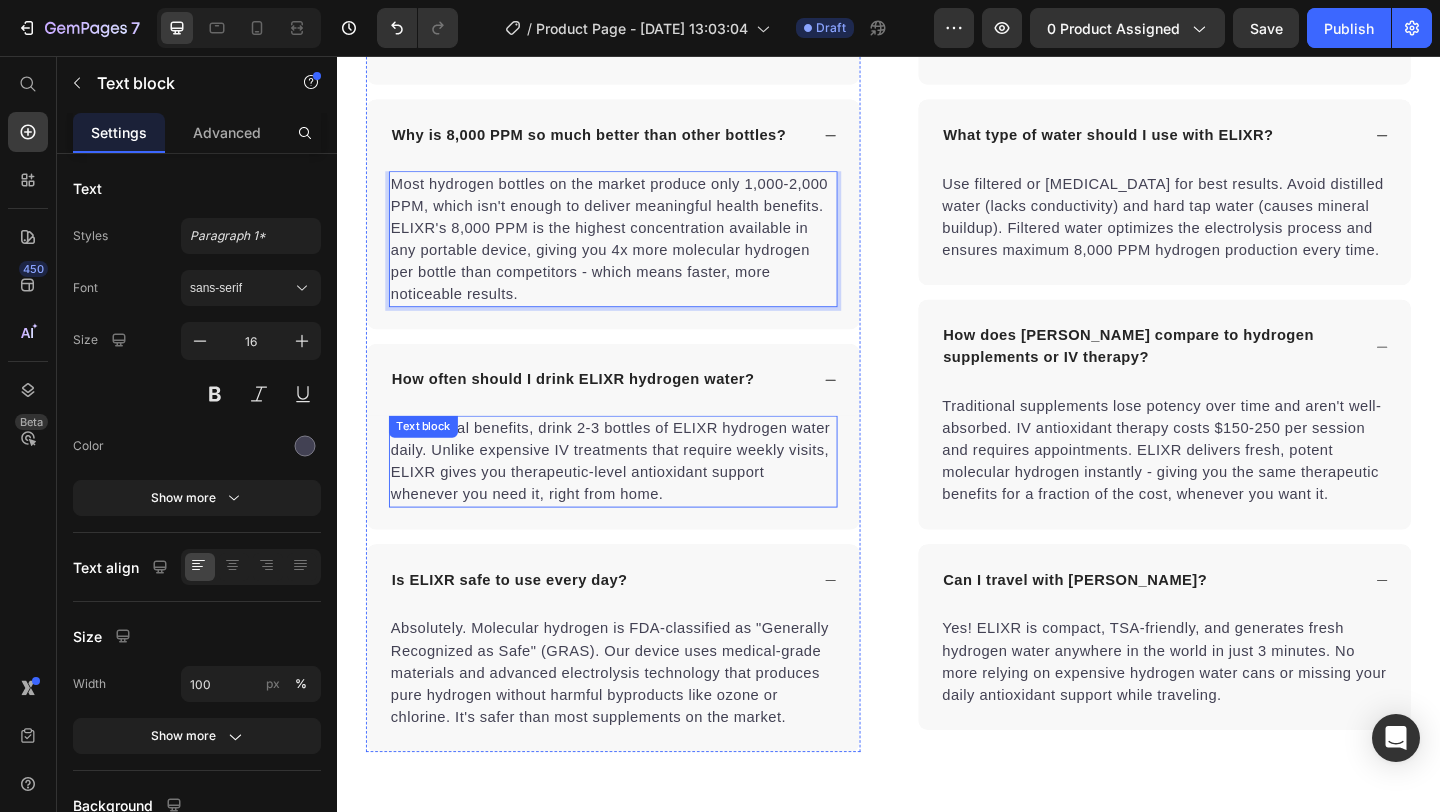 click on "For optimal benefits, drink 2-3 bottles of ELIXR hydrogen water daily. Unlike expensive IV treatments that require weekly visits, ELIXR gives you therapeutic-level antioxidant support whenever you need it, right from home." at bounding box center [637, 497] 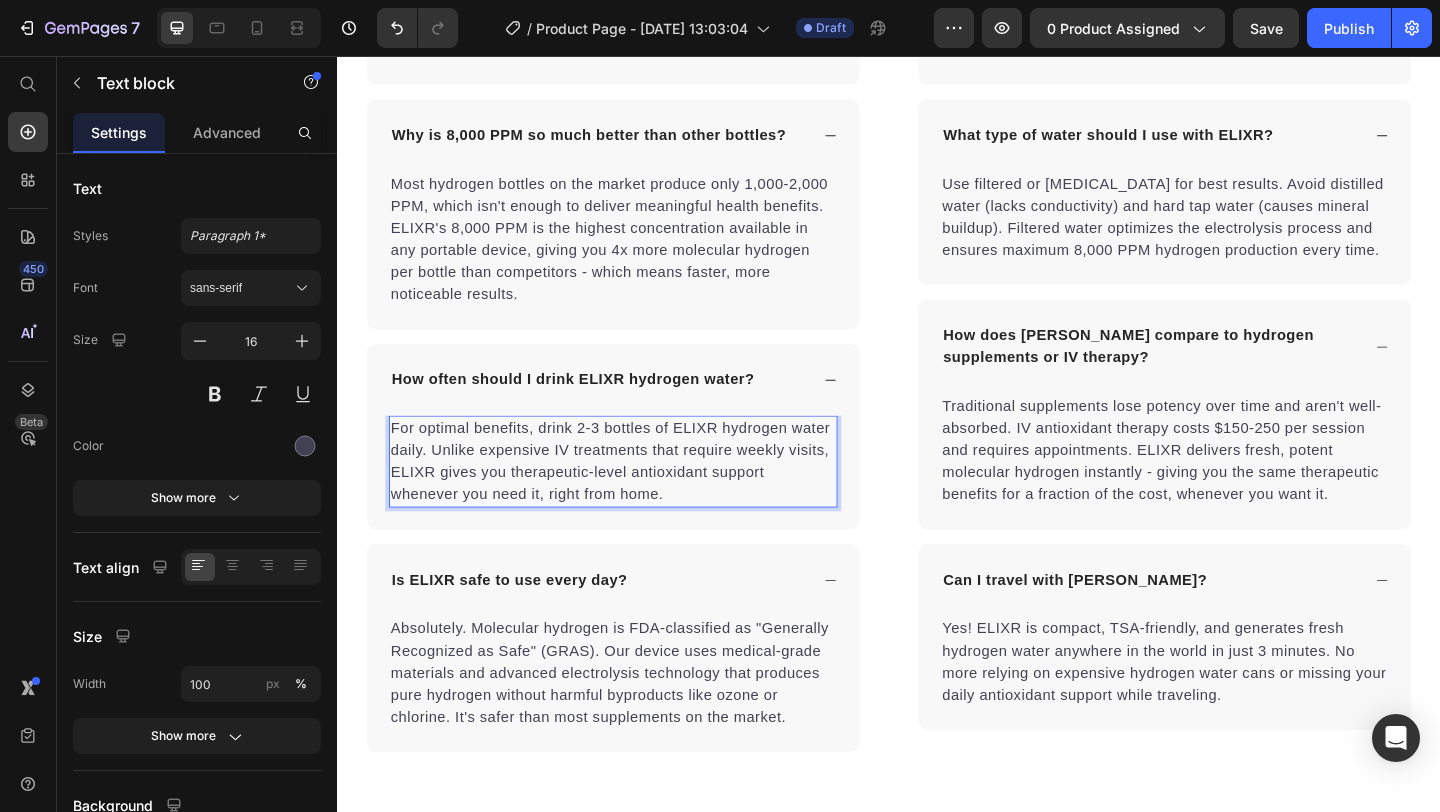 click on "For optimal benefits, drink 2-3 bottles of ELIXR hydrogen water daily. Unlike expensive IV treatments that require weekly visits, ELIXR gives you therapeutic-level antioxidant support whenever you need it, right from home." at bounding box center [637, 497] 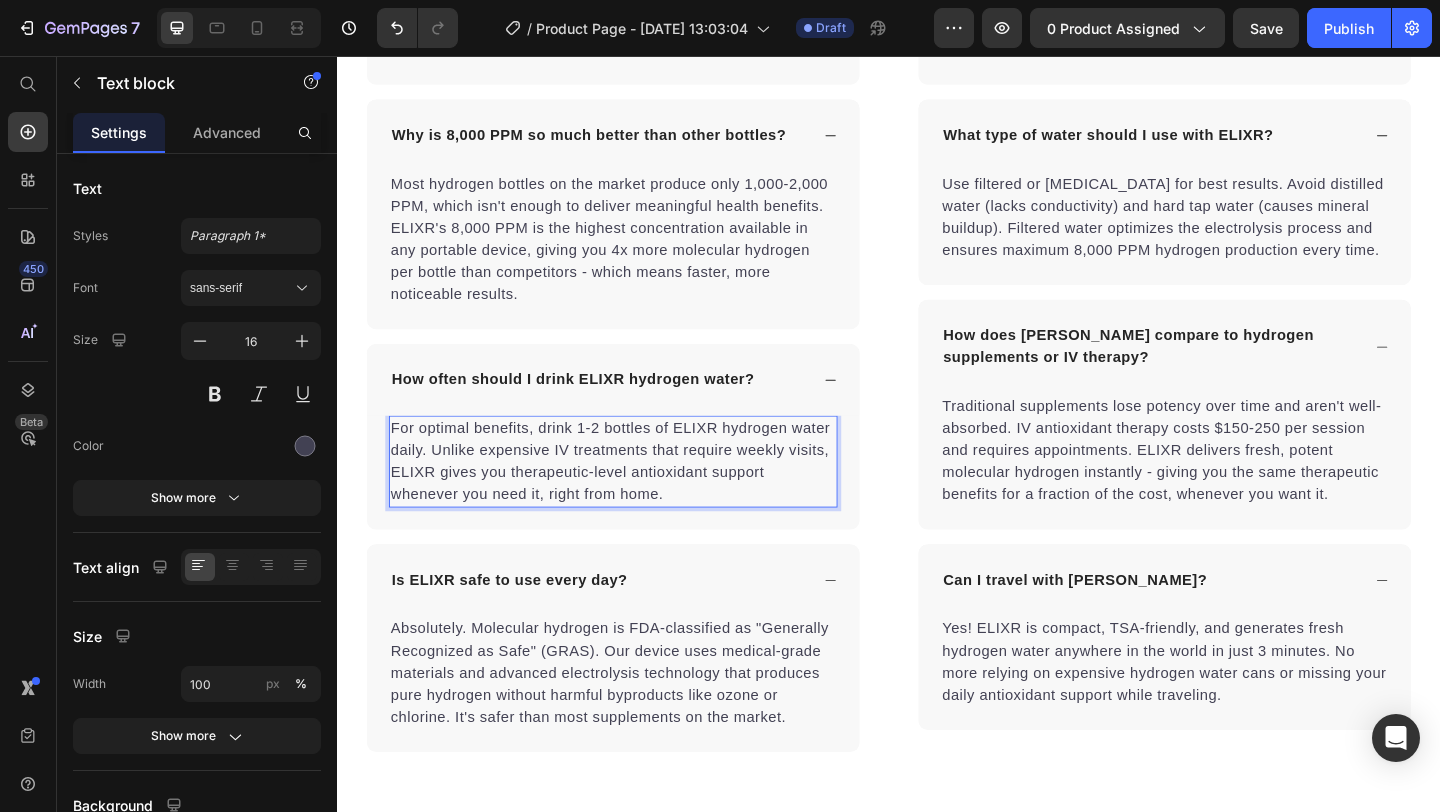 click on "For optimal benefits, drink 1-2 bottles of ELIXR hydrogen water daily. Unlike expensive IV treatments that require weekly visits, ELIXR gives you therapeutic-level antioxidant support whenever you need it, right from home." at bounding box center (637, 497) 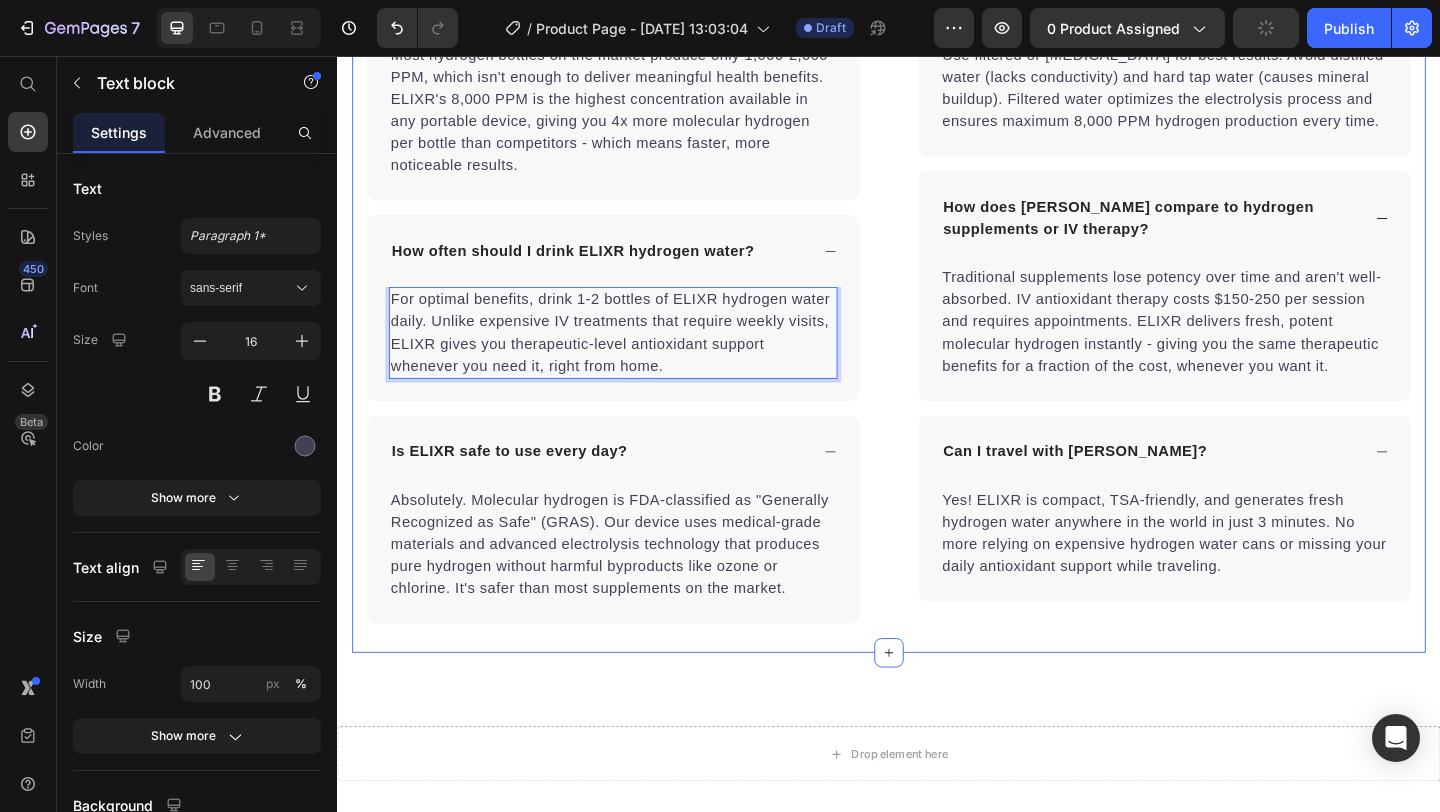 scroll, scrollTop: 6444, scrollLeft: 0, axis: vertical 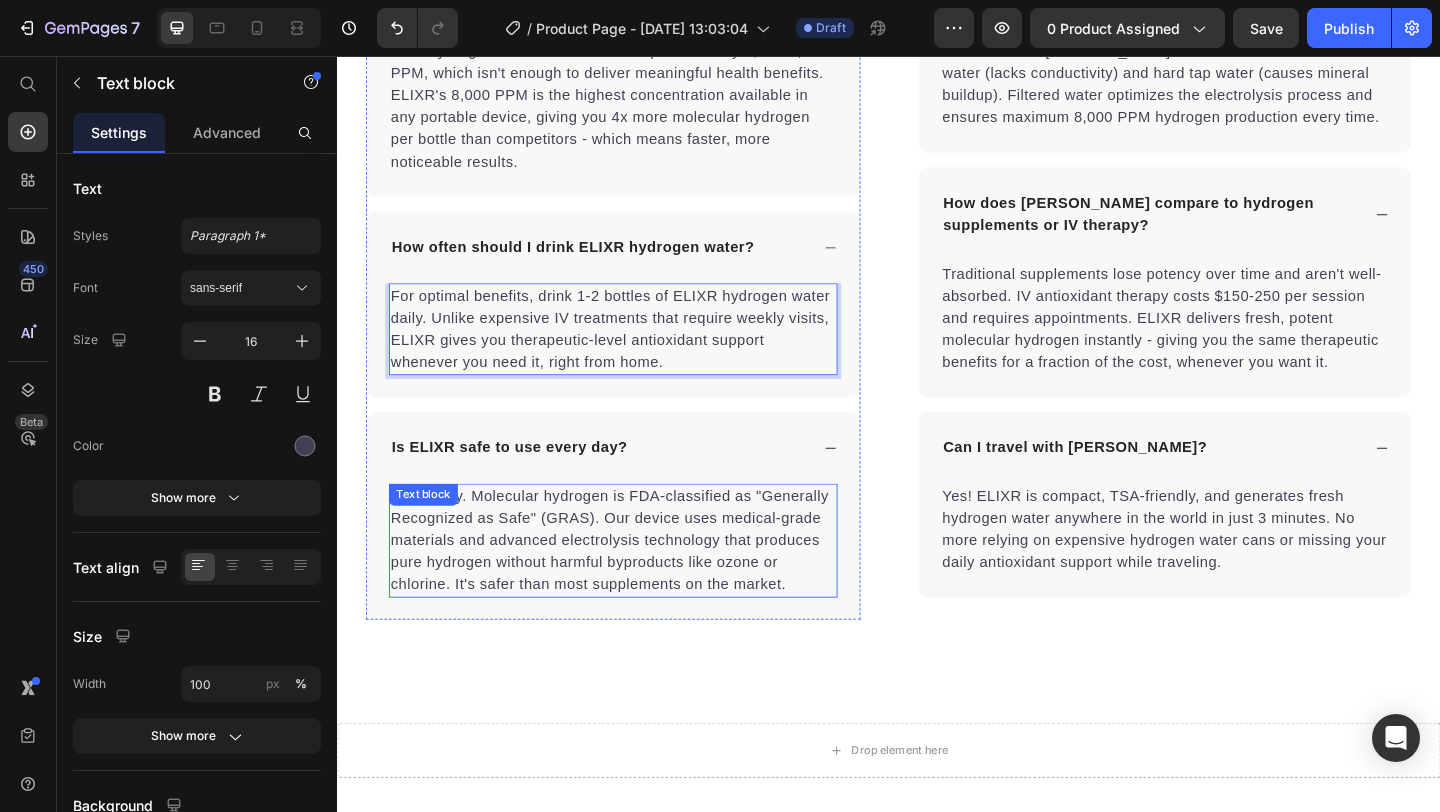 click on "Absolutely. Molecular hydrogen is FDA-classified as "Generally Recognized as Safe" (GRAS). Our device uses medical-grade materials and advanced electrolysis technology that produces pure hydrogen without harmful byproducts like ozone or chlorine. It's safer than most supplements on the market." at bounding box center (637, 583) 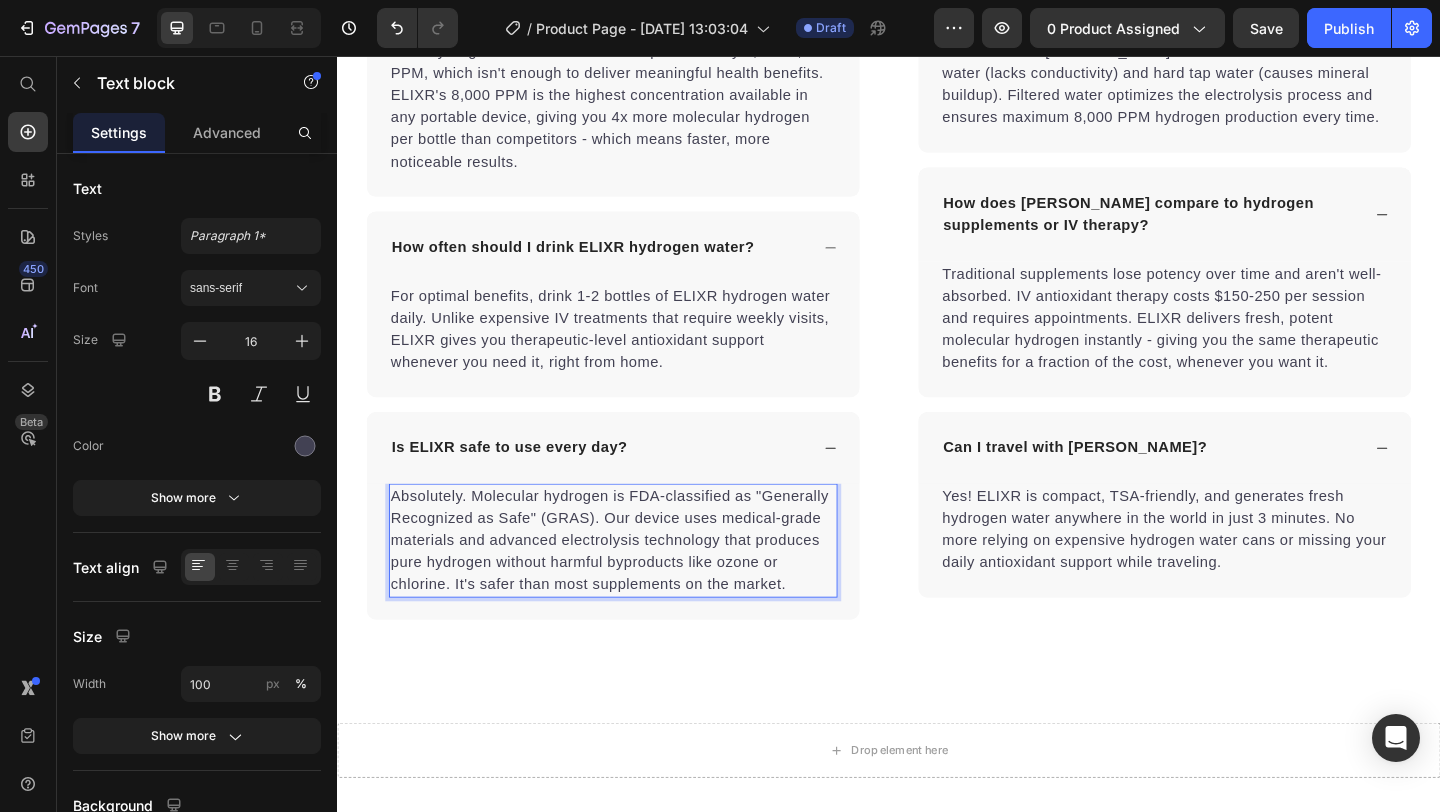 click on "Absolutely. Molecular hydrogen is FDA-classified as "Generally Recognized as Safe" (GRAS). Our device uses medical-grade materials and advanced electrolysis technology that produces pure hydrogen without harmful byproducts like ozone or chlorine. It's safer than most supplements on the market." at bounding box center [637, 583] 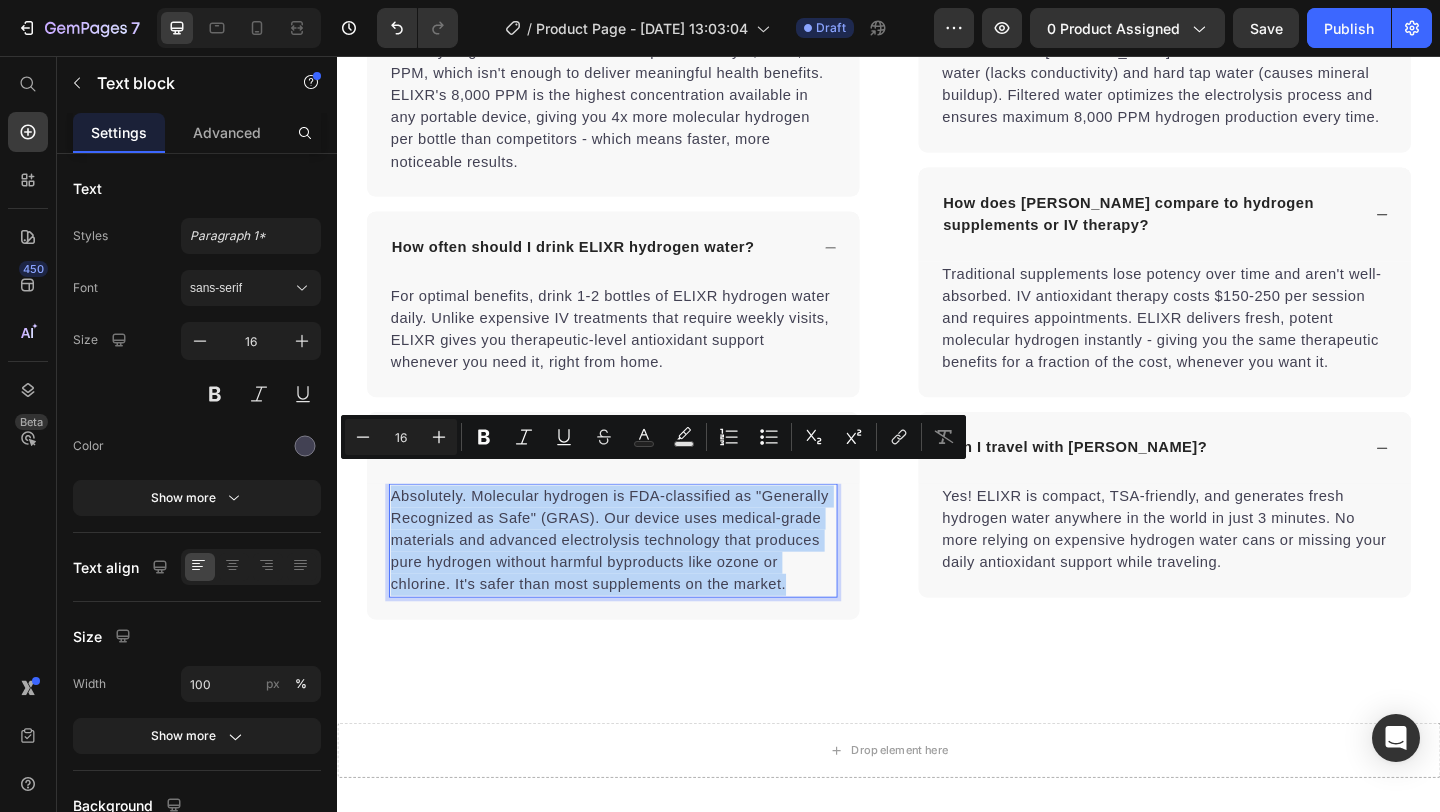 click on "Absolutely. Molecular hydrogen is FDA-classified as "Generally Recognized as Safe" (GRAS). Our device uses medical-grade materials and advanced electrolysis technology that produces pure hydrogen without harmful byproducts like ozone or chlorine. It's safer than most supplements on the market." at bounding box center [637, 583] 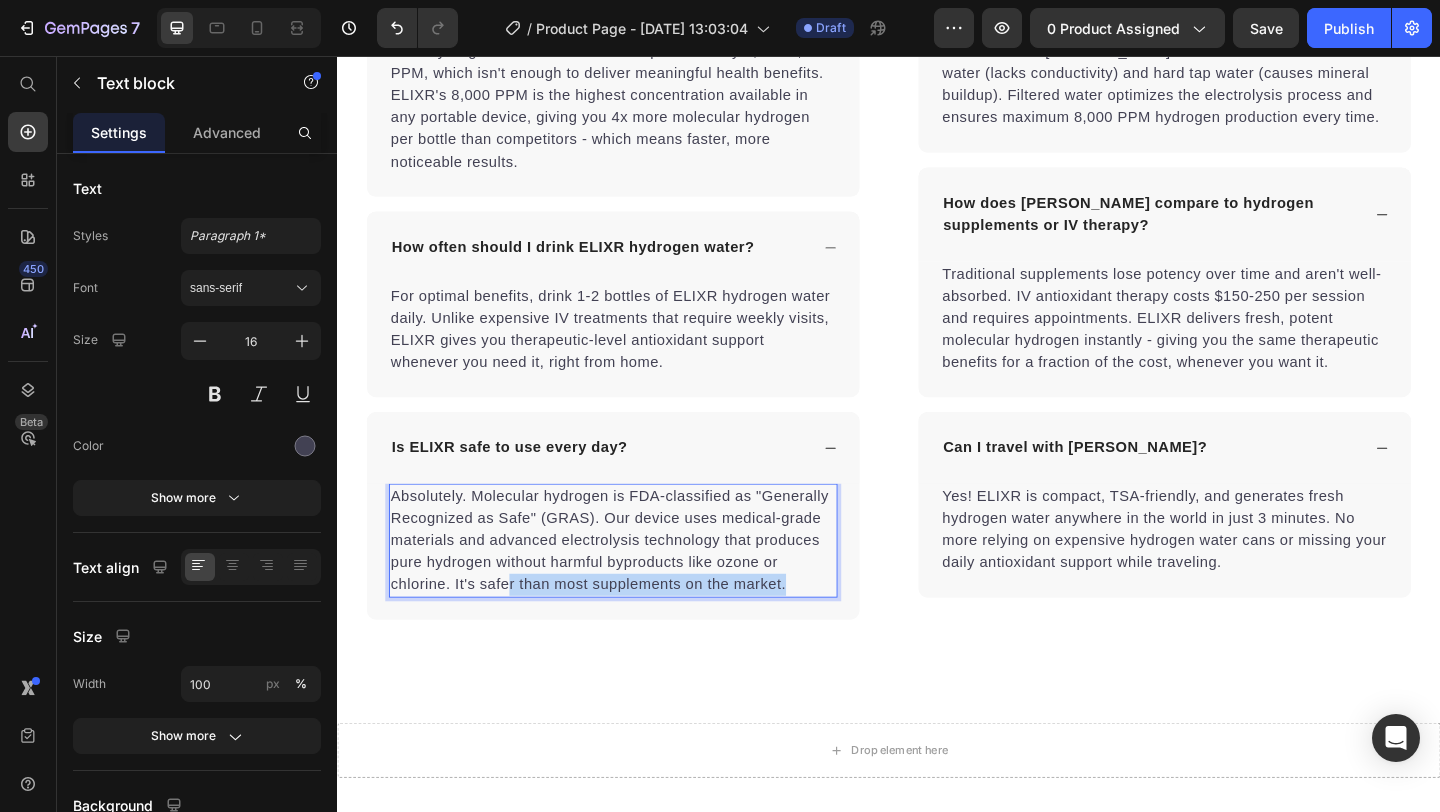 drag, startPoint x: 521, startPoint y: 617, endPoint x: 831, endPoint y: 608, distance: 310.1306 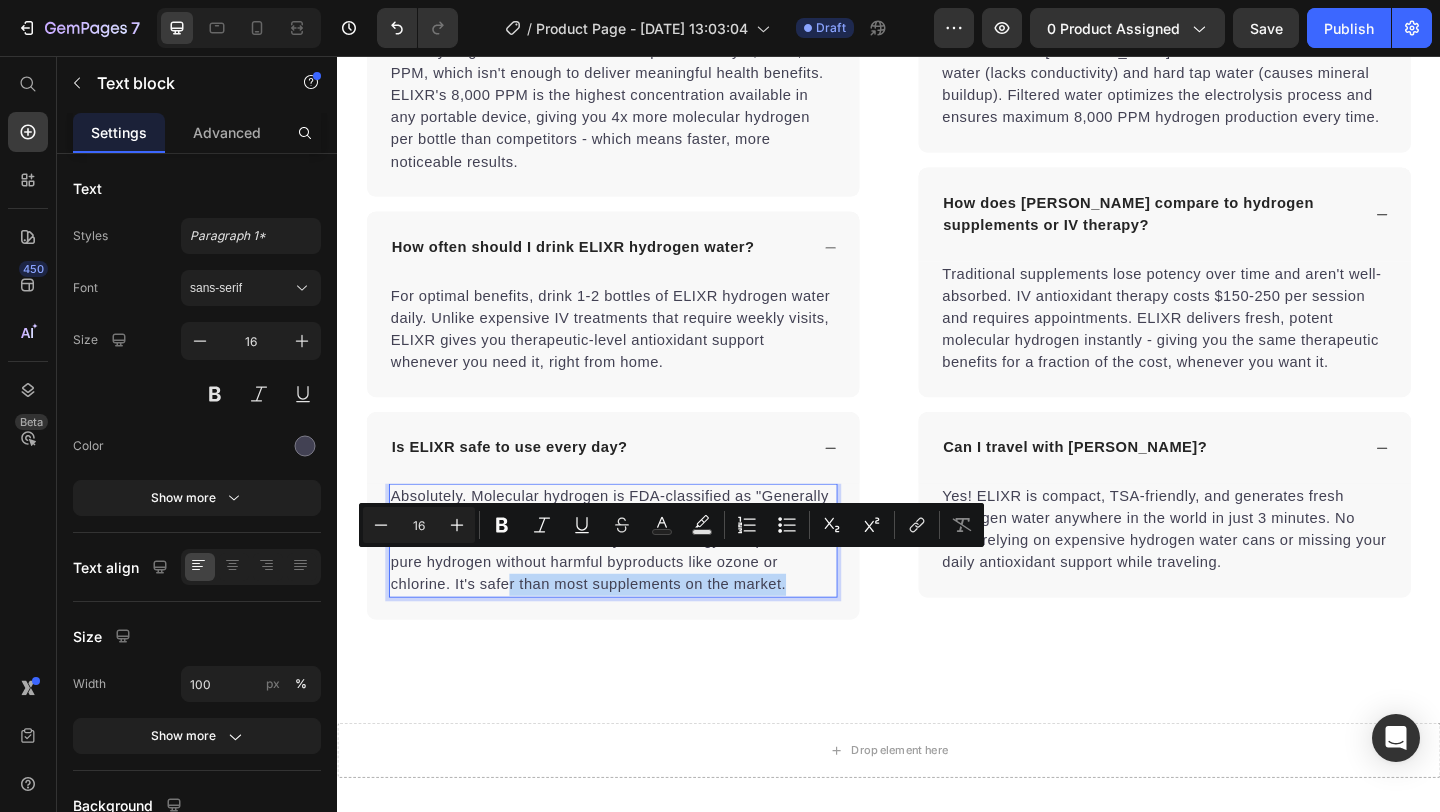 click on "Absolutely. Molecular hydrogen is FDA-classified as "Generally Recognized as Safe" (GRAS). Our device uses medical-grade materials and advanced electrolysis technology that produces pure hydrogen without harmful byproducts like ozone or chlorine. It's safer than most supplements on the market." at bounding box center [637, 583] 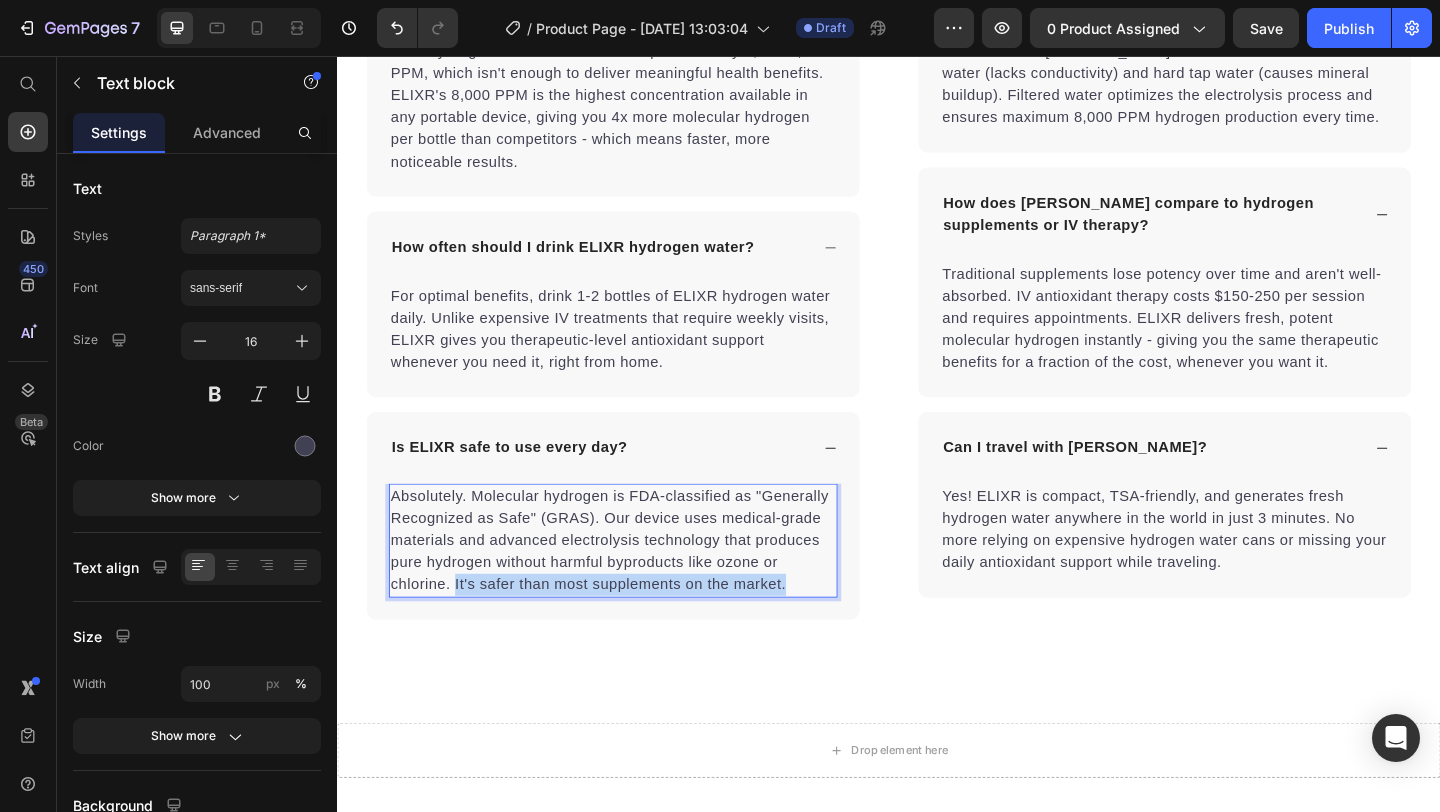 drag, startPoint x: 831, startPoint y: 608, endPoint x: 465, endPoint y: 612, distance: 366.02185 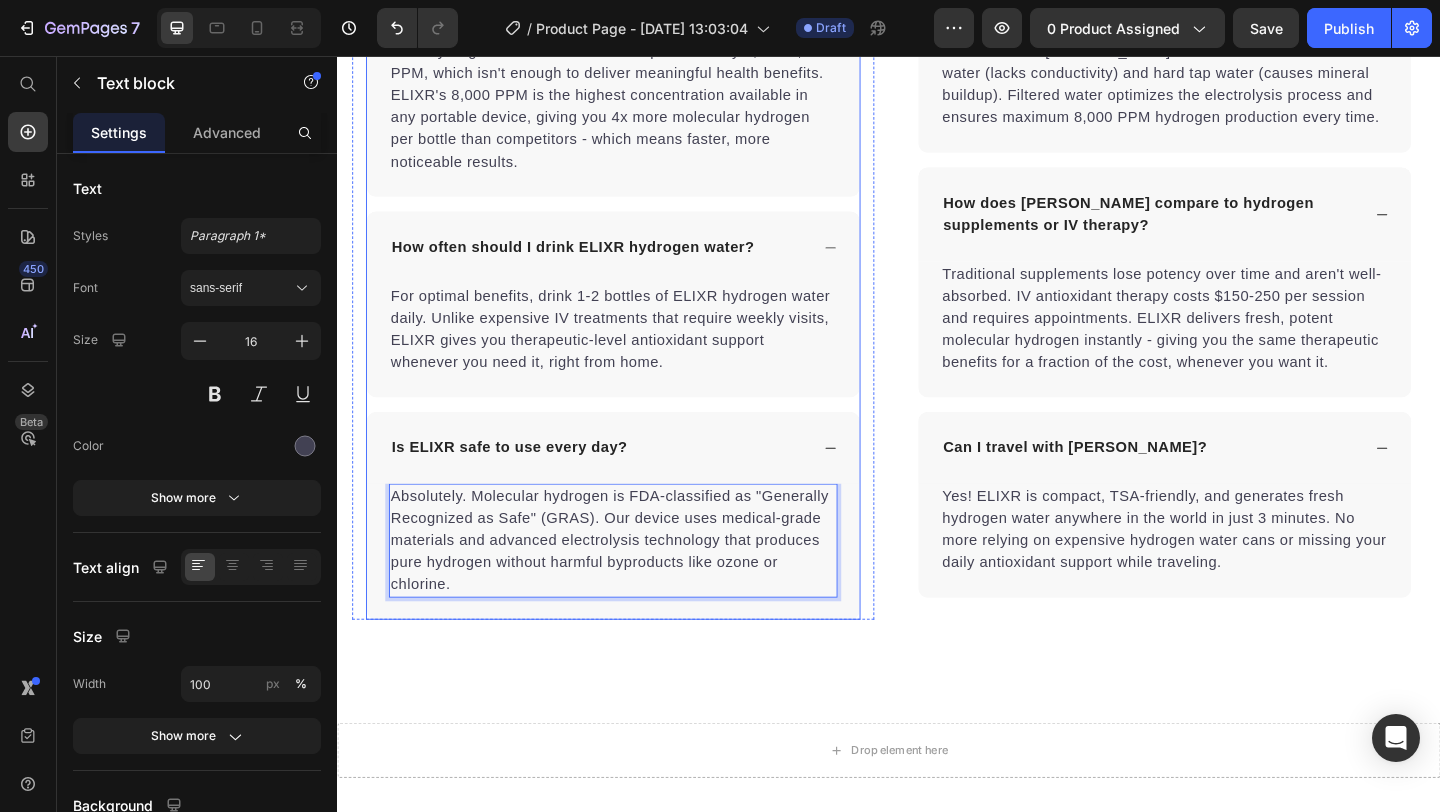 click on "How long does it take to see results with ELIXR? Most people notice increased energy within the first week of daily use. Joint stiffness and inflammation typically improve within 2-3 weeks, while cellular recovery benefits continue to compound over time. The 8,000 PPM concentration ensures you're getting therapeutic levels of hydrogen from day one. Text block
Why is 8,000 PPM so much better than other bottles? Most hydrogen bottles on the market produce only 1,000-2,000 PPM, which isn't enough to deliver meaningful health benefits. ELIXR's 8,000 PPM is the highest concentration available in any portable device, giving you 4x more molecular hydrogen per bottle than competitors - which means faster, more noticeable results. Text block
How often should I drink ELIXR hydrogen water? Text block
Is ELIXR safe to use every day? Text block   0 Accordion Row
How long does the battery last and how do I maintain it? Text block Text block Row" at bounding box center (937, 181) 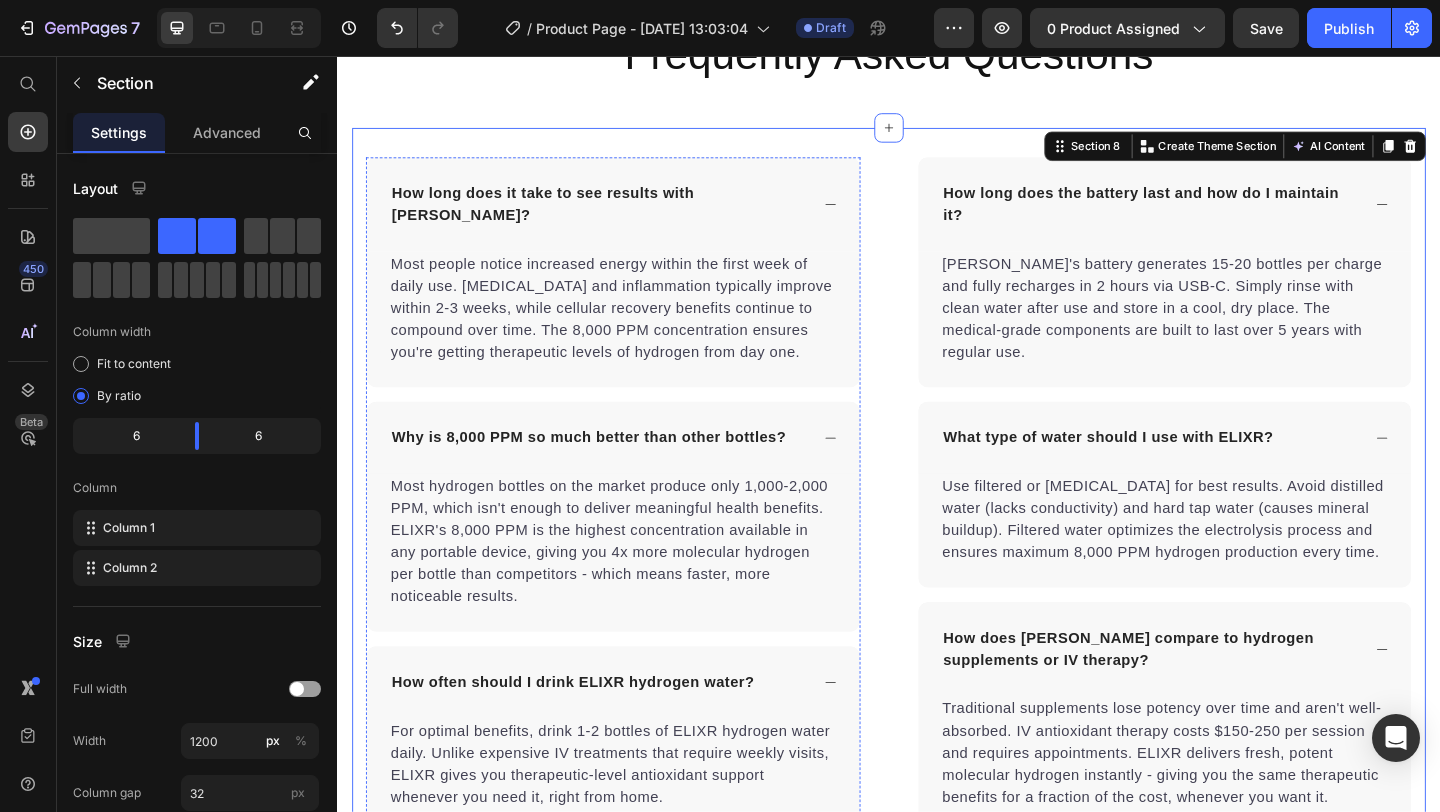 scroll, scrollTop: 5967, scrollLeft: 0, axis: vertical 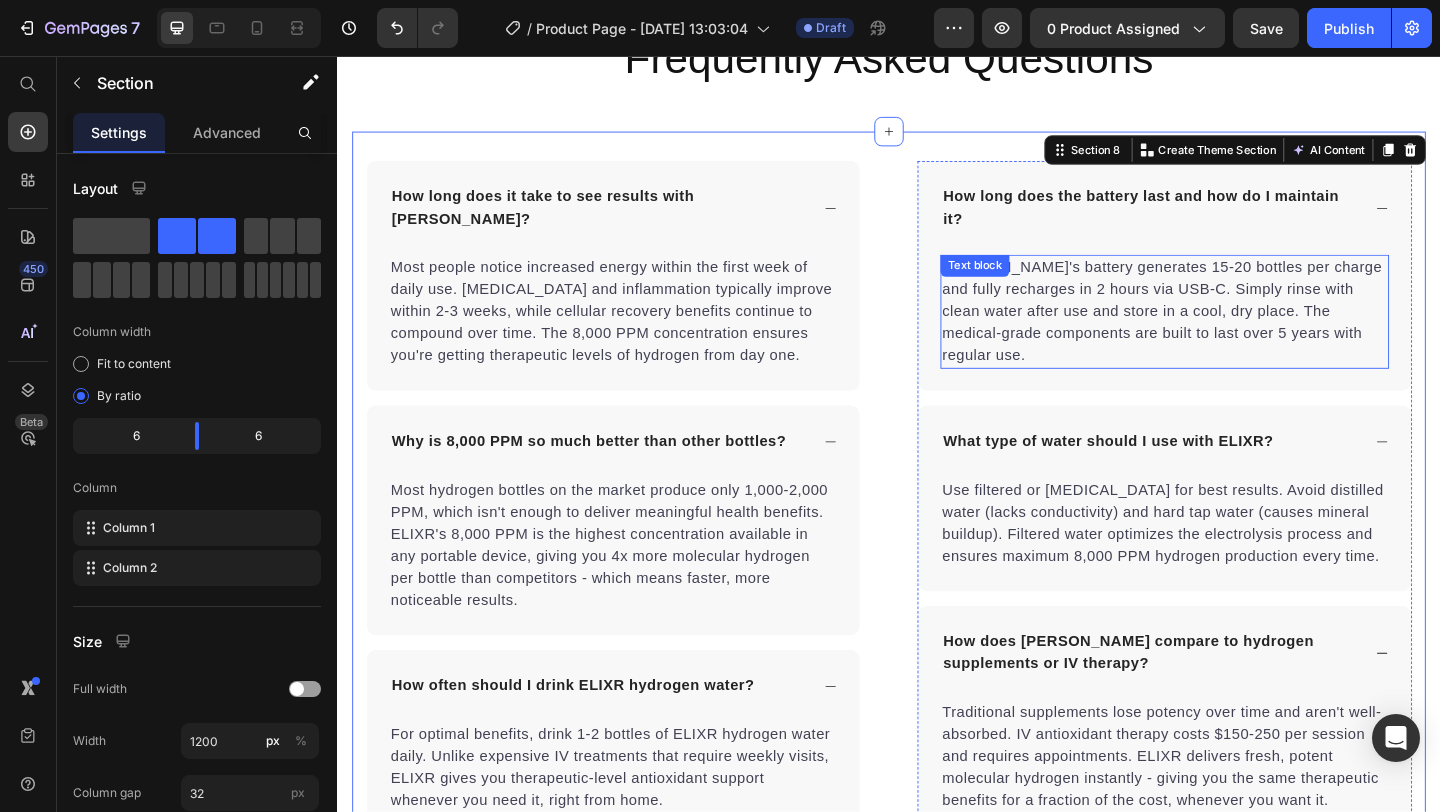 click on "ELIXR's battery generates 15-20 bottles per charge and fully recharges in 2 hours via USB-C. Simply rinse with clean water after use and store in a cool, dry place. The medical-grade components are built to last over 5 years with regular use." at bounding box center (1237, 334) 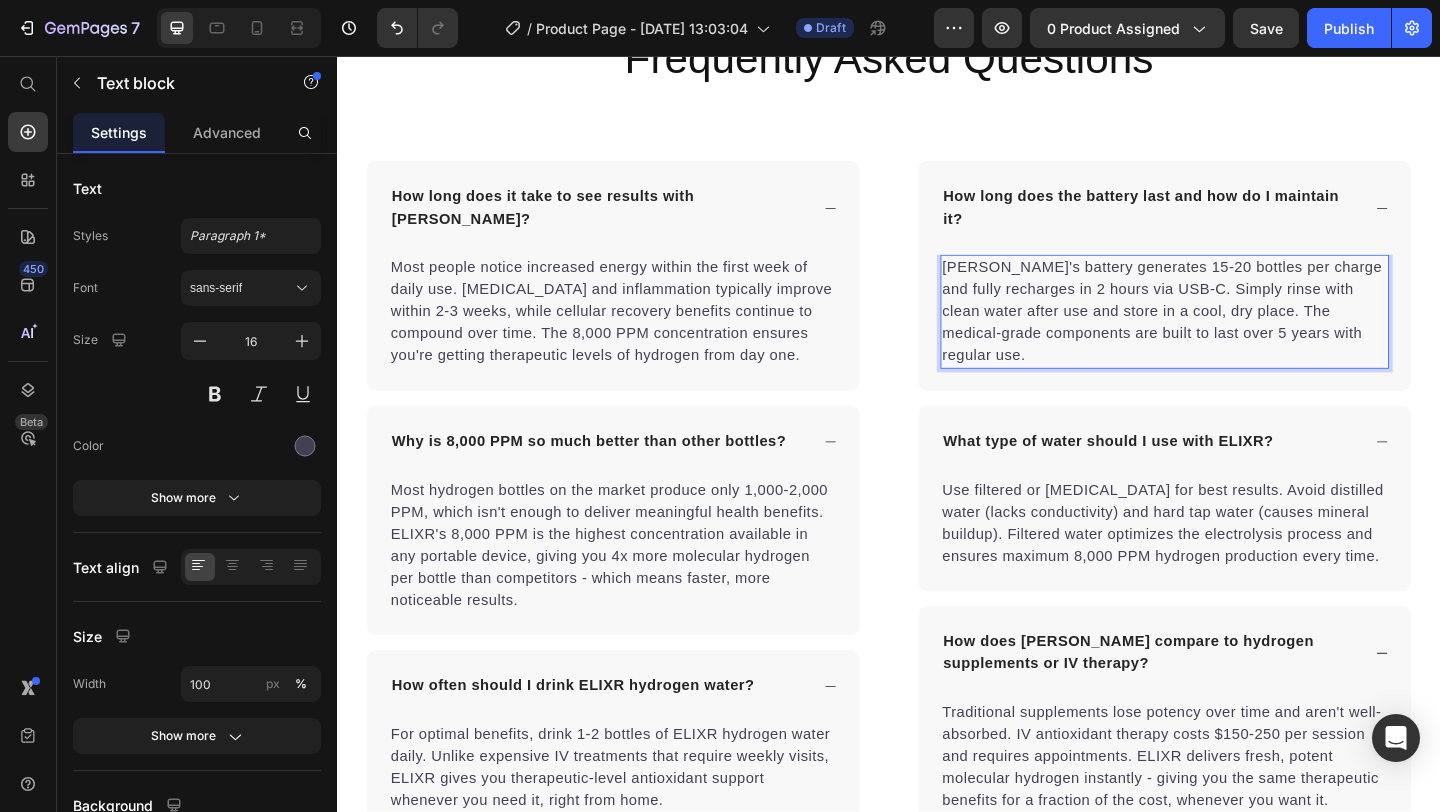 click on "ELIXR's battery generates 15-20 bottles per charge and fully recharges in 2 hours via USB-C. Simply rinse with clean water after use and store in a cool, dry place. The medical-grade components are built to last over 5 years with regular use." at bounding box center [1237, 334] 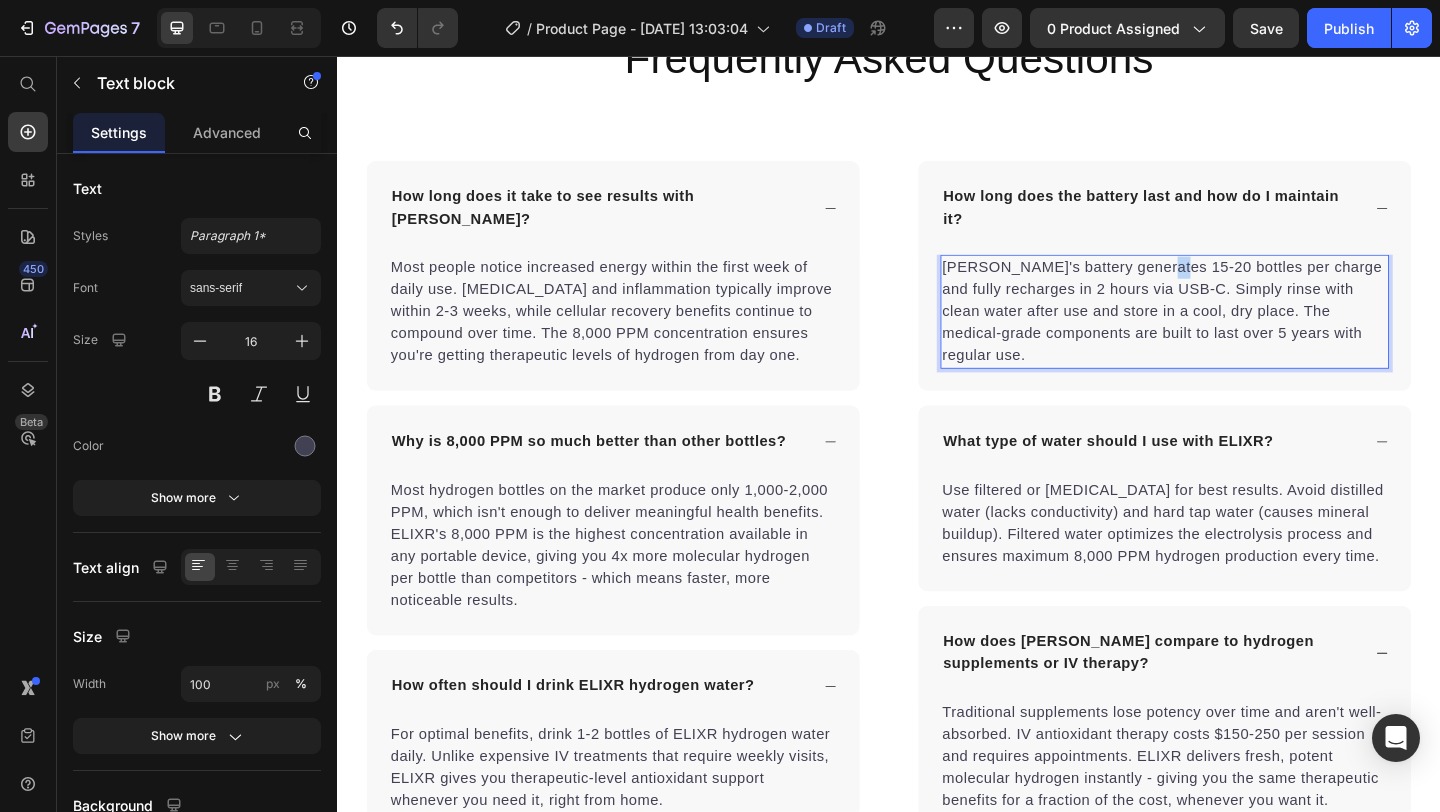 click on "ELIXR's battery generates 15-20 bottles per charge and fully recharges in 2 hours via USB-C. Simply rinse with clean water after use and store in a cool, dry place. The medical-grade components are built to last over 5 years with regular use." at bounding box center (1237, 334) 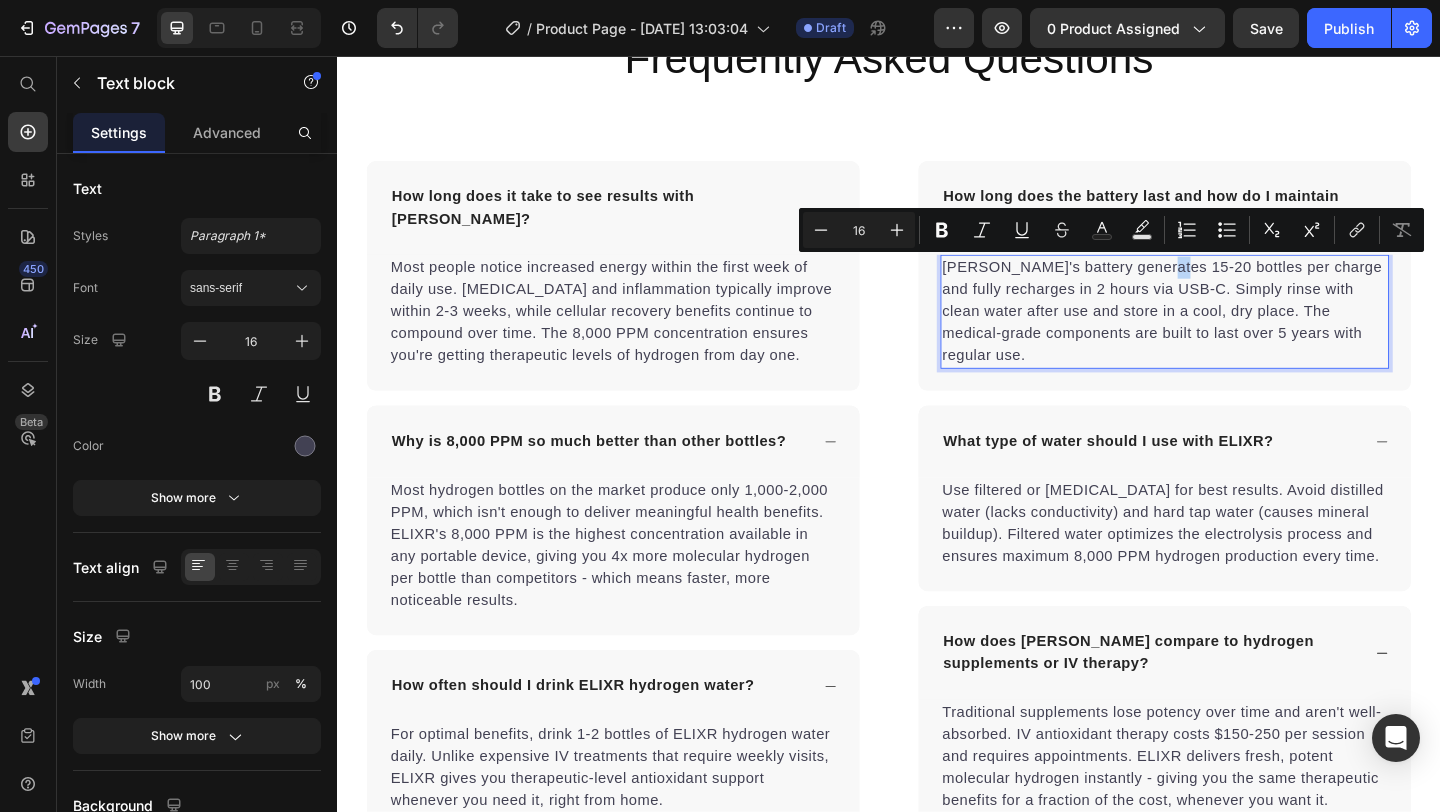 click on "ELIXR's battery generates 15-20 bottles per charge and fully recharges in 2 hours via USB-C. Simply rinse with clean water after use and store in a cool, dry place. The medical-grade components are built to last over 5 years with regular use." at bounding box center (1237, 334) 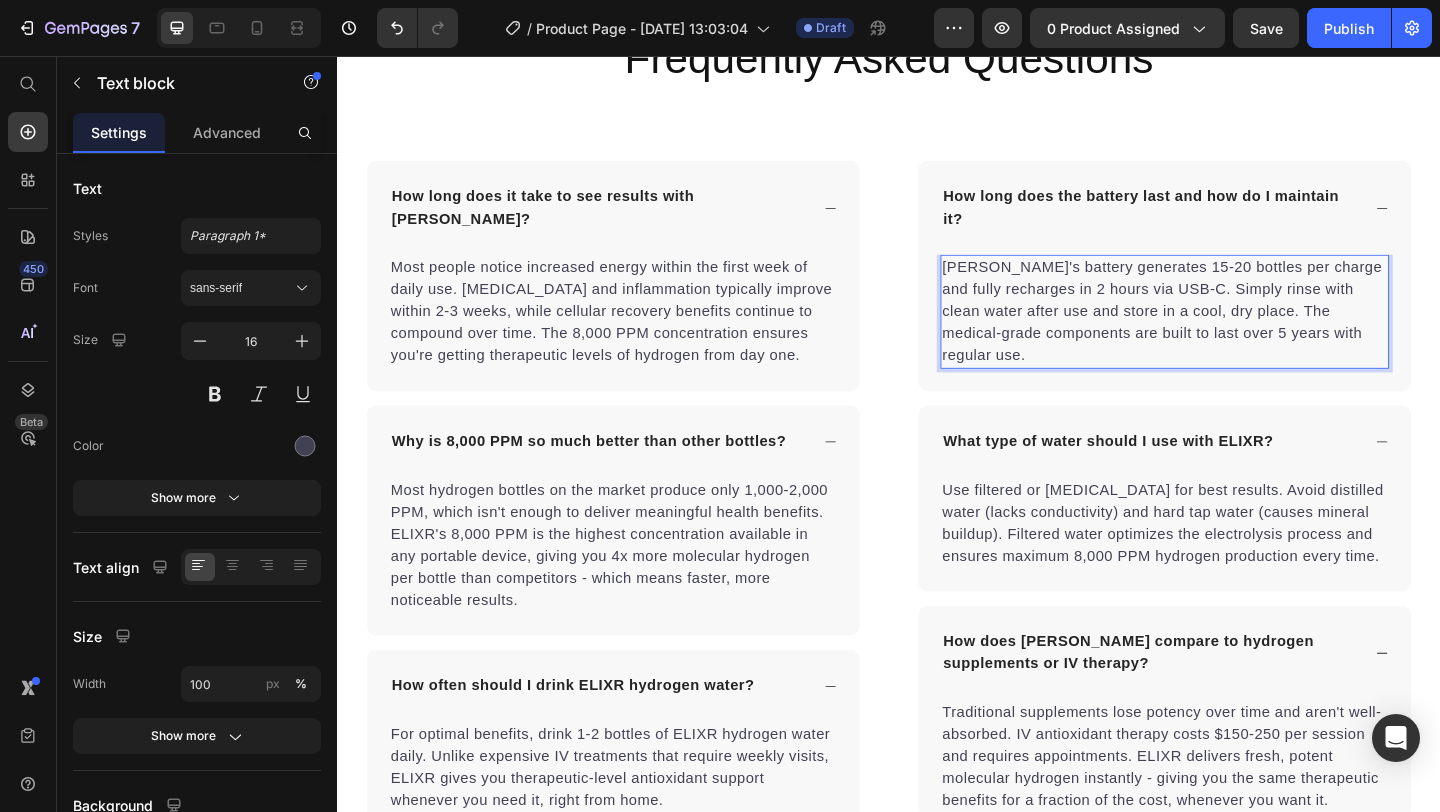 click on "ELIXR's battery generates 15-20 bottles per charge and fully recharges in 2 hours via USB-C. Simply rinse with clean water after use and store in a cool, dry place. The medical-grade components are built to last over 5 years with regular use." at bounding box center [1237, 334] 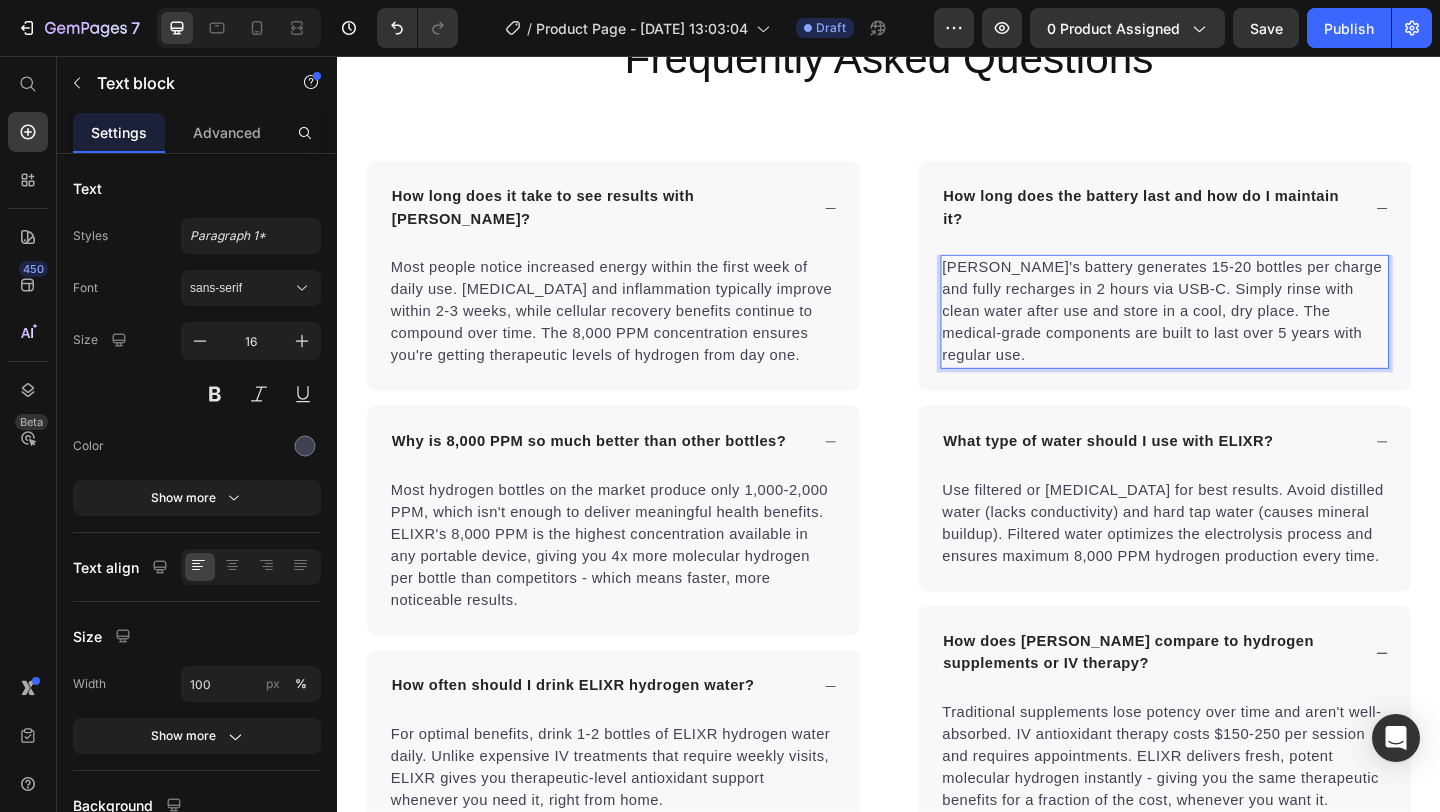 click on "ELIXR's battery generates 15-20 bottles per charge and fully recharges in 2 hours via USB-C. Simply rinse with clean water after use and store in a cool, dry place. The medical-grade components are built to last over 5 years with regular use." at bounding box center (1237, 334) 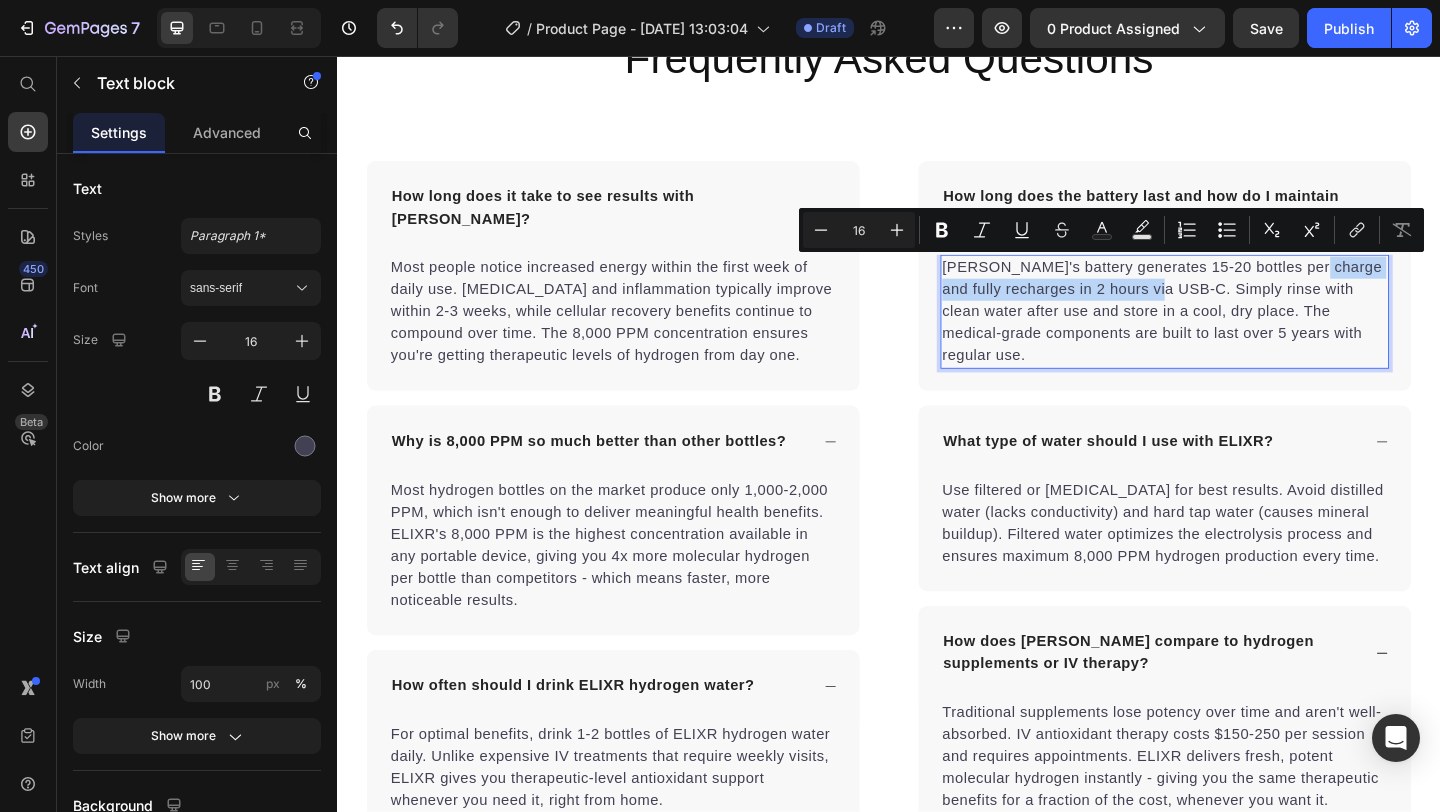 drag, startPoint x: 1242, startPoint y: 311, endPoint x: 1391, endPoint y: 296, distance: 149.75313 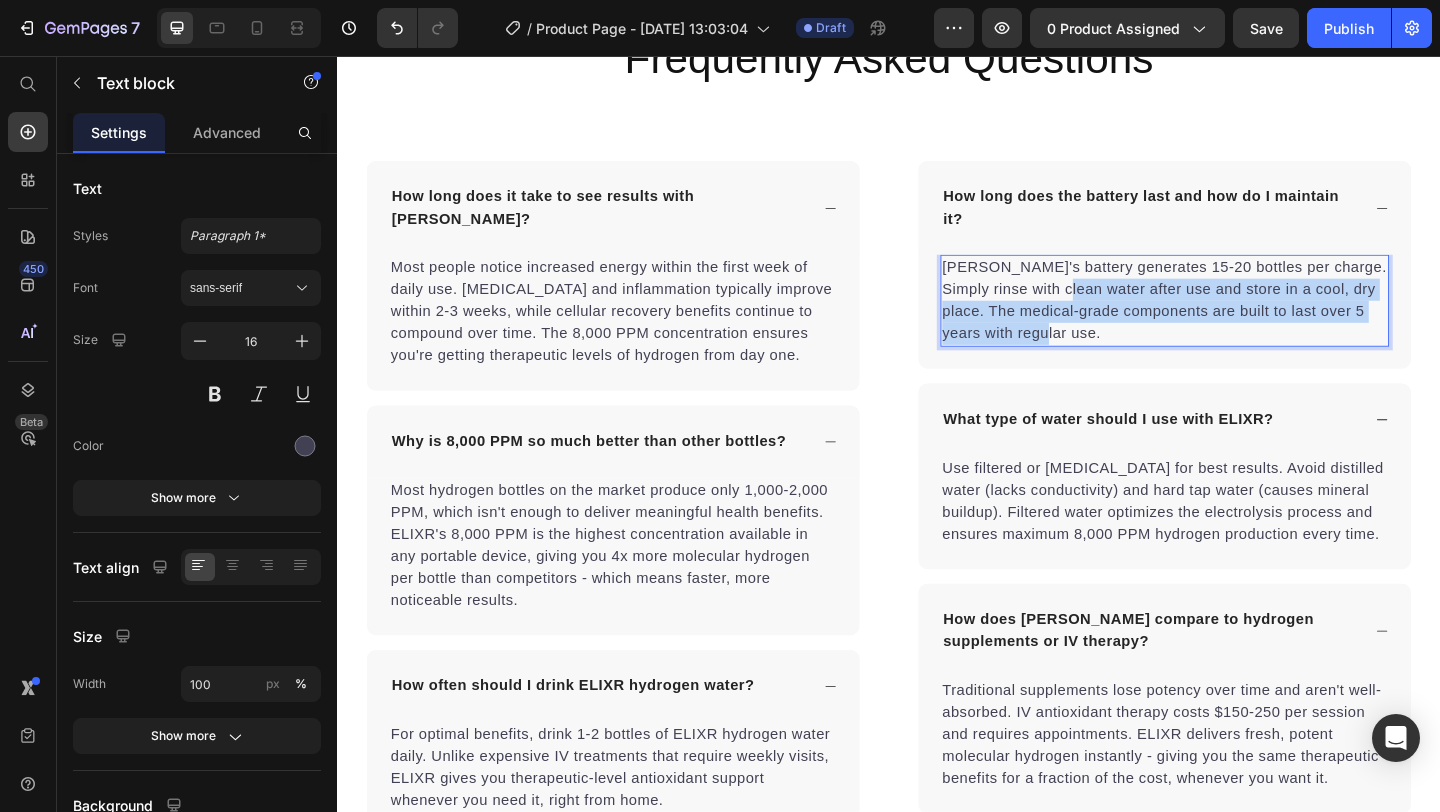 drag, startPoint x: 1147, startPoint y: 318, endPoint x: 1431, endPoint y: 349, distance: 285.6869 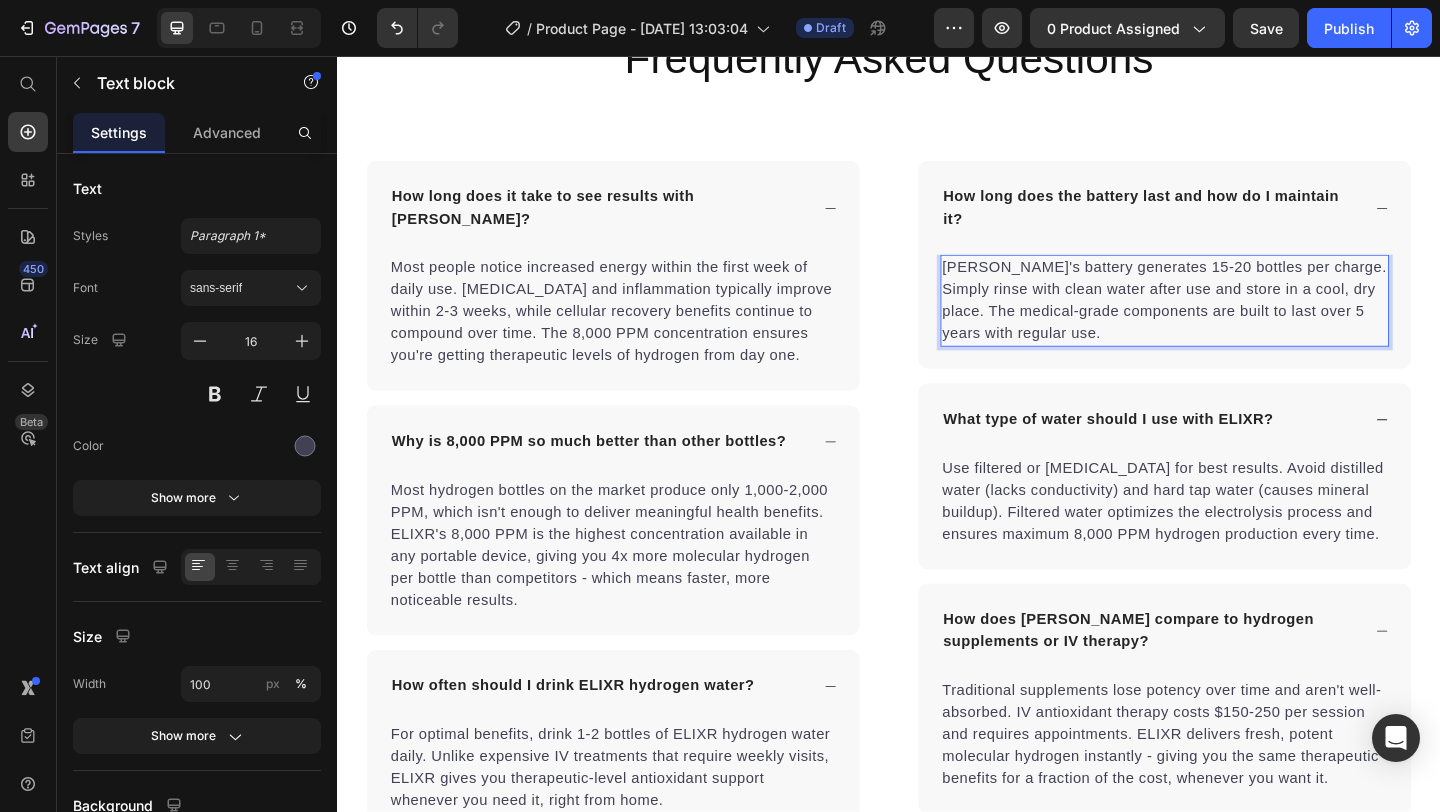 click on "ELIXR's battery generates 15-20 bottles per charge. Simply rinse with clean water after use and store in a cool, dry place. The medical-grade components are built to last over 5 years with regular use." at bounding box center (1237, 322) 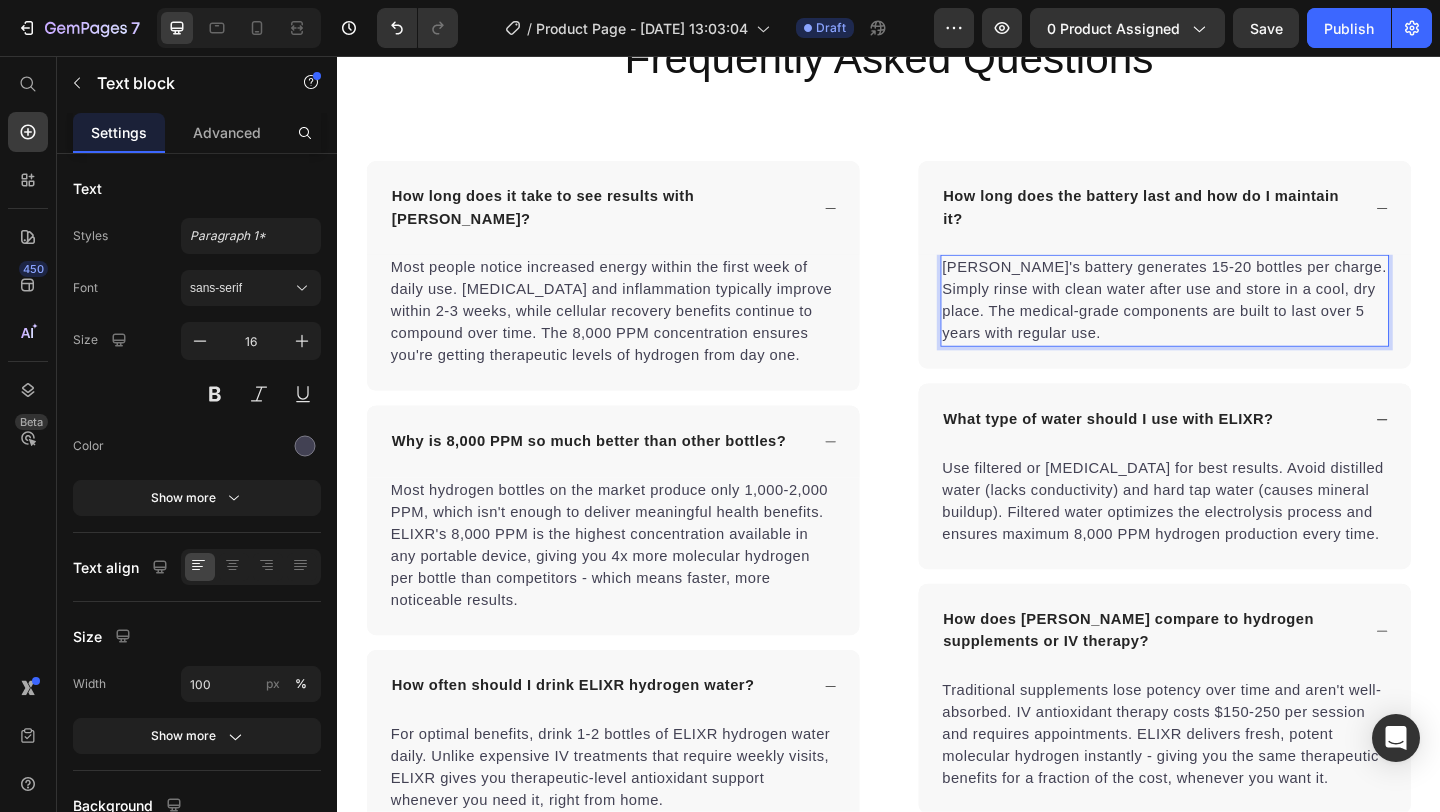 click on "ELIXR's battery generates 15-20 bottles per charge. Simply rinse with clean water after use and store in a cool, dry place. The medical-grade components are built to last over 5 years with regular use." at bounding box center [1237, 322] 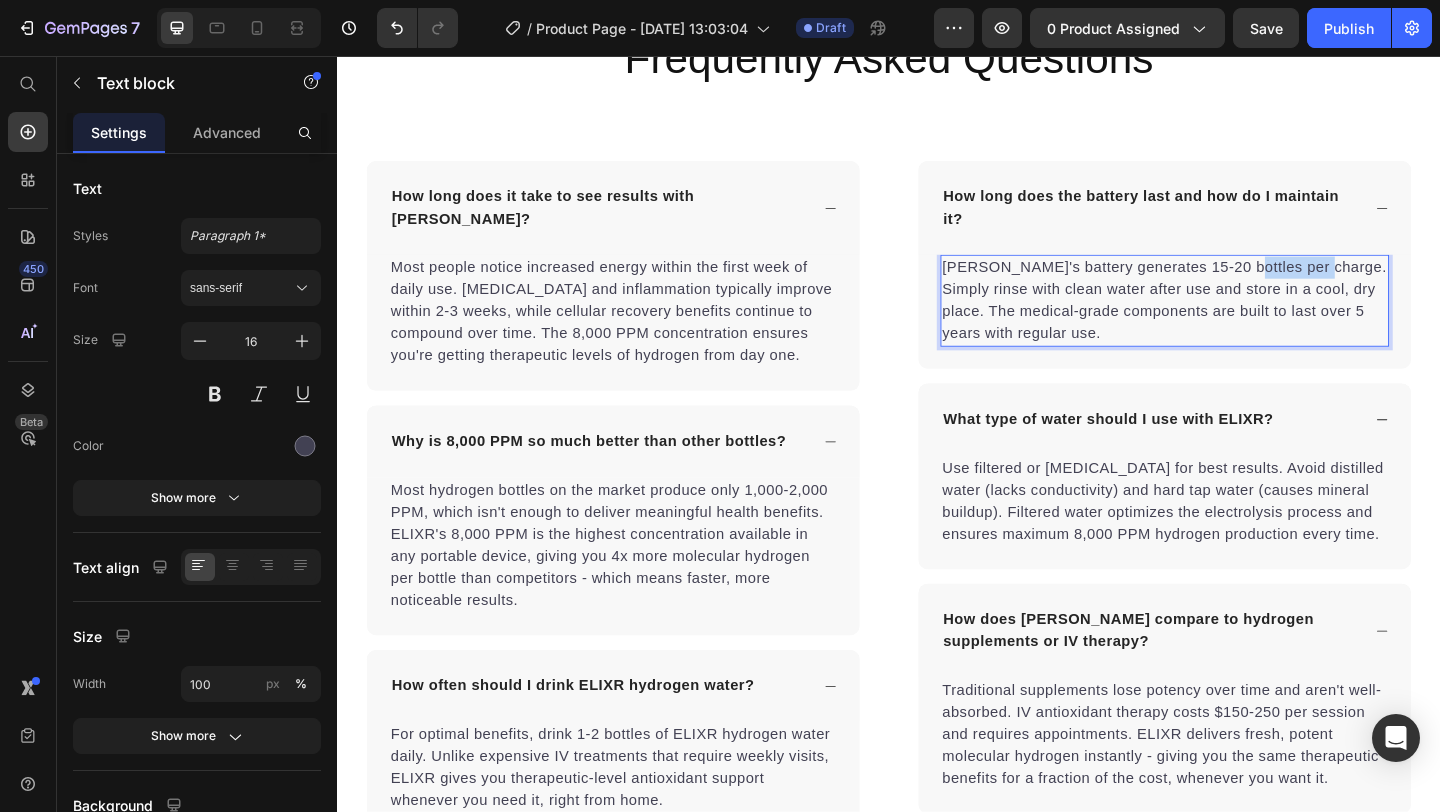 drag, startPoint x: 1312, startPoint y: 288, endPoint x: 1391, endPoint y: 298, distance: 79.630394 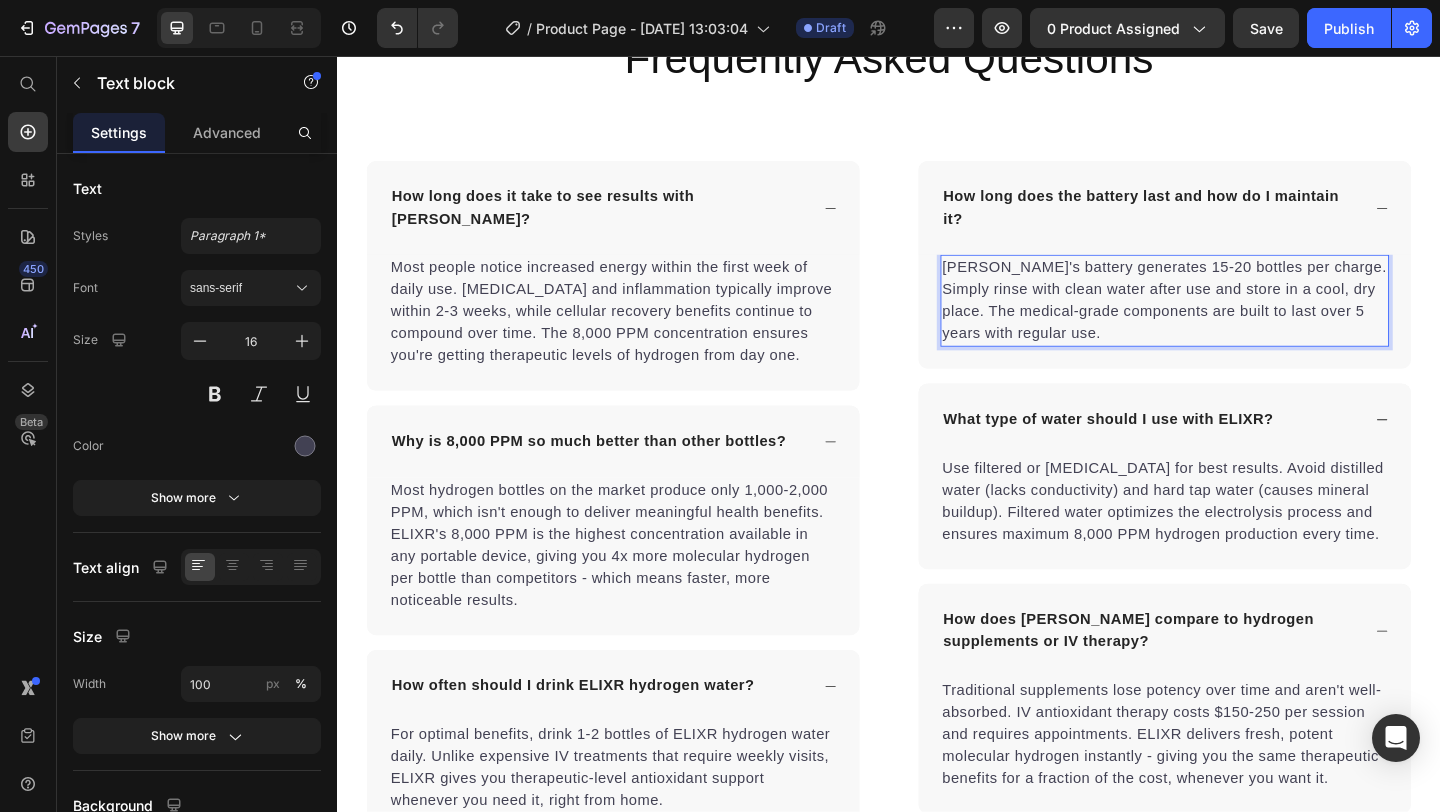 click on "ELIXR's battery generates 15-20 bottles per charge. Simply rinse with clean water after use and store in a cool, dry place. The medical-grade components are built to last over 5 years with regular use." at bounding box center (1237, 322) 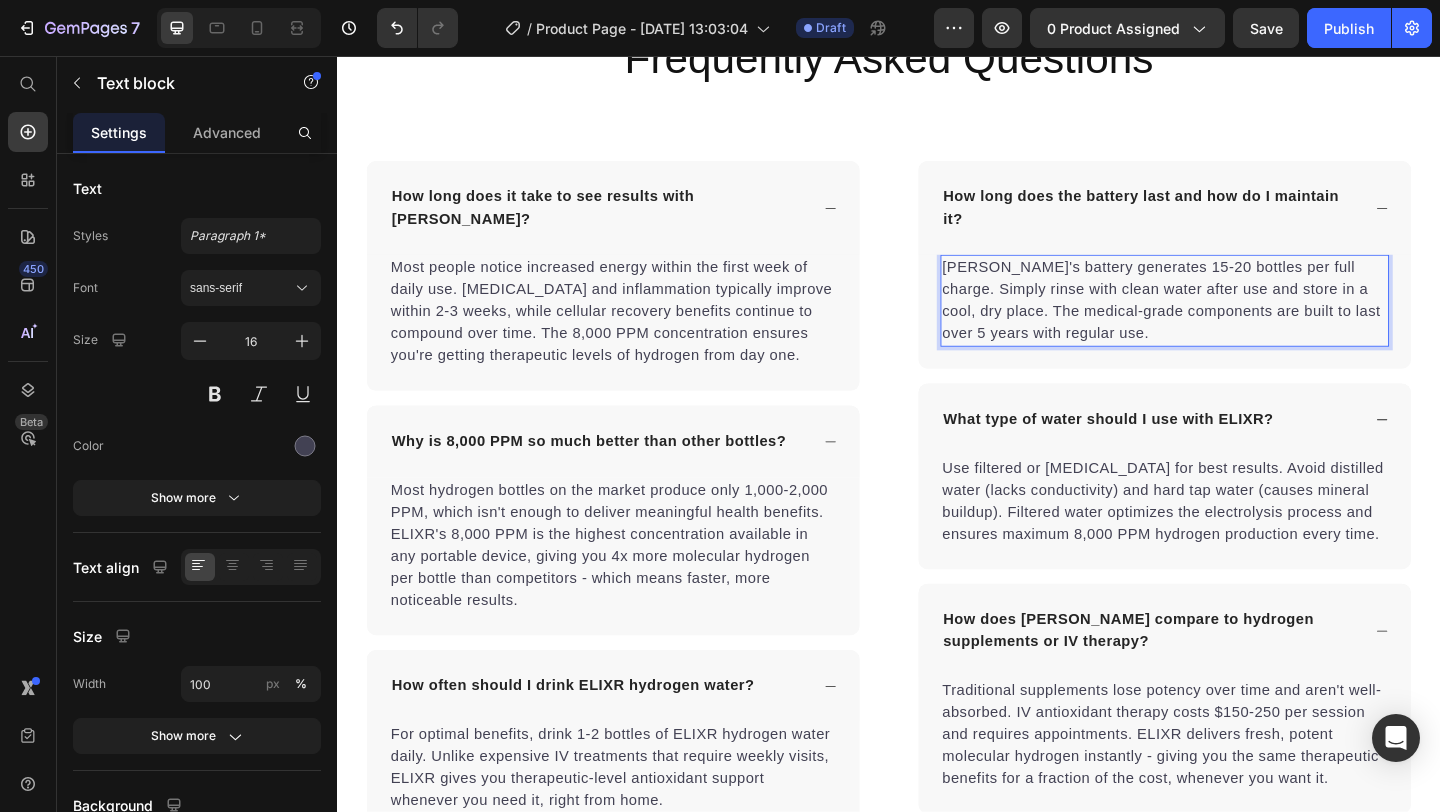 click on "ELIXR's battery generates 15-20 bottles per full charge. Simply rinse with clean water after use and store in a cool, dry place. The medical-grade components are built to last over 5 years with regular use." at bounding box center (1237, 322) 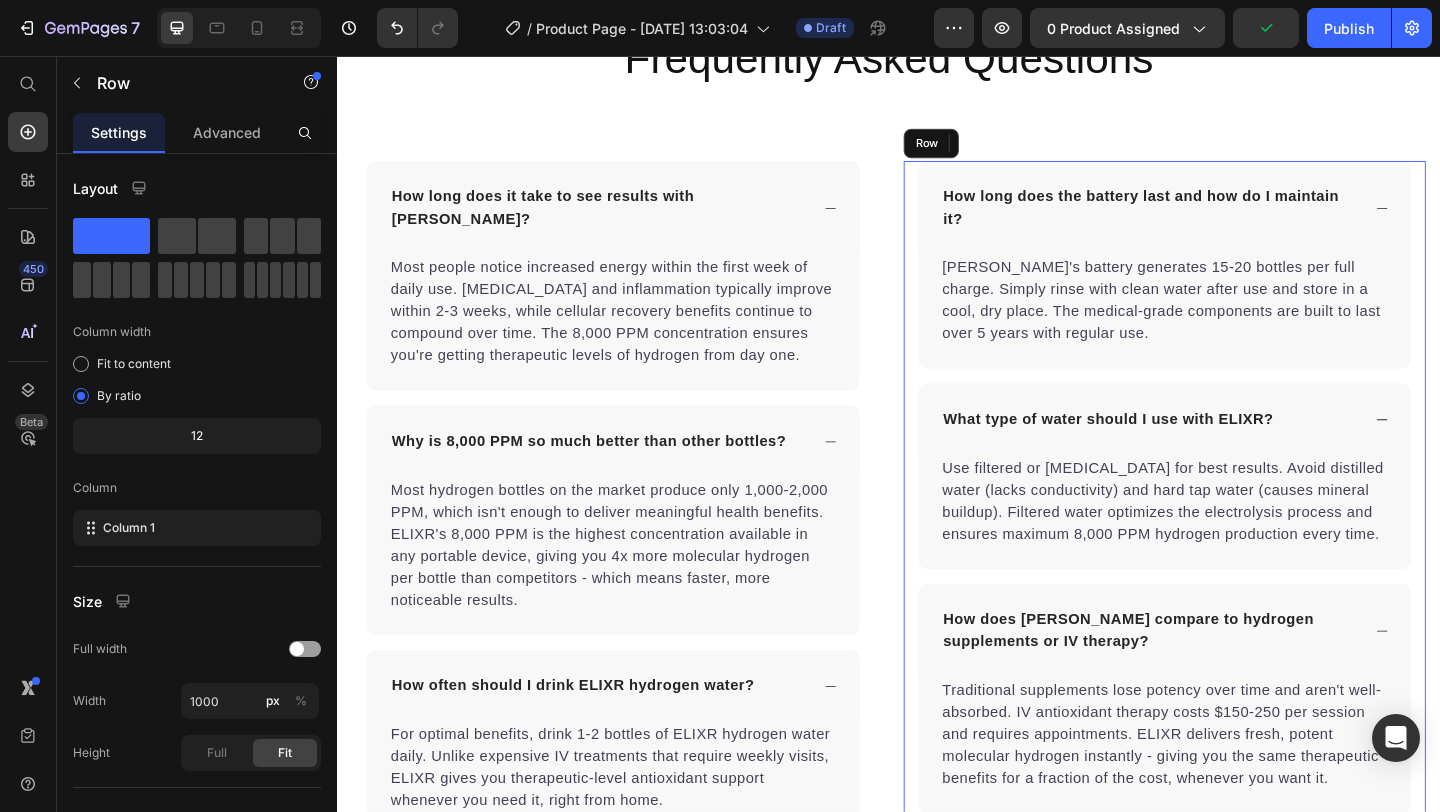 click on "How long does the battery last and how do I maintain it? ELIXR's battery generates 15-20 bottles per full charge. Simply rinse with clean water after use and store in a cool, dry place. The medical-grade components are built to last over 5 years with regular use. Text block   0
What type of water should I use with ELIXR? Use filtered or purified water for best results. Avoid distilled water (lacks conductivity) and hard tap water (causes mineral buildup). Filtered water optimizes the electrolysis process and ensures maximum 8,000 PPM hydrogen production every time. Text block
How does ELIXR compare to hydrogen supplements or IV therapy? Traditional supplements lose potency over time and aren't well-absorbed. IV antioxidant therapy costs $150-250 per session and requires appointments. ELIXR delivers fresh, potent molecular hydrogen instantly - giving you the same therapeutic benefits for a fraction of the cost, whenever you want it. Text block
Row" at bounding box center [1237, 634] 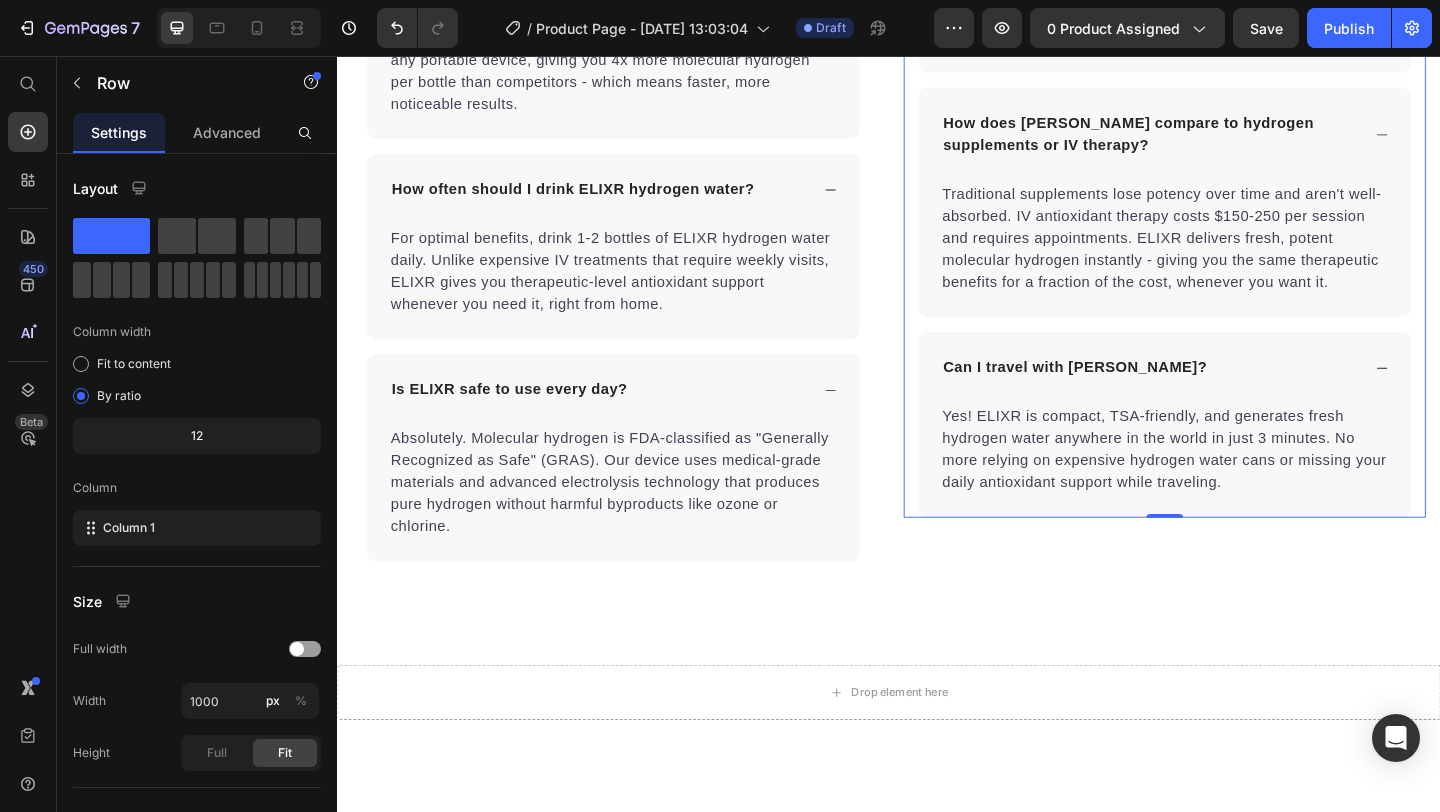 scroll, scrollTop: 6508, scrollLeft: 0, axis: vertical 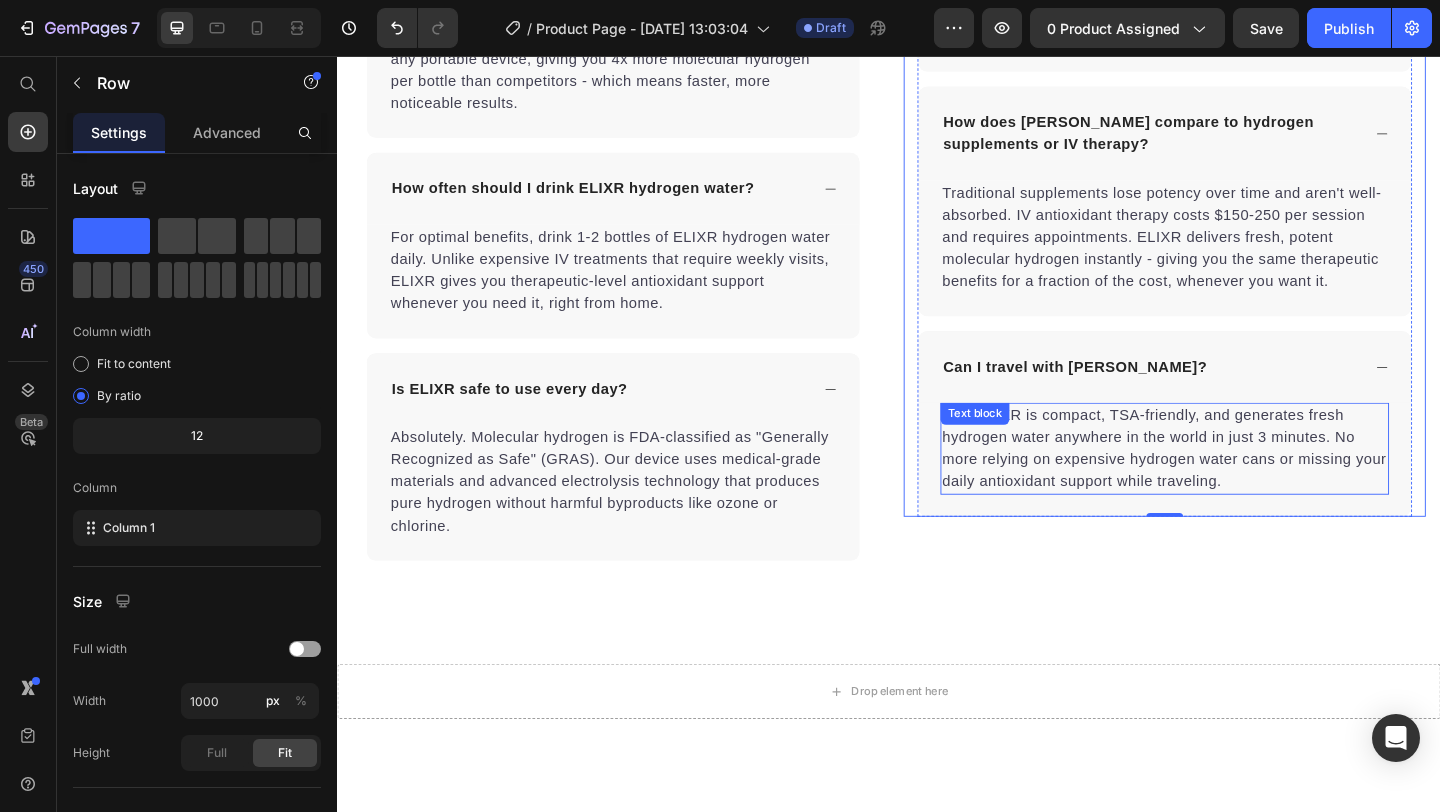 click on "Yes! ELIXR is compact, TSA-friendly, and generates fresh hydrogen water anywhere in the world in just 3 minutes. No more relying on expensive hydrogen water cans or missing your daily antioxidant support while traveling." at bounding box center (1237, 483) 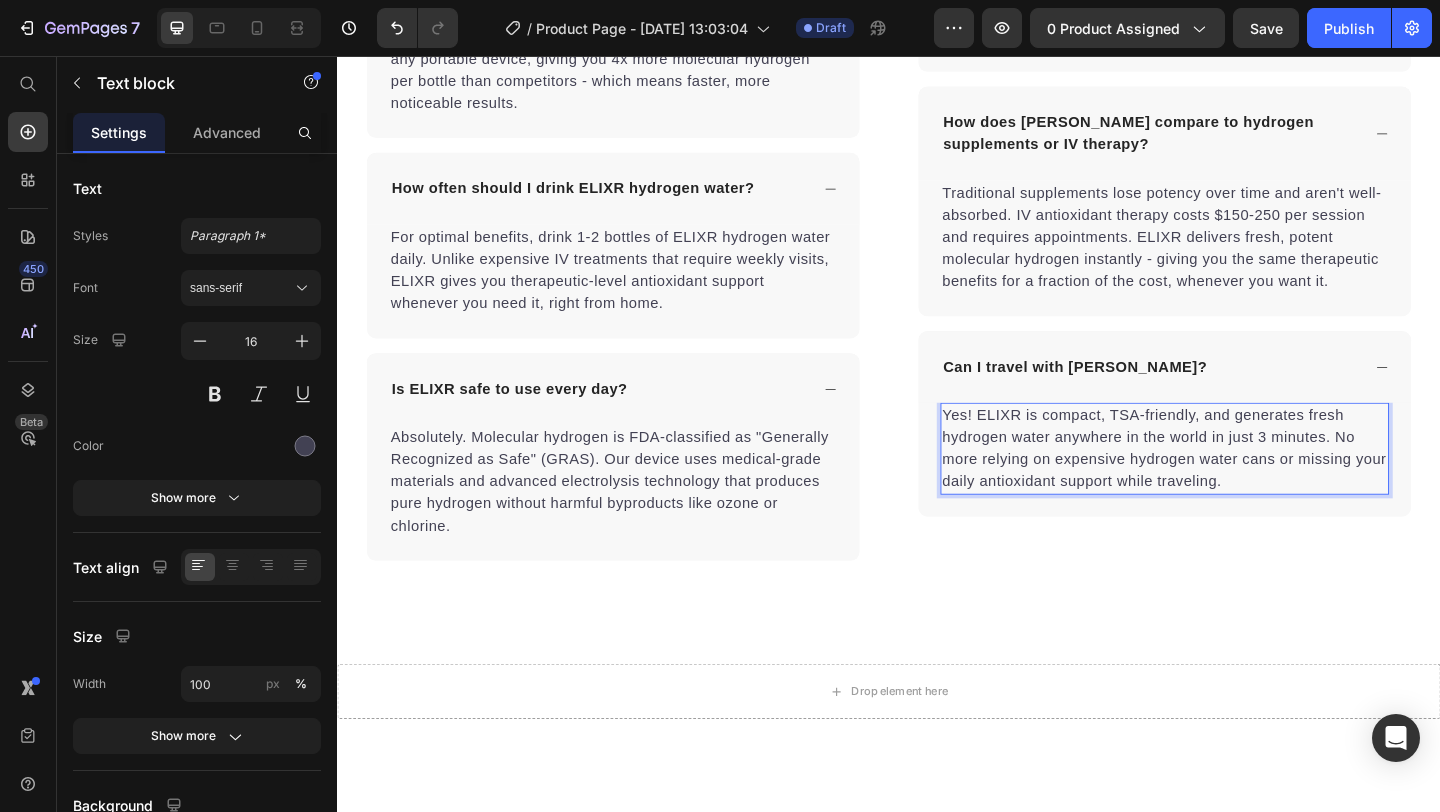 click on "Yes! ELIXR is compact, TSA-friendly, and generates fresh hydrogen water anywhere in the world in just 3 minutes. No more relying on expensive hydrogen water cans or missing your daily antioxidant support while traveling." at bounding box center (1237, 483) 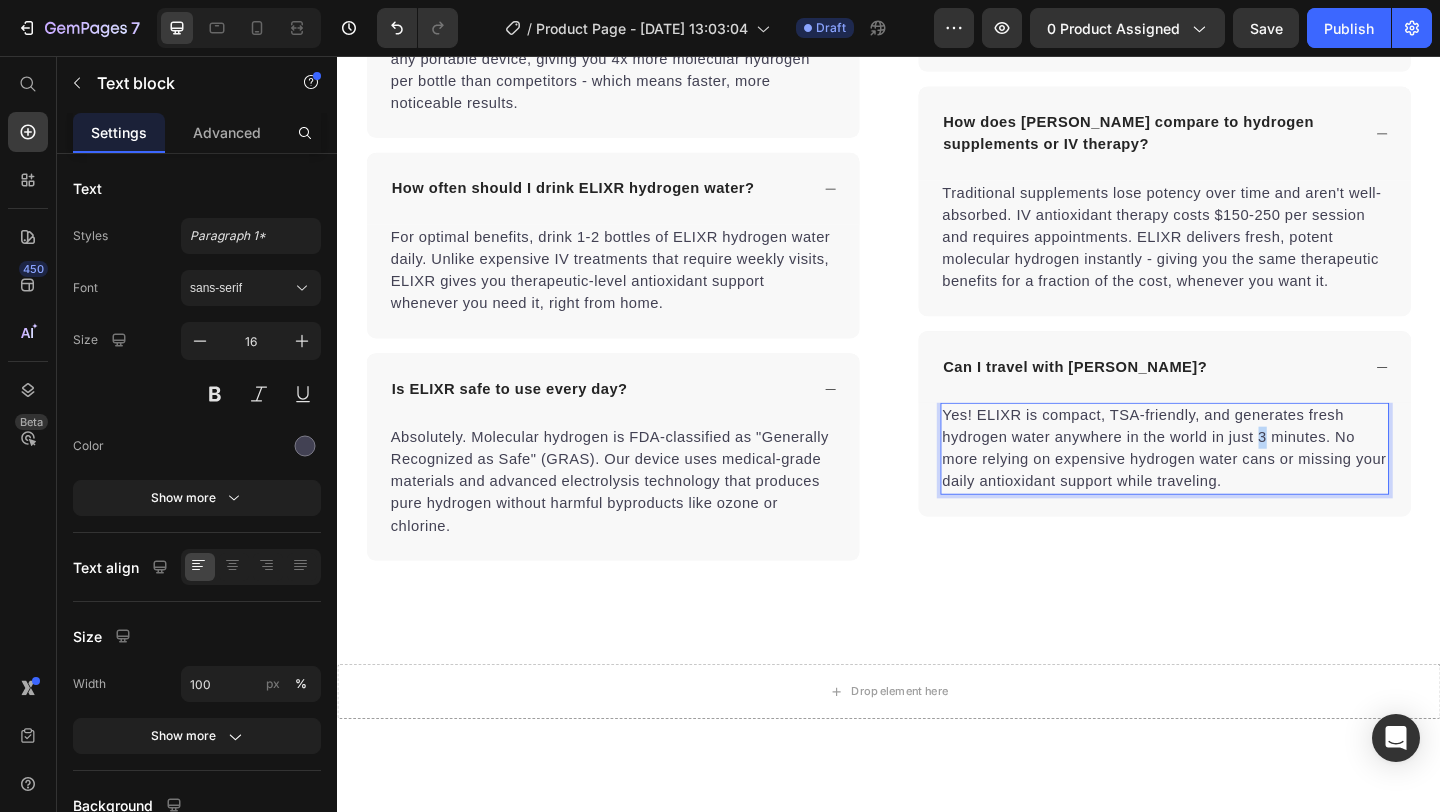 click on "Yes! ELIXR is compact, TSA-friendly, and generates fresh hydrogen water anywhere in the world in just 3 minutes. No more relying on expensive hydrogen water cans or missing your daily antioxidant support while traveling." at bounding box center [1237, 483] 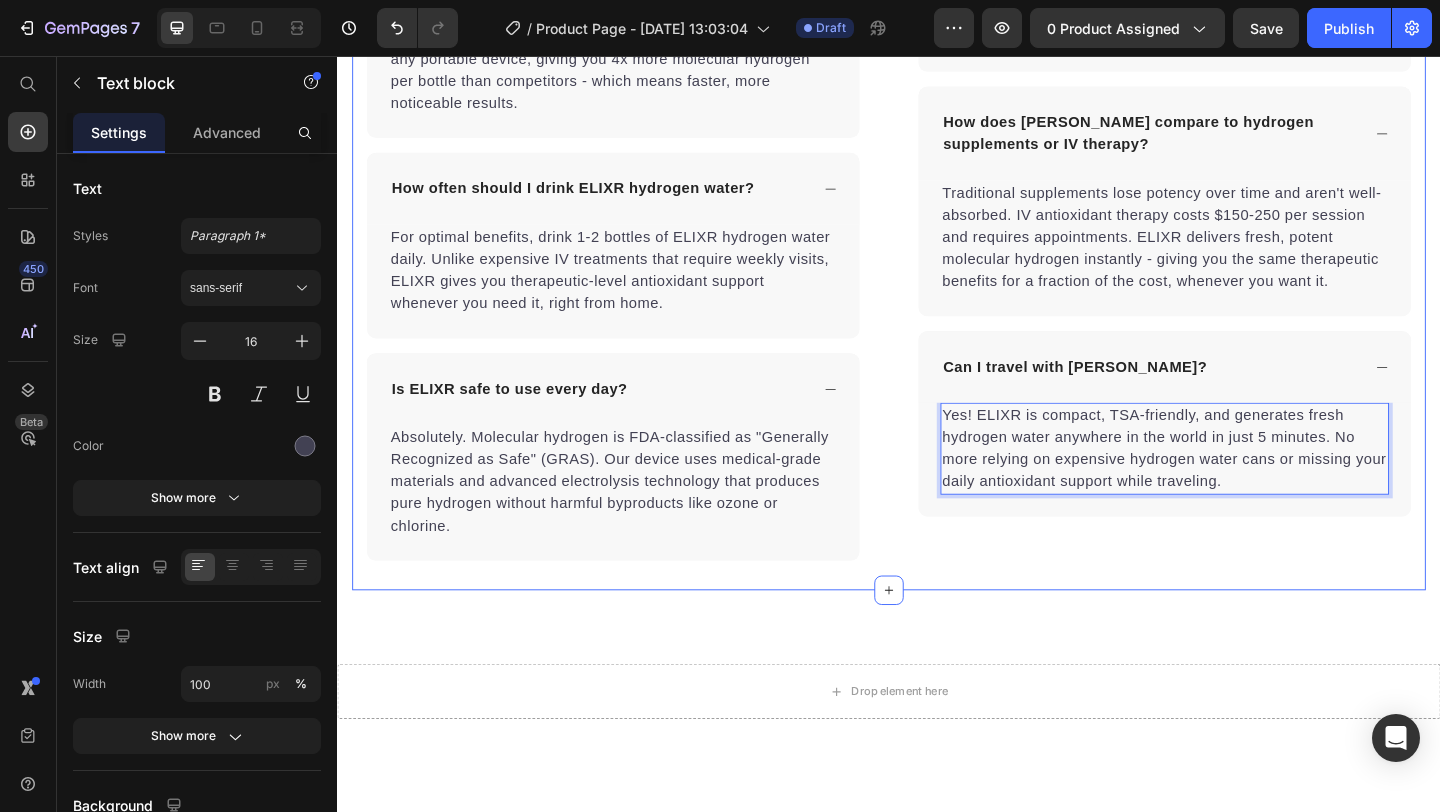click on "How long does the battery last and how do I maintain it? ELIXR's battery generates 15-20 bottles per full charge. Simply rinse with clean water after use and store in a cool, dry place. The medical-grade components are built to last over 5 years with regular use. Text block
What type of water should I use with ELIXR? Use filtered or purified water for best results. Avoid distilled water (lacks conductivity) and hard tap water (causes mineral buildup). Filtered water optimizes the electrolysis process and ensures maximum 8,000 PPM hydrogen production every time. Text block
How does ELIXR compare to hydrogen supplements or IV therapy? Traditional supplements lose potency over time and aren't well-absorbed. IV antioxidant therapy costs $150-250 per session and requires appointments. ELIXR delivers fresh, potent molecular hydrogen instantly - giving you the same therapeutic benefits for a fraction of the cost, whenever you want it. Text block
0 Row" at bounding box center [1237, 117] 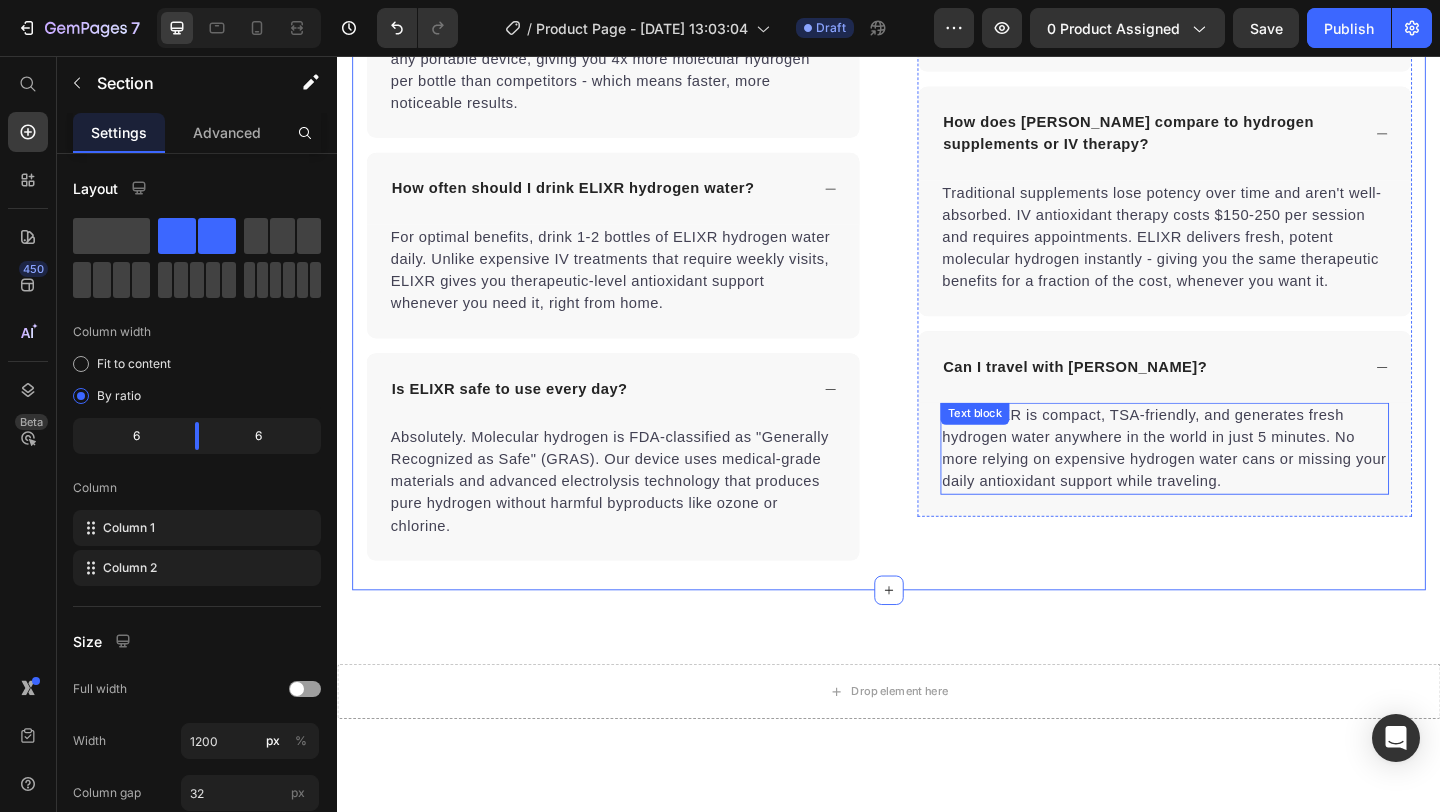 click on "Yes! ELIXR is compact, TSA-friendly, and generates fresh hydrogen water anywhere in the world in just 5 minutes. No more relying on expensive hydrogen water cans or missing your daily antioxidant support while traveling." at bounding box center [1237, 483] 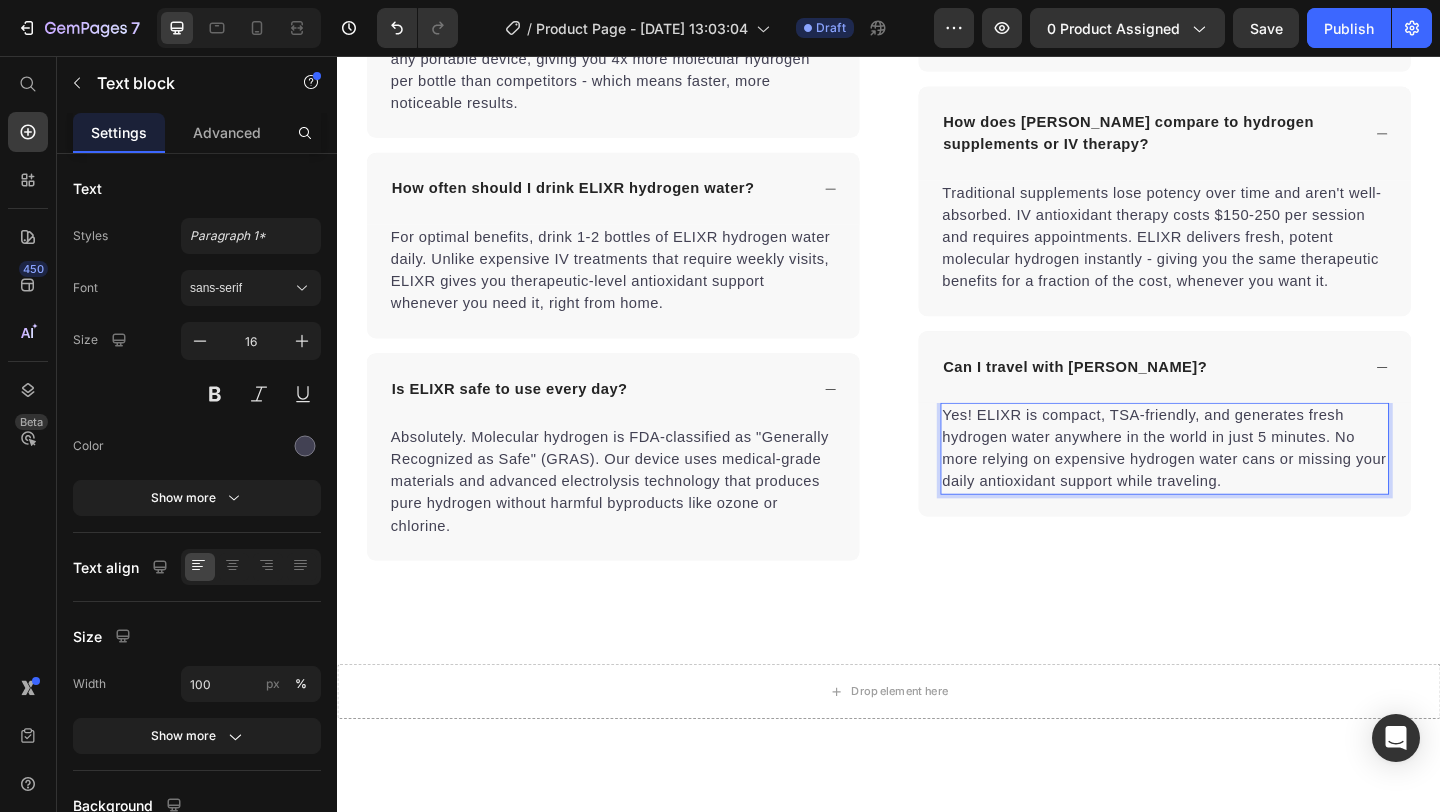 click on "Yes! ELIXR is compact, TSA-friendly, and generates fresh hydrogen water anywhere in the world in just 5 minutes. No more relying on expensive hydrogen water cans or missing your daily antioxidant support while traveling." at bounding box center (1237, 483) 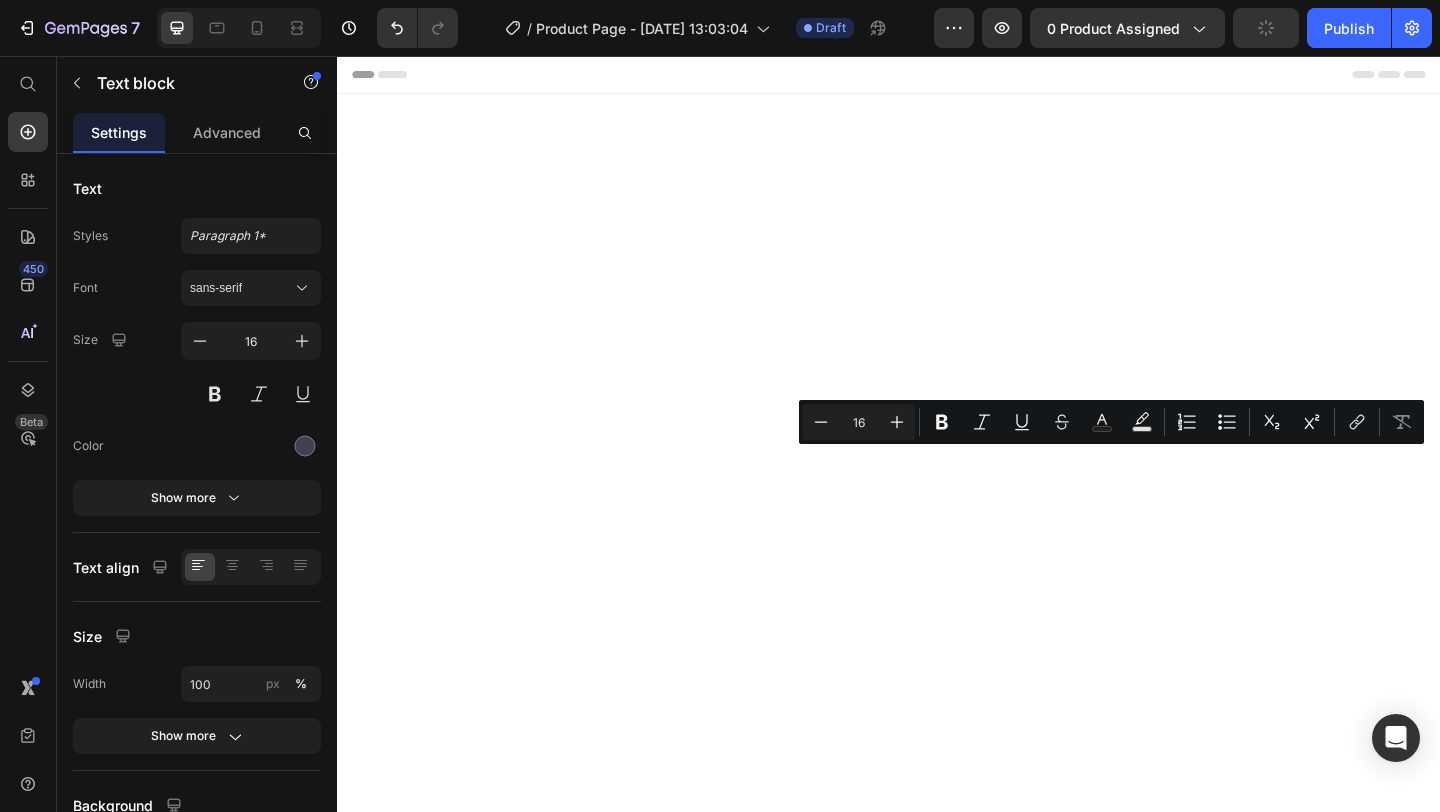 scroll, scrollTop: 6508, scrollLeft: 0, axis: vertical 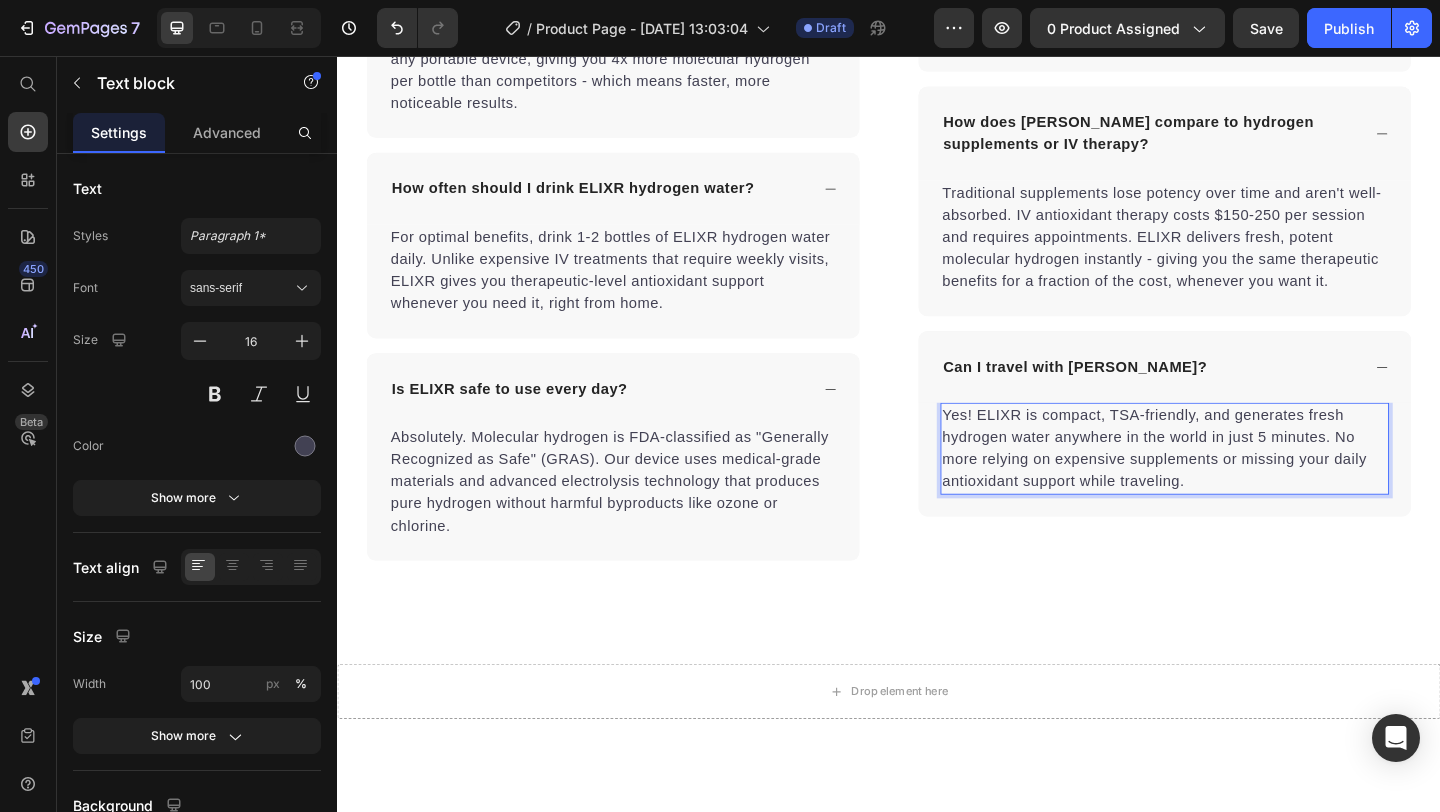 click on "Yes! ELIXR is compact, TSA-friendly, and generates fresh hydrogen water anywhere in the world in just 5 minutes. No more relying on expensive supplements or missing your daily antioxidant support while traveling." at bounding box center (1237, 483) 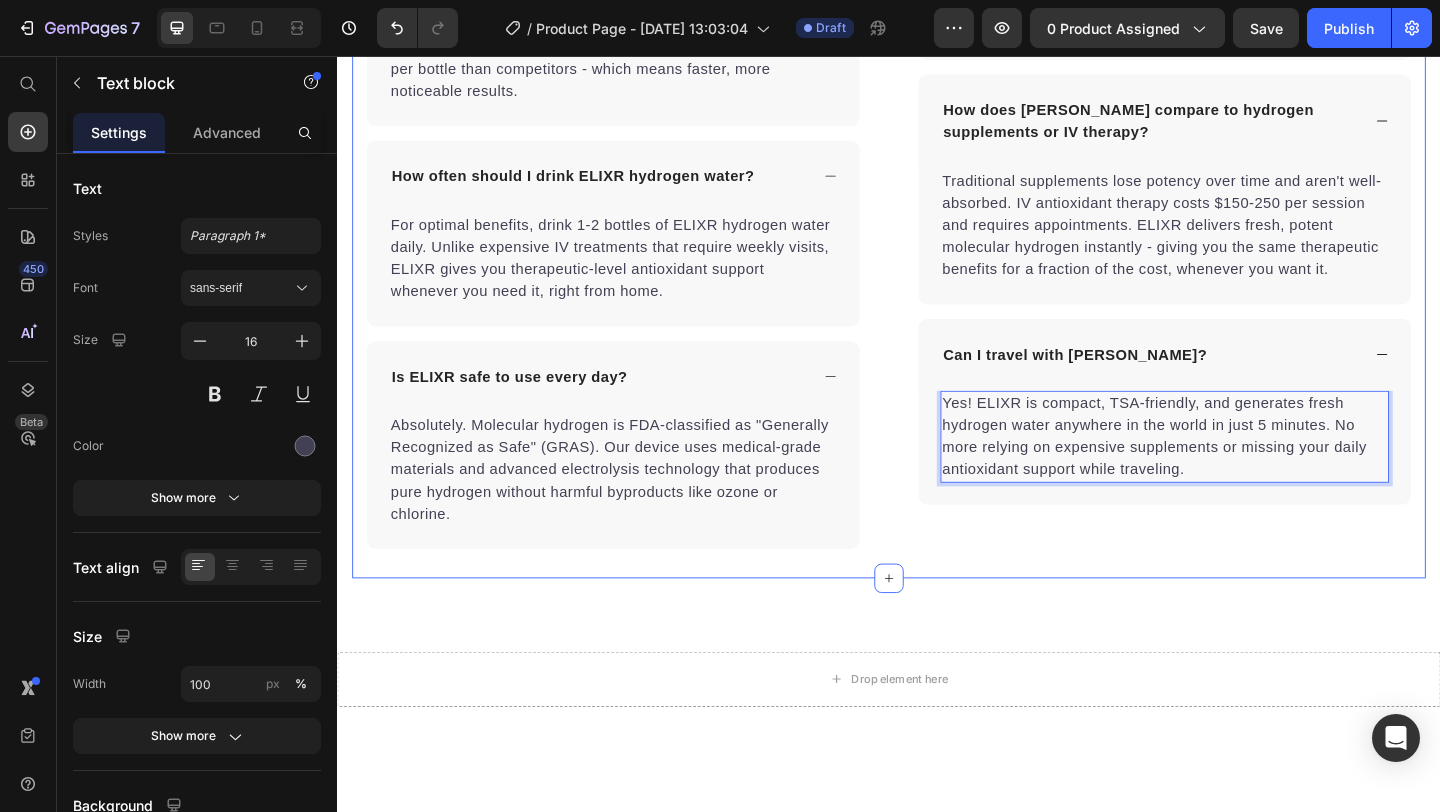 scroll, scrollTop: 6315, scrollLeft: 0, axis: vertical 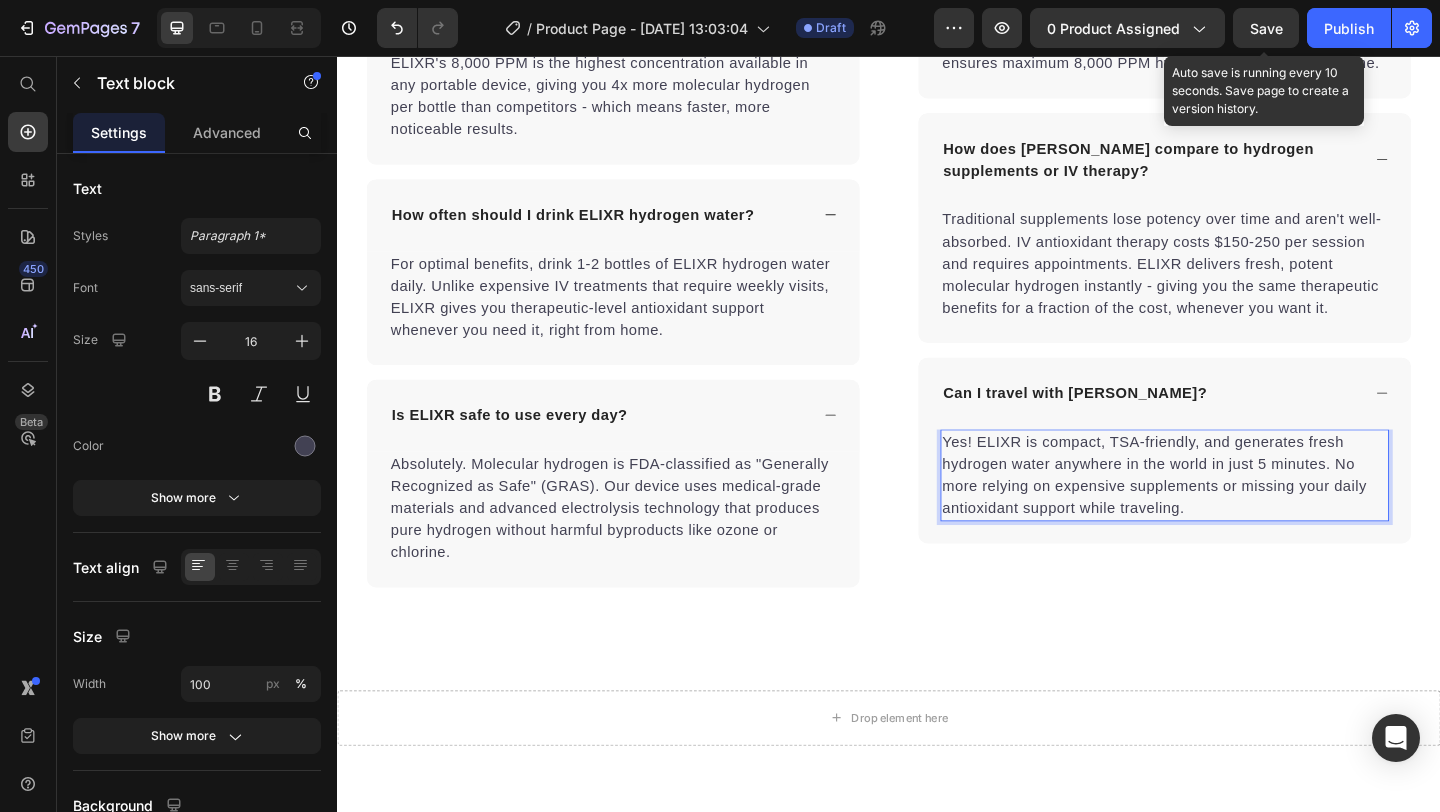 drag, startPoint x: 1270, startPoint y: 31, endPoint x: 1263, endPoint y: 51, distance: 21.189621 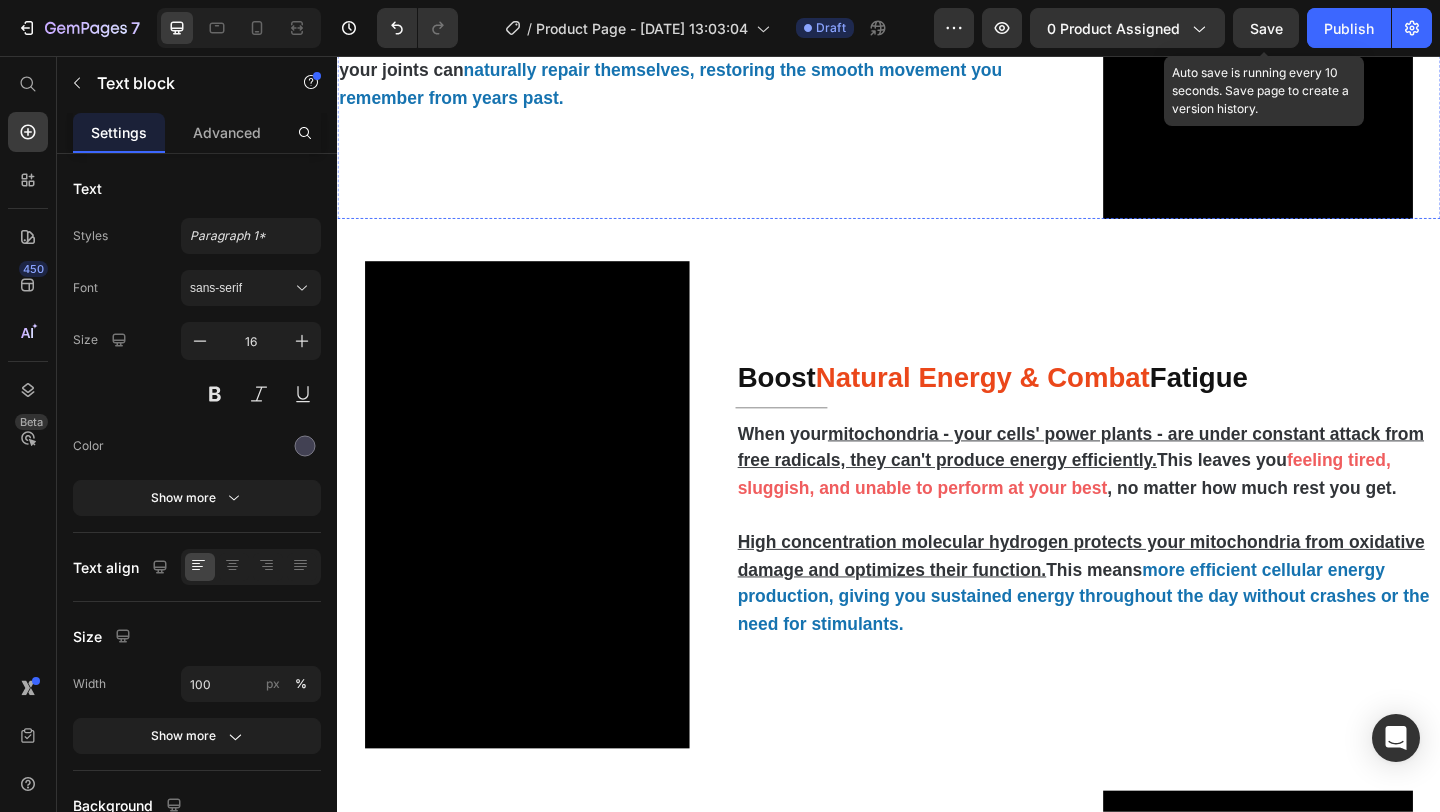 scroll, scrollTop: 2347, scrollLeft: 0, axis: vertical 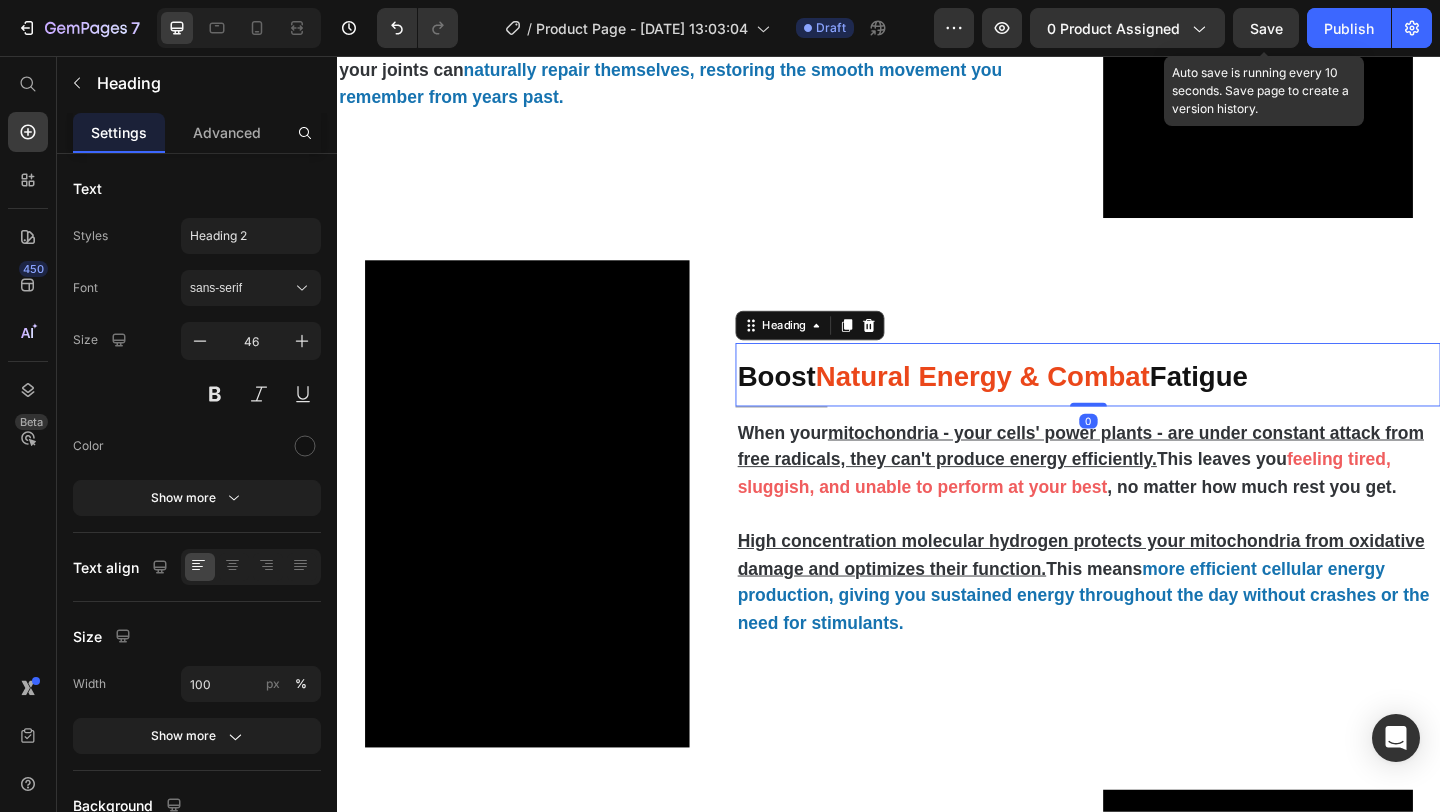 click on "Natural Energy & Combat" at bounding box center [1038, 404] 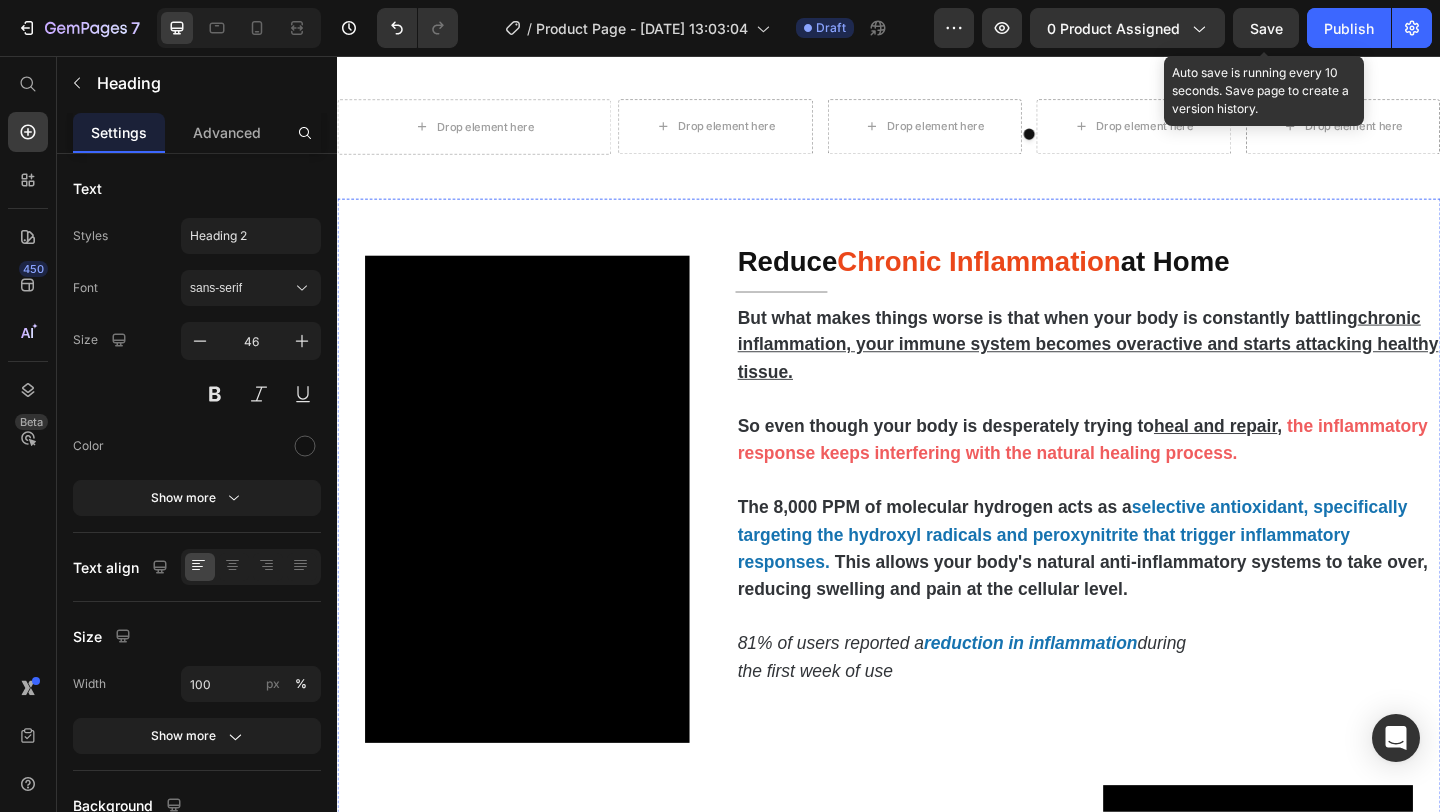 scroll, scrollTop: 1176, scrollLeft: 0, axis: vertical 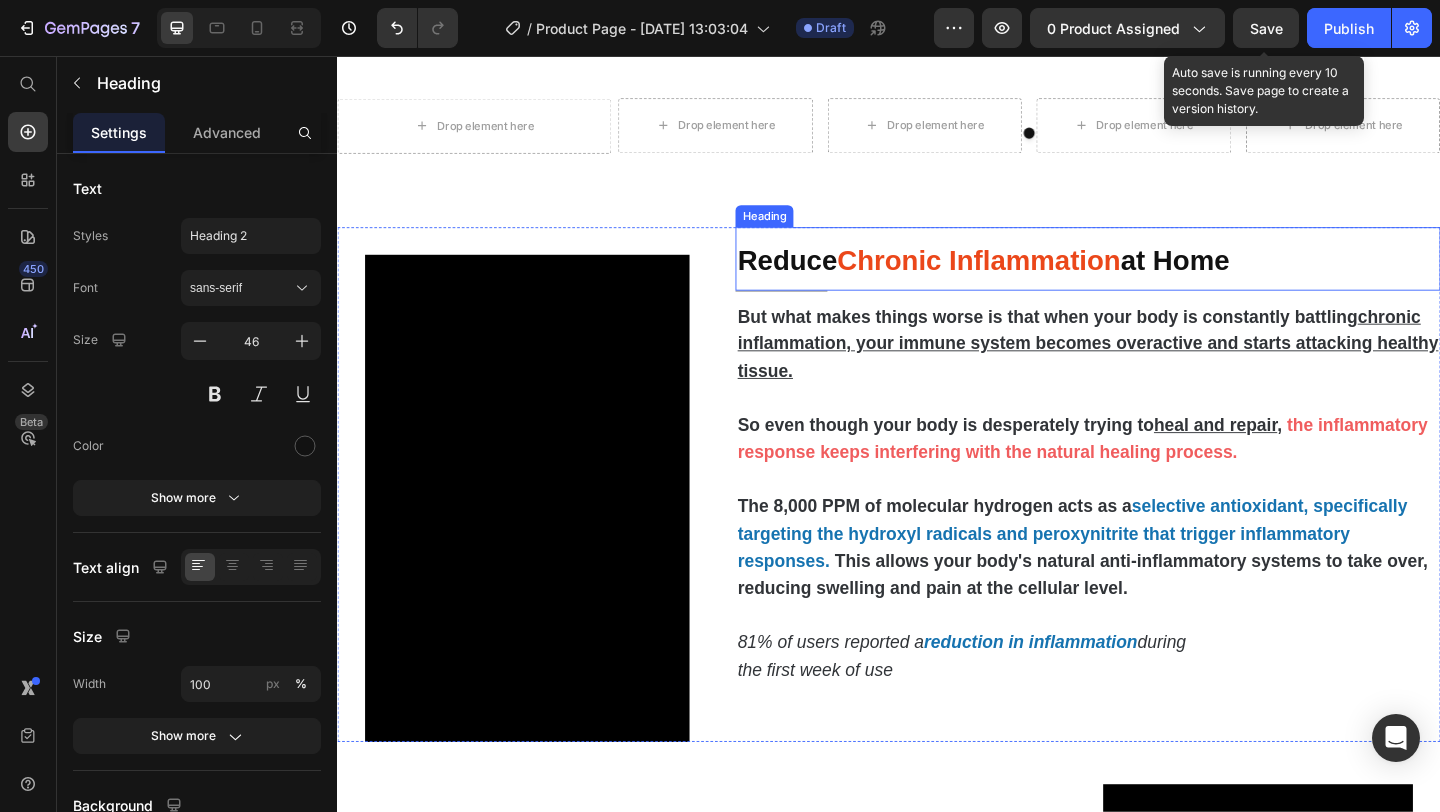 click on "Chronic Inflammation" at bounding box center [1035, 278] 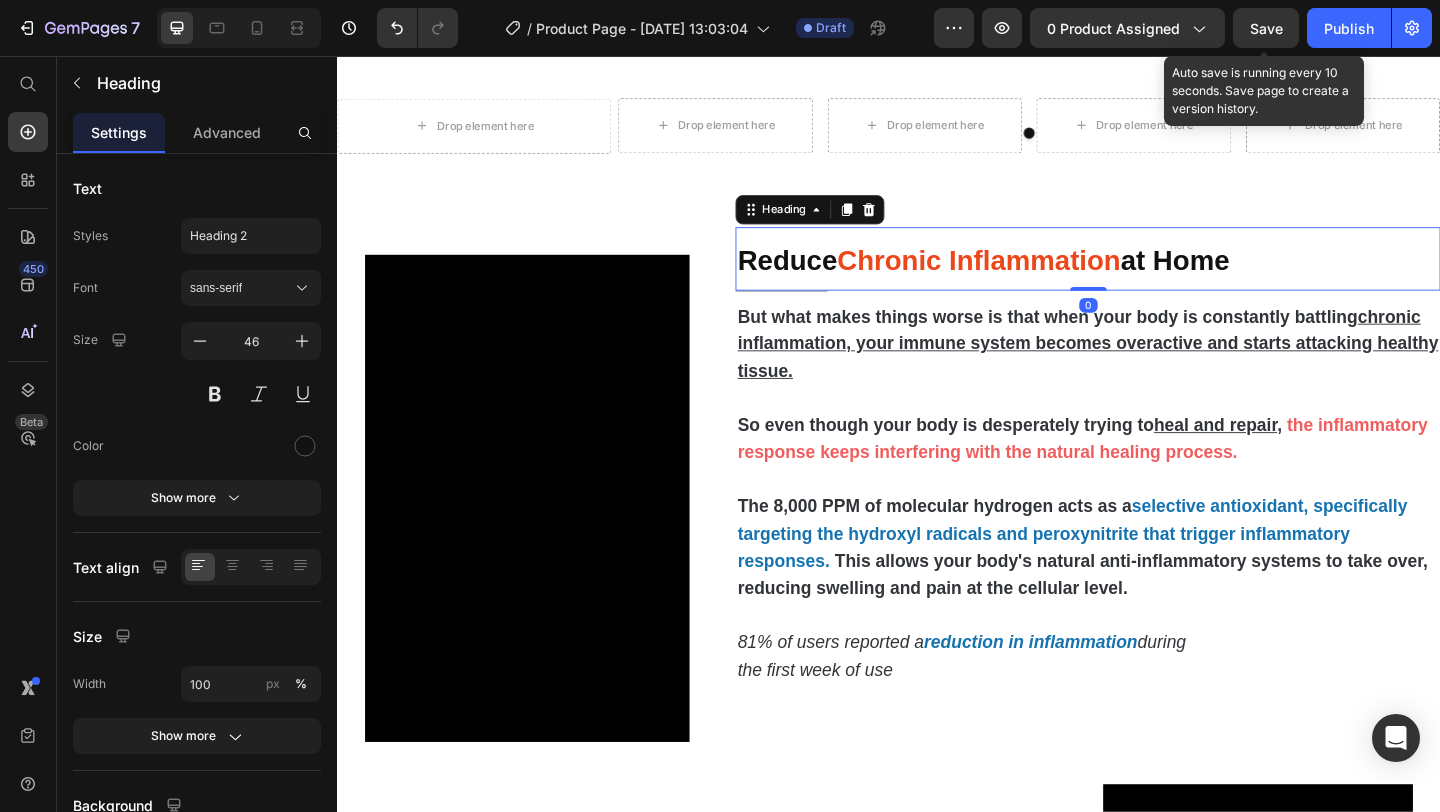 click on "Chronic Inflammation" at bounding box center (1035, 278) 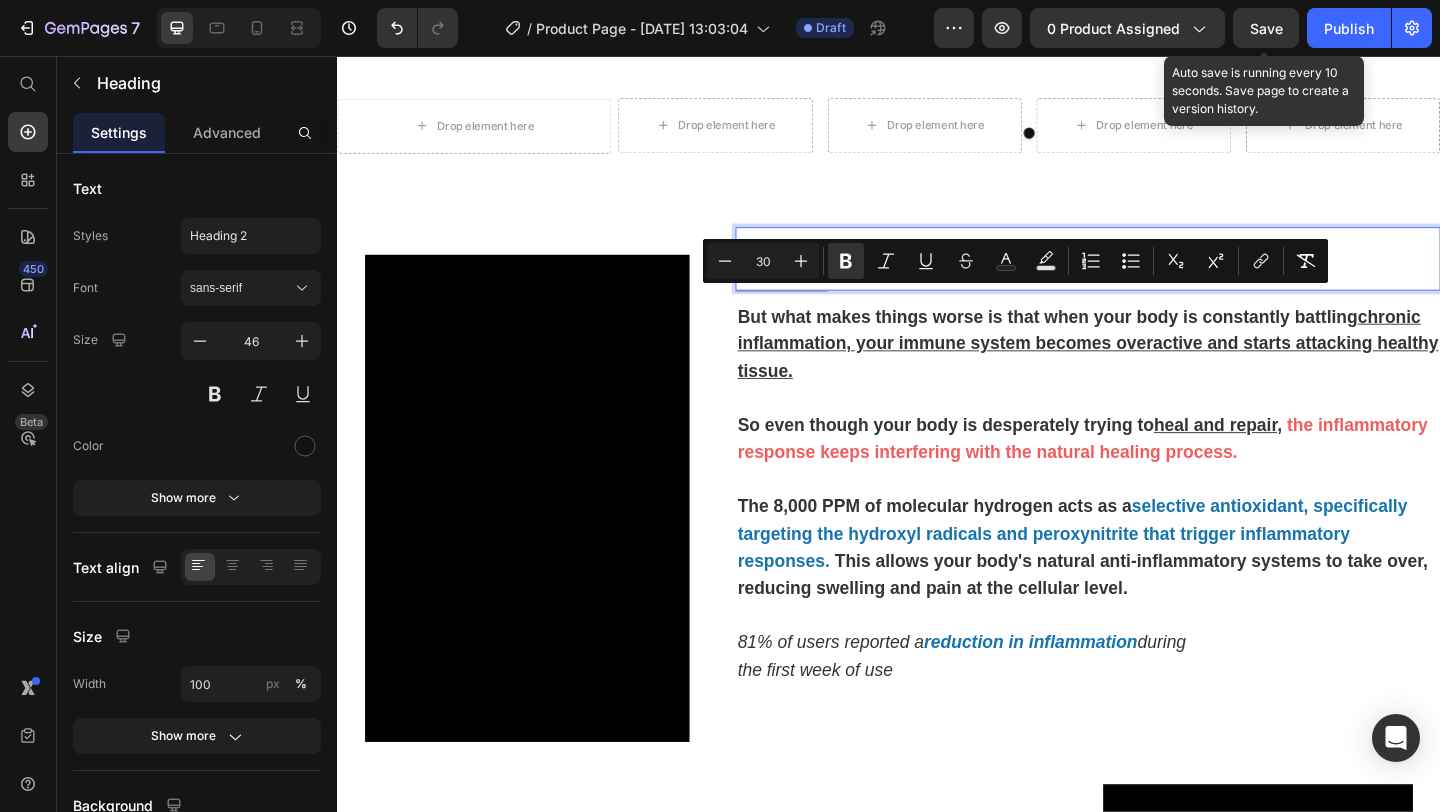 click on "Chronic Inflammation" at bounding box center (1035, 278) 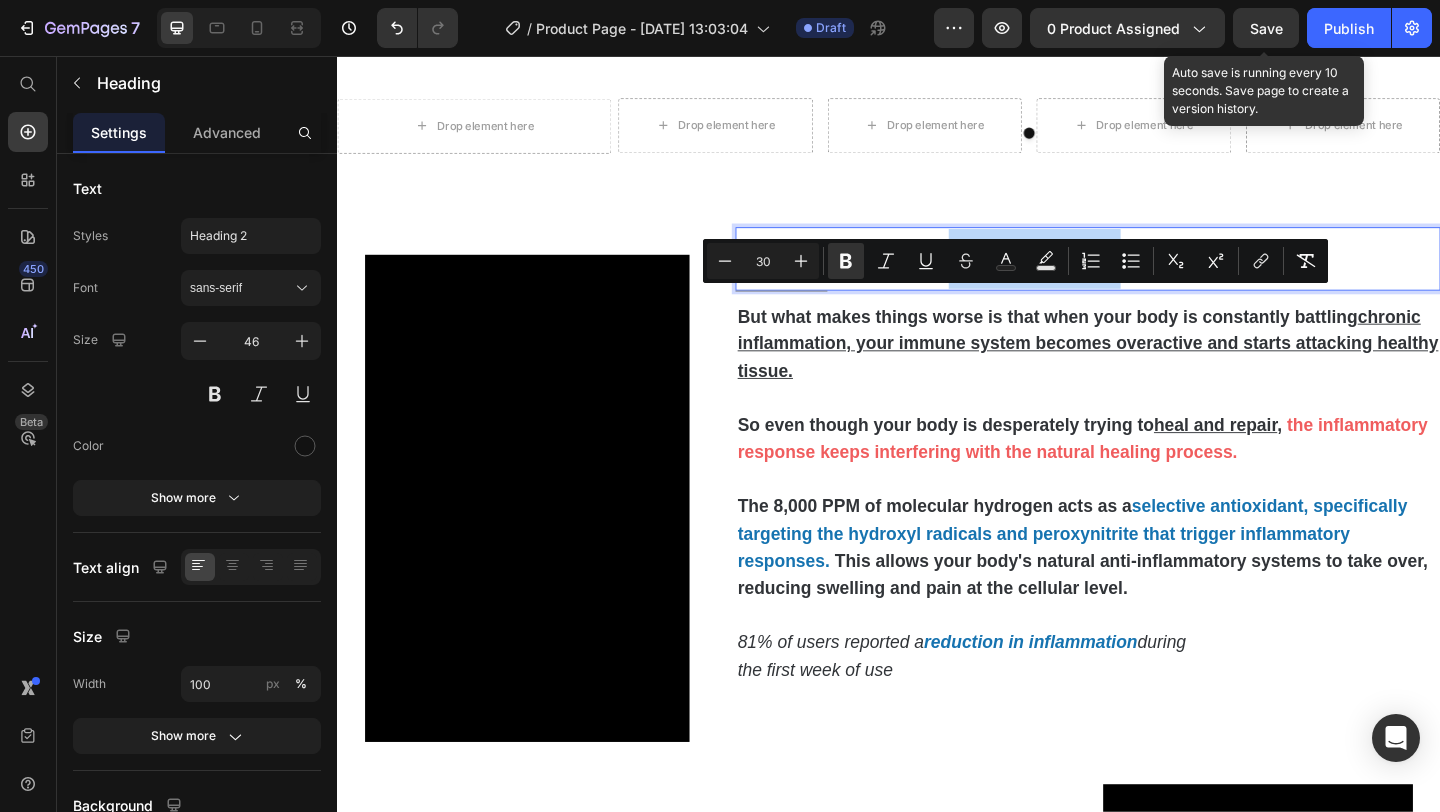 click on "Chronic Inflammation" at bounding box center [1035, 278] 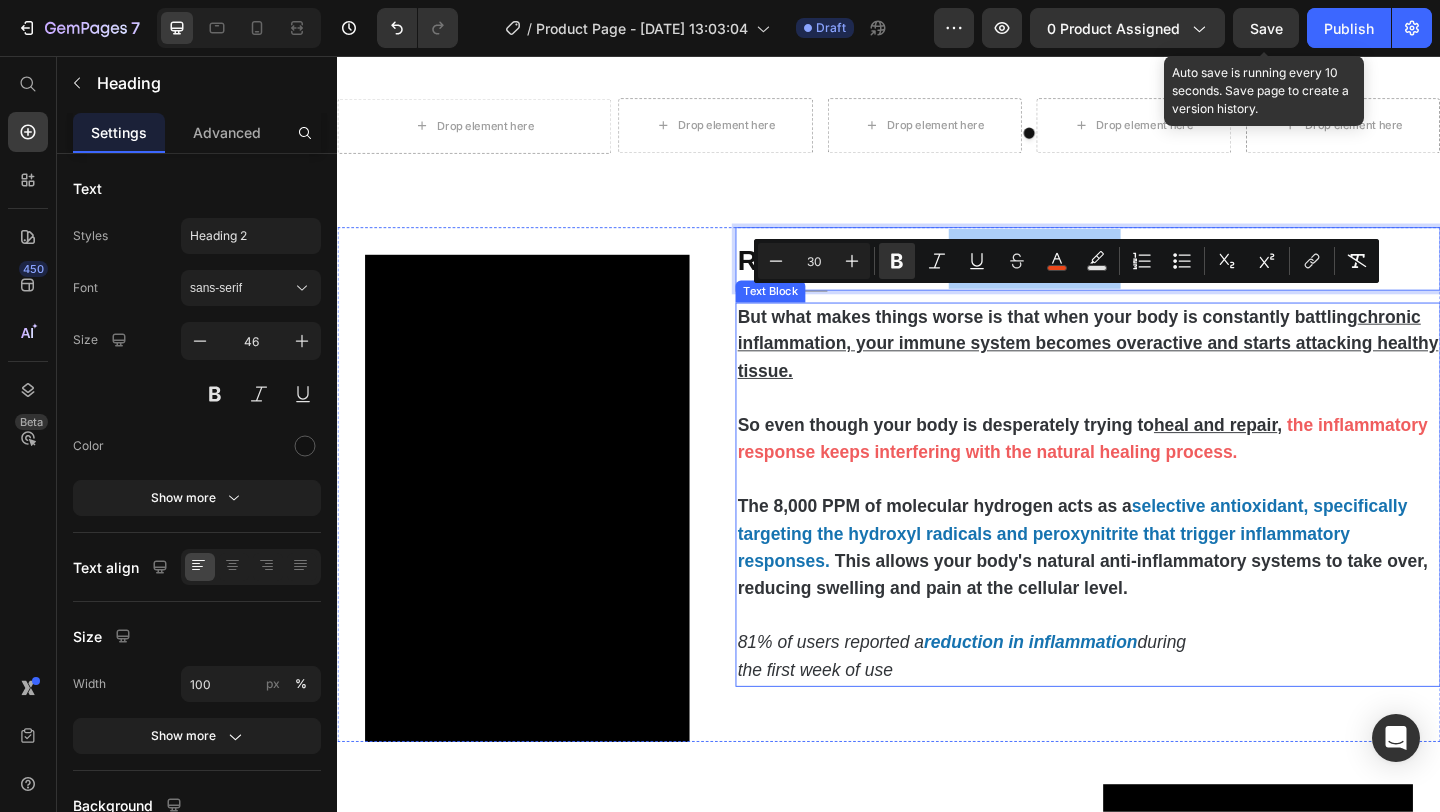 click on "the inflammatory response keeps interfering with the natural healing process." at bounding box center [1147, 472] 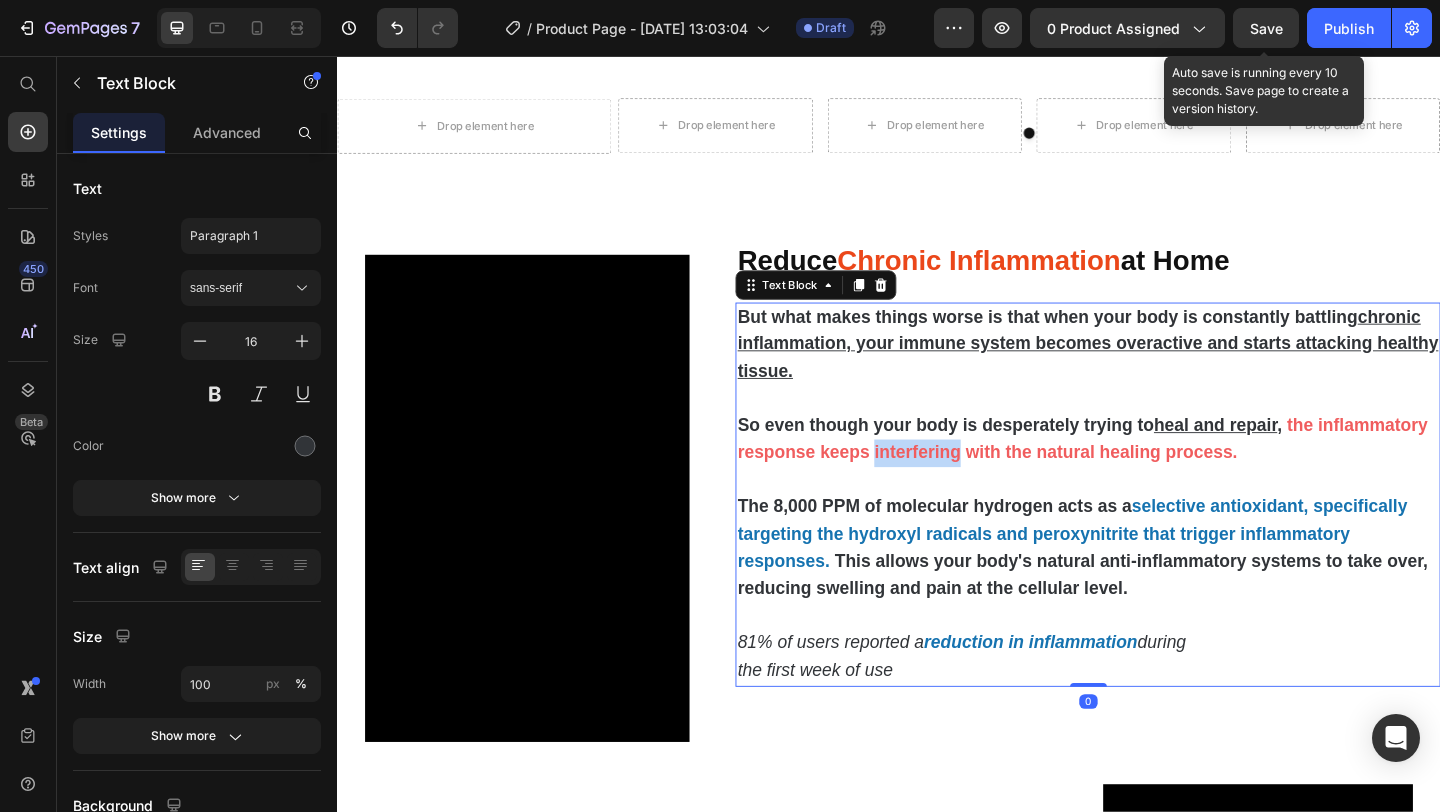 click on "the inflammatory response keeps interfering with the natural healing process." at bounding box center (1147, 472) 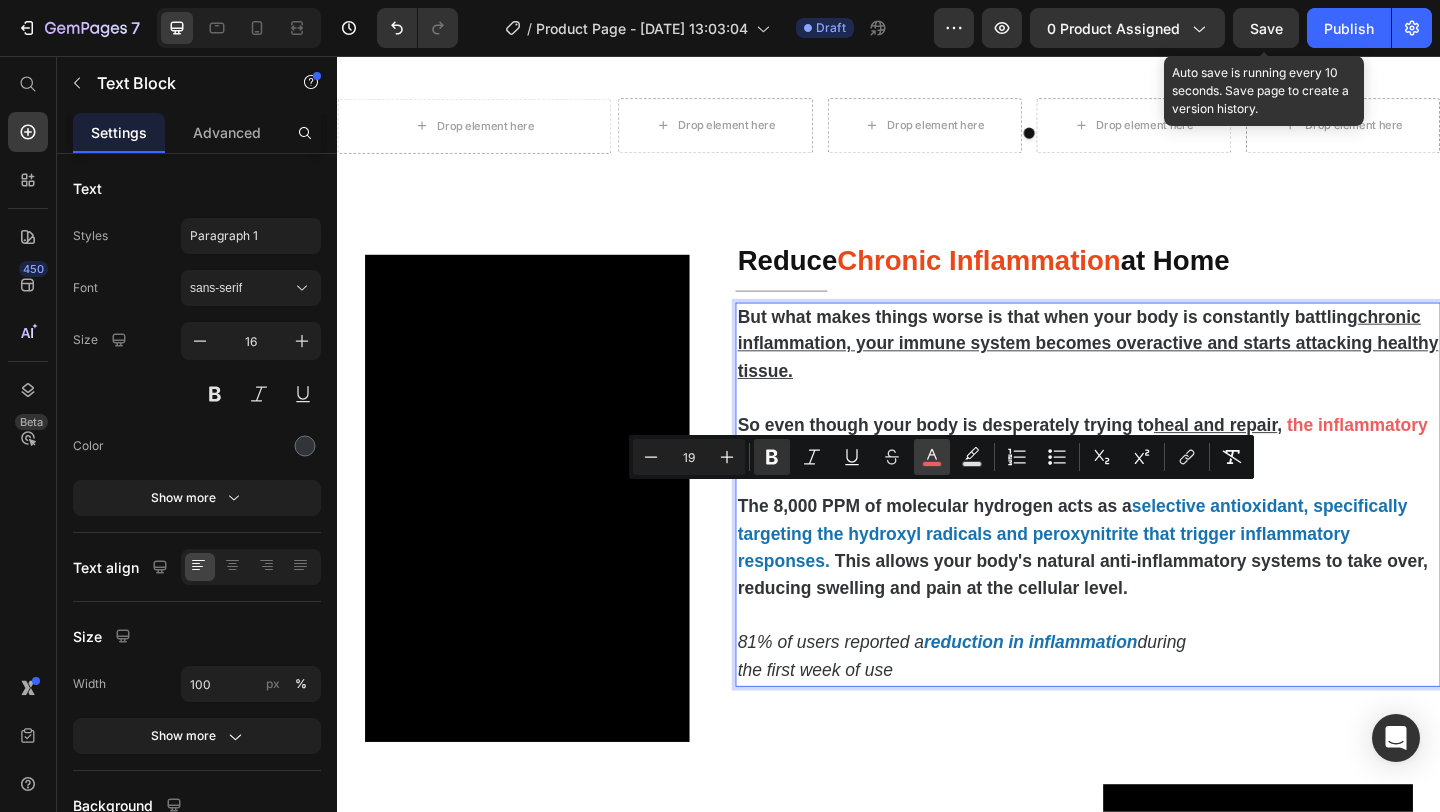 click on "color" at bounding box center (932, 457) 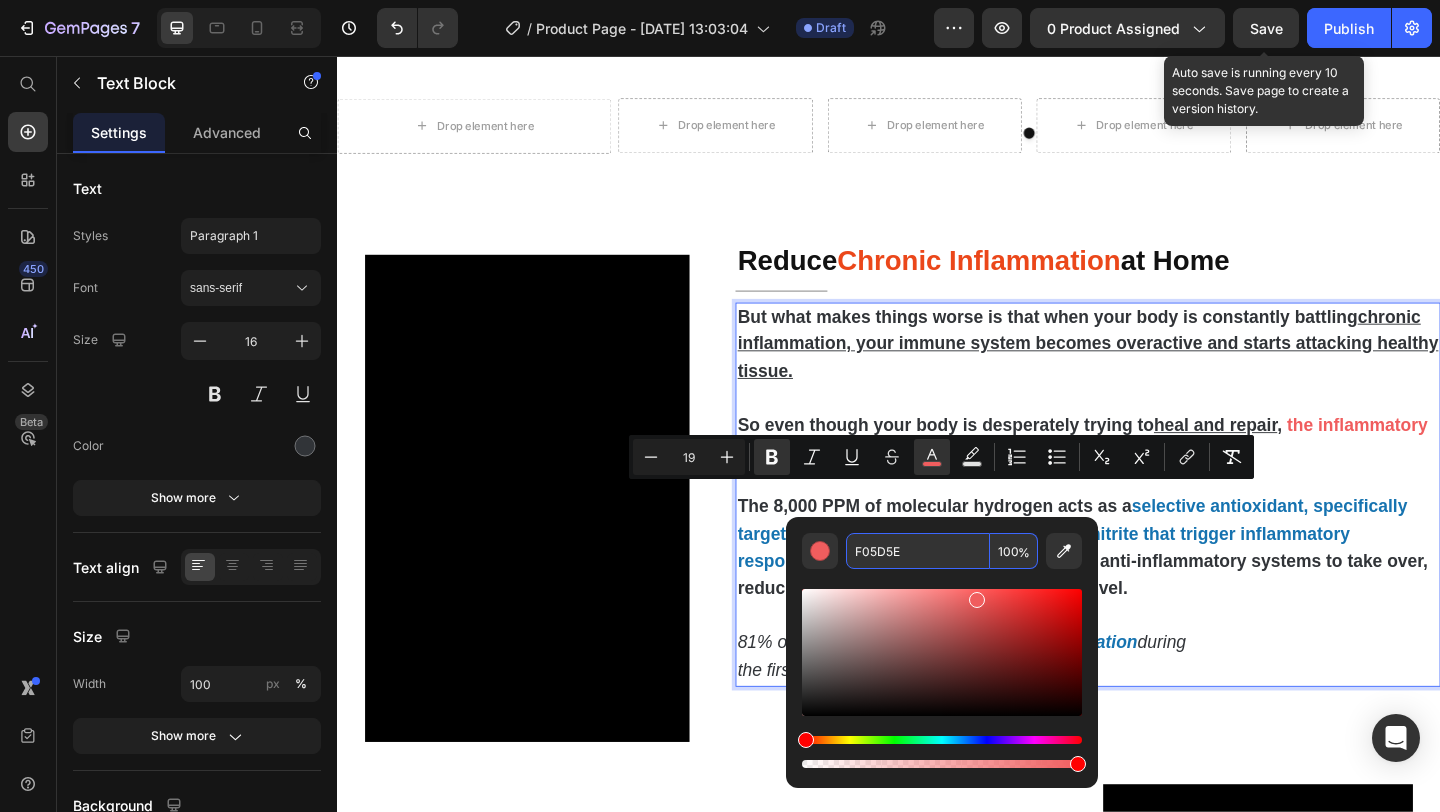 click on "F05D5E" at bounding box center [918, 551] 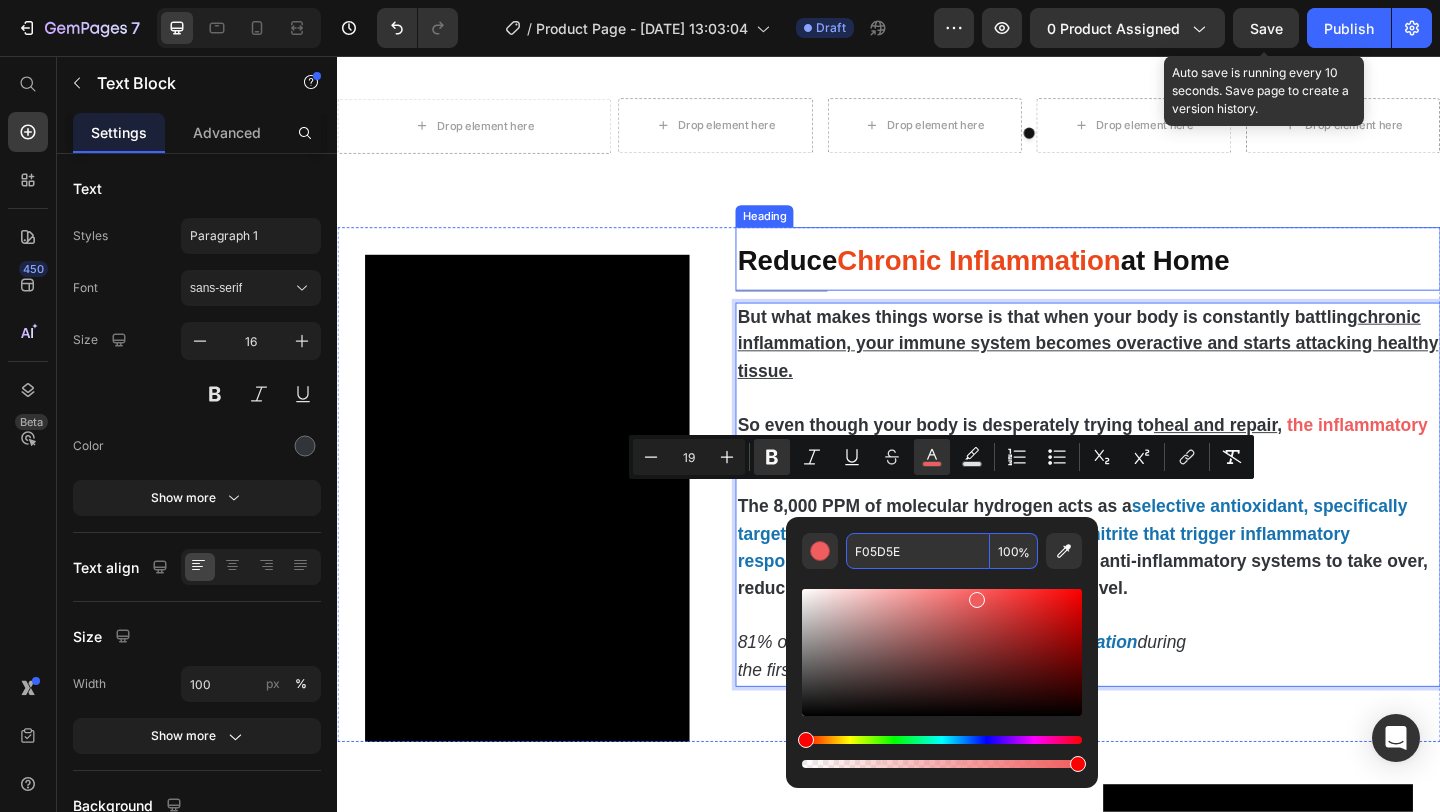 click on "Chronic Inflammation" at bounding box center [1035, 278] 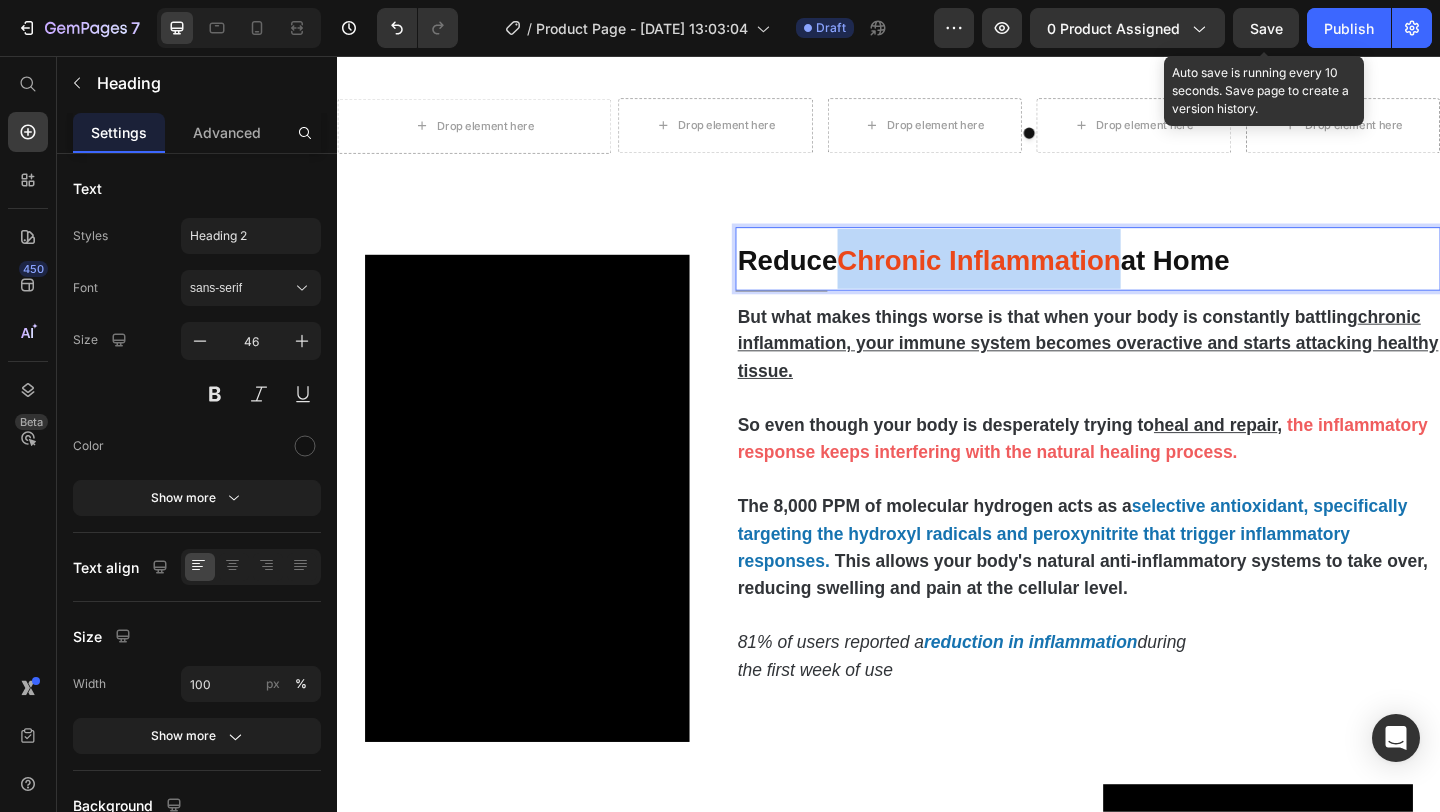 drag, startPoint x: 893, startPoint y: 331, endPoint x: 1197, endPoint y: 333, distance: 304.0066 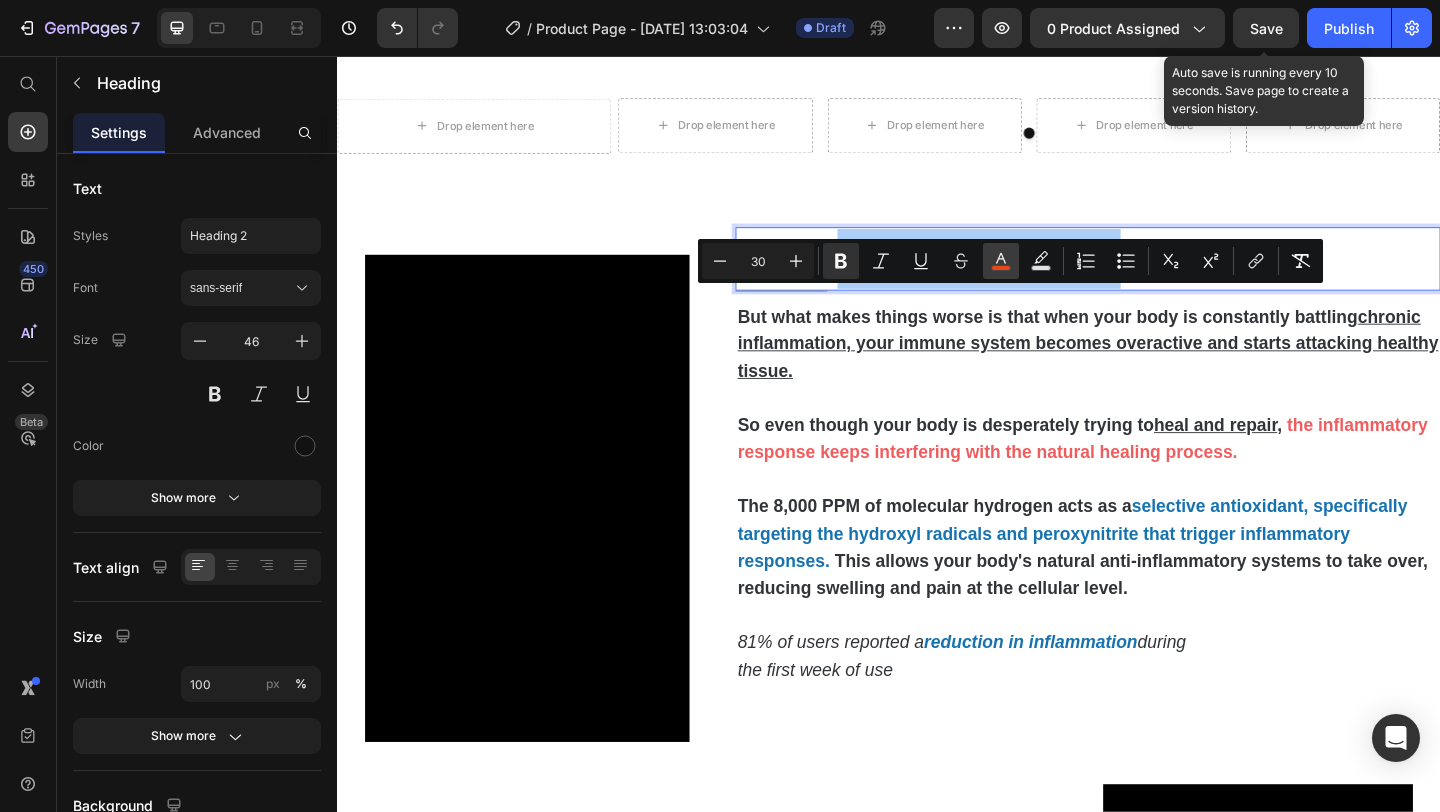 click 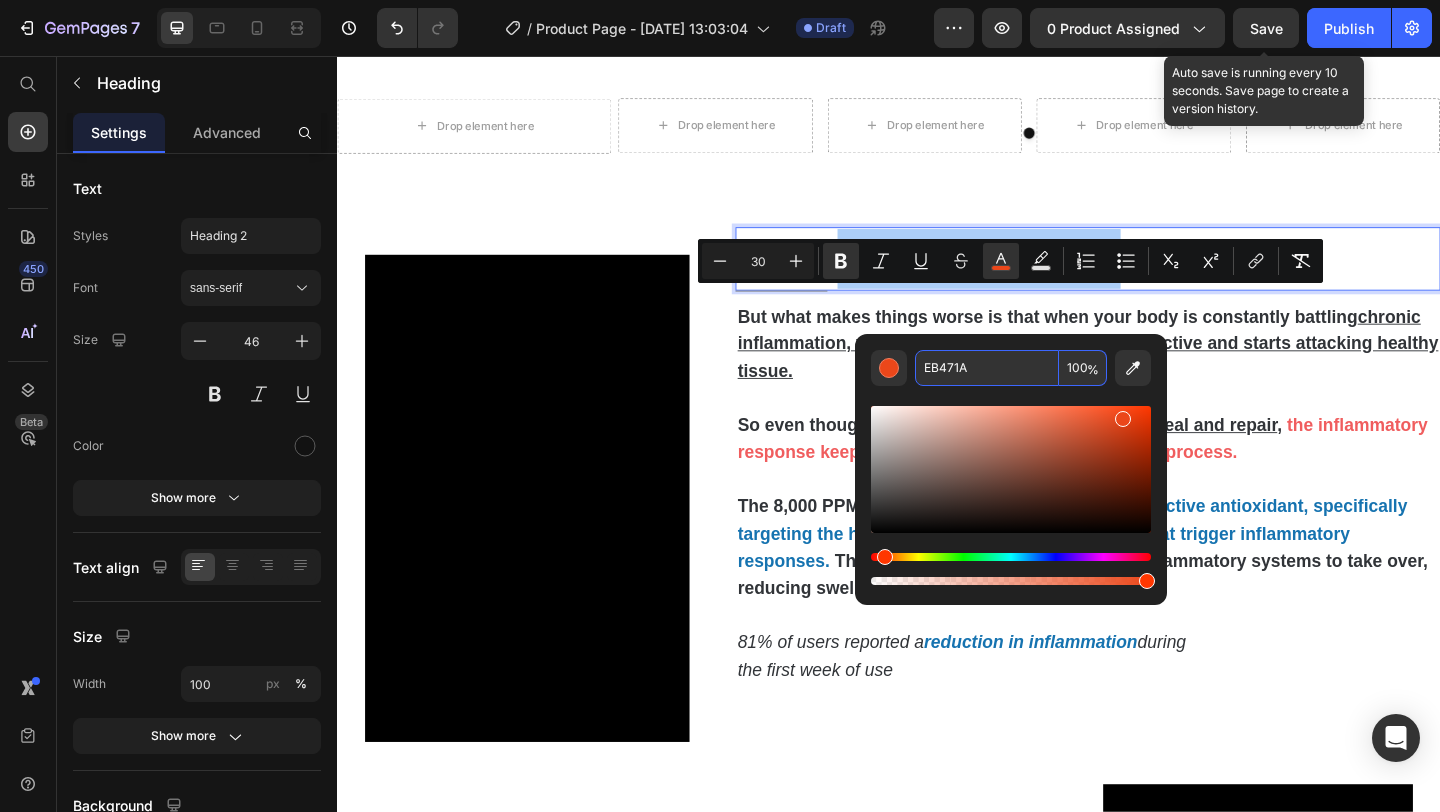 click on "EB471A" at bounding box center (987, 368) 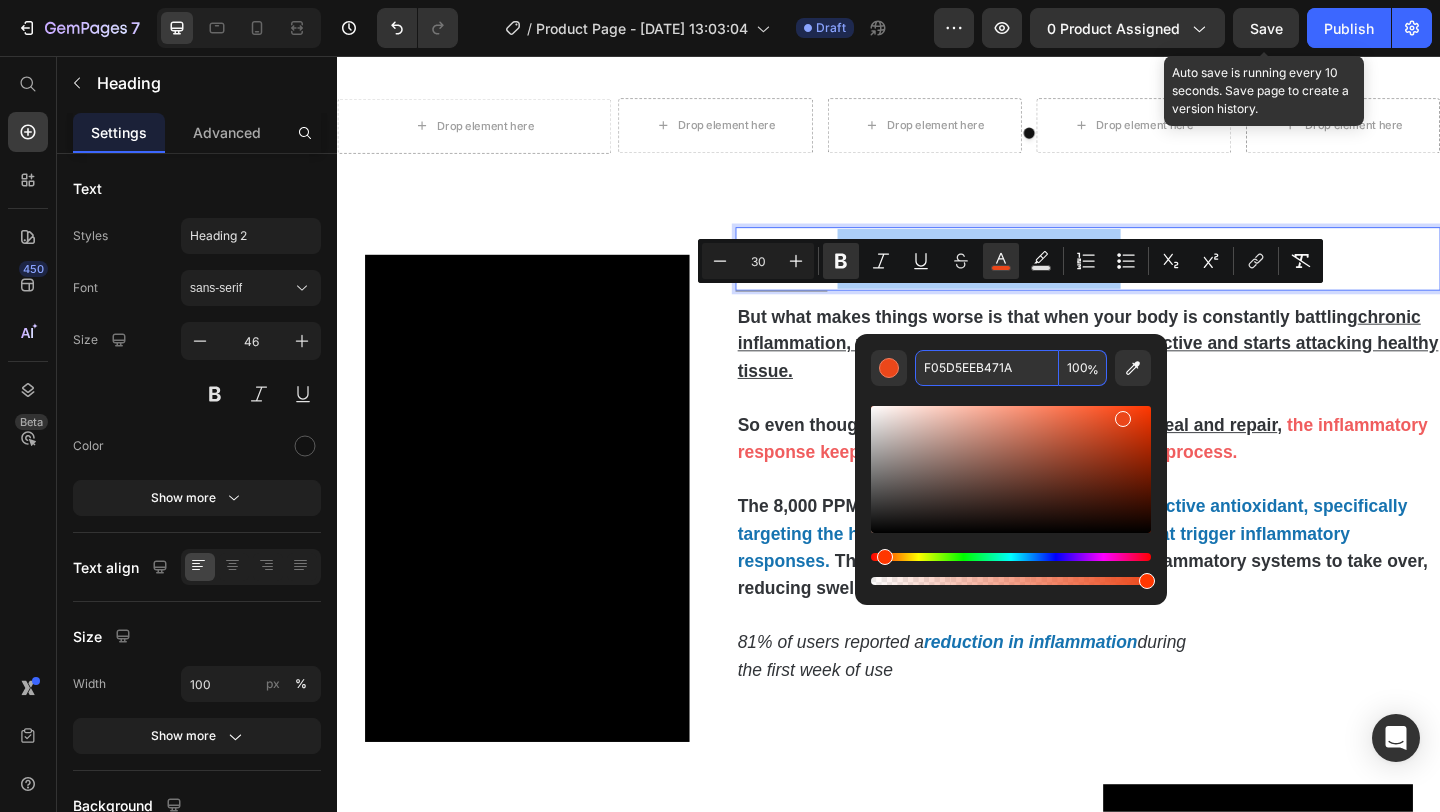 paste 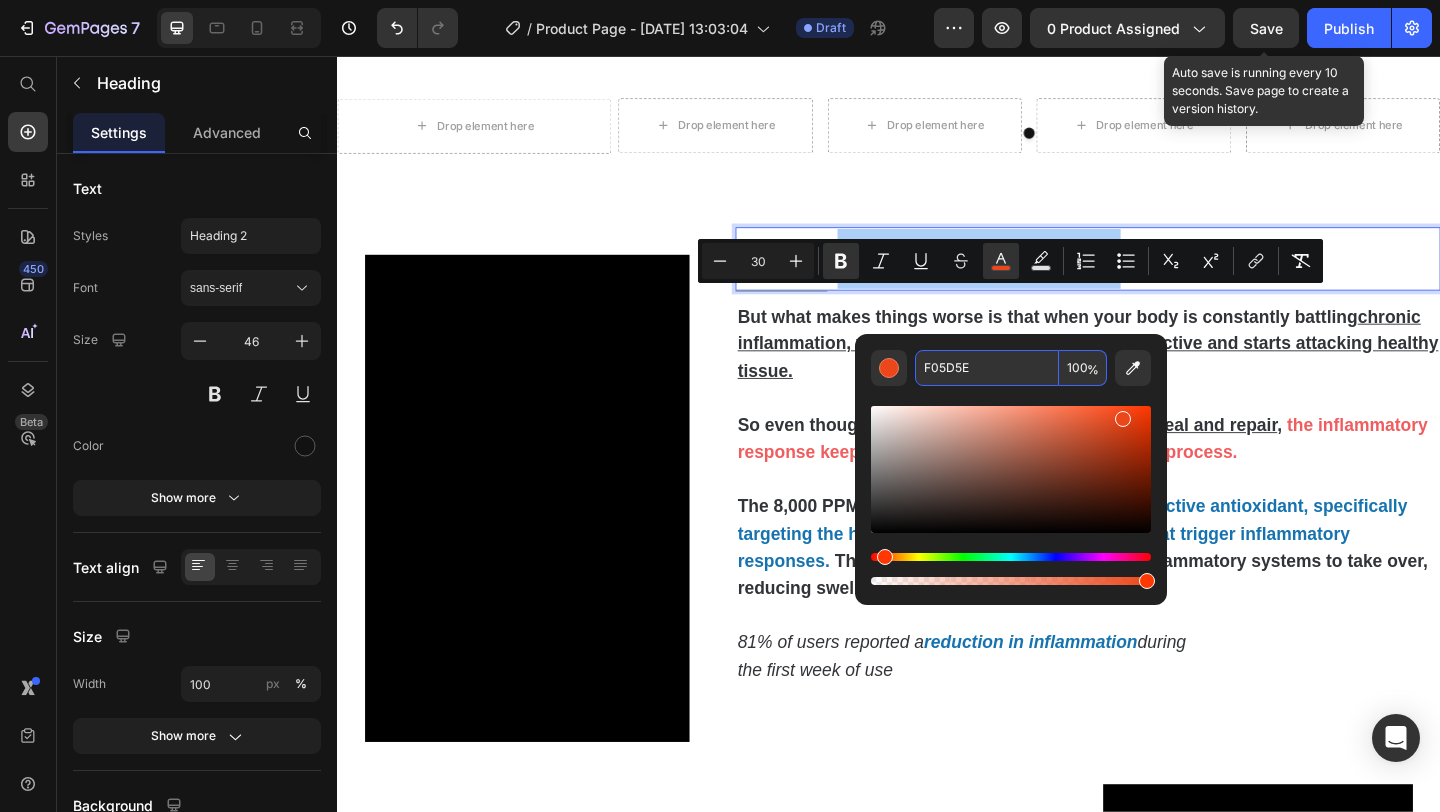 type on "F05D5E" 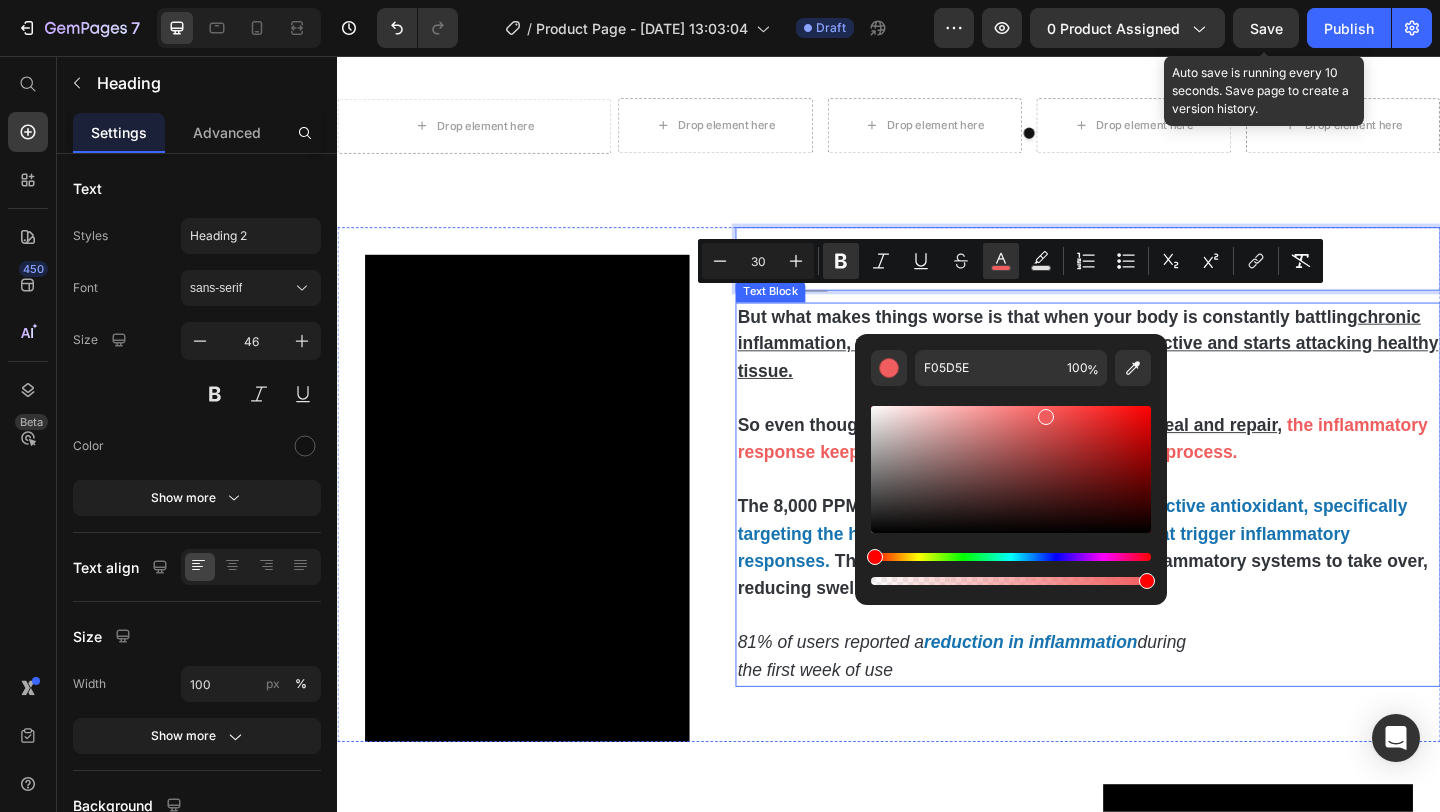 click on "So even though your body is desperately trying to  heal and repair ,   the inflammatory response keeps interfering with the natural healing process." at bounding box center (1153, 474) 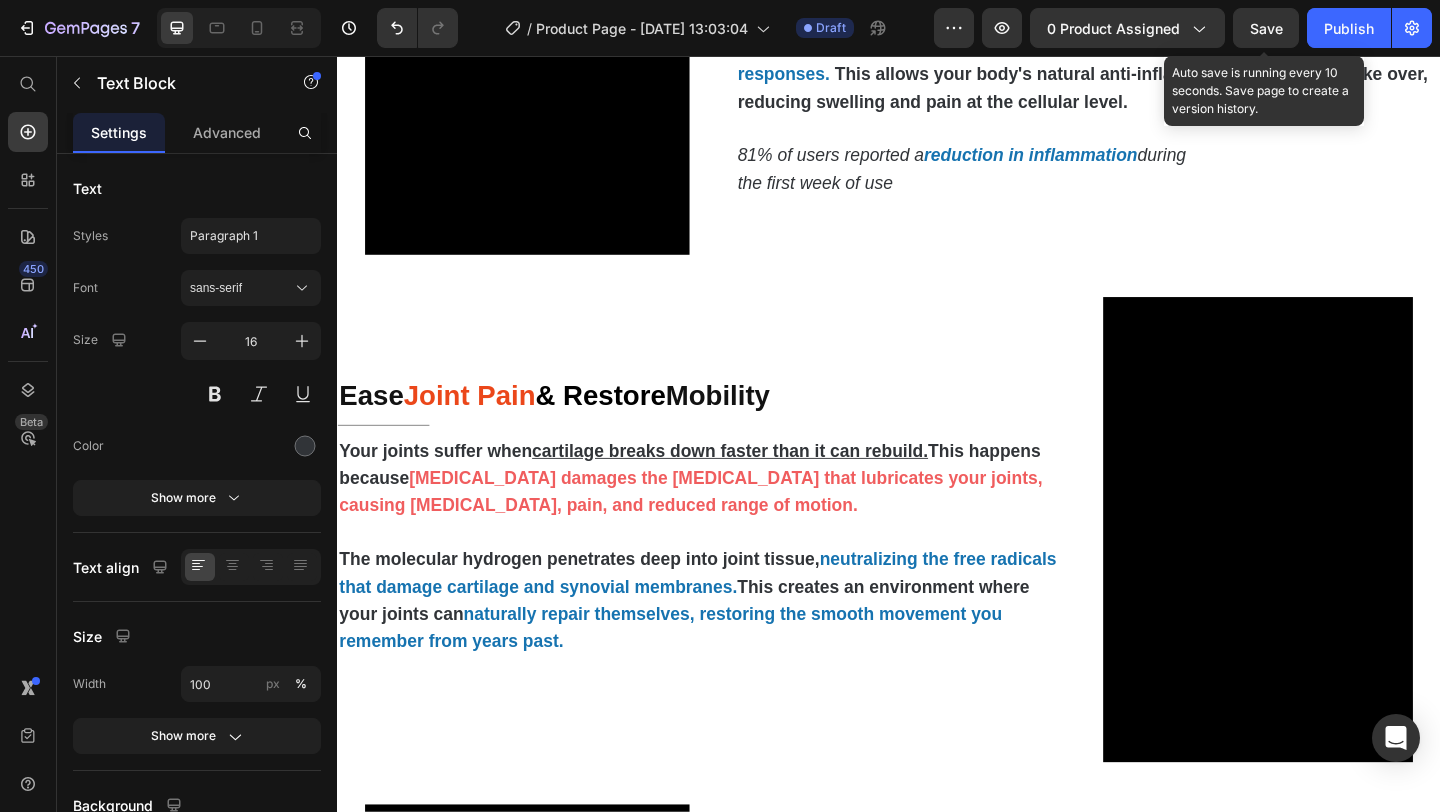 scroll, scrollTop: 1785, scrollLeft: 0, axis: vertical 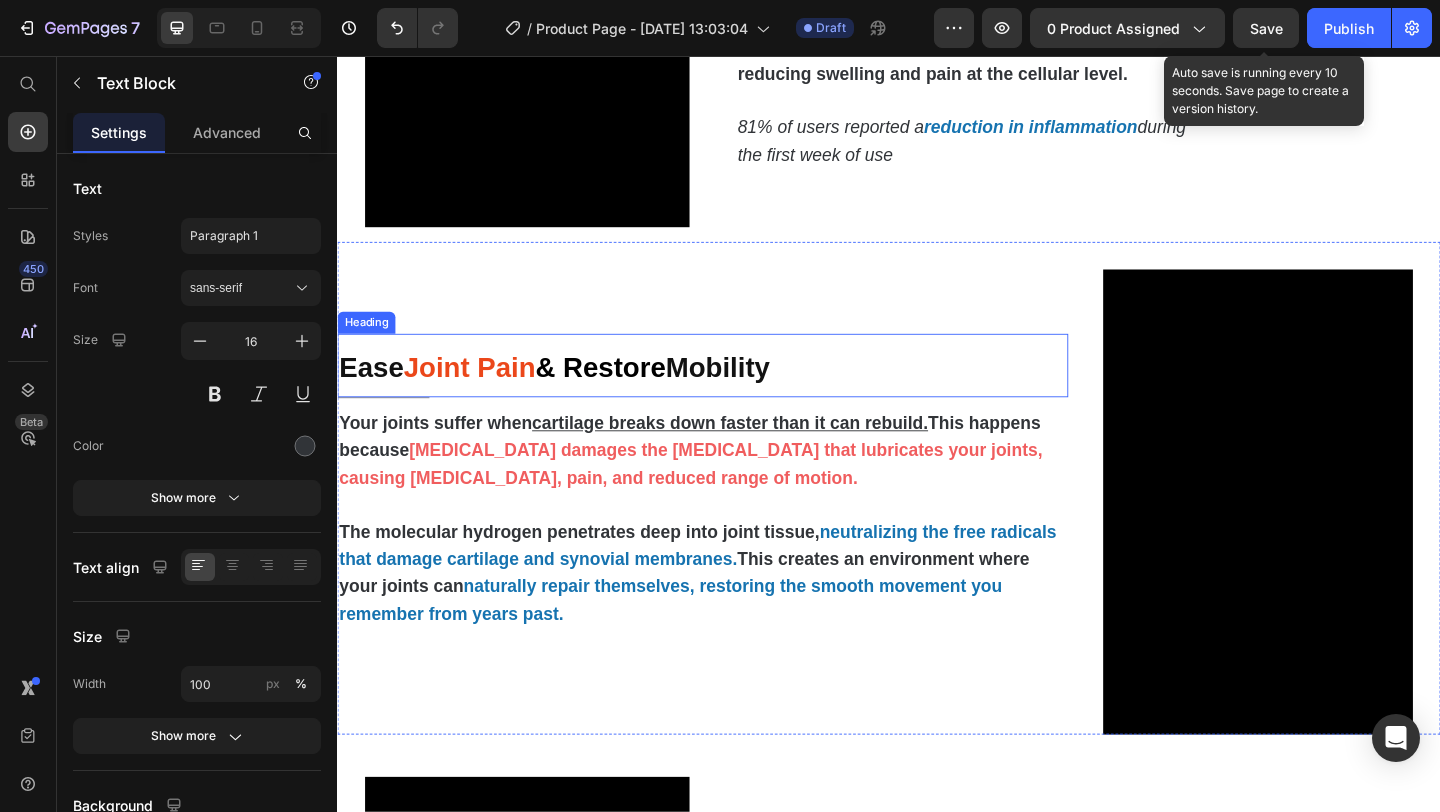 click on "Joint Pain" at bounding box center (480, 394) 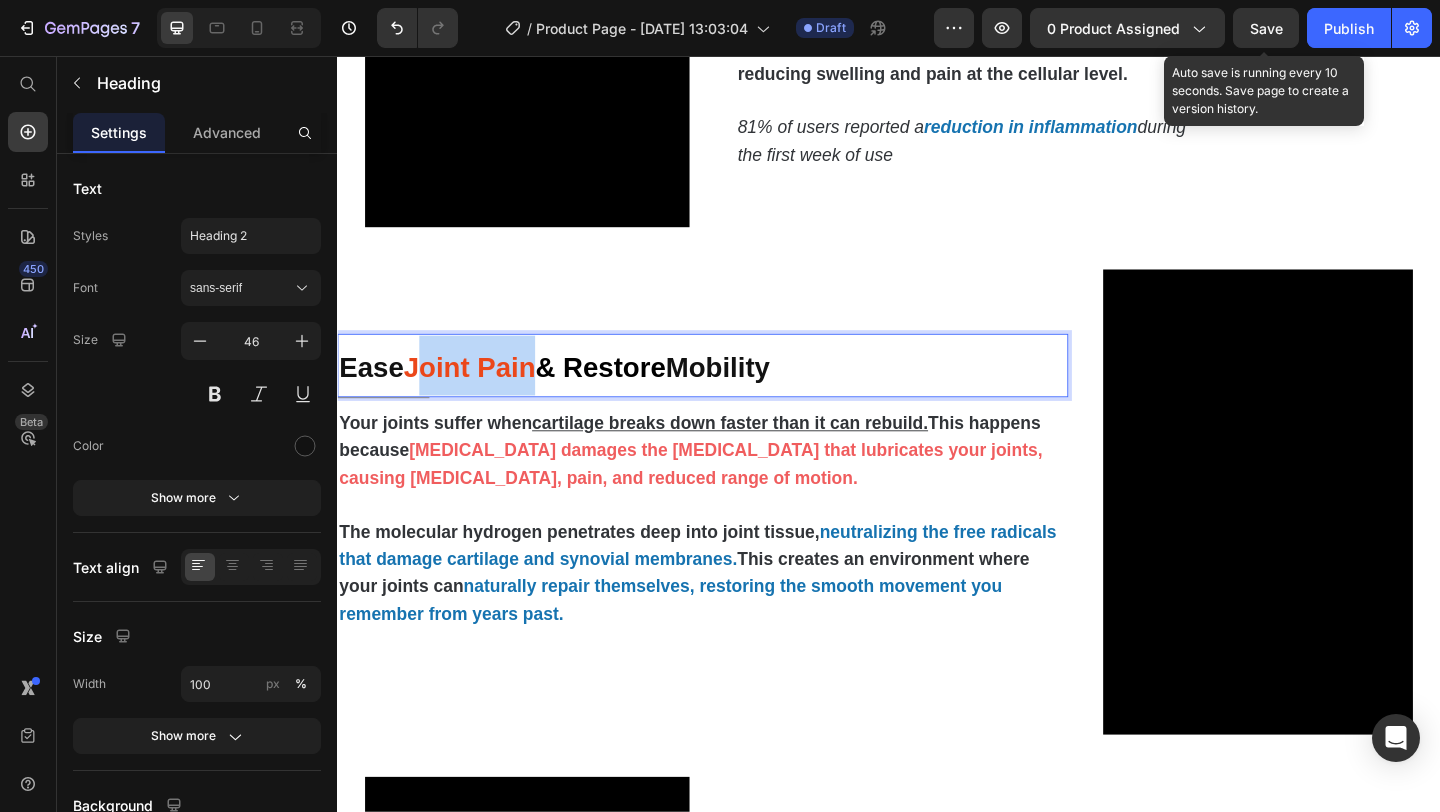 drag, startPoint x: 556, startPoint y: 406, endPoint x: 427, endPoint y: 407, distance: 129.00388 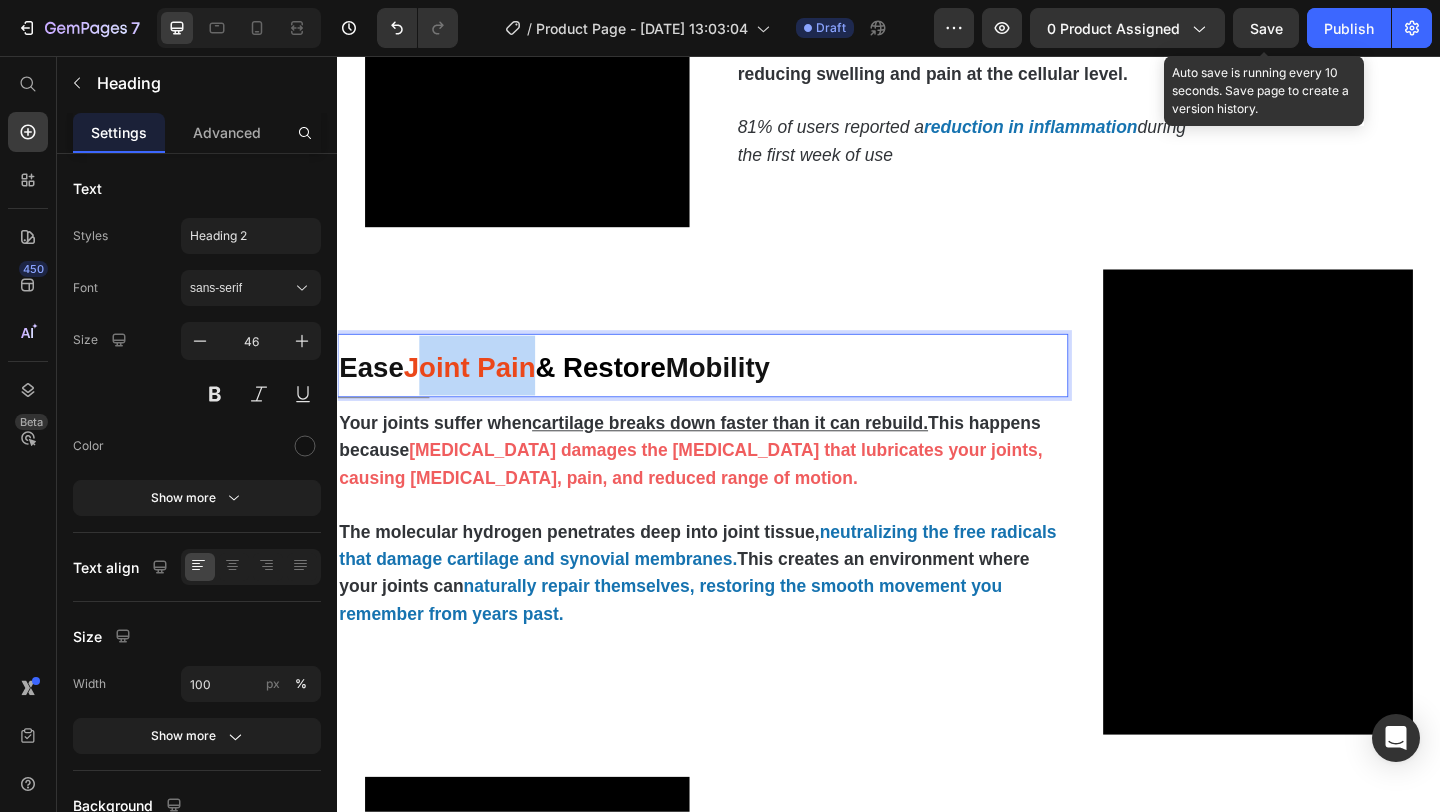 click on "Joint Pain" at bounding box center [480, 394] 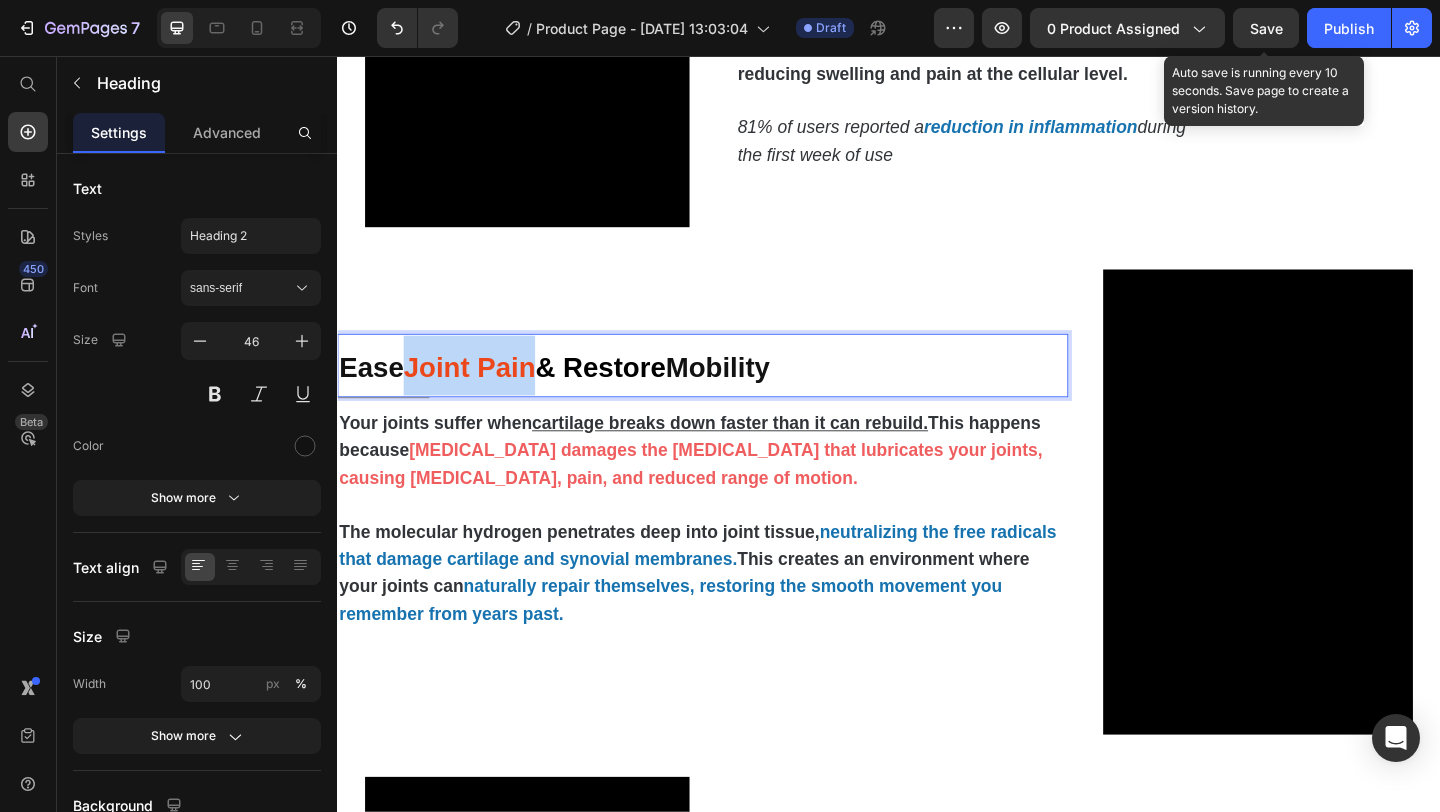 drag, startPoint x: 420, startPoint y: 401, endPoint x: 554, endPoint y: 401, distance: 134 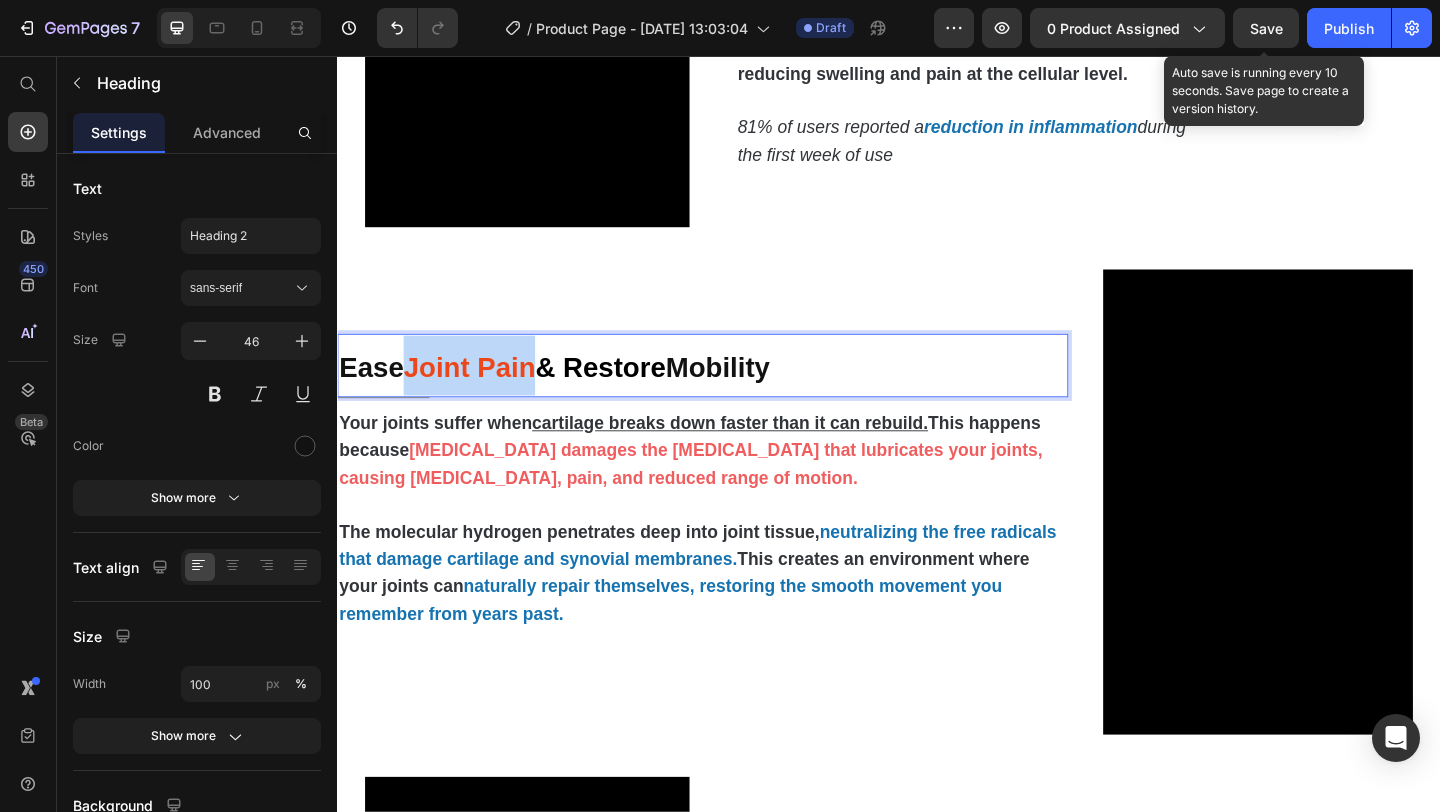 click on "Joint Pain" at bounding box center [480, 394] 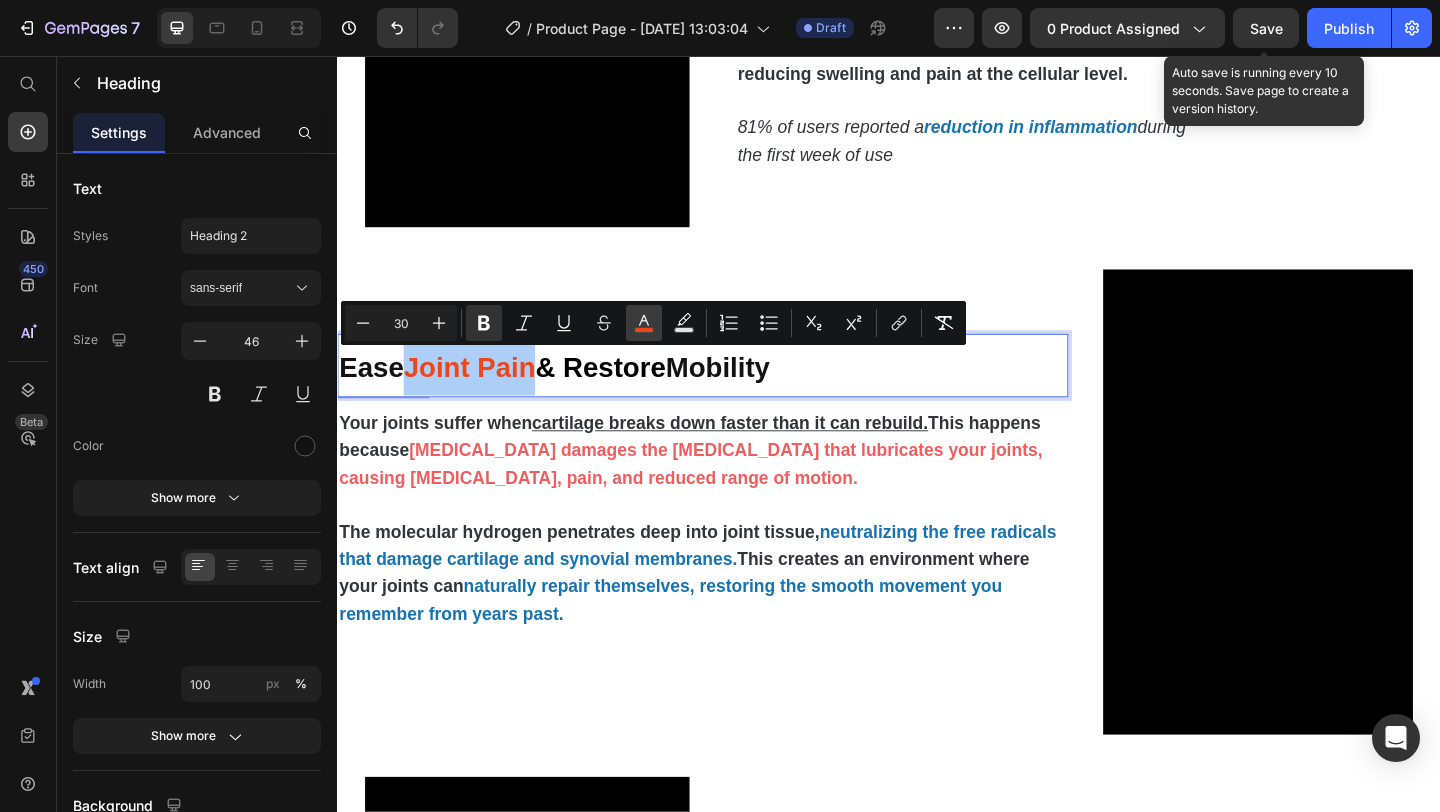 click 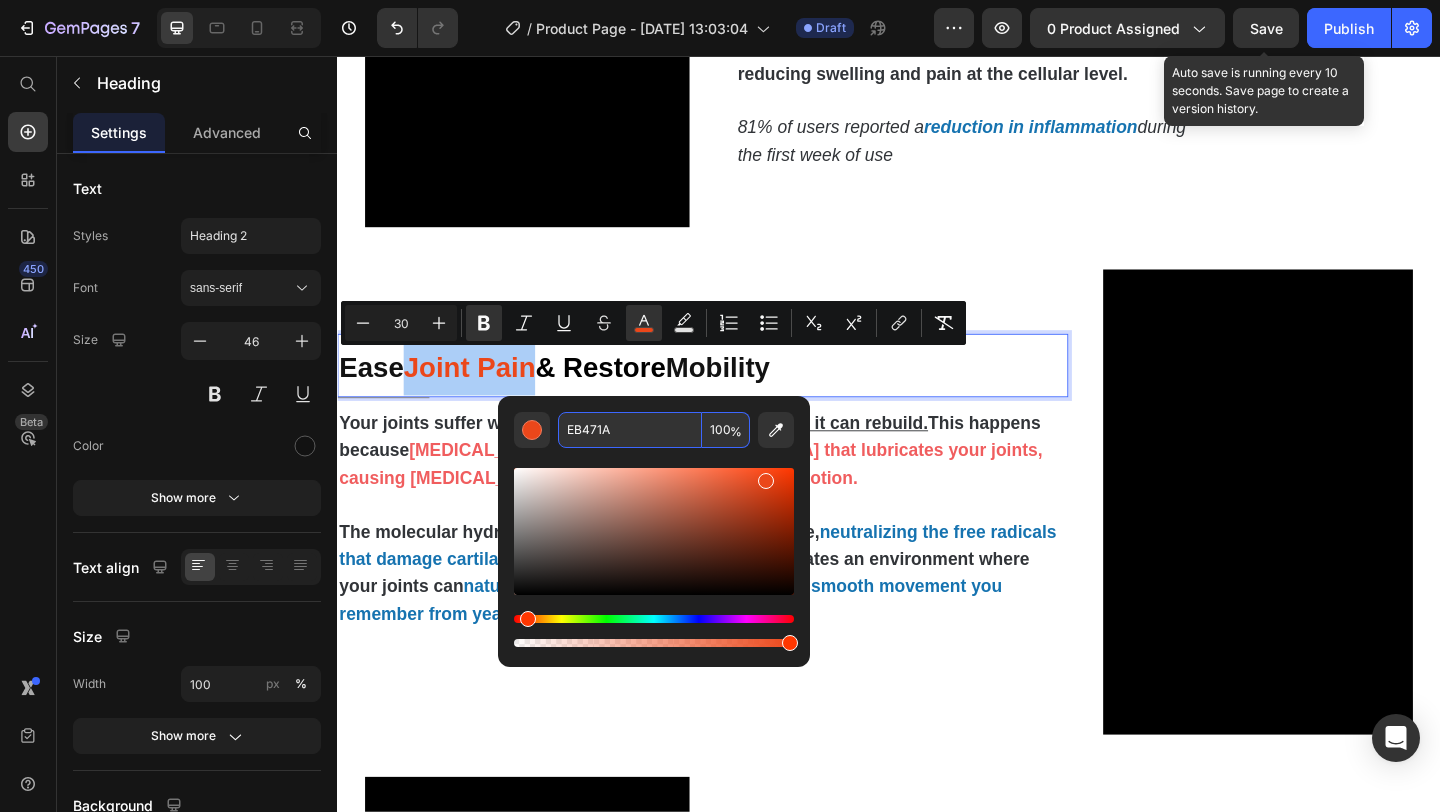 click on "EB471A" at bounding box center [630, 430] 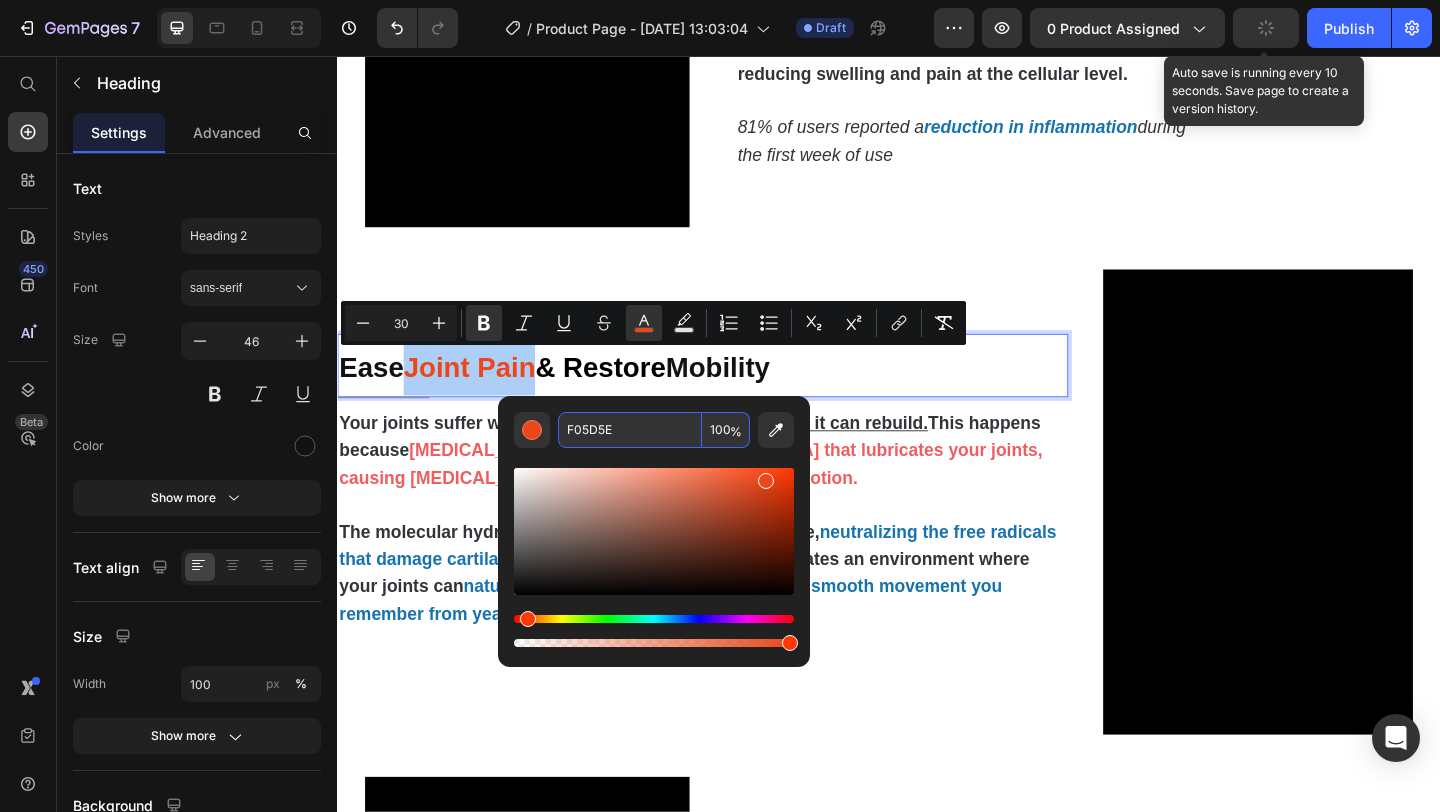 type on "F05D5E" 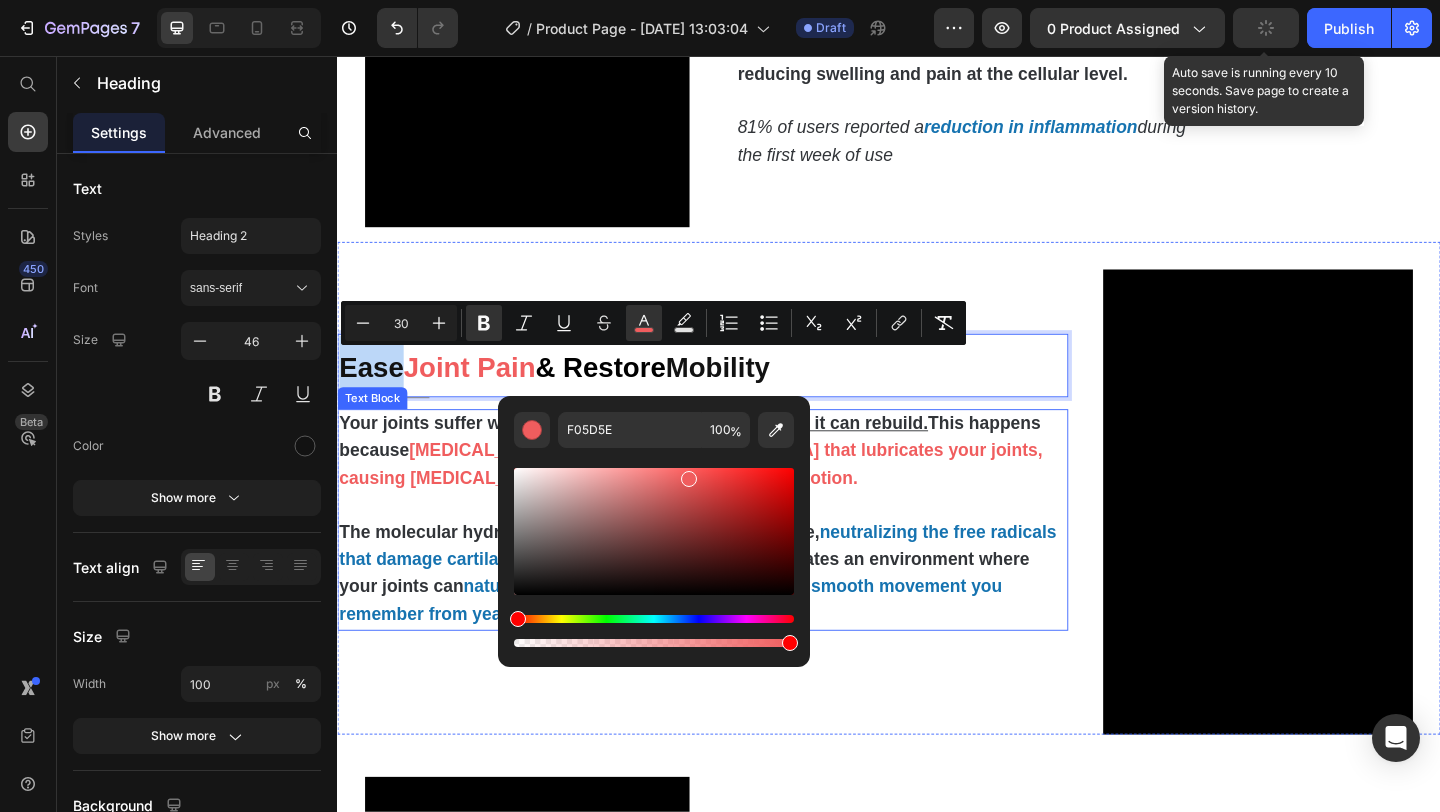 click at bounding box center (734, 545) 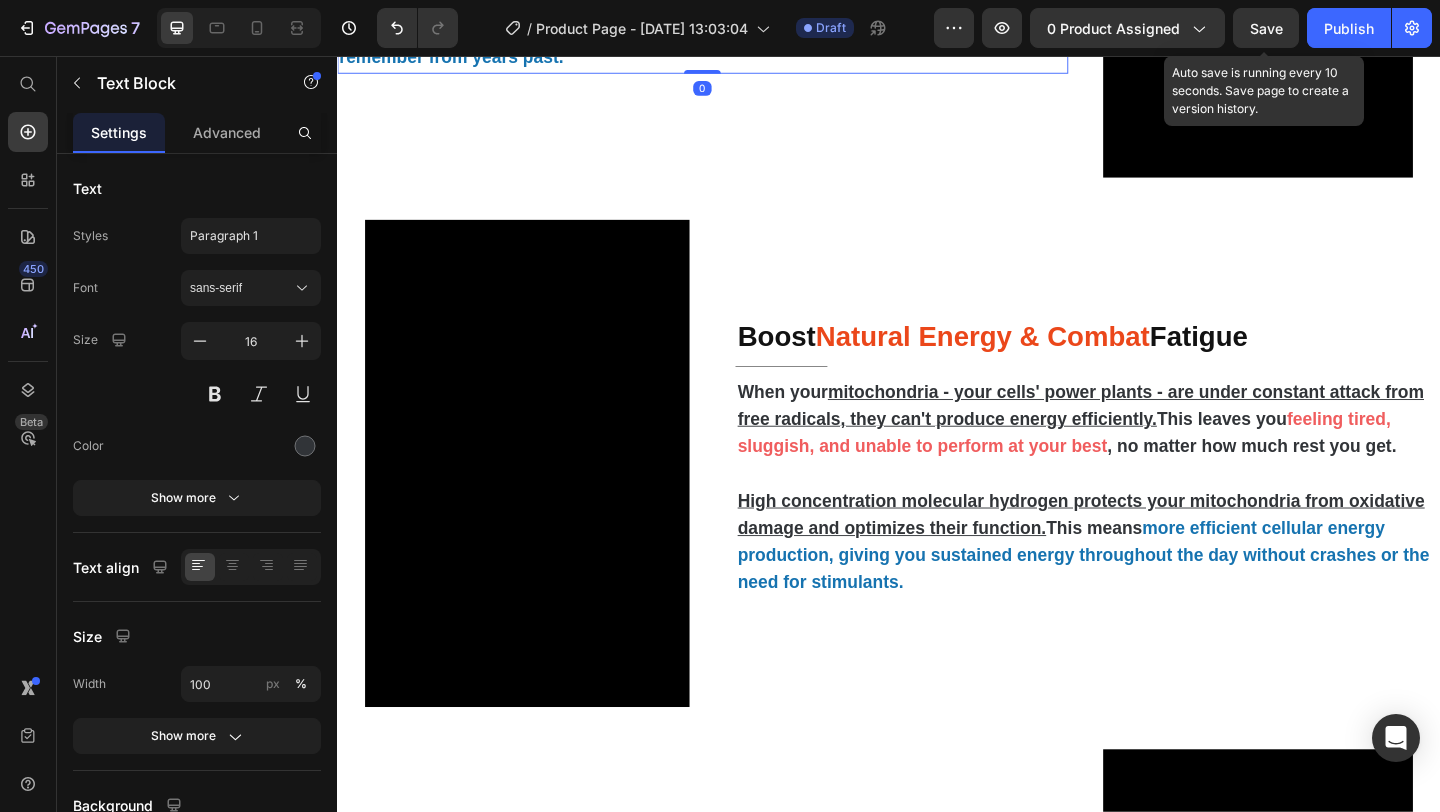 scroll, scrollTop: 2392, scrollLeft: 0, axis: vertical 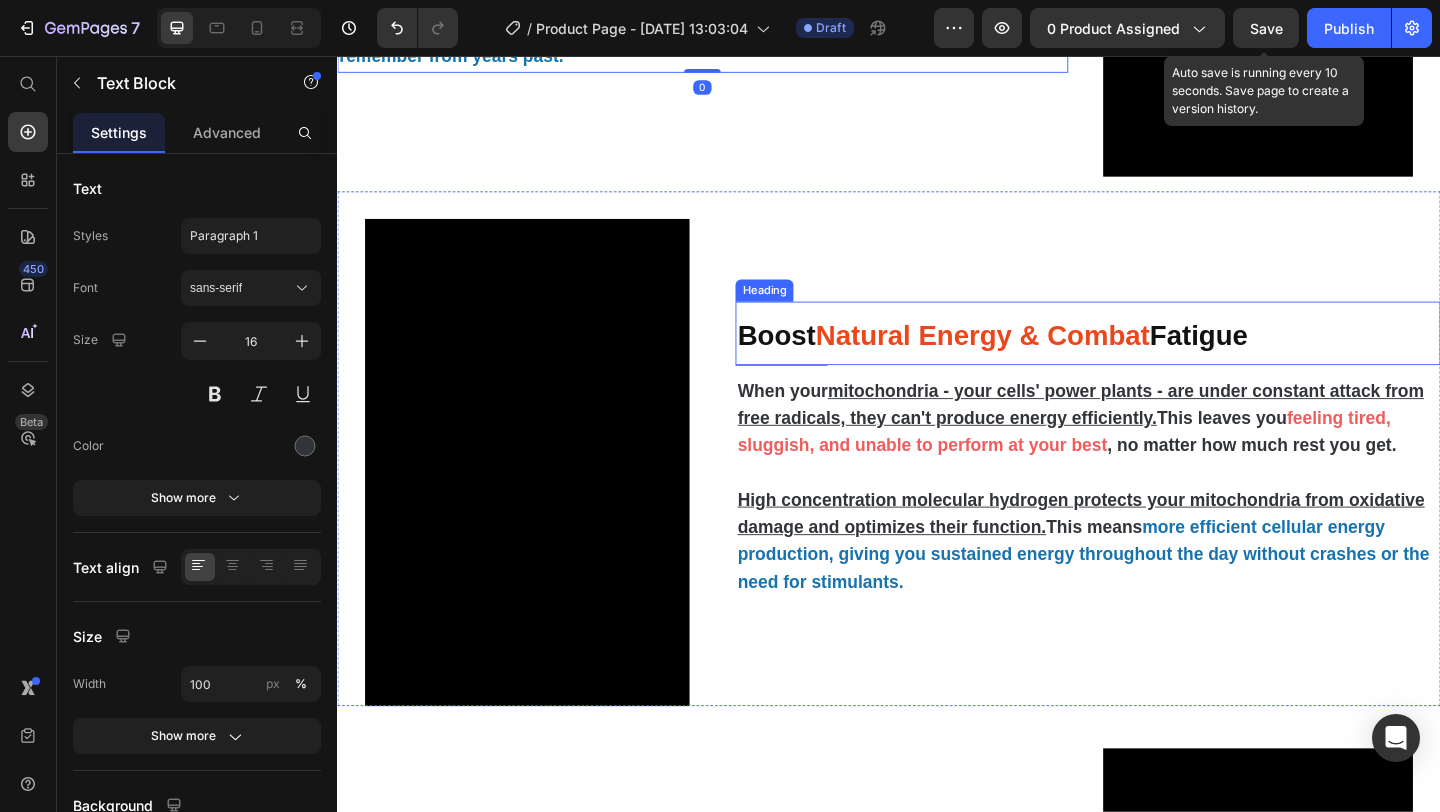 click on "Natural Energy & Combat" at bounding box center [1038, 359] 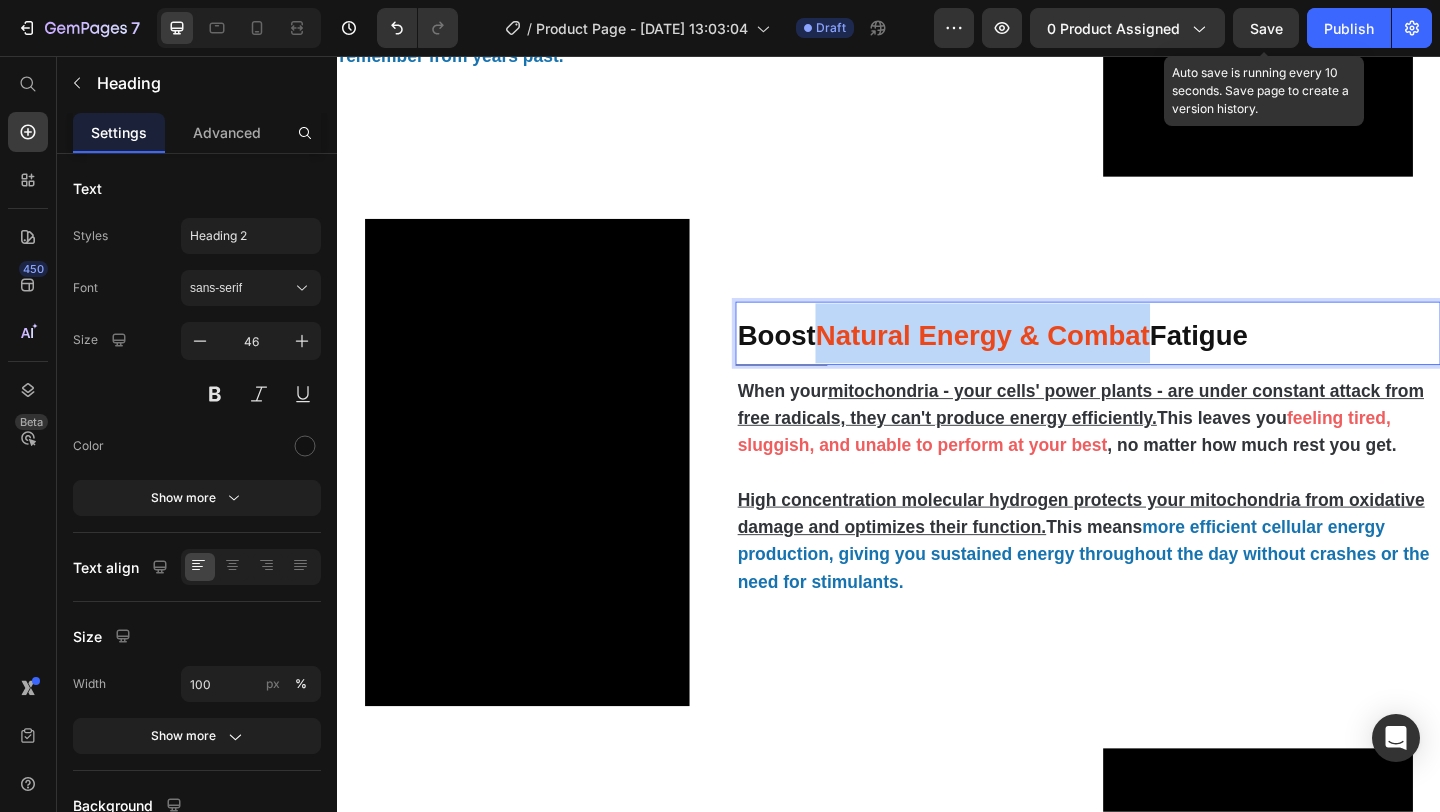 drag, startPoint x: 867, startPoint y: 364, endPoint x: 1224, endPoint y: 366, distance: 357.0056 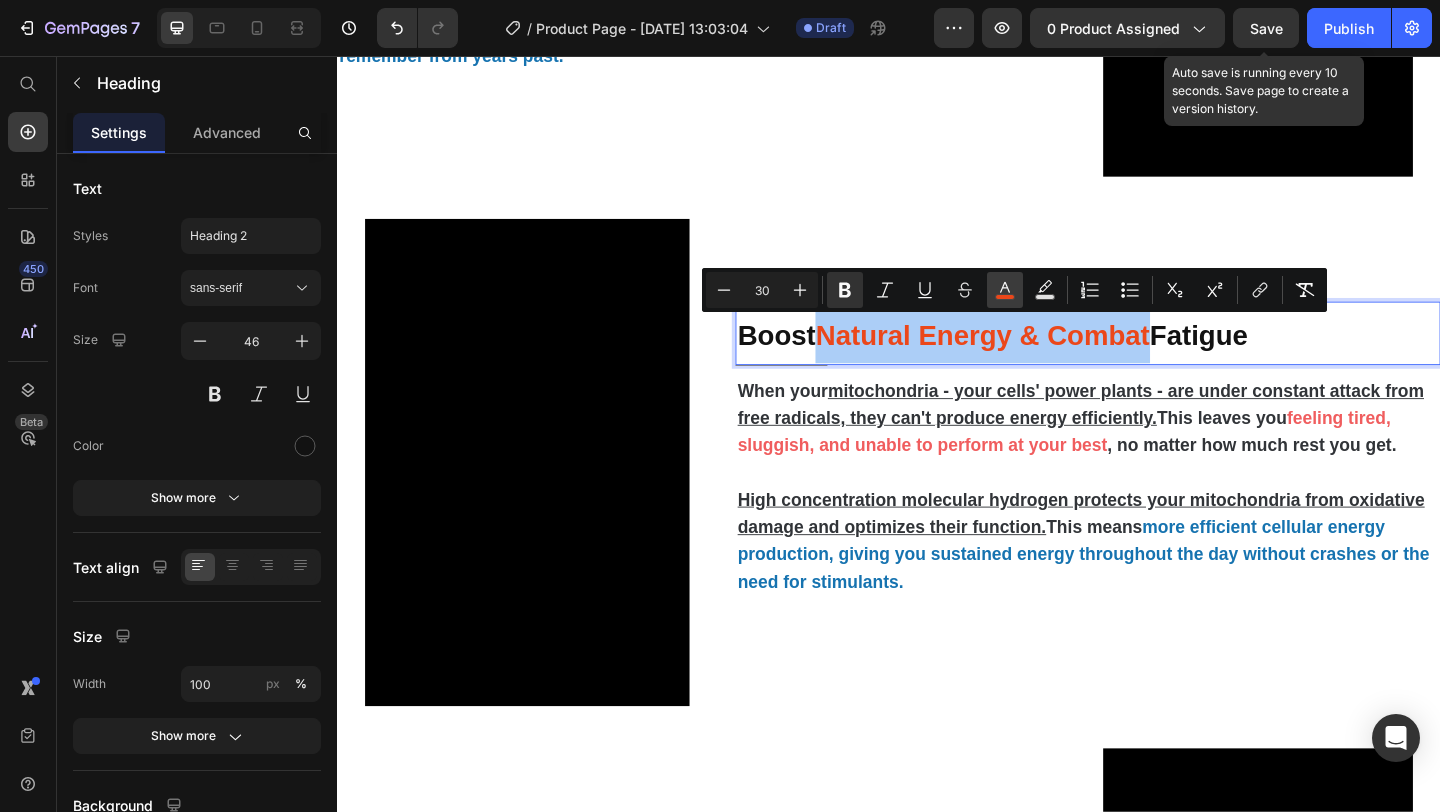 click 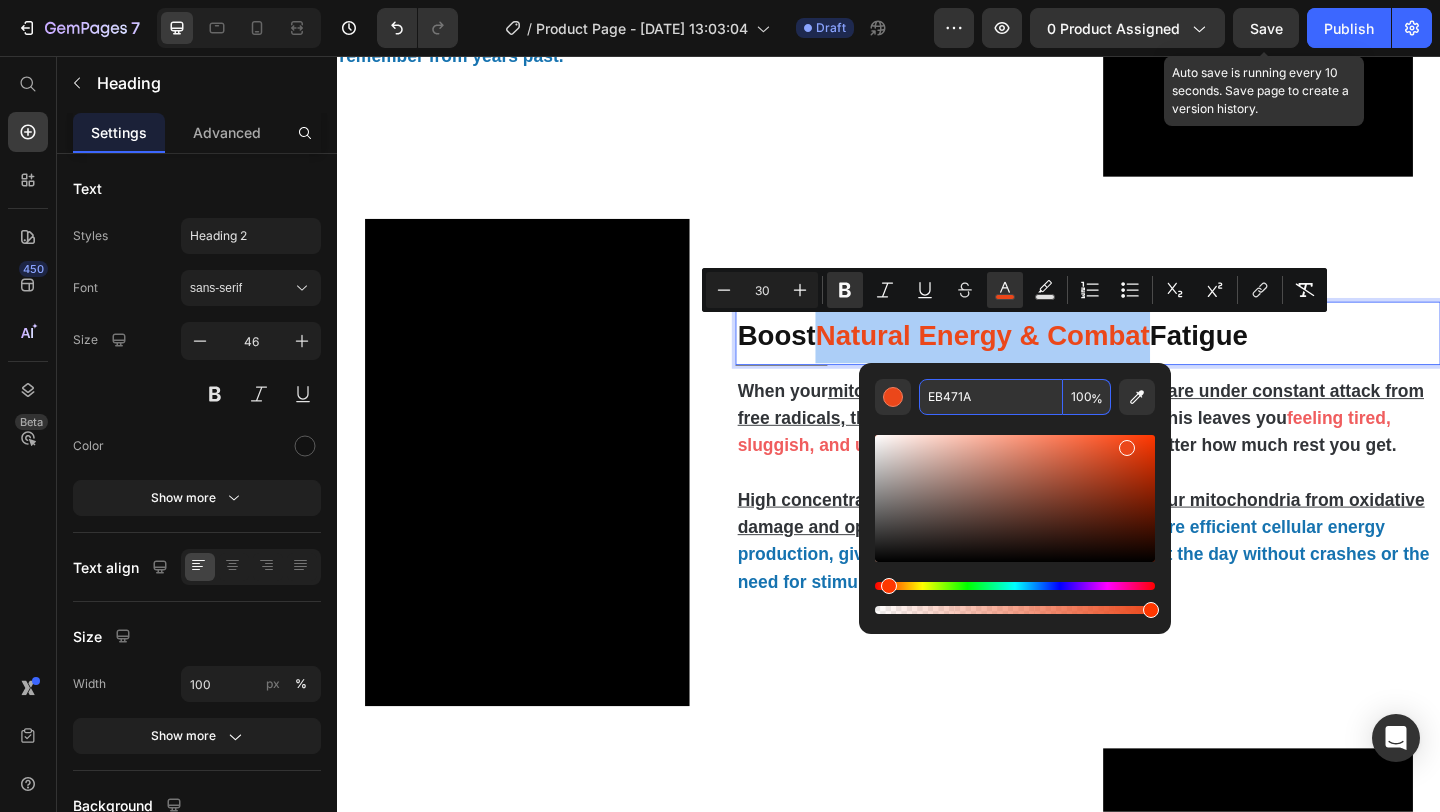 click on "EB471A" at bounding box center (991, 397) 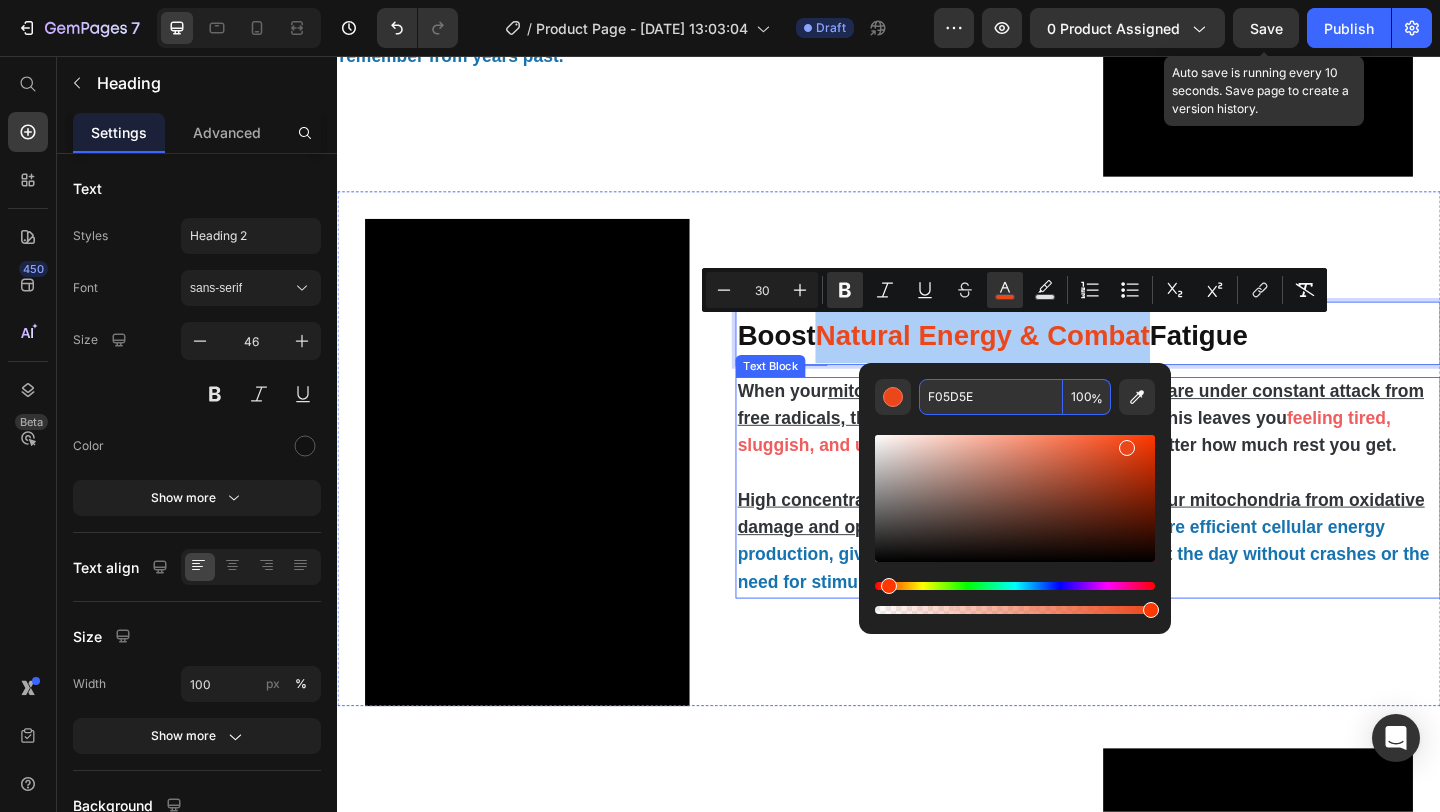 click on "feeling tired, sluggish, and unable to perform at your best" at bounding box center [1127, 464] 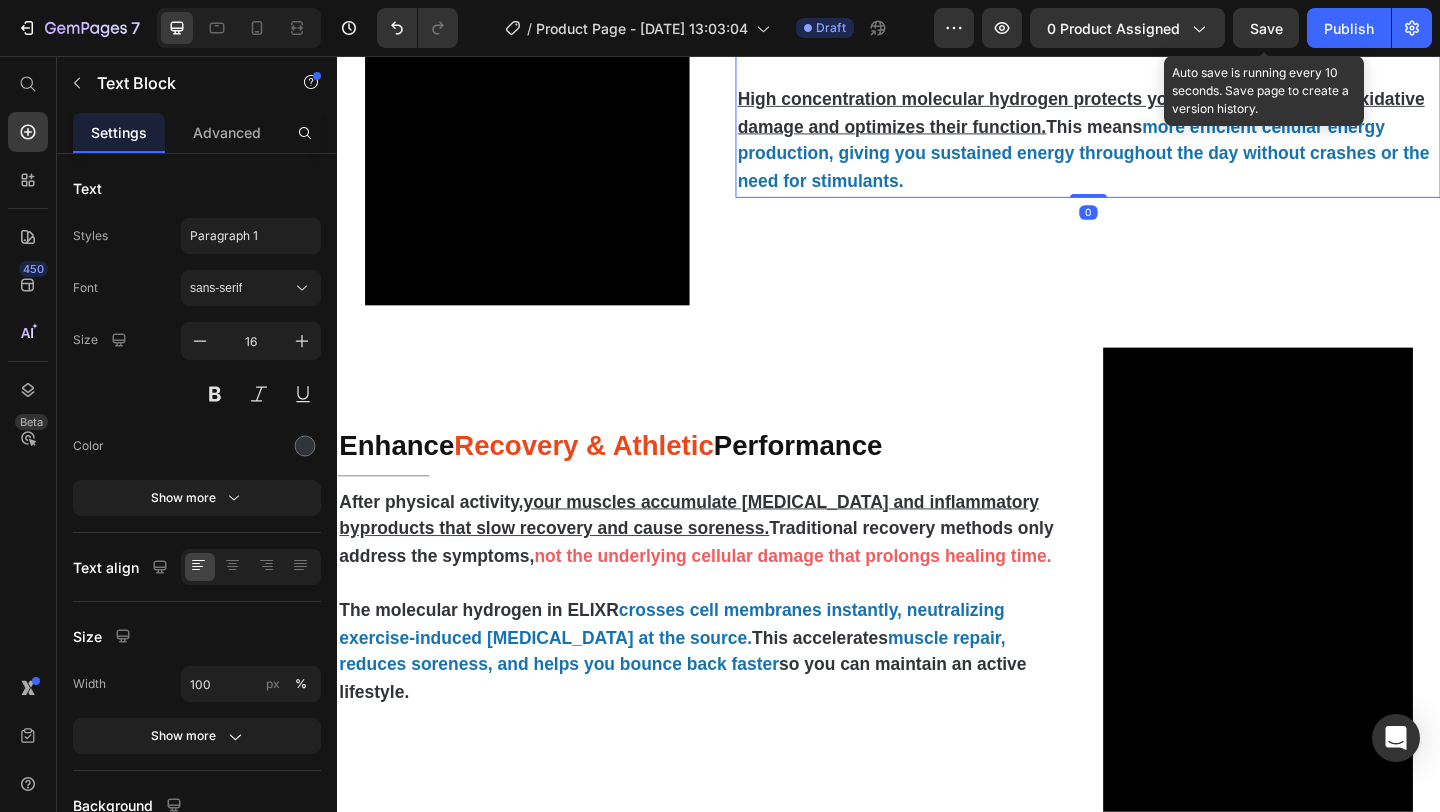 scroll, scrollTop: 2860, scrollLeft: 0, axis: vertical 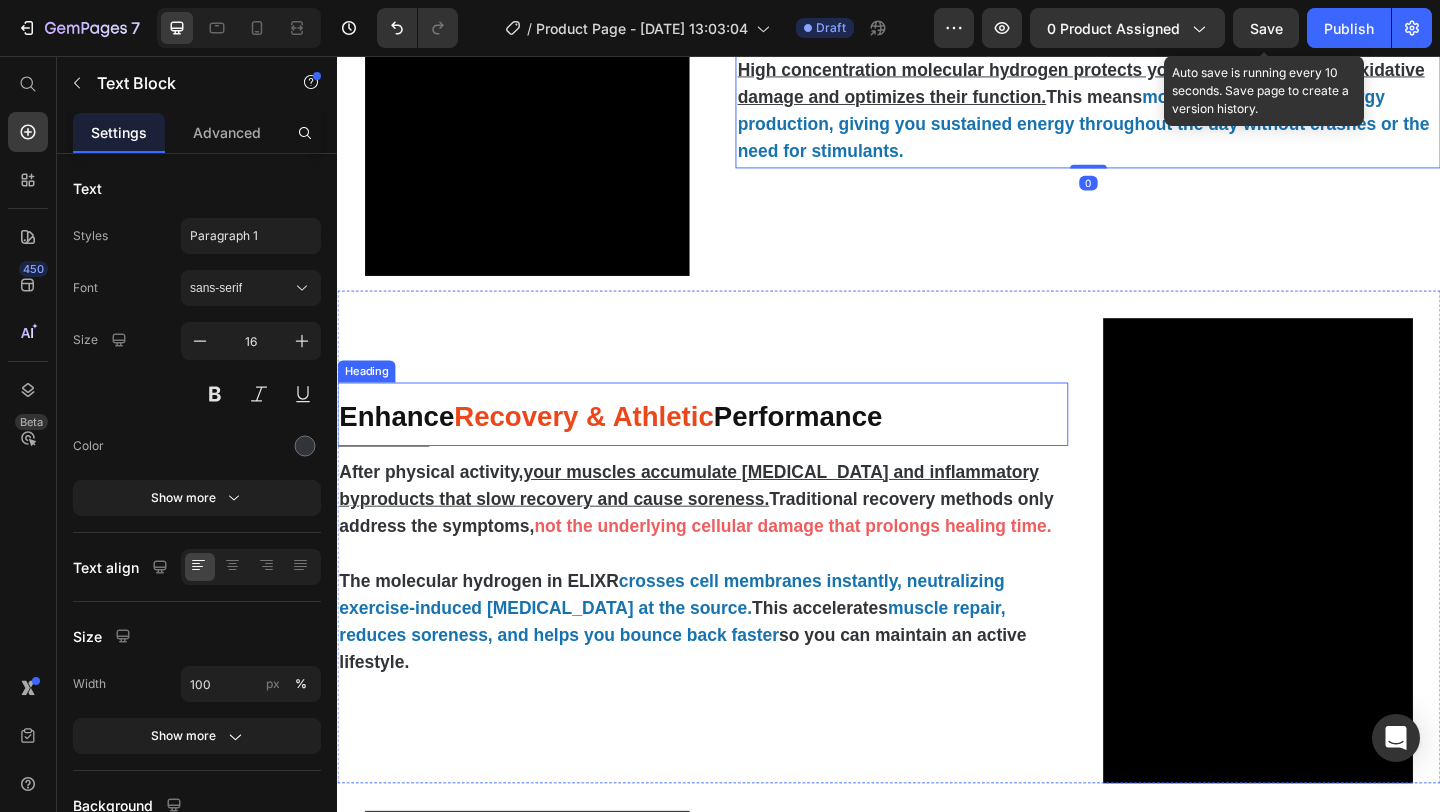 click on "Performance" at bounding box center (837, 447) 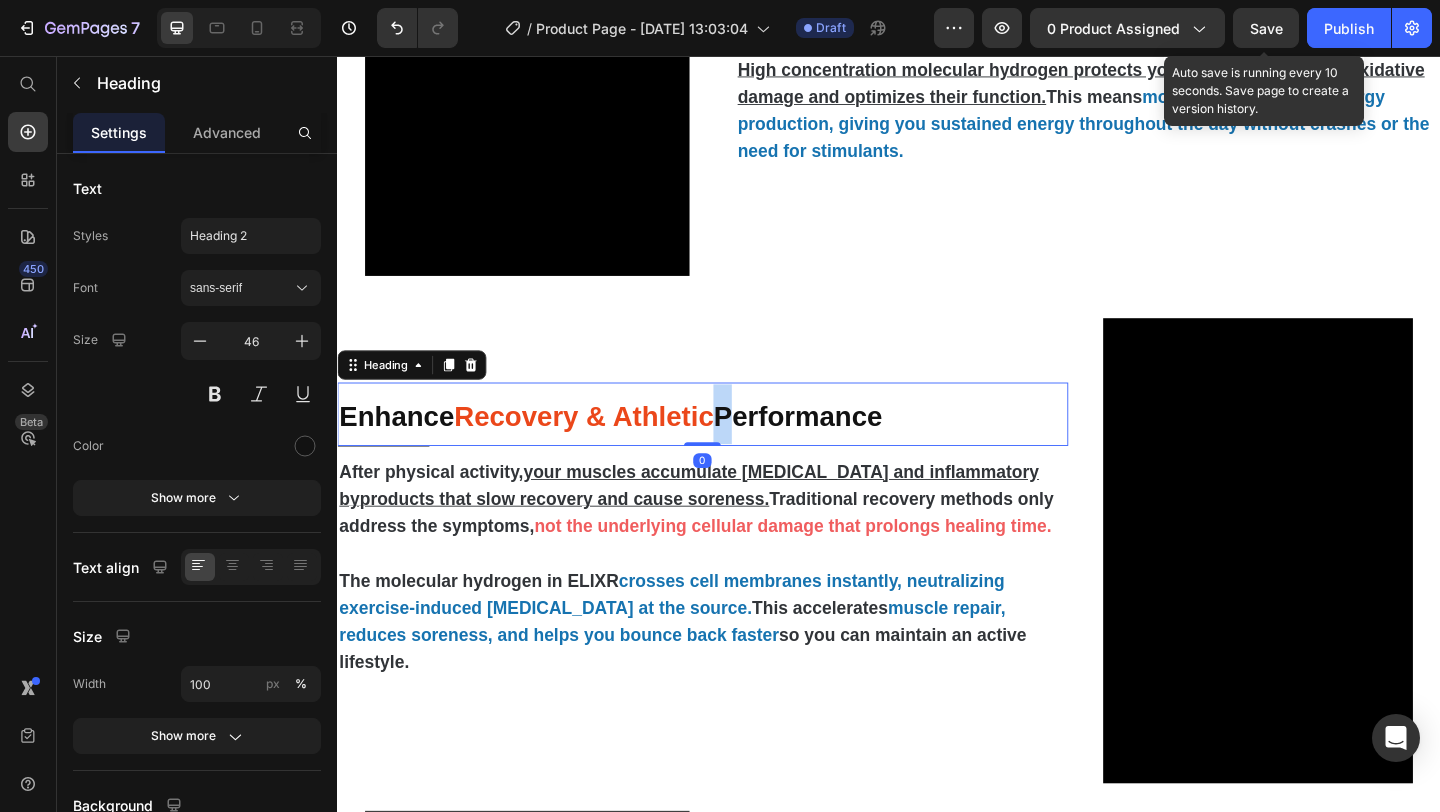 click on "Recovery & Athletic" at bounding box center (605, 447) 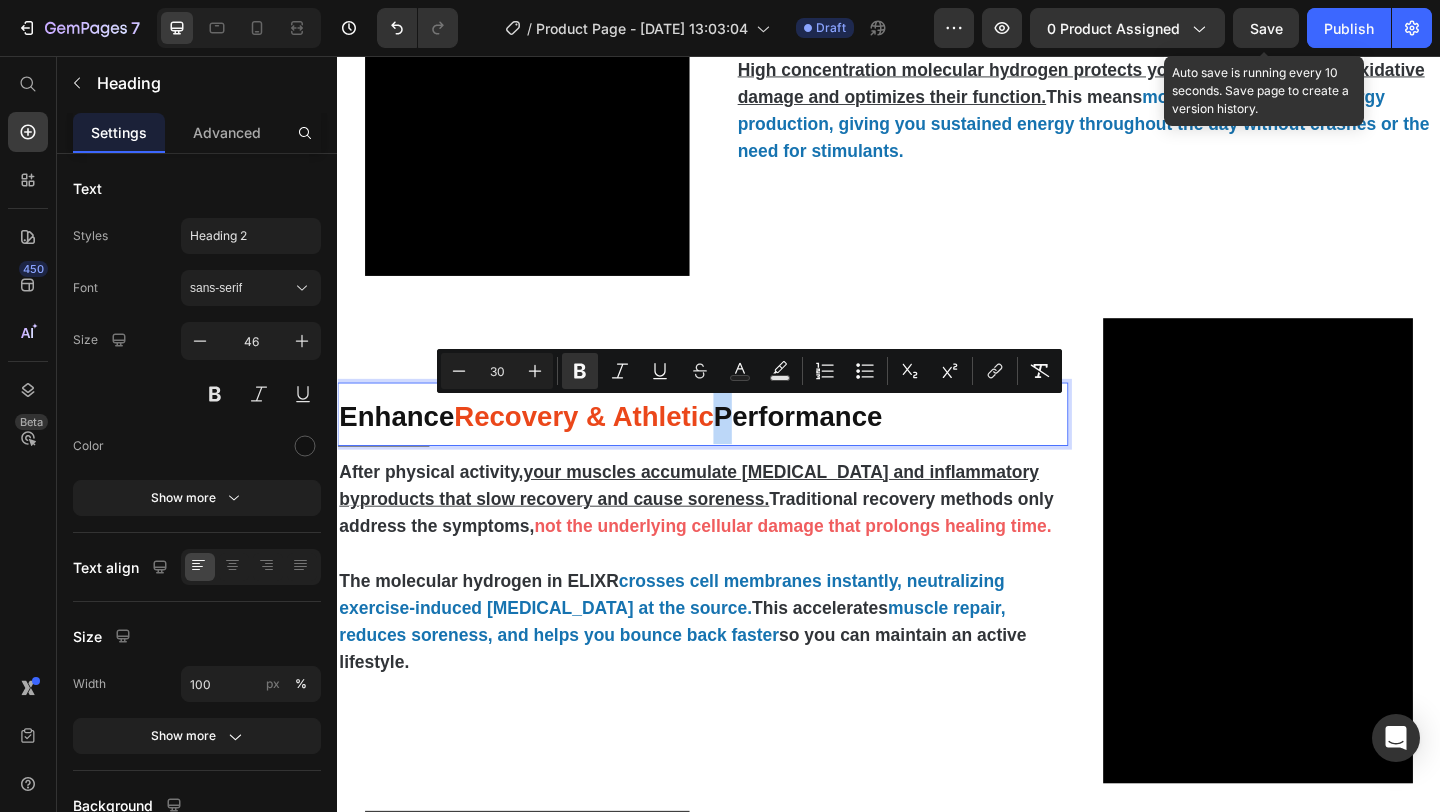 click on "Recovery & Athletic" at bounding box center (605, 447) 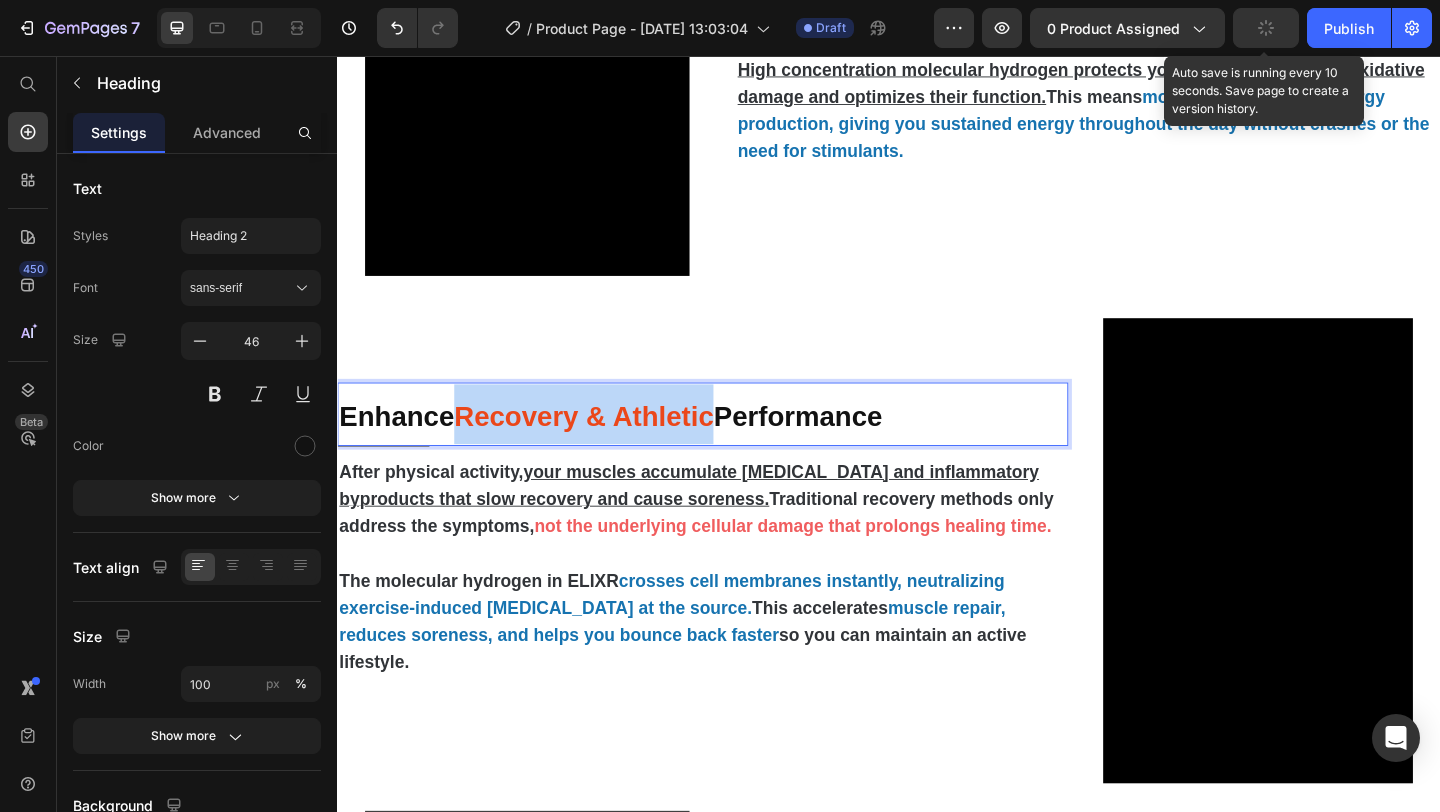 drag, startPoint x: 748, startPoint y: 451, endPoint x: 471, endPoint y: 447, distance: 277.02887 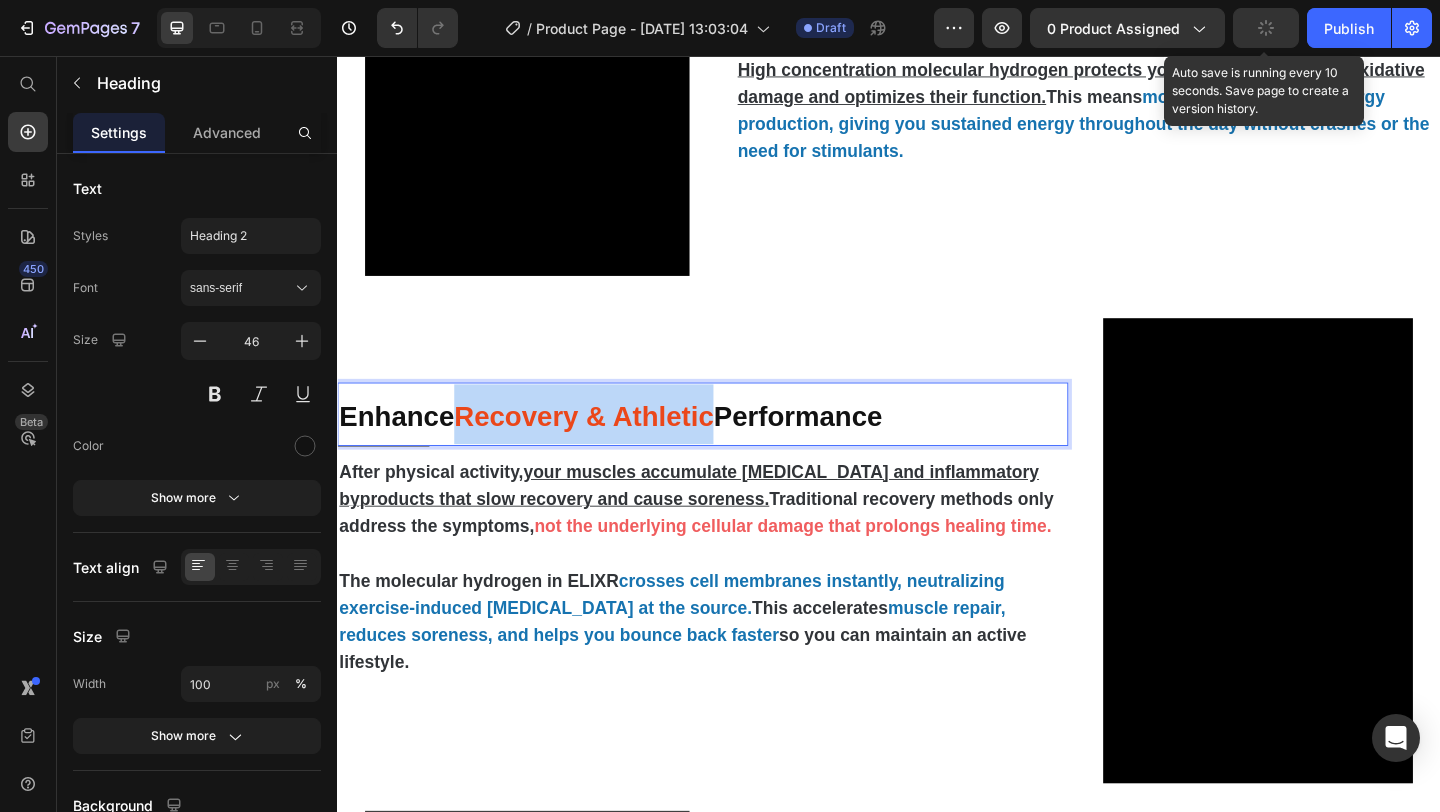 click on "Enhance  Recovery & Athletic  Performance" at bounding box center (734, 445) 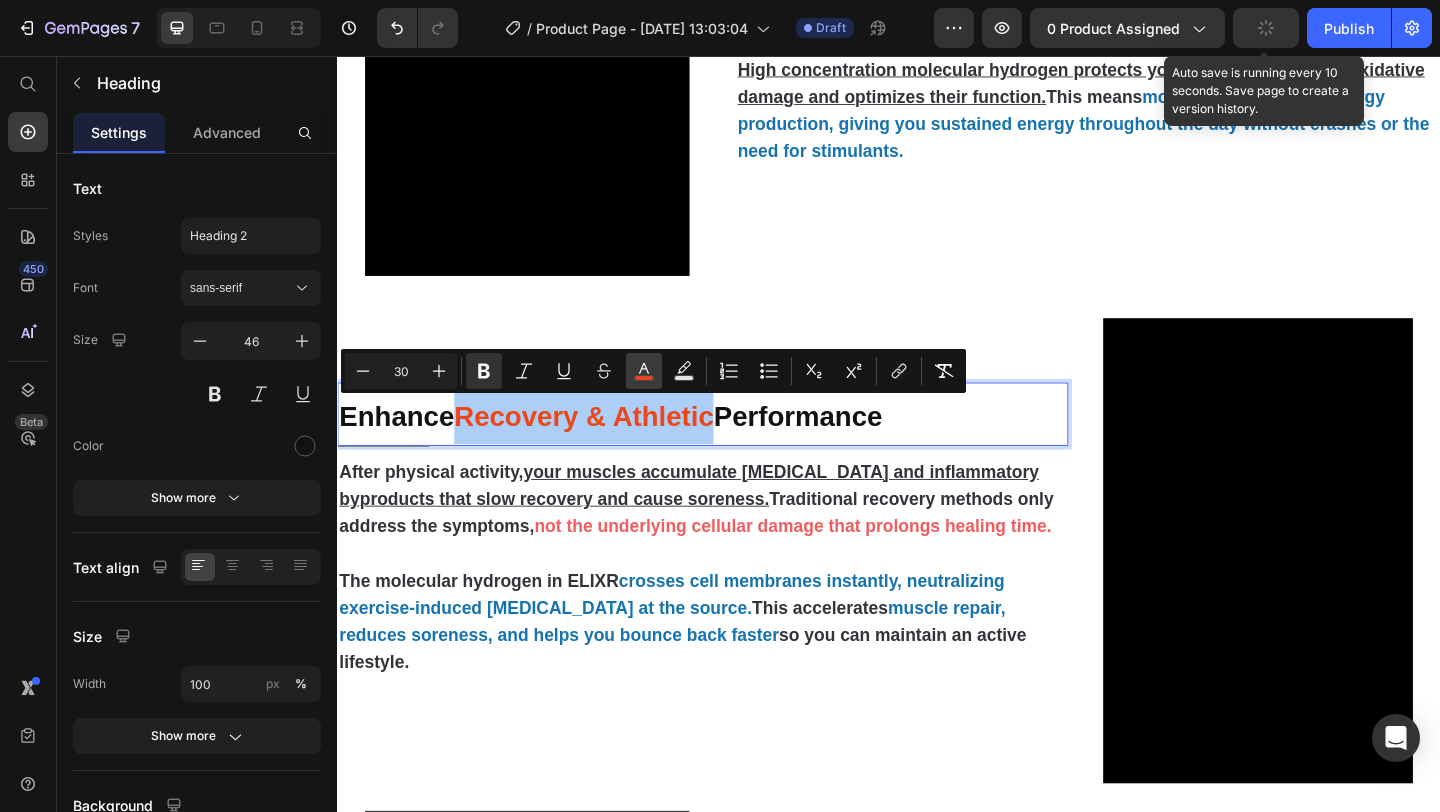 click 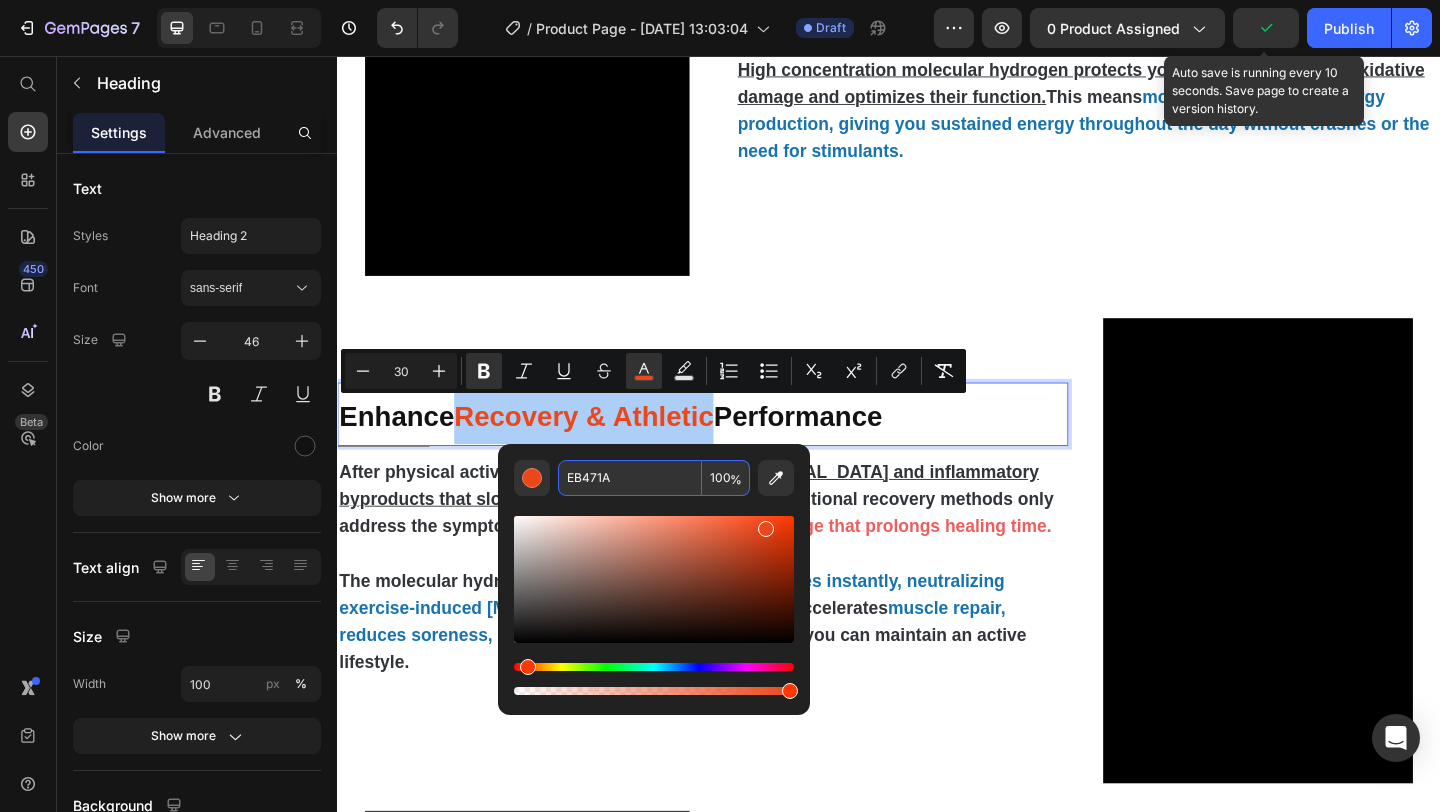 click on "EB471A" at bounding box center [630, 478] 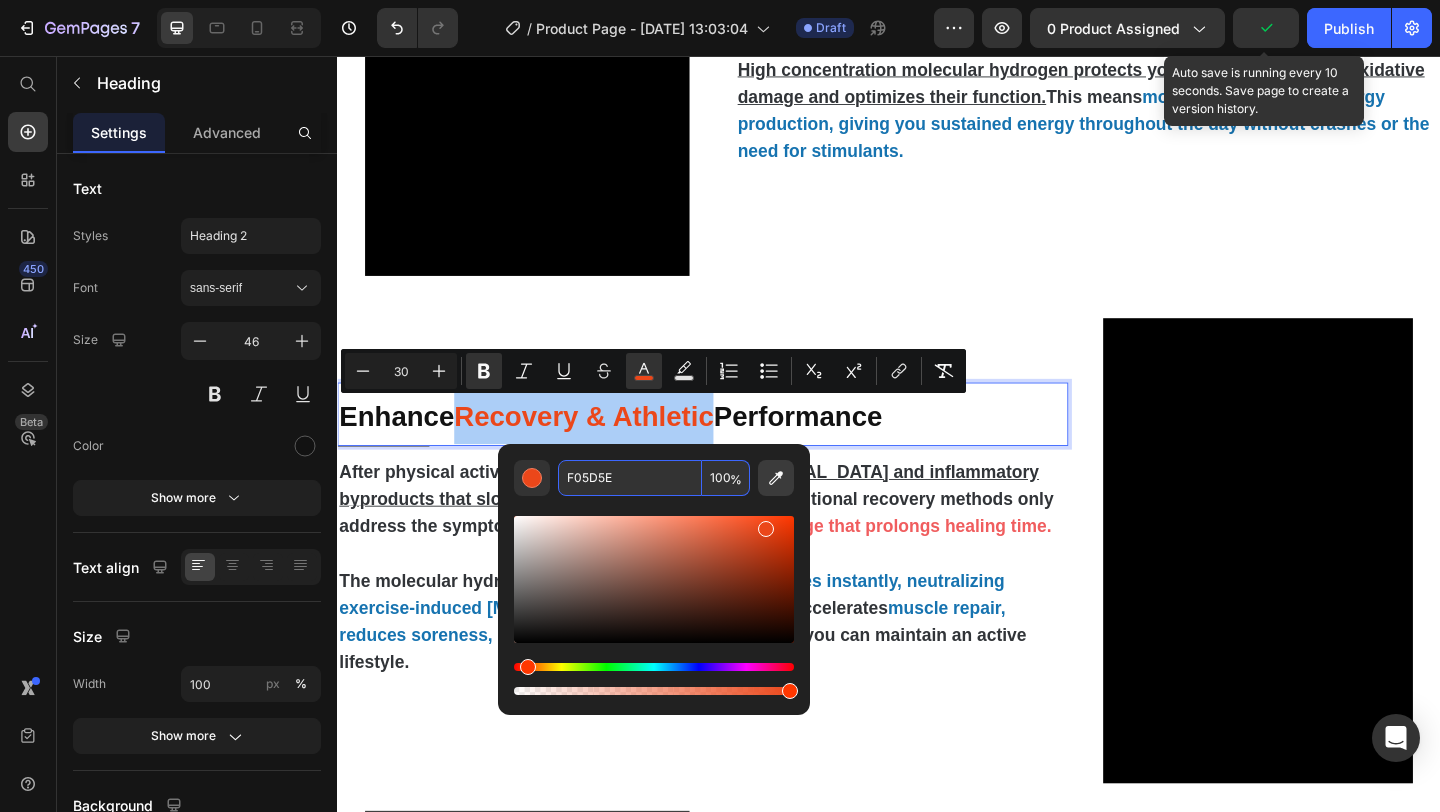 type on "F05D5E" 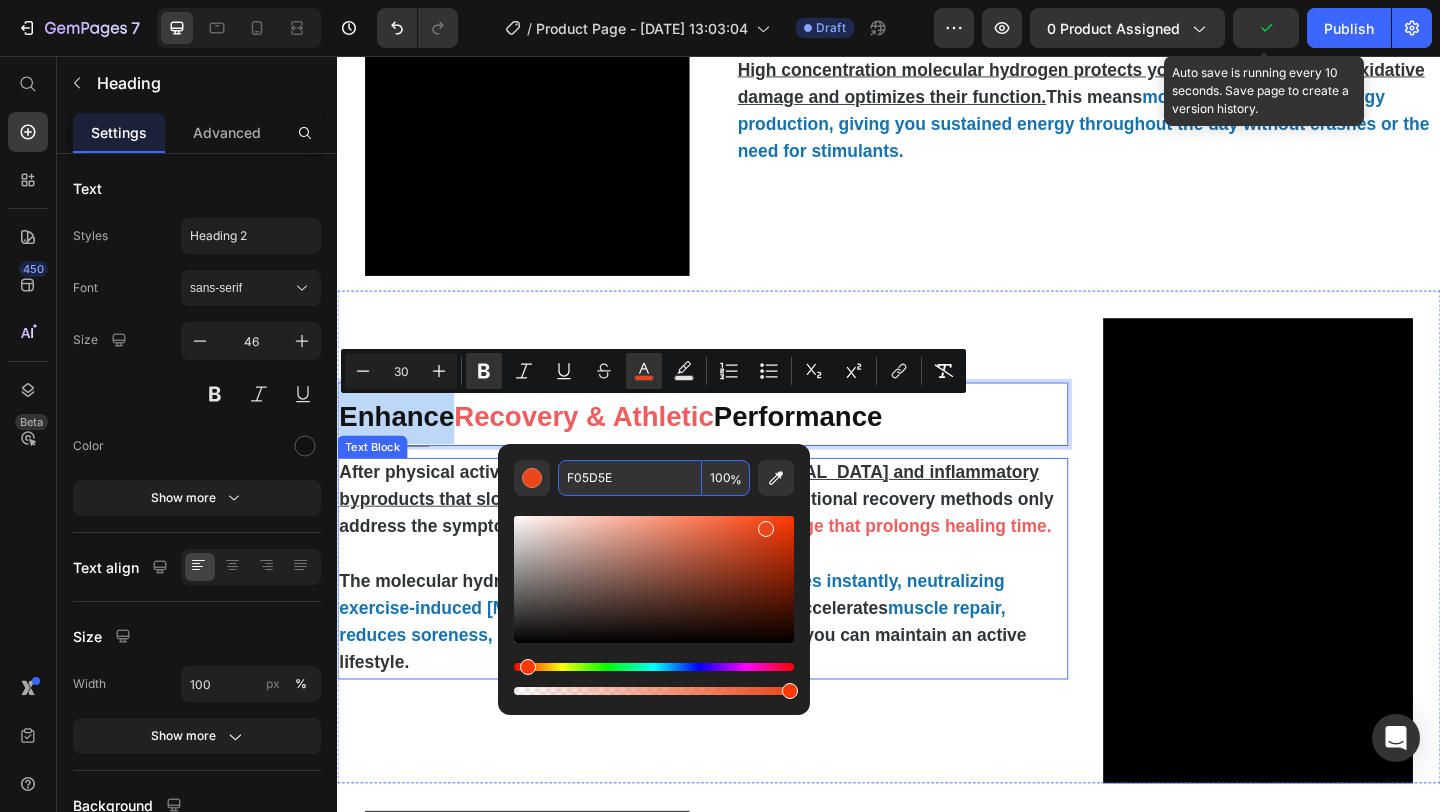 click on "After physical activity,  your muscles accumulate [MEDICAL_DATA] and inflammatory byproducts that slow recovery and cause soreness.  Traditional recovery methods only address the symptoms," at bounding box center [727, 538] 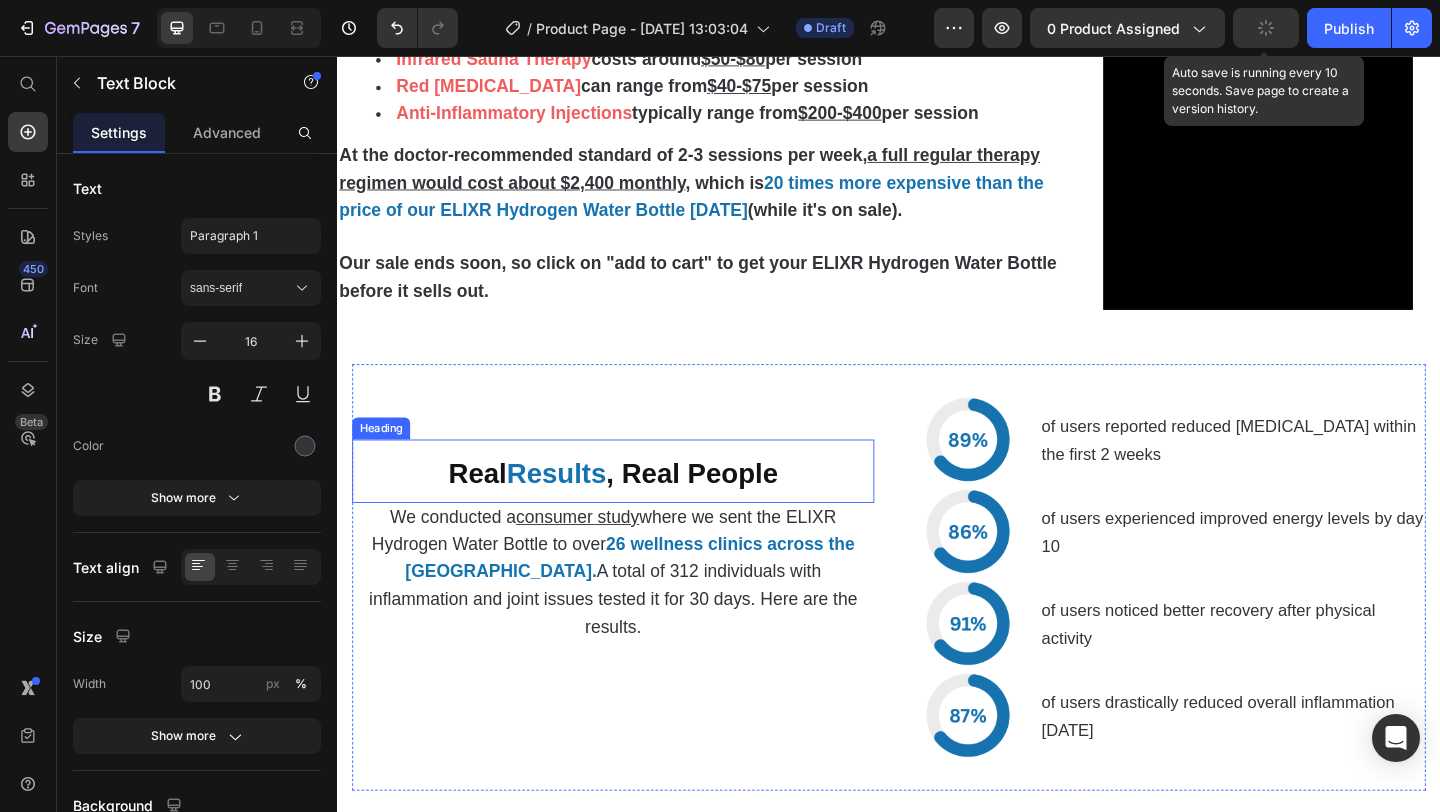 scroll, scrollTop: 4504, scrollLeft: 0, axis: vertical 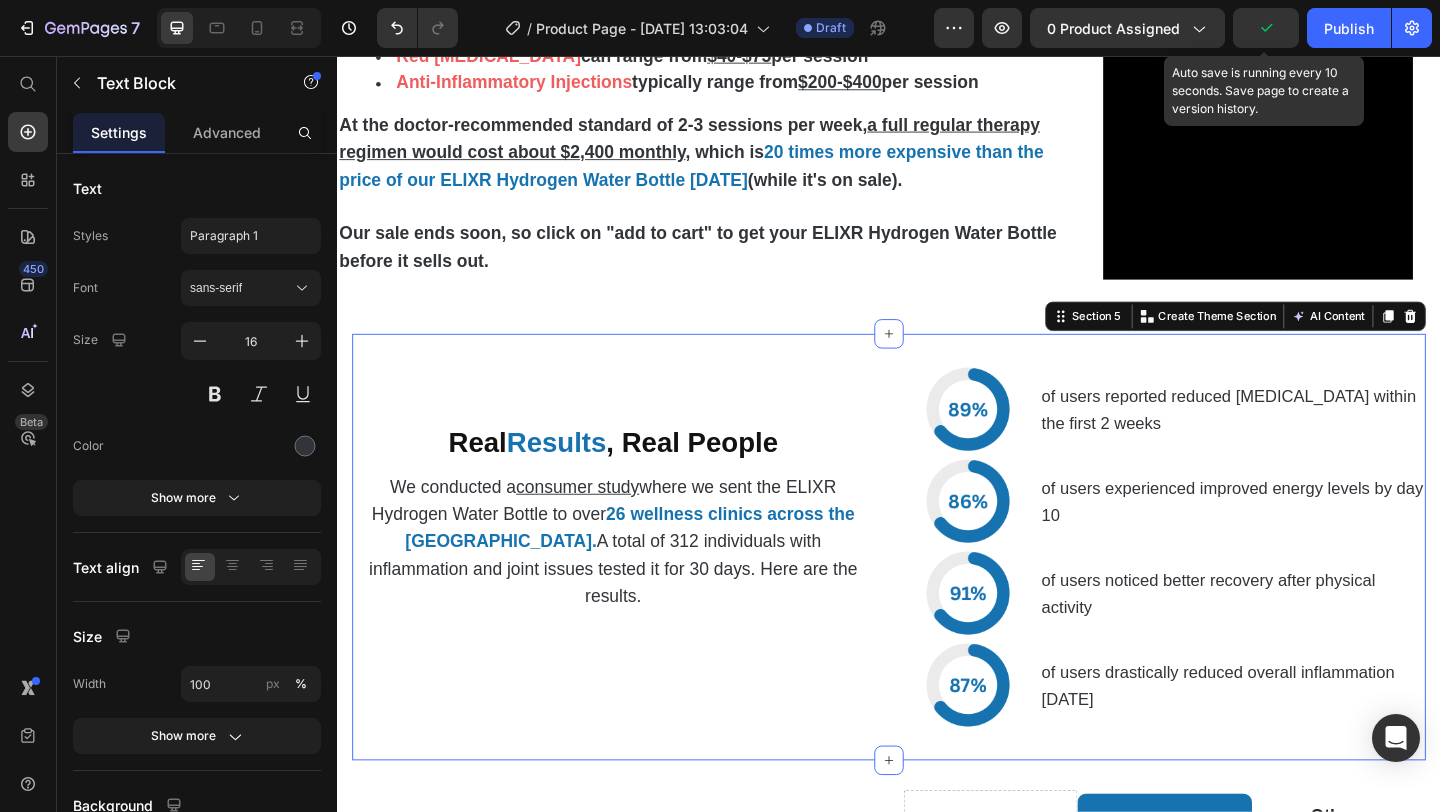 click on "Real  Results , Real People Heading We conducted a  consumer study  where we sent the ELIXR Hydrogen Water Bottle to over  26 wellness clinics across the [GEOGRAPHIC_DATA].  A total of 312 individuals with inflammation and joint issues tested it for 30 days. Here are the results. Text Block" at bounding box center [637, 590] 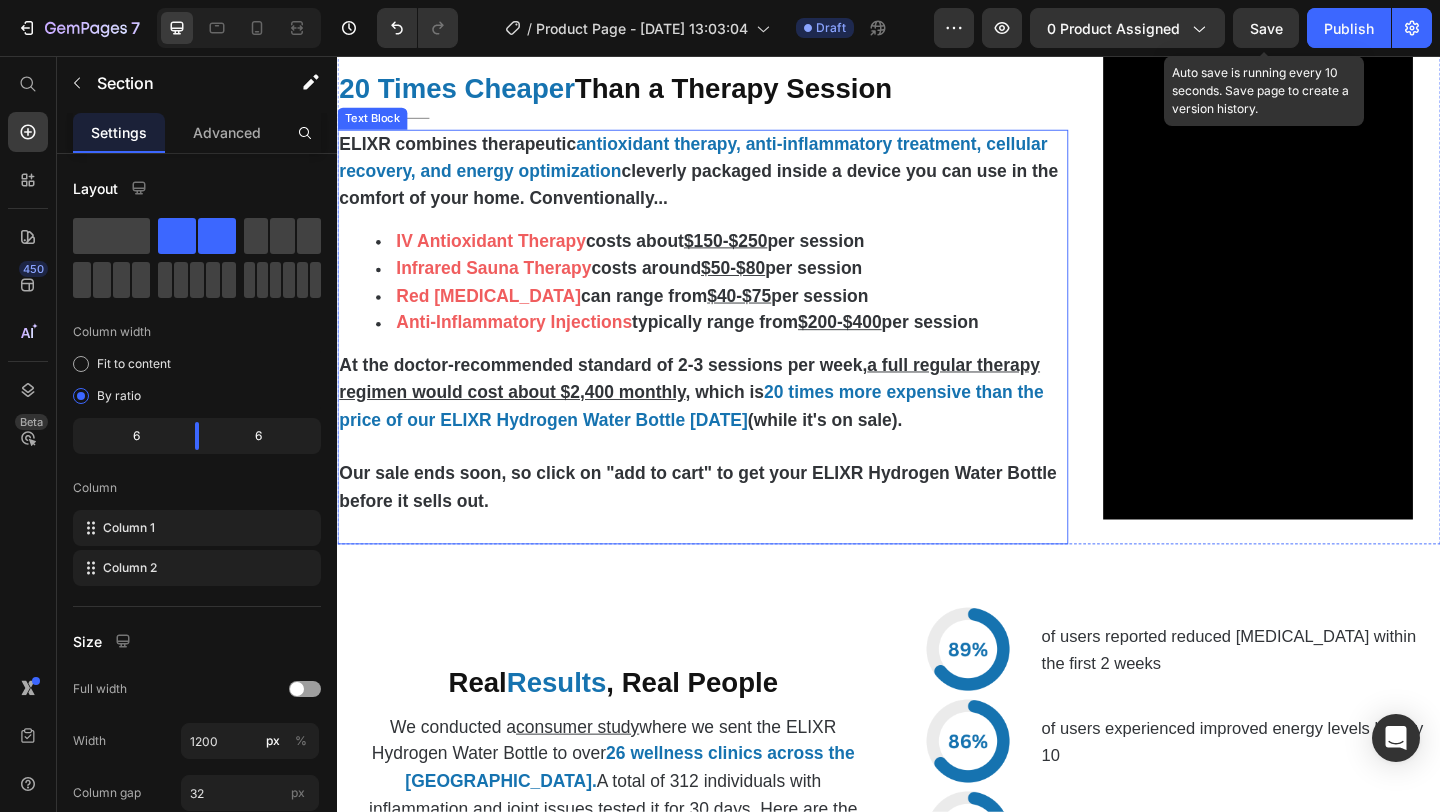 scroll, scrollTop: 4244, scrollLeft: 0, axis: vertical 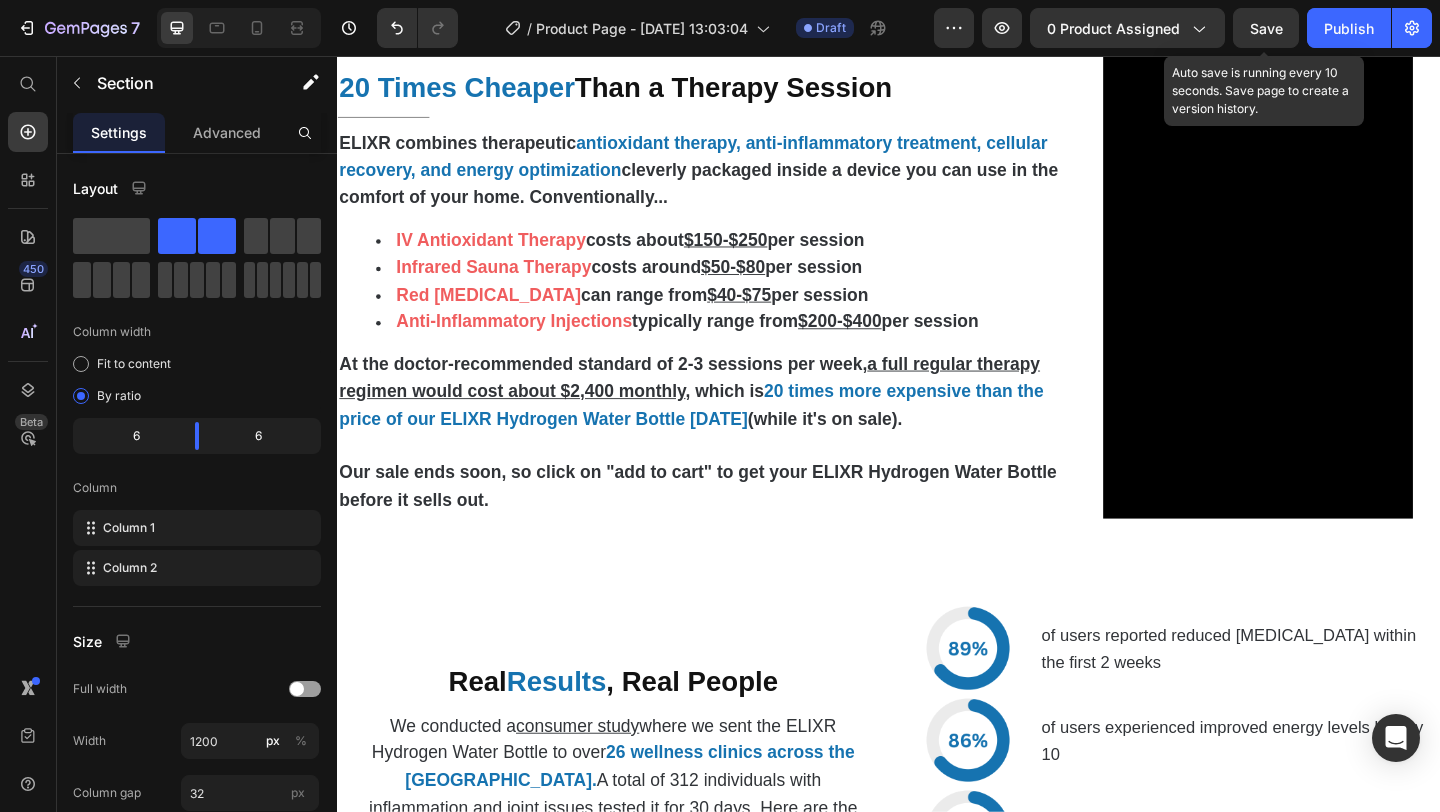 click on "Real  Results , Real People Heading We conducted a  consumer study  where we sent the ELIXR Hydrogen Water Bottle to over  26 wellness clinics across the [GEOGRAPHIC_DATA].  A total of 312 individuals with inflammation and joint issues tested it for 30 days. Here are the results. Text Block" at bounding box center [637, 850] 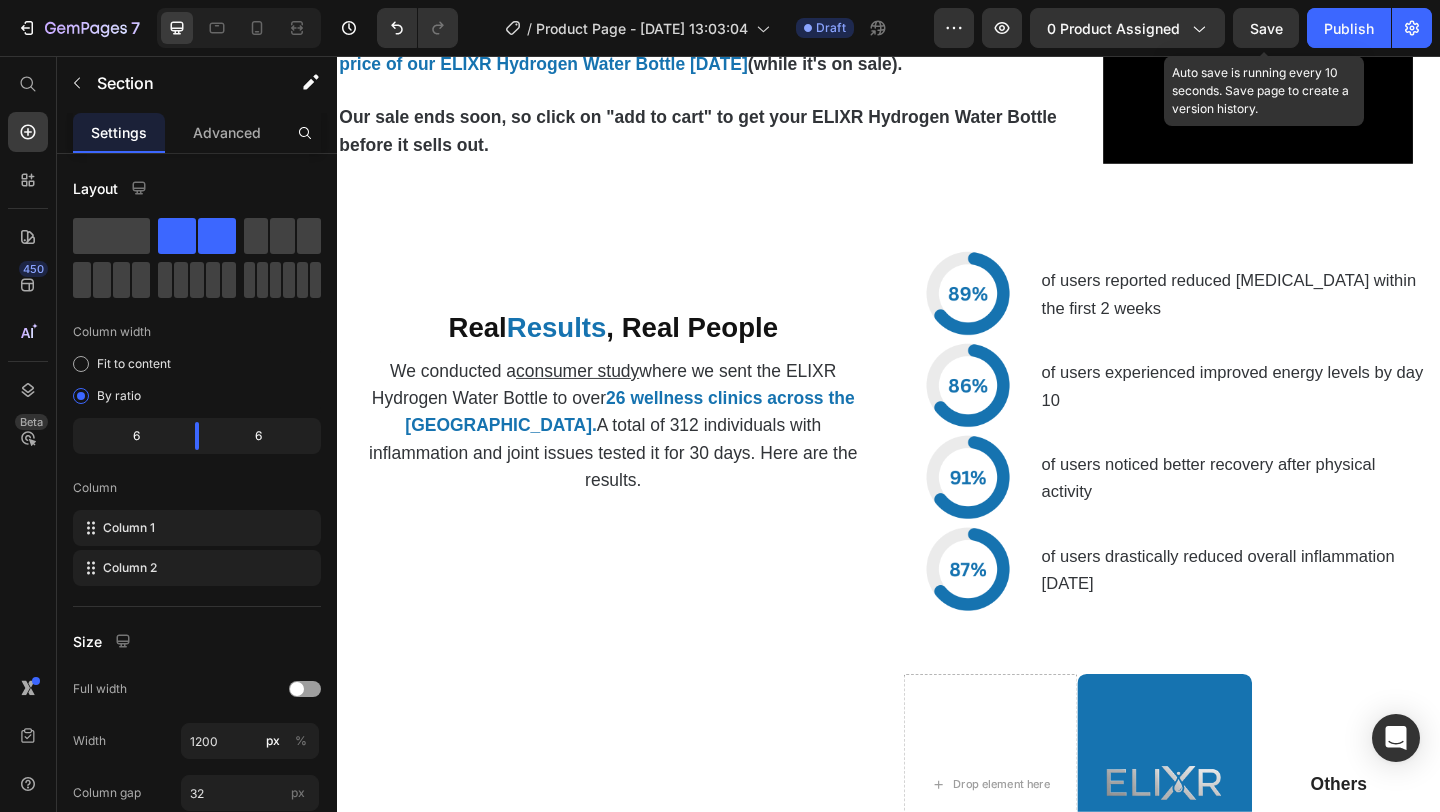 click on "Real  Results , Real People Heading We conducted a  consumer study  where we sent the ELIXR Hydrogen Water Bottle to over  26 wellness clinics across the [GEOGRAPHIC_DATA].  A total of 312 individuals with inflammation and joint issues tested it for 30 days. Here are the results. Text Block" at bounding box center (637, 464) 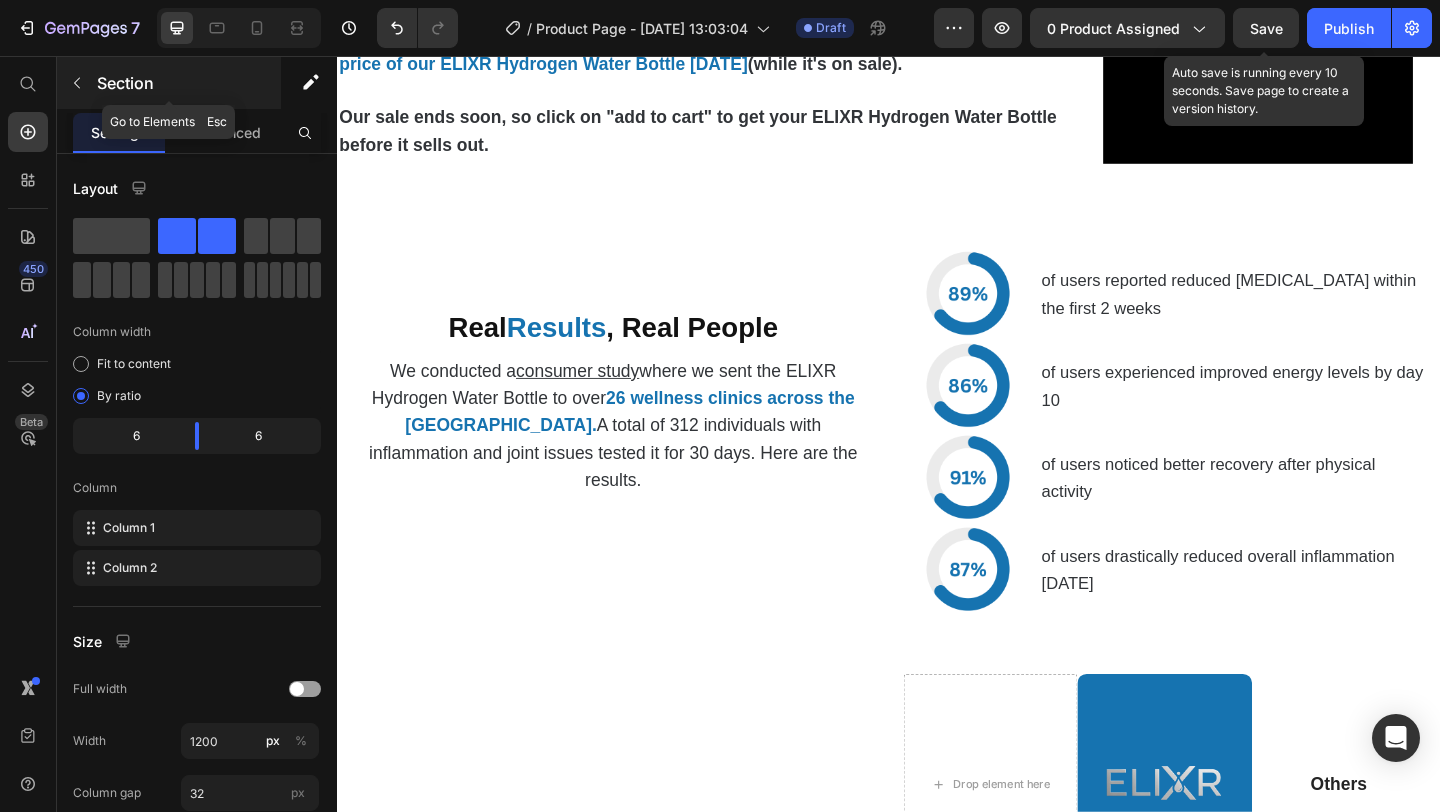 click on "Section" at bounding box center (187, 83) 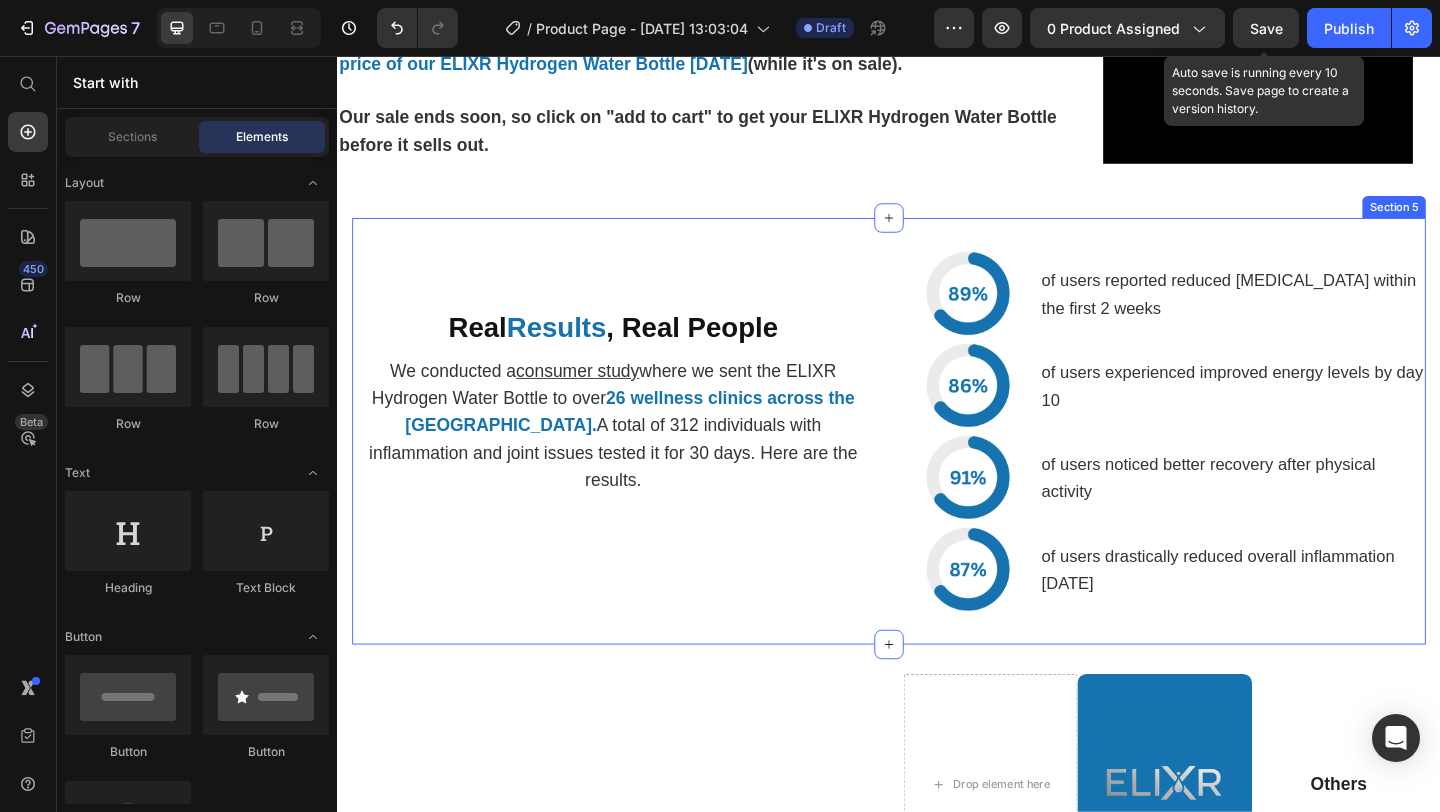 click on "Real  Results , Real People Heading We conducted a  consumer study  where we sent the ELIXR Hydrogen Water Bottle to over  26 wellness clinics across the [GEOGRAPHIC_DATA].  A total of 312 individuals with inflammation and joint issues tested it for 30 days. Here are the results. Text Block Image of users reported reduced [MEDICAL_DATA] within the first 2 weeks Text Block Row Image of users experienced improved energy levels by day 10 Text Block Row Image of users noticed better recovery after physical activity Text Block Row Image of users drastically reduced overall inflammation [DATE] Text Block Row Section 5" at bounding box center (937, 464) 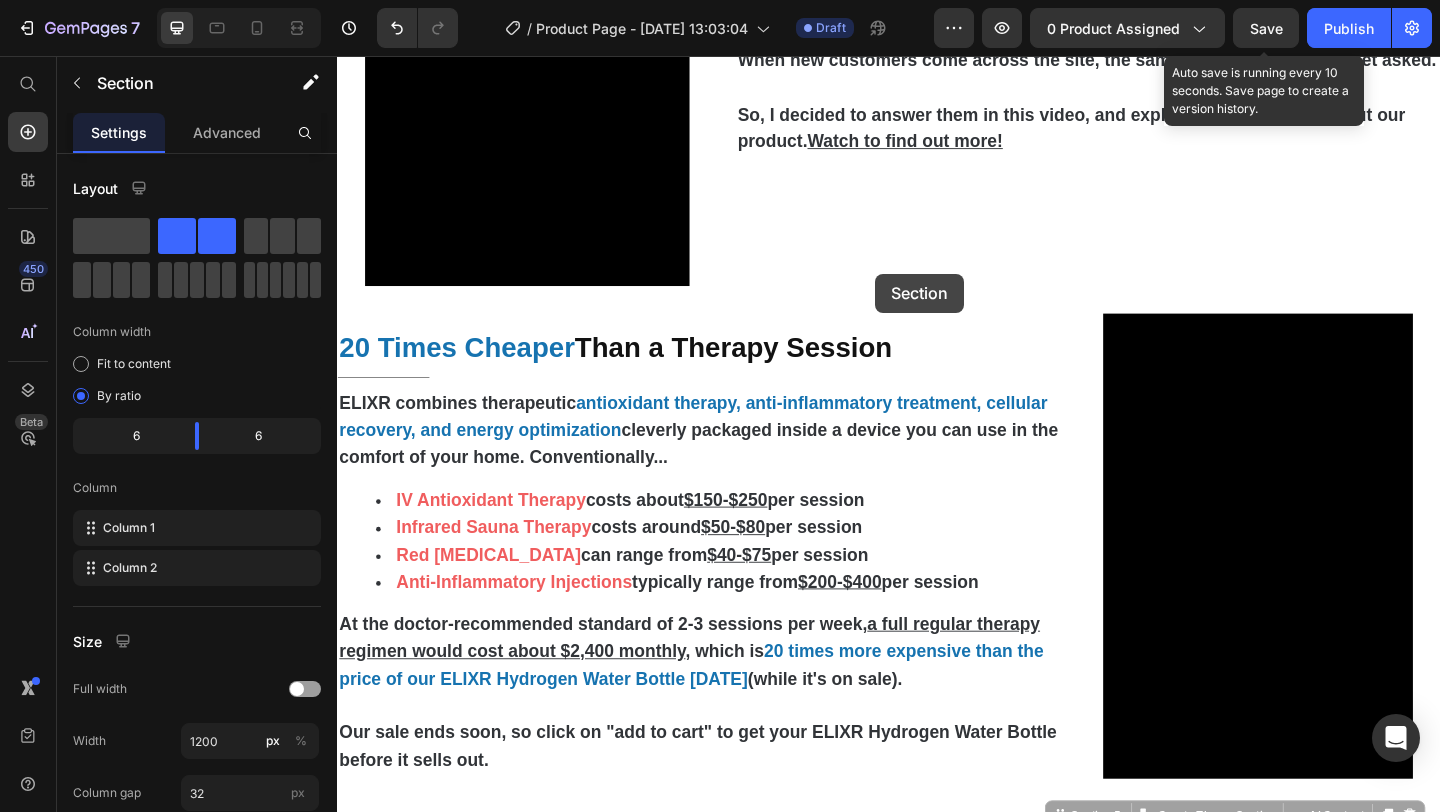scroll, scrollTop: 3705, scrollLeft: 0, axis: vertical 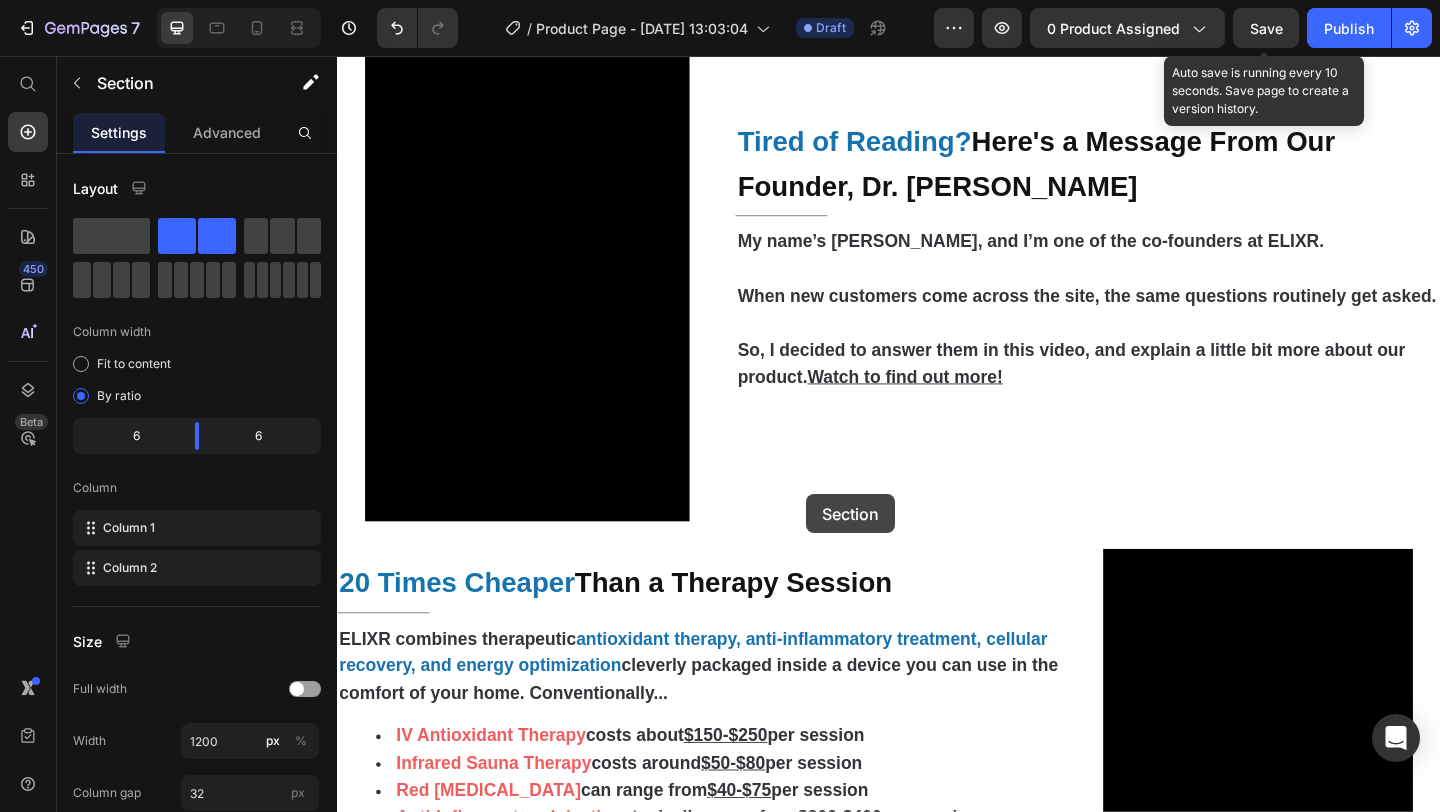 drag, startPoint x: 912, startPoint y: 250, endPoint x: 846, endPoint y: 557, distance: 314.01434 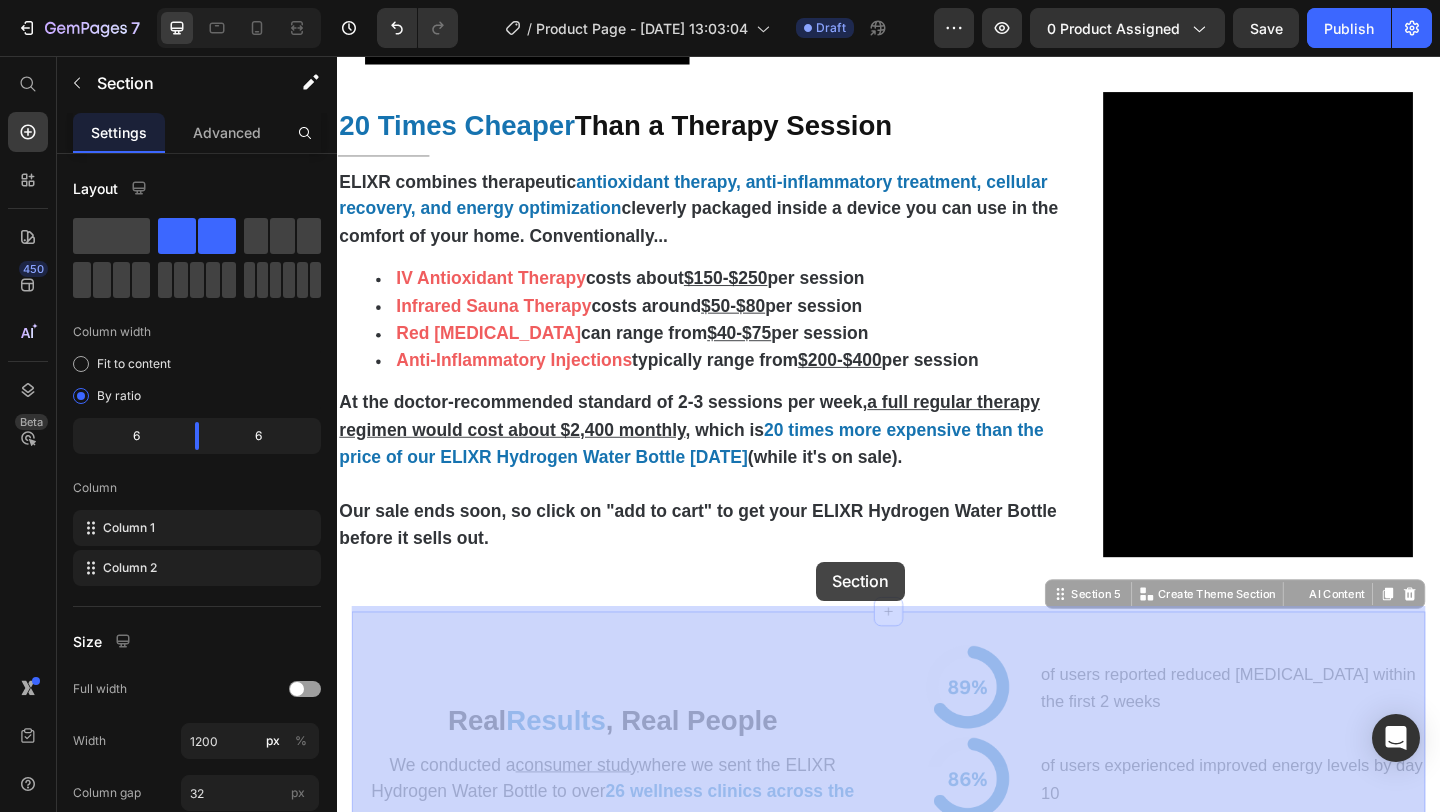 scroll, scrollTop: 4060, scrollLeft: 0, axis: vertical 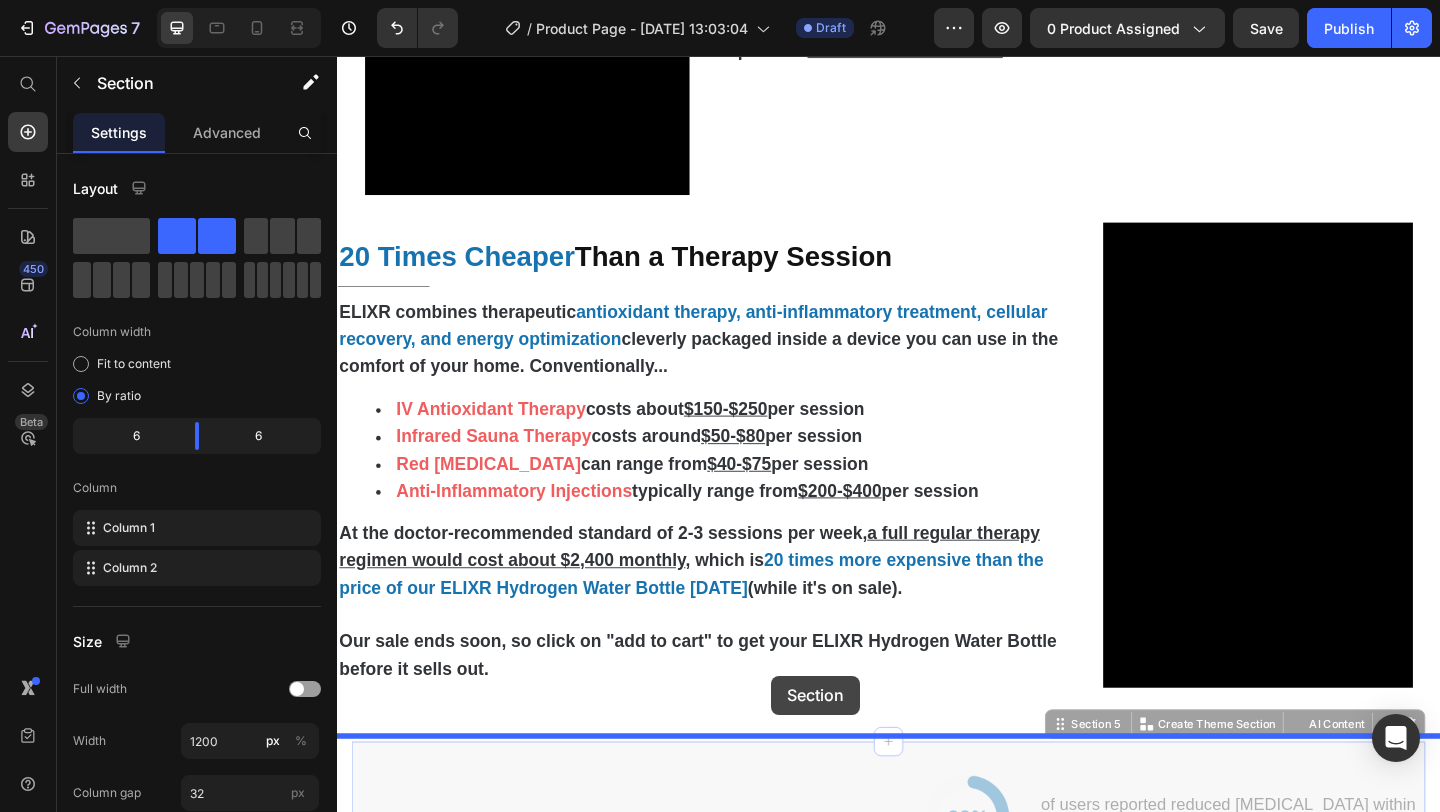 drag, startPoint x: 827, startPoint y: 459, endPoint x: 809, endPoint y: 730, distance: 271.59714 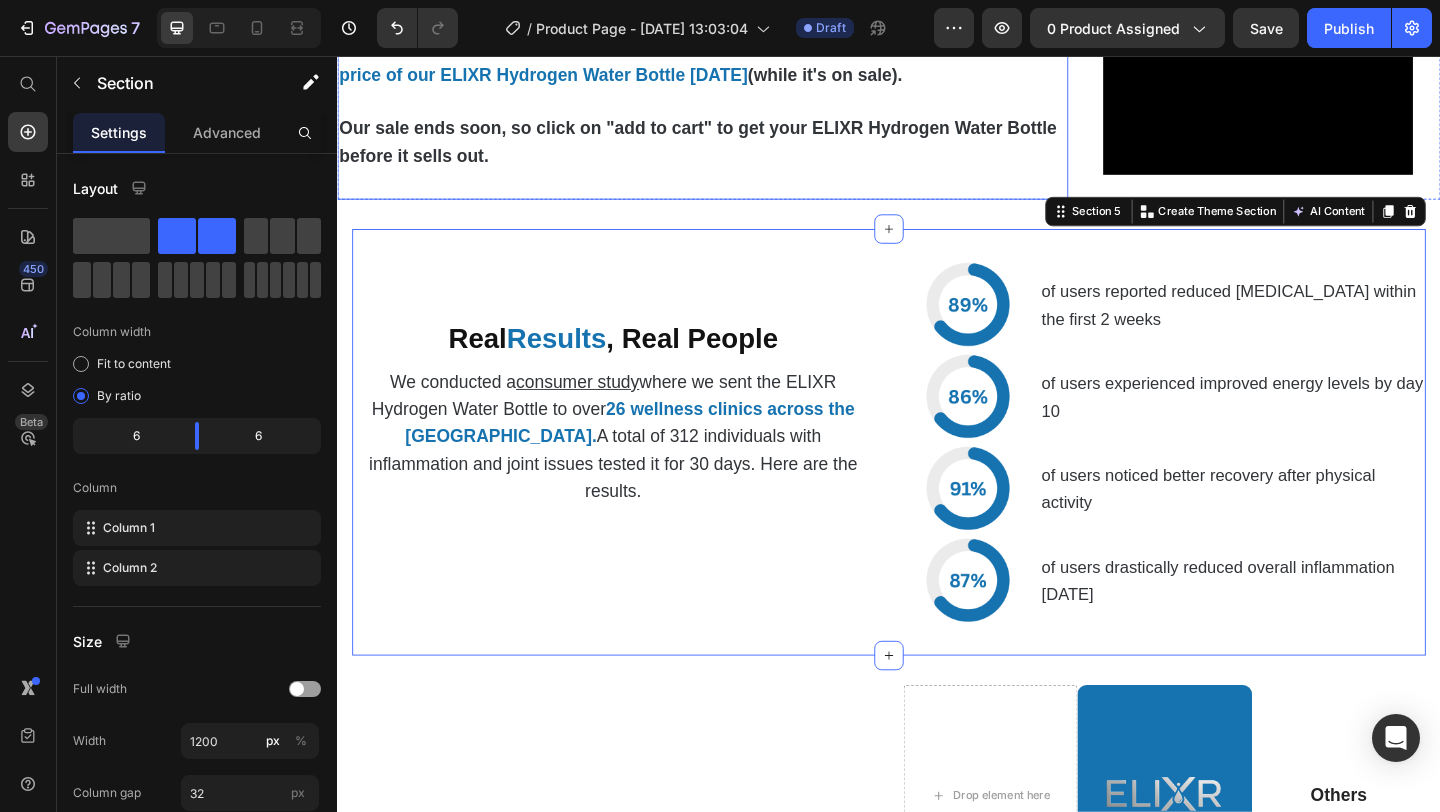 scroll, scrollTop: 4627, scrollLeft: 0, axis: vertical 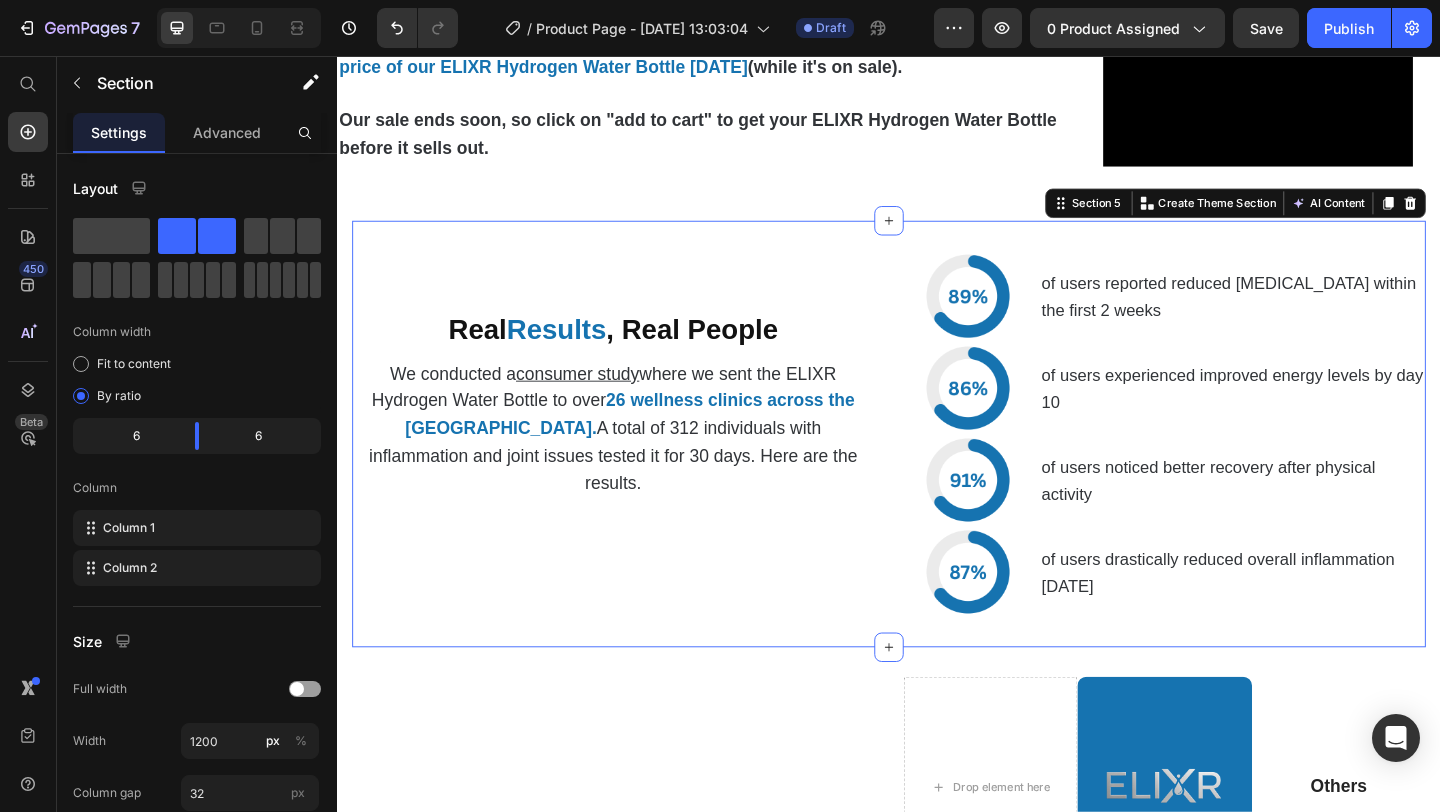 click on "Real  Results , Real People Heading We conducted a  consumer study  where we sent the ELIXR Hydrogen Water Bottle to over  26 wellness clinics across the [GEOGRAPHIC_DATA].  A total of 312 individuals with inflammation and joint issues tested it for 30 days. Here are the results. Text Block" at bounding box center (637, 467) 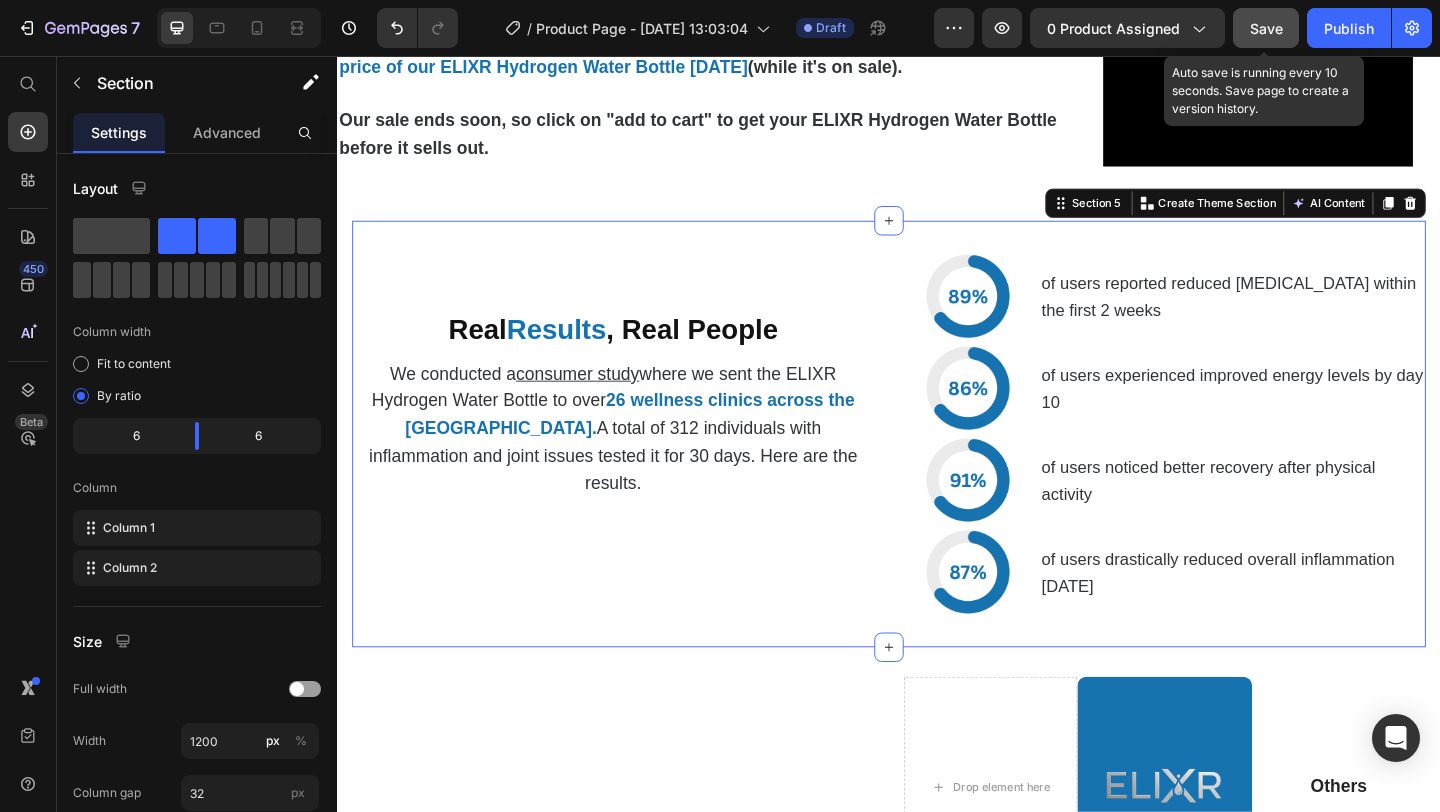 click on "Save" at bounding box center (1266, 28) 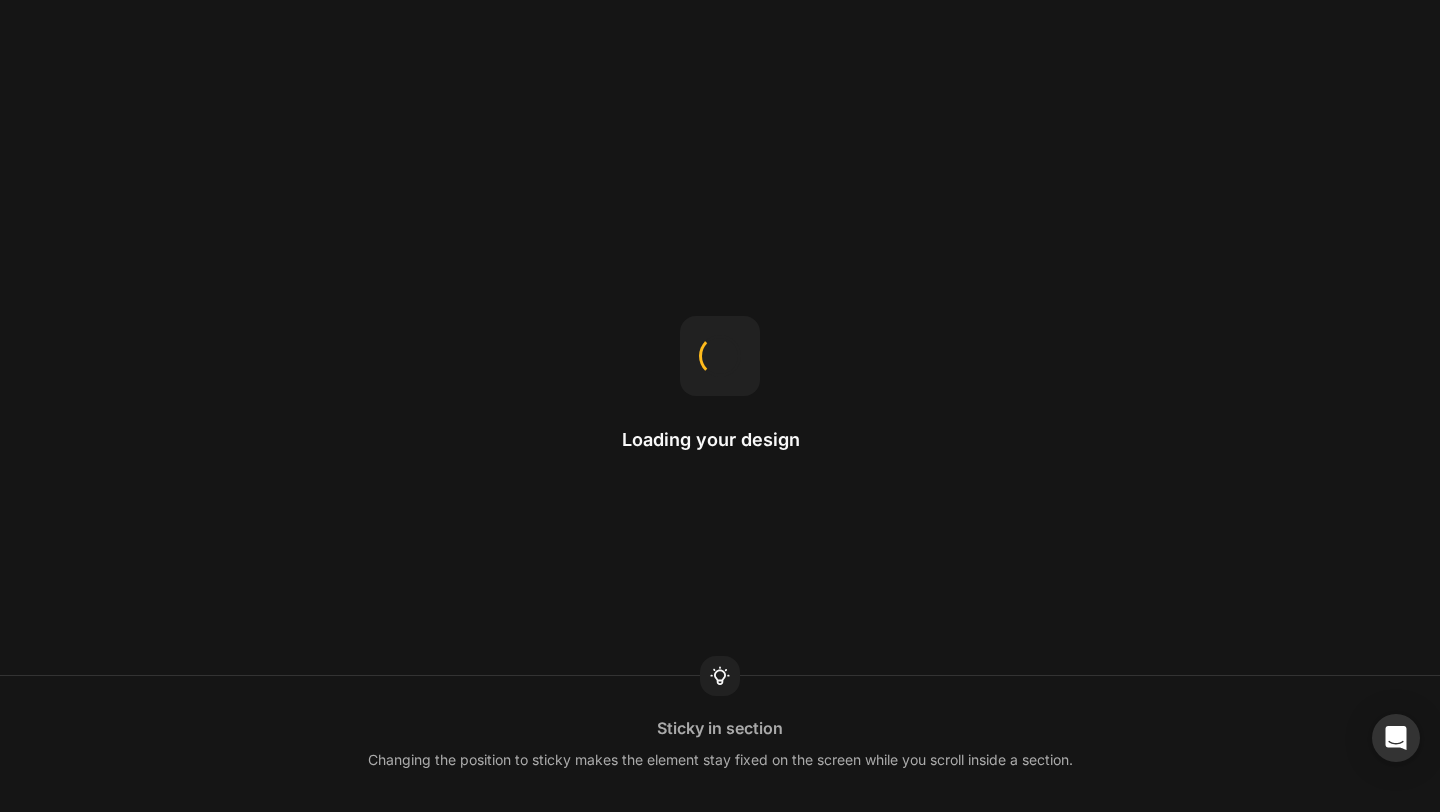 scroll, scrollTop: 0, scrollLeft: 0, axis: both 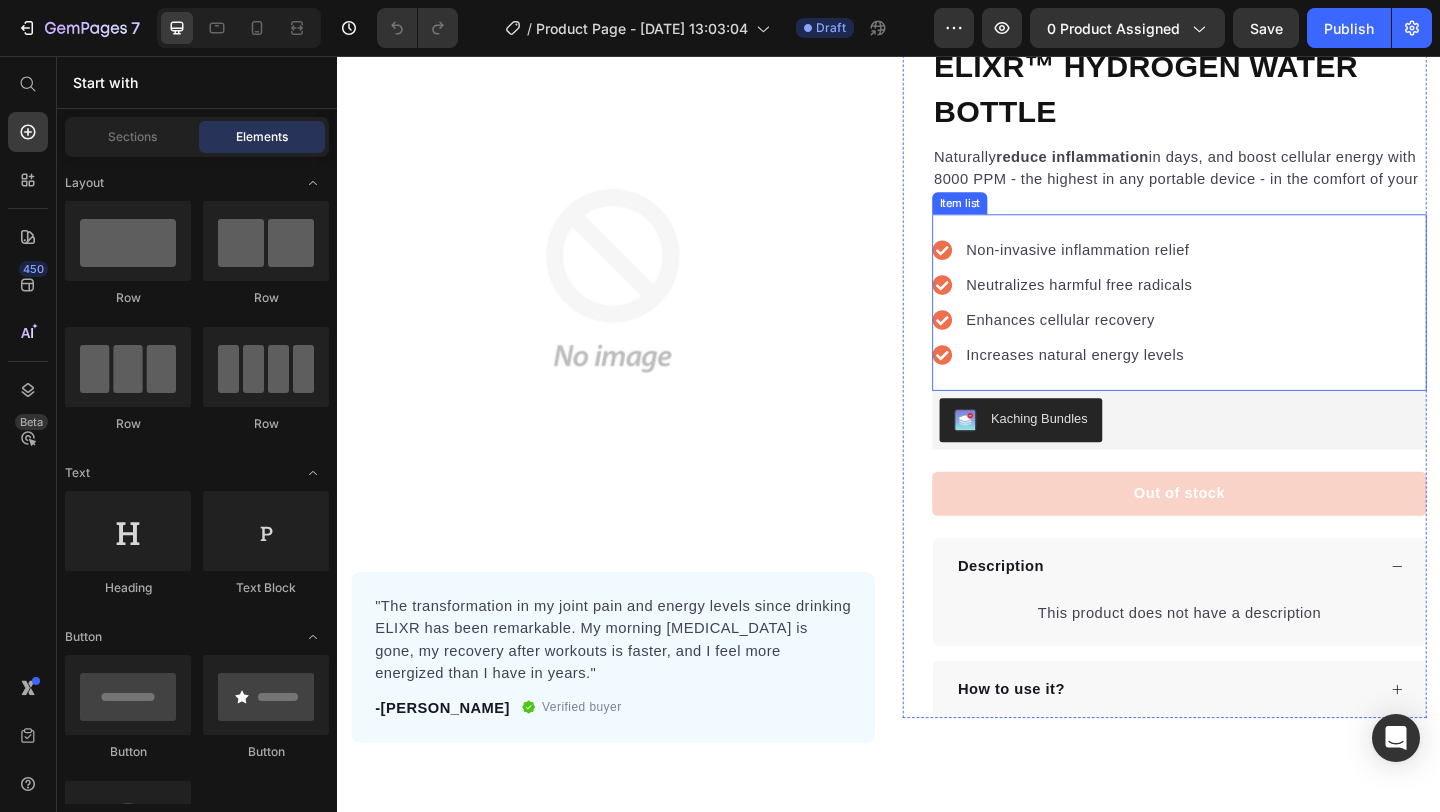 click 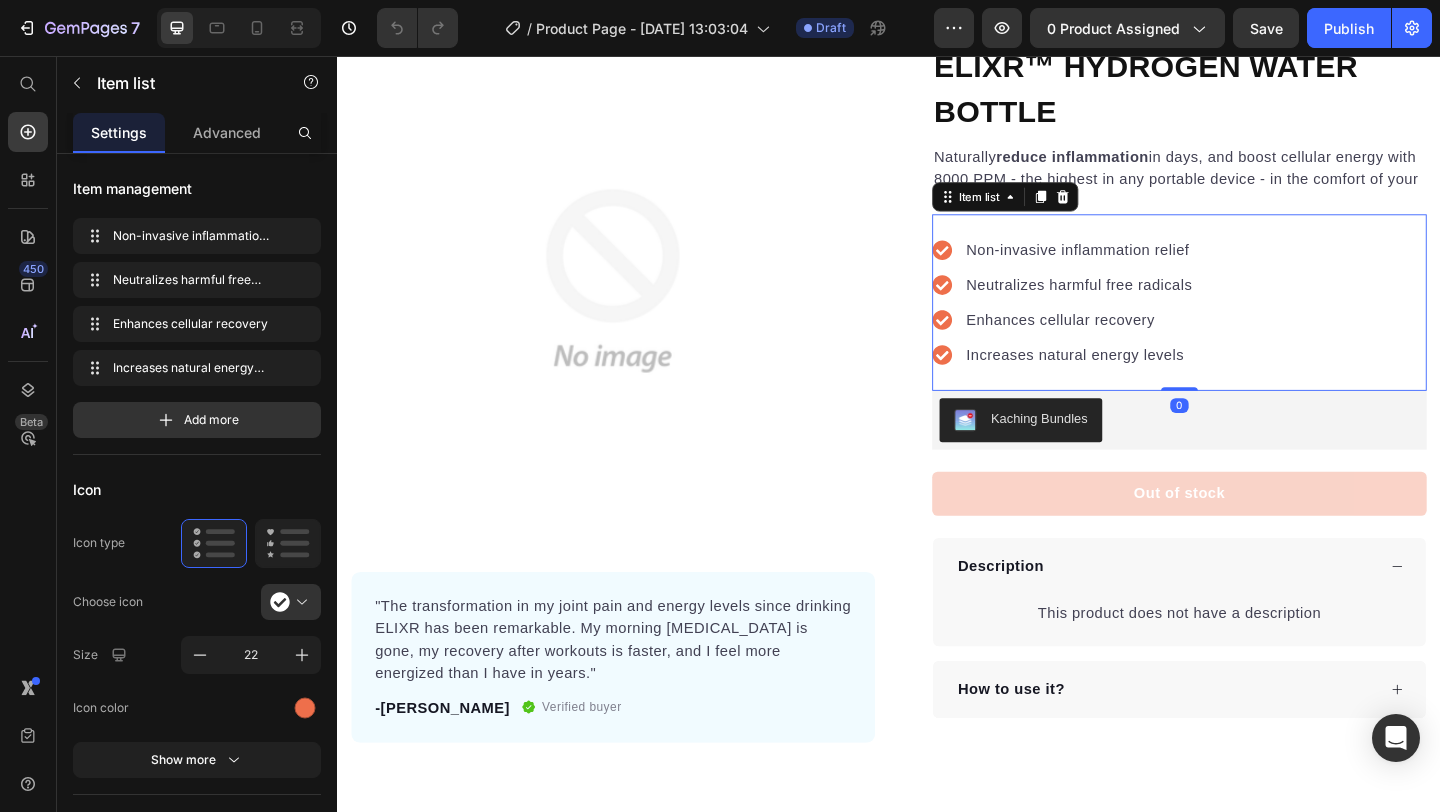 click 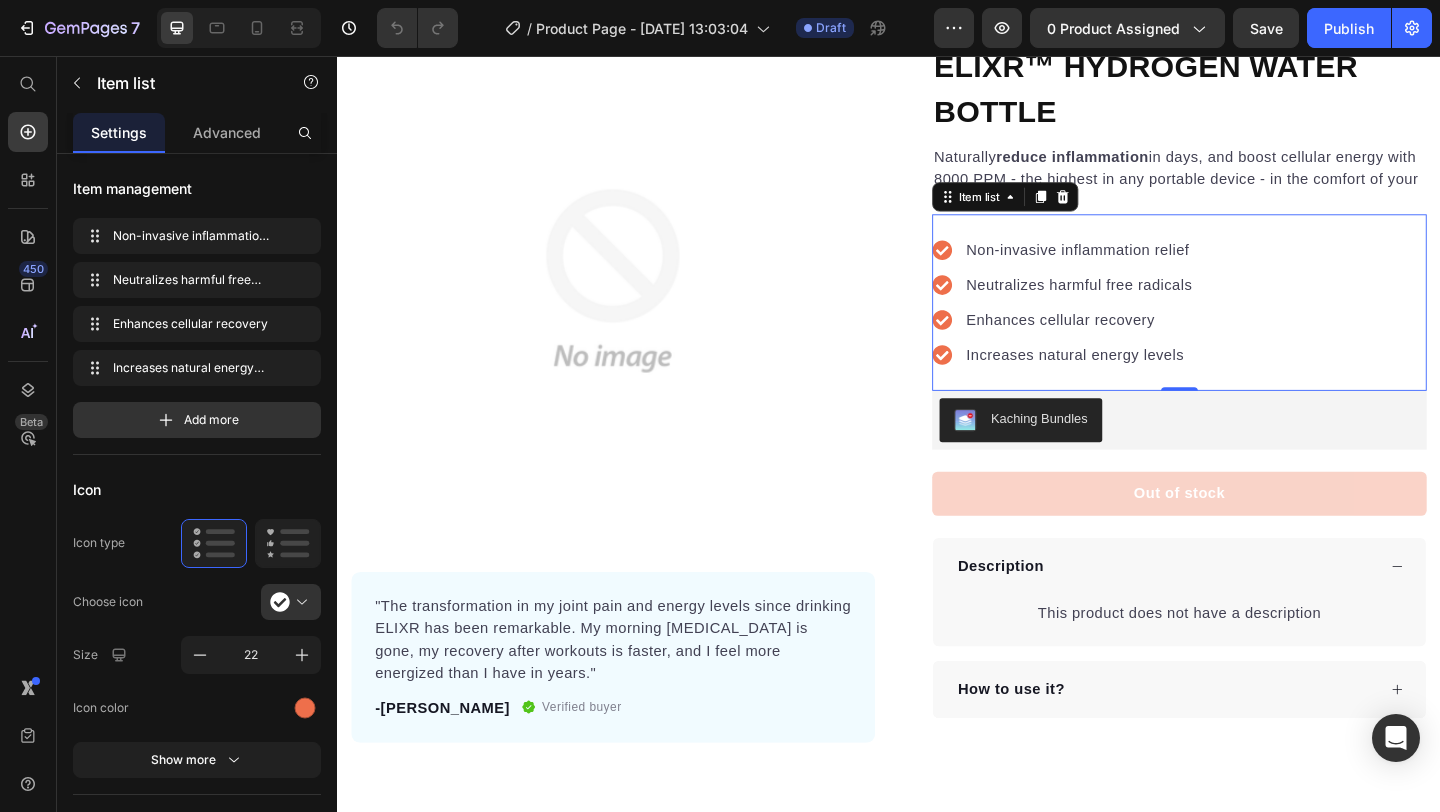 click on "Non-invasive inflammation relief" at bounding box center [1144, 267] 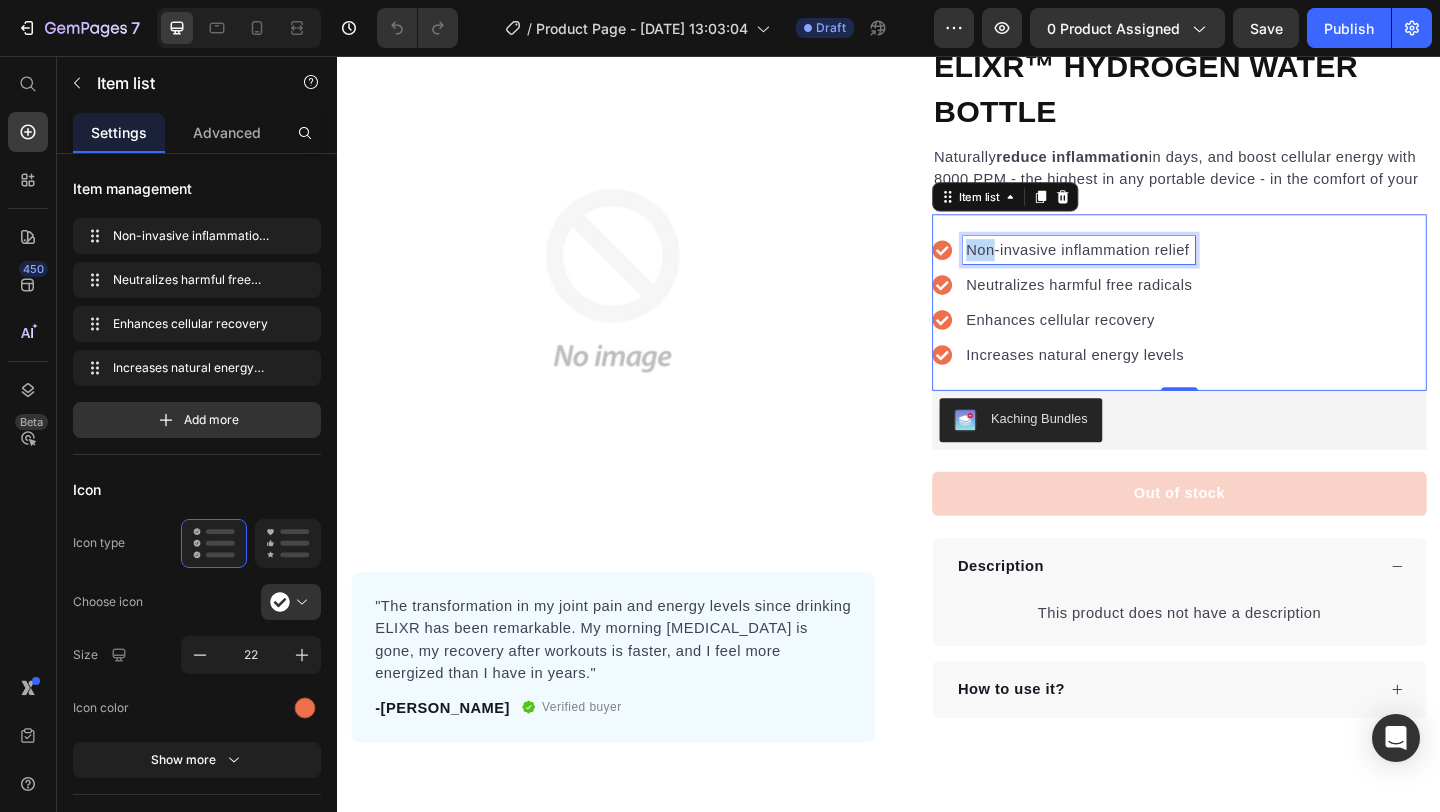click on "Non-invasive inflammation relief" at bounding box center (1144, 267) 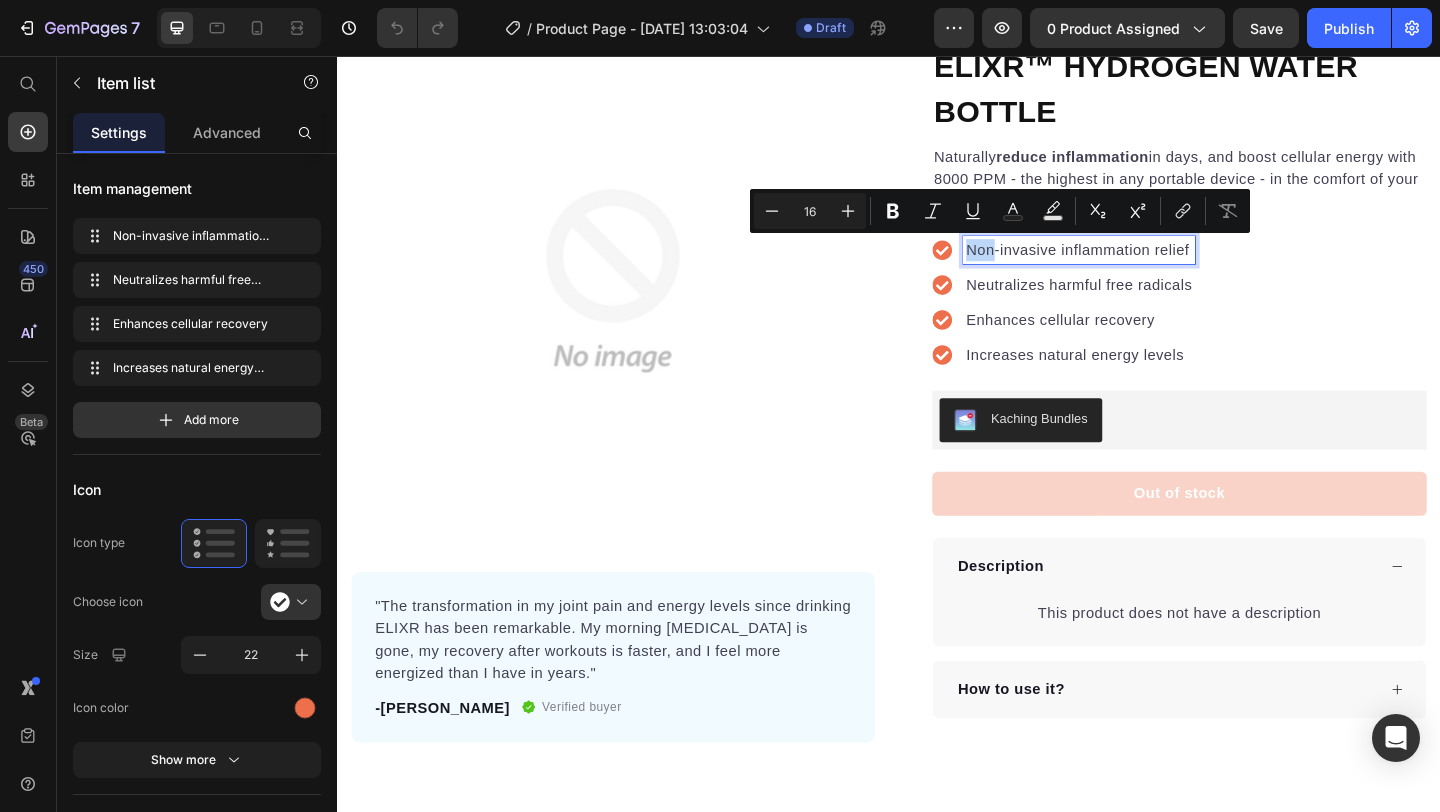 click 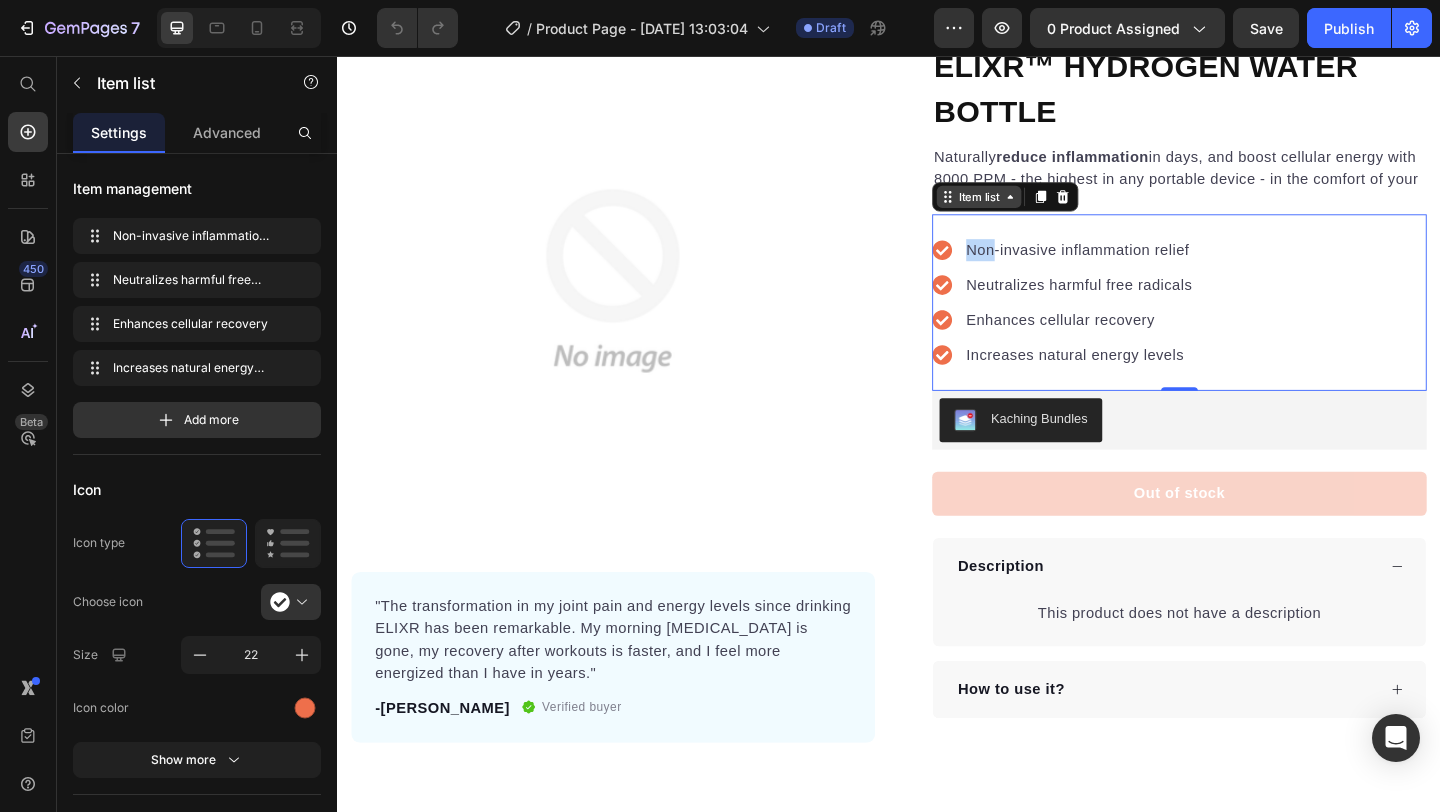 click on "Item list" at bounding box center (1035, 209) 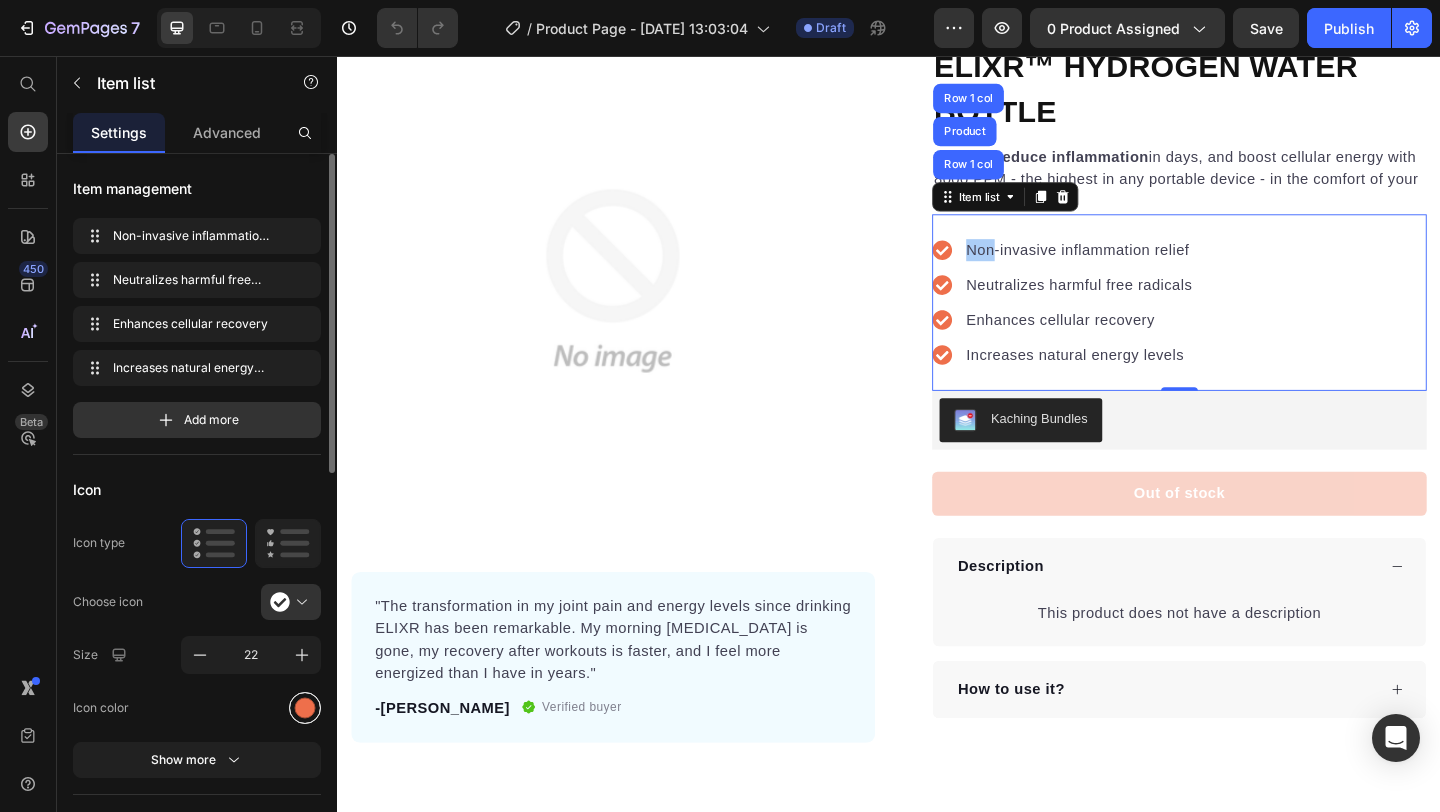 click at bounding box center (305, 707) 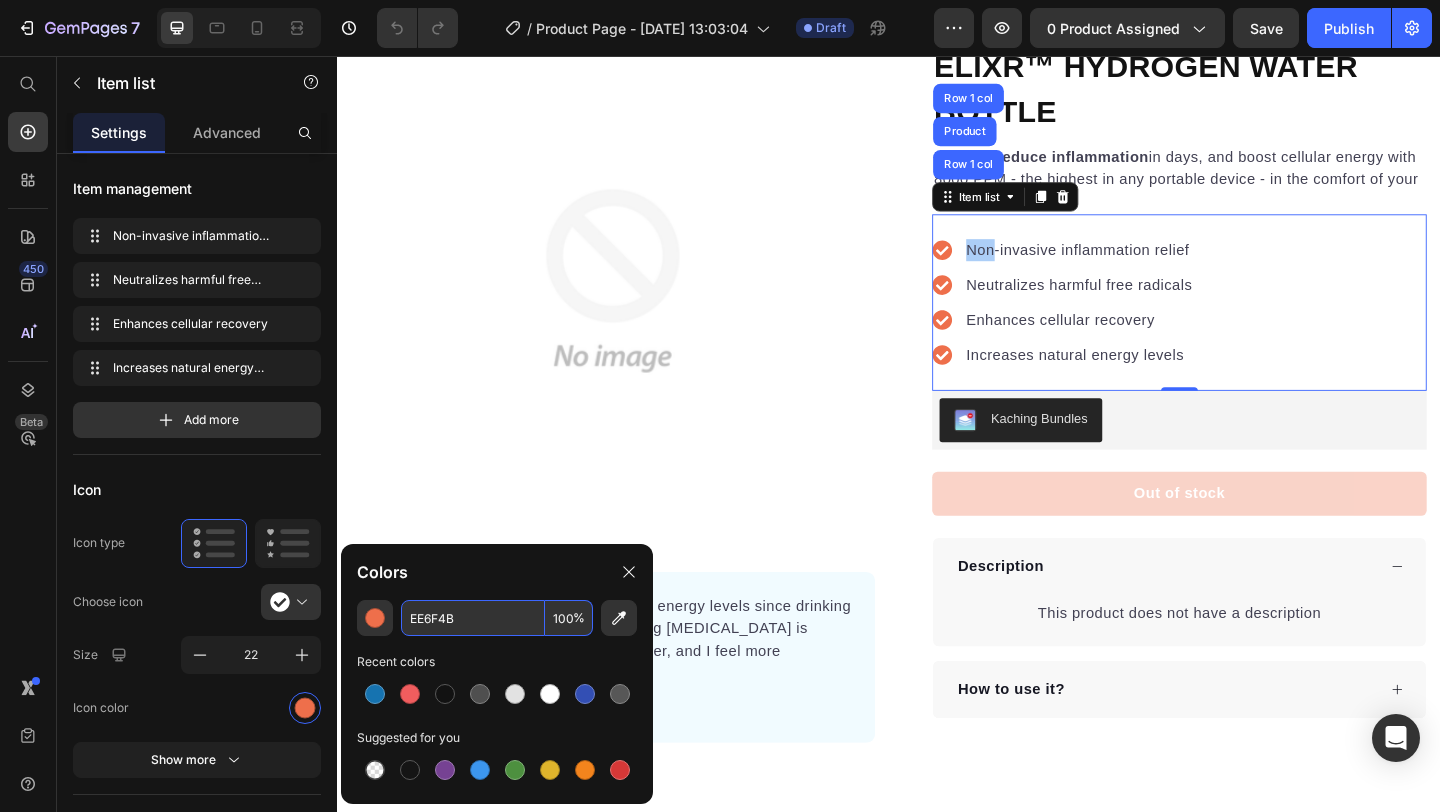 click on "EE6F4B" at bounding box center (473, 618) 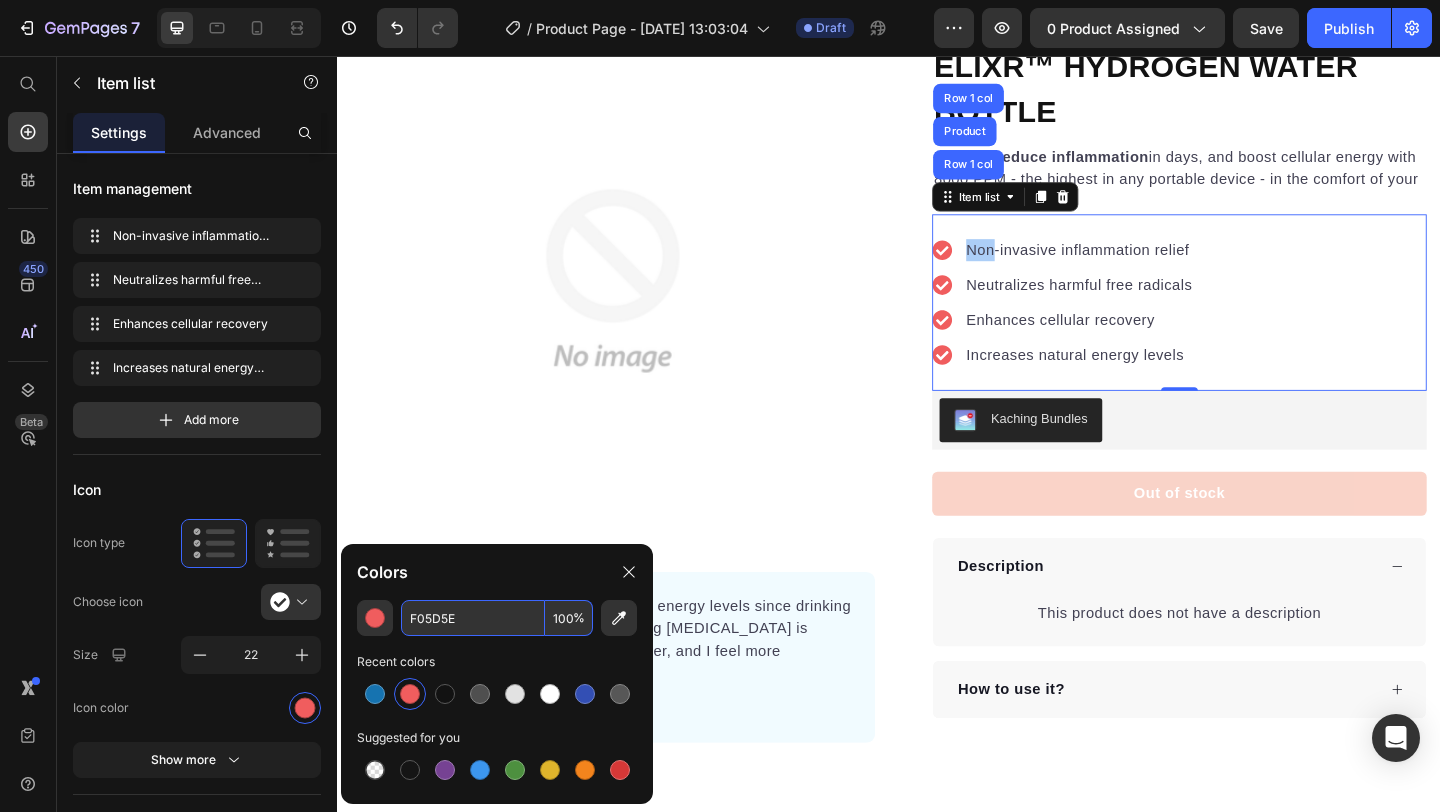 type on "F05D5E" 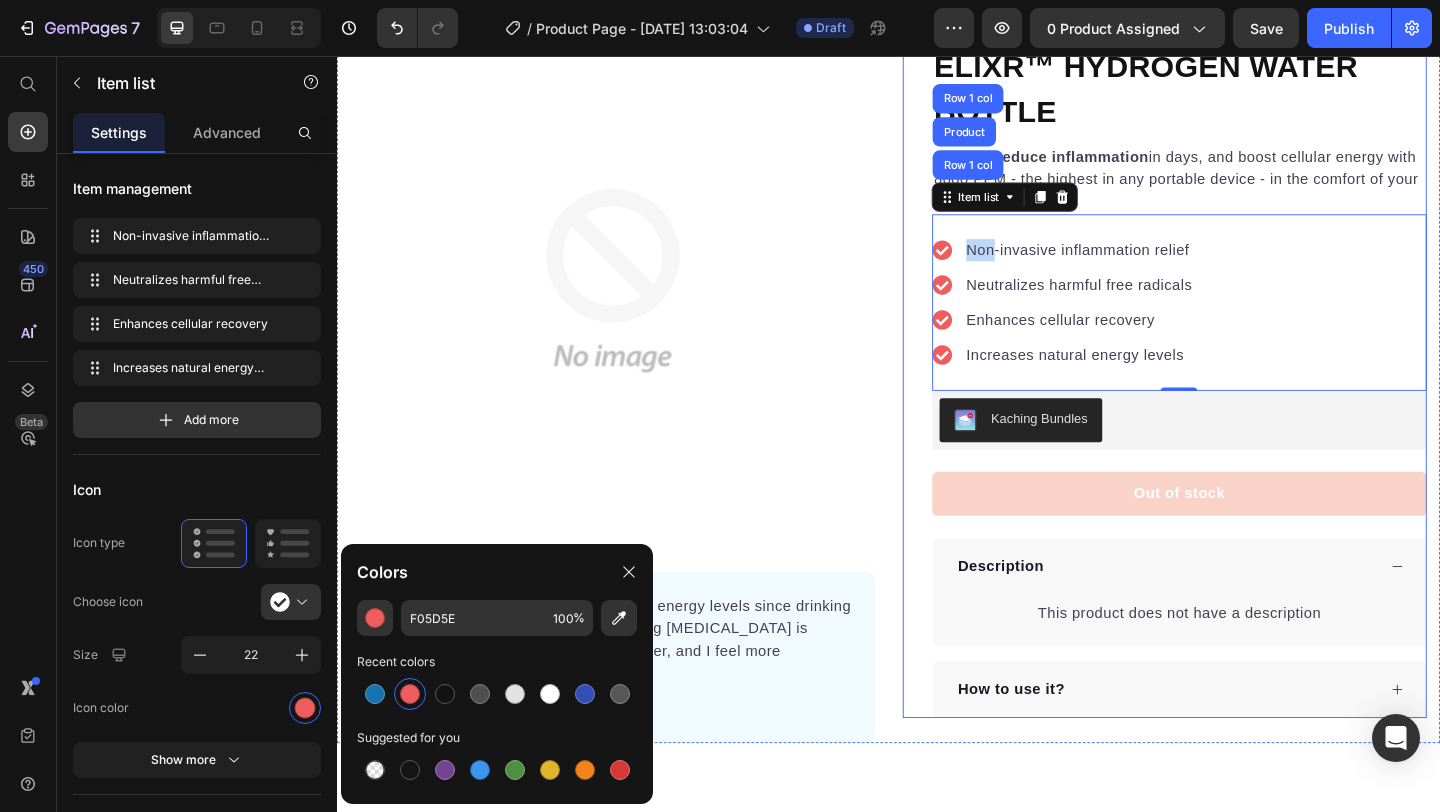 click on "Icon Icon Icon Icon Icon Icon List Hoz Rated 4.7/5 (1,027 Reviews) Text block Row ELIXR™ HYDROGEN WATER BOTTLE Product Title Naturally  reduce inflammation  in days, and boost cellular energy with 8000 PPM - the highest in any portable device - in the comfort of your home. Text block Non-invasive inflammation relief Neutralizes harmful free radicals Enhances cellular recovery Increases natural energy levels Item list Row 1 col Product Row 1 col   0 Kaching Bundles Kaching Bundles Out of stock Product Cart Button Perfect for sensitive tummies Supercharge immunity System Bursting with protein, vitamins, and minerals Supports strong muscles, increases bone strength Item list
Description This product does not have a description Product Description
How to use it? Accordion Row" at bounding box center [1237, 395] 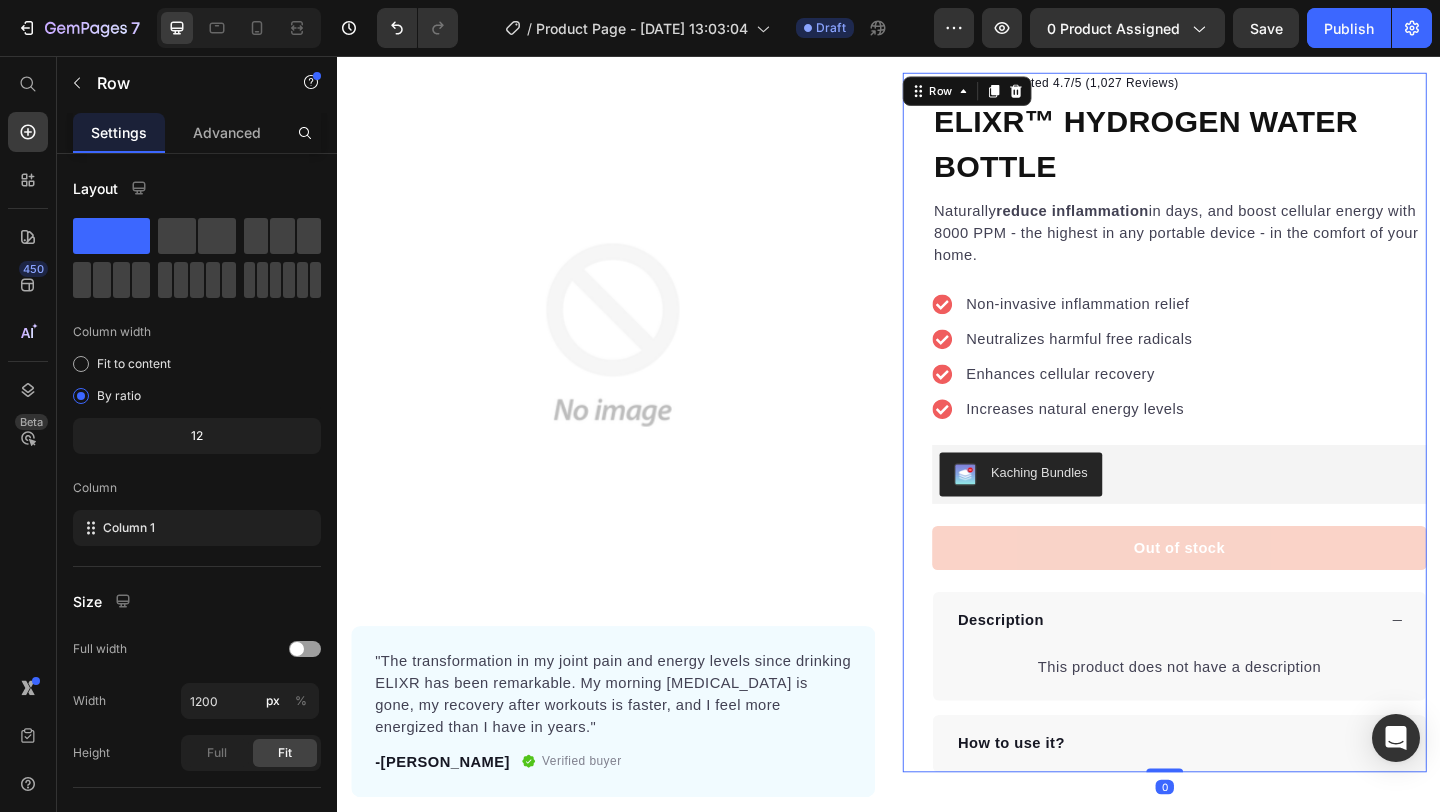 scroll, scrollTop: 0, scrollLeft: 0, axis: both 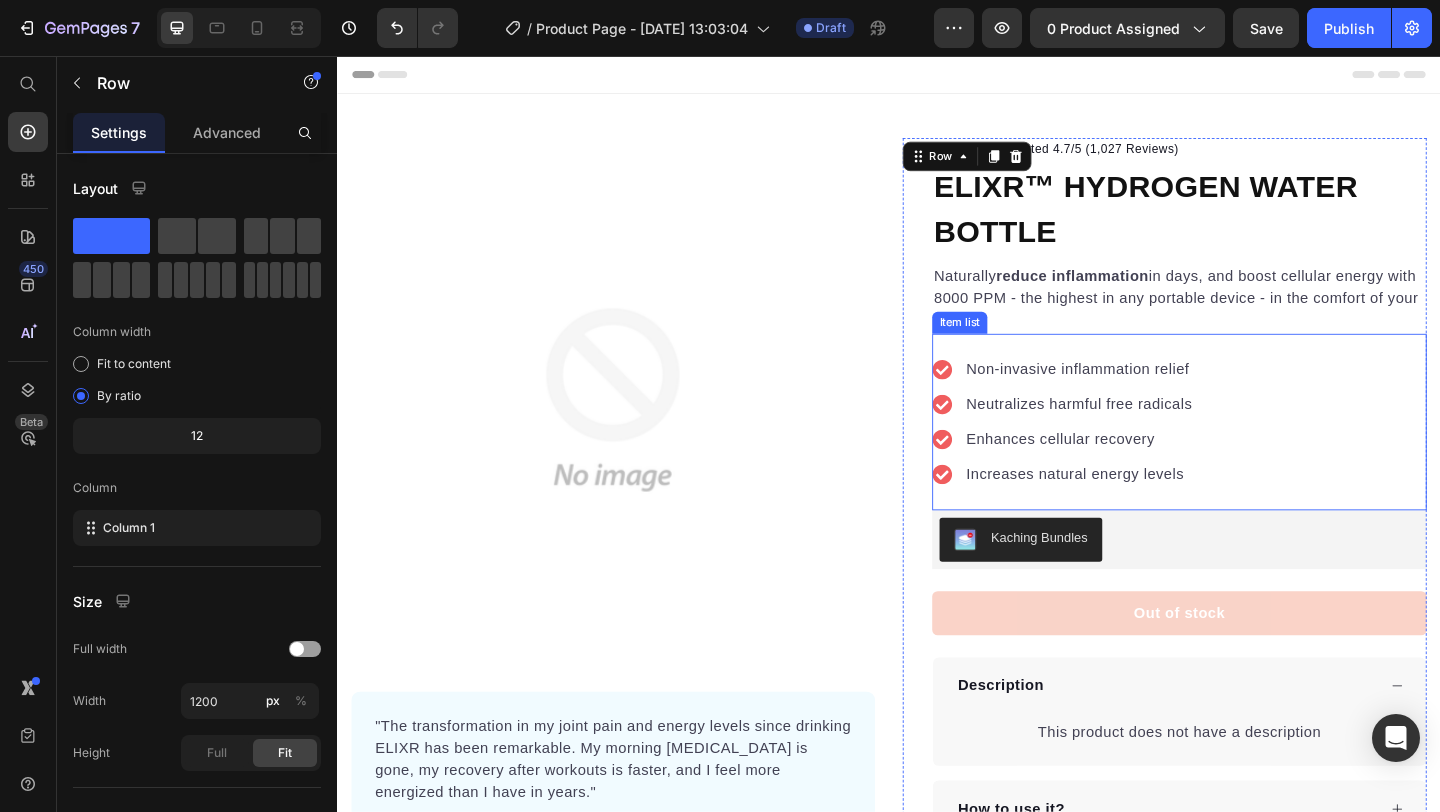 click on "Non-invasive inflammation relief" at bounding box center [1144, 397] 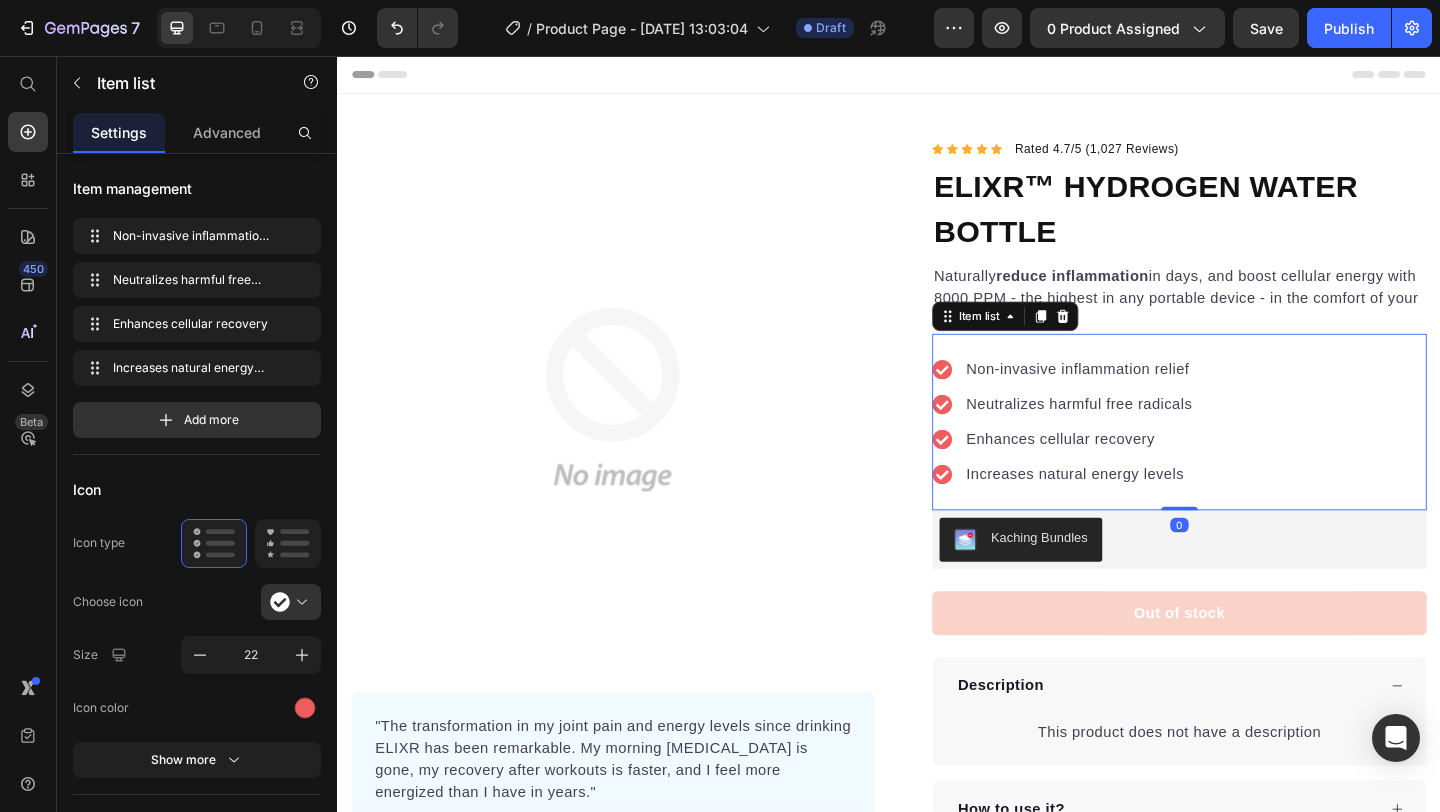 click 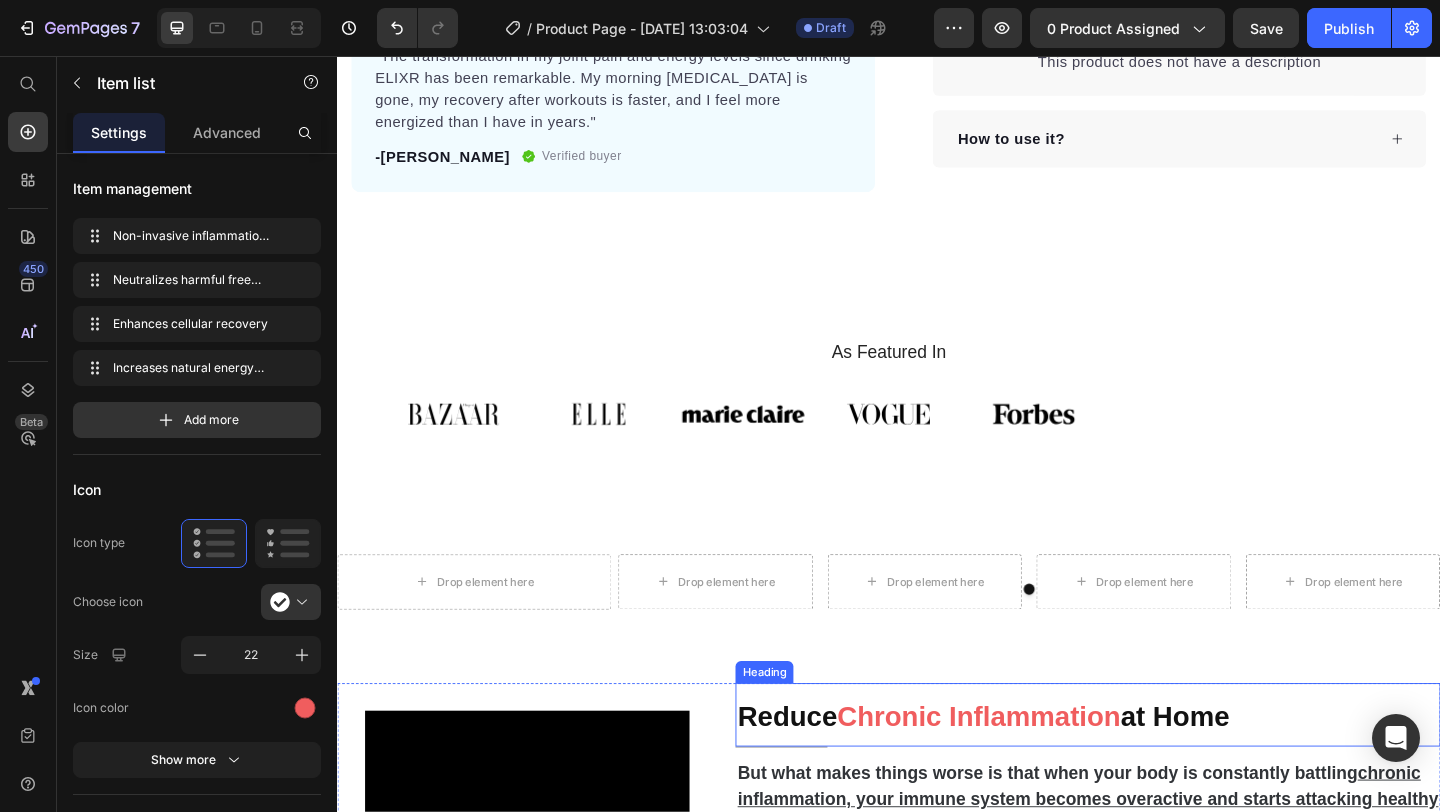 scroll, scrollTop: 0, scrollLeft: 0, axis: both 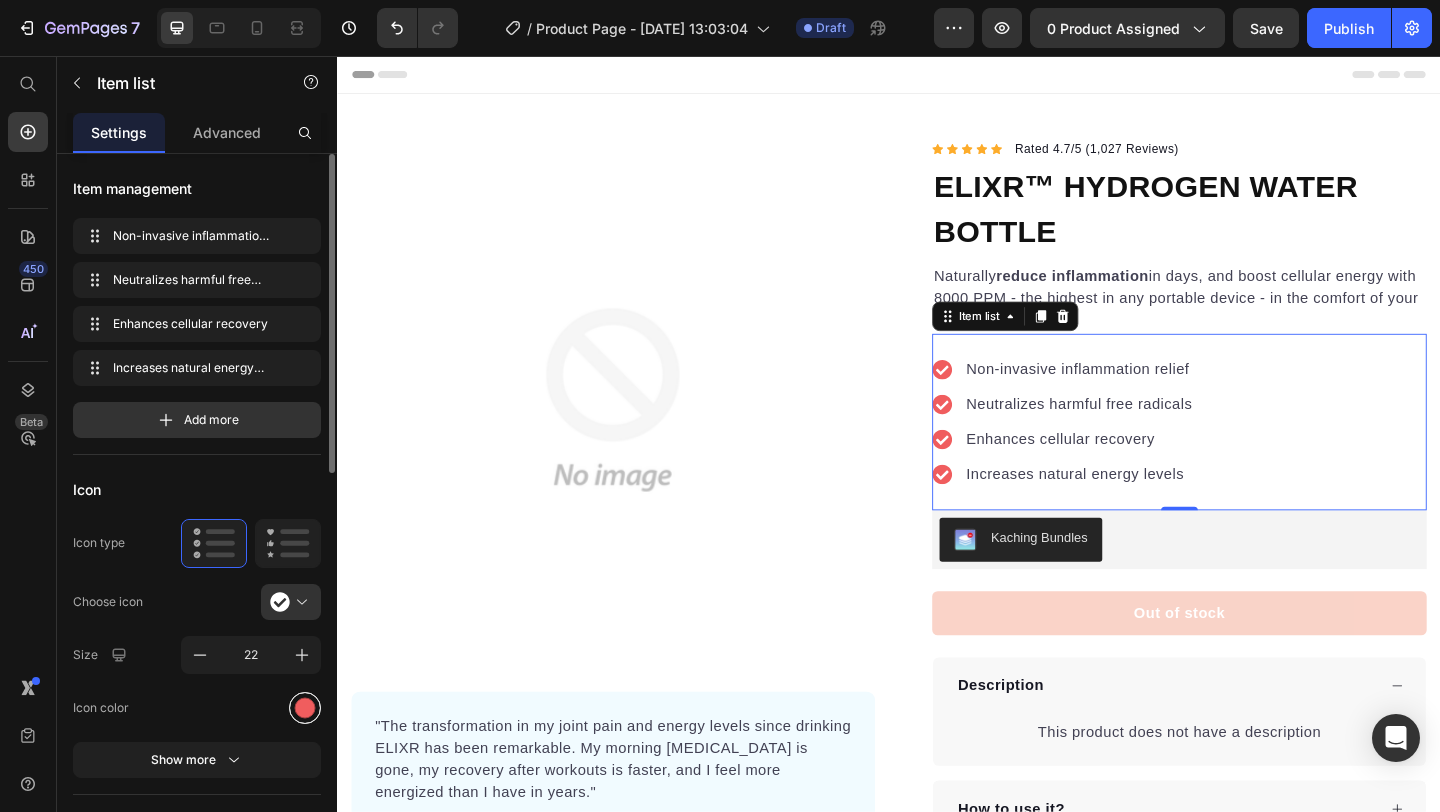 click at bounding box center [305, 708] 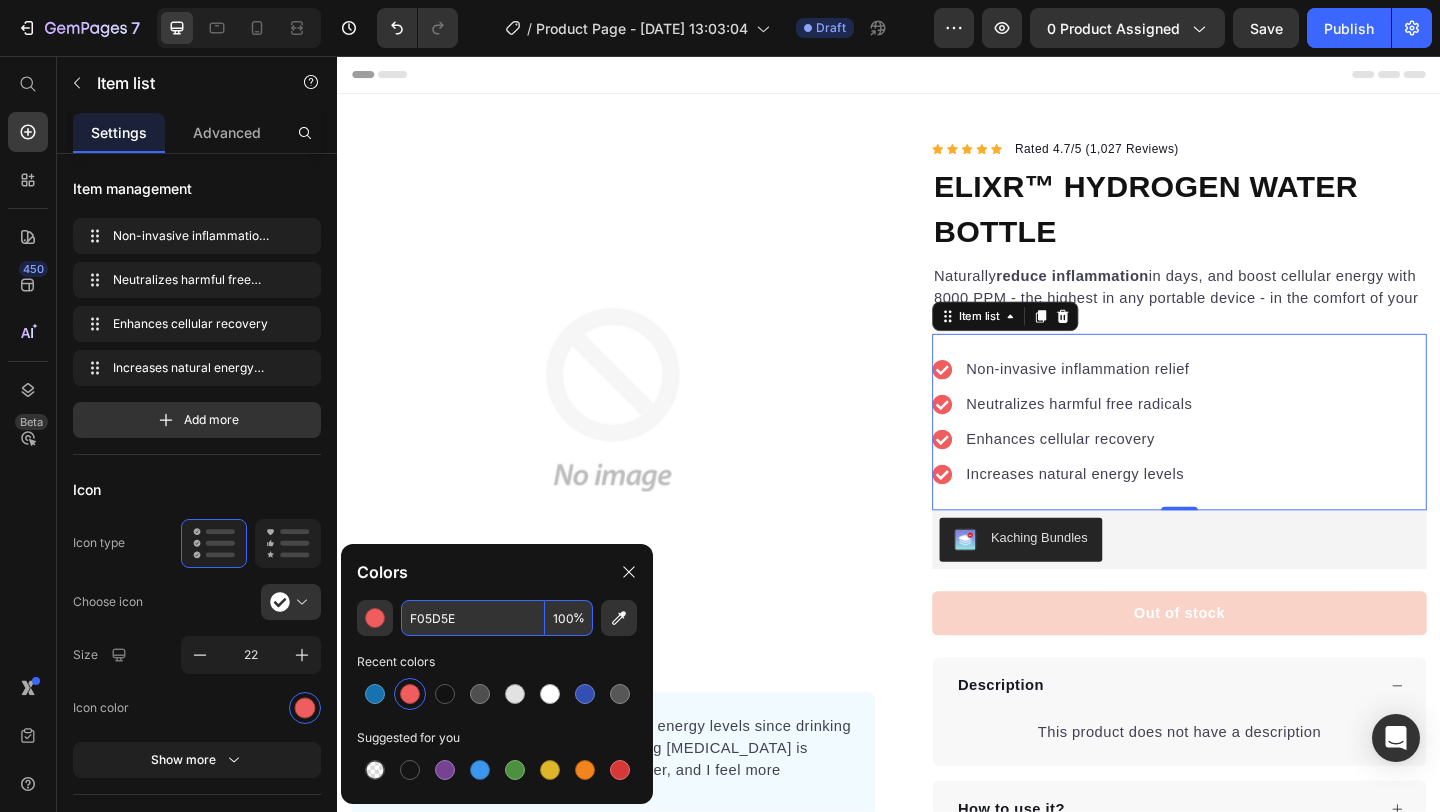 click on "F05D5E" at bounding box center (473, 618) 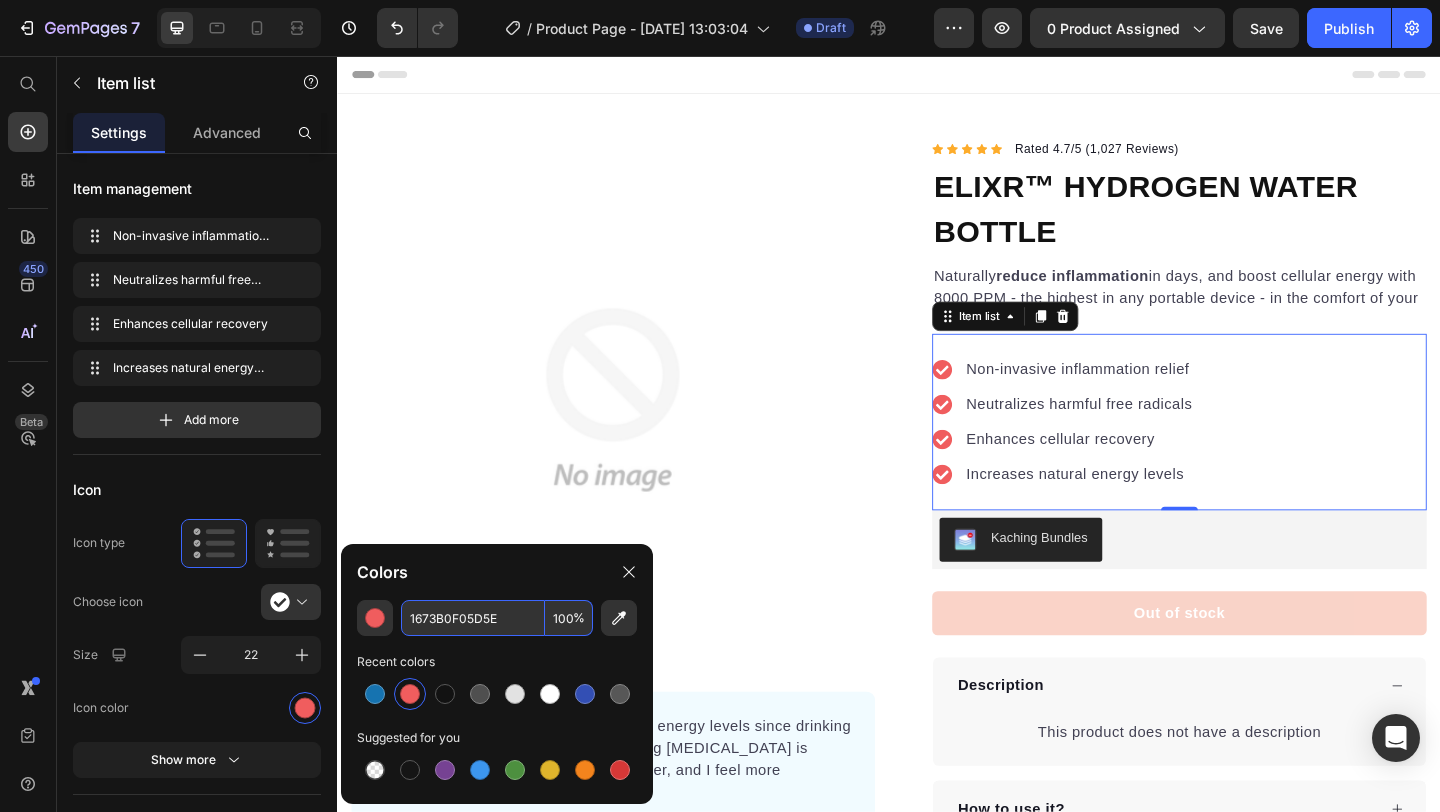 paste 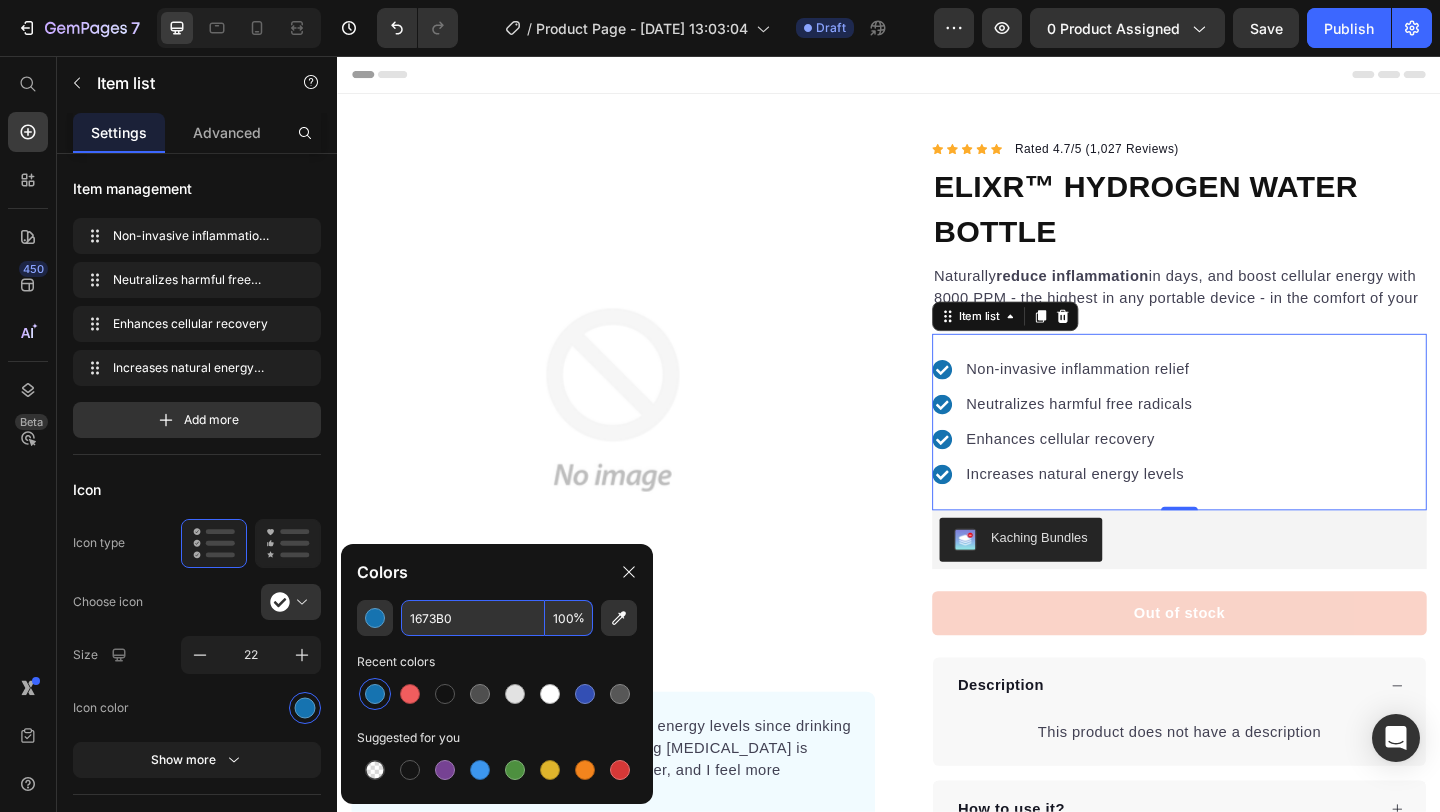 type on "1673B0" 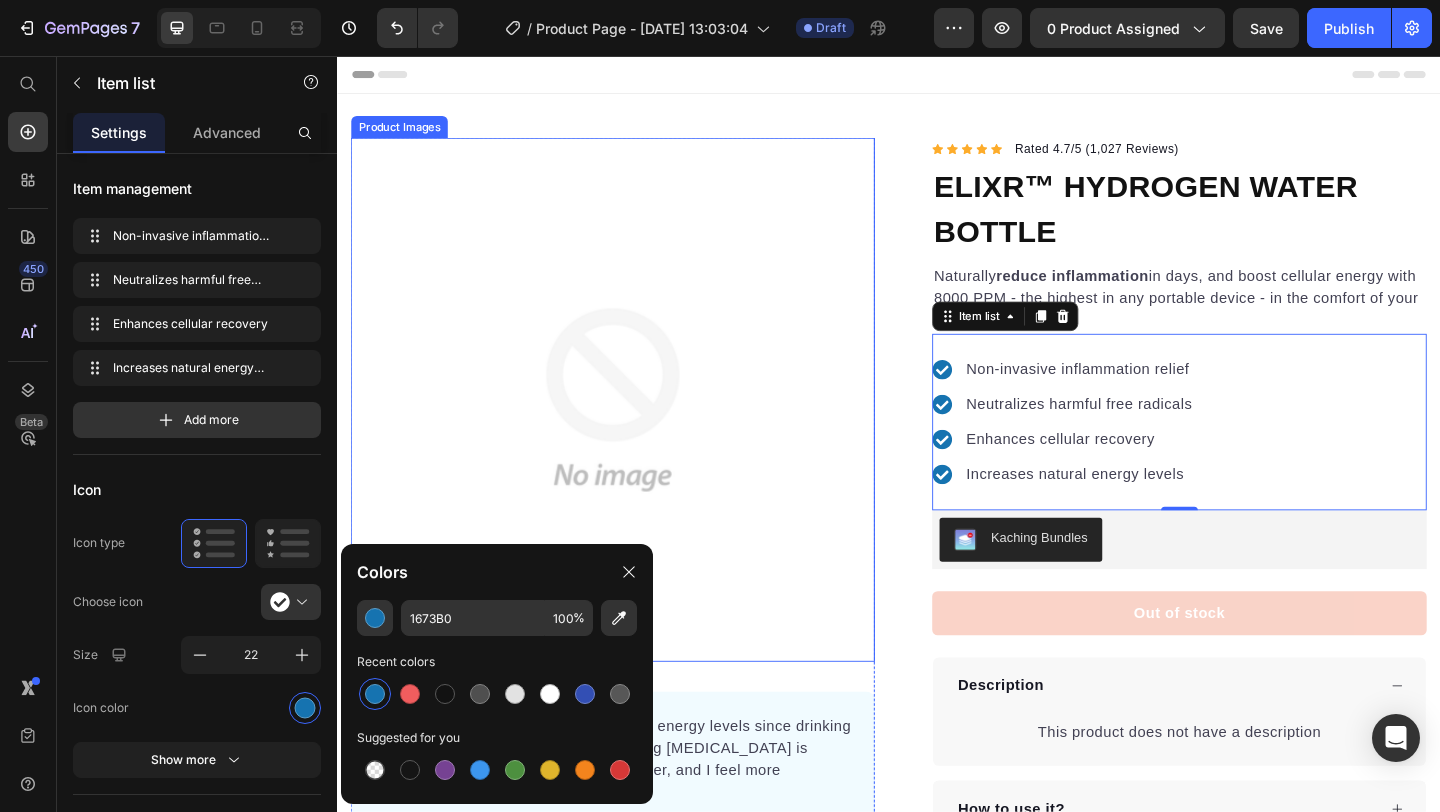 click at bounding box center [637, 430] 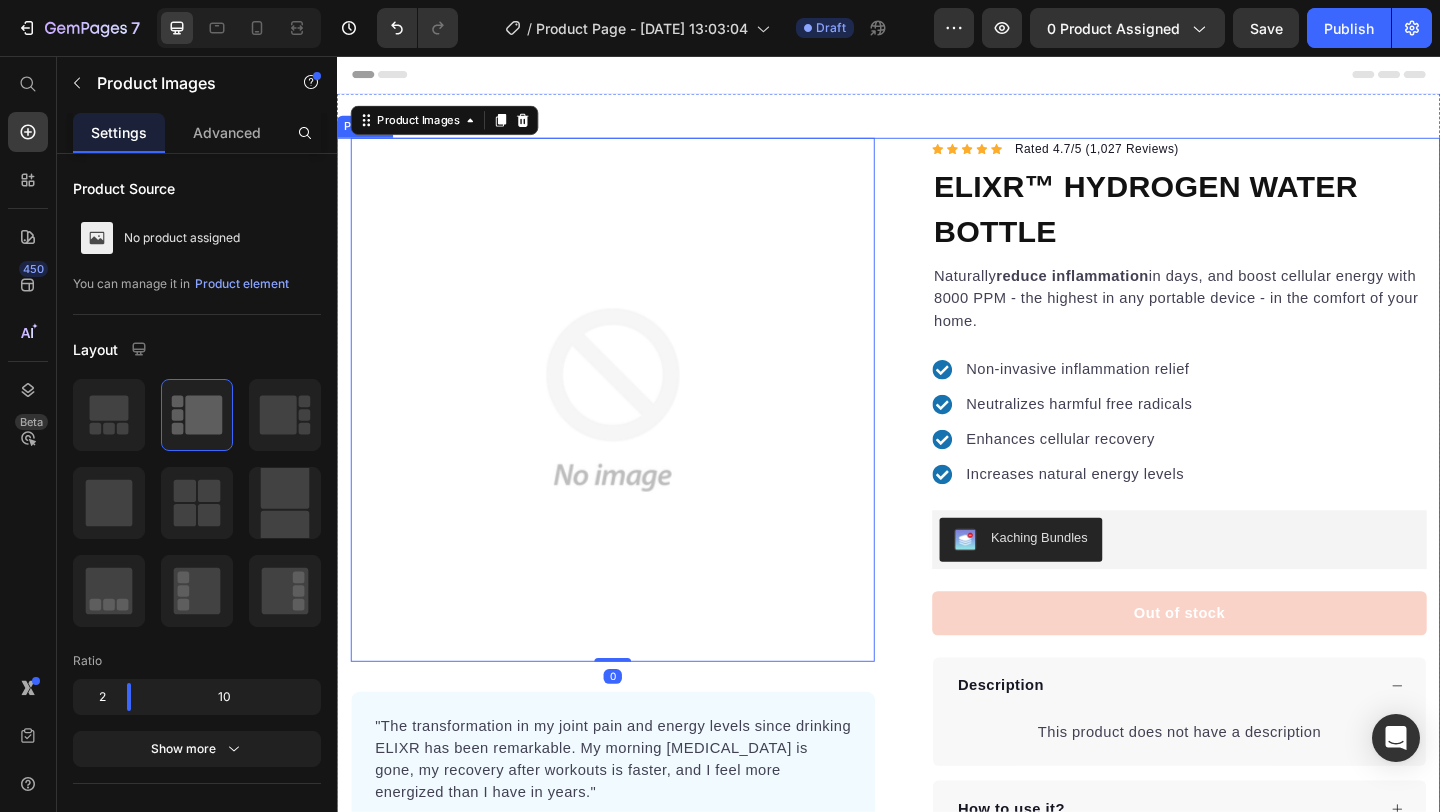 click on "Product Images   0 "The transformation in my joint pain and energy levels since drinking ELIXR has been remarkable. My morning [MEDICAL_DATA] is gone, my recovery after workouts is faster, and I feel more energized than I have in years." Text block -[PERSON_NAME] Text block
Verified buyer Item list Row Row "My dog absolutely loves this food! It's clear that the taste and quality are top-notch."  -Daisy Text block Row Row Icon Icon Icon Icon Icon Icon List Hoz Rated 4.7/5 (1,027 Reviews) Text block Row ELIXR™ HYDROGEN WATER BOTTLE Product Title Naturally  reduce inflammation  in days, and boost cellular energy with 8000 PPM - the highest in any portable device - in the comfort of your home. Text block Non-invasive inflammation relief Neutralizes harmful free radicals Enhances cellular recovery Increases natural energy levels Item list Kaching Bundles Kaching Bundles Out of stock Product Cart Button Perfect for sensitive tummies Supercharge immunity System Bursting with protein, vitamins, and minerals" at bounding box center [937, 539] 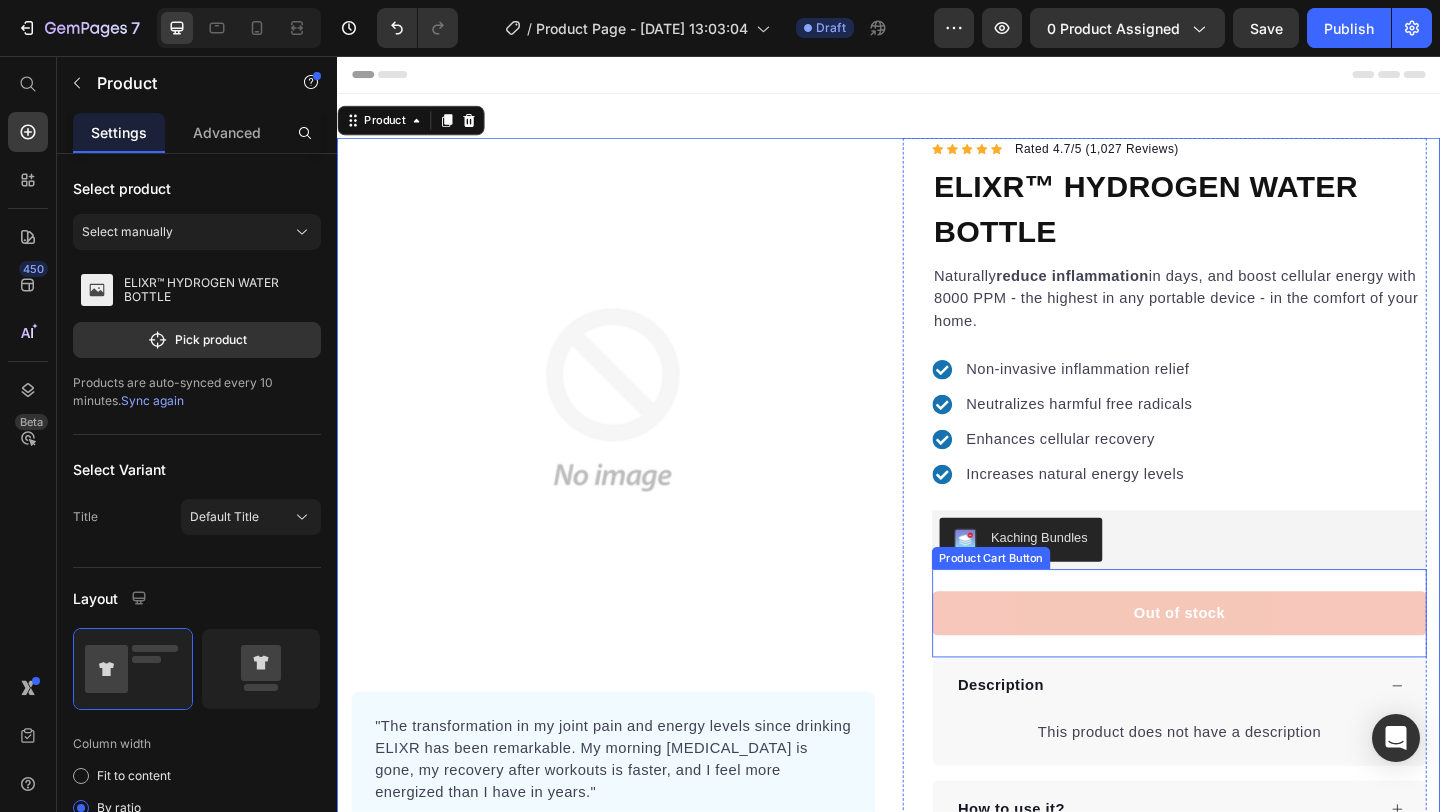 click on "Out of stock" at bounding box center (1253, 662) 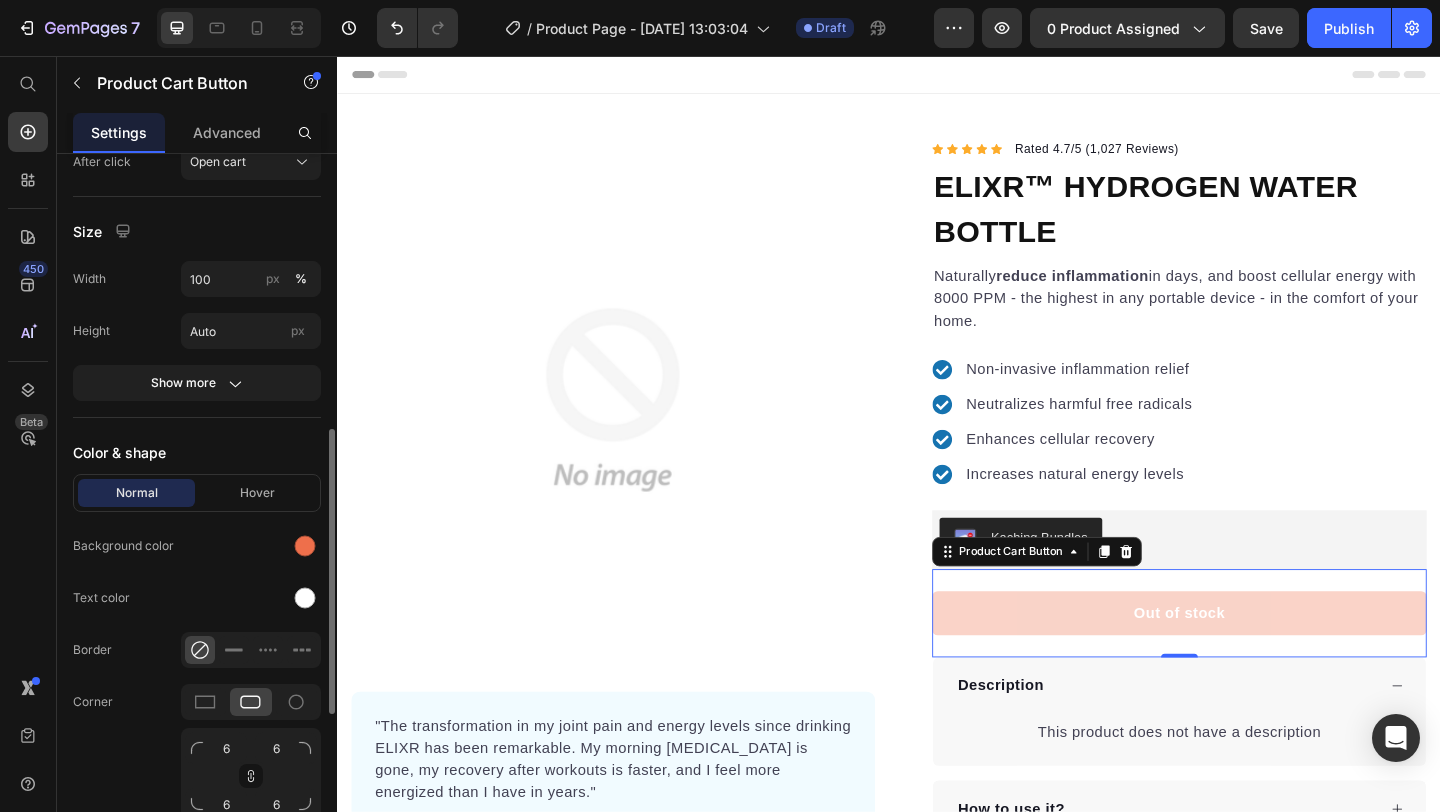 scroll, scrollTop: 727, scrollLeft: 0, axis: vertical 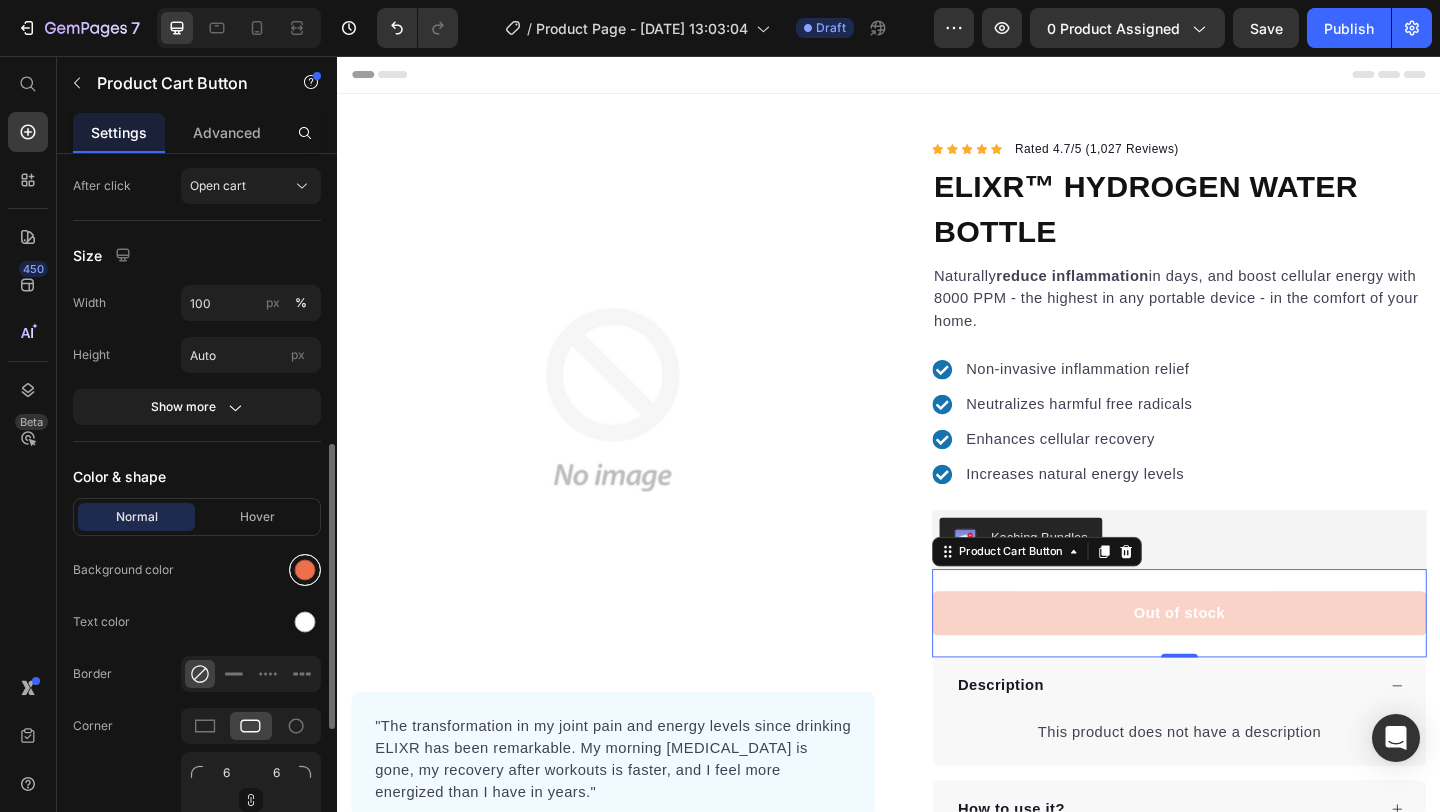 click at bounding box center (305, 570) 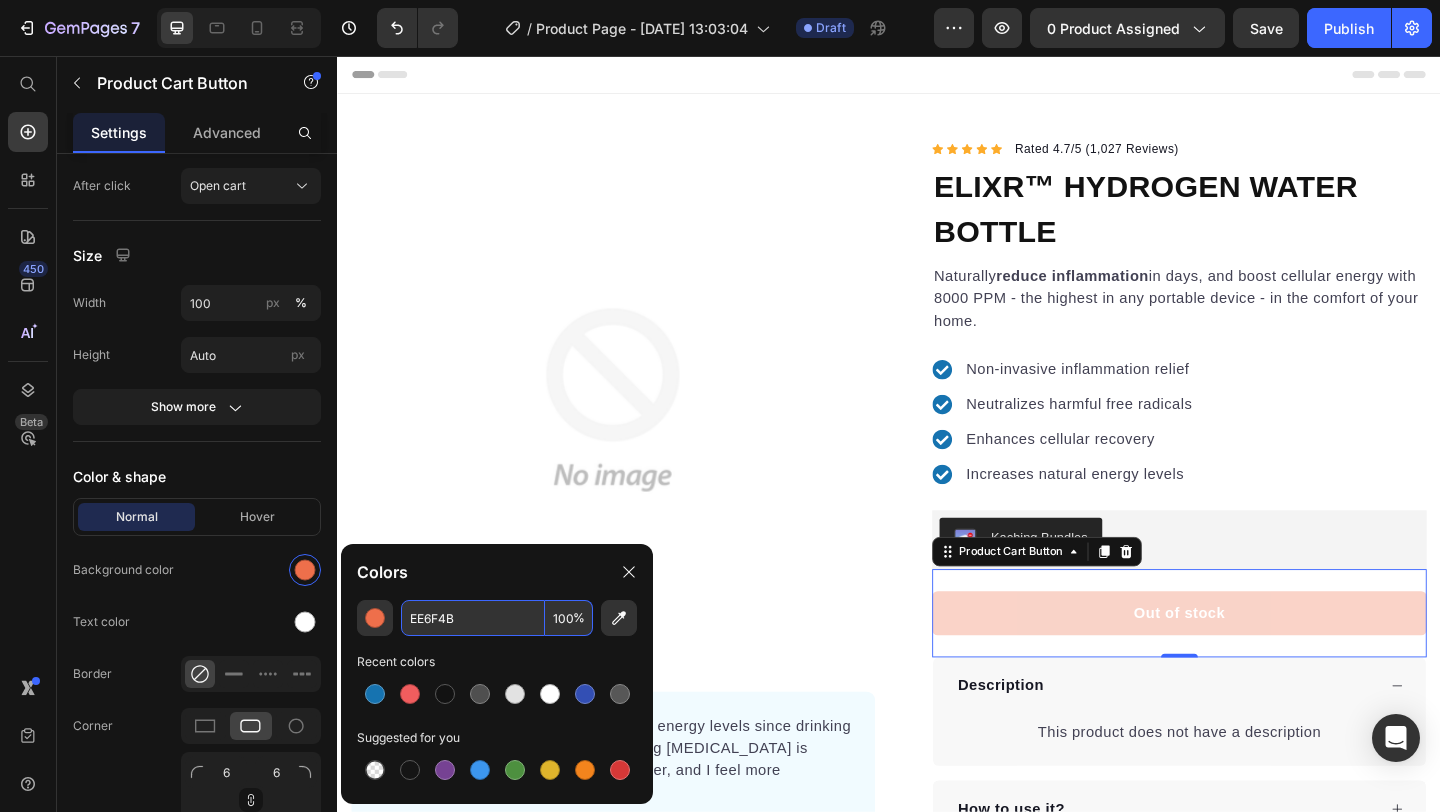 click on "EE6F4B" at bounding box center (473, 618) 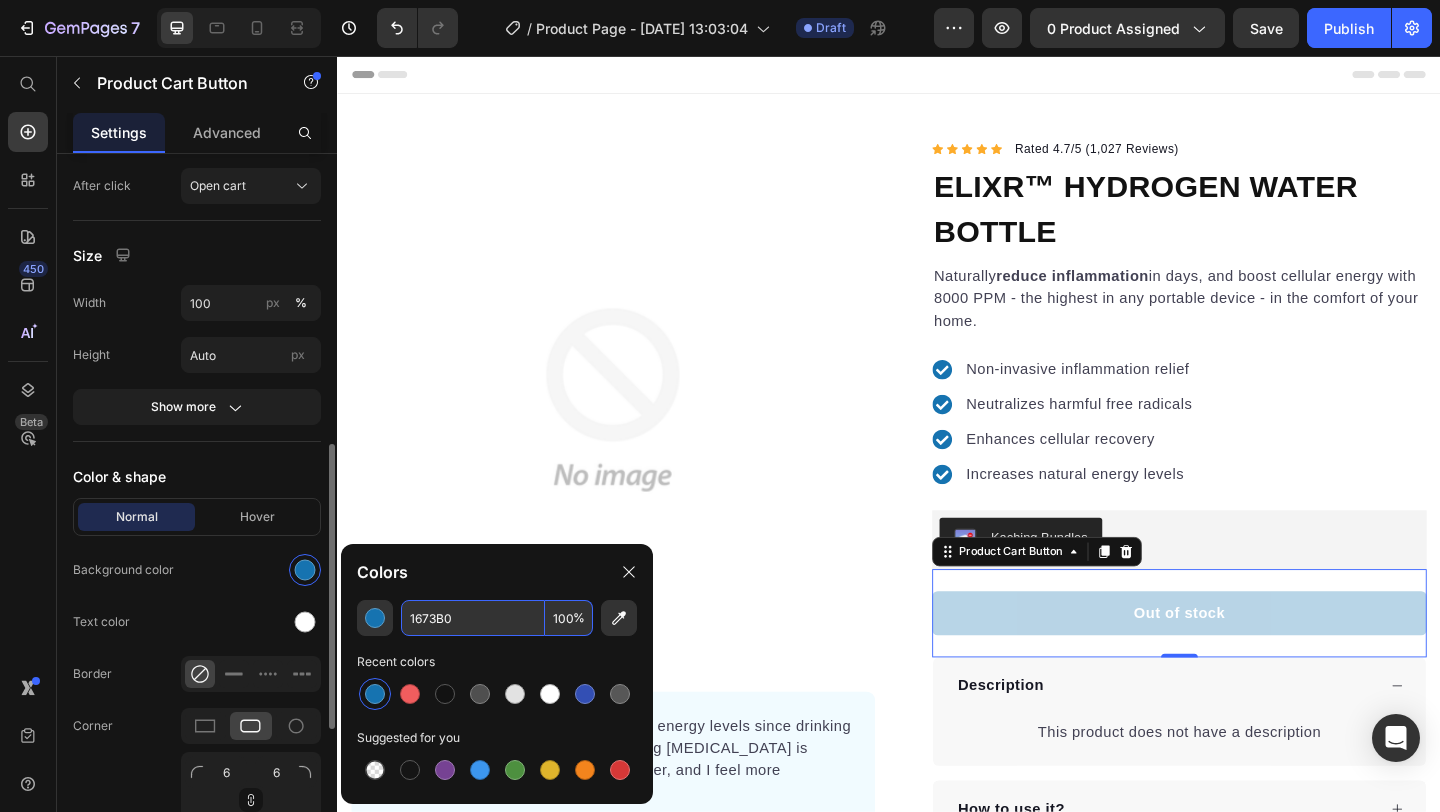 type on "1673B0" 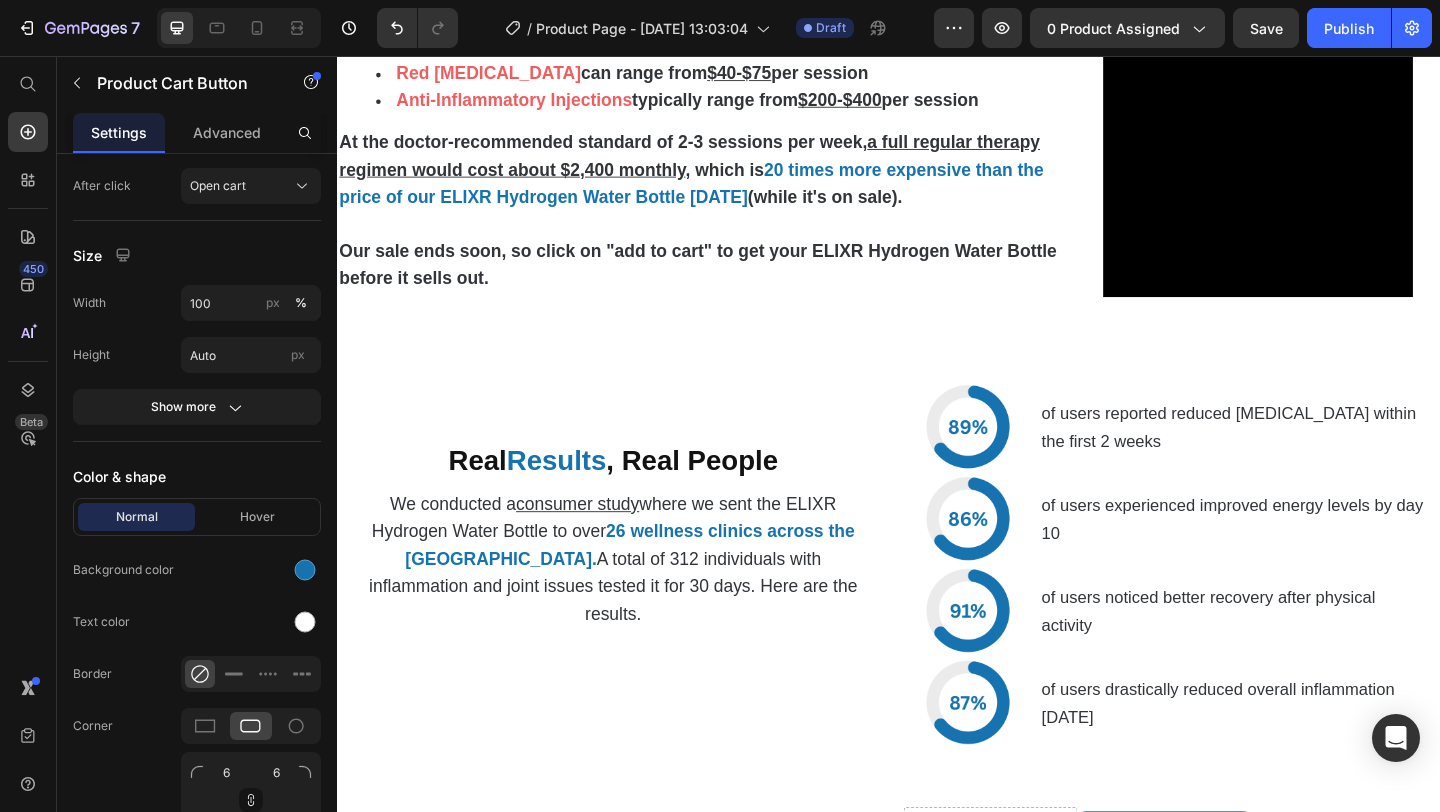 scroll, scrollTop: 4385, scrollLeft: 0, axis: vertical 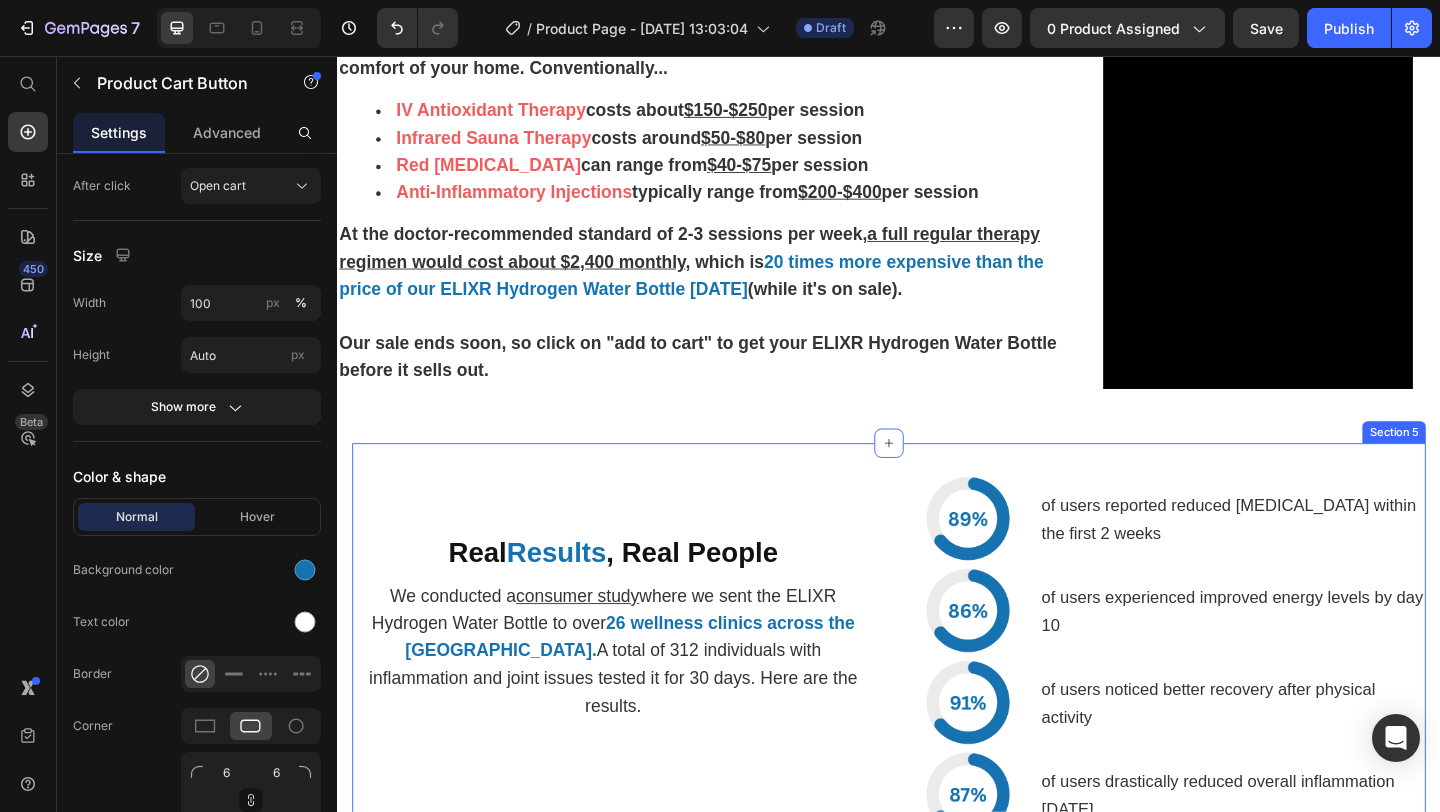 click on "Real  Results , Real People Heading We conducted a  consumer study  where we sent the ELIXR Hydrogen Water Bottle to over  26 wellness clinics across the US.  A total of 312 individuals with inflammation and joint issues tested it for 30 days. Here are the results. Text Block Image of users reported reduced joint stiffness within the first 2 weeks Text Block Row Image of users experienced improved energy levels by day 10 Text Block Row Image of users noticed better recovery after physical activity Text Block Row Image of users drastically reduced overall inflammation within 3 weeks Text Block Row Section 5" at bounding box center [937, 709] 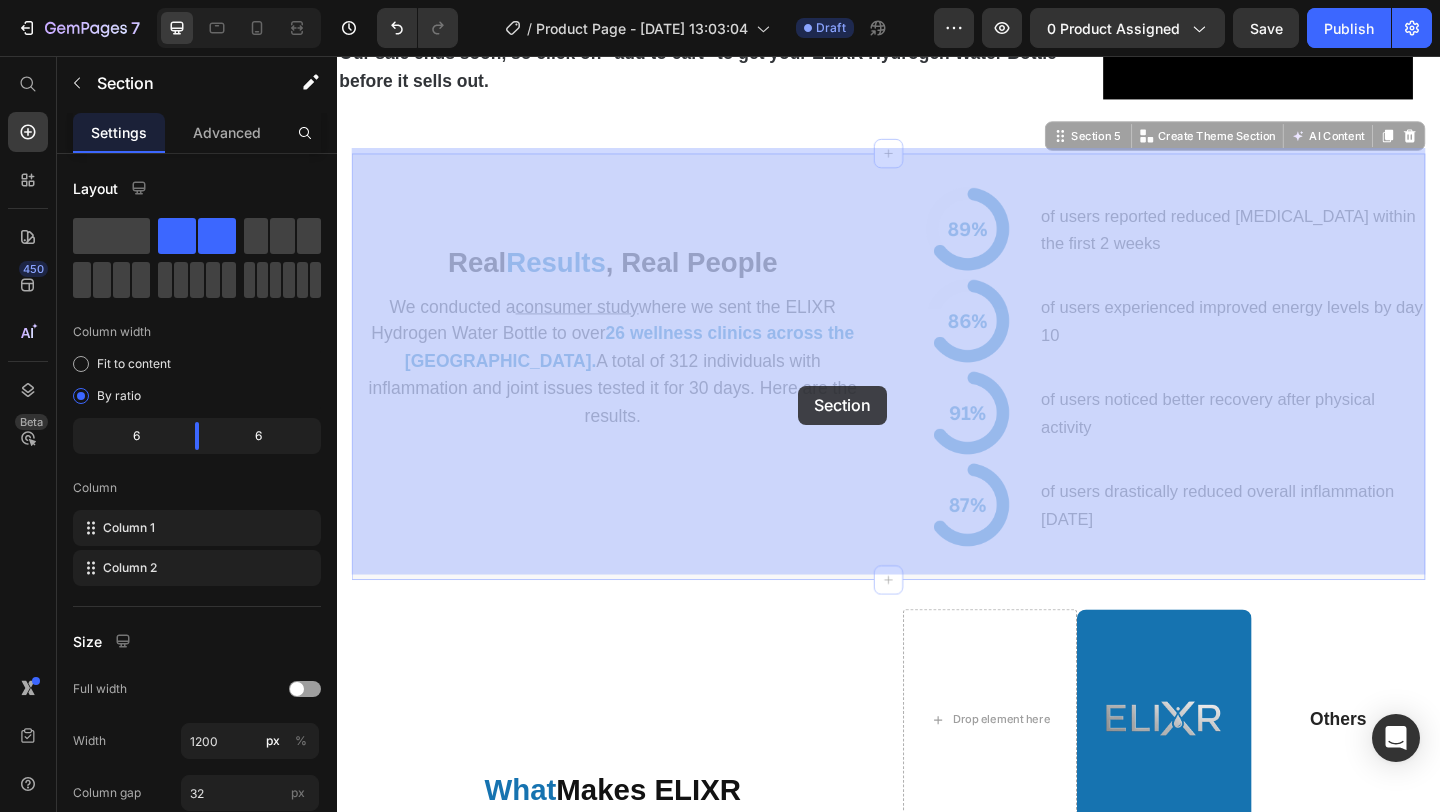 scroll, scrollTop: 4696, scrollLeft: 0, axis: vertical 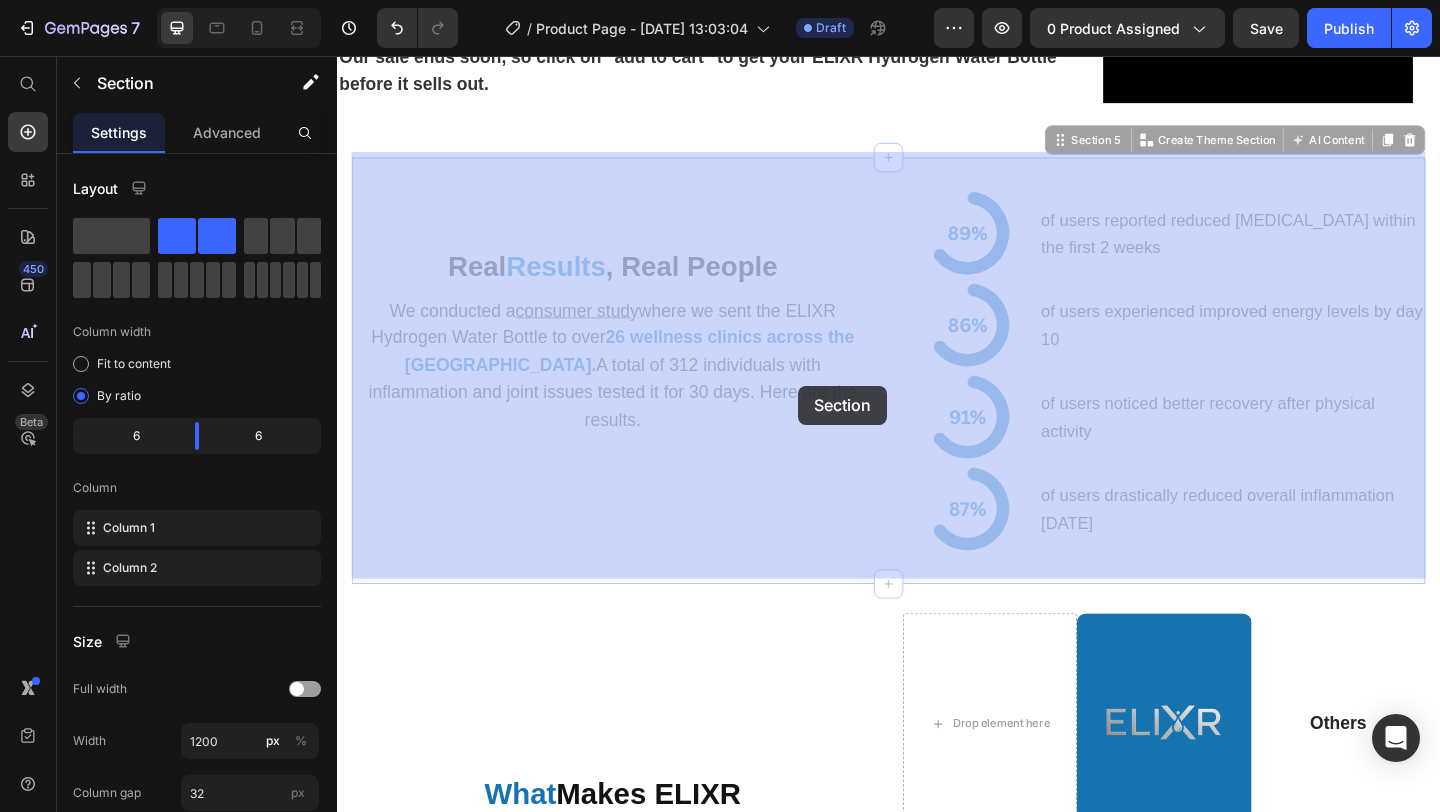 drag, startPoint x: 848, startPoint y: 503, endPoint x: 839, endPoint y: 415, distance: 88.45903 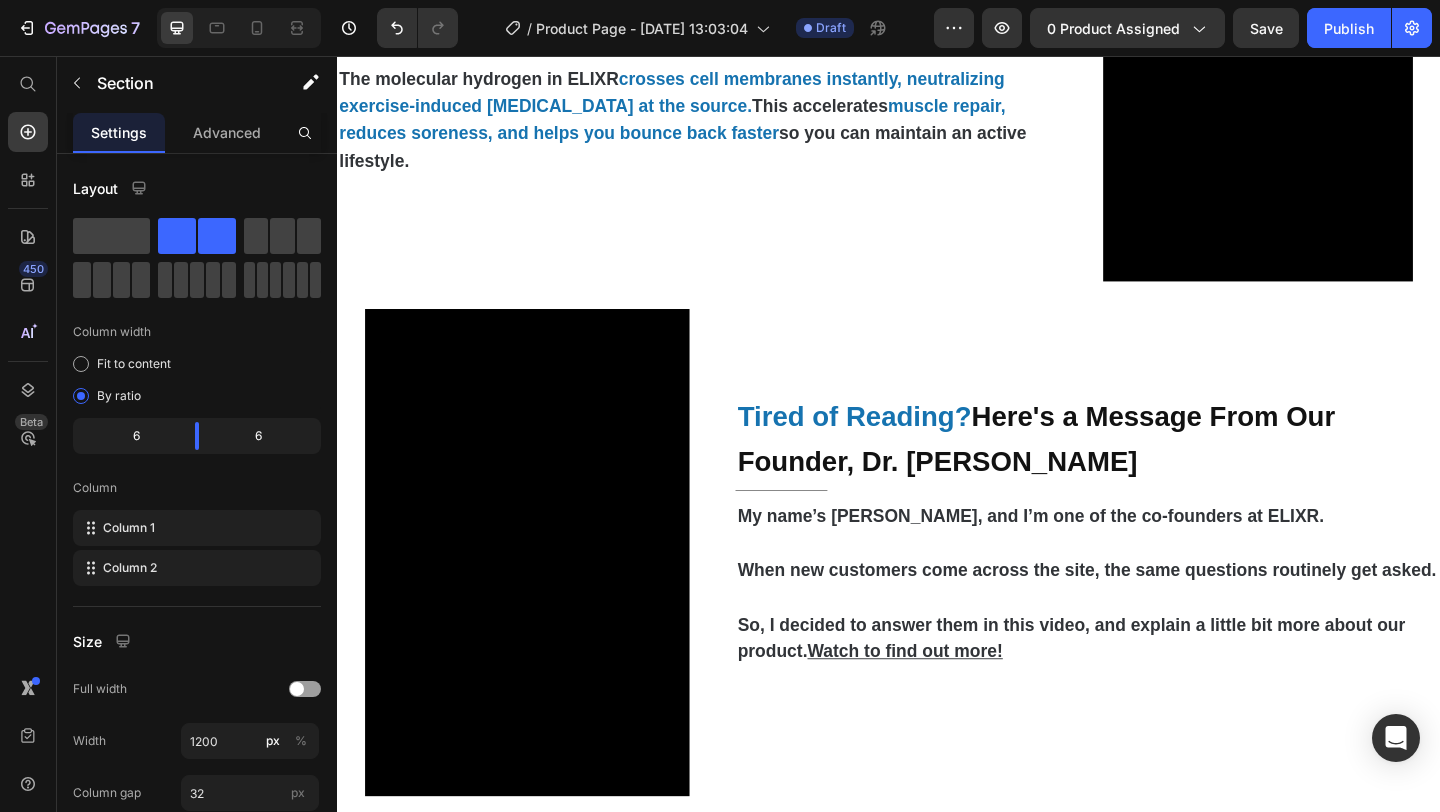 scroll, scrollTop: 3421, scrollLeft: 0, axis: vertical 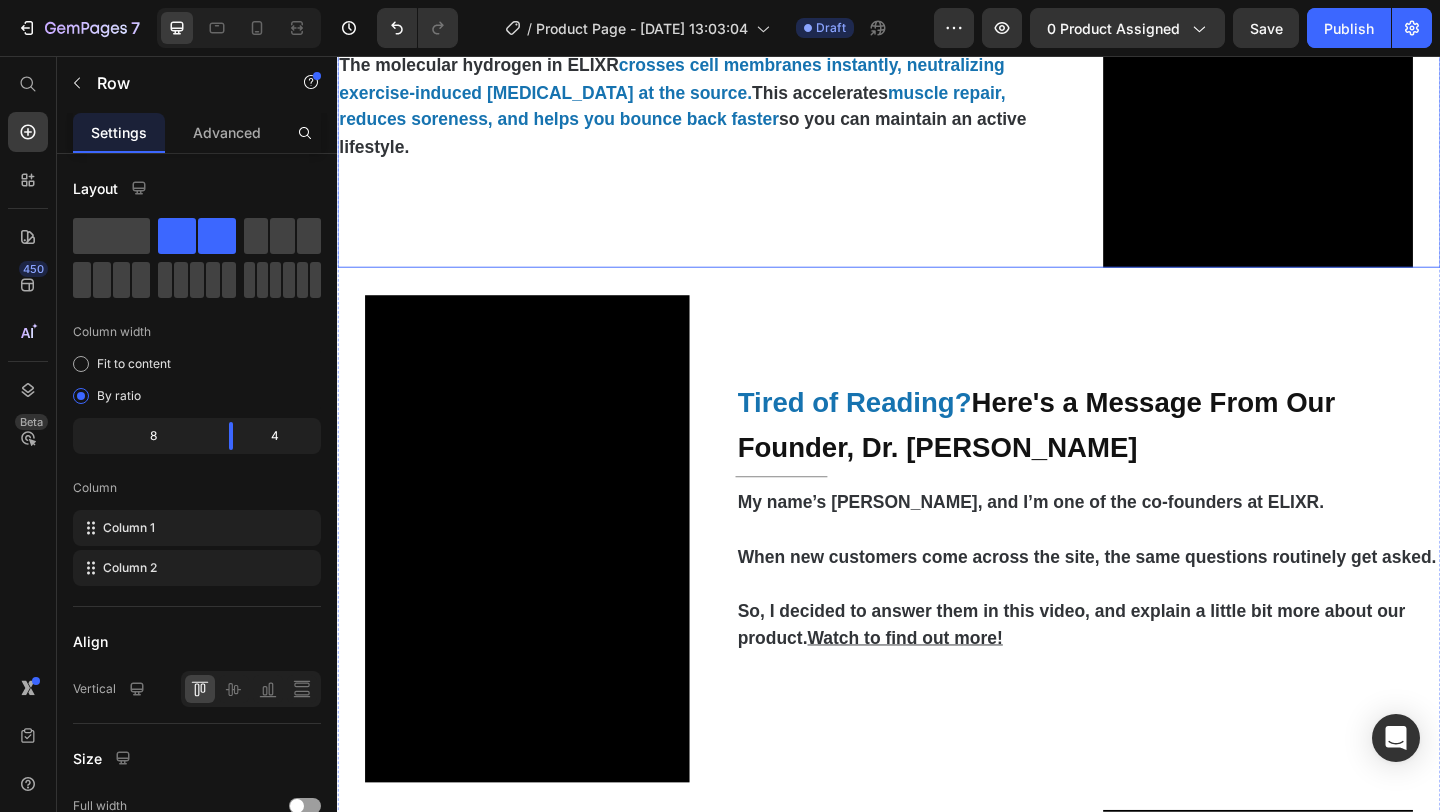 click on "Enhance  Recovery & Athletic  Performance Heading                Title Line After physical activity,  your muscles accumulate lactic acid and inflammatory byproducts that slow recovery and cause soreness.  Traditional recovery methods only address the symptoms,  not the underlying cellular damage that prolongs healing time.   The molecular hydrogen in ELIXR  crosses cell membranes instantly, neutralizing exercise-induced oxidative stress at the source.  This accelerates  muscle repair, reduces soreness, and helps you bounce back faster  so you can maintain an active lifestyle. Text Block" at bounding box center (734, 18) 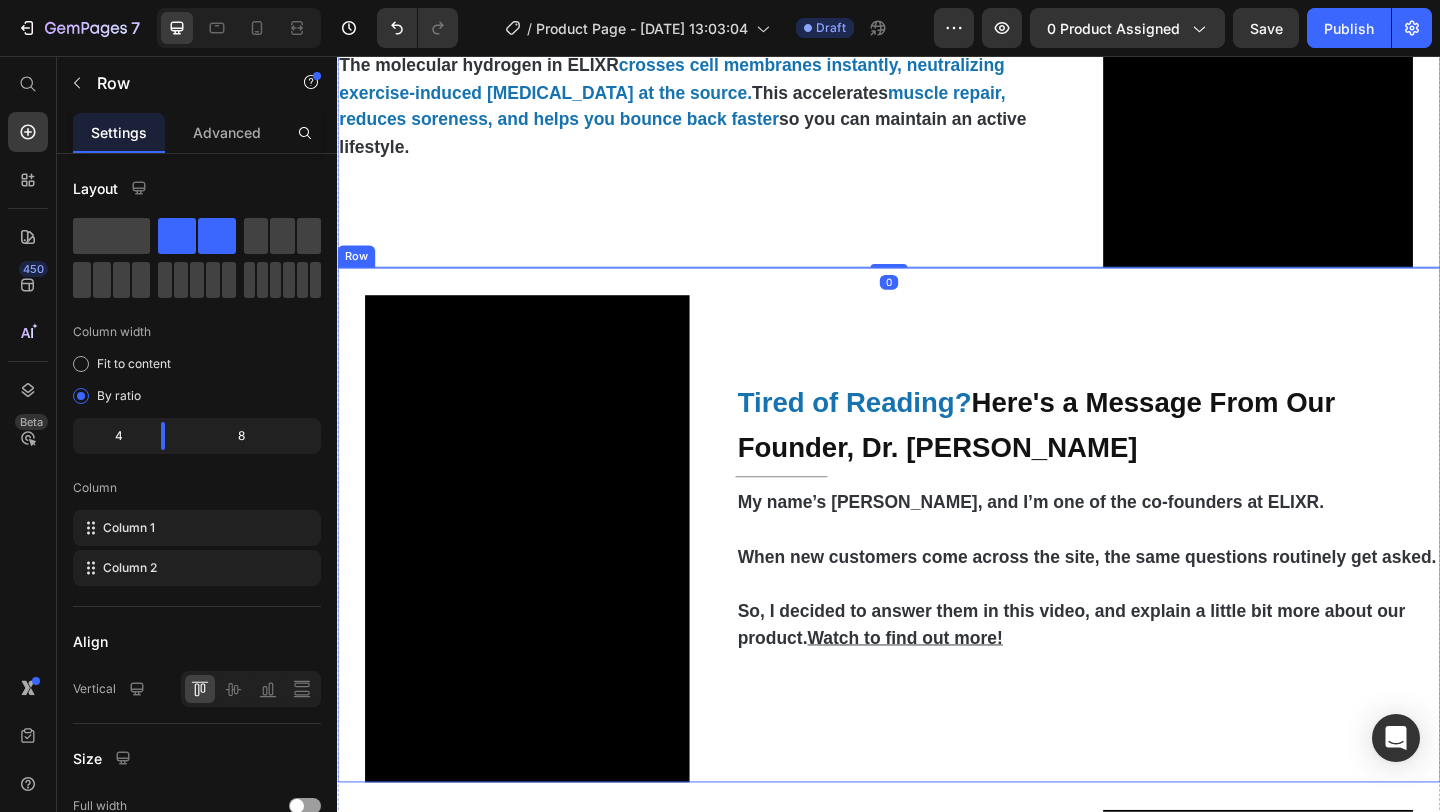 click on "Tired of Reading?  Here's a Message From Our Founder, Dr. Michael Harrison Heading                Title Line My name’s Michael, and I’m one of the co-founders at ELIXR. When new customers come across the site, the same questions routinely get asked. So, I decided to answer them in this video, and explain a little bit more about our product.  Watch to find out more! Text Block" at bounding box center [1153, 566] 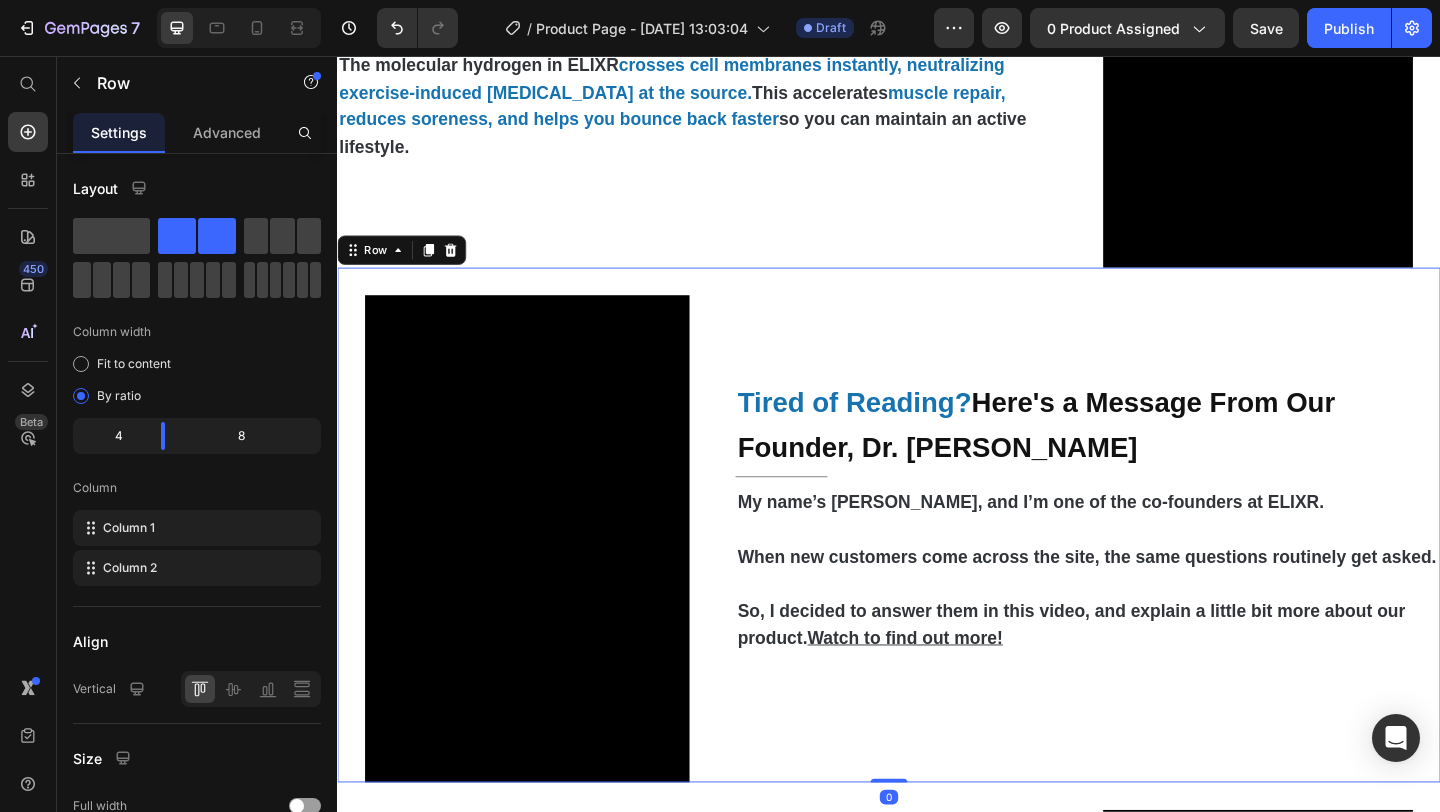 click on "Tired of Reading?  Here's a Message From Our Founder, Dr. Michael Harrison Heading                Title Line My name’s Michael, and I’m one of the co-founders at ELIXR. When new customers come across the site, the same questions routinely get asked. So, I decided to answer them in this video, and explain a little bit more about our product.  Watch to find out more! Text Block" at bounding box center (1153, 566) 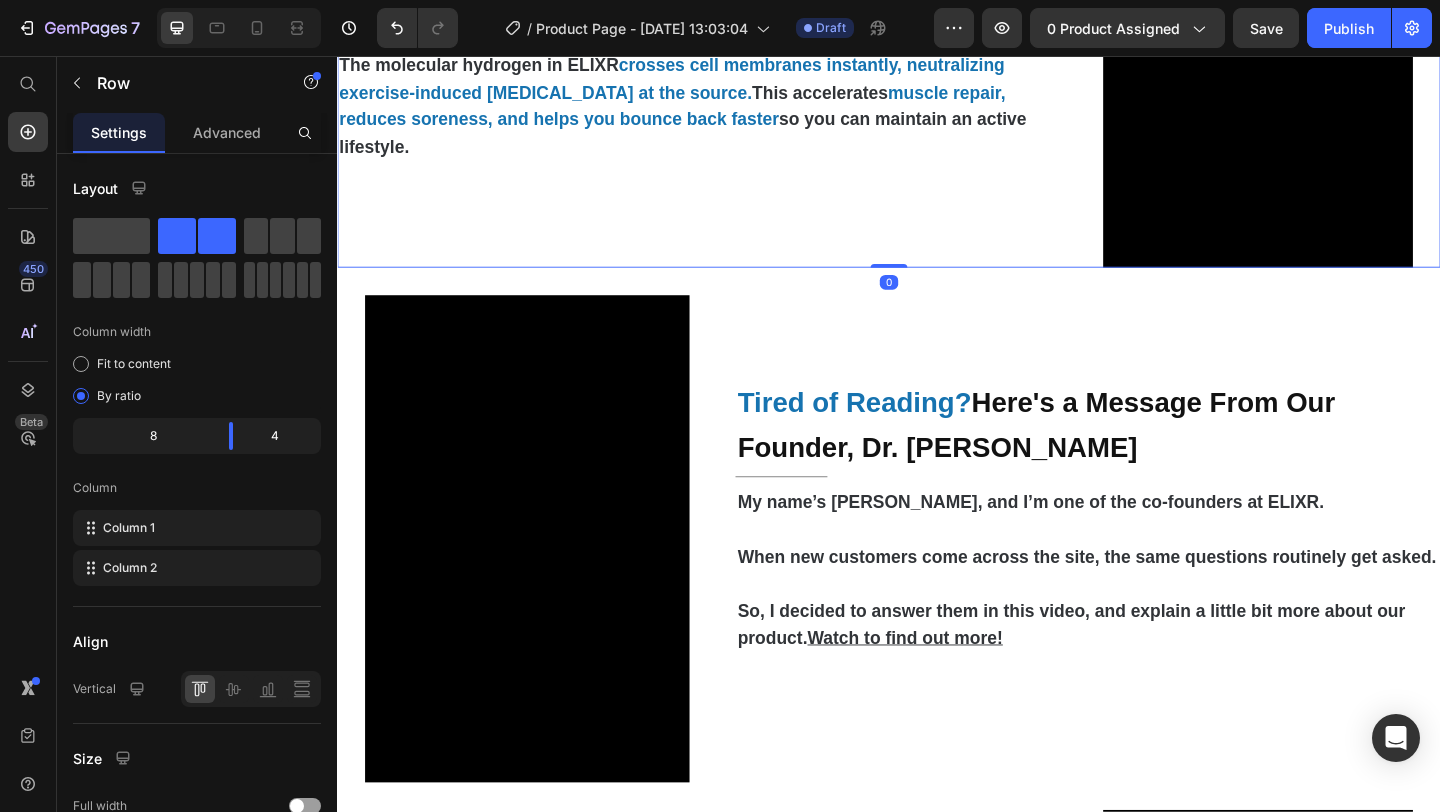 click on "Enhance  Recovery & Athletic  Performance Heading                Title Line After physical activity,  your muscles accumulate lactic acid and inflammatory byproducts that slow recovery and cause soreness.  Traditional recovery methods only address the symptoms,  not the underlying cellular damage that prolongs healing time.   The molecular hydrogen in ELIXR  crosses cell membranes instantly, neutralizing exercise-induced oxidative stress at the source.  This accelerates  muscle repair, reduces soreness, and helps you bounce back faster  so you can maintain an active lifestyle. Text Block" at bounding box center [734, 18] 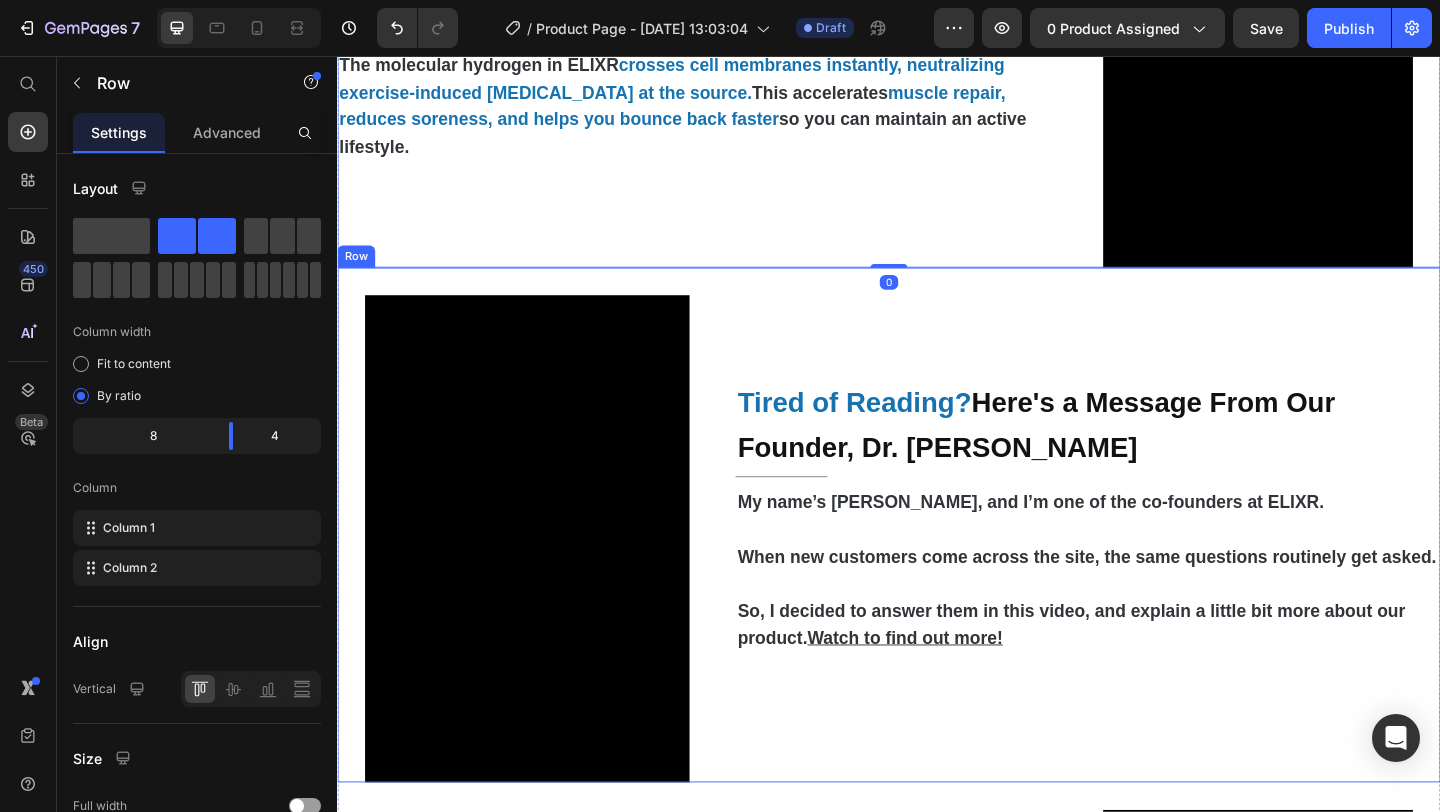 click on "Tired of Reading?  Here's a Message From Our Founder, Dr. Michael Harrison Heading                Title Line My name’s Michael, and I’m one of the co-founders at ELIXR. When new customers come across the site, the same questions routinely get asked. So, I decided to answer them in this video, and explain a little bit more about our product.  Watch to find out more! Text Block" at bounding box center [1153, 566] 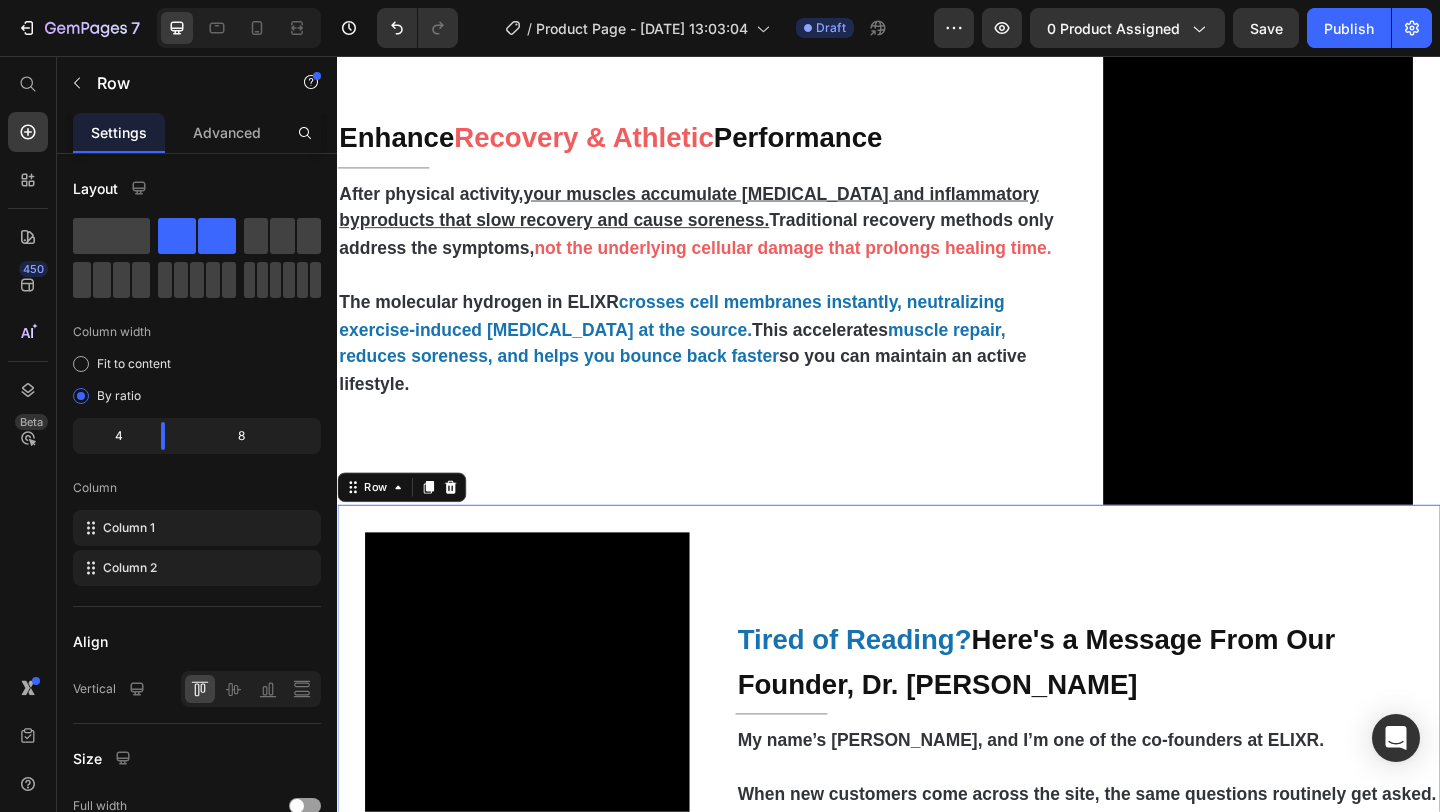 scroll, scrollTop: 2827, scrollLeft: 0, axis: vertical 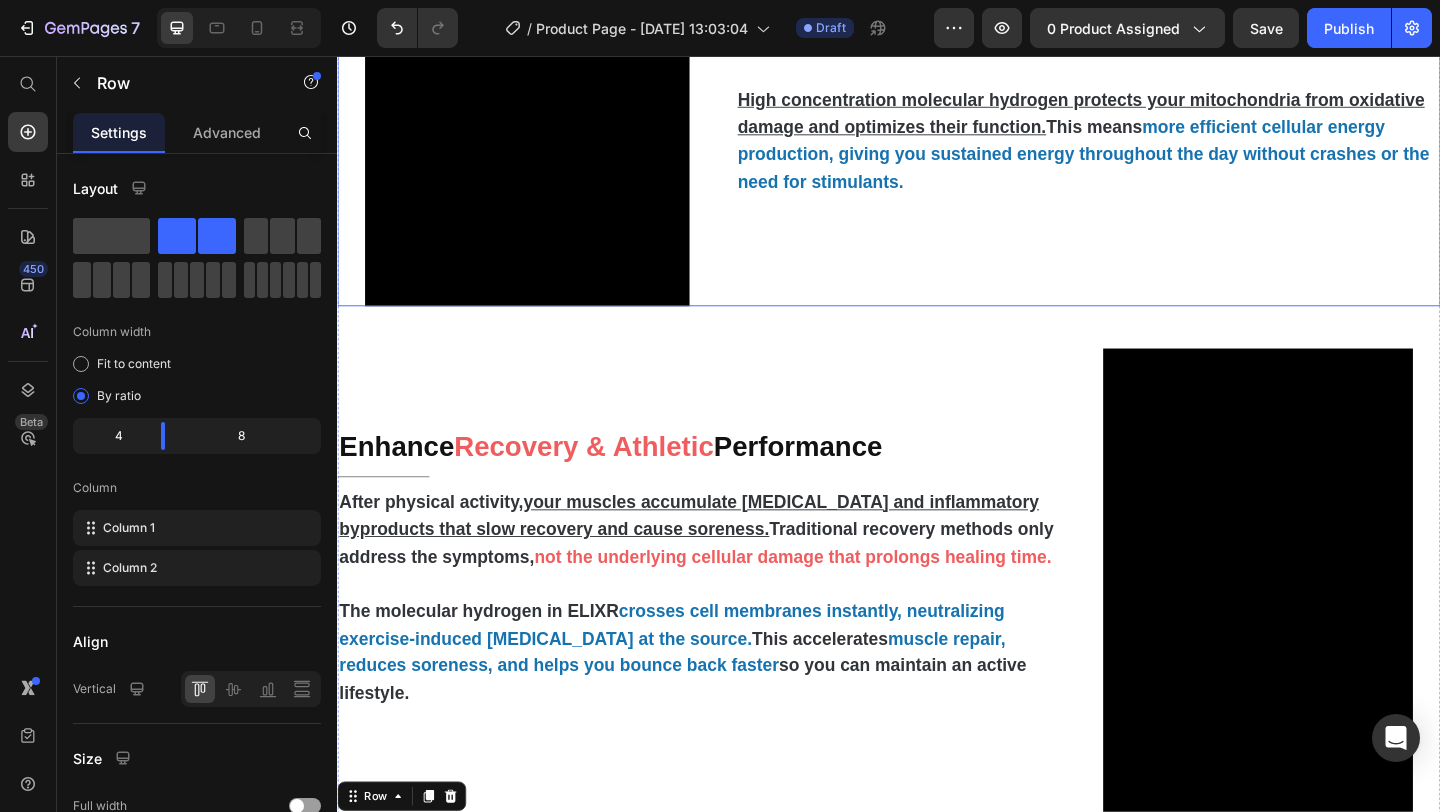 click on "Boost  Natural Energy & Combat  Fatigue Heading                Title Line When your  mitochondria - your cells' power plants - are under constant attack from free radicals, they can't produce energy efficiently.  This leaves you  feeling tired, sluggish, and unable to perform at your best , no matter how much rest you get.   High concentration molecular hydrogen protects your mitochondria from oxidative damage and optimizes their function.  This means  more efficient cellular energy production, giving you sustained energy throughout the day without crashes or the need for stimulants. Text Block" at bounding box center (1153, 48) 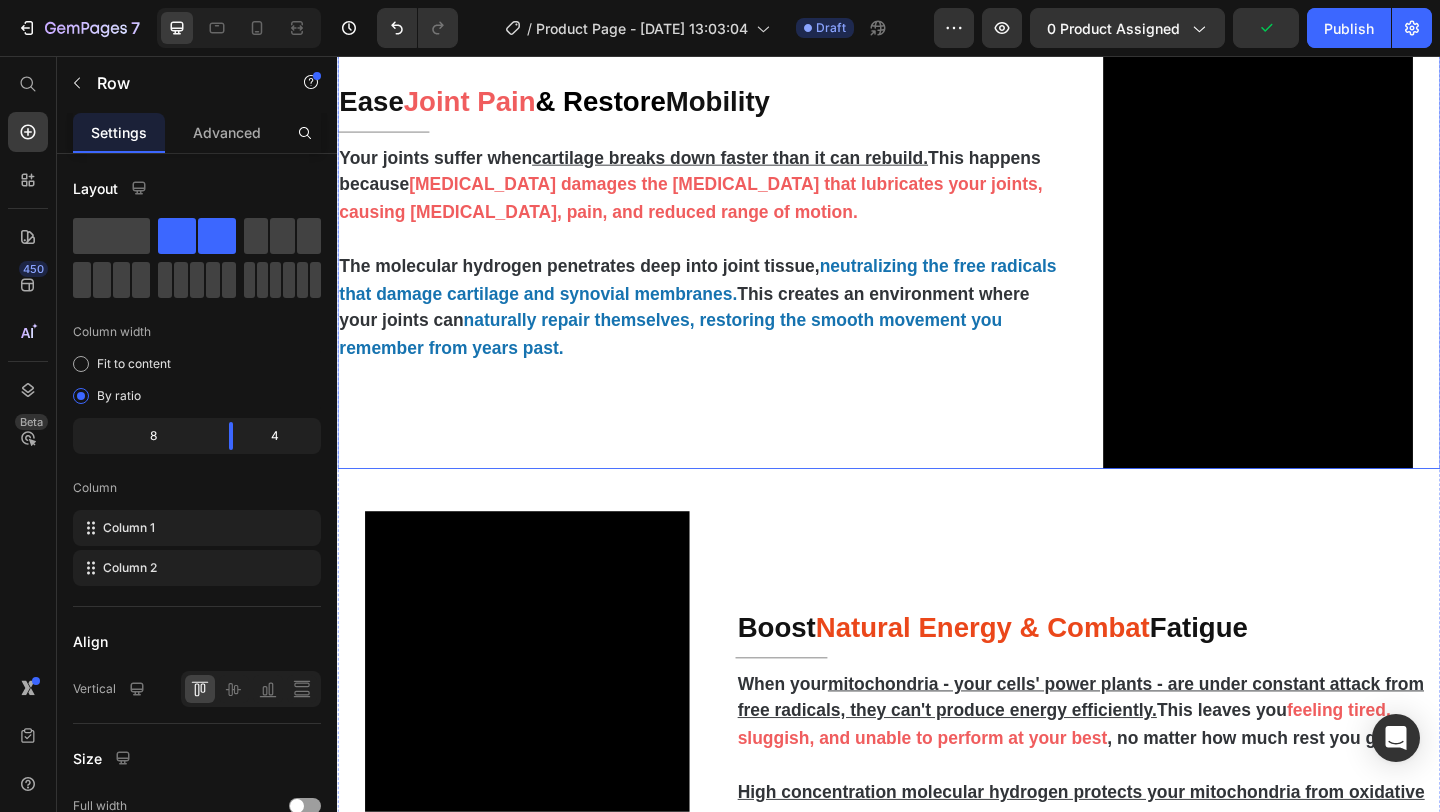 click on "Ease  Joint Pain  & Restore  Mobility Heading                Title Line Your joints suffer when  cartilage breaks down faster than it can rebuild.  This happens because  oxidative stress damages the synovial fluid that lubricates your joints, causing stiffness, pain, and reduced range of motion.   The molecular hydrogen penetrates deep into joint tissue,  neutralizing the free radicals that damage cartilage and synovial membranes.  This creates an environment where your joints can  naturally repair themselves, restoring the smooth movement you remember from years past. Text Block" at bounding box center [734, 237] 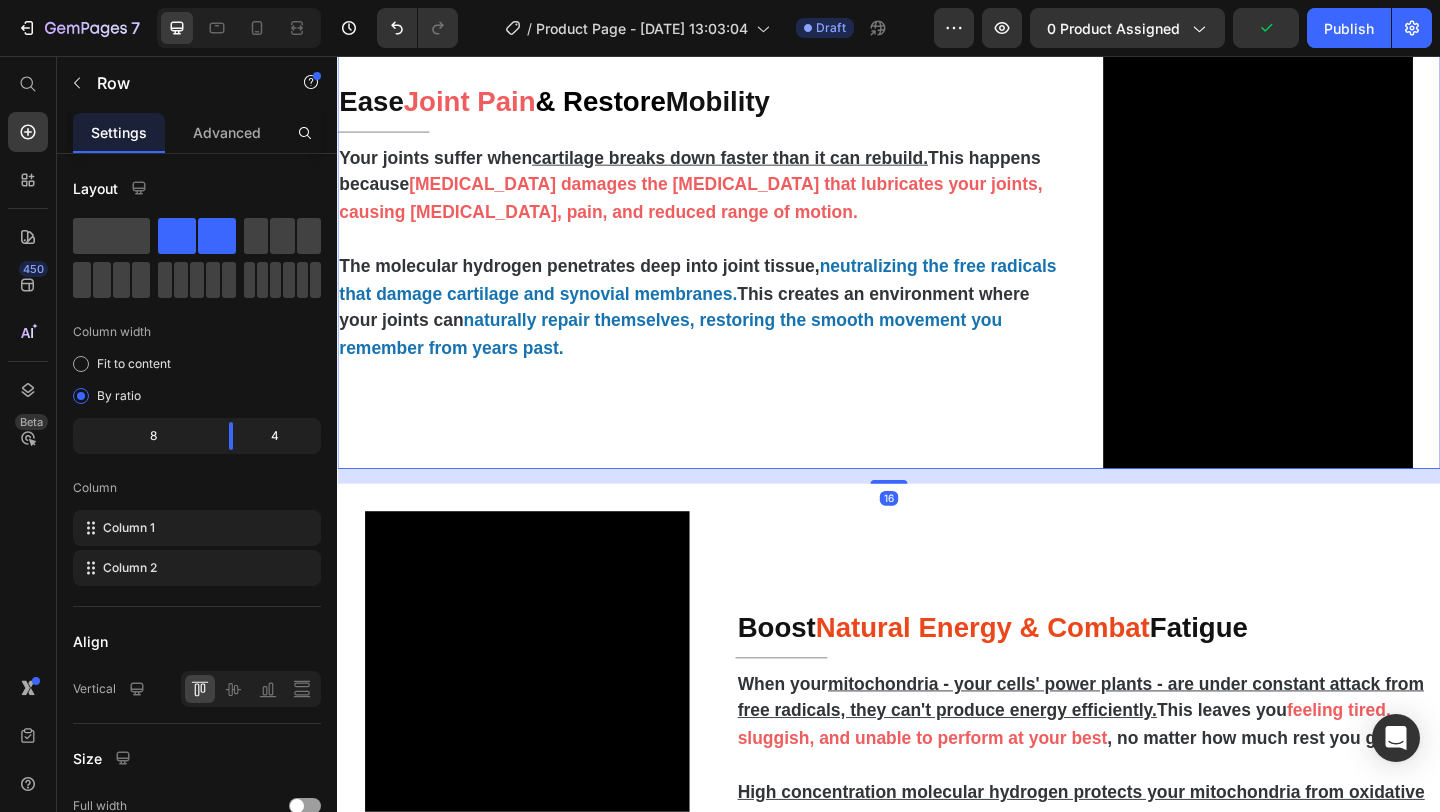 click on "Ease  Joint Pain  & Restore  Mobility Heading                Title Line Your joints suffer when  cartilage breaks down faster than it can rebuild.  This happens because  oxidative stress damages the synovial fluid that lubricates your joints, causing stiffness, pain, and reduced range of motion.   The molecular hydrogen penetrates deep into joint tissue,  neutralizing the free radicals that damage cartilage and synovial membranes.  This creates an environment where your joints can  naturally repair themselves, restoring the smooth movement you remember from years past. Text Block" at bounding box center [734, 237] 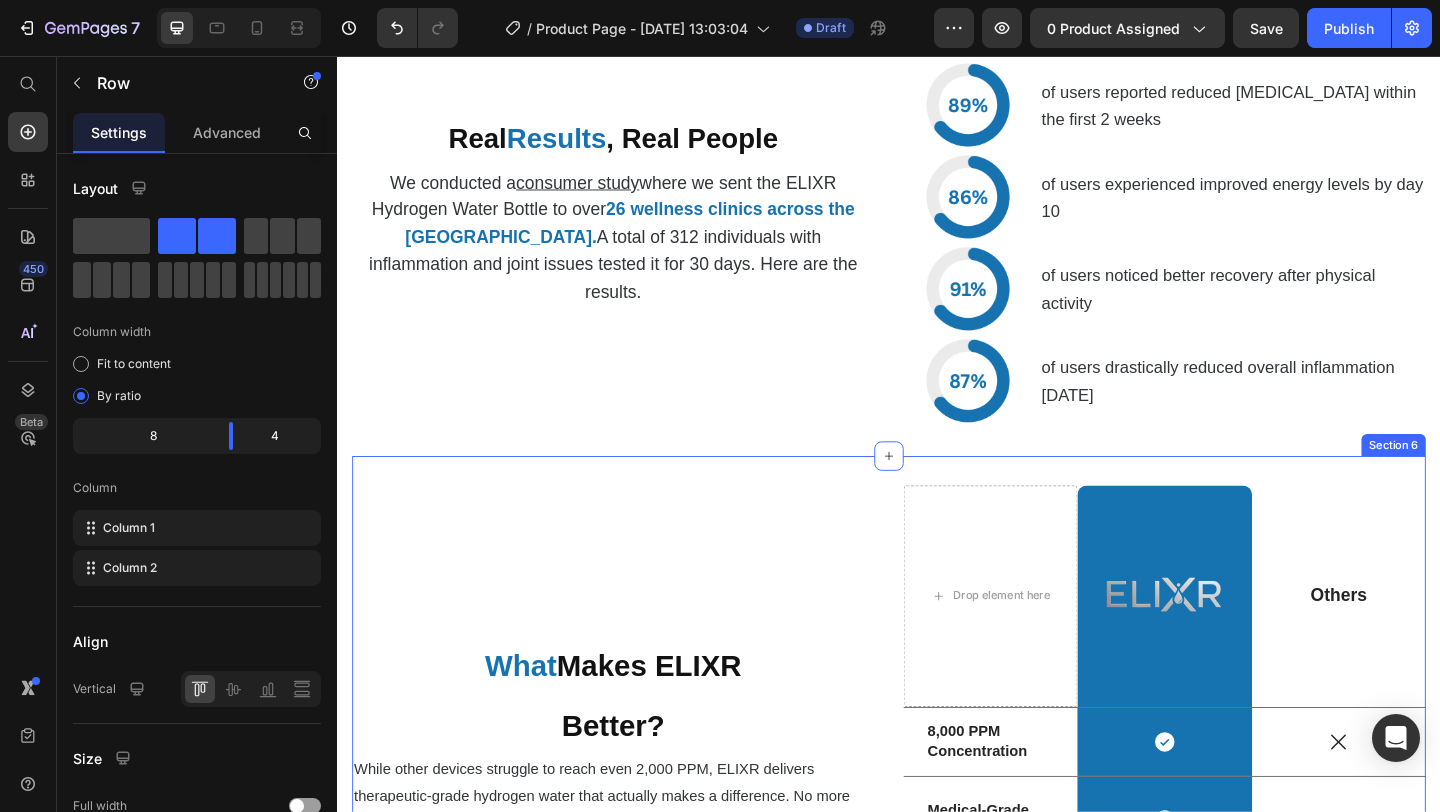 click on "What  Makes ELIXR Better? Heading While other devices struggle to reach even 2,000 PPM, ELIXR delivers therapeutic-grade hydrogen water that actually makes a difference. No more guessing if you're getting enough - with ELIXR, you get maximum benefits in every bottle. Text Block" at bounding box center (637, 811) 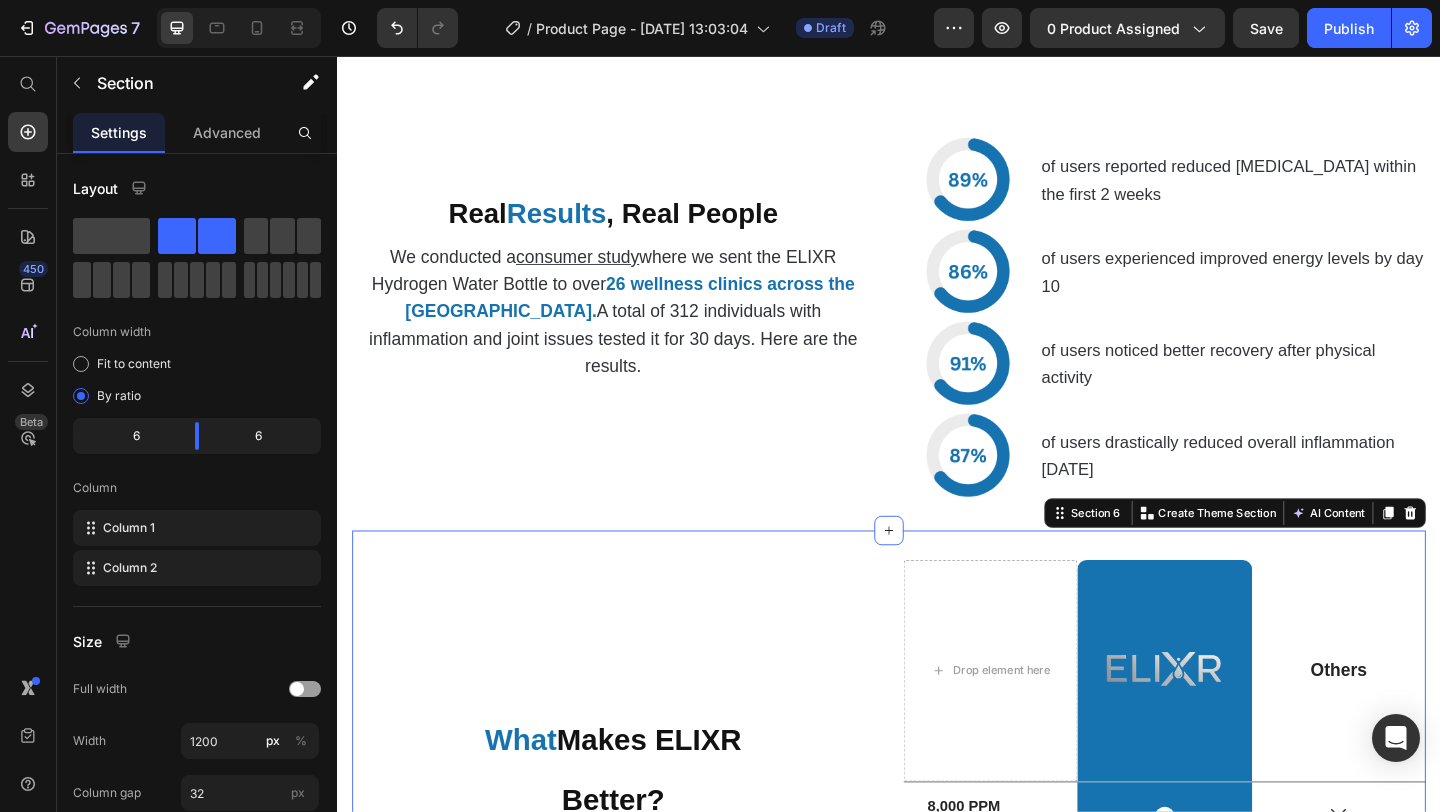 scroll, scrollTop: 4676, scrollLeft: 0, axis: vertical 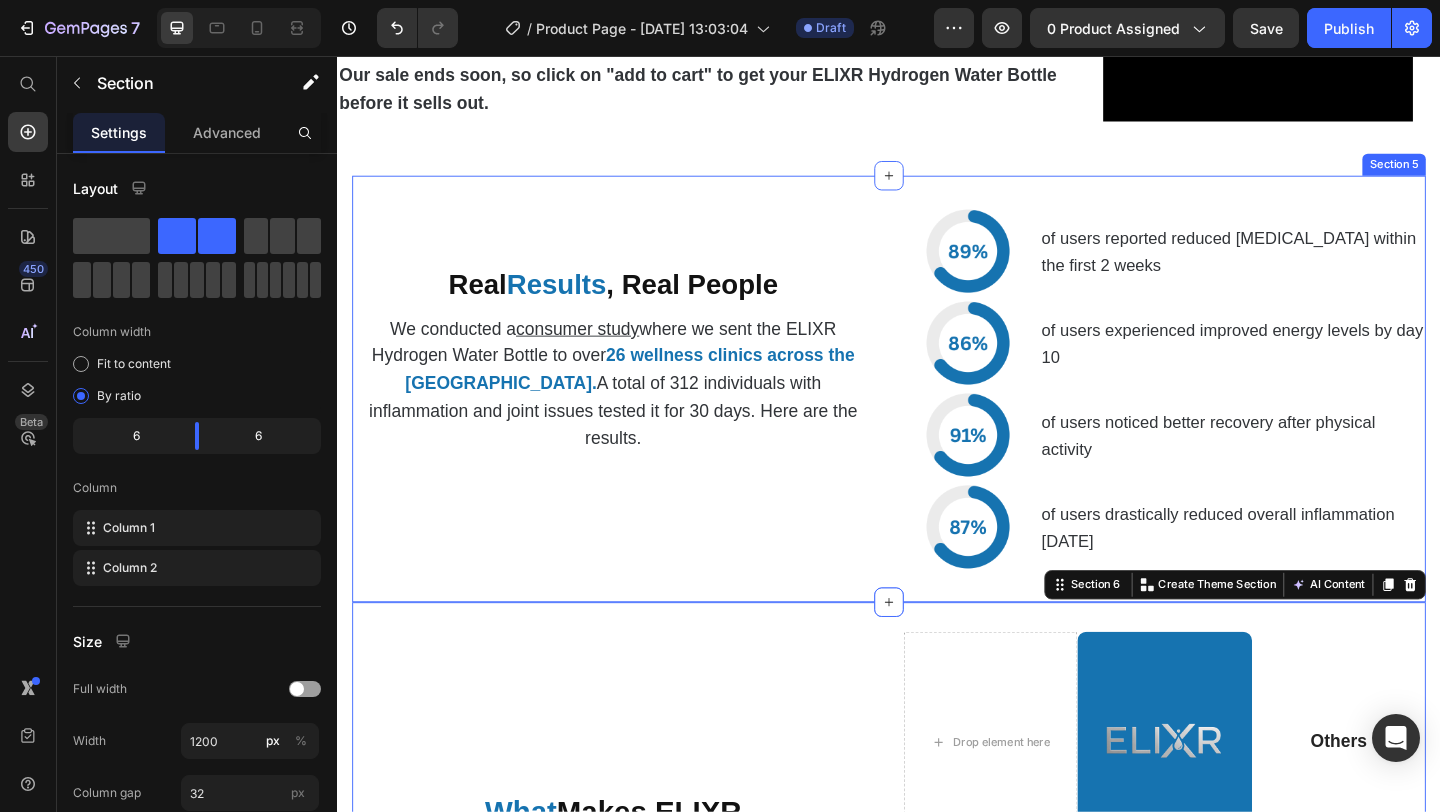 click on "Real  Results , Real People Heading We conducted a  consumer study  where we sent the ELIXR Hydrogen Water Bottle to over  26 wellness clinics across the US.  A total of 312 individuals with inflammation and joint issues tested it for 30 days. Here are the results. Text Block Image of users reported reduced joint stiffness within the first 2 weeks Text Block Row Image of users experienced improved energy levels by day 10 Text Block Row Image of users noticed better recovery after physical activity Text Block Row Image of users drastically reduced overall inflammation within 3 weeks Text Block Row Section 5" at bounding box center [937, 418] 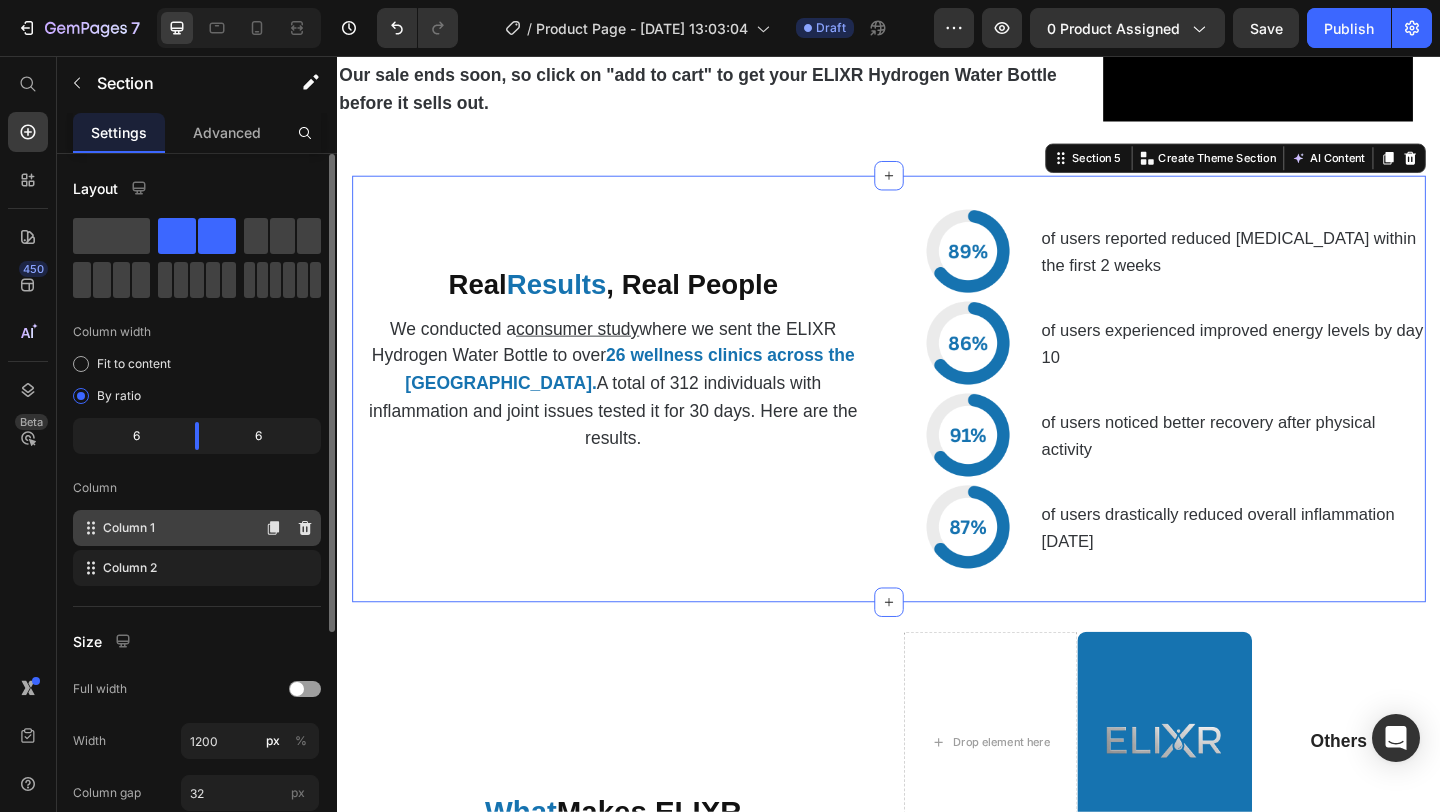 type 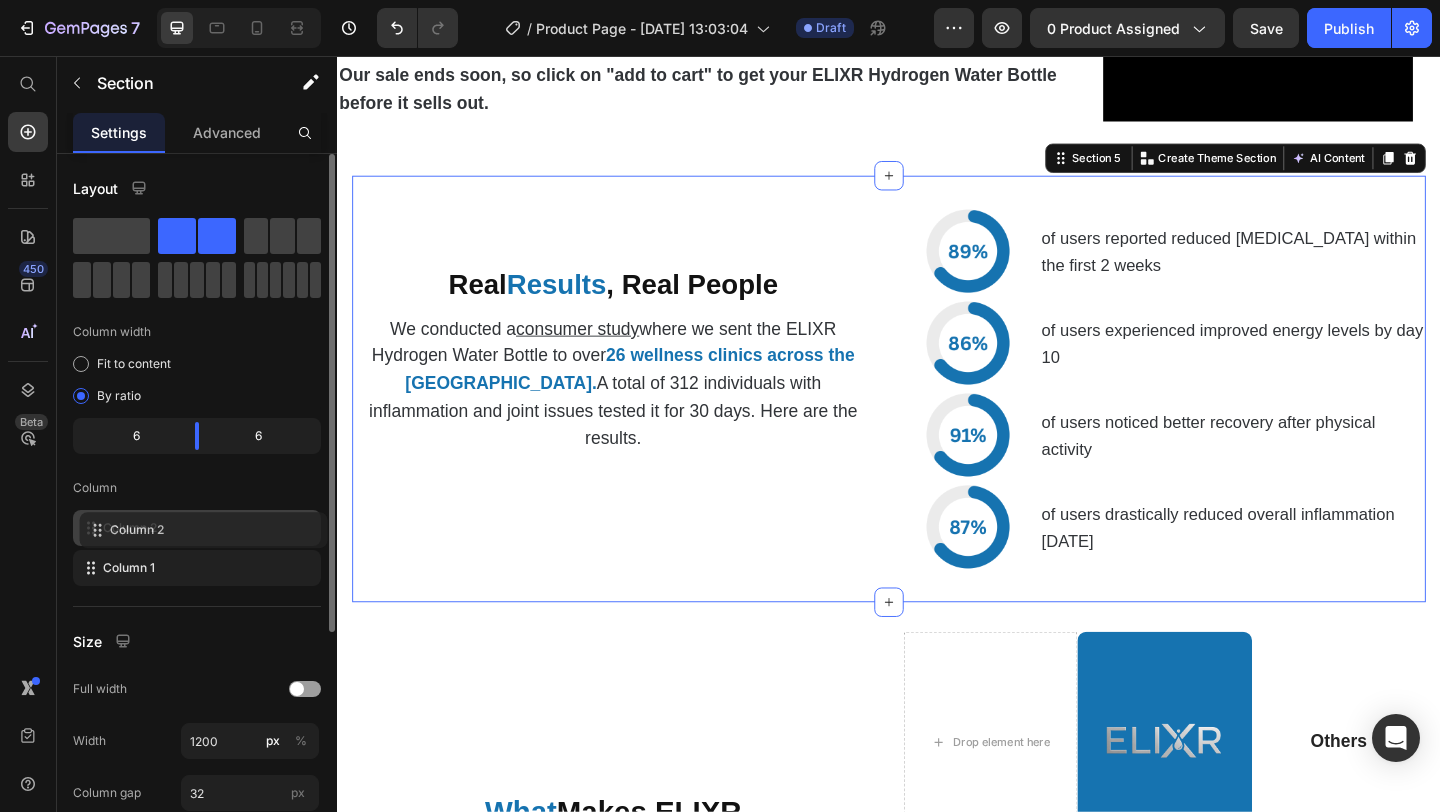 drag, startPoint x: 175, startPoint y: 558, endPoint x: 181, endPoint y: 517, distance: 41.4367 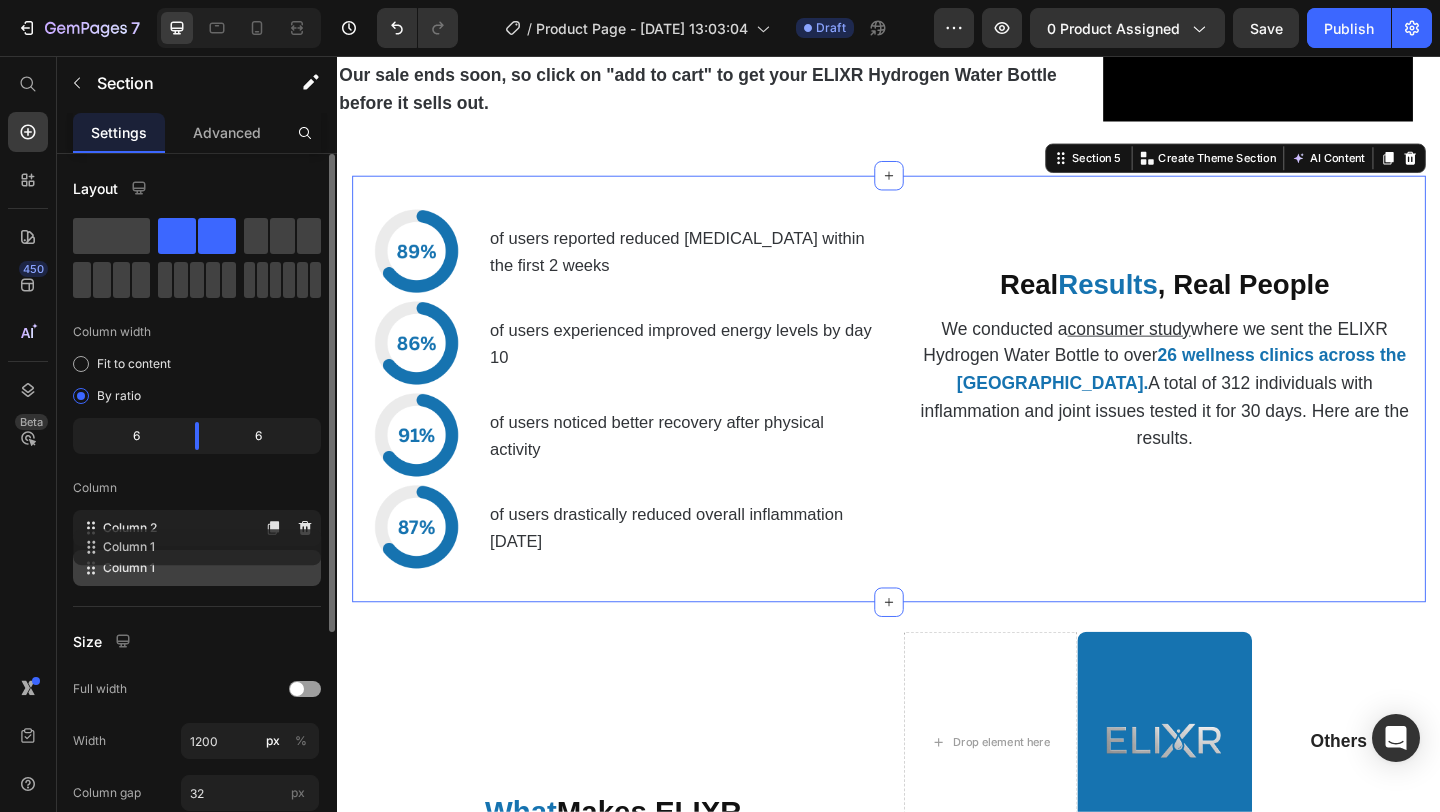 drag, startPoint x: 151, startPoint y: 566, endPoint x: 151, endPoint y: 530, distance: 36 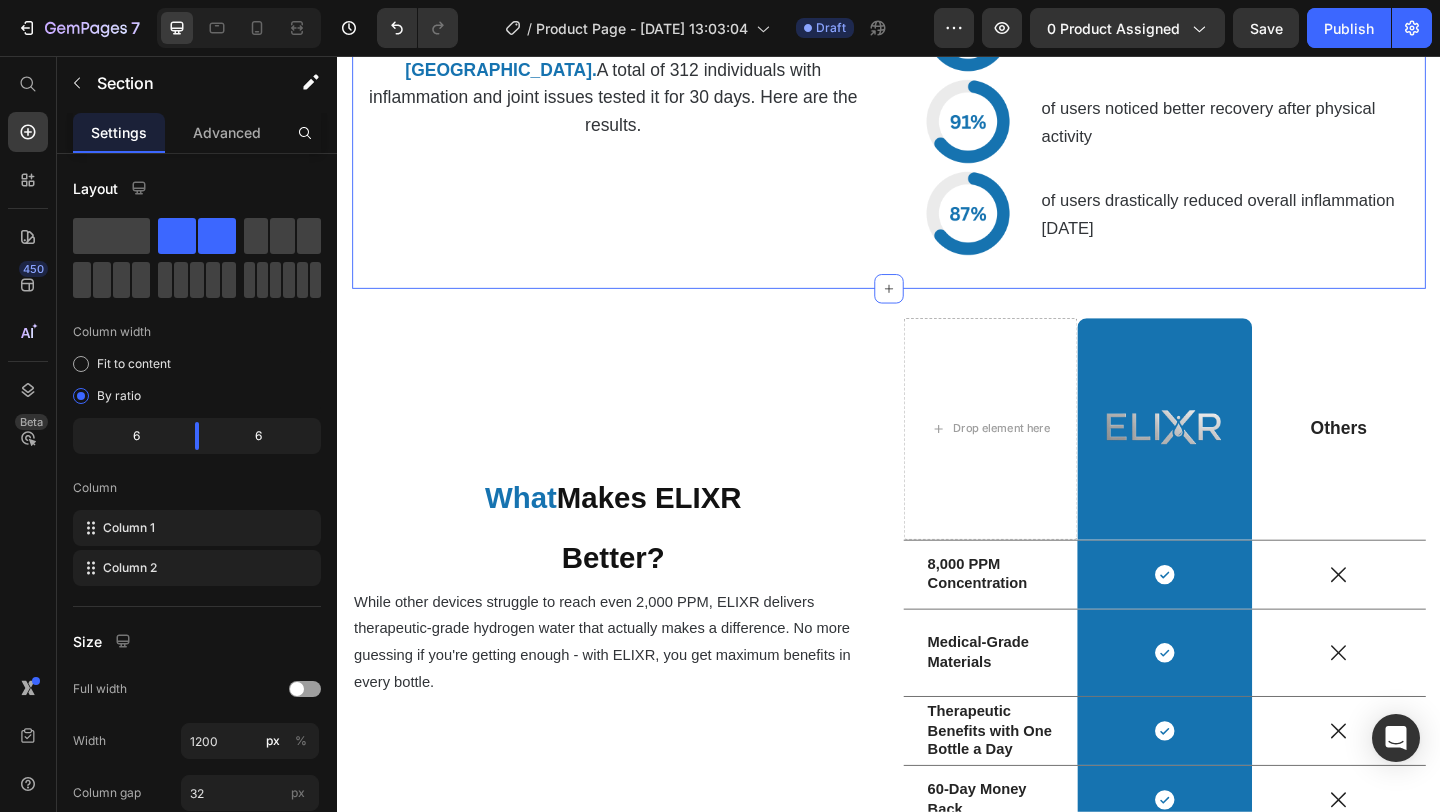 scroll, scrollTop: 5088, scrollLeft: 0, axis: vertical 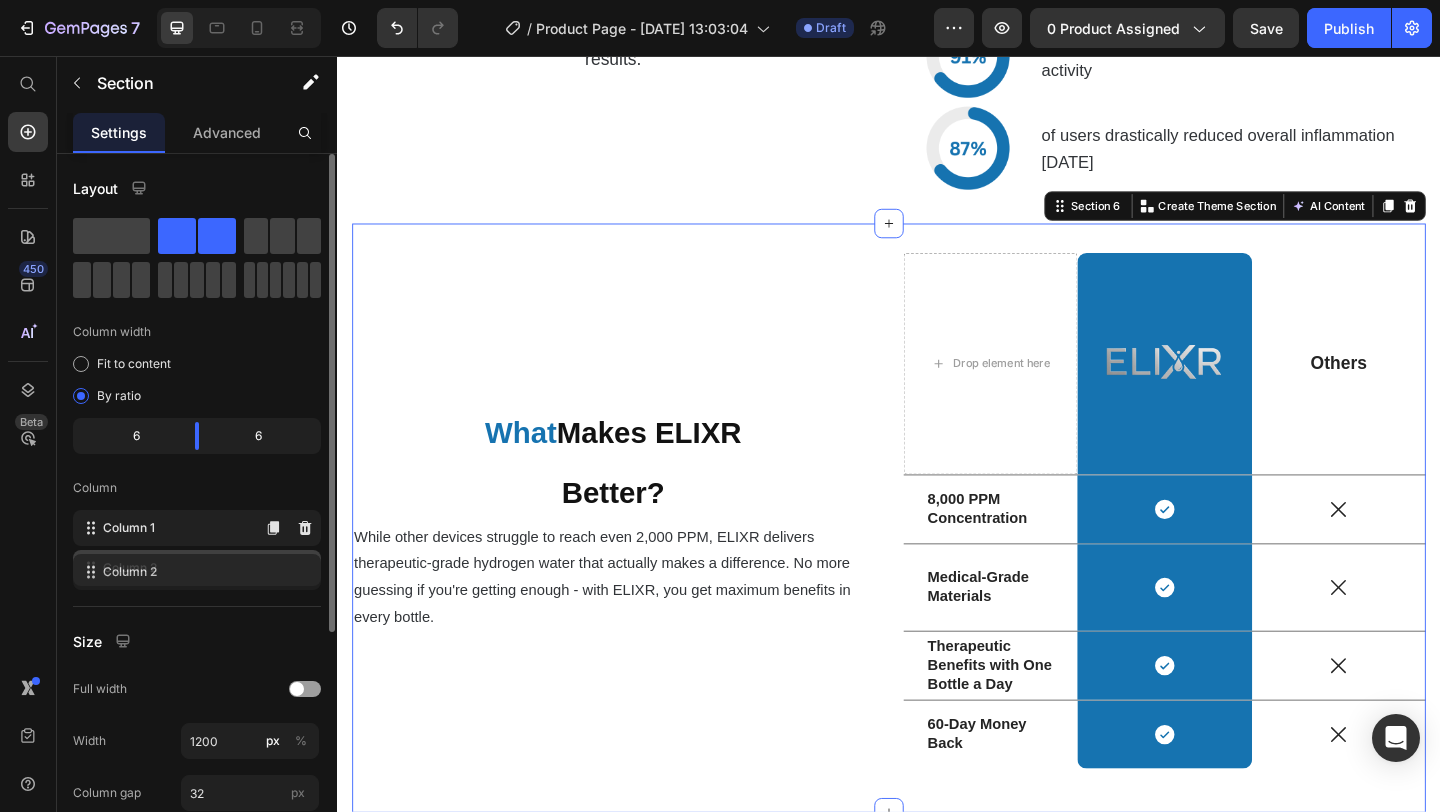 type 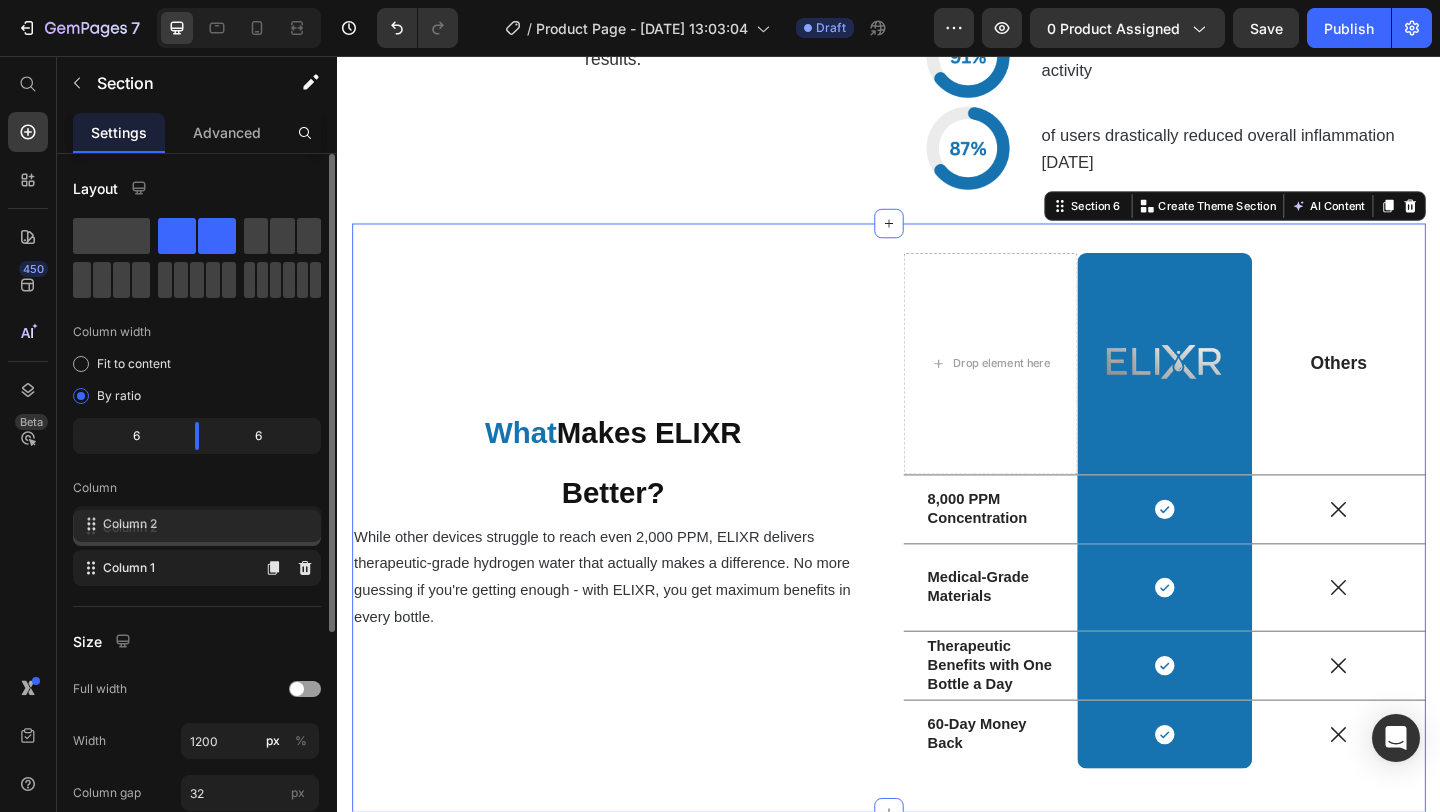 drag, startPoint x: 174, startPoint y: 573, endPoint x: 174, endPoint y: 525, distance: 48 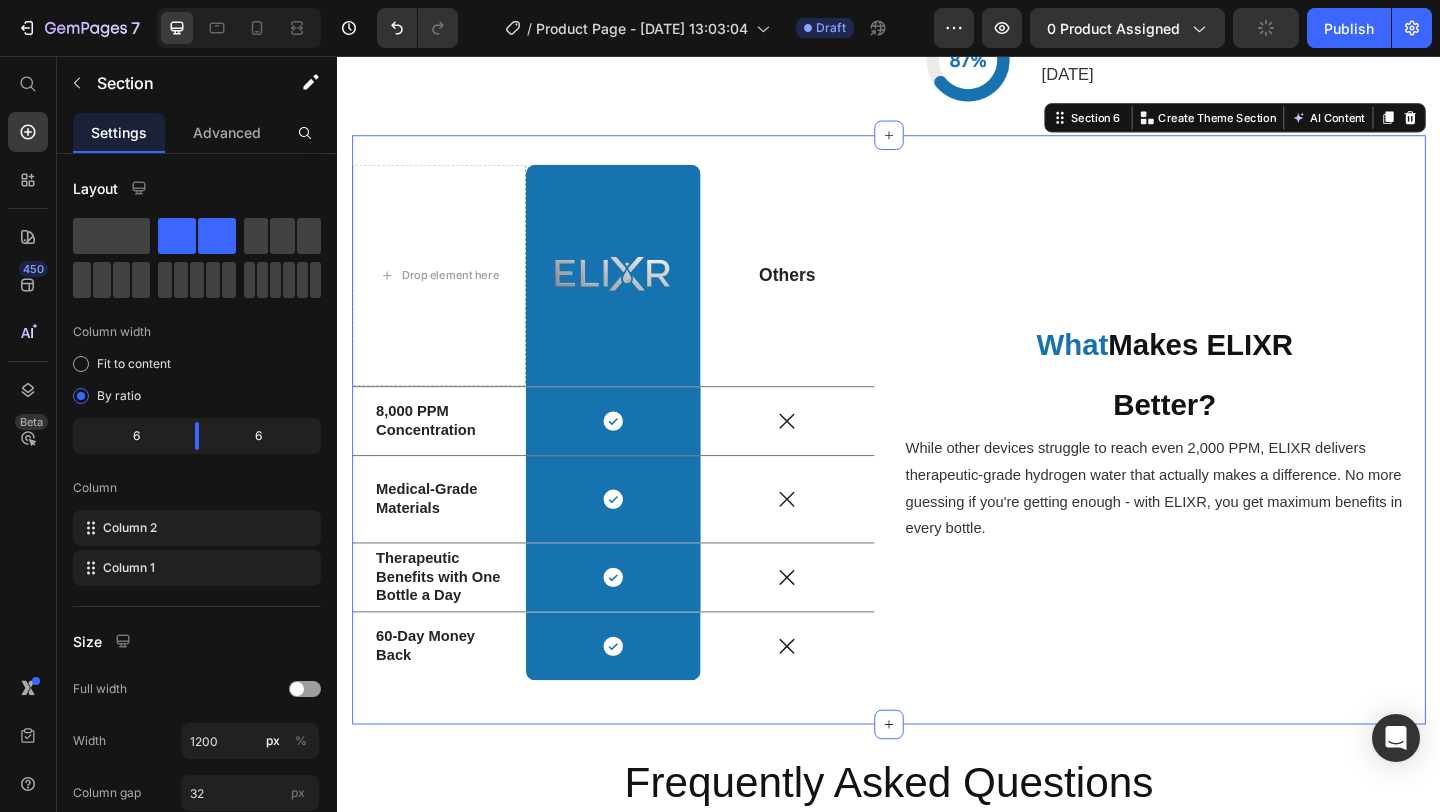 scroll, scrollTop: 5224, scrollLeft: 0, axis: vertical 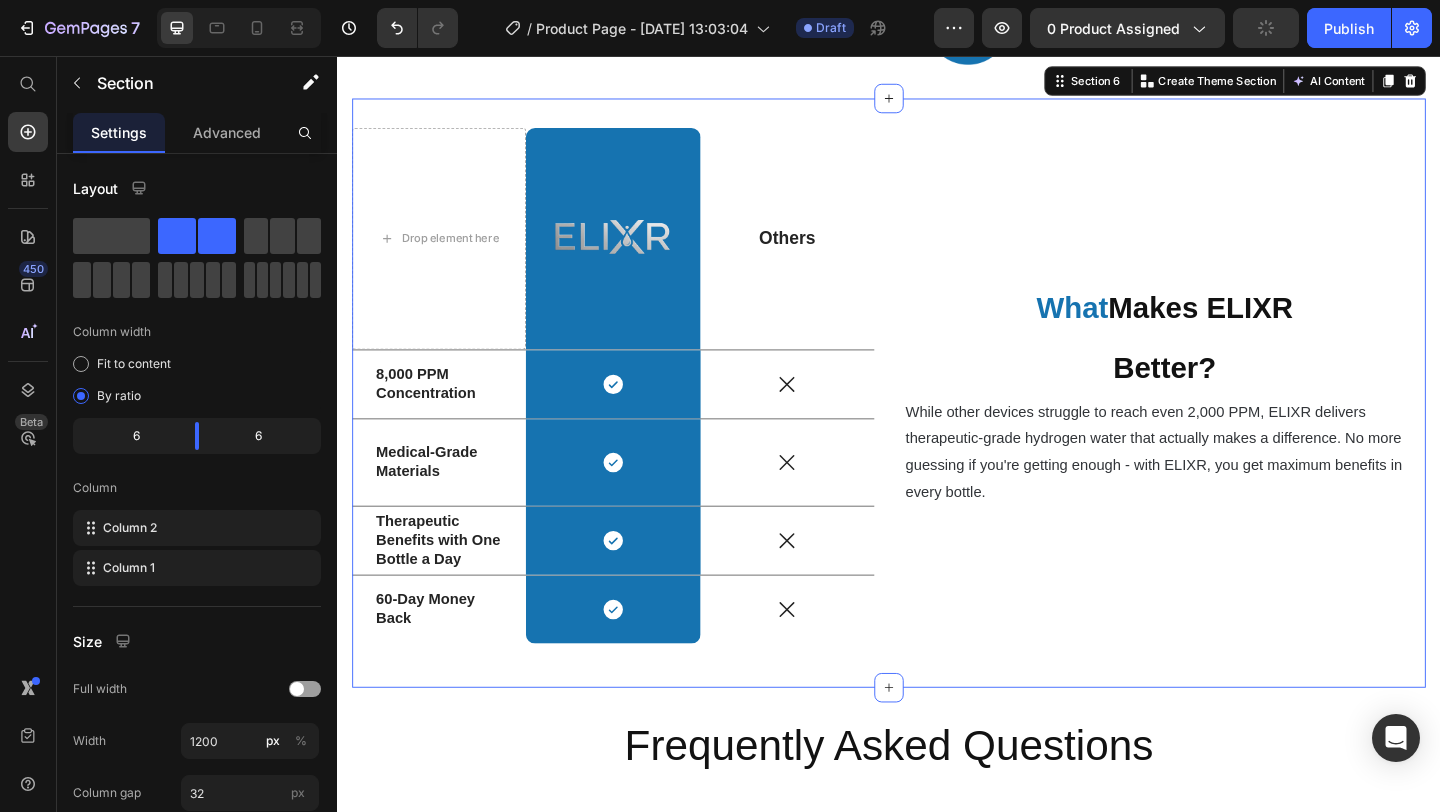 click on "What  Makes ELIXR Better? Heading While other devices struggle to reach even 2,000 PPM, ELIXR delivers therapeutic-grade hydrogen water that actually makes a difference. No more guessing if you're getting enough - with ELIXR, you get maximum benefits in every bottle. Text Block" at bounding box center (1237, 422) 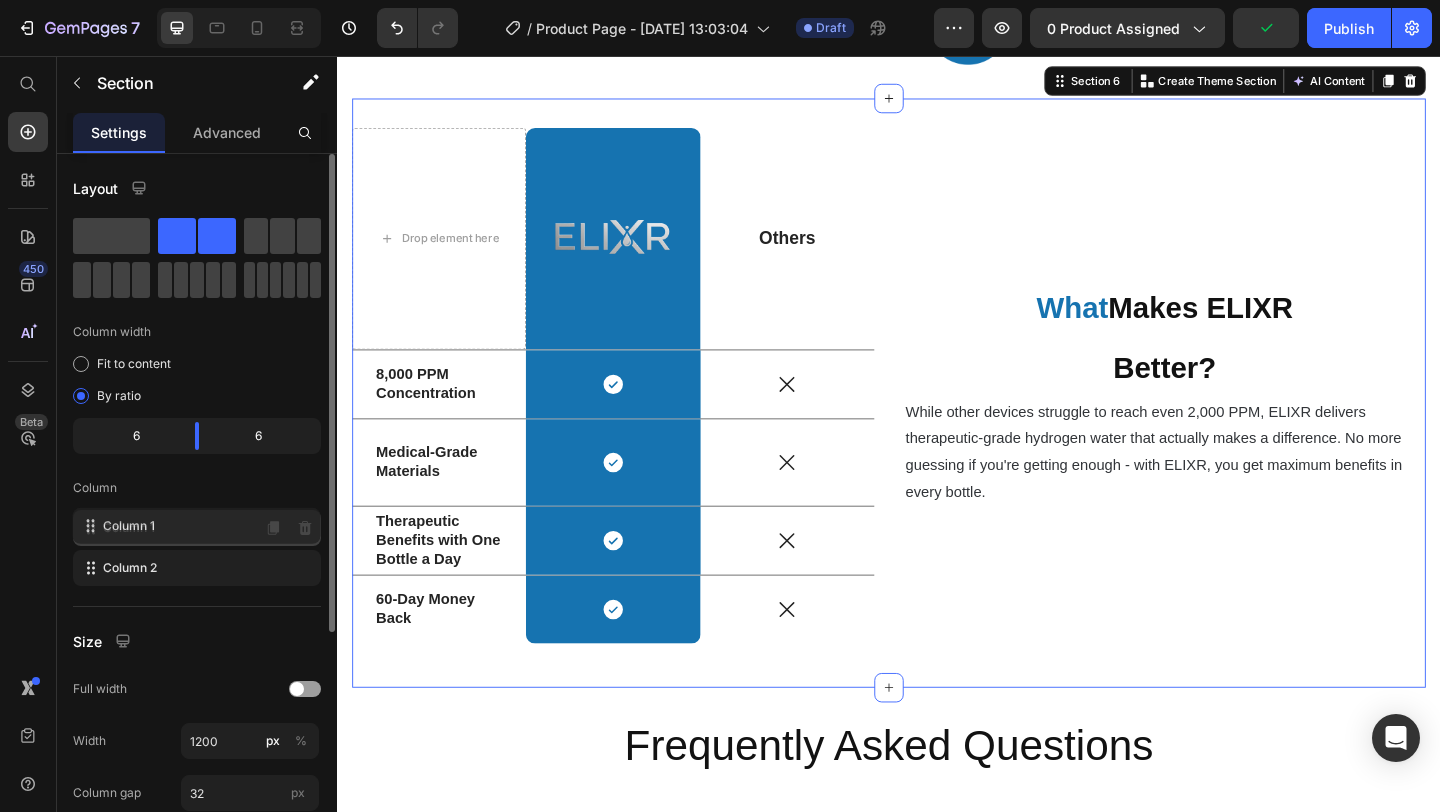 drag, startPoint x: 166, startPoint y: 576, endPoint x: 165, endPoint y: 530, distance: 46.010868 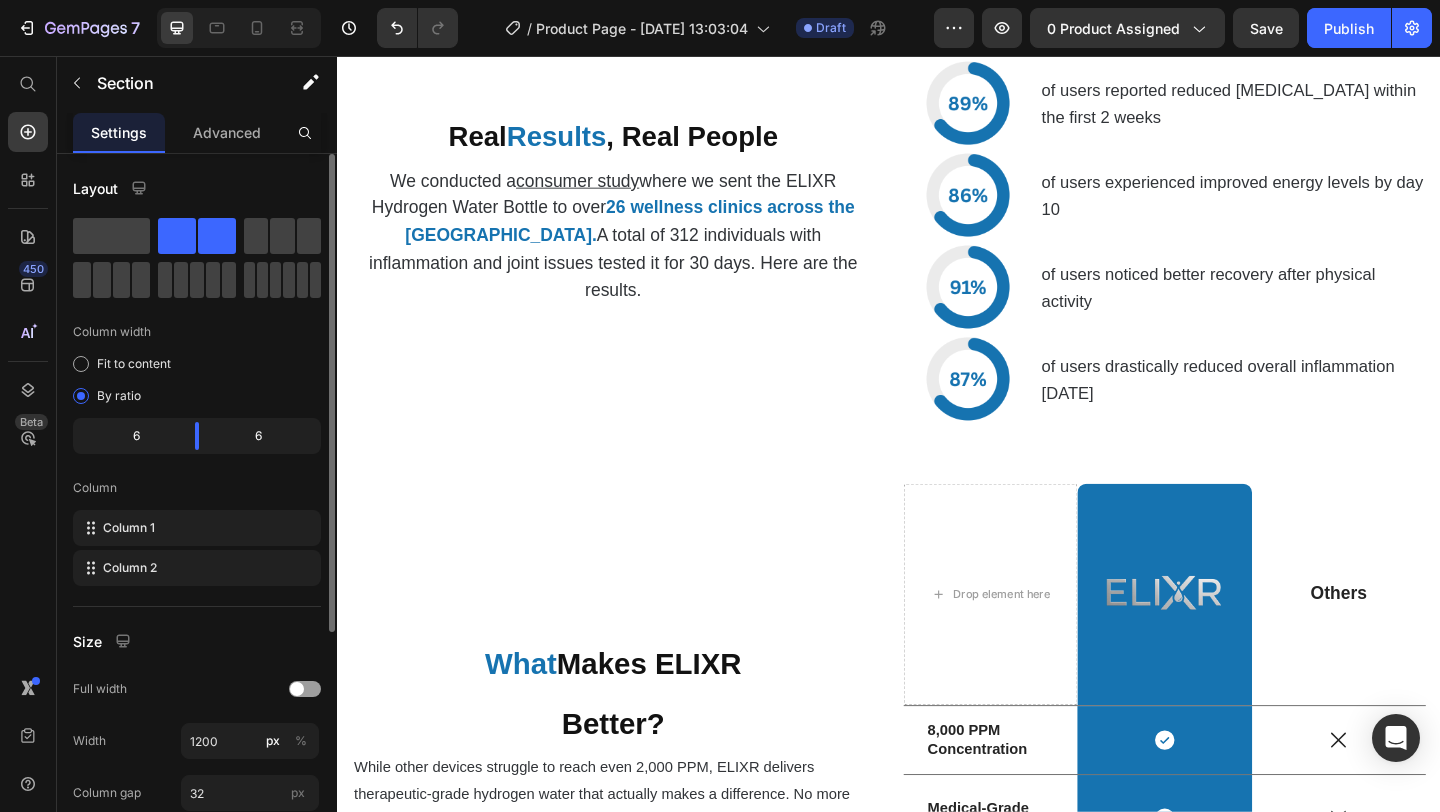 scroll, scrollTop: 4874, scrollLeft: 0, axis: vertical 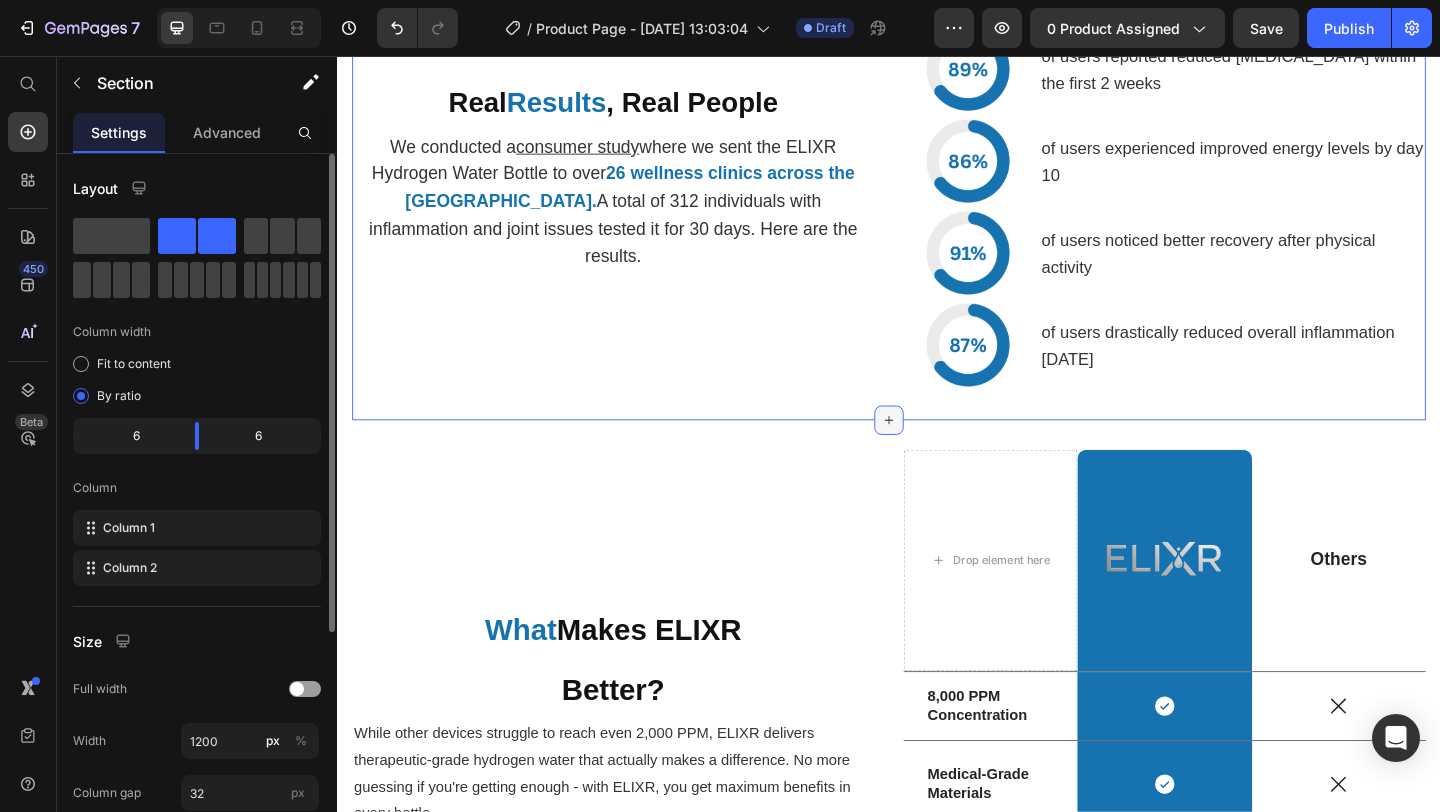 click 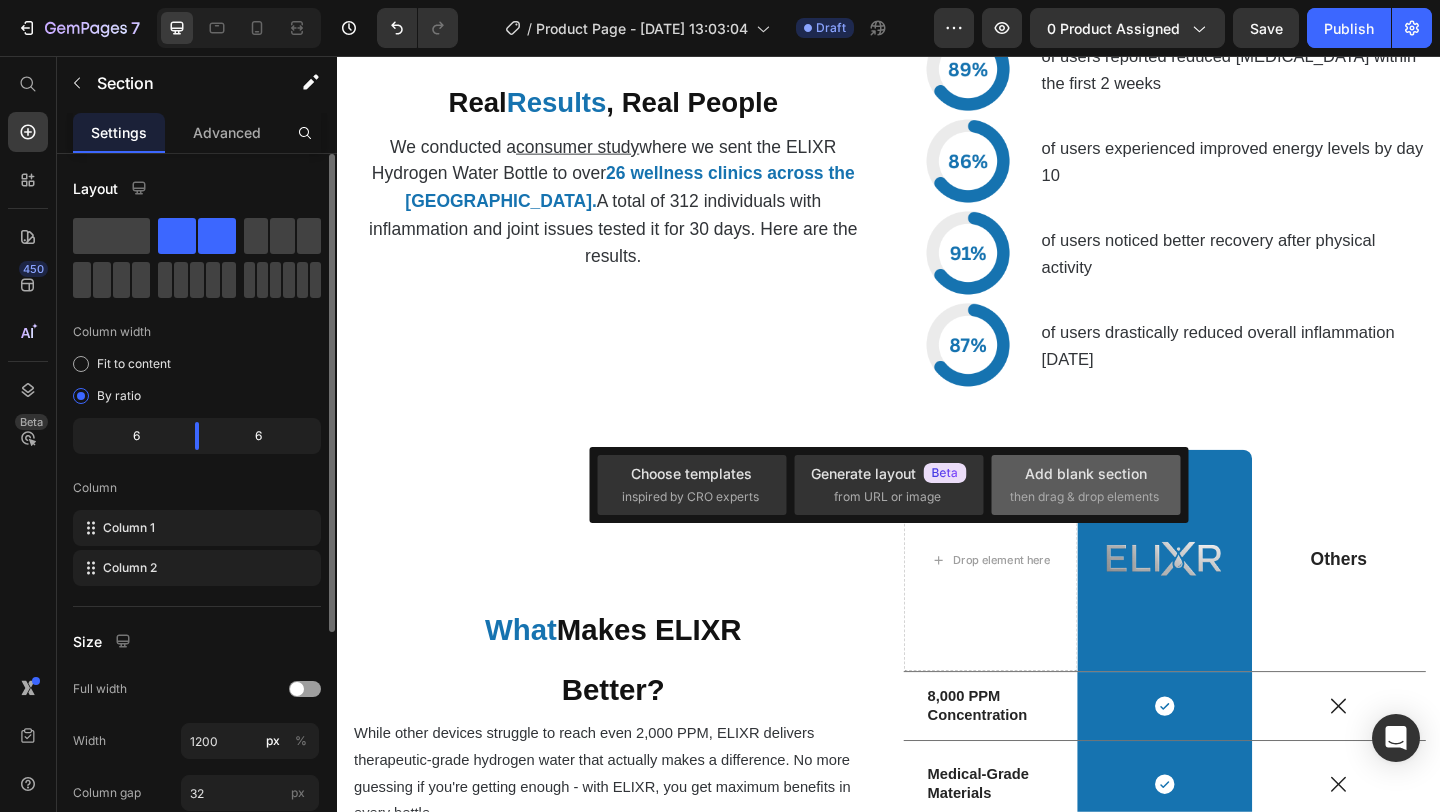 click on "Add blank section  then drag & drop elements" at bounding box center (1086, 484) 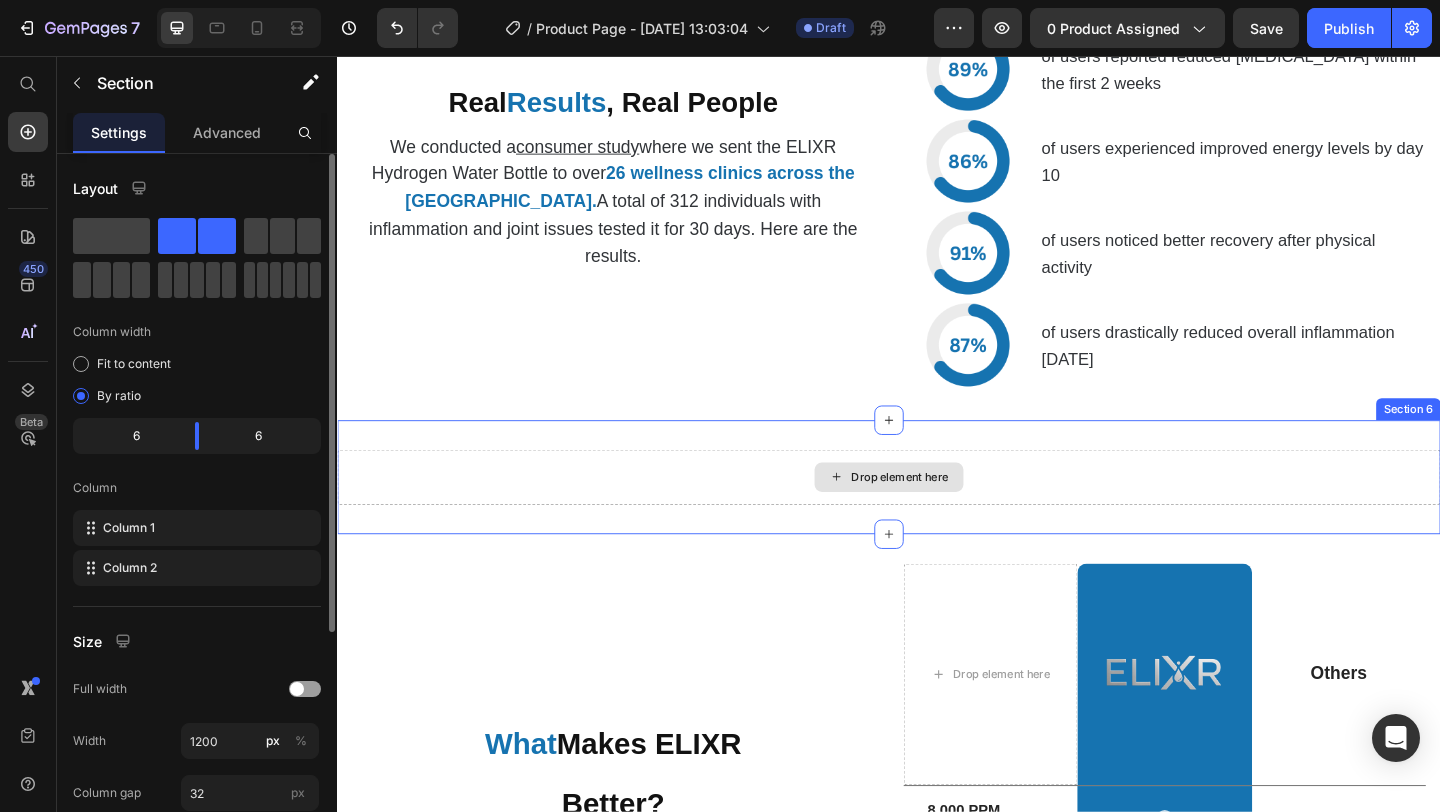 click on "Drop element here" at bounding box center [937, 514] 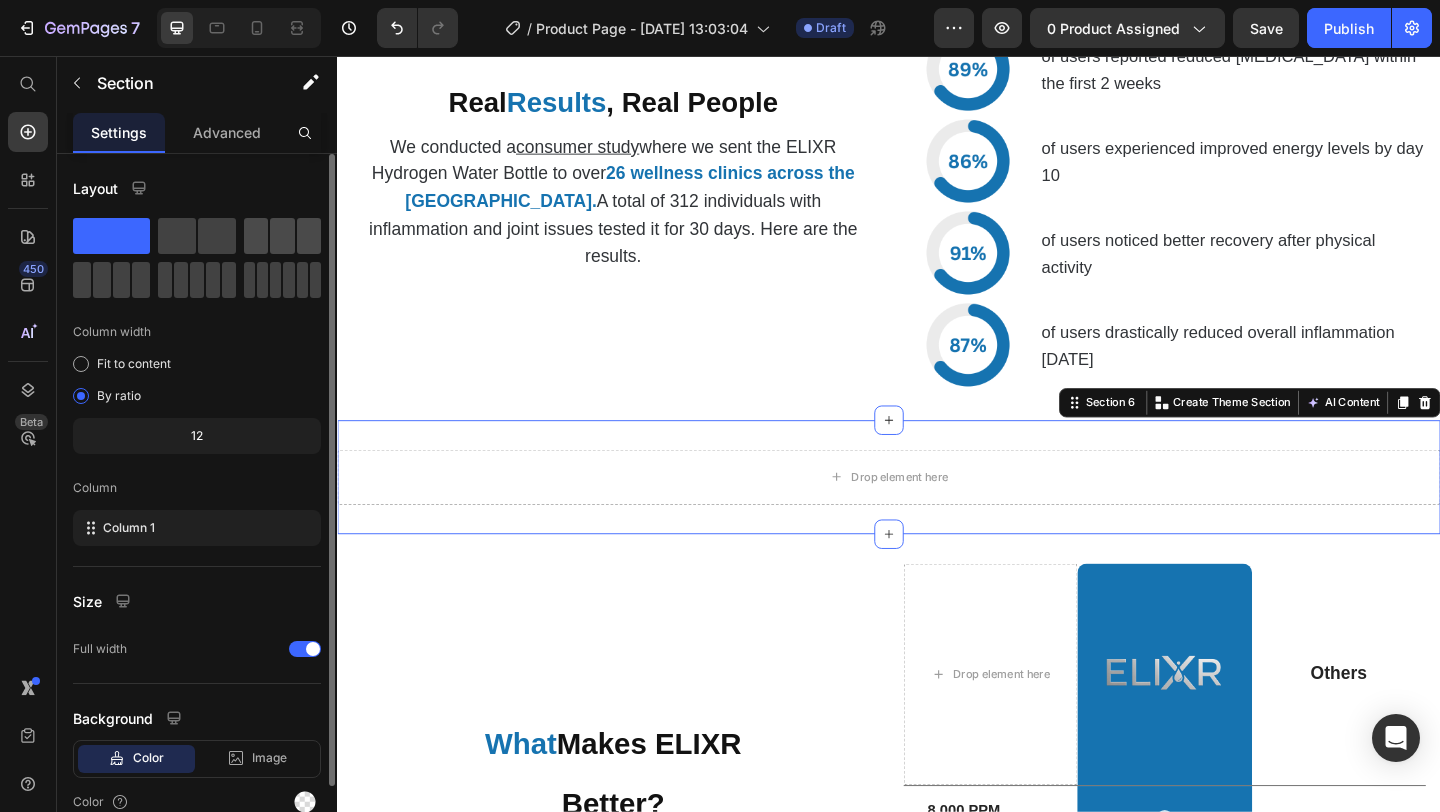 click 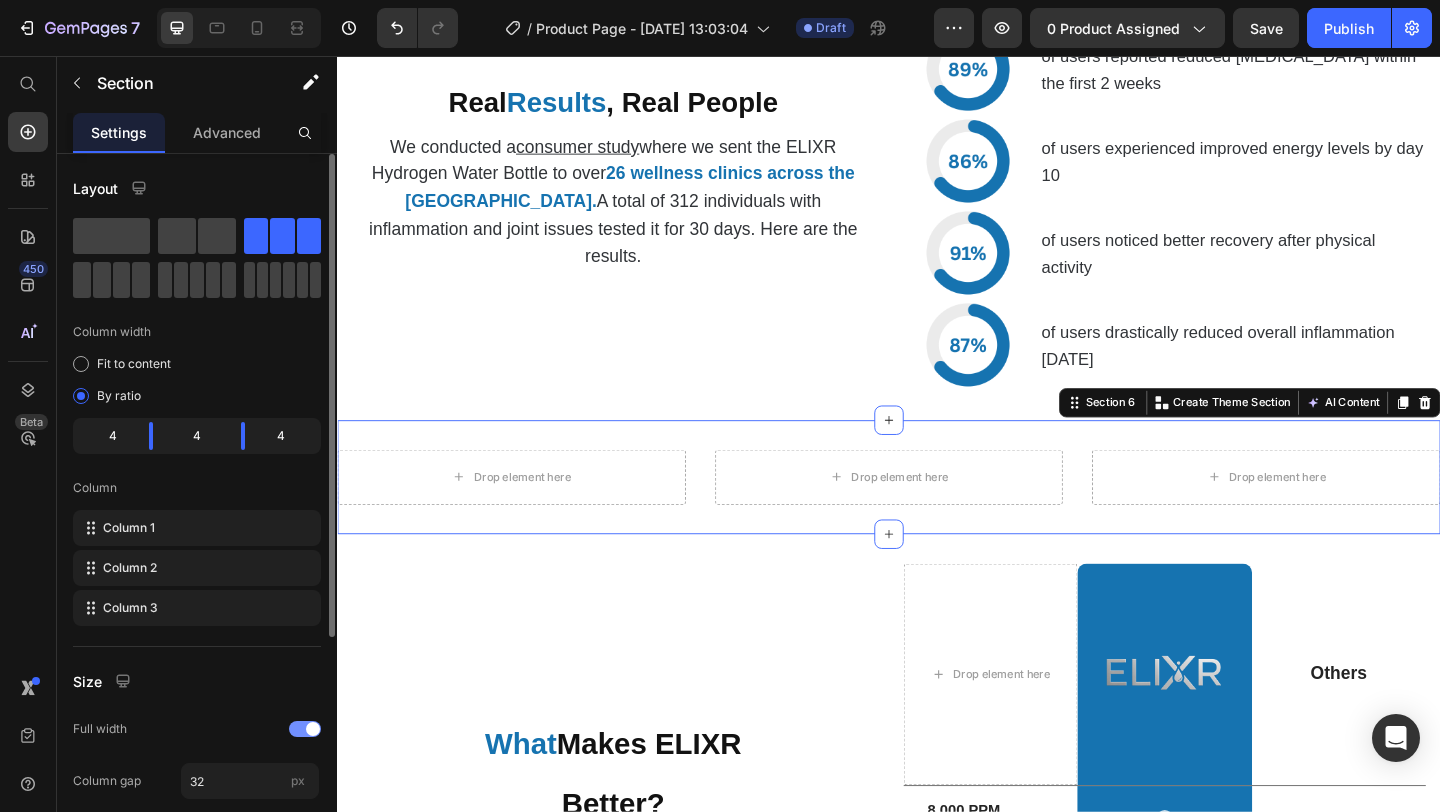 click at bounding box center (305, 729) 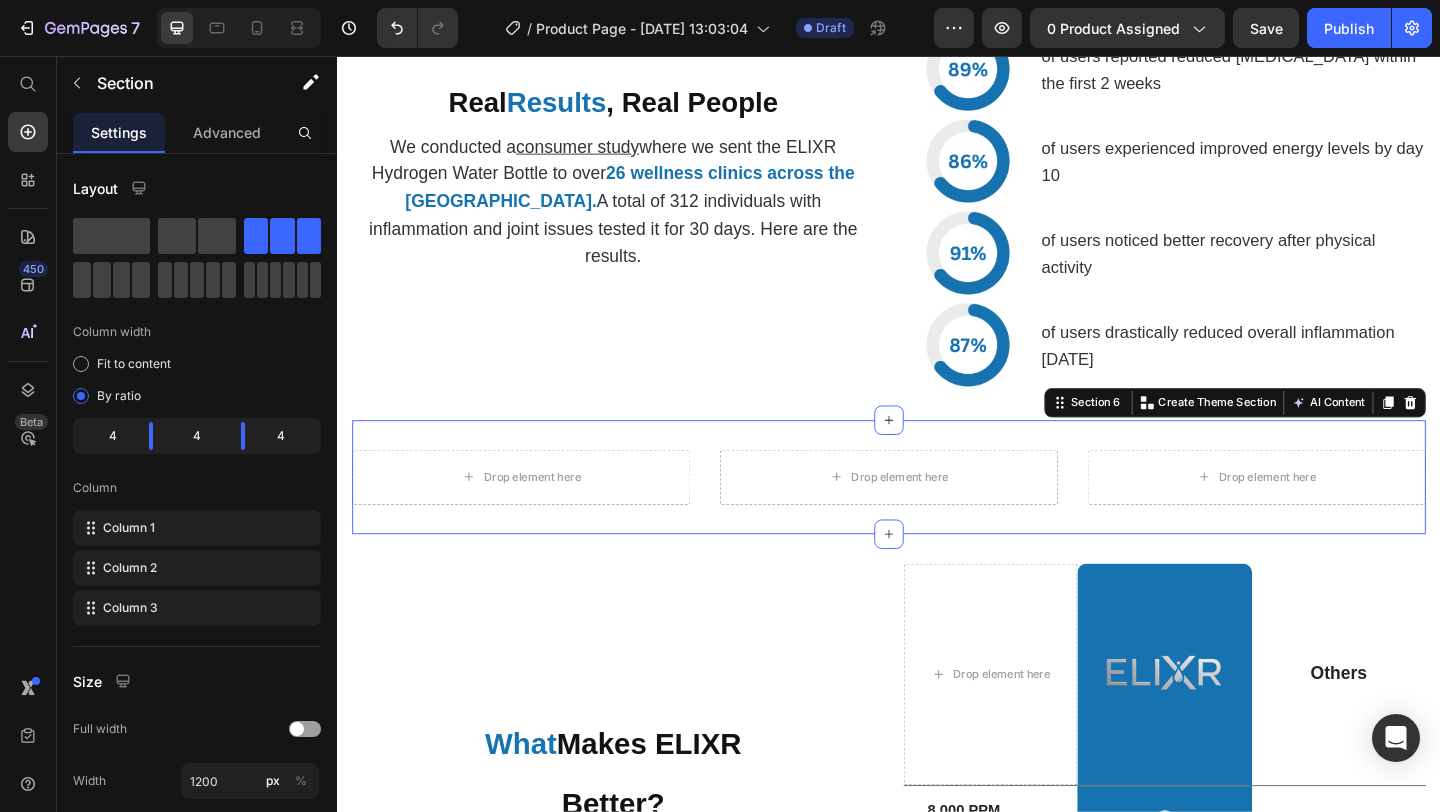 click on "Drop element here
Drop element here
Drop element here Section 6   You can create reusable sections Create Theme Section AI Content Write with GemAI What would you like to describe here? Tone and Voice Persuasive Product ELIXR™ HYDROGEN WATER BOTTLE Show more Generate" at bounding box center [937, 514] 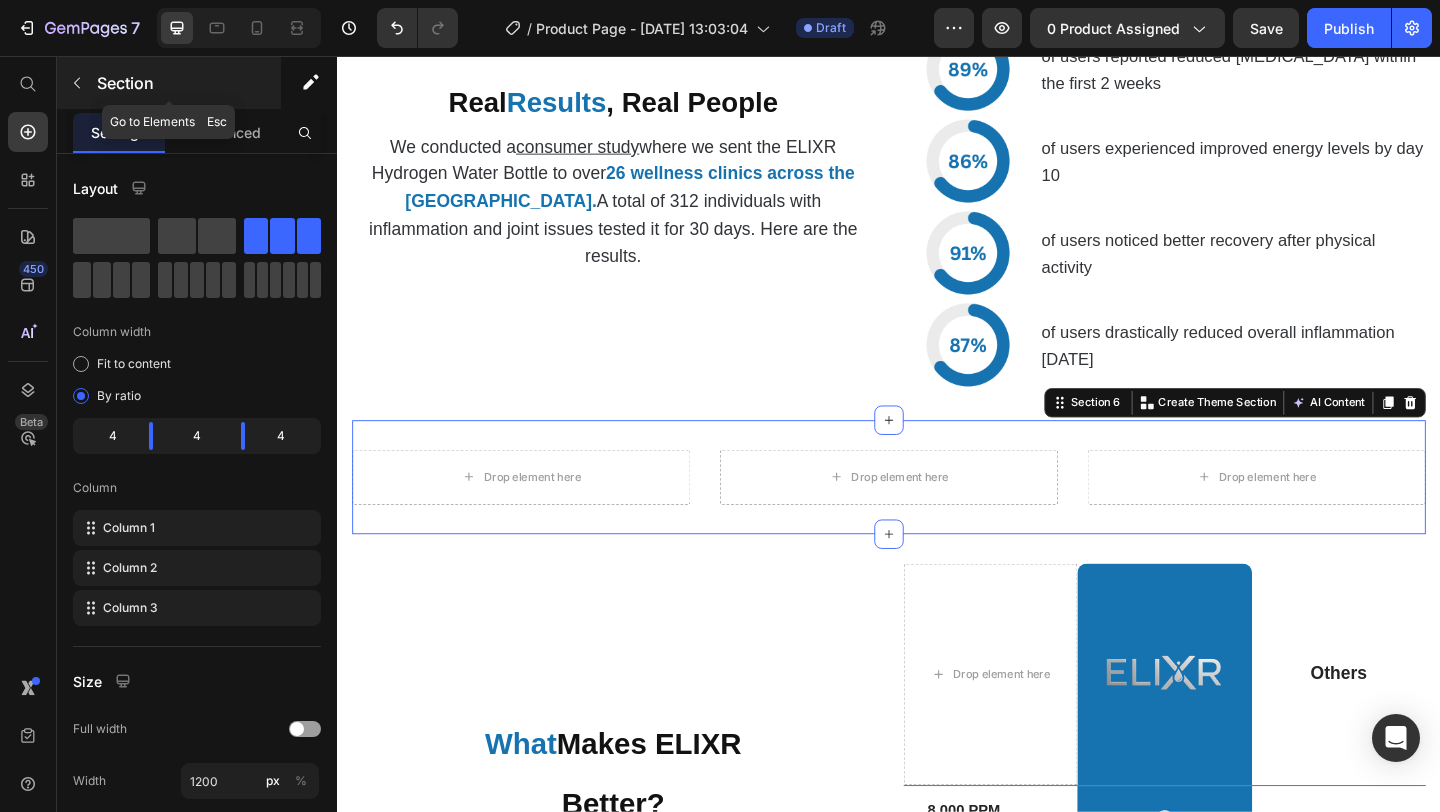 click at bounding box center [77, 83] 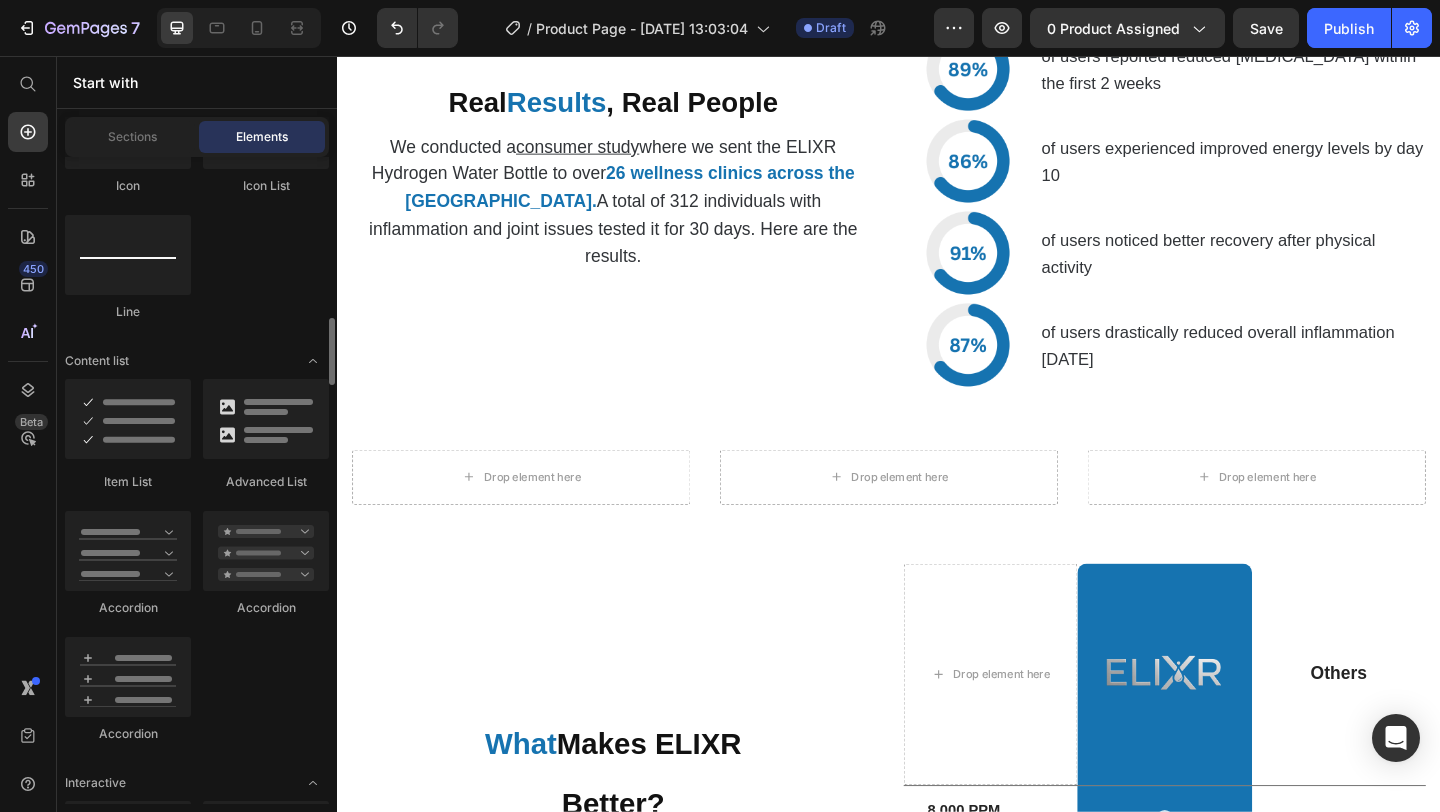 scroll, scrollTop: 1523, scrollLeft: 0, axis: vertical 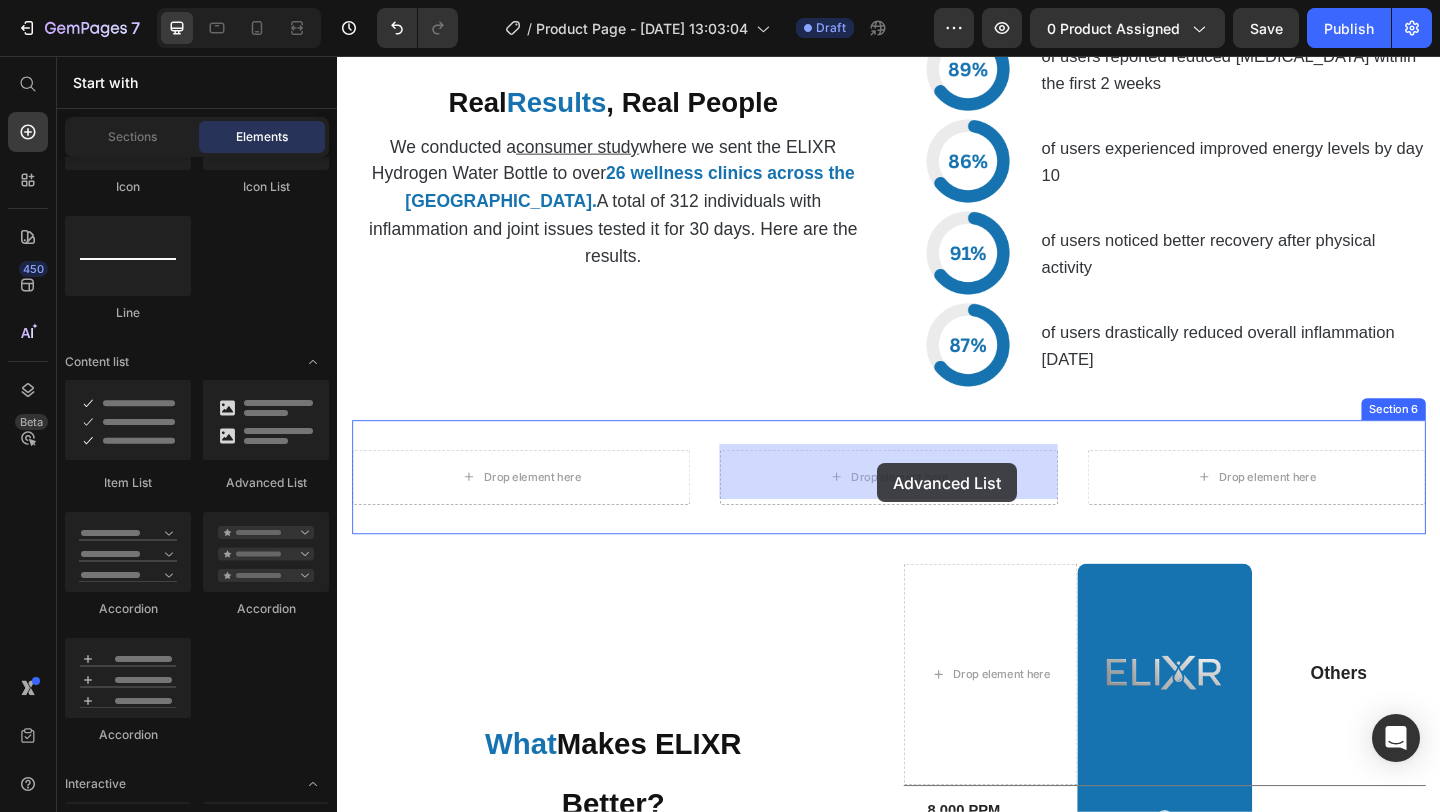 drag, startPoint x: 582, startPoint y: 486, endPoint x: 919, endPoint y: 501, distance: 337.33365 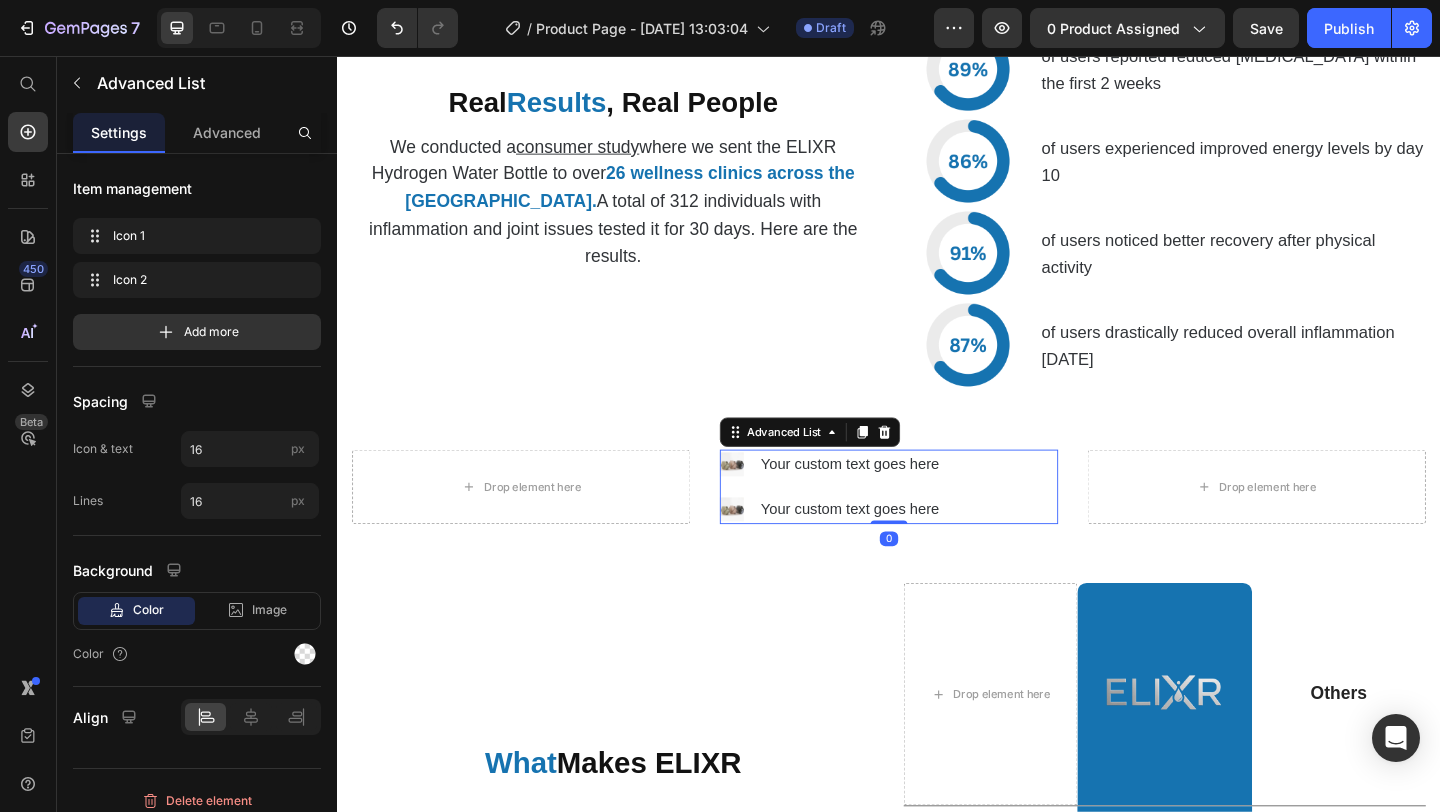 click on "Image Your custom text goes here Text Block Image Your custom text goes here Text Block" at bounding box center (876, 525) 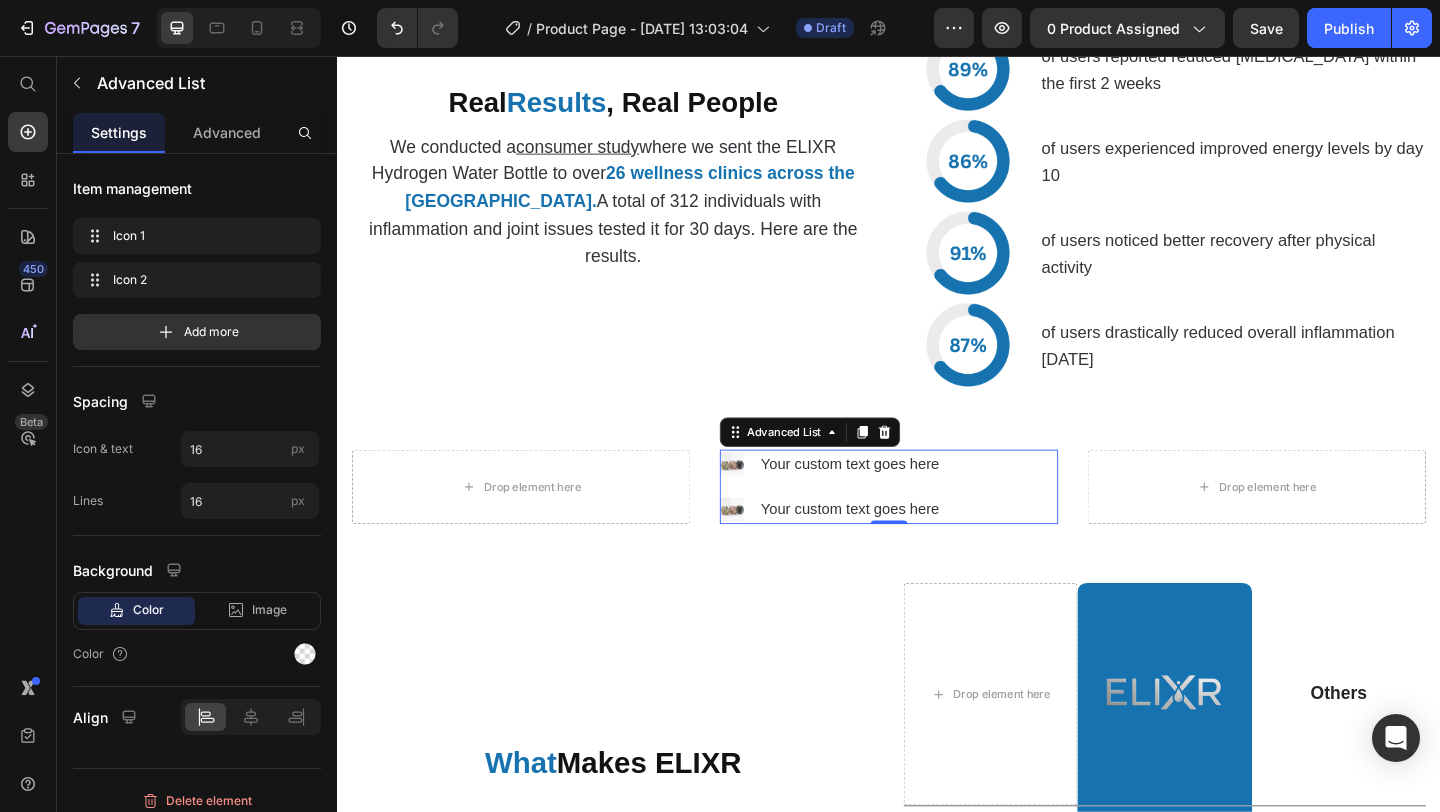 click on "Your custom text goes here" at bounding box center (897, 500) 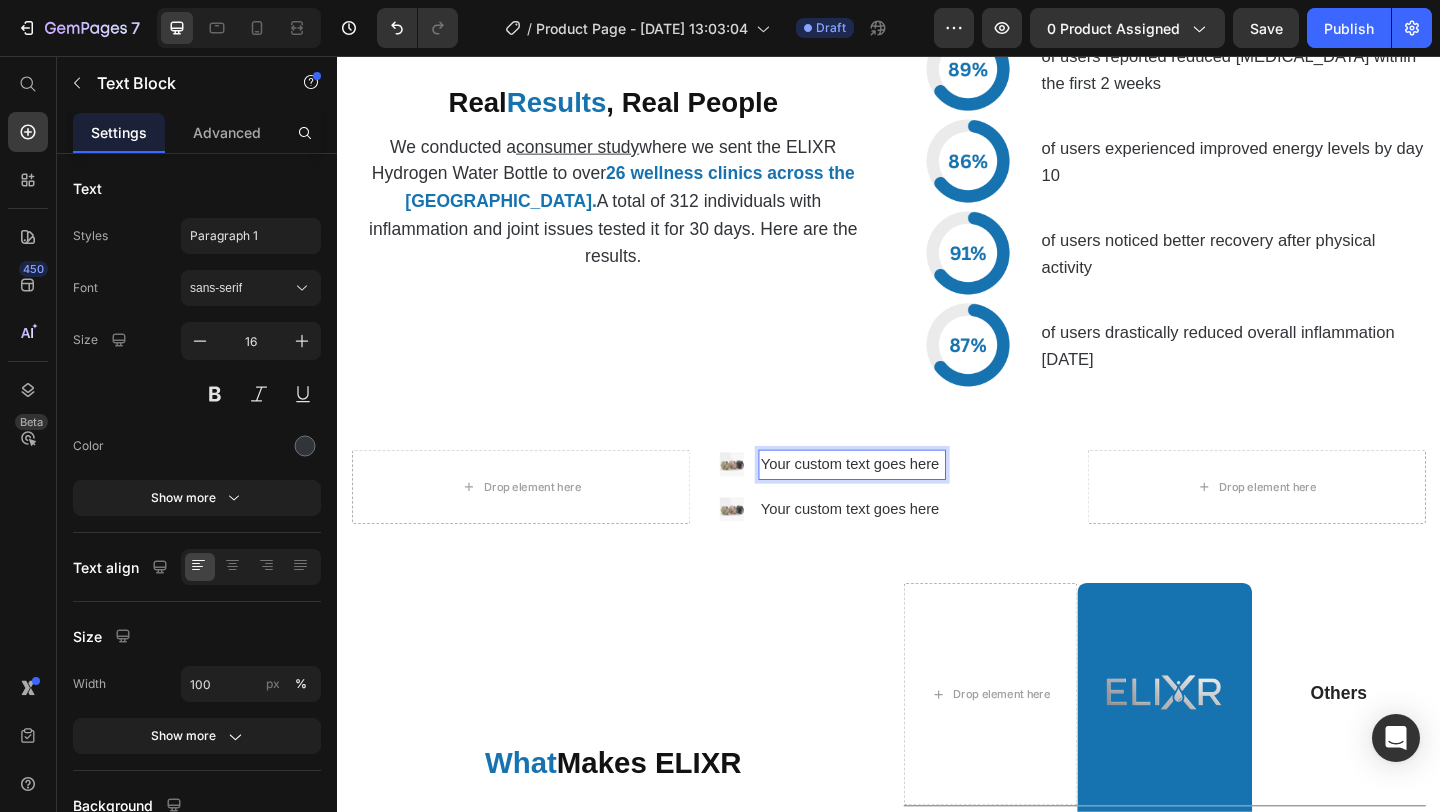 click on "Your custom text goes here" at bounding box center [897, 500] 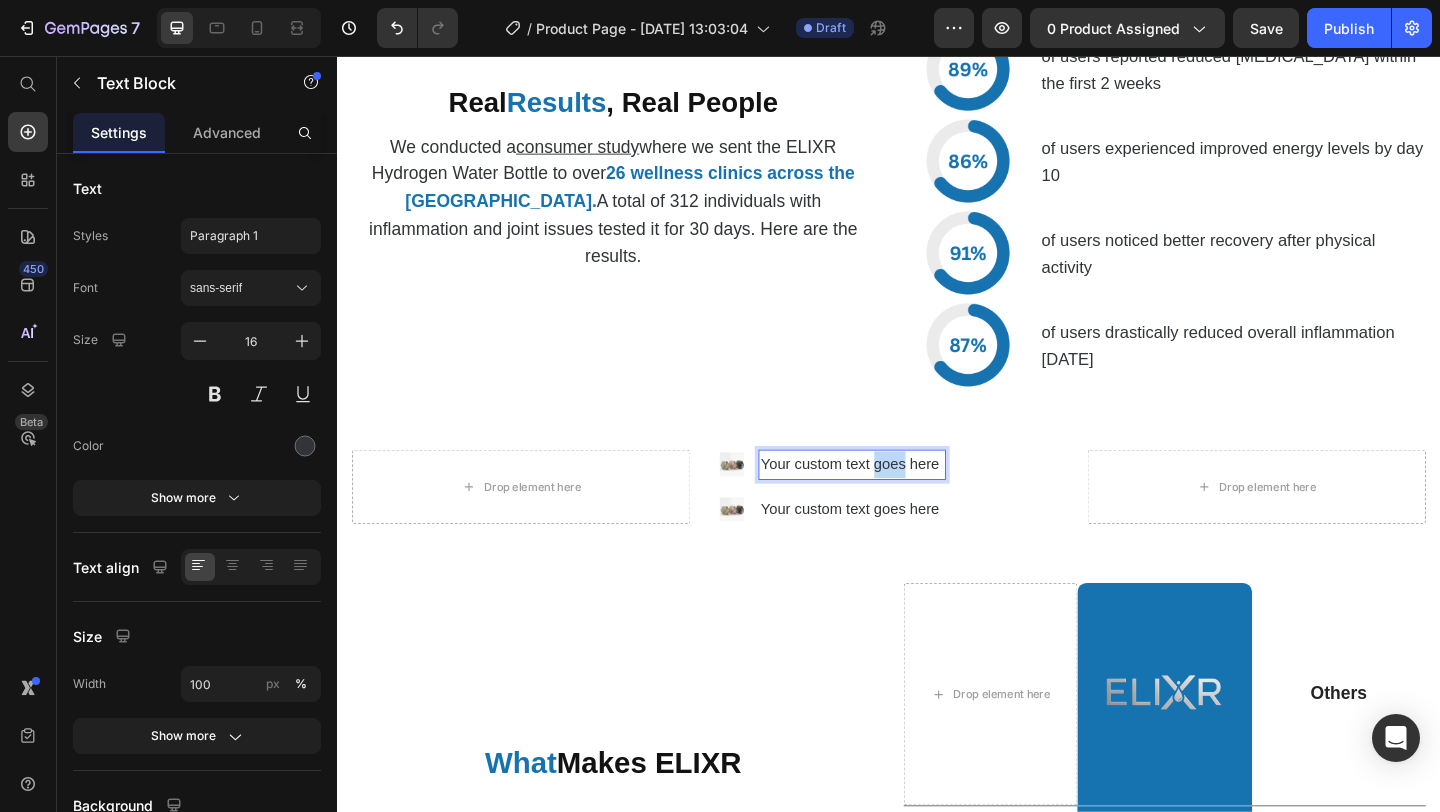 click on "Your custom text goes here" at bounding box center (897, 500) 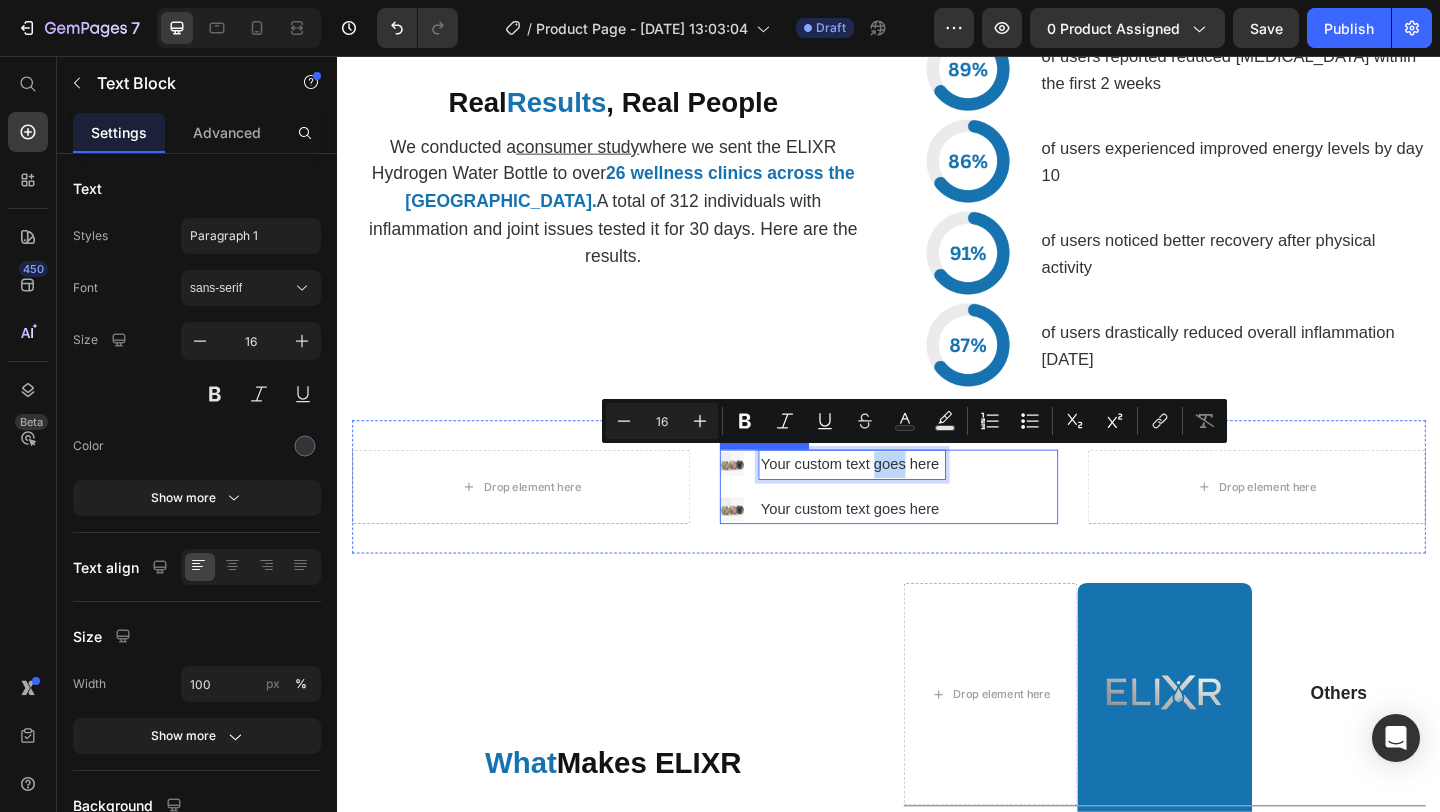 click on "Image Your custom text goes here Text Block   0 Image Your custom text goes here Text Block" at bounding box center (937, 525) 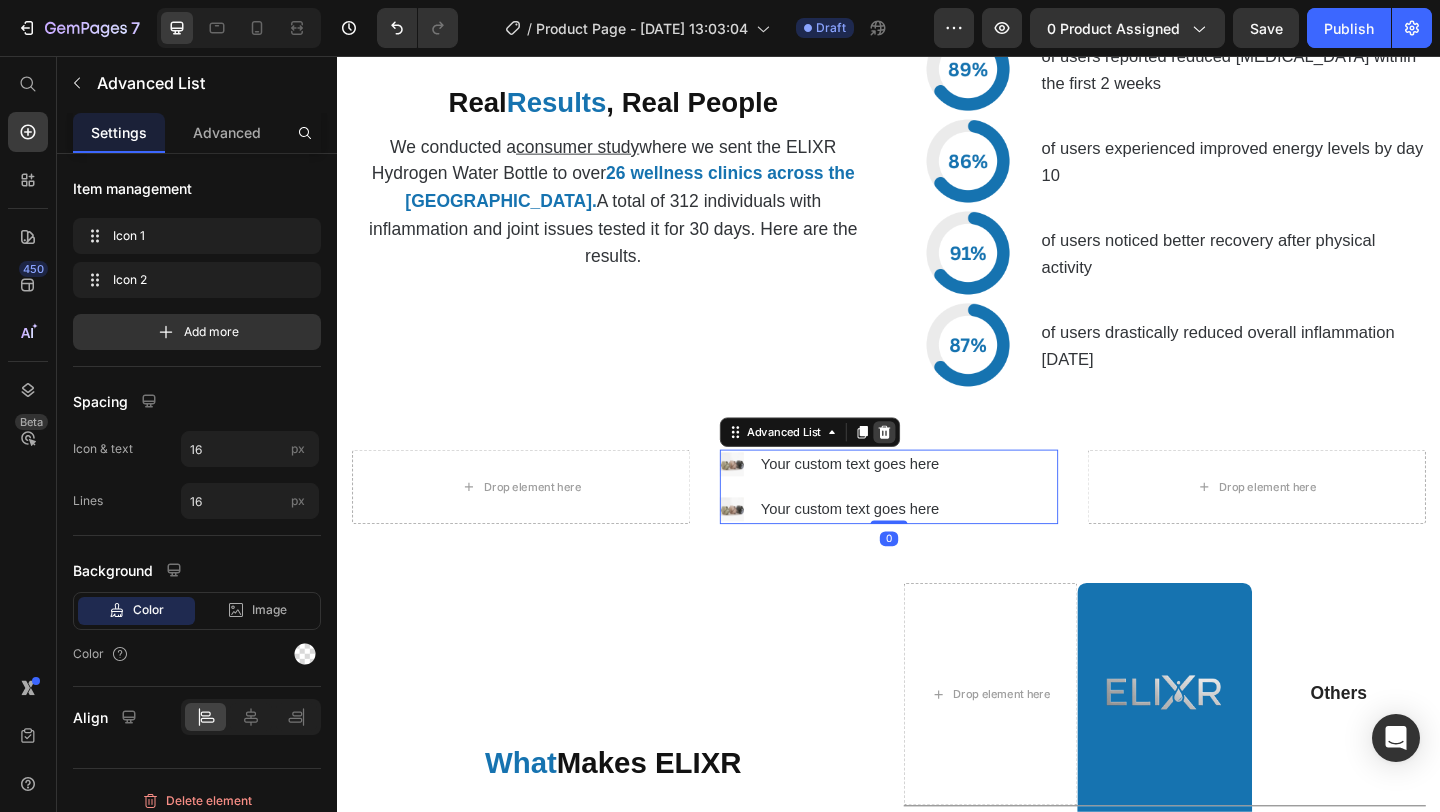 click 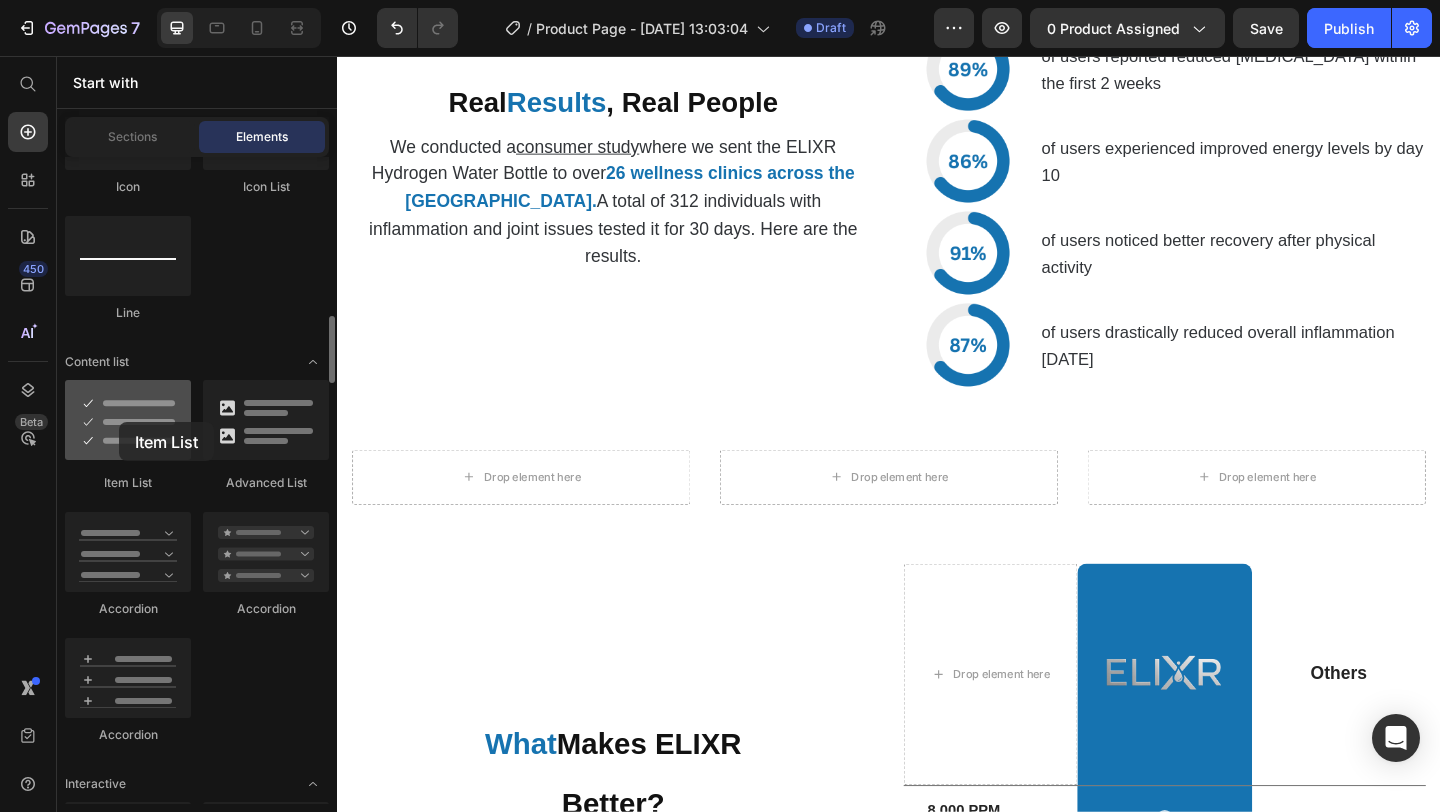 click at bounding box center [128, 420] 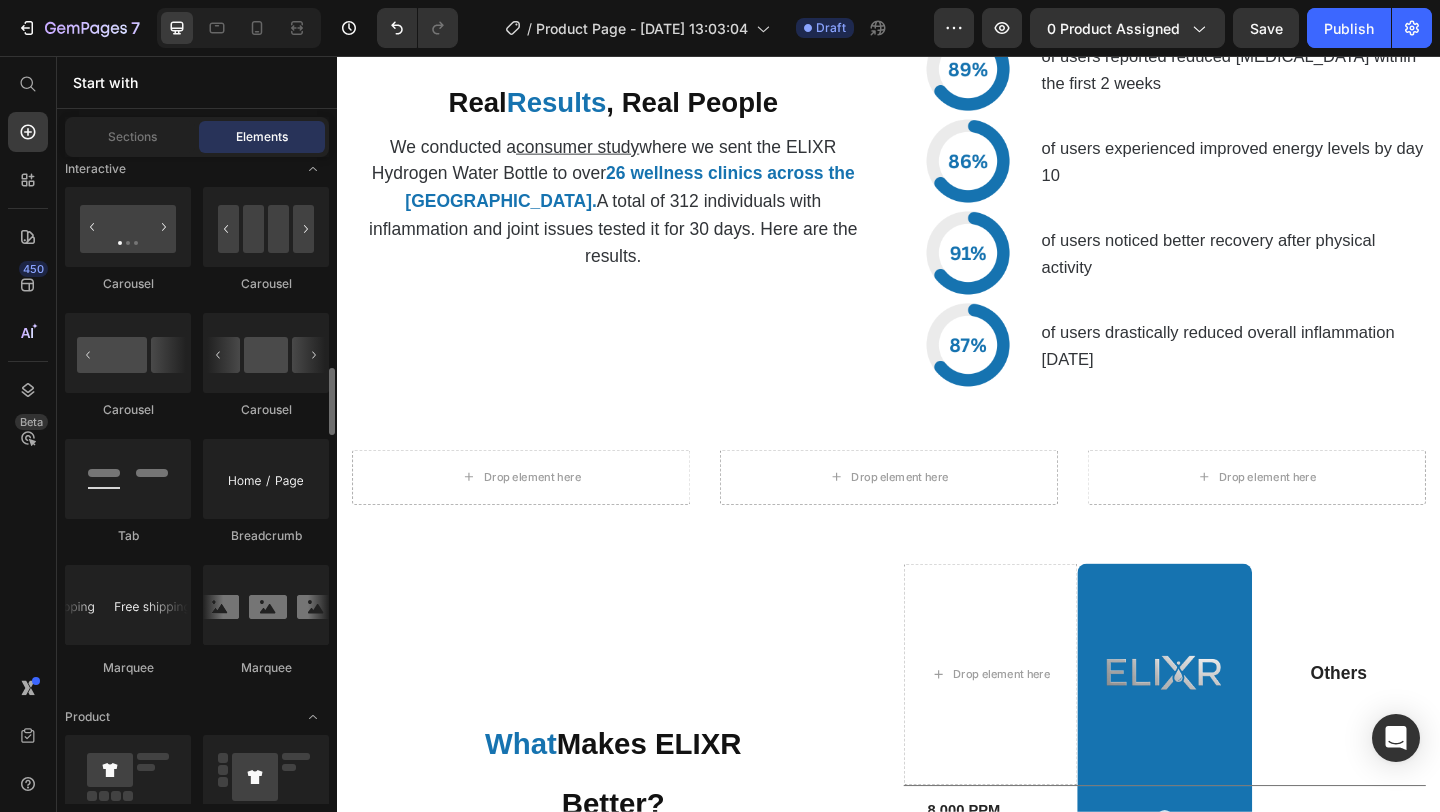 scroll, scrollTop: 2120, scrollLeft: 0, axis: vertical 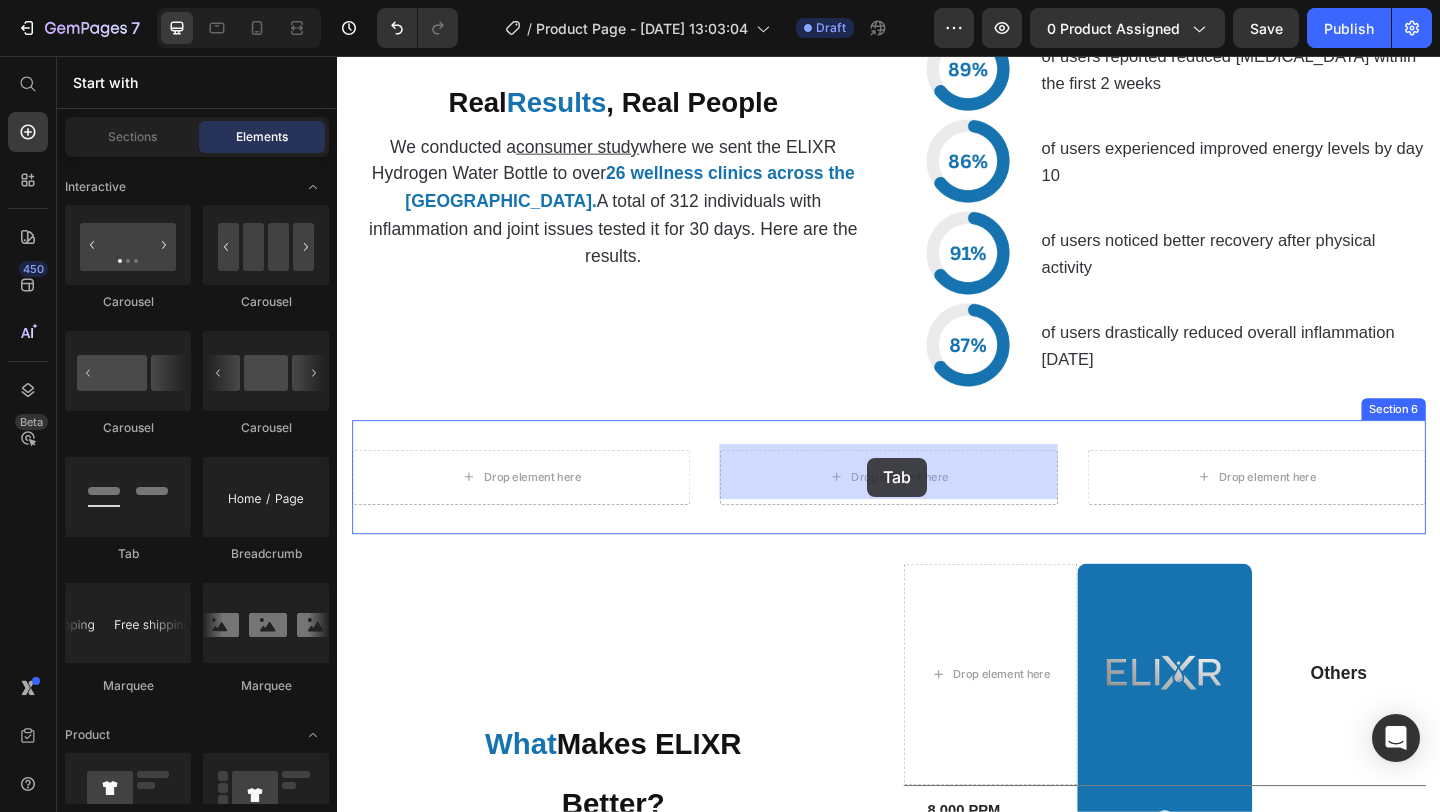 drag, startPoint x: 468, startPoint y: 569, endPoint x: 914, endPoint y: 493, distance: 452.429 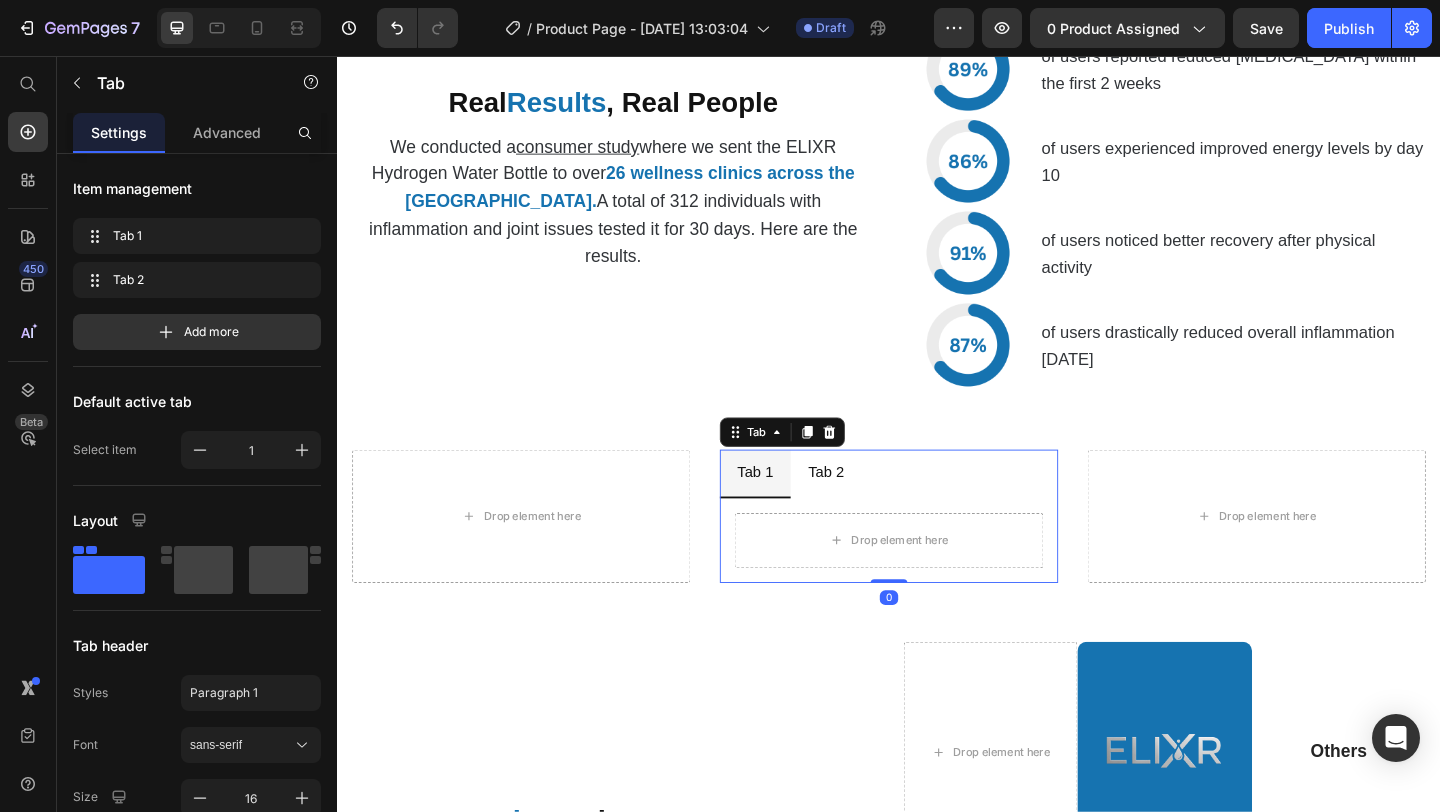 click on "Tab 2" at bounding box center [868, 510] 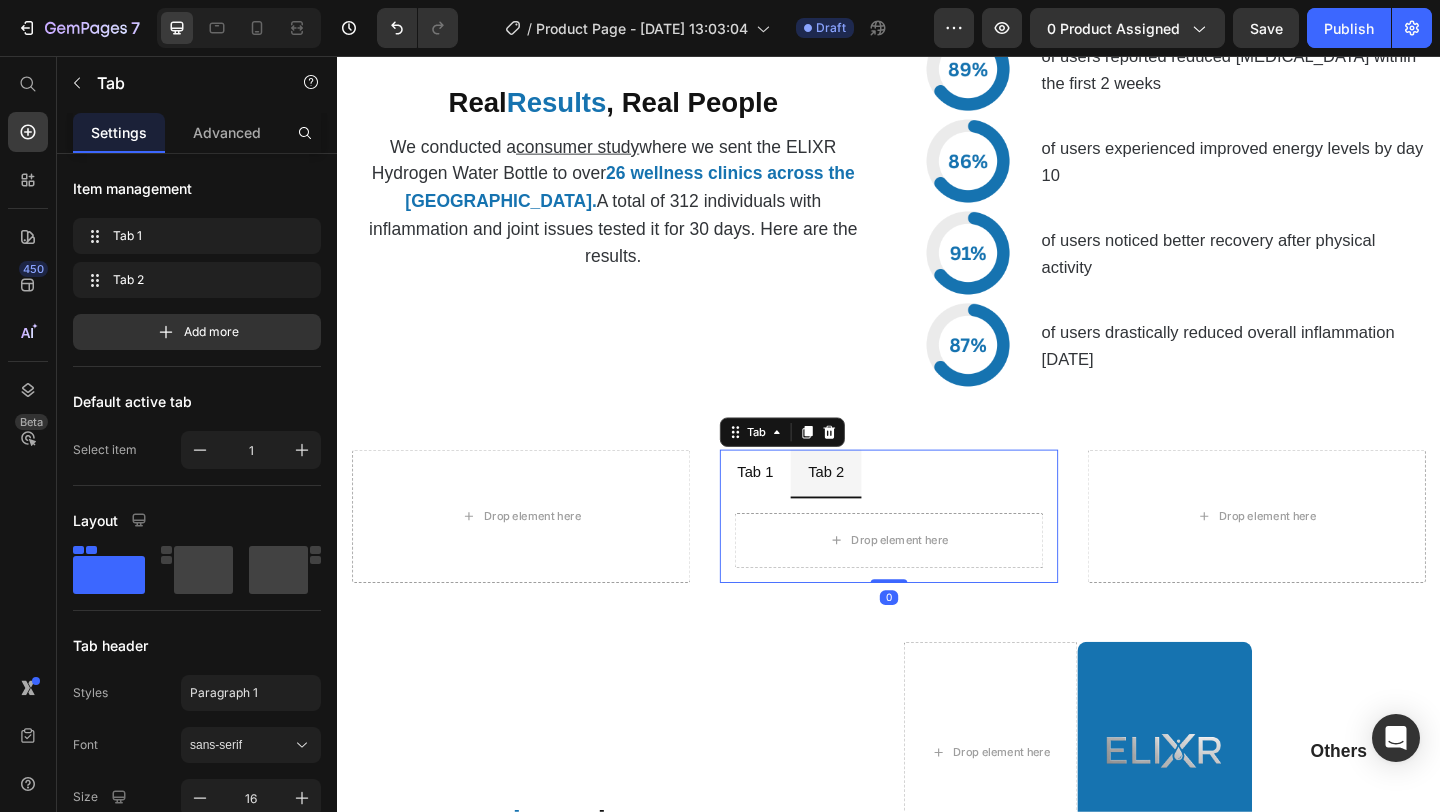 click on "Tab 1" at bounding box center [791, 509] 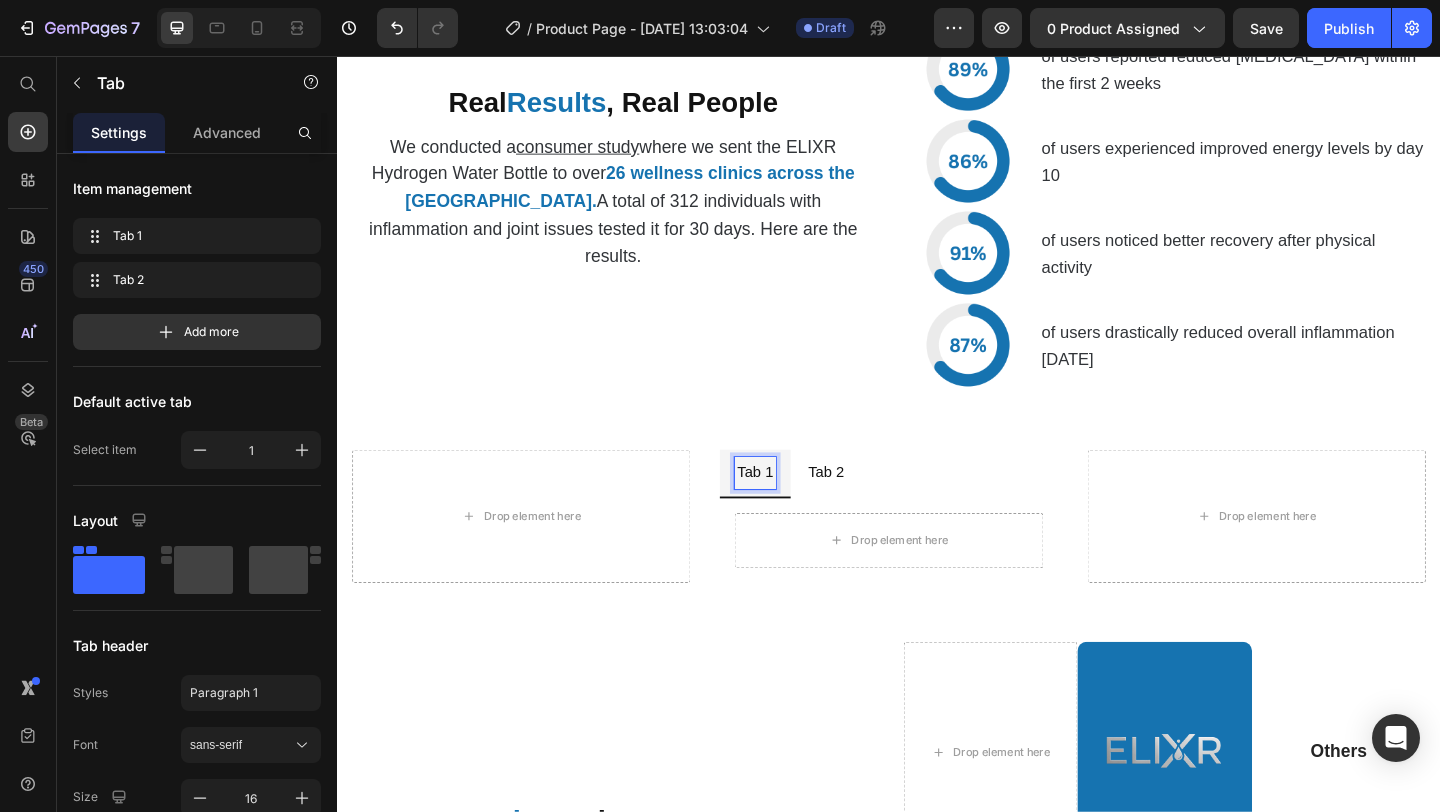 click on "Tab 1 Tab 2" at bounding box center [937, 510] 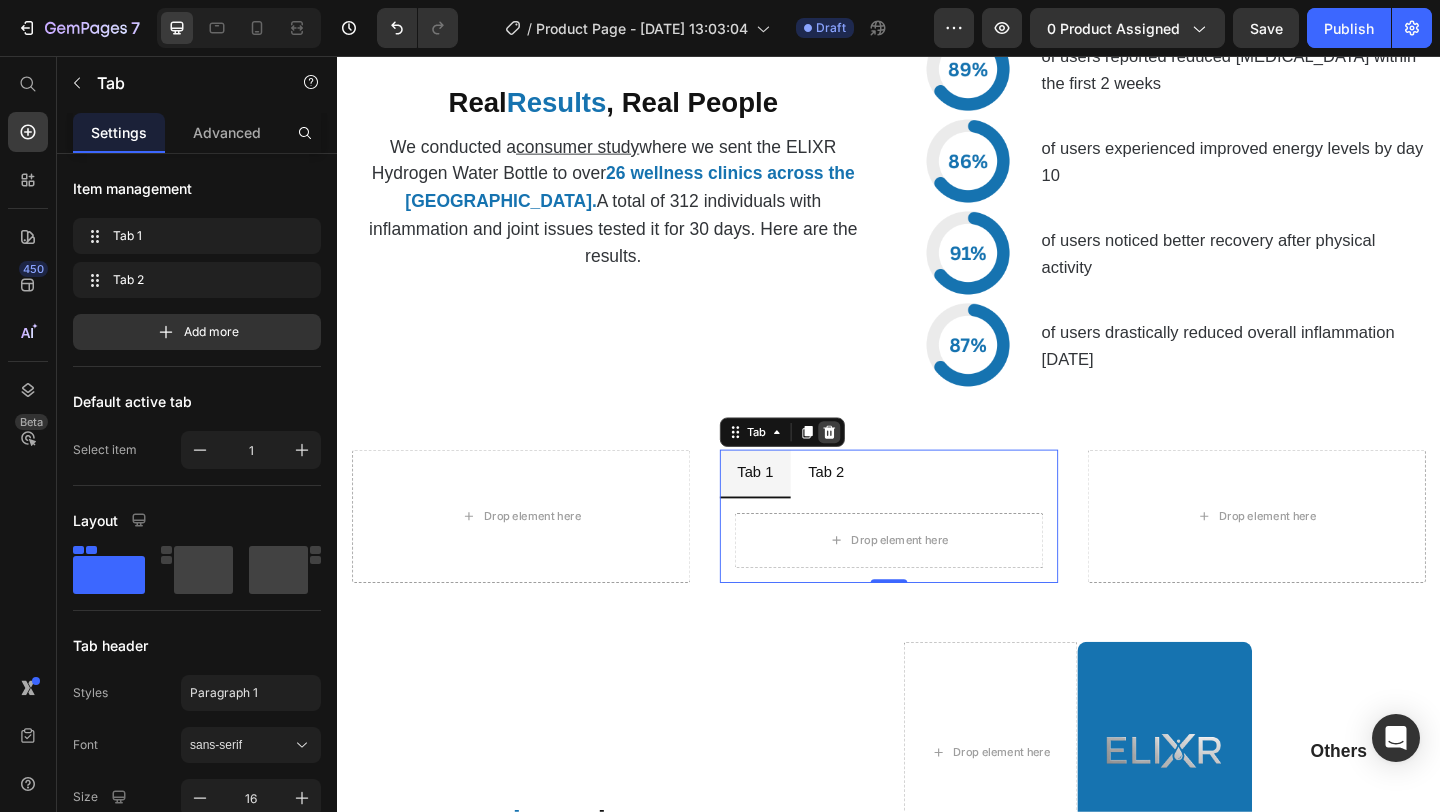click 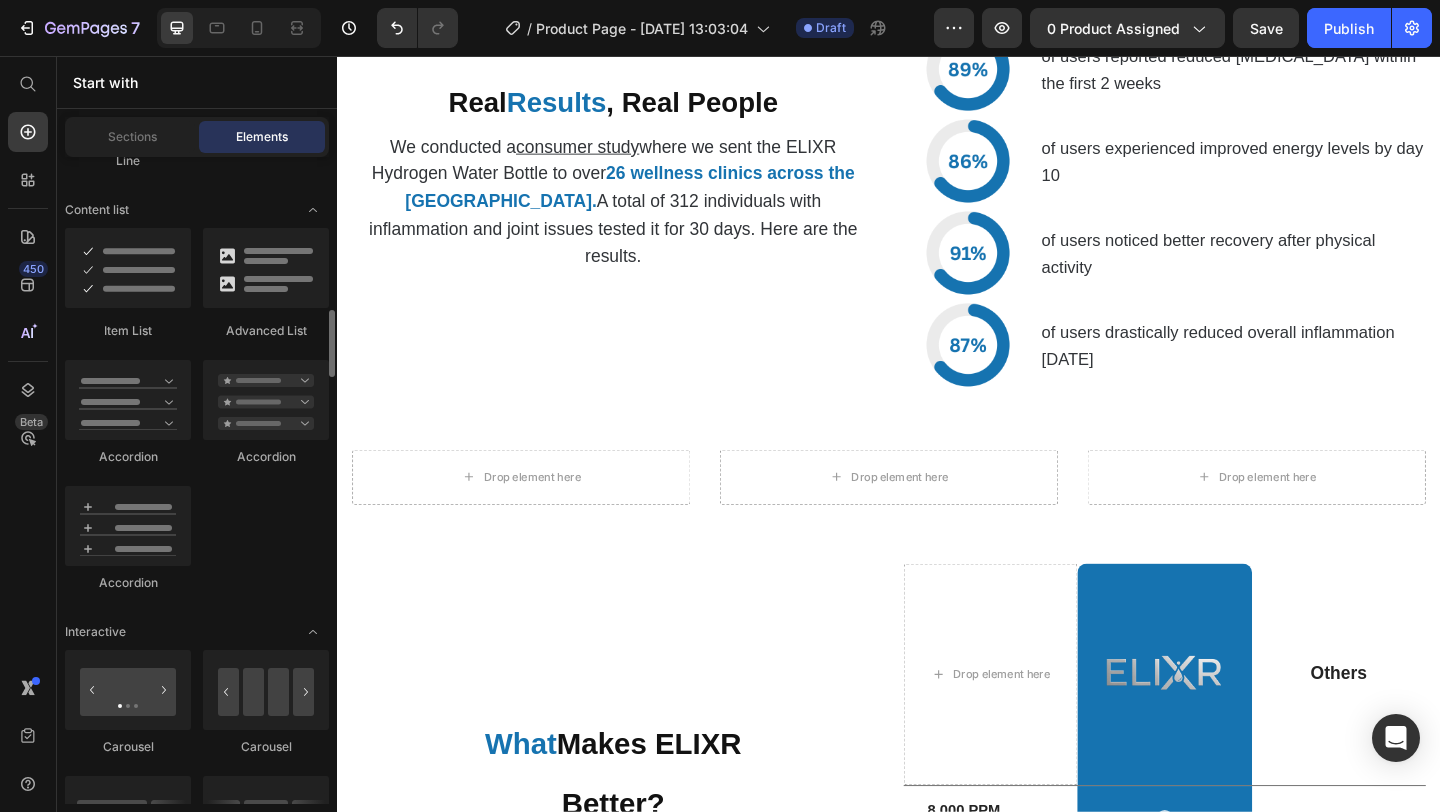 scroll, scrollTop: 1655, scrollLeft: 0, axis: vertical 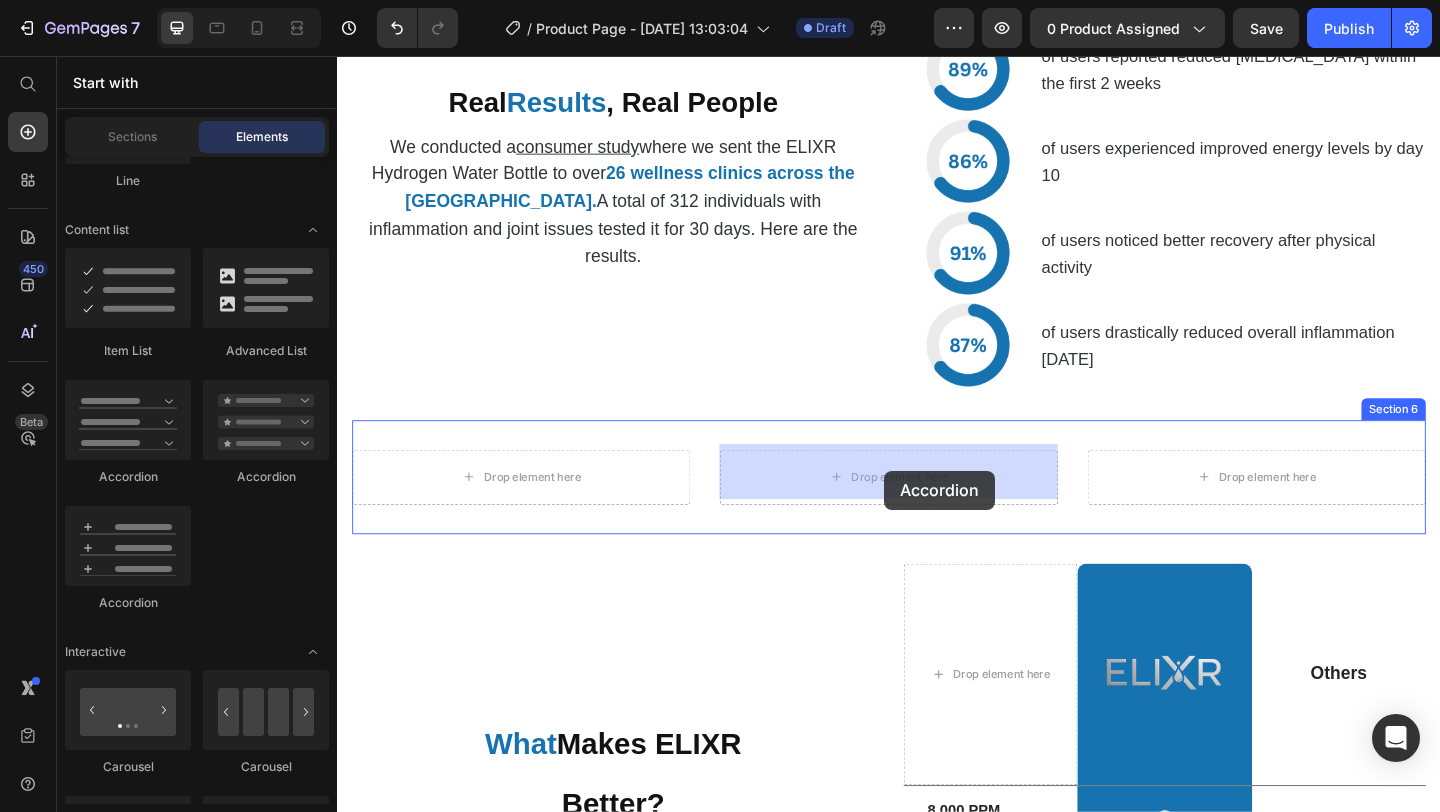 drag, startPoint x: 446, startPoint y: 628, endPoint x: 932, endPoint y: 506, distance: 501.07883 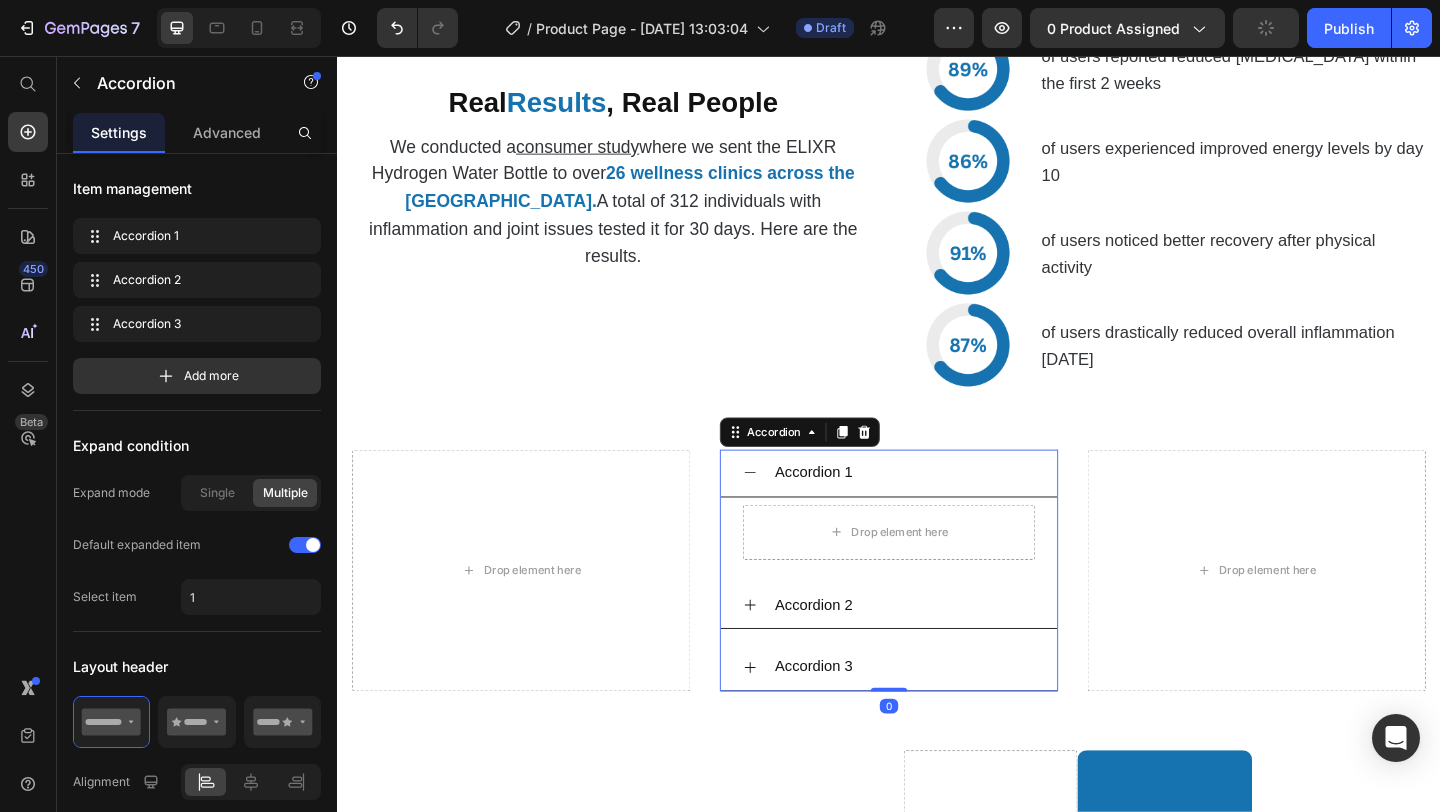 click on "Accordion 1" at bounding box center (953, 509) 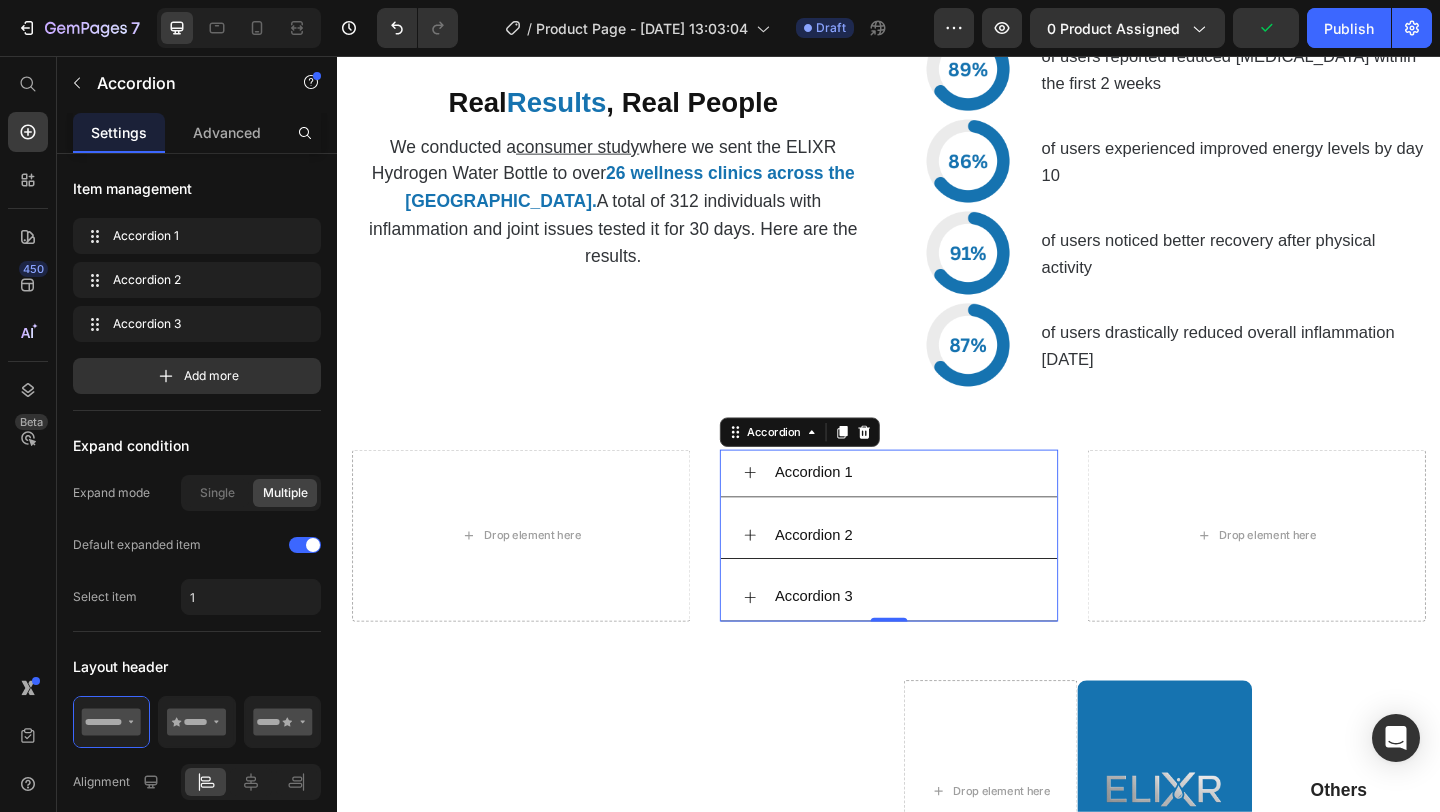 click on "Accordion 1" at bounding box center (953, 509) 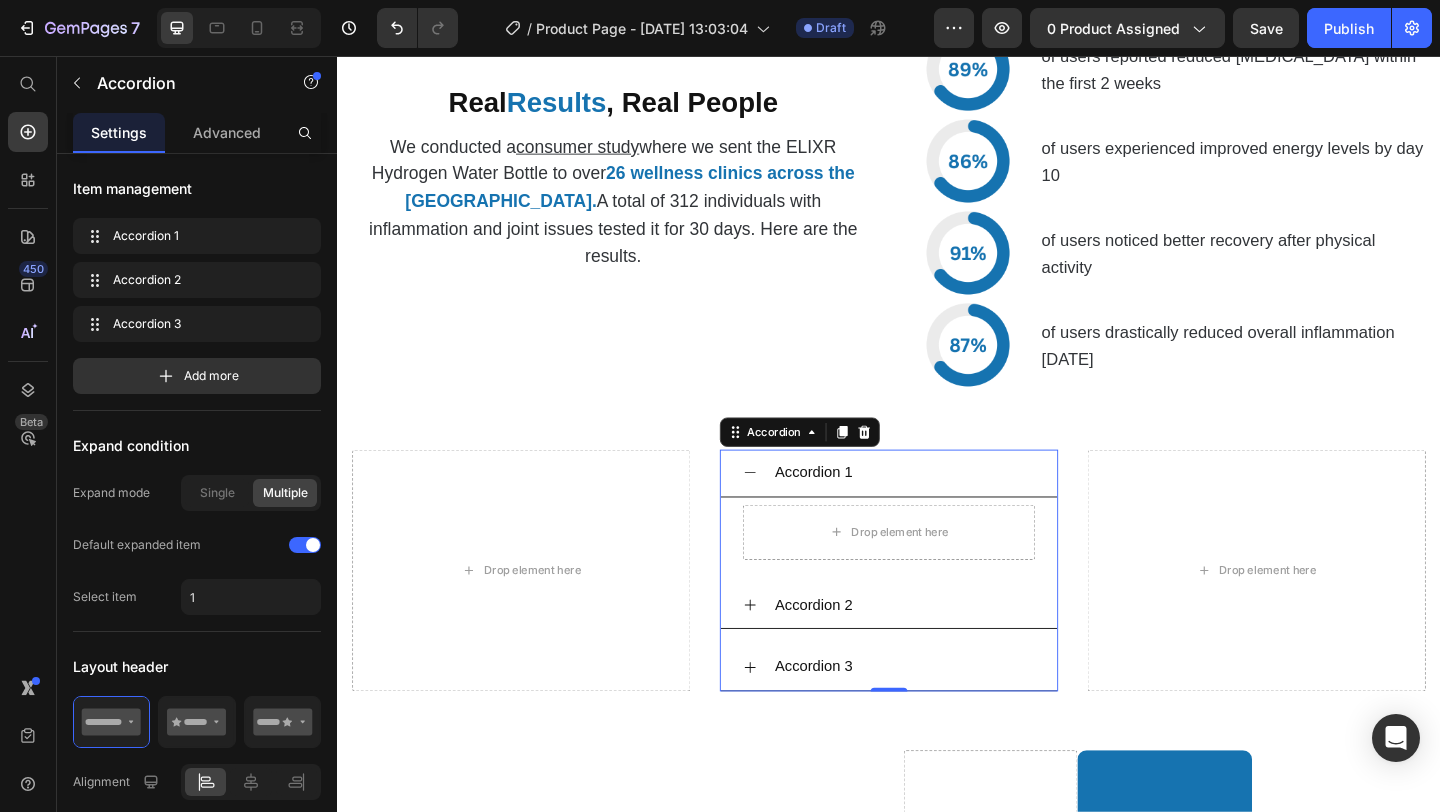 click on "Accordion 1" at bounding box center (953, 509) 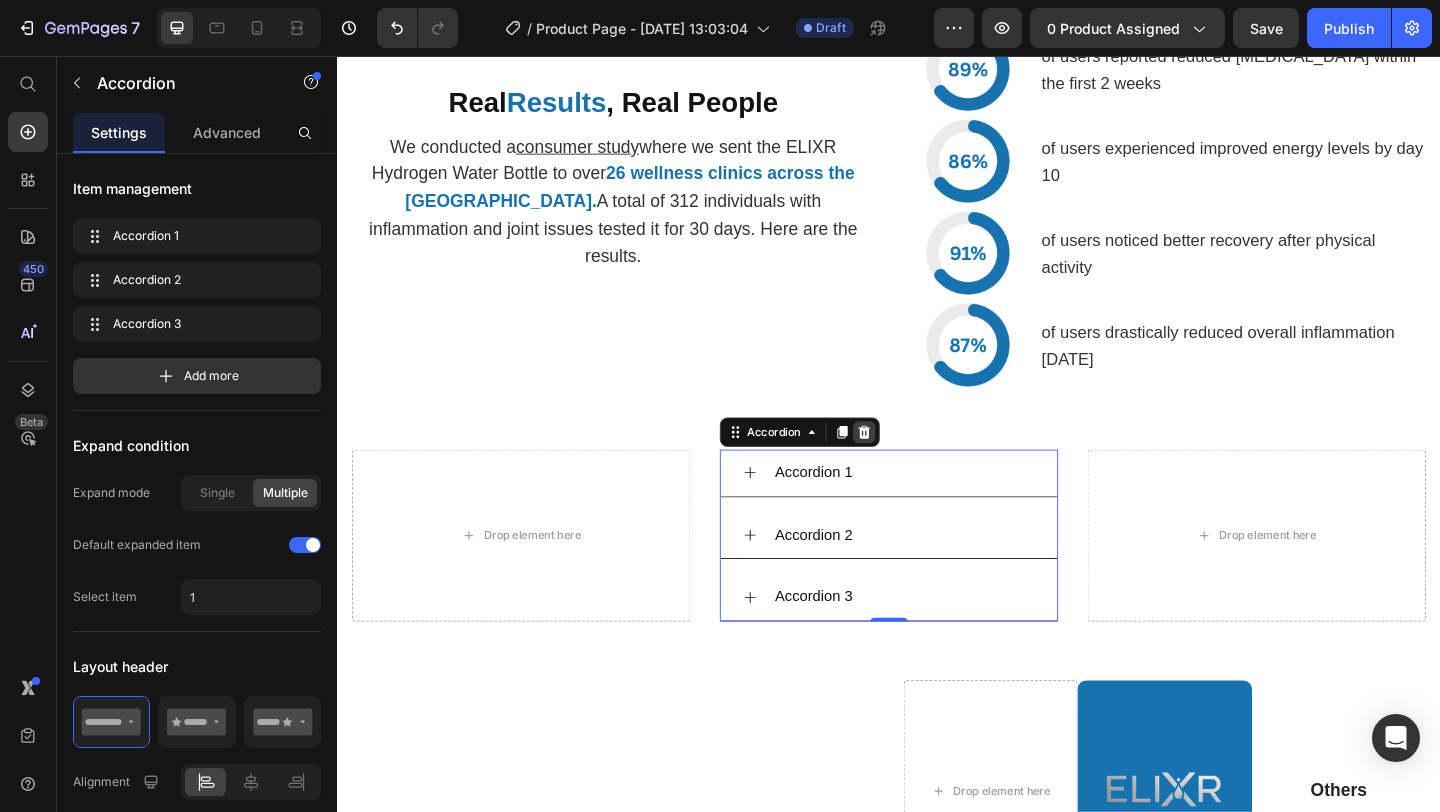 click 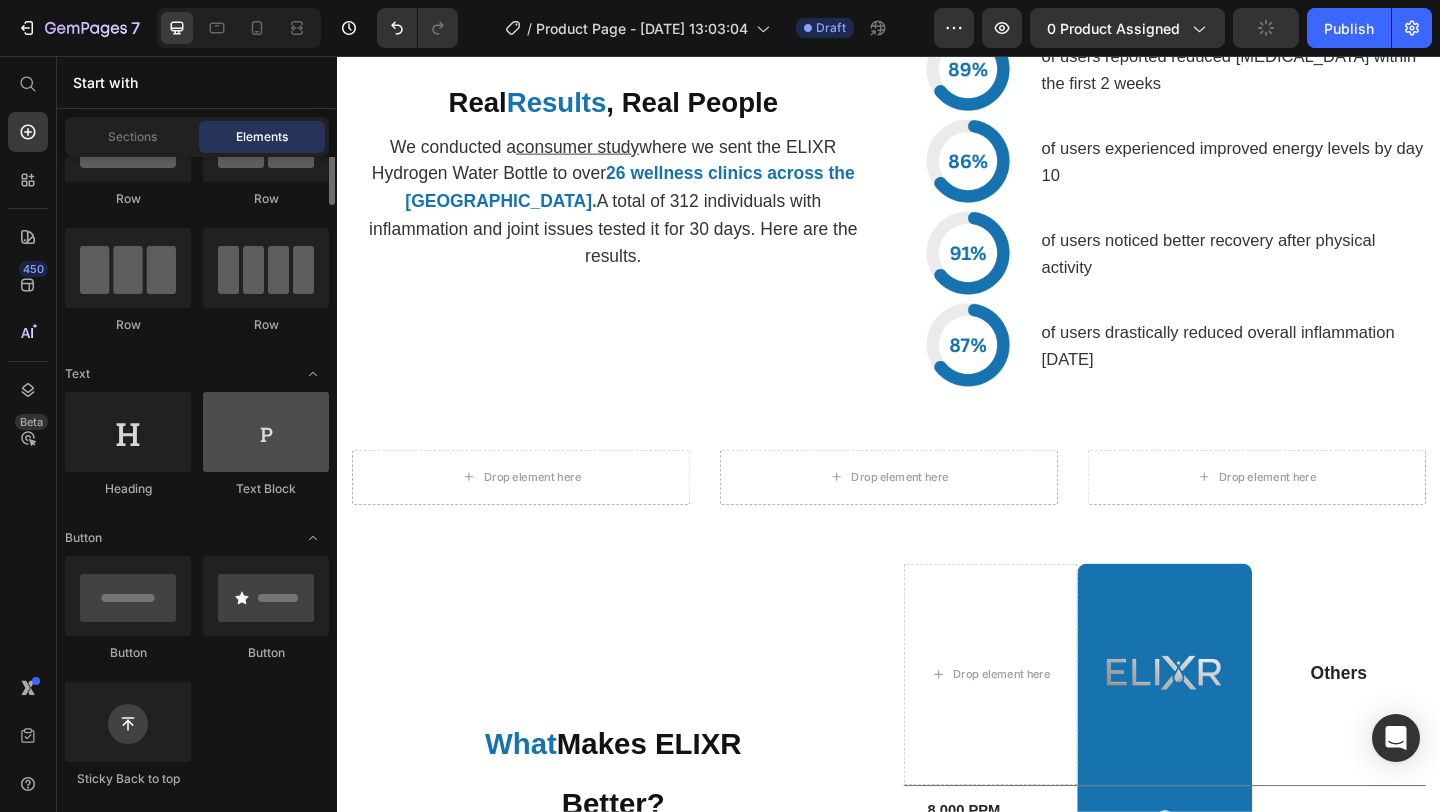 scroll, scrollTop: 0, scrollLeft: 0, axis: both 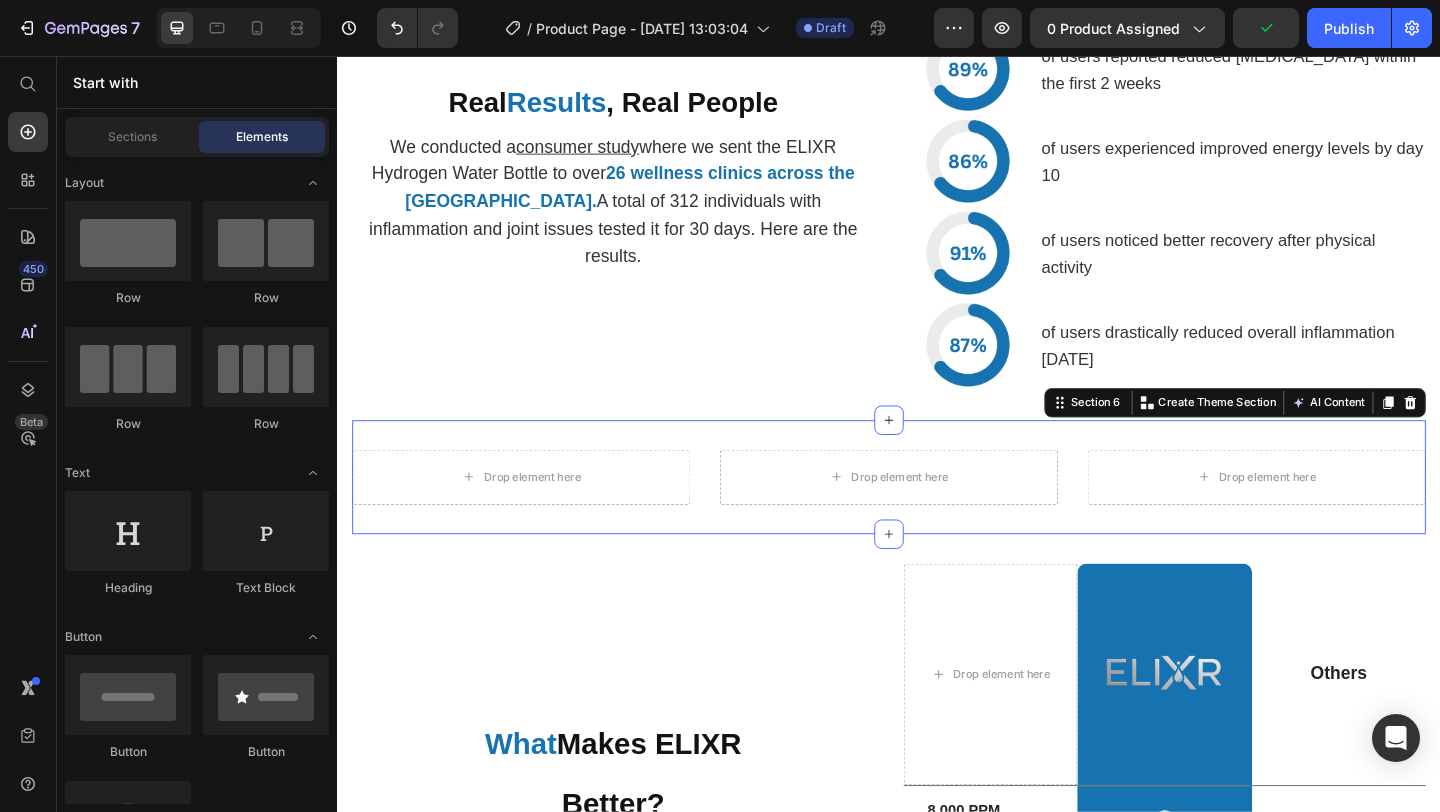 click on "Drop element here
Drop element here
Drop element here Section 6   You can create reusable sections Create Theme Section AI Content Write with GemAI What would you like to describe here? Tone and Voice Persuasive Product ELIXR™ HYDROGEN WATER BOTTLE Show more Generate" at bounding box center [937, 514] 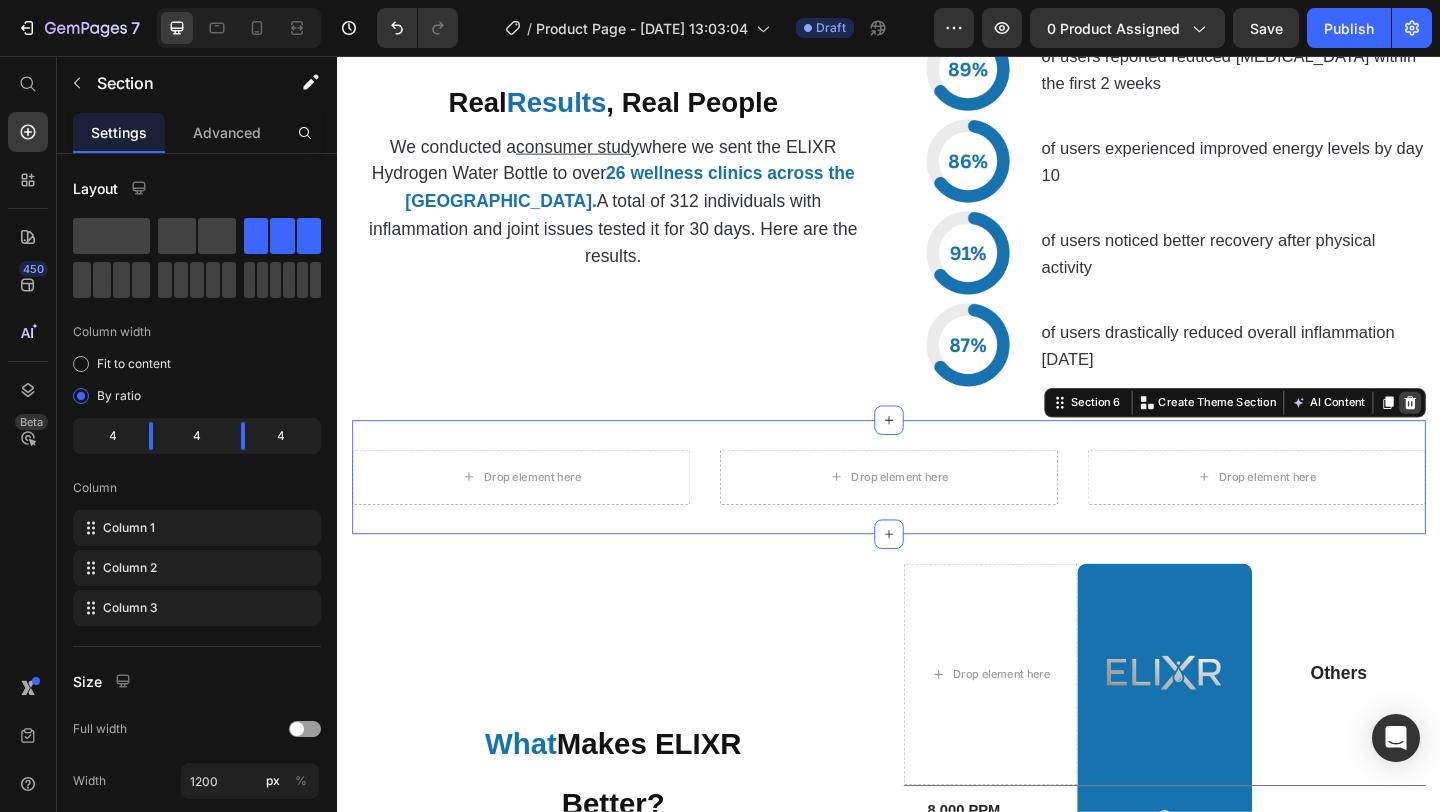 click 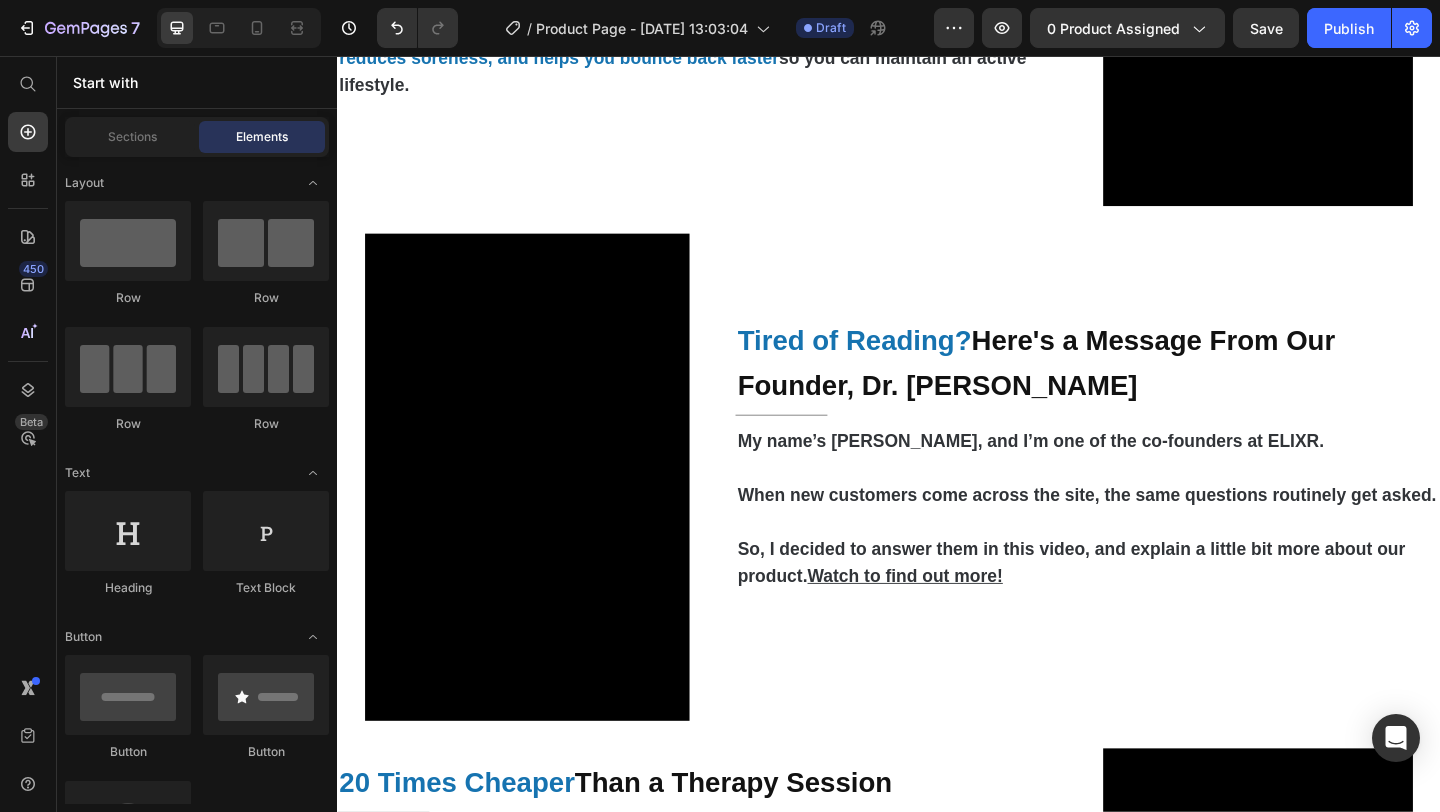 scroll, scrollTop: 3486, scrollLeft: 0, axis: vertical 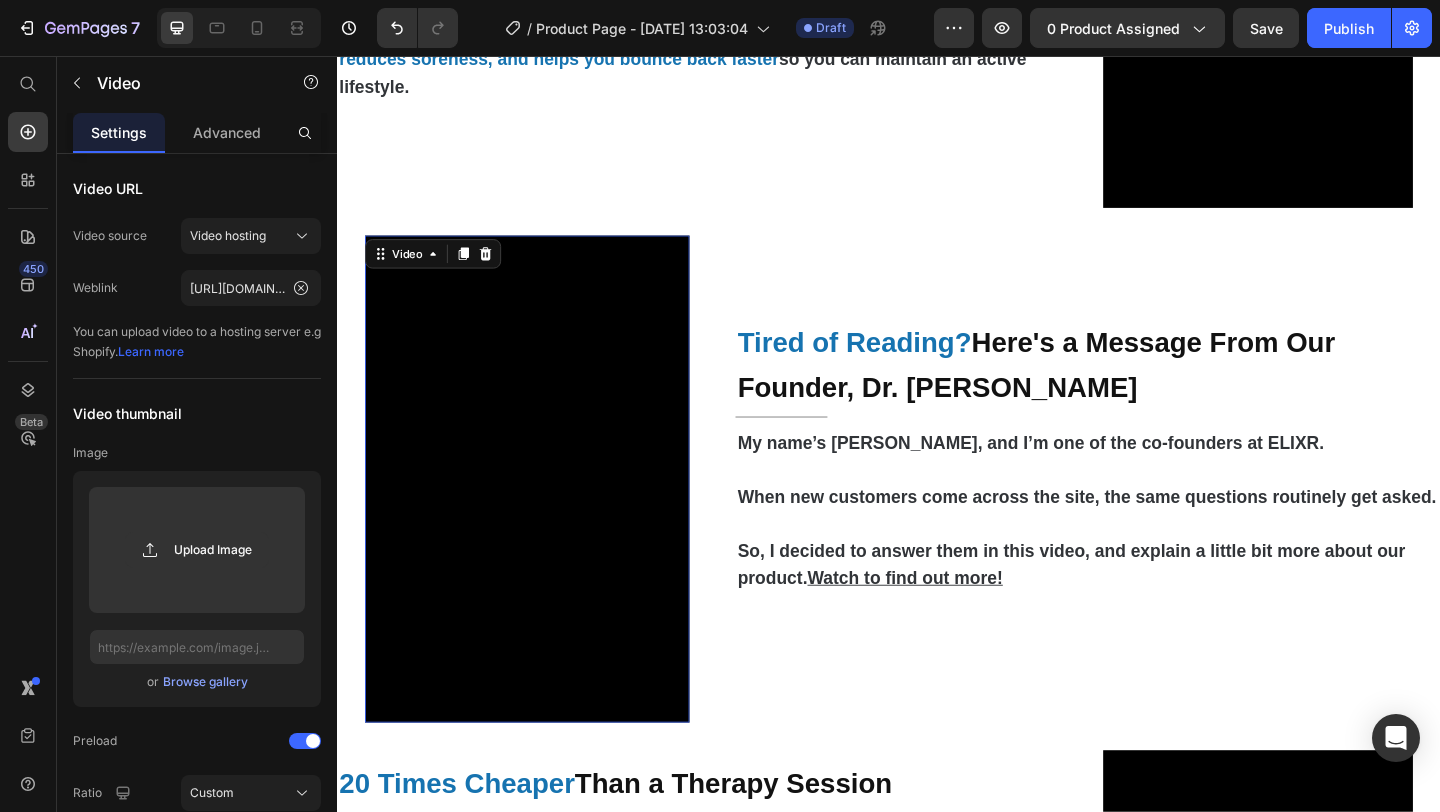 click at bounding box center (543, 516) 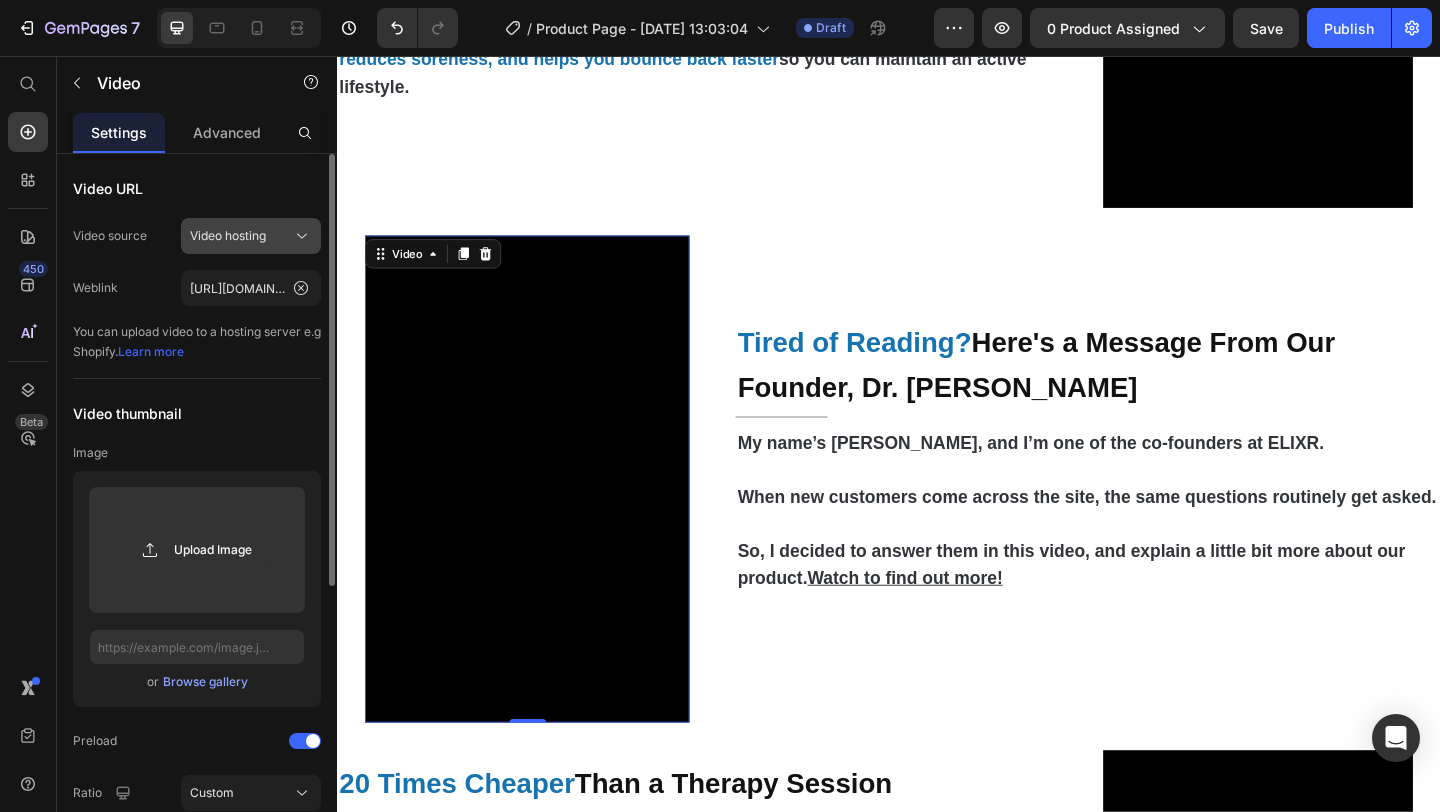 click on "Video hosting" at bounding box center [228, 236] 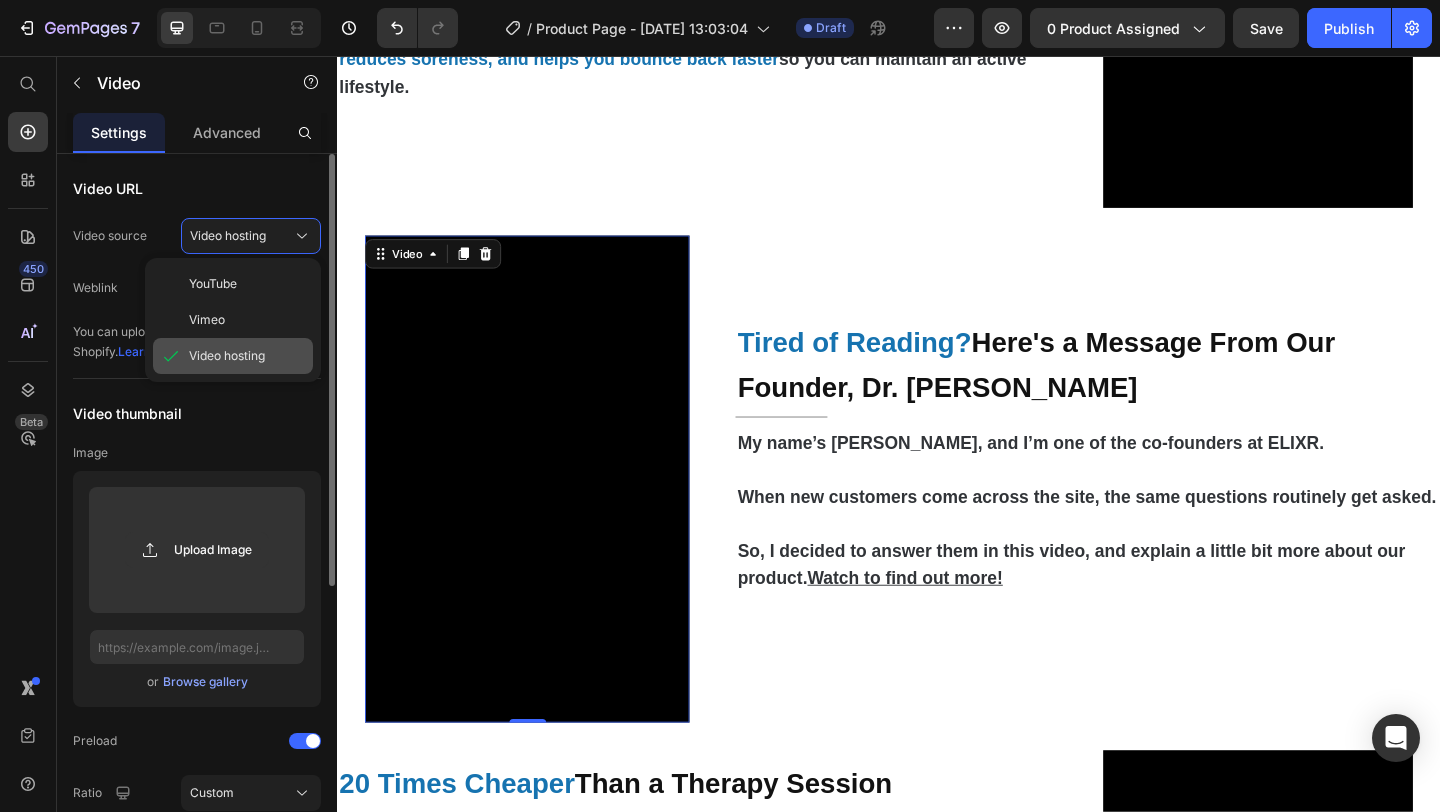 click on "Video hosting" 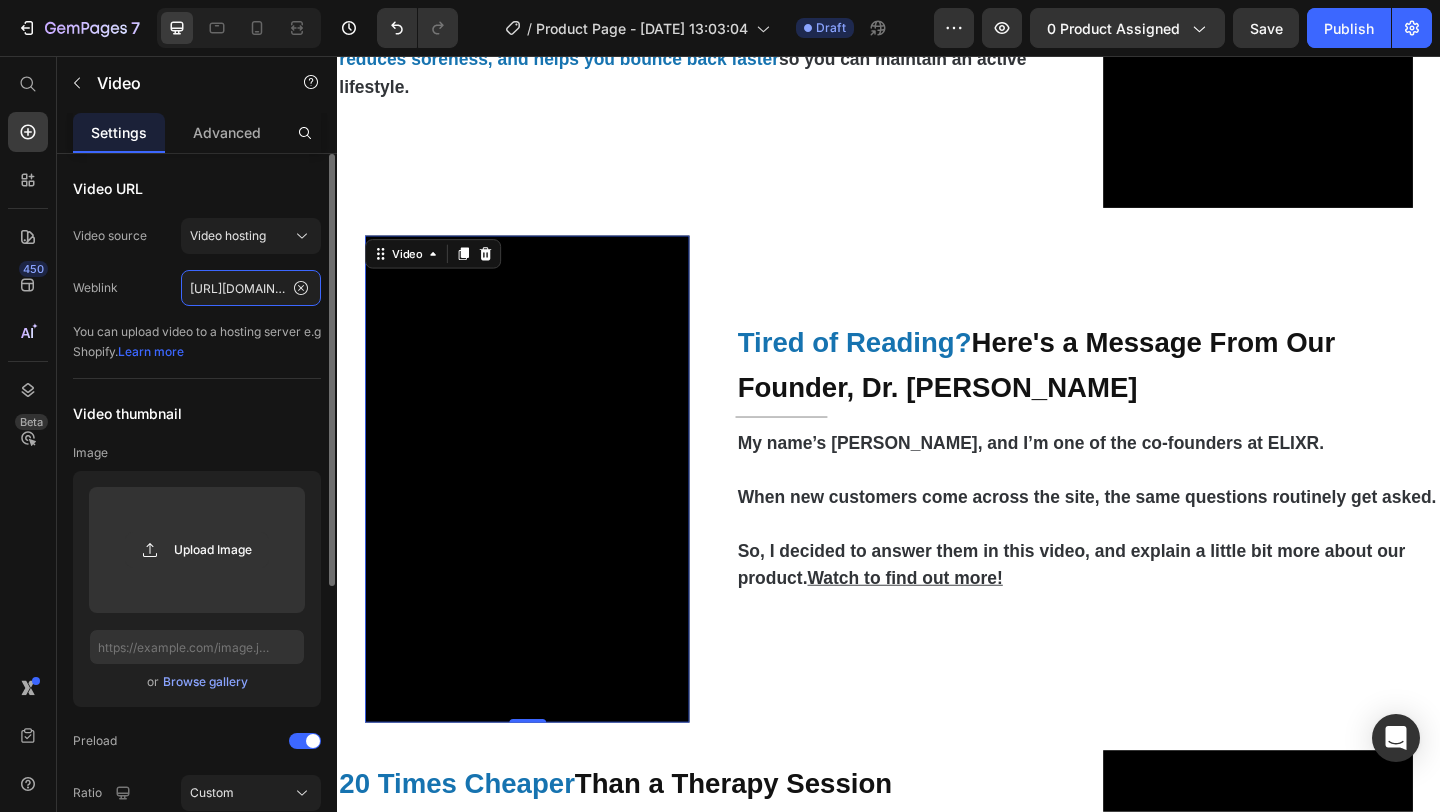 click on "https://media.w3.org/2010/05/sintel/trailer.mp4" 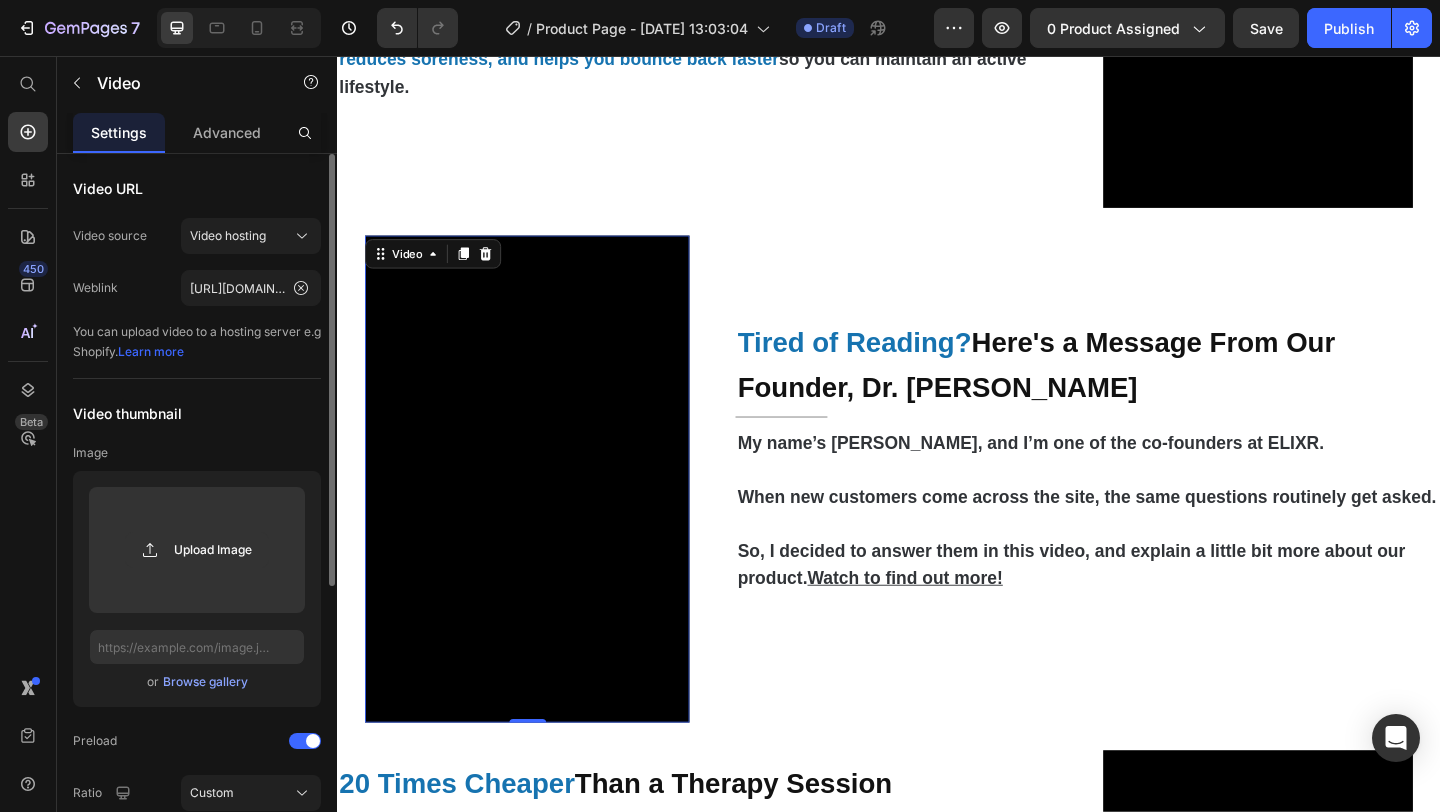 click on "Weblink https://media.w3.org/2010/05/sintel/trailer.mp4" 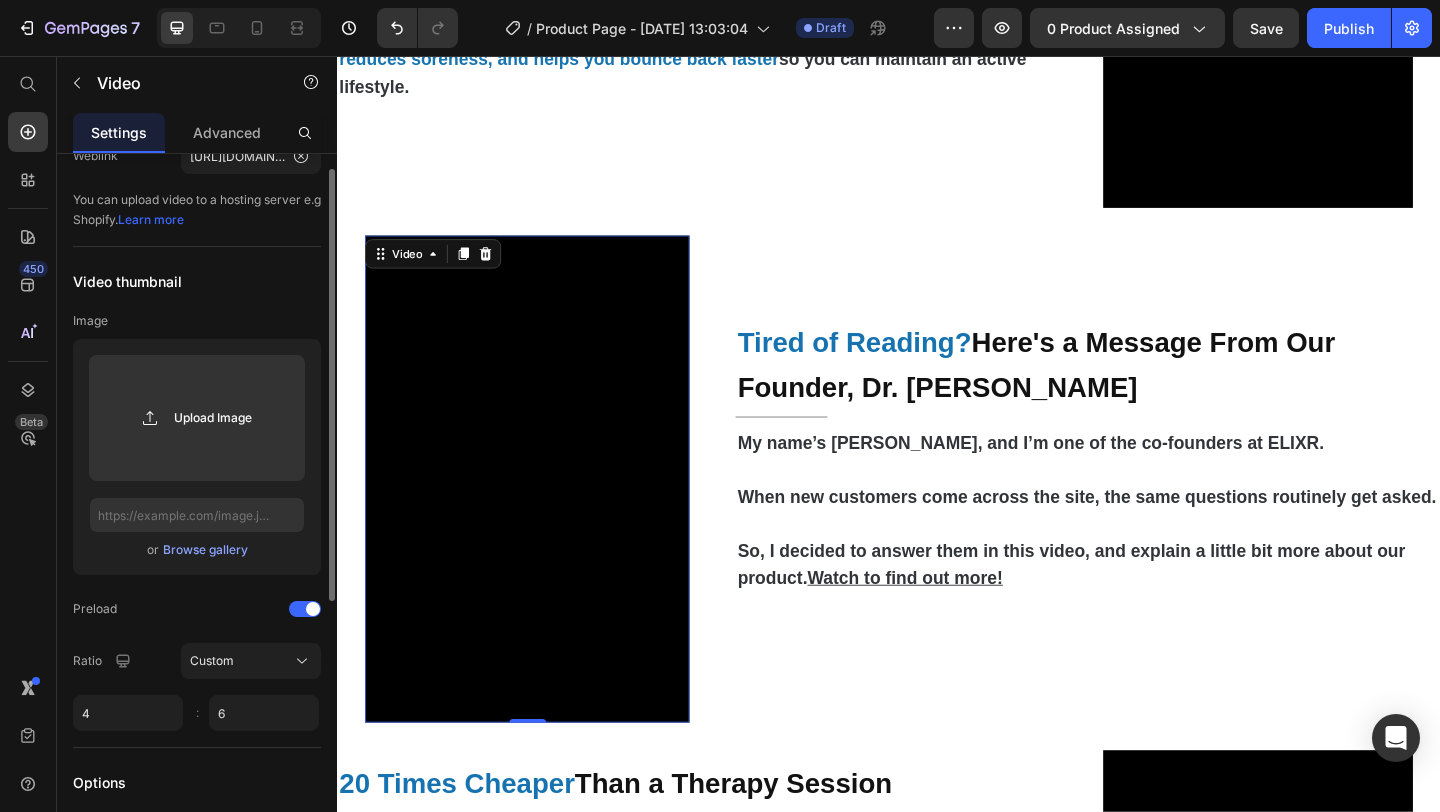 scroll, scrollTop: 0, scrollLeft: 0, axis: both 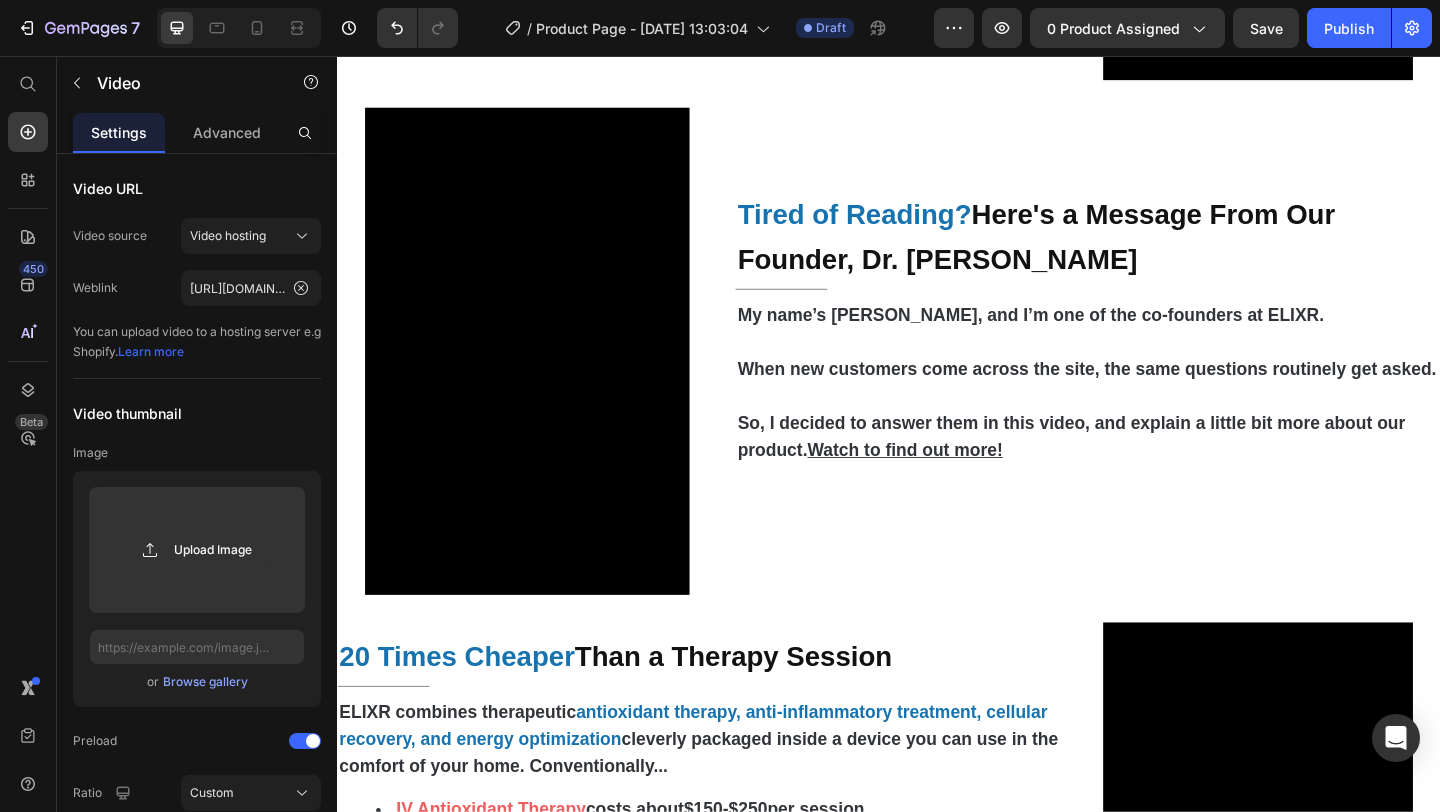 click at bounding box center (543, 377) 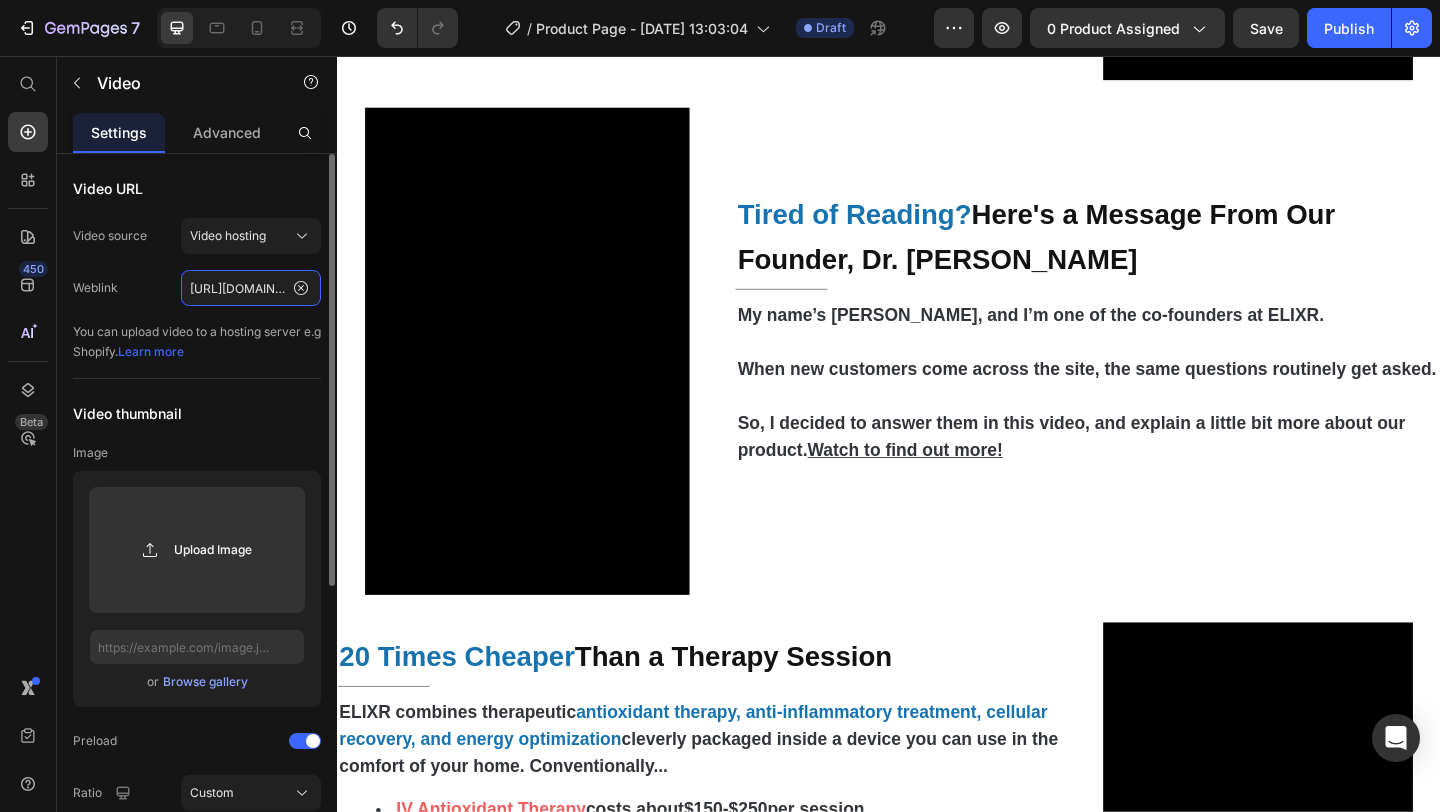 click on "https://media.w3.org/2010/05/sintel/trailer.mp4" 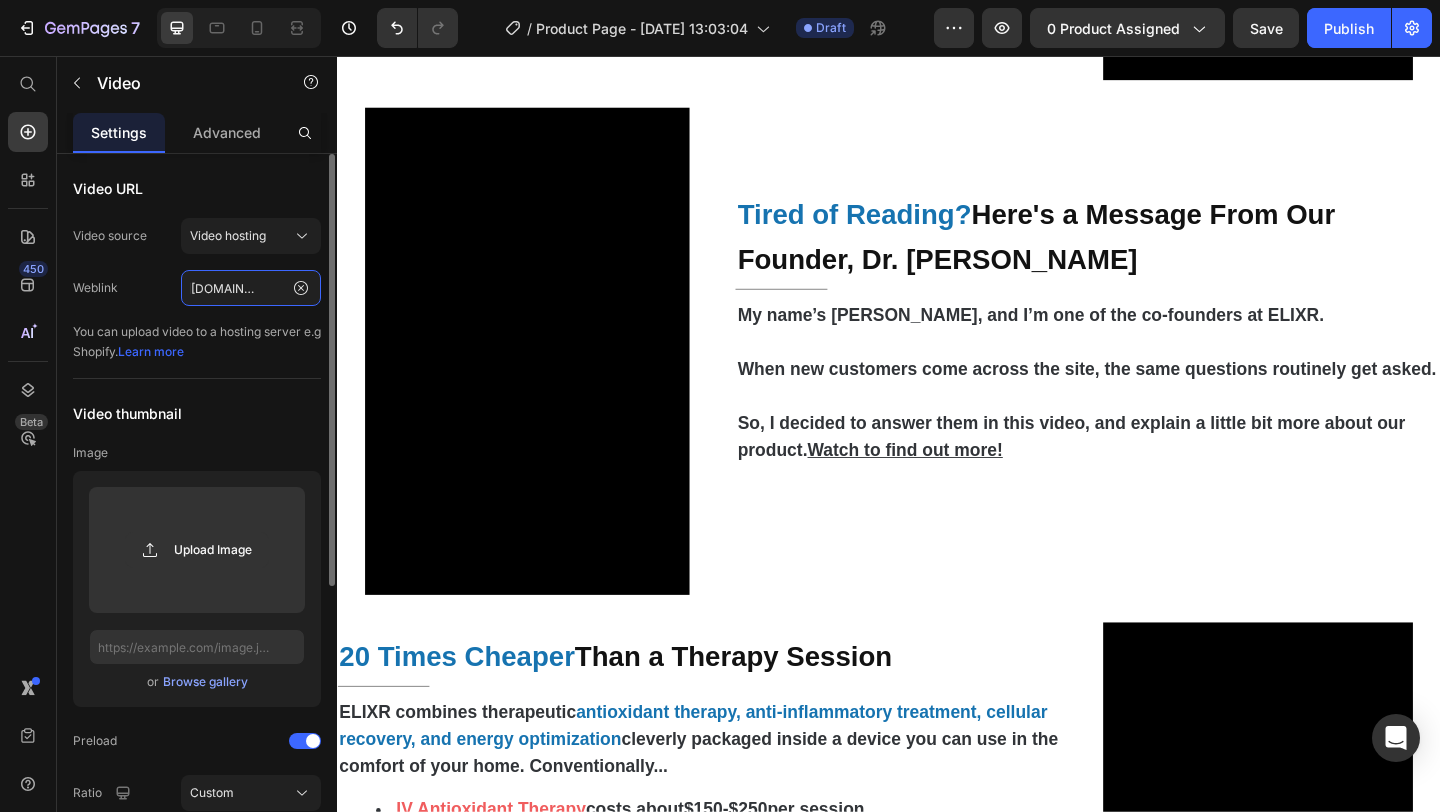 type on "https://cdn.shopify.com/videos/c/o/v/1f40bfebebdd477d97b67ce664eabf78.mp4" 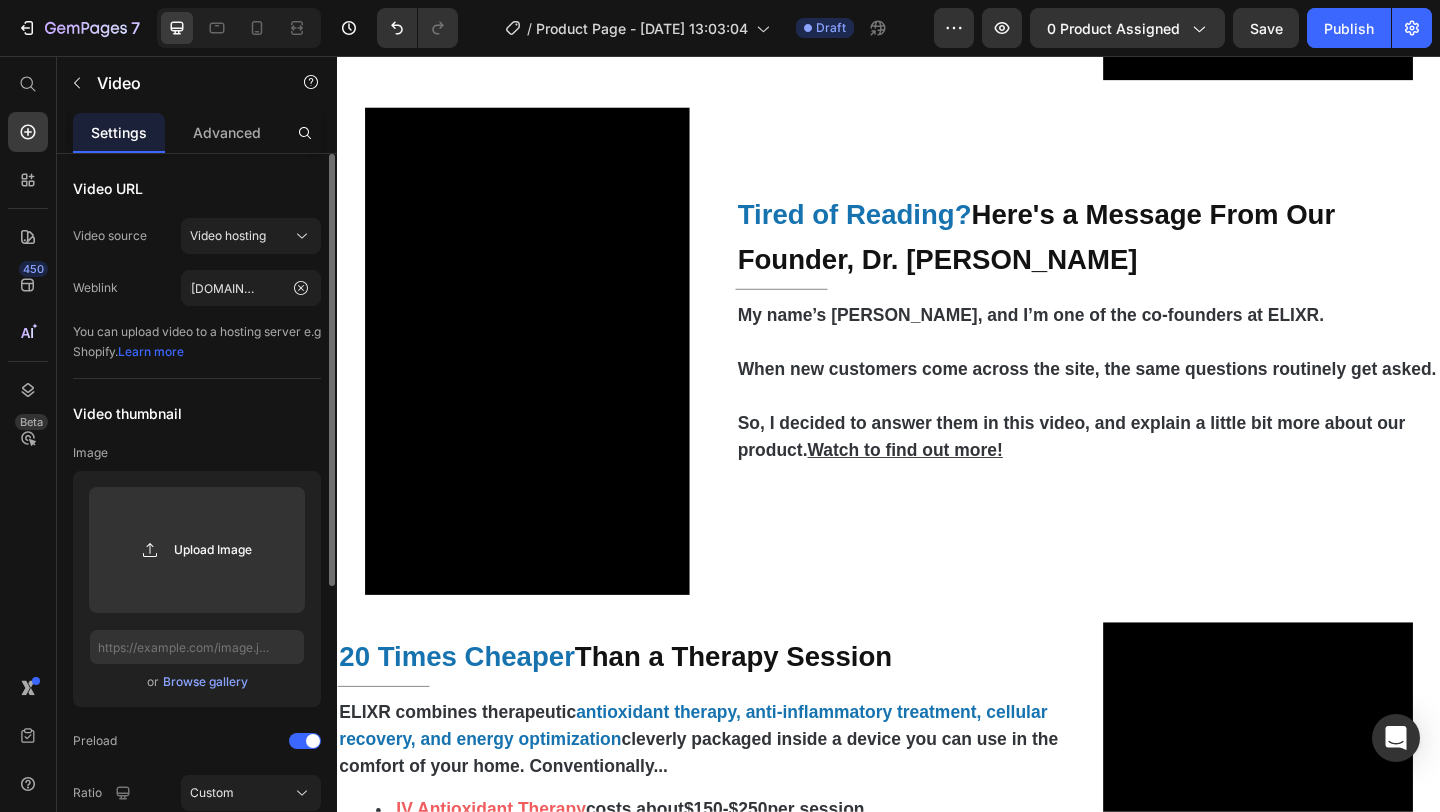 click on "Weblink https://cdn.shopify.com/videos/c/o/v/1f40bfebebdd477d97b67ce664eabf78.mp4" 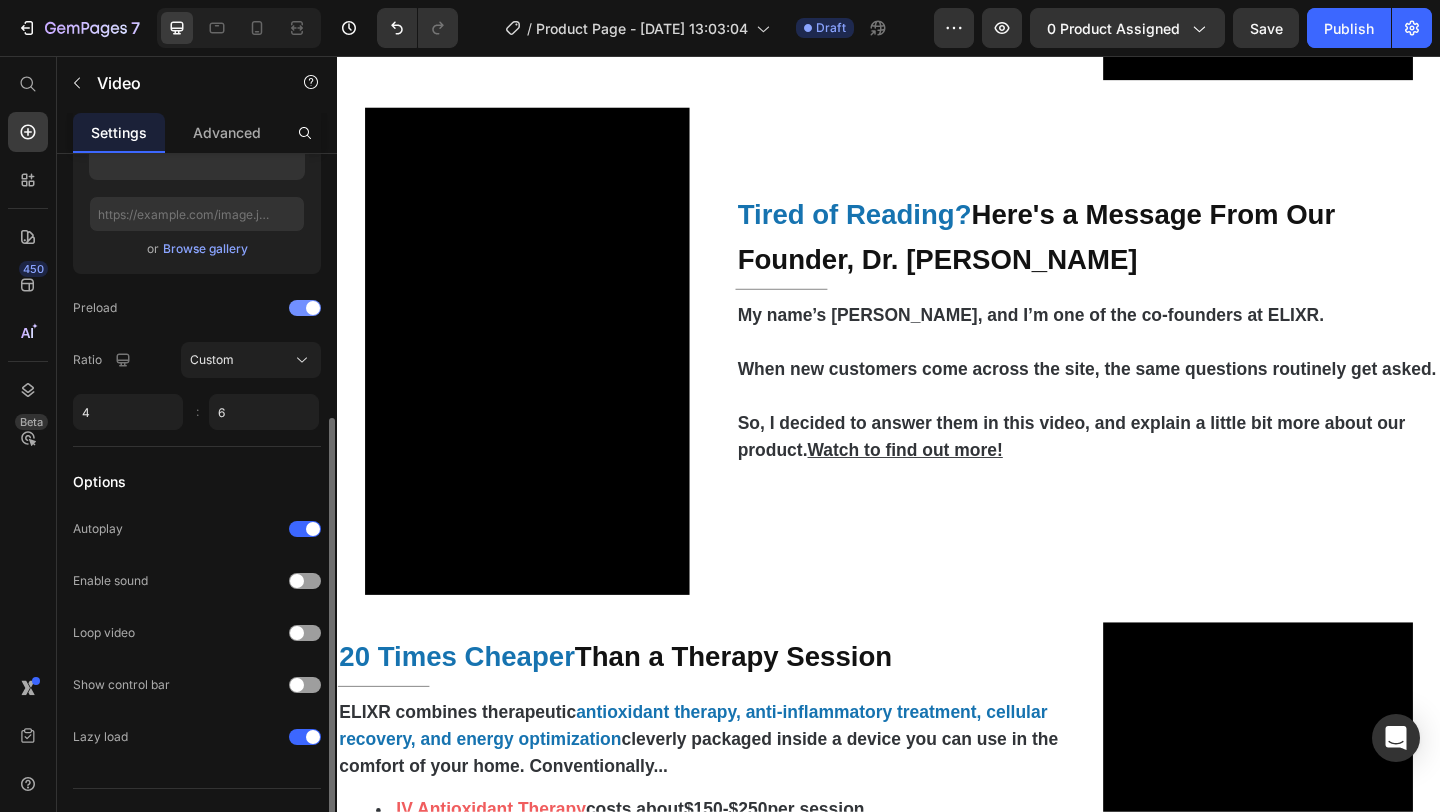 scroll, scrollTop: 434, scrollLeft: 0, axis: vertical 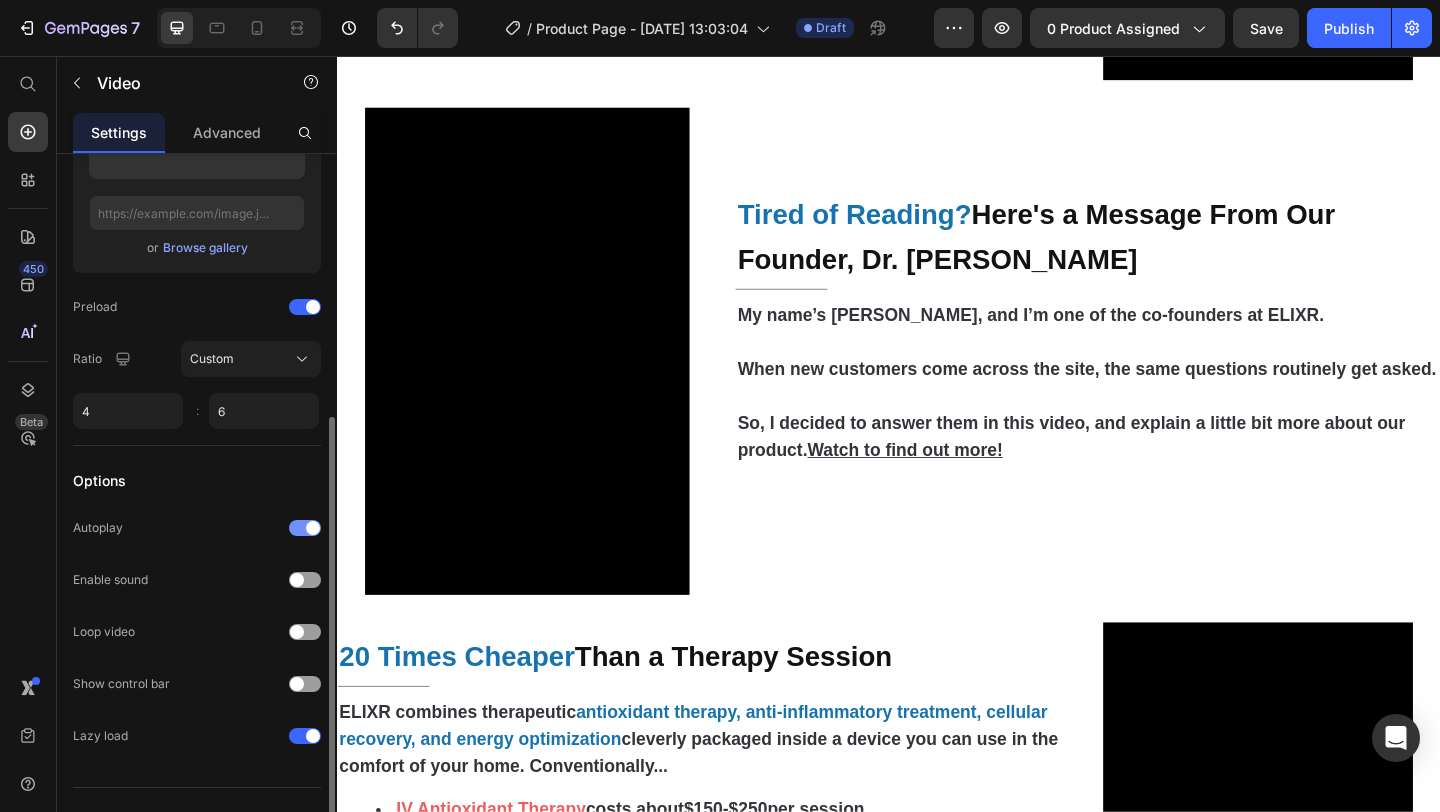 click at bounding box center [313, 528] 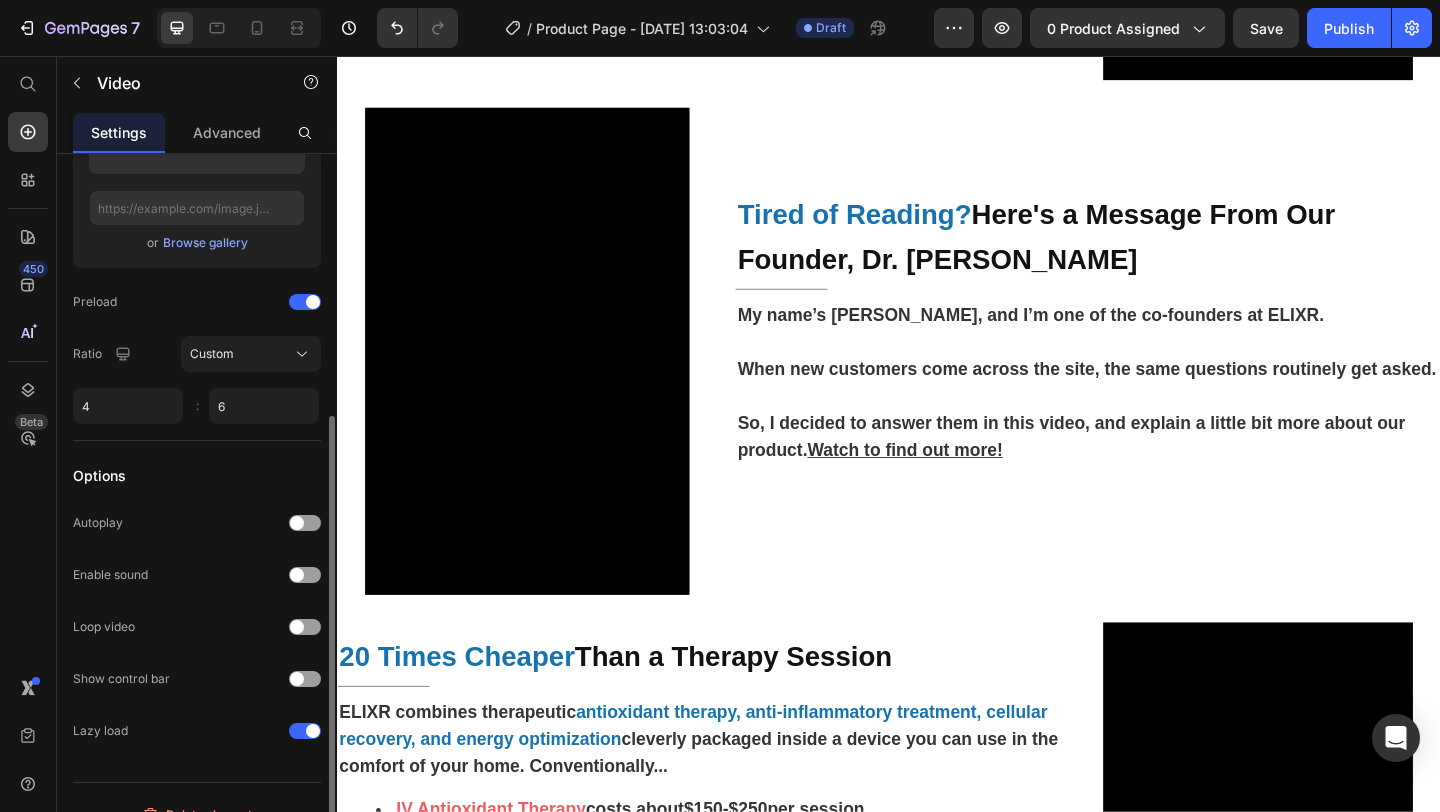 scroll, scrollTop: 437, scrollLeft: 0, axis: vertical 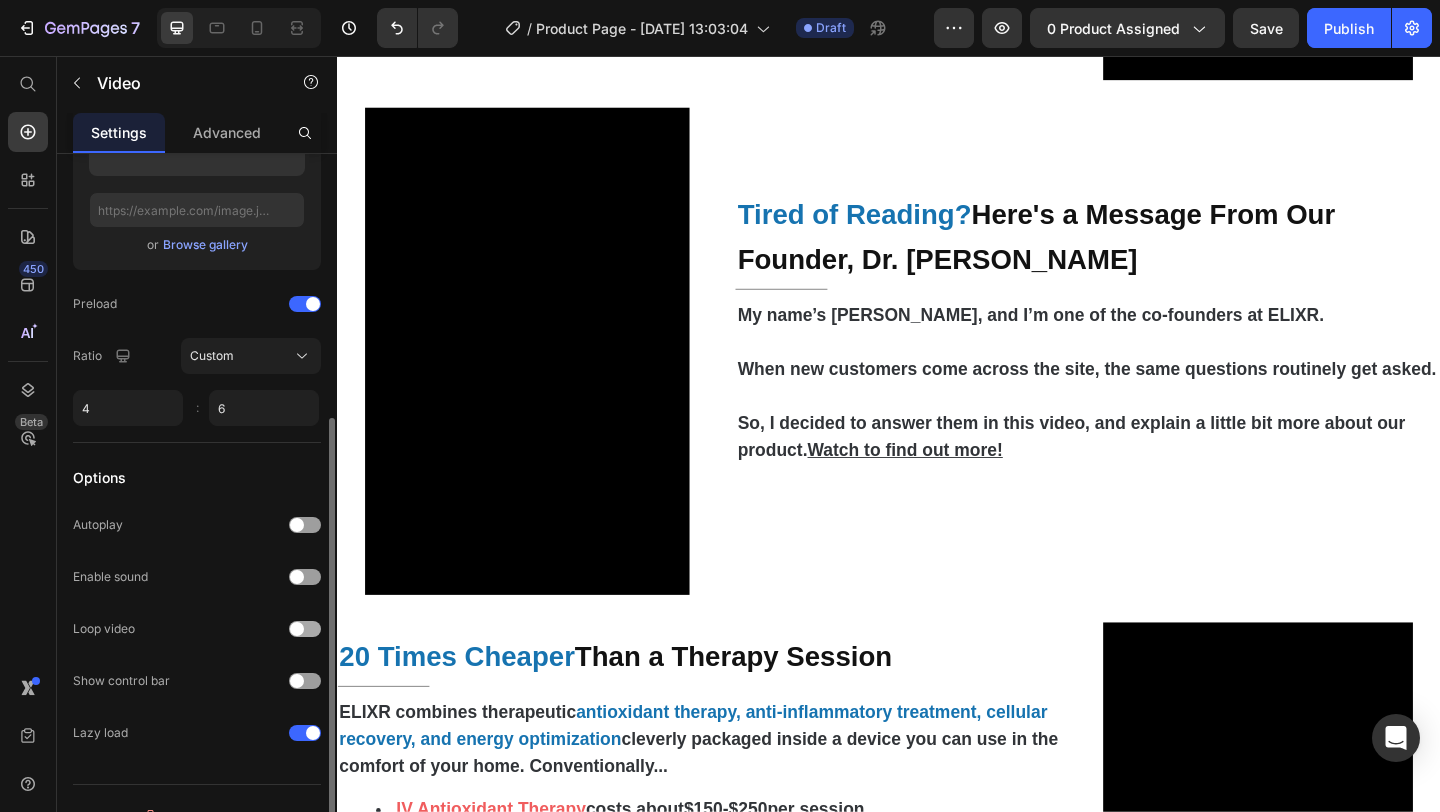 click at bounding box center (305, 629) 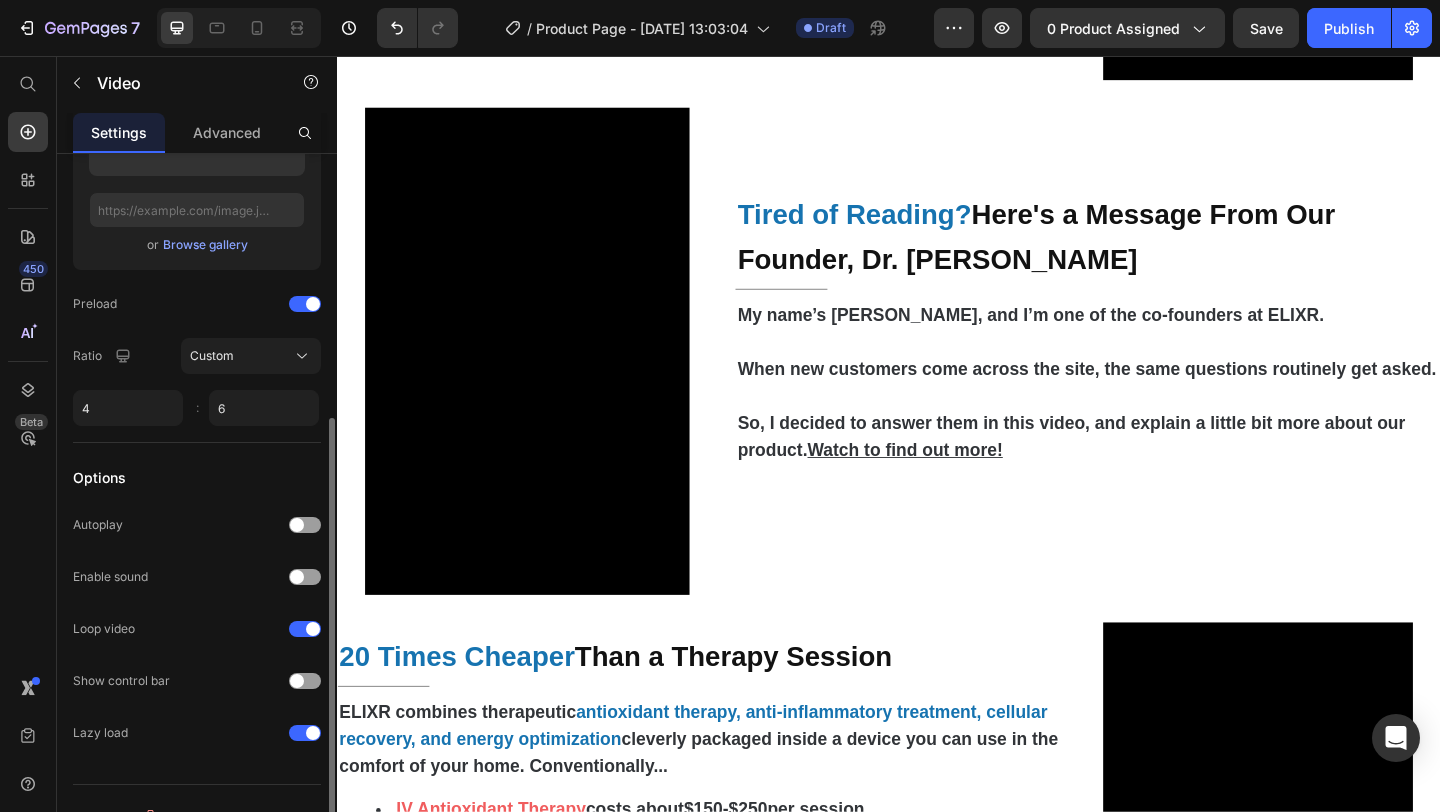 scroll, scrollTop: 391, scrollLeft: 0, axis: vertical 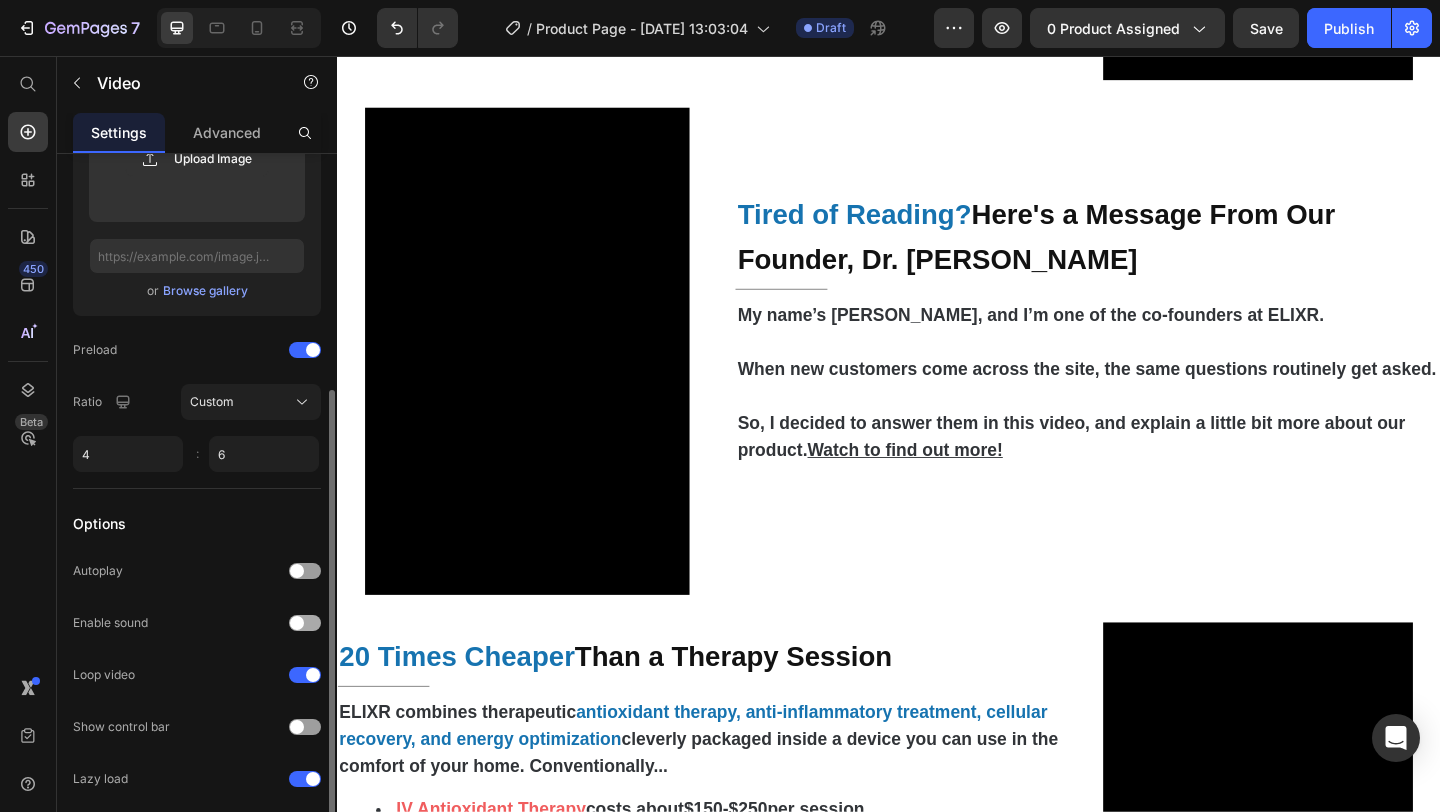 click at bounding box center [305, 623] 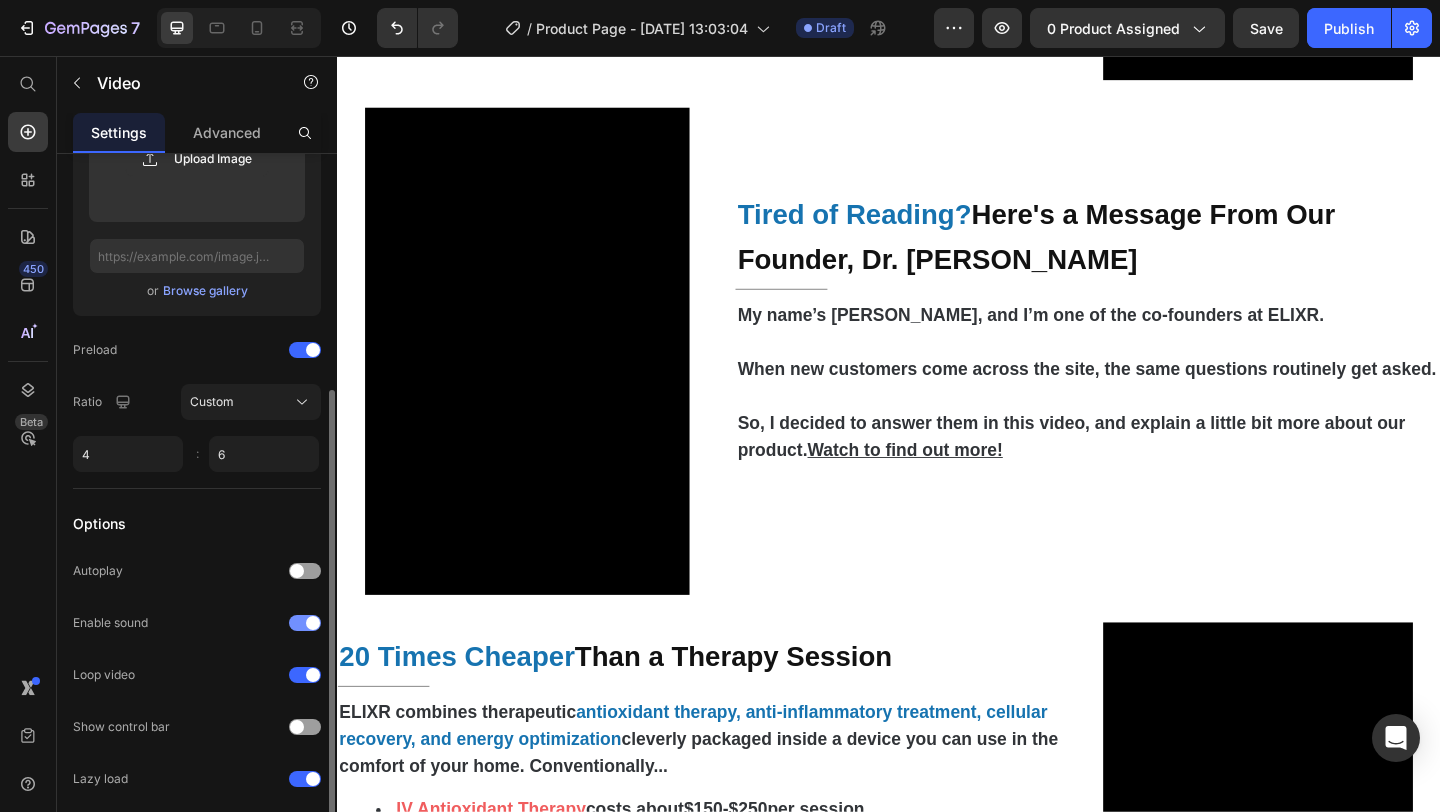 click at bounding box center [313, 623] 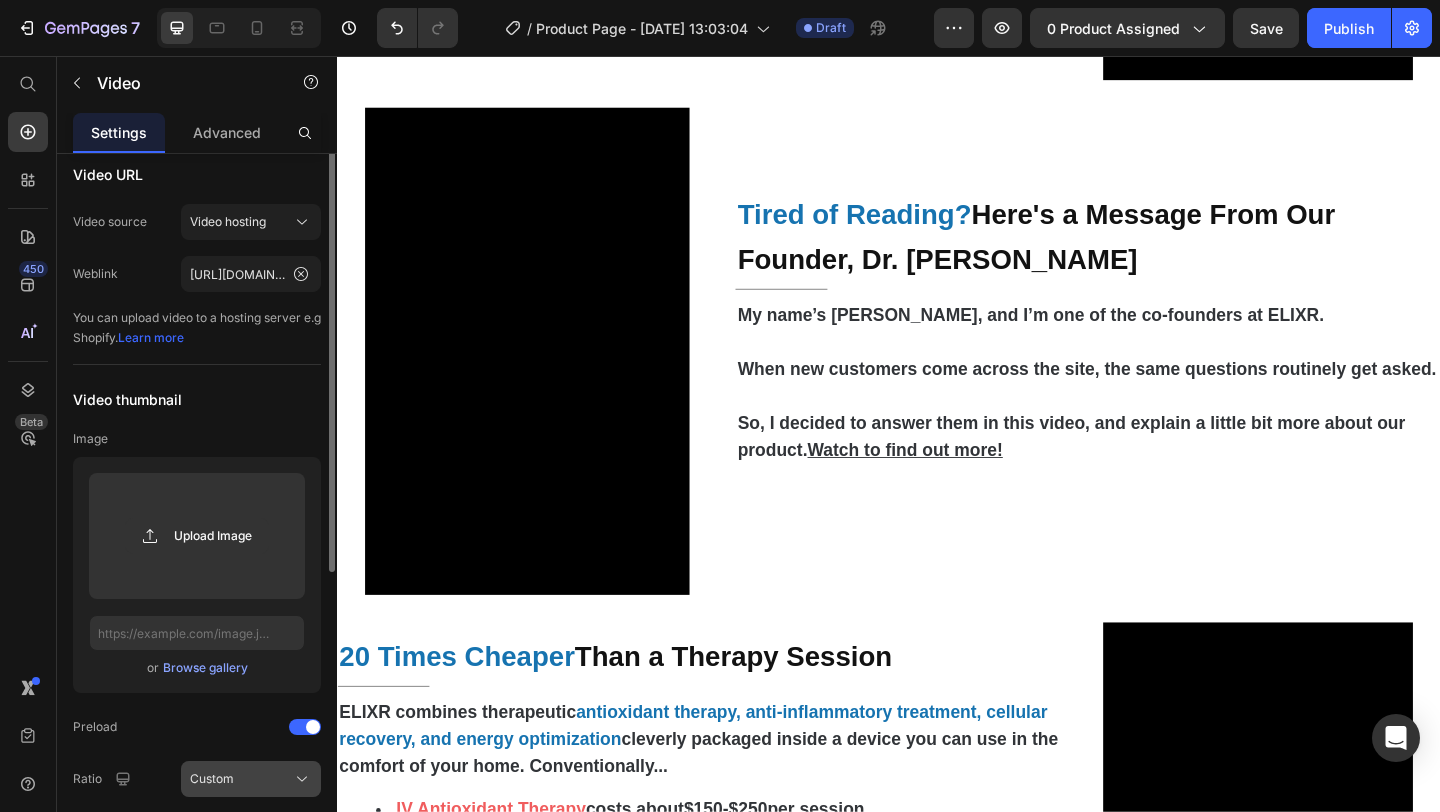 scroll, scrollTop: 0, scrollLeft: 0, axis: both 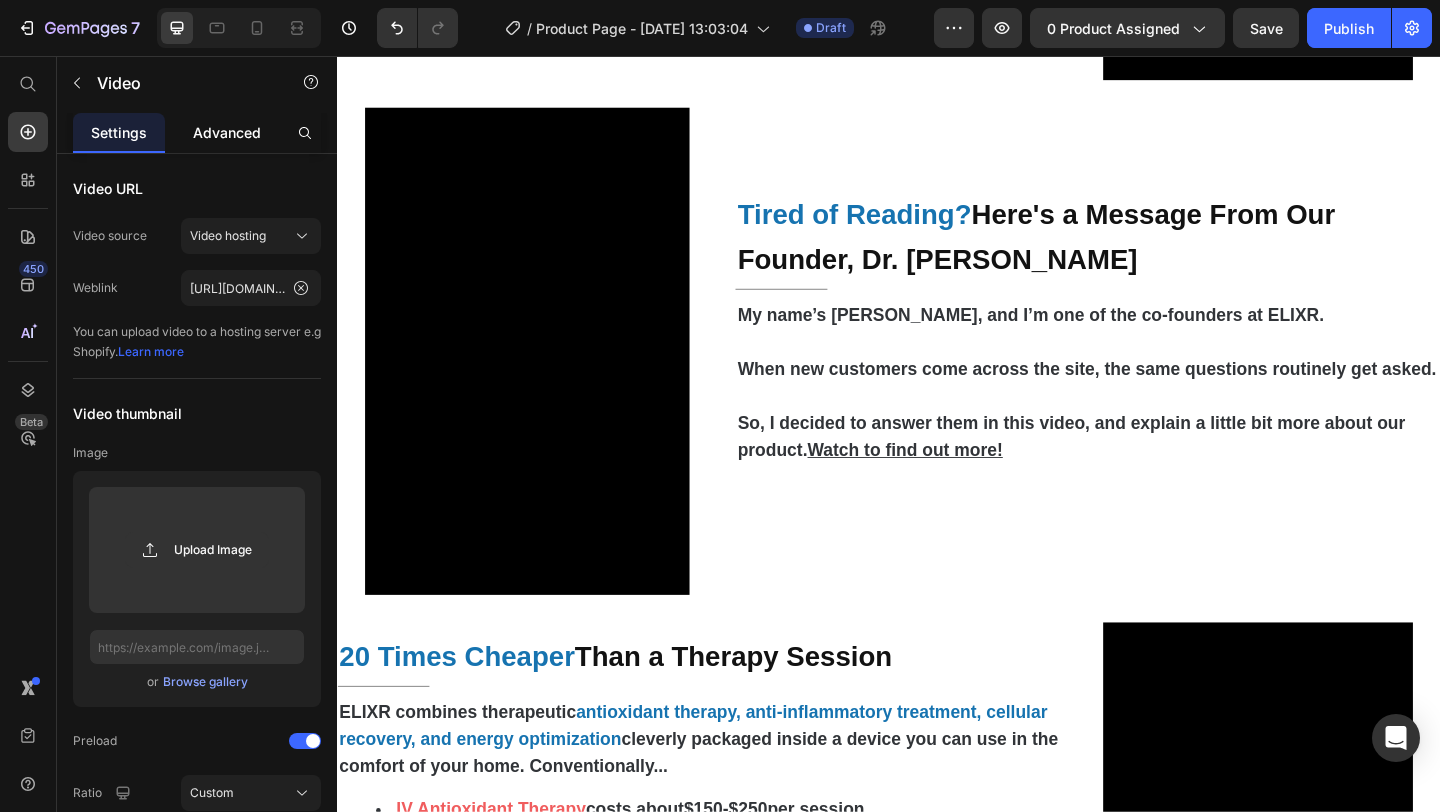 click on "Advanced" 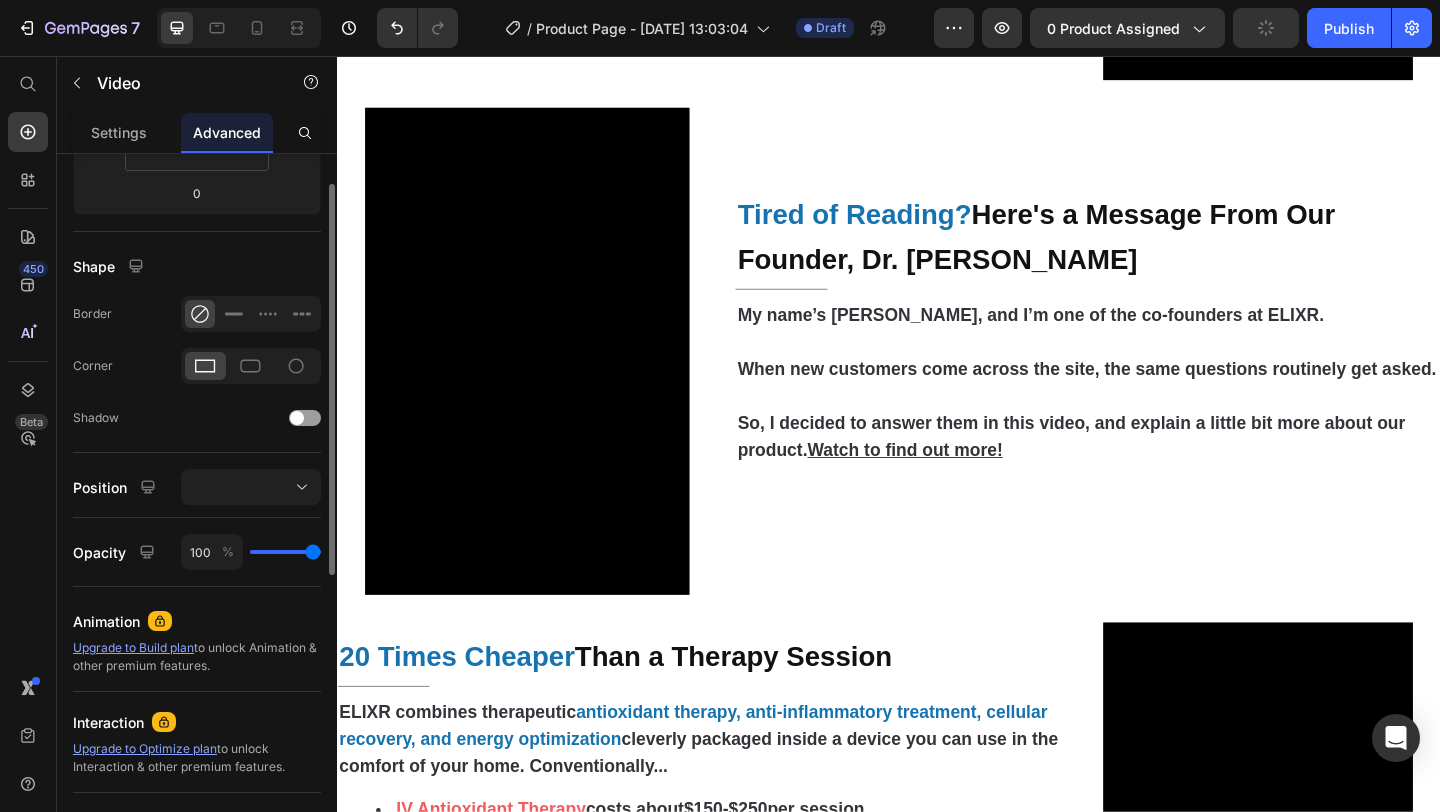 scroll, scrollTop: 0, scrollLeft: 0, axis: both 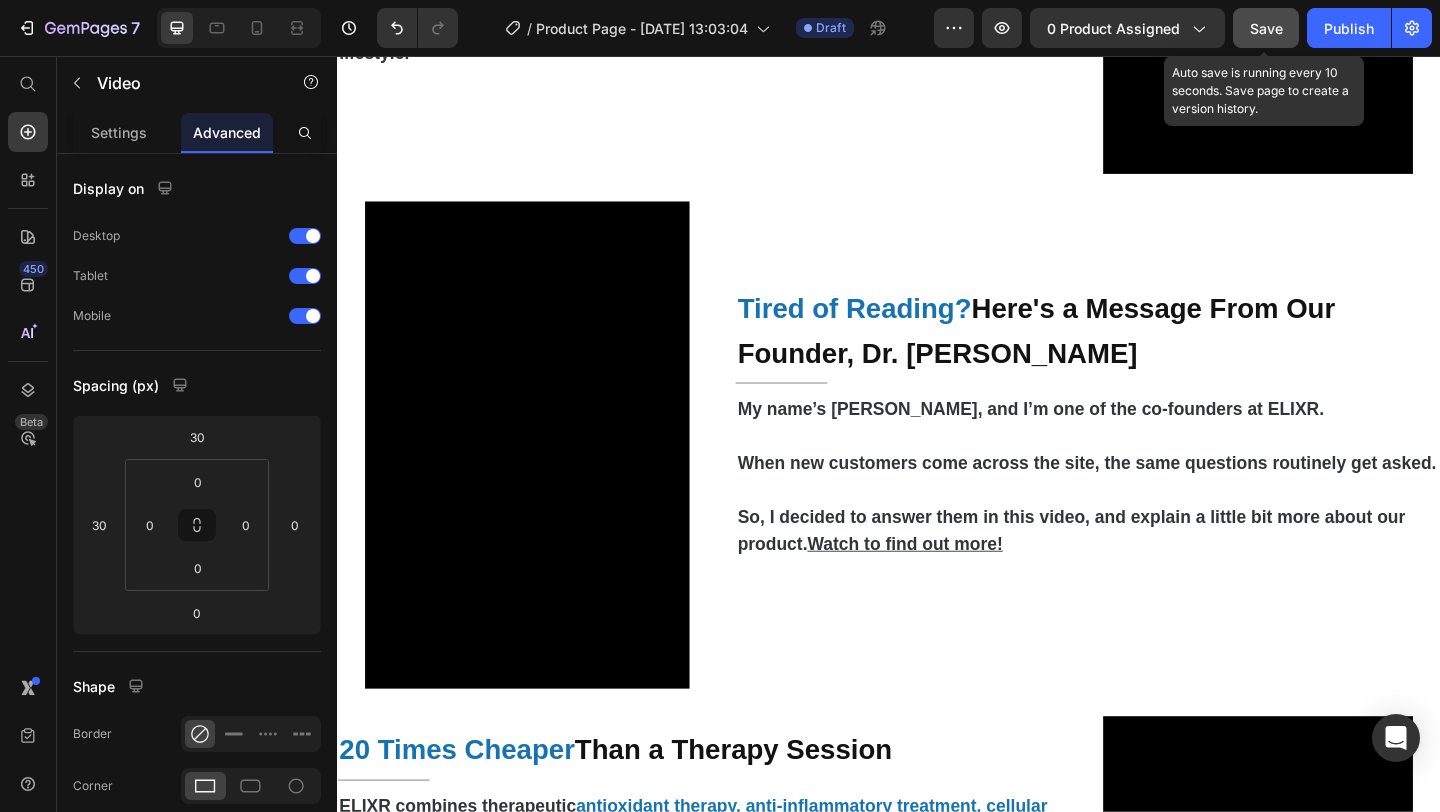 click on "Save" at bounding box center (1266, 28) 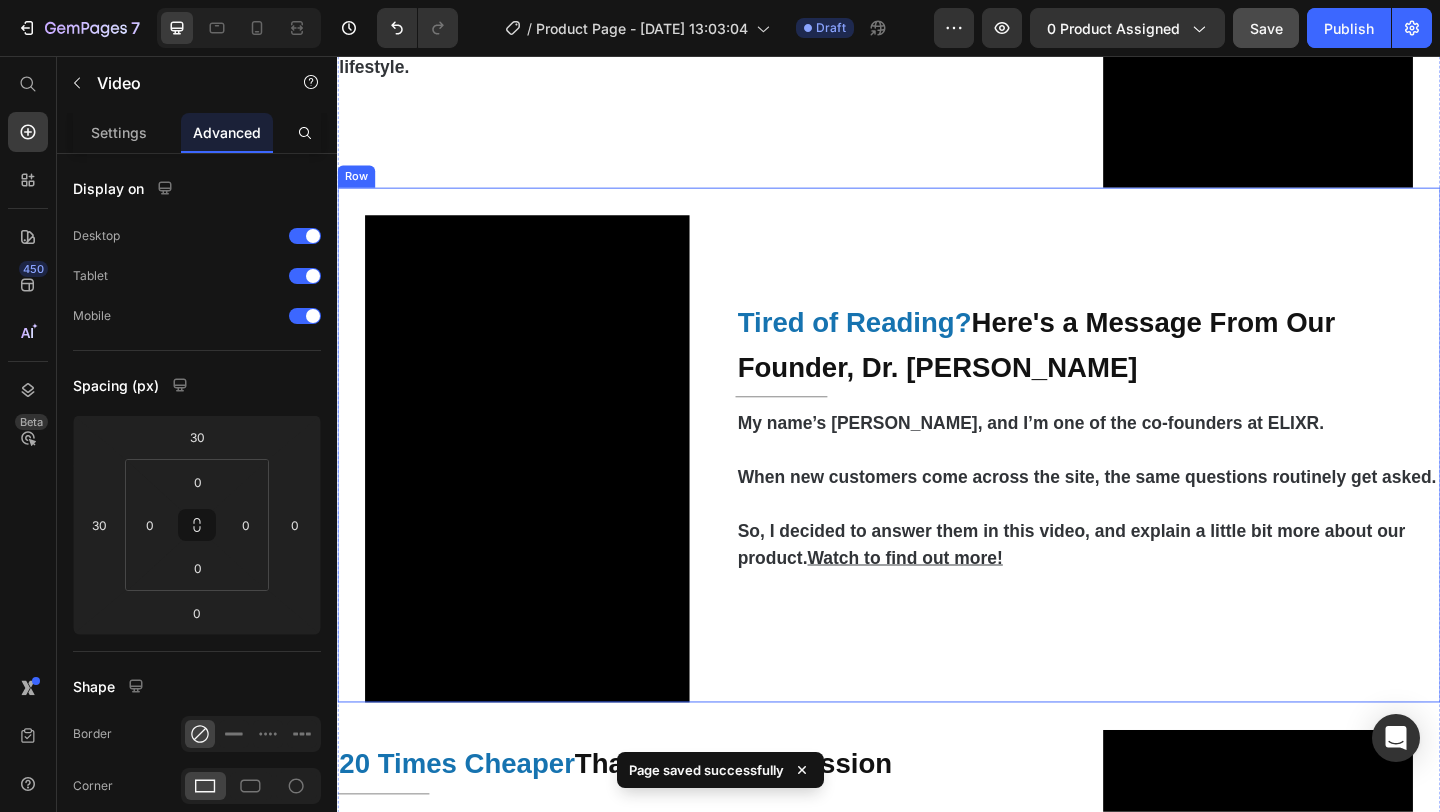 scroll, scrollTop: 3509, scrollLeft: 0, axis: vertical 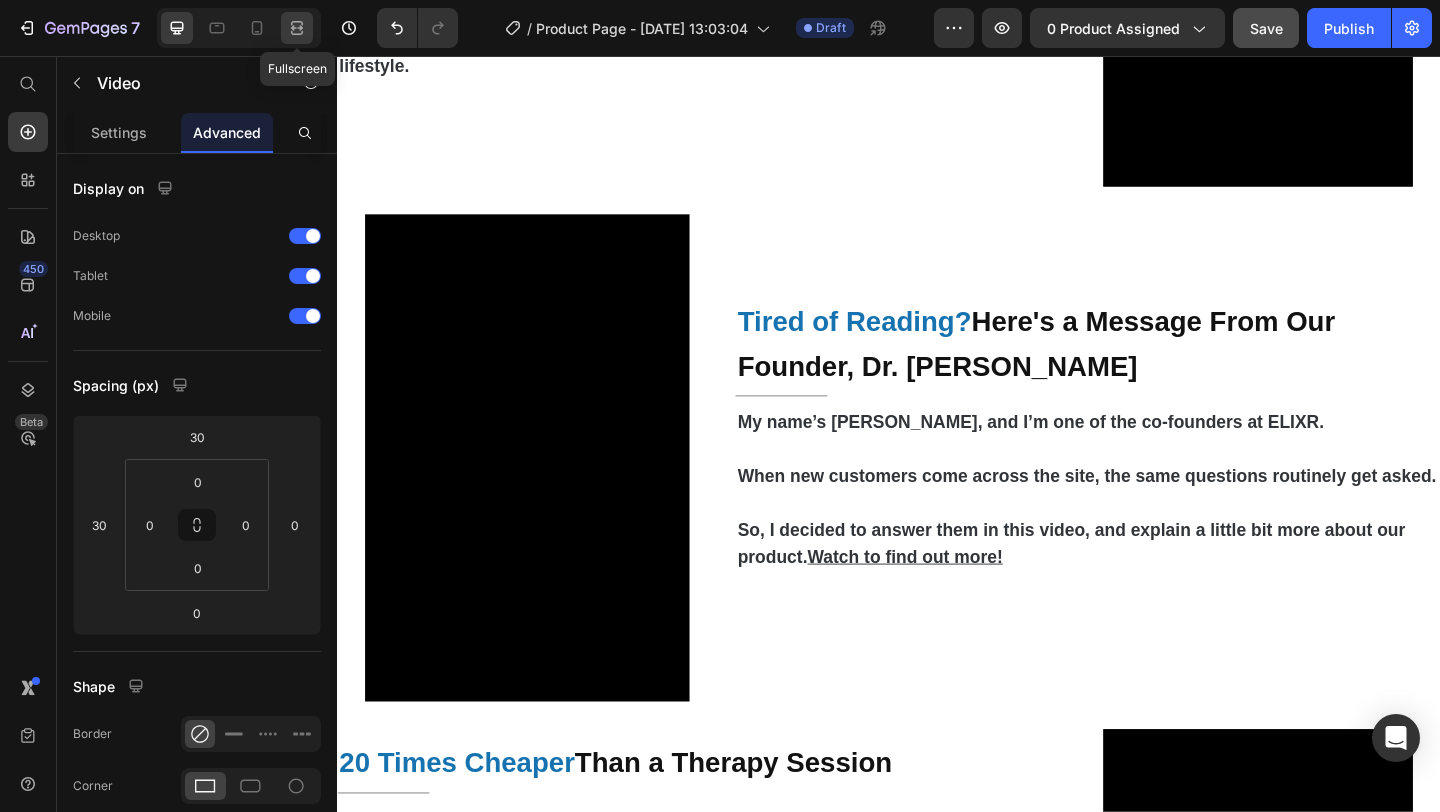 click 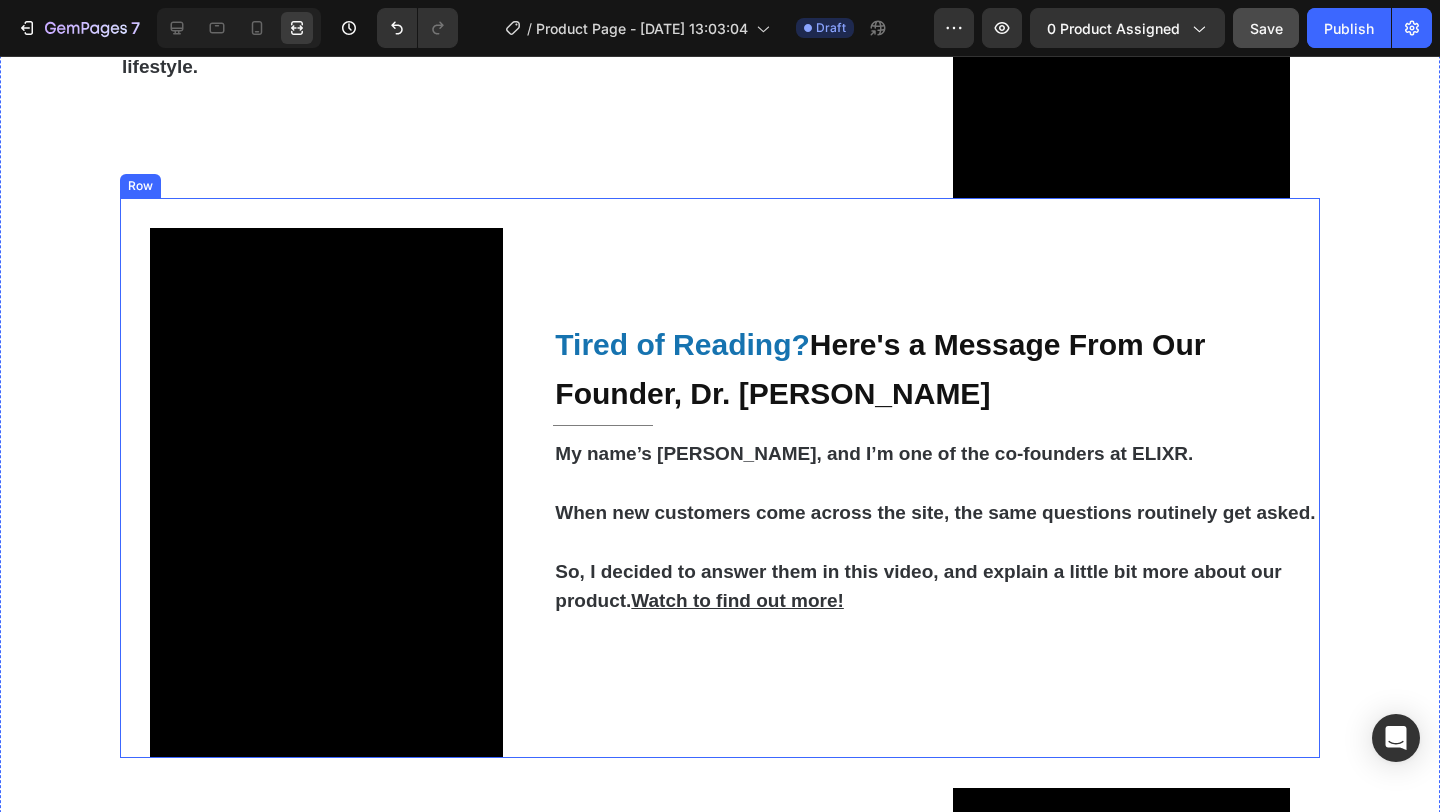 click on "Video" at bounding box center (311, 478) 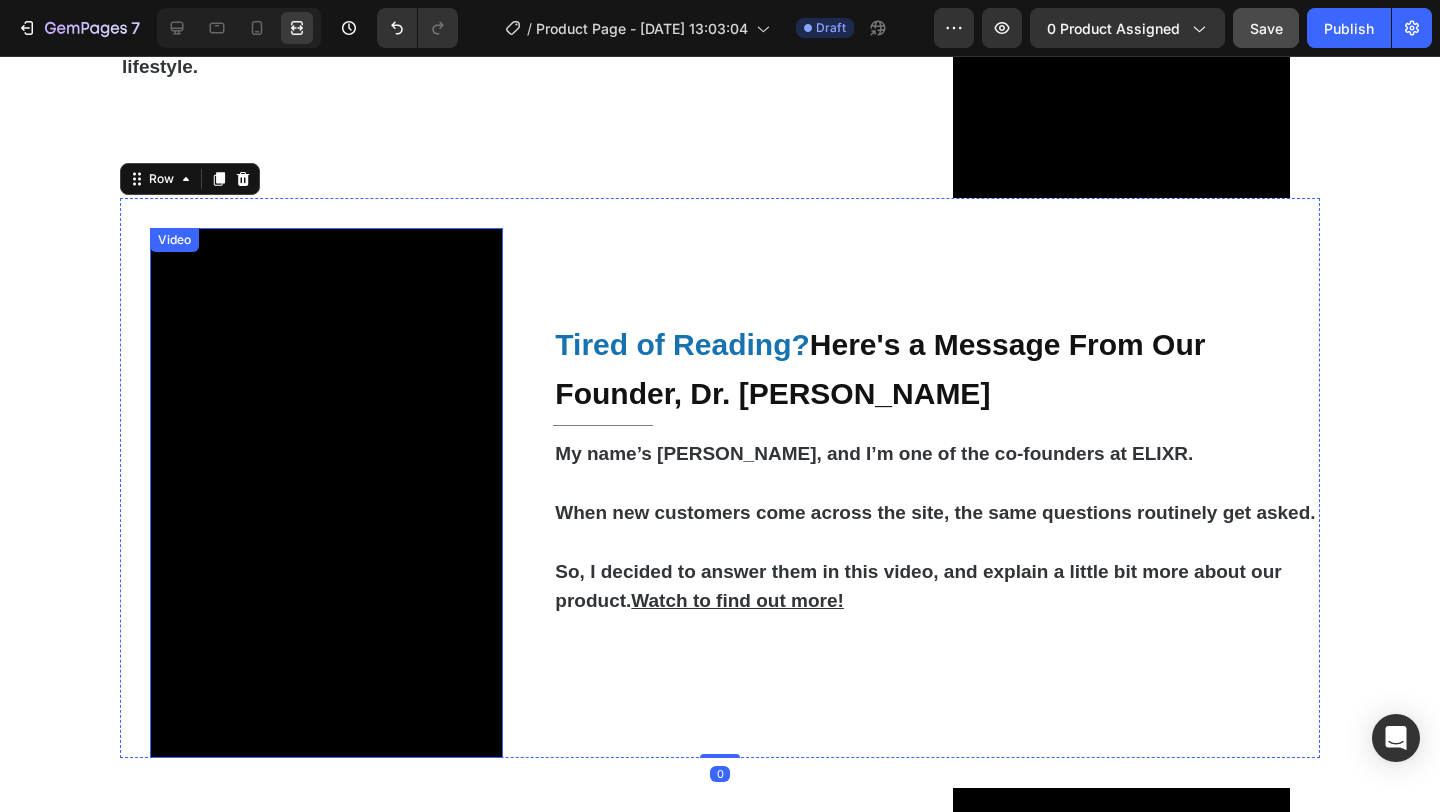 click at bounding box center [326, 493] 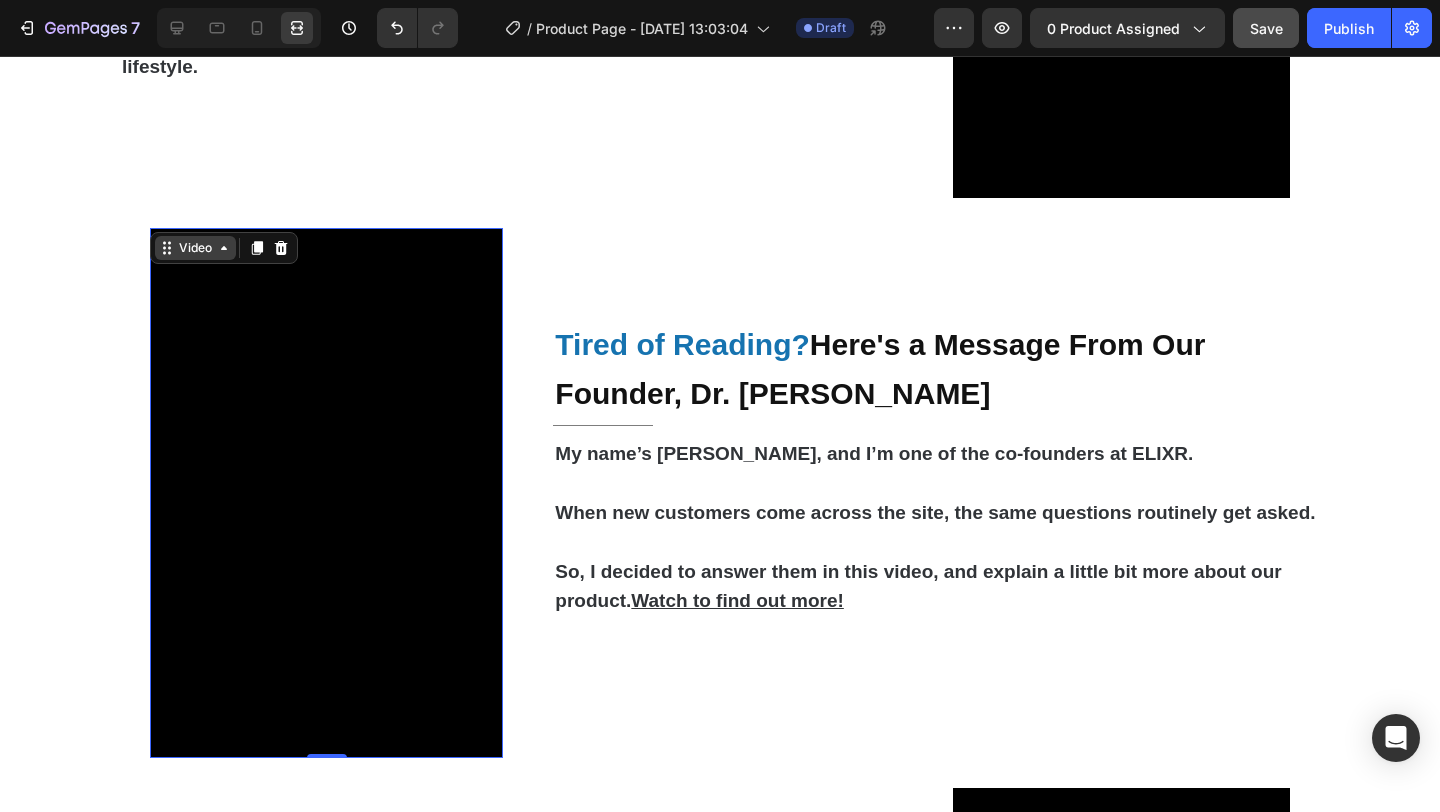 click on "Video" at bounding box center [195, 248] 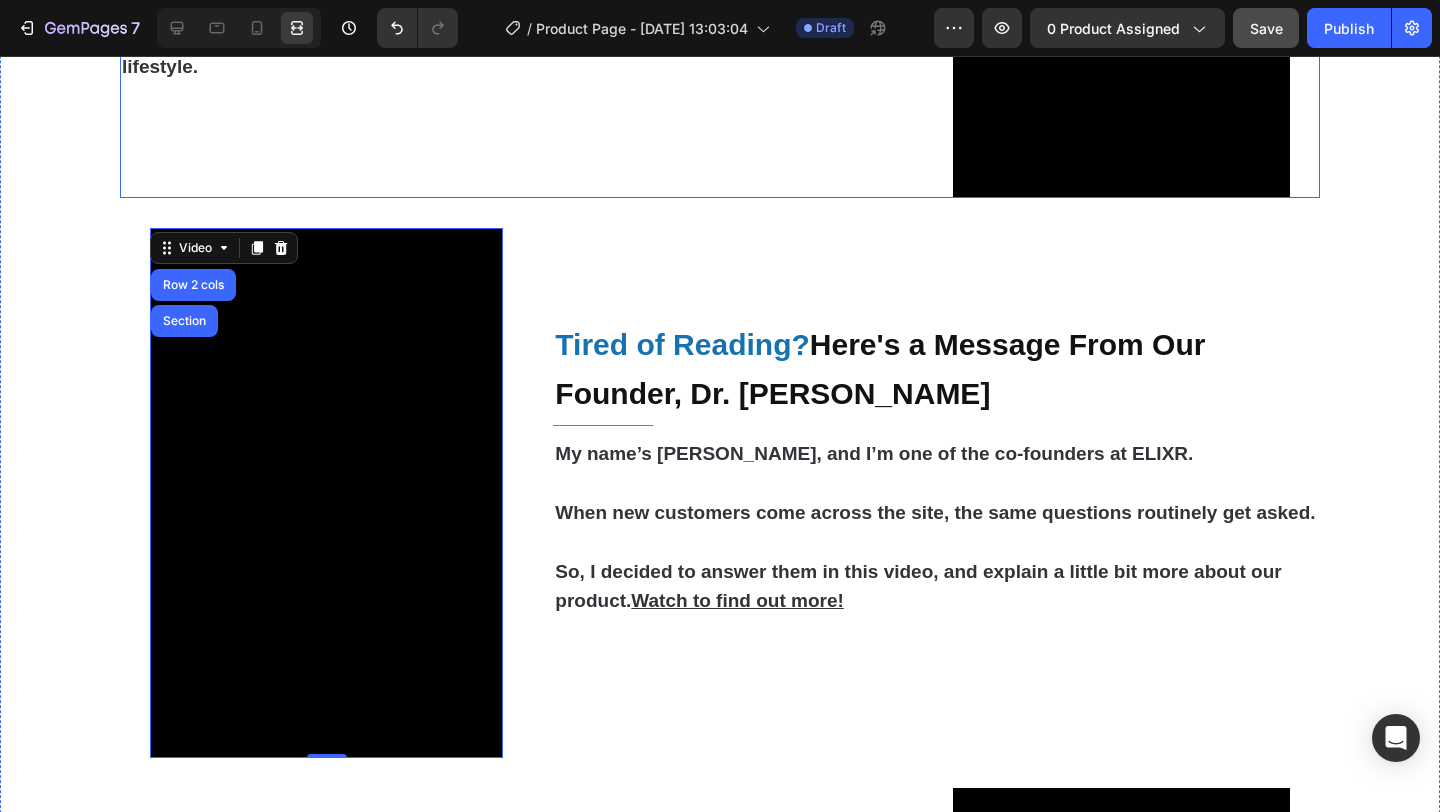 click on "Enhance  Recovery & Athletic  Performance Heading                Title Line After physical activity,  your muscles accumulate lactic acid and inflammatory byproducts that slow recovery and cause soreness.  Traditional recovery methods only address the symptoms,  not the underlying cellular damage that prolongs healing time.   The molecular hydrogen in ELIXR  crosses cell membranes instantly, neutralizing exercise-induced oxidative stress at the source.  This accelerates  muscle repair, reduces soreness, and helps you bounce back faster  so you can maintain an active lifestyle. Text Block" at bounding box center [517, -70] 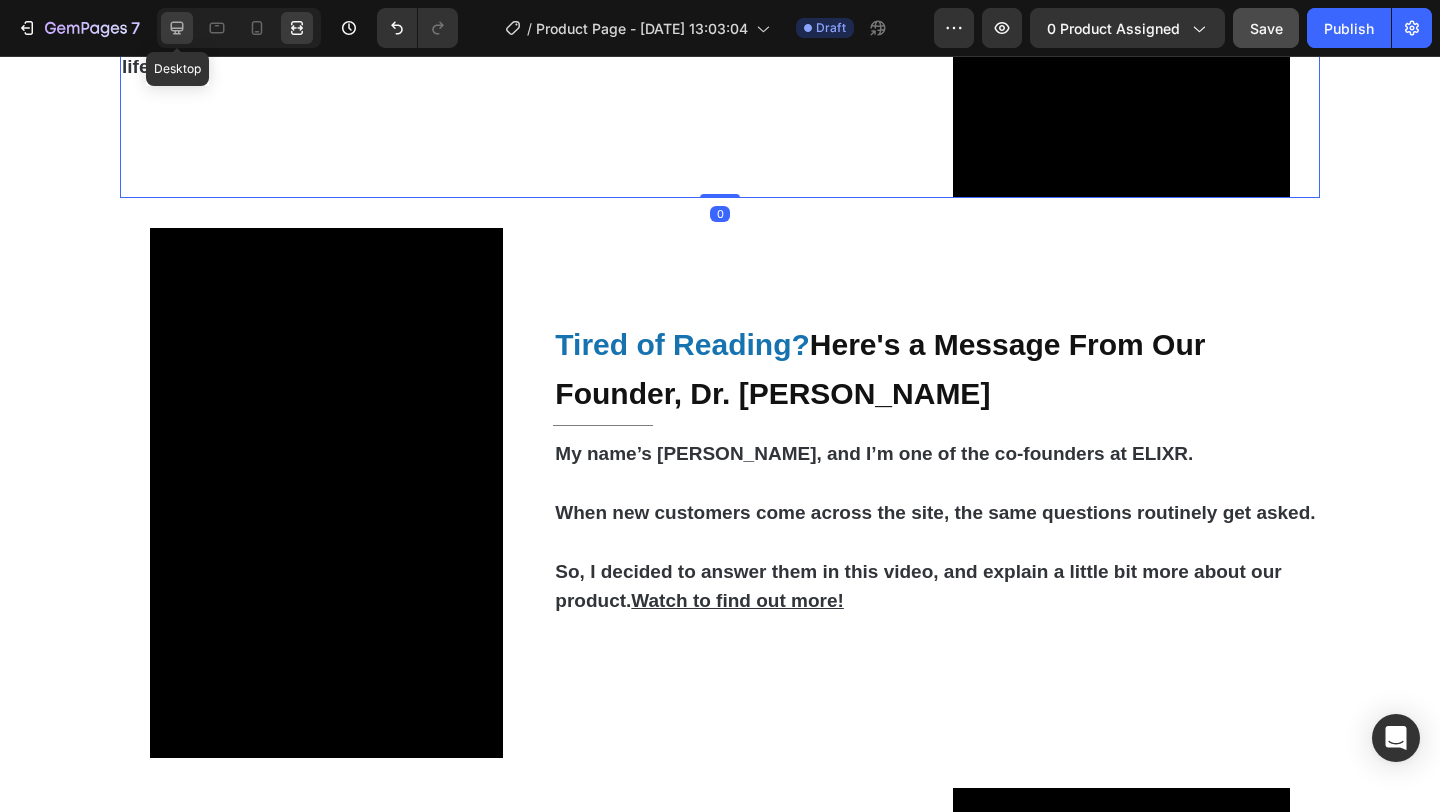 click 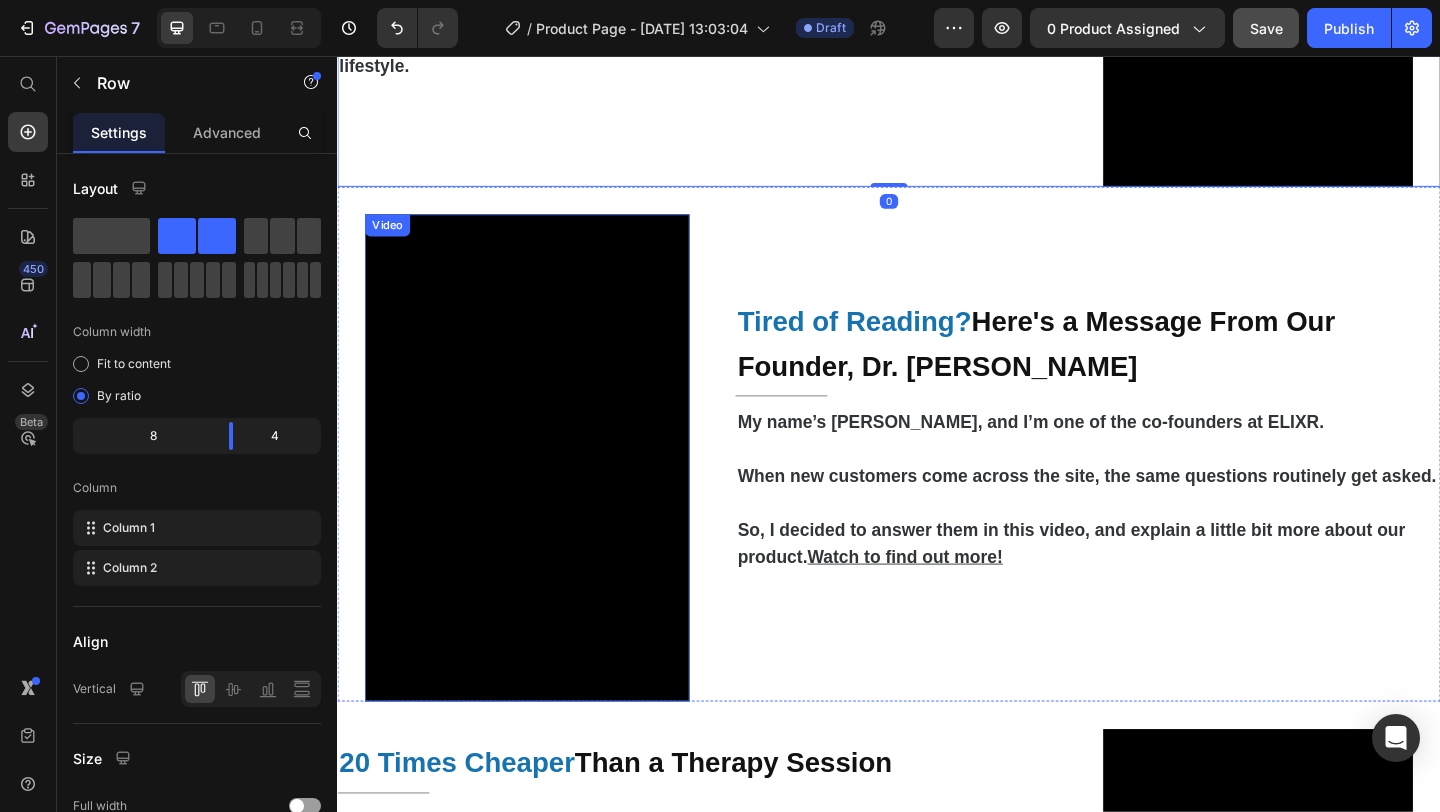 click at bounding box center [543, 493] 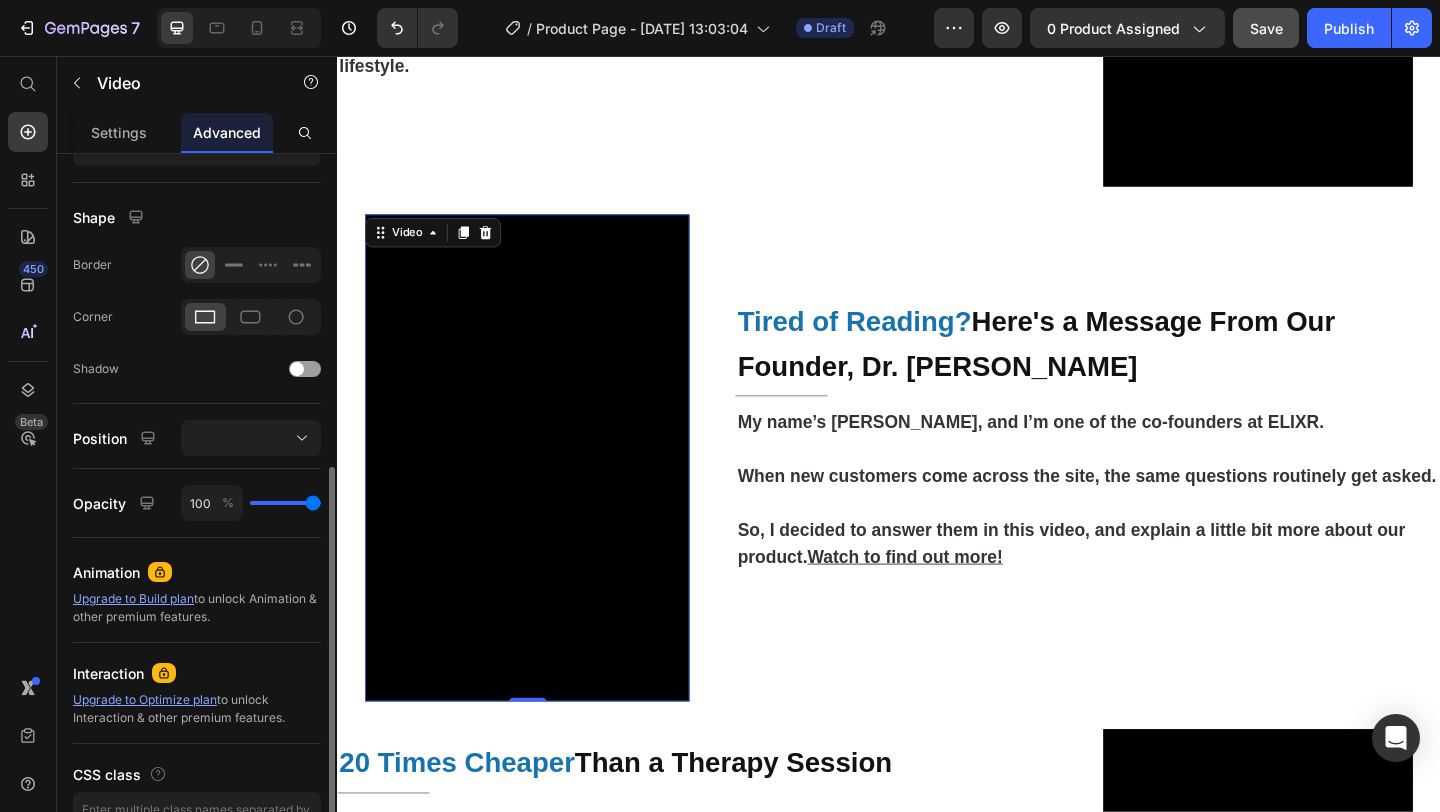 scroll, scrollTop: 505, scrollLeft: 0, axis: vertical 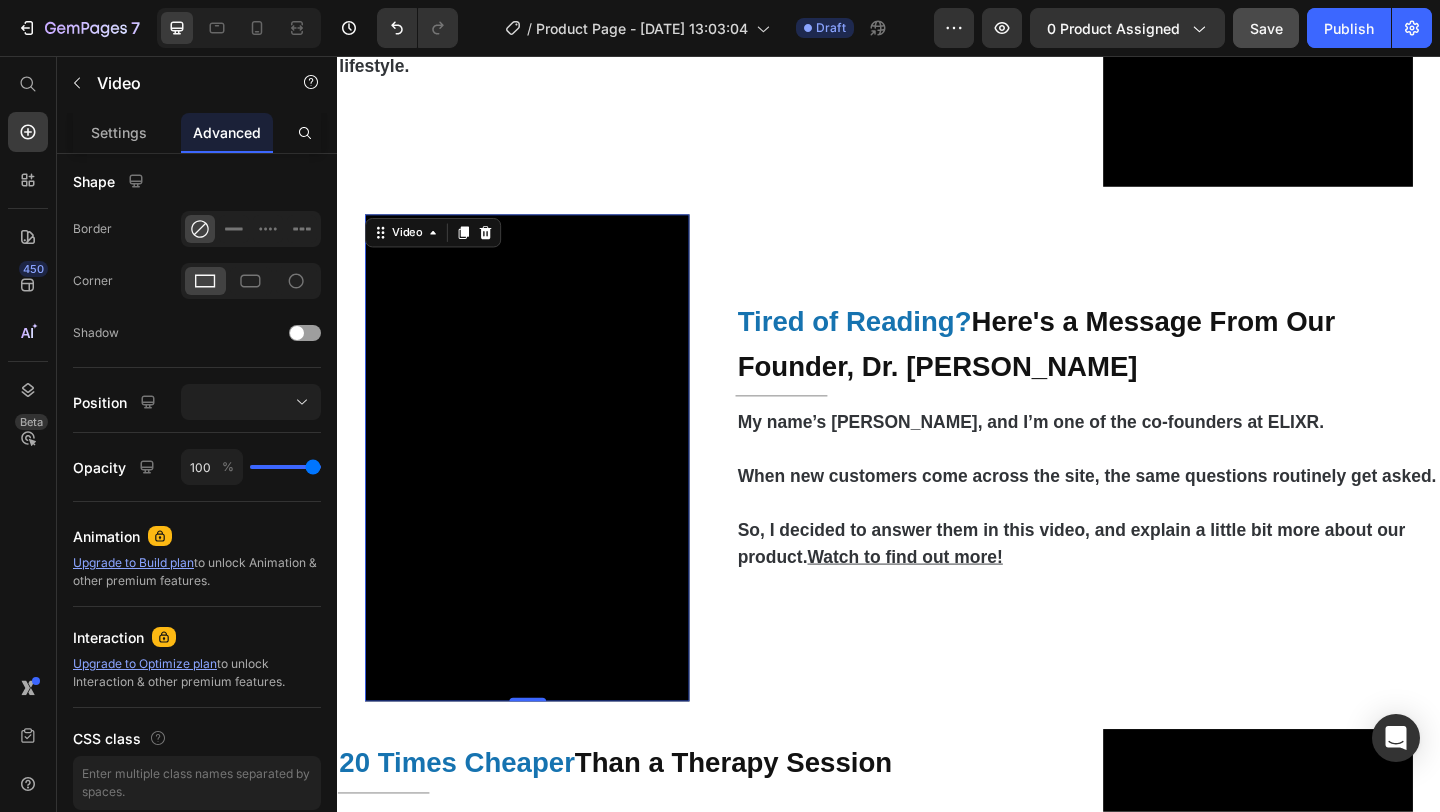 click at bounding box center [543, 493] 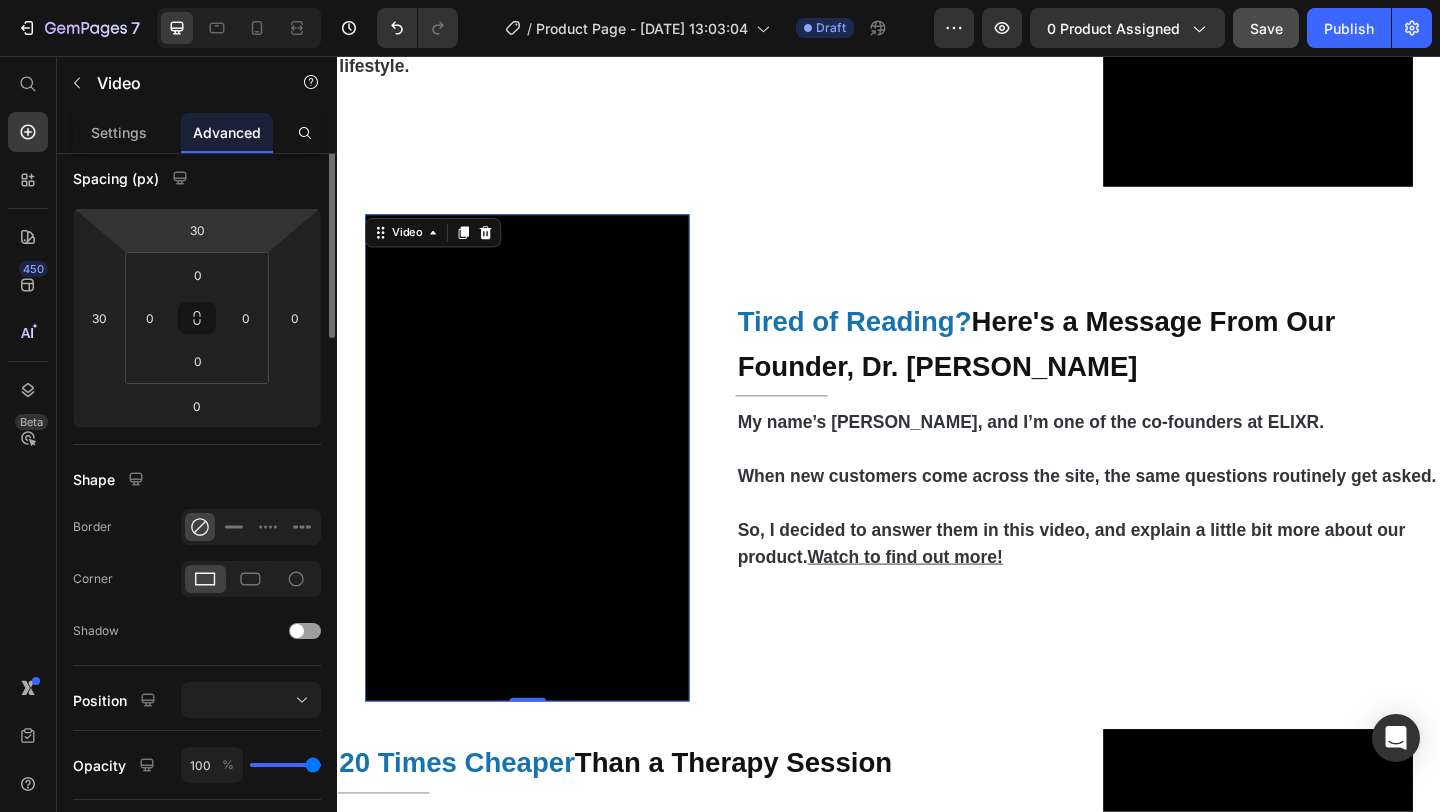 scroll, scrollTop: 0, scrollLeft: 0, axis: both 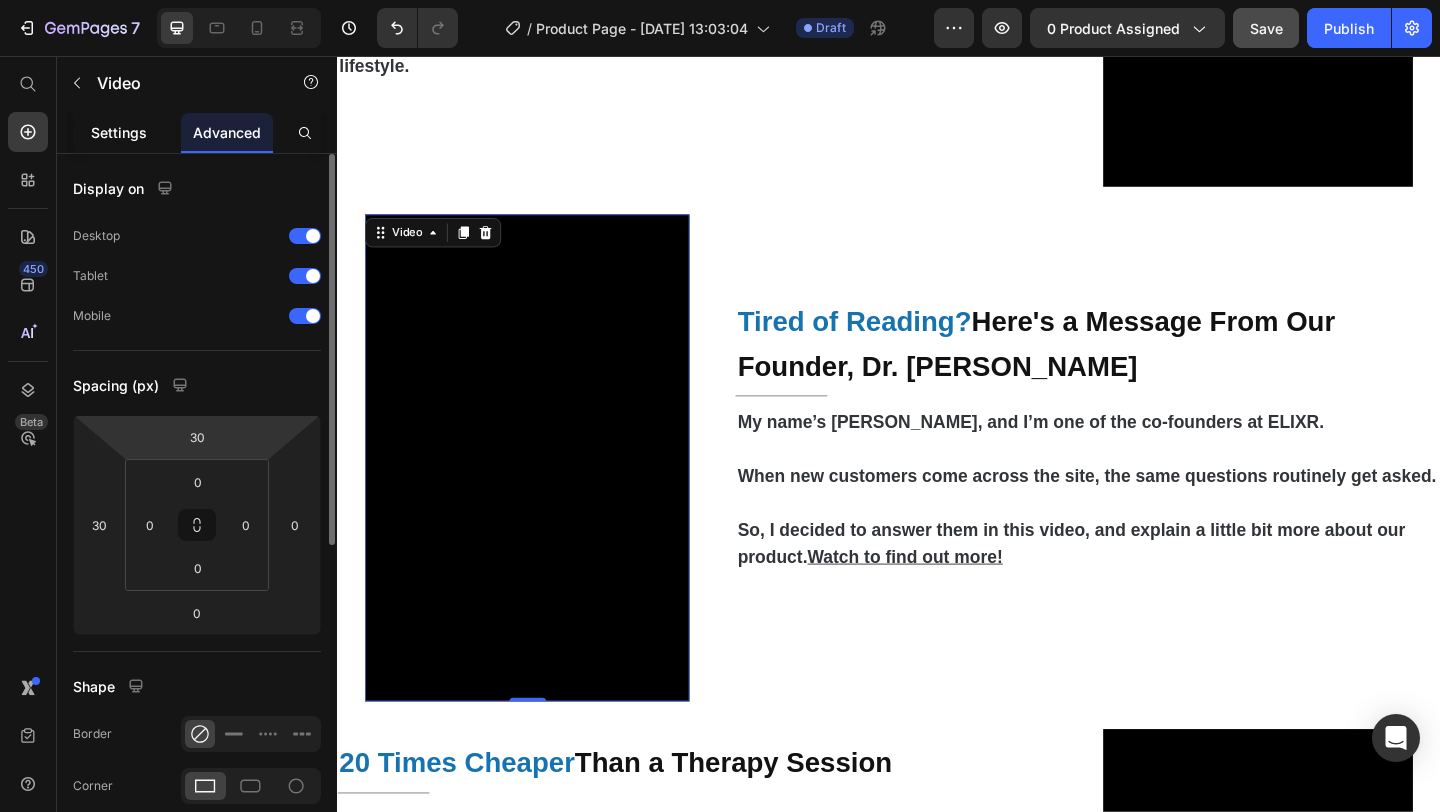 click on "Settings" at bounding box center [119, 132] 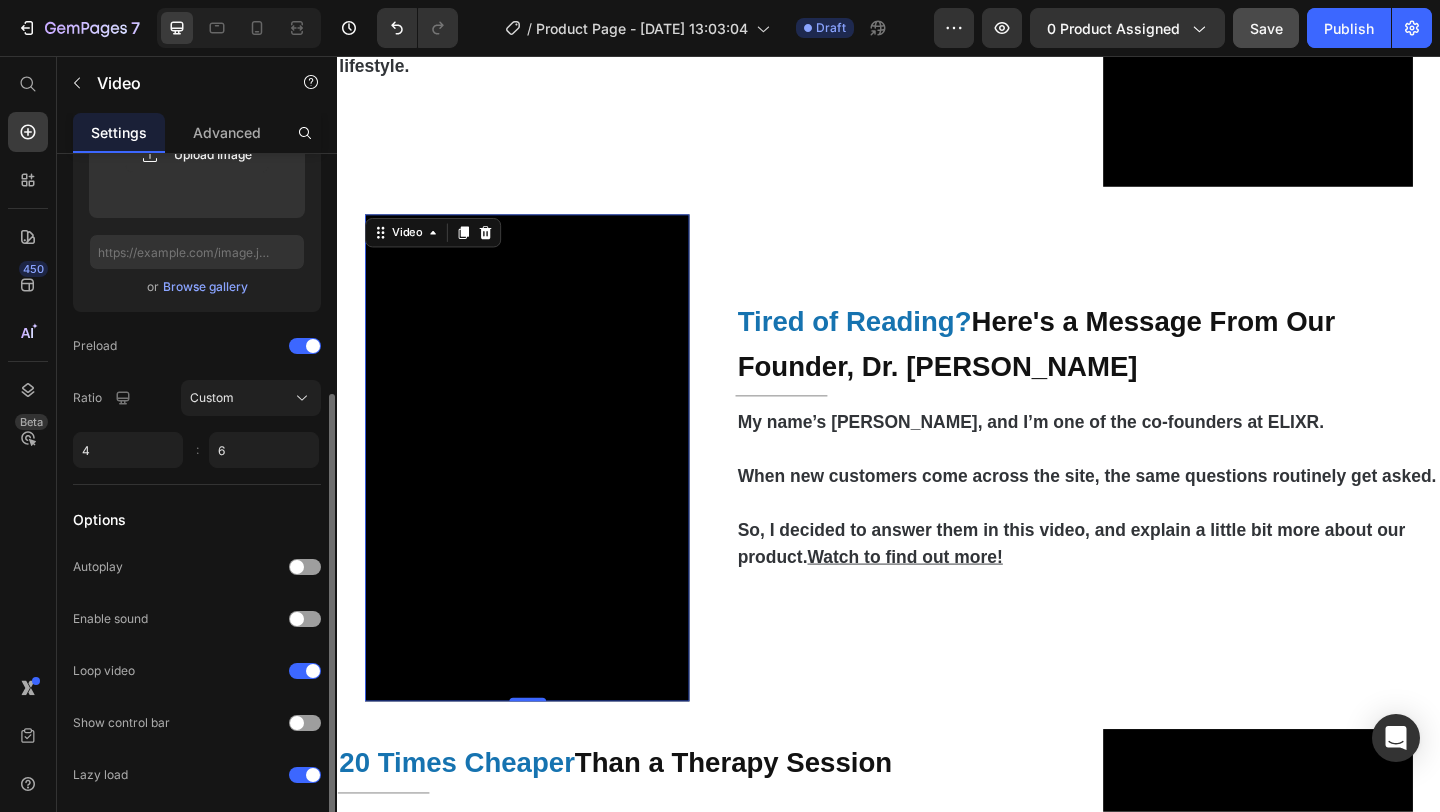 scroll, scrollTop: 396, scrollLeft: 0, axis: vertical 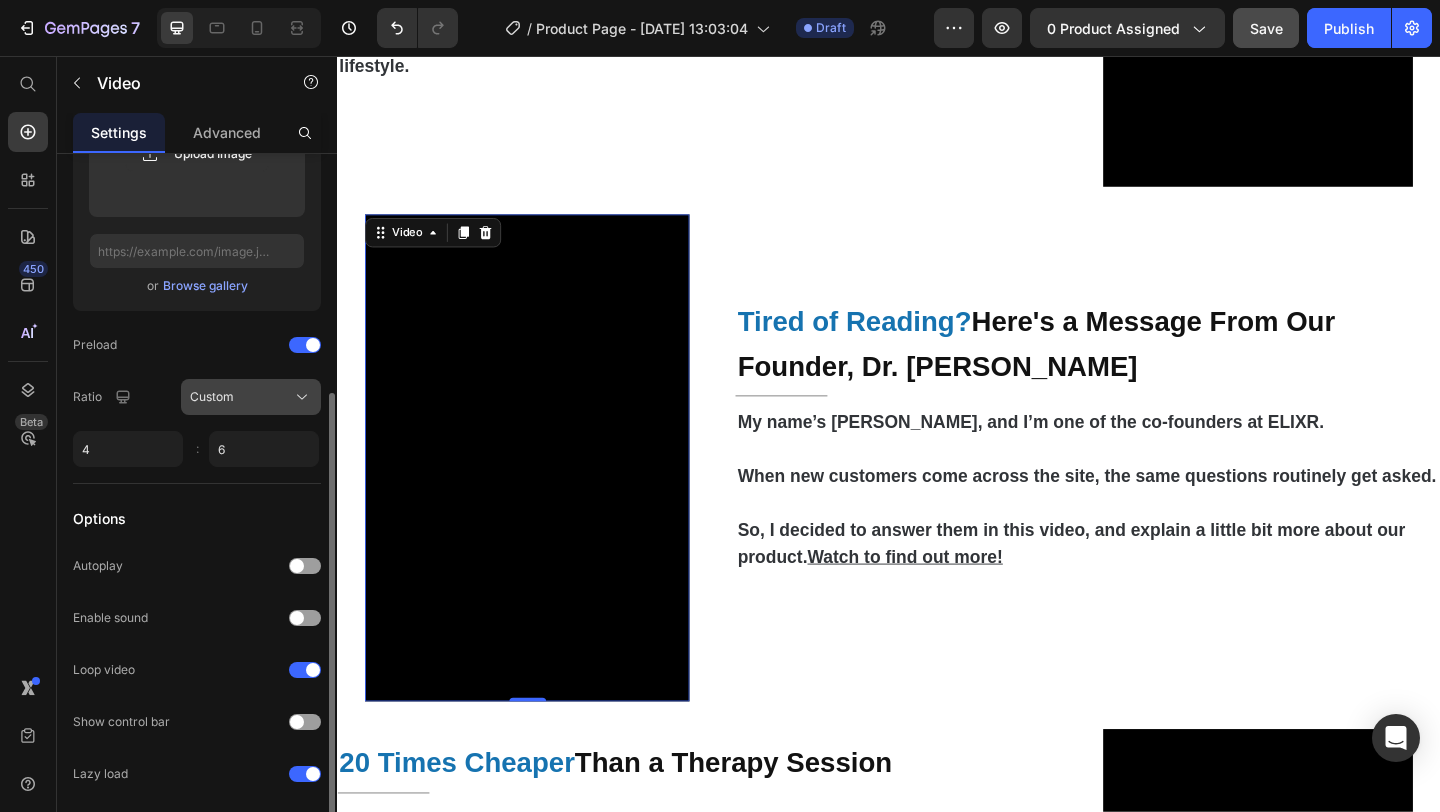 click on "Custom" 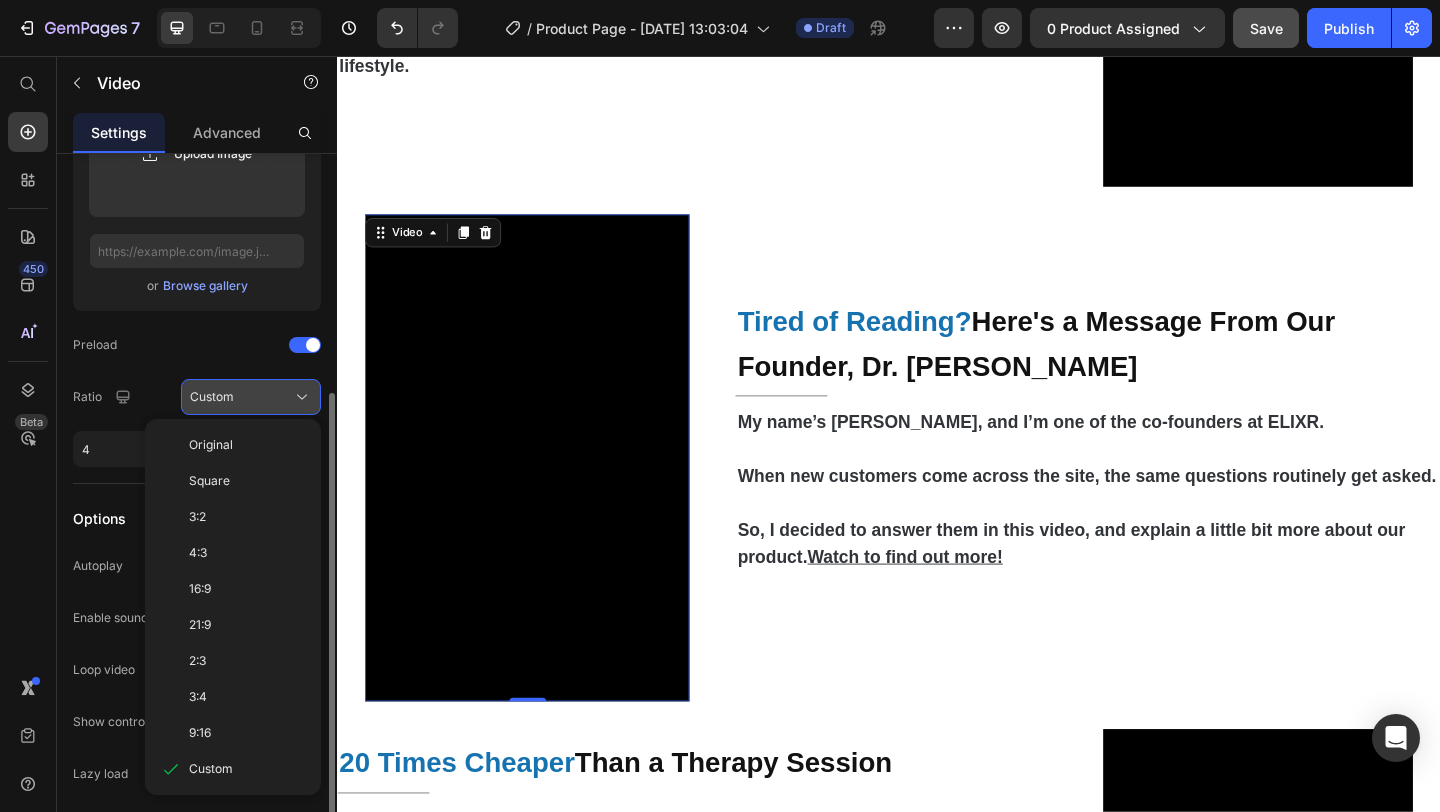 click on "Custom" 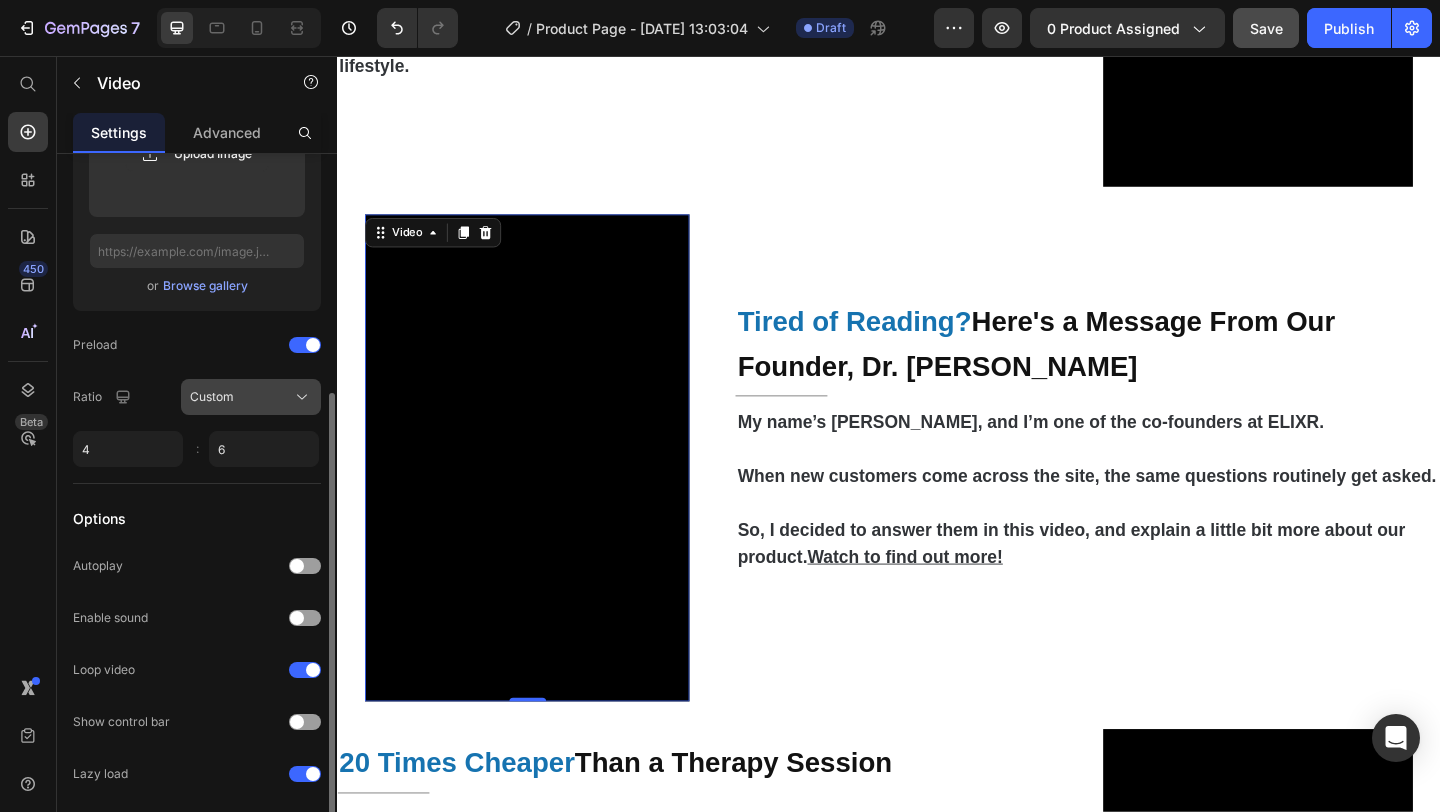click on "Custom" 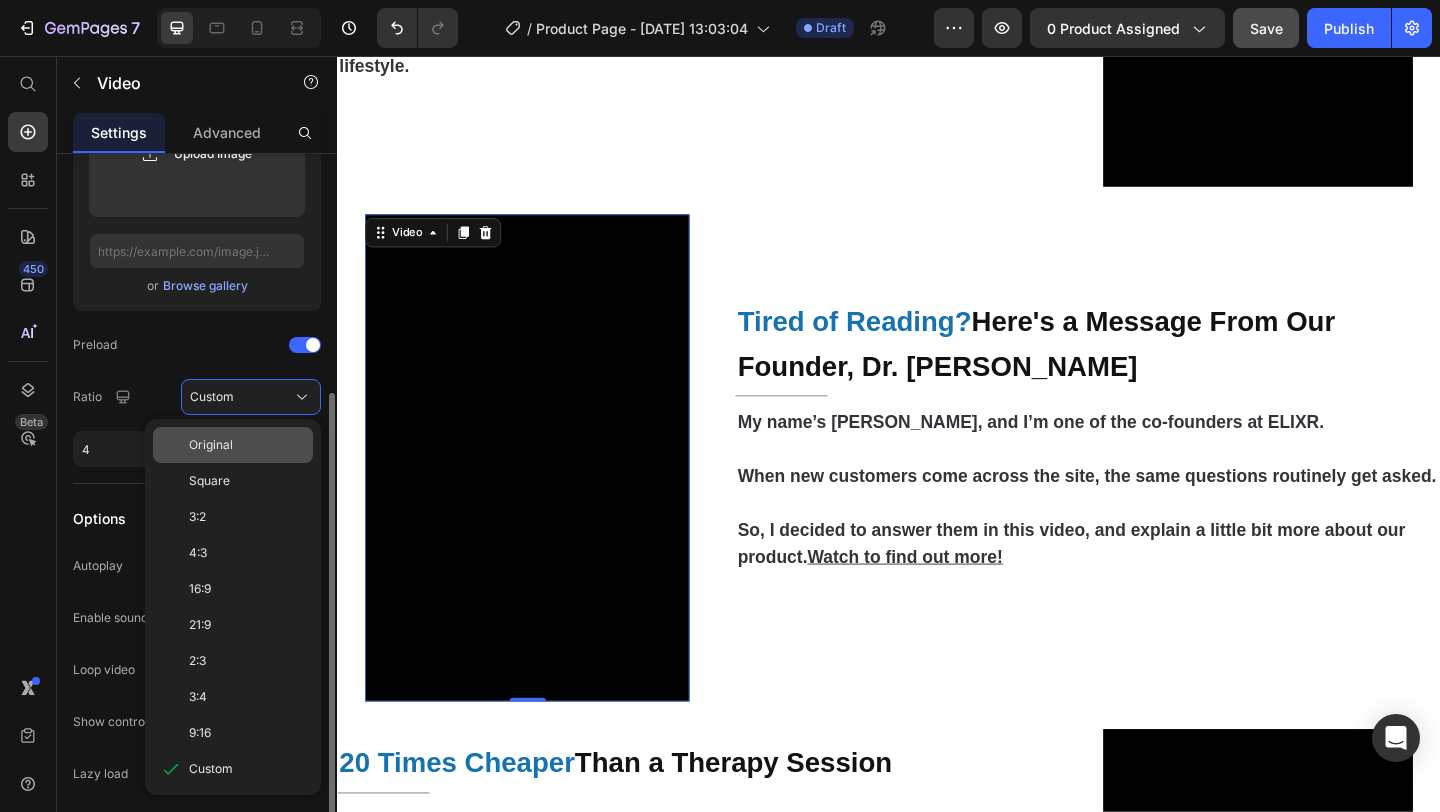 click on "Original" at bounding box center [247, 445] 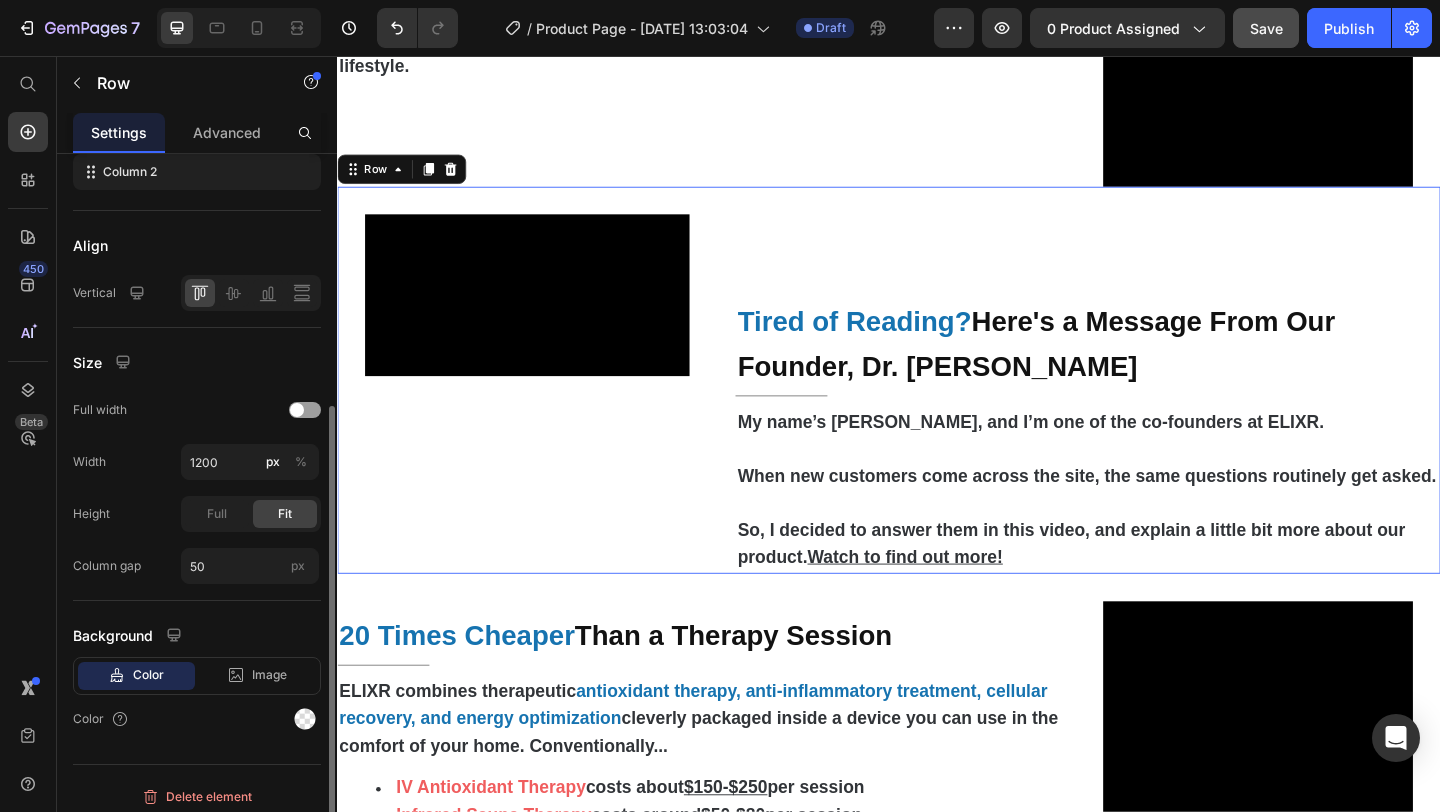 click on "Video Tired of Reading?  Here's a Message From Our Founder, Dr. Michael Harrison Heading                Title Line My name’s Michael, and I’m one of the co-founders at ELIXR. When new customers come across the site, the same questions routinely get asked. So, I decided to answer them in this video, and explain a little bit more about our product.  Watch to find out more! Text Block Row   0" at bounding box center (937, 408) 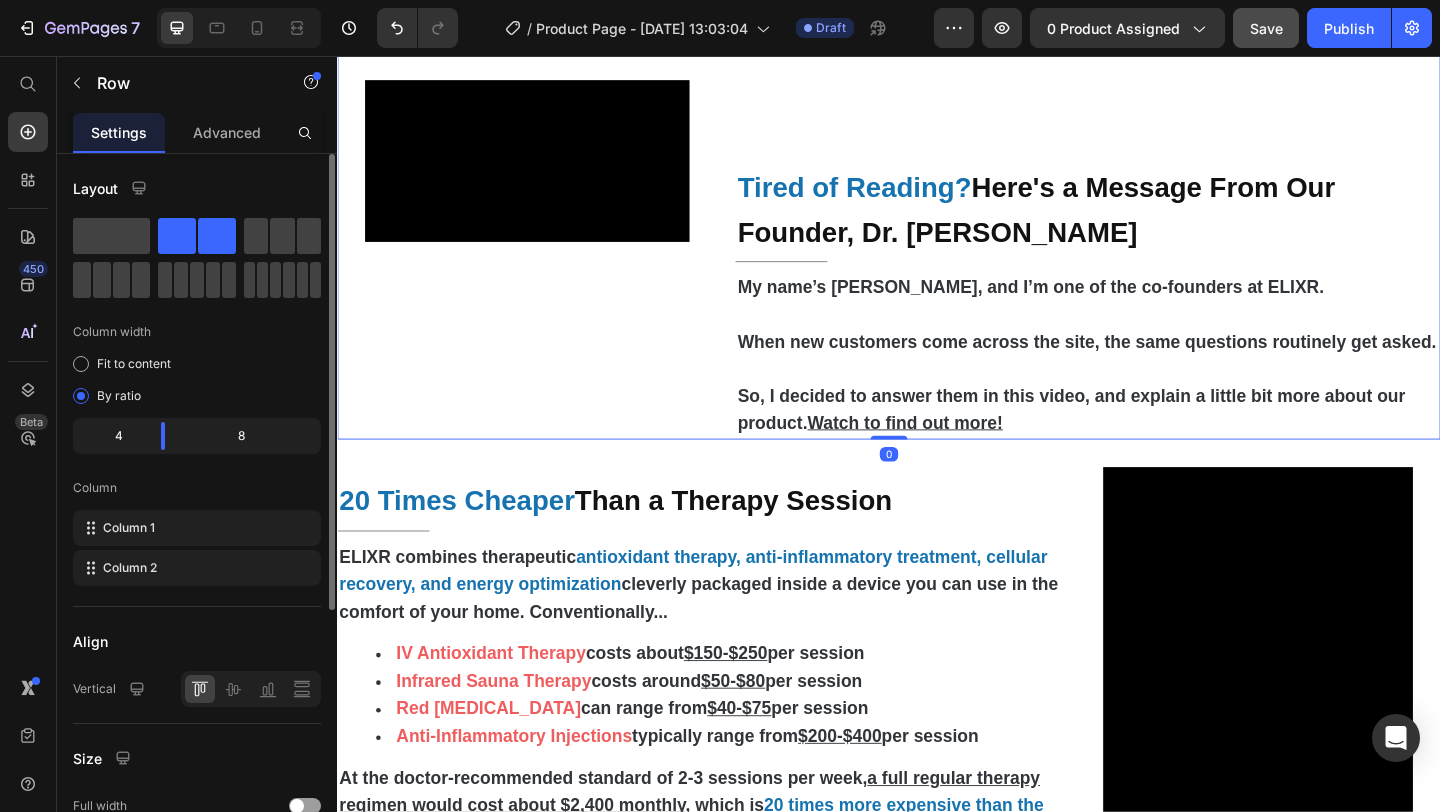 scroll, scrollTop: 3653, scrollLeft: 0, axis: vertical 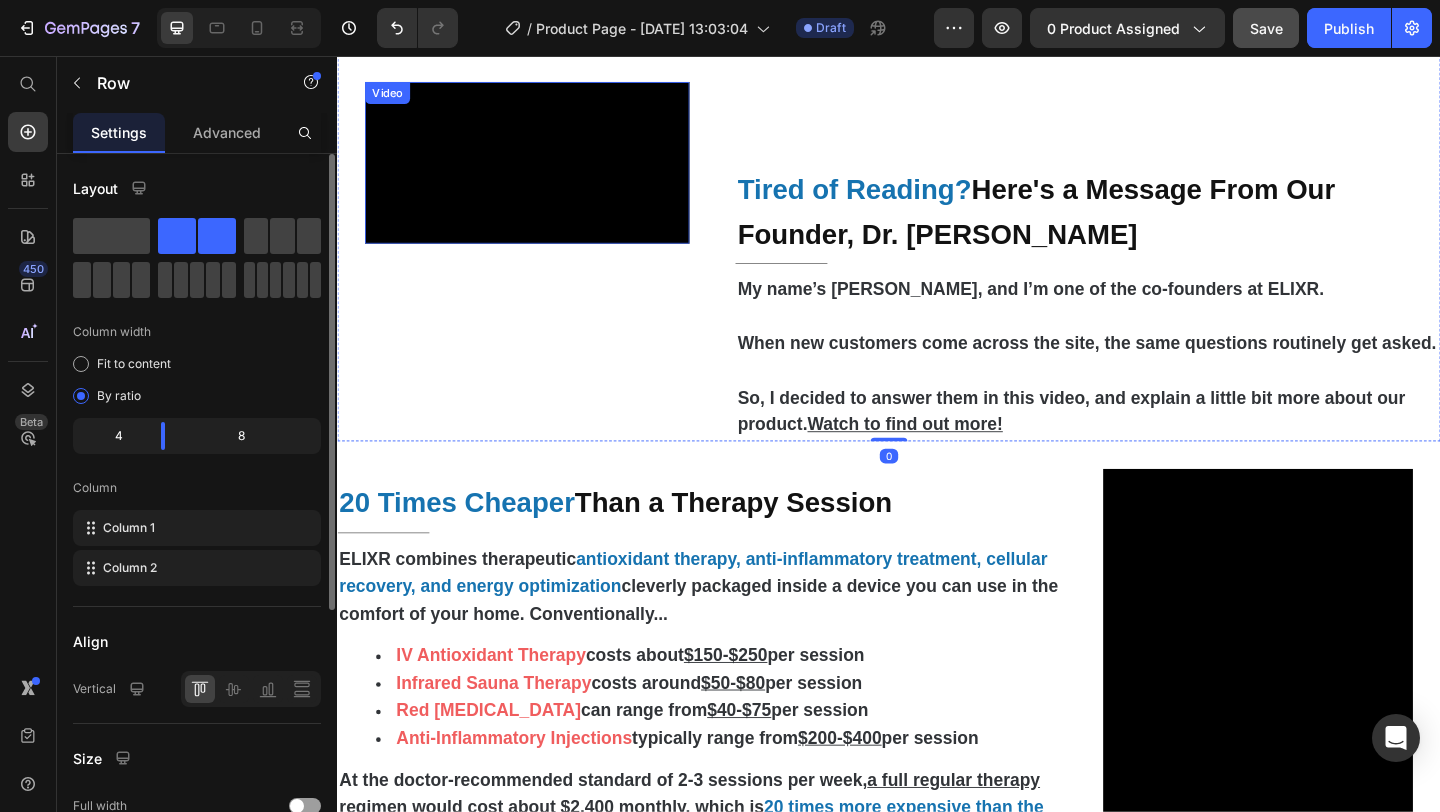 click at bounding box center [543, 172] 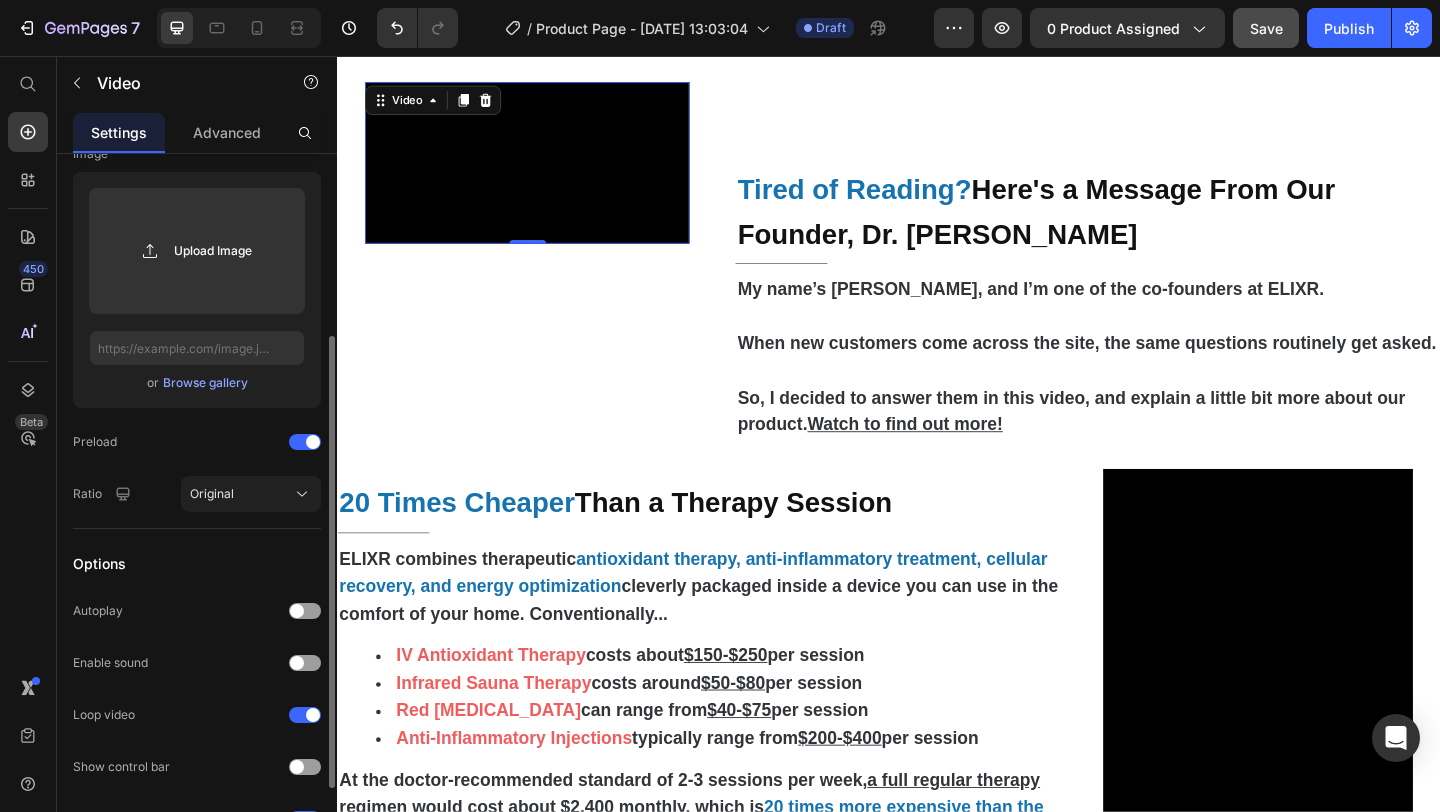 scroll, scrollTop: 281, scrollLeft: 0, axis: vertical 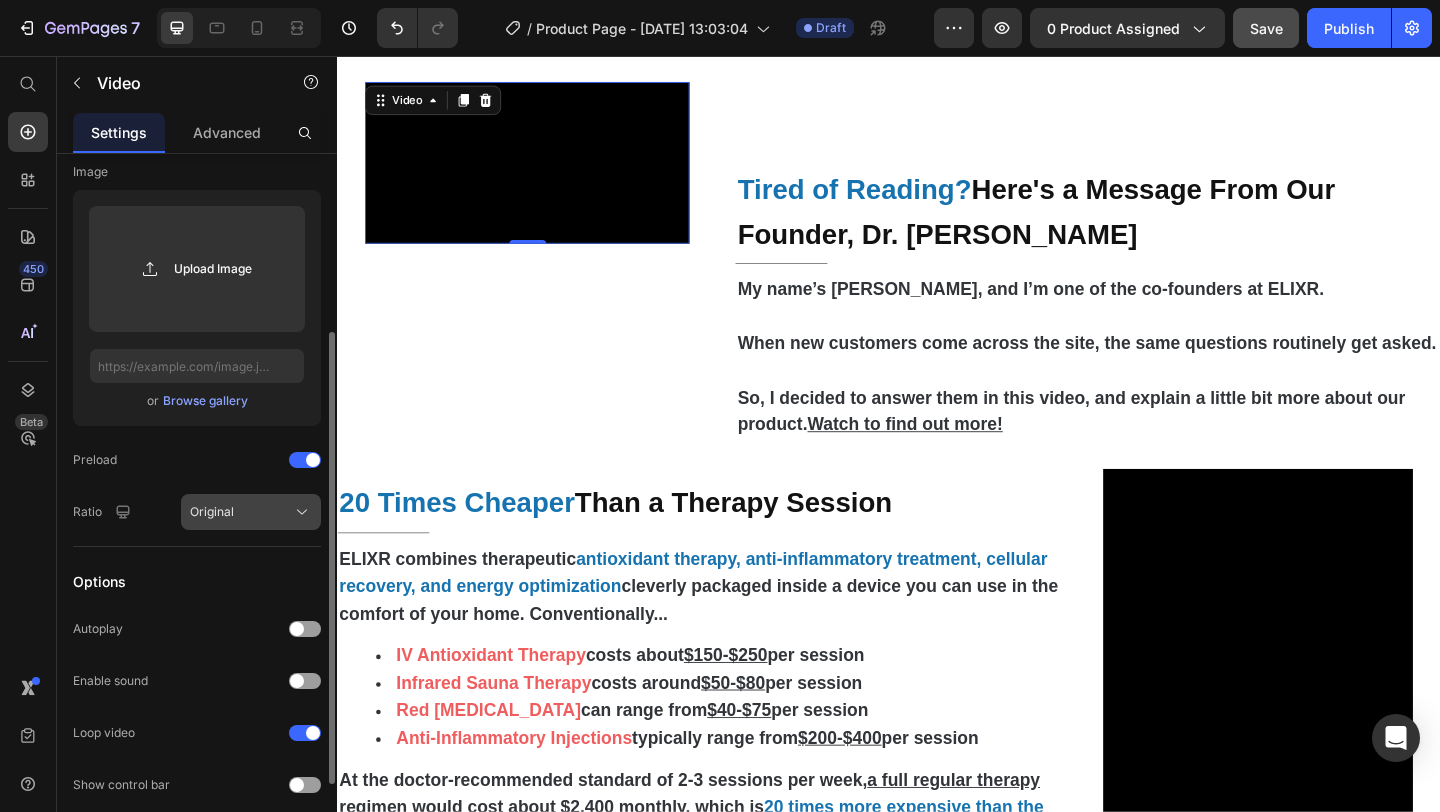 click on "Original" 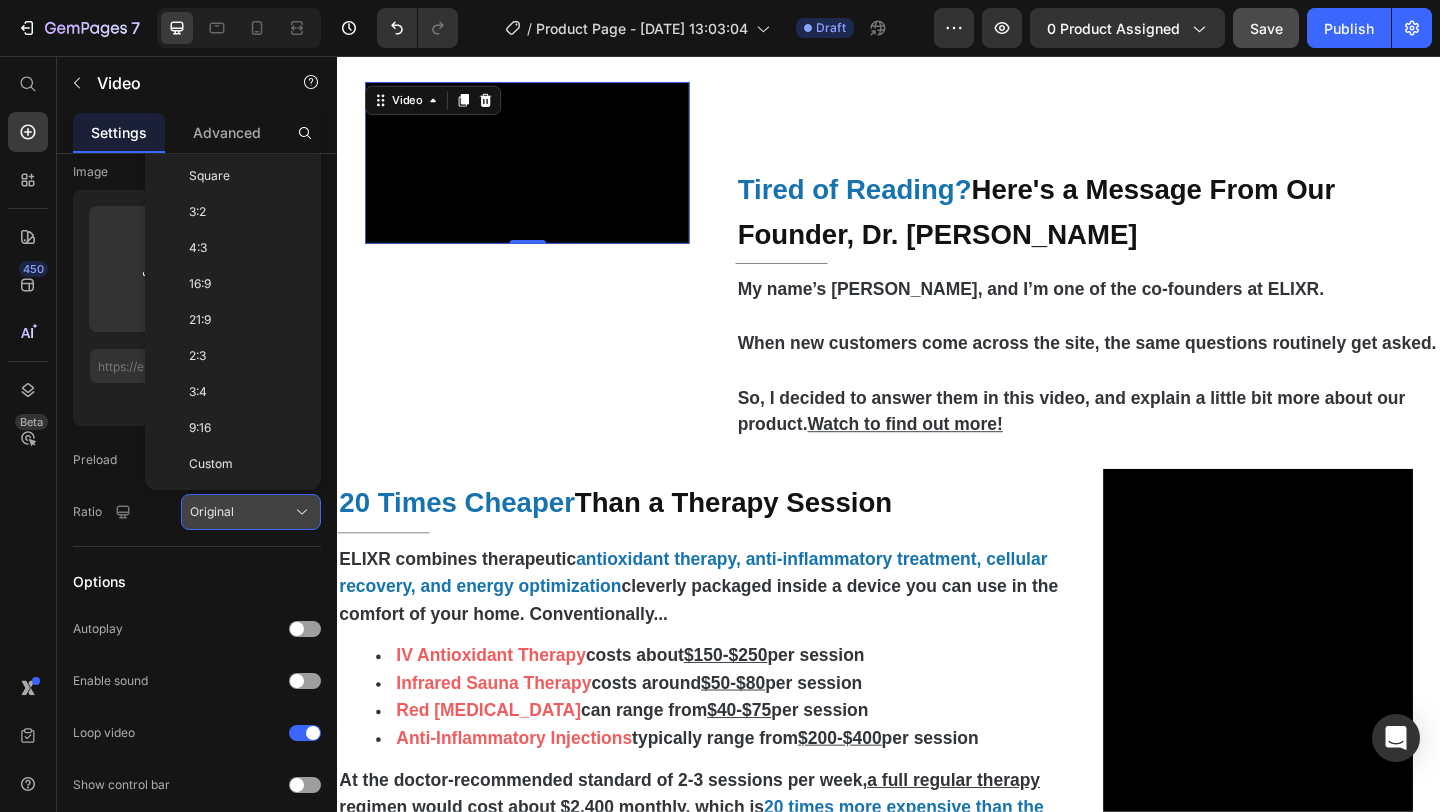click on "Original" 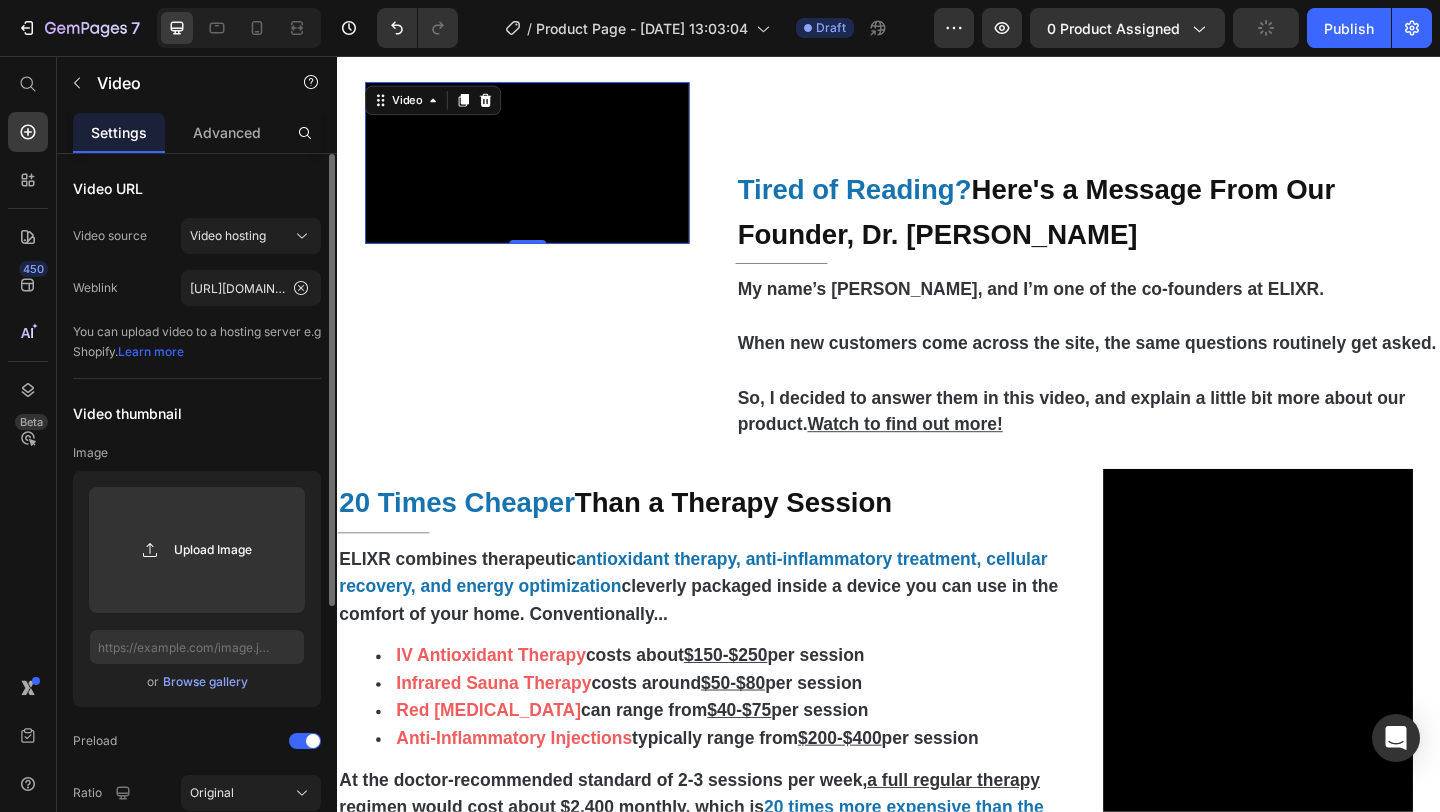 scroll, scrollTop: 415, scrollLeft: 0, axis: vertical 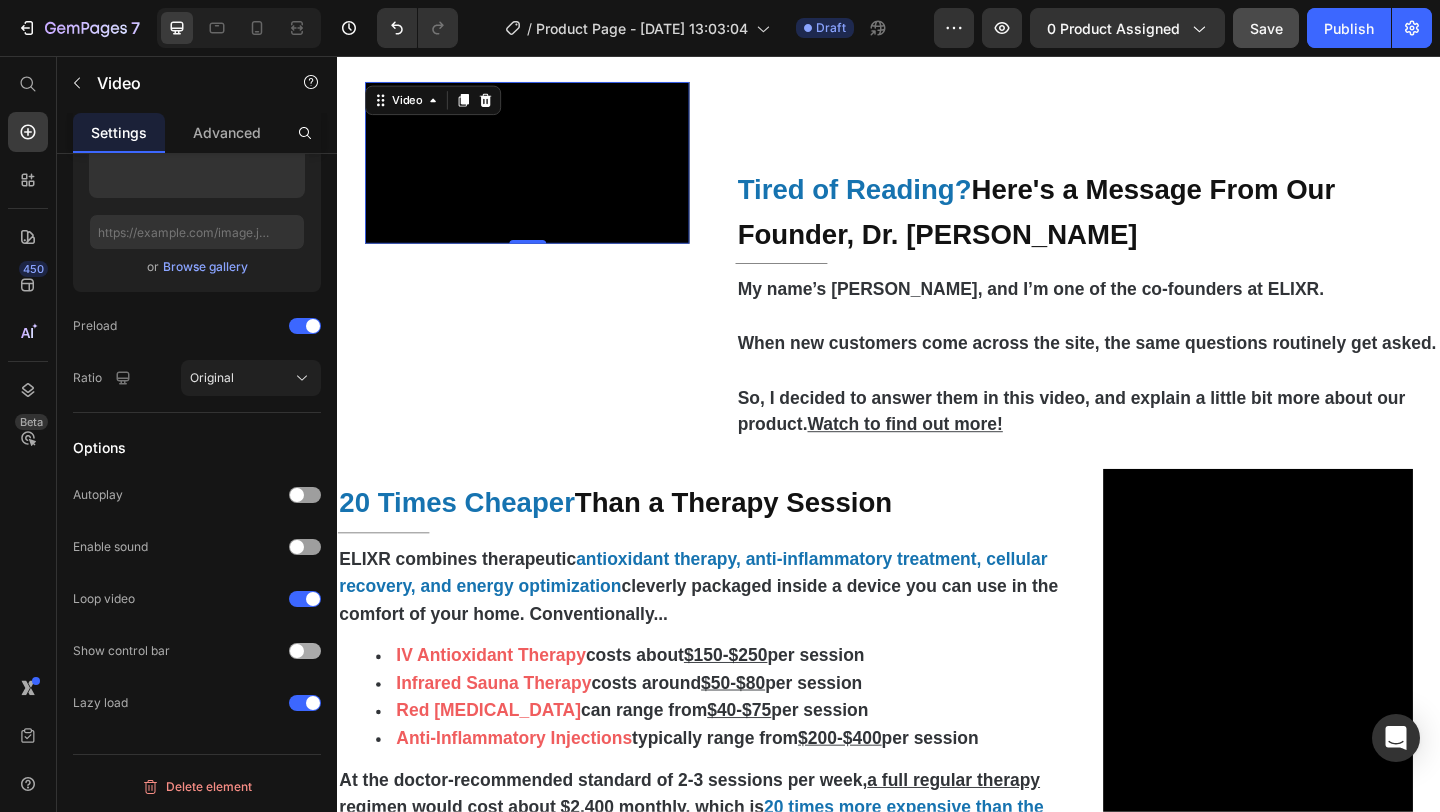 click at bounding box center (297, 651) 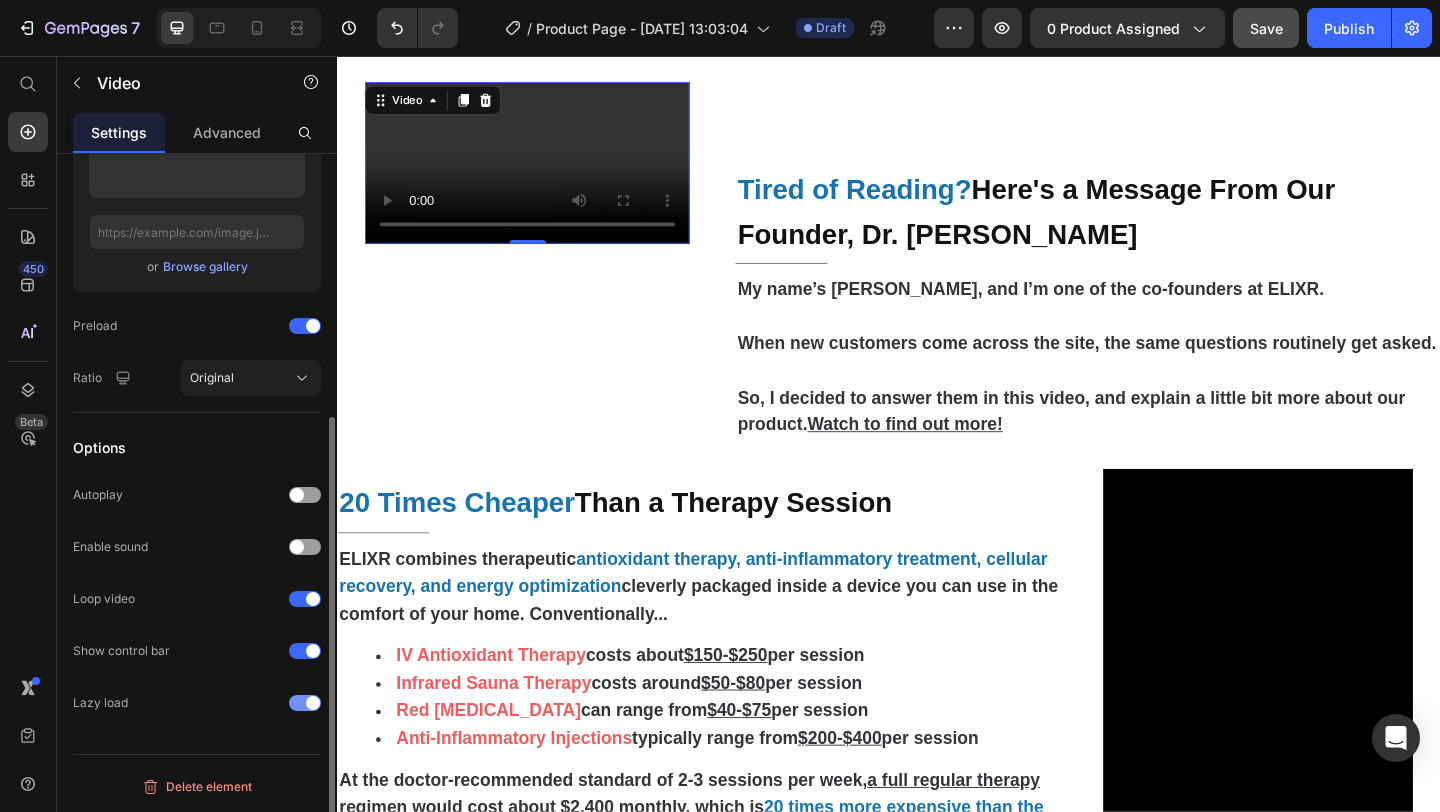 click at bounding box center (305, 703) 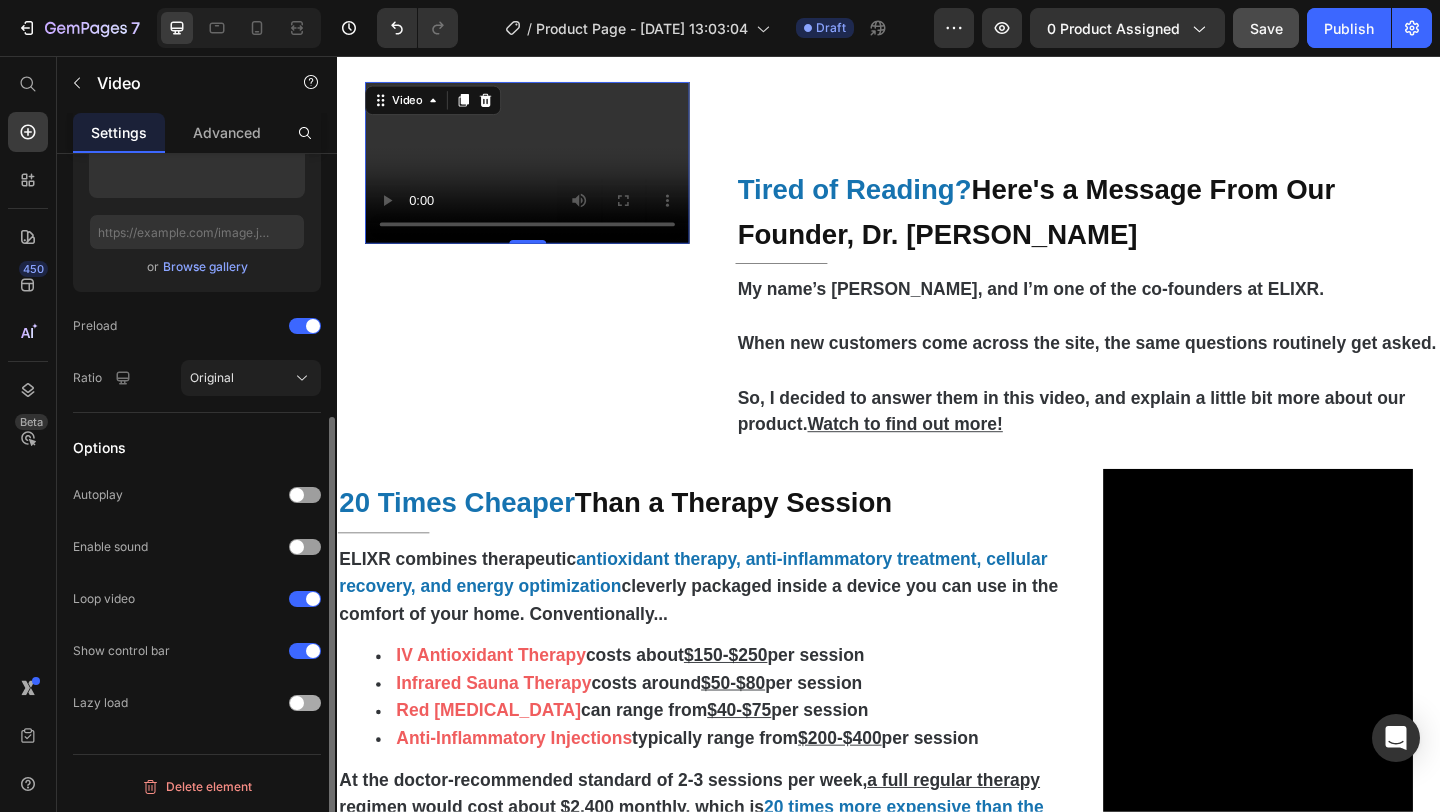 click at bounding box center (297, 703) 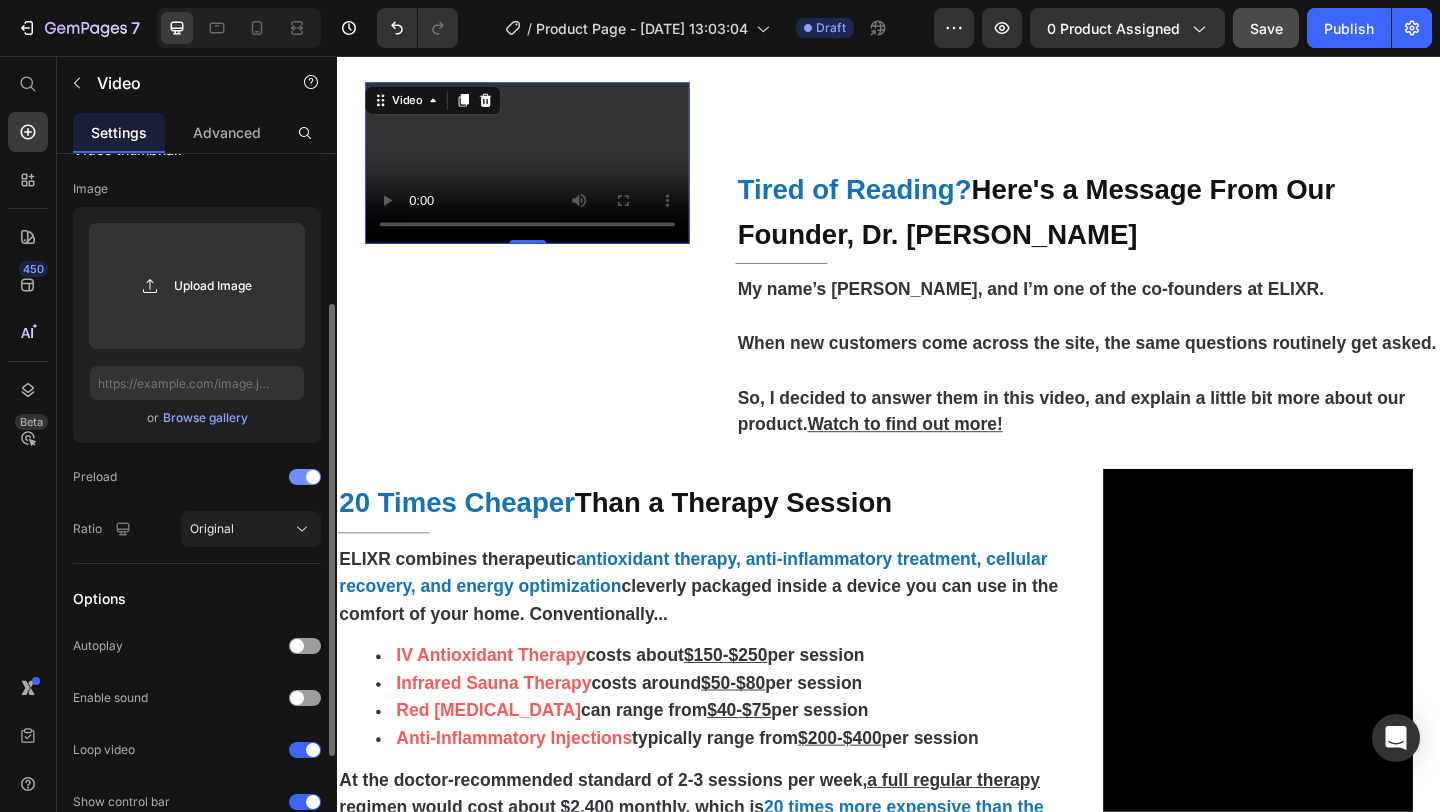 scroll, scrollTop: 298, scrollLeft: 0, axis: vertical 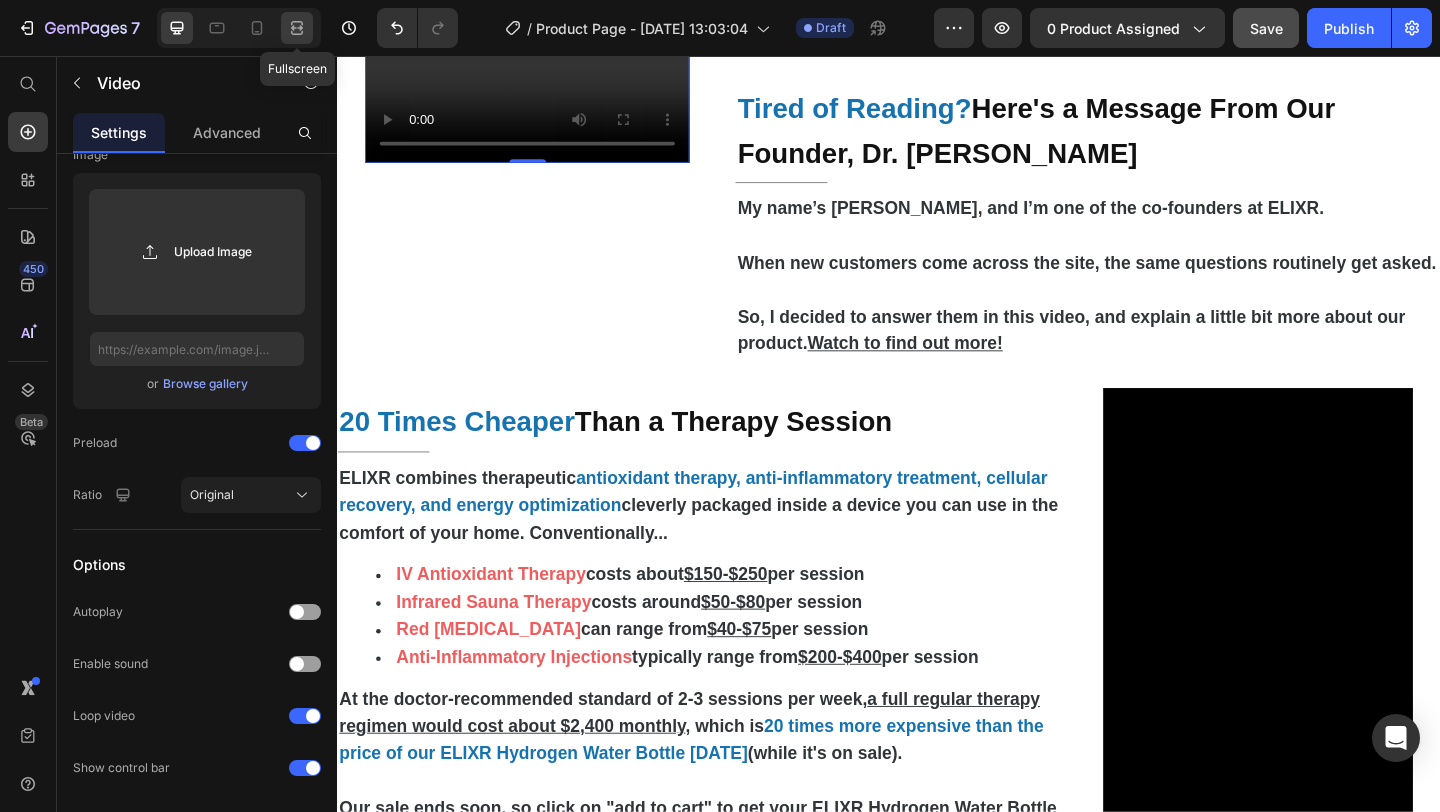 click 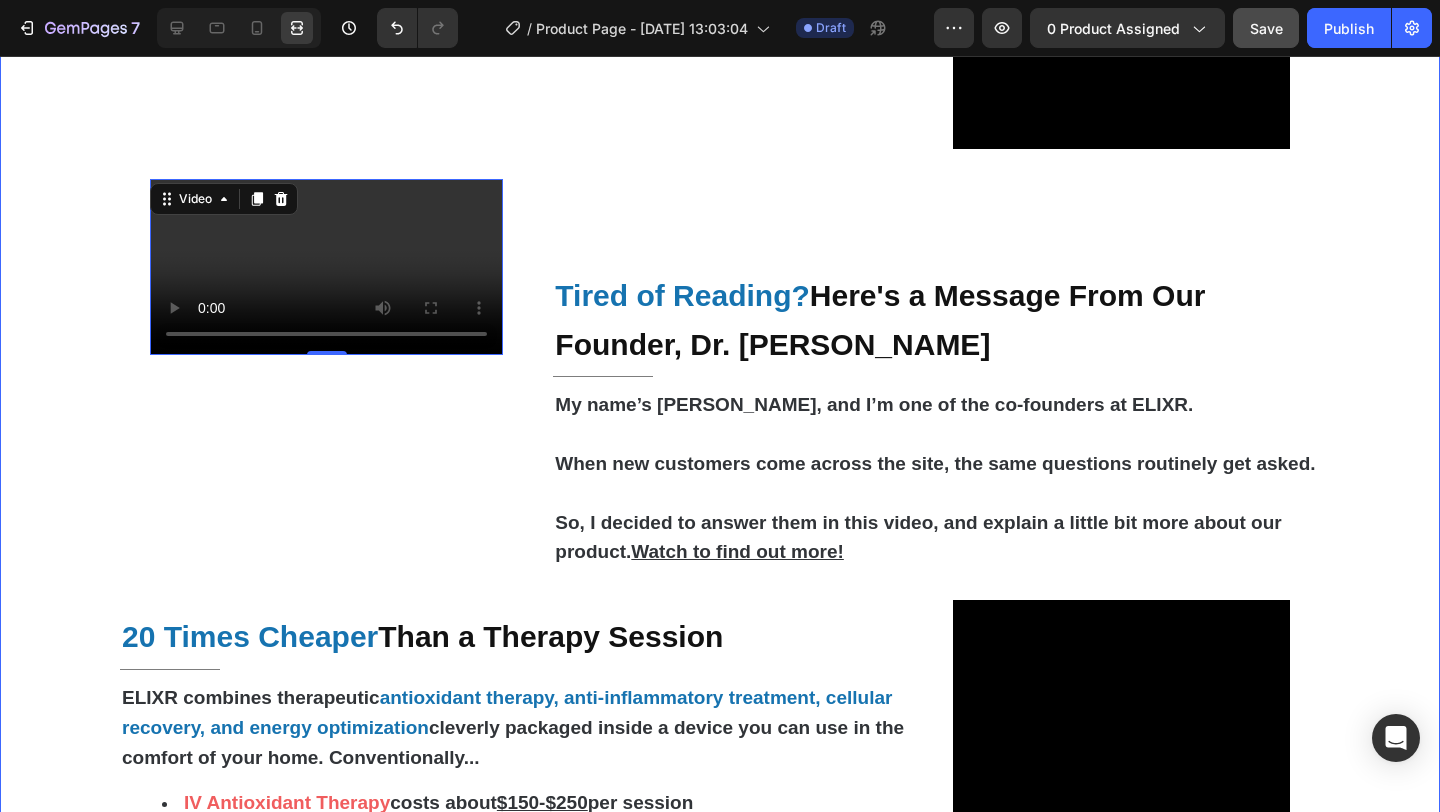 scroll, scrollTop: 3591, scrollLeft: 0, axis: vertical 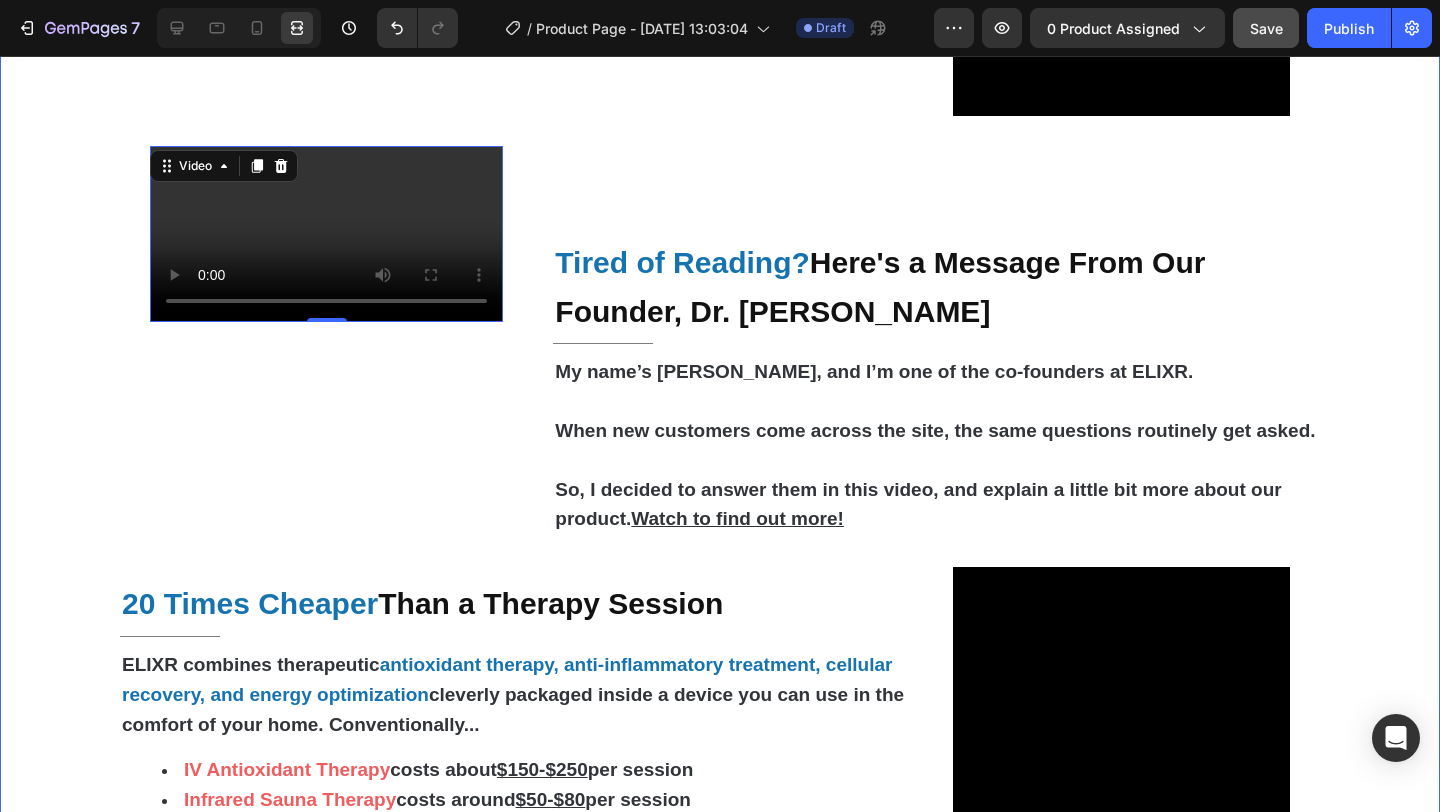 click on "Video Reduce  Chronic Inflammation  at Home Heading                Title Line But what makes things worse is that when your body is constantly battling  chronic inflammation, your immune system becomes overactive and starts attacking healthy tissue.     So even though your body is desperately trying to  heal and repair ,   the inflammatory response keeps interfering with the natural healing process.   The 8,000 PPM of molecular hydrogen acts as a  selective antioxidant, specifically targeting the hydroxyl radicals and peroxynitrite that trigger inflammatory responses.   This allows your body's natural anti-inflammatory systems to take over, reducing swelling and pain at the cellular level.   81% of users reported a  reduction in inflammation  during  the first week of use Text Block Row Ease  Joint Pain  & Restore  Mobility Heading                Title Line Your joints suffer when  cartilage breaks down faster than it can rebuild.  This happens because    Text Block Video Row Video Boost   Fatigue Title" at bounding box center [720, -512] 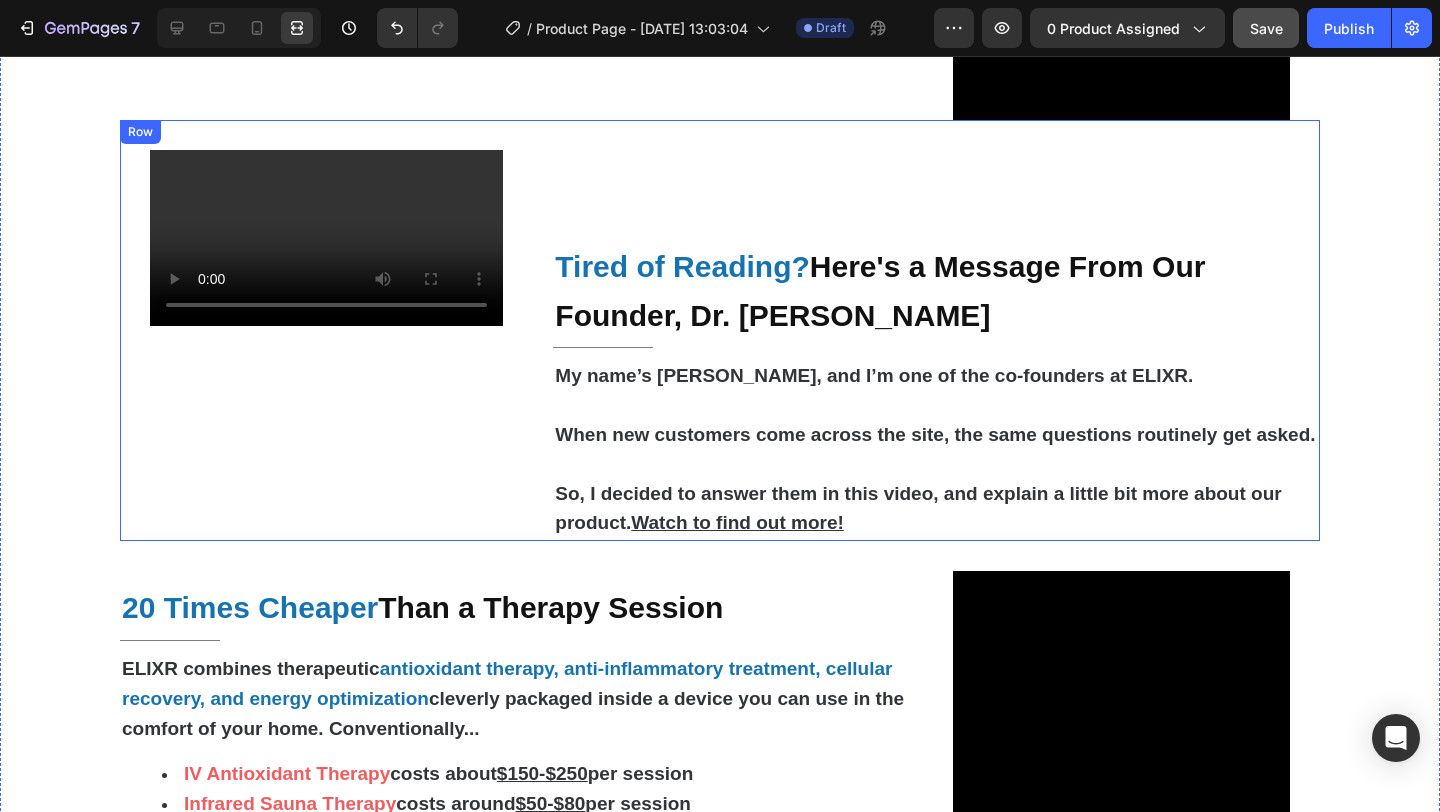 scroll, scrollTop: 3576, scrollLeft: 0, axis: vertical 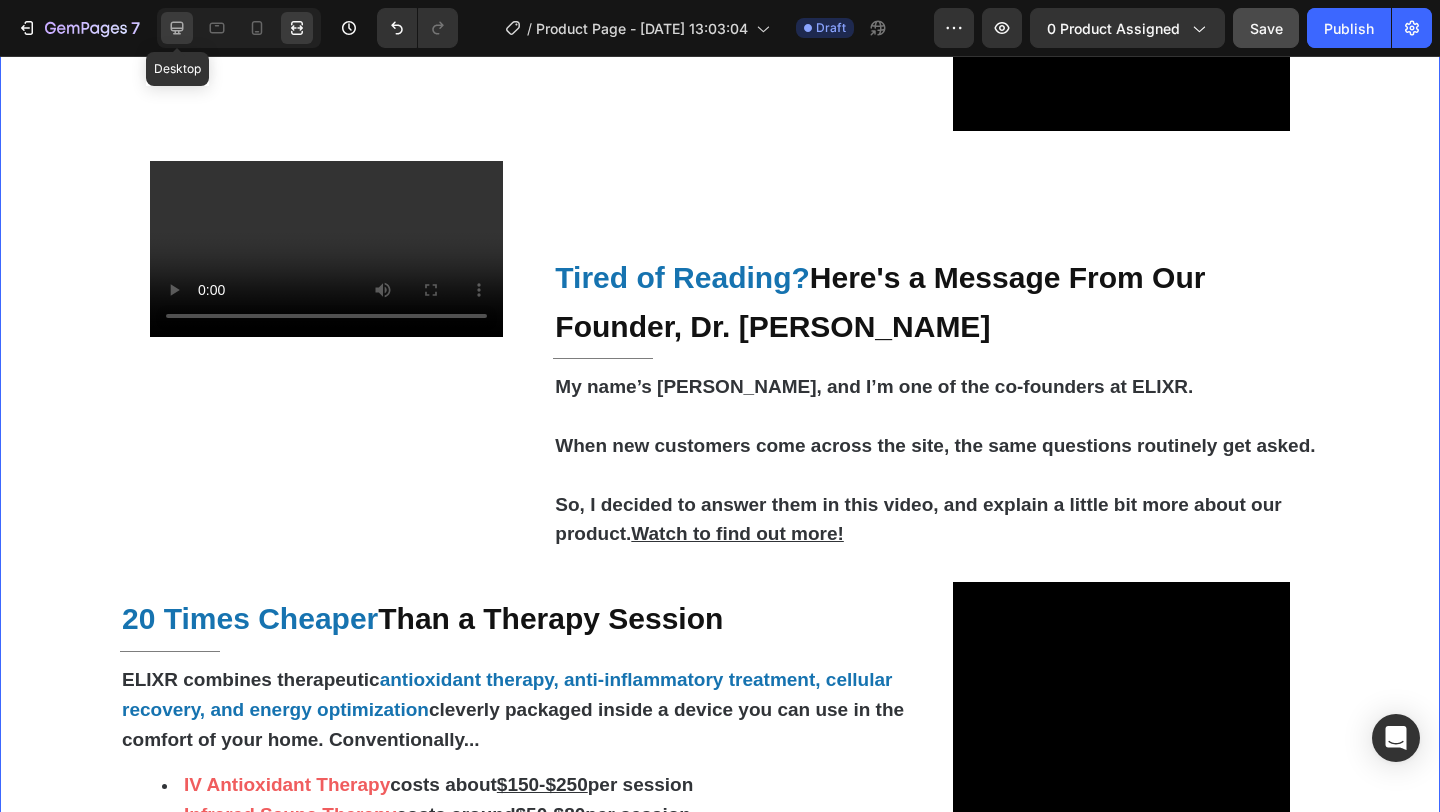 click 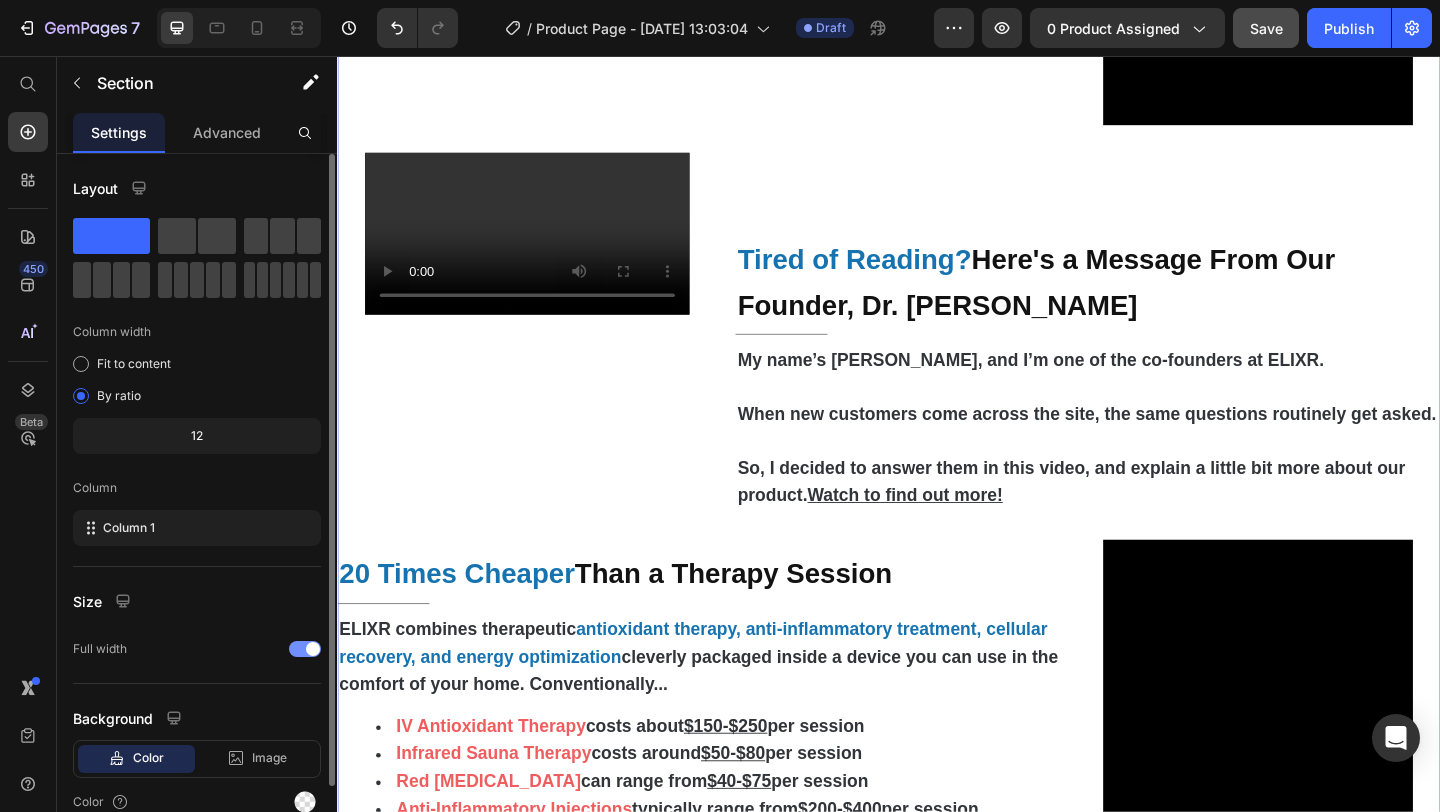scroll, scrollTop: 93, scrollLeft: 0, axis: vertical 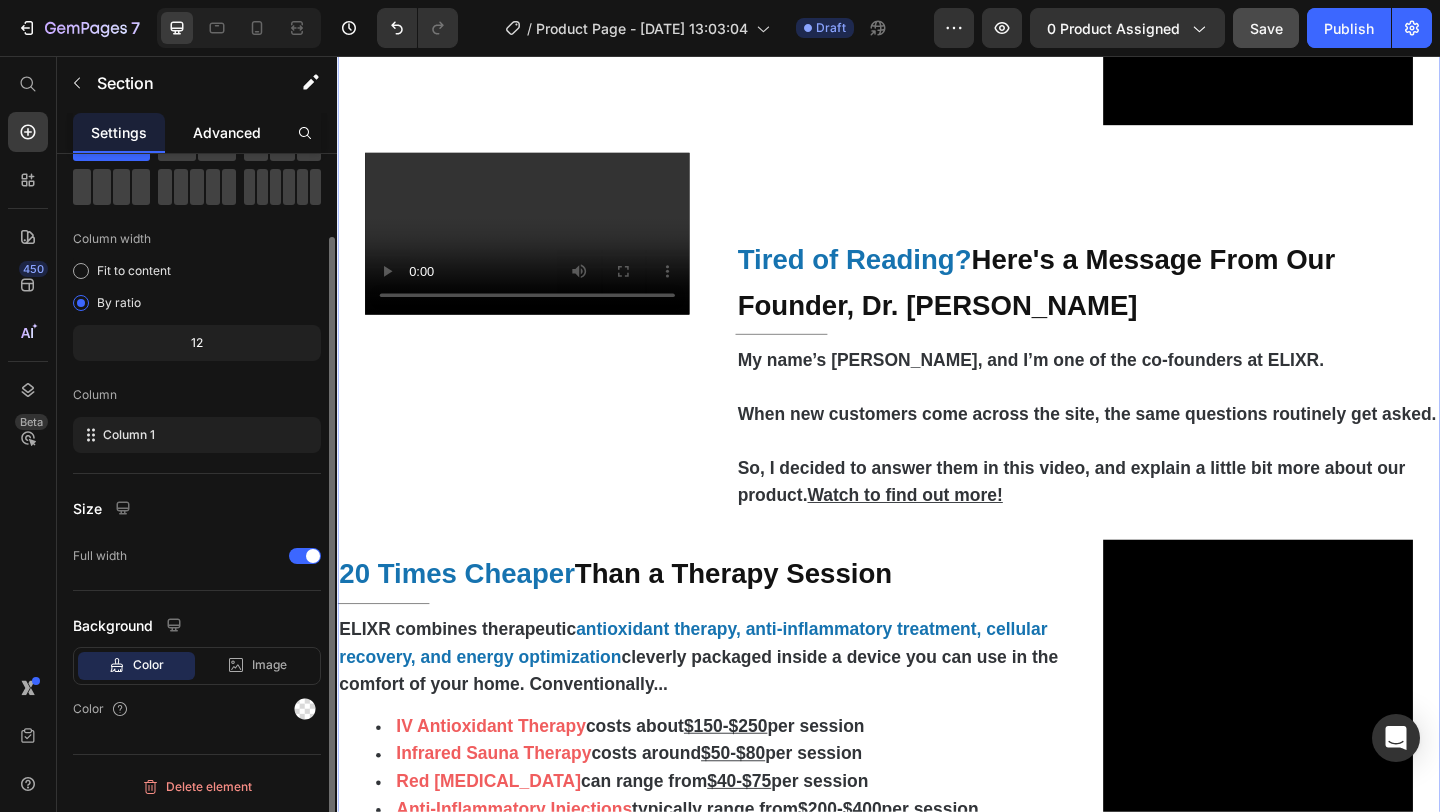 click on "Advanced" at bounding box center (227, 132) 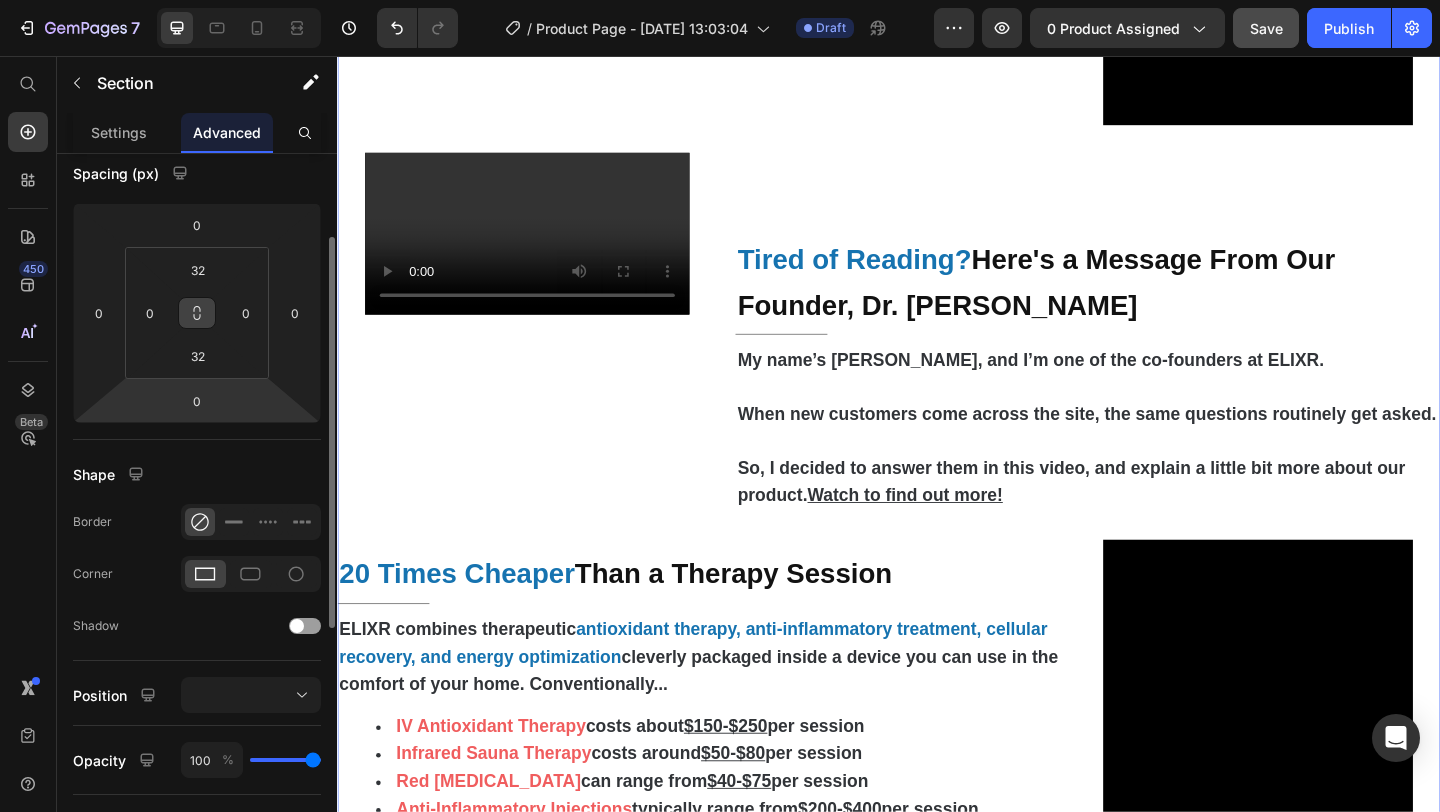 scroll, scrollTop: 216, scrollLeft: 0, axis: vertical 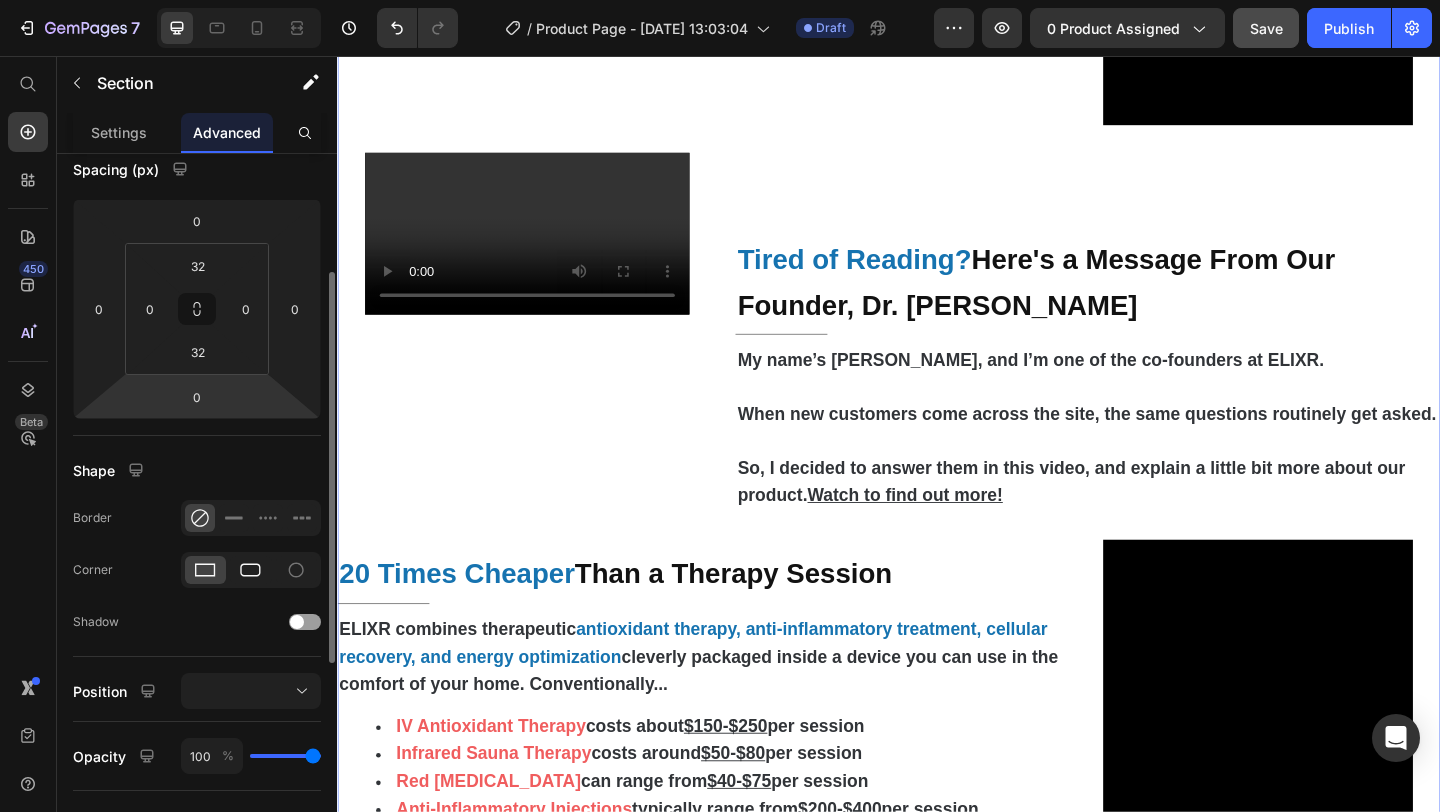 click 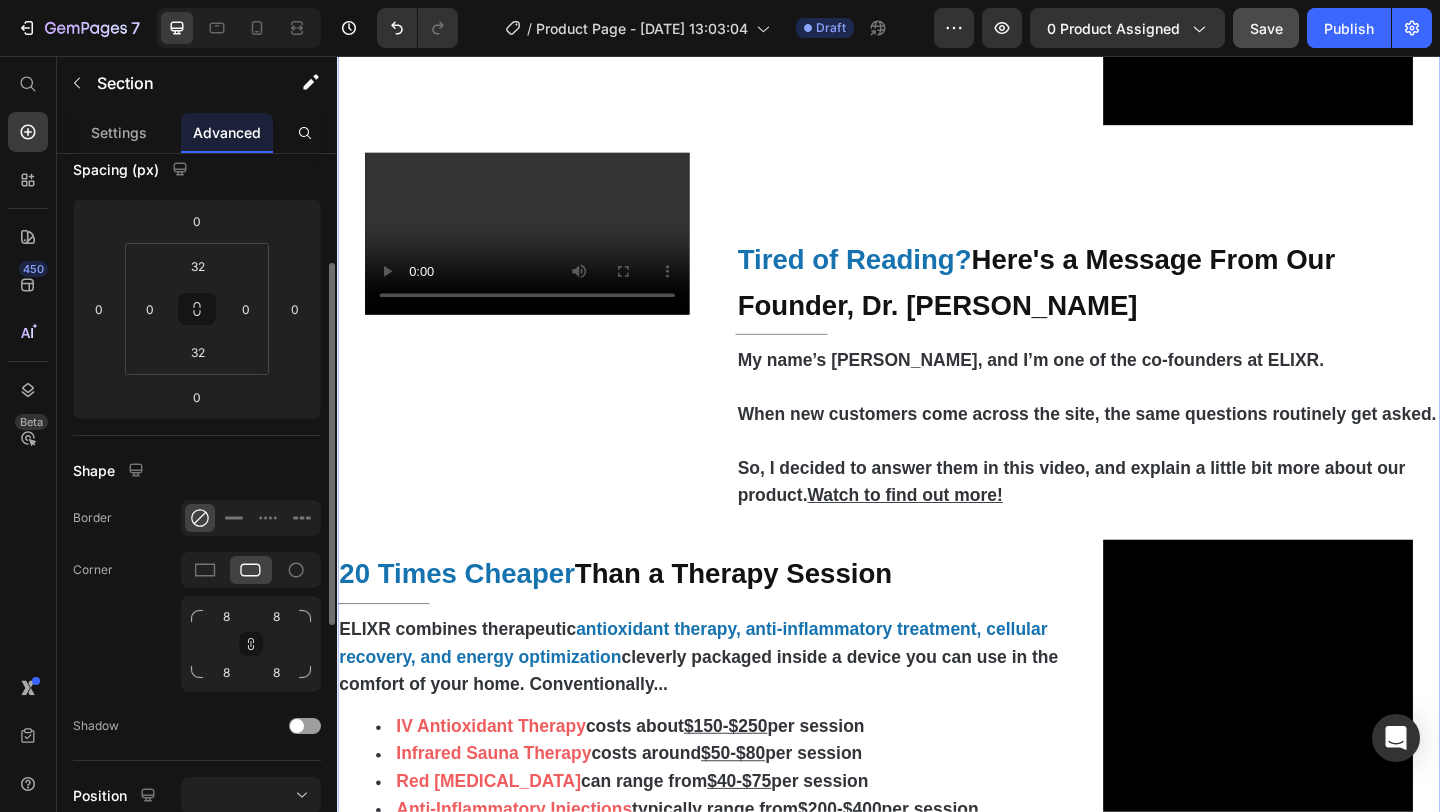 click on "Corner 8 8 8 8" 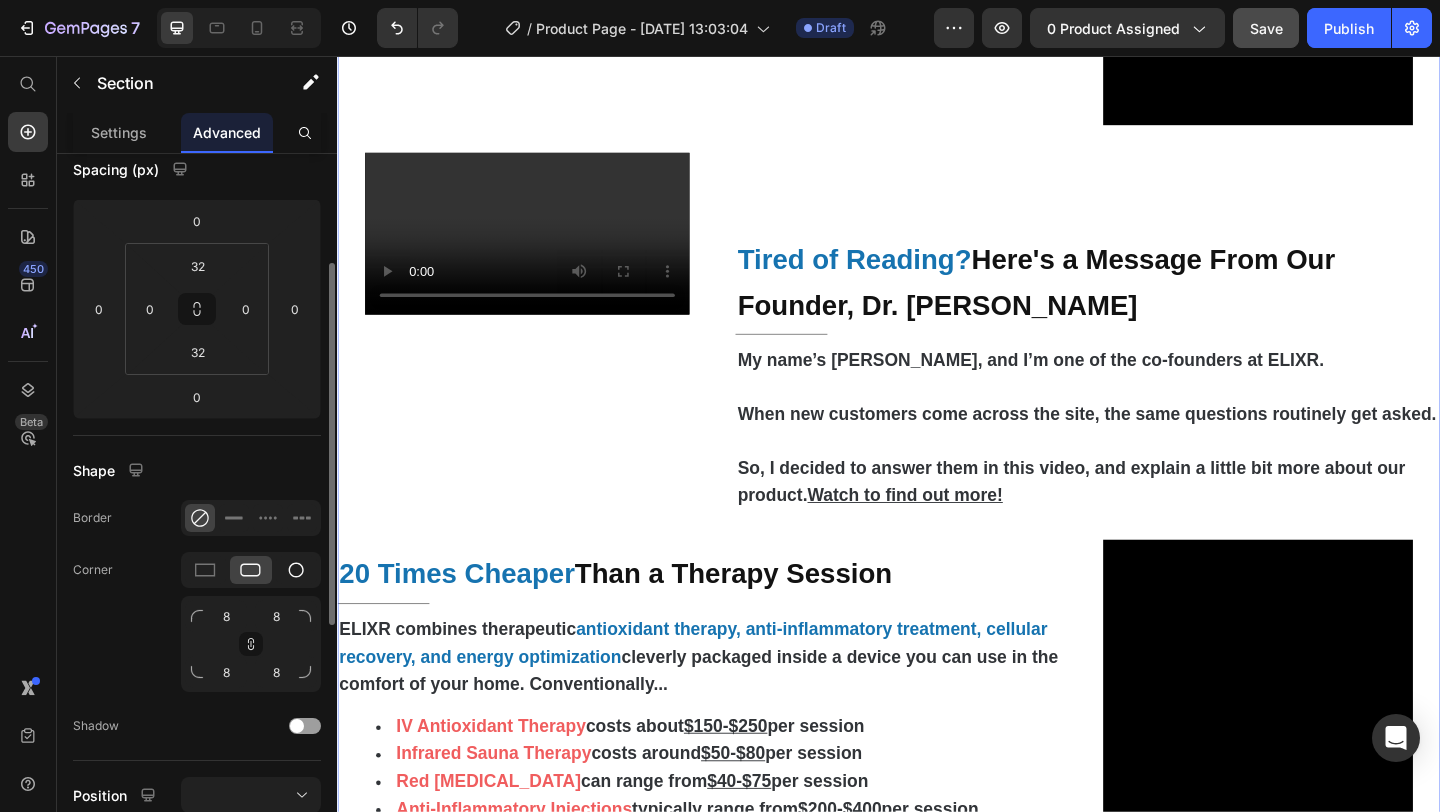 click 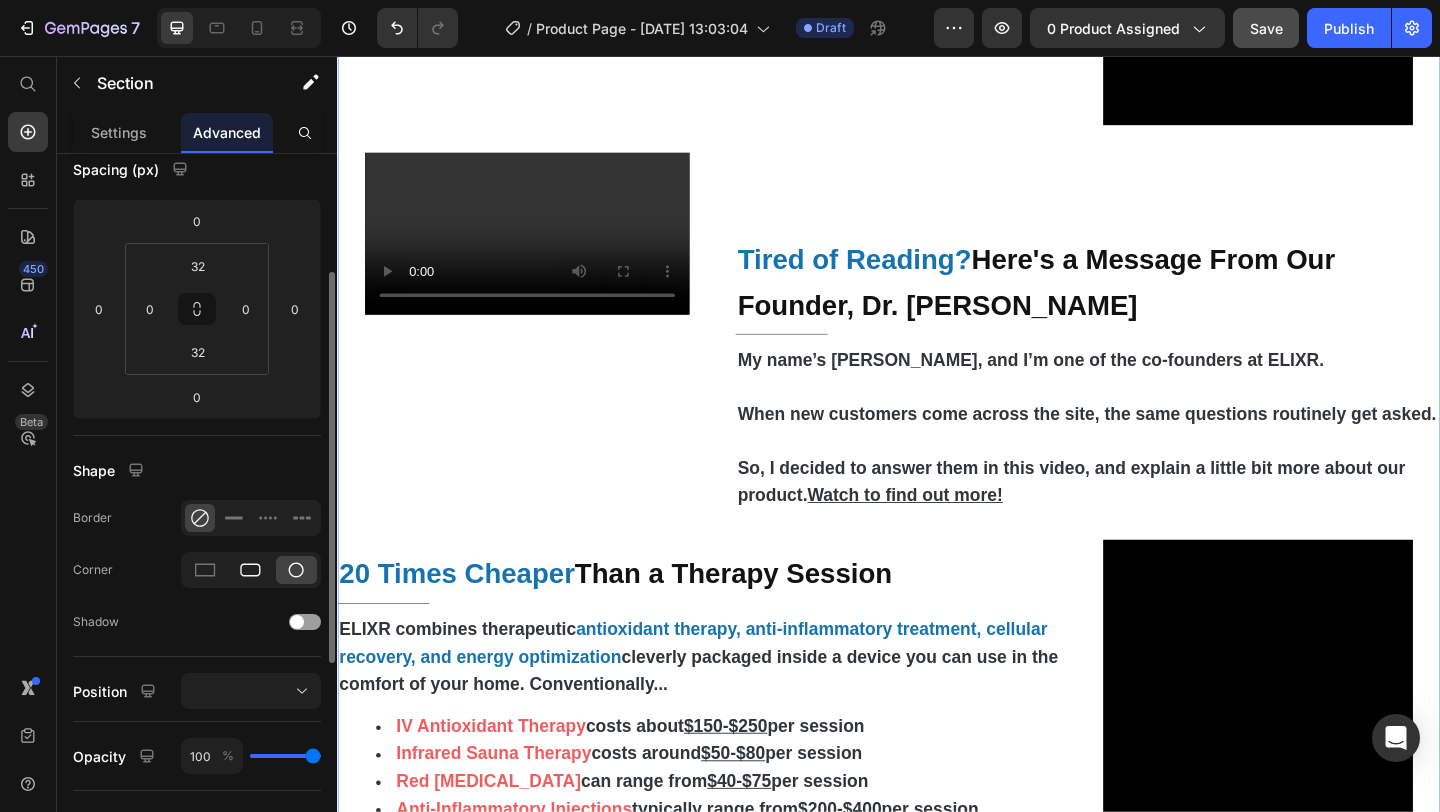 click 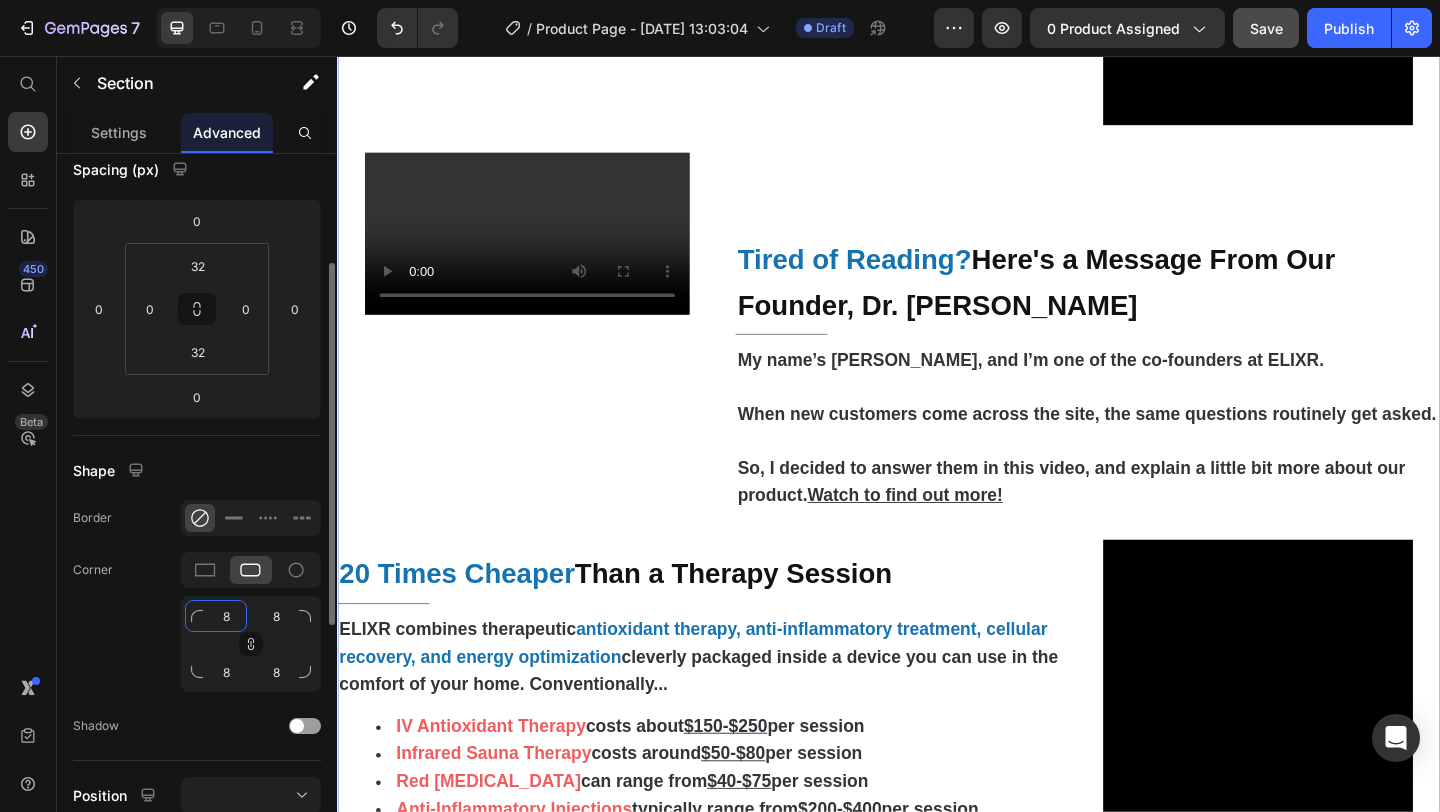 click on "8" 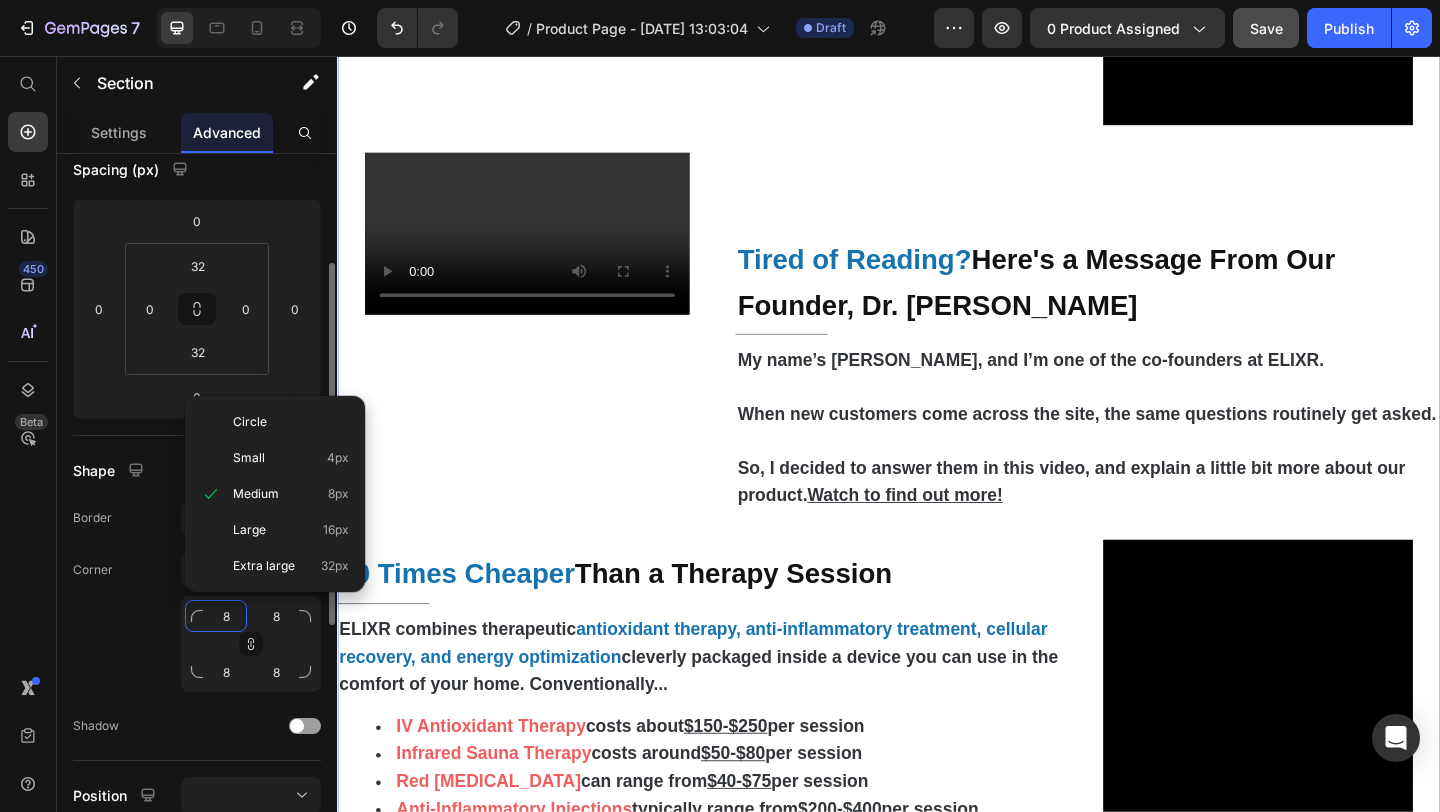 type on "5" 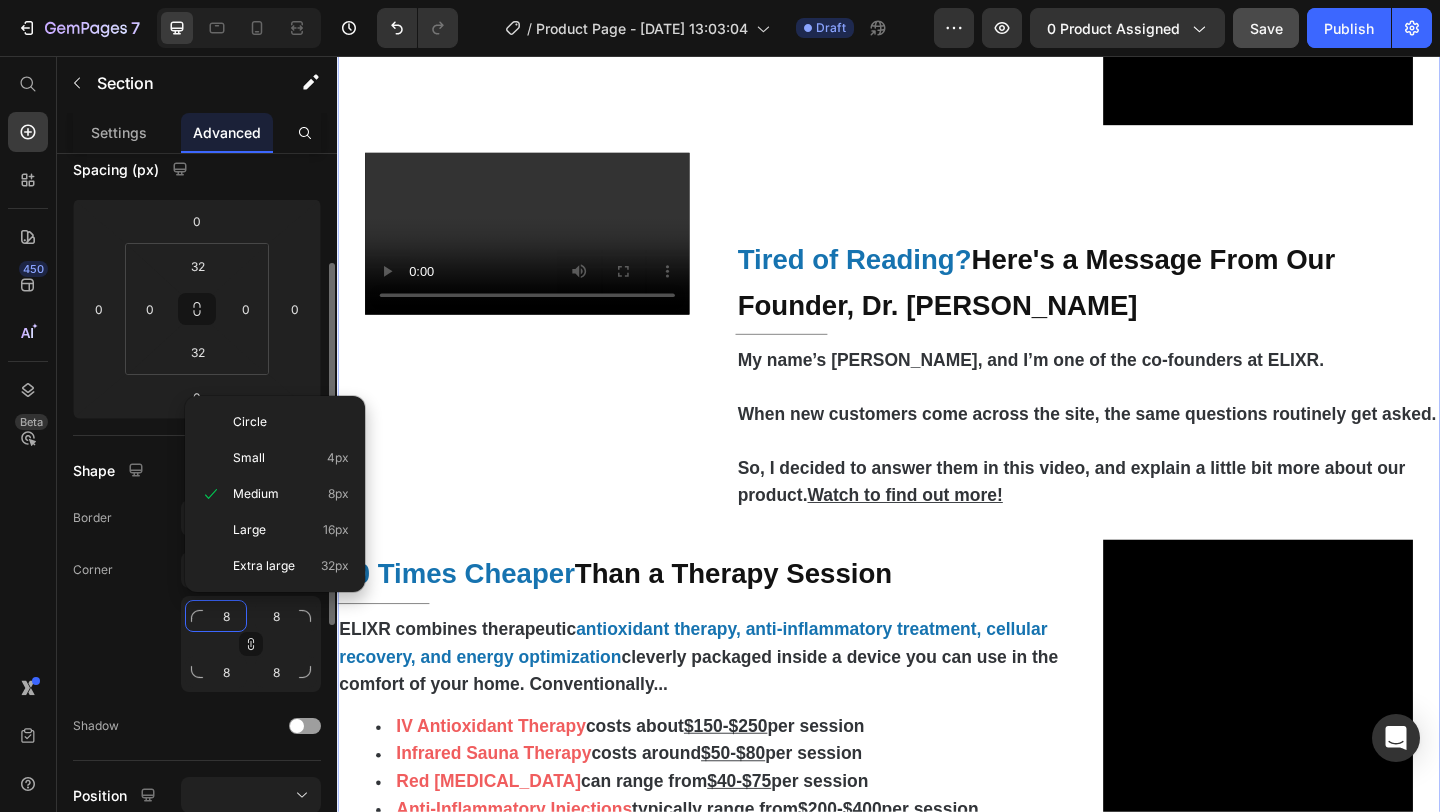 type on "5" 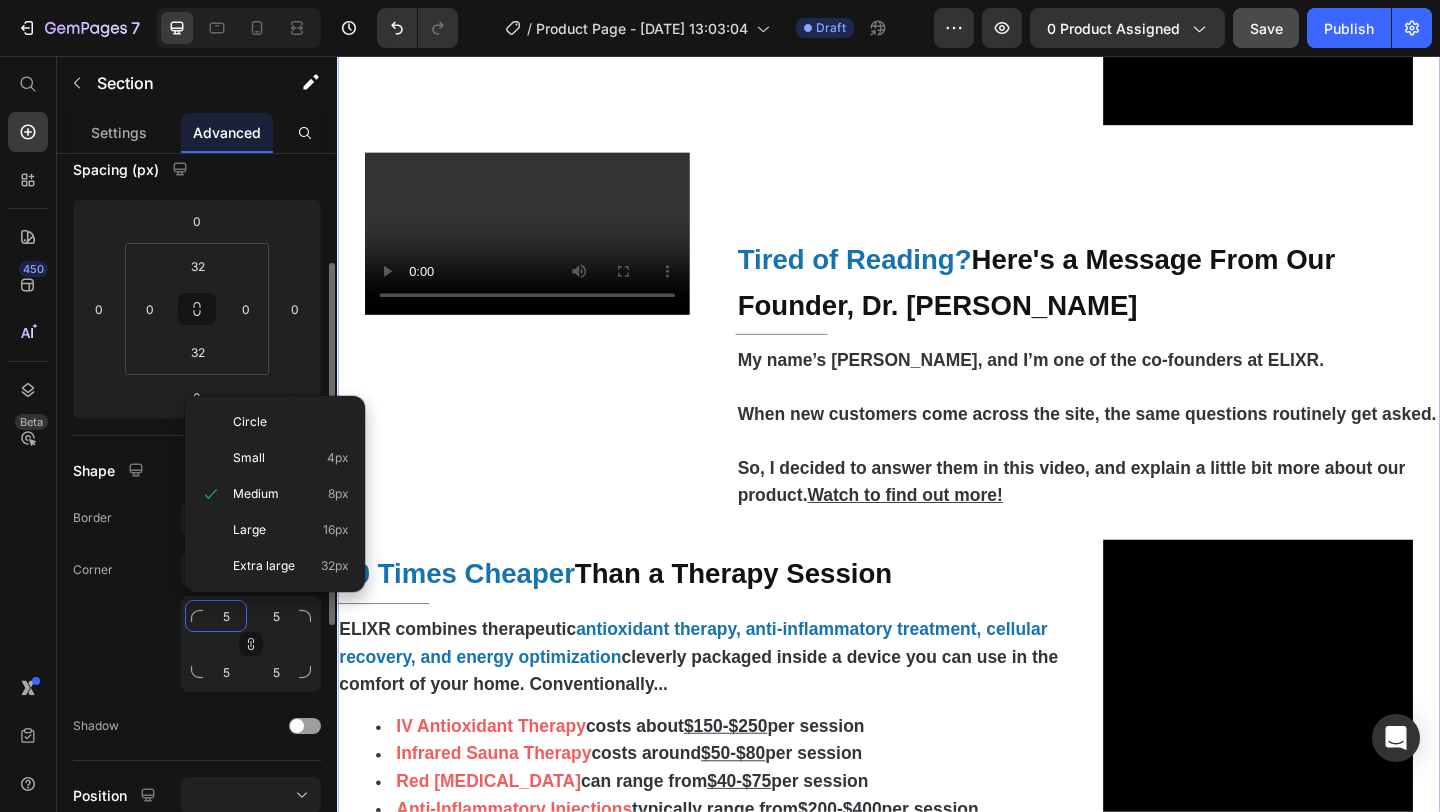 type on "50" 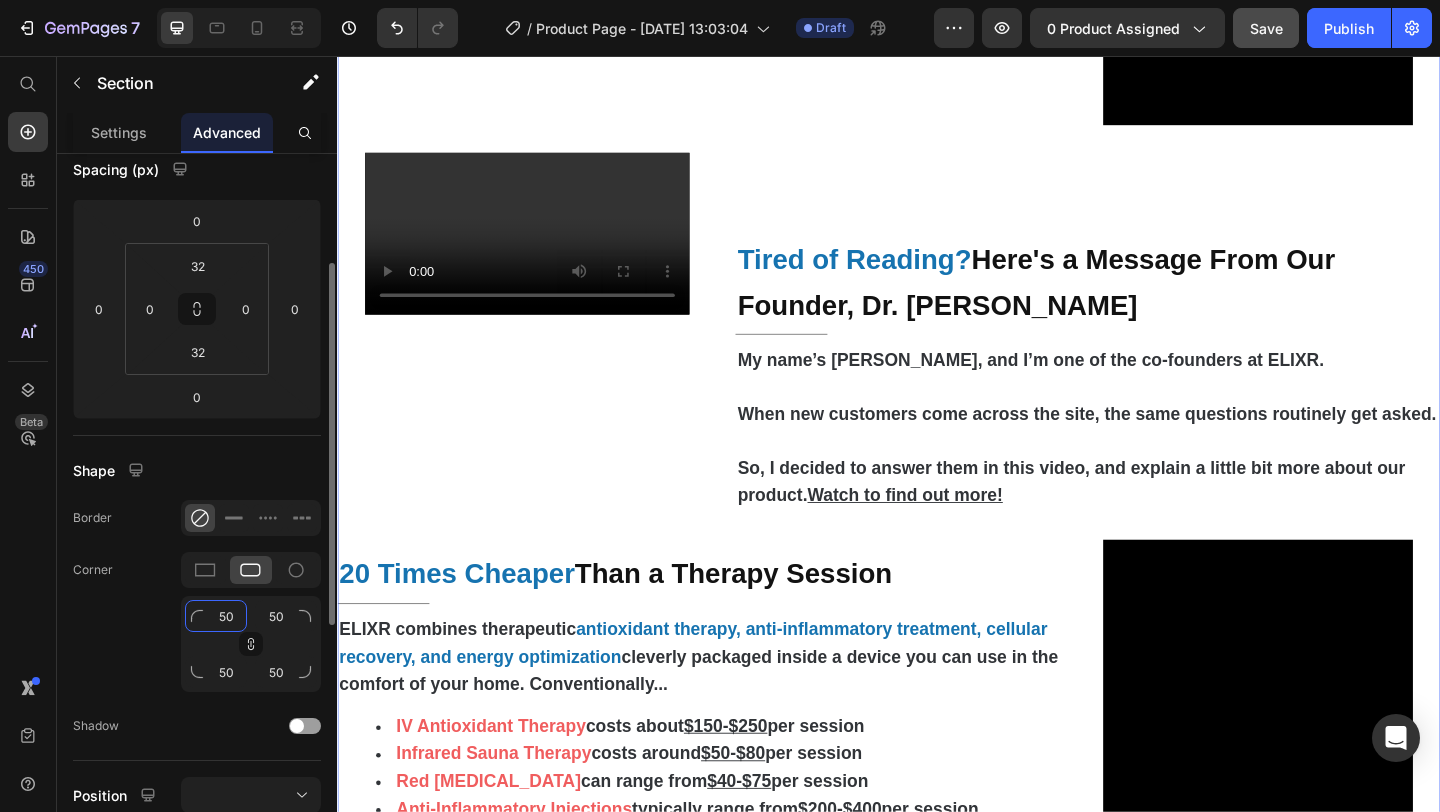 type on "50" 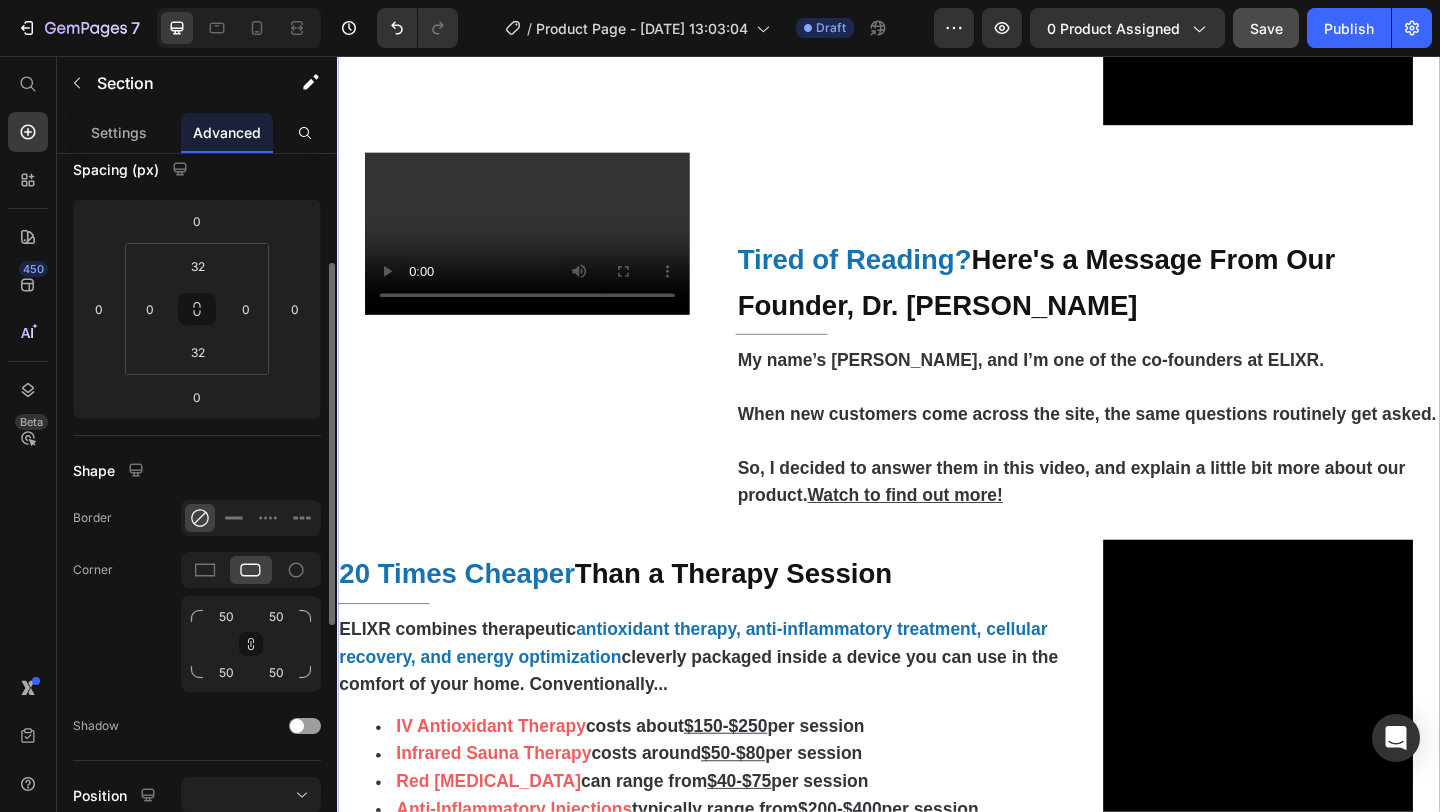 click on "Corner 50 50 50 50" 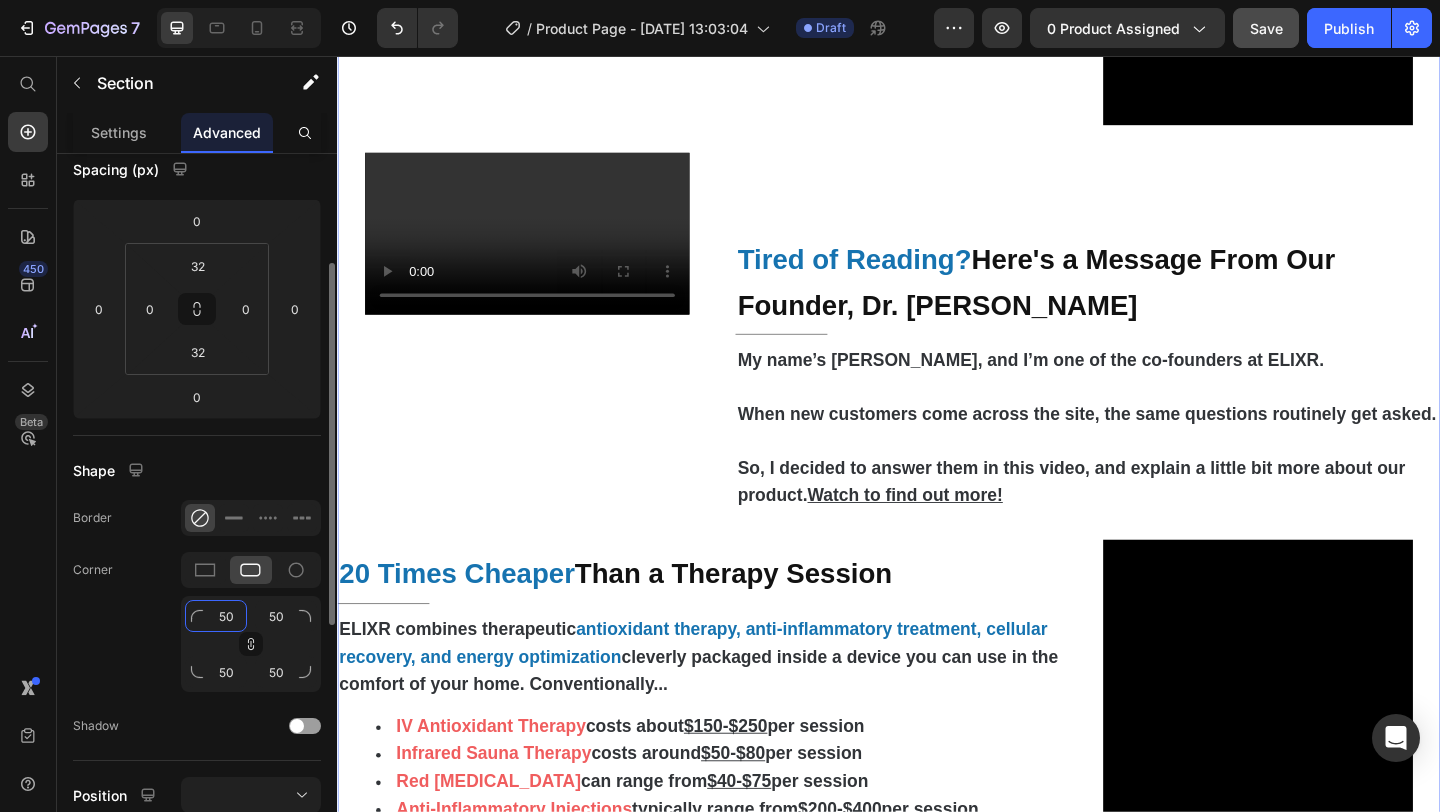 click on "50" 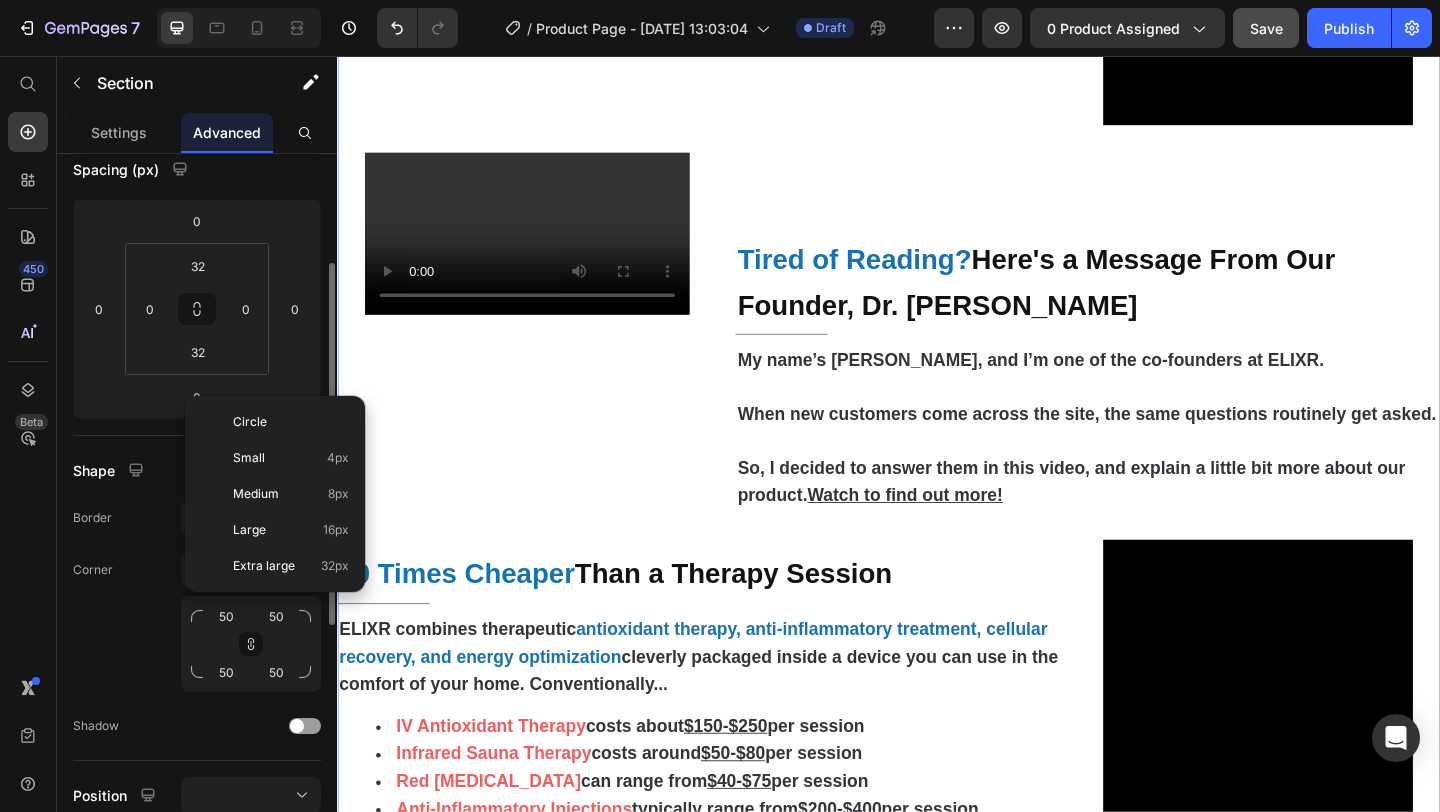 click on "Corner 50 50 50 50" 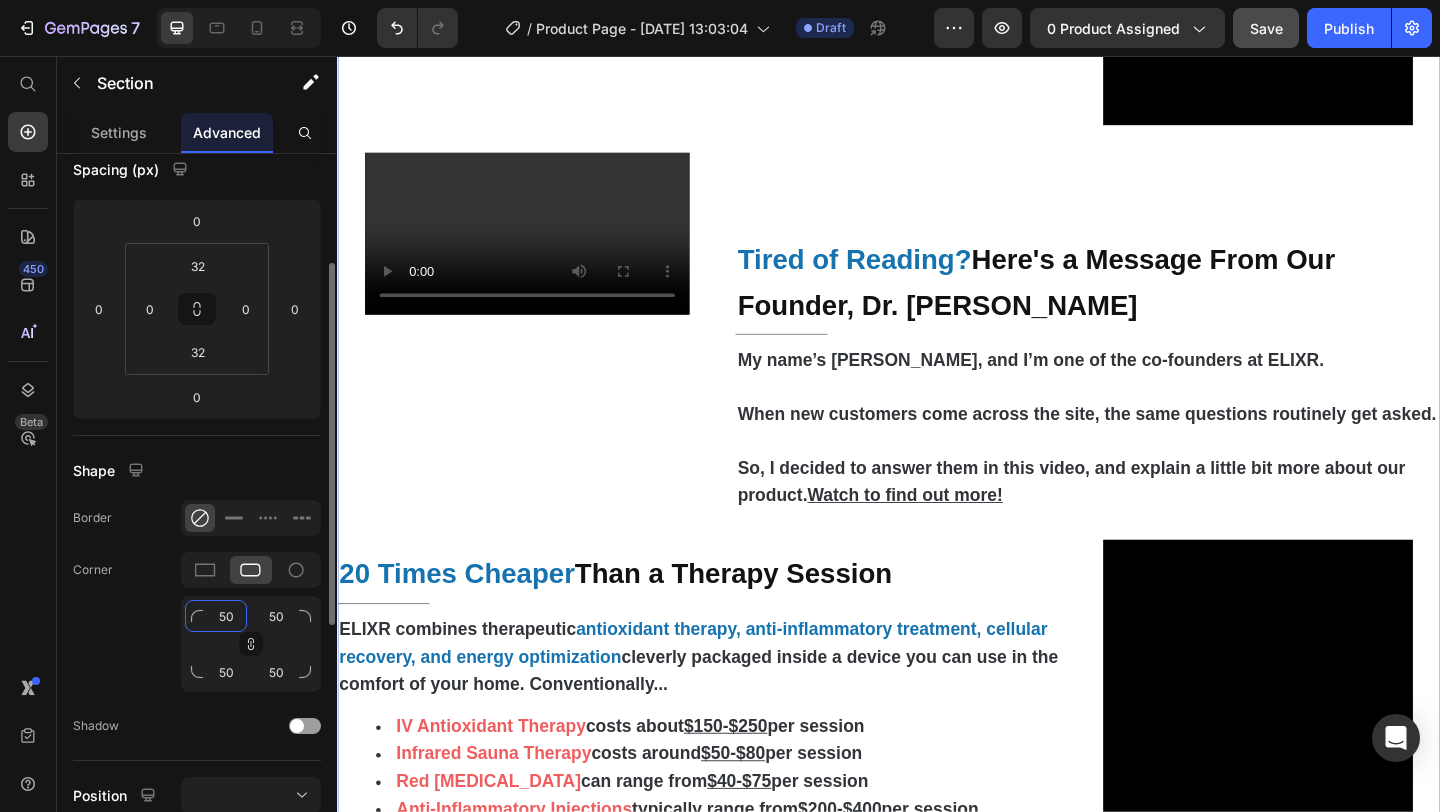 click on "50" 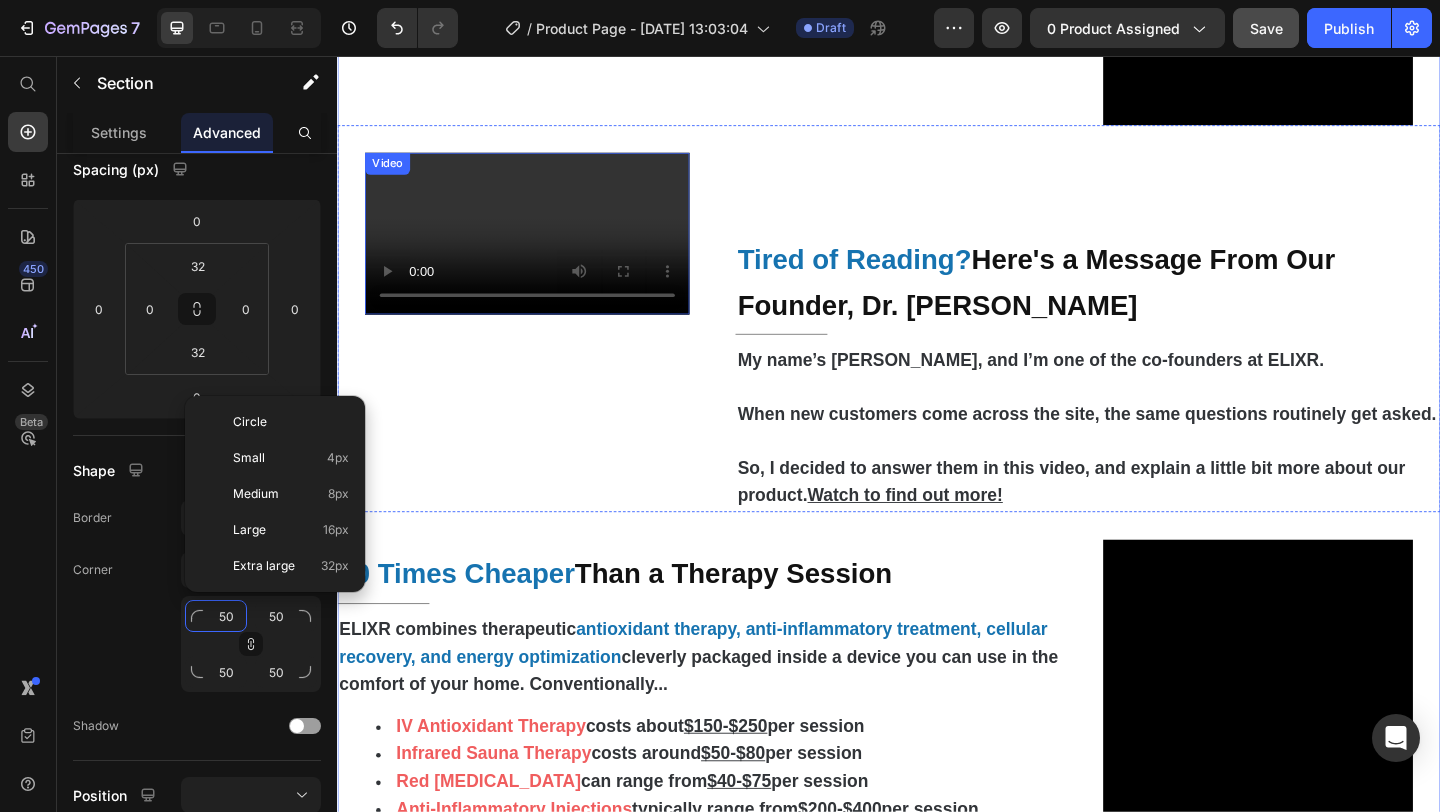 type 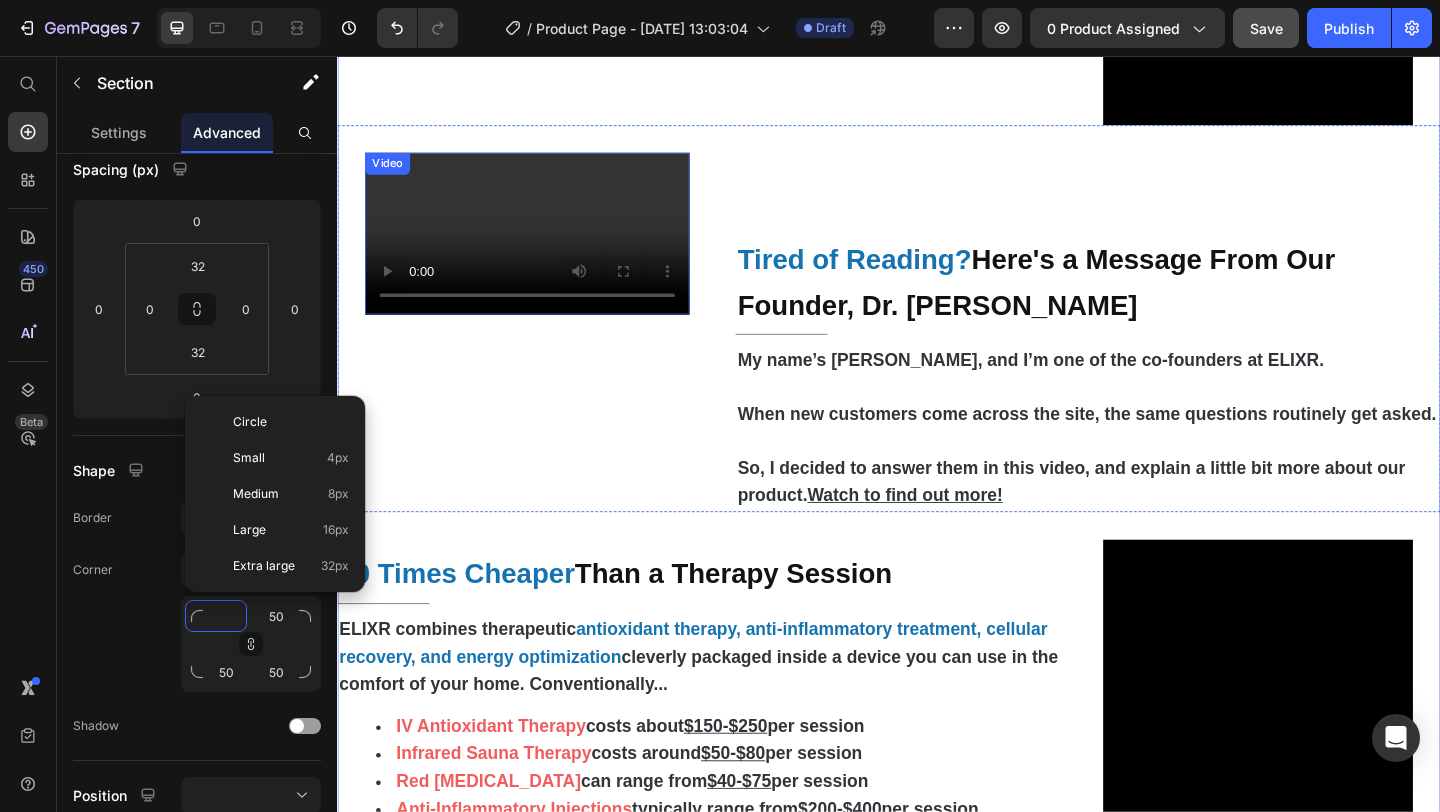 type 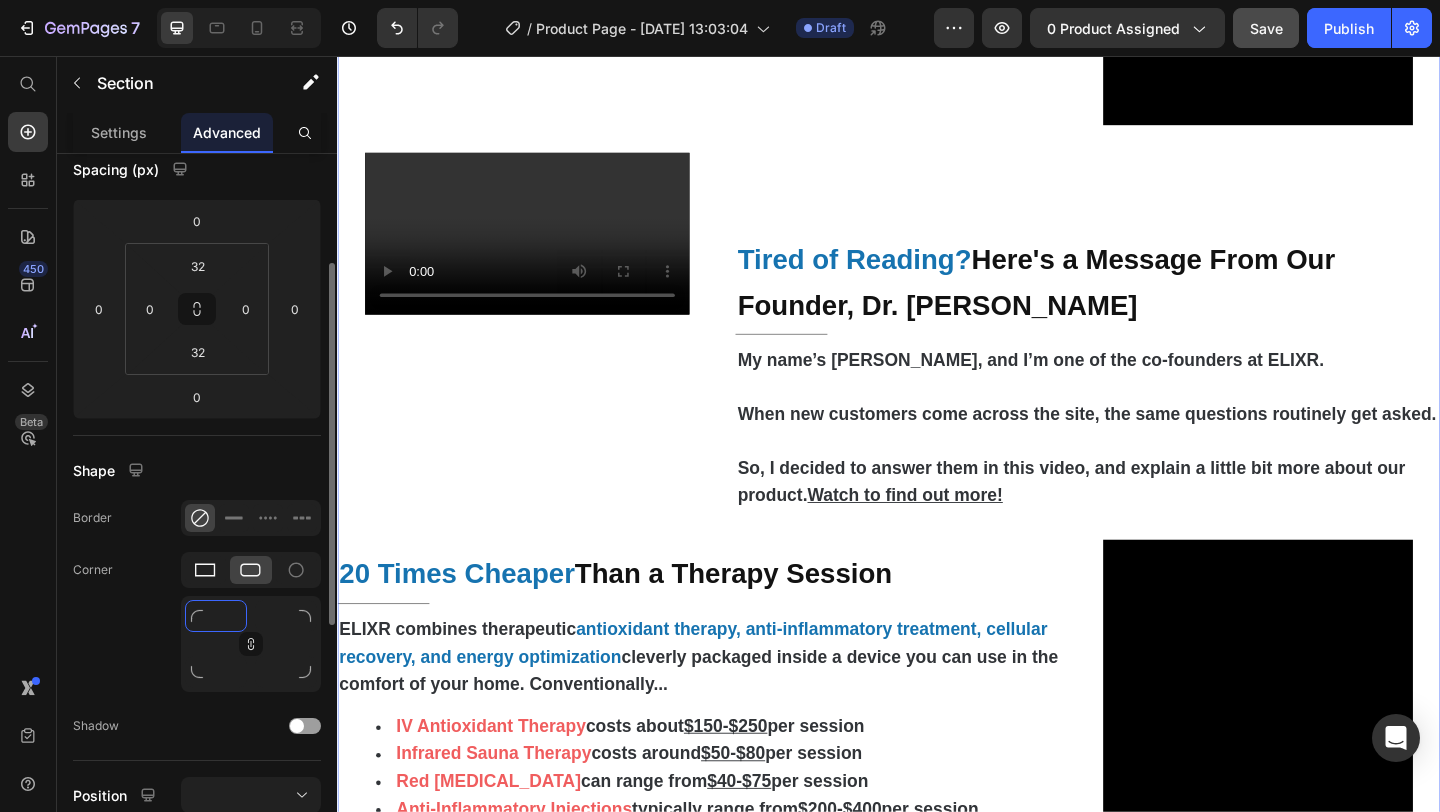 click 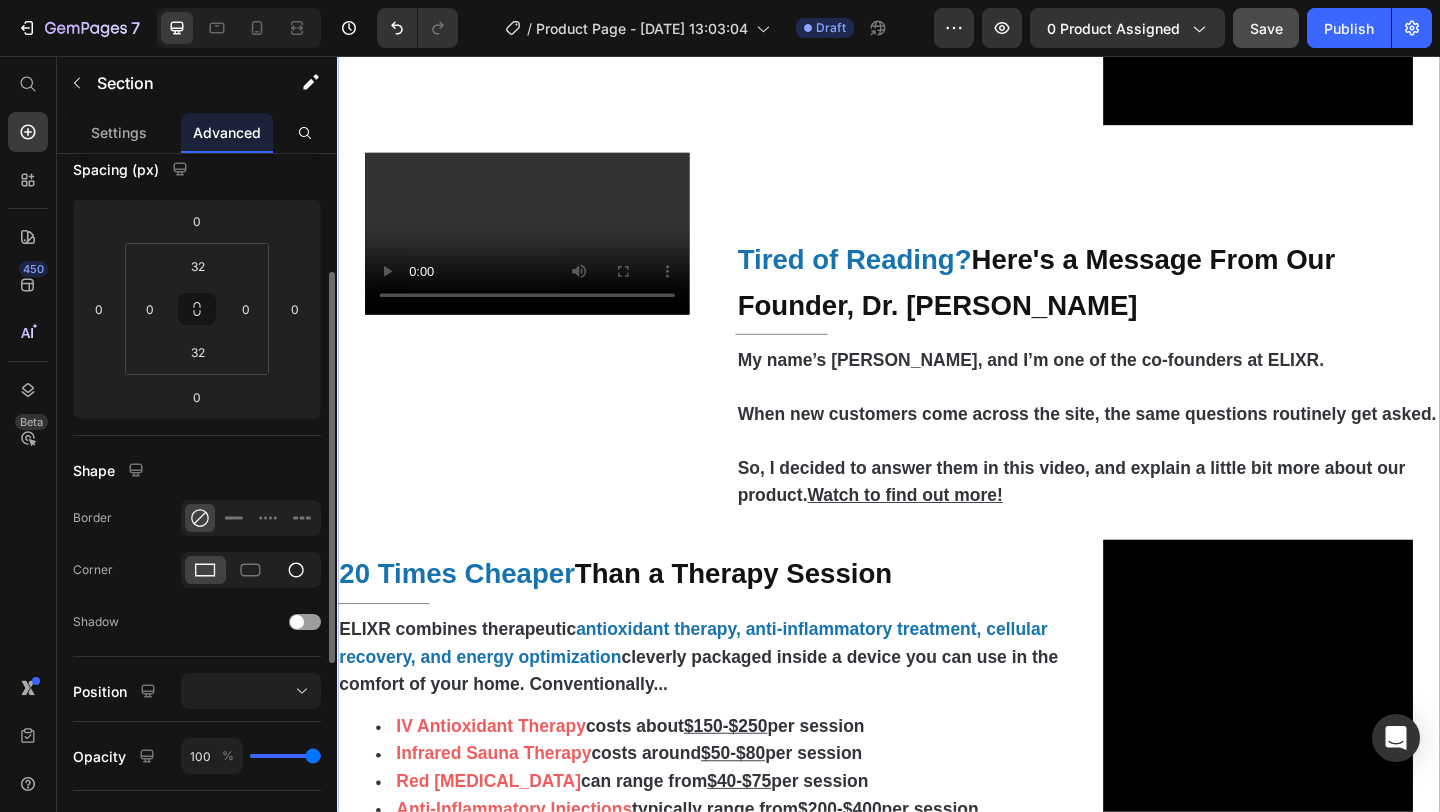 click 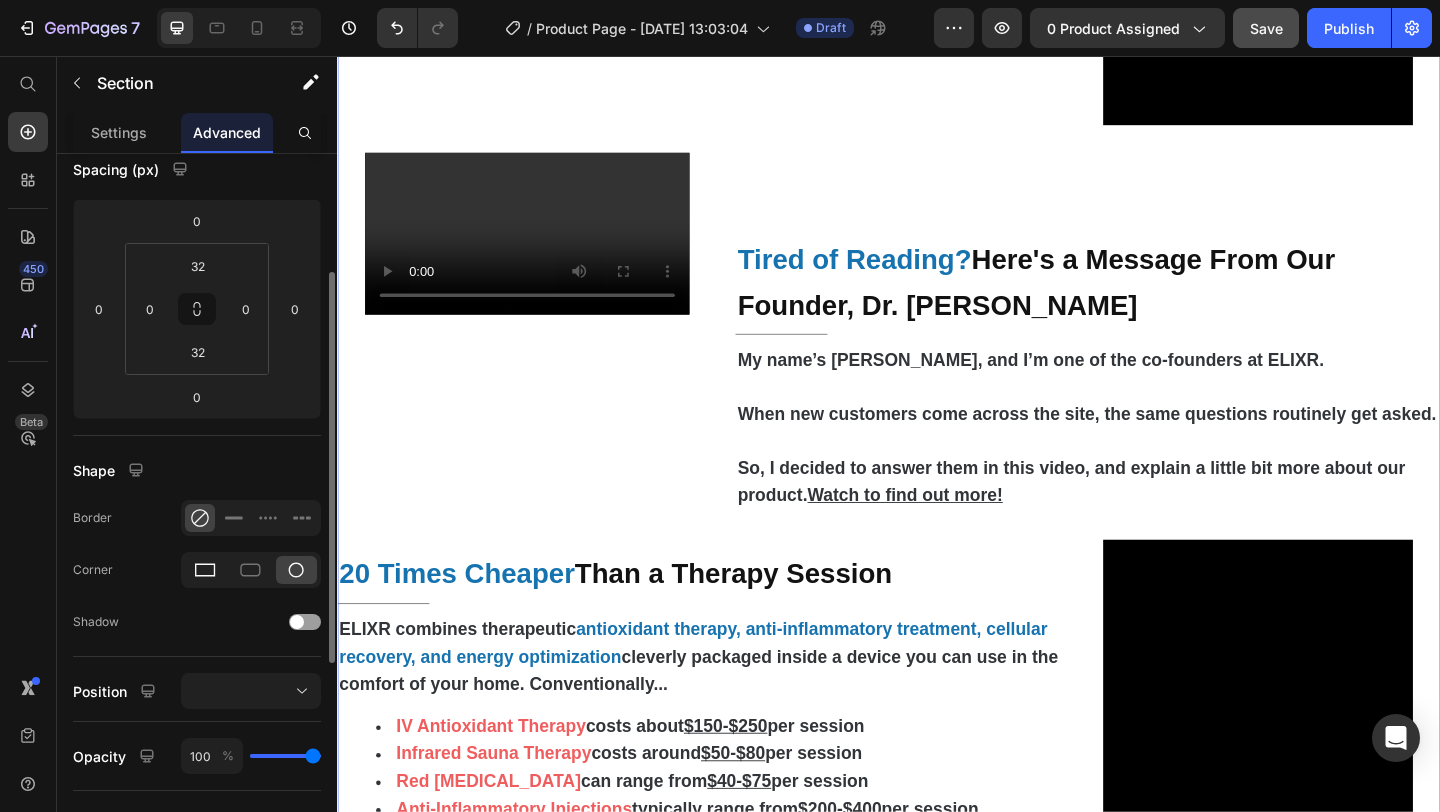 click 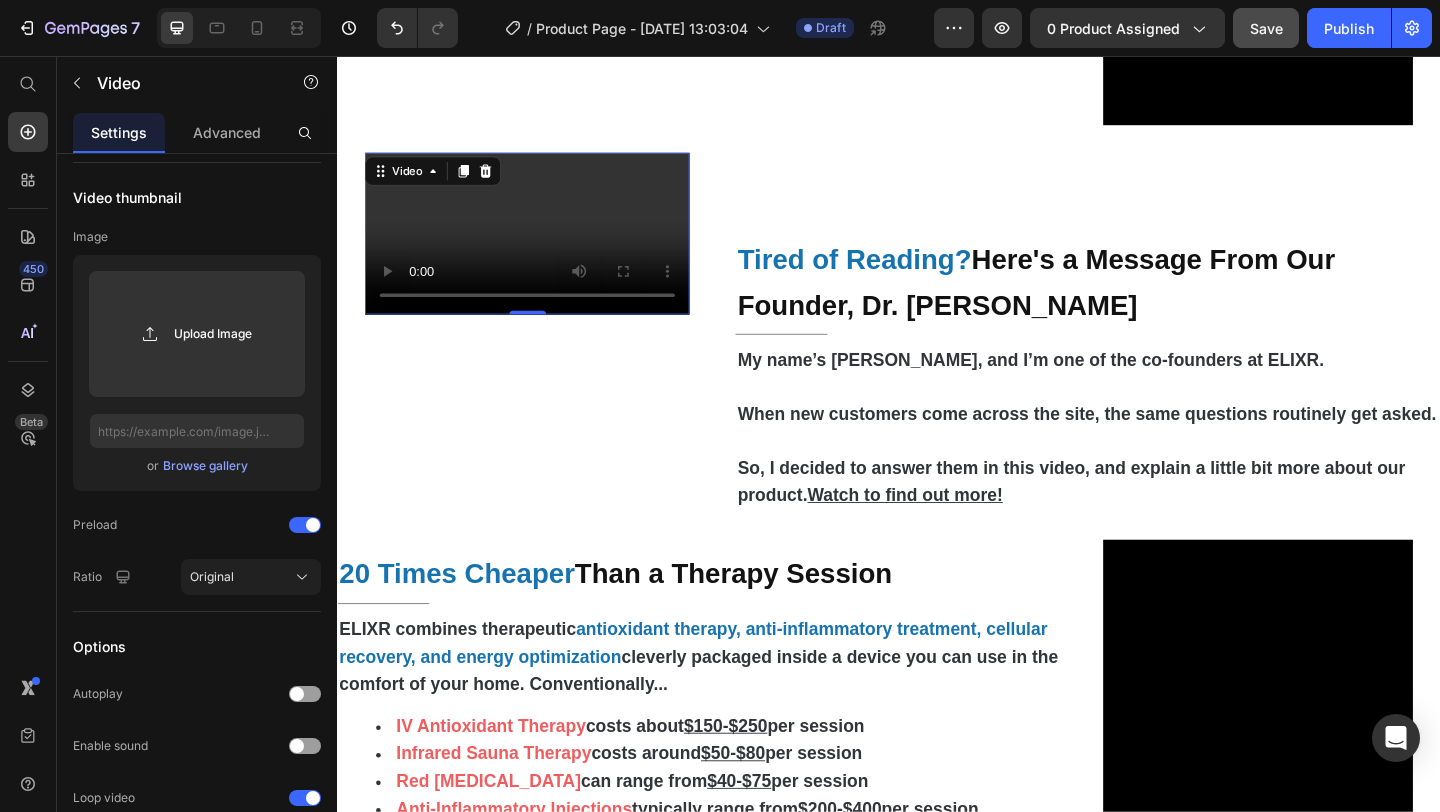 click at bounding box center [543, 249] 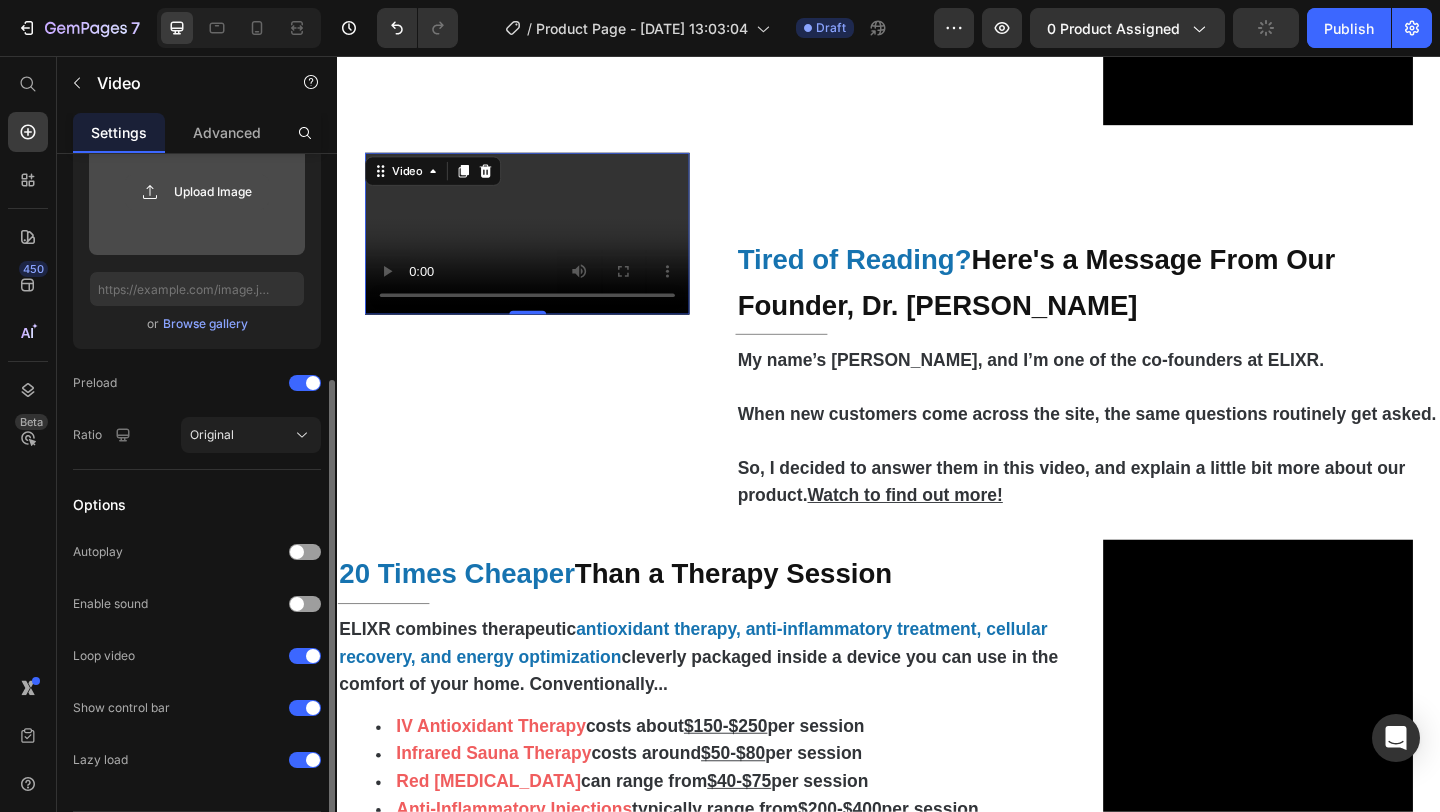 scroll, scrollTop: 415, scrollLeft: 0, axis: vertical 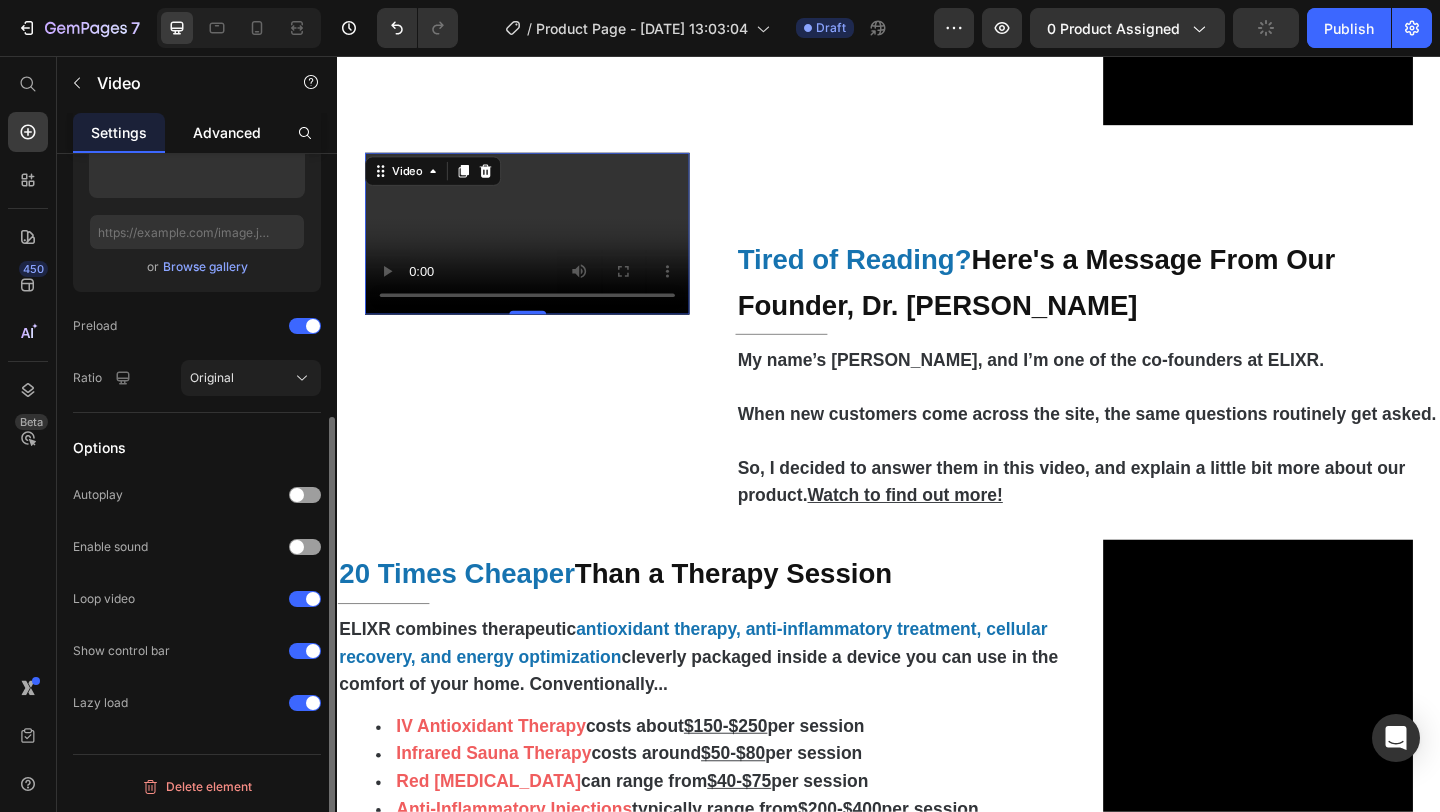 click on "Advanced" at bounding box center (227, 132) 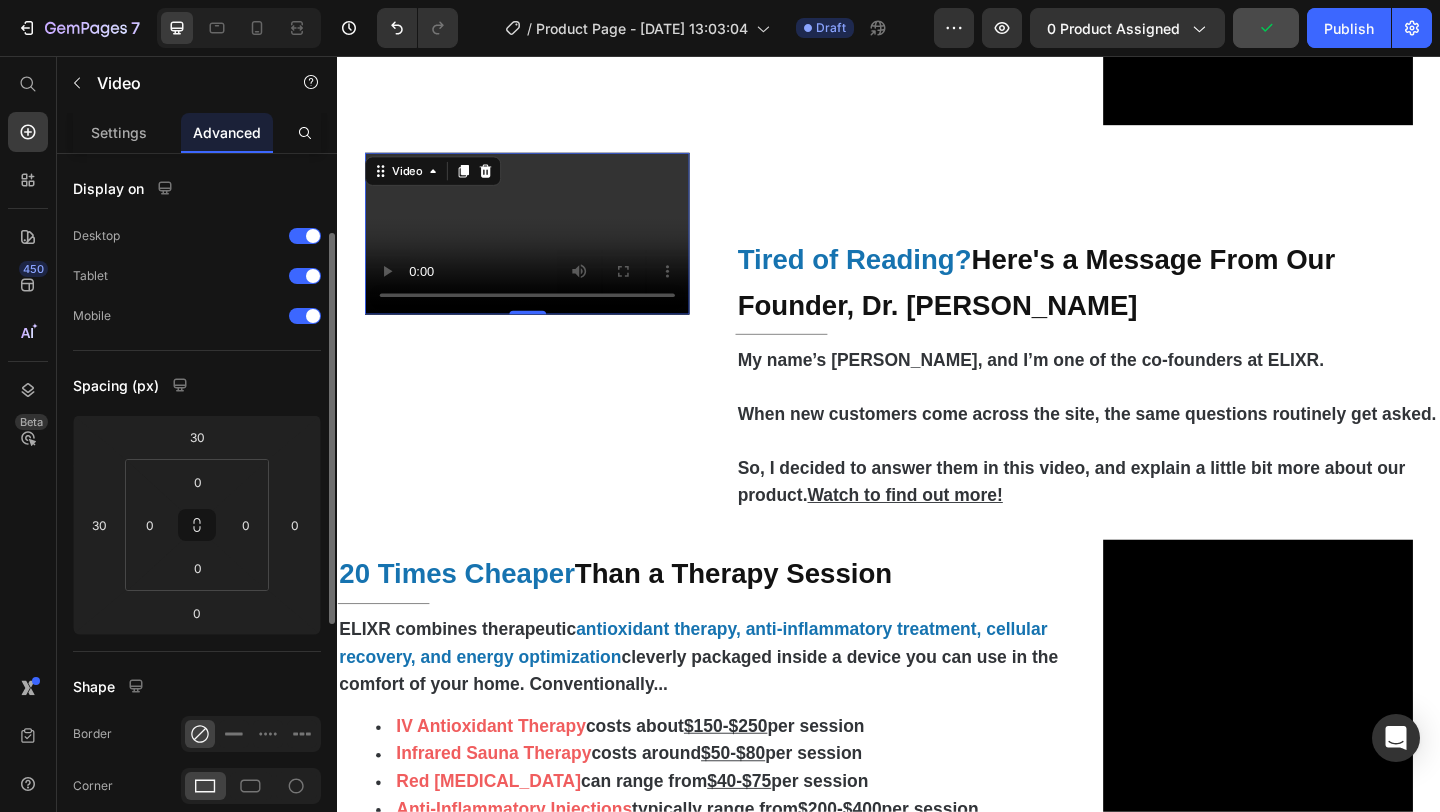 scroll, scrollTop: 149, scrollLeft: 0, axis: vertical 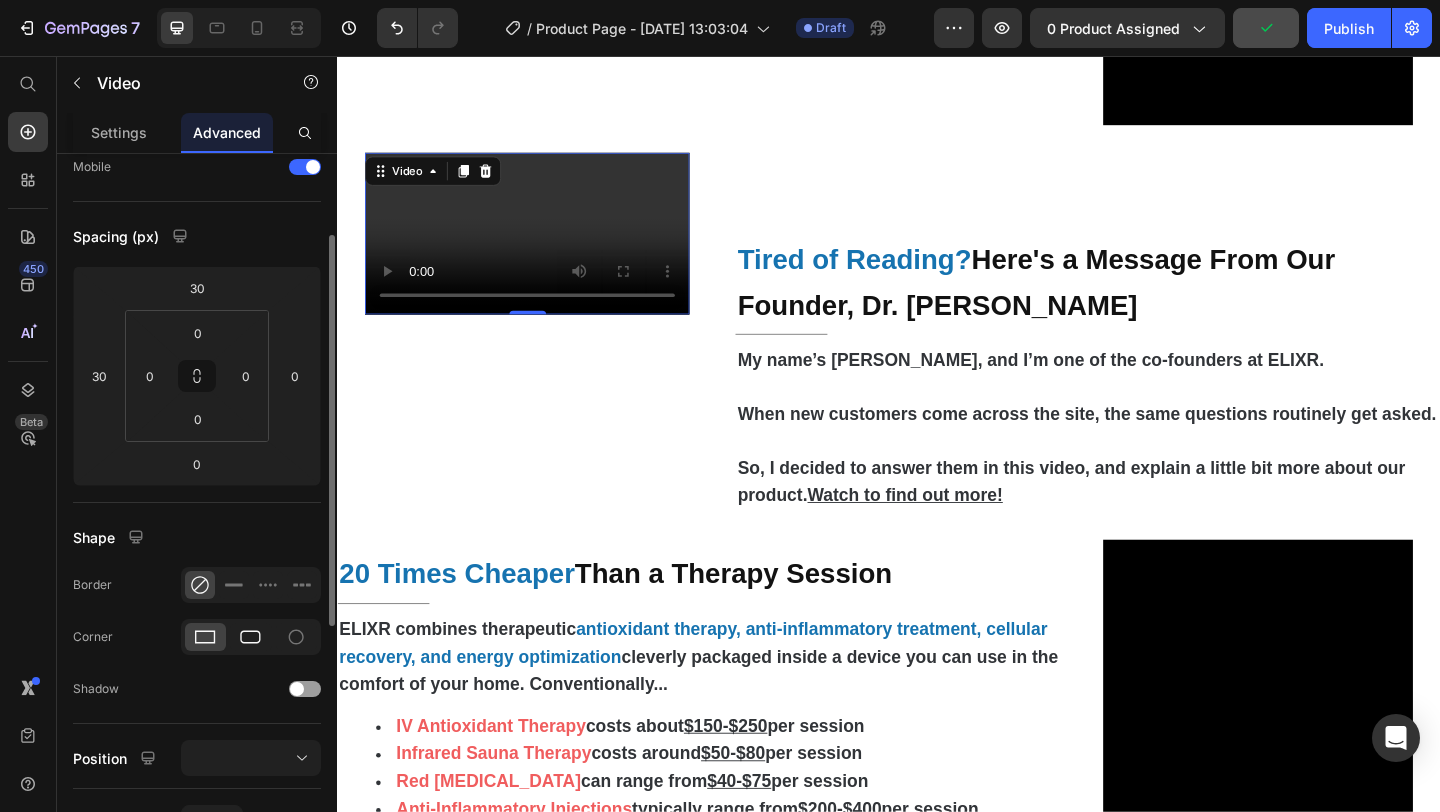 click 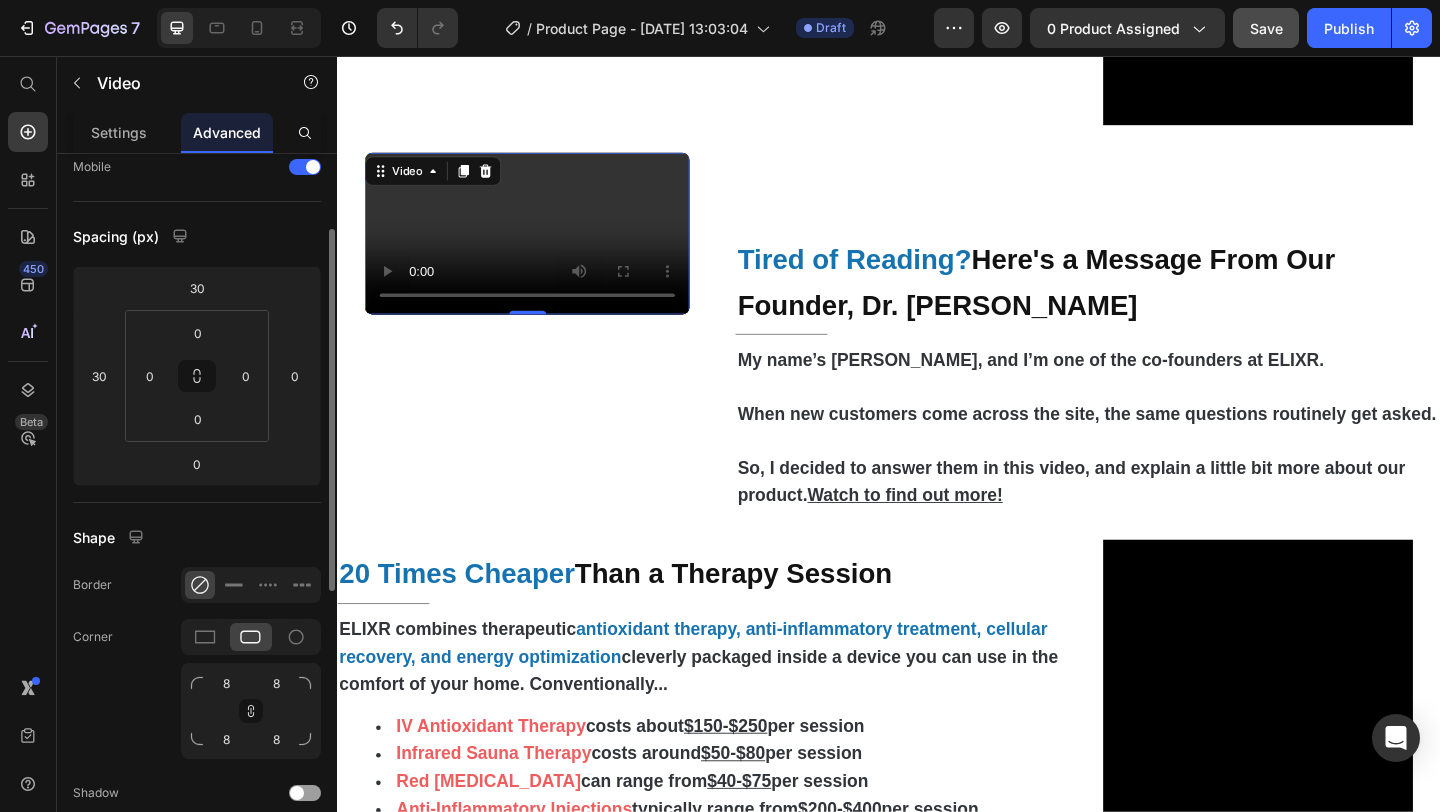 click on "Corner 8 8 8 8" 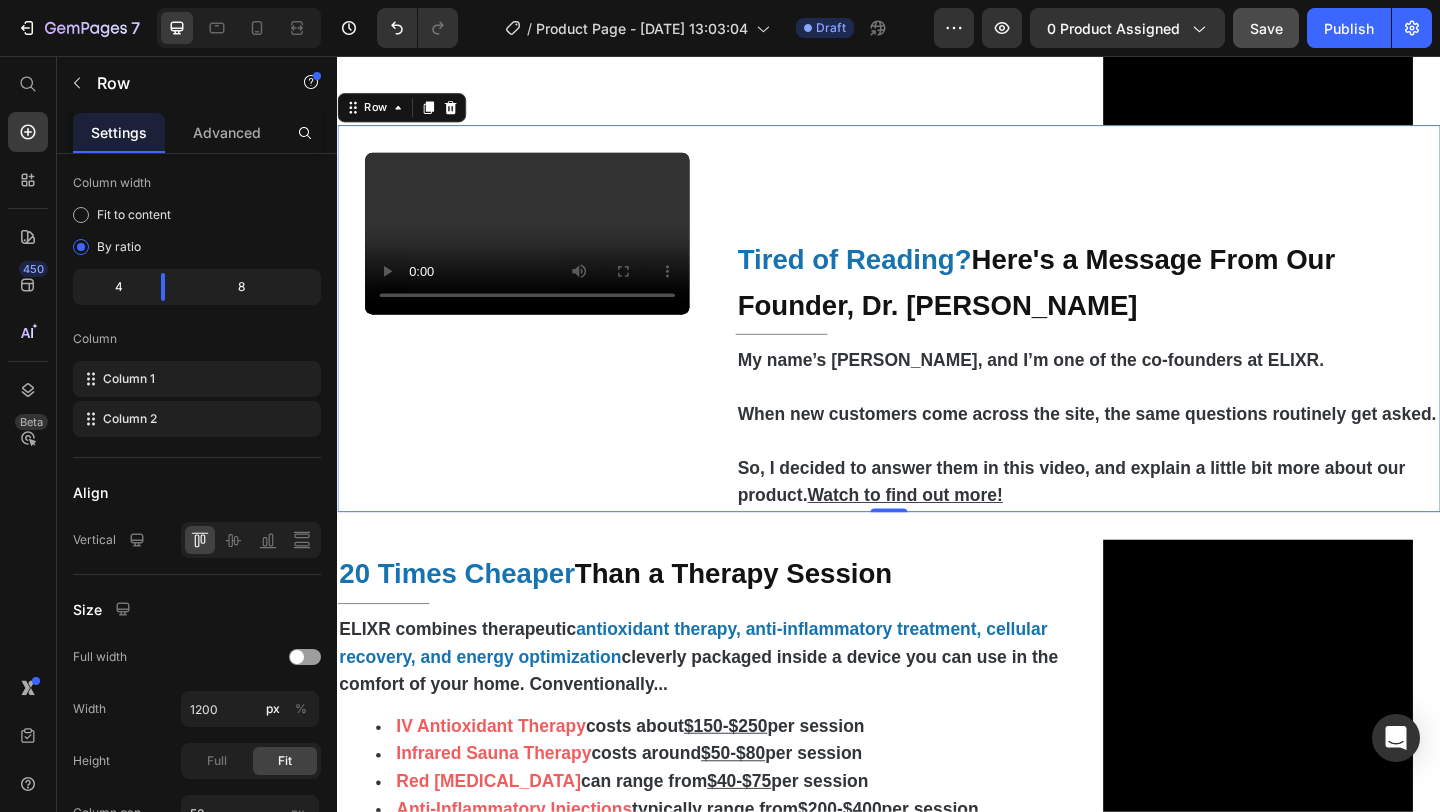 click on "Tired of Reading?  Here's a Message From Our Founder, Dr. Michael Harrison Heading                Title Line My name’s Michael, and I’m one of the co-founders at ELIXR. When new customers come across the site, the same questions routinely get asked. So, I decided to answer them in this video, and explain a little bit more about our product.  Watch to find out more! Text Block" at bounding box center (1153, 341) 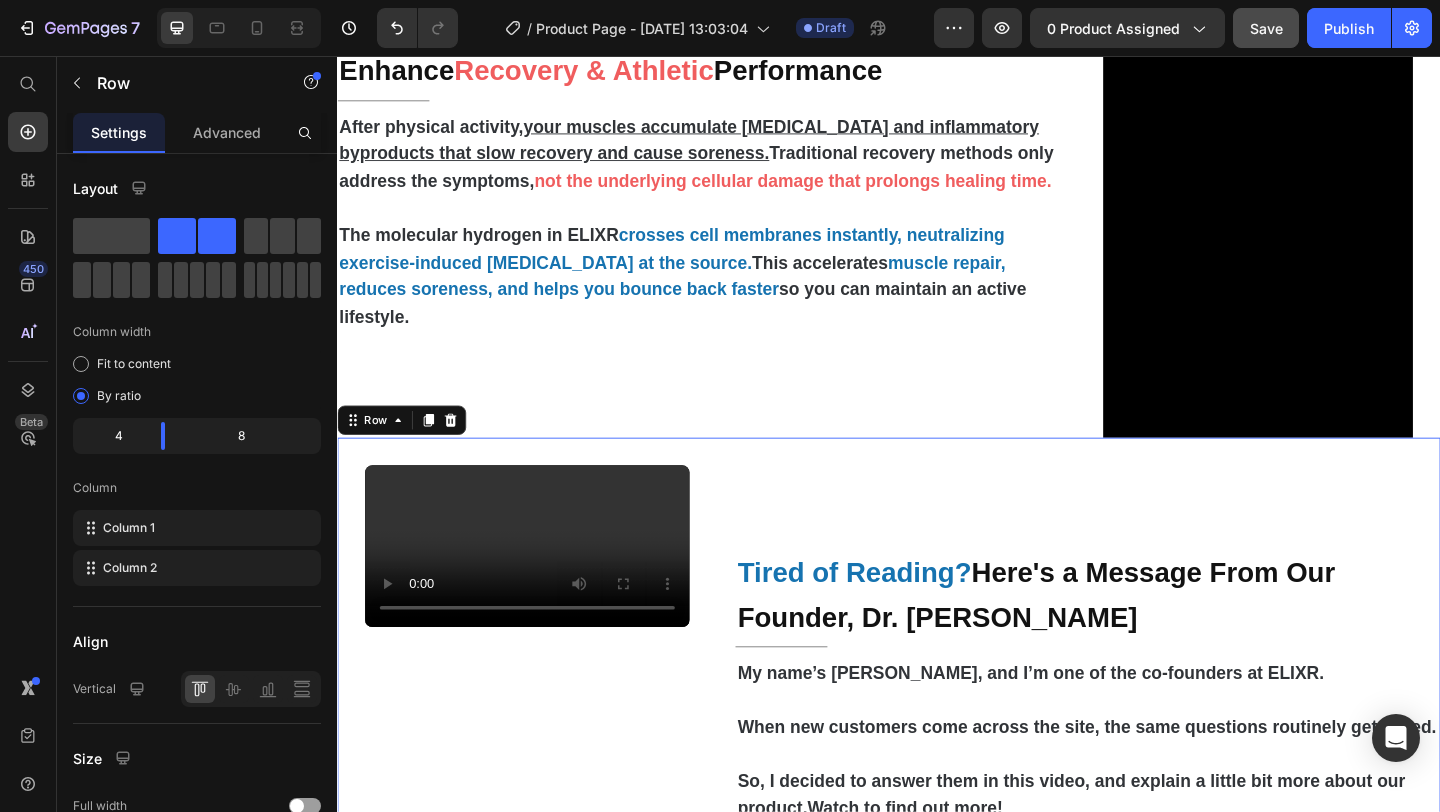 scroll, scrollTop: 3219, scrollLeft: 0, axis: vertical 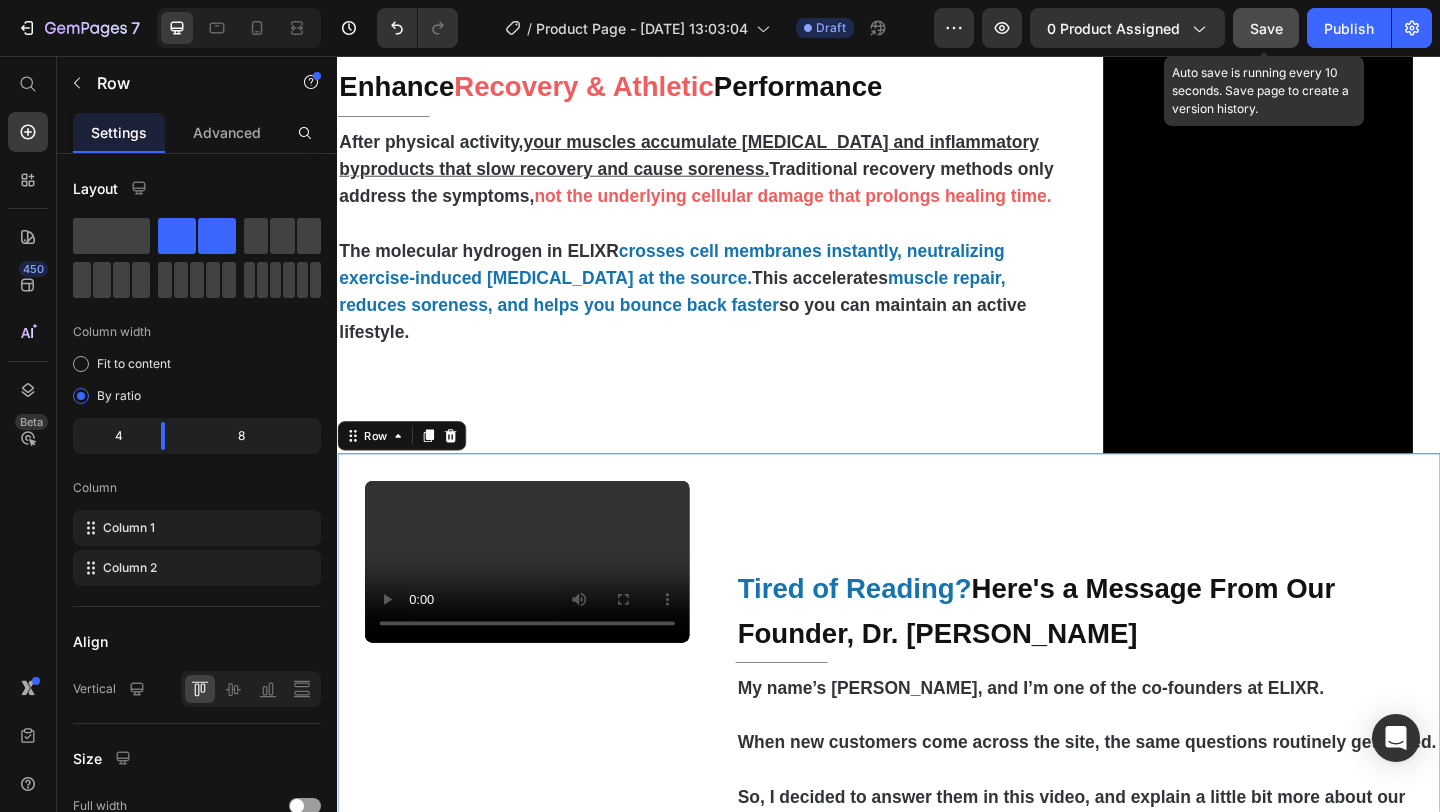click on "Save" at bounding box center [1266, 28] 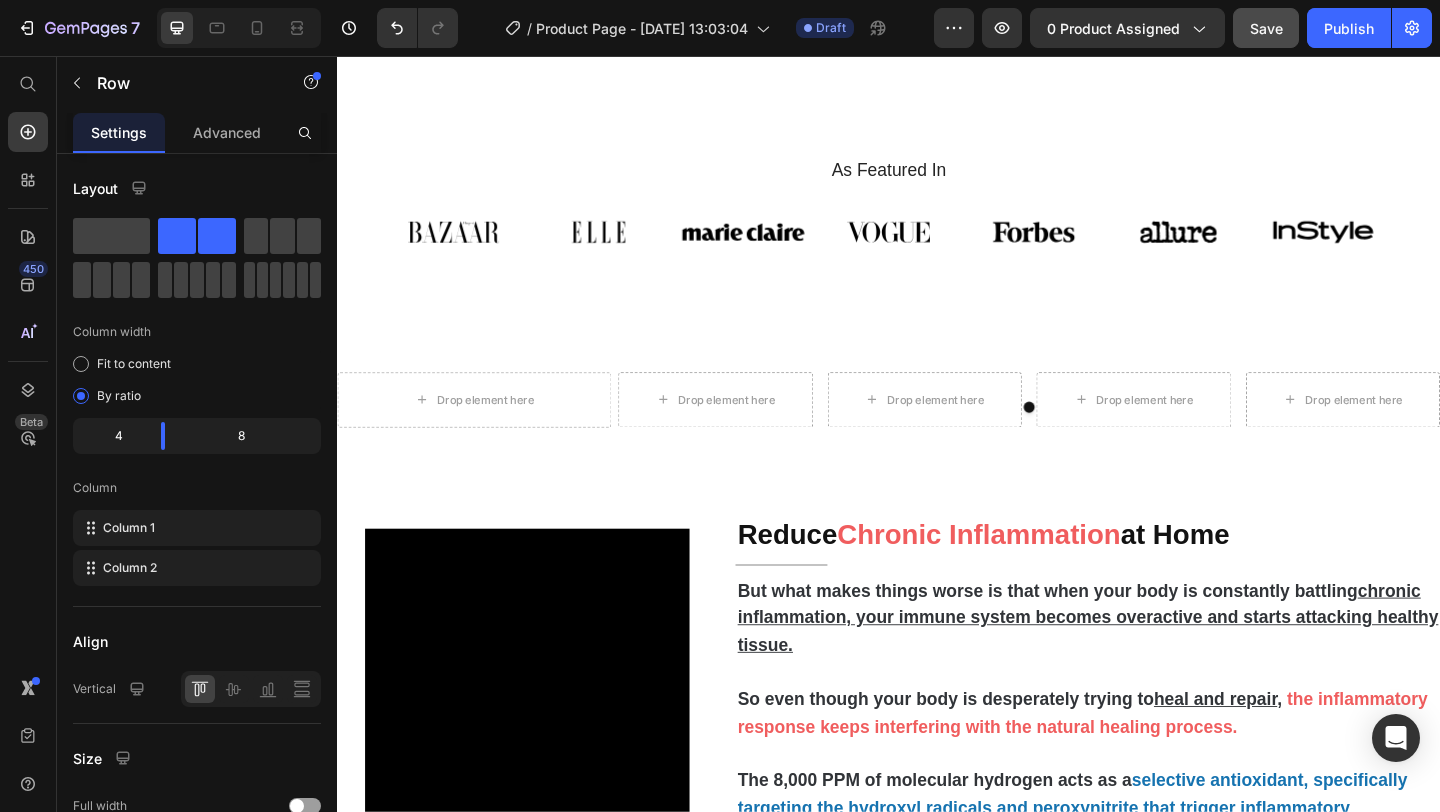 scroll, scrollTop: 0, scrollLeft: 0, axis: both 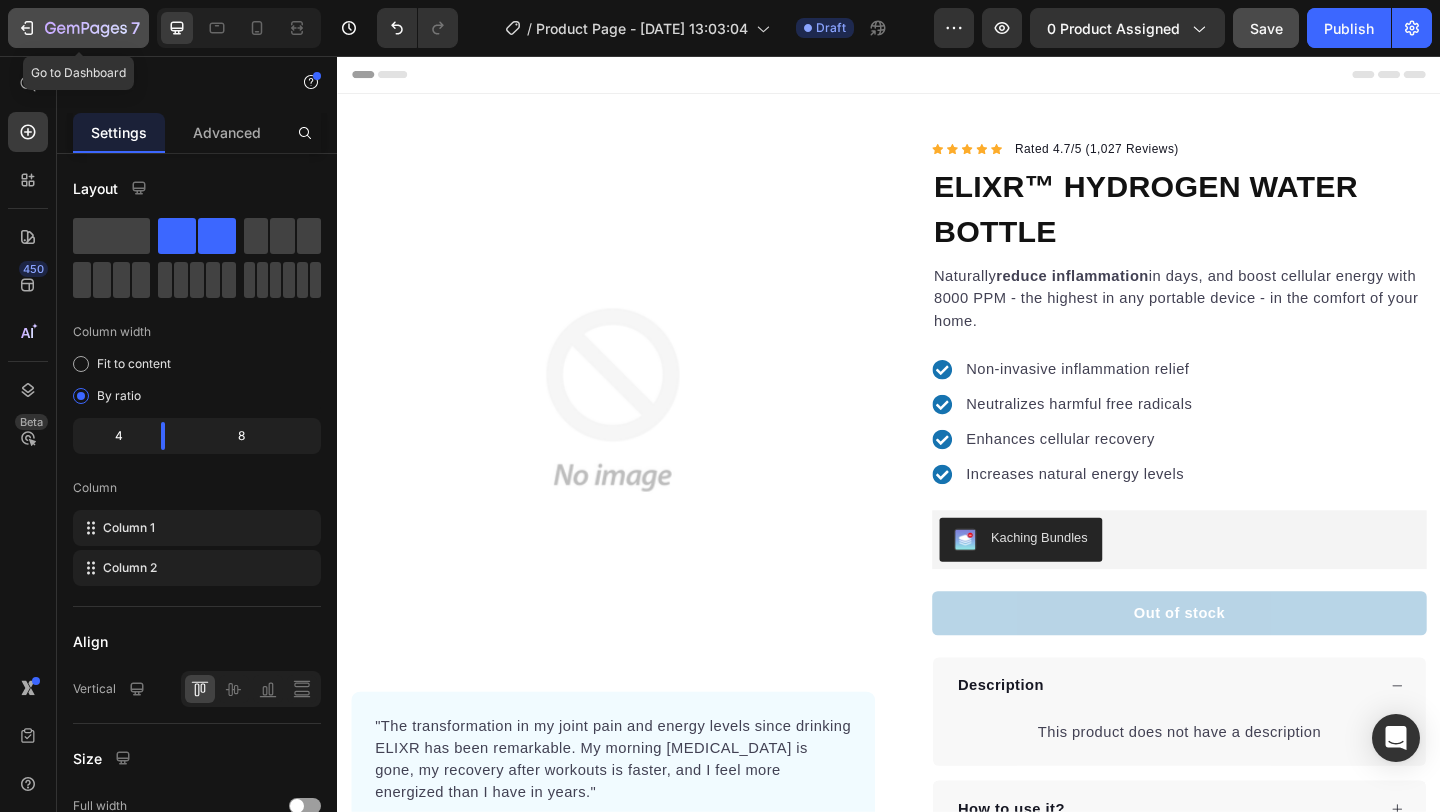 click 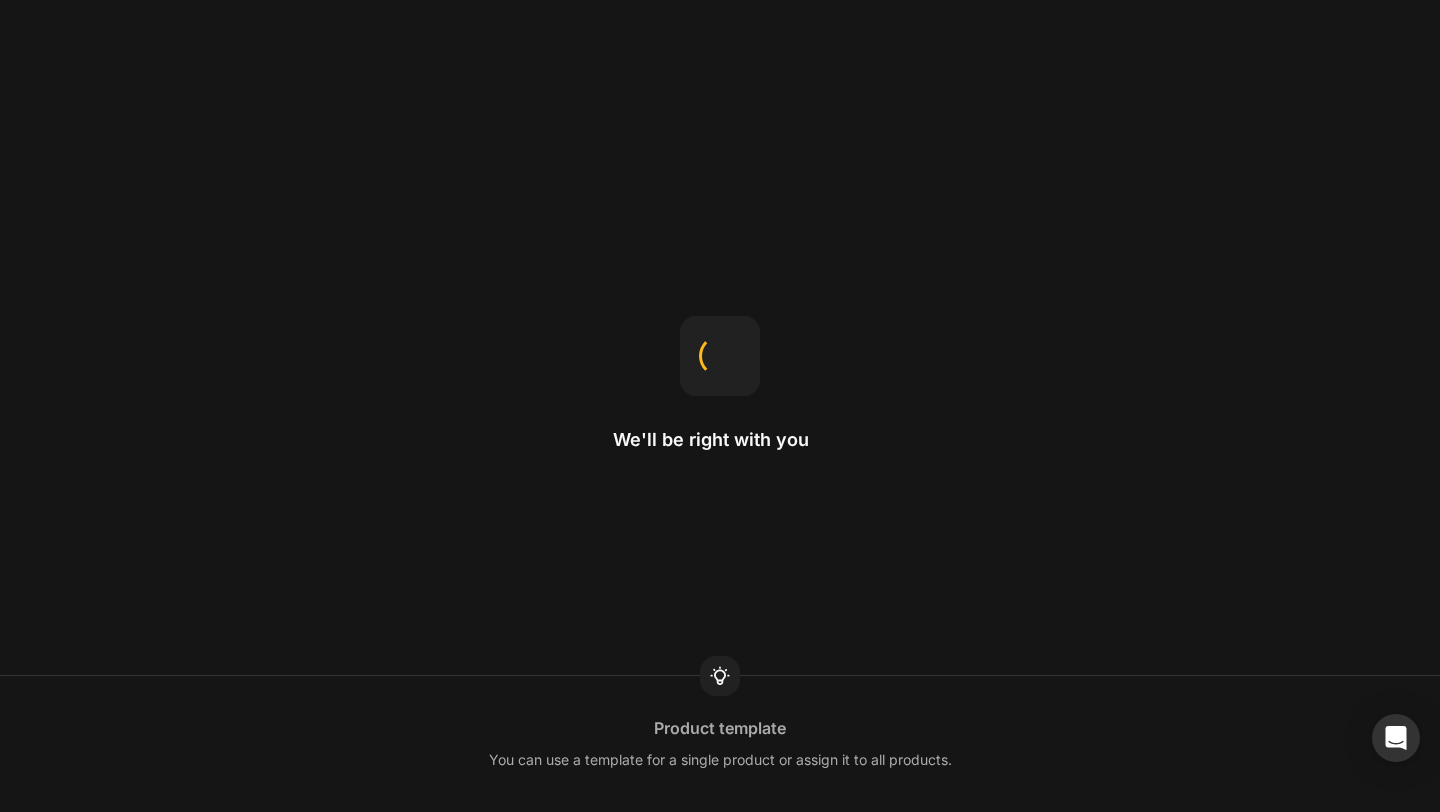 scroll, scrollTop: 0, scrollLeft: 0, axis: both 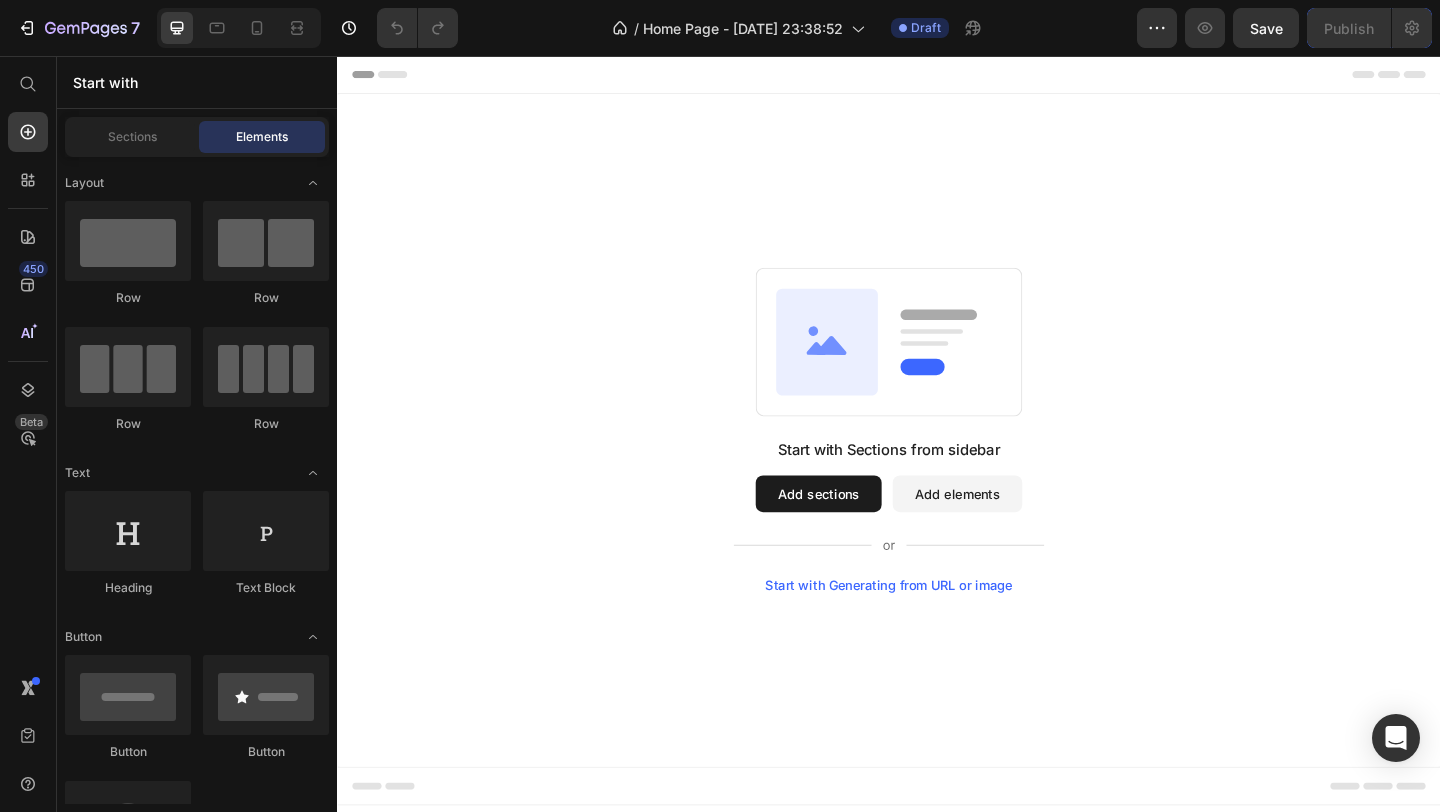 click on "Start with Generating from URL or image" at bounding box center [937, 632] 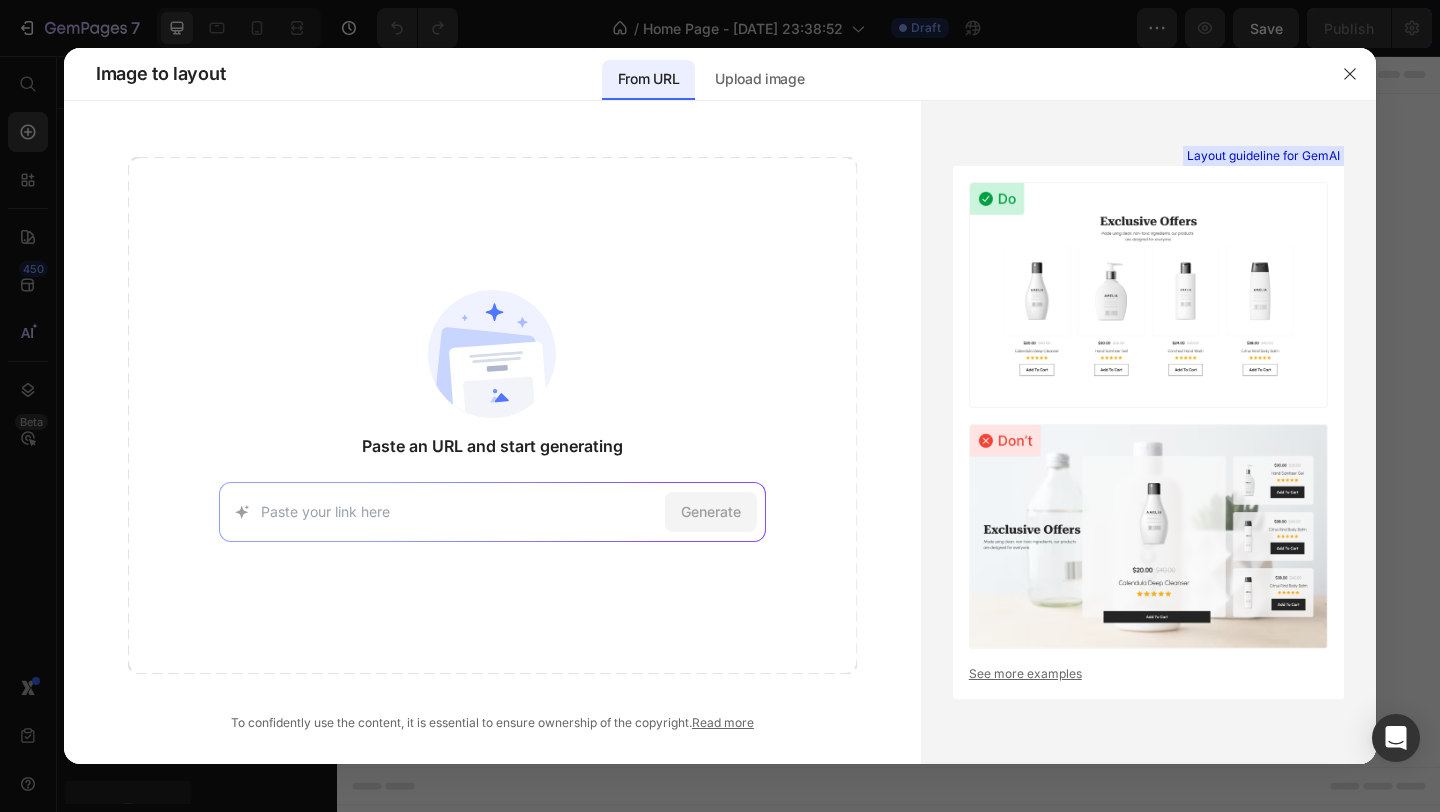 click on "Generate" at bounding box center (492, 512) 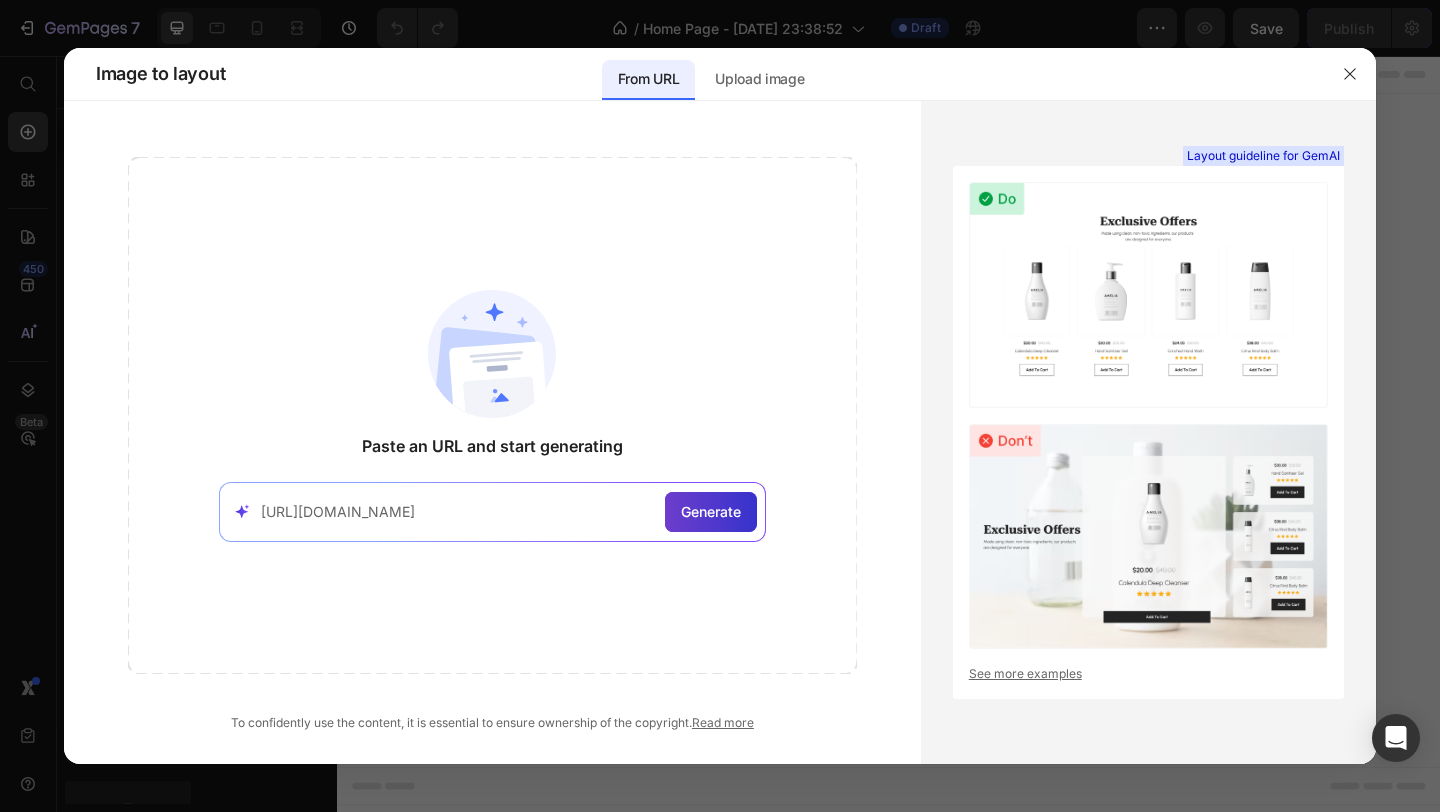 type on "[URL][DOMAIN_NAME]" 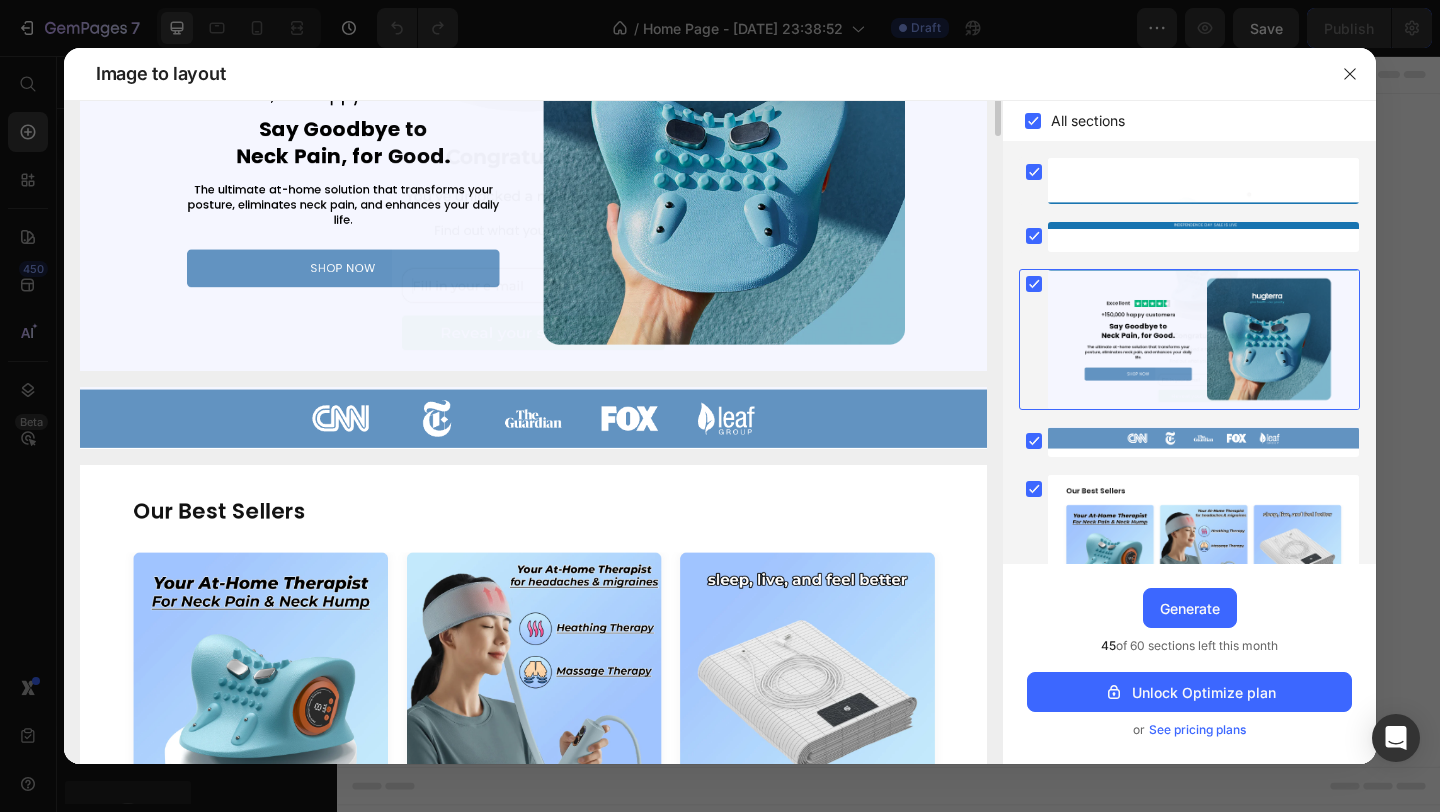 scroll, scrollTop: 562, scrollLeft: 0, axis: vertical 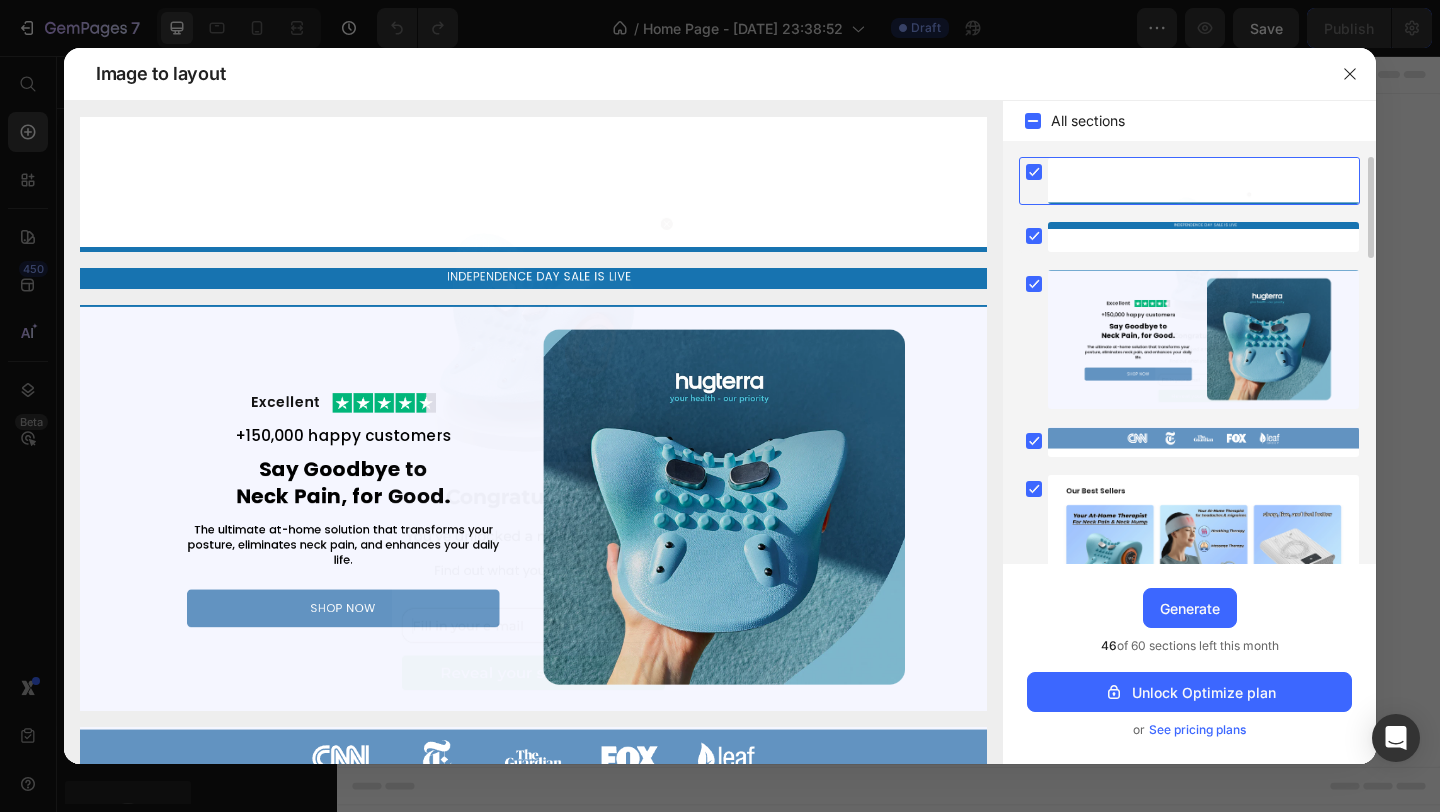 click 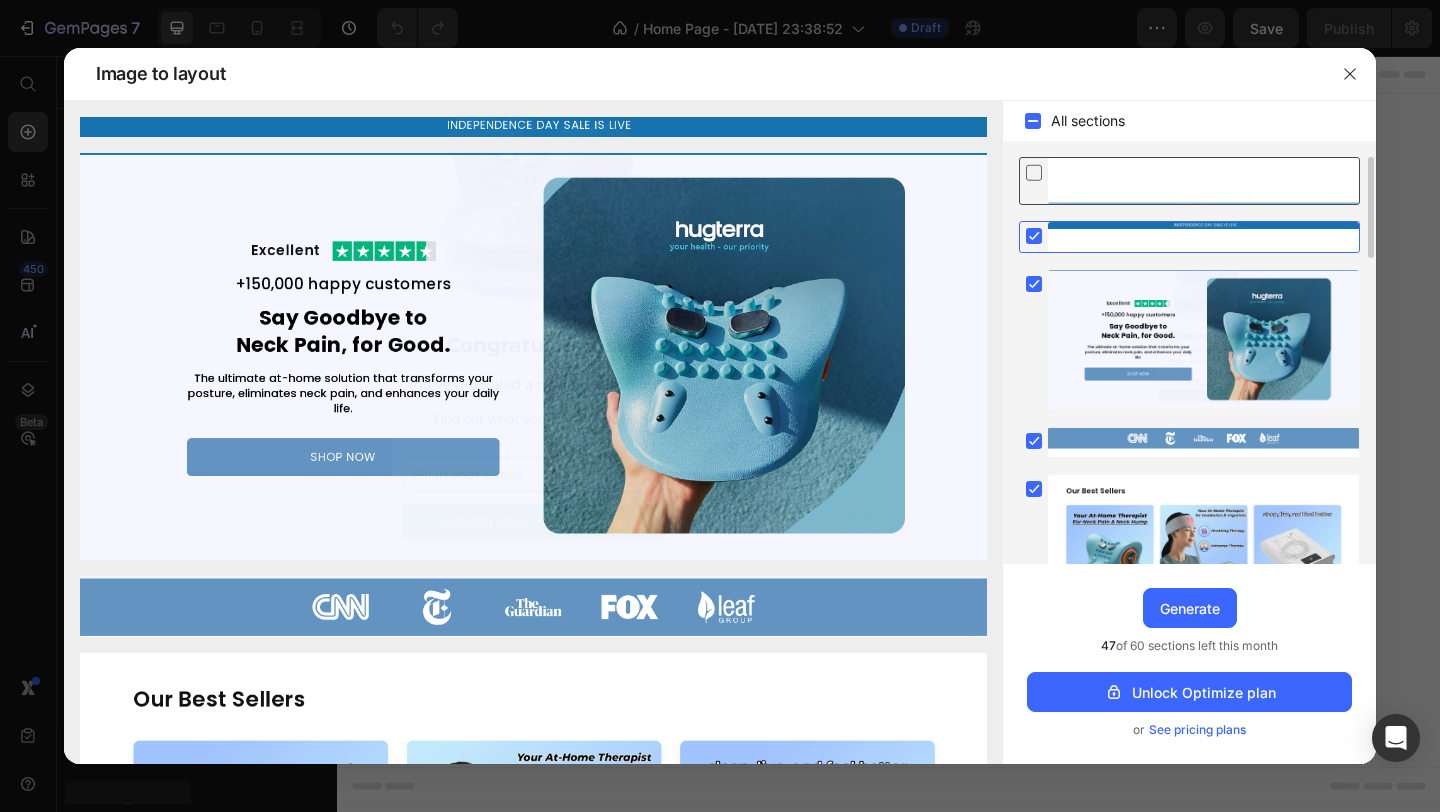 click 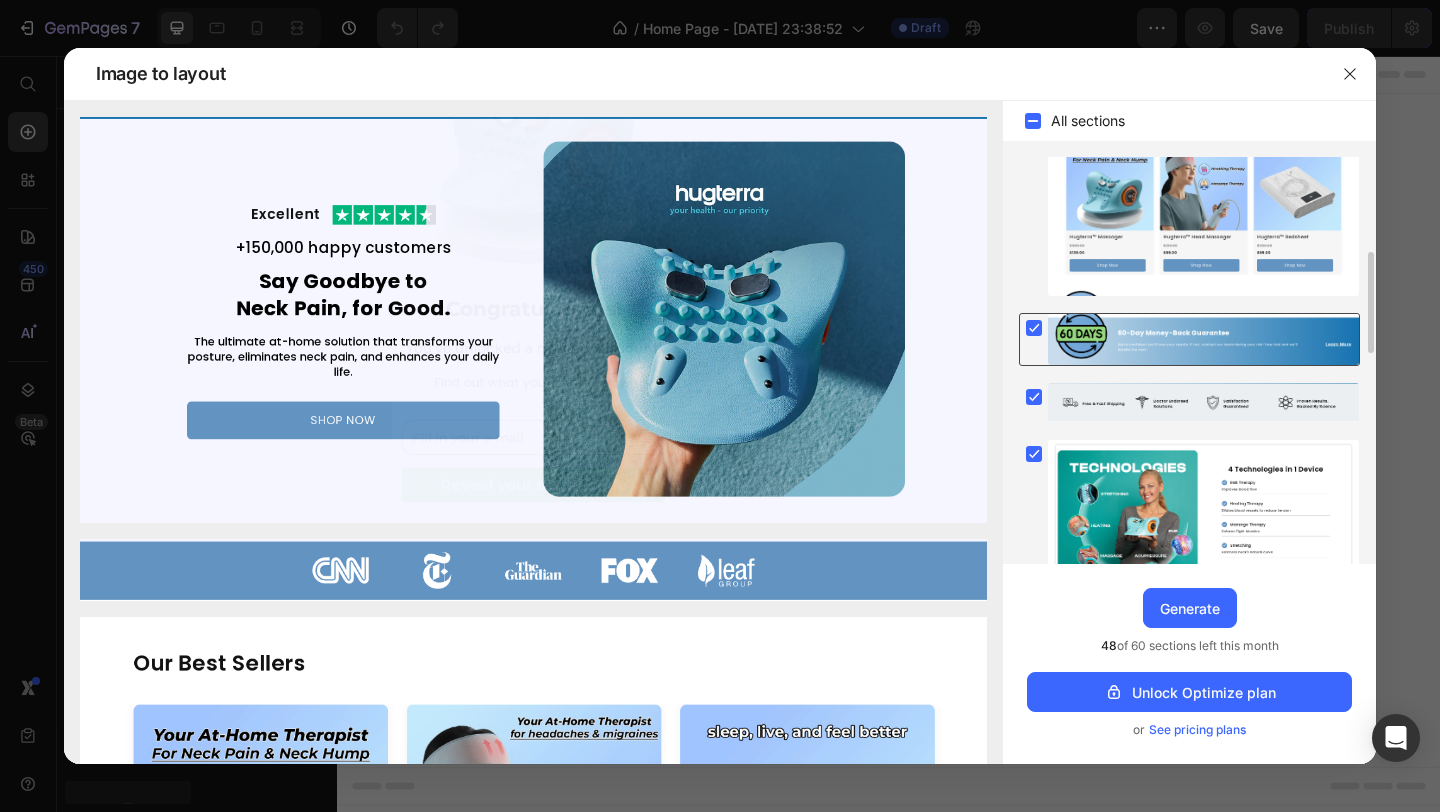 scroll, scrollTop: 366, scrollLeft: 0, axis: vertical 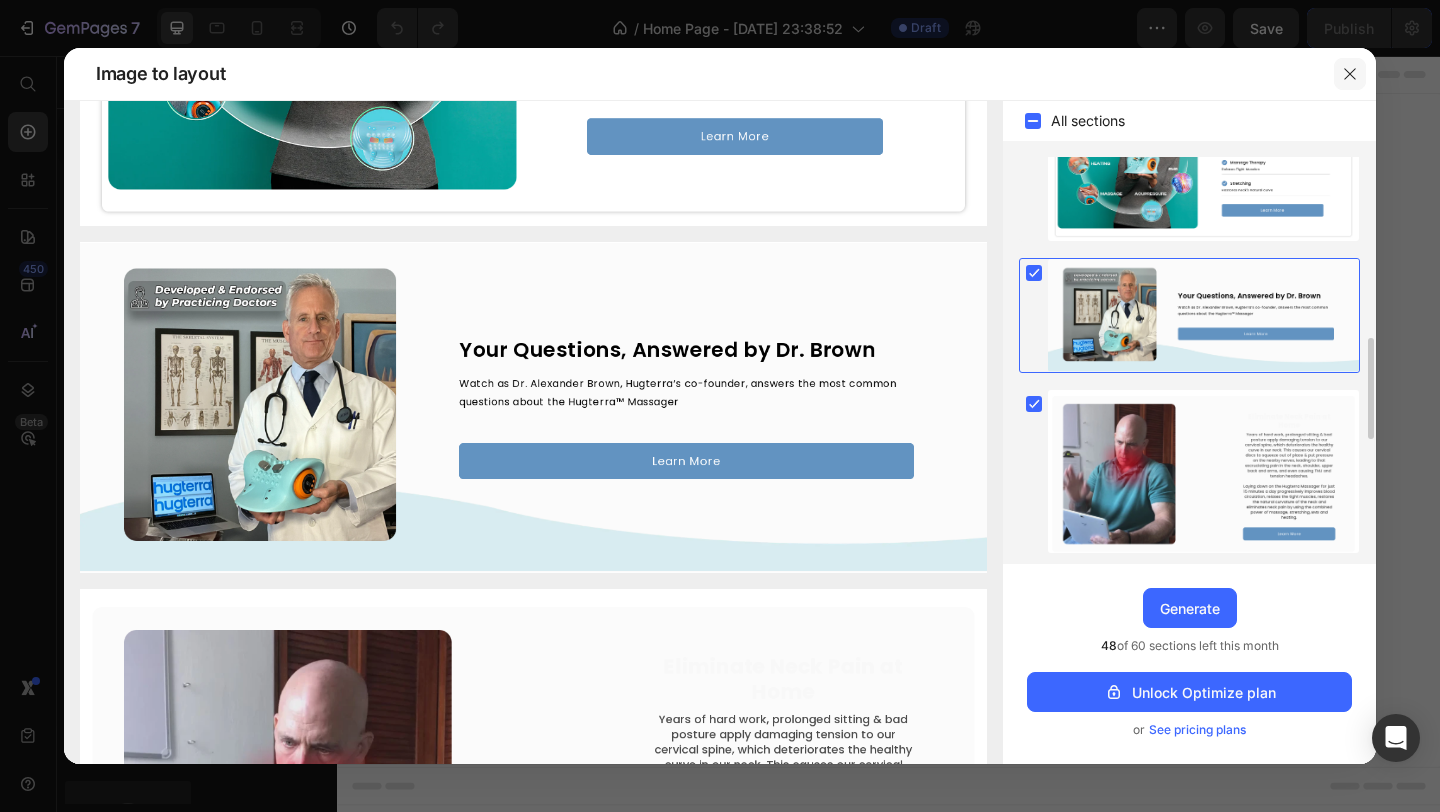 click at bounding box center [1350, 74] 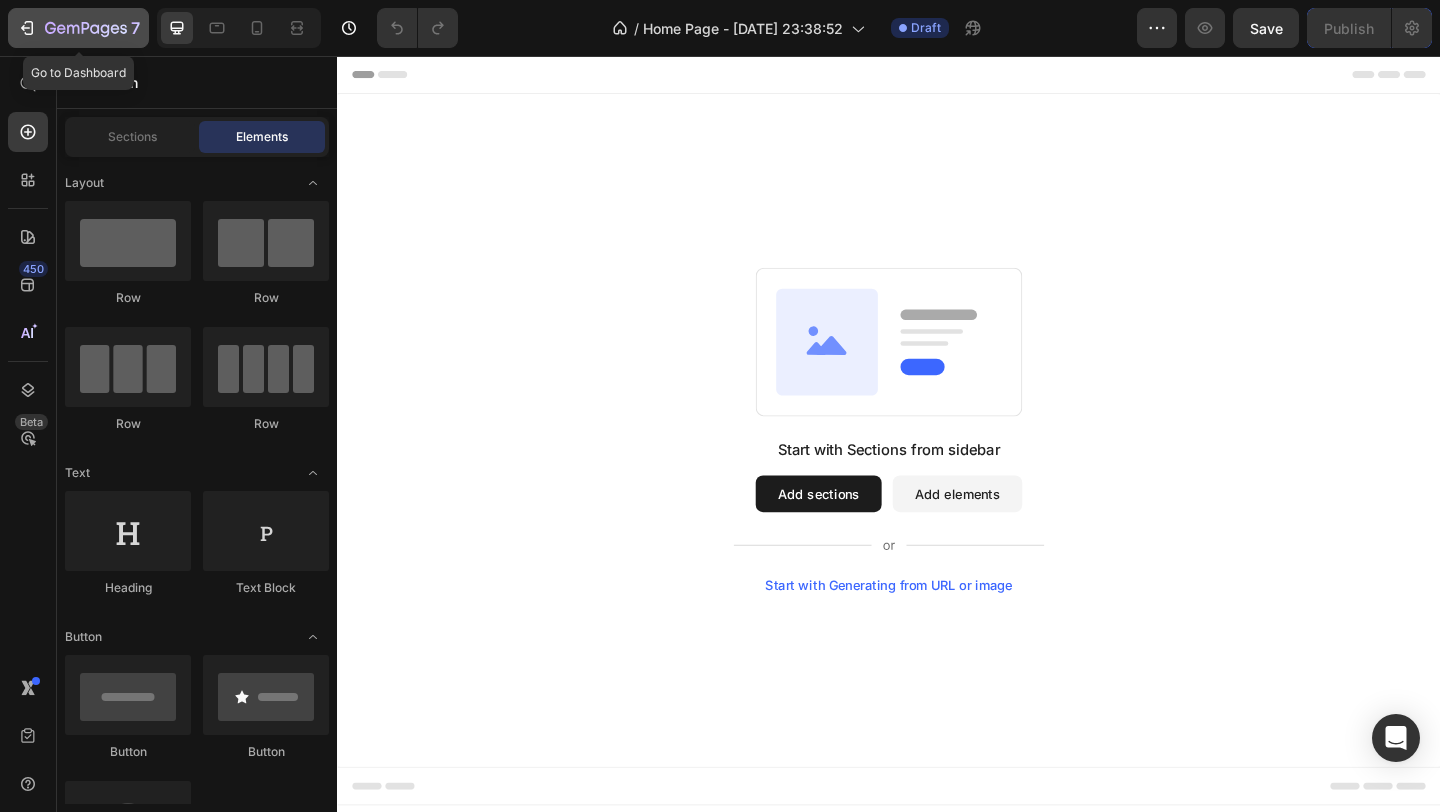 click 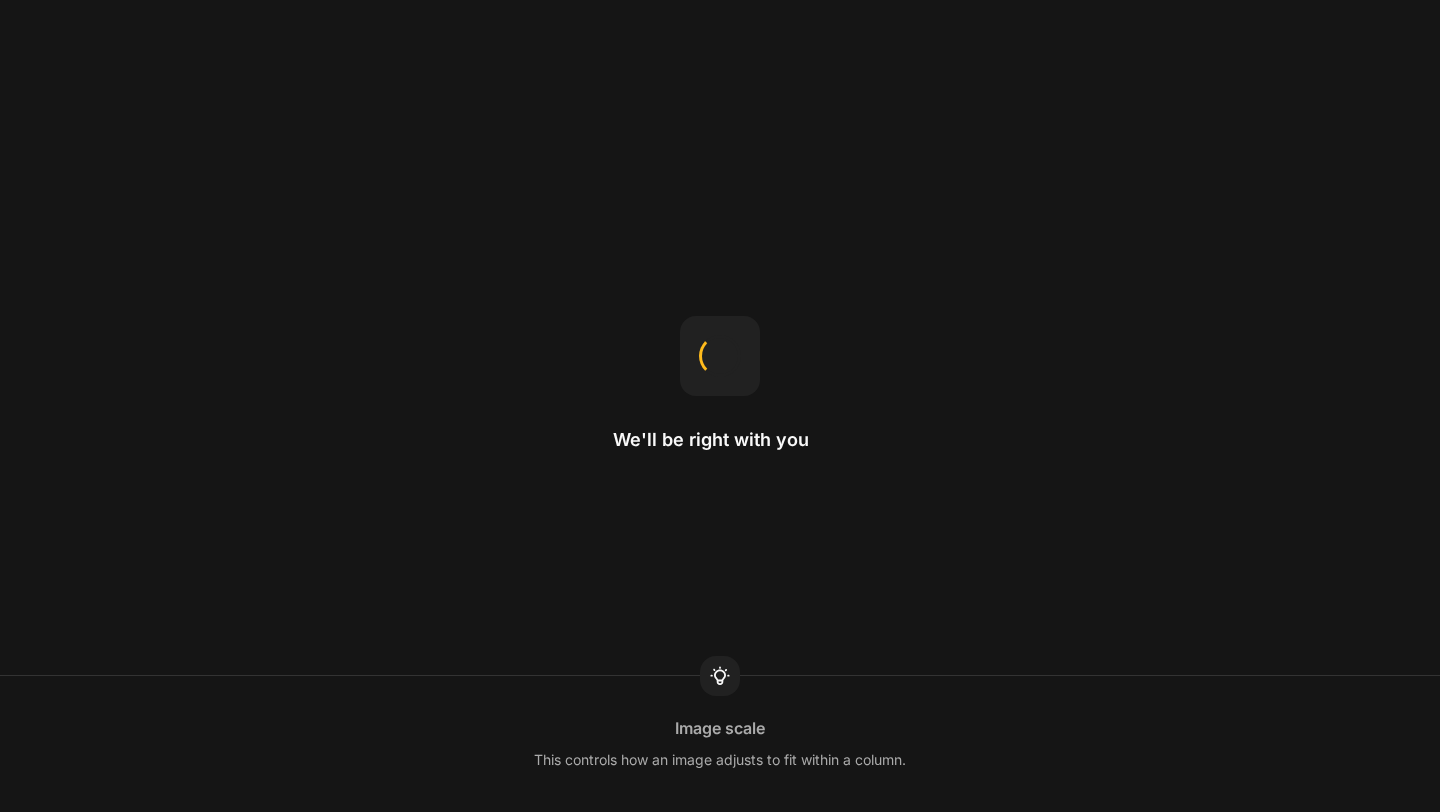scroll, scrollTop: 0, scrollLeft: 0, axis: both 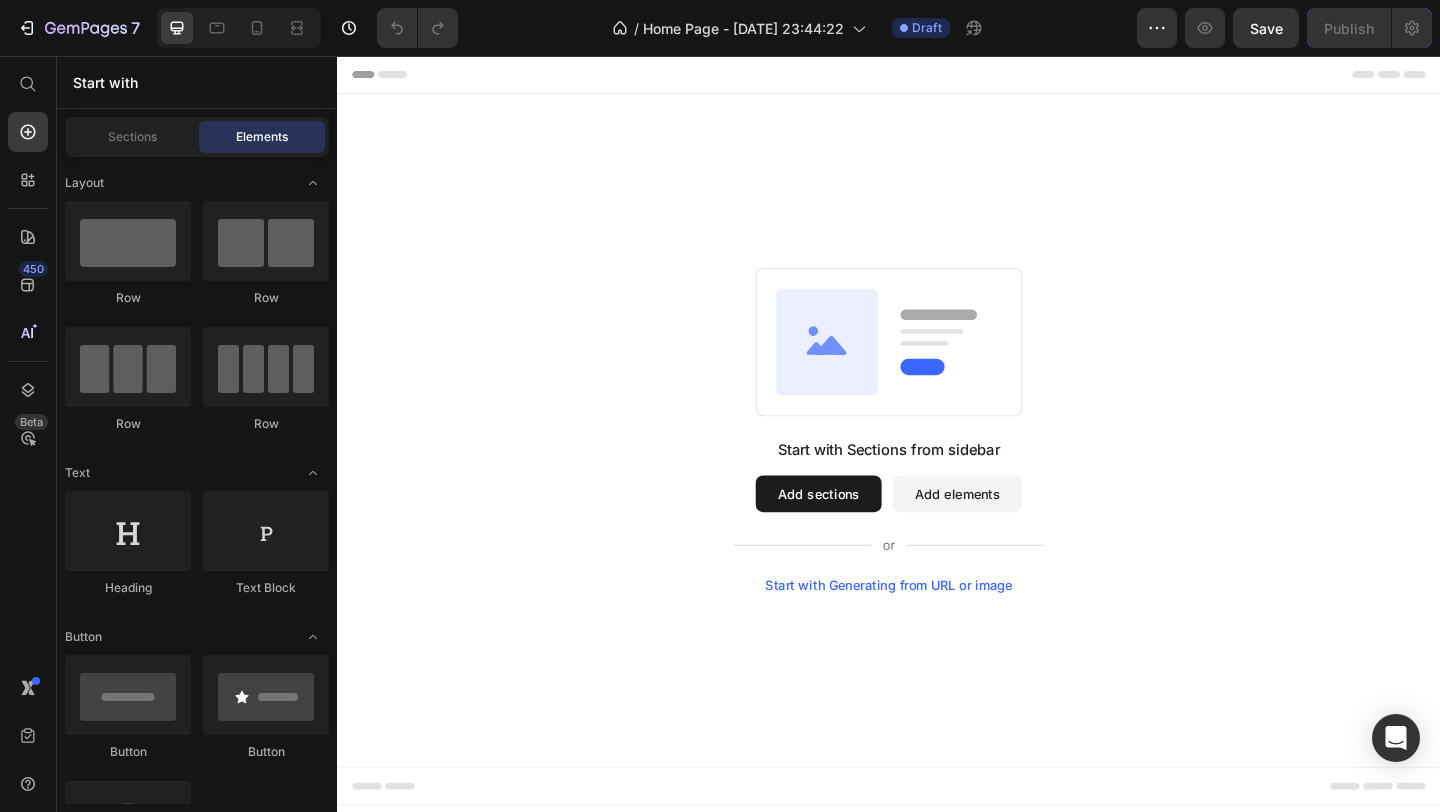 click on "Add sections" at bounding box center [860, 532] 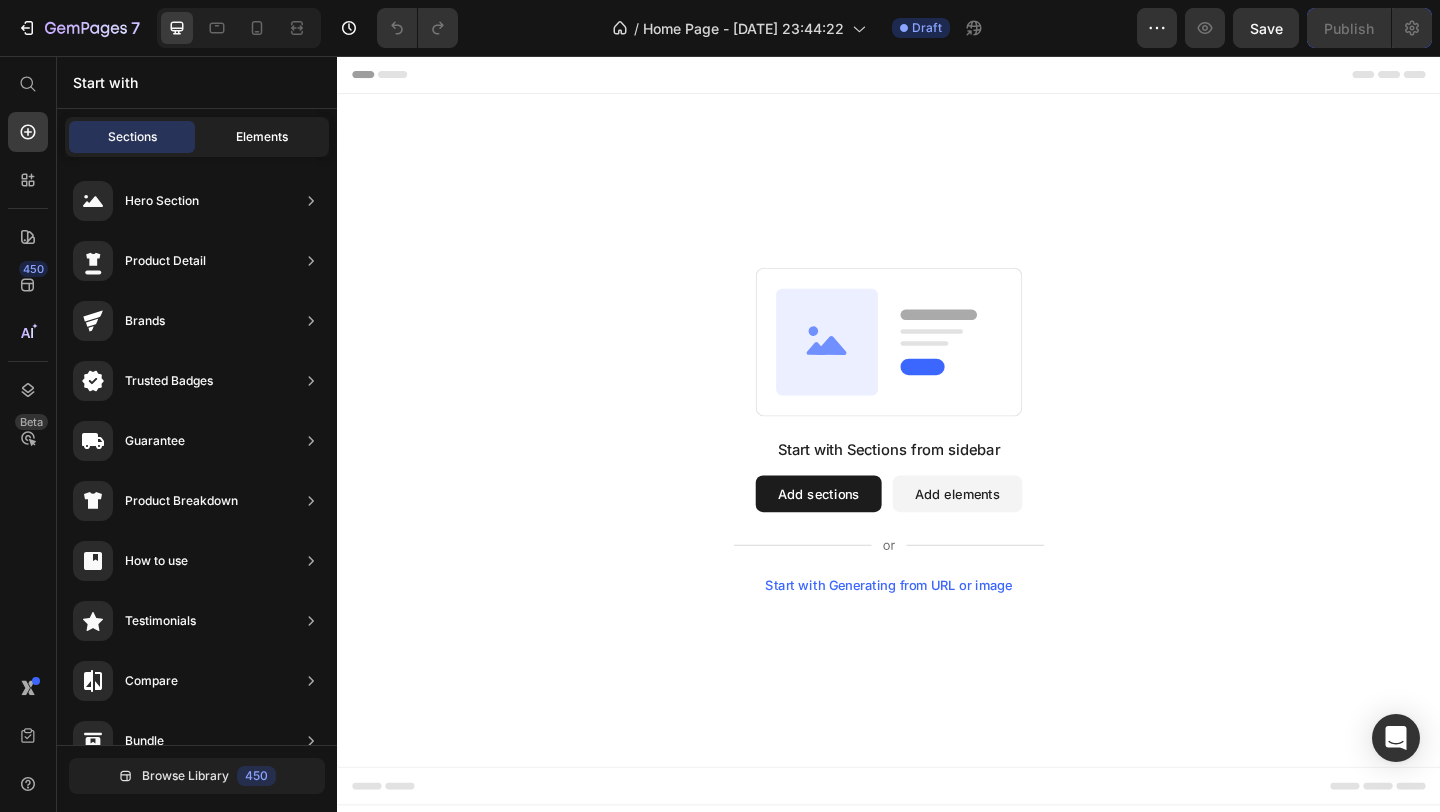 click on "Elements" at bounding box center (262, 137) 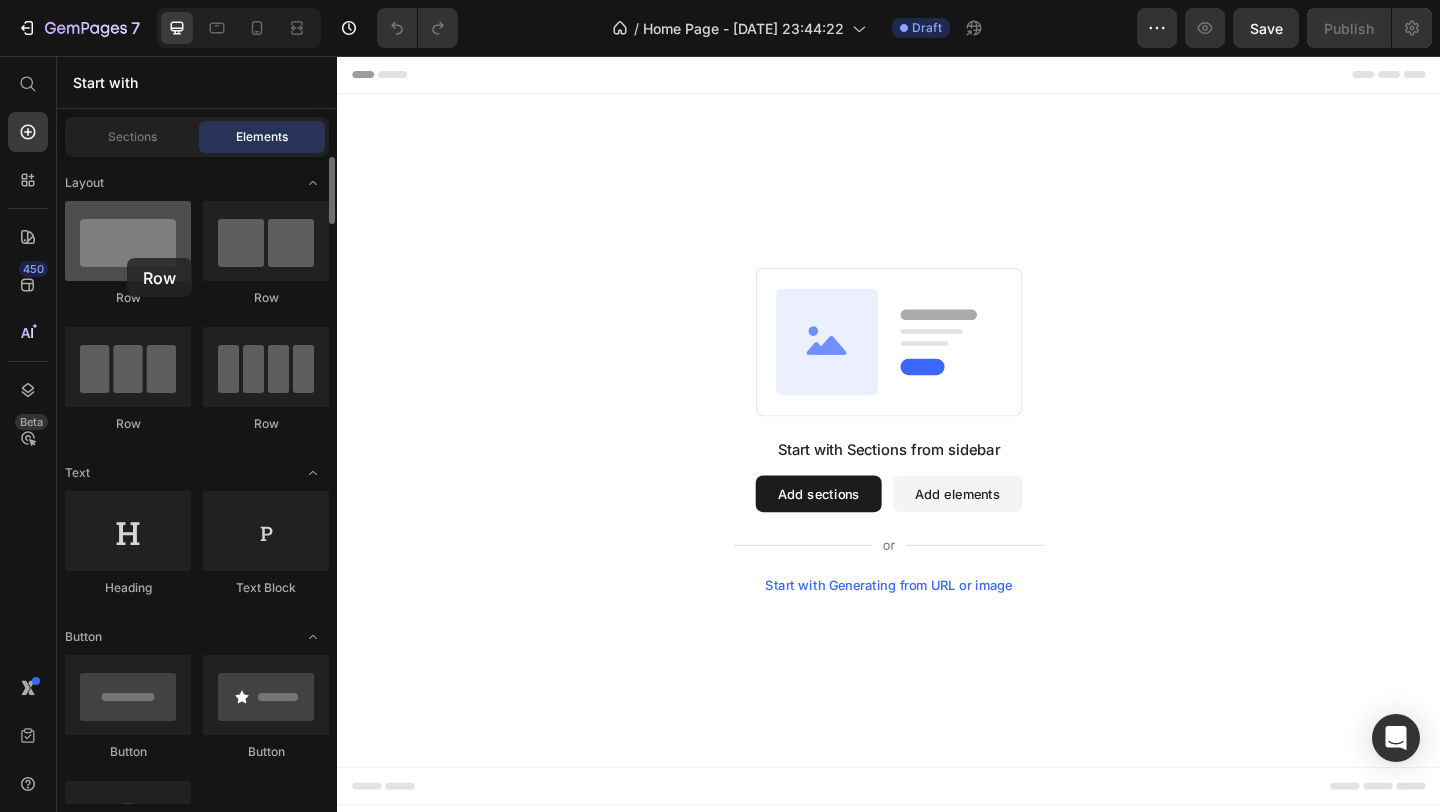 click at bounding box center [128, 241] 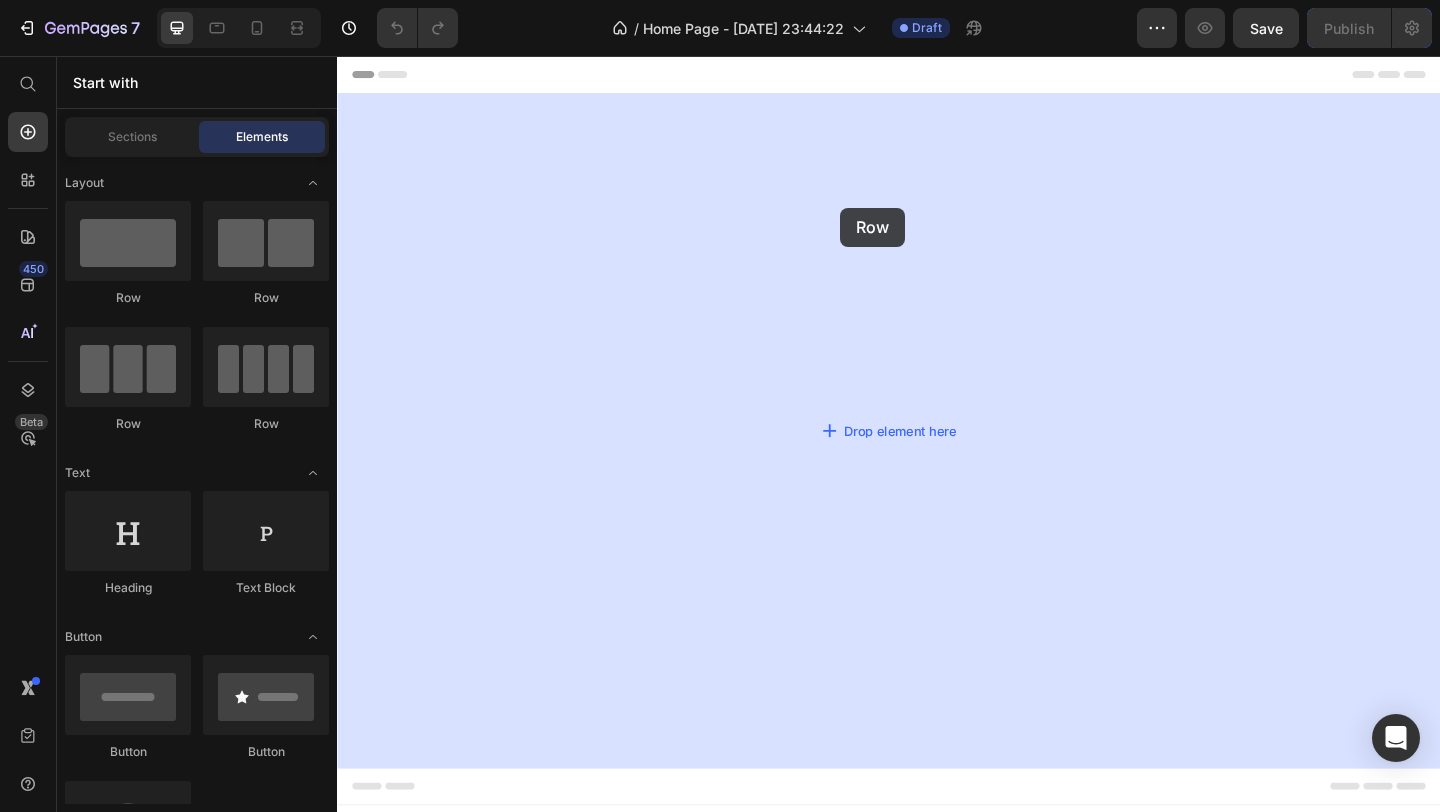 drag, startPoint x: 484, startPoint y: 304, endPoint x: 884, endPoint y: 221, distance: 408.5205 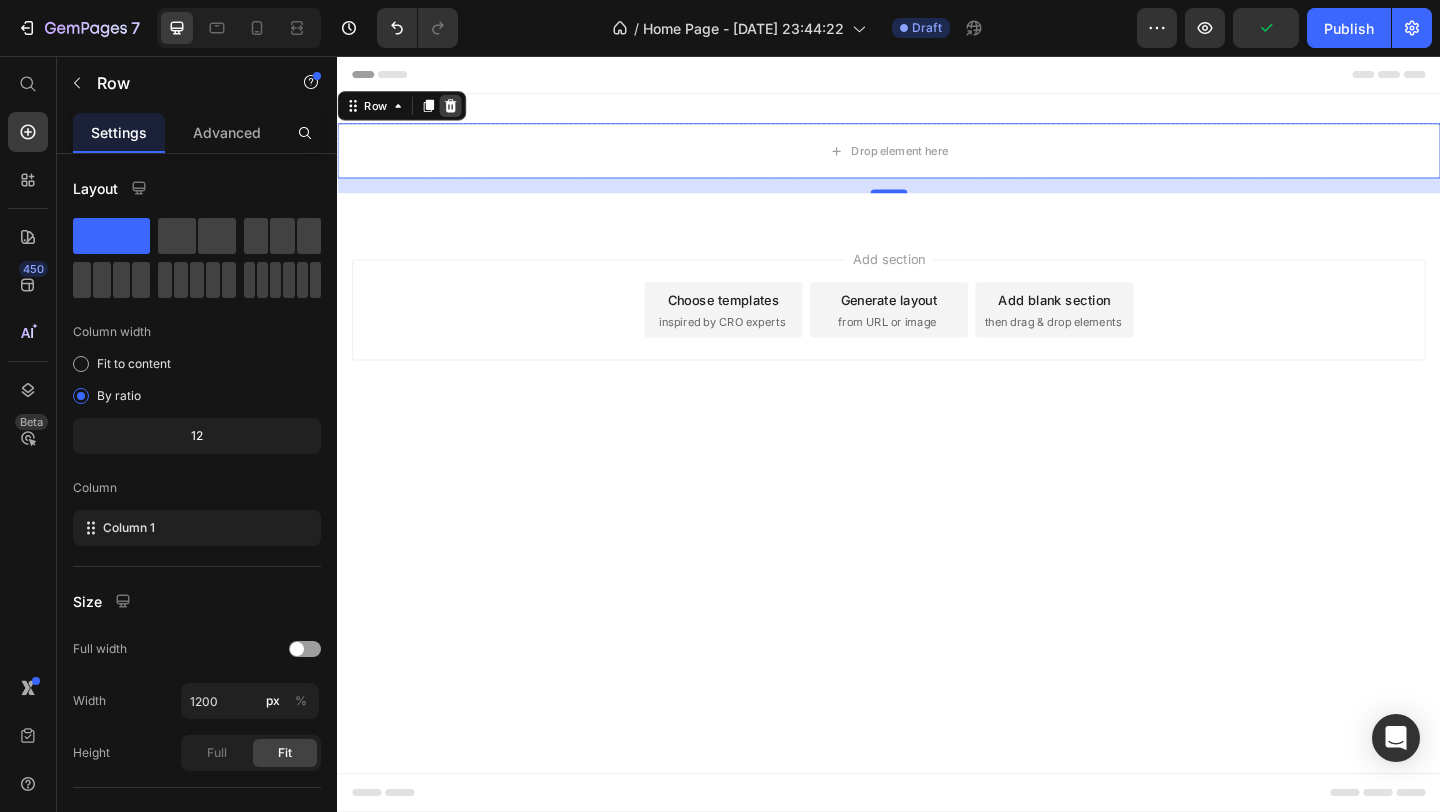 click 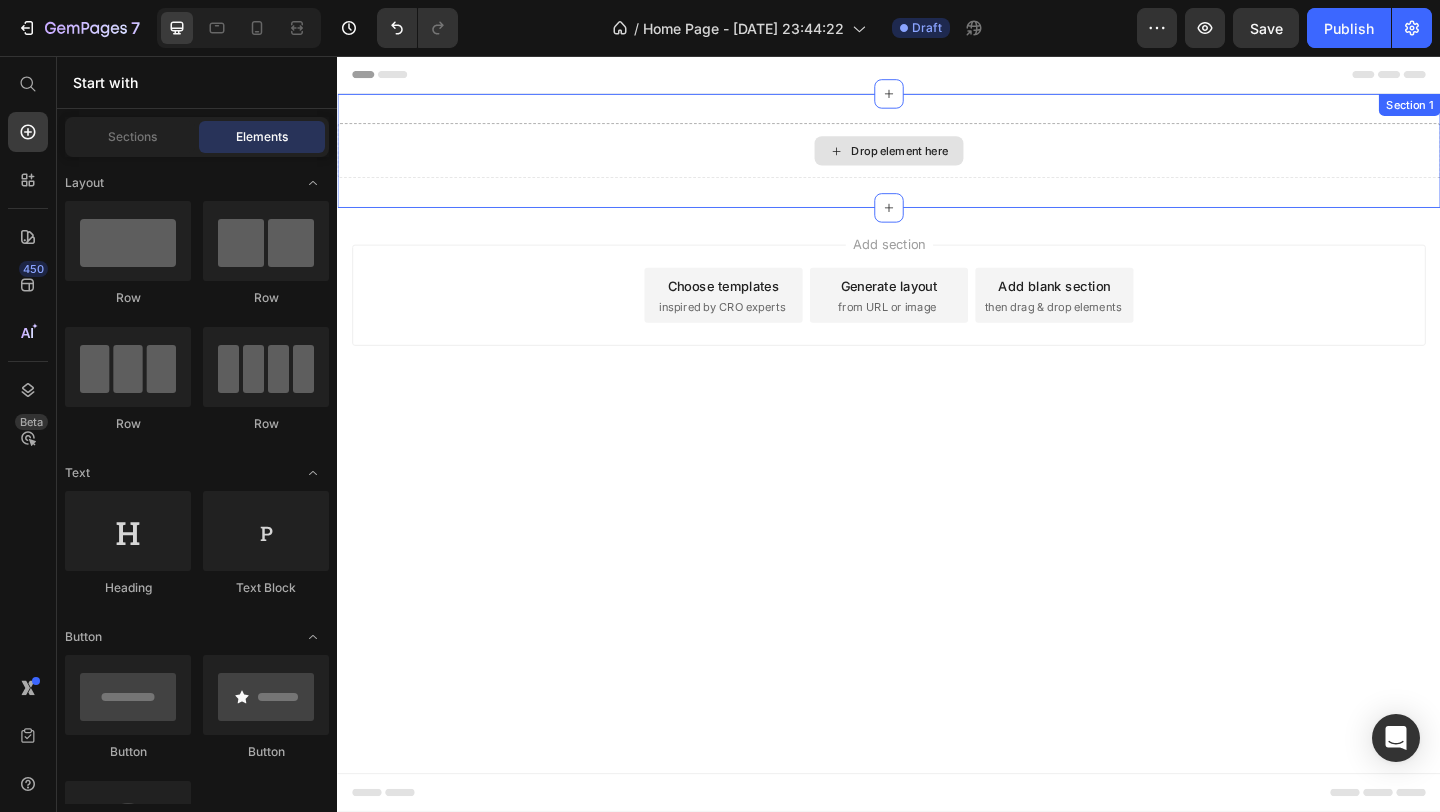 click on "Drop element here Section 1" at bounding box center [937, 159] 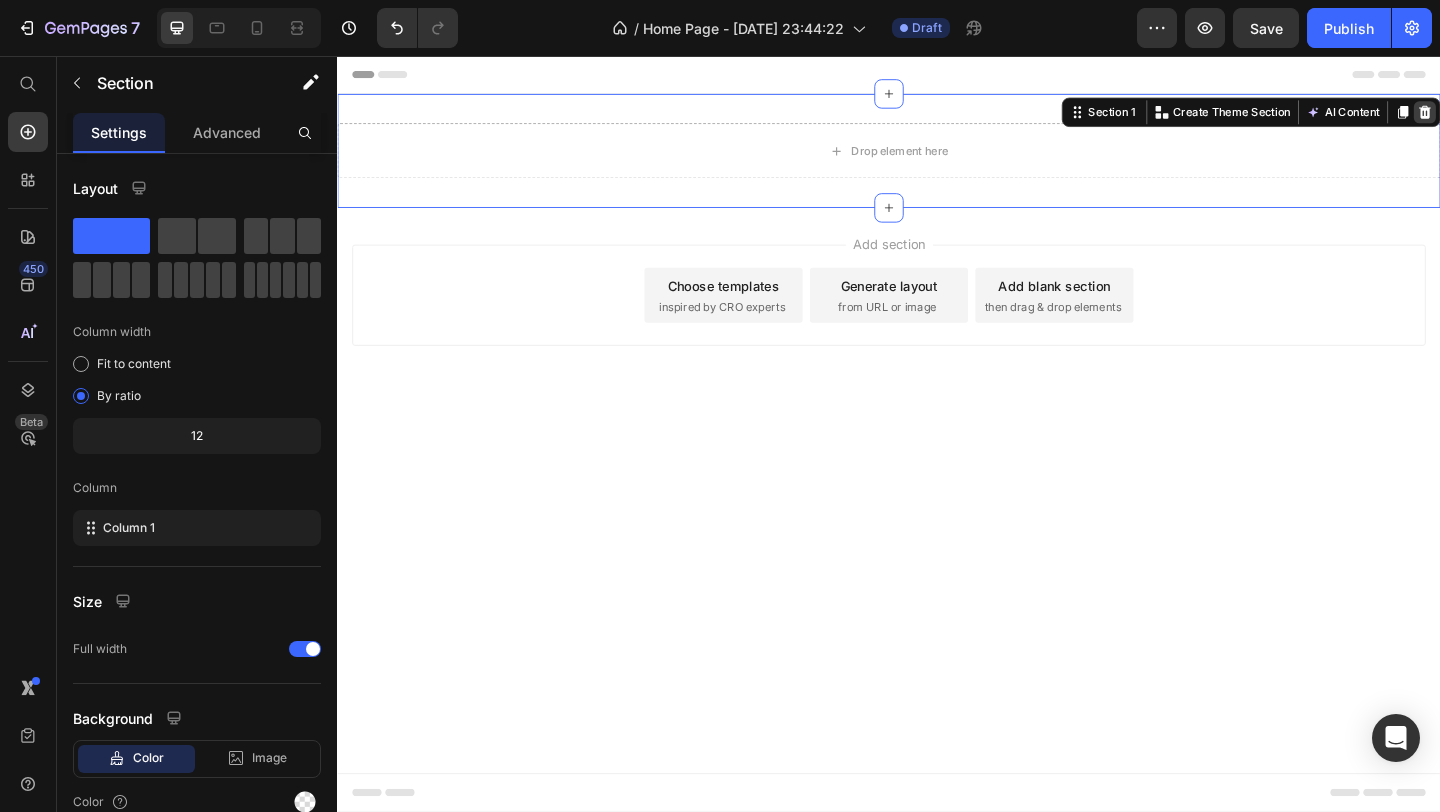 click at bounding box center [1520, 117] 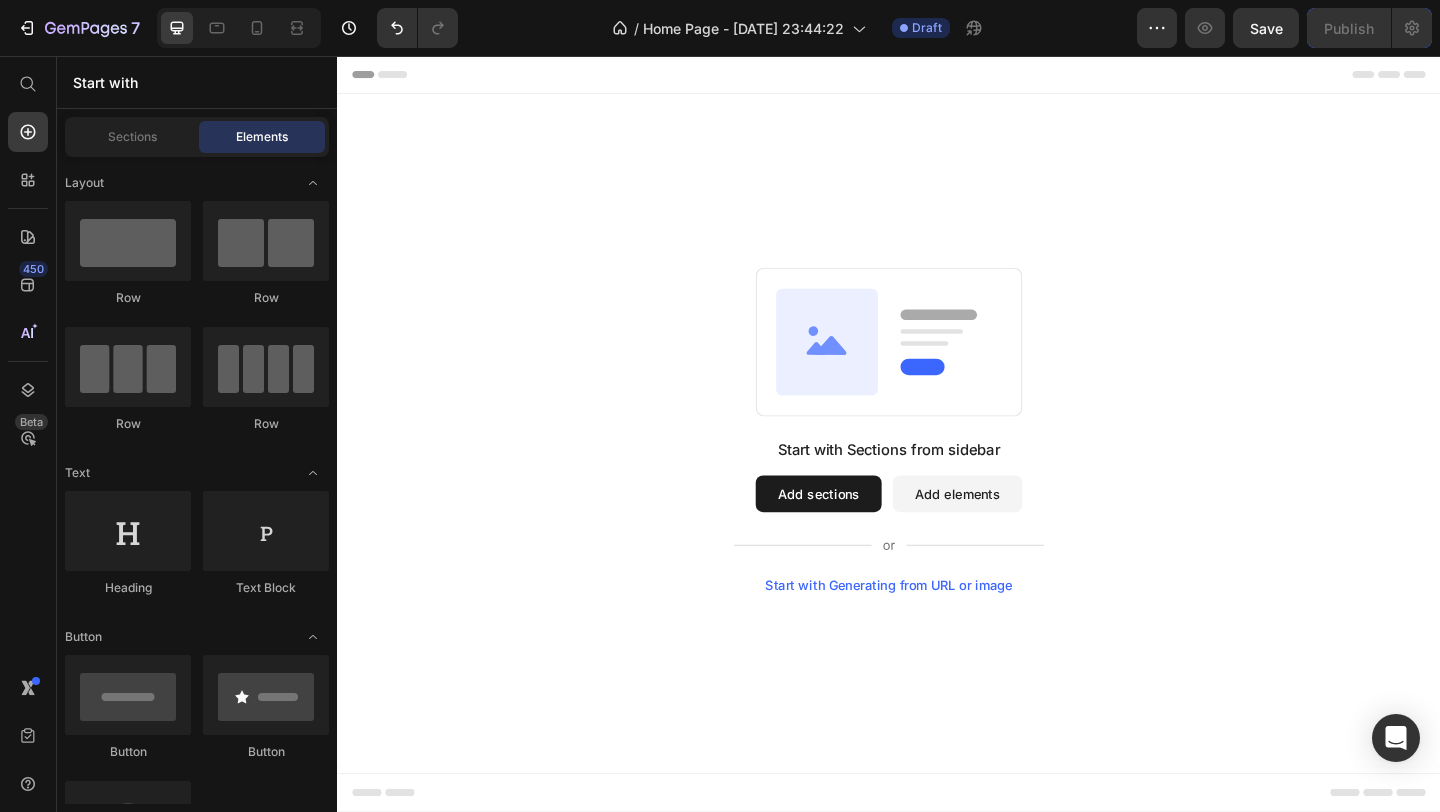 click on "Start with Generating from URL or image" at bounding box center [937, 632] 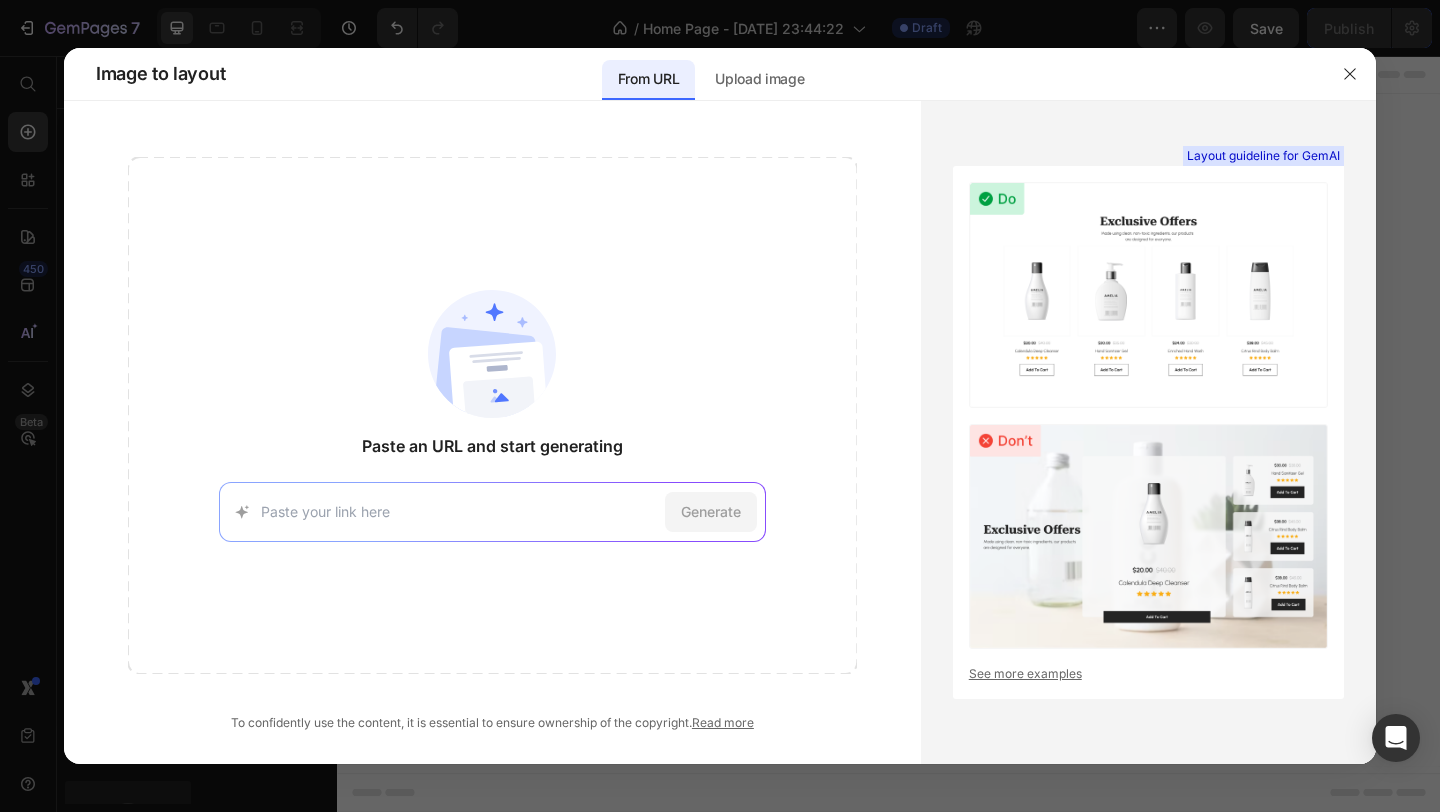 click at bounding box center (459, 511) 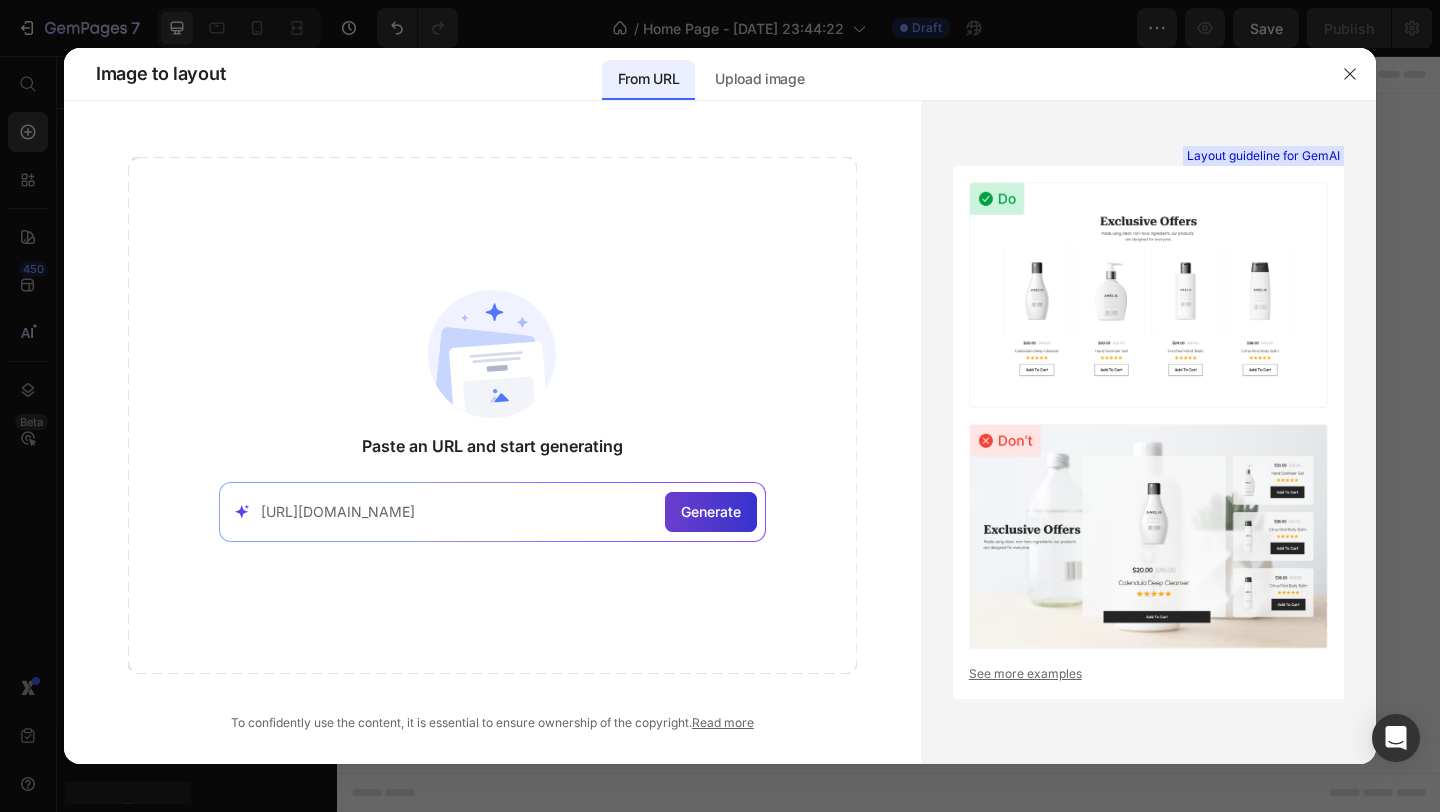 type on "[URL][DOMAIN_NAME]" 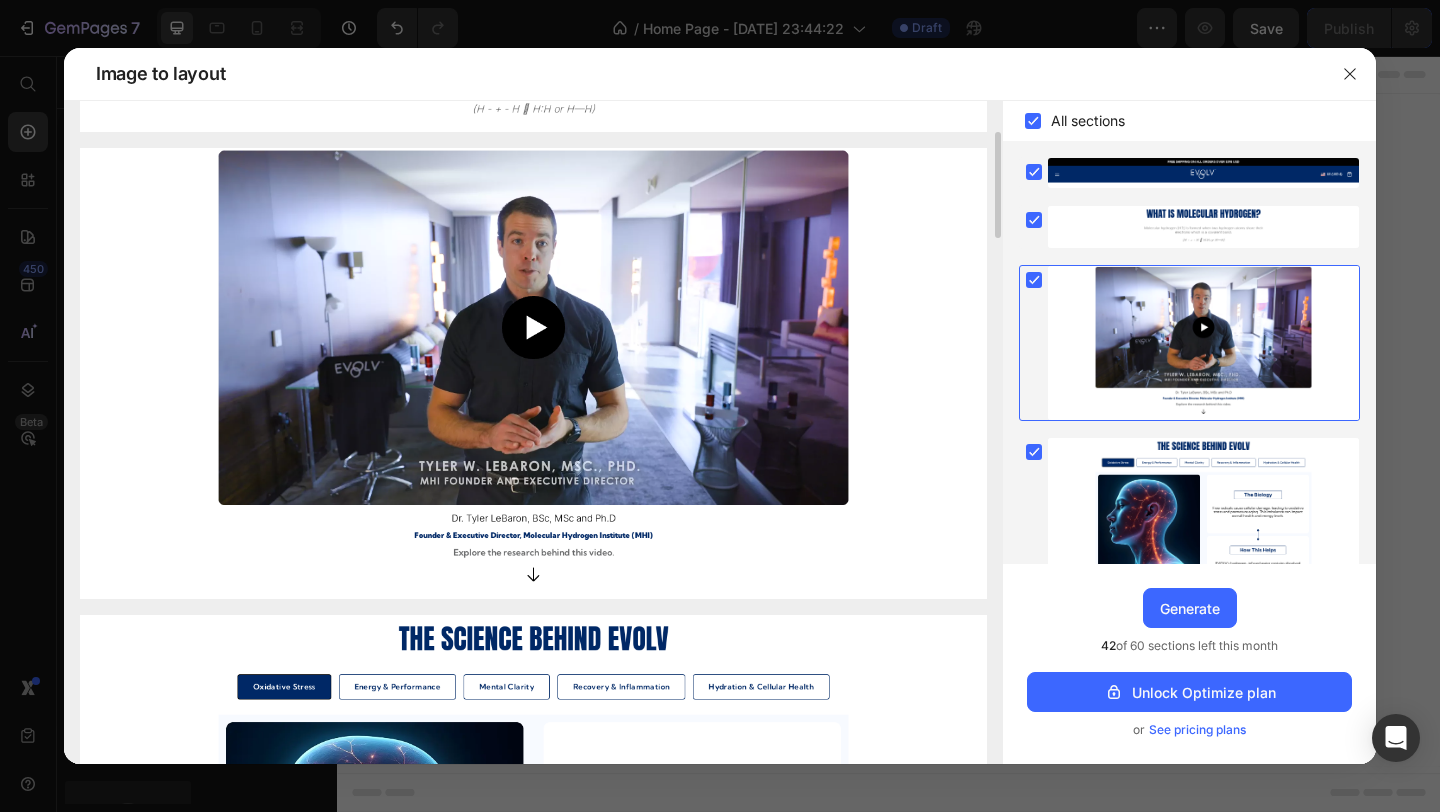 scroll, scrollTop: 987, scrollLeft: 0, axis: vertical 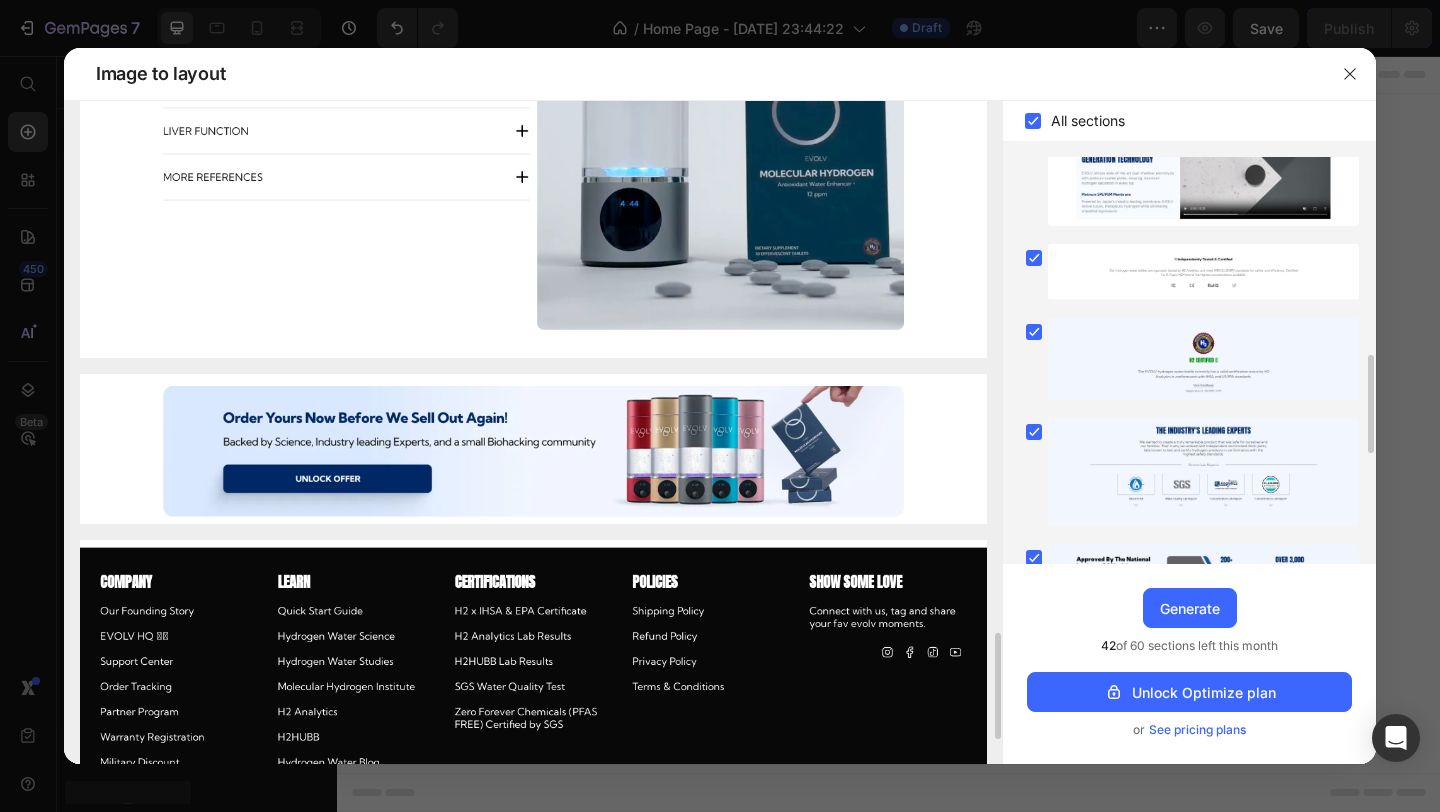 click at bounding box center [533, 95] 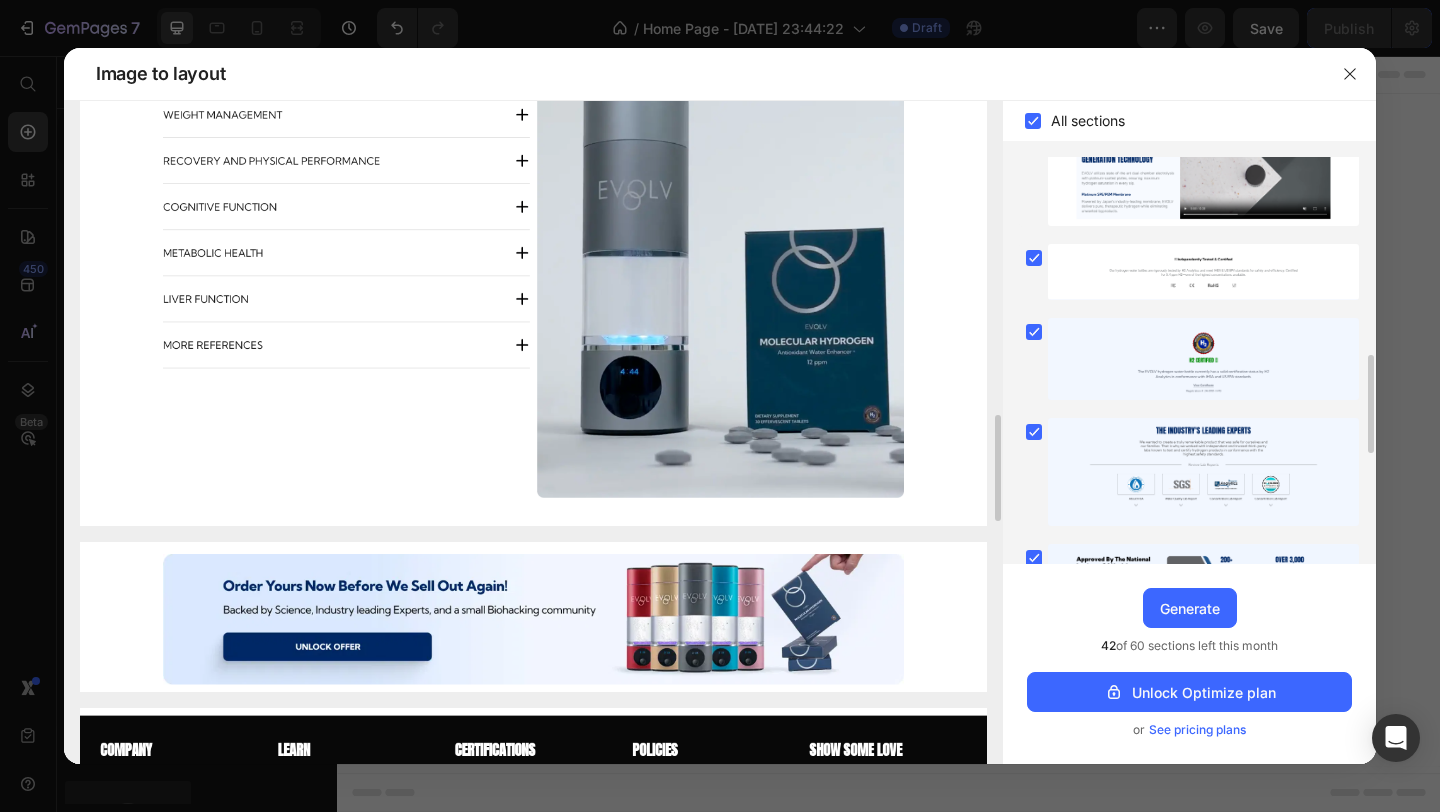 scroll, scrollTop: 2797, scrollLeft: 0, axis: vertical 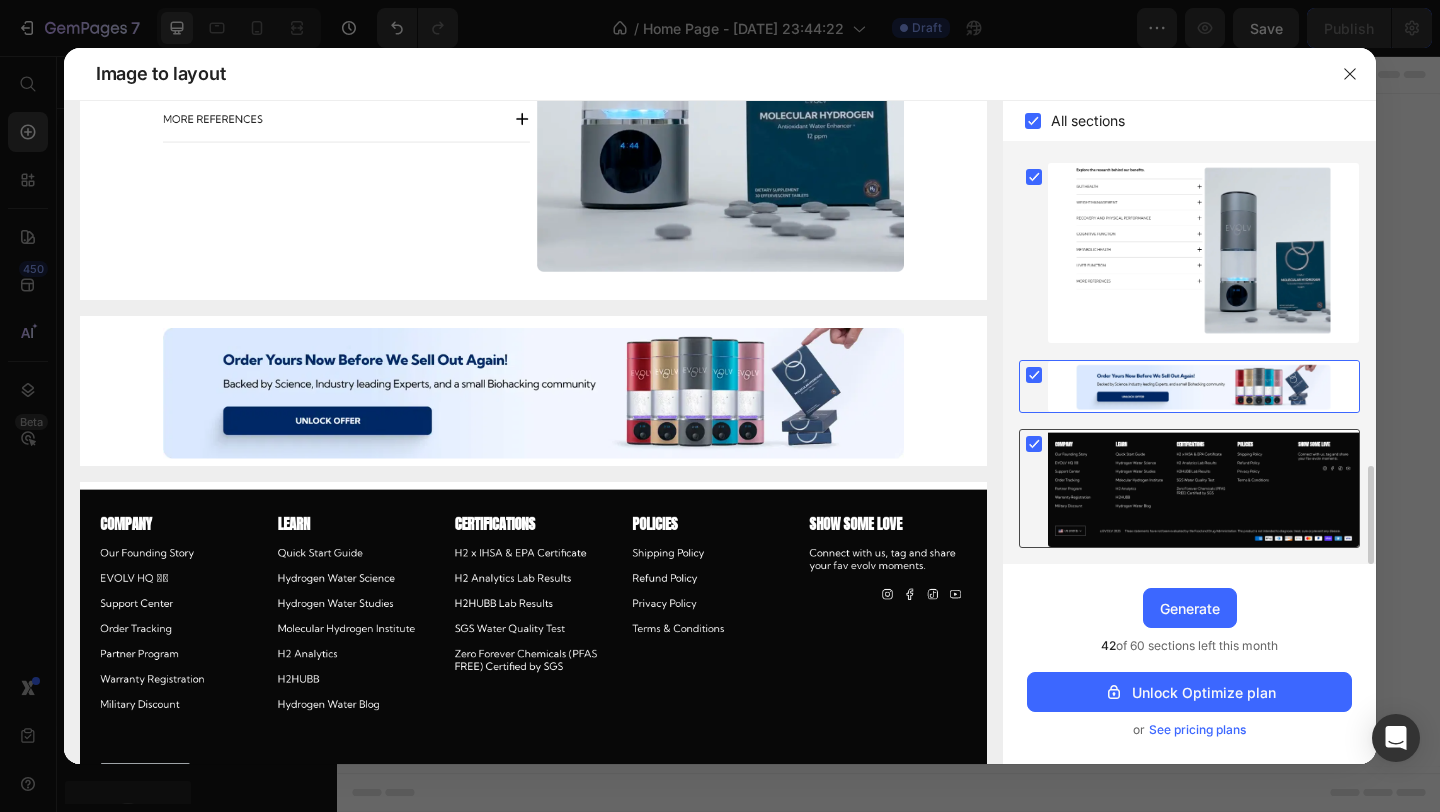 click 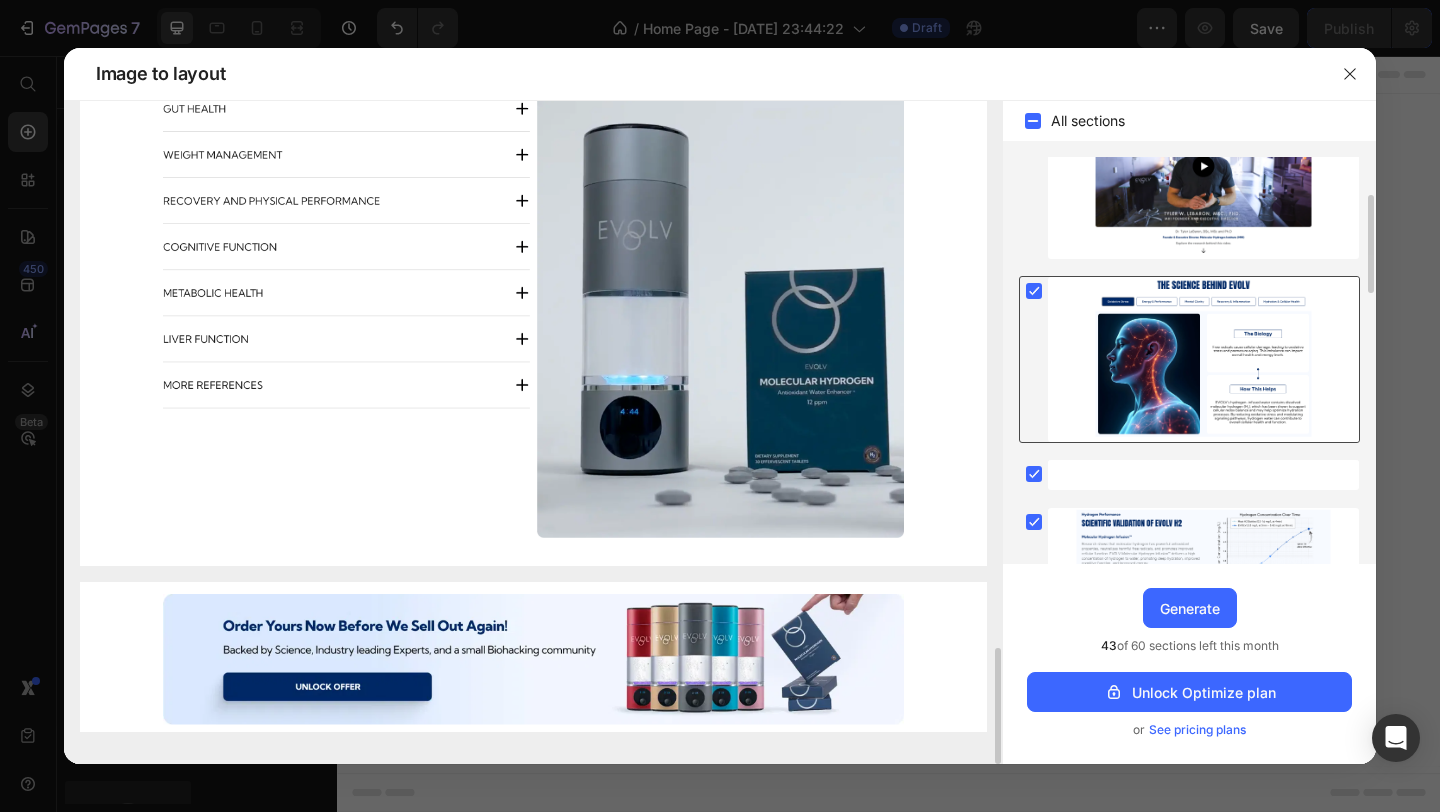 scroll, scrollTop: 1279, scrollLeft: 0, axis: vertical 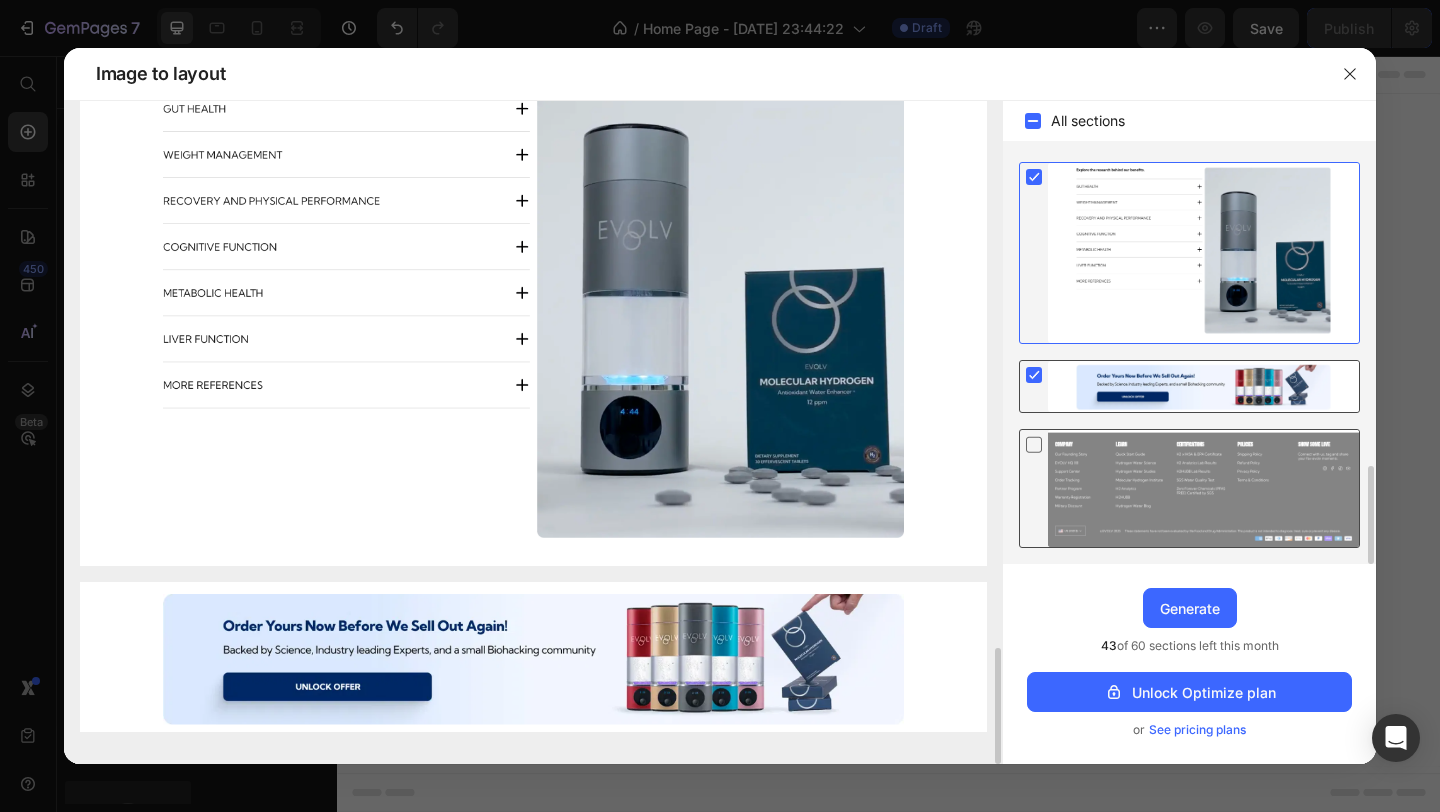 click 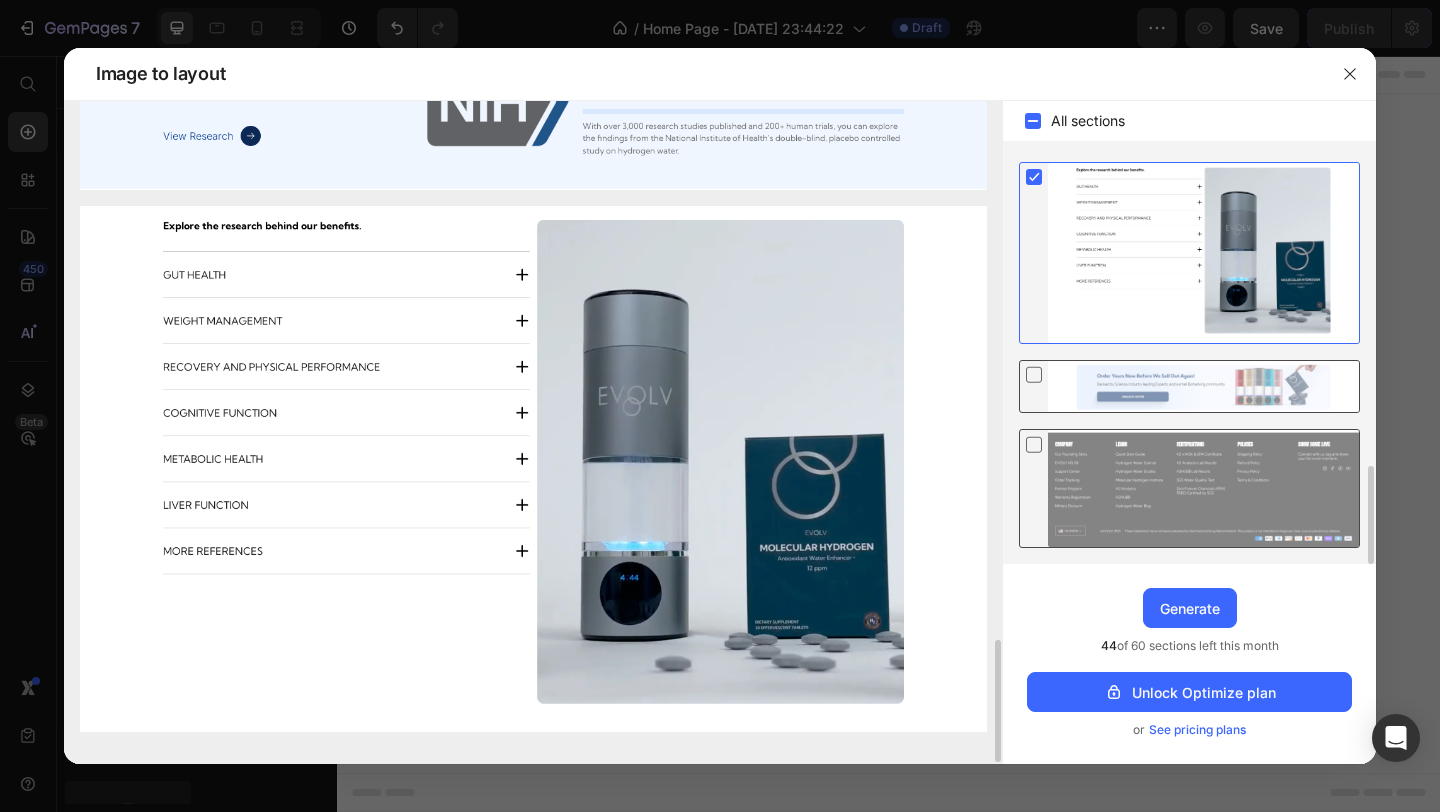 scroll, scrollTop: 2933, scrollLeft: 0, axis: vertical 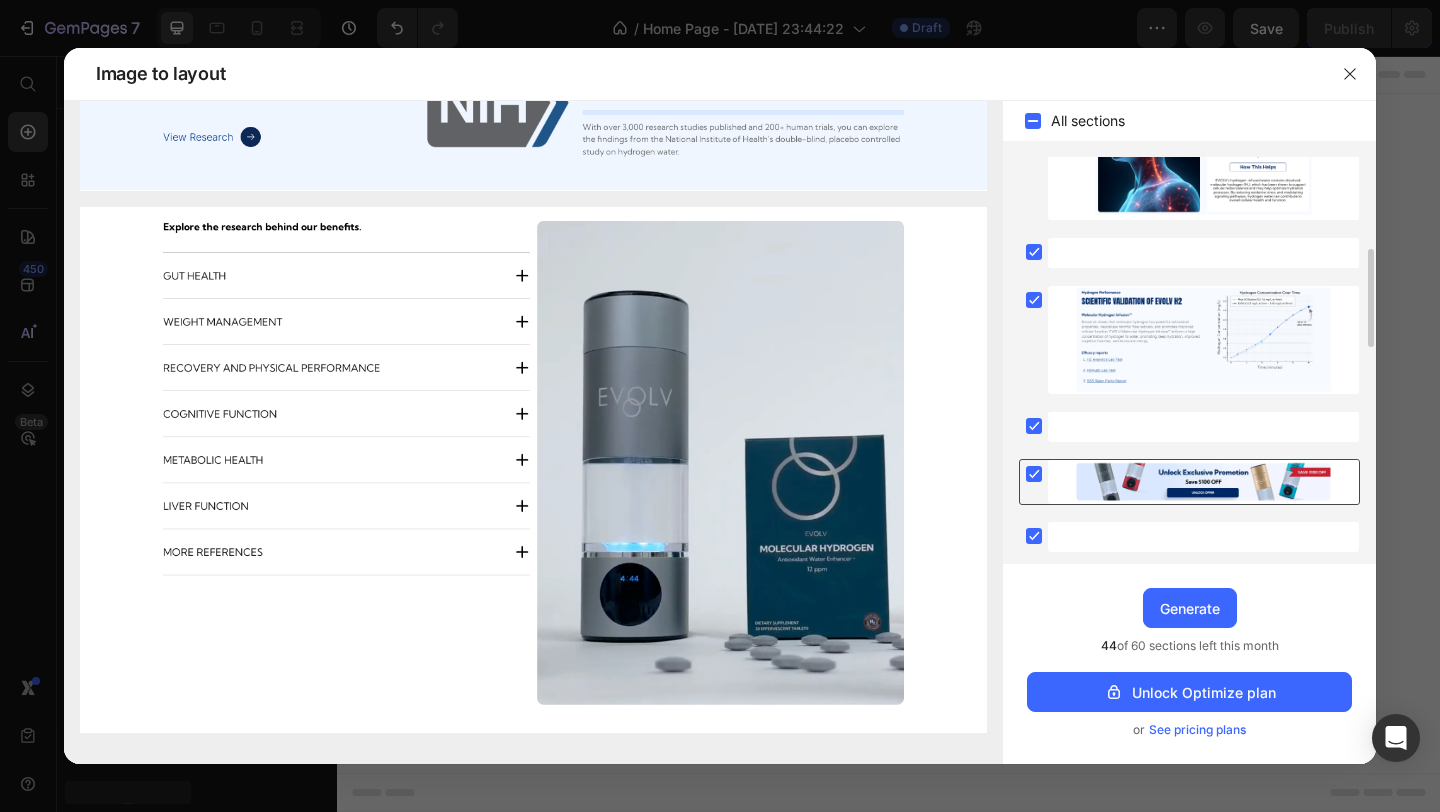 click 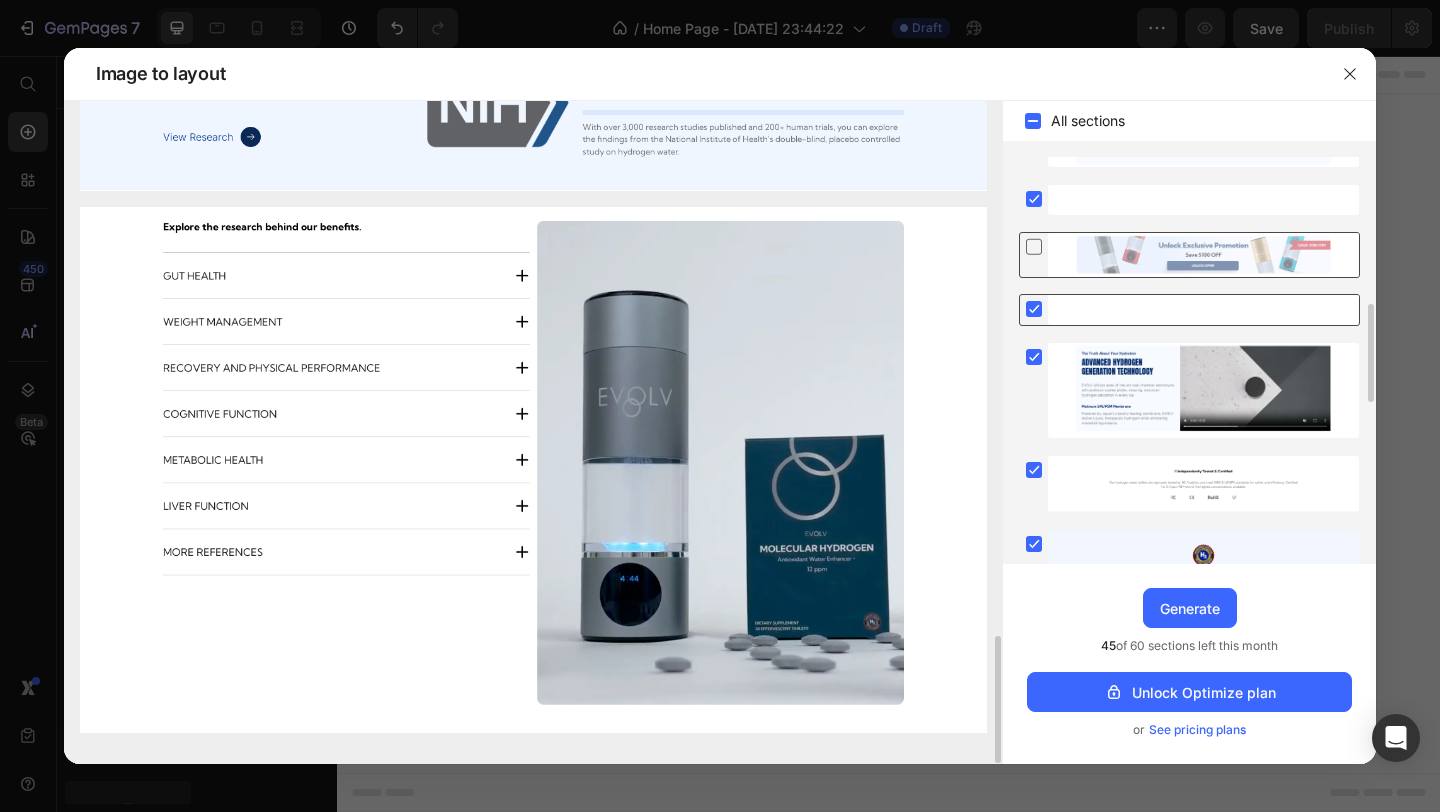 click 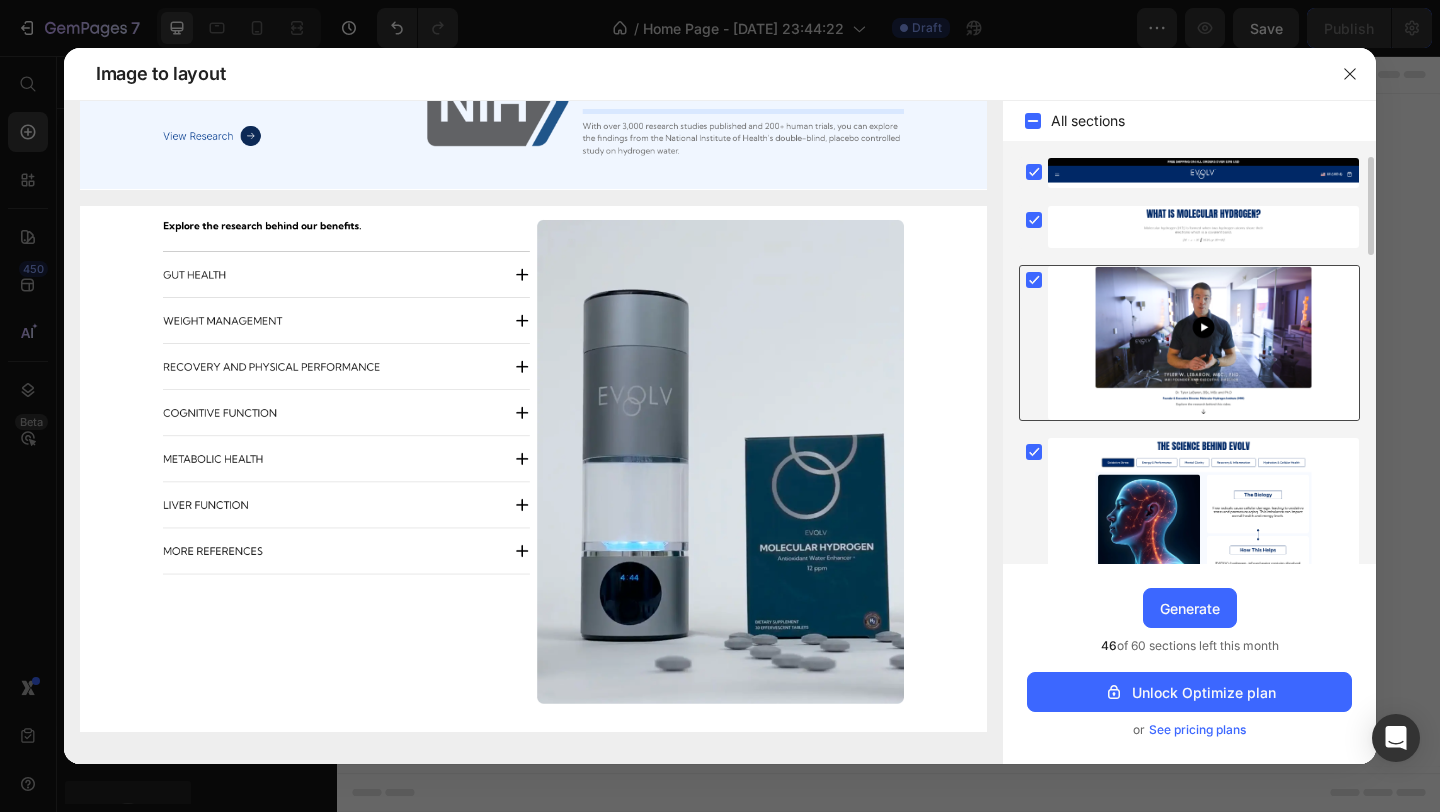 click 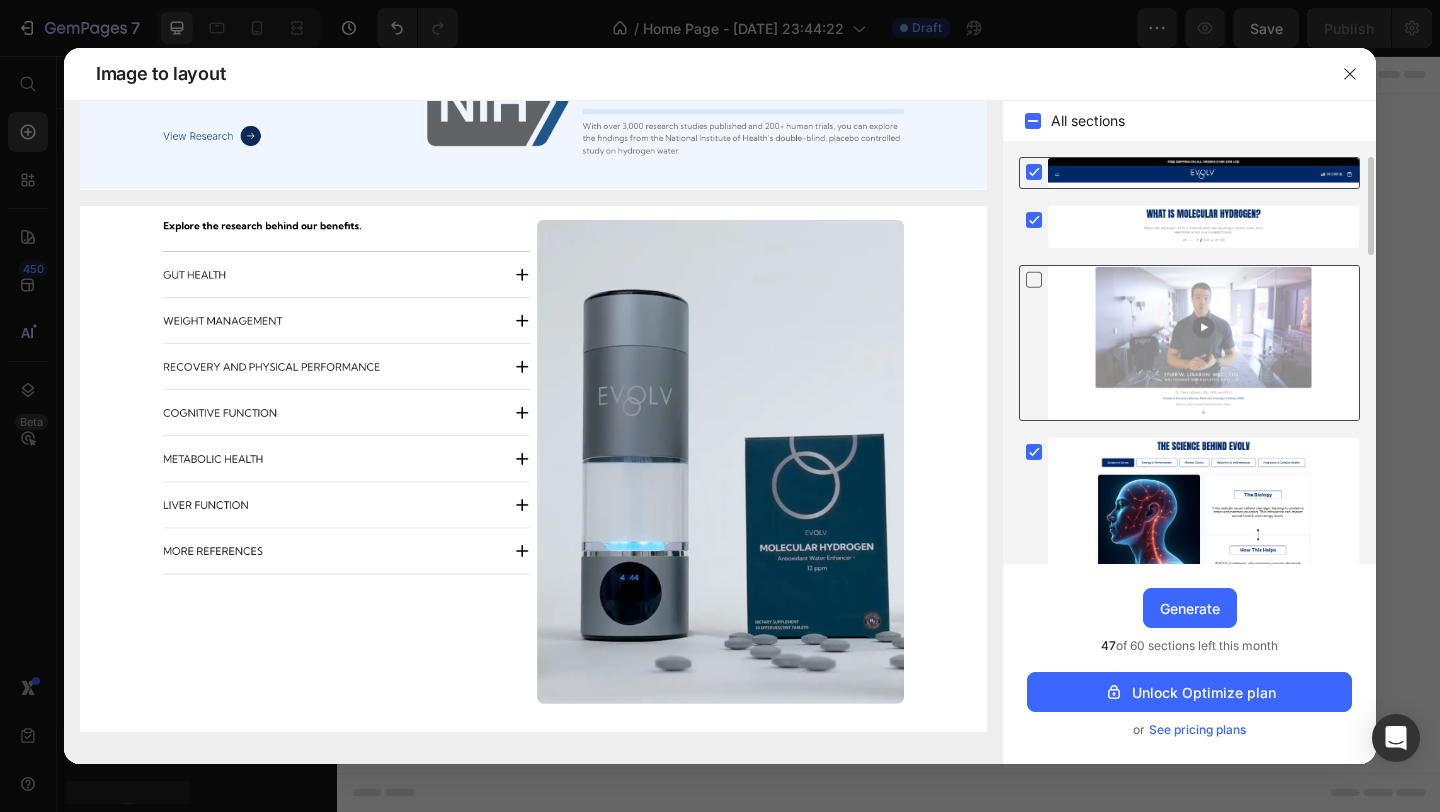 click 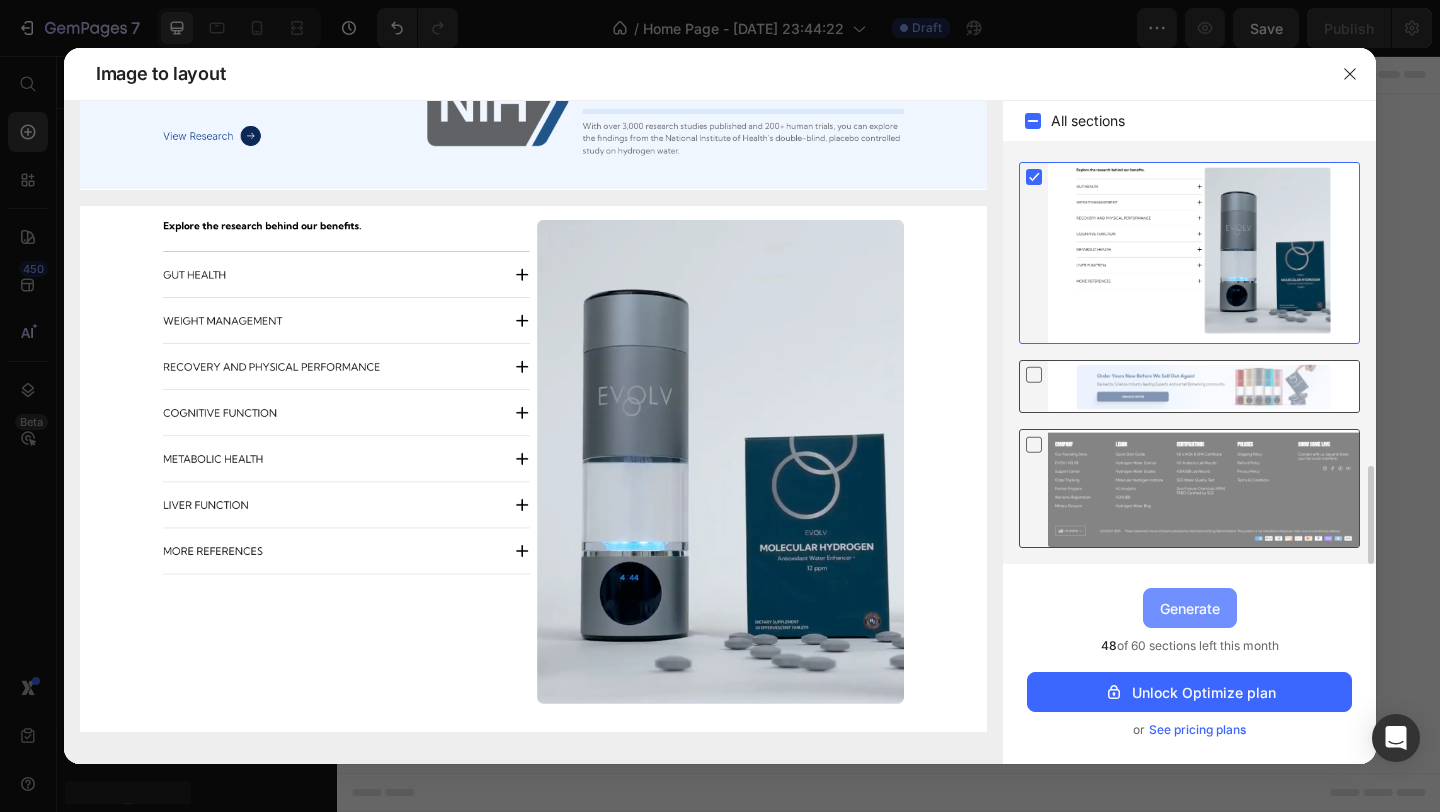 click on "Generate" at bounding box center (1190, 608) 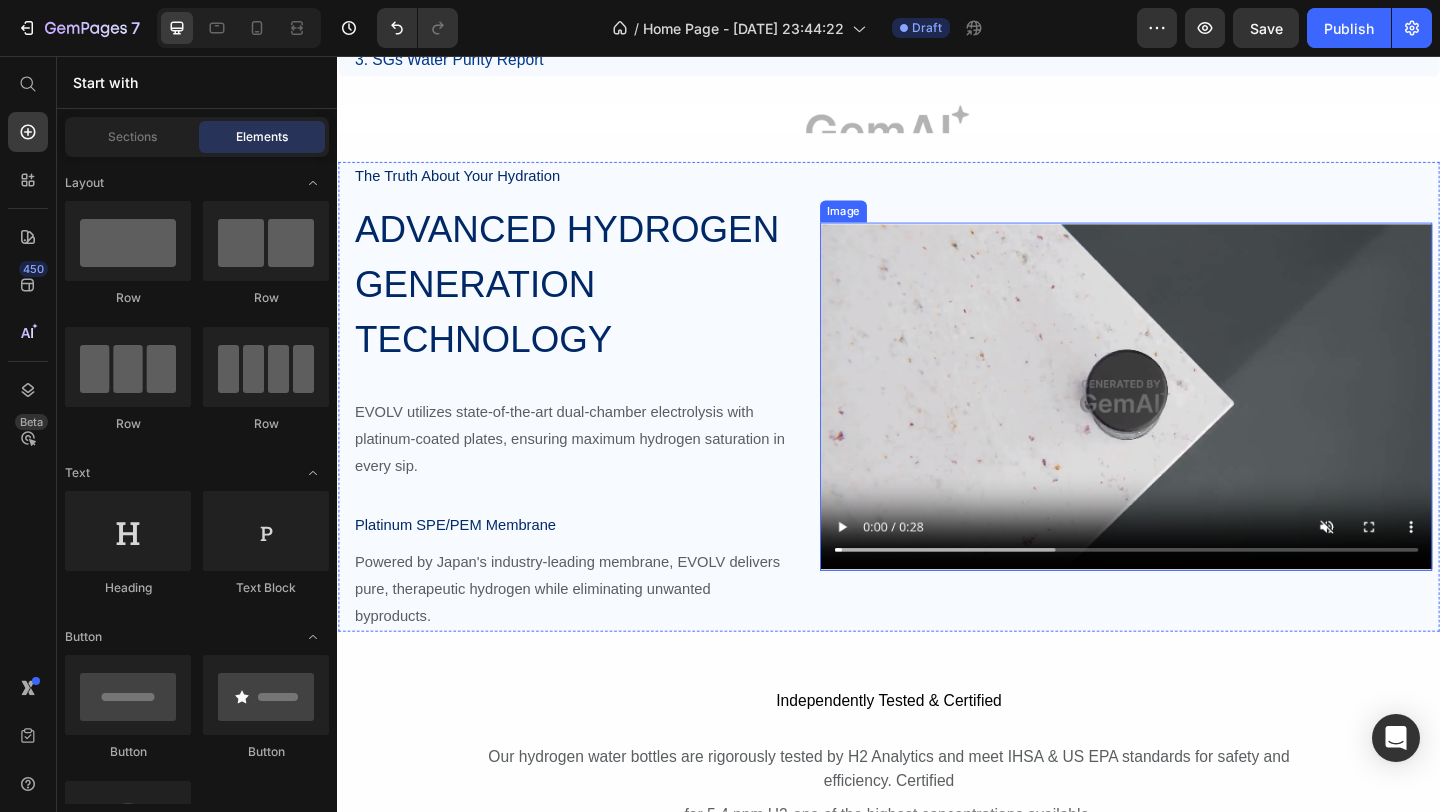 click at bounding box center (1195, 426) 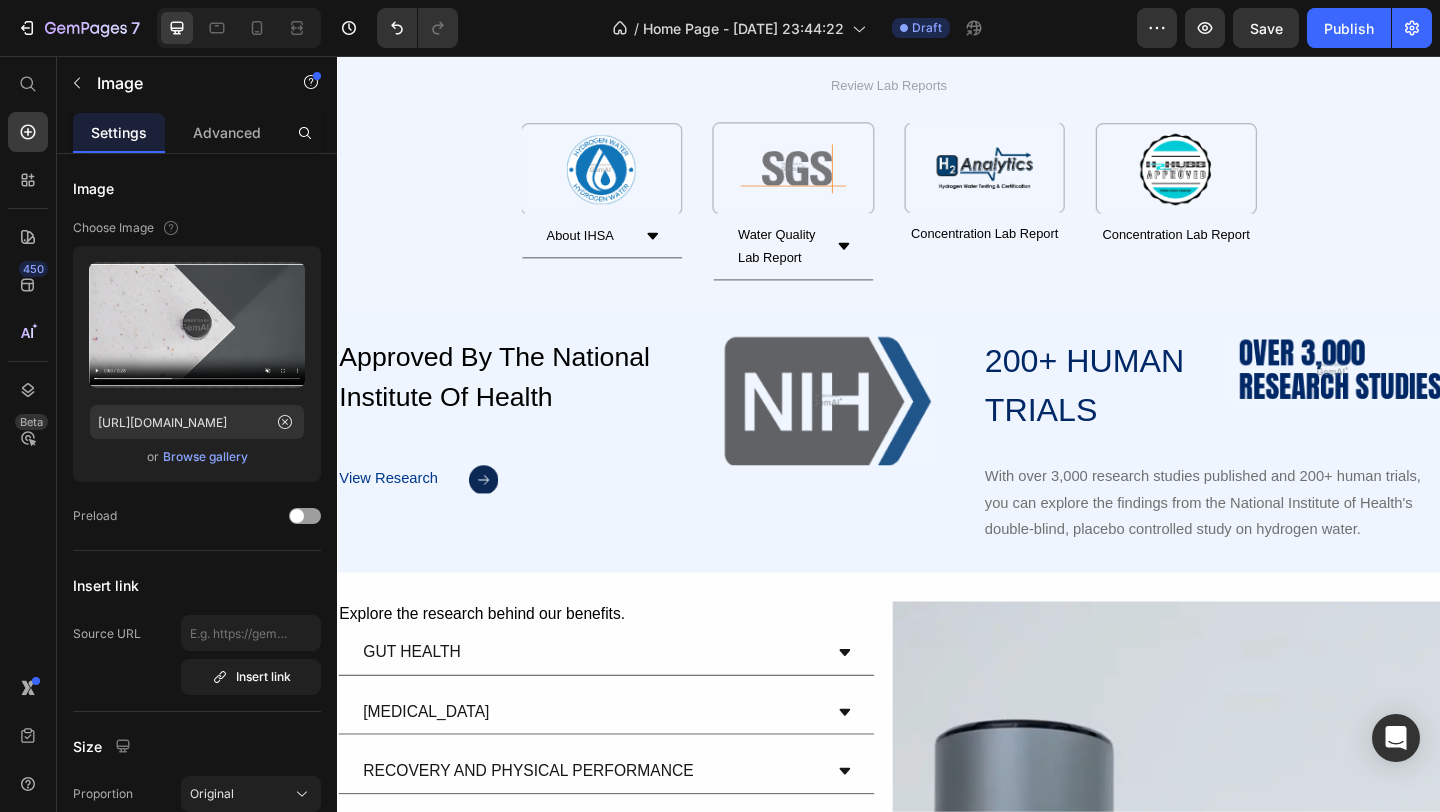 scroll, scrollTop: 3519, scrollLeft: 0, axis: vertical 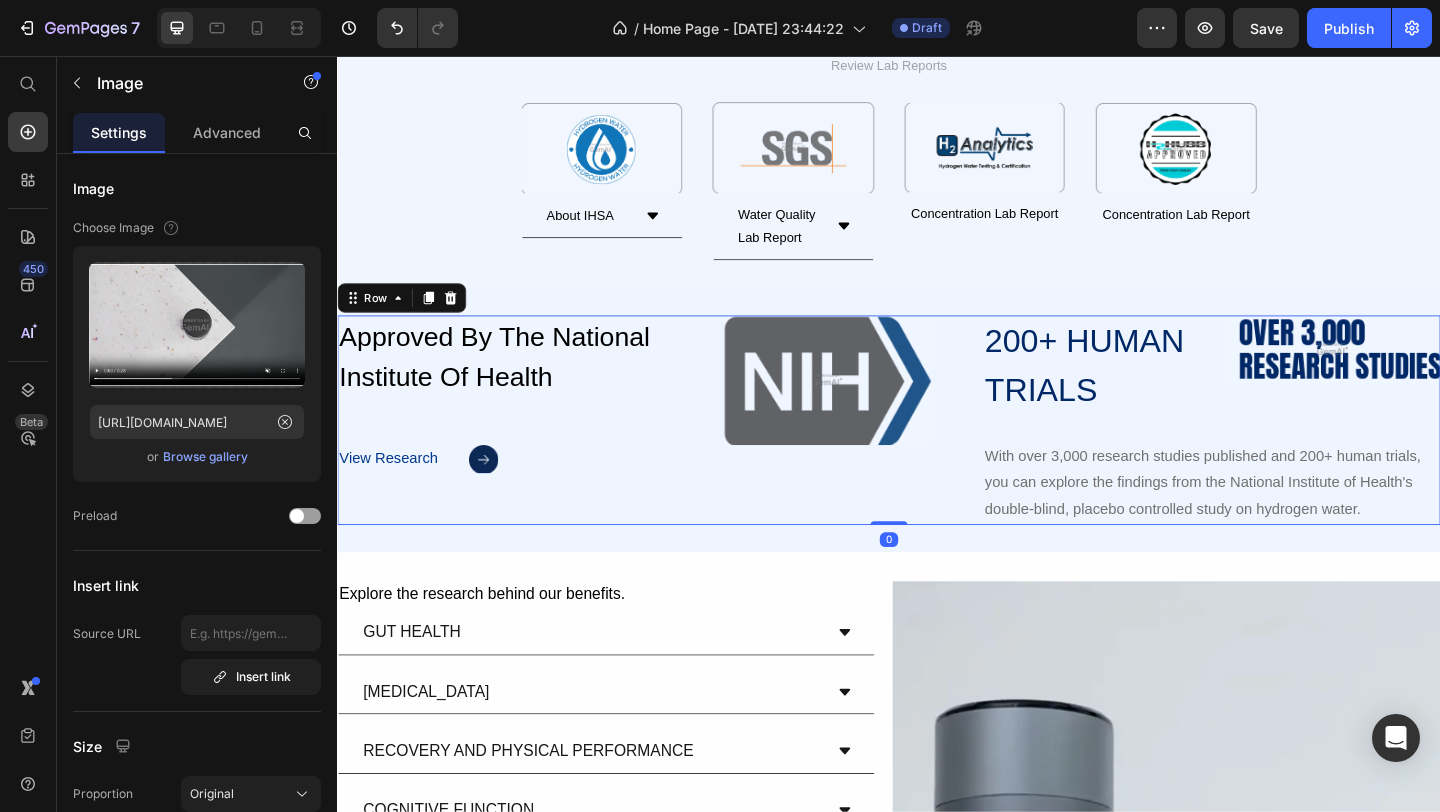 click on "Approved By The National Institute Of Health Heading View Research Text Block     Icon Row Row Image 200+ HUMAN TRIALS Heading Image Row With over 3,000 research studies published and 200+ human trials, you can explore the findings from the National Institute of Health's double-blind, placebo controlled study on hydrogen water. Text Block Row Row Row   0" at bounding box center [937, 451] 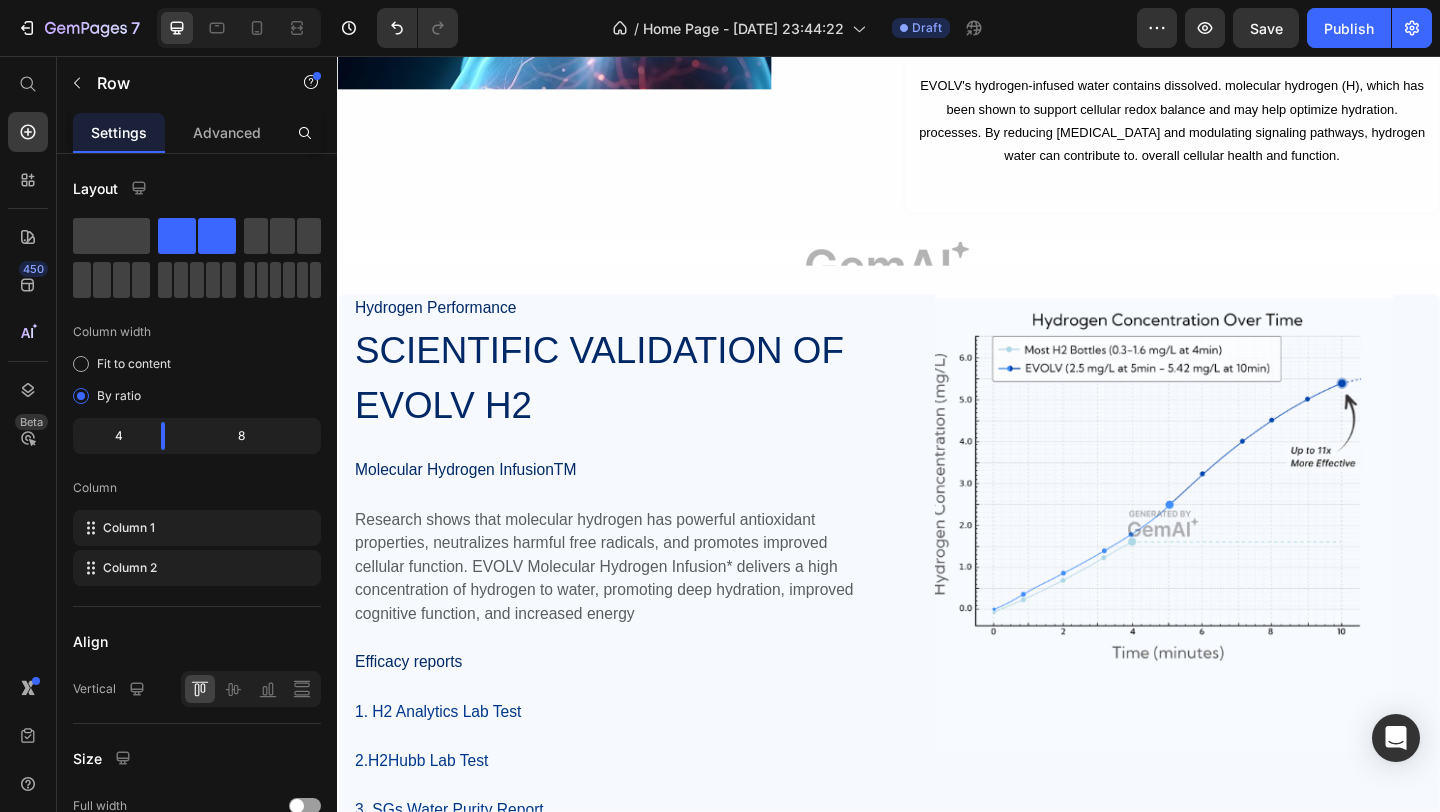 scroll, scrollTop: 906, scrollLeft: 0, axis: vertical 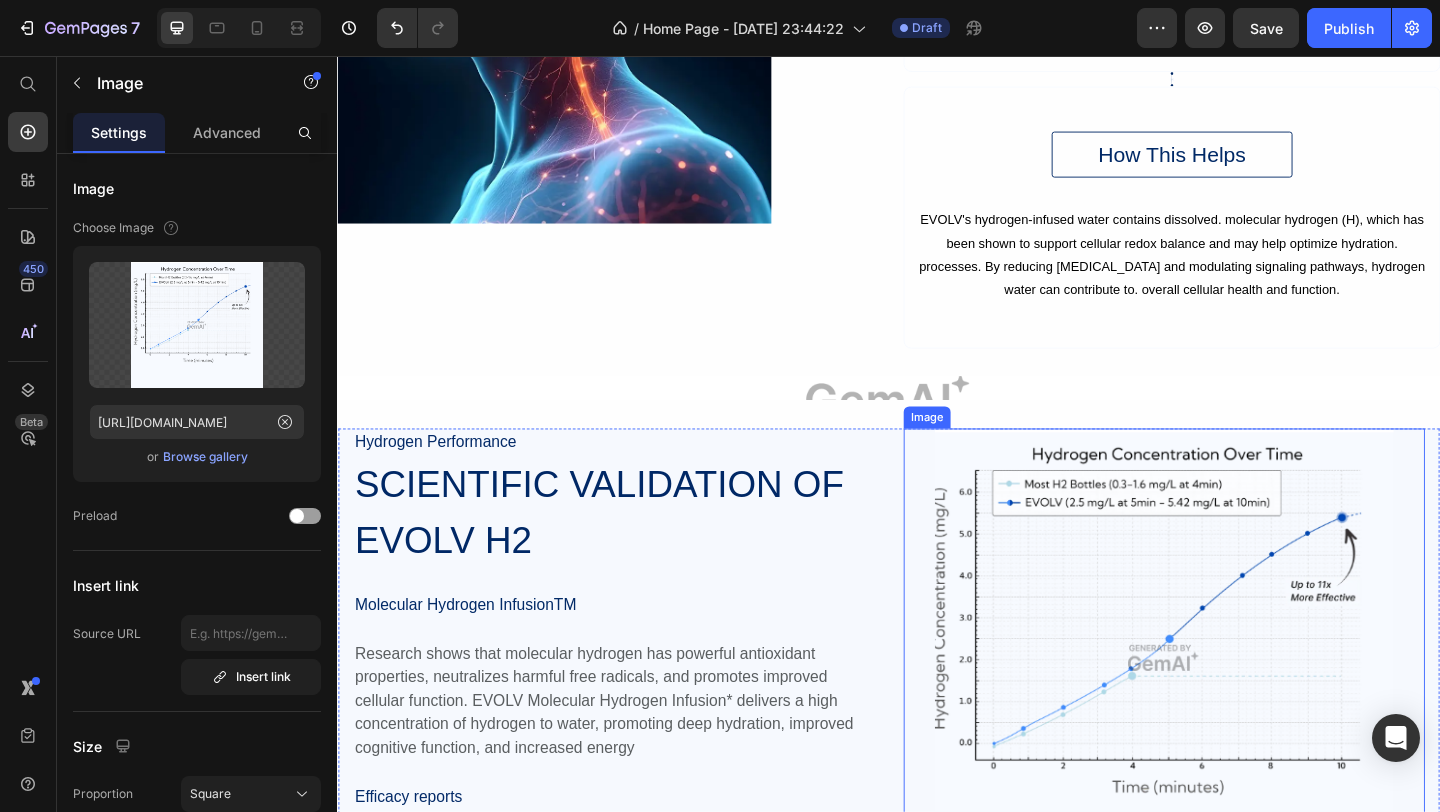 click at bounding box center [1236, 710] 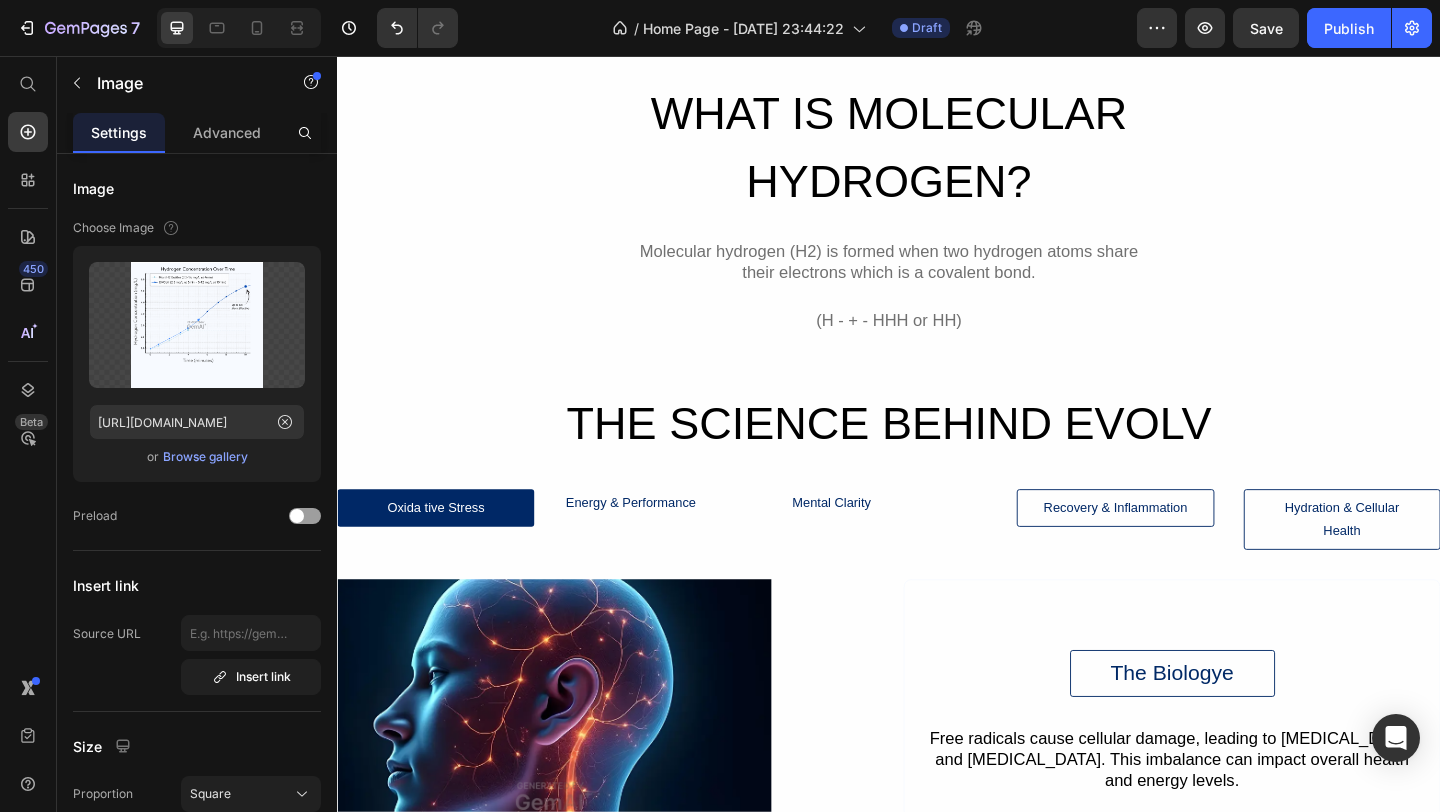 scroll, scrollTop: 0, scrollLeft: 0, axis: both 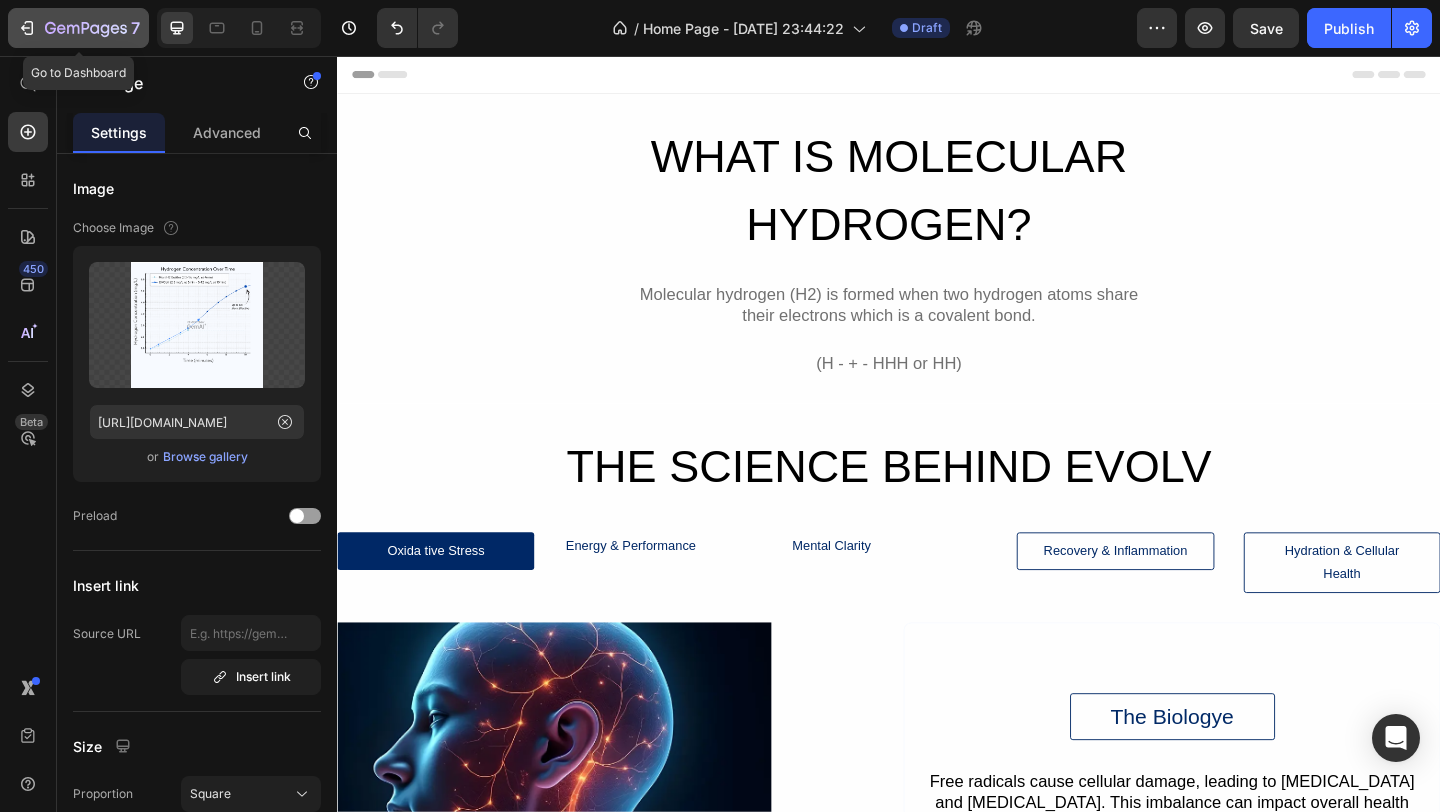 click on "7" at bounding box center [78, 28] 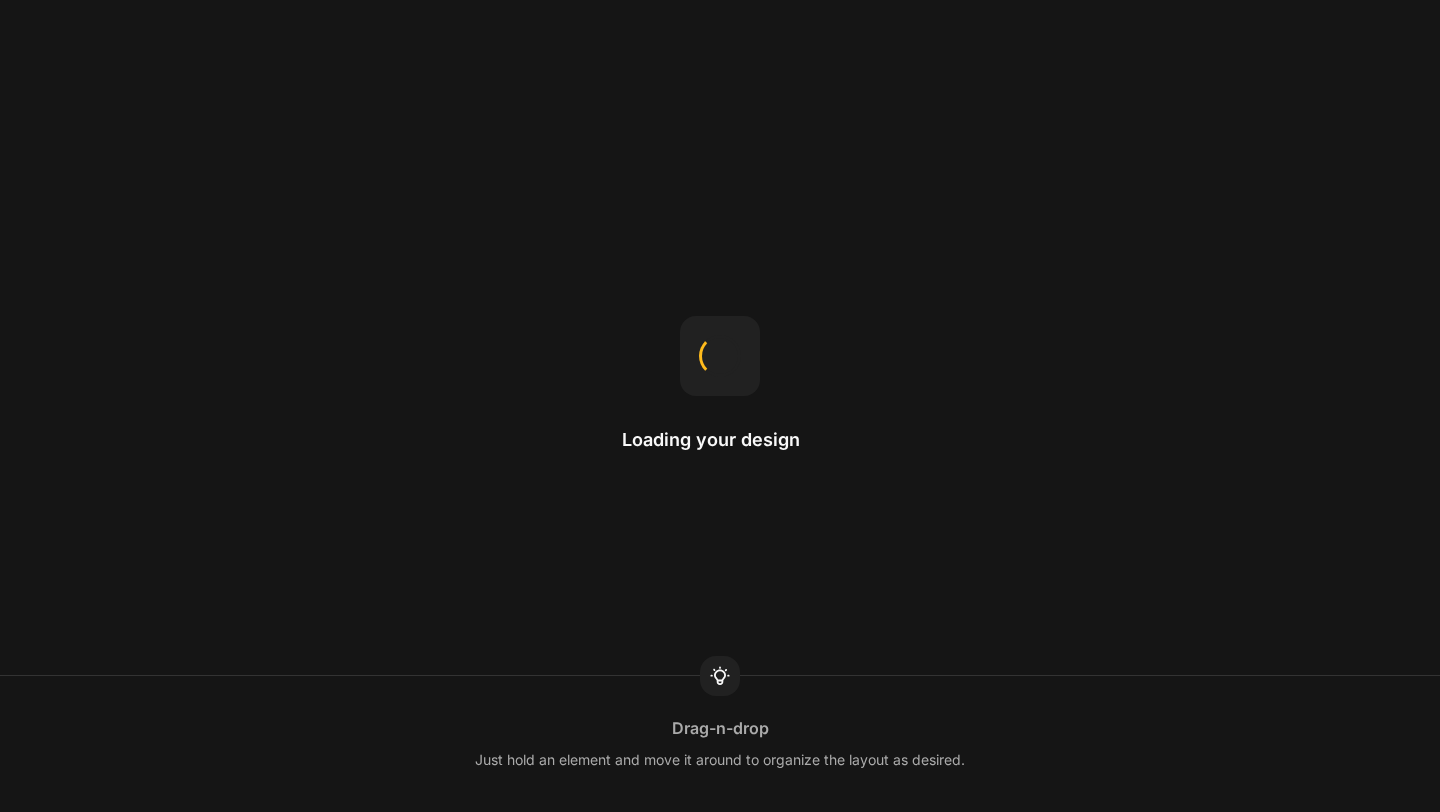 scroll, scrollTop: 0, scrollLeft: 0, axis: both 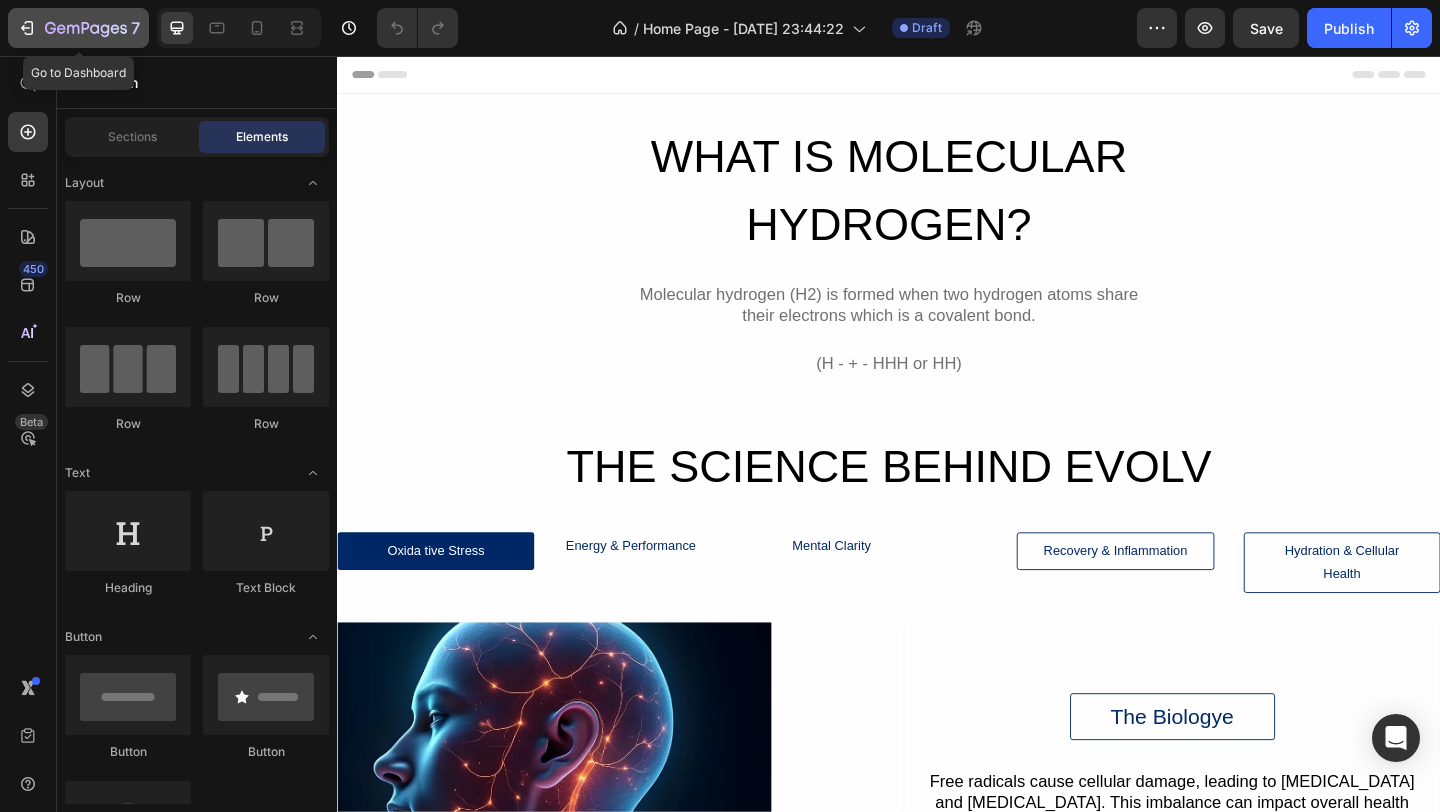 click 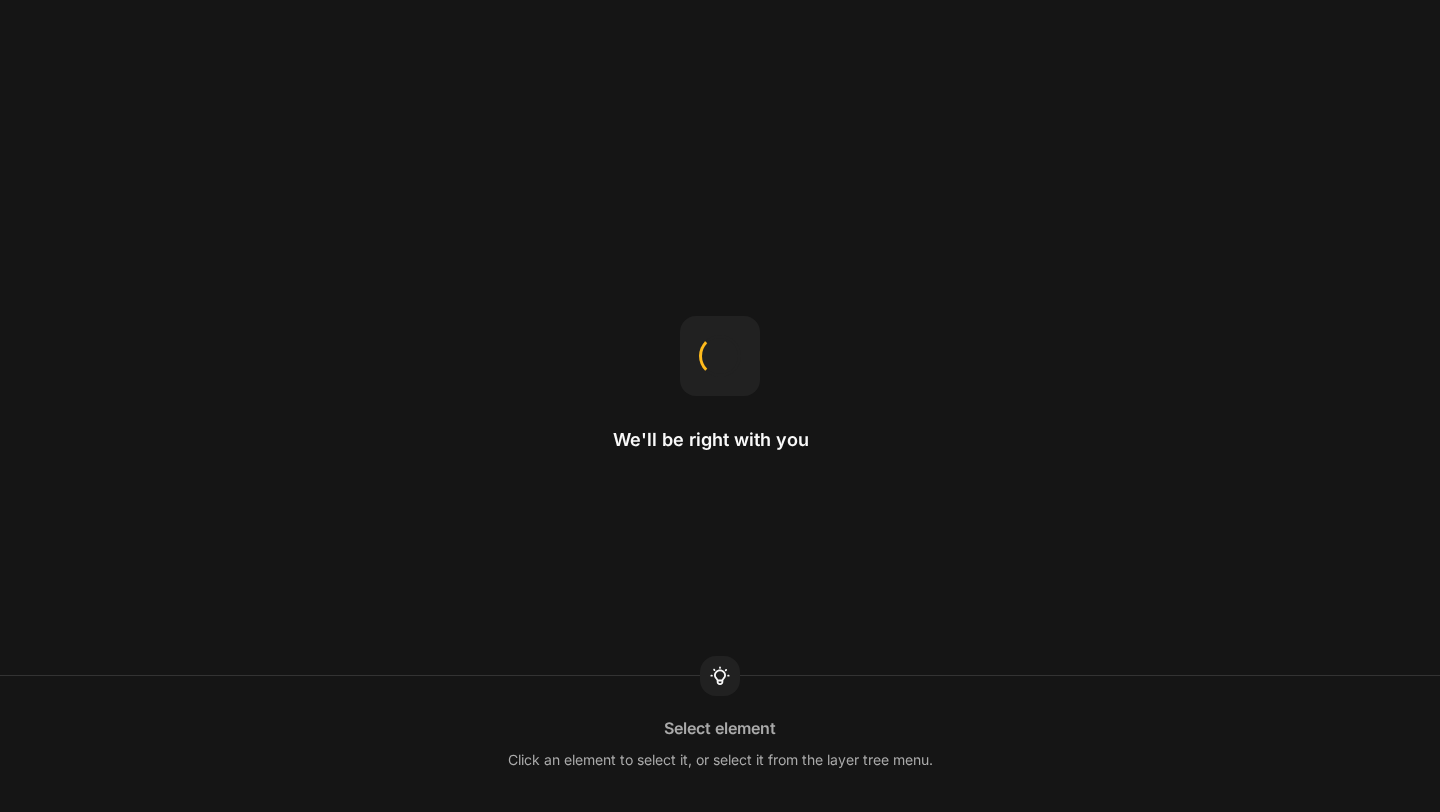 scroll, scrollTop: 0, scrollLeft: 0, axis: both 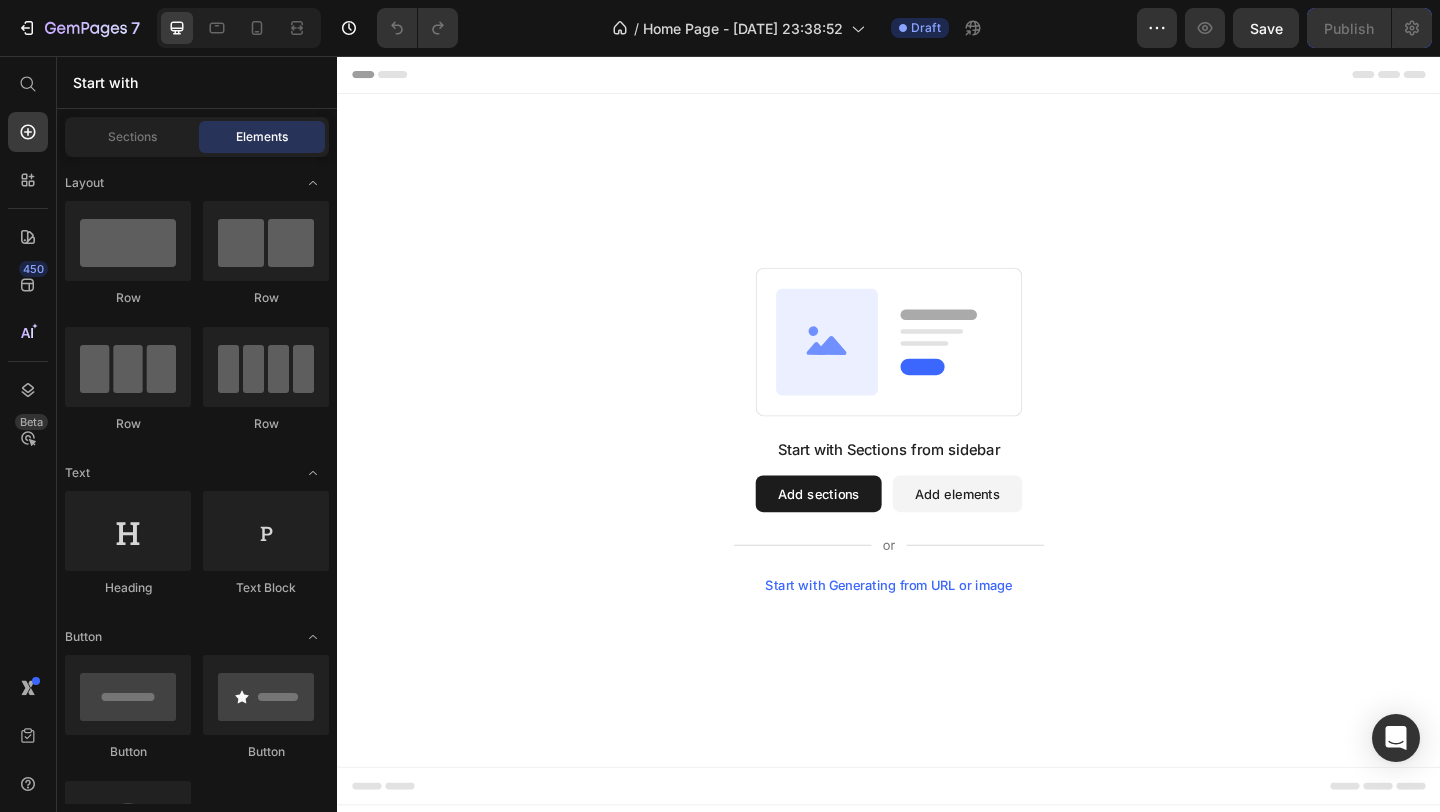 drag, startPoint x: 1117, startPoint y: 384, endPoint x: 1062, endPoint y: 492, distance: 121.19818 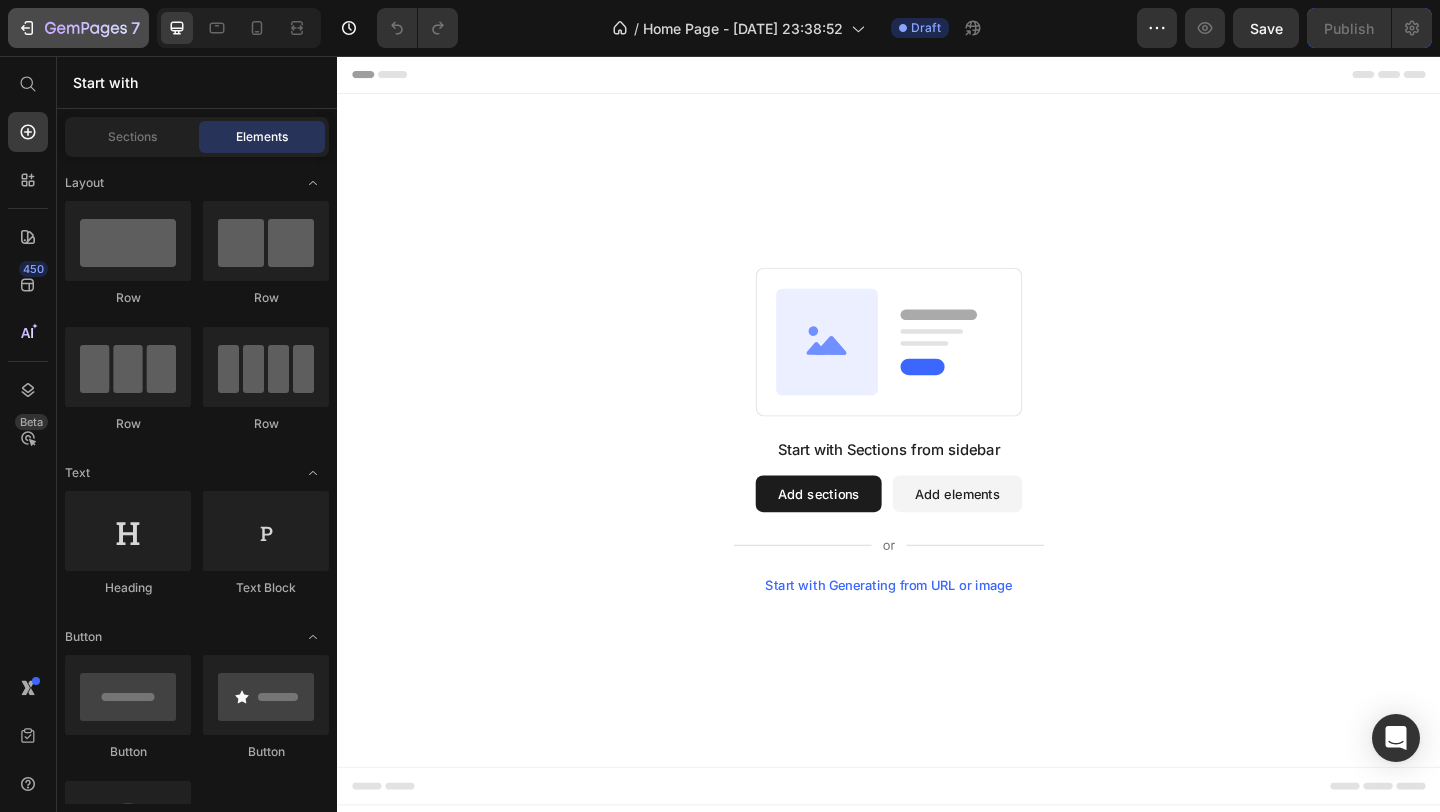 click on "7" at bounding box center [78, 28] 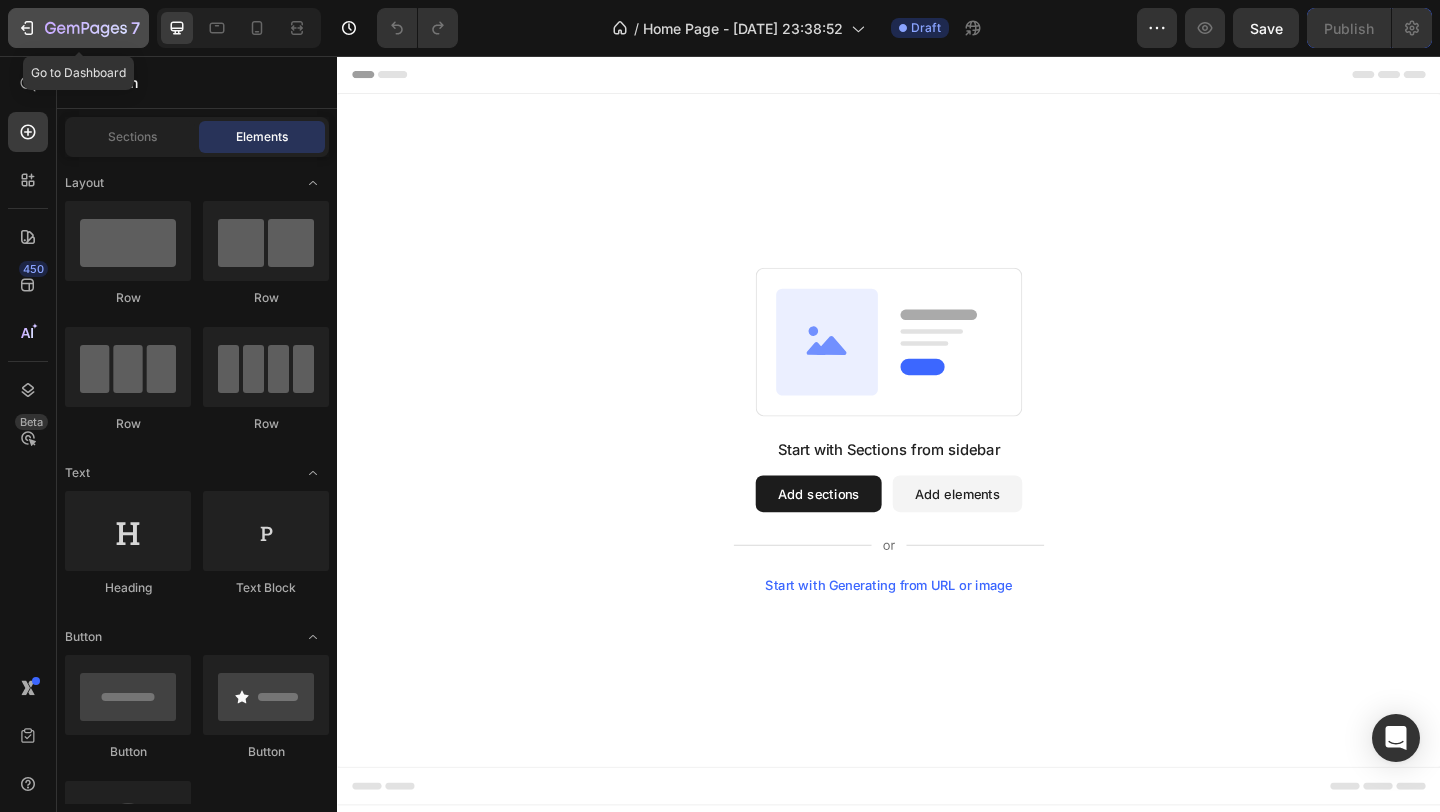 click 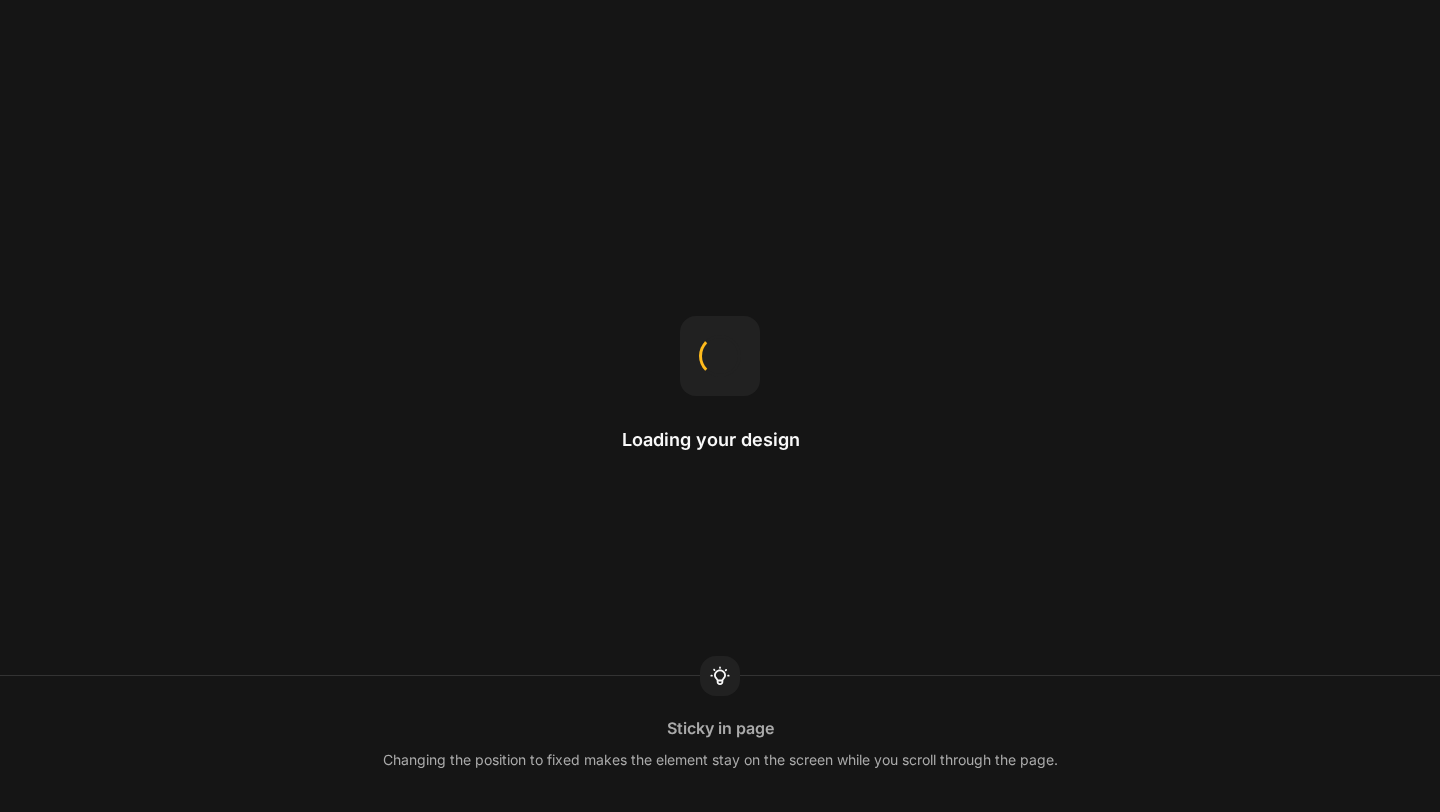 scroll, scrollTop: 0, scrollLeft: 0, axis: both 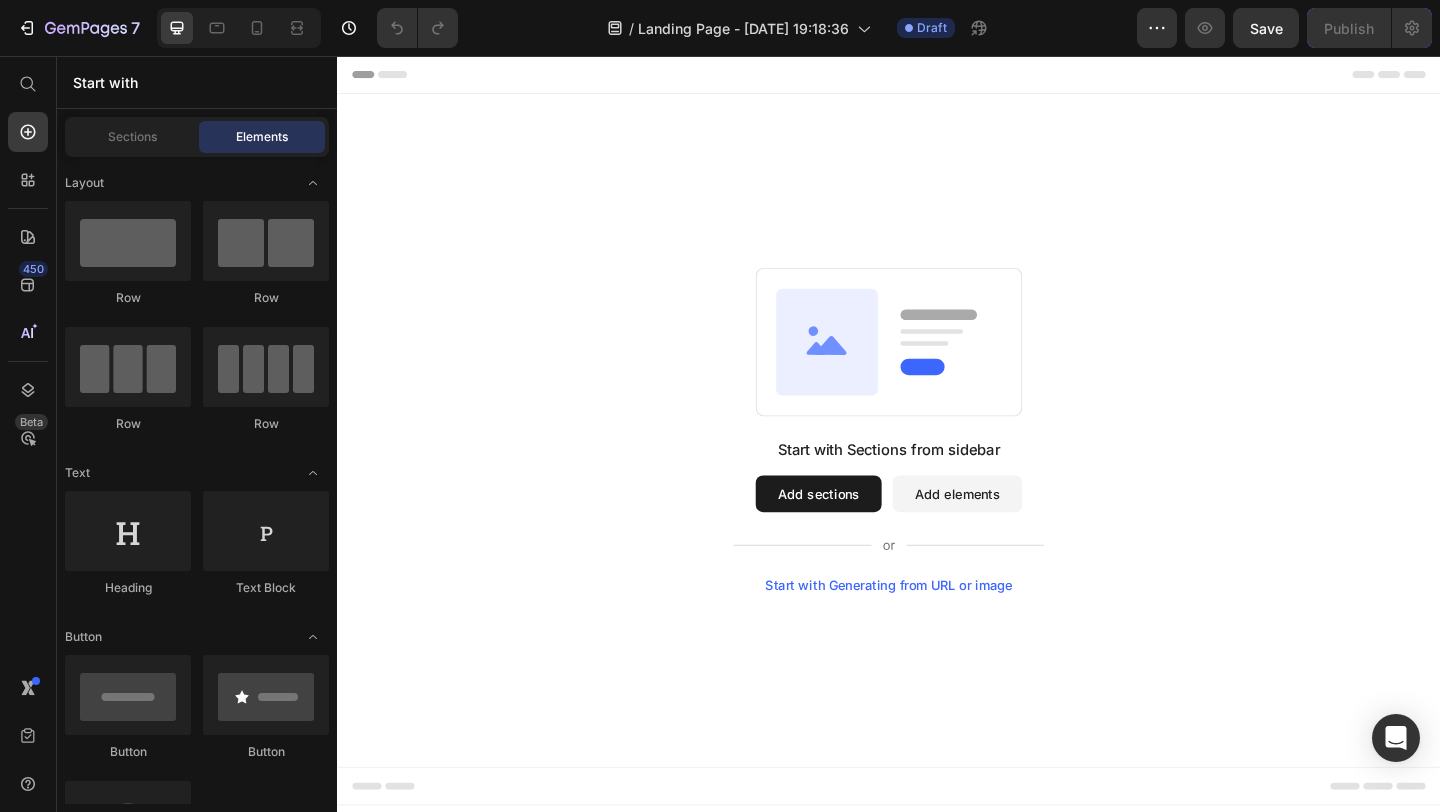 click on "Start with Sections from sidebar Add sections Add elements Start with Generating from URL or image" at bounding box center [937, 556] 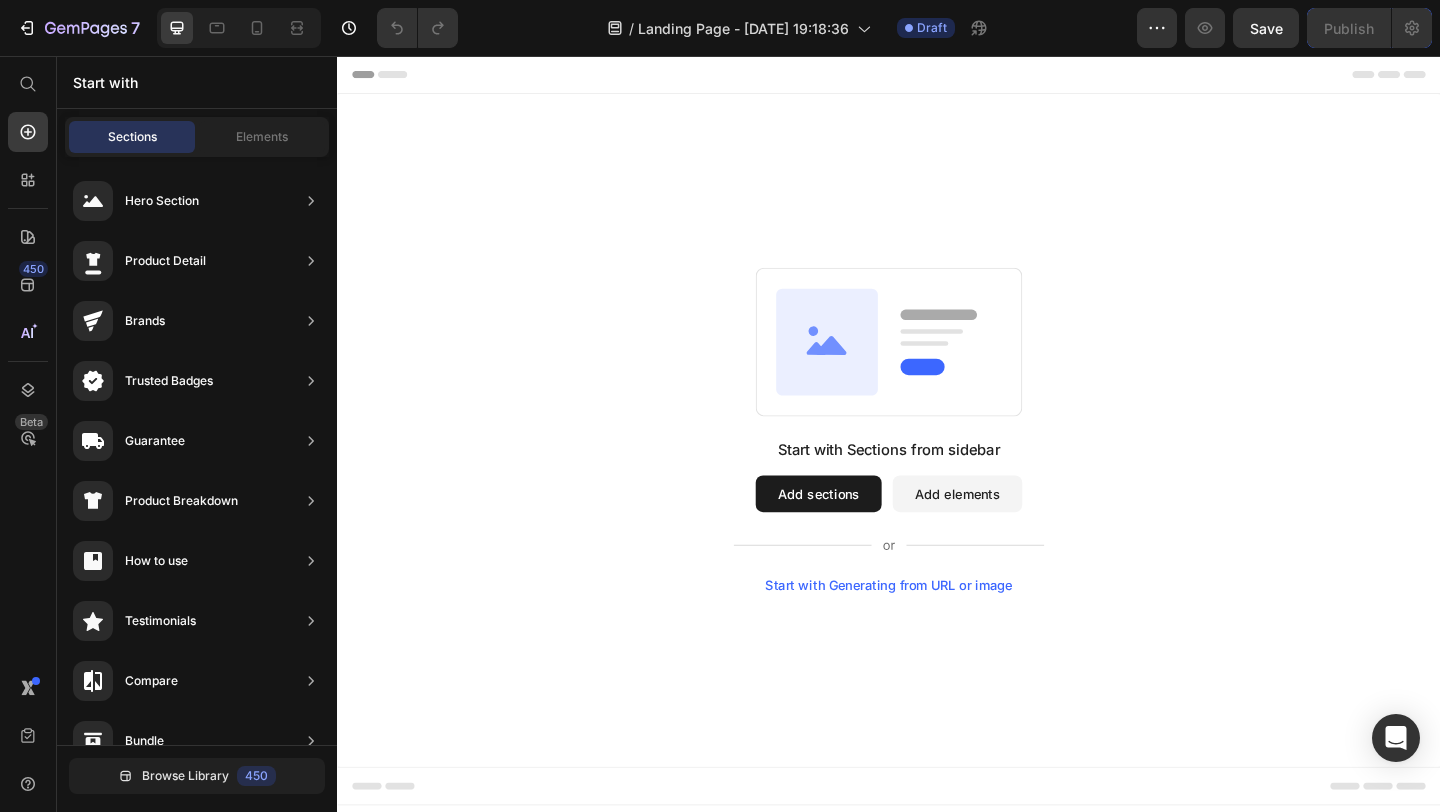 click on "Add sections" at bounding box center (860, 532) 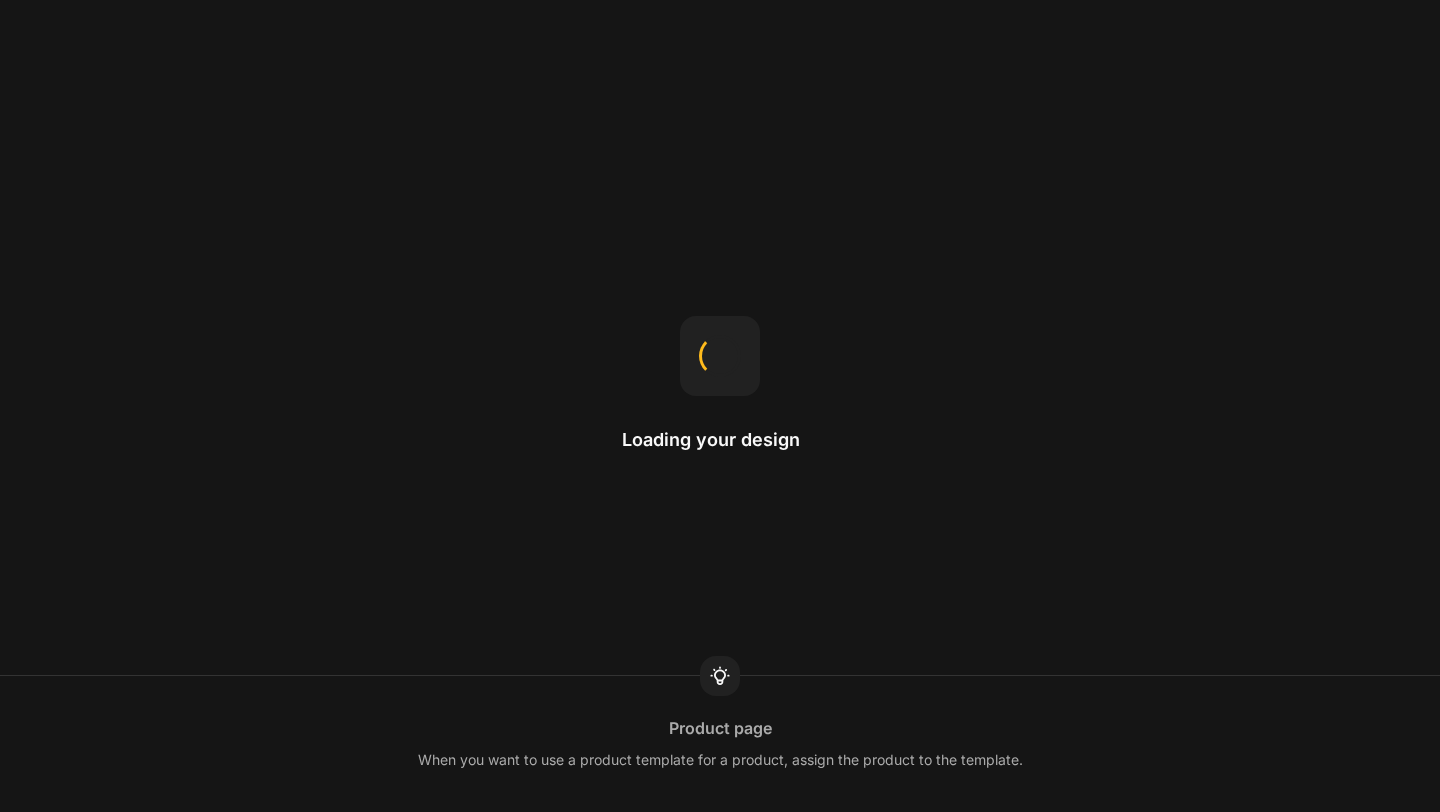 scroll, scrollTop: 0, scrollLeft: 0, axis: both 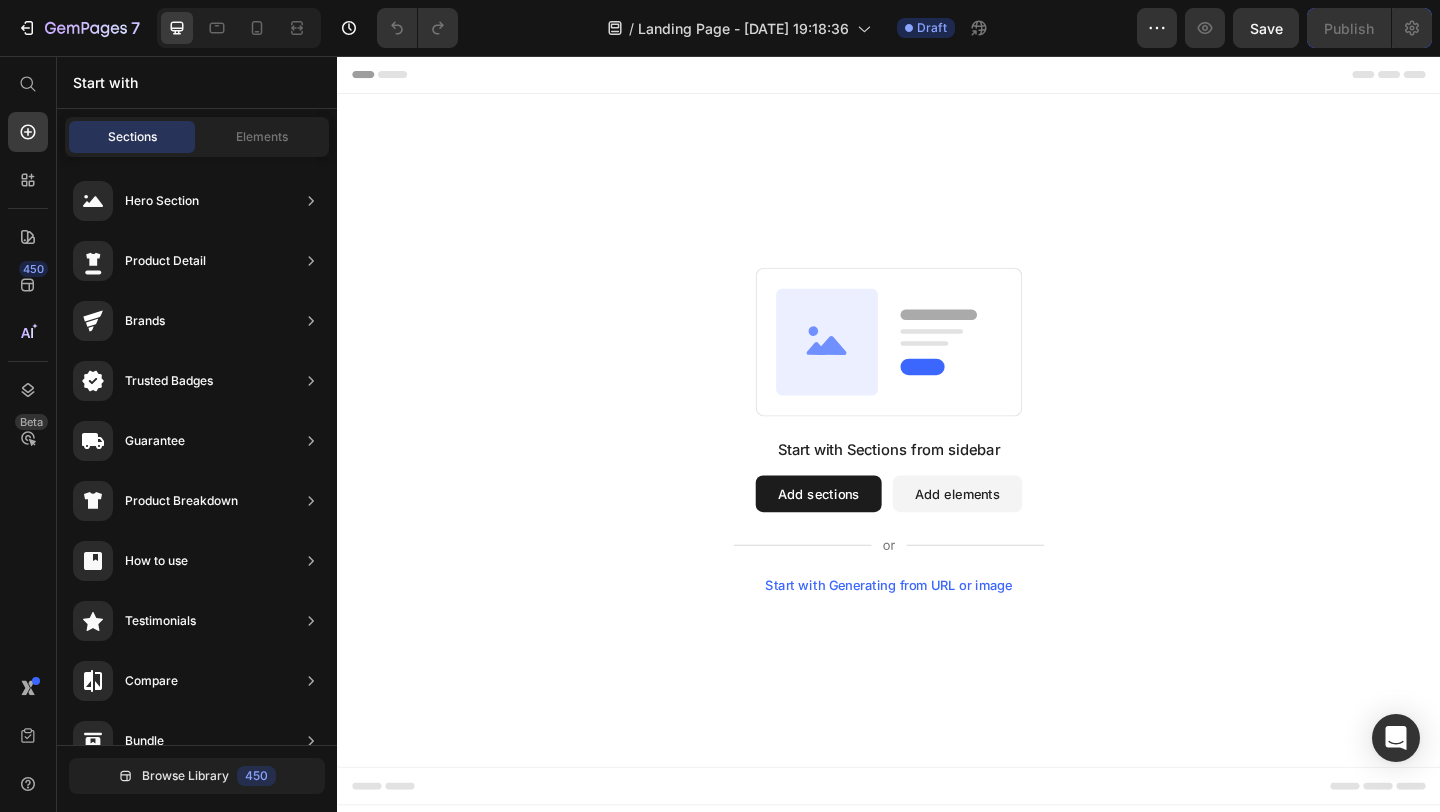 click on "Add sections" at bounding box center (860, 532) 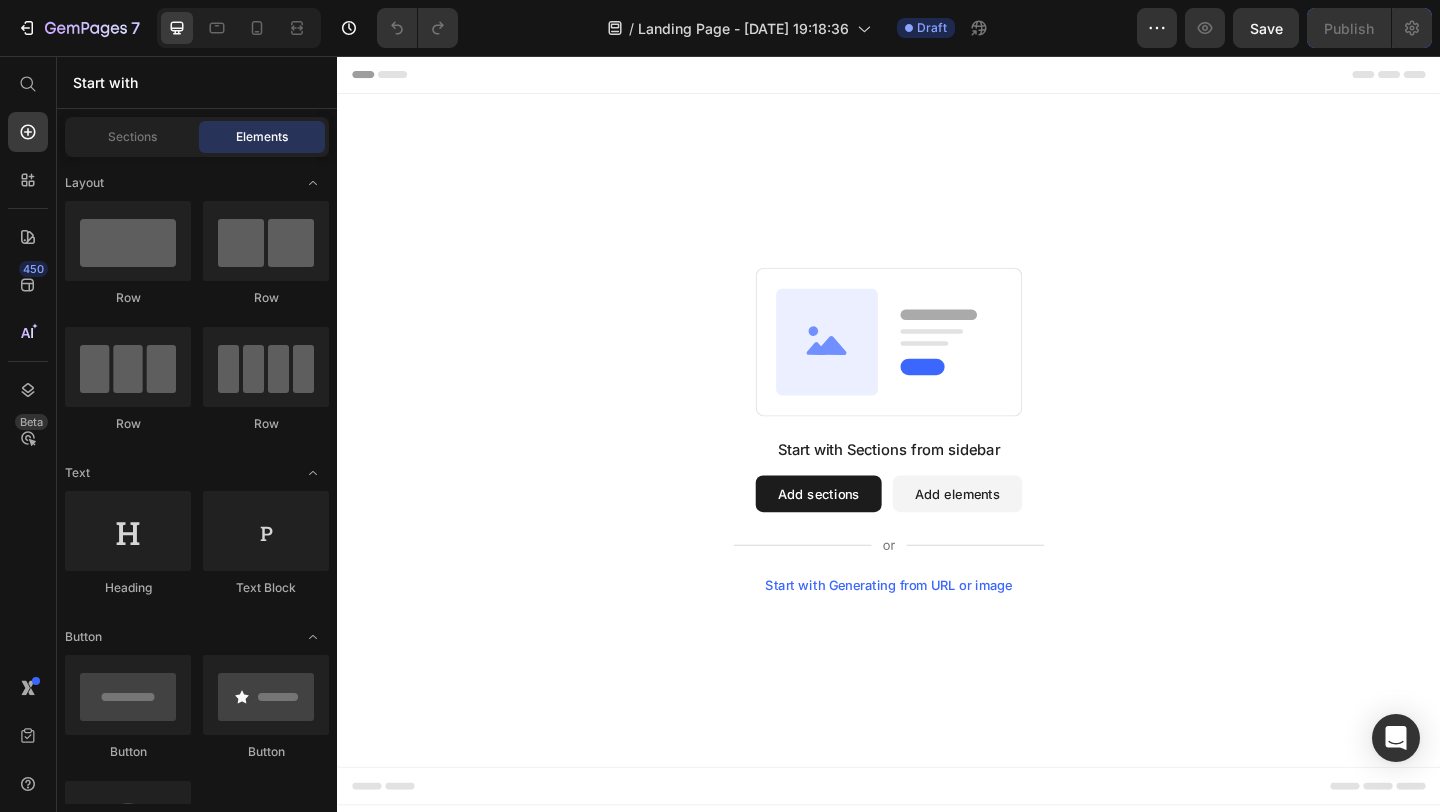 click on "Add sections" at bounding box center [860, 532] 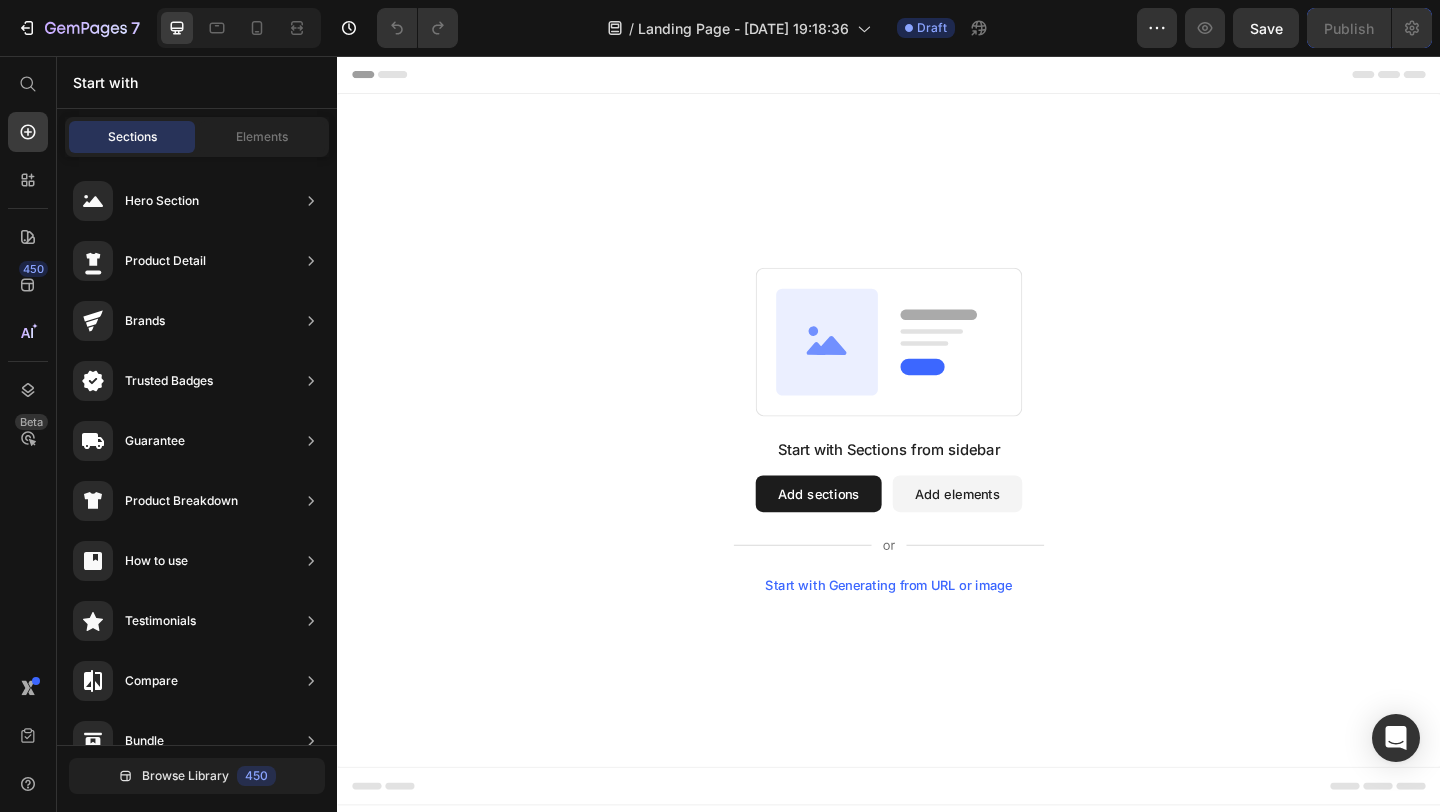 click on "Add elements" at bounding box center (1011, 532) 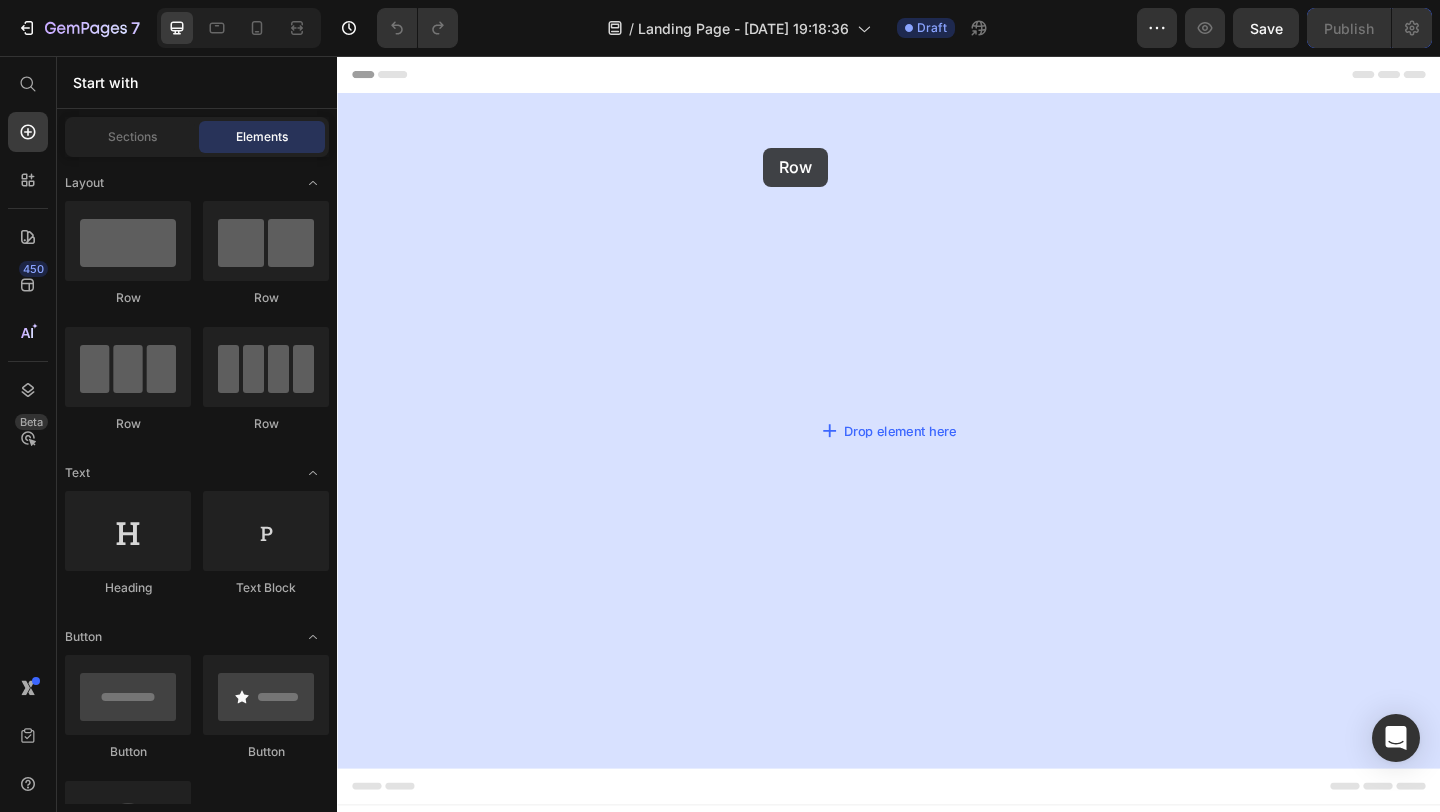 drag, startPoint x: 448, startPoint y: 304, endPoint x: 444, endPoint y: 187, distance: 117.06836 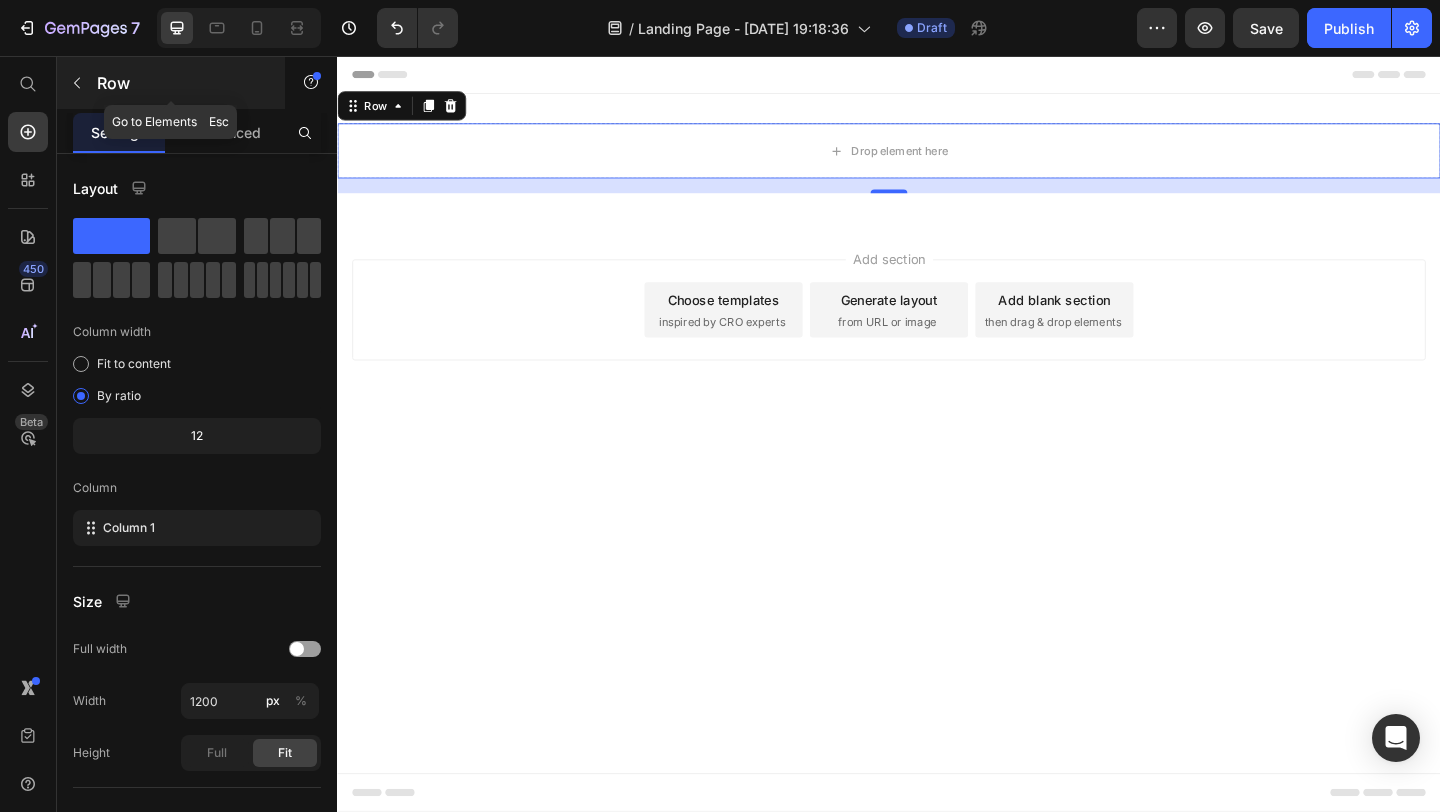 click at bounding box center [77, 83] 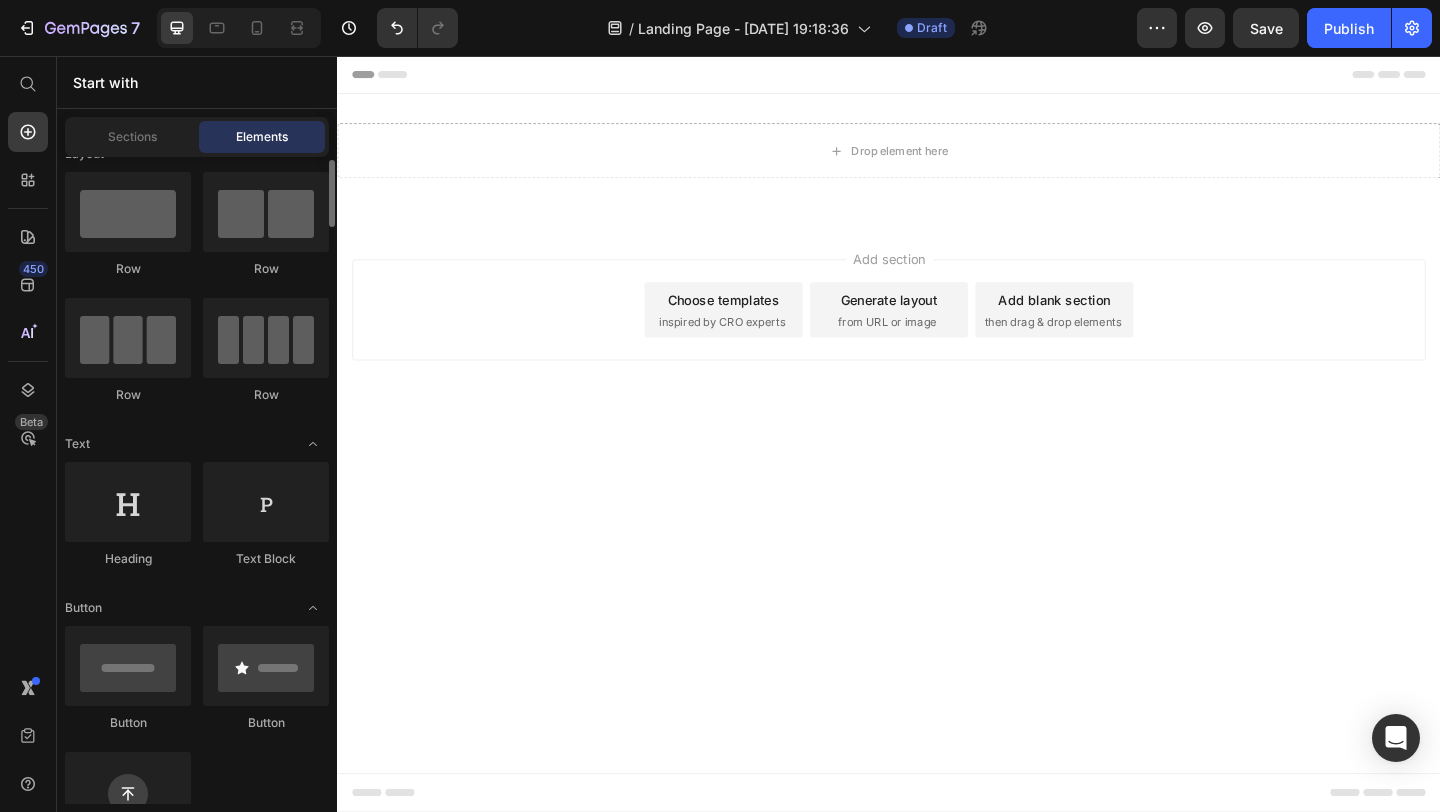 scroll, scrollTop: 30, scrollLeft: 0, axis: vertical 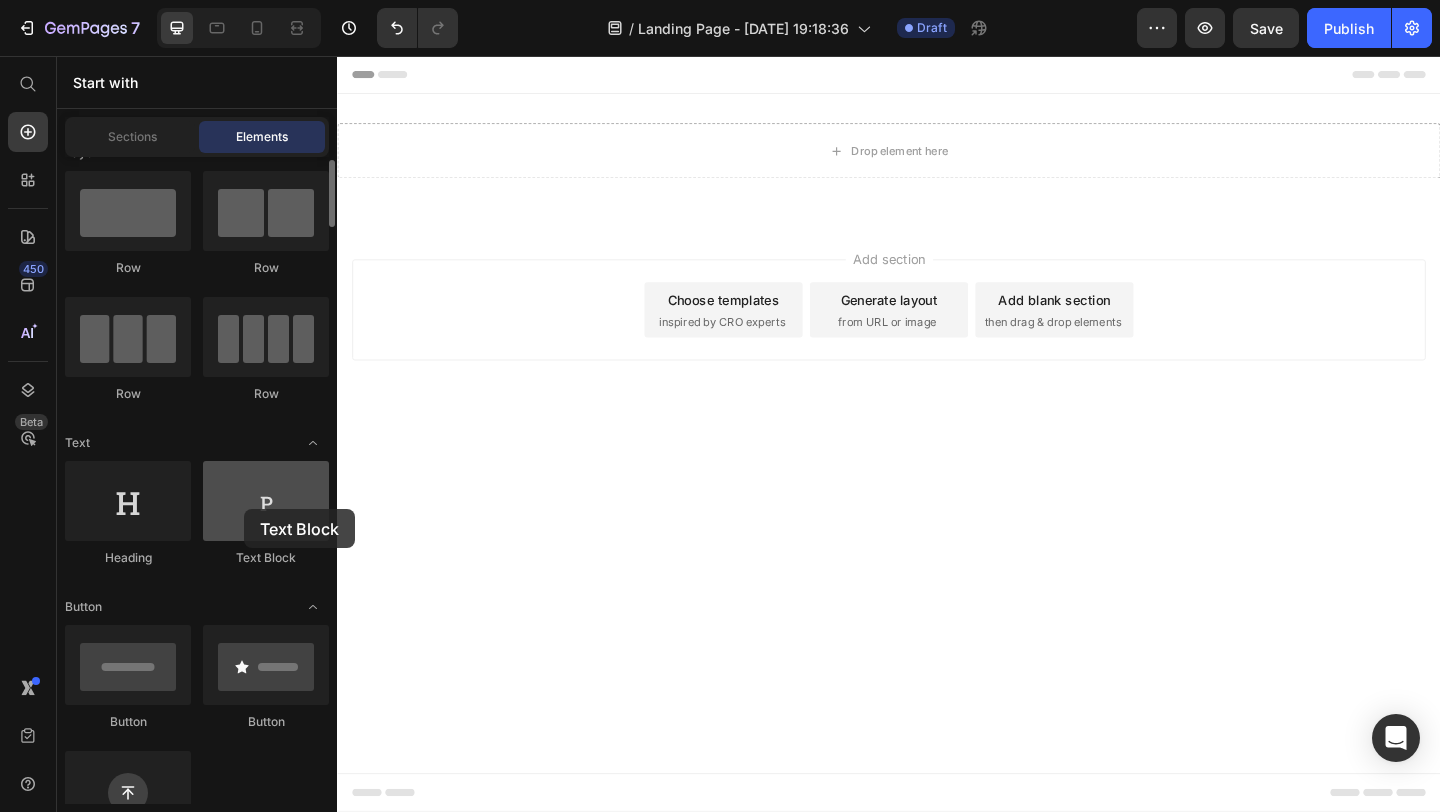 drag, startPoint x: 269, startPoint y: 512, endPoint x: 240, endPoint y: 506, distance: 29.614185 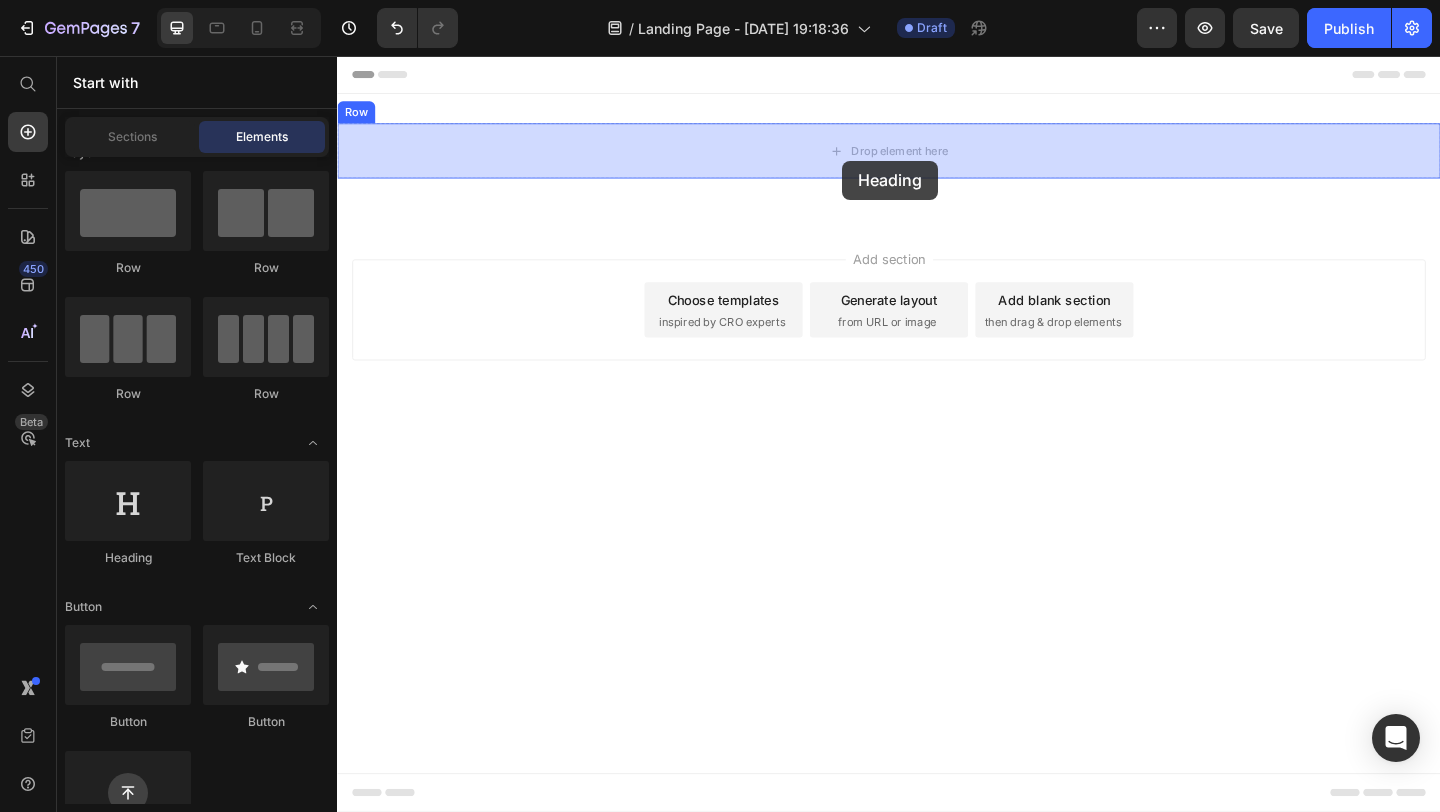drag, startPoint x: 467, startPoint y: 563, endPoint x: 886, endPoint y: 170, distance: 574.46497 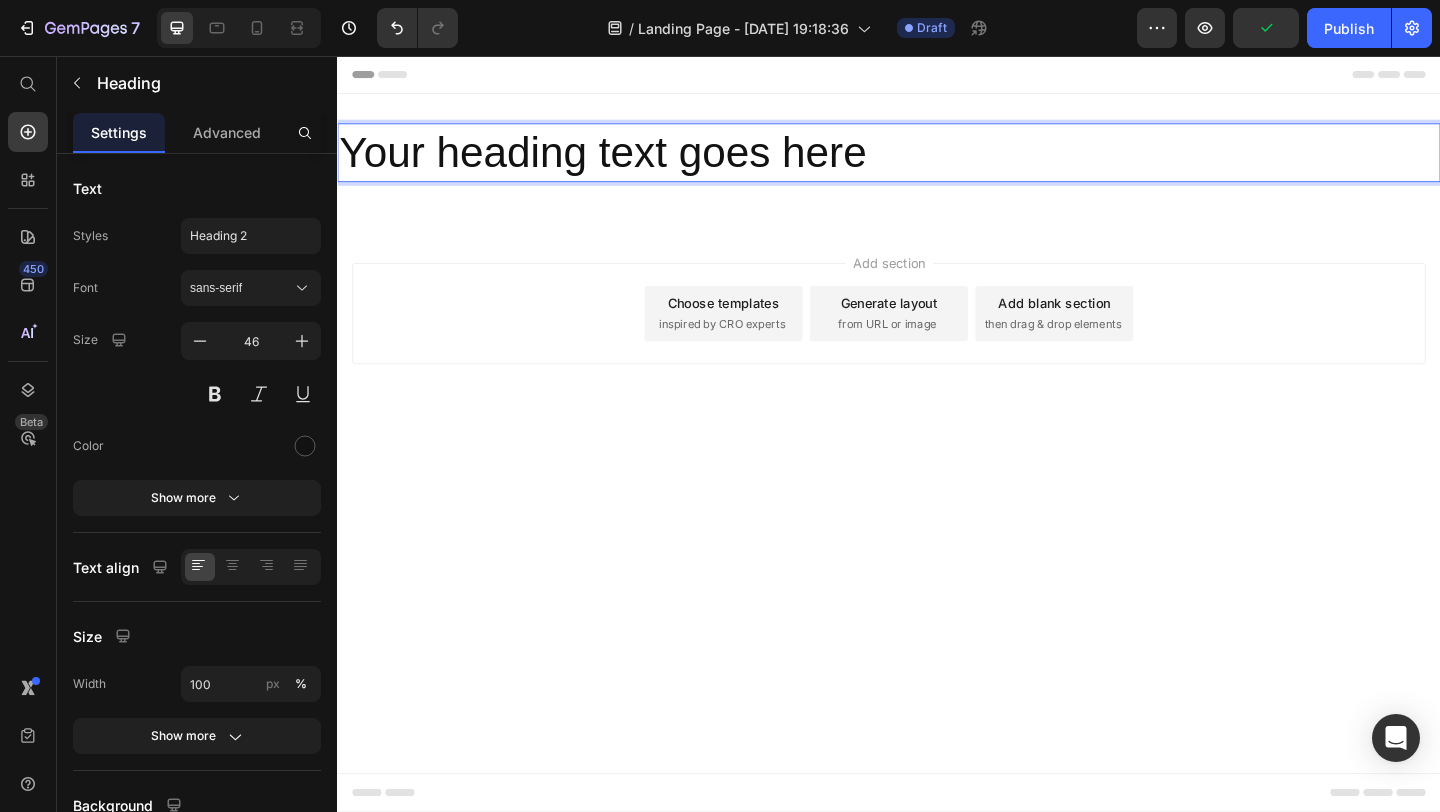 click on "Your heading text goes here" at bounding box center (937, 161) 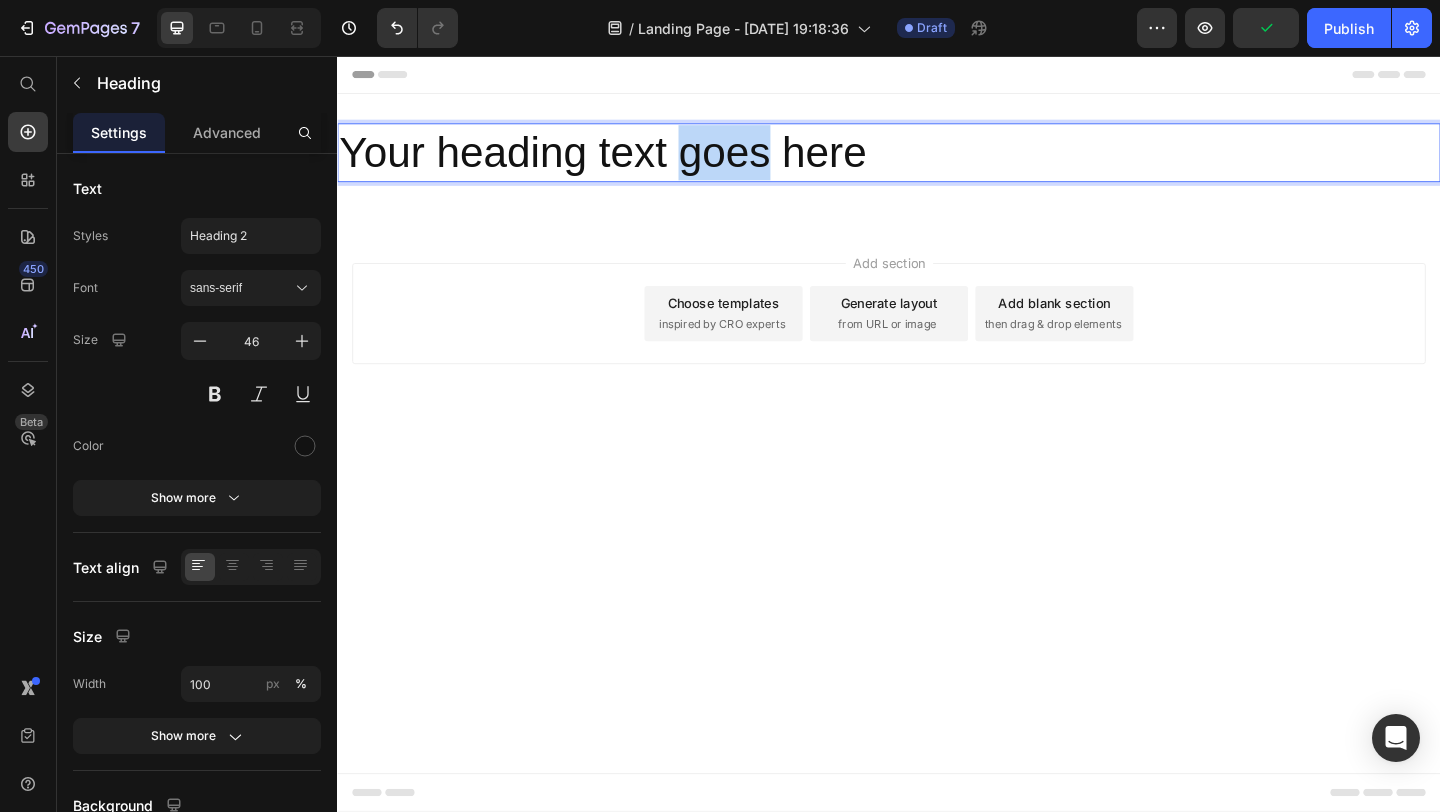 click on "Your heading text goes here" at bounding box center (937, 161) 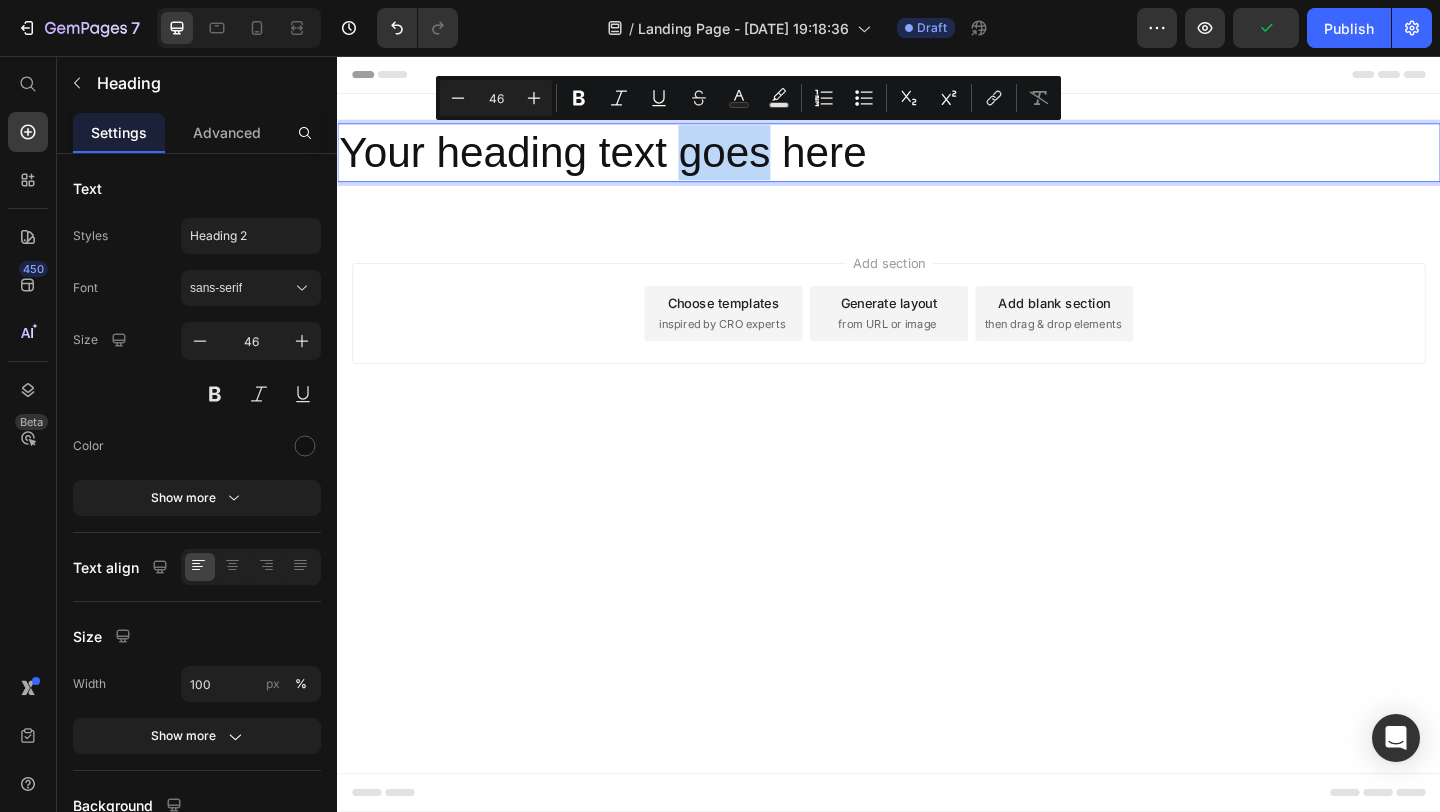 click on "Your heading text goes here" at bounding box center (937, 161) 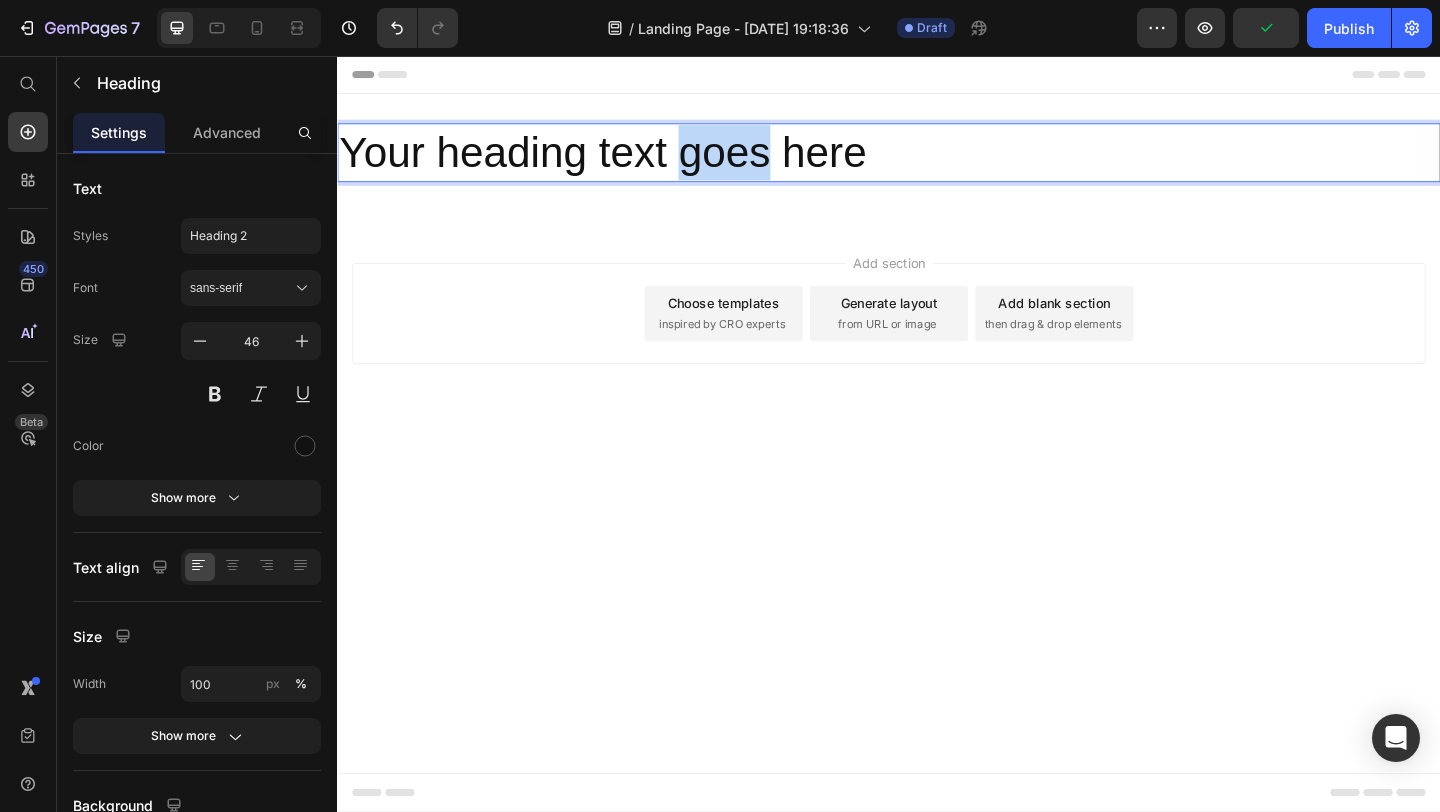 click on "Your heading text goes here" at bounding box center [937, 161] 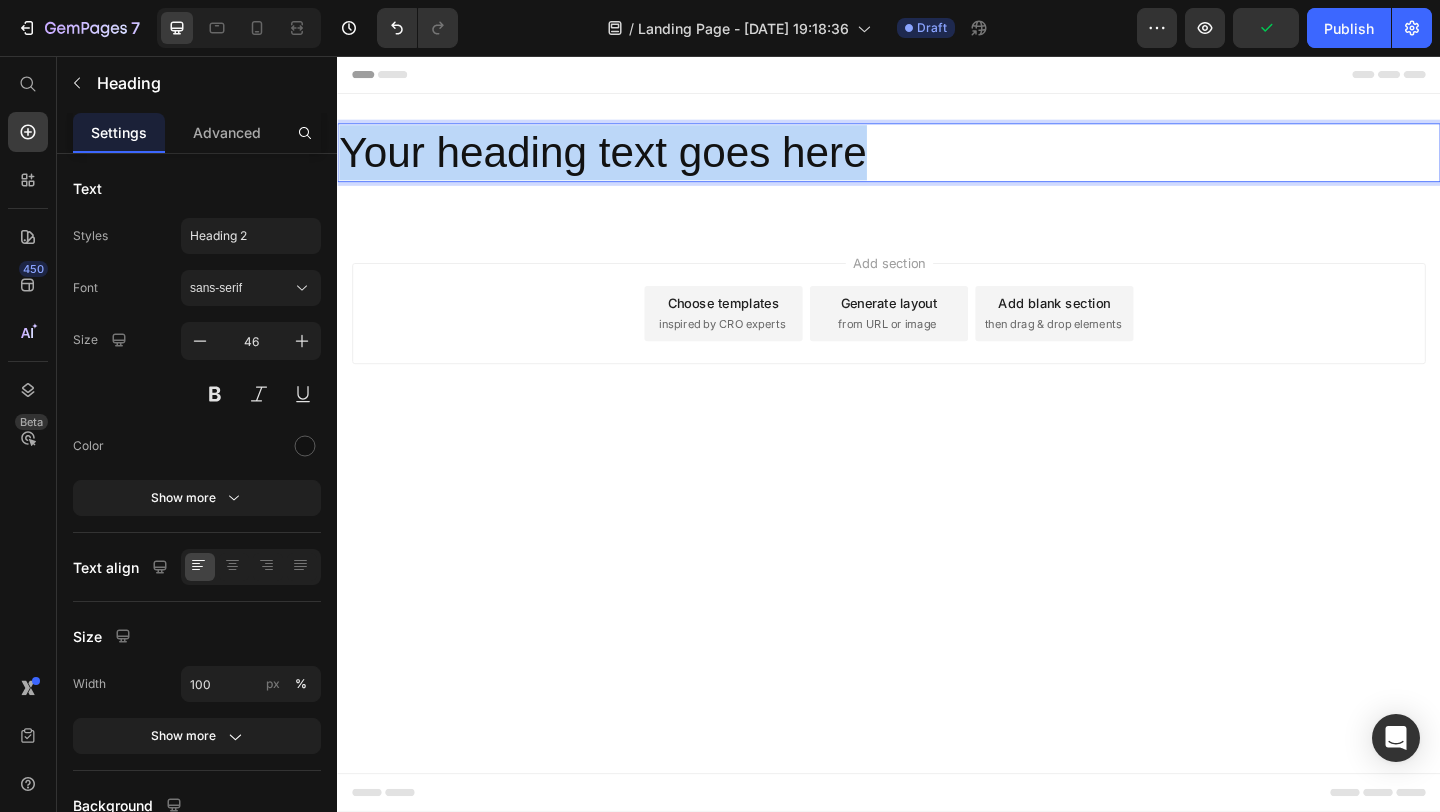 click on "Your heading text goes here" at bounding box center [937, 161] 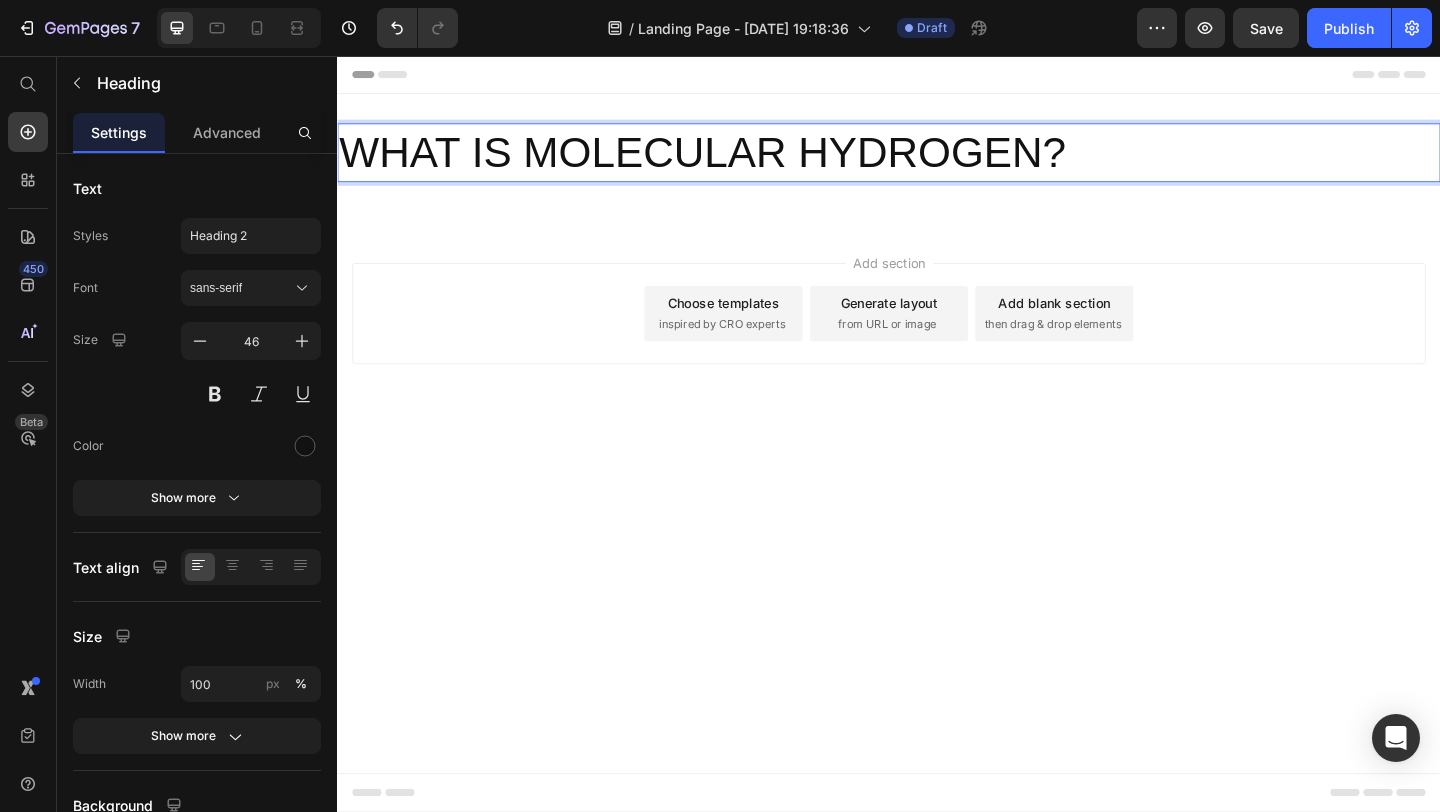 click on "WHAT IS MOLECULAR HYDROGEN?" at bounding box center [937, 161] 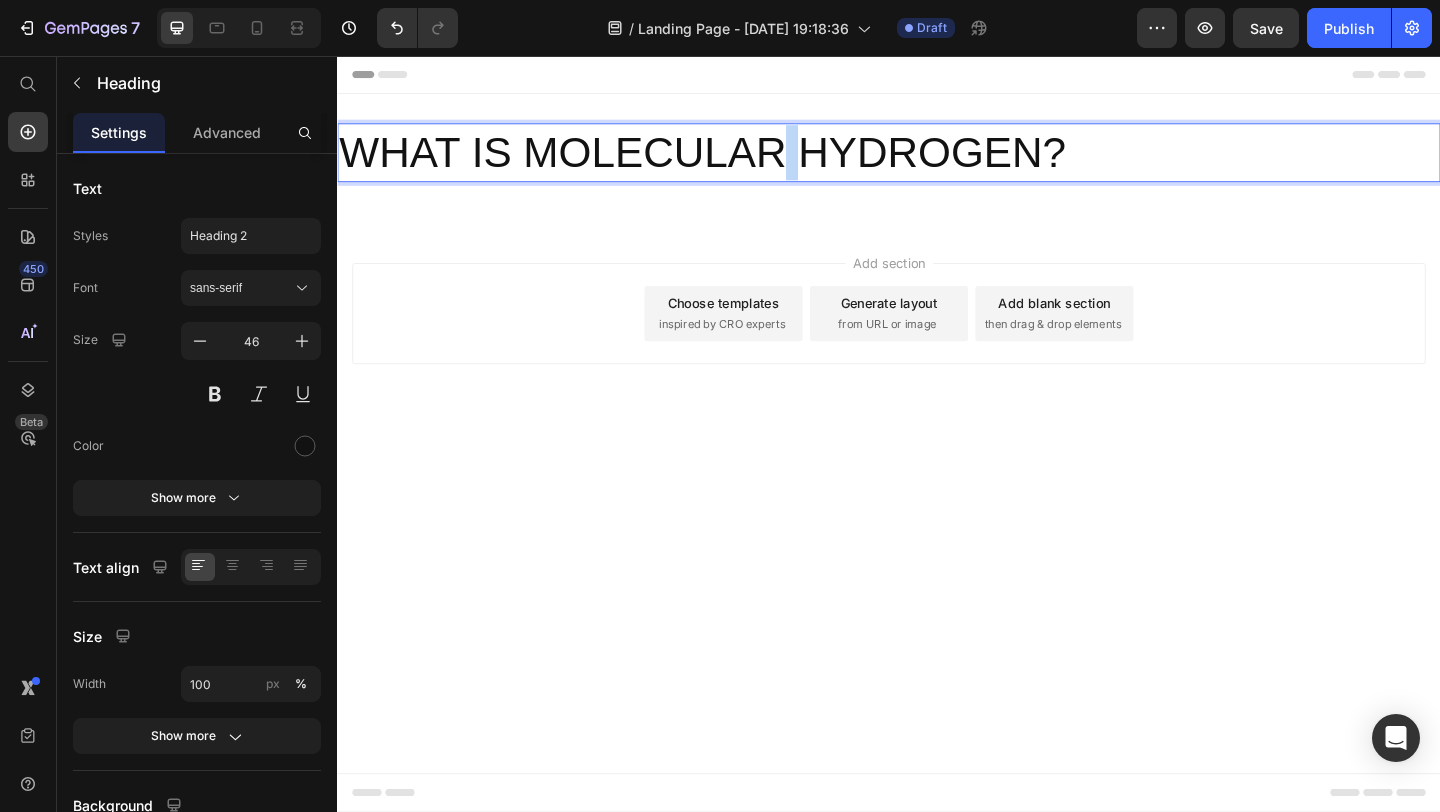 click on "WHAT IS MOLECULAR HYDROGEN?" at bounding box center (937, 161) 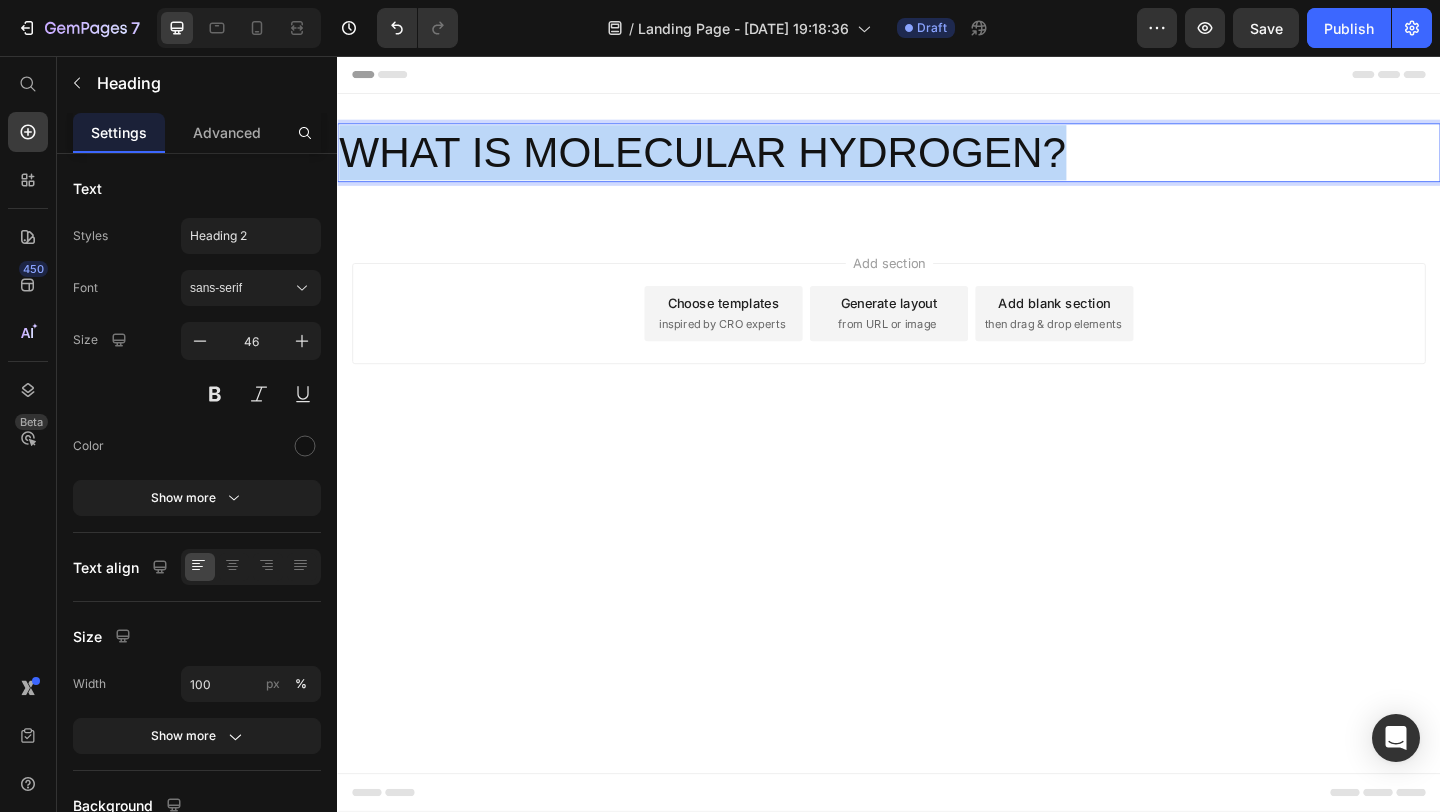 click on "WHAT IS MOLECULAR HYDROGEN?" at bounding box center (937, 161) 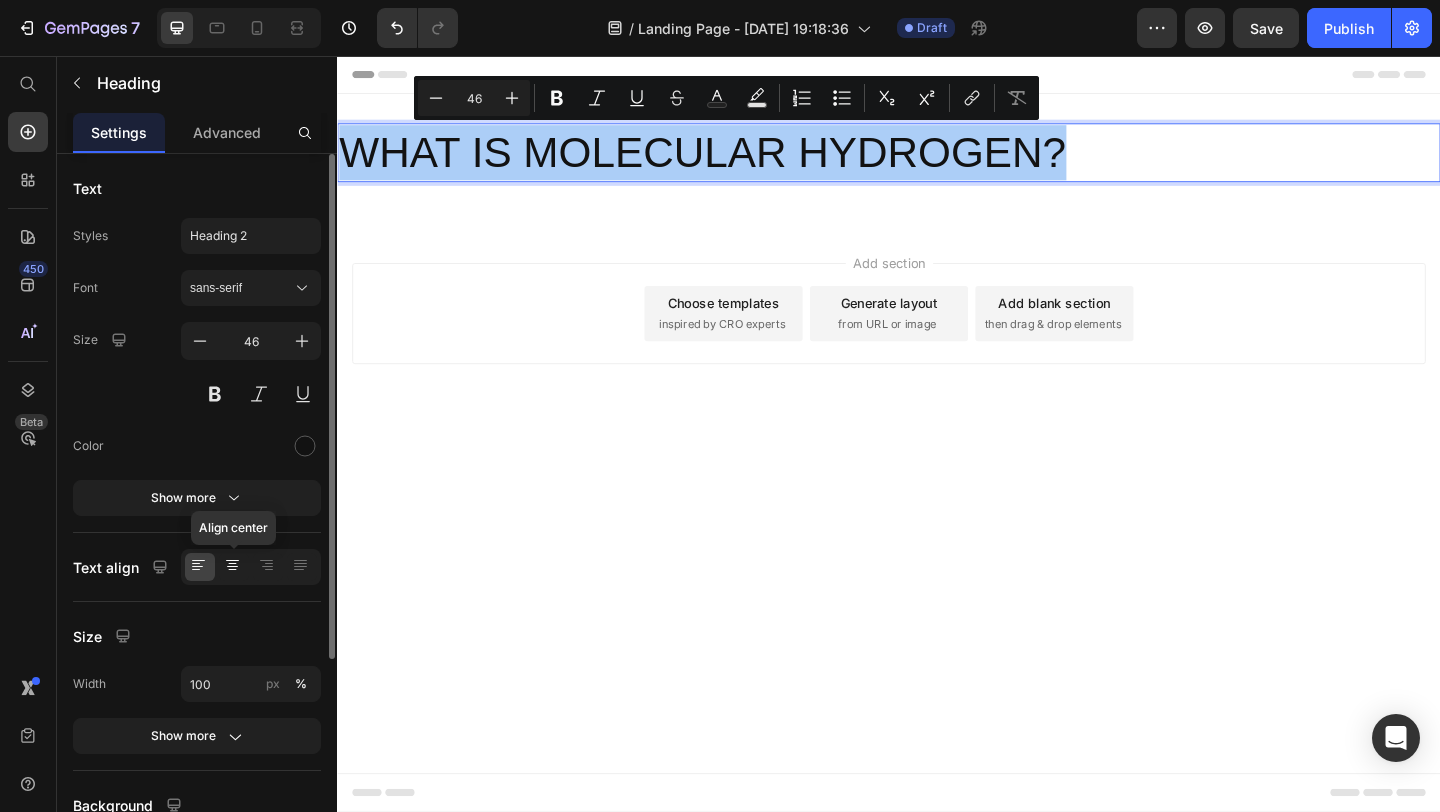 click 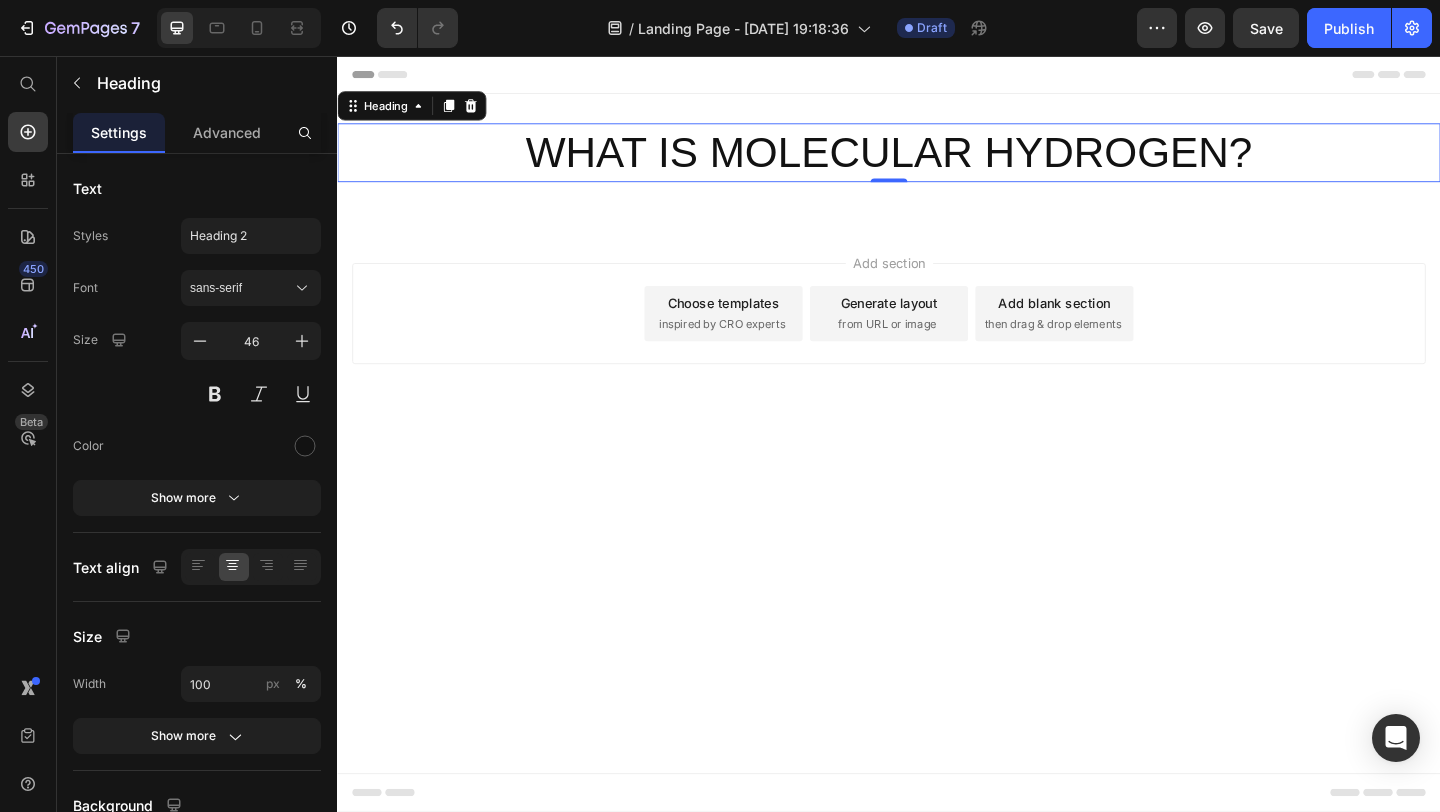 click on "WHAT IS MOLECULAR HYDROGEN?" at bounding box center [937, 161] 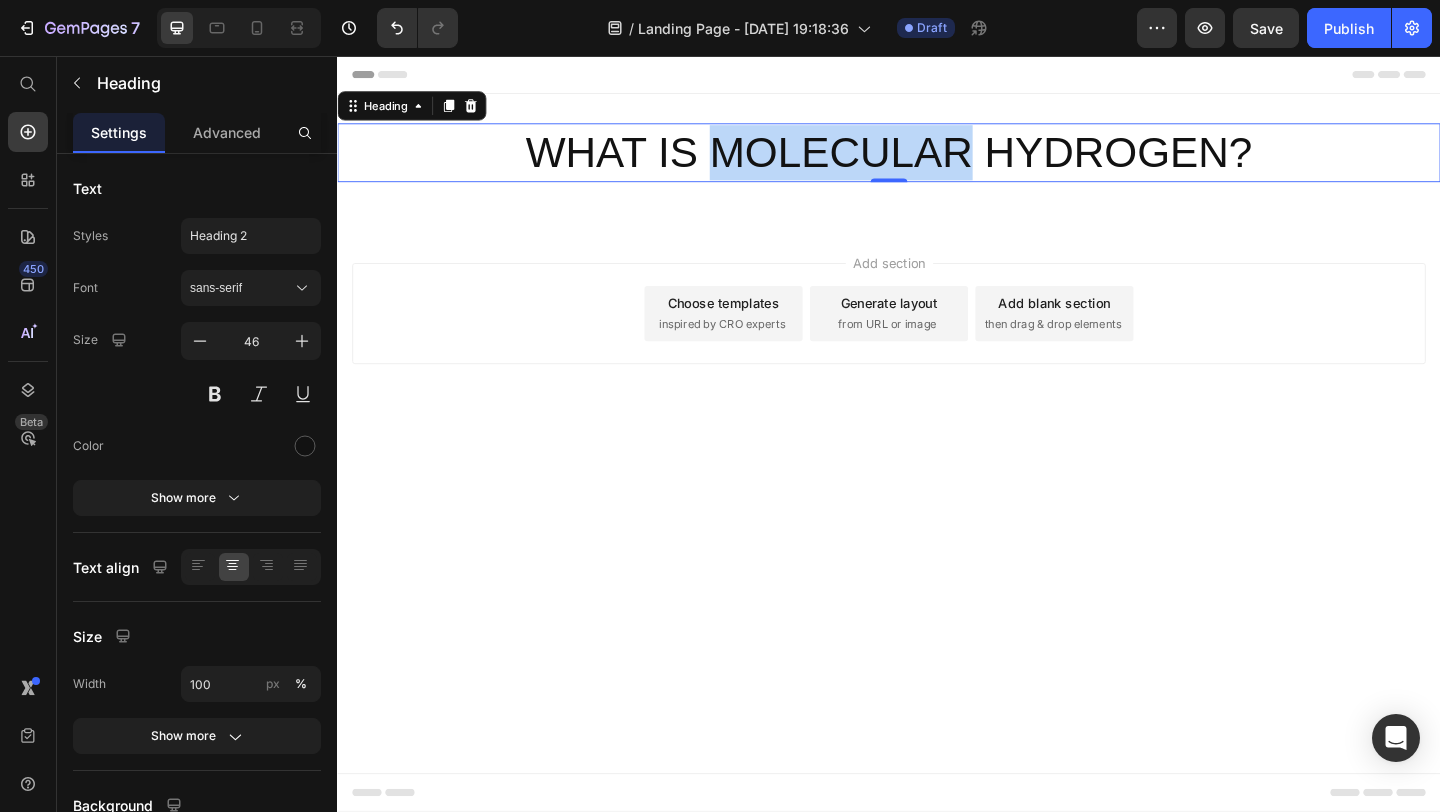 click on "WHAT IS MOLECULAR HYDROGEN?" at bounding box center (937, 161) 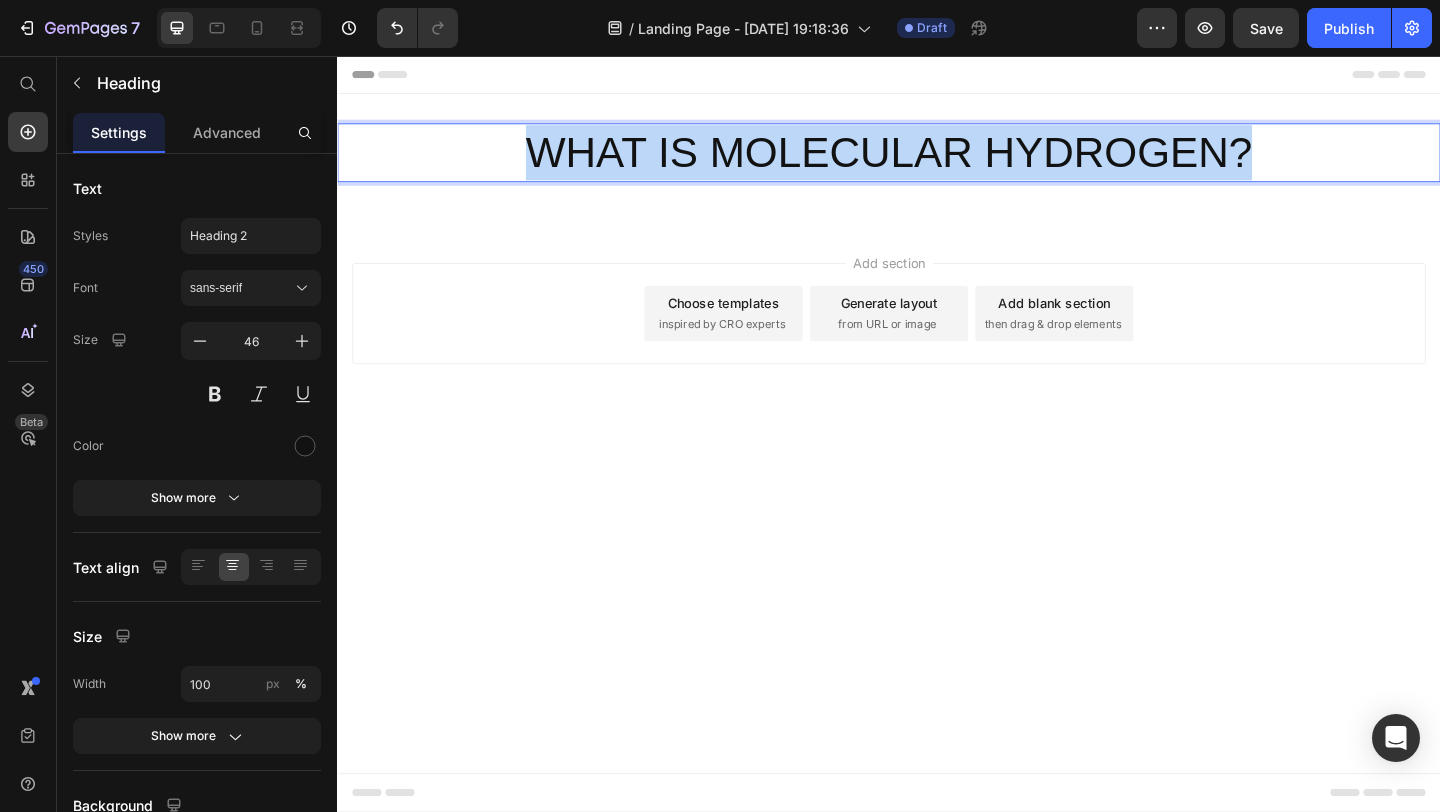 click on "WHAT IS MOLECULAR HYDROGEN?" at bounding box center [937, 161] 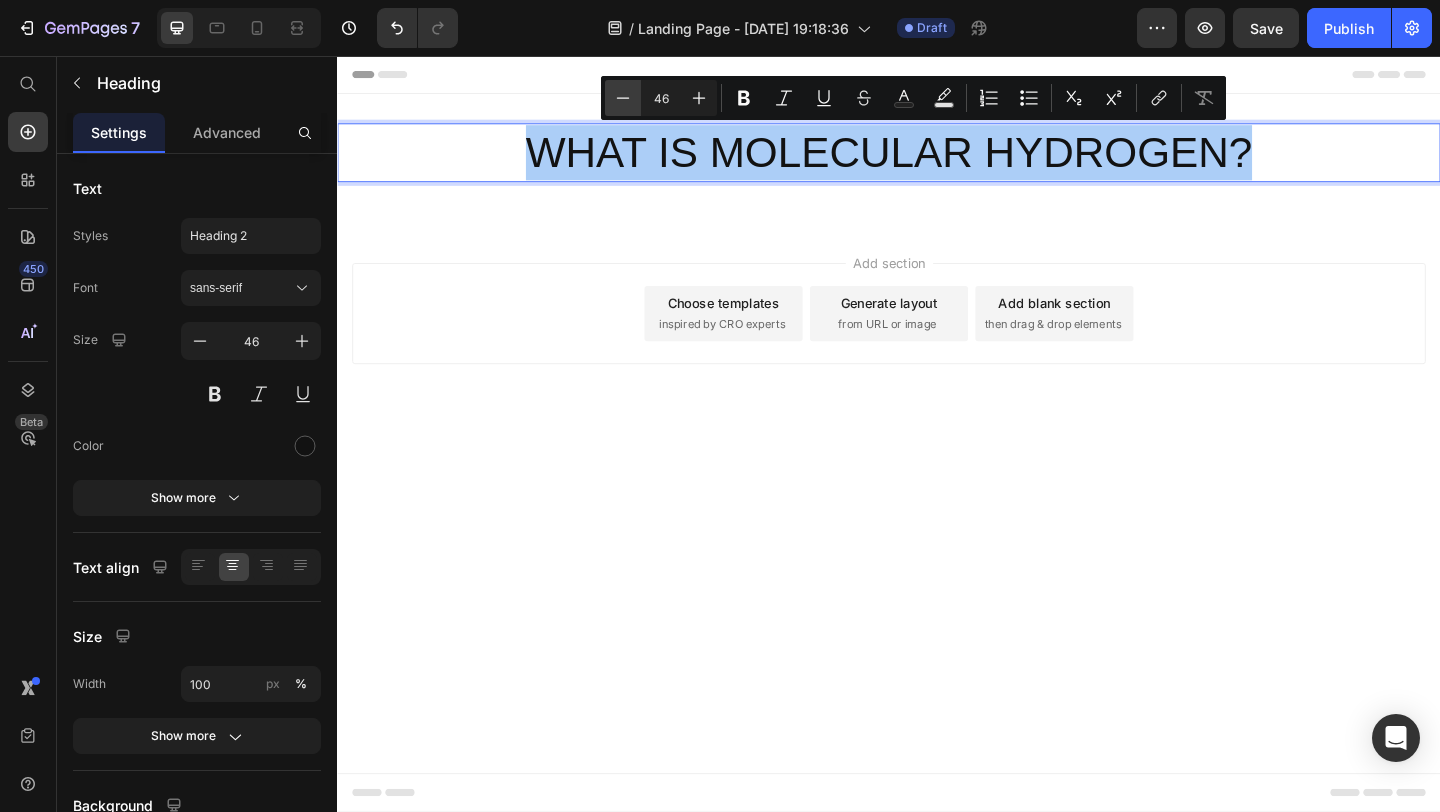 click 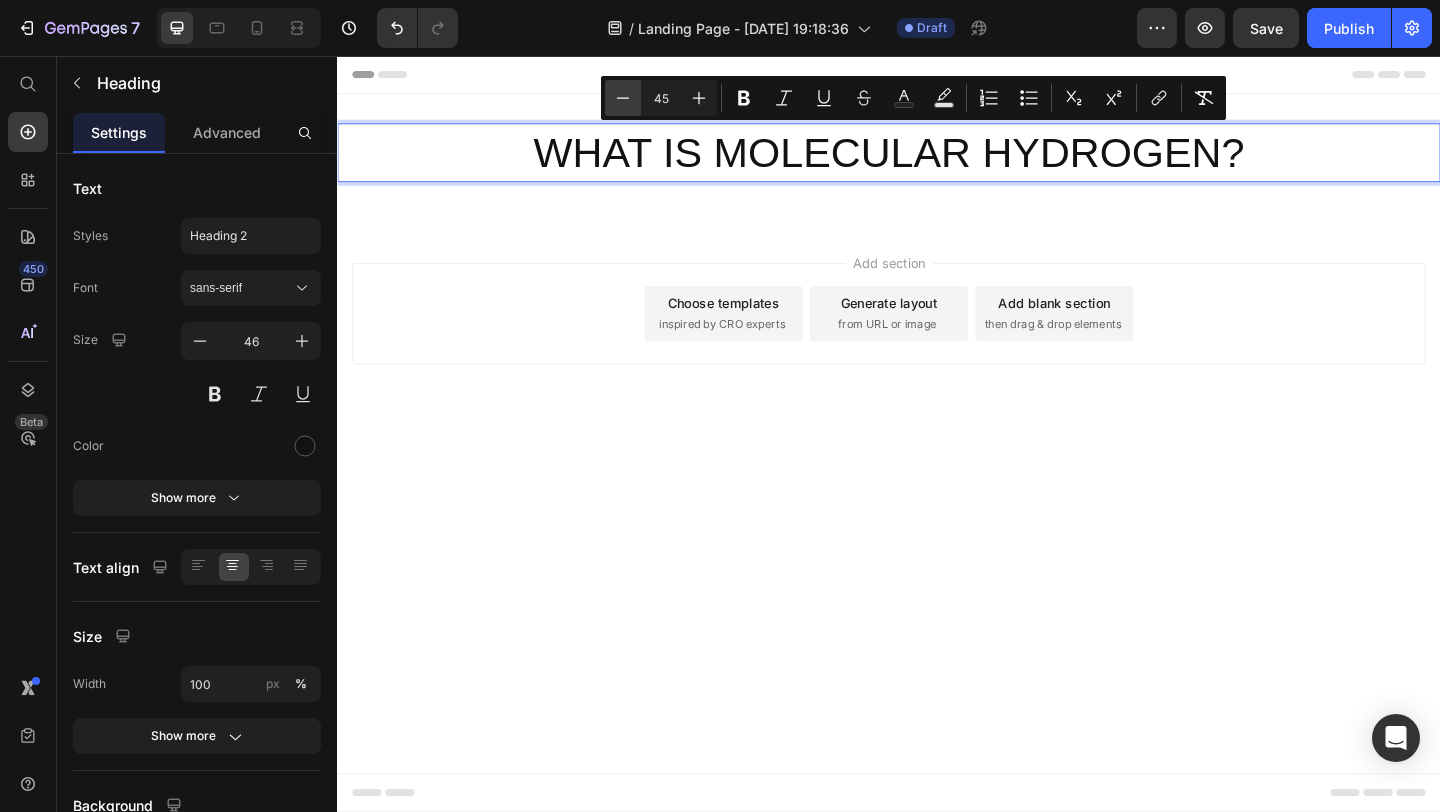 click 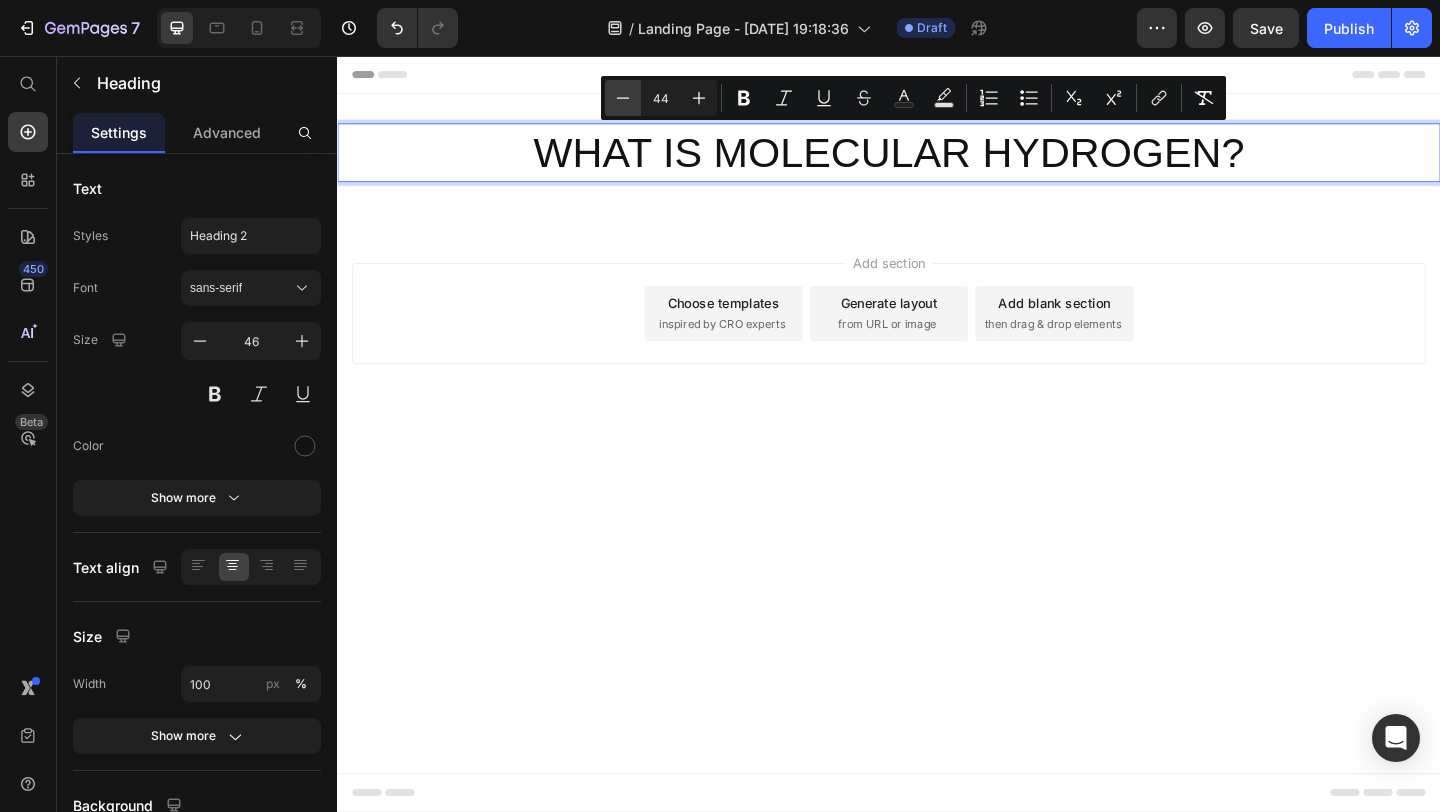 click 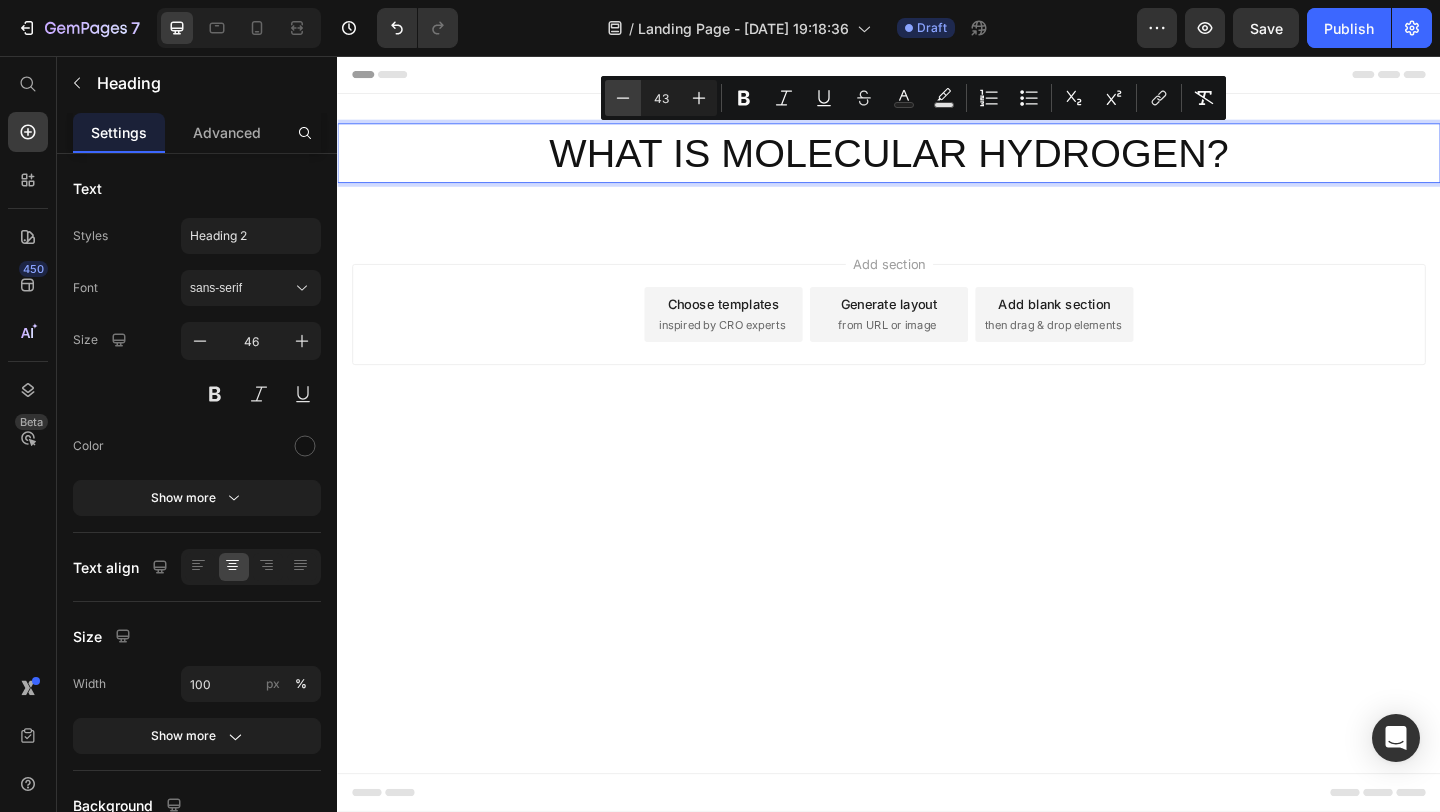 click 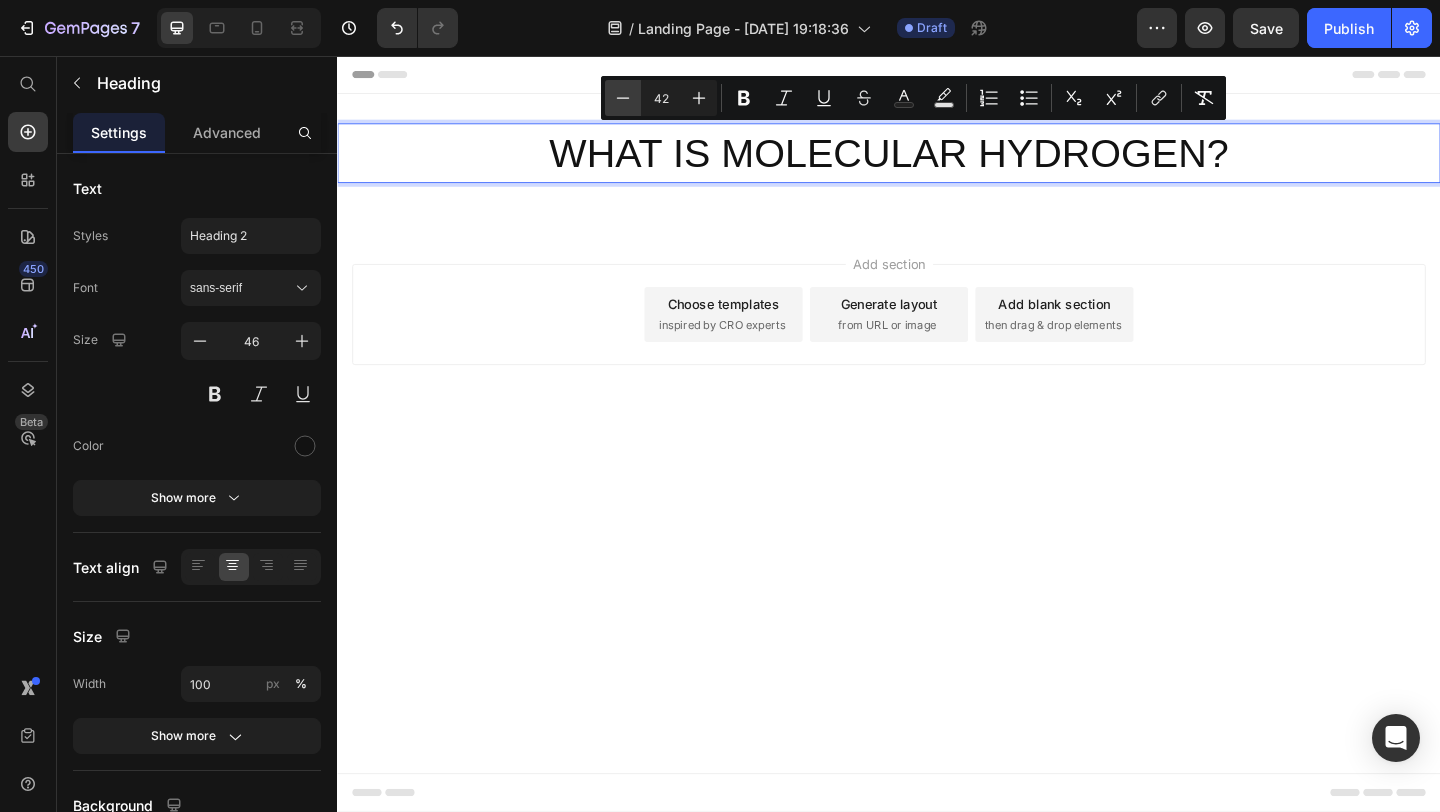 click 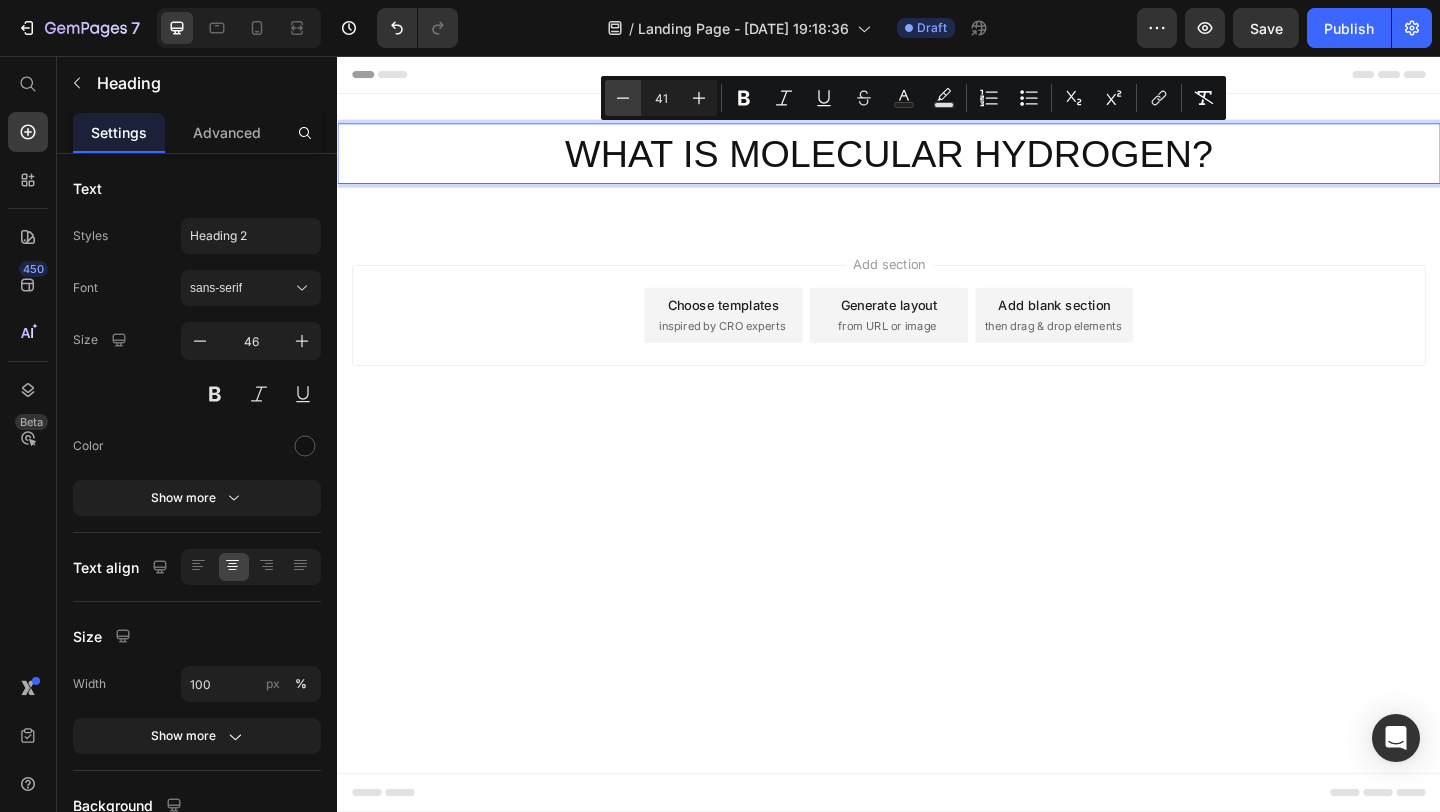 click 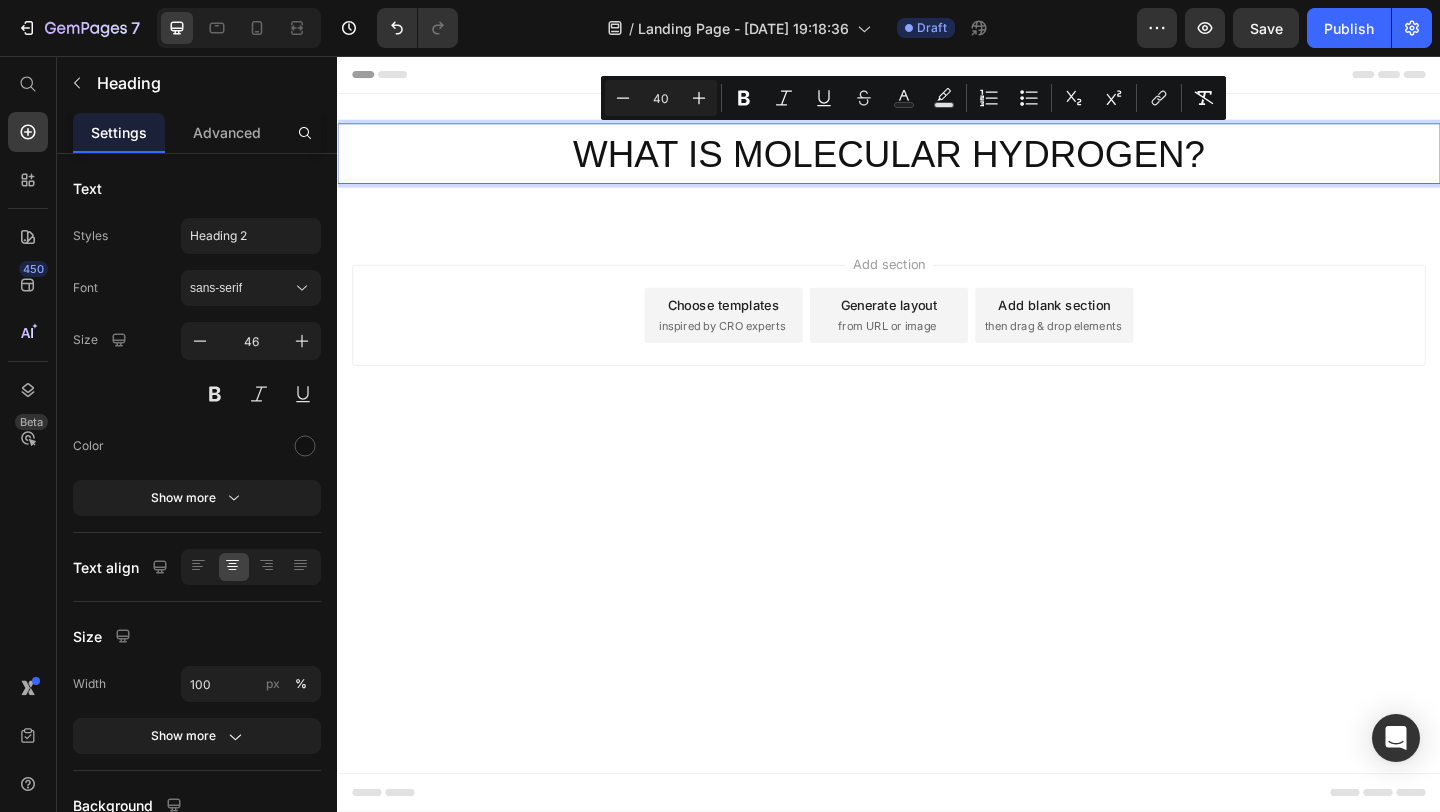 click on "WHAT IS MOLECULAR HYDROGEN?" at bounding box center (937, 162) 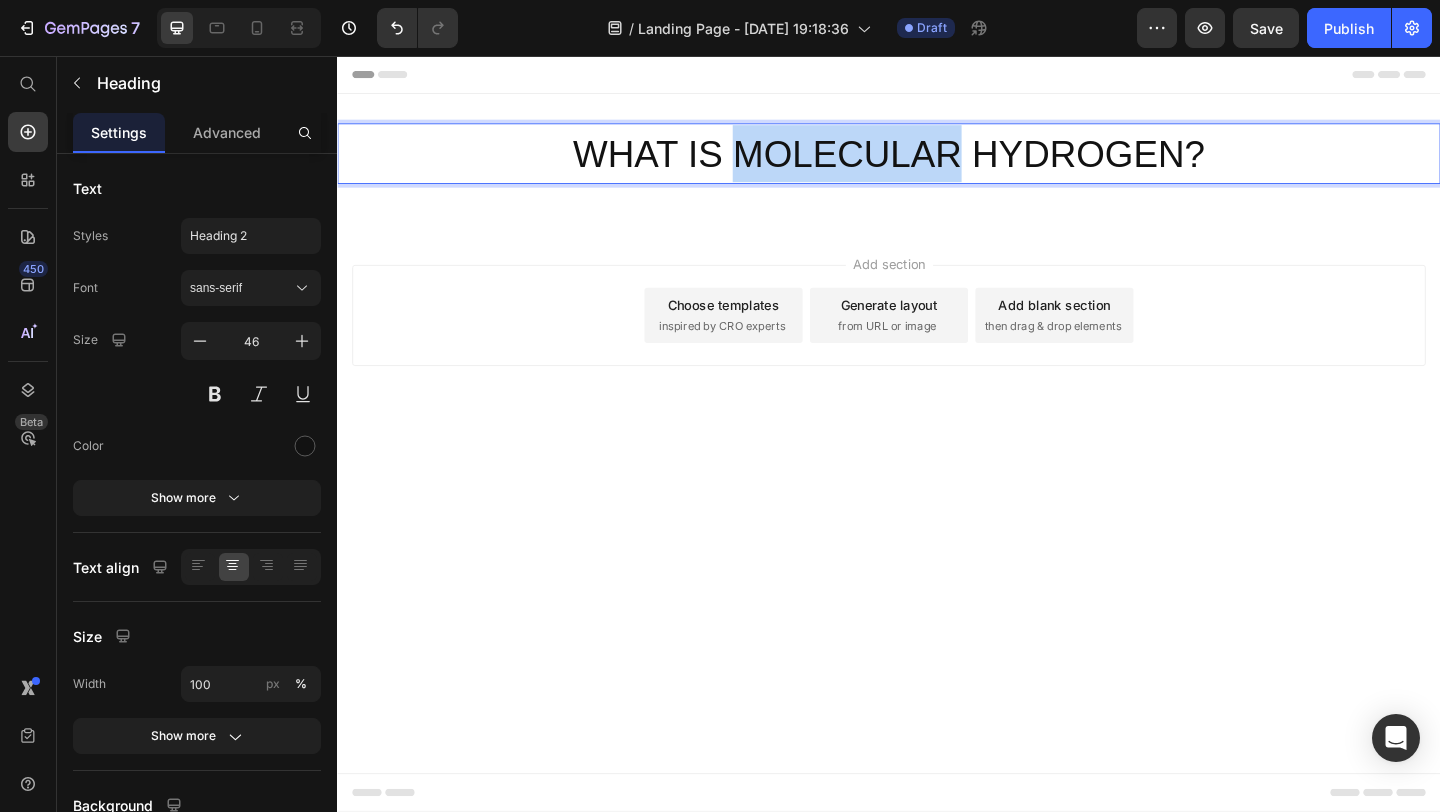 click on "WHAT IS MOLECULAR HYDROGEN?" at bounding box center (937, 162) 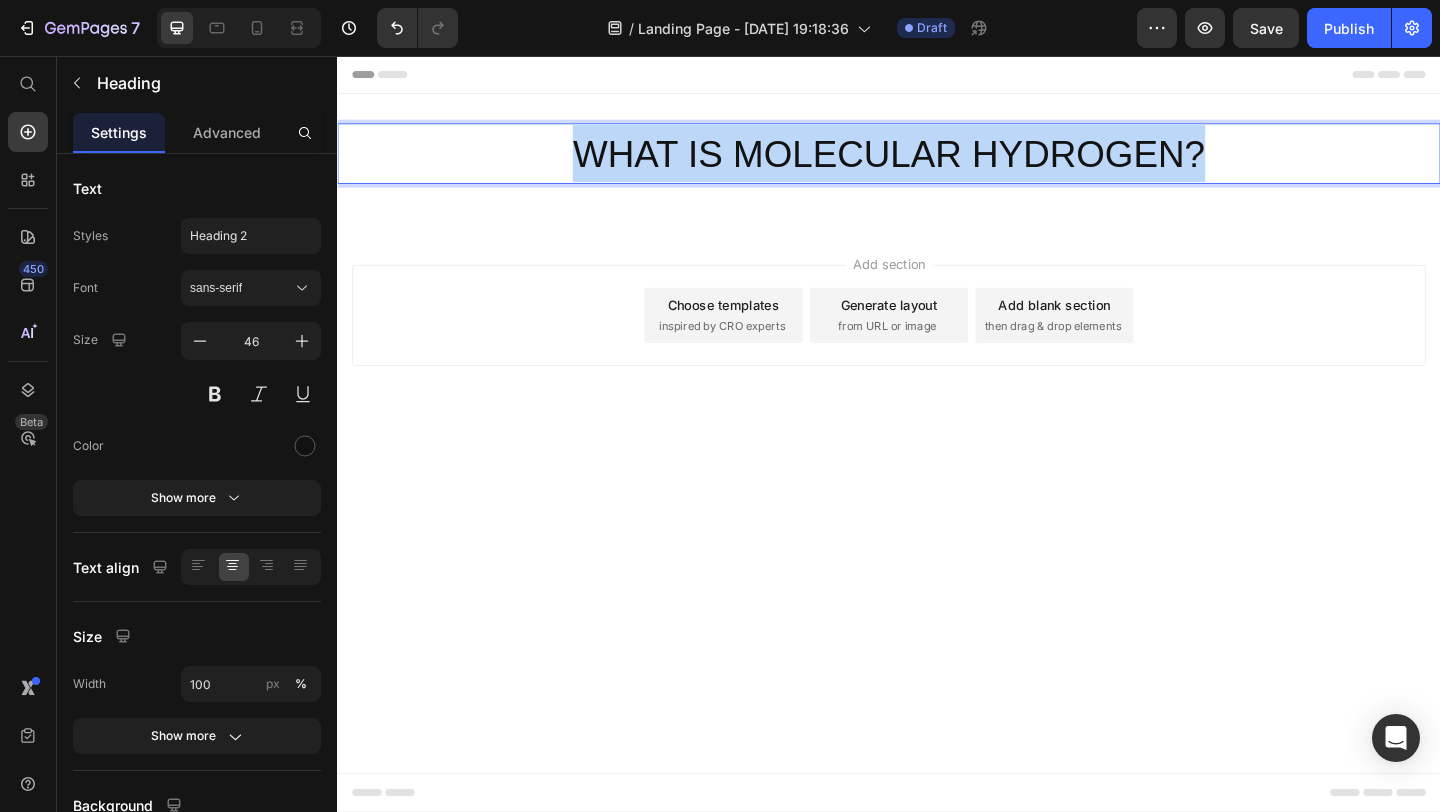 click on "WHAT IS MOLECULAR HYDROGEN?" at bounding box center (937, 162) 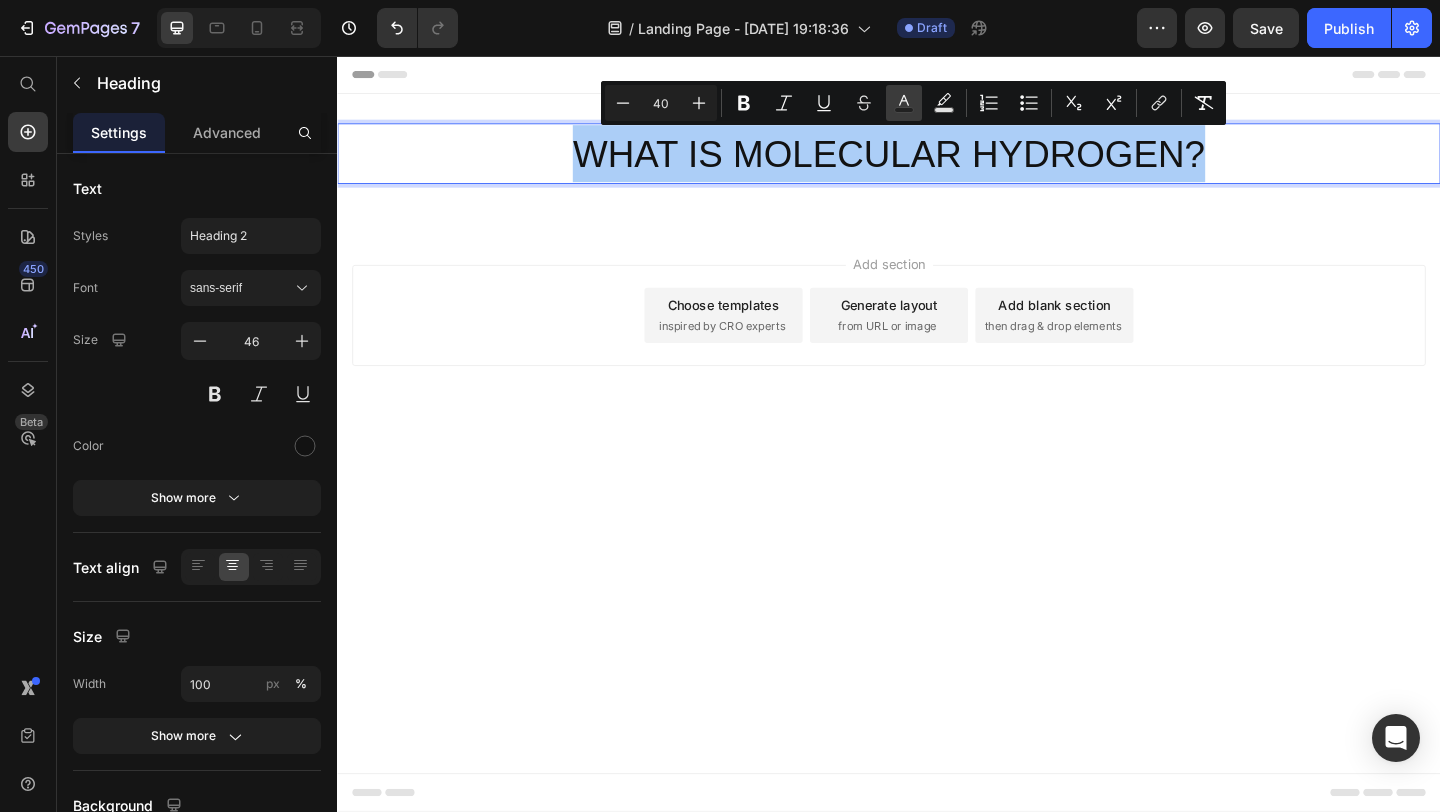 click 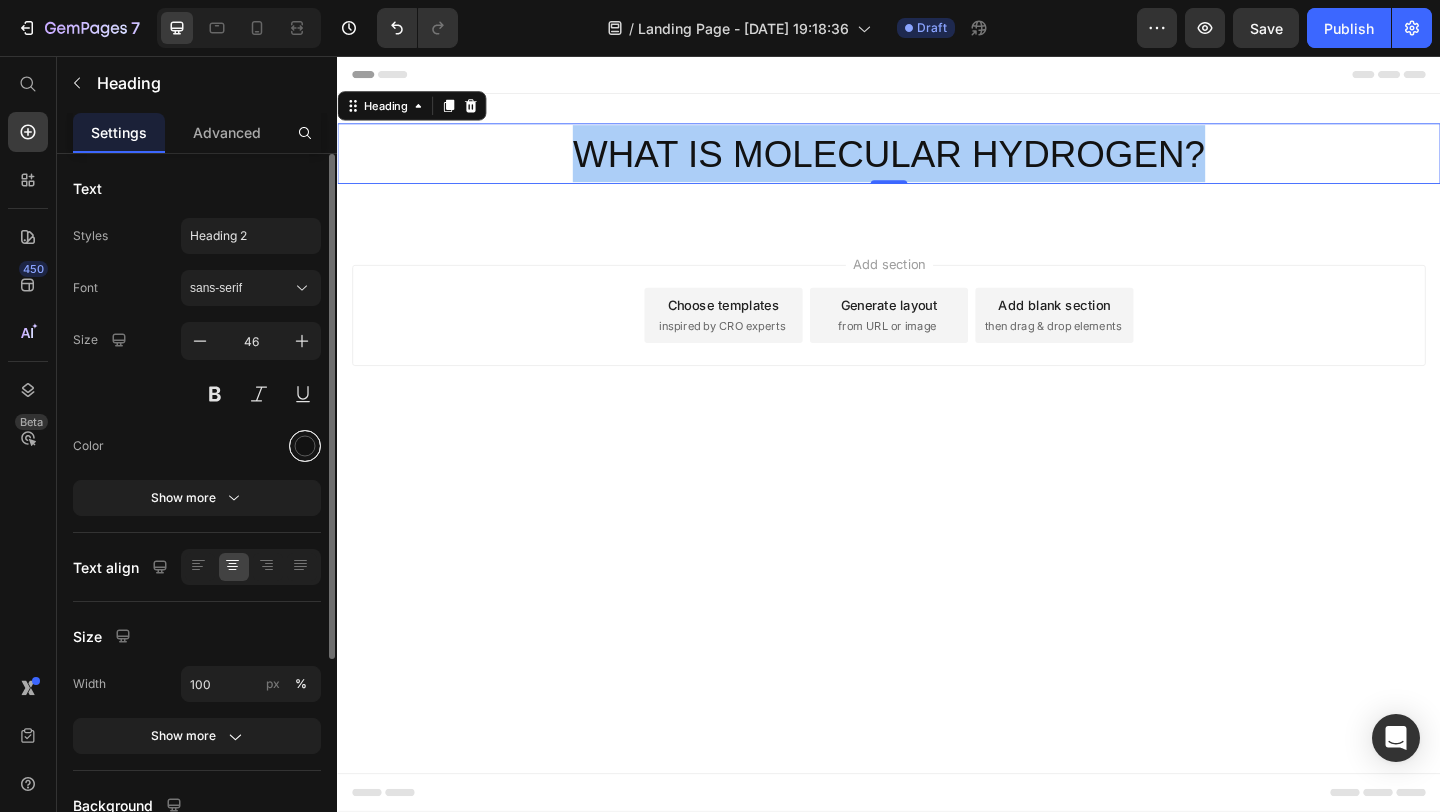click at bounding box center (305, 446) 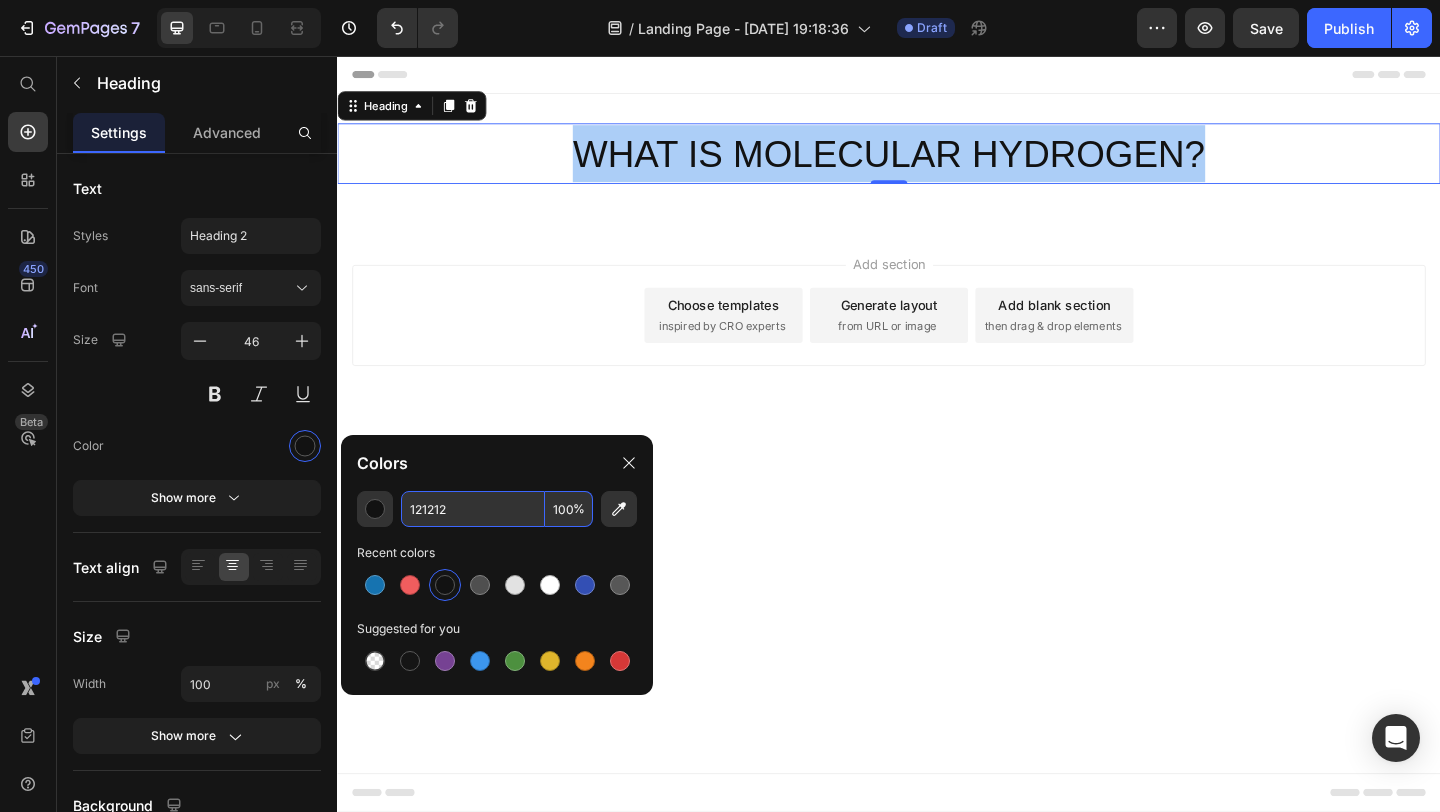 click on "121212" at bounding box center [473, 509] 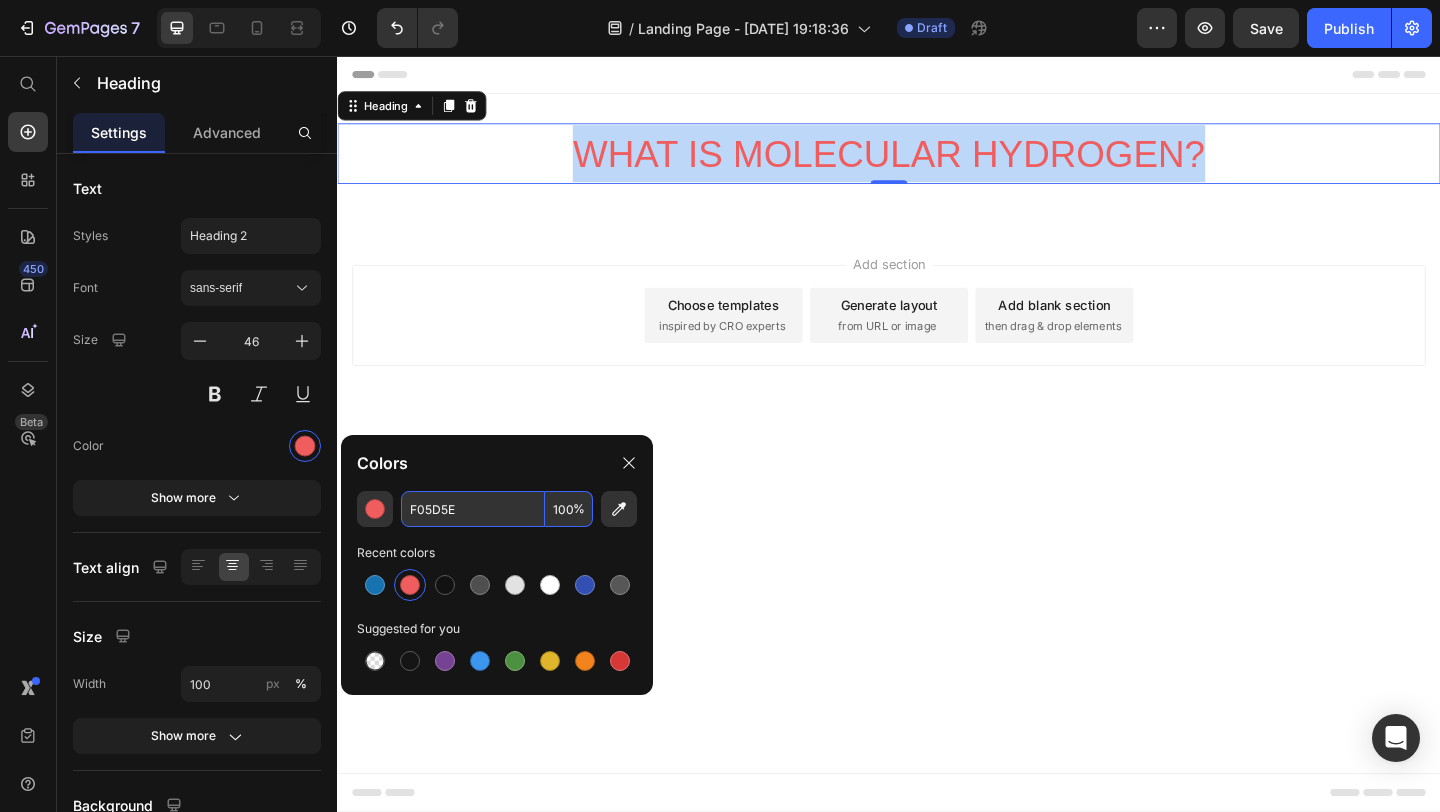 click on "Add section Choose templates inspired by CRO experts Generate layout from URL or image Add blank section then drag & drop elements" at bounding box center (937, 366) 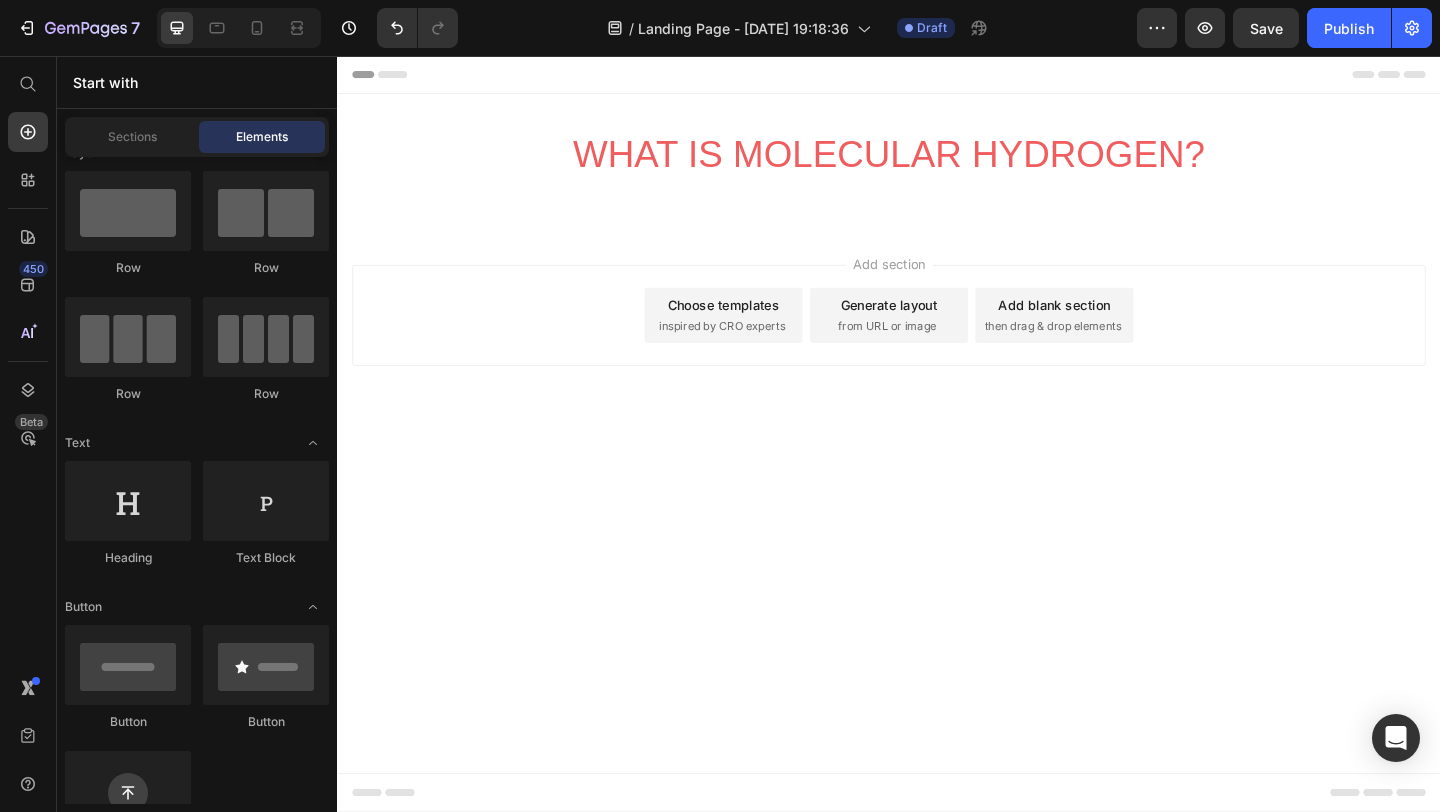 click on "WHAT IS MOLECULAR HYDROGEN?" at bounding box center [937, 162] 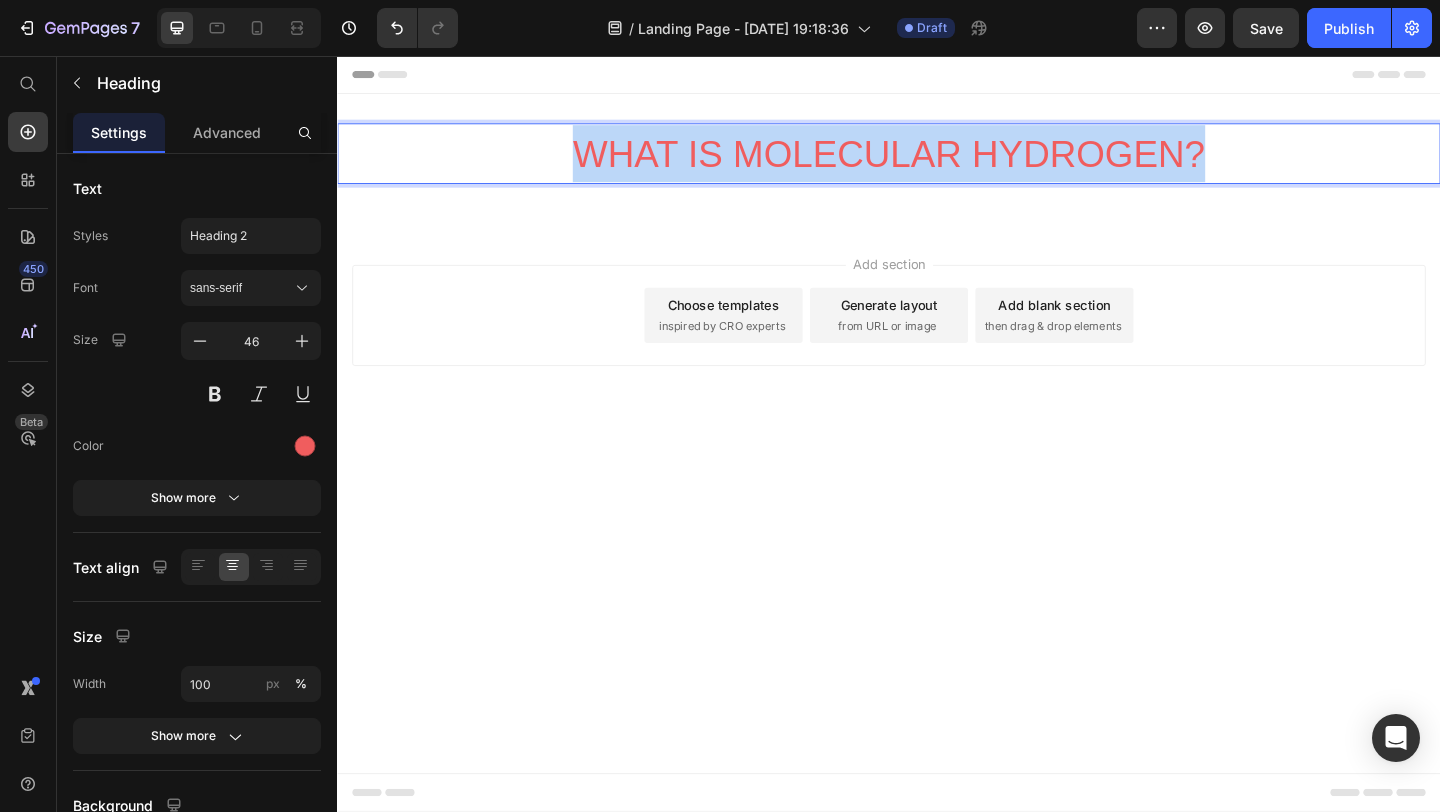 click on "WHAT IS MOLECULAR HYDROGEN?" at bounding box center [937, 162] 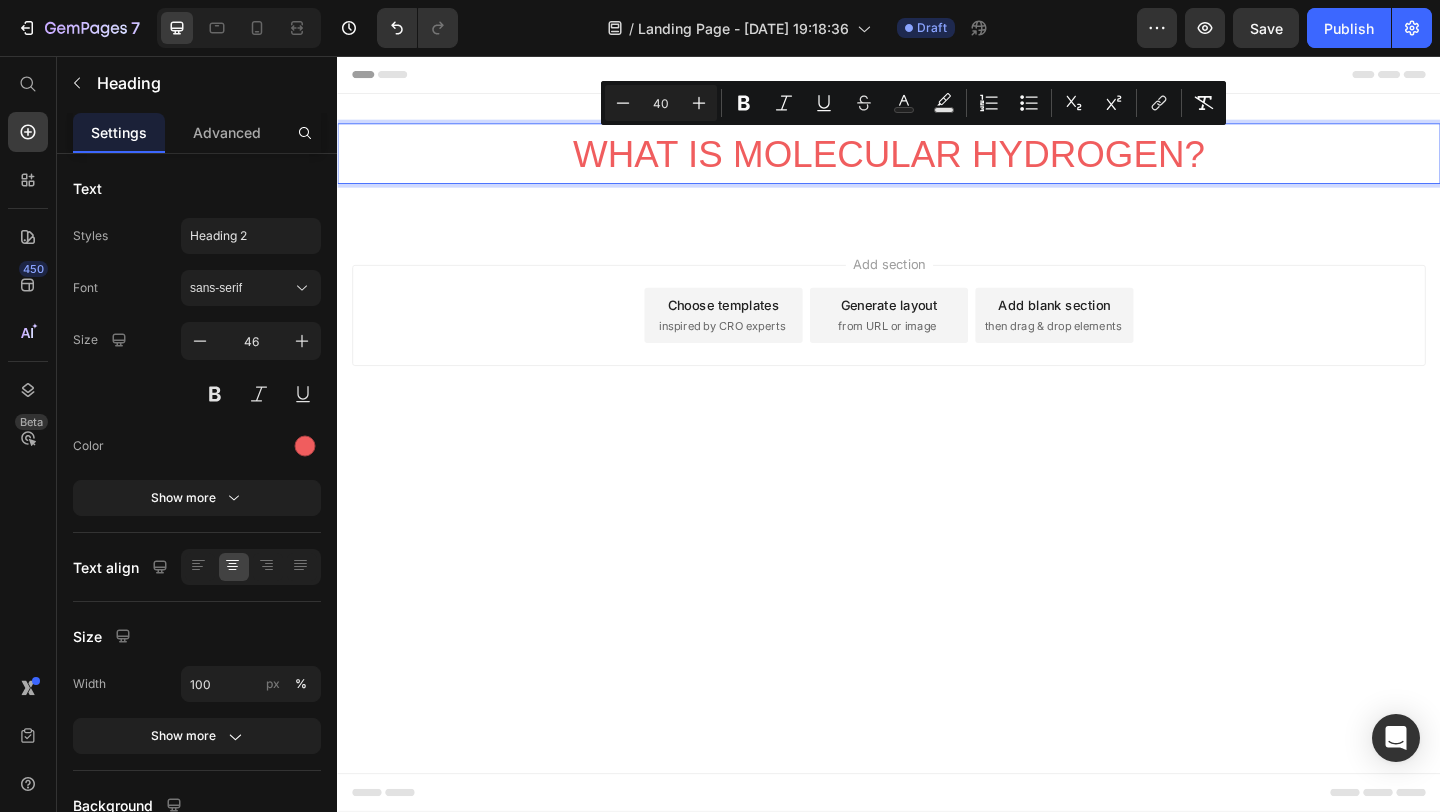 click on "WHAT IS MOLECULAR HYDROGEN?" at bounding box center [937, 162] 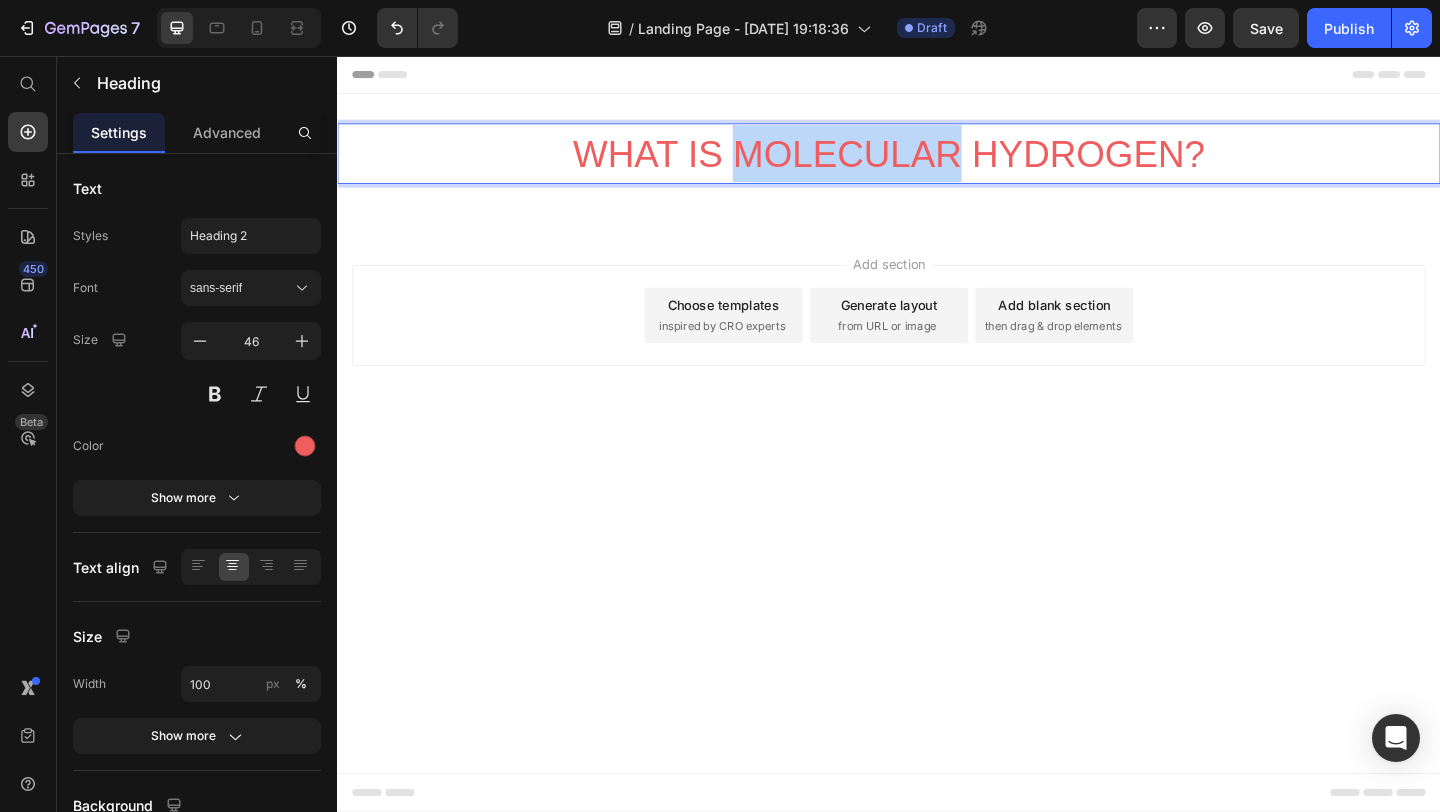 click on "WHAT IS MOLECULAR HYDROGEN?" at bounding box center [937, 162] 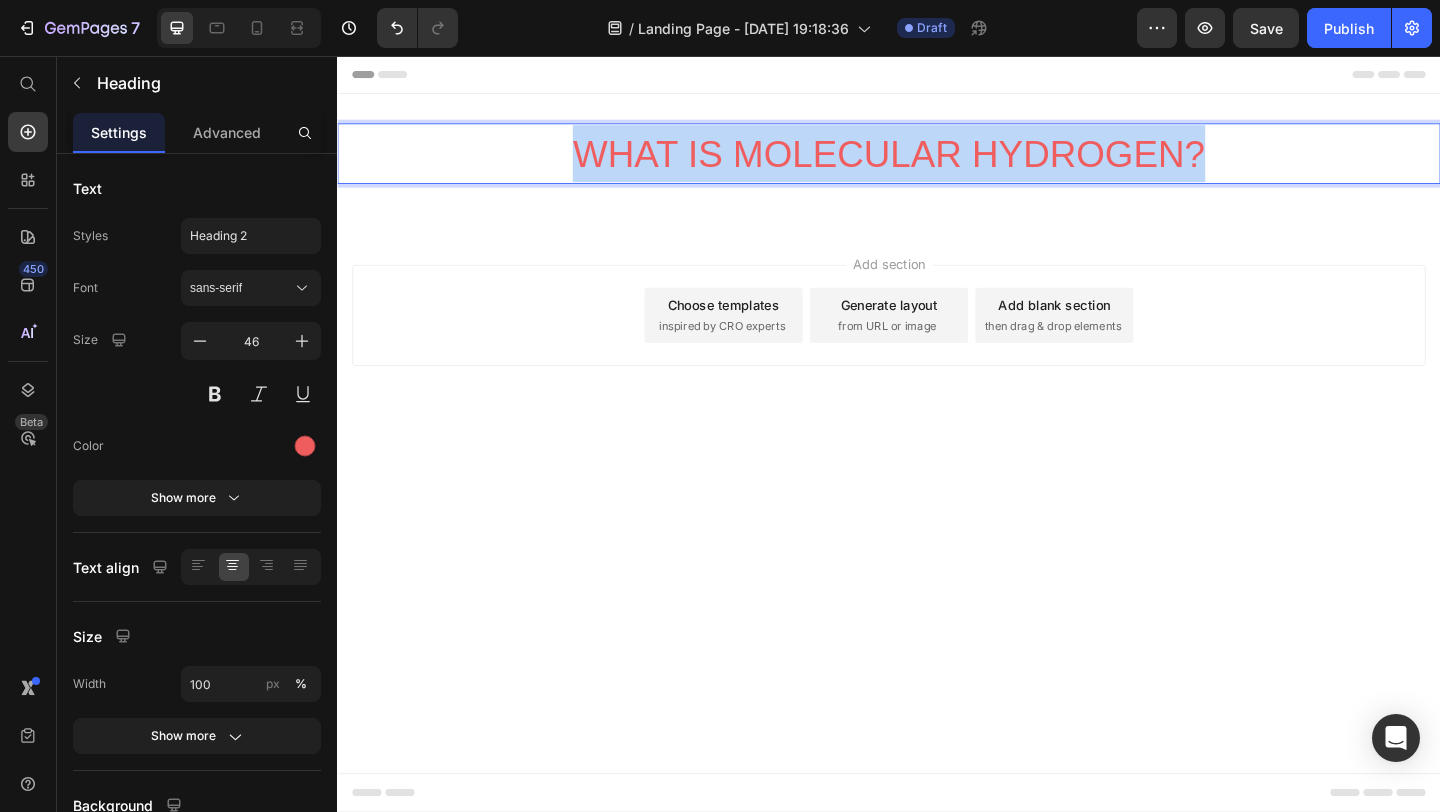 click on "WHAT IS MOLECULAR HYDROGEN?" at bounding box center [937, 162] 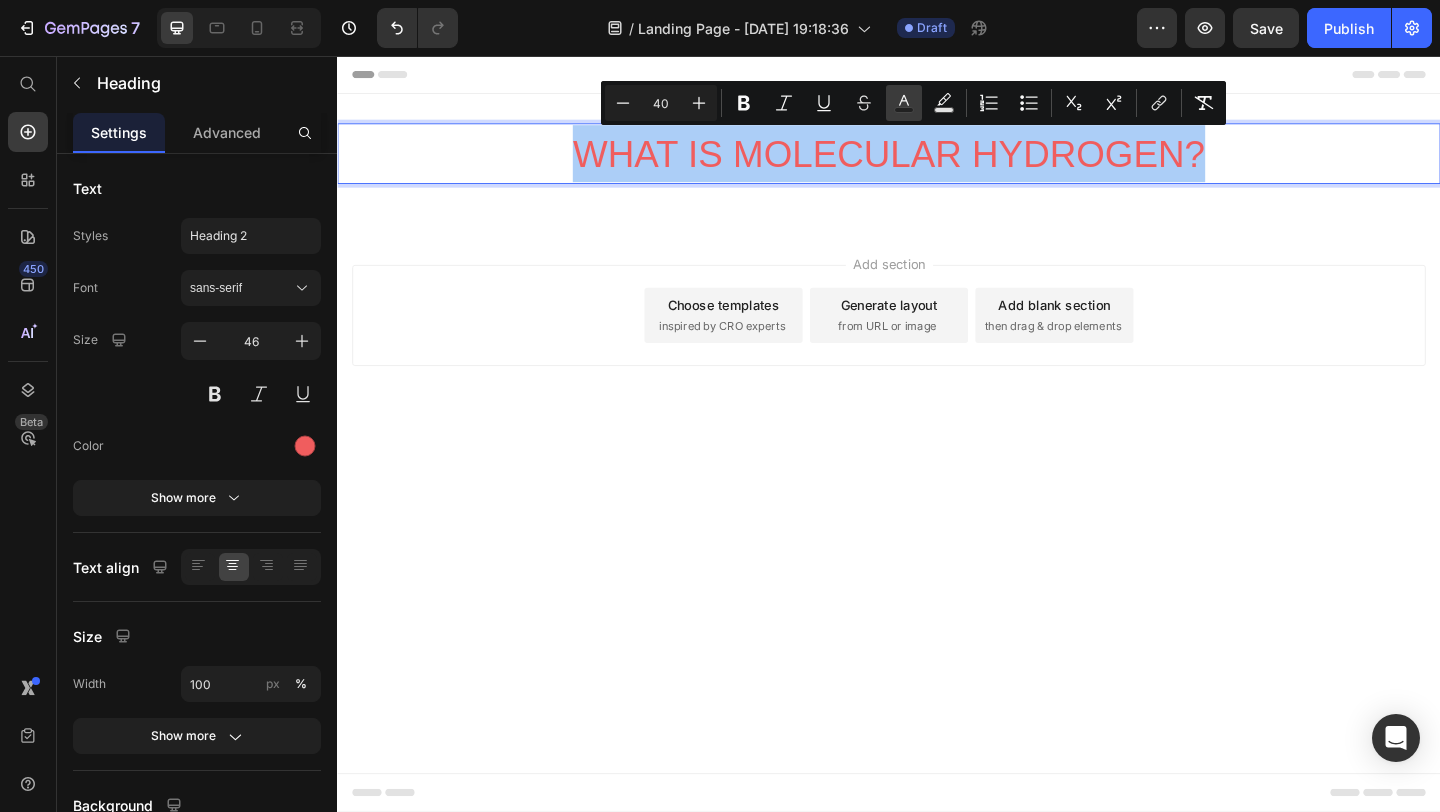 click on "Text Color" at bounding box center (904, 103) 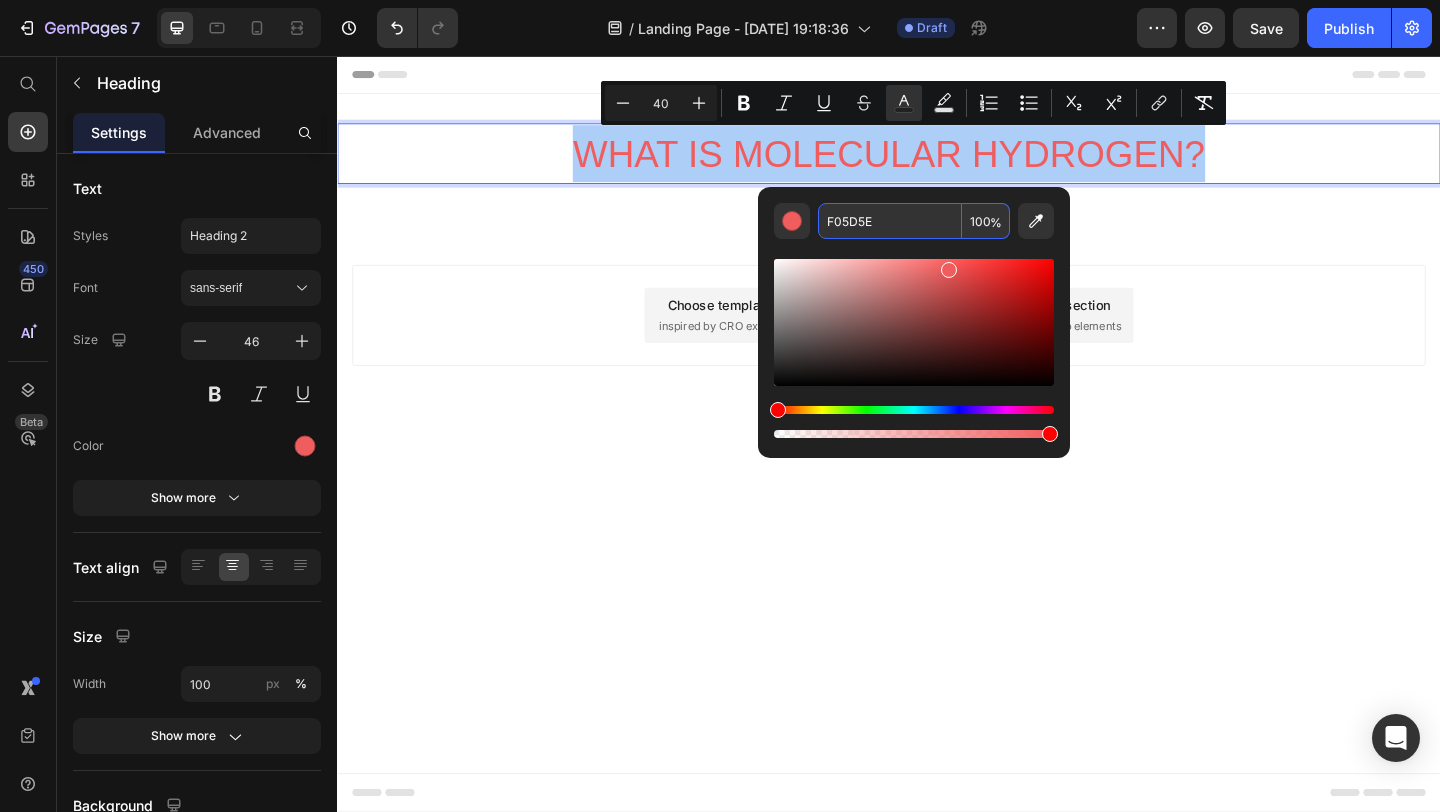 click on "F05D5E" at bounding box center [890, 221] 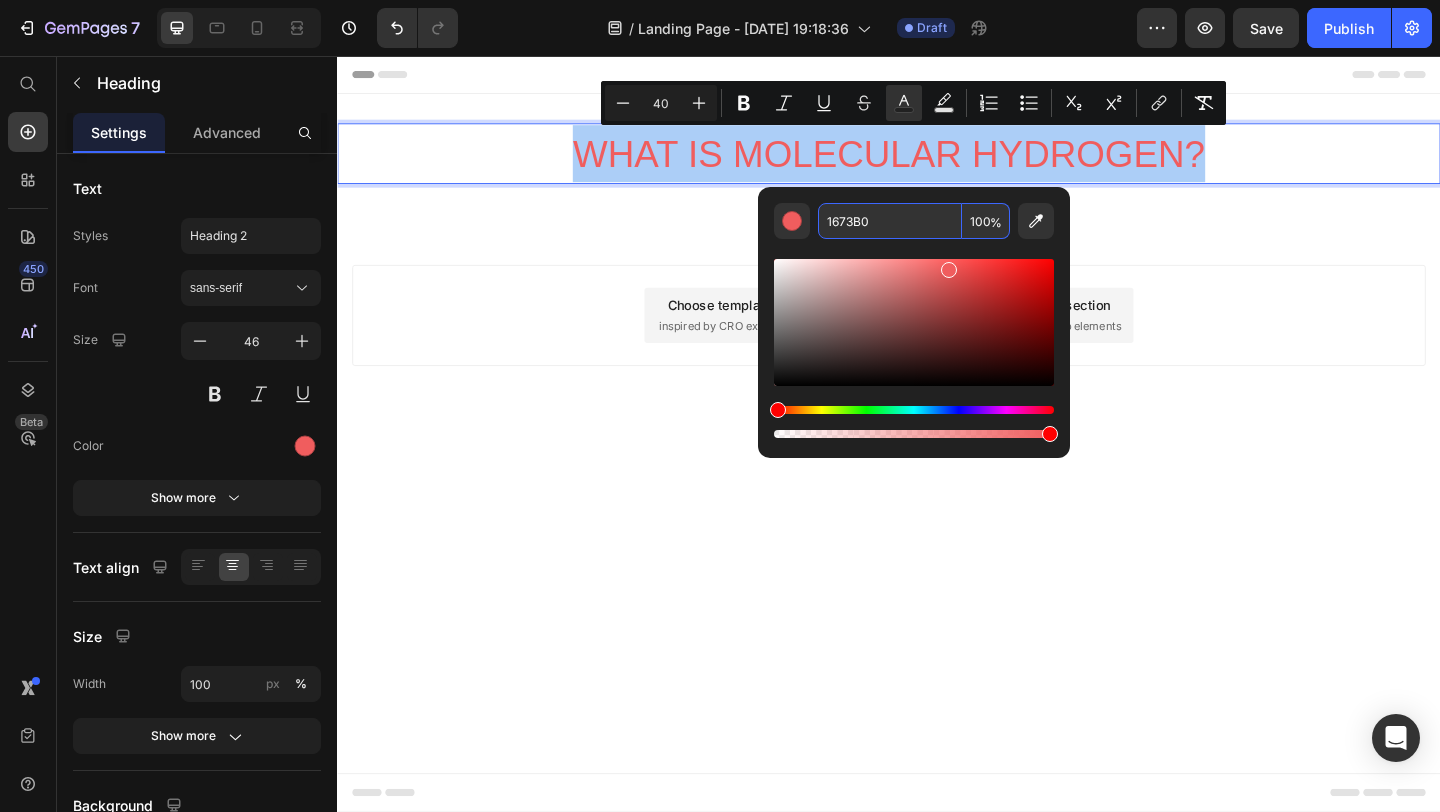 type on "1673B0" 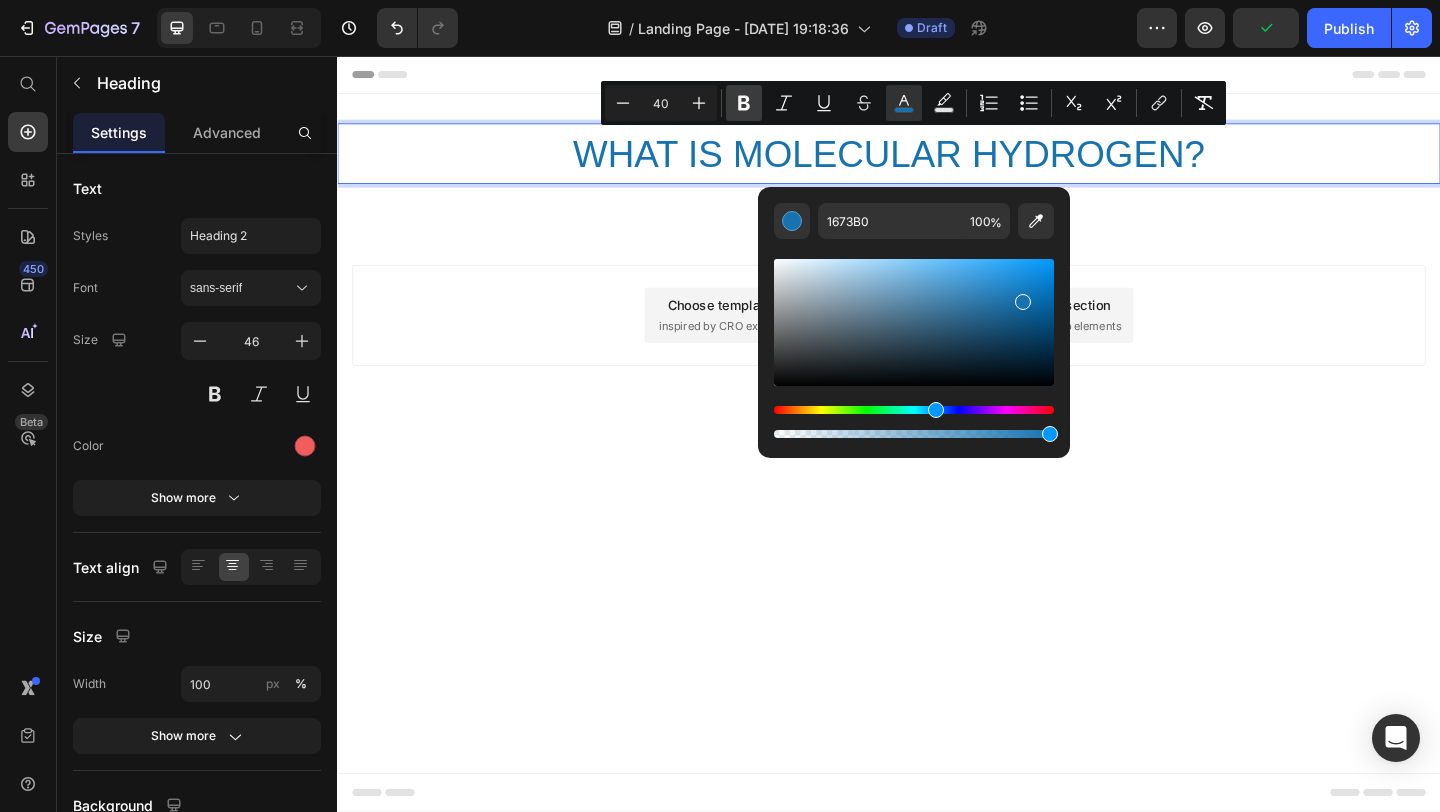 click 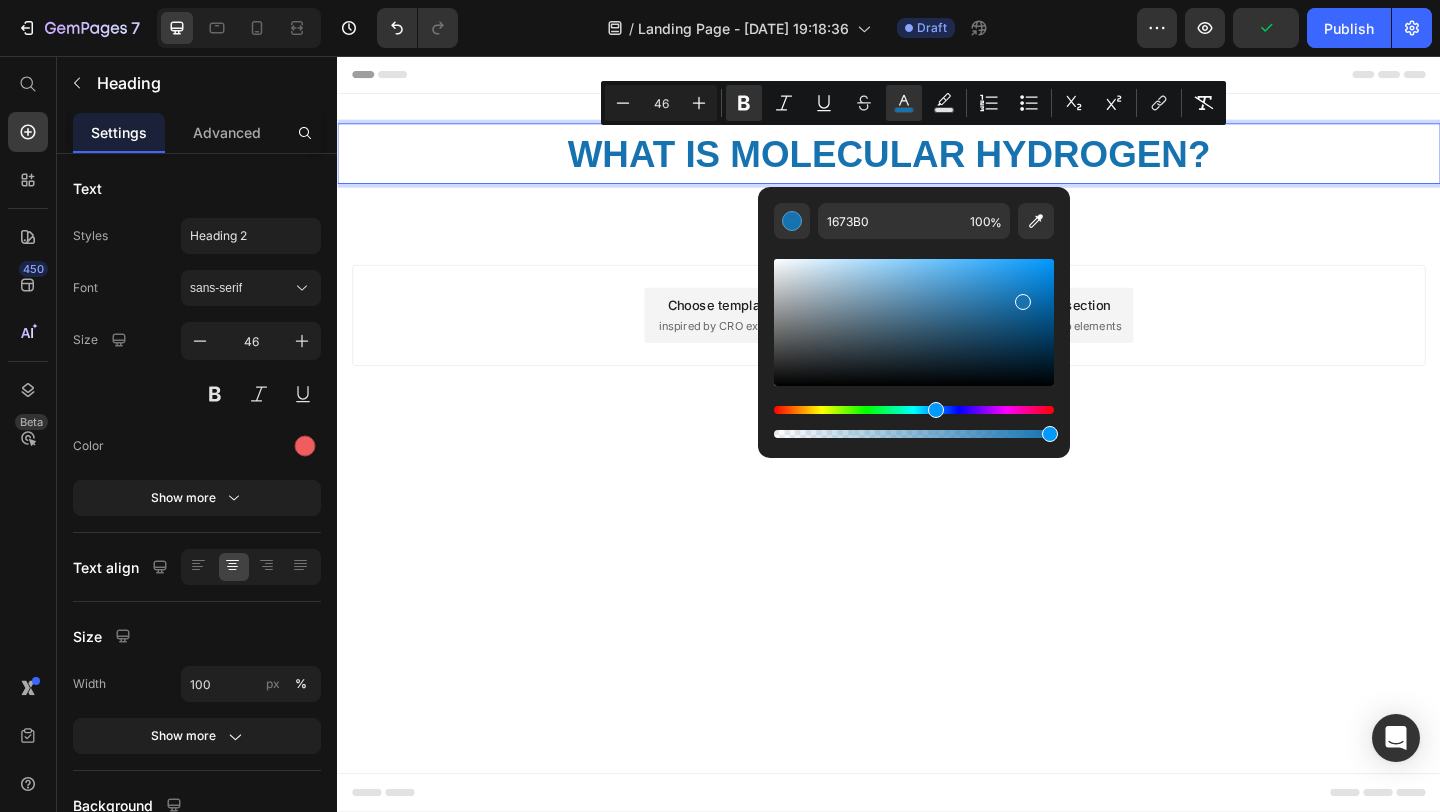 click on "Add section Choose templates inspired by CRO experts Generate layout from URL or image Add blank section then drag & drop elements" at bounding box center [937, 366] 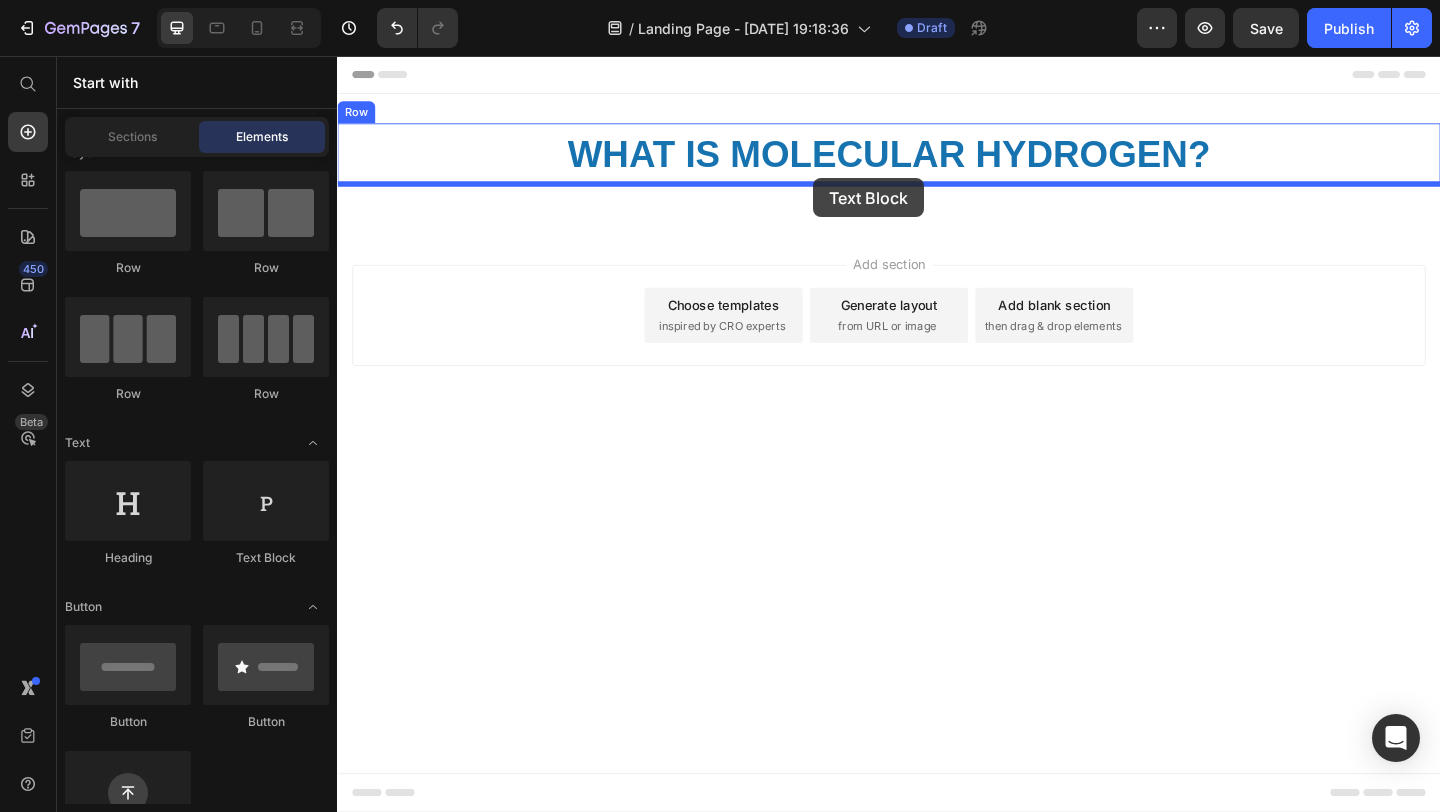 drag, startPoint x: 578, startPoint y: 574, endPoint x: 855, endPoint y: 189, distance: 474.29315 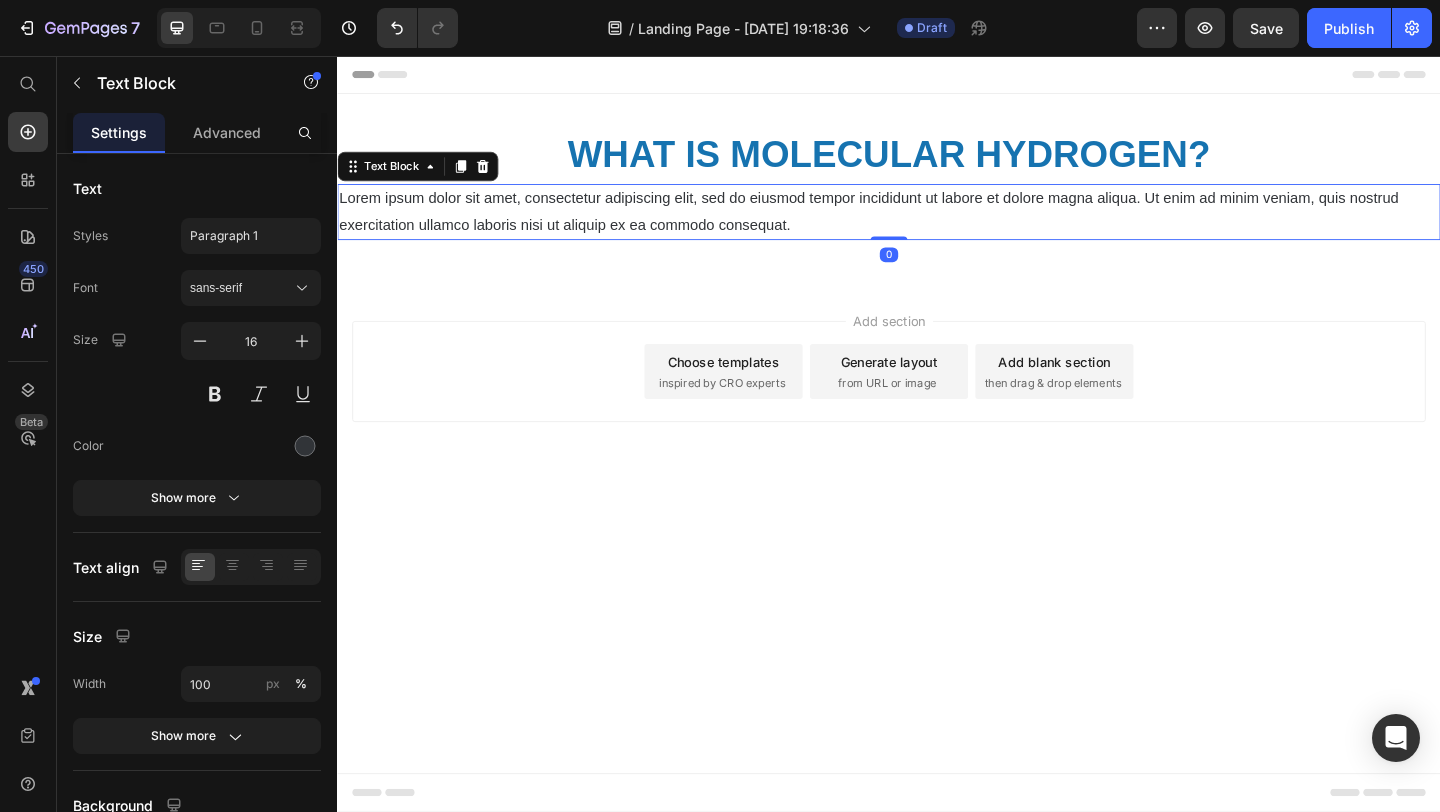 click on "Lorem ipsum dolor sit amet, consectetur adipiscing elit, sed do eiusmod tempor incididunt ut labore et dolore magna aliqua. Ut enim ad minim veniam, quis nostrud exercitation ullamco laboris nisi ut aliquip ex ea commodo consequat." at bounding box center [937, 226] 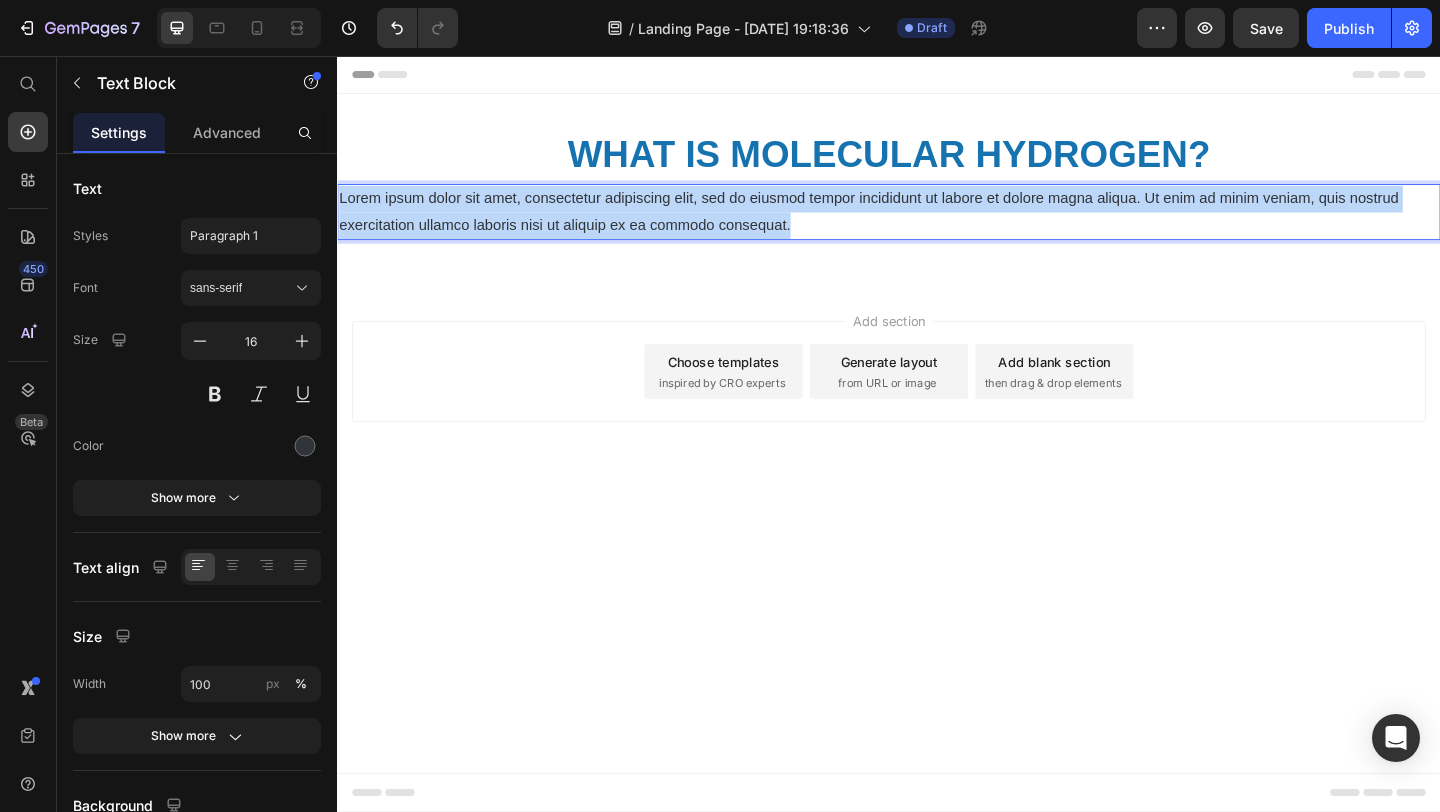 click on "Lorem ipsum dolor sit amet, consectetur adipiscing elit, sed do eiusmod tempor incididunt ut labore et dolore magna aliqua. Ut enim ad minim veniam, quis nostrud exercitation ullamco laboris nisi ut aliquip ex ea commodo consequat." at bounding box center (937, 226) 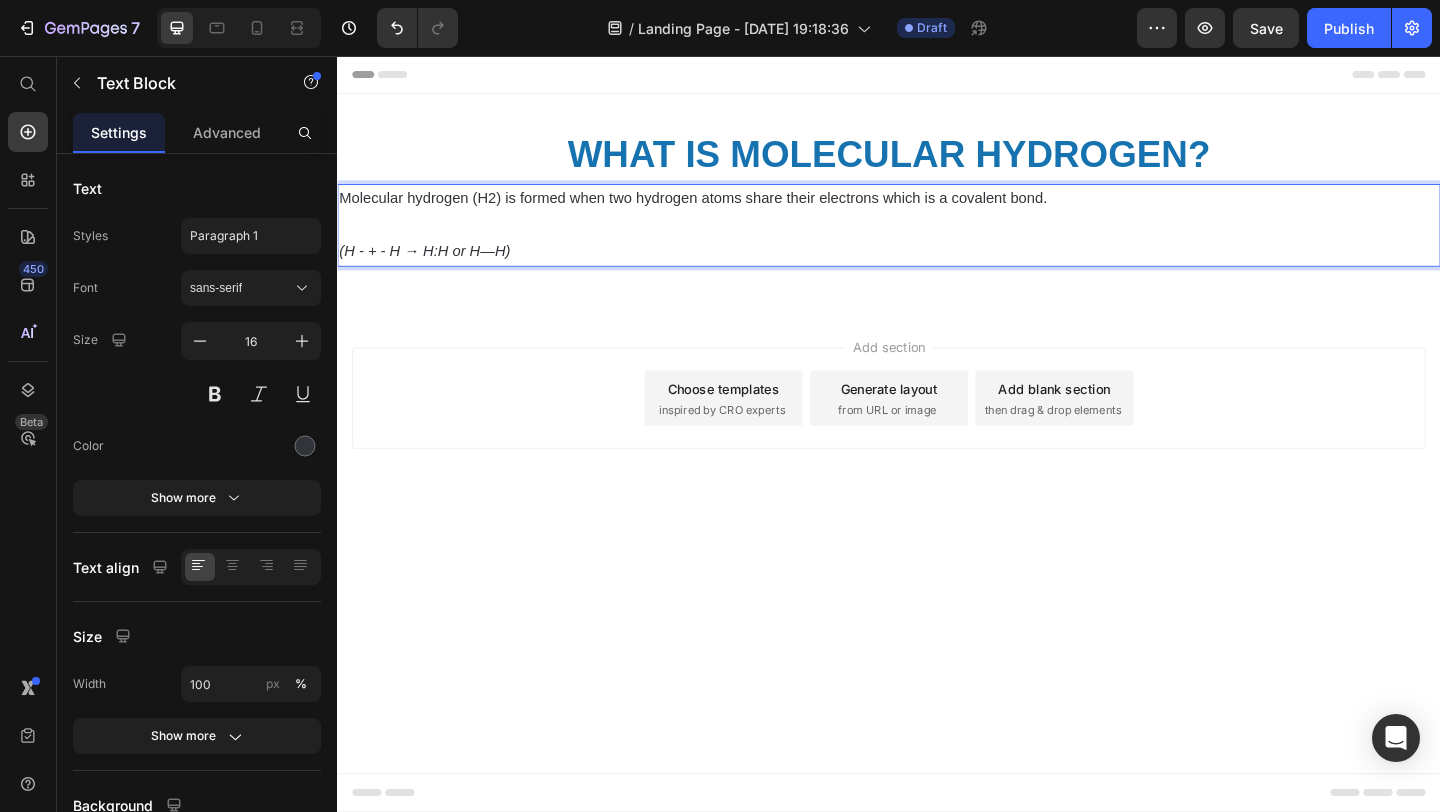 click at bounding box center [937, 240] 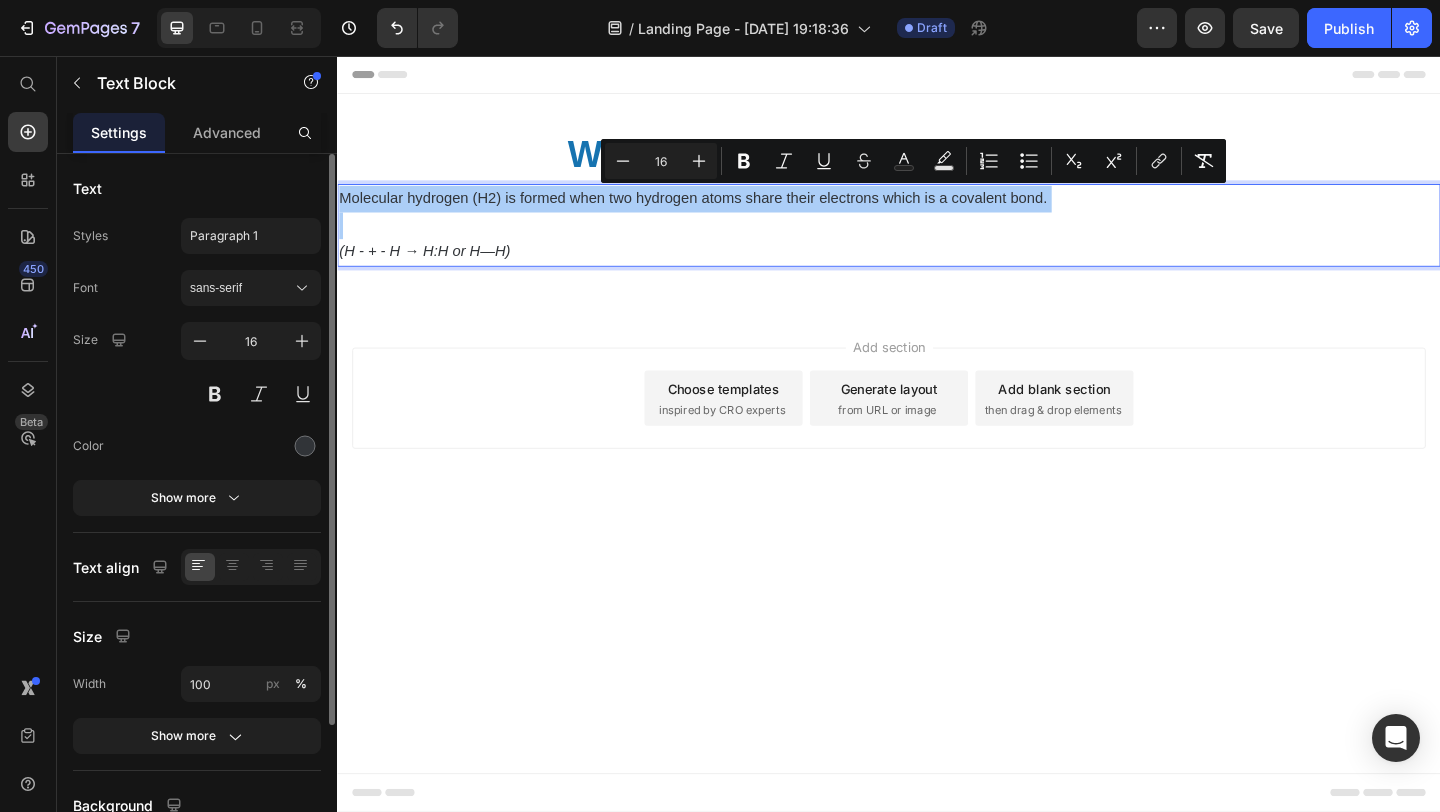 click 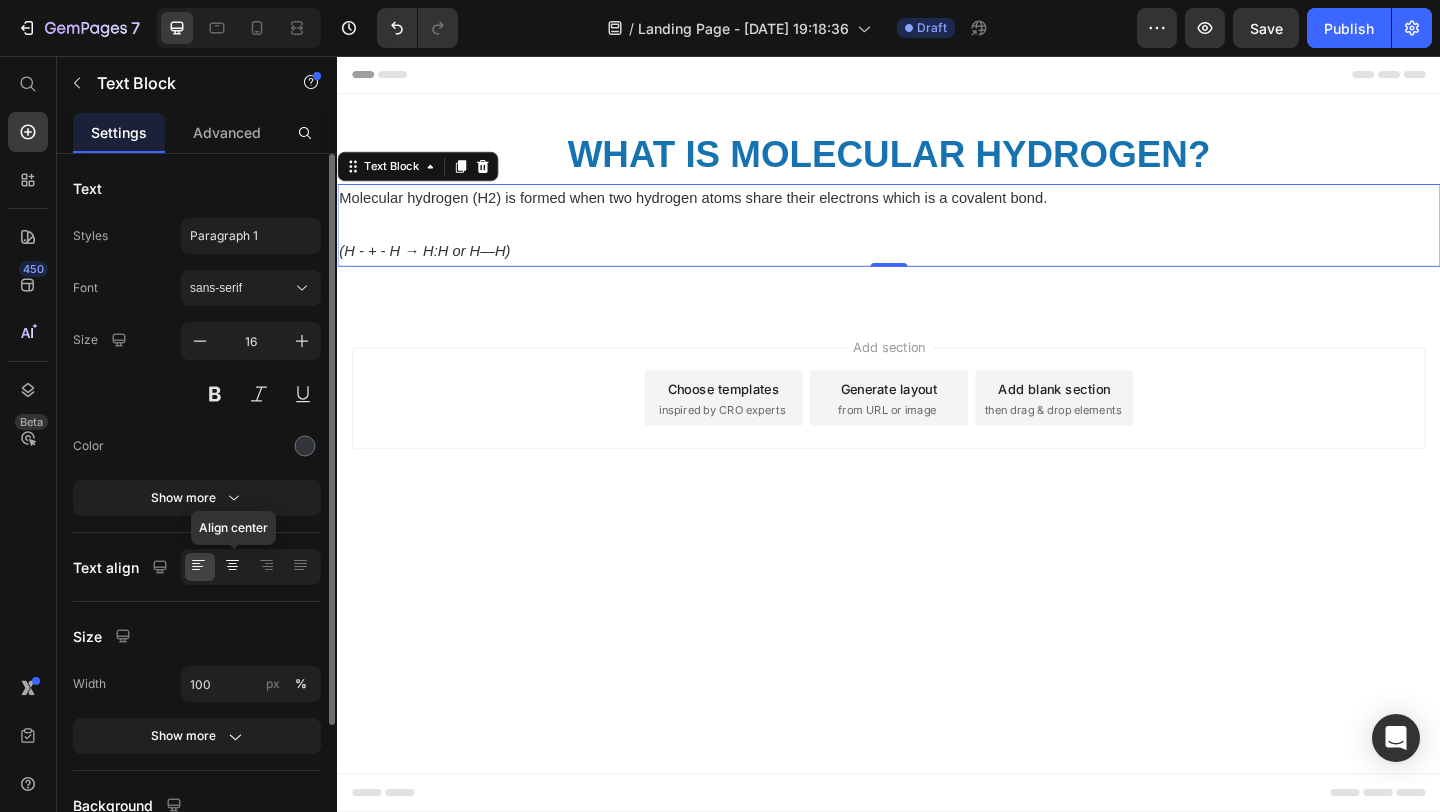 click 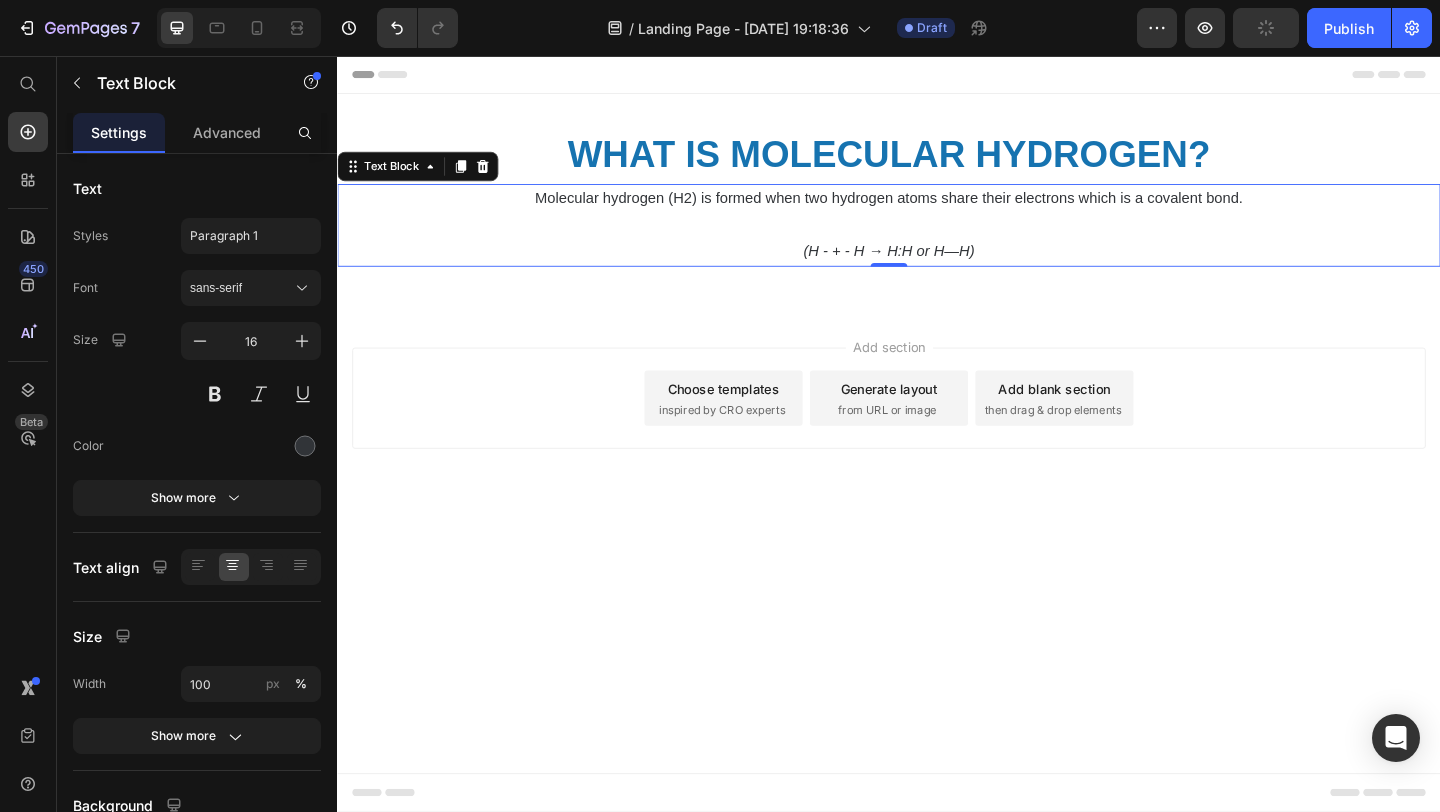 click on "Add section Choose templates inspired by CRO experts Generate layout from URL or image Add blank section then drag & drop elements" at bounding box center [937, 428] 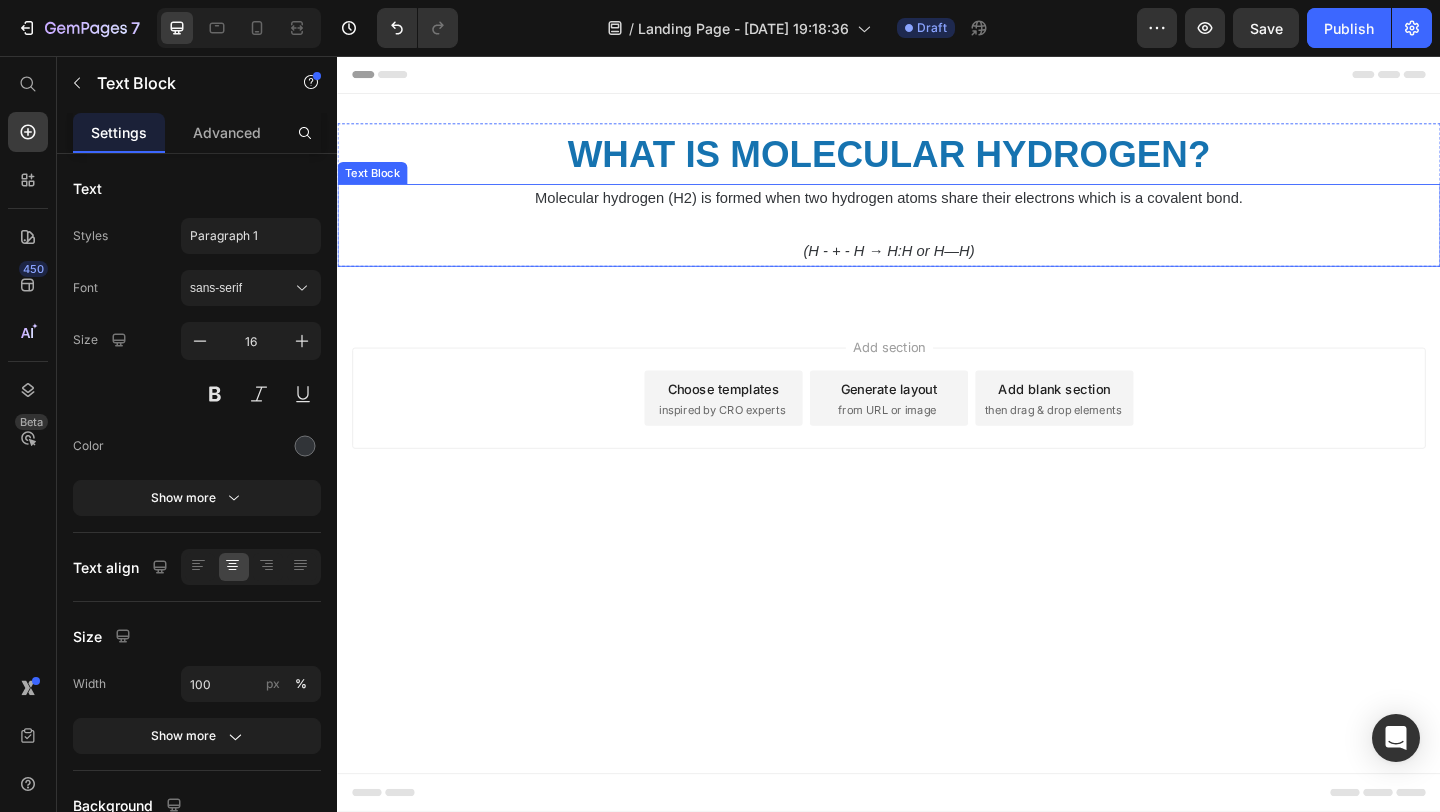 click on "Molecular hydrogen (H2) is formed when two hydrogen atoms share their electrons which is a covalent bond." at bounding box center (937, 211) 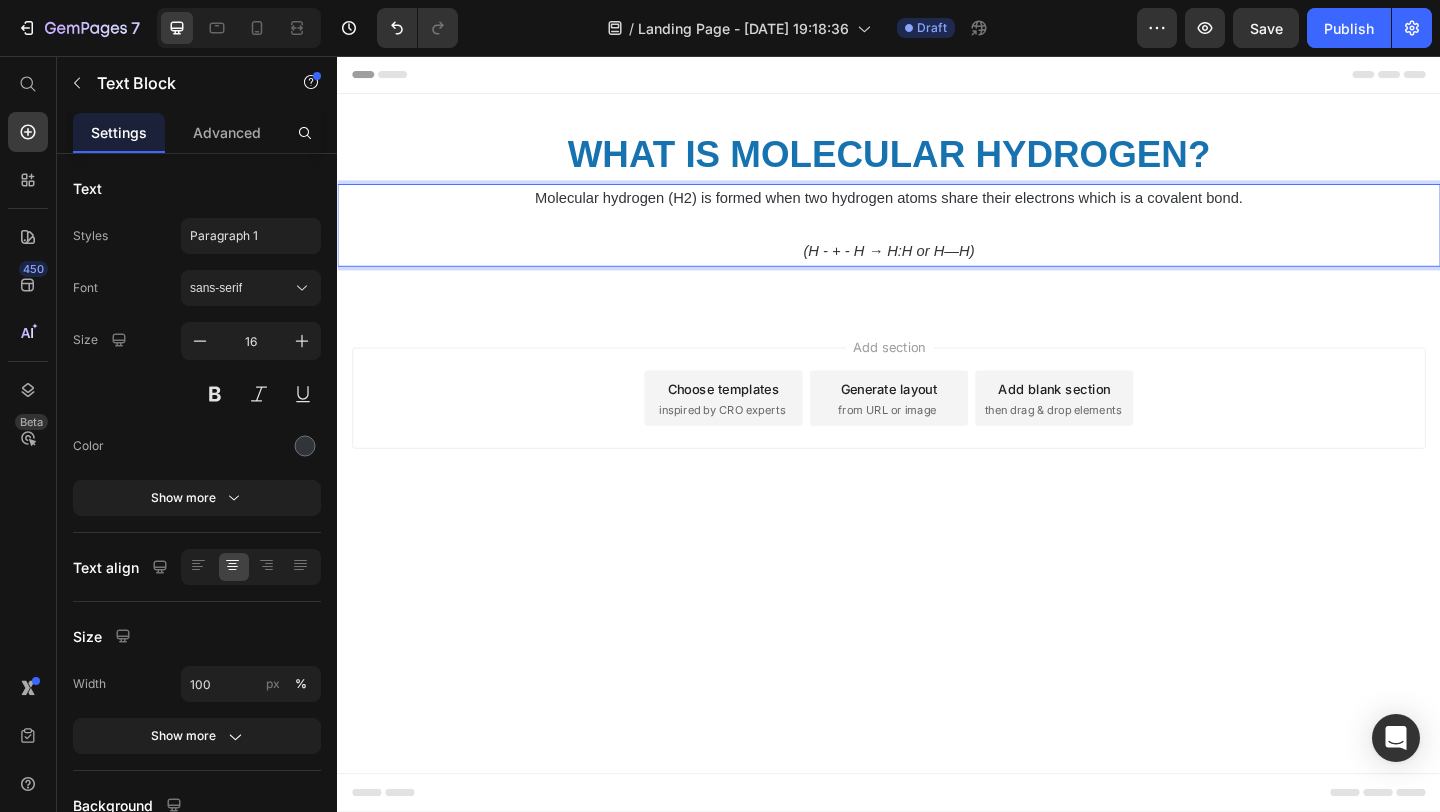 click on "Molecular hydrogen (H2) is formed when two hydrogen atoms share their electrons which is a covalent bond." at bounding box center (937, 211) 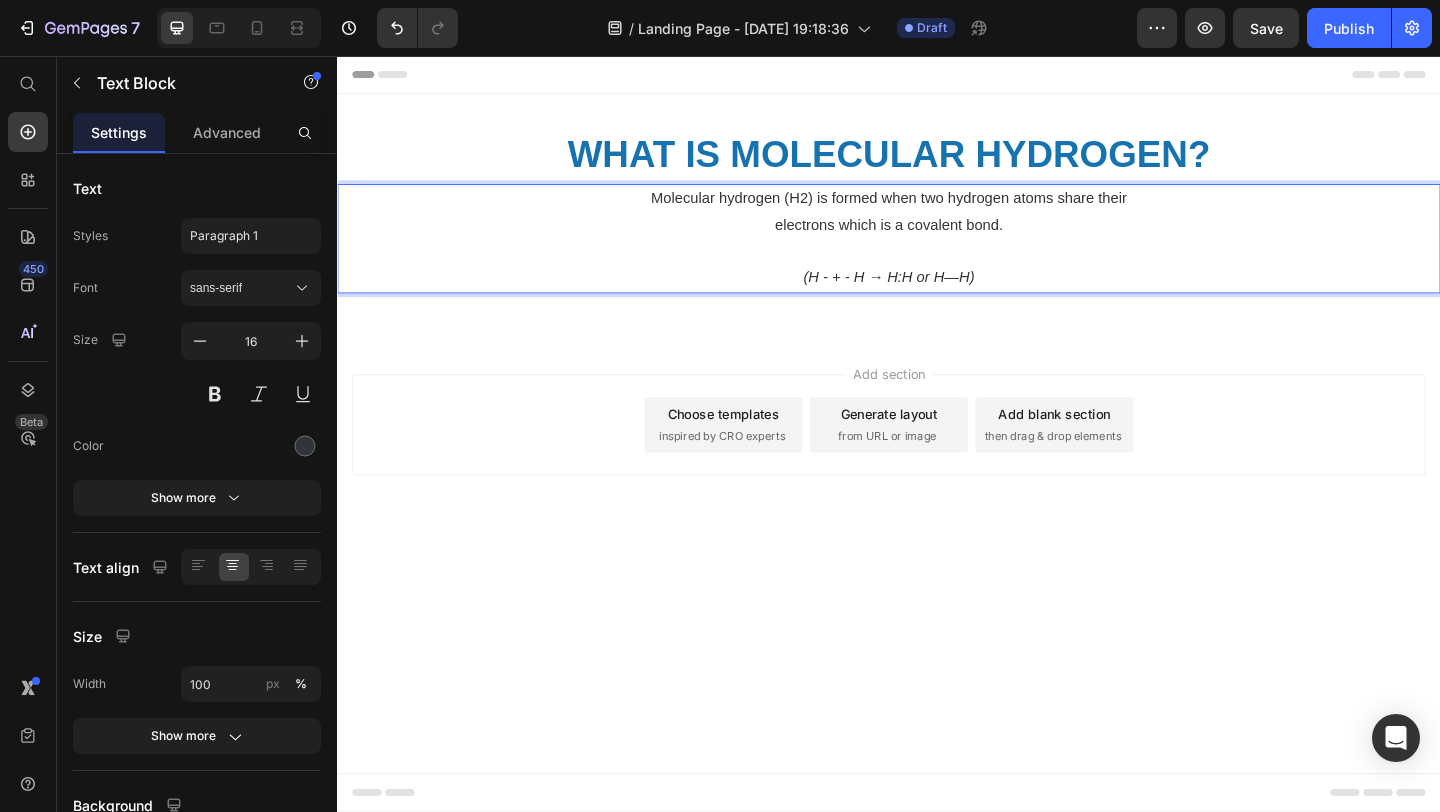 click on "Add section Choose templates inspired by CRO experts Generate layout from URL or image Add blank section then drag & drop elements" at bounding box center [937, 457] 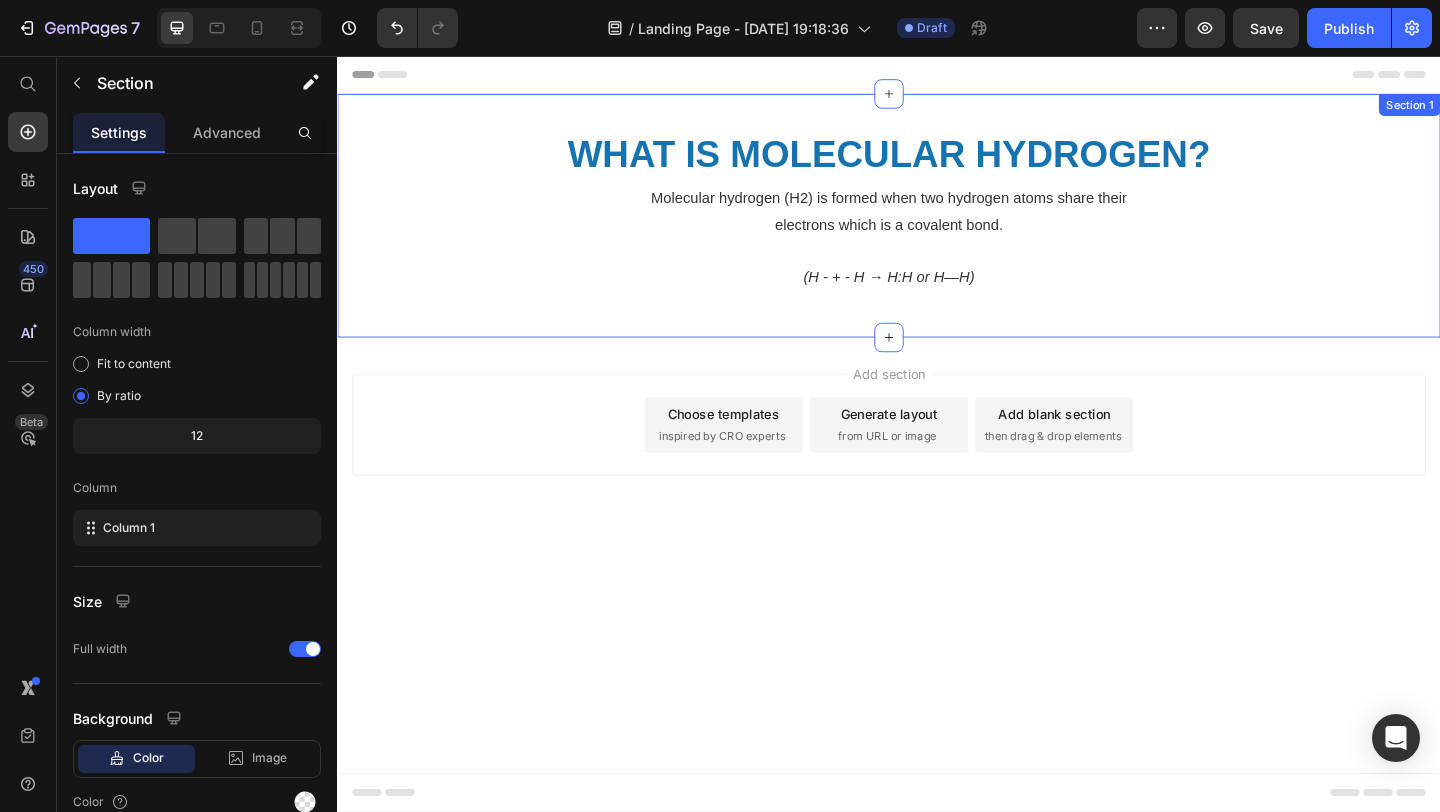 click on "⁠⁠⁠⁠⁠⁠⁠ WHAT IS MOLECULAR HYDROGEN? Heading Molecular hydrogen (H2) is formed when two hydrogen atoms share their  electrons which is a covalent bond. (H - + - H → H:H or H—H) Text Block Row" at bounding box center (937, 229) 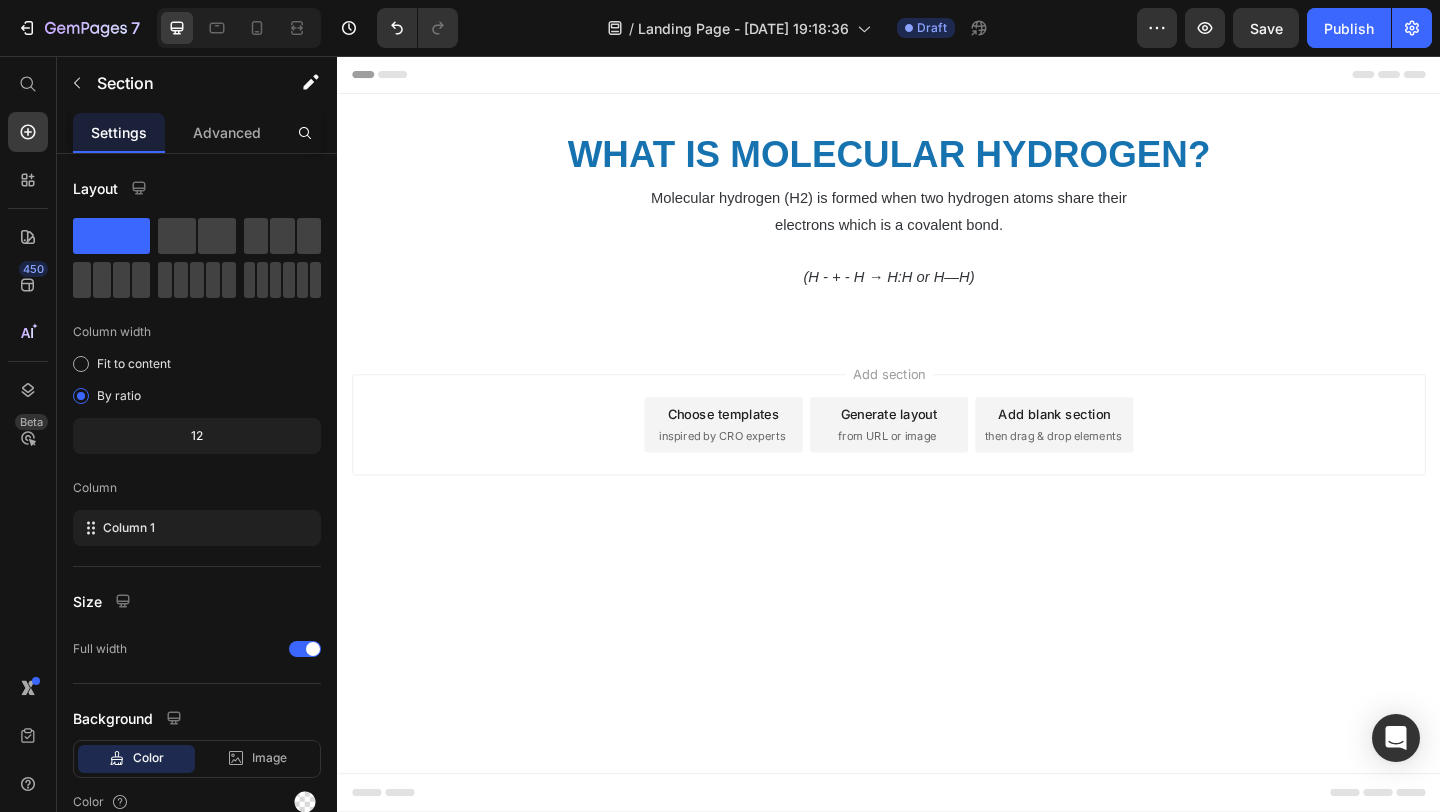 click on "Add section Choose templates inspired by CRO experts Generate layout from URL or image Add blank section then drag & drop elements" at bounding box center (937, 485) 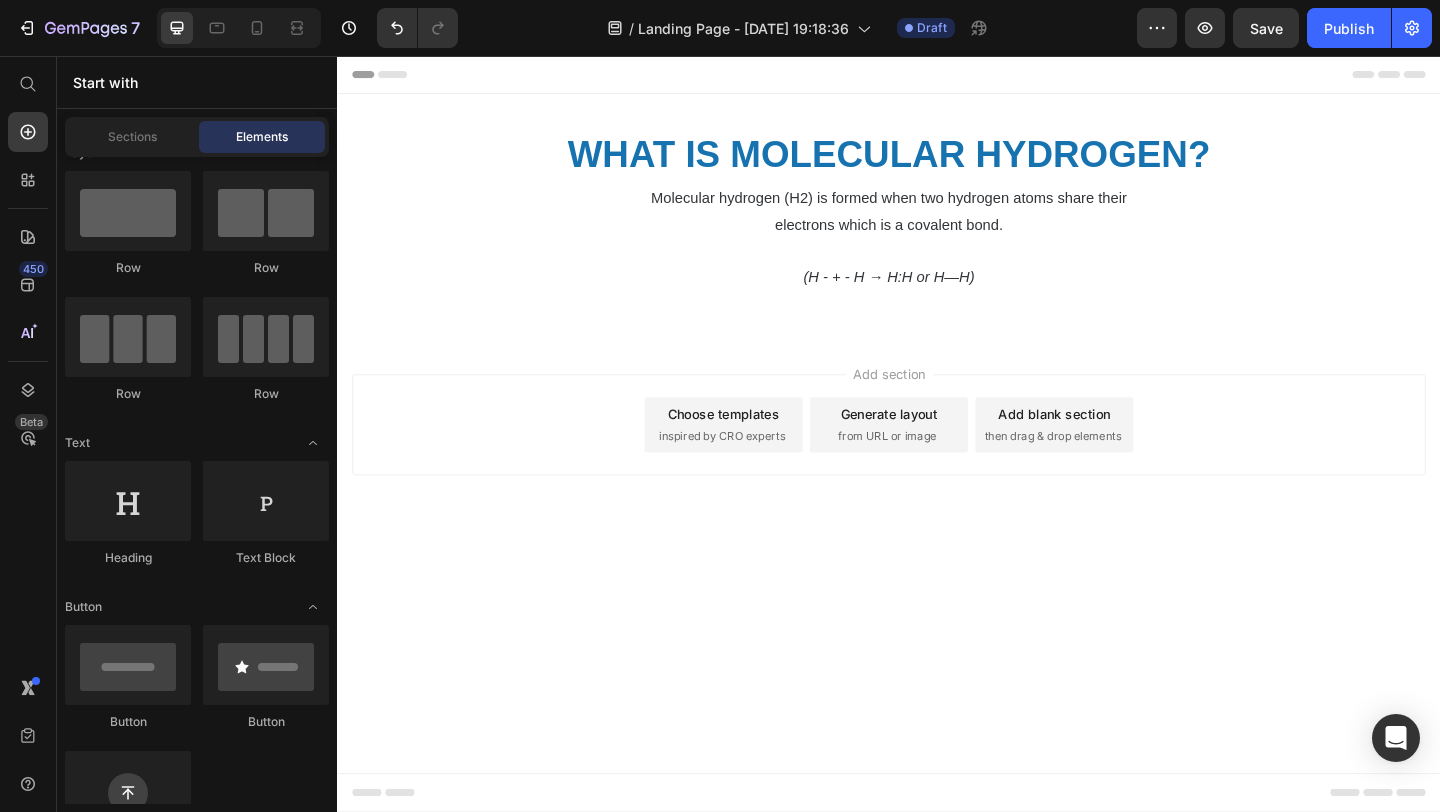 click on "Add section Choose templates inspired by CRO experts Generate layout from URL or image Add blank section then drag & drop elements" at bounding box center (937, 457) 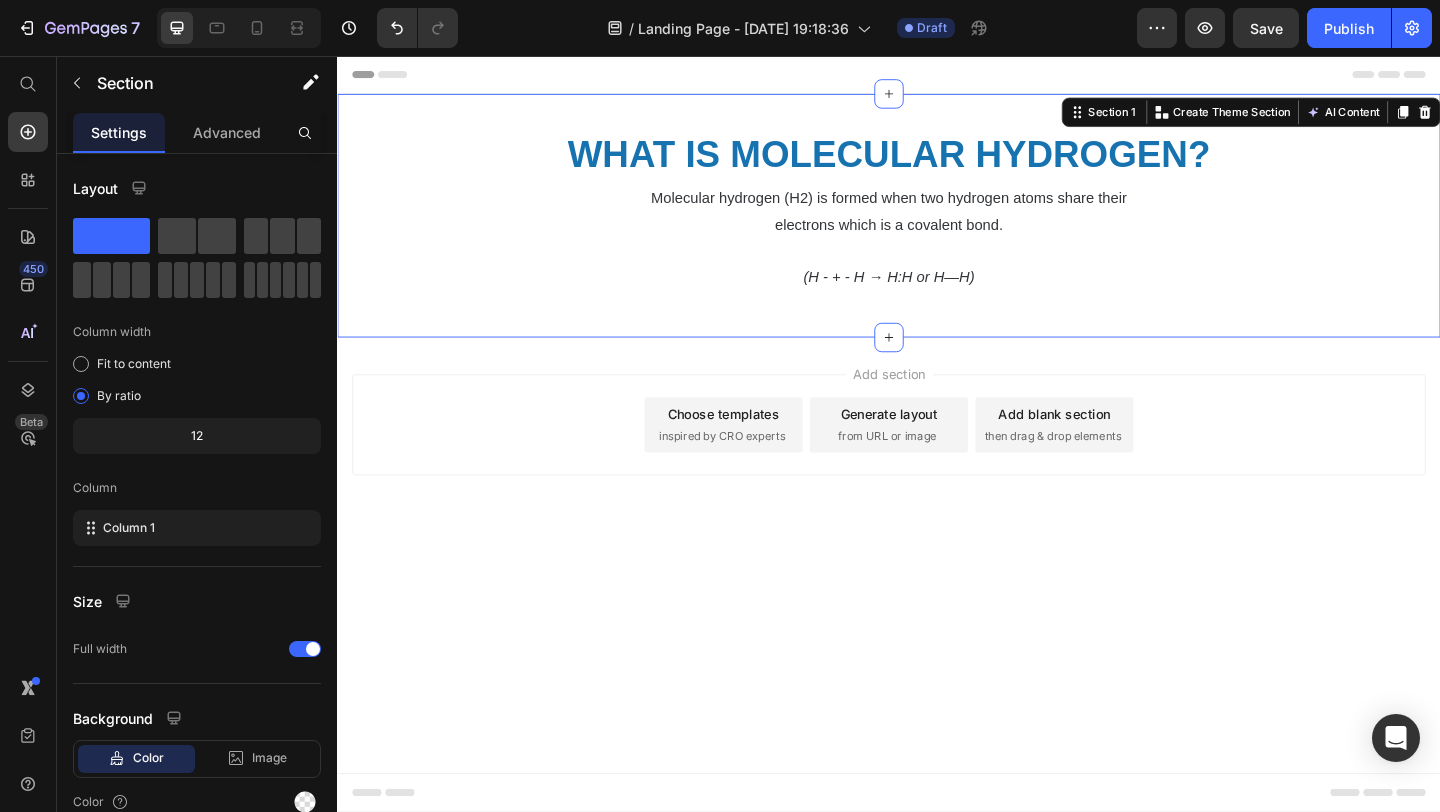 click on "⁠⁠⁠⁠⁠⁠⁠ WHAT IS MOLECULAR HYDROGEN? Heading Molecular hydrogen (H2) is formed when two hydrogen atoms share their  electrons which is a covalent bond. (H - + - H → H:H or H—H) Text Block Row" at bounding box center [937, 229] 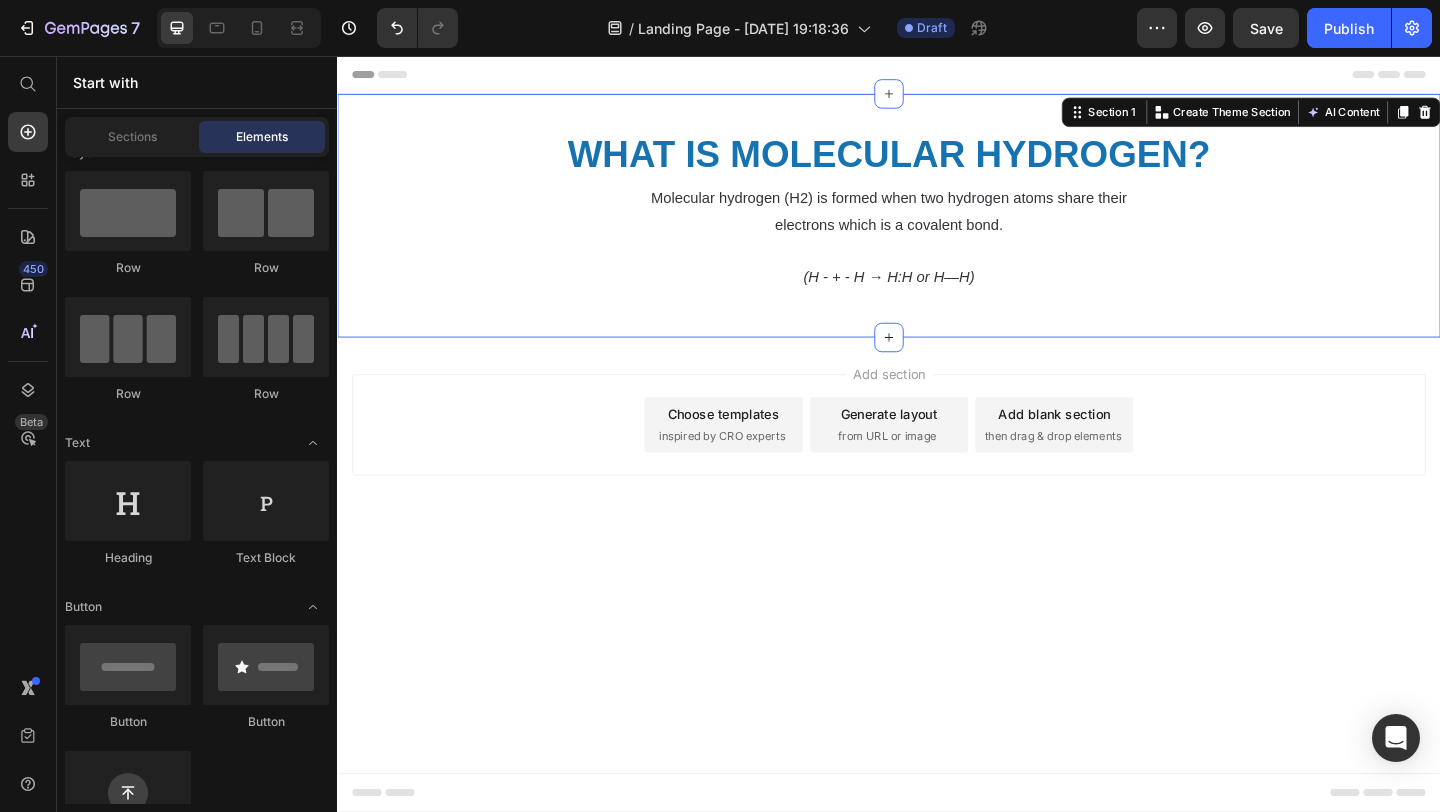 click on "Add section Choose templates inspired by CRO experts Generate layout from URL or image Add blank section then drag & drop elements" at bounding box center (937, 485) 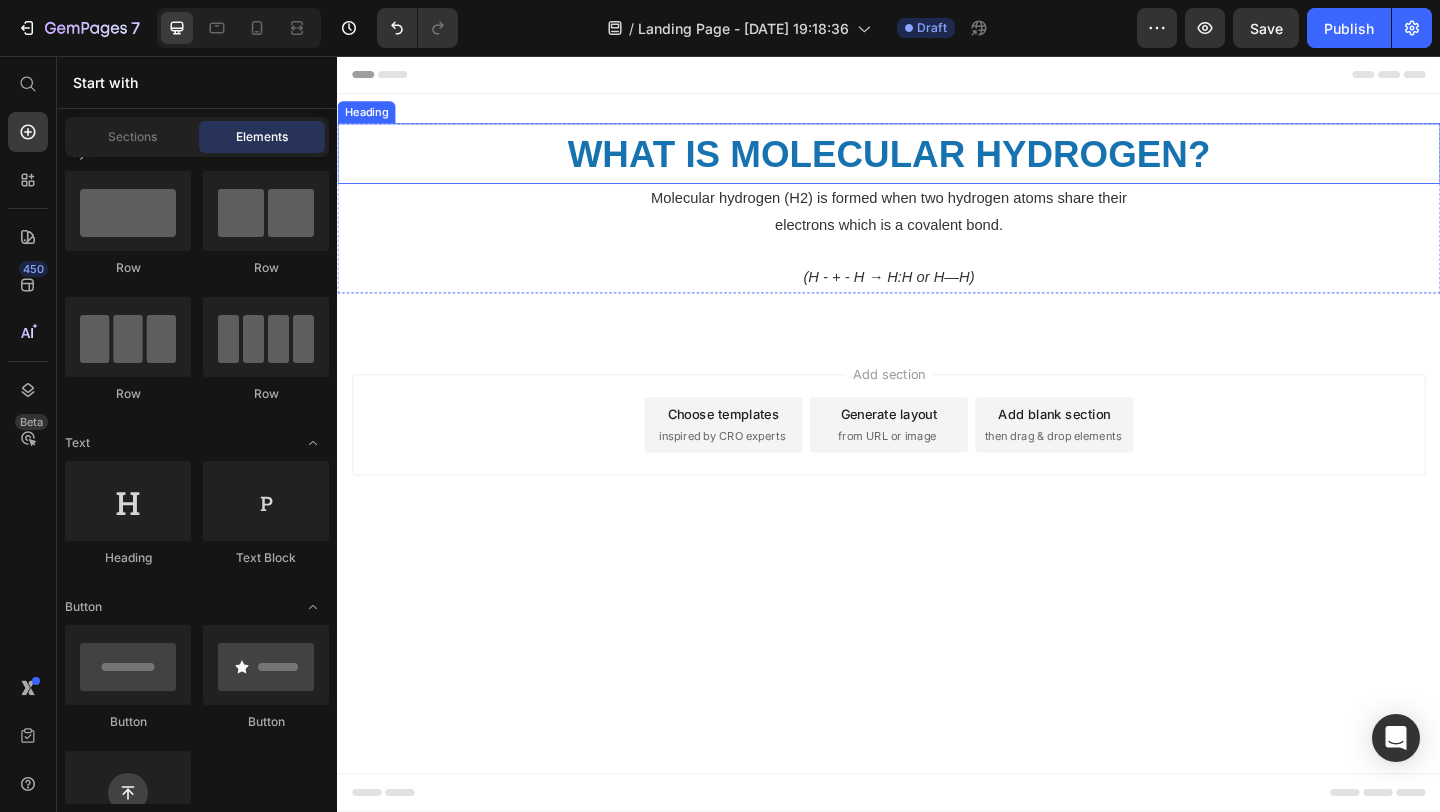 click on "WHAT IS MOLECULAR HYDROGEN?" at bounding box center [936, 162] 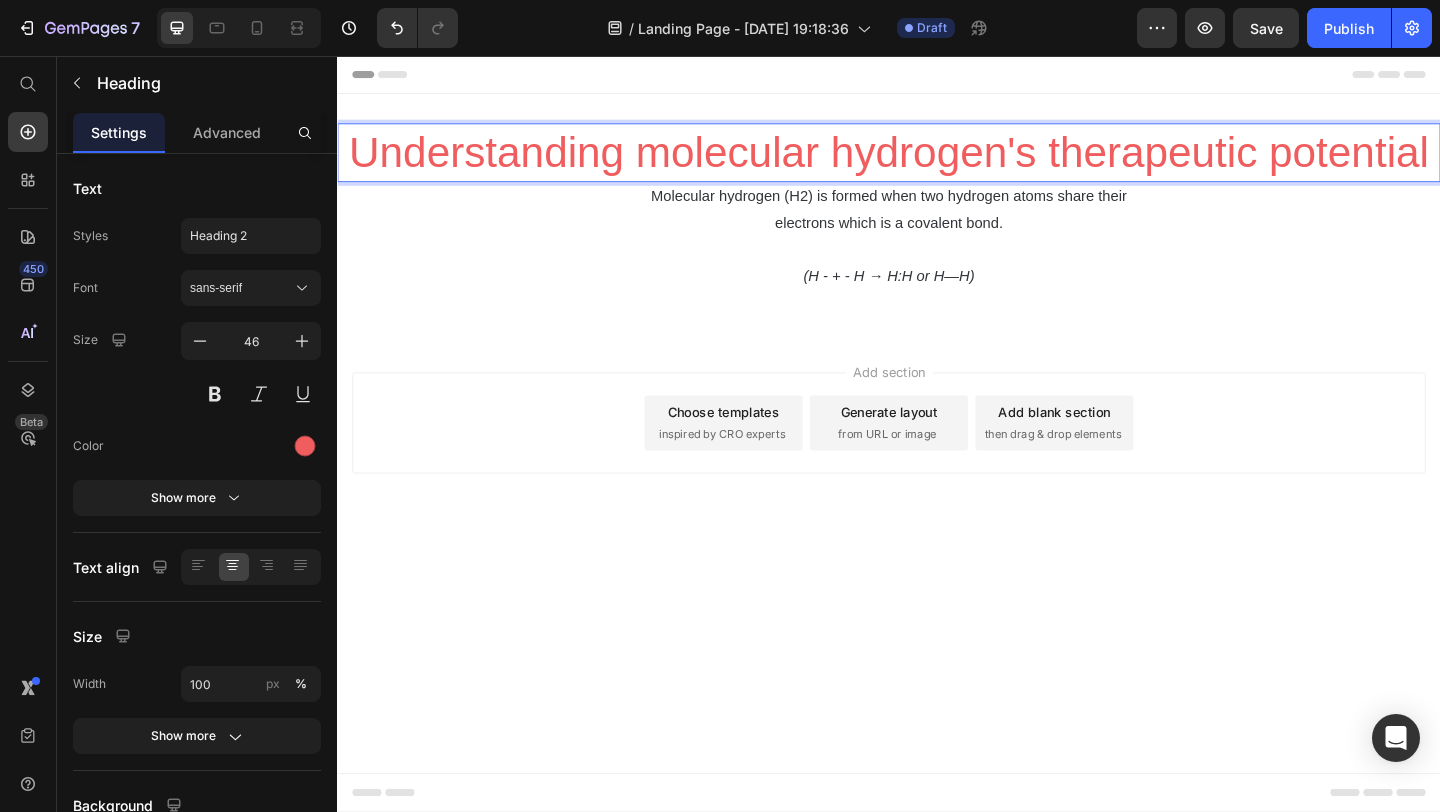 click on "Understanding molecular hydrogen's therapeutic potential" at bounding box center [937, 161] 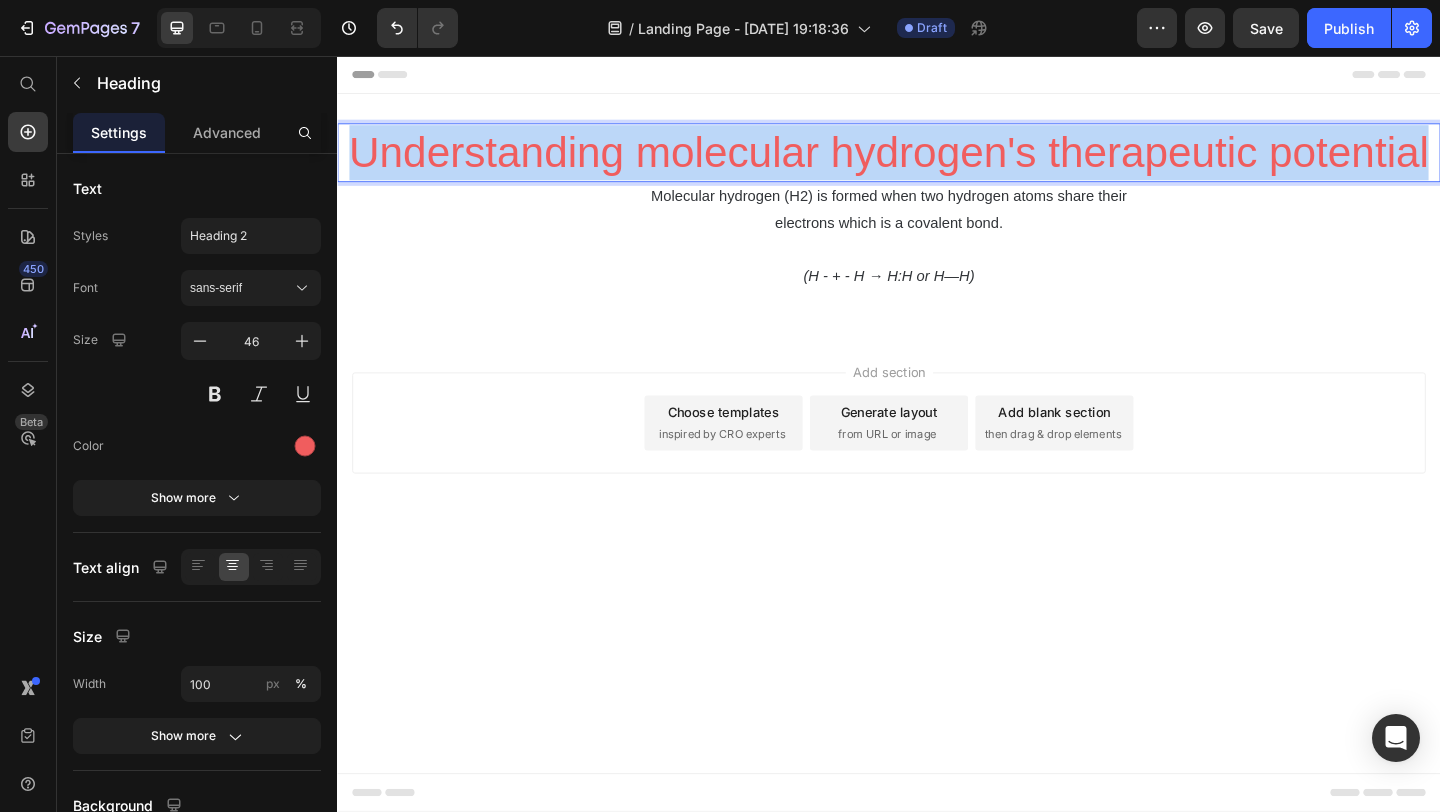 click on "Understanding molecular hydrogen's therapeutic potential" at bounding box center (937, 161) 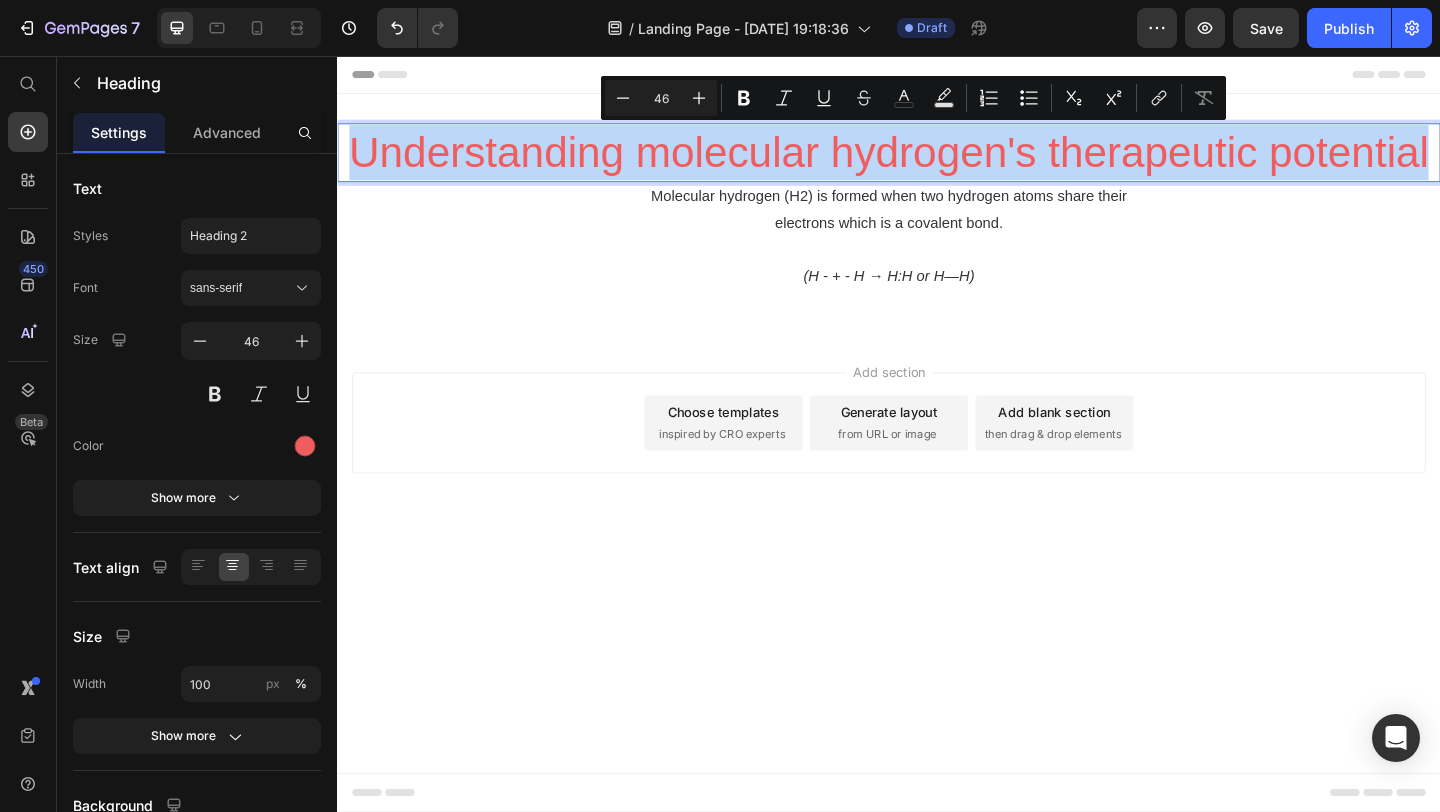 click on "Understanding molecular hydrogen's therapeutic potential" at bounding box center (937, 161) 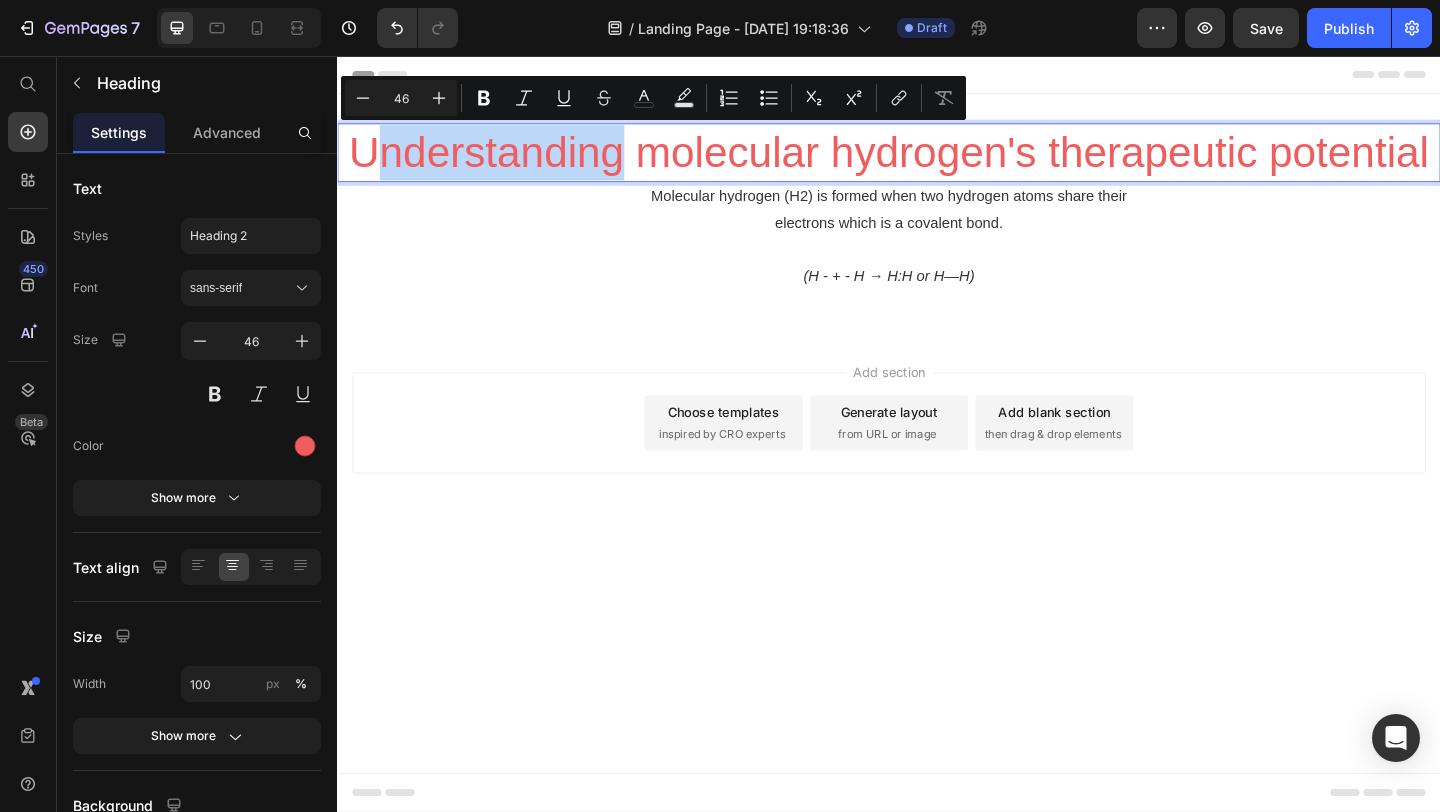 drag, startPoint x: 653, startPoint y: 171, endPoint x: 367, endPoint y: 167, distance: 286.02798 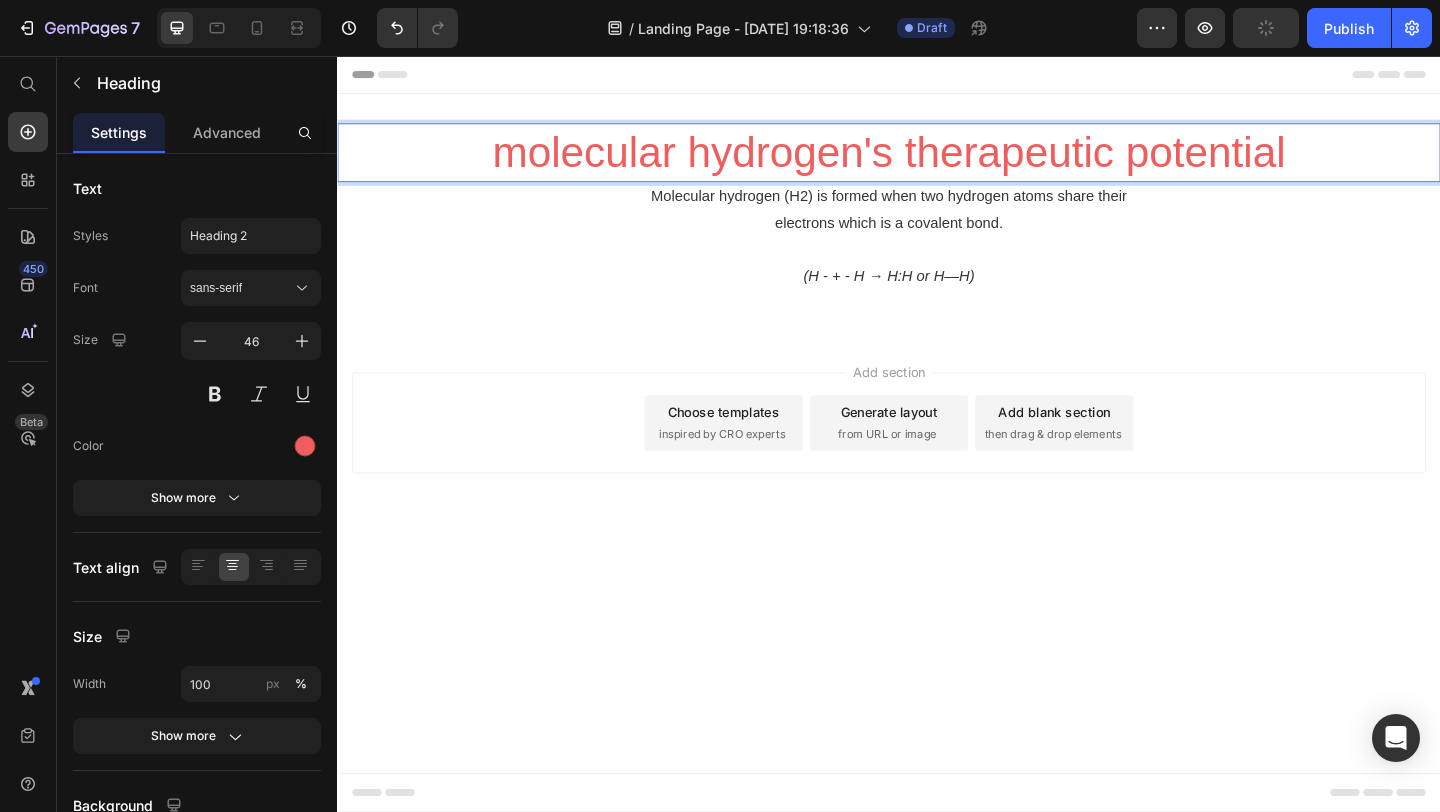click on "molecular hydrogen's therapeutic potential" at bounding box center [937, 161] 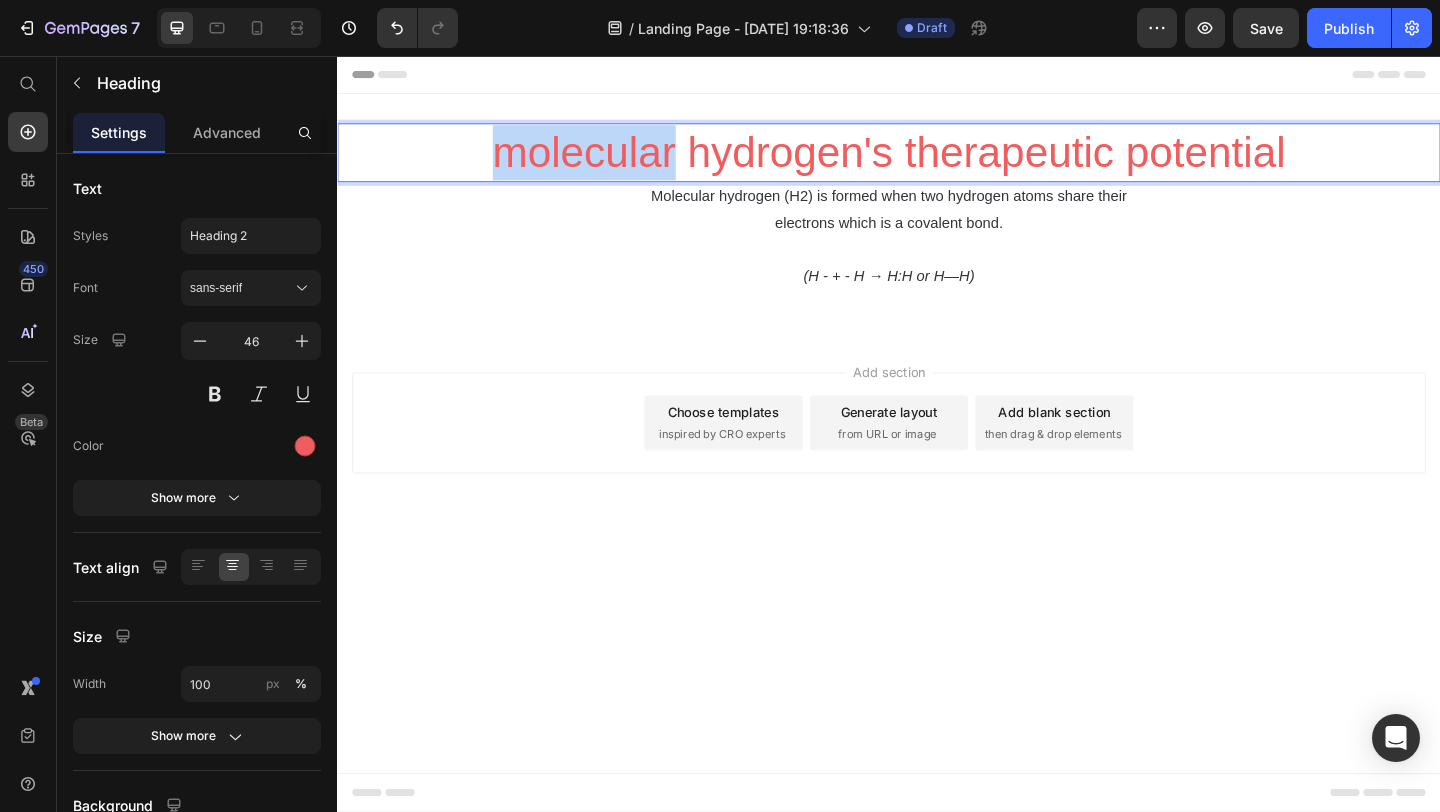click on "molecular hydrogen's therapeutic potential" at bounding box center [937, 161] 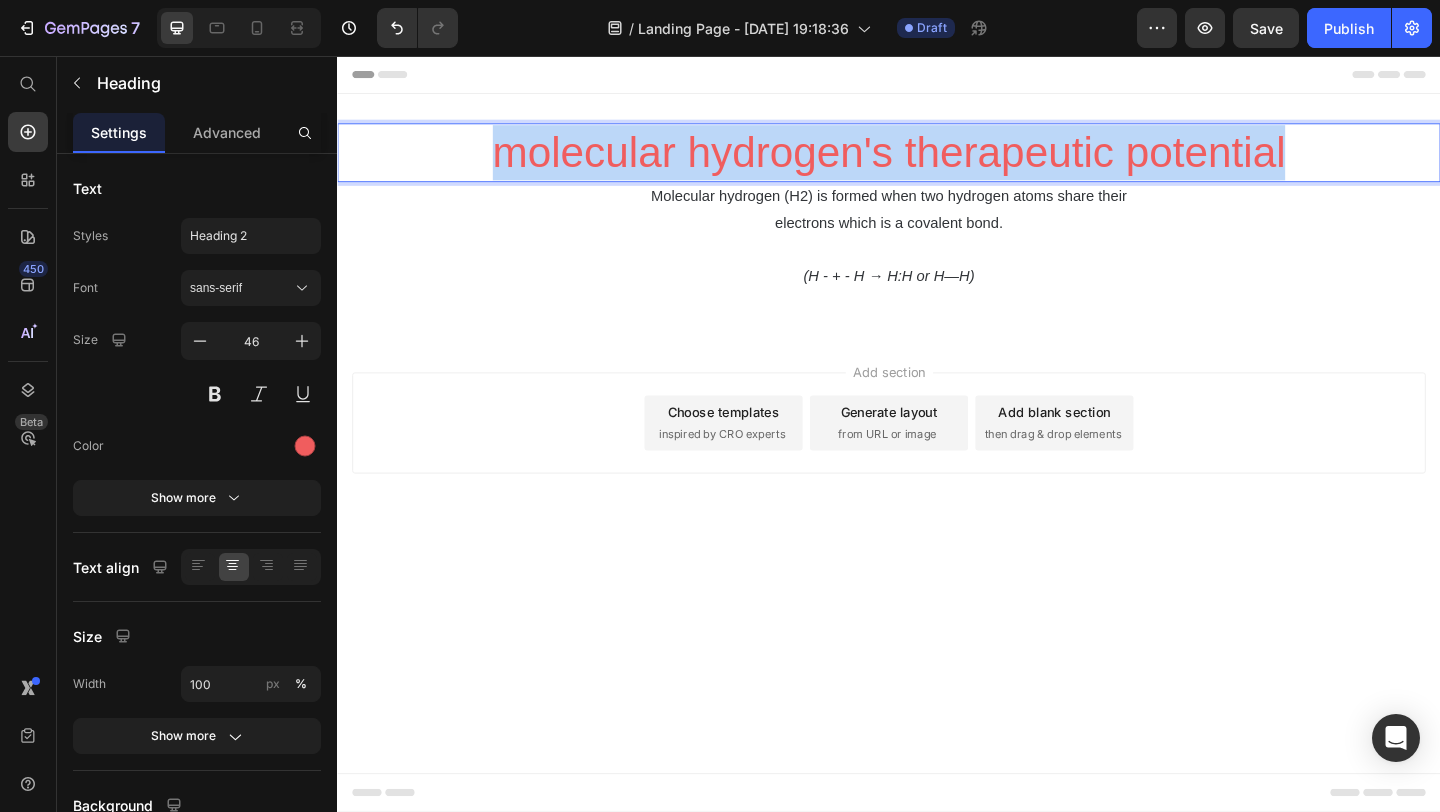 click on "molecular hydrogen's therapeutic potential" at bounding box center (937, 161) 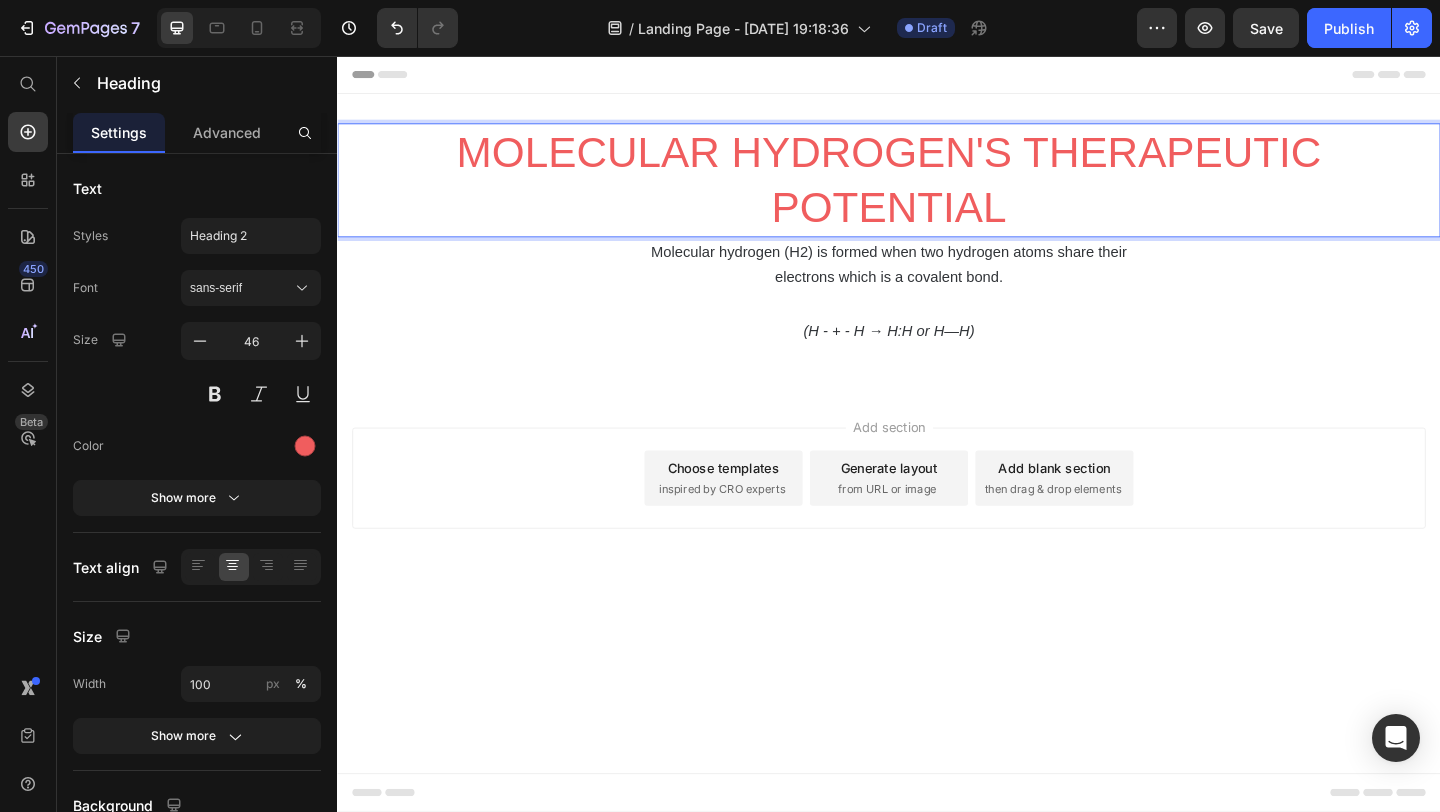 click on "MOLECULAR HYDROGEN'S THERAPEUTIC POTENTIAL" at bounding box center [937, 191] 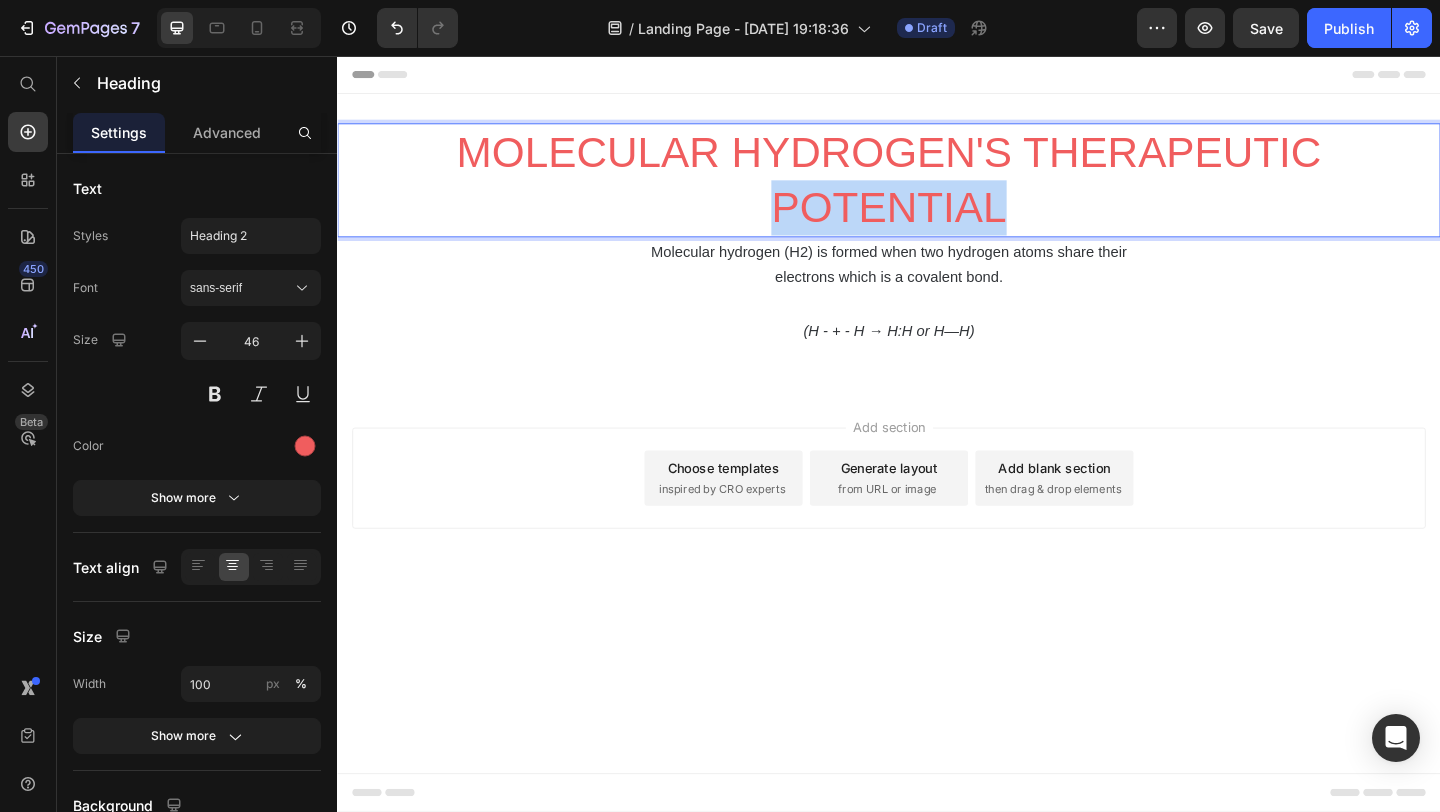 click on "MOLECULAR HYDROGEN'S THERAPEUTIC POTENTIAL" at bounding box center (937, 191) 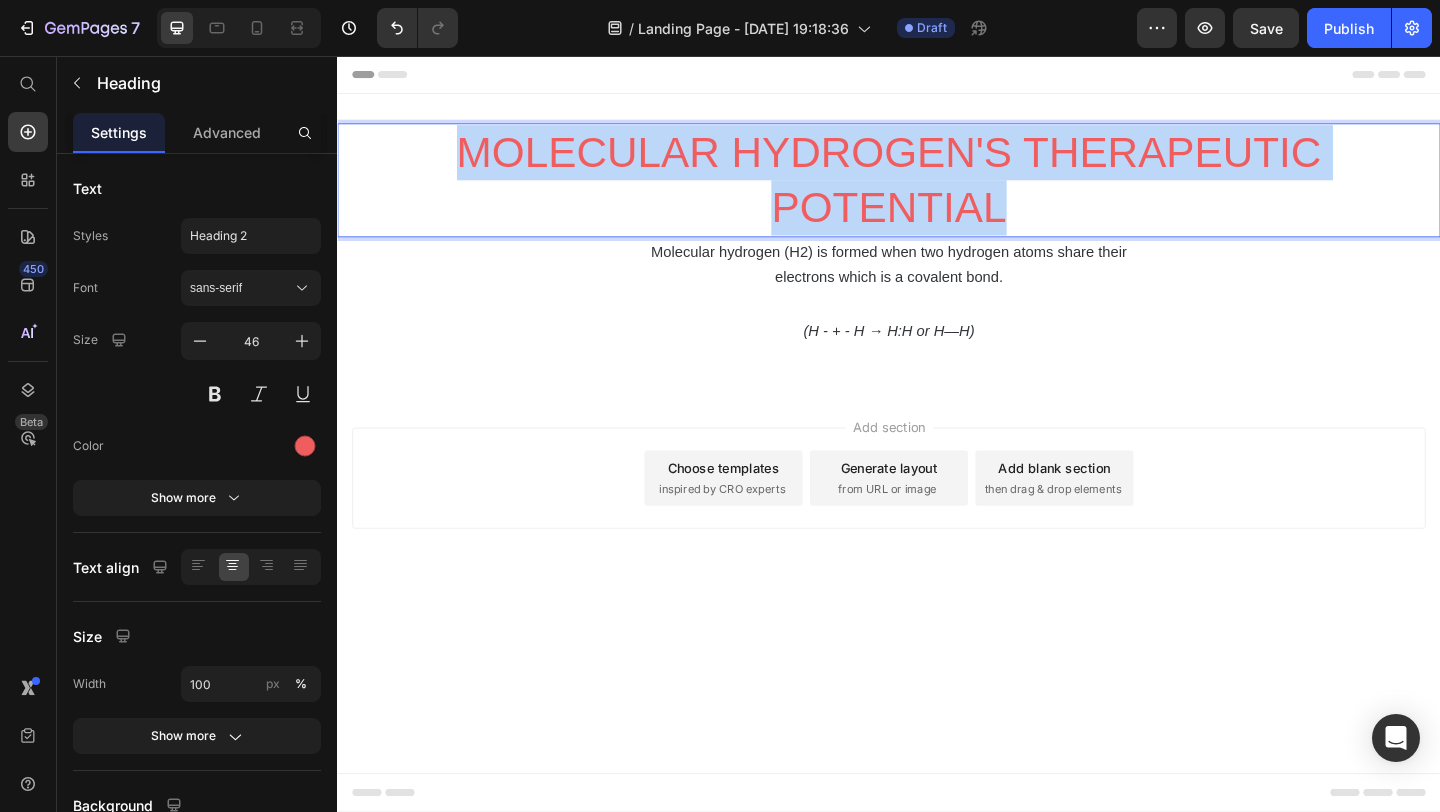 click on "MOLECULAR HYDROGEN'S THERAPEUTIC POTENTIAL" at bounding box center [937, 191] 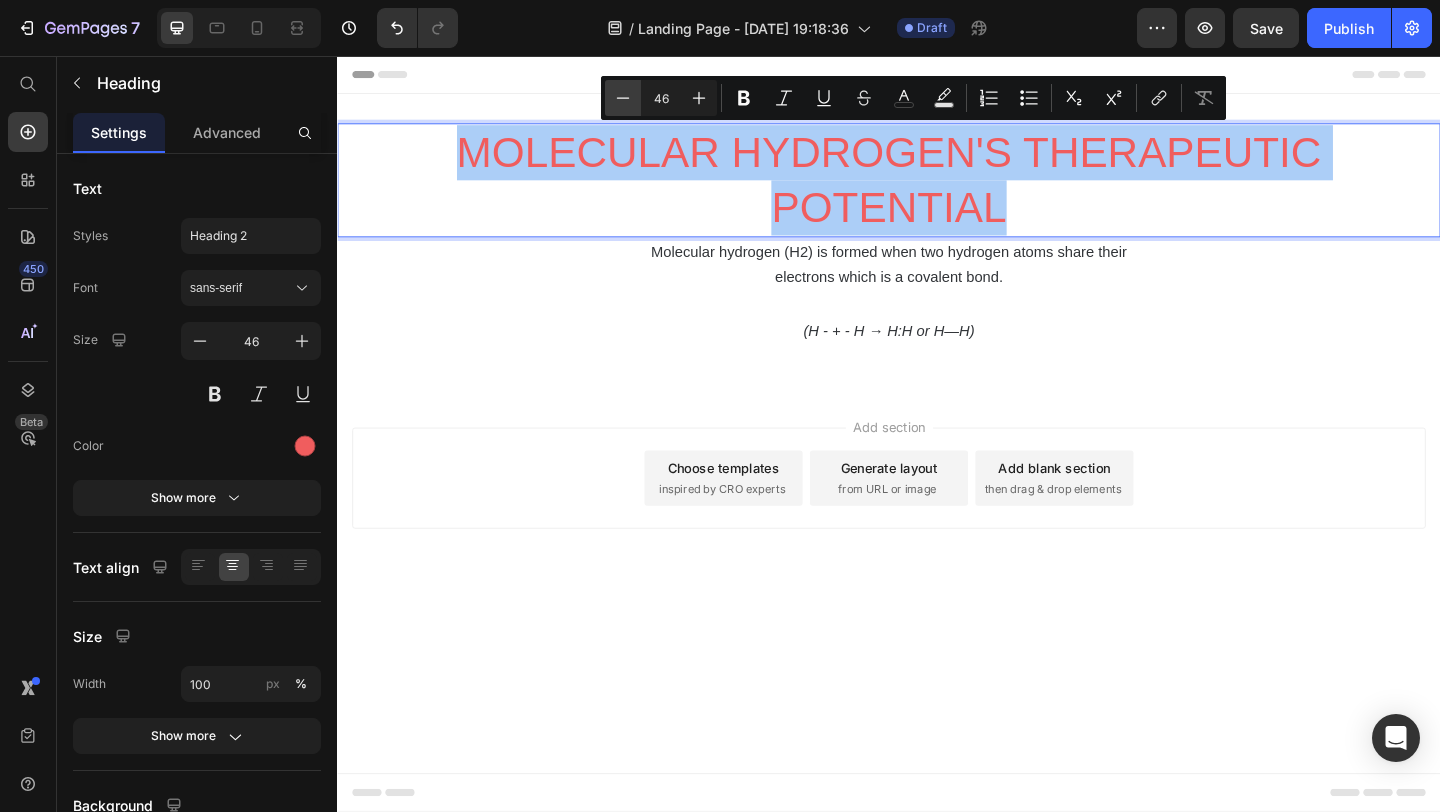 click 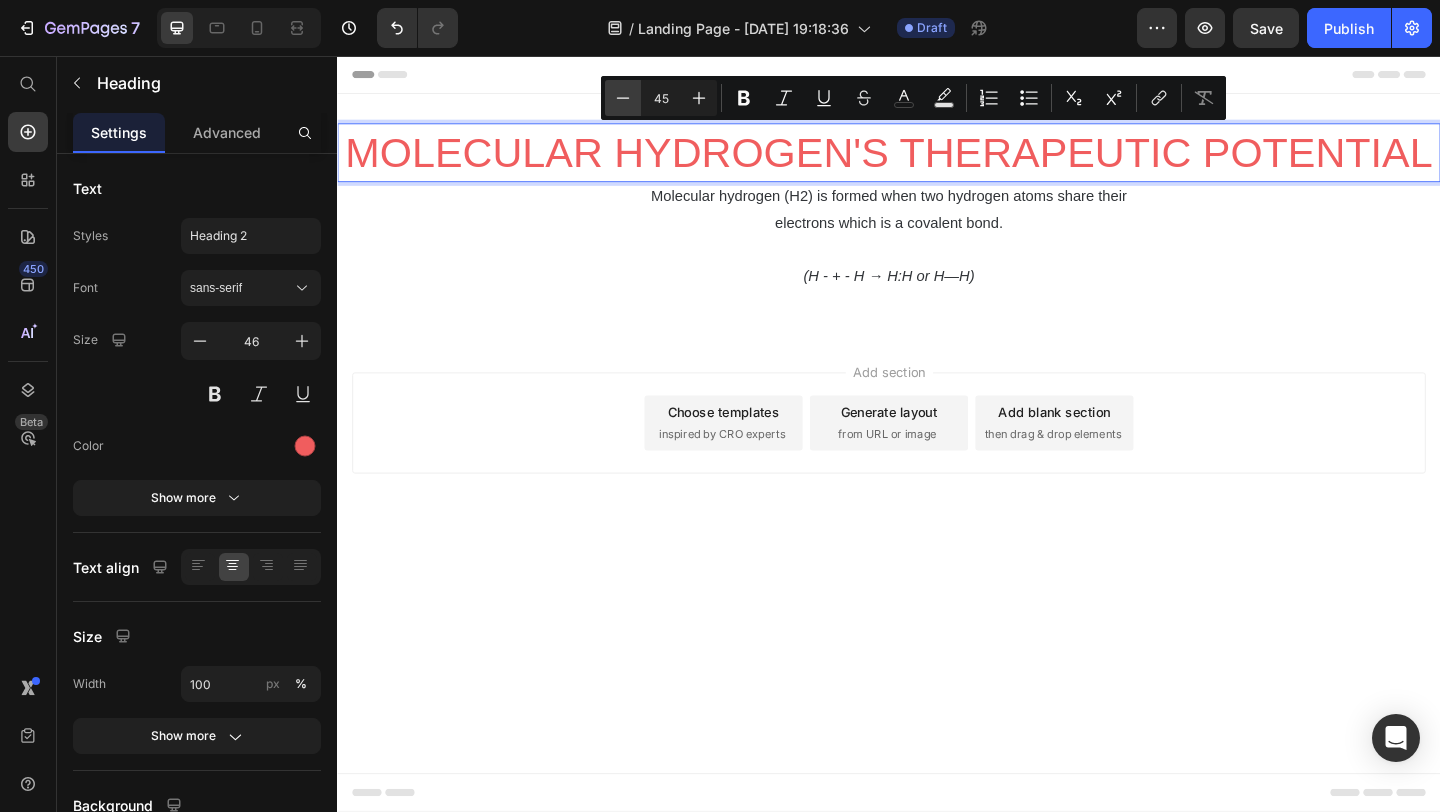 click 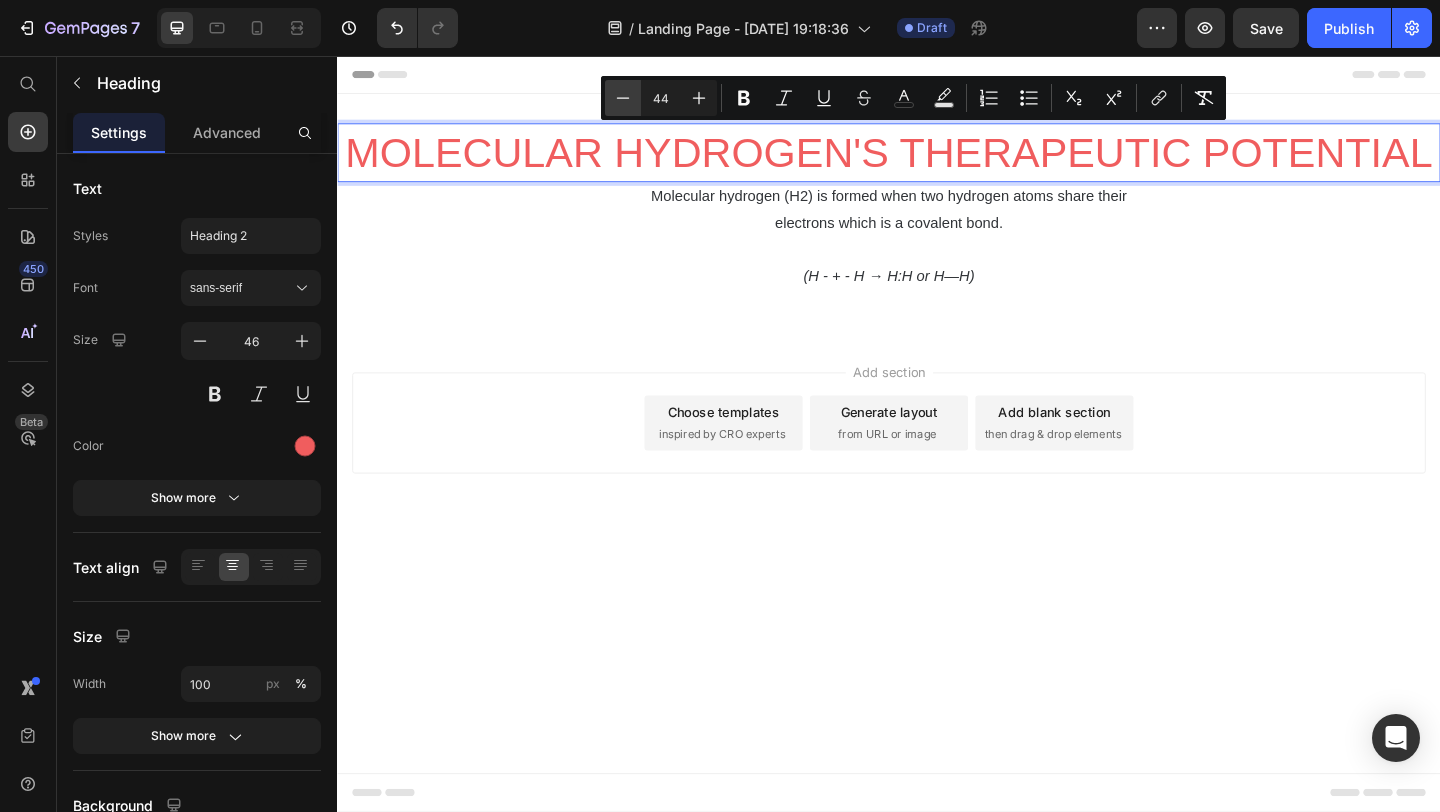 click 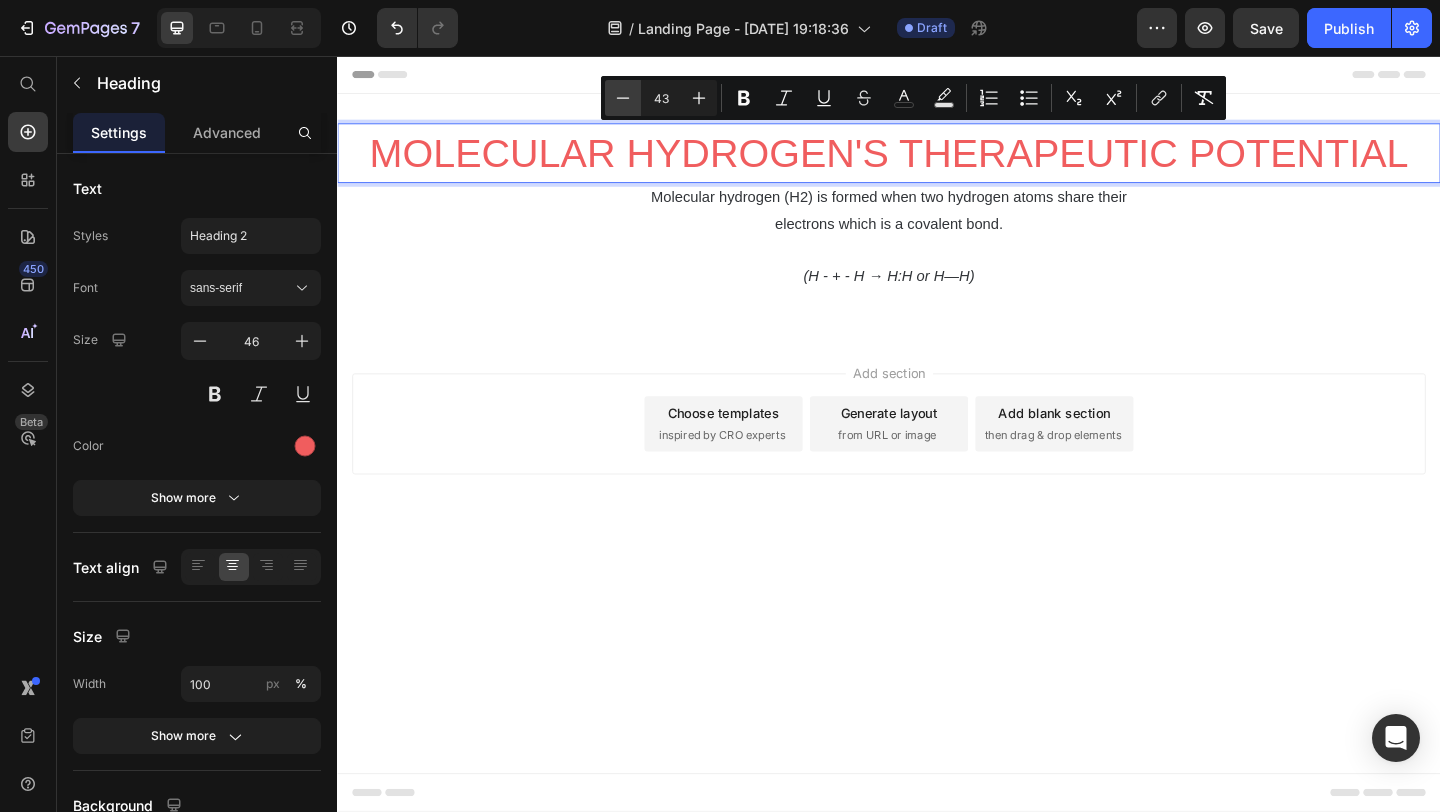 click 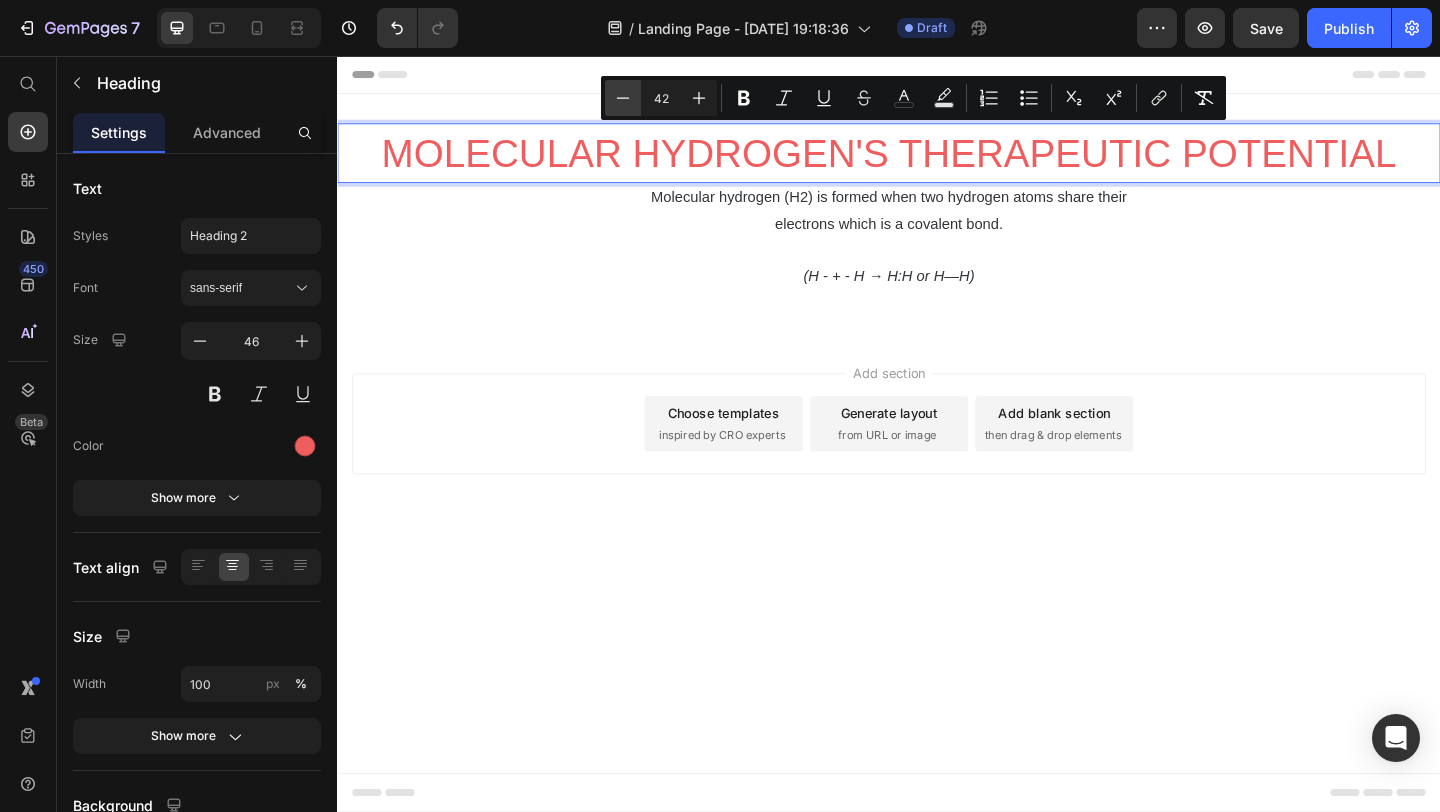 click 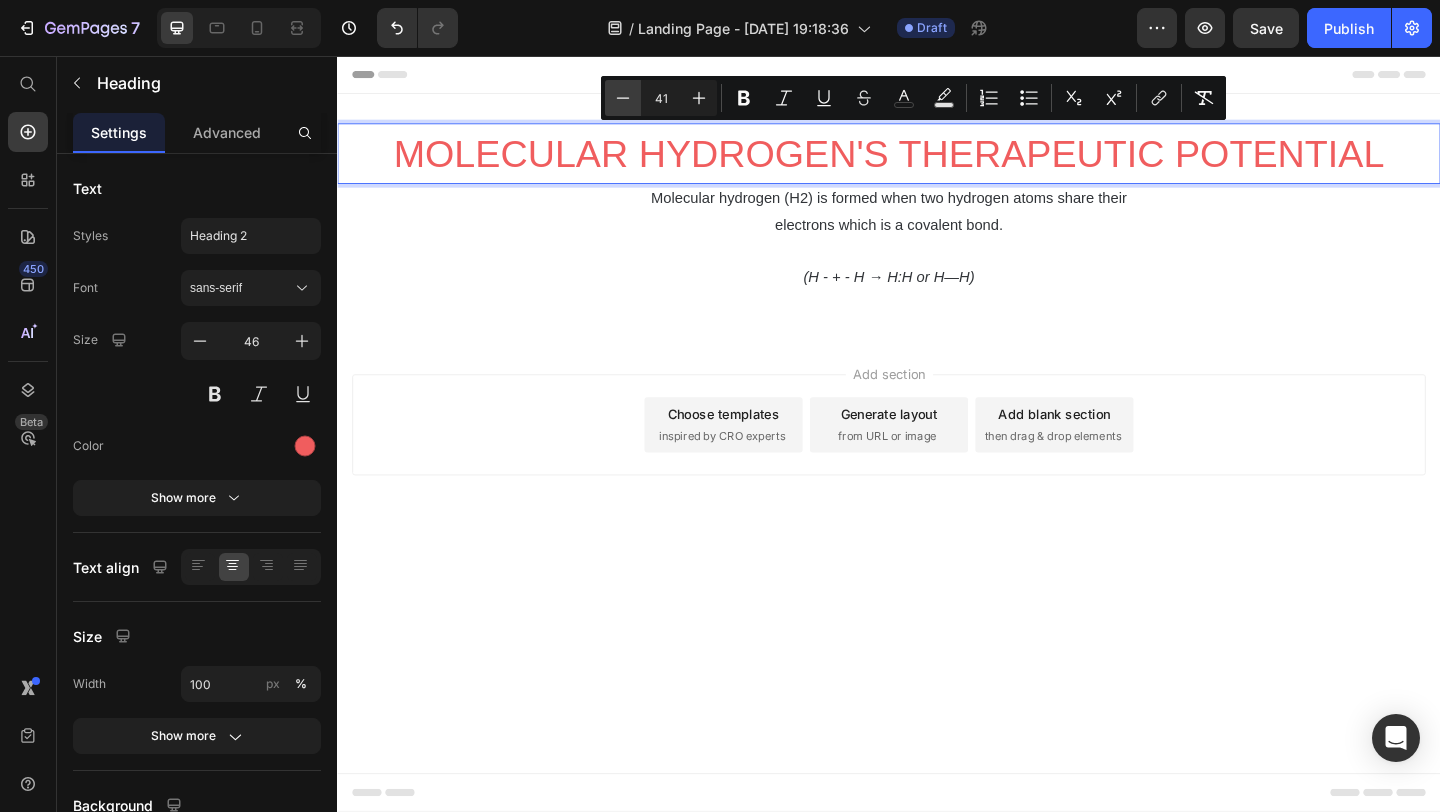 click 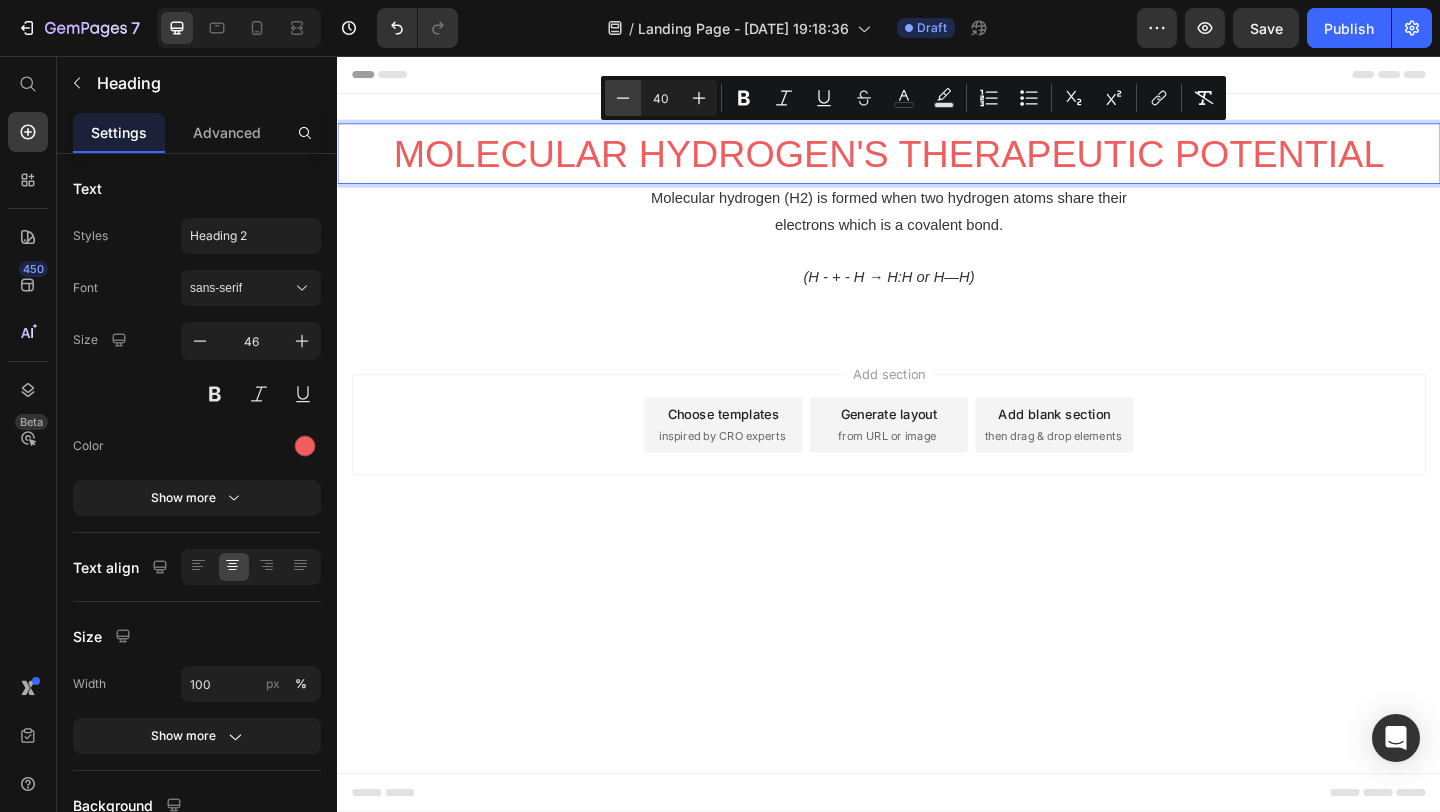 click 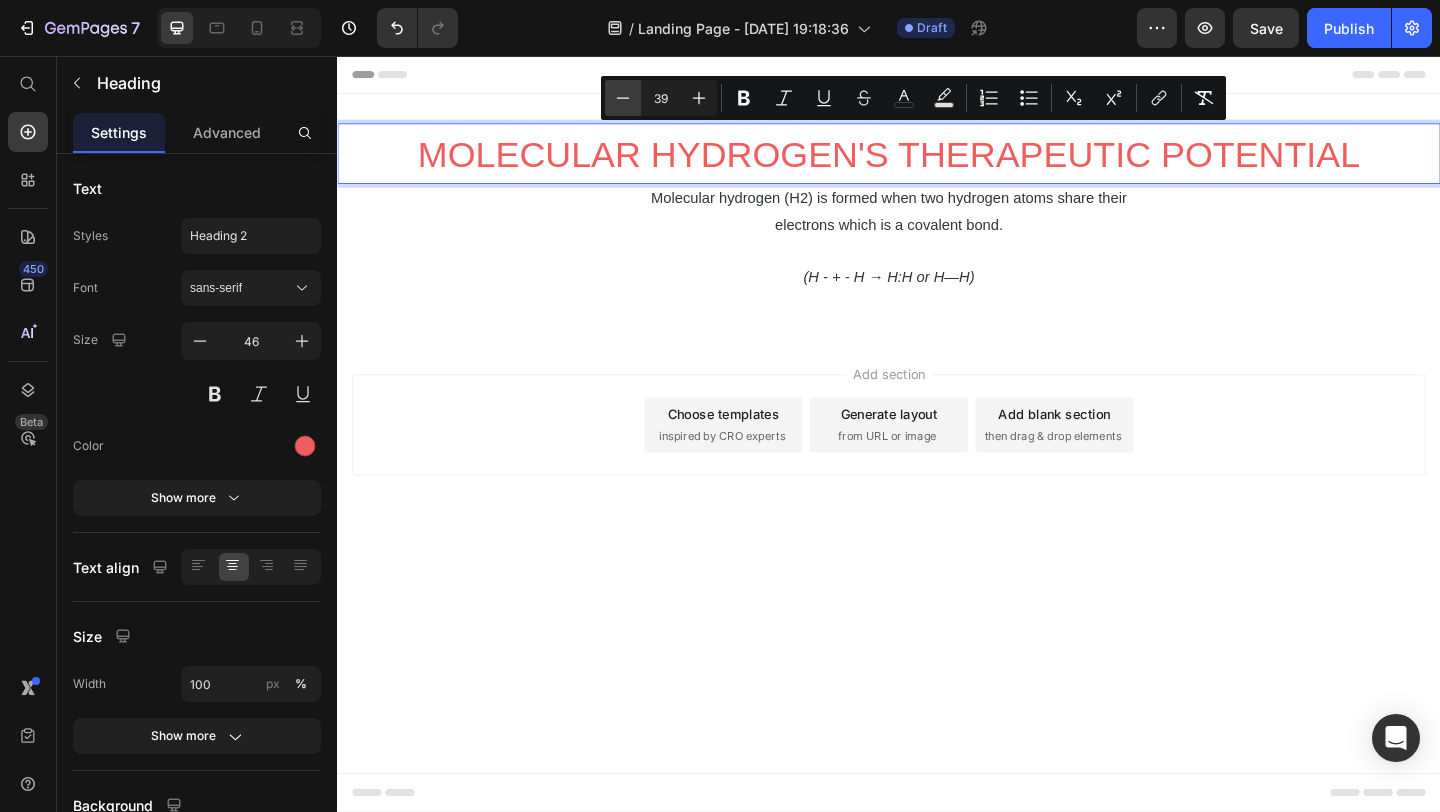 click 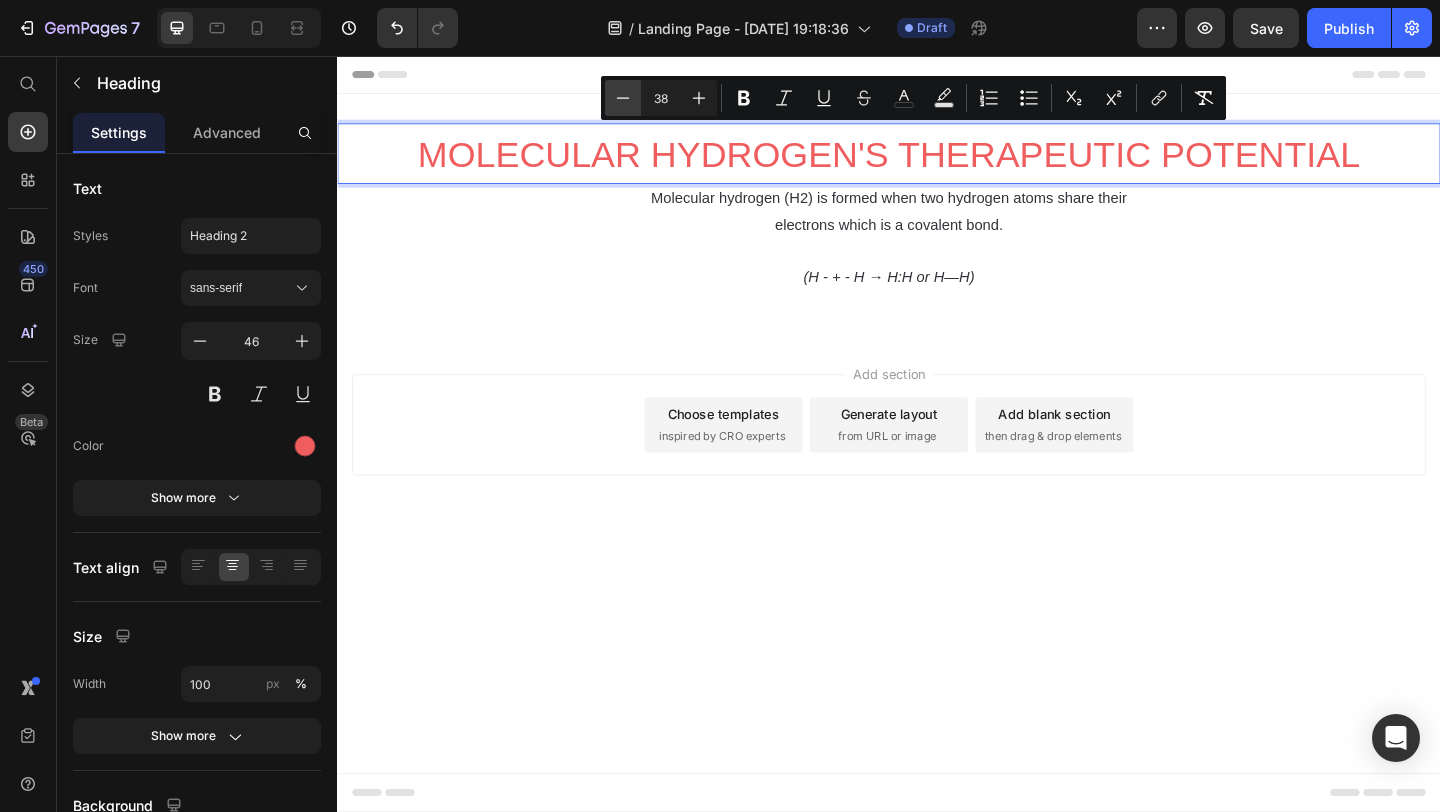 click 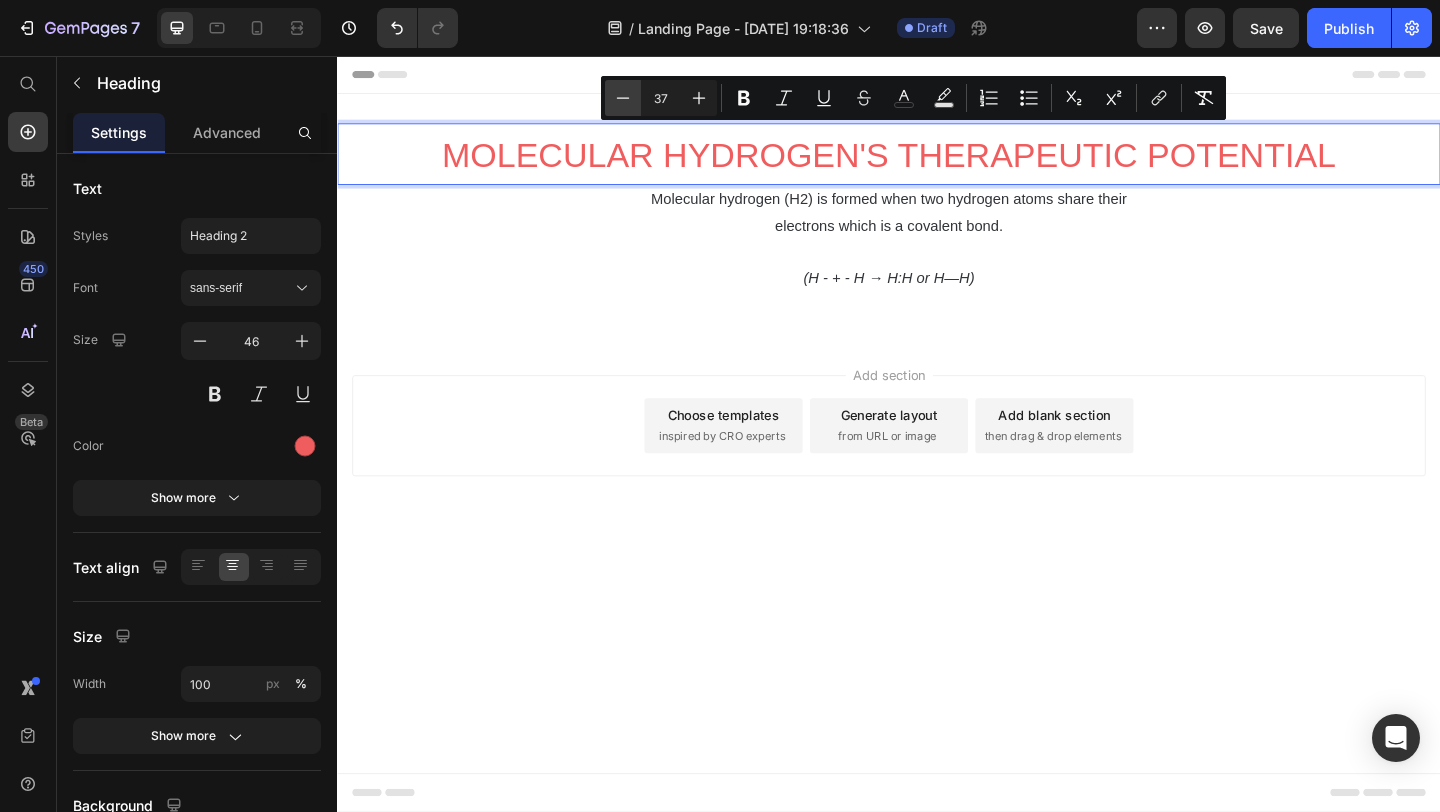 click 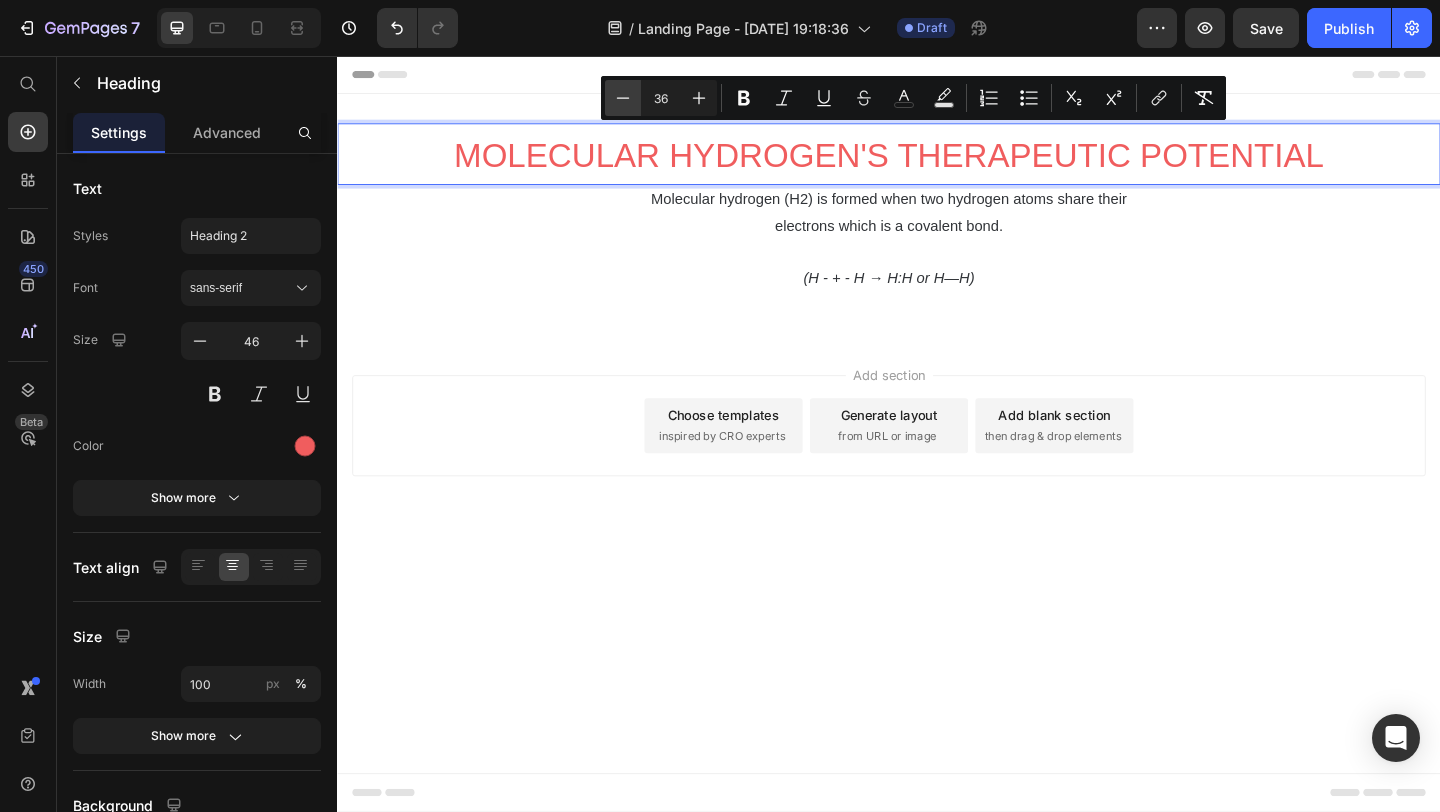 click 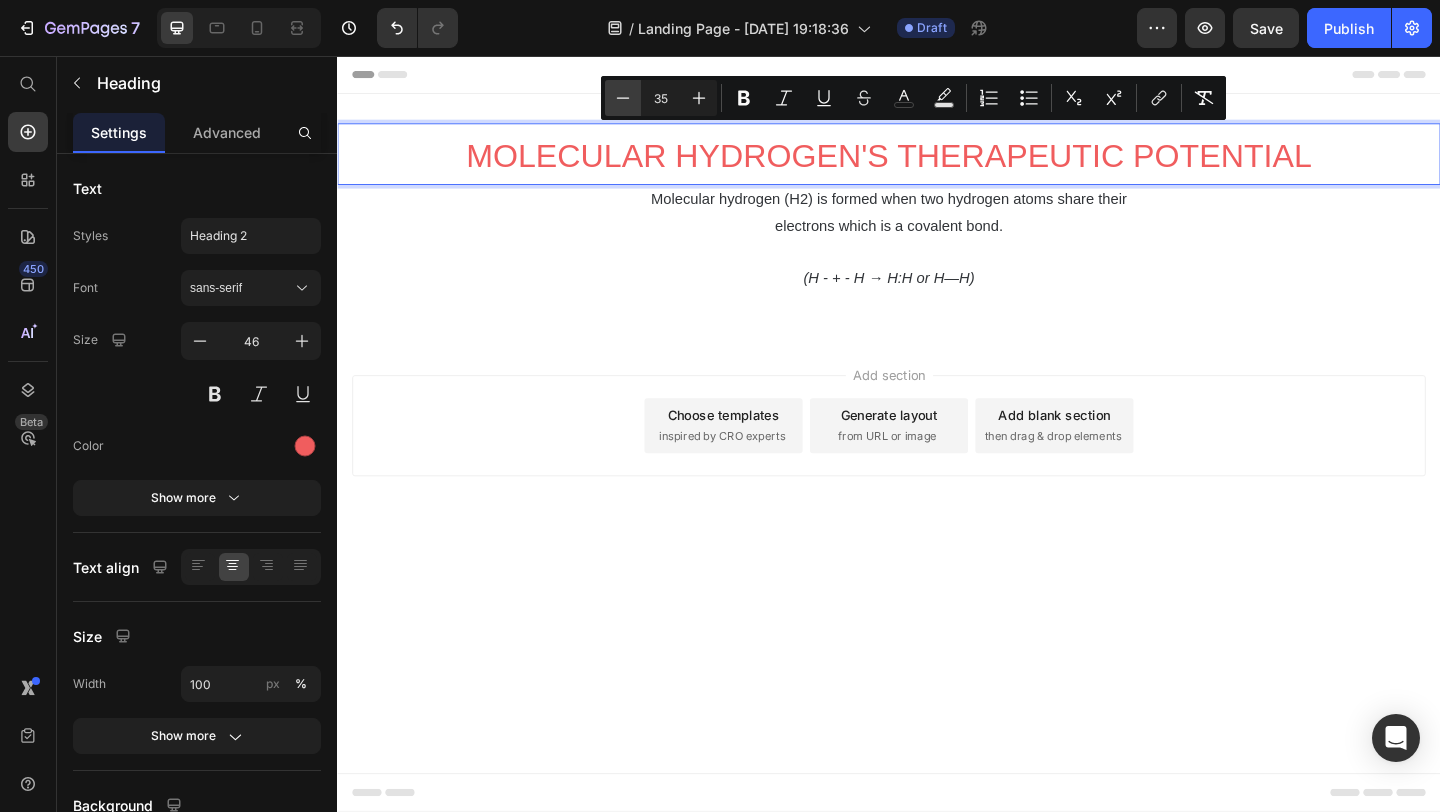 click 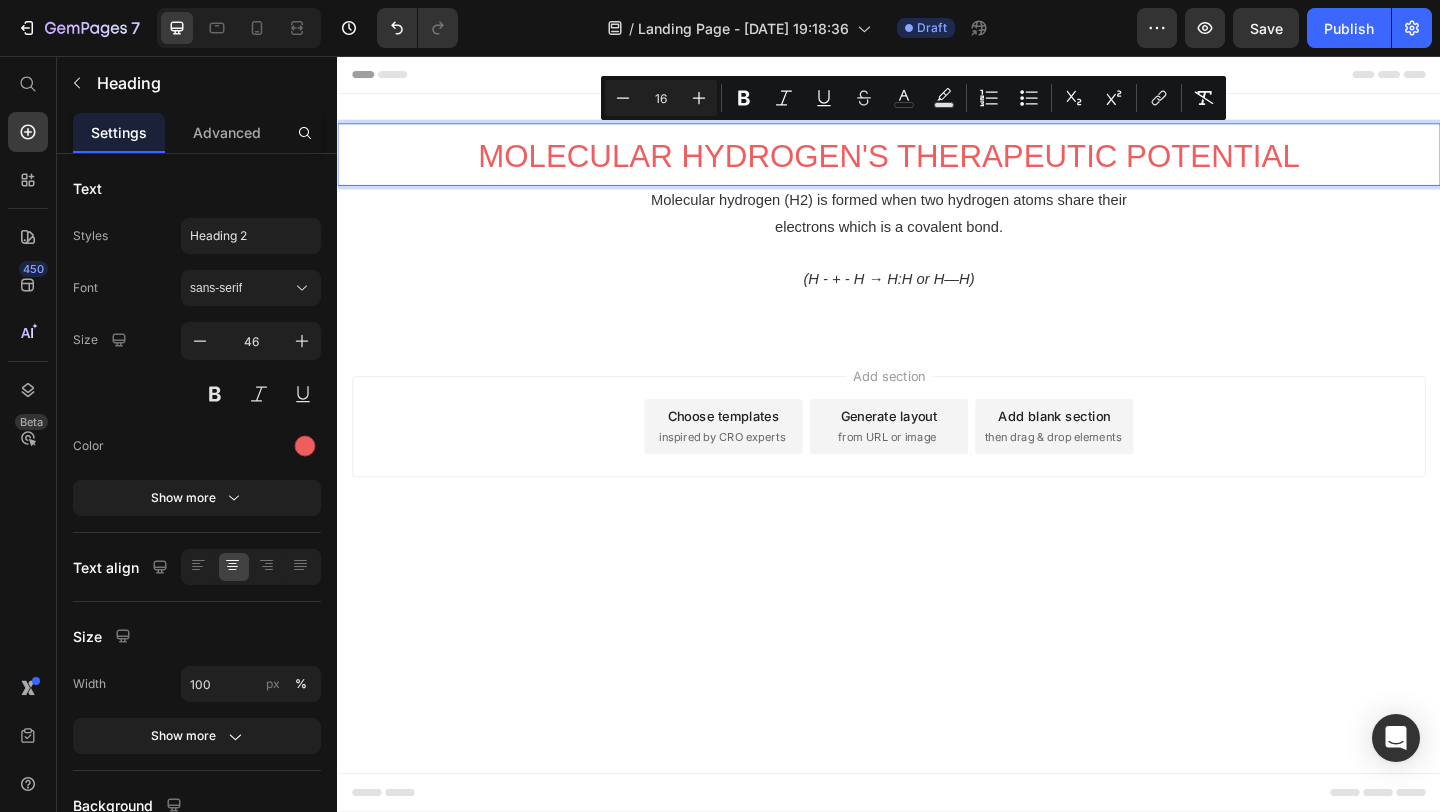 click on "MOLECULAR HYDROGEN'S THERAPEUTIC POTENTIAL Heading   0 Molecular hydrogen (H2) is formed when two hydrogen atoms share their  electrons which is a covalent bond. (H - + - H → H:H or H—H) Text Block Row Section 1" at bounding box center [937, 230] 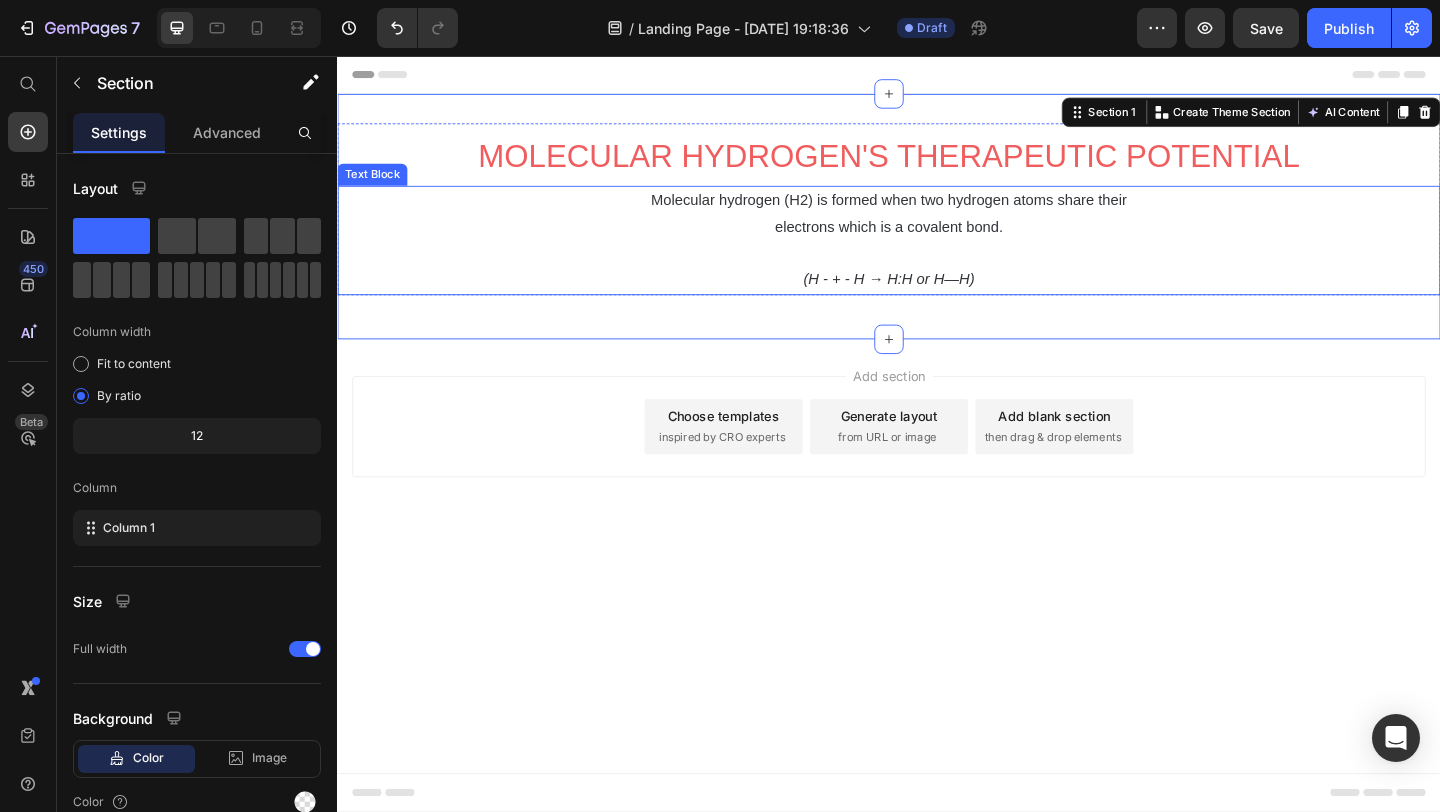 click on "electrons which is a covalent bond." at bounding box center [937, 242] 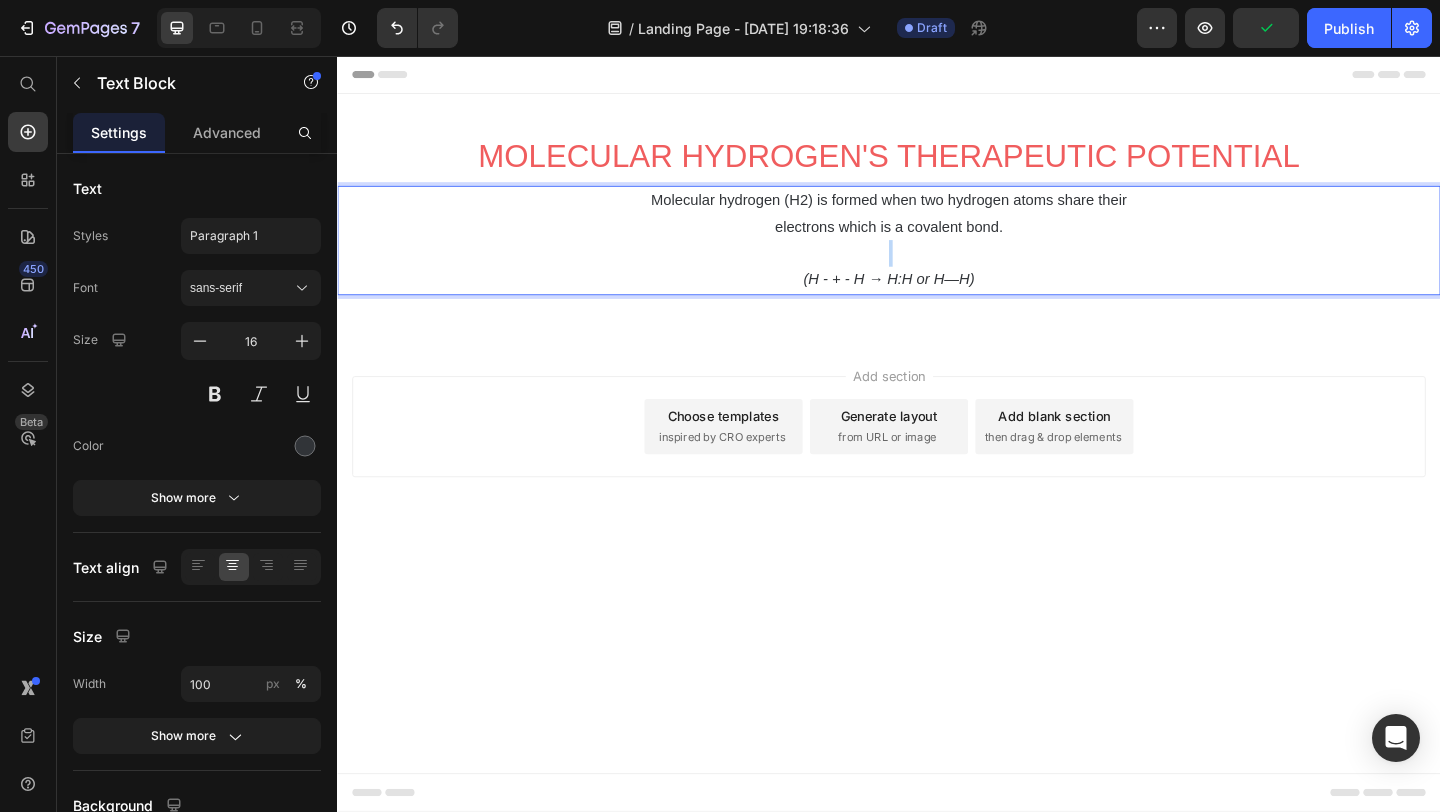 click at bounding box center (937, 270) 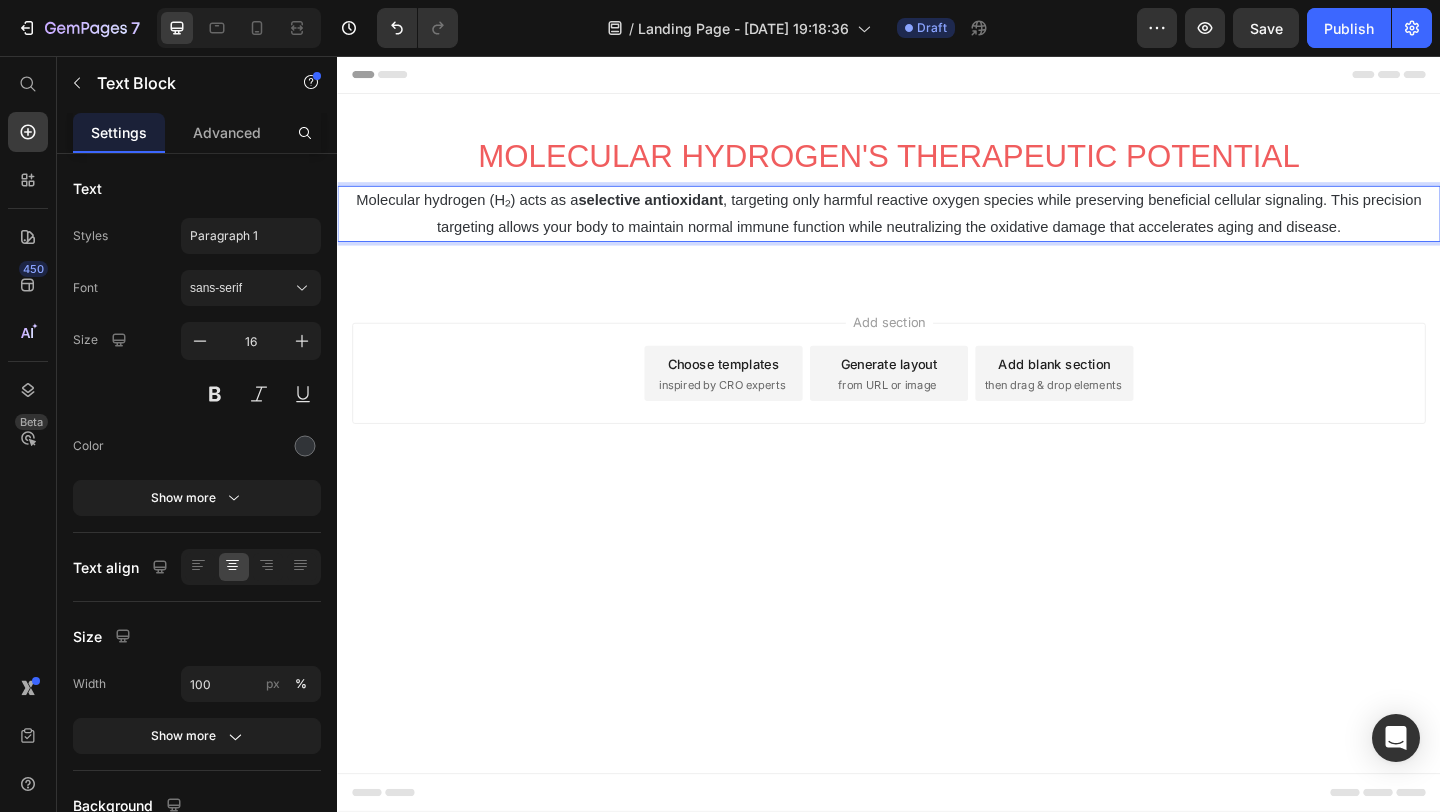 click on "Molecular hydrogen (H₂) acts as a  selective antioxidant , targeting only harmful reactive oxygen species while preserving beneficial cellular signaling. This precision targeting allows your body to maintain normal immune function while neutralizing the oxidative damage that accelerates aging and disease." at bounding box center [937, 228] 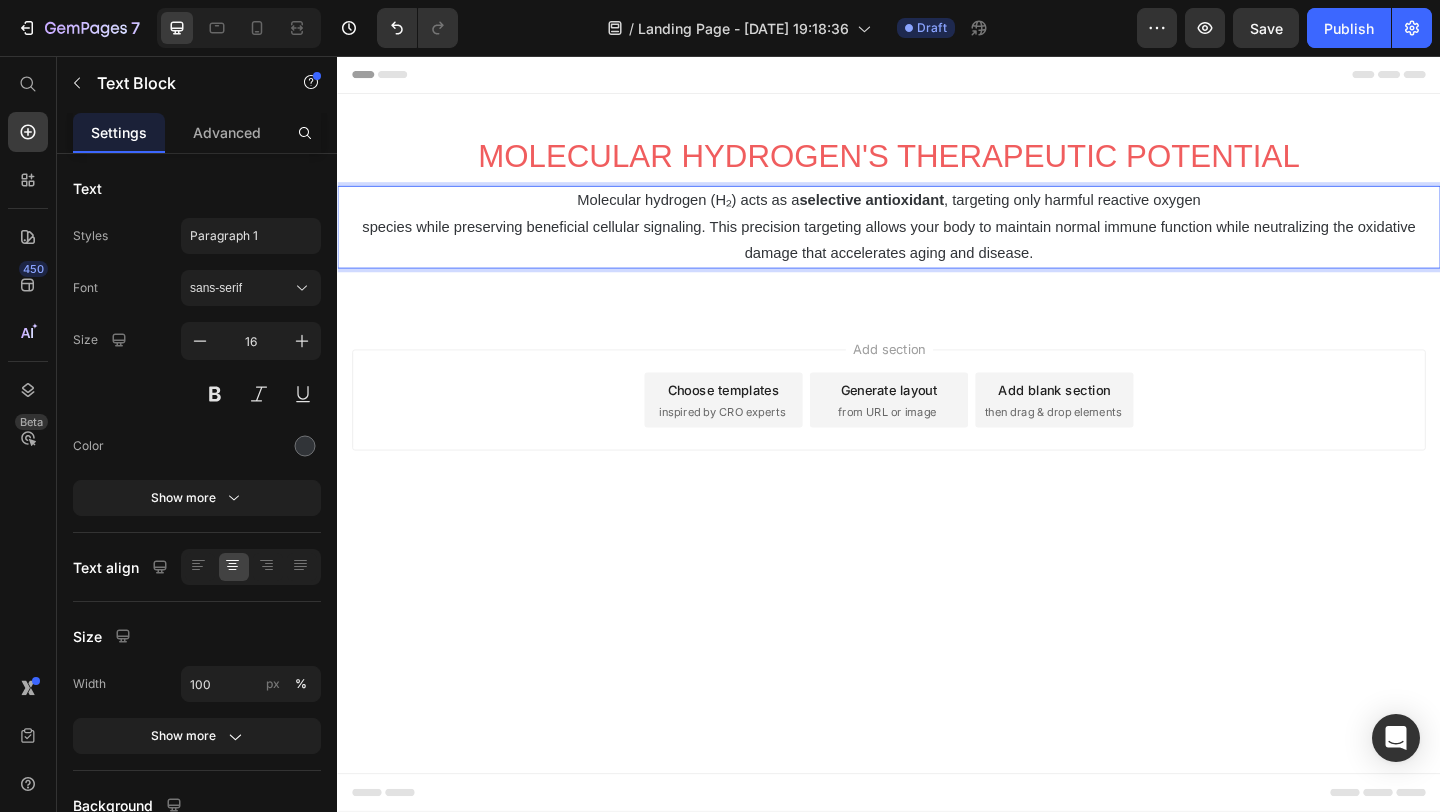 click on "species while preserving beneficial cellular signaling. This precision targeting allows your body to maintain normal immune function while neutralizing the oxidative damage that accelerates aging and disease." at bounding box center [937, 257] 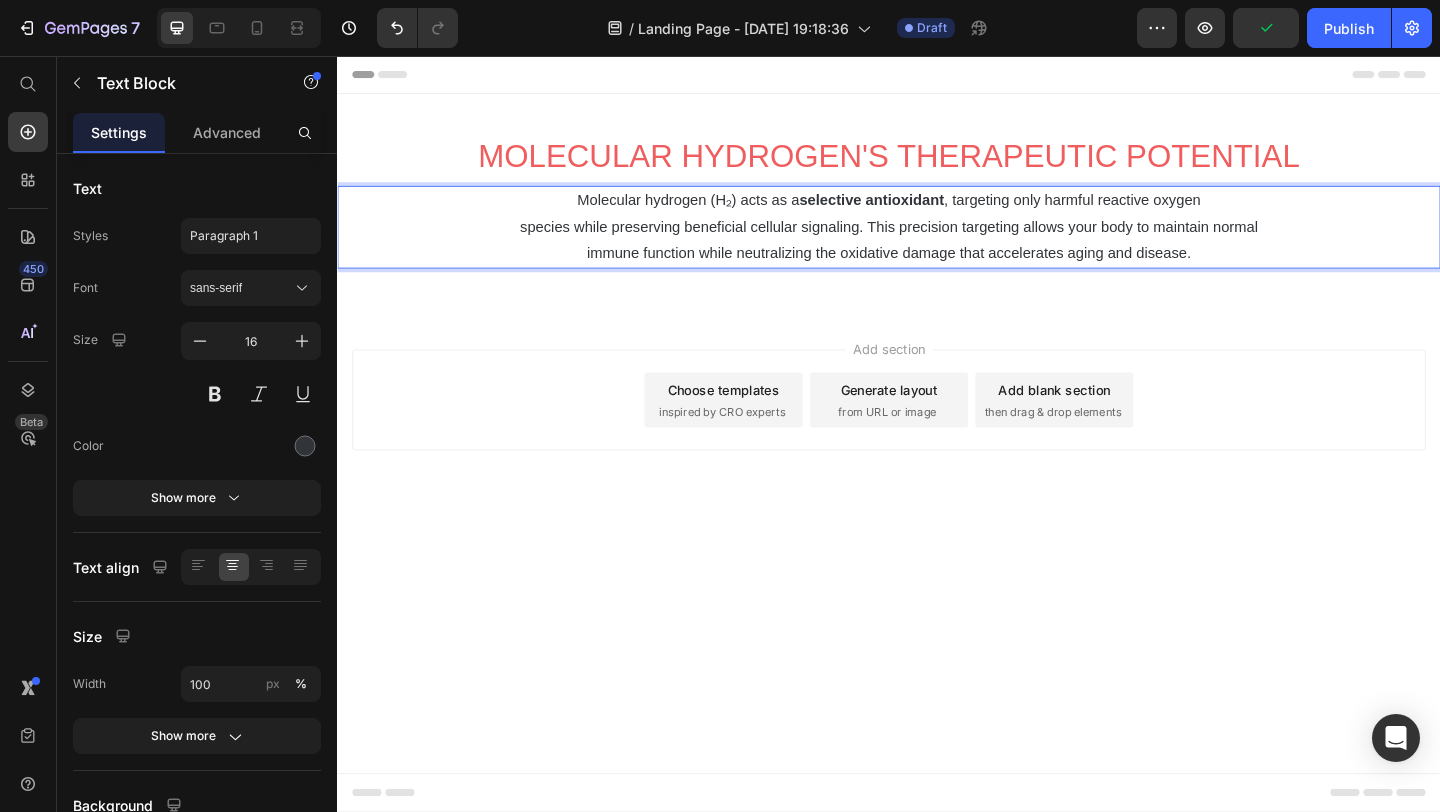 click on "species while preserving beneficial cellular signaling. This precision targeting allows your body to maintain normal" at bounding box center [937, 242] 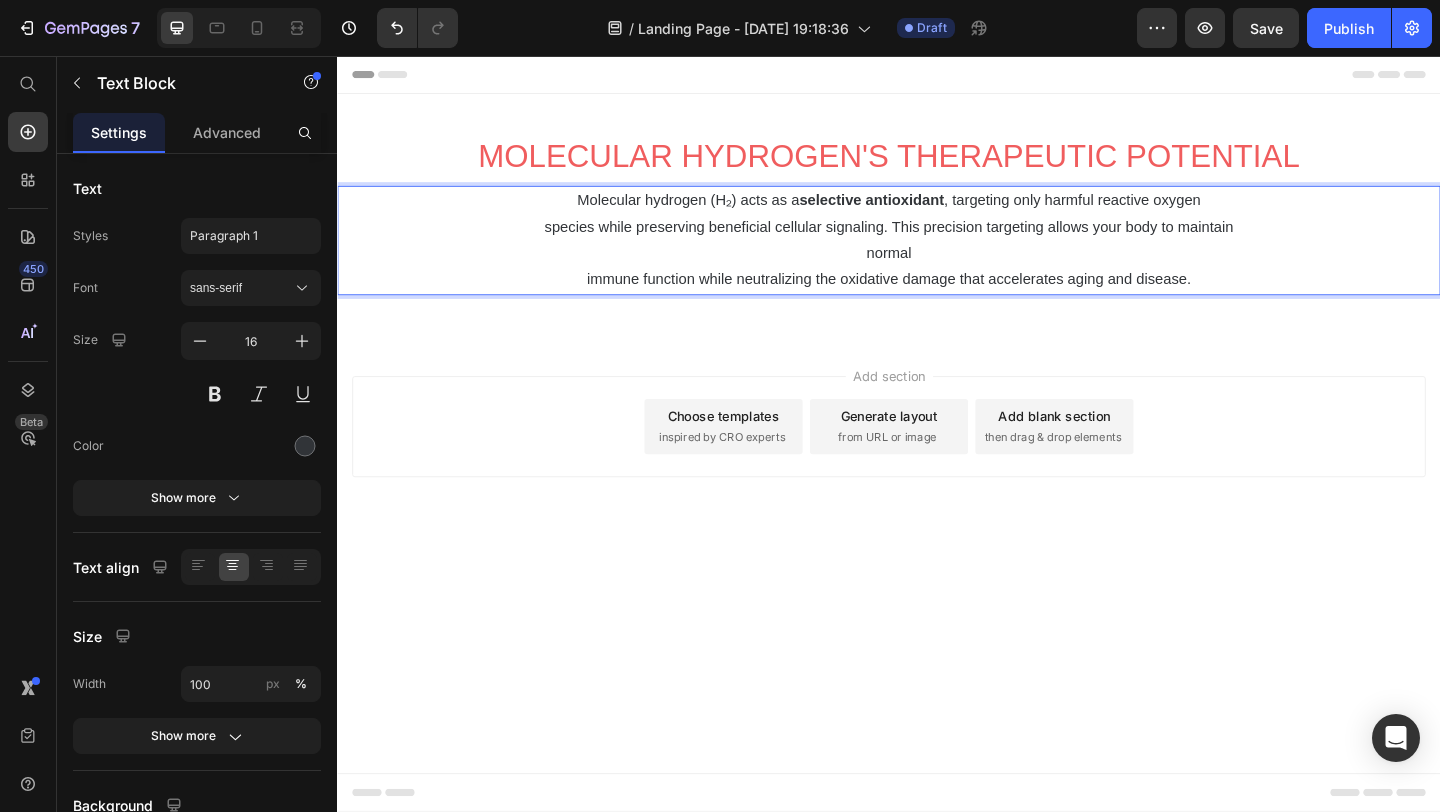 click on "immune function while neutralizing the oxidative damage that accelerates aging and disease." at bounding box center [937, 299] 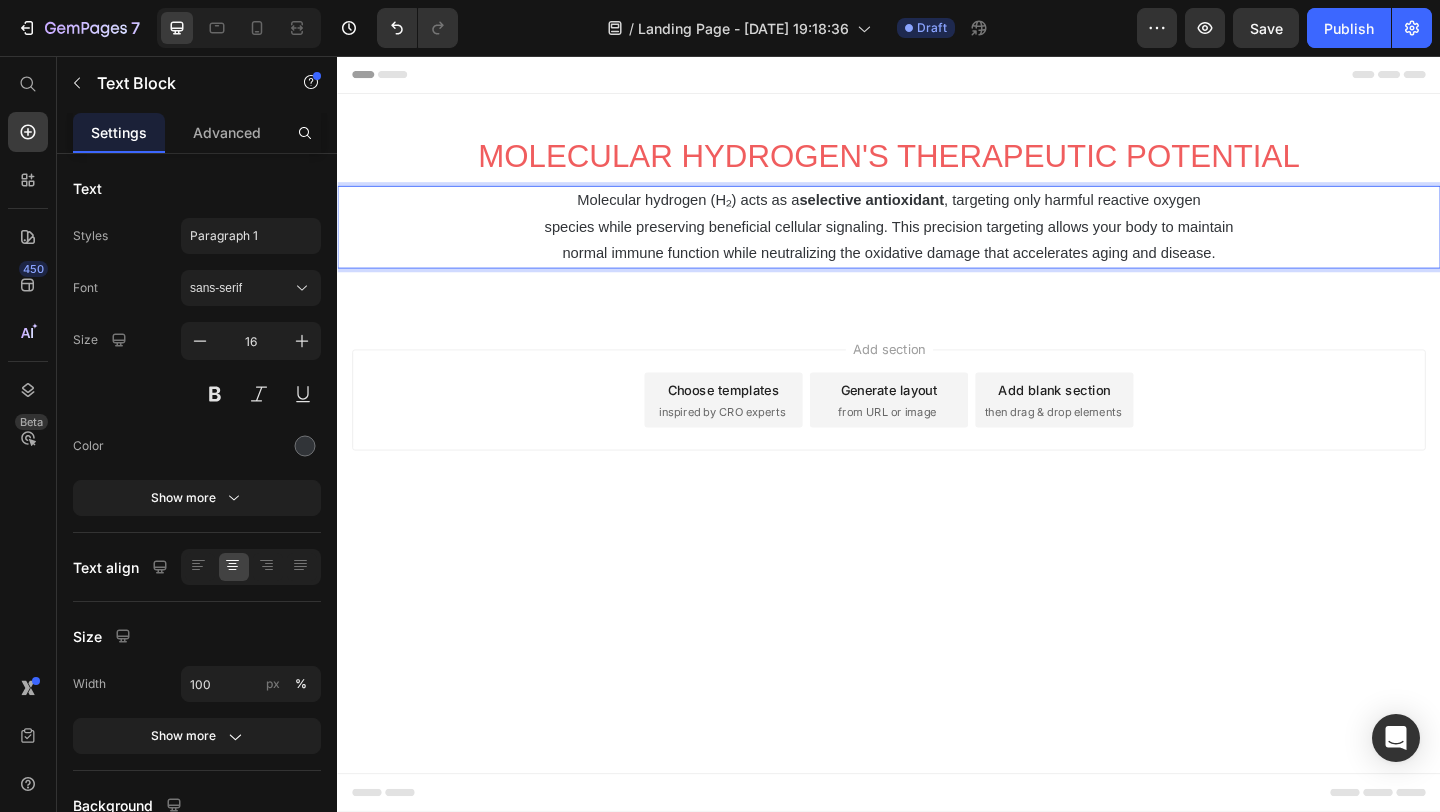 click on "species while preserving beneficial cellular signaling. This precision targeting allows your body to maintain" at bounding box center [937, 242] 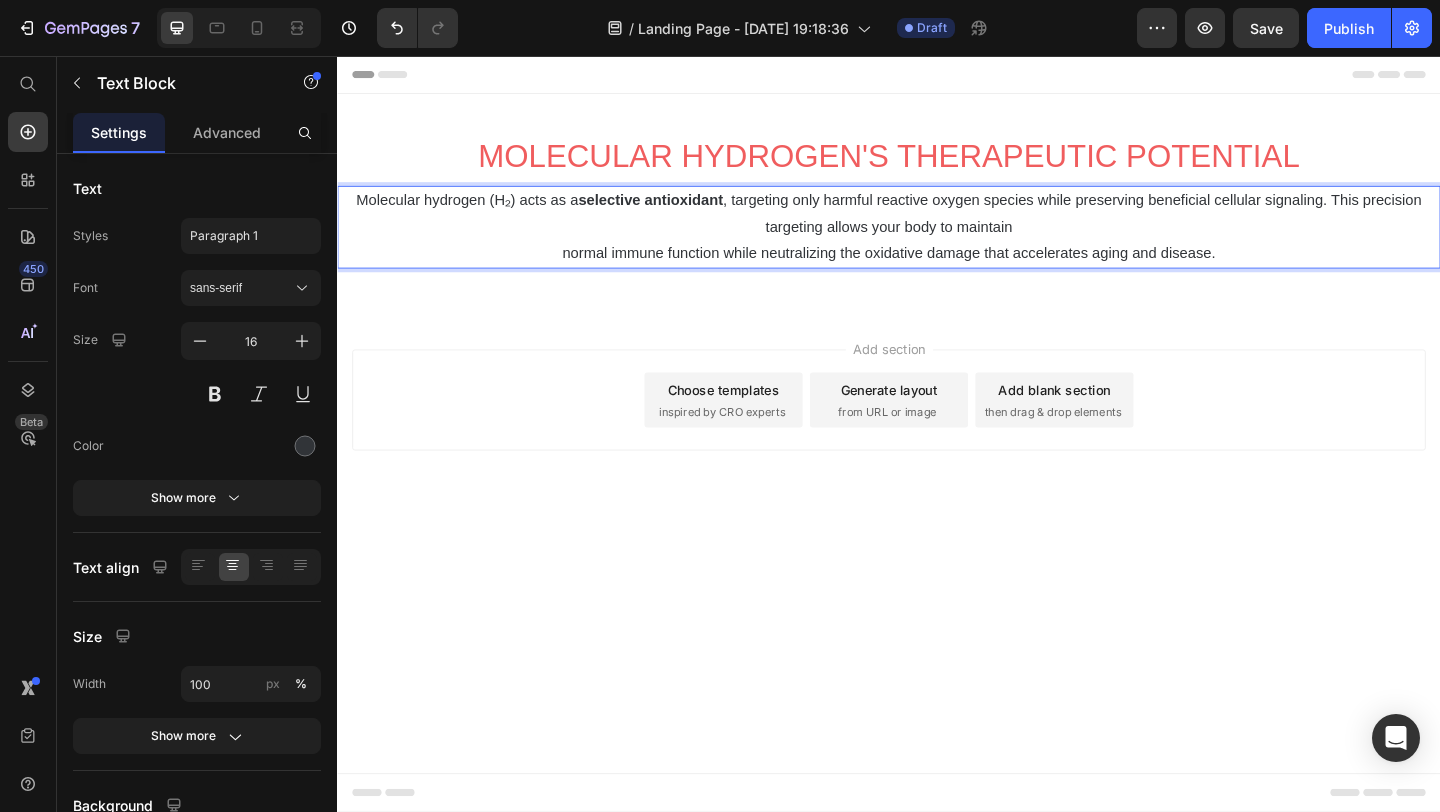 click on "Molecular hydrogen (H₂) acts as a  selective antioxidant , targeting only harmful reactive oxygen species while preserving beneficial cellular signaling. This precision targeting allows your body to maintain" at bounding box center (937, 228) 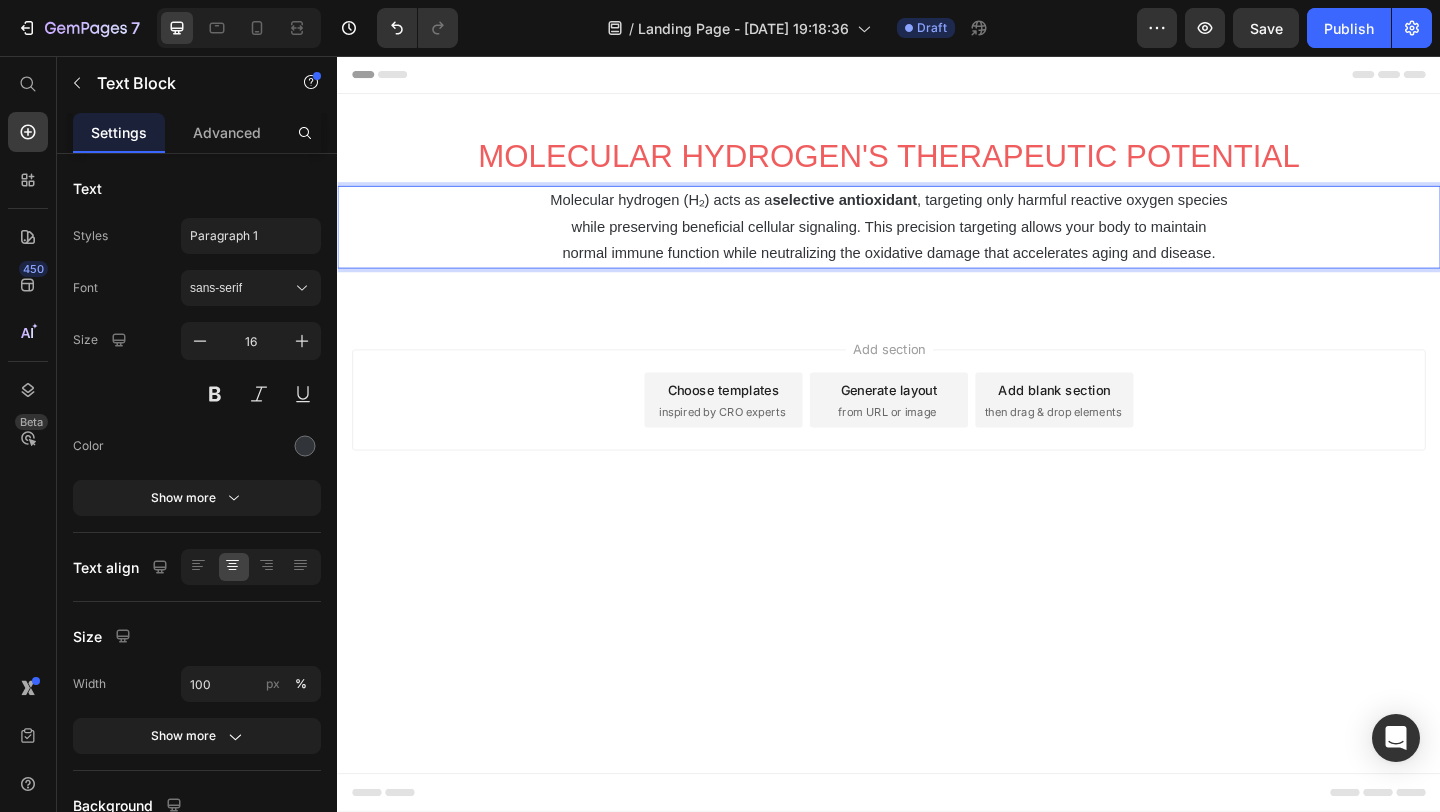 click on "normal immune function while neutralizing the oxidative damage that accelerates aging and disease." at bounding box center (937, 270) 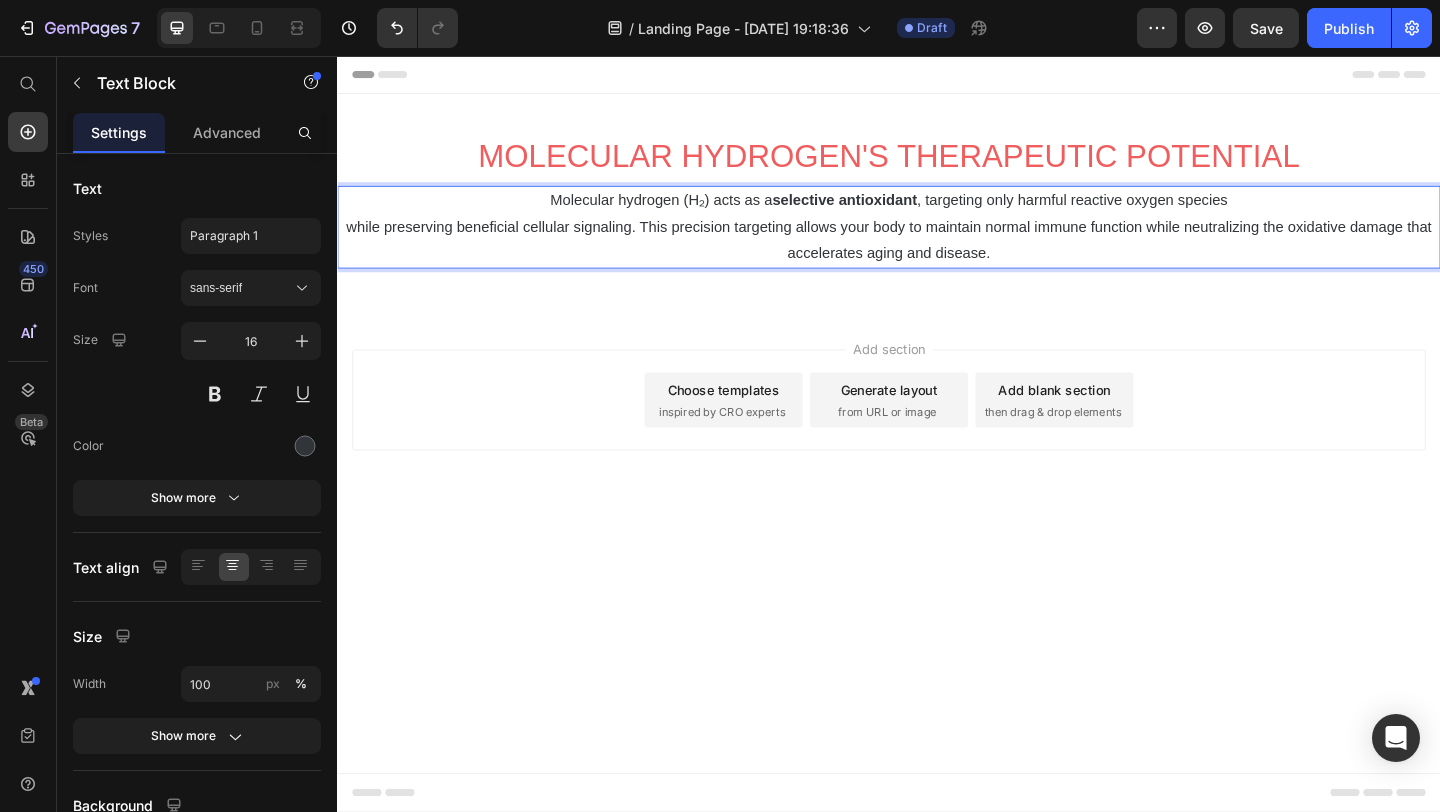 click on "while preserving beneficial cellular signaling. This precision targeting allows your body to maintain normal immune function while neutralizing the oxidative damage that accelerates aging and disease." at bounding box center [937, 257] 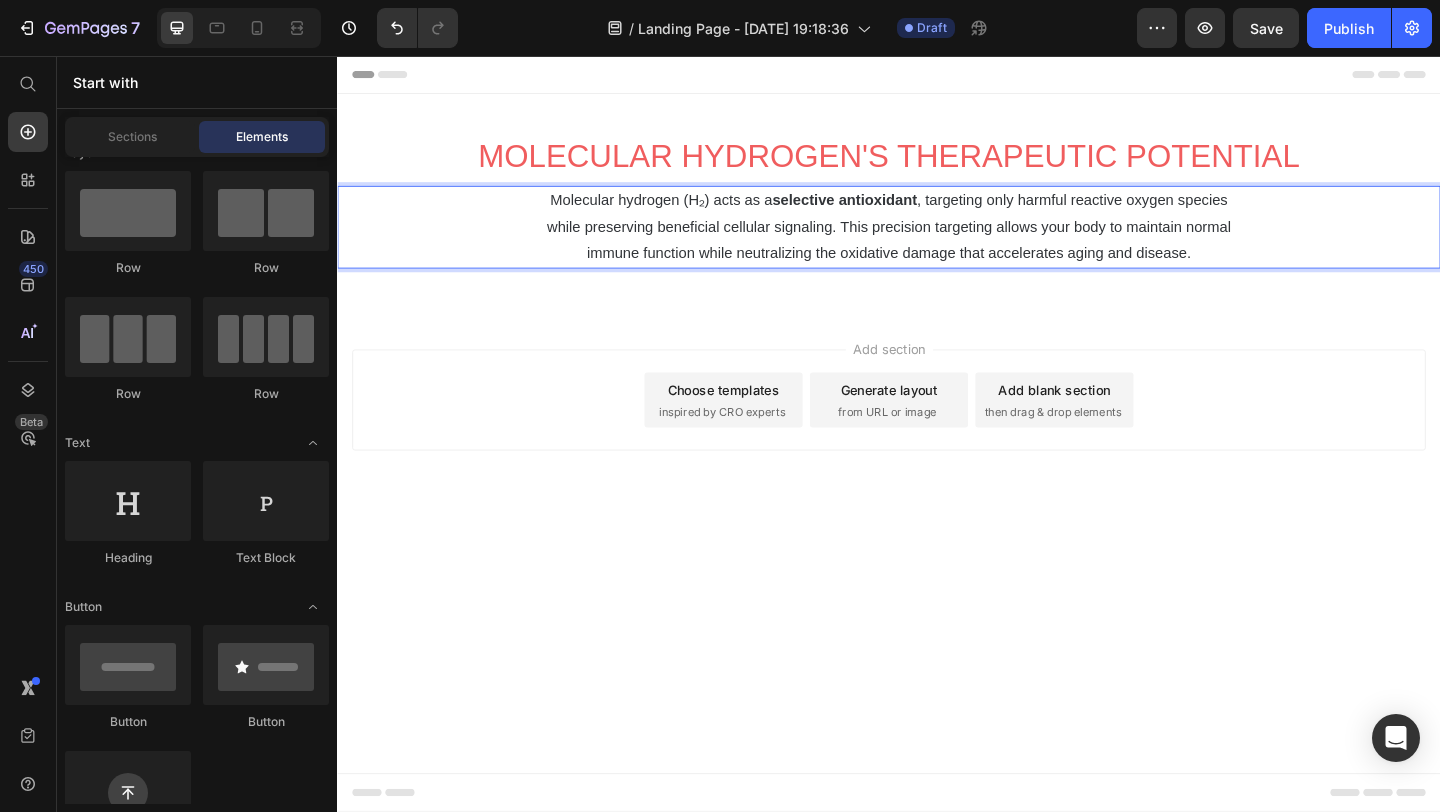 click on "Add section Choose templates inspired by CRO experts Generate layout from URL or image Add blank section then drag & drop elements" at bounding box center (937, 430) 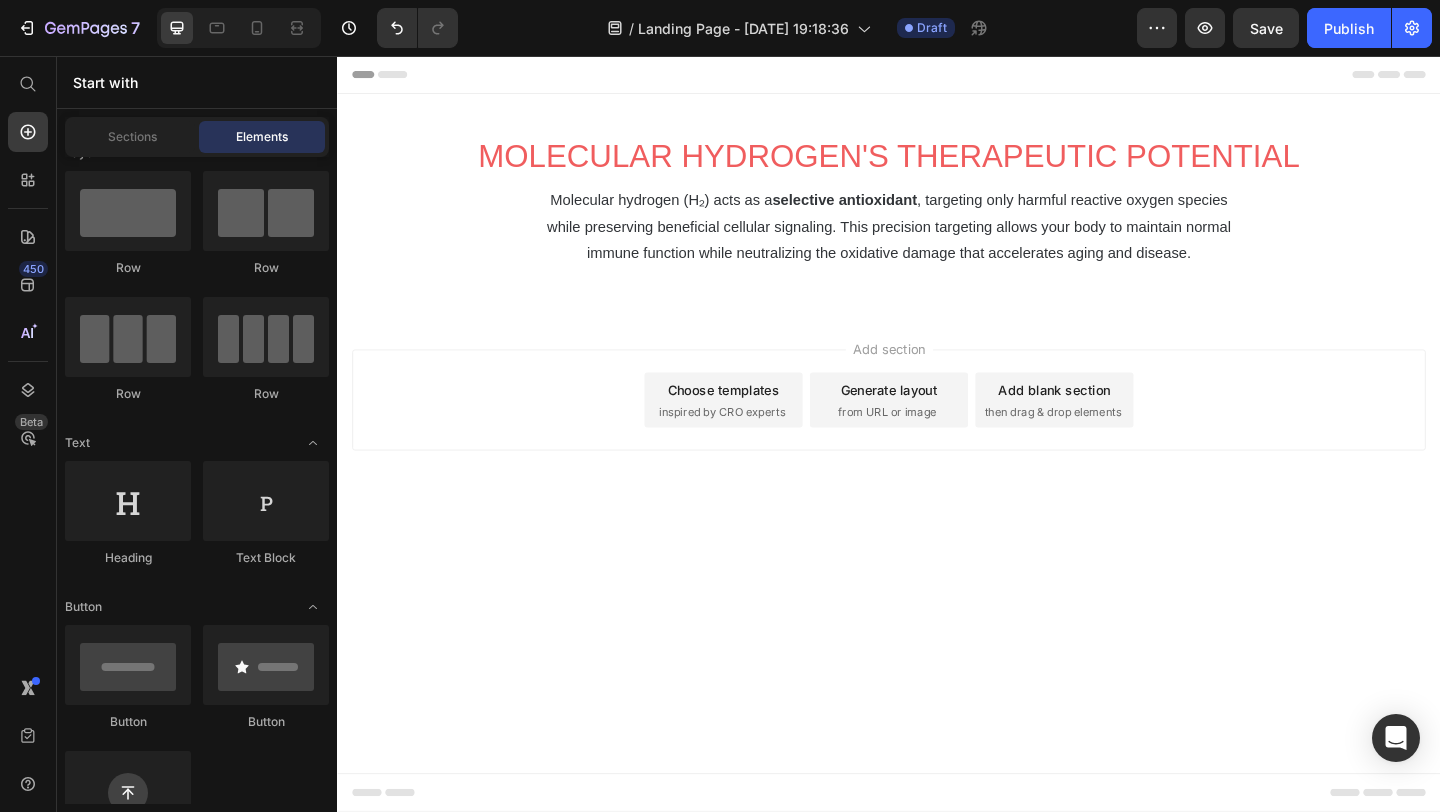 scroll, scrollTop: 0, scrollLeft: 0, axis: both 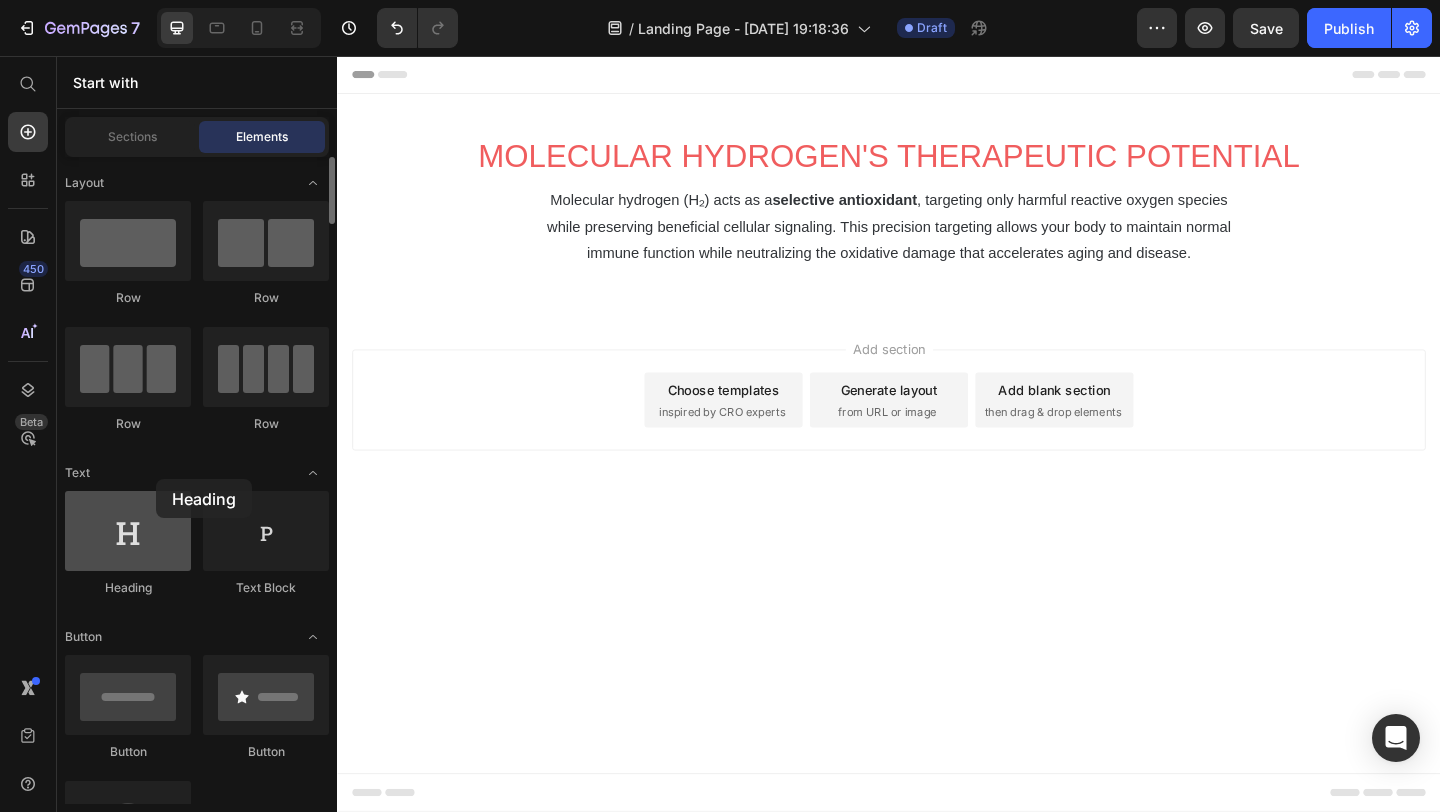 drag, startPoint x: 131, startPoint y: 564, endPoint x: 118, endPoint y: 535, distance: 31.780497 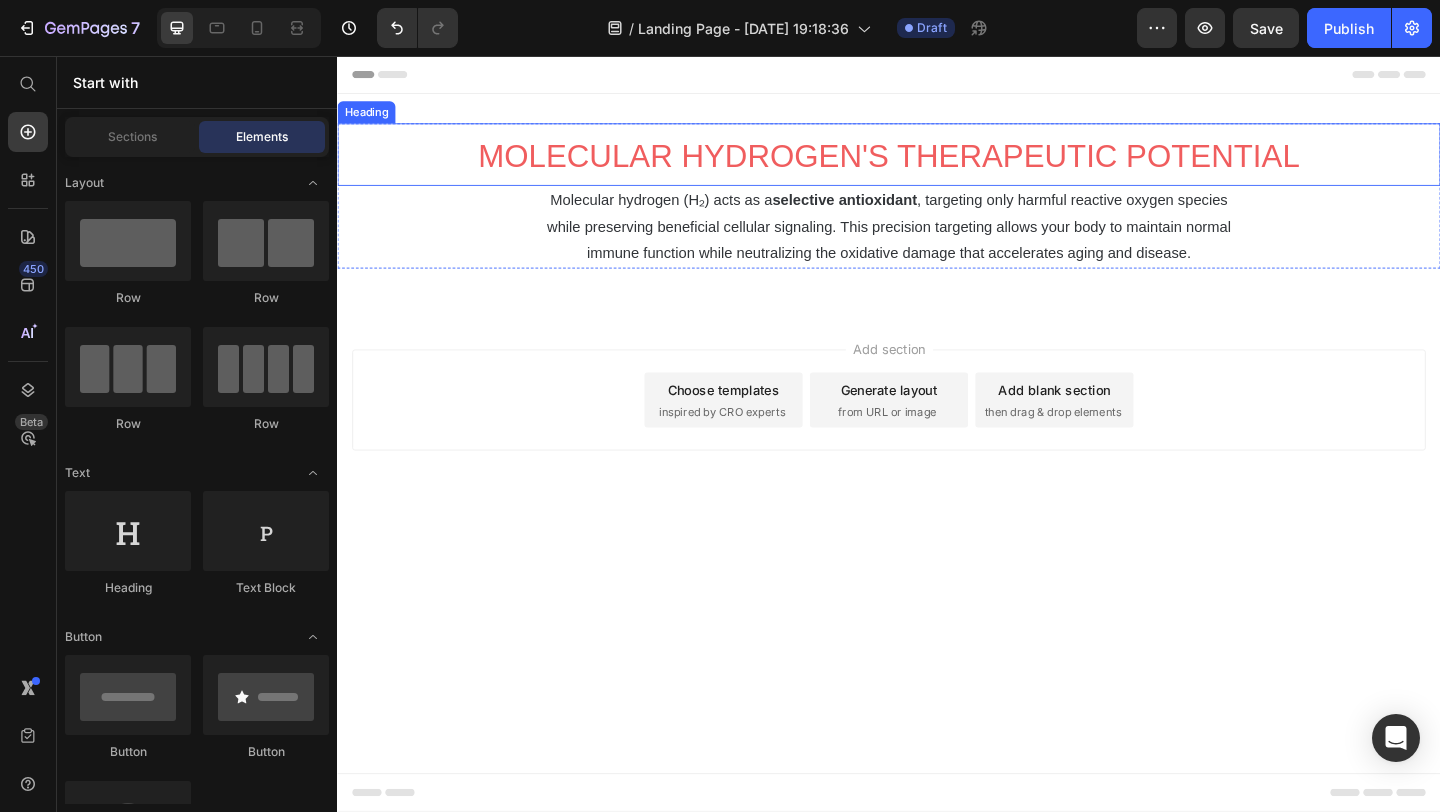 click on "MOLECULAR HYDROGEN'S THERAPEUTIC POTENTIAL" at bounding box center [937, 164] 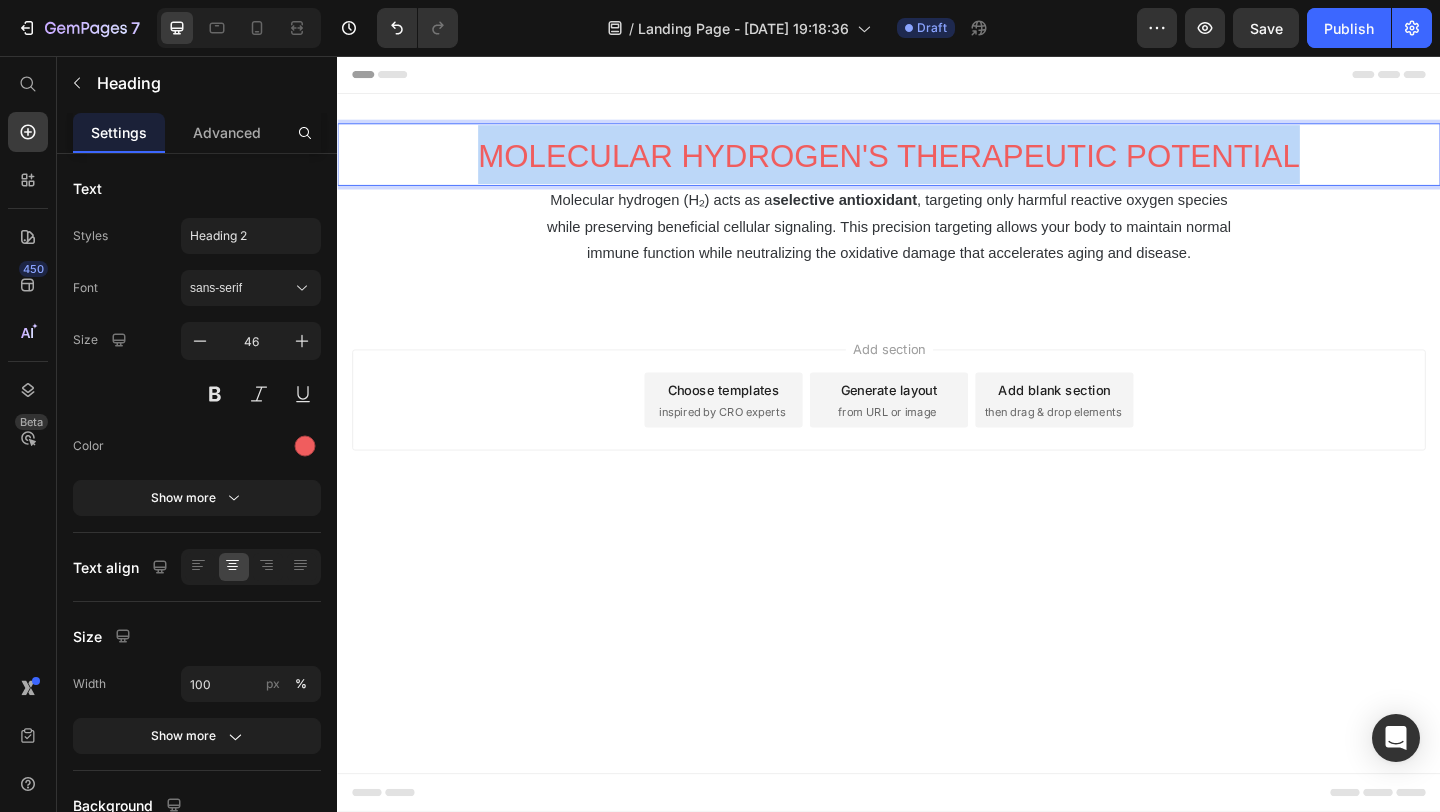 click on "MOLECULAR HYDROGEN'S THERAPEUTIC POTENTIAL" at bounding box center (937, 164) 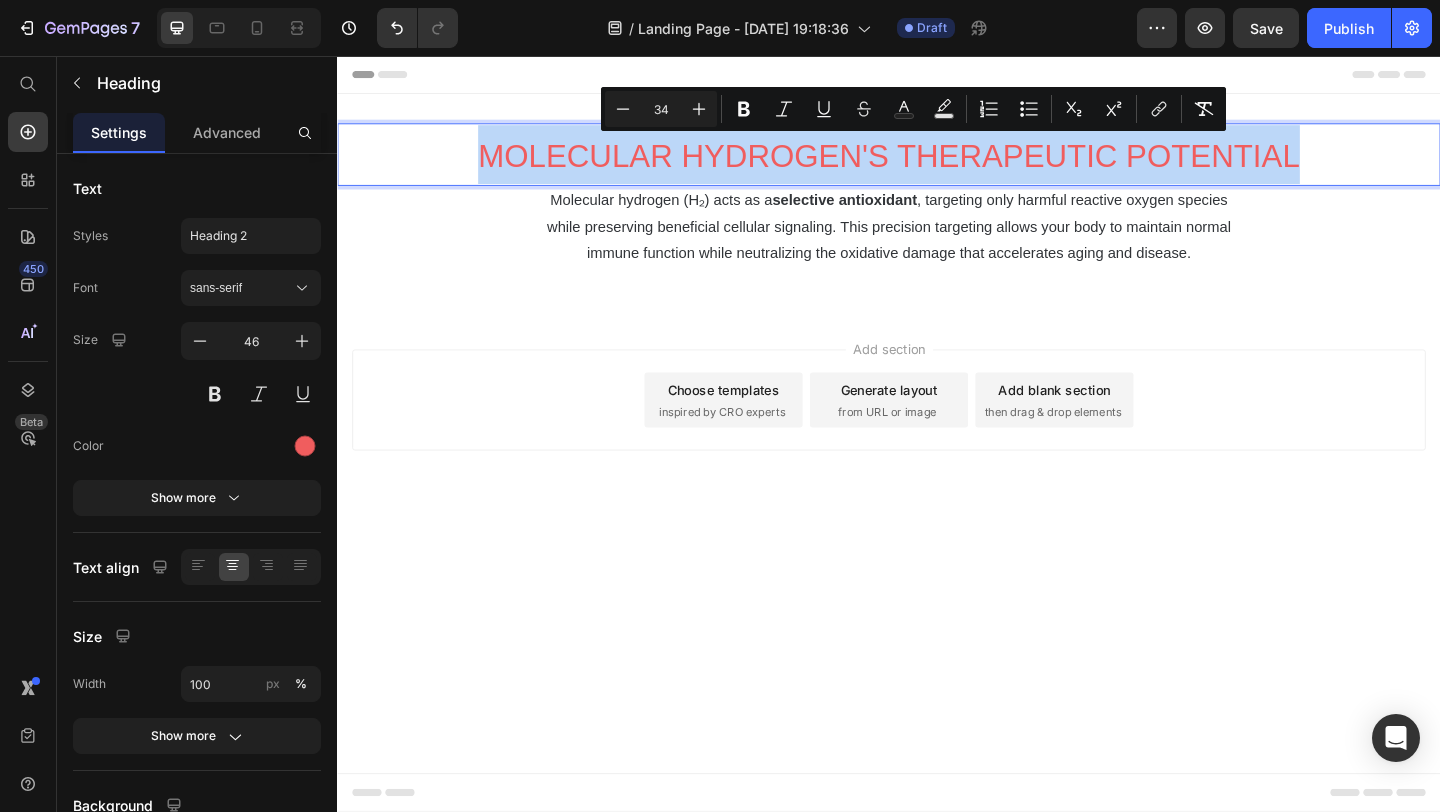click on "MOLECULAR HYDROGEN'S THERAPEUTIC POTENTIAL" at bounding box center [937, 164] 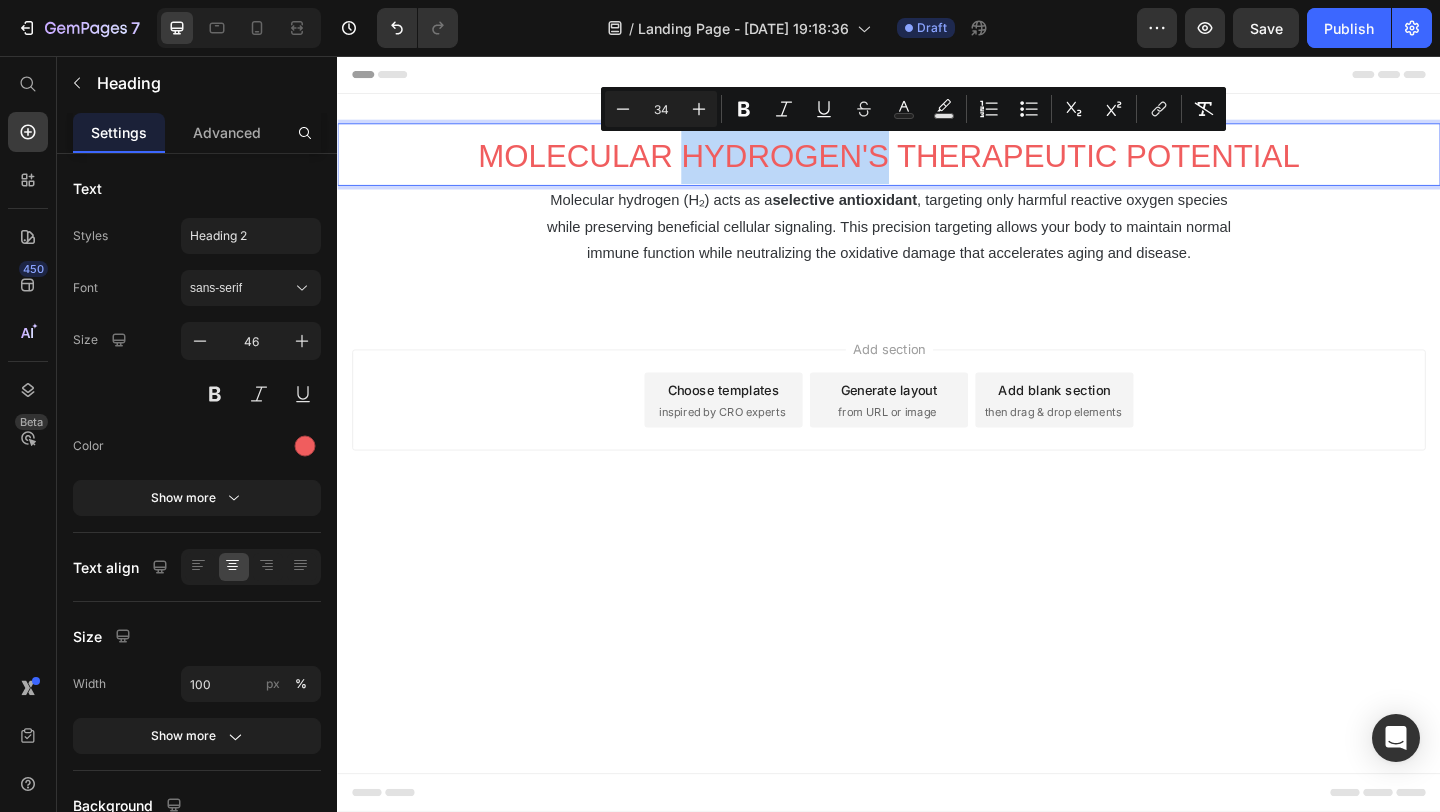 click on "MOLECULAR HYDROGEN'S THERAPEUTIC POTENTIAL" at bounding box center [937, 164] 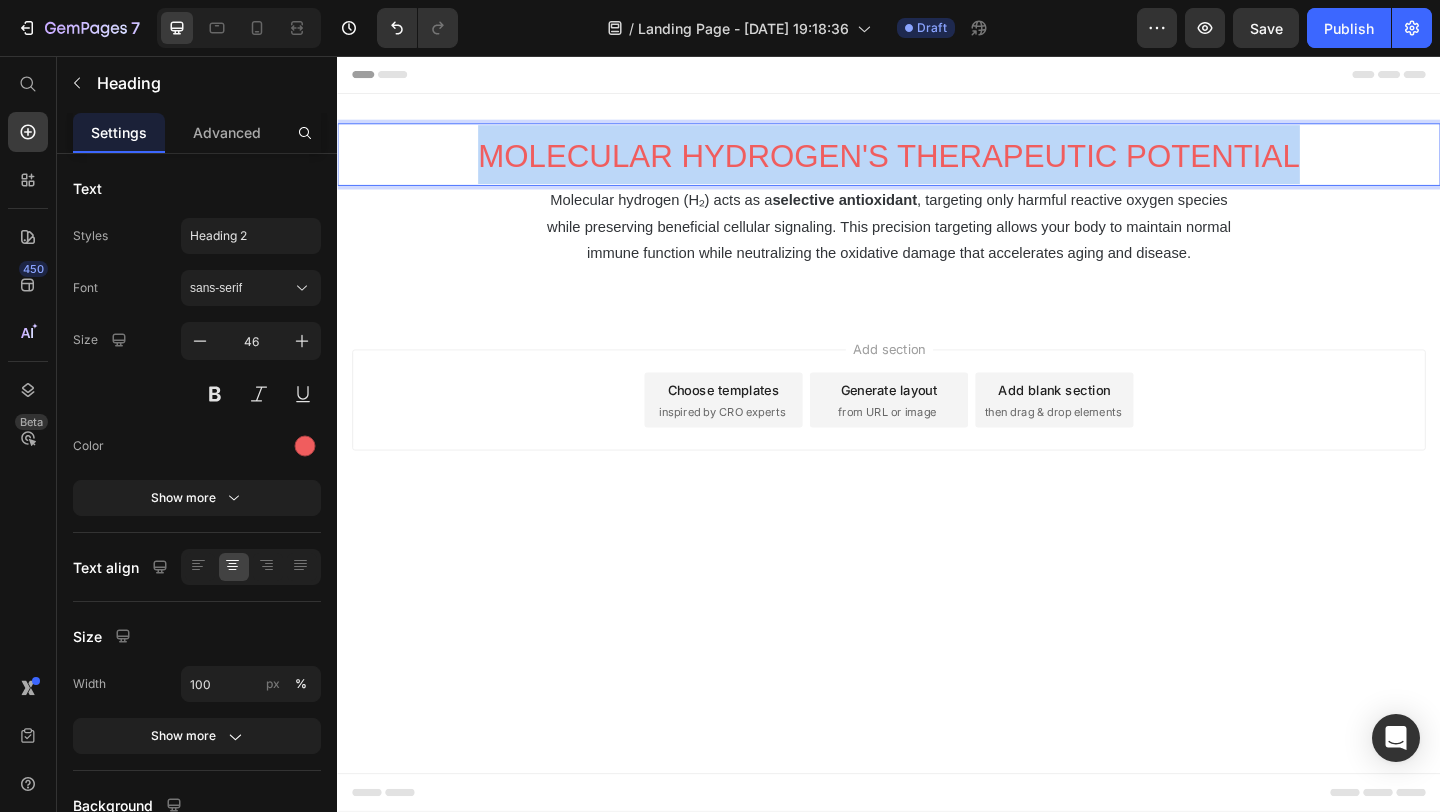 click on "MOLECULAR HYDROGEN'S THERAPEUTIC POTENTIAL" at bounding box center (937, 164) 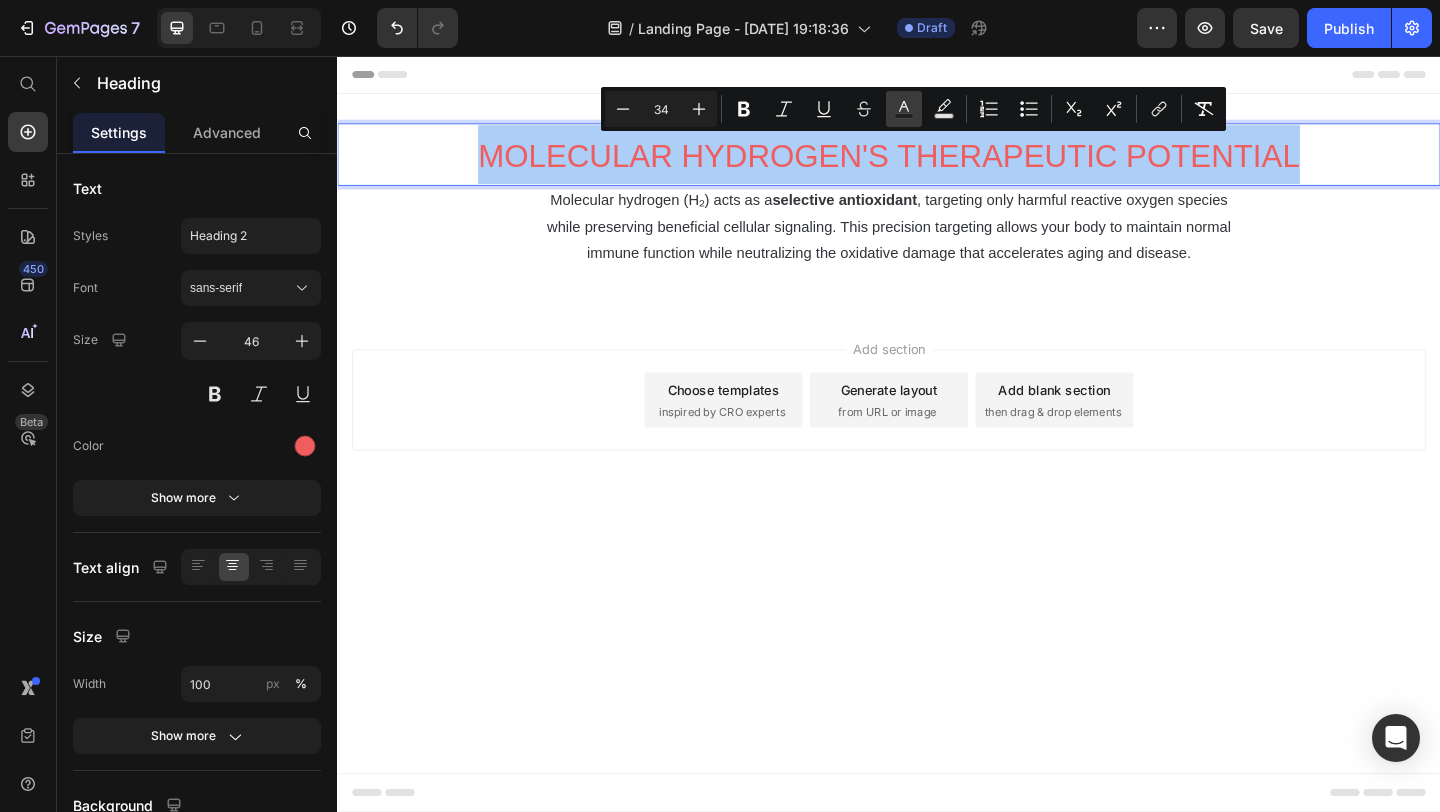 click on "Text Color" at bounding box center (904, 109) 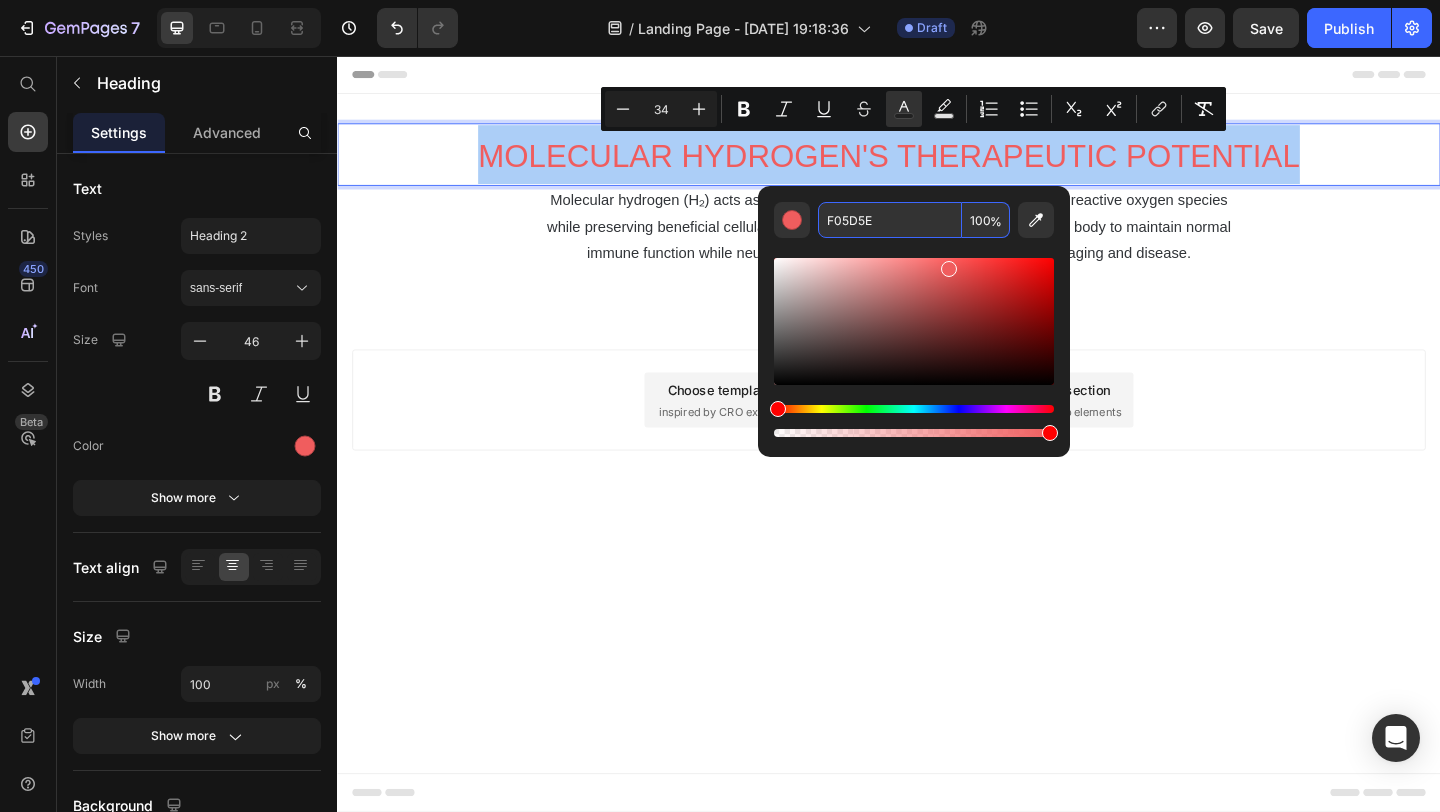 click on "F05D5E" at bounding box center [890, 220] 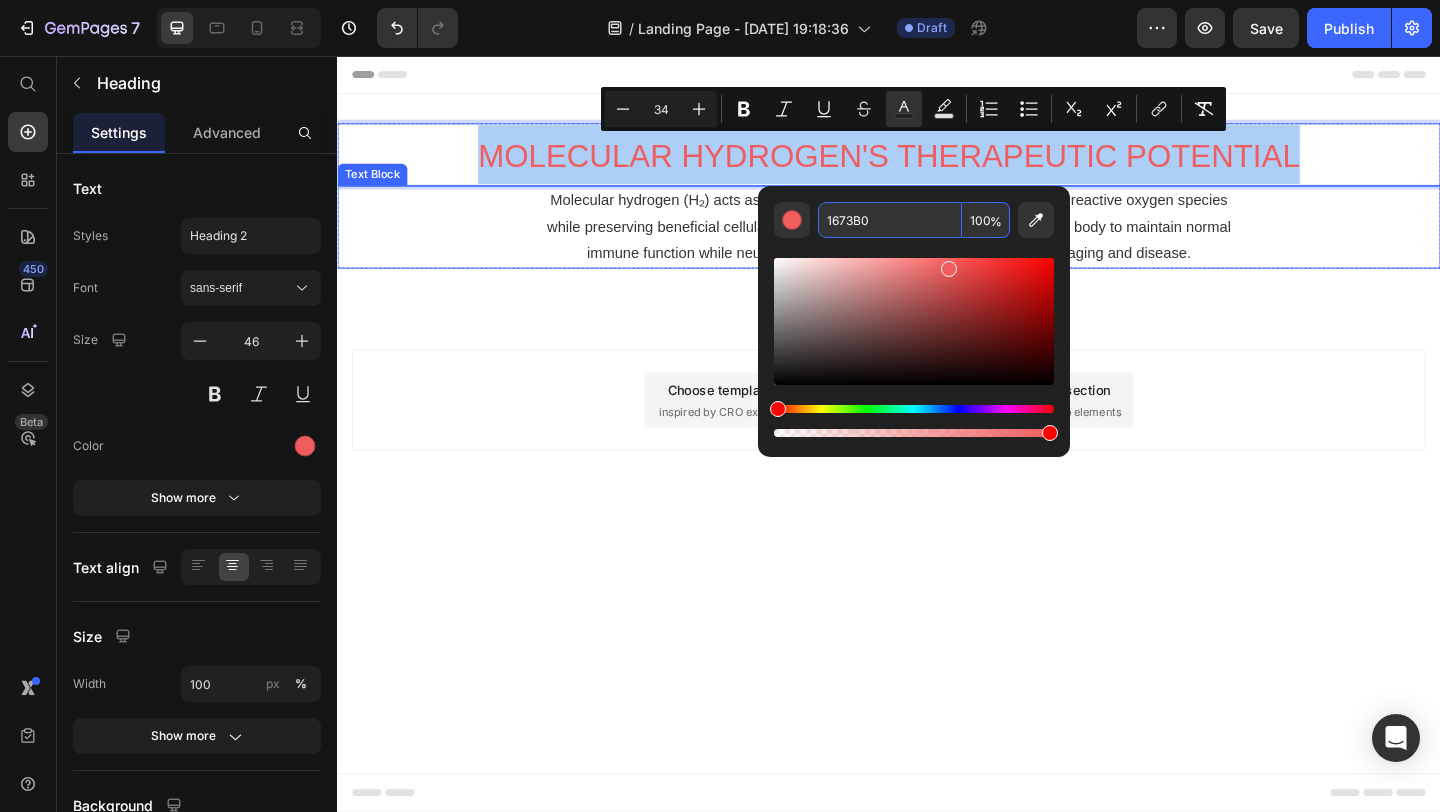 type on "1673B0" 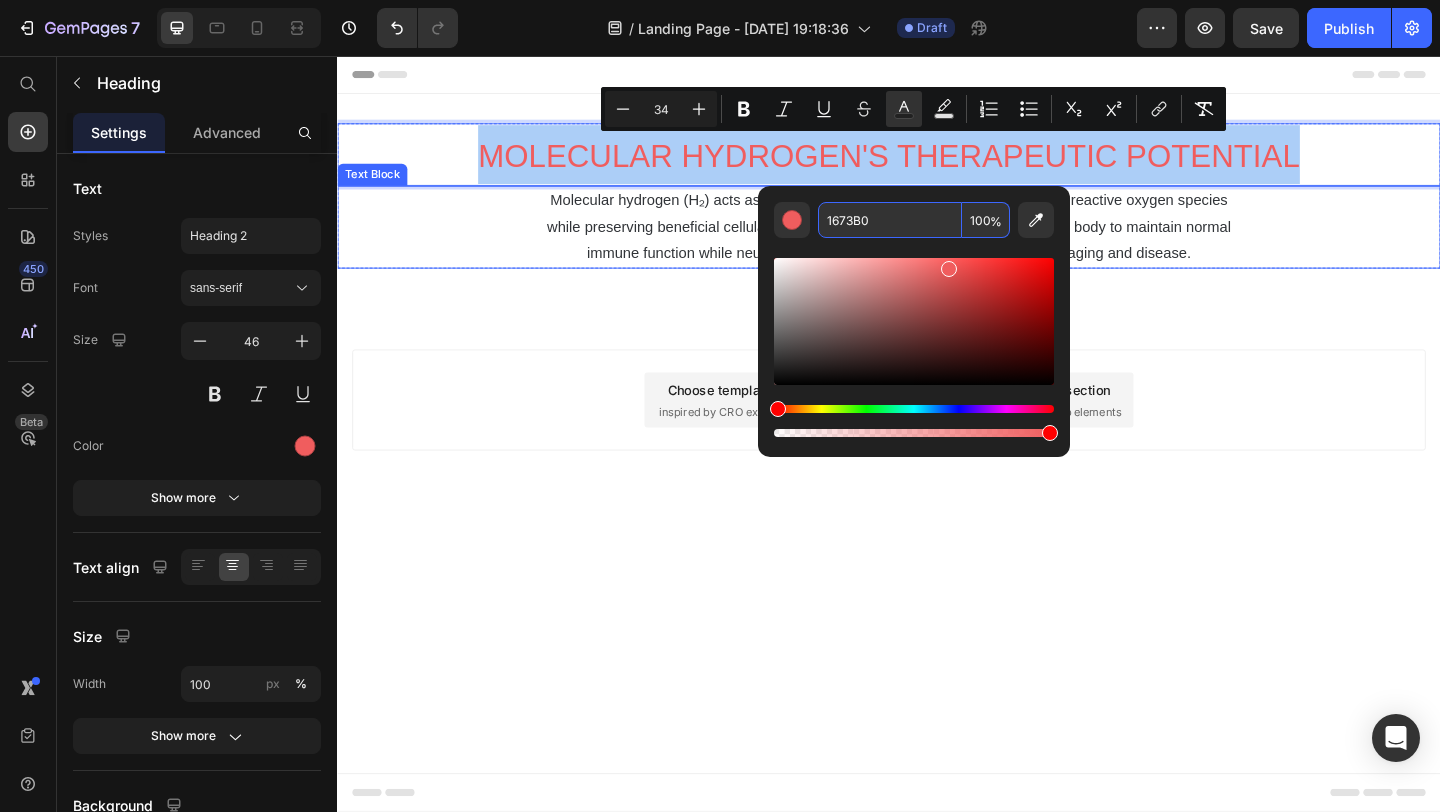 click on "while preserving beneficial cellular signaling. This precision targeting allows your body to maintain normal" at bounding box center (937, 242) 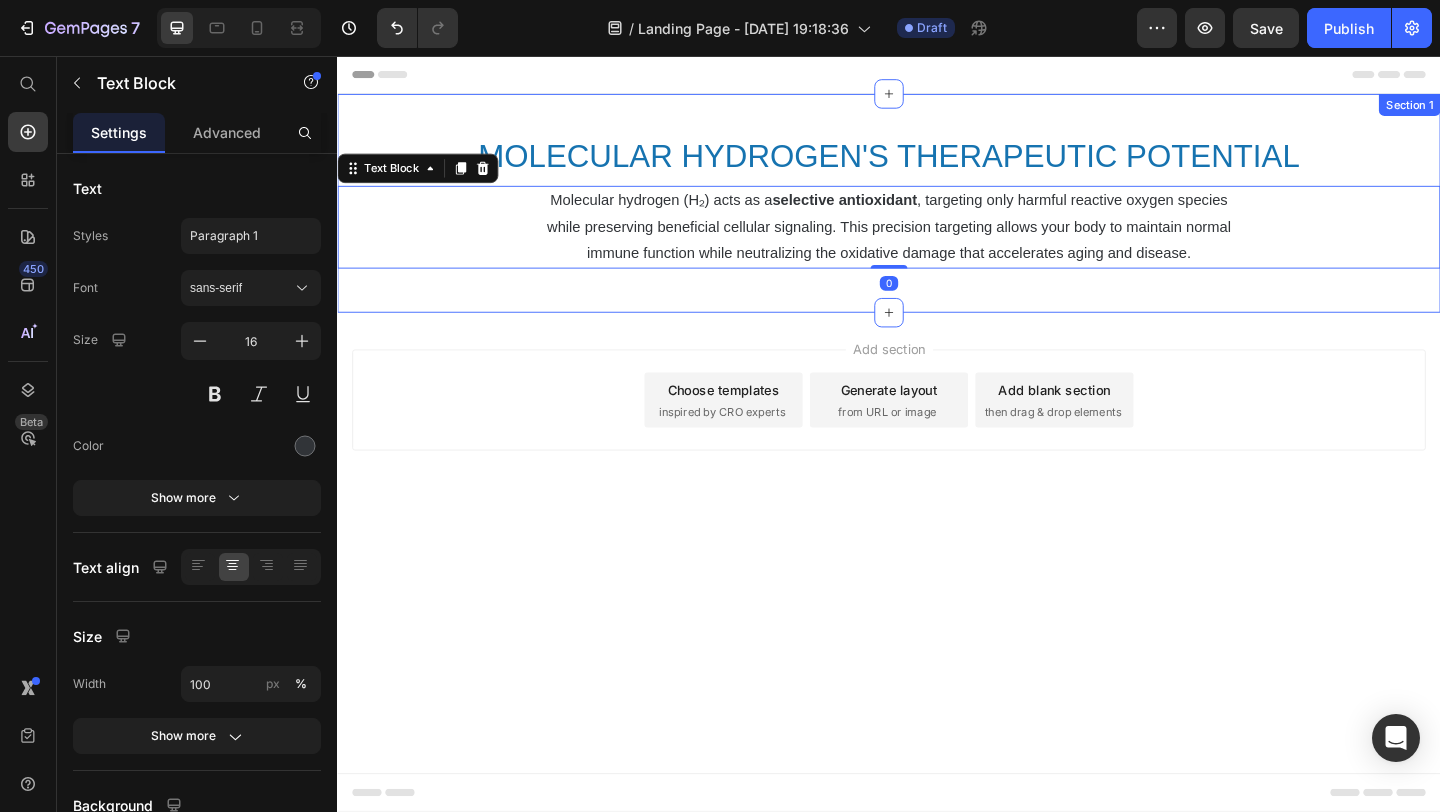 click on "⁠⁠⁠⁠⁠⁠⁠ MOLECULAR HYDROGEN'S THERAPEUTIC POTENTIAL Heading Molecular hydrogen (H₂) acts as a  selective antioxidant , targeting only harmful reactive oxygen species  while preserving beneficial cellular signaling. This precision targeting allows your body to maintain normal  immune function while neutralizing the oxidative damage that accelerates aging and disease. Text Block   0 Row Section 1" at bounding box center [937, 216] 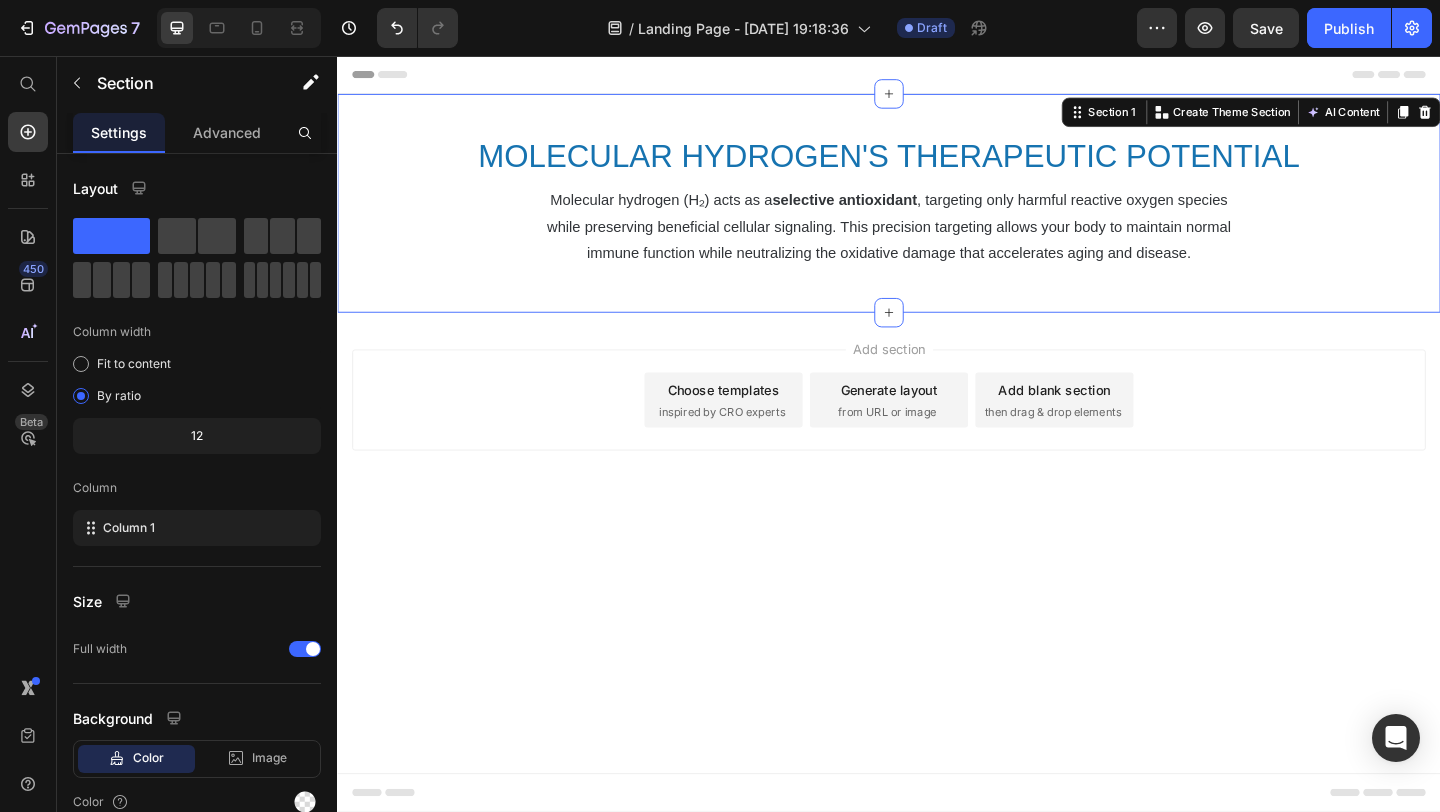 click on "⁠⁠⁠⁠⁠⁠⁠ MOLECULAR HYDROGEN'S THERAPEUTIC POTENTIAL Heading Molecular hydrogen (H₂) acts as a  selective antioxidant , targeting only harmful reactive oxygen species  while preserving beneficial cellular signaling. This precision targeting allows your body to maintain normal  immune function while neutralizing the oxidative damage that accelerates aging and disease. Text Block Row" at bounding box center (937, 216) 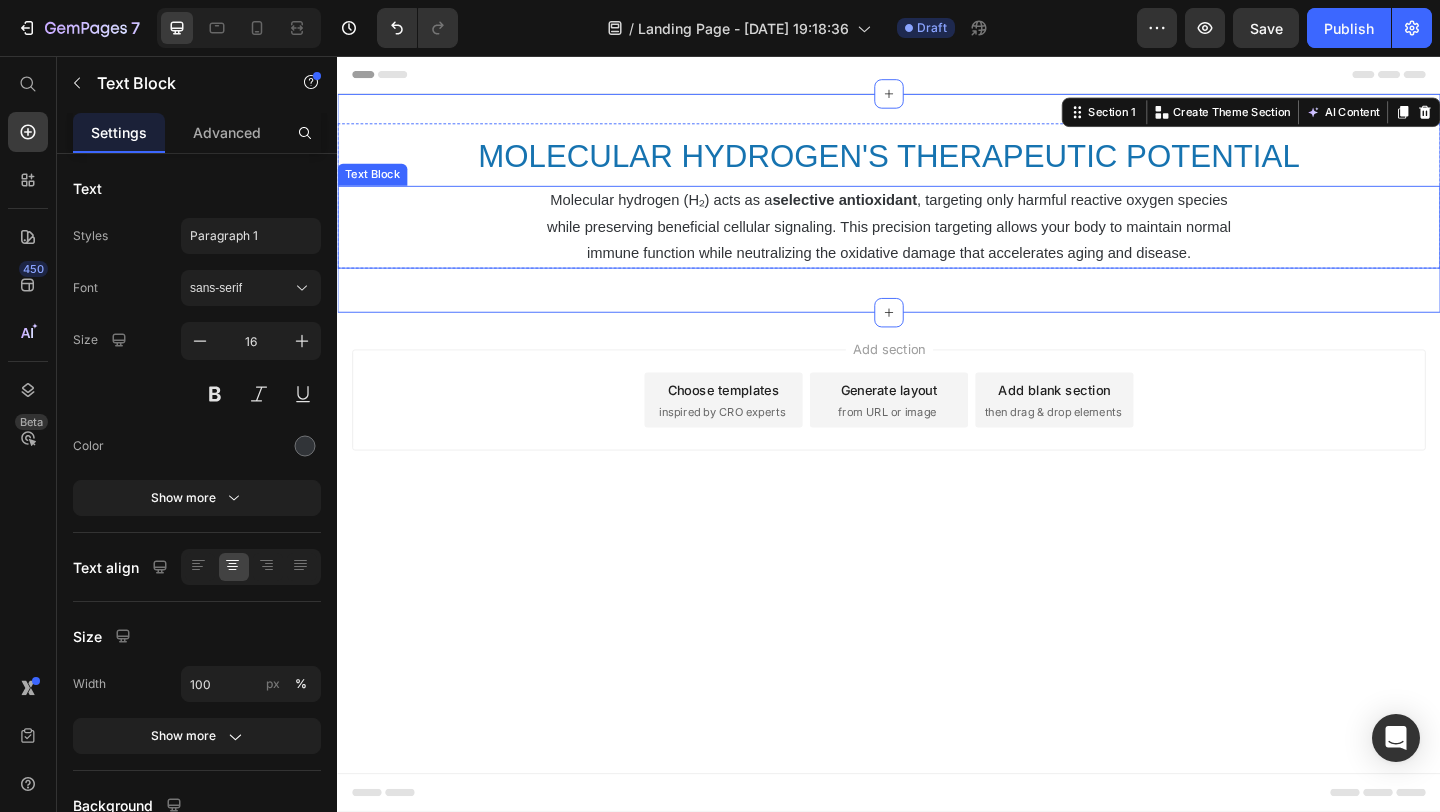 click on "immune function while neutralizing the oxidative damage that accelerates aging and disease." at bounding box center [937, 270] 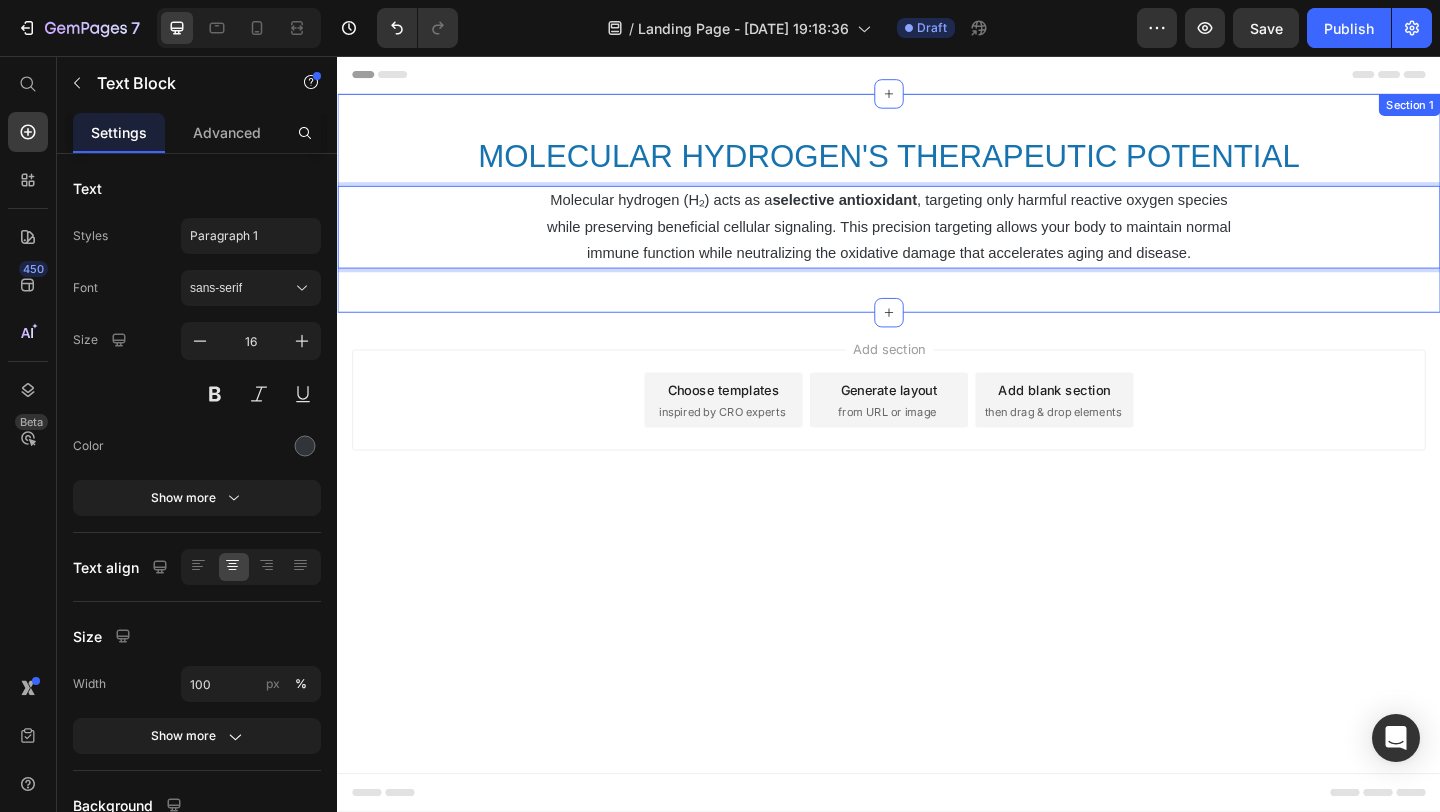 click on "⁠⁠⁠⁠⁠⁠⁠ MOLECULAR HYDROGEN'S THERAPEUTIC POTENTIAL Heading Molecular hydrogen (H₂) acts as a  selective antioxidant , targeting only harmful reactive oxygen species  while preserving beneficial cellular signaling. This precision targeting allows your body to maintain normal  immune function while neutralizing the oxidative damage that accelerates aging and disease. Text Block   0 Row" at bounding box center [937, 216] 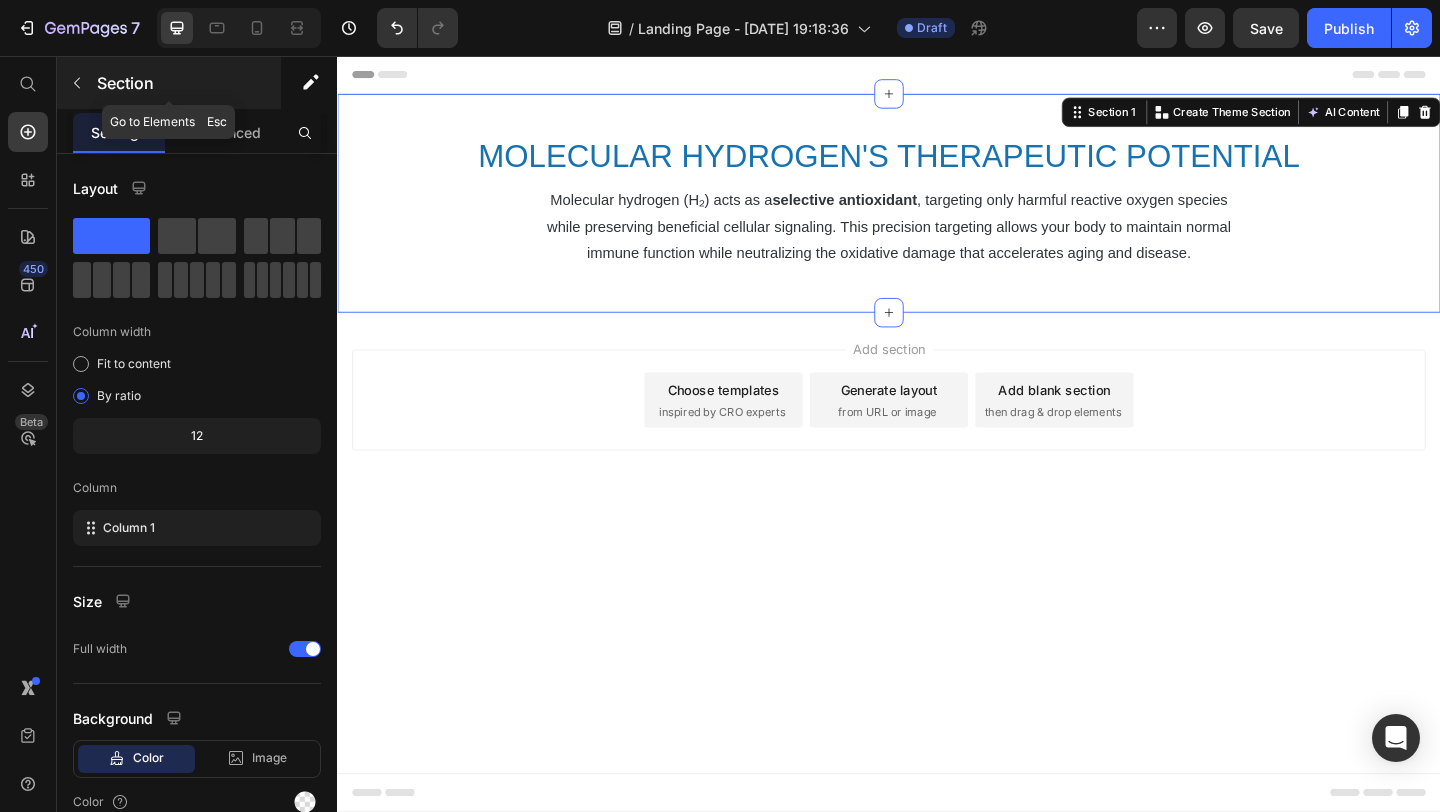 click on "Section" at bounding box center [169, 83] 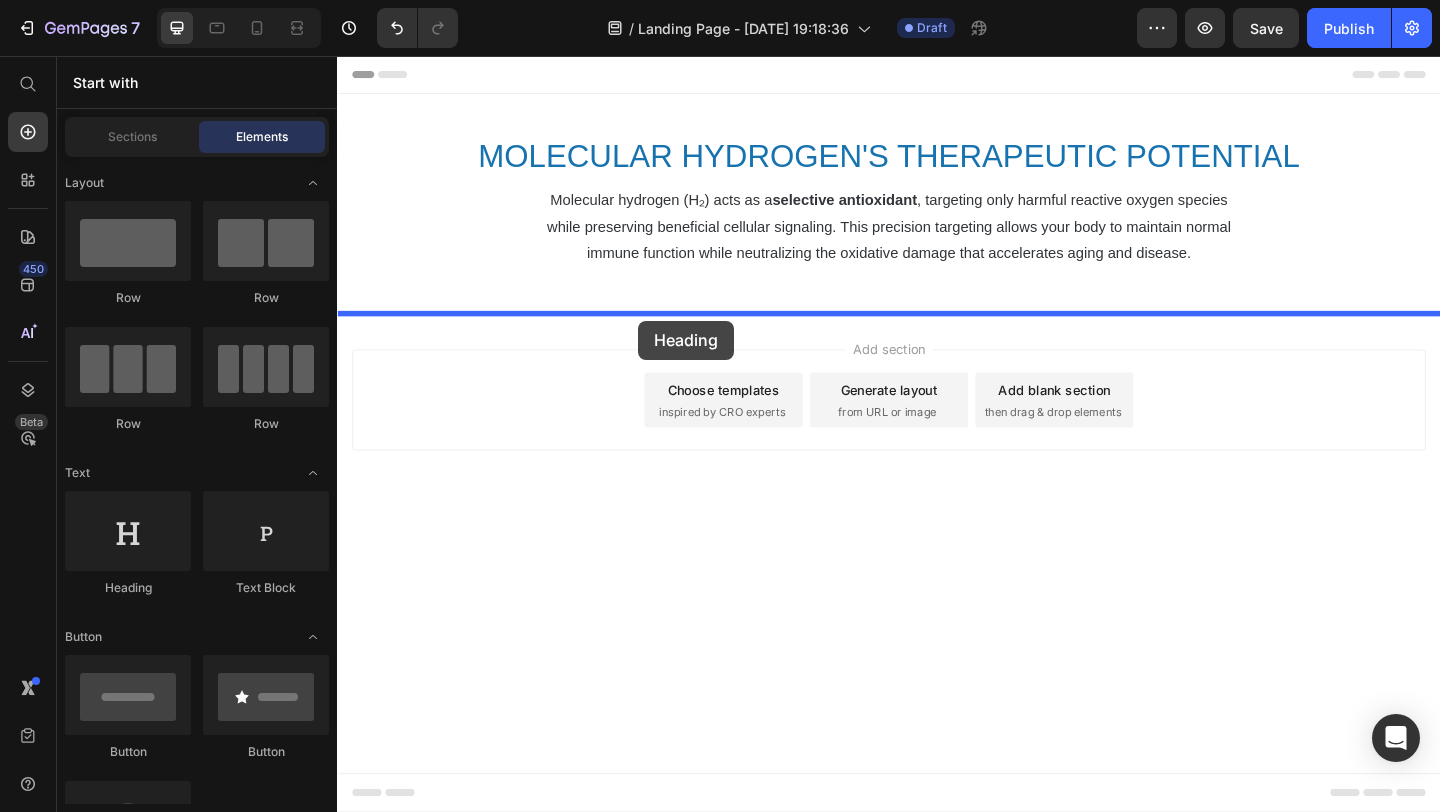 drag, startPoint x: 468, startPoint y: 589, endPoint x: 664, endPoint y: 344, distance: 313.75308 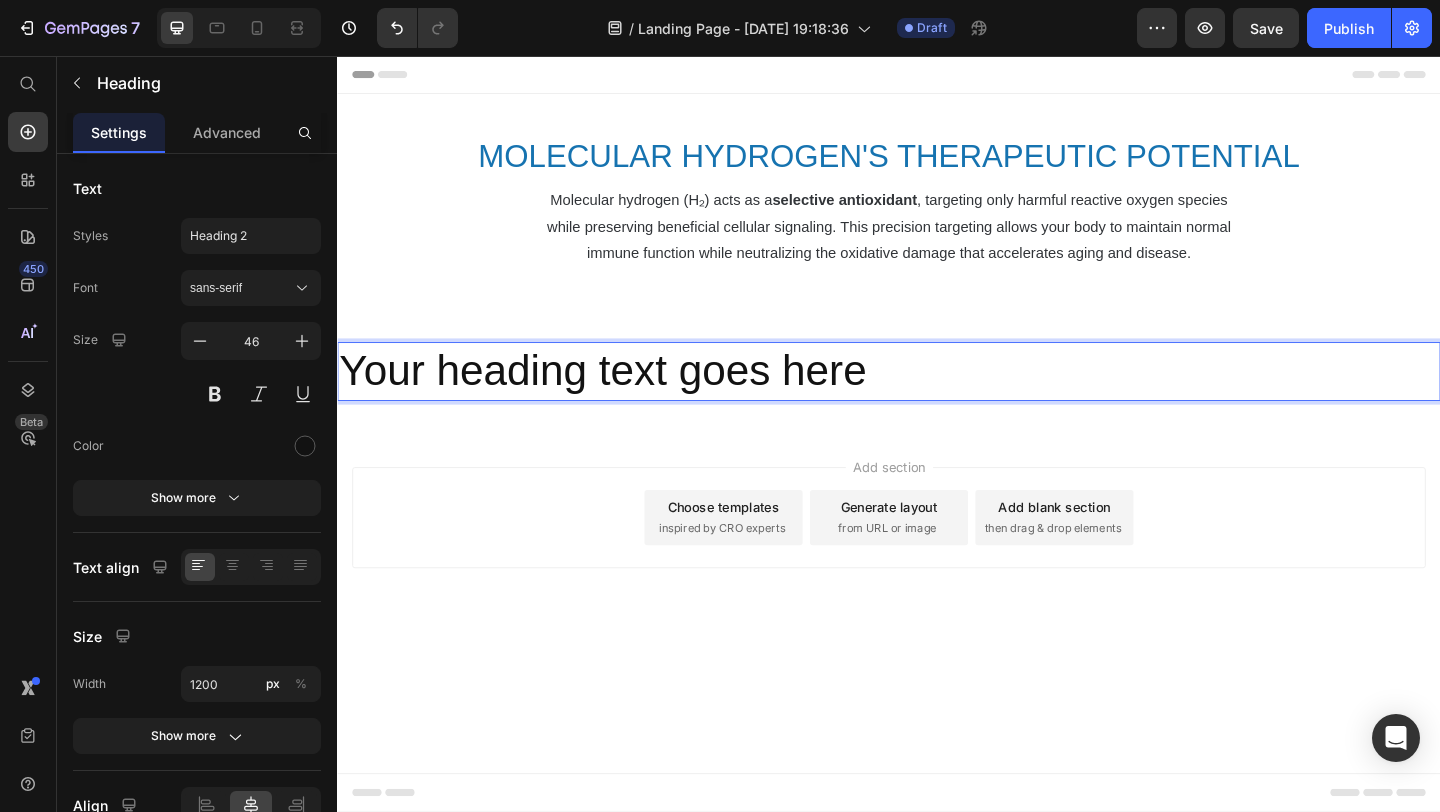 click on "Your heading text goes here" at bounding box center [937, 399] 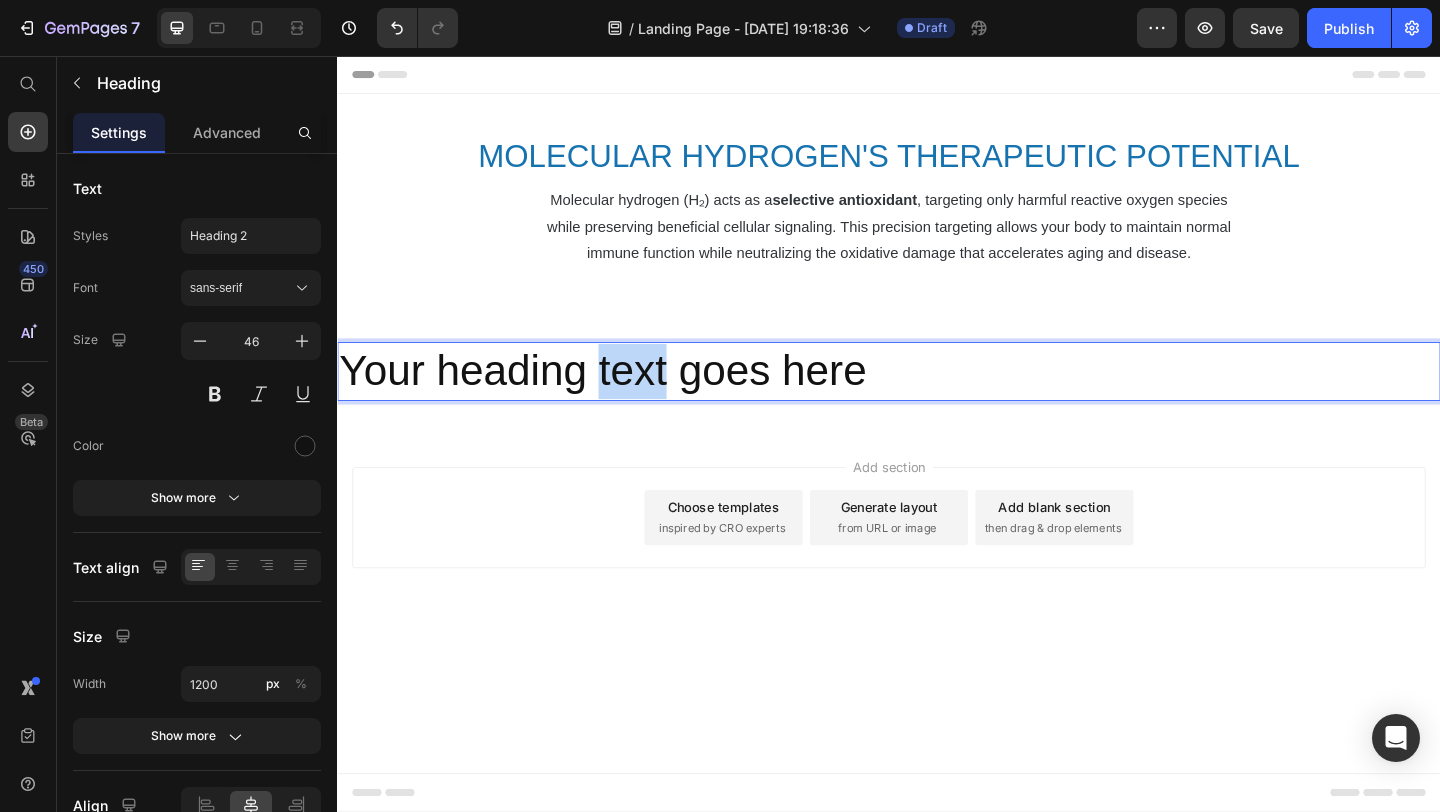 click on "Your heading text goes here" at bounding box center [937, 399] 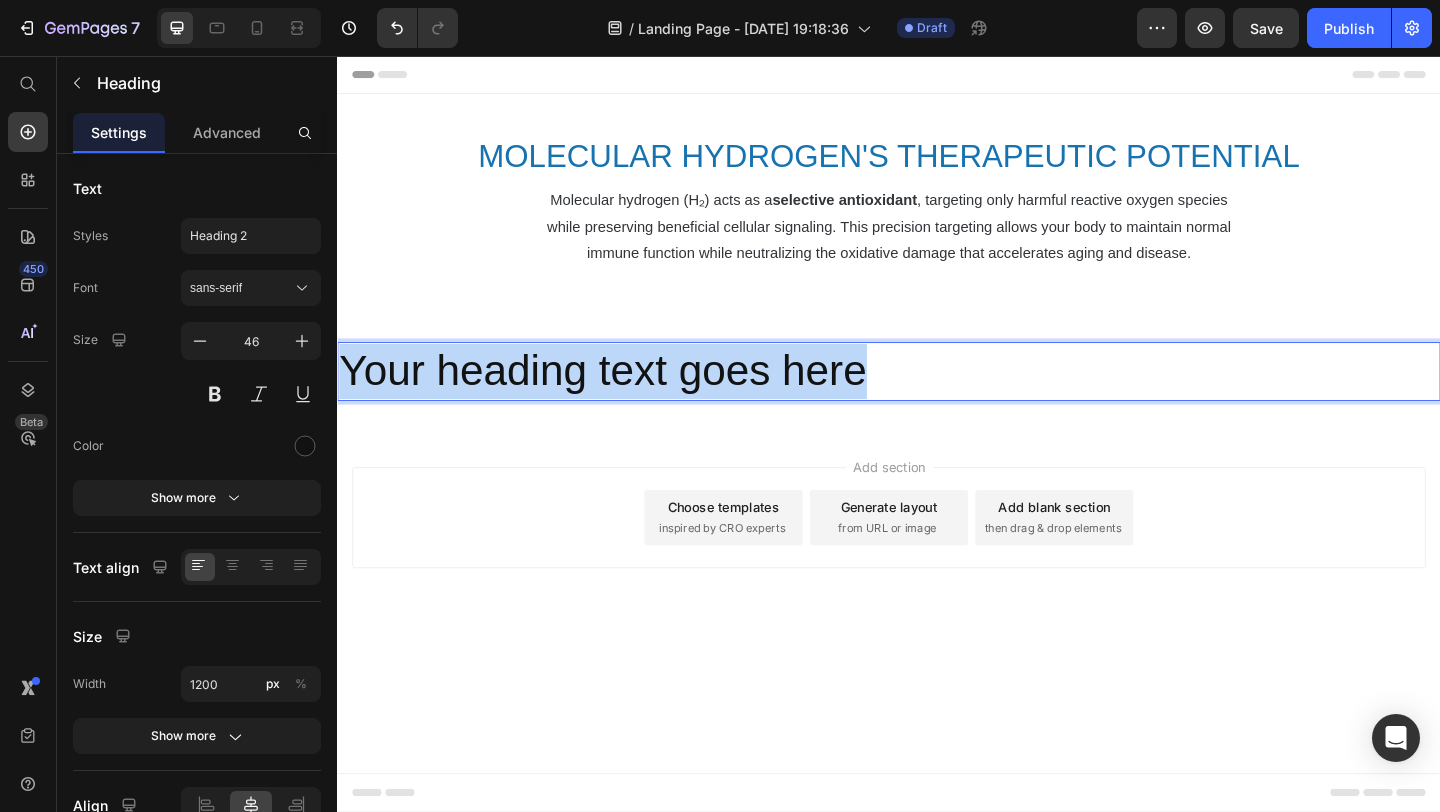 click on "Your heading text goes here" at bounding box center (937, 399) 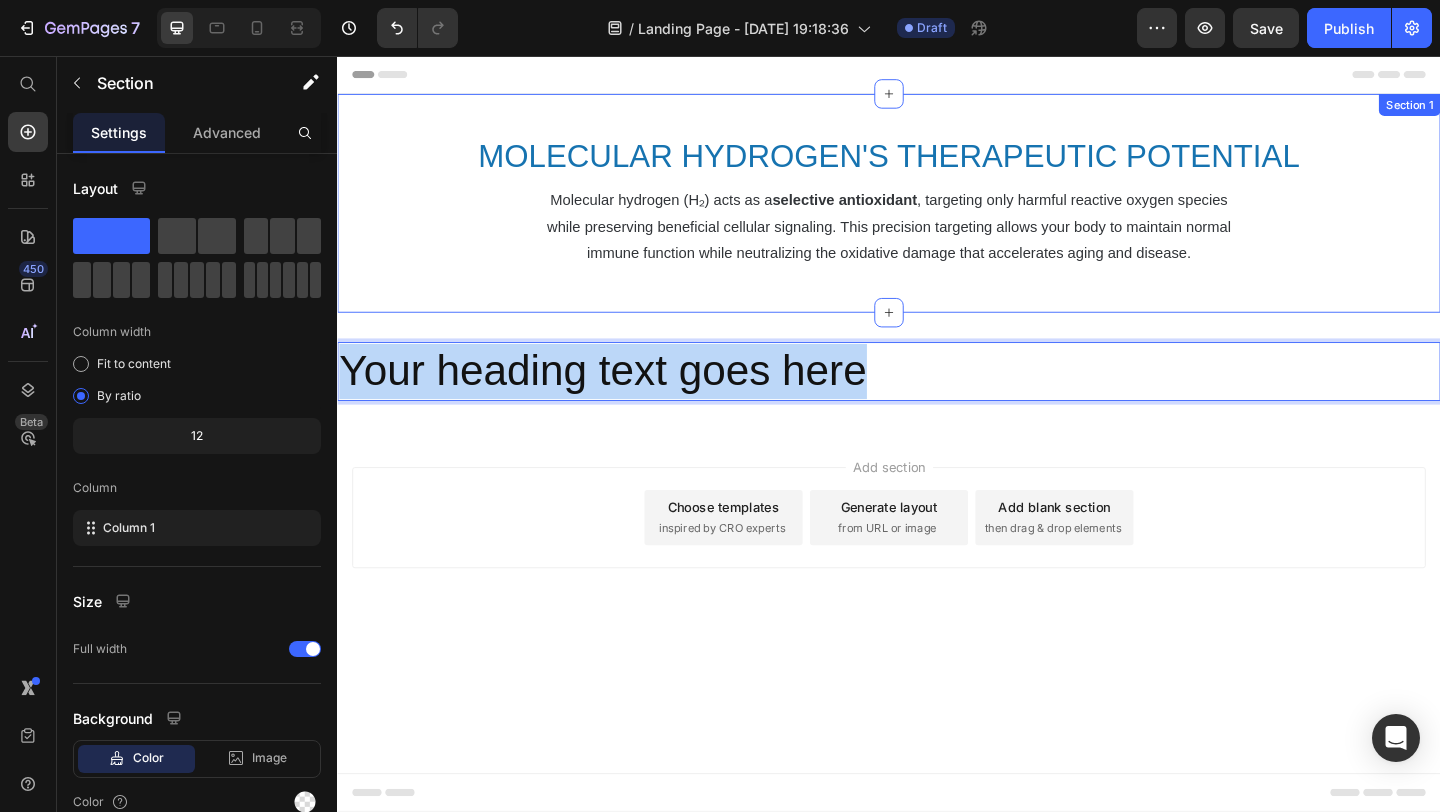 click on "⁠⁠⁠⁠⁠⁠⁠ MOLECULAR HYDROGEN'S THERAPEUTIC POTENTIAL Heading Molecular hydrogen (H₂) acts as a  selective antioxidant , targeting only harmful reactive oxygen species  while preserving beneficial cellular signaling. This precision targeting allows your body to maintain normal  immune function while neutralizing the oxidative damage that accelerates aging and disease. Text Block Row Section 1" at bounding box center (937, 216) 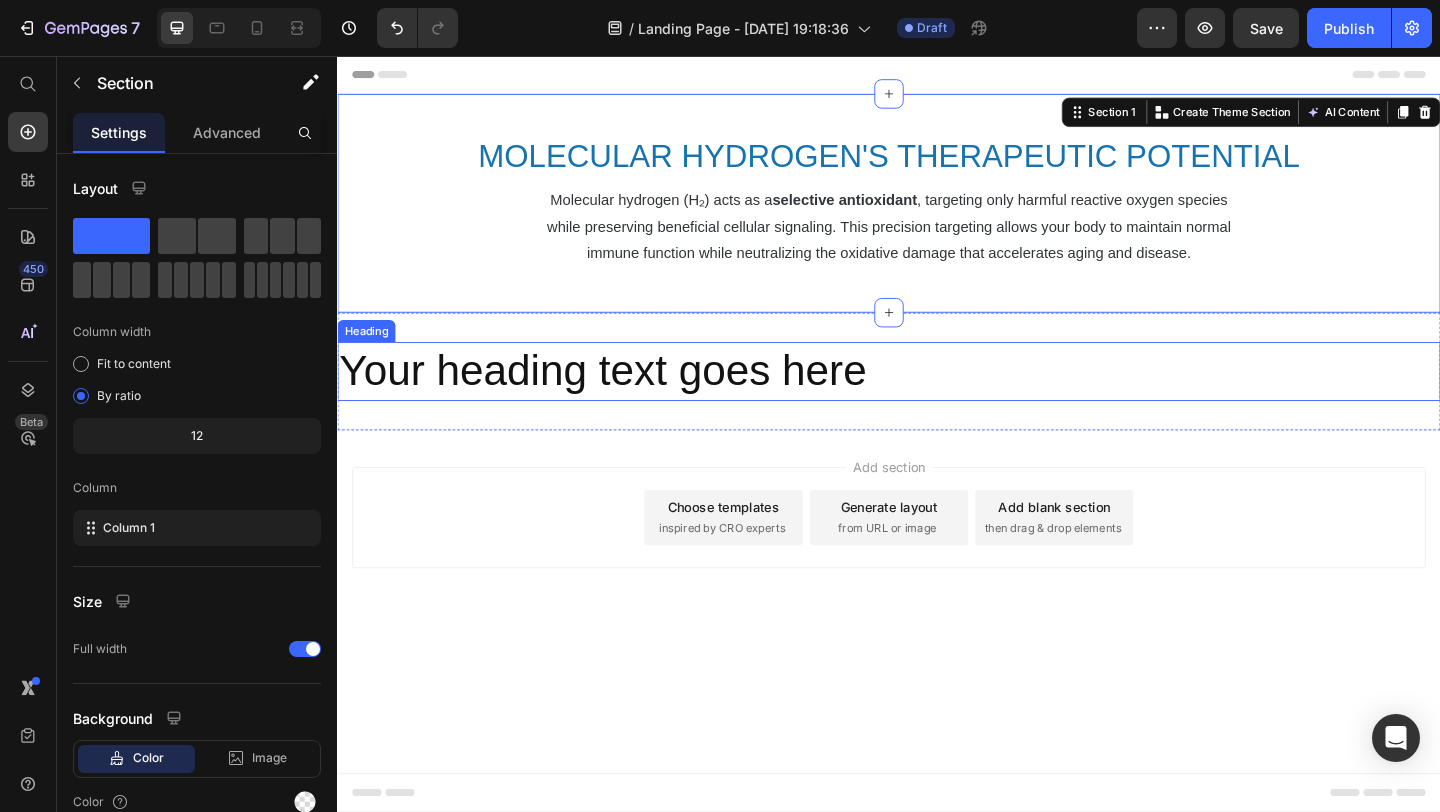 click on "Your heading text goes here" at bounding box center [937, 399] 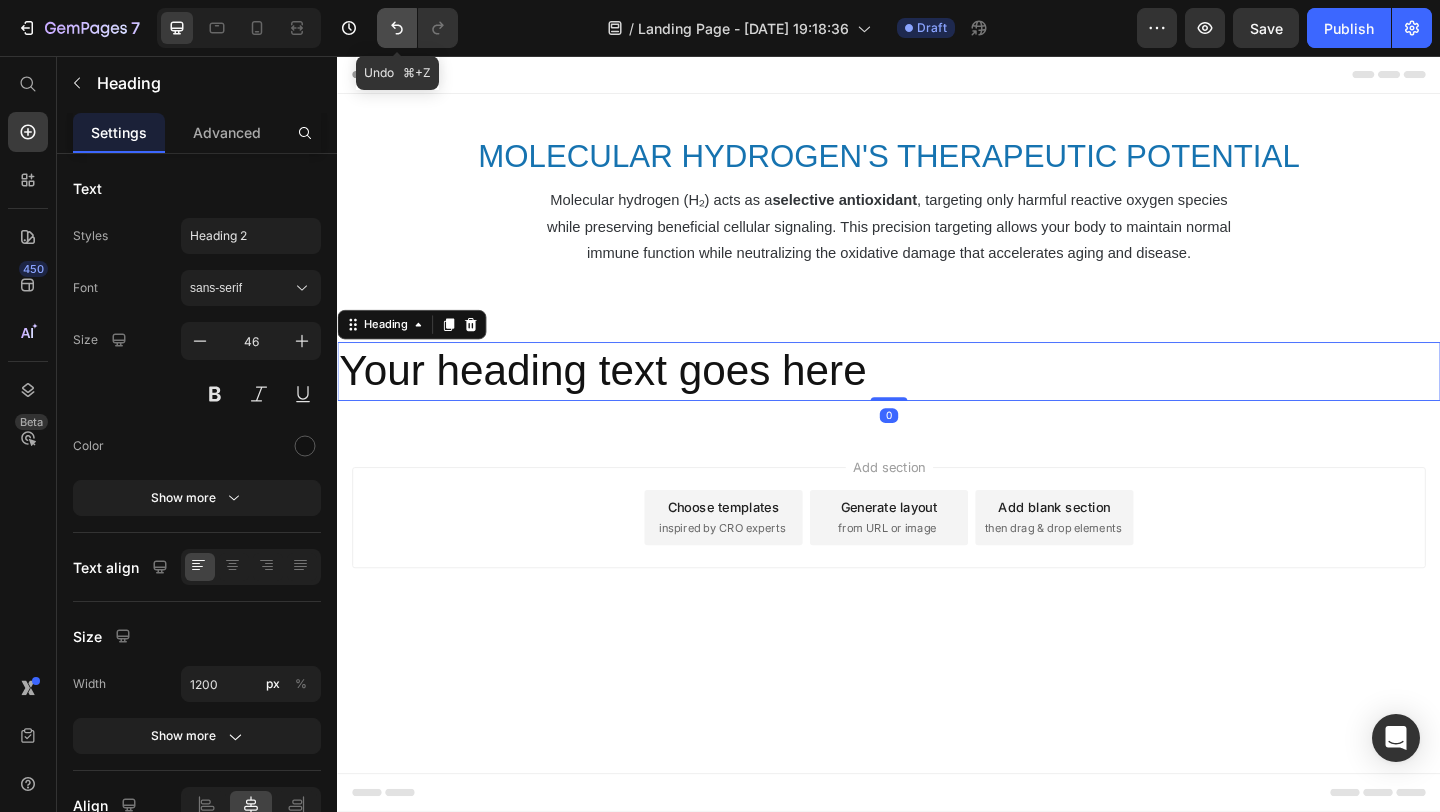 click 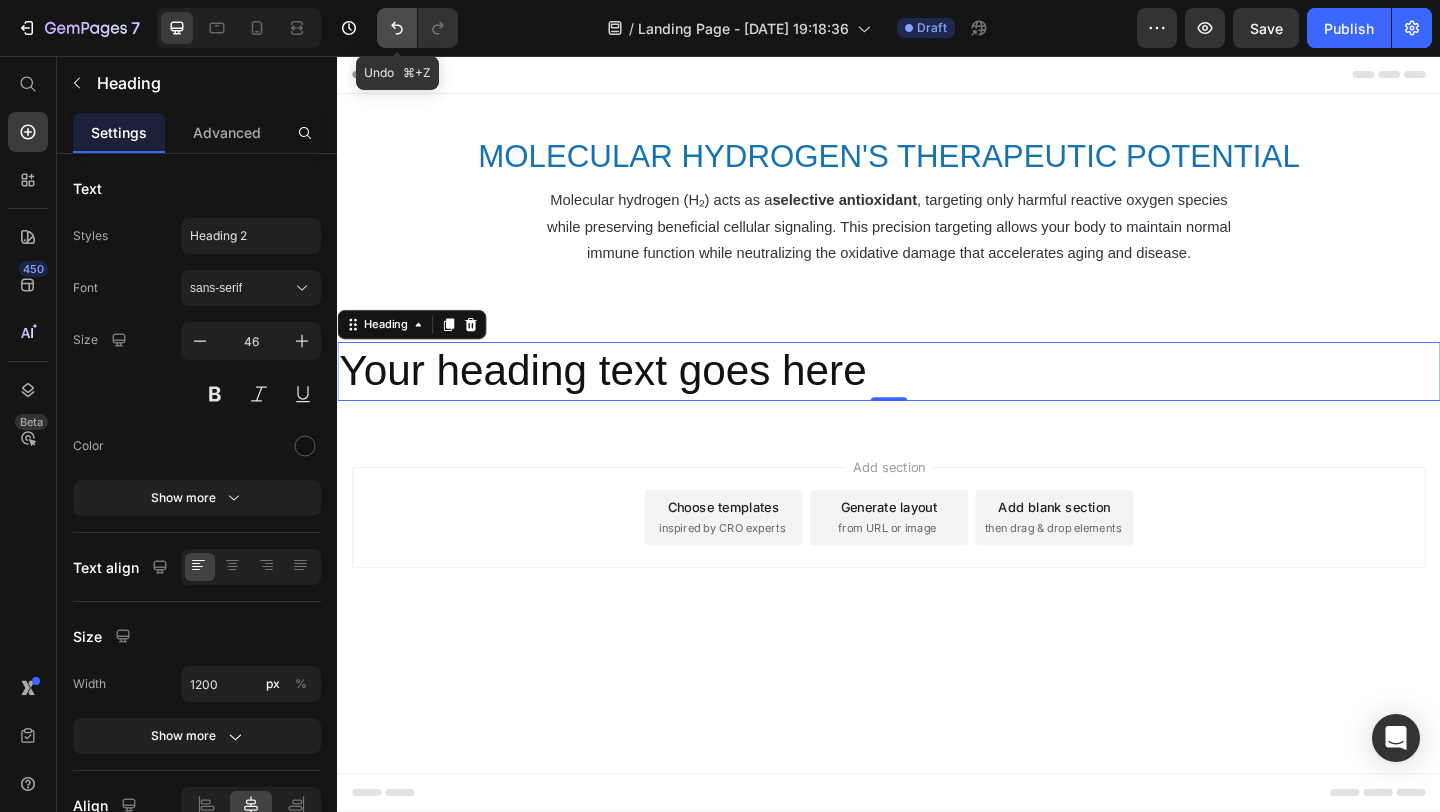 click 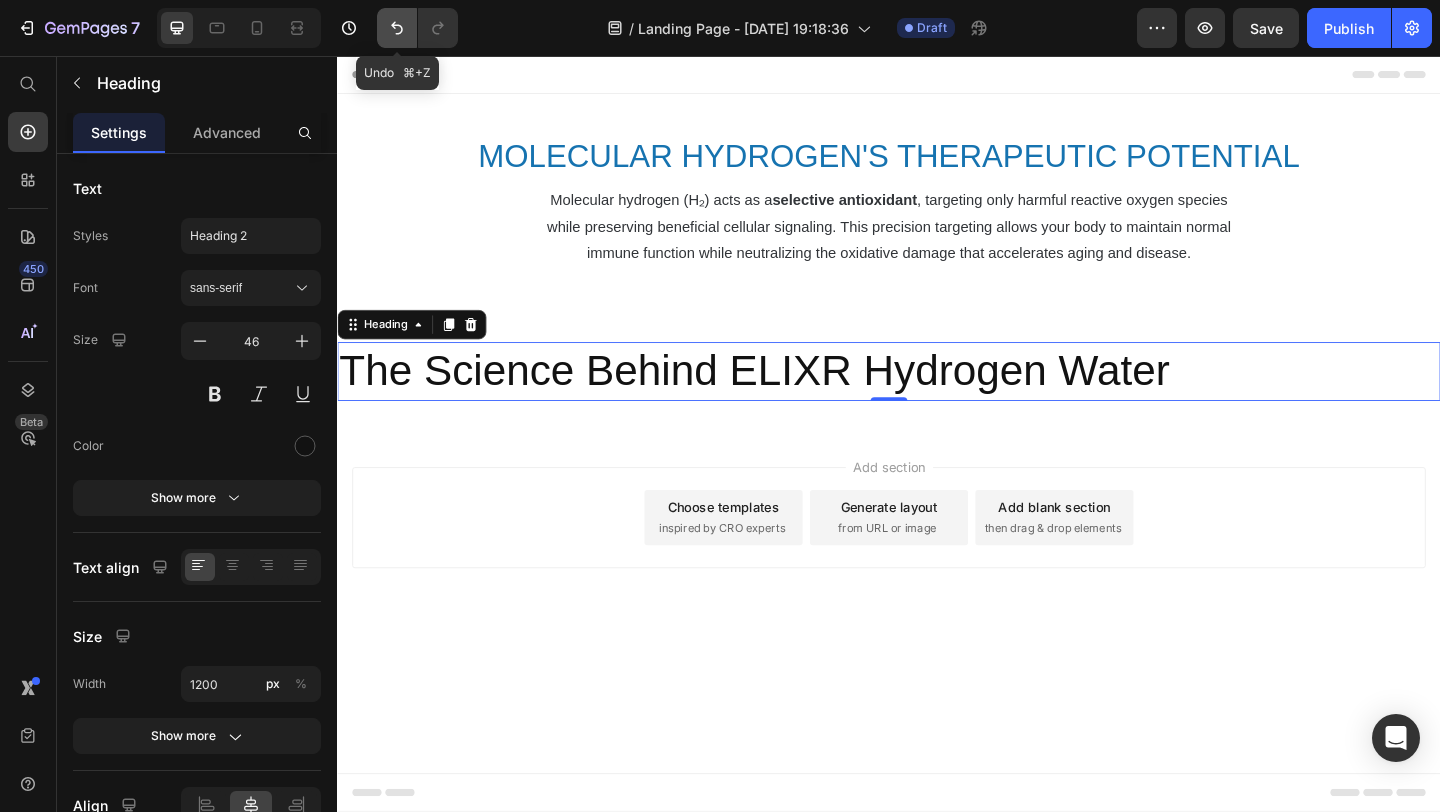 click 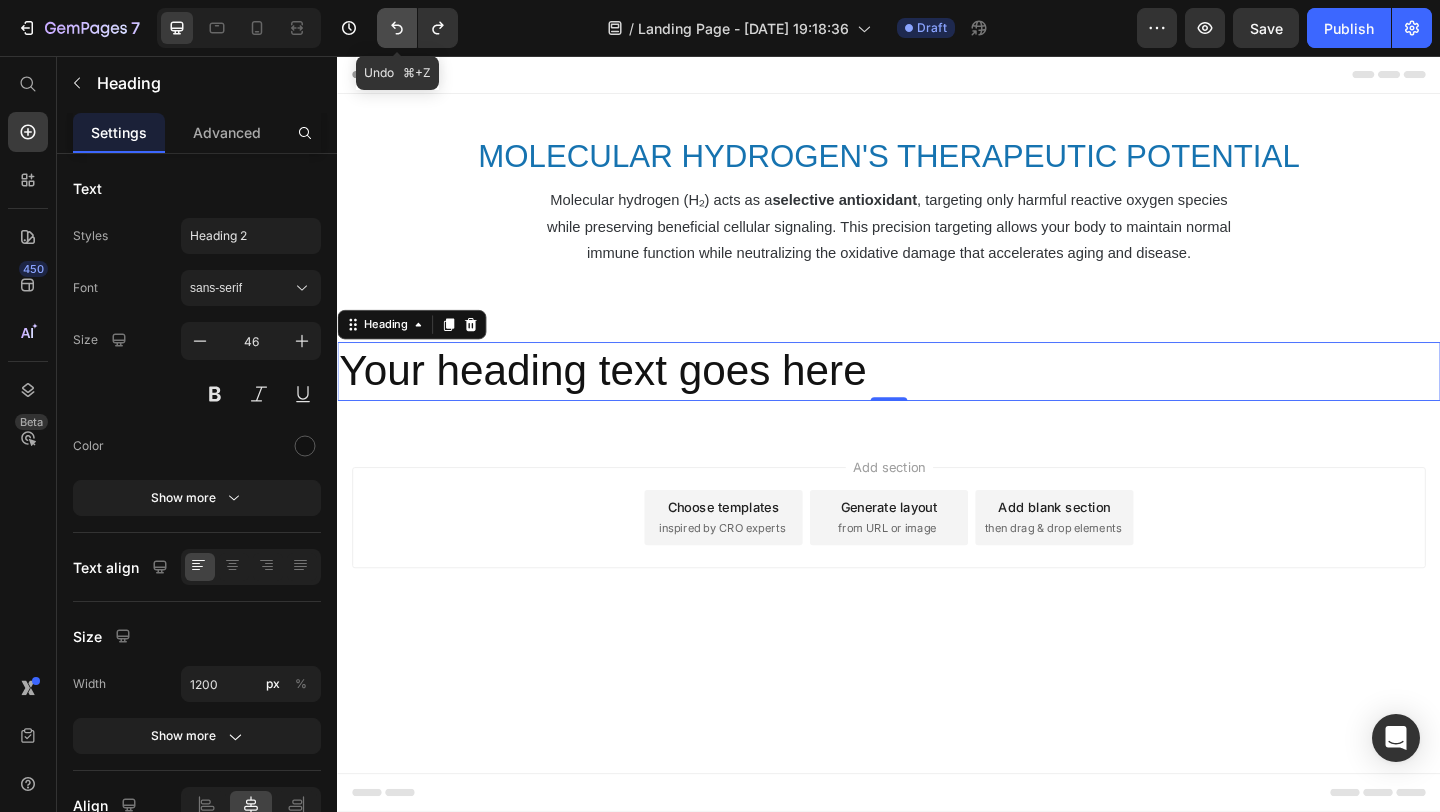 click 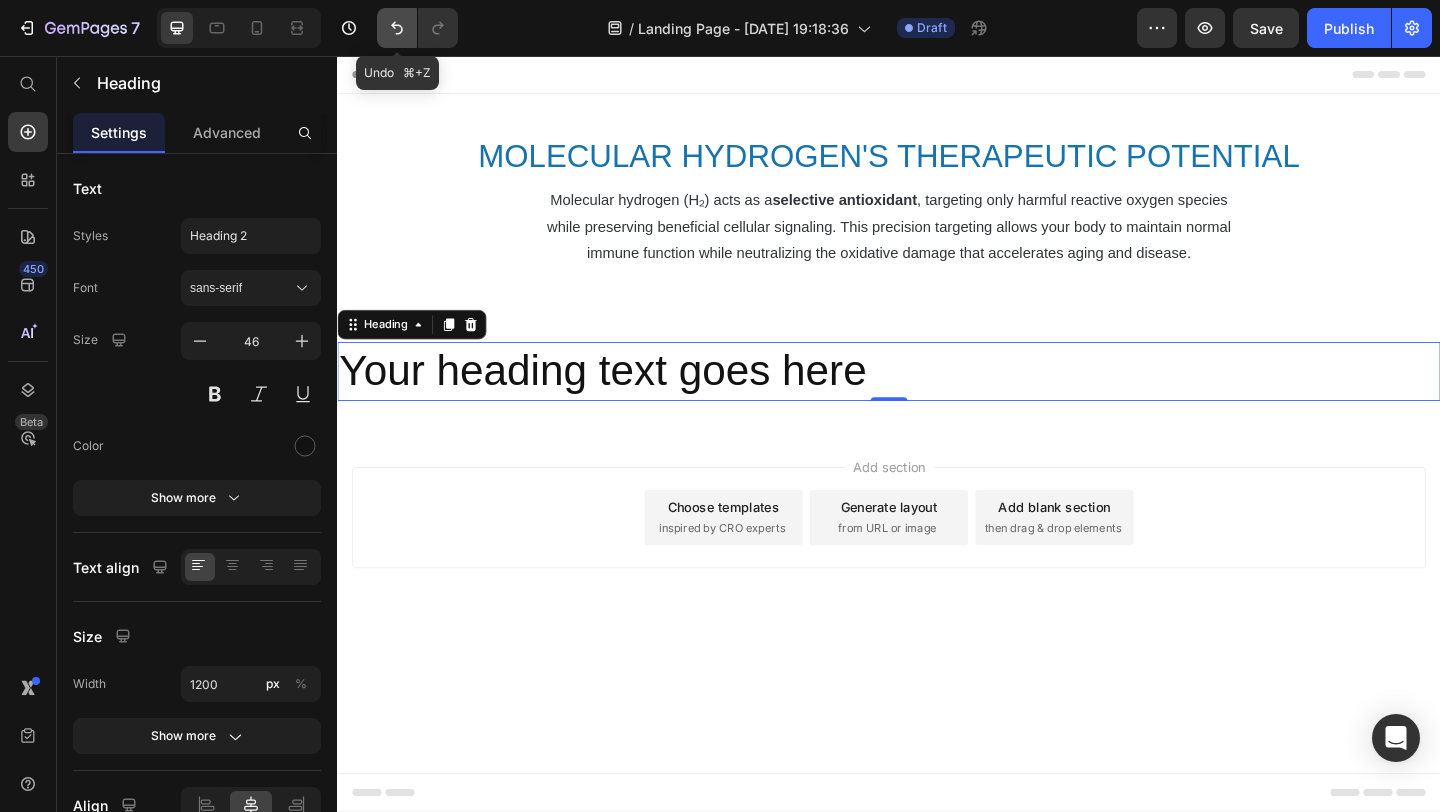 click 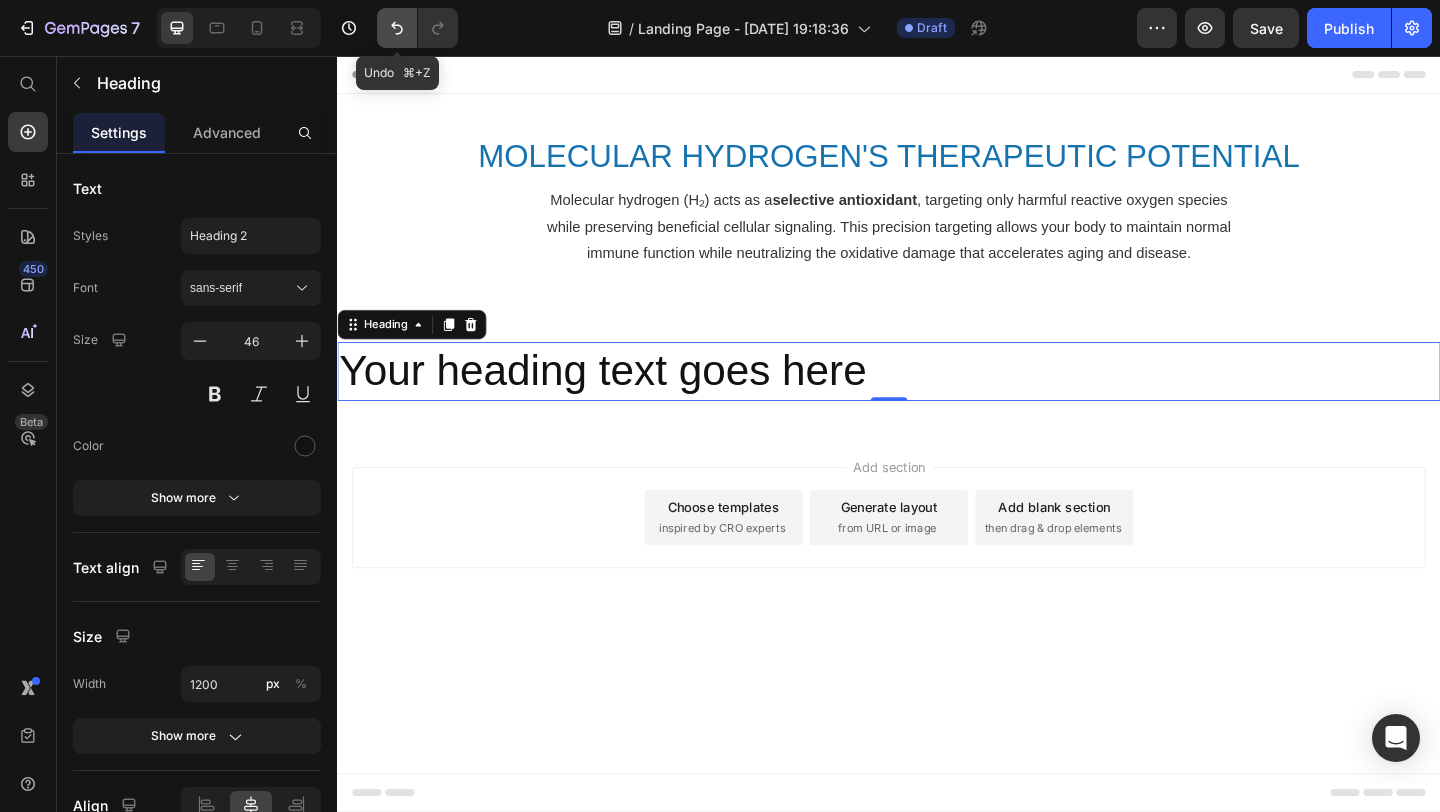 click 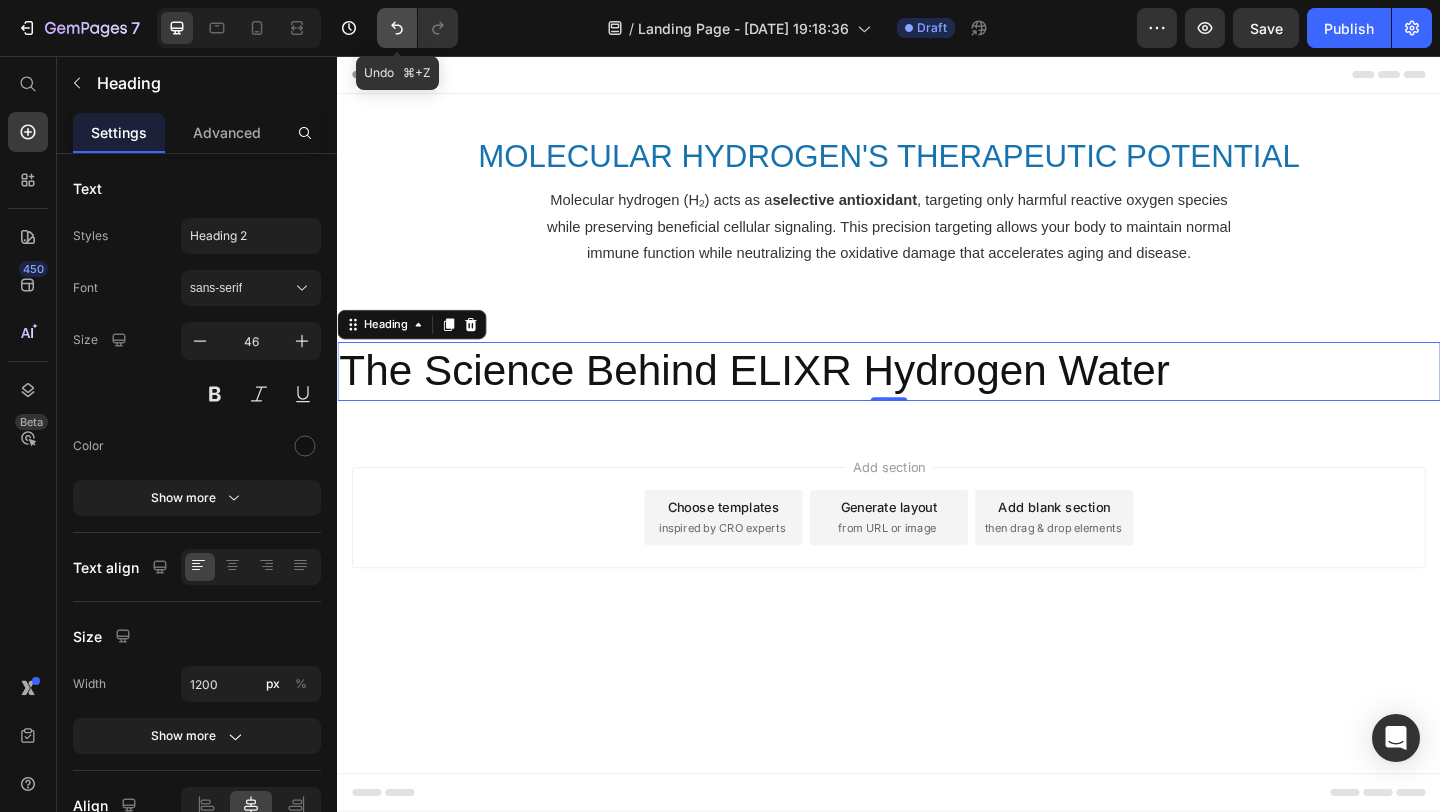 click 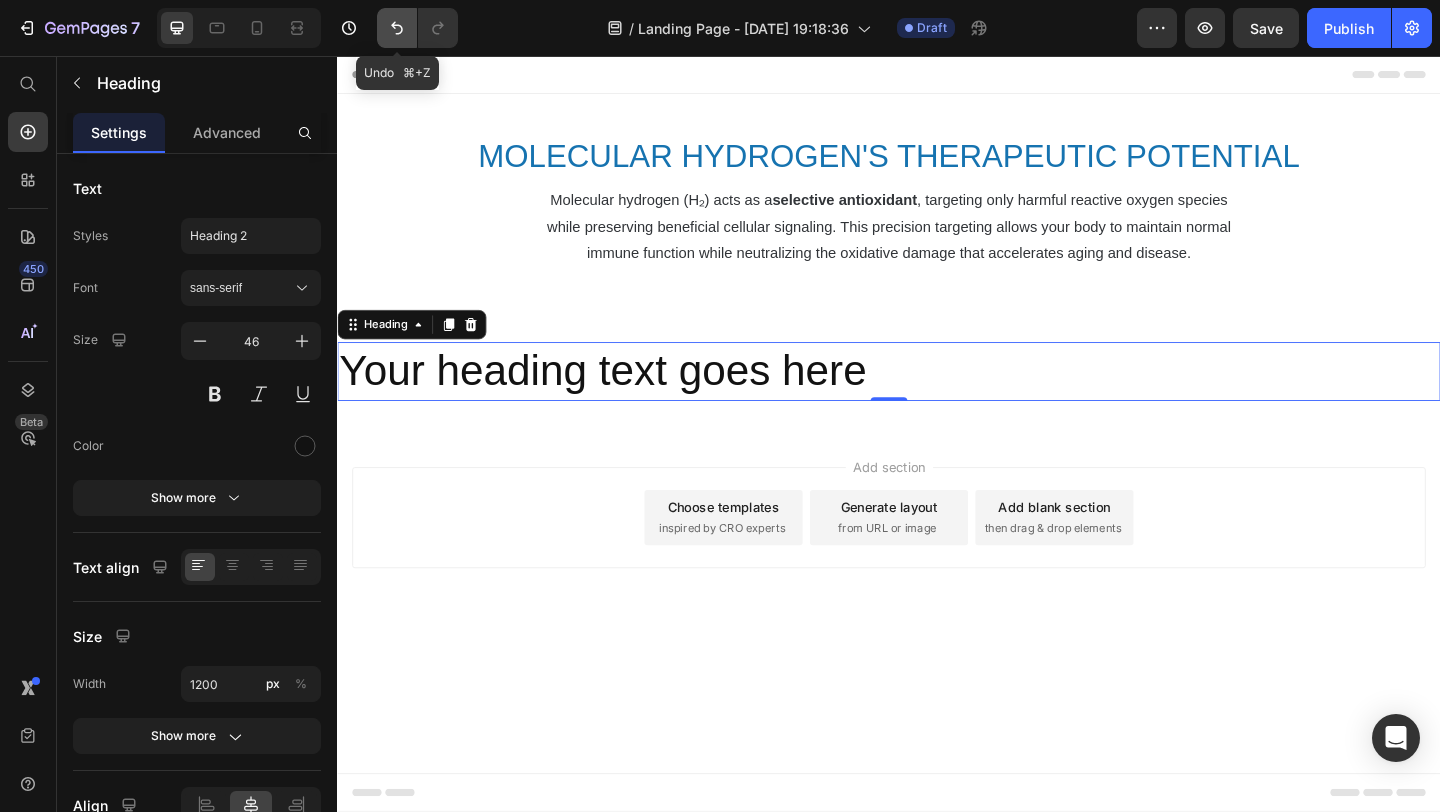 click 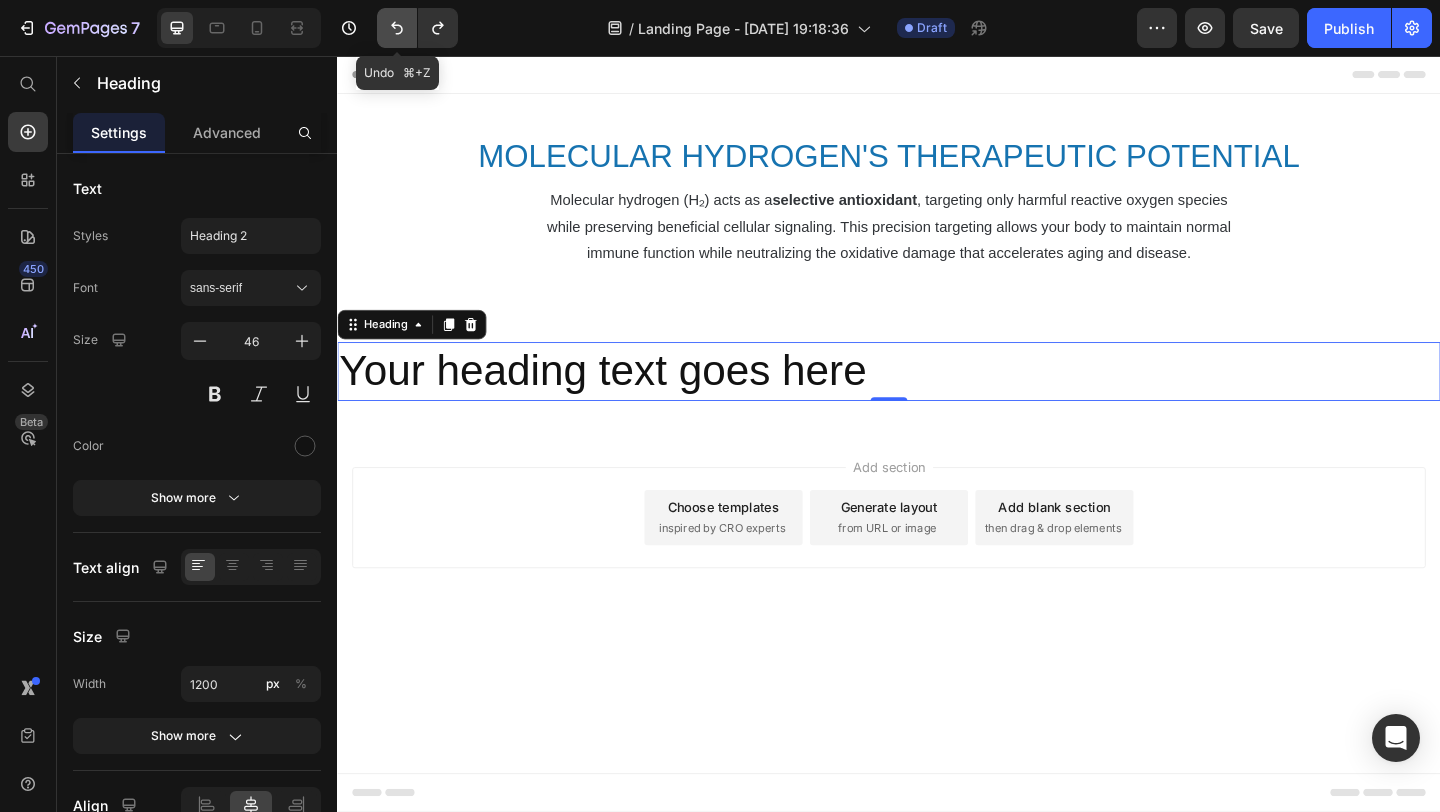 click 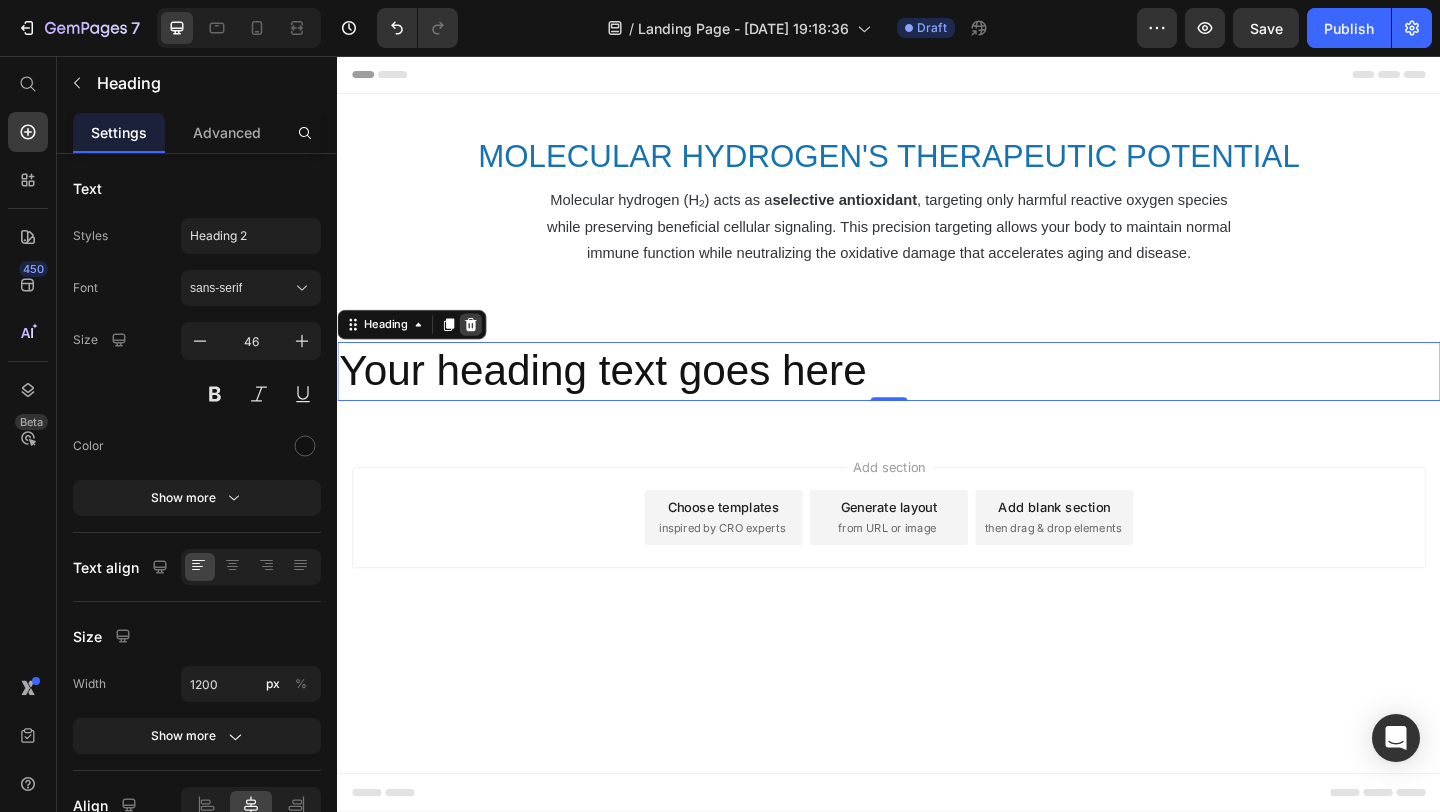 click 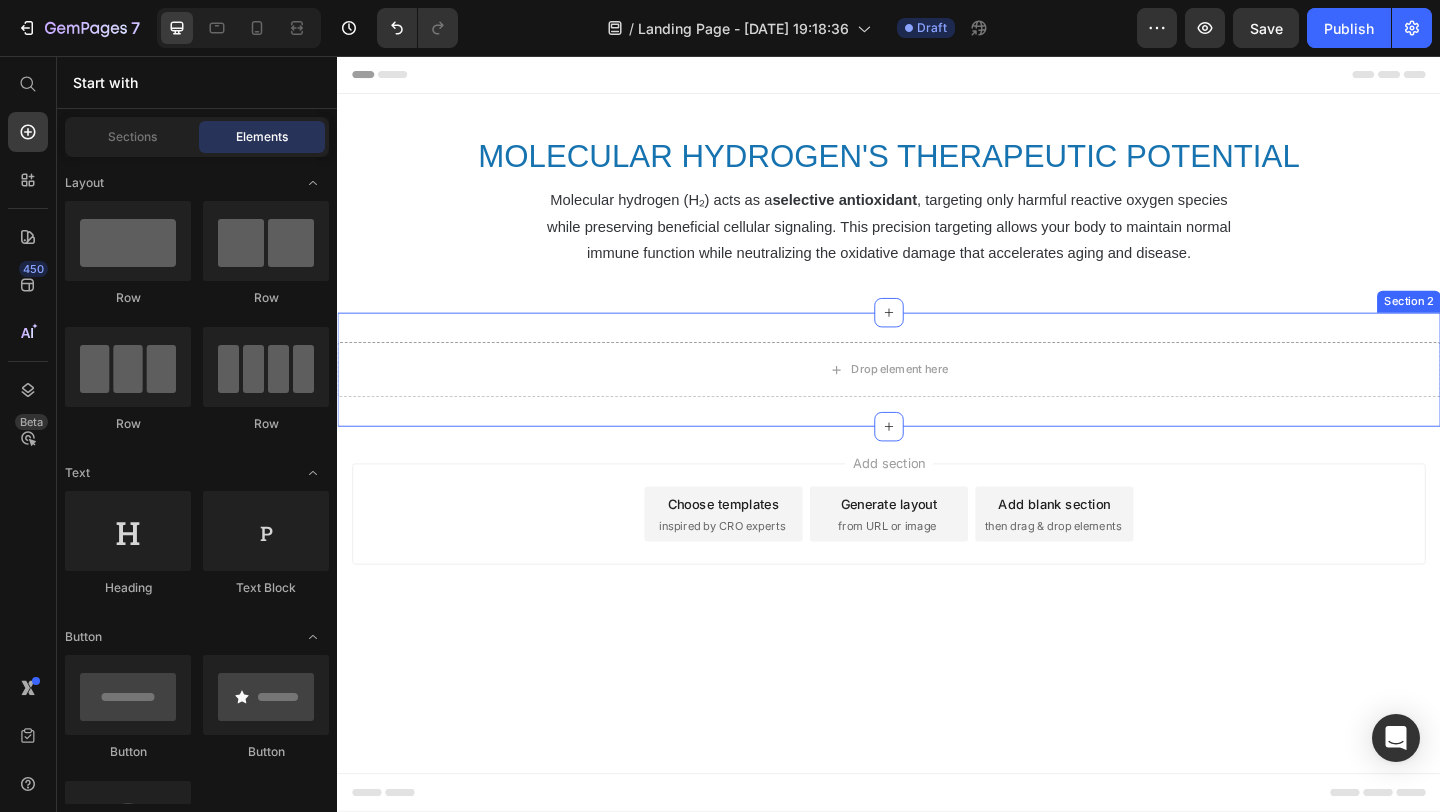 click on "Drop element here Section 2" at bounding box center [937, 397] 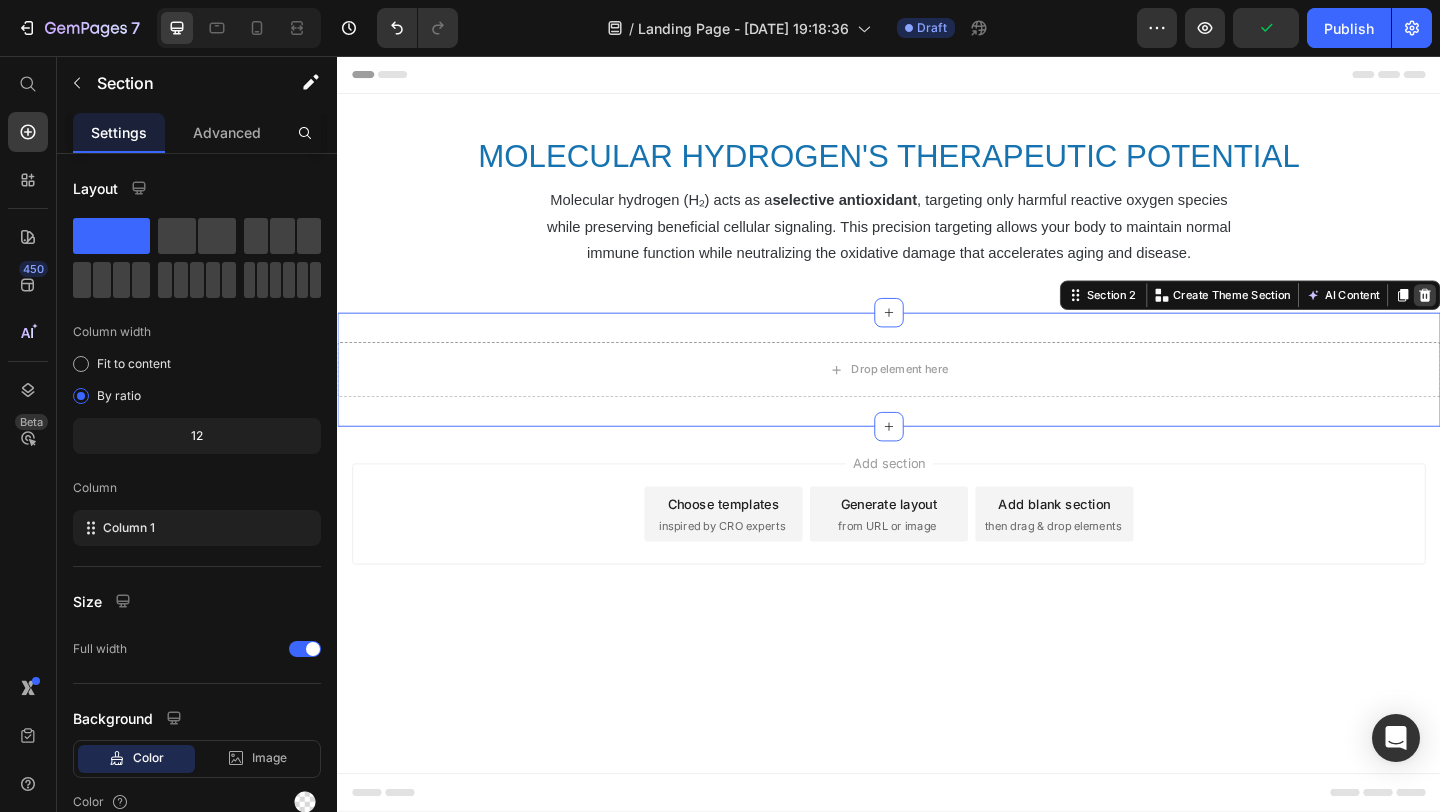 click 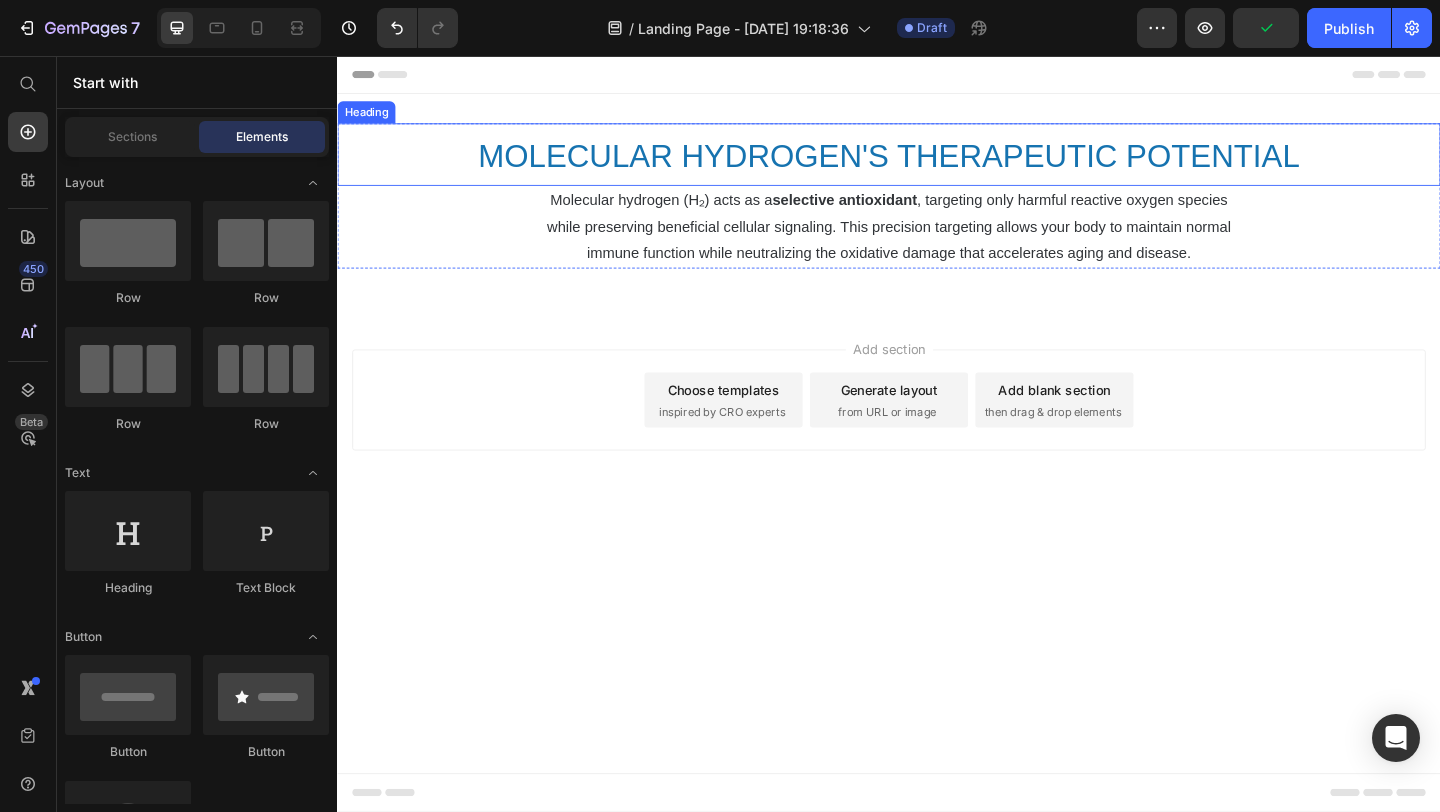 click on "MOLECULAR HYDROGEN'S THERAPEUTIC POTENTIAL" at bounding box center (937, 164) 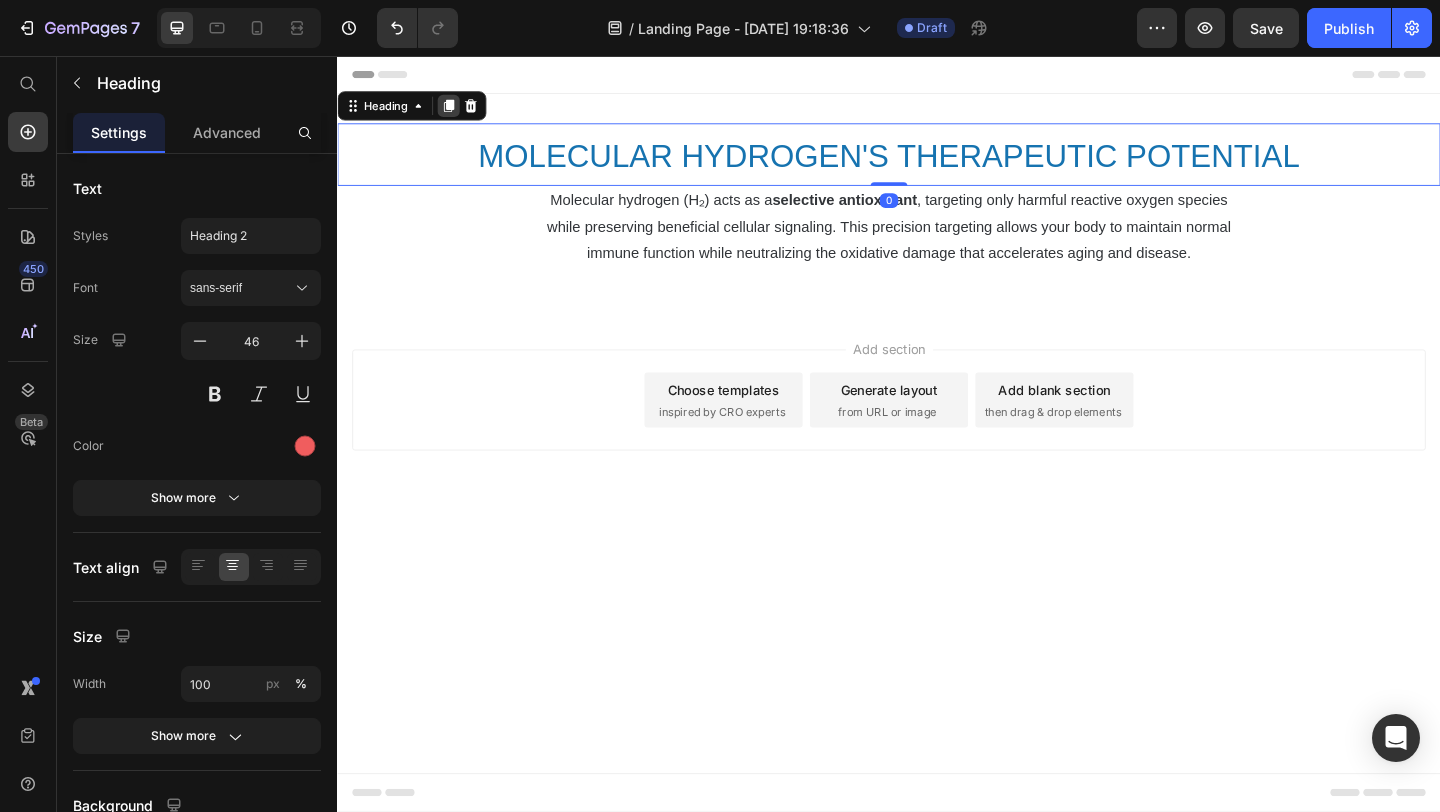 click 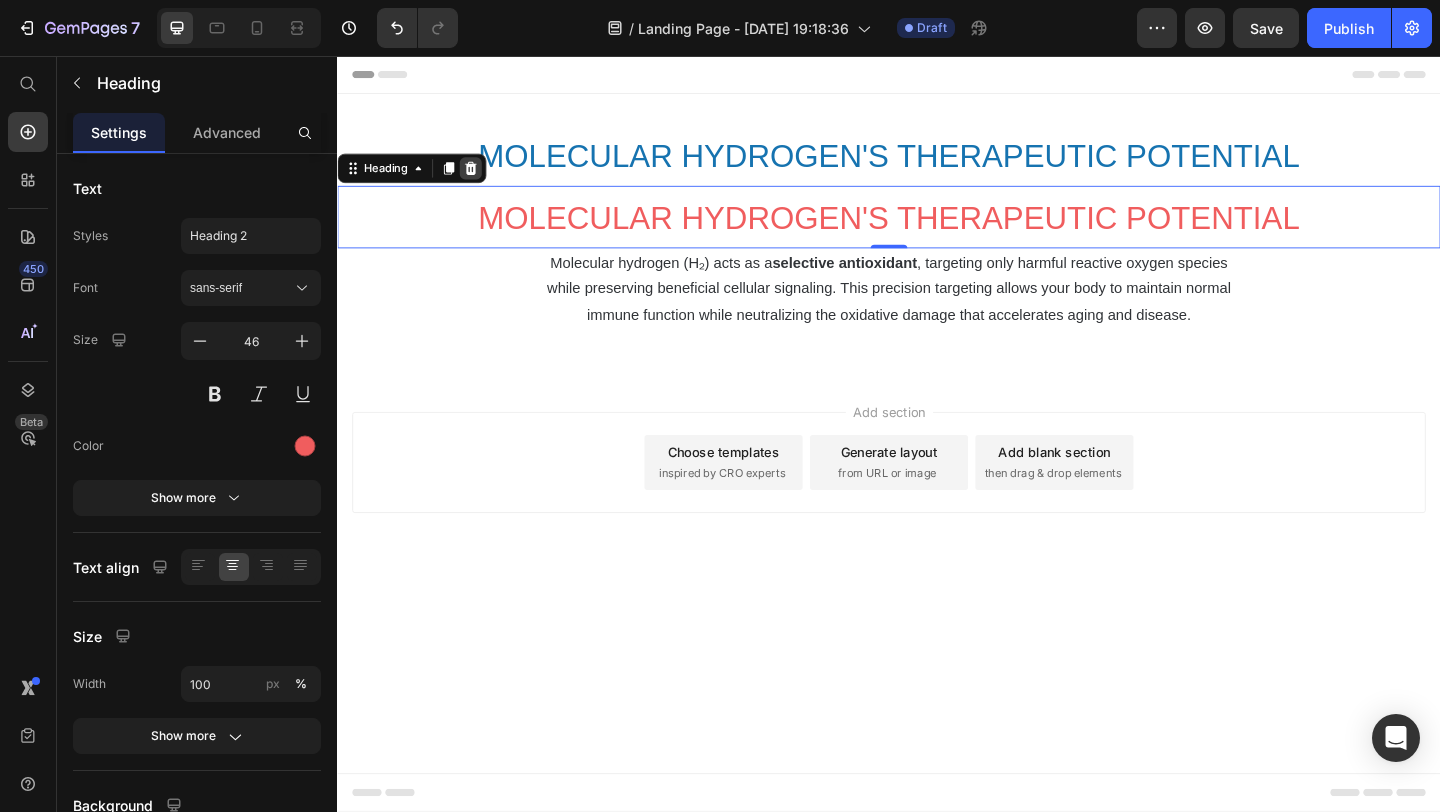 click 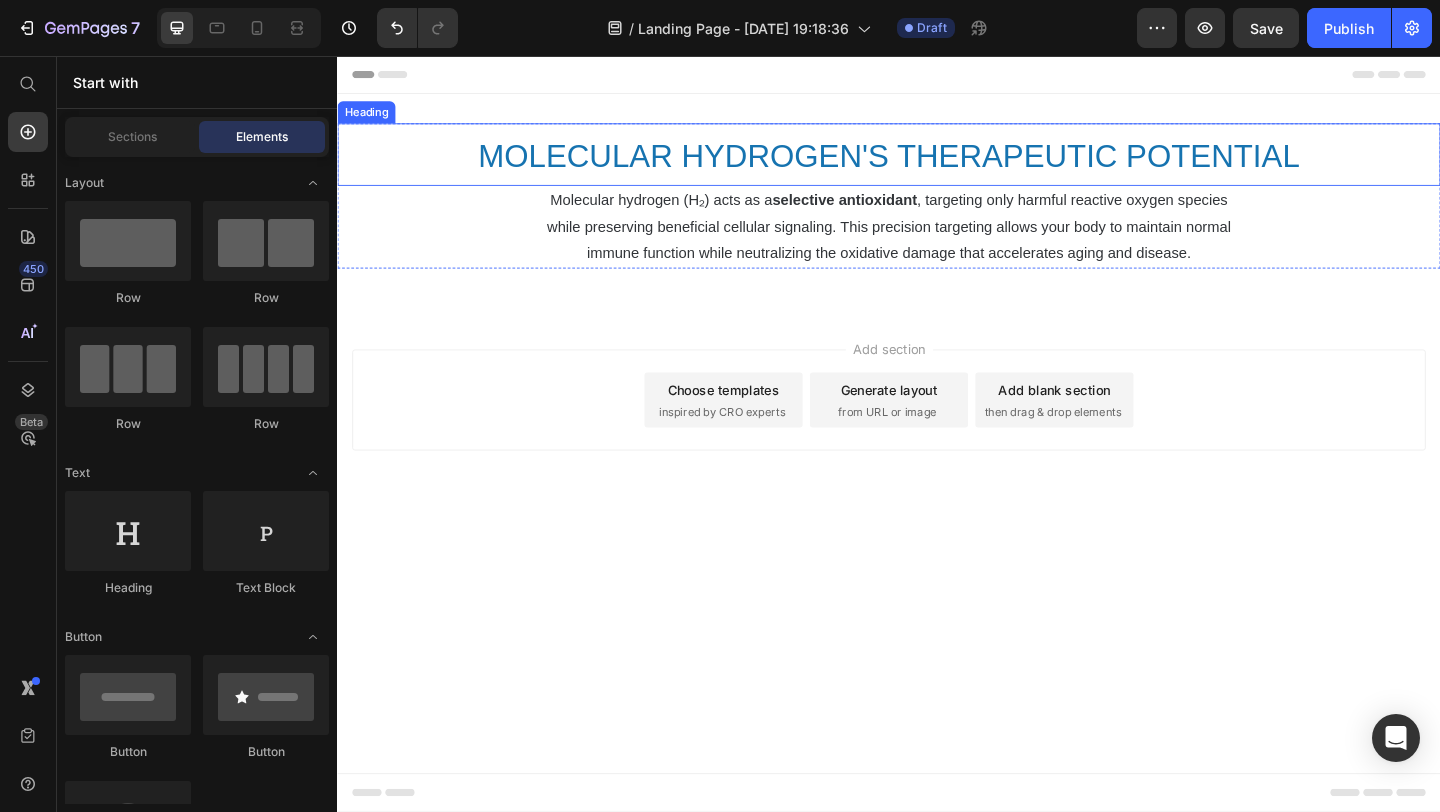 click on "MOLECULAR HYDROGEN'S THERAPEUTIC POTENTIAL" at bounding box center (937, 164) 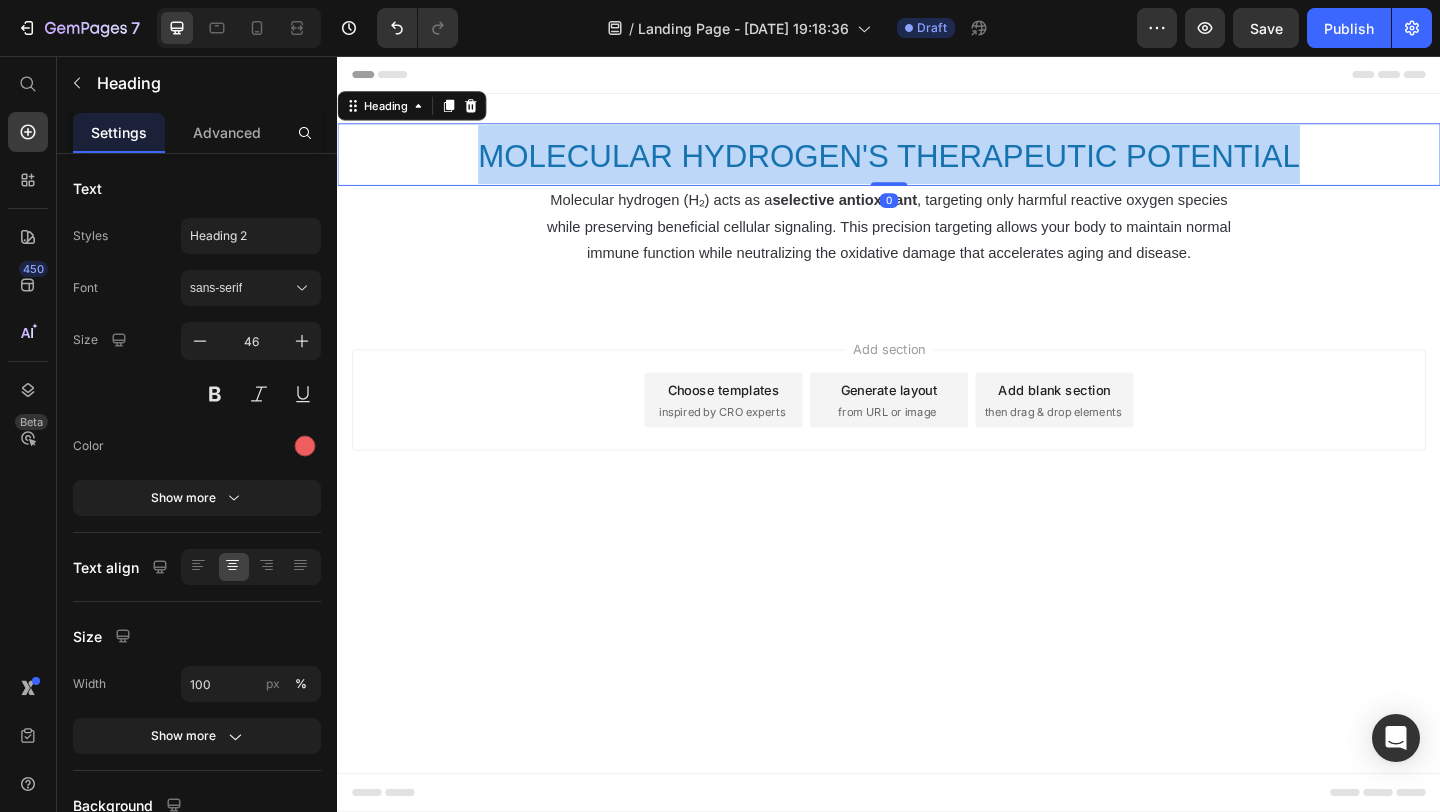 click on "MOLECULAR HYDROGEN'S THERAPEUTIC POTENTIAL" at bounding box center (937, 164) 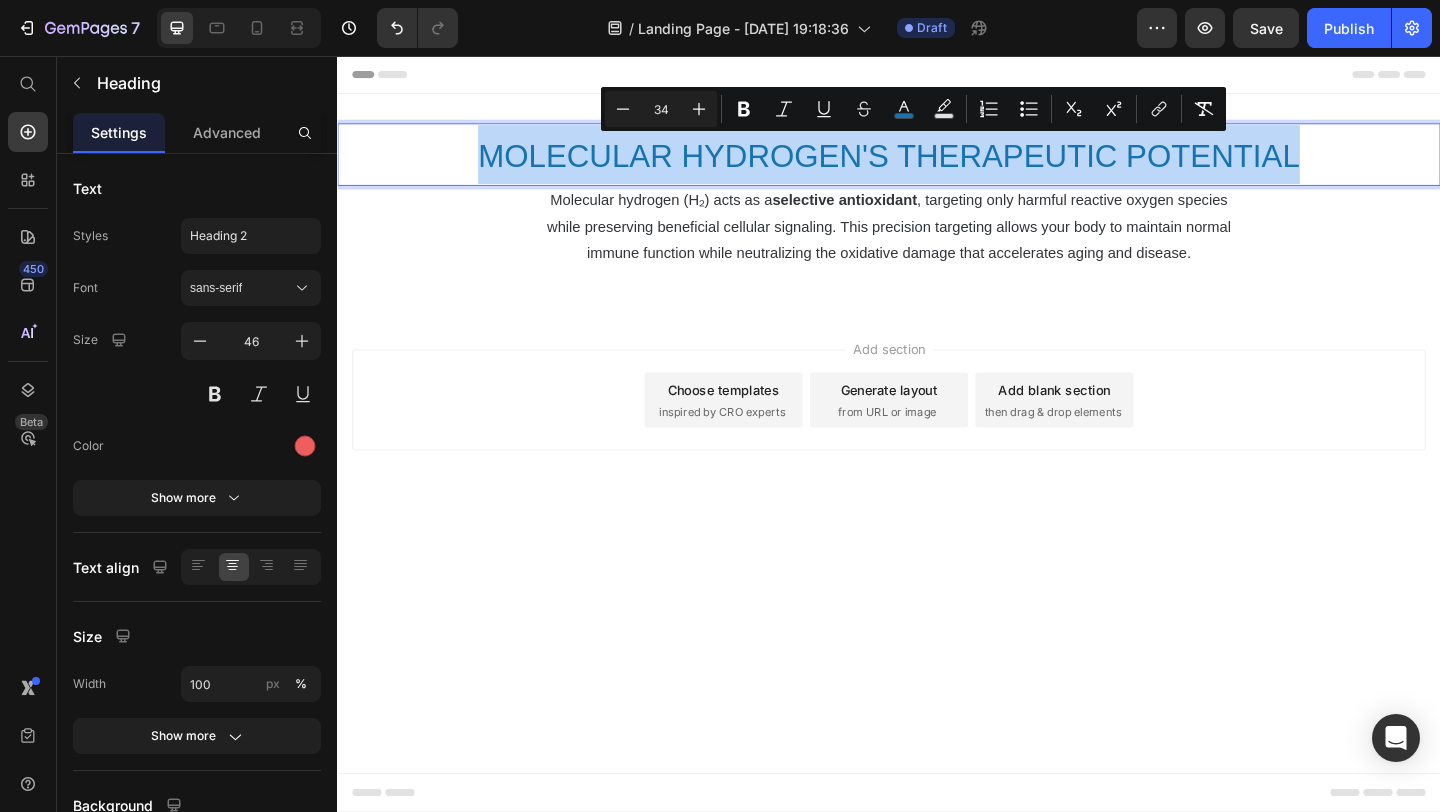click on "MOLECULAR HYDROGEN'S THERAPEUTIC POTENTIAL" at bounding box center [937, 164] 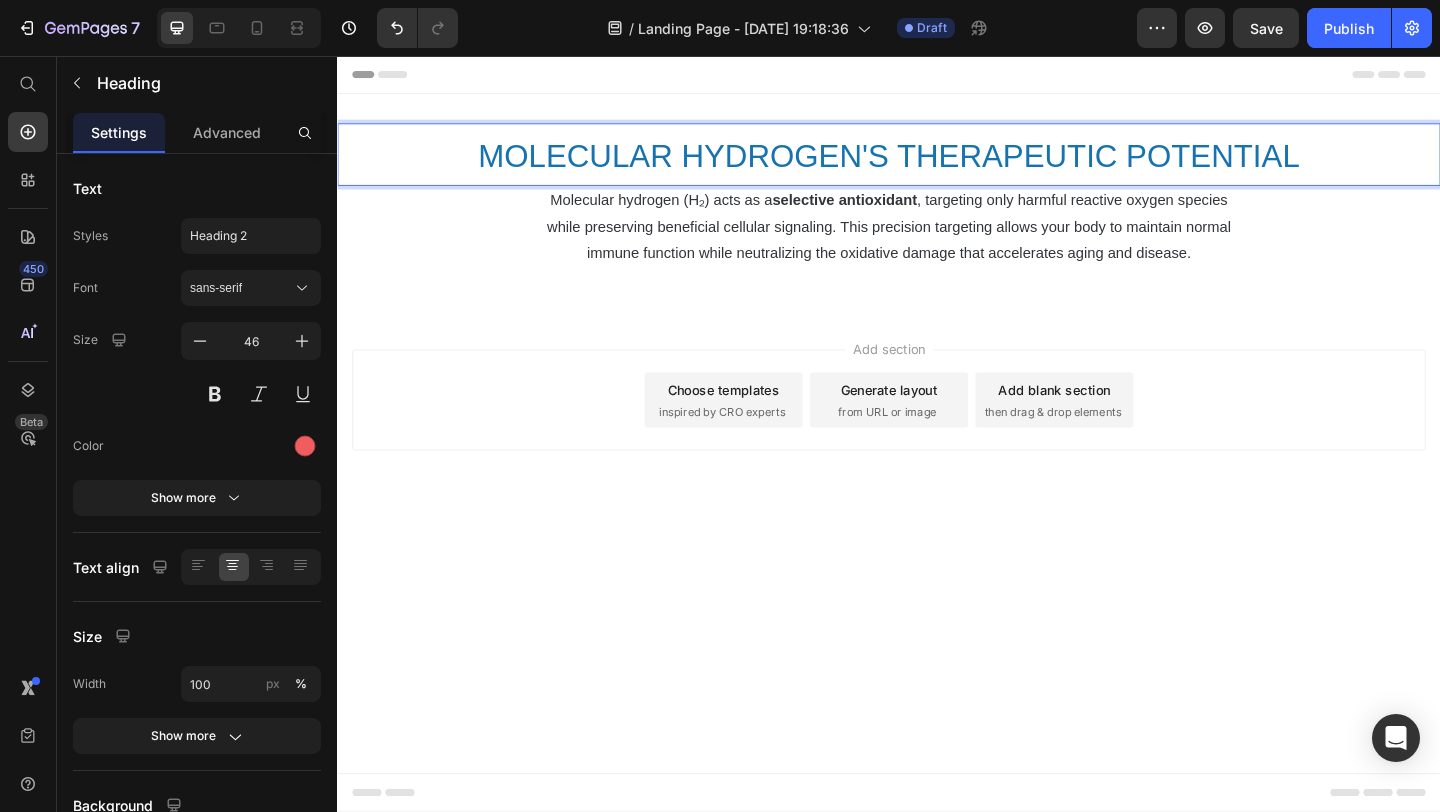 click on "MOLECULAR HYDROGEN'S THERAPEUTIC POTENTIAL" at bounding box center [937, 164] 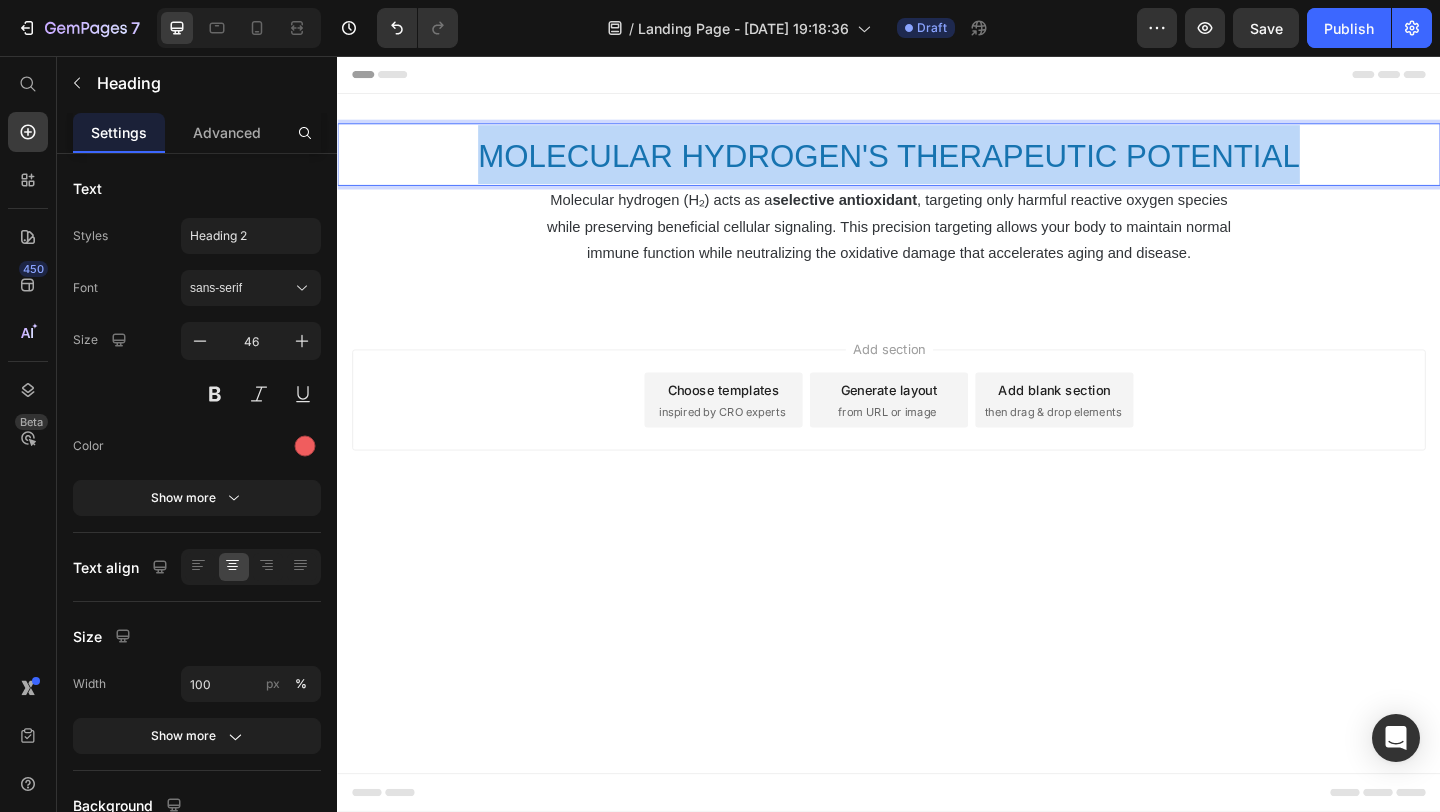 click on "MOLECULAR HYDROGEN'S THERAPEUTIC POTENTIAL" at bounding box center (937, 164) 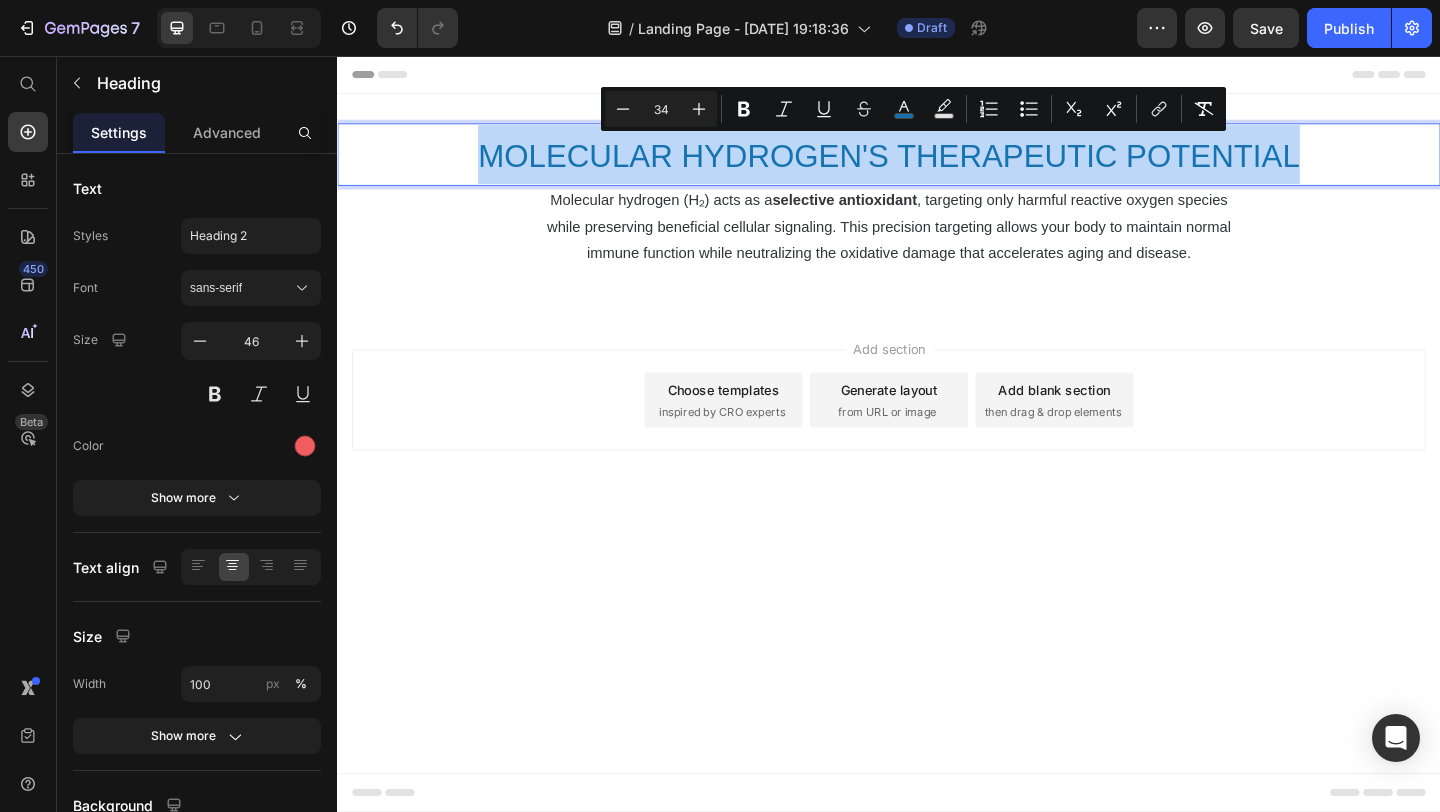 click on "Molecular hydrogen (H₂) acts as a  selective antioxidant , targeting only harmful reactive oxygen species" at bounding box center (937, 213) 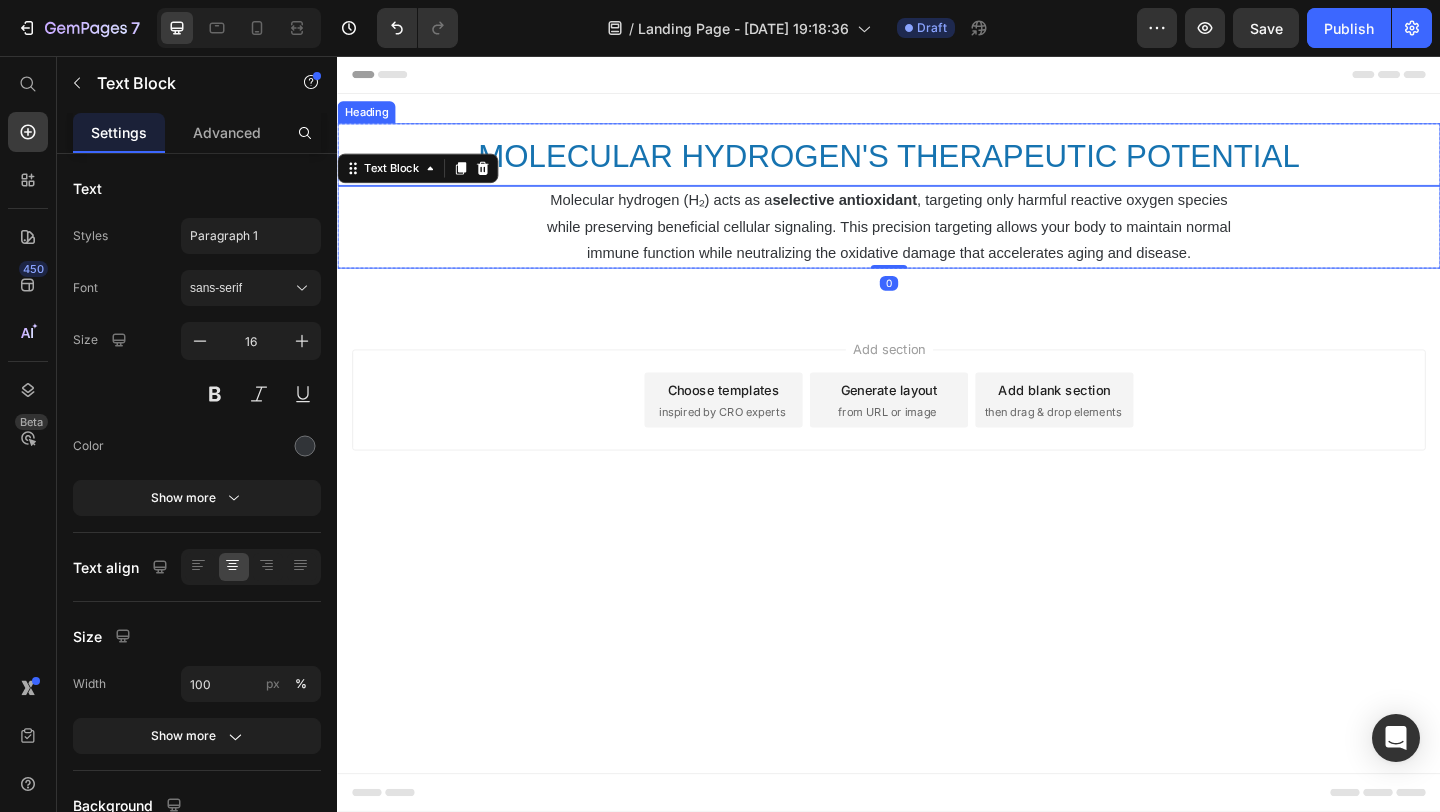click on "MOLECULAR HYDROGEN'S THERAPEUTIC POTENTIAL" at bounding box center [937, 164] 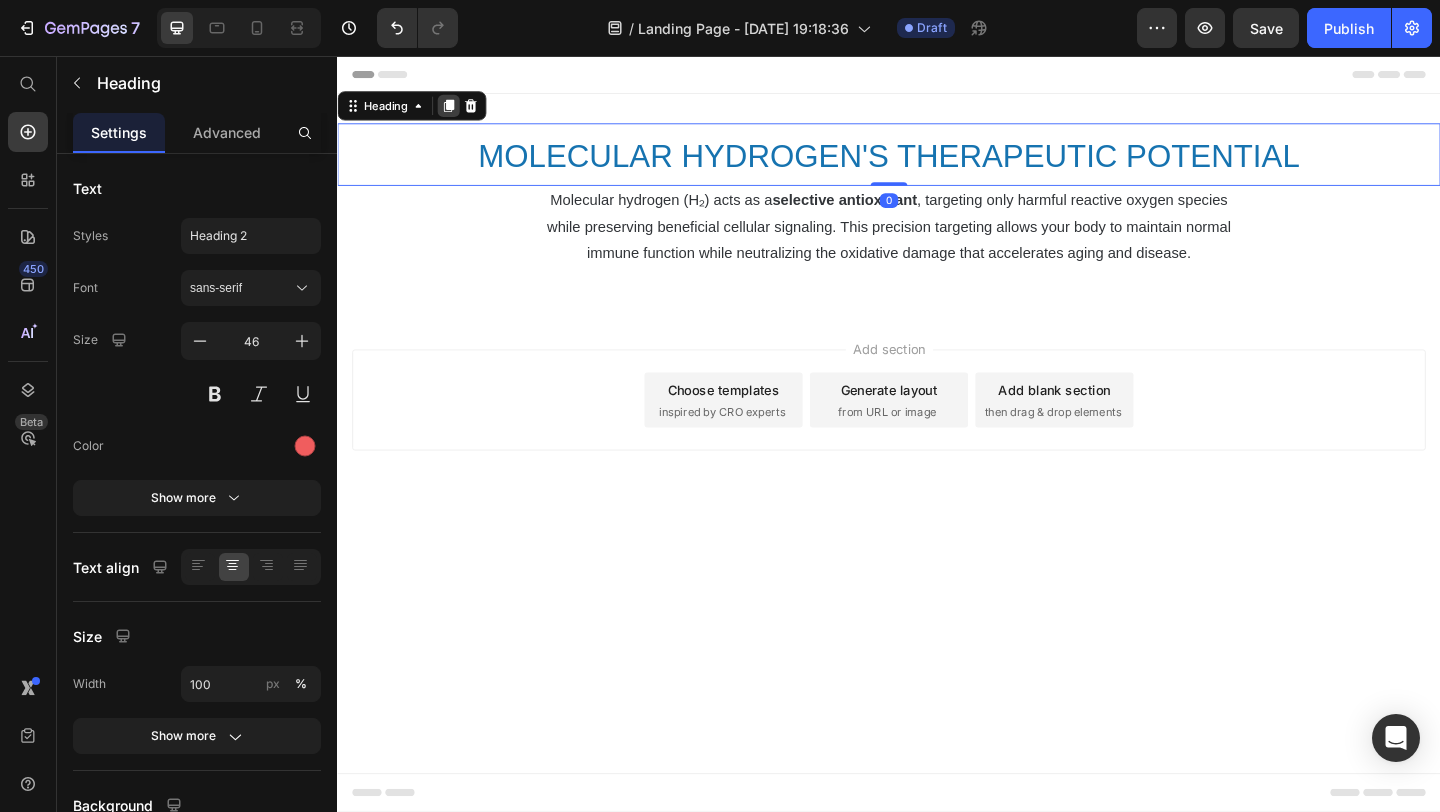 click 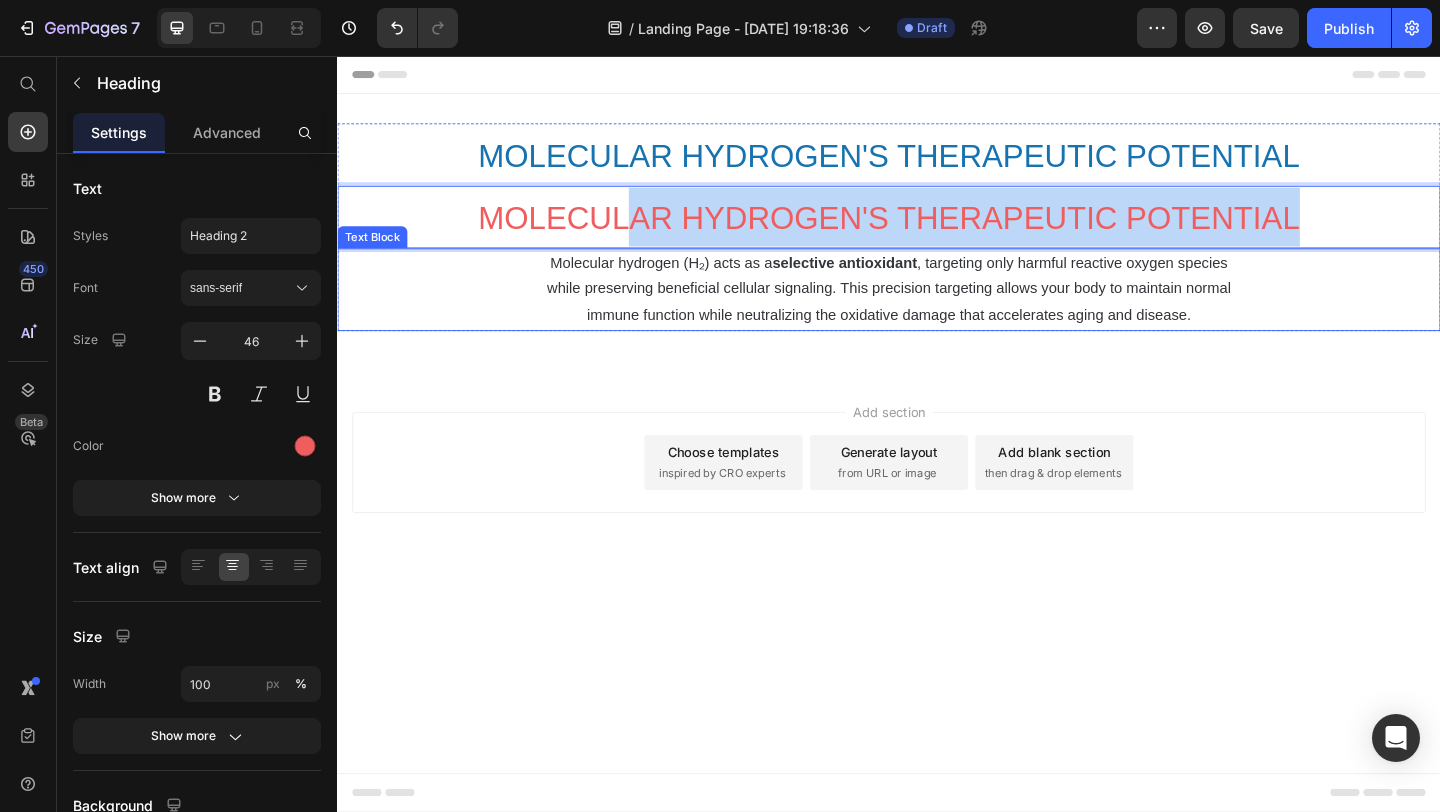drag, startPoint x: 663, startPoint y: 226, endPoint x: 630, endPoint y: 348, distance: 126.38433 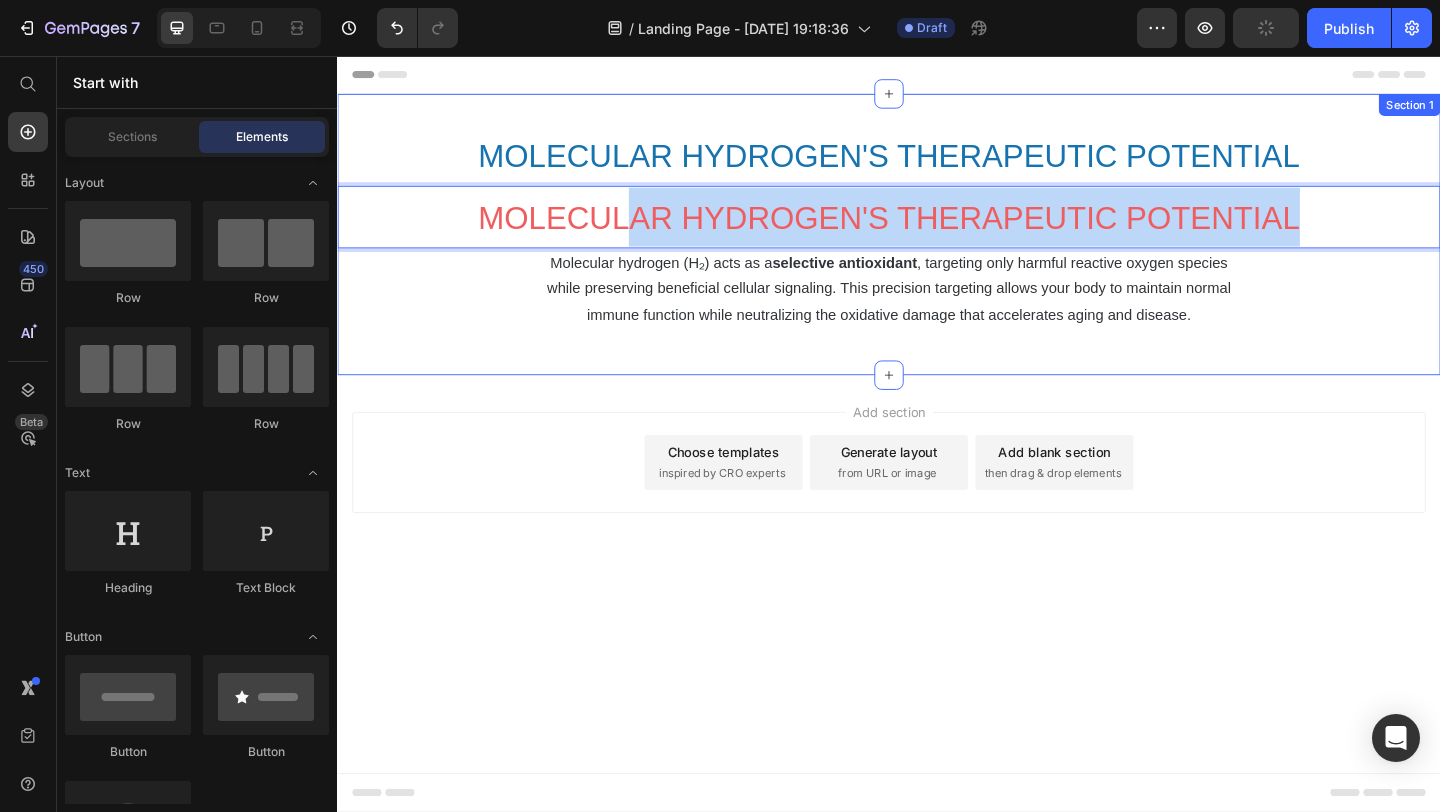 click on "Add section Choose templates inspired by CRO experts Generate layout from URL or image Add blank section then drag & drop elements" at bounding box center (937, 526) 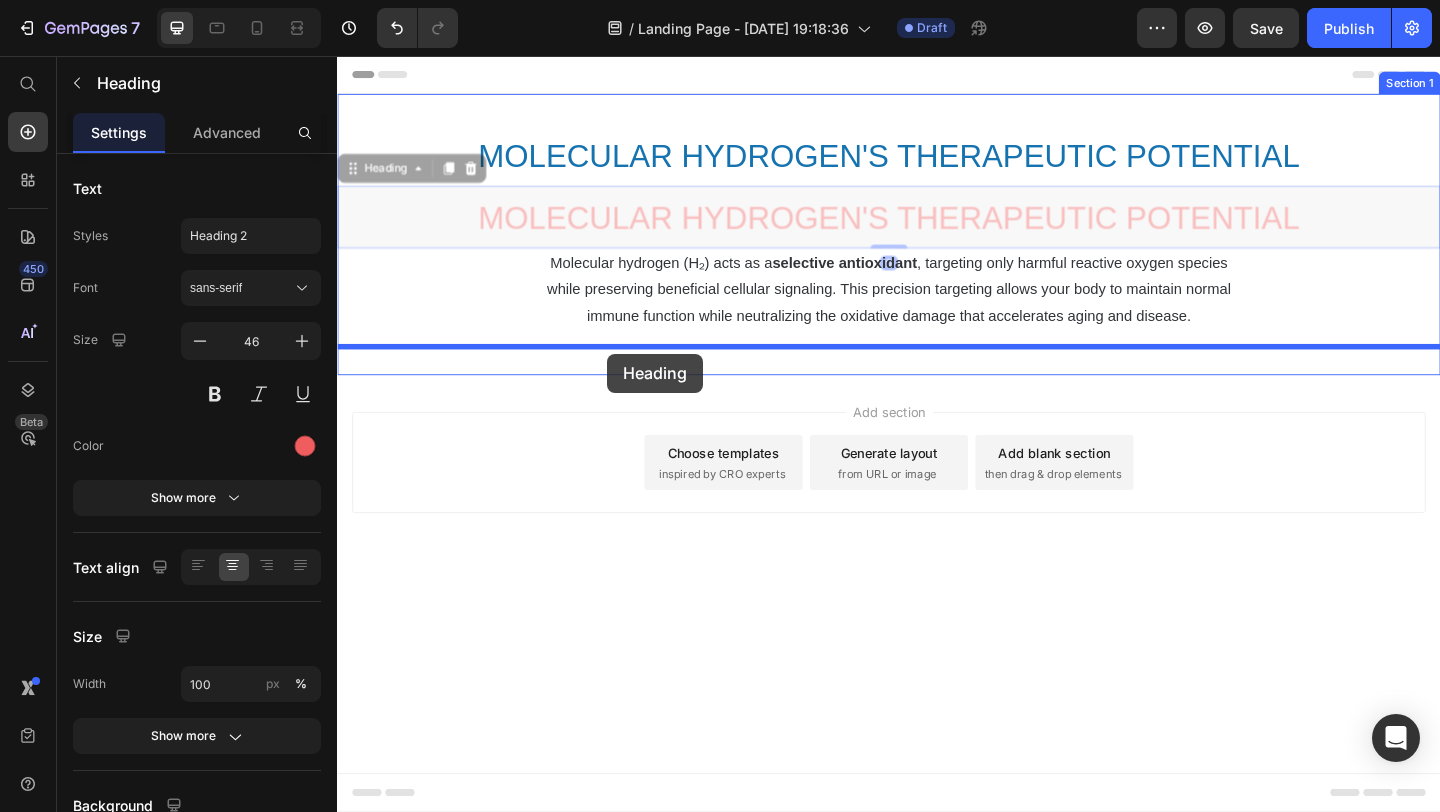 drag, startPoint x: 698, startPoint y: 250, endPoint x: 631, endPoint y: 380, distance: 146.24979 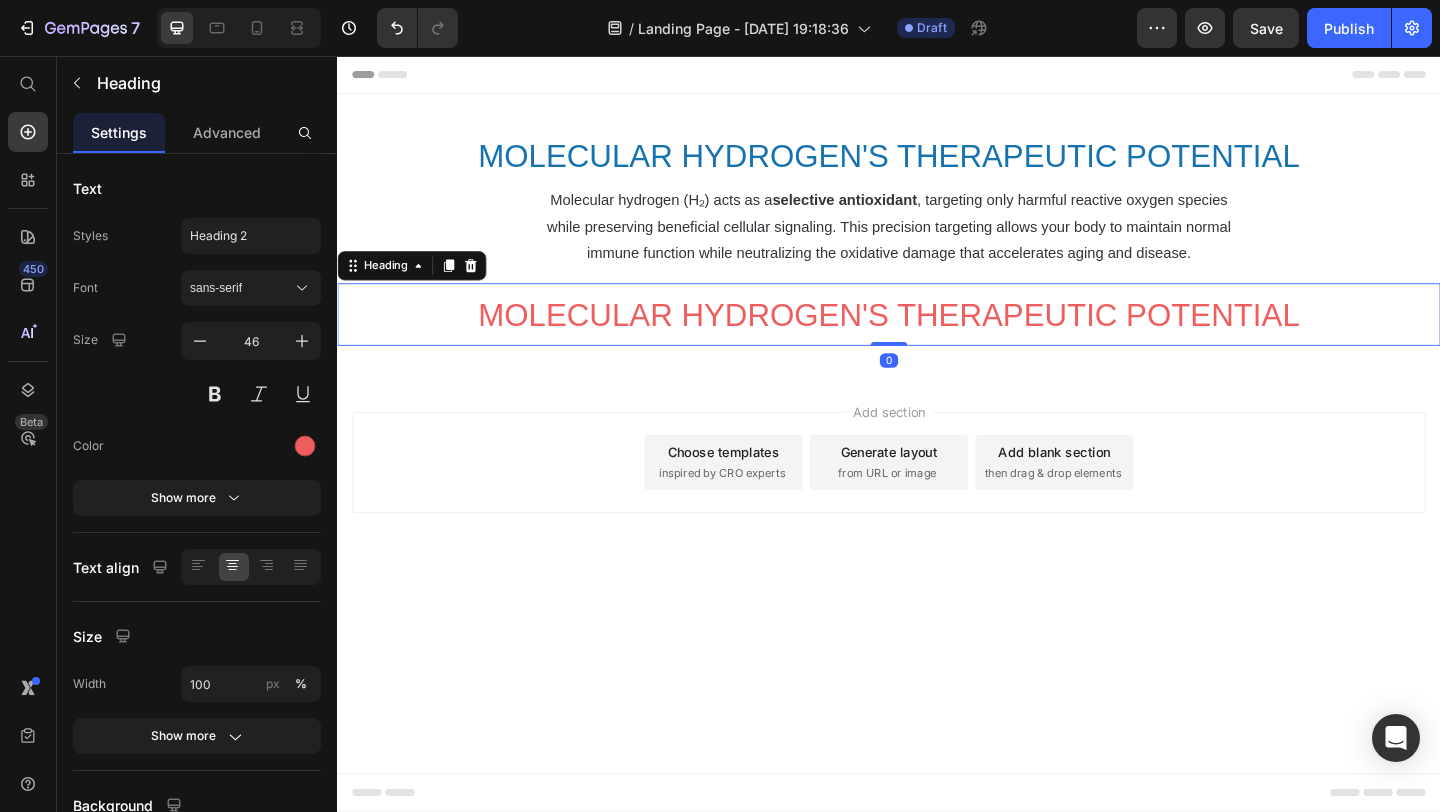 click on "Add section Choose templates inspired by CRO experts Generate layout from URL or image Add blank section then drag & drop elements" at bounding box center (937, 526) 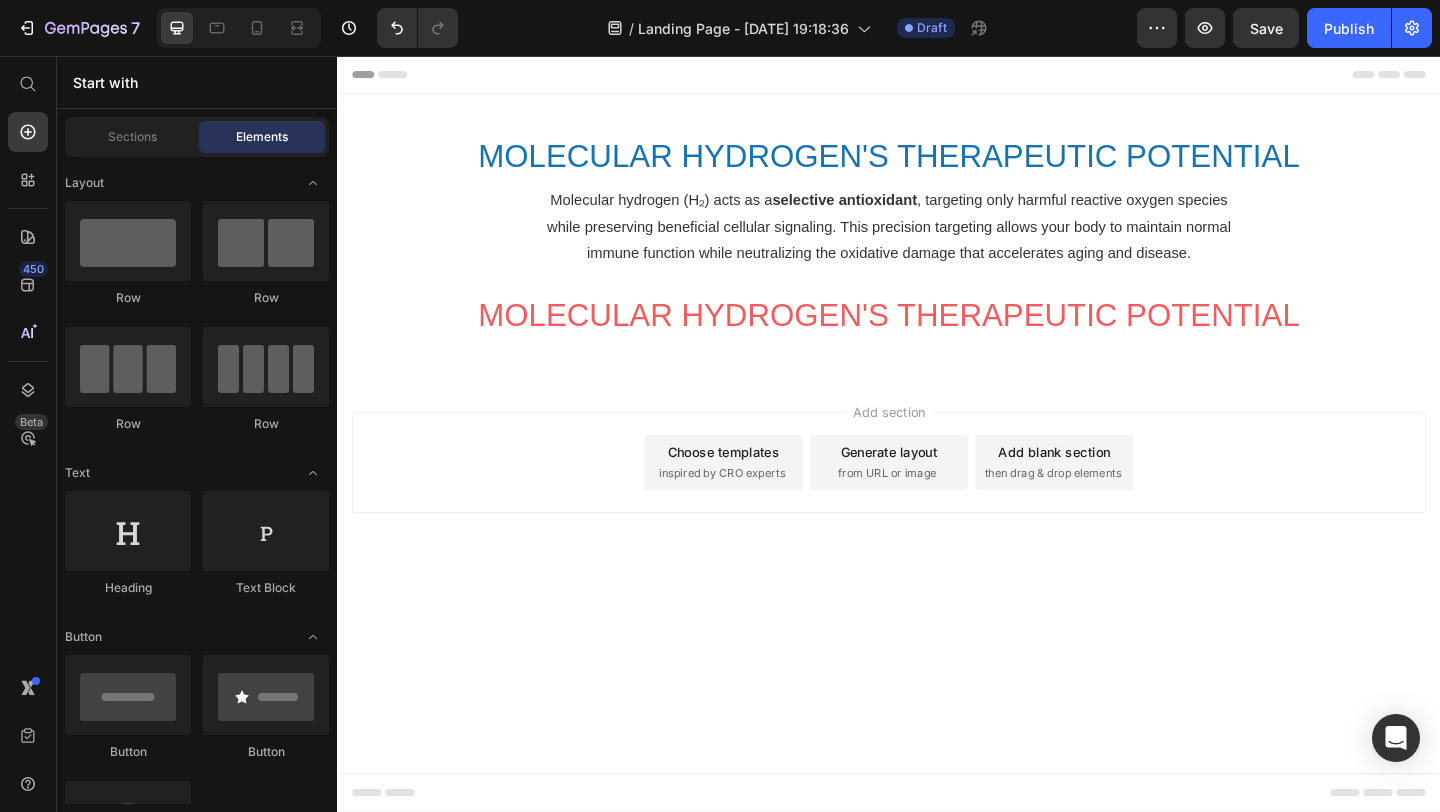 click on "MOLECULAR HYDROGEN'S THERAPEUTIC POTENTIAL" at bounding box center [937, 338] 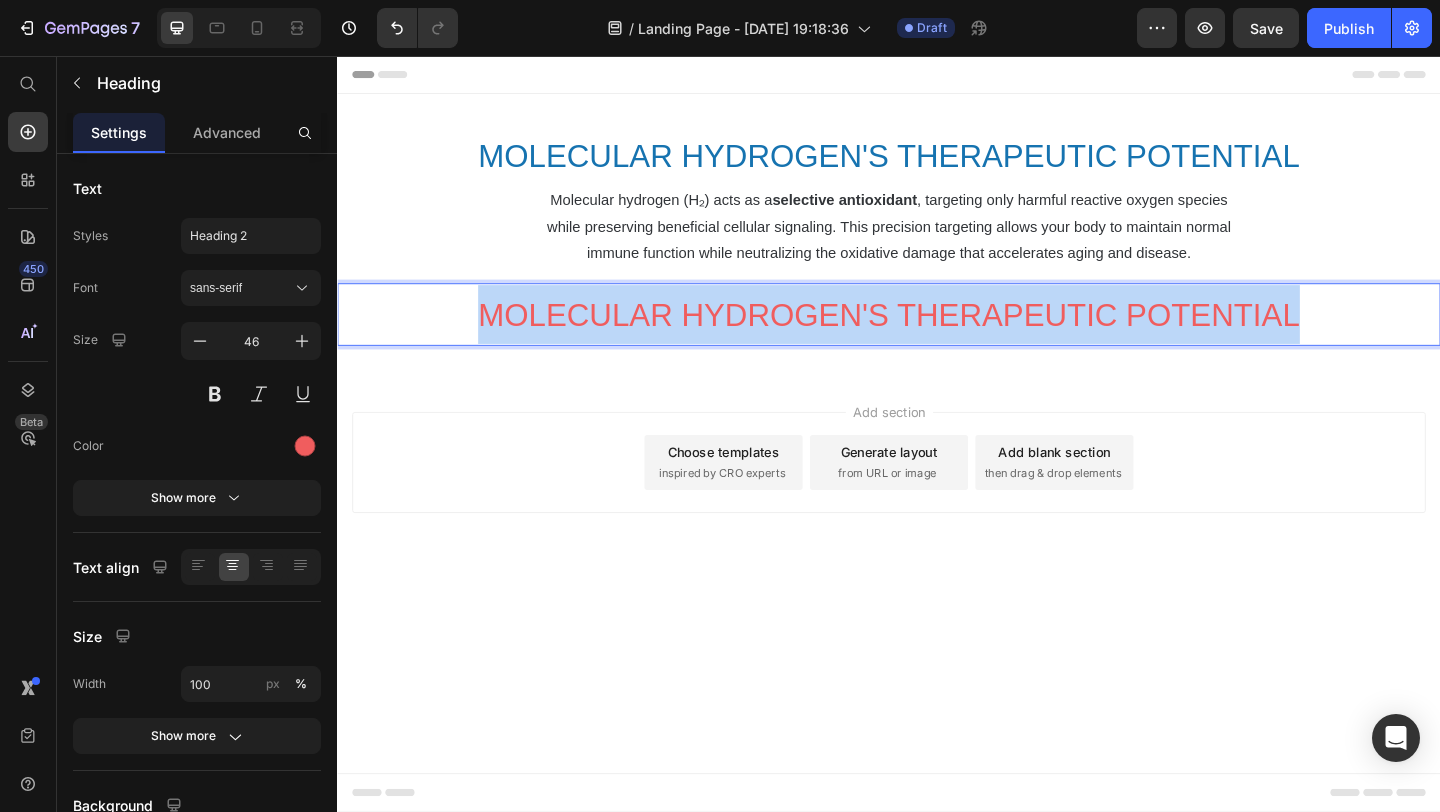 click on "MOLECULAR HYDROGEN'S THERAPEUTIC POTENTIAL" at bounding box center [937, 338] 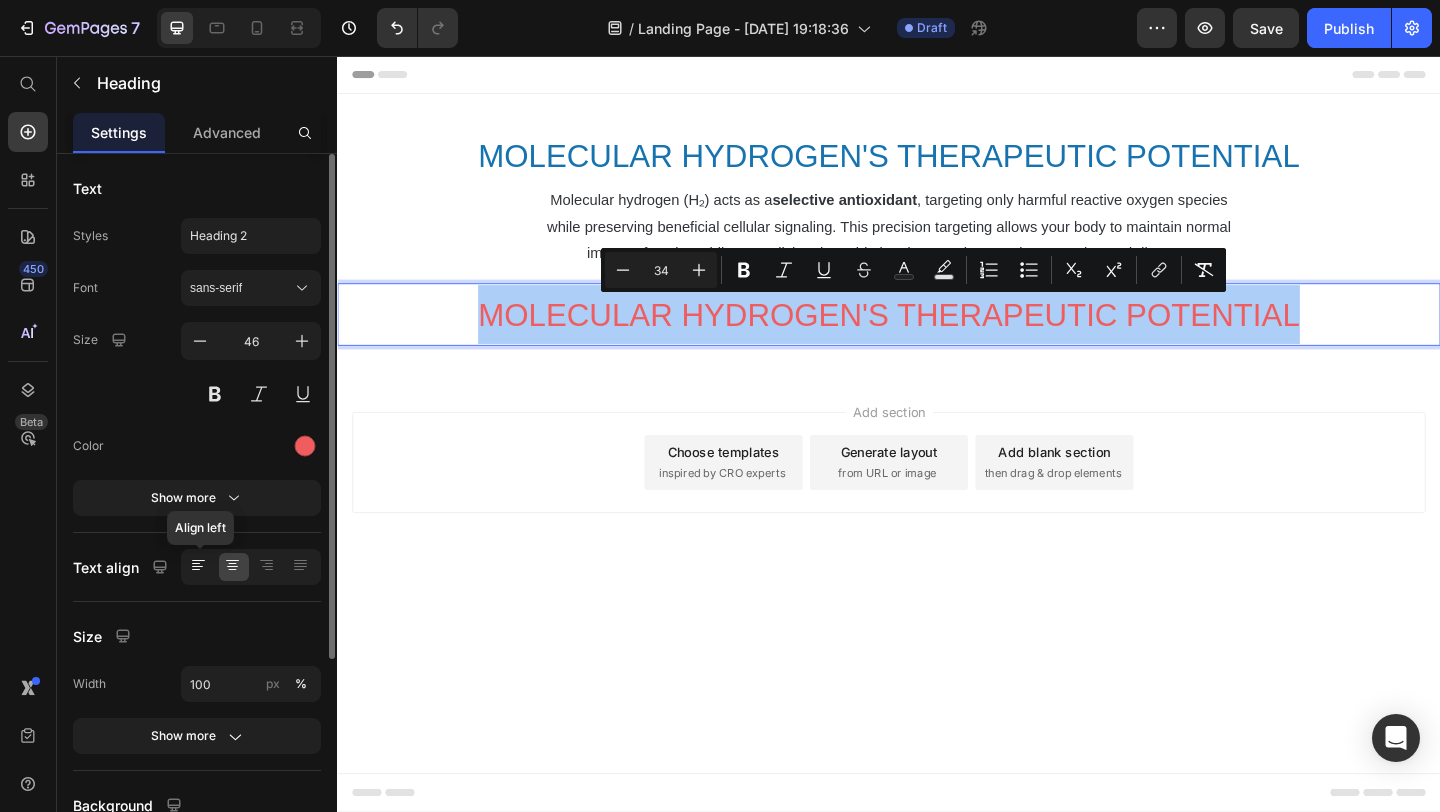 click 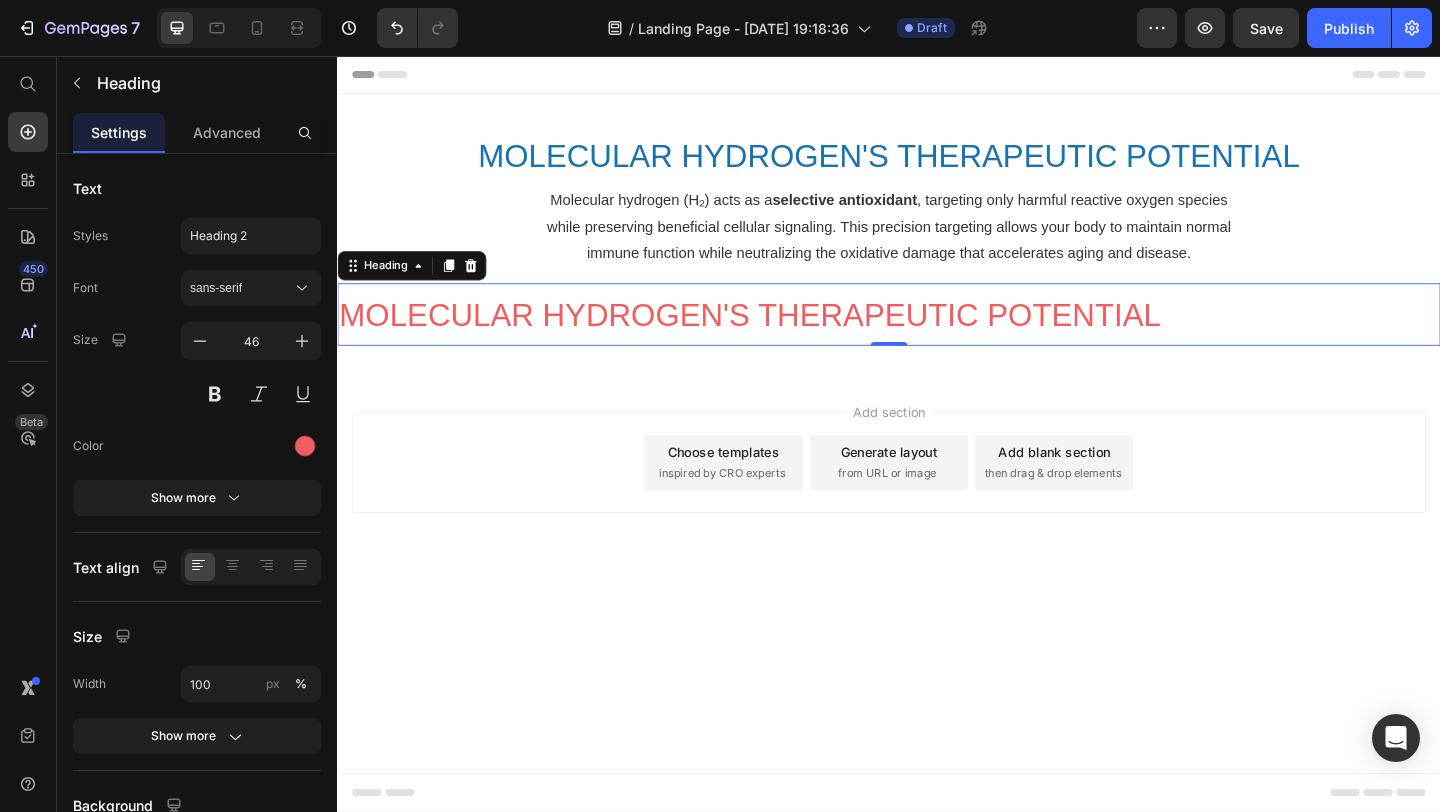 click on "MOLECULAR HYDROGEN'S THERAPEUTIC POTENTIAL" at bounding box center [786, 338] 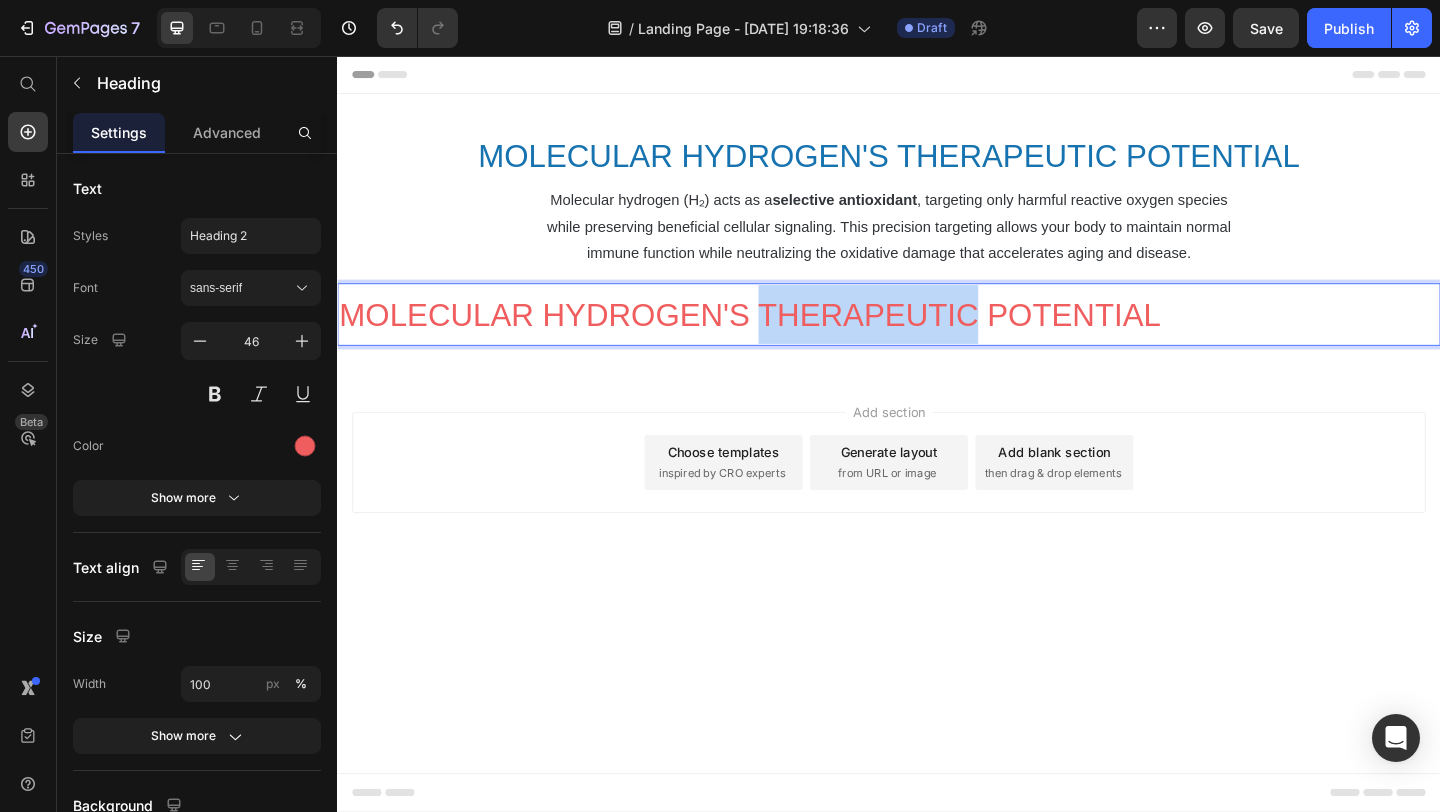 click on "MOLECULAR HYDROGEN'S THERAPEUTIC POTENTIAL" at bounding box center (786, 338) 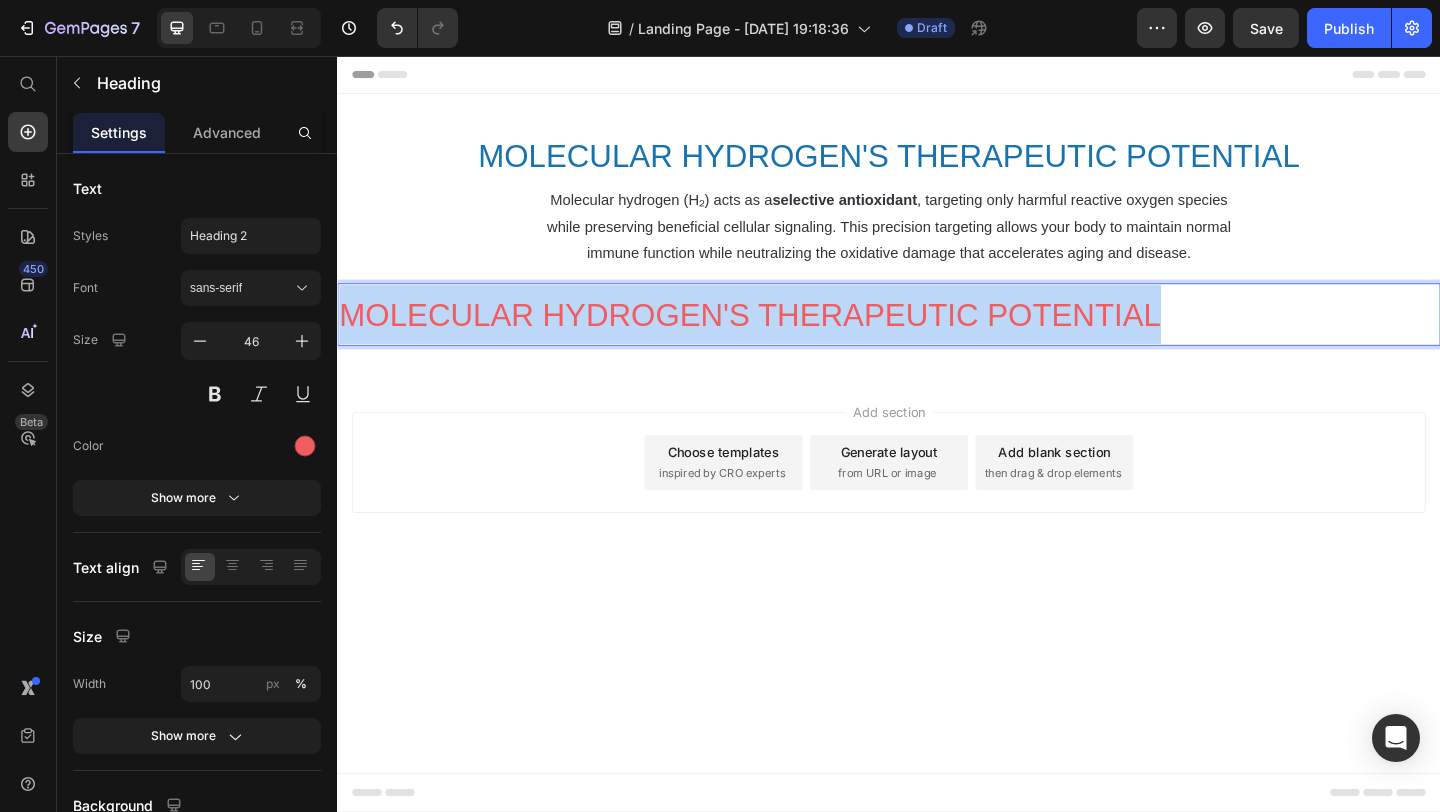 click on "MOLECULAR HYDROGEN'S THERAPEUTIC POTENTIAL" at bounding box center (786, 338) 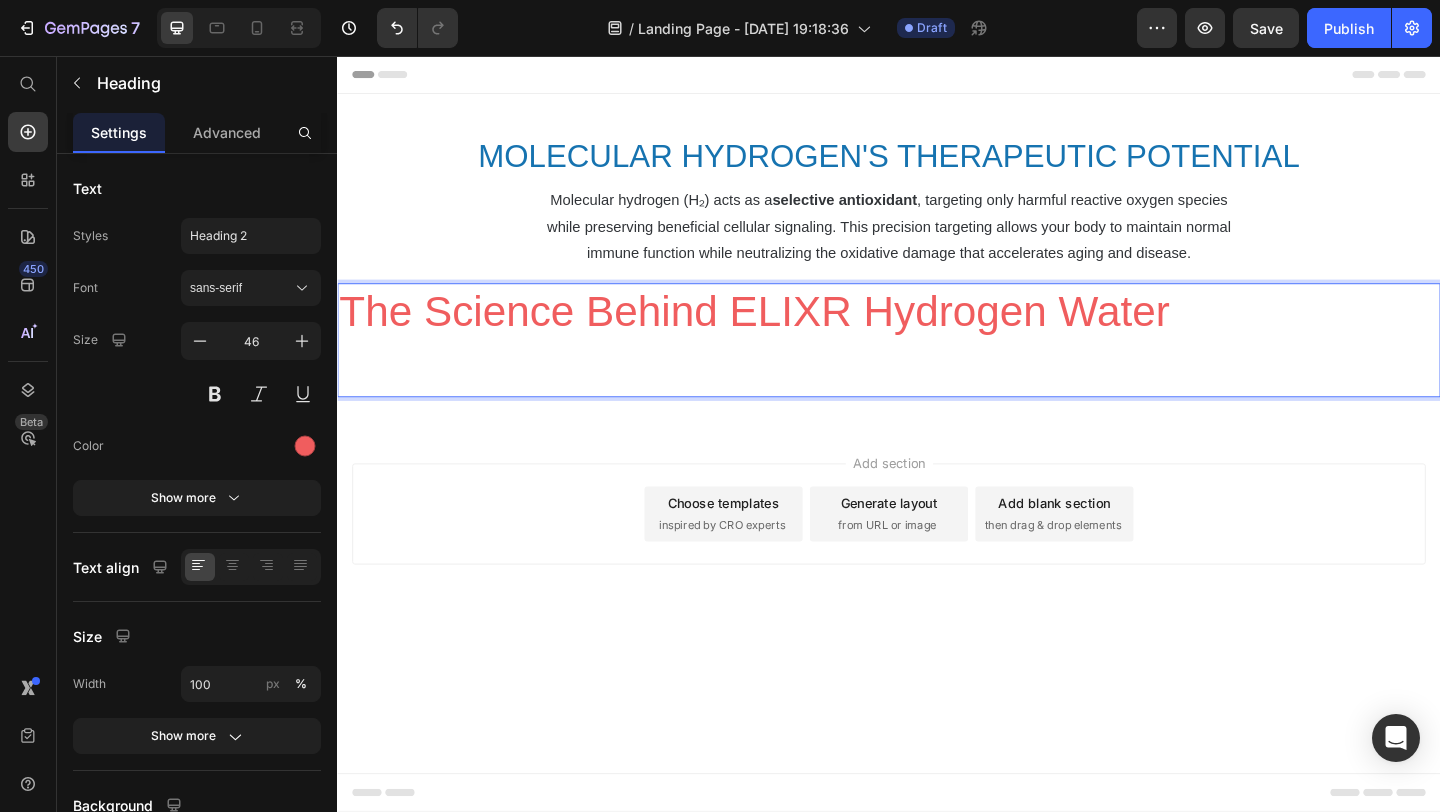 click at bounding box center [937, 395] 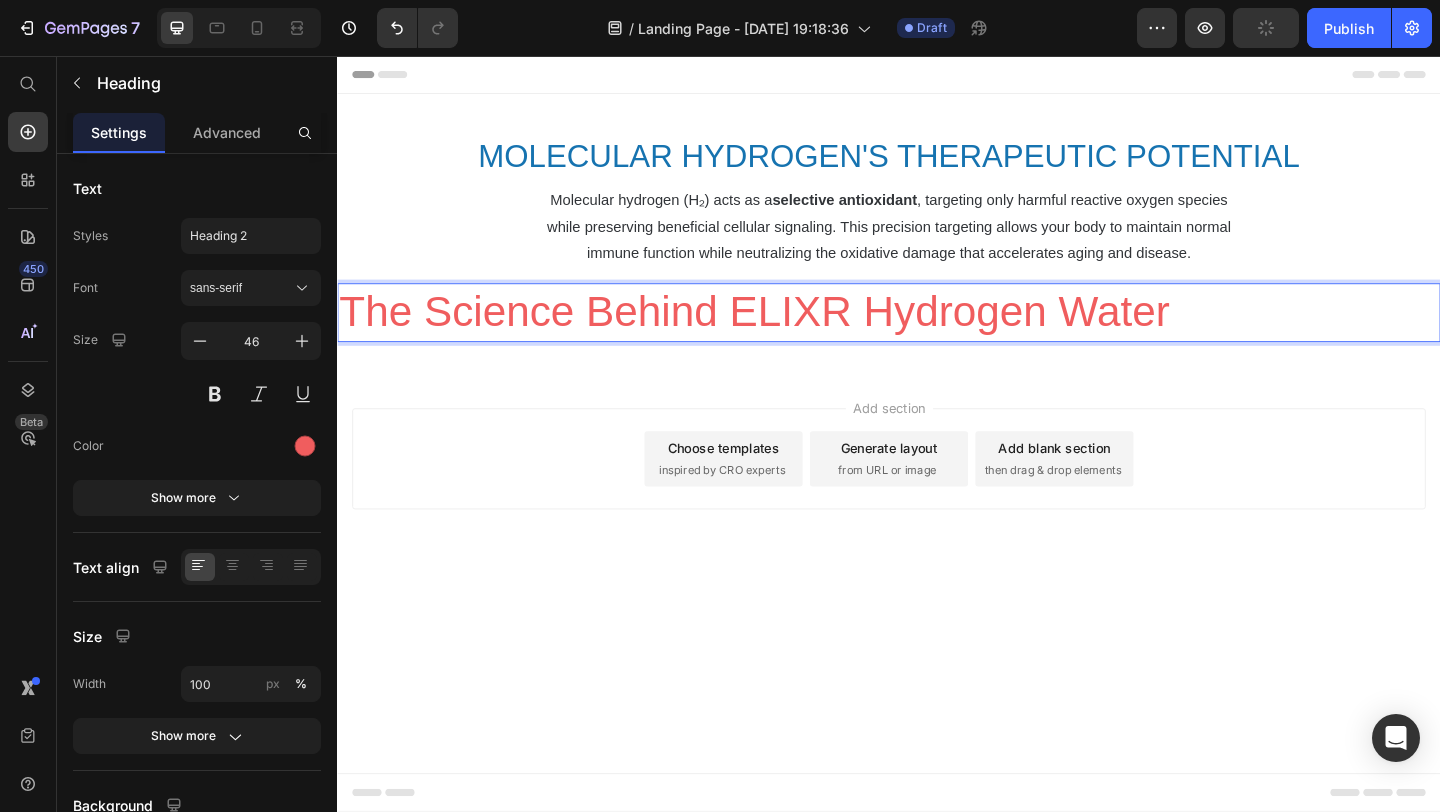 click on "The Science Behind ELIXR Hydrogen Water" at bounding box center [937, 335] 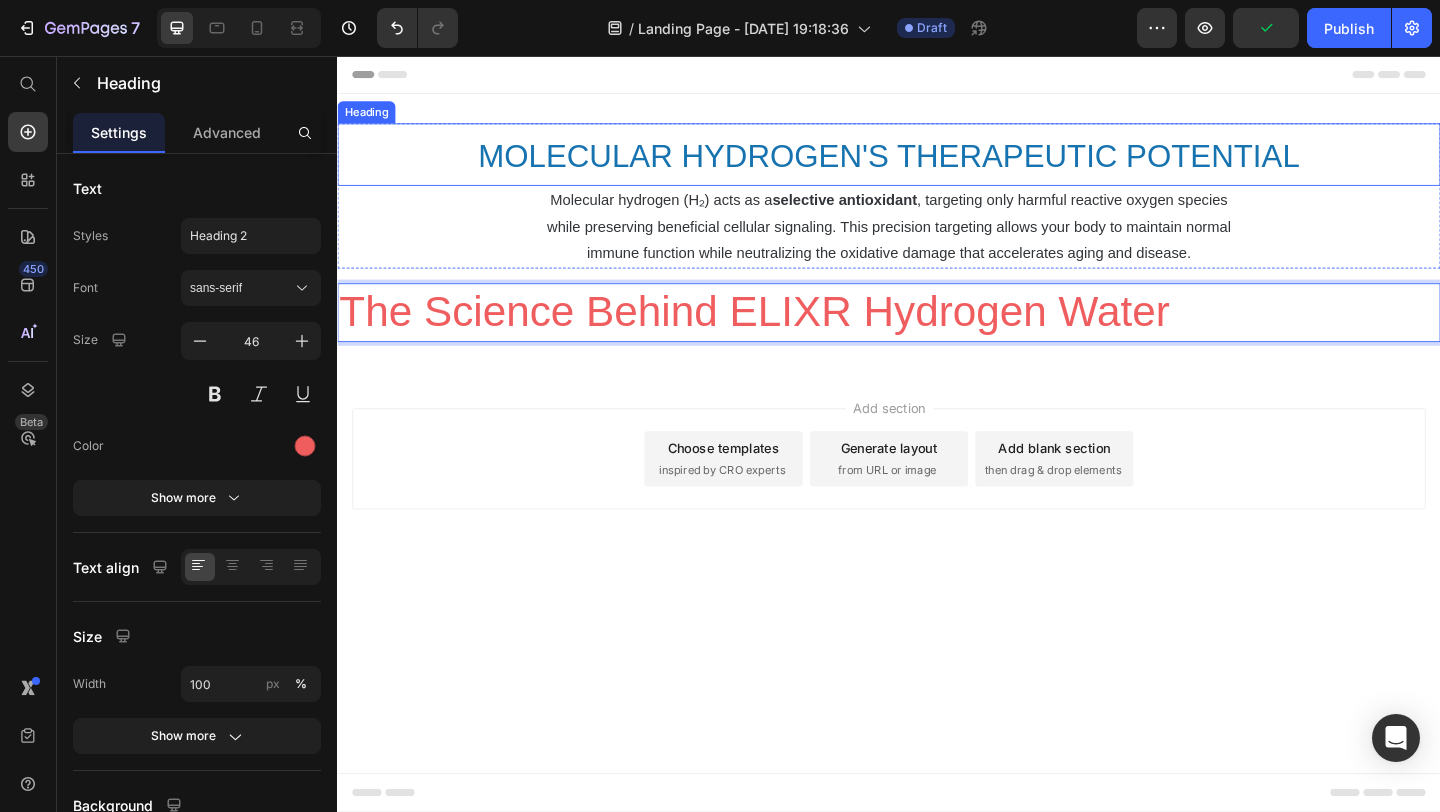 click on "MOLECULAR HYDROGEN'S THERAPEUTIC POTENTIAL" at bounding box center [937, 164] 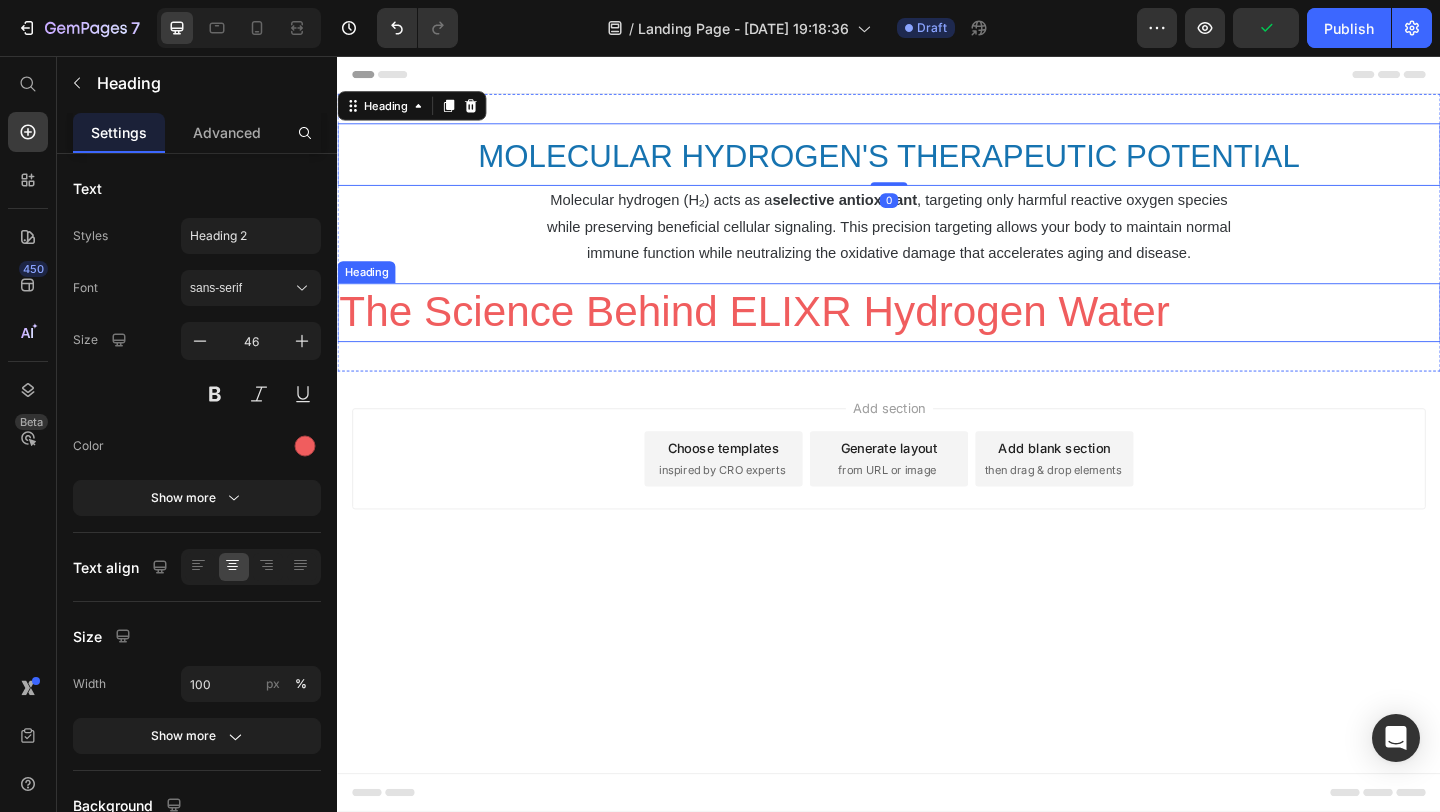 click on "The Science Behind ELIXR Hydrogen Water" at bounding box center [937, 335] 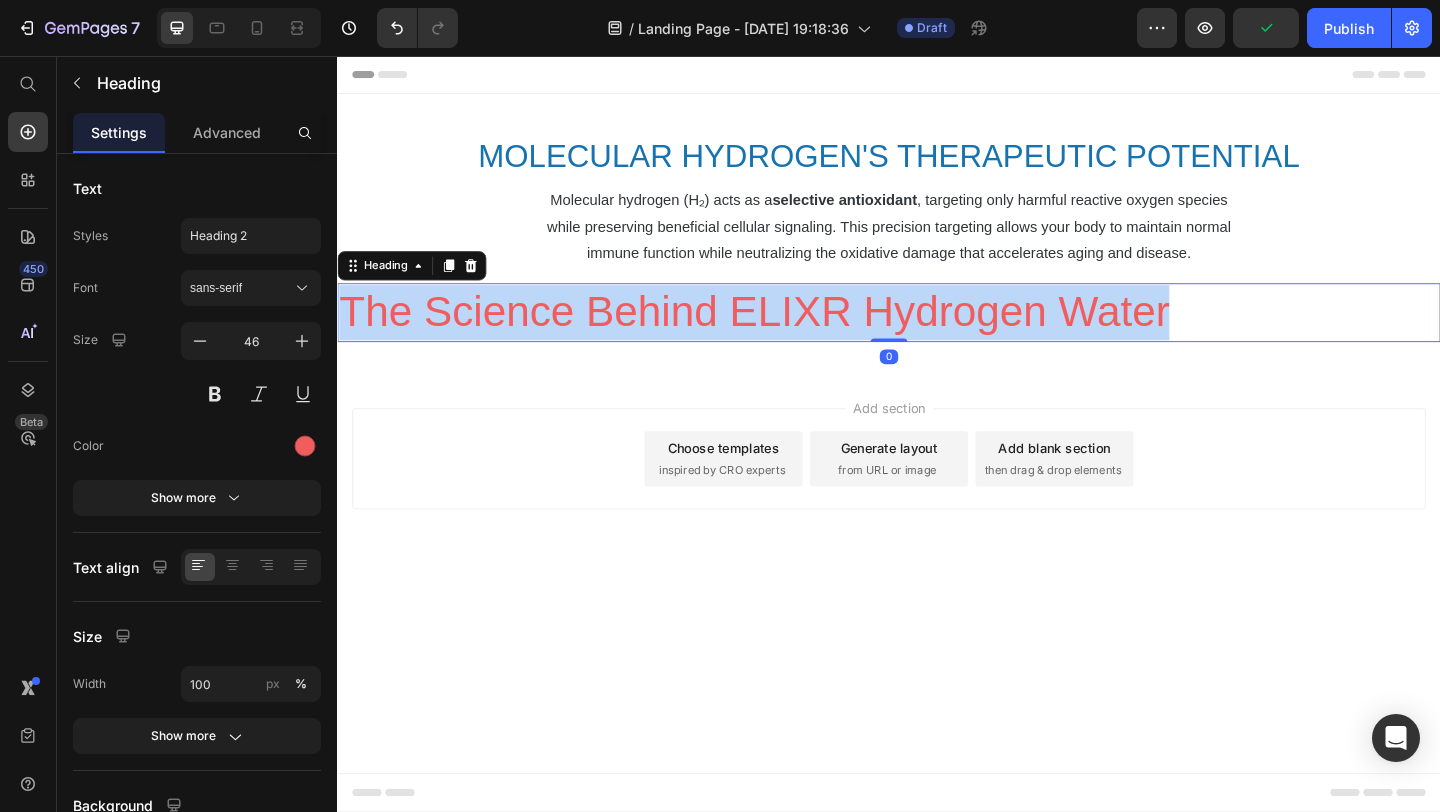 click on "The Science Behind ELIXR Hydrogen Water" at bounding box center (937, 335) 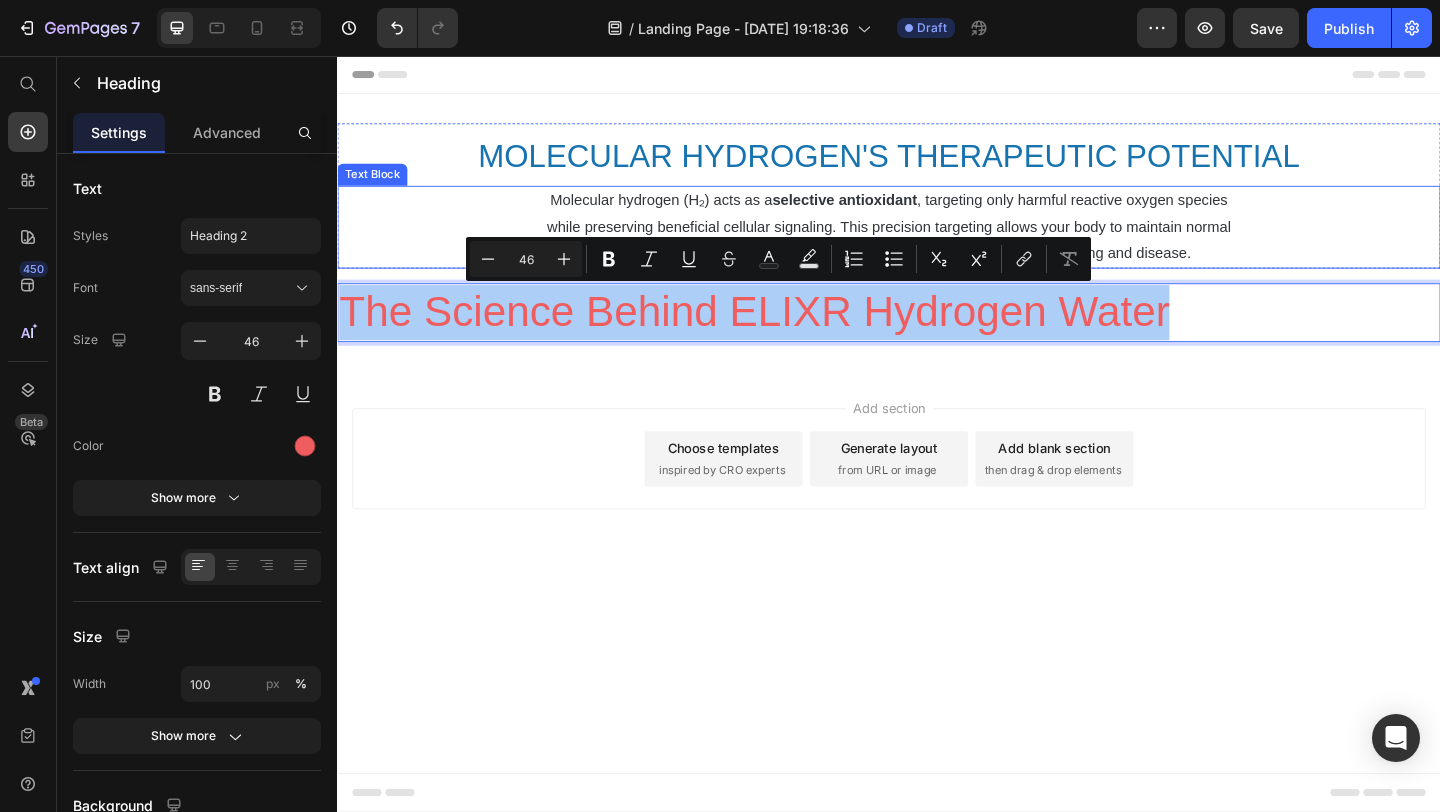click on "MOLECULAR HYDROGEN'S THERAPEUTIC POTENTIAL" at bounding box center [937, 164] 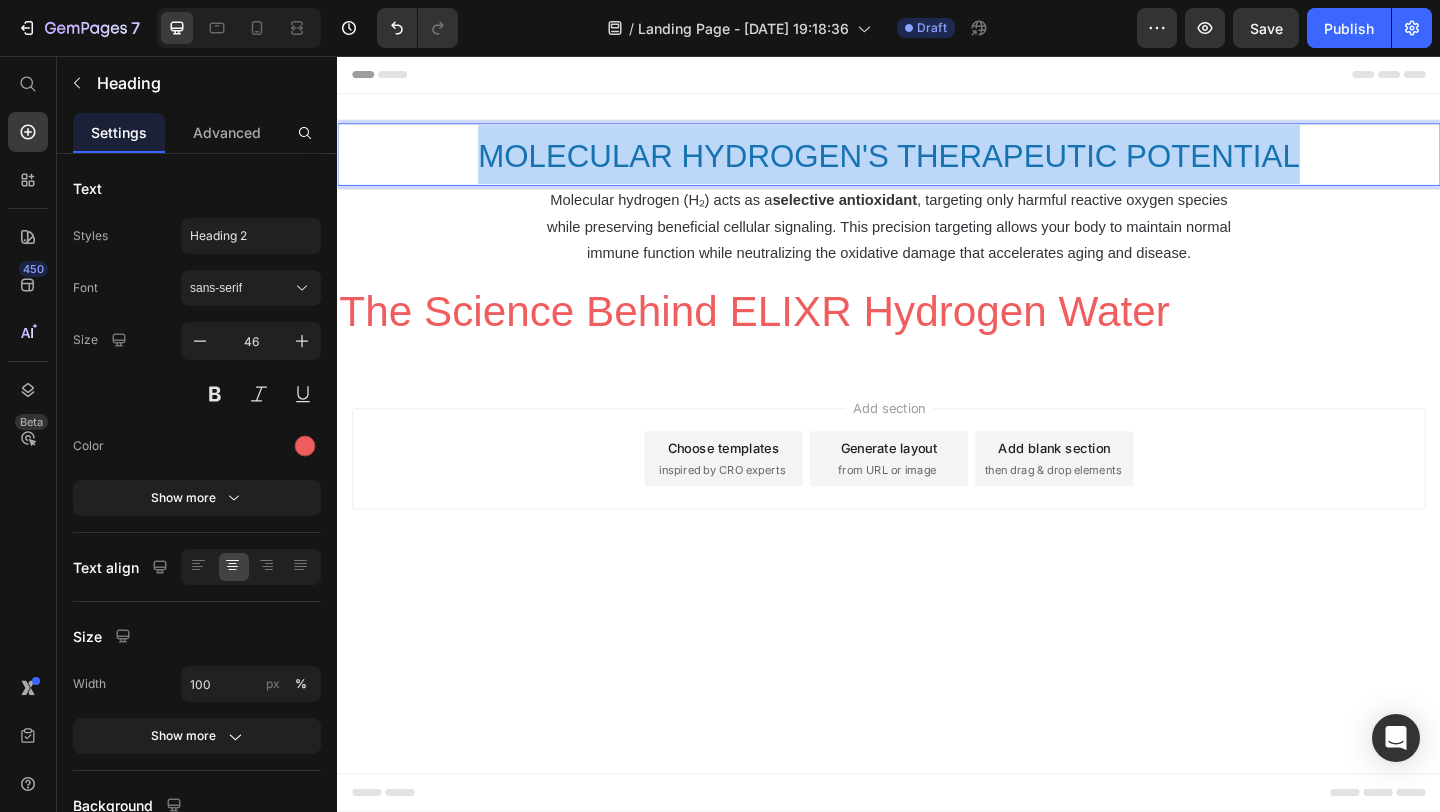 click on "MOLECULAR HYDROGEN'S THERAPEUTIC POTENTIAL" at bounding box center [937, 164] 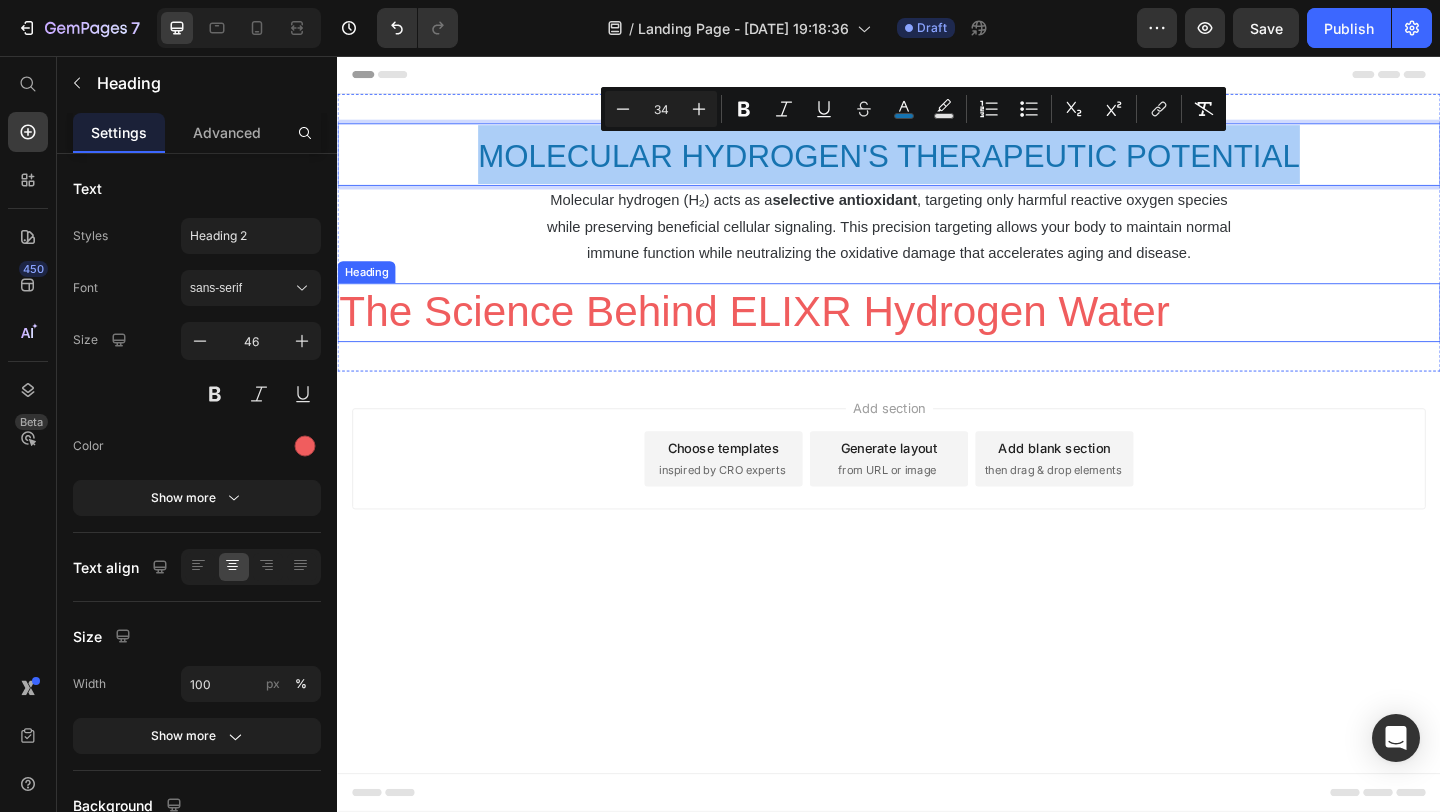 click on "The Science Behind ELIXR Hydrogen Water" at bounding box center [937, 335] 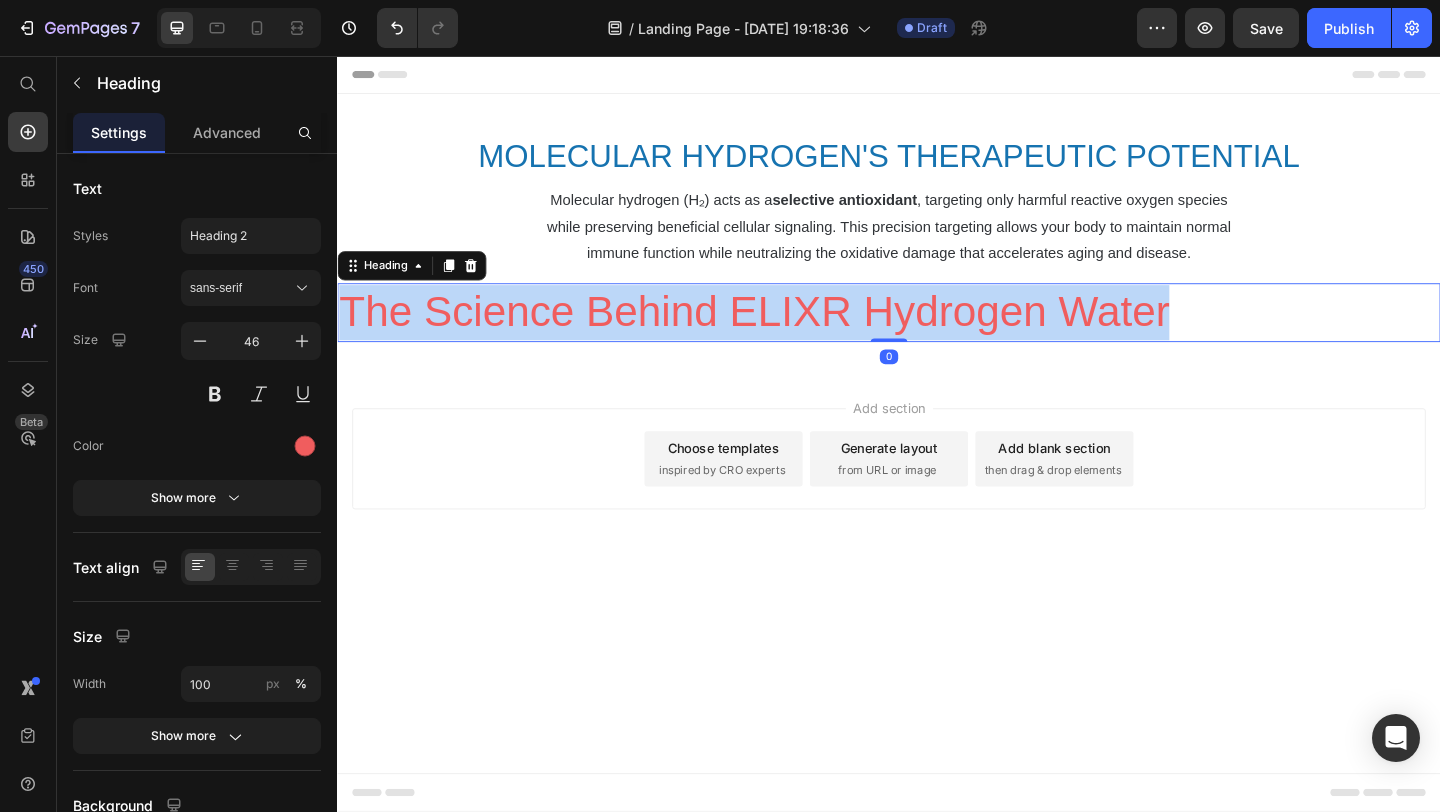 click on "The Science Behind ELIXR Hydrogen Water" at bounding box center (937, 335) 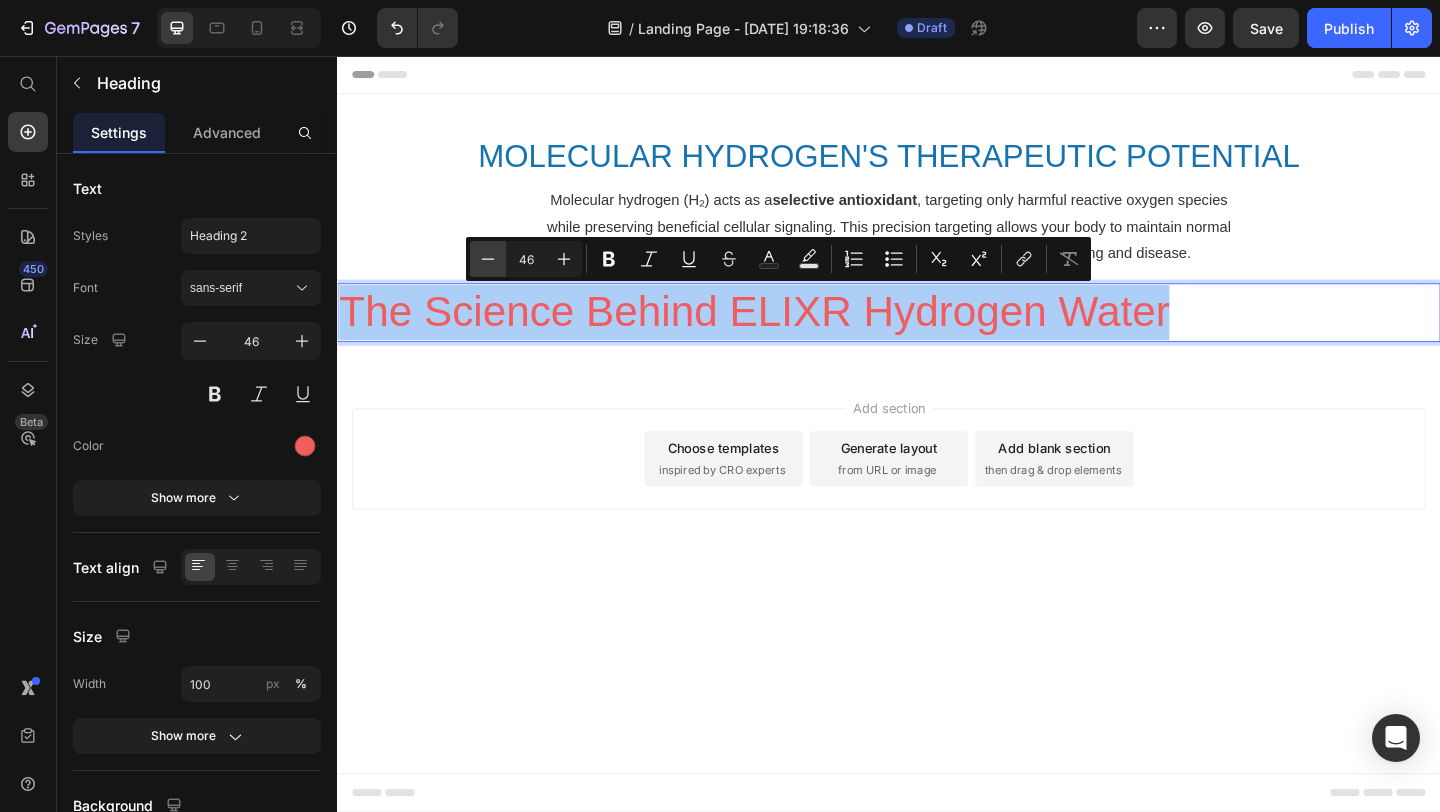 click 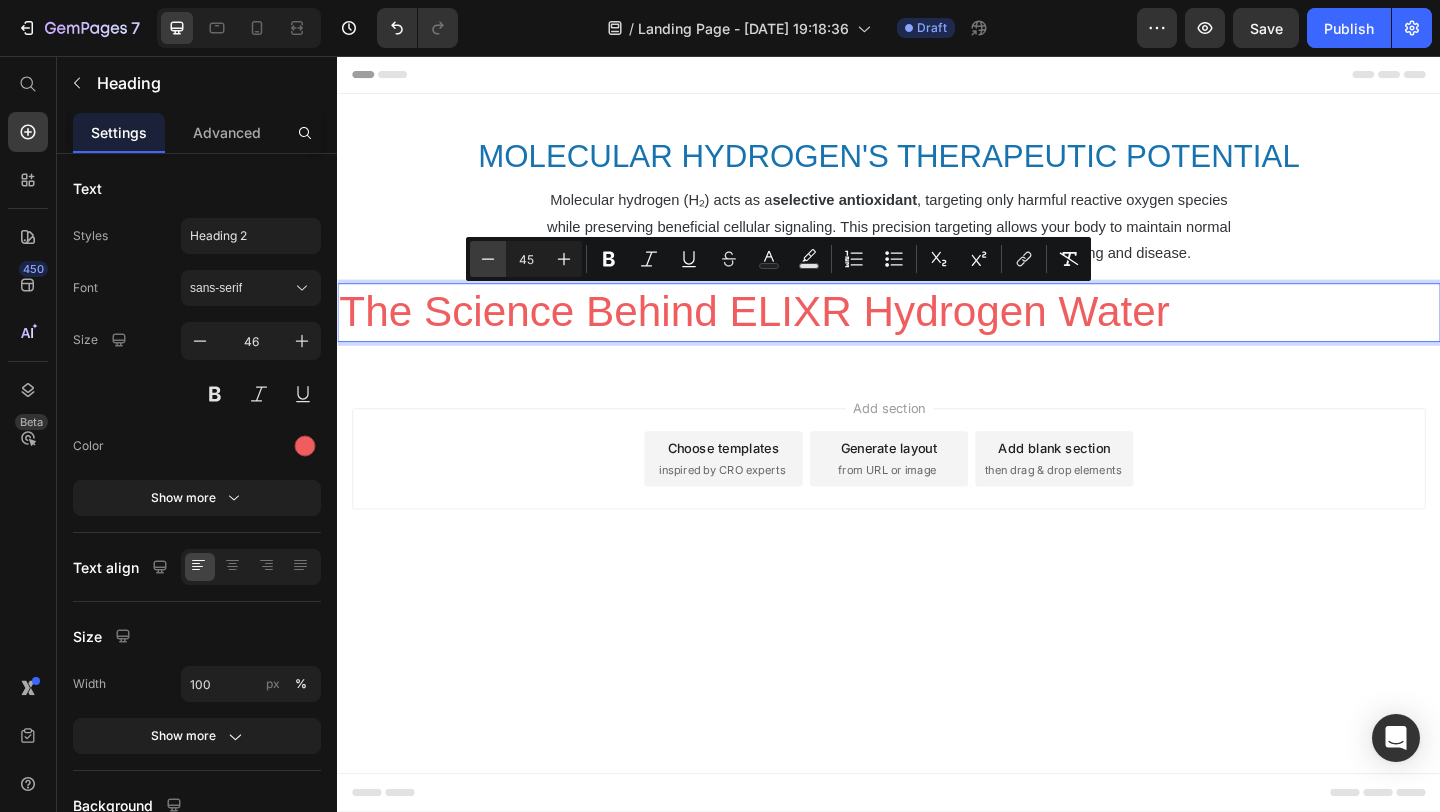 click 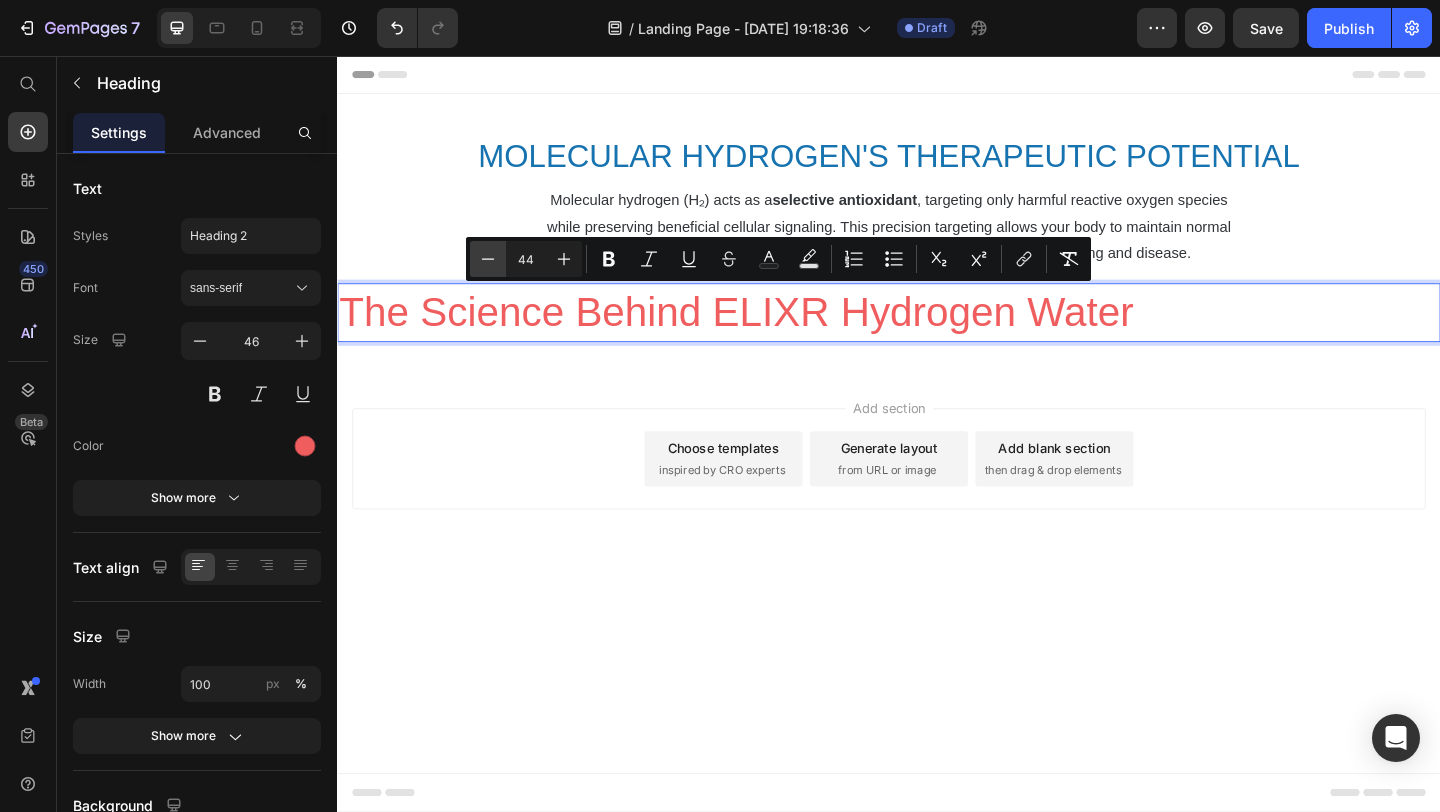 click 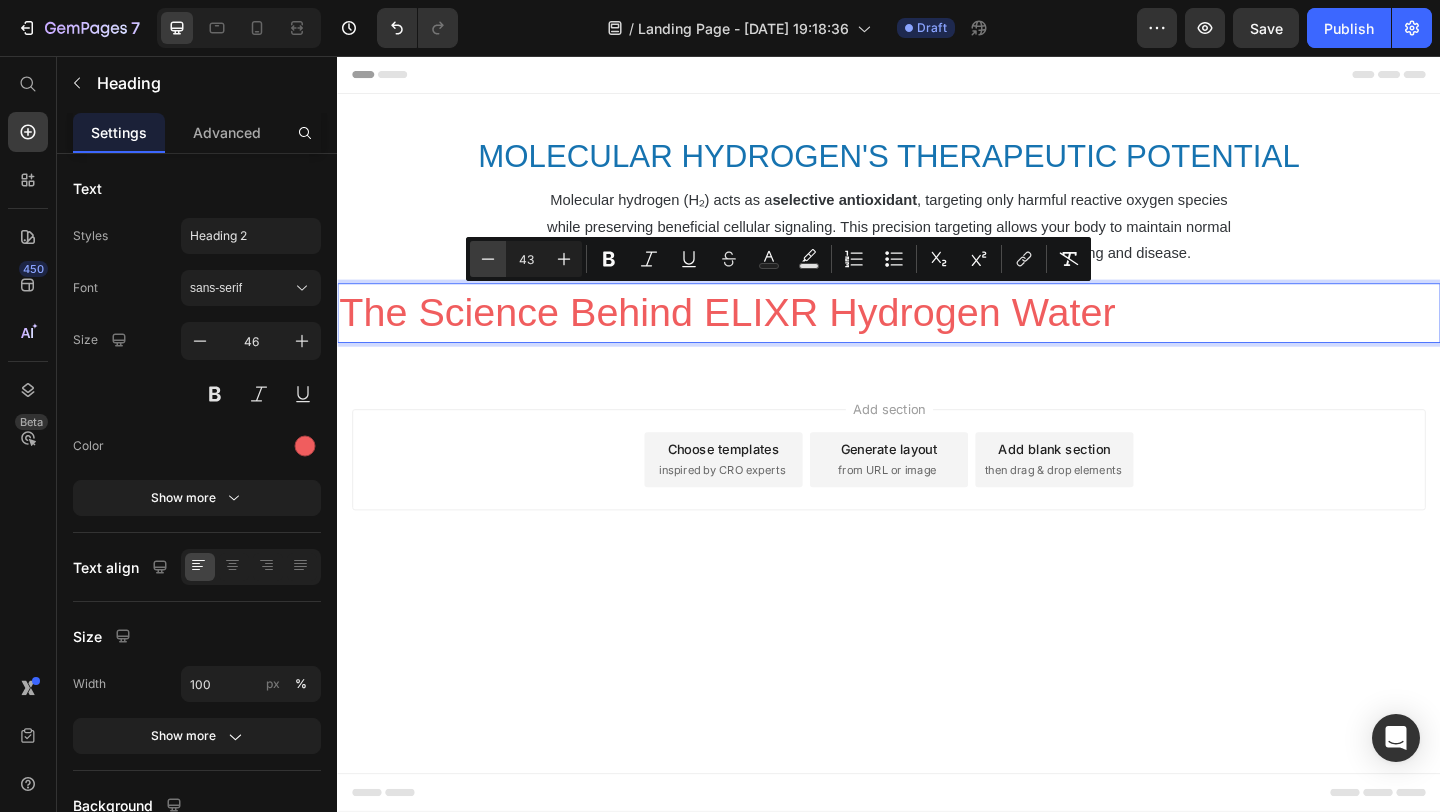 click 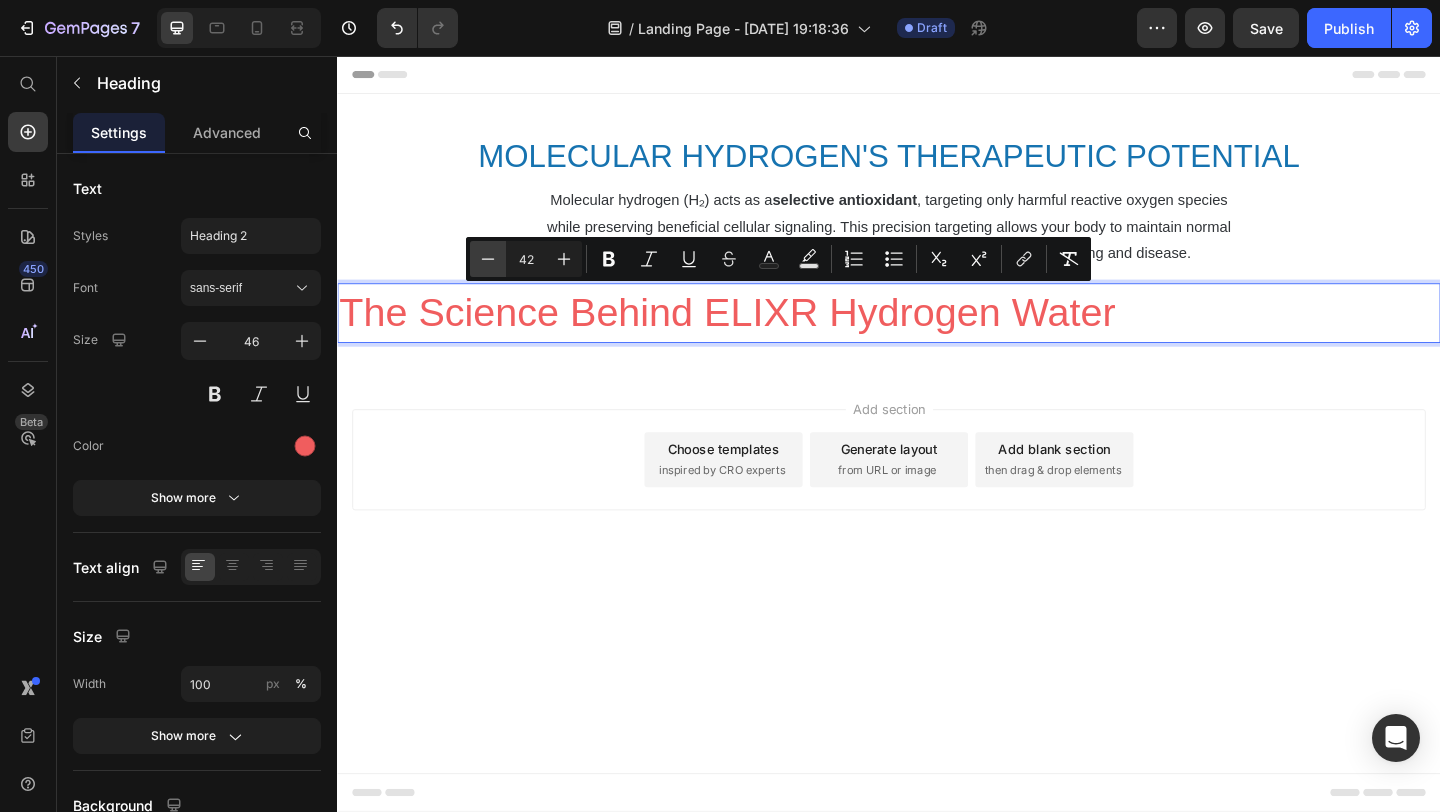 click 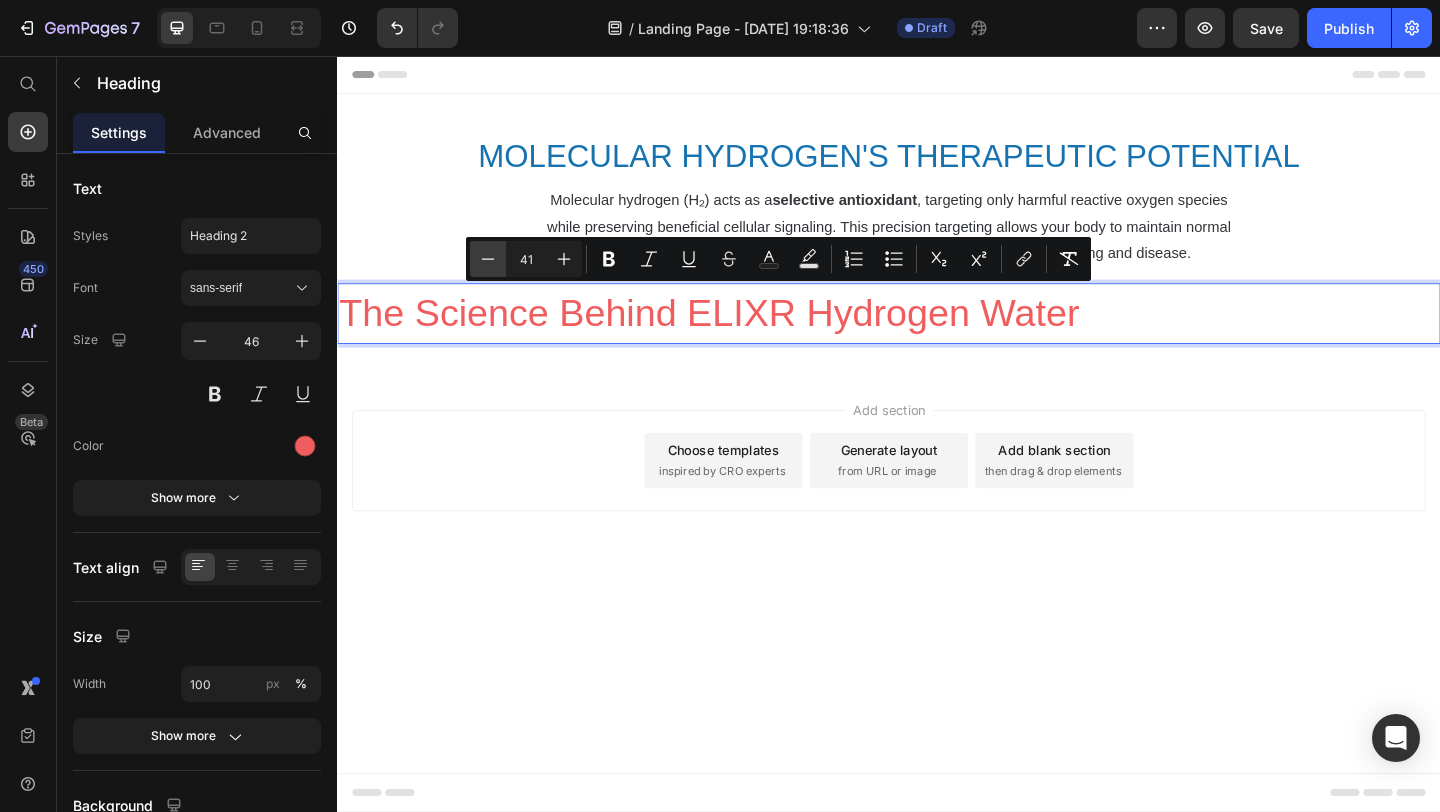 click 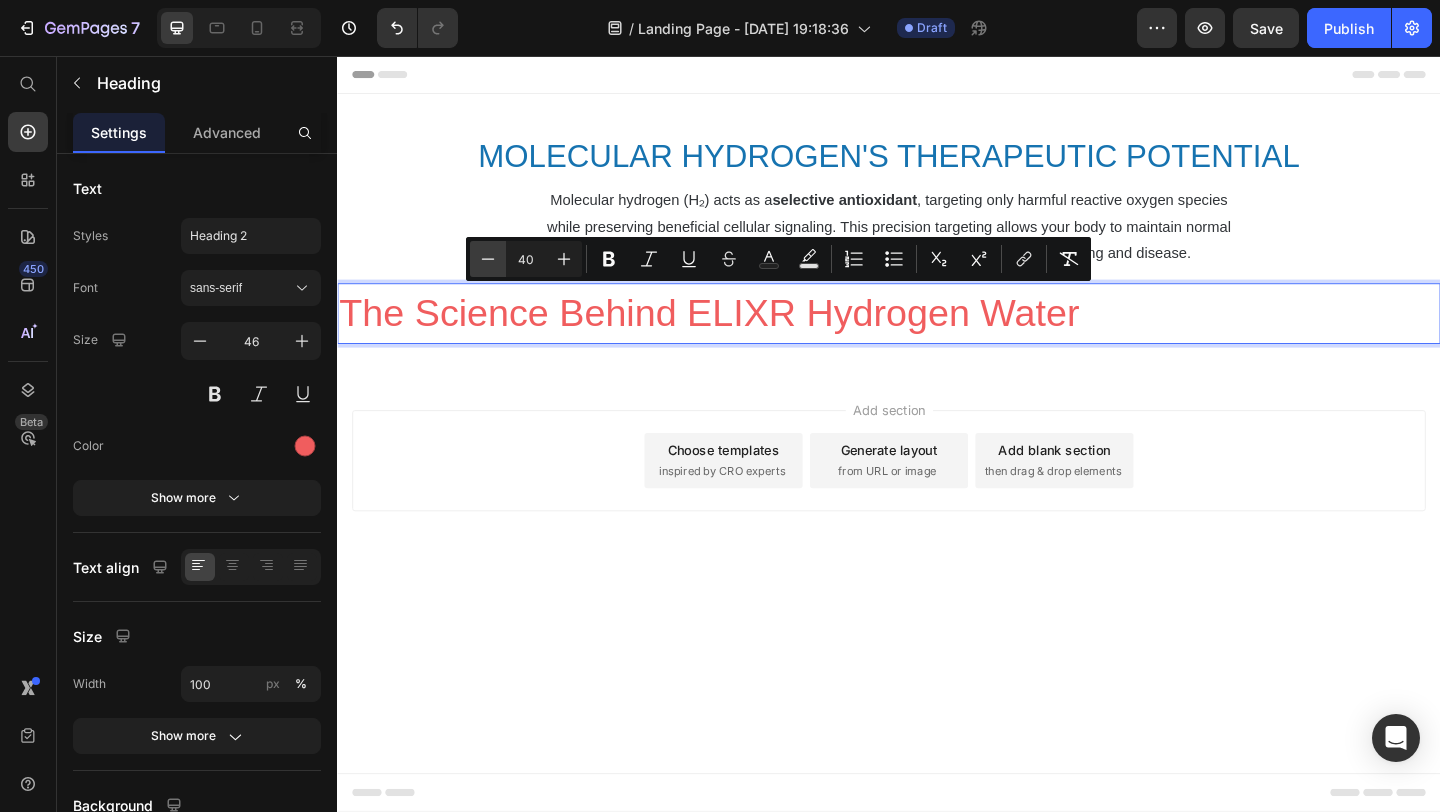 click 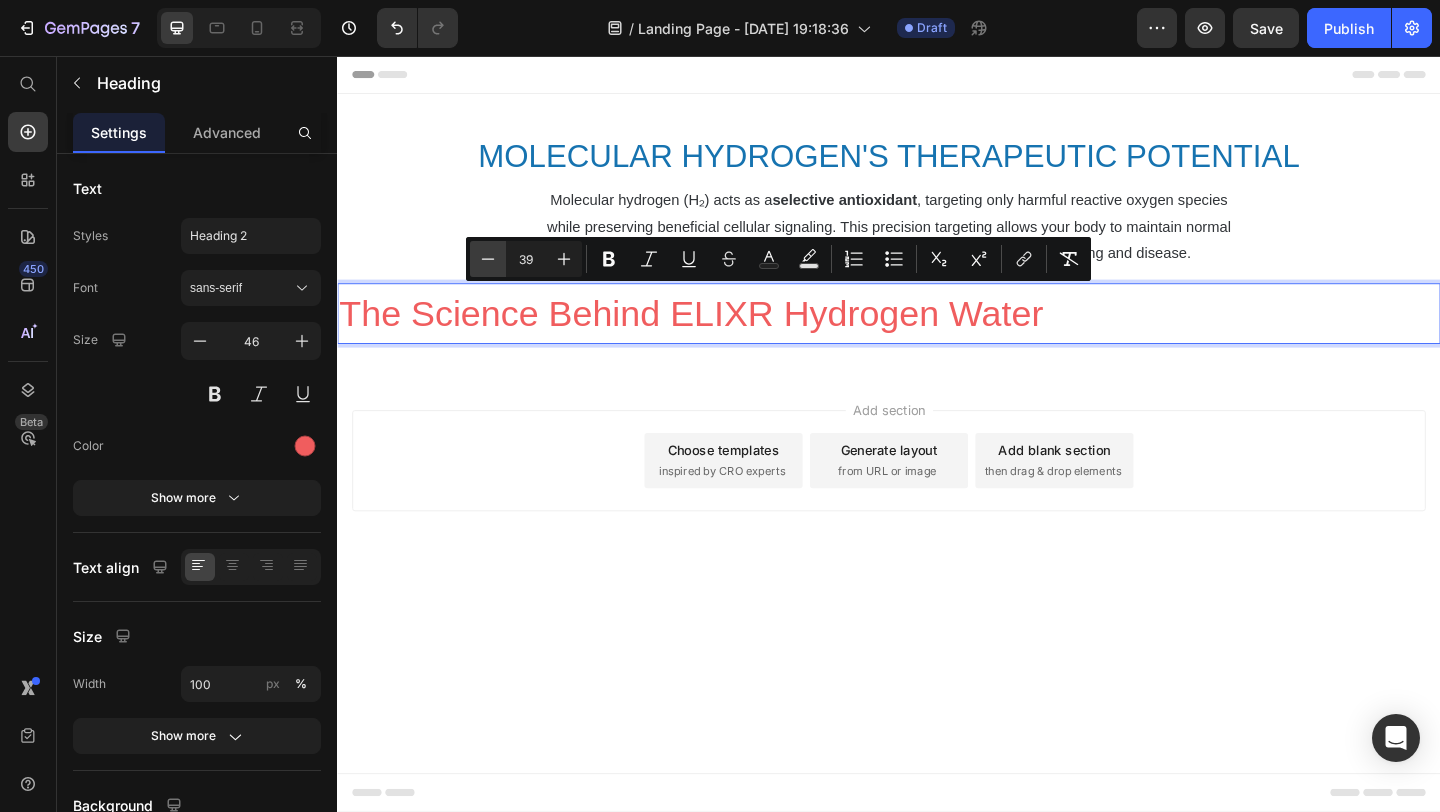 click 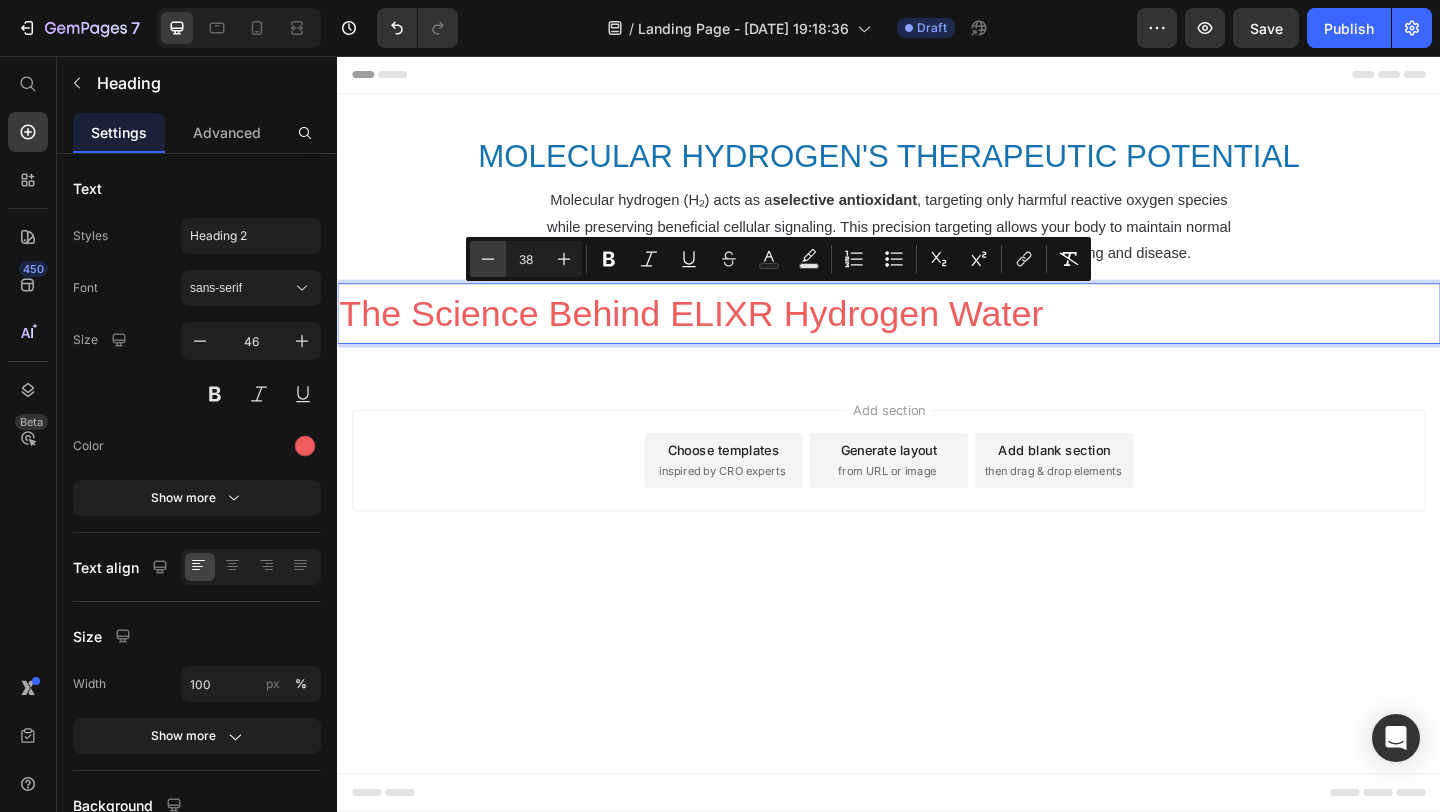 click 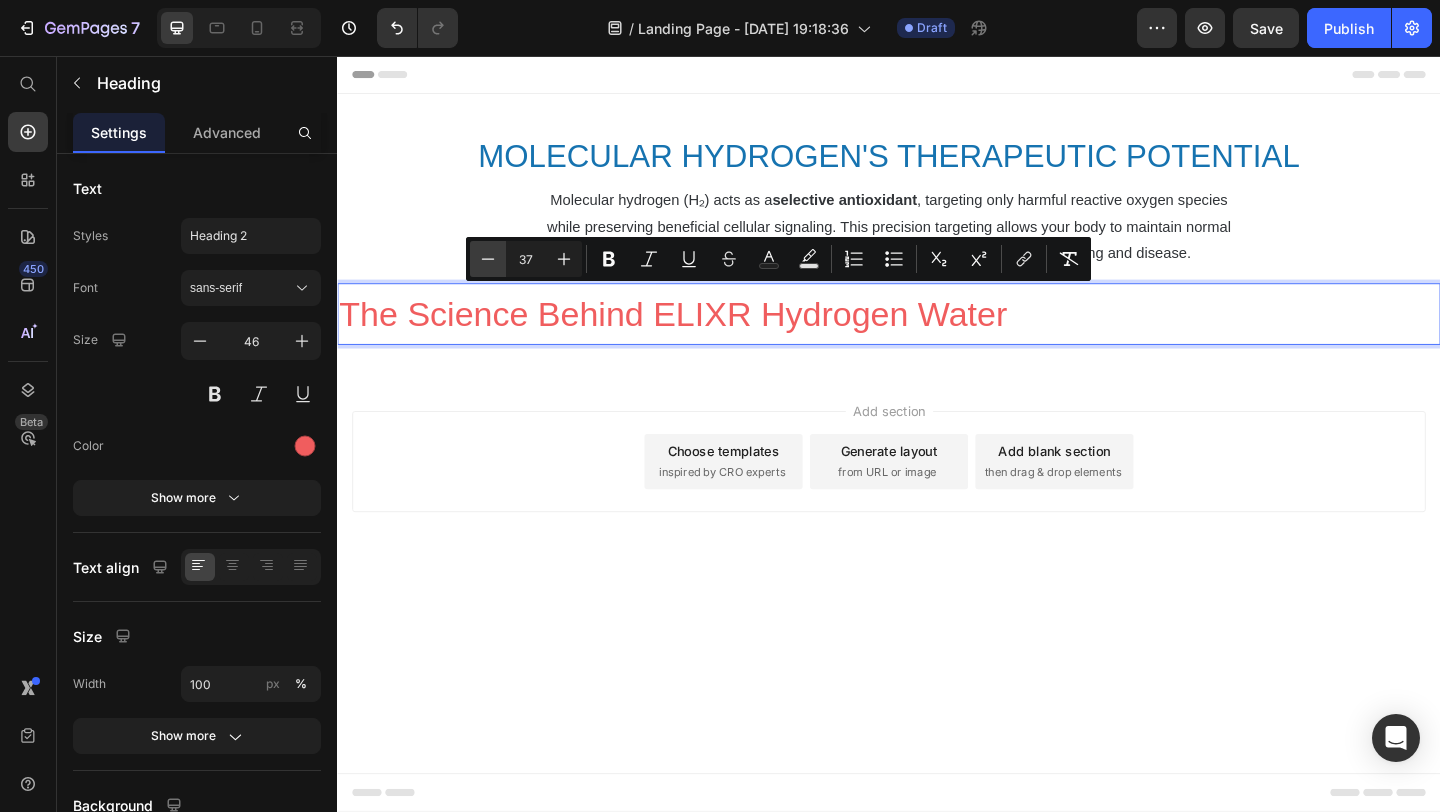 click 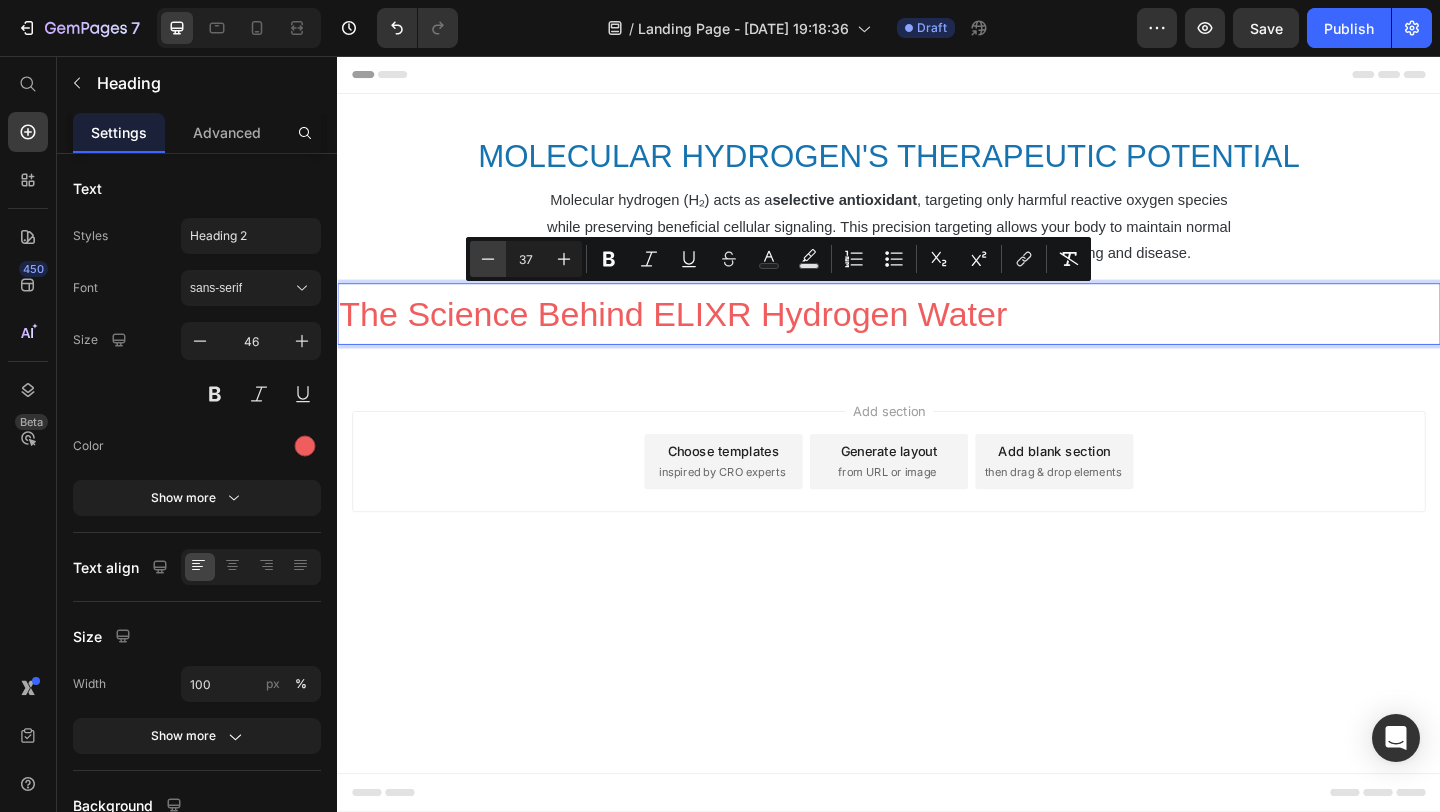type on "36" 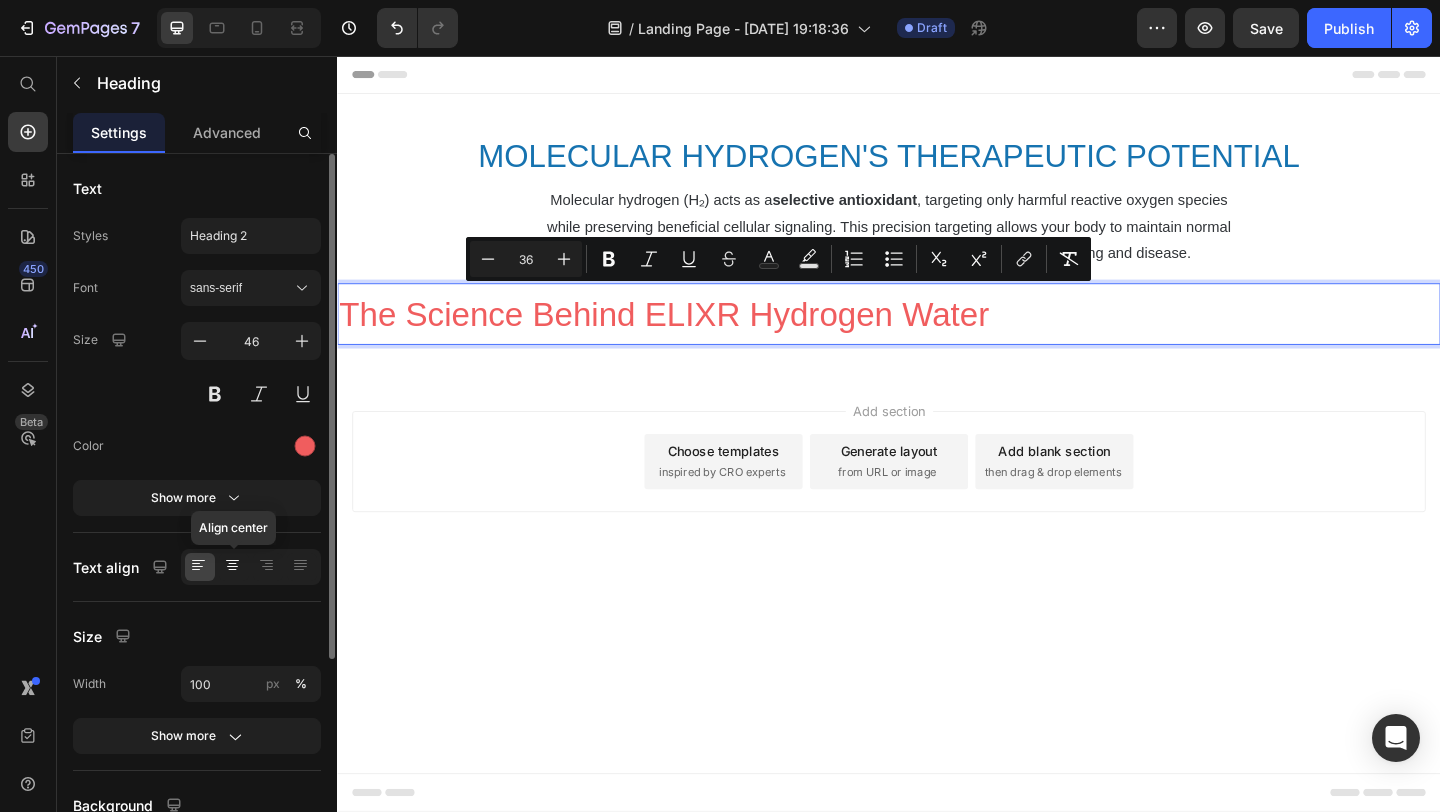 click 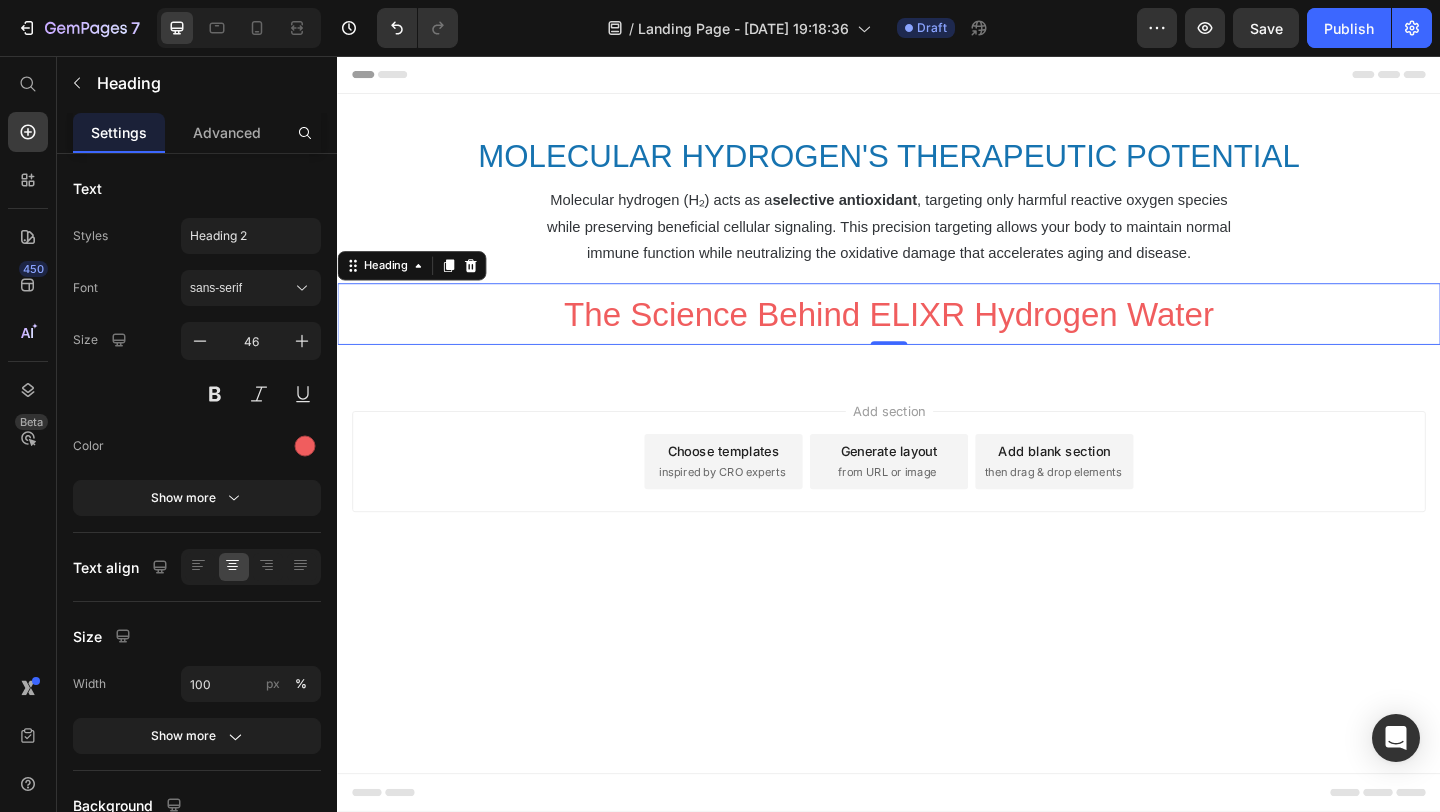 click on "The Science Behind ELIXR Hydrogen Water" at bounding box center [936, 337] 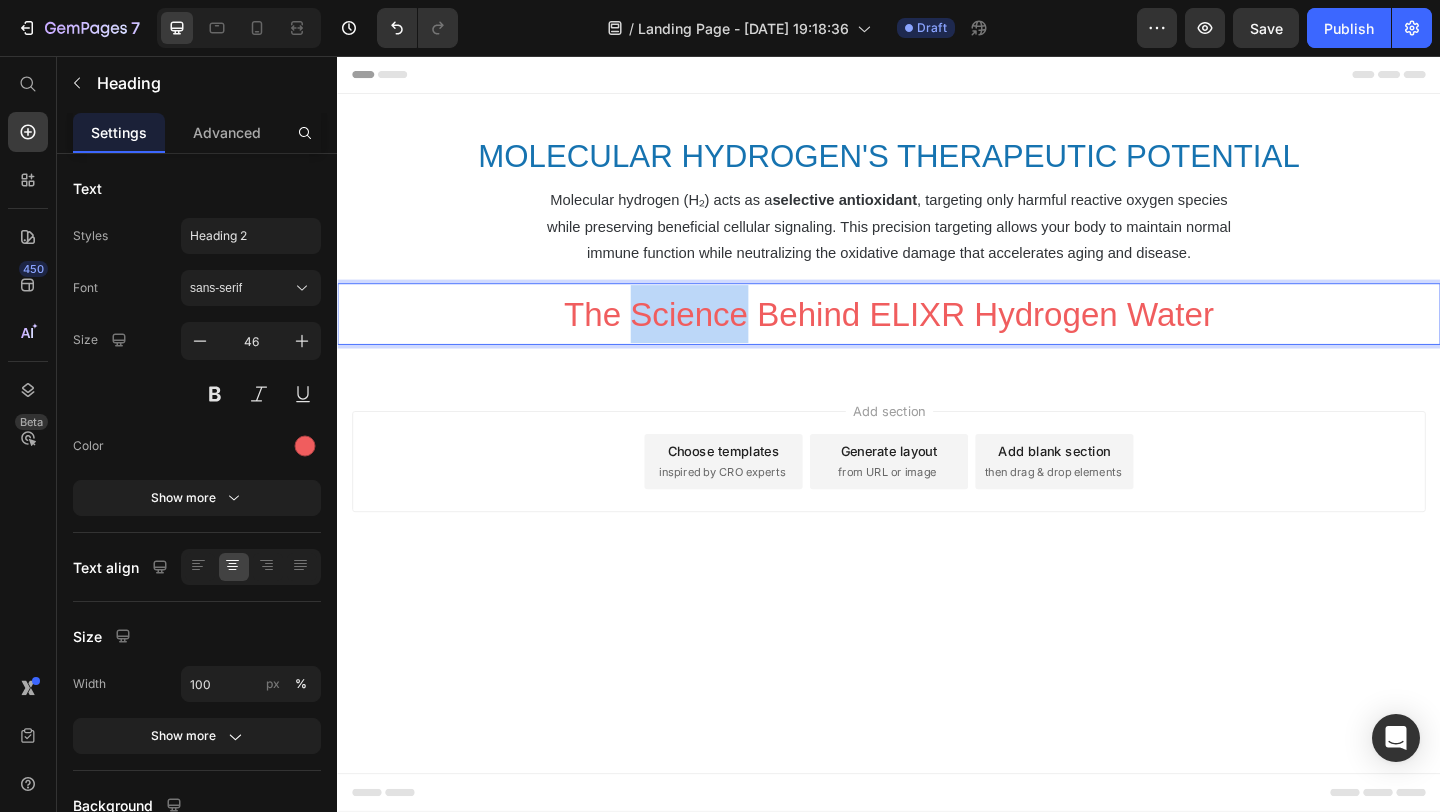 click on "The Science Behind ELIXR Hydrogen Water" at bounding box center (936, 337) 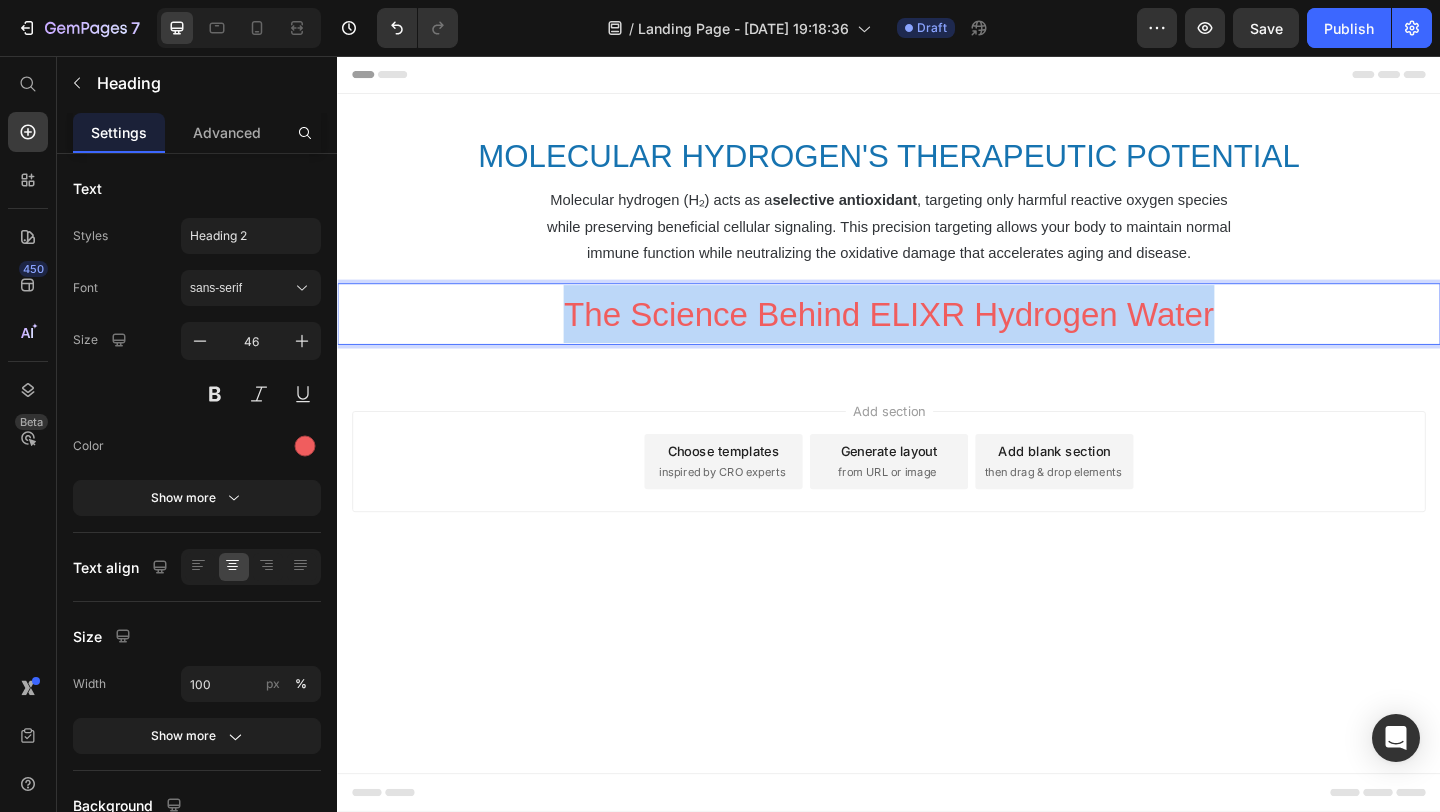 click on "The Science Behind ELIXR Hydrogen Water" at bounding box center [936, 337] 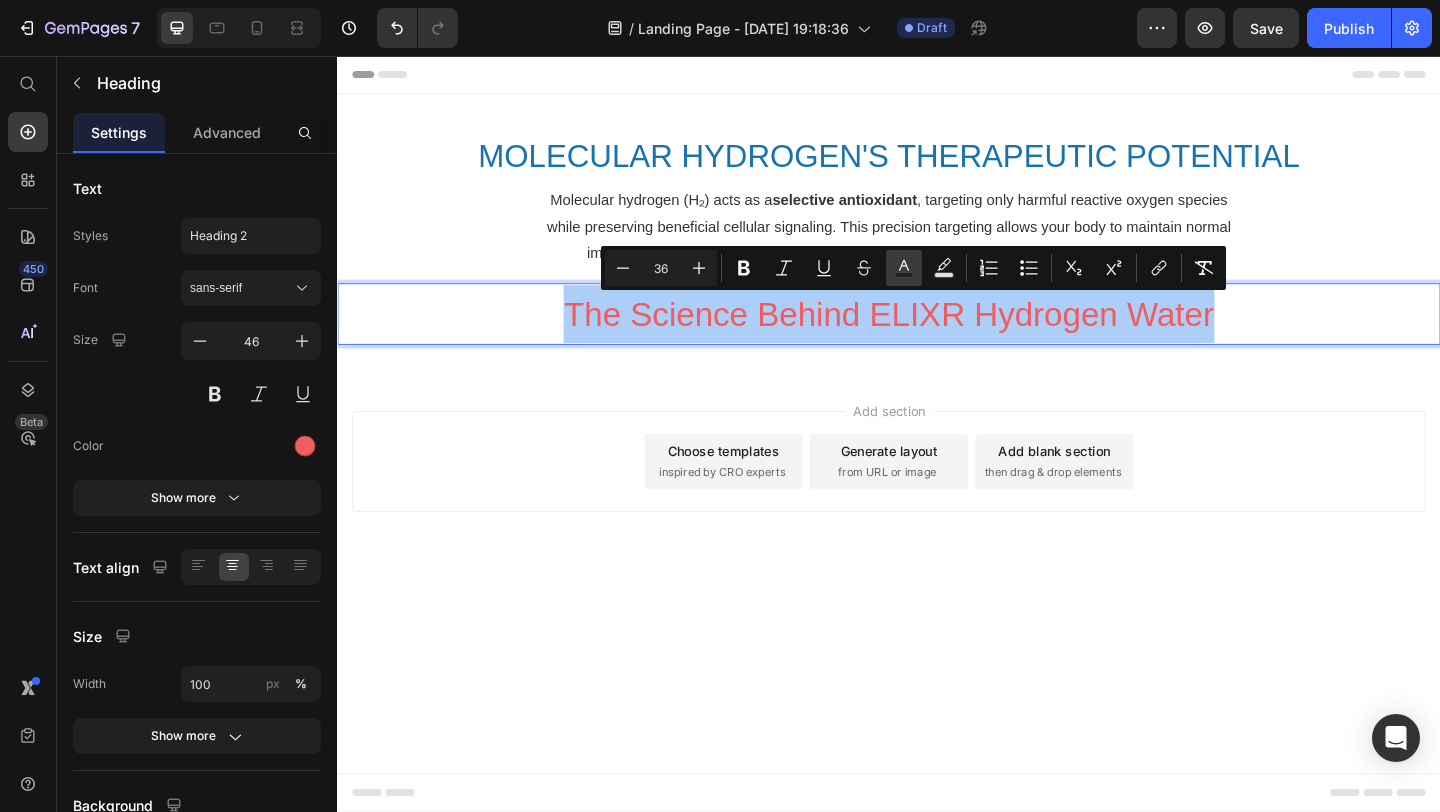click 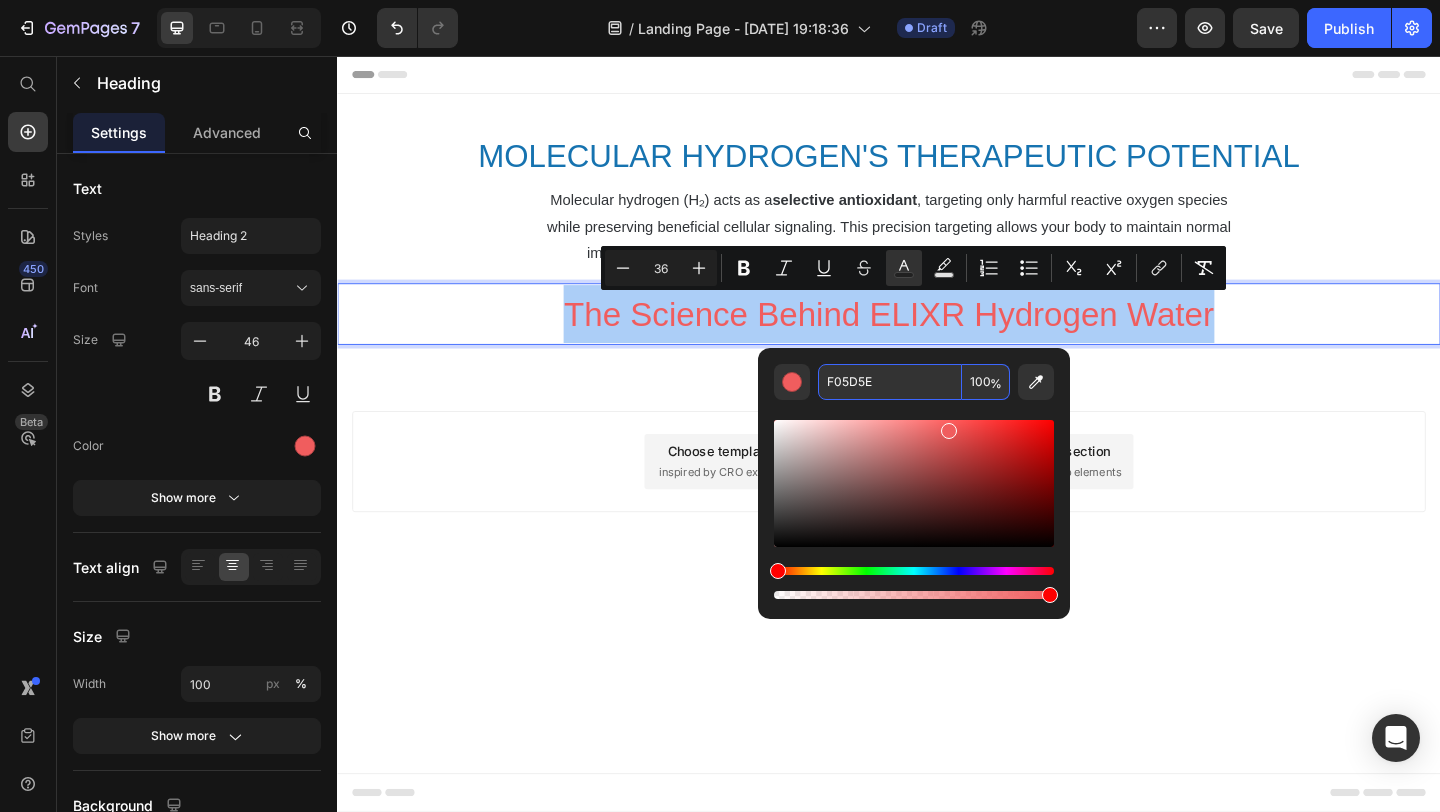 click on "F05D5E" at bounding box center (890, 382) 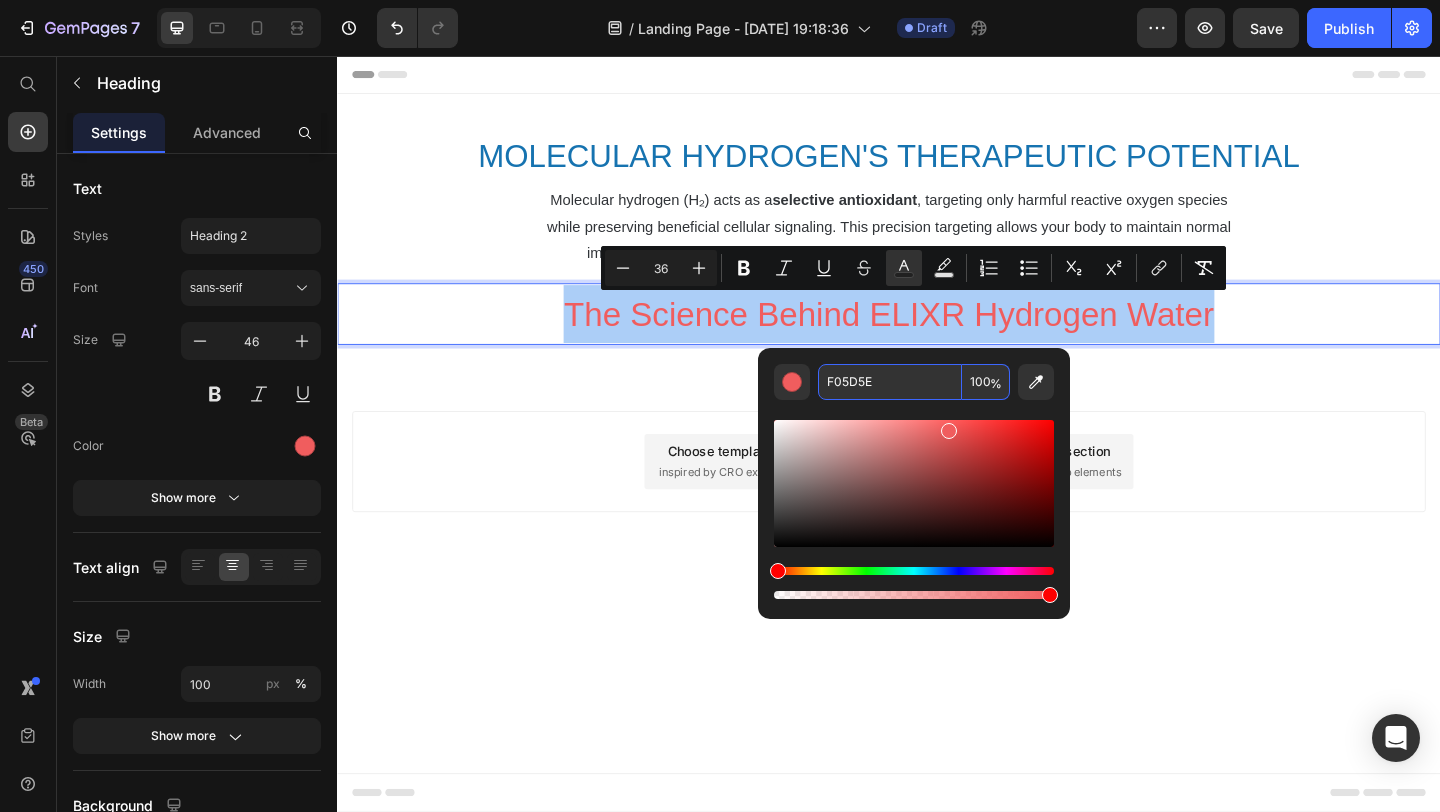 paste on "The Science Behind ELIXR Hydrogen Water" 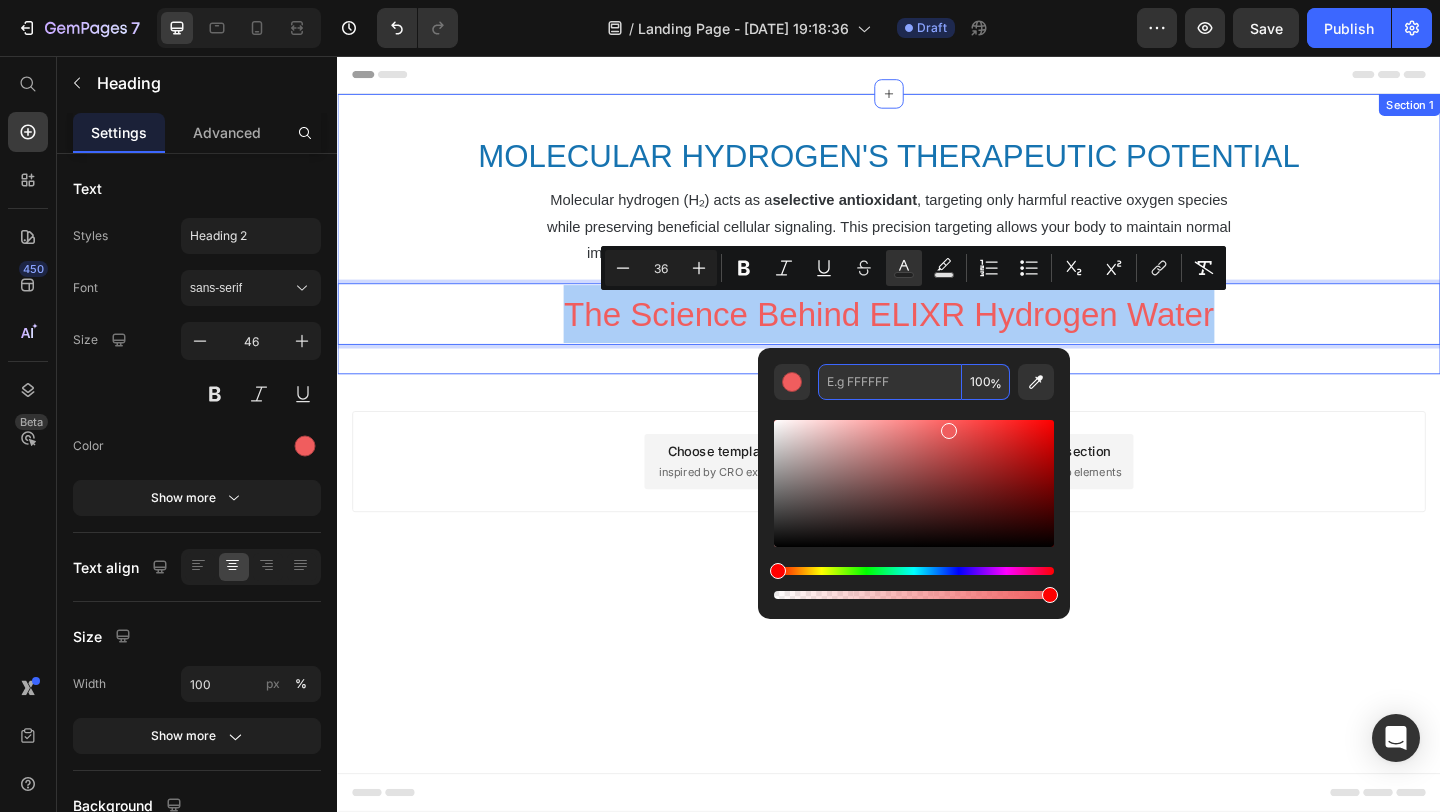 scroll, scrollTop: 0, scrollLeft: 0, axis: both 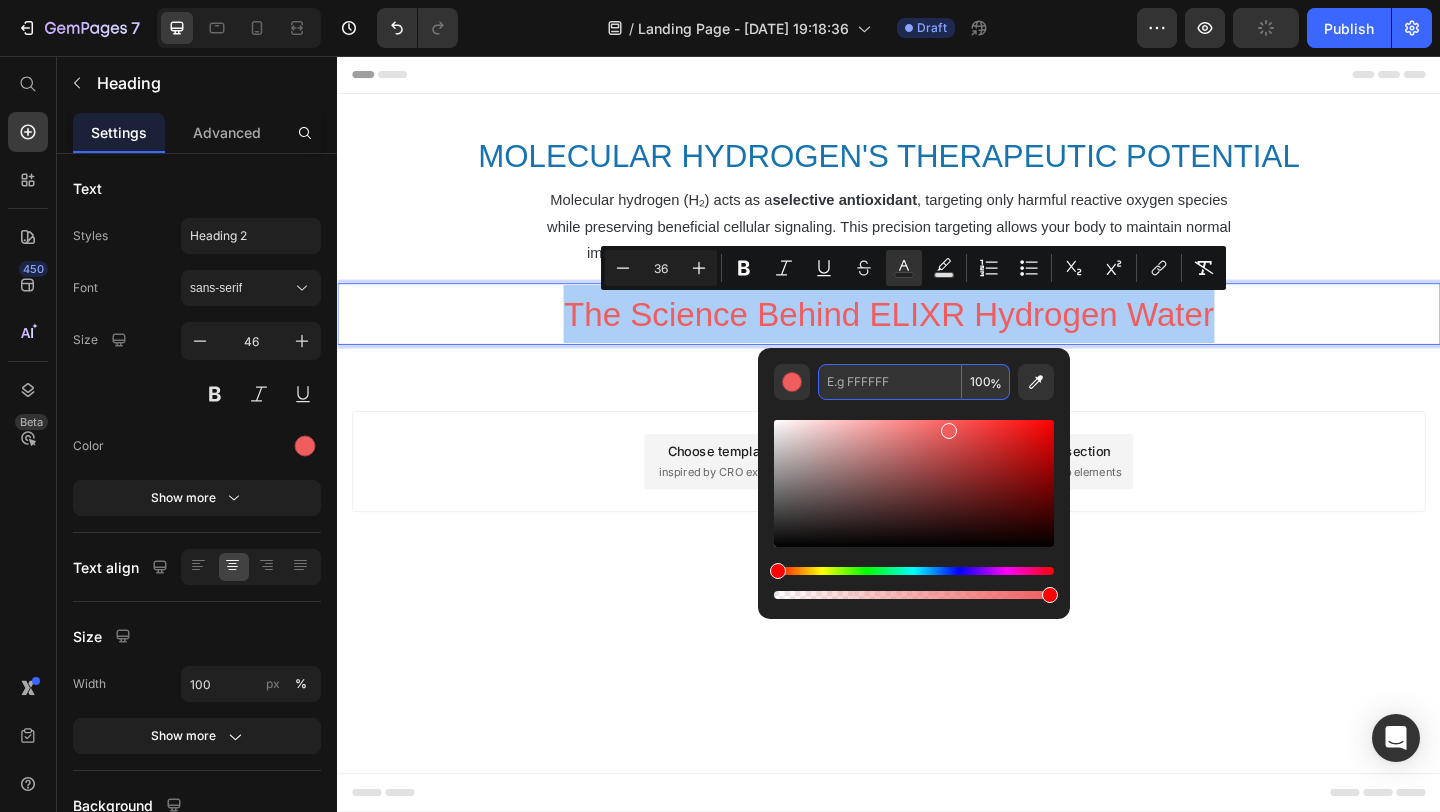 type on "F05D5E" 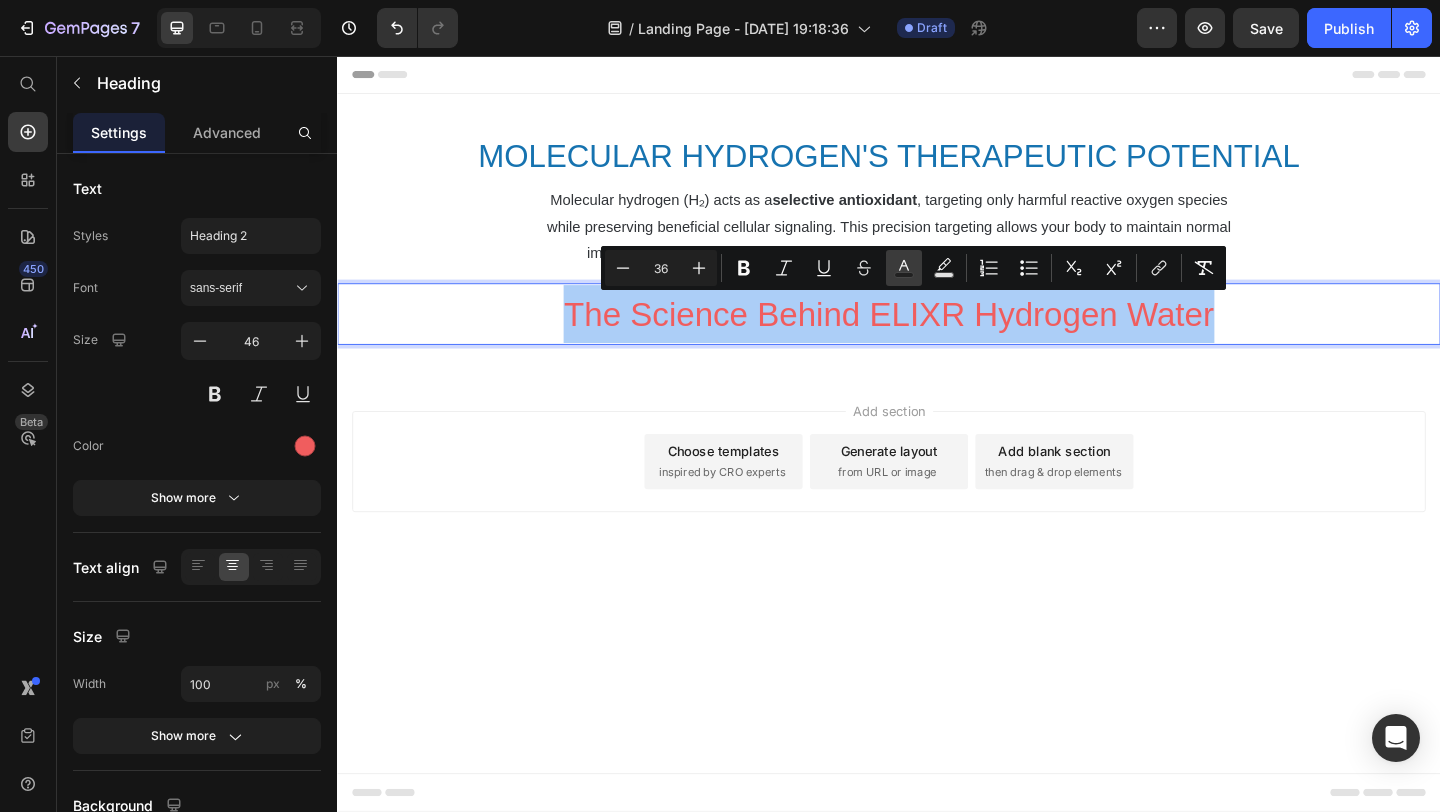 click 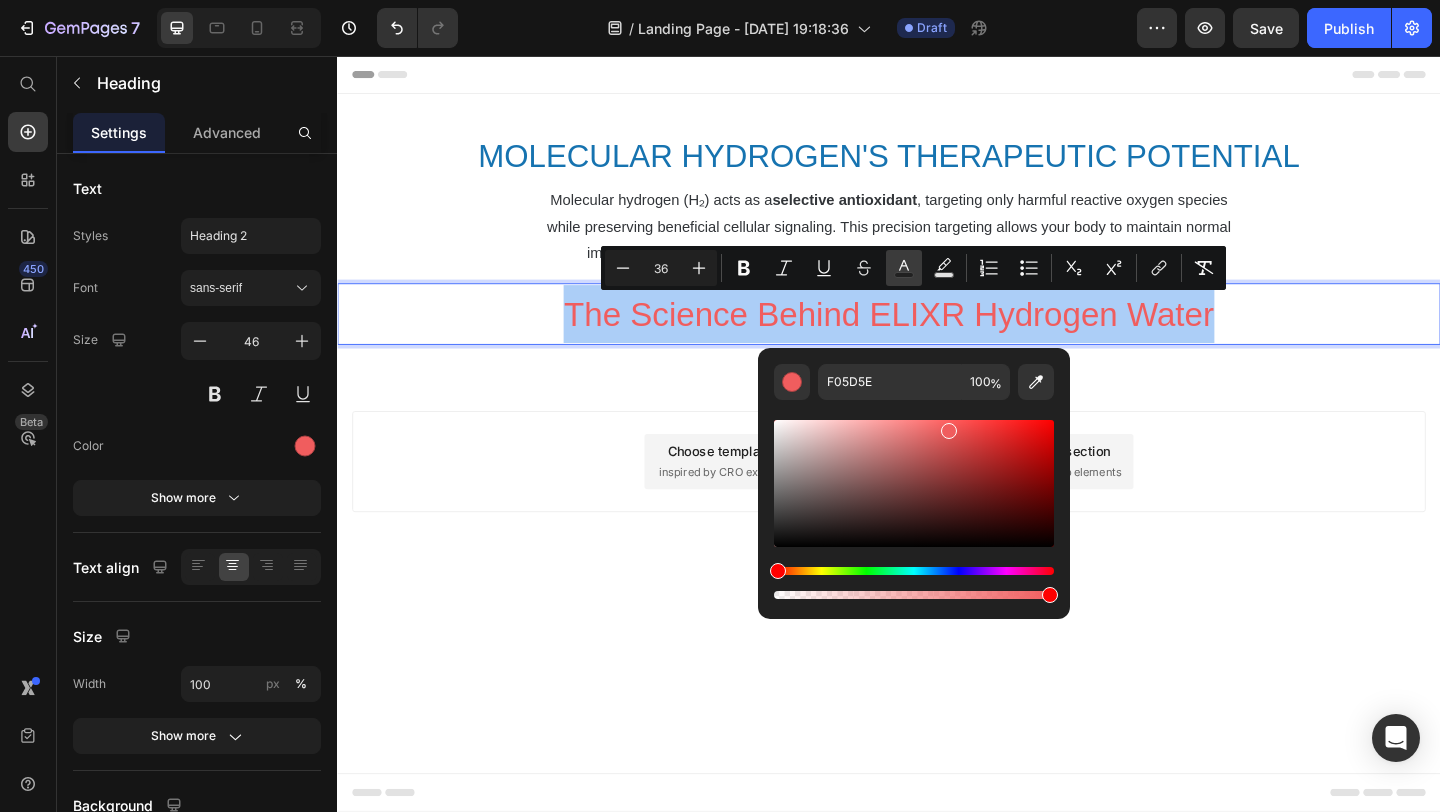 click 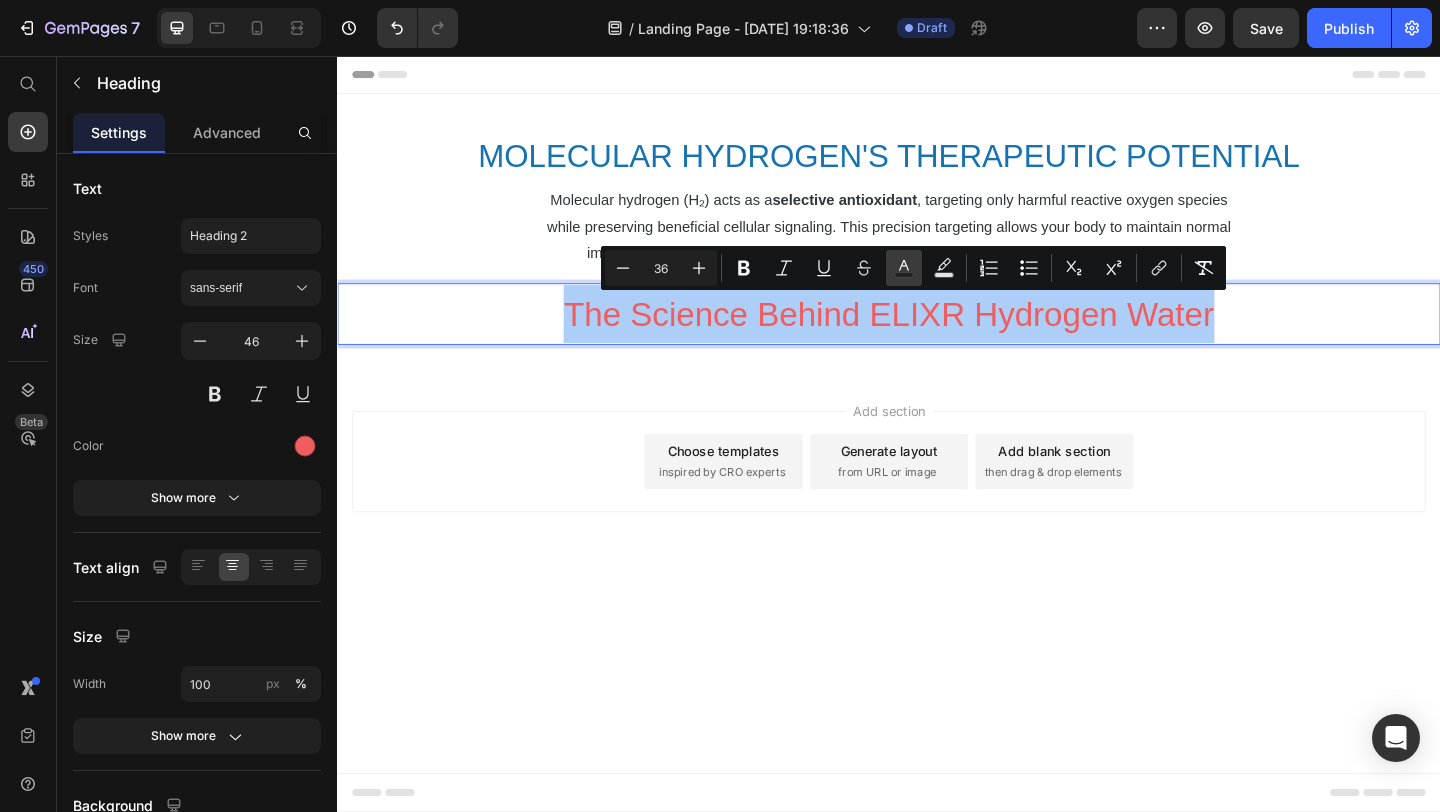 click 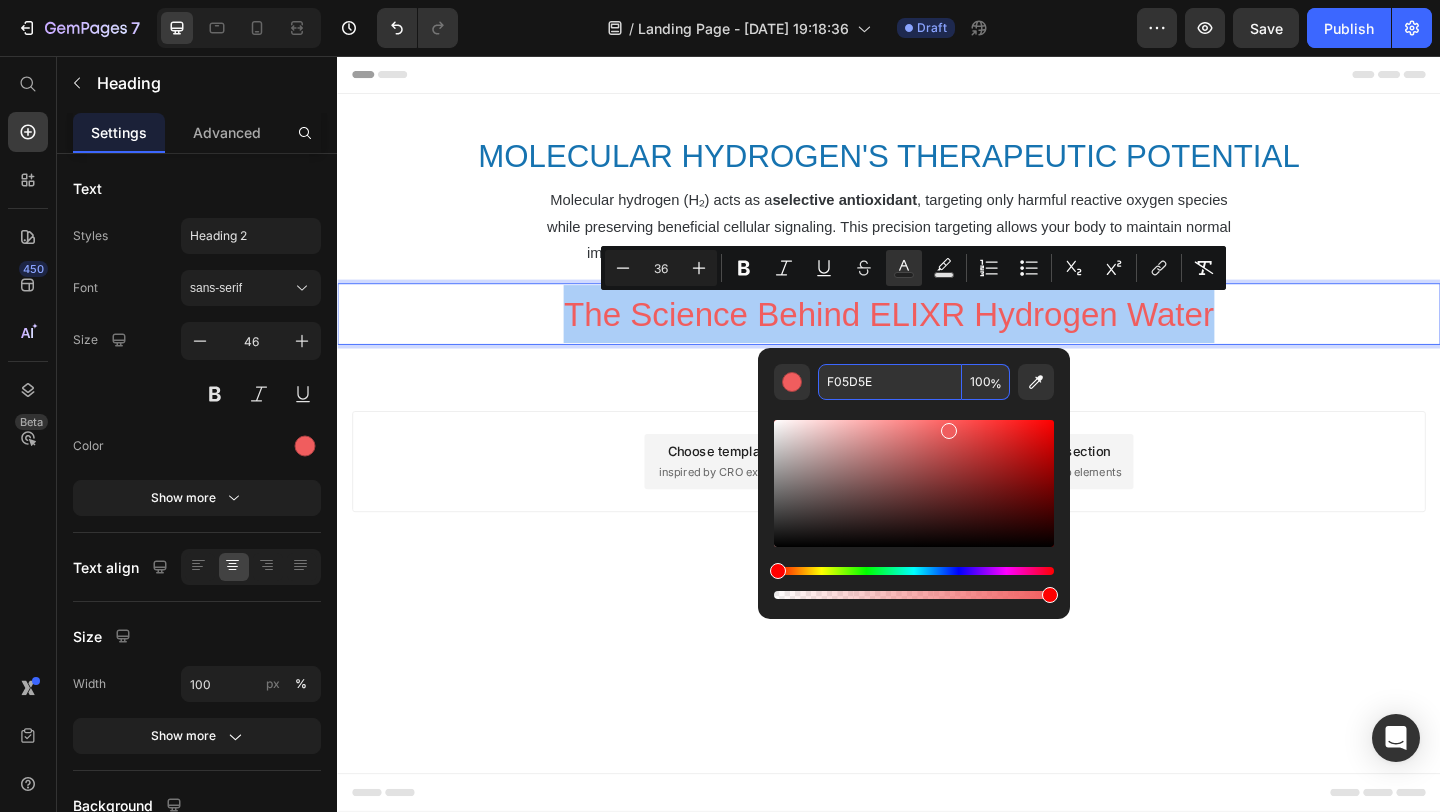 click on "F05D5E" at bounding box center [890, 382] 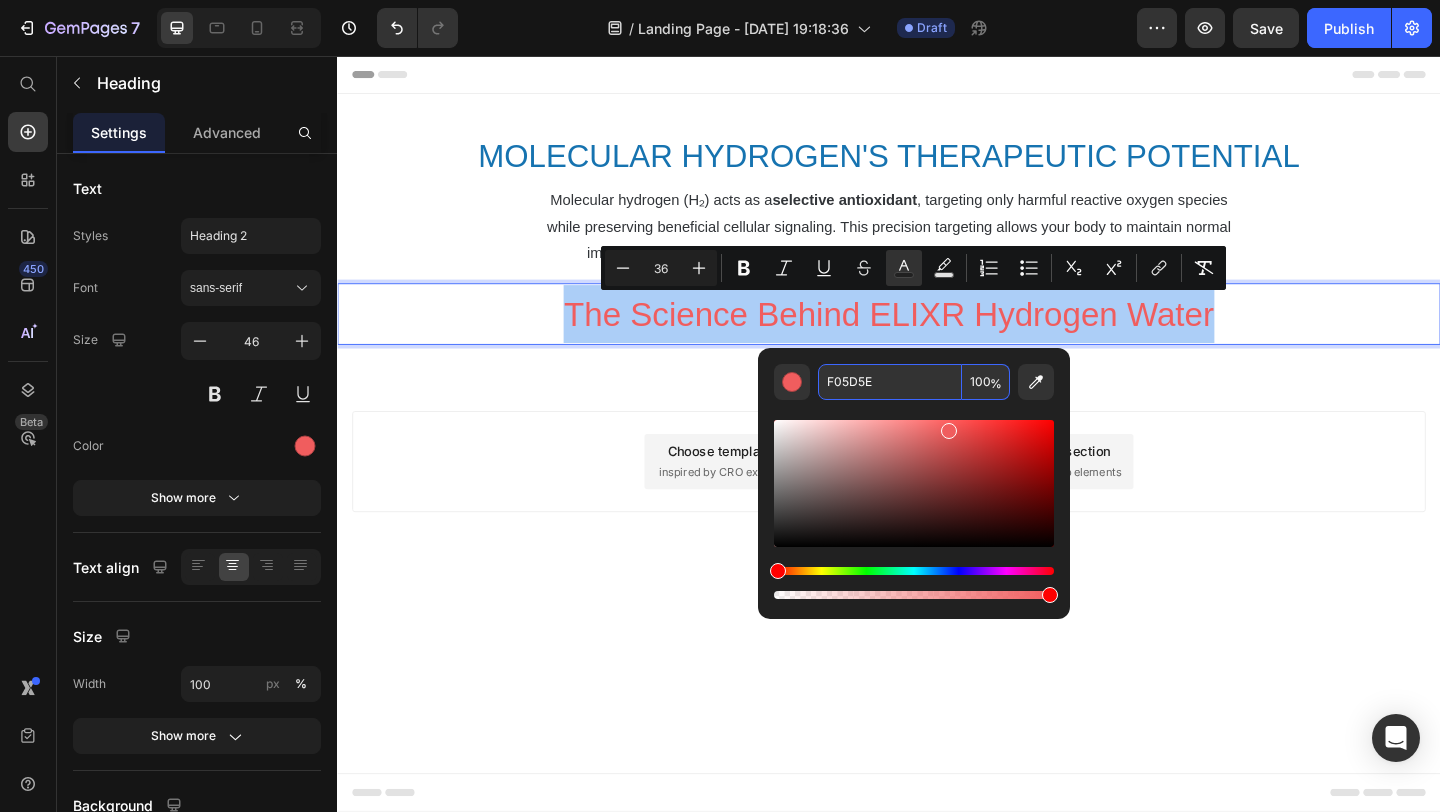 paste on "1673B0" 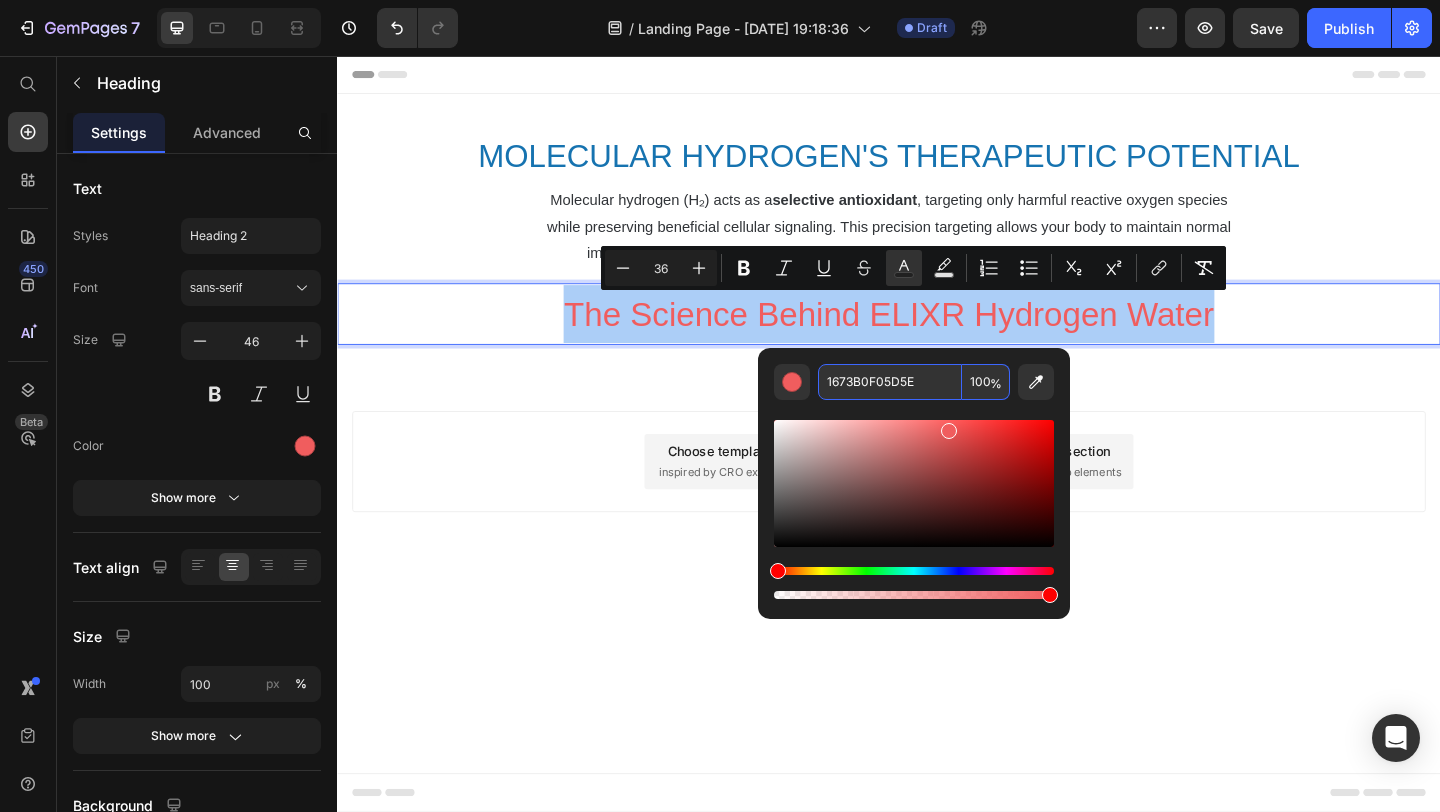 paste 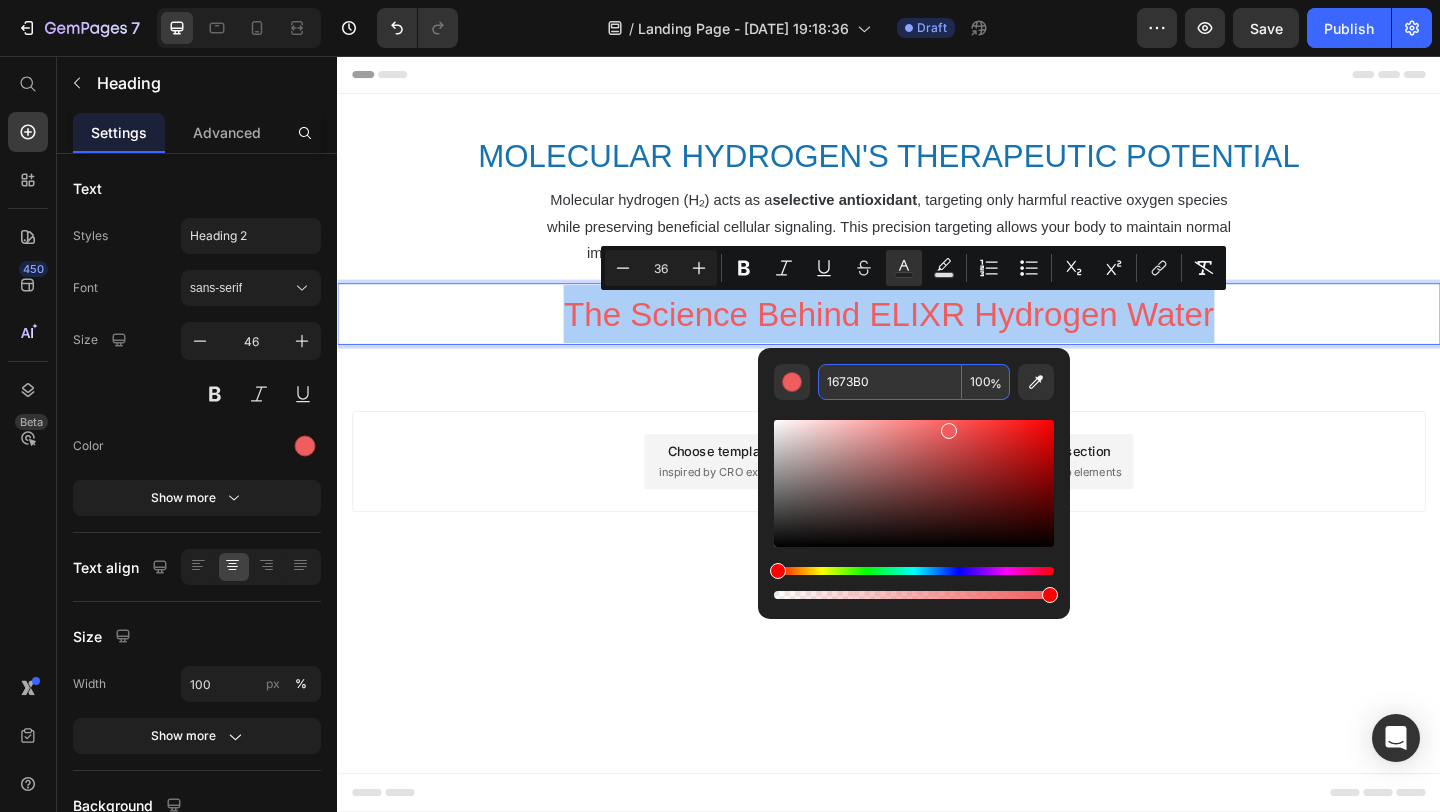 type on "1673B0" 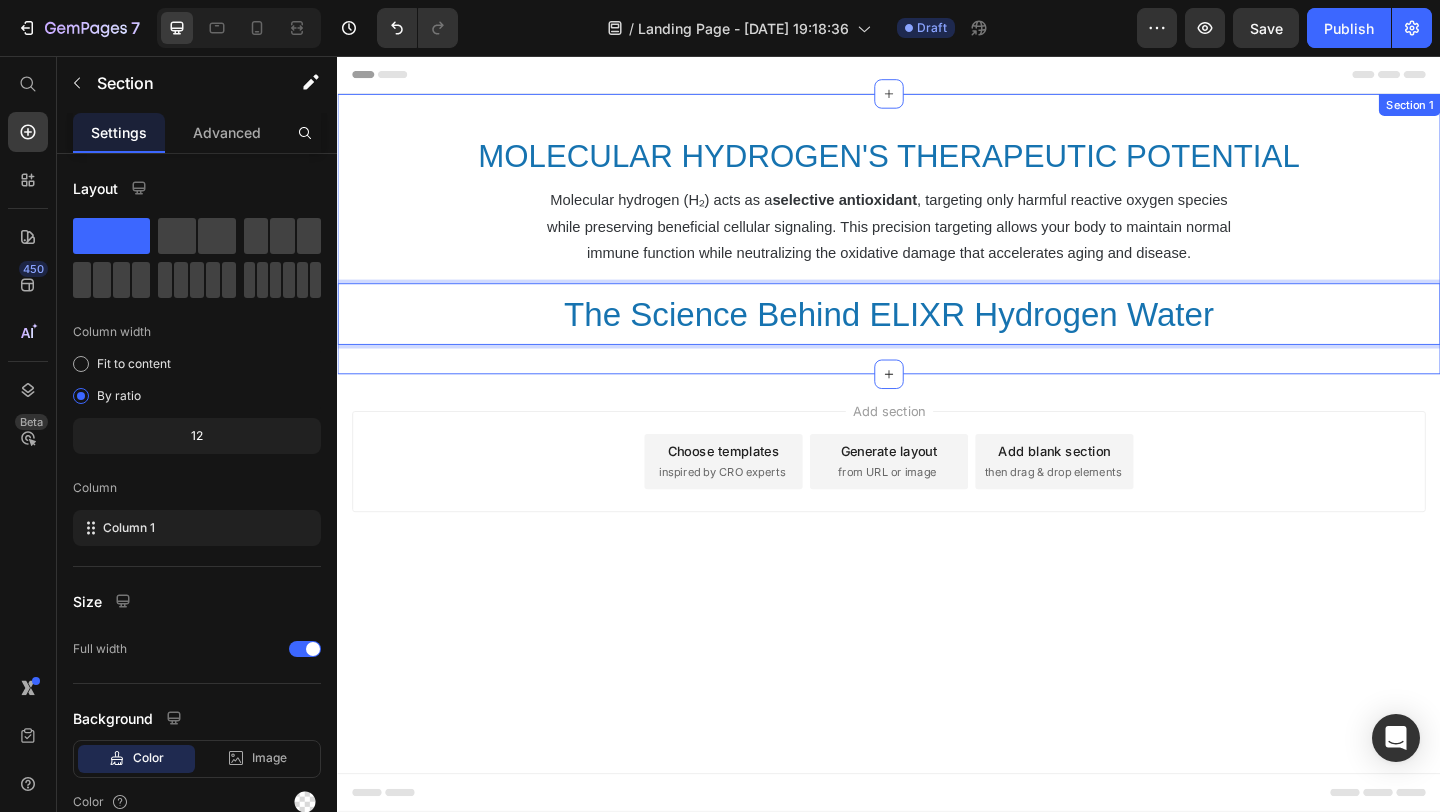 click on "⁠⁠⁠⁠⁠⁠⁠ MOLECULAR HYDROGEN'S THERAPEUTIC POTENTIAL Heading Molecular hydrogen (H₂) acts as a  selective antioxidant , targeting only harmful reactive oxygen species  while preserving beneficial cellular signaling. This precision targeting allows your body to maintain normal  immune function while neutralizing the oxidative damage that accelerates aging and disease. Text Block Row The Science Behind ELIXR Hydrogen Water Heading   0 Section 1" at bounding box center (937, 249) 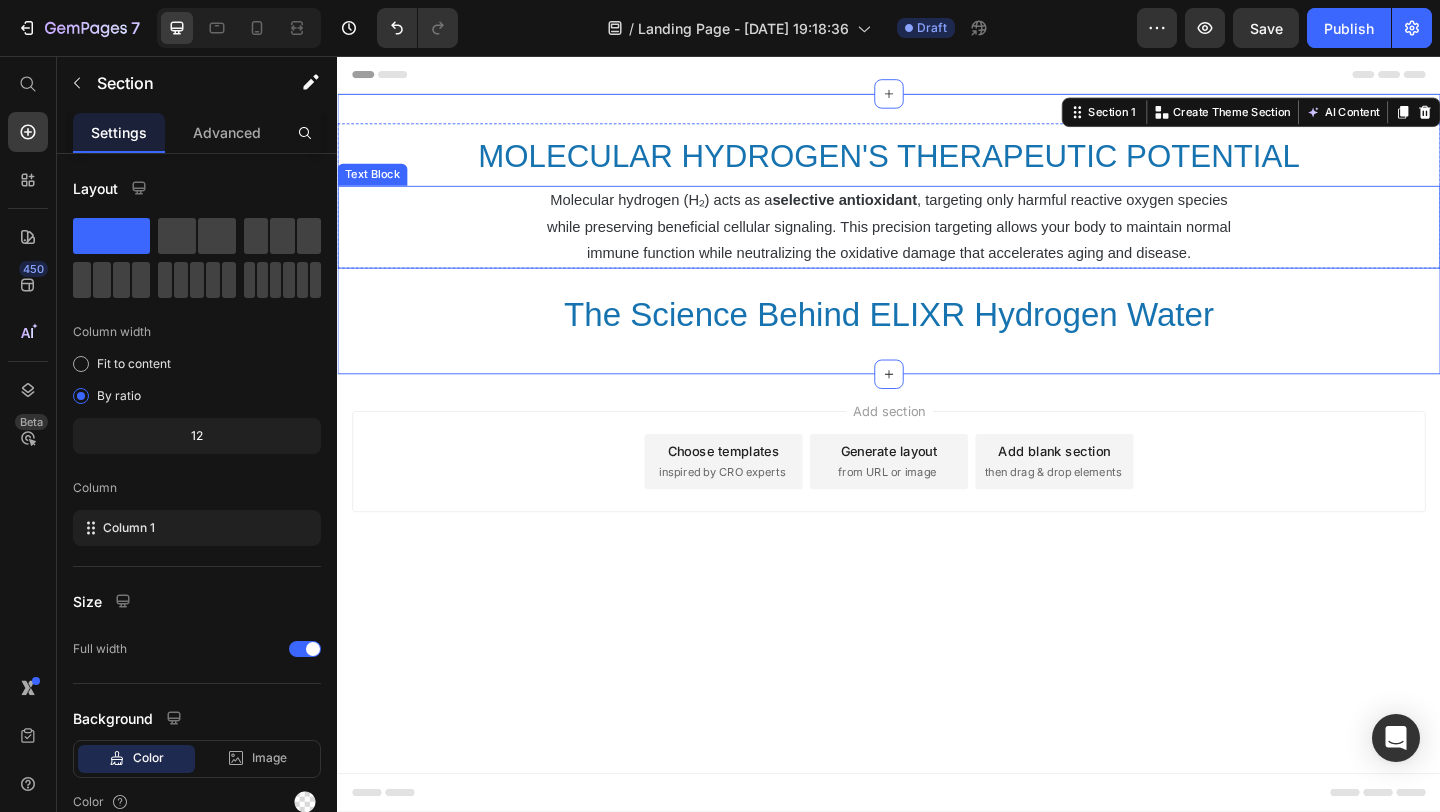 click on "immune function while neutralizing the oxidative damage that accelerates aging and disease." at bounding box center (937, 270) 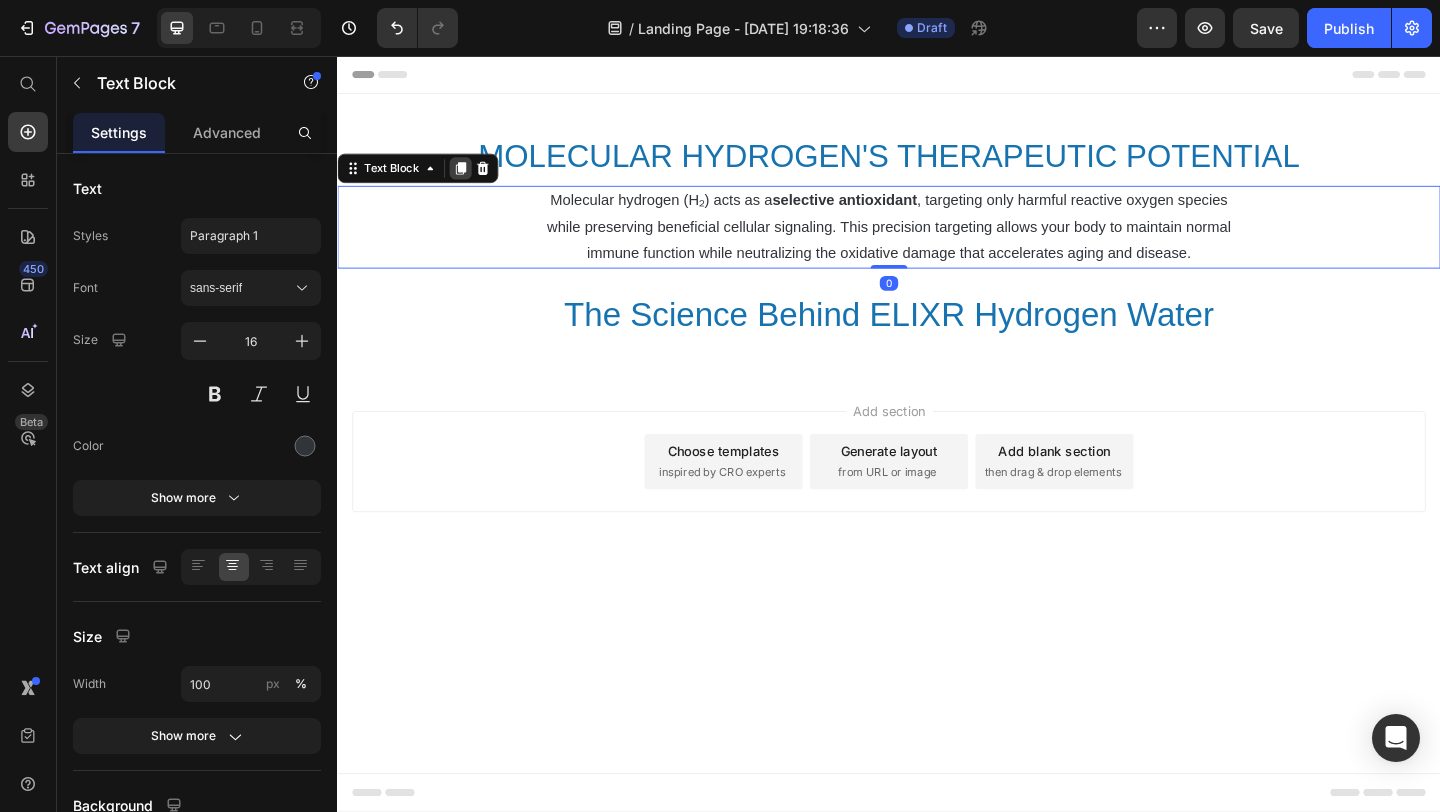 click 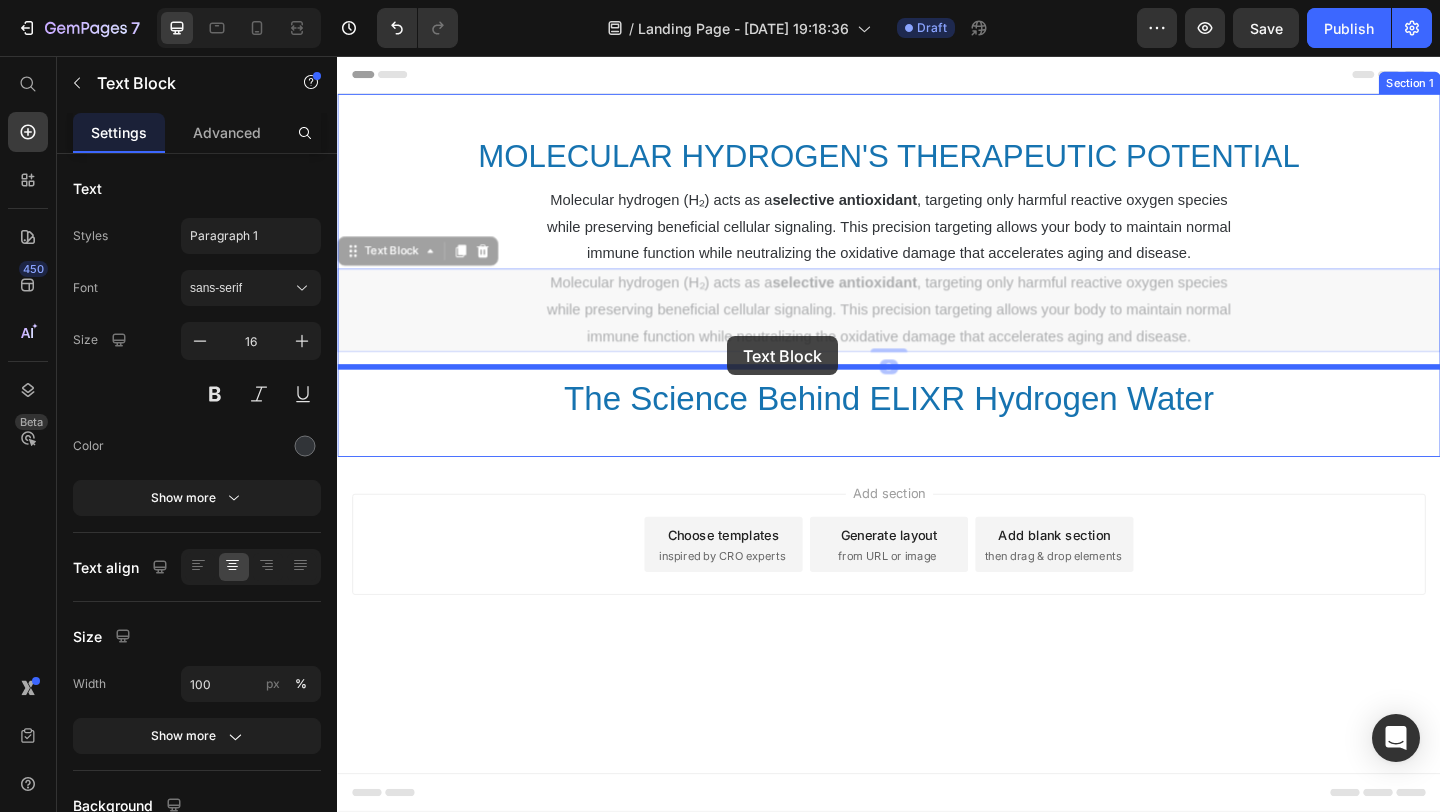 drag, startPoint x: 761, startPoint y: 329, endPoint x: 759, endPoint y: 399, distance: 70.028564 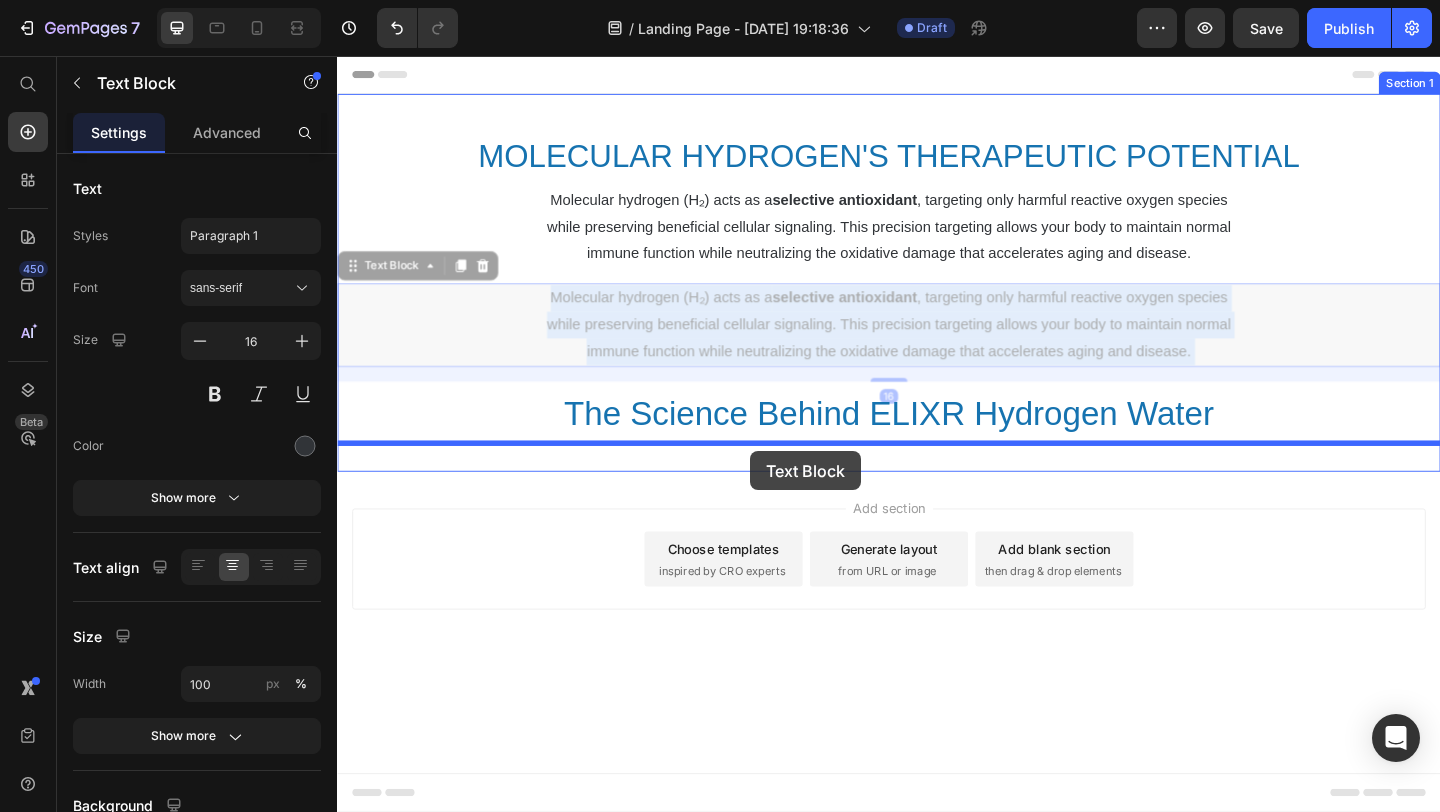 drag, startPoint x: 800, startPoint y: 340, endPoint x: 786, endPoint y: 486, distance: 146.6697 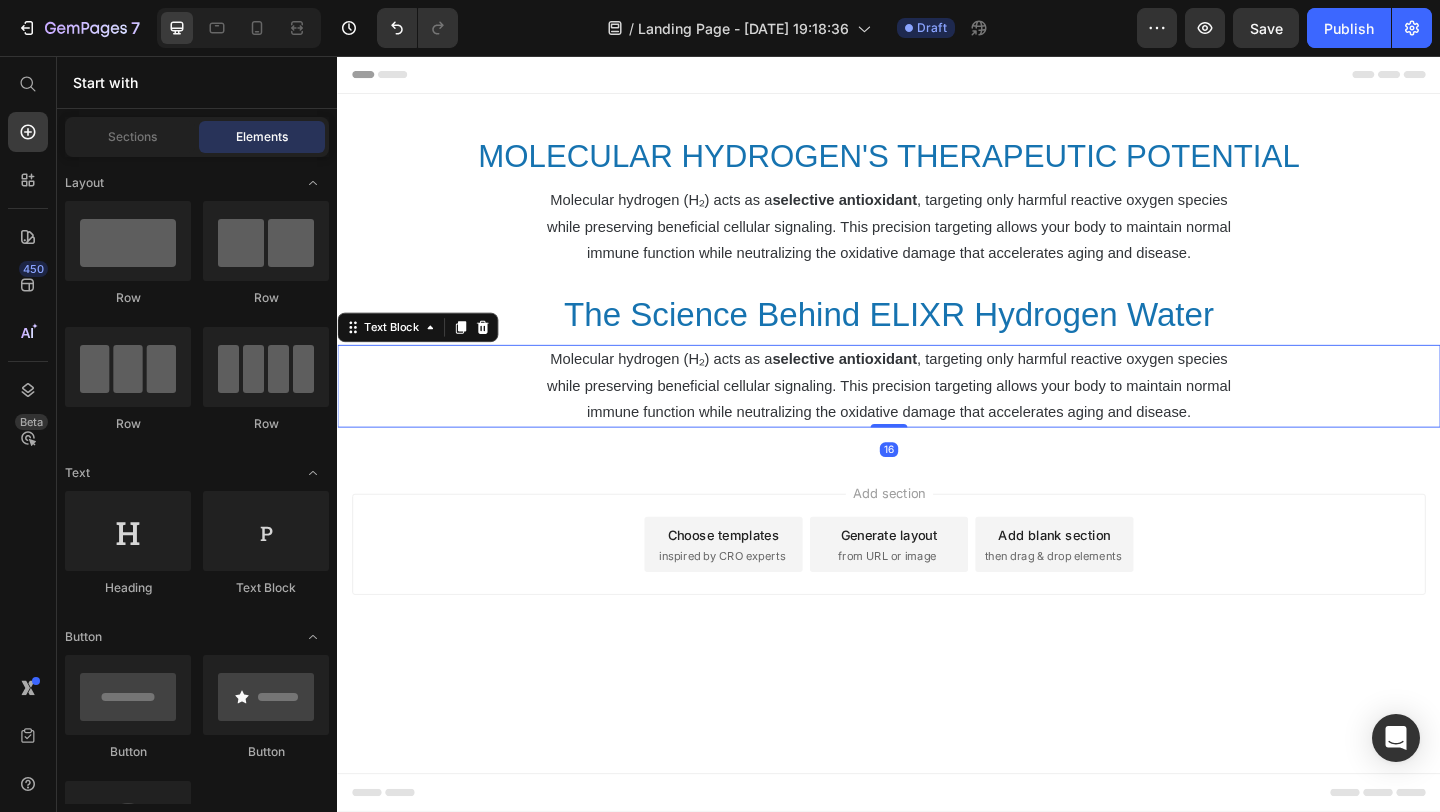 click on "Add section Choose templates inspired by CRO experts Generate layout from URL or image Add blank section then drag & drop elements" at bounding box center (937, 587) 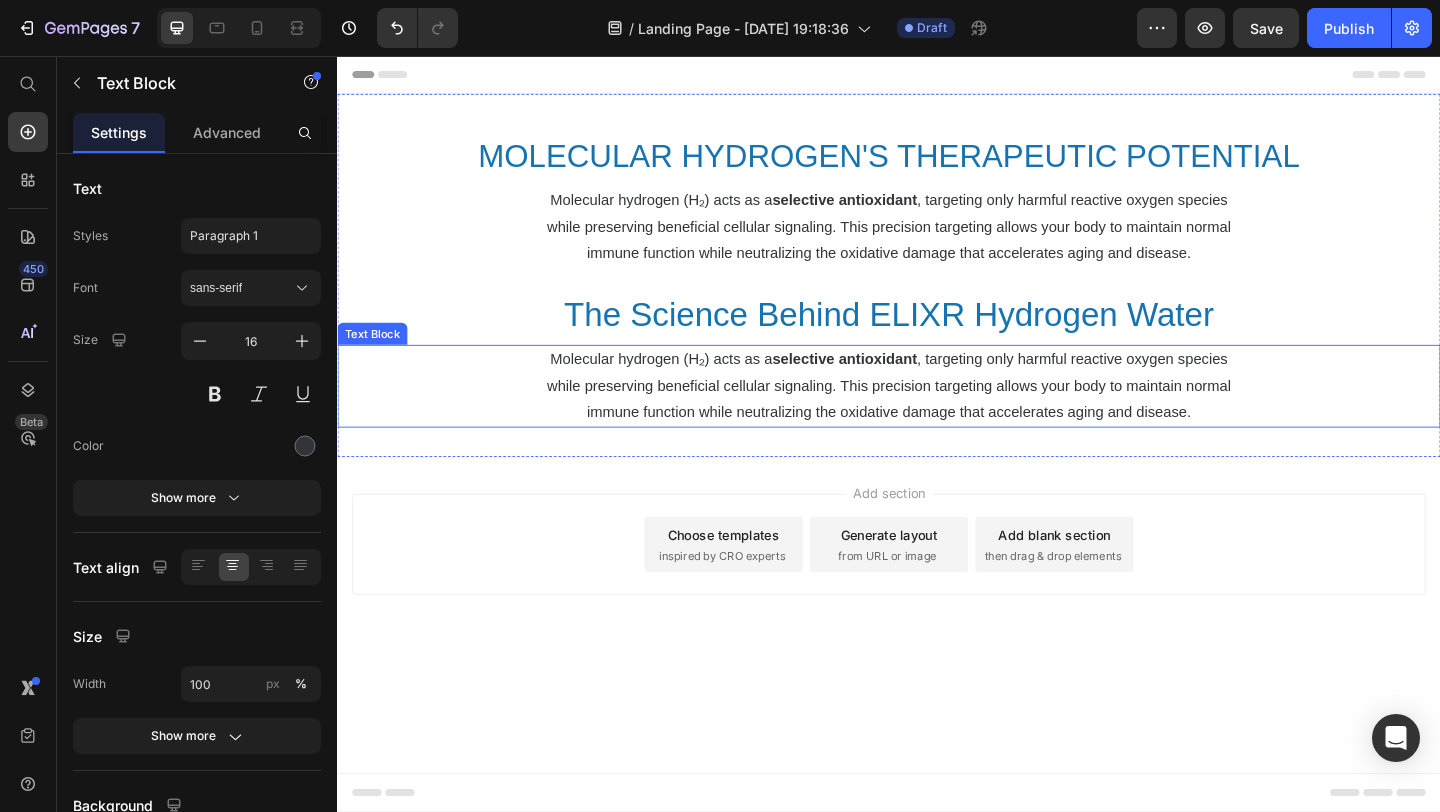 click on "while preserving beneficial cellular signaling. This precision targeting allows your body to maintain normal" at bounding box center (937, 415) 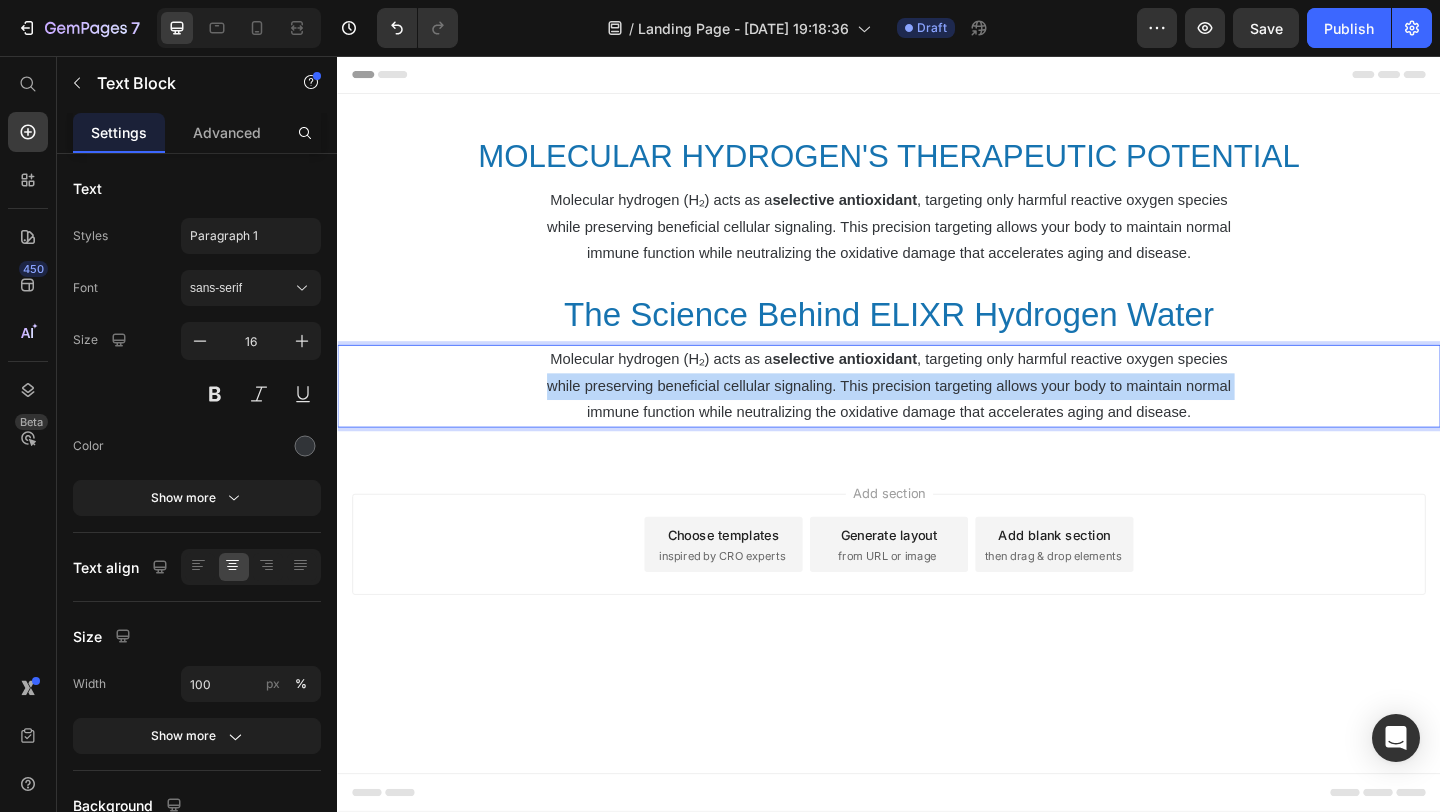 click on "while preserving beneficial cellular signaling. This precision targeting allows your body to maintain normal" at bounding box center (937, 415) 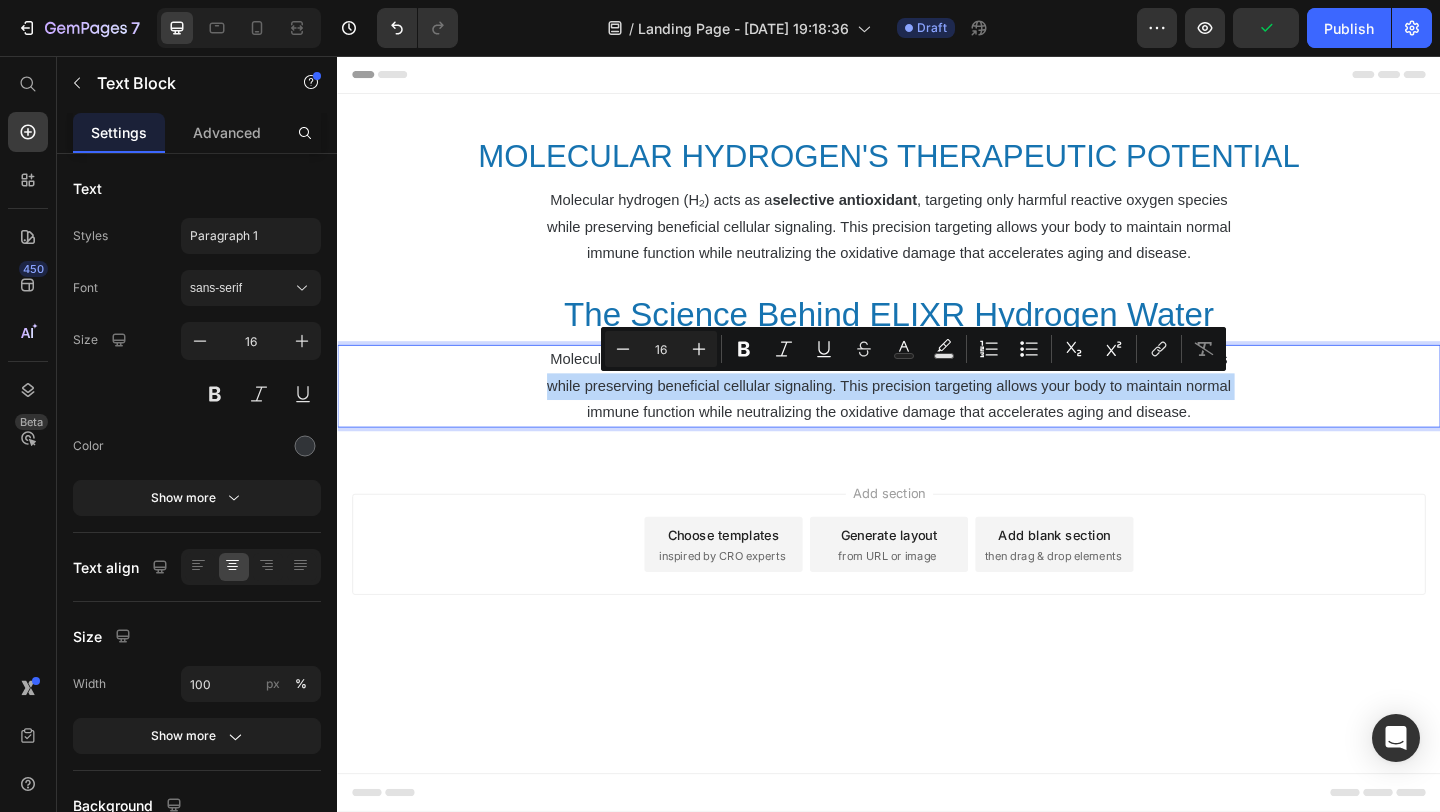 click on "while preserving beneficial cellular signaling. This precision targeting allows your body to maintain normal" at bounding box center (937, 415) 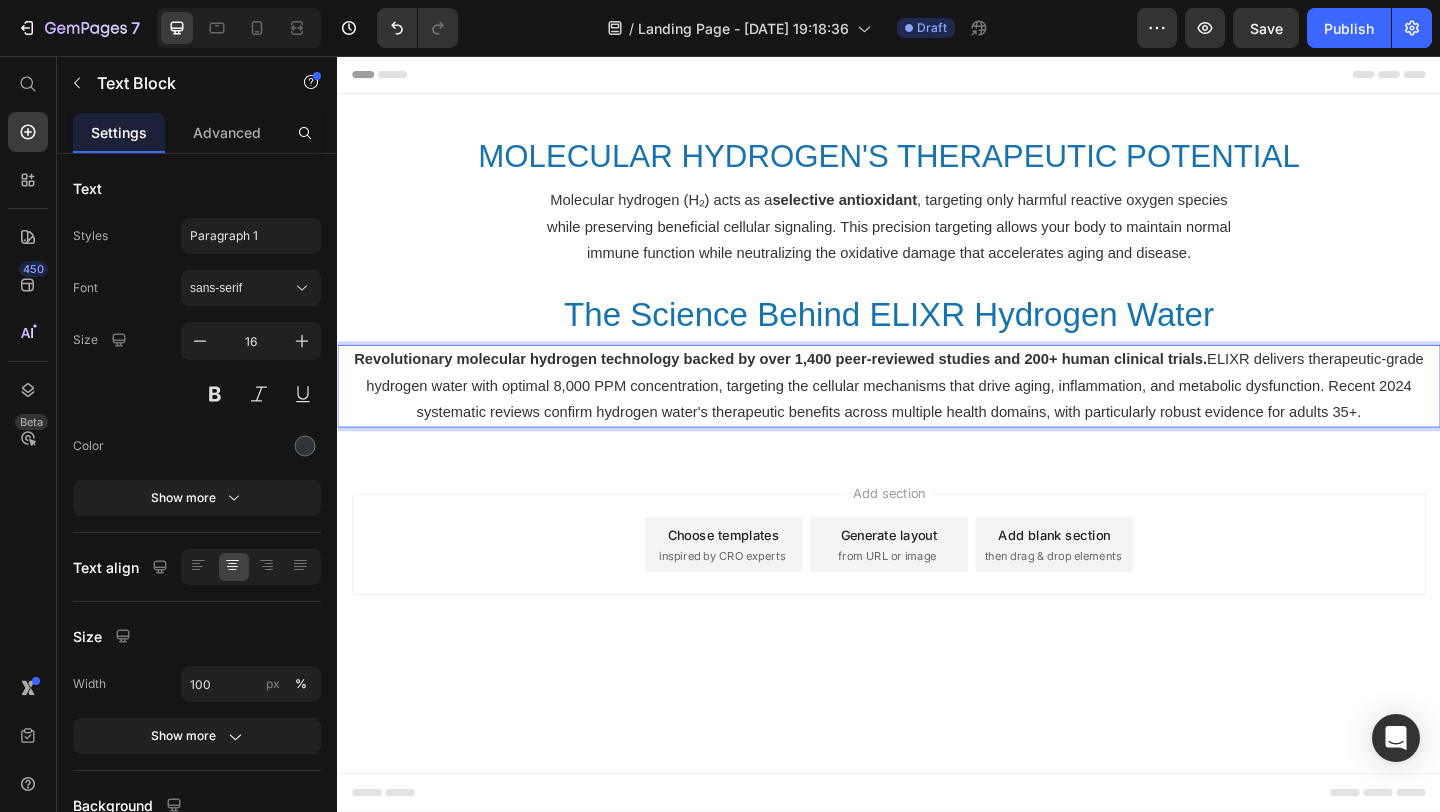 click on "Revolutionary molecular hydrogen technology backed by over 1,400 peer-reviewed studies and 200+ human clinical trials.  ELIXR delivers therapeutic-grade hydrogen water with optimal 8,000 PPM concentration, targeting the cellular mechanisms that drive aging, inflammation, and metabolic dysfunction. Recent 2024 systematic reviews confirm hydrogen water's therapeutic benefits across multiple health domains, with particularly robust evidence for adults 35+." at bounding box center [937, 415] 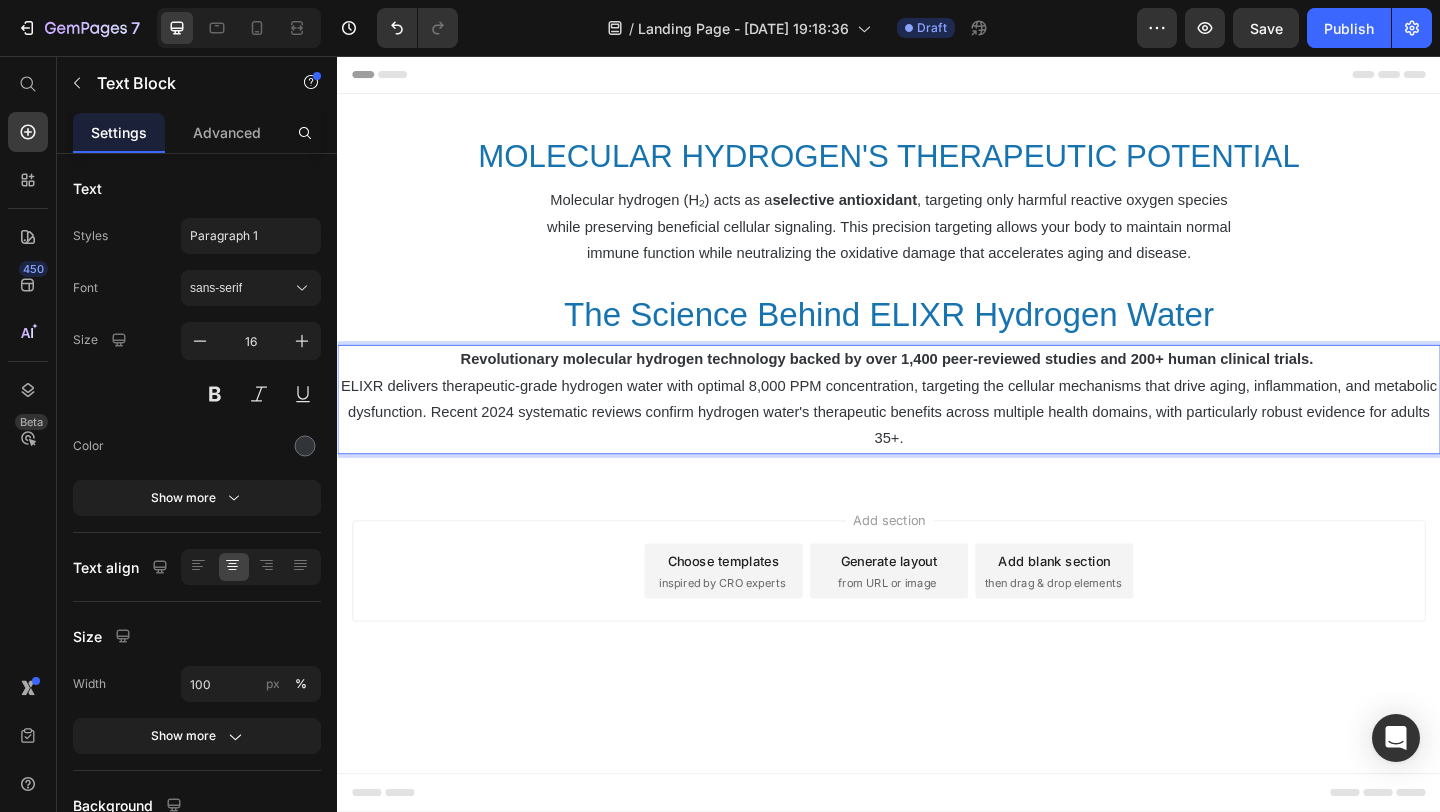 click on "ELIXR delivers therapeutic-grade hydrogen water with optimal 8,000 PPM concentration, targeting the cellular mechanisms that drive aging, inflammation, and metabolic dysfunction. Recent 2024 systematic reviews confirm hydrogen water's therapeutic benefits across multiple health domains, with particularly robust evidence for adults 35+." at bounding box center [937, 444] 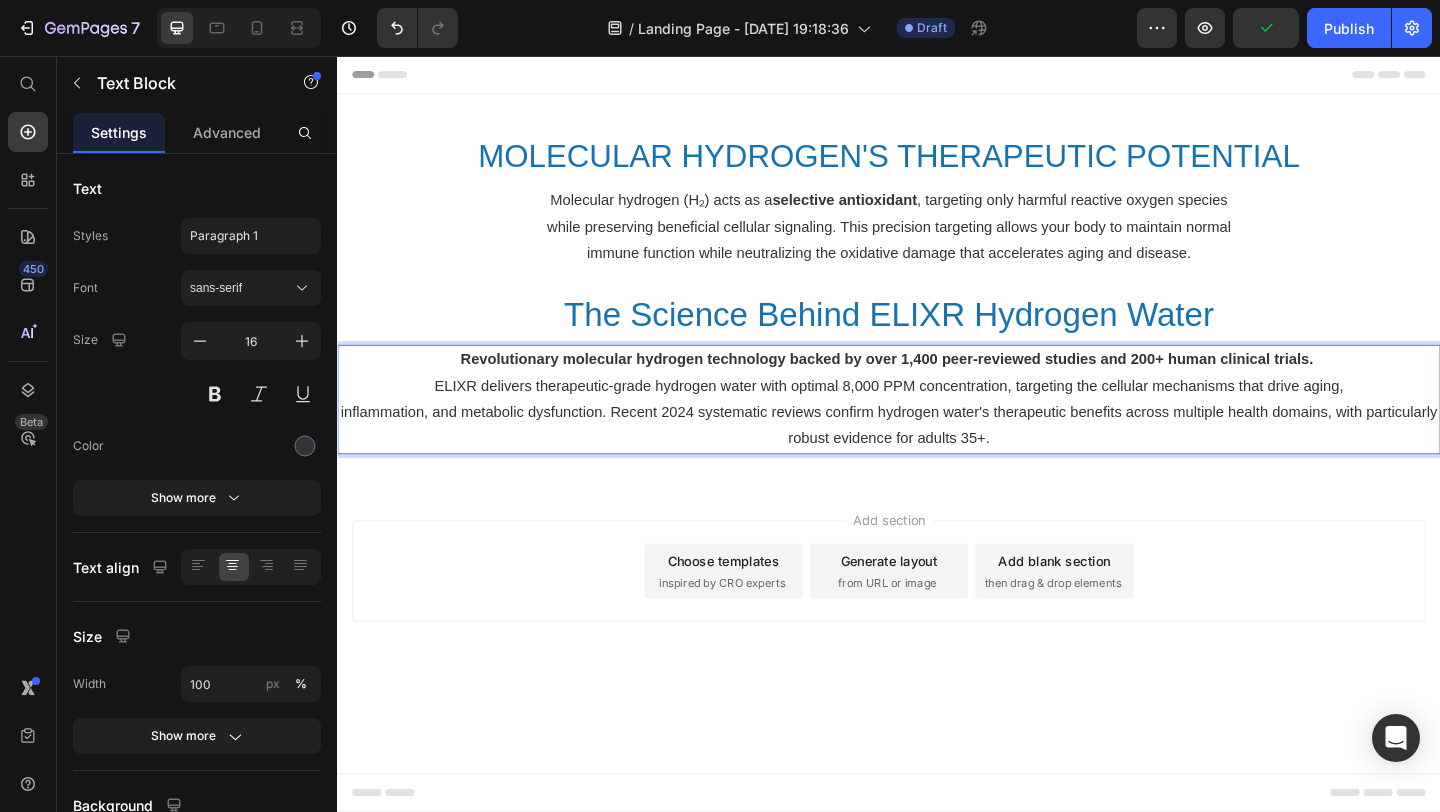 click on "inflammation, and metabolic dysfunction. Recent 2024 systematic reviews confirm hydrogen water's therapeutic benefits across multiple health domains, with particularly robust evidence for adults 35+." at bounding box center (937, 459) 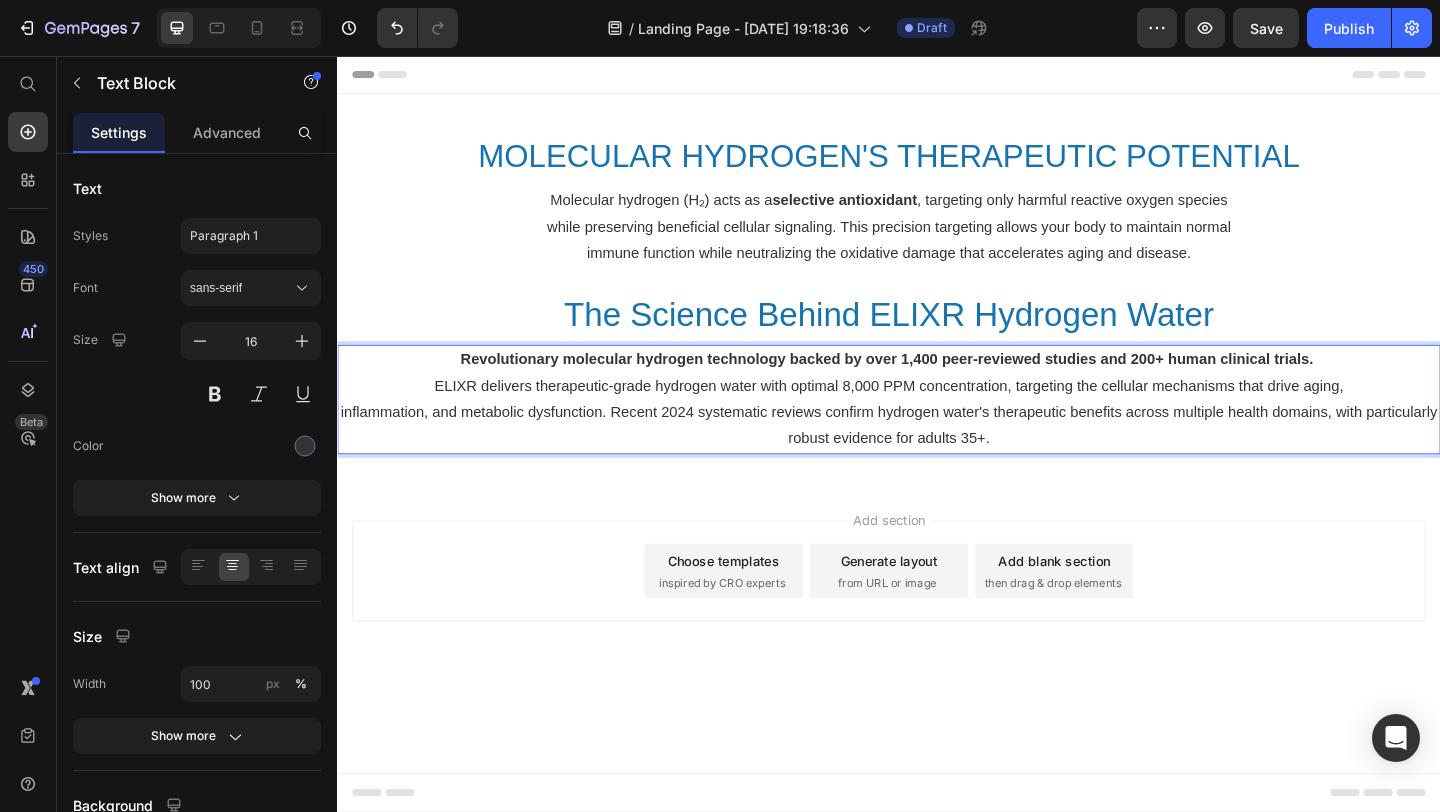 click on "inflammation, and metabolic dysfunction. Recent 2024 systematic reviews confirm hydrogen water's therapeutic benefits across multiple health domains, with particularly robust evidence for adults 35+." at bounding box center (937, 459) 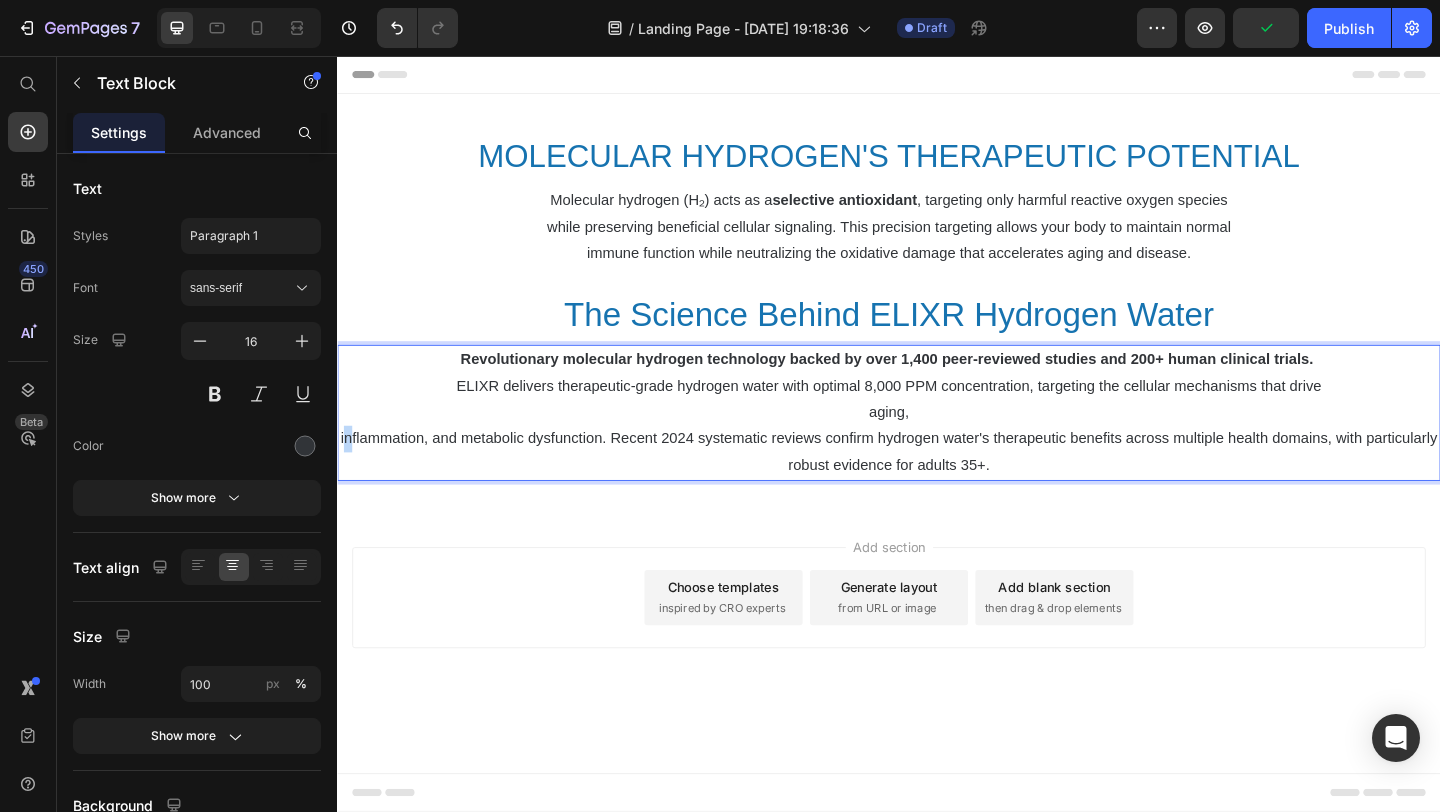click on "inflammation, and metabolic dysfunction. Recent 2024 systematic reviews confirm hydrogen water's therapeutic benefits across multiple health domains, with particularly robust evidence for adults 35+." at bounding box center (937, 487) 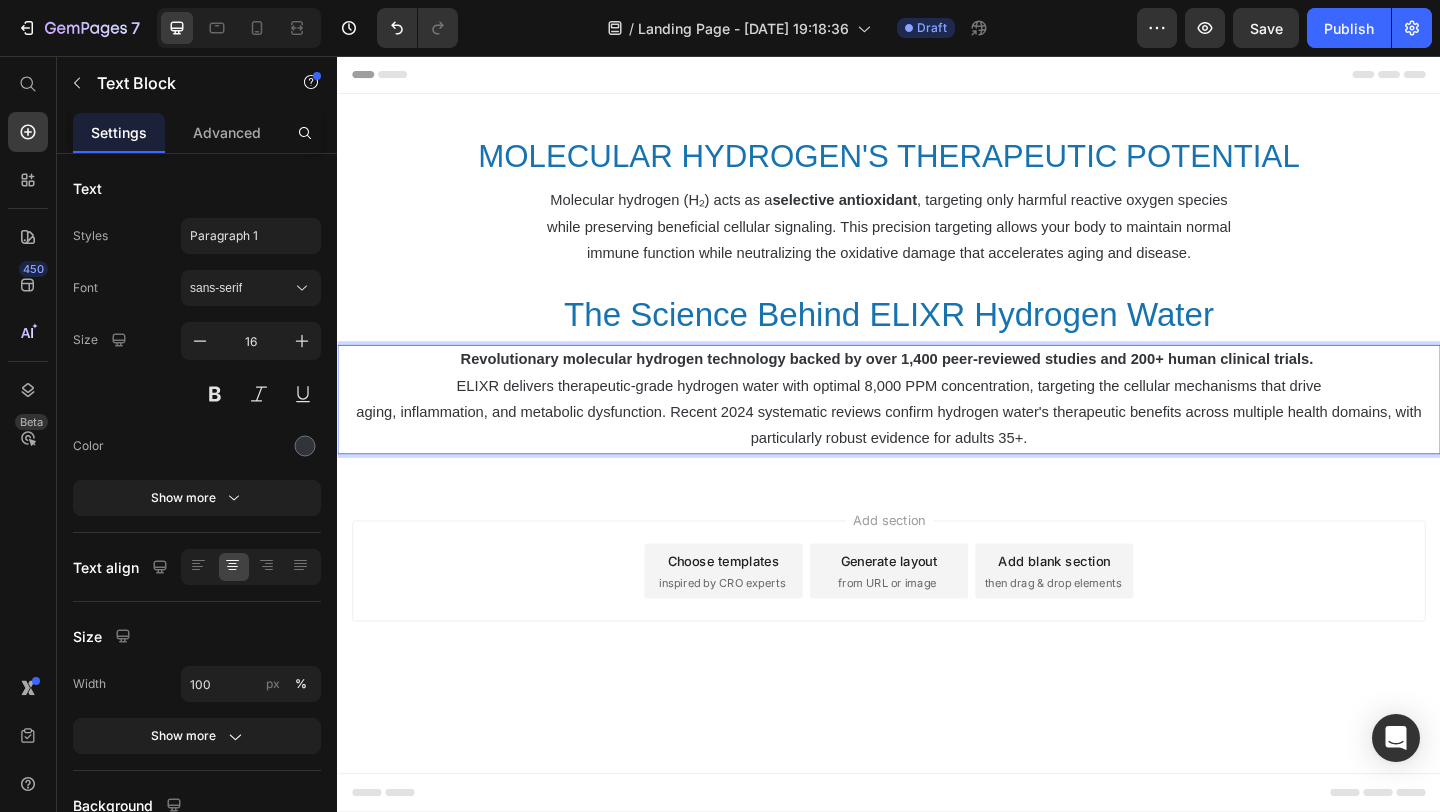 click on "aging, inflammation, and metabolic dysfunction. Recent 2024 systematic reviews confirm hydrogen water's therapeutic benefits across multiple health domains, with particularly robust evidence for adults 35+." at bounding box center (937, 459) 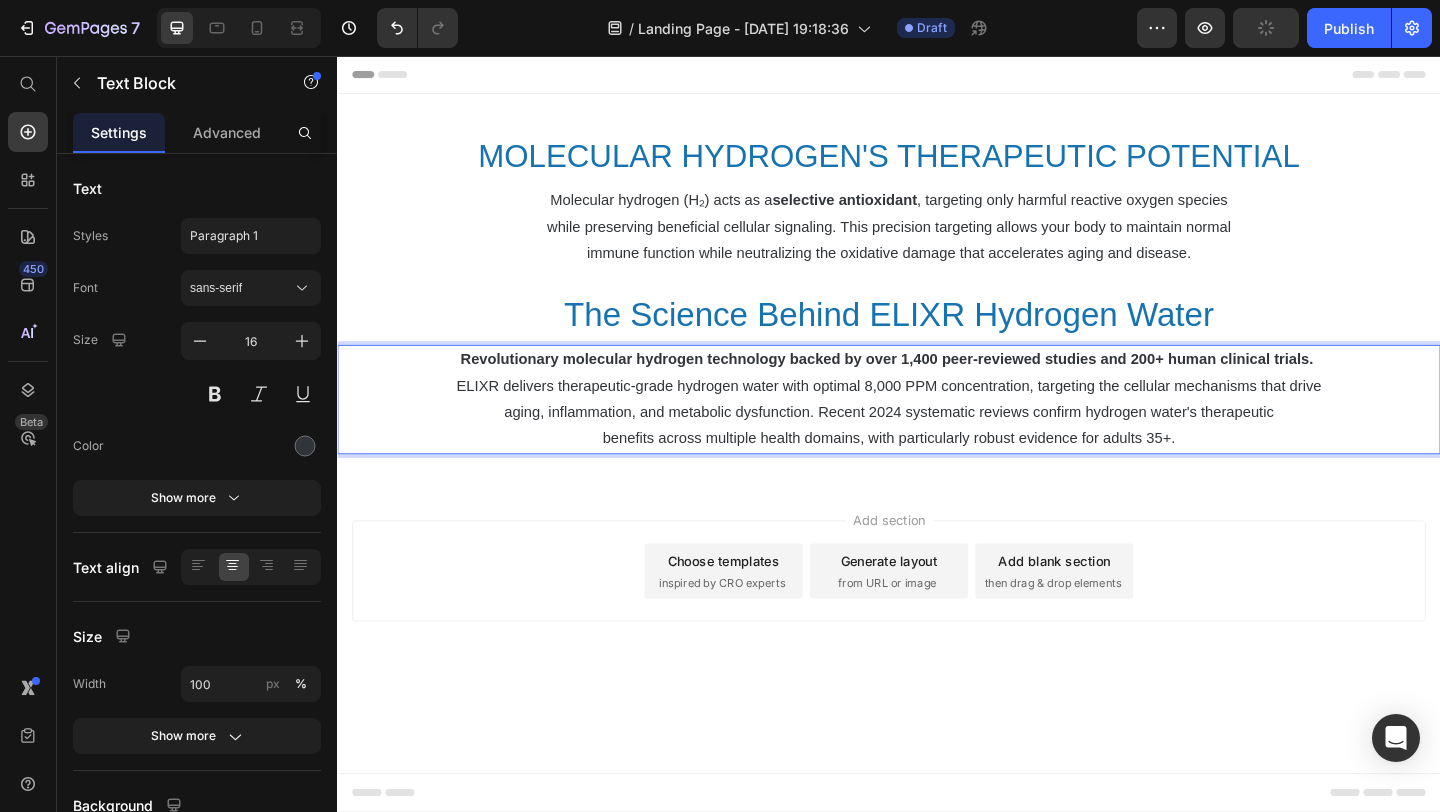 click on "Header ⁠⁠⁠⁠⁠⁠⁠ MOLECULAR HYDROGEN'S THERAPEUTIC POTENTIAL Heading Molecular hydrogen (H₂) acts as a  selective antioxidant , targeting only harmful reactive oxygen species  while preserving beneficial cellular signaling. This precision targeting allows your body to maintain normal  immune function while neutralizing the oxidative damage that accelerates aging and disease. Text Block Row ⁠⁠⁠⁠⁠⁠⁠ The Science Behind ELIXR Hydrogen Water Heading Revolutionary molecular hydrogen technology backed by over 1,400 peer-reviewed studies and 200+ human clinical trials.   ELIXR delivers therapeutic-grade hydrogen water with optimal 8,000 PPM concentration, targeting the cellular mechanisms that drive  aging, inflammation, and metabolic dysfunction. Recent 2024 systematic reviews confirm hydrogen water's therapeutic  benefits across multiple health domains, with particularly robust evidence for adults 35+. Text Block   0 Section 1 Root Start with Sections from sidebar Add sections Footer" at bounding box center (937, 467) 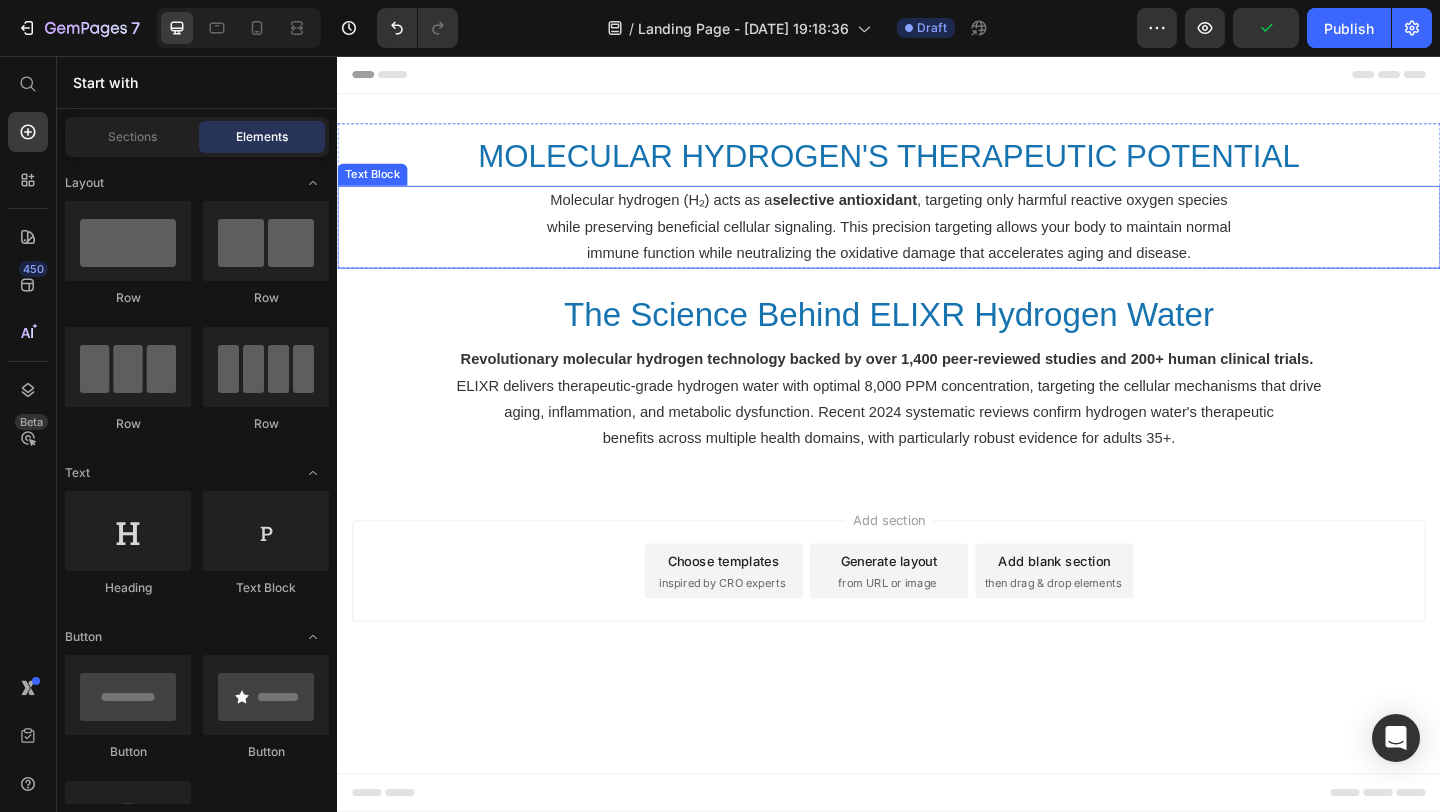 click on "Molecular hydrogen (H₂) acts as a  selective antioxidant , targeting only harmful reactive oxygen species" at bounding box center [937, 213] 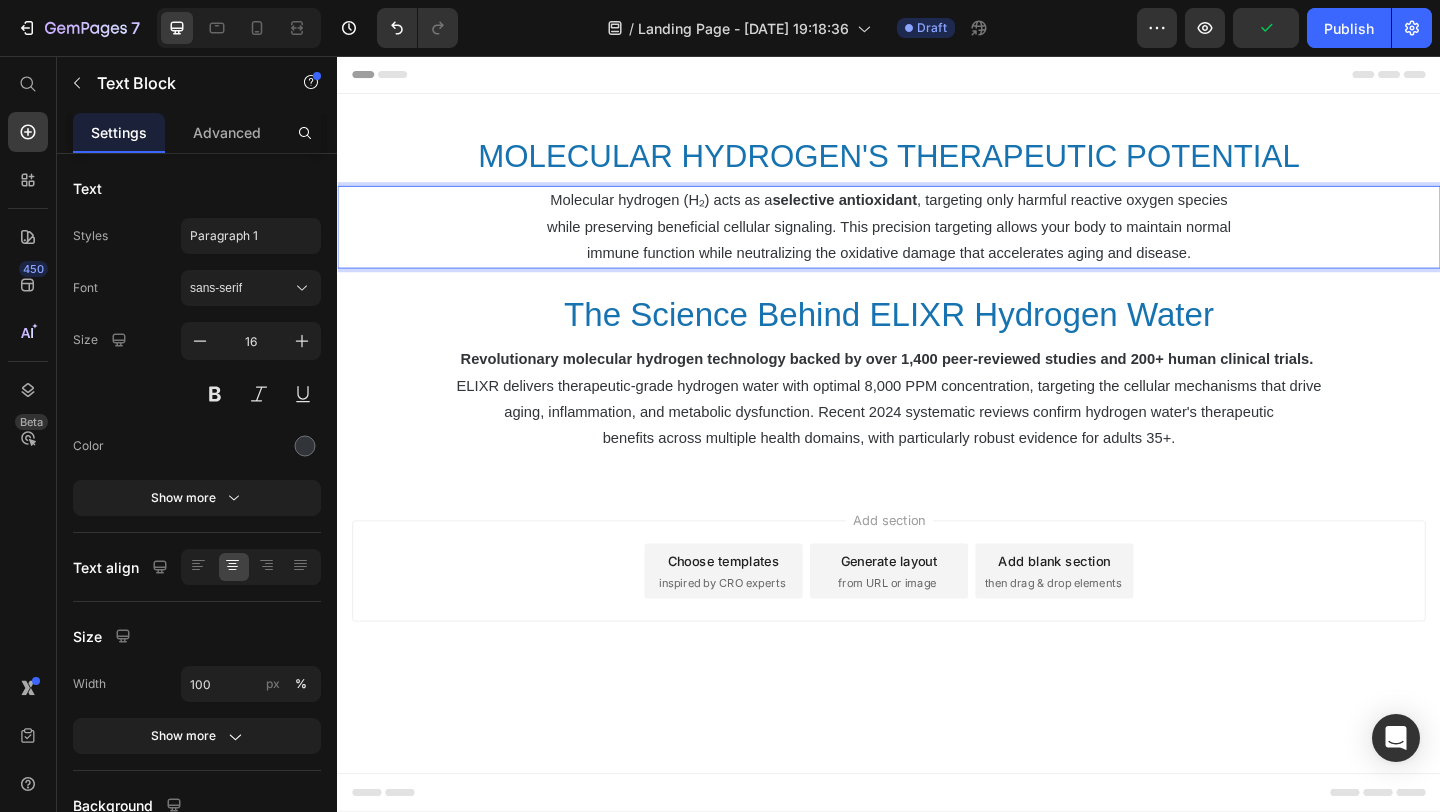 click on "while preserving beneficial cellular signaling. This precision targeting allows your body to maintain normal" at bounding box center [937, 242] 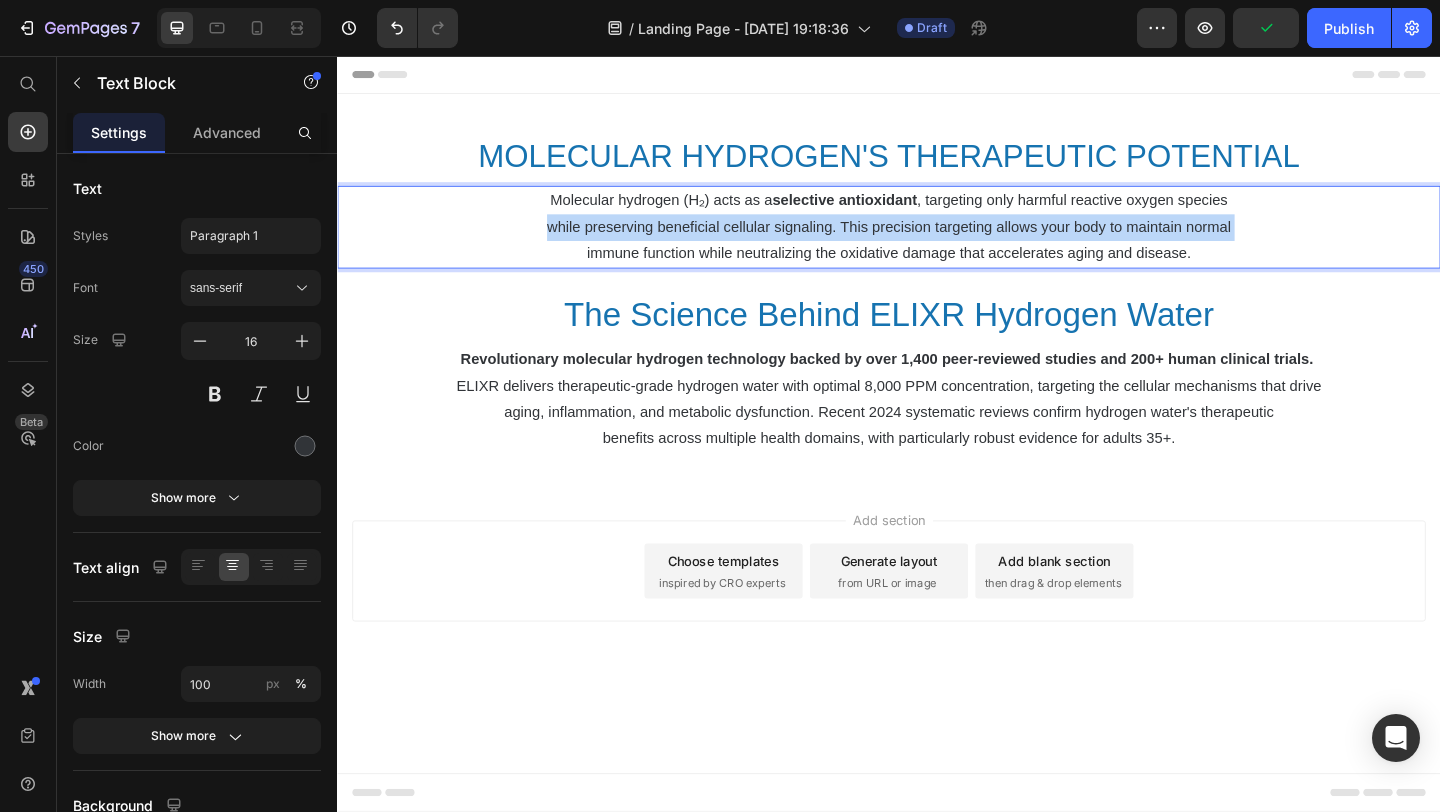 click on "while preserving beneficial cellular signaling. This precision targeting allows your body to maintain normal" at bounding box center (937, 242) 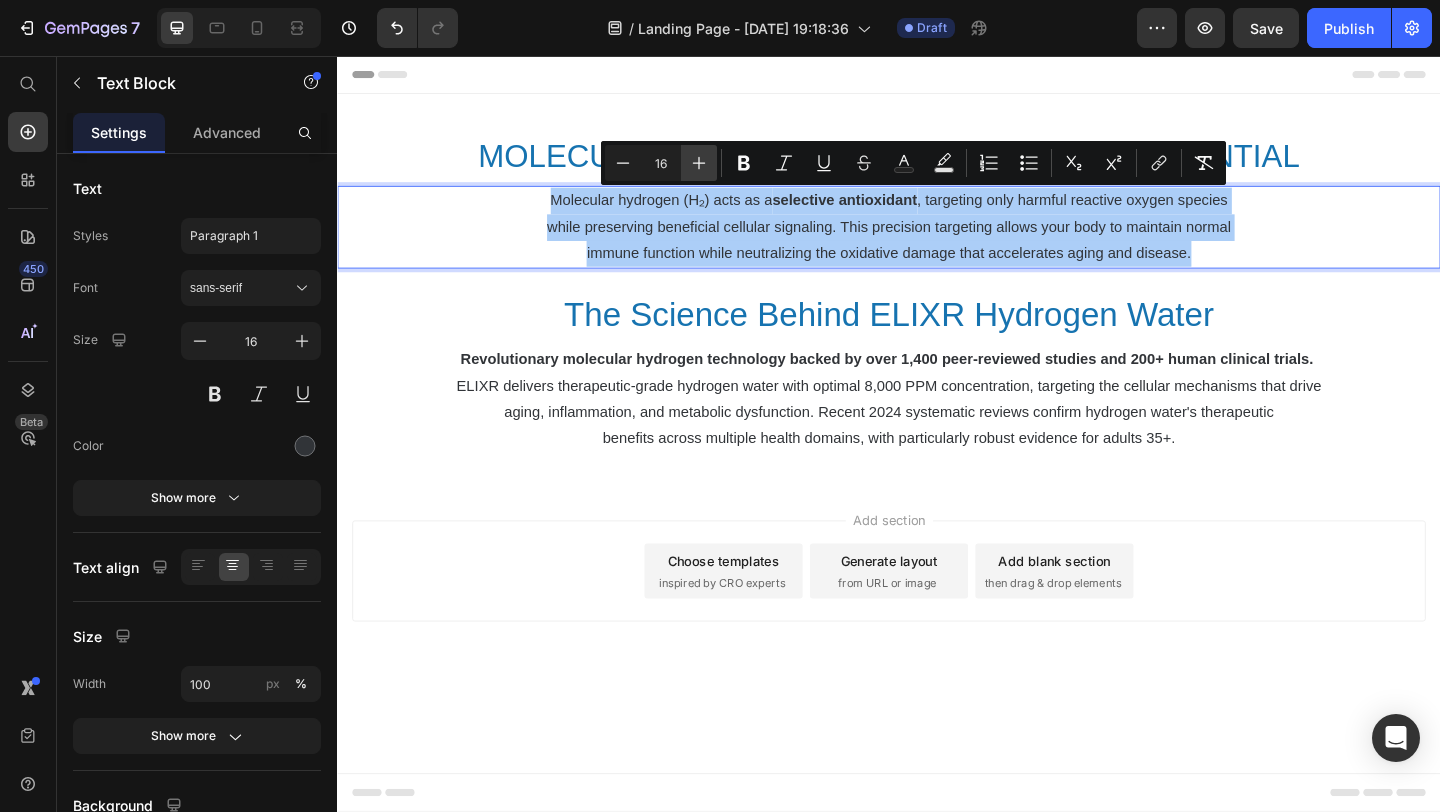 click 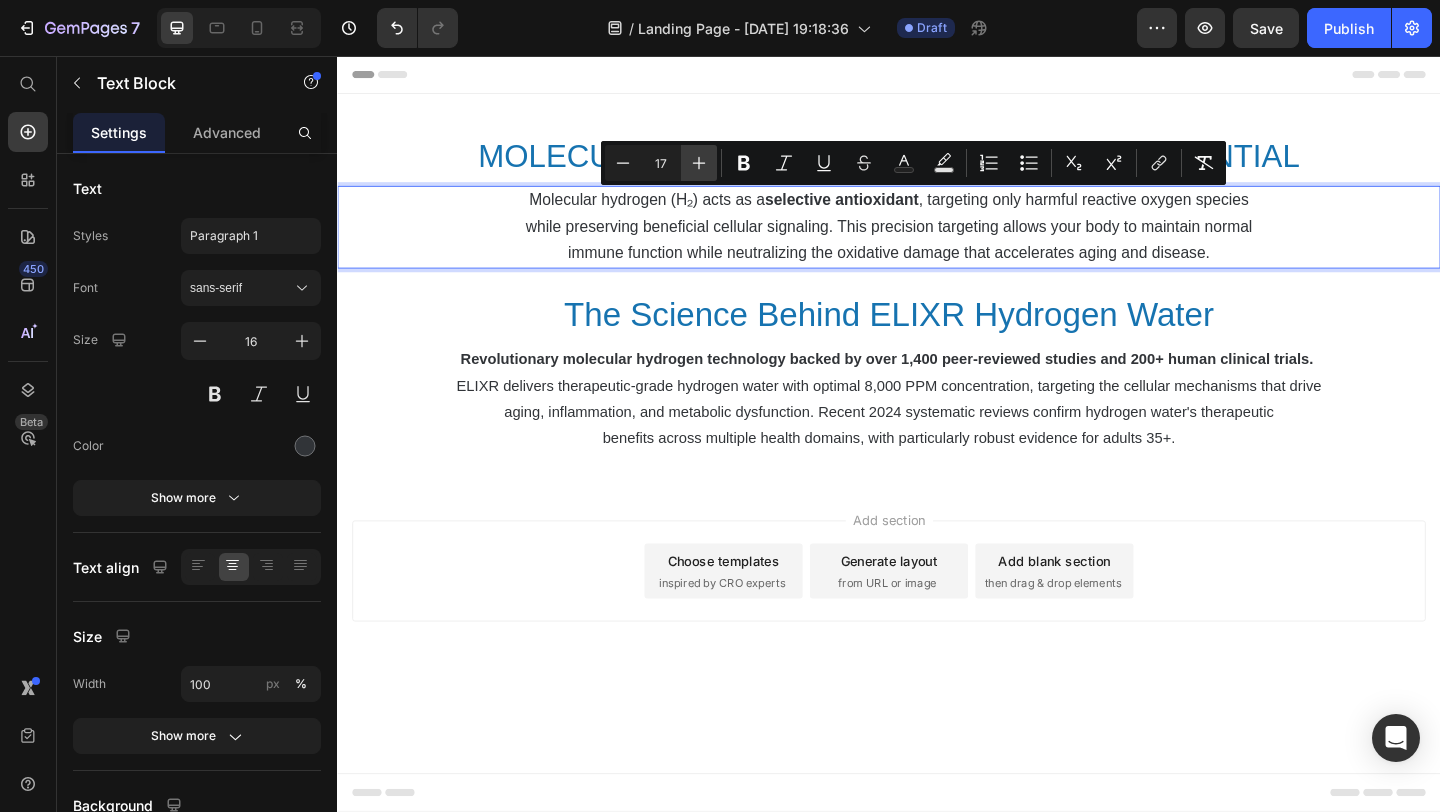 click 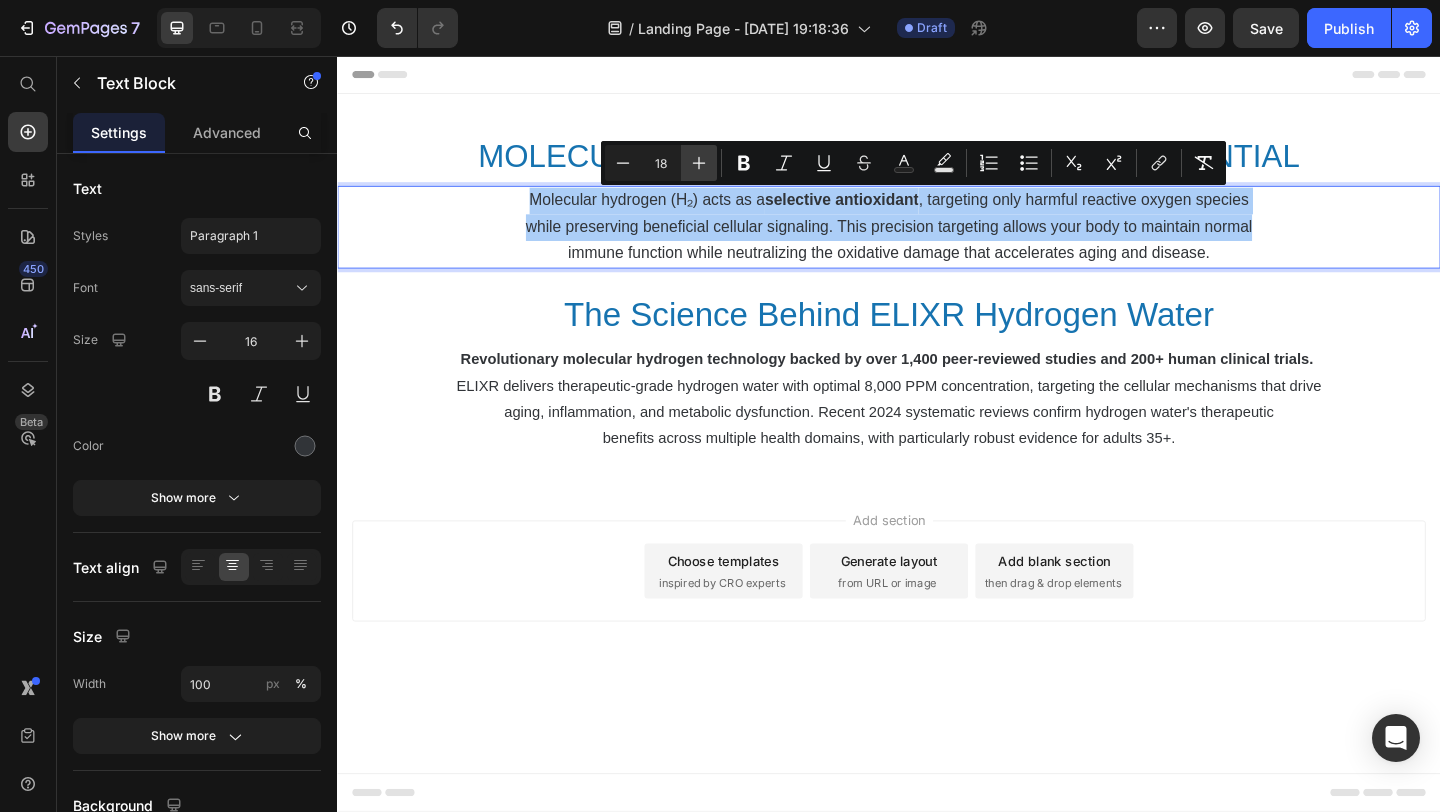 click 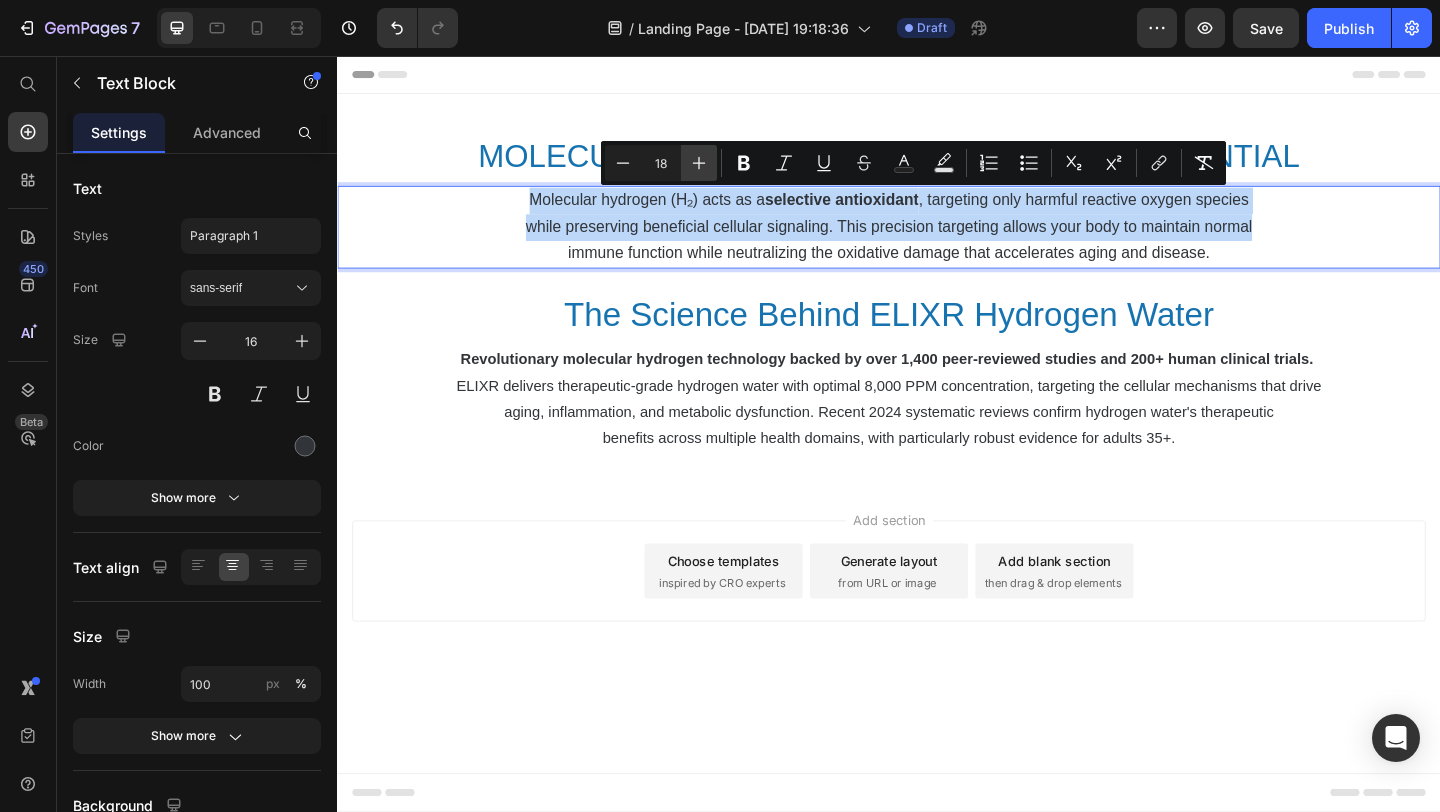 type on "19" 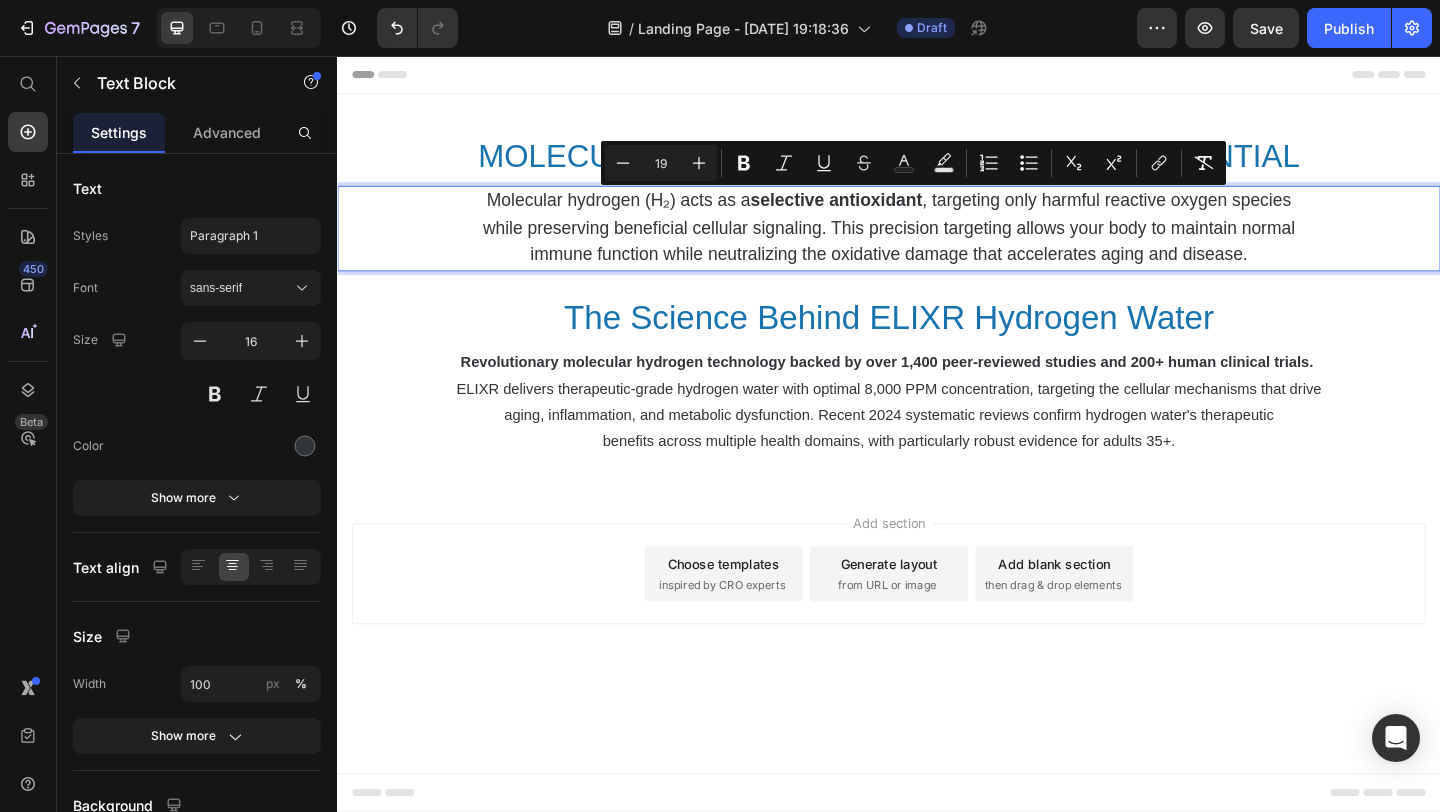 click on "Revolutionary molecular hydrogen technology backed by over 1,400 peer-reviewed studies and 200+ human clinical trials." at bounding box center (935, 388) 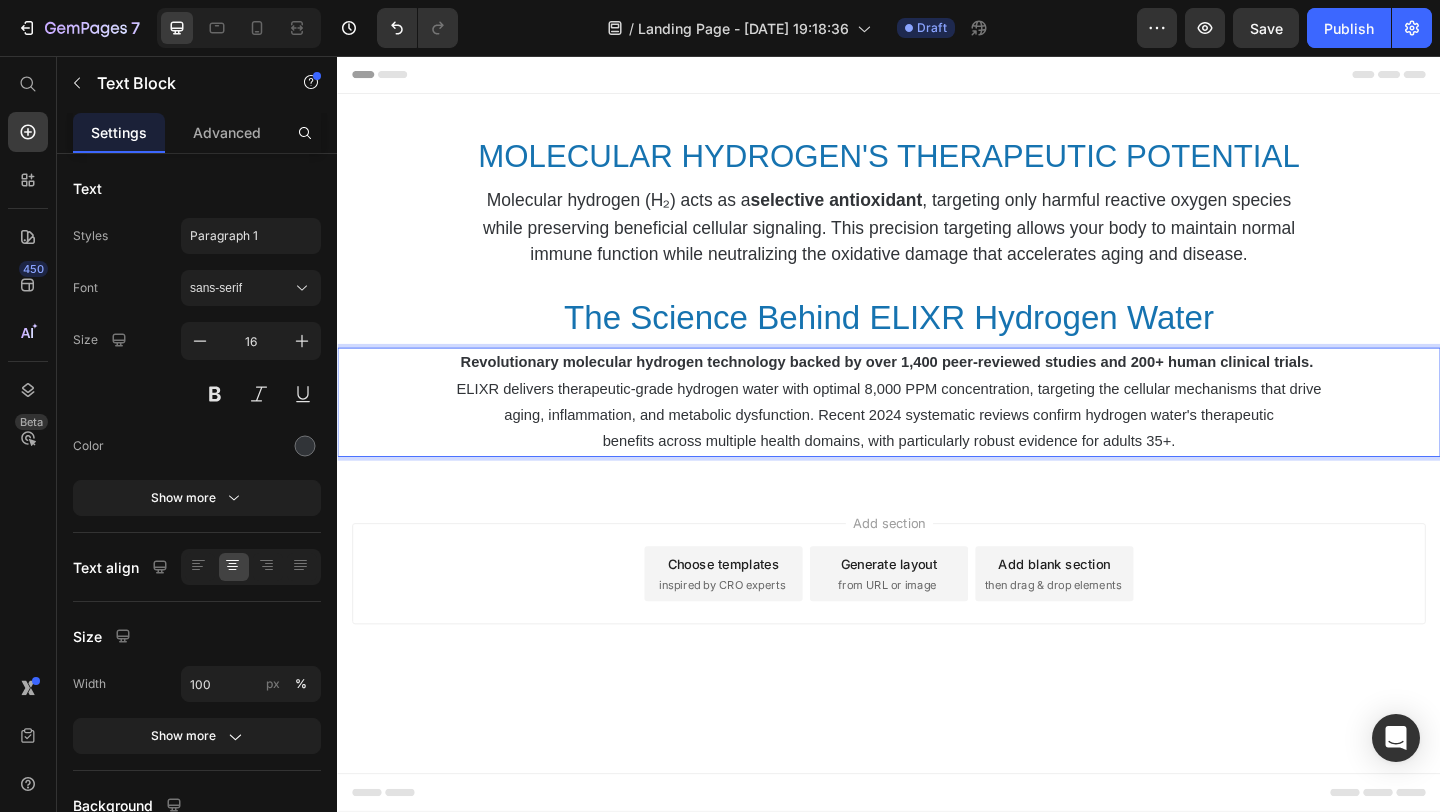click on "ELIXR delivers therapeutic-grade hydrogen water with optimal 8,000 PPM concentration, targeting the cellular mechanisms that drive" at bounding box center [937, 418] 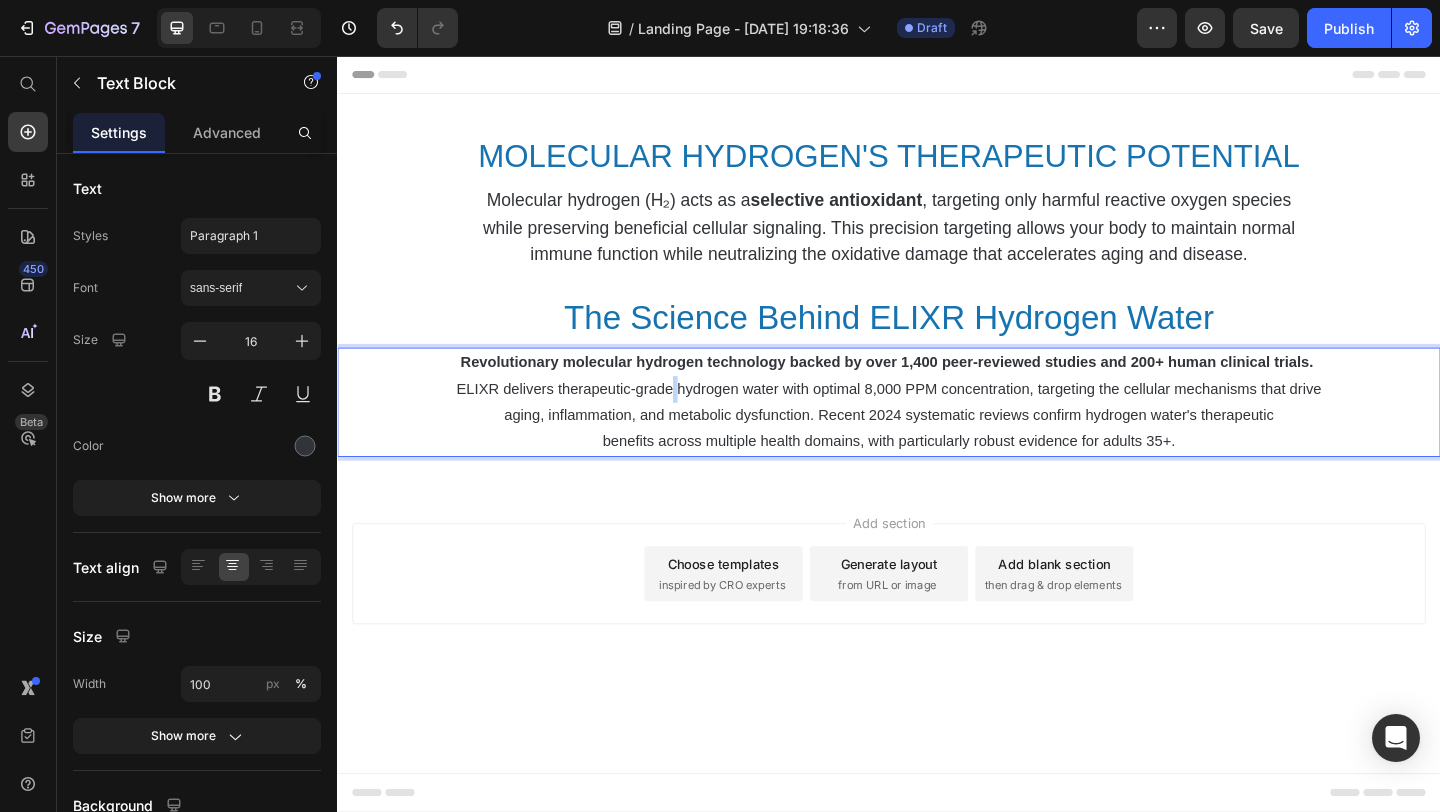 click on "ELIXR delivers therapeutic-grade hydrogen water with optimal 8,000 PPM concentration, targeting the cellular mechanisms that drive" at bounding box center [937, 418] 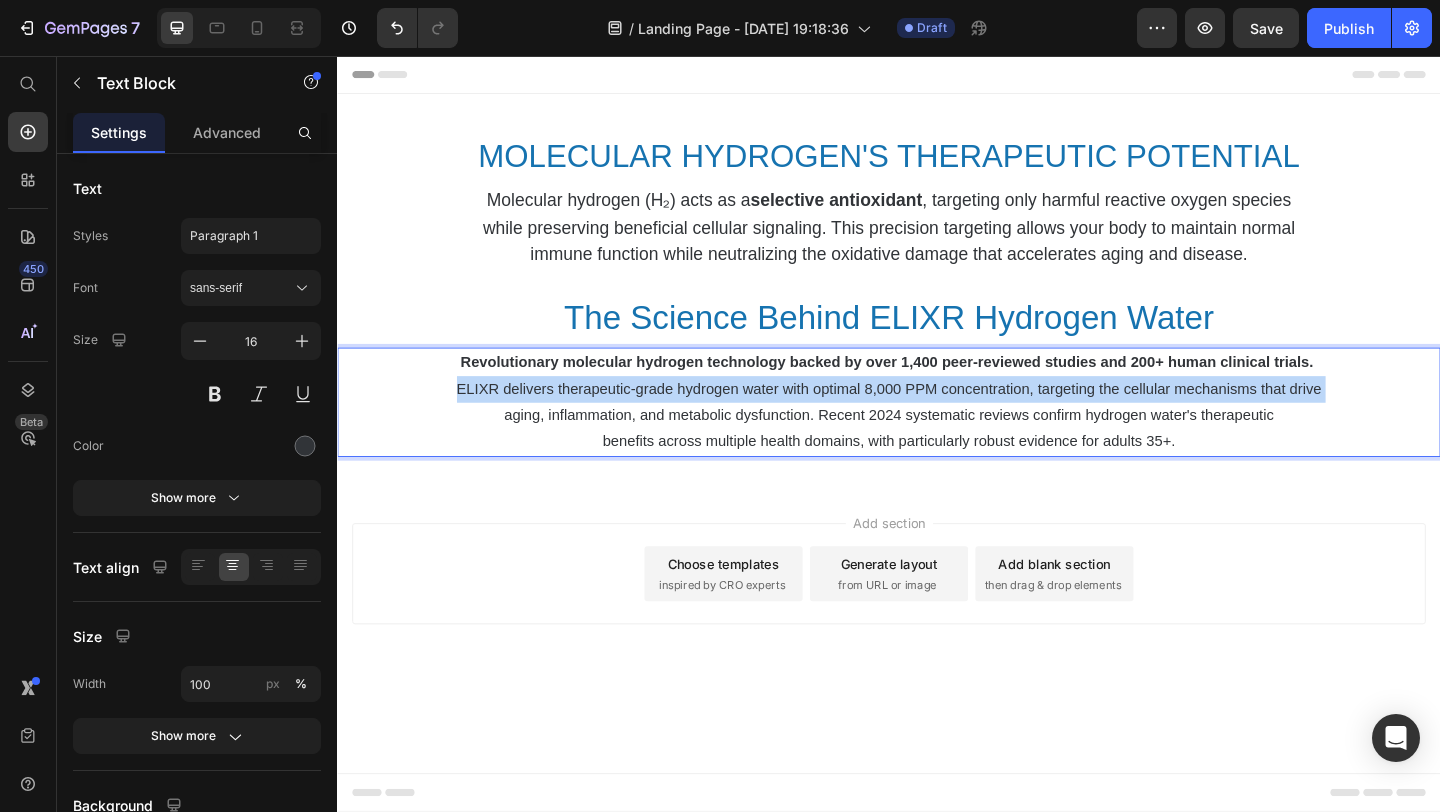 click on "ELIXR delivers therapeutic-grade hydrogen water with optimal 8,000 PPM concentration, targeting the cellular mechanisms that drive" at bounding box center [937, 418] 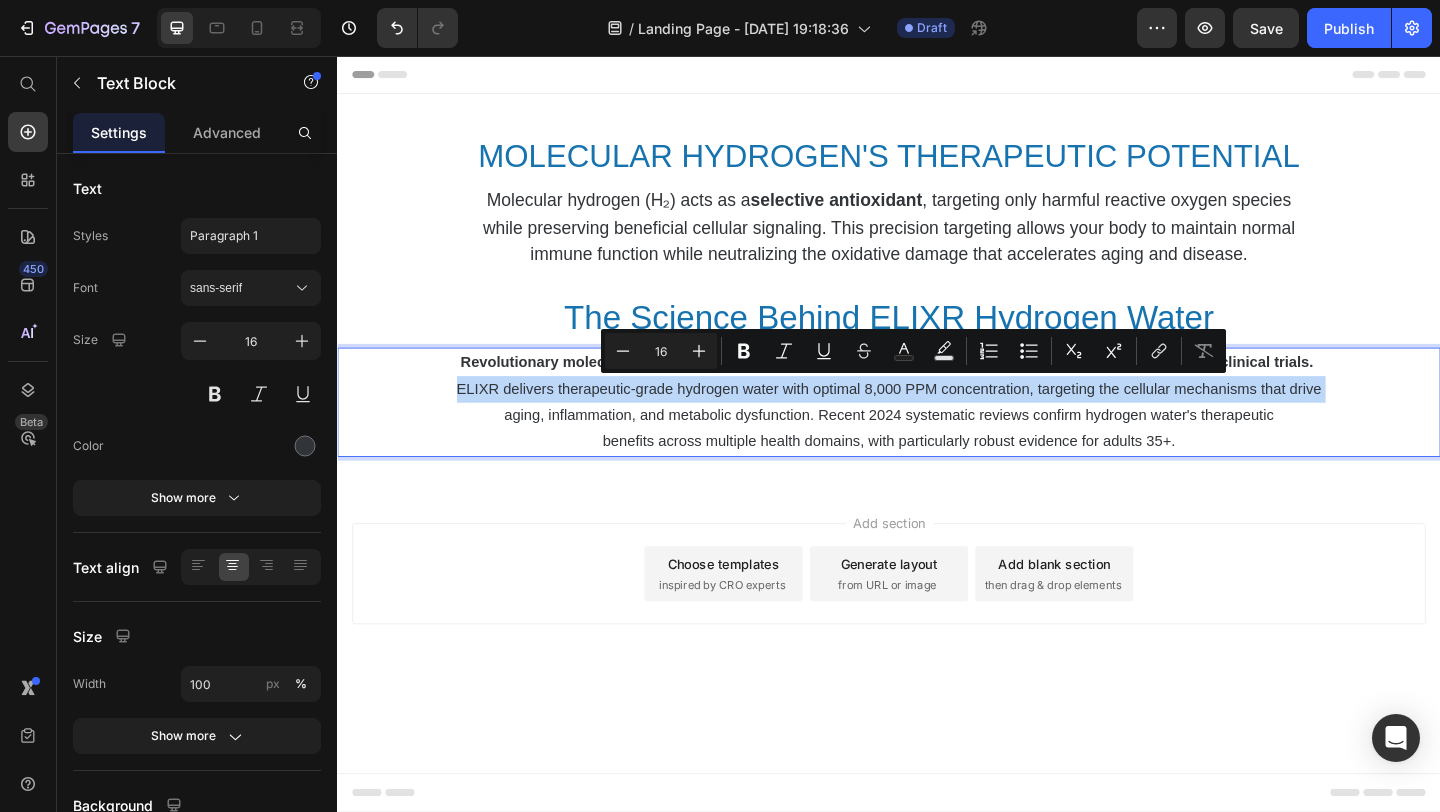 click on "ELIXR delivers therapeutic-grade hydrogen water with optimal 8,000 PPM concentration, targeting the cellular mechanisms that drive" at bounding box center [937, 418] 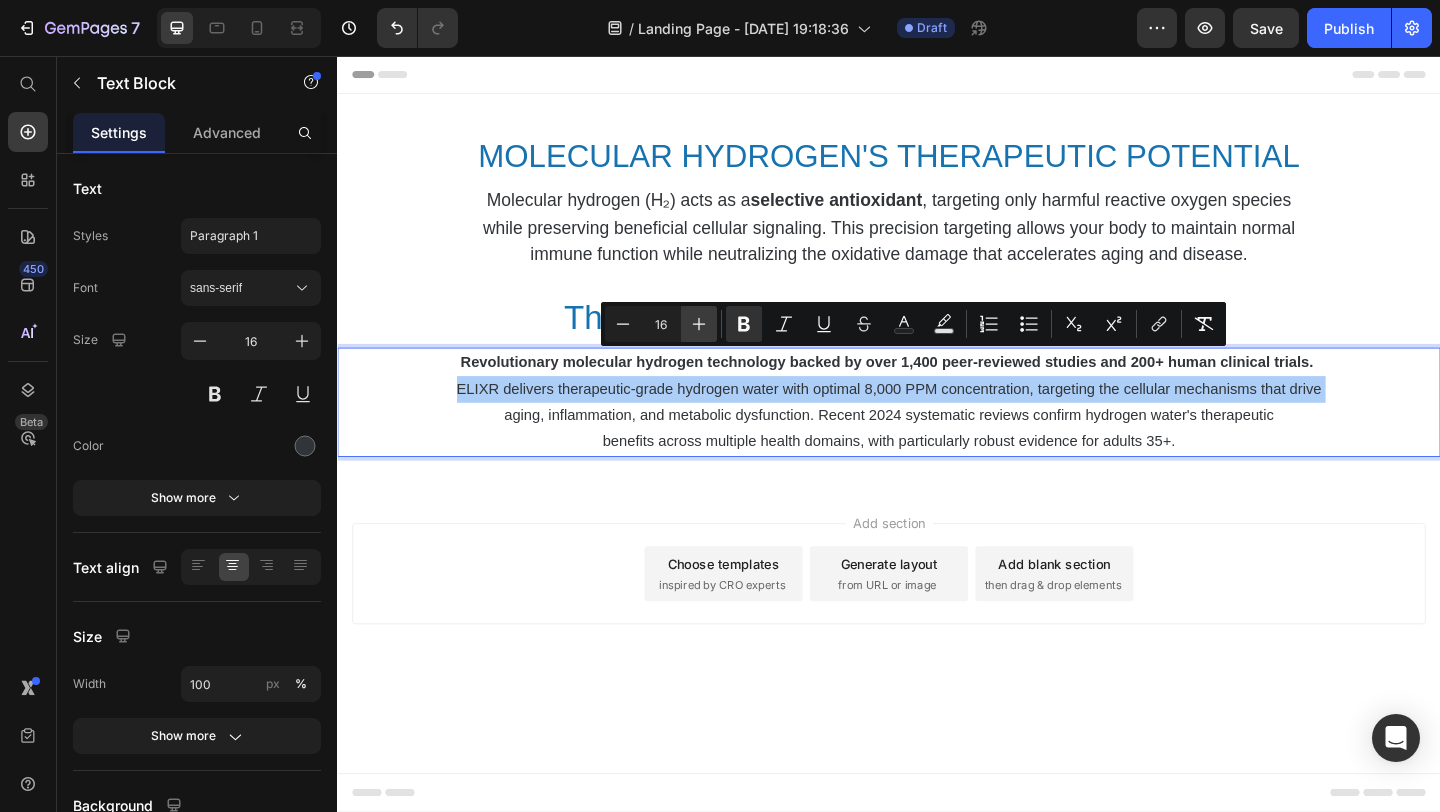 click 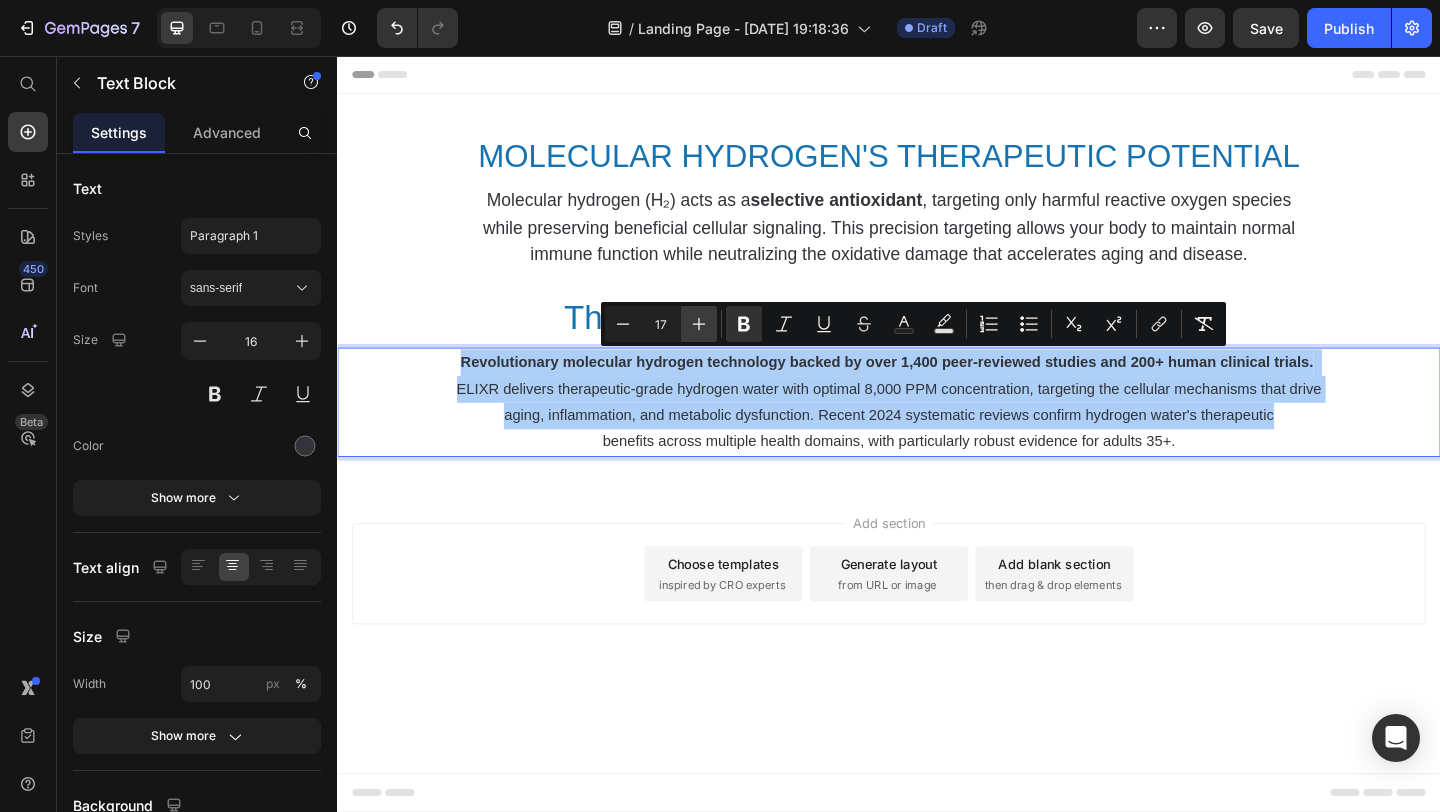 click 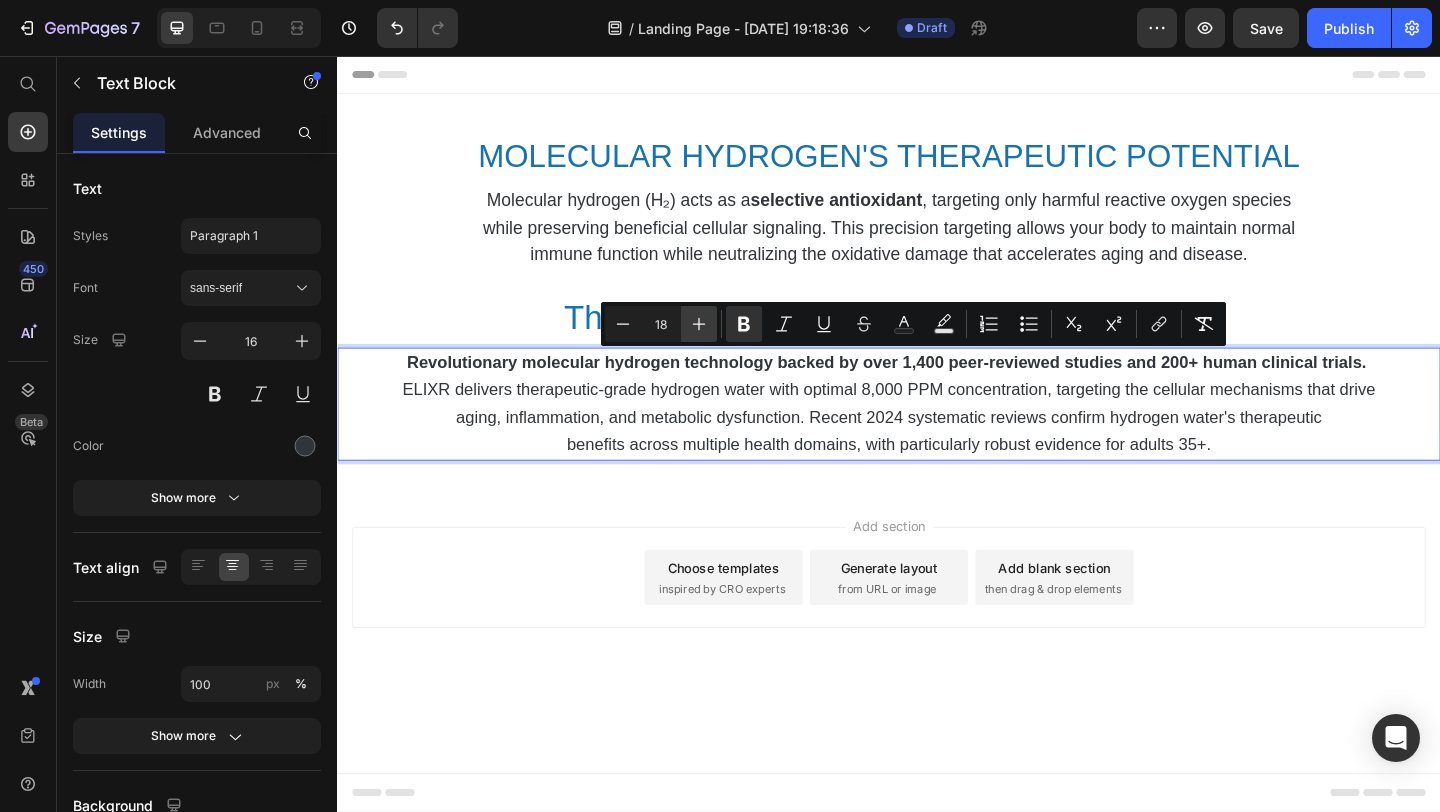 click 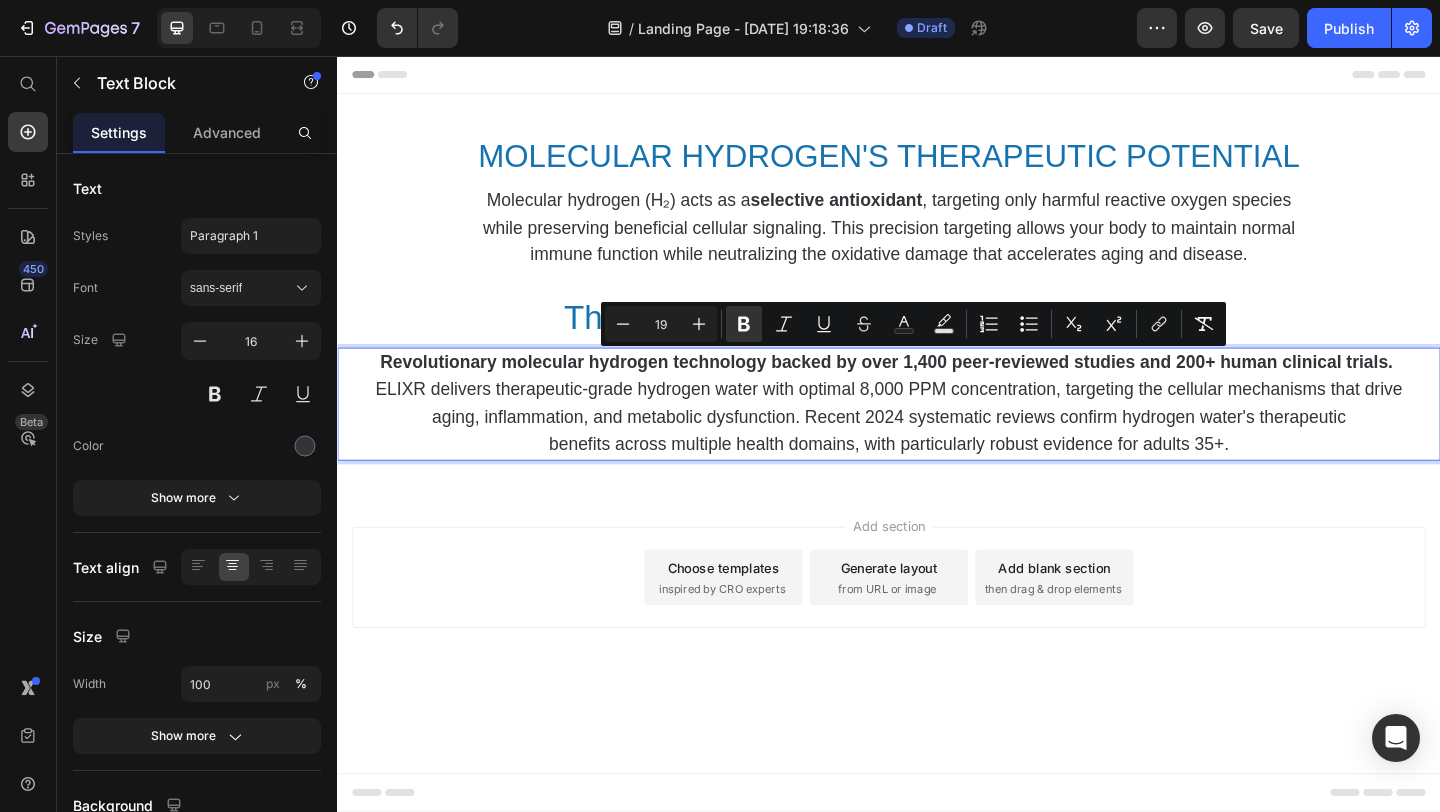 click on "Add section Choose templates inspired by CRO experts Generate layout from URL or image Add blank section then drag & drop elements" at bounding box center [937, 651] 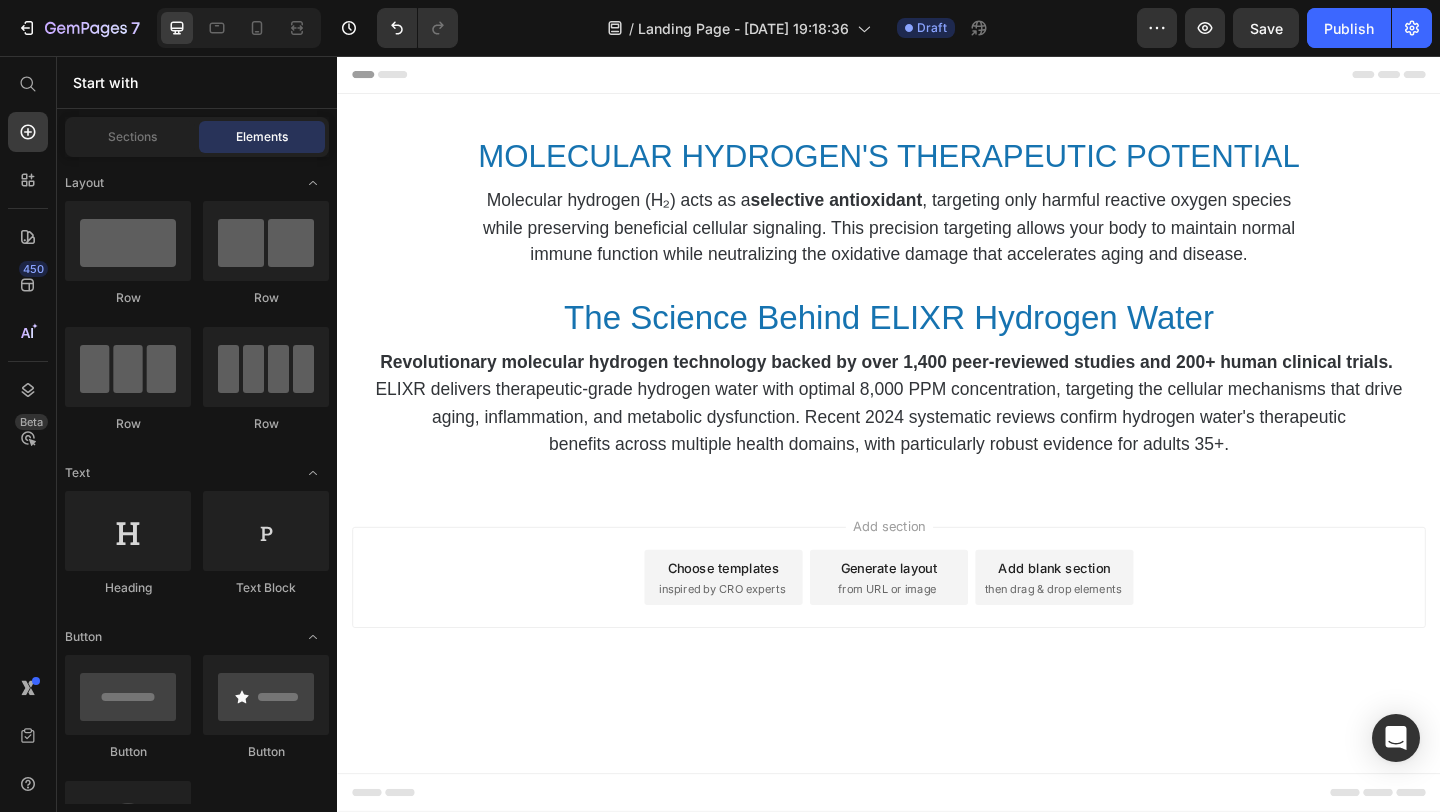 click on "Add section Choose templates inspired by CRO experts Generate layout from URL or image Add blank section then drag & drop elements" at bounding box center [937, 651] 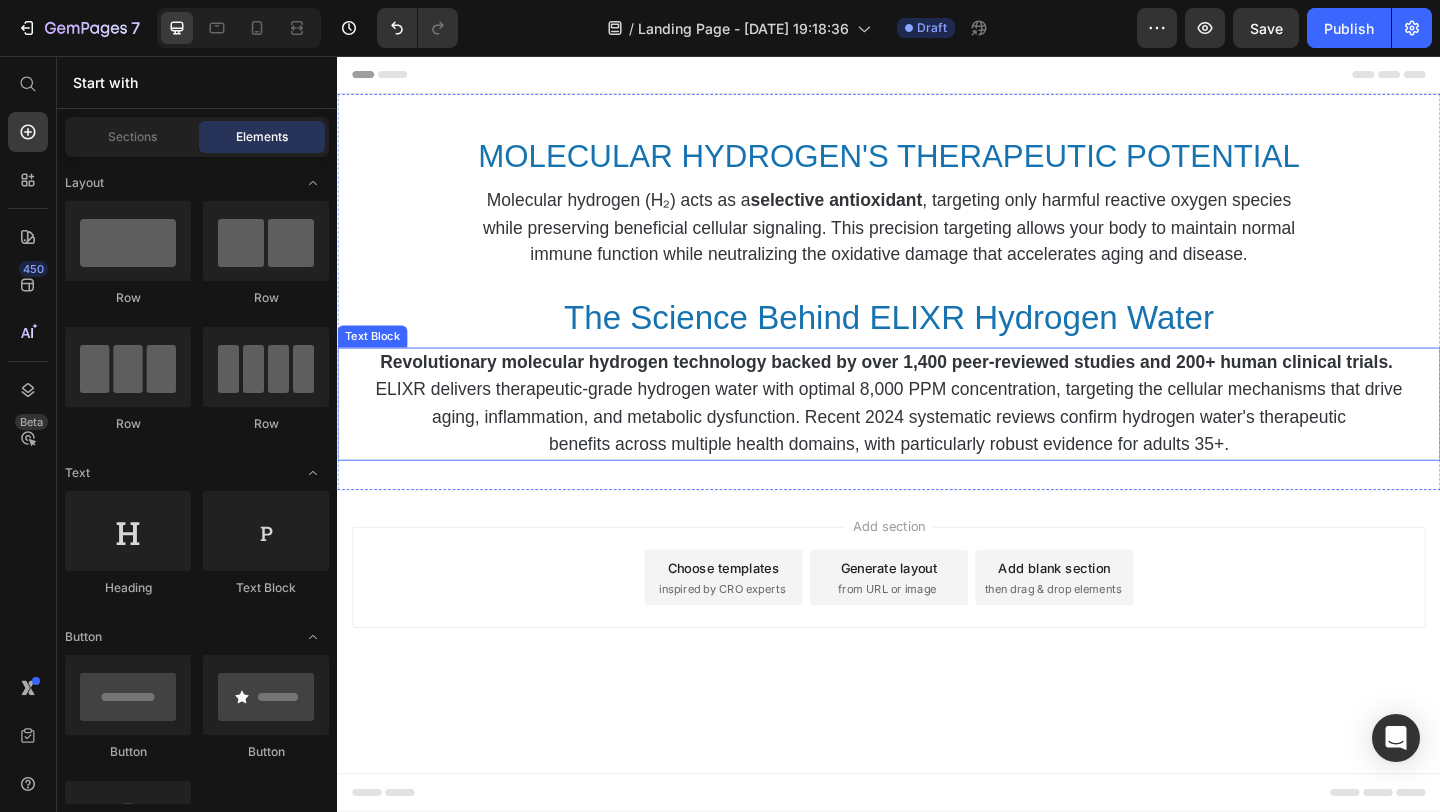 click on "aging, inflammation, and metabolic dysfunction. Recent 2024 systematic reviews confirm hydrogen water's therapeutic" at bounding box center [937, 450] 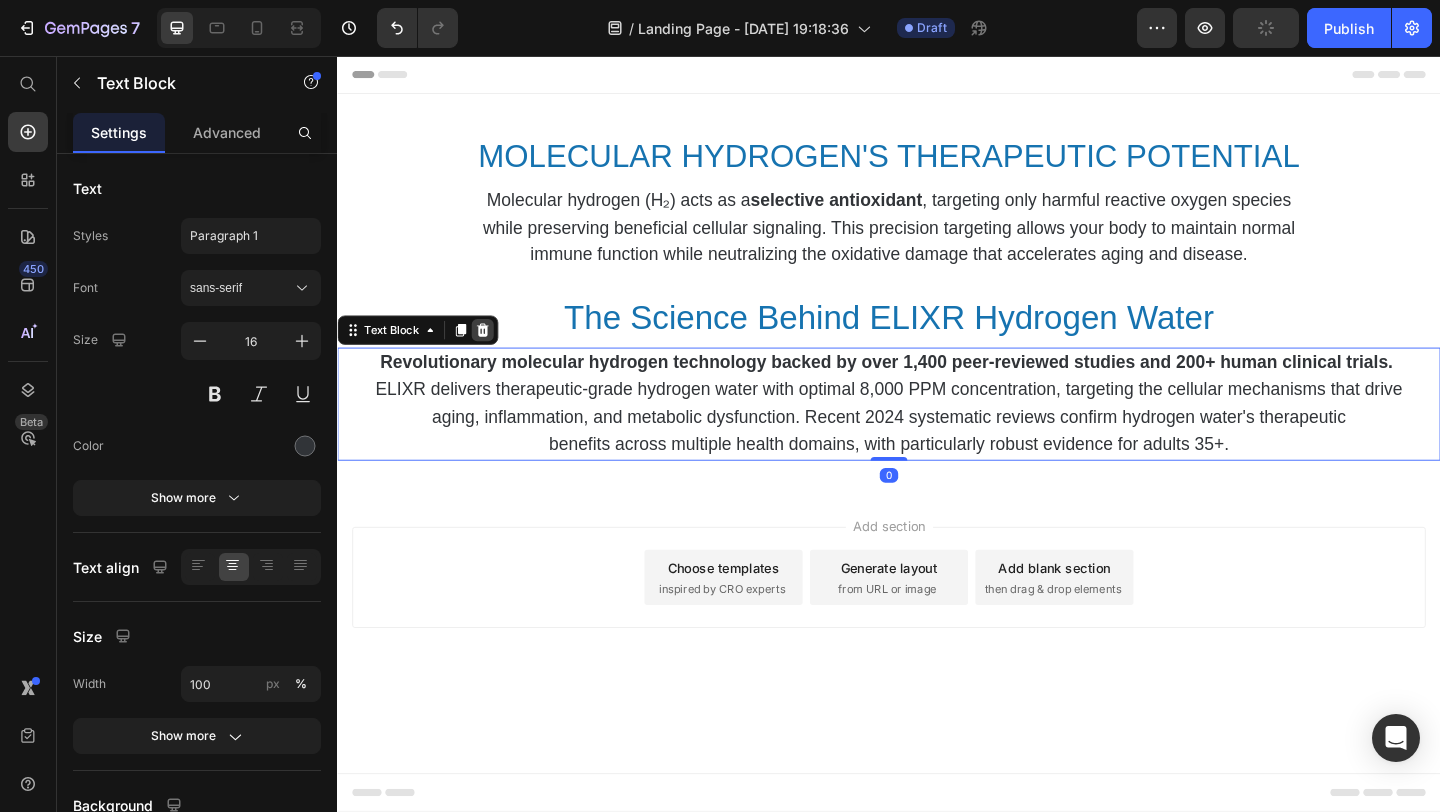 click 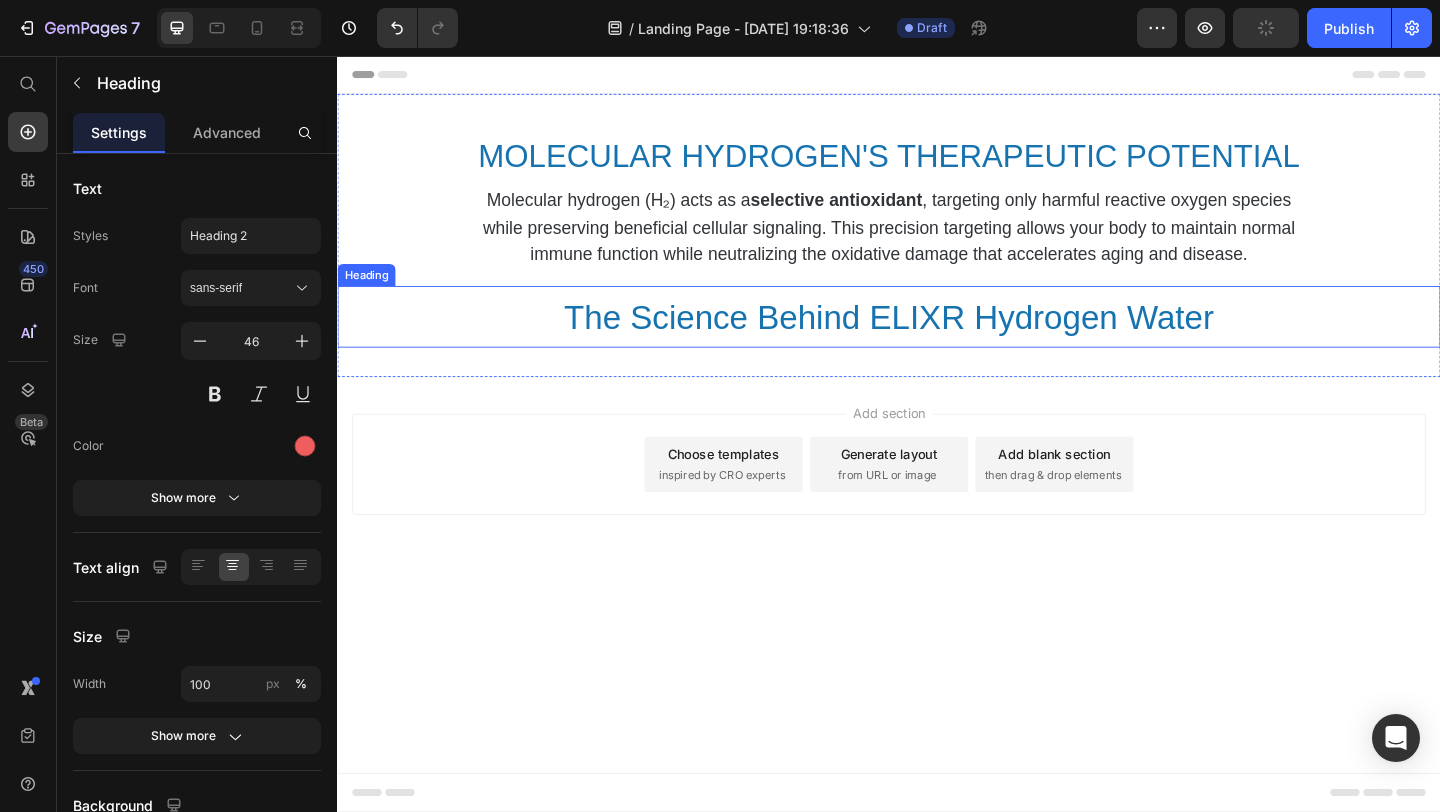 click on "The Science Behind ELIXR Hydrogen Water" at bounding box center (936, 340) 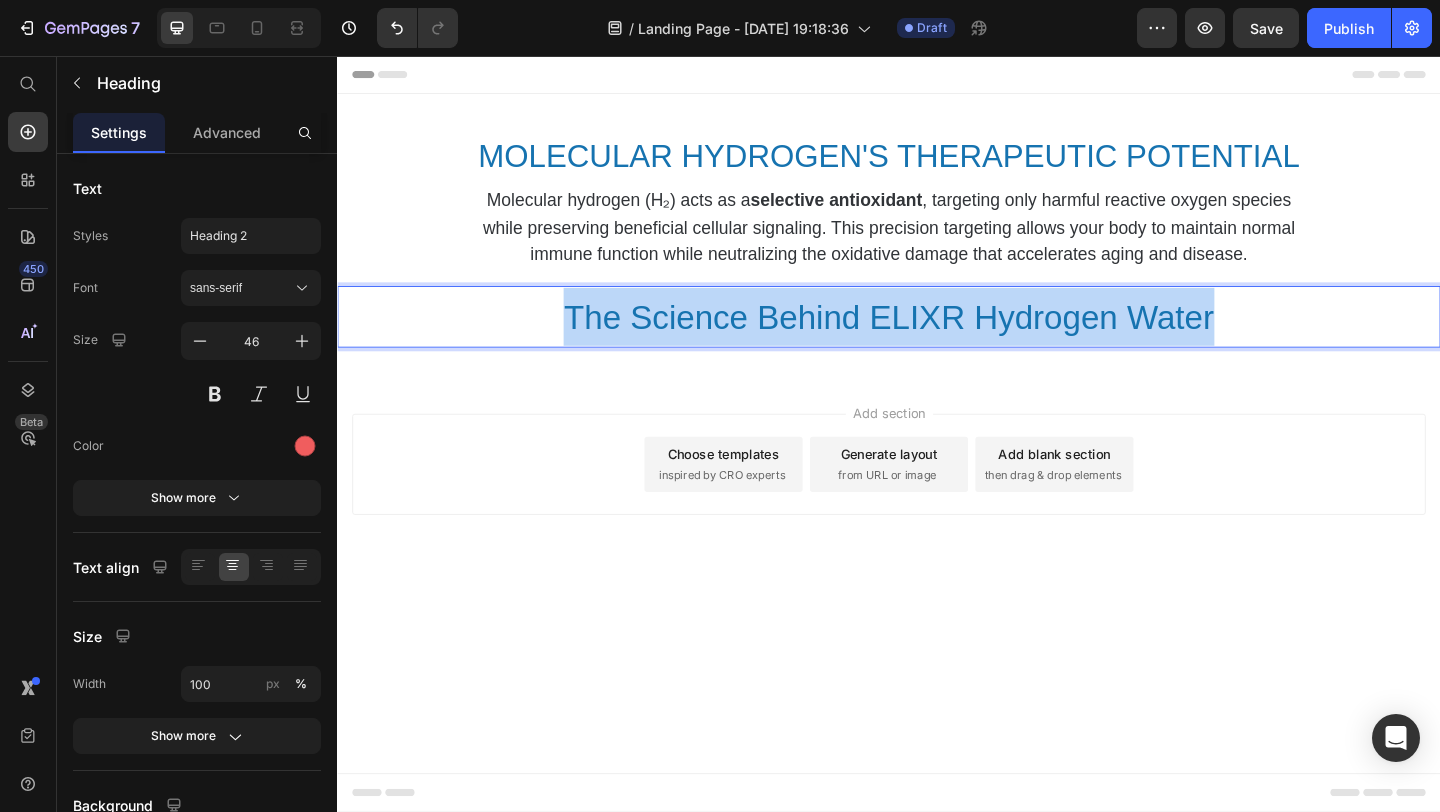 click on "The Science Behind ELIXR Hydrogen Water" at bounding box center (936, 340) 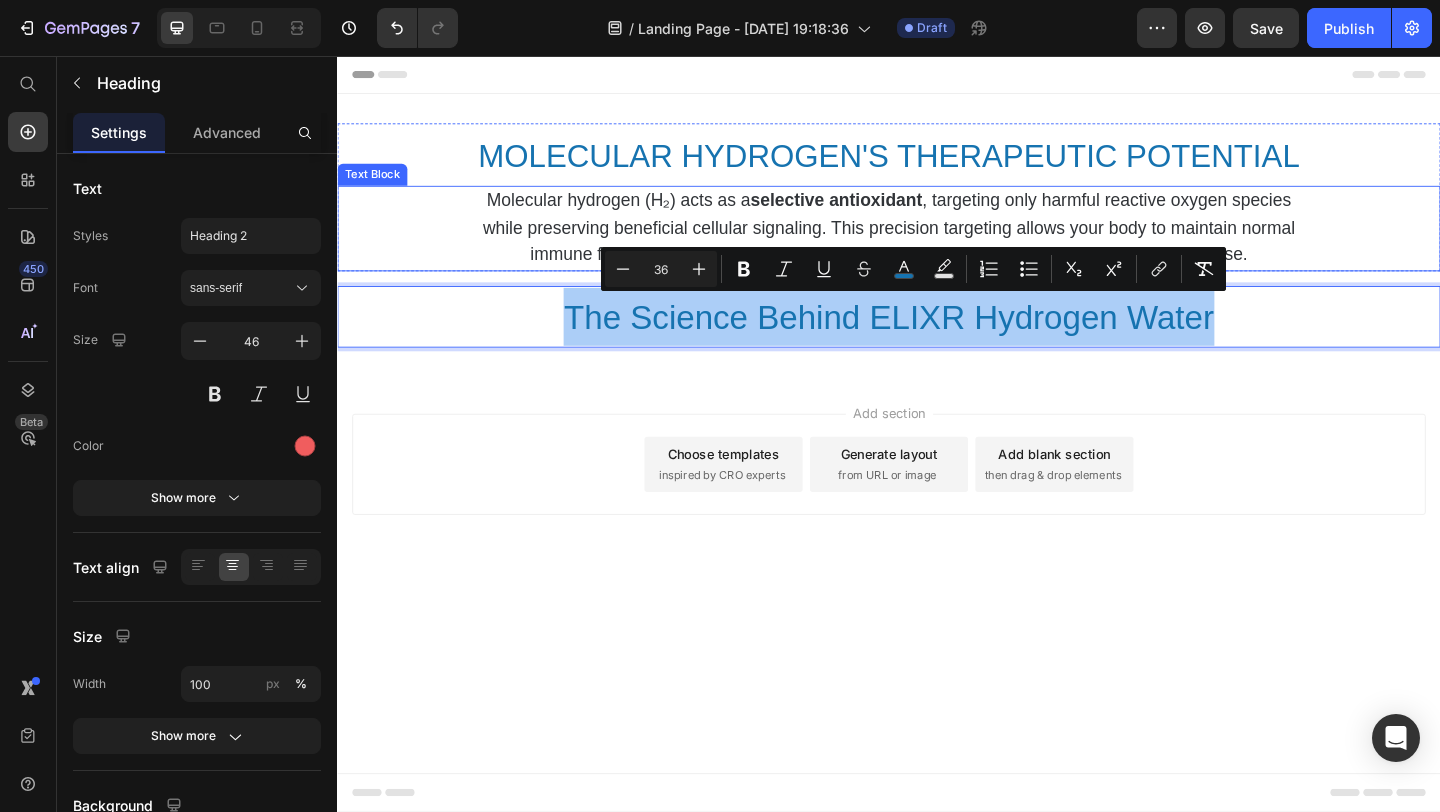 click on "while preserving beneficial cellular signaling. This precision targeting allows your body to maintain normal" at bounding box center (937, 242) 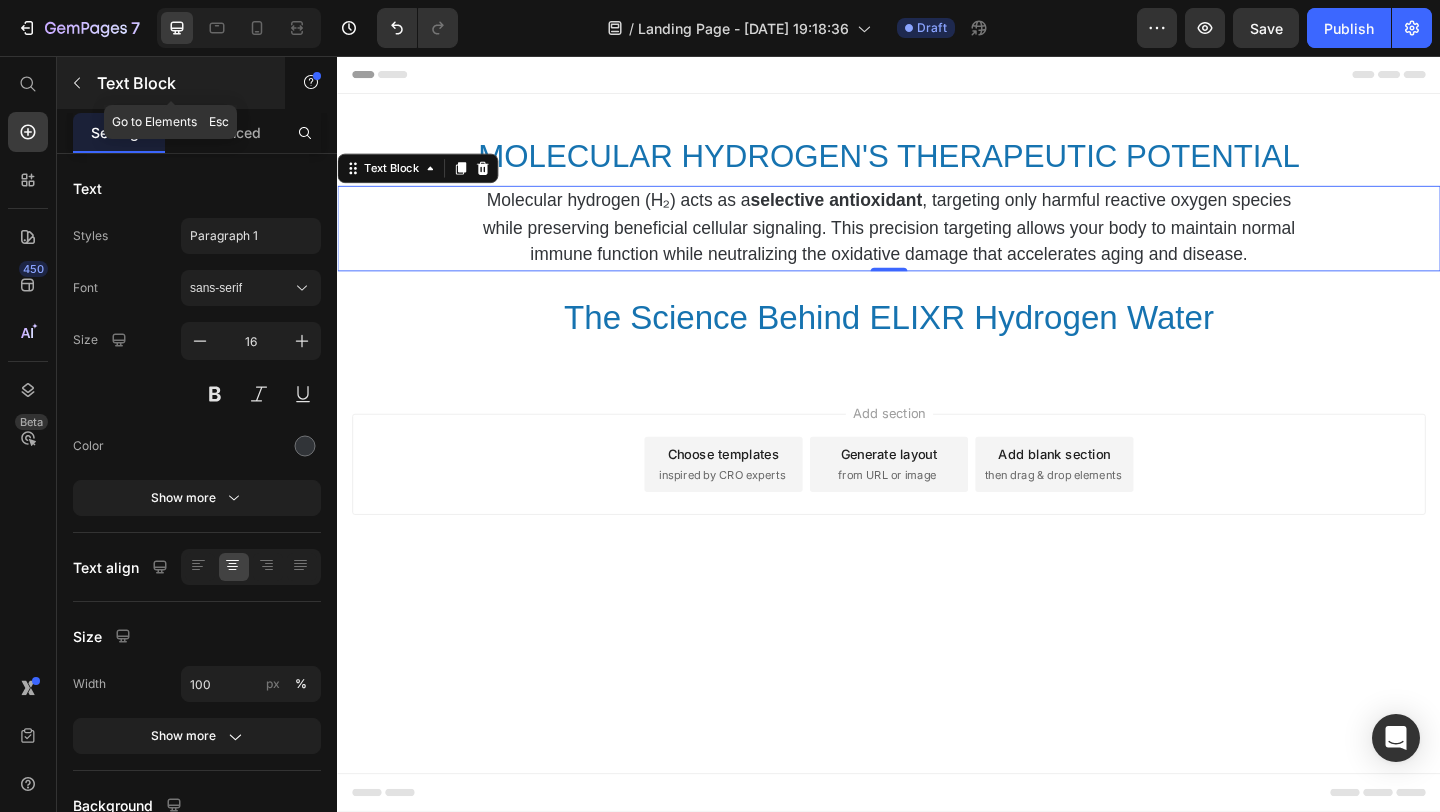 click at bounding box center (77, 83) 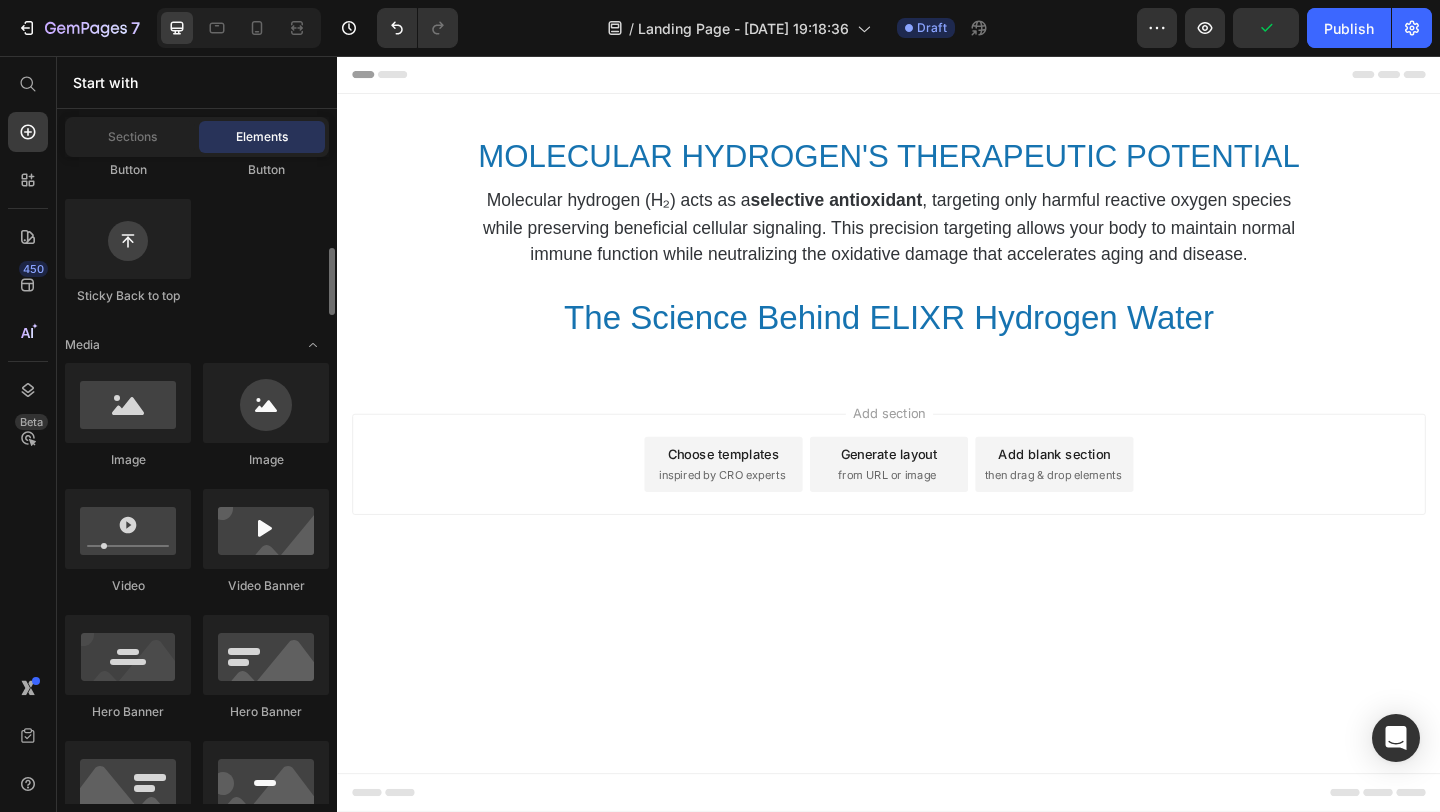 scroll, scrollTop: 617, scrollLeft: 0, axis: vertical 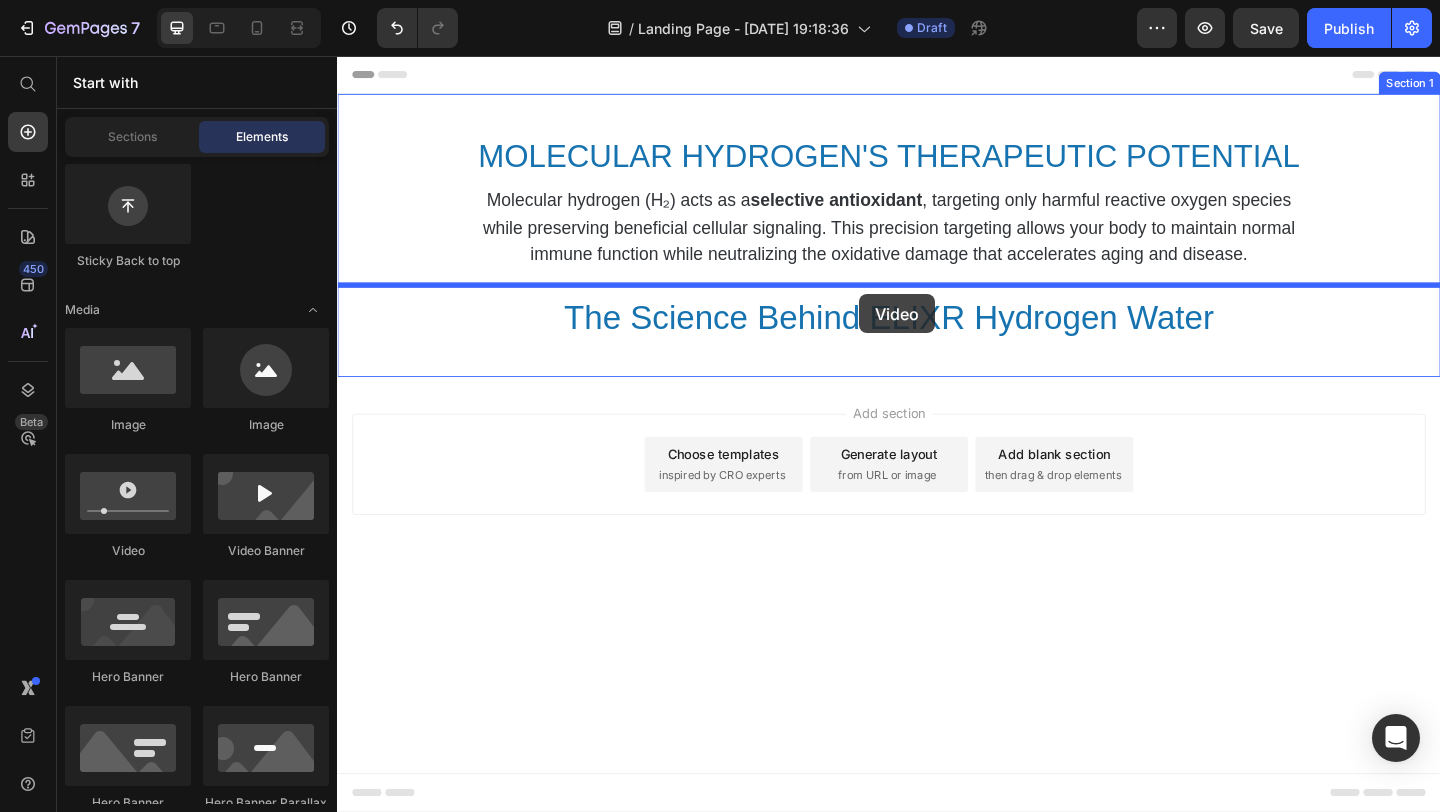 drag, startPoint x: 463, startPoint y: 551, endPoint x: 905, endPoint y: 315, distance: 501.05887 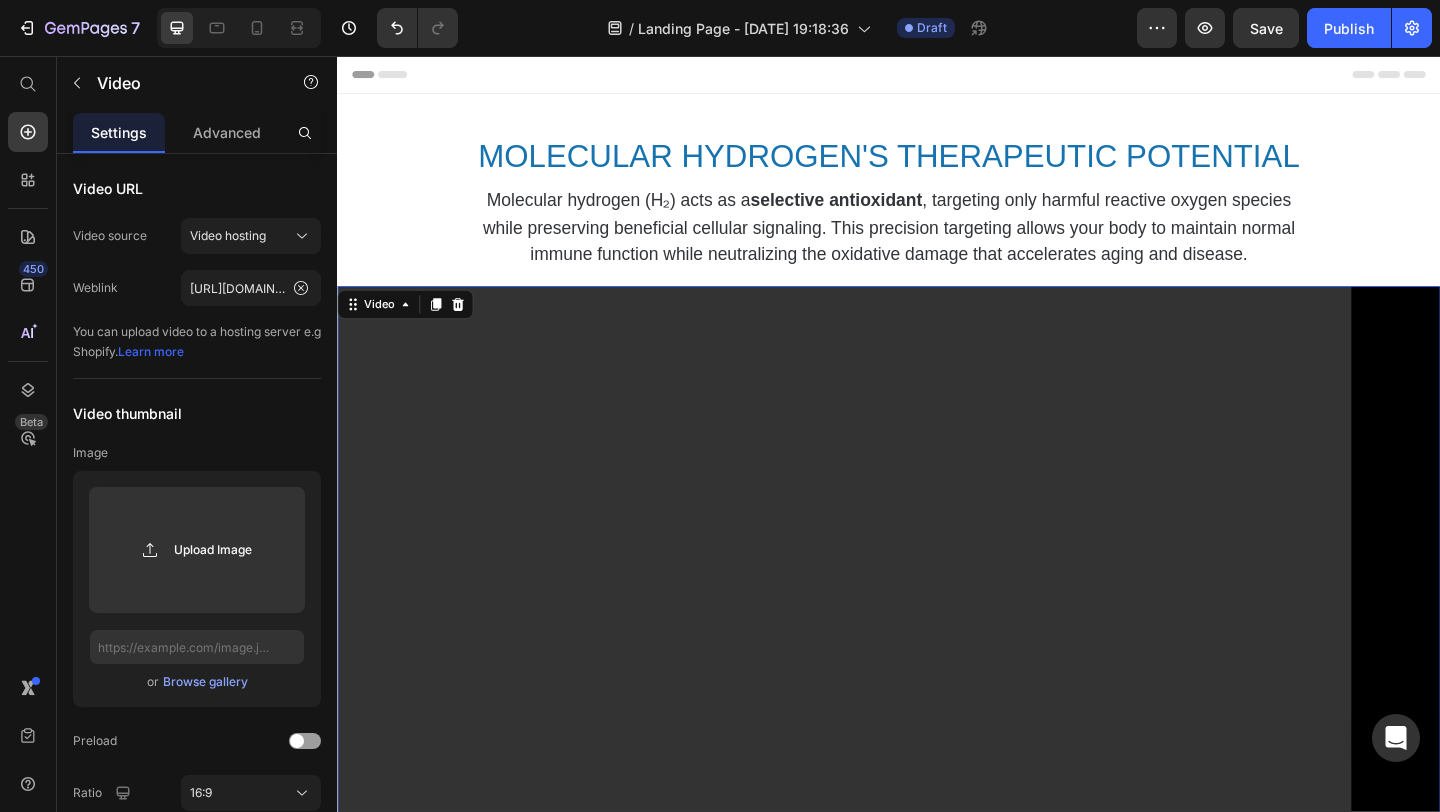 click at bounding box center [937, 643] 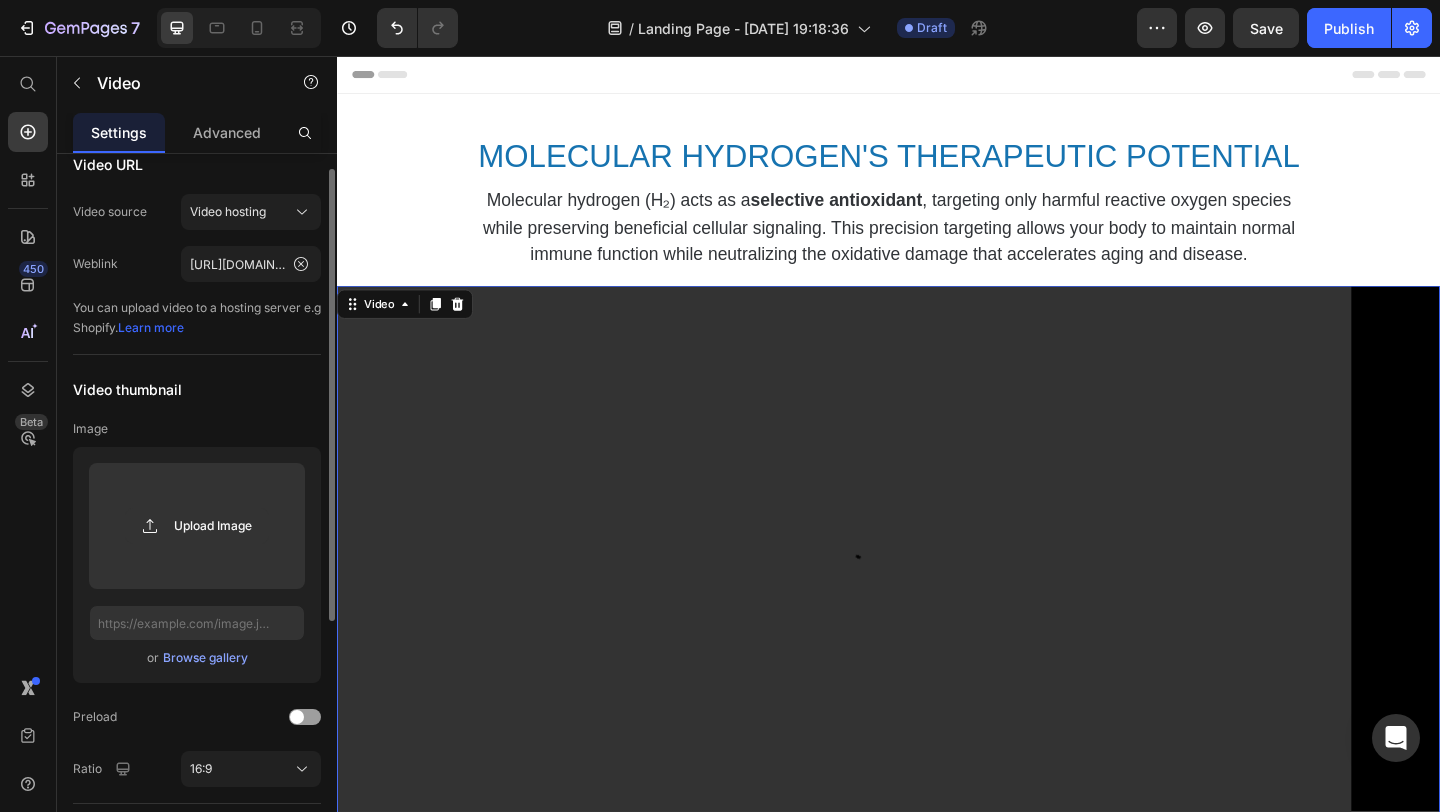 scroll, scrollTop: 0, scrollLeft: 0, axis: both 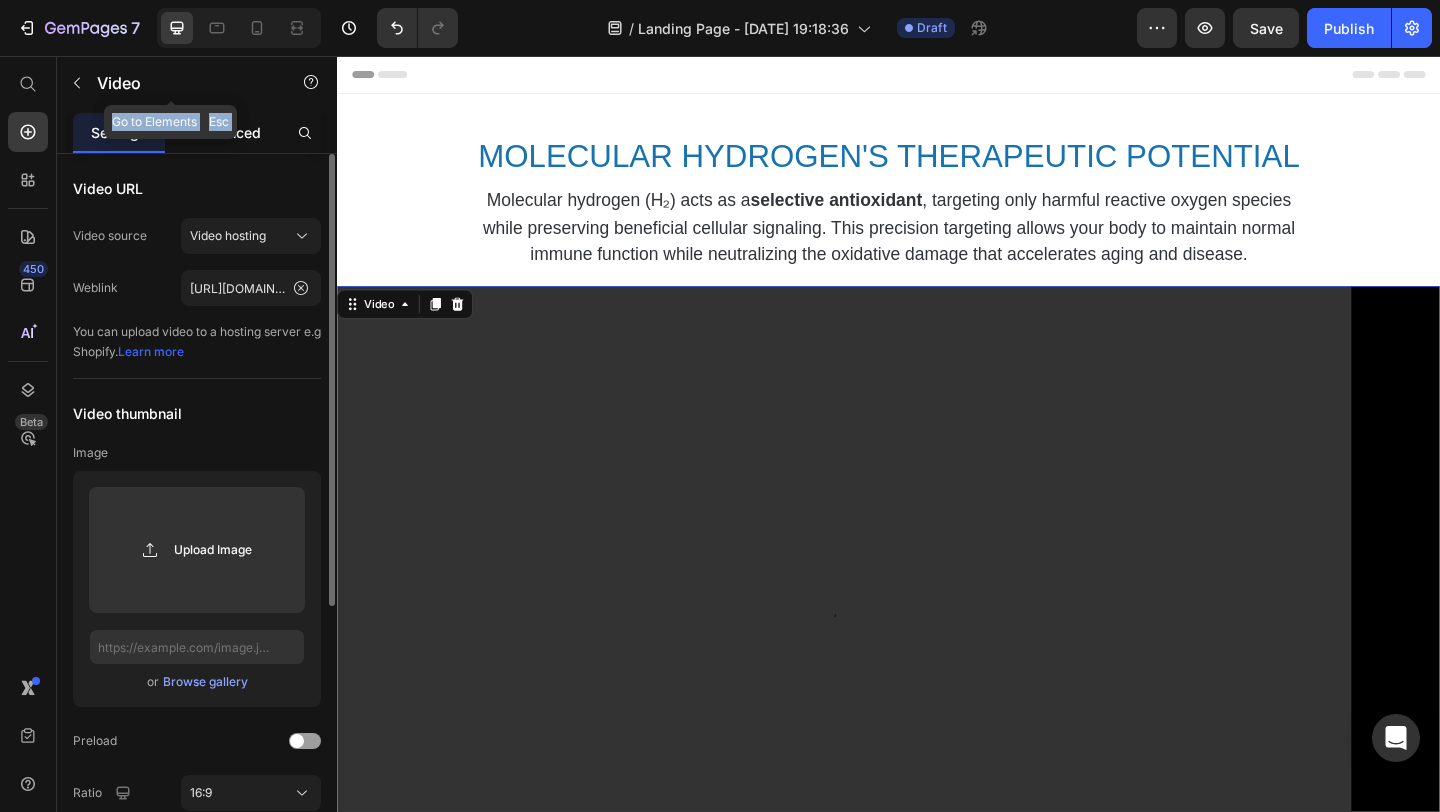 click on "Video Go to Elements Esc Settings Advanced Video URL Video source Video hosting Weblink https://media.w3.org/2010/05/sintel/trailer.mp4 You can upload video to a hosting server e.g Shopify.   Learn more Video thumbnail Image Upload Image  or   Browse gallery  Preload Ratio 16:9 Options Autoplay Enable sound Loop video Show control bar Lazy load  Delete element" at bounding box center [197, 434] 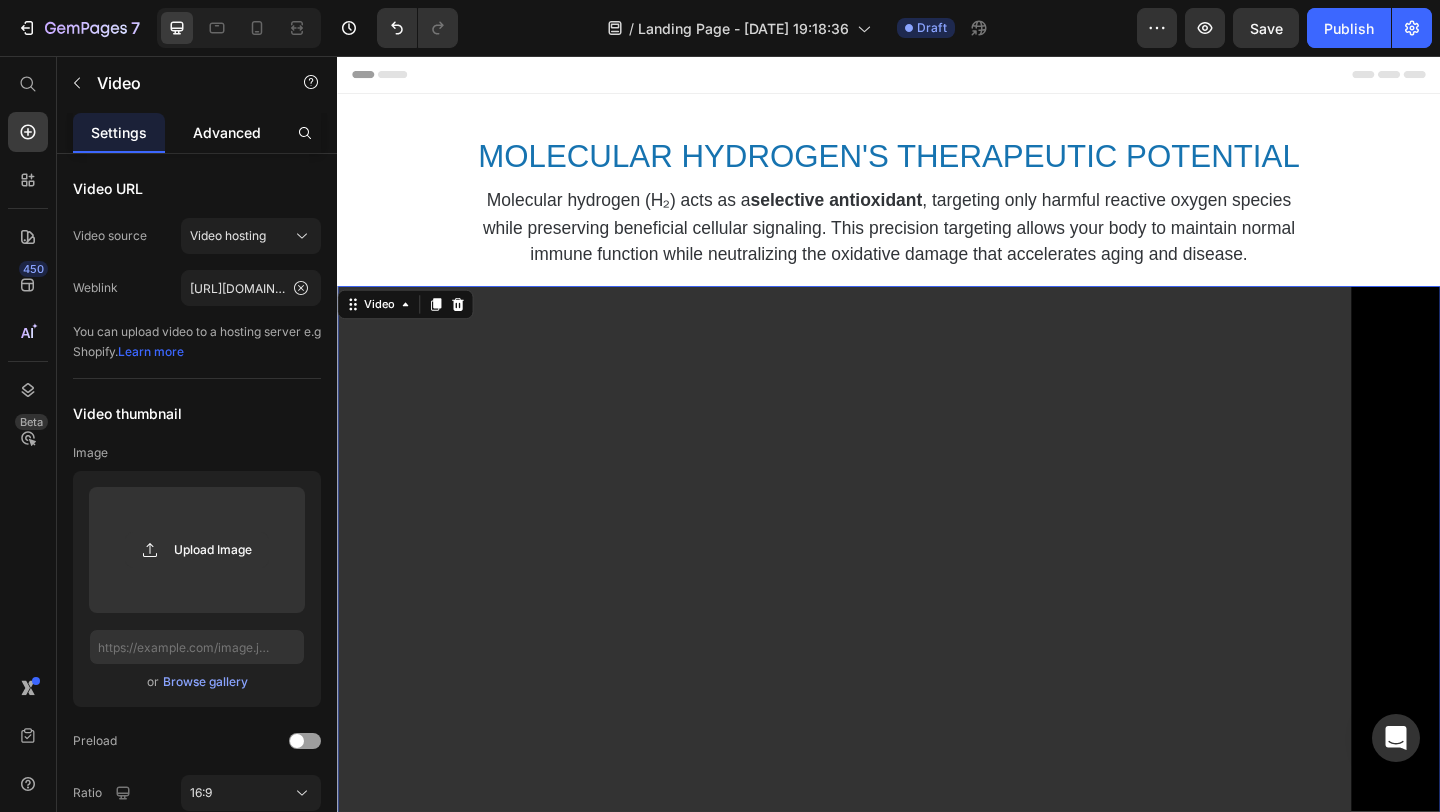 click on "Advanced" at bounding box center (227, 132) 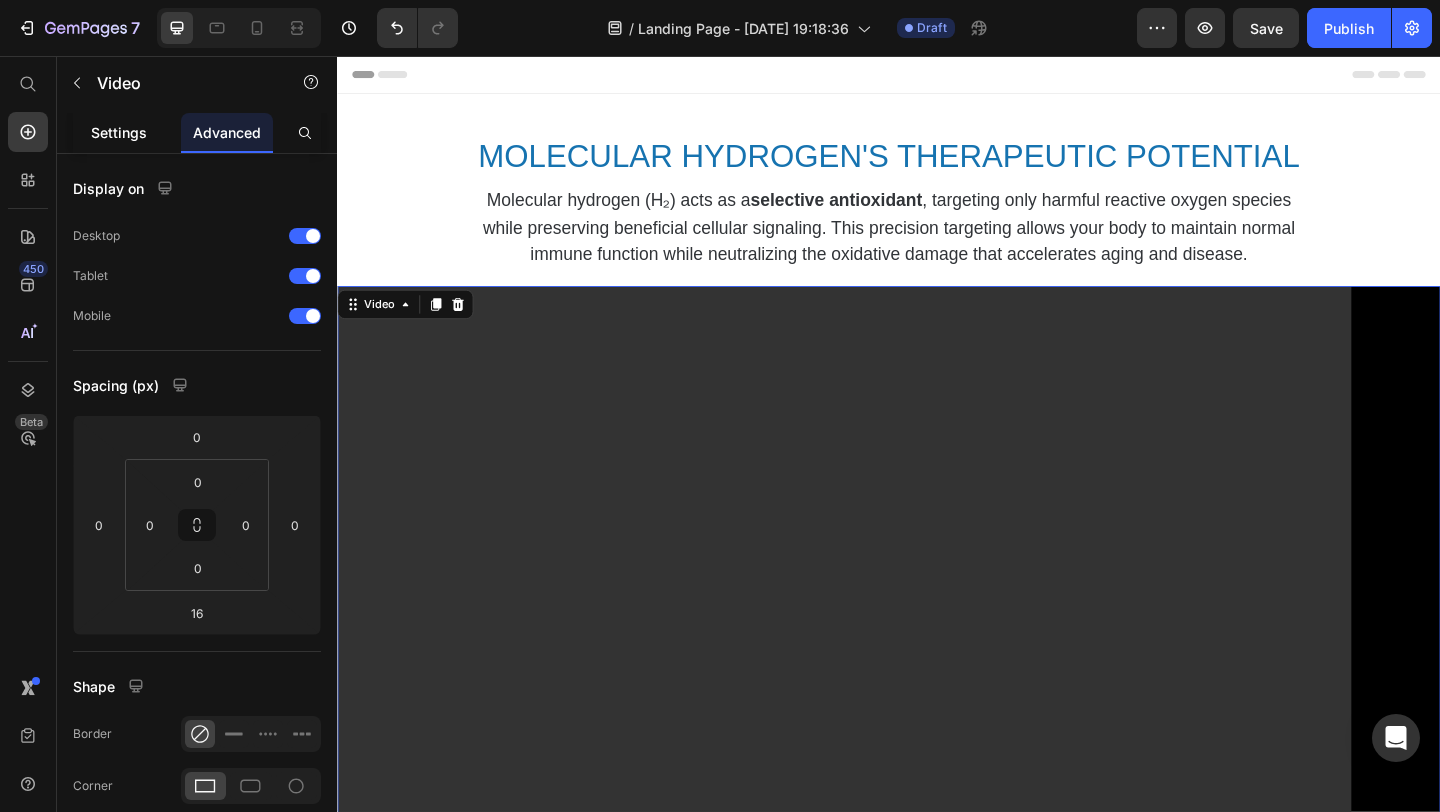 click on "Settings" at bounding box center (119, 132) 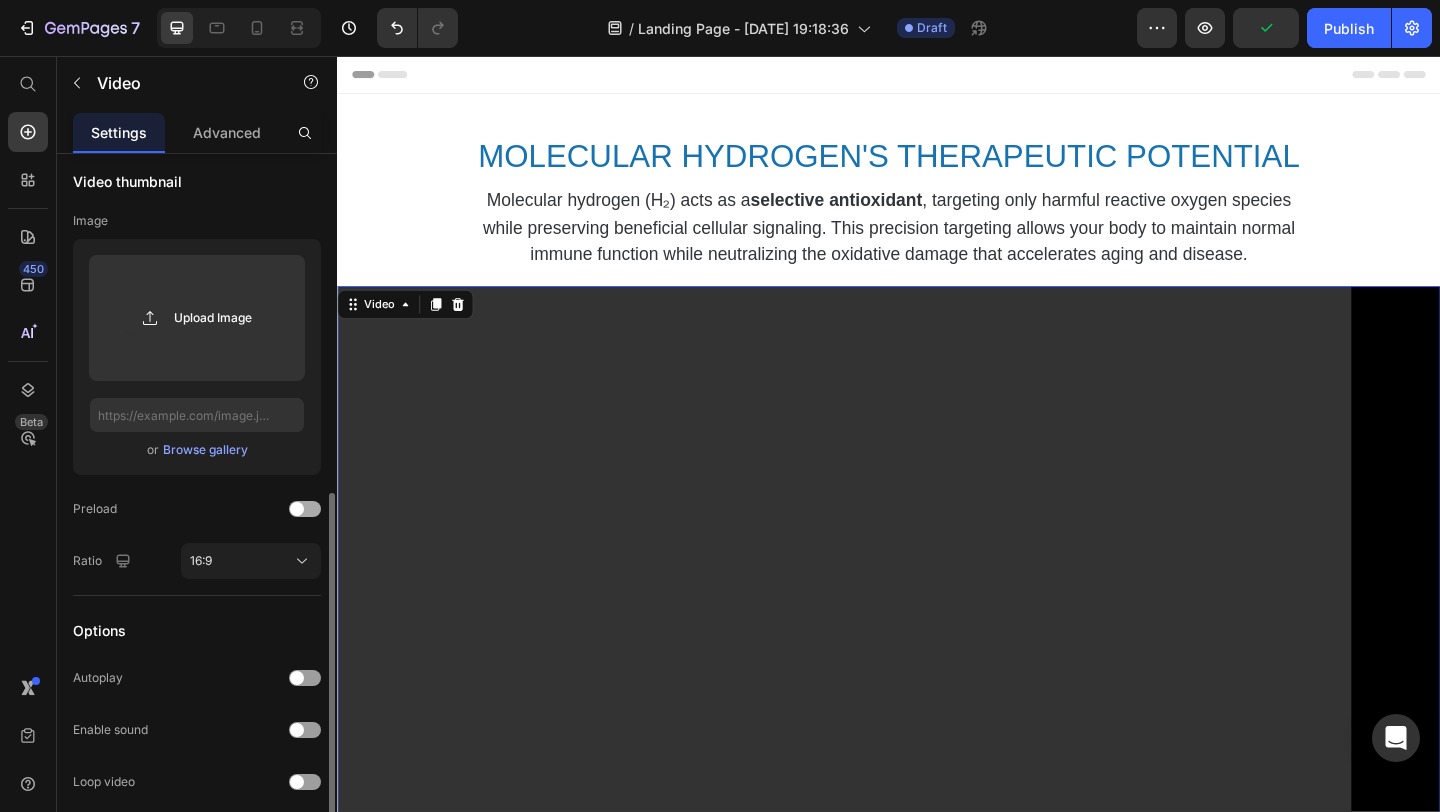 scroll, scrollTop: 406, scrollLeft: 0, axis: vertical 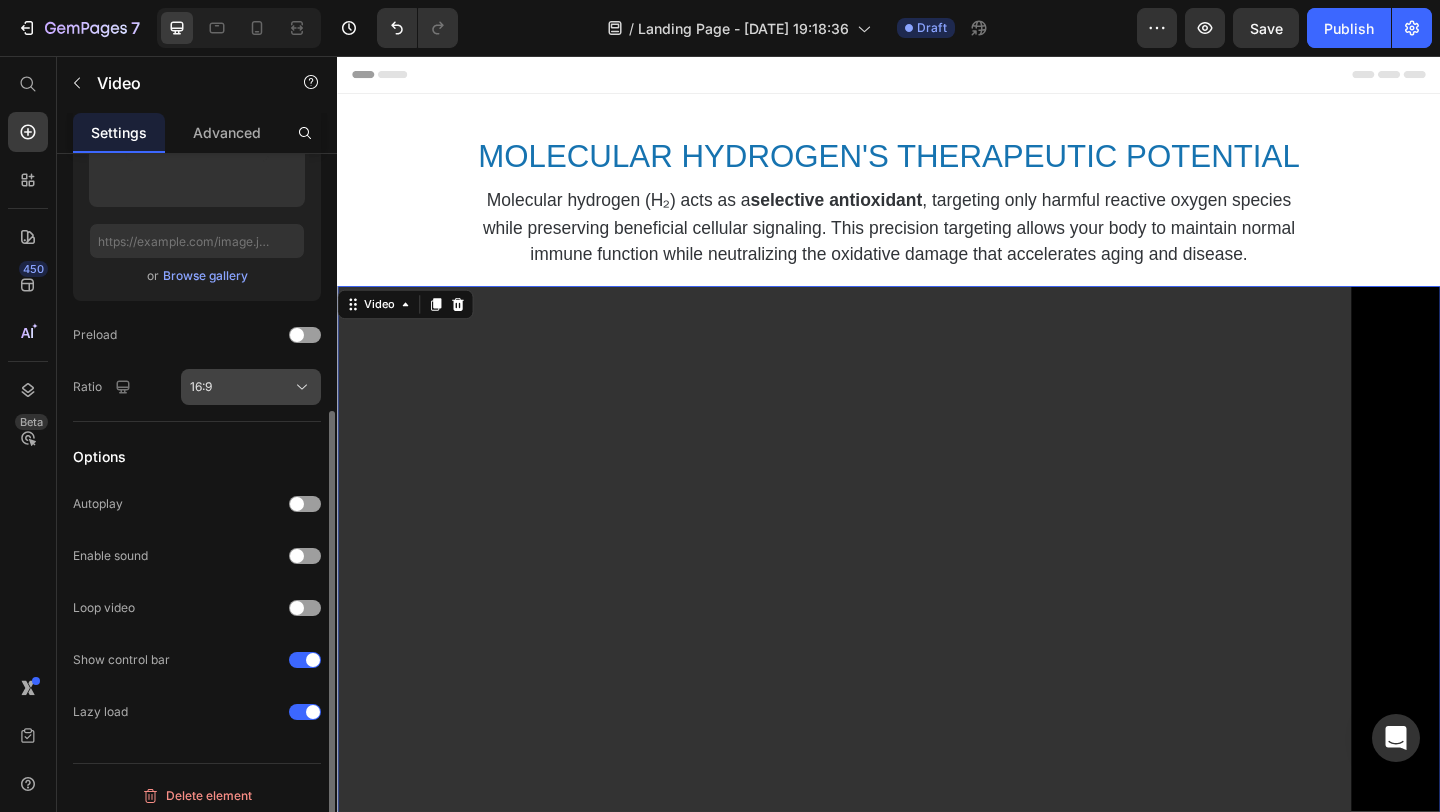 click on "16:9" 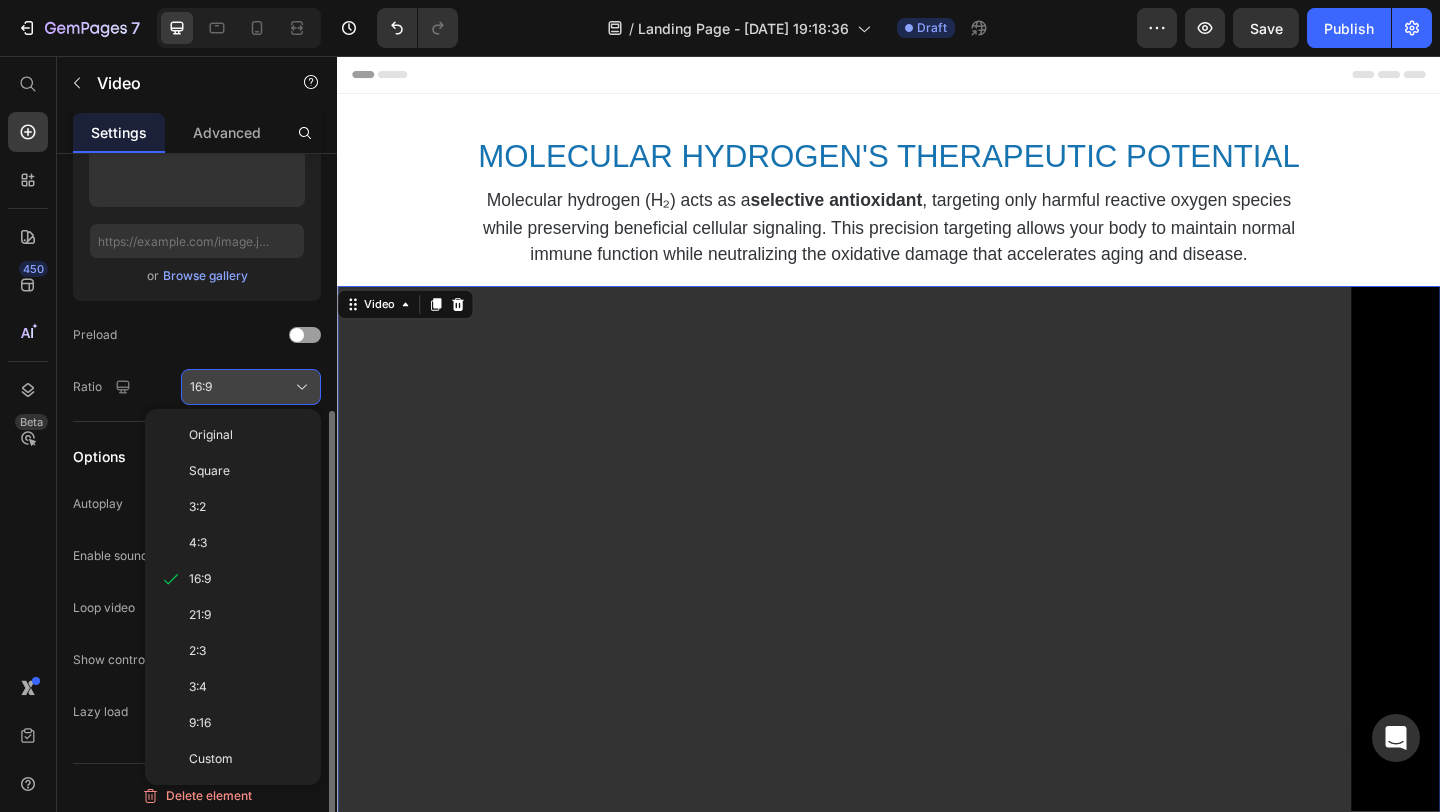 click on "16:9" 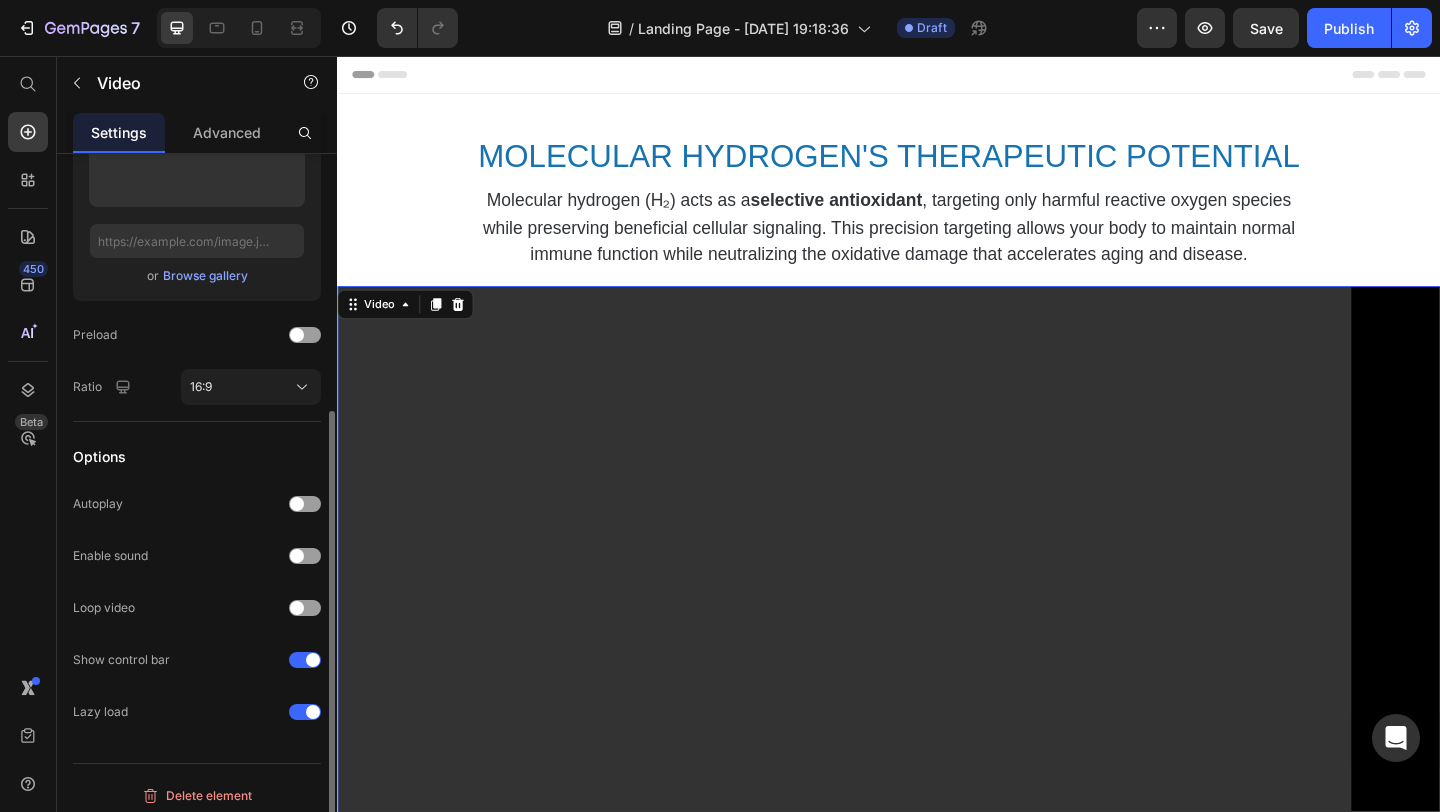 scroll, scrollTop: 415, scrollLeft: 0, axis: vertical 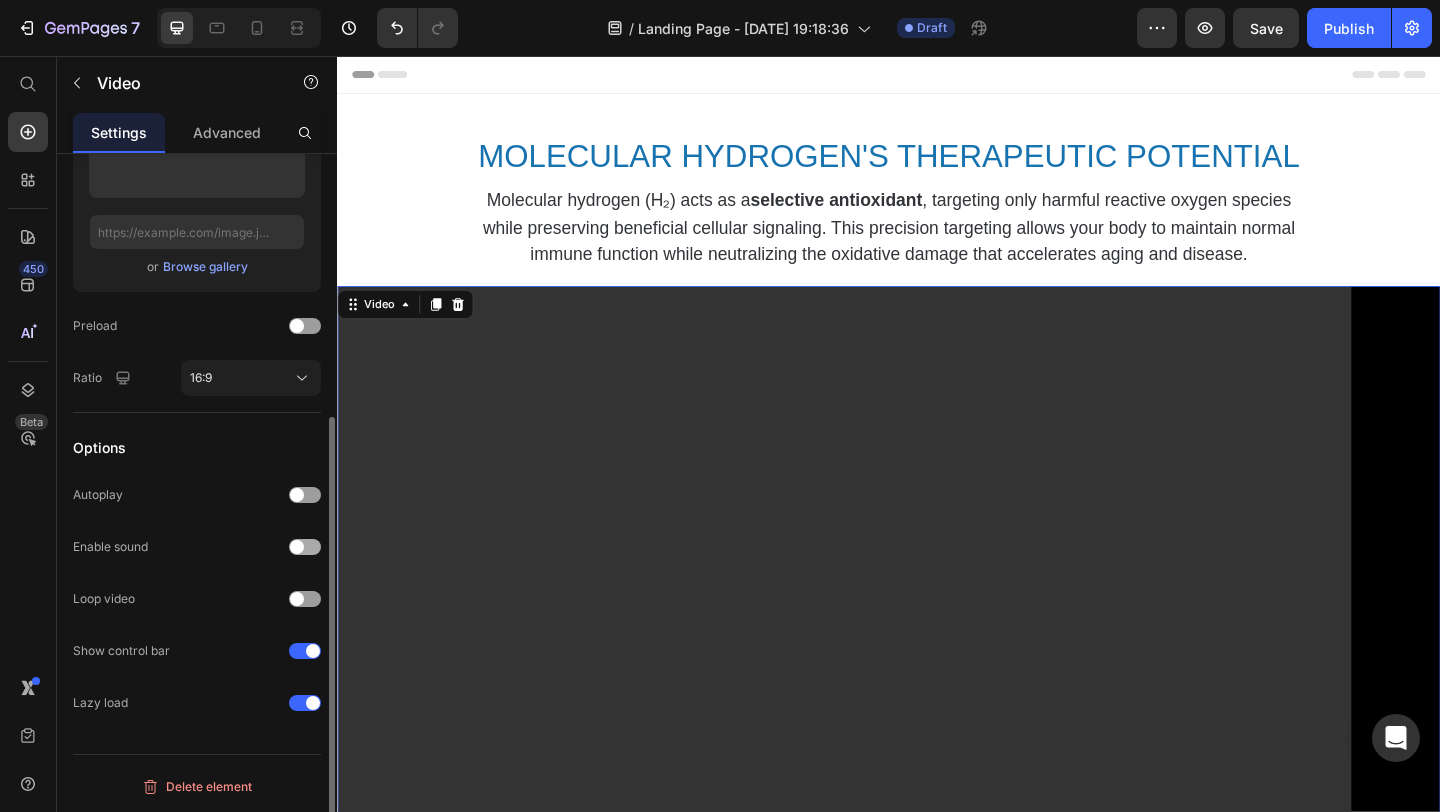 click at bounding box center [305, 547] 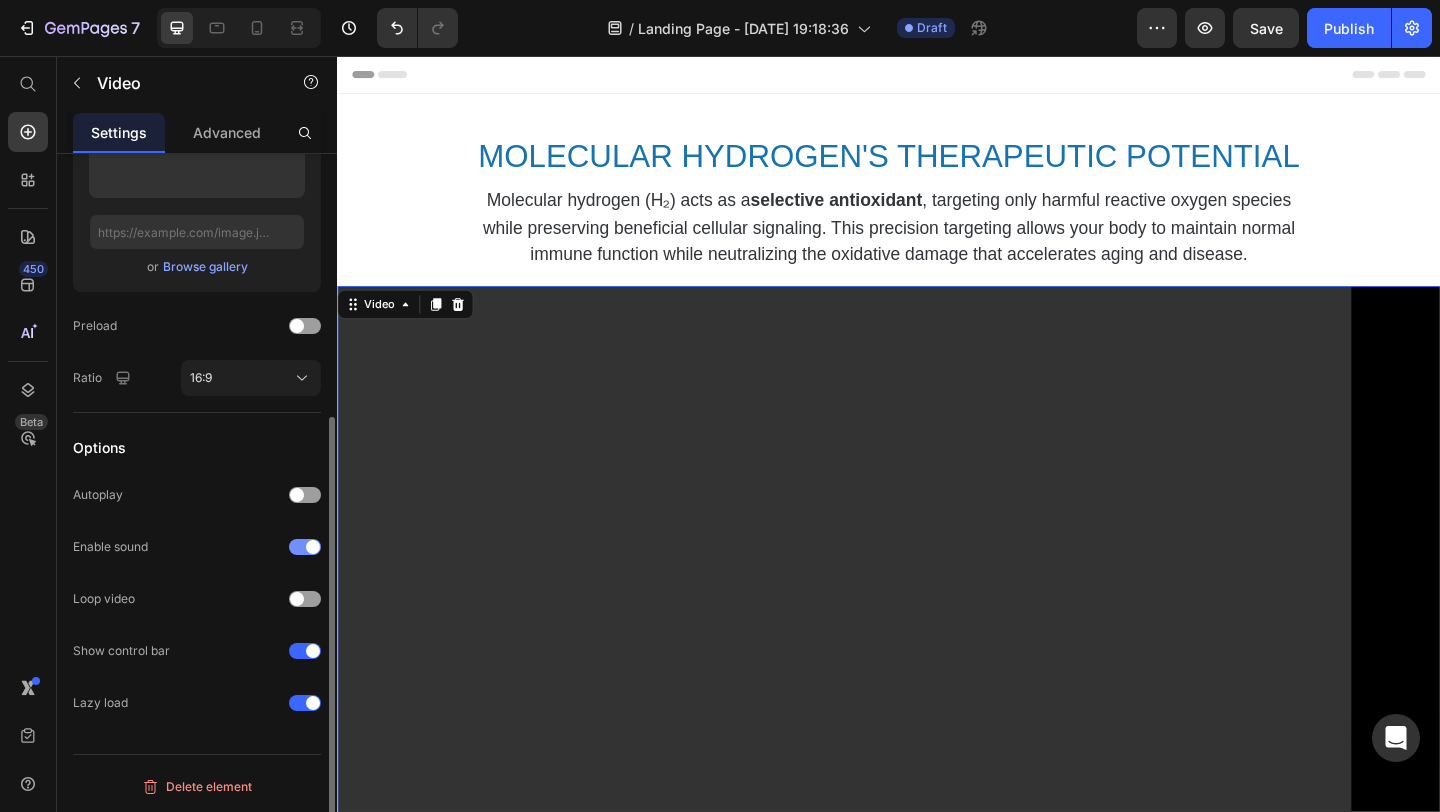 click at bounding box center (305, 547) 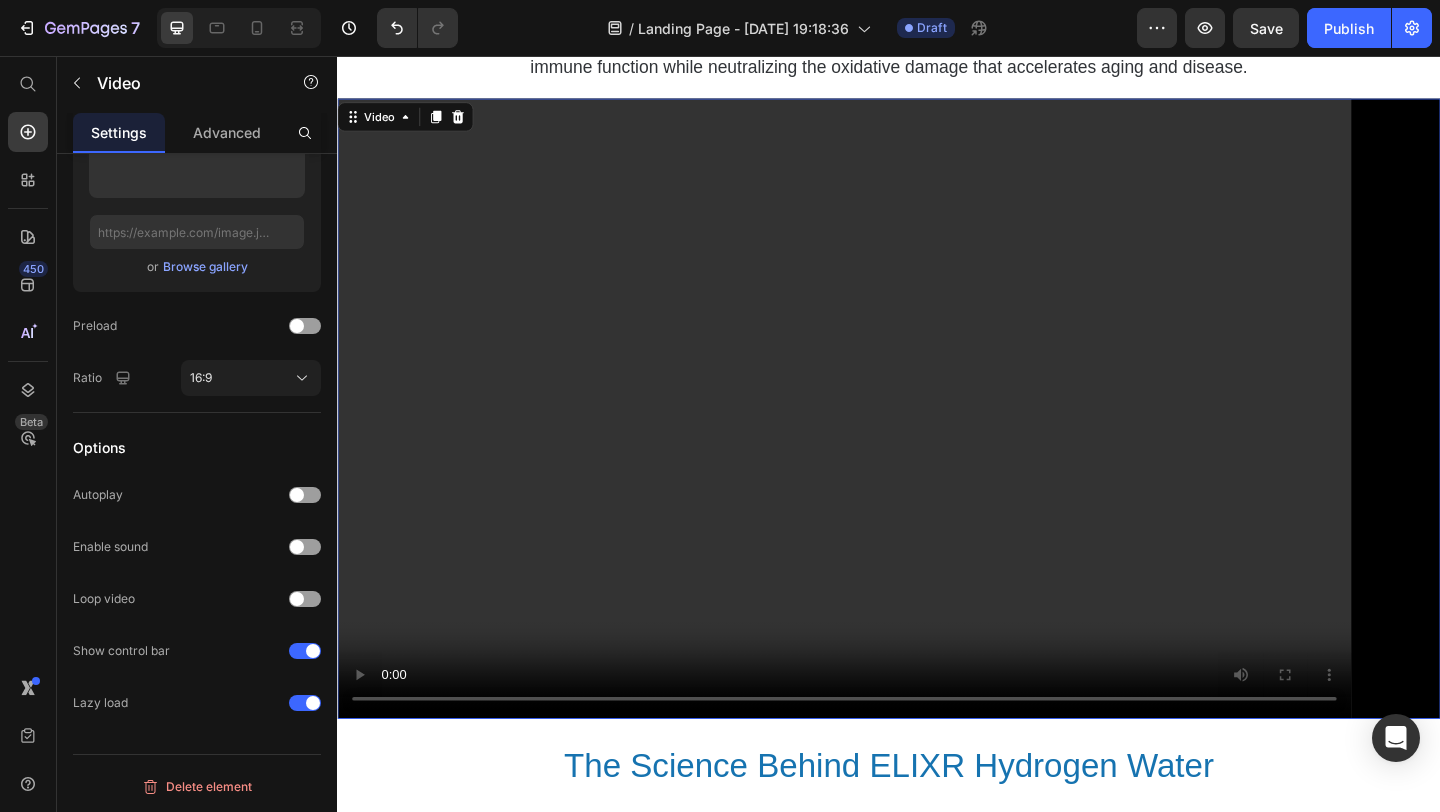 scroll, scrollTop: 199, scrollLeft: 0, axis: vertical 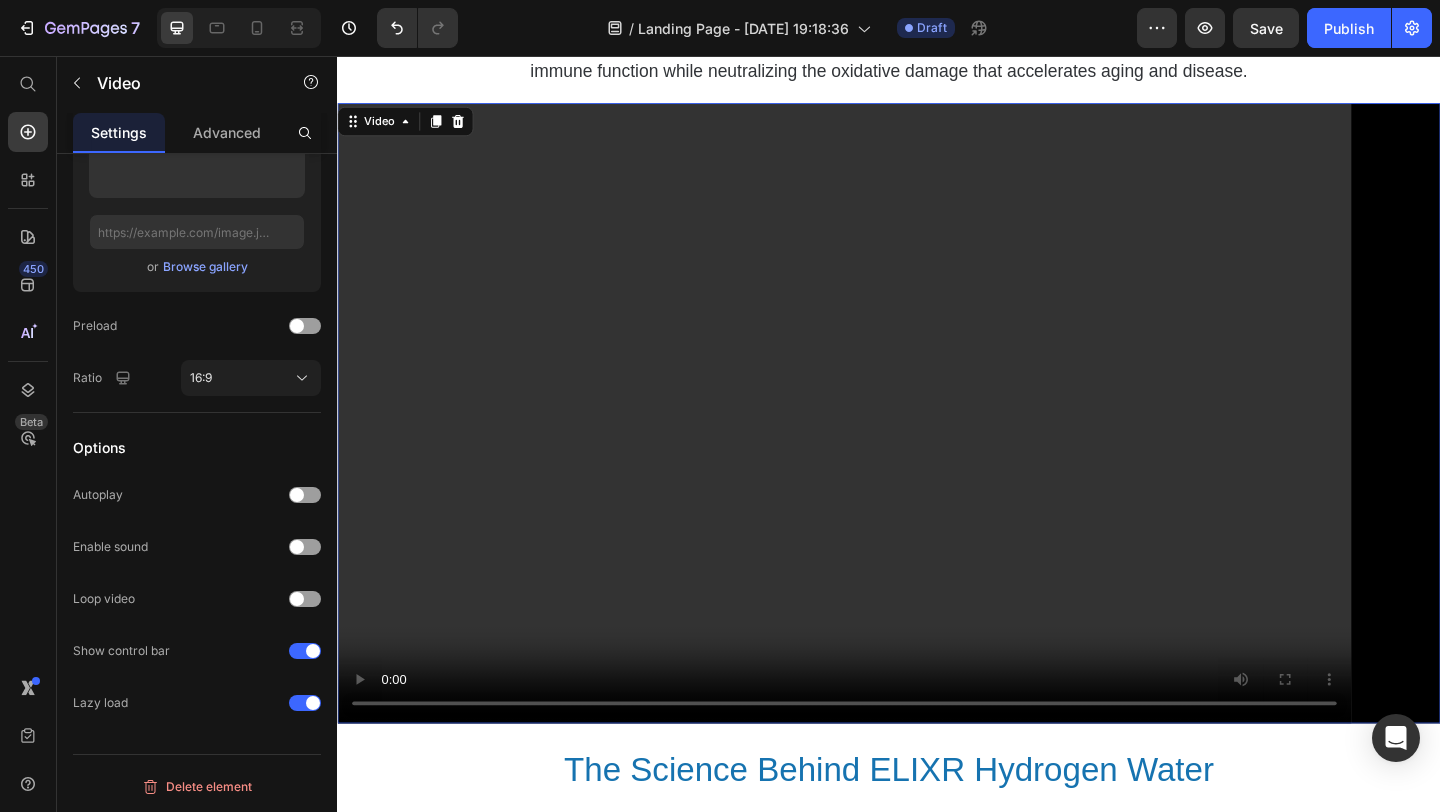 click at bounding box center [937, 444] 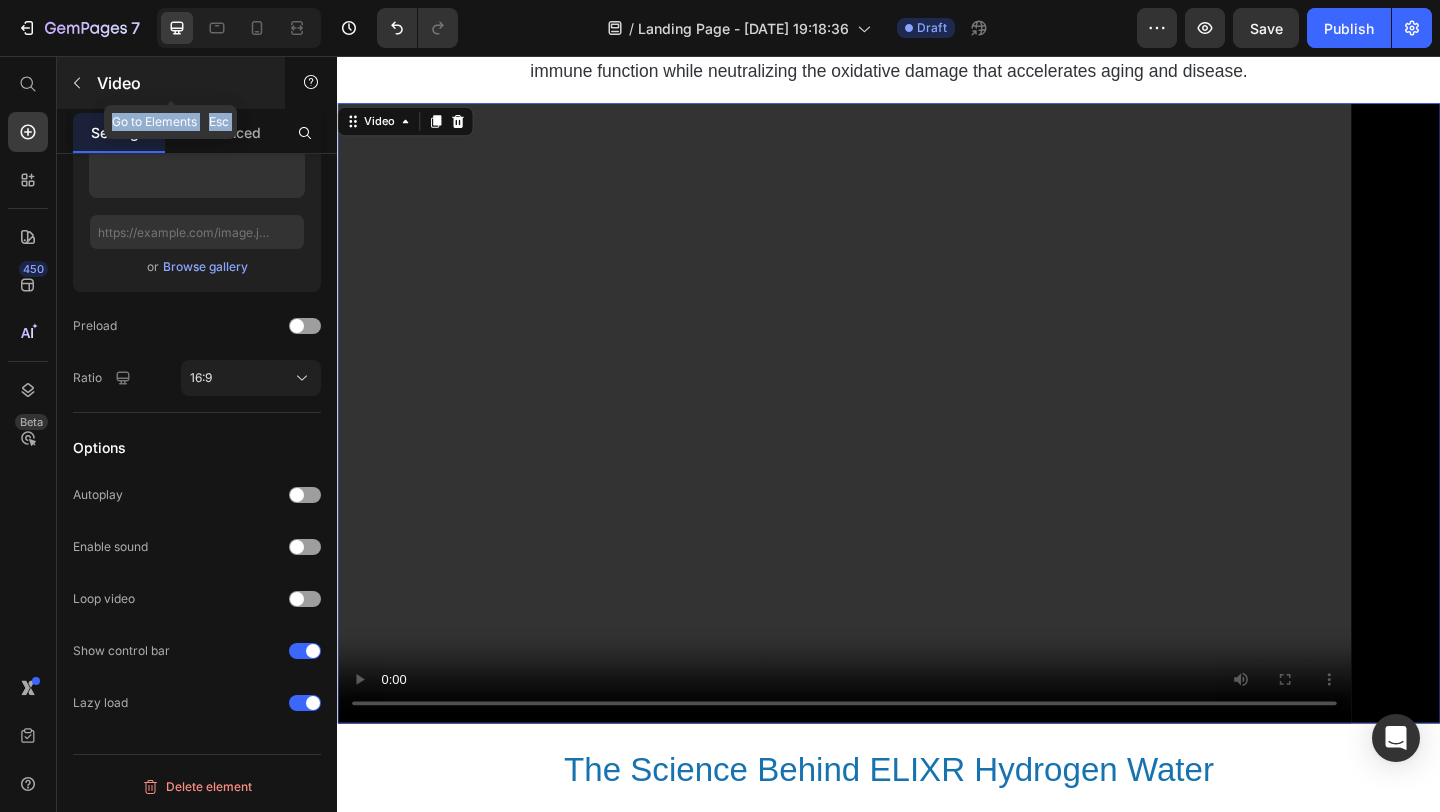 click at bounding box center [77, 83] 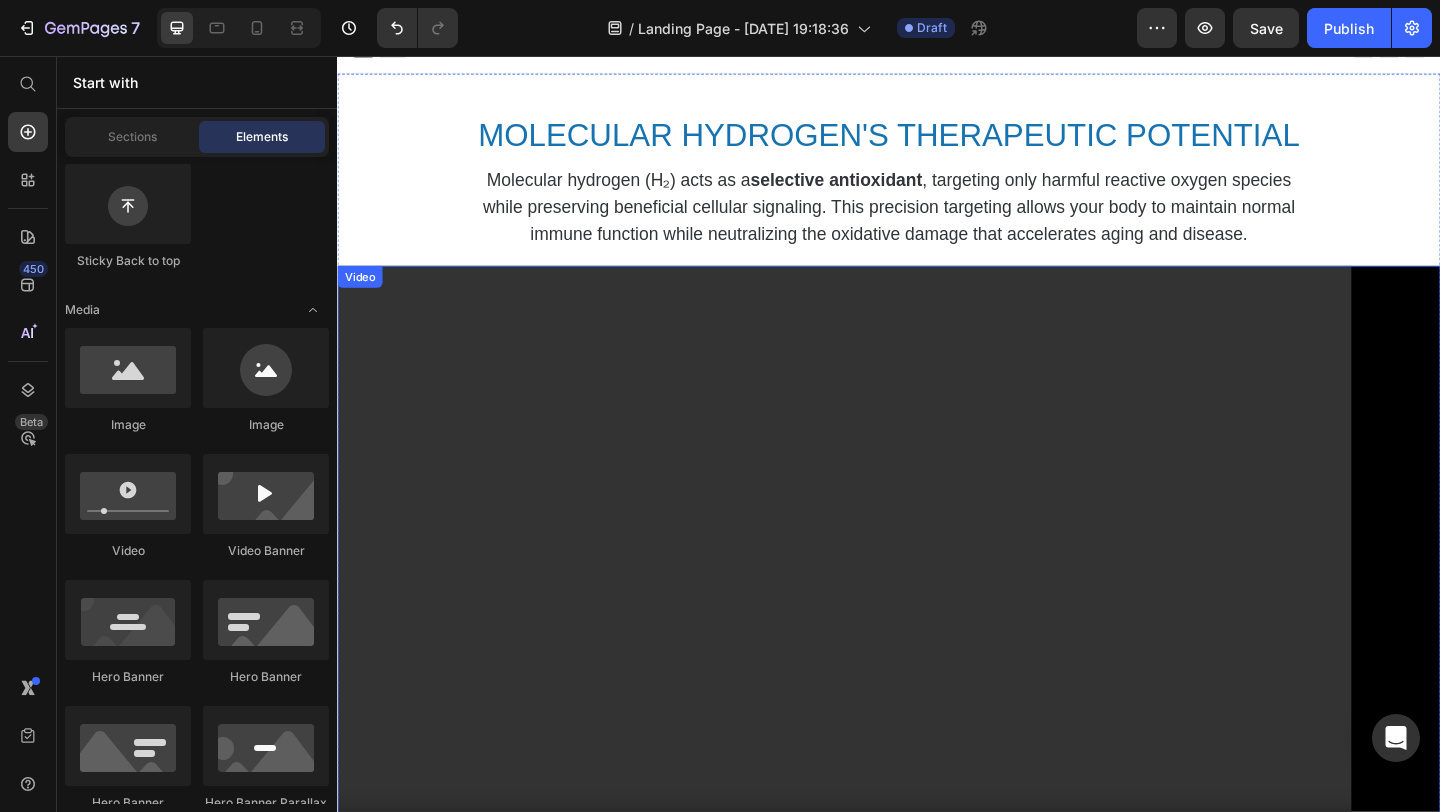 scroll, scrollTop: 19, scrollLeft: 0, axis: vertical 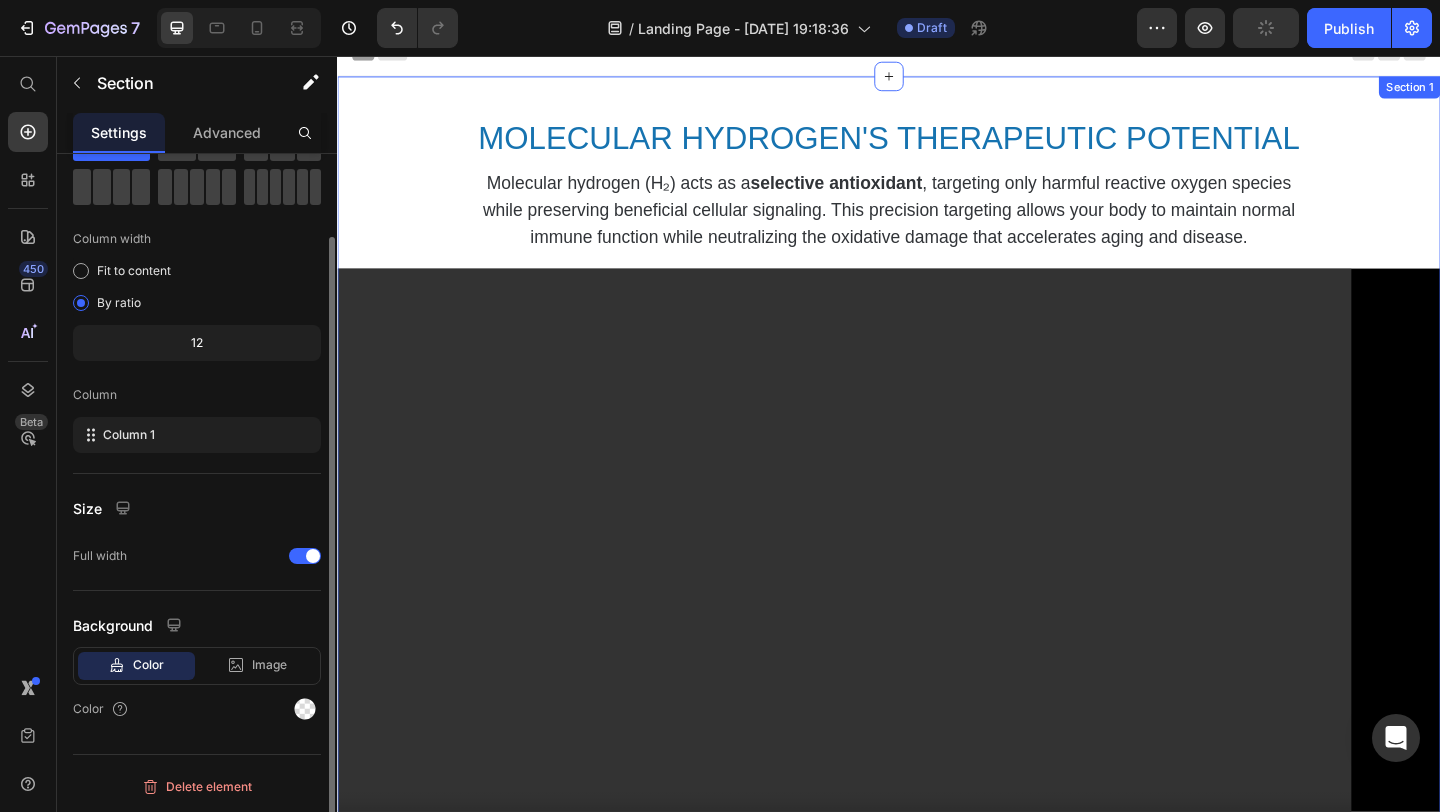 click on "⁠⁠⁠⁠⁠⁠⁠ MOLECULAR HYDROGEN'S THERAPEUTIC POTENTIAL Heading Molecular hydrogen (H₂) acts as a  selective antioxidant , targeting only harmful reactive oxygen species  while preserving beneficial cellular signaling. This precision targeting allows your body to maintain normal  immune function while neutralizing the oxidative damage that accelerates aging and disease. Text Block Row Video ⁠⁠⁠⁠⁠⁠⁠ The Science Behind ELIXR Hydrogen Water Heading" at bounding box center (937, 577) 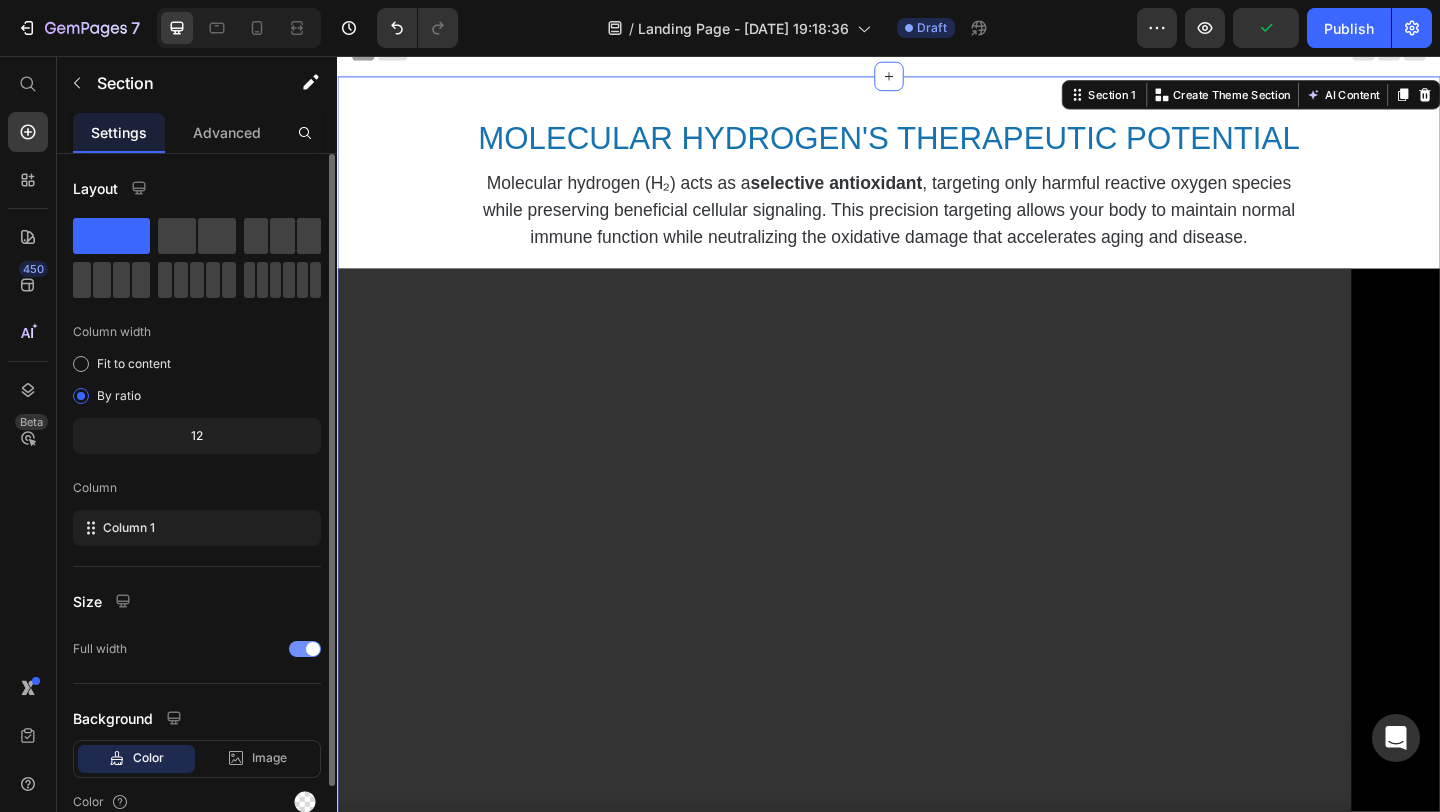 click at bounding box center (305, 649) 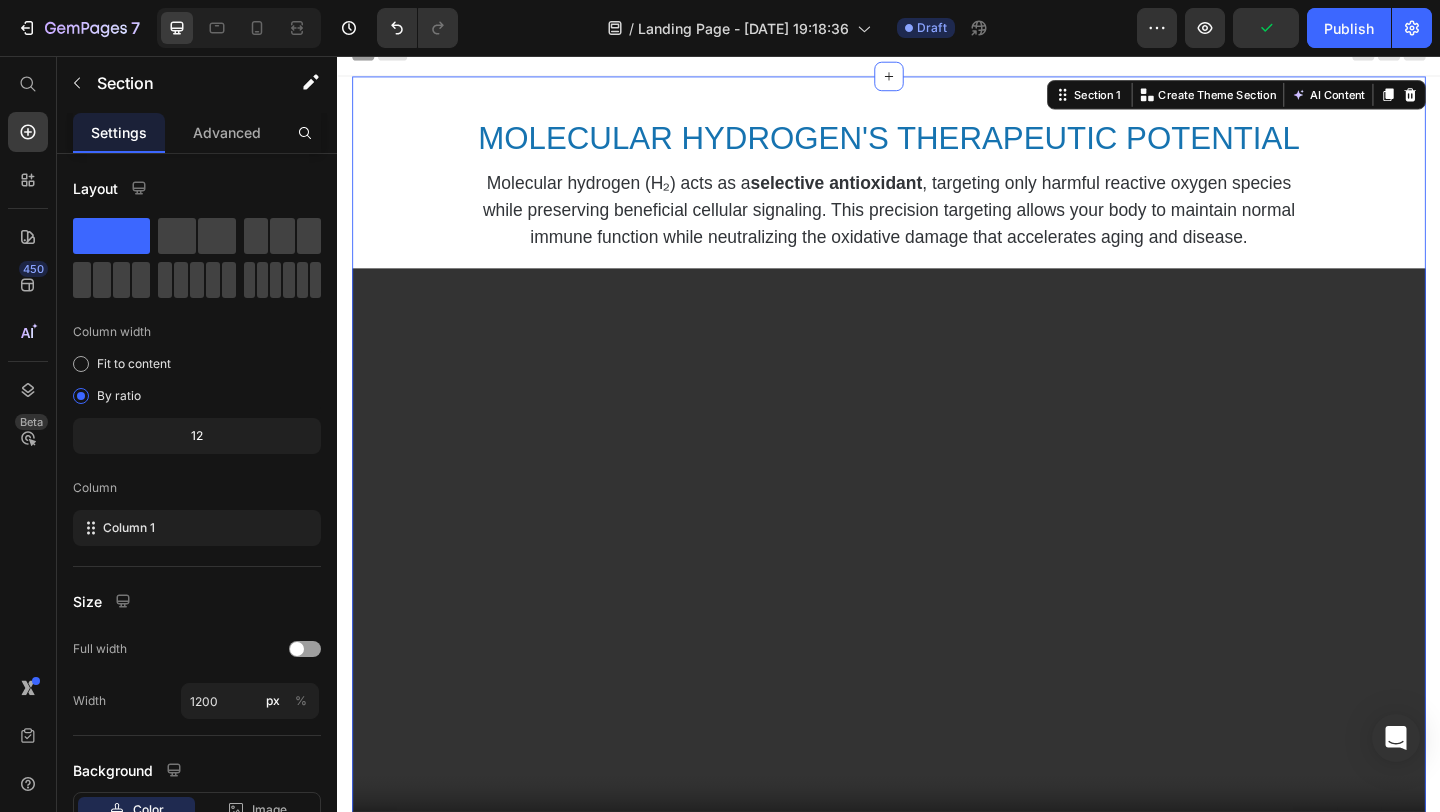 click at bounding box center (239, 28) 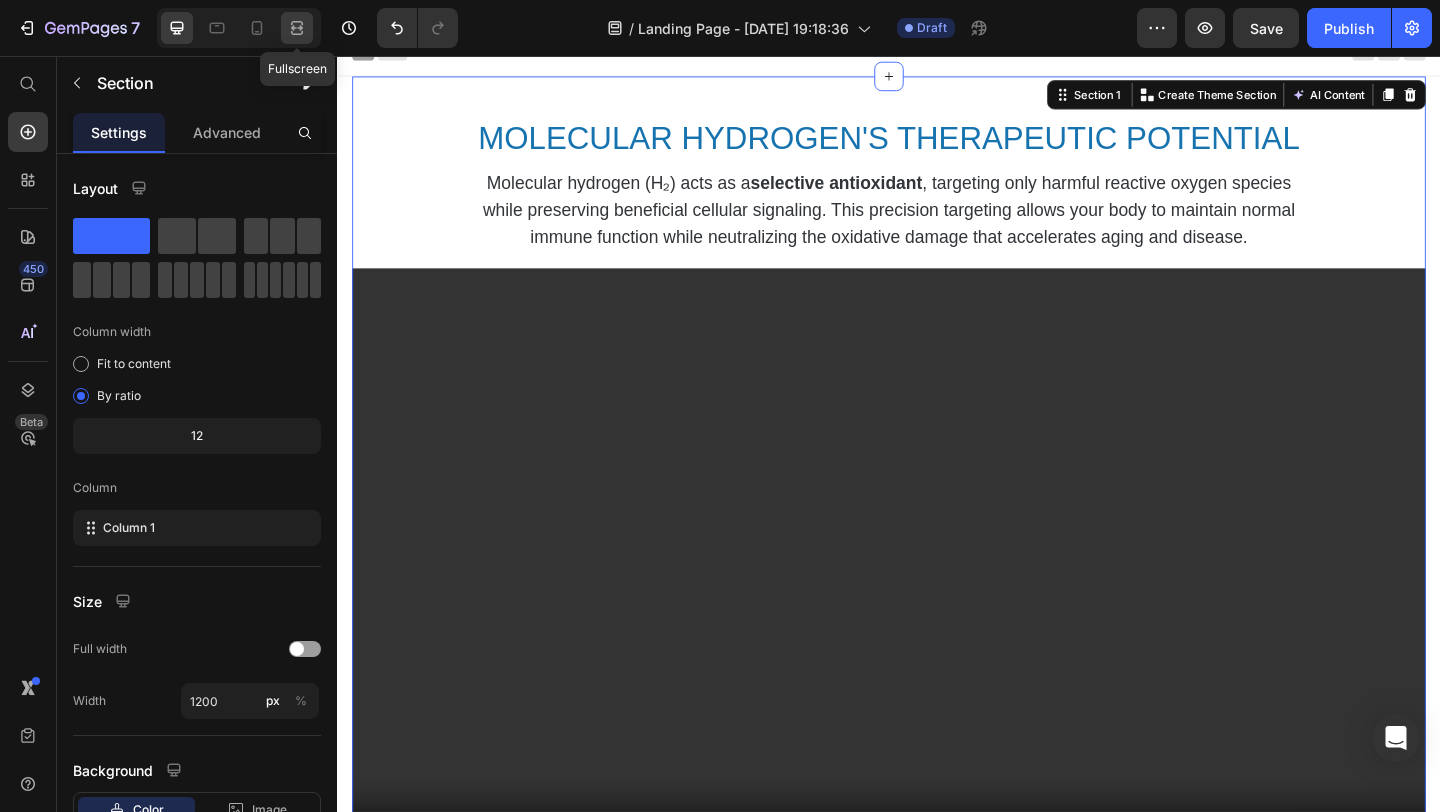 click 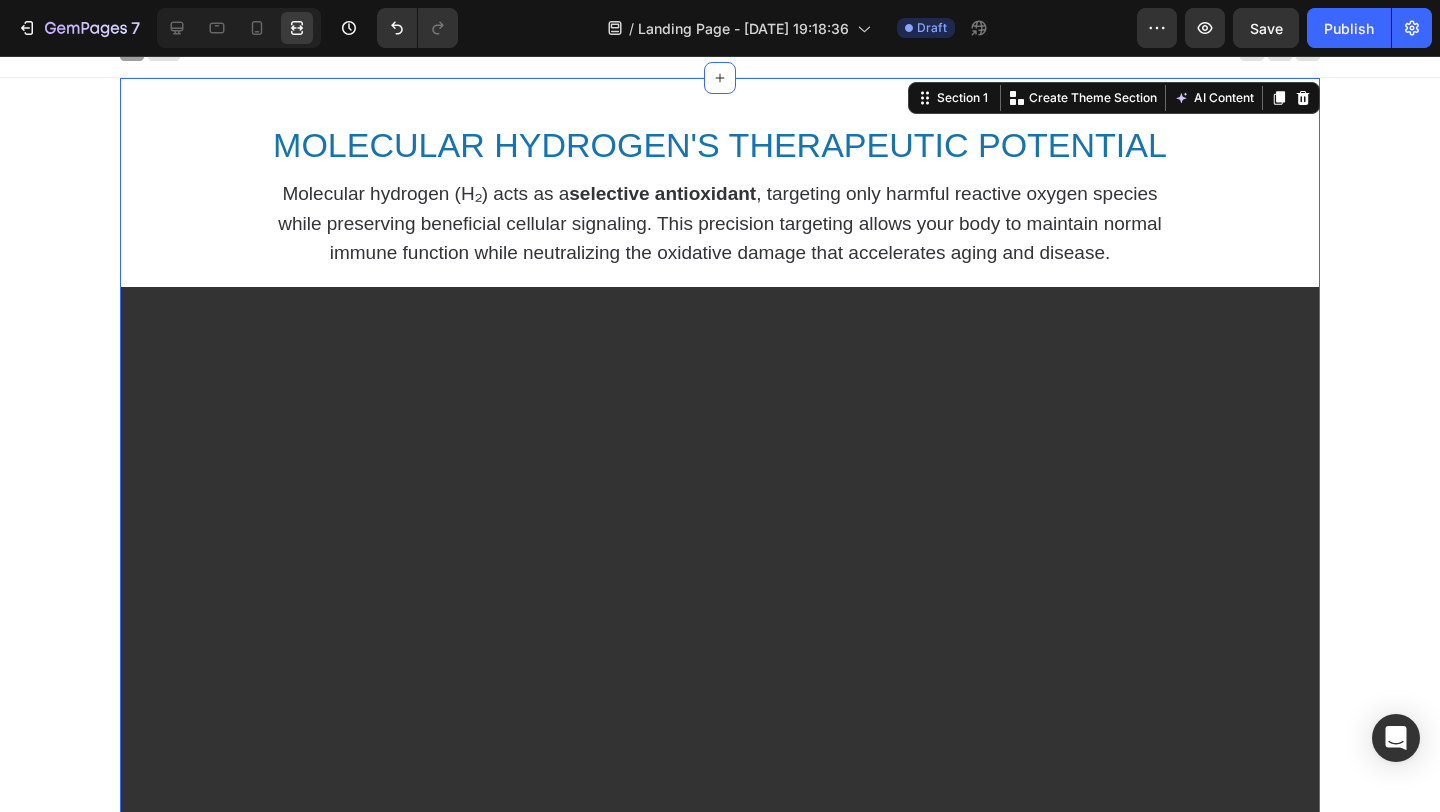 click on "⁠⁠⁠⁠⁠⁠⁠ MOLECULAR HYDROGEN'S THERAPEUTIC POTENTIAL Heading Molecular hydrogen (H₂) acts as a  selective antioxidant , targeting only harmful reactive oxygen species  while preserving beneficial cellular signaling. This precision targeting allows your body to maintain normal  immune function while neutralizing the oxidative damage that accelerates aging and disease. Text Block Row Video ⁠⁠⁠⁠⁠⁠⁠ The Science Behind ELIXR Hydrogen Water Heading Section 1   You can create reusable sections Create Theme Section AI Content Write with GemAI What would you like to describe here? Tone and Voice Persuasive Product ELIXR™ HYDROGEN WATER BOTTLE Show more Generate Root" at bounding box center (720, 577) 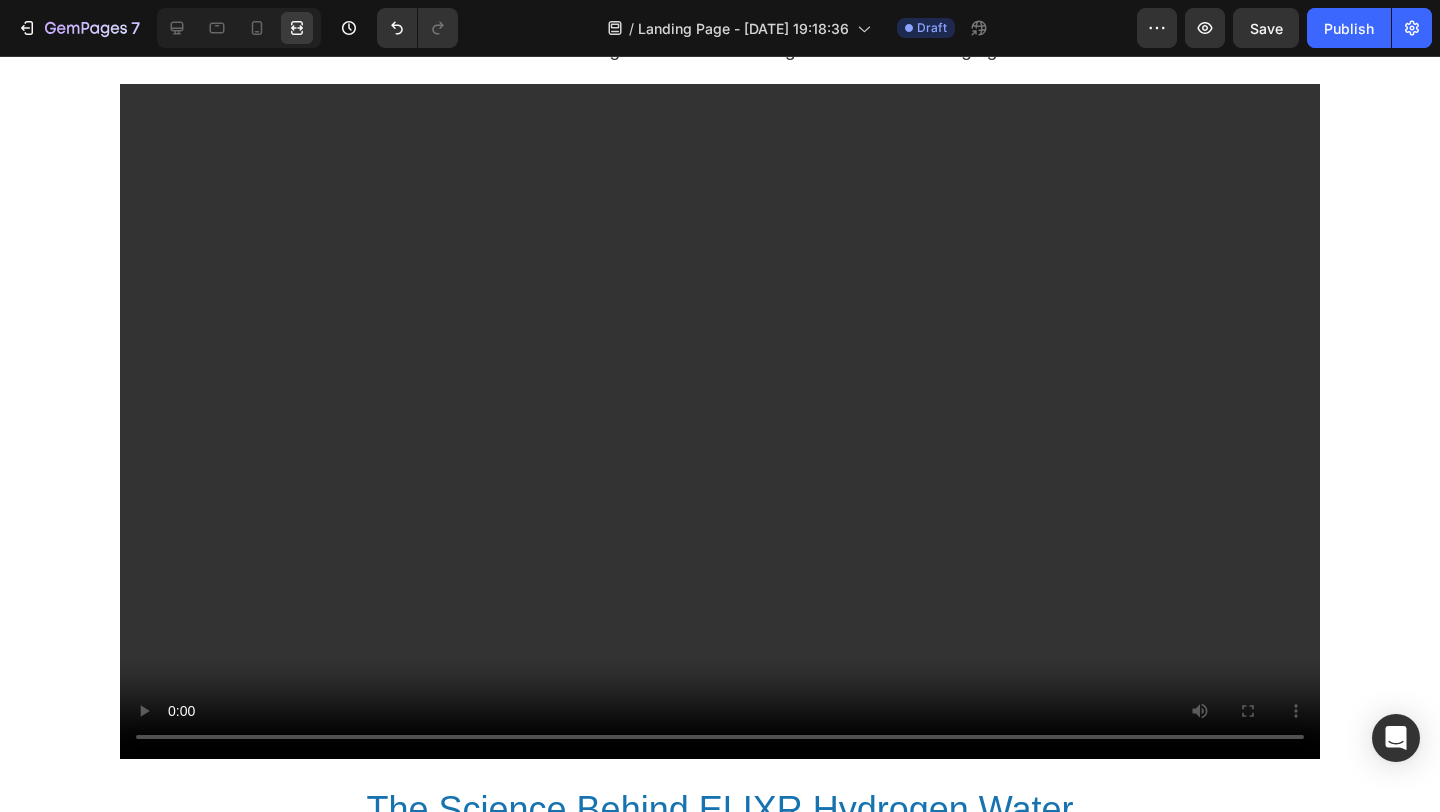 scroll, scrollTop: 228, scrollLeft: 0, axis: vertical 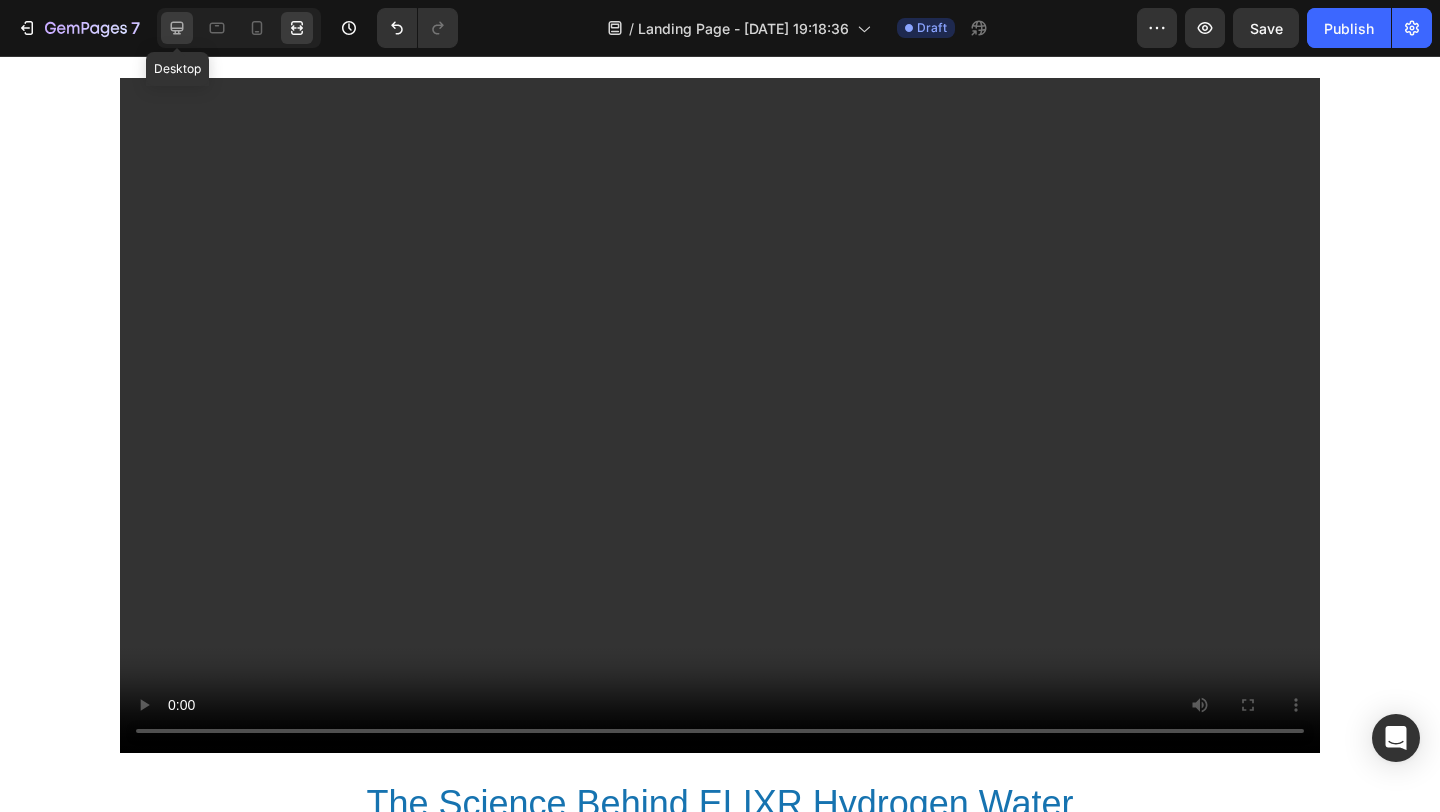 click 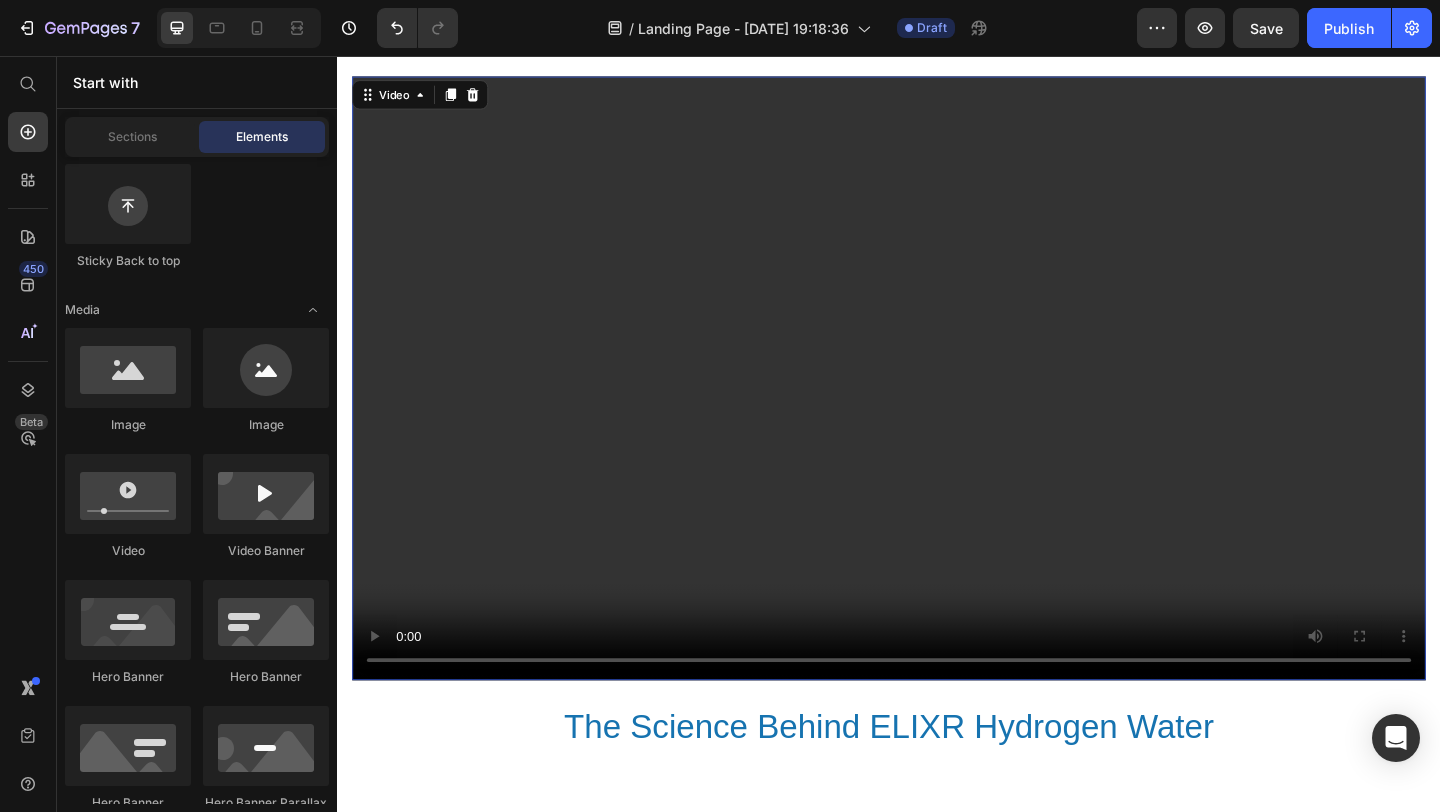 click at bounding box center (937, 406) 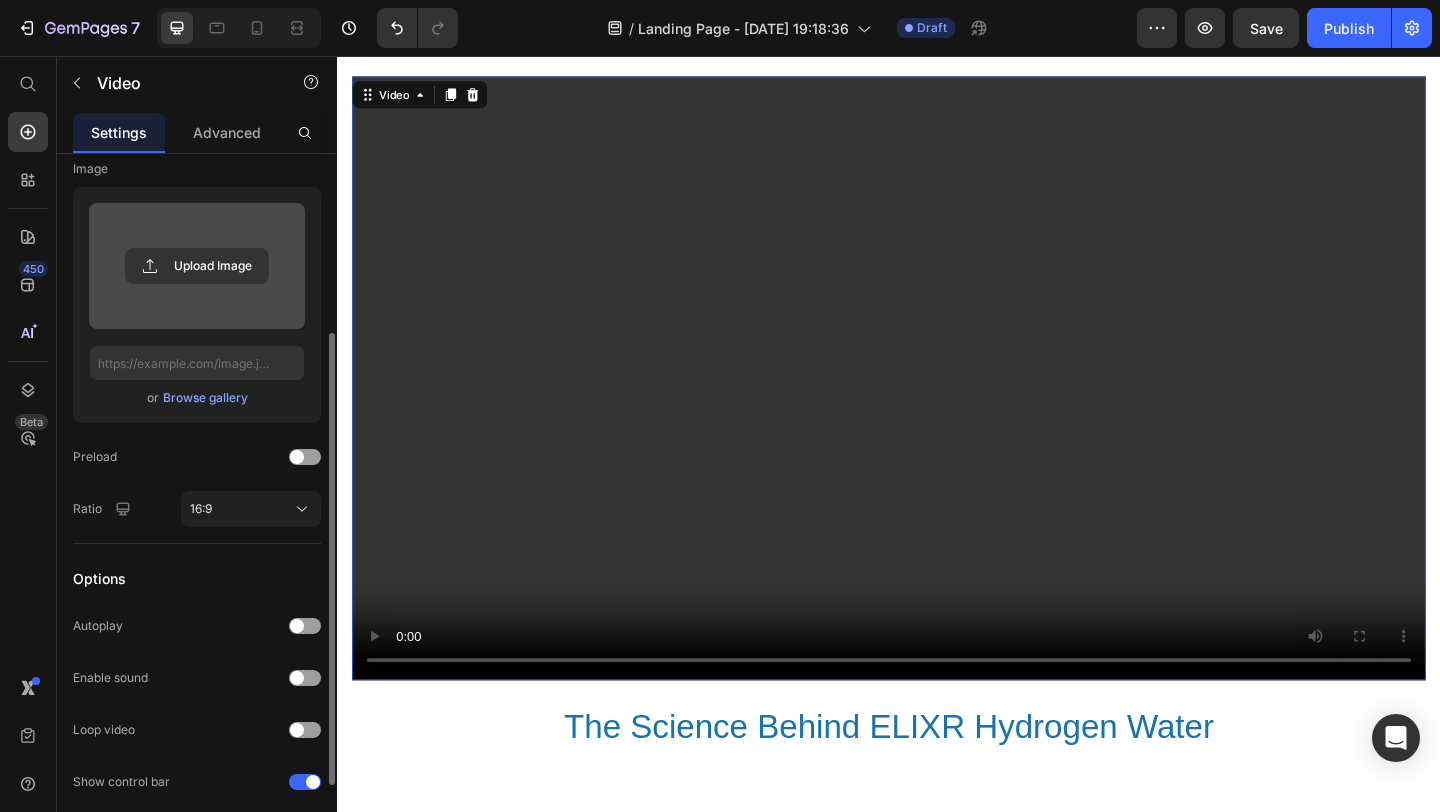 scroll, scrollTop: 415, scrollLeft: 0, axis: vertical 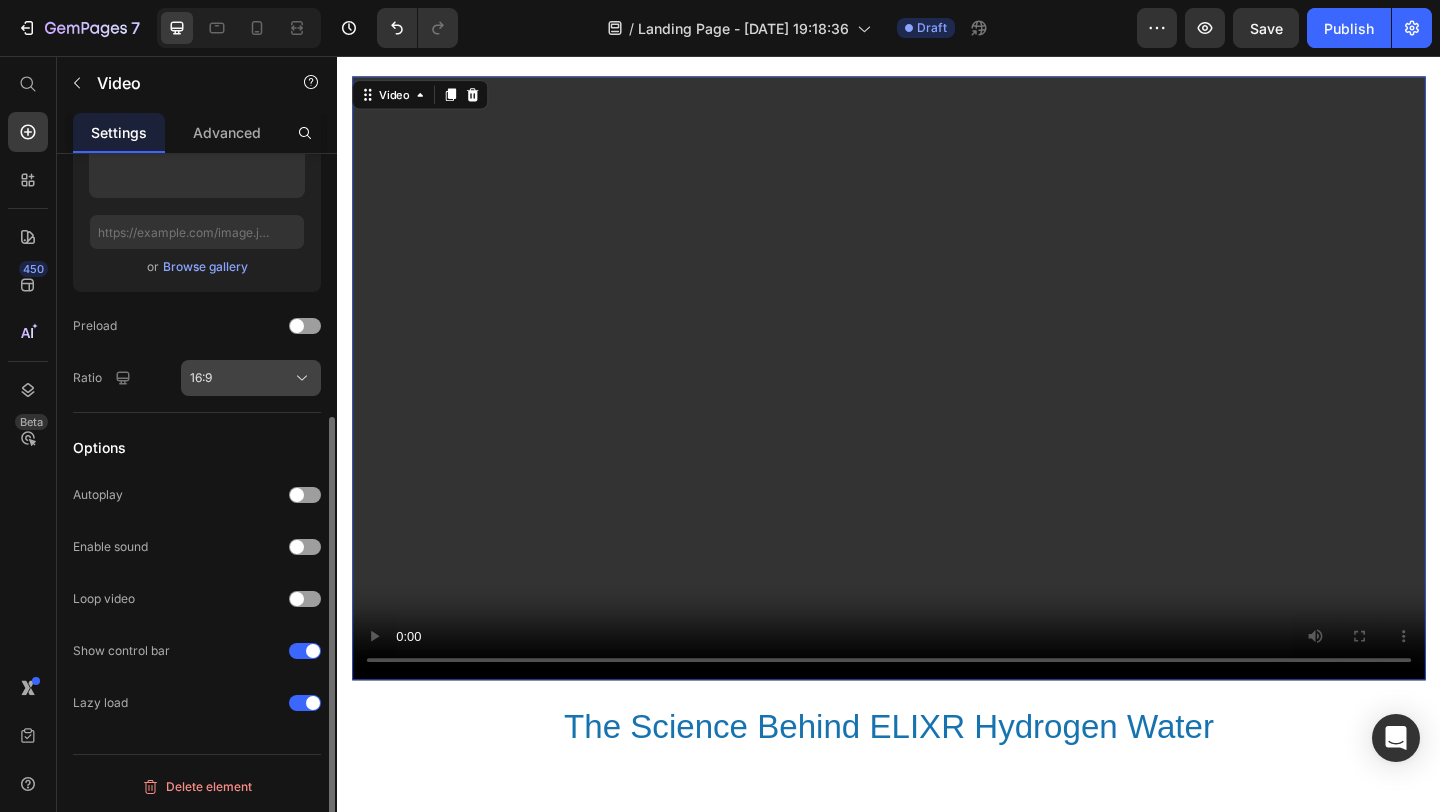 click on "16:9" at bounding box center (251, 378) 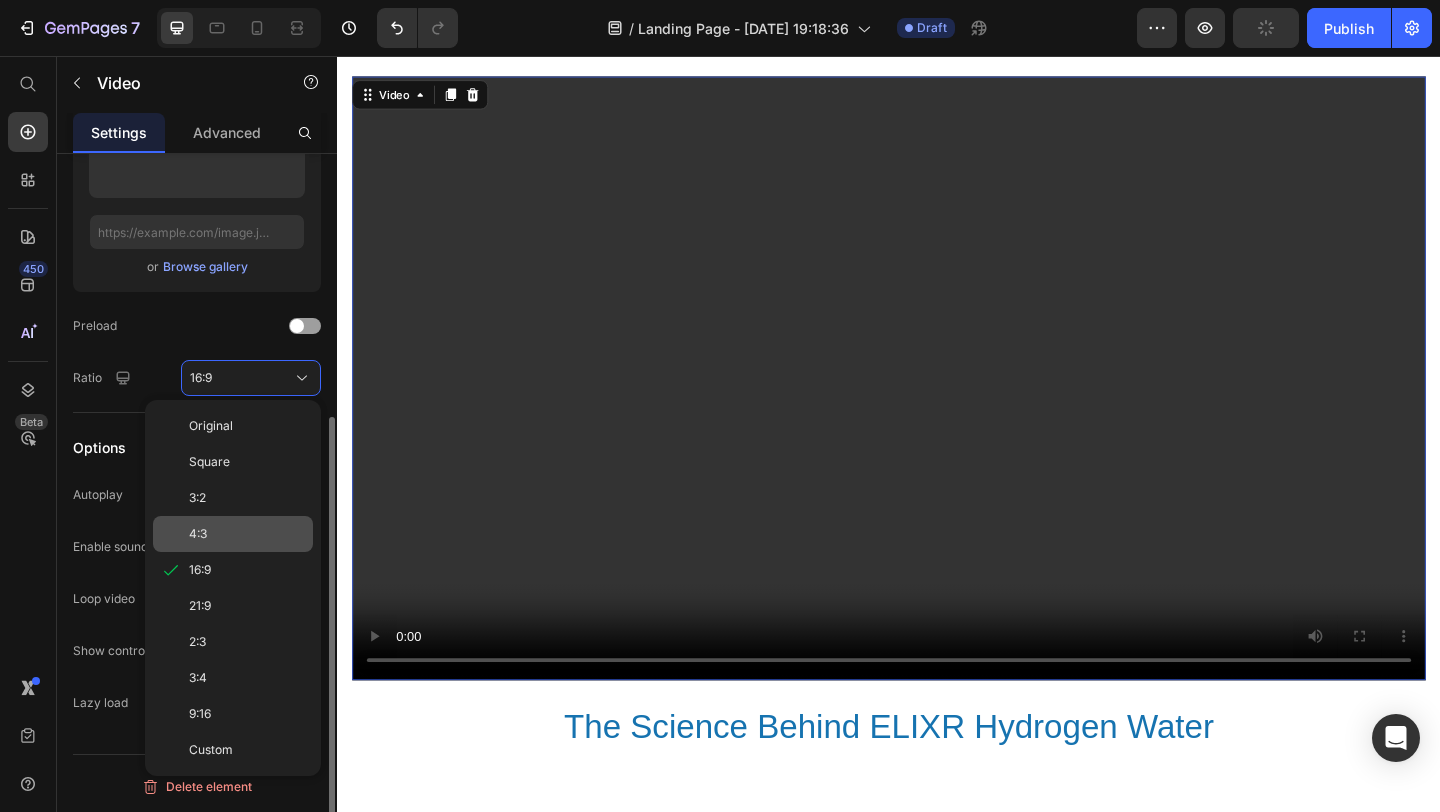 click on "4:3" at bounding box center [247, 534] 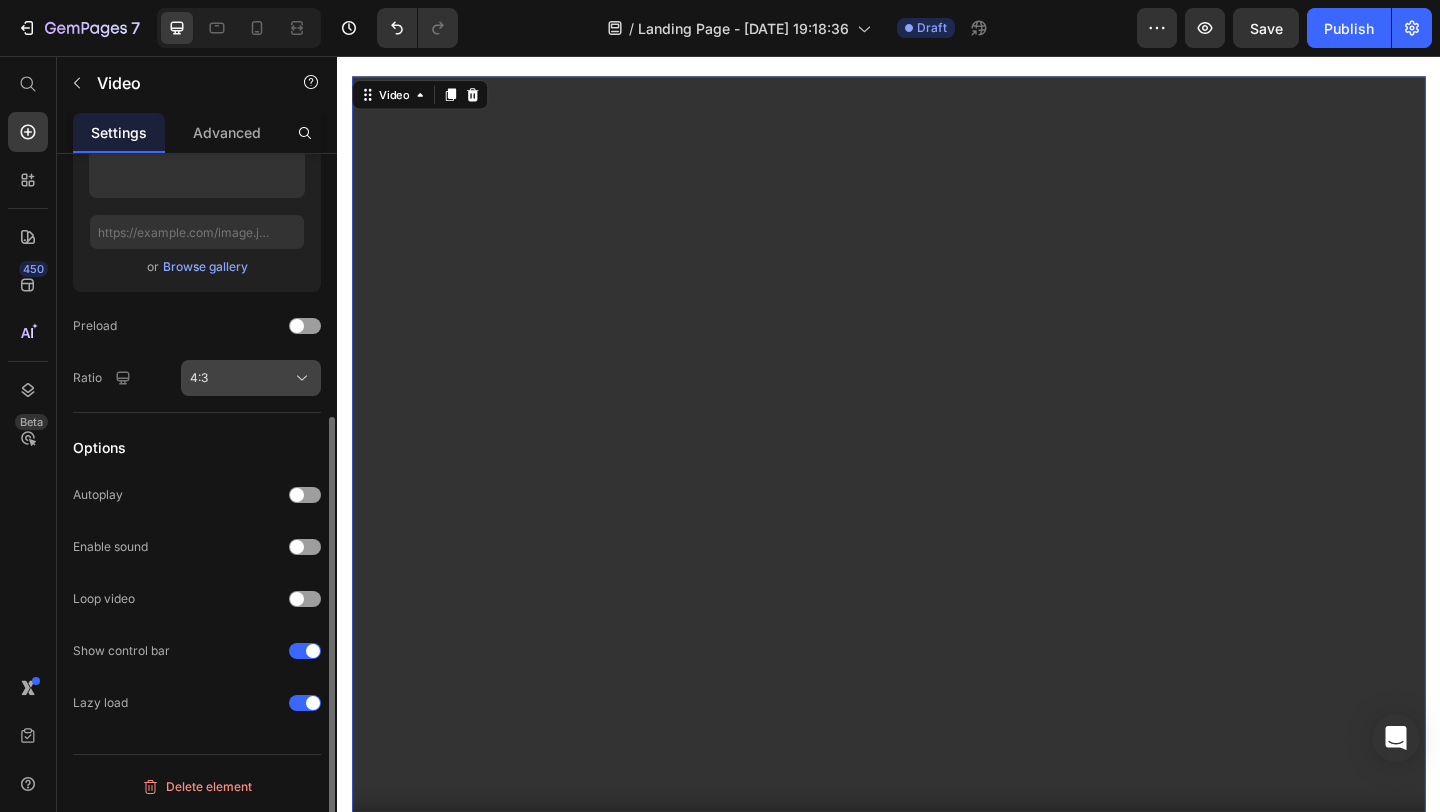 click on "4:3" 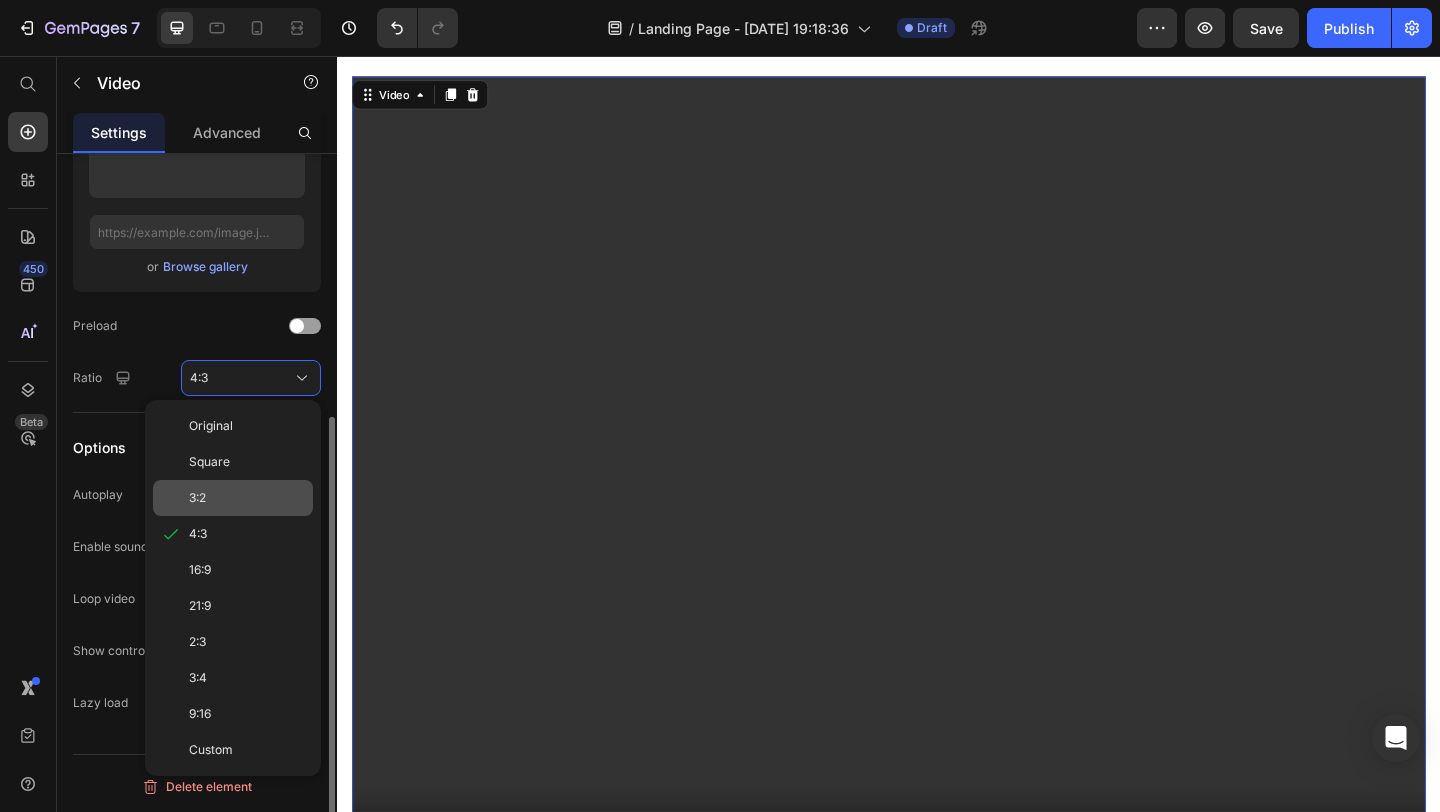 click on "3:2" at bounding box center [247, 498] 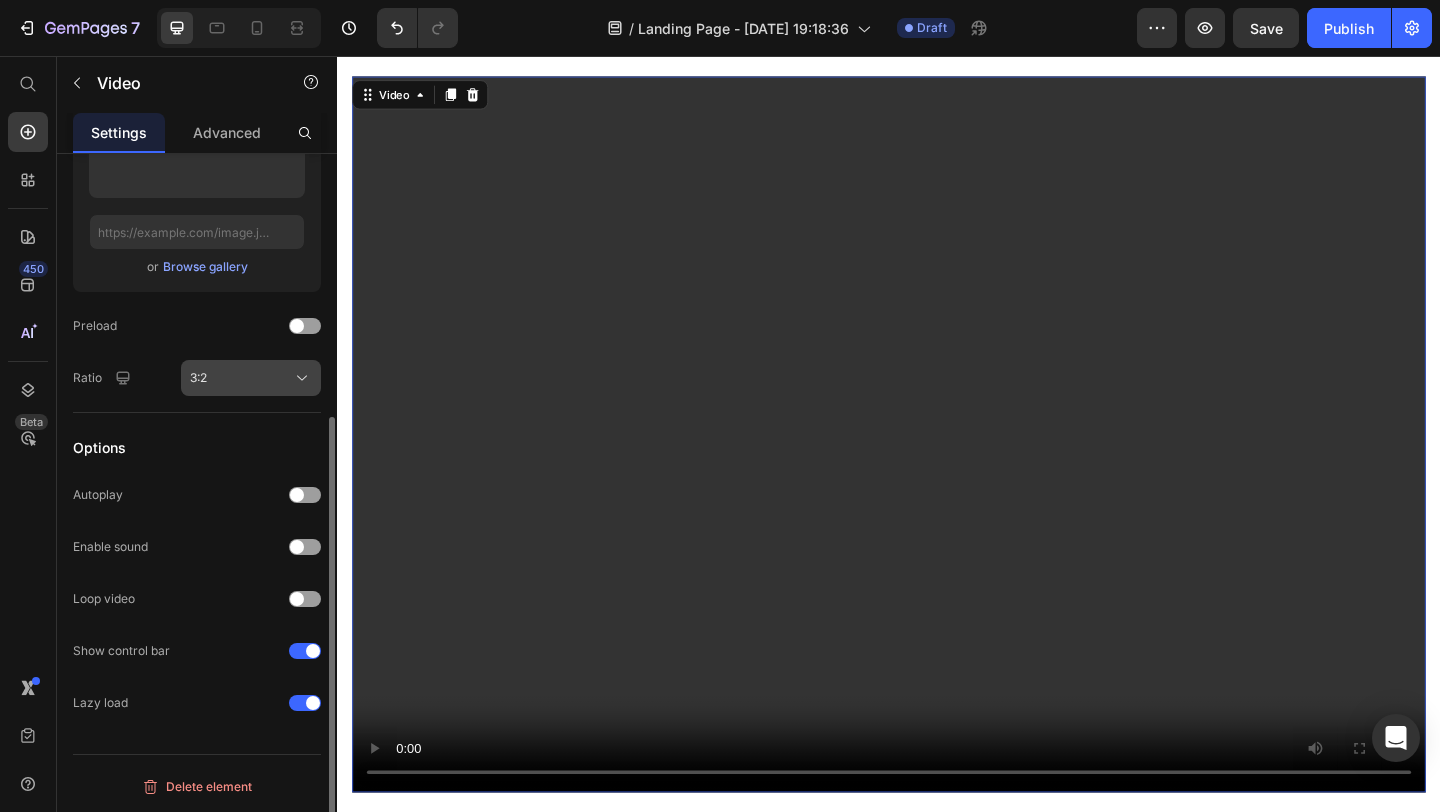 click on "3:2" 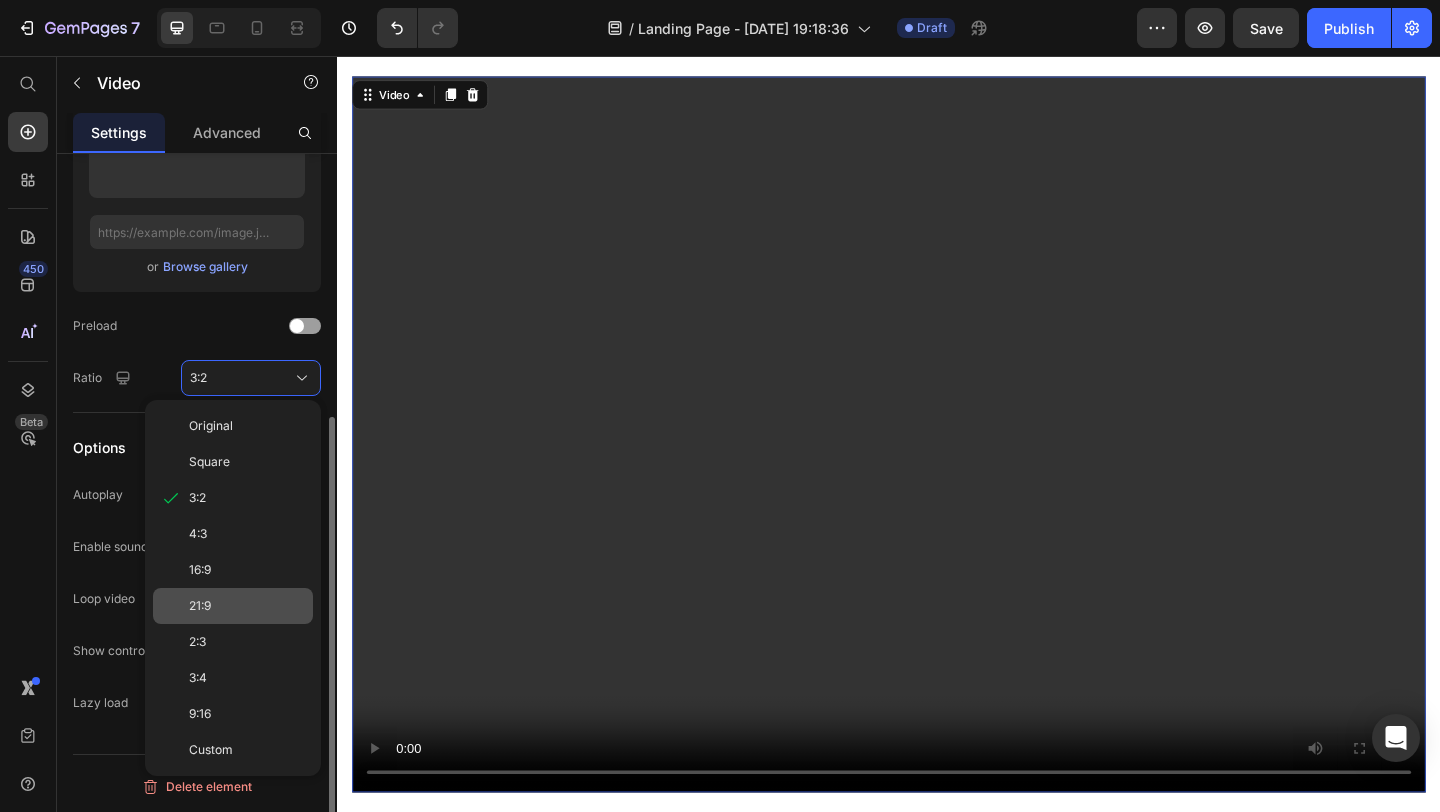 click on "21:9" 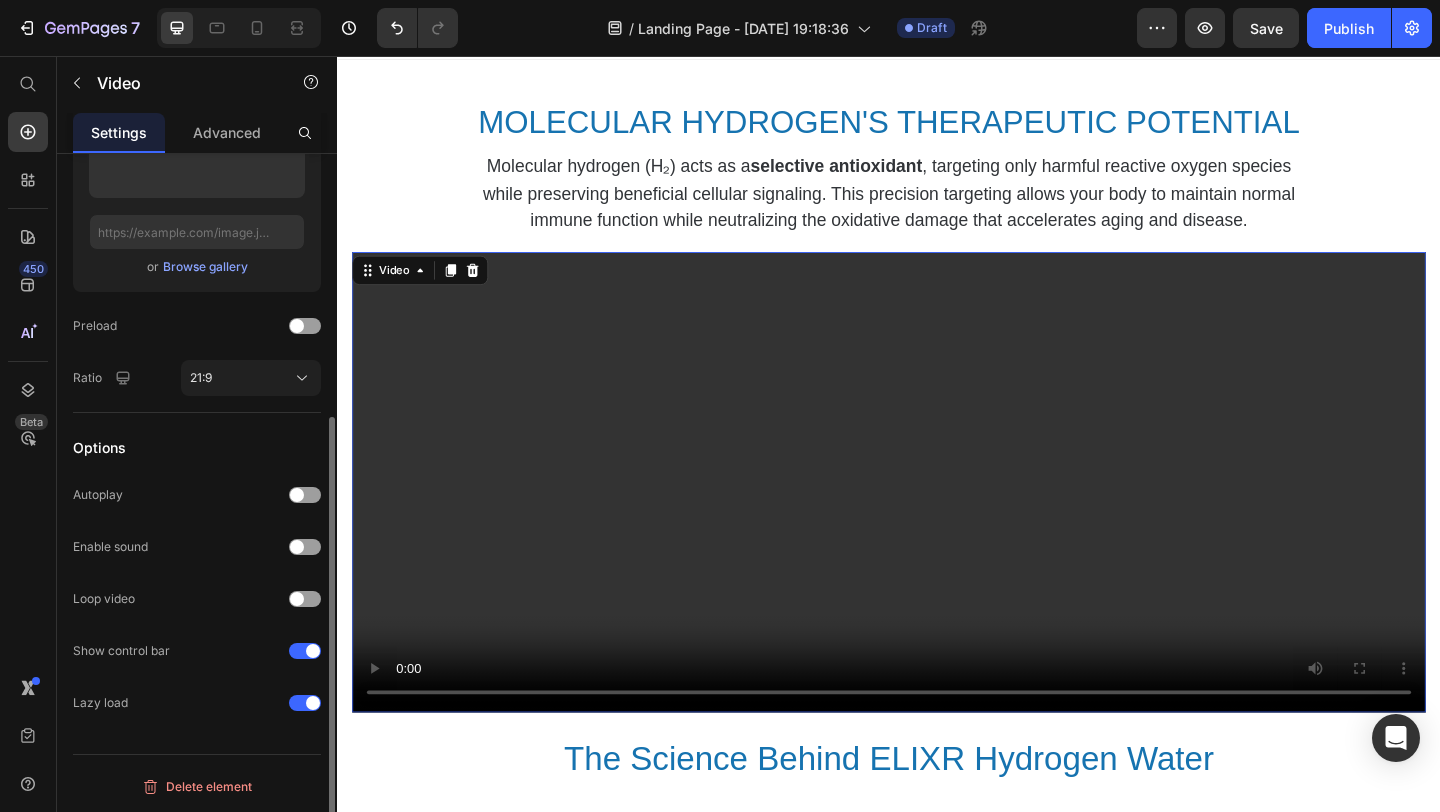 scroll, scrollTop: 40, scrollLeft: 0, axis: vertical 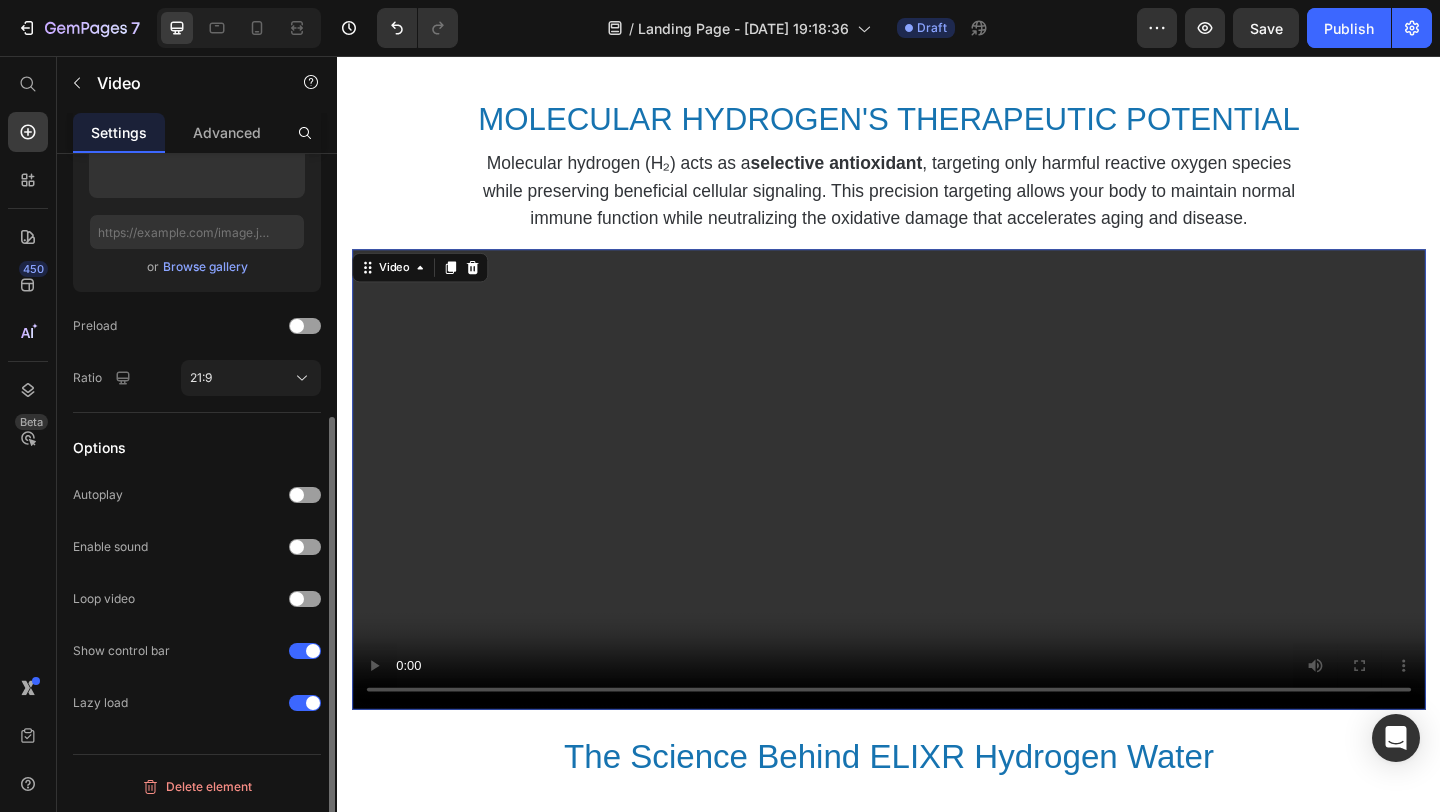 click at bounding box center (937, 516) 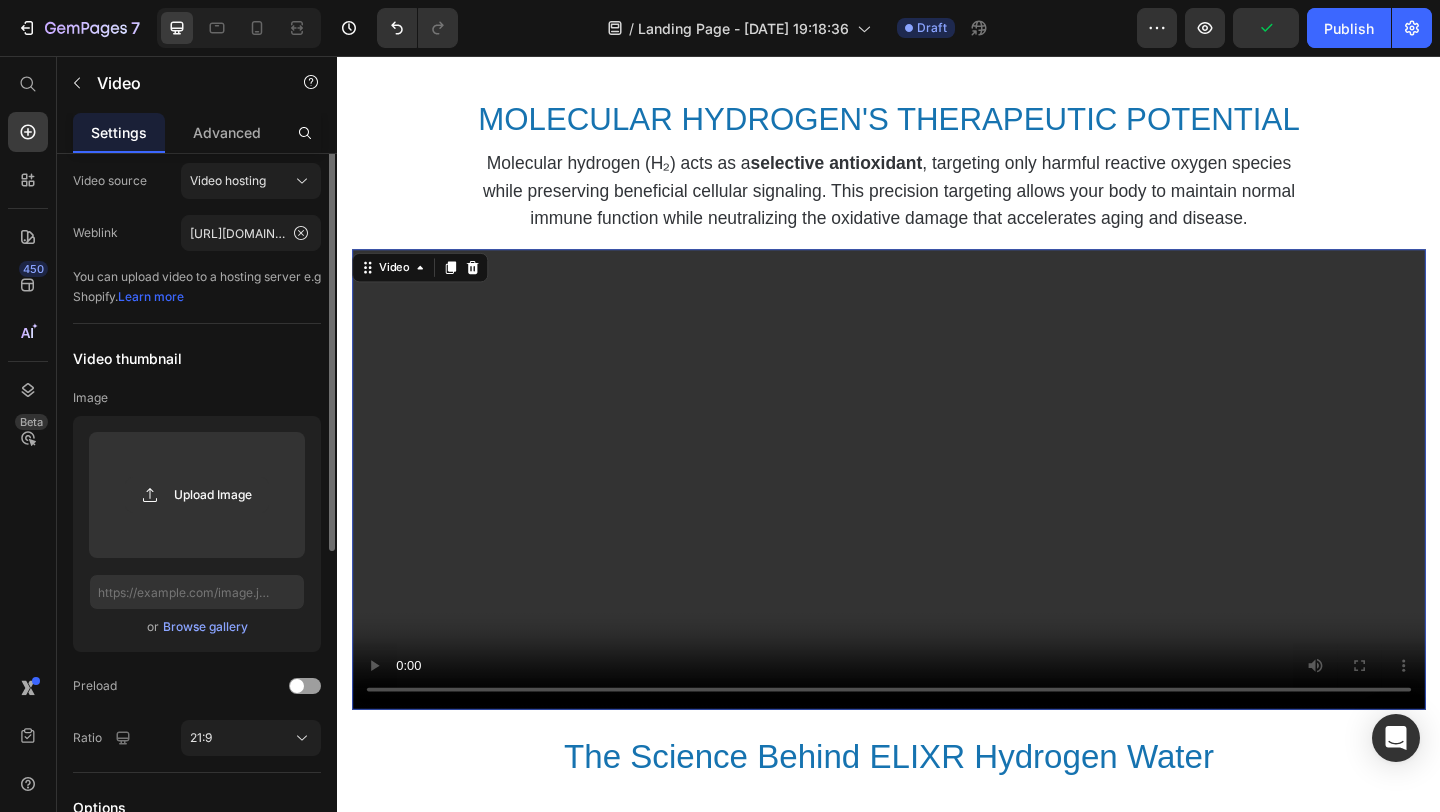 scroll, scrollTop: 0, scrollLeft: 0, axis: both 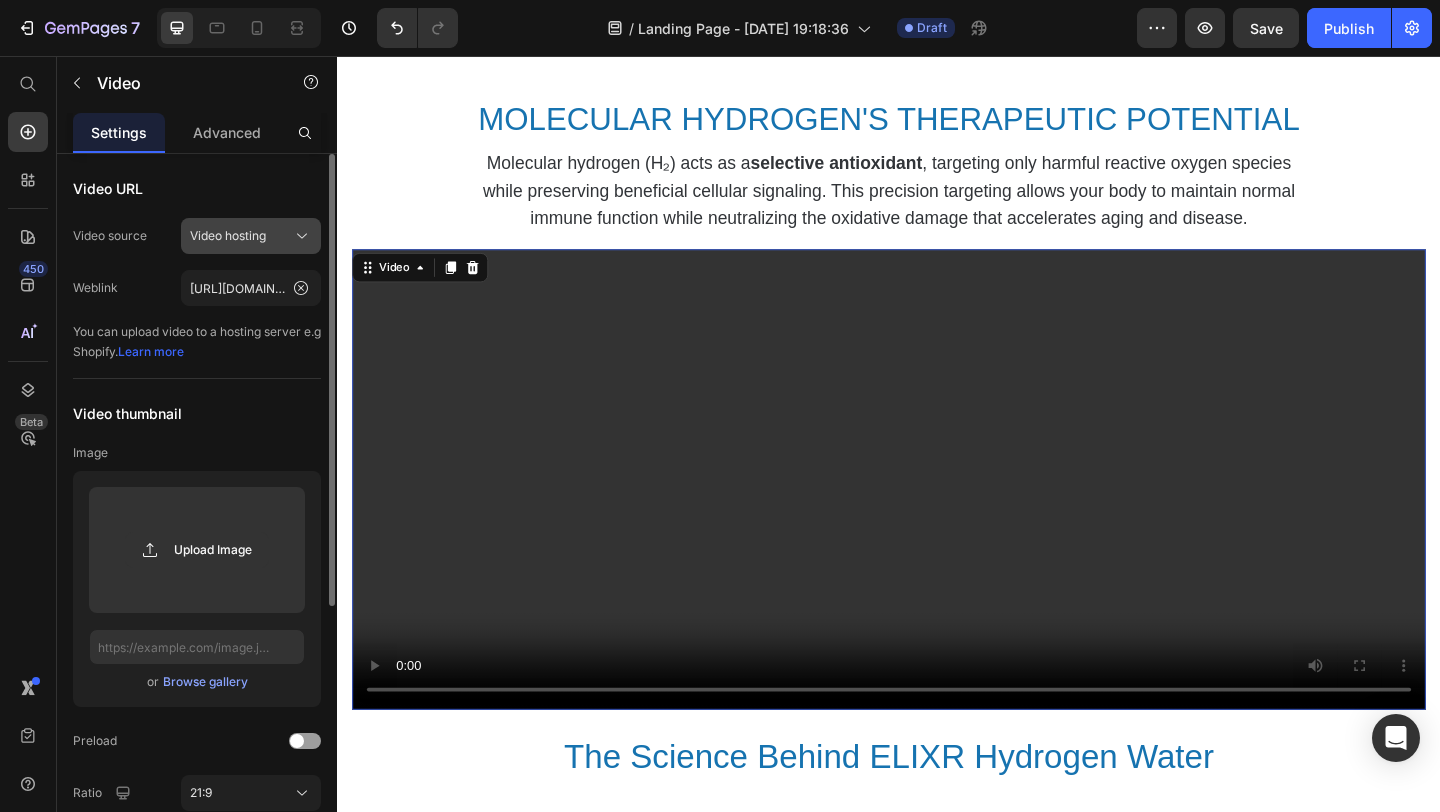 click 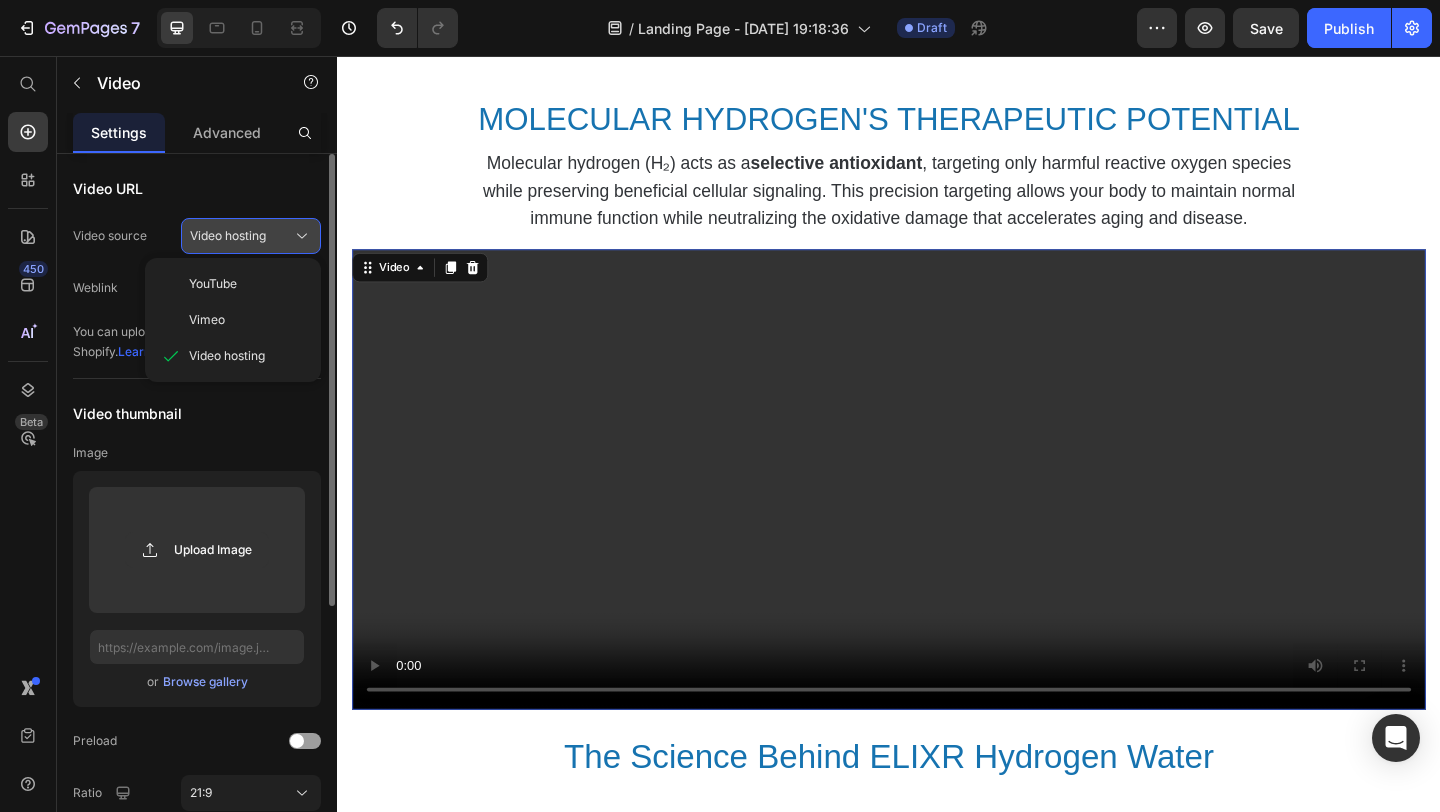 click 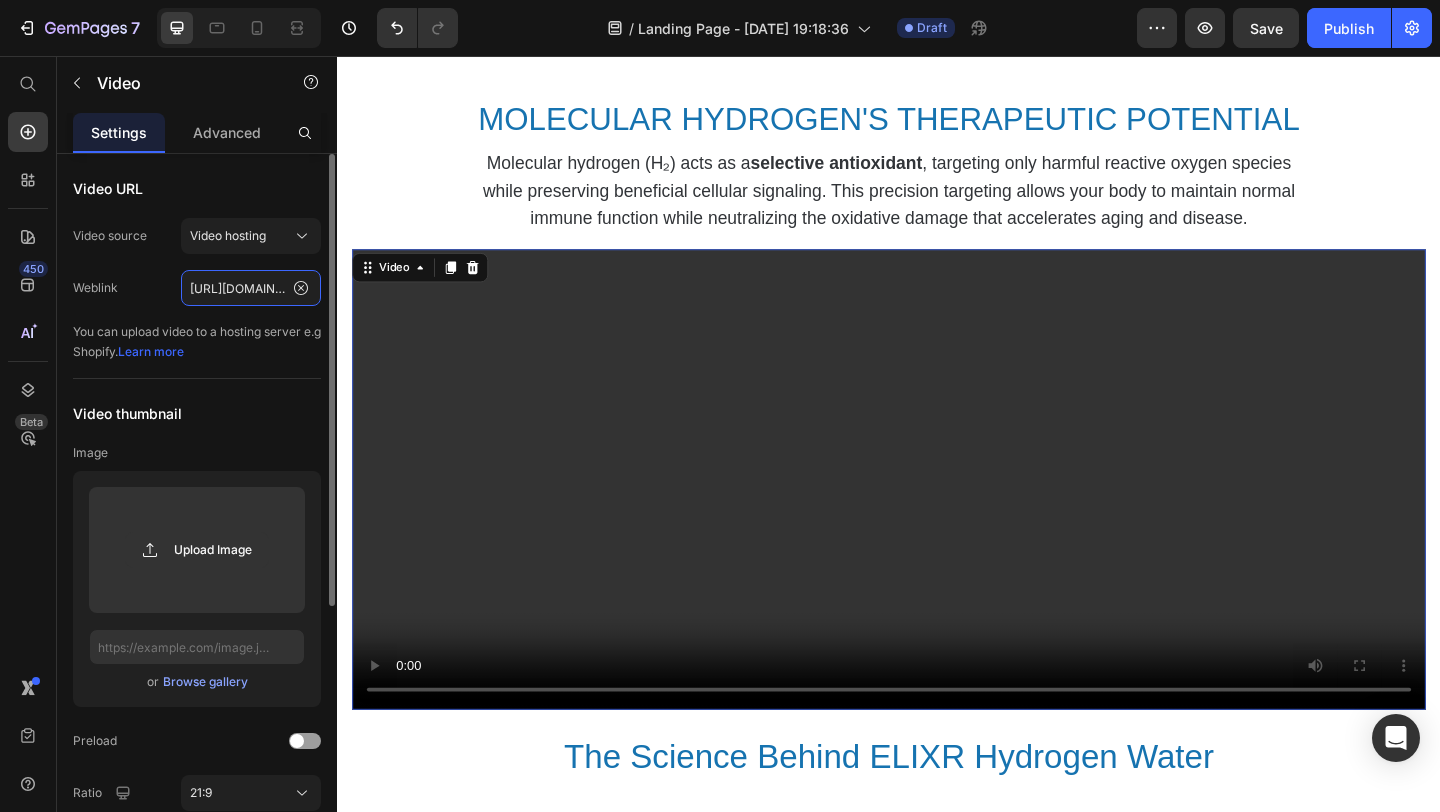 click on "https://media.w3.org/2010/05/sintel/trailer.mp4" 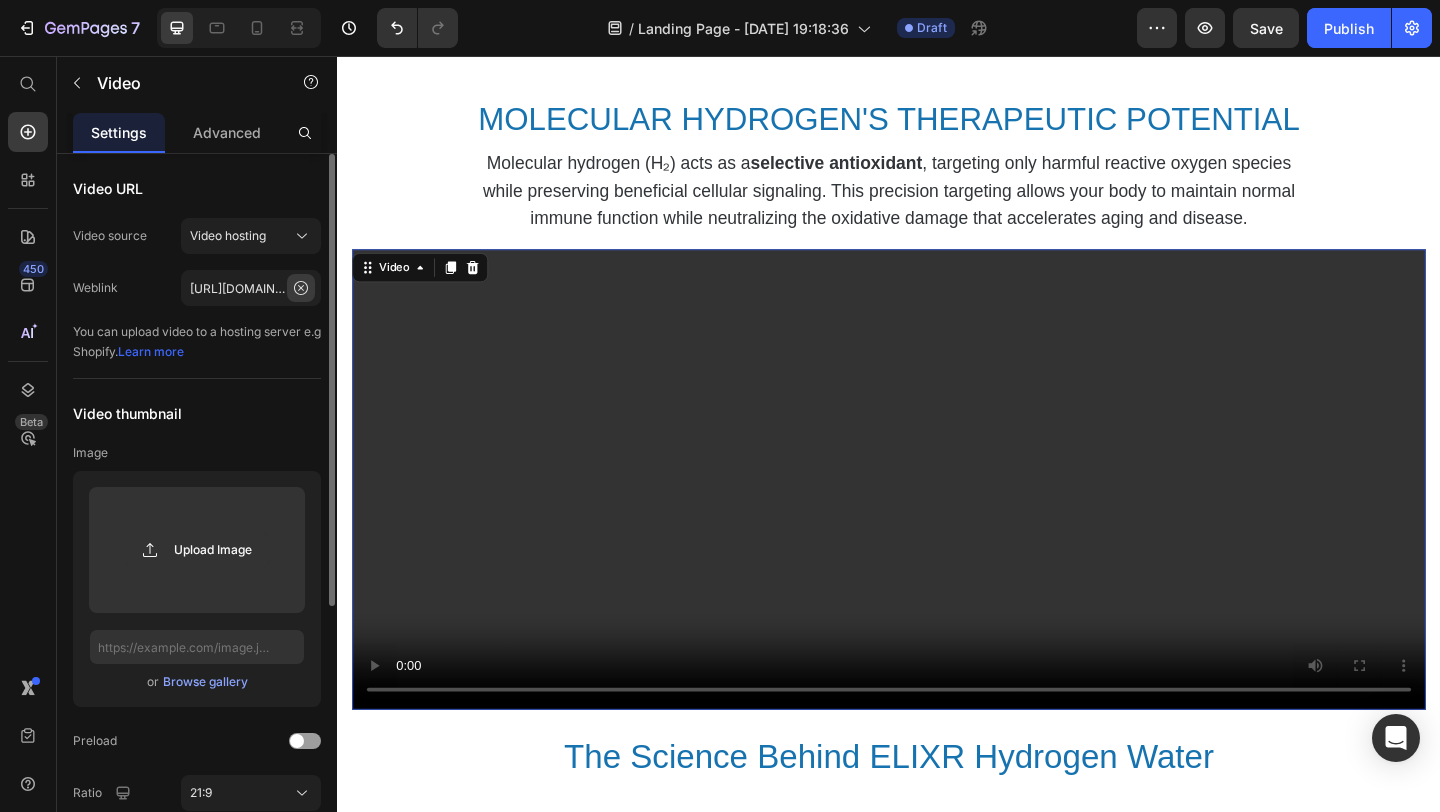 click 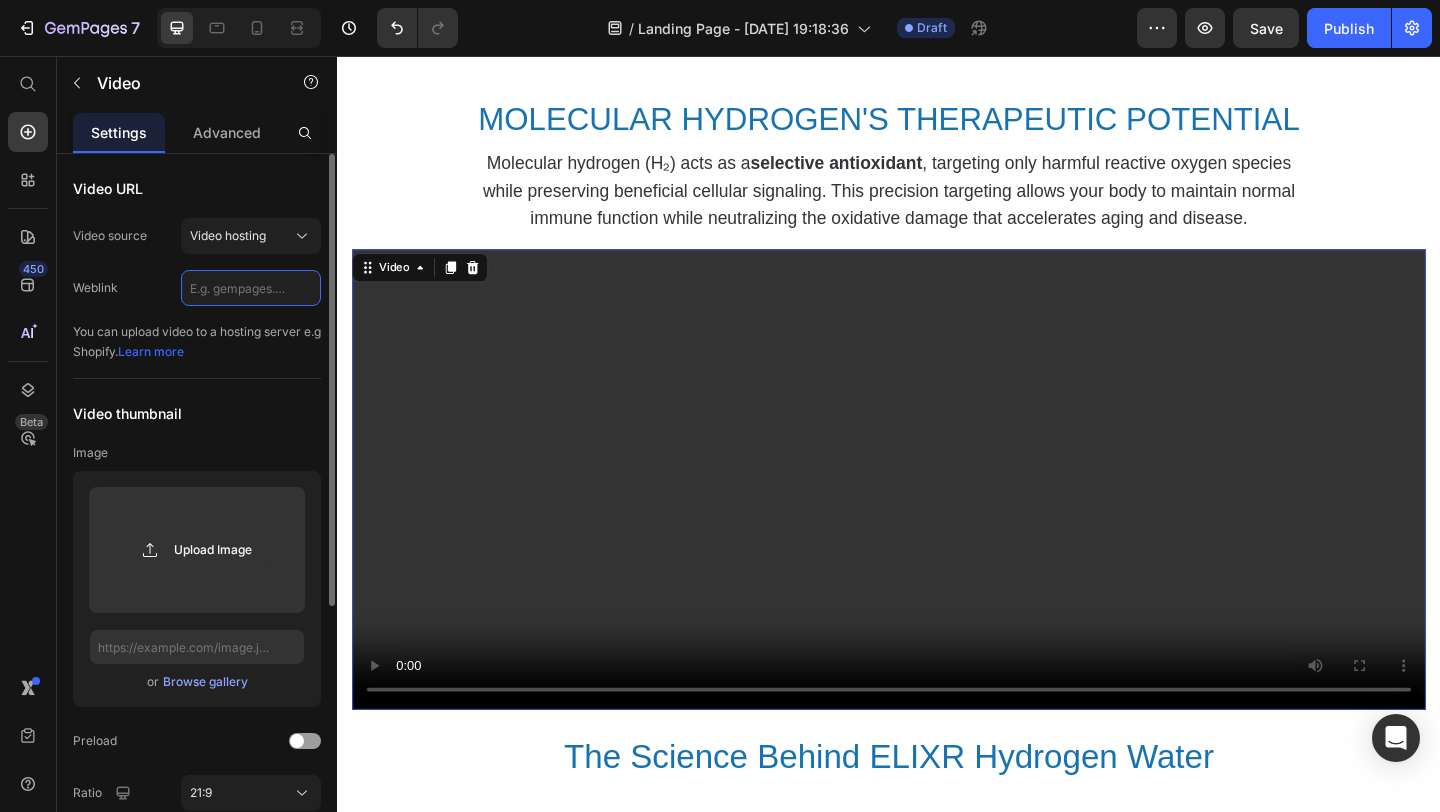 click 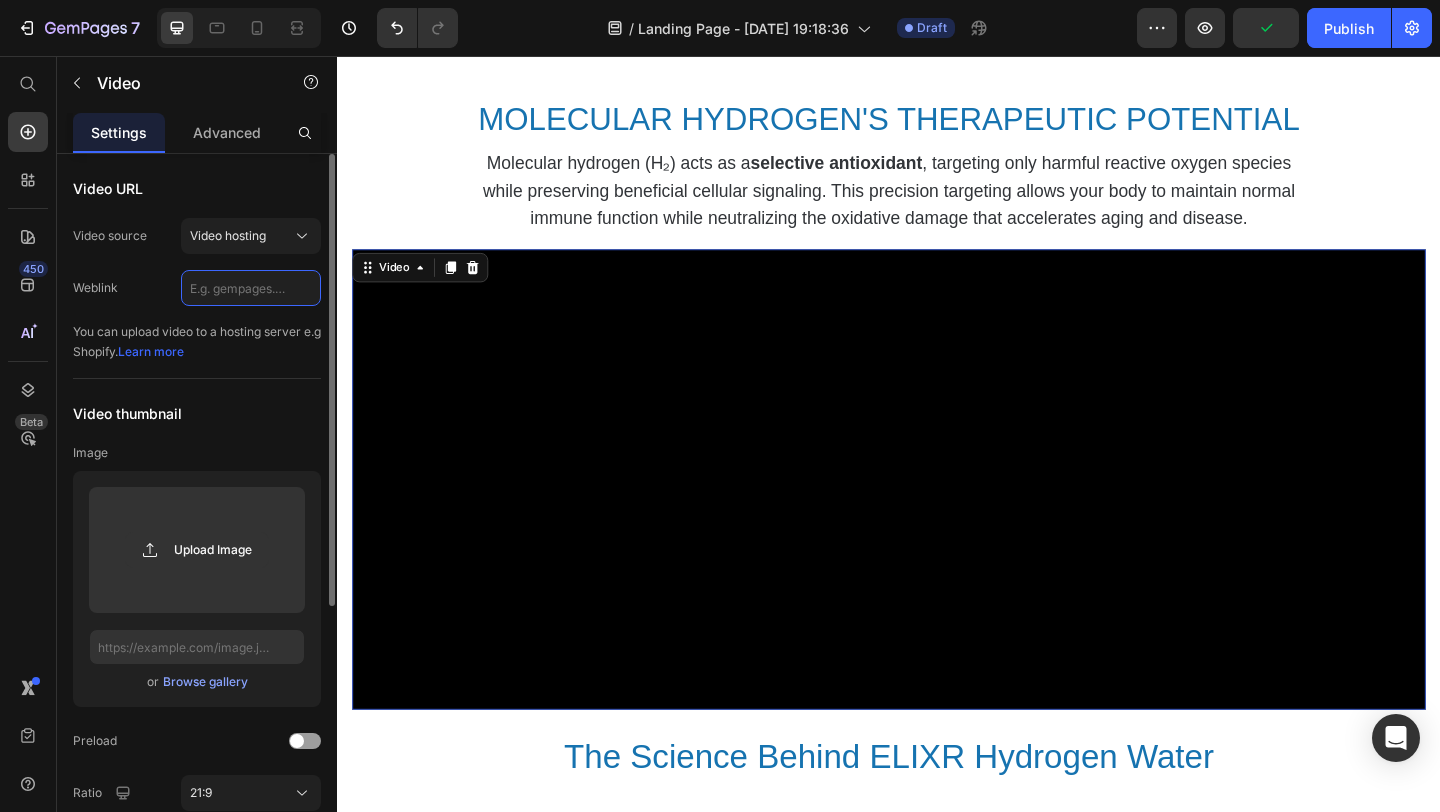 click 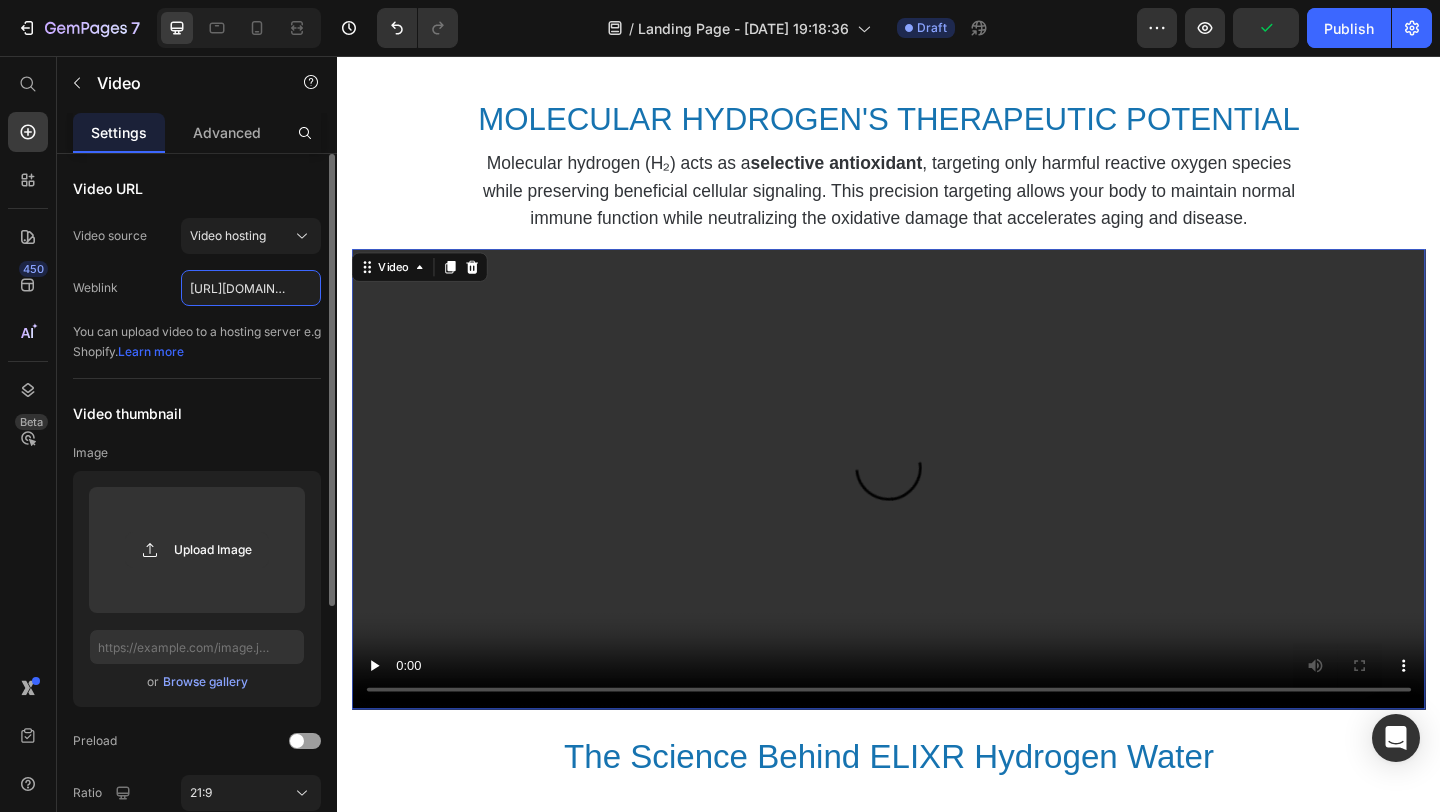 scroll, scrollTop: 0, scrollLeft: 363, axis: horizontal 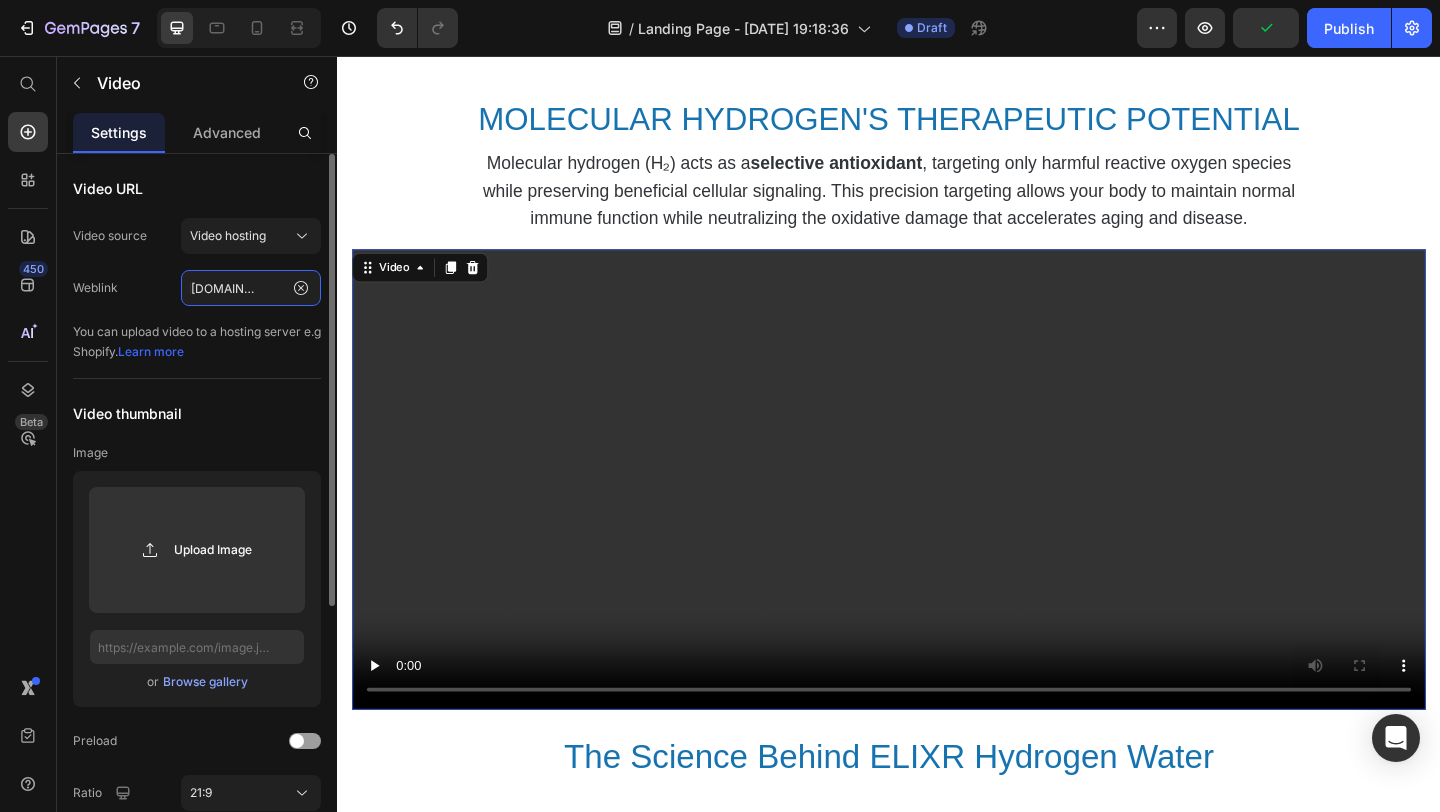 type on "https://cdn.shopify.com/videos/c/o/v/1f40bfebebdd477d97b67ce664eabf78.mp4" 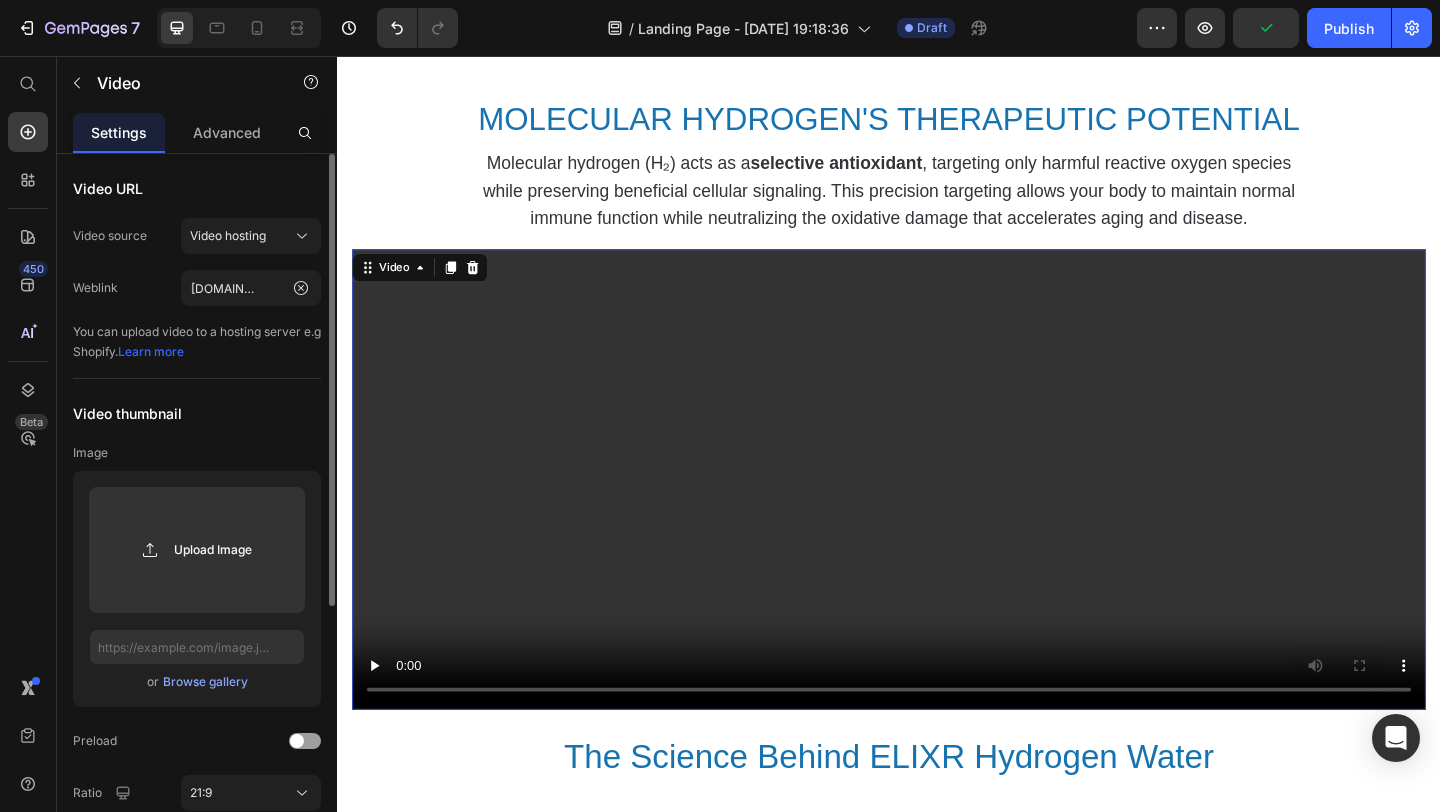 click on "Weblink https://cdn.shopify.com/videos/c/o/v/1f40bfebebdd477d97b67ce664eabf78.mp4" 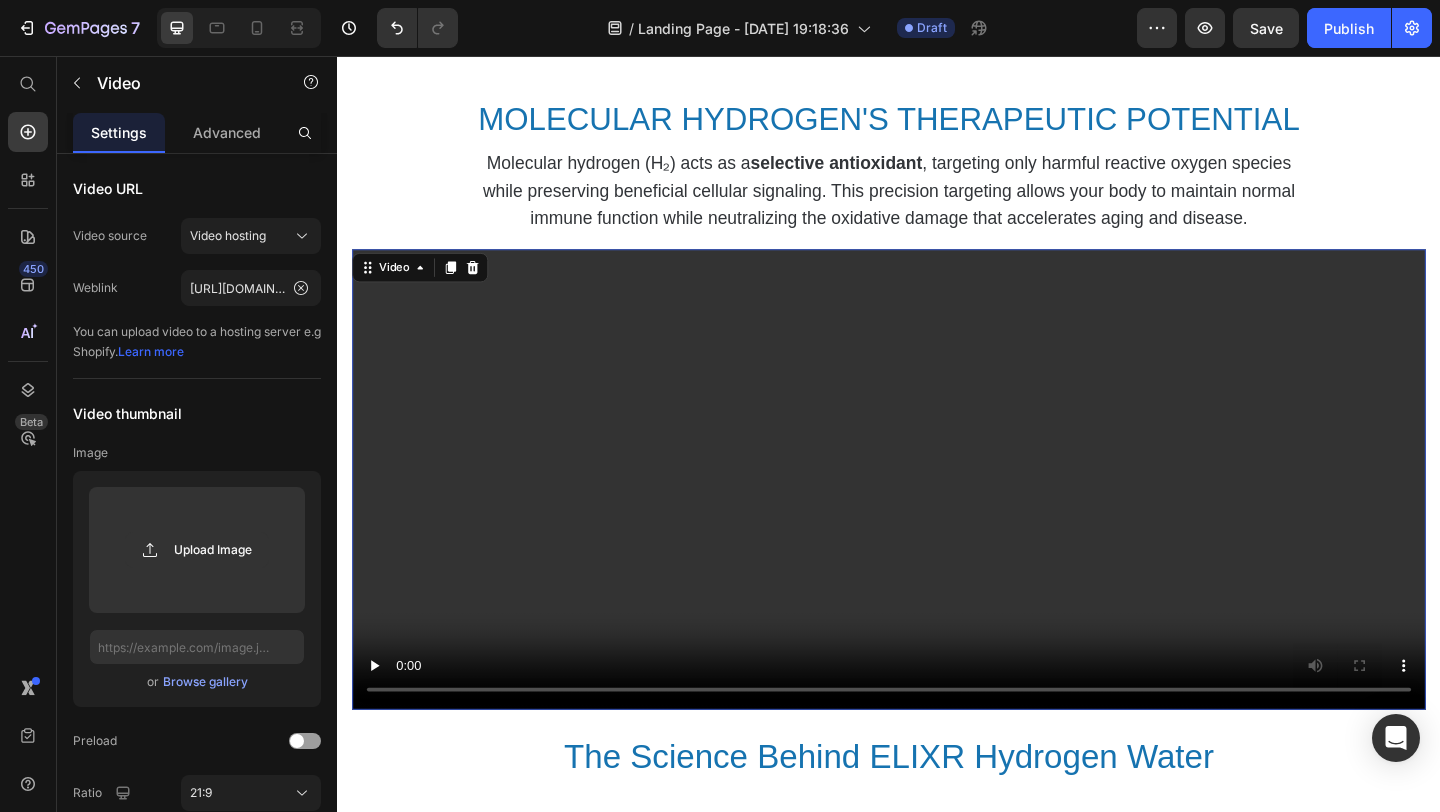 click at bounding box center (937, 516) 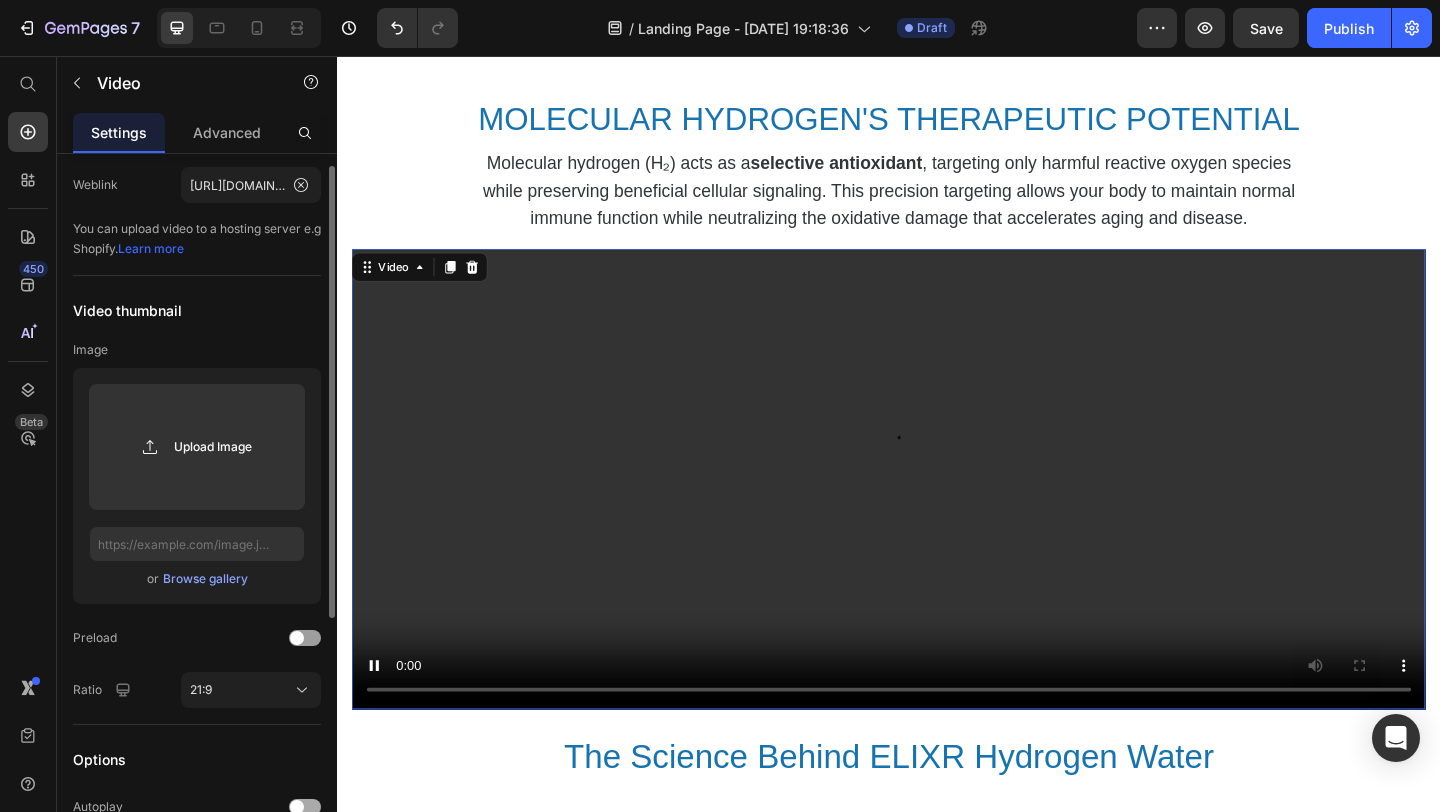 scroll, scrollTop: 121, scrollLeft: 0, axis: vertical 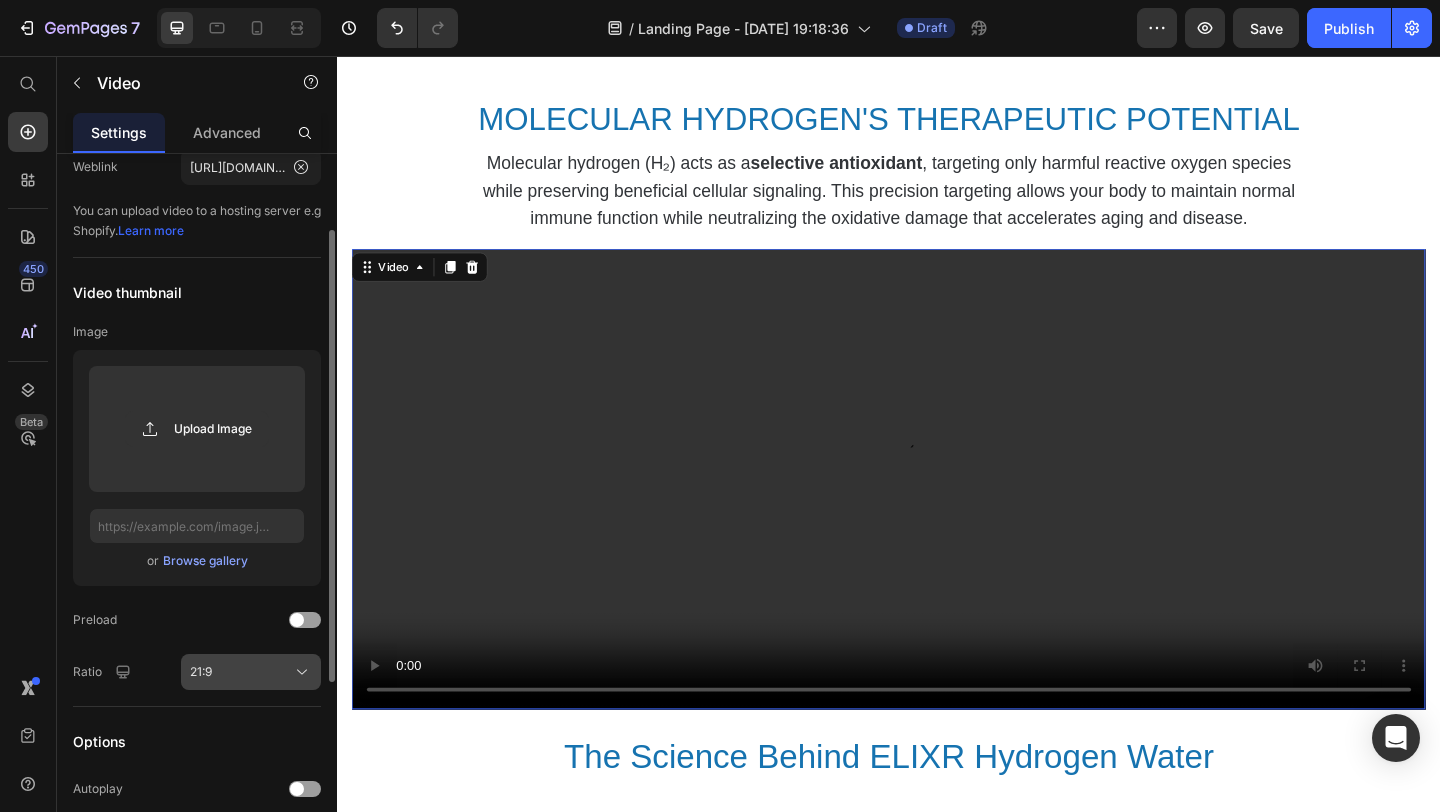 click on "21:9" 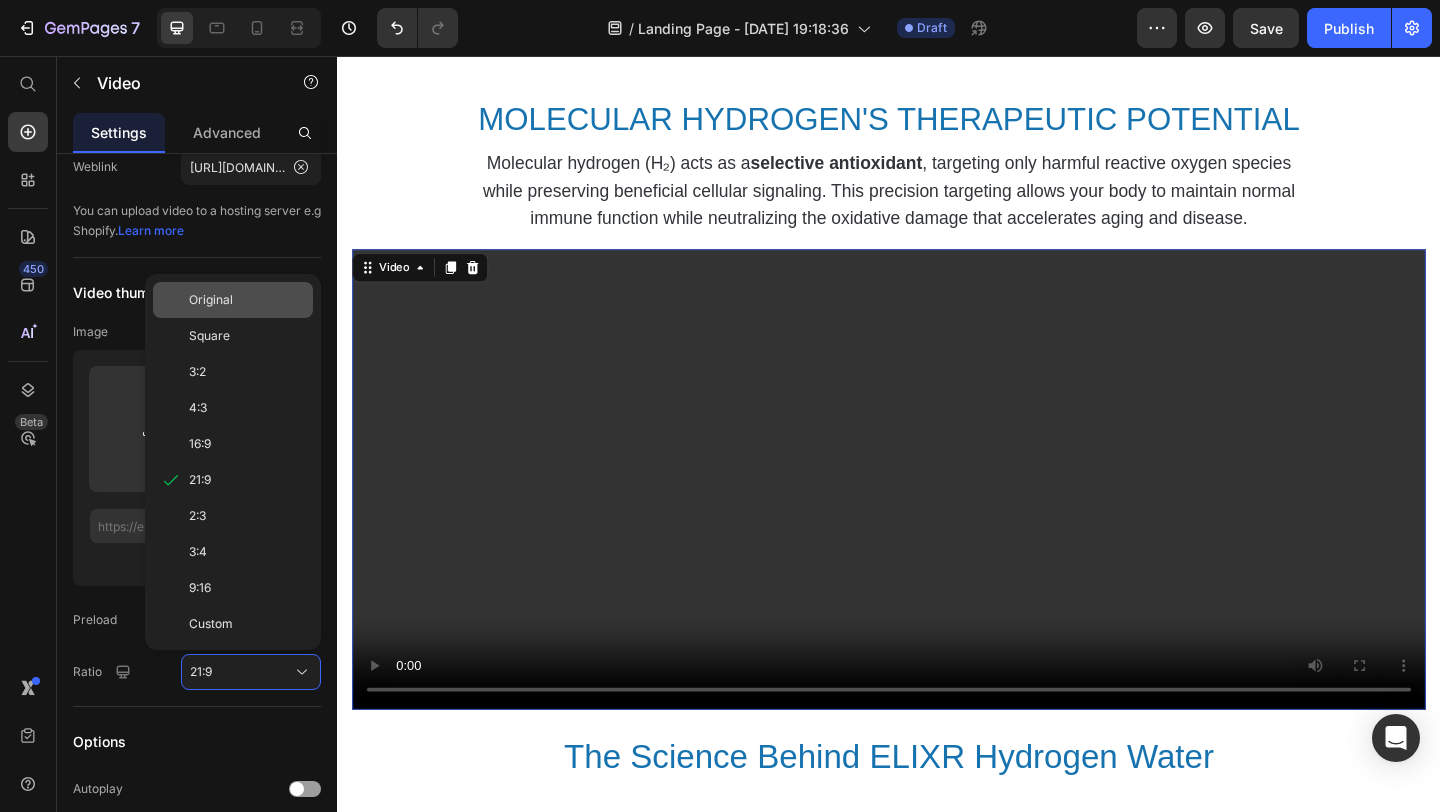 click on "Original" at bounding box center (247, 300) 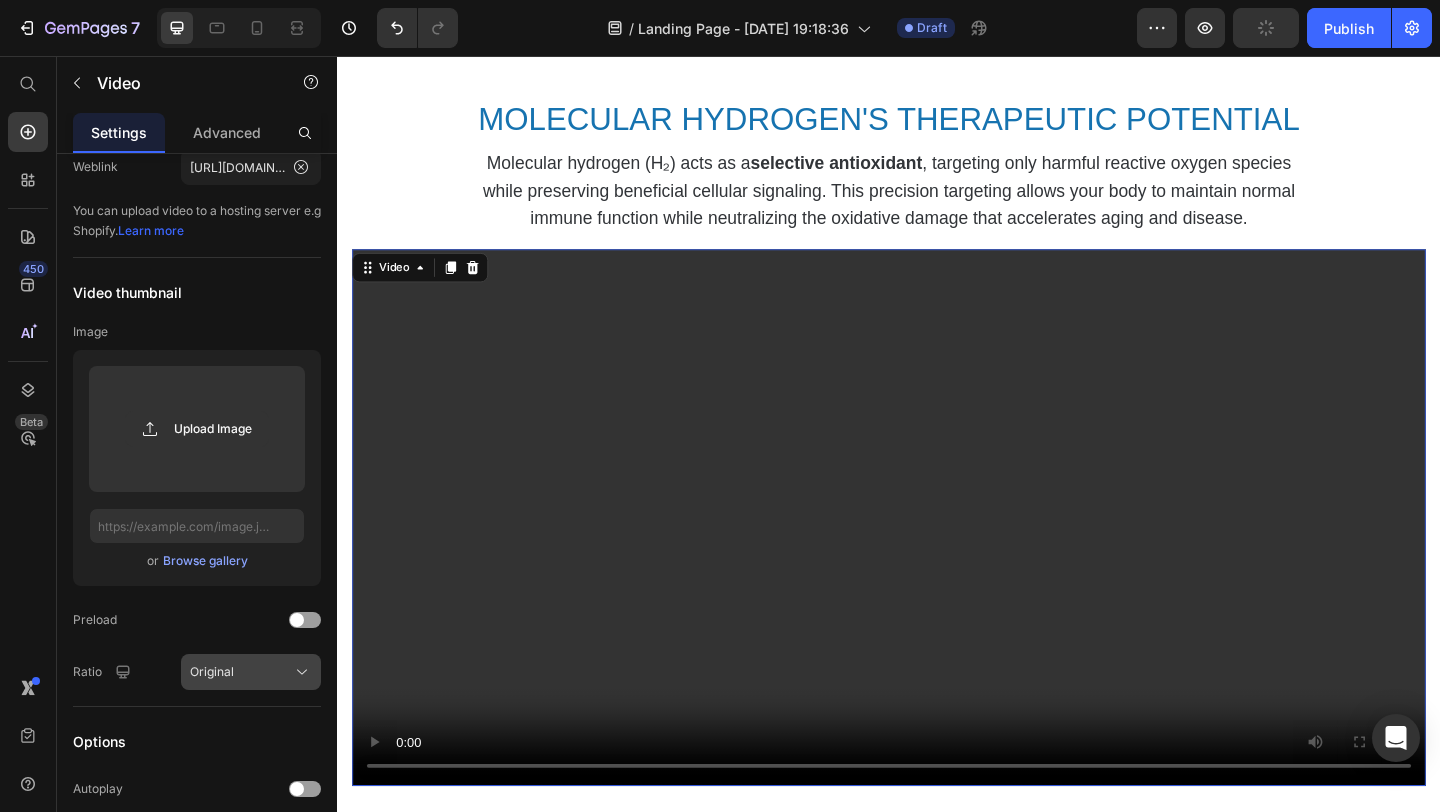 click on "Original" 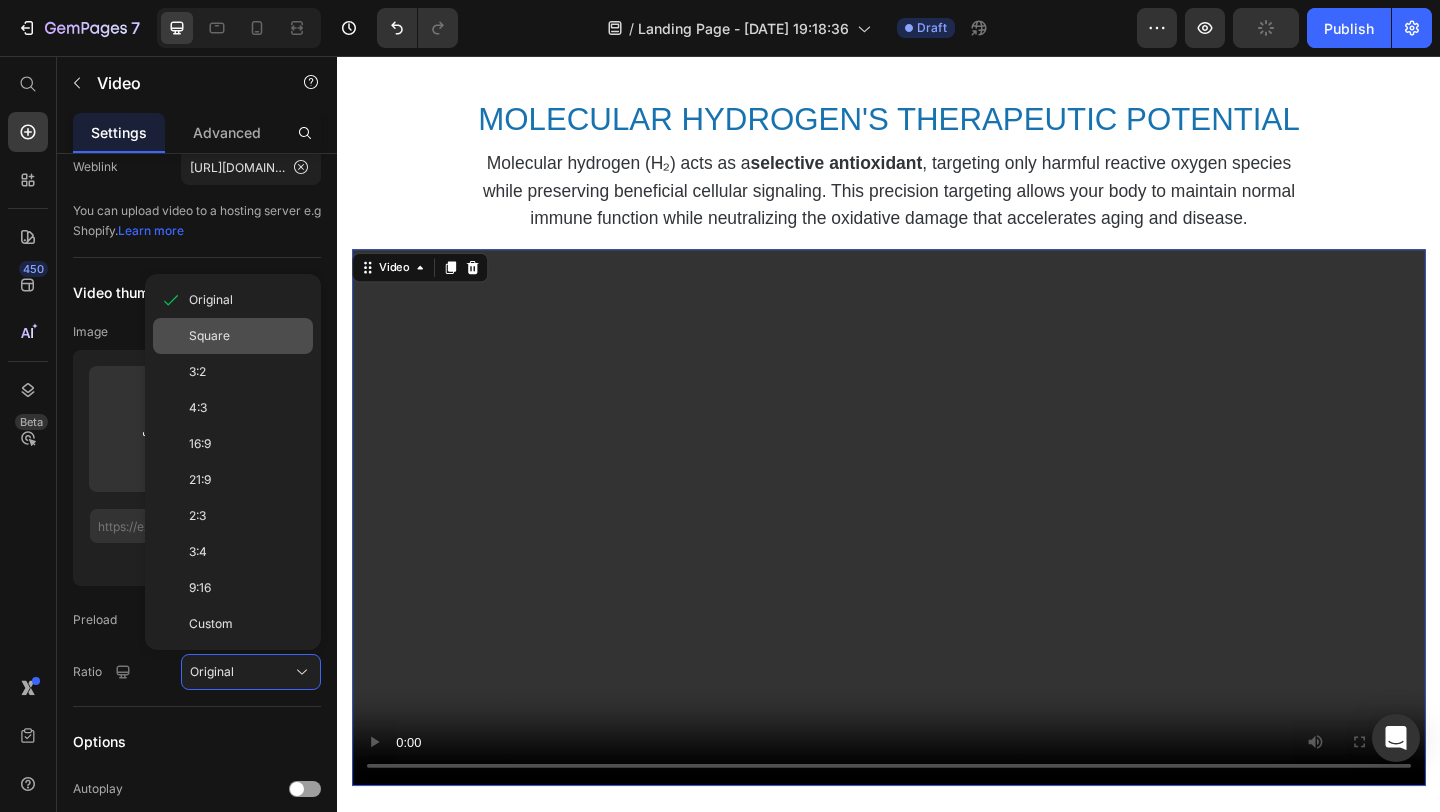click on "Square" at bounding box center [247, 336] 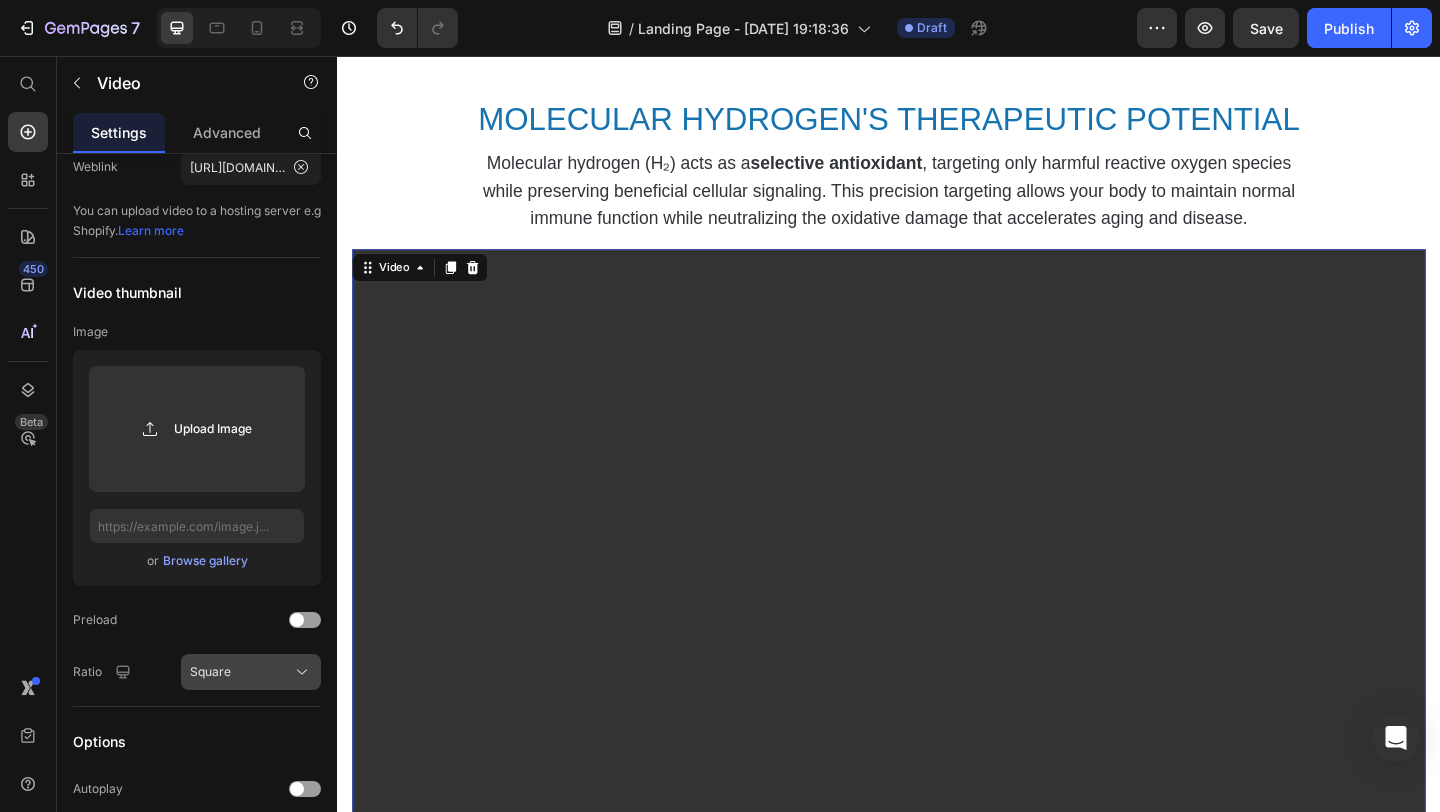 click on "Square" at bounding box center (251, 672) 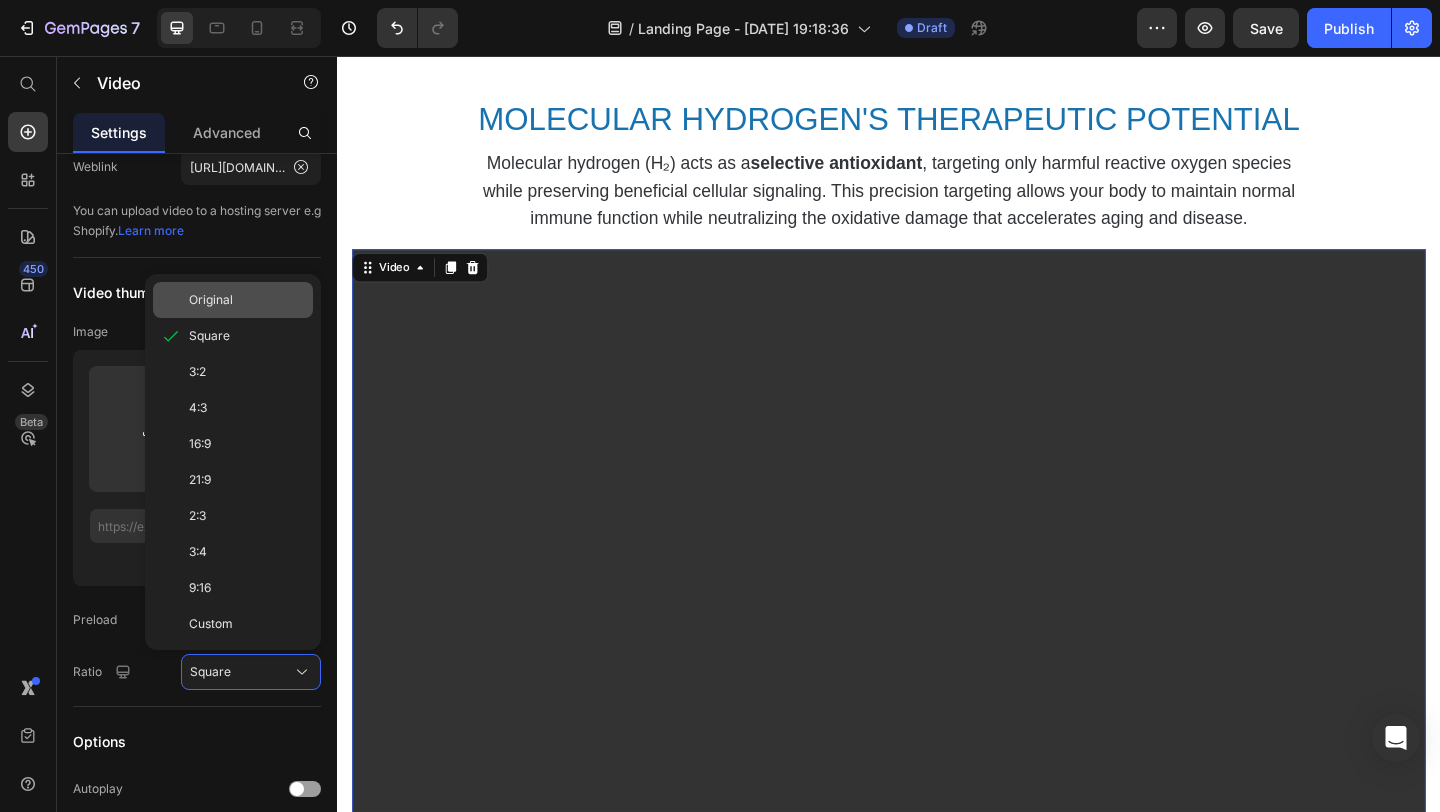 click on "Original" at bounding box center [247, 300] 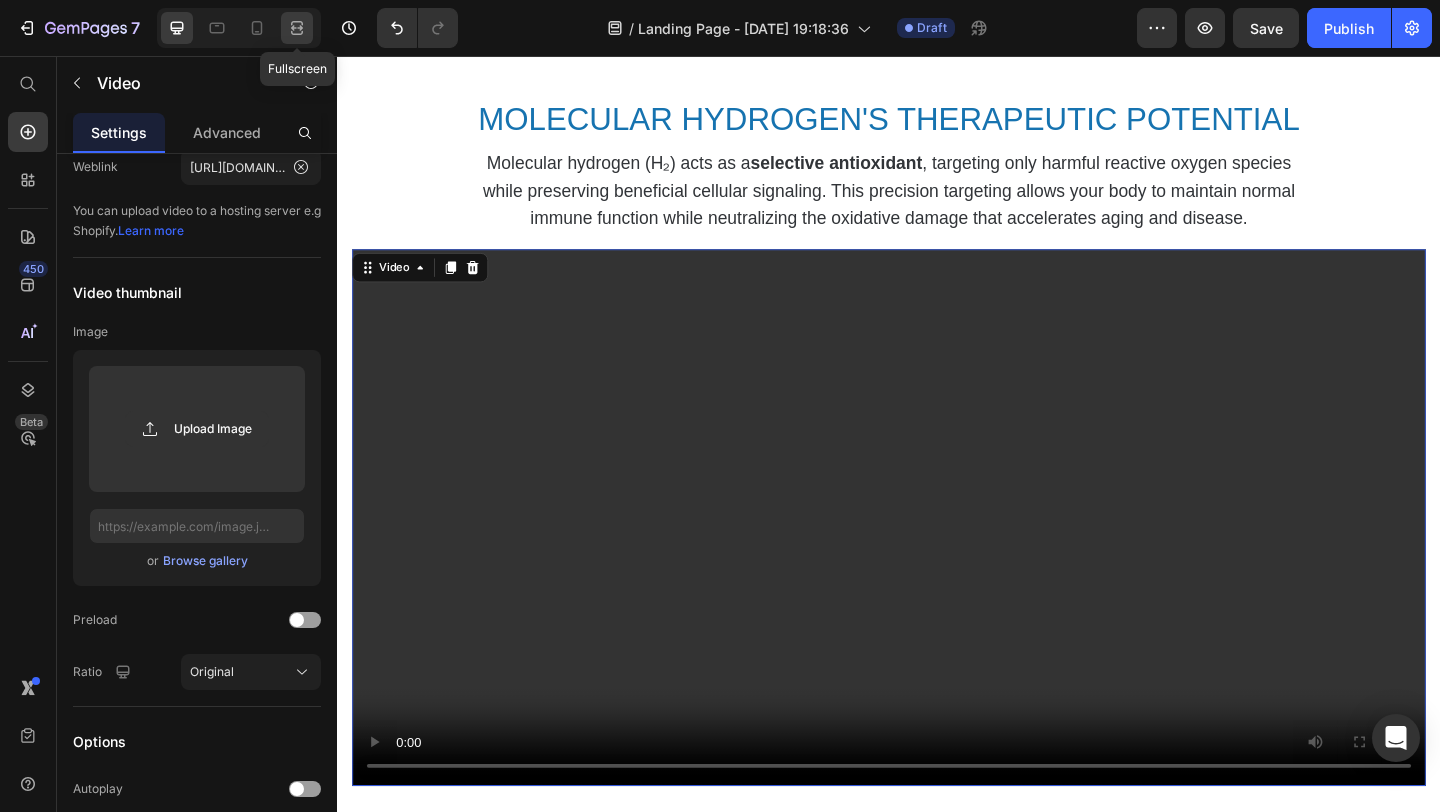 click 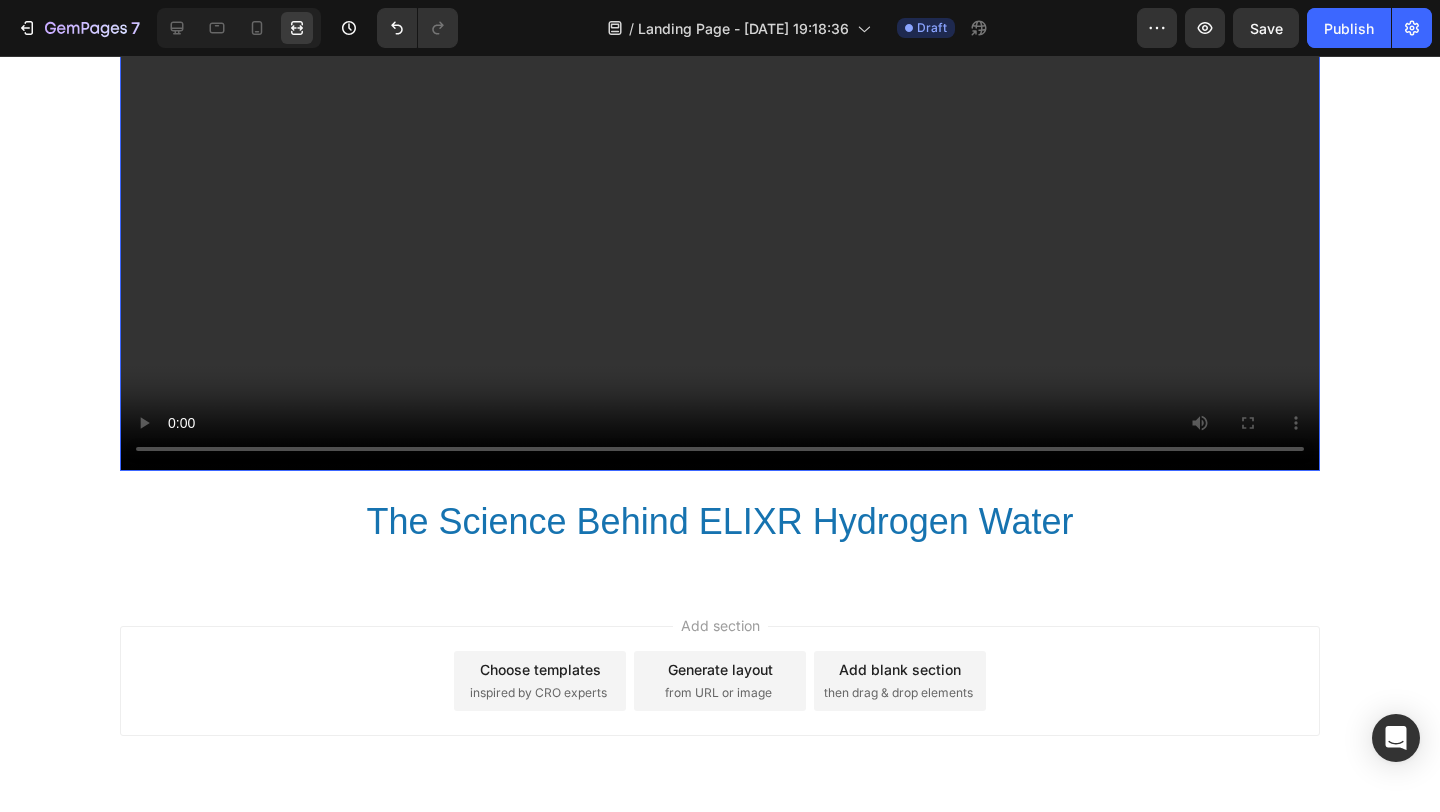 scroll, scrollTop: 0, scrollLeft: 0, axis: both 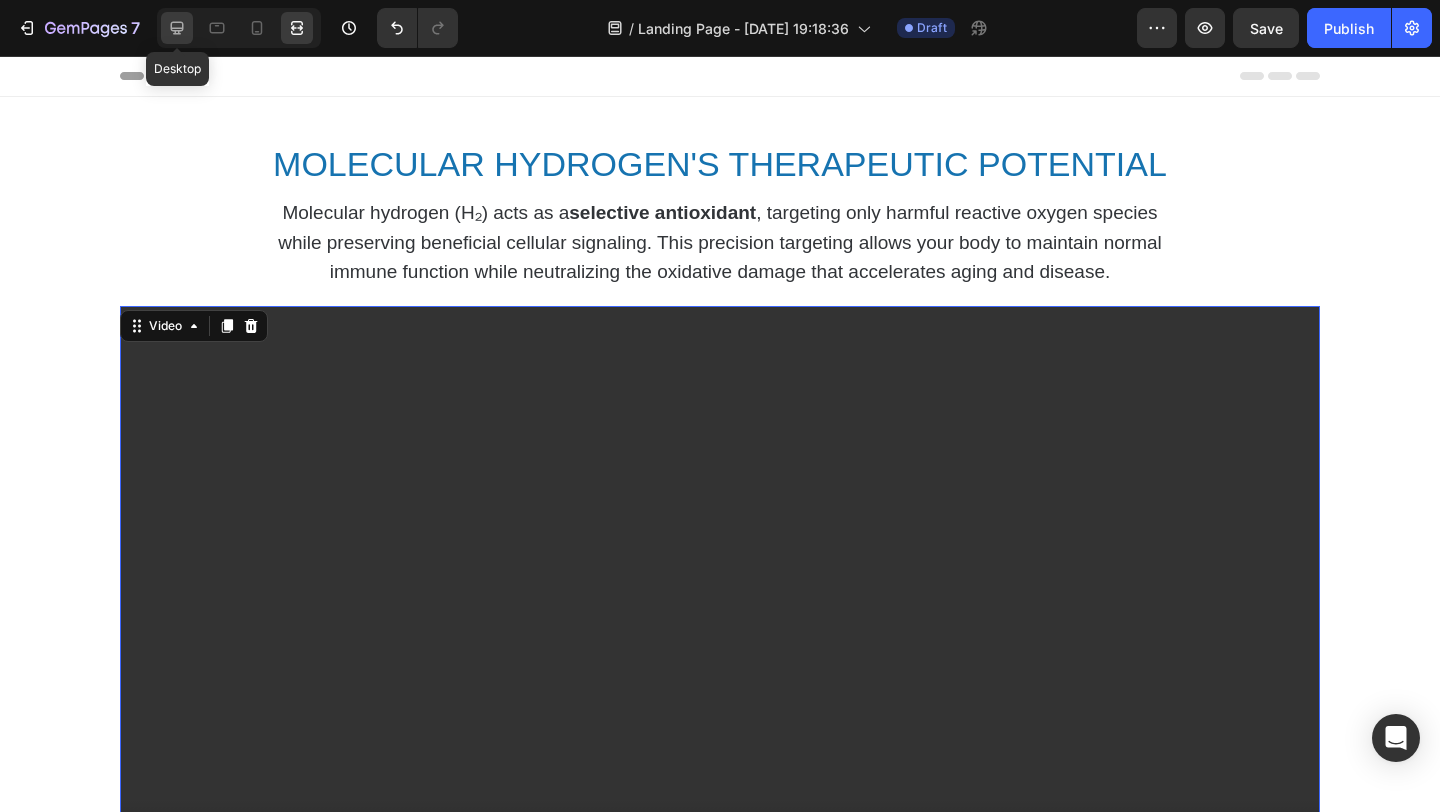 click 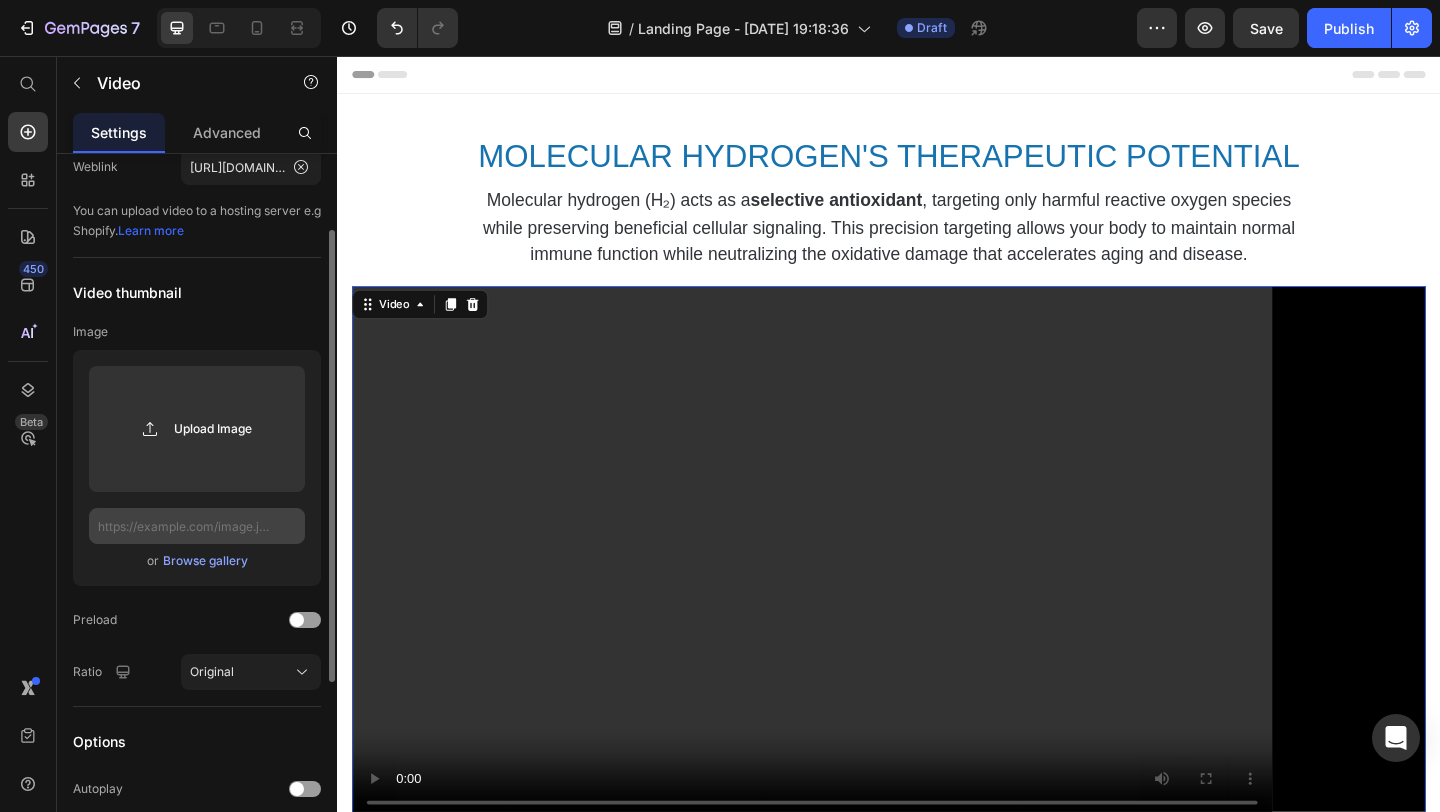 scroll, scrollTop: 0, scrollLeft: 0, axis: both 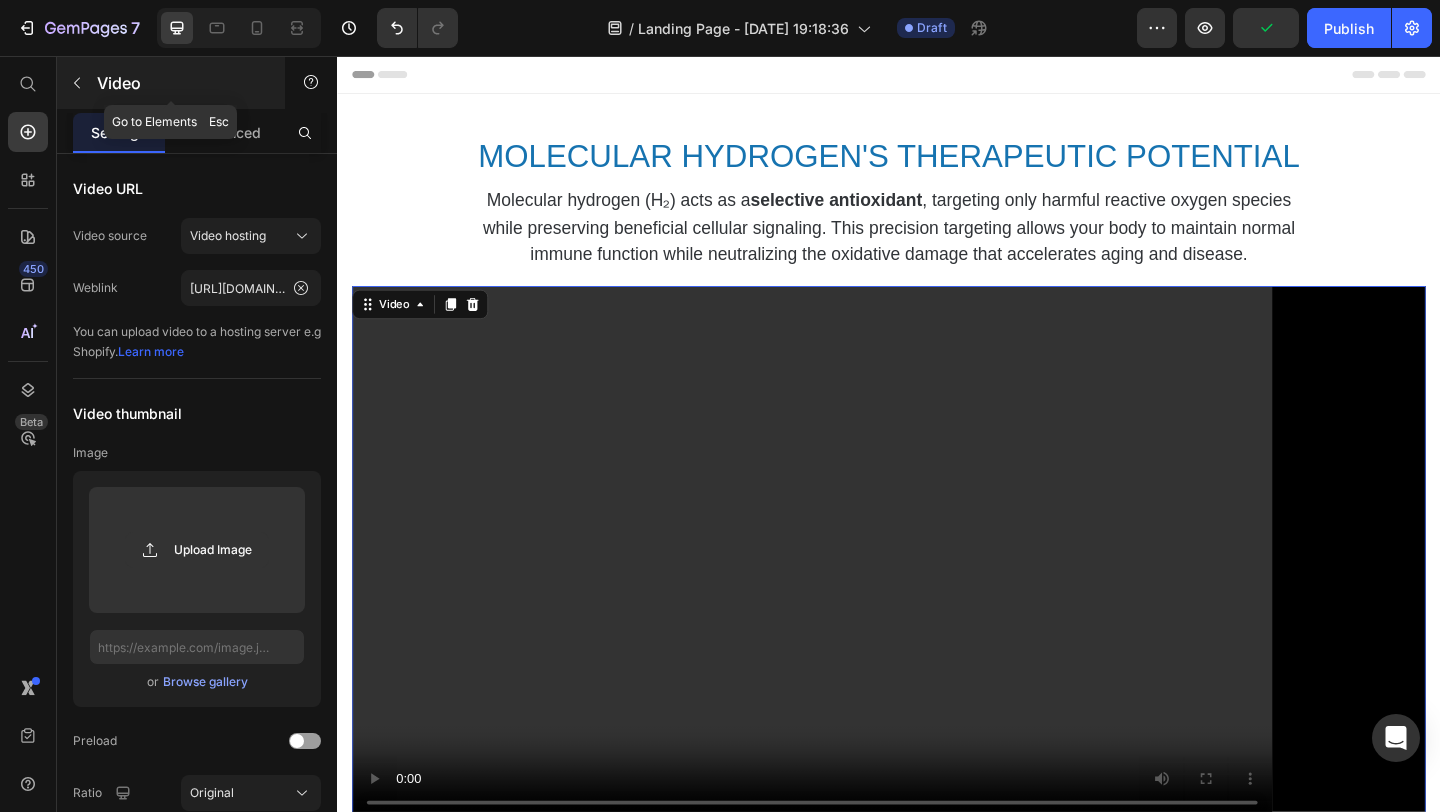 click on "Video" at bounding box center (182, 83) 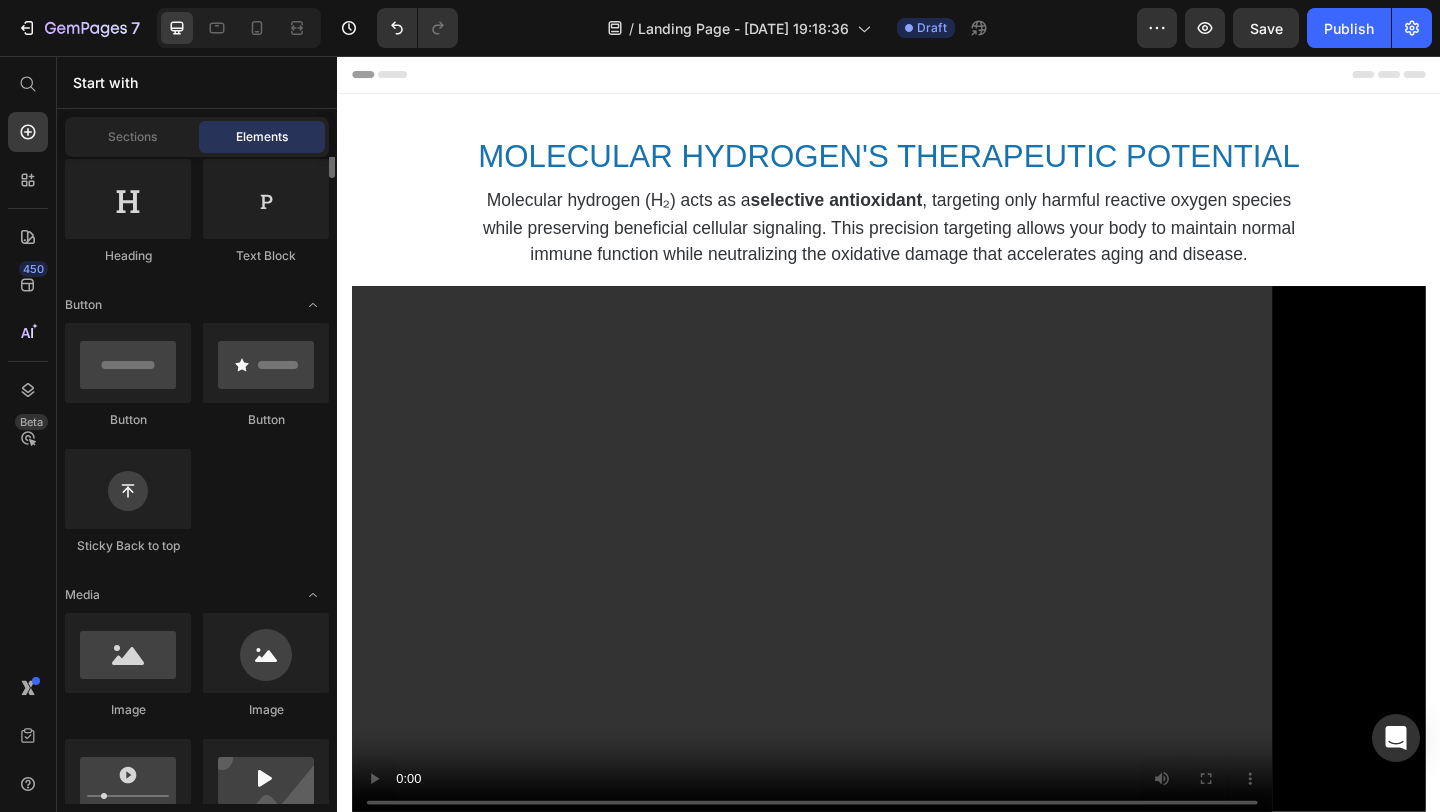 scroll, scrollTop: 0, scrollLeft: 0, axis: both 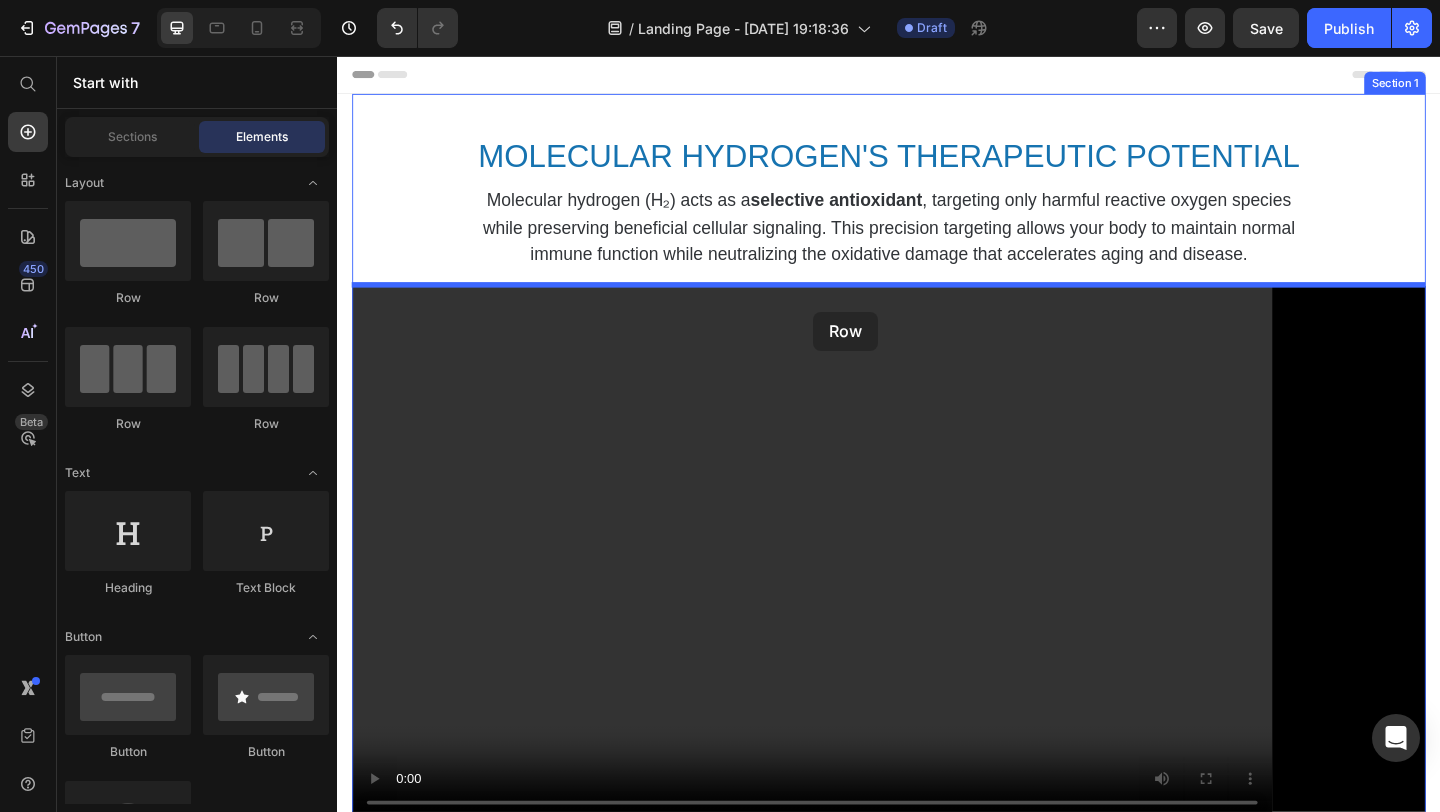 drag, startPoint x: 579, startPoint y: 325, endPoint x: 860, endPoint y: 330, distance: 281.0445 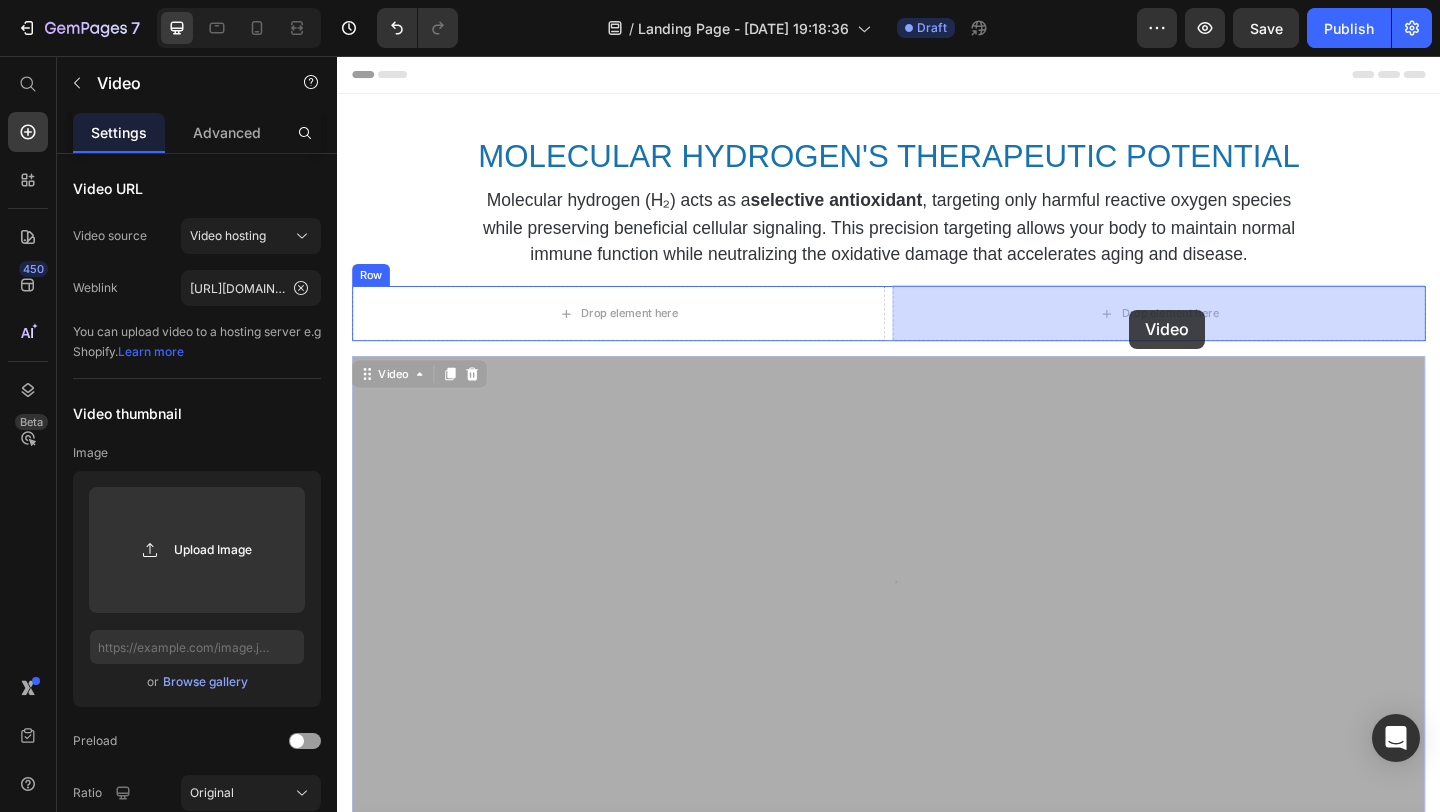 drag, startPoint x: 881, startPoint y: 615, endPoint x: 1200, endPoint y: 340, distance: 421.17218 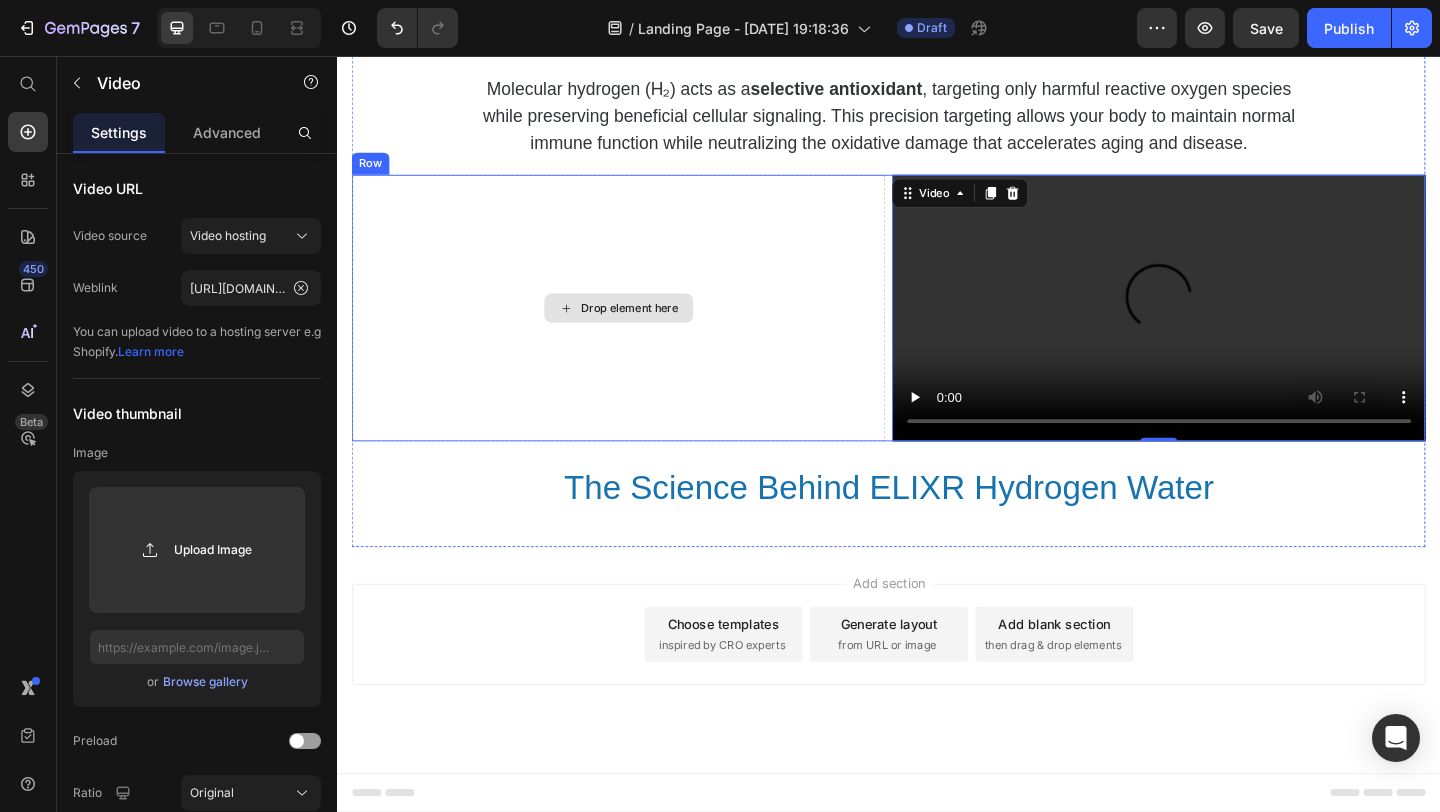 scroll, scrollTop: 617, scrollLeft: 0, axis: vertical 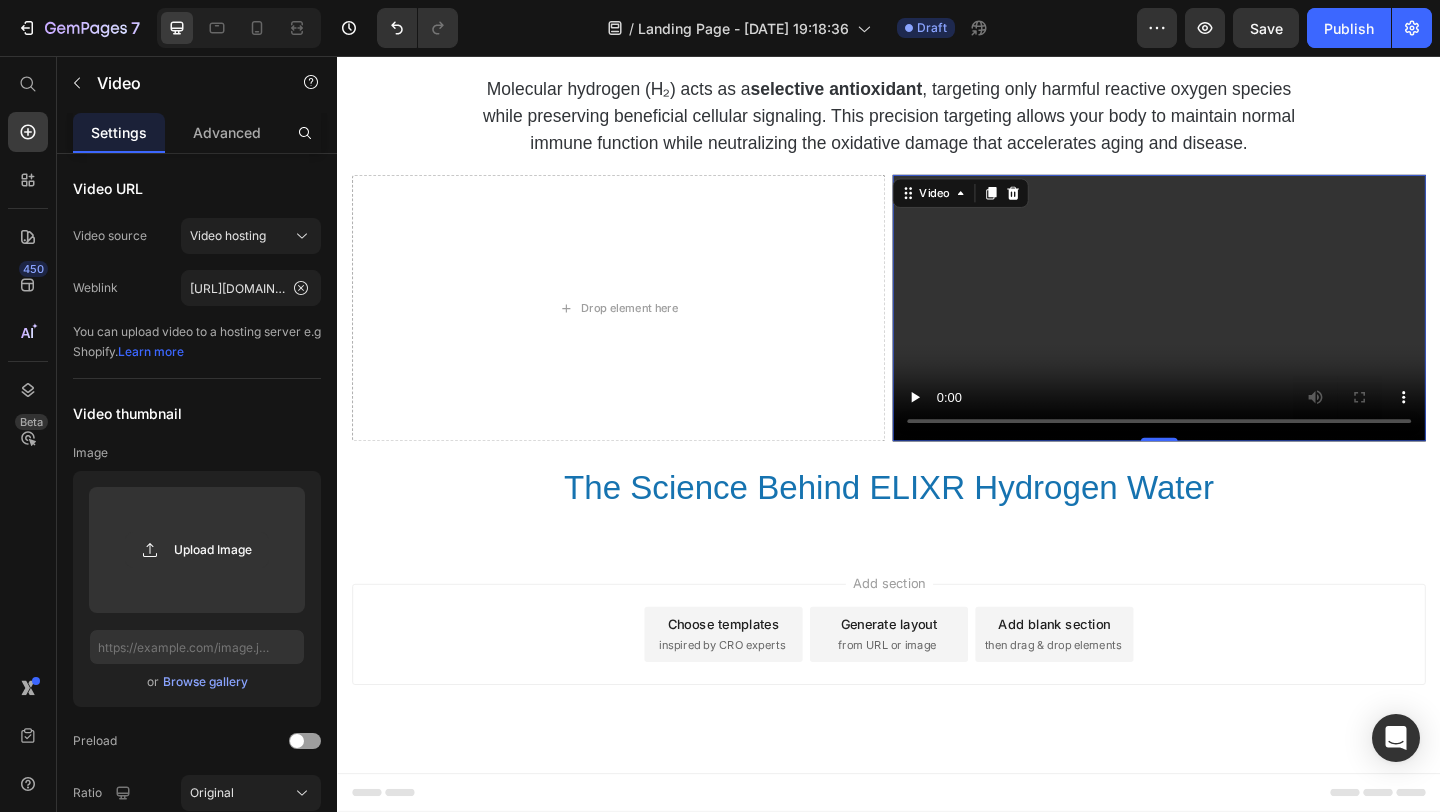 click at bounding box center [1231, 330] 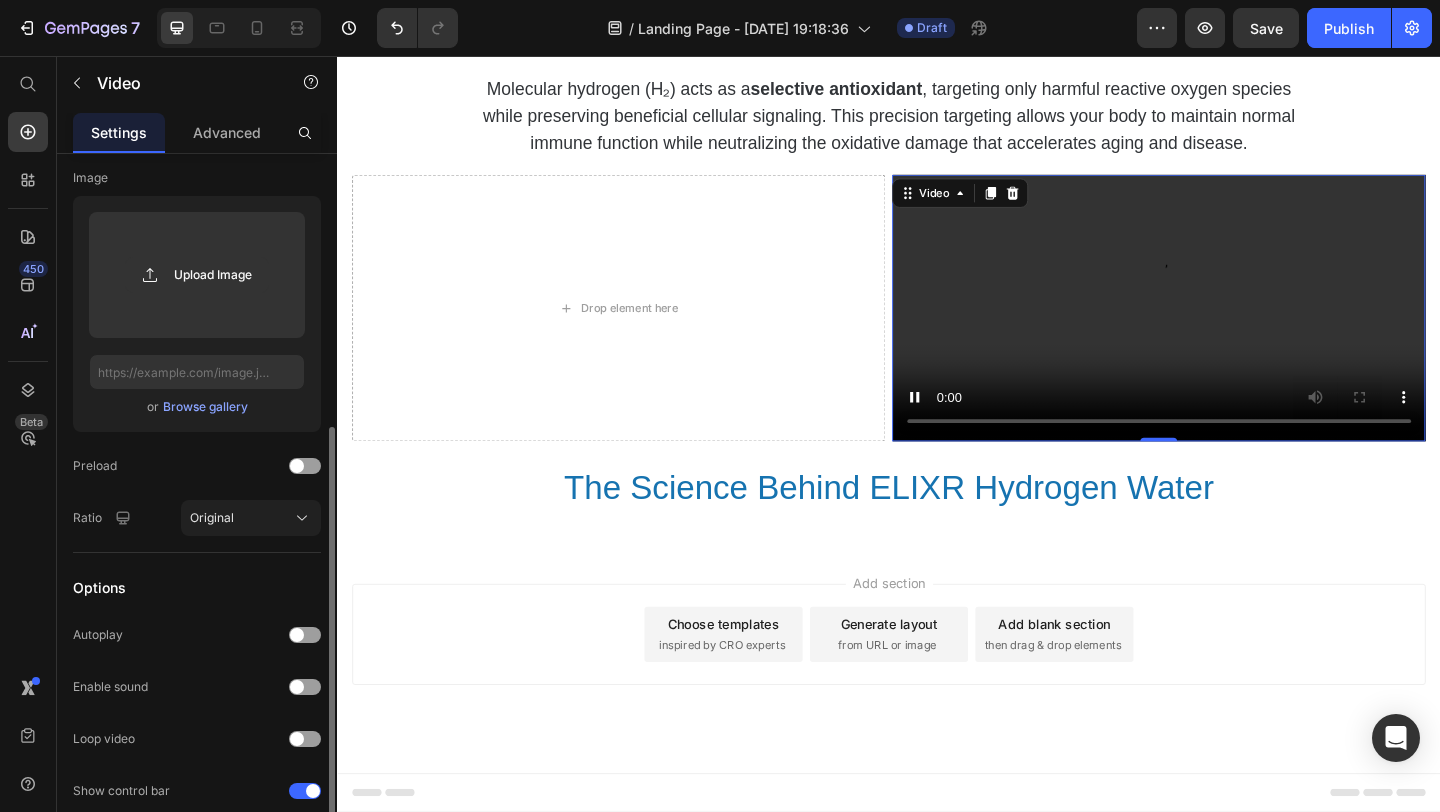 scroll, scrollTop: 410, scrollLeft: 0, axis: vertical 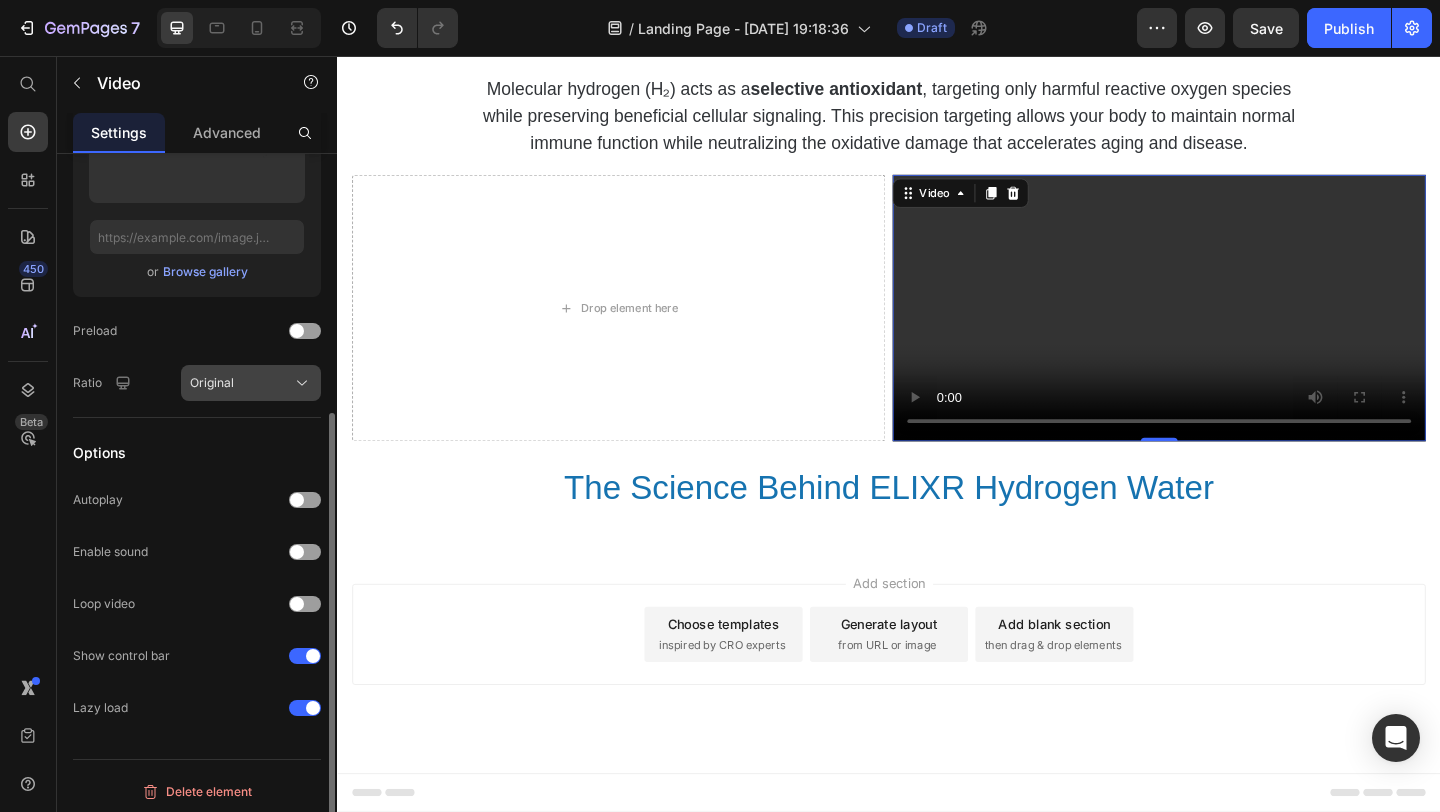 click on "Original" 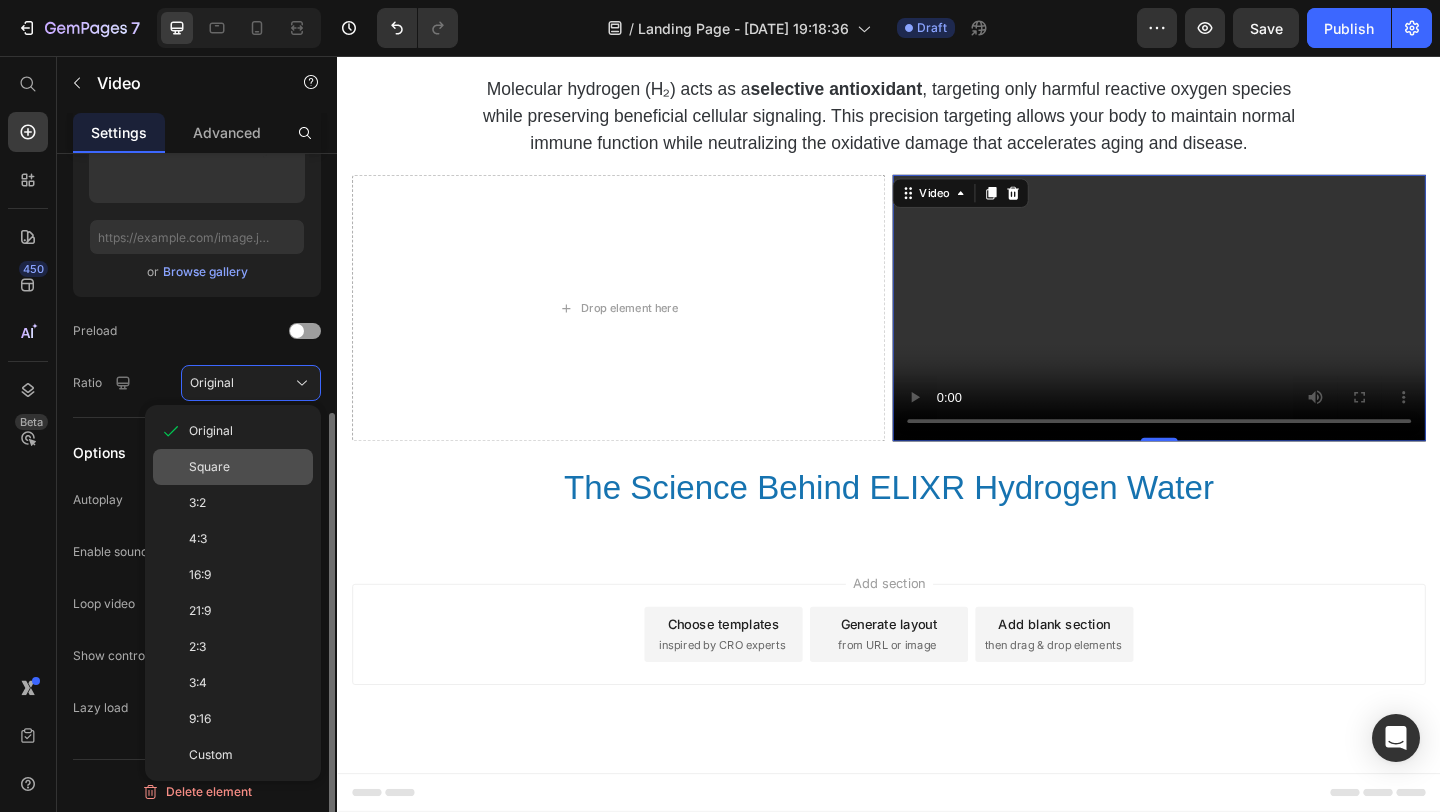 click on "Square" at bounding box center [247, 467] 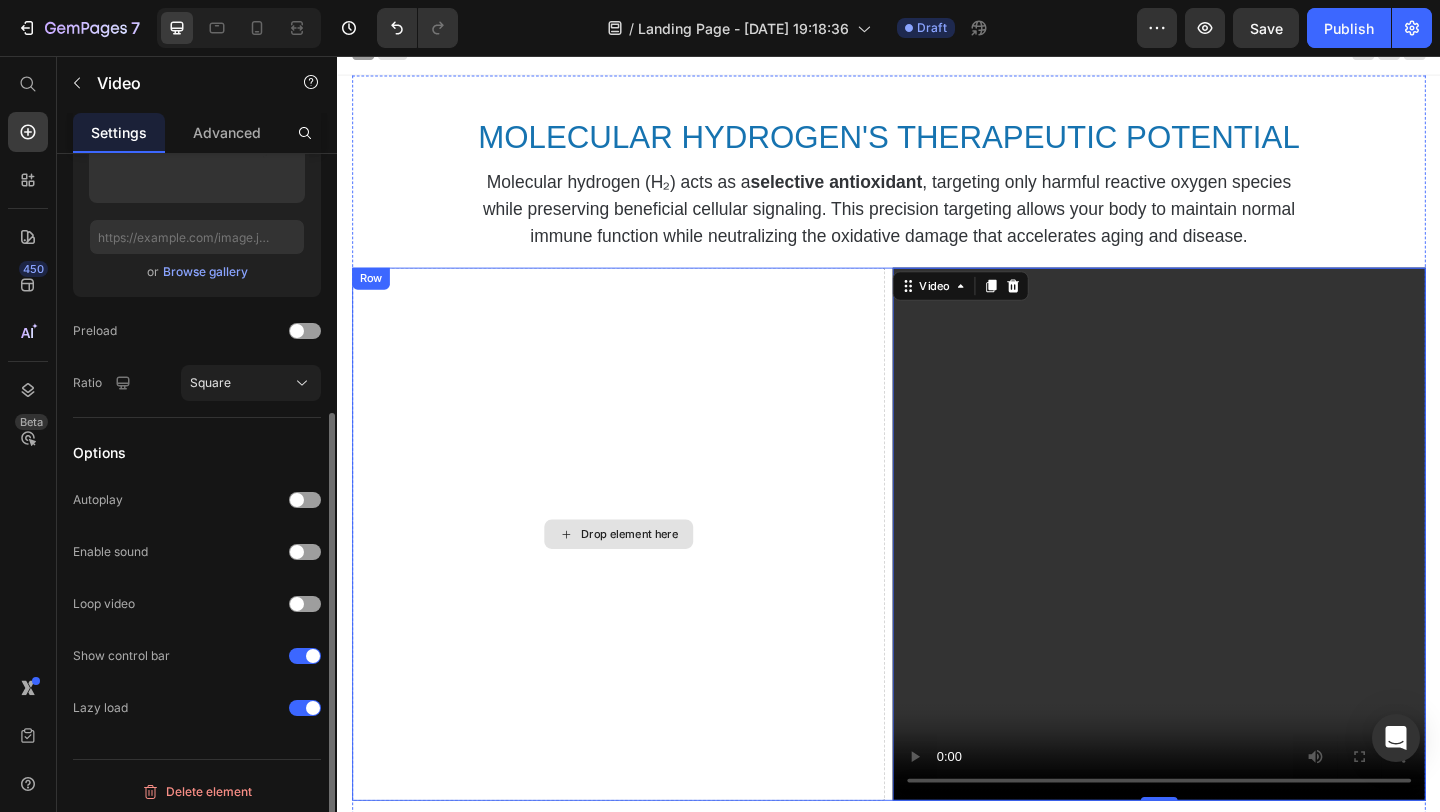 scroll, scrollTop: 21, scrollLeft: 0, axis: vertical 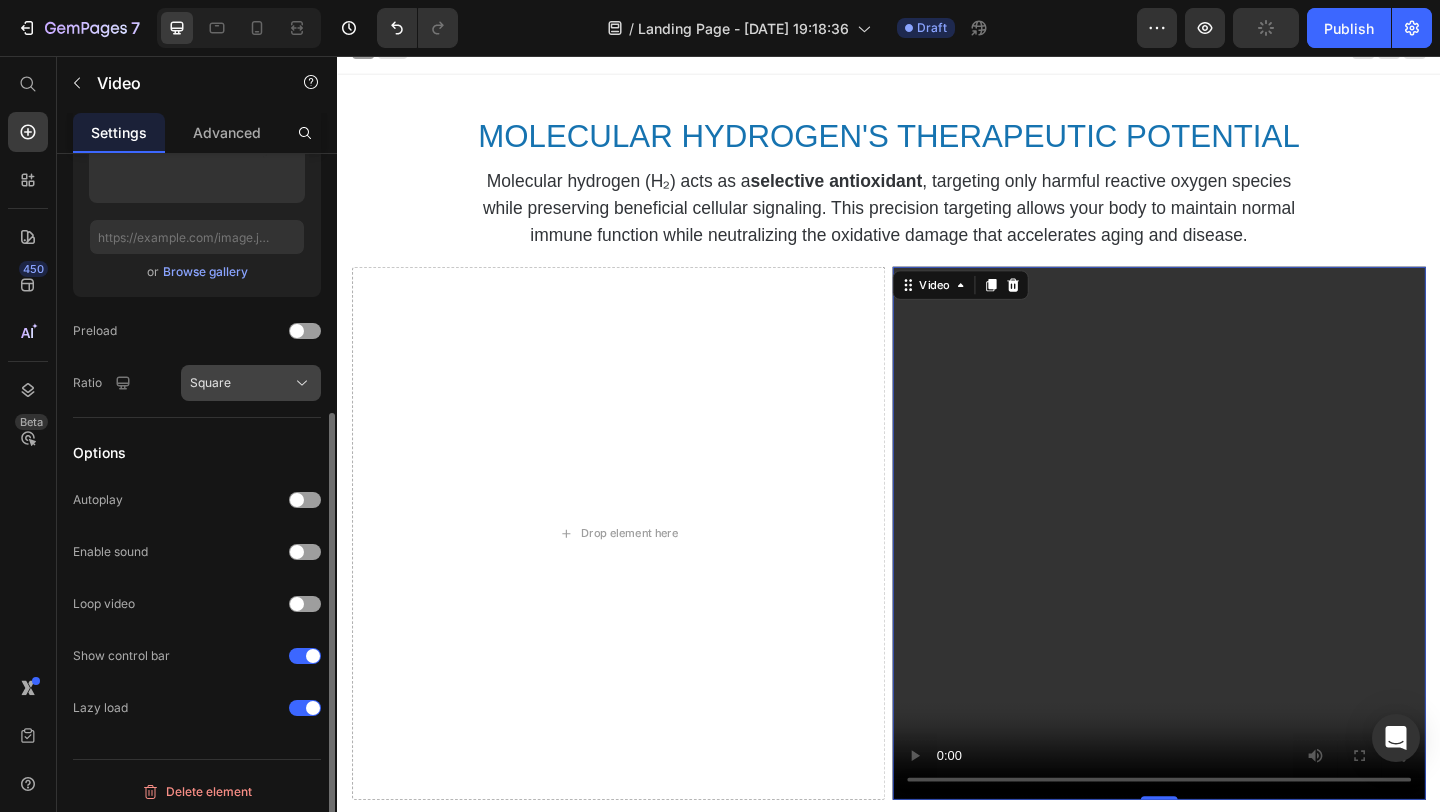 click on "Square" 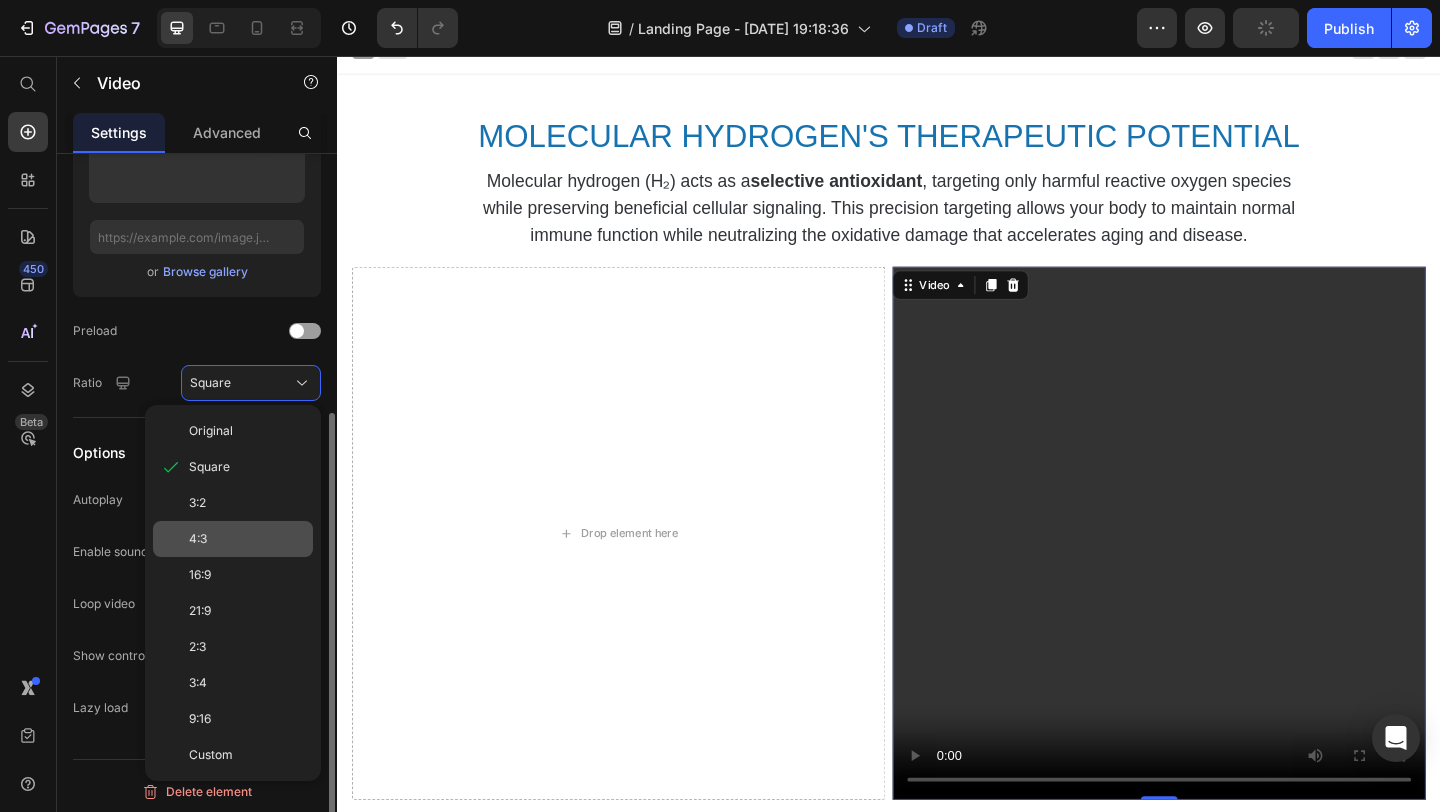 click on "4:3" 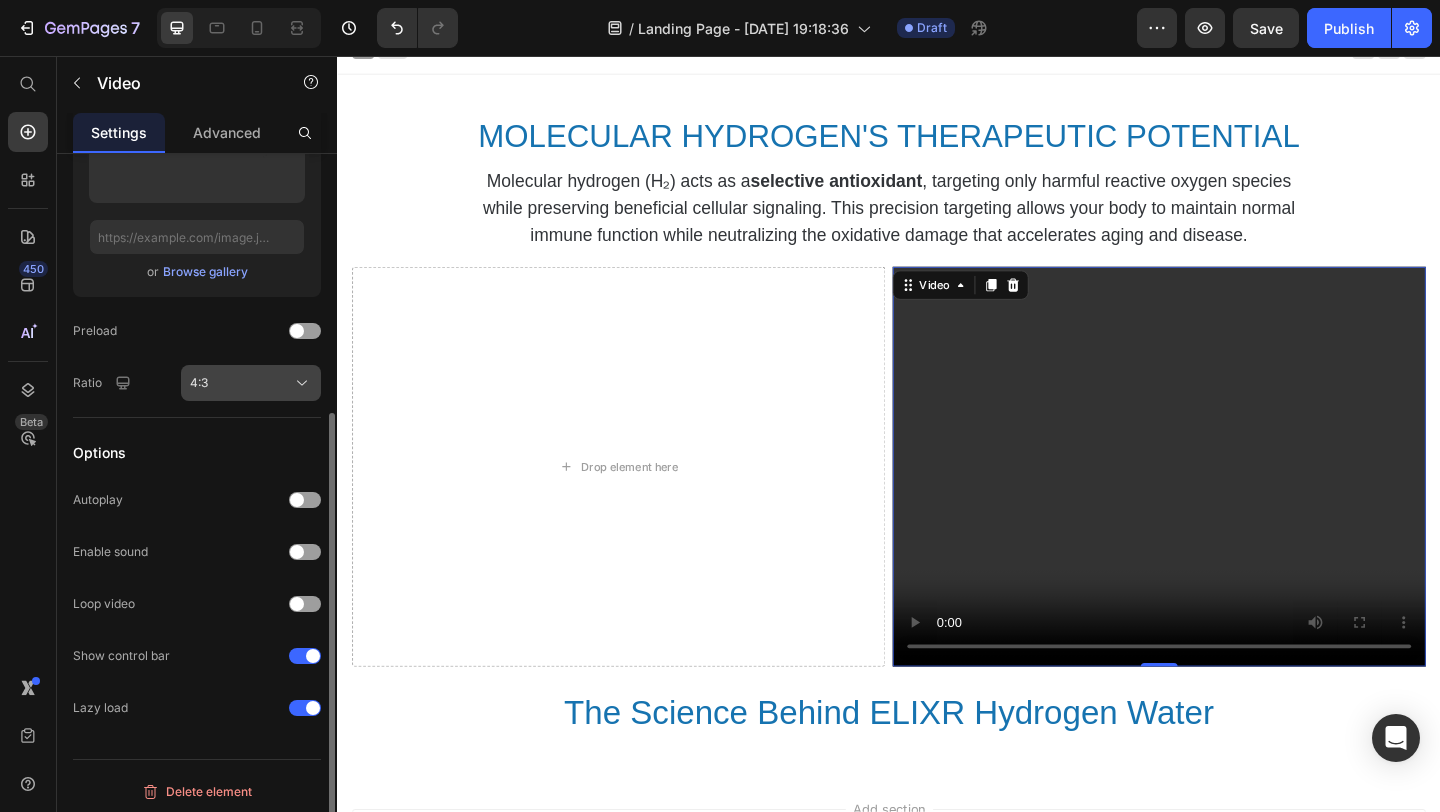 click on "4:3" 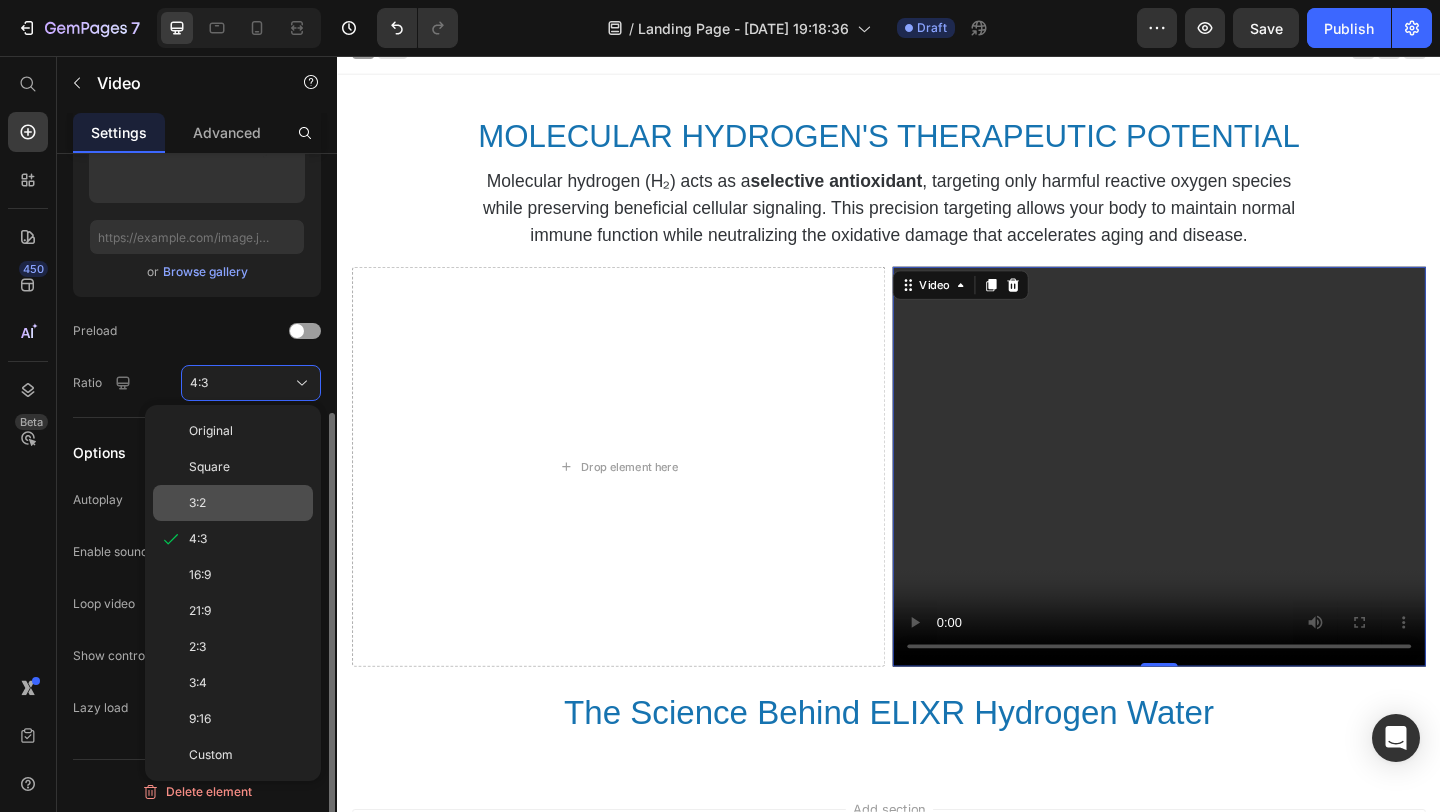 click on "3:2" 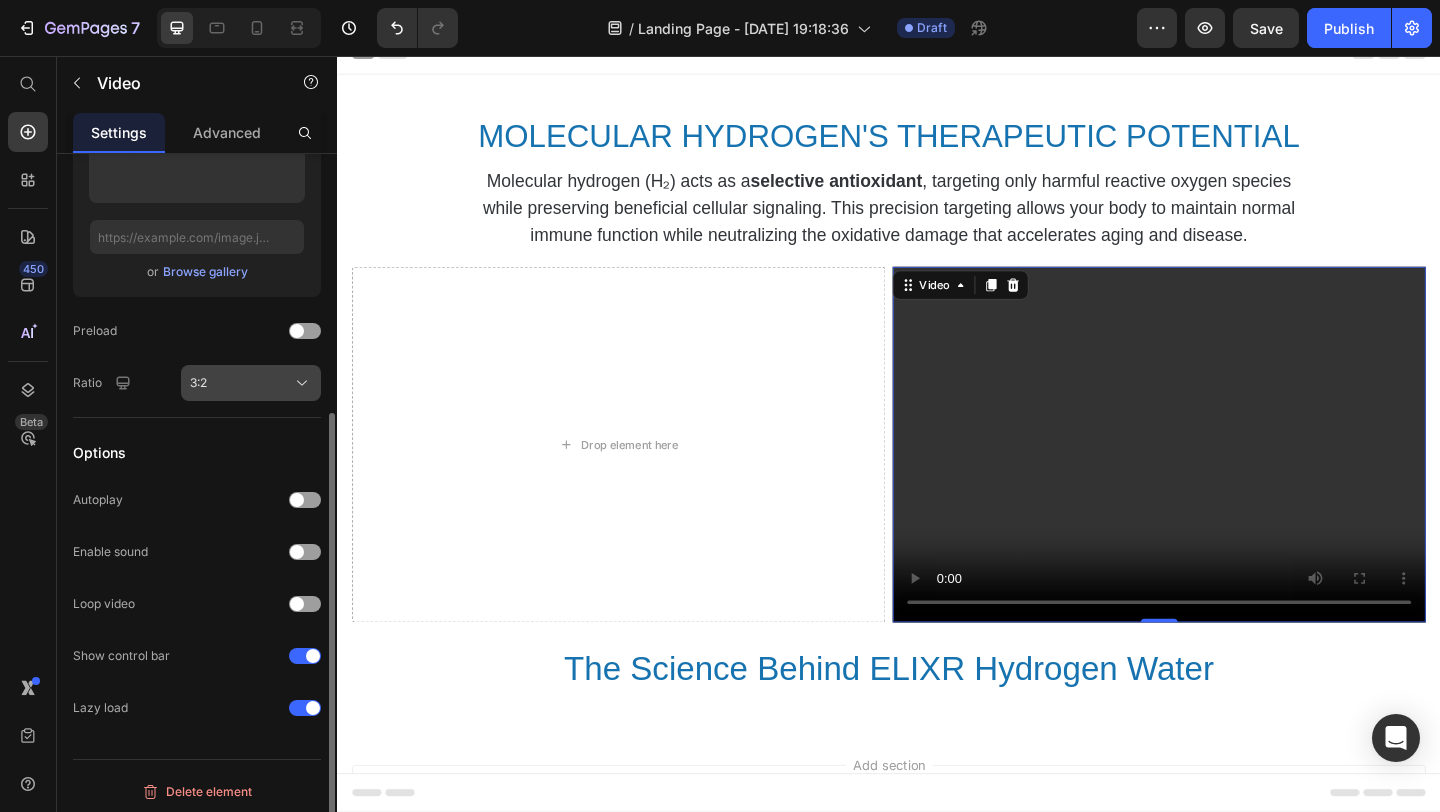 click on "3:2" at bounding box center (251, 383) 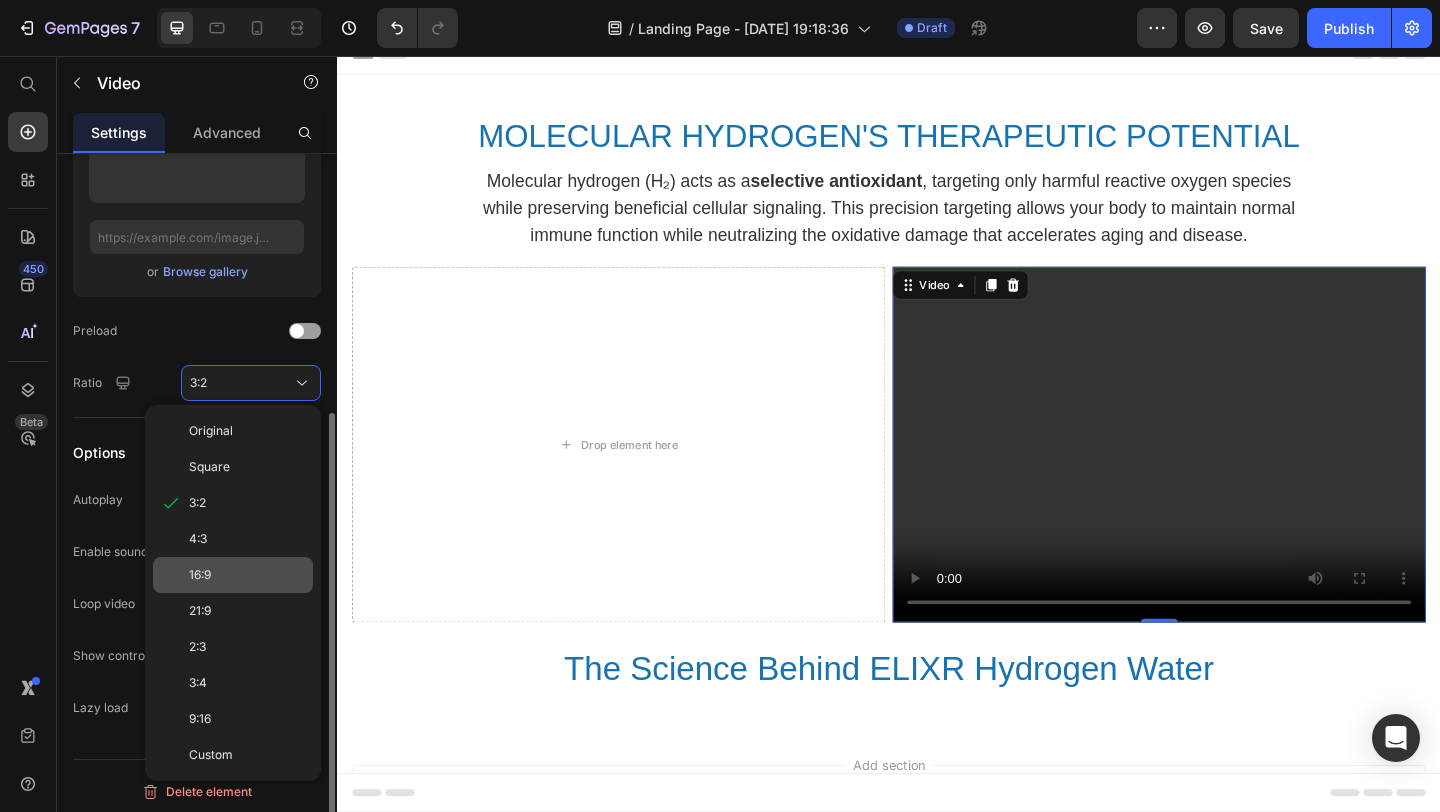 click on "16:9" 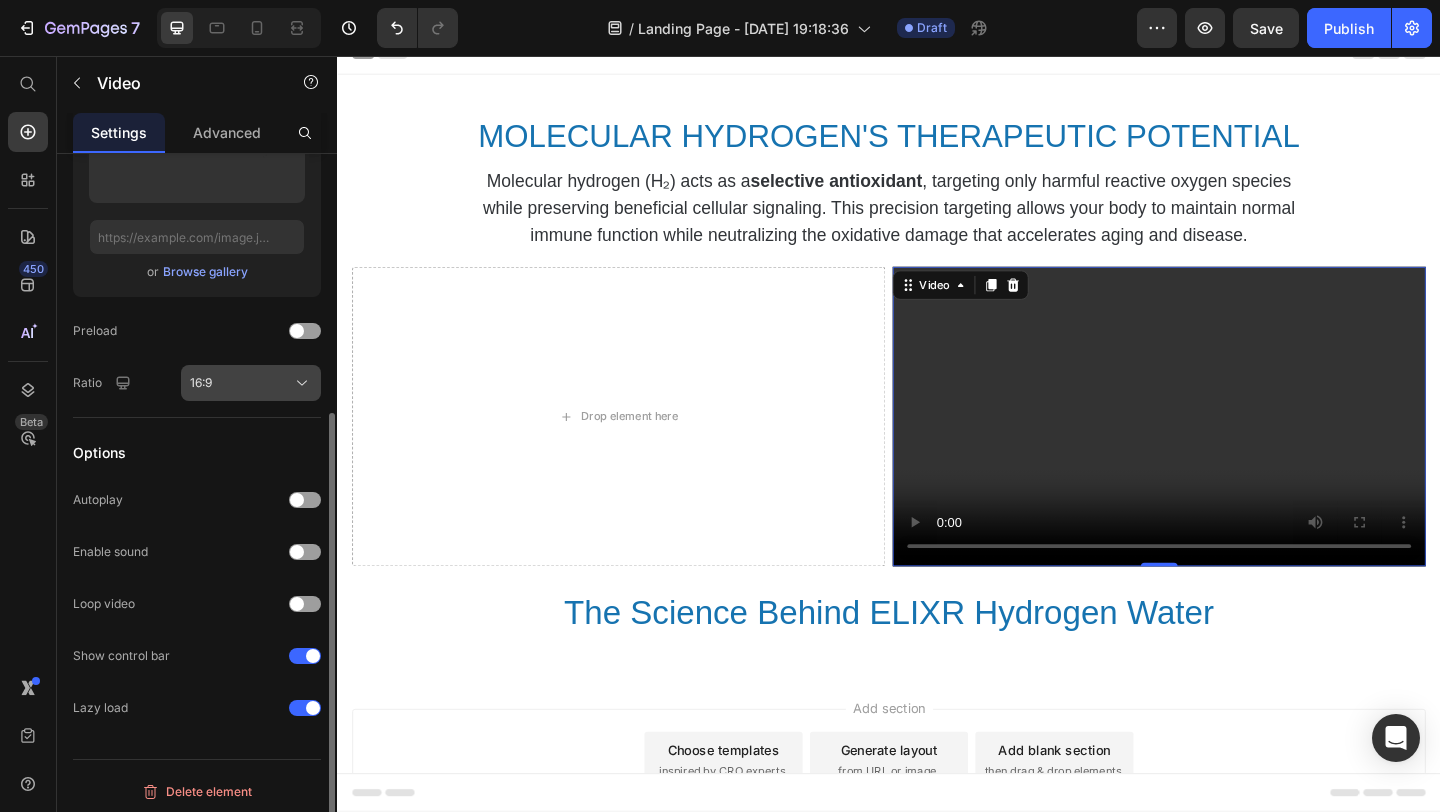 click on "16:9" 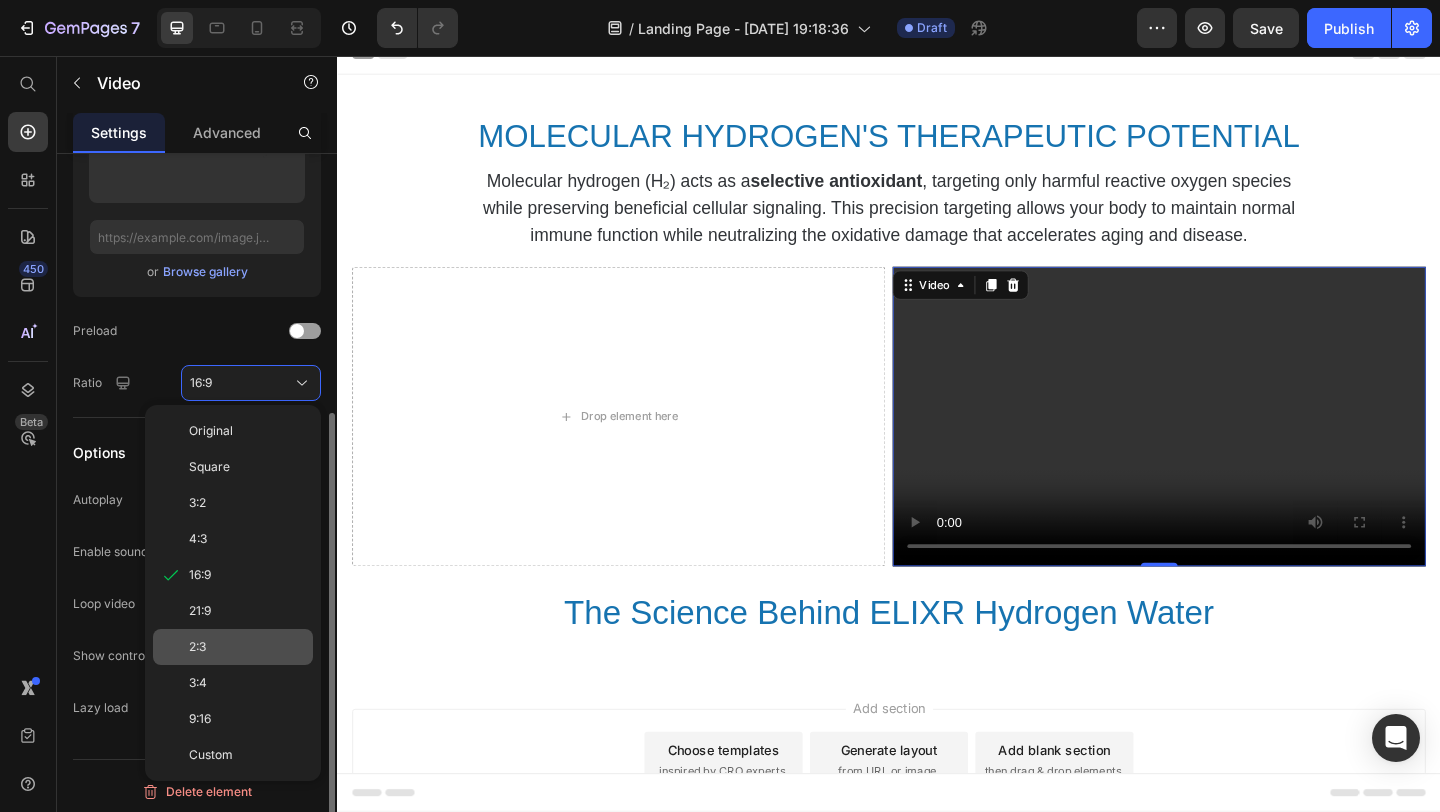 click on "2:3" at bounding box center [247, 647] 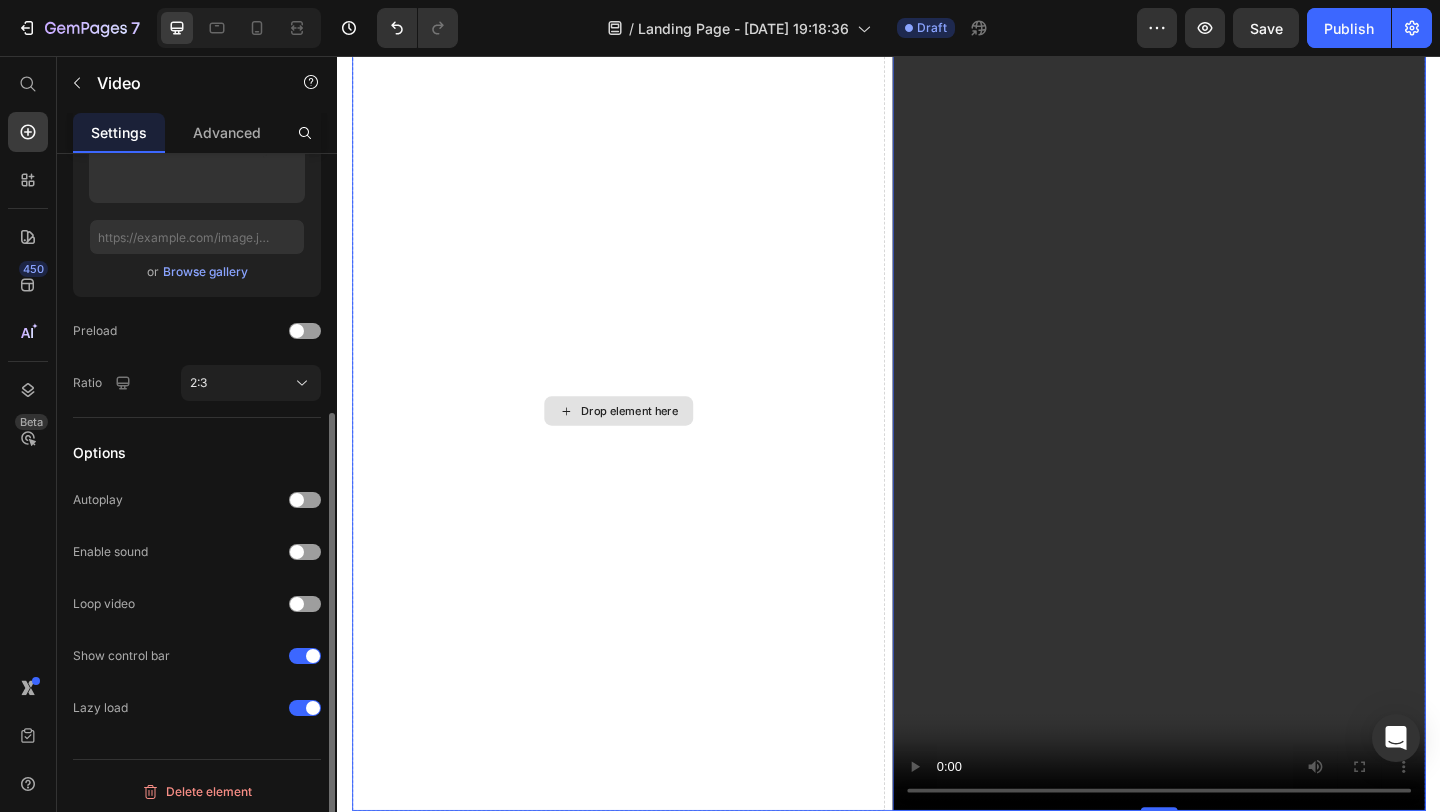 scroll, scrollTop: 0, scrollLeft: 0, axis: both 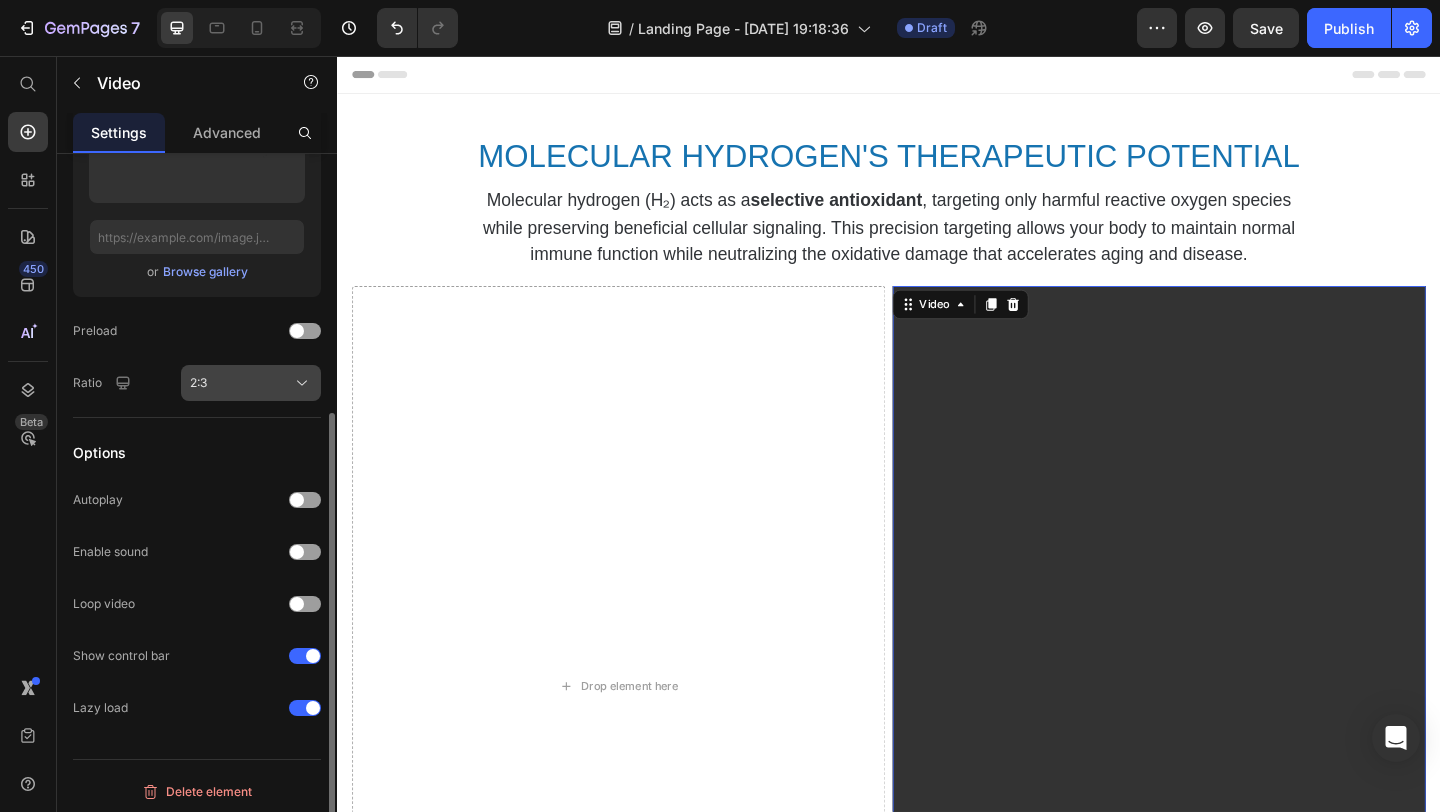 click on "2:3" at bounding box center [251, 383] 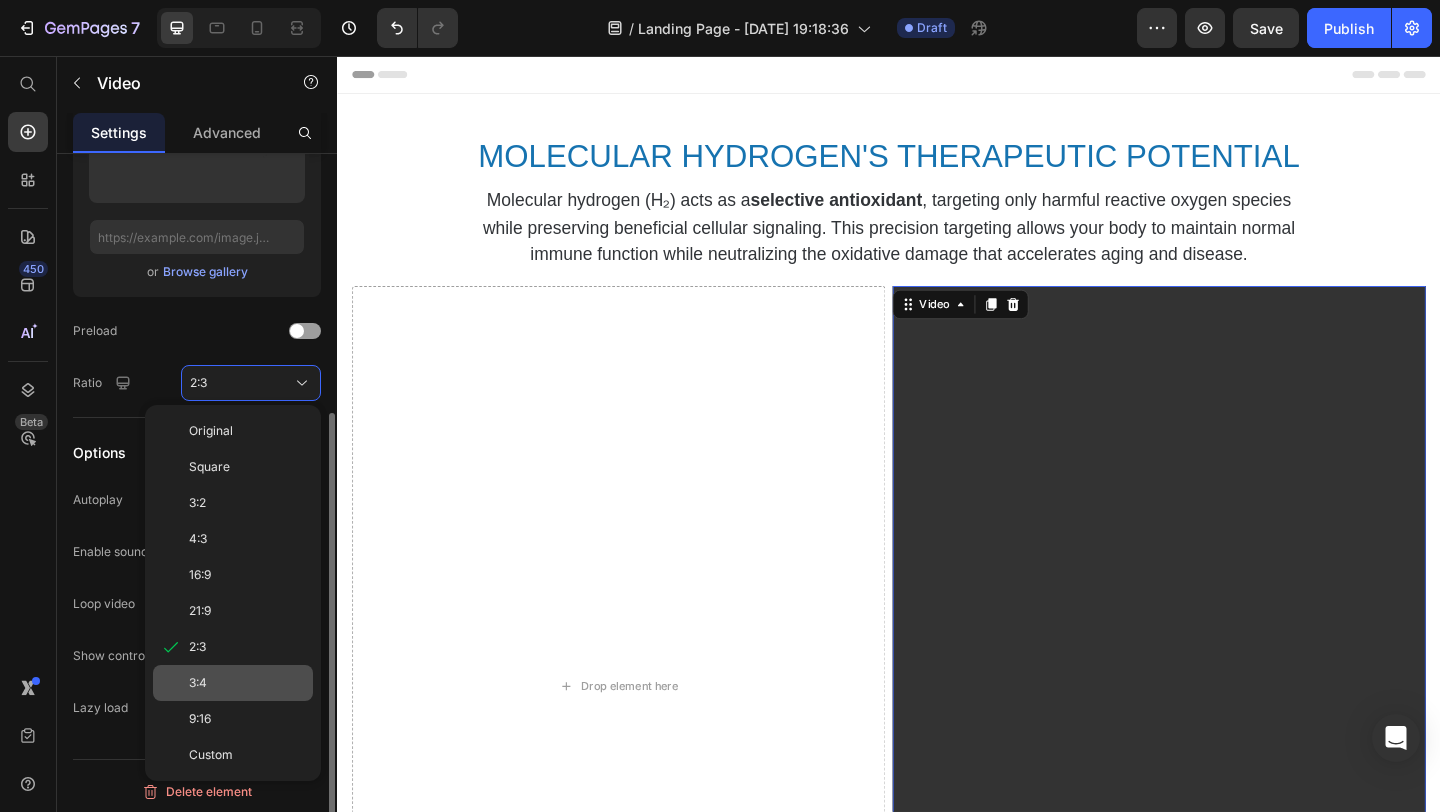 click on "3:4" 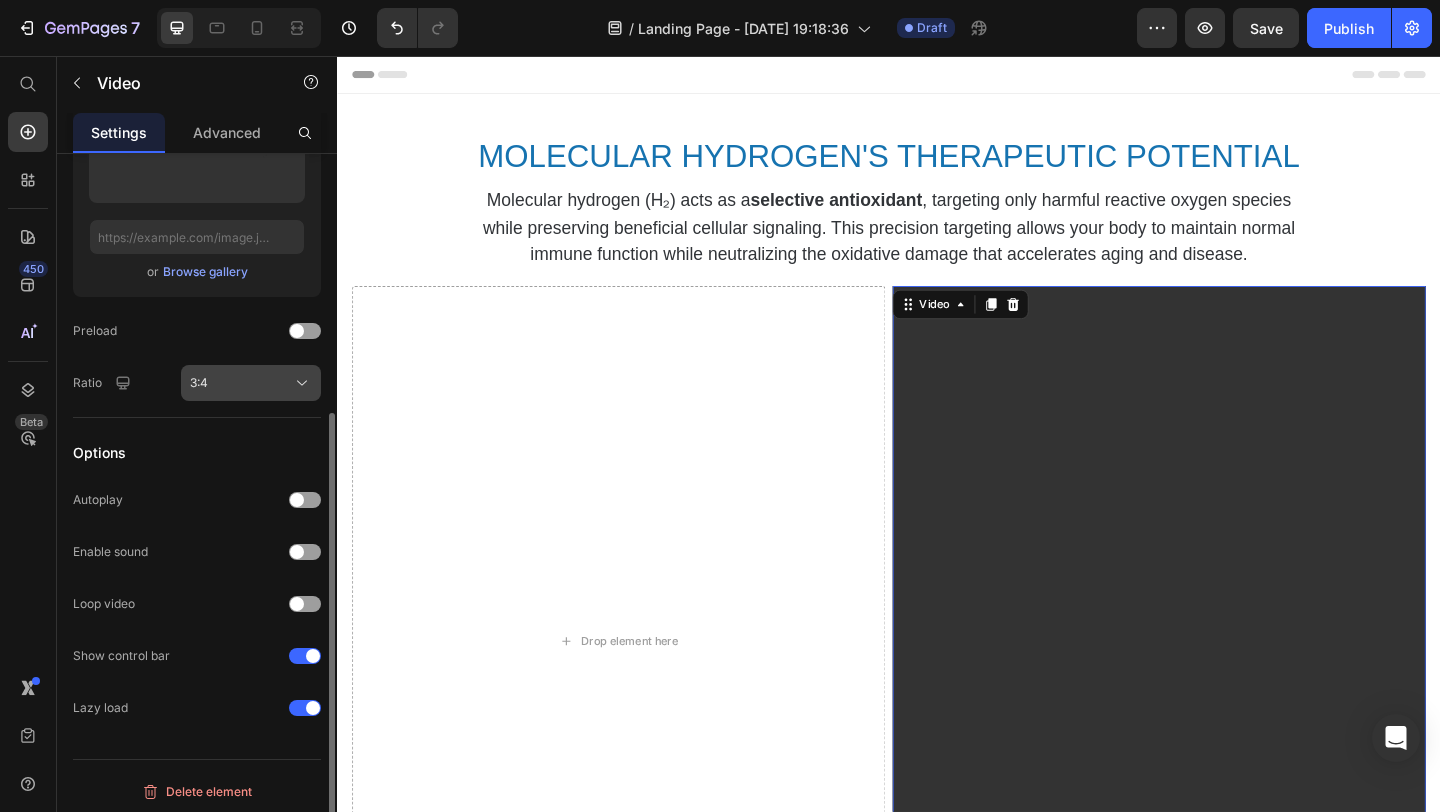 click on "3:4" at bounding box center [251, 383] 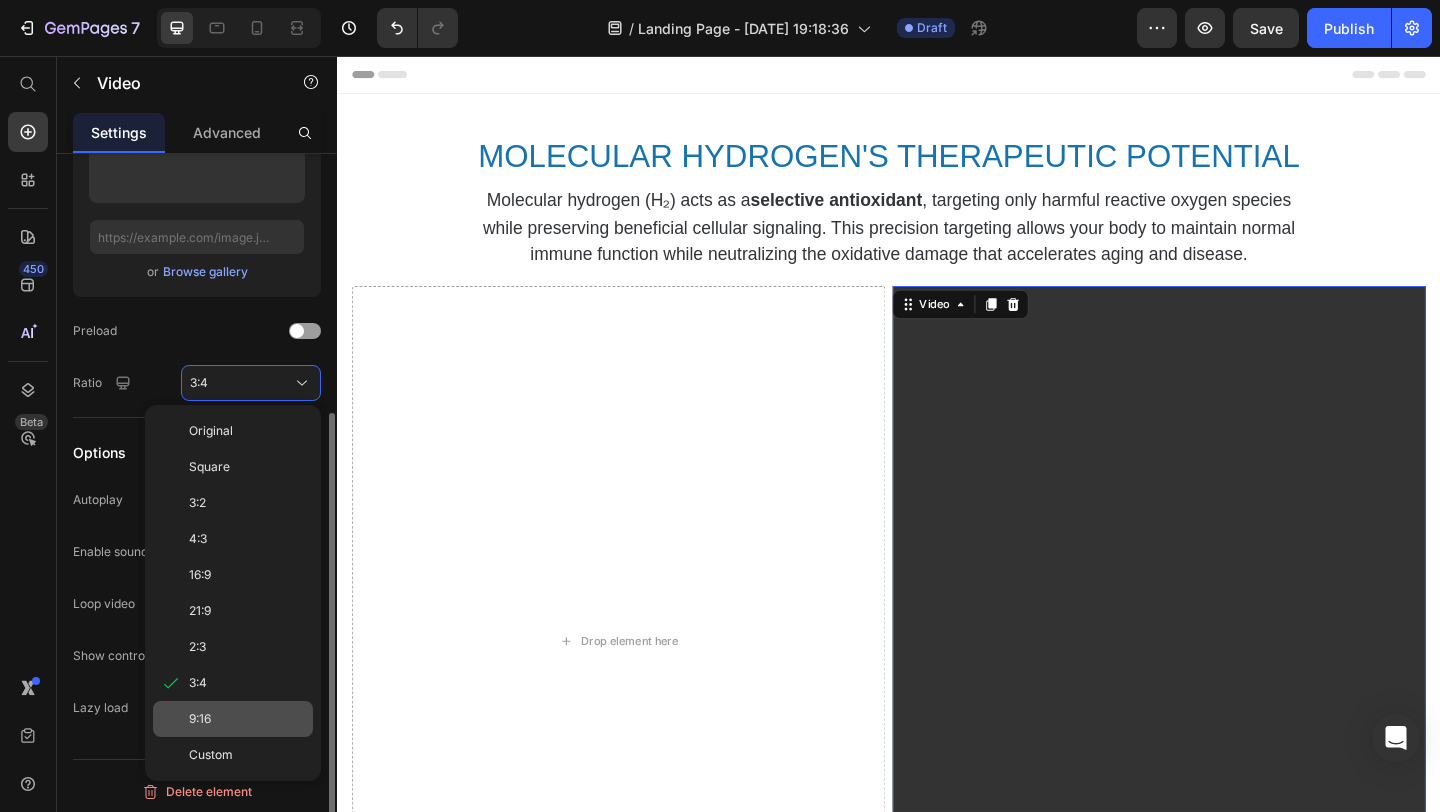 click on "9:16" at bounding box center (247, 719) 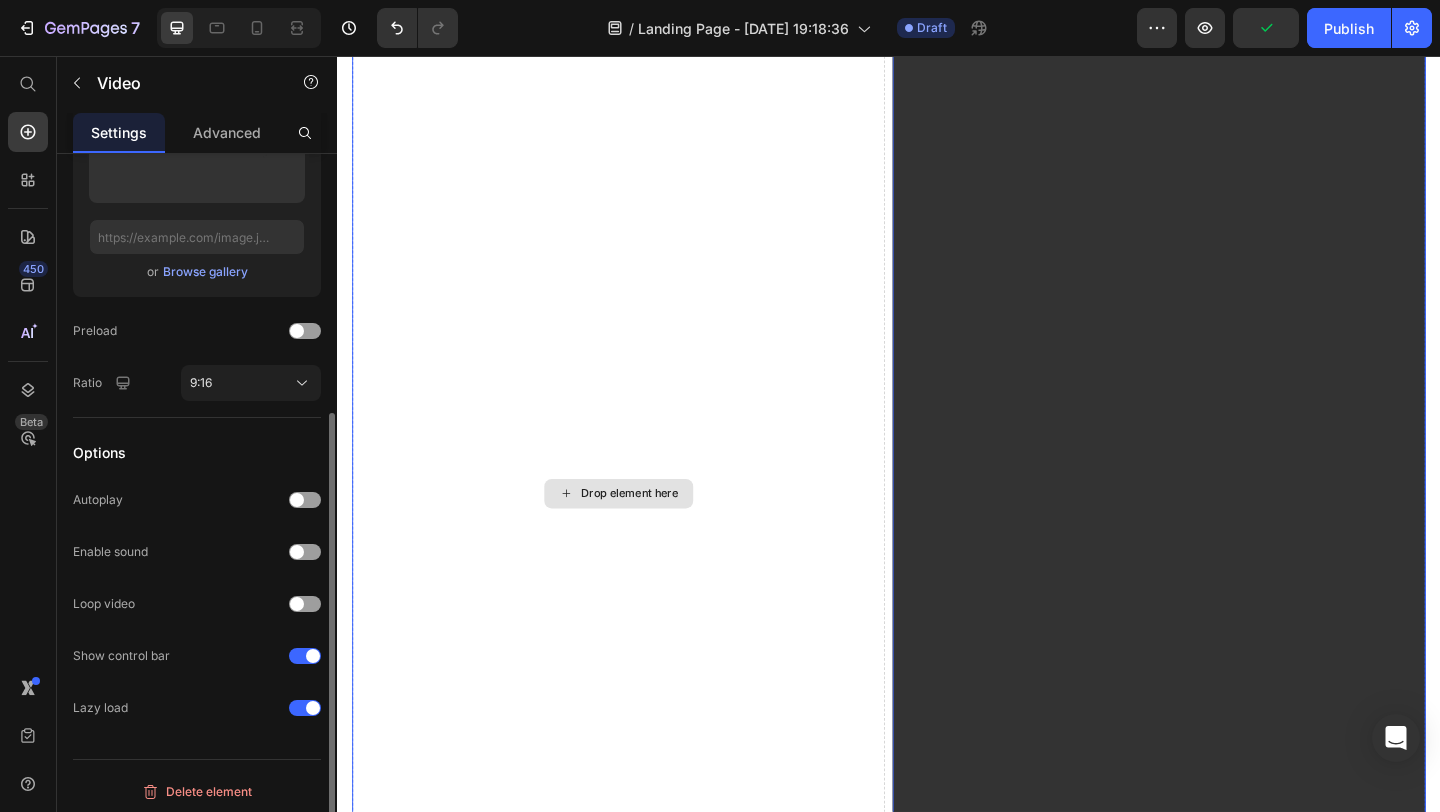 scroll, scrollTop: 0, scrollLeft: 0, axis: both 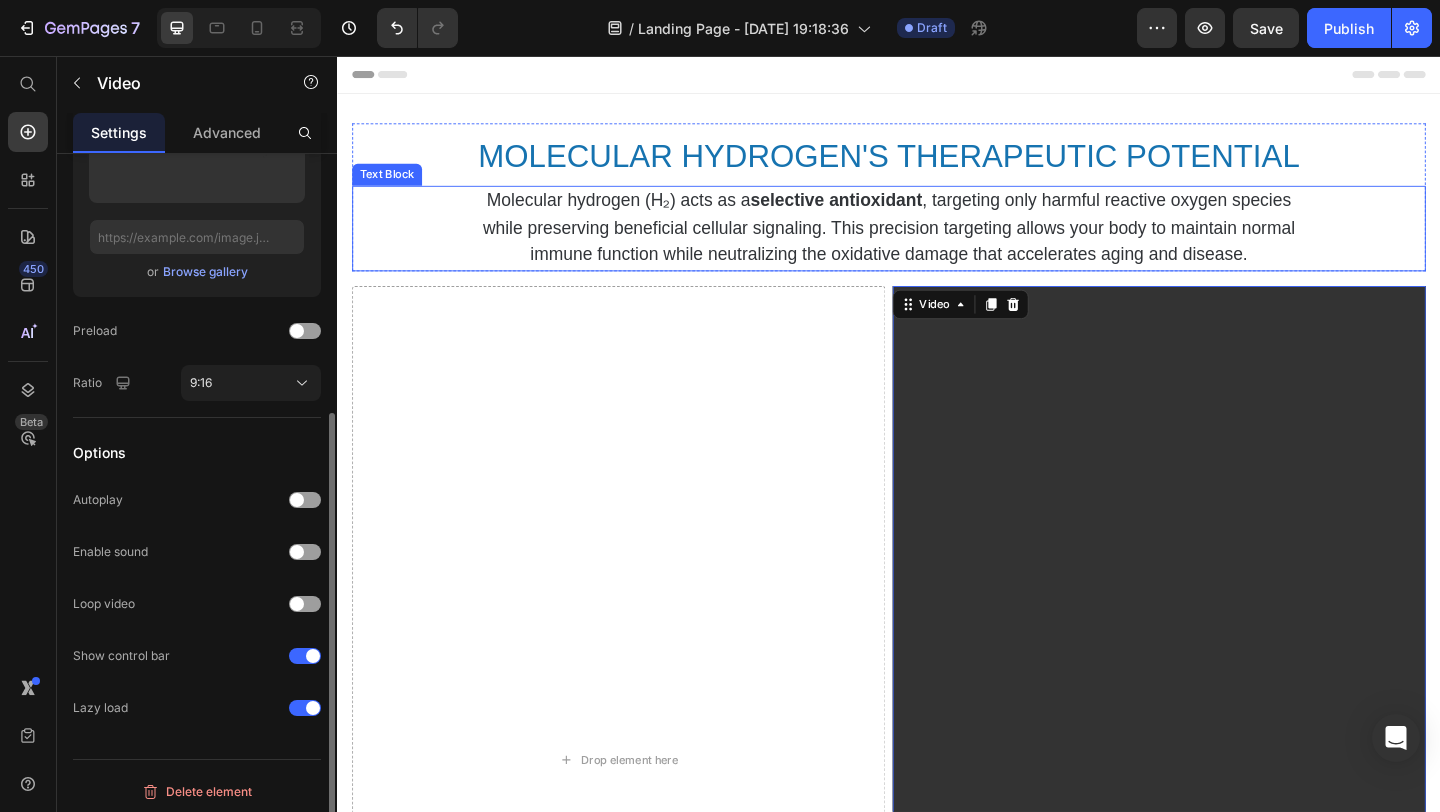 click on "while preserving beneficial cellular signaling. This precision targeting allows your body to maintain normal" at bounding box center (937, 244) 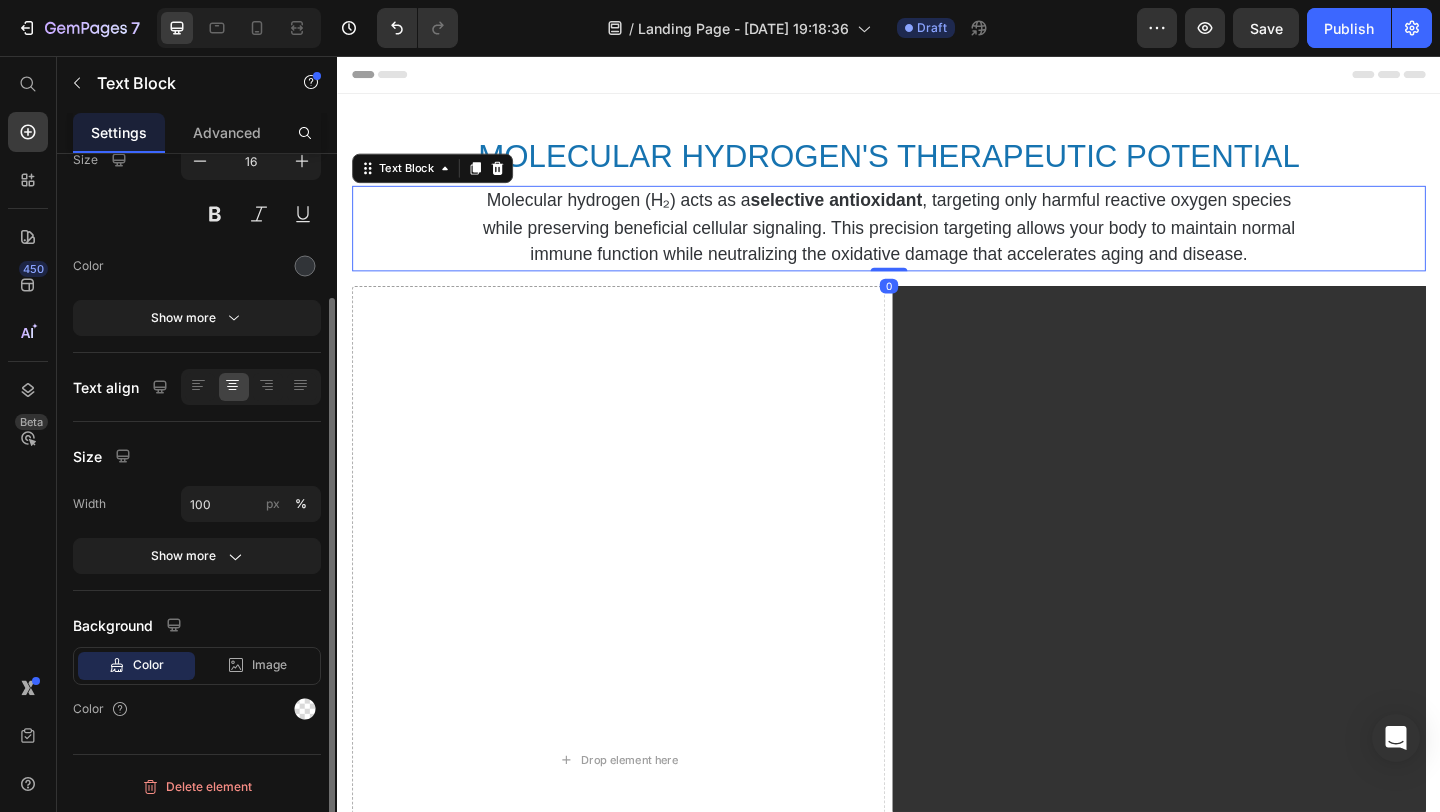 scroll, scrollTop: 0, scrollLeft: 0, axis: both 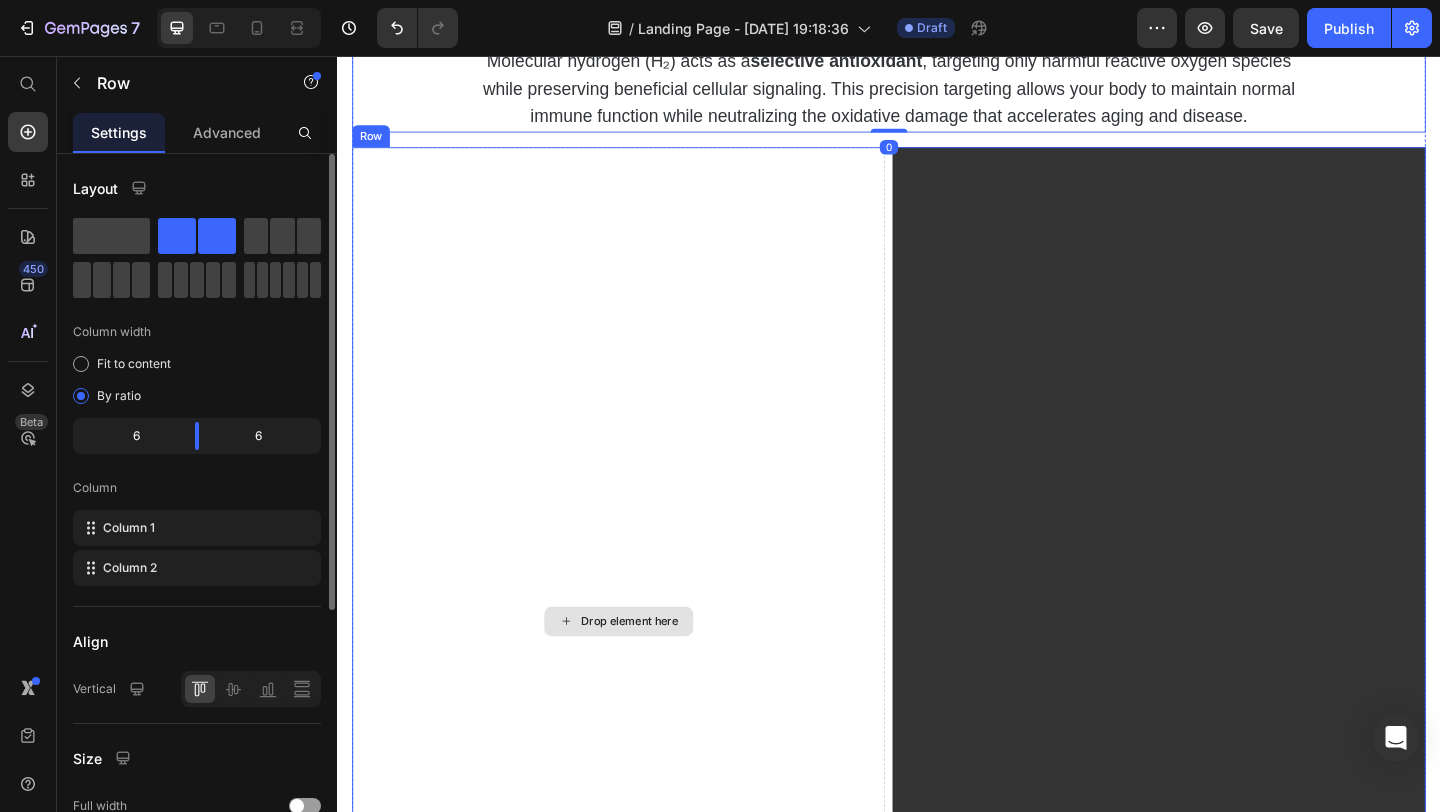 click on "Drop element here" at bounding box center (643, 670) 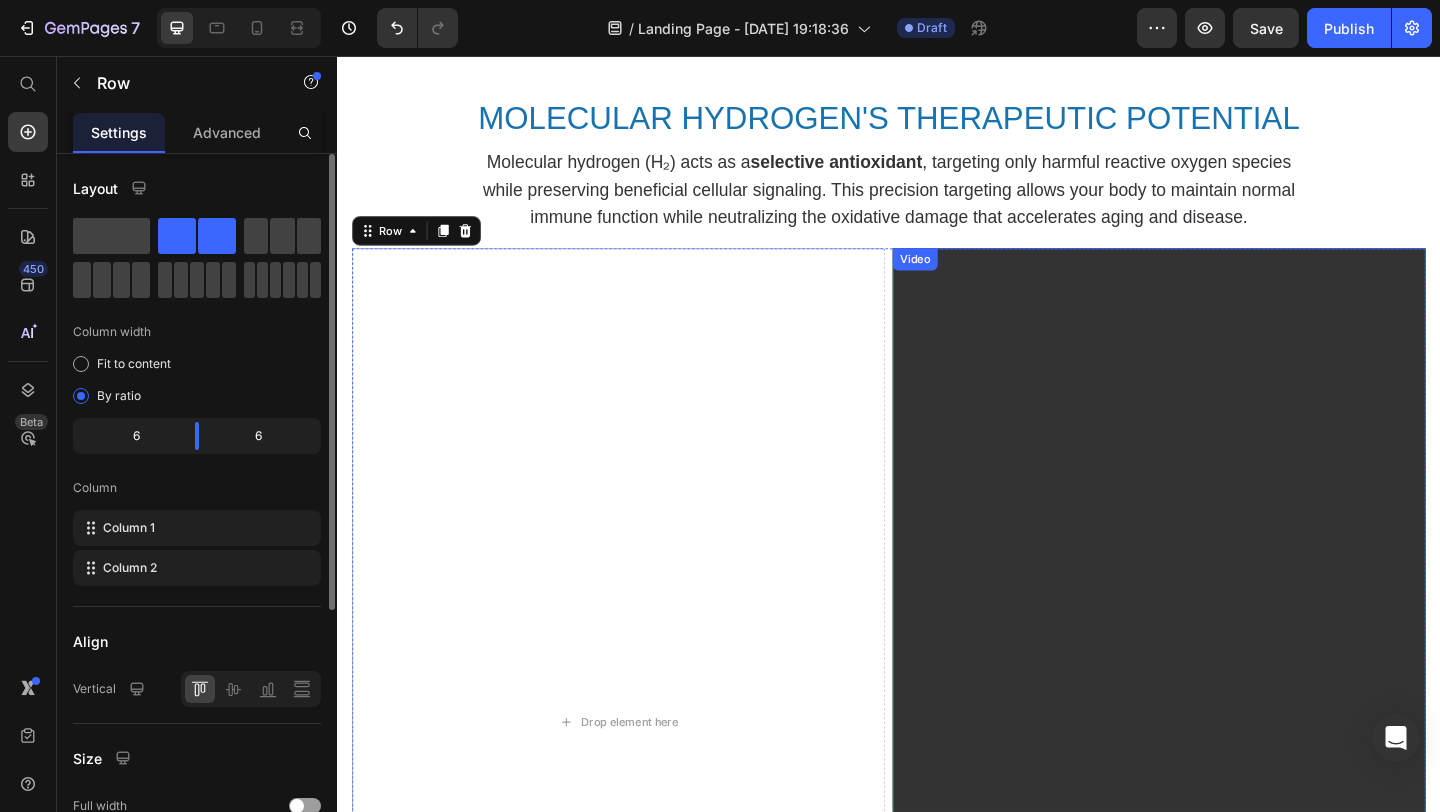 scroll, scrollTop: 0, scrollLeft: 0, axis: both 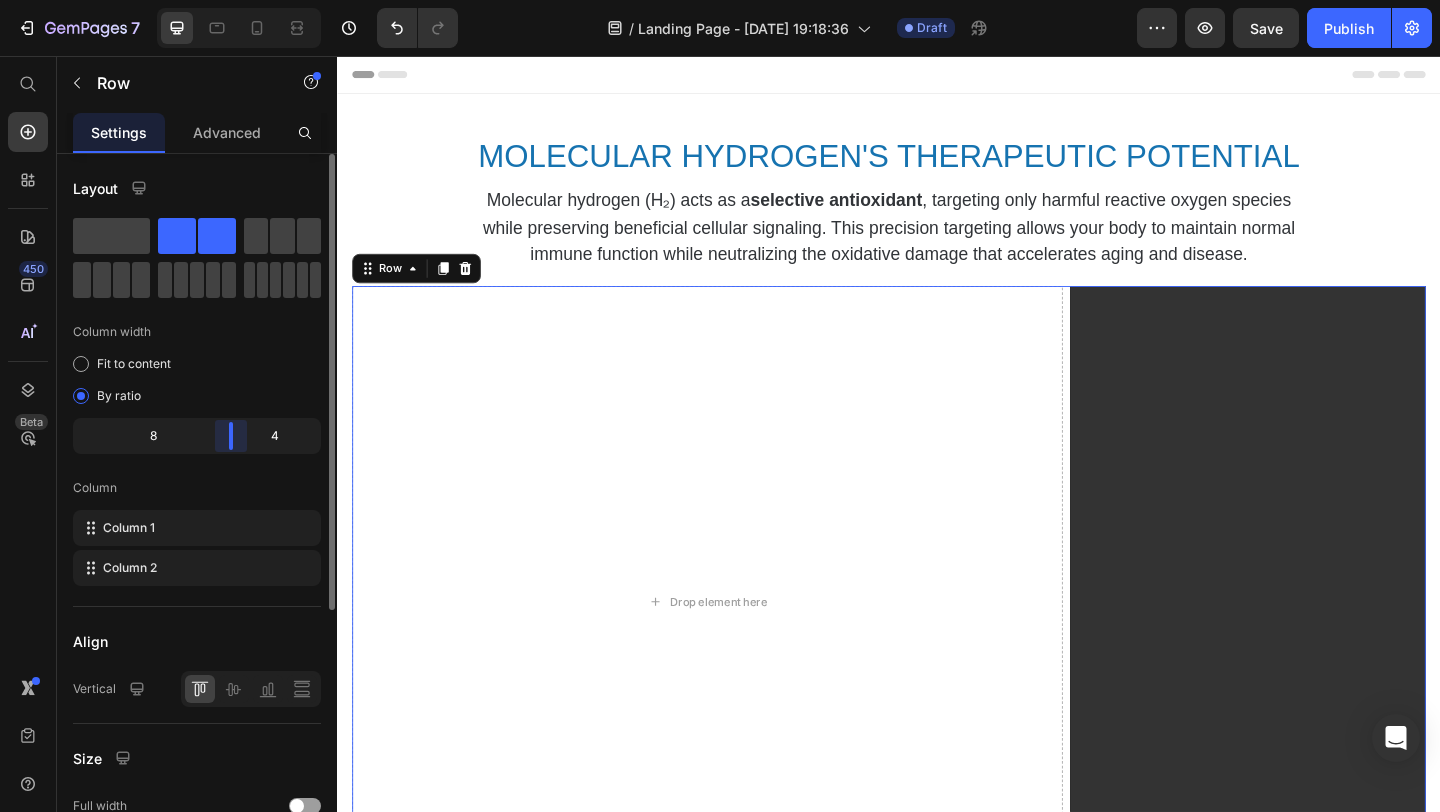 drag, startPoint x: 193, startPoint y: 441, endPoint x: 249, endPoint y: 439, distance: 56.0357 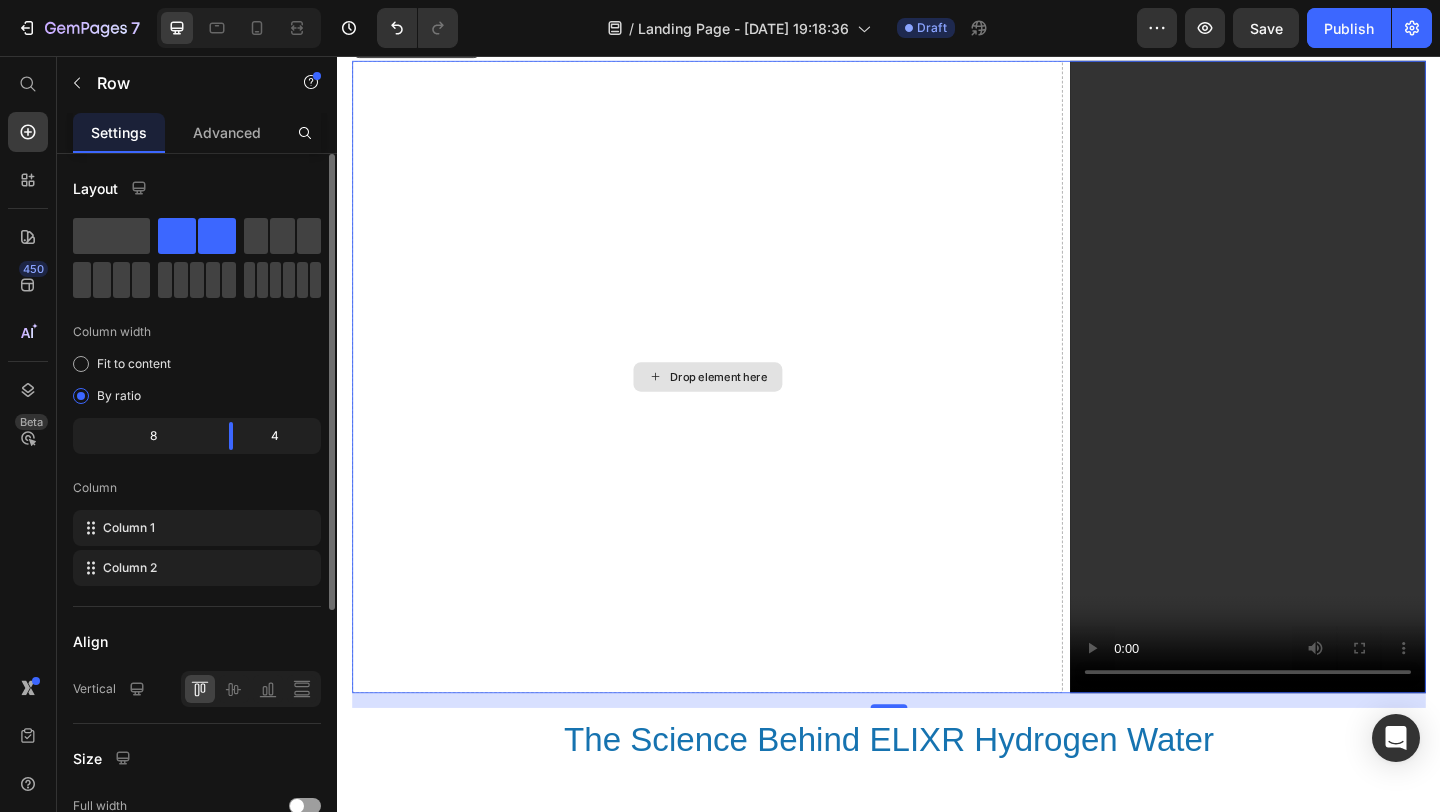 scroll, scrollTop: 7, scrollLeft: 0, axis: vertical 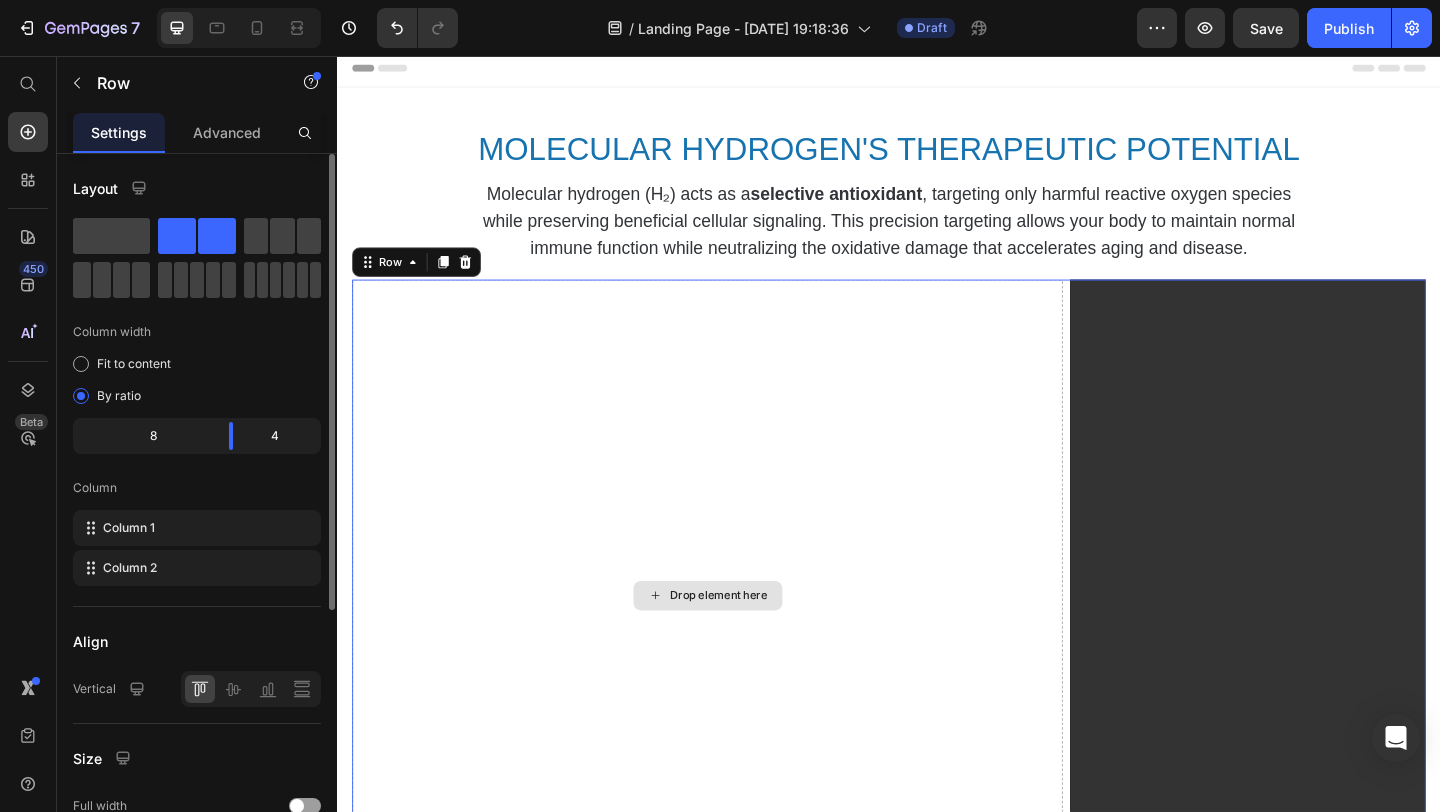 click on "Drop element here" at bounding box center [739, 642] 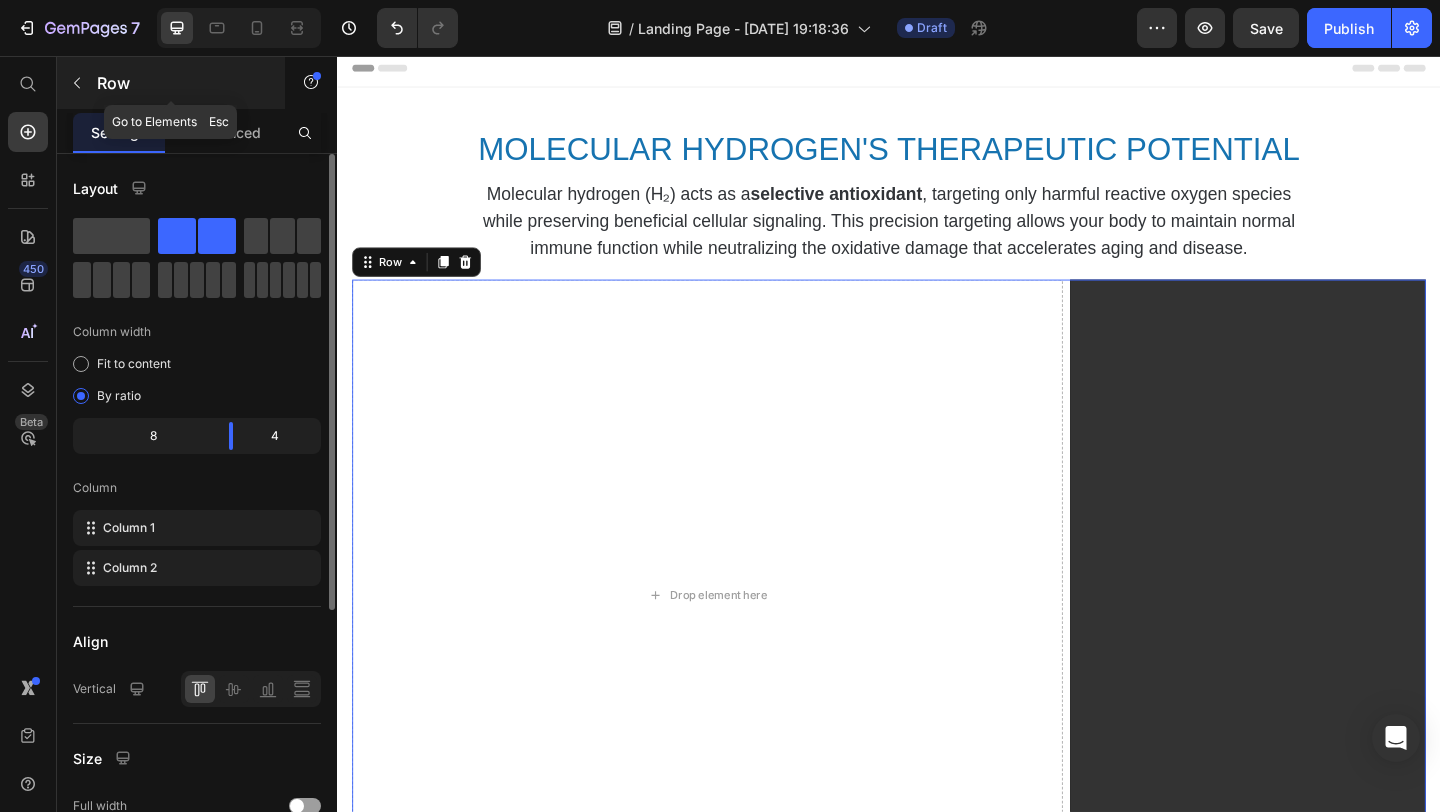 click 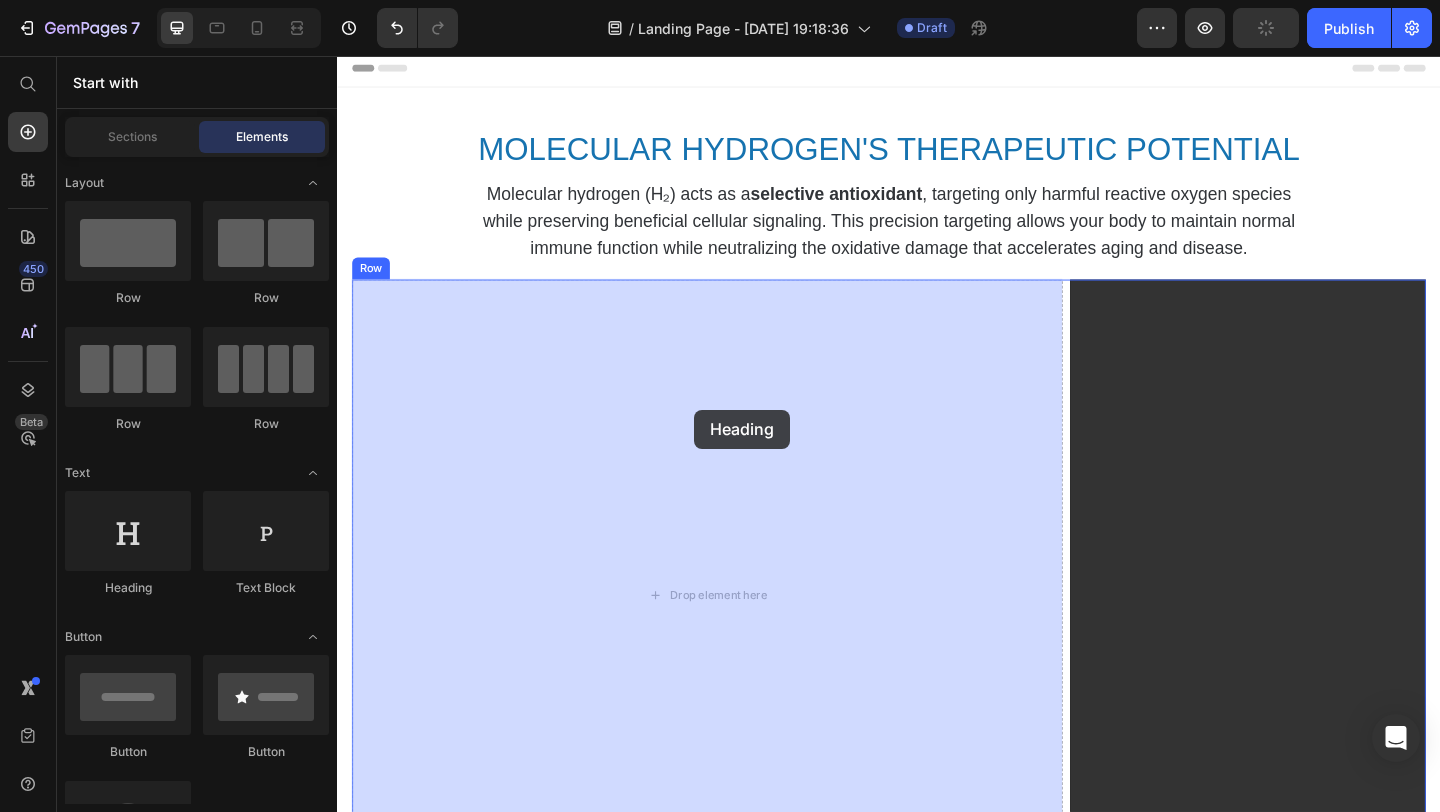 drag, startPoint x: 449, startPoint y: 609, endPoint x: 725, endPoint y: 441, distance: 323.1099 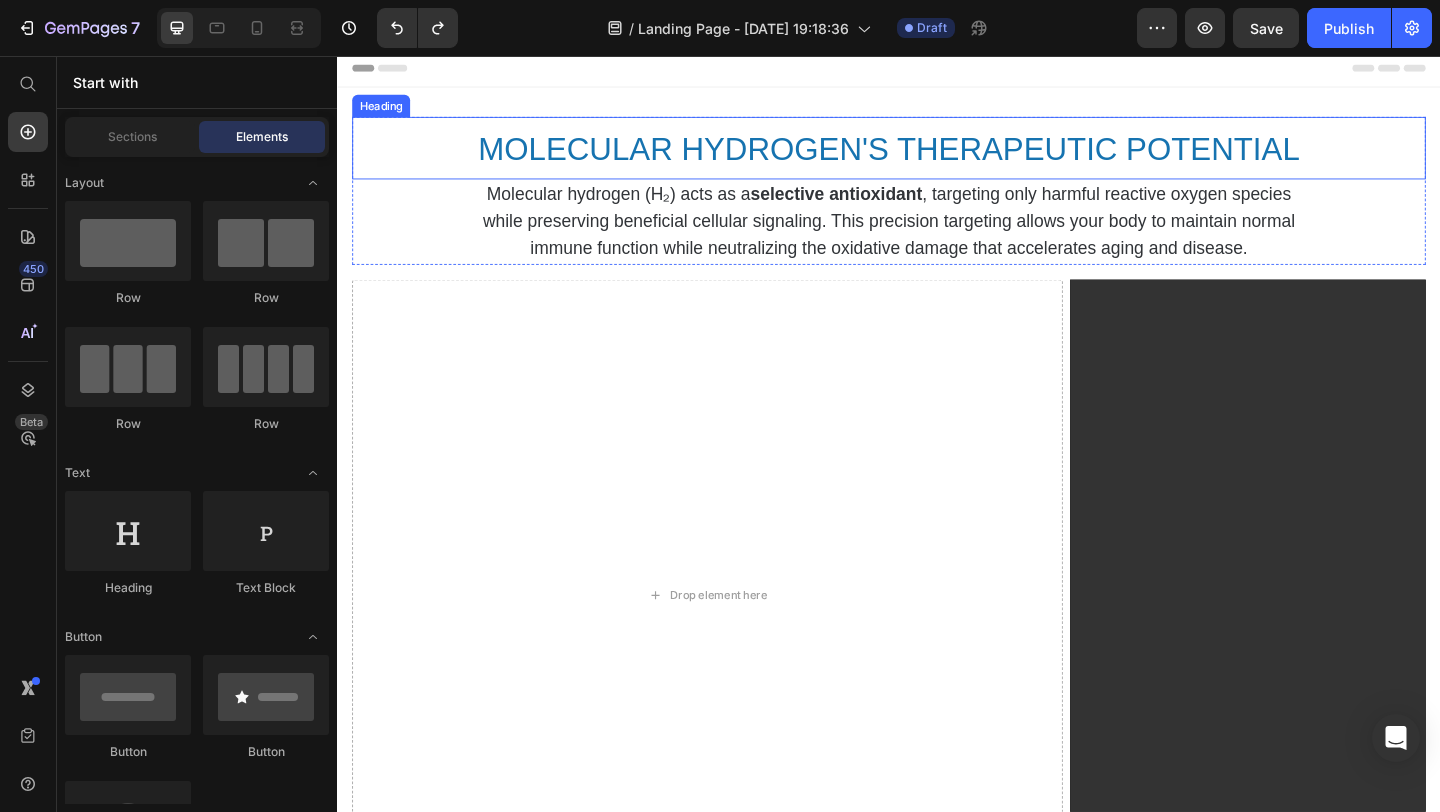 click on "MOLECULAR HYDROGEN'S THERAPEUTIC POTENTIAL" at bounding box center [937, 157] 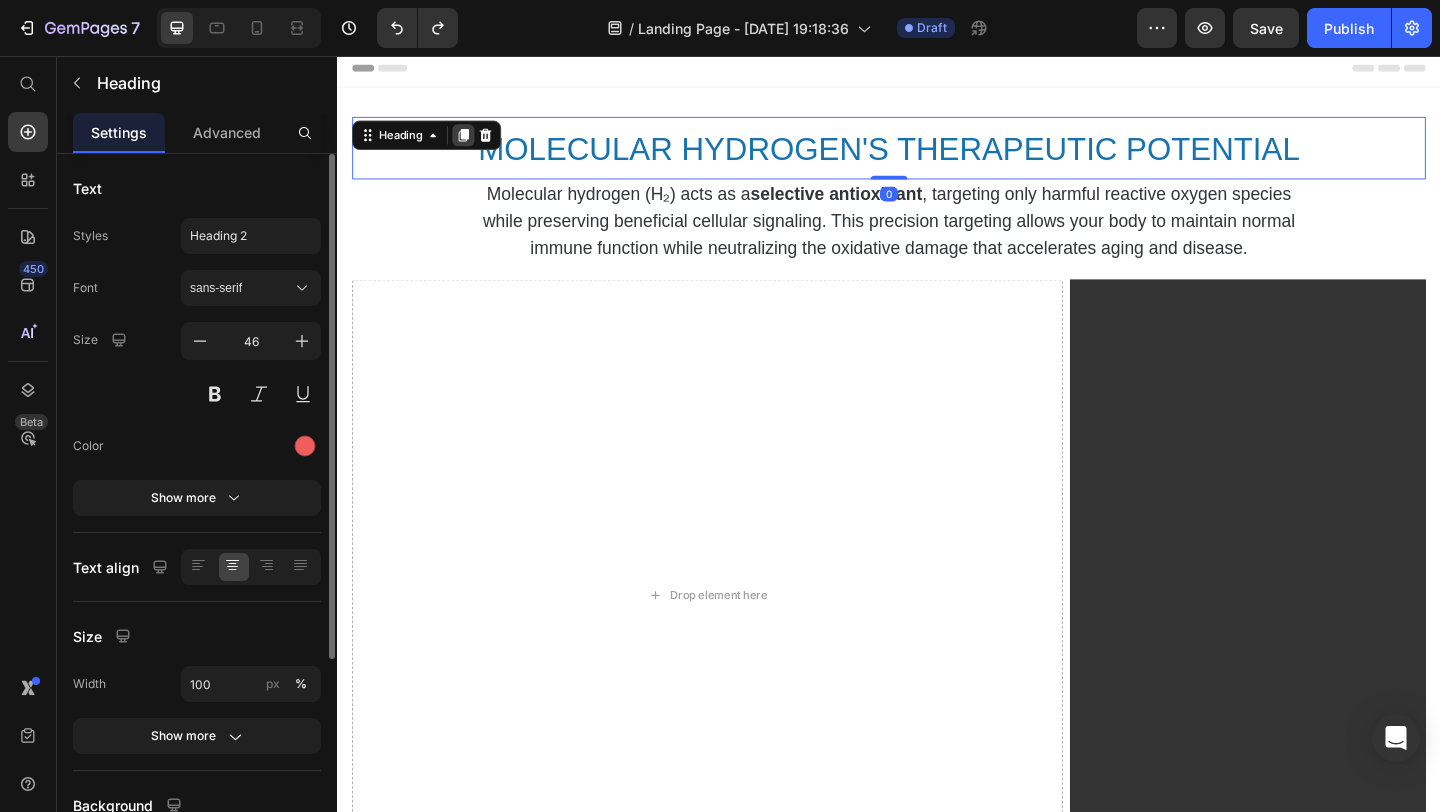 click 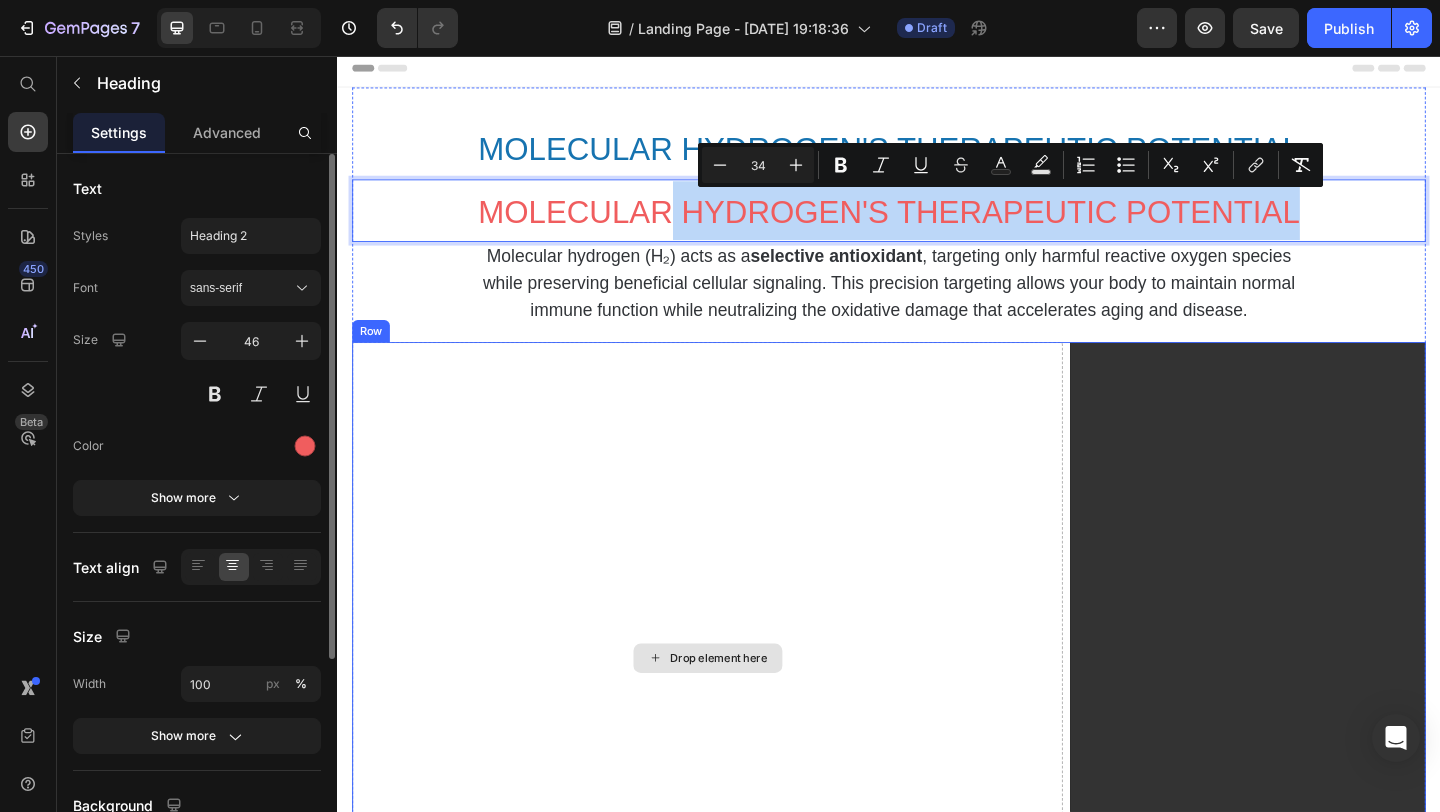 drag, startPoint x: 700, startPoint y: 219, endPoint x: 605, endPoint y: 395, distance: 200.0025 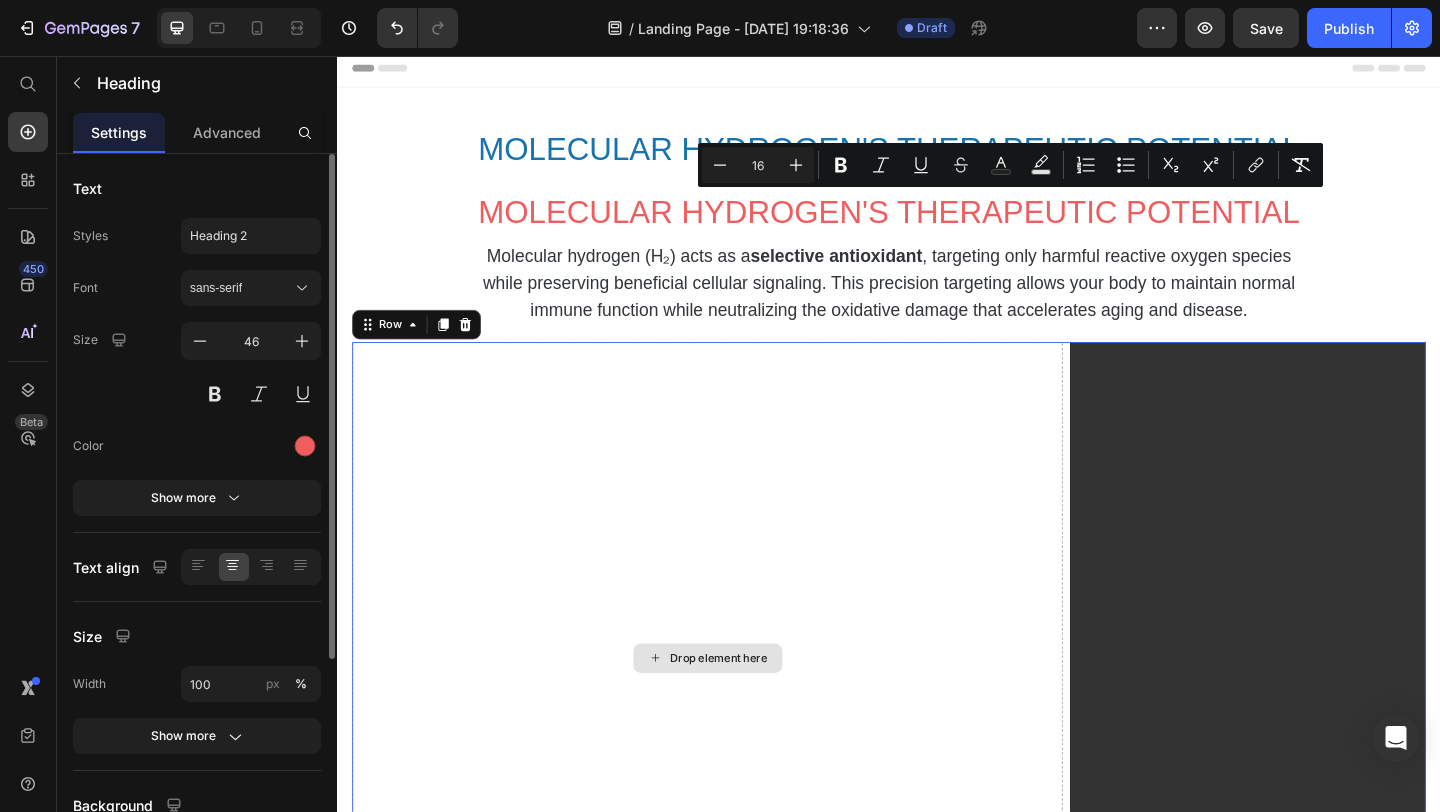 click on "Drop element here" at bounding box center [739, 710] 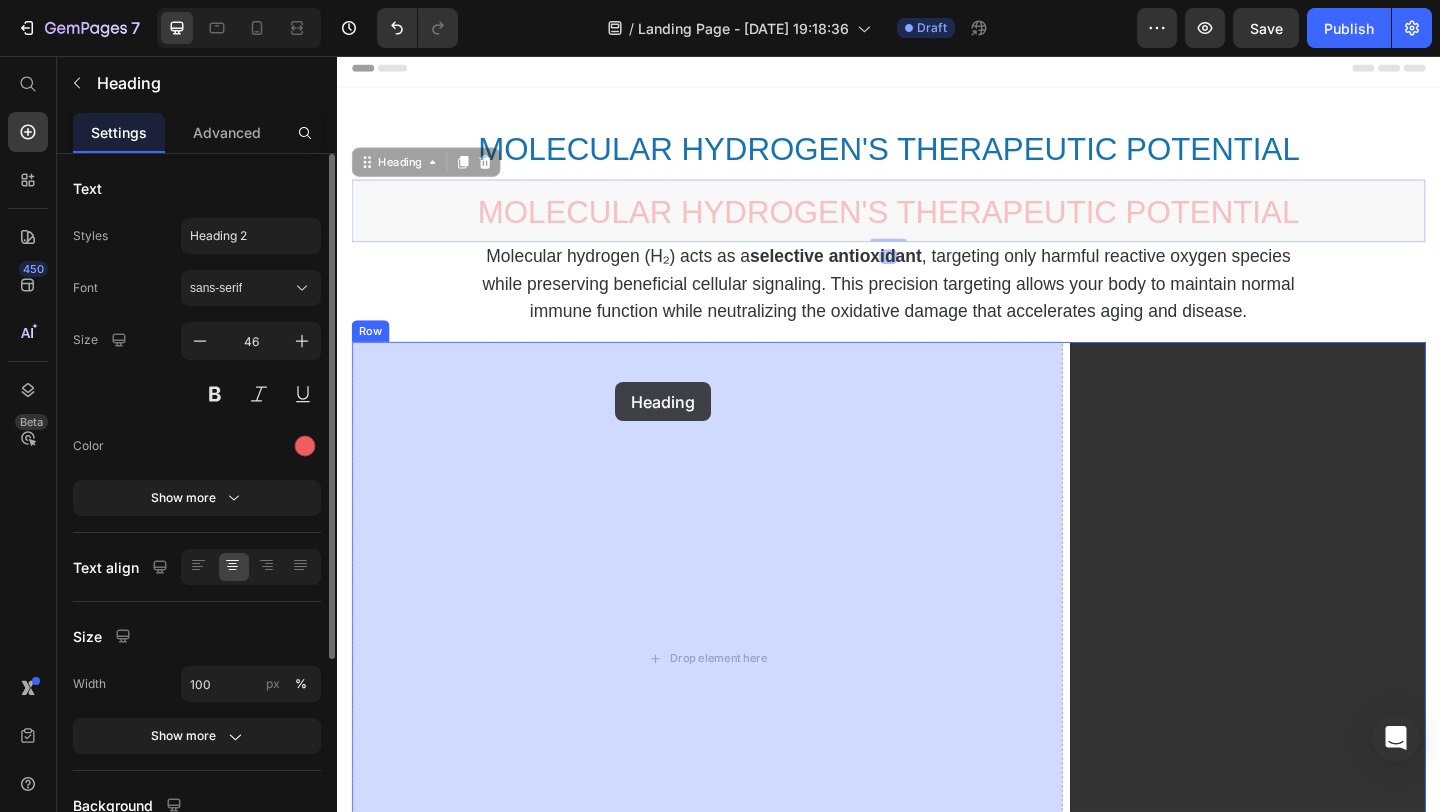 drag, startPoint x: 725, startPoint y: 211, endPoint x: 640, endPoint y: 409, distance: 215.47389 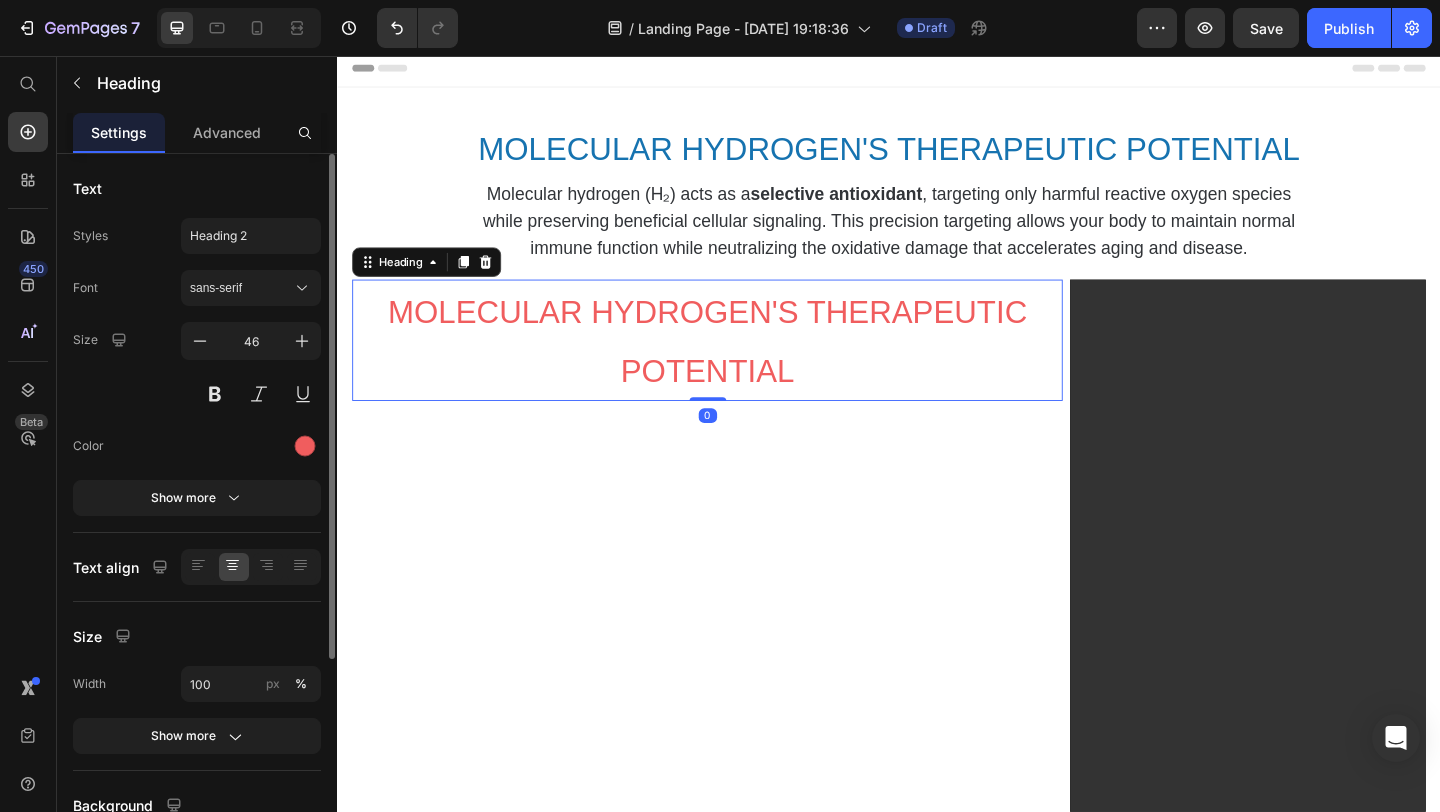 click on "MOLECULAR HYDROGEN'S THERAPEUTIC POTENTIAL" at bounding box center [739, 365] 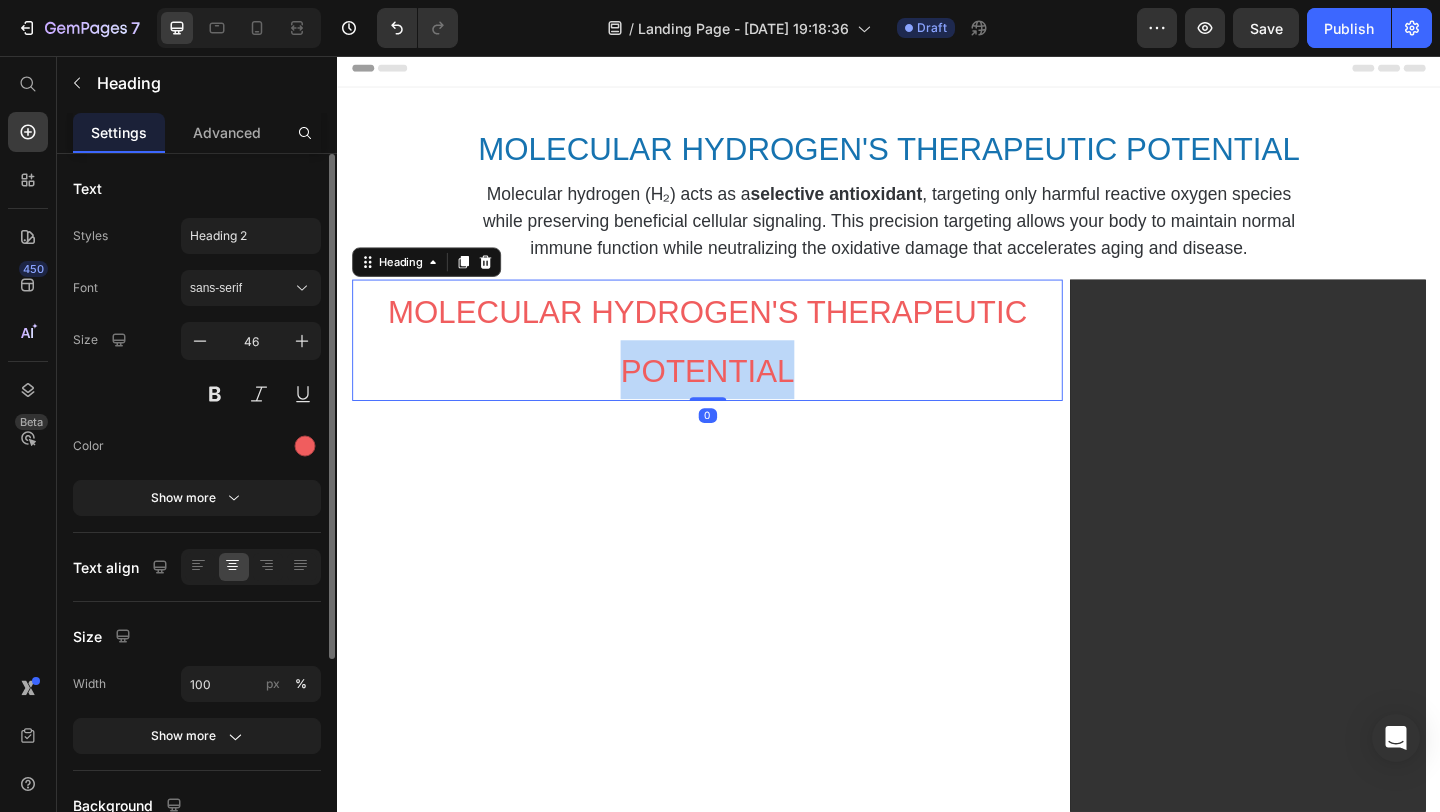 click on "MOLECULAR HYDROGEN'S THERAPEUTIC POTENTIAL" at bounding box center [739, 365] 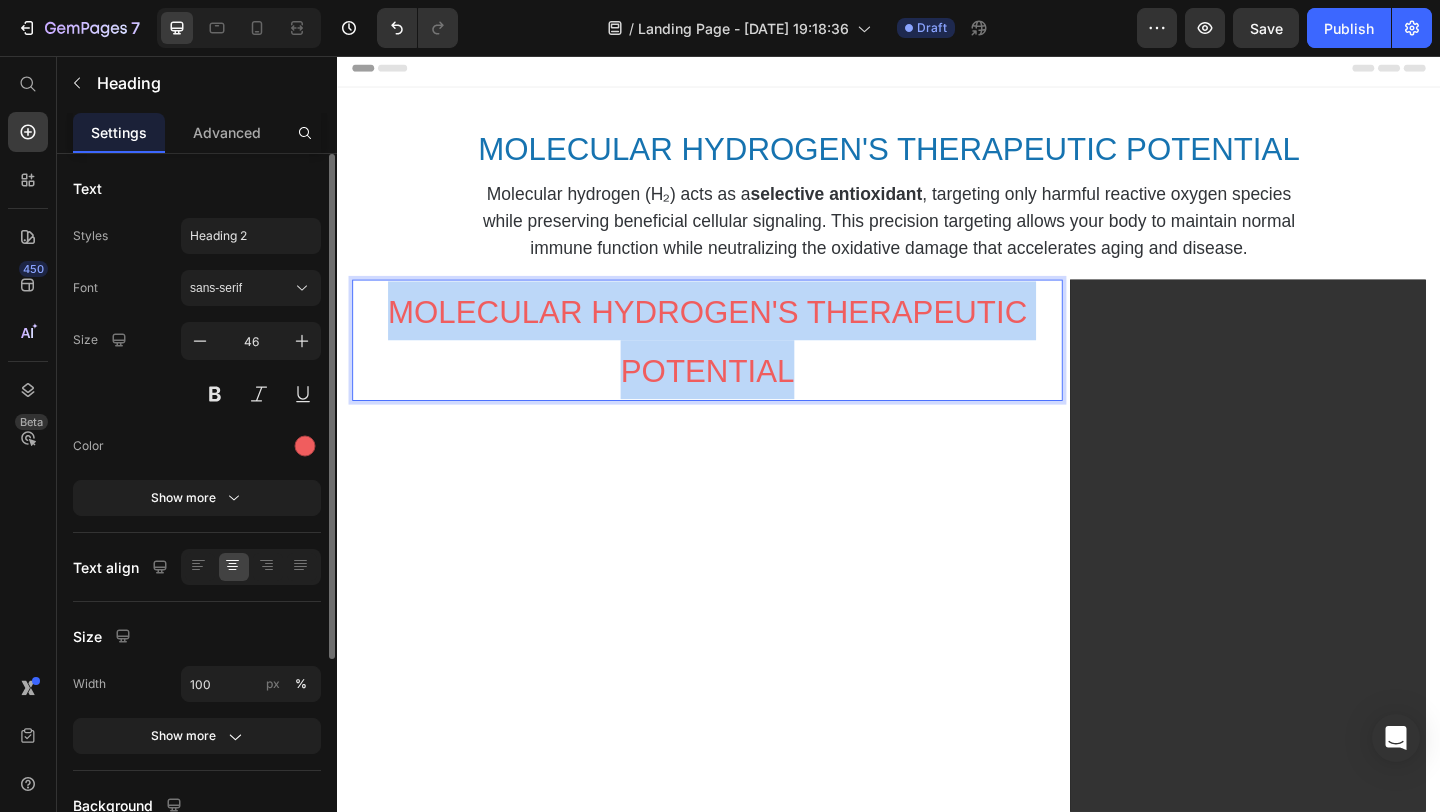 click on "MOLECULAR HYDROGEN'S THERAPEUTIC POTENTIAL" at bounding box center [739, 365] 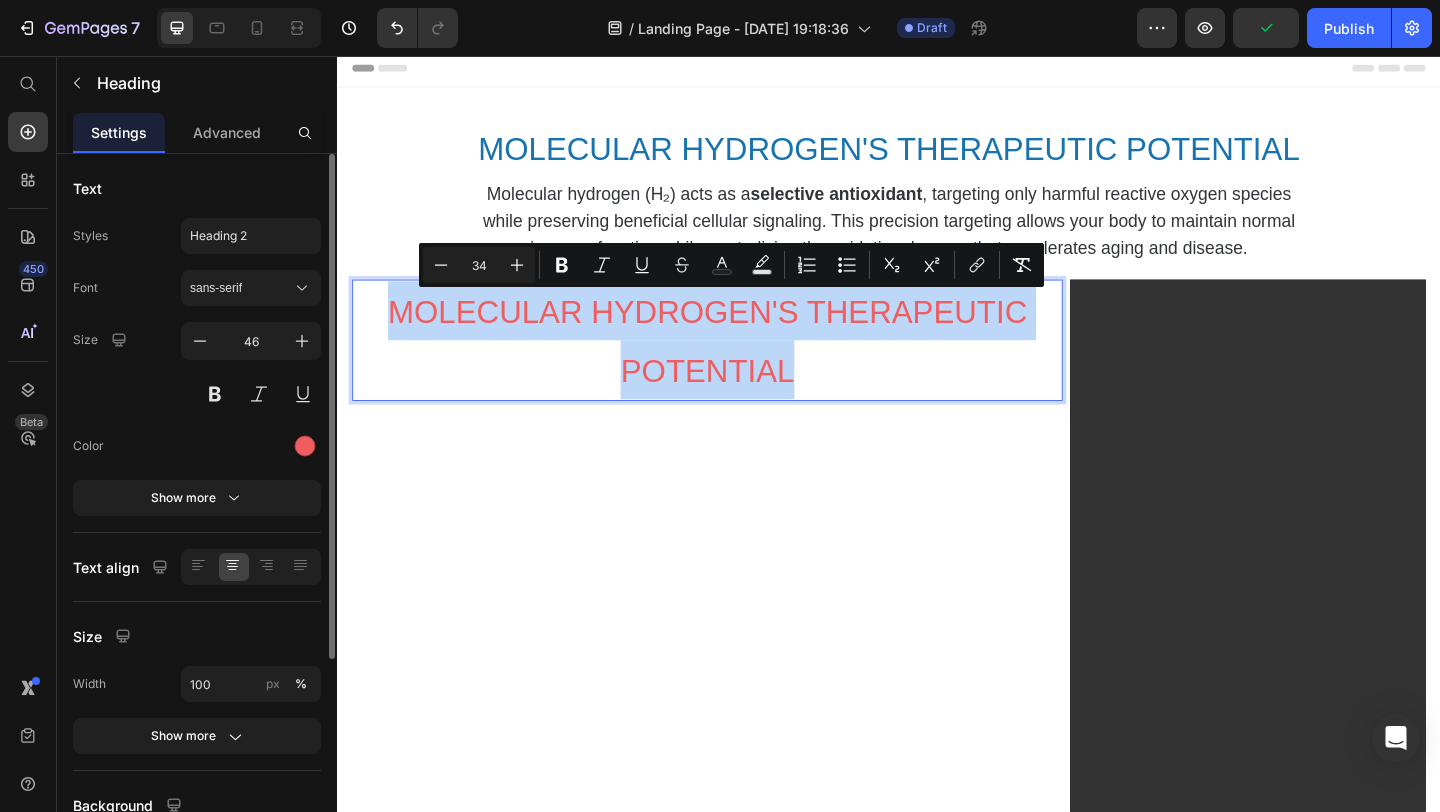 type on "46" 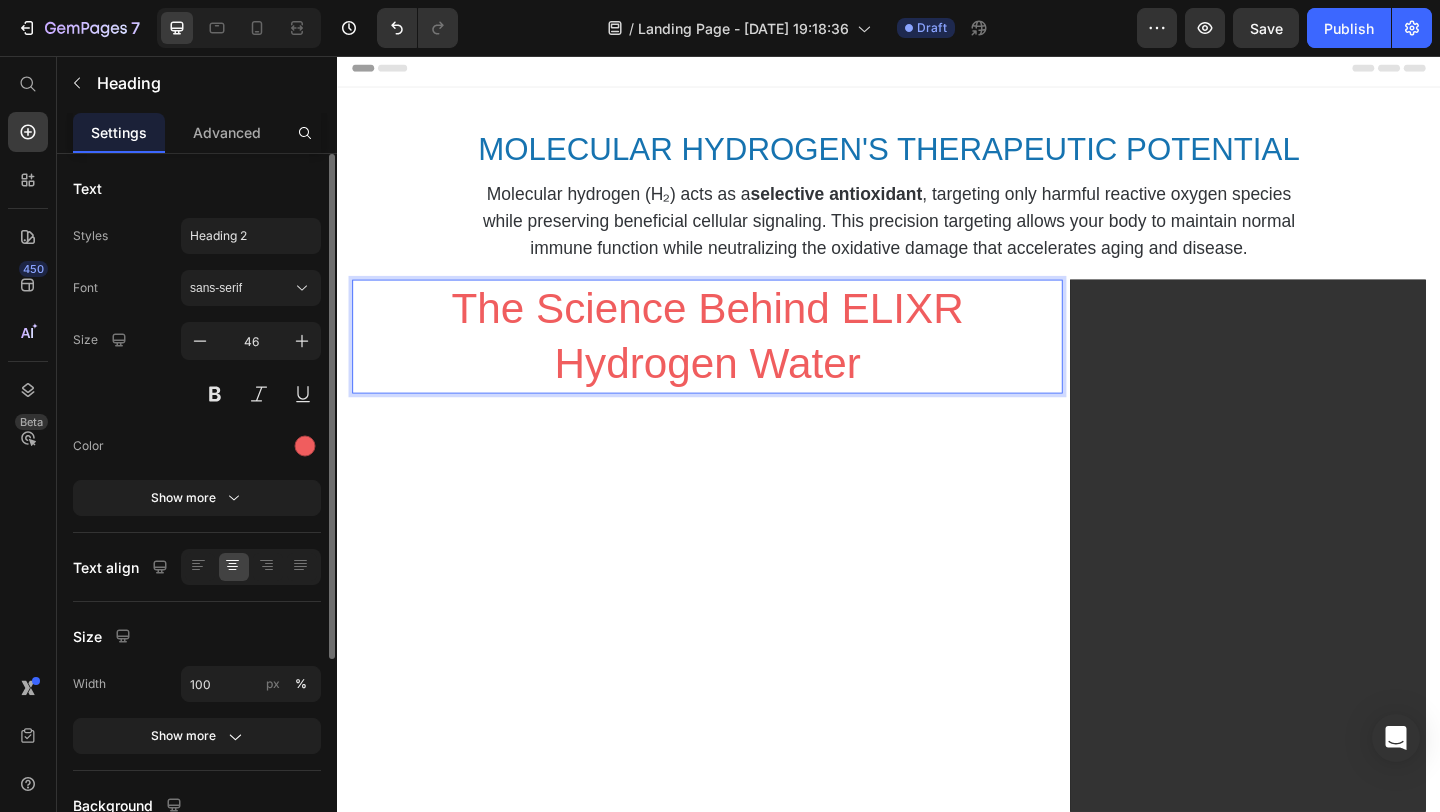 click on "The Science Behind ELIXR Hydrogen Water" at bounding box center (739, 361) 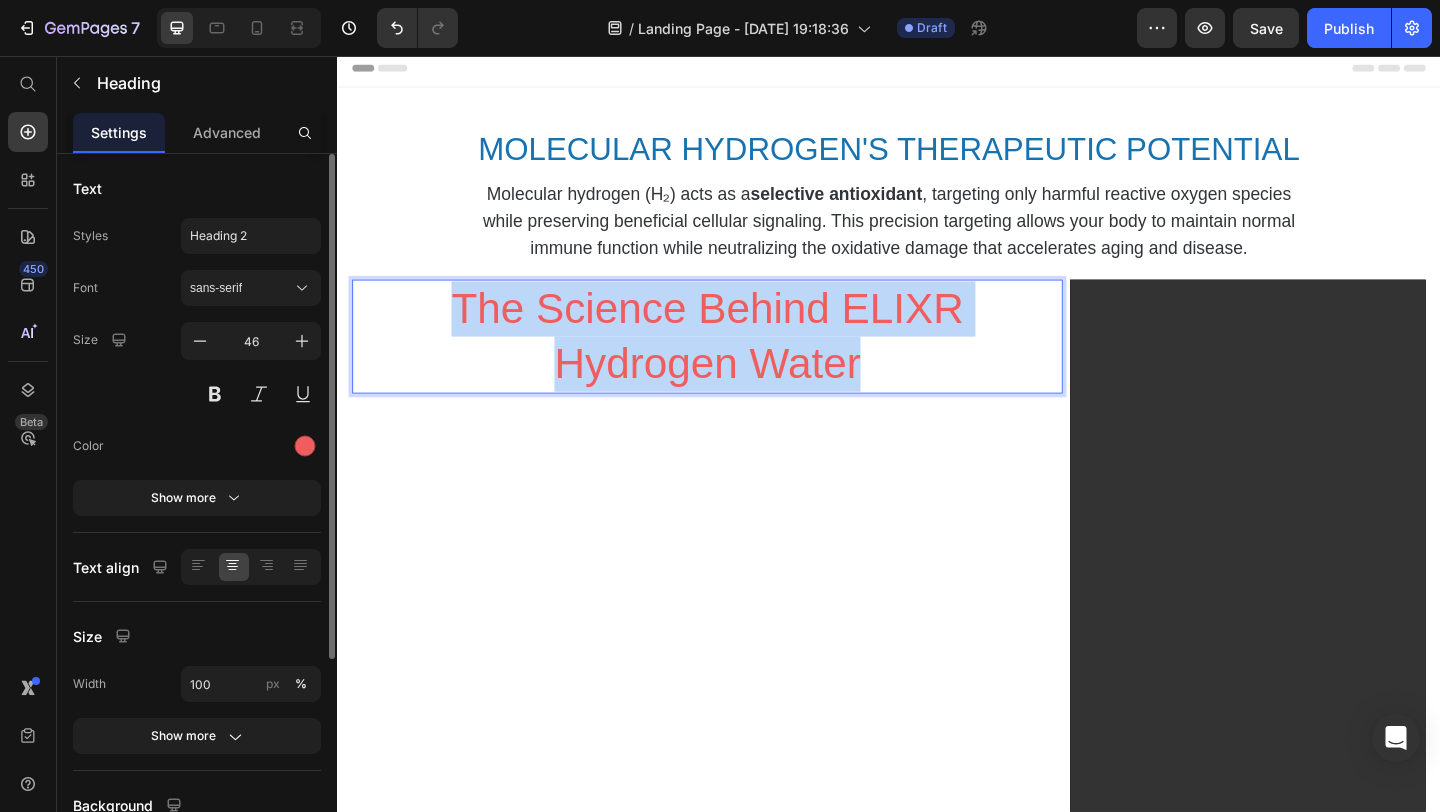 click on "The Science Behind ELIXR Hydrogen Water" at bounding box center (739, 361) 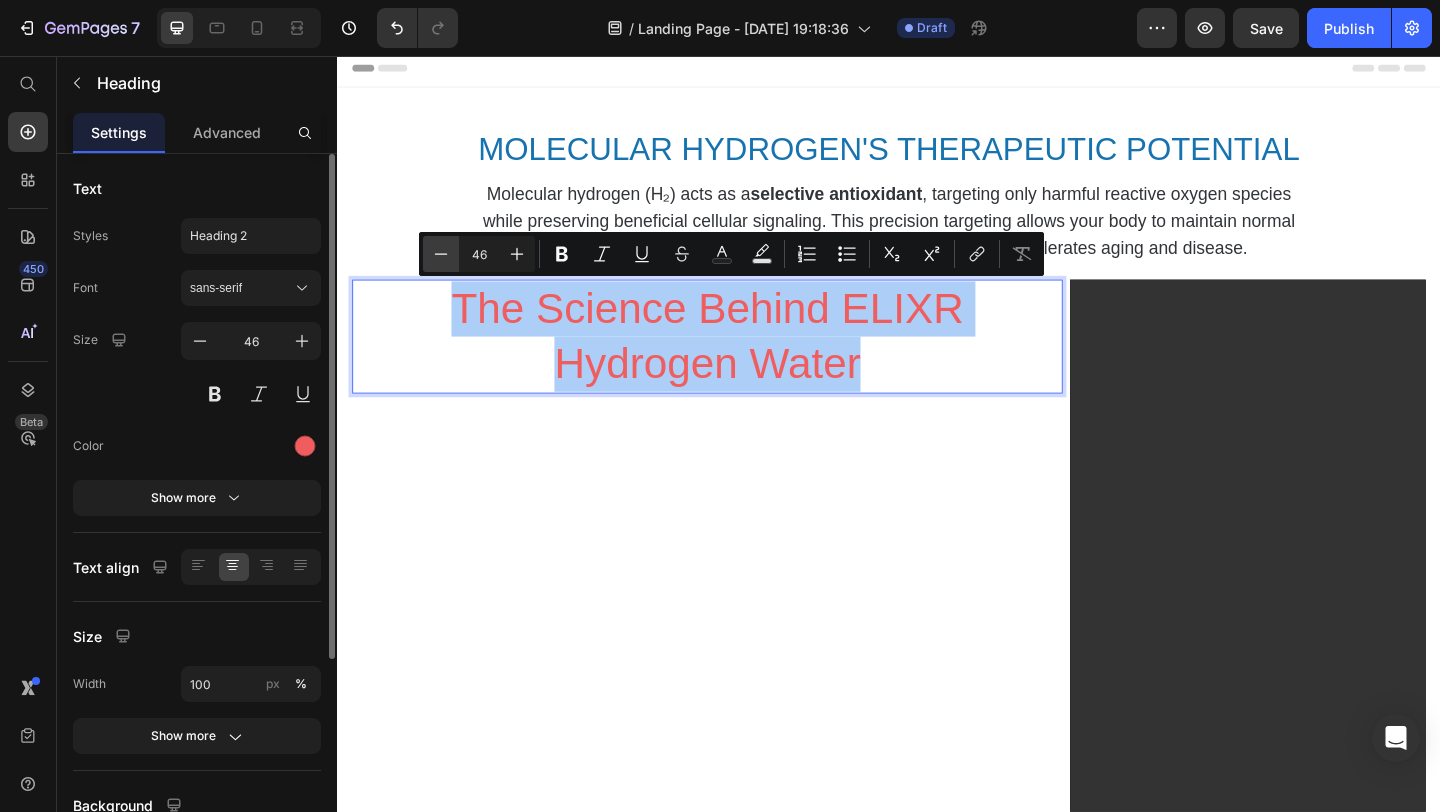 click on "Minus" at bounding box center (441, 254) 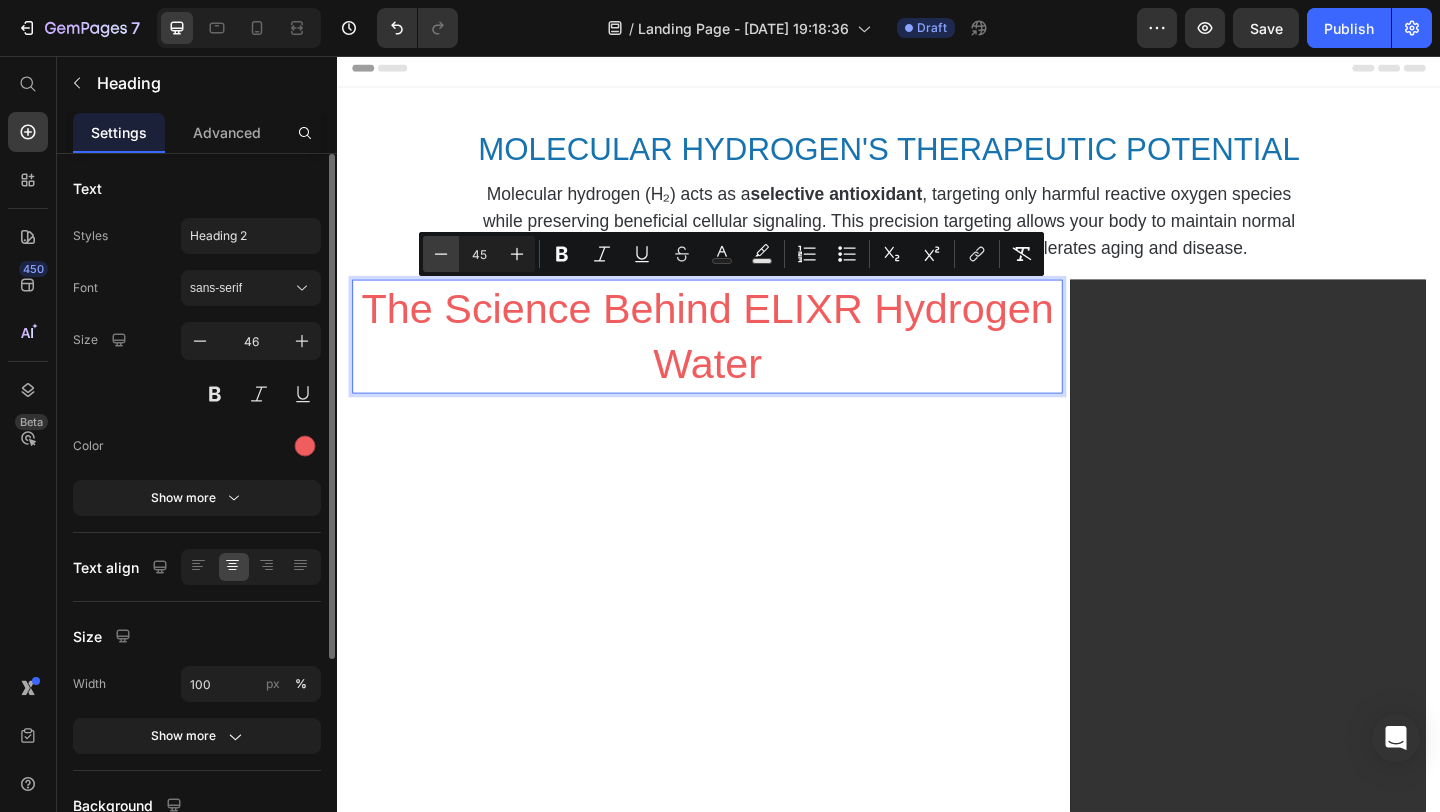 click on "Minus" at bounding box center (441, 254) 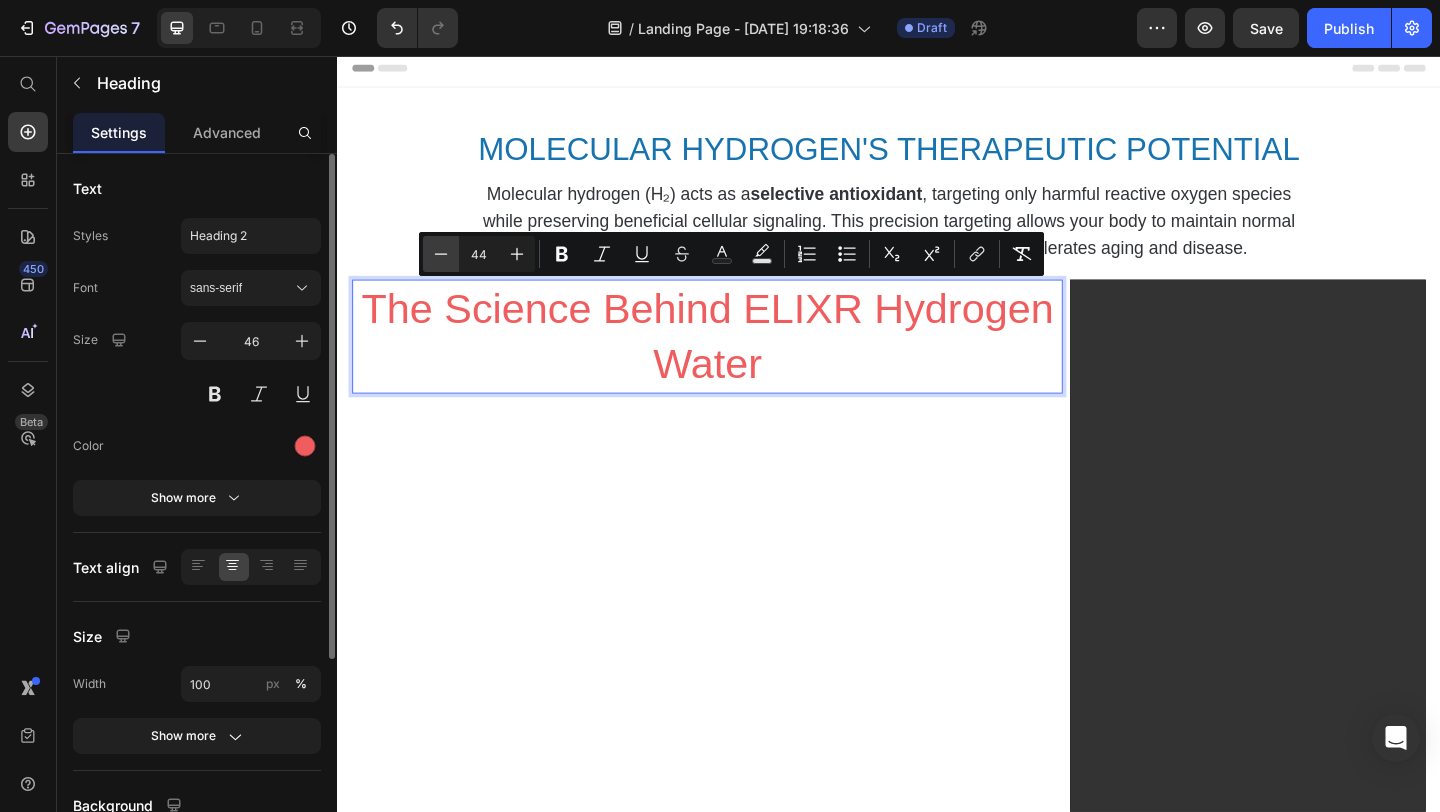 click on "Minus" at bounding box center [441, 254] 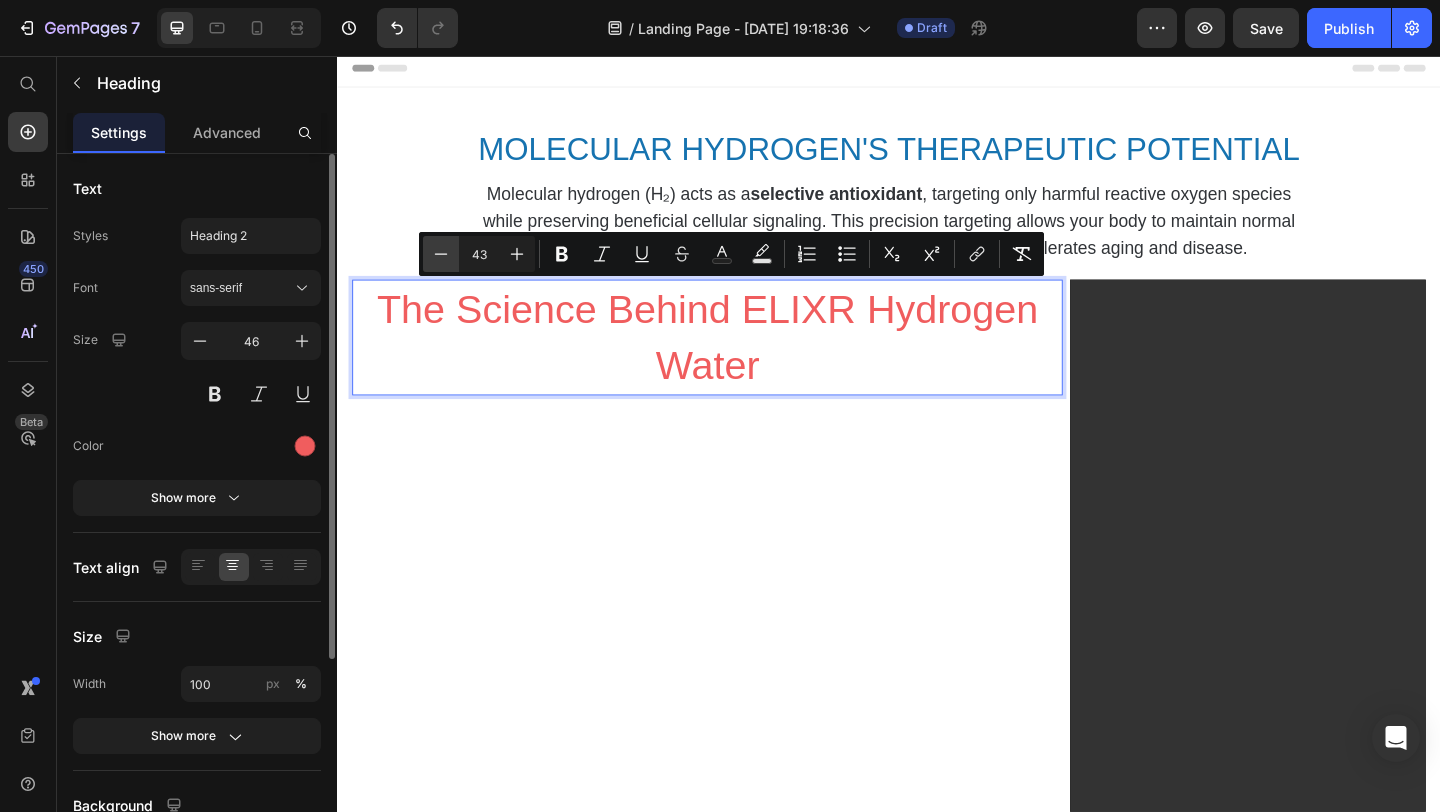 click on "Minus" at bounding box center [441, 254] 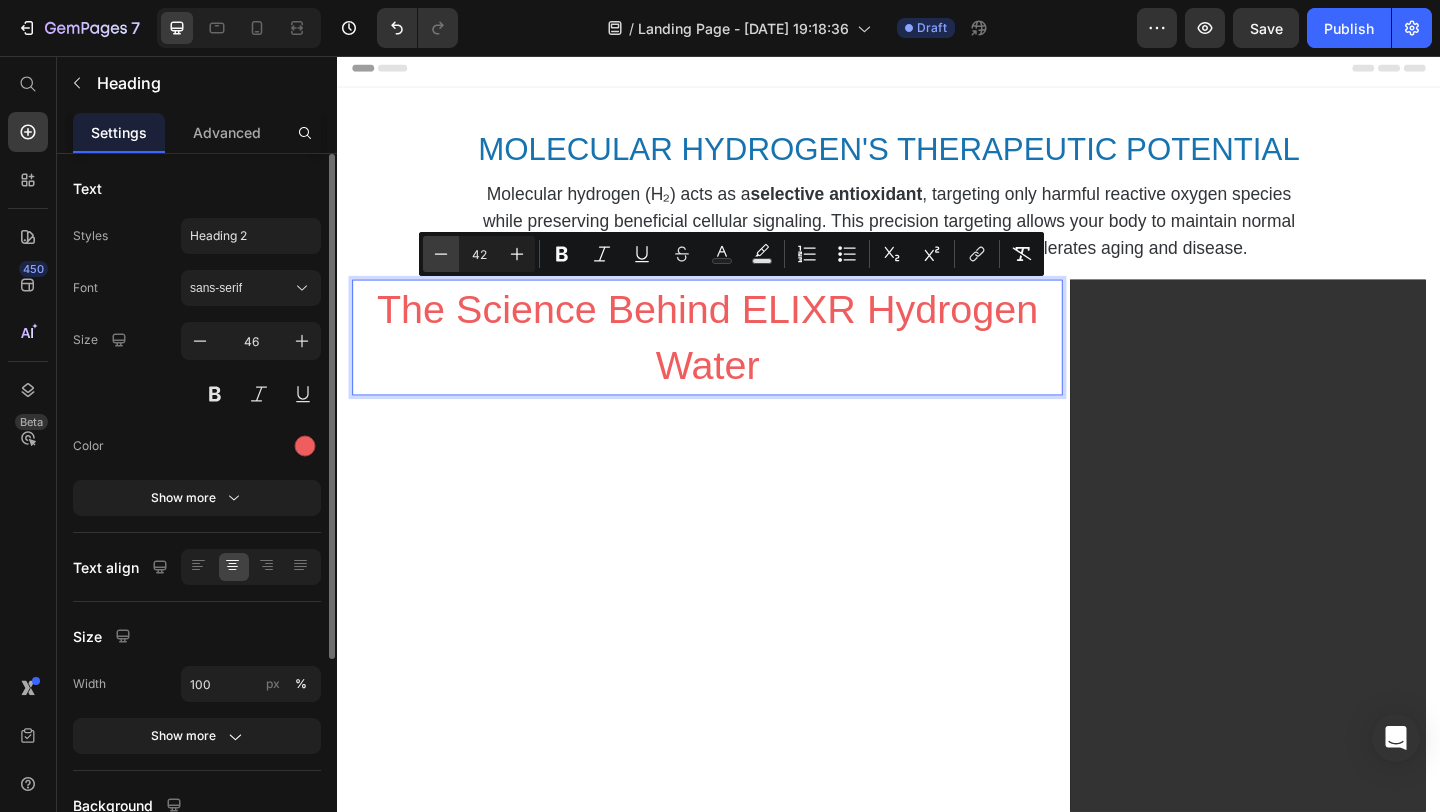 click on "Minus" at bounding box center (441, 254) 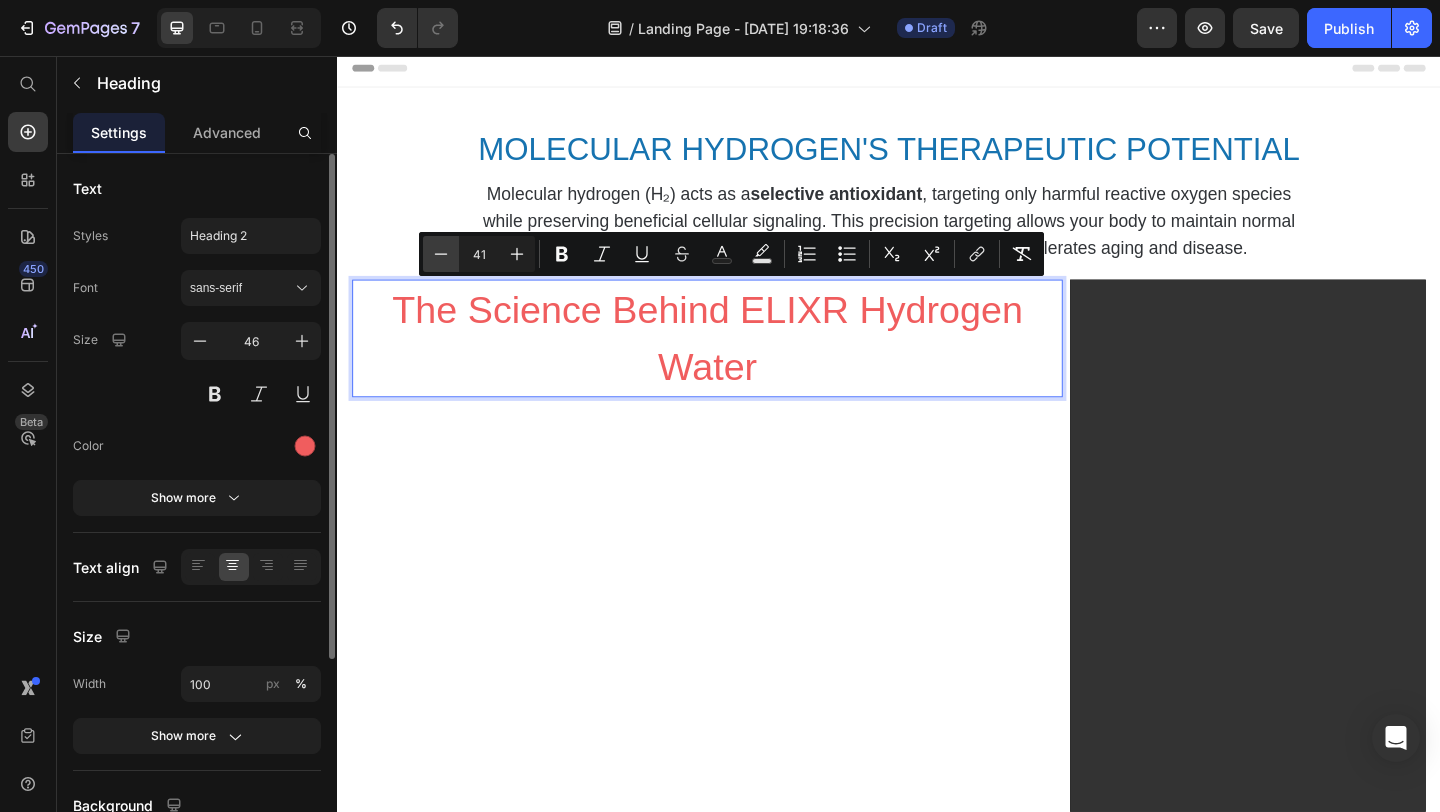 click on "Minus" at bounding box center [441, 254] 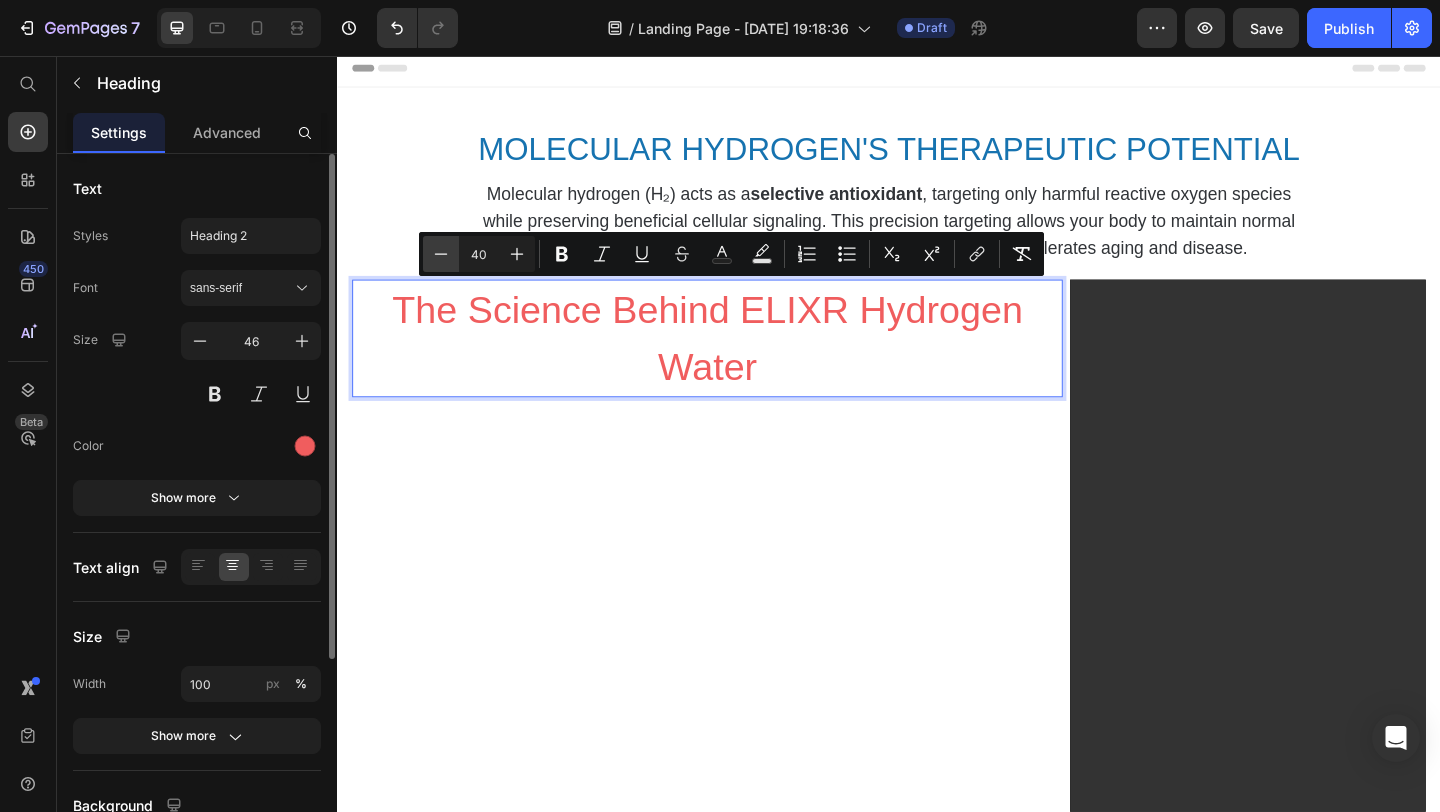 click on "Minus" at bounding box center (441, 254) 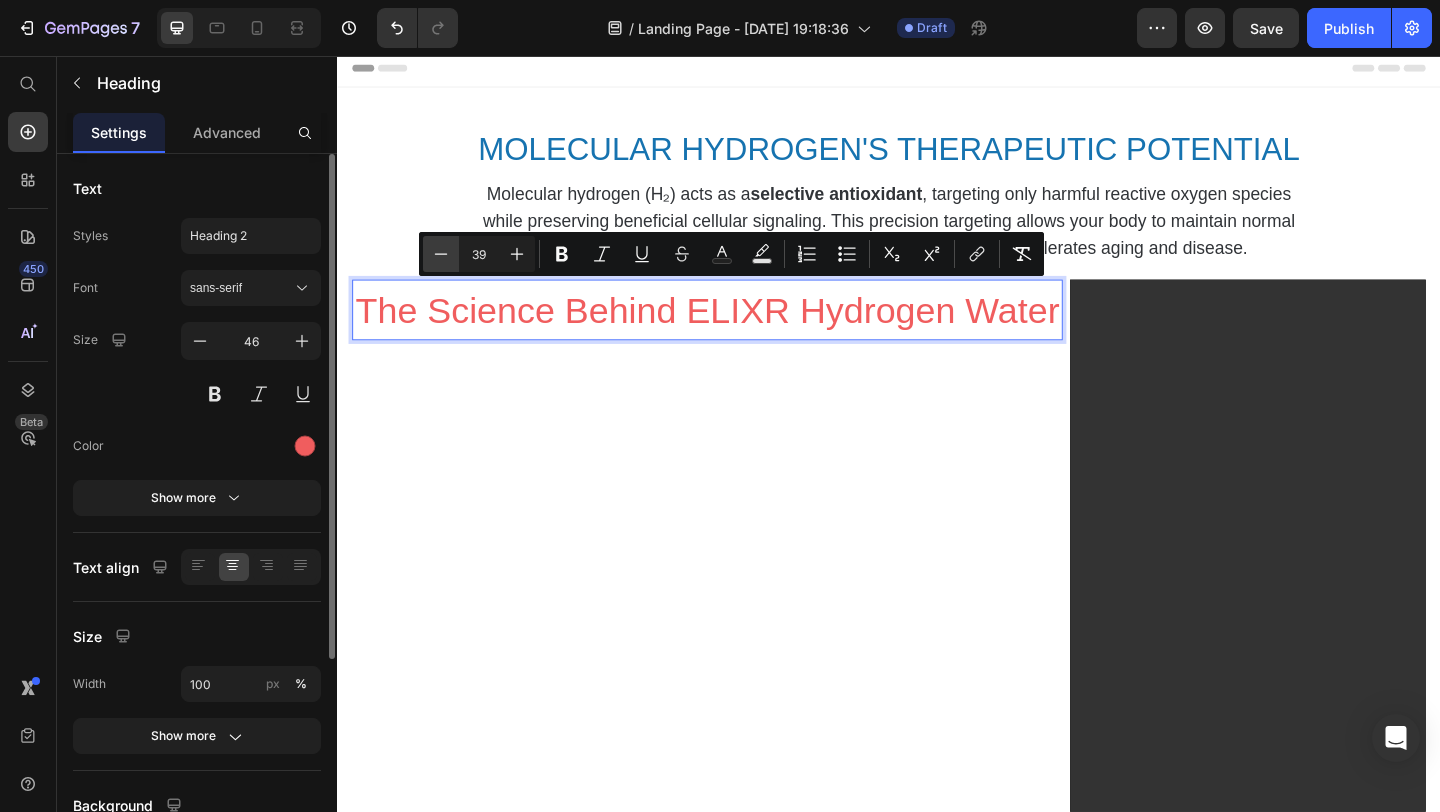click on "Minus" at bounding box center (441, 254) 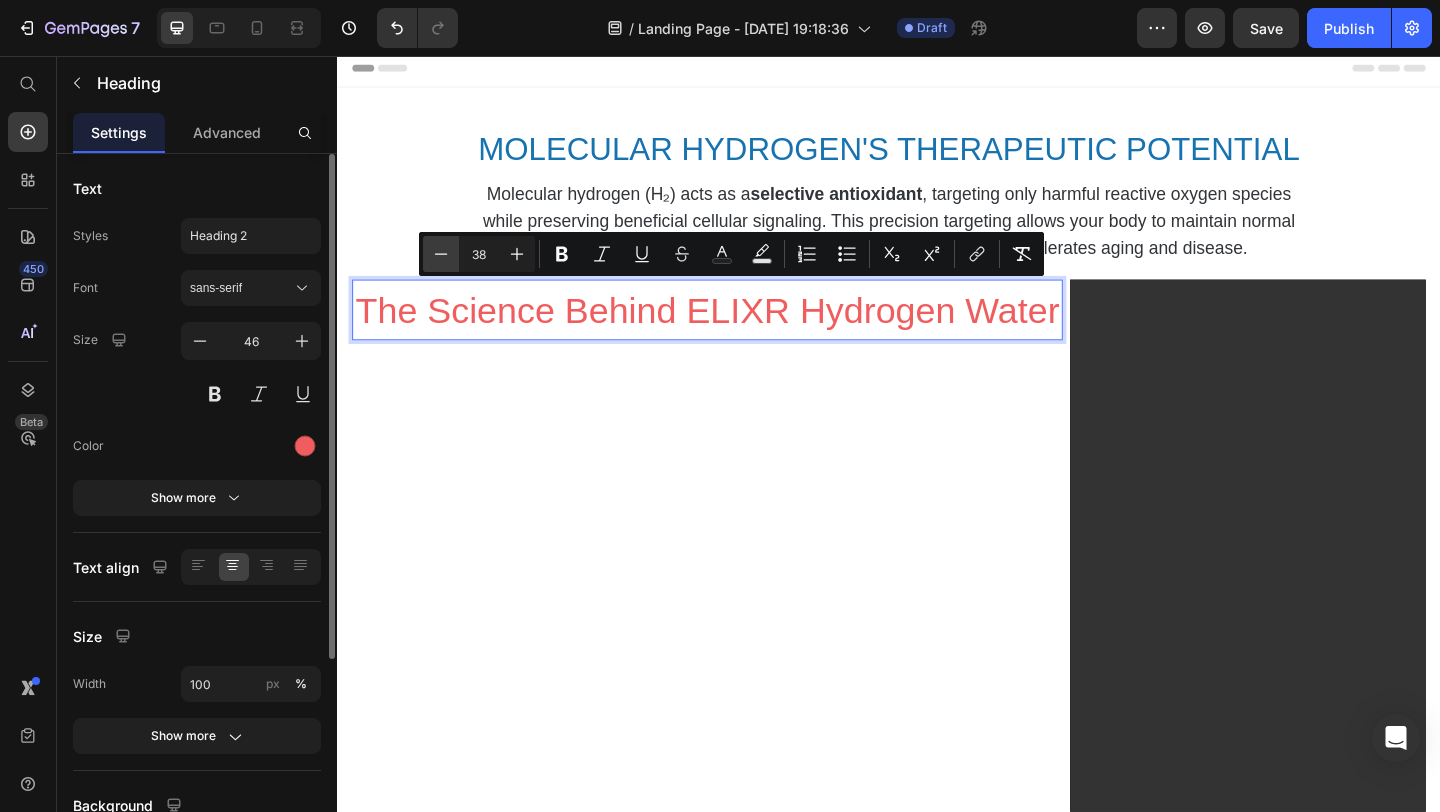 click on "Minus" at bounding box center [441, 254] 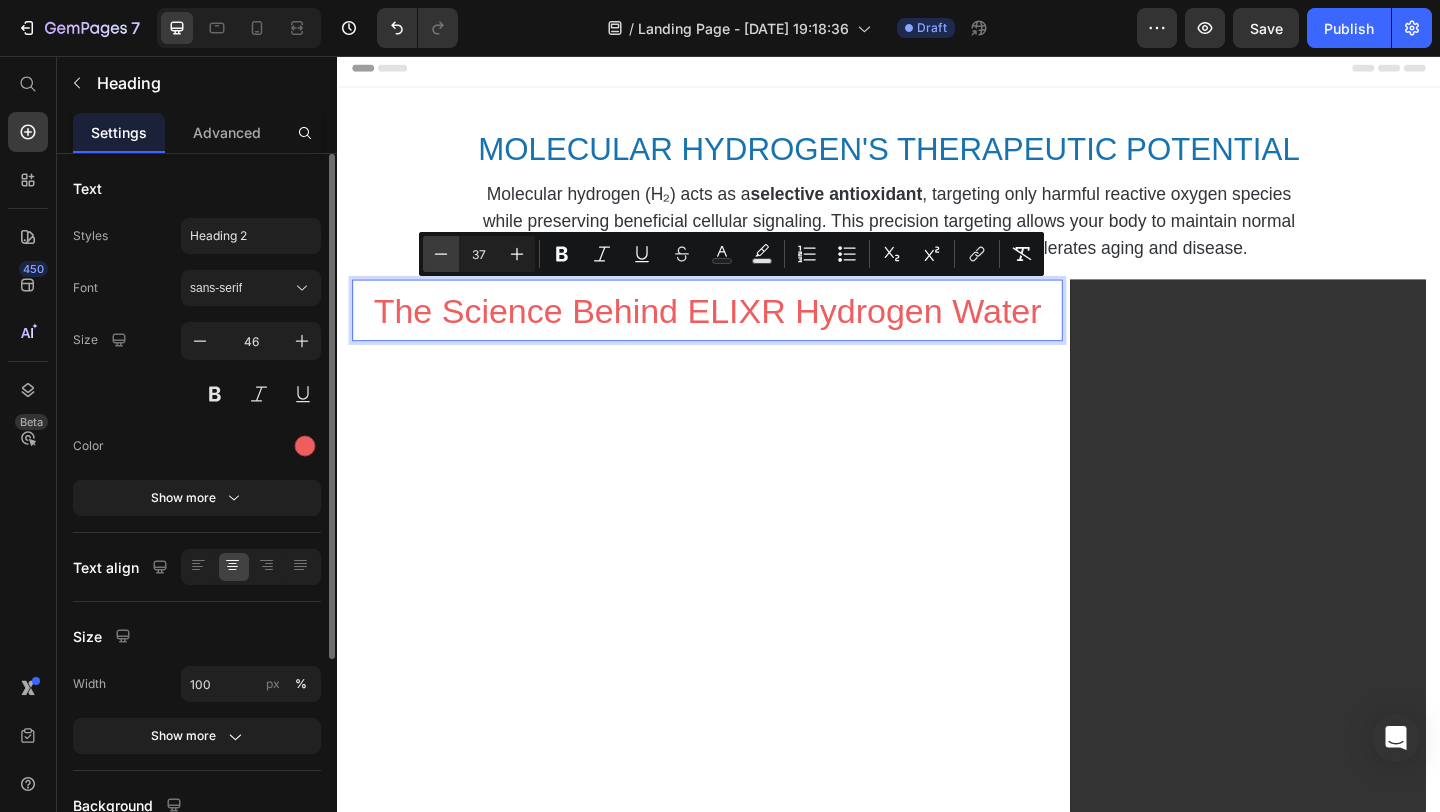 click on "Minus" at bounding box center [441, 254] 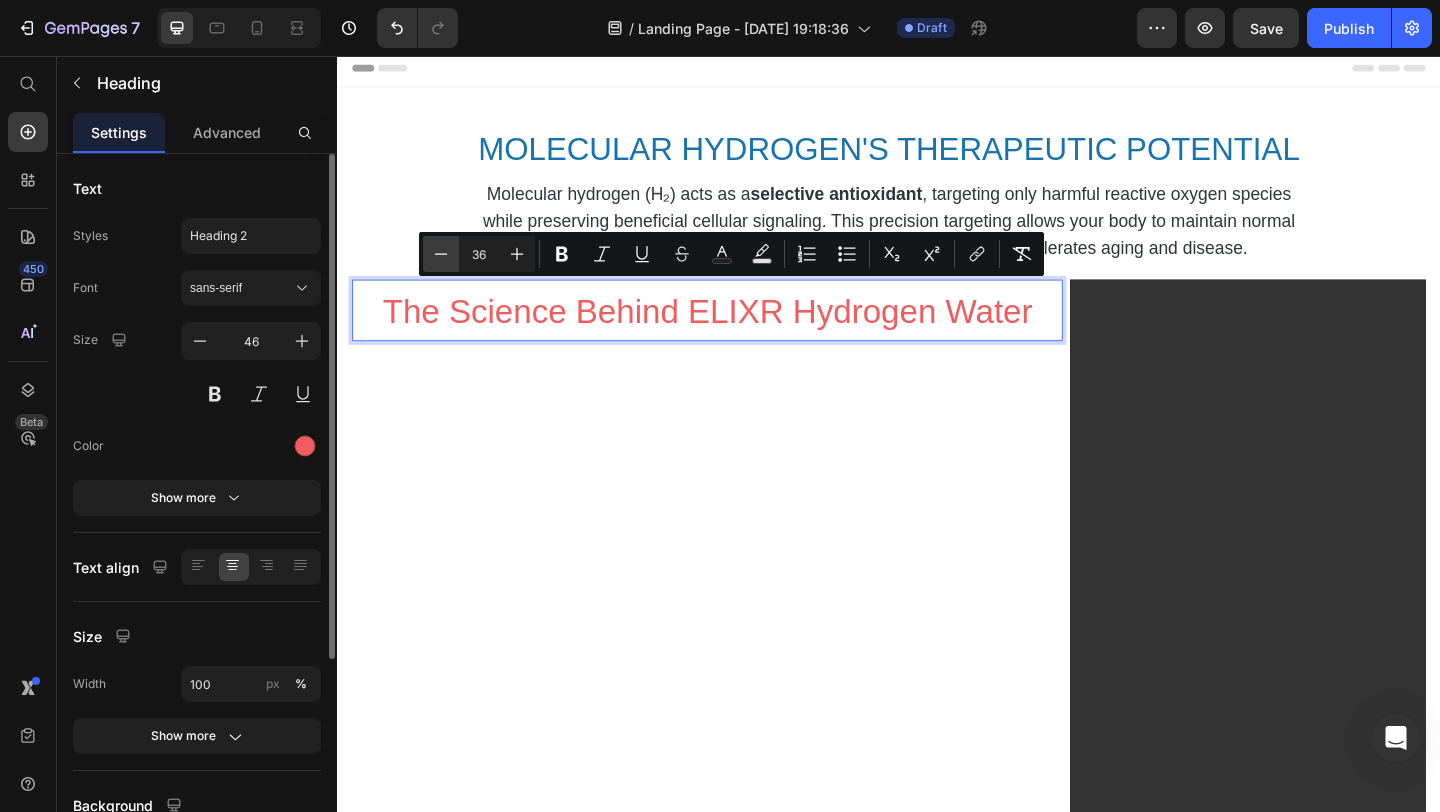 click on "Minus" at bounding box center (441, 254) 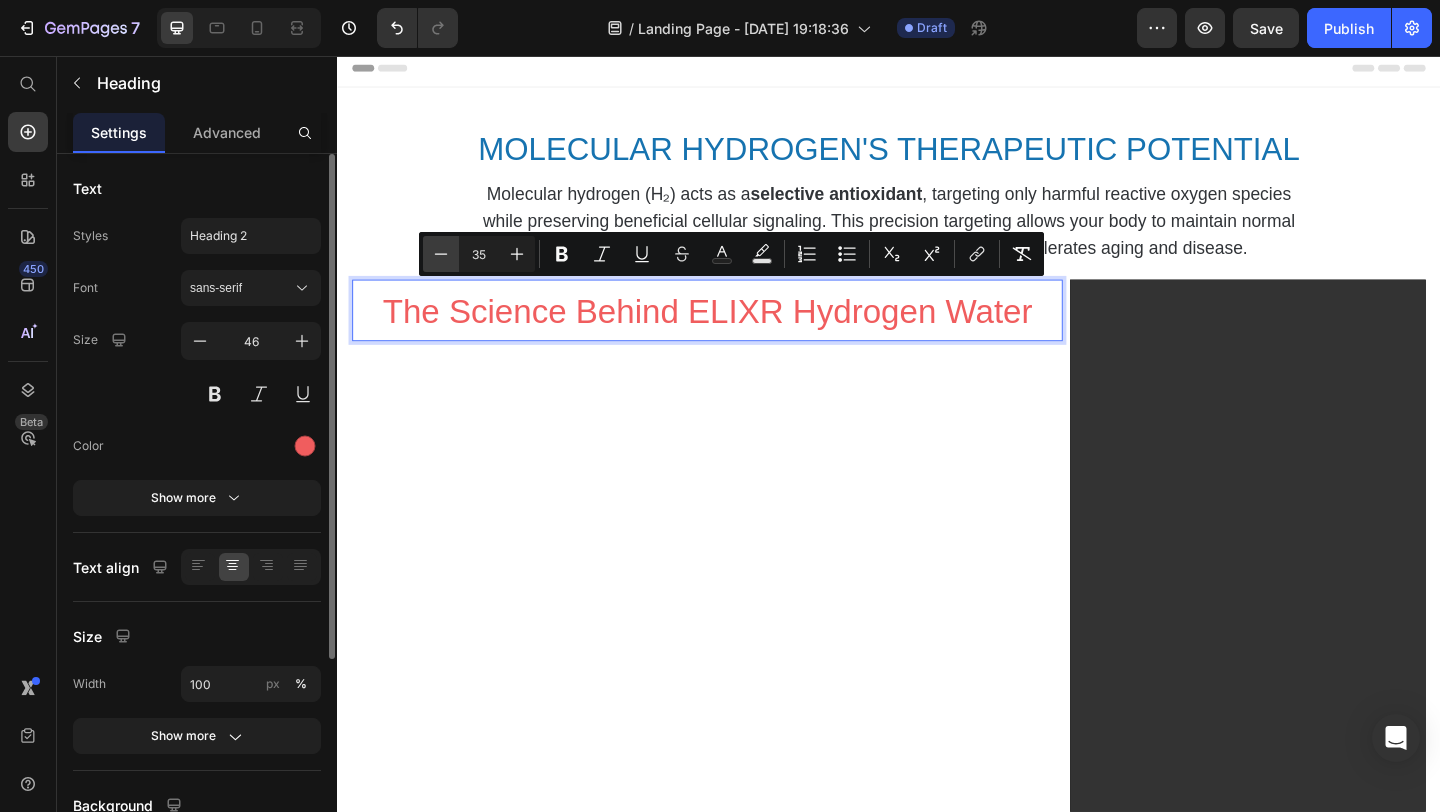 click on "Minus" at bounding box center [441, 254] 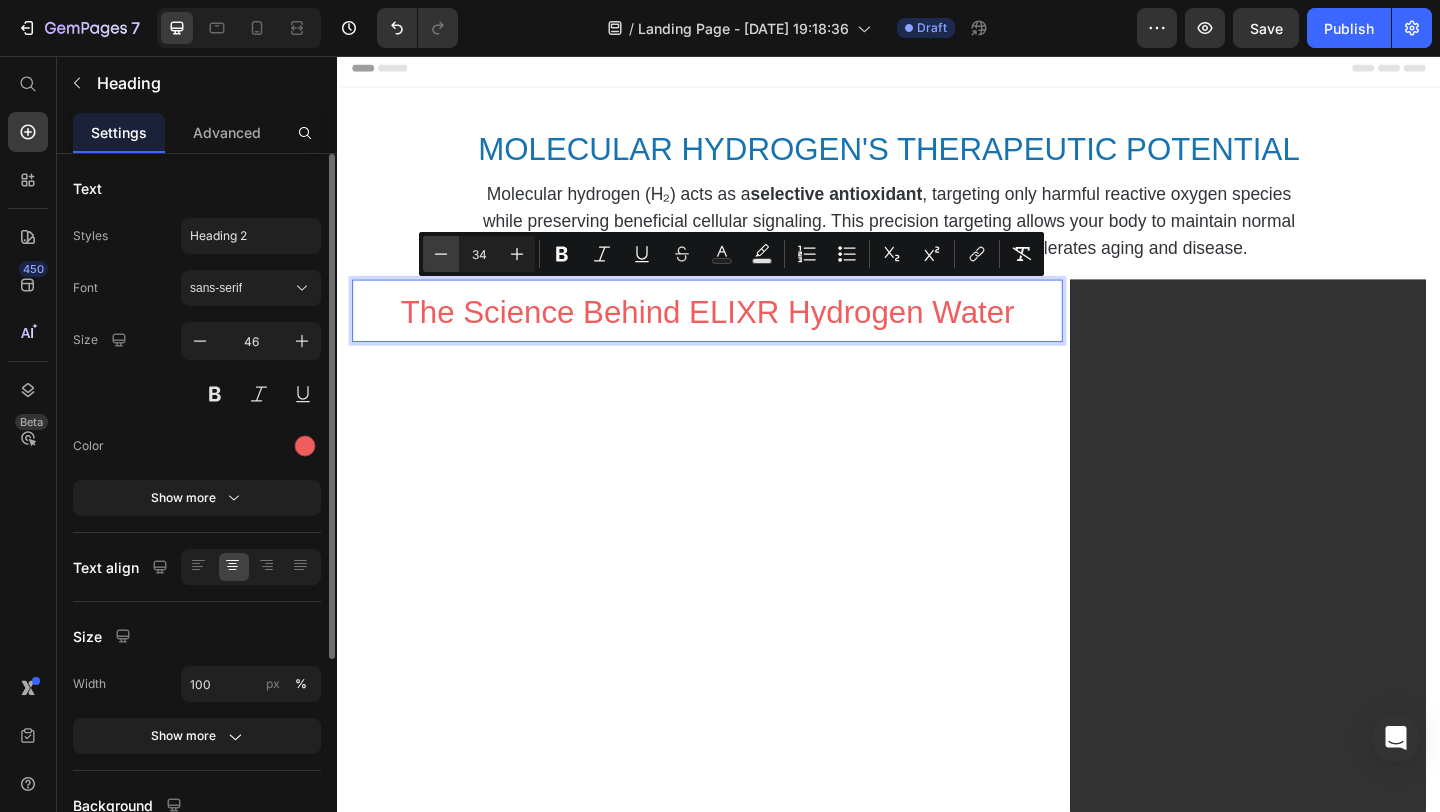 click on "Minus" at bounding box center (441, 254) 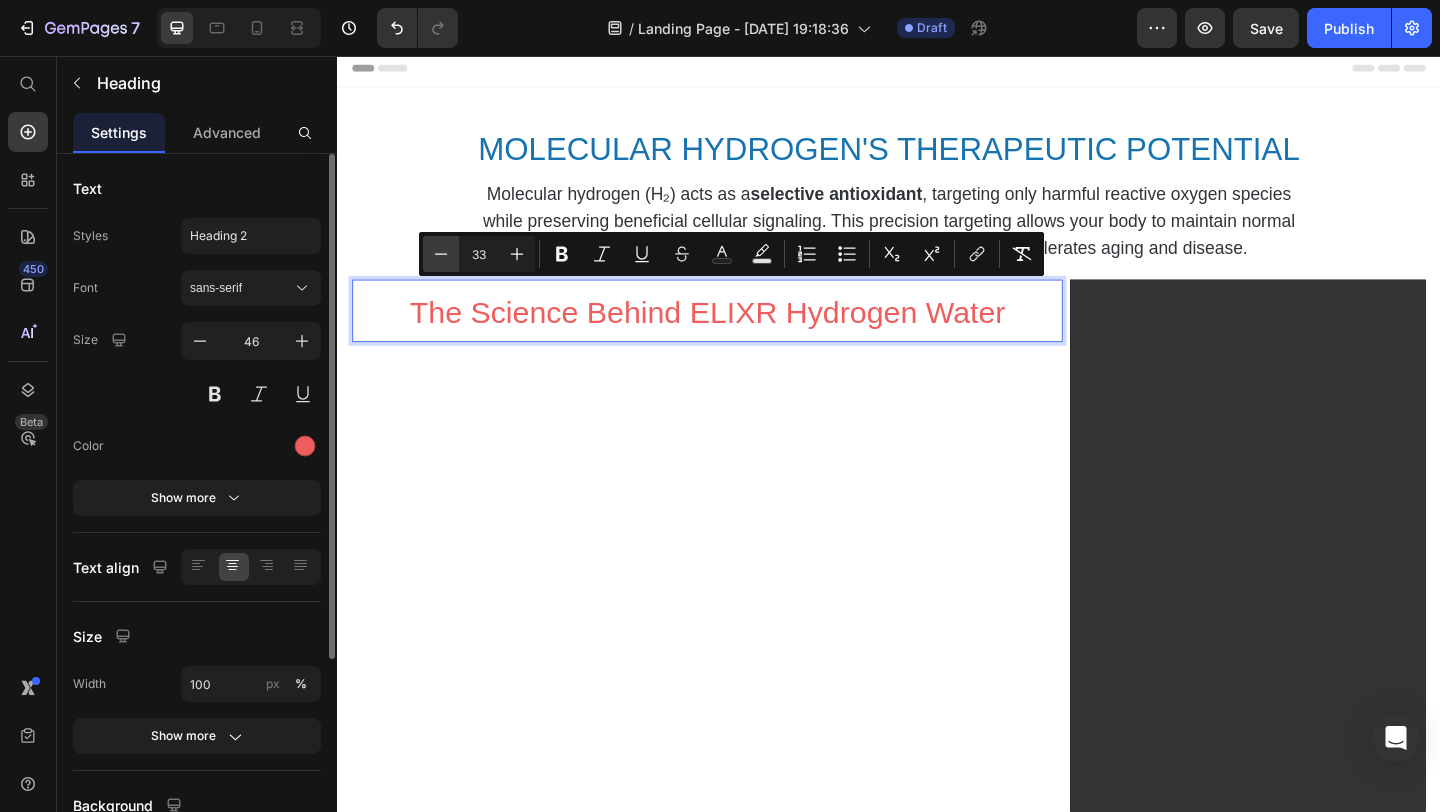click on "Minus" at bounding box center (441, 254) 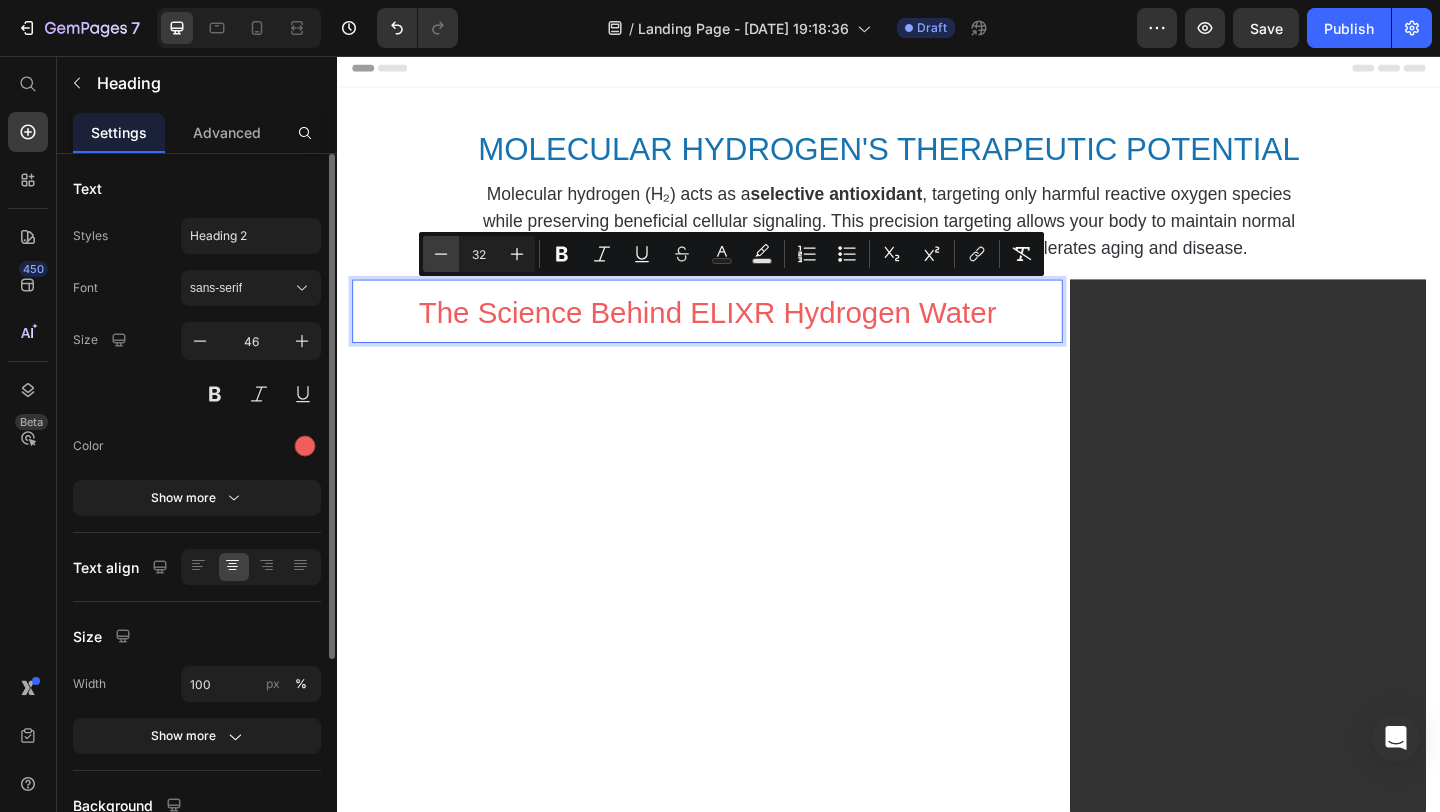 click on "Minus" at bounding box center [441, 254] 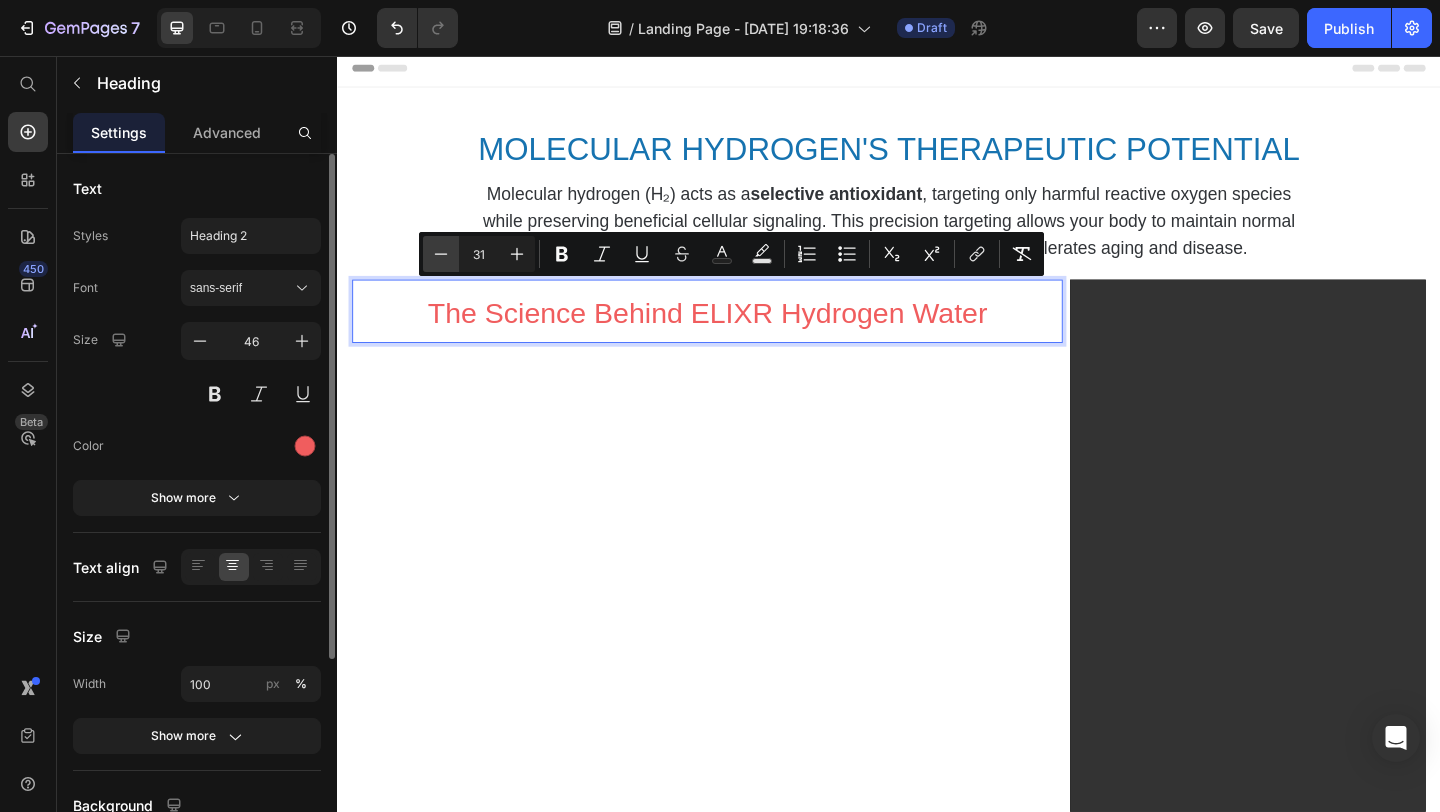 click on "Minus" at bounding box center [441, 254] 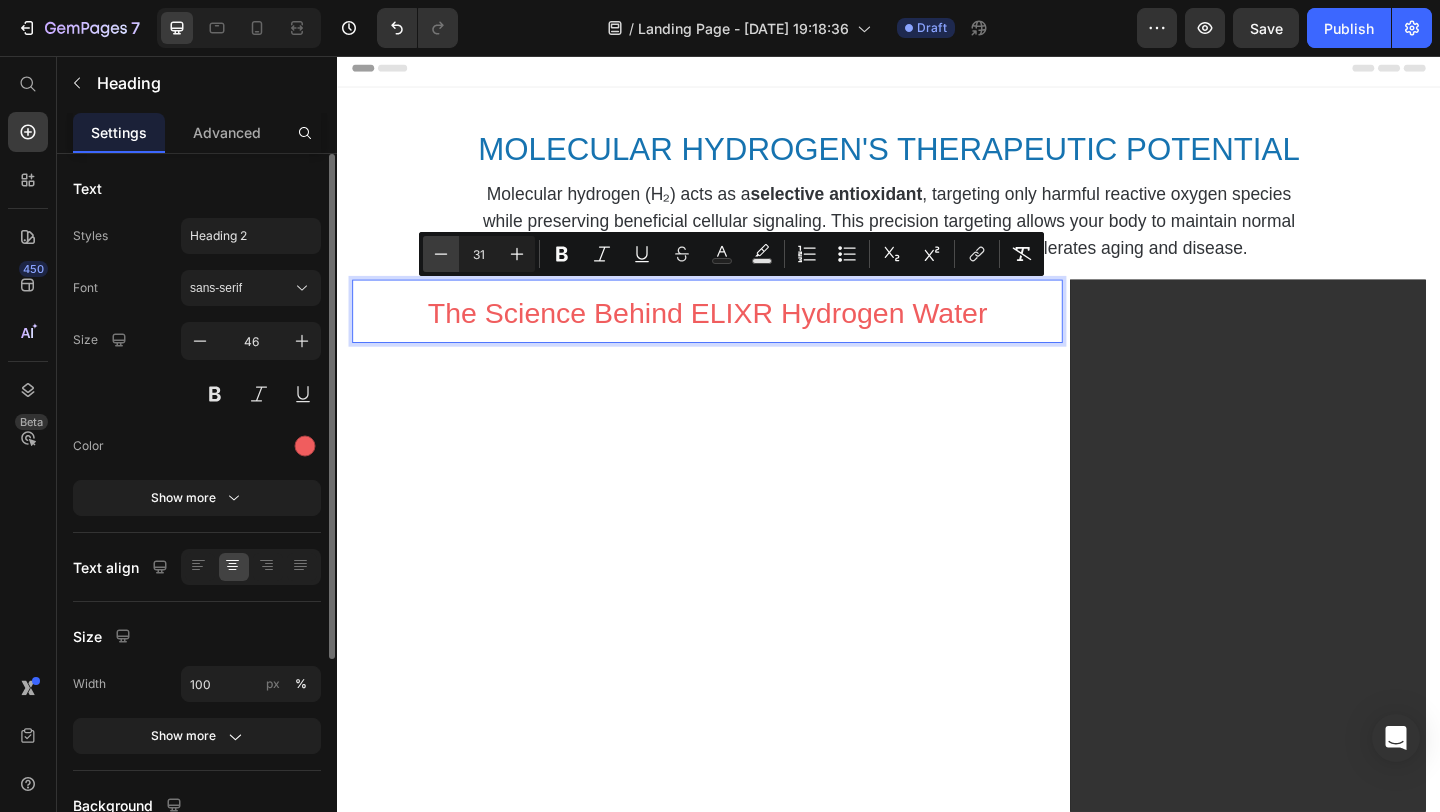 type on "30" 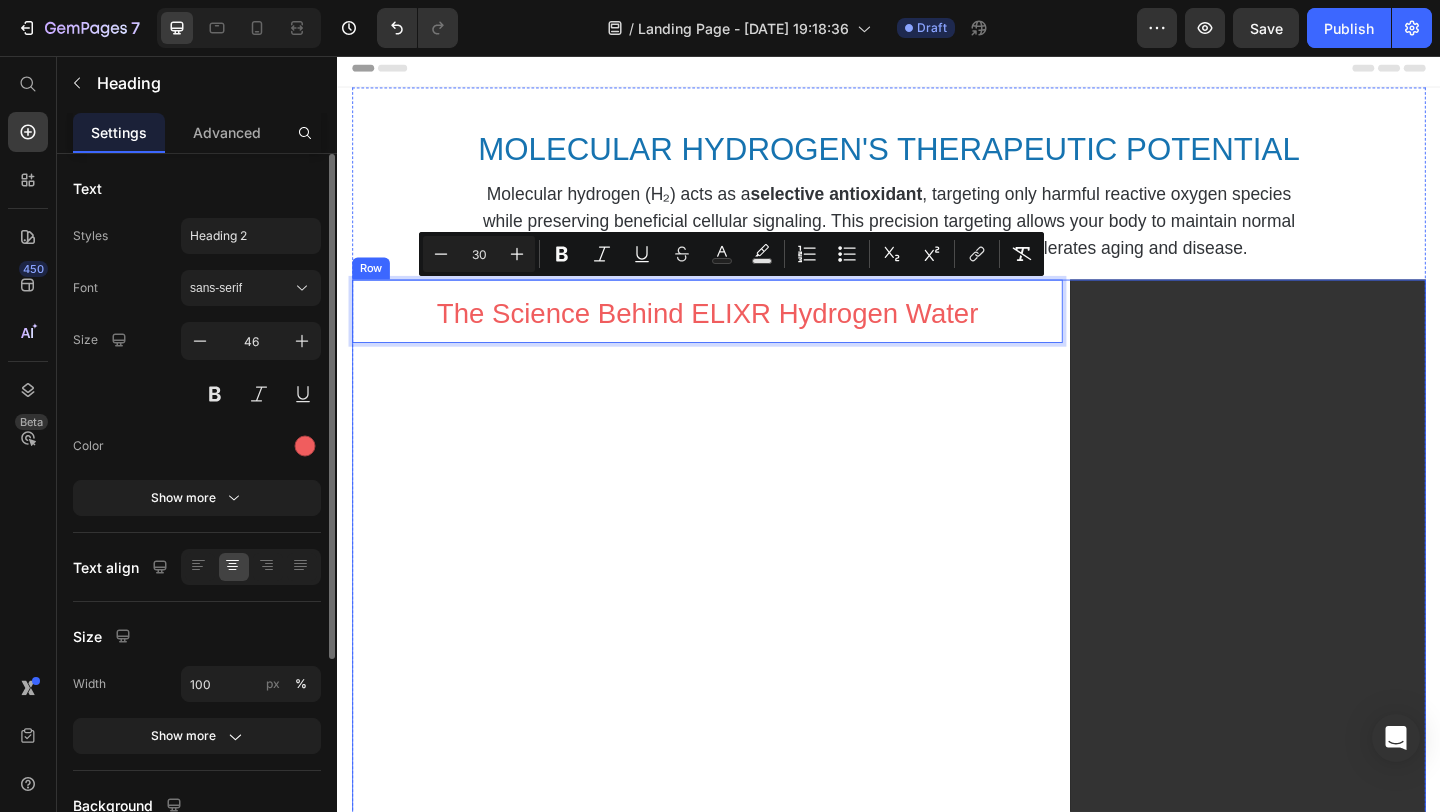 click on "The Science Behind ELIXR Hydrogen Water Heading   0" at bounding box center [739, 642] 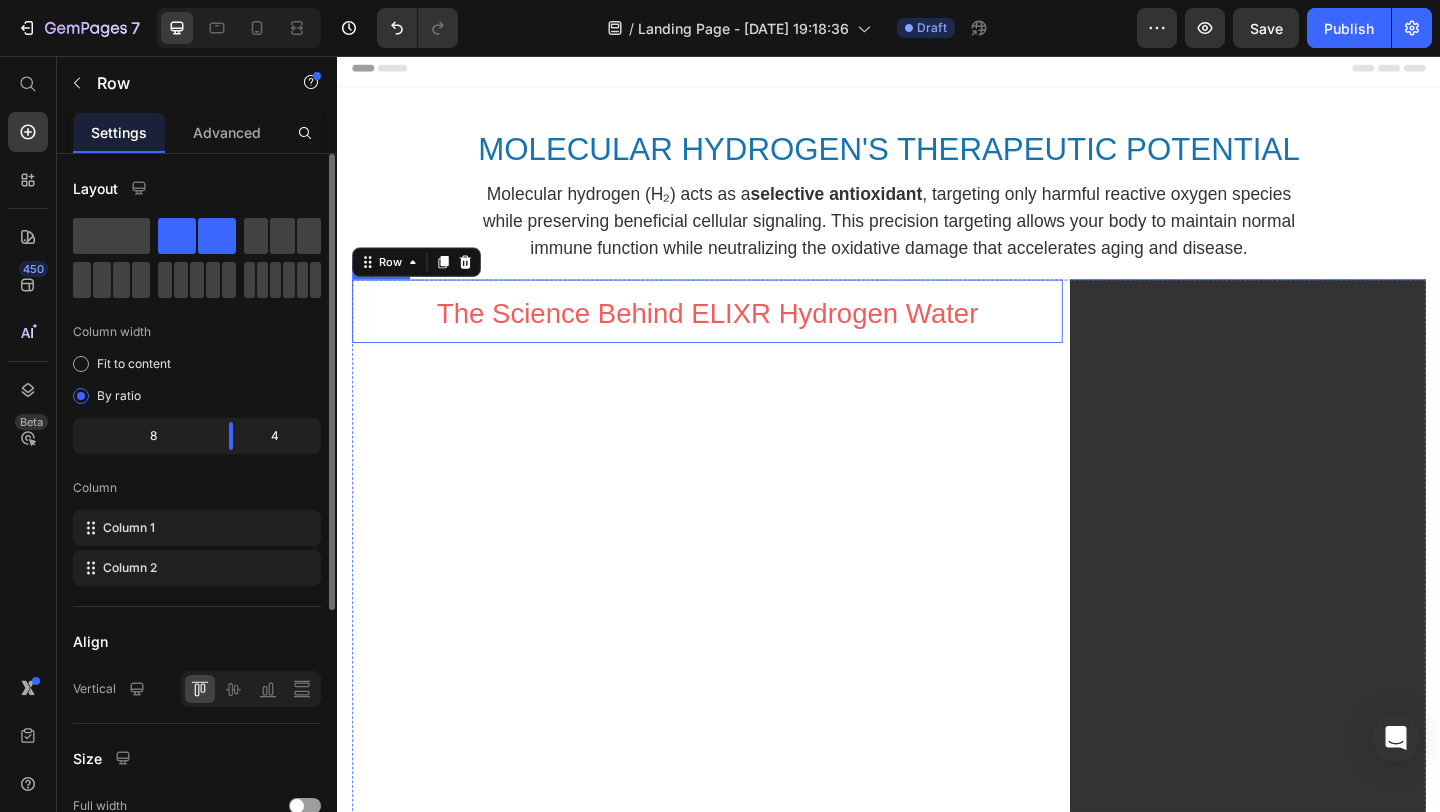 click on "The Science Behind ELIXR Hydrogen Water" at bounding box center (739, 335) 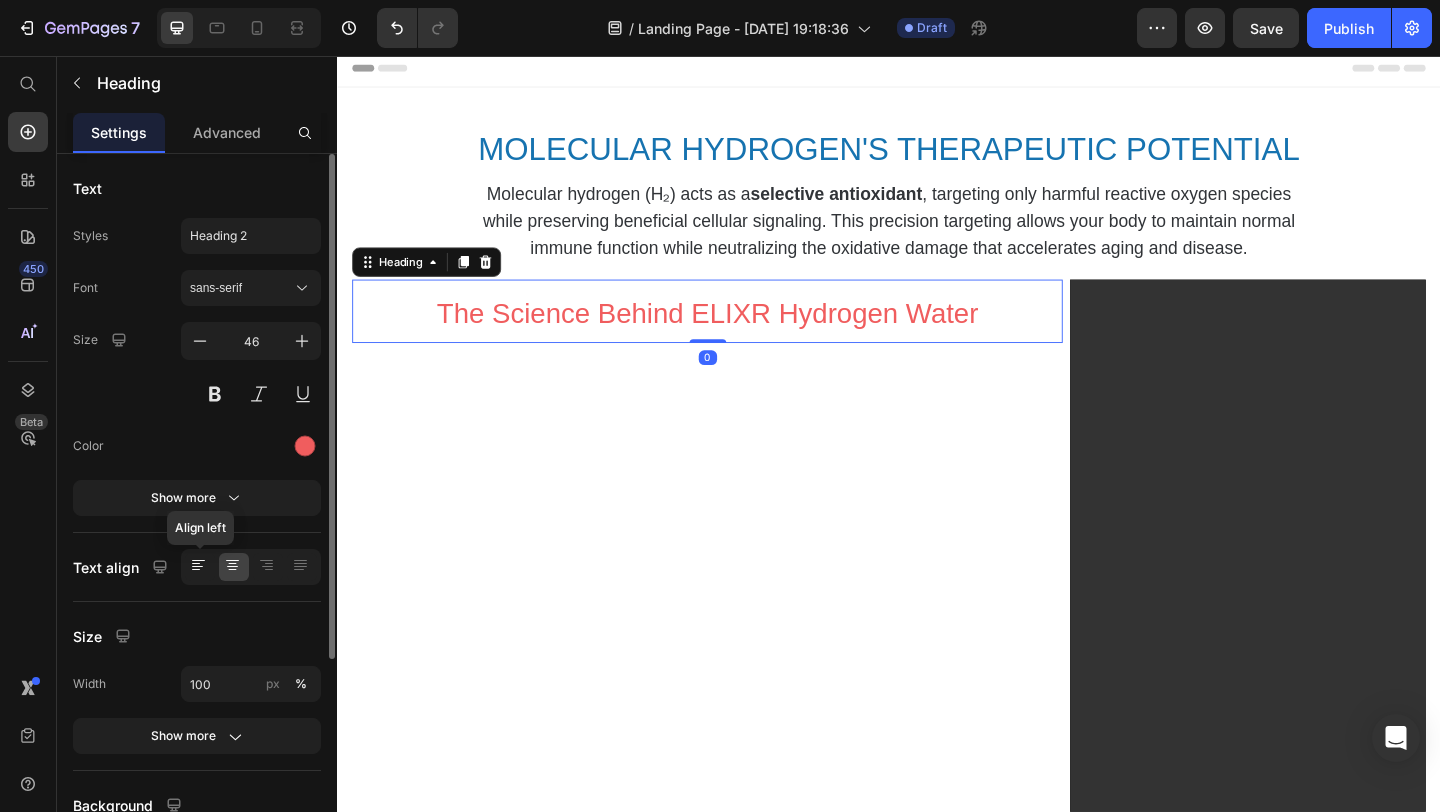 click 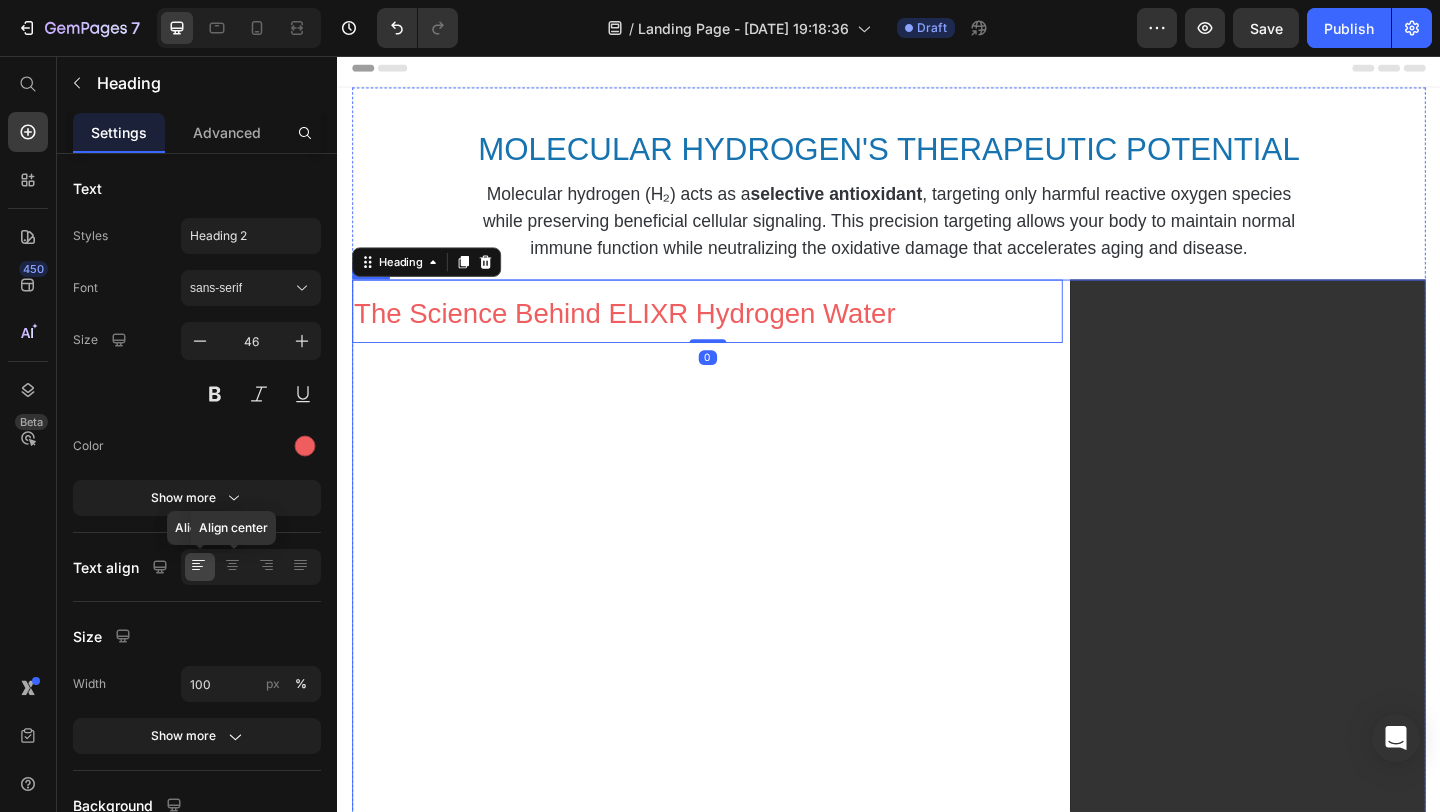 click on "⁠⁠⁠⁠⁠⁠⁠ The Science Behind ELIXR Hydrogen Water Heading   0" at bounding box center (739, 642) 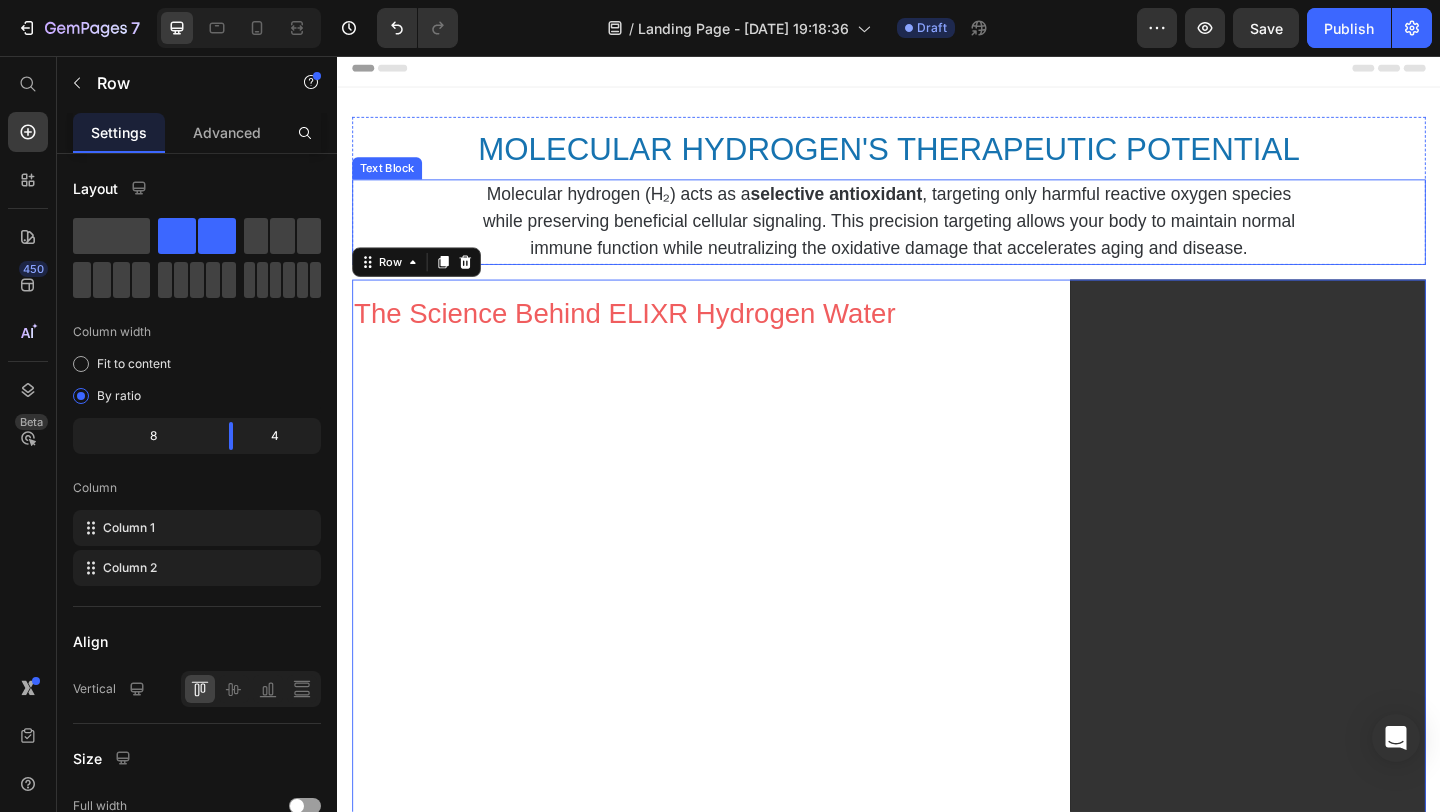 click on "while preserving beneficial cellular signaling. This precision targeting allows your body to maintain normal" at bounding box center [937, 237] 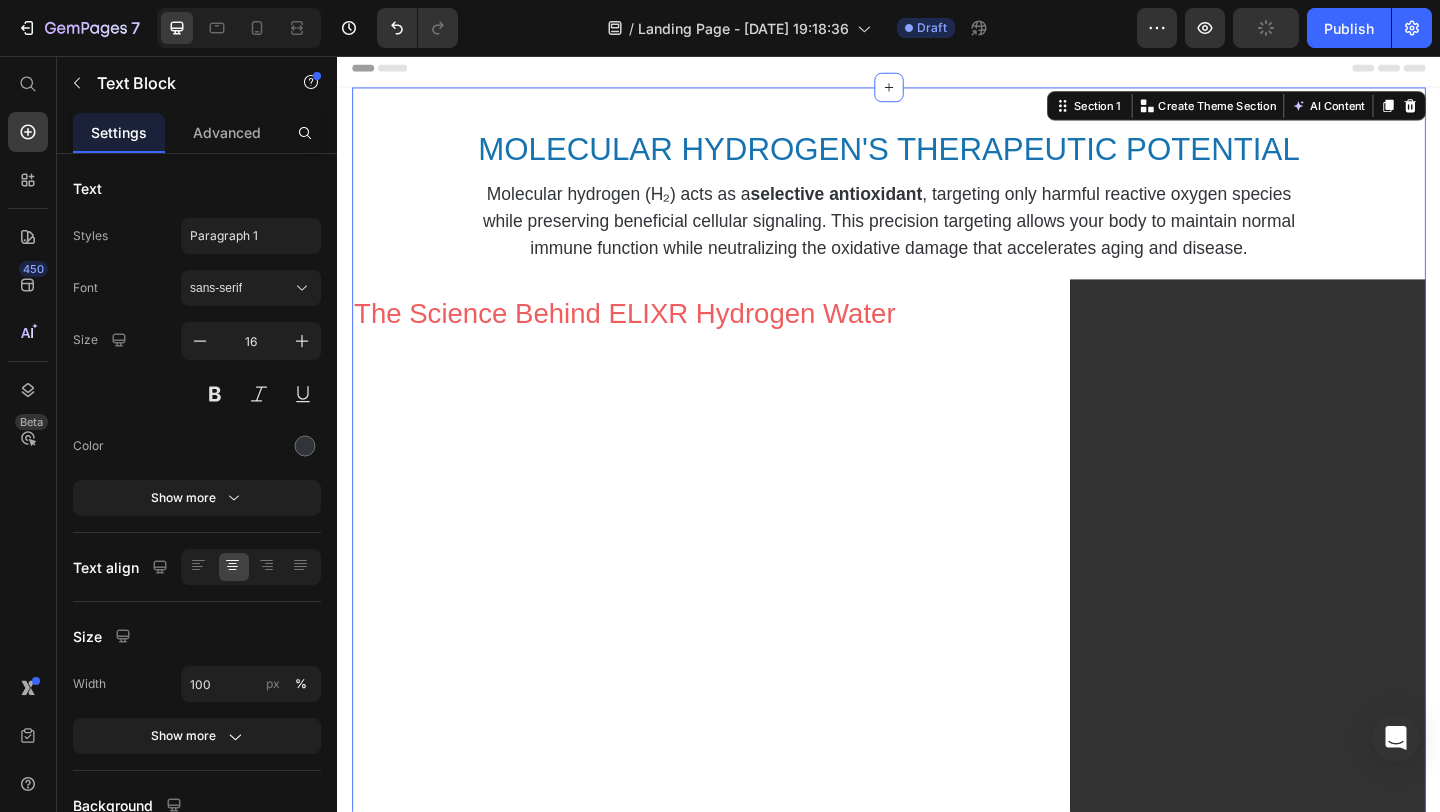 click on "⁠⁠⁠⁠⁠⁠⁠ MOLECULAR HYDROGEN'S THERAPEUTIC POTENTIAL Heading Molecular hydrogen (H₂) acts as a  selective antioxidant , targeting only harmful reactive oxygen species  while preserving beneficial cellular signaling. This precision targeting allows your body to maintain normal  immune function while neutralizing the oxidative damage that accelerates aging and disease. Text Block Row ⁠⁠⁠⁠⁠⁠⁠ The Science Behind ELIXR Hydrogen Water Heading Video Row ⁠⁠⁠⁠⁠⁠⁠ The Science Behind ELIXR Hydrogen Water Heading" at bounding box center (937, 595) 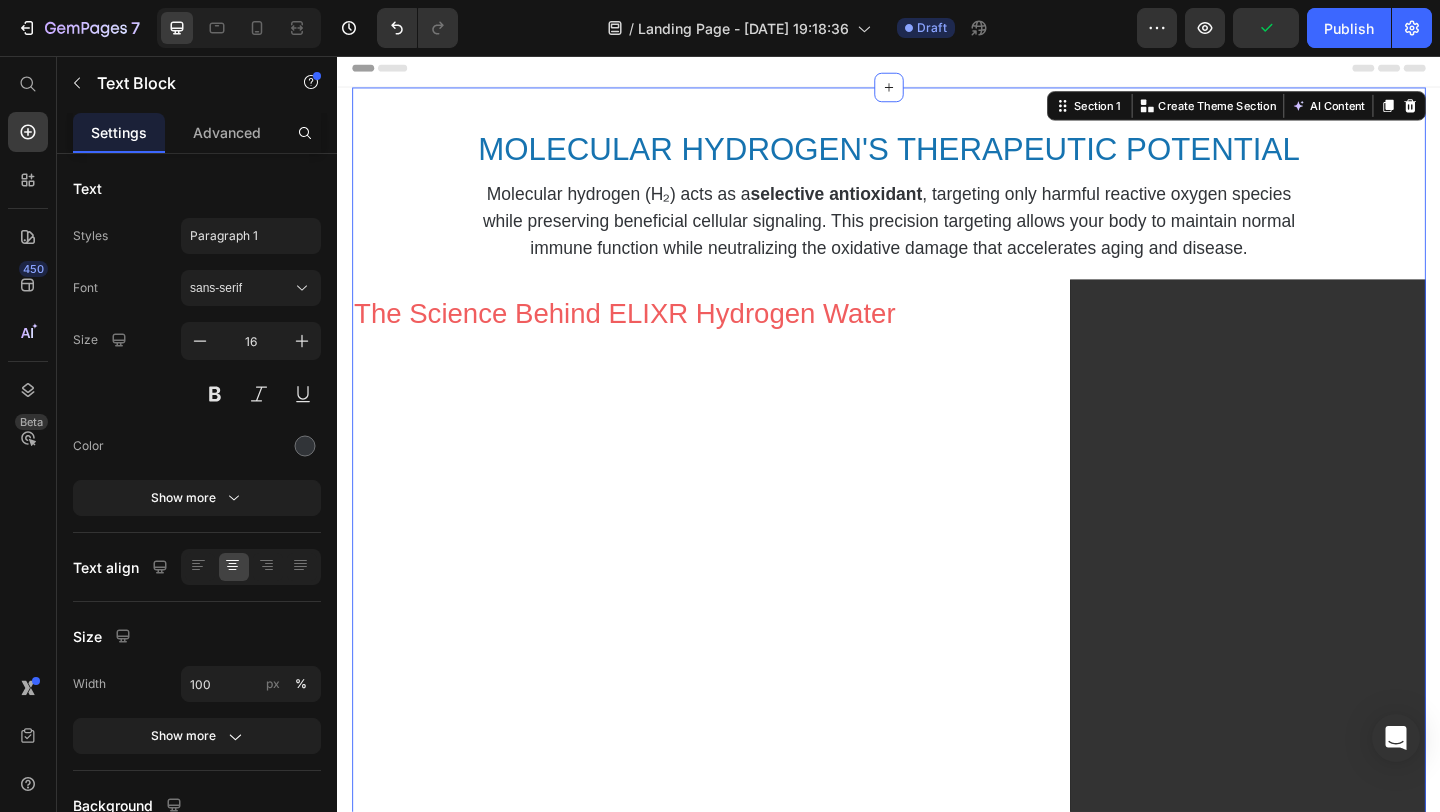 click on "immune function while neutralizing the oxidative damage that accelerates aging and disease." at bounding box center (937, 264) 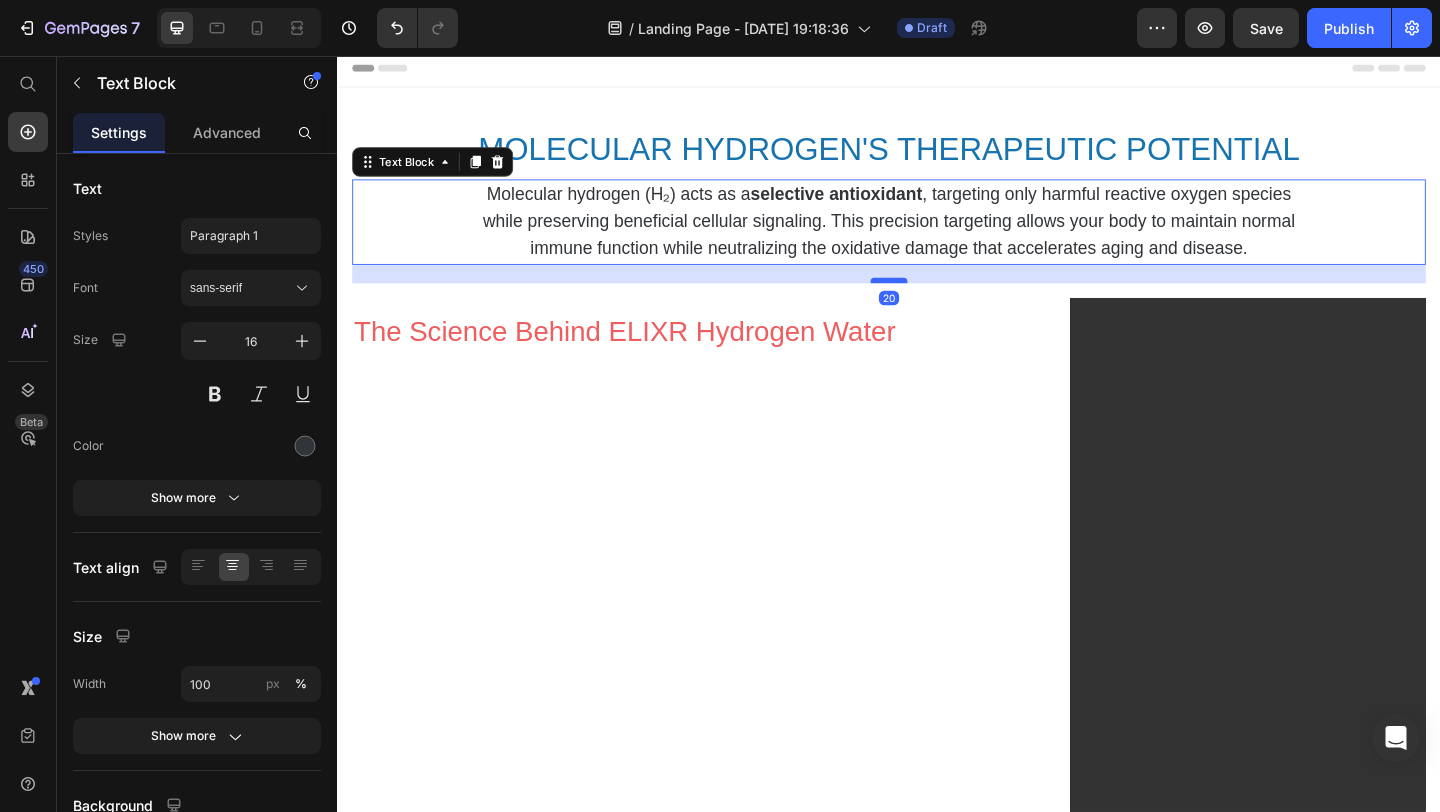 drag, startPoint x: 933, startPoint y: 281, endPoint x: 932, endPoint y: 301, distance: 20.024984 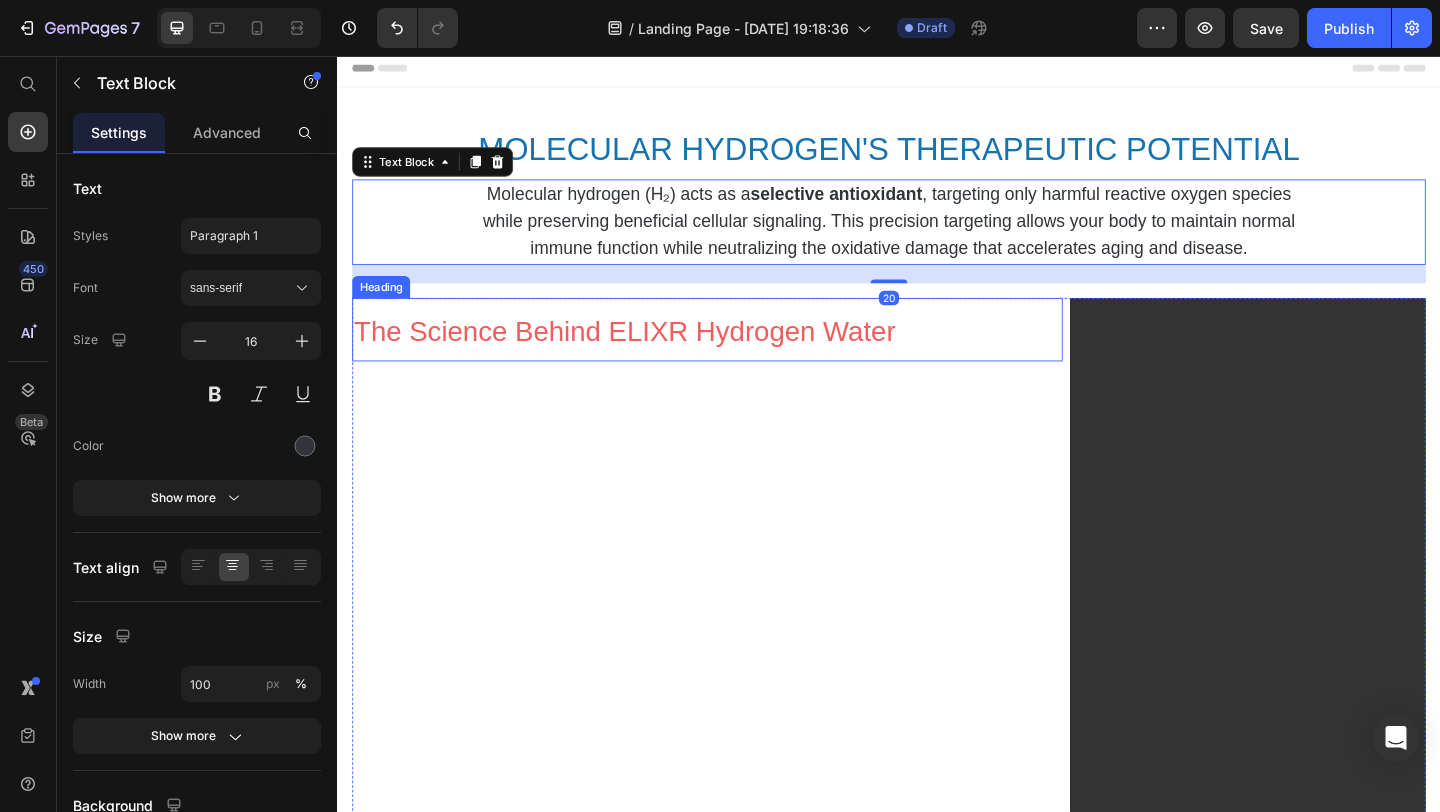 click on "⁠⁠⁠⁠⁠⁠⁠ The Science Behind ELIXR Hydrogen Water Heading" at bounding box center [739, 662] 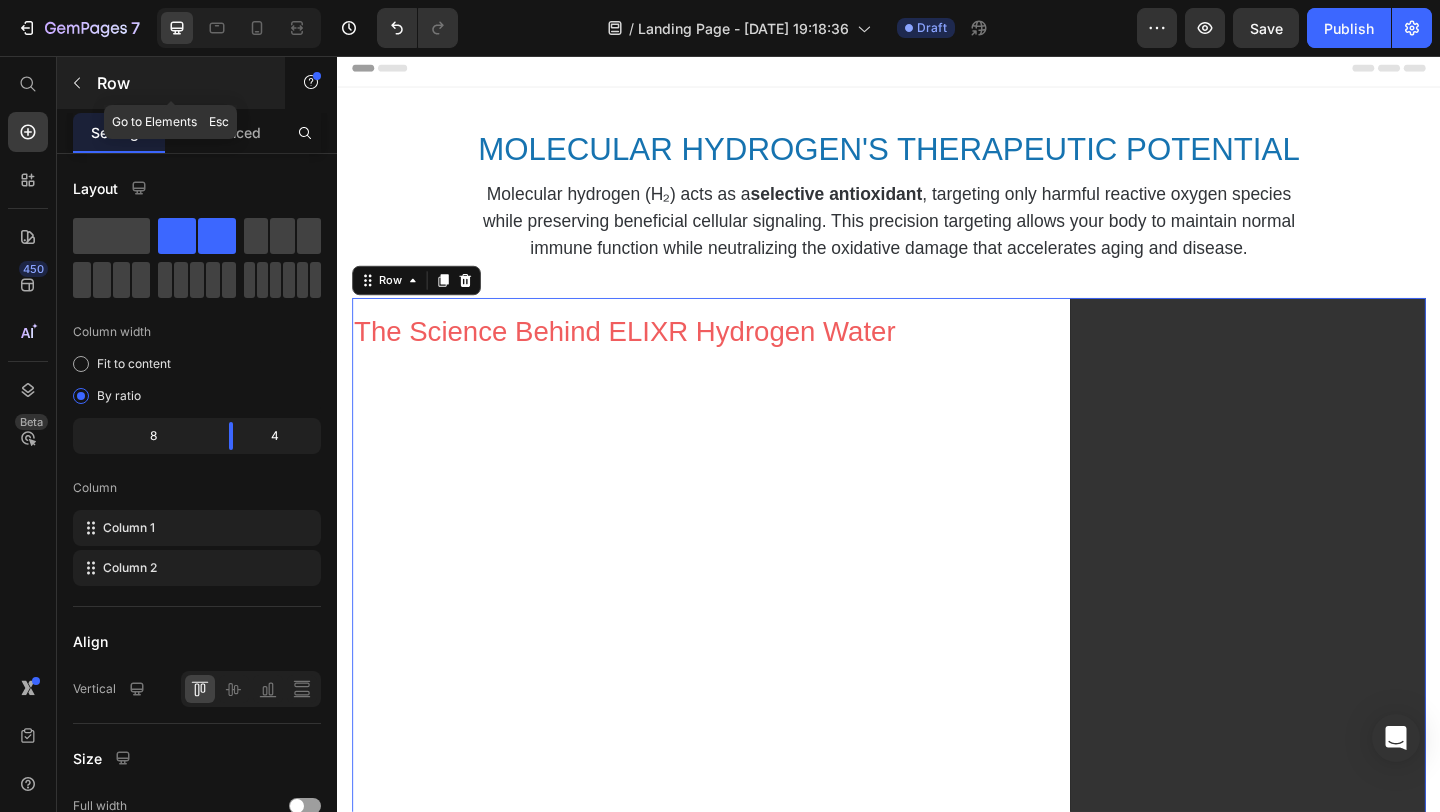 click 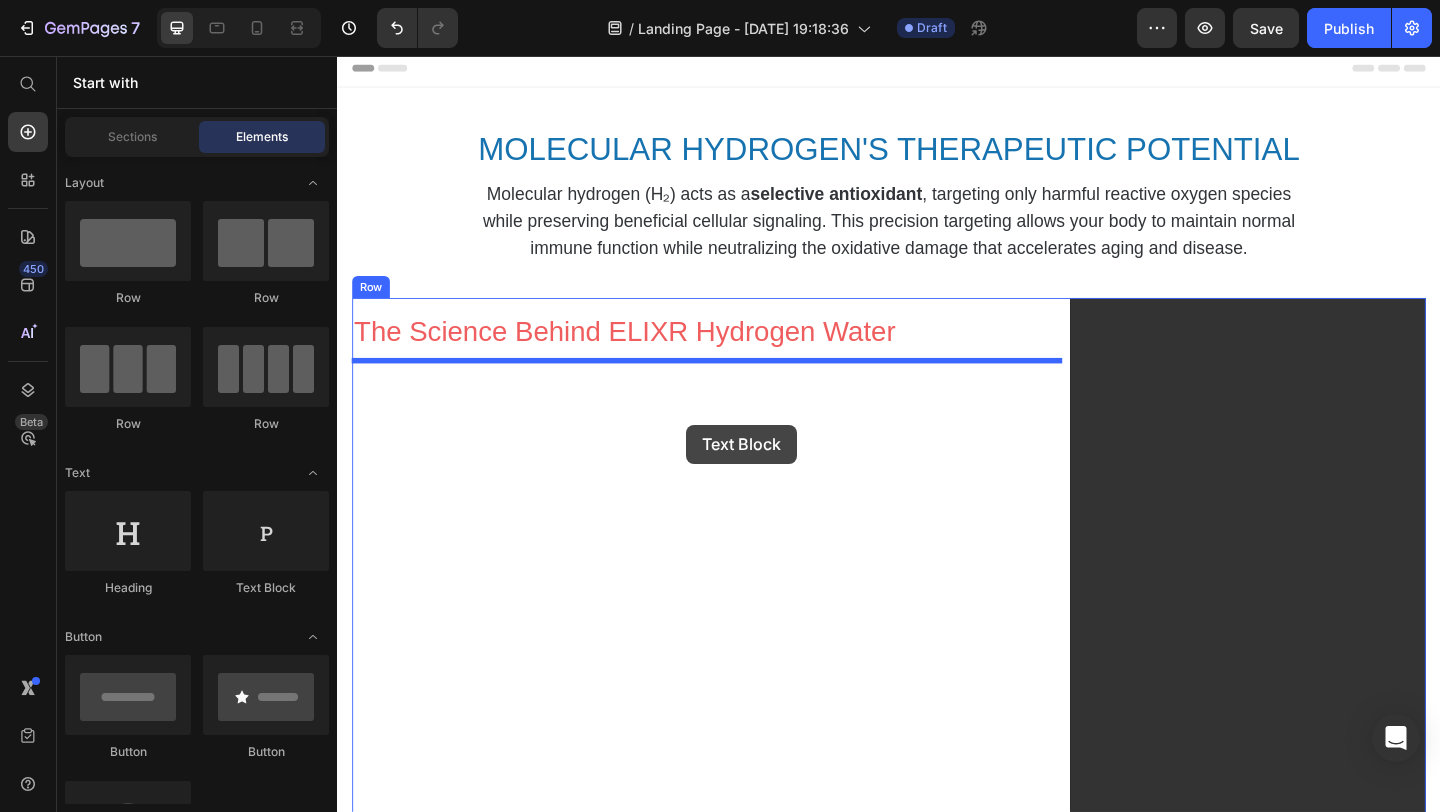 drag, startPoint x: 606, startPoint y: 609, endPoint x: 717, endPoint y: 457, distance: 188.2153 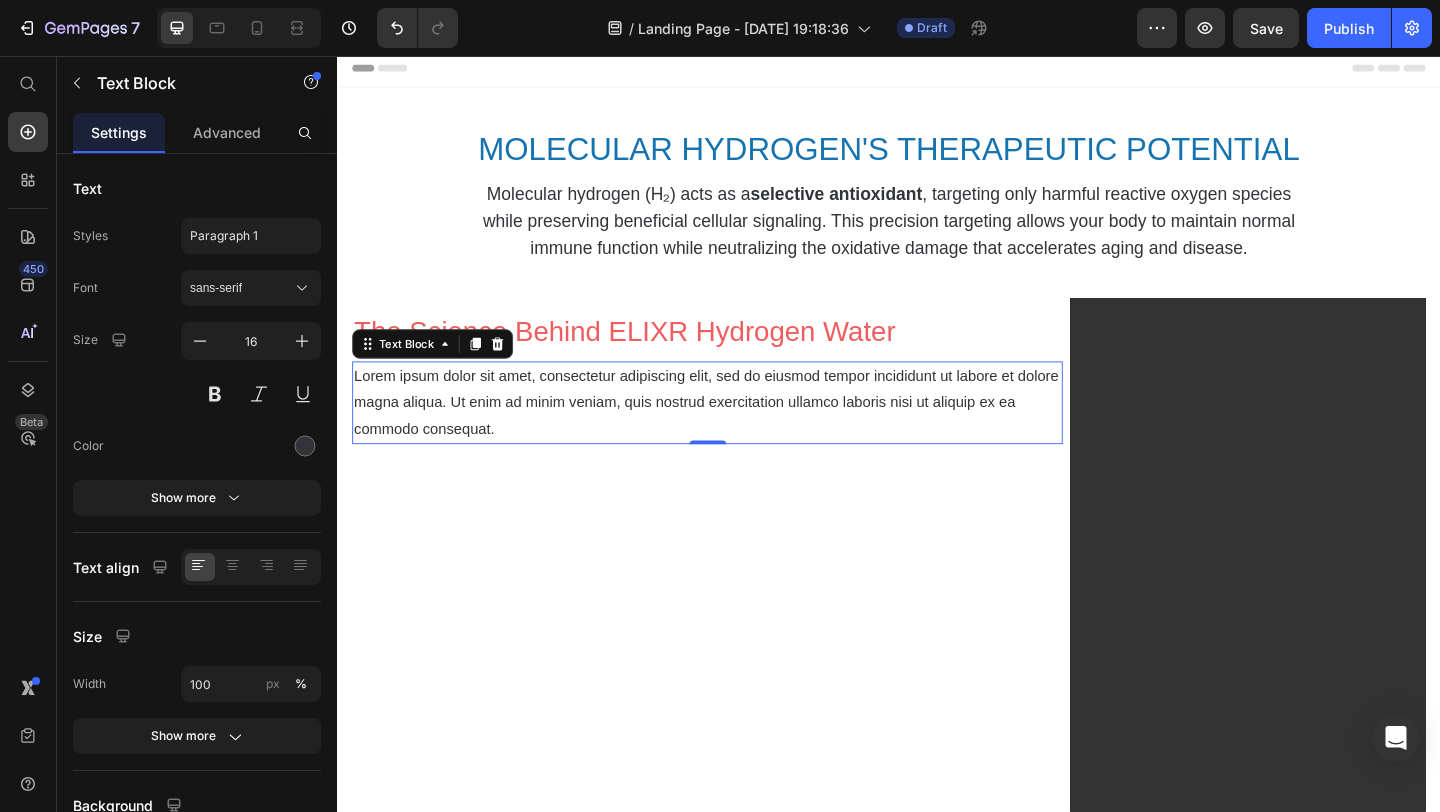 click on "Lorem ipsum dolor sit amet, consectetur adipiscing elit, sed do eiusmod tempor incididunt ut labore et dolore magna aliqua. Ut enim ad minim veniam, quis nostrud exercitation ullamco laboris nisi ut aliquip ex ea commodo consequat." at bounding box center [739, 433] 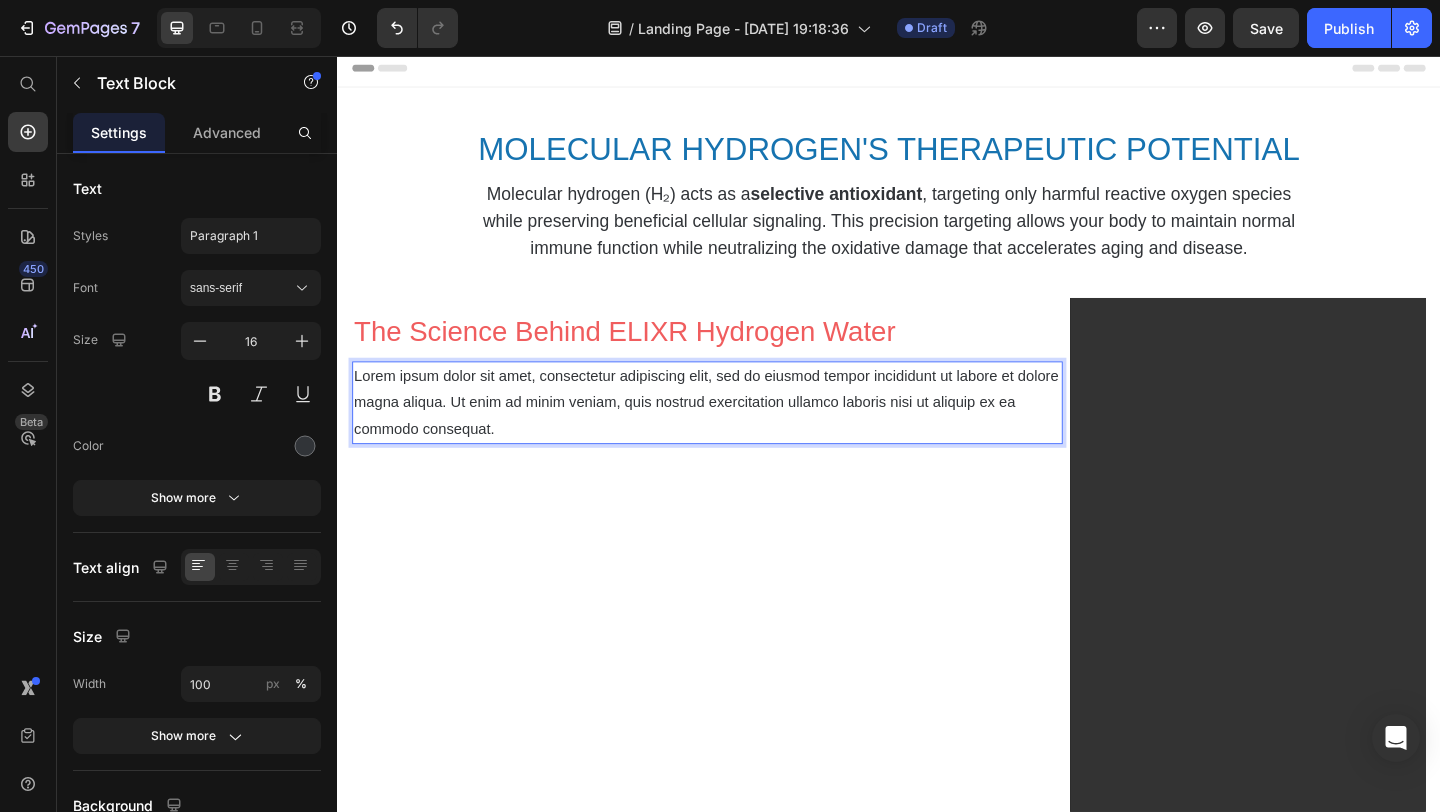 click on "Lorem ipsum dolor sit amet, consectetur adipiscing elit, sed do eiusmod tempor incididunt ut labore et dolore magna aliqua. Ut enim ad minim veniam, quis nostrud exercitation ullamco laboris nisi ut aliquip ex ea commodo consequat." at bounding box center [739, 433] 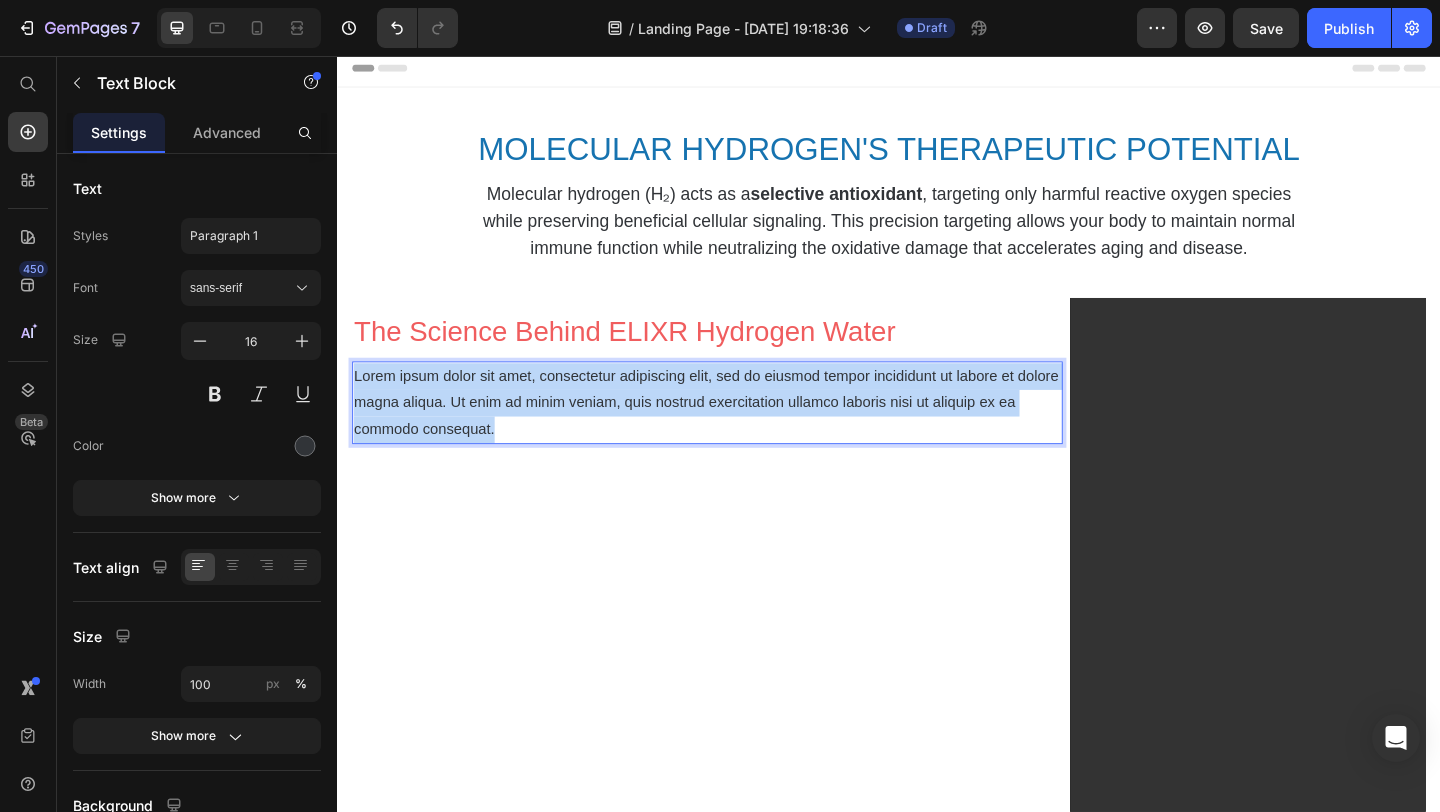 click on "Lorem ipsum dolor sit amet, consectetur adipiscing elit, sed do eiusmod tempor incididunt ut labore et dolore magna aliqua. Ut enim ad minim veniam, quis nostrud exercitation ullamco laboris nisi ut aliquip ex ea commodo consequat." at bounding box center [739, 433] 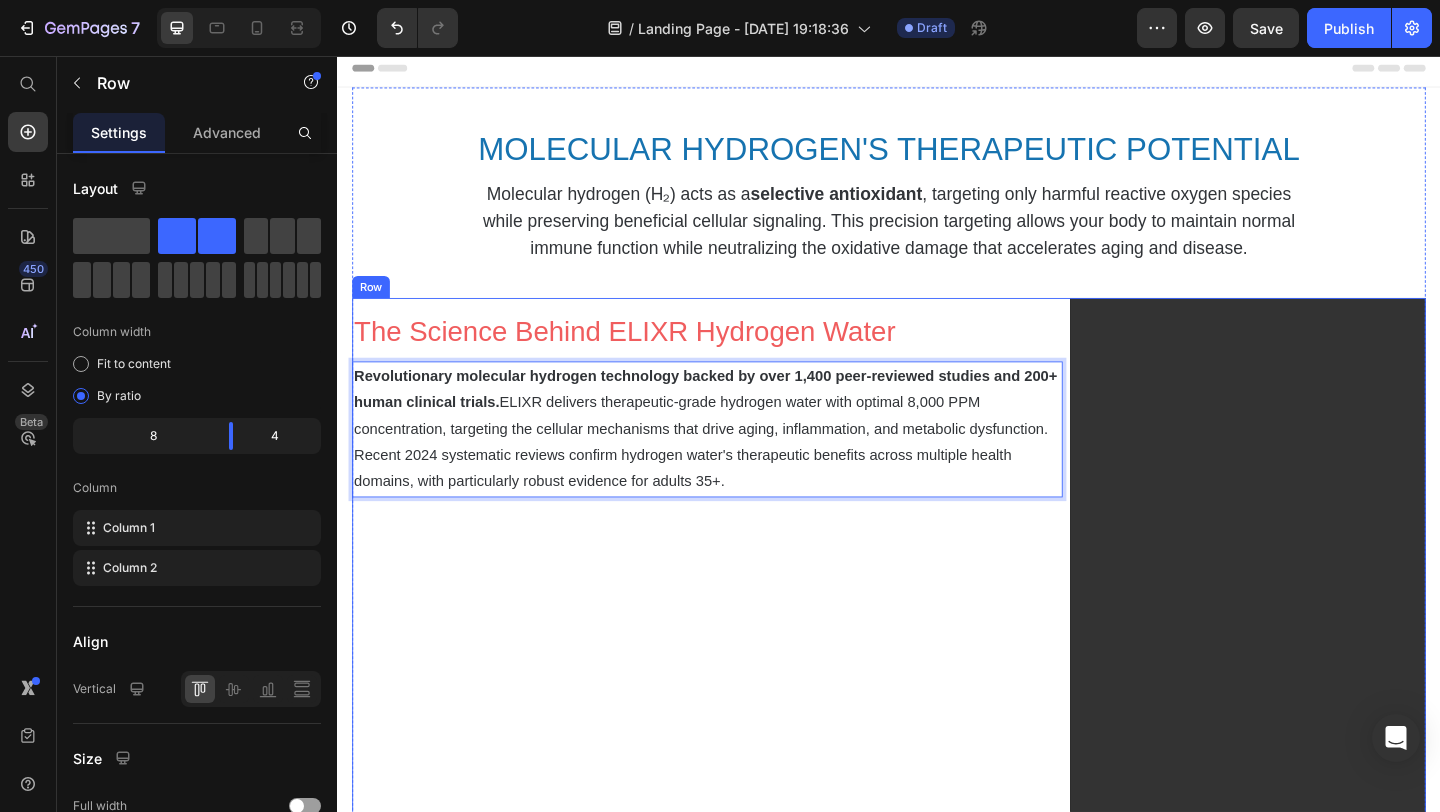 click on "⁠⁠⁠⁠⁠⁠⁠ The Science Behind ELIXR Hydrogen Water Heading Revolutionary molecular hydrogen technology backed by over 1,400 peer-reviewed studies and 200+ human clinical trials.  ELIXR delivers therapeutic-grade hydrogen water with optimal 8,000 PPM concentration, targeting the cellular mechanisms that drive aging, inflammation, and metabolic dysfunction. Recent 2024 systematic reviews confirm hydrogen water's therapeutic benefits across multiple health domains, with particularly robust evidence for adults 35+. Text Block   0" at bounding box center [739, 662] 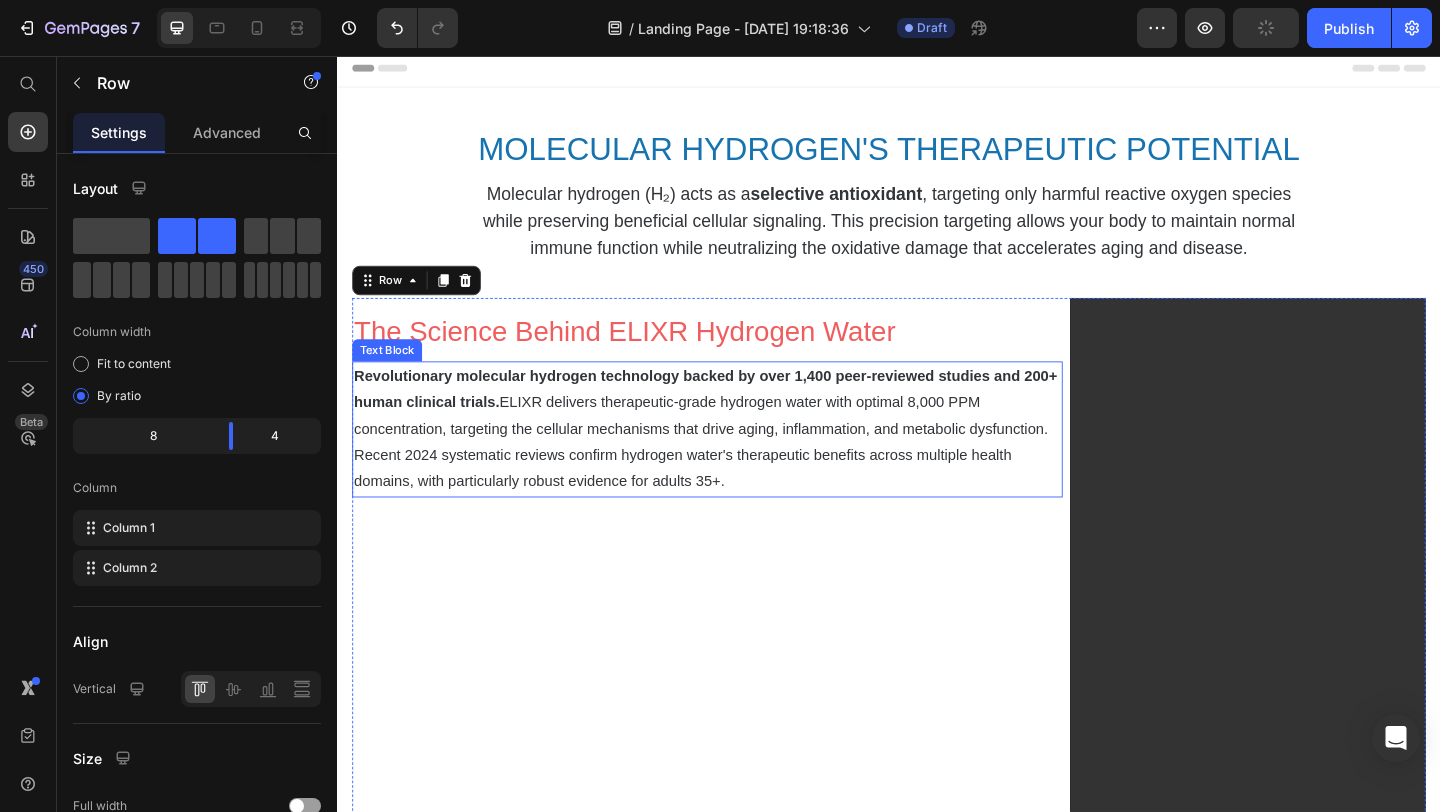 click on "Revolutionary molecular hydrogen technology backed by over 1,400 peer-reviewed studies and 200+ human clinical trials.  ELIXR delivers therapeutic-grade hydrogen water with optimal 8,000 PPM concentration, targeting the cellular mechanisms that drive aging, inflammation, and metabolic dysfunction. Recent 2024 systematic reviews confirm hydrogen water's therapeutic benefits across multiple health domains, with particularly robust evidence for adults 35+." at bounding box center [739, 462] 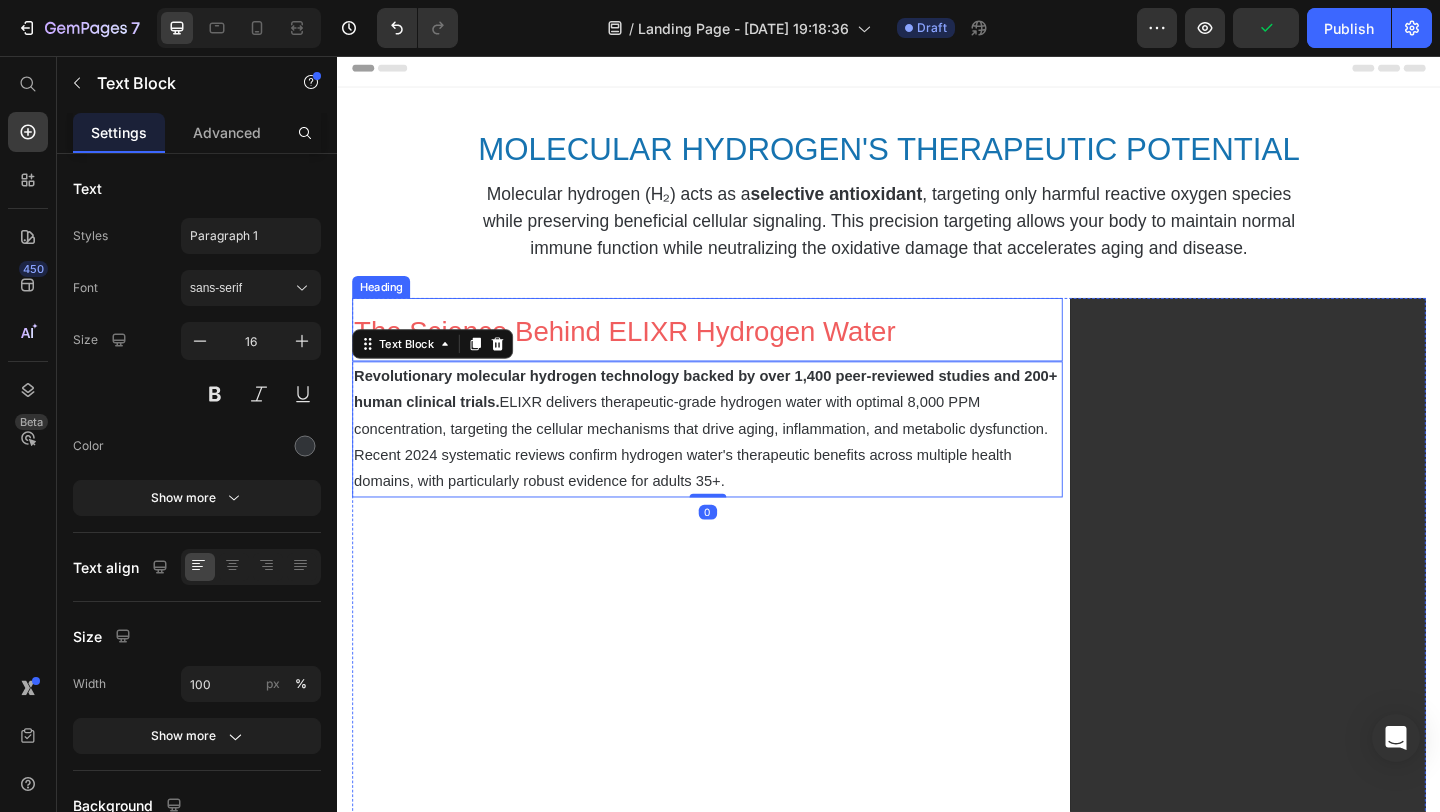 click on "⁠⁠⁠⁠⁠⁠⁠ The Science Behind ELIXR Hydrogen Water" at bounding box center [739, 353] 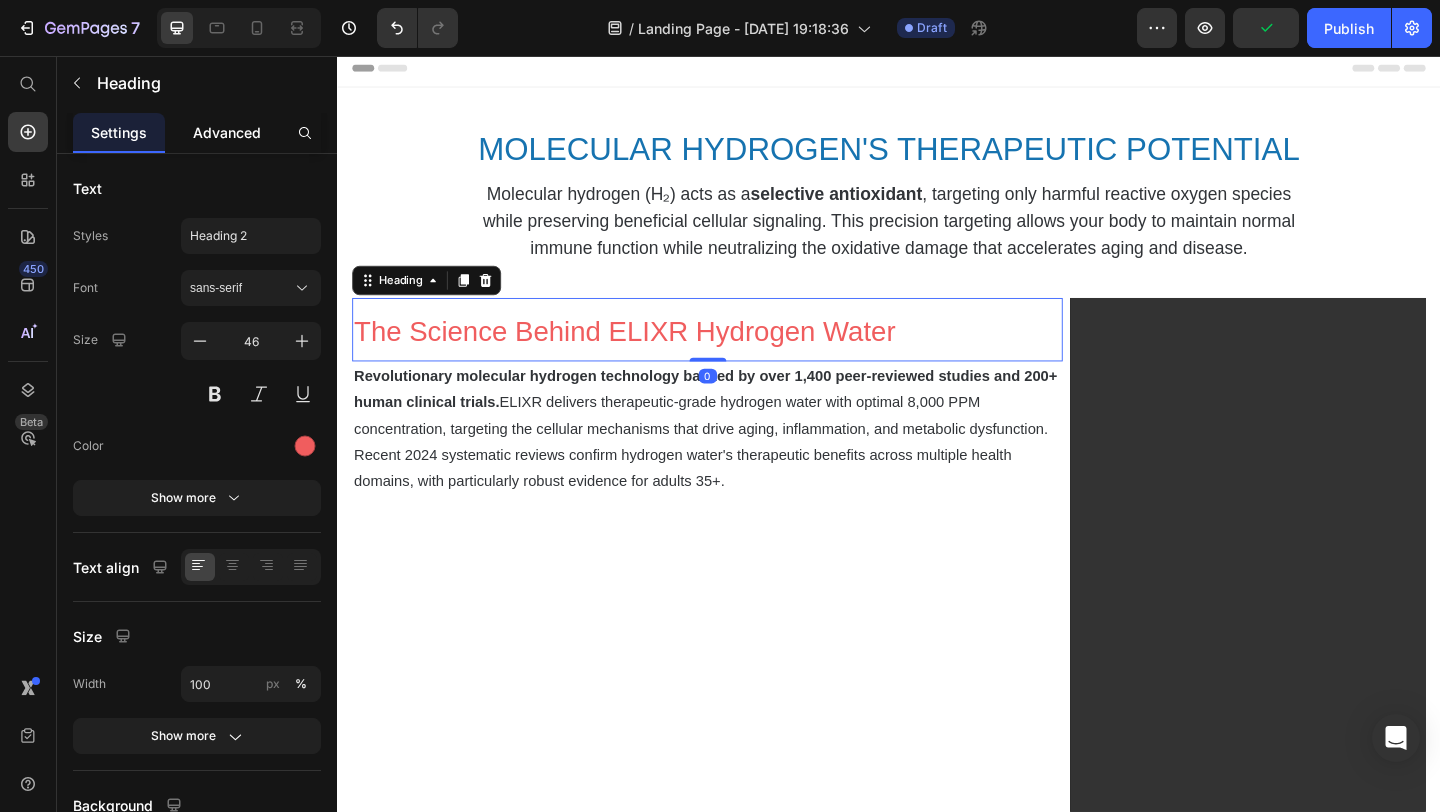 click on "Advanced" at bounding box center (227, 132) 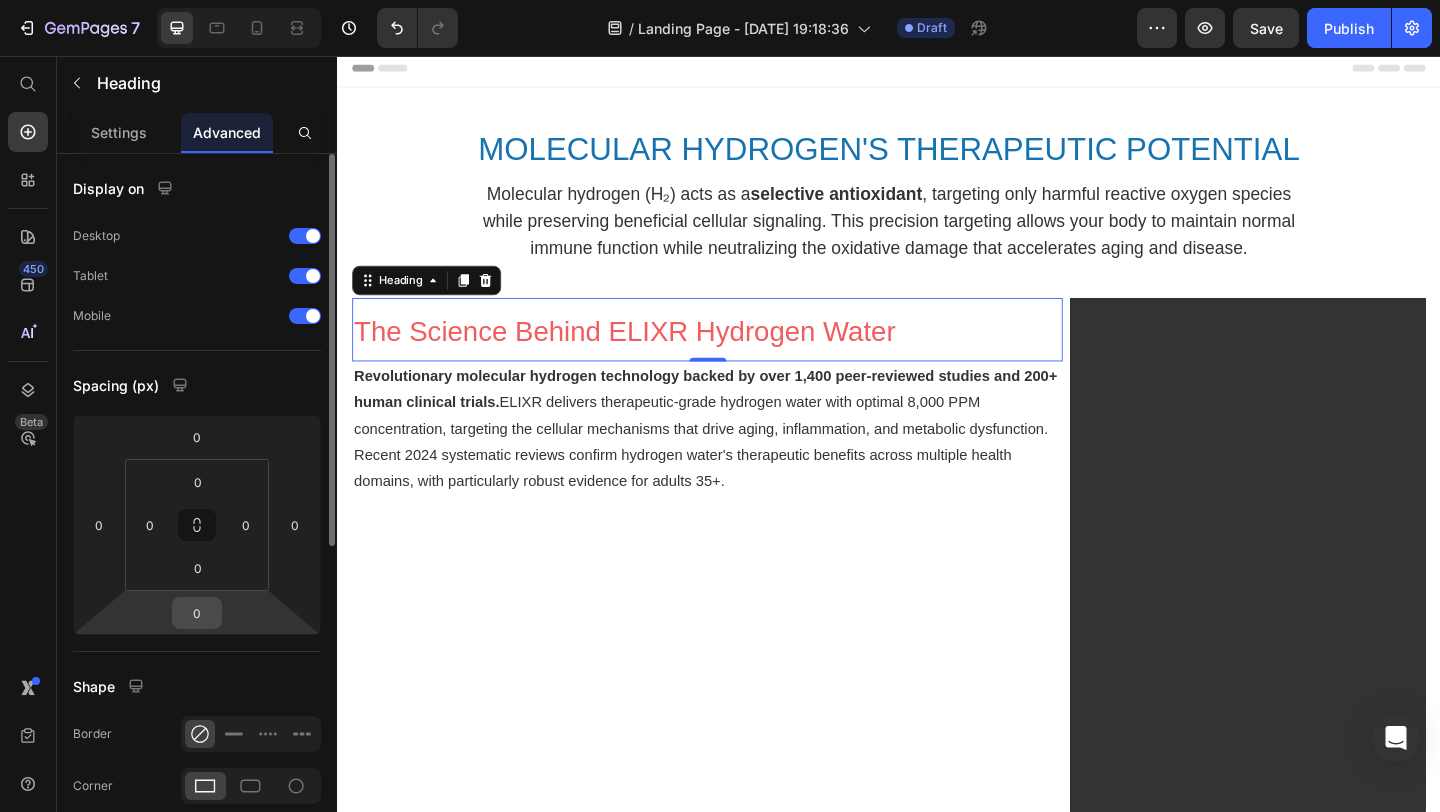 click on "0" at bounding box center (197, 613) 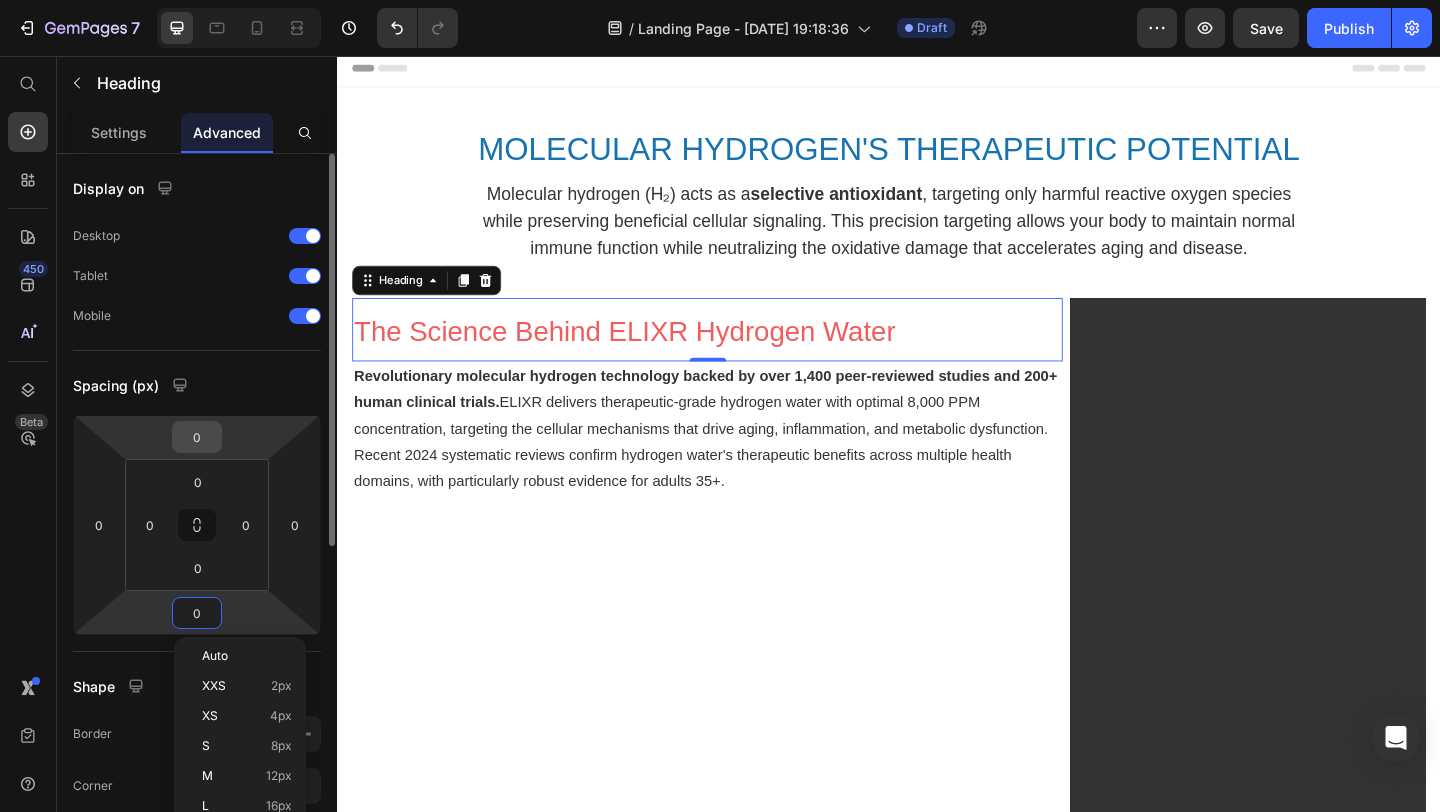 click on "0" at bounding box center [197, 437] 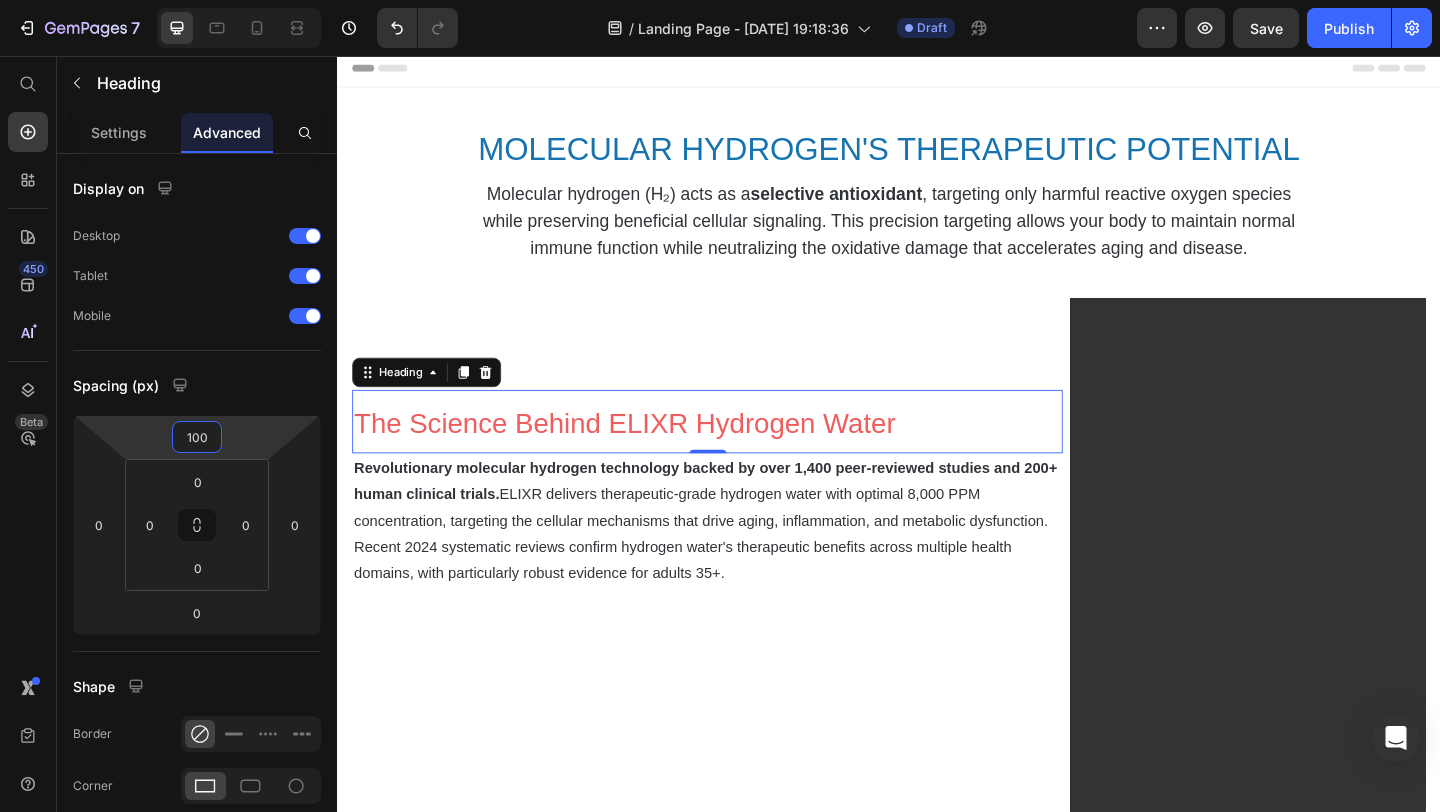 type on "100" 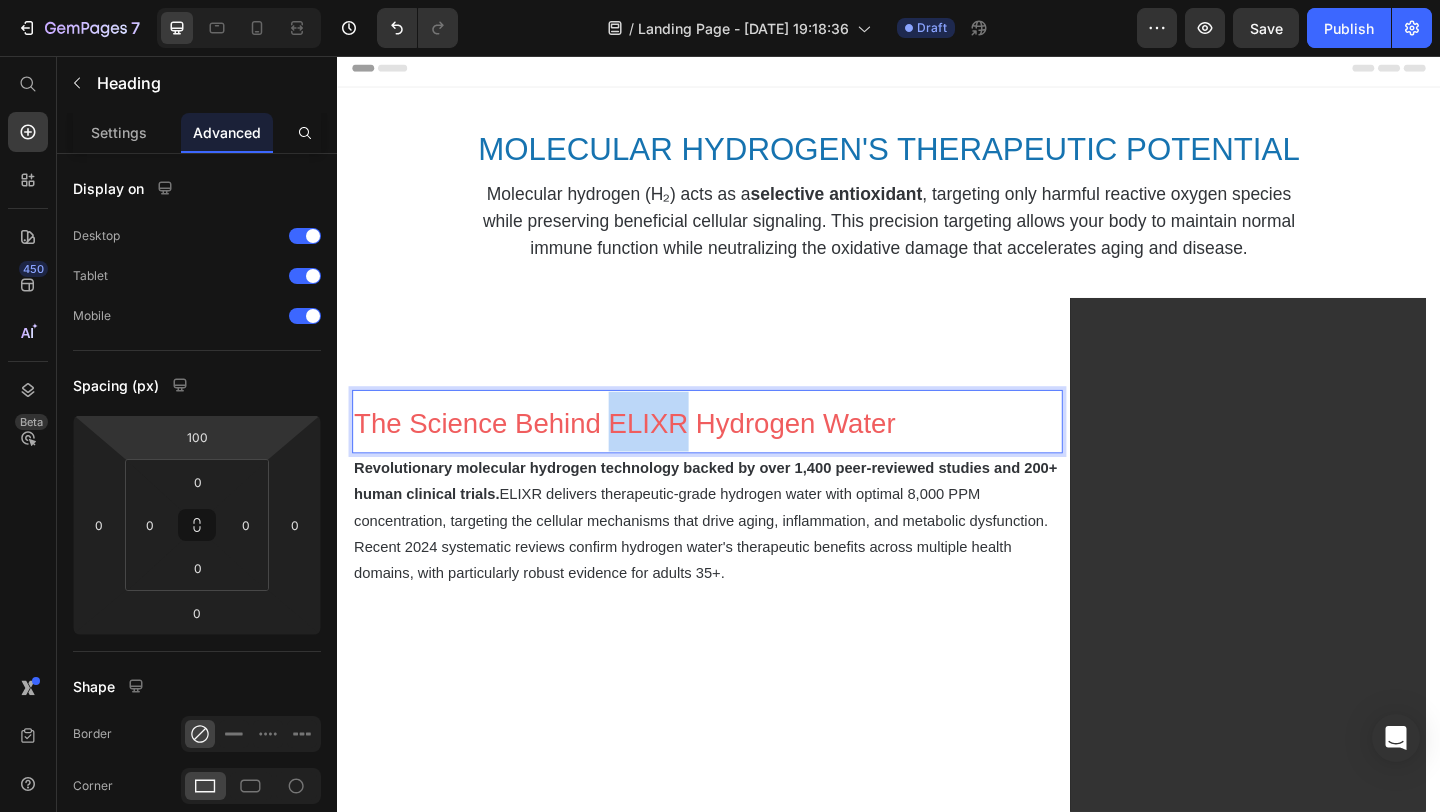 click on "The Science Behind ELIXR Hydrogen Water" at bounding box center (649, 455) 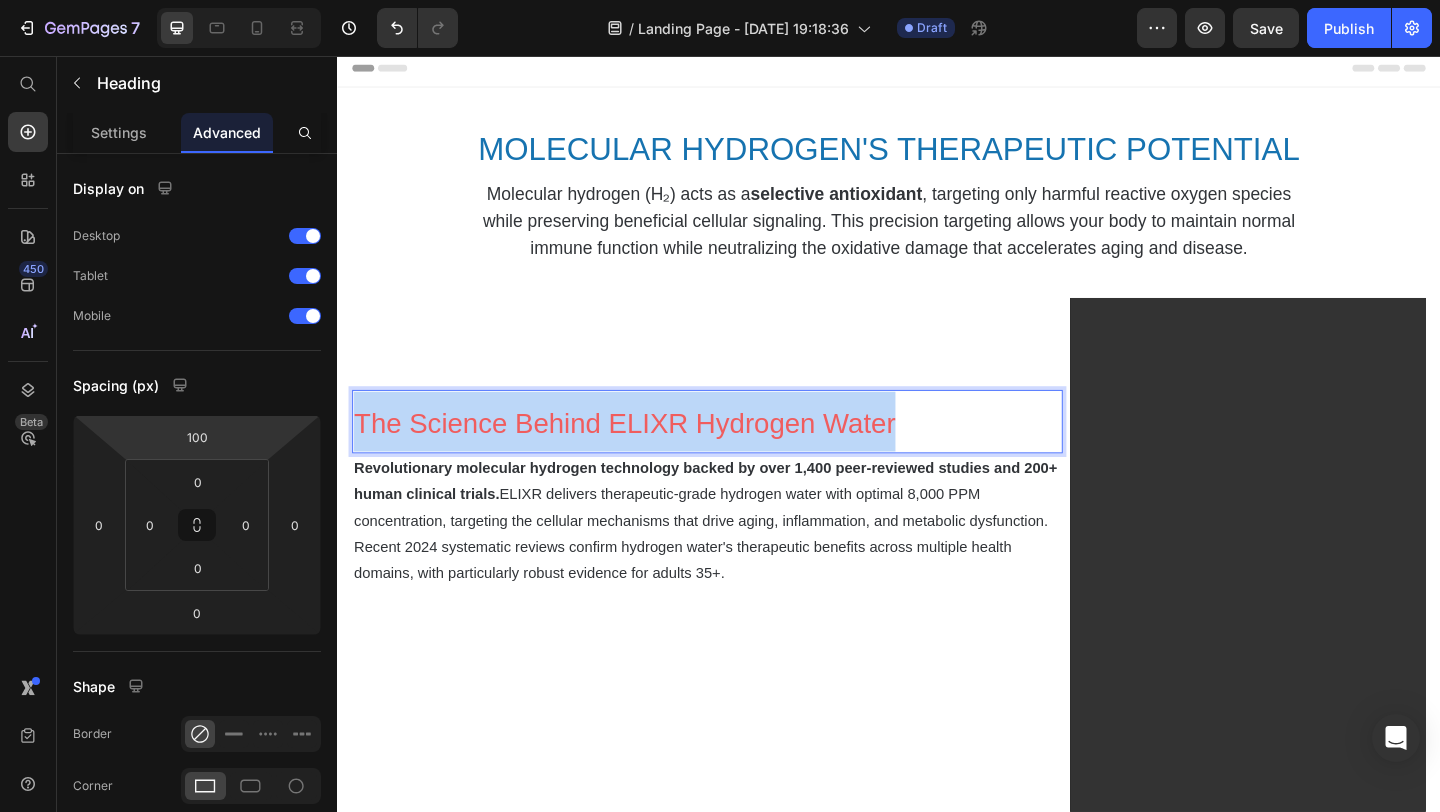 click on "The Science Behind ELIXR Hydrogen Water" at bounding box center [649, 455] 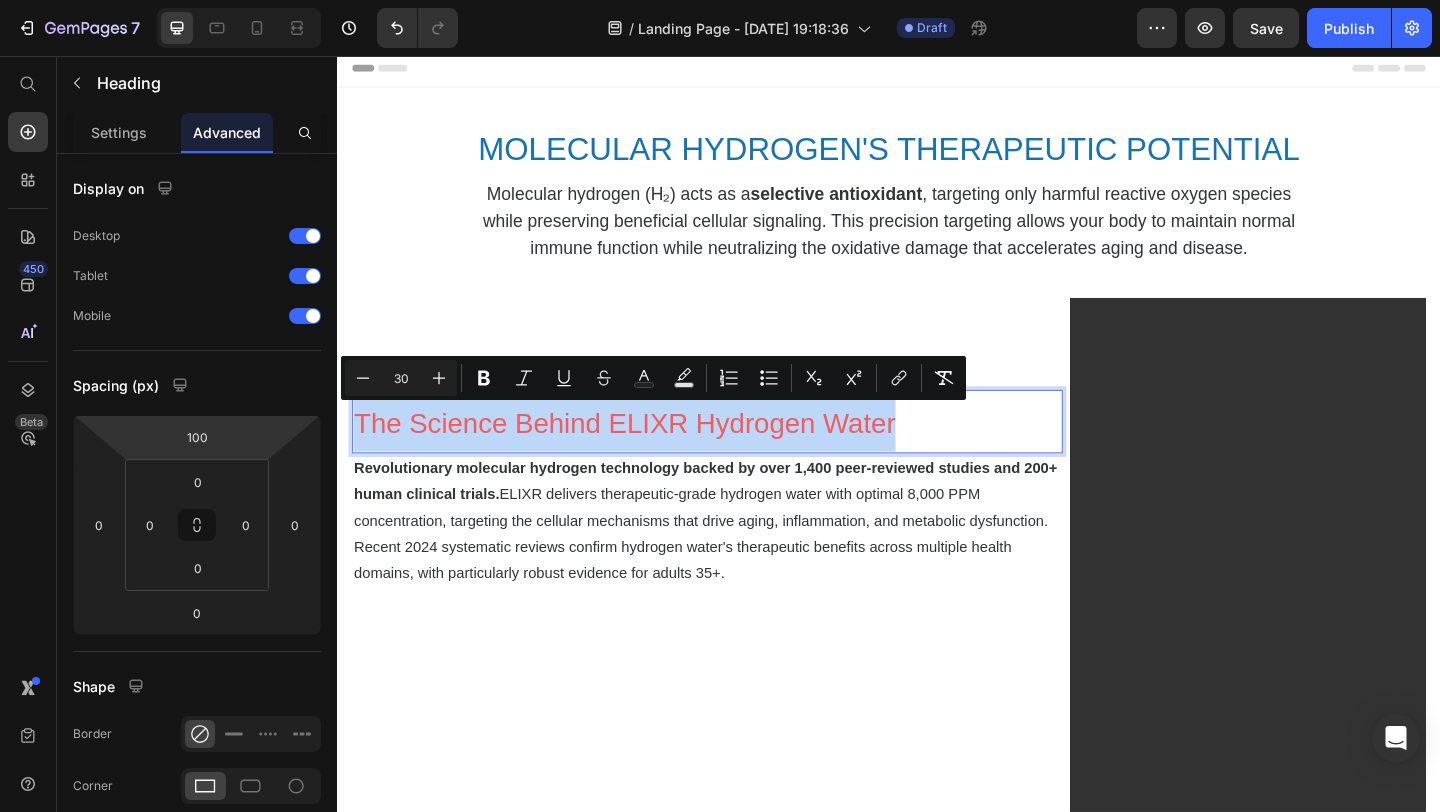 click on "Revolutionary molecular hydrogen technology backed by over 1,400 peer-reviewed studies and 200+ human clinical trials.  ELIXR delivers therapeutic-grade hydrogen water with optimal 8,000 PPM concentration, targeting the cellular mechanisms that drive aging, inflammation, and metabolic dysfunction. Recent 2024 systematic reviews confirm hydrogen water's therapeutic benefits across multiple health domains, with particularly robust evidence for adults 35+." at bounding box center [739, 562] 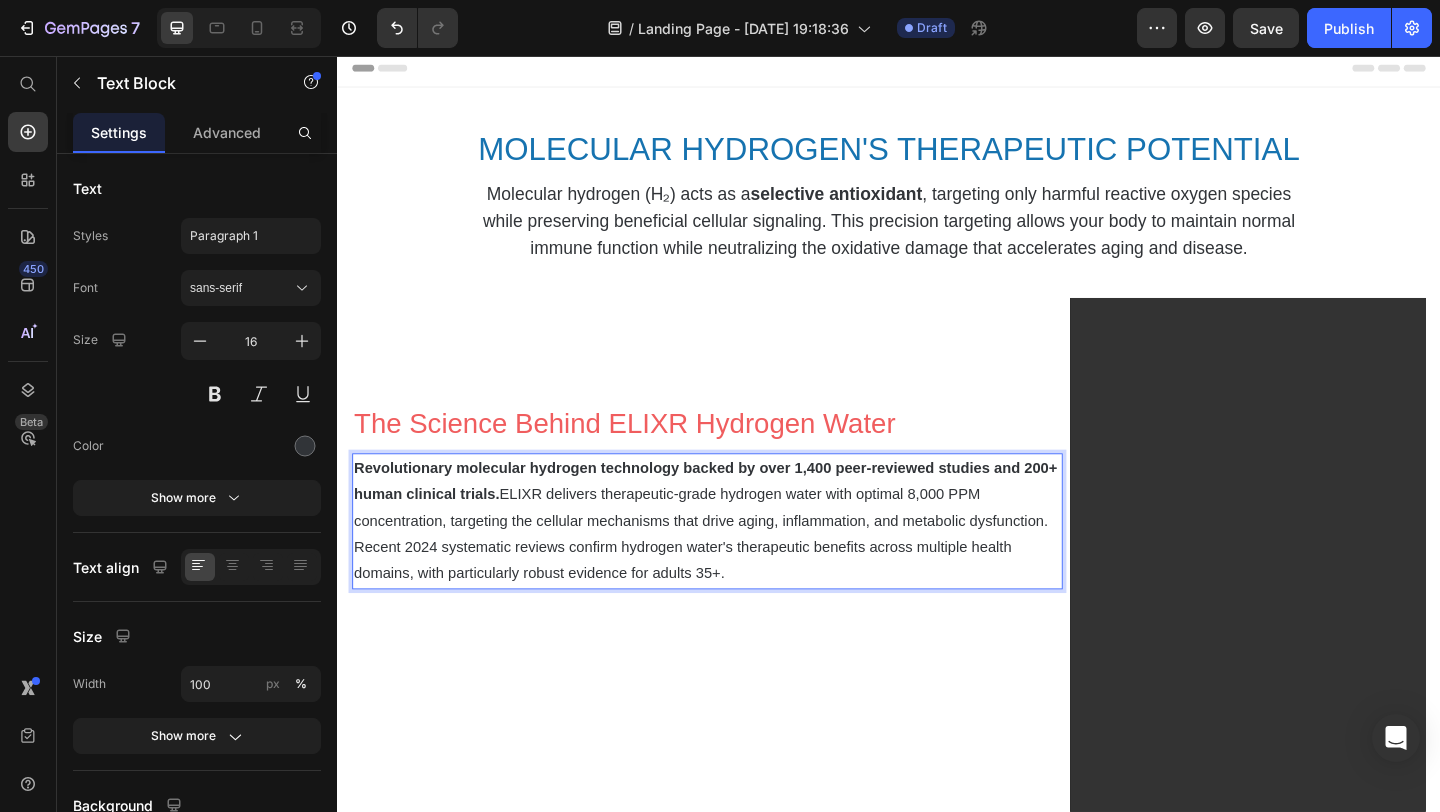 click on "Revolutionary molecular hydrogen technology backed by over 1,400 peer-reviewed studies and 200+ human clinical trials.  ELIXR delivers therapeutic-grade hydrogen water with optimal 8,000 PPM concentration, targeting the cellular mechanisms that drive aging, inflammation, and metabolic dysfunction. Recent 2024 systematic reviews confirm hydrogen water's therapeutic benefits across multiple health domains, with particularly robust evidence for adults 35+." at bounding box center (739, 562) 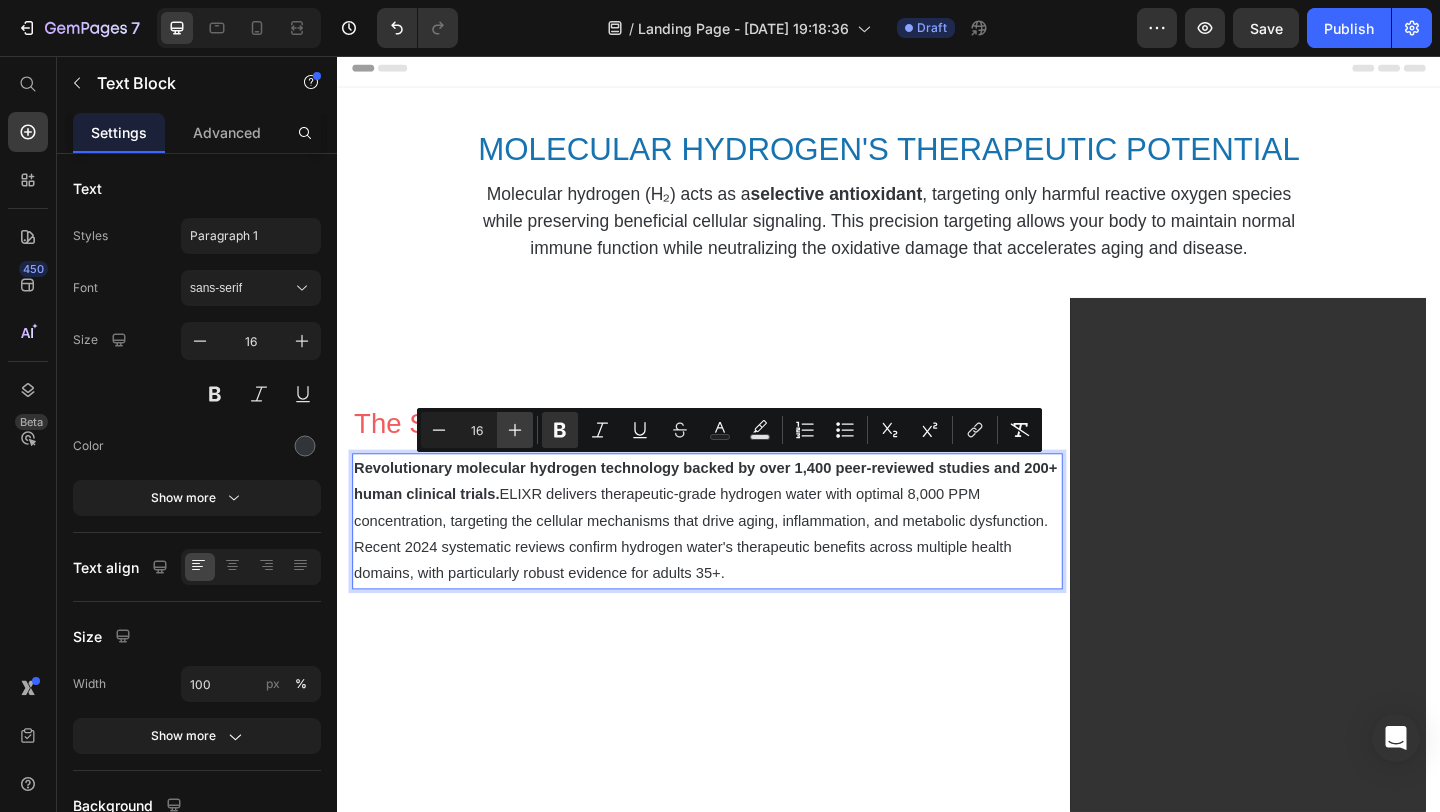 click 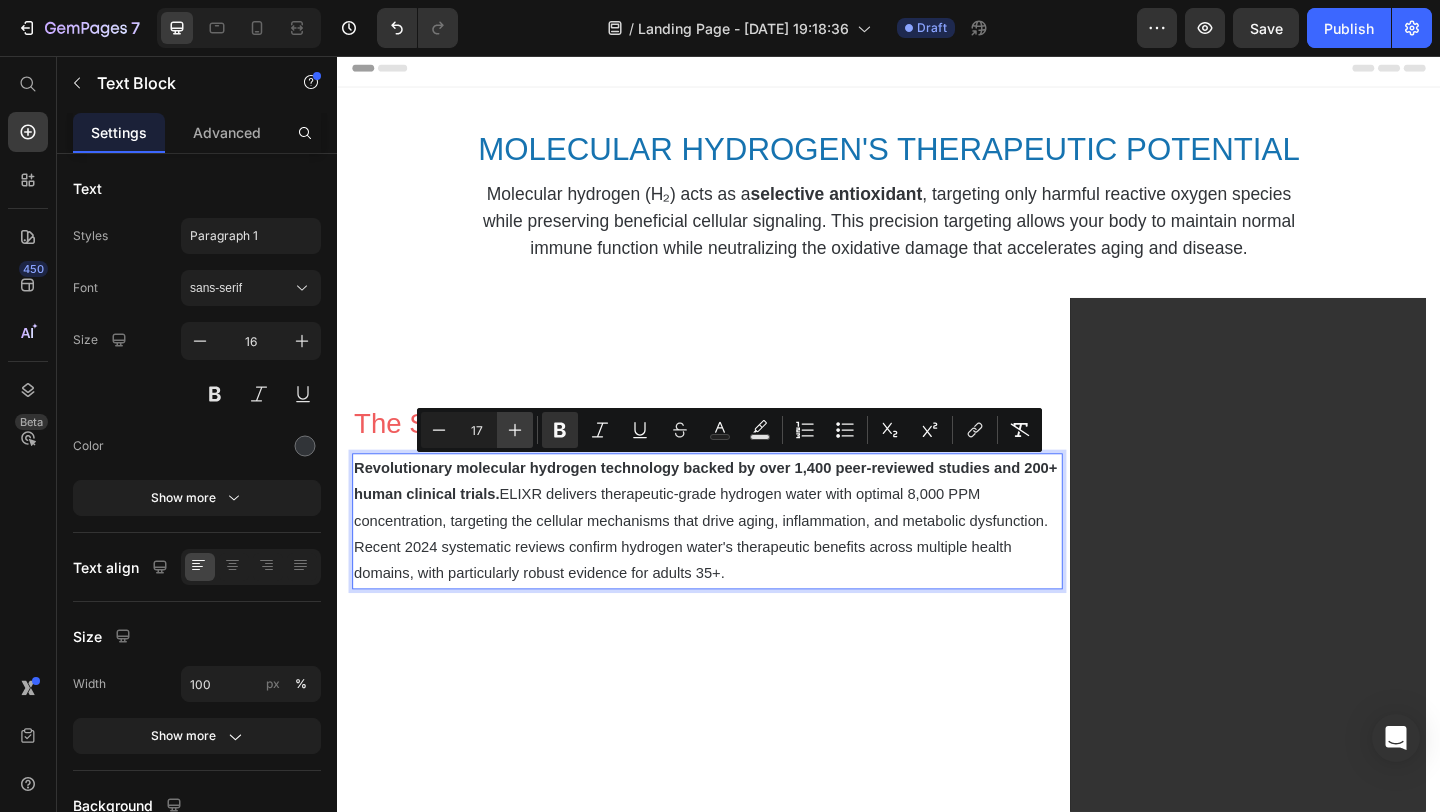 click 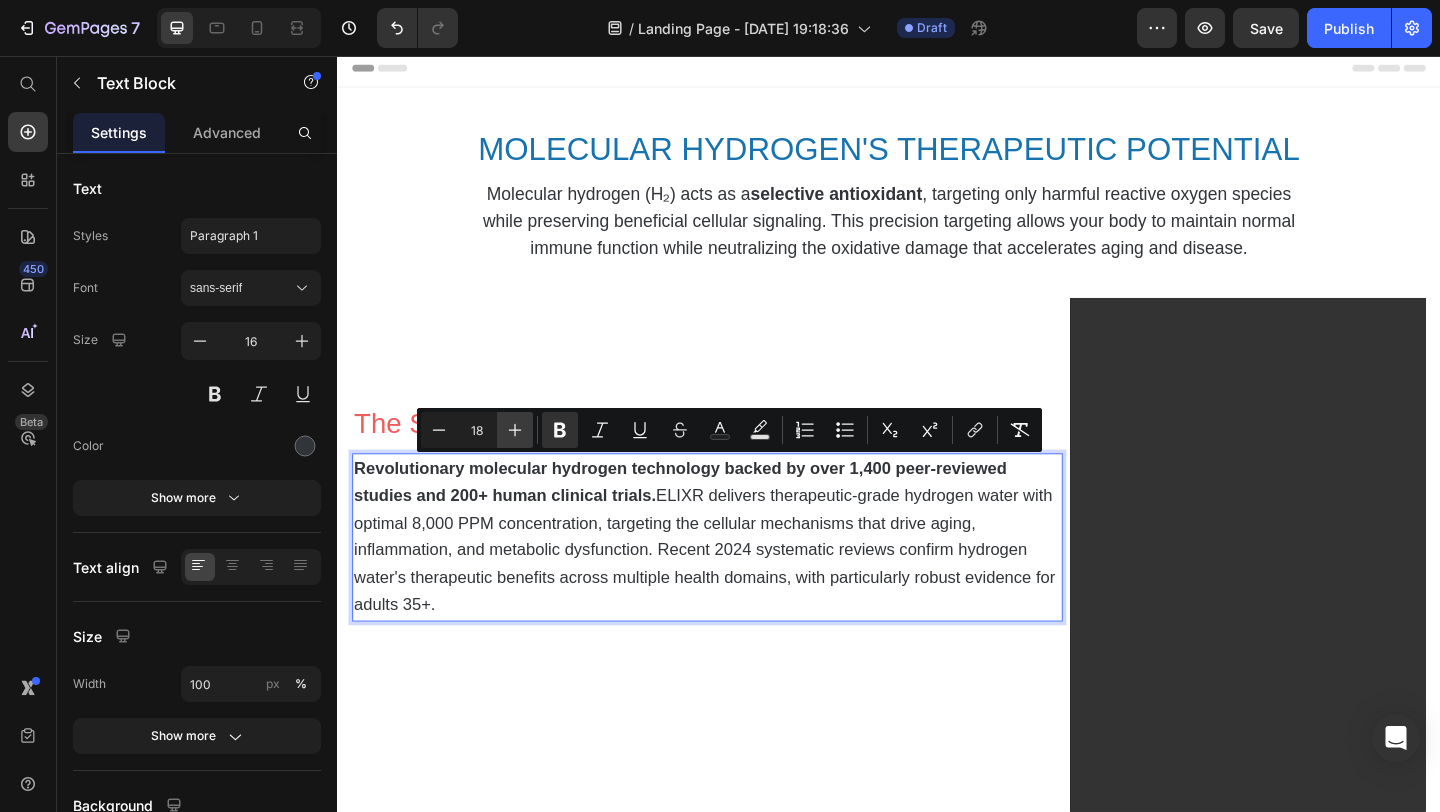click 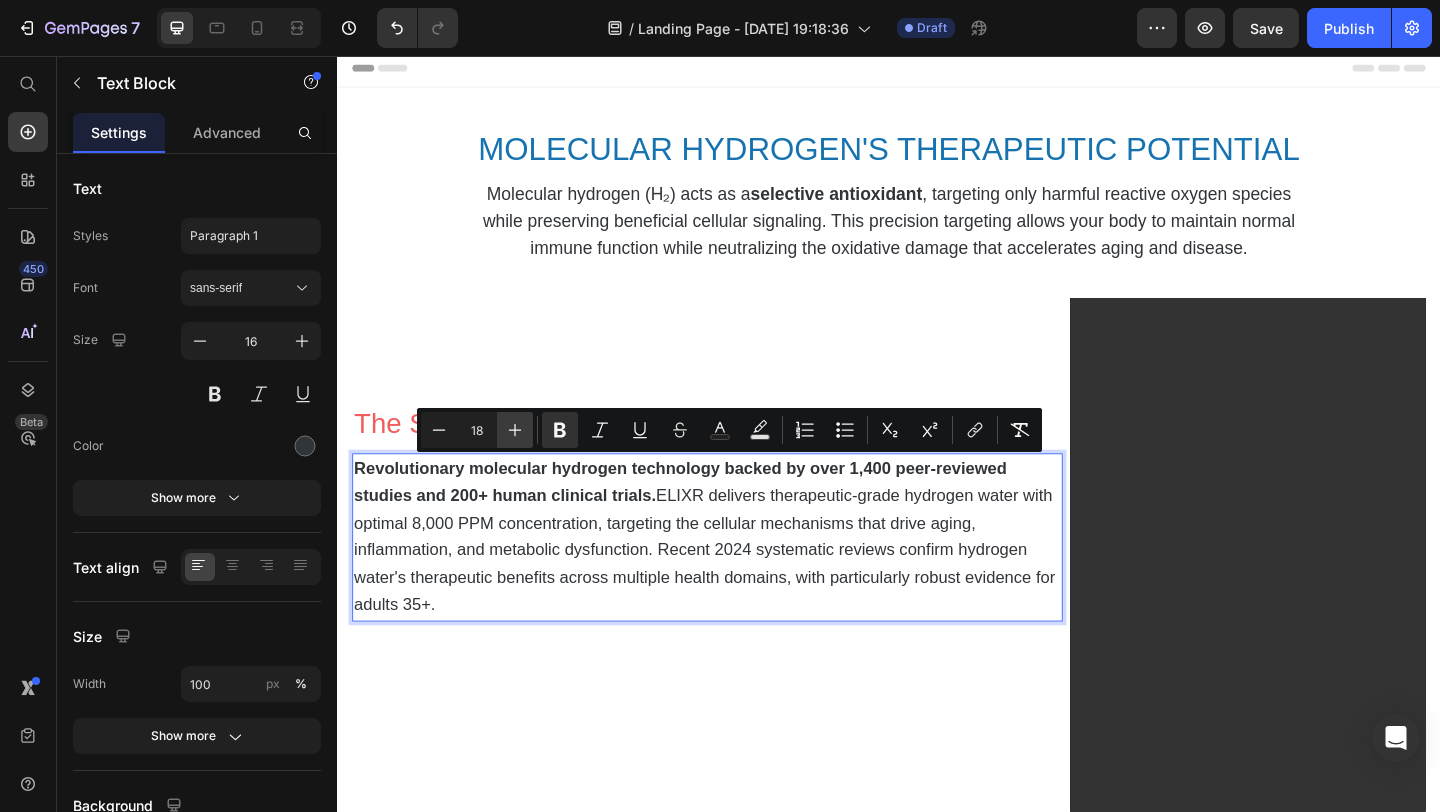 type on "19" 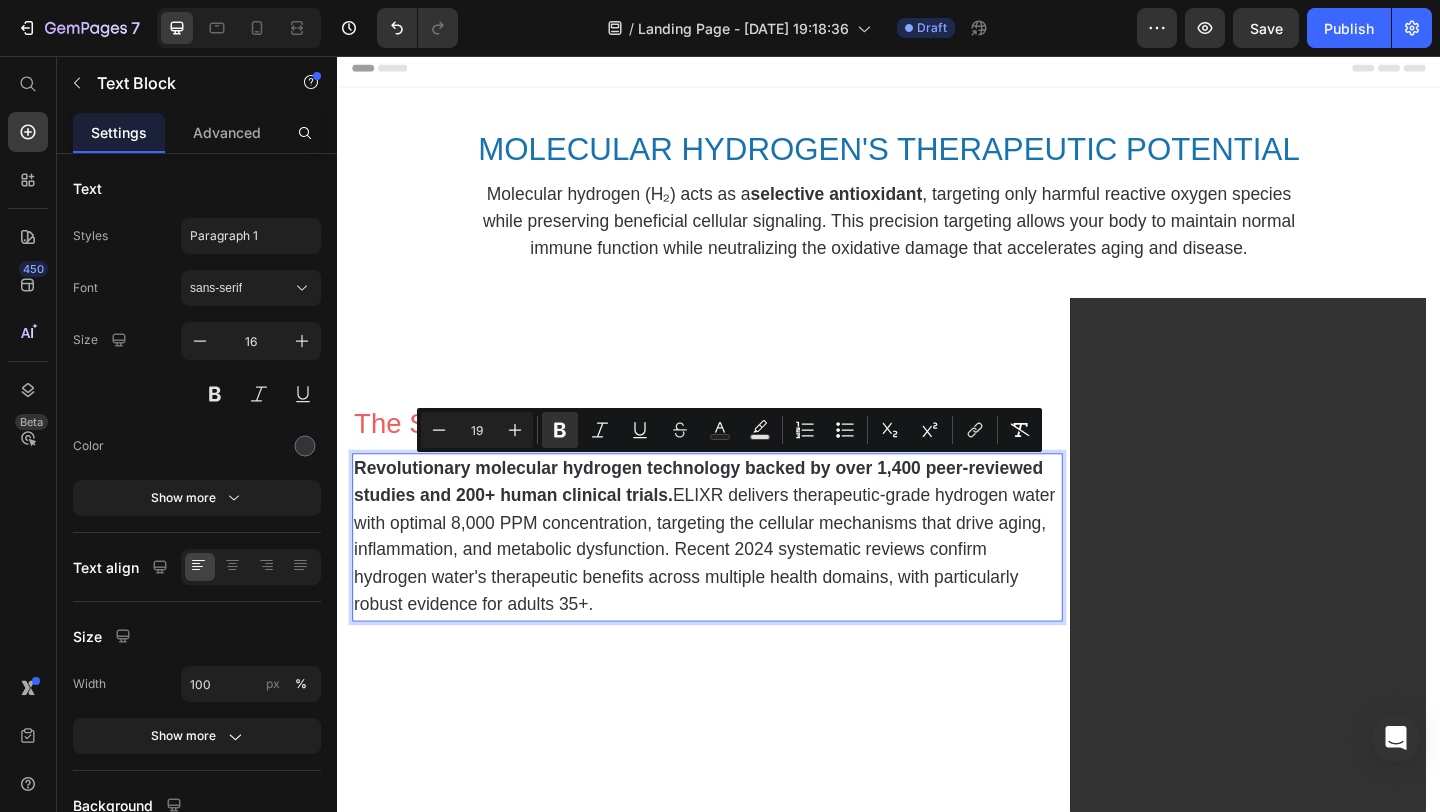 click on "⁠⁠⁠⁠⁠⁠⁠ The Science Behind ELIXR Hydrogen Water Heading Revolutionary molecular hydrogen technology backed by over 1,400 peer-reviewed studies and 200+ human clinical trials.  ELIXR delivers therapeutic-grade hydrogen water with optimal 8,000 PPM concentration, targeting the cellular mechanisms that drive aging, inflammation, and metabolic dysfunction. Recent 2024 systematic reviews confirm hydrogen water's therapeutic benefits across multiple health domains, with particularly robust evidence for adults 35+. Text Block   0" at bounding box center (739, 662) 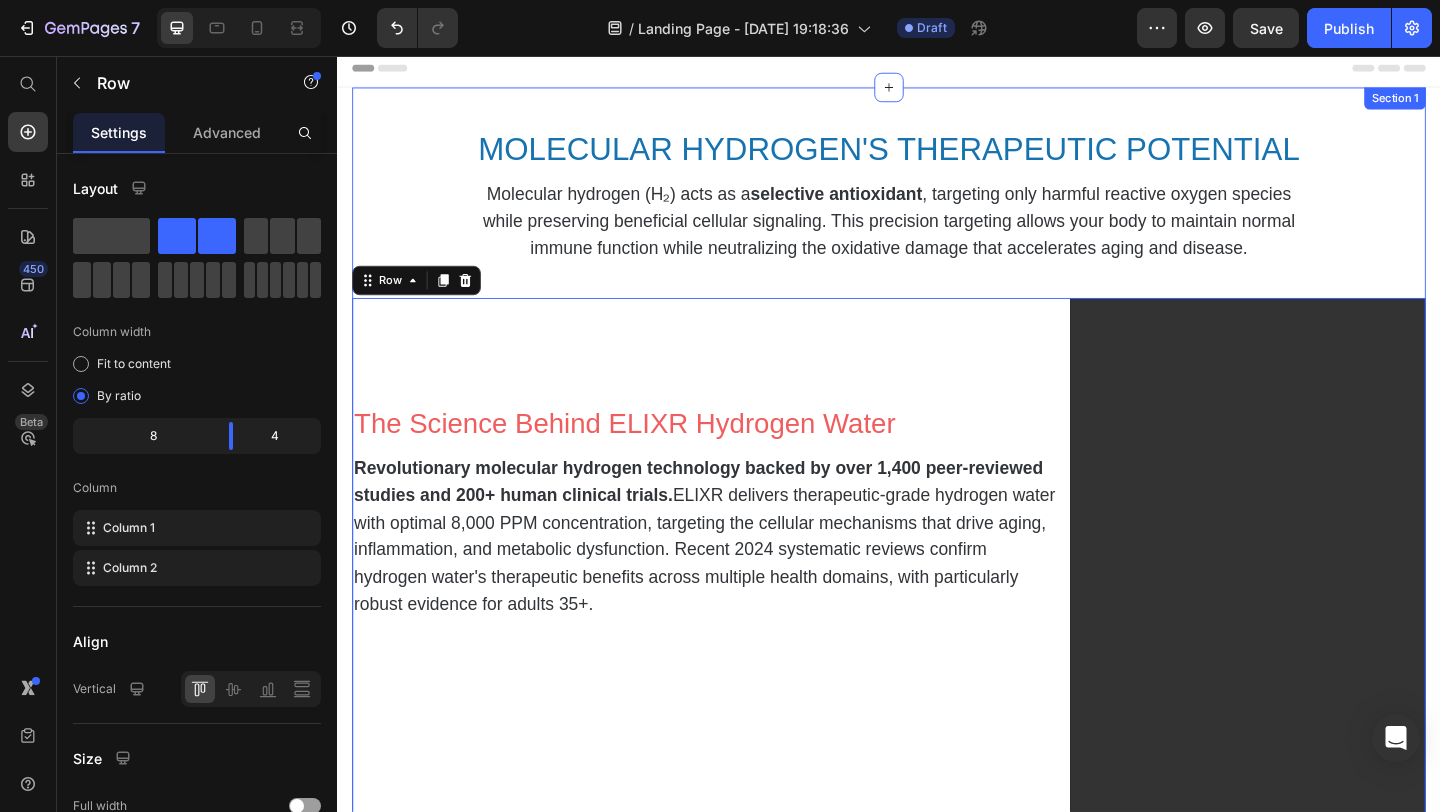scroll, scrollTop: 16, scrollLeft: 0, axis: vertical 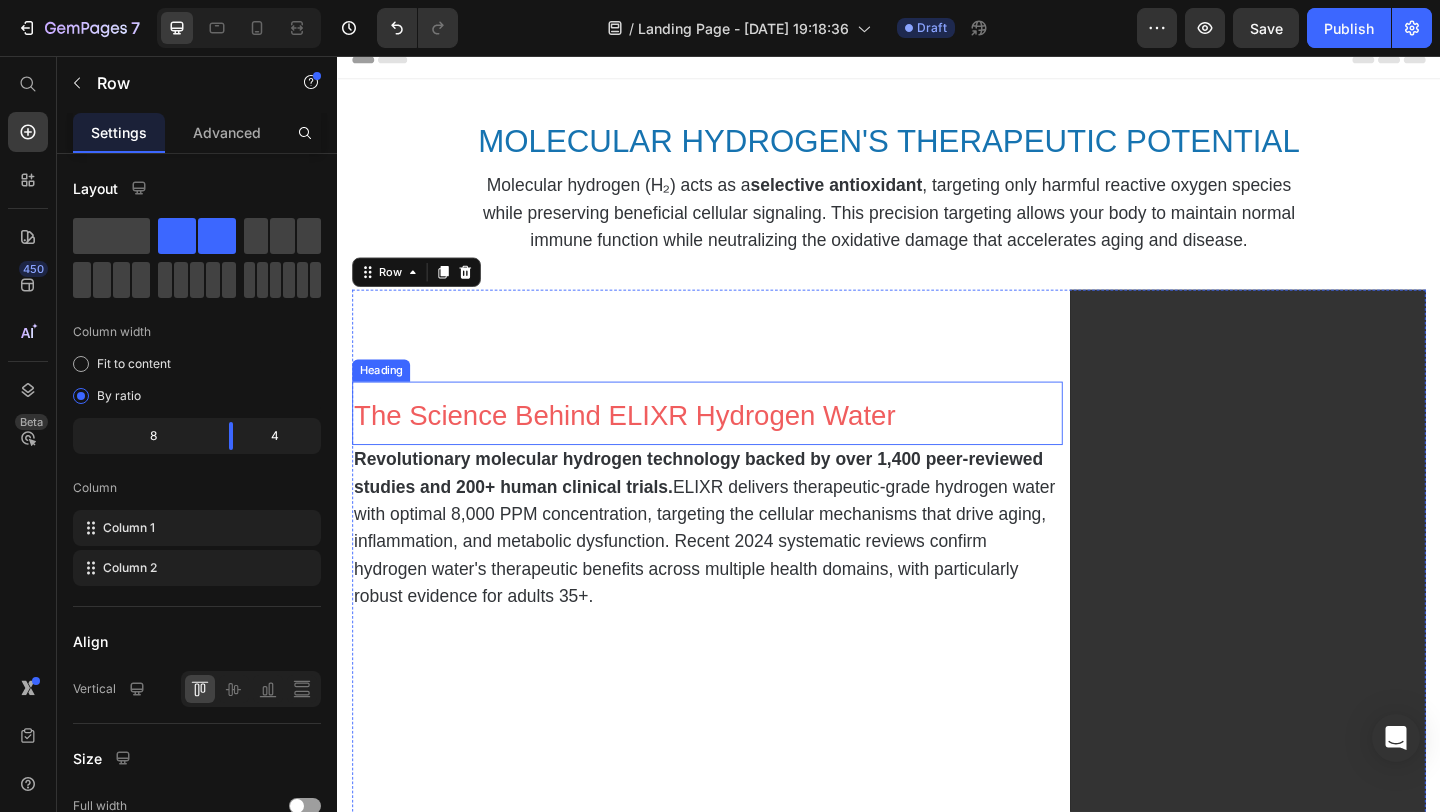 click on "⁠⁠⁠⁠⁠⁠⁠ The Science Behind ELIXR Hydrogen Water" at bounding box center (739, 444) 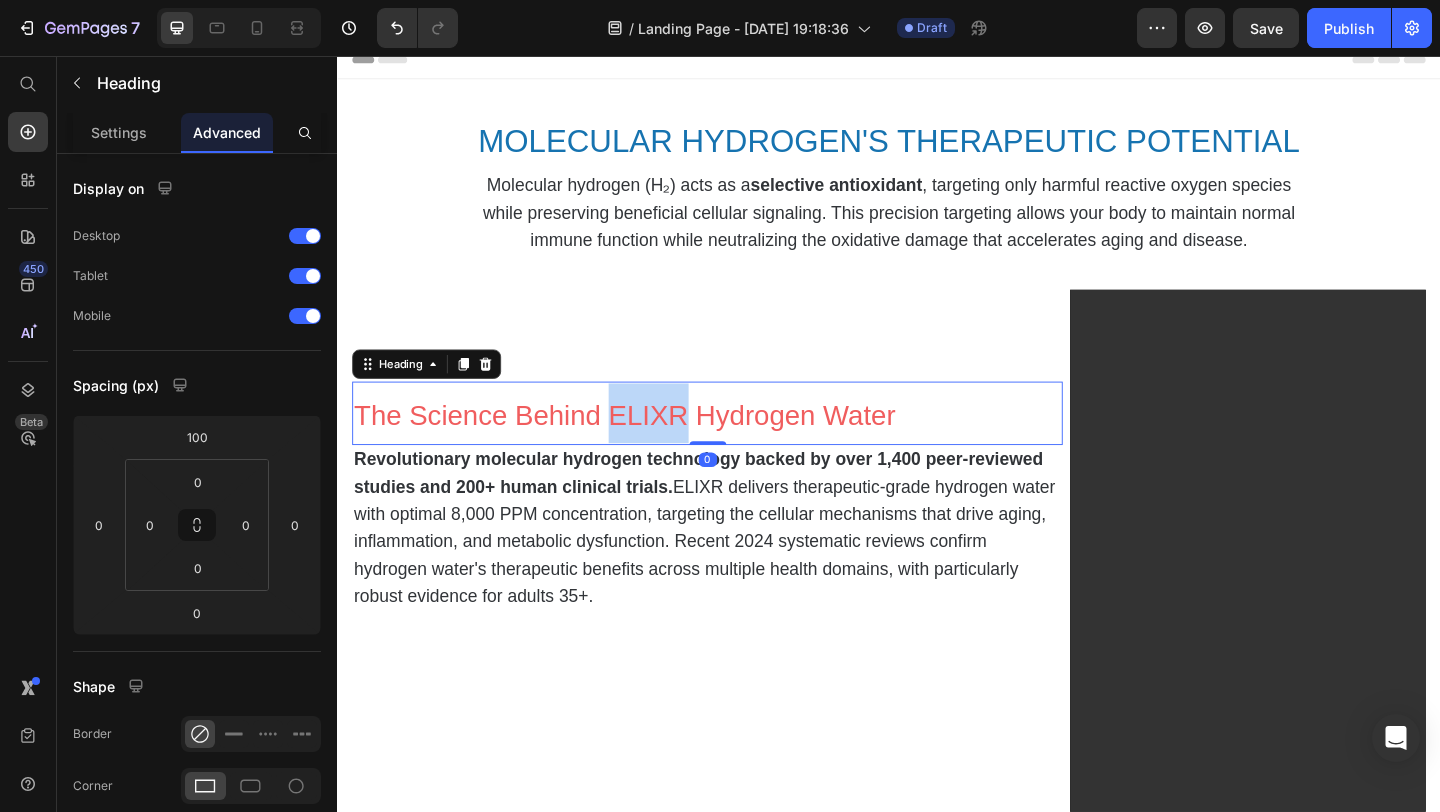 click on "The Science Behind ELIXR Hydrogen Water" at bounding box center (649, 446) 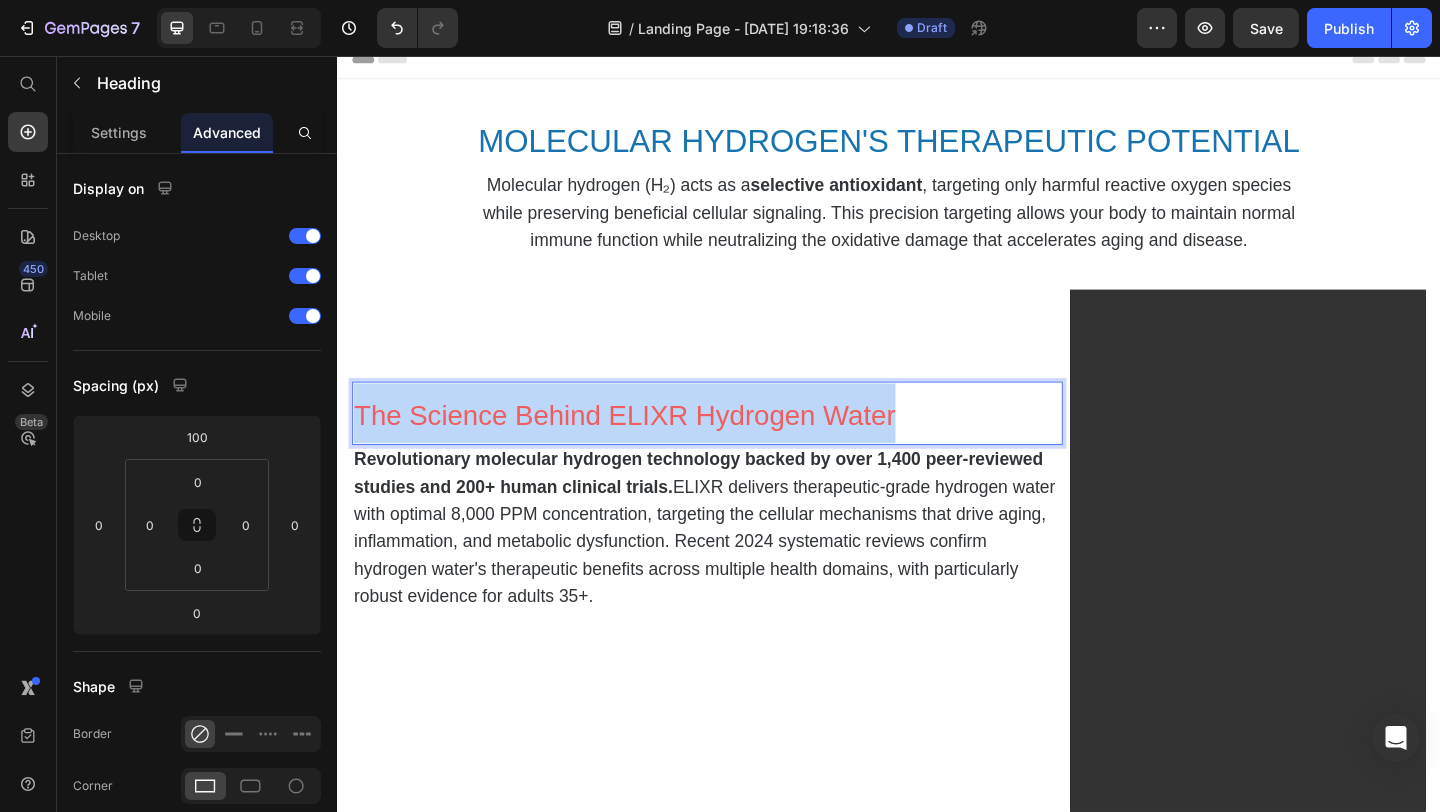 click on "The Science Behind ELIXR Hydrogen Water" at bounding box center [649, 446] 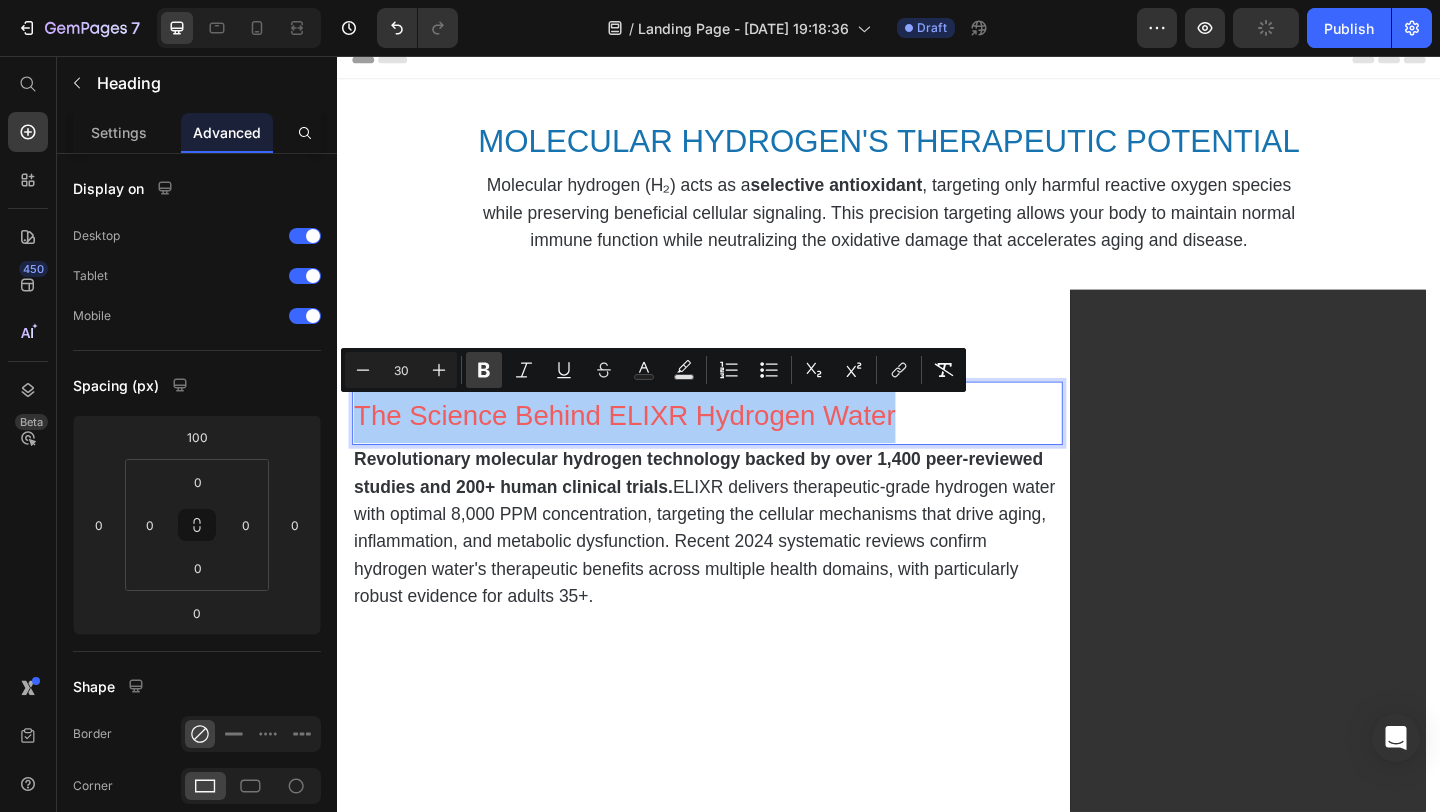 click 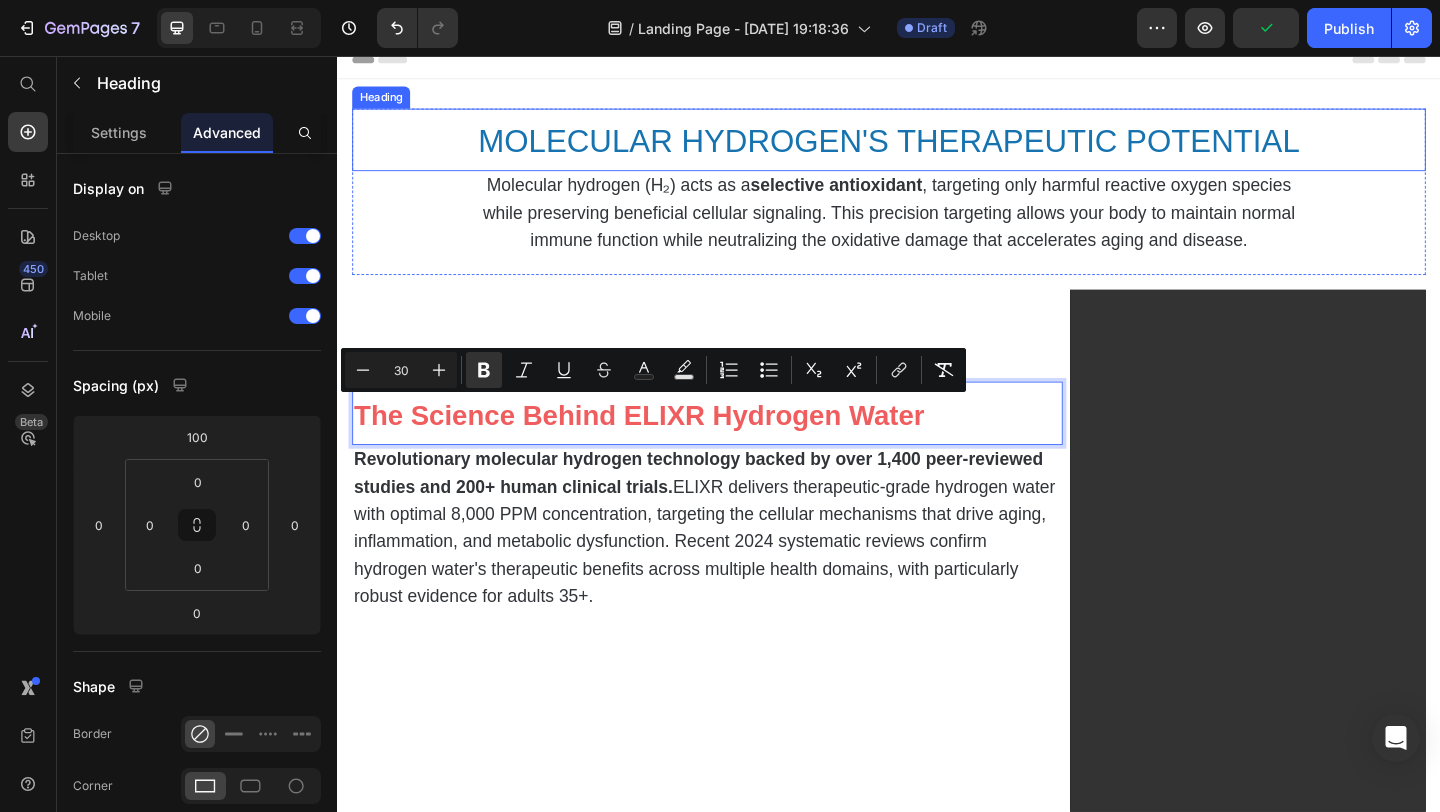 click on "MOLECULAR HYDROGEN'S THERAPEUTIC POTENTIAL" at bounding box center [937, 148] 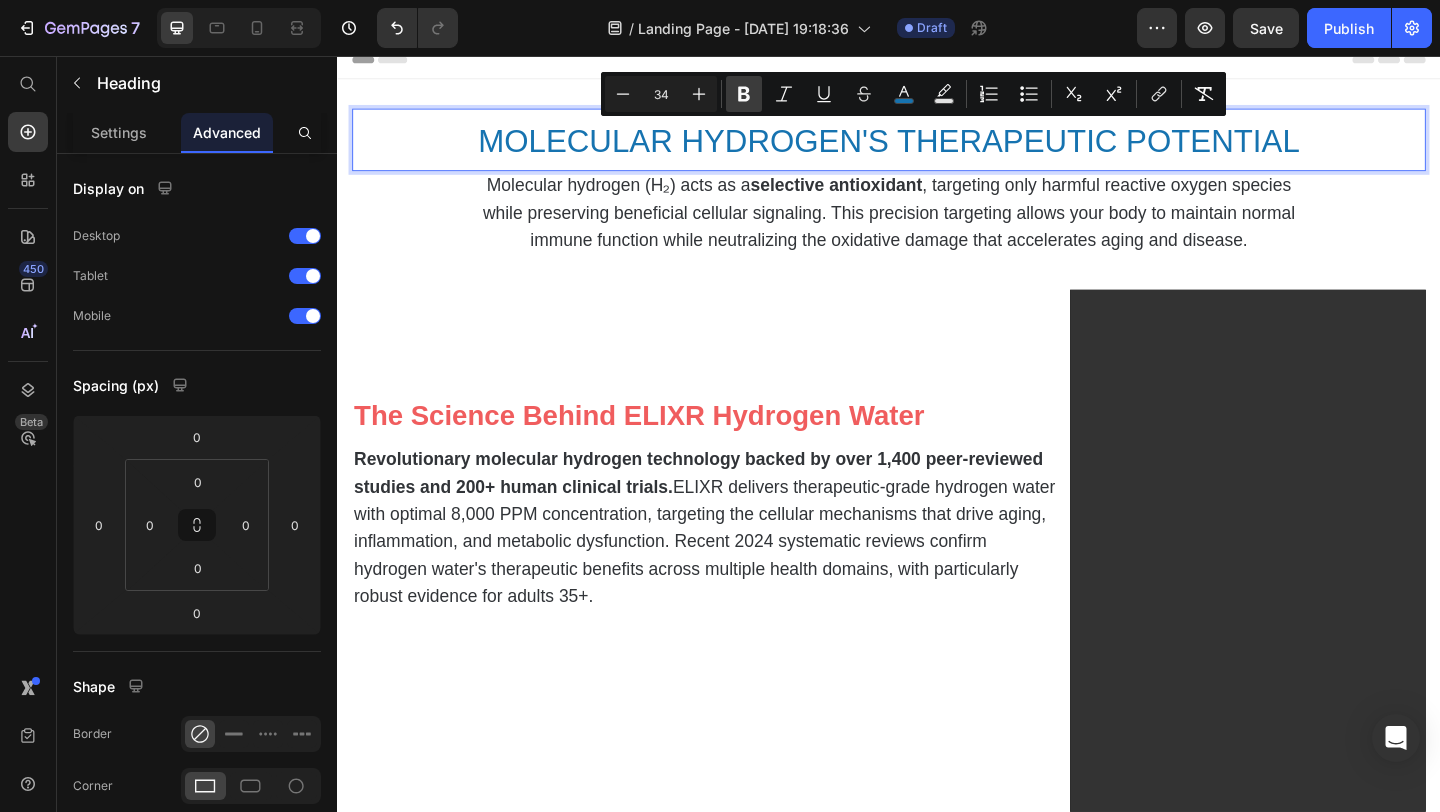 click 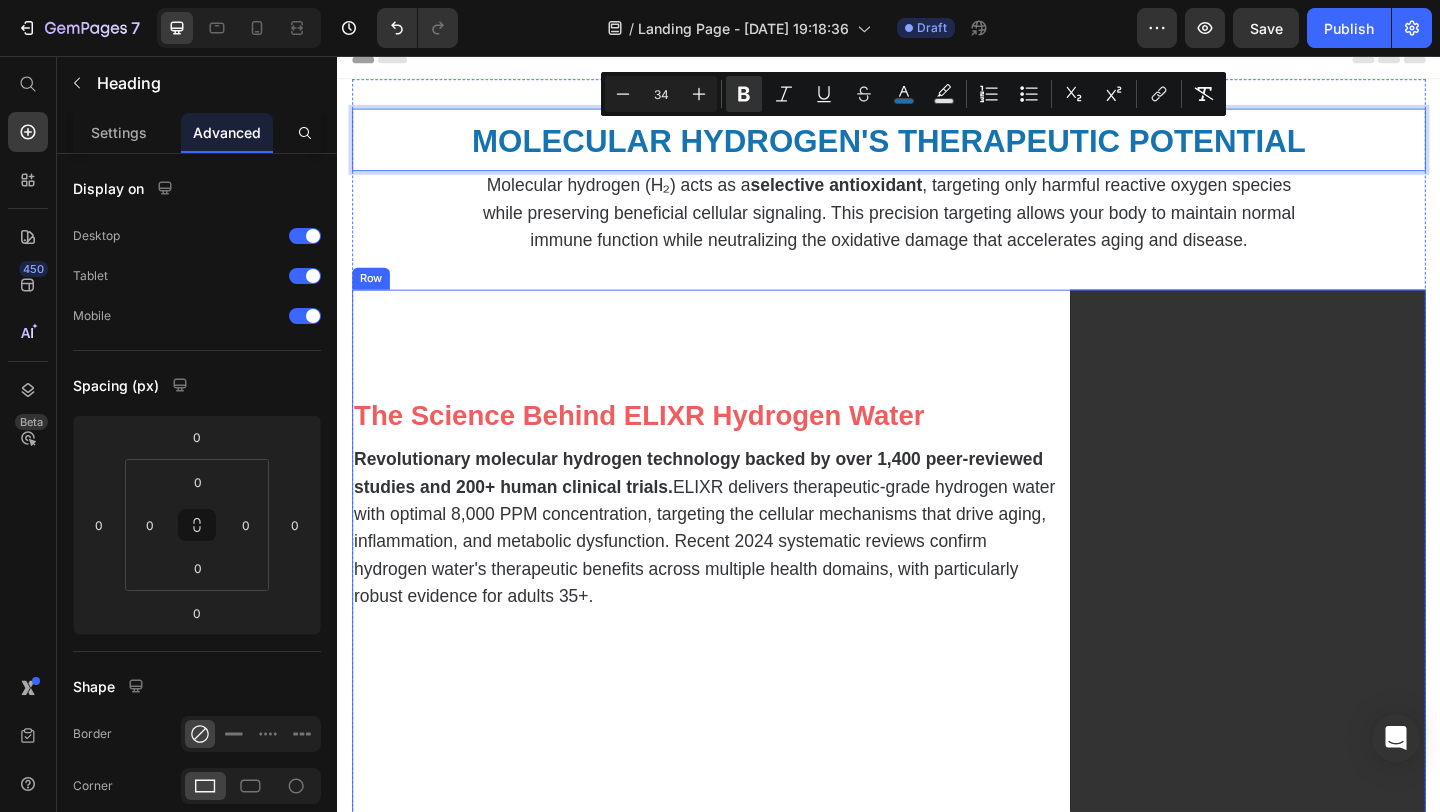 click on "⁠⁠⁠⁠⁠⁠⁠ The Science Behind ELIXR Hydrogen Water Heading Revolutionary molecular hydrogen technology backed by over 1,400 peer-reviewed studies and 200+ human clinical trials.  ELIXR delivers therapeutic-grade hydrogen water with optimal 8,000 PPM concentration, targeting the cellular mechanisms that drive aging, inflammation, and metabolic dysfunction. Recent 2024 systematic reviews confirm hydrogen water's therapeutic benefits across multiple health domains, with particularly robust evidence for adults 35+. Text Block" at bounding box center (739, 653) 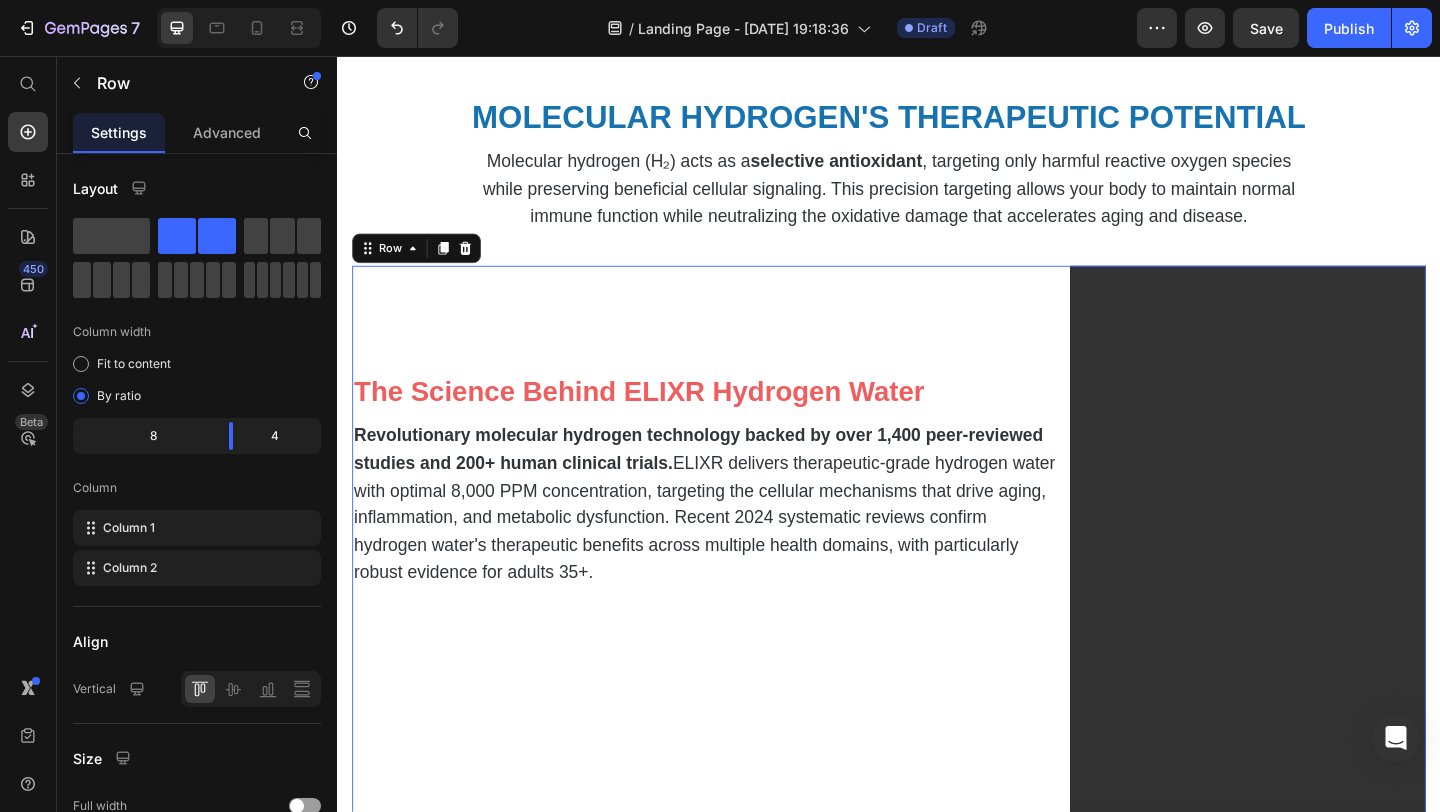 click on "⁠⁠⁠⁠⁠⁠⁠ The Science Behind ELIXR Hydrogen Water Heading Revolutionary molecular hydrogen technology backed by over 1,400 peer-reviewed studies and 200+ human clinical trials.  ELIXR delivers therapeutic-grade hydrogen water with optimal 8,000 PPM concentration, targeting the cellular mechanisms that drive aging, inflammation, and metabolic dysfunction. Recent 2024 systematic reviews confirm hydrogen water's therapeutic benefits across multiple health domains, with particularly robust evidence for adults 35+. Text Block" at bounding box center [739, 627] 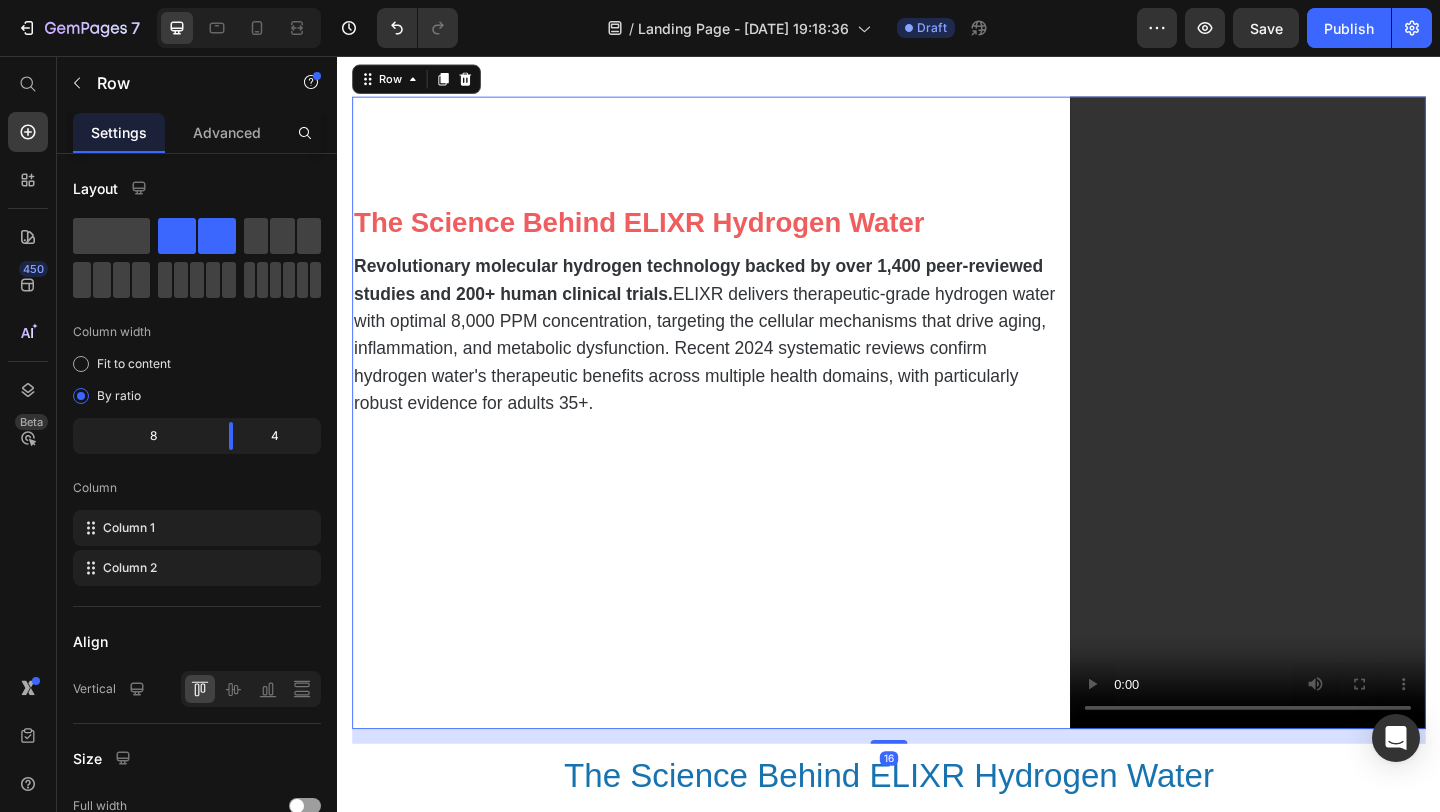 scroll, scrollTop: 243, scrollLeft: 0, axis: vertical 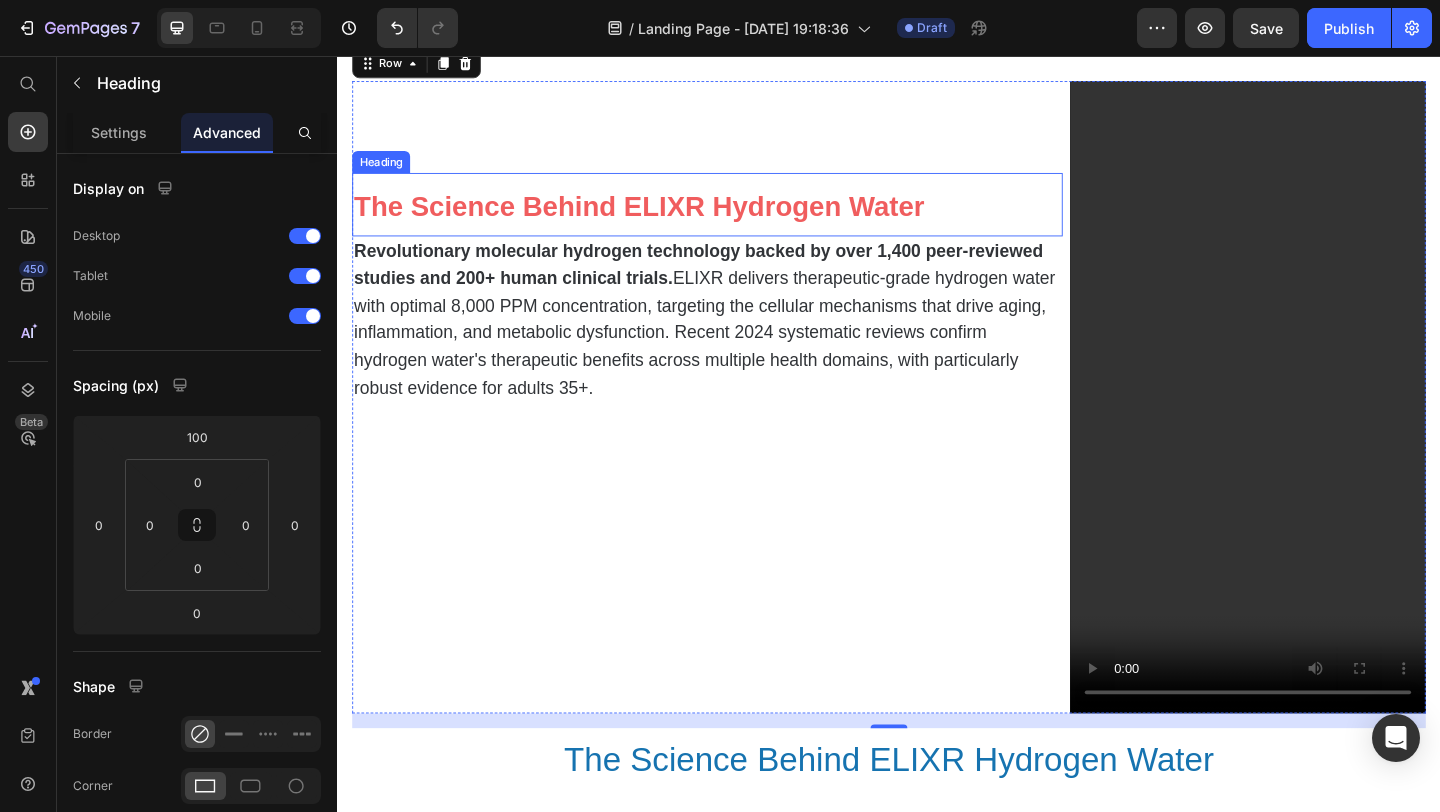 click on "⁠⁠⁠⁠⁠⁠⁠ The Science Behind ELIXR Hydrogen Water" at bounding box center [739, 217] 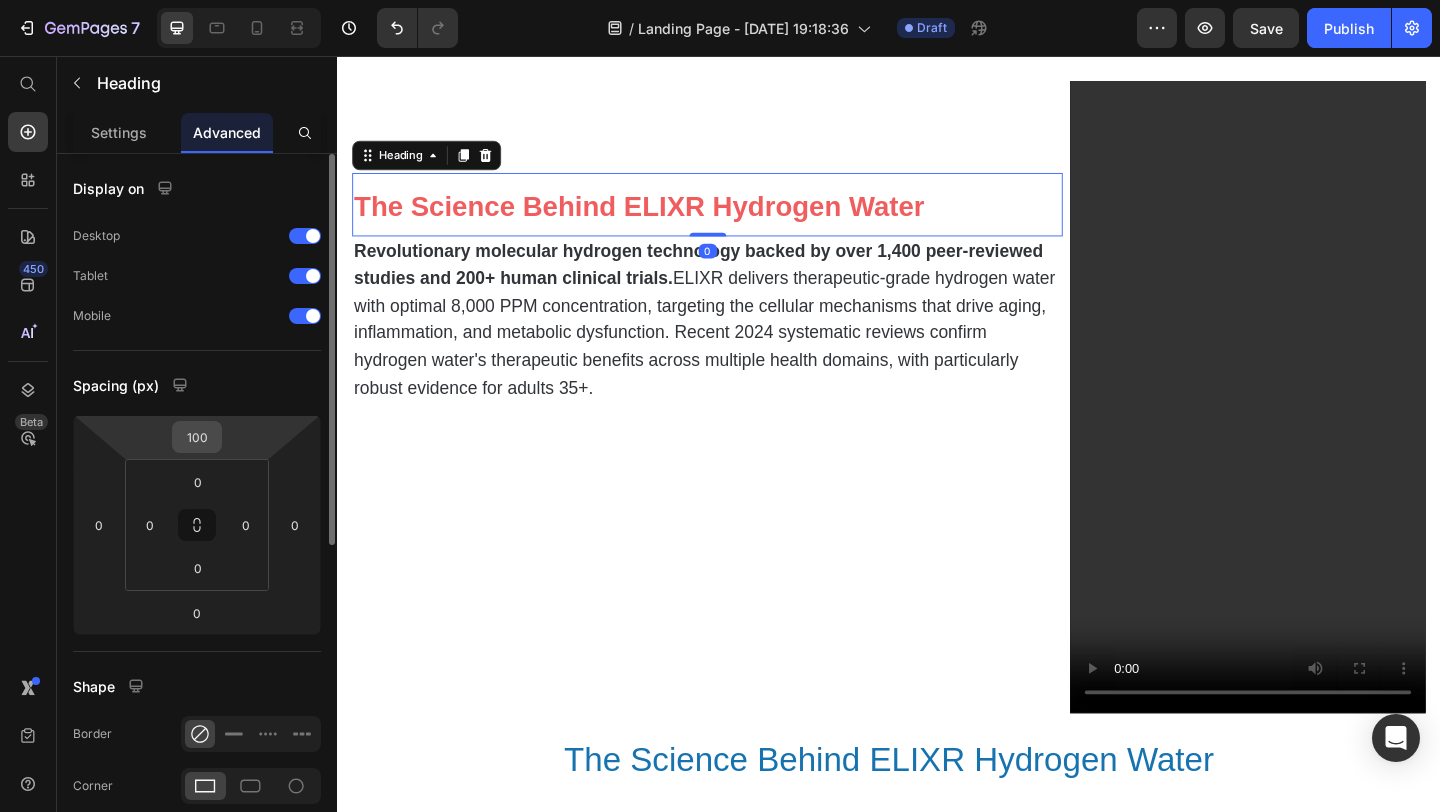 click on "100" at bounding box center [197, 437] 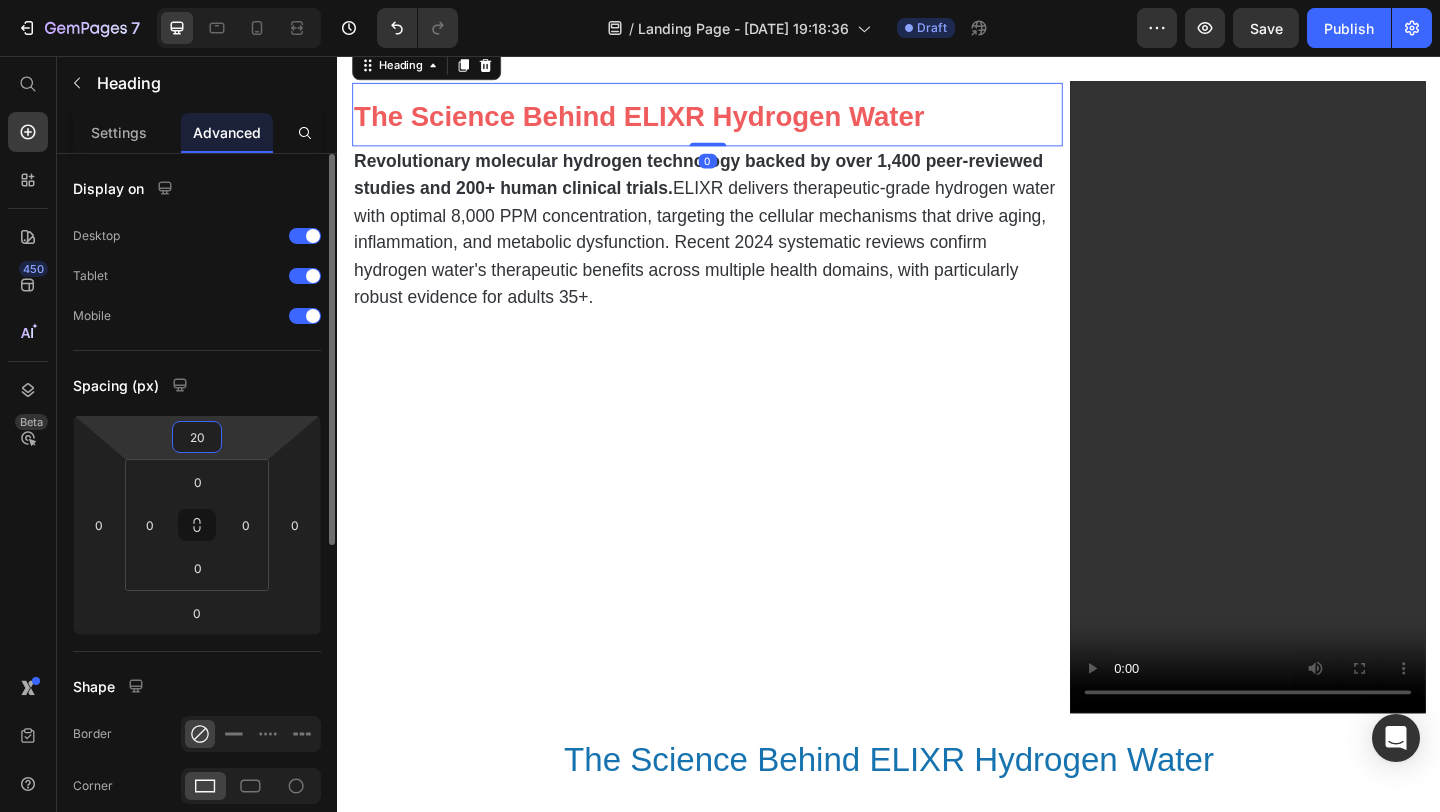 type on "200" 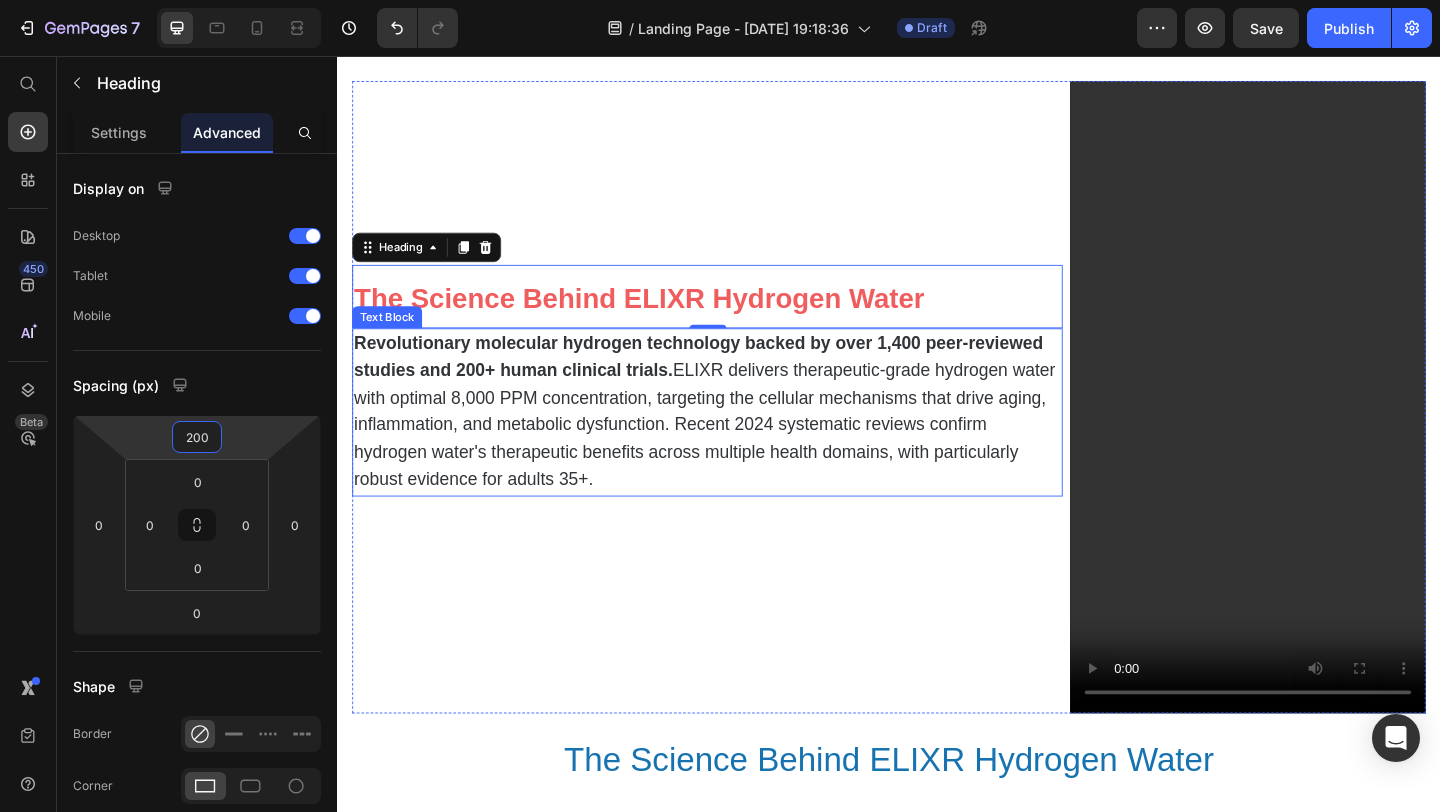 click on "⁠⁠⁠⁠⁠⁠⁠ The Science Behind ELIXR Hydrogen Water Heading   0 Revolutionary molecular hydrogen technology backed by over 1,400 peer-reviewed studies and 200+ human clinical trials.  ELIXR delivers therapeutic-grade hydrogen water with optimal 8,000 PPM concentration, targeting the cellular mechanisms that drive aging, inflammation, and metabolic dysfunction. Recent 2024 systematic reviews confirm hydrogen water's therapeutic benefits across multiple health domains, with particularly robust evidence for adults 35+. Text Block" at bounding box center (739, 426) 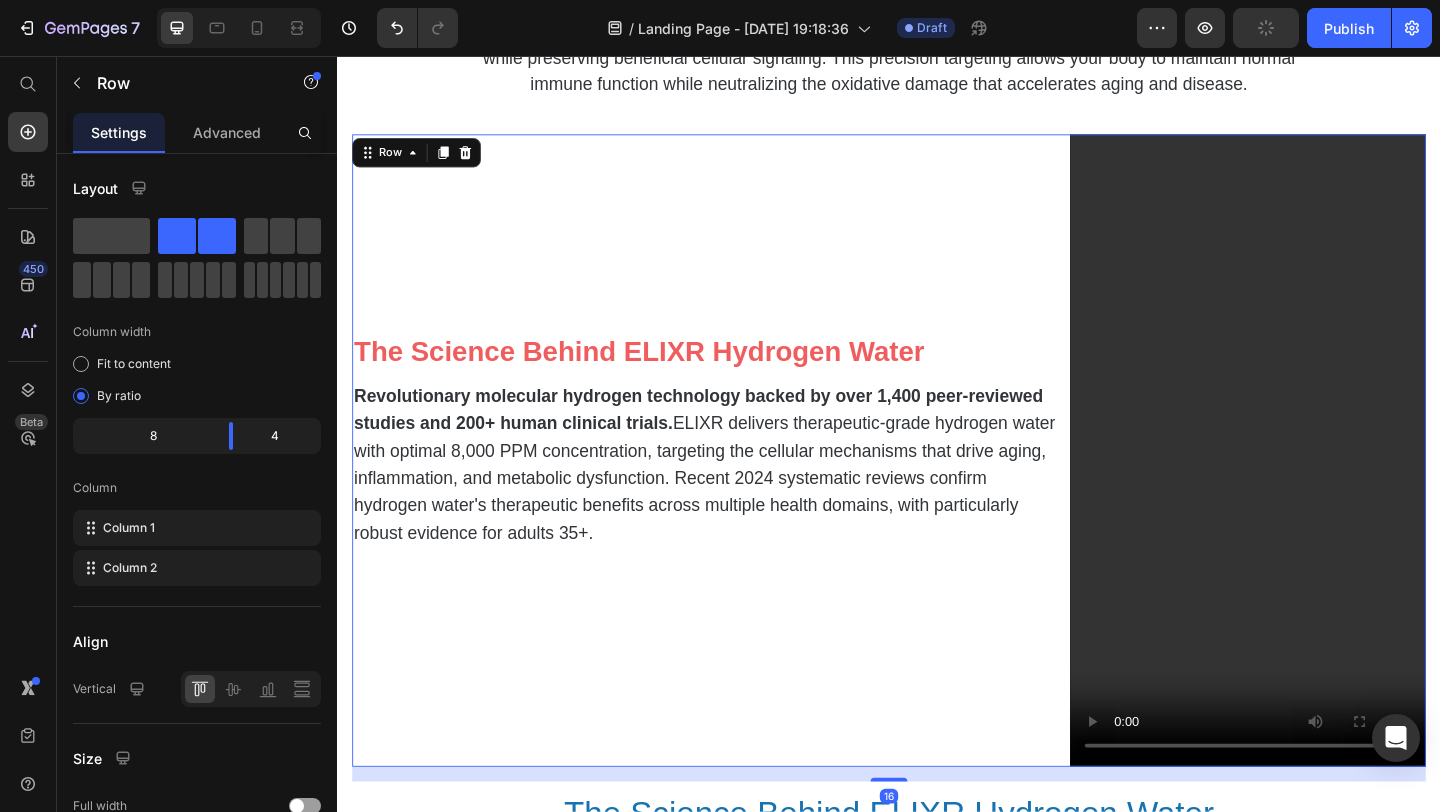 scroll, scrollTop: 186, scrollLeft: 0, axis: vertical 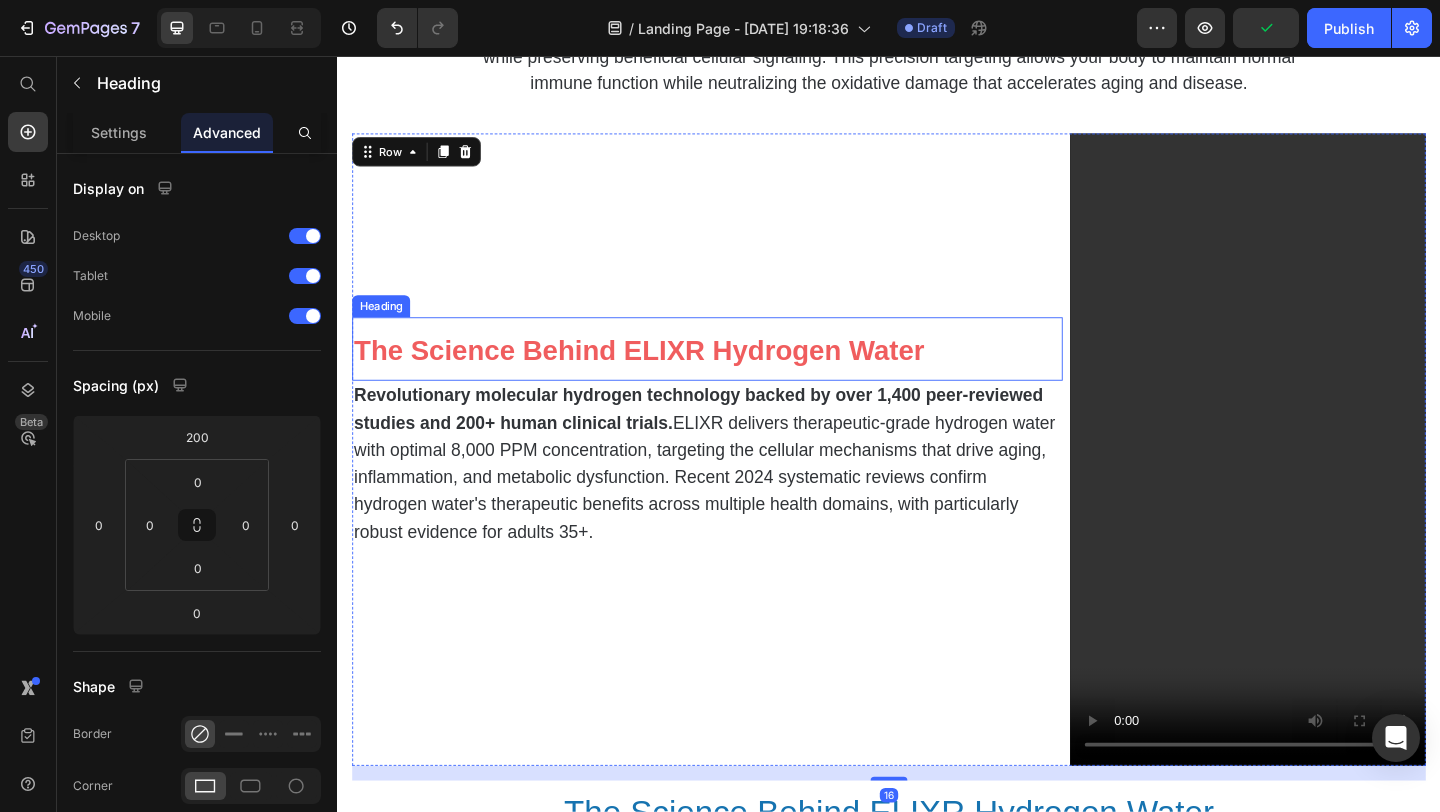 click on "The Science Behind ELIXR Hydrogen Water" at bounding box center (665, 376) 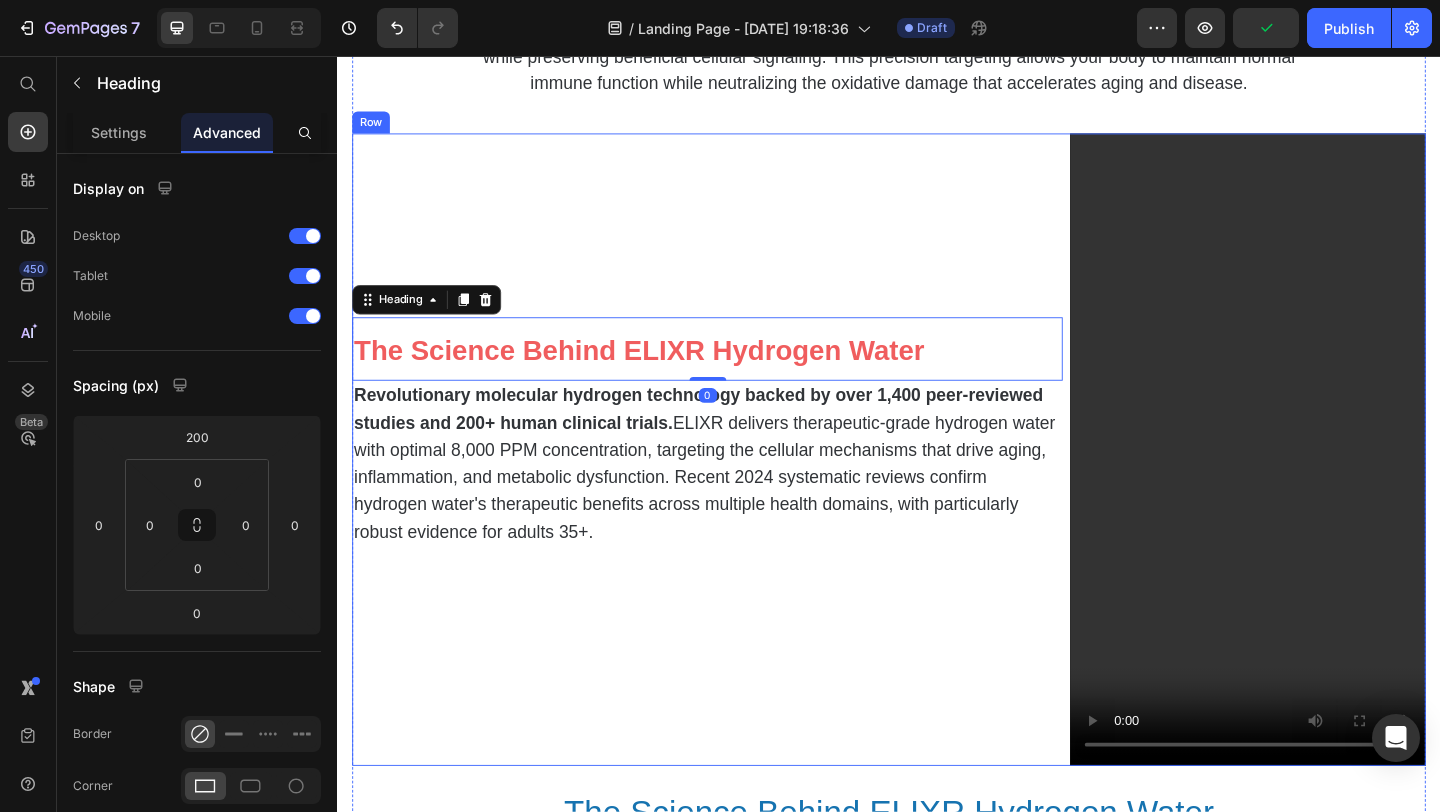 click on "⁠⁠⁠⁠⁠⁠⁠ The Science Behind ELIXR Hydrogen Water Heading   0 Revolutionary molecular hydrogen technology backed by over 1,400 peer-reviewed studies and 200+ human clinical trials.  ELIXR delivers therapeutic-grade hydrogen water with optimal 8,000 PPM concentration, targeting the cellular mechanisms that drive aging, inflammation, and metabolic dysfunction. Recent 2024 systematic reviews confirm hydrogen water's therapeutic benefits across multiple health domains, with particularly robust evidence for adults 35+. Text Block" at bounding box center [739, 483] 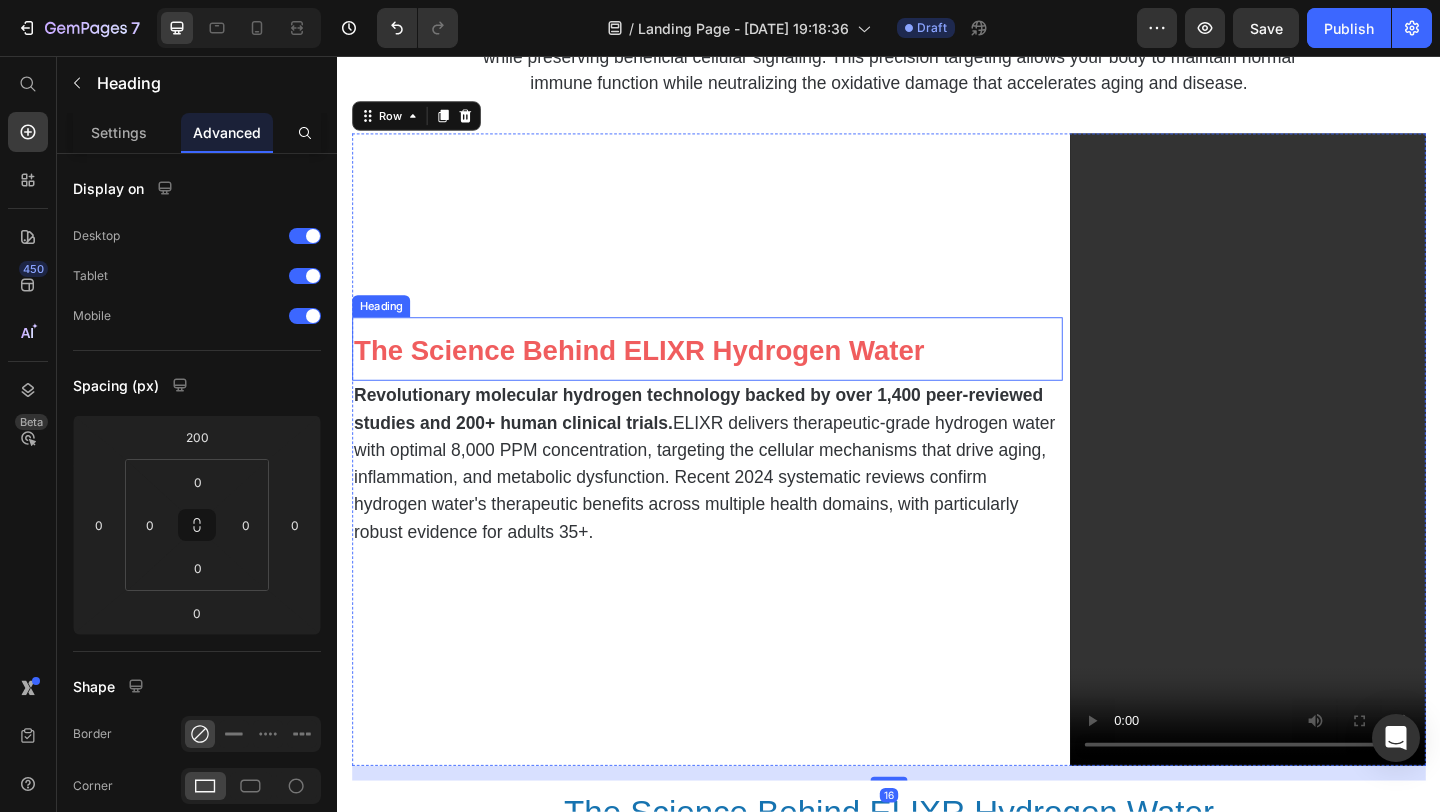 click on "The Science Behind ELIXR Hydrogen Water" at bounding box center (665, 376) 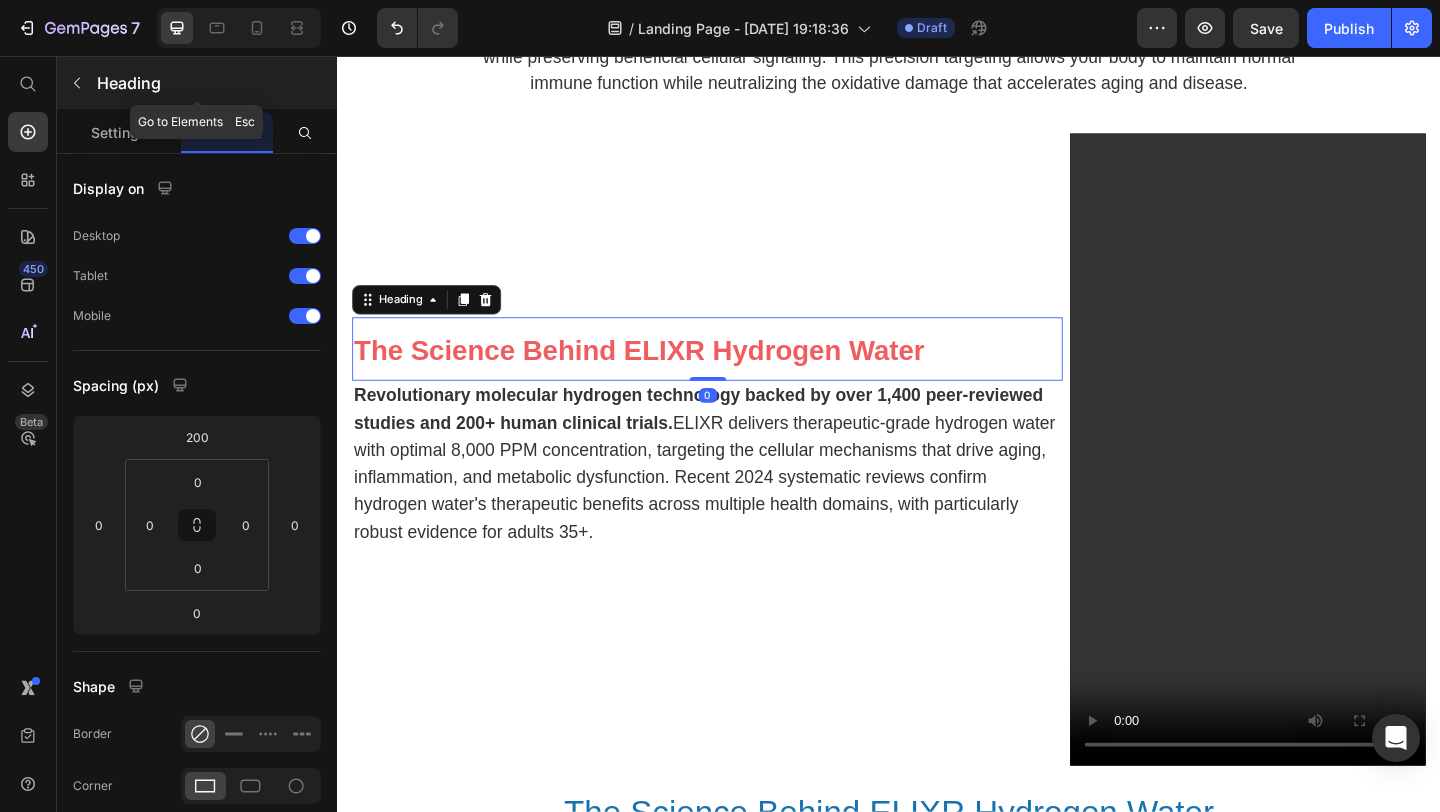 click at bounding box center [77, 83] 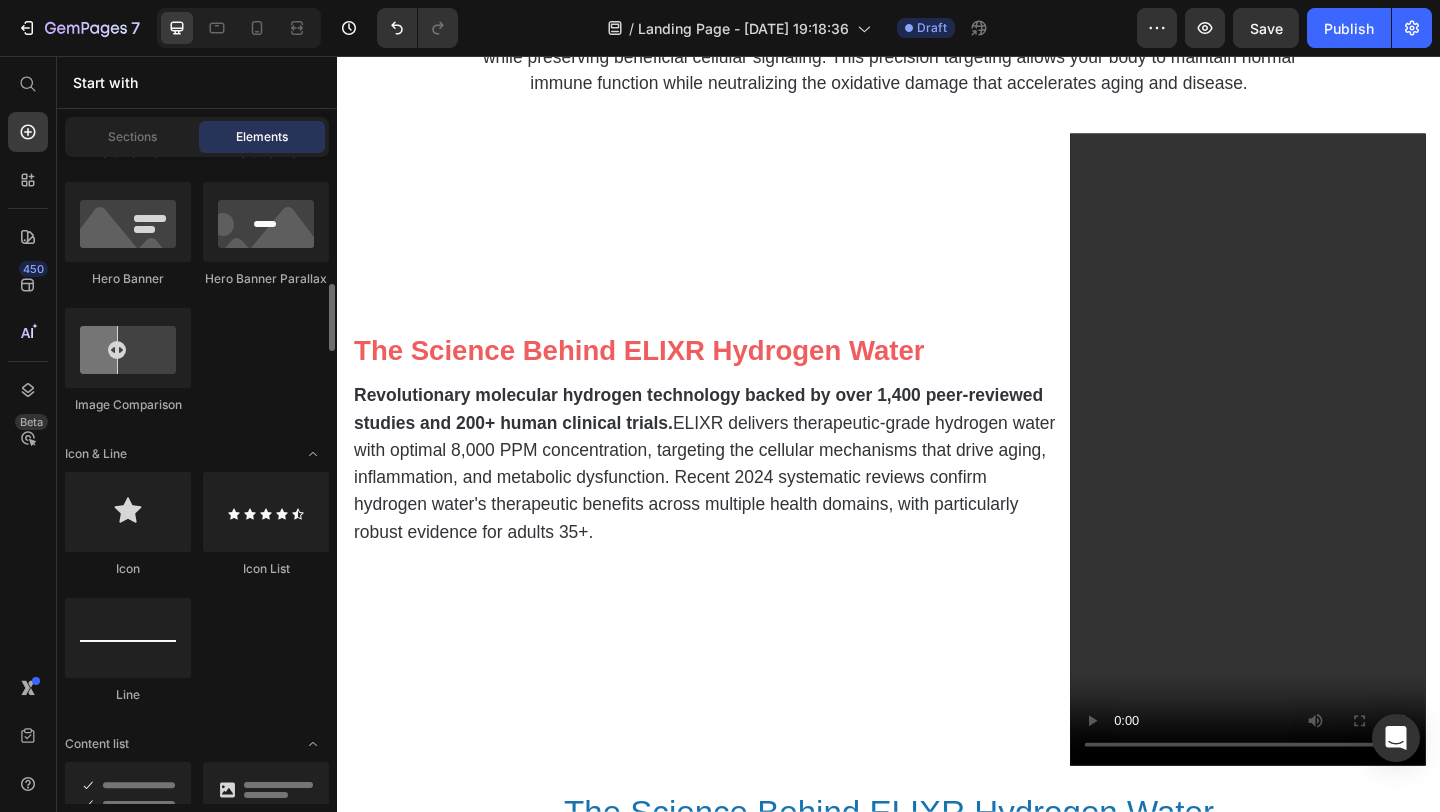 scroll, scrollTop: 1154, scrollLeft: 0, axis: vertical 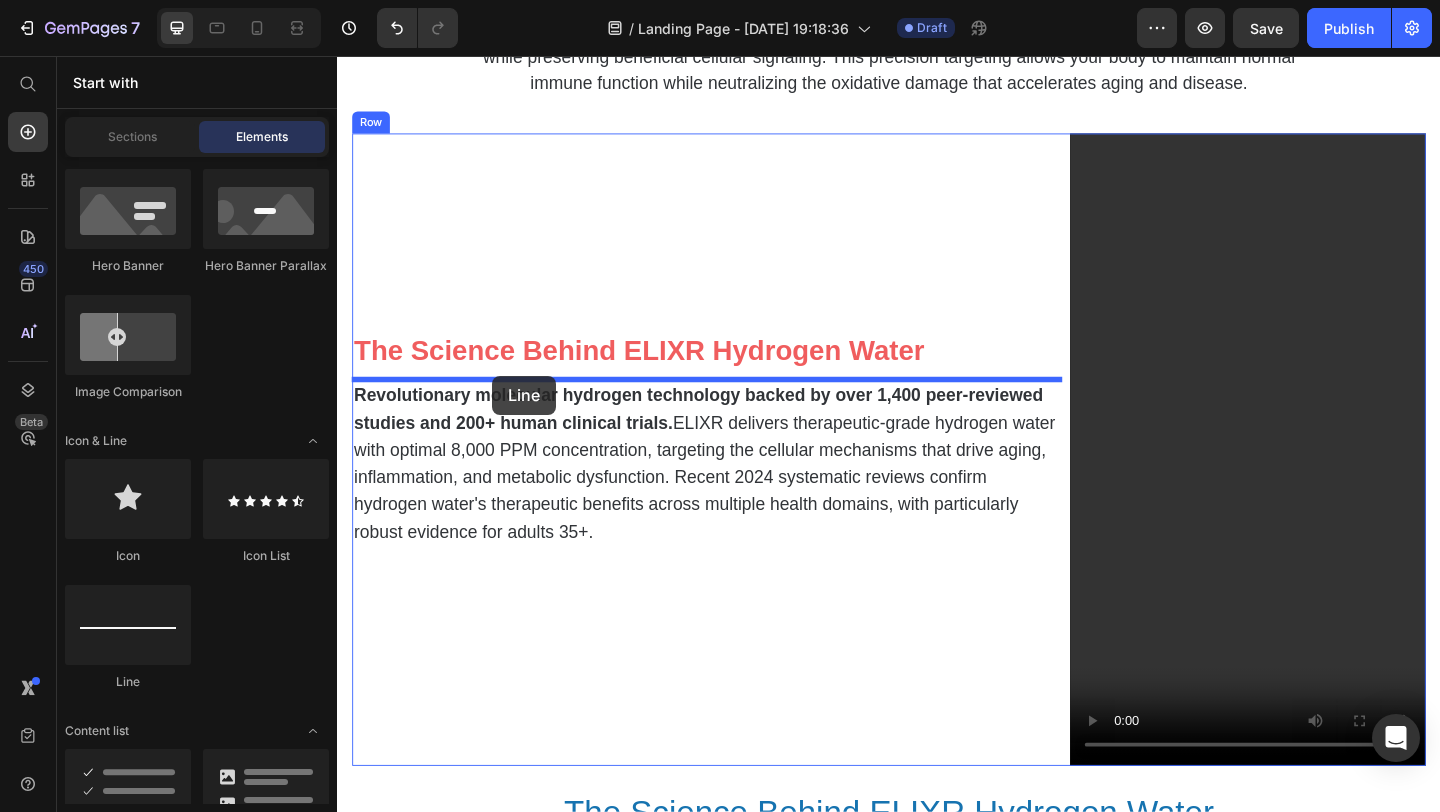 drag, startPoint x: 462, startPoint y: 689, endPoint x: 506, endPoint y: 404, distance: 288.3765 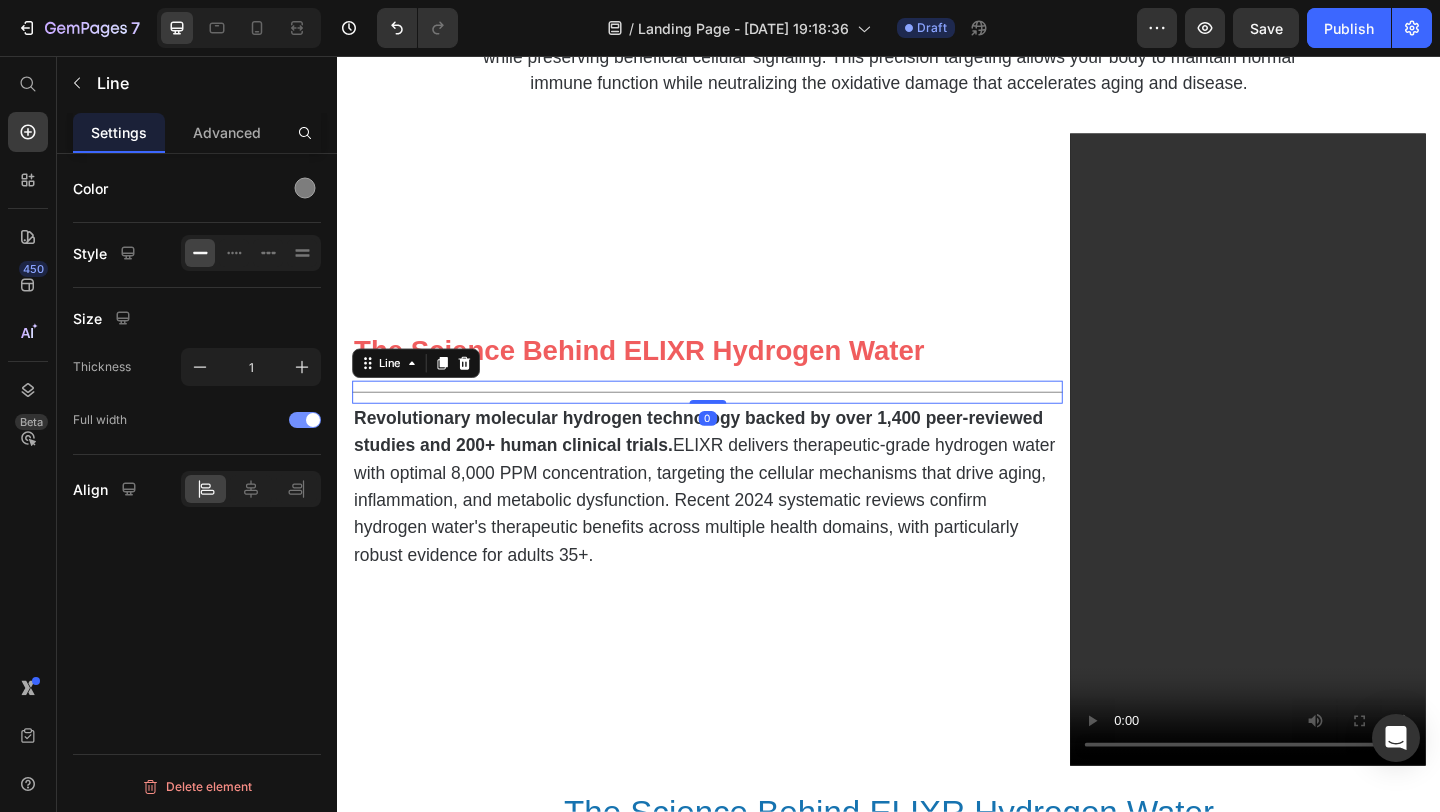 click at bounding box center [305, 420] 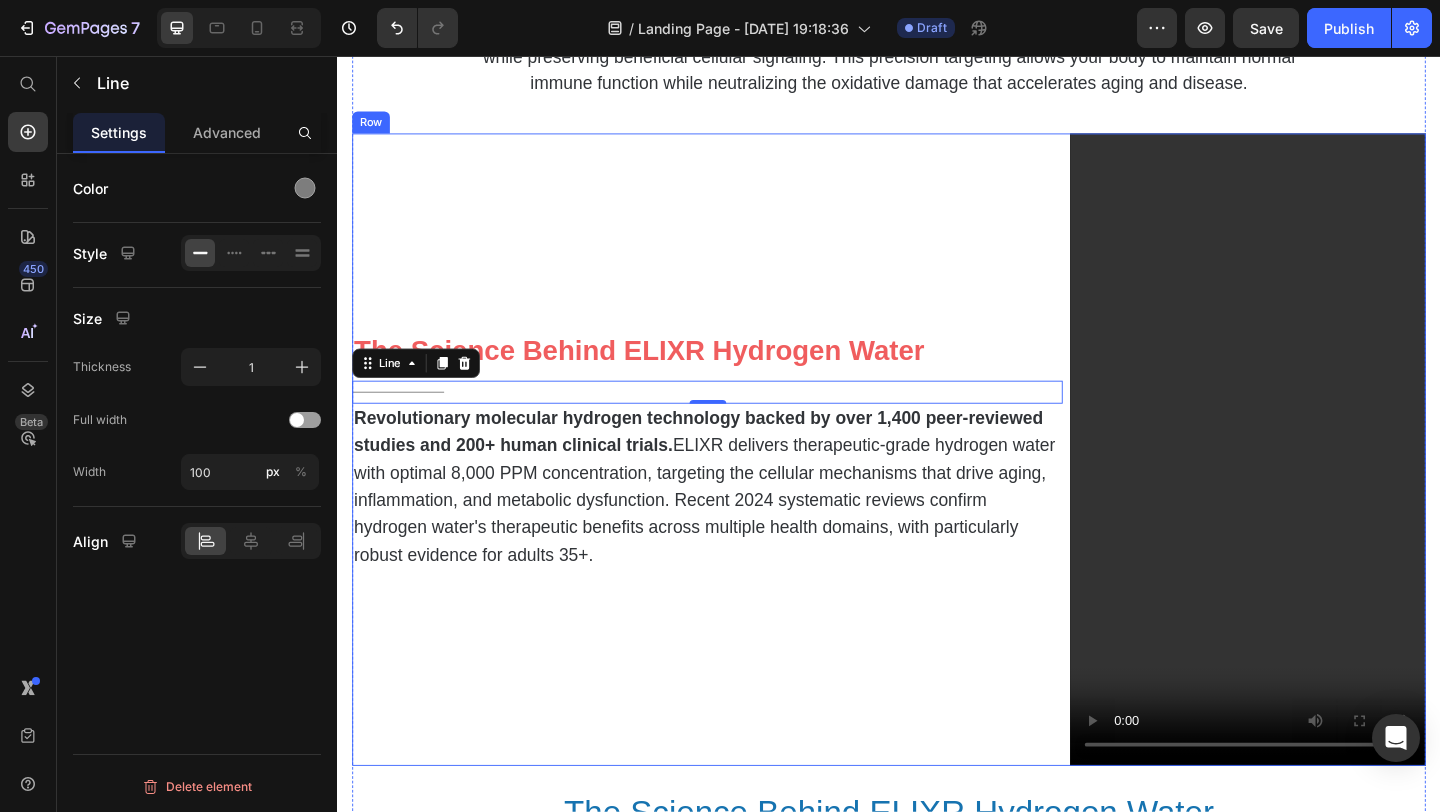click on "⁠⁠⁠⁠⁠⁠⁠ The Science Behind ELIXR Hydrogen Water Heading                Title Line   0 Revolutionary molecular hydrogen technology backed by over 1,400 peer-reviewed studies and 200+ human clinical trials.  ELIXR delivers therapeutic-grade hydrogen water with optimal 8,000 PPM concentration, targeting the cellular mechanisms that drive aging, inflammation, and metabolic dysfunction. Recent 2024 systematic reviews confirm hydrogen water's therapeutic benefits across multiple health domains, with particularly robust evidence for adults 35+. Text Block" at bounding box center (739, 483) 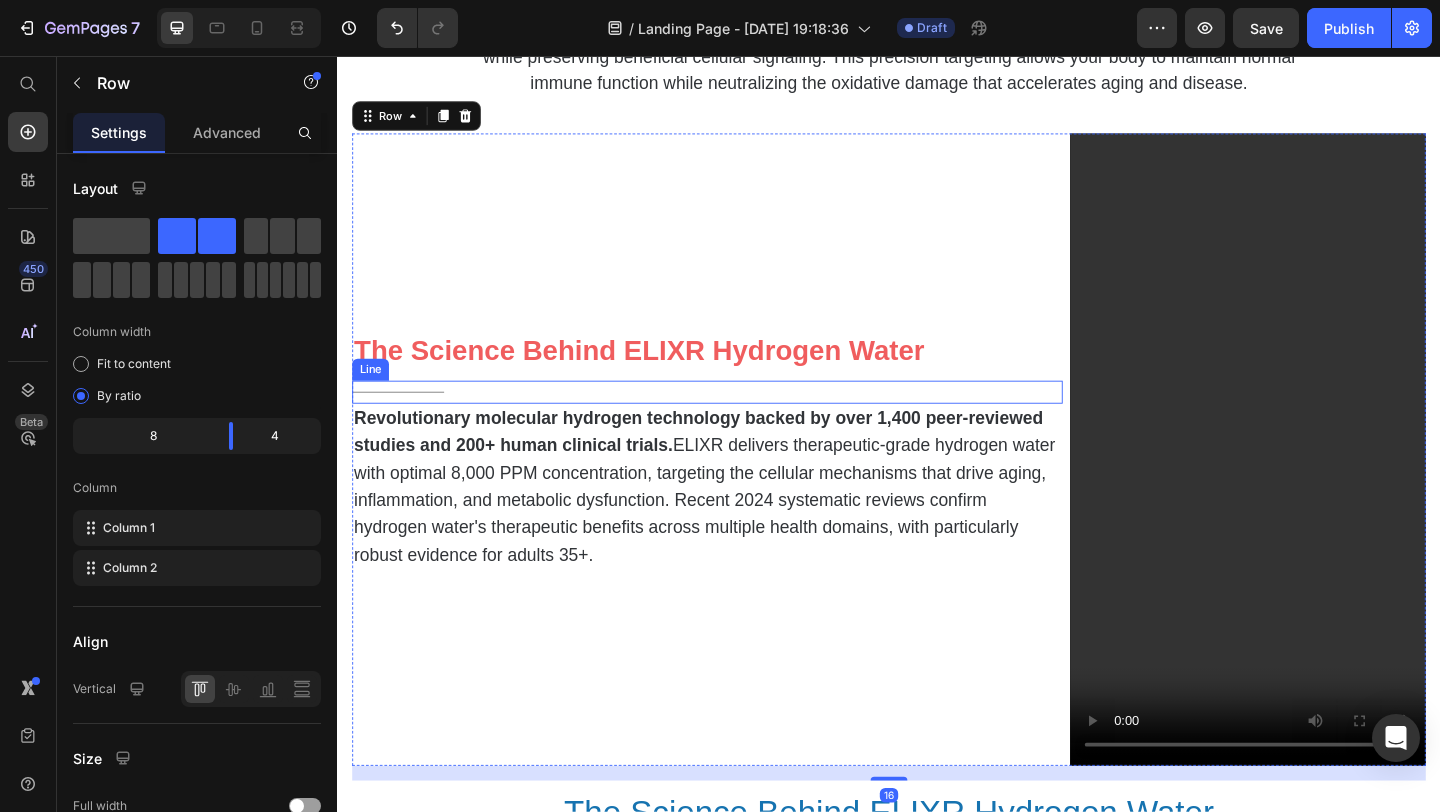 click on "Title Line" at bounding box center [739, 421] 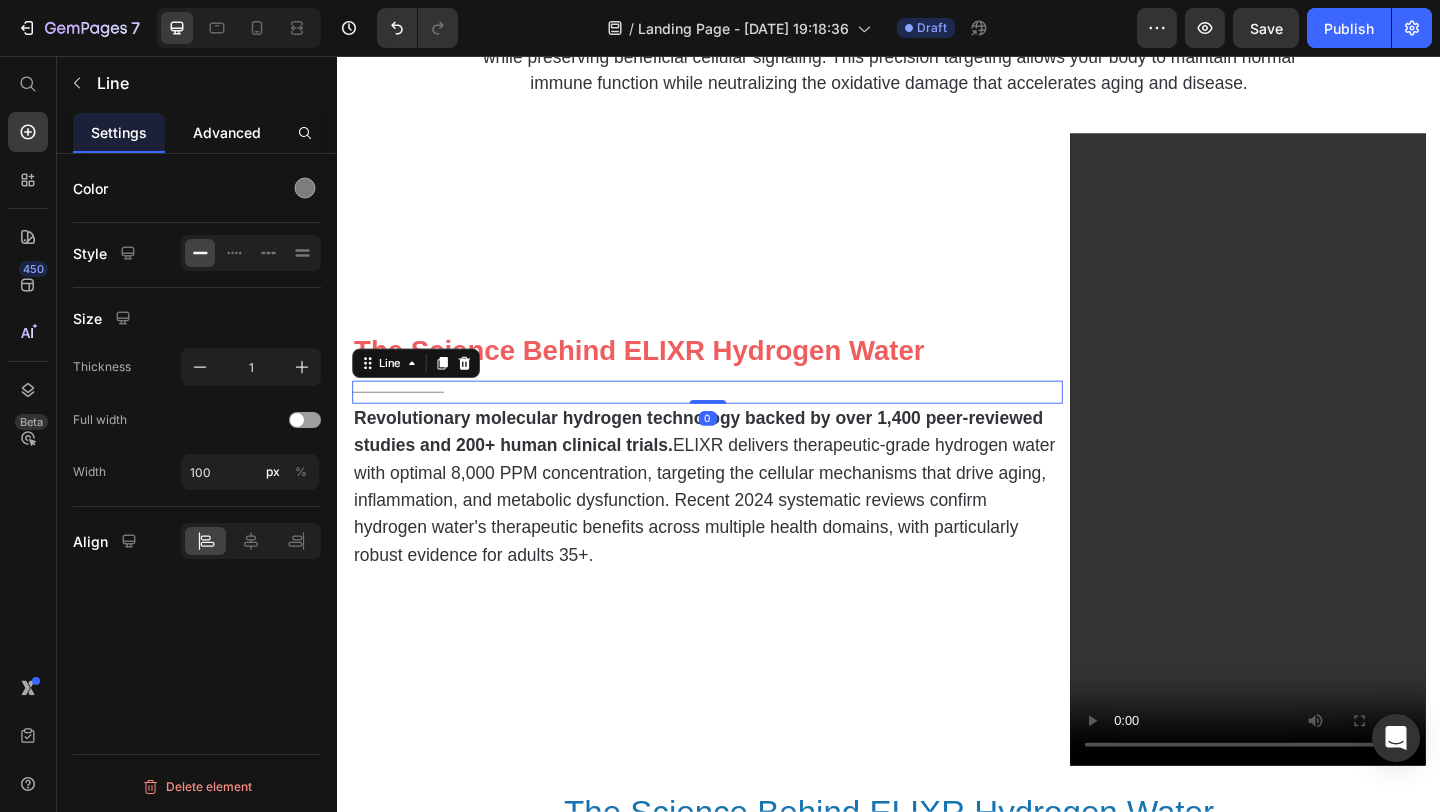 click on "Advanced" 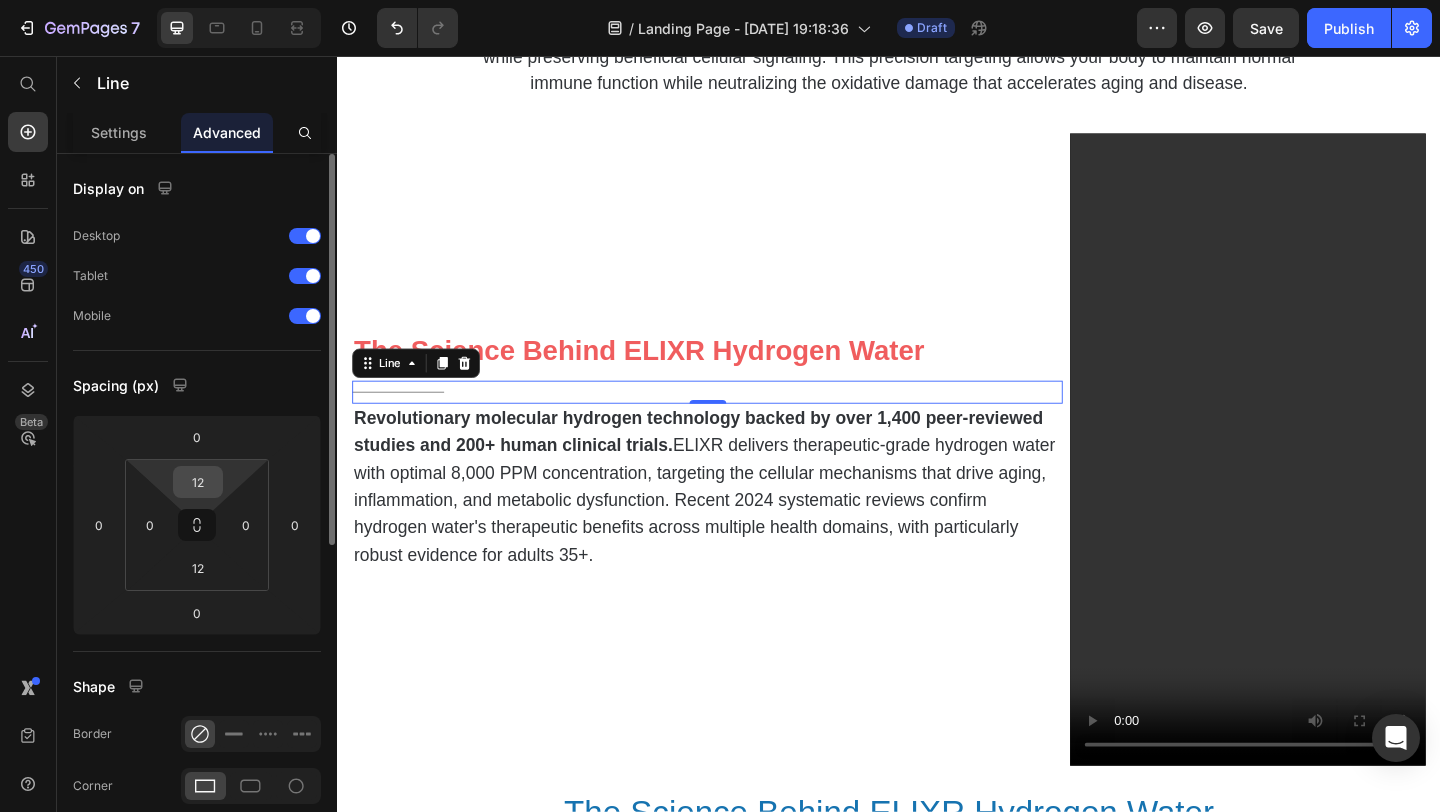 click on "12" at bounding box center (198, 482) 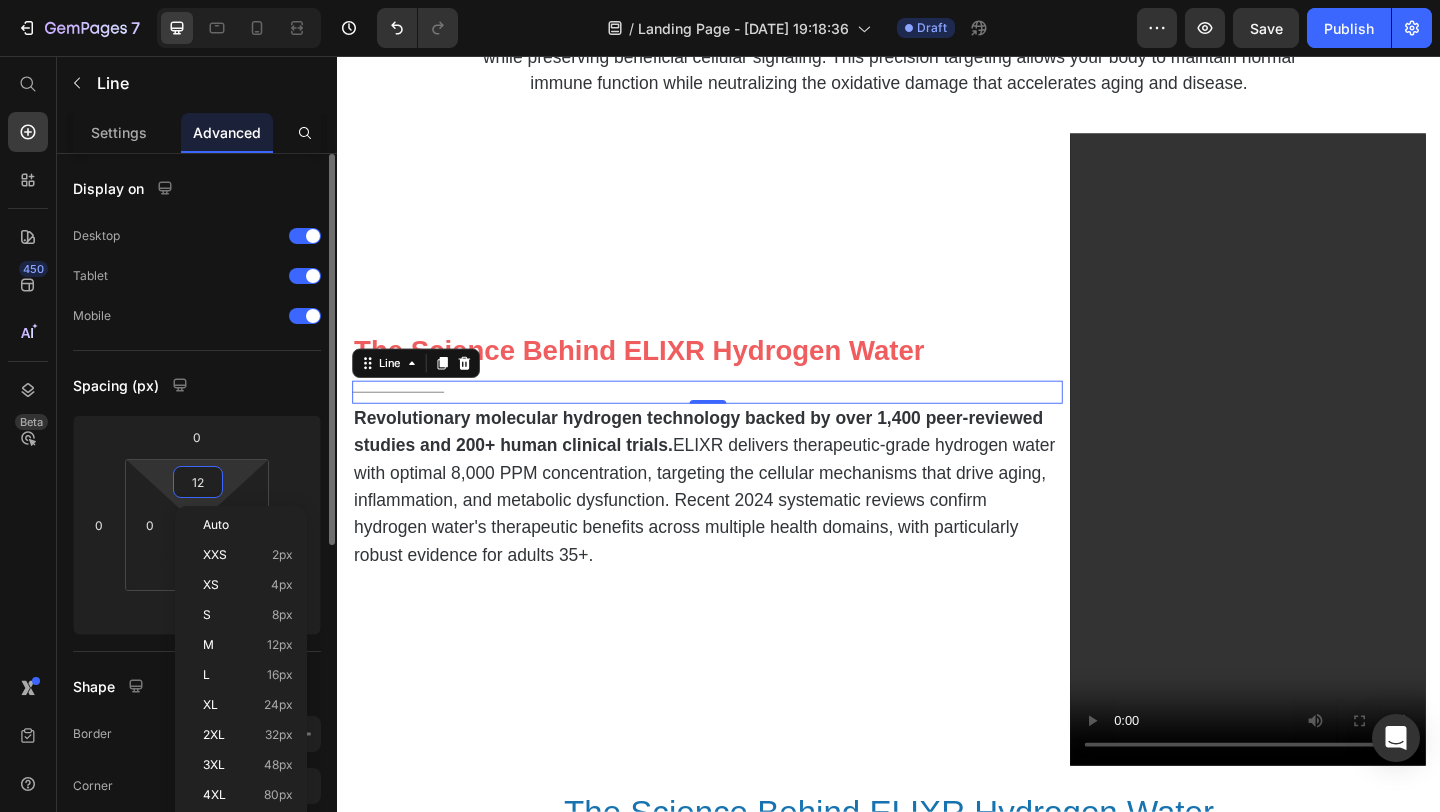 type 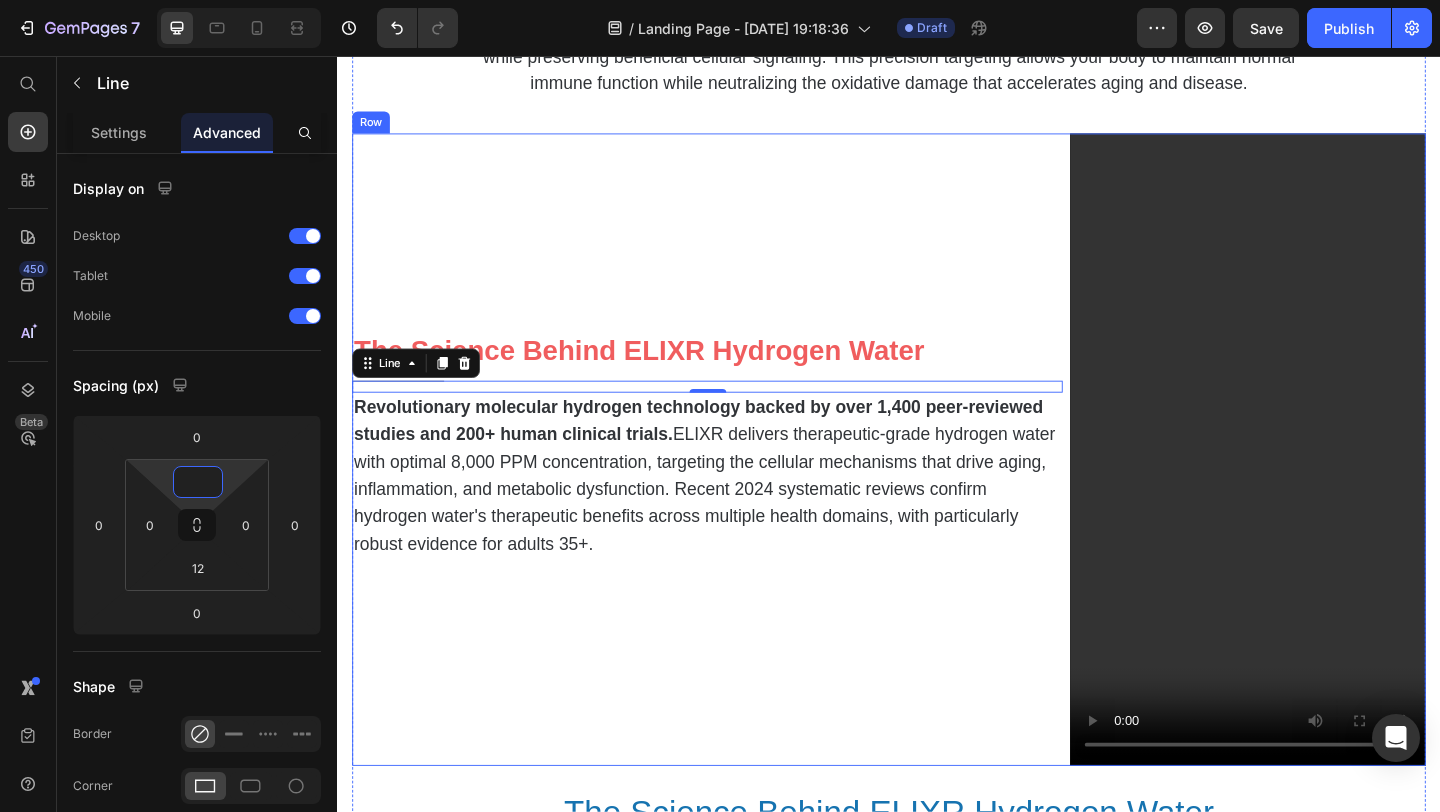 click on "⁠⁠⁠⁠⁠⁠⁠ The Science Behind ELIXR Hydrogen Water Heading                Title Line   0 Revolutionary molecular hydrogen technology backed by over 1,400 peer-reviewed studies and 200+ human clinical trials.  ELIXR delivers therapeutic-grade hydrogen water with optimal 8,000 PPM concentration, targeting the cellular mechanisms that drive aging, inflammation, and metabolic dysfunction. Recent 2024 systematic reviews confirm hydrogen water's therapeutic benefits across multiple health domains, with particularly robust evidence for adults 35+. Text Block" at bounding box center [739, 483] 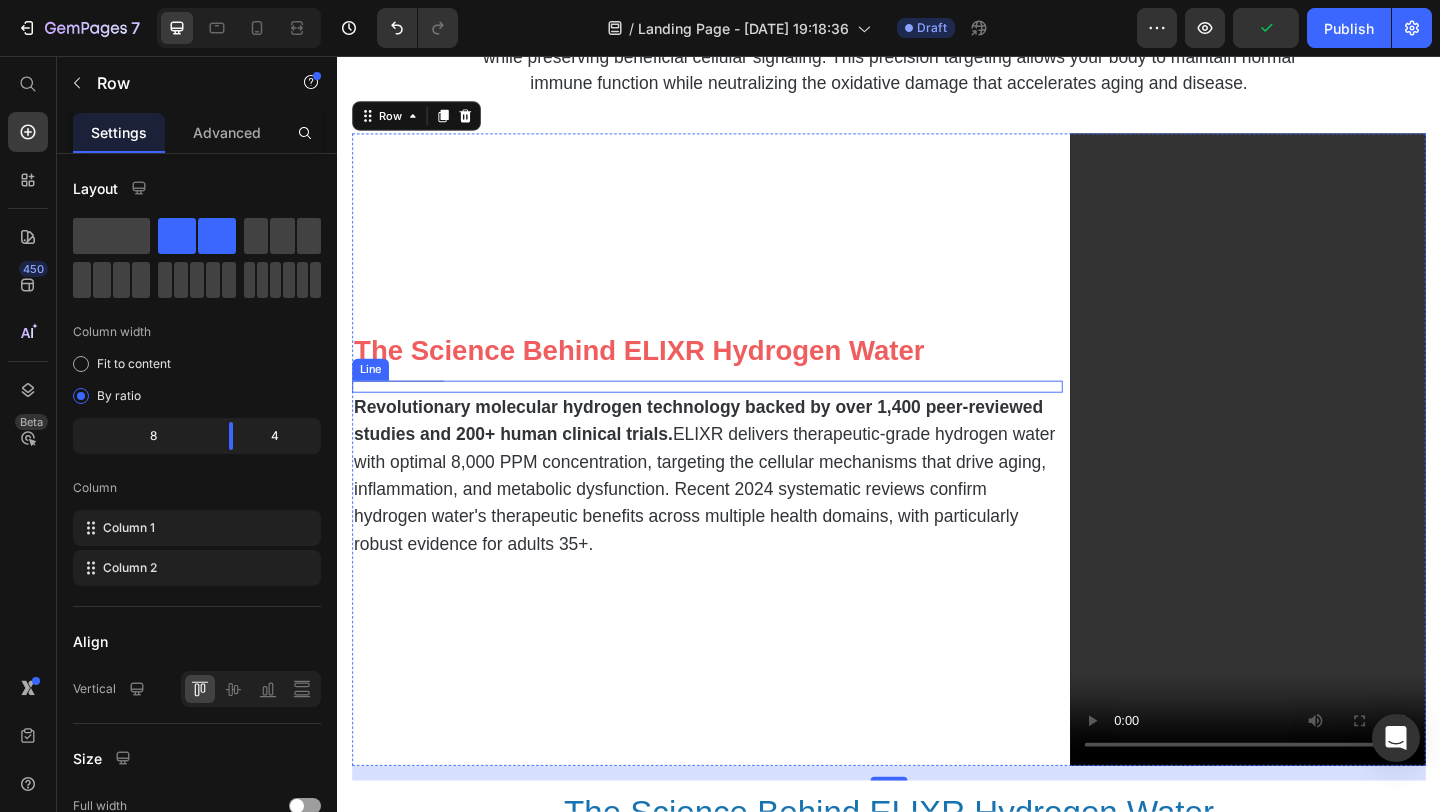click on "Title Line" at bounding box center [739, 415] 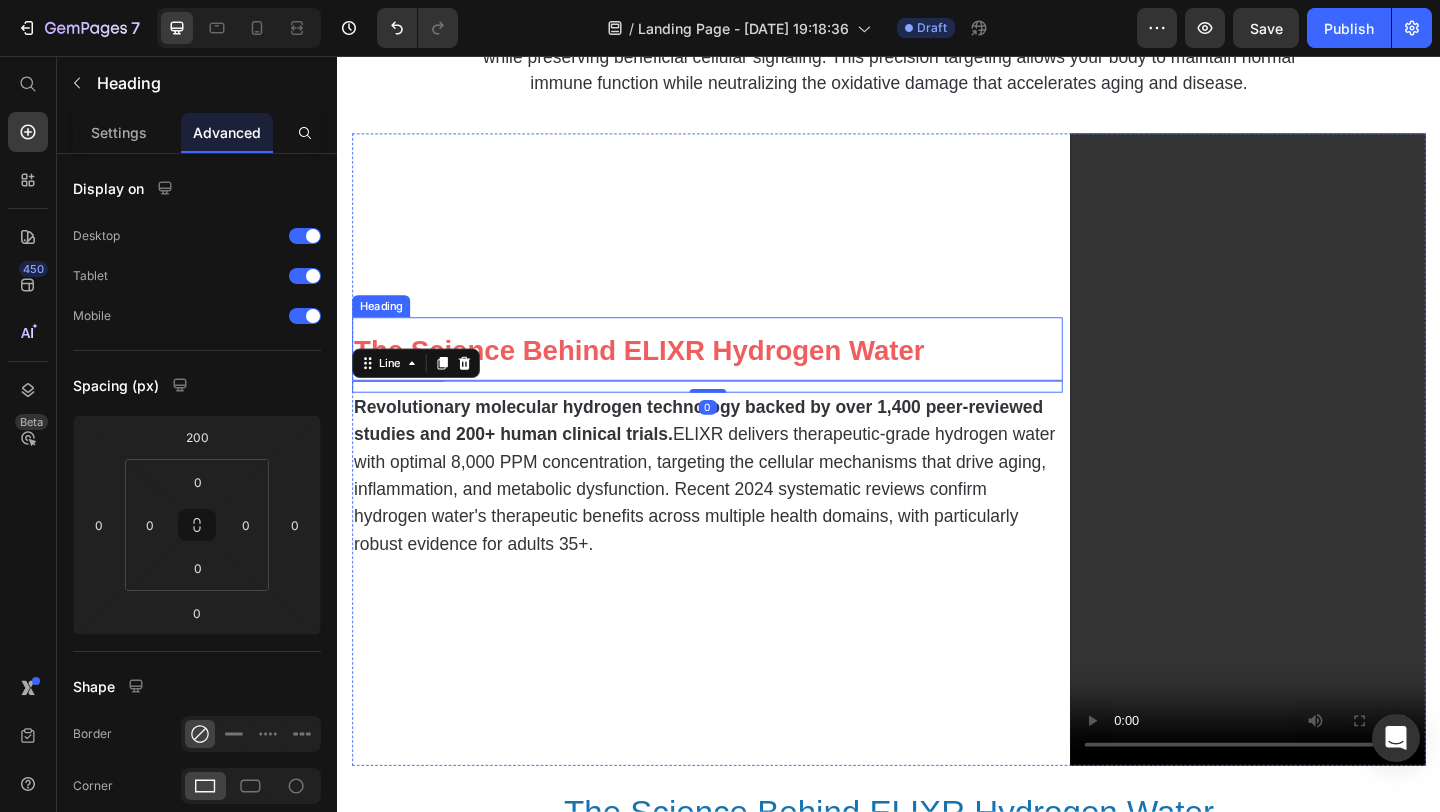 click on "The Science Behind ELIXR Hydrogen Water" at bounding box center (665, 376) 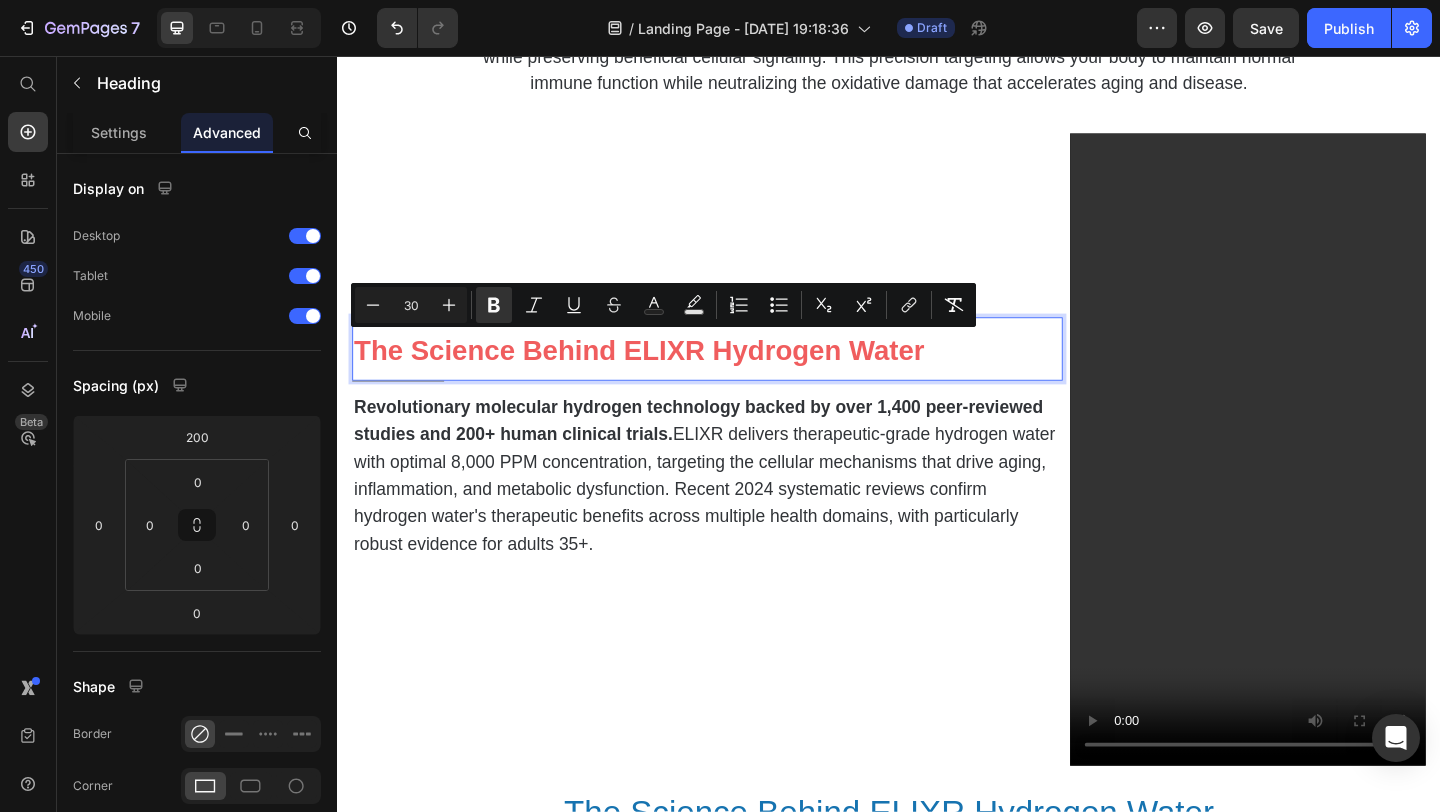 scroll, scrollTop: 0, scrollLeft: 0, axis: both 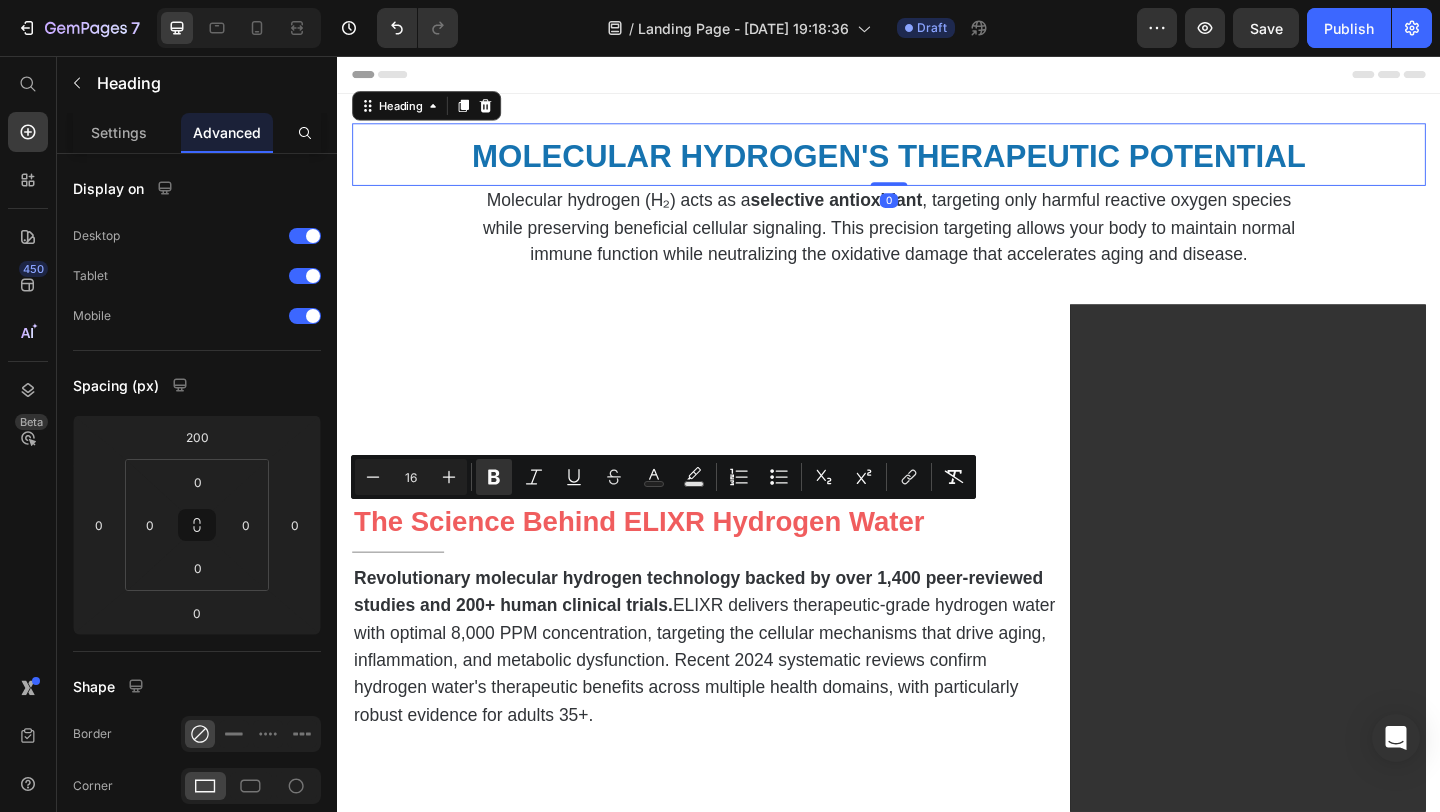 click on "MOLECULAR HYDROGEN'S THERAPEUTIC POTENTIAL" at bounding box center [936, 164] 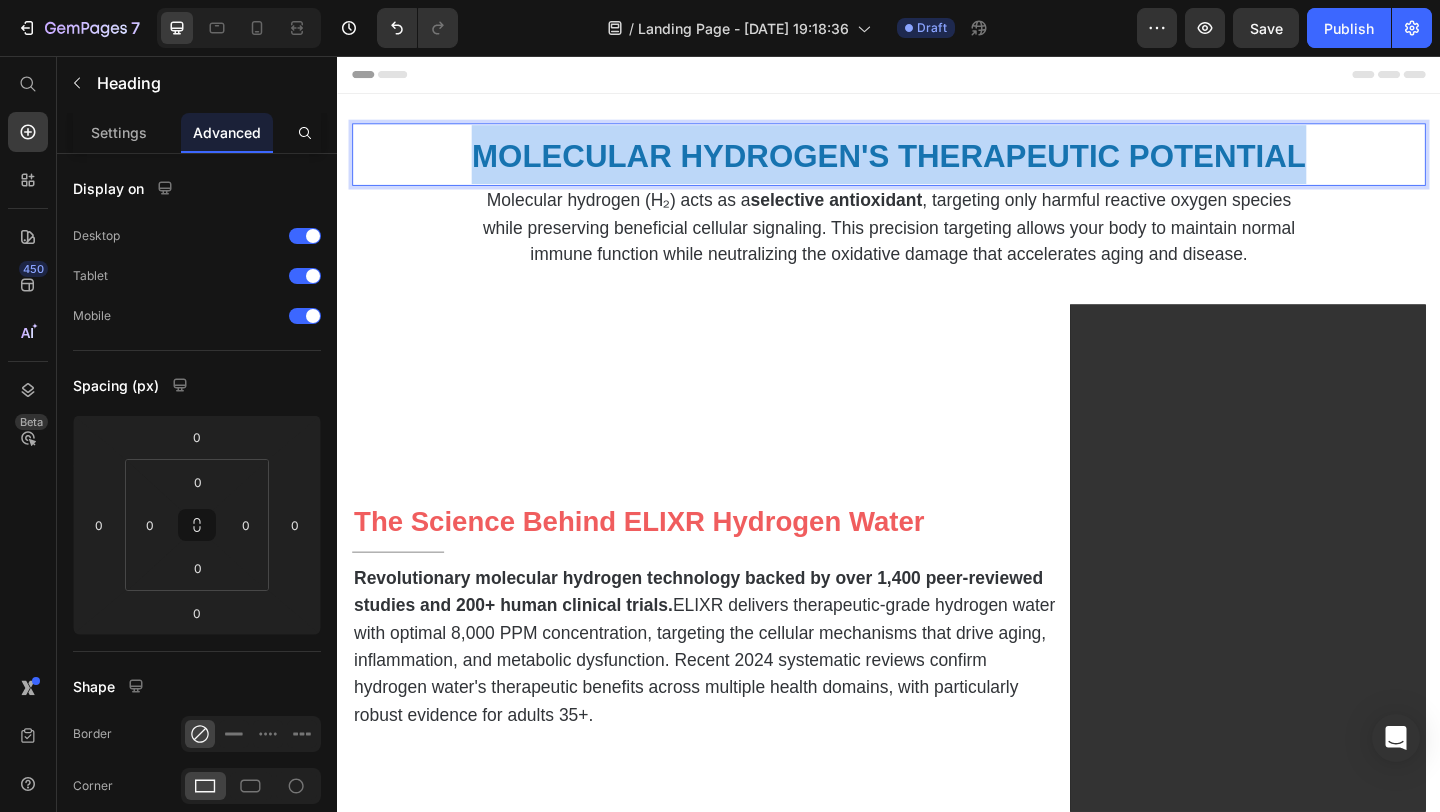 click on "MOLECULAR HYDROGEN'S THERAPEUTIC POTENTIAL" at bounding box center [936, 164] 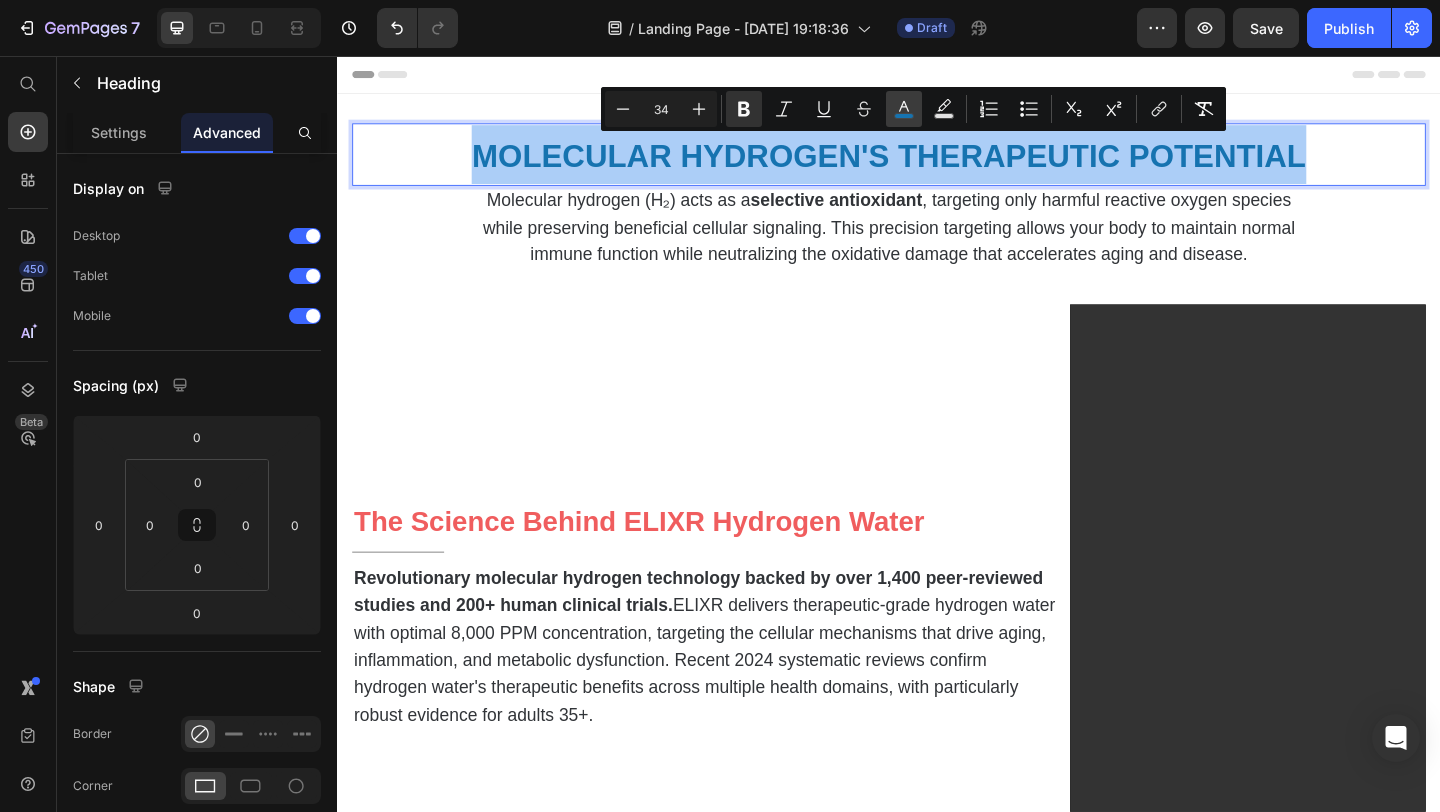 click 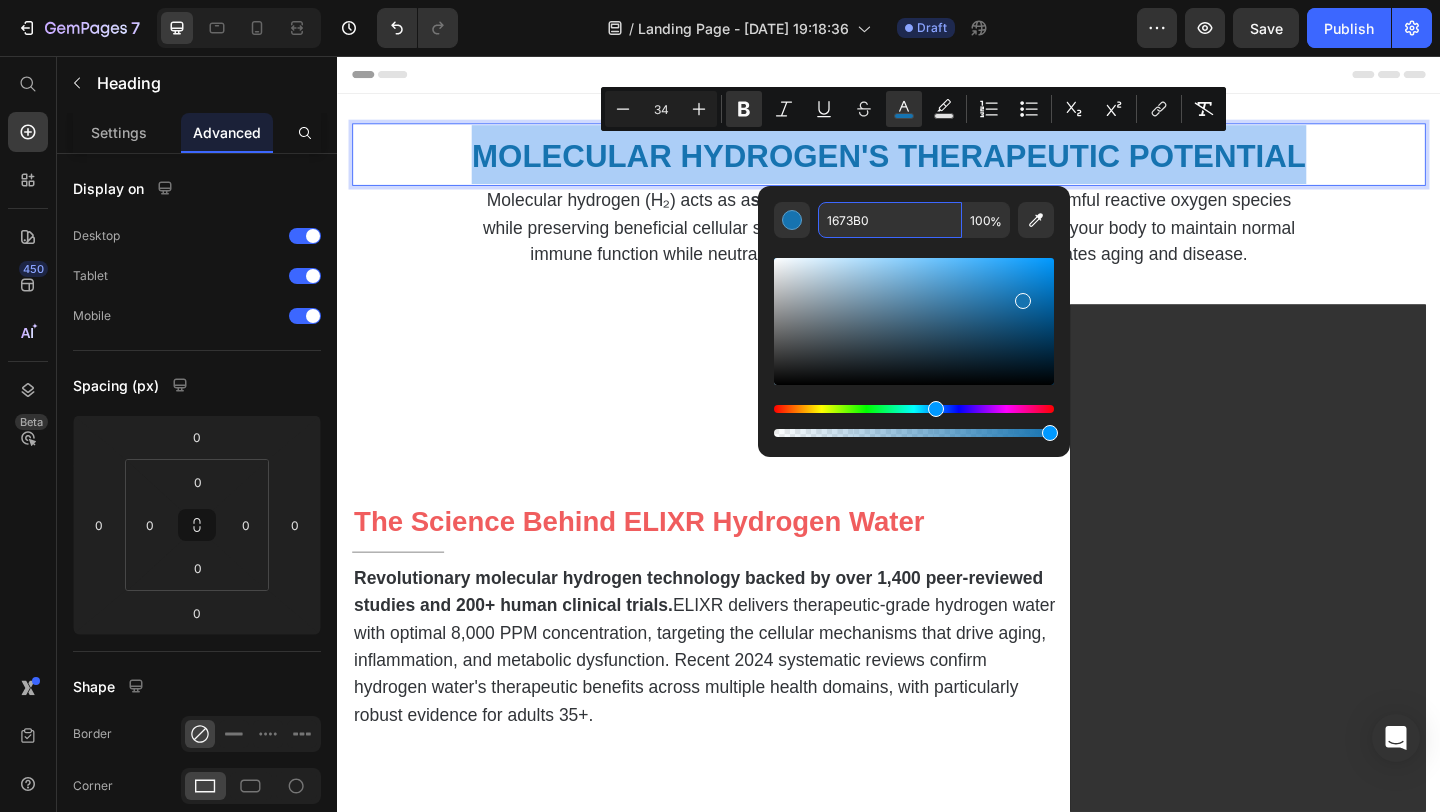 click on "1673B0" at bounding box center (890, 220) 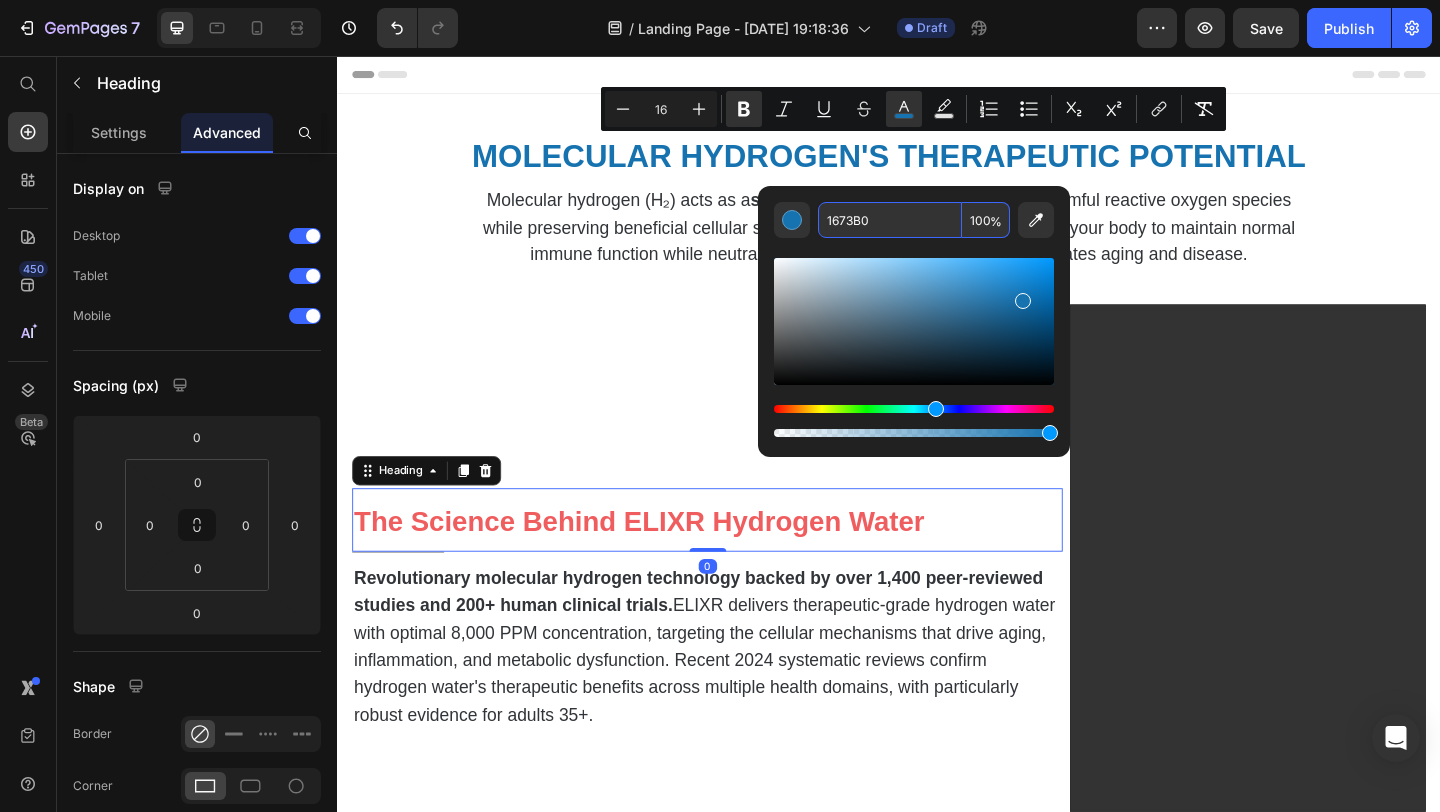 click on "The Science Behind ELIXR Hydrogen Water" at bounding box center [665, 562] 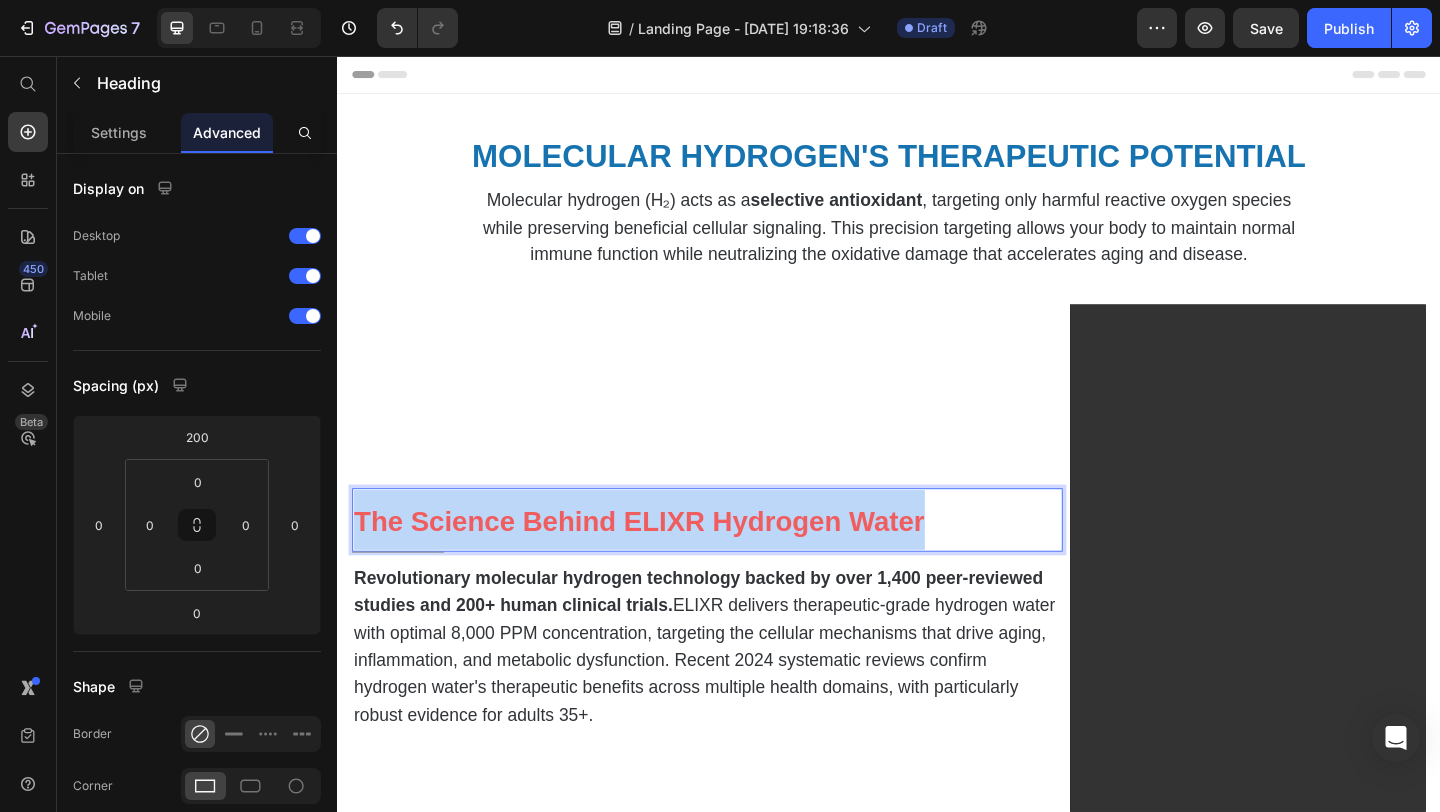 click on "The Science Behind ELIXR Hydrogen Water" at bounding box center (665, 562) 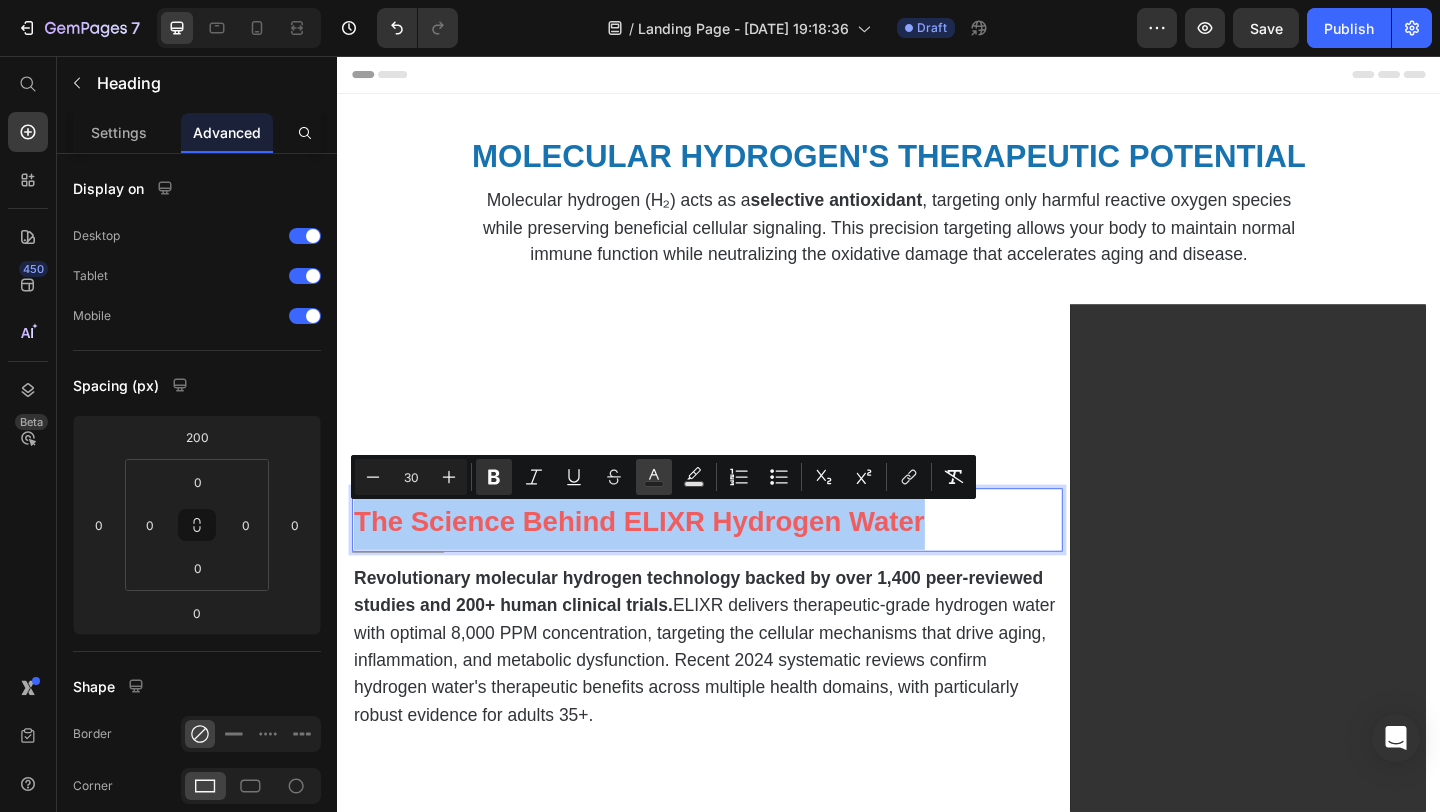 click 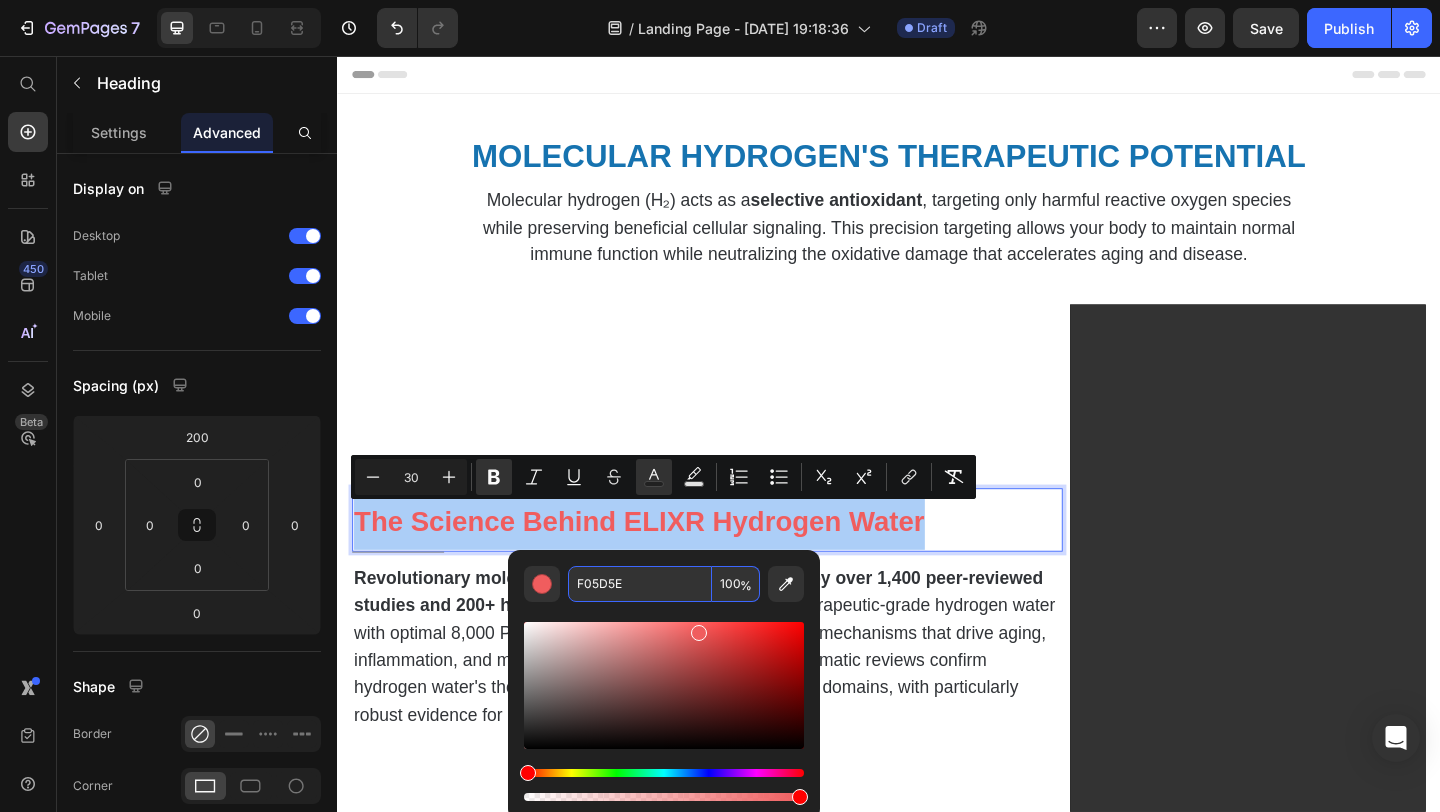 click on "F05D5E" at bounding box center [640, 584] 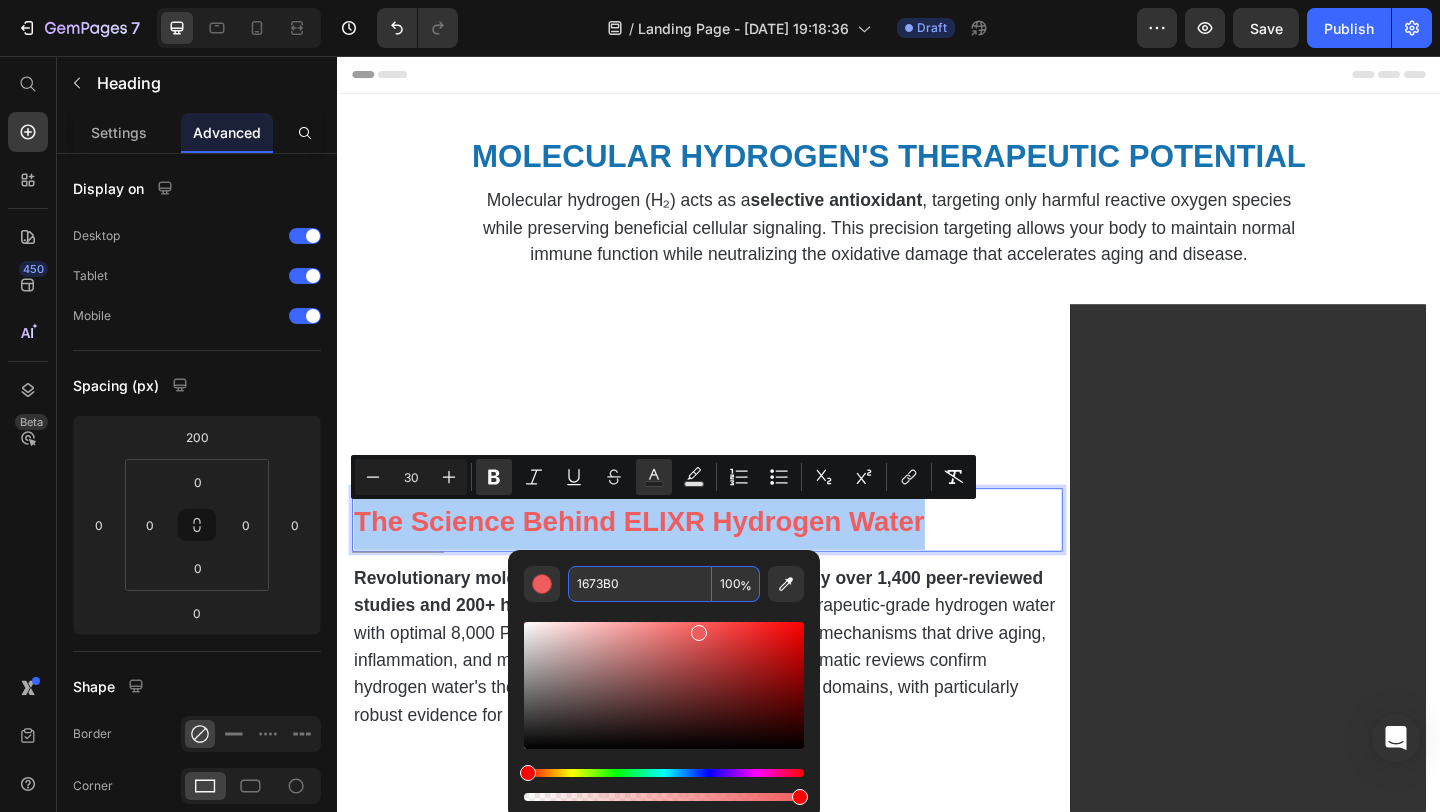 type on "1673B0" 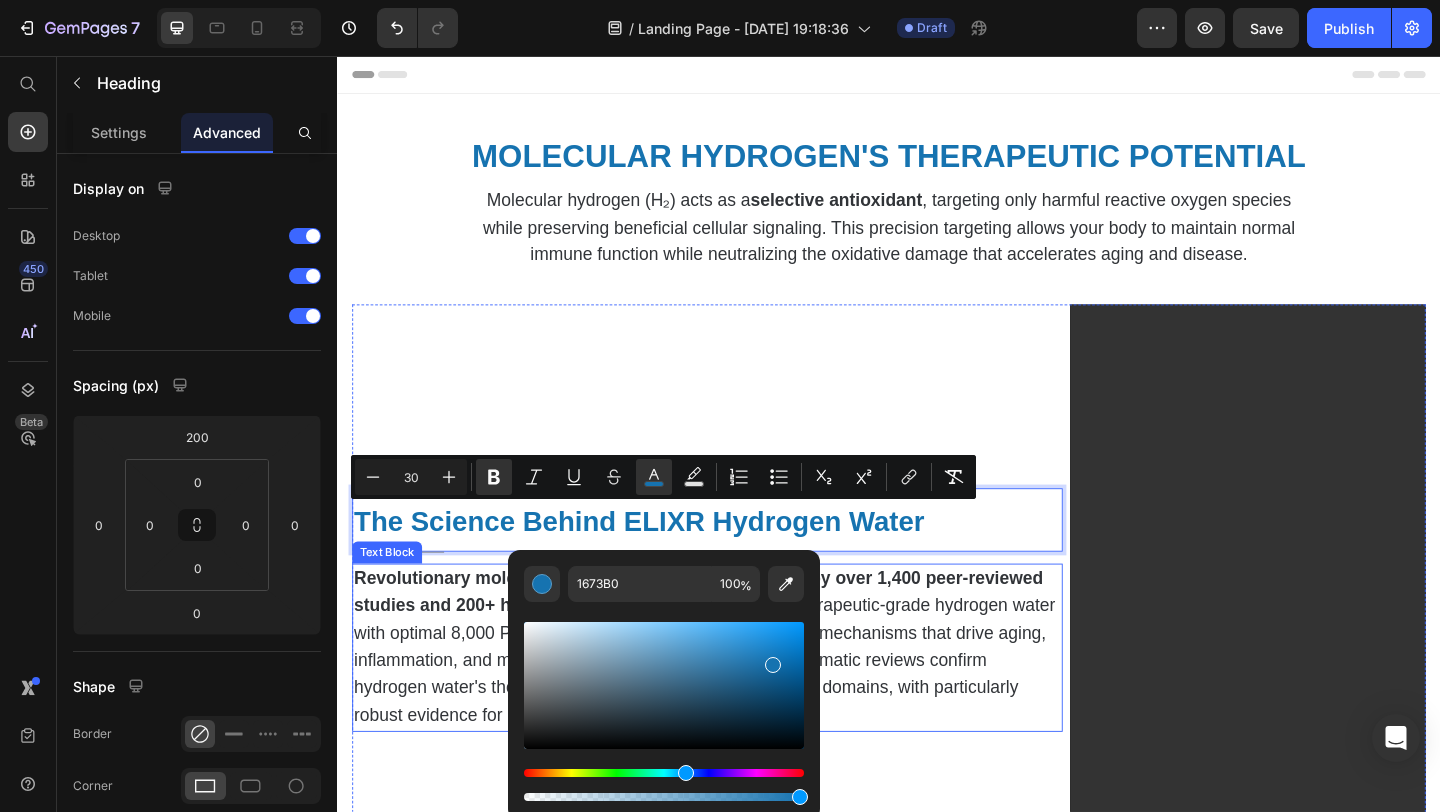 click on "Revolutionary molecular hydrogen technology backed by over 1,400 peer-reviewed studies and 200+ human clinical trials." at bounding box center (730, 638) 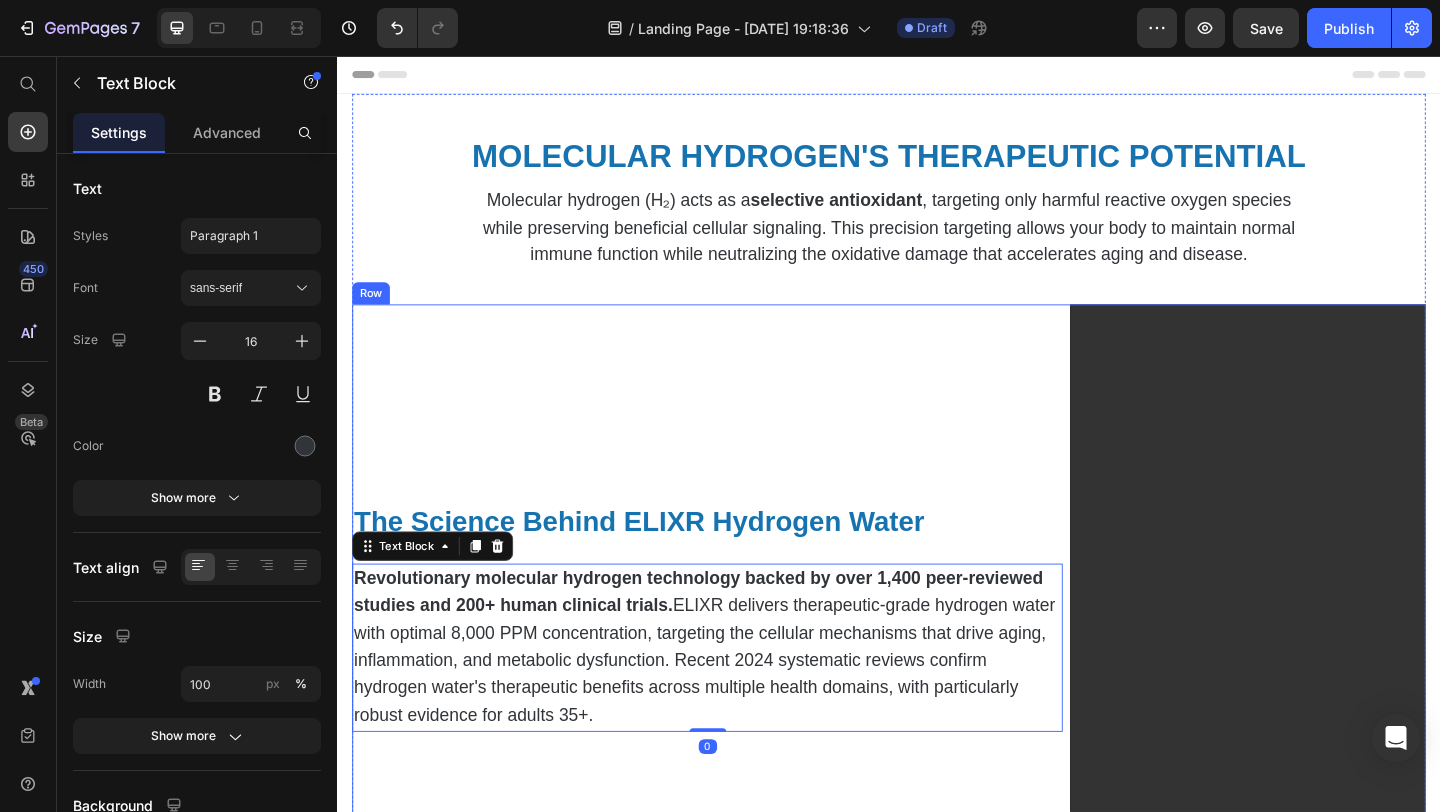 click on "⁠⁠⁠⁠⁠⁠⁠ The Science Behind ELIXR Hydrogen Water Heading                Title Line Revolutionary molecular hydrogen technology backed by over 1,400 peer-reviewed studies and 200+ human clinical trials.  ELIXR delivers therapeutic-grade hydrogen water with optimal 8,000 PPM concentration, targeting the cellular mechanisms that drive aging, inflammation, and metabolic dysfunction. Recent 2024 systematic reviews confirm hydrogen water's therapeutic benefits across multiple health domains, with particularly robust evidence for adults 35+. Text Block   0" at bounding box center [739, 669] 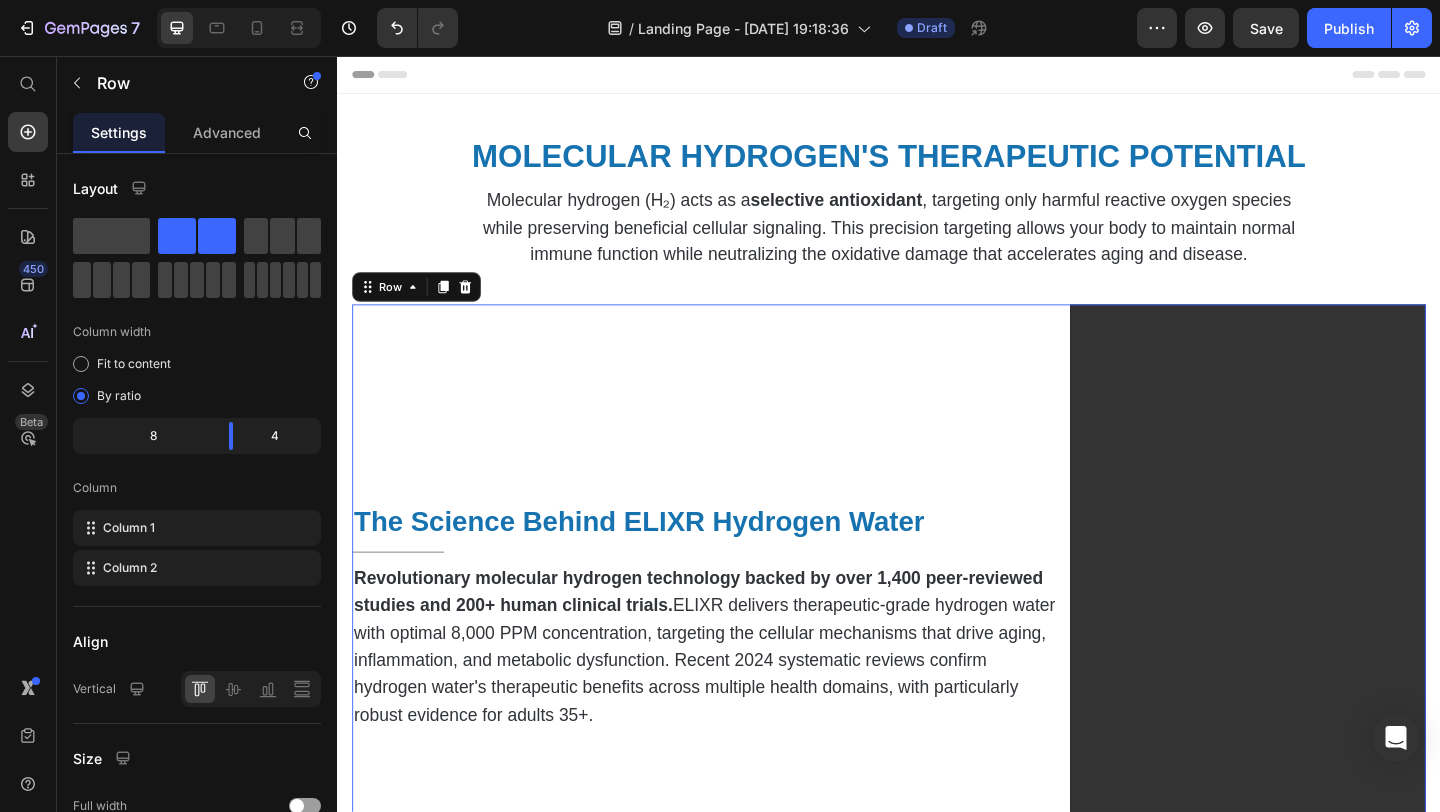 scroll, scrollTop: 160, scrollLeft: 0, axis: vertical 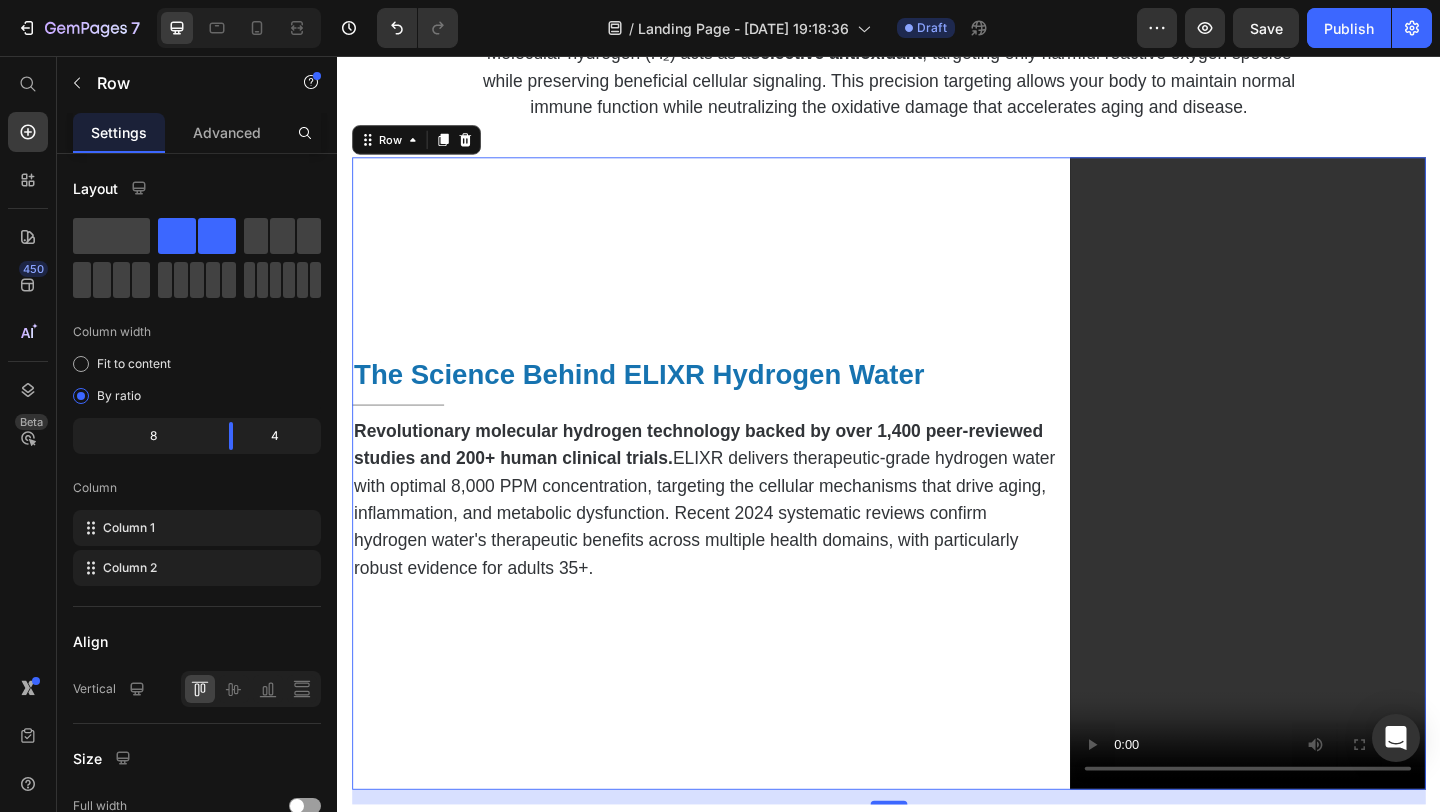 click on "⁠⁠⁠⁠⁠⁠⁠ The Science Behind ELIXR Hydrogen Water Heading                Title Line Revolutionary molecular hydrogen technology backed by over 1,400 peer-reviewed studies and 200+ human clinical trials.  ELIXR delivers therapeutic-grade hydrogen water with optimal 8,000 PPM concentration, targeting the cellular mechanisms that drive aging, inflammation, and metabolic dysfunction. Recent 2024 systematic reviews confirm hydrogen water's therapeutic benefits across multiple health domains, with particularly robust evidence for adults 35+. Text Block" at bounding box center [739, 509] 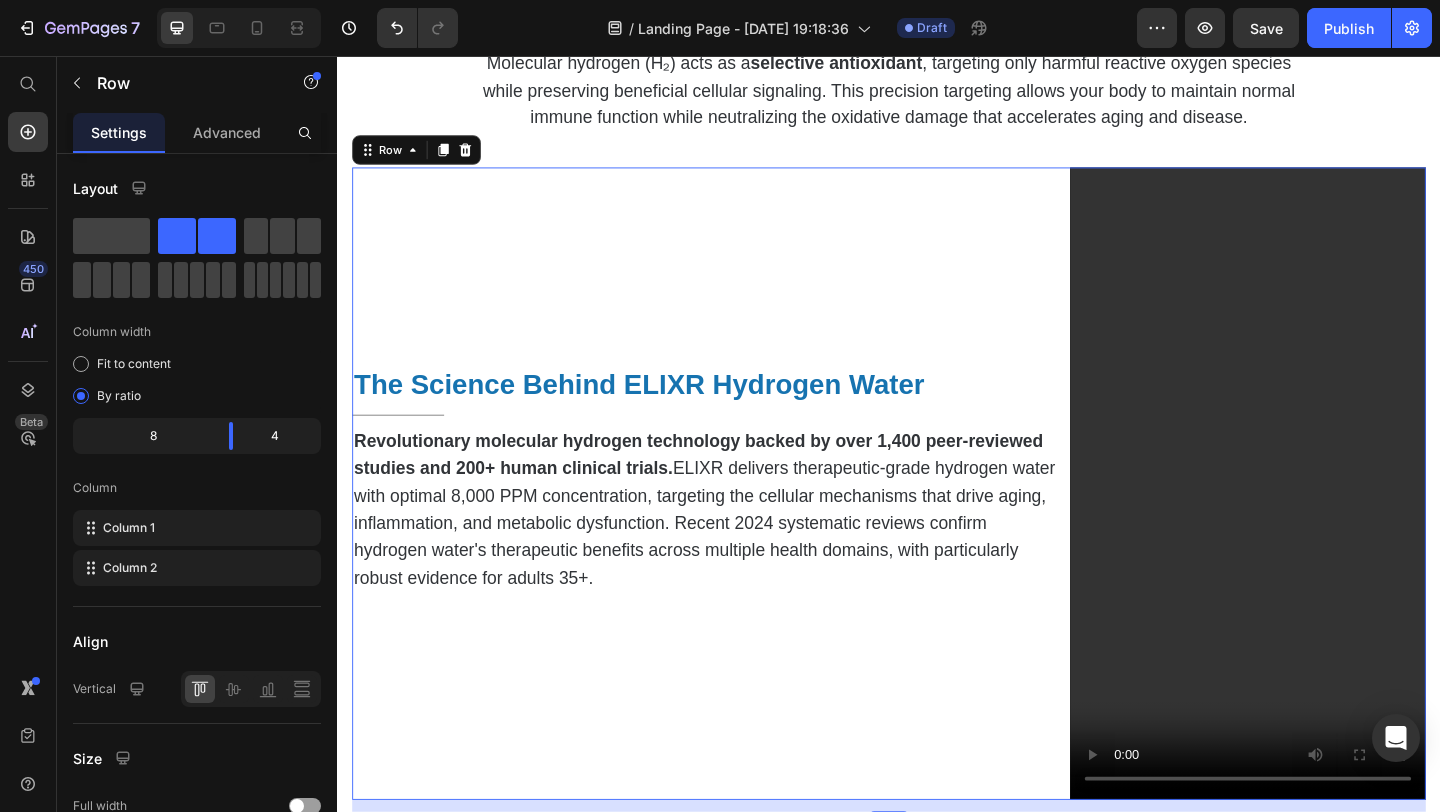 scroll, scrollTop: 138, scrollLeft: 0, axis: vertical 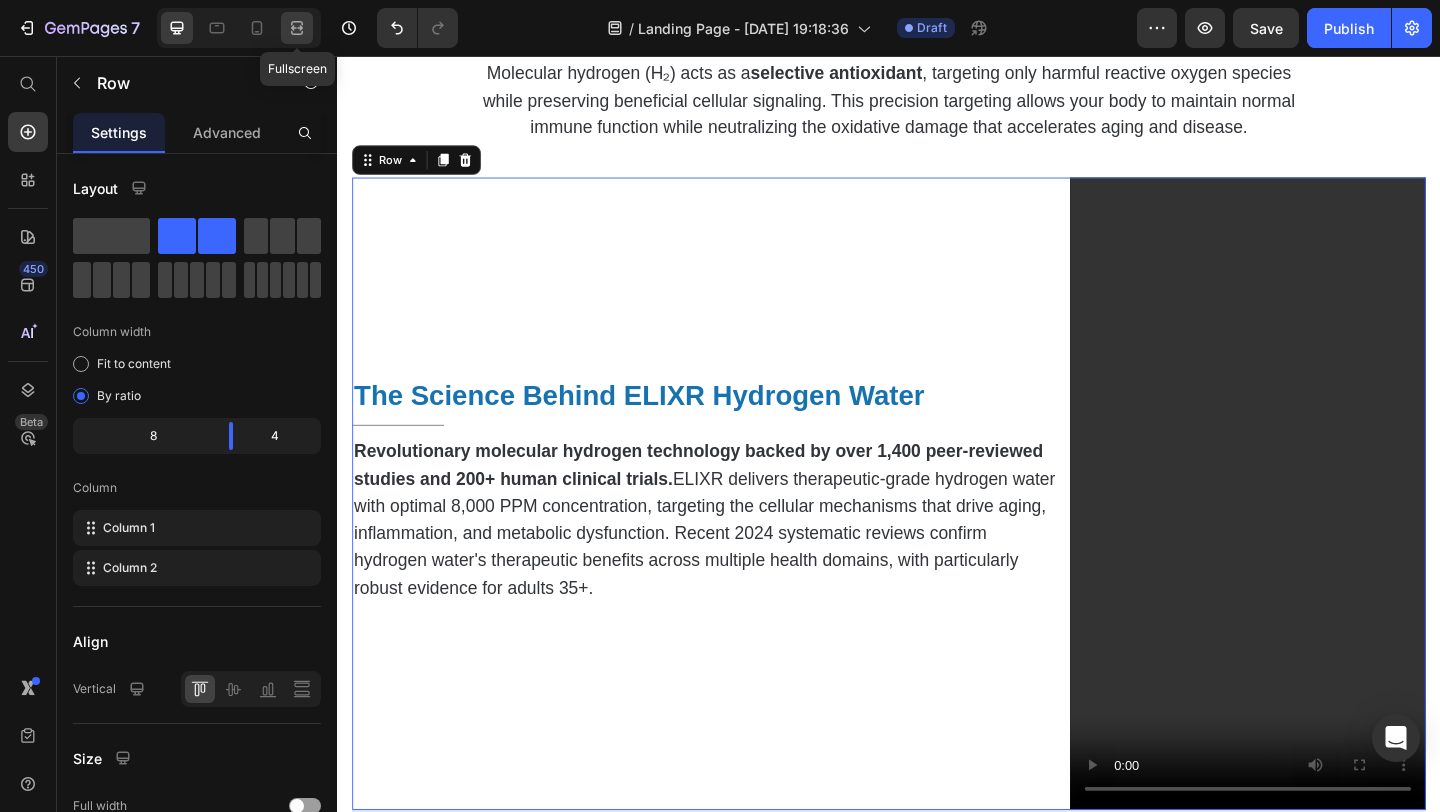 click 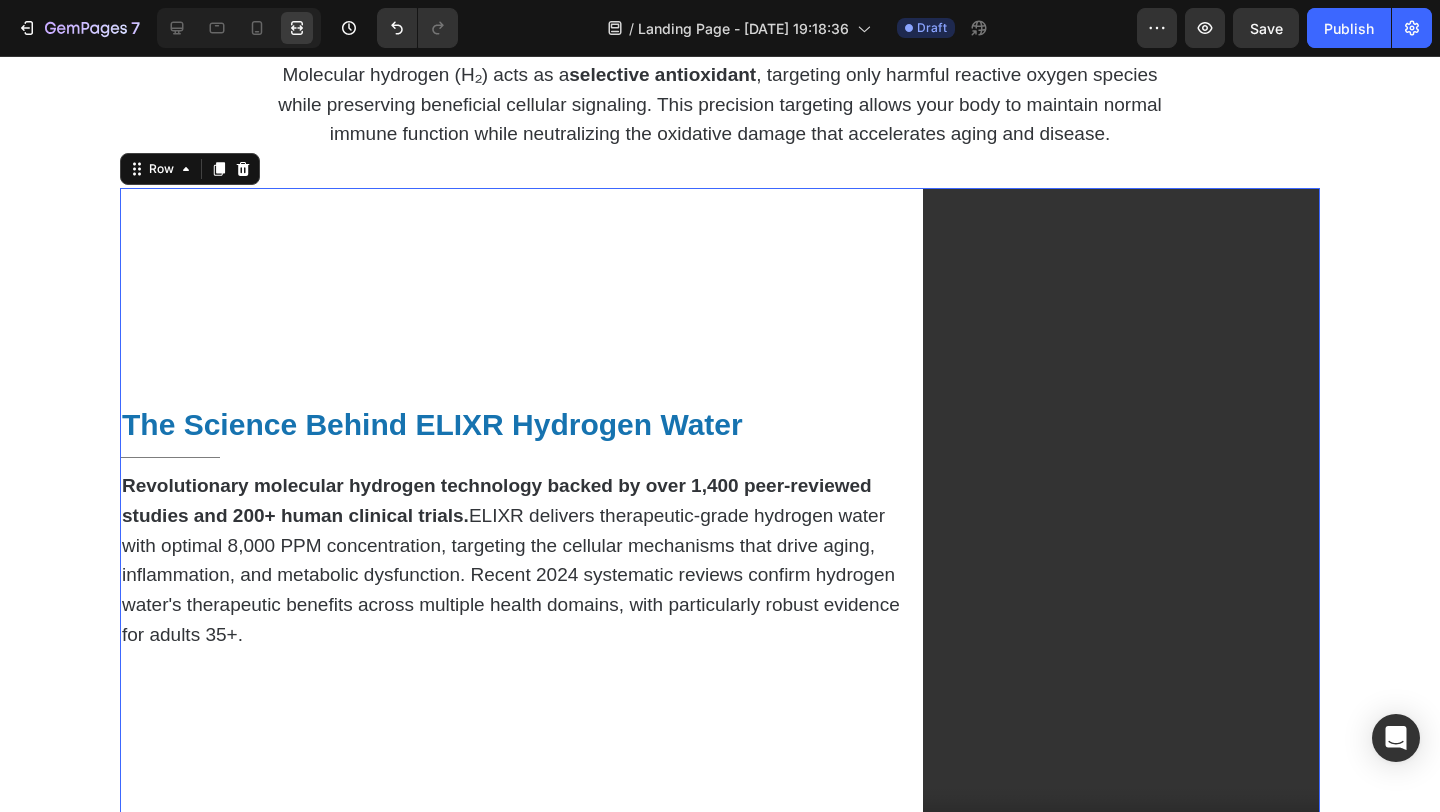 click on "⁠⁠⁠⁠⁠⁠⁠ MOLECULAR HYDROGEN'S THERAPEUTIC POTENTIAL Heading Molecular hydrogen (H₂) acts as a  selective antioxidant , targeting only harmful reactive oxygen species  while preserving beneficial cellular signaling. This precision targeting allows your body to maintain normal  immune function while neutralizing the oxidative damage that accelerates aging and disease. Text Block Row ⁠⁠⁠⁠⁠⁠⁠ The Science Behind ELIXR Hydrogen Water Heading                Title Line Revolutionary molecular hydrogen technology backed by over 1,400 peer-reviewed studies and 200+ human clinical trials.  ELIXR delivers therapeutic-grade hydrogen water with optimal 8,000 PPM concentration, targeting the cellular mechanisms that drive aging, inflammation, and metabolic dysfunction. Recent 2024 systematic reviews confirm hydrogen water's therapeutic benefits across multiple health domains, with particularly robust evidence for adults 35+. Text Block Video Row   16 ⁠⁠⁠⁠⁠⁠⁠ Heading Section 1" at bounding box center (720, 484) 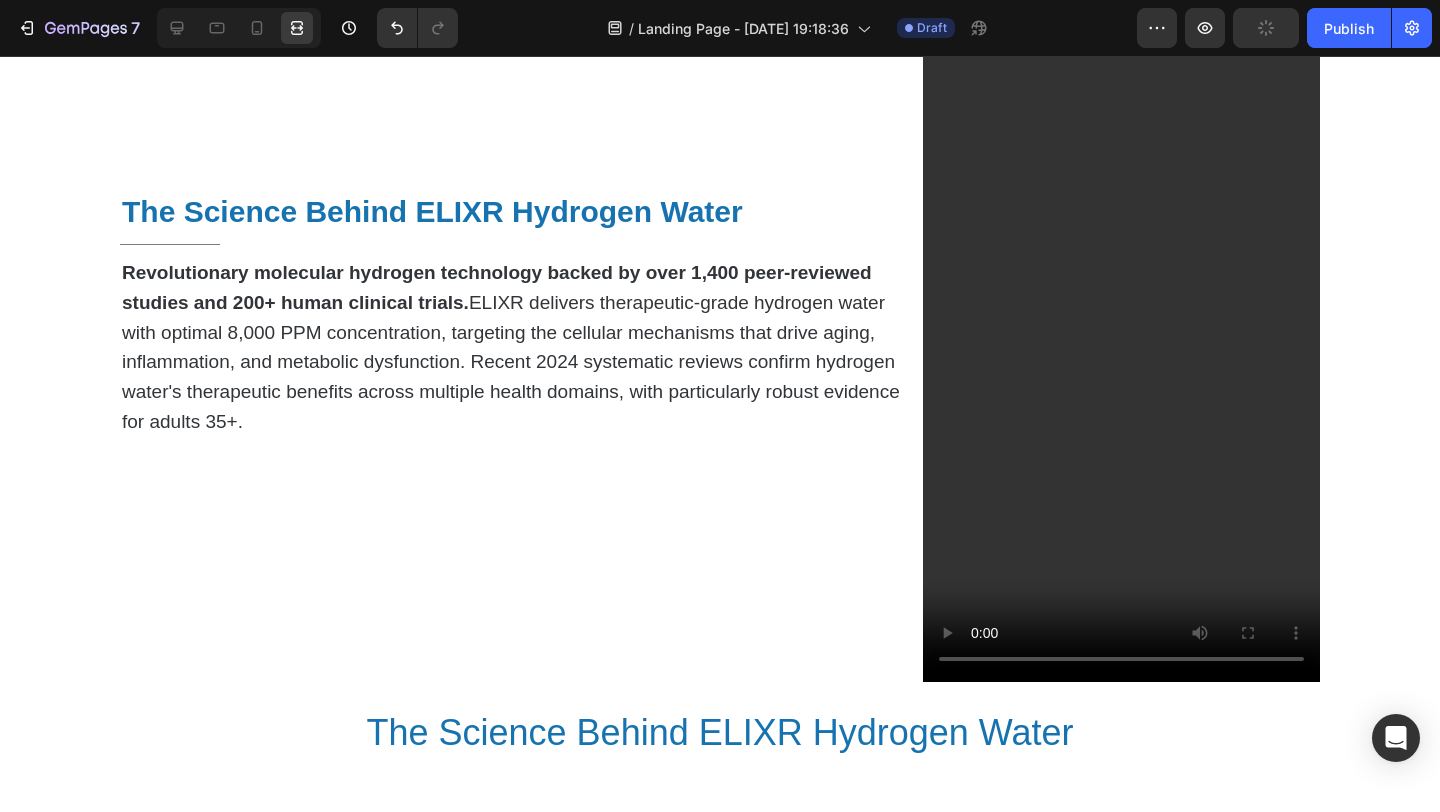 scroll, scrollTop: 0, scrollLeft: 0, axis: both 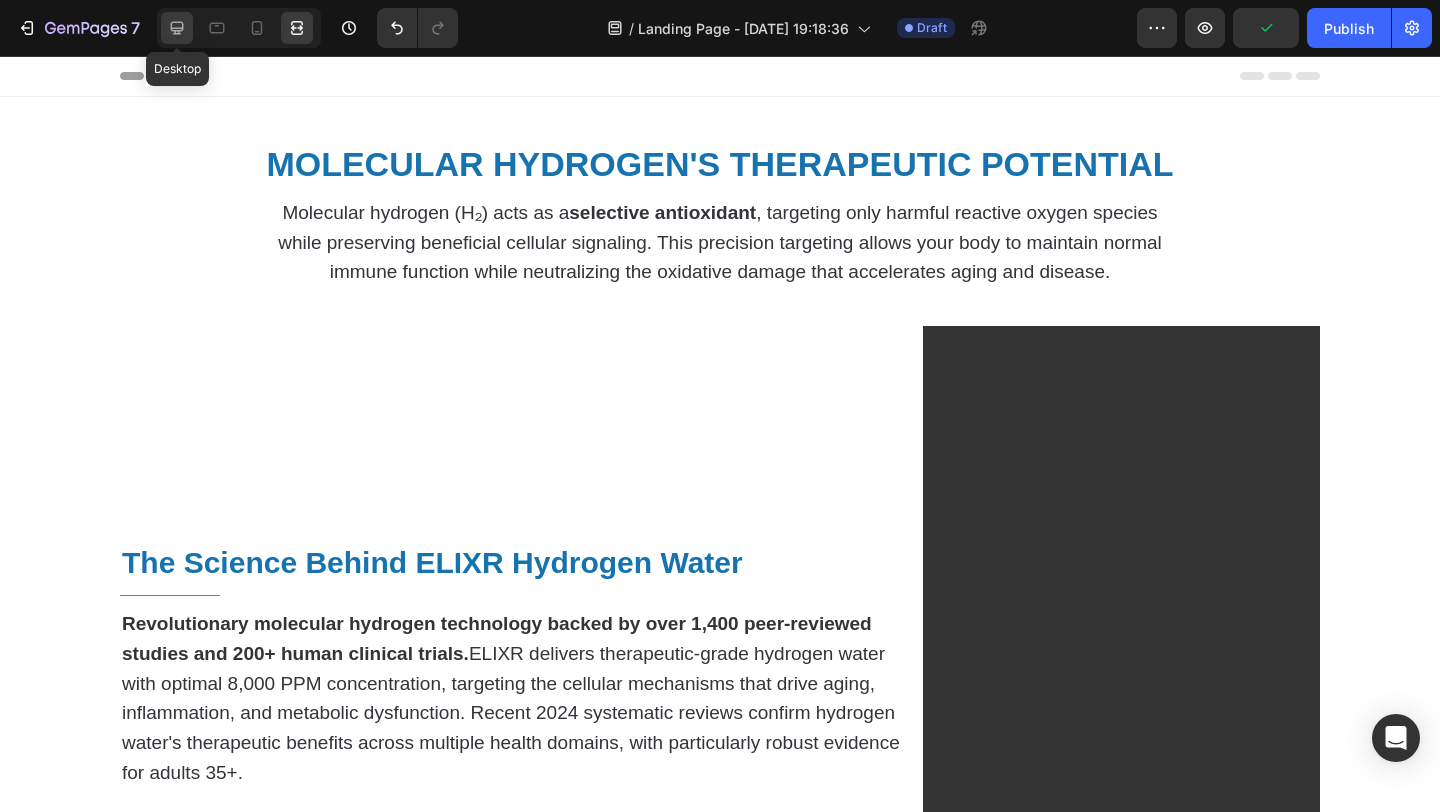 click 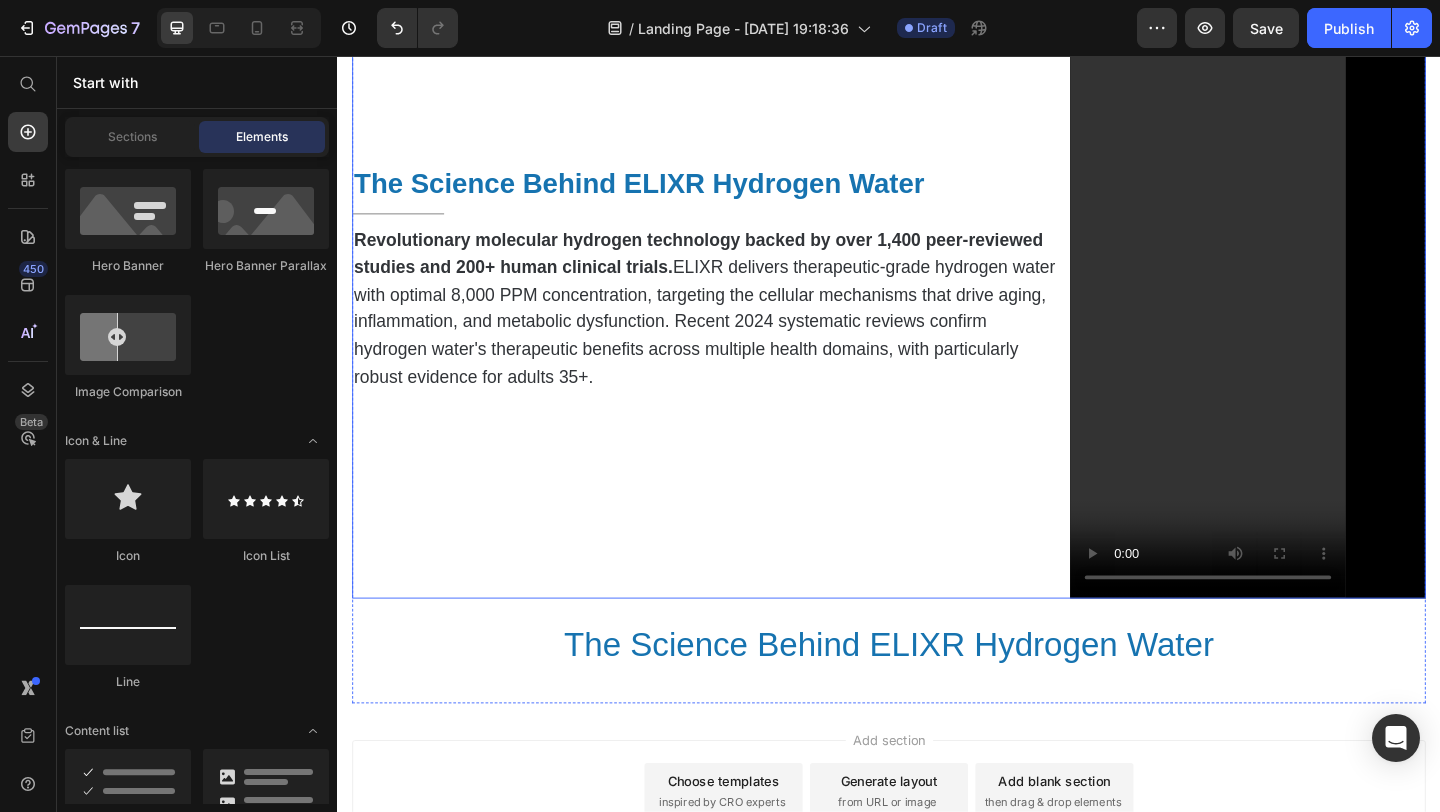 scroll, scrollTop: 537, scrollLeft: 0, axis: vertical 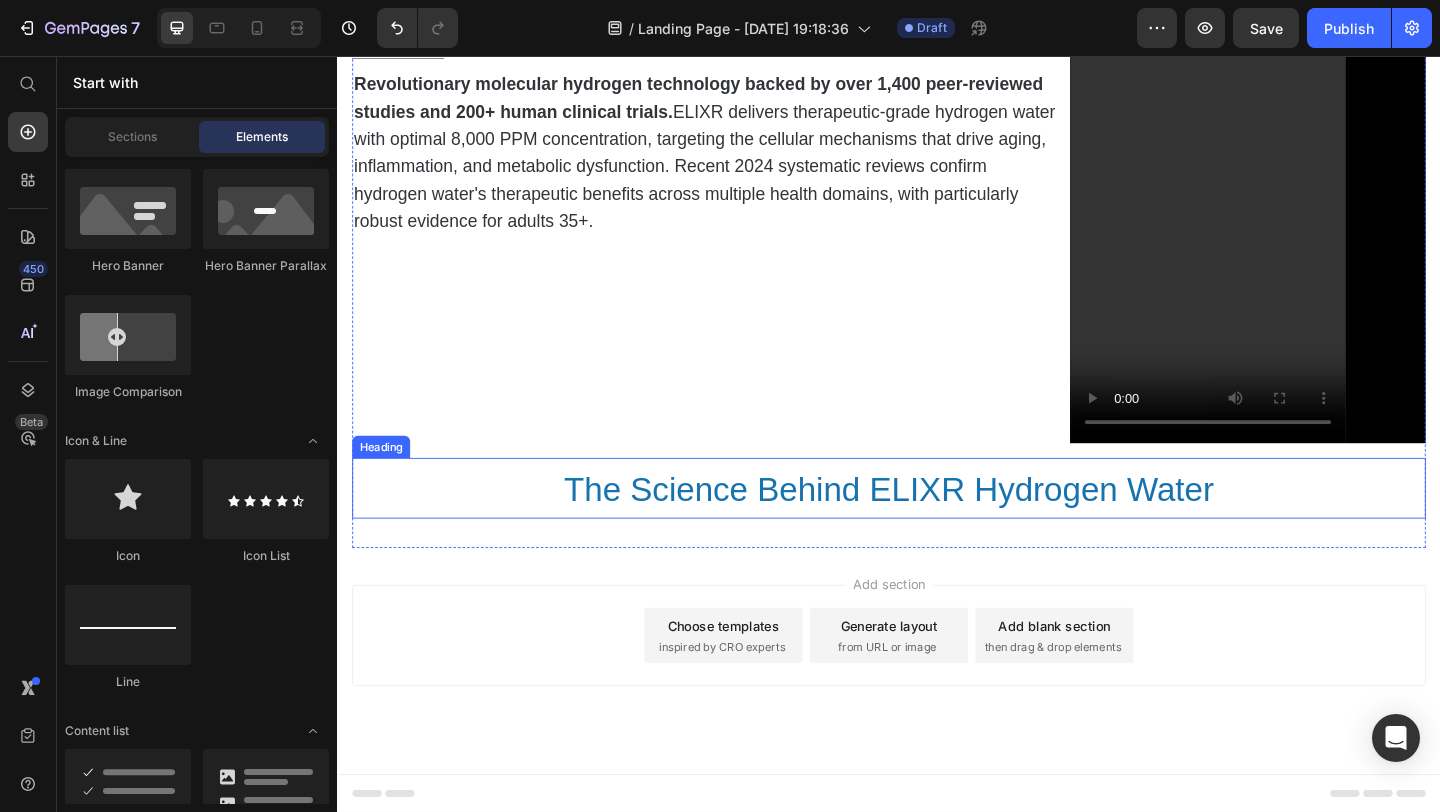 click on "⁠⁠⁠⁠⁠⁠⁠ The Science Behind ELIXR Hydrogen Water" at bounding box center [937, 526] 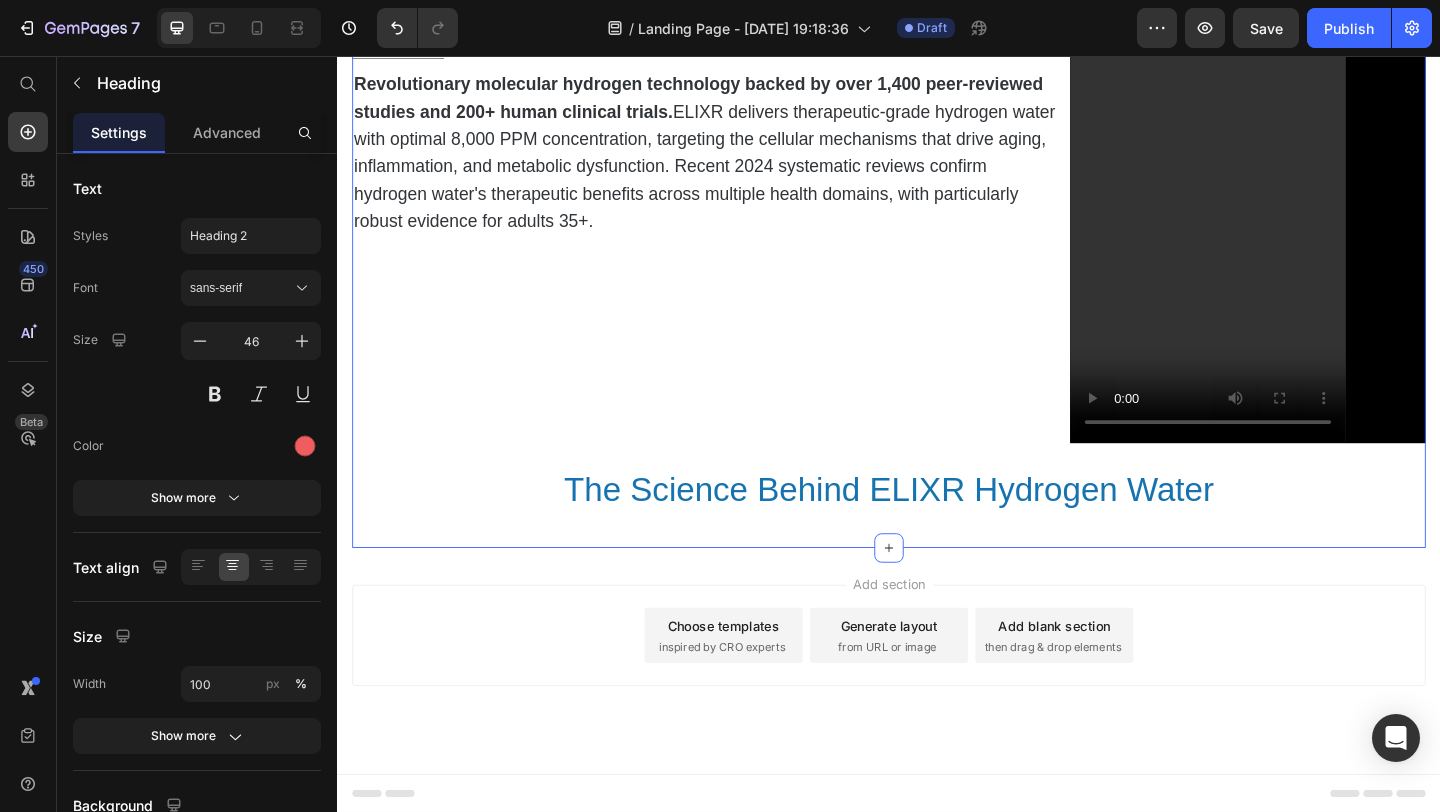 click on "⁠⁠⁠⁠⁠⁠⁠ MOLECULAR HYDROGEN'S THERAPEUTIC POTENTIAL Heading Molecular hydrogen (H₂) acts as a  selective antioxidant , targeting only harmful reactive oxygen species  while preserving beneficial cellular signaling. This precision targeting allows your body to maintain normal  immune function while neutralizing the oxidative damage that accelerates aging and disease. Text Block Row ⁠⁠⁠⁠⁠⁠⁠ The Science Behind ELIXR Hydrogen Water Heading                Title Line Revolutionary molecular hydrogen technology backed by over 1,400 peer-reviewed studies and 200+ human clinical trials.  ELIXR delivers therapeutic-grade hydrogen water with optimal 8,000 PPM concentration, targeting the cellular mechanisms that drive aging, inflammation, and metabolic dysfunction. Recent 2024 systematic reviews confirm hydrogen water's therapeutic benefits across multiple health domains, with particularly robust evidence for adults 35+. Text Block Video Row ⁠⁠⁠⁠⁠⁠⁠ Heading Section 1" at bounding box center [937, 75] 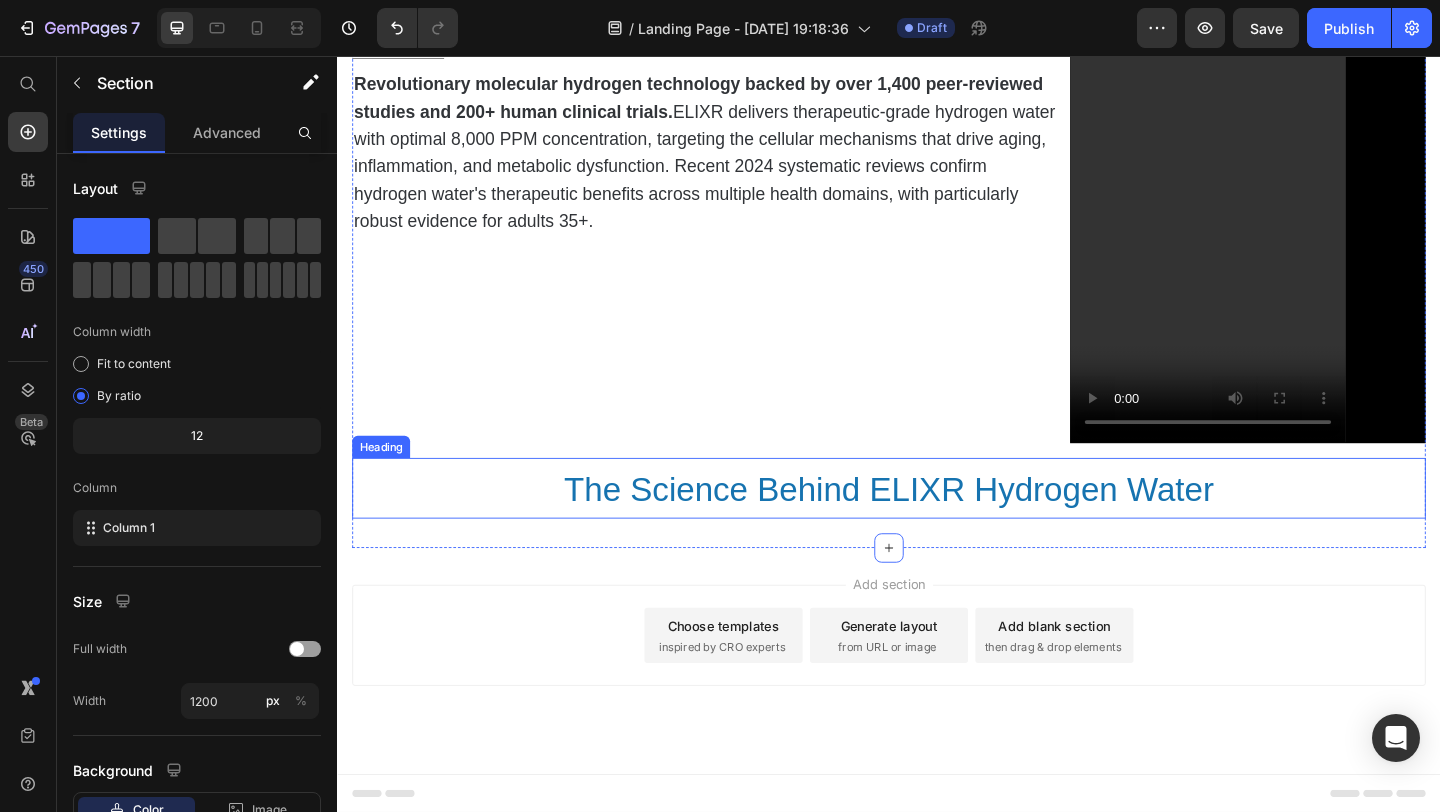 click on "⁠⁠⁠⁠⁠⁠⁠ The Science Behind ELIXR Hydrogen Water" at bounding box center [937, 526] 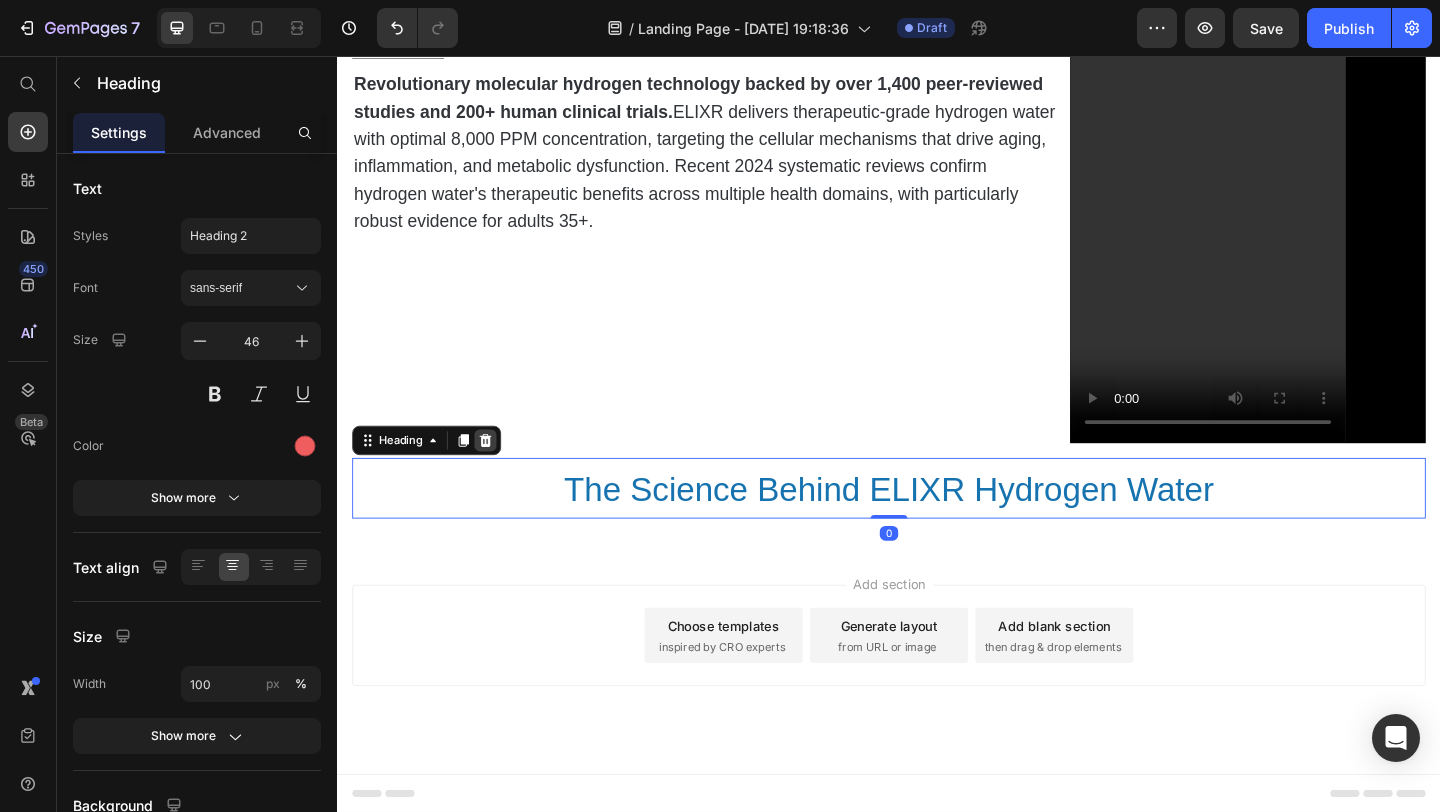 click 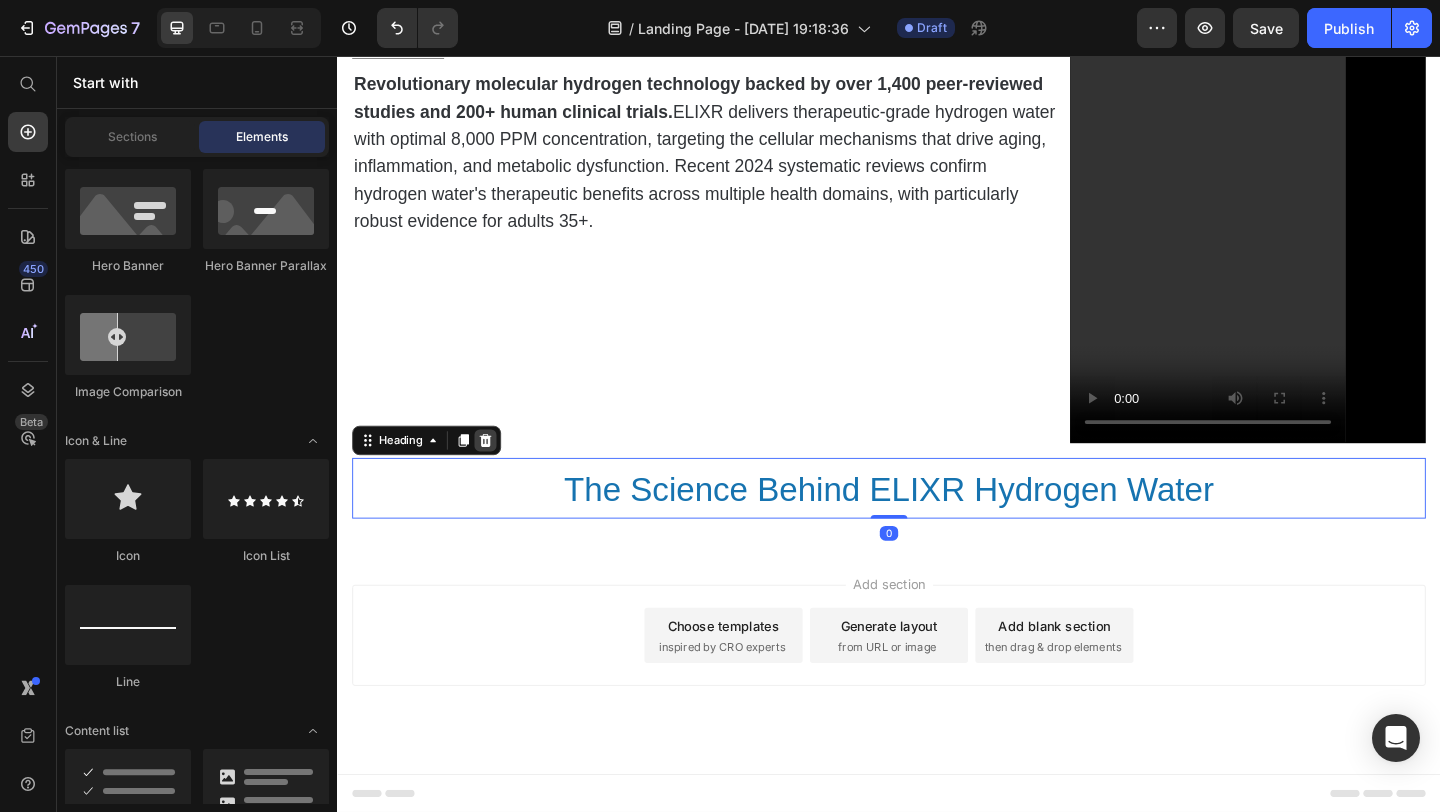 scroll, scrollTop: 454, scrollLeft: 0, axis: vertical 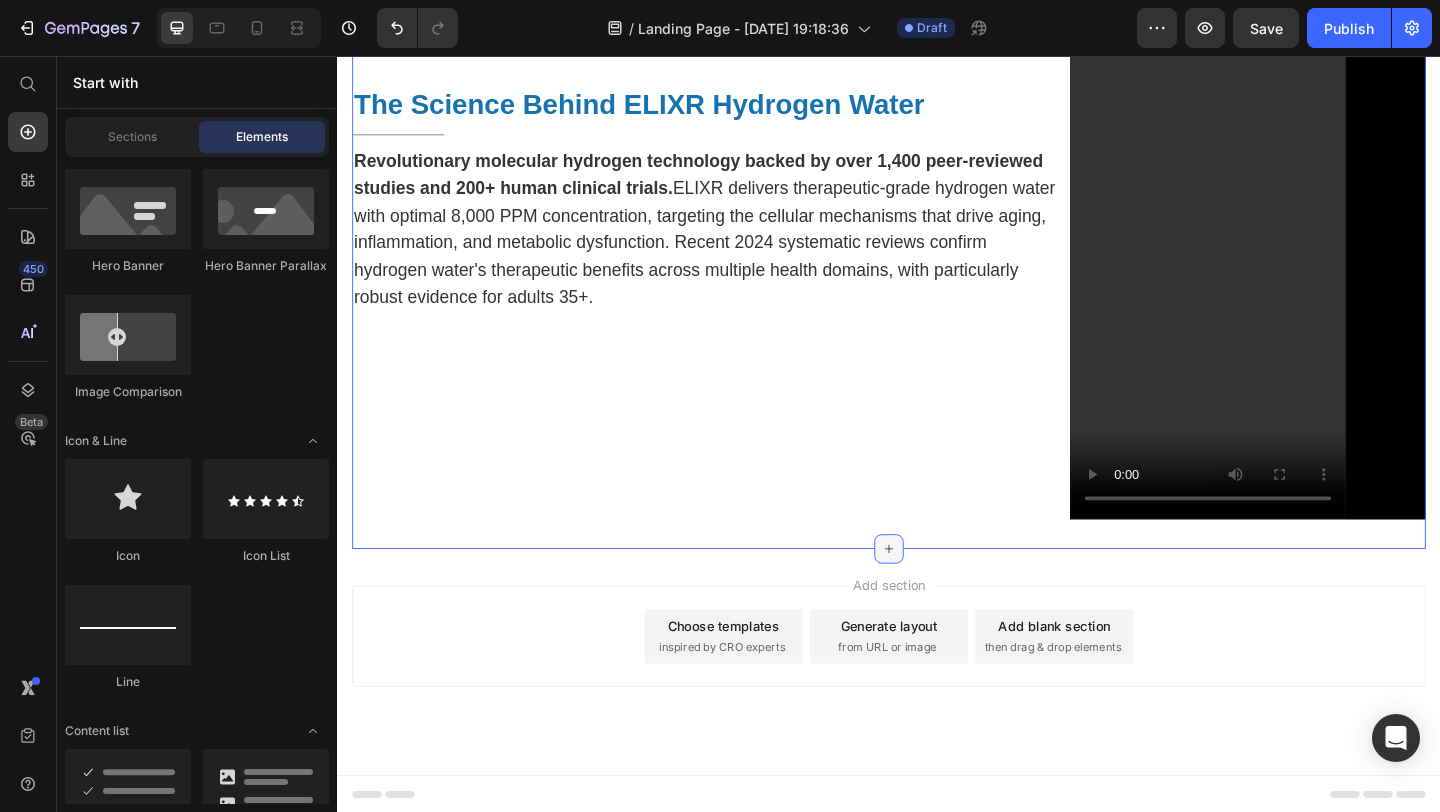 click 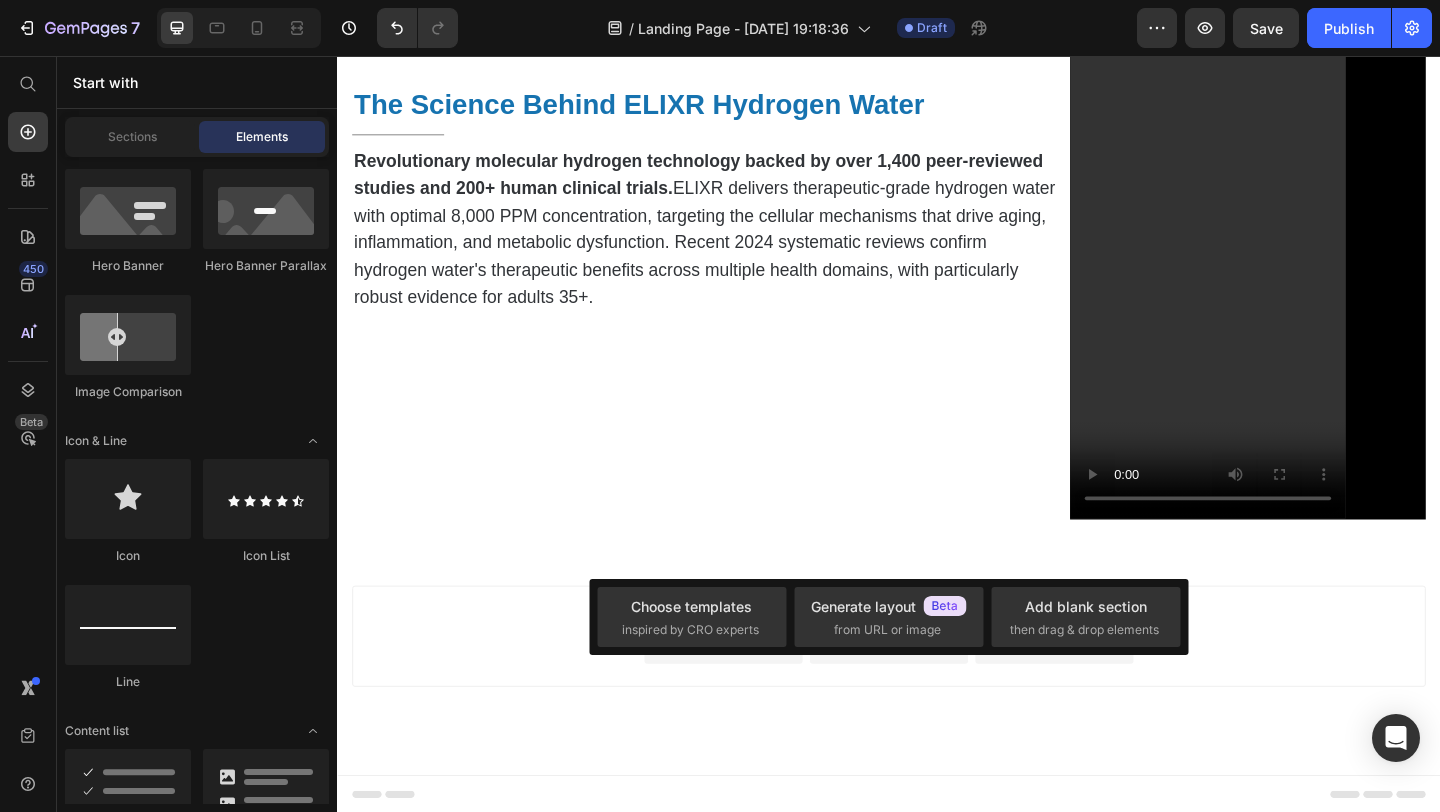 click on "Image
Image
Video
Video Banner
Hero Banner
Hero Banner
Hero Banner
Hero Banner Parallax
Image Comparison" 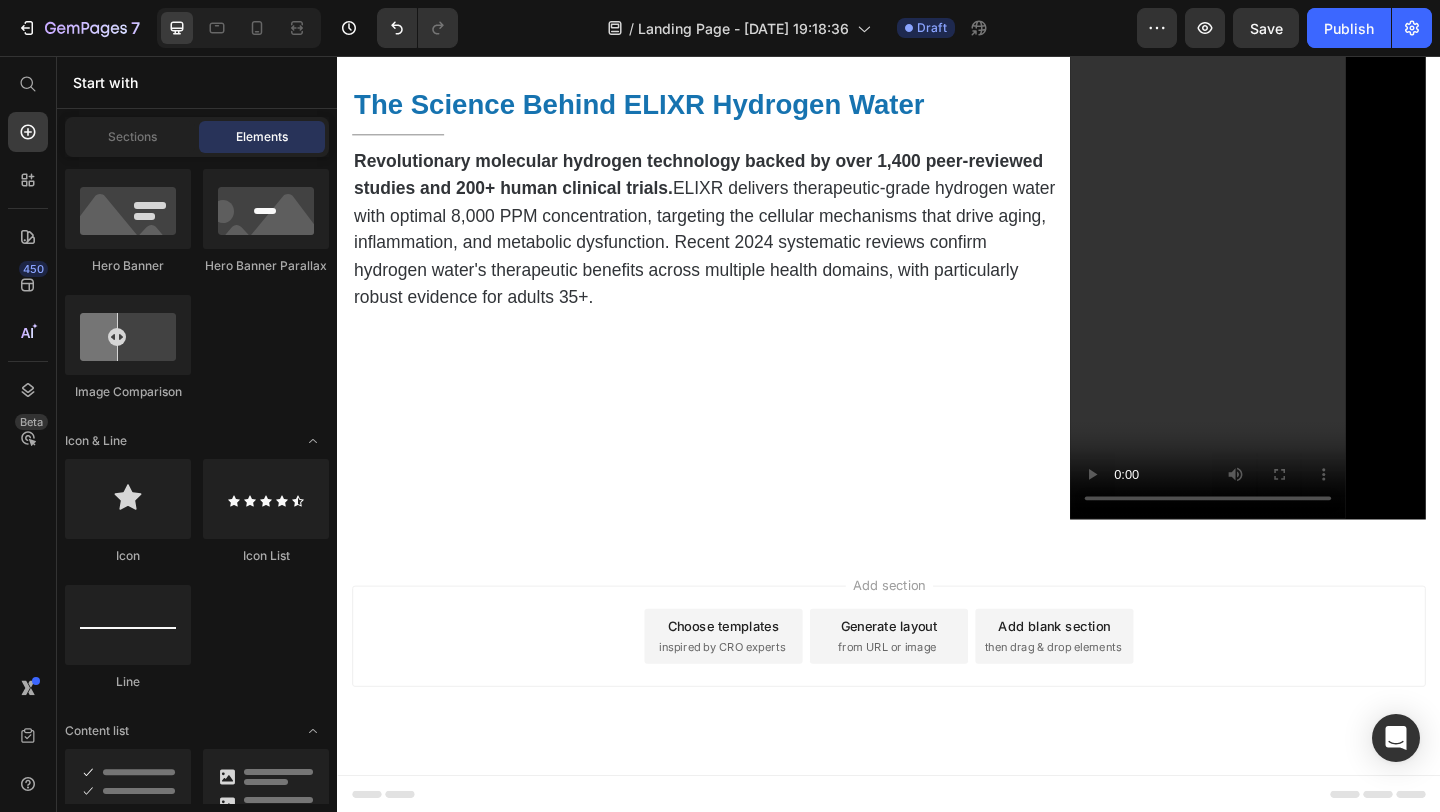 scroll, scrollTop: 0, scrollLeft: 0, axis: both 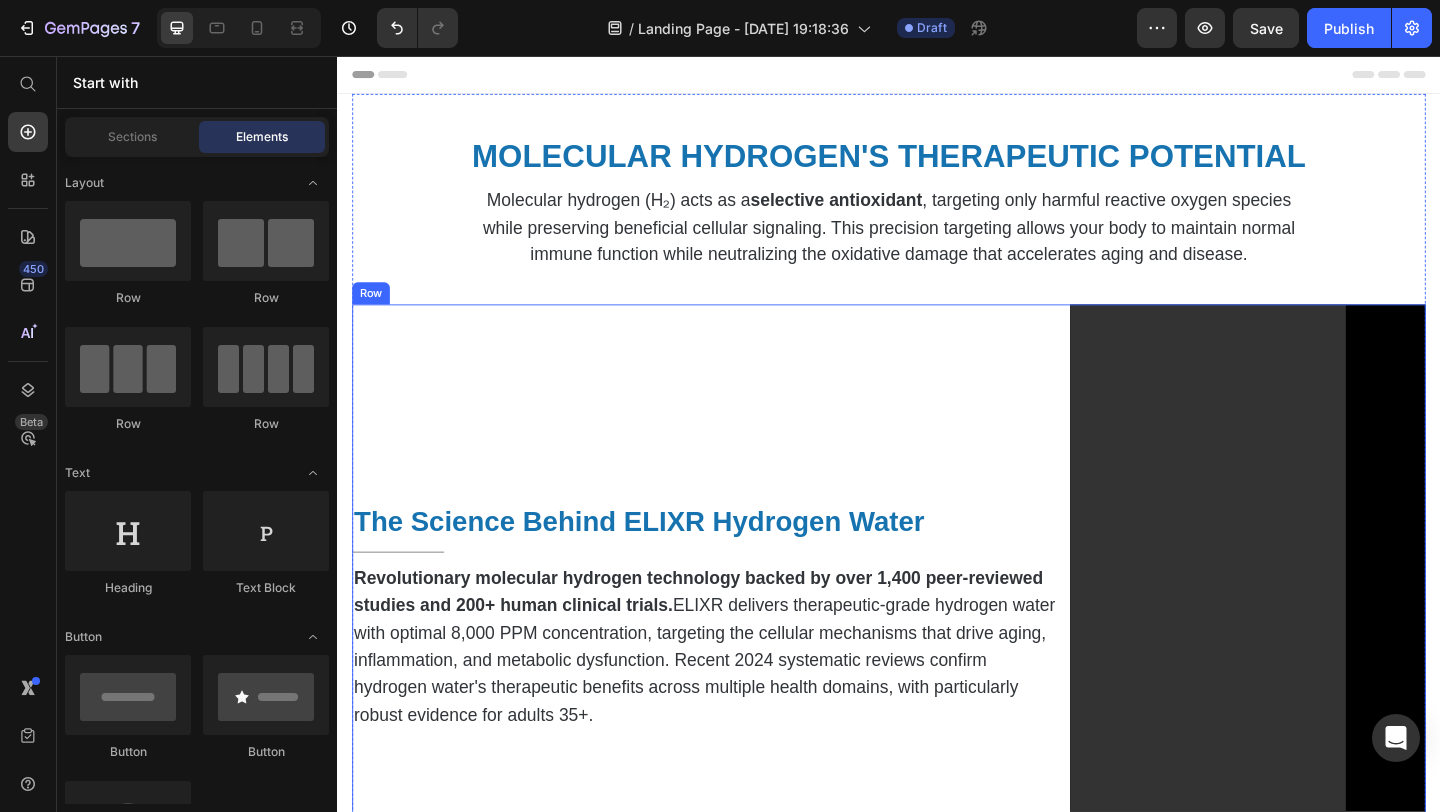 click on "⁠⁠⁠⁠⁠⁠⁠ The Science Behind ELIXR Hydrogen Water Heading                Title Line Revolutionary molecular hydrogen technology backed by over 1,400 peer-reviewed studies and 200+ human clinical trials.  ELIXR delivers therapeutic-grade hydrogen water with optimal 8,000 PPM concentration, targeting the cellular mechanisms that drive aging, inflammation, and metabolic dysfunction. Recent 2024 systematic reviews confirm hydrogen water's therapeutic benefits across multiple health domains, with particularly robust evidence for adults 35+. Text Block" at bounding box center (739, 669) 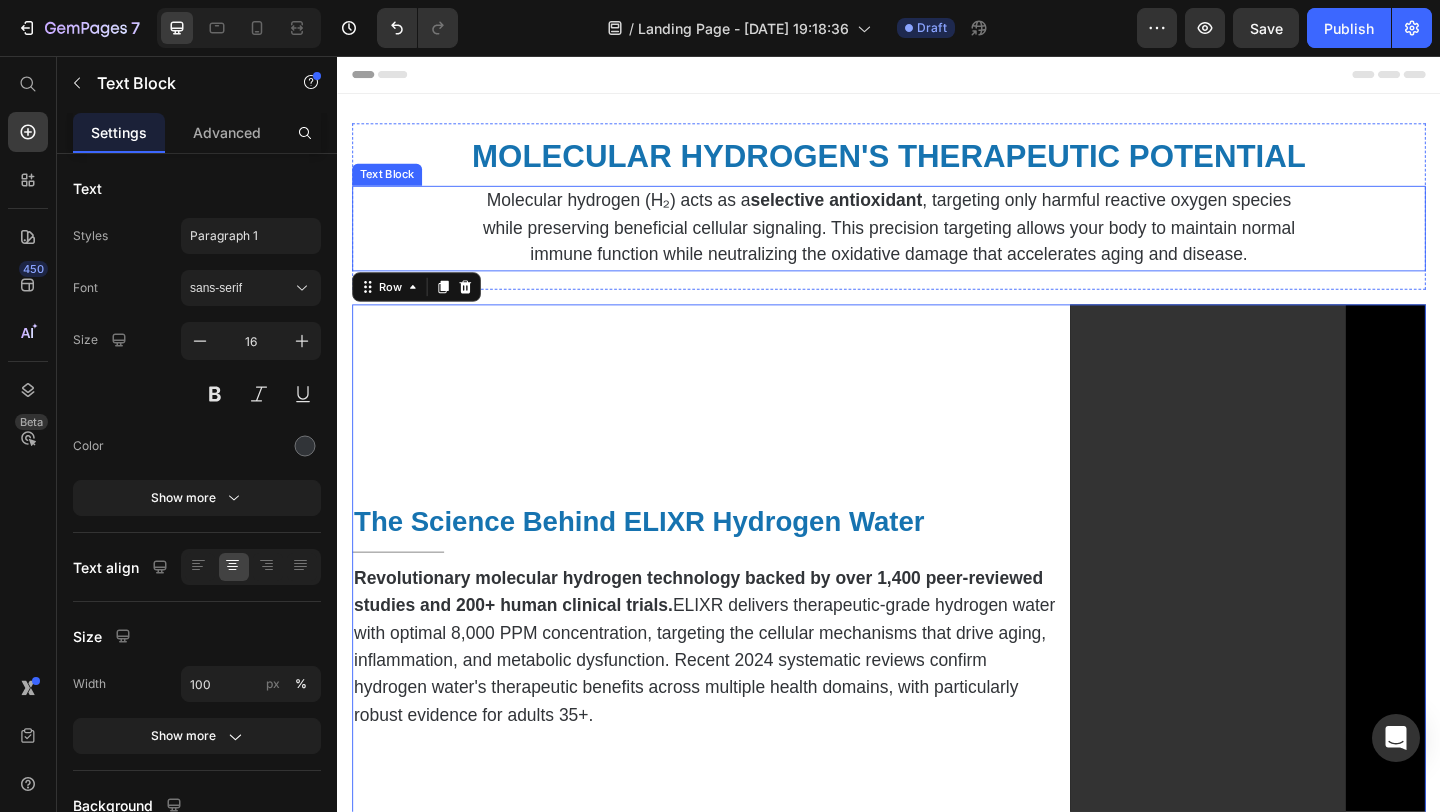 click on "Molecular hydrogen (H₂) acts as a  selective antioxidant , targeting only harmful reactive oxygen species" at bounding box center (937, 214) 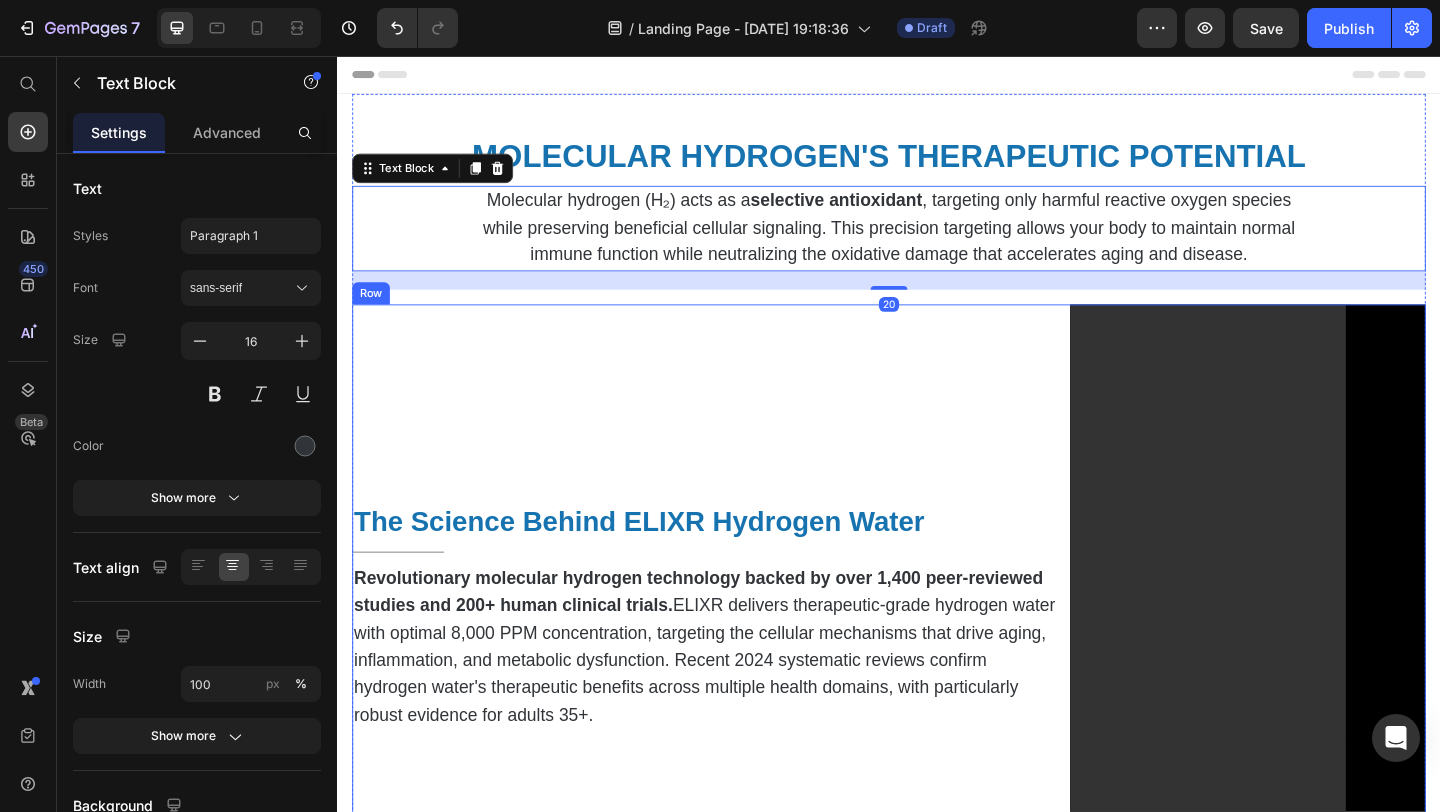 click on "⁠⁠⁠⁠⁠⁠⁠ The Science Behind ELIXR Hydrogen Water Heading                Title Line Revolutionary molecular hydrogen technology backed by over 1,400 peer-reviewed studies and 200+ human clinical trials.  ELIXR delivers therapeutic-grade hydrogen water with optimal 8,000 PPM concentration, targeting the cellular mechanisms that drive aging, inflammation, and metabolic dysfunction. Recent 2024 systematic reviews confirm hydrogen water's therapeutic benefits across multiple health domains, with particularly robust evidence for adults 35+. Text Block" at bounding box center (739, 669) 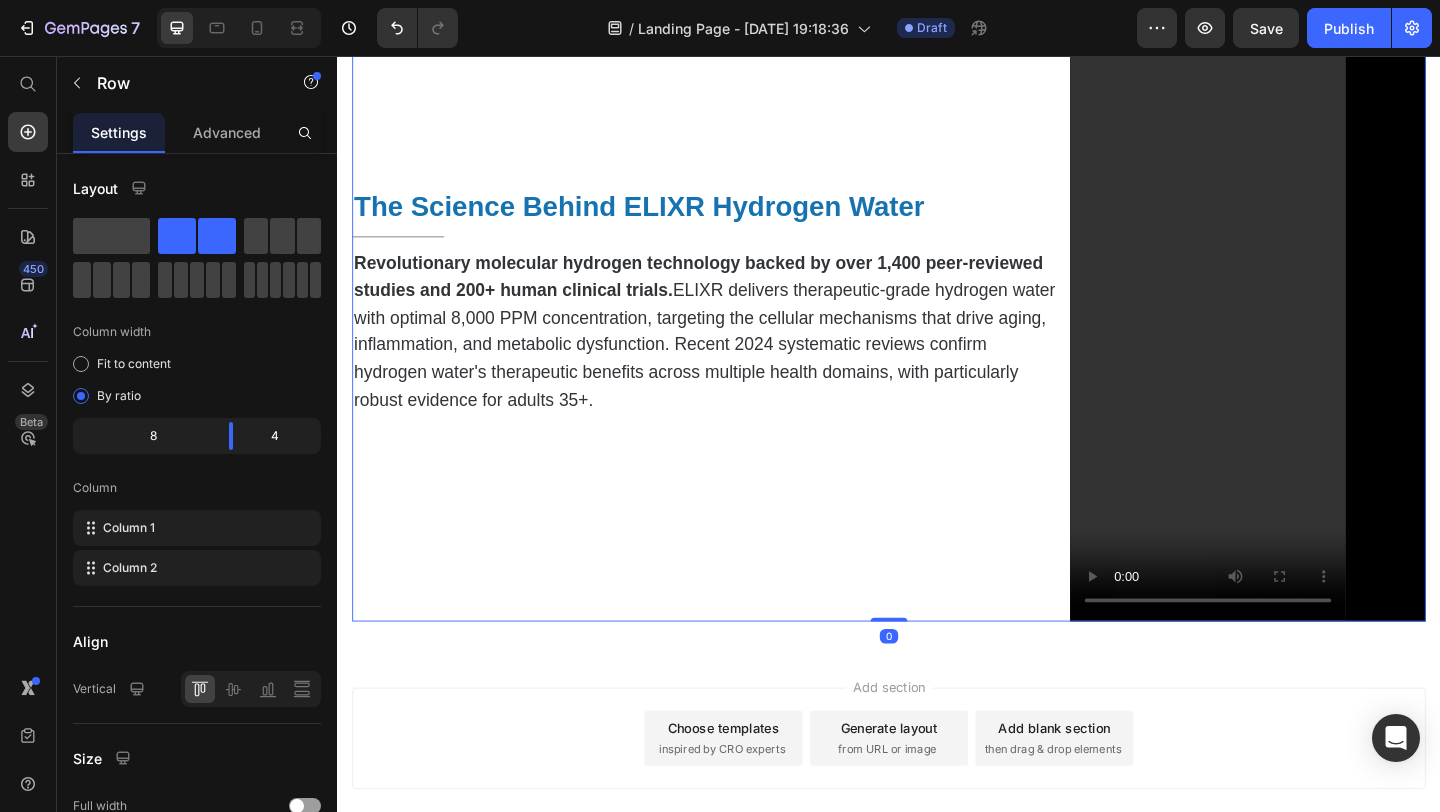 scroll, scrollTop: 454, scrollLeft: 0, axis: vertical 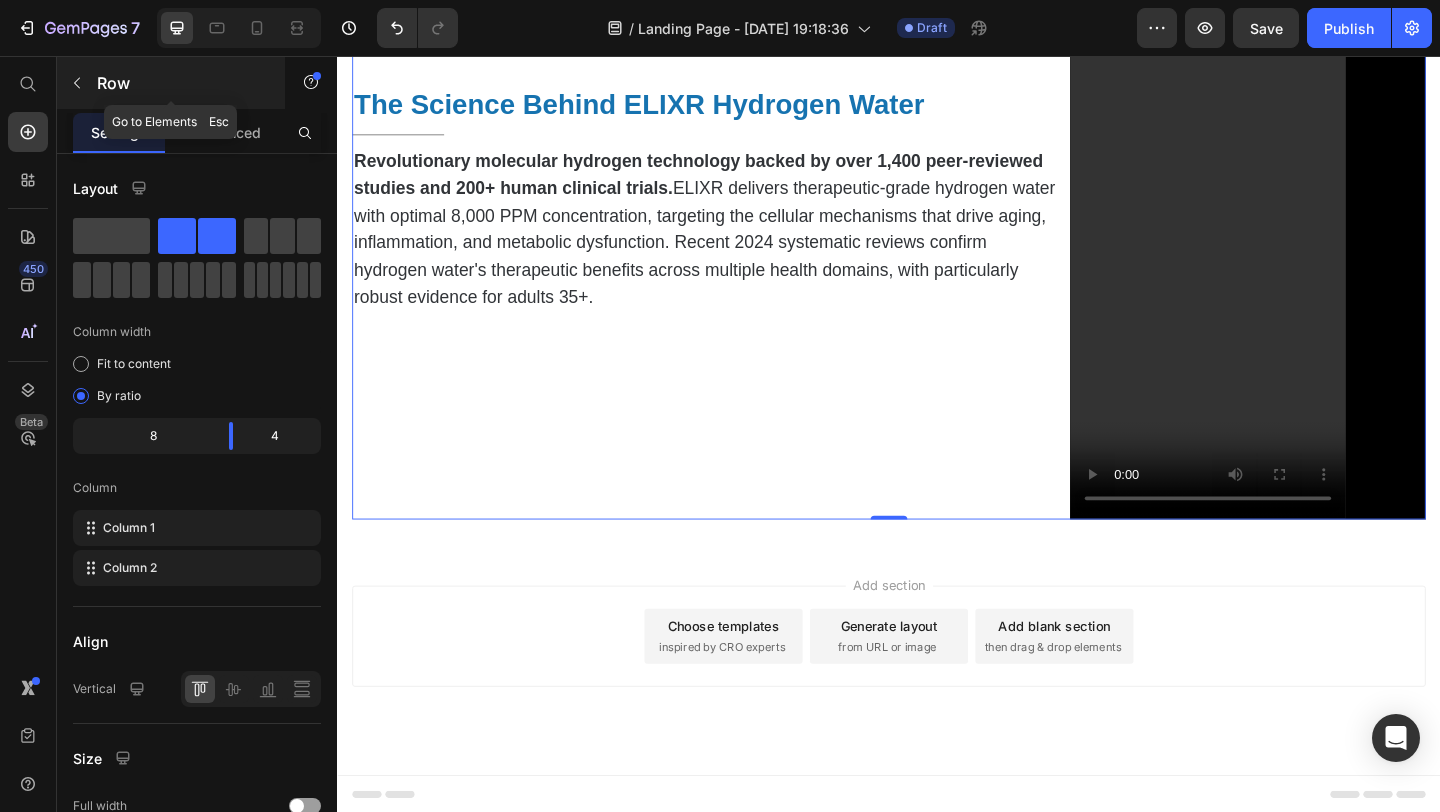 click at bounding box center (77, 83) 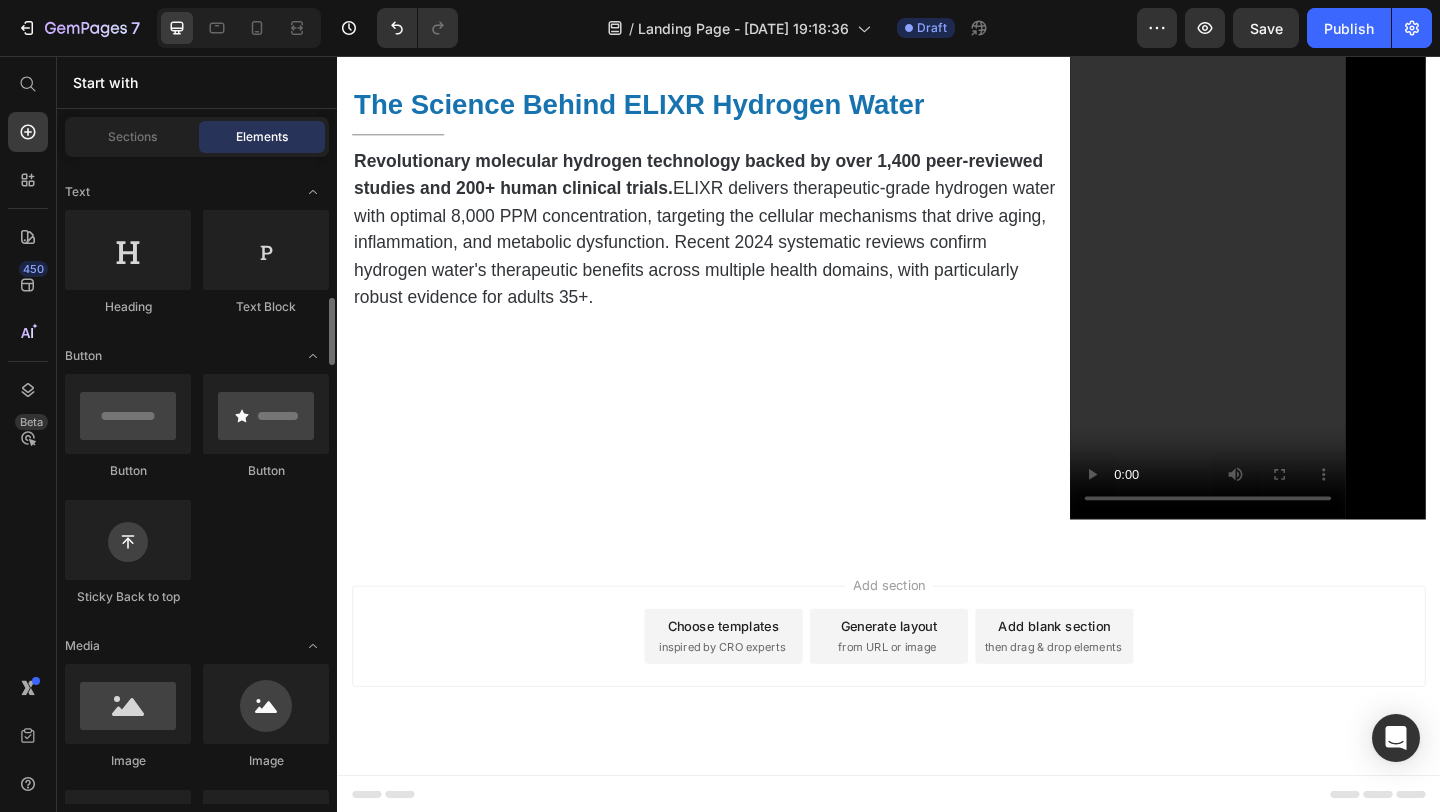 scroll, scrollTop: 491, scrollLeft: 0, axis: vertical 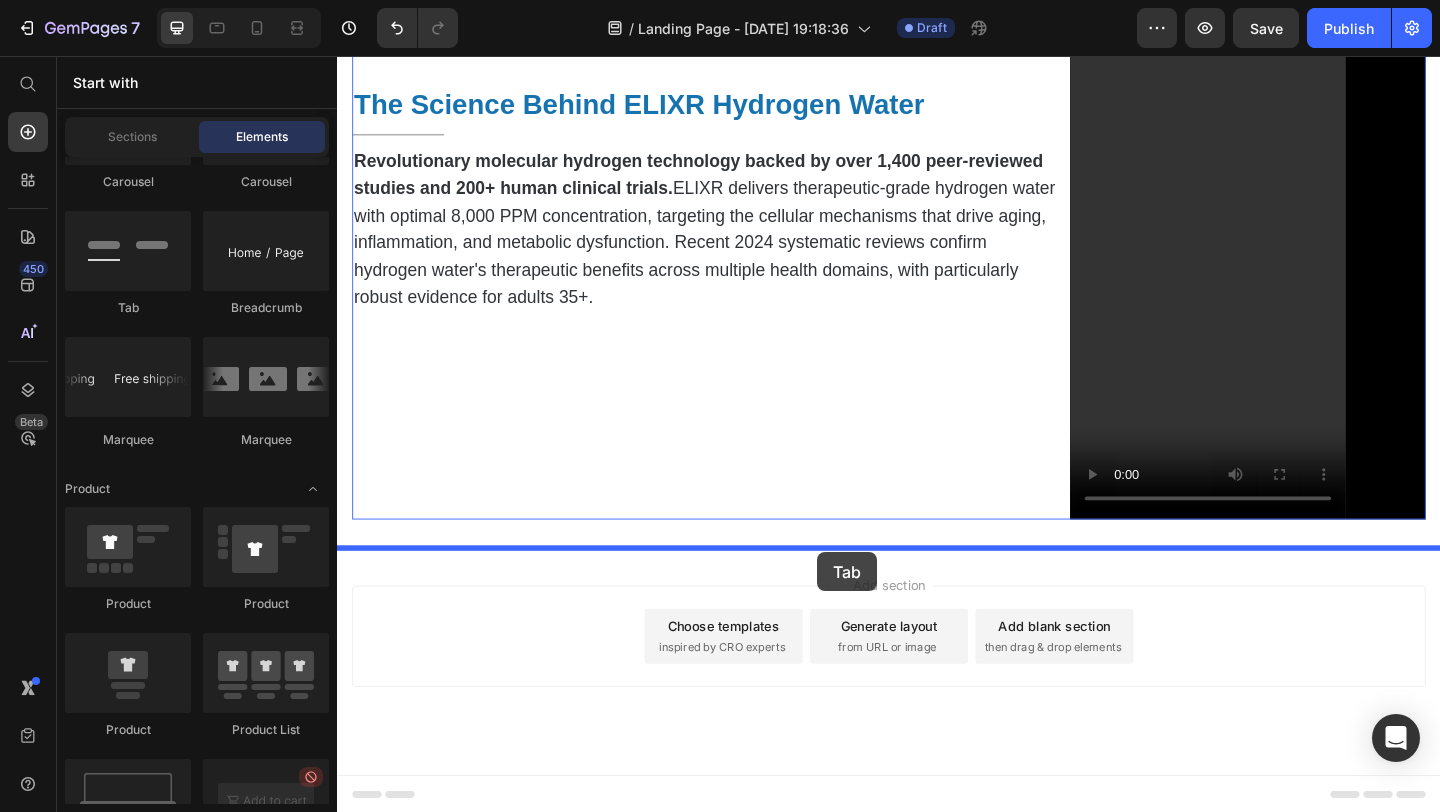 drag, startPoint x: 451, startPoint y: 320, endPoint x: 867, endPoint y: 584, distance: 492.6987 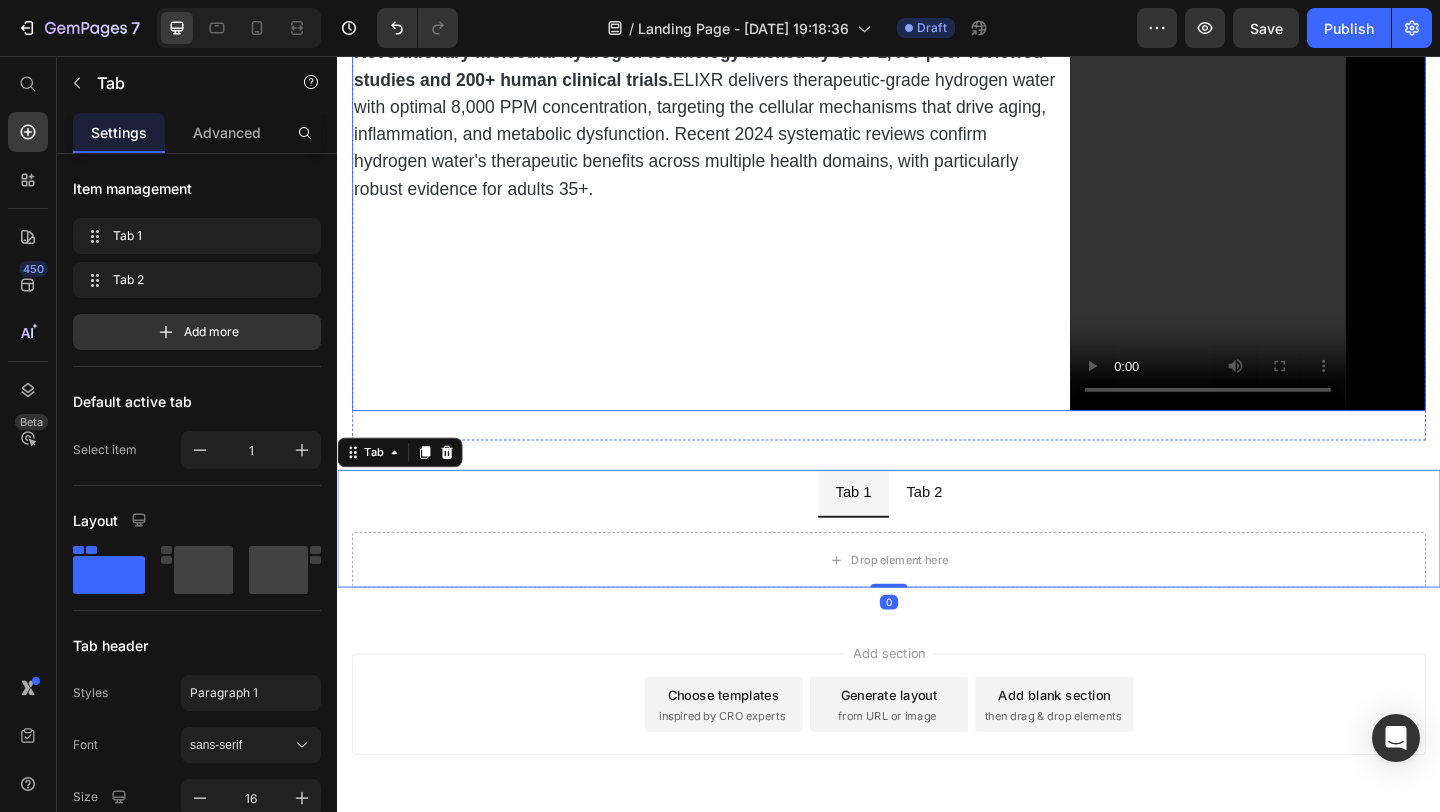 scroll, scrollTop: 578, scrollLeft: 0, axis: vertical 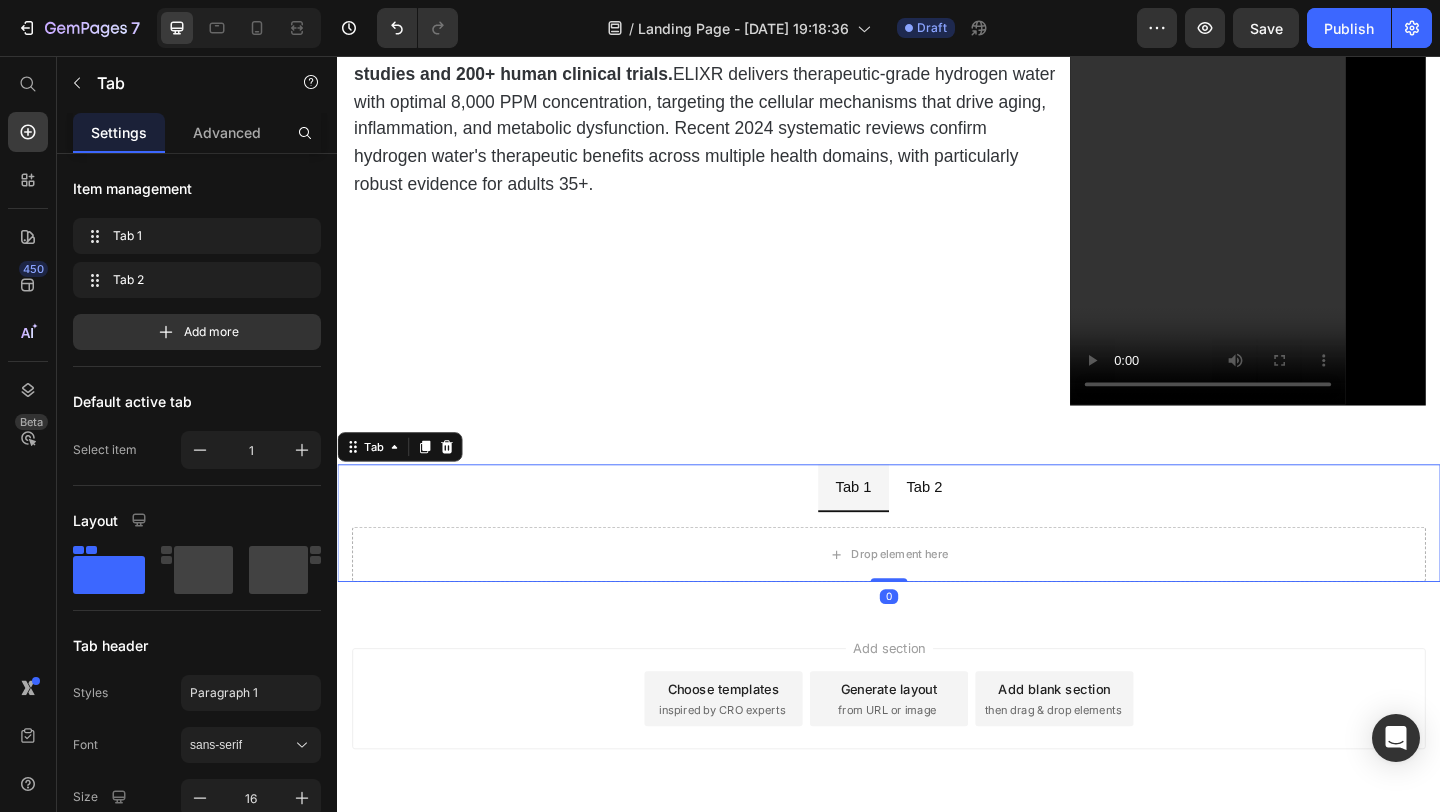 click on "Tab 1 Tab 2" at bounding box center (937, 526) 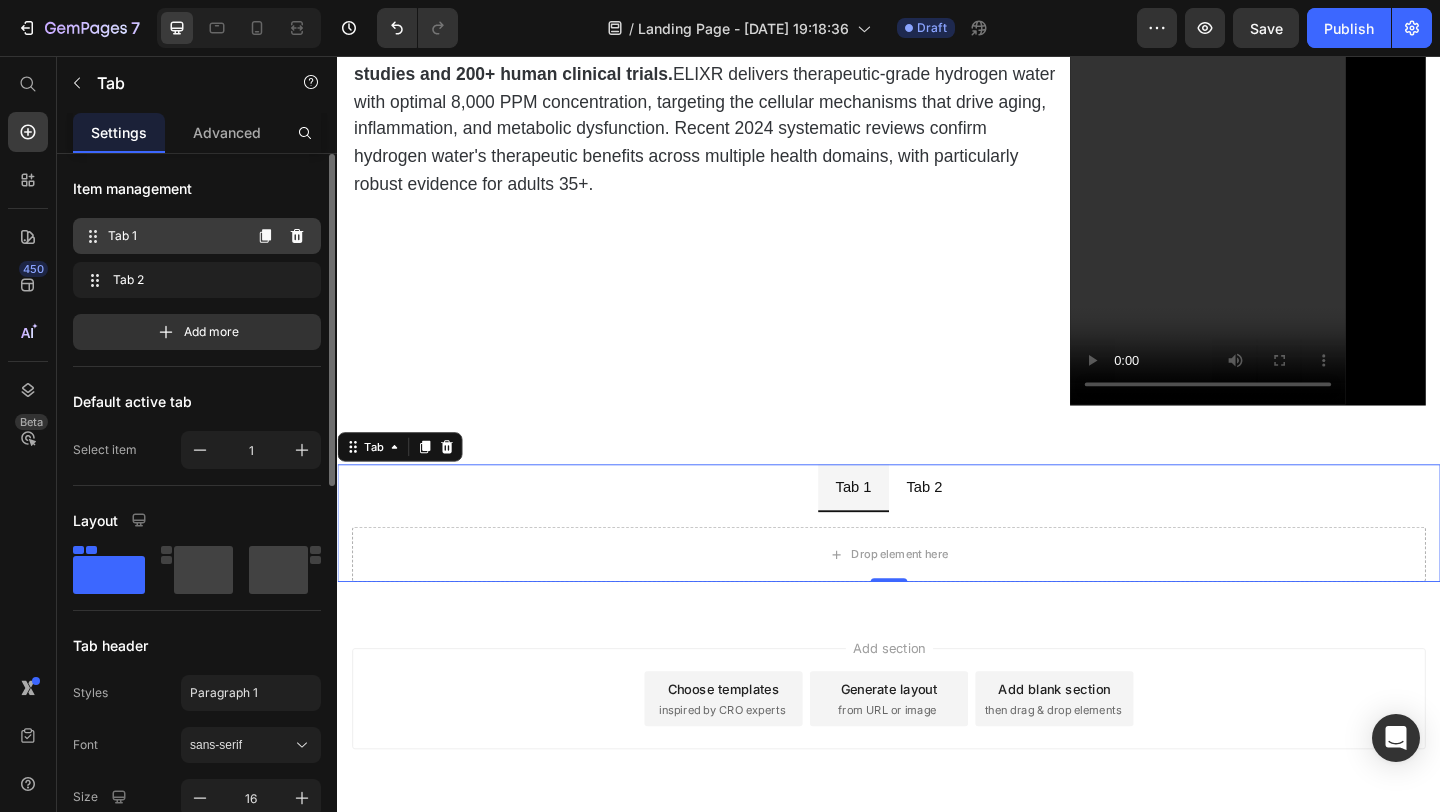 click on "Tab 1" at bounding box center [174, 236] 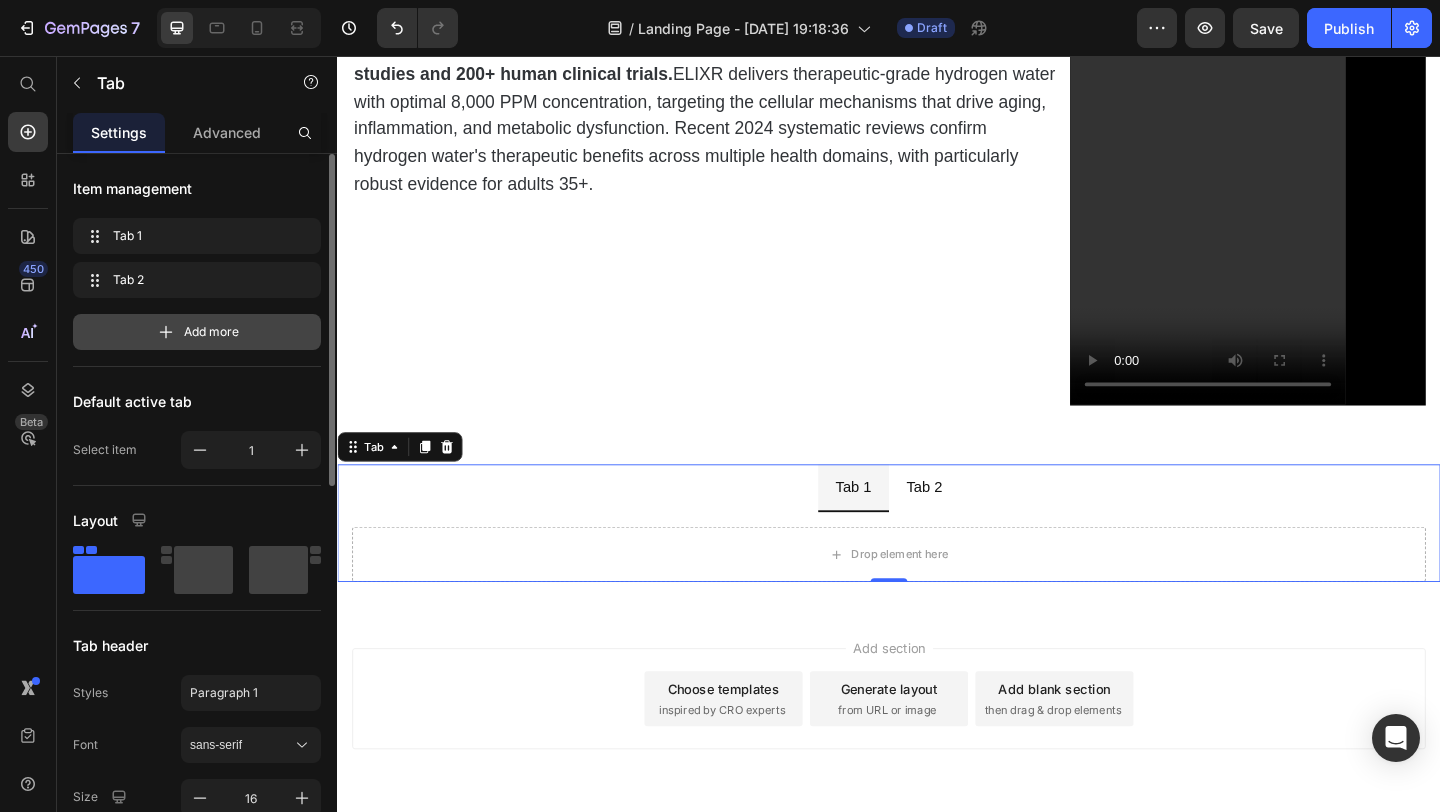 click on "Add more" at bounding box center (211, 332) 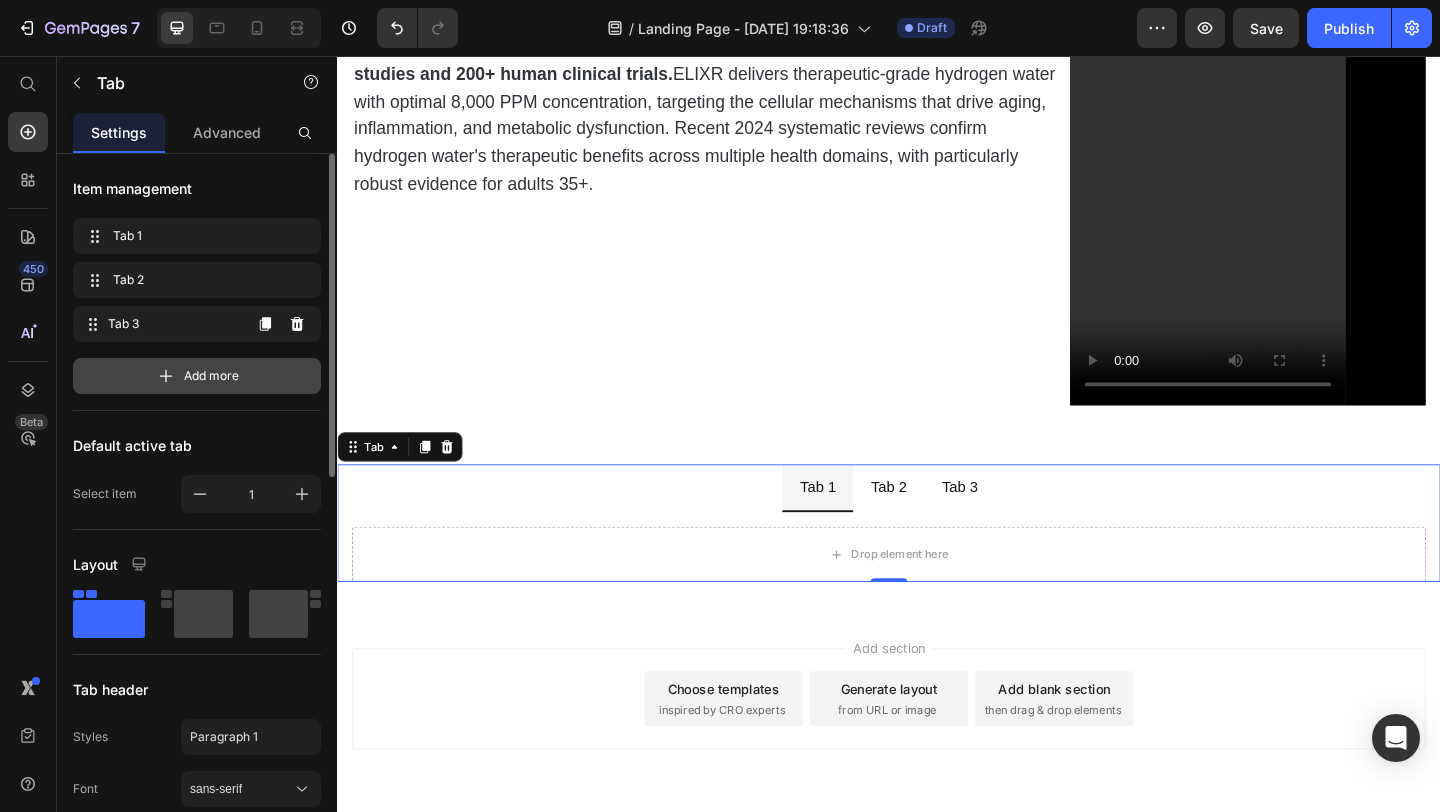 click on "Tab 3 Tab 3" at bounding box center [161, 324] 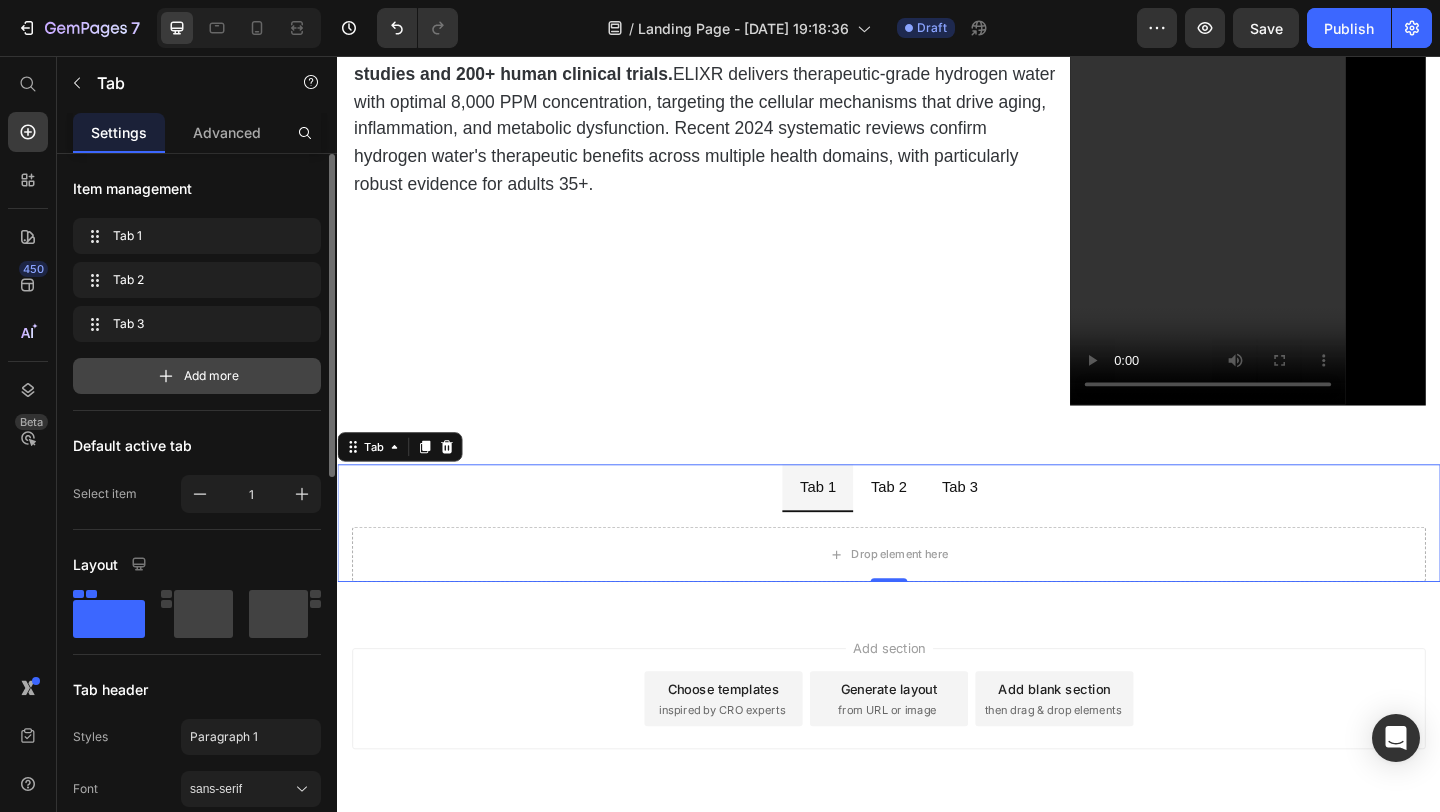 click on "Add more" at bounding box center (211, 376) 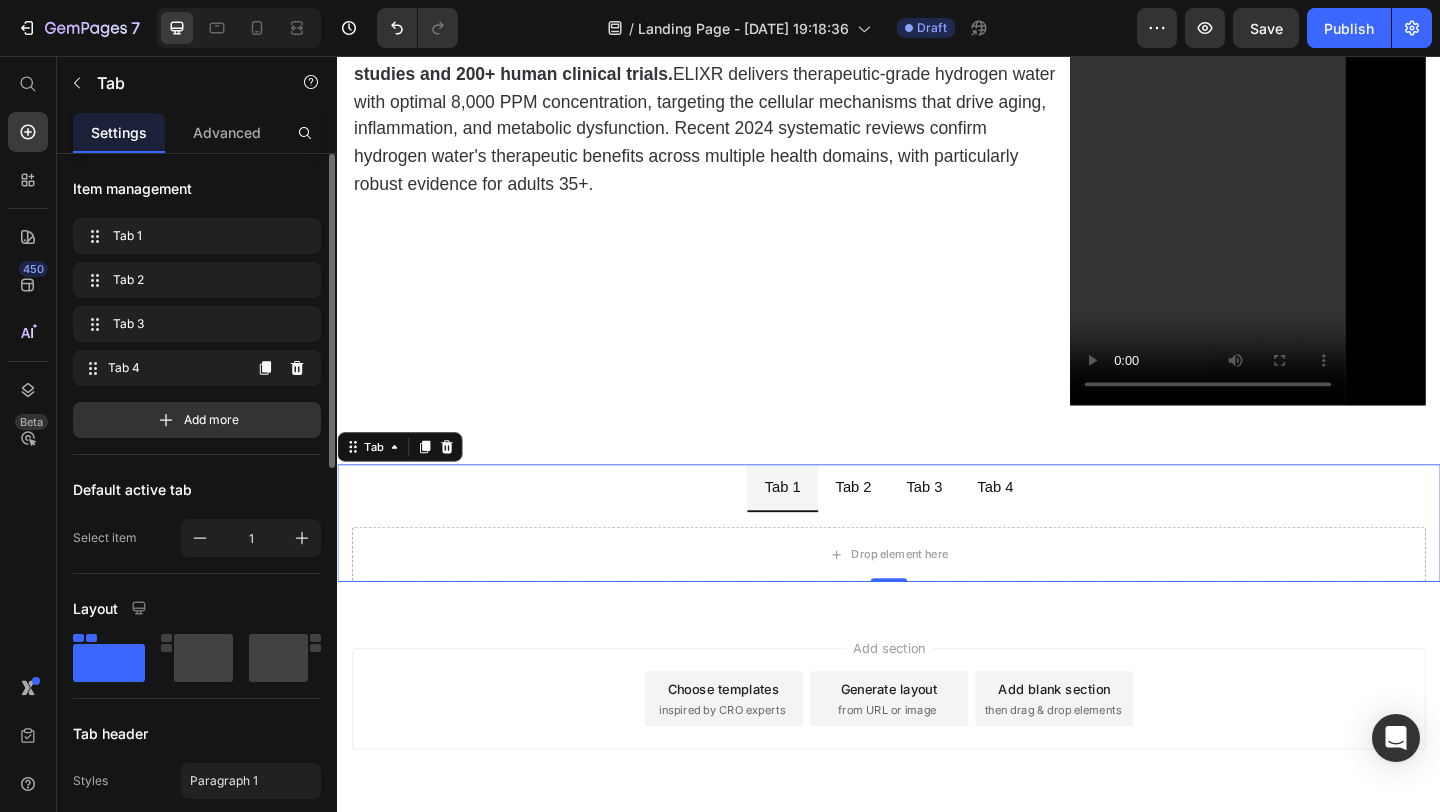 click on "Tab 1 Tab 1
Tab 2 Tab 2
Tab 3 Tab 3
Tab 4 Tab 4 Add more" 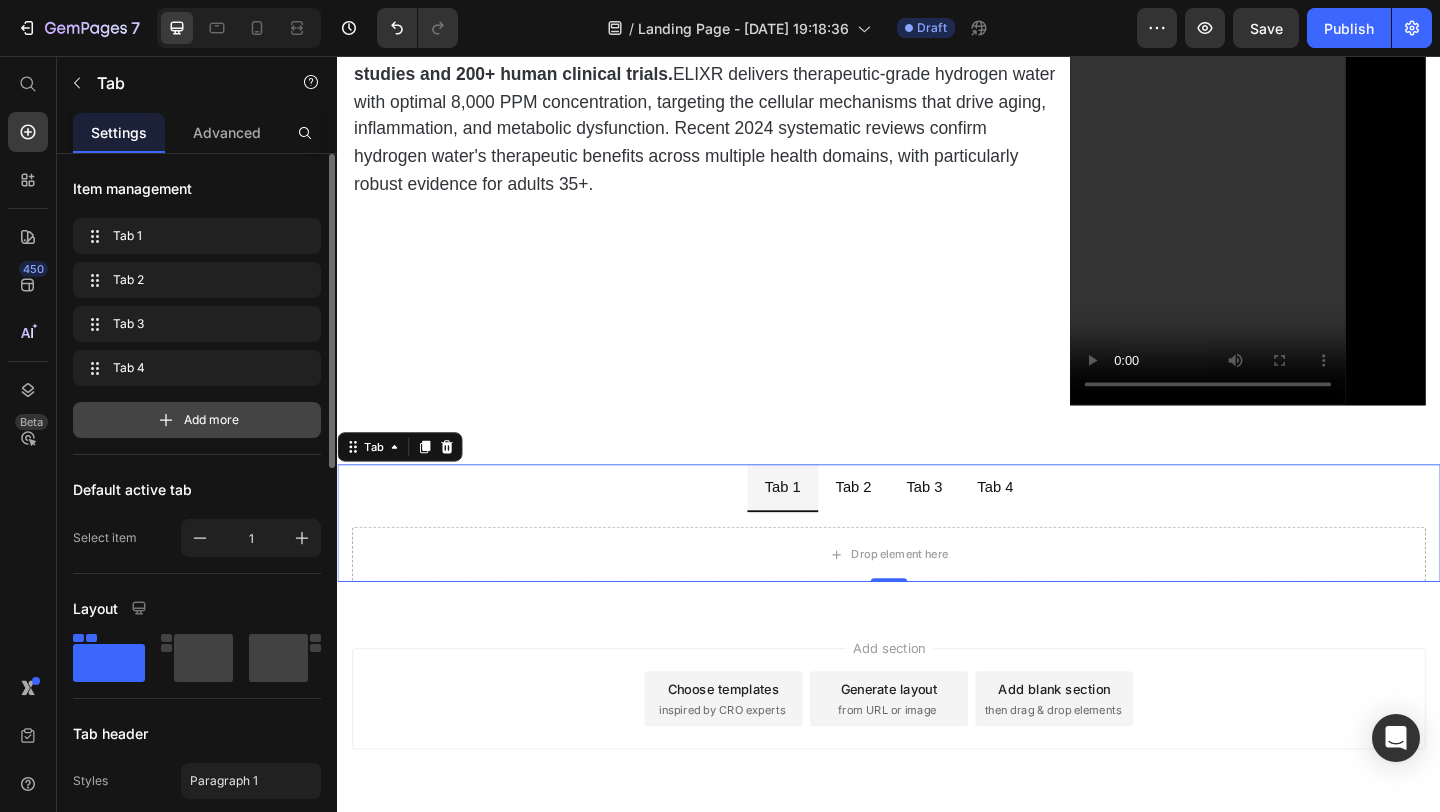 click on "Add more" at bounding box center (211, 420) 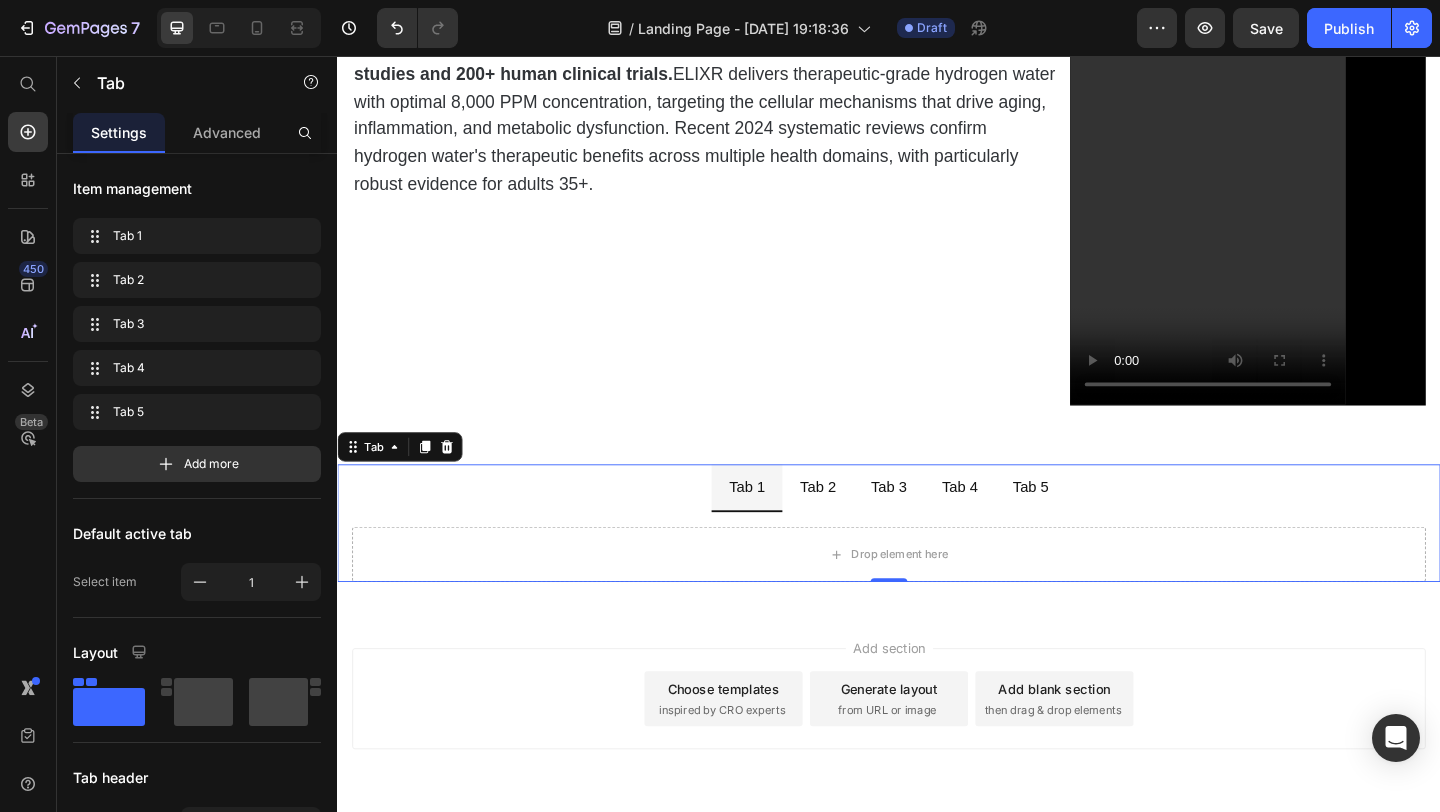 click on "Tab 1" at bounding box center (782, 525) 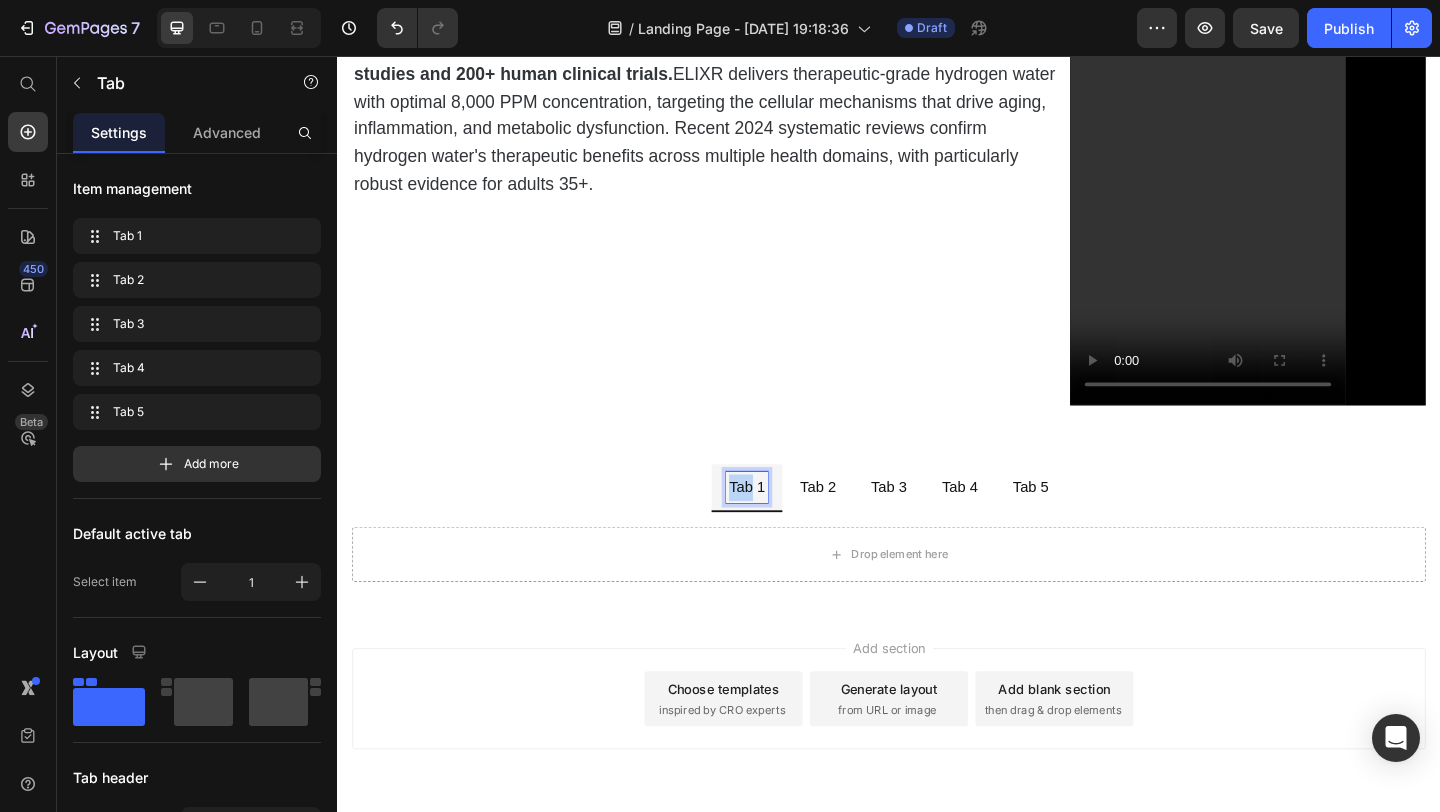 click on "Tab 1" at bounding box center (782, 525) 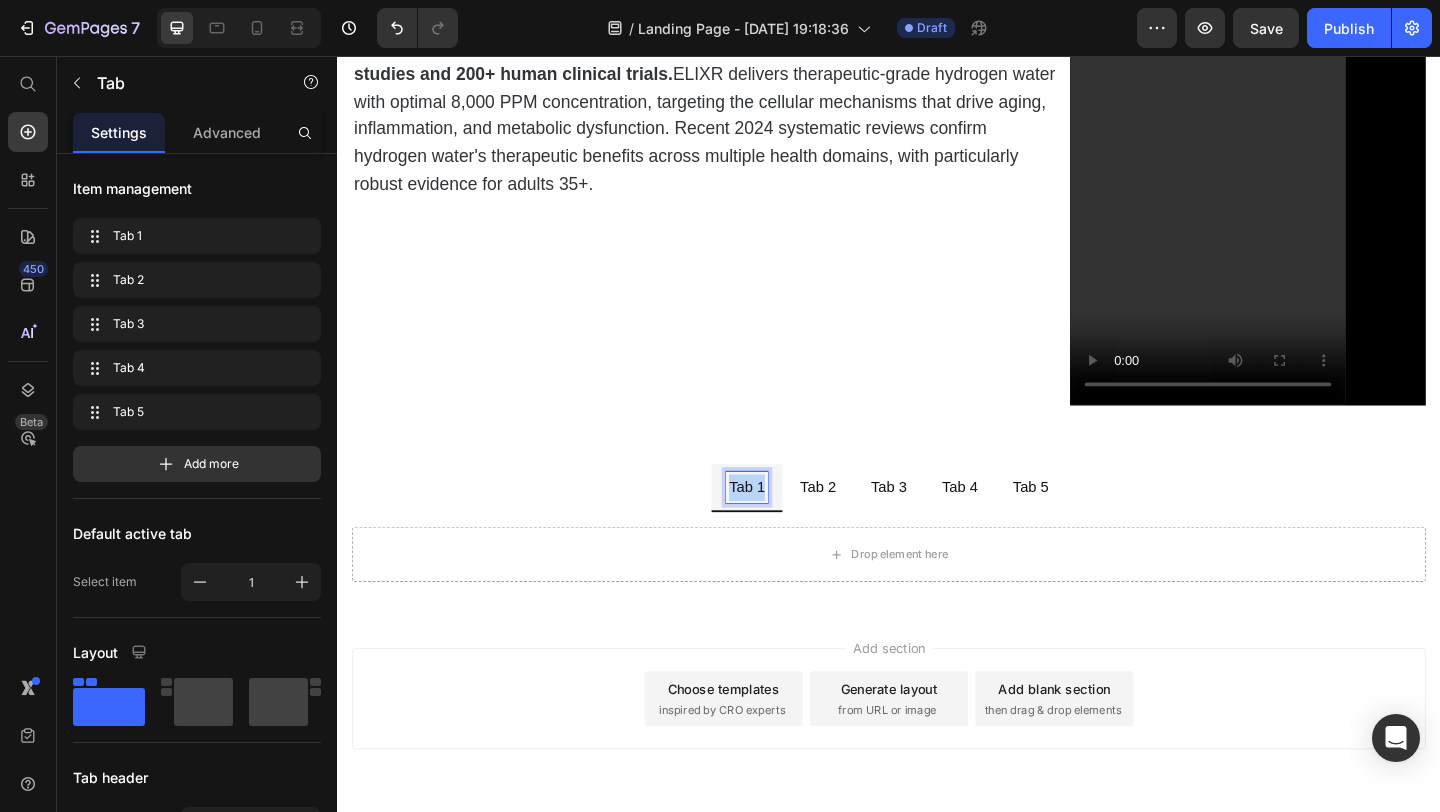 click on "Tab 1" at bounding box center (782, 525) 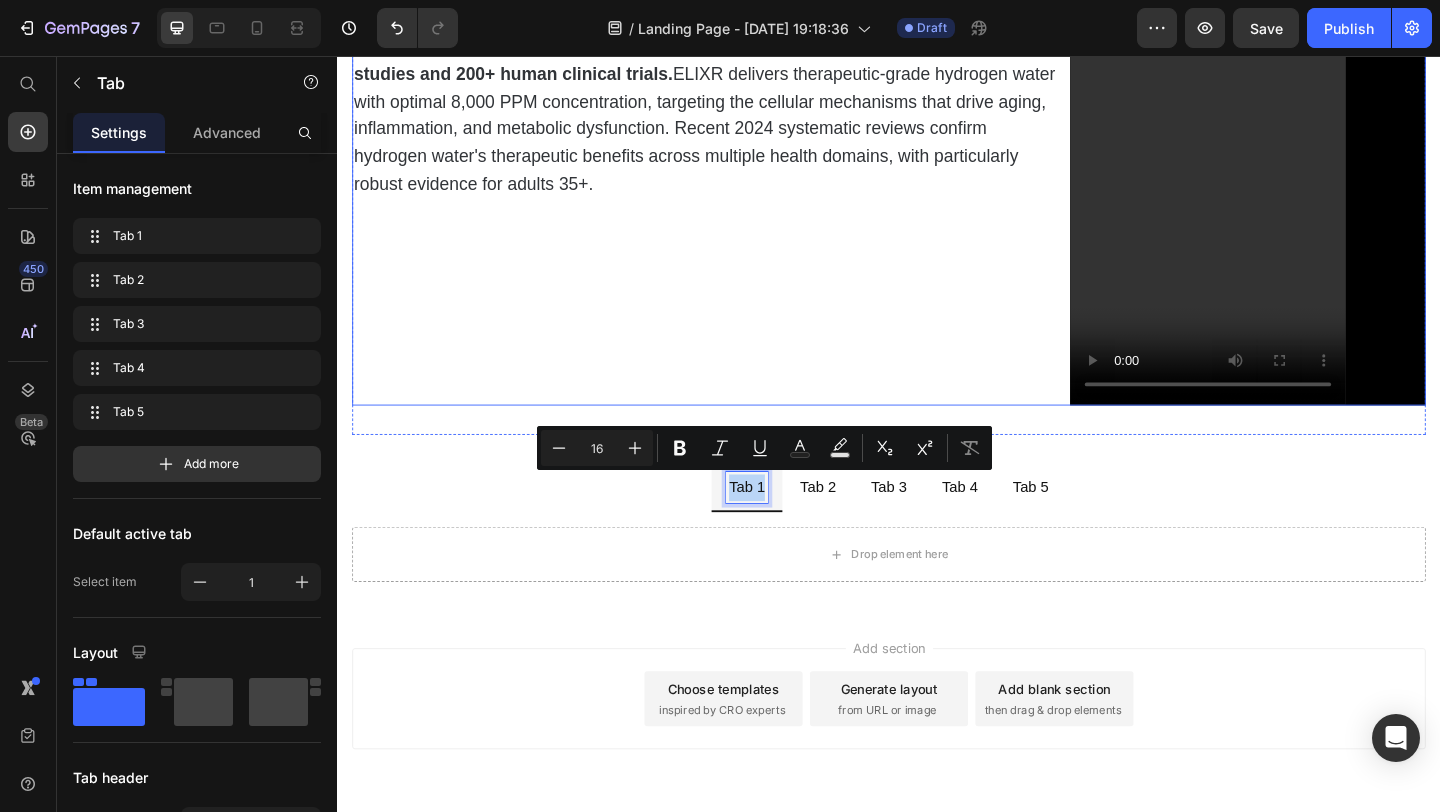 click on "⁠⁠⁠⁠⁠⁠⁠ The Science Behind ELIXR Hydrogen Water Heading                Title Line Revolutionary molecular hydrogen technology backed by over 1,400 peer-reviewed studies and 200+ human clinical trials.  ELIXR delivers therapeutic-grade hydrogen water with optimal 8,000 PPM concentration, targeting the cellular mechanisms that drive aging, inflammation, and metabolic dysfunction. Recent 2024 systematic reviews confirm hydrogen water's therapeutic benefits across multiple health domains, with particularly robust evidence for adults 35+. Text Block" at bounding box center [739, 91] 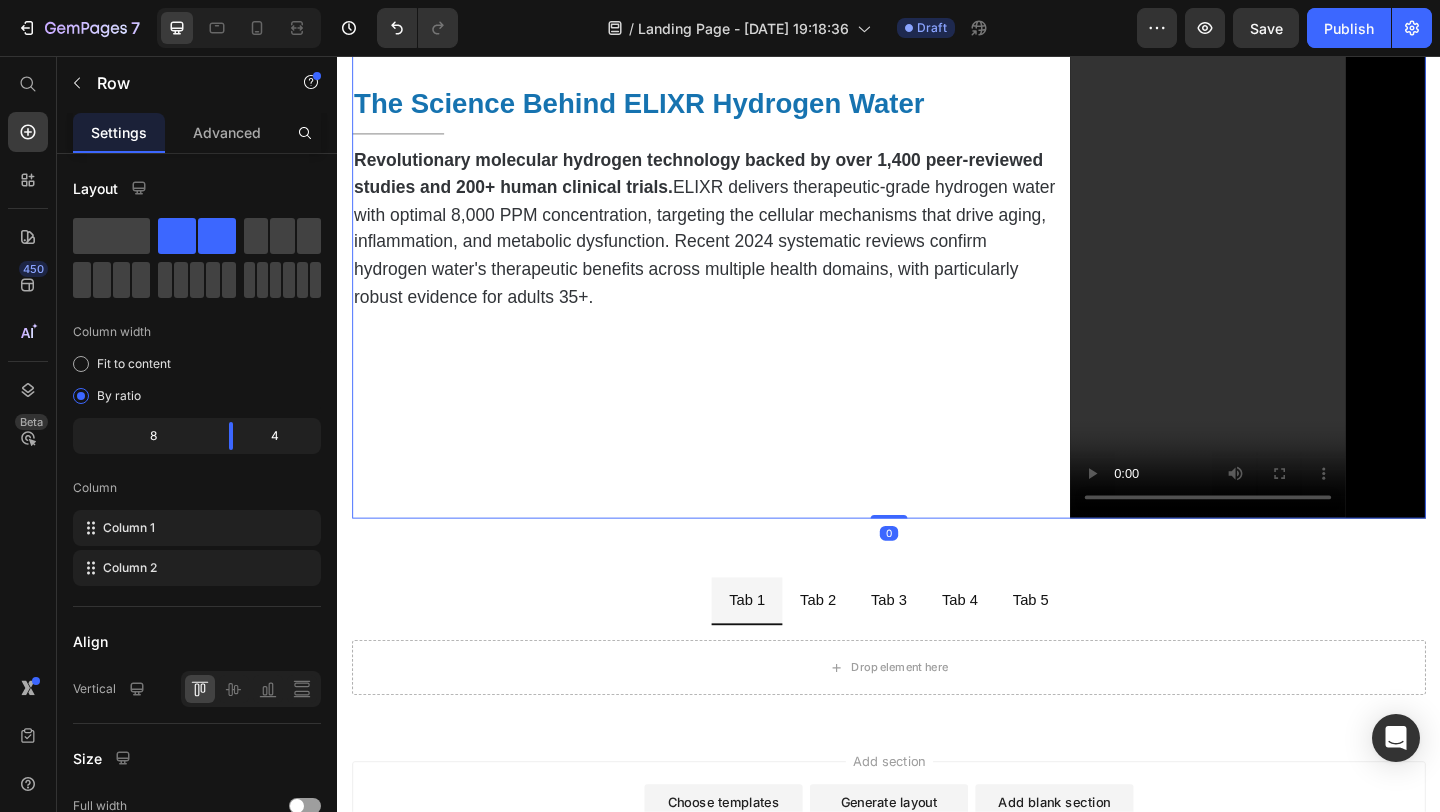 scroll, scrollTop: 281, scrollLeft: 0, axis: vertical 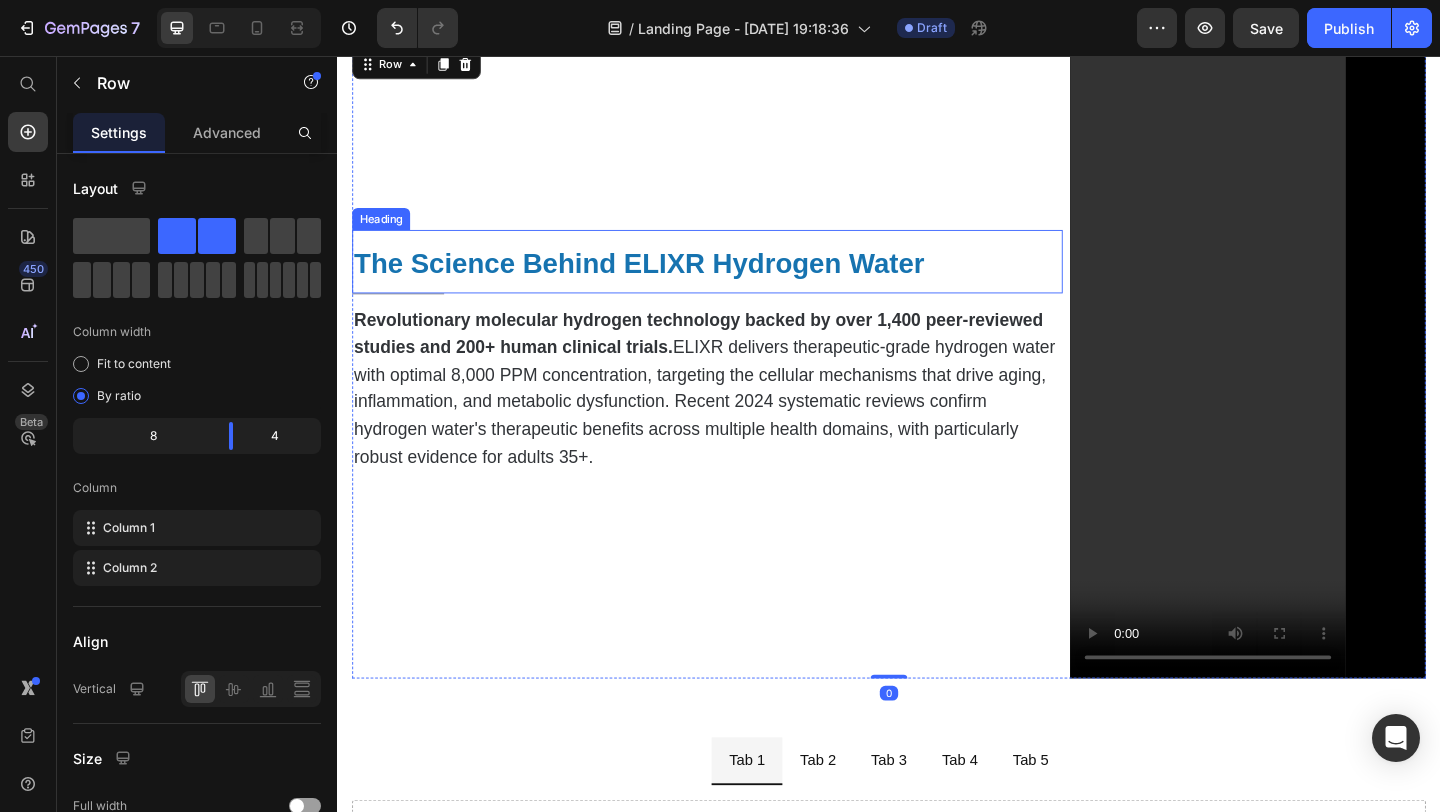 click on "The Science Behind ELIXR Hydrogen Water" at bounding box center (665, 281) 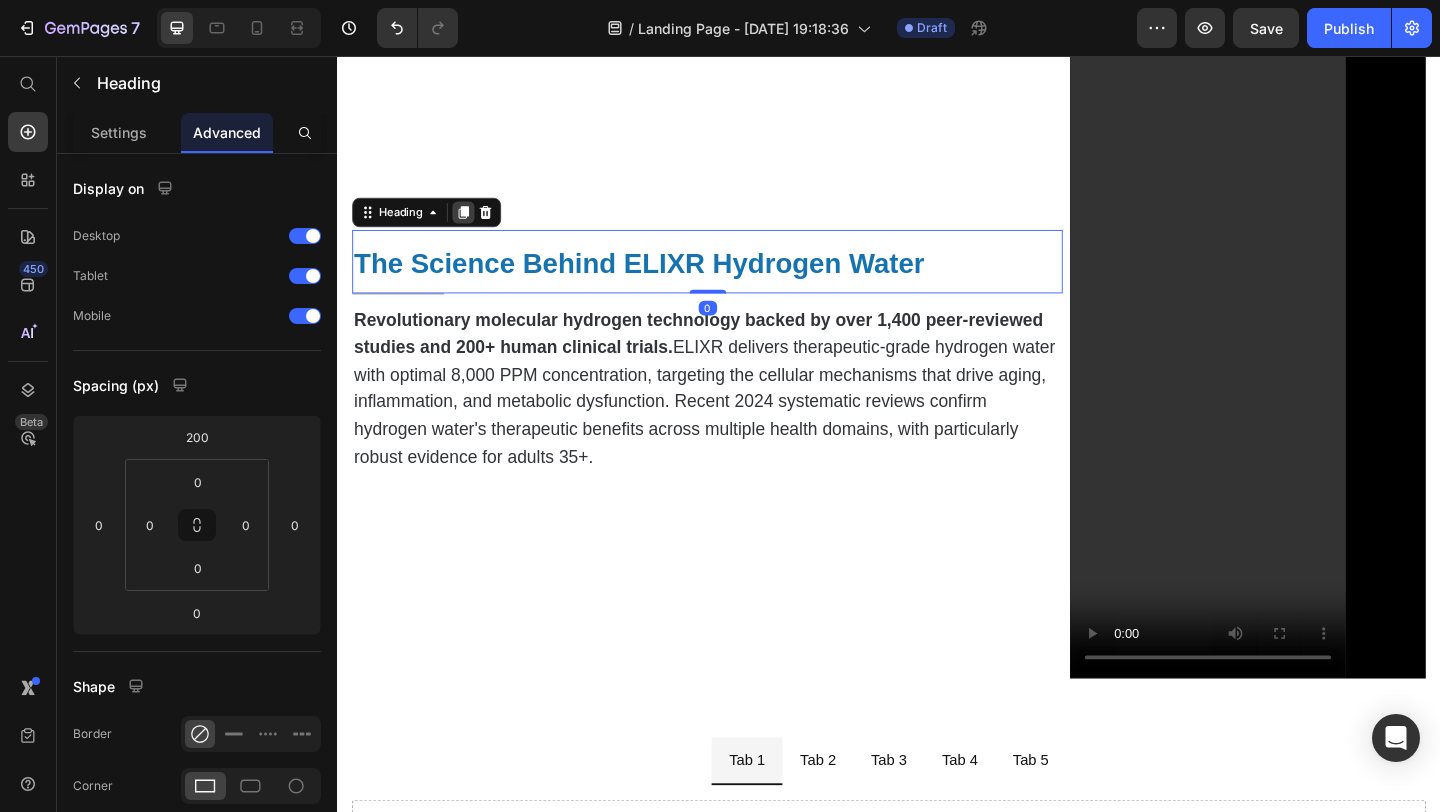 click at bounding box center (474, 226) 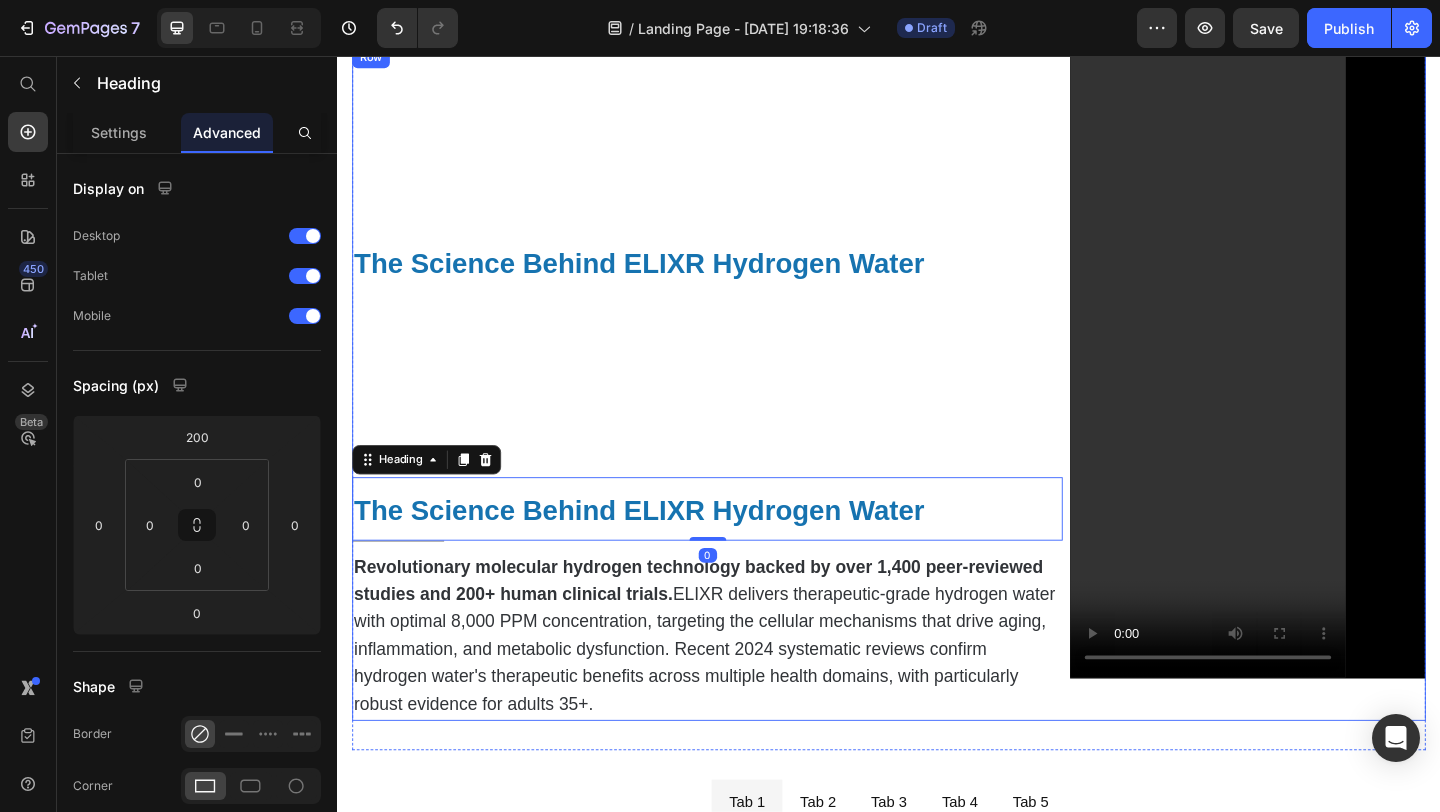 click on "⁠⁠⁠⁠⁠⁠⁠ The Science Behind ELIXR Hydrogen Water Heading The Science Behind ELIXR Hydrogen Water Heading   0                Title Line Revolutionary molecular hydrogen technology backed by over 1,400 peer-reviewed studies and 200+ human clinical trials.  ELIXR delivers therapeutic-grade hydrogen water with optimal 8,000 PPM concentration, targeting the cellular mechanisms that drive aging, inflammation, and metabolic dysfunction. Recent 2024 systematic reviews confirm hydrogen water's therapeutic benefits across multiple health domains, with particularly robust evidence for adults 35+. Text Block" at bounding box center [739, 411] 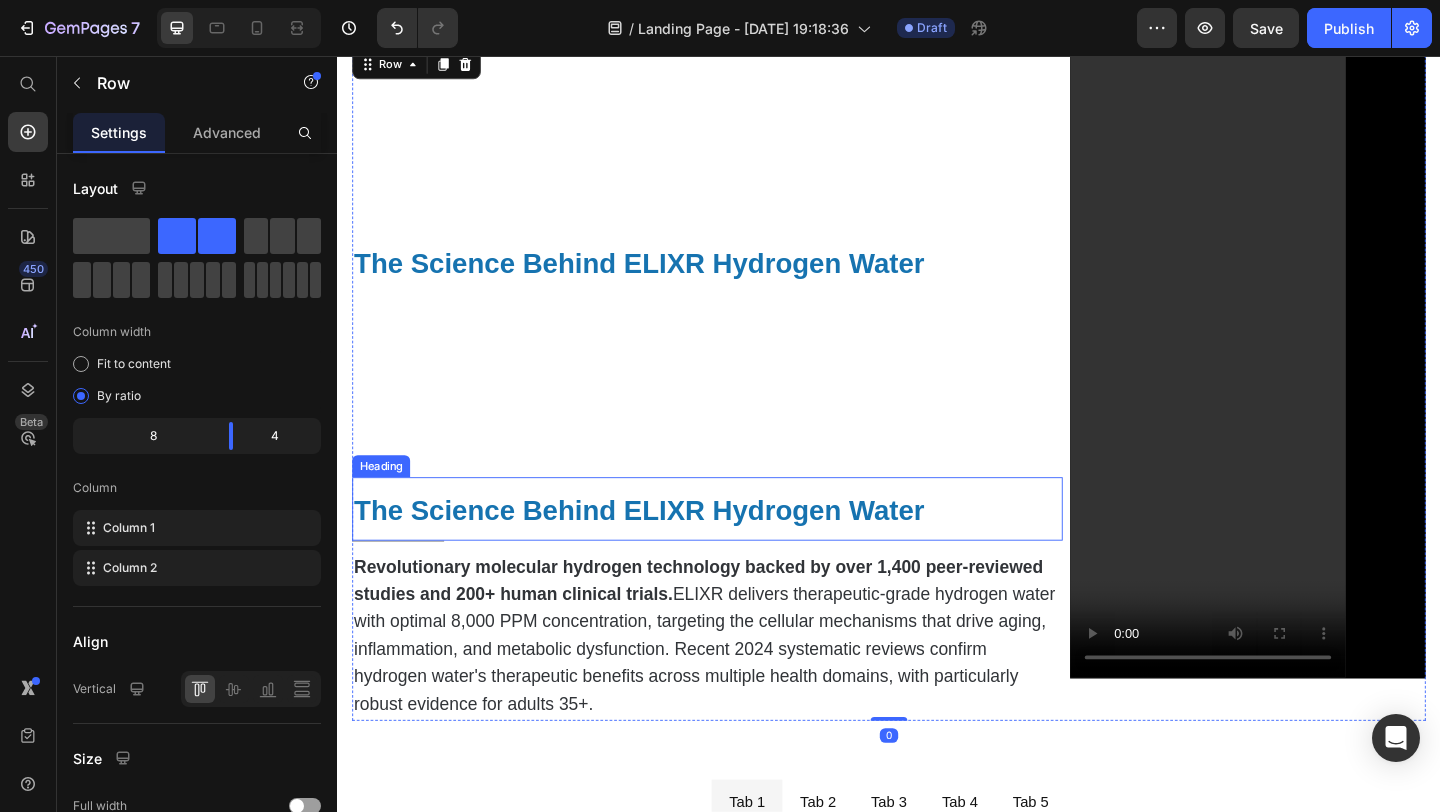 click on "The Science Behind ELIXR Hydrogen Water" at bounding box center [665, 550] 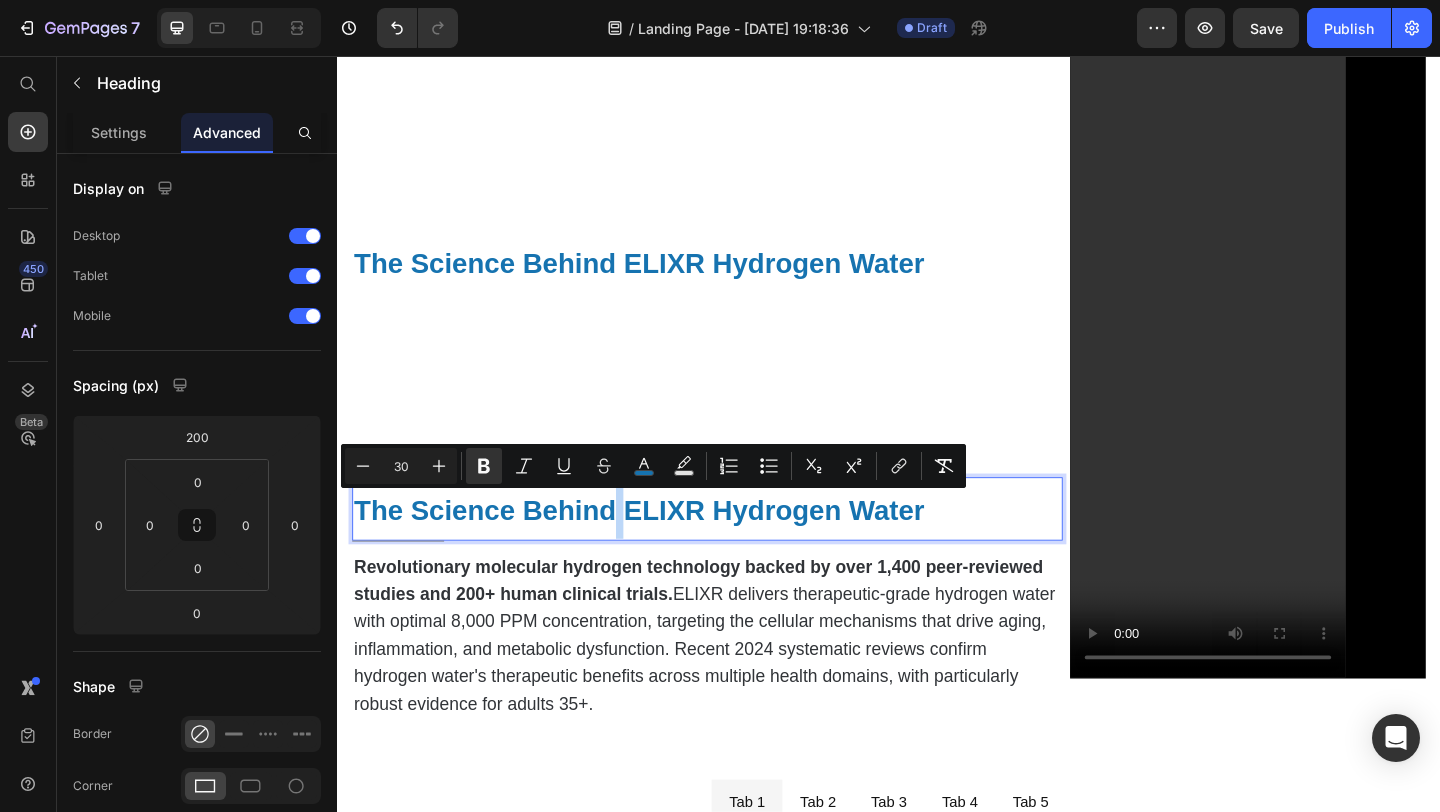 drag, startPoint x: 636, startPoint y: 560, endPoint x: 652, endPoint y: 535, distance: 29.681644 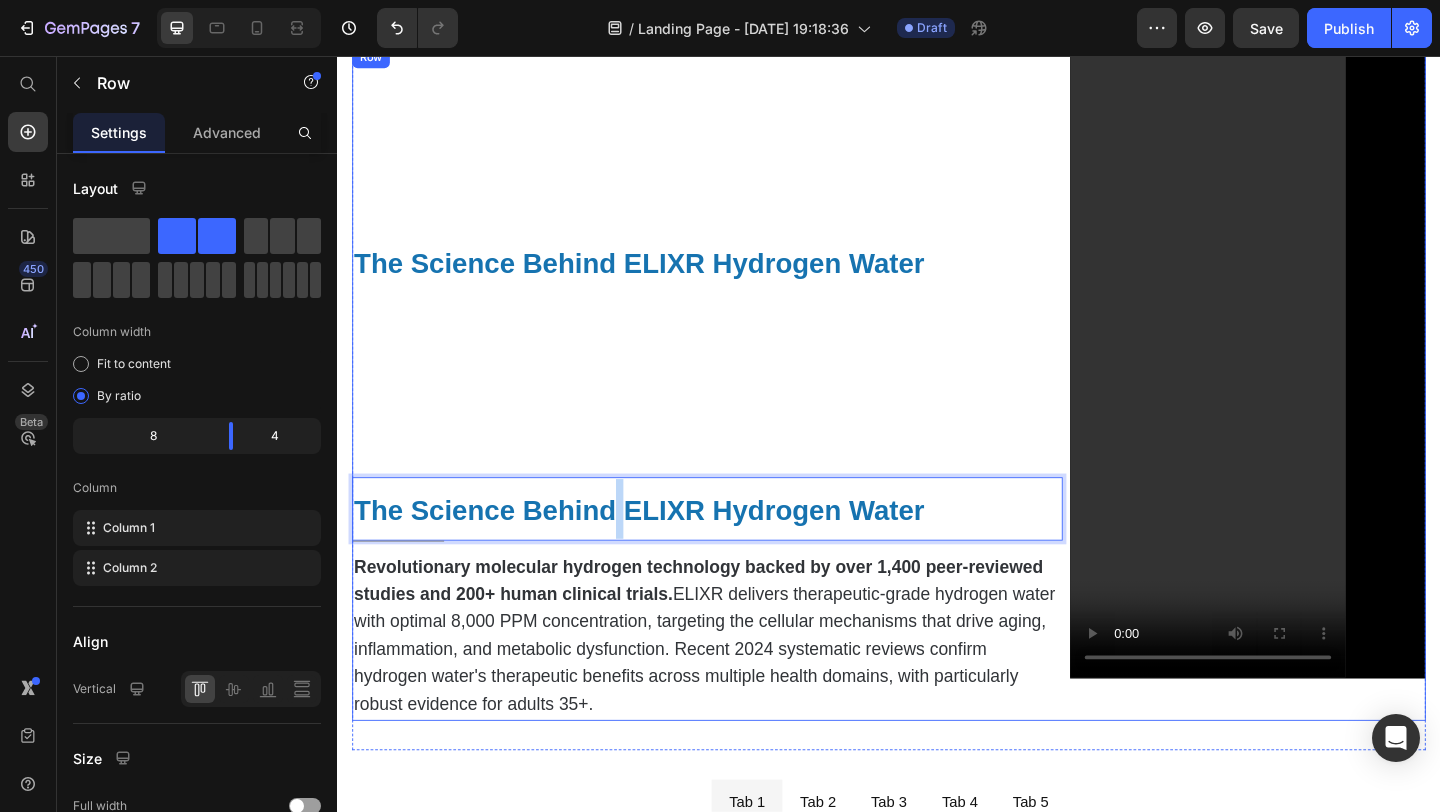 click on "⁠⁠⁠⁠⁠⁠⁠ The Science Behind ELIXR Hydrogen Water Heading The Science Behind ELIXR Hydrogen Water Heading   0                Title Line Revolutionary molecular hydrogen technology backed by over 1,400 peer-reviewed studies and 200+ human clinical trials.  ELIXR delivers therapeutic-grade hydrogen water with optimal 8,000 PPM concentration, targeting the cellular mechanisms that drive aging, inflammation, and metabolic dysfunction. Recent 2024 systematic reviews confirm hydrogen water's therapeutic benefits across multiple health domains, with particularly robust evidence for adults 35+. Text Block" at bounding box center [739, 411] 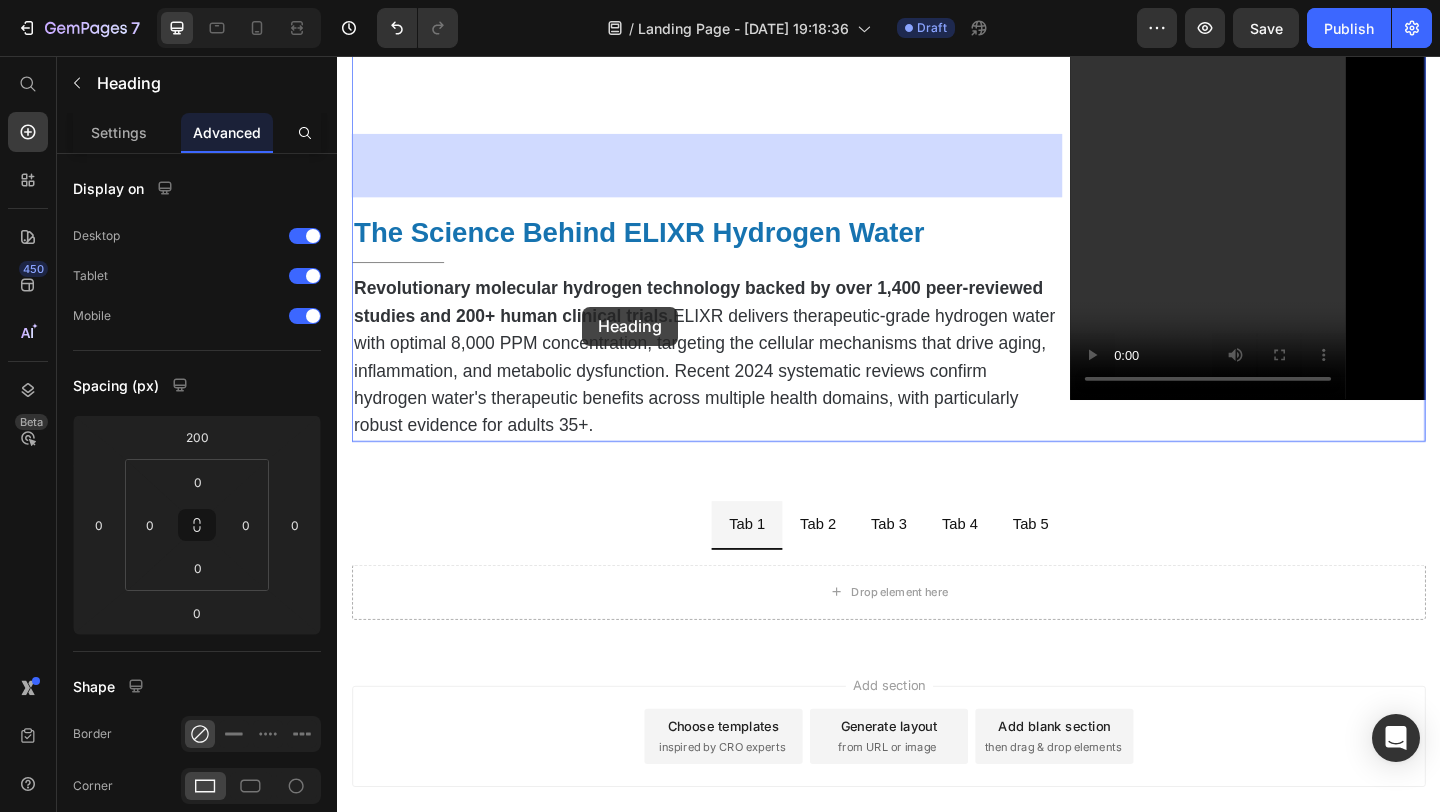 scroll, scrollTop: 635, scrollLeft: 0, axis: vertical 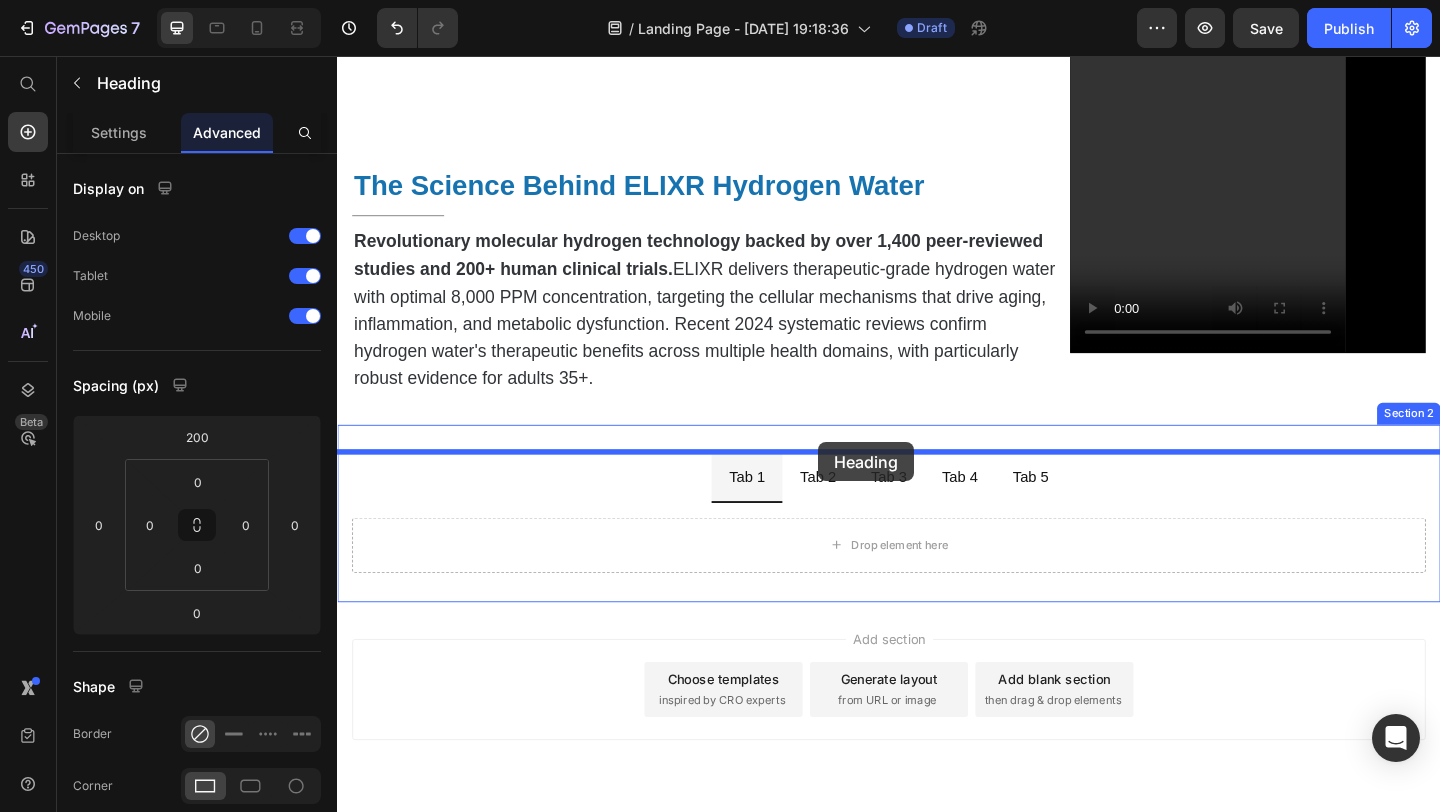 drag, startPoint x: 558, startPoint y: 279, endPoint x: 860, endPoint y: 476, distance: 360.57315 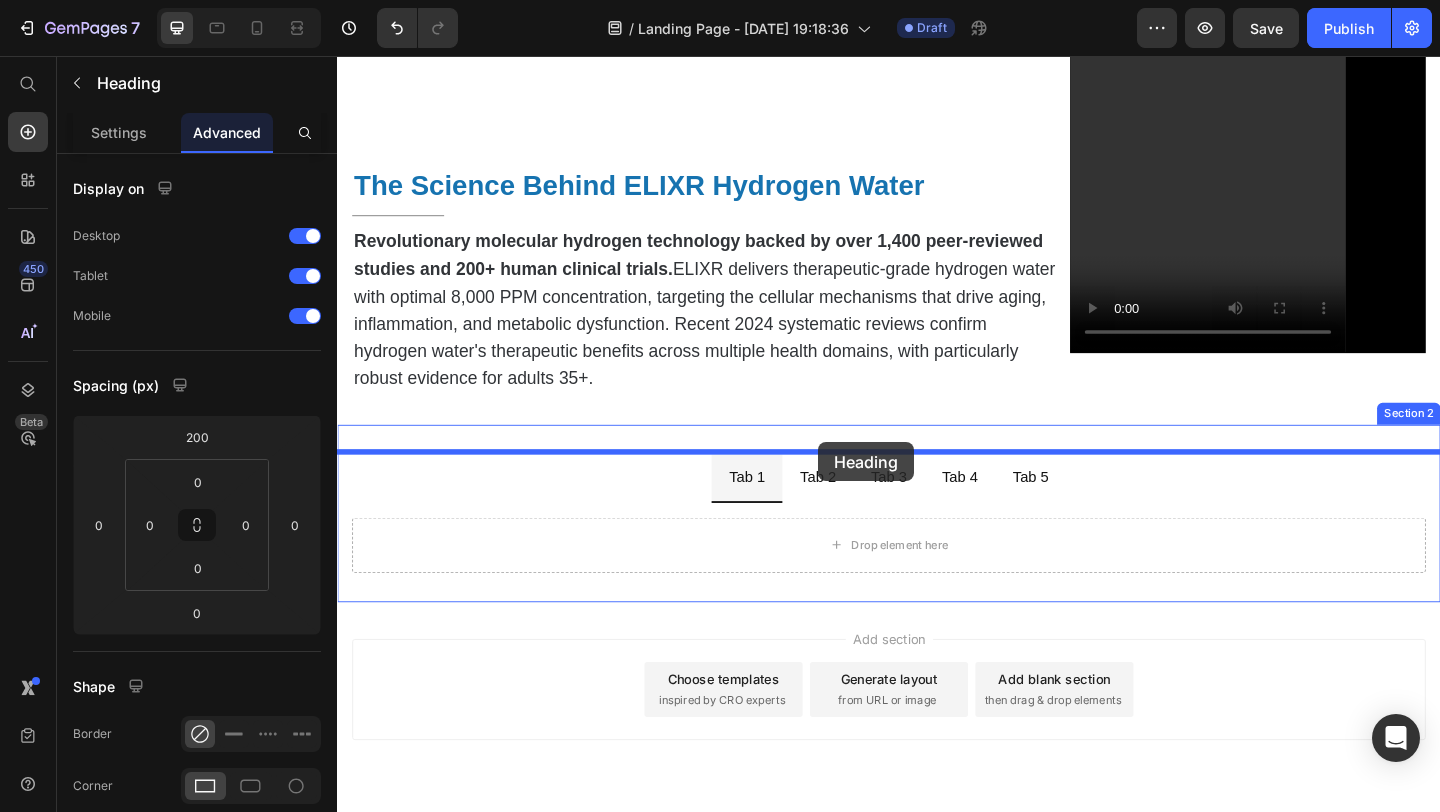 type on "16" 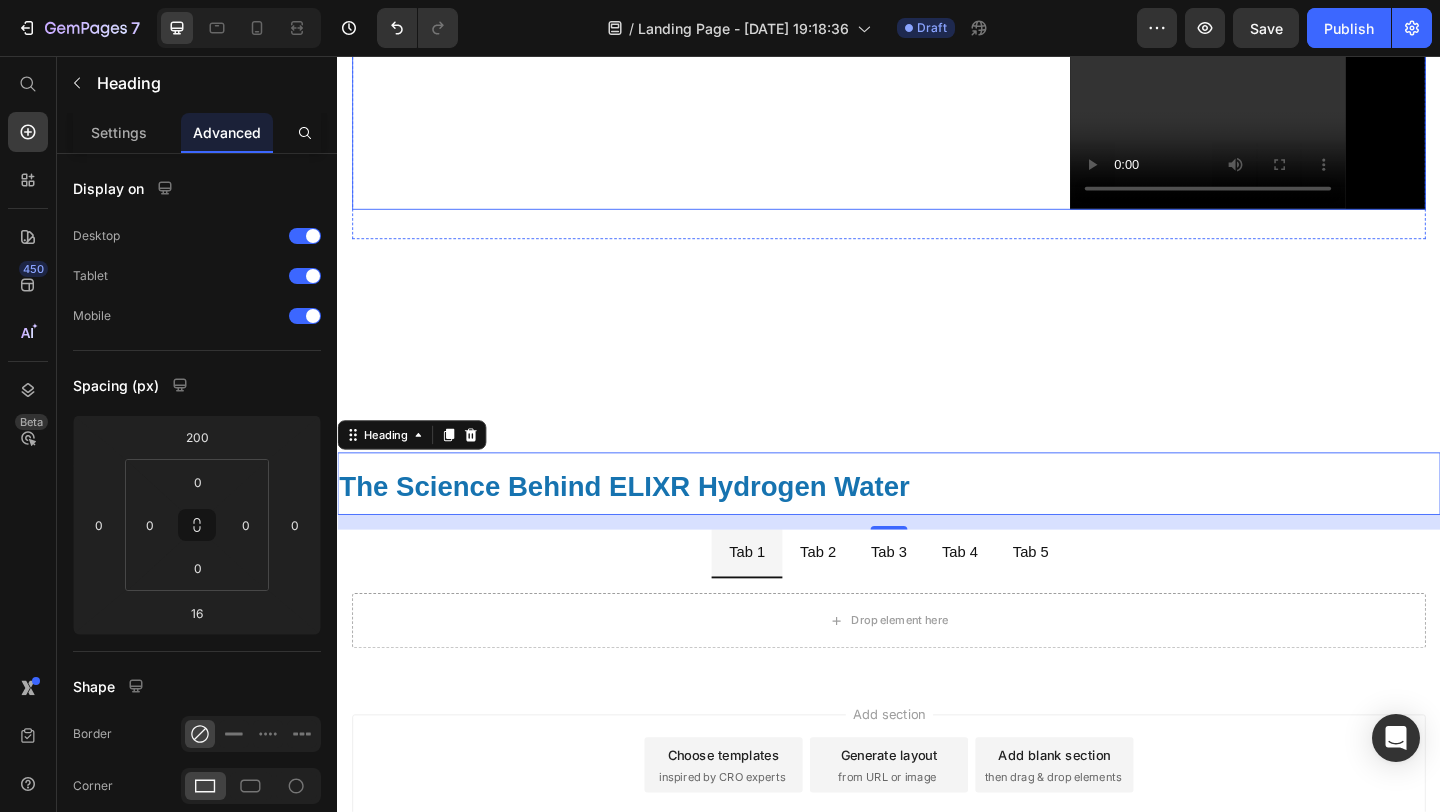 scroll, scrollTop: 799, scrollLeft: 0, axis: vertical 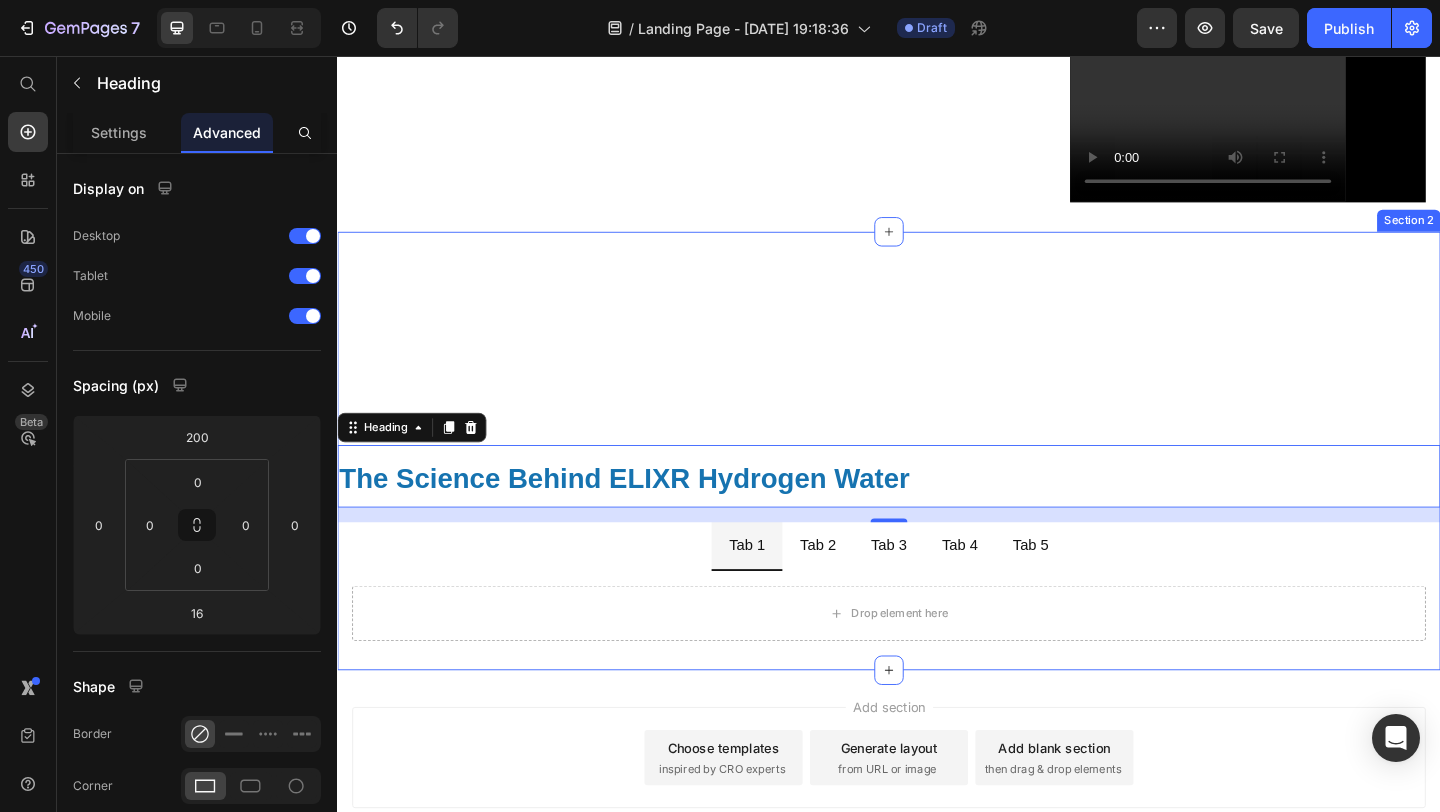 click on "The Science Behind ELIXR Hydrogen Water Heading   16 Tab 1 Tab 2 Tab 3 Tab 4 Tab 5
Drop element here
Tab" at bounding box center (937, 486) 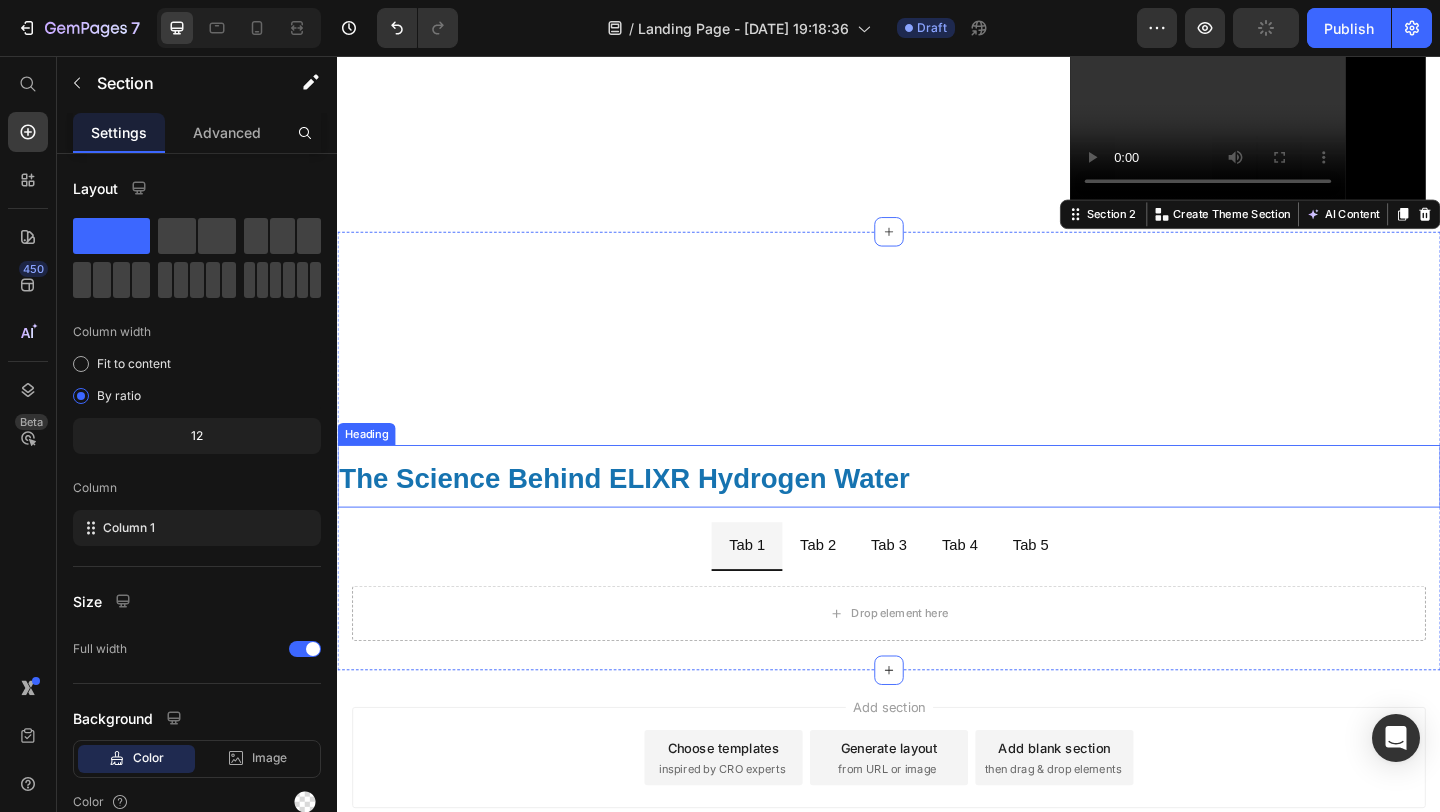 click on "The Science Behind ELIXR Hydrogen Water" at bounding box center [649, 515] 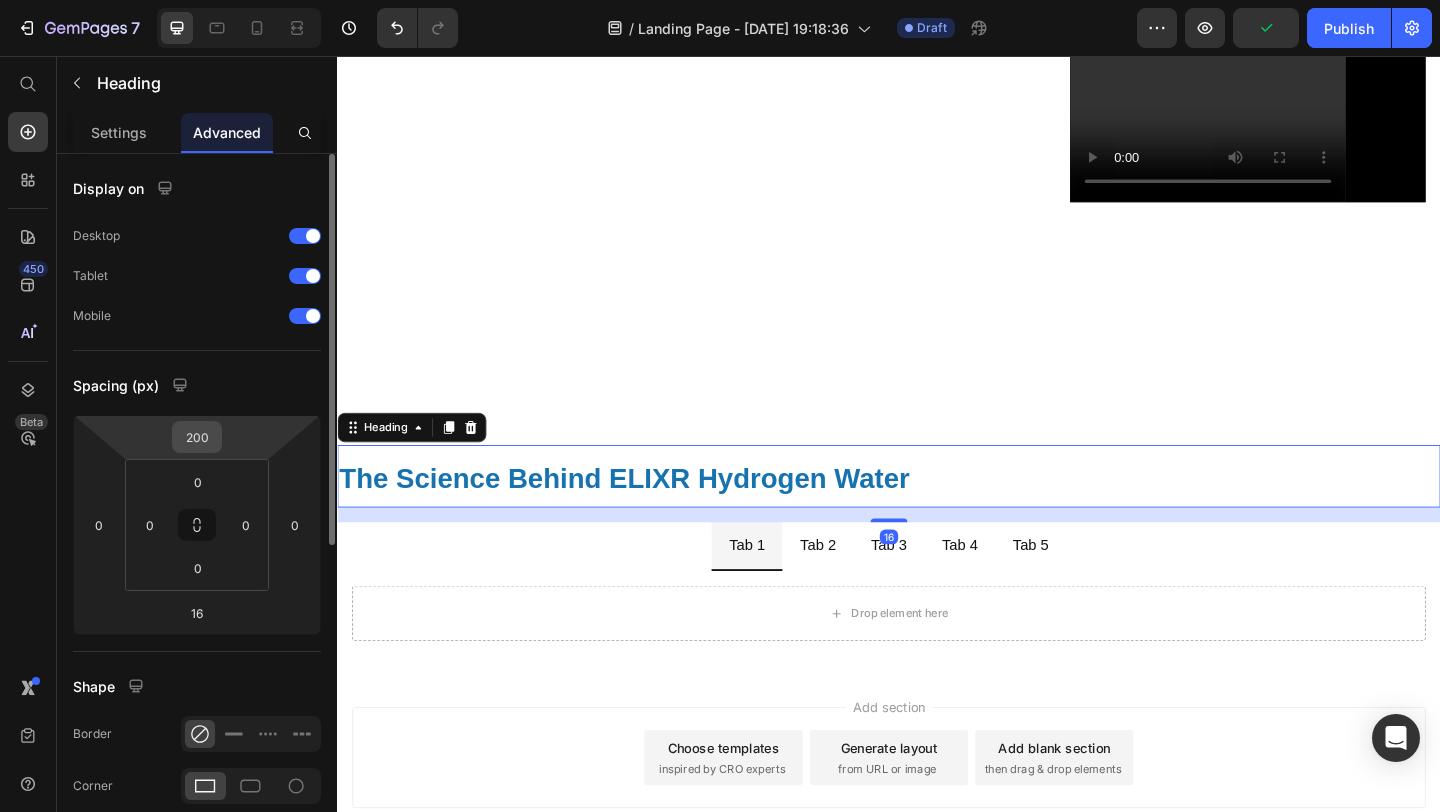 click on "200" at bounding box center [197, 437] 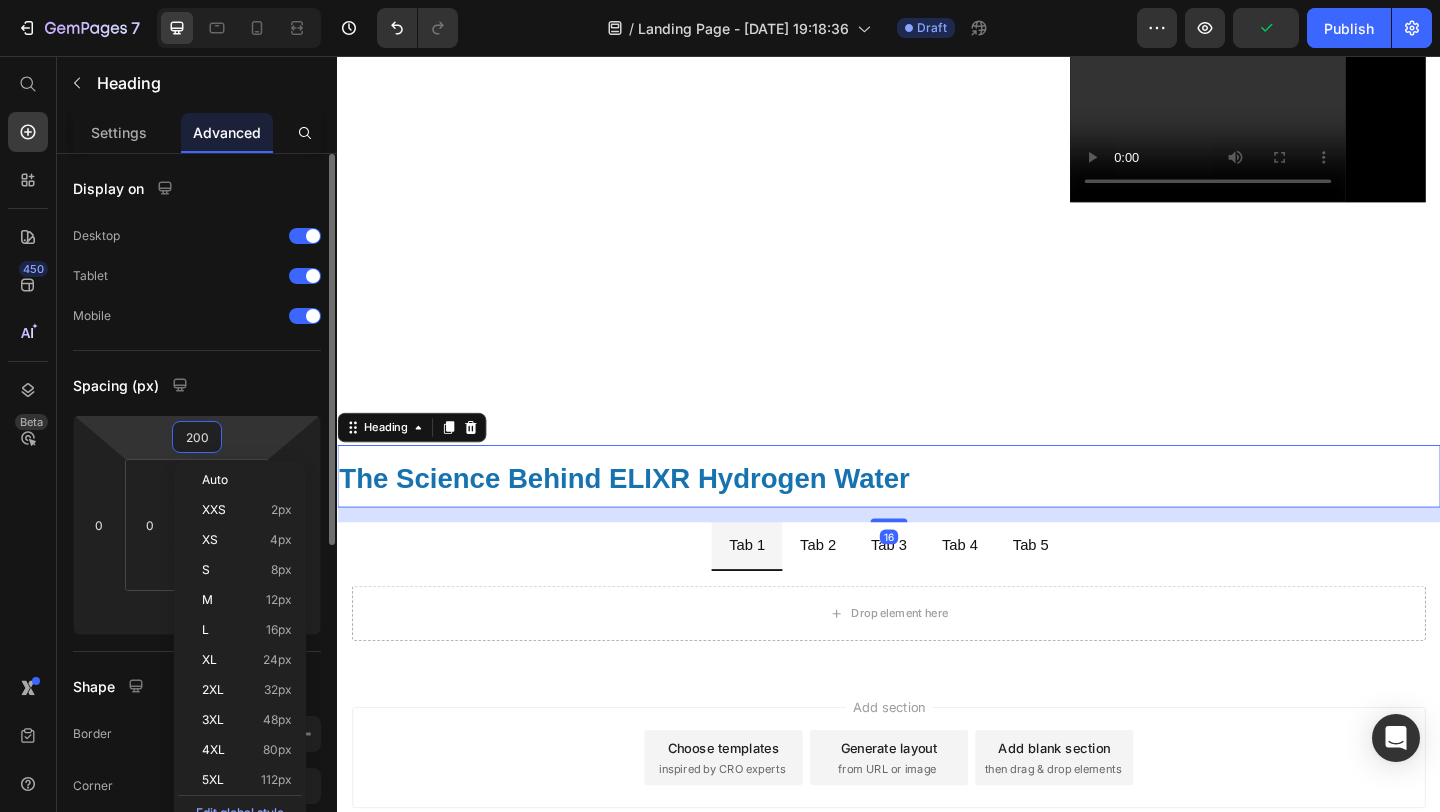 type 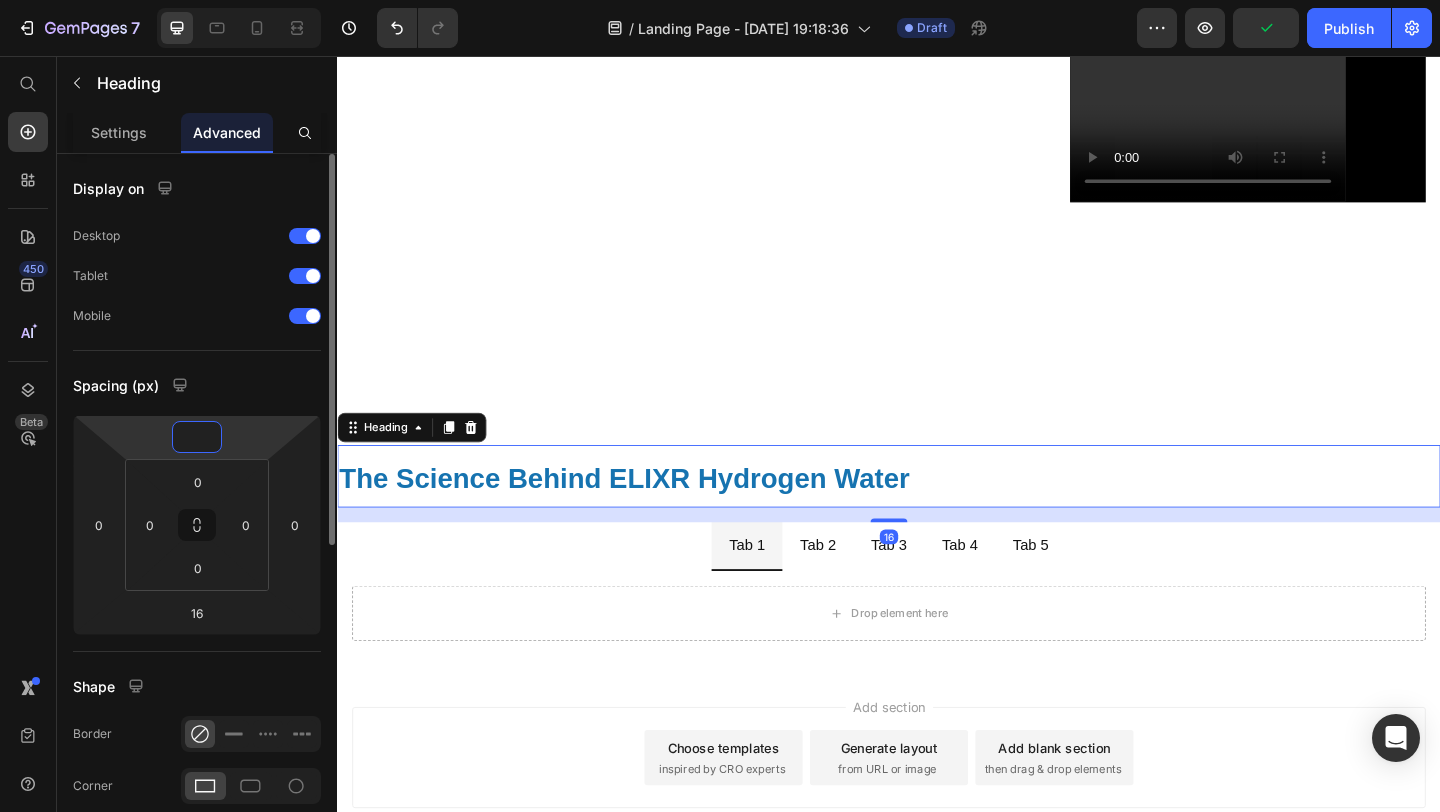 scroll, scrollTop: 732, scrollLeft: 0, axis: vertical 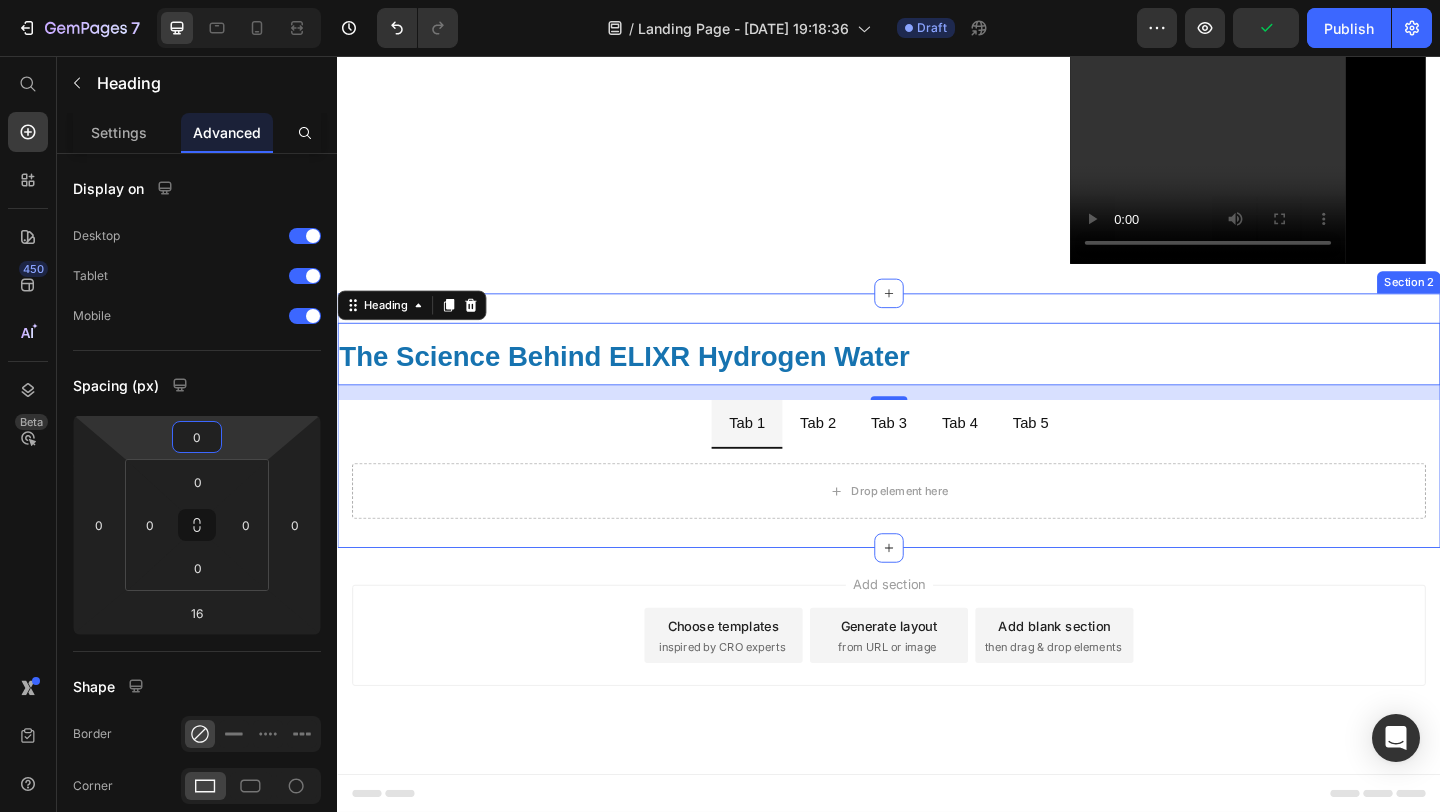 click on "The Science Behind ELIXR Hydrogen Water Heading   16 Tab 1 Tab 2 Tab 3 Tab 4 Tab 5
Drop element here
Tab Section 2" at bounding box center (937, 453) 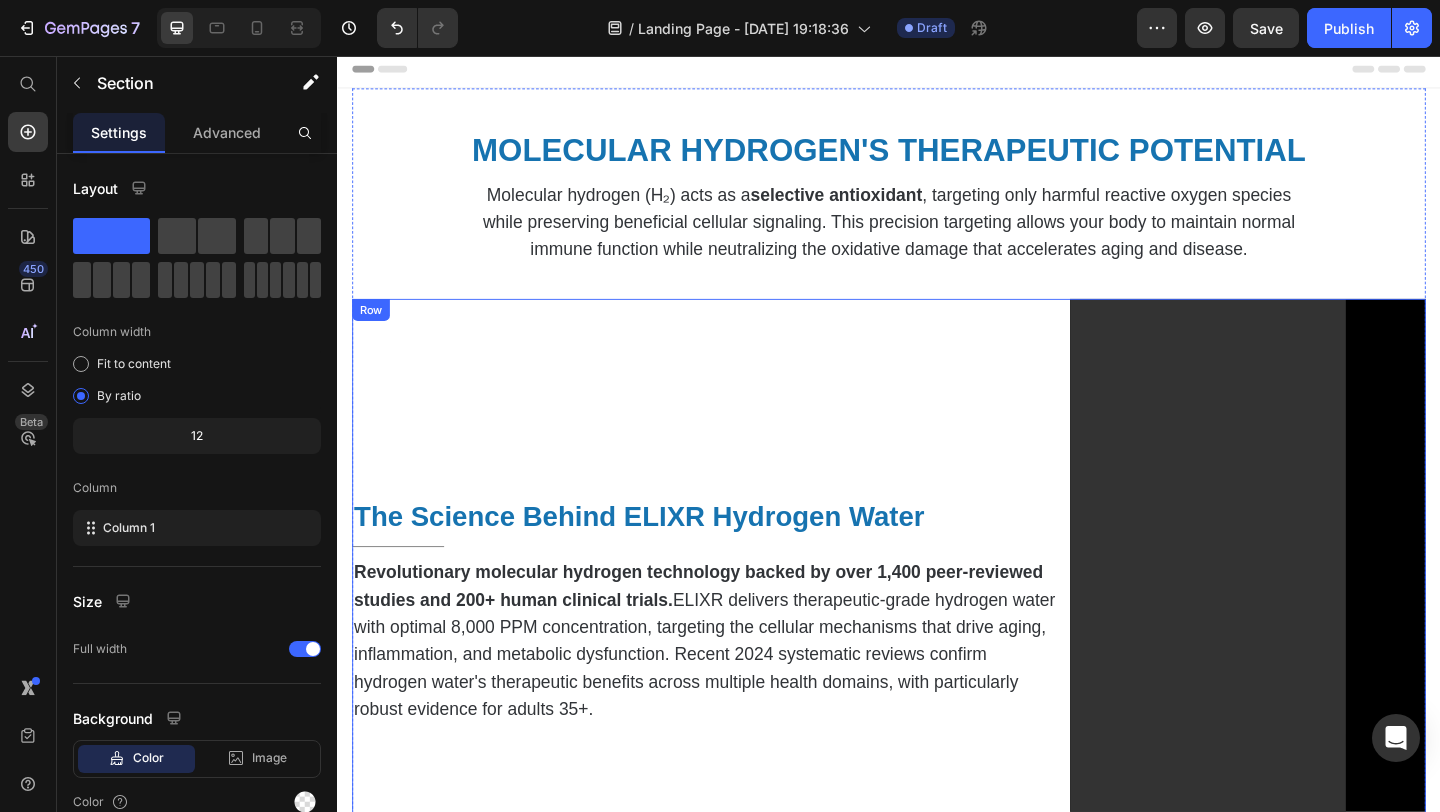 scroll, scrollTop: 0, scrollLeft: 0, axis: both 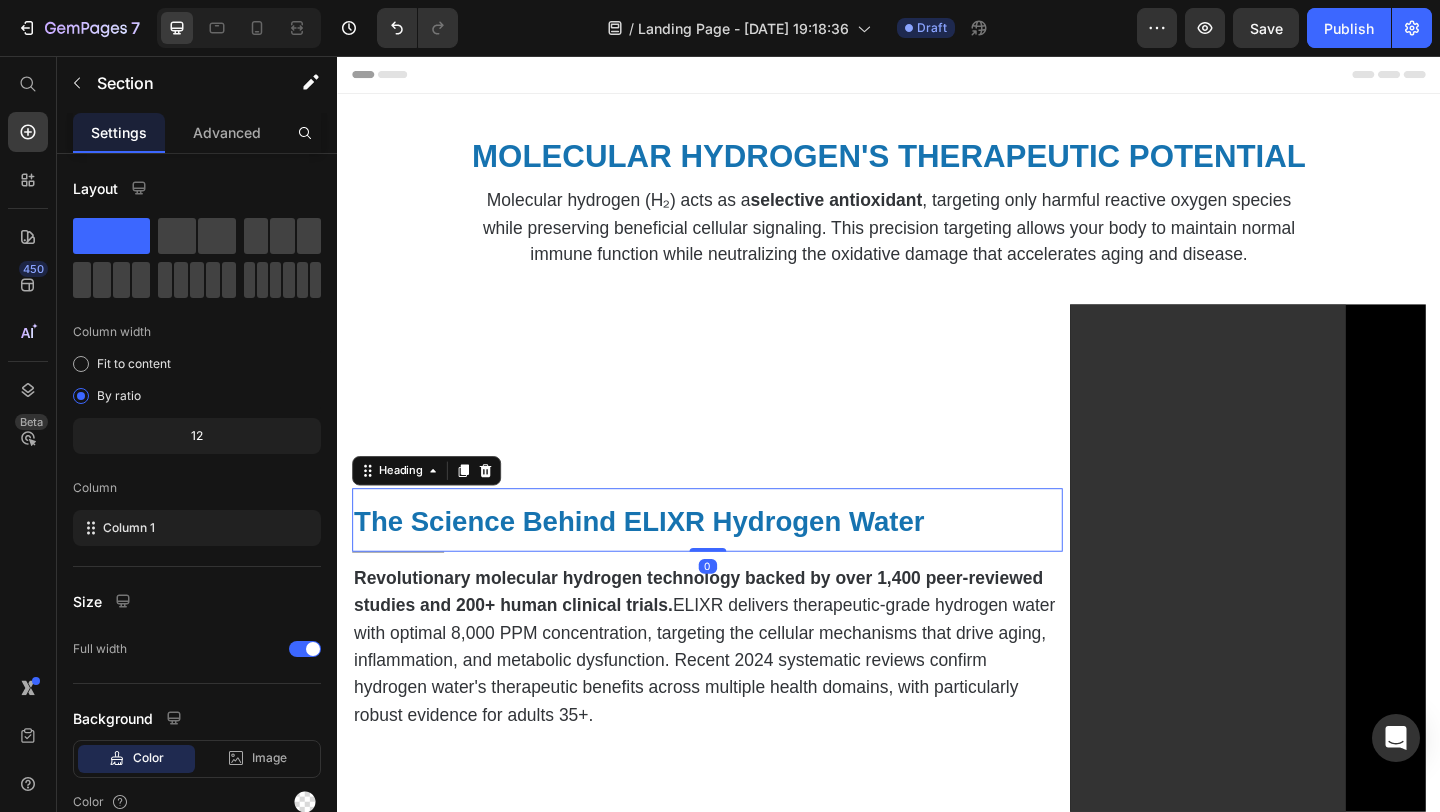 click on "The Science Behind ELIXR Hydrogen Water" at bounding box center (665, 562) 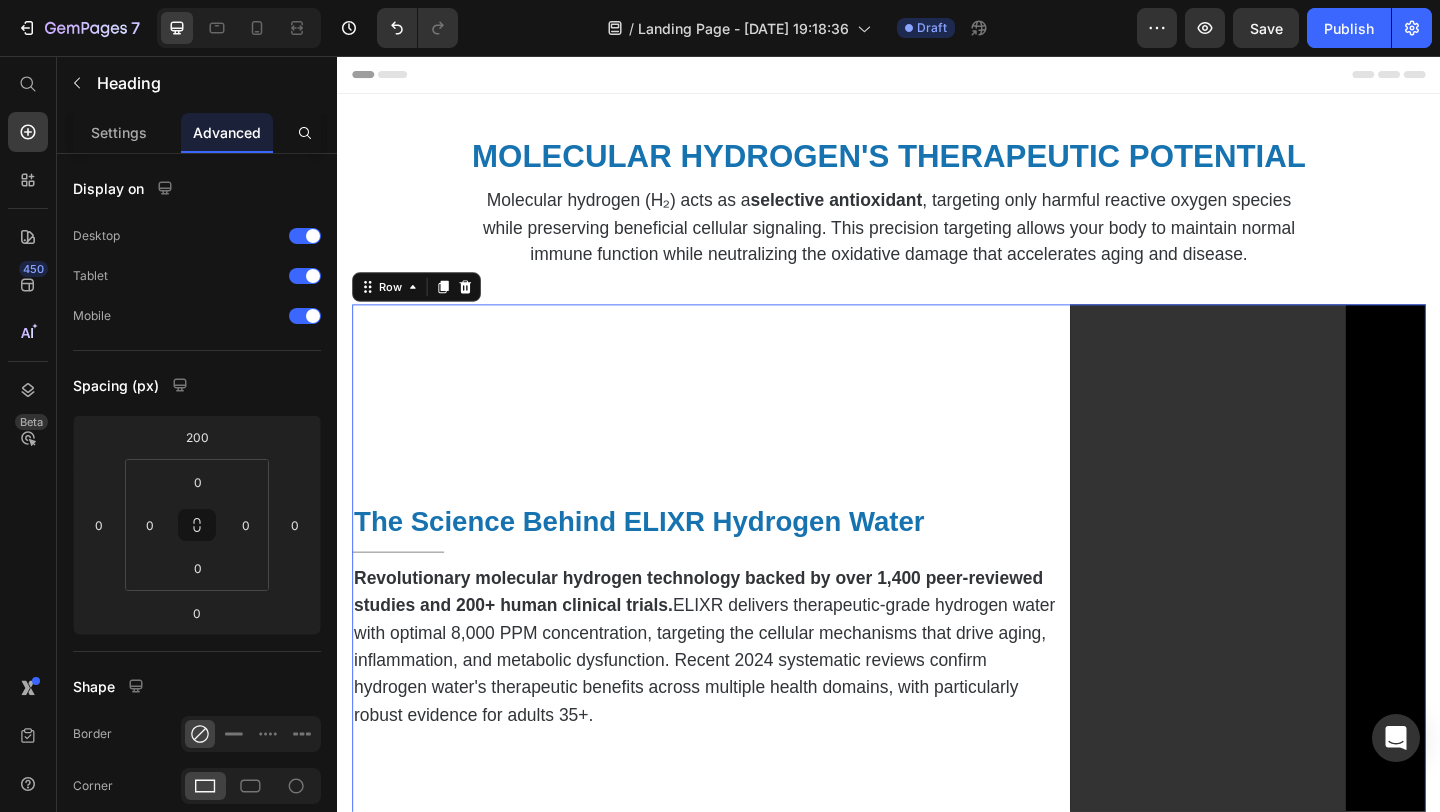 click on "⁠⁠⁠⁠⁠⁠⁠ The Science Behind ELIXR Hydrogen Water Heading                Title Line Revolutionary molecular hydrogen technology backed by over 1,400 peer-reviewed studies and 200+ human clinical trials.  ELIXR delivers therapeutic-grade hydrogen water with optimal 8,000 PPM concentration, targeting the cellular mechanisms that drive aging, inflammation, and metabolic dysfunction. Recent 2024 systematic reviews confirm hydrogen water's therapeutic benefits across multiple health domains, with particularly robust evidence for adults 35+. Text Block" at bounding box center [739, 669] 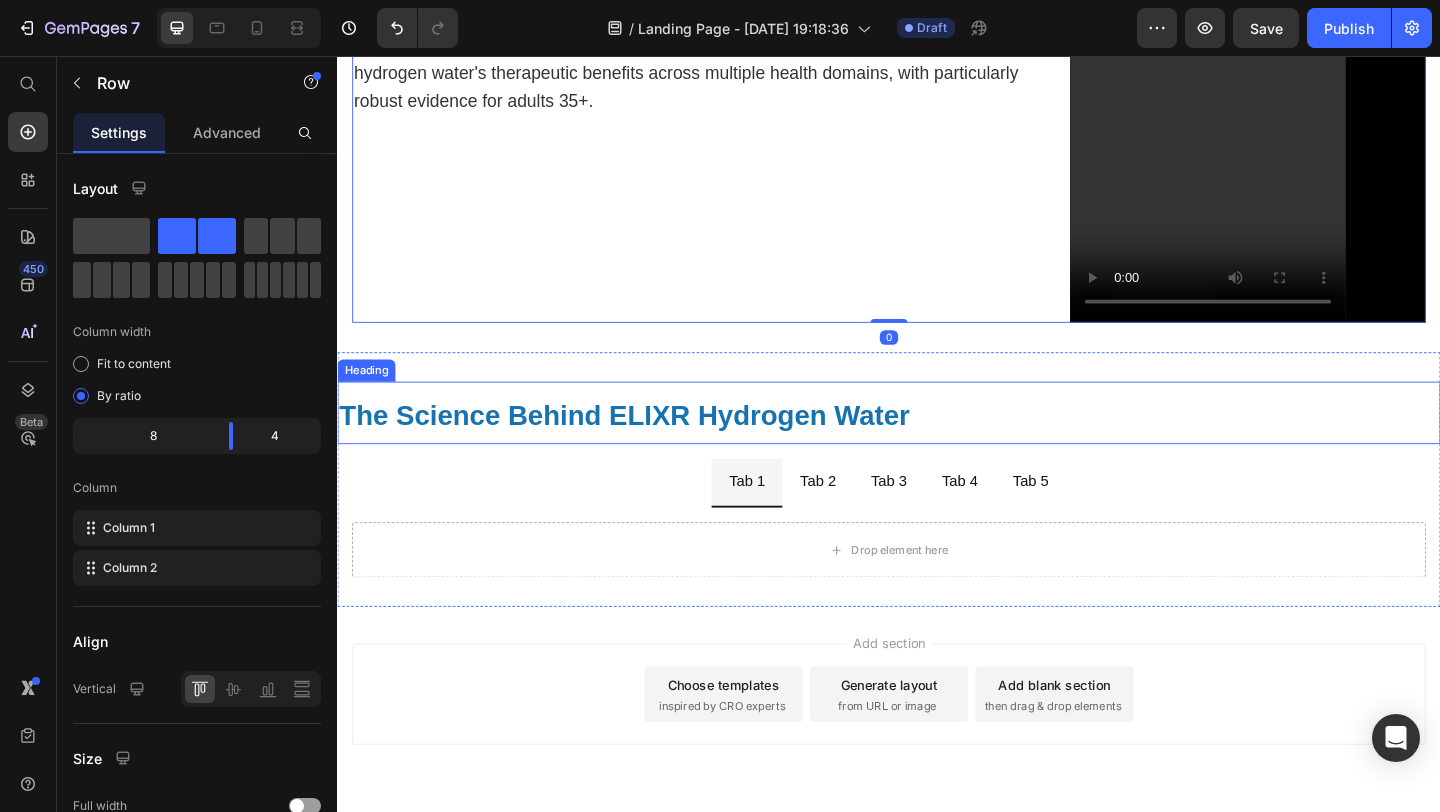 scroll, scrollTop: 713, scrollLeft: 0, axis: vertical 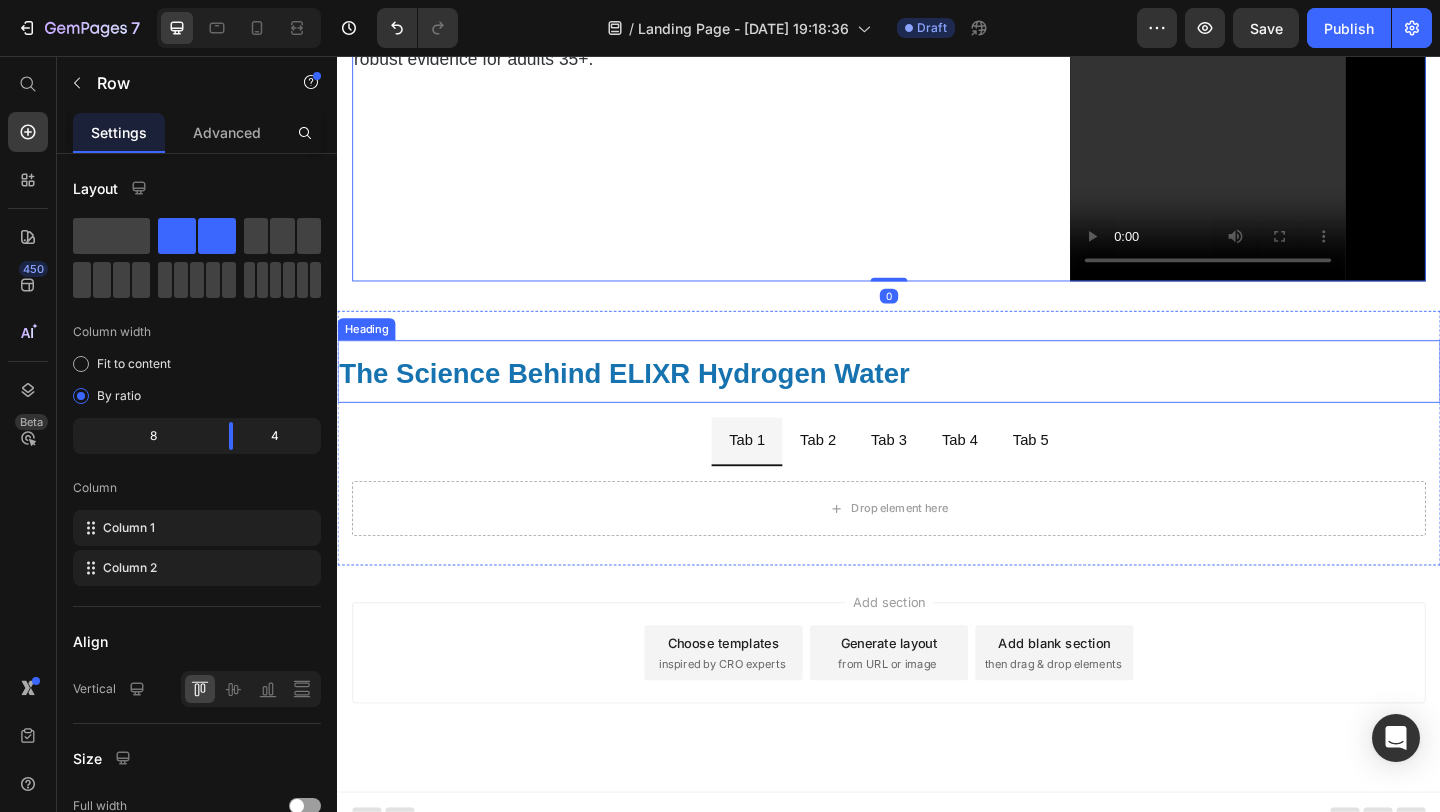 click on "The Science Behind ELIXR Hydrogen Water" at bounding box center (649, 401) 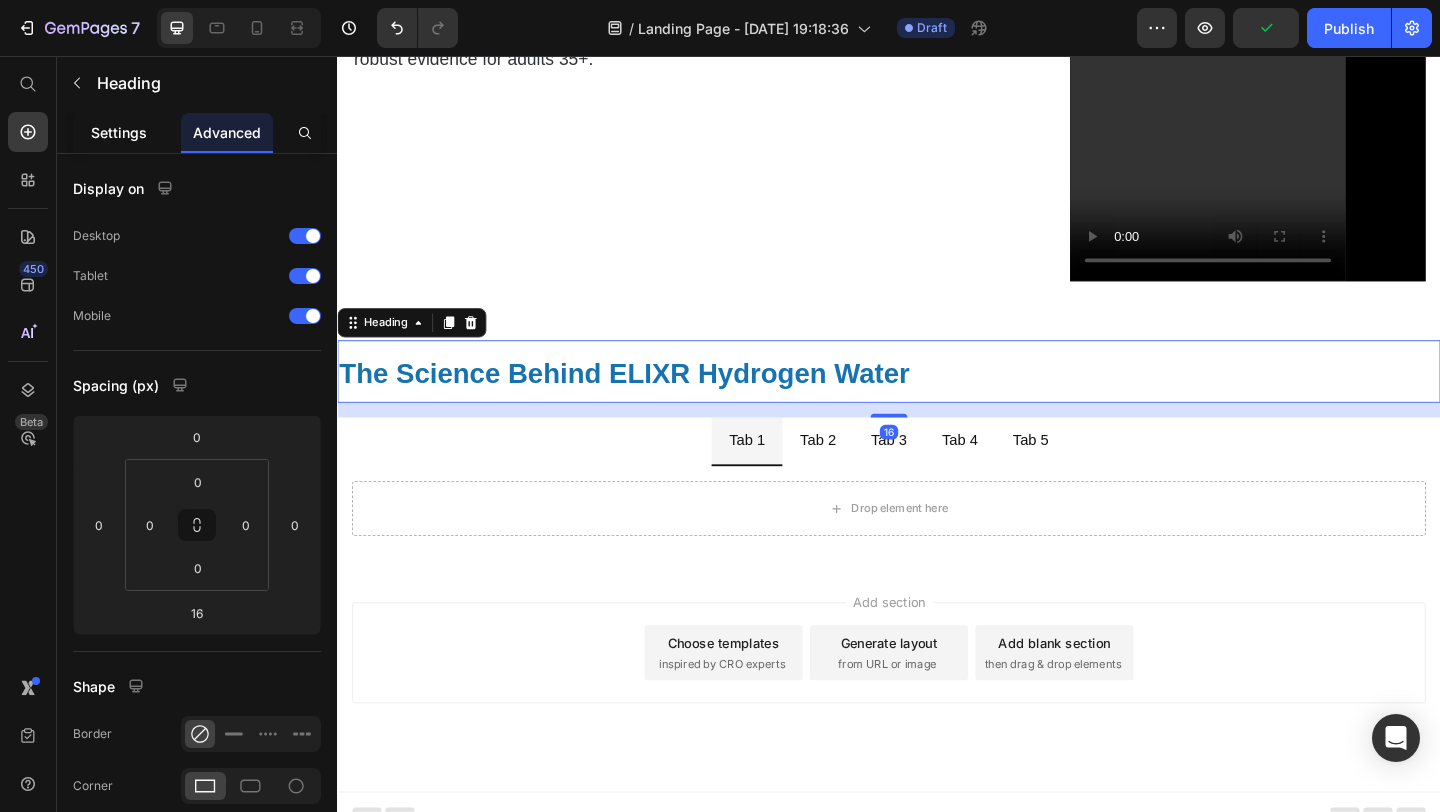 click on "Settings" at bounding box center (119, 132) 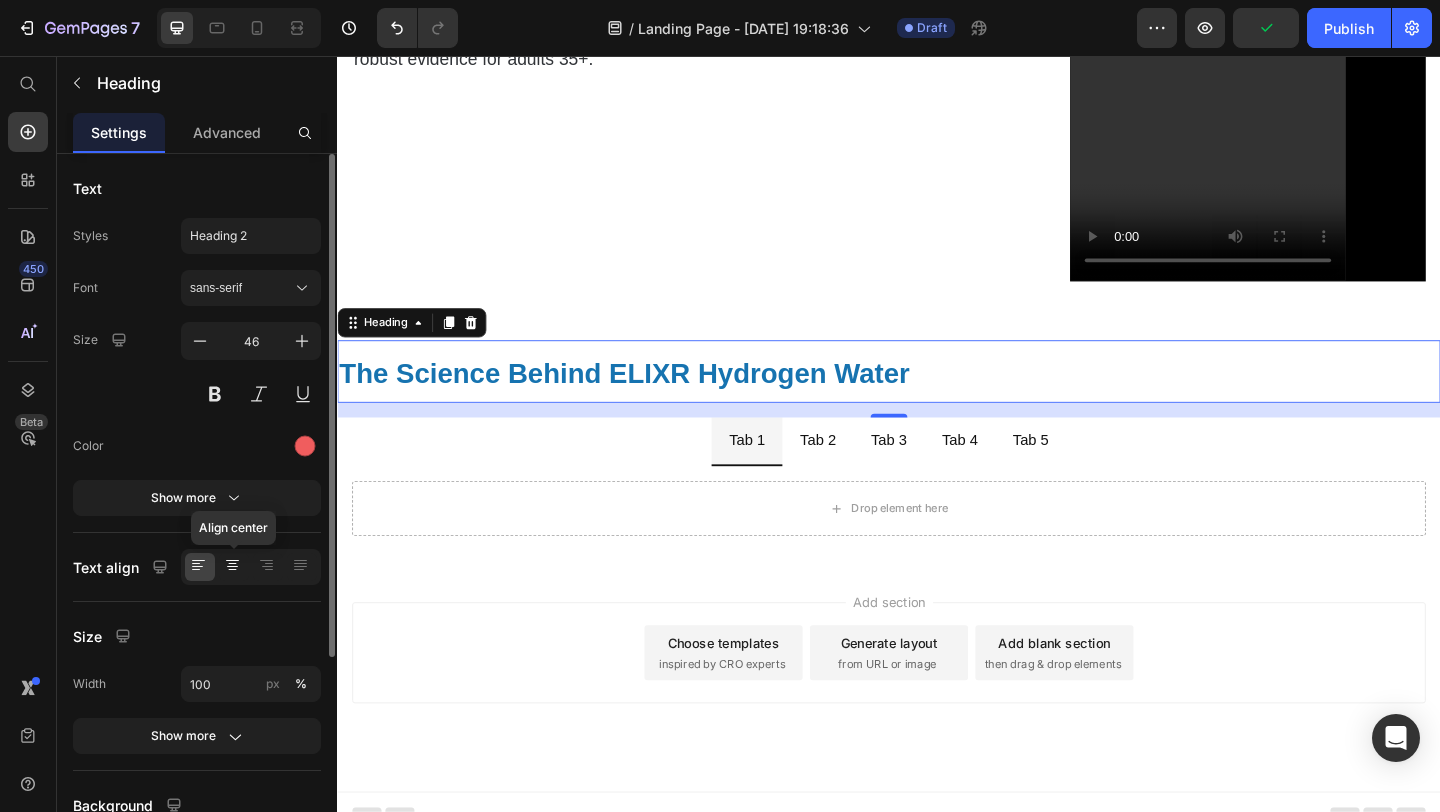 click 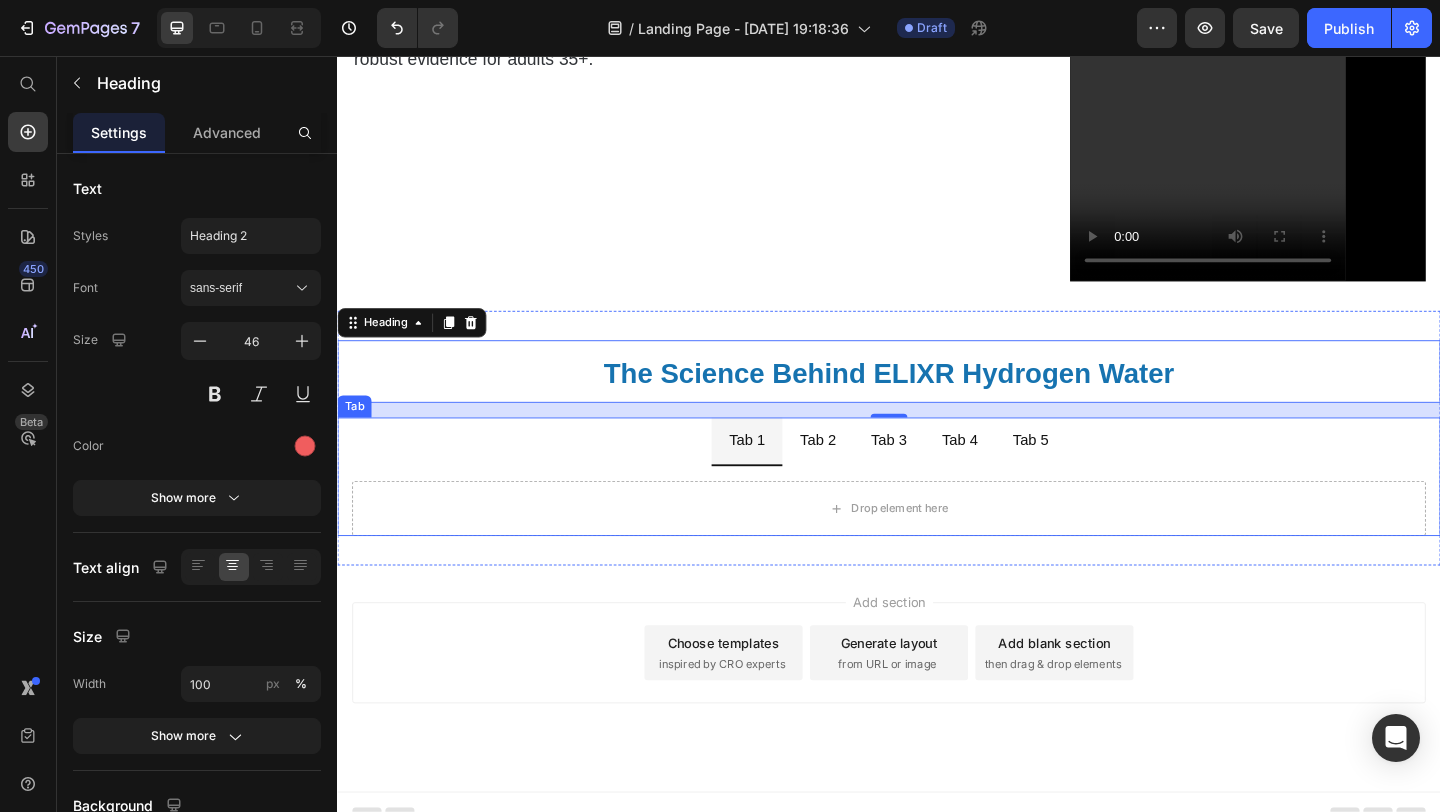 click on "Tab 1 Tab 2 Tab 3 Tab 4 Tab 5" at bounding box center [937, 475] 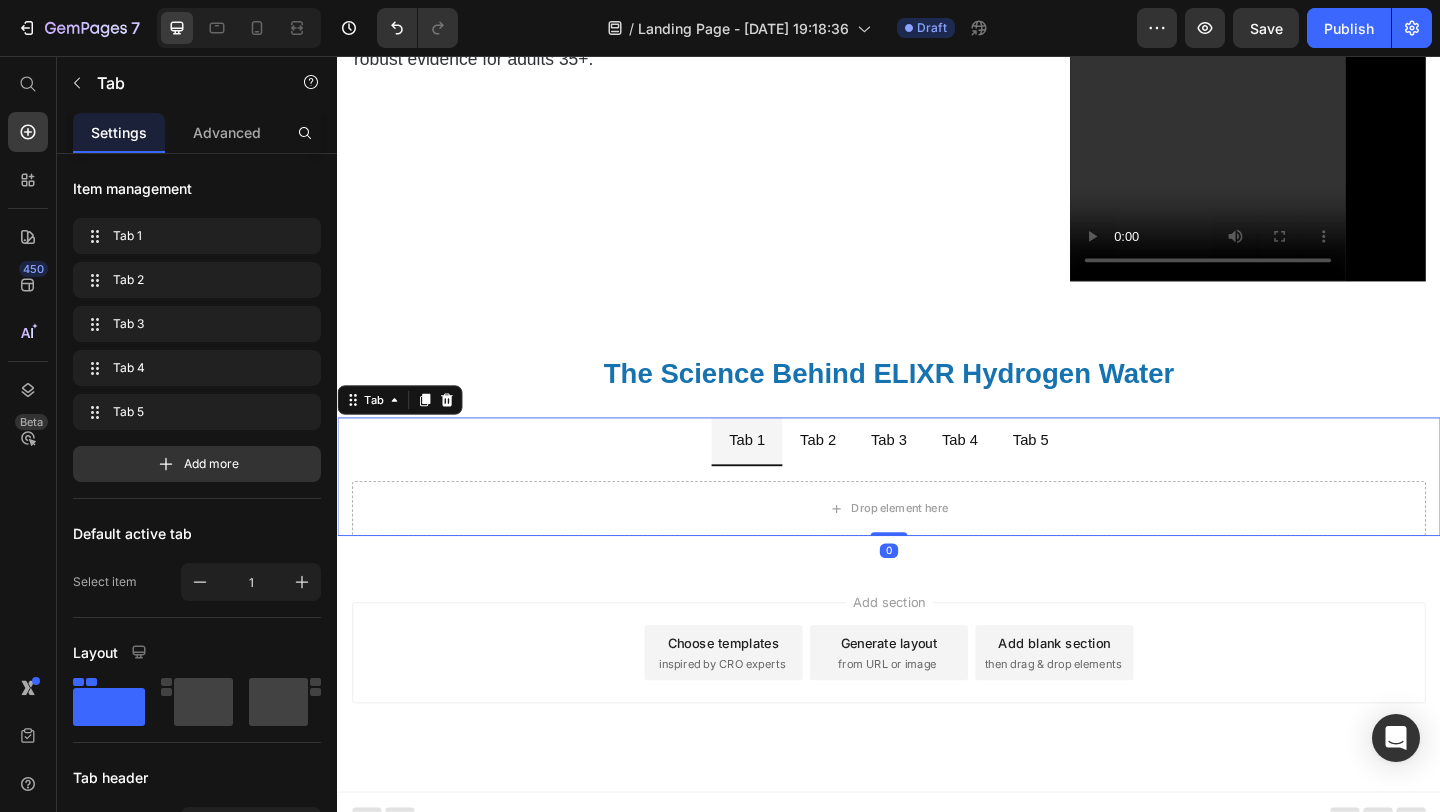 scroll, scrollTop: 732, scrollLeft: 0, axis: vertical 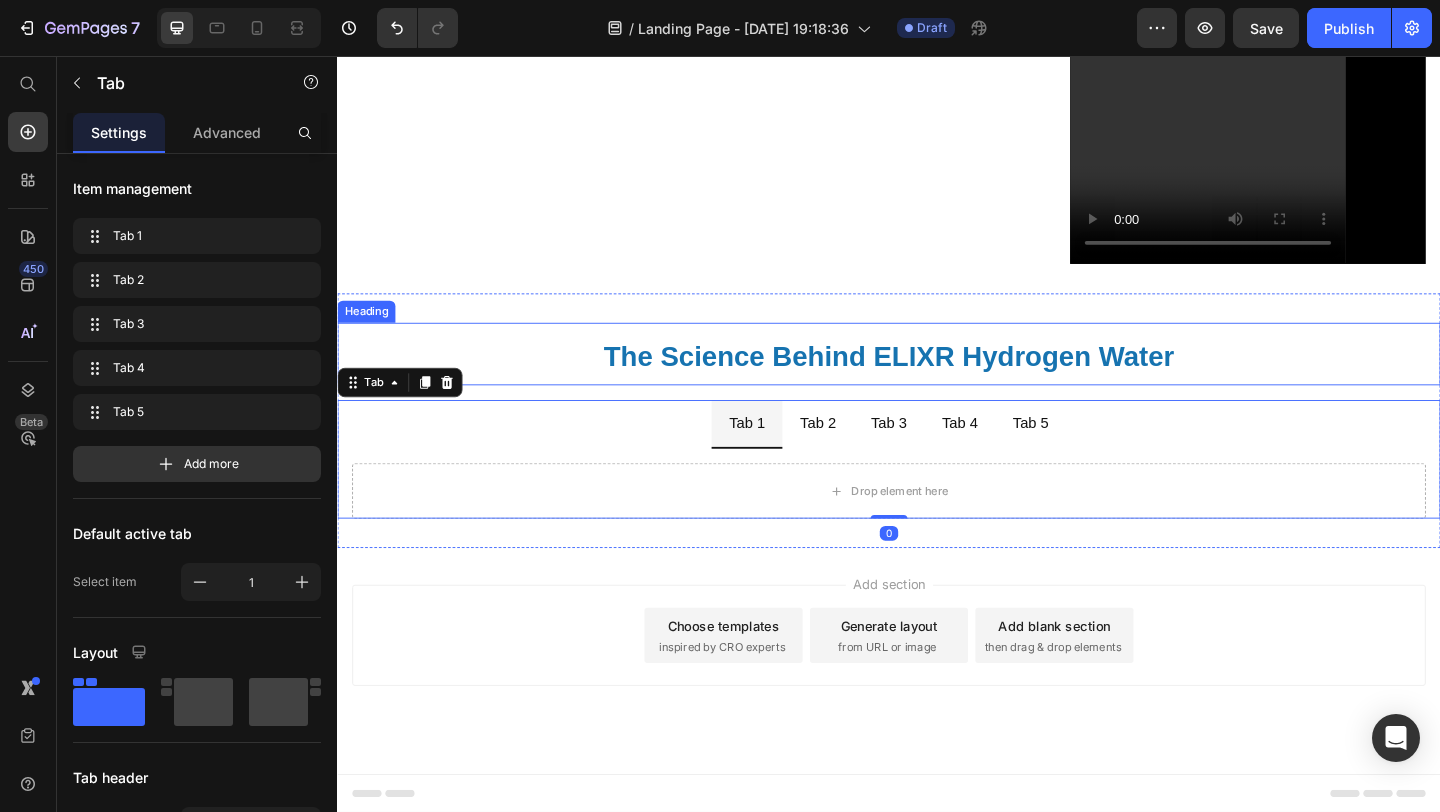 click on "The Science Behind ELIXR Hydrogen Water" at bounding box center (937, 382) 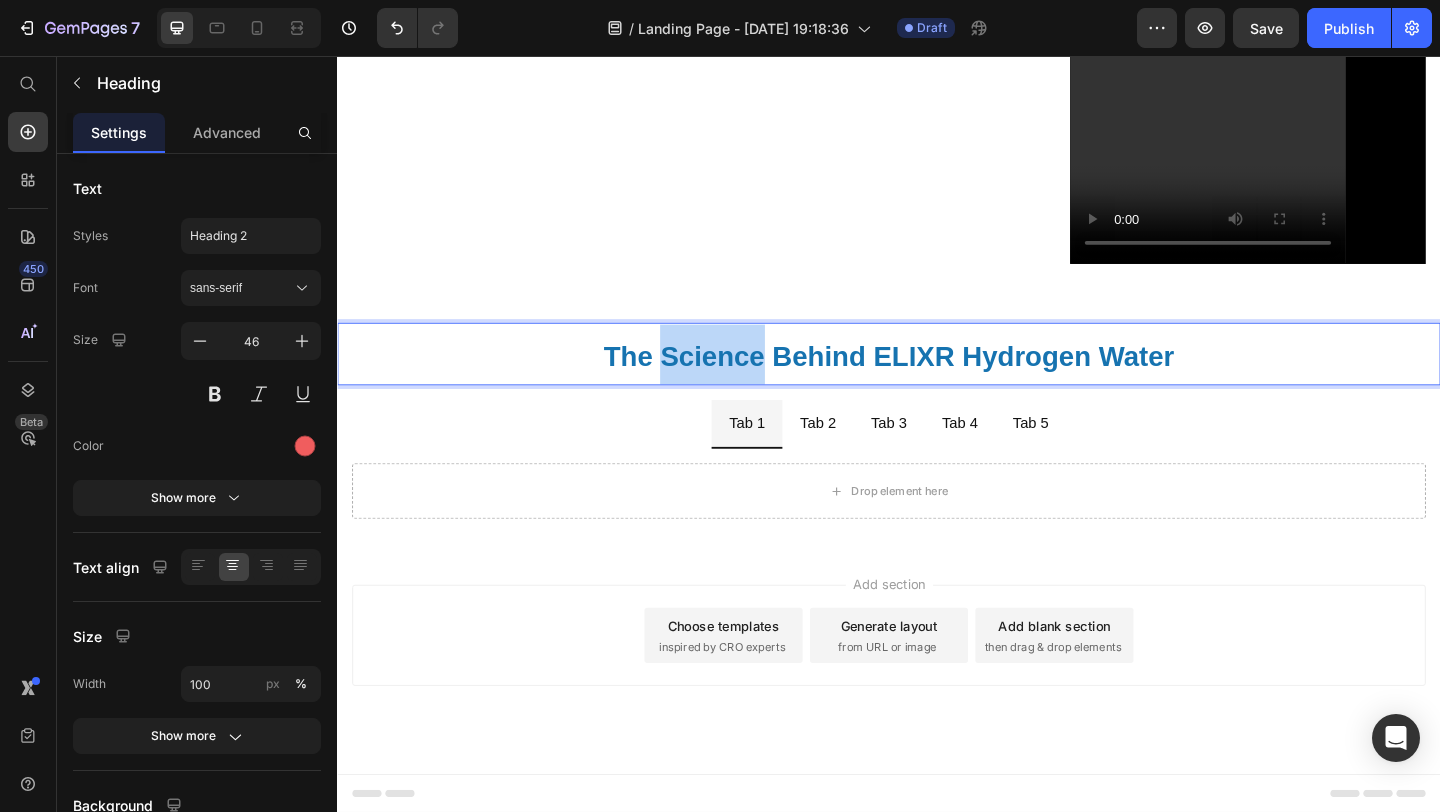 click on "The Science Behind ELIXR Hydrogen Water" at bounding box center [937, 382] 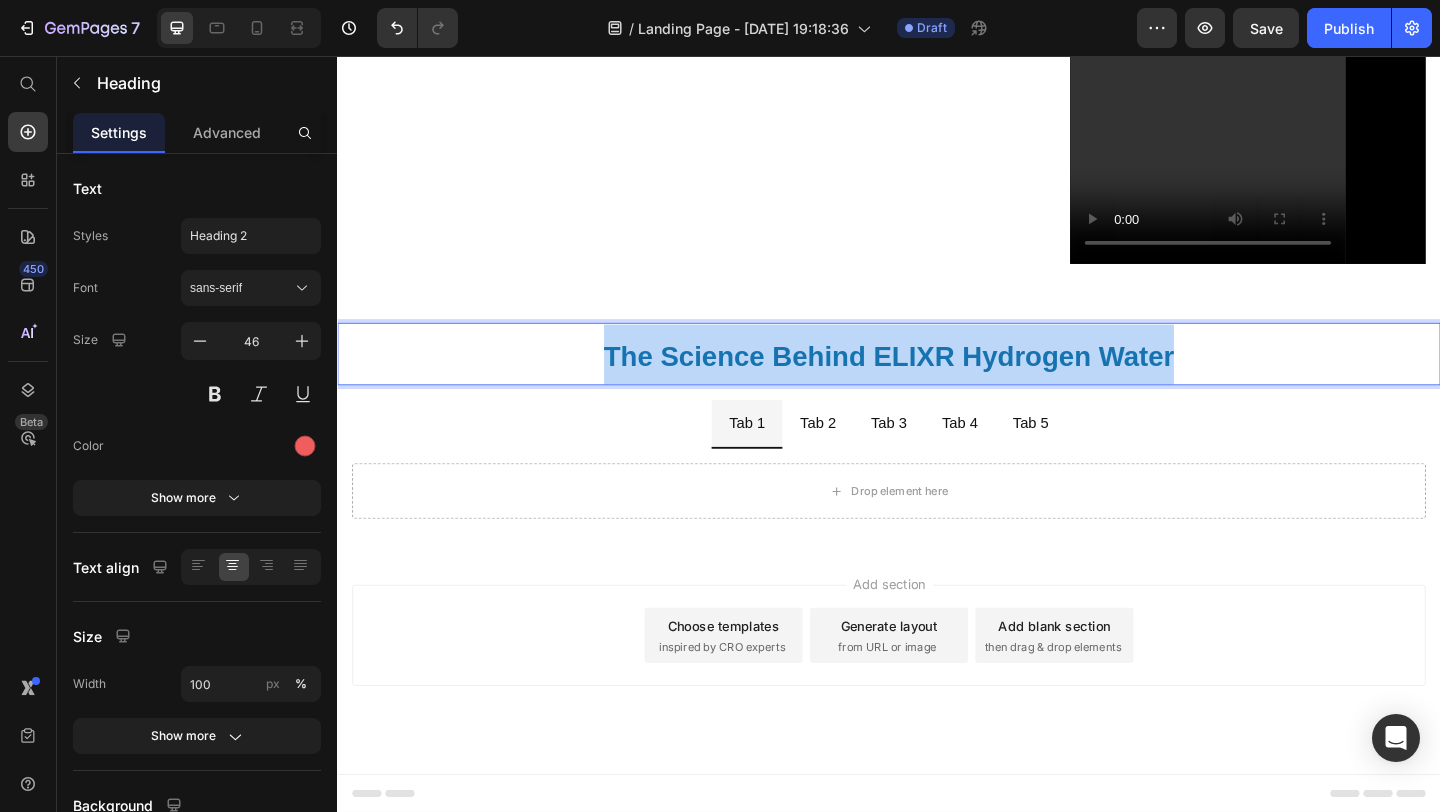 click on "The Science Behind ELIXR Hydrogen Water" at bounding box center [937, 382] 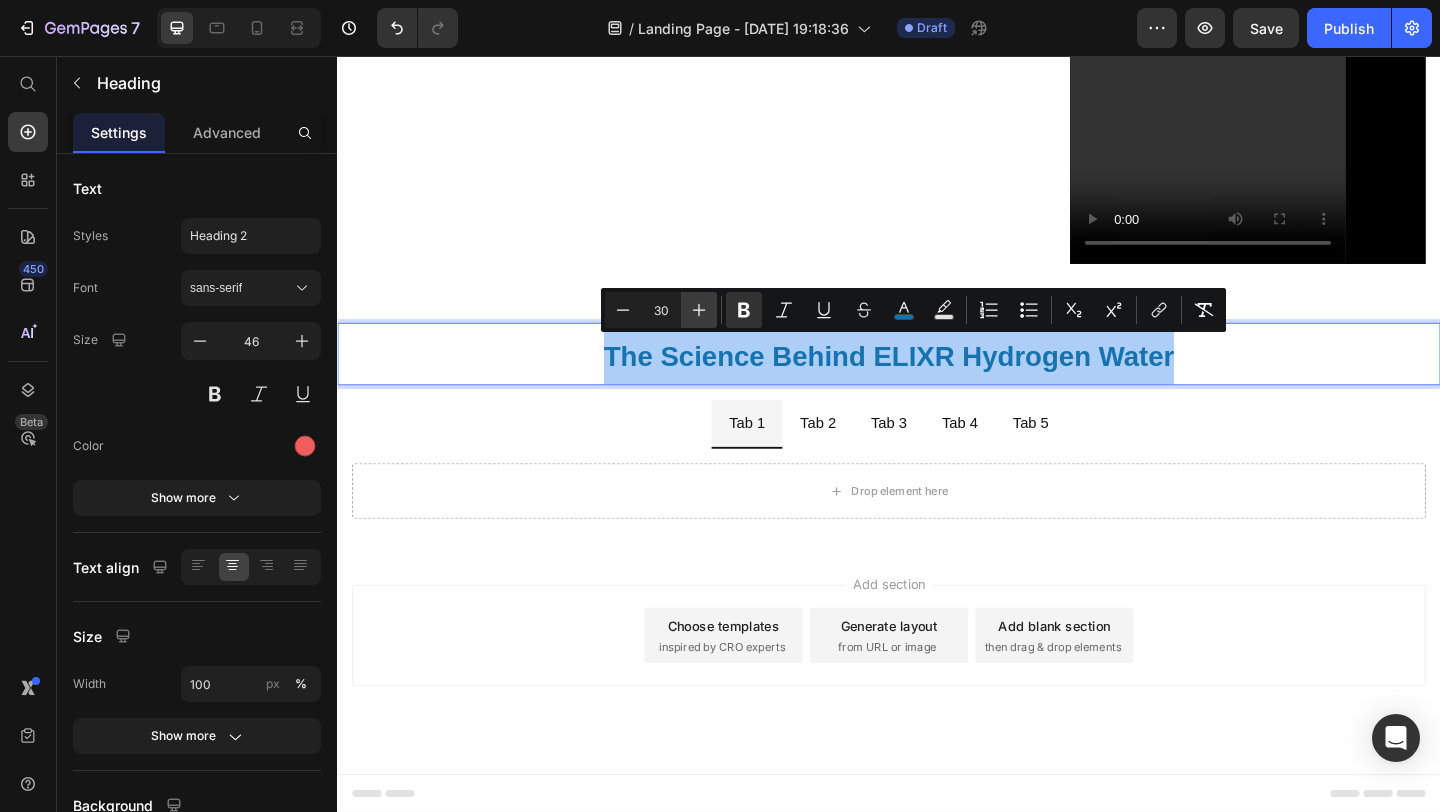 click on "Plus" at bounding box center [699, 310] 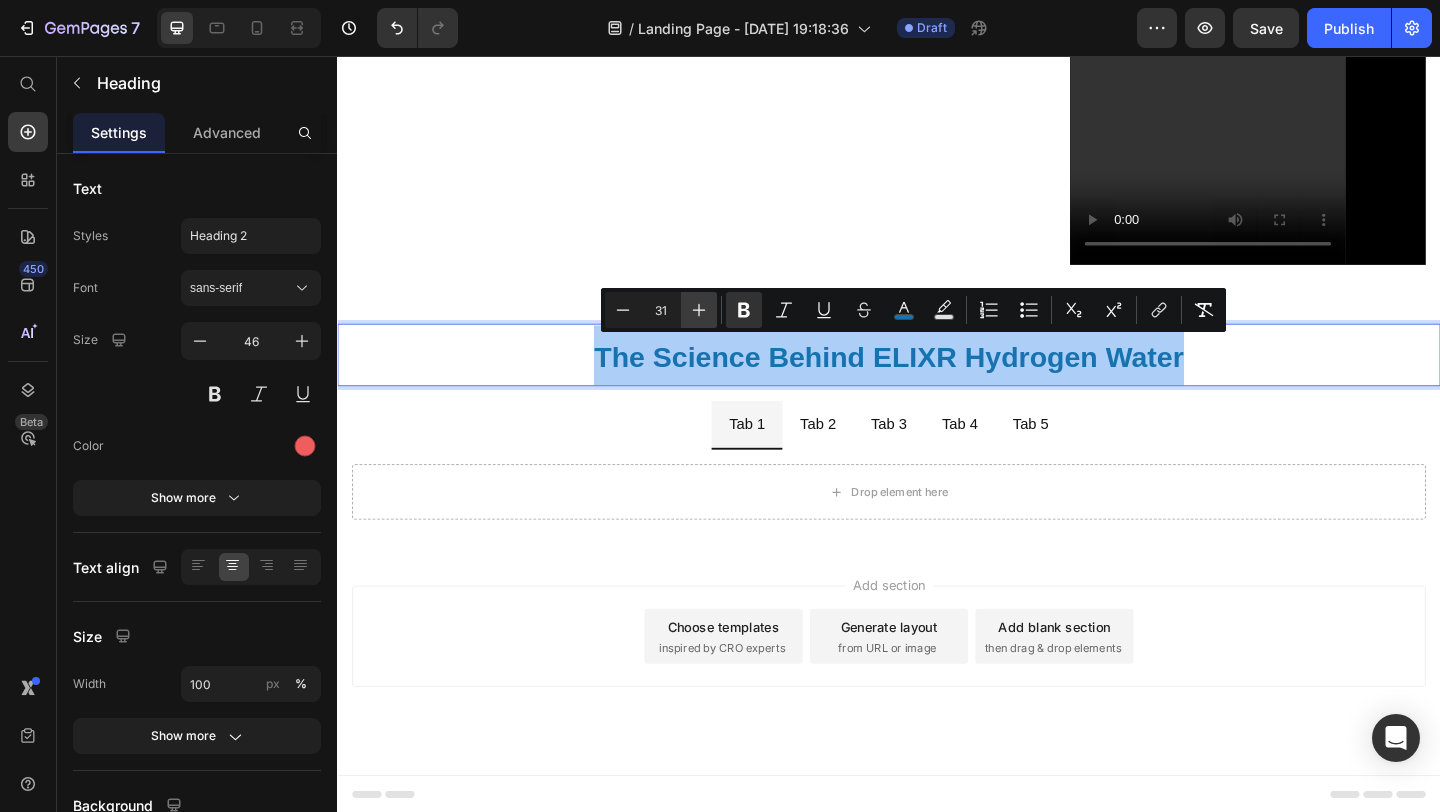 click on "Plus" at bounding box center (699, 310) 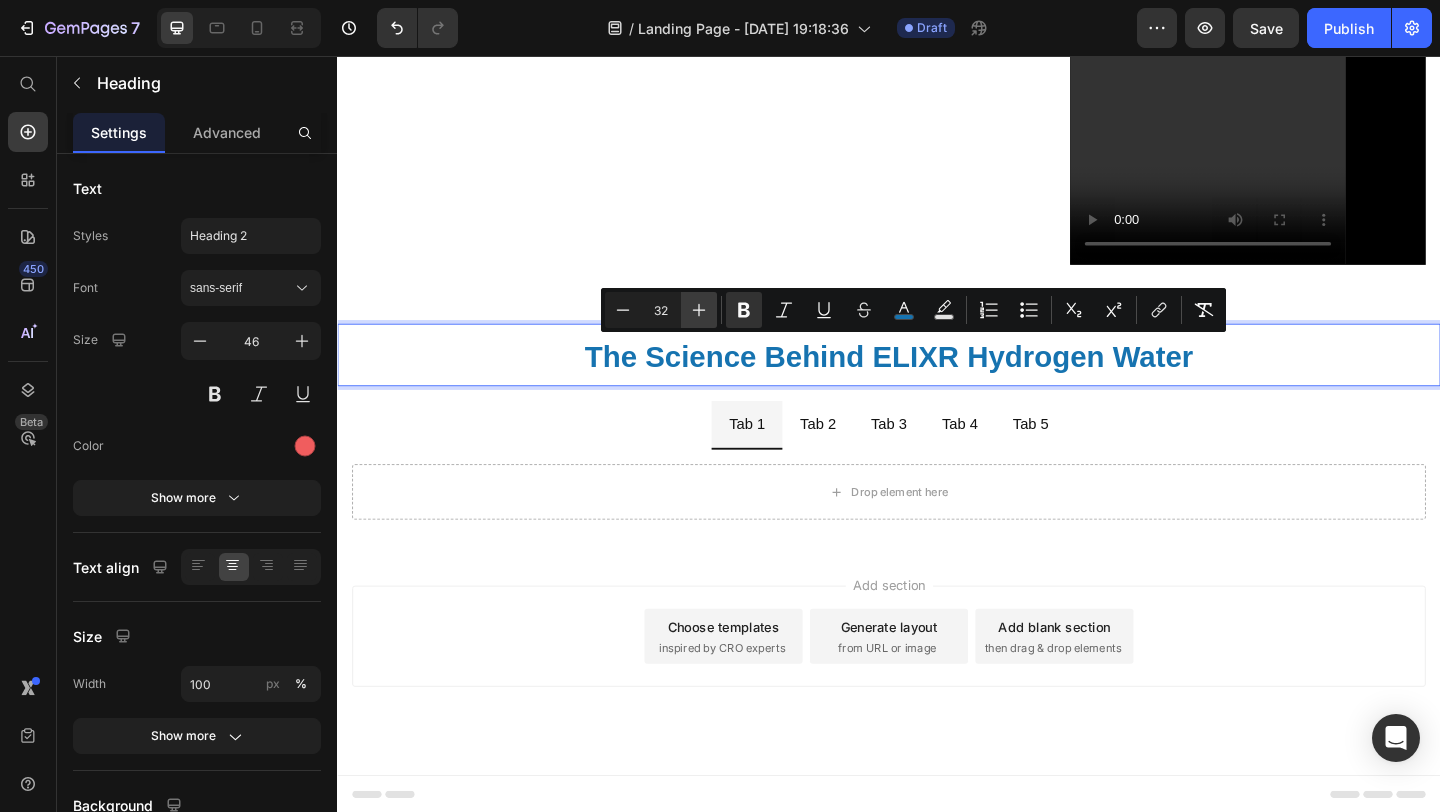 click on "Plus" at bounding box center (699, 310) 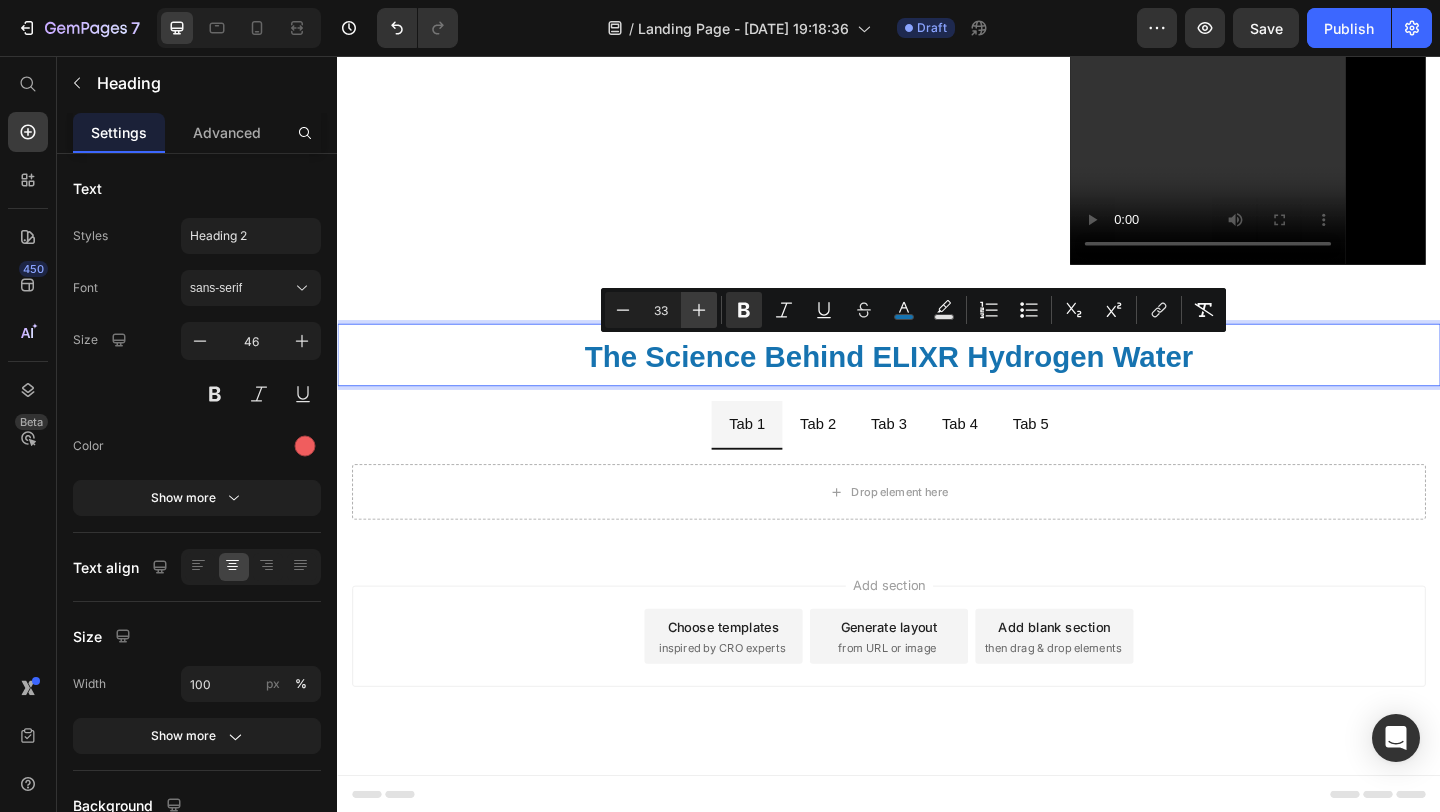click on "Plus" at bounding box center (699, 310) 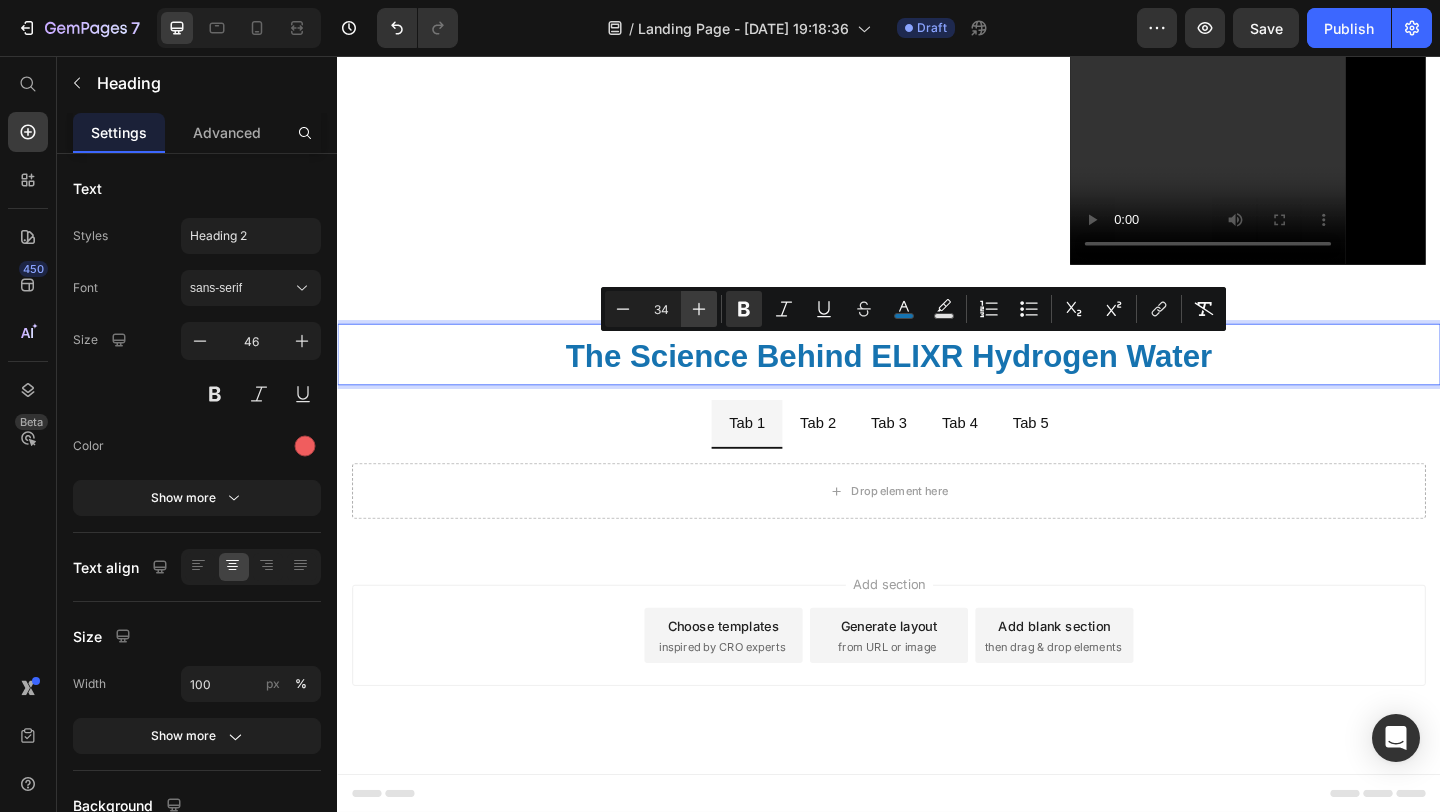 click on "Plus" at bounding box center (699, 309) 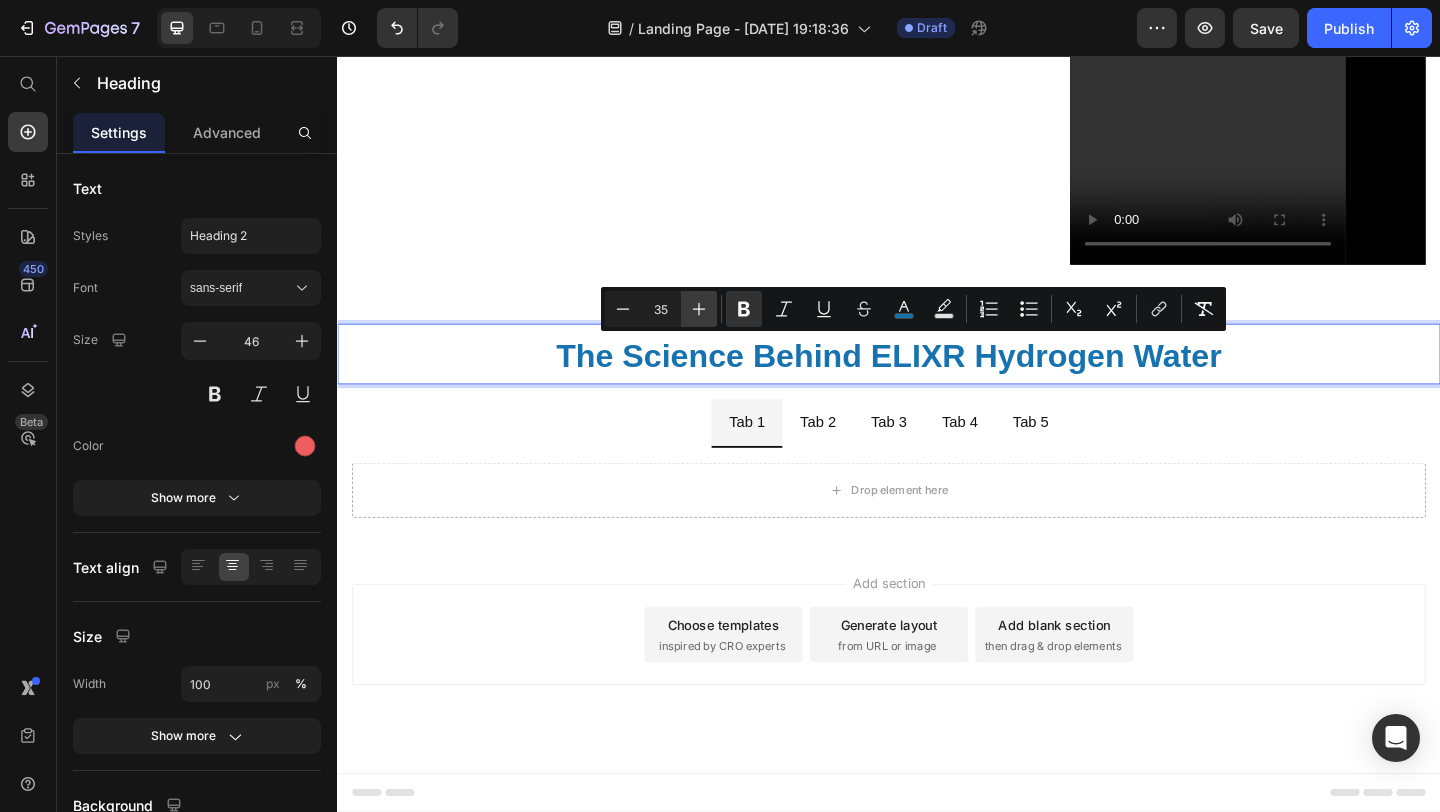 scroll, scrollTop: 730, scrollLeft: 0, axis: vertical 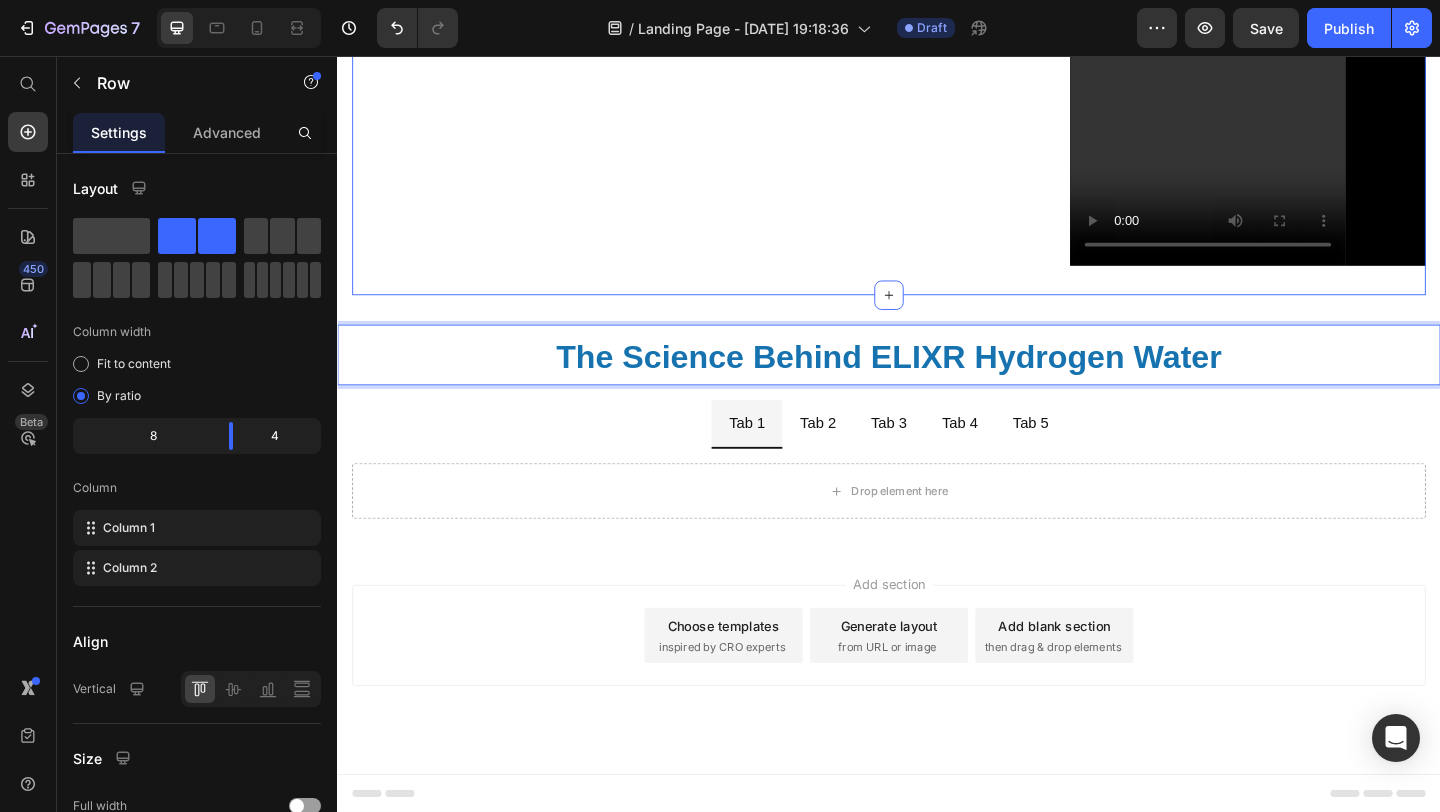 click on "⁠⁠⁠⁠⁠⁠⁠ The Science Behind ELIXR Hydrogen Water Heading                Title Line Revolutionary molecular hydrogen technology backed by over 1,400 peer-reviewed studies and 200+ human clinical trials.  ELIXR delivers therapeutic-grade hydrogen water with optimal 8,000 PPM concentration, targeting the cellular mechanisms that drive aging, inflammation, and metabolic dysfunction. Recent 2024 systematic reviews confirm hydrogen water's therapeutic benefits across multiple health domains, with particularly robust evidence for adults 35+. Text Block" at bounding box center [739, -61] 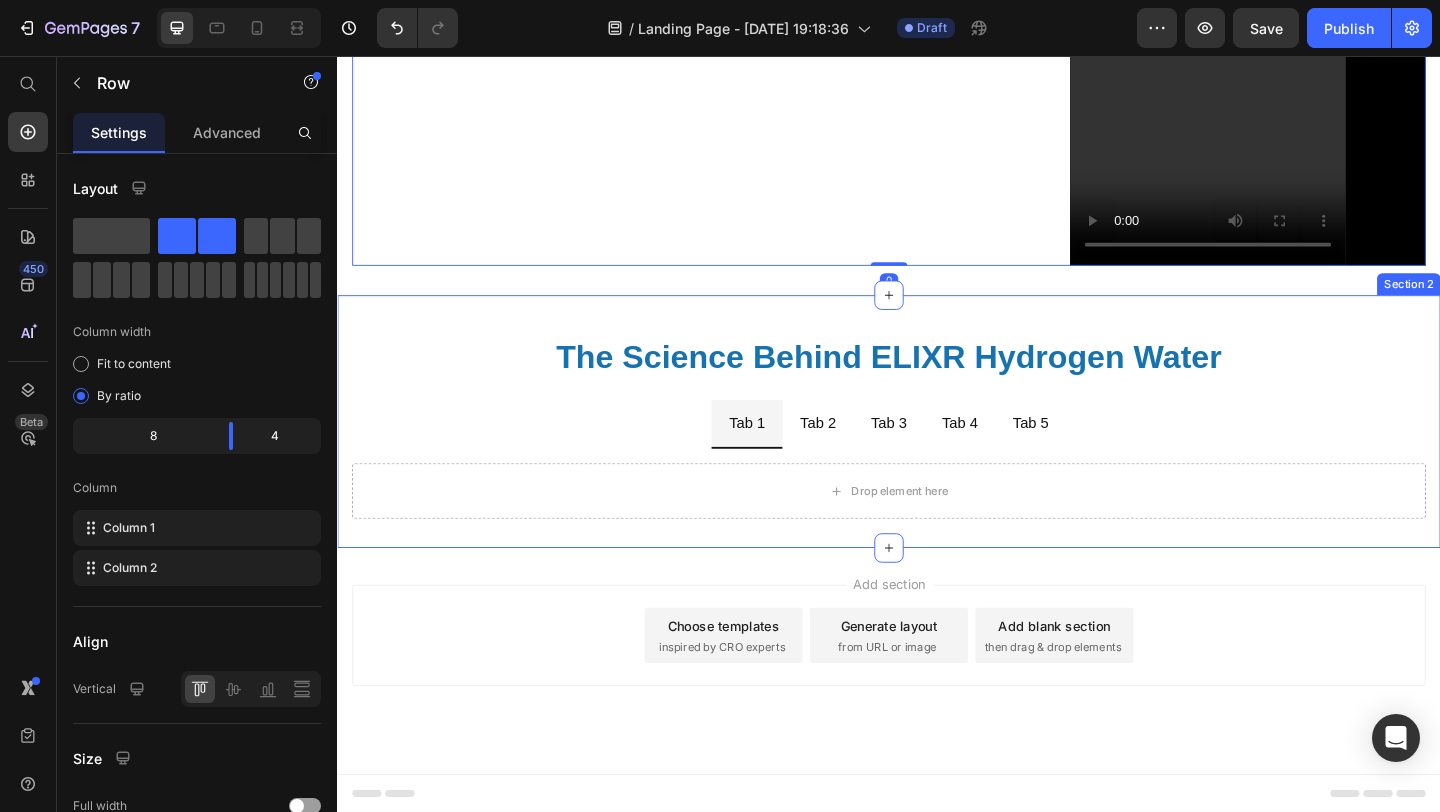 click on "The Science Behind ELIXR Hydrogen Water" at bounding box center (937, 382) 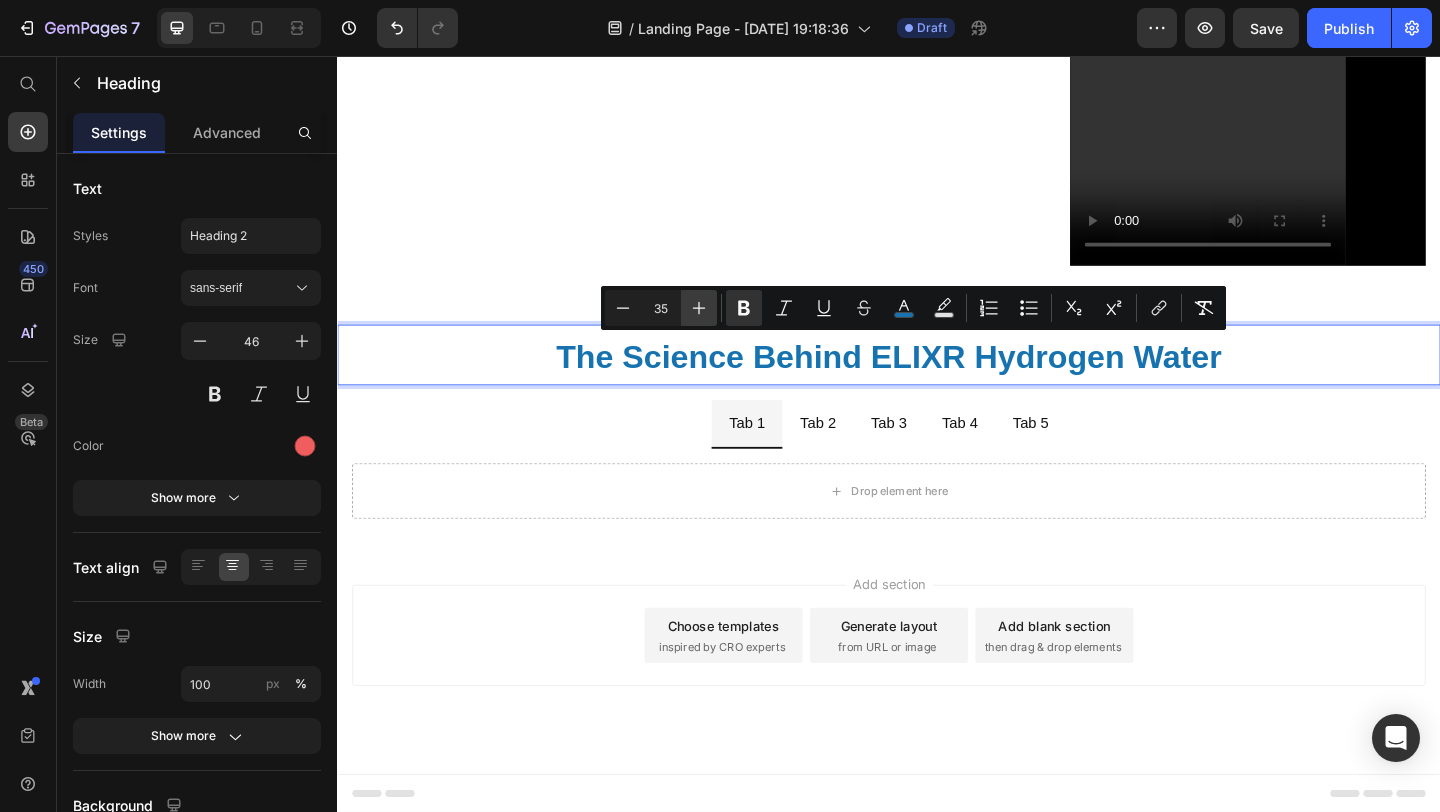 click 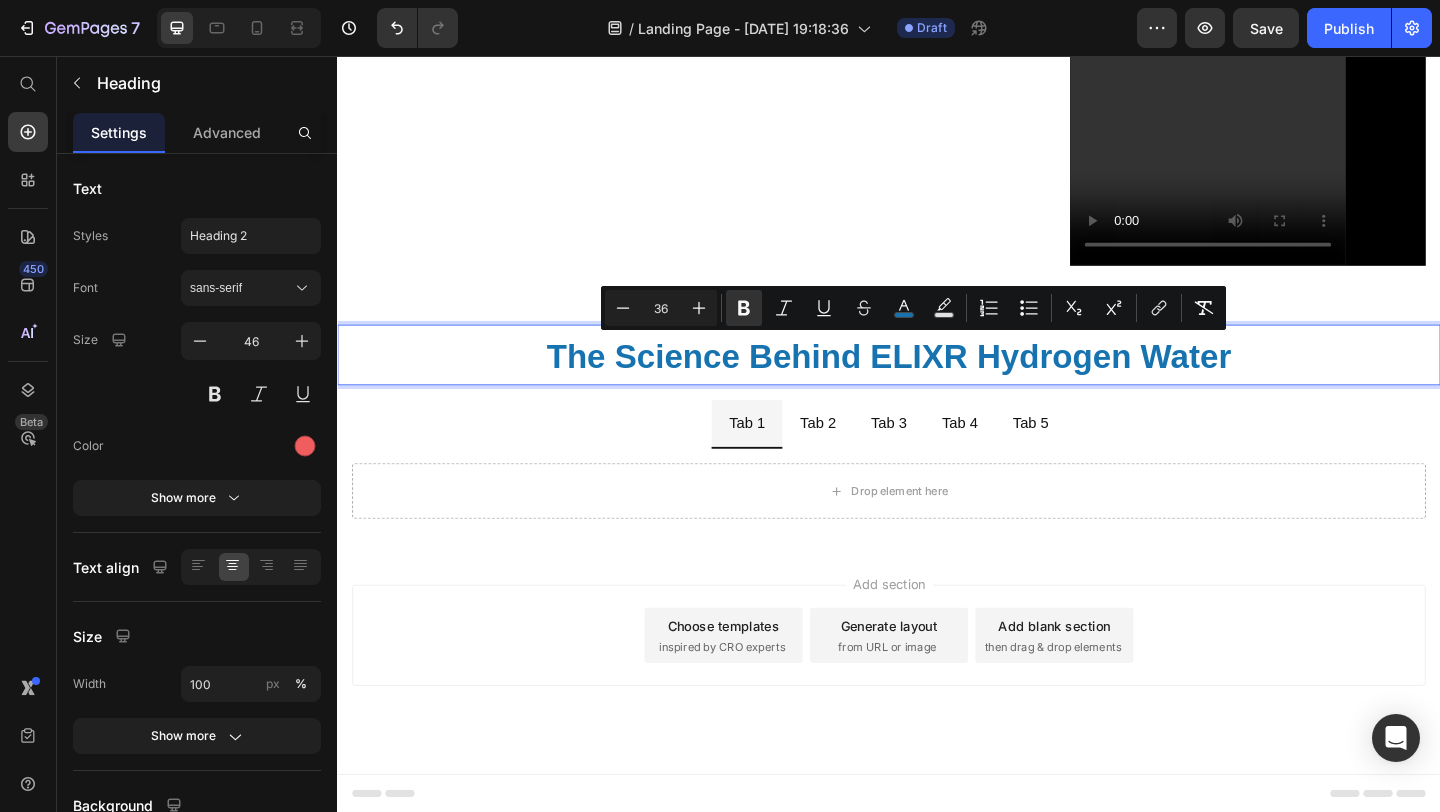 click on "⁠⁠⁠⁠⁠⁠⁠ The Science Behind ELIXR Hydrogen Water Heading                Title Line Revolutionary molecular hydrogen technology backed by over 1,400 peer-reviewed studies and 200+ human clinical trials.  ELIXR delivers therapeutic-grade hydrogen water with optimal 8,000 PPM concentration, targeting the cellular mechanisms that drive aging, inflammation, and metabolic dysfunction. Recent 2024 systematic reviews confirm hydrogen water's therapeutic benefits across multiple health domains, with particularly robust evidence for adults 35+. Text Block" at bounding box center [739, -61] 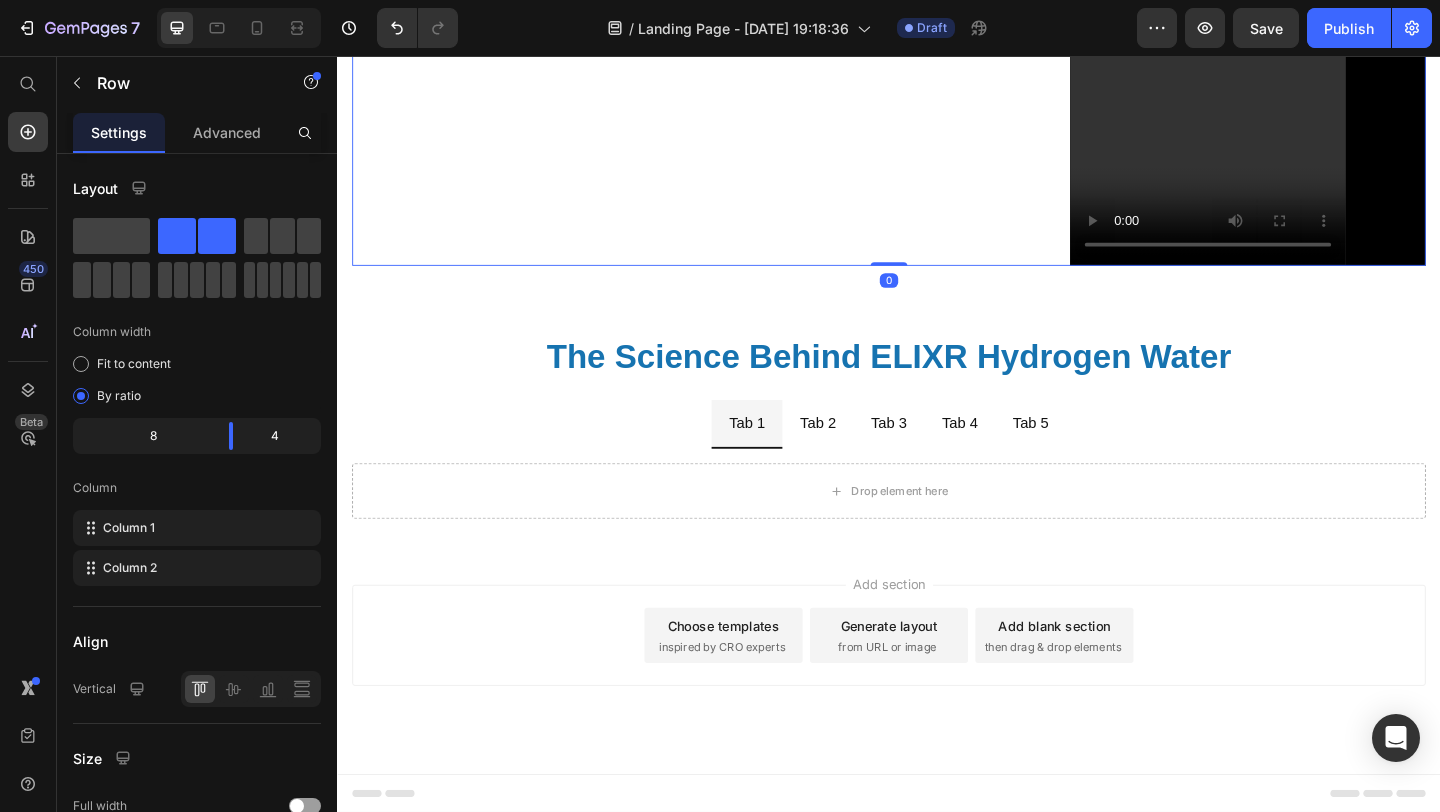 scroll, scrollTop: 708, scrollLeft: 0, axis: vertical 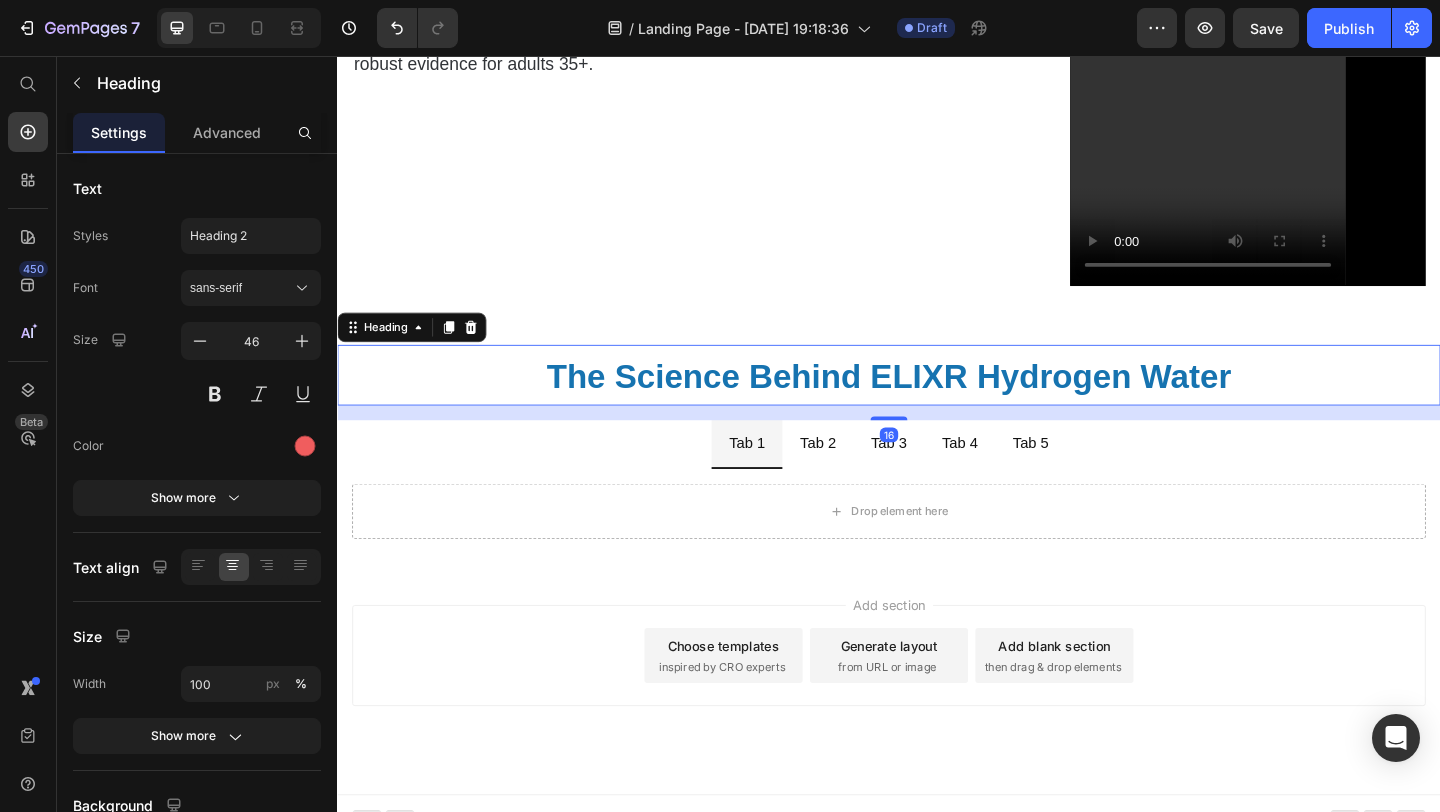 click on "The Science Behind ELIXR Hydrogen Water" at bounding box center [937, 404] 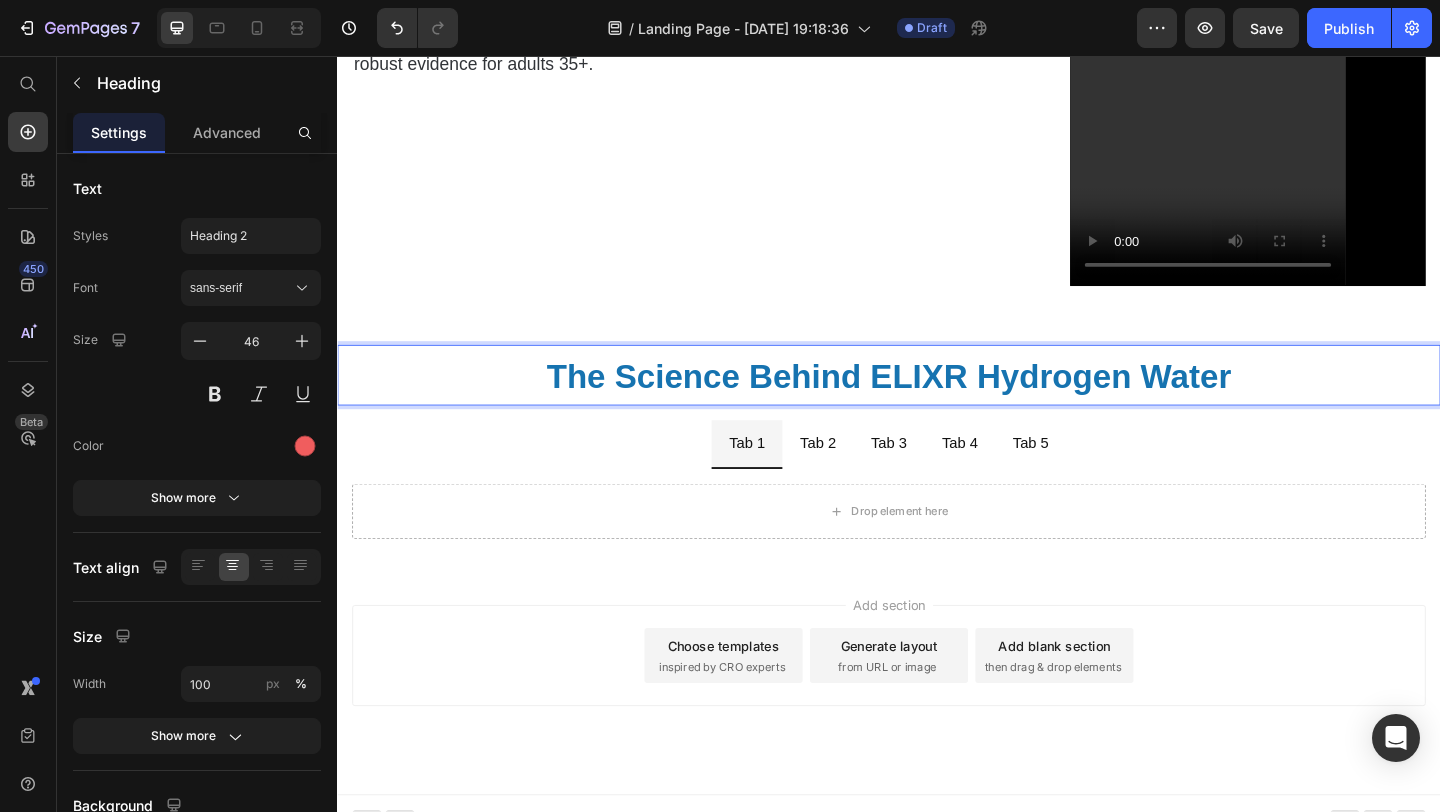 click on "The Science Behind ELIXR Hydrogen Water" at bounding box center (937, 404) 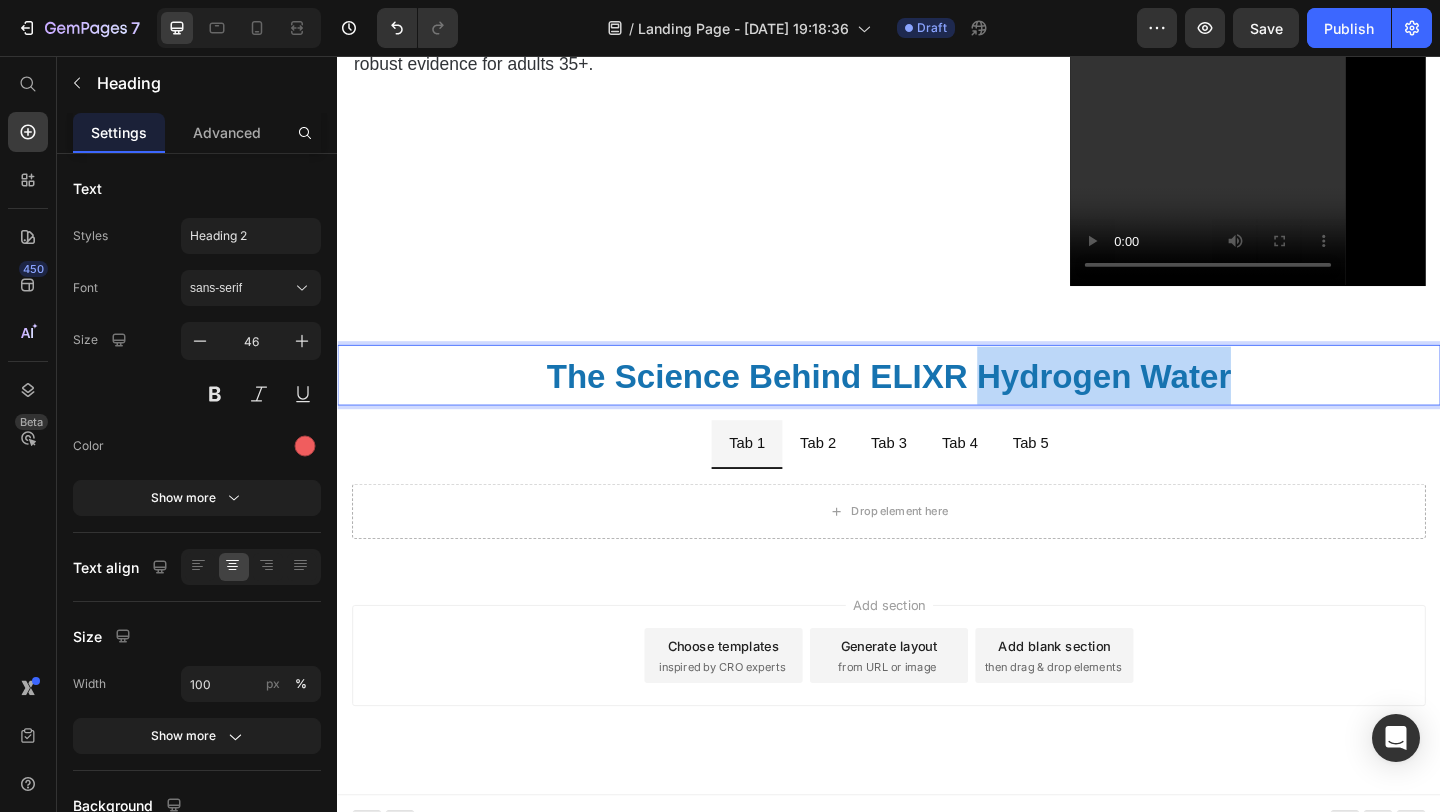 drag, startPoint x: 1031, startPoint y: 402, endPoint x: 1330, endPoint y: 401, distance: 299.00168 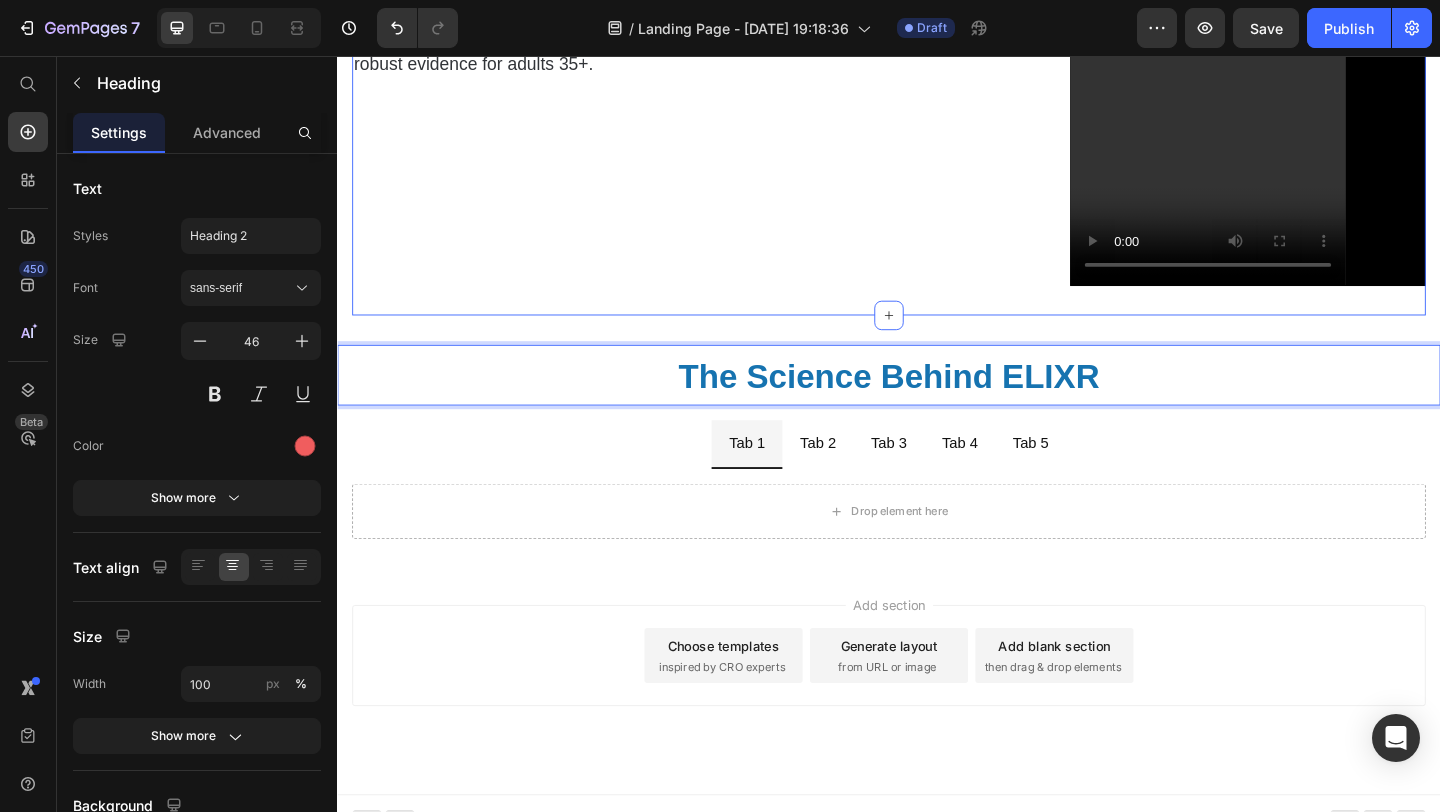click on "⁠⁠⁠⁠⁠⁠⁠ MOLECULAR HYDROGEN'S THERAPEUTIC POTENTIAL Heading Molecular hydrogen (H₂) acts as a  selective antioxidant , targeting only harmful reactive oxygen species  while preserving beneficial cellular signaling. This precision targeting allows your body to maintain normal  immune function while neutralizing the oxidative damage that accelerates aging and disease. Text Block Row ⁠⁠⁠⁠⁠⁠⁠ The Science Behind ELIXR Hydrogen Water Heading                Title Line Revolutionary molecular hydrogen technology backed by over 1,400 peer-reviewed studies and 200+ human clinical trials.  ELIXR delivers therapeutic-grade hydrogen water with optimal 8,000 PPM concentration, targeting the cellular mechanisms that drive aging, inflammation, and metabolic dysfunction. Recent 2024 systematic reviews confirm hydrogen water's therapeutic benefits across multiple health domains, with particularly robust evidence for adults 35+. Text Block Video Row Section 1" at bounding box center (937, -137) 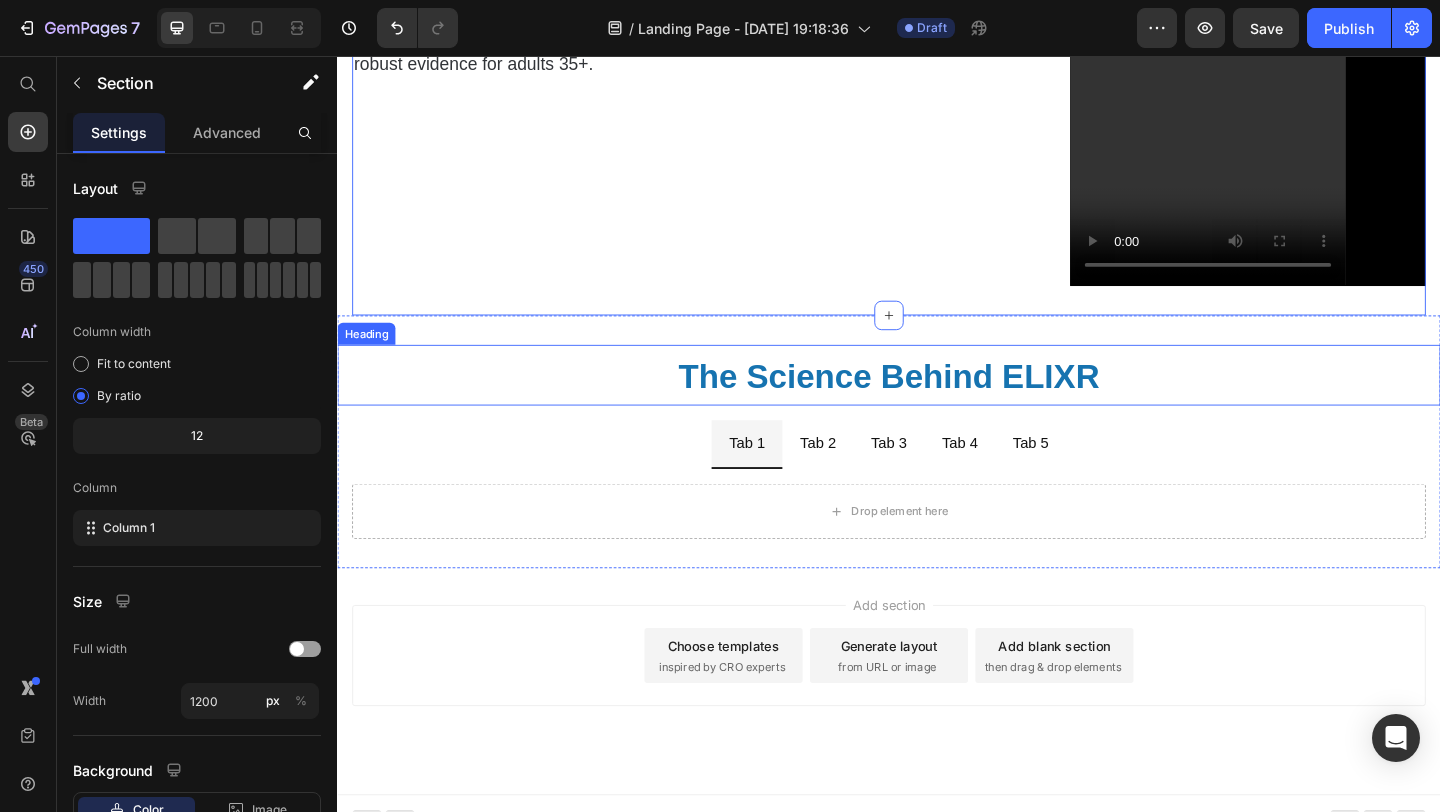 click on "The Science Behind ELIXR" at bounding box center (937, 404) 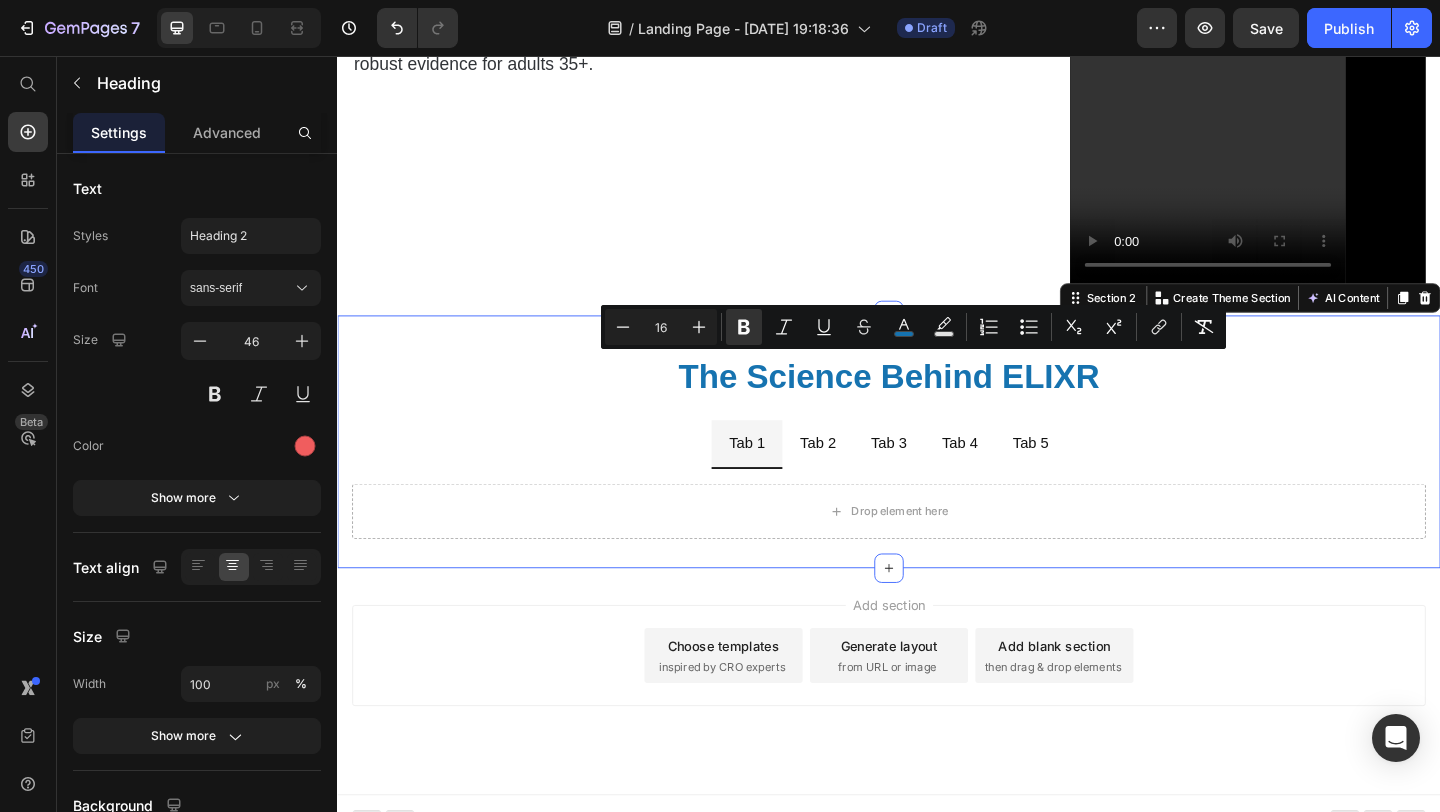 click on "⁠⁠⁠⁠⁠⁠⁠ The Science Behind ELIXR Heading Tab 1 Tab 2 Tab 3 Tab 4 Tab 5
Drop element here
Tab" at bounding box center [937, 476] 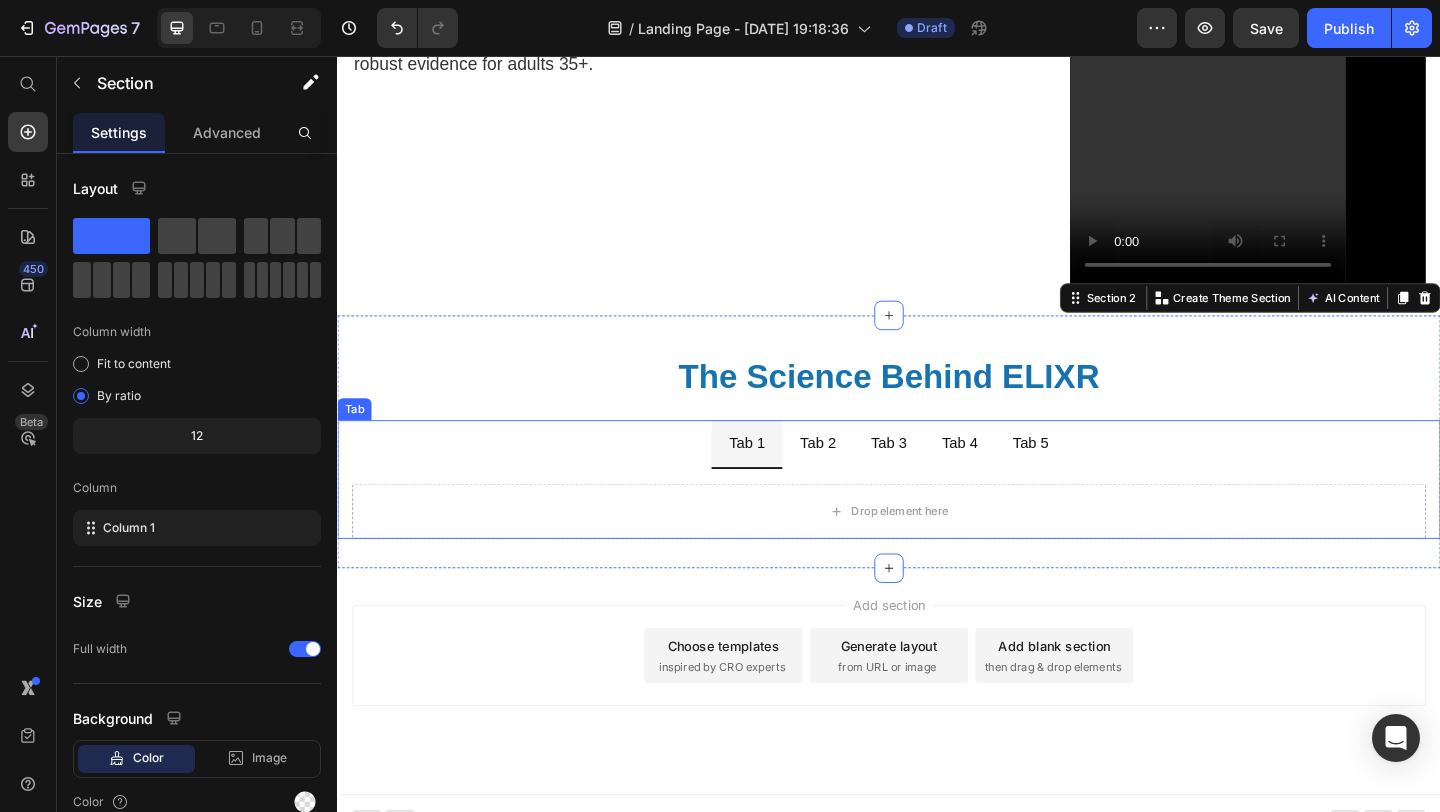 click on "Tab 1 Tab 2 Tab 3 Tab 4 Tab 5" at bounding box center (937, 478) 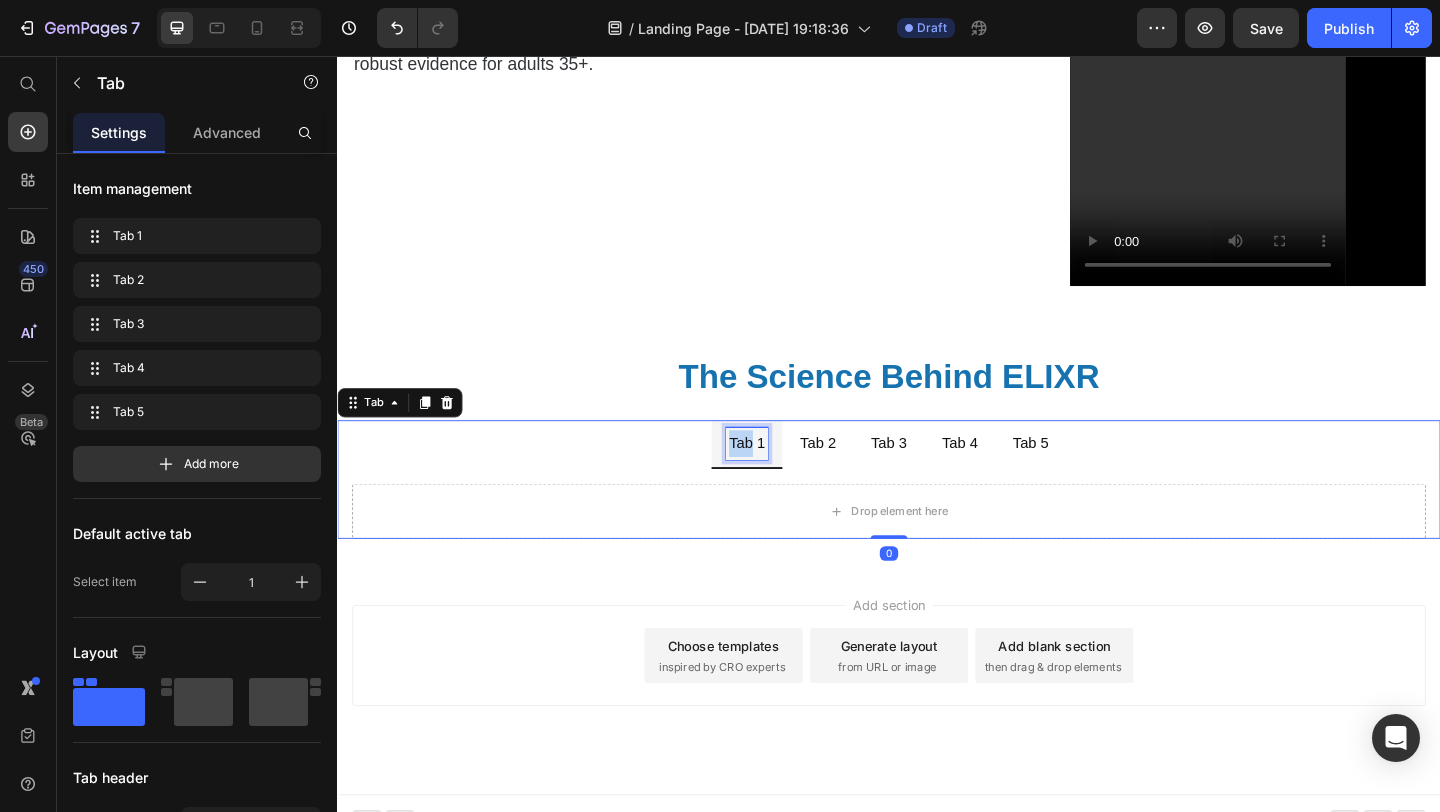 click on "Tab 1" at bounding box center [782, 477] 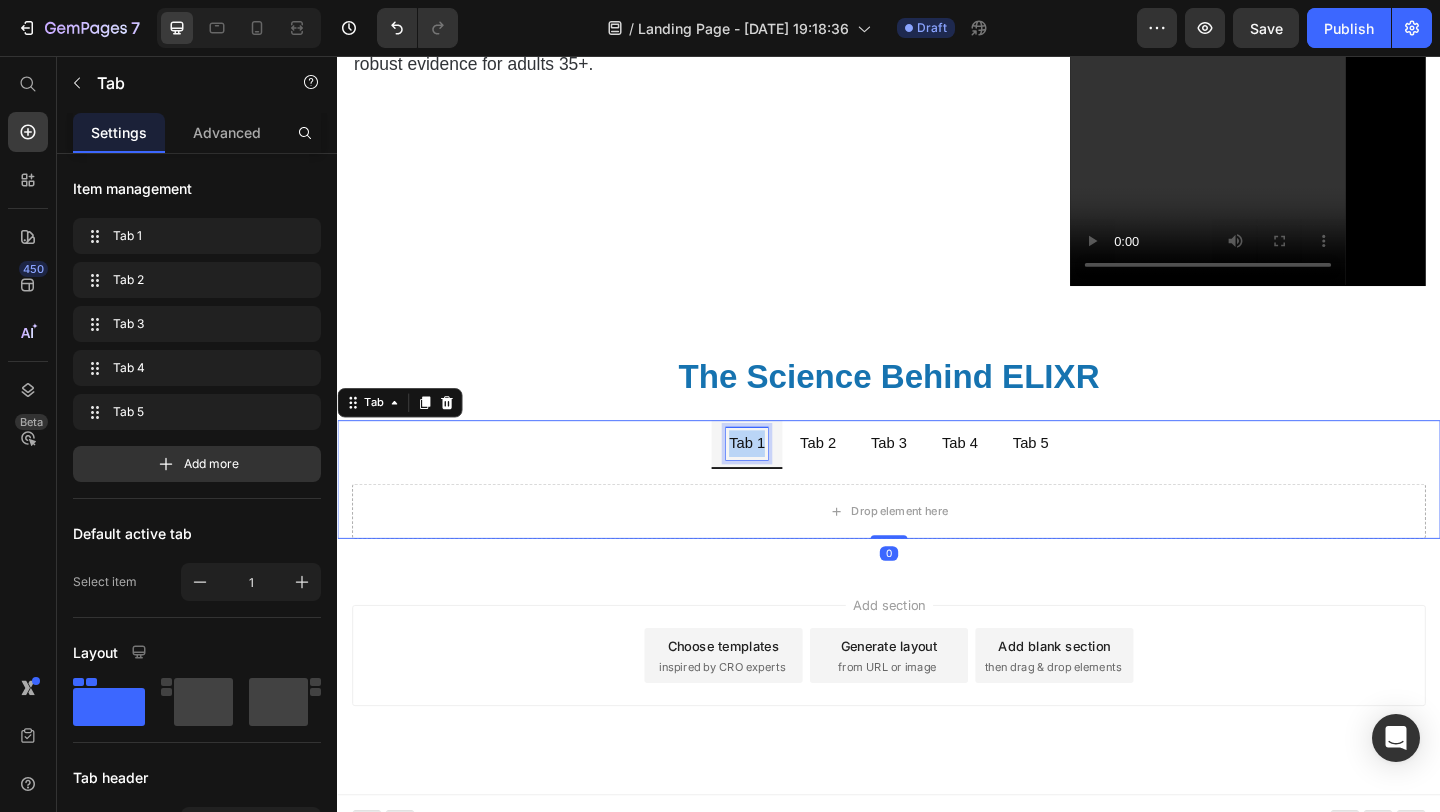 click on "Tab 1" at bounding box center [782, 477] 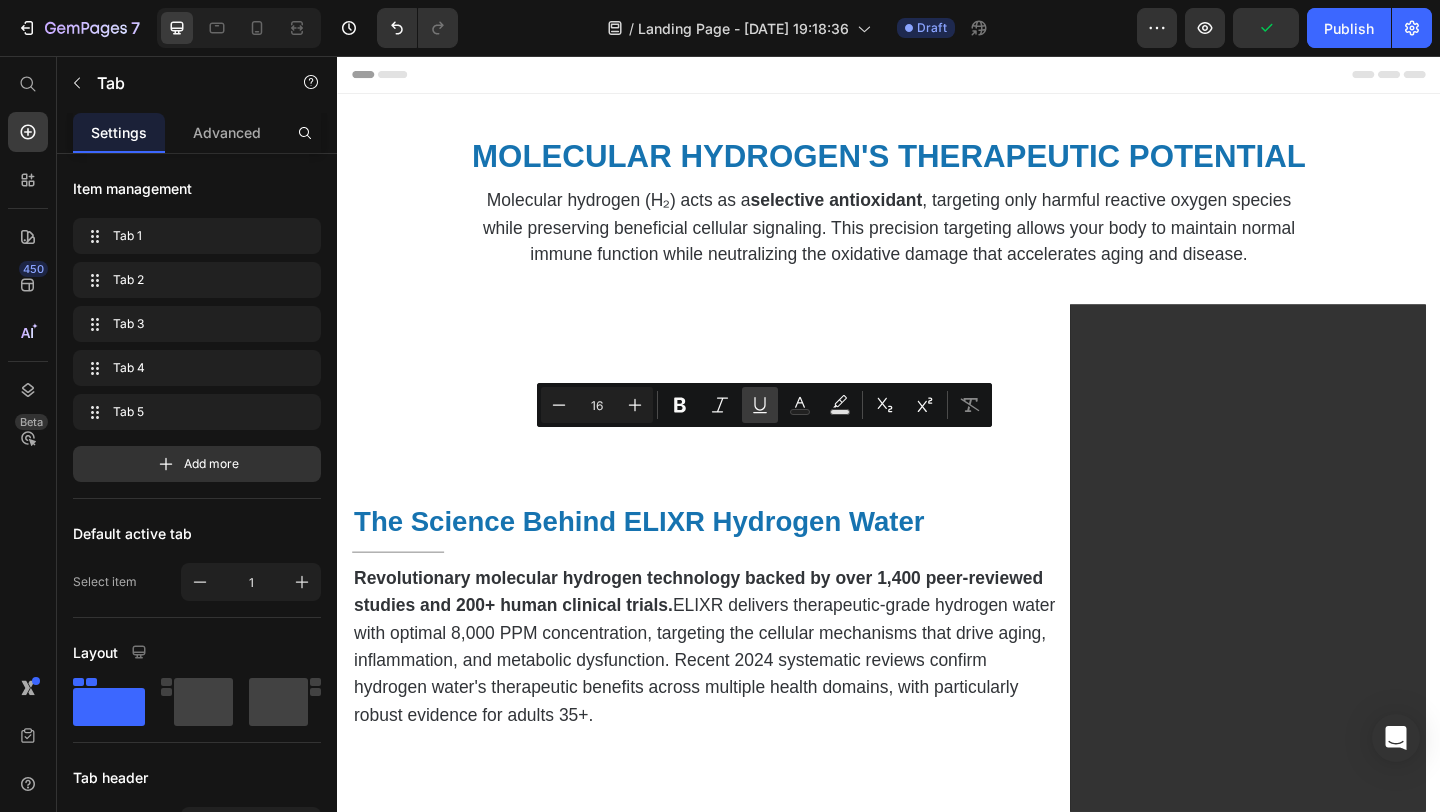 scroll, scrollTop: 0, scrollLeft: 0, axis: both 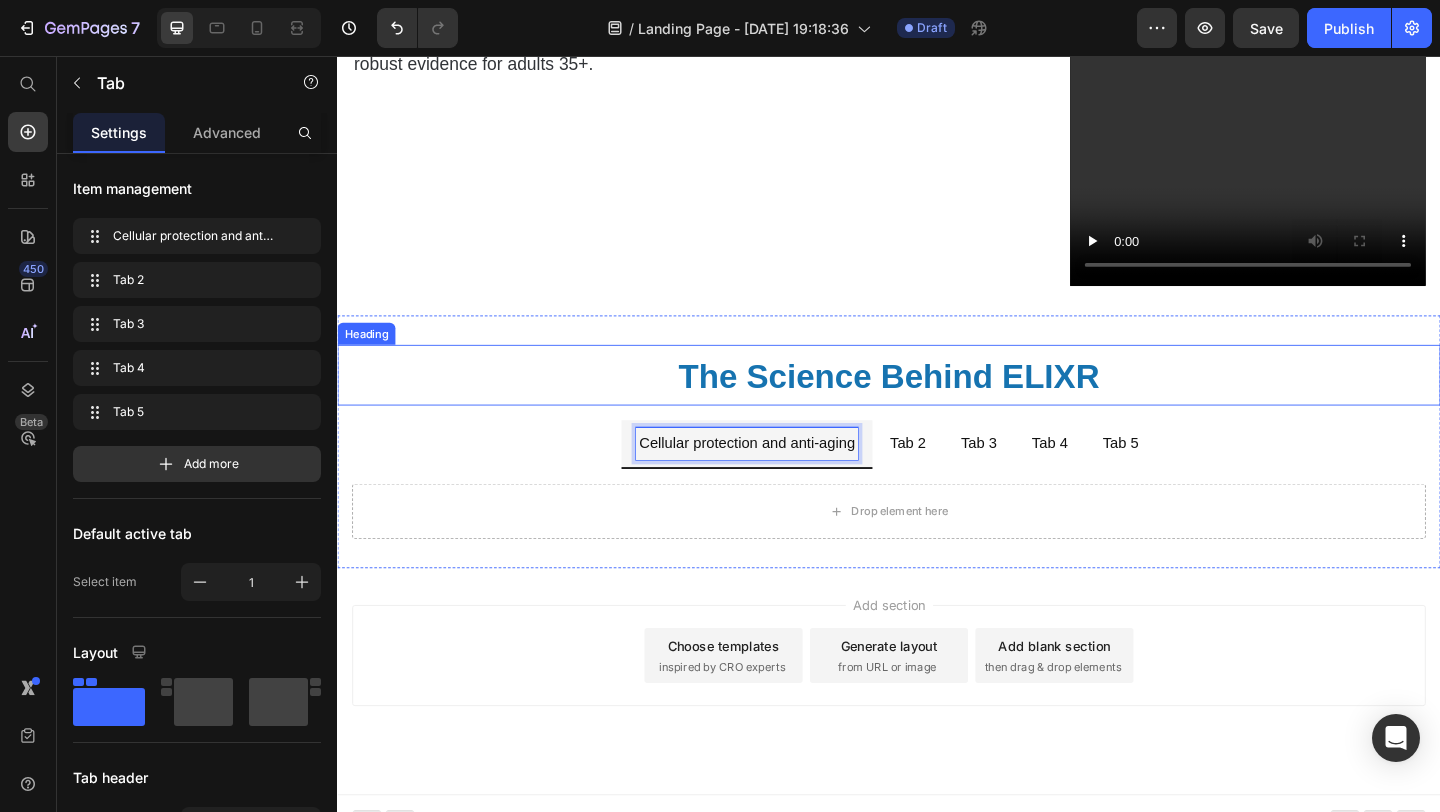 click on "⁠⁠⁠⁠⁠⁠⁠ The Science Behind ELIXR" at bounding box center [937, 403] 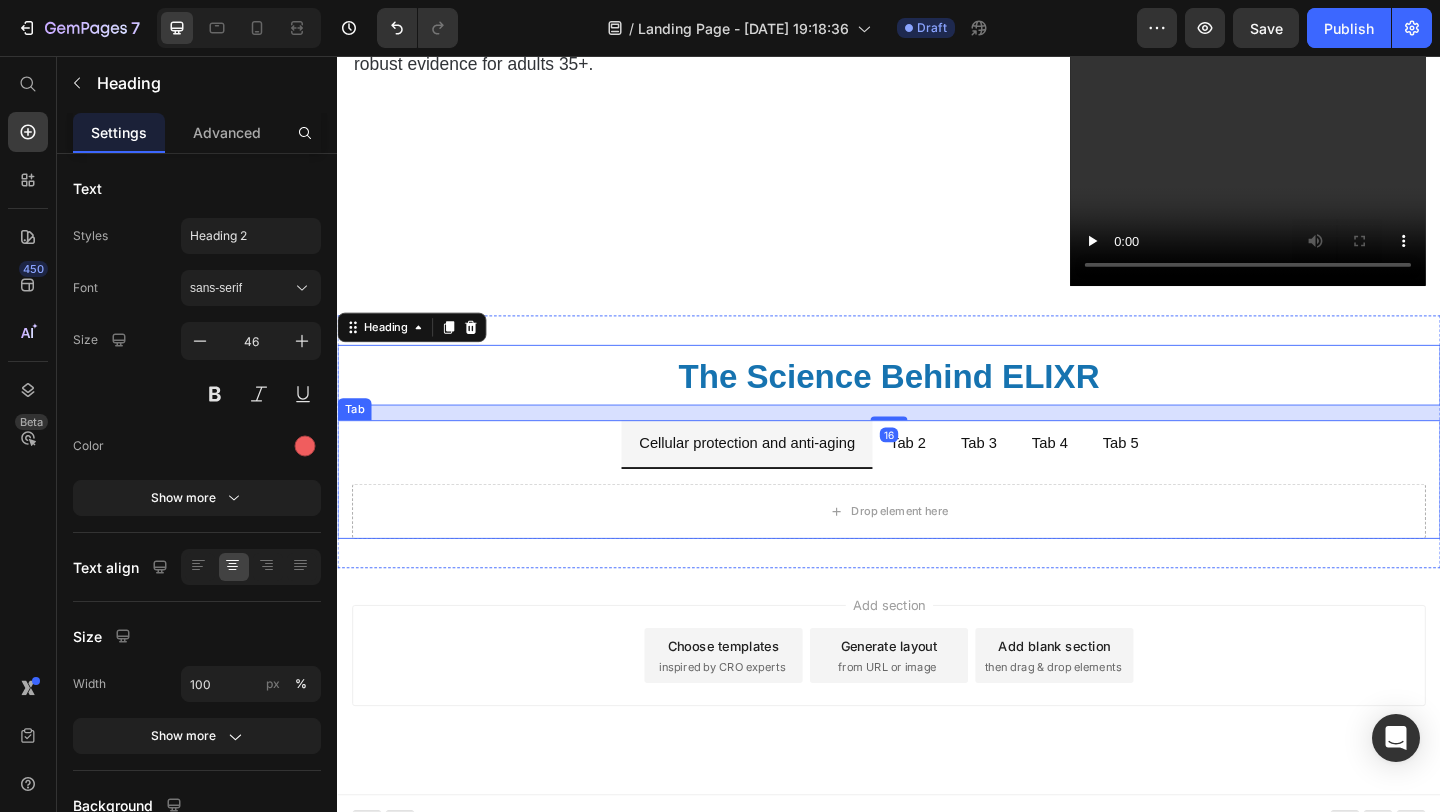 click on "Tab 2" at bounding box center (957, 477) 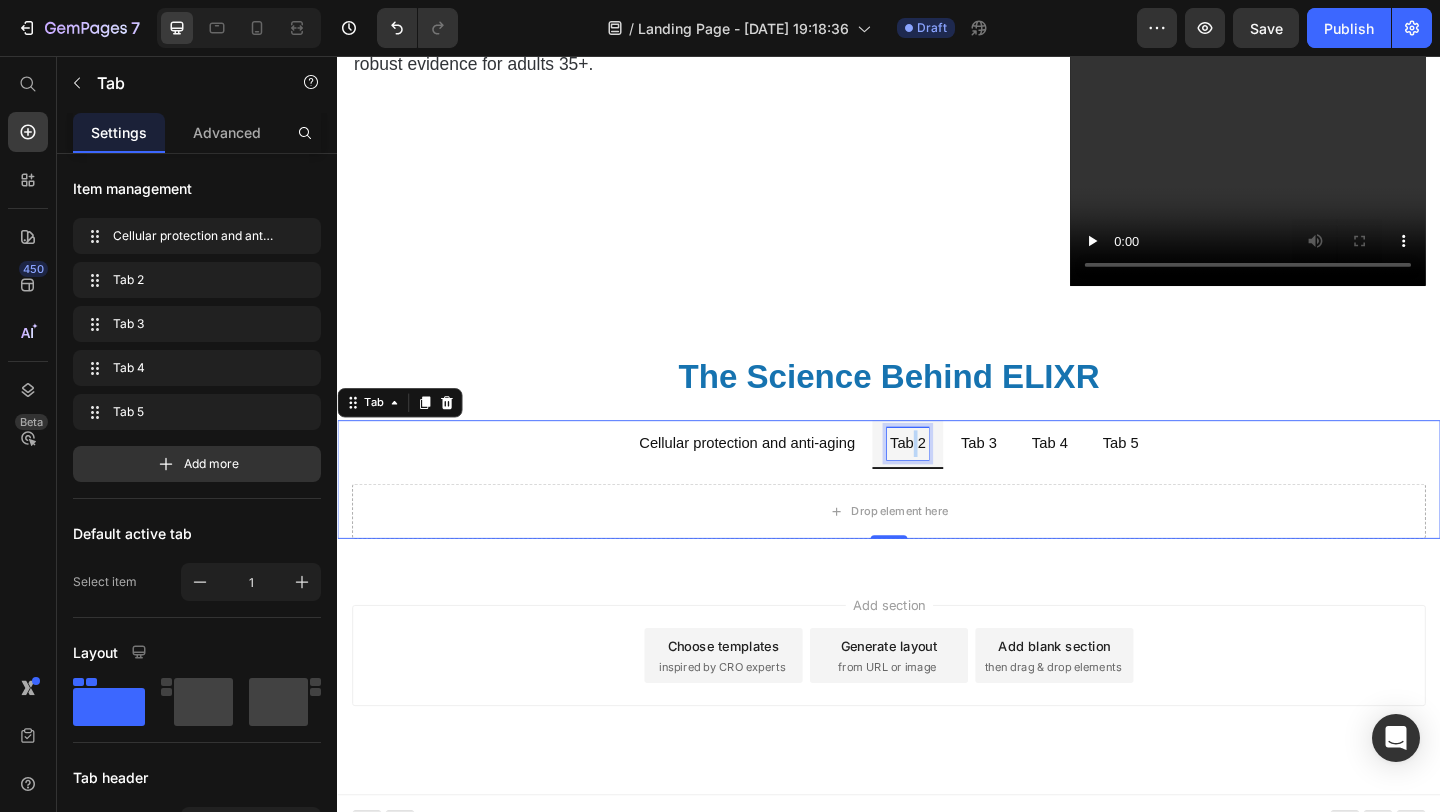 click on "Tab 2" at bounding box center [957, 477] 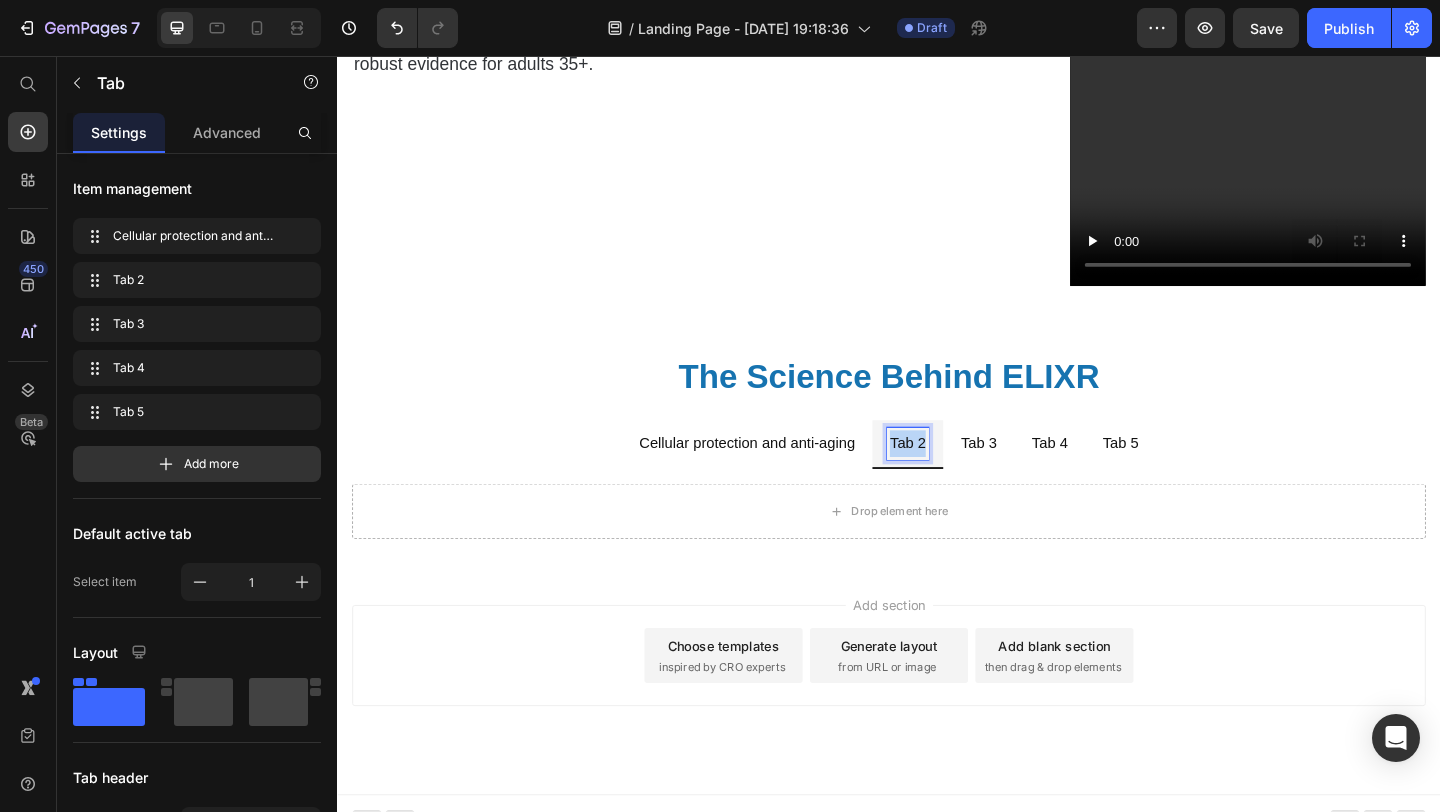 click on "Tab 2" at bounding box center (957, 477) 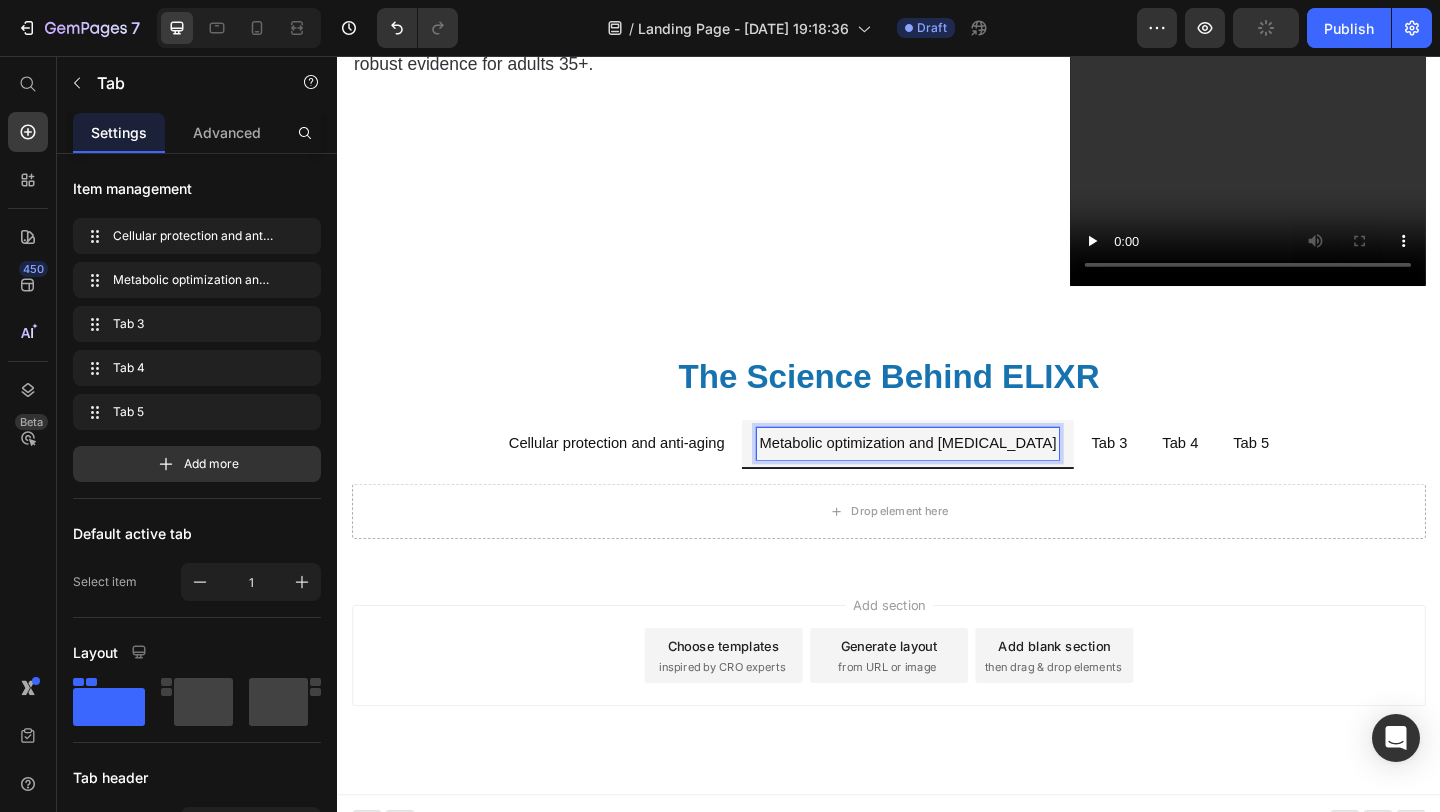 click on "Tab 3" at bounding box center [1176, 477] 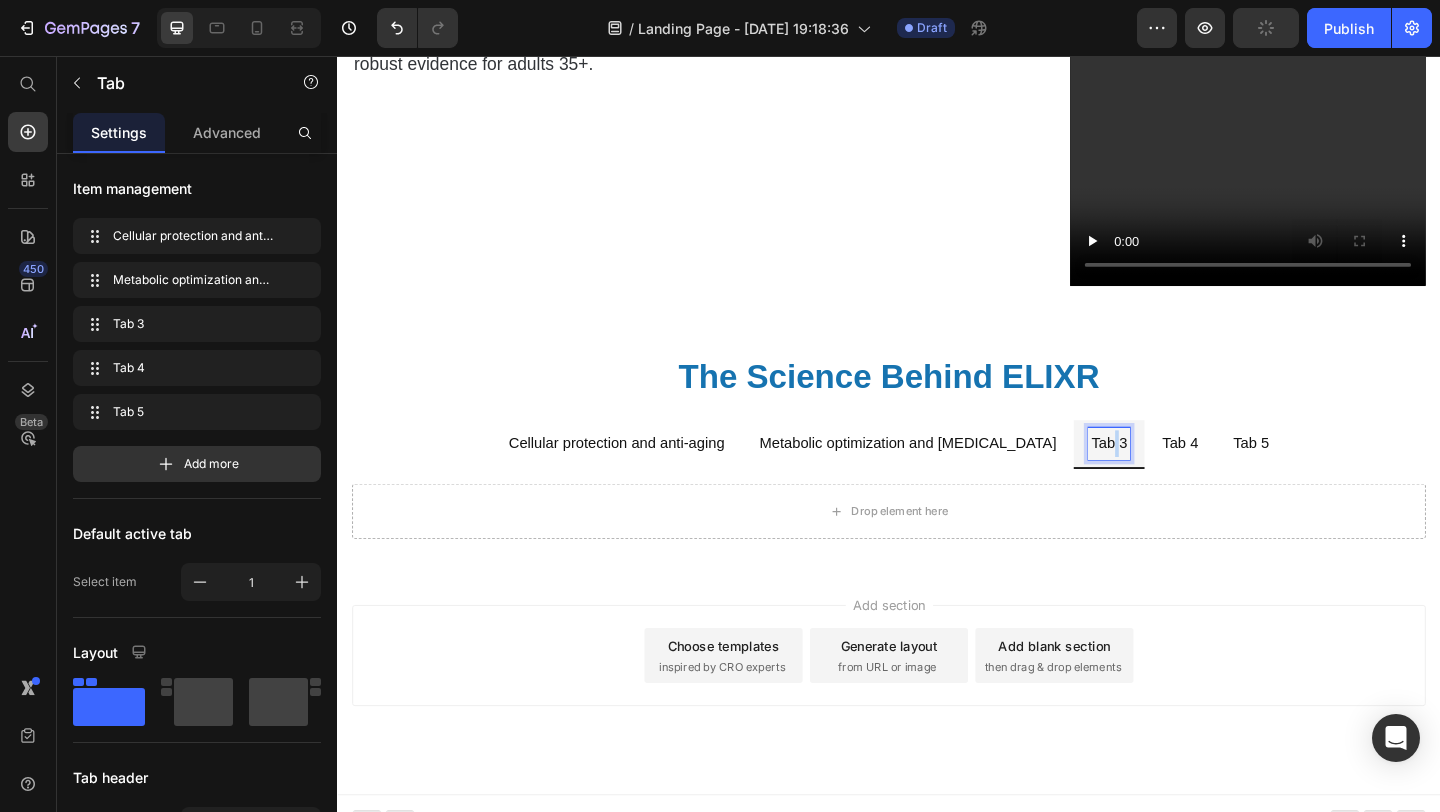 click on "Tab 3" at bounding box center (1176, 477) 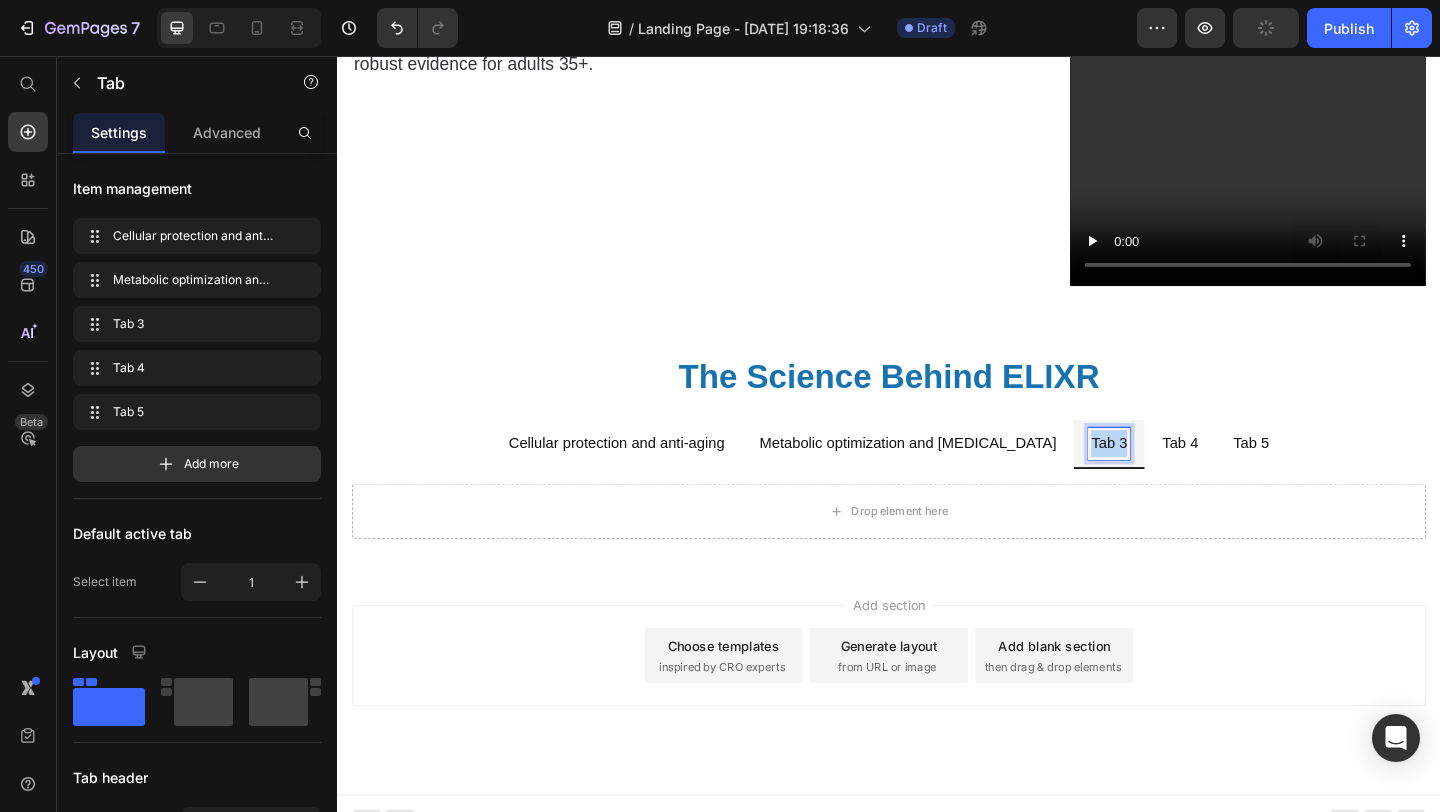 click on "Tab 3" at bounding box center (1176, 477) 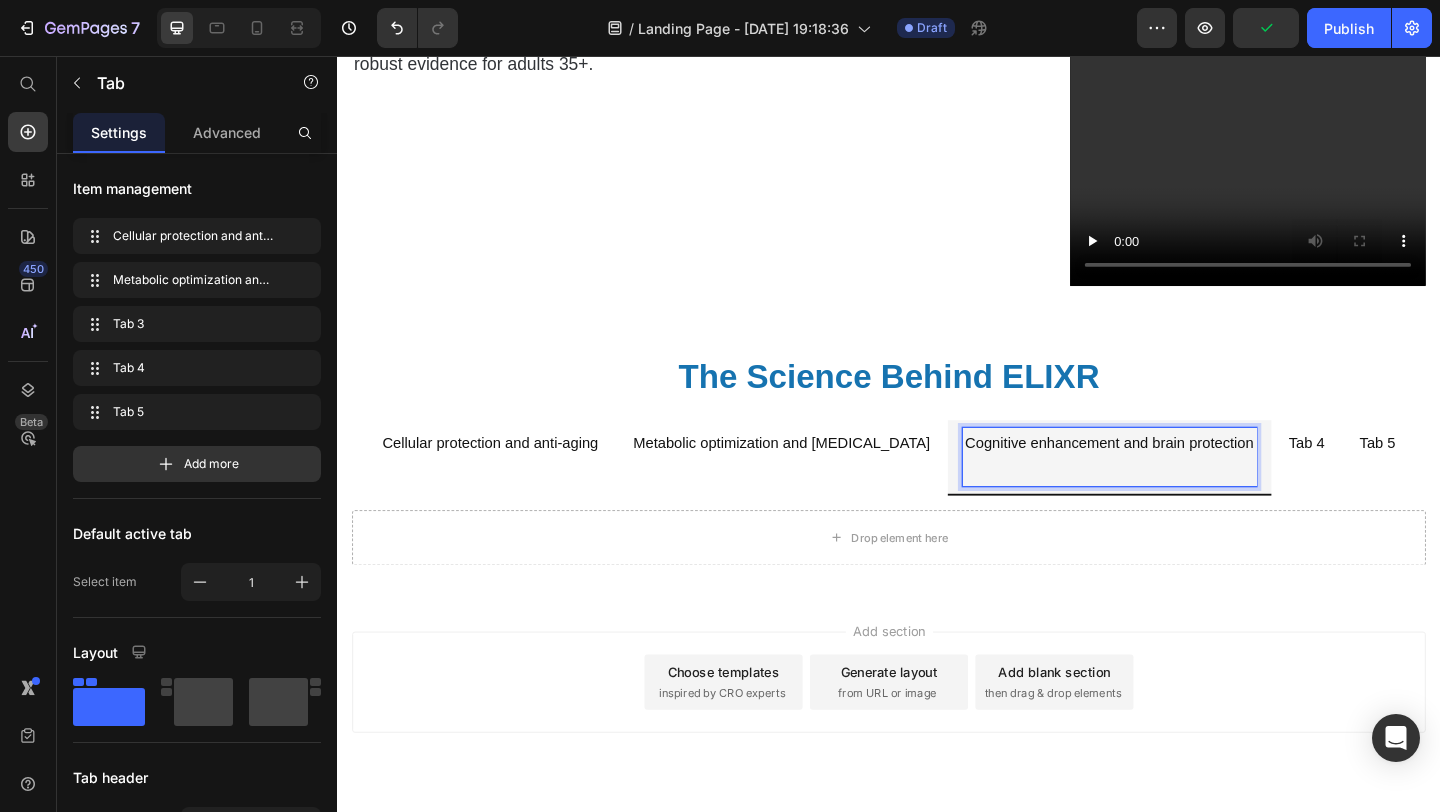 click on "The Science Behind ELIXR" at bounding box center (937, 404) 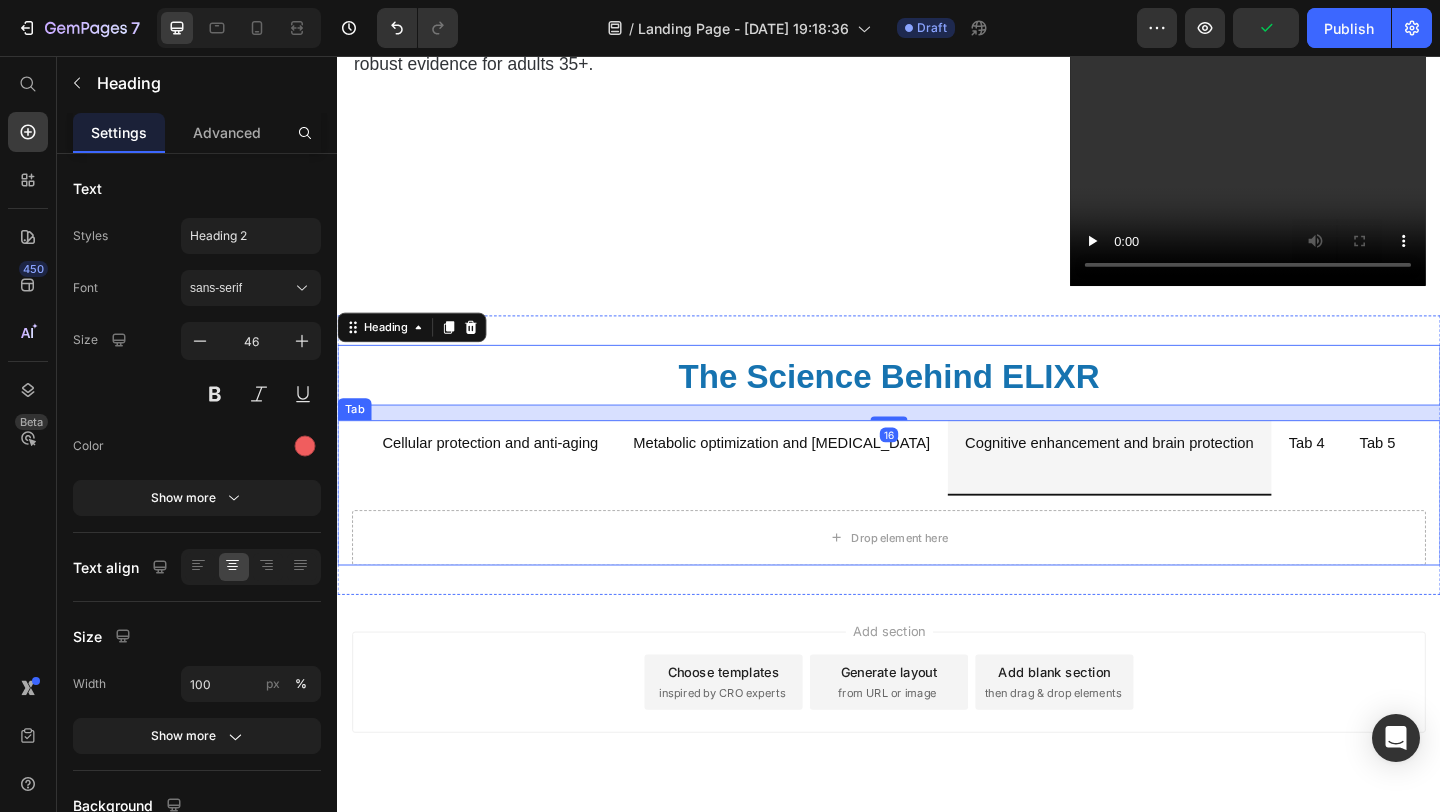 click at bounding box center [1177, 506] 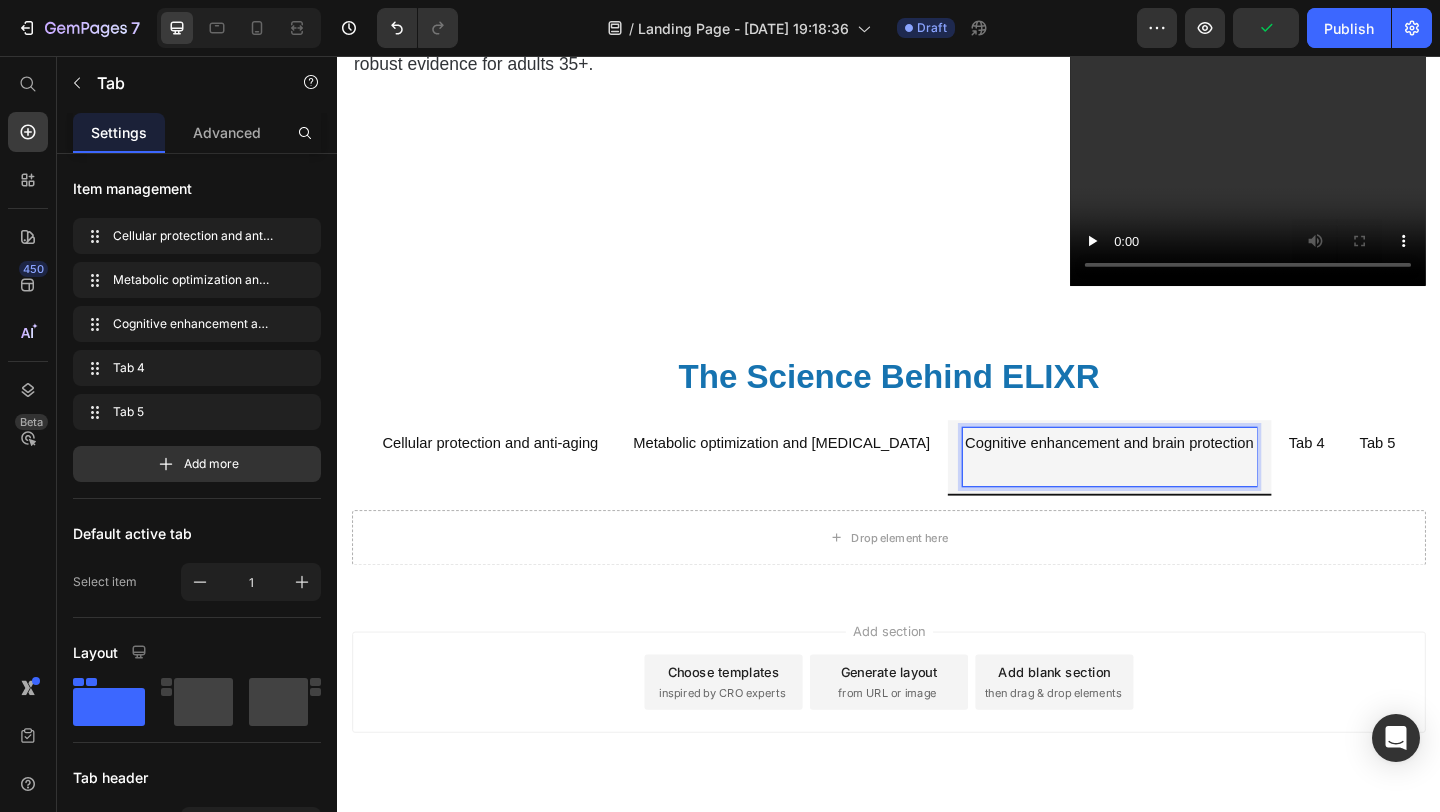 click at bounding box center [1177, 506] 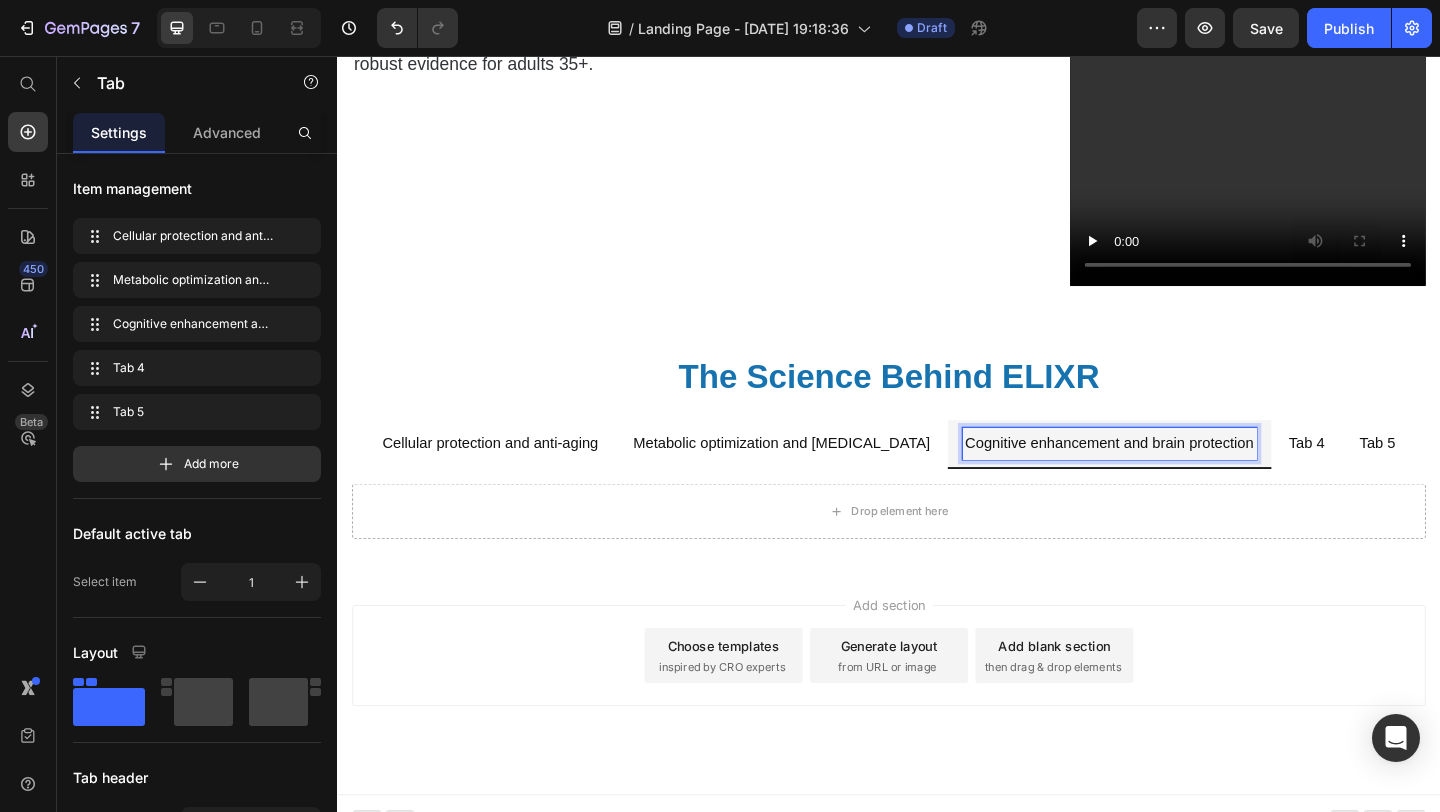 click on "Tab 4" at bounding box center (1391, 477) 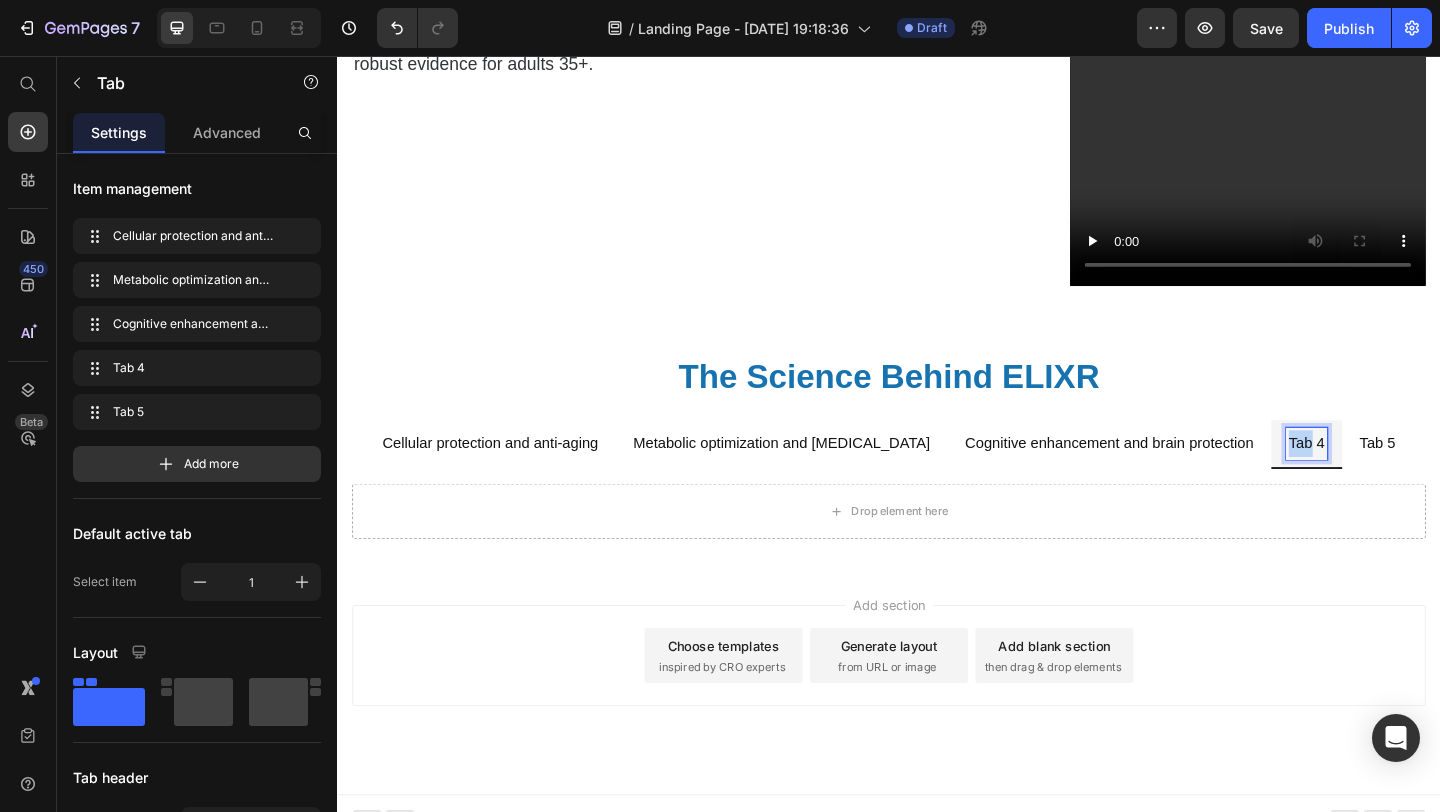 click on "Tab 4" at bounding box center (1391, 477) 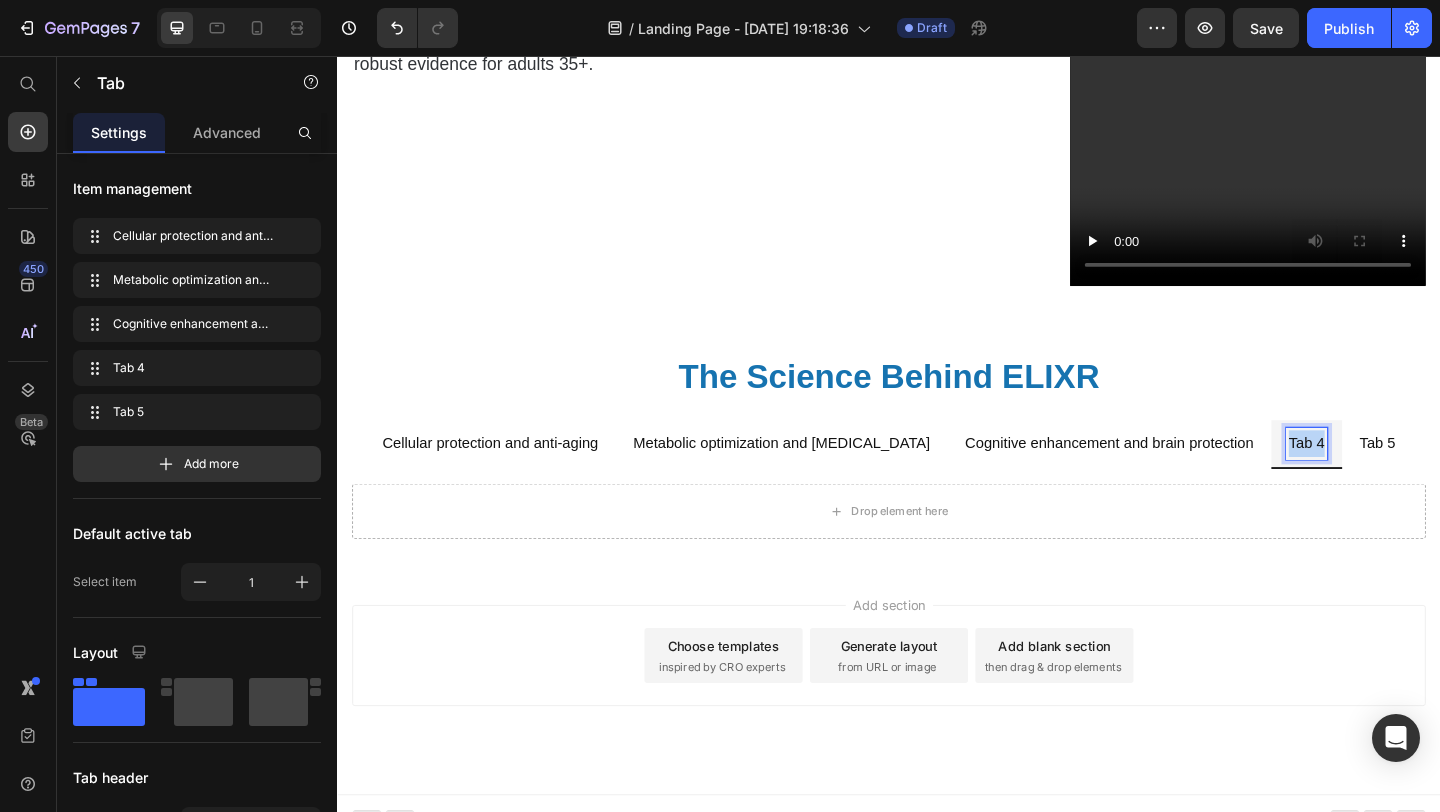 click on "Tab 4" at bounding box center [1391, 477] 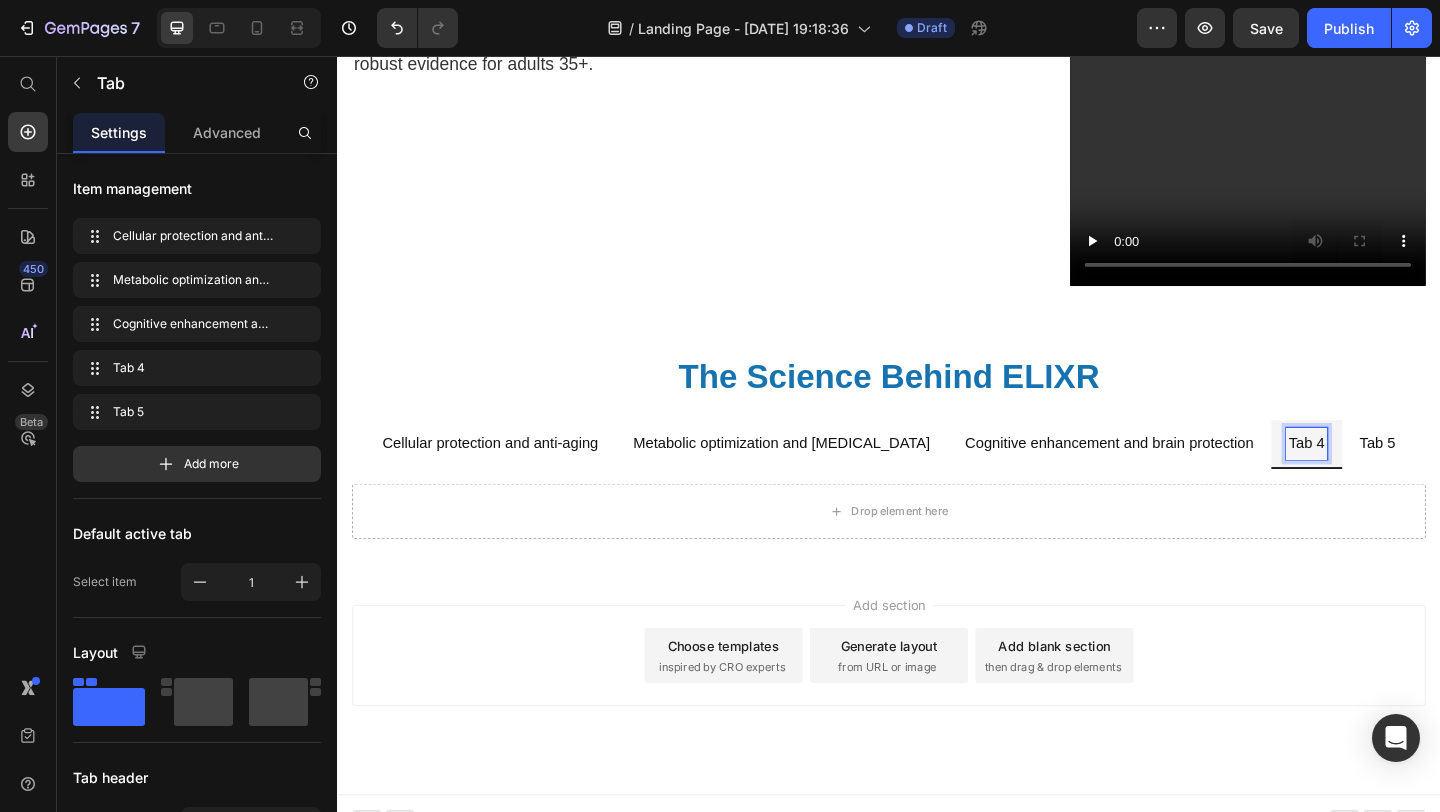 scroll, scrollTop: 758, scrollLeft: 0, axis: vertical 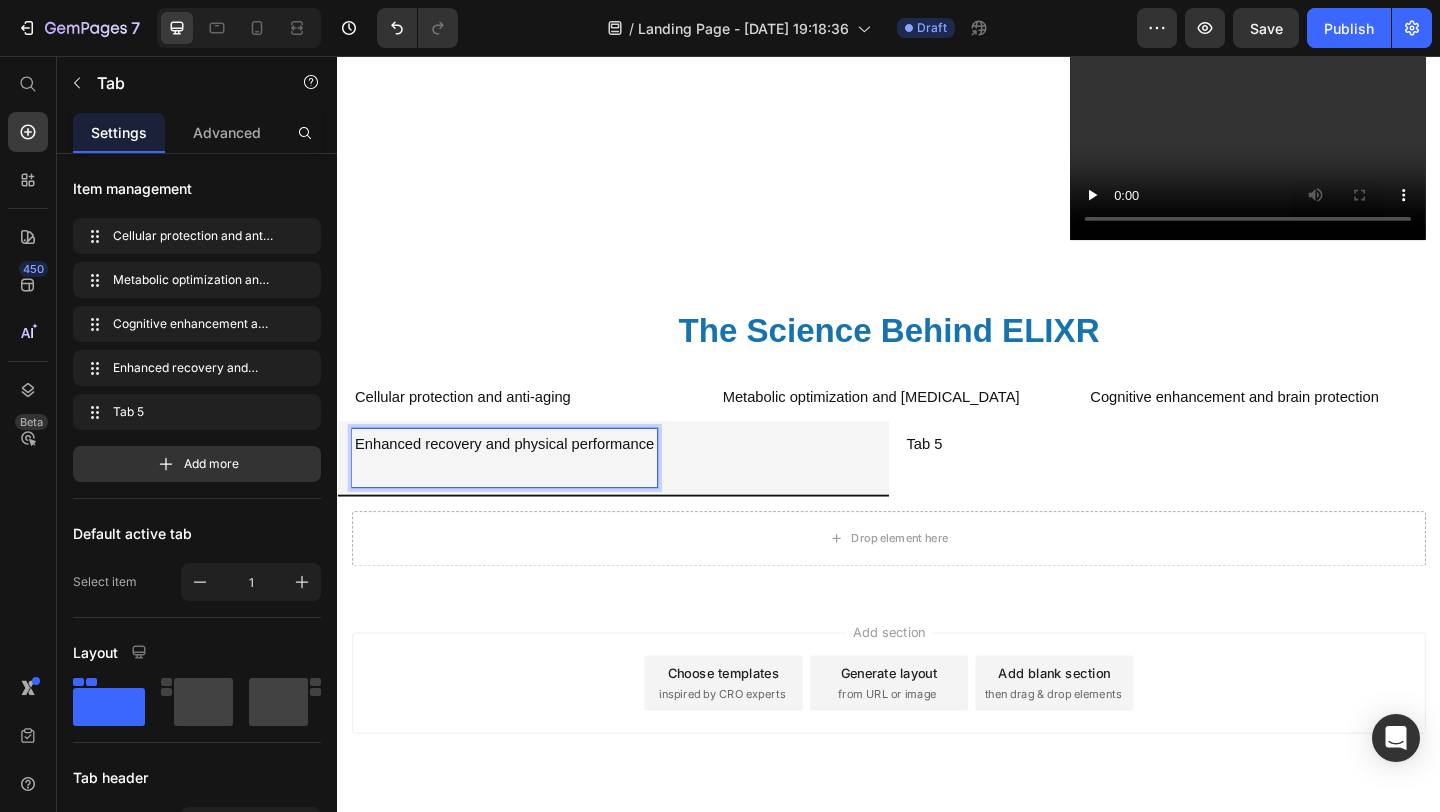 click on "Tab 5" at bounding box center [975, 478] 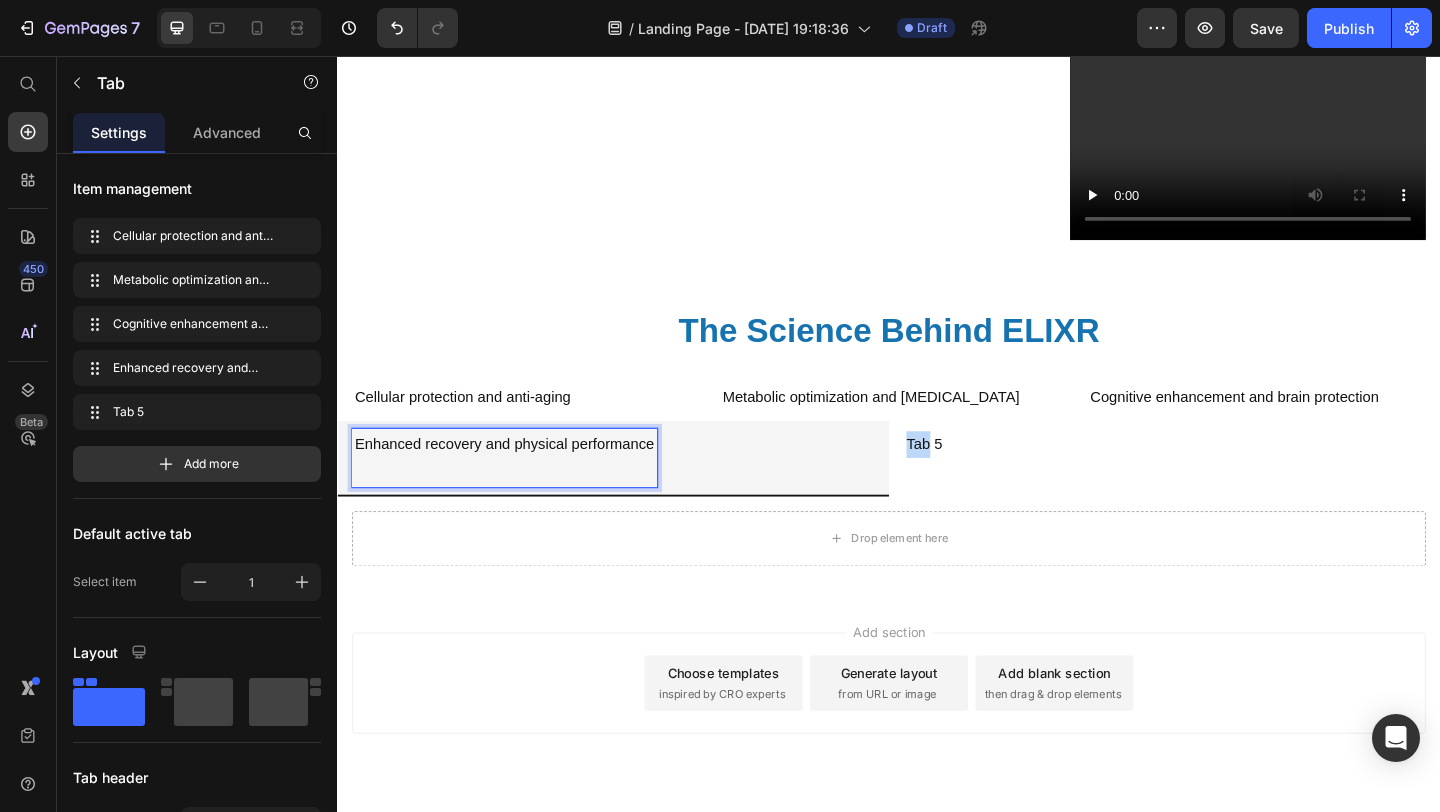click on "Tab 5" at bounding box center (975, 478) 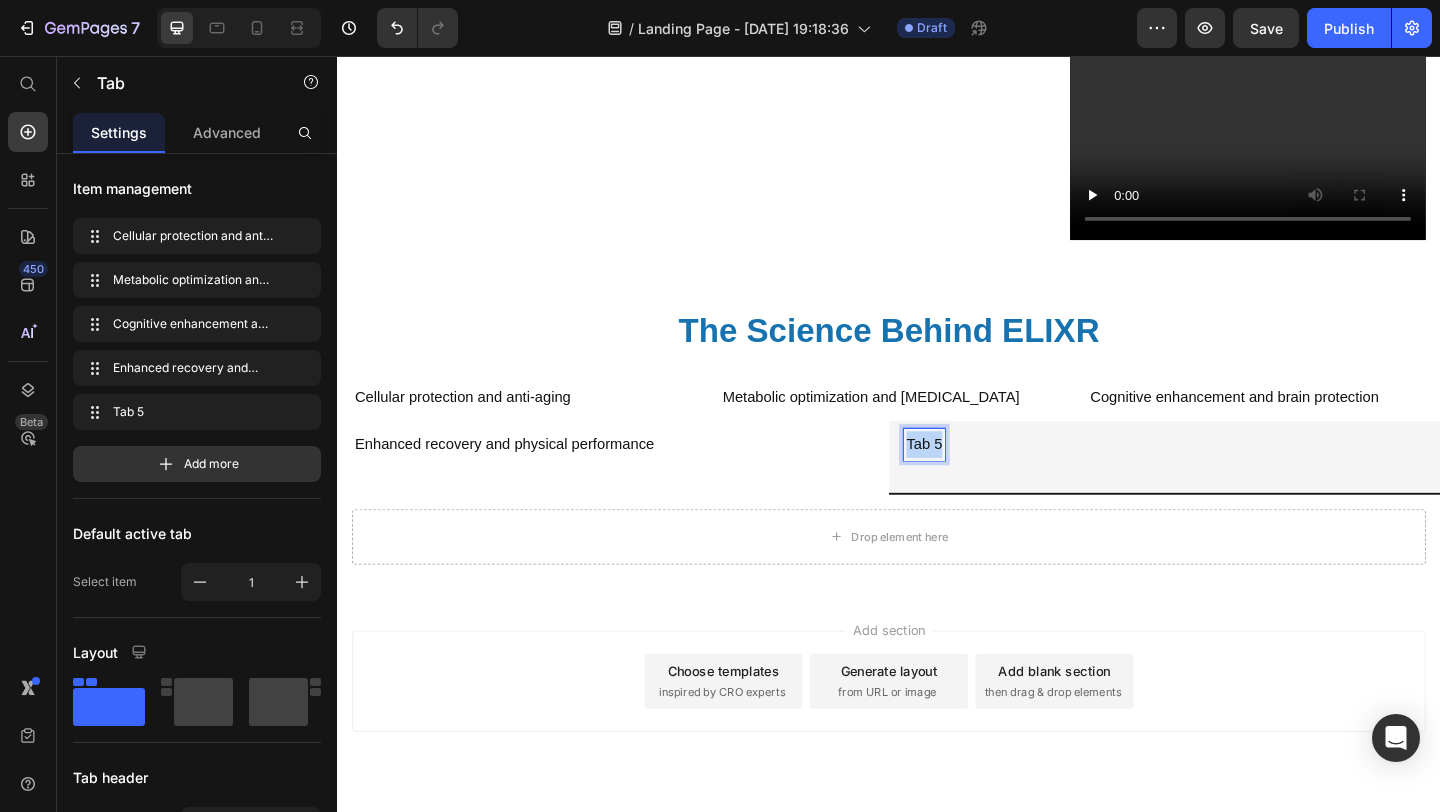 click on "Tab 5" at bounding box center [975, 478] 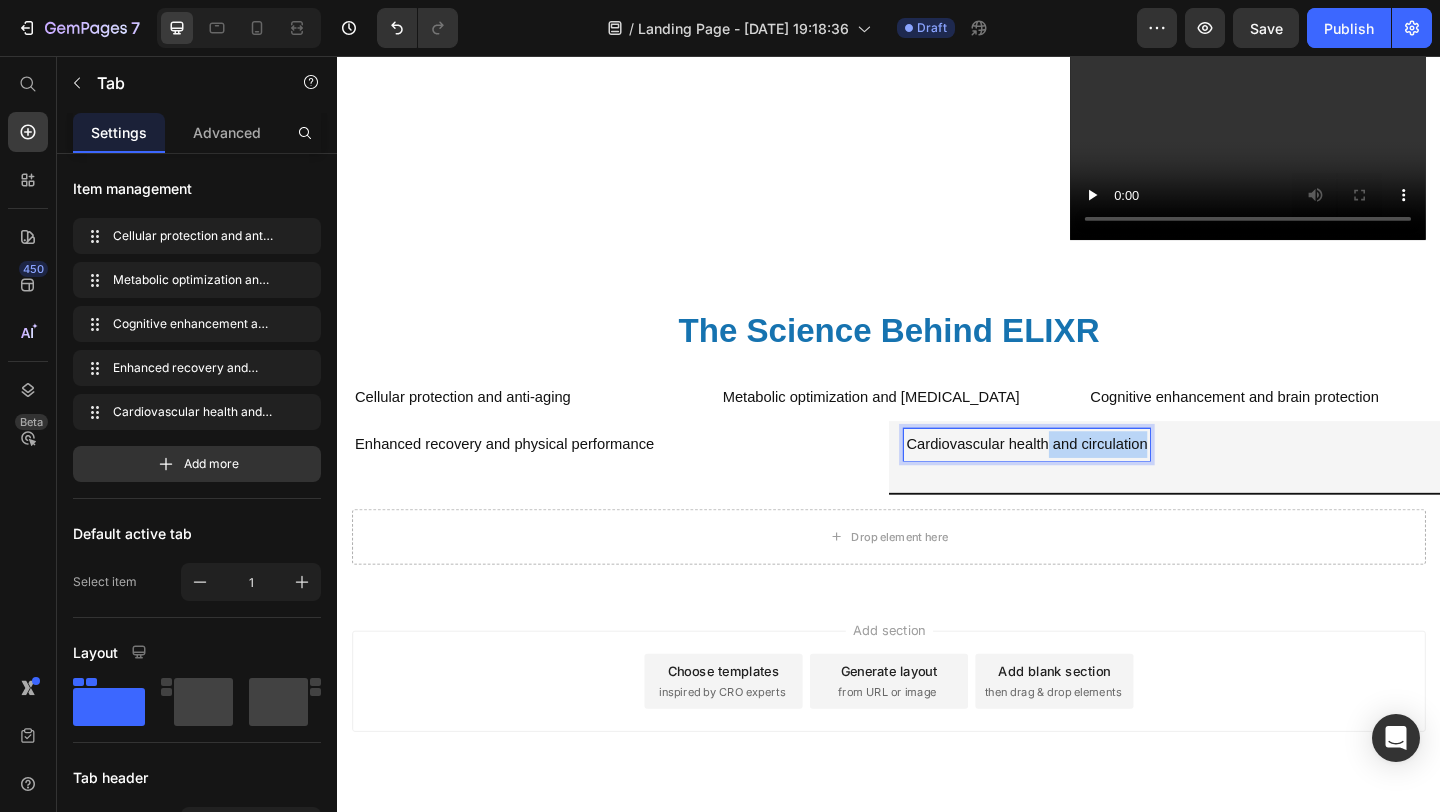 drag, startPoint x: 1108, startPoint y: 481, endPoint x: 1217, endPoint y: 483, distance: 109.01835 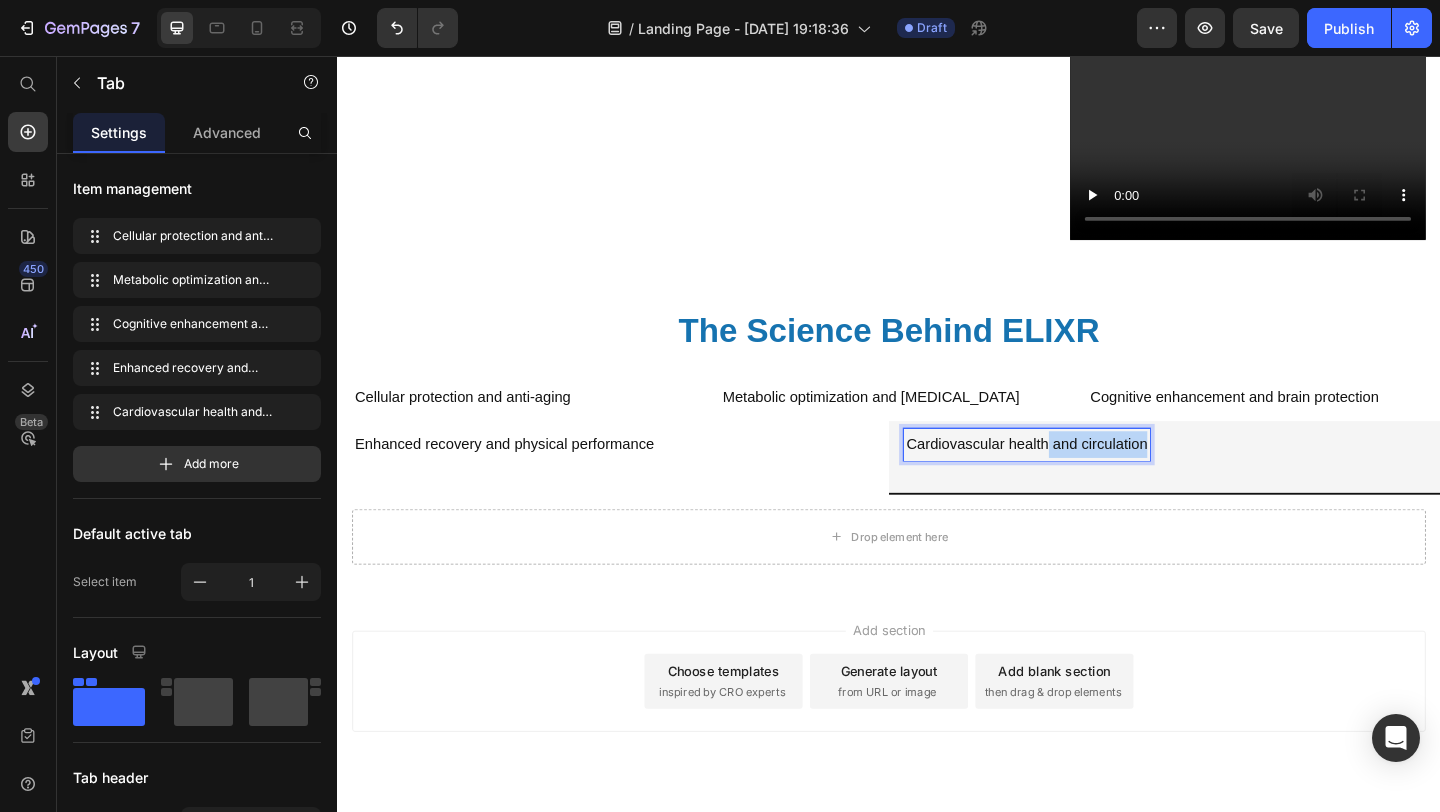 click on "Cardiovascular health and circulation" at bounding box center [1087, 478] 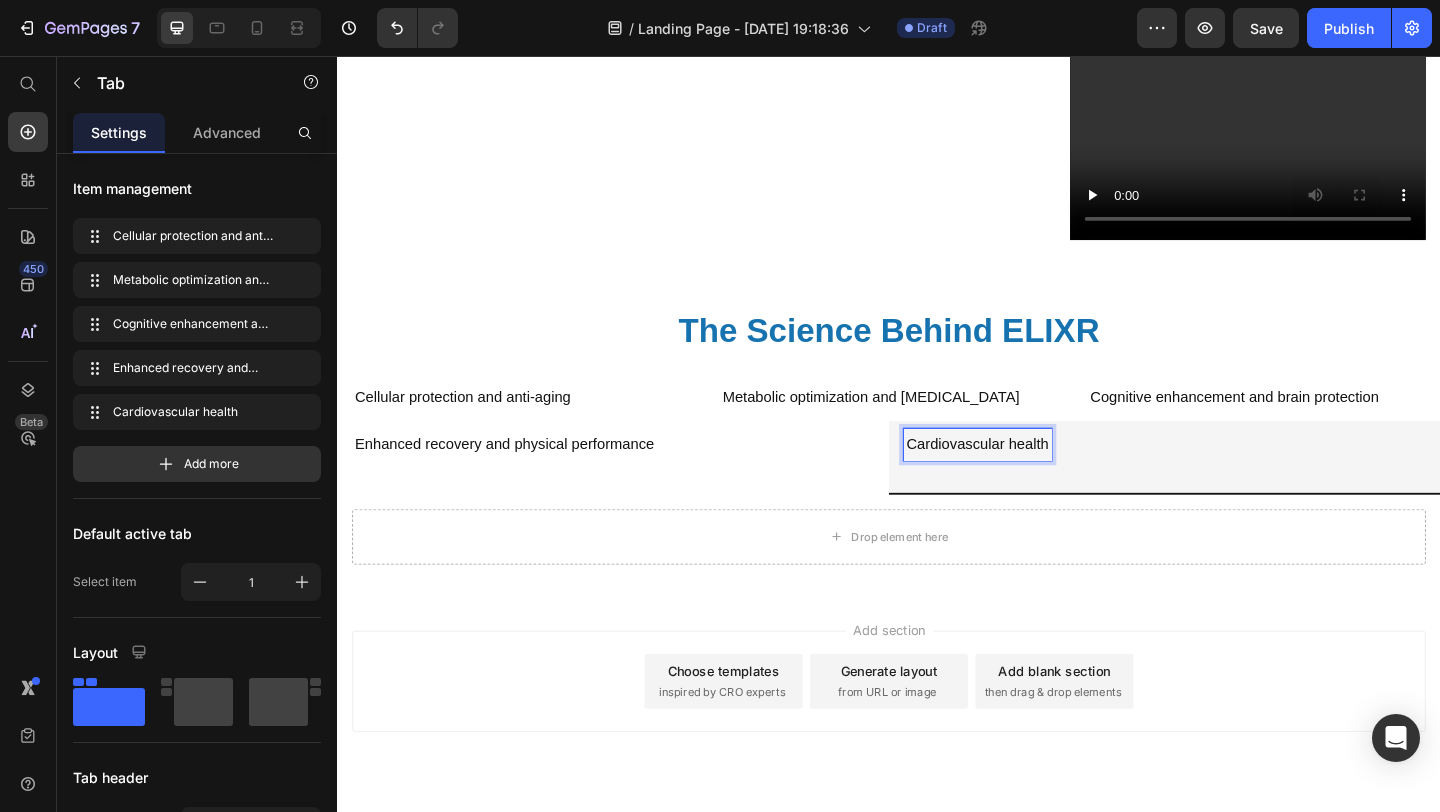 click on "Metabolic optimization and [MEDICAL_DATA]" at bounding box center [917, 427] 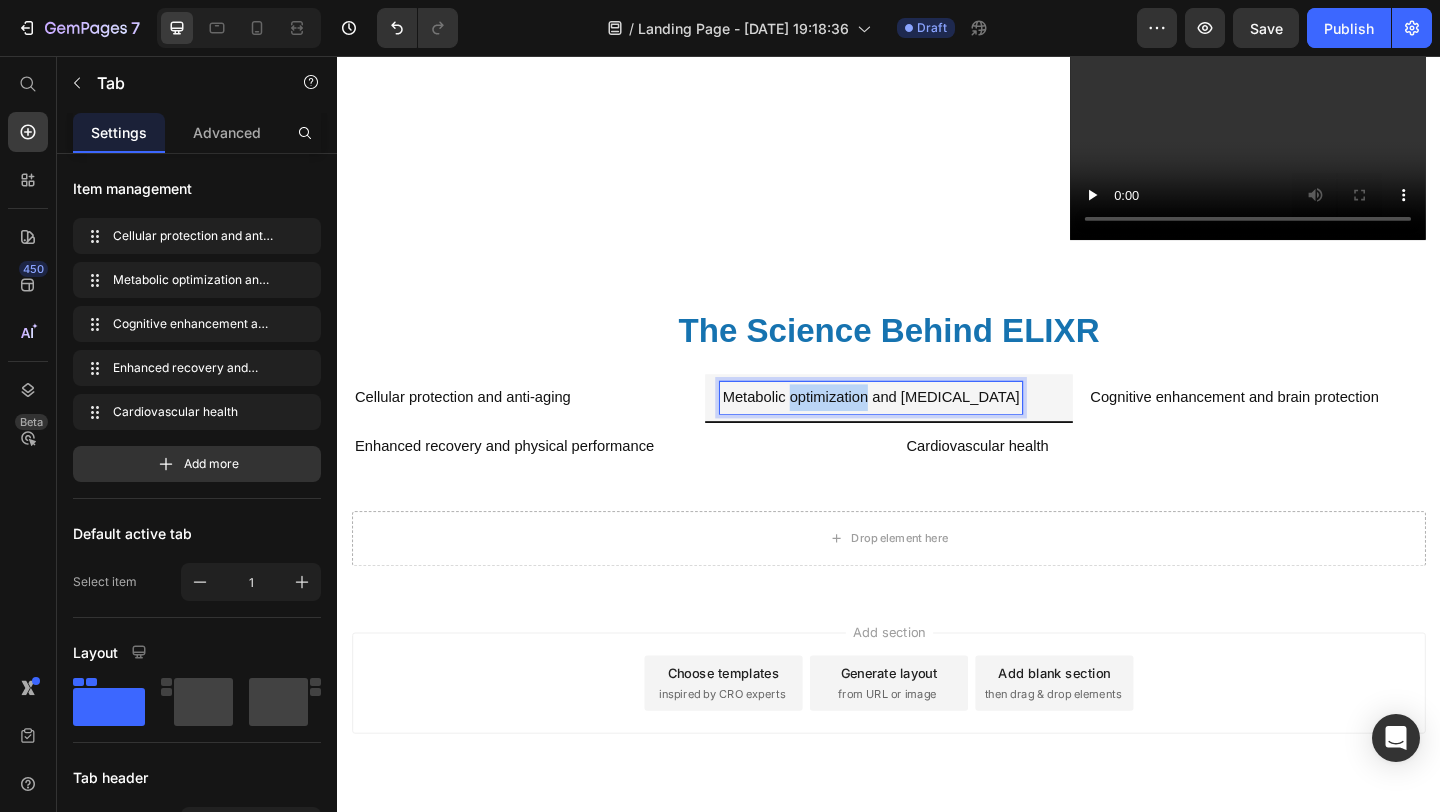 click on "Metabolic optimization and [MEDICAL_DATA]" at bounding box center (917, 427) 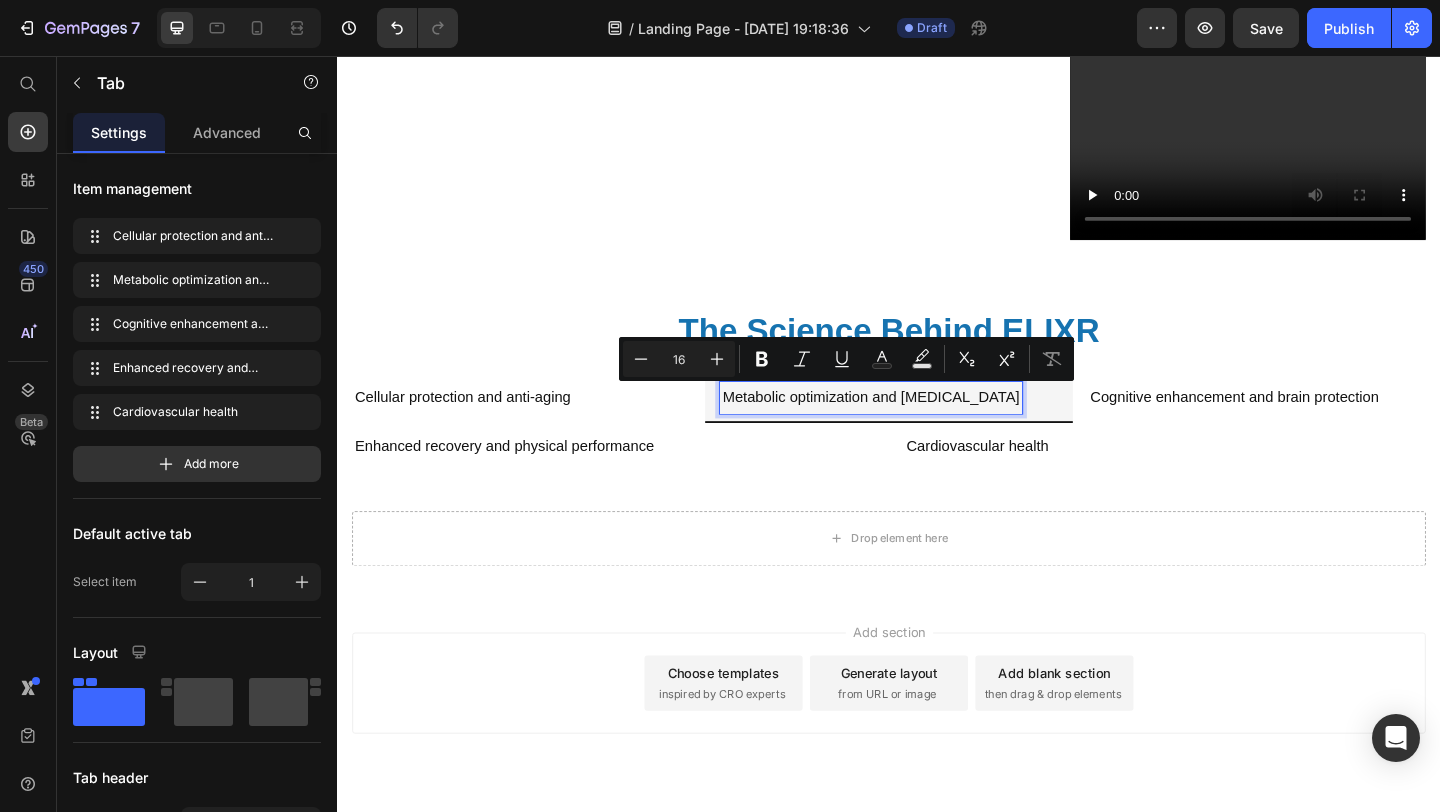 click on "Metabolic optimization and [MEDICAL_DATA]" at bounding box center [917, 427] 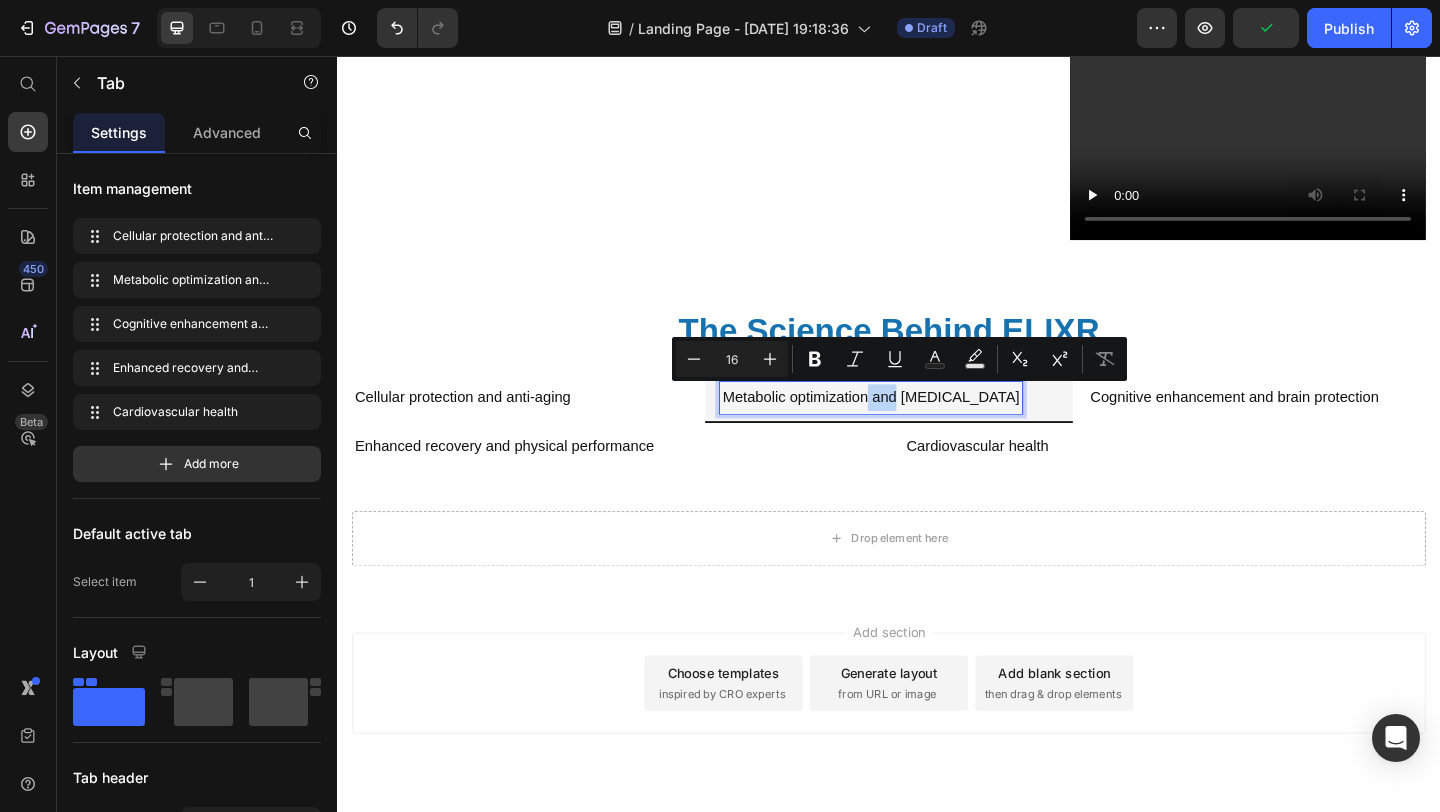 drag, startPoint x: 914, startPoint y: 427, endPoint x: 941, endPoint y: 427, distance: 27 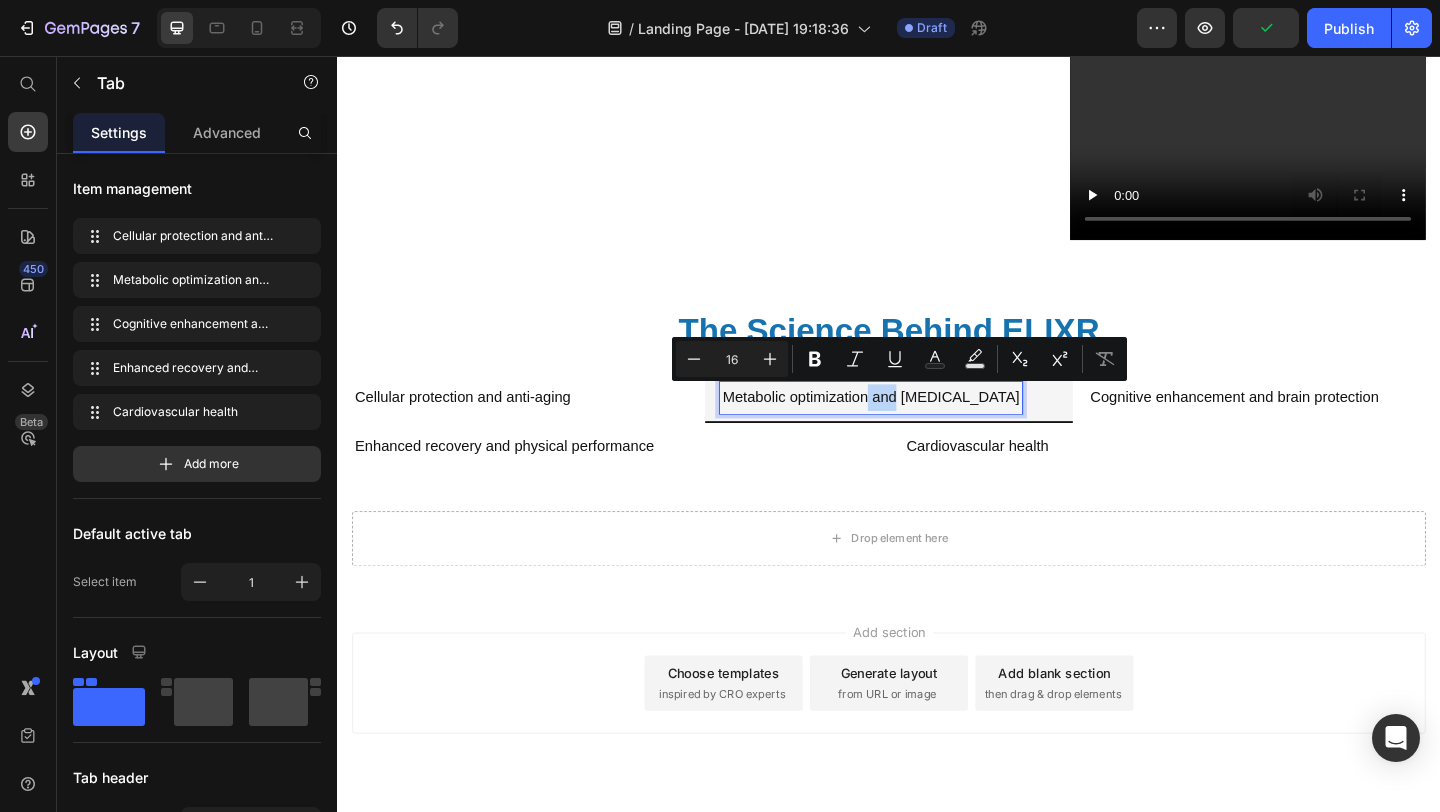 click on "Metabolic optimization and [MEDICAL_DATA]" at bounding box center (917, 427) 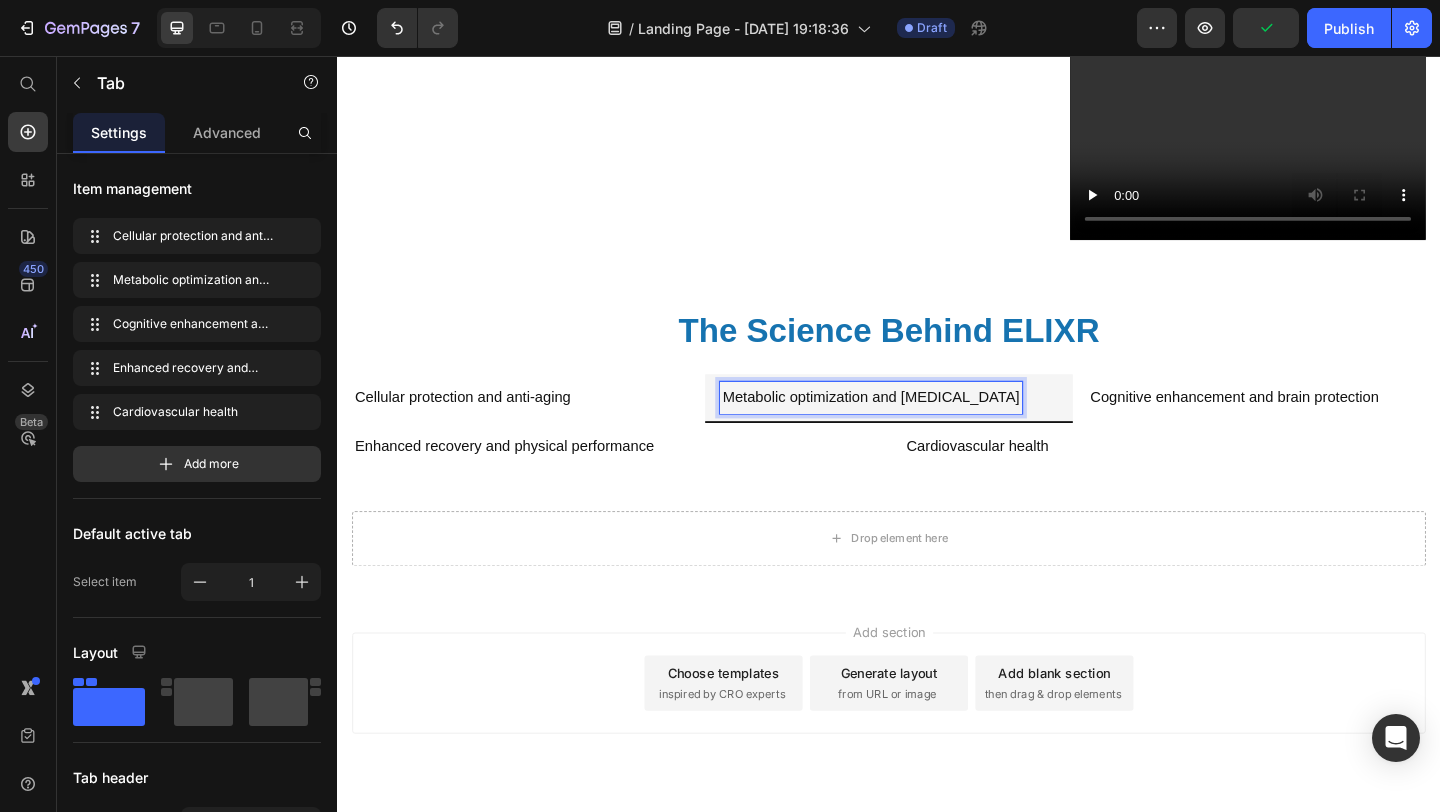 click on "Cellular protection and anti-aging" at bounding box center [473, 427] 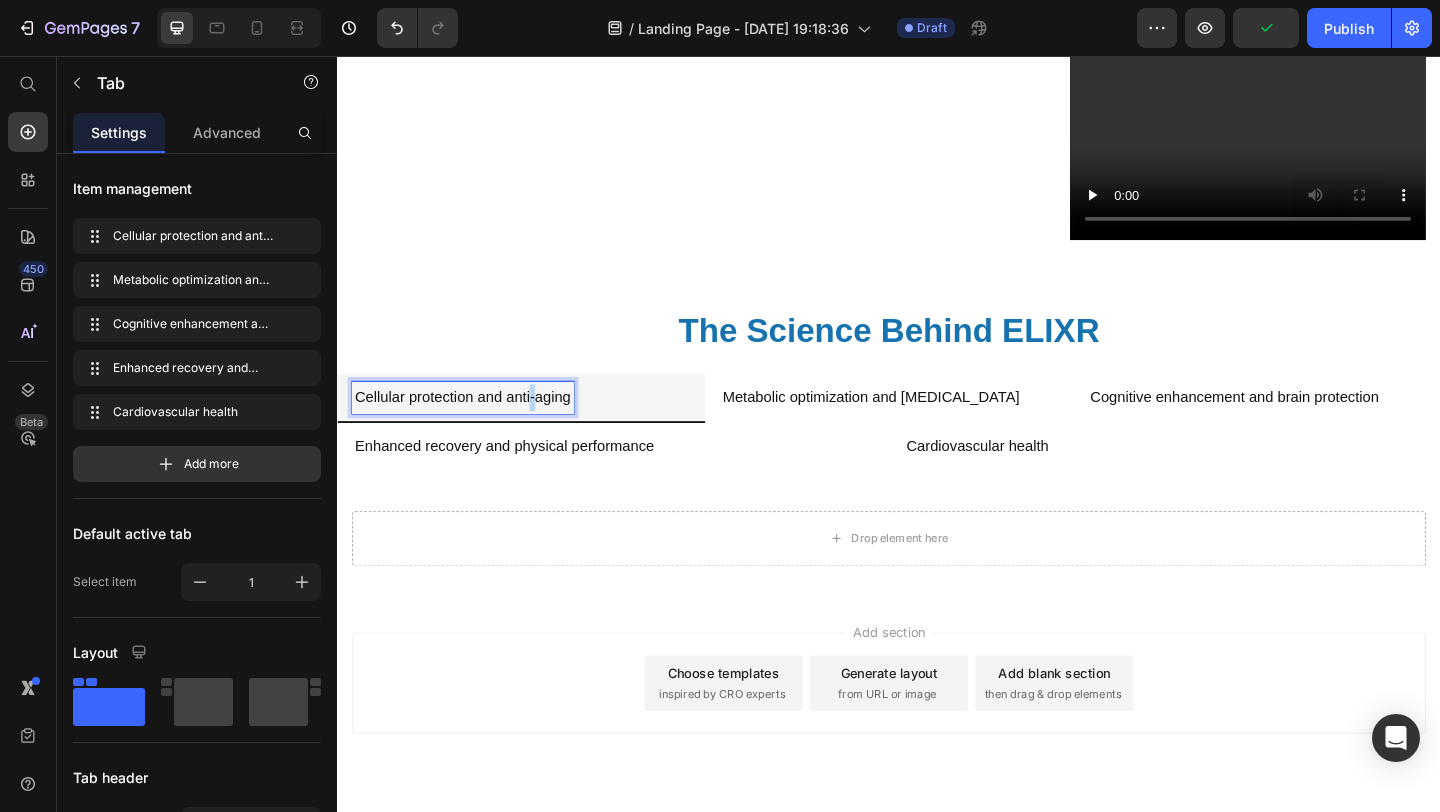 click on "Cellular protection and anti-aging" at bounding box center [473, 427] 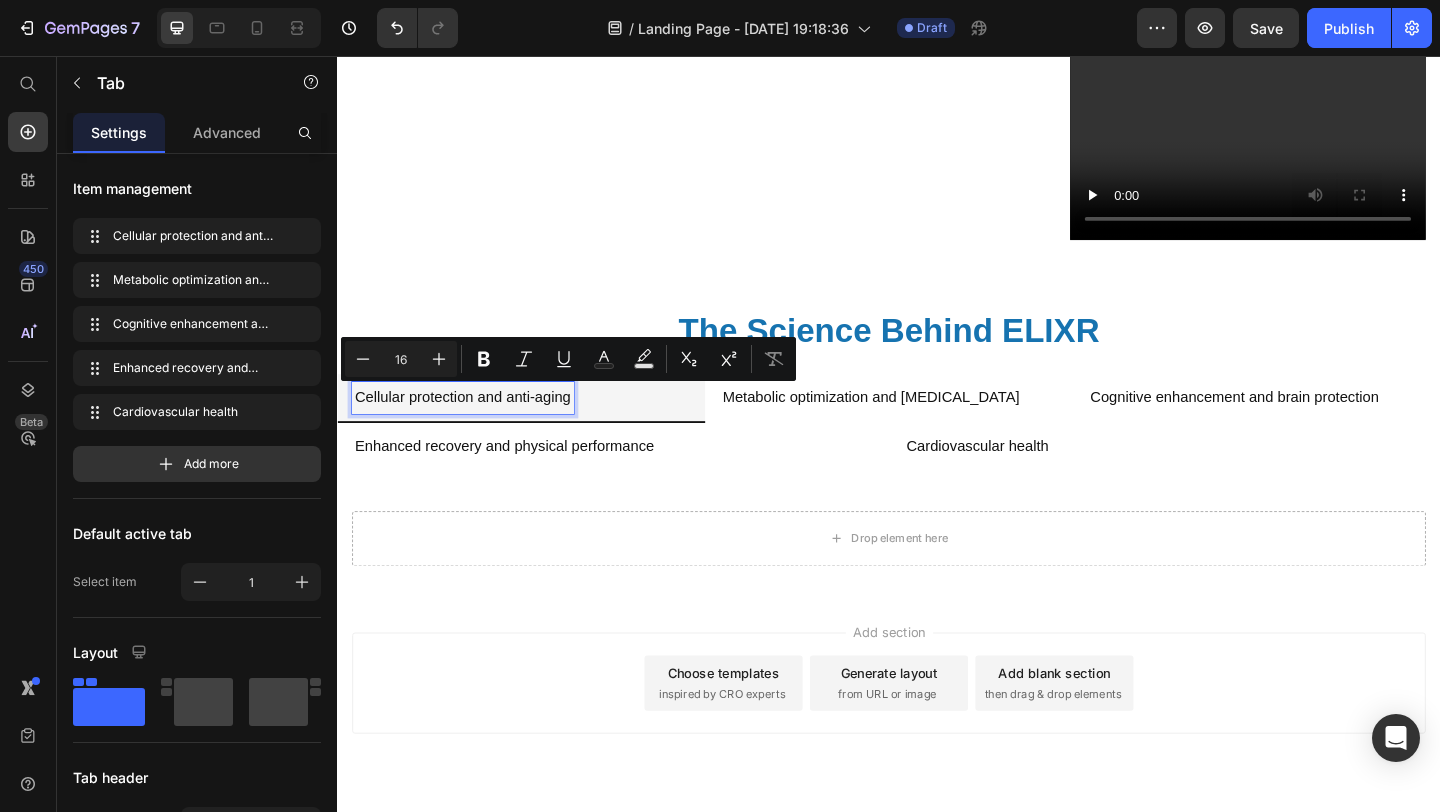 click on "Enhanced recovery and physical performance" at bounding box center [519, 480] 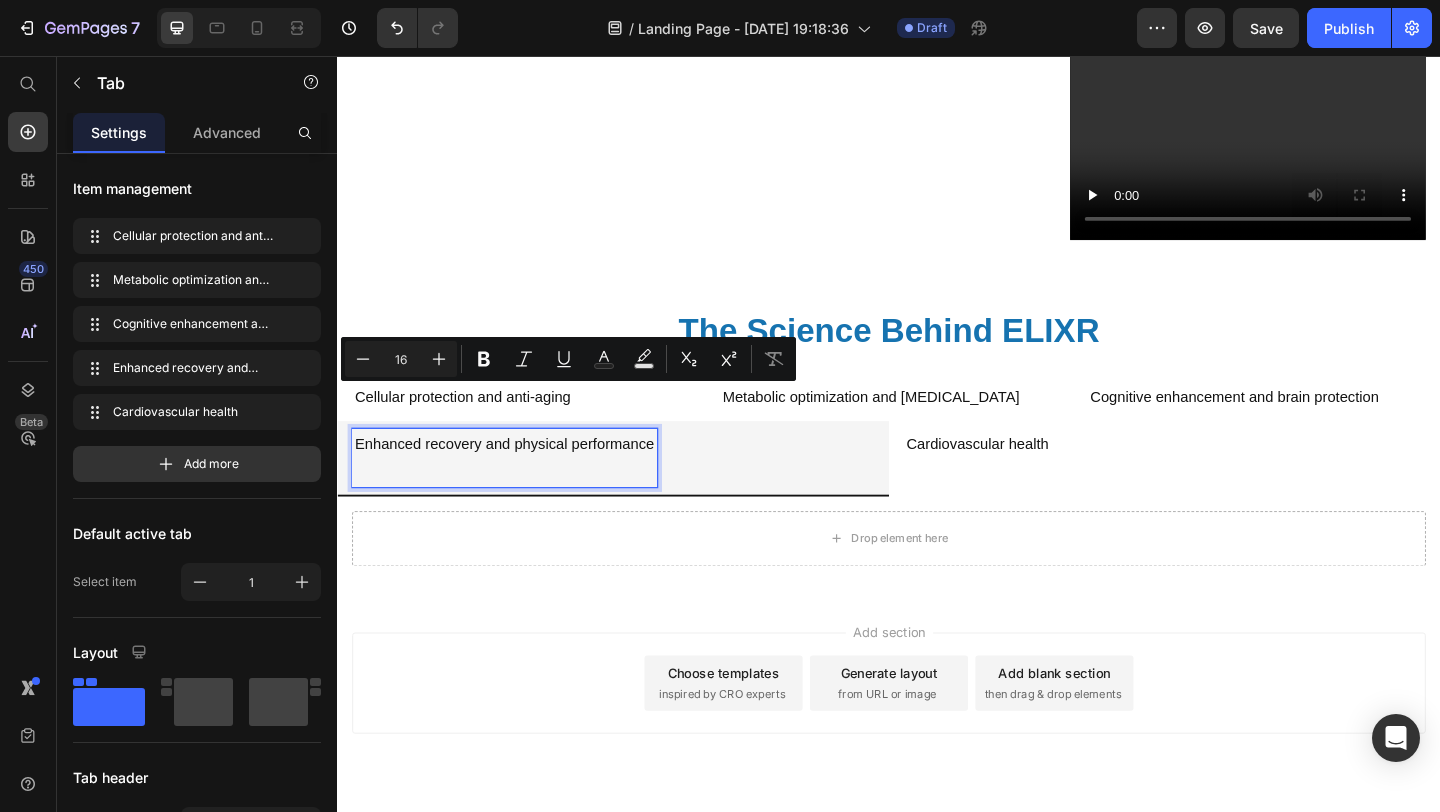 scroll, scrollTop: 756, scrollLeft: 0, axis: vertical 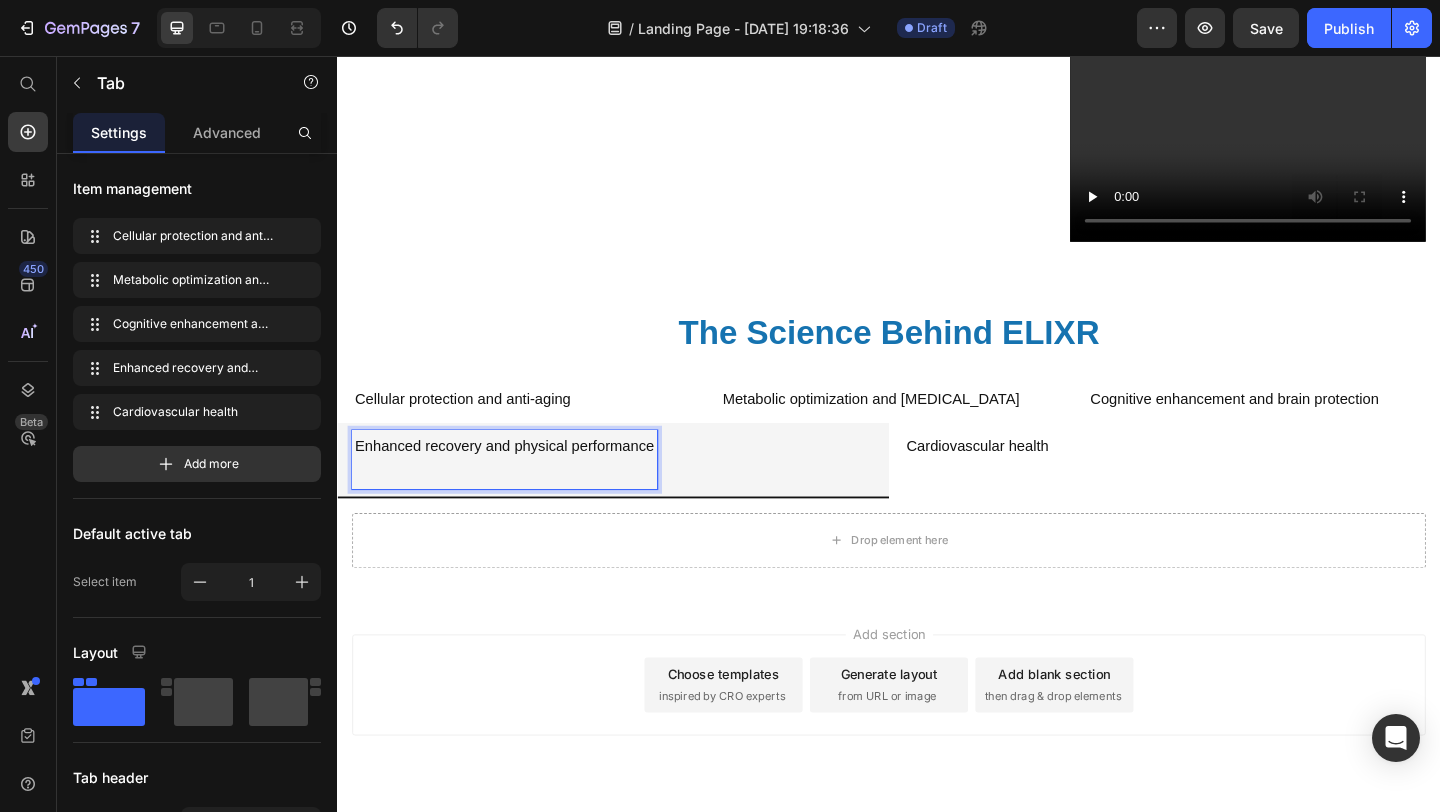 click at bounding box center (519, 509) 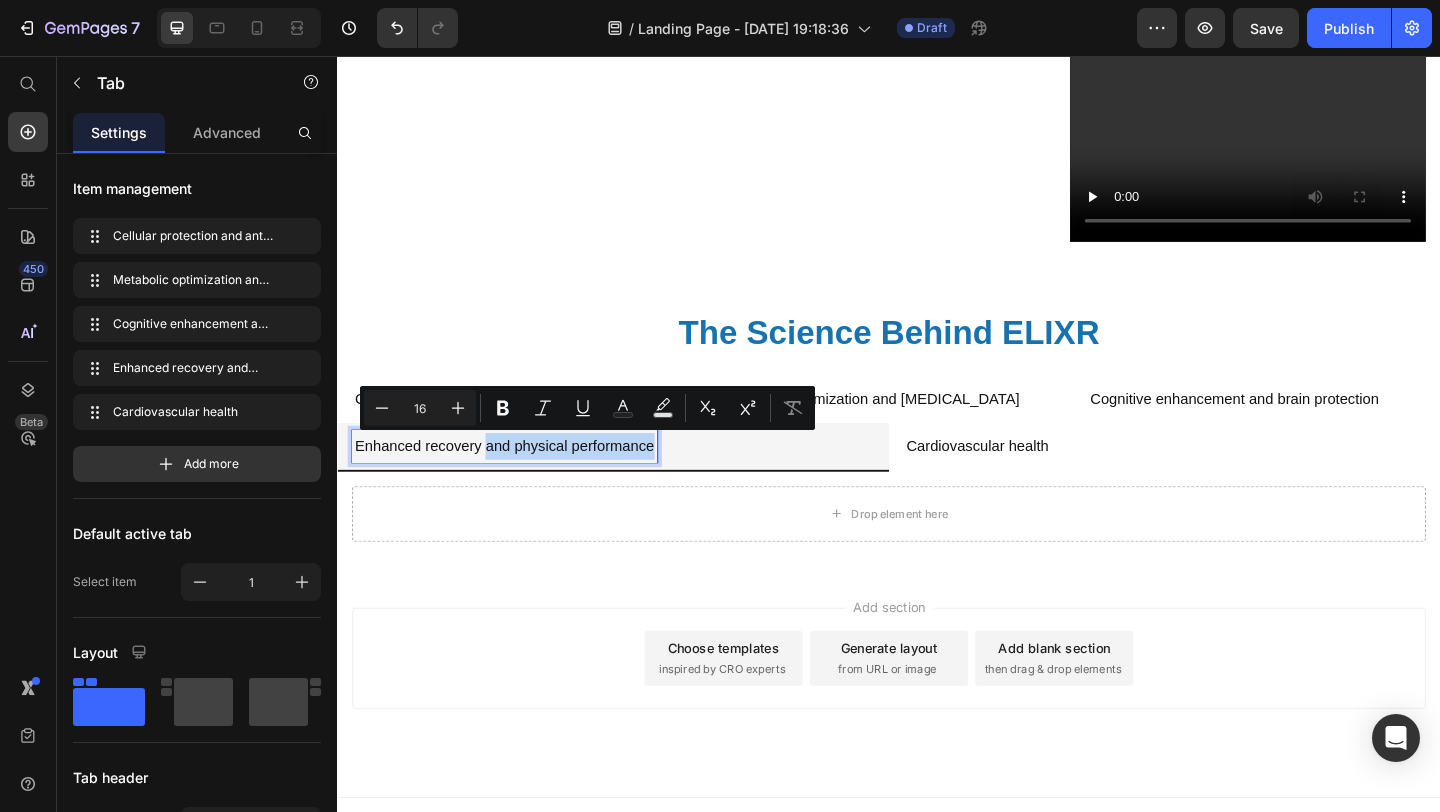 drag, startPoint x: 499, startPoint y: 484, endPoint x: 681, endPoint y: 490, distance: 182.09888 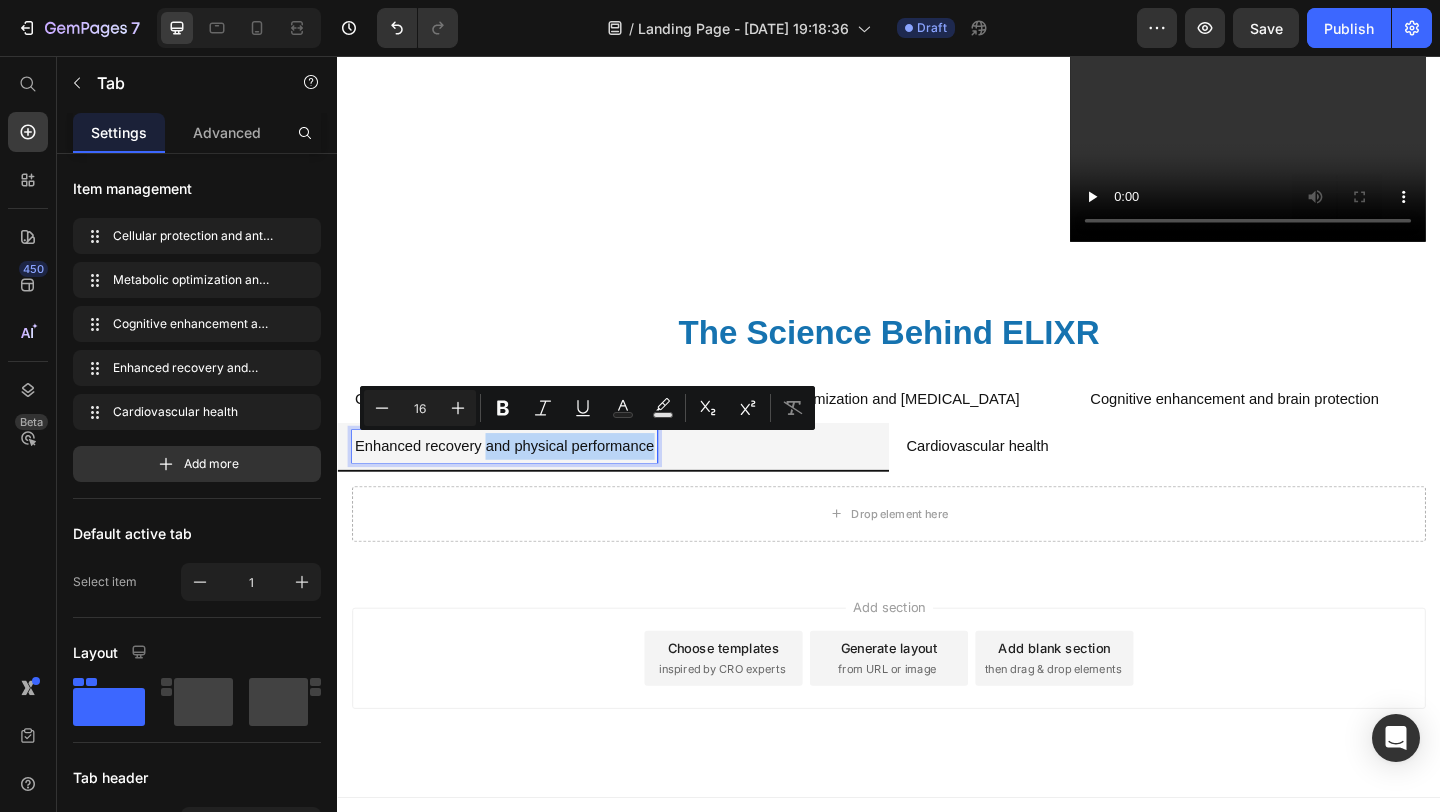 click on "Enhanced recovery and physical performance" at bounding box center [519, 480] 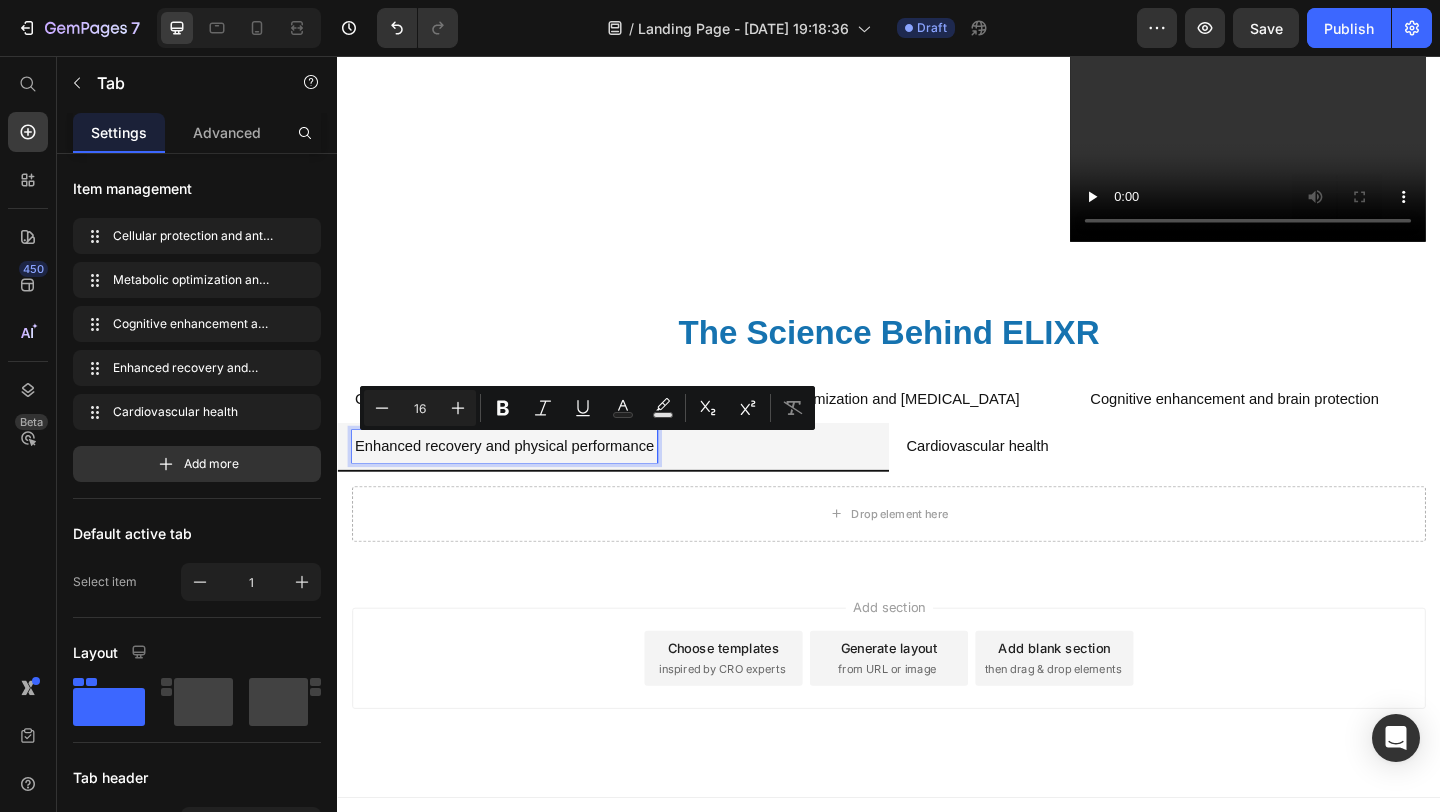 click on "Cognitive enhancement and brain protection" at bounding box center [1313, 429] 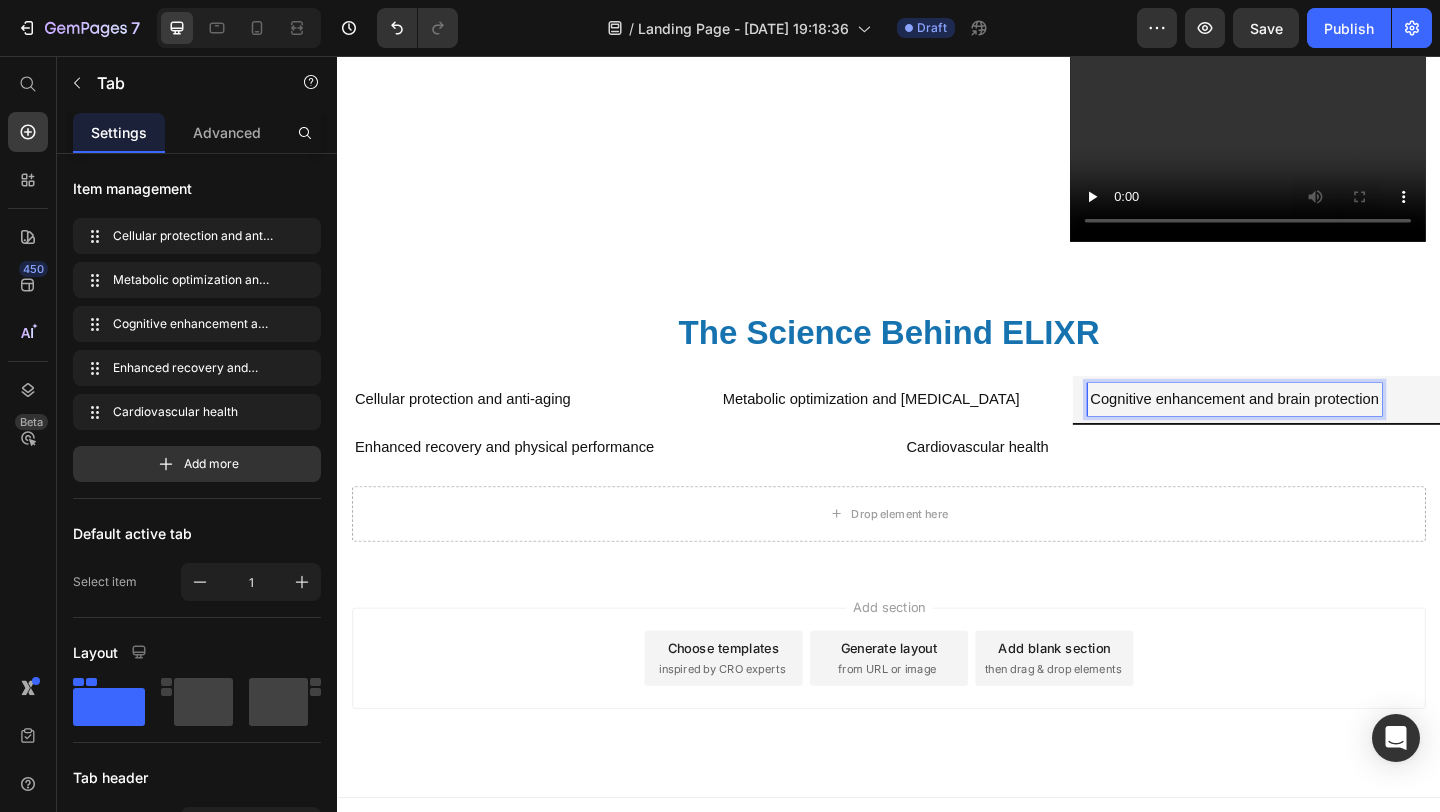 click on "Cognitive enhancement and brain protection" at bounding box center (1313, 429) 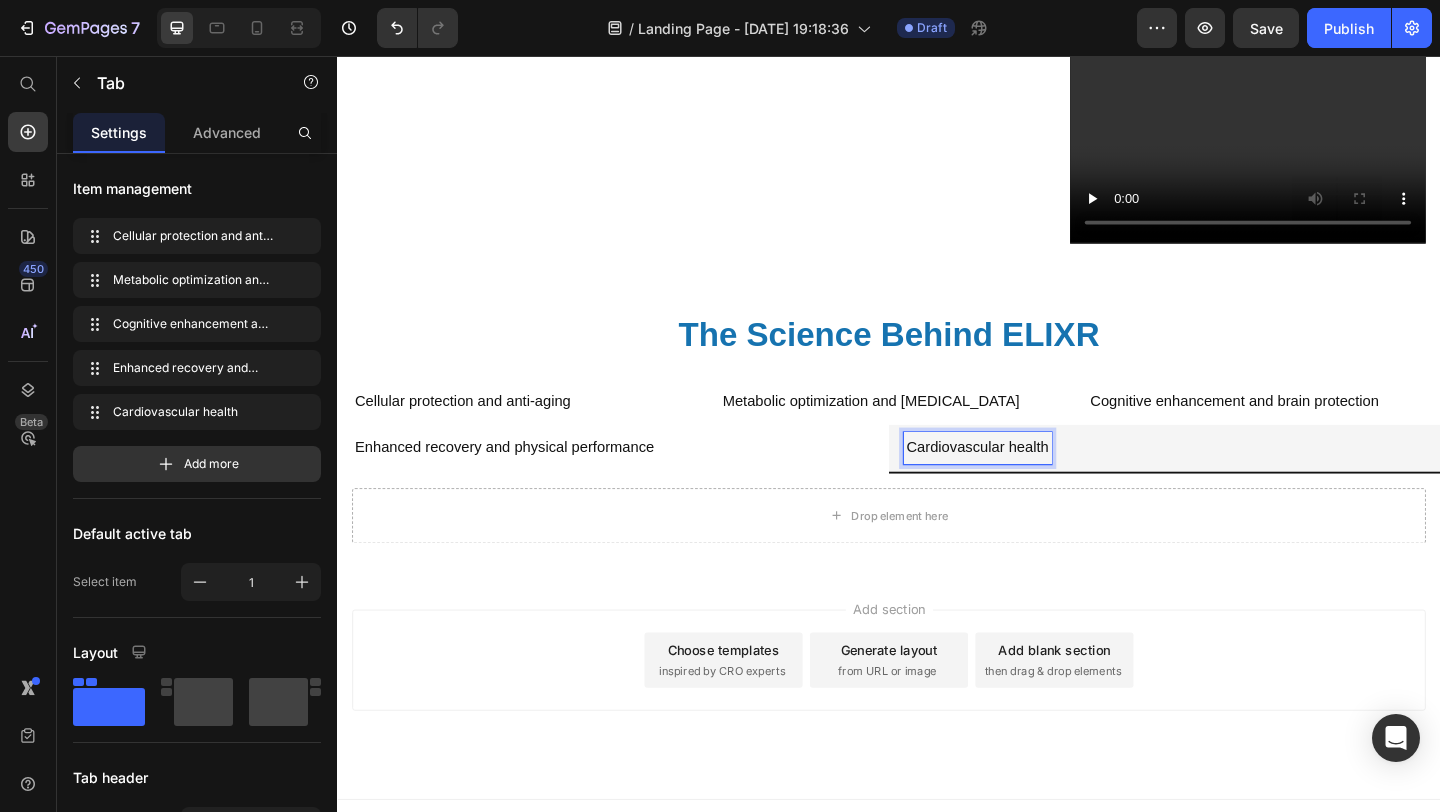 click on "Metabolic optimization and [MEDICAL_DATA]" at bounding box center [917, 431] 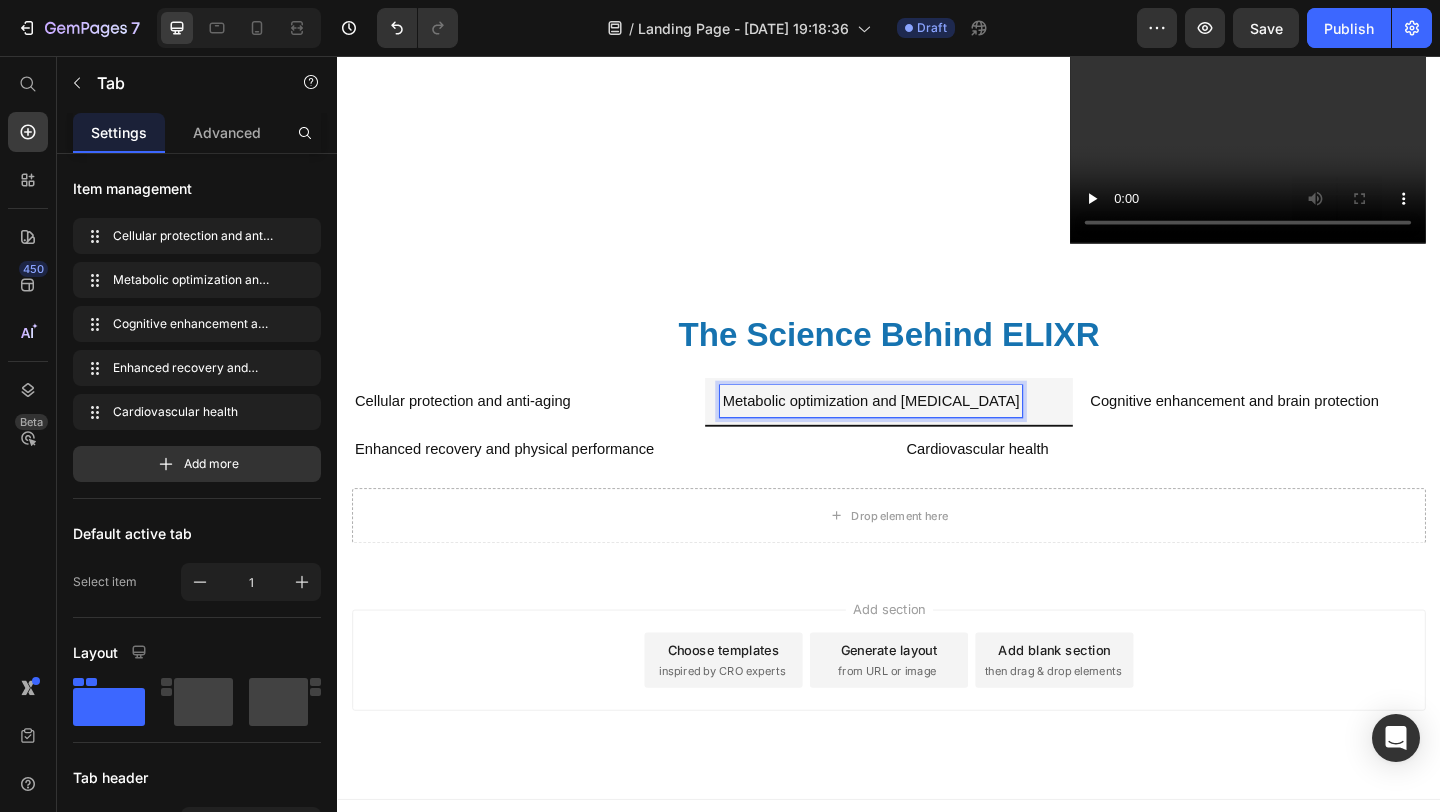 click on "Cellular protection and anti-aging" at bounding box center (537, 432) 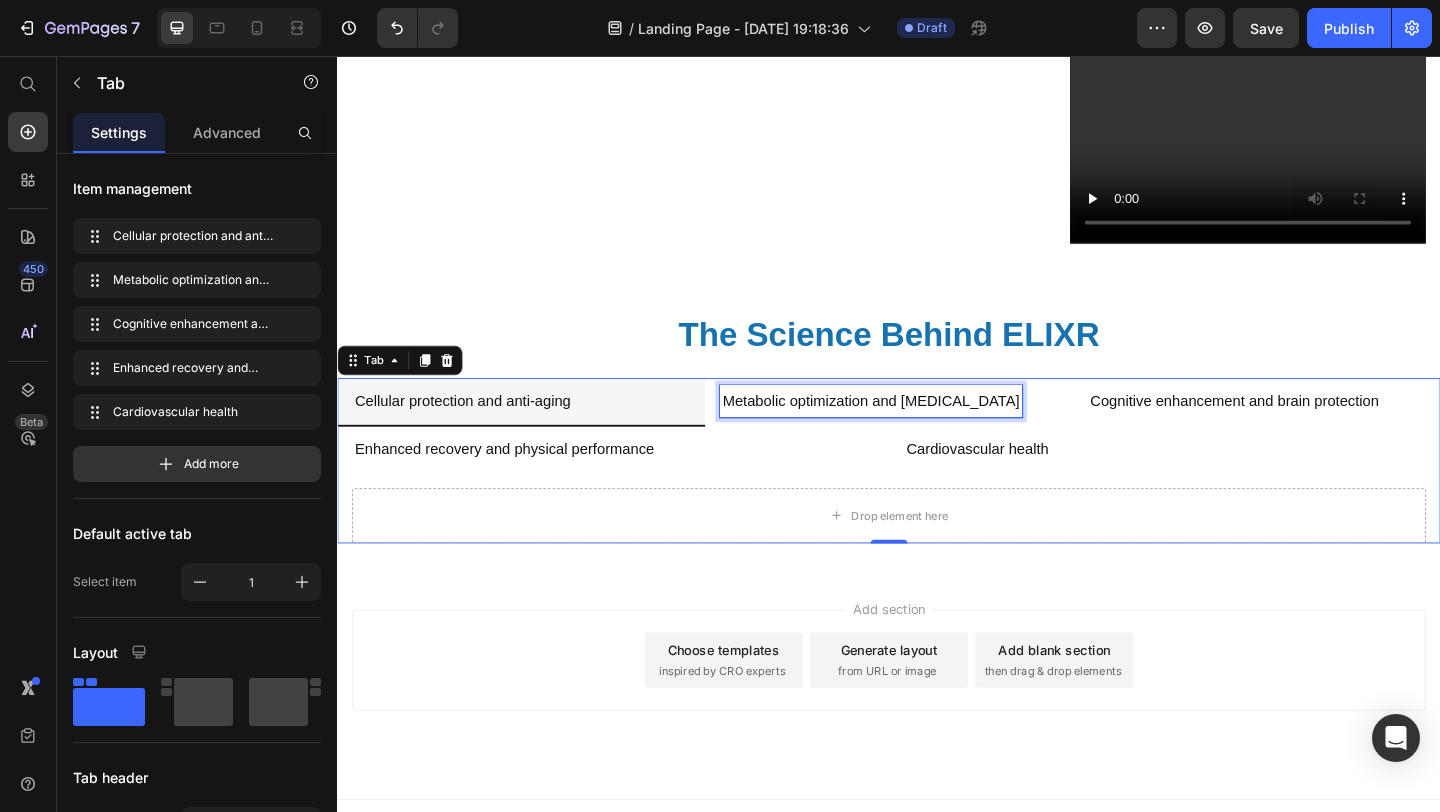 click on "Metabolic optimization and [MEDICAL_DATA]" at bounding box center [917, 431] 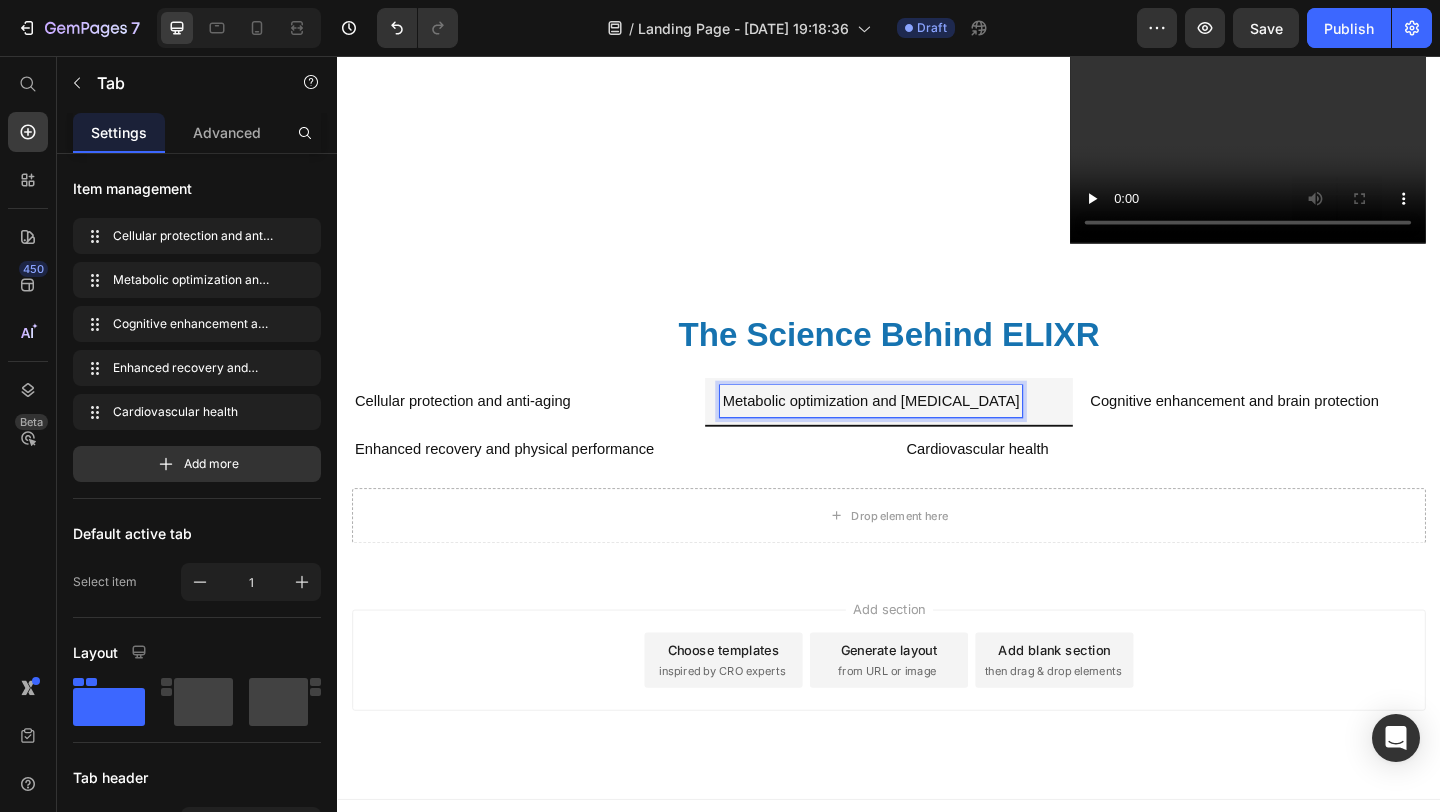click on "Cellular protection and anti-aging" at bounding box center [473, 431] 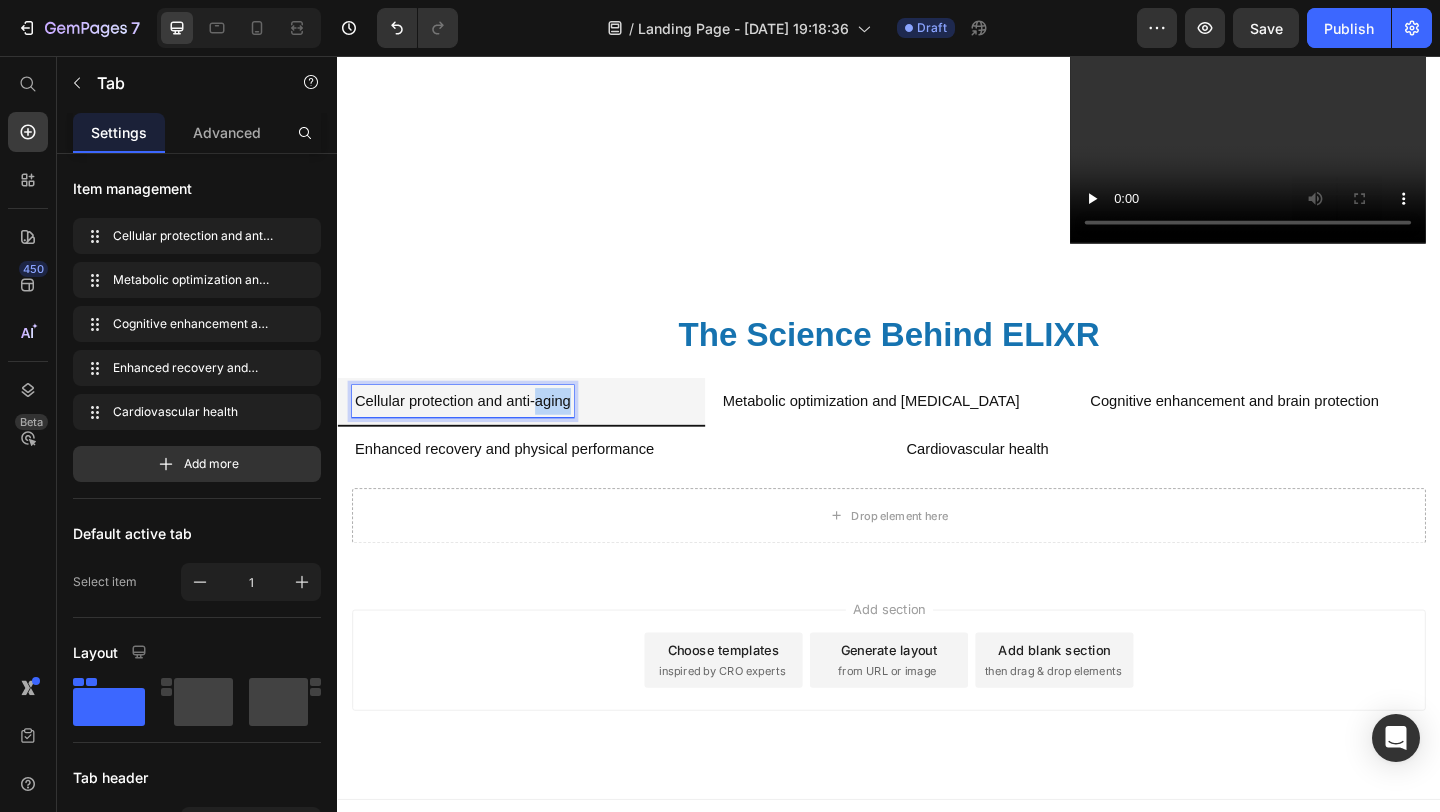 click on "Cellular protection and anti-aging" at bounding box center (473, 431) 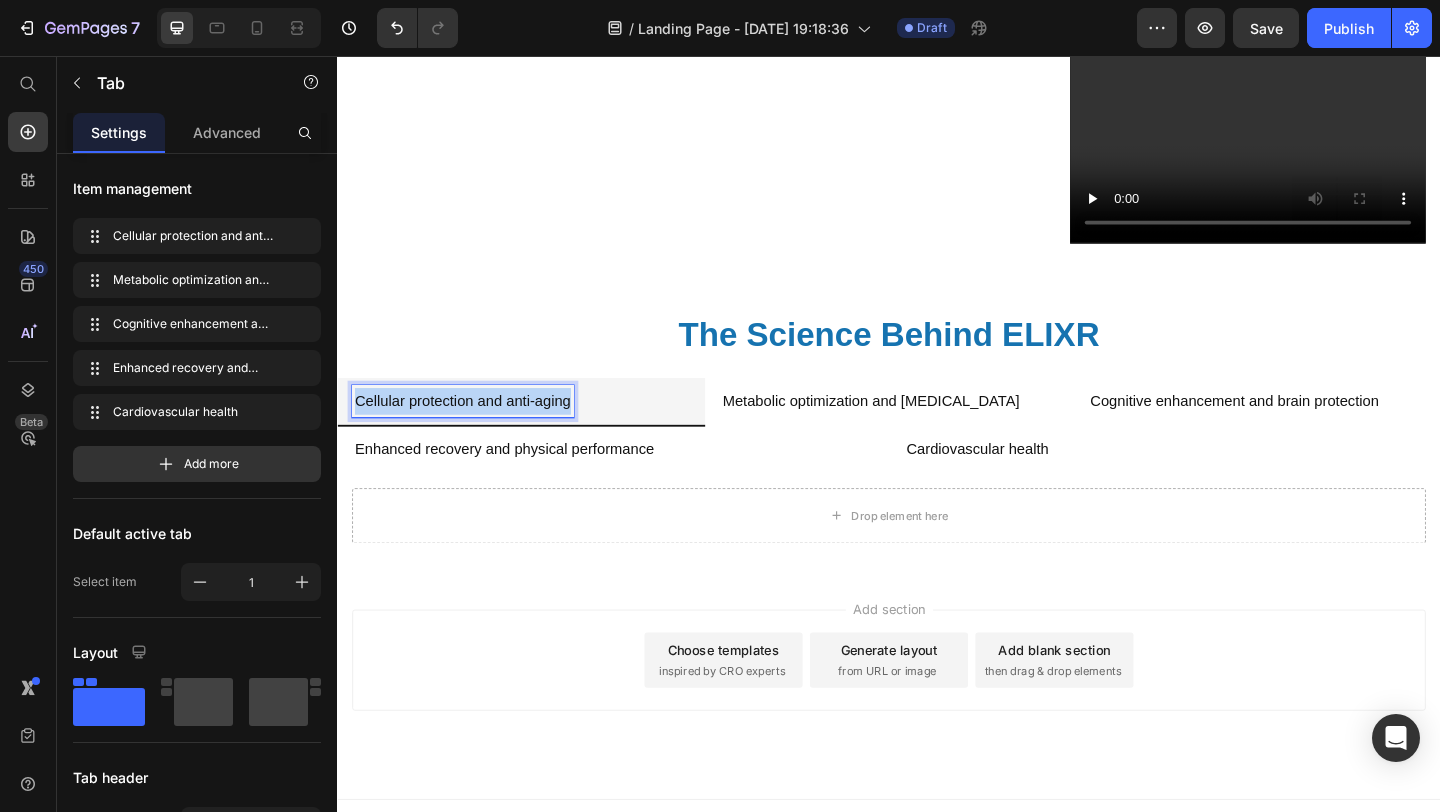 click on "Cellular protection and anti-aging" at bounding box center (473, 431) 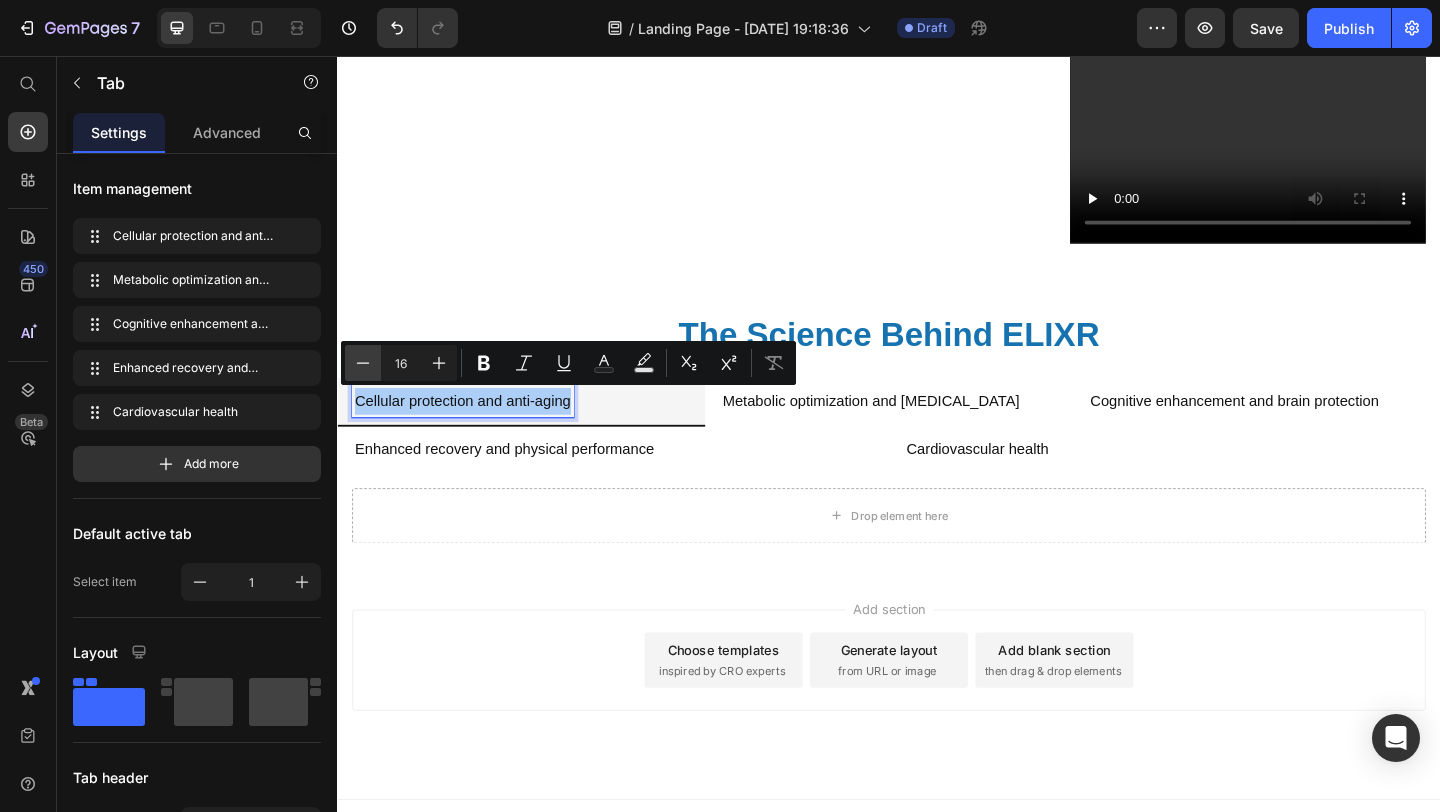 click 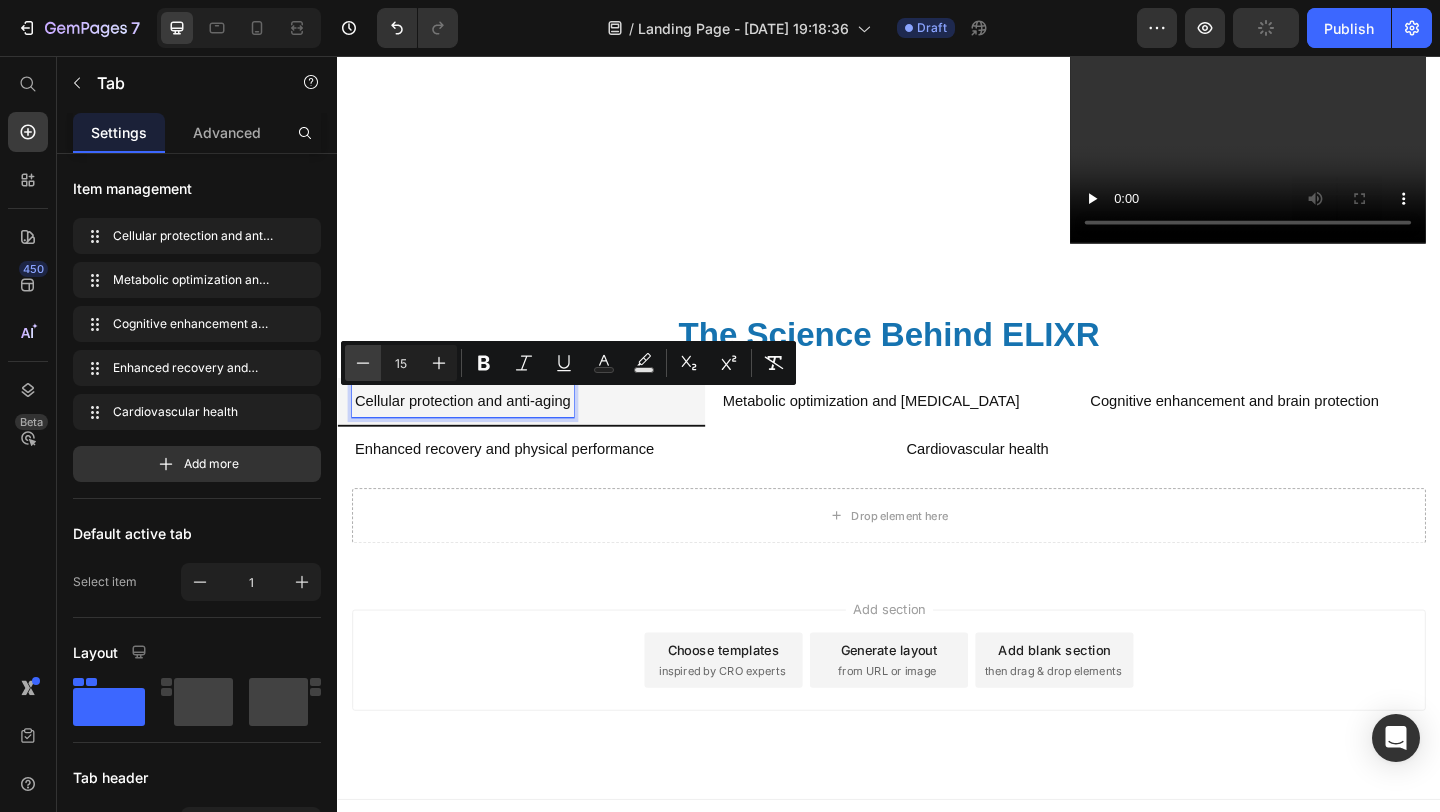 click 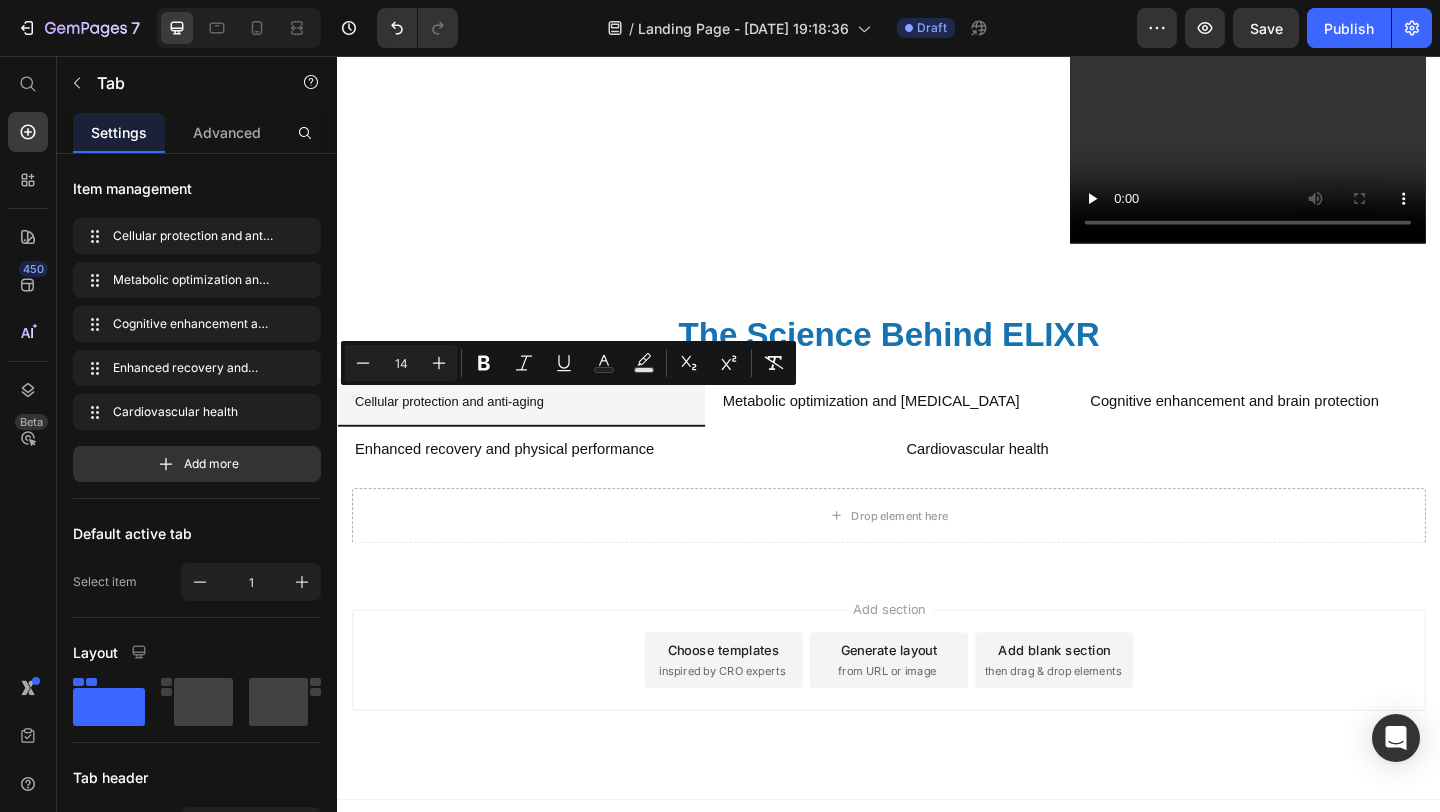 click on "Metabolic optimization and [MEDICAL_DATA]" at bounding box center (937, 432) 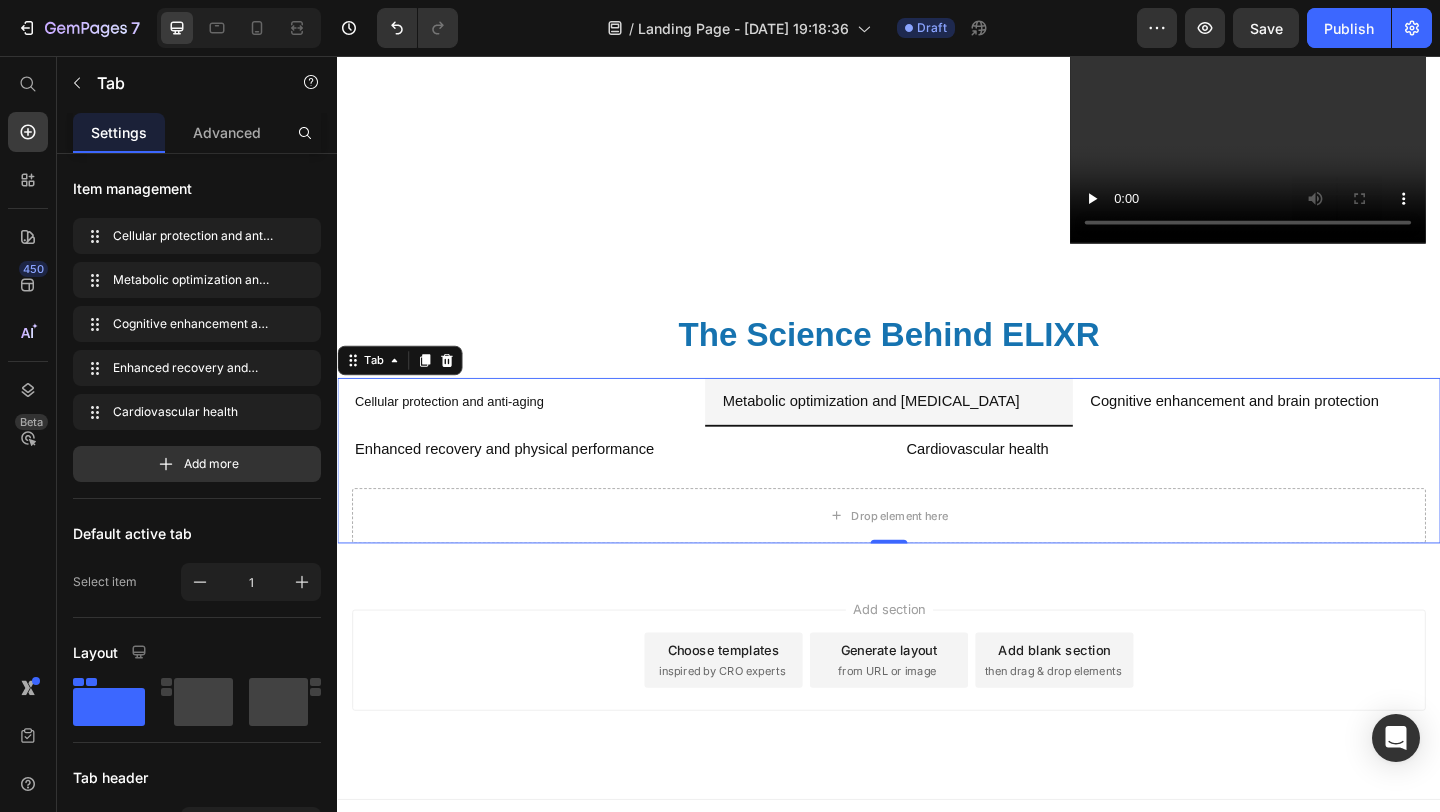 click on "Cellular protection and anti-aging" at bounding box center (537, 432) 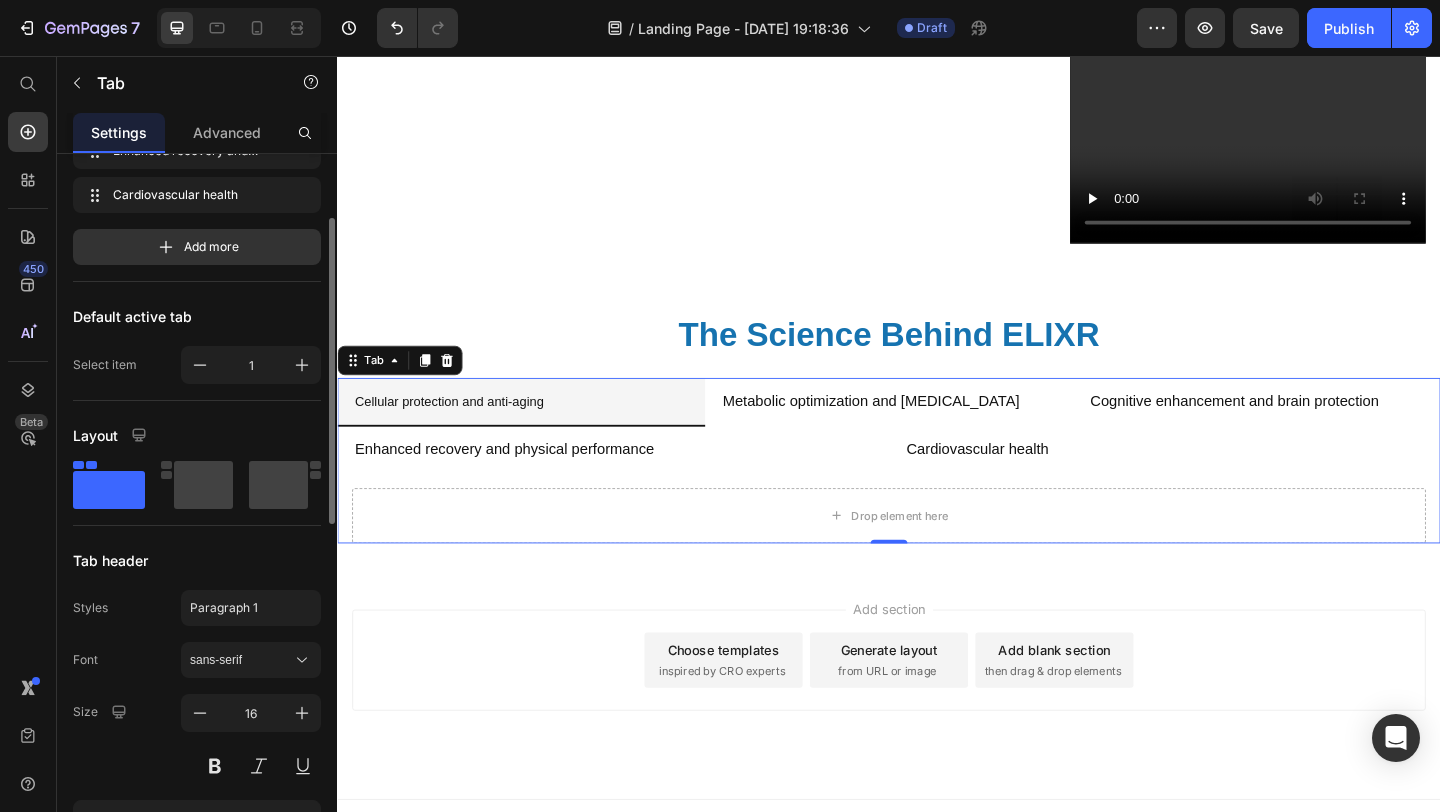scroll, scrollTop: 221, scrollLeft: 0, axis: vertical 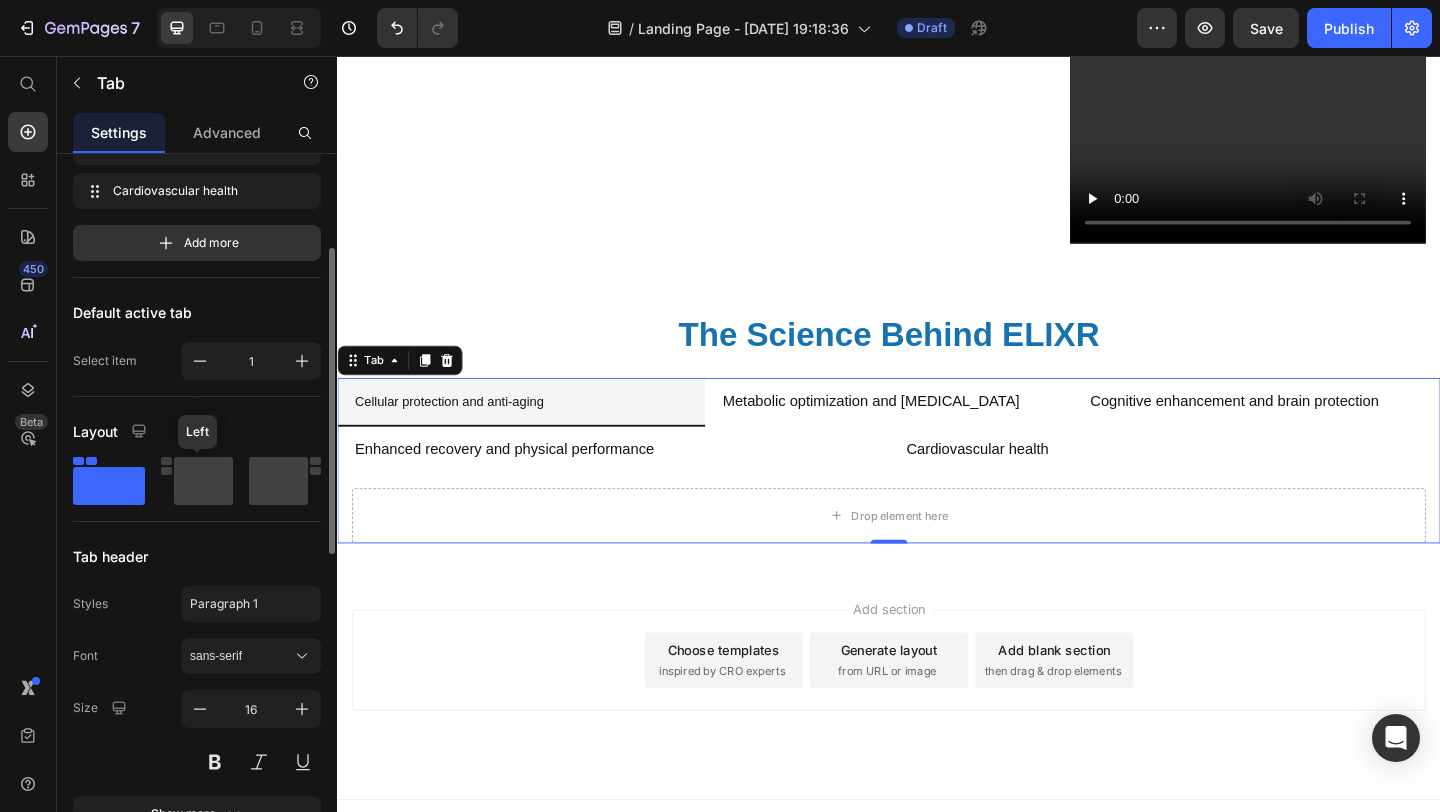 click 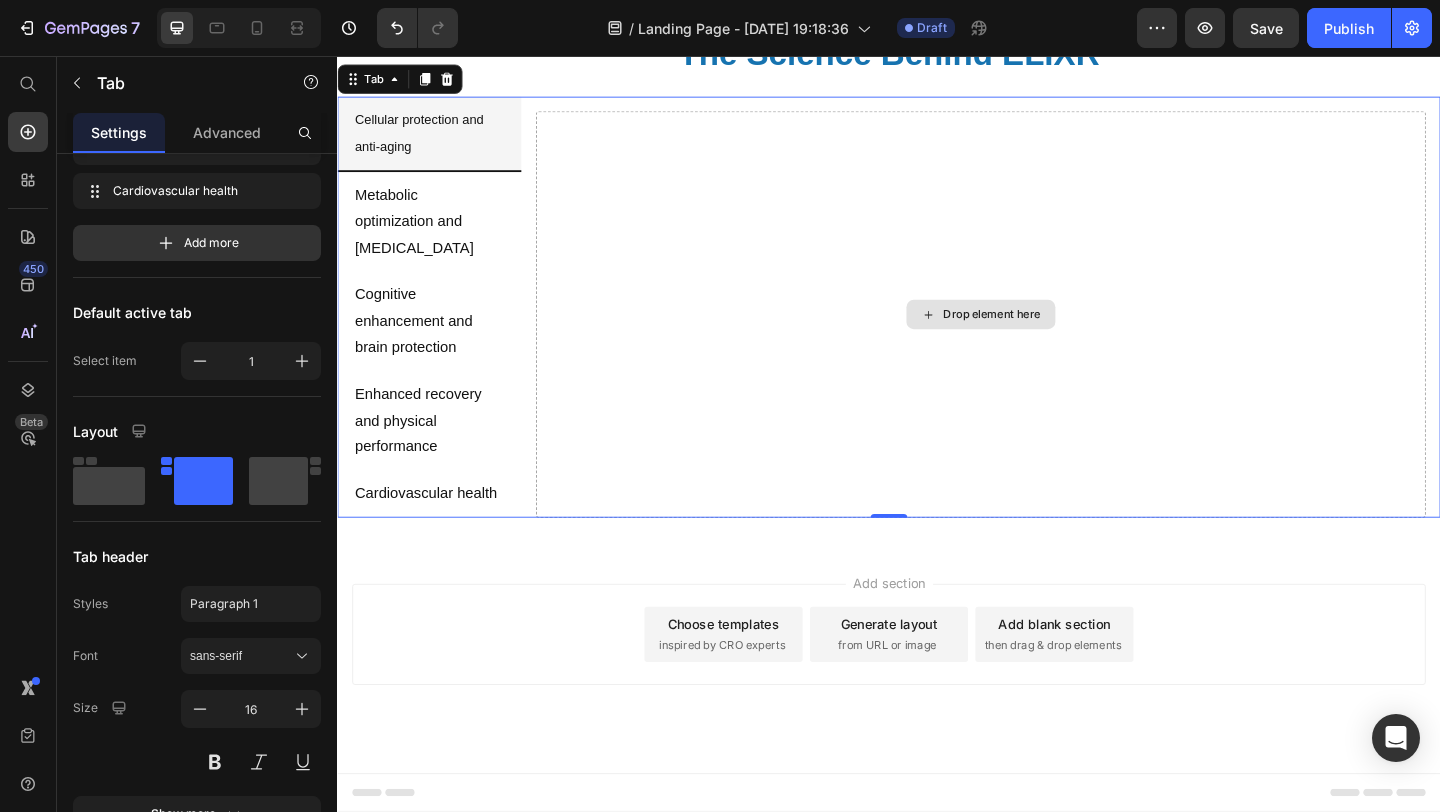 scroll, scrollTop: 964, scrollLeft: 0, axis: vertical 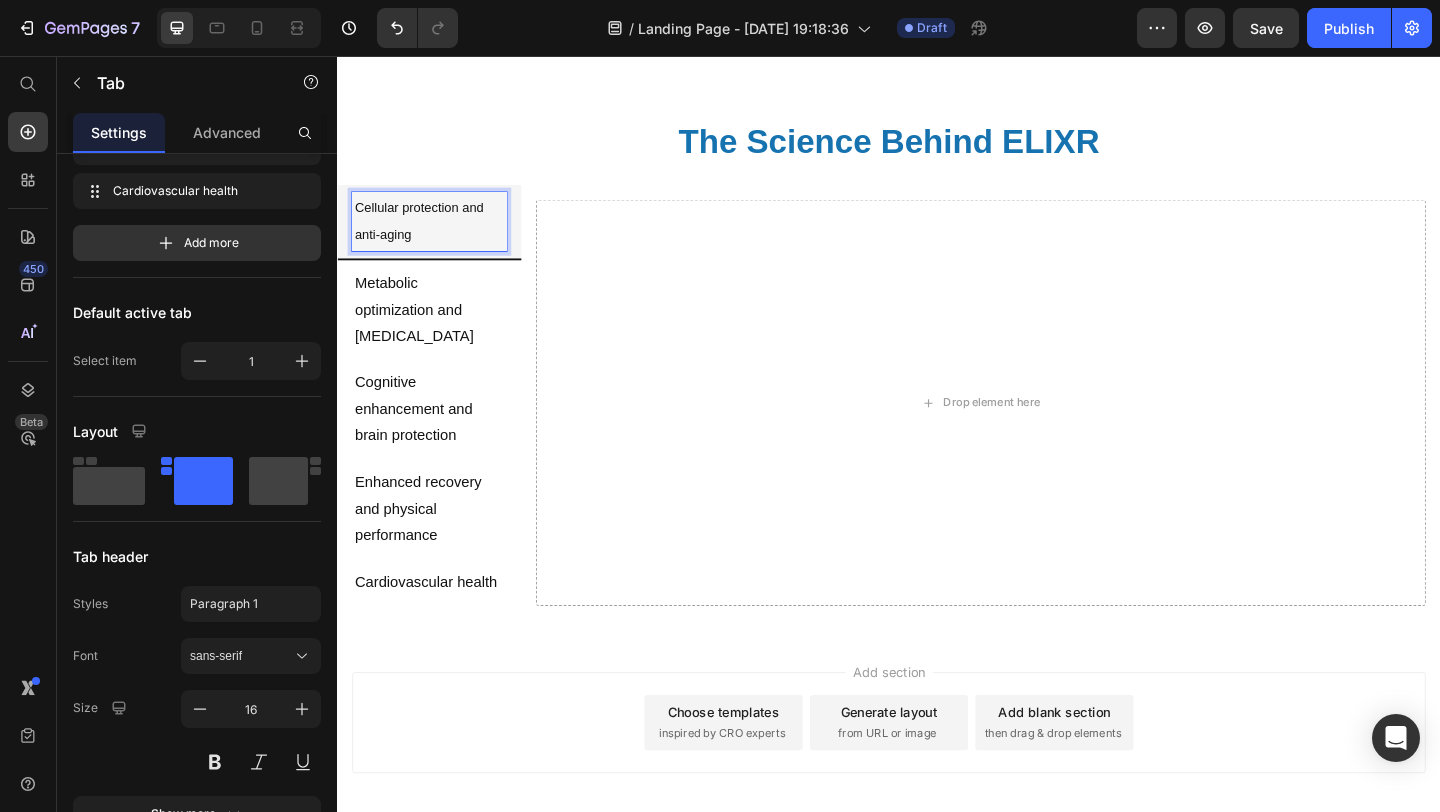 click on "⁠⁠⁠⁠⁠⁠⁠ The Science Behind ELIXR" at bounding box center [937, 147] 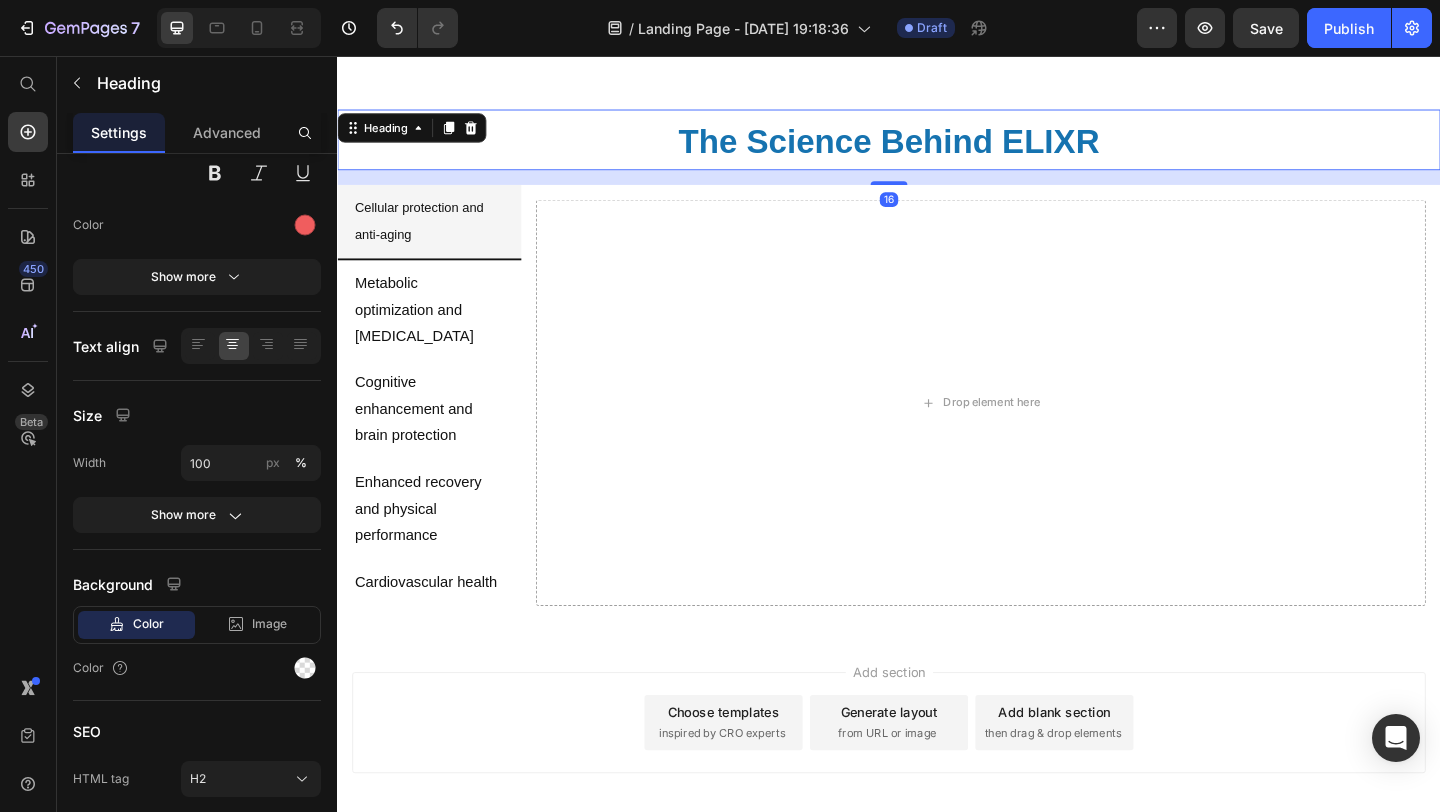 scroll, scrollTop: 0, scrollLeft: 0, axis: both 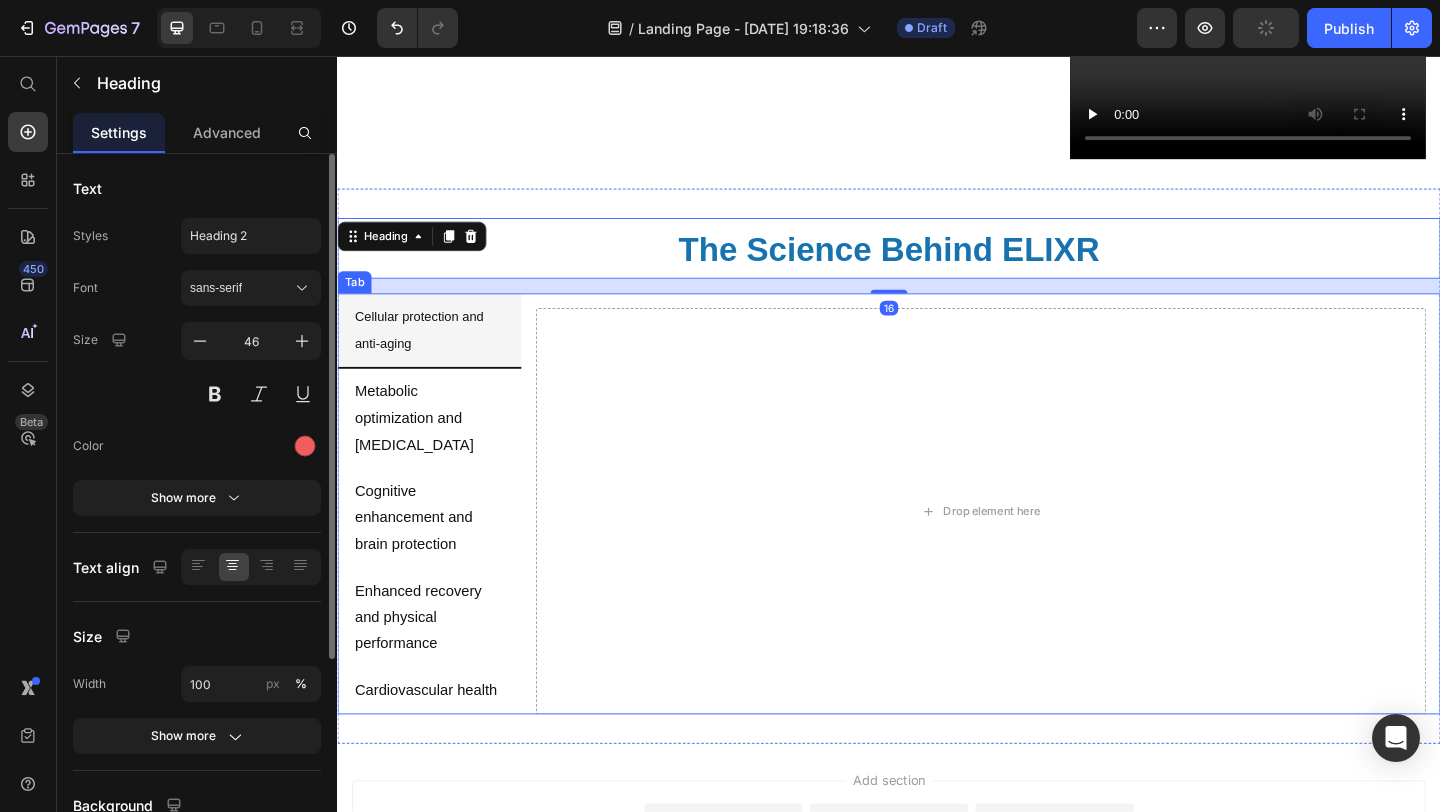 click on "Cellular protection and anti-aging" at bounding box center (428, 353) 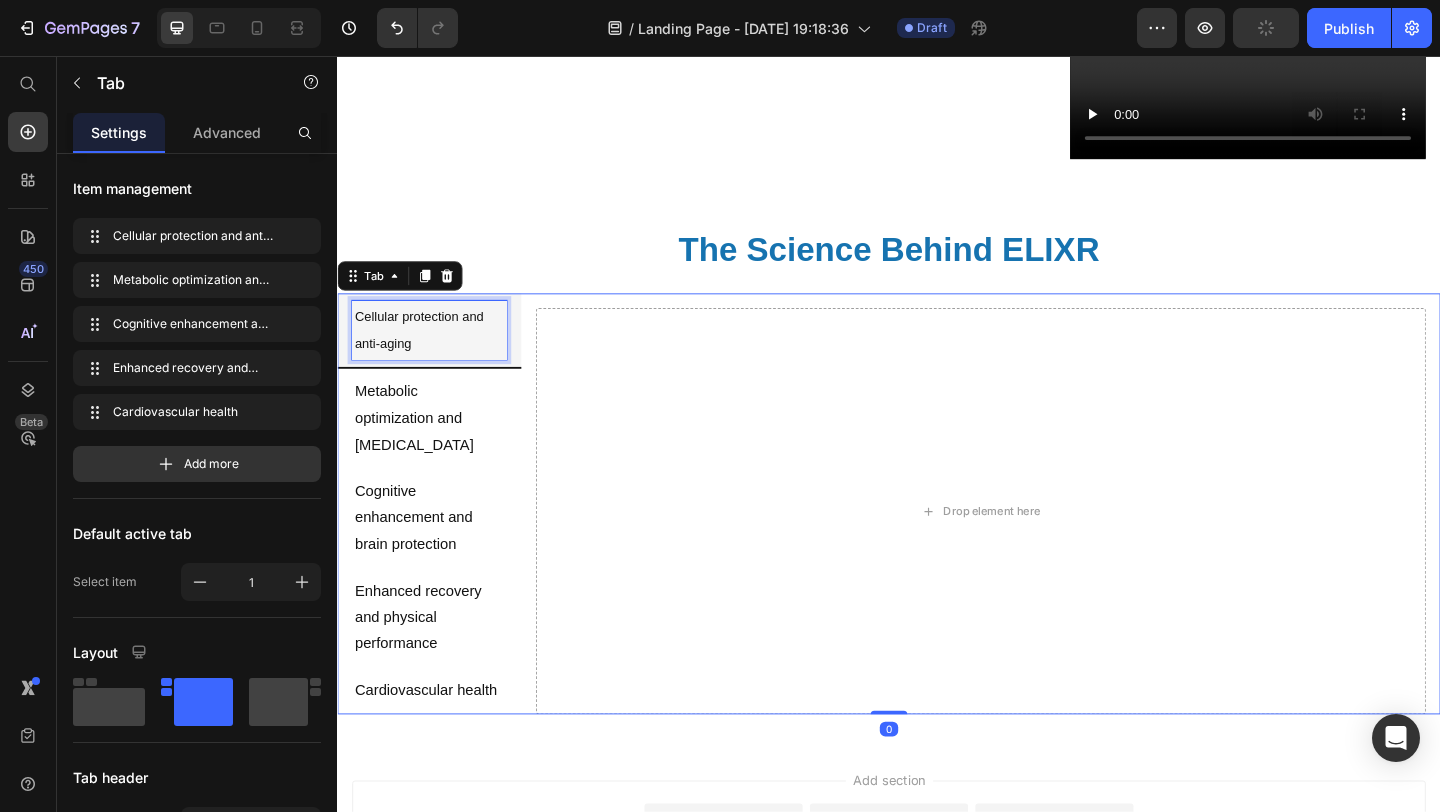 click on "Cellular protection and anti-aging" at bounding box center (428, 353) 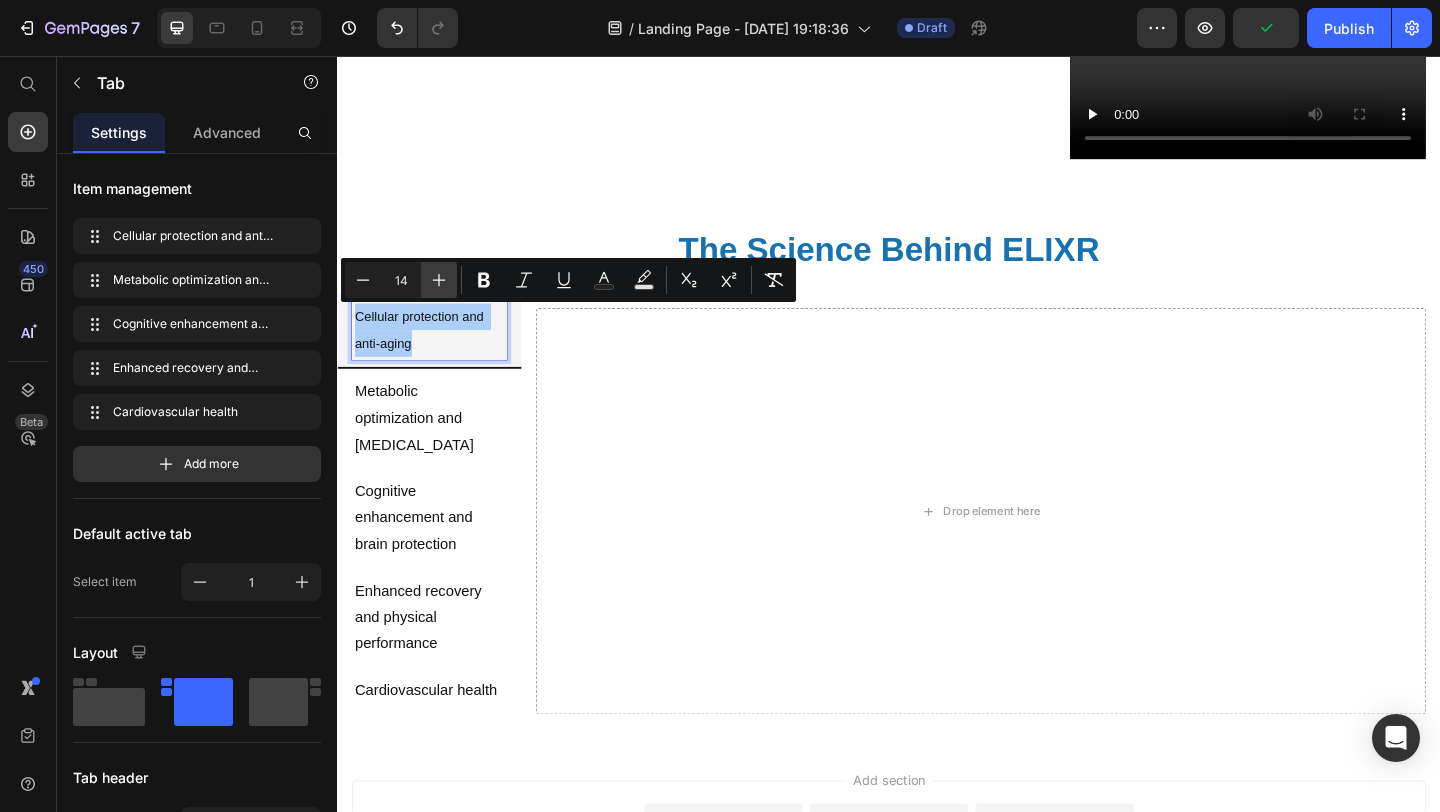 click on "Plus" at bounding box center (439, 280) 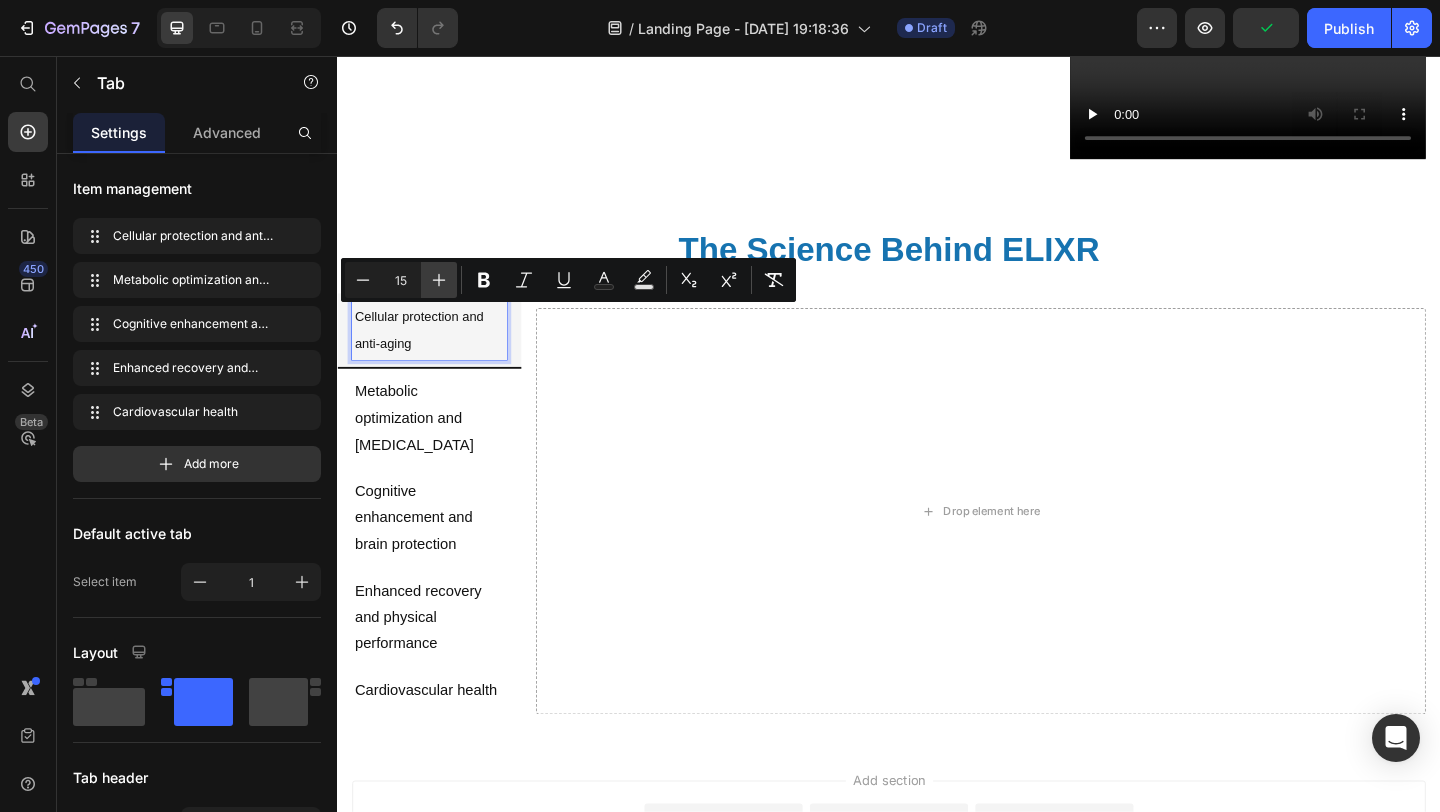 click on "Plus" at bounding box center [439, 280] 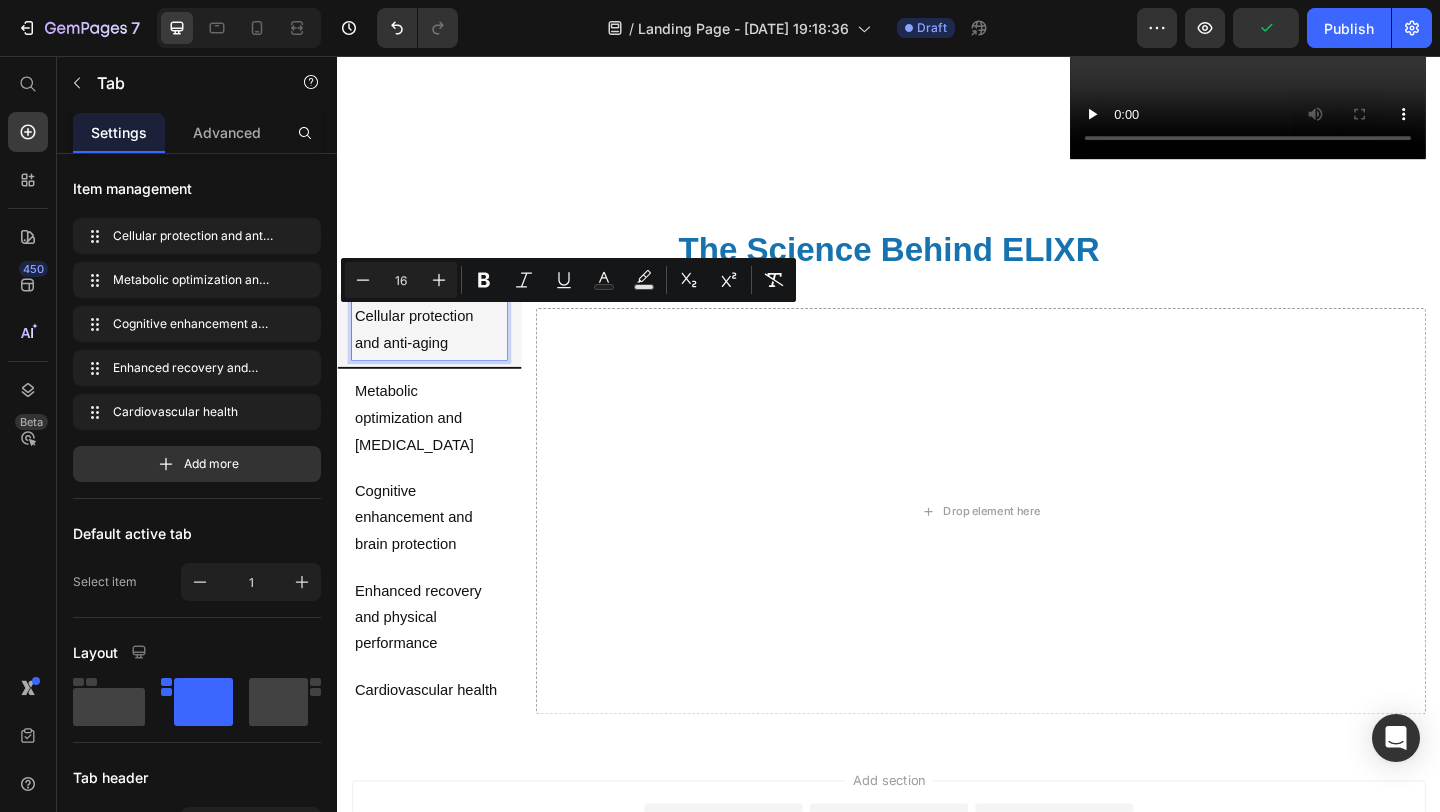 click on "Metabolic optimization and [MEDICAL_DATA]" at bounding box center [437, 450] 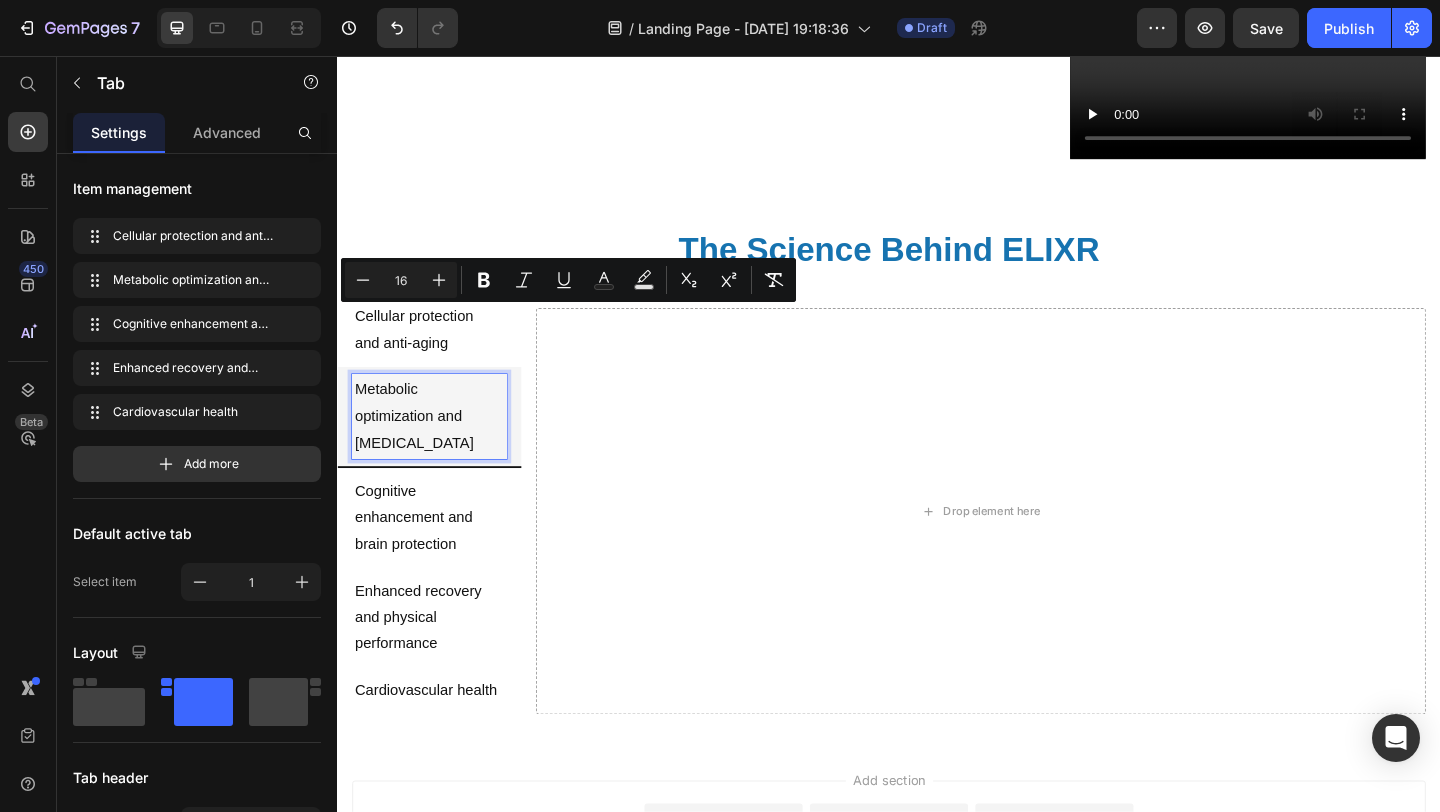 scroll, scrollTop: 844, scrollLeft: 0, axis: vertical 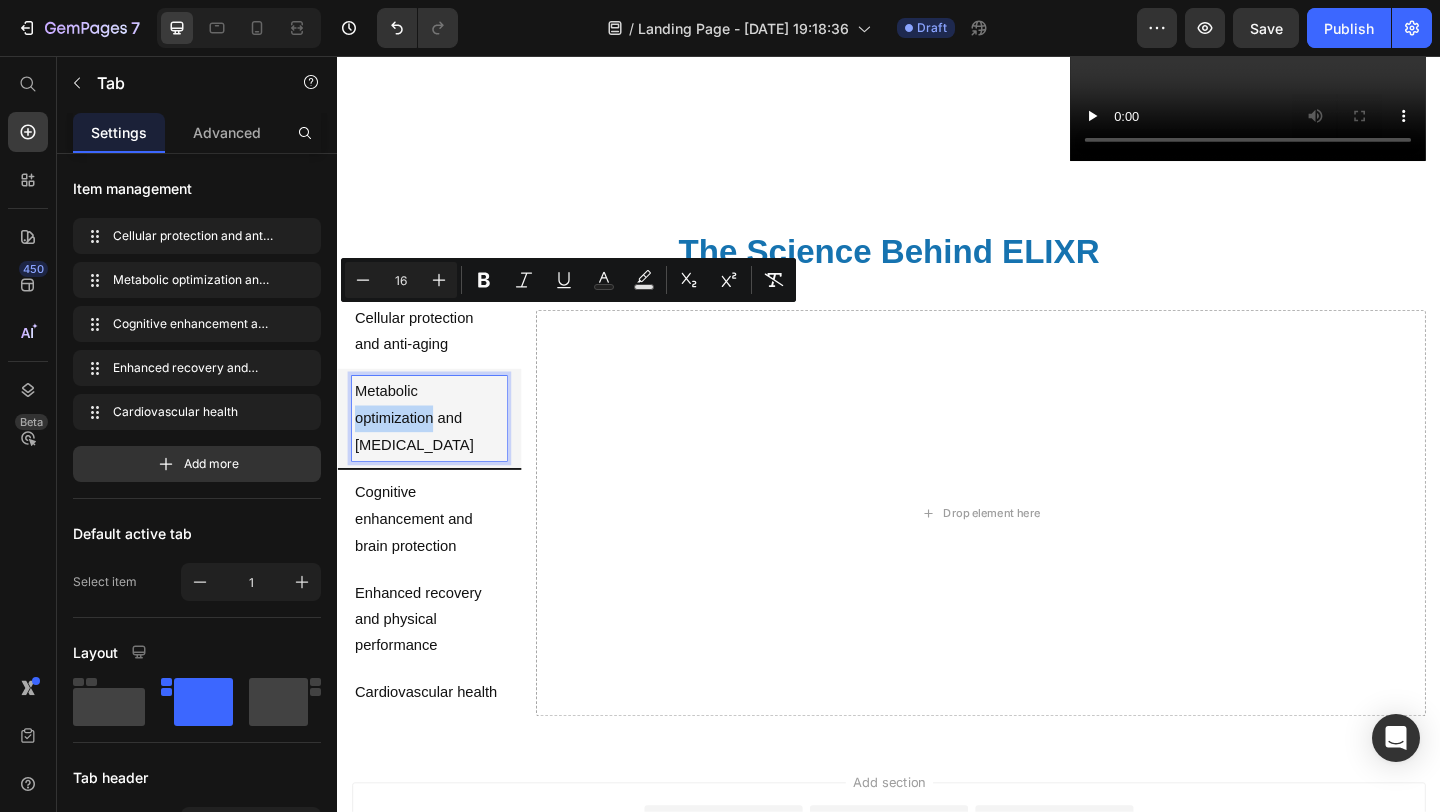 click on "Metabolic optimization and [MEDICAL_DATA]" at bounding box center (437, 450) 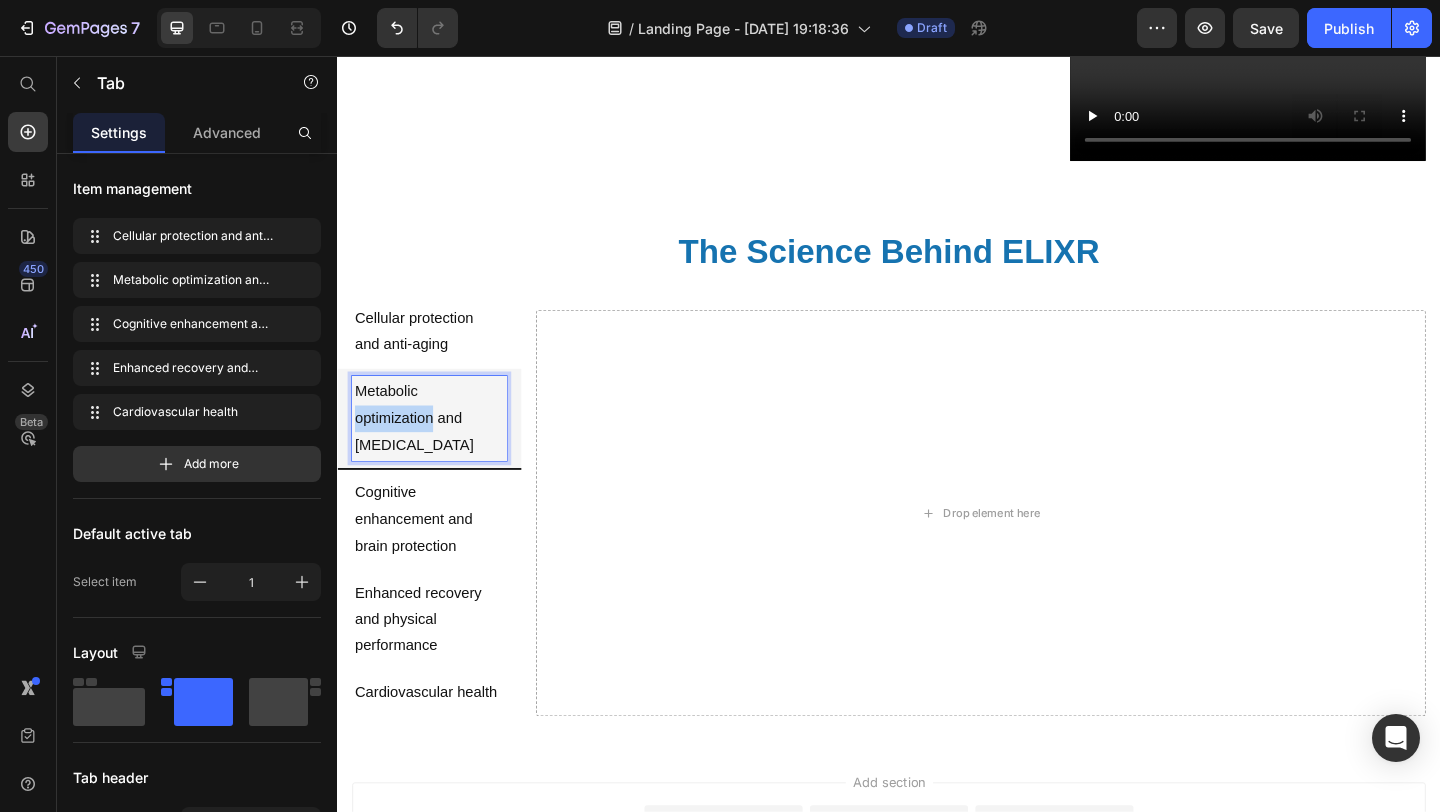 click on "Metabolic optimization and [MEDICAL_DATA]" at bounding box center (437, 450) 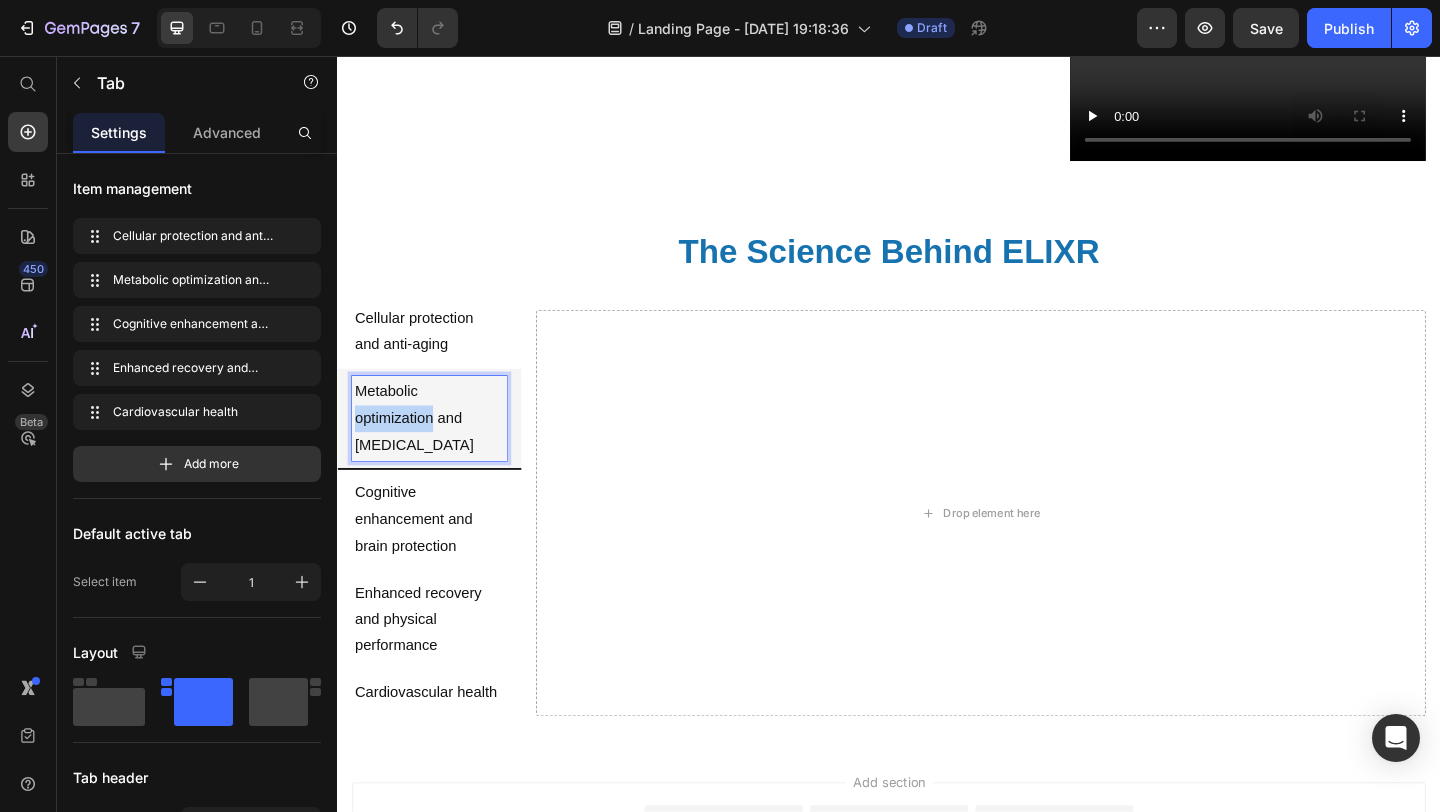 click on "Metabolic optimization and [MEDICAL_DATA]" at bounding box center [437, 450] 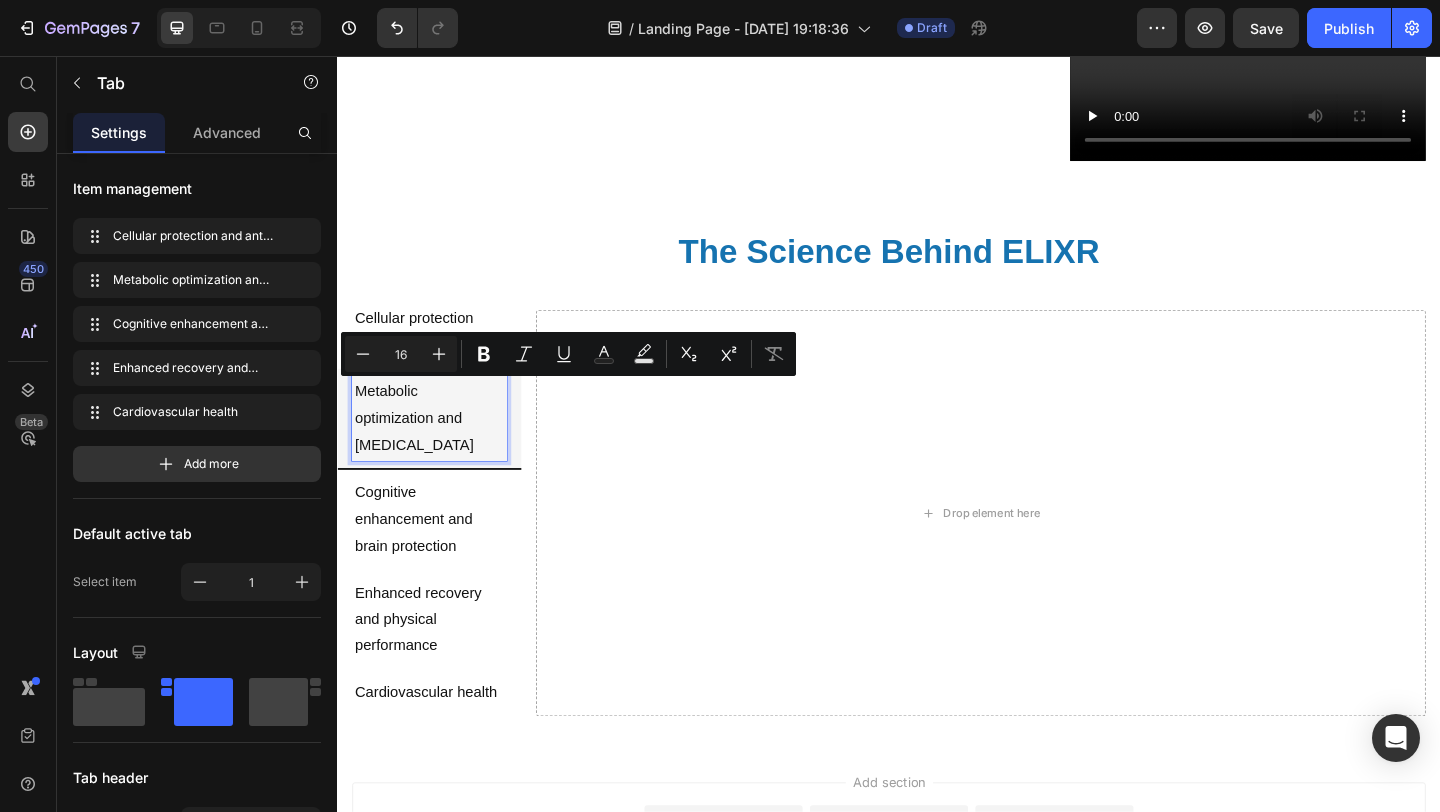 click on "Cellular protection and anti-aging" at bounding box center (422, 355) 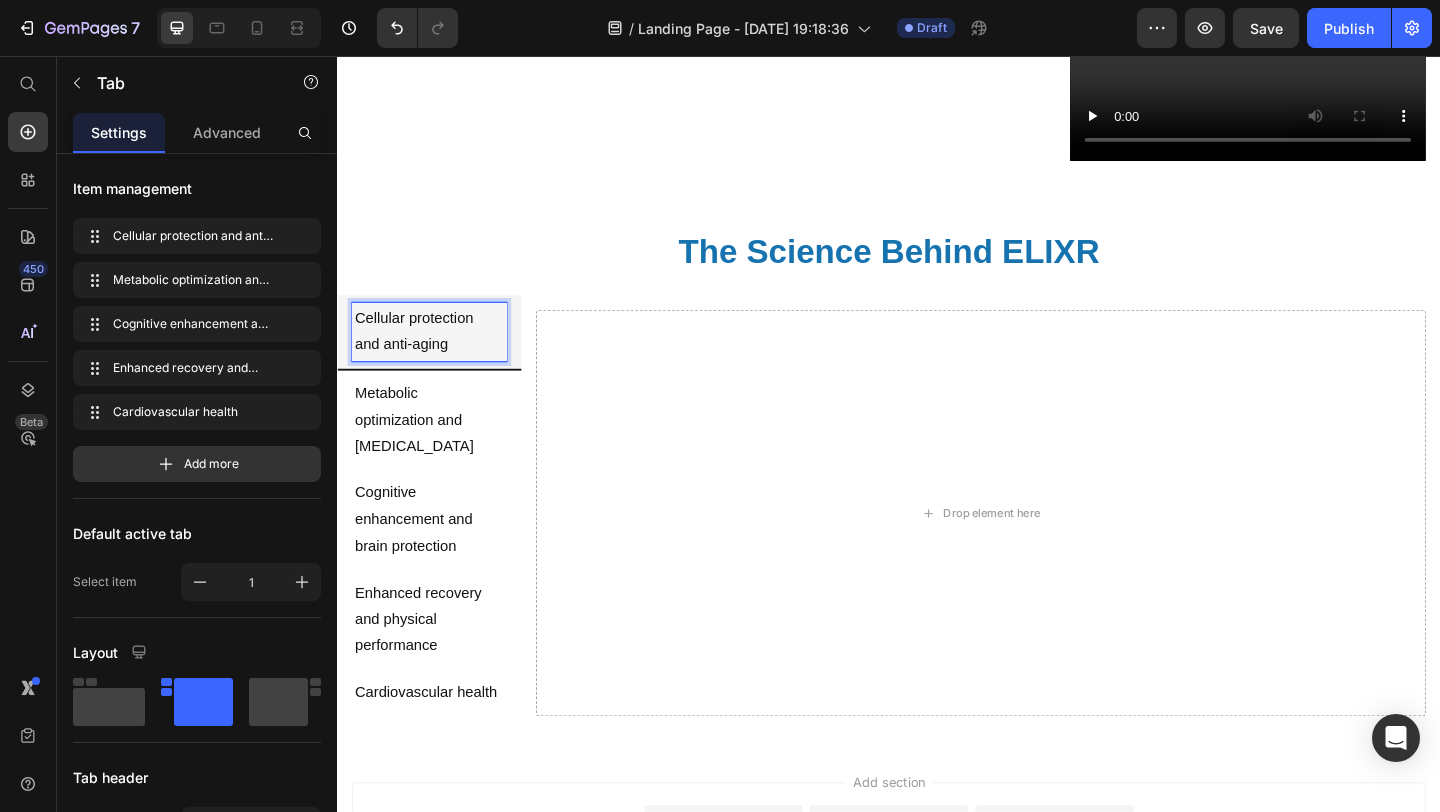 click on "Cellular protection and anti-aging" at bounding box center (422, 355) 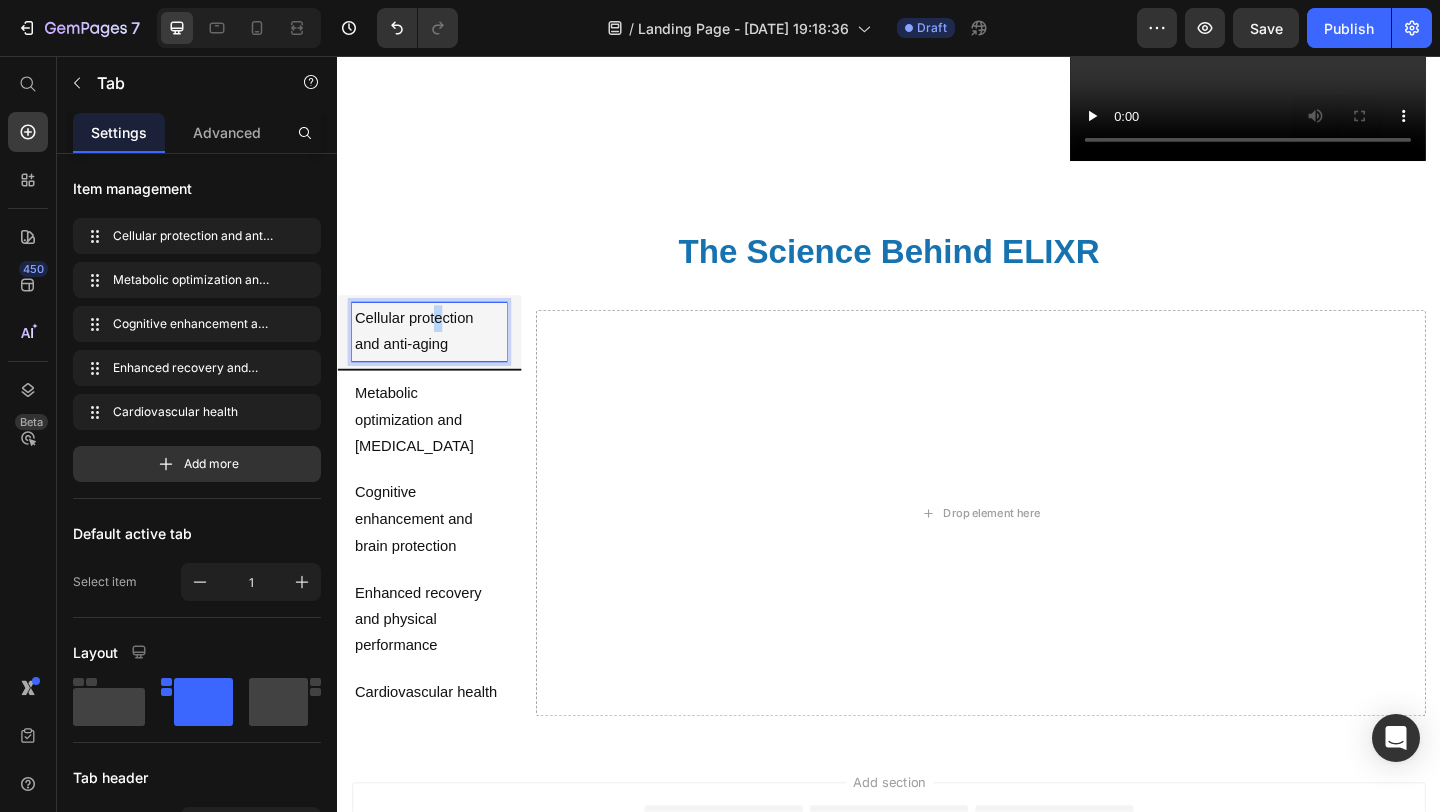 click on "Cellular protection and anti-aging" at bounding box center [422, 355] 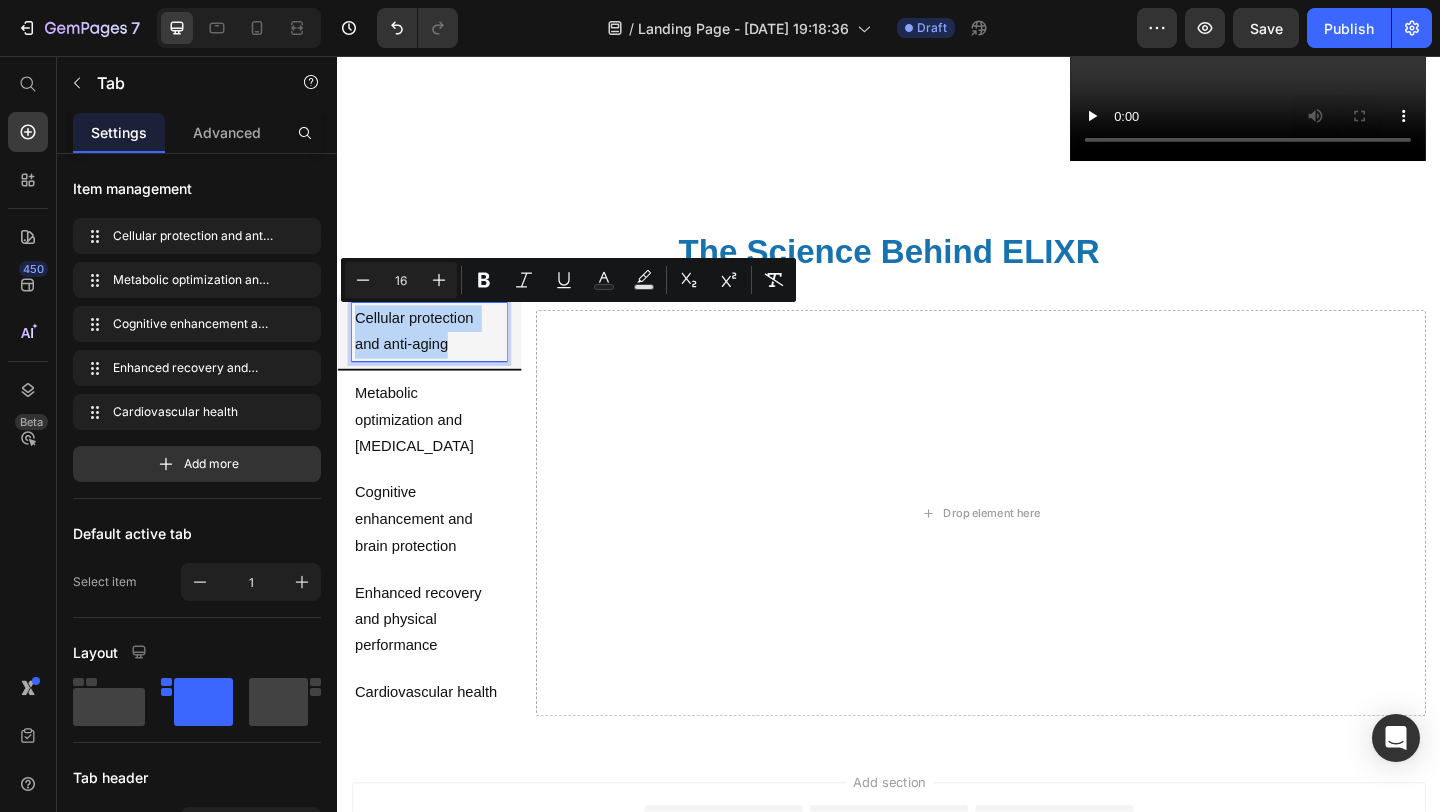 click on "Cellular protection and anti-aging" at bounding box center [422, 355] 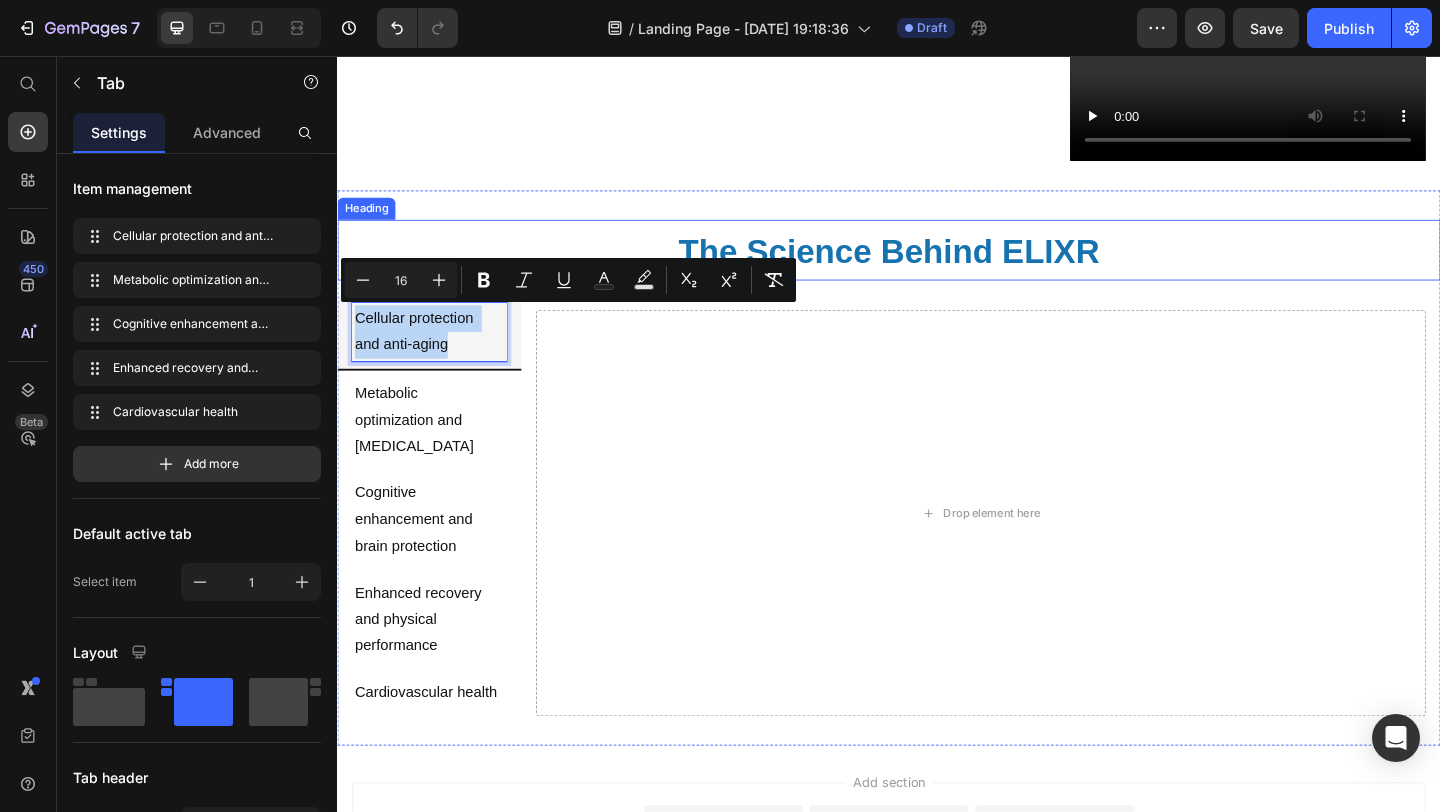 click on "⁠⁠⁠⁠⁠⁠⁠ The Science Behind ELIXR" at bounding box center [937, 267] 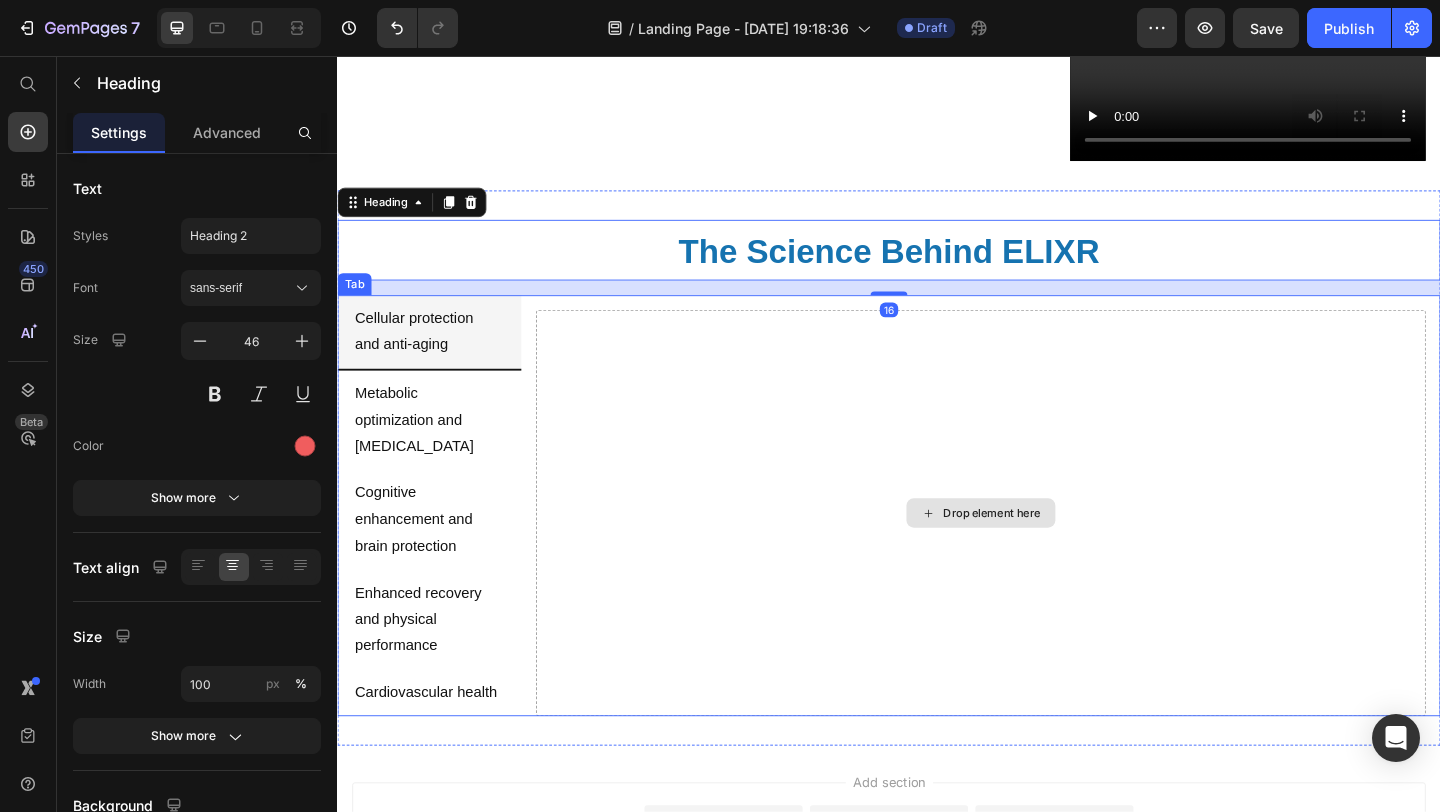 click on "Drop element here" at bounding box center (1037, 553) 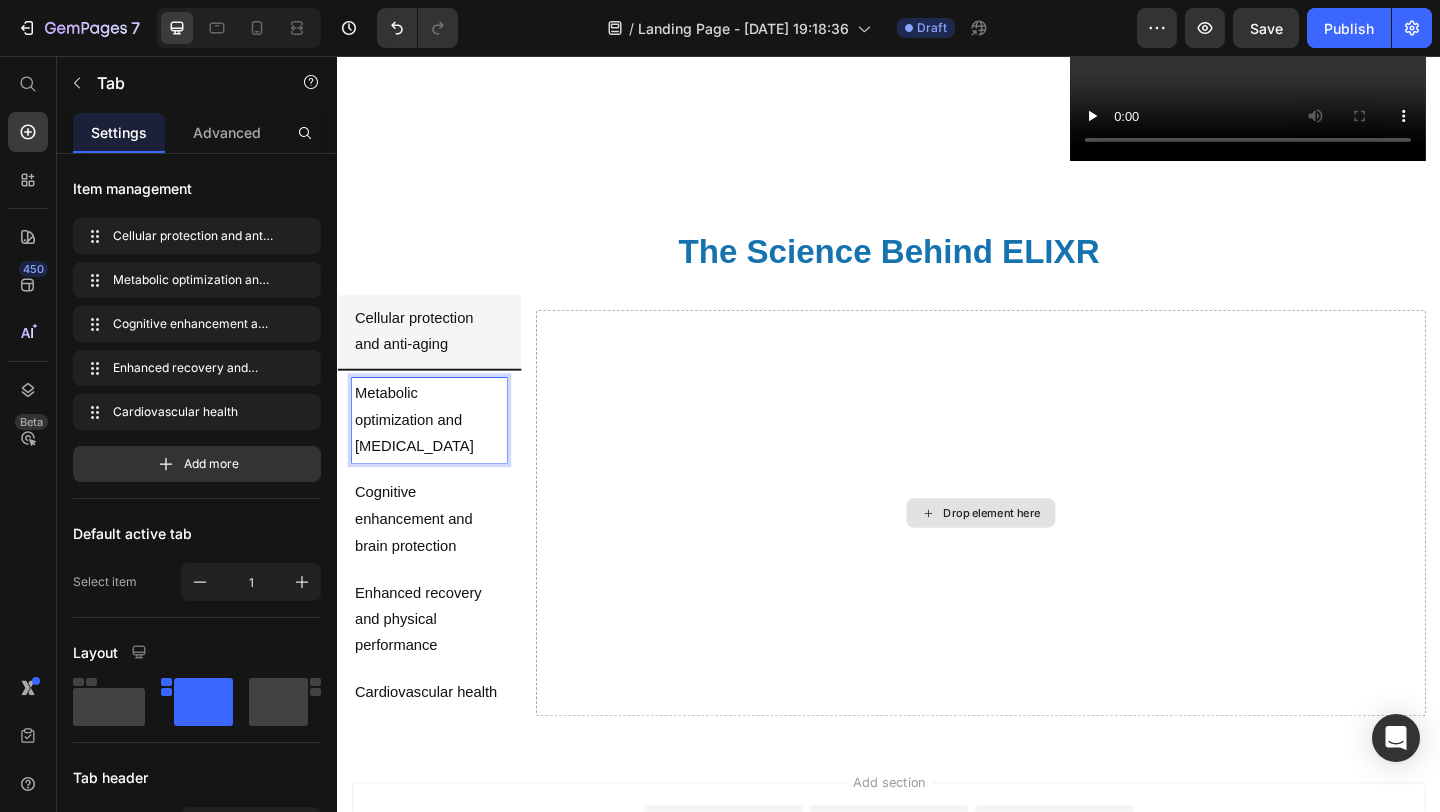 click on "Drop element here" at bounding box center [1037, 553] 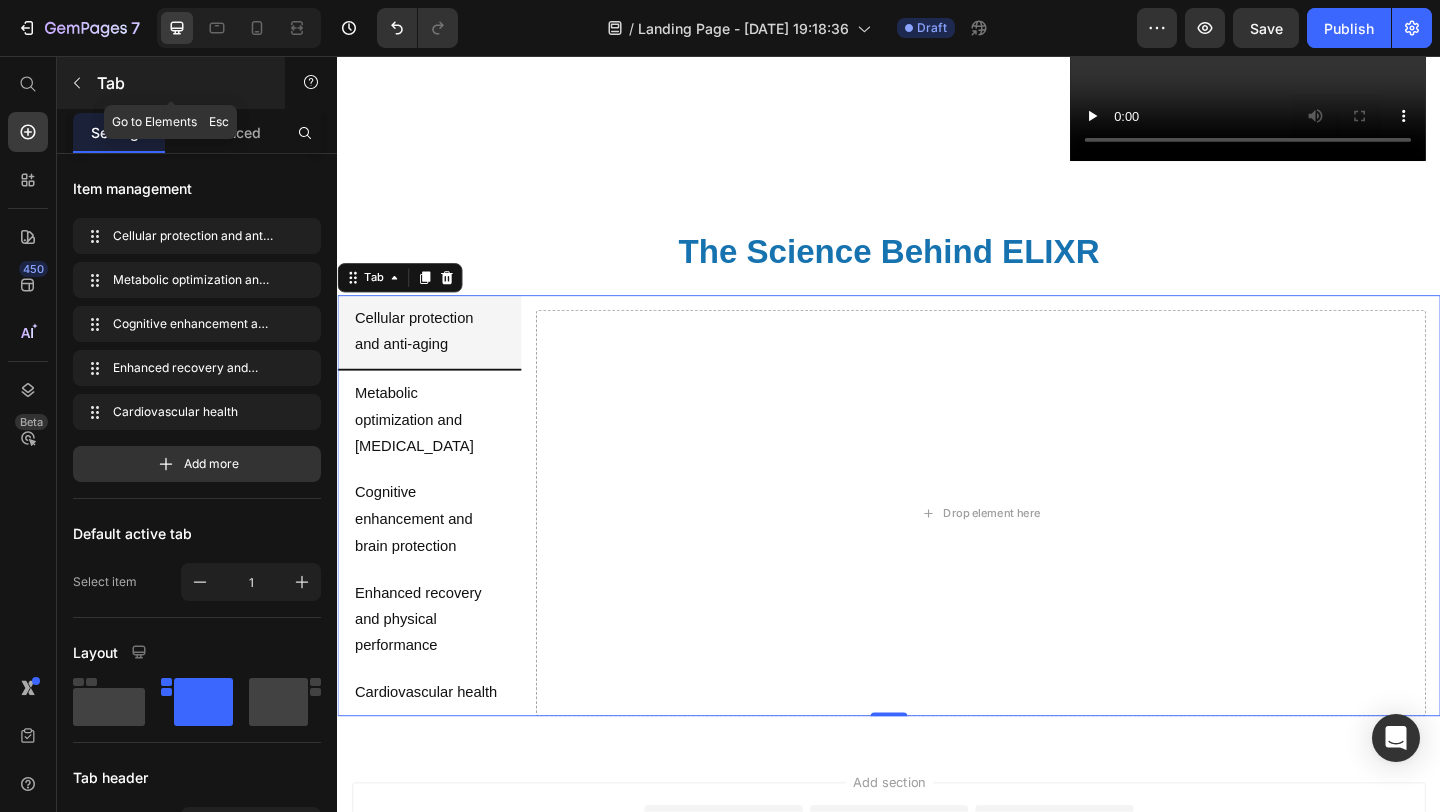 click at bounding box center [77, 83] 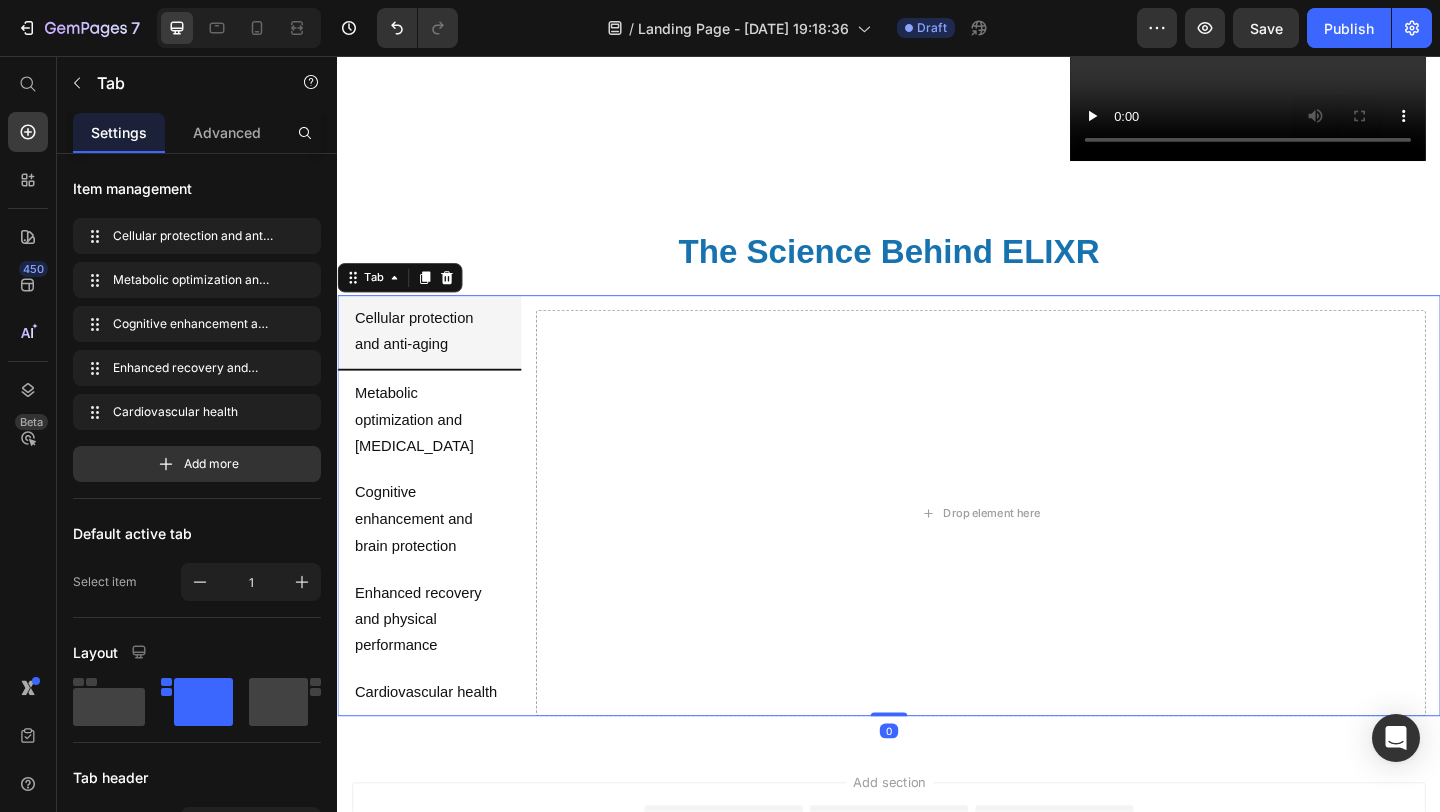 click on "Cellular protection and anti-aging" at bounding box center (437, 356) 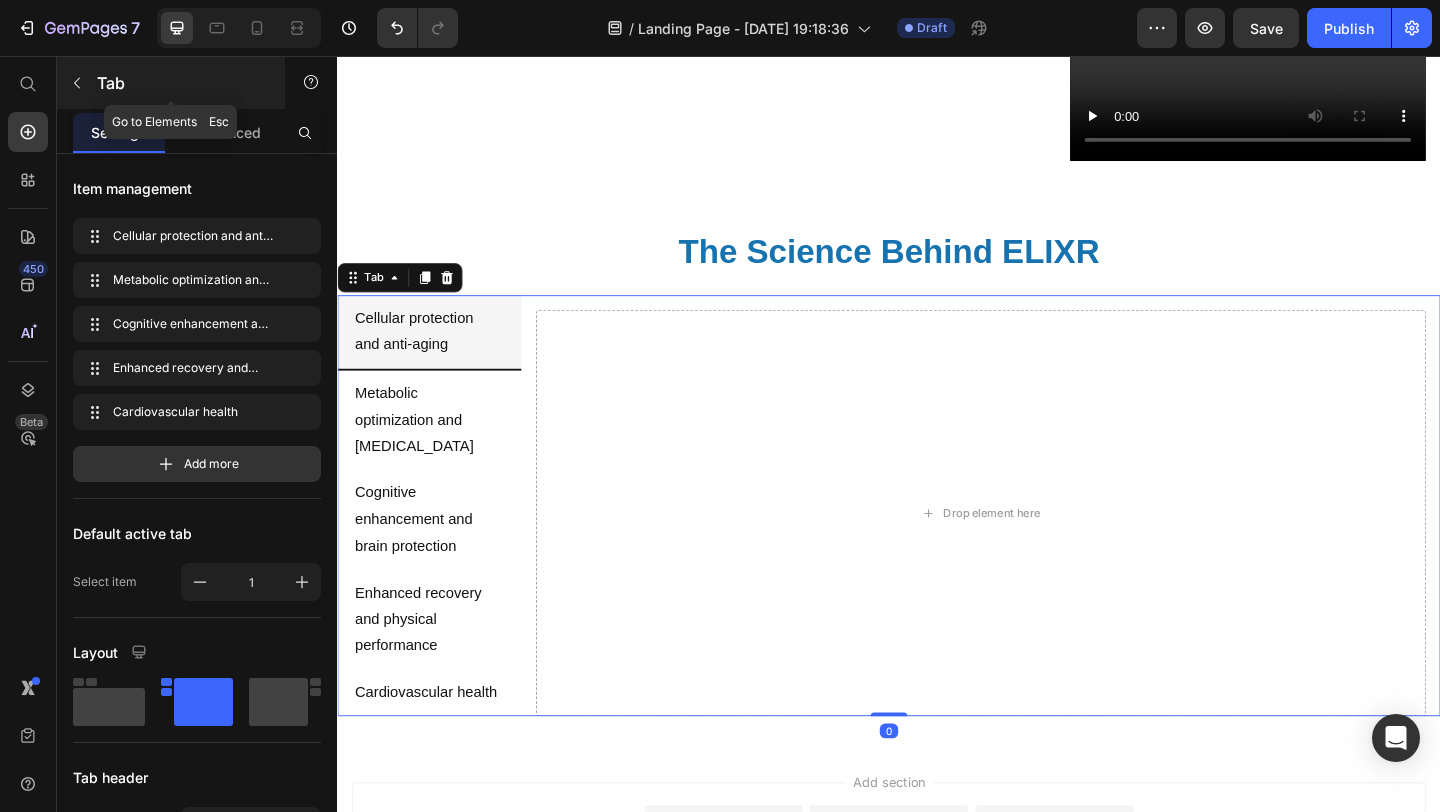 click at bounding box center [77, 83] 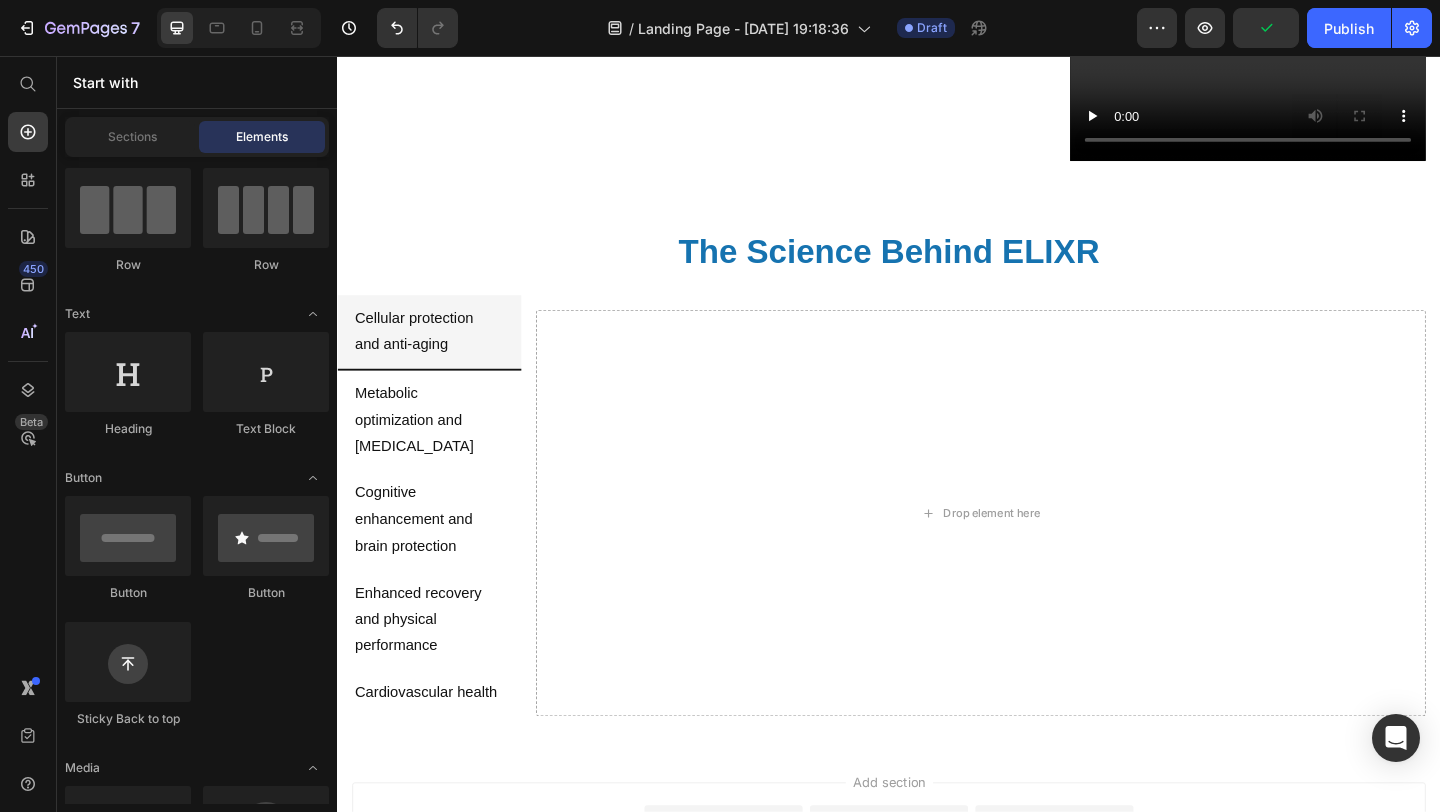 scroll, scrollTop: 0, scrollLeft: 0, axis: both 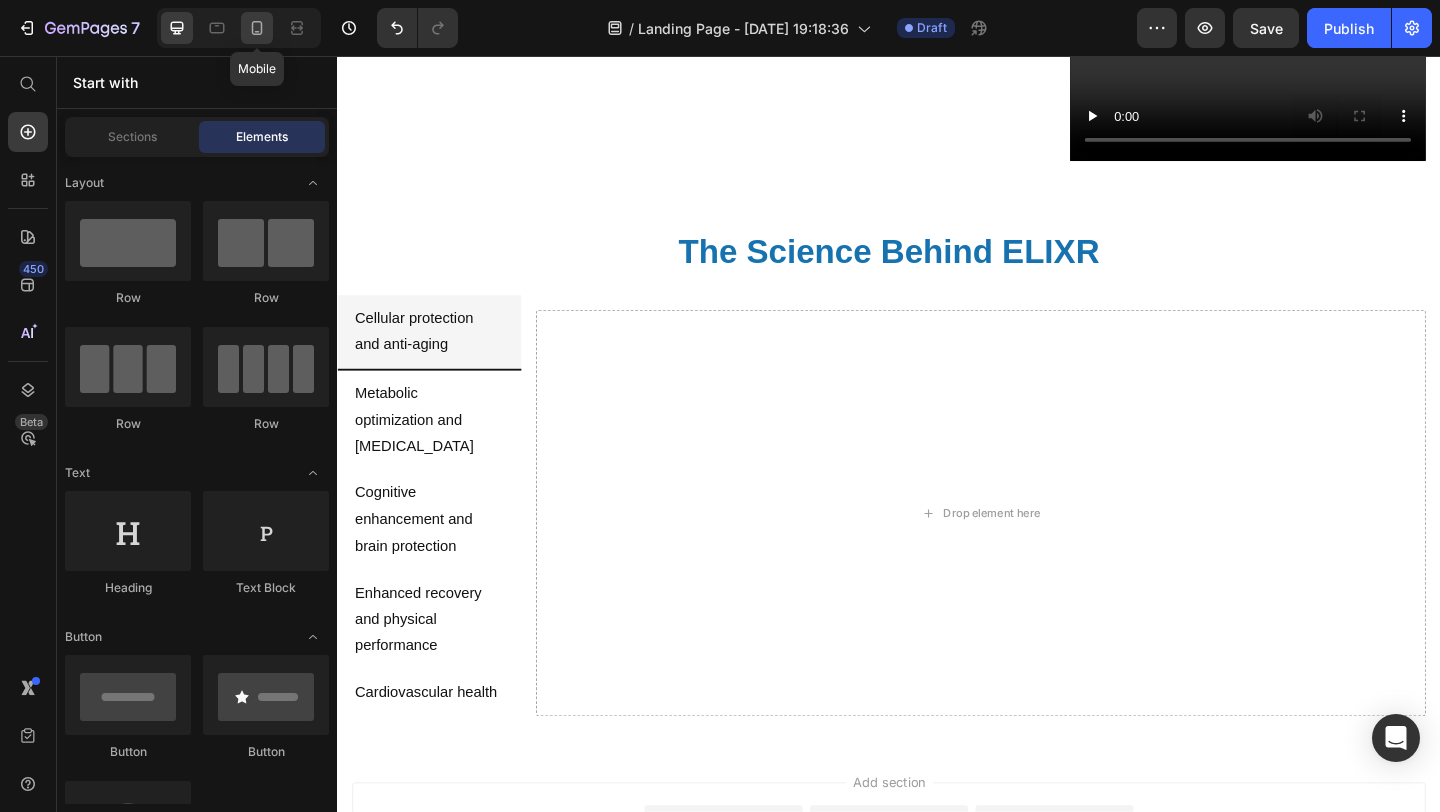 click 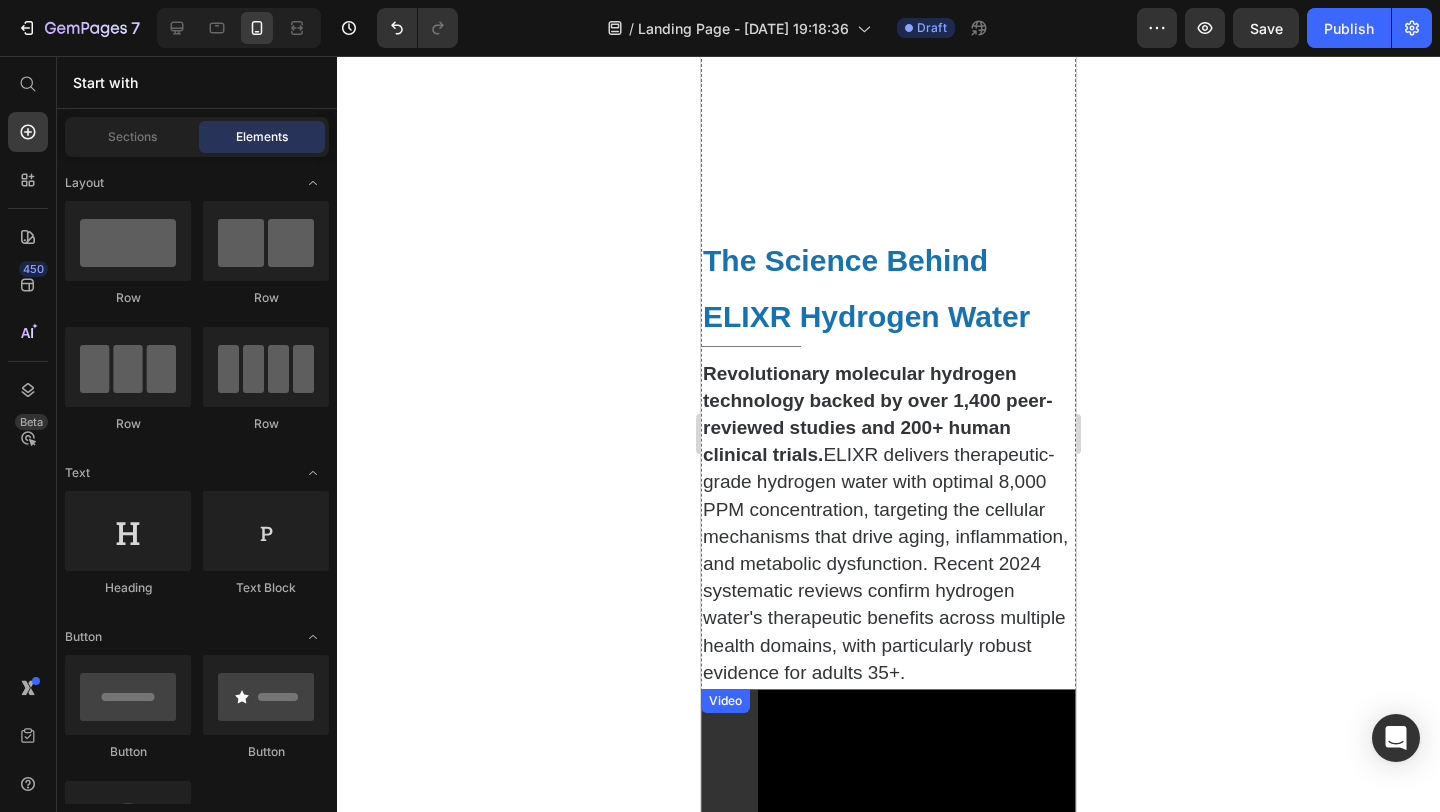 scroll, scrollTop: 265, scrollLeft: 0, axis: vertical 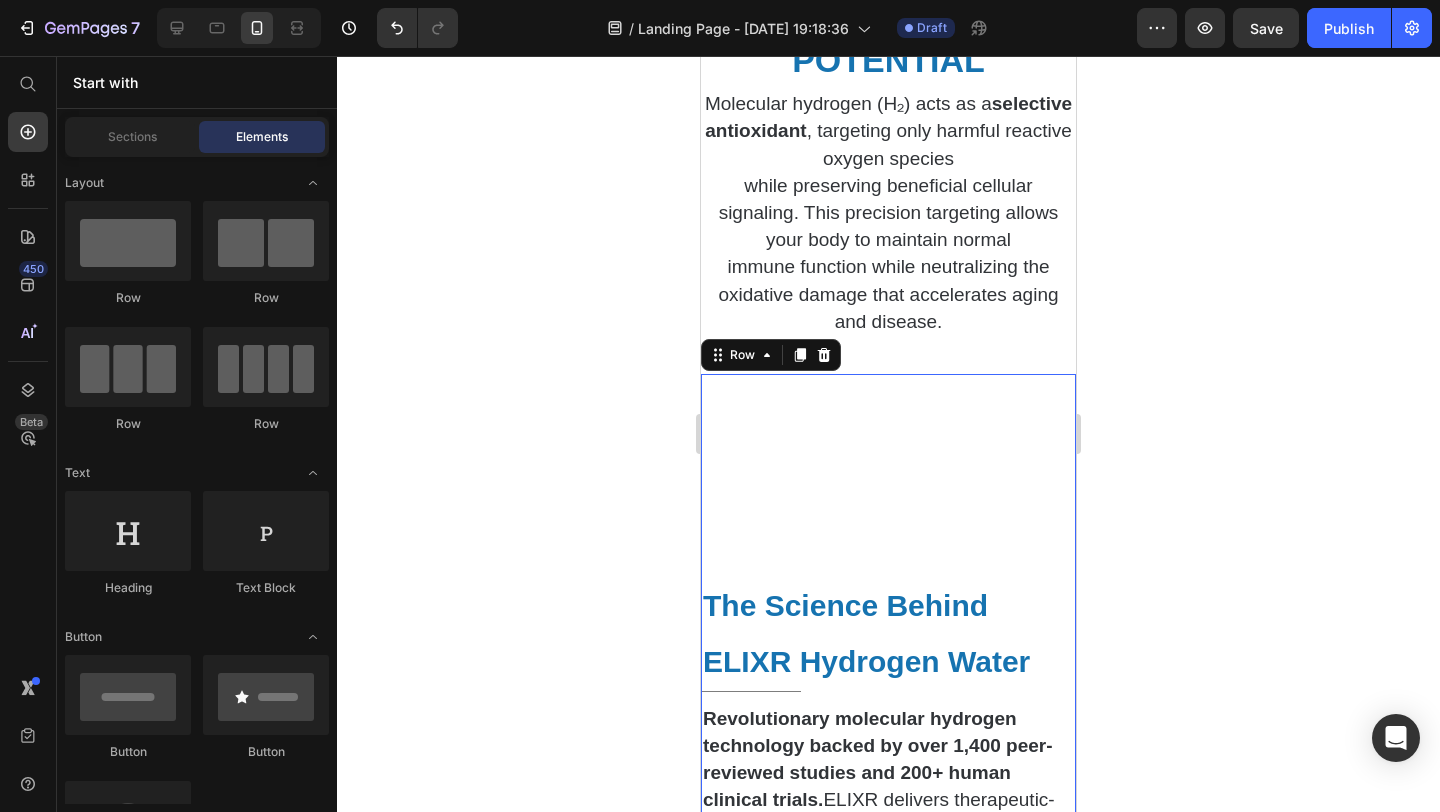 click on "⁠⁠⁠⁠⁠⁠⁠ The Science Behind ELIXR Hydrogen Water Heading                Title Line Revolutionary molecular hydrogen technology backed by over 1,400 peer-reviewed studies and 200+ human clinical trials.  ELIXR delivers therapeutic-grade hydrogen water with optimal 8,000 PPM concentration, targeting the cellular mechanisms that drive aging, inflammation, and metabolic dysfunction. Recent 2024 systematic reviews confirm hydrogen water's therapeutic benefits across multiple health domains, with particularly robust evidence for adults 35+. Text Block" at bounding box center [888, 704] 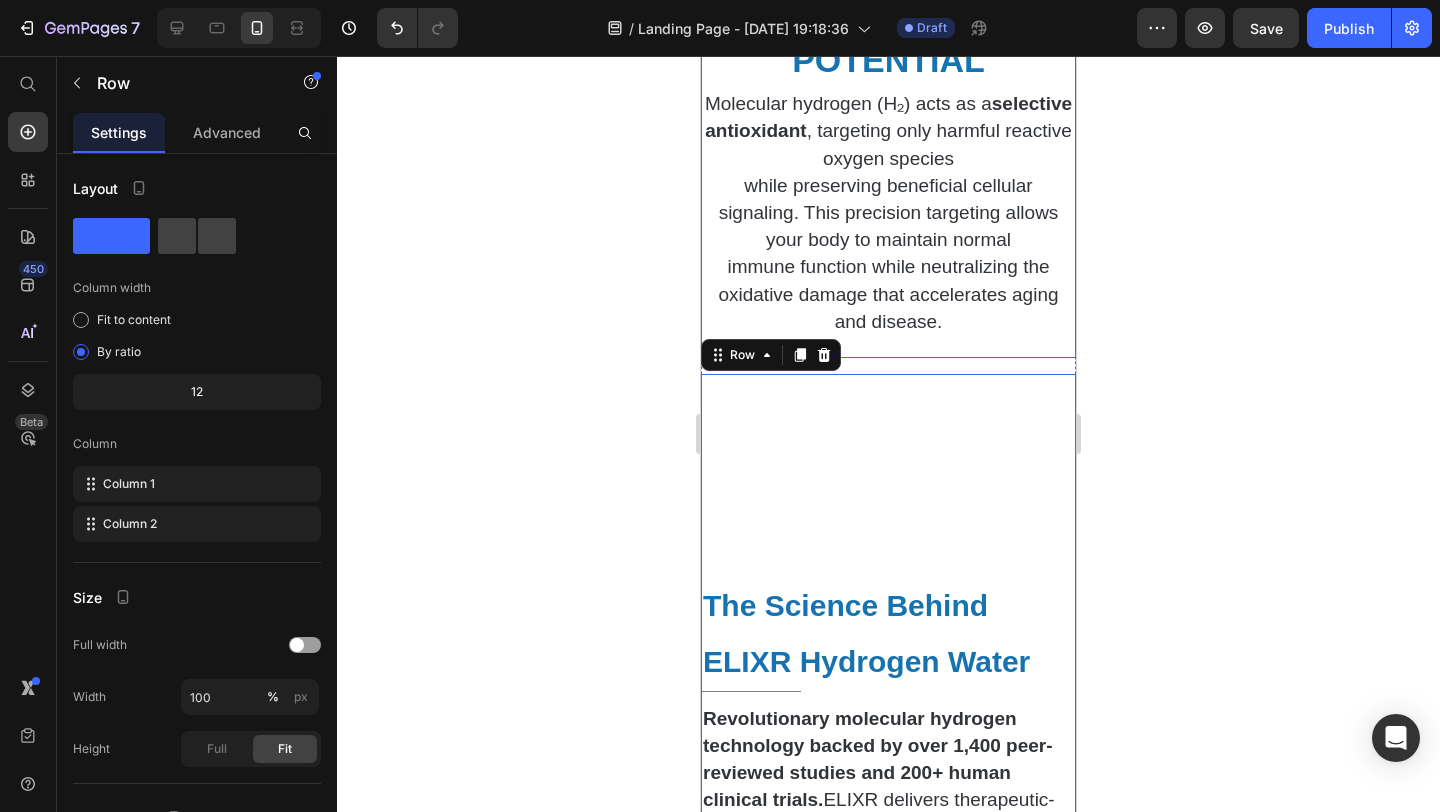 click on "immune function while neutralizing the oxidative damage that accelerates aging and disease." at bounding box center (888, 293) 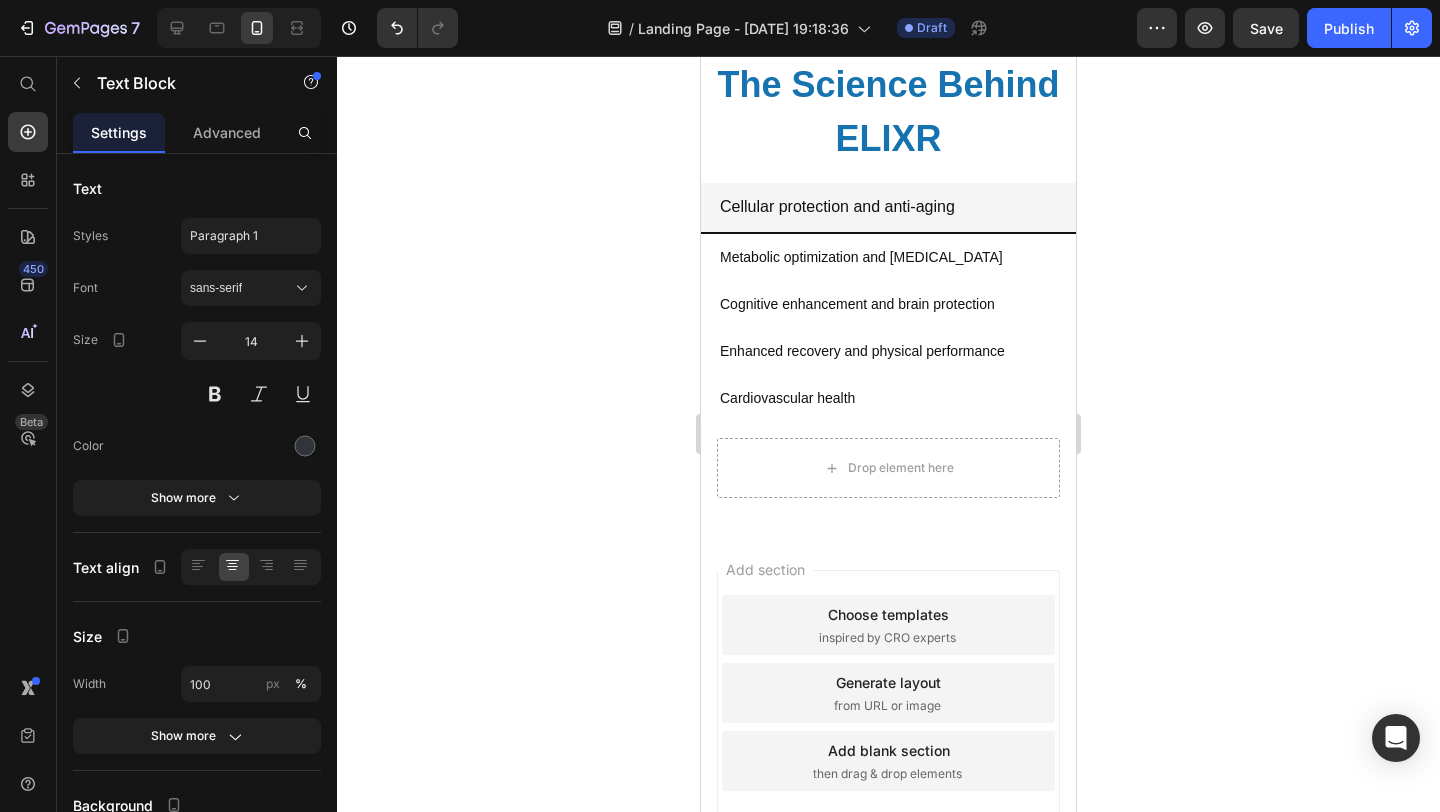 scroll, scrollTop: 1977, scrollLeft: 0, axis: vertical 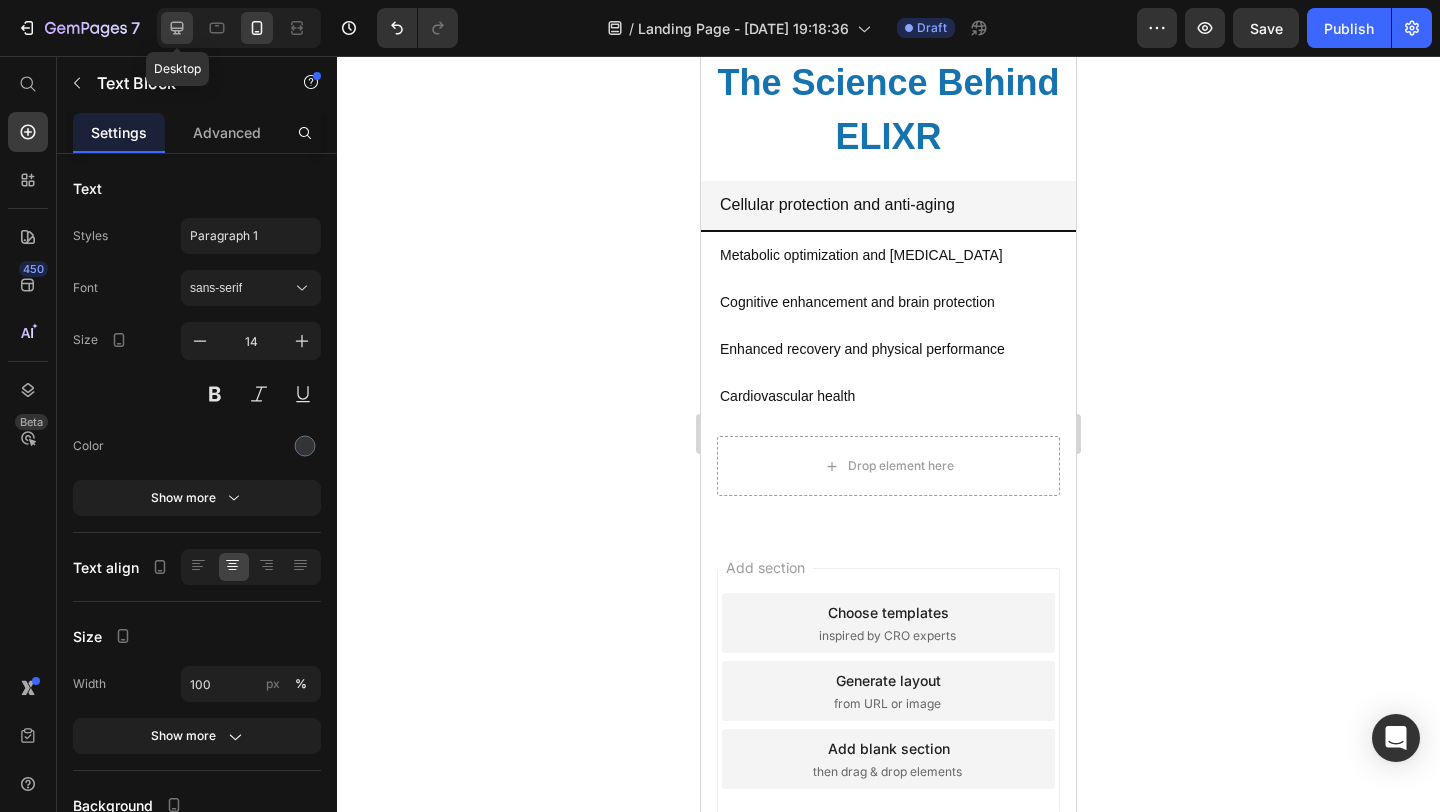 click 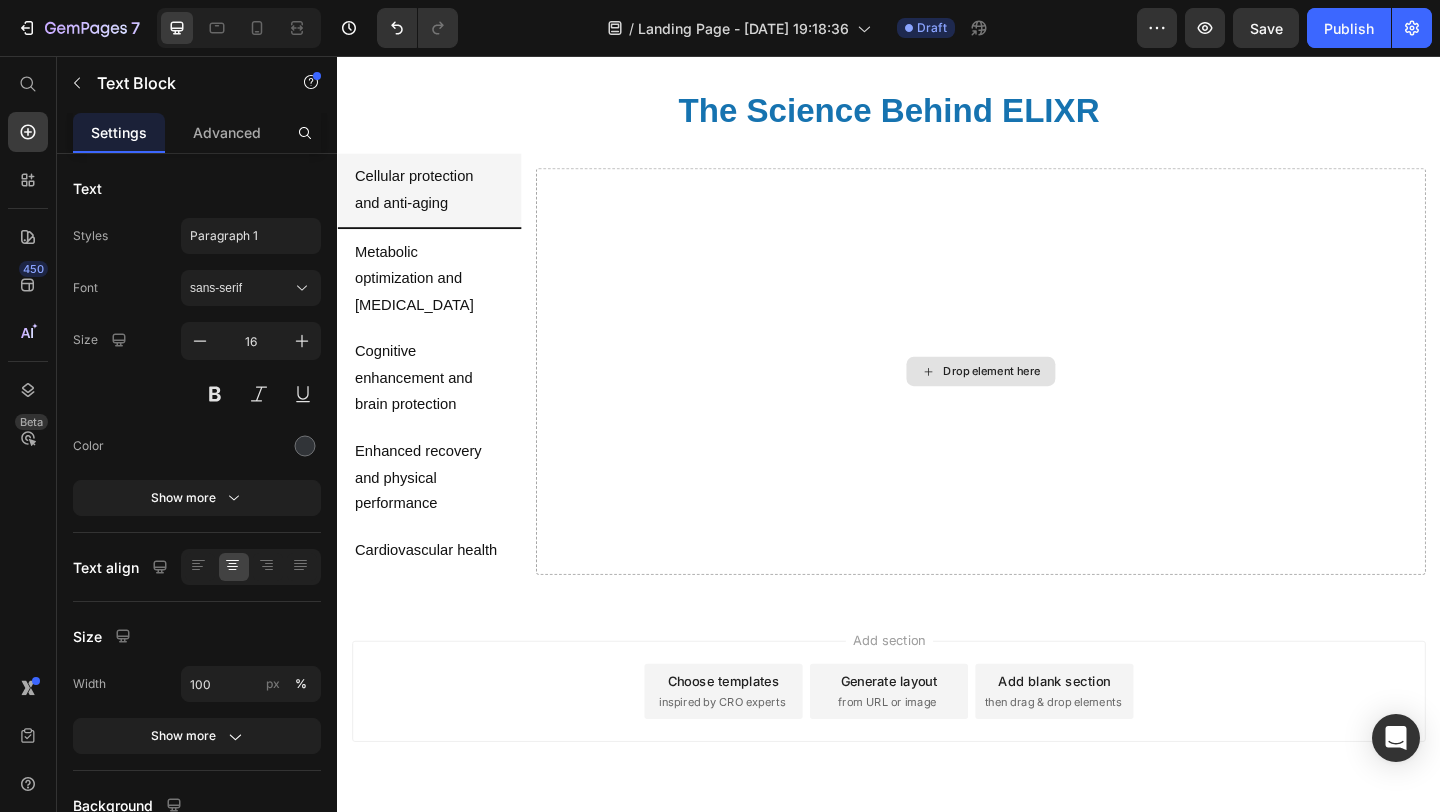 scroll, scrollTop: 1006, scrollLeft: 0, axis: vertical 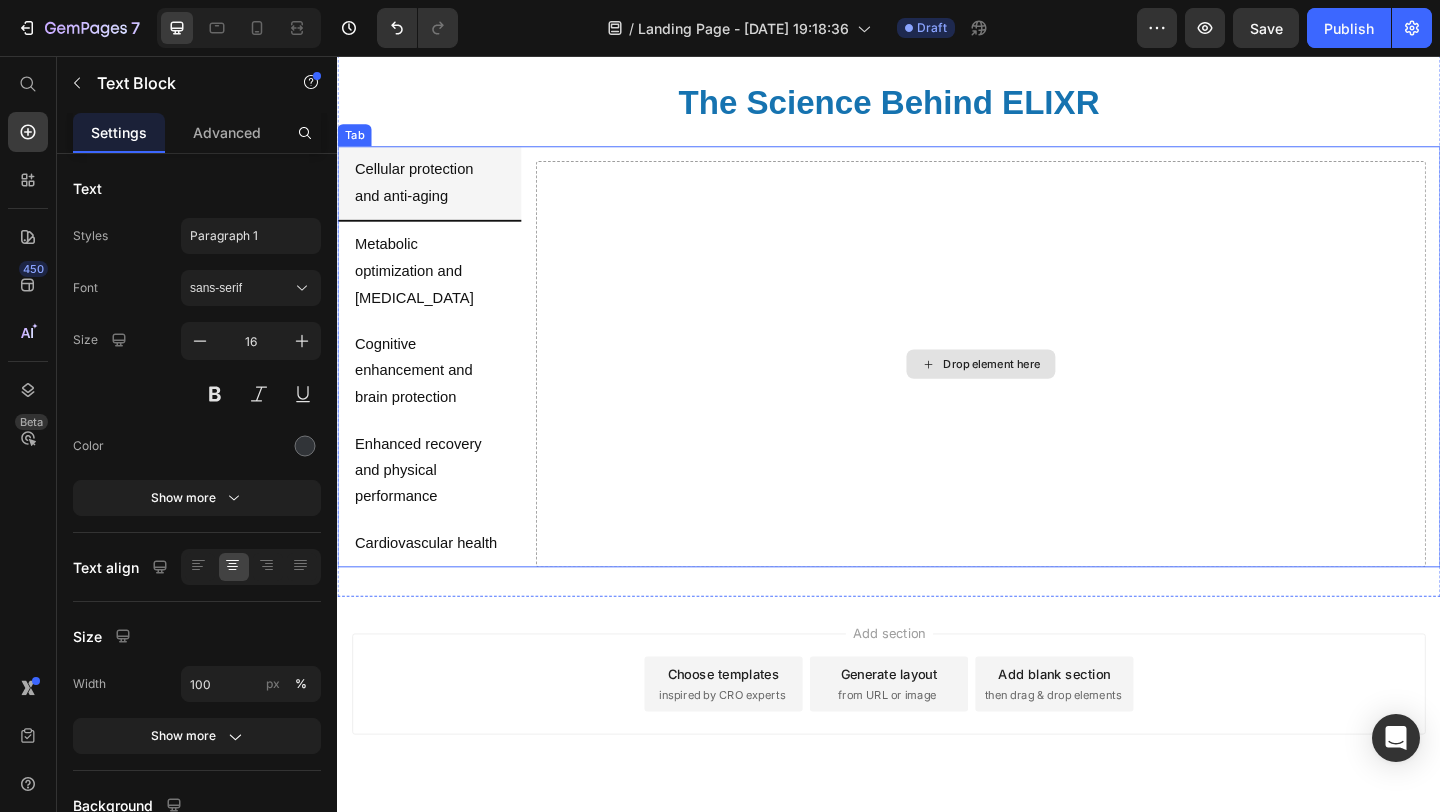 click on "Drop element here" at bounding box center (1037, 383) 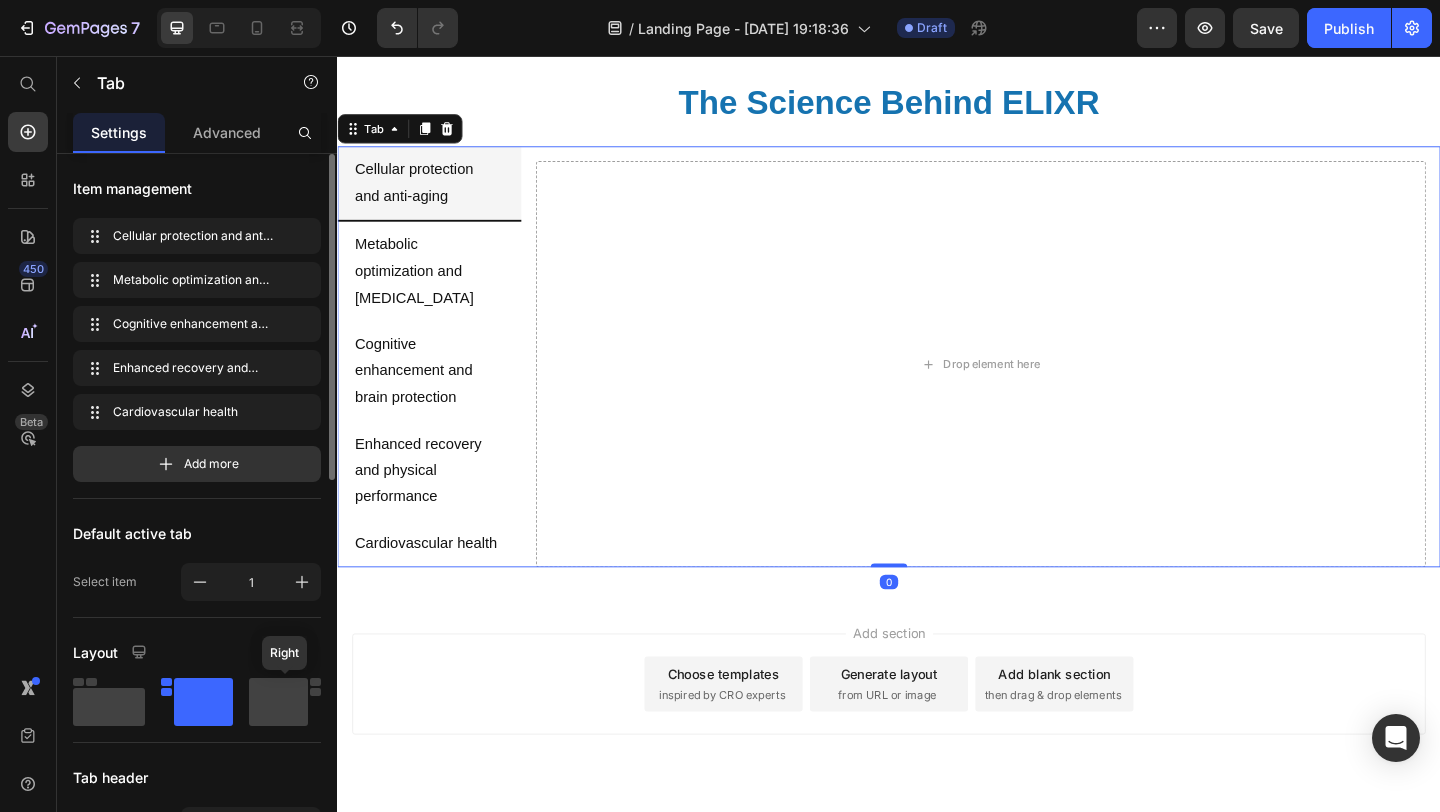 click 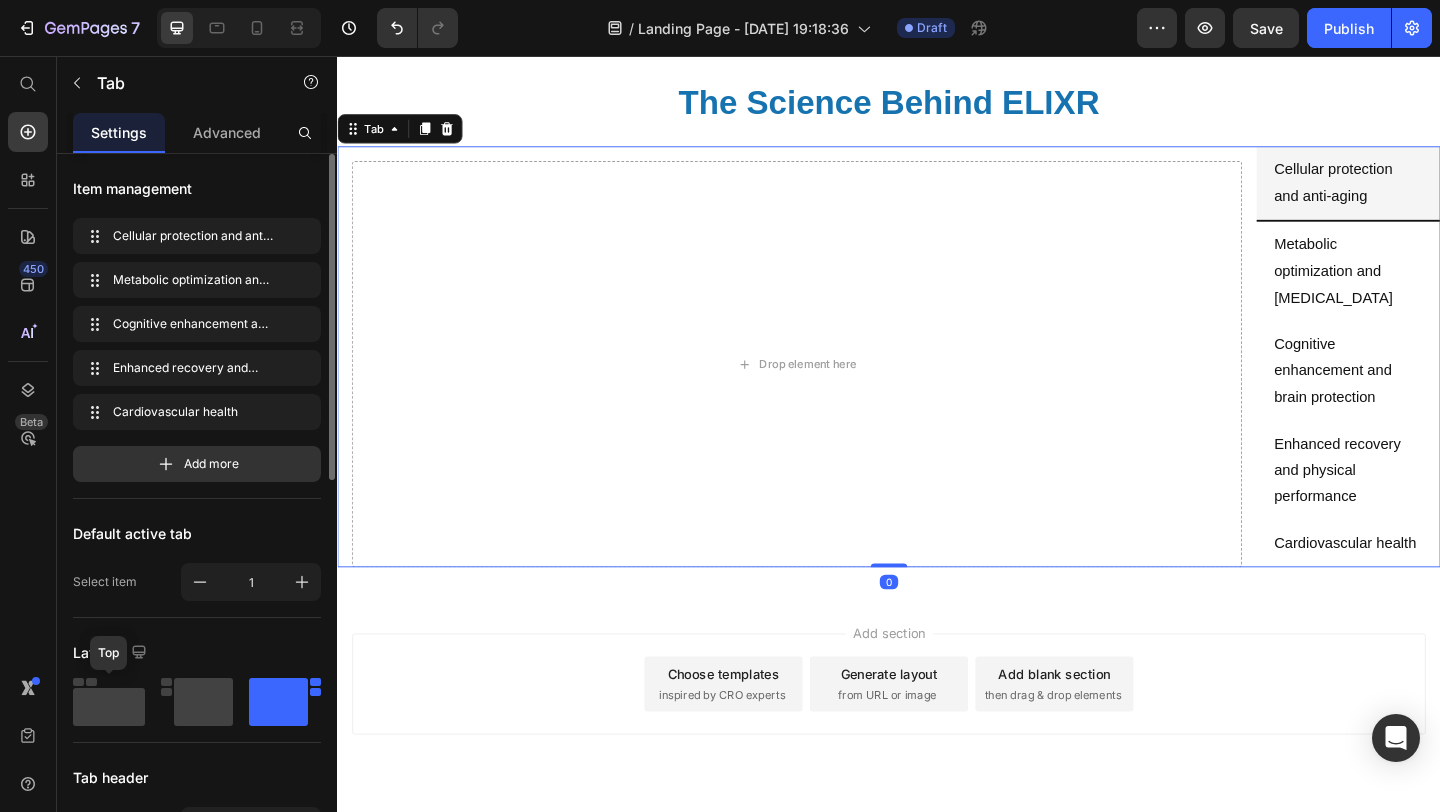 click 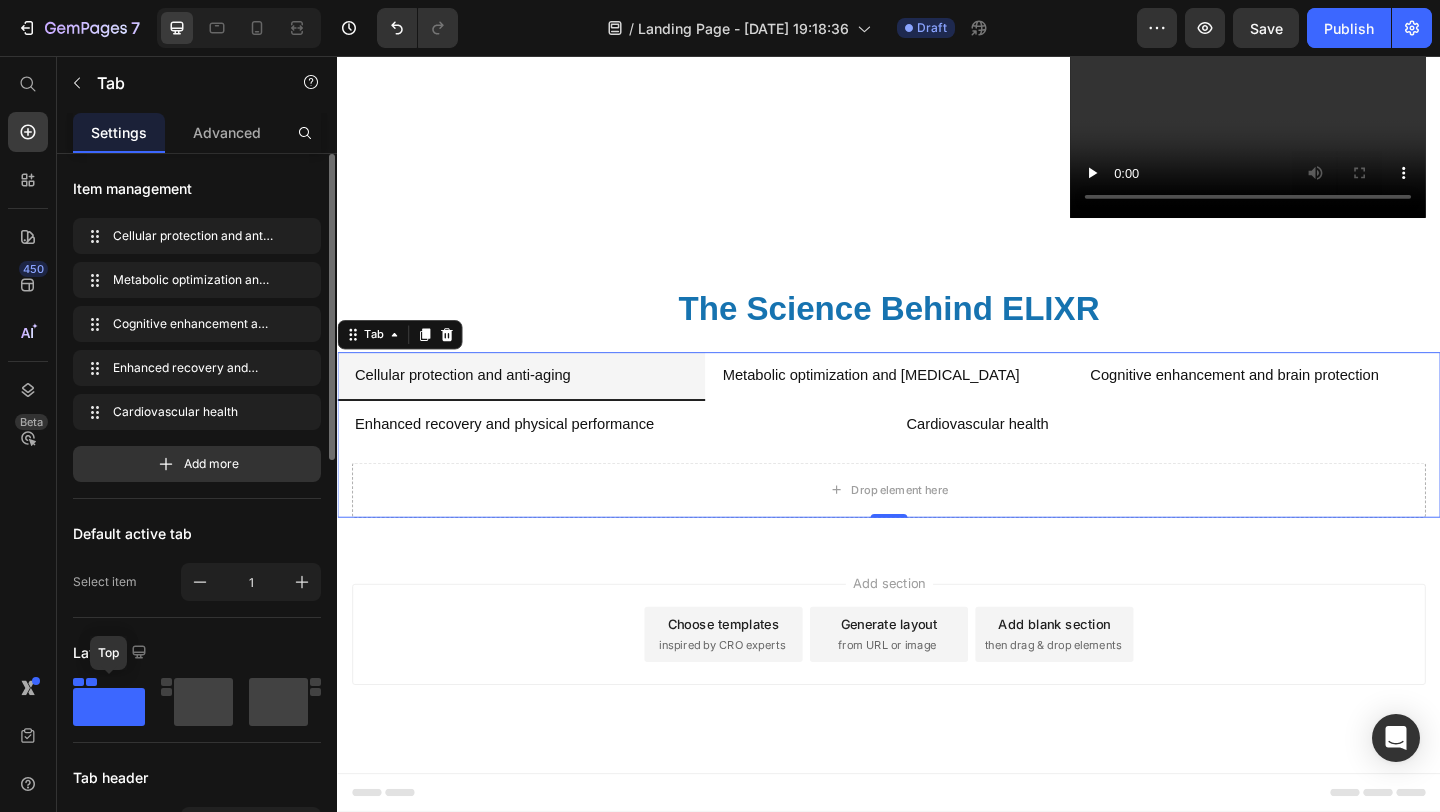 scroll, scrollTop: 781, scrollLeft: 0, axis: vertical 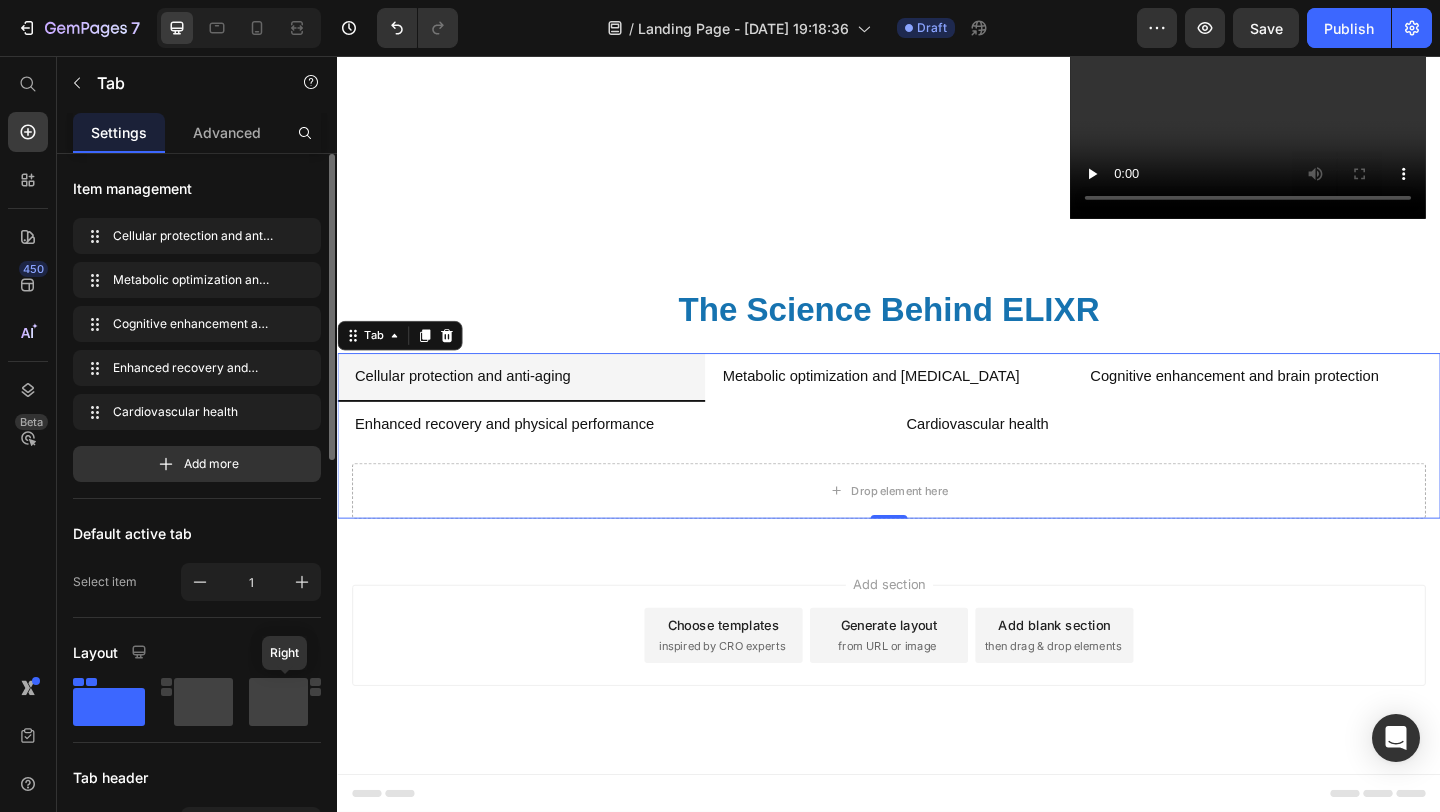 click 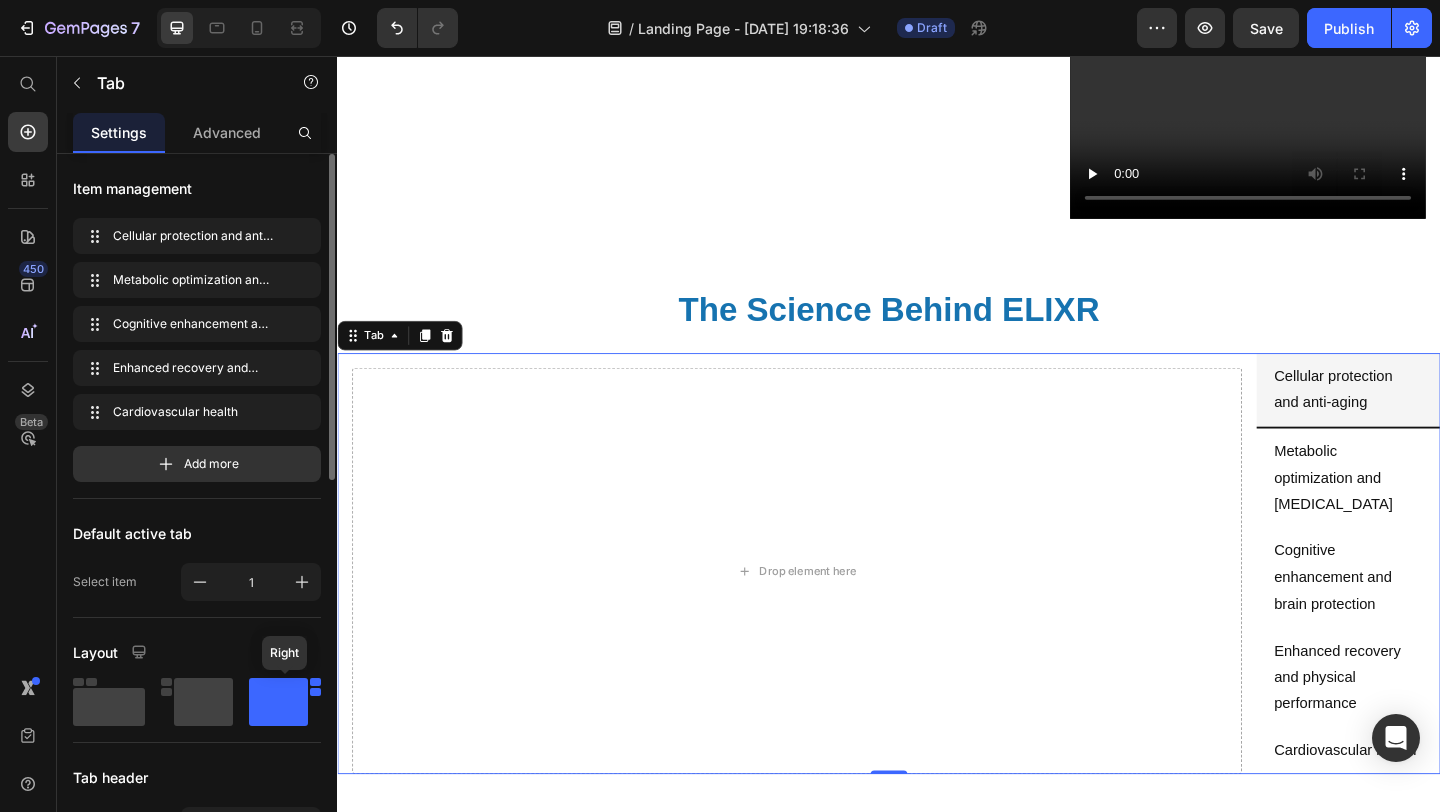scroll, scrollTop: 1006, scrollLeft: 0, axis: vertical 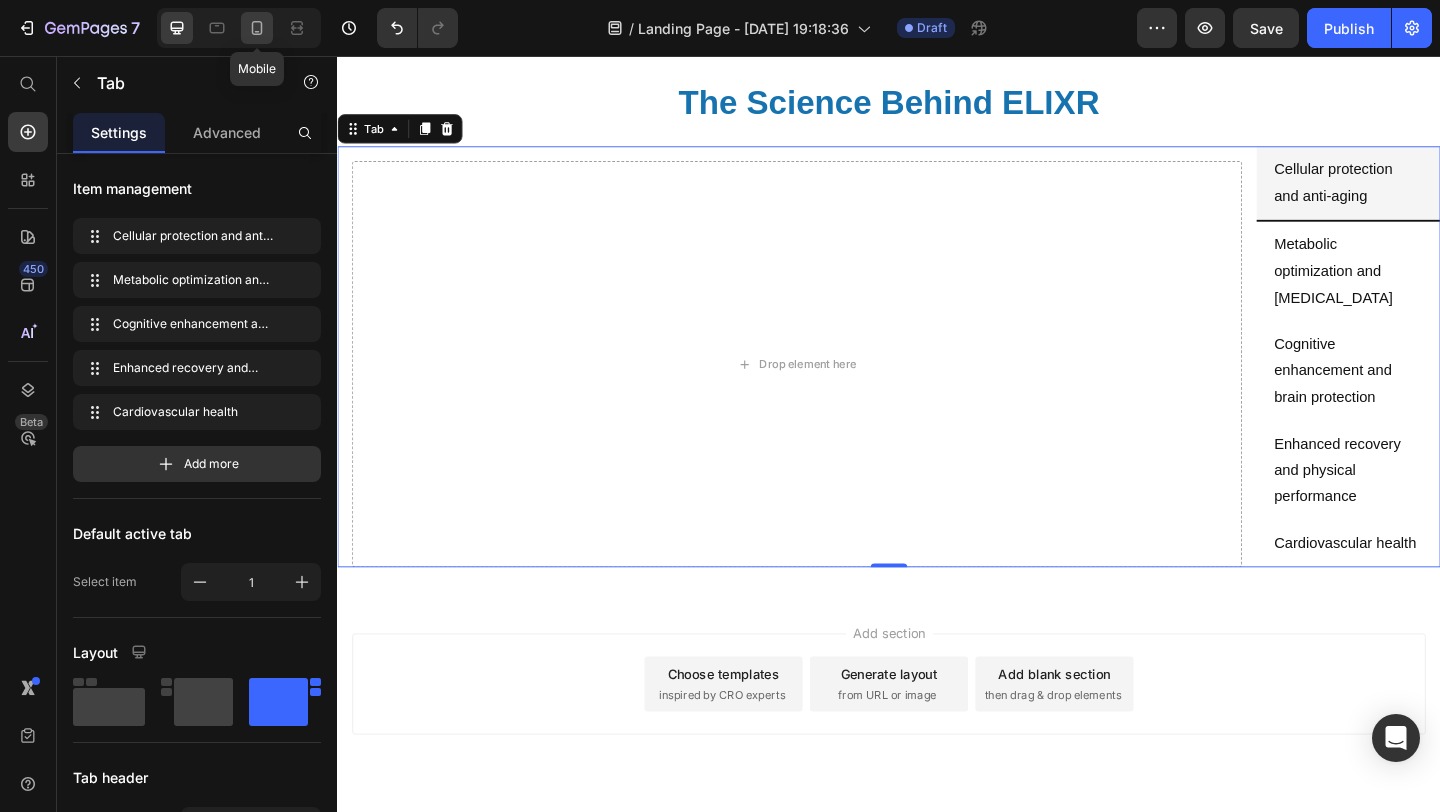 click 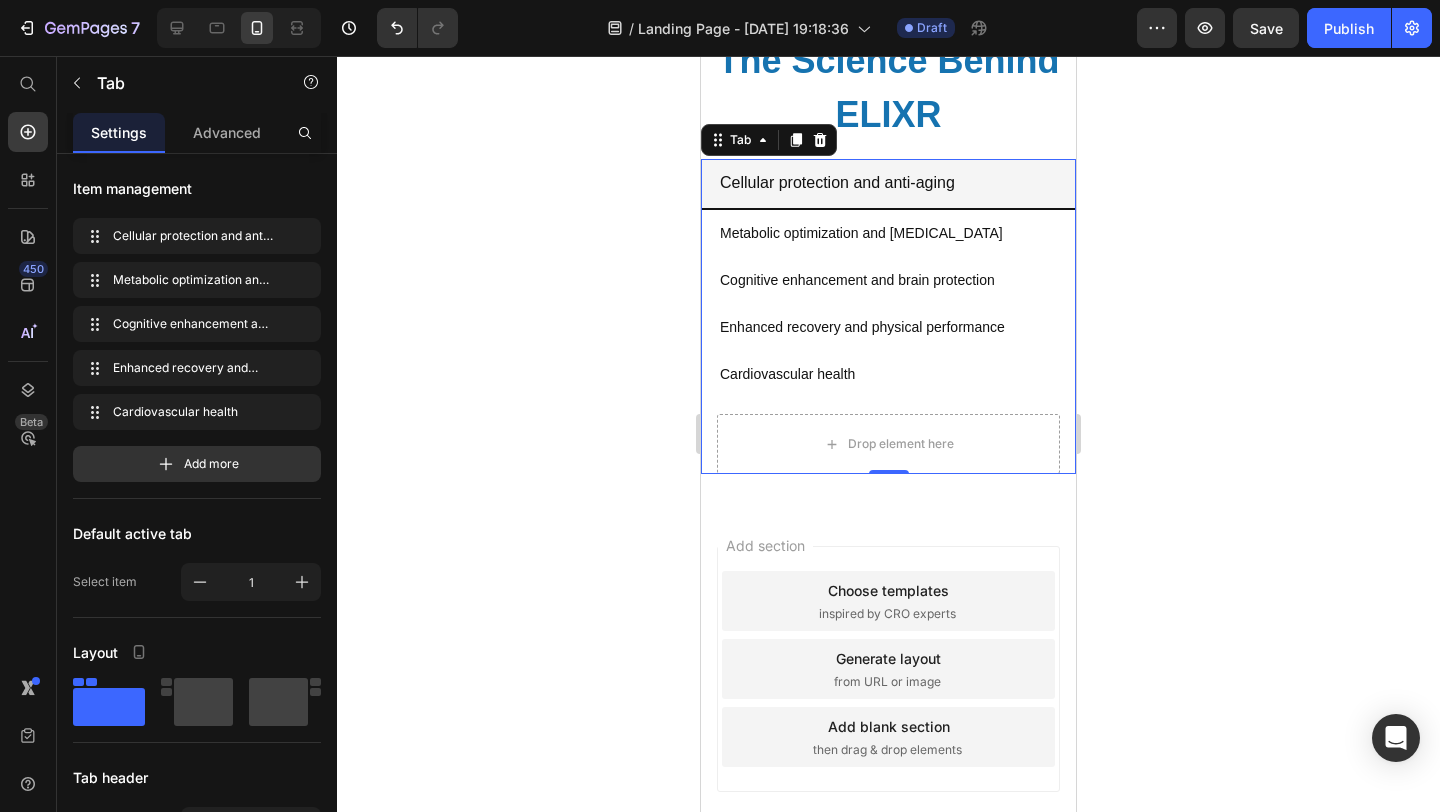 scroll, scrollTop: 2028, scrollLeft: 0, axis: vertical 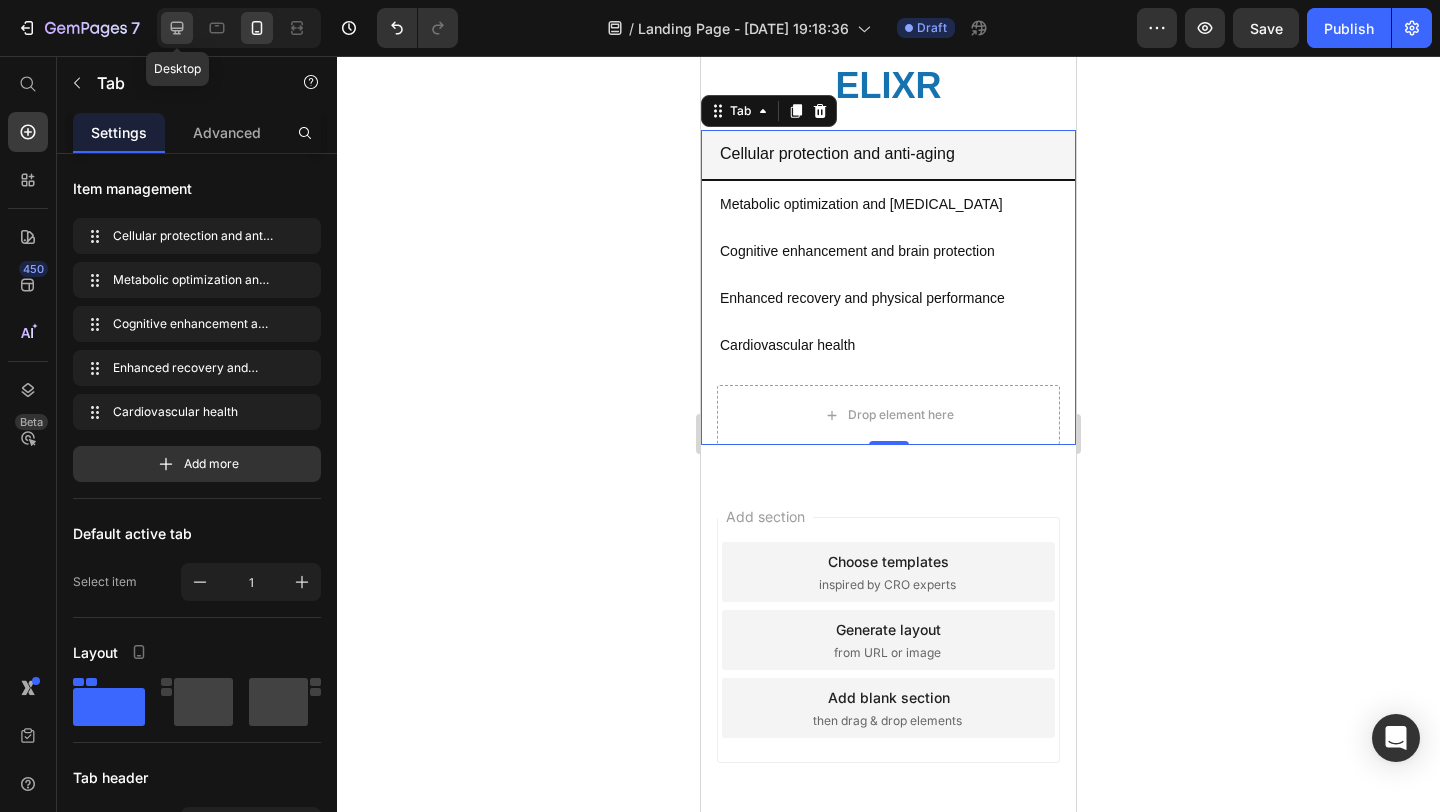 click 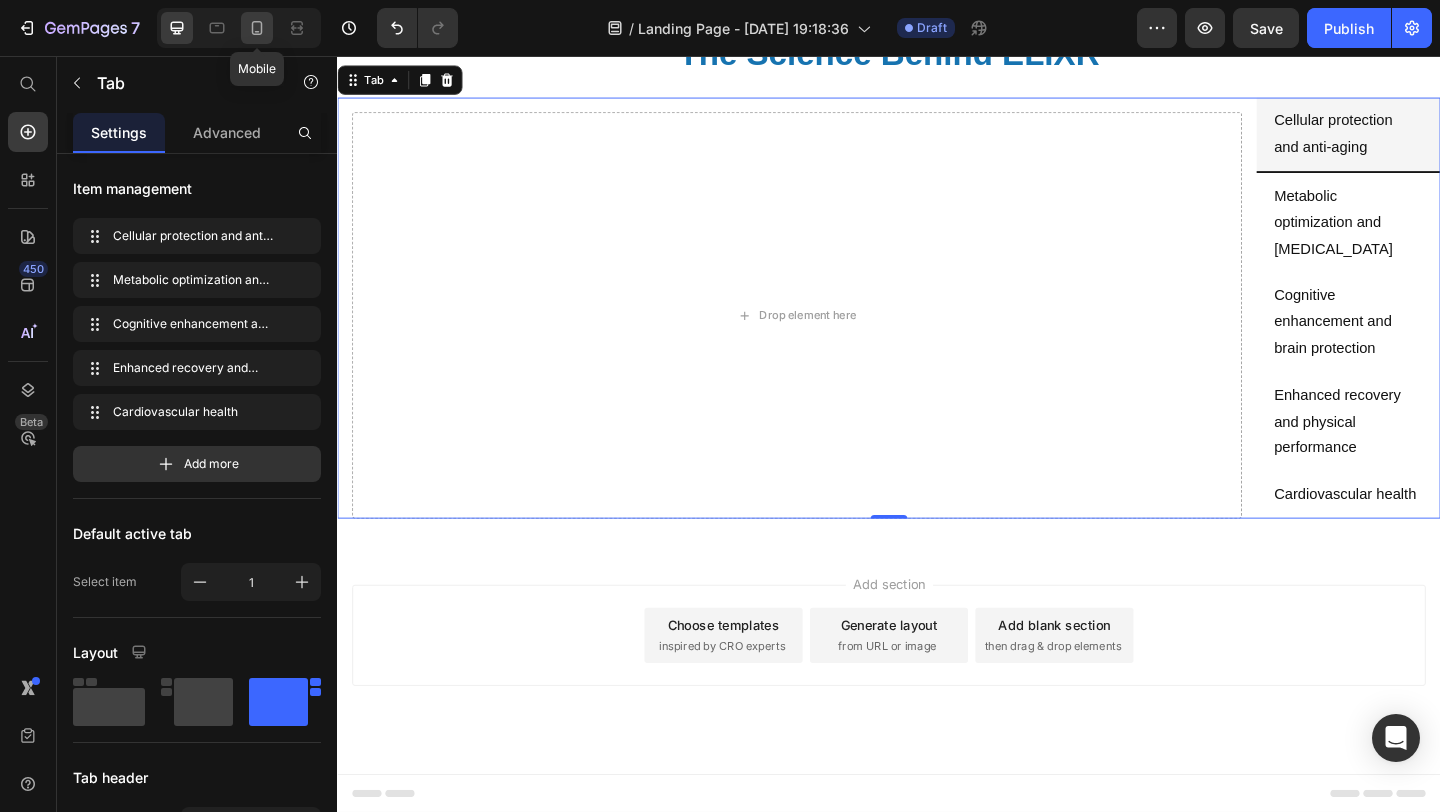 click 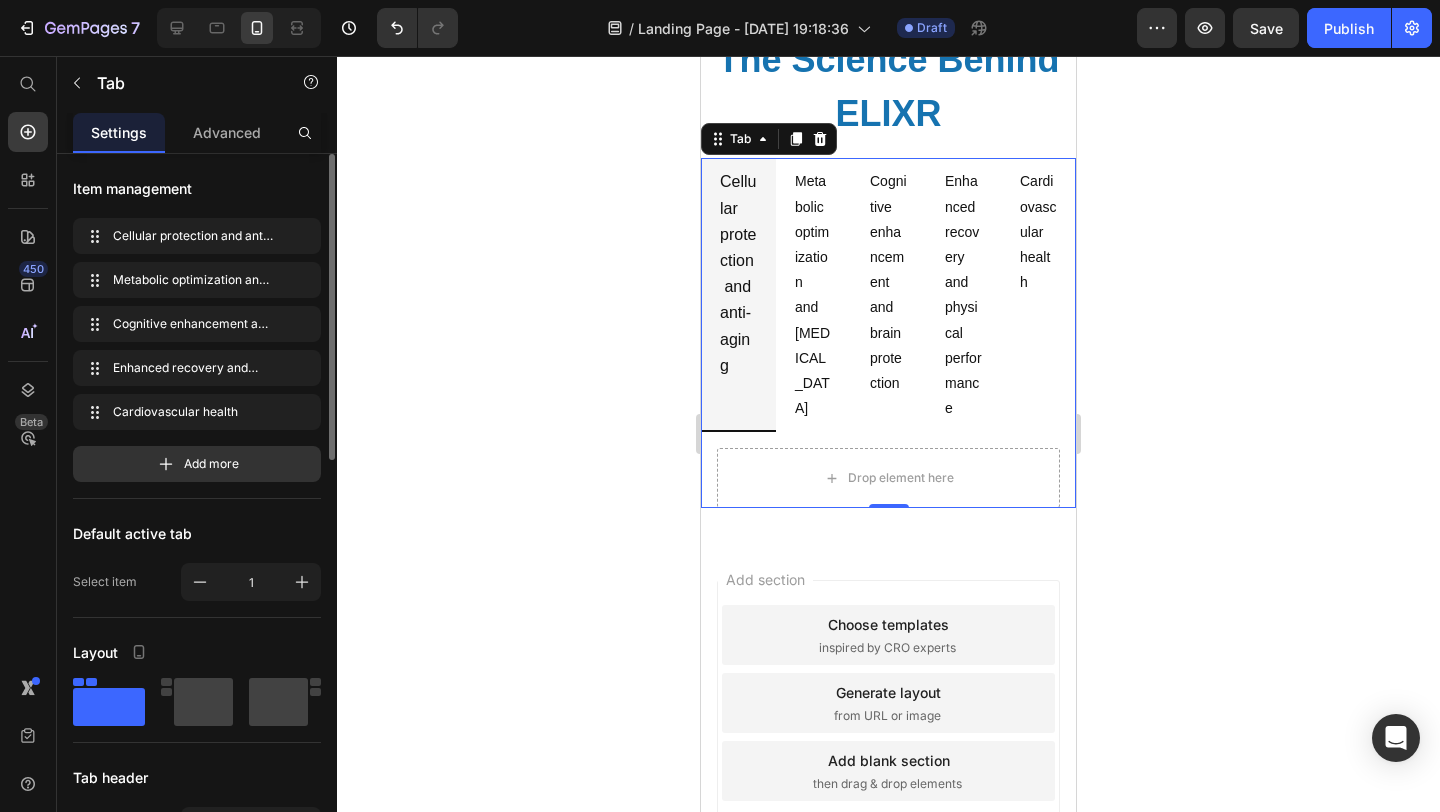 scroll, scrollTop: 2028, scrollLeft: 0, axis: vertical 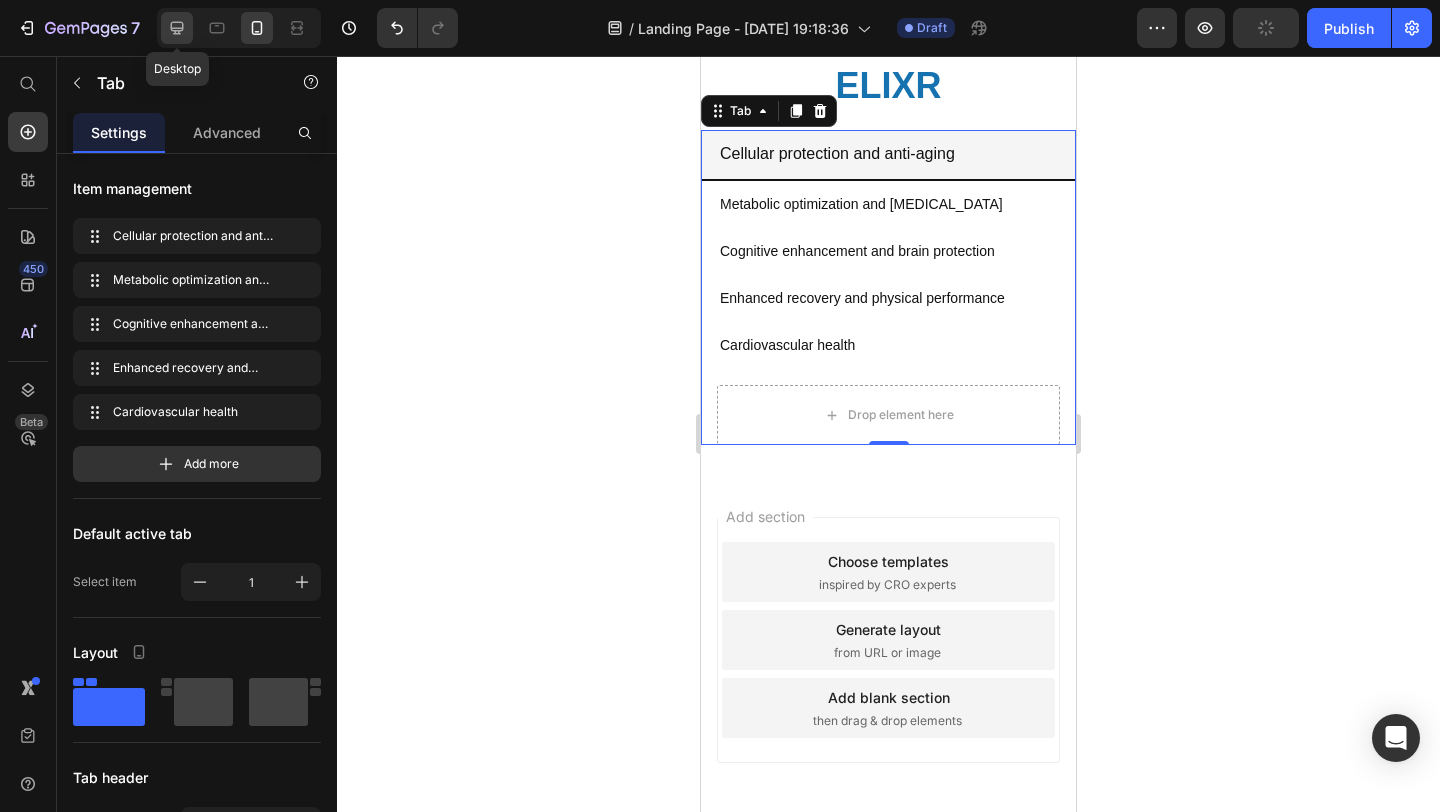 click 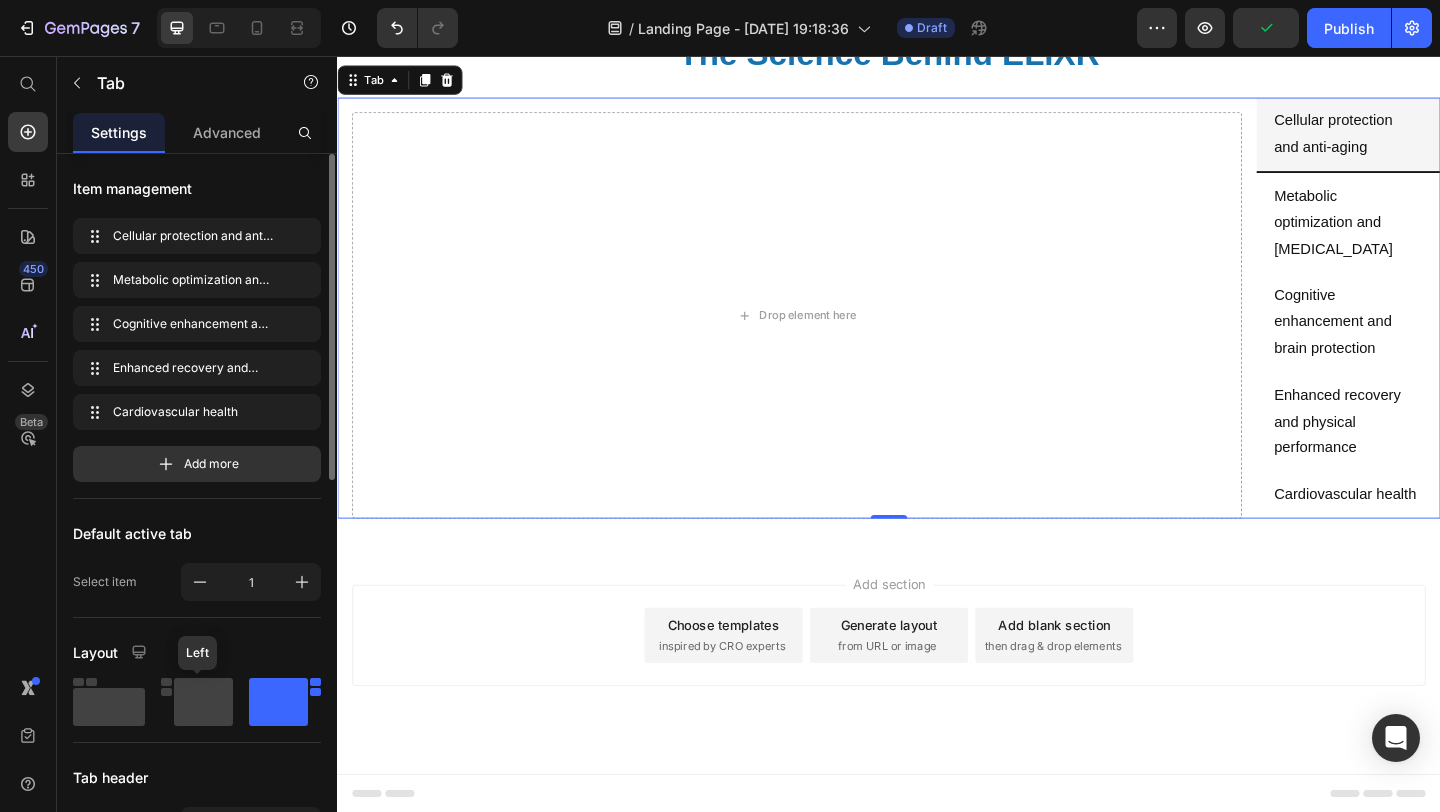click 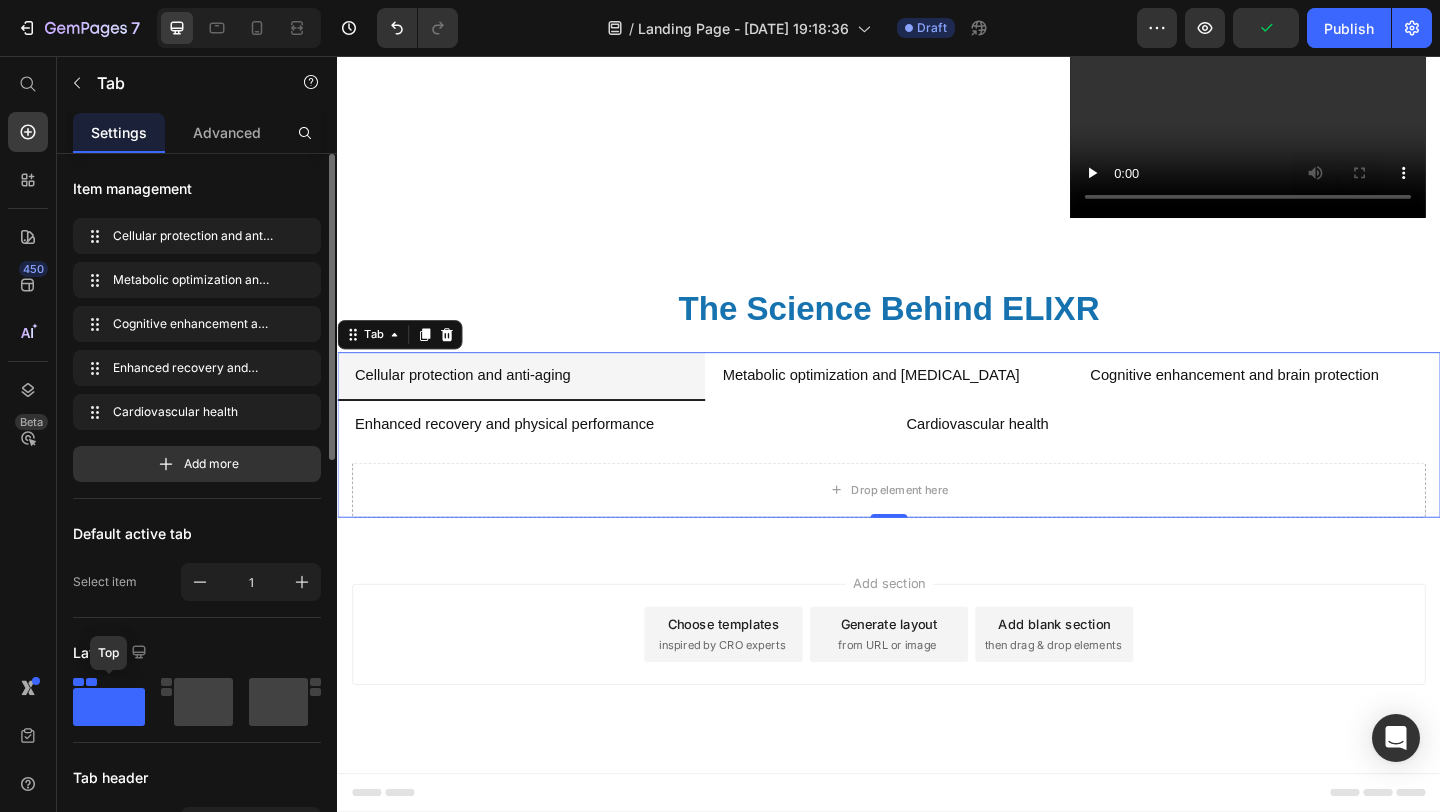 scroll, scrollTop: 781, scrollLeft: 0, axis: vertical 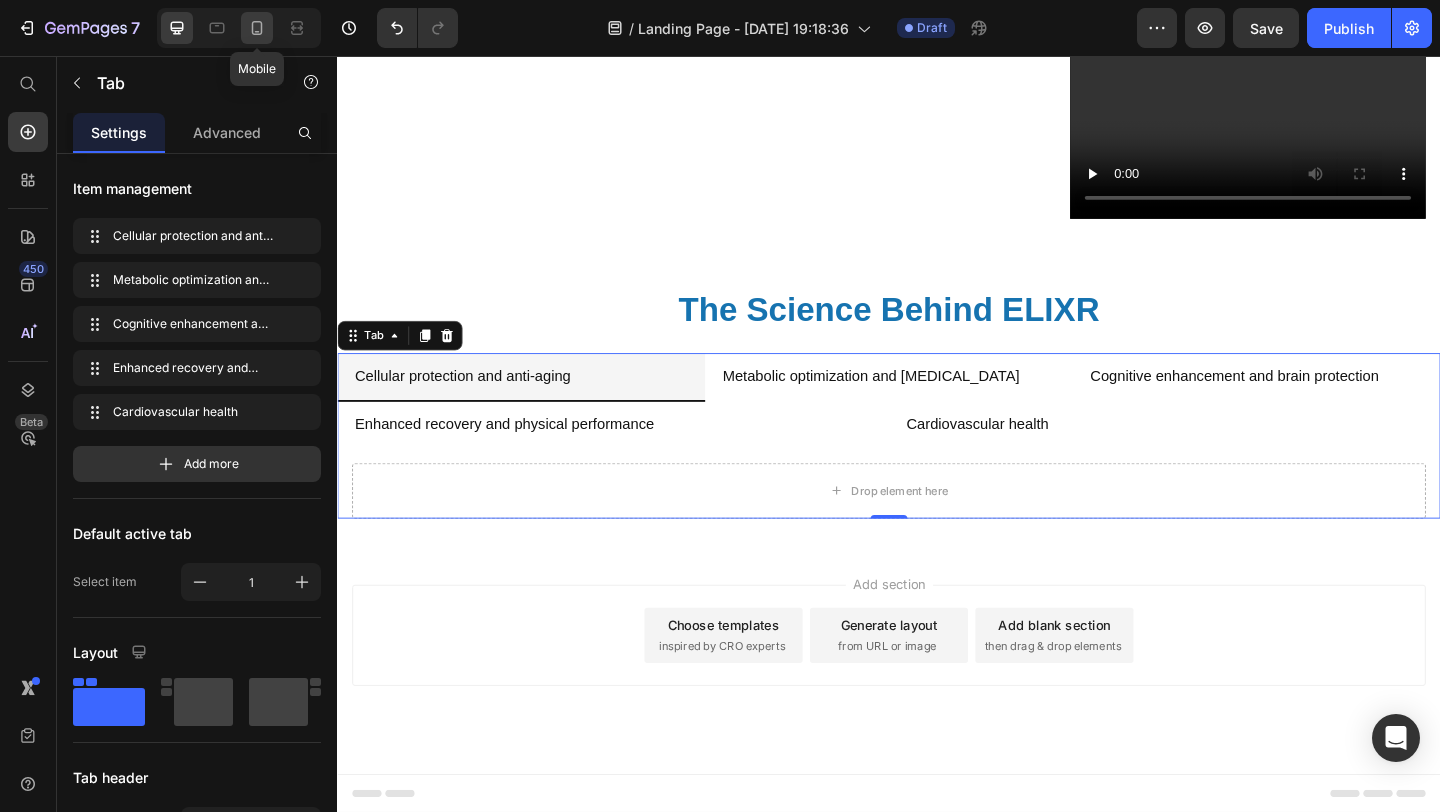 click 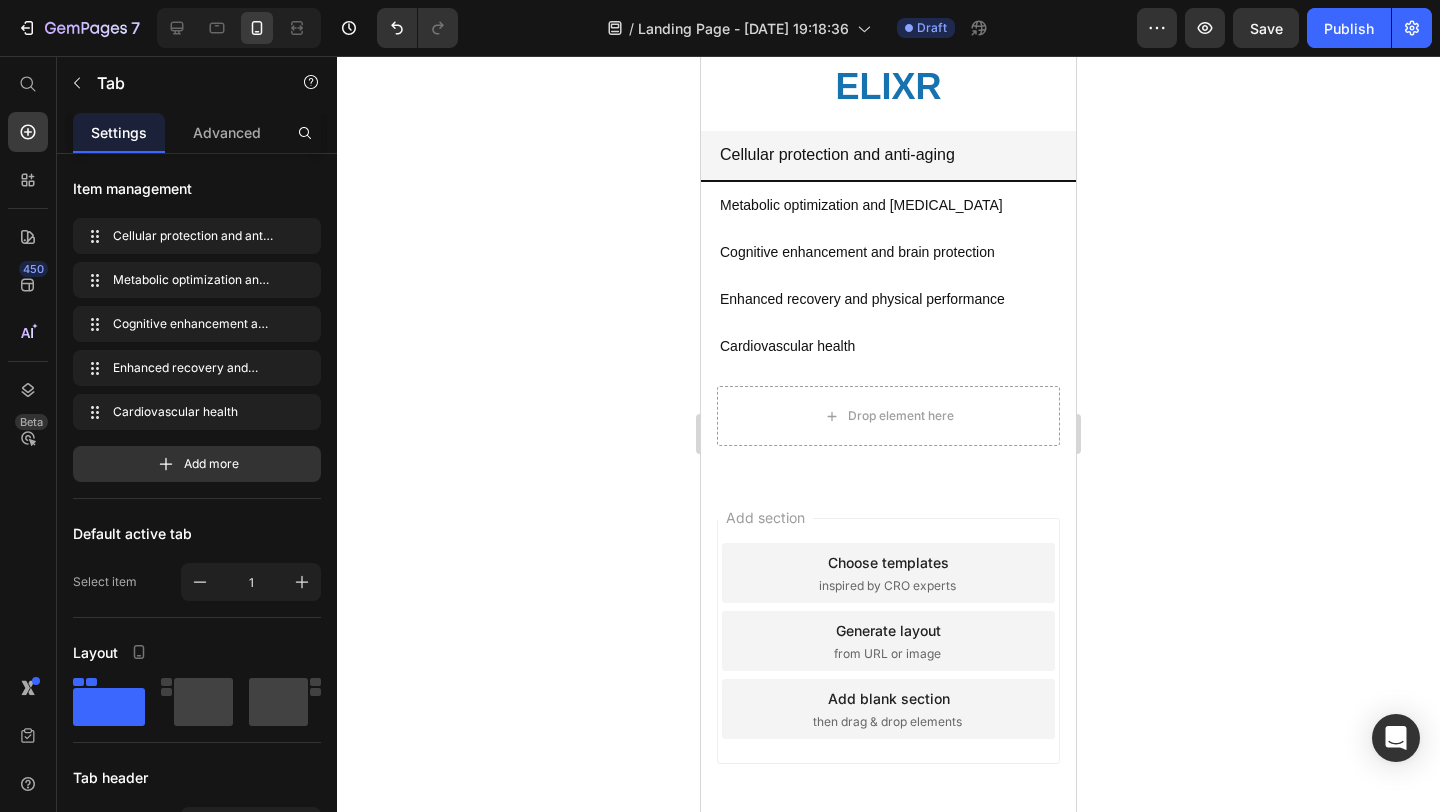 scroll, scrollTop: 2028, scrollLeft: 0, axis: vertical 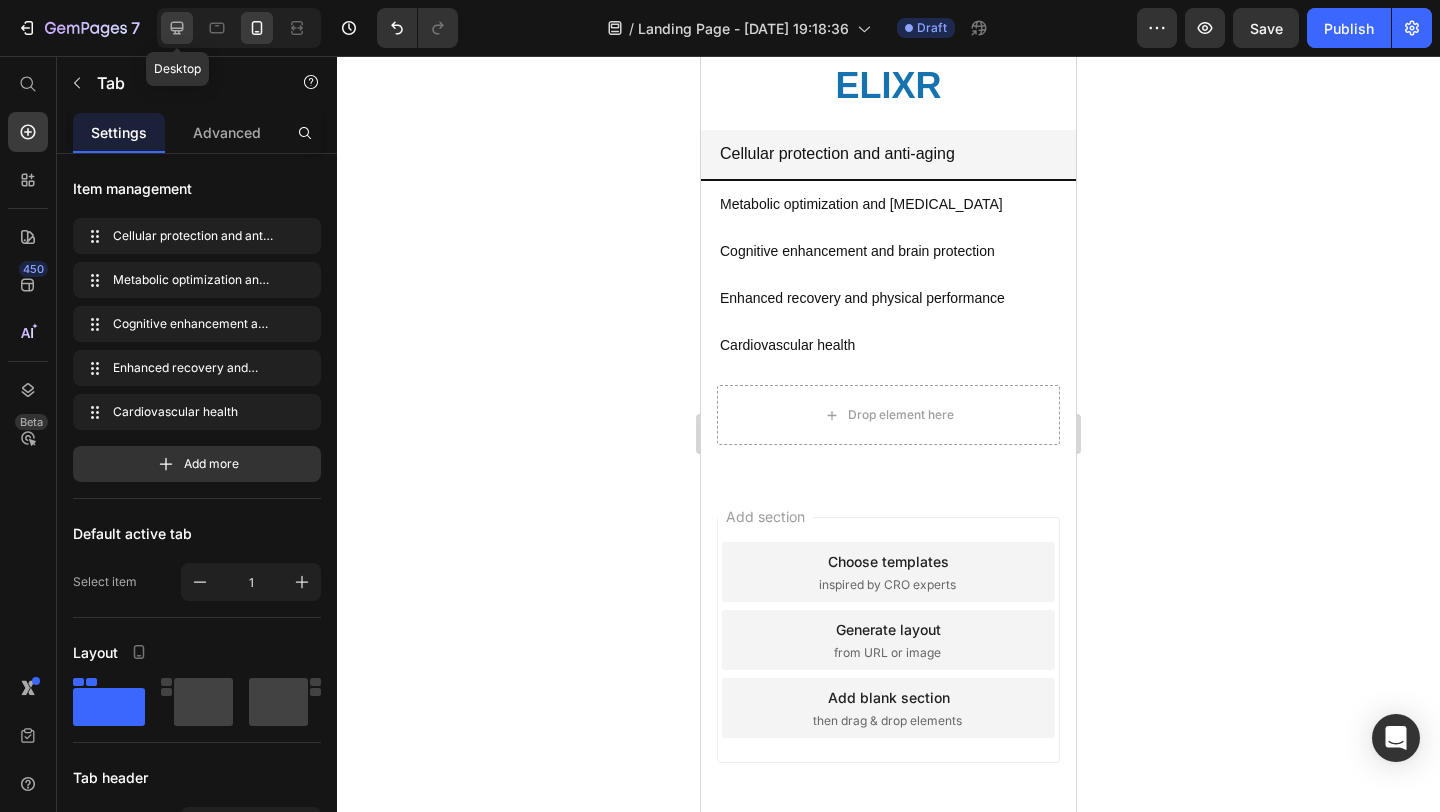 click 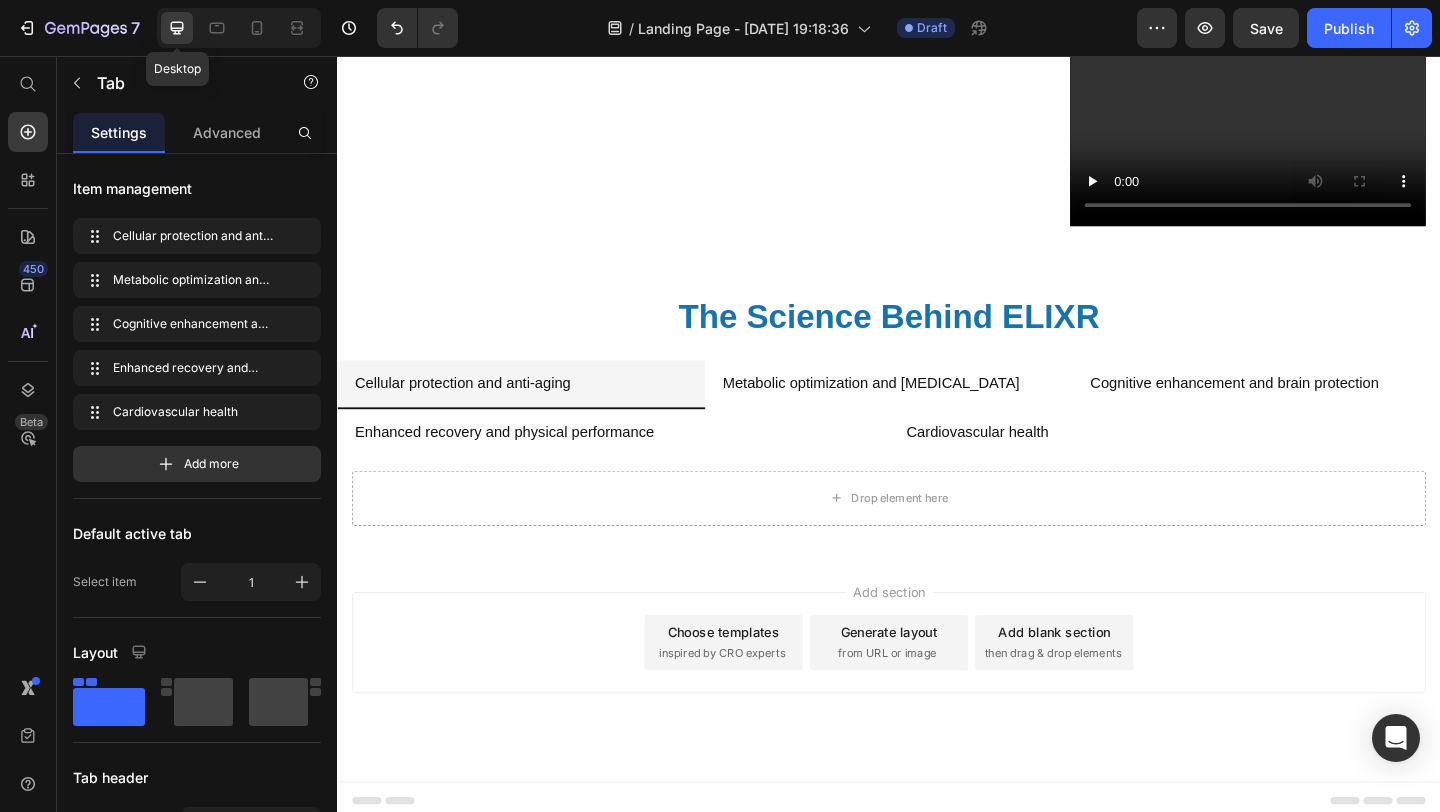 scroll, scrollTop: 781, scrollLeft: 0, axis: vertical 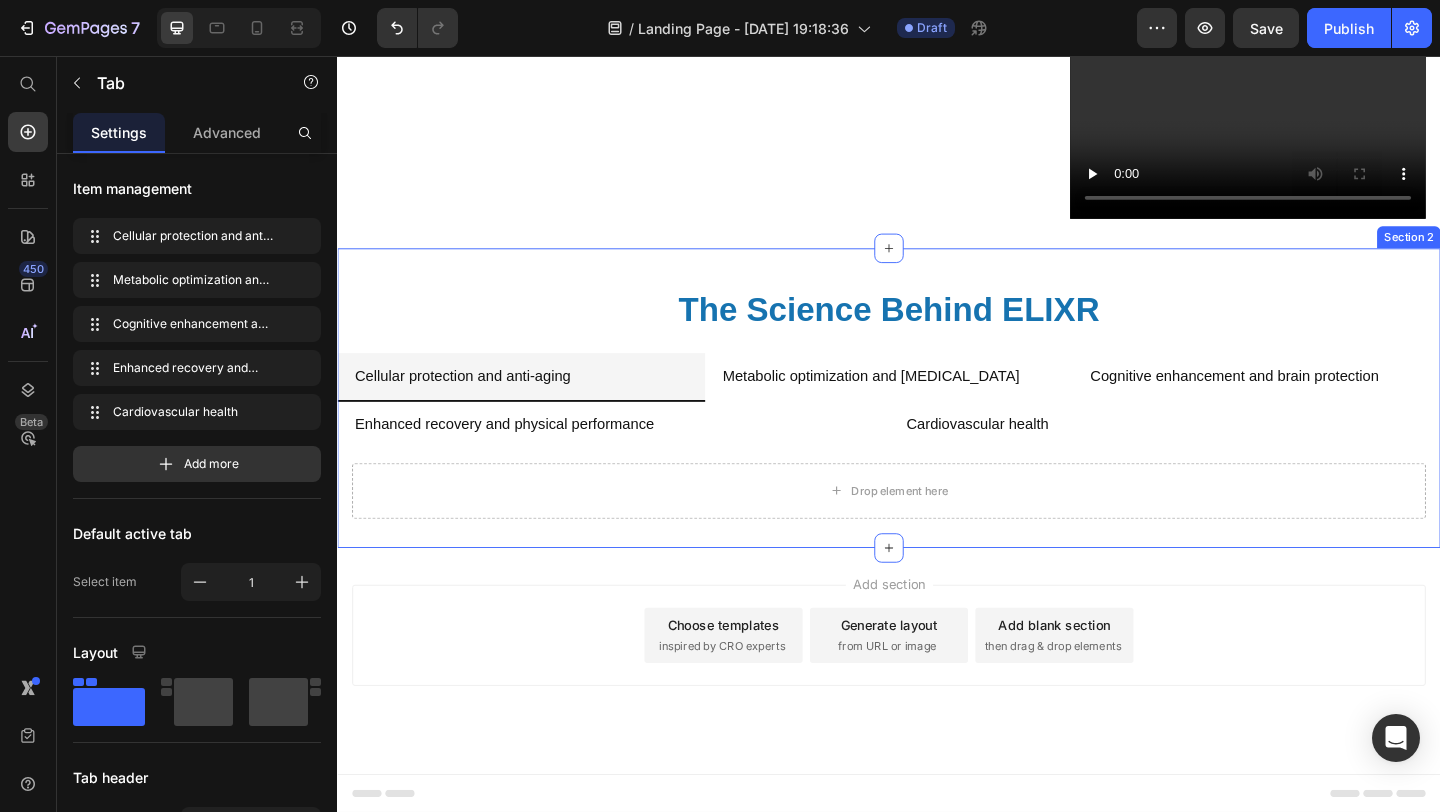 click on "The Science Behind ELIXR Heading Cellular protection and anti-aging Metabolic optimization and [MEDICAL_DATA] Cognitive enhancement and brain protection Enhanced recovery and physical performance Cardiovascular health
Drop element here
Tab" at bounding box center [937, 428] 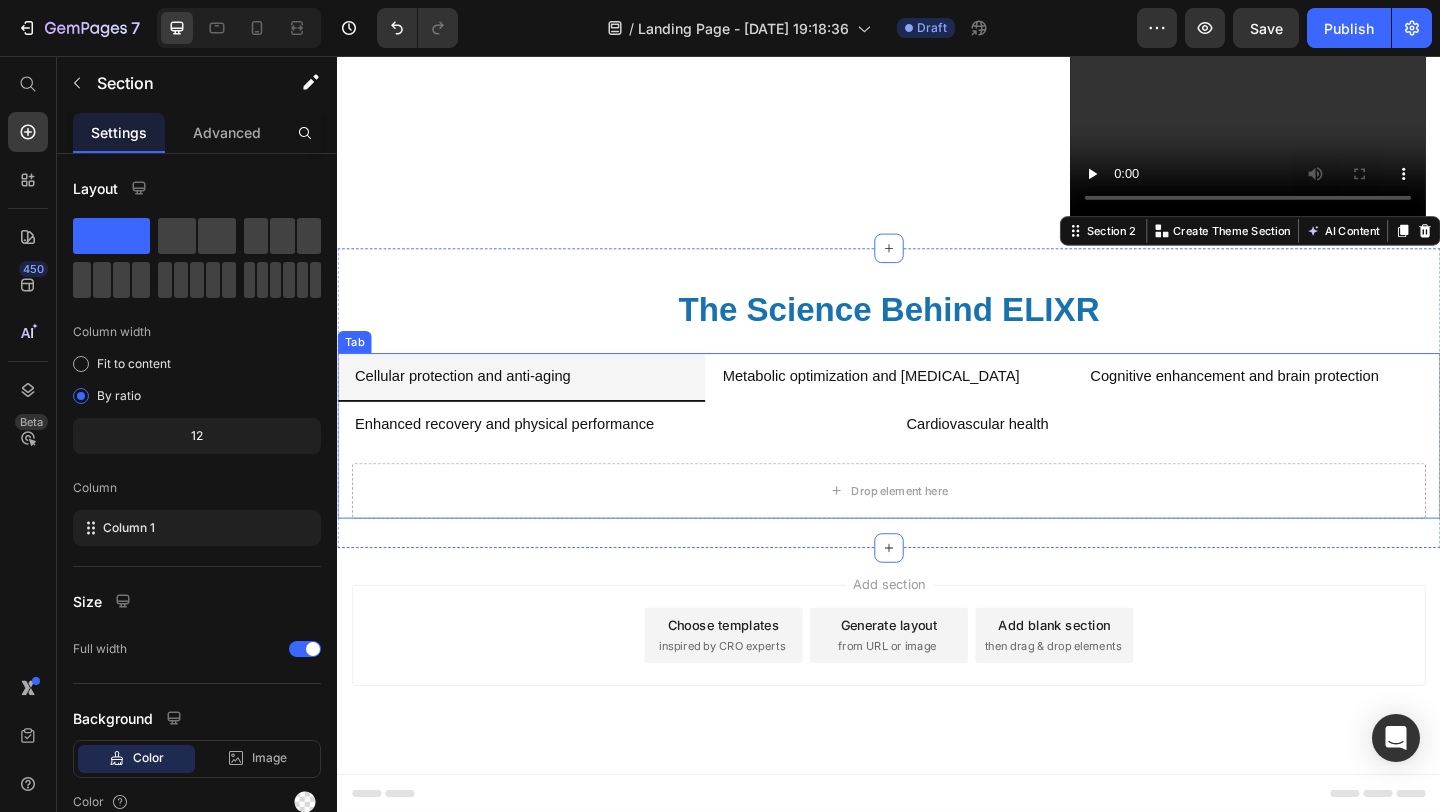 click on "Enhanced recovery and physical performance" at bounding box center [637, 457] 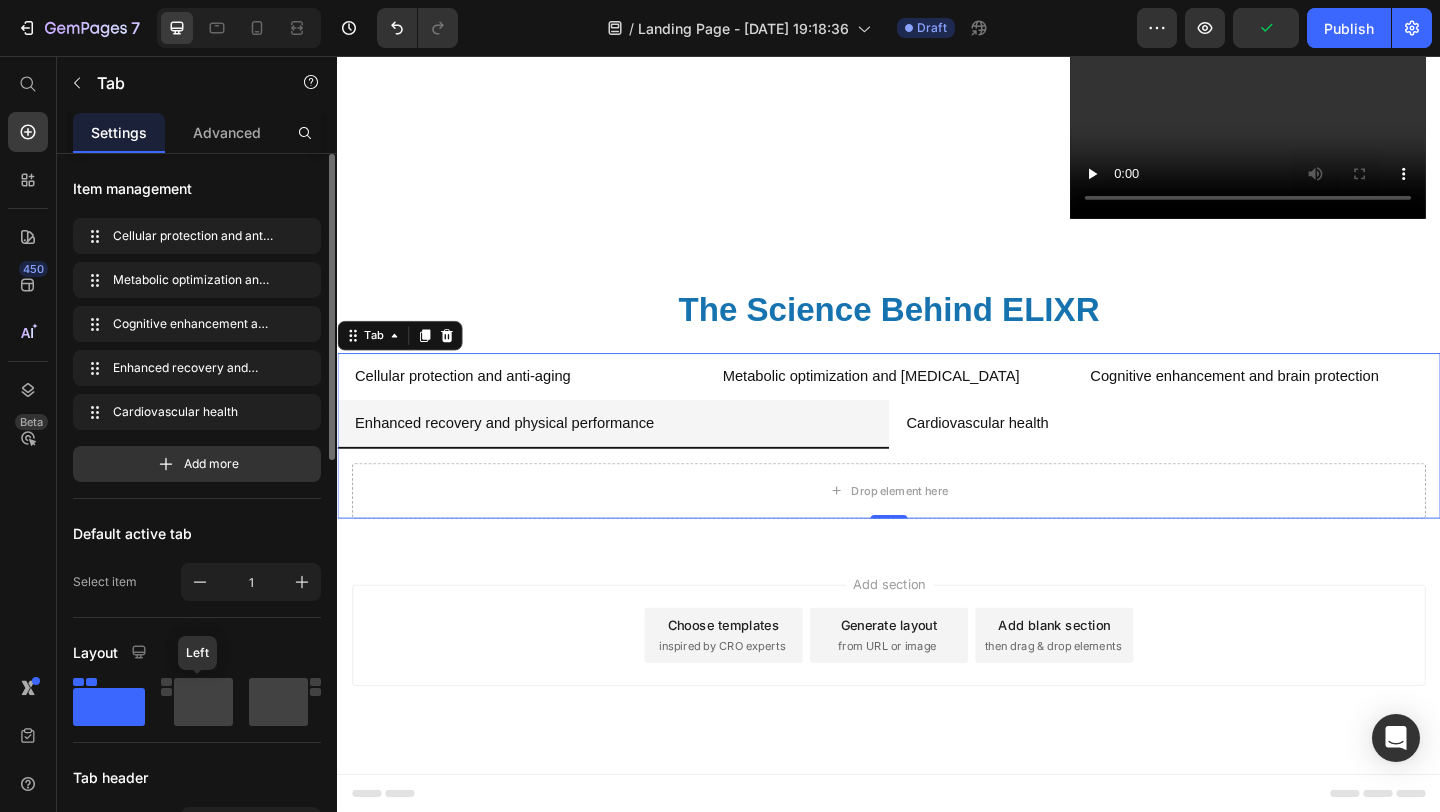 click 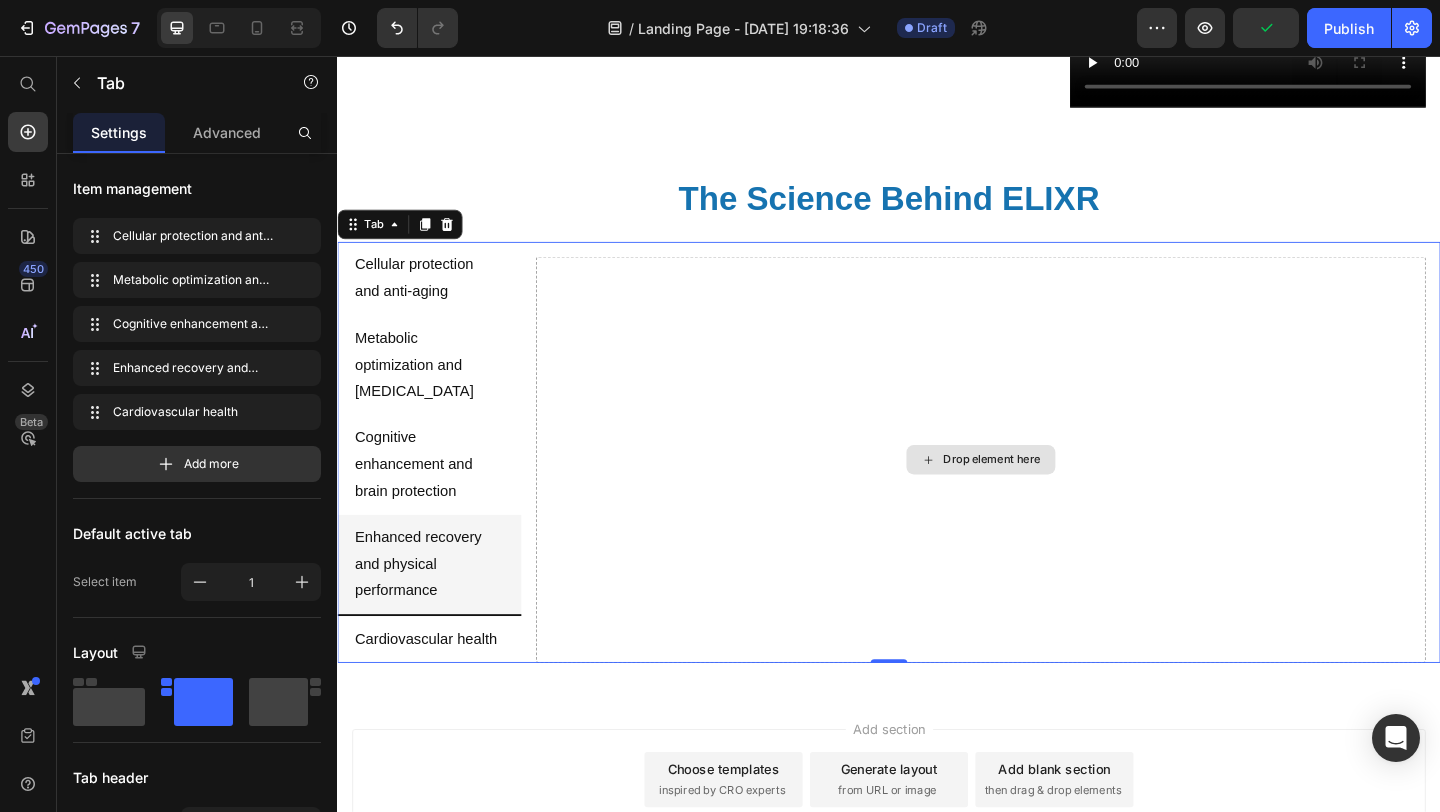 scroll, scrollTop: 834, scrollLeft: 0, axis: vertical 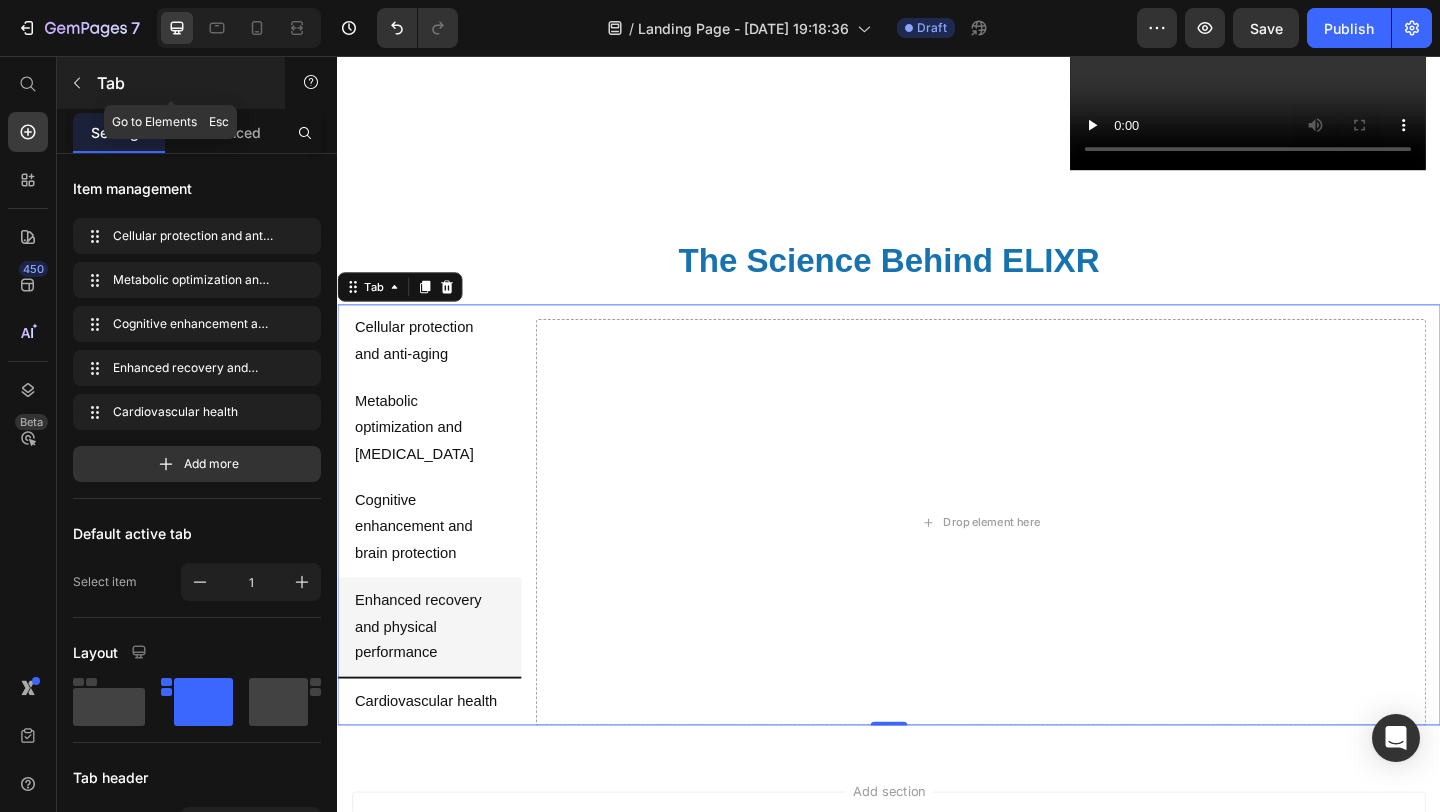 click on "Tab" at bounding box center [182, 83] 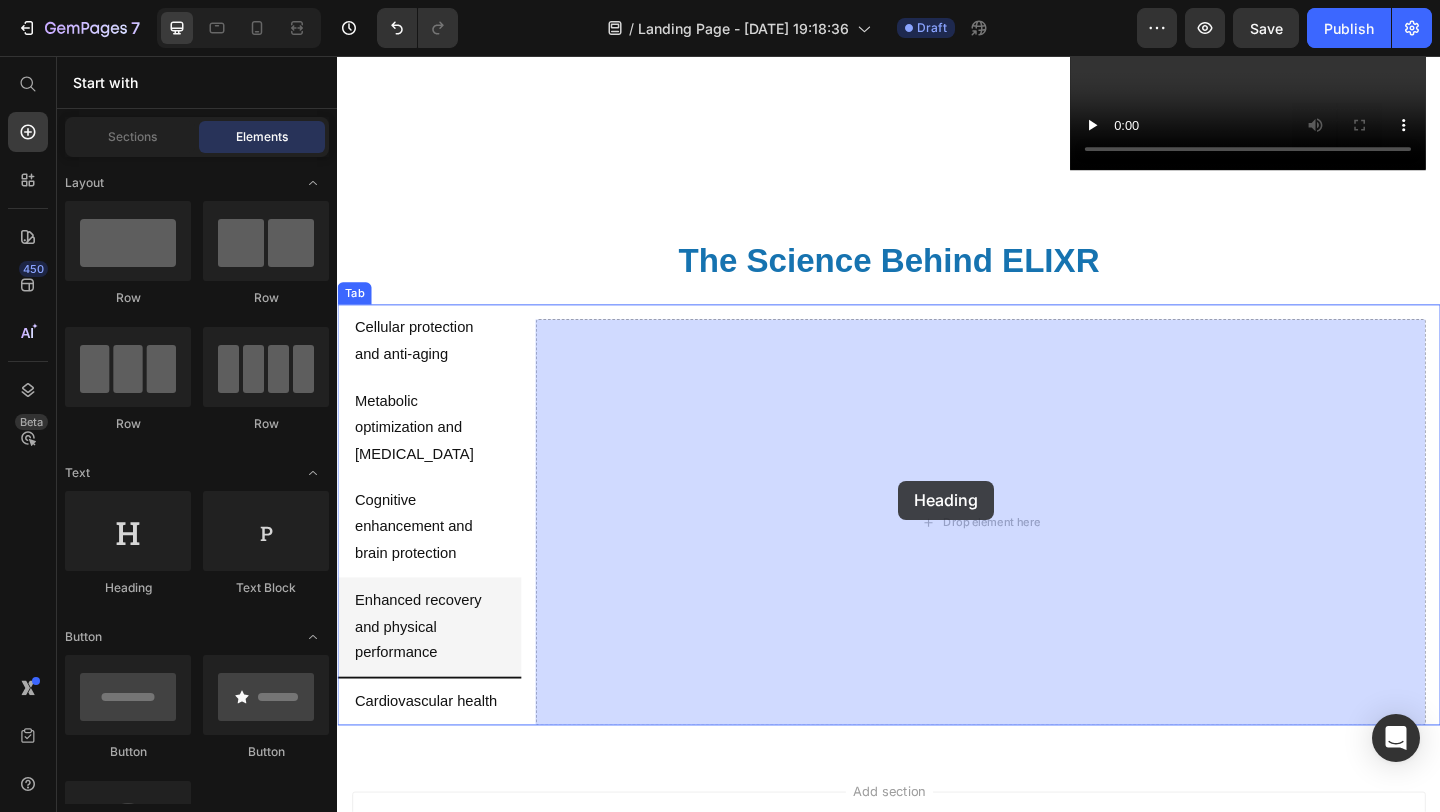 drag, startPoint x: 466, startPoint y: 611, endPoint x: 911, endPoint y: 476, distance: 465.0269 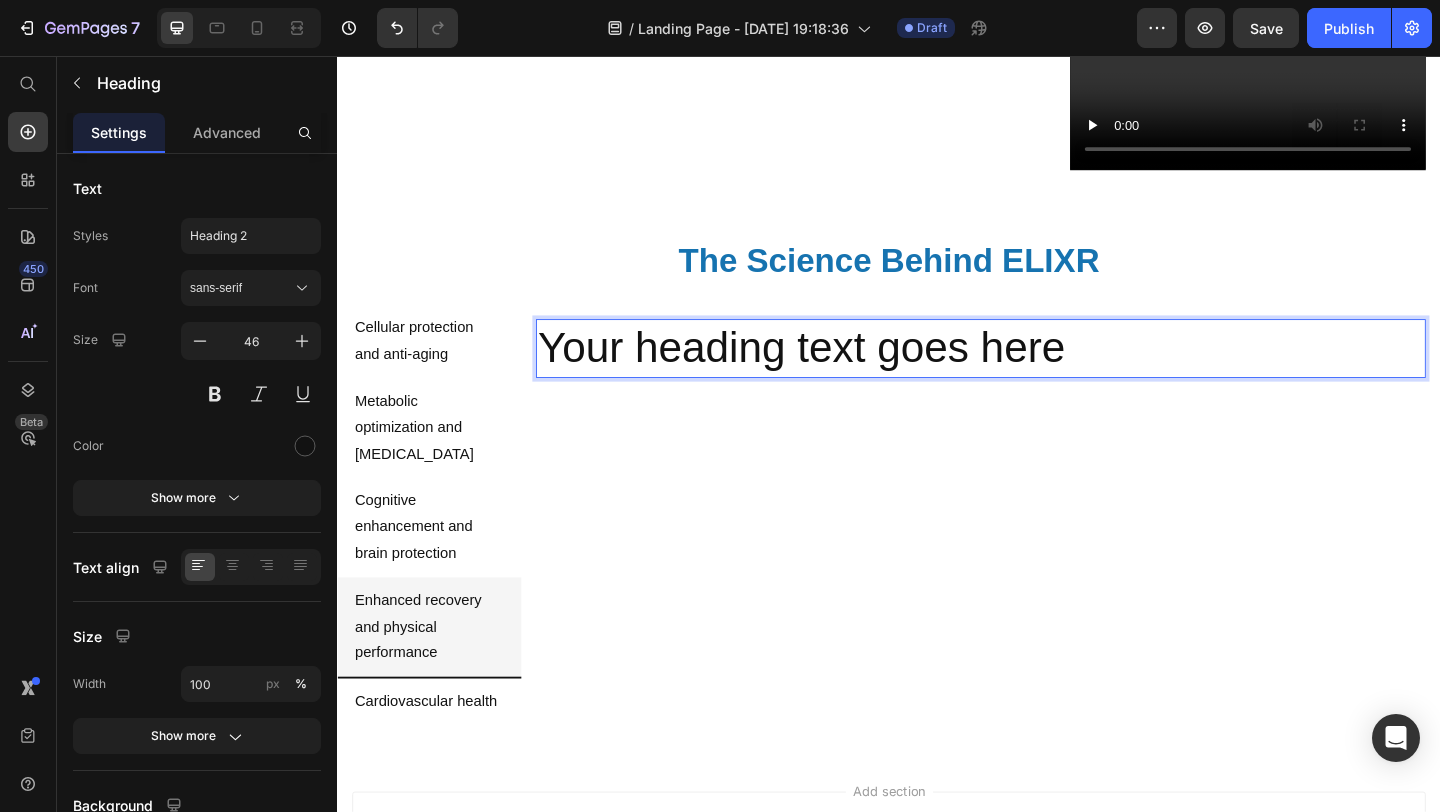 click on "Your heading text goes here" at bounding box center [1037, 374] 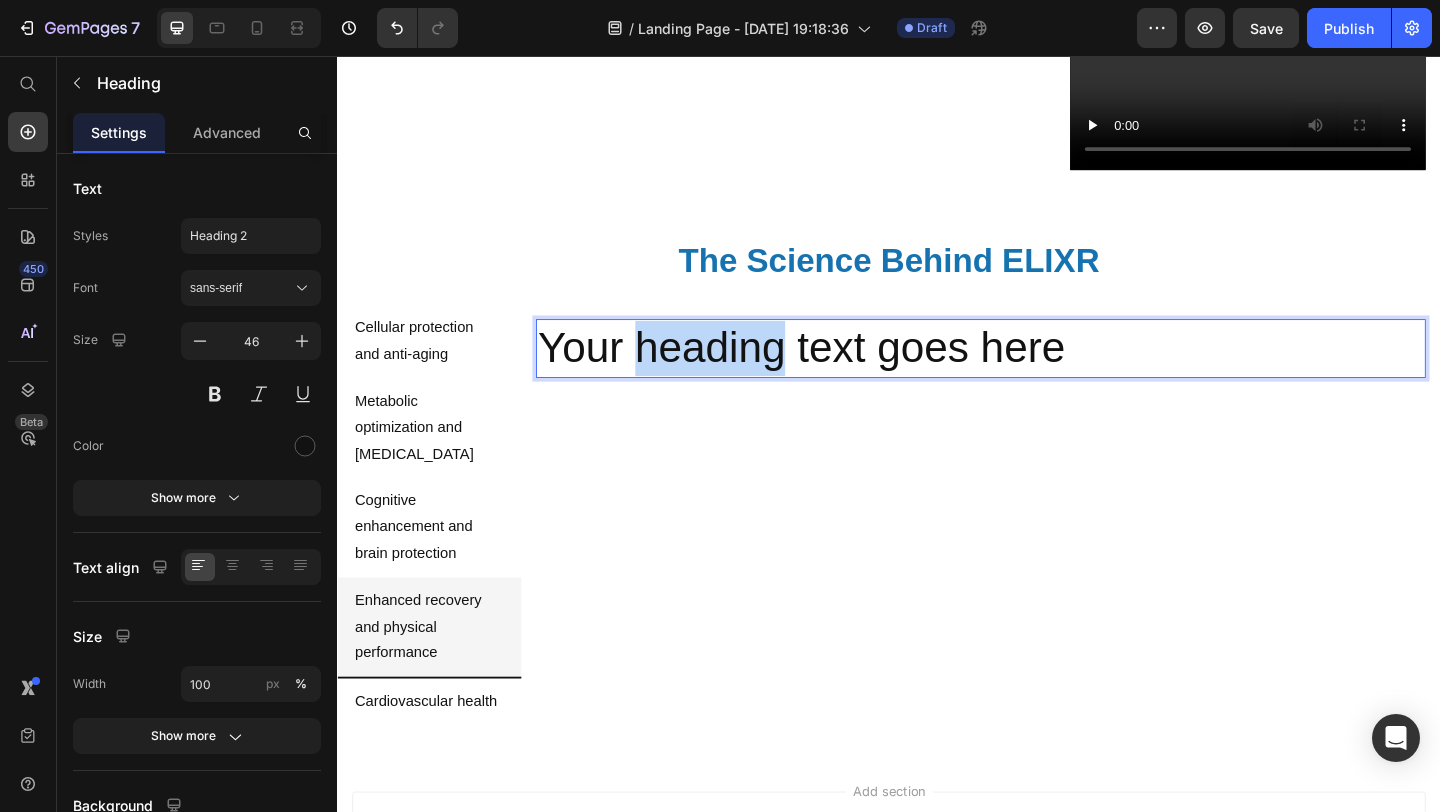click on "Your heading text goes here" at bounding box center (1037, 374) 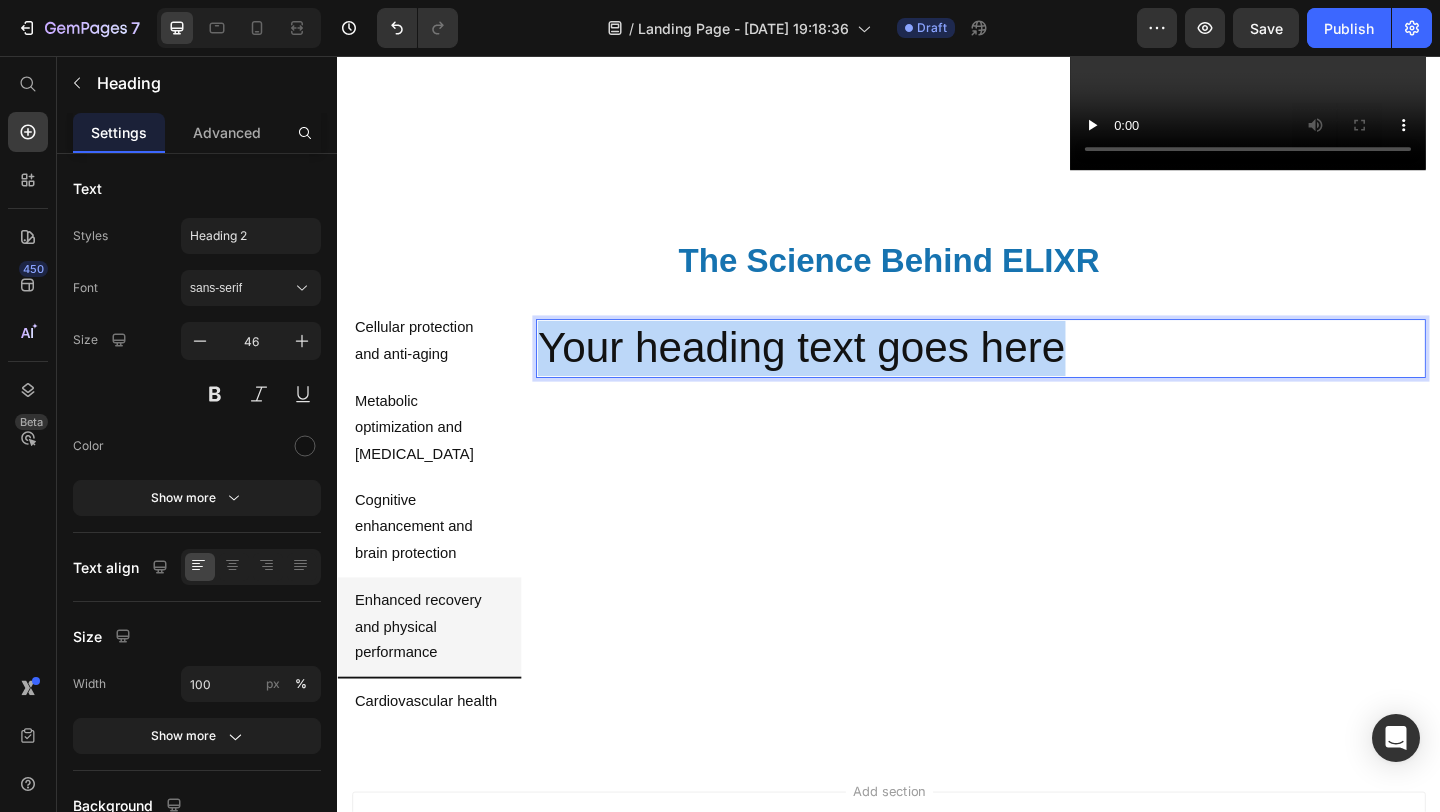 click on "Your heading text goes here" at bounding box center [1037, 374] 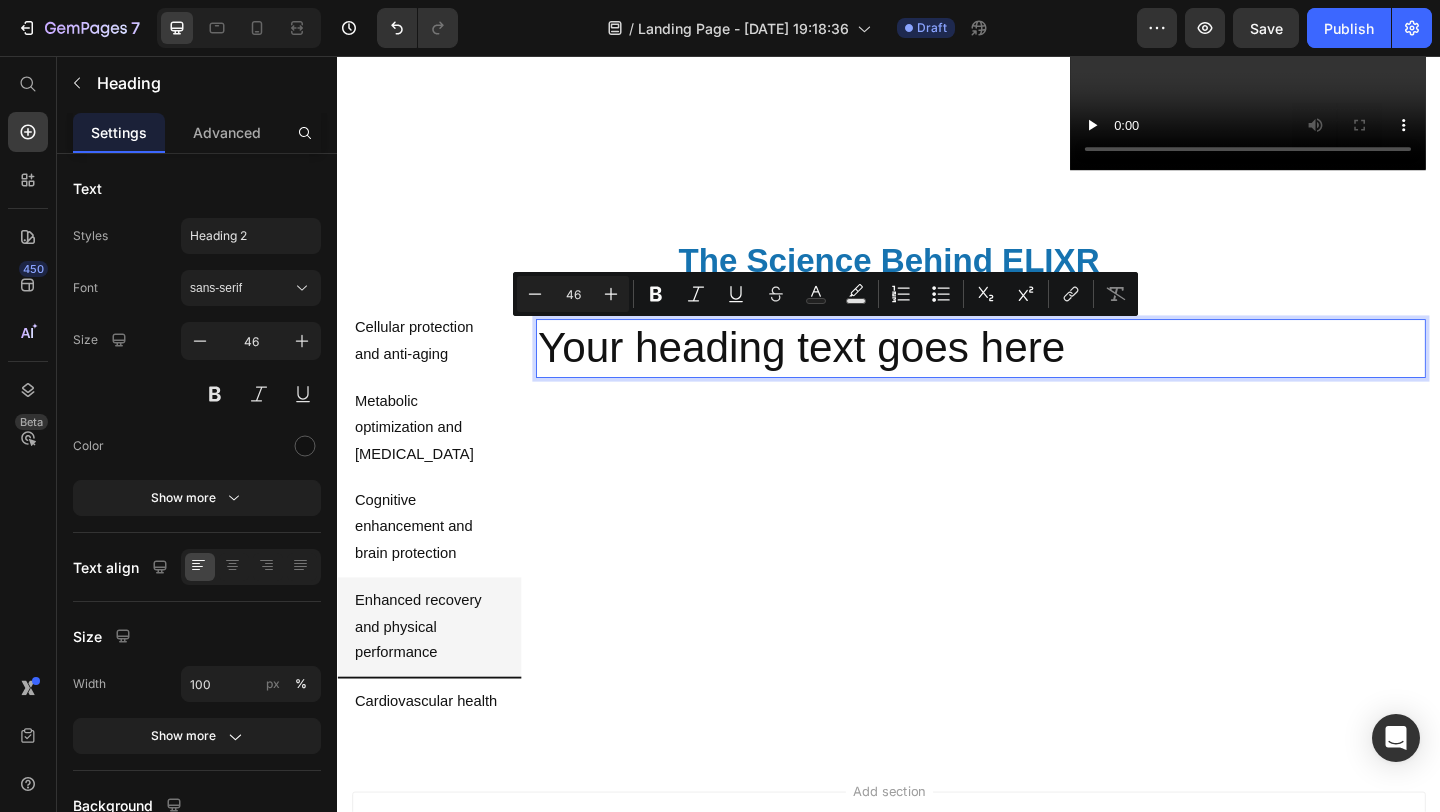 scroll, scrollTop: 854, scrollLeft: 0, axis: vertical 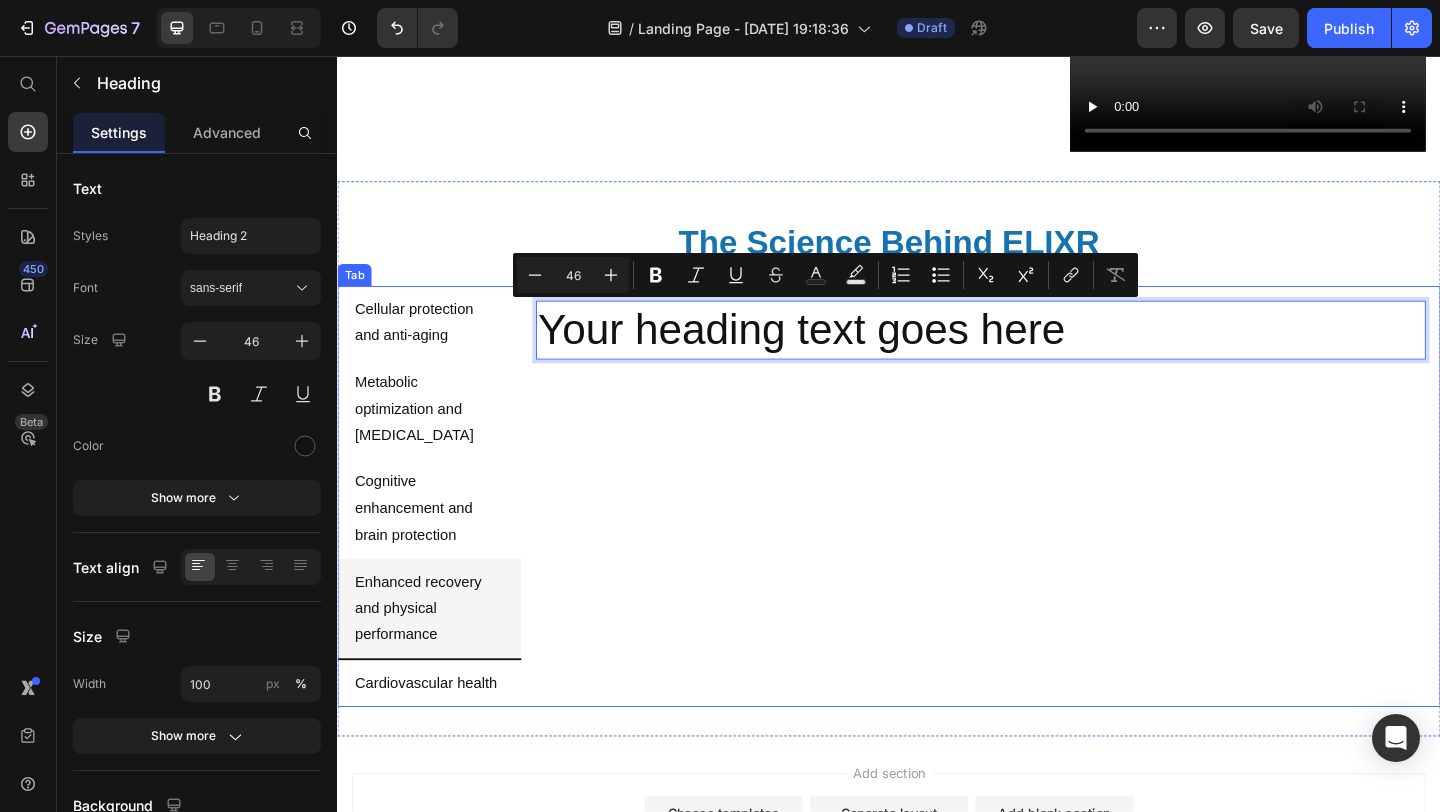 click on "Your heading text goes here Heading   0" at bounding box center (1037, 543) 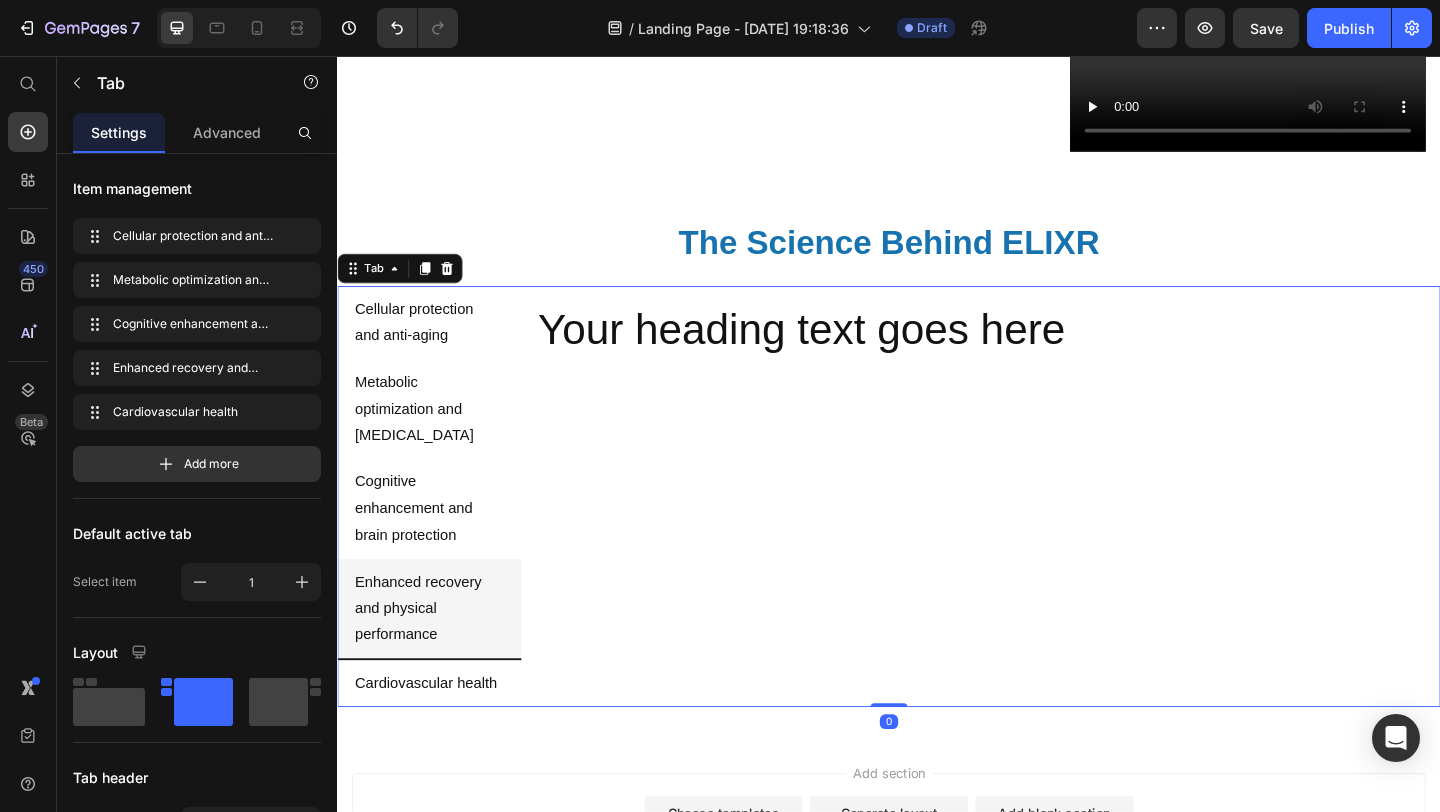 click on "Your heading text goes here" at bounding box center [1037, 354] 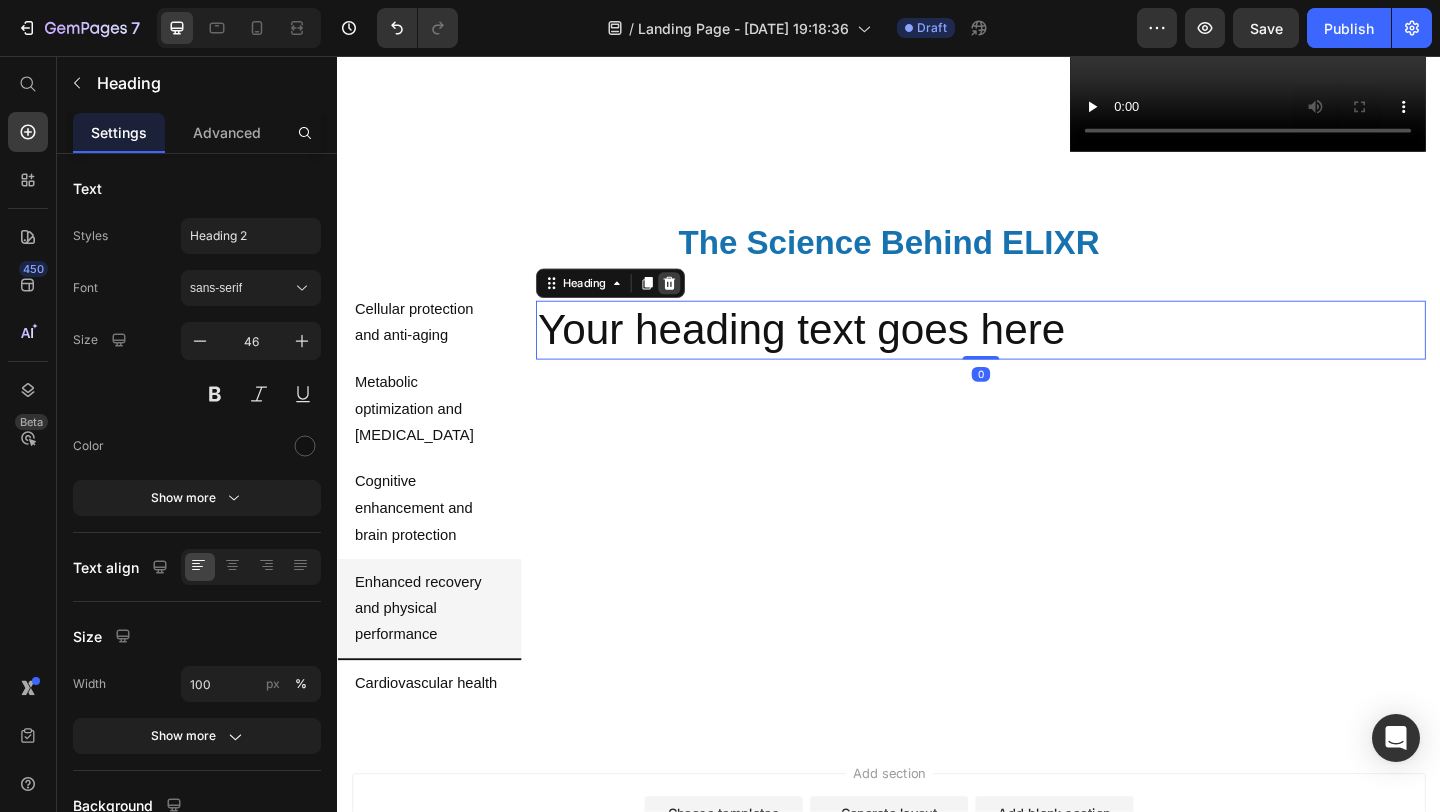 click 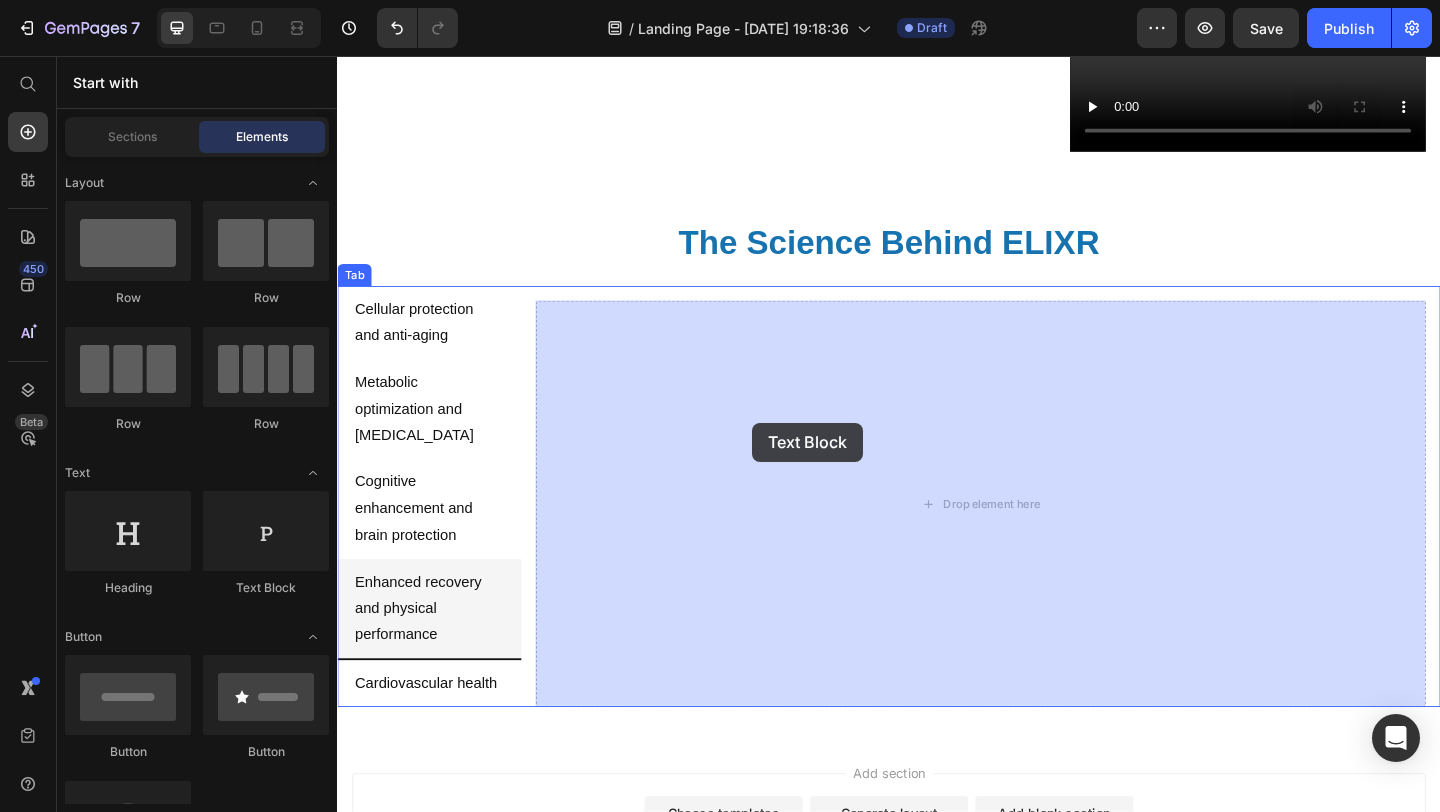 drag, startPoint x: 605, startPoint y: 611, endPoint x: 805, endPoint y: 451, distance: 256.12497 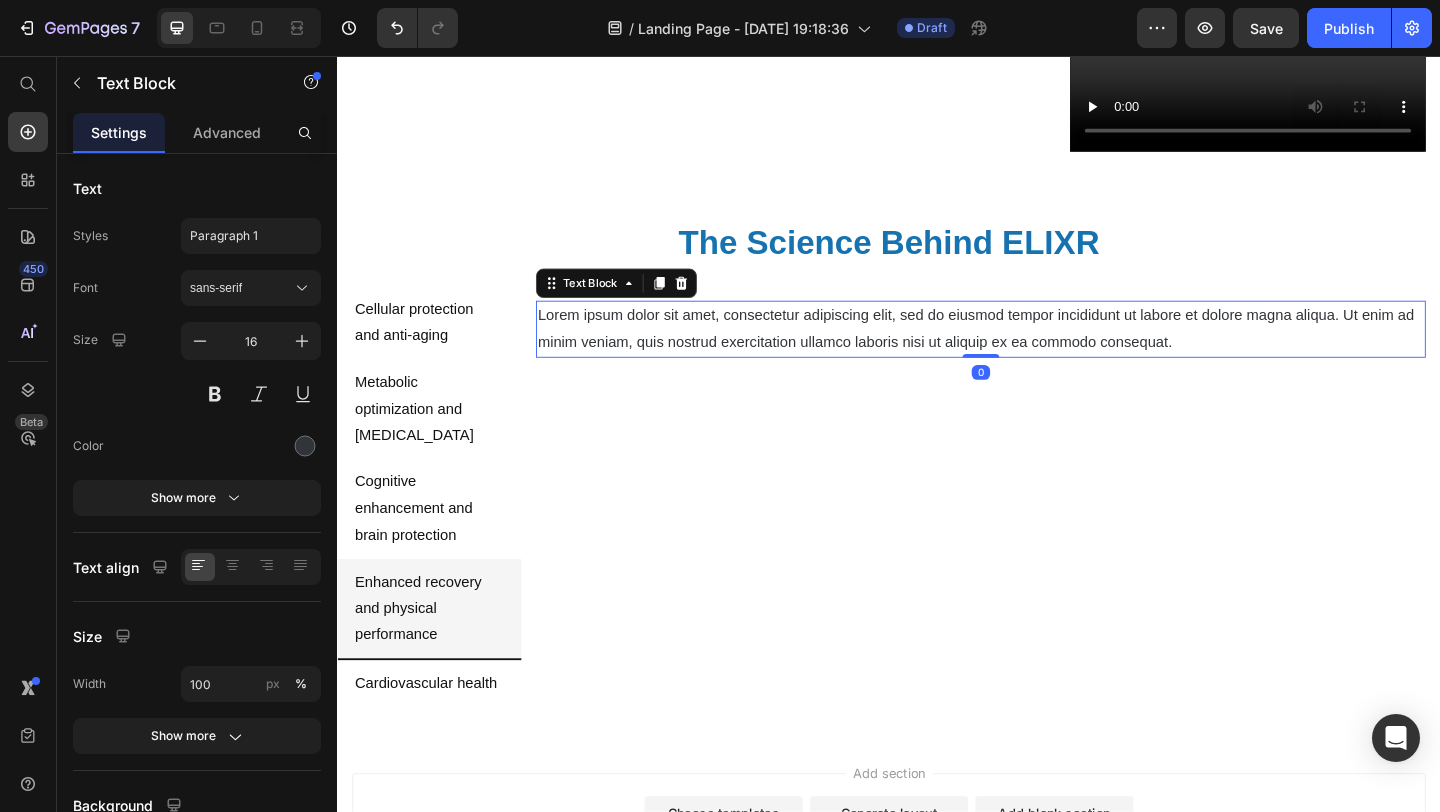 click on "Lorem ipsum dolor sit amet, consectetur adipiscing elit, sed do eiusmod tempor incididunt ut labore et dolore magna aliqua. Ut enim ad minim veniam, quis nostrud exercitation ullamco laboris nisi ut aliquip ex ea commodo consequat." at bounding box center (1037, 353) 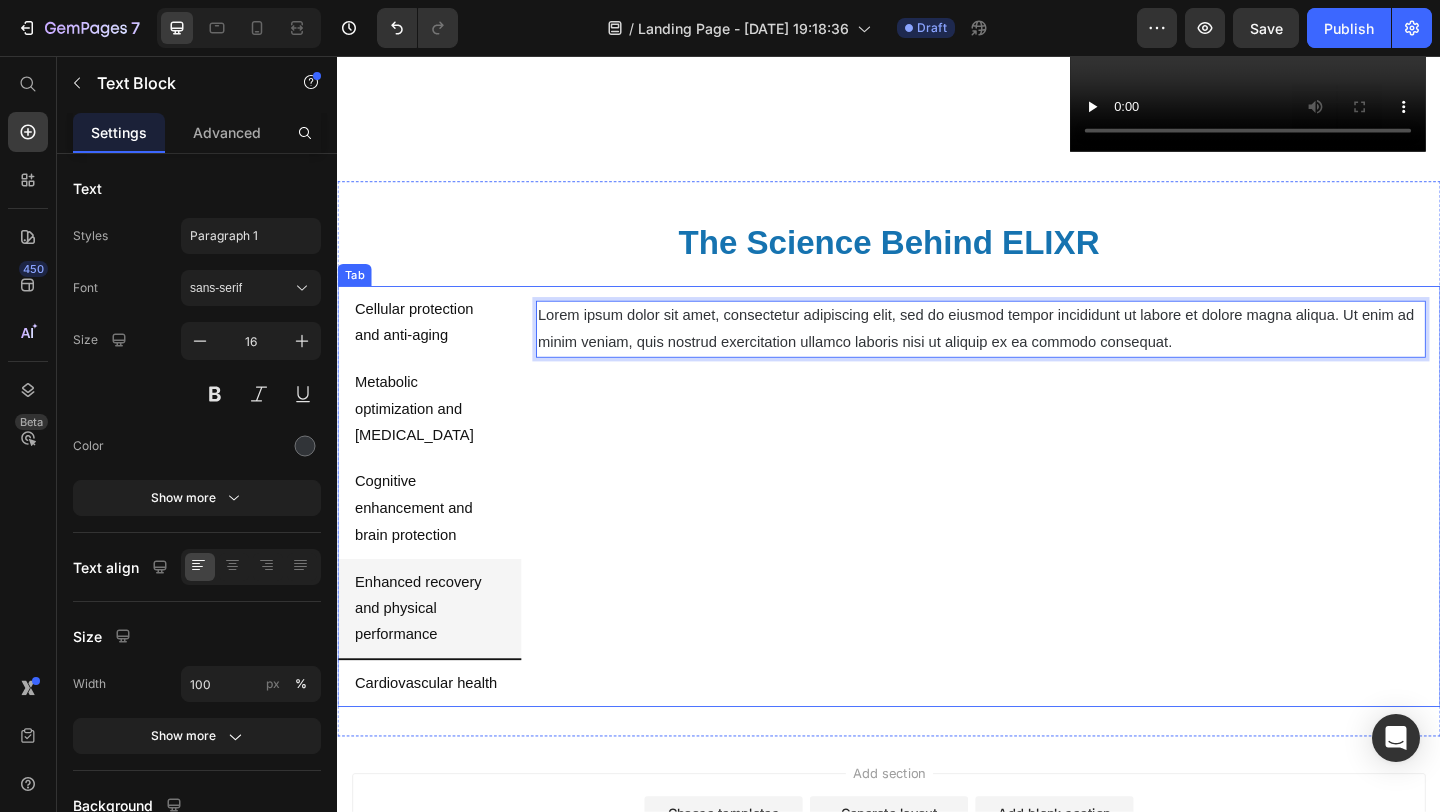 click on "Cellular protection and anti-aging" at bounding box center (437, 346) 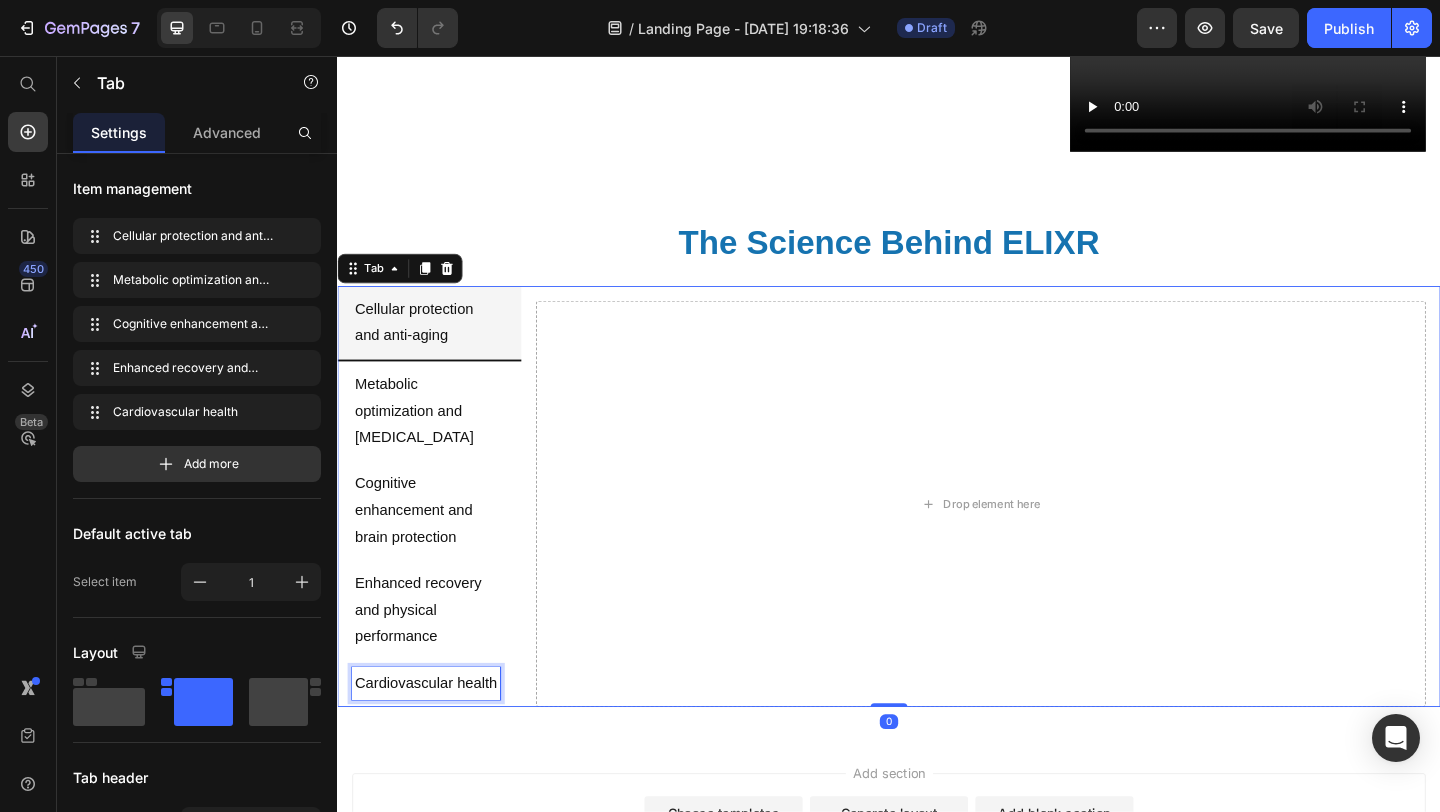 click on "Cardiovascular health" at bounding box center [433, 738] 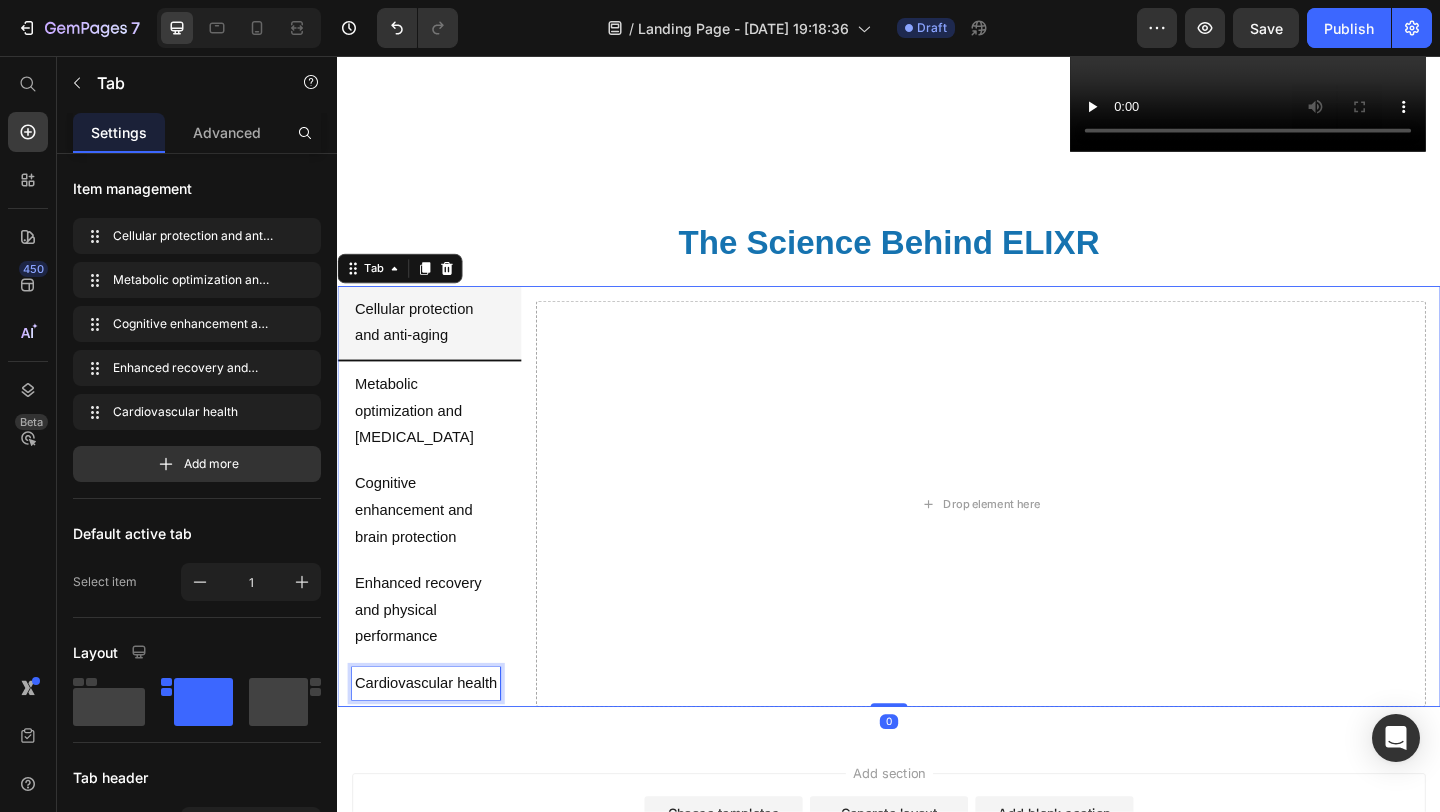 scroll, scrollTop: 852, scrollLeft: 0, axis: vertical 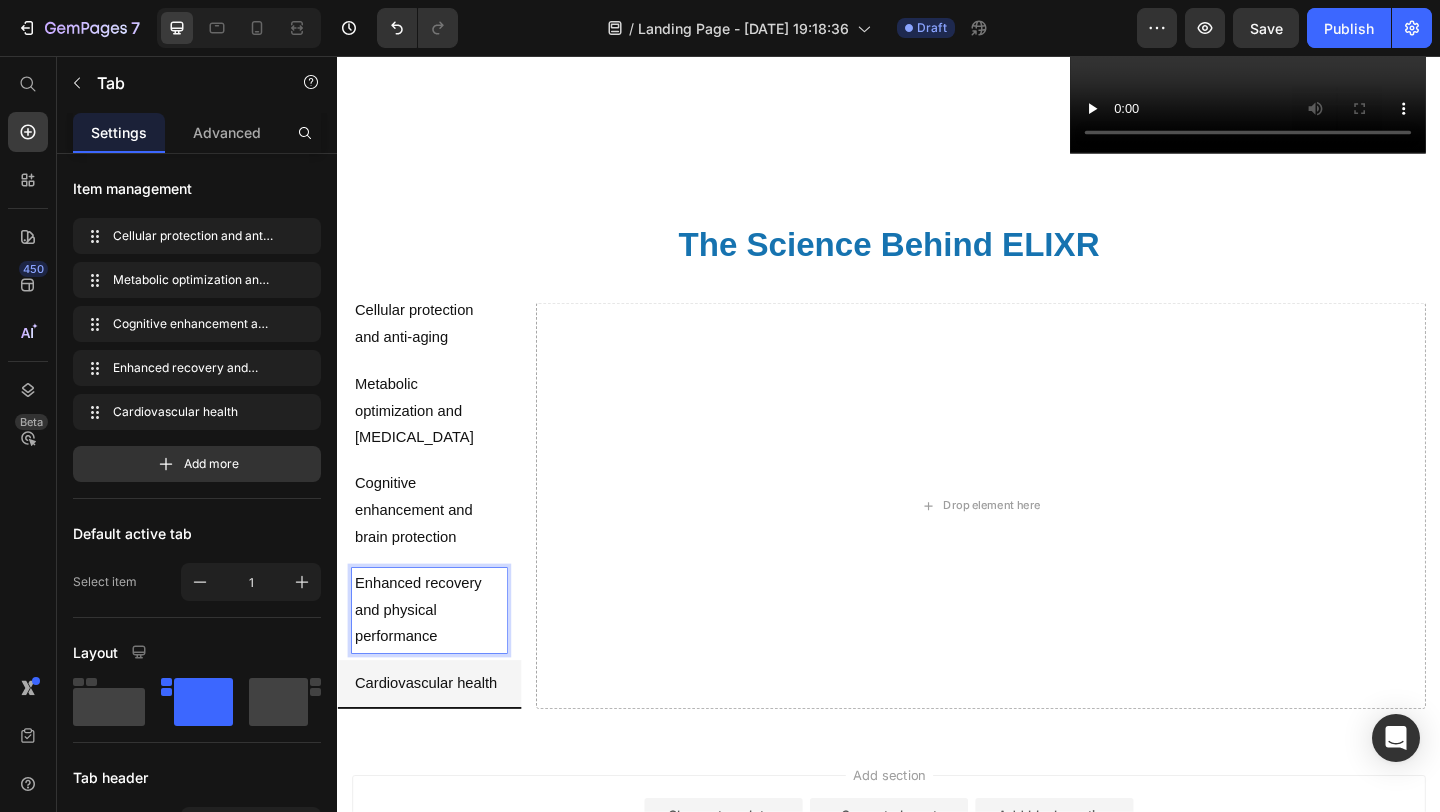 click on "Enhanced recovery and physical performance" at bounding box center [437, 659] 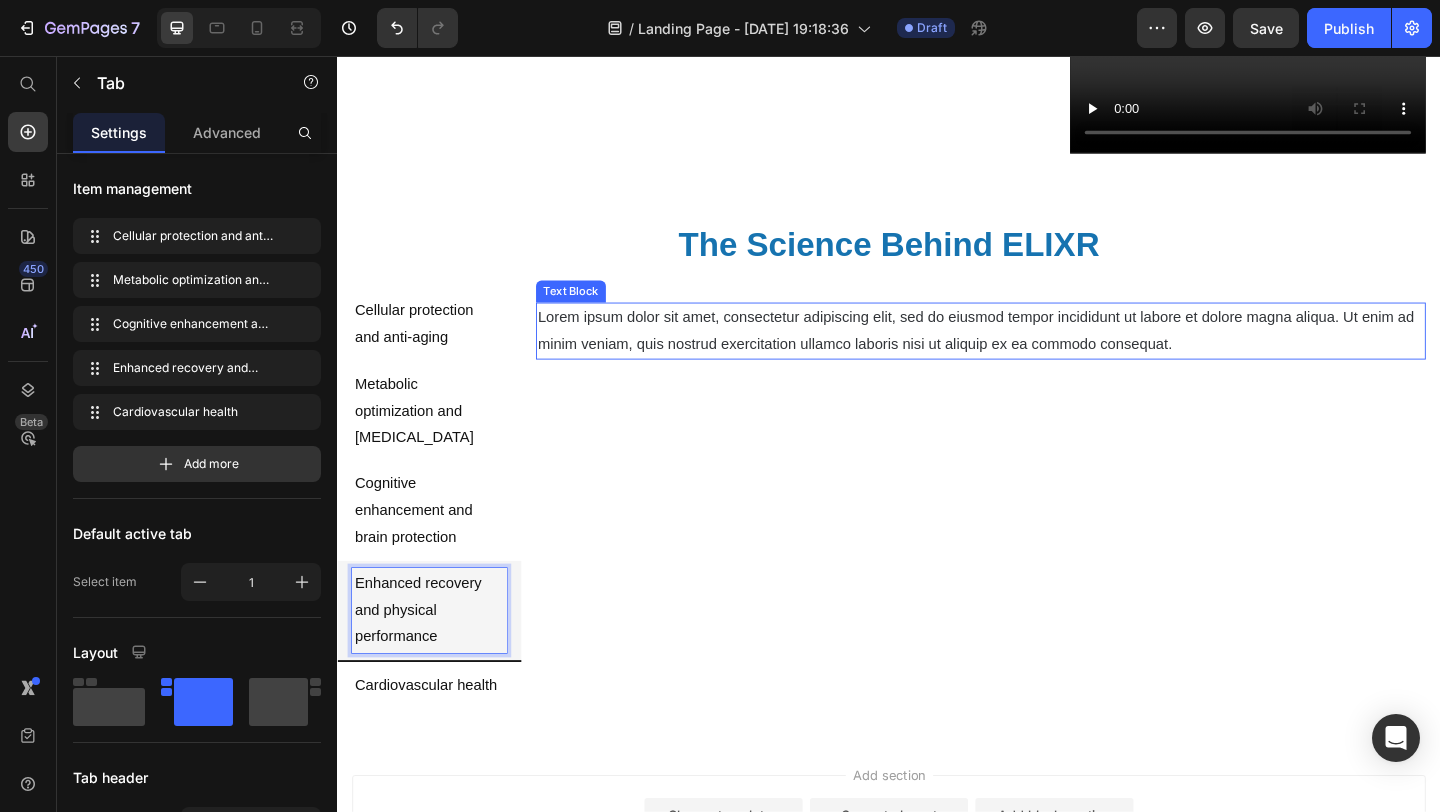 click on "Lorem ipsum dolor sit amet, consectetur adipiscing elit, sed do eiusmod tempor incididunt ut labore et dolore magna aliqua. Ut enim ad minim veniam, quis nostrud exercitation ullamco laboris nisi ut aliquip ex ea commodo consequat." at bounding box center [1037, 355] 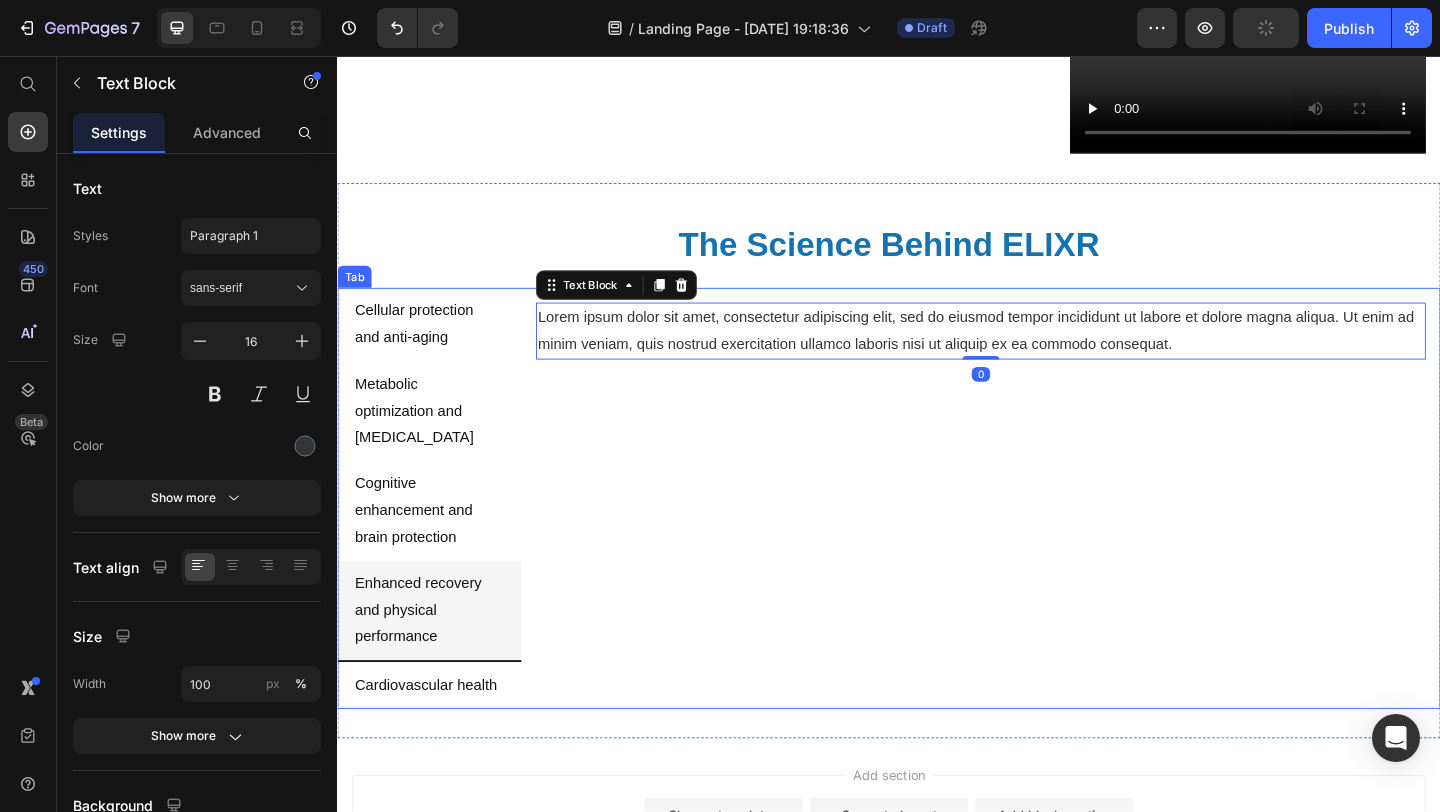 click on "Cellular protection and anti-aging" at bounding box center (437, 348) 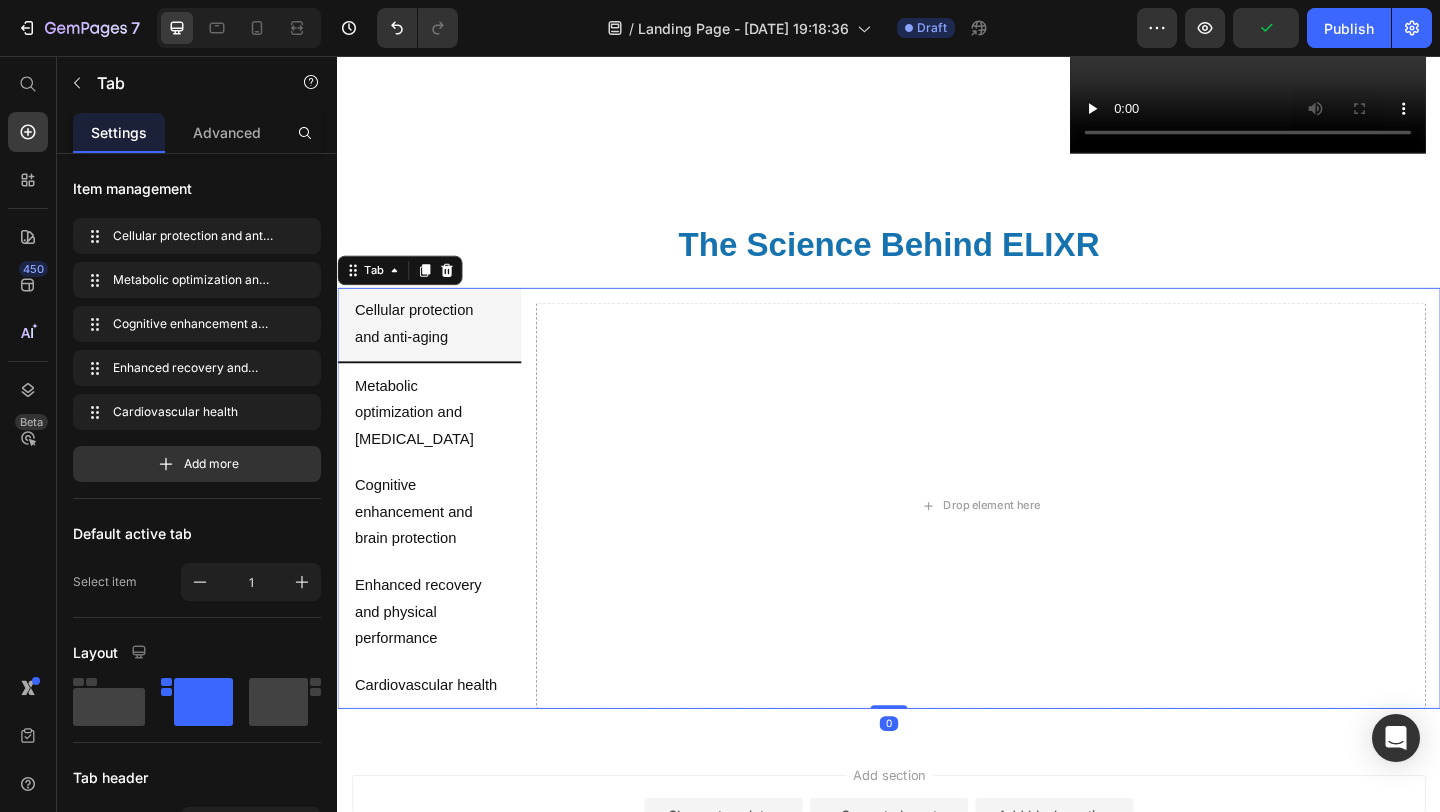 click on "Cellular protection and anti-aging" at bounding box center (437, 349) 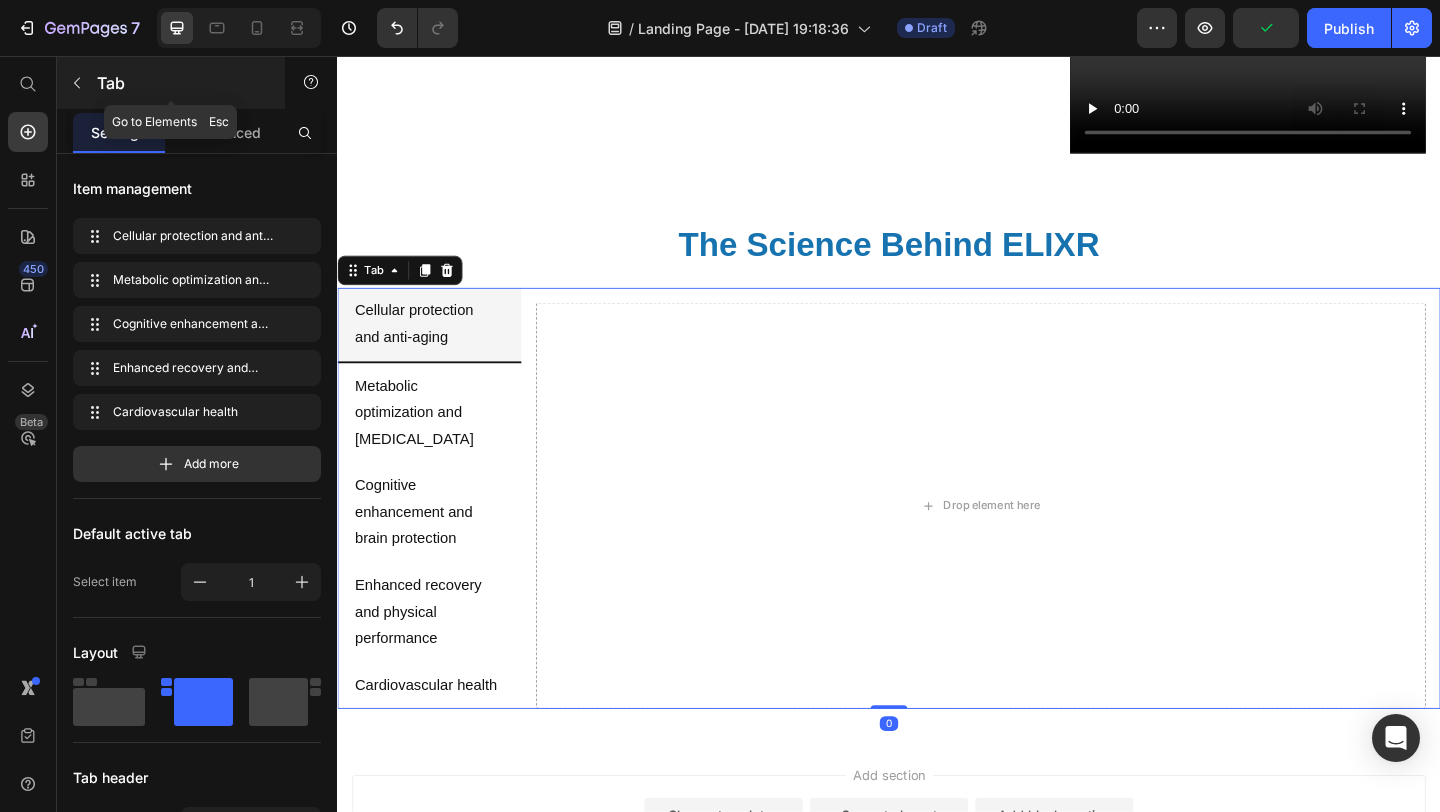 click at bounding box center [77, 83] 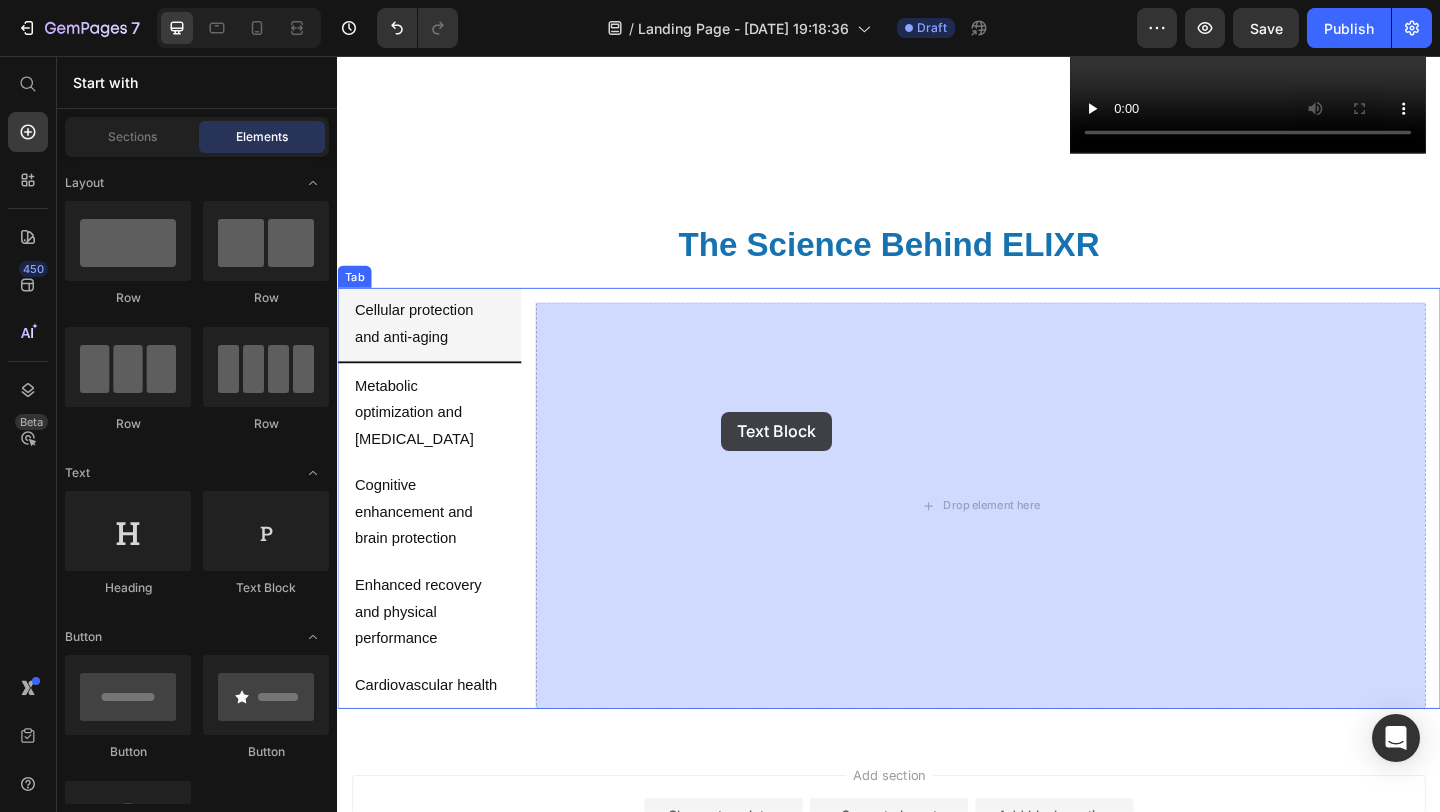 drag, startPoint x: 588, startPoint y: 581, endPoint x: 755, endPoint y: 443, distance: 216.64026 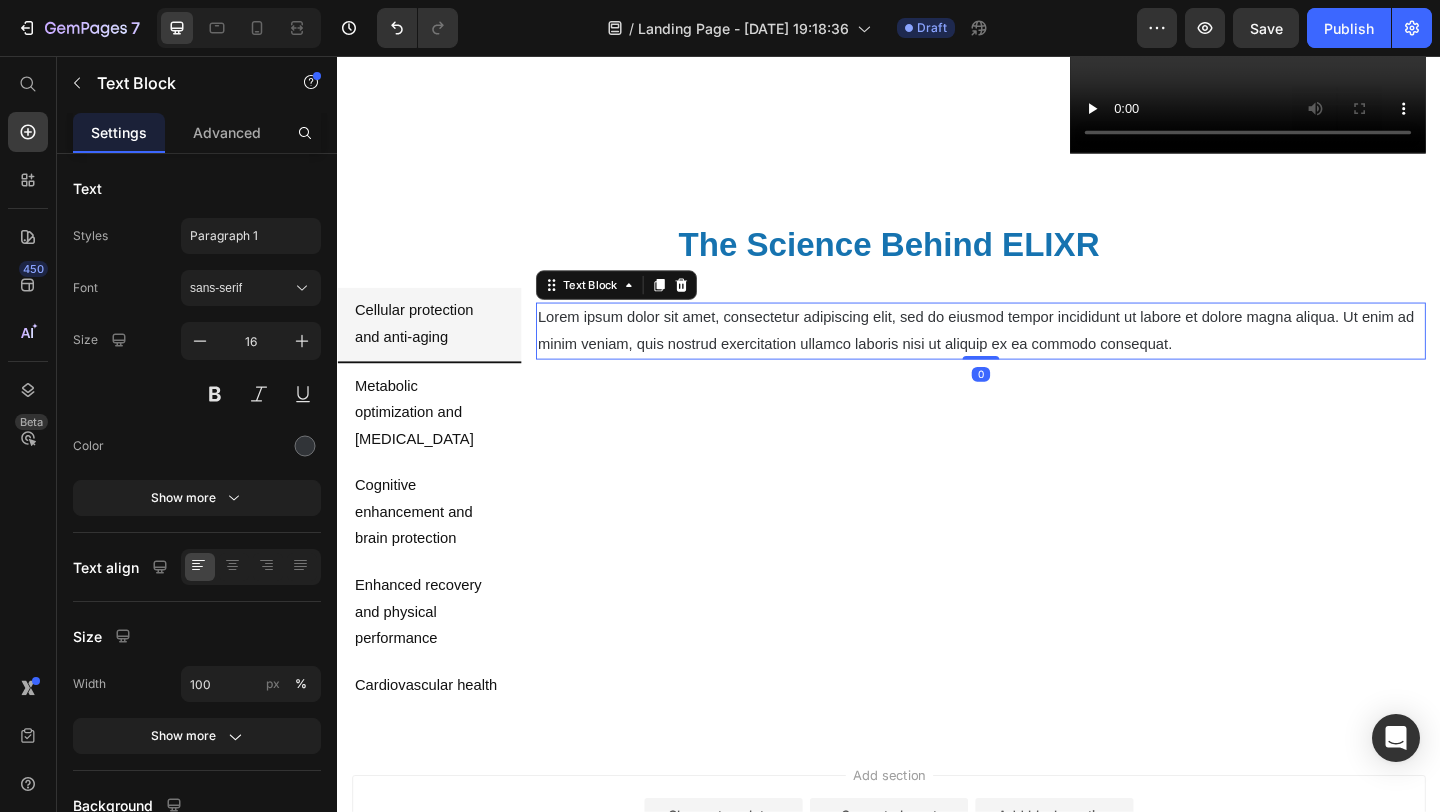 click on "Lorem ipsum dolor sit amet, consectetur adipiscing elit, sed do eiusmod tempor incididunt ut labore et dolore magna aliqua. Ut enim ad minim veniam, quis nostrud exercitation ullamco laboris nisi ut aliquip ex ea commodo consequat." at bounding box center (1037, 355) 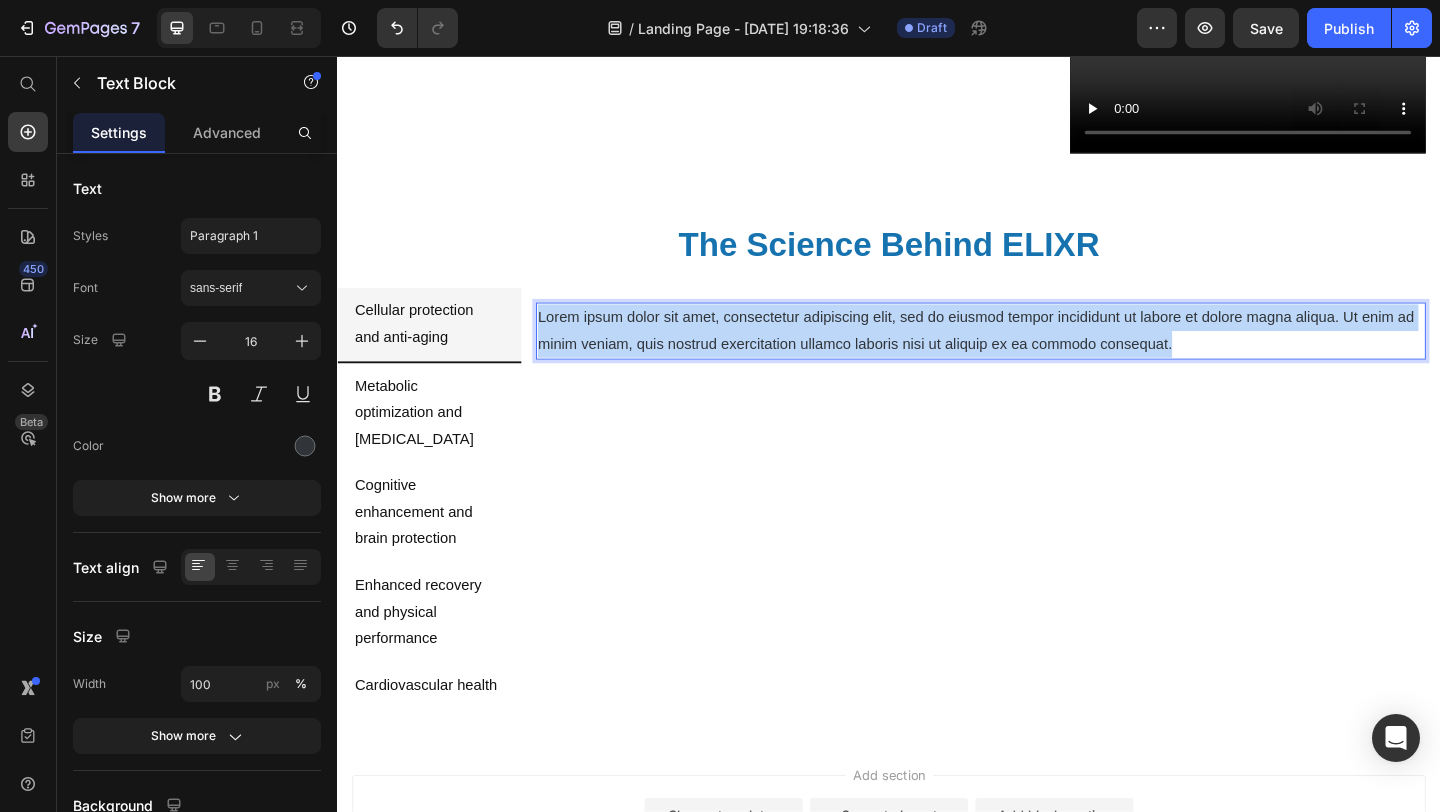 click on "Lorem ipsum dolor sit amet, consectetur adipiscing elit, sed do eiusmod tempor incididunt ut labore et dolore magna aliqua. Ut enim ad minim veniam, quis nostrud exercitation ullamco laboris nisi ut aliquip ex ea commodo consequat." at bounding box center (1037, 355) 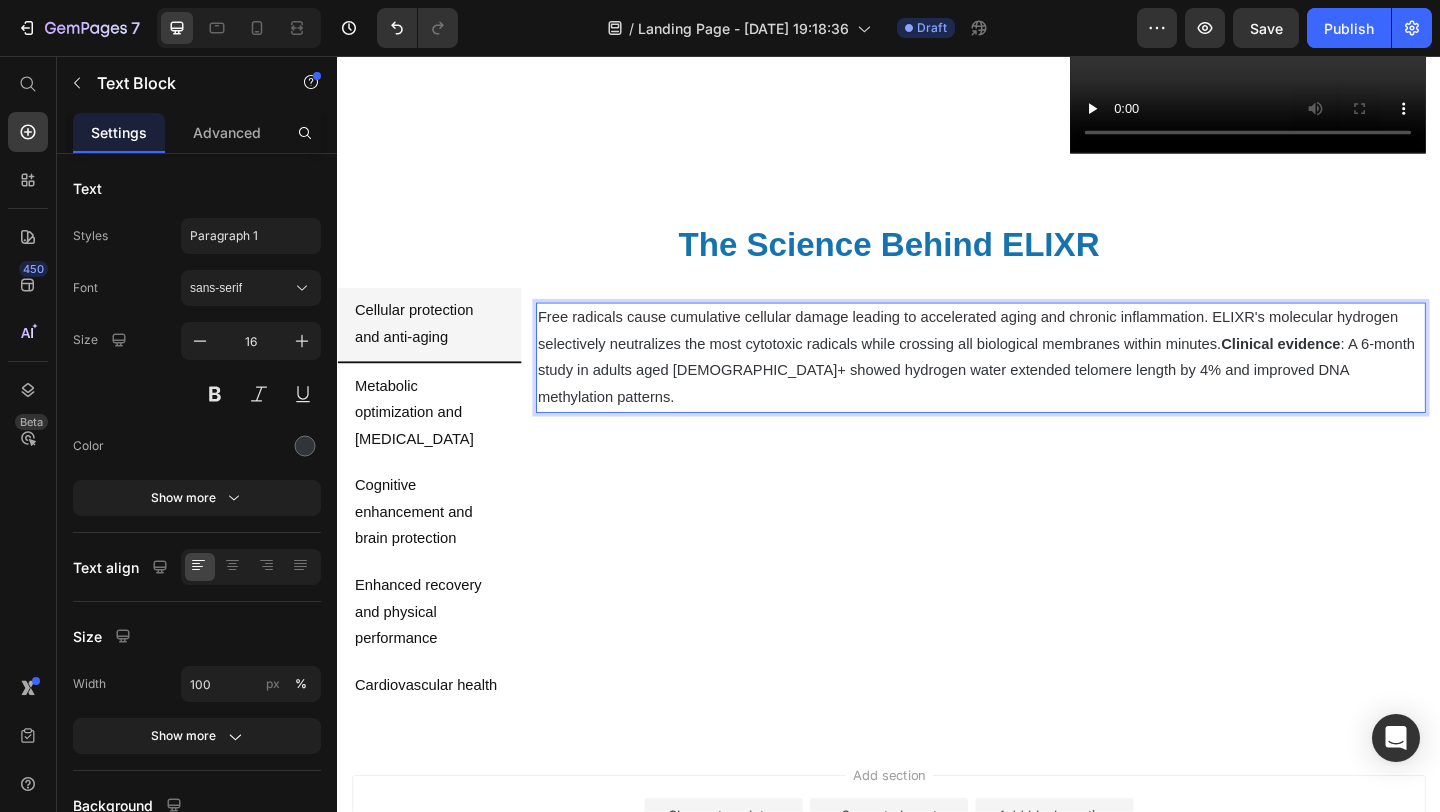 click on "Free radicals cause cumulative cellular damage leading to accelerated aging and chronic inflammation. ELIXR's molecular hydrogen selectively neutralizes the most cytotoxic radicals while crossing all biological membranes within minutes.  Clinical evidence : A 6-month study in adults aged [DEMOGRAPHIC_DATA]+ showed hydrogen water extended telomere length by 4% and improved DNA methylation patterns." at bounding box center (1037, 383) 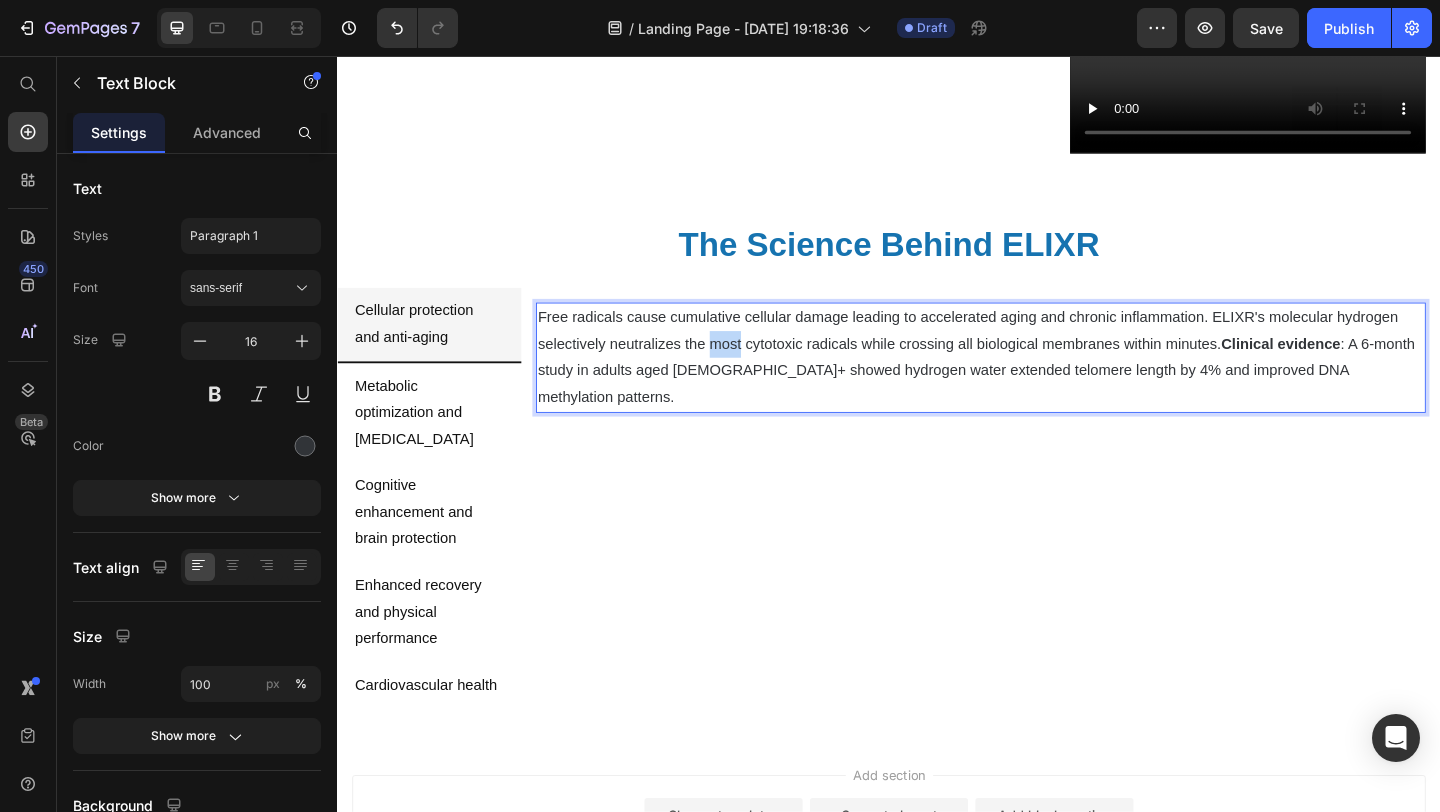 click on "Free radicals cause cumulative cellular damage leading to accelerated aging and chronic inflammation. ELIXR's molecular hydrogen selectively neutralizes the most cytotoxic radicals while crossing all biological membranes within minutes.  Clinical evidence : A 6-month study in adults aged [DEMOGRAPHIC_DATA]+ showed hydrogen water extended telomere length by 4% and improved DNA methylation patterns." at bounding box center [1037, 383] 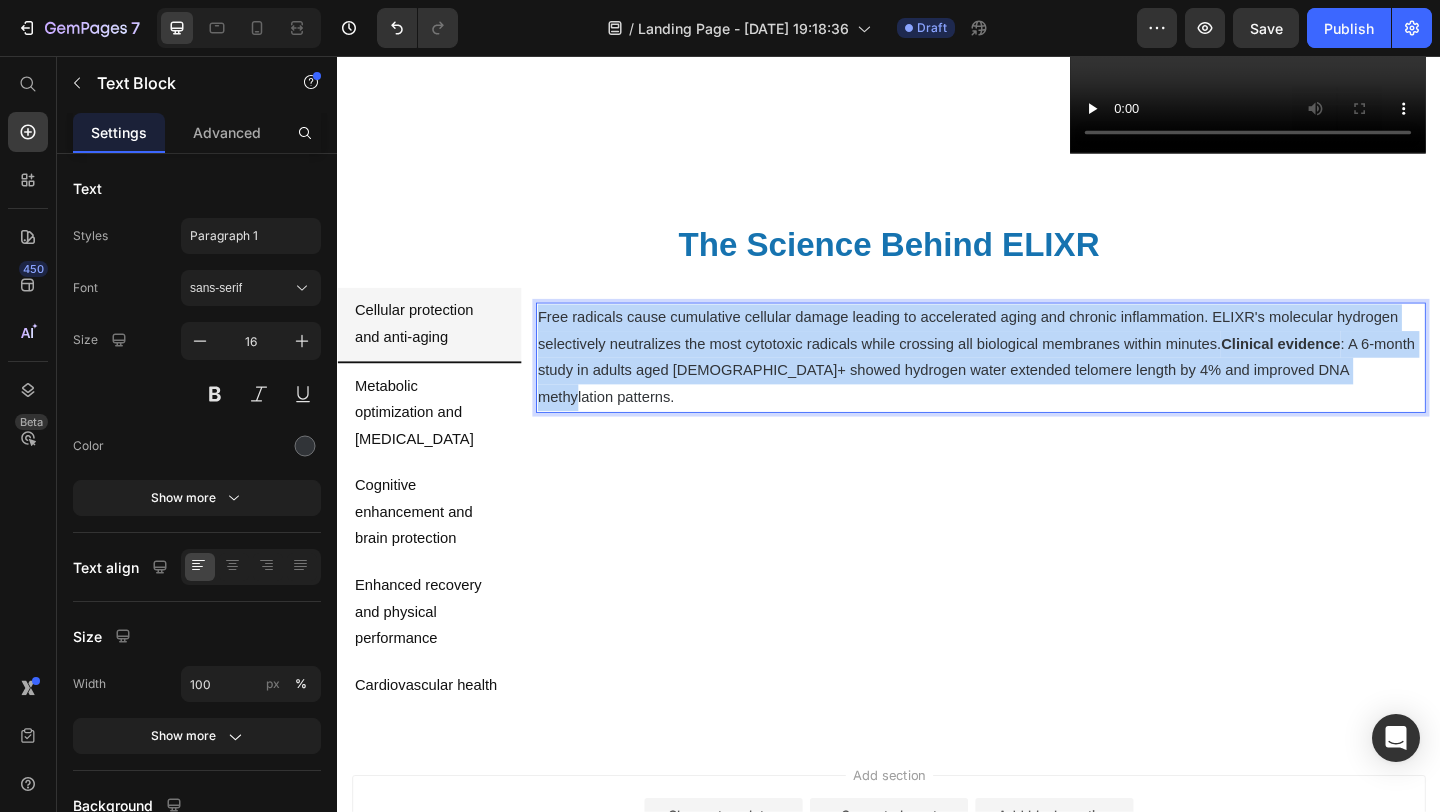 click on "Free radicals cause cumulative cellular damage leading to accelerated aging and chronic inflammation. ELIXR's molecular hydrogen selectively neutralizes the most cytotoxic radicals while crossing all biological membranes within minutes.  Clinical evidence : A 6-month study in adults aged [DEMOGRAPHIC_DATA]+ showed hydrogen water extended telomere length by 4% and improved DNA methylation patterns." at bounding box center (1037, 383) 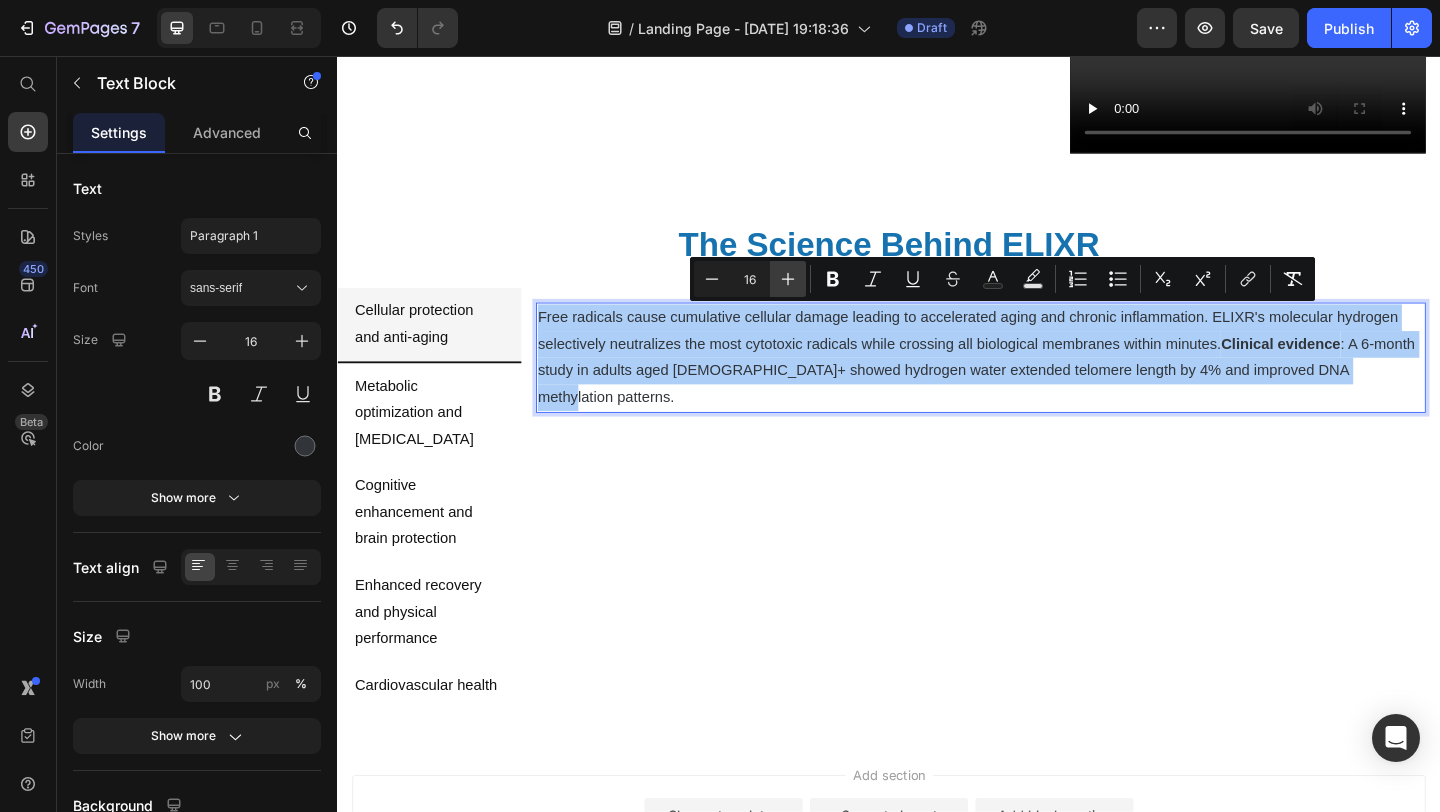 click 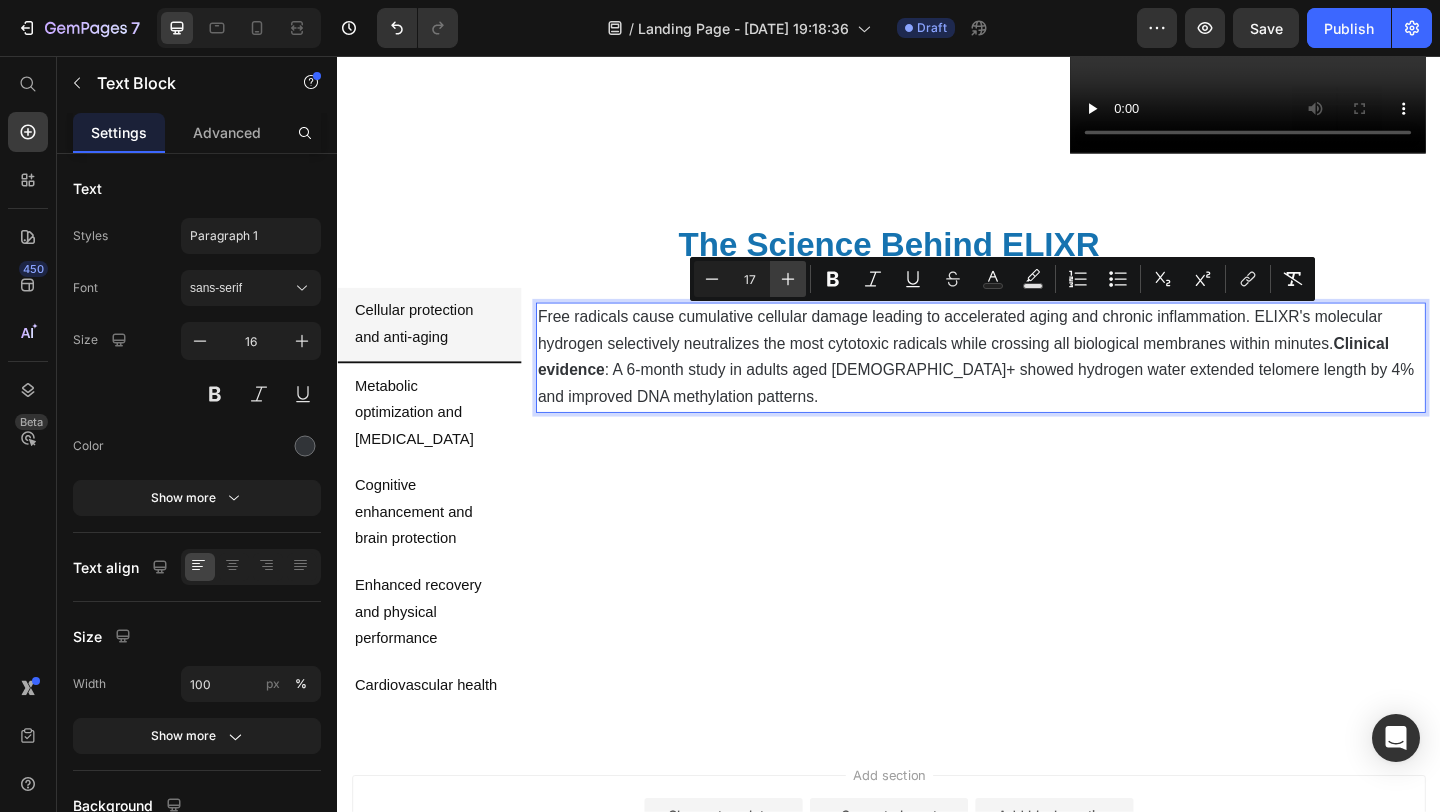 click 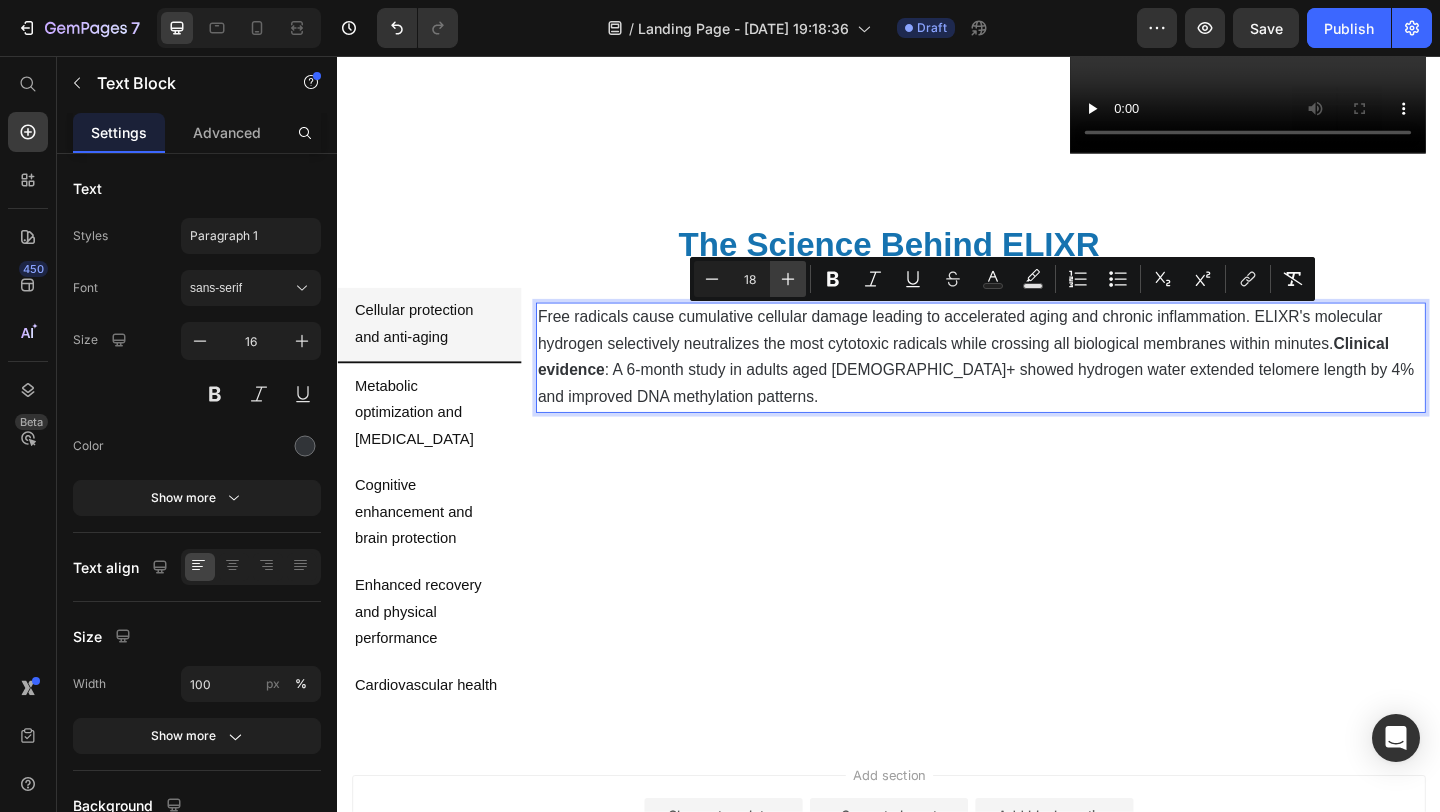 click 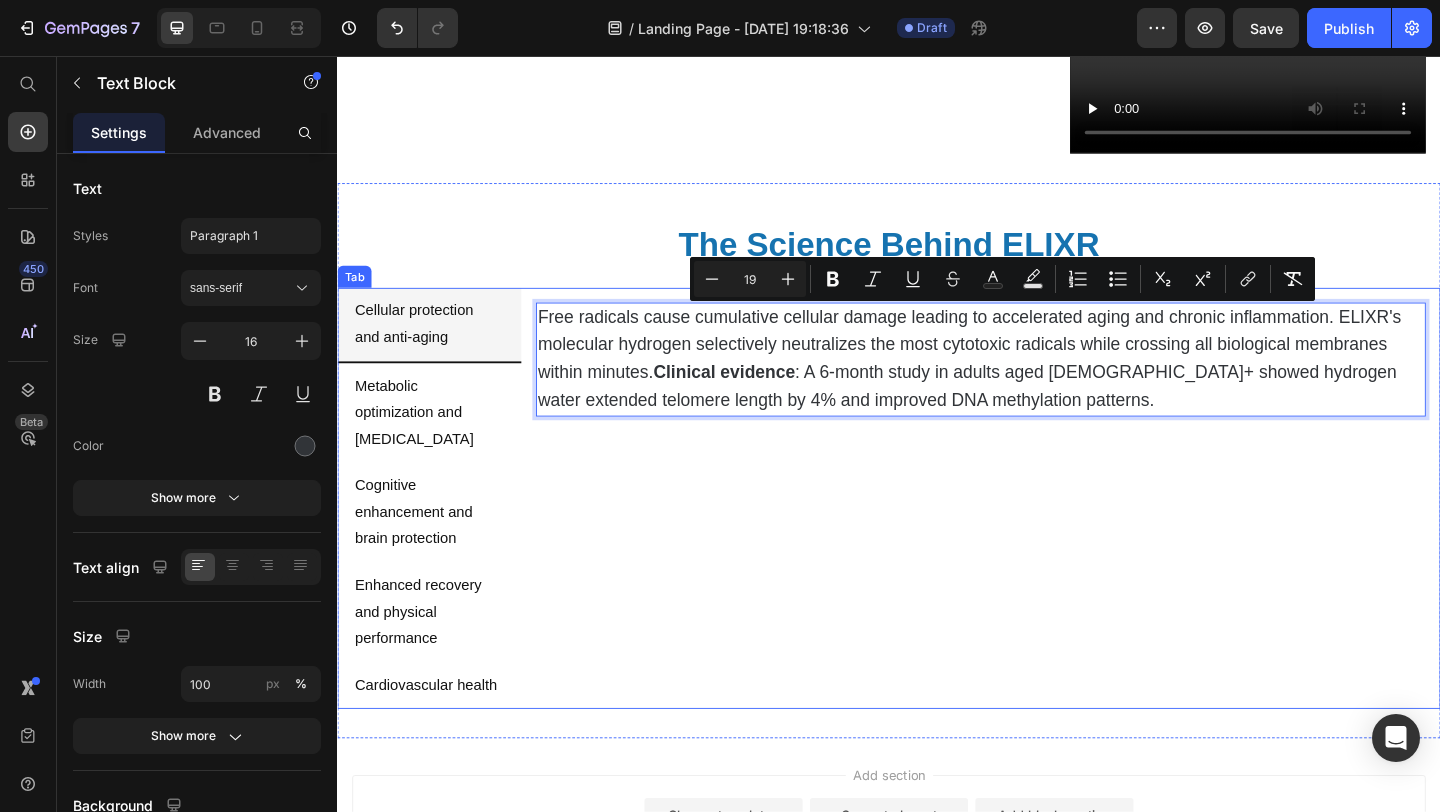 click on "Free radicals cause cumulative cellular damage leading to accelerated aging and chronic inflammation. ELIXR's molecular hydrogen selectively neutralizes the most cytotoxic radicals while crossing all biological membranes within minutes.  Clinical evidence : A 6-month study in adults aged [DEMOGRAPHIC_DATA]+ showed hydrogen water extended telomere length by 4% and improved DNA methylation patterns. Text Block   0" at bounding box center (1037, 545) 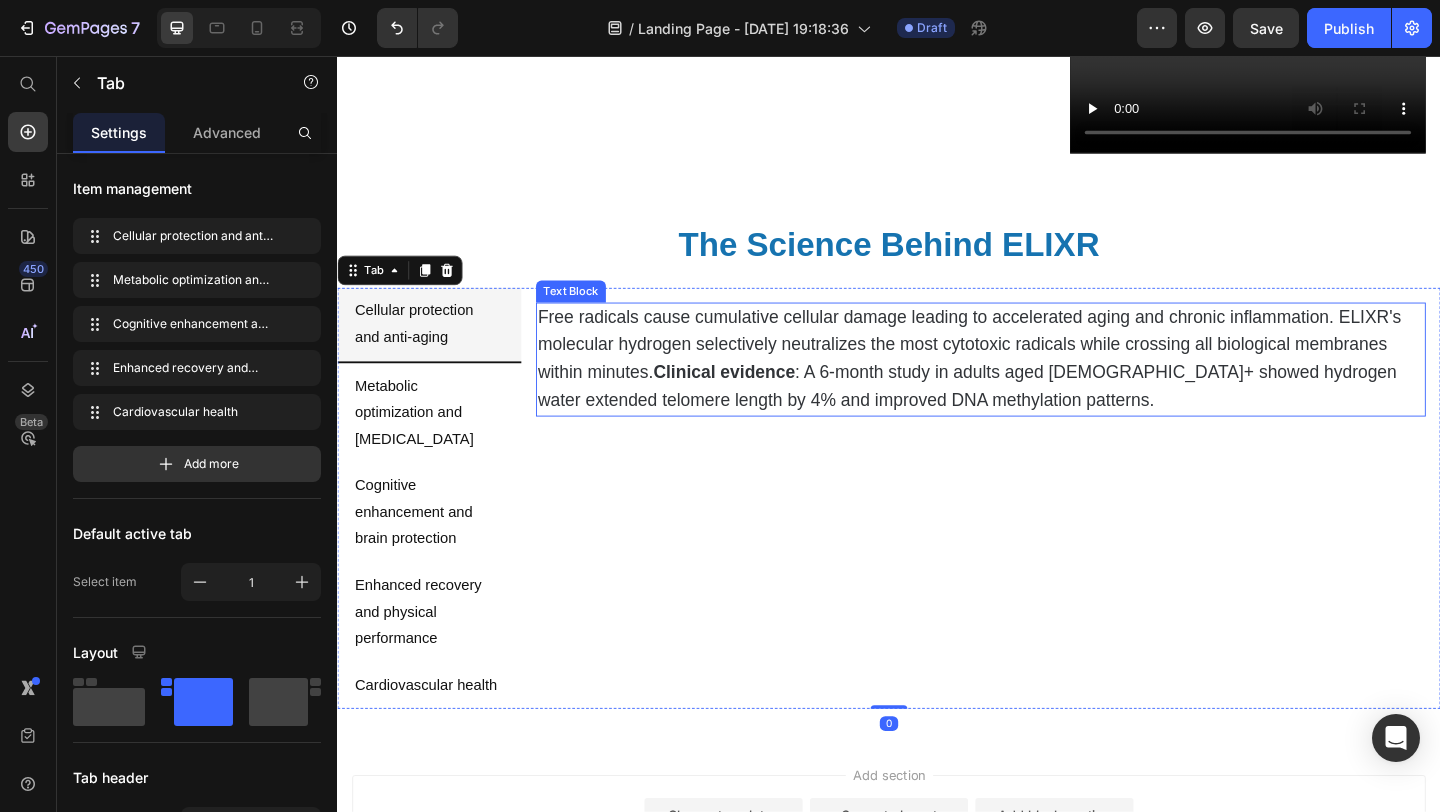 click on "Clinical evidence" at bounding box center [758, 399] 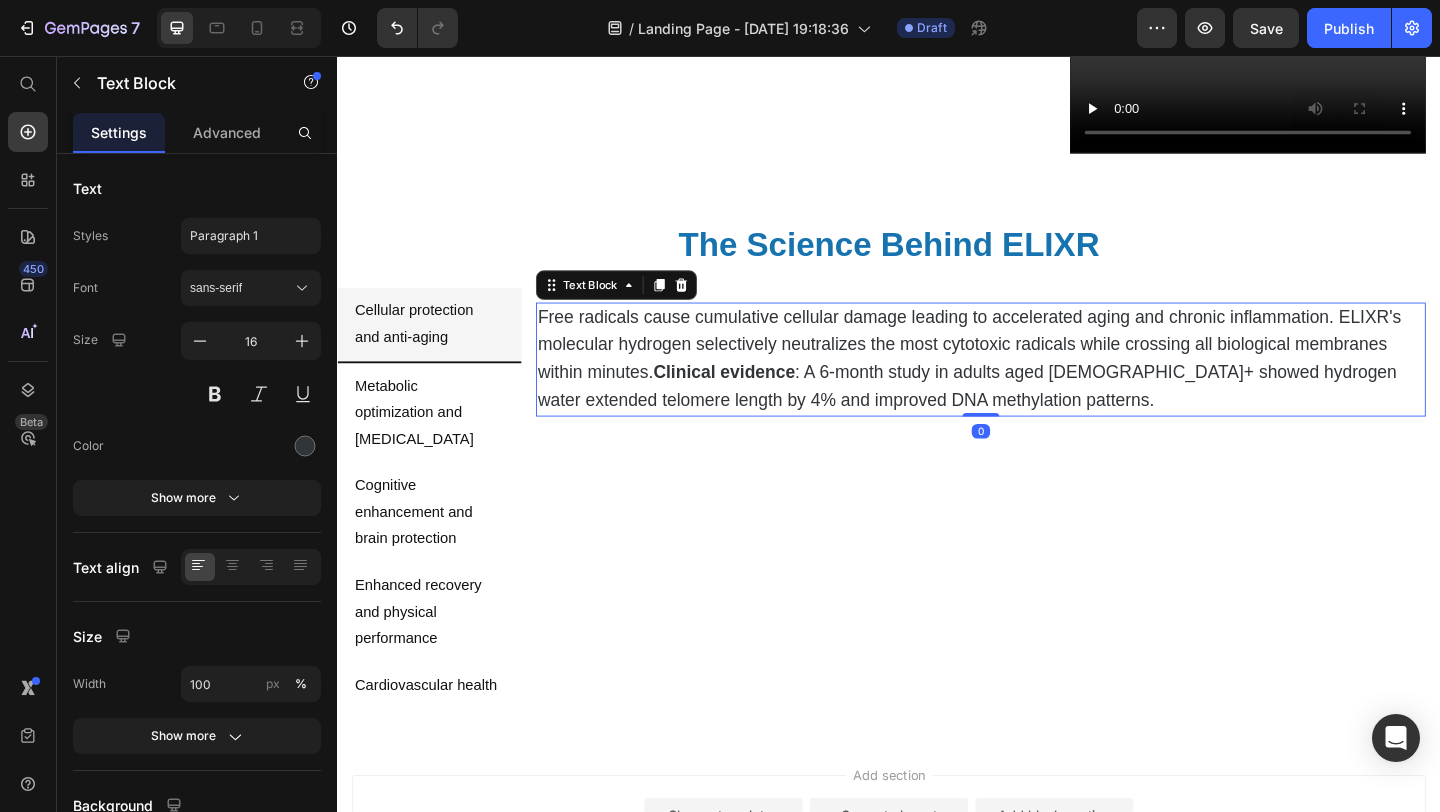 click on "Free radicals cause cumulative cellular damage leading to accelerated aging and chronic inflammation. ELIXR's molecular hydrogen selectively neutralizes the most cytotoxic radicals while crossing all biological membranes within minutes.  Clinical evidence : A 6-month study in adults aged [DEMOGRAPHIC_DATA]+ showed hydrogen water extended telomere length by 4% and improved DNA methylation patterns. Text Block   0" at bounding box center [1037, 545] 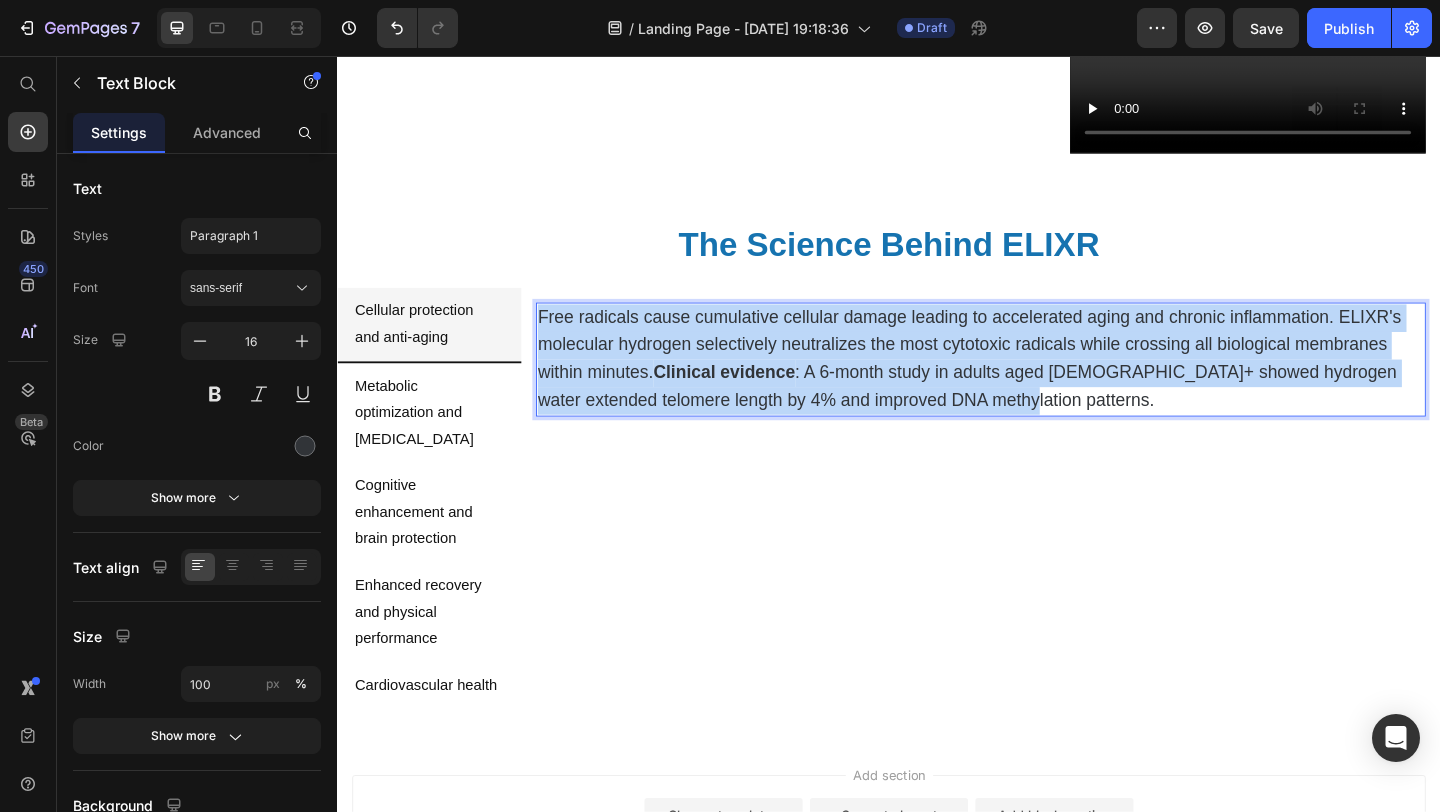 click on "Free radicals cause cumulative cellular damage leading to accelerated aging and chronic inflammation. ELIXR's molecular hydrogen selectively neutralizes the most cytotoxic radicals while crossing all biological membranes within minutes.  Clinical evidence : A 6-month study in adults aged [DEMOGRAPHIC_DATA]+ showed hydrogen water extended telomere length by 4% and improved DNA methylation patterns." at bounding box center (1024, 384) 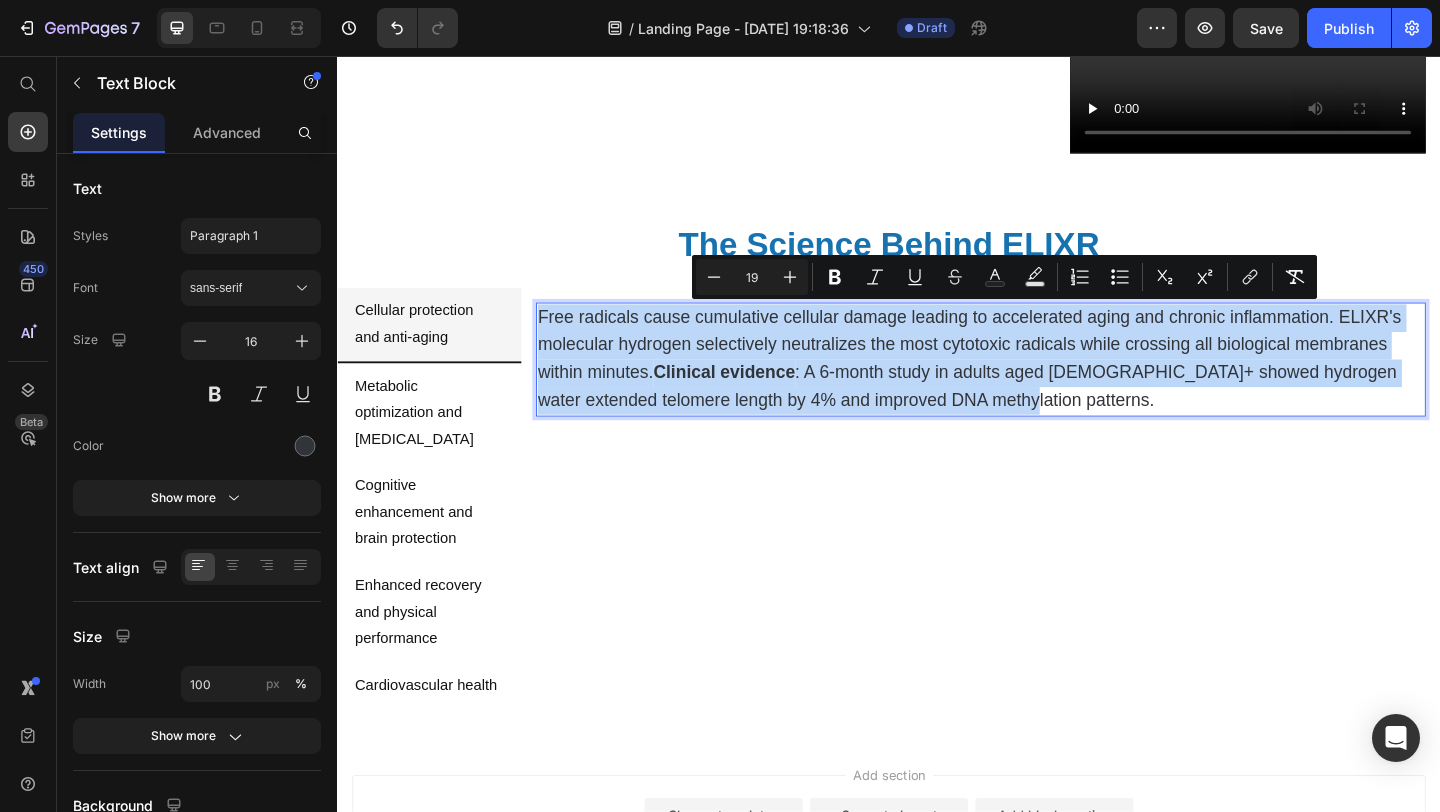 click on "Clinical evidence" at bounding box center [758, 399] 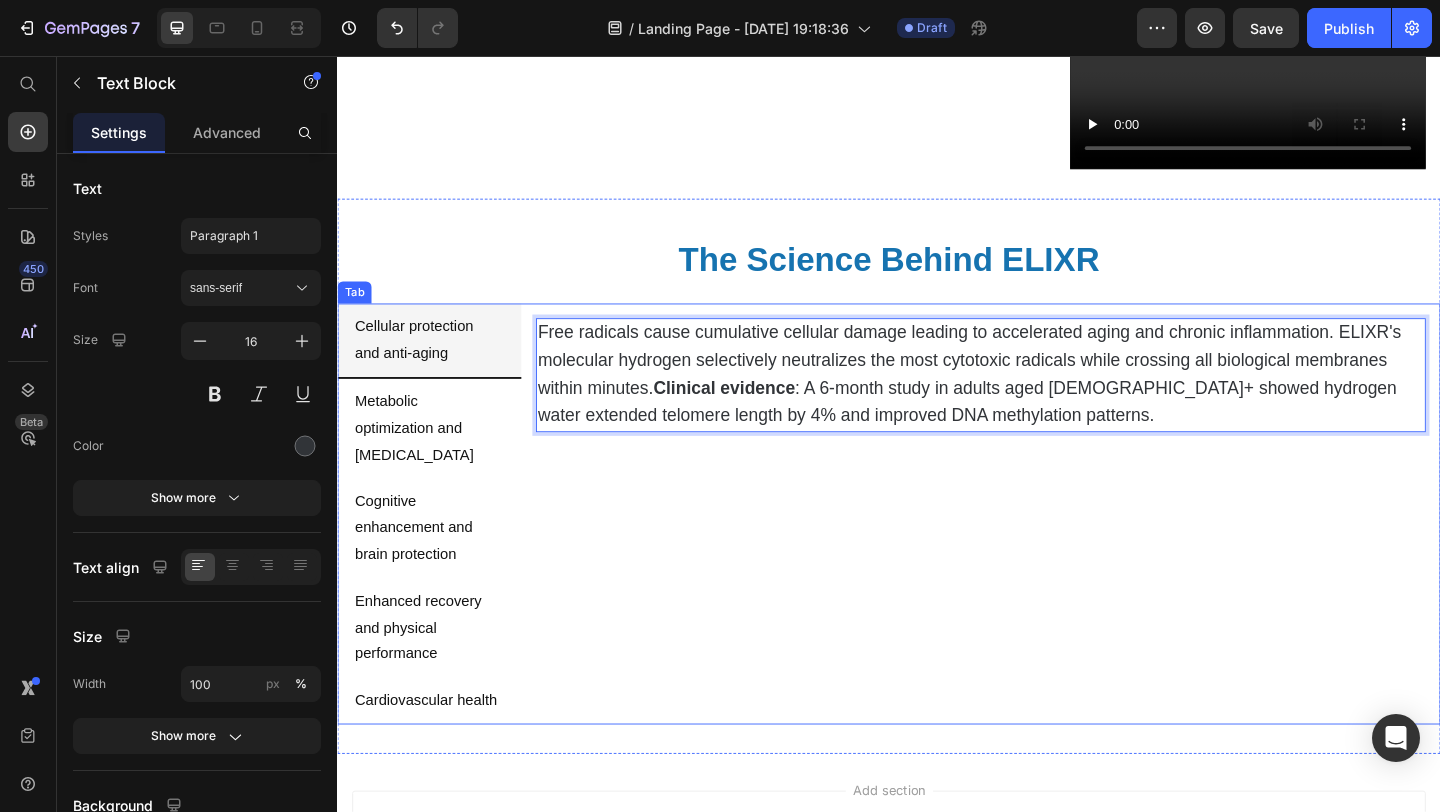 scroll, scrollTop: 854, scrollLeft: 0, axis: vertical 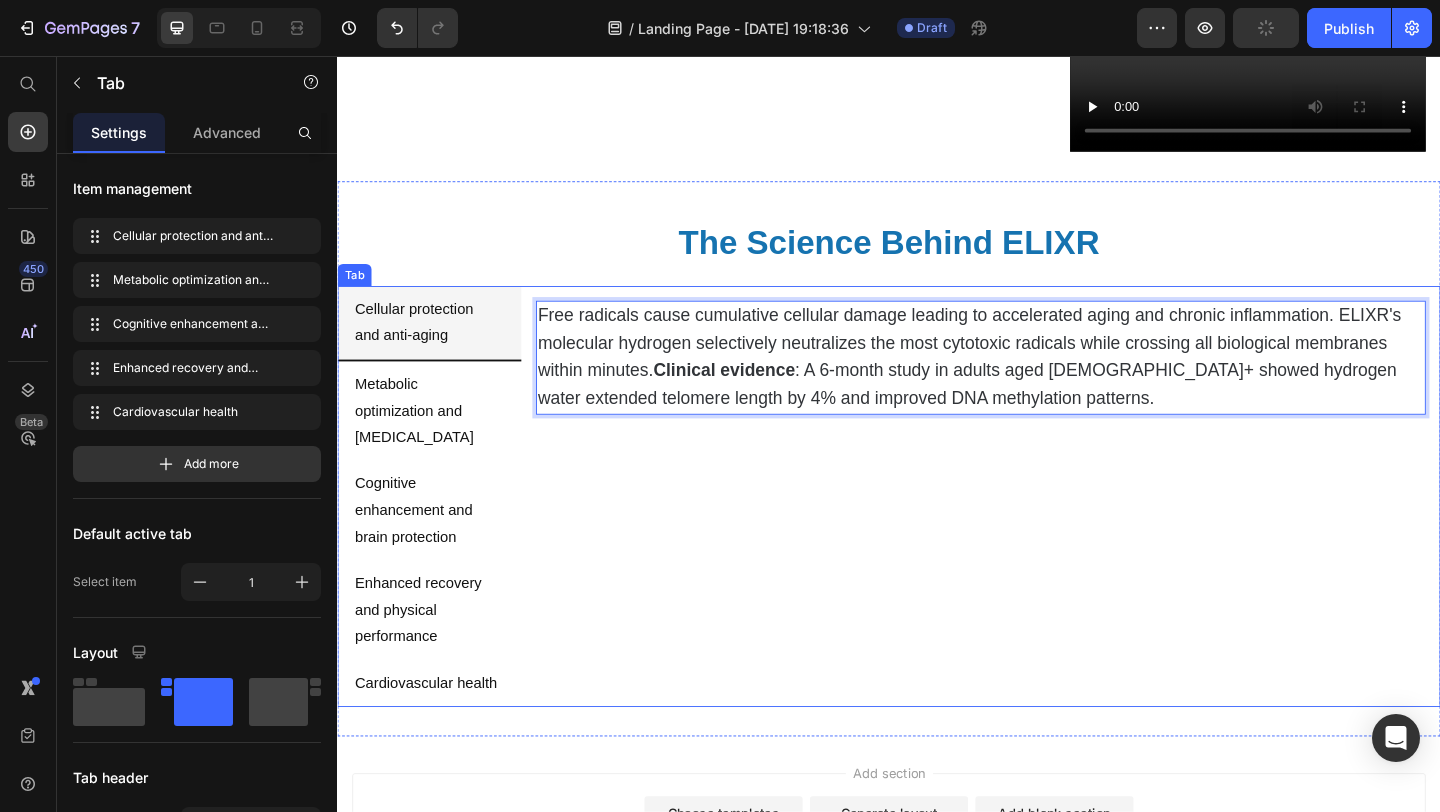 click on "Free radicals cause cumulative cellular damage leading to accelerated aging and chronic inflammation. ELIXR's molecular hydrogen selectively neutralizes the most cytotoxic radicals while crossing all biological membranes within minutes.  Clinical evidence : A 6-month study in adults aged [DEMOGRAPHIC_DATA]+ showed hydrogen water extended telomere length by 4% and improved DNA methylation patterns. Text Block   0
Lorem ipsum dolor sit amet, consectetur adipiscing elit, sed do eiusmod tempor incididunt ut labore et dolore magna aliqua. Ut enim ad minim veniam, quis nostrud exercitation ullamco laboris nisi ut aliquip ex ea commodo consequat. Text Block" at bounding box center (1037, 535) 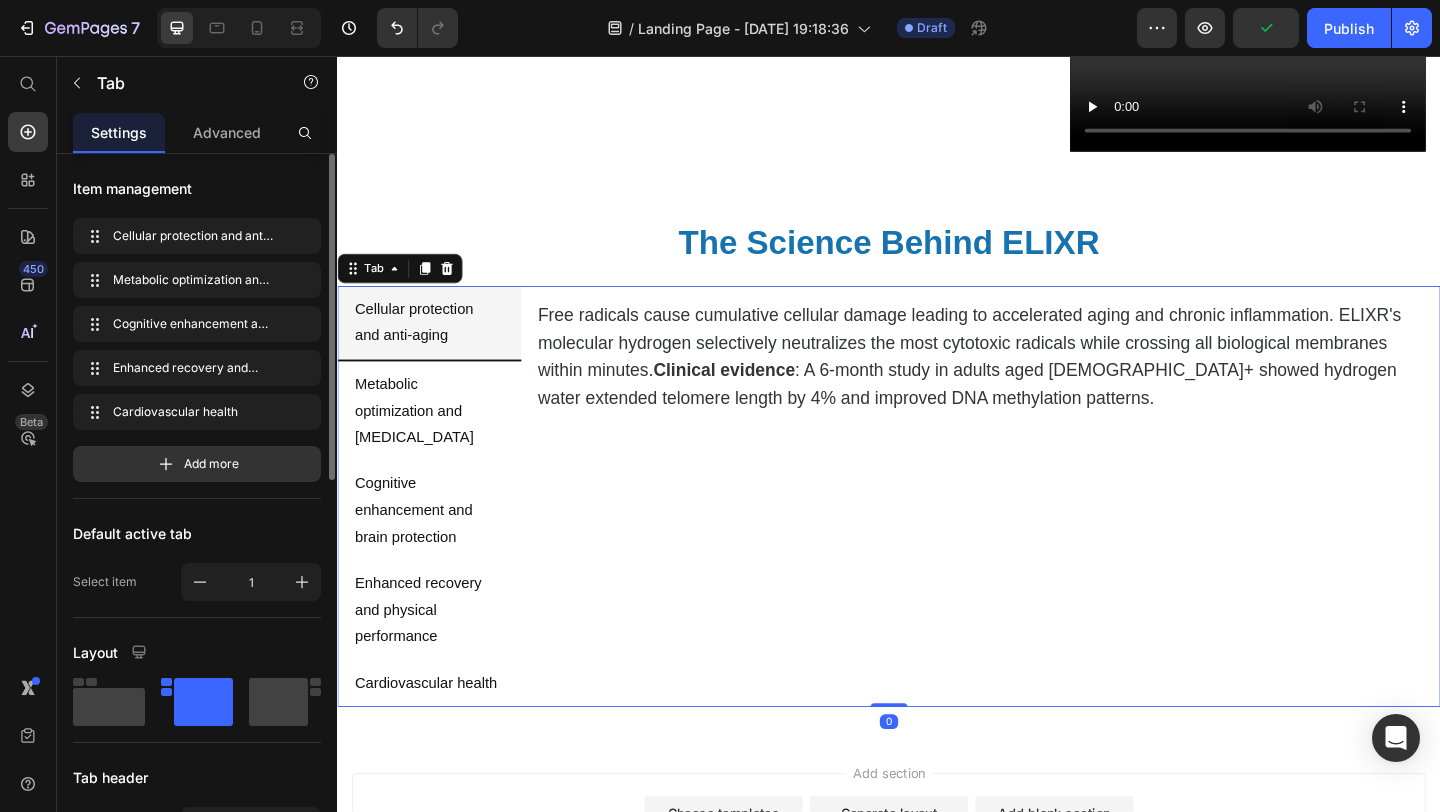 scroll, scrollTop: 99, scrollLeft: 0, axis: vertical 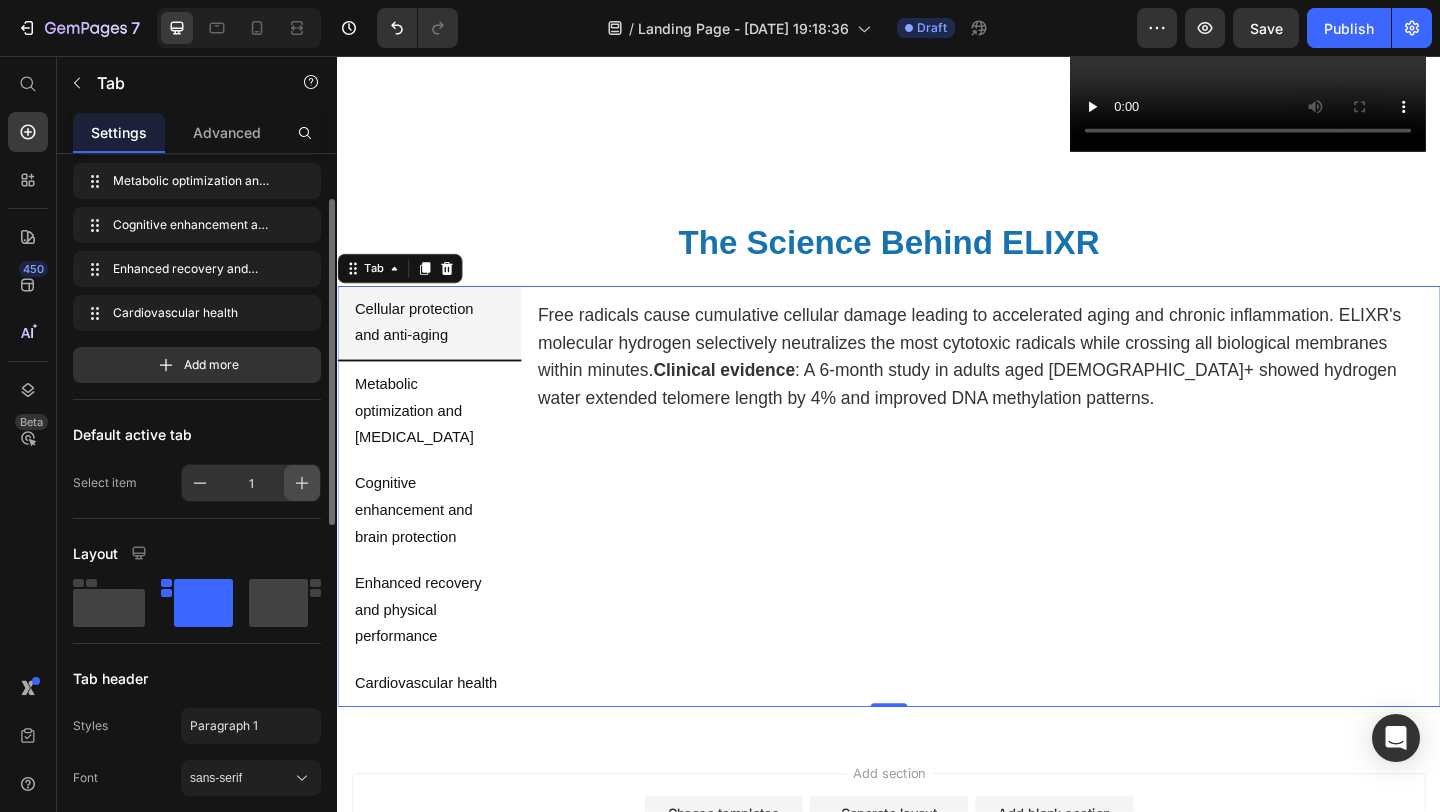 click 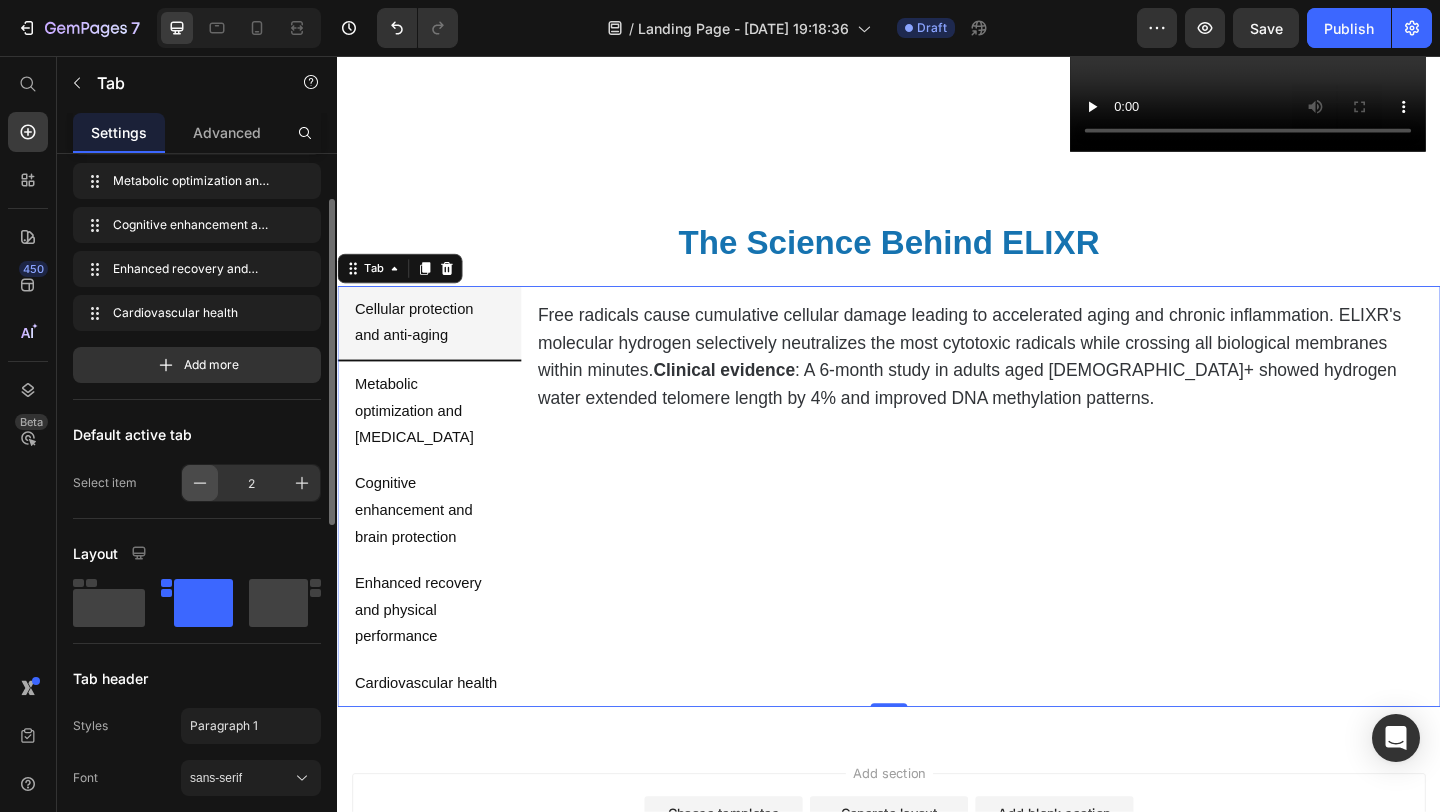 click at bounding box center [200, 483] 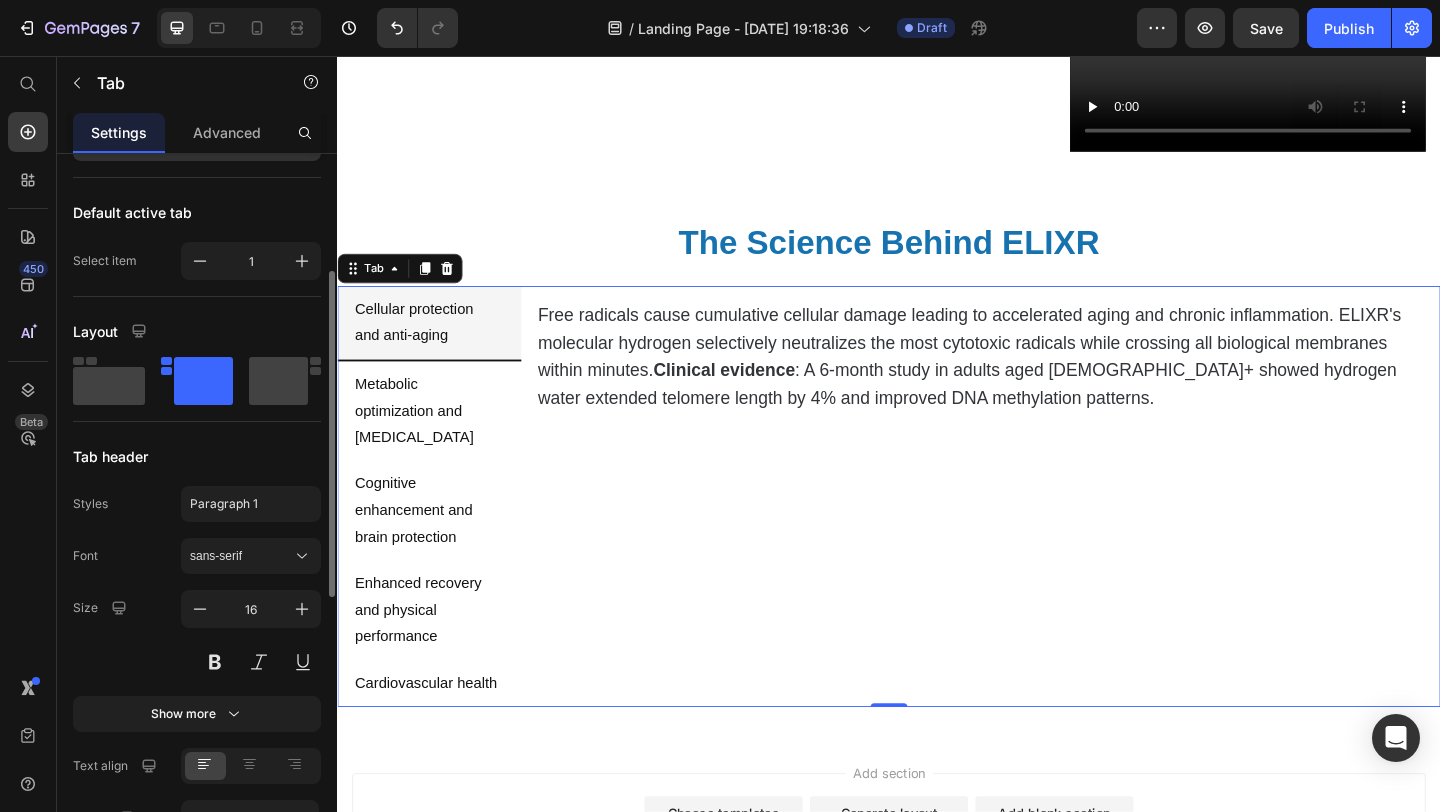 scroll, scrollTop: 0, scrollLeft: 0, axis: both 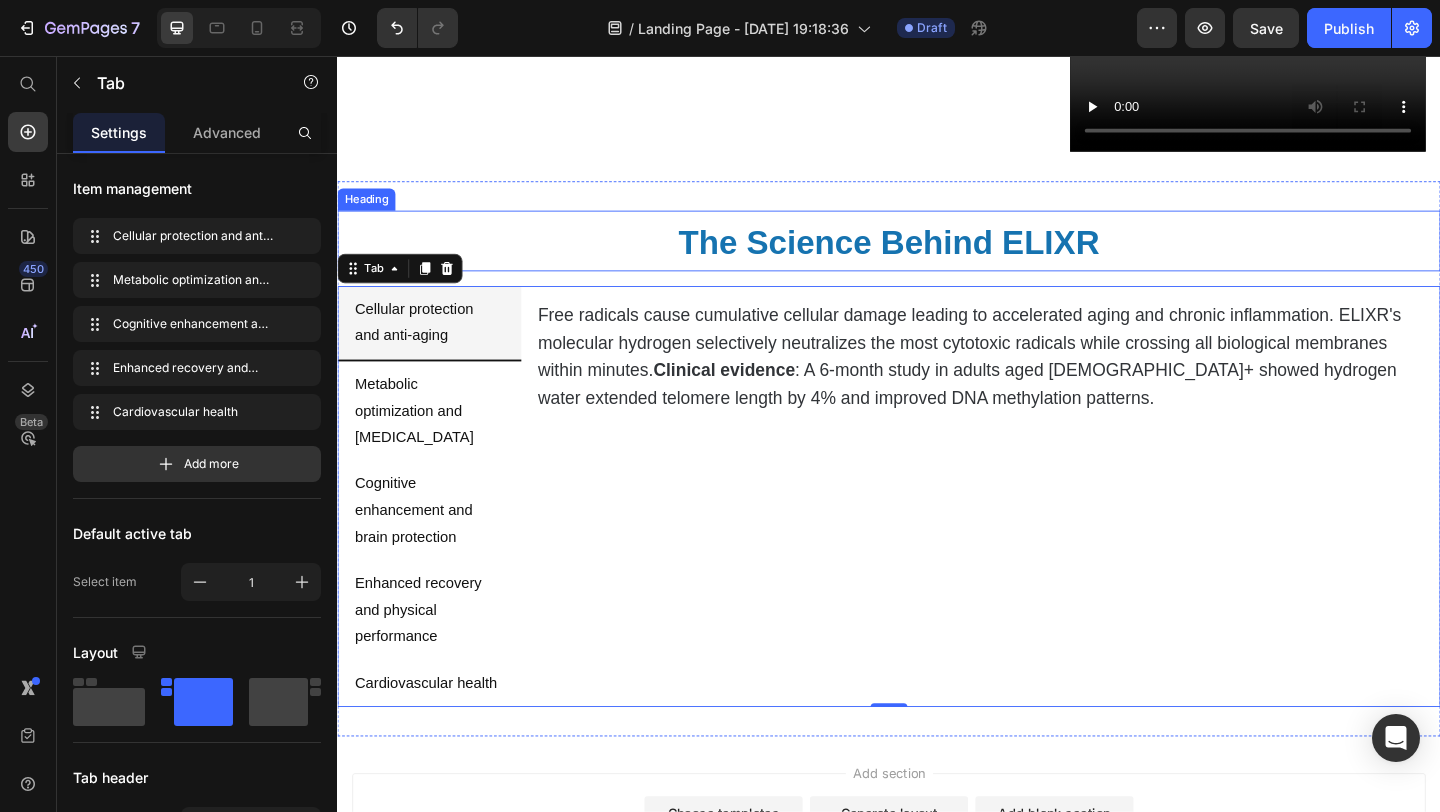 click on "The Science Behind ELIXR" at bounding box center (937, 257) 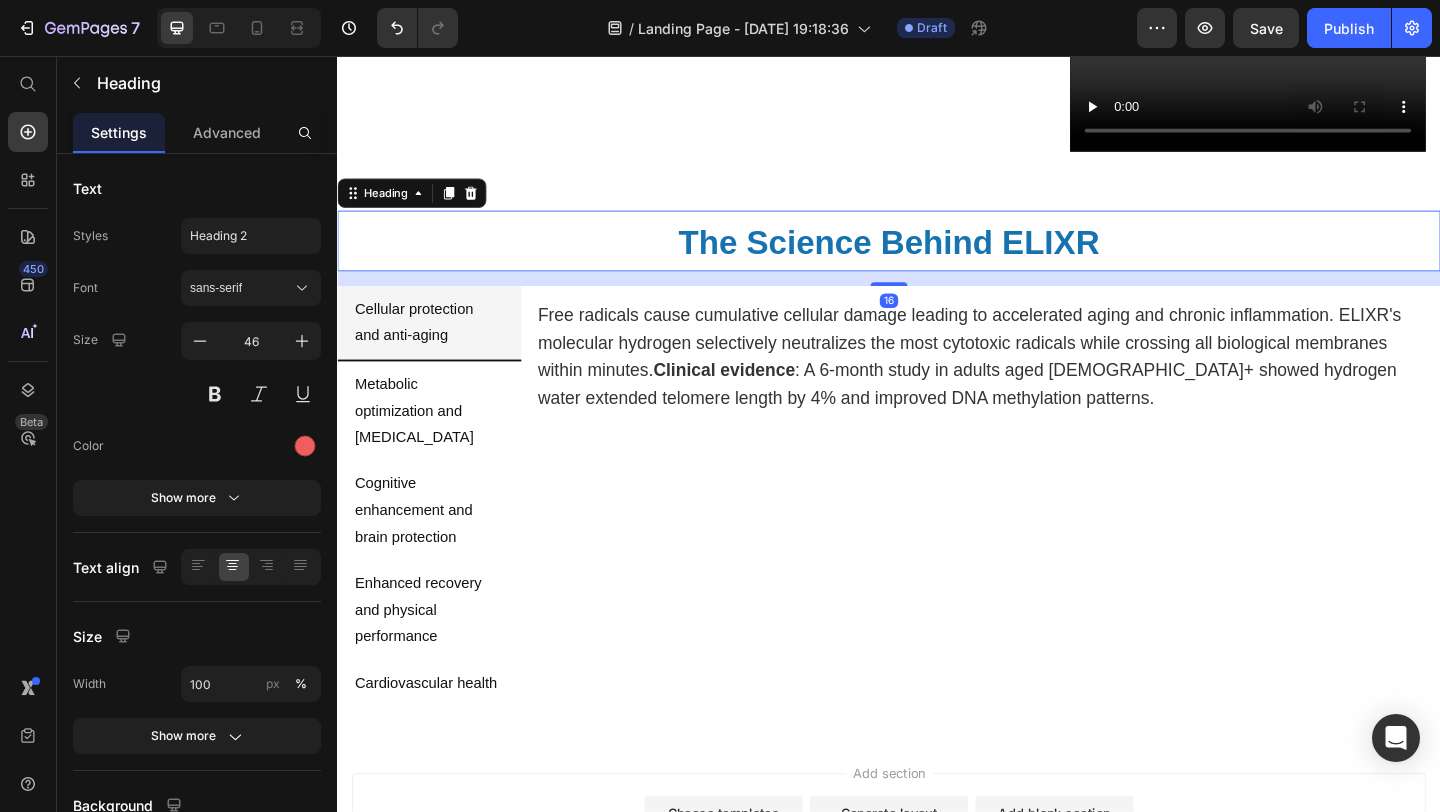 click on "16" at bounding box center (937, 298) 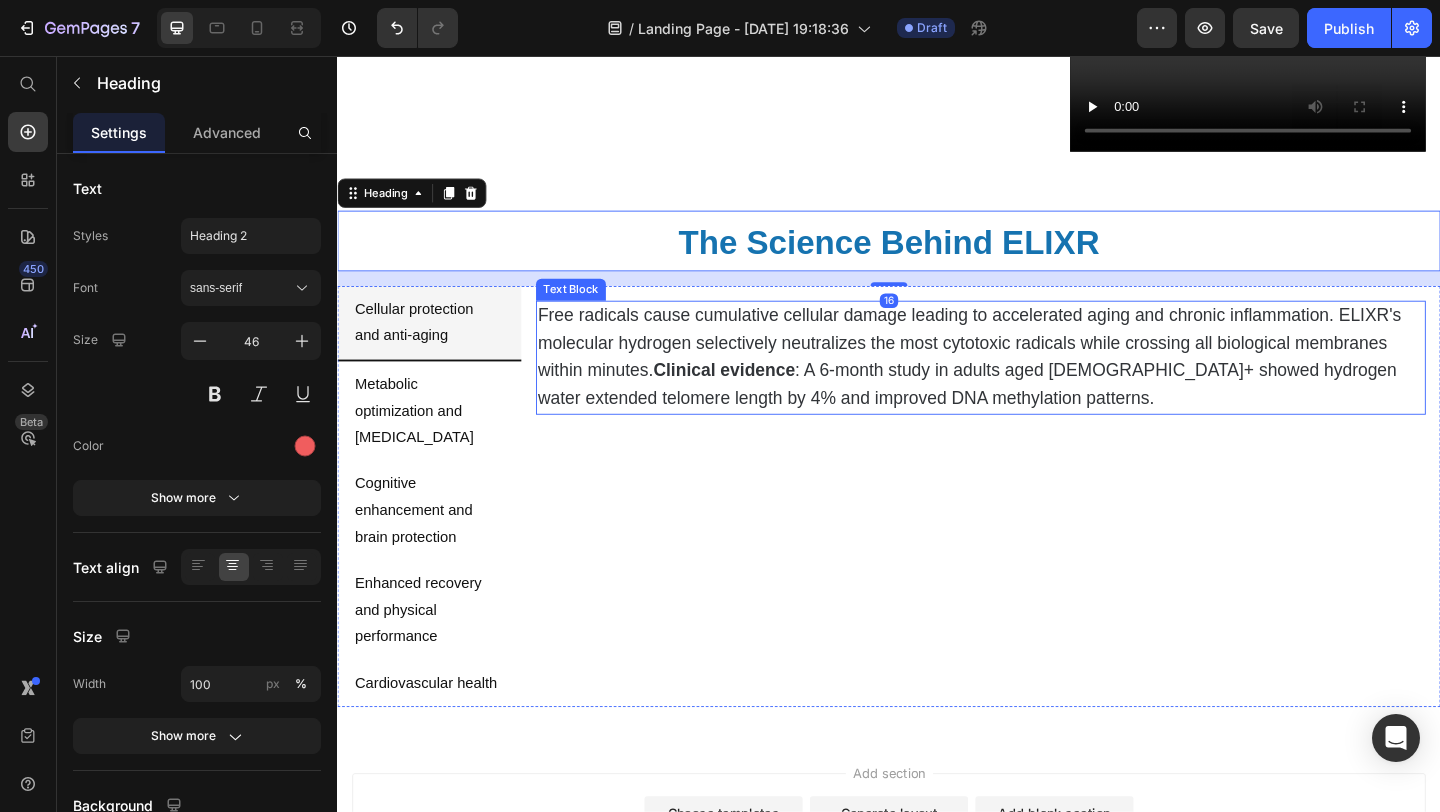 click on "Free radicals cause cumulative cellular damage leading to accelerated aging and chronic inflammation. ELIXR's molecular hydrogen selectively neutralizes the most cytotoxic radicals while crossing all biological membranes within minutes.  Clinical evidence : A 6-month study in adults aged [DEMOGRAPHIC_DATA]+ showed hydrogen water extended telomere length by 4% and improved DNA methylation patterns." at bounding box center [1024, 382] 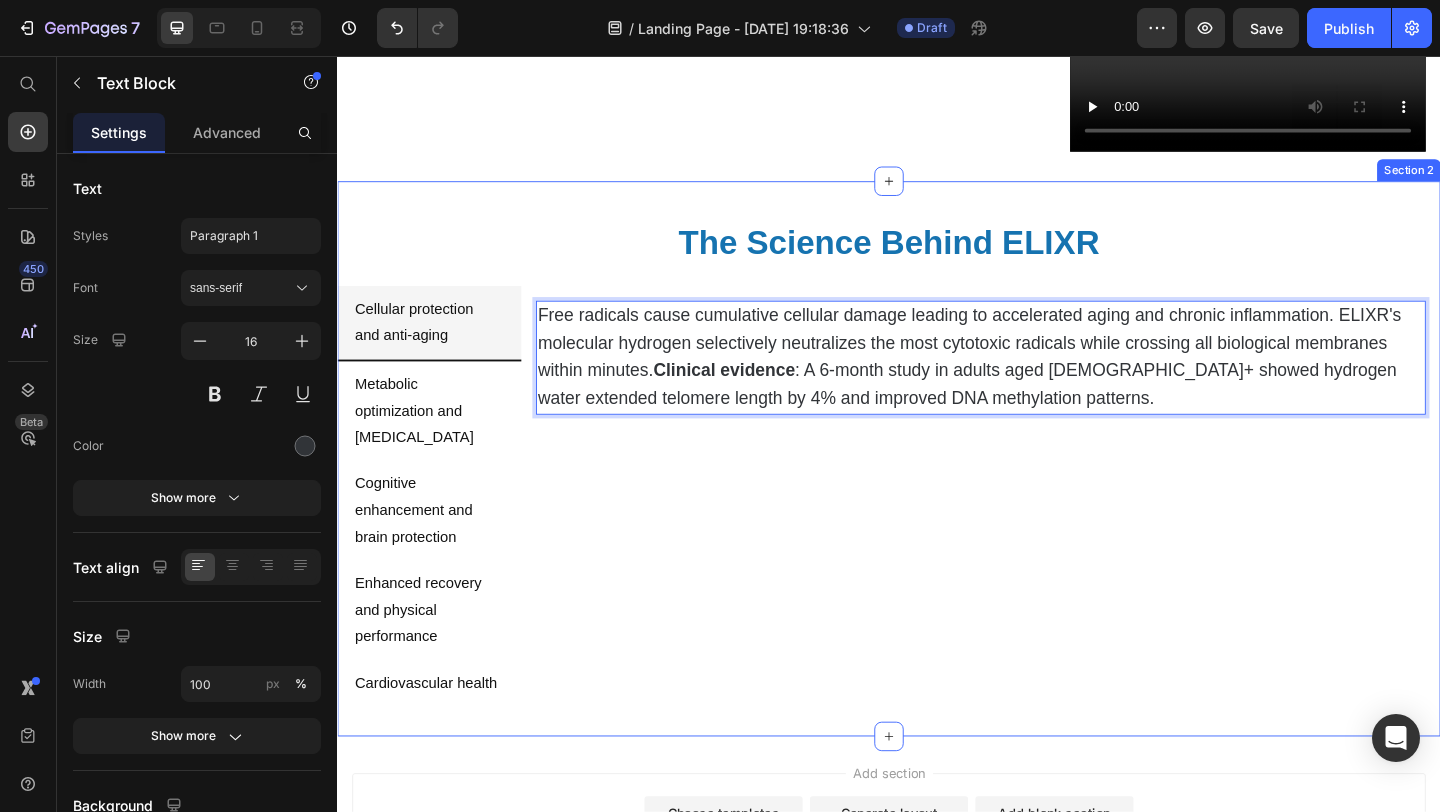 click on "The Science Behind ELIXR" at bounding box center (937, 257) 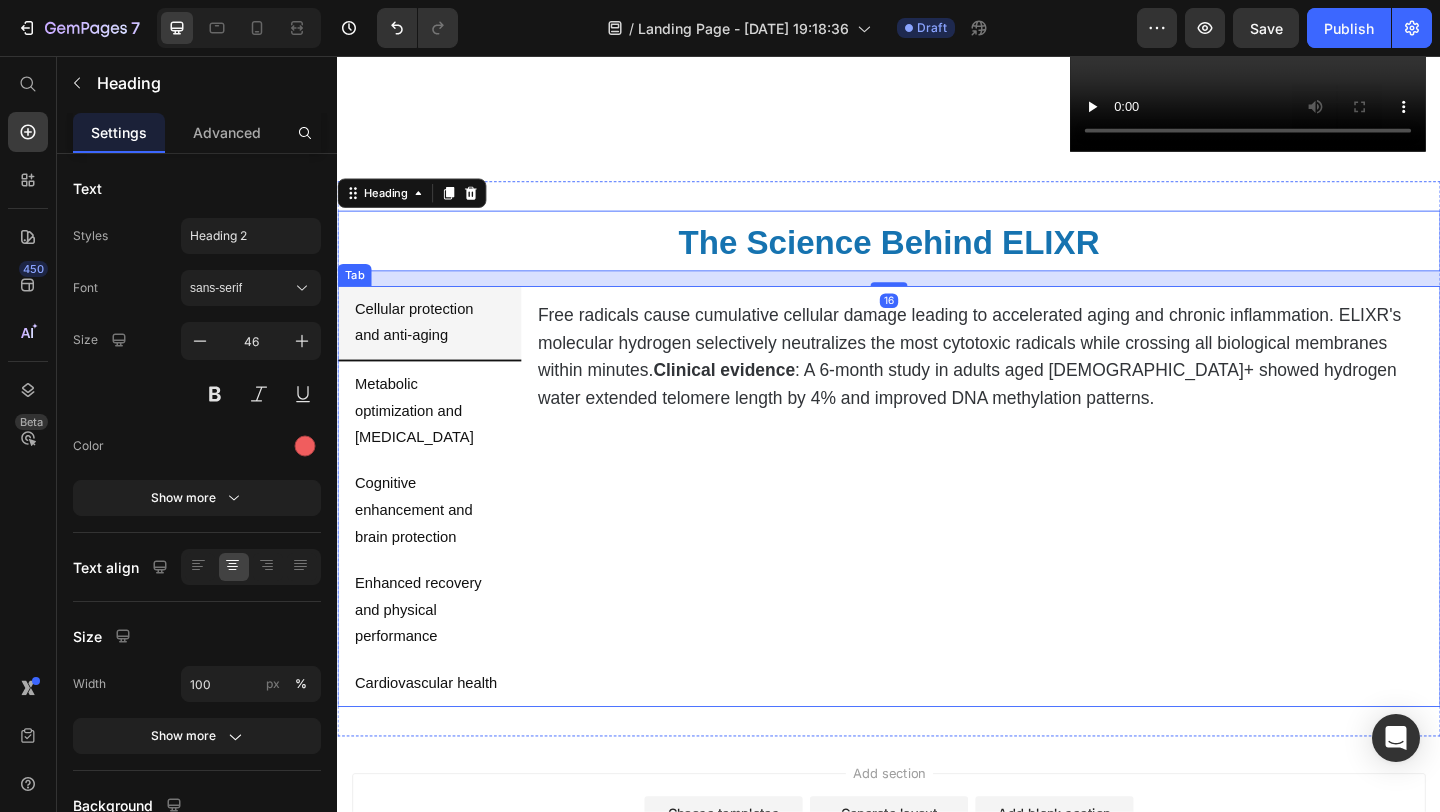 click on "Free radicals cause cumulative cellular damage leading to accelerated aging and chronic inflammation. ELIXR's molecular hydrogen selectively neutralizes the most cytotoxic radicals while crossing all biological membranes within minutes.  Clinical evidence : A 6-month study in adults aged [DEMOGRAPHIC_DATA]+ showed hydrogen water extended telomere length by 4% and improved DNA methylation patterns. Text Block
Lorem ipsum dolor sit amet, consectetur adipiscing elit, sed do eiusmod tempor incididunt ut labore et dolore magna aliqua. Ut enim ad minim veniam, quis nostrud exercitation ullamco laboris nisi ut aliquip ex ea commodo consequat. Text Block" at bounding box center (1037, 535) 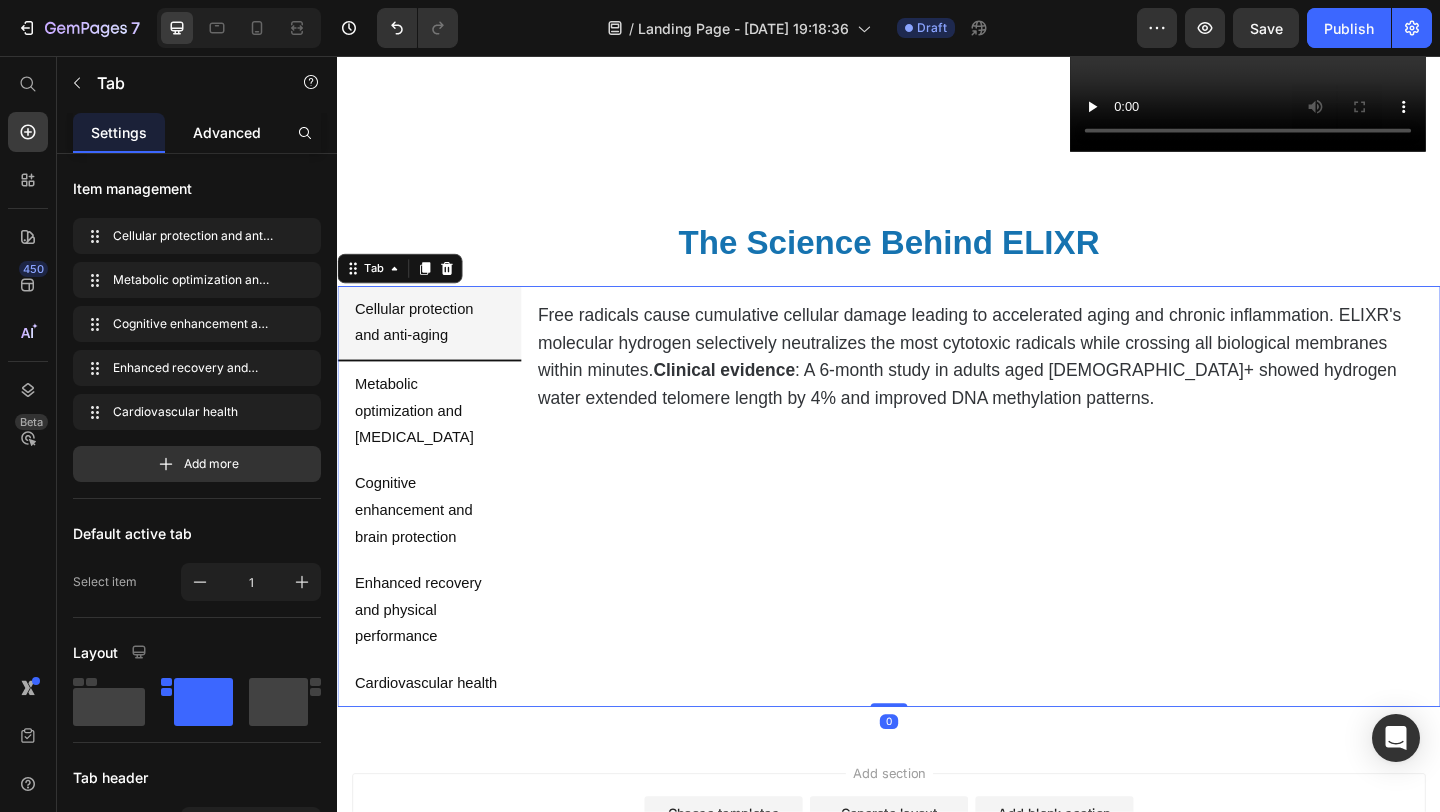 click on "Advanced" at bounding box center (227, 132) 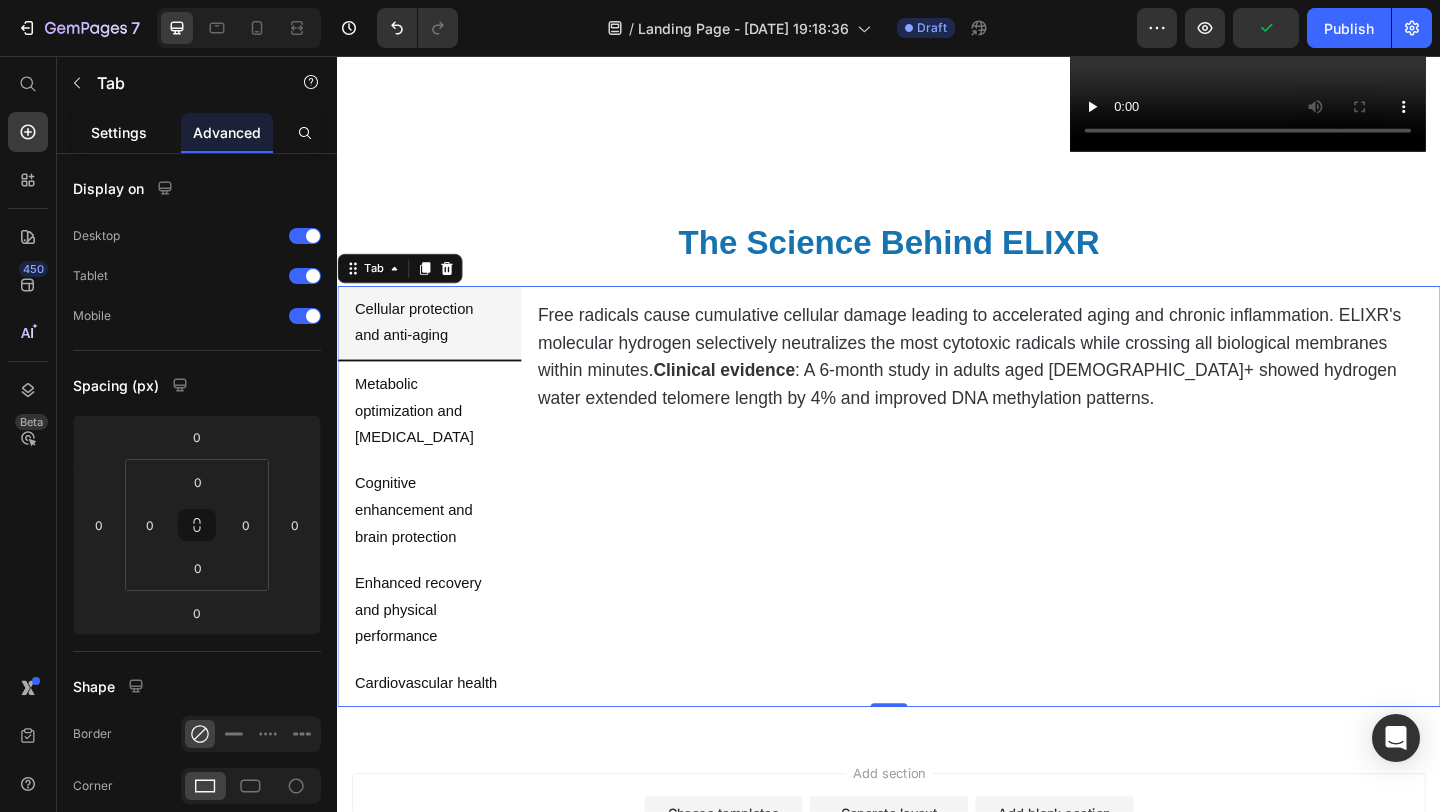 click on "Settings" at bounding box center [119, 132] 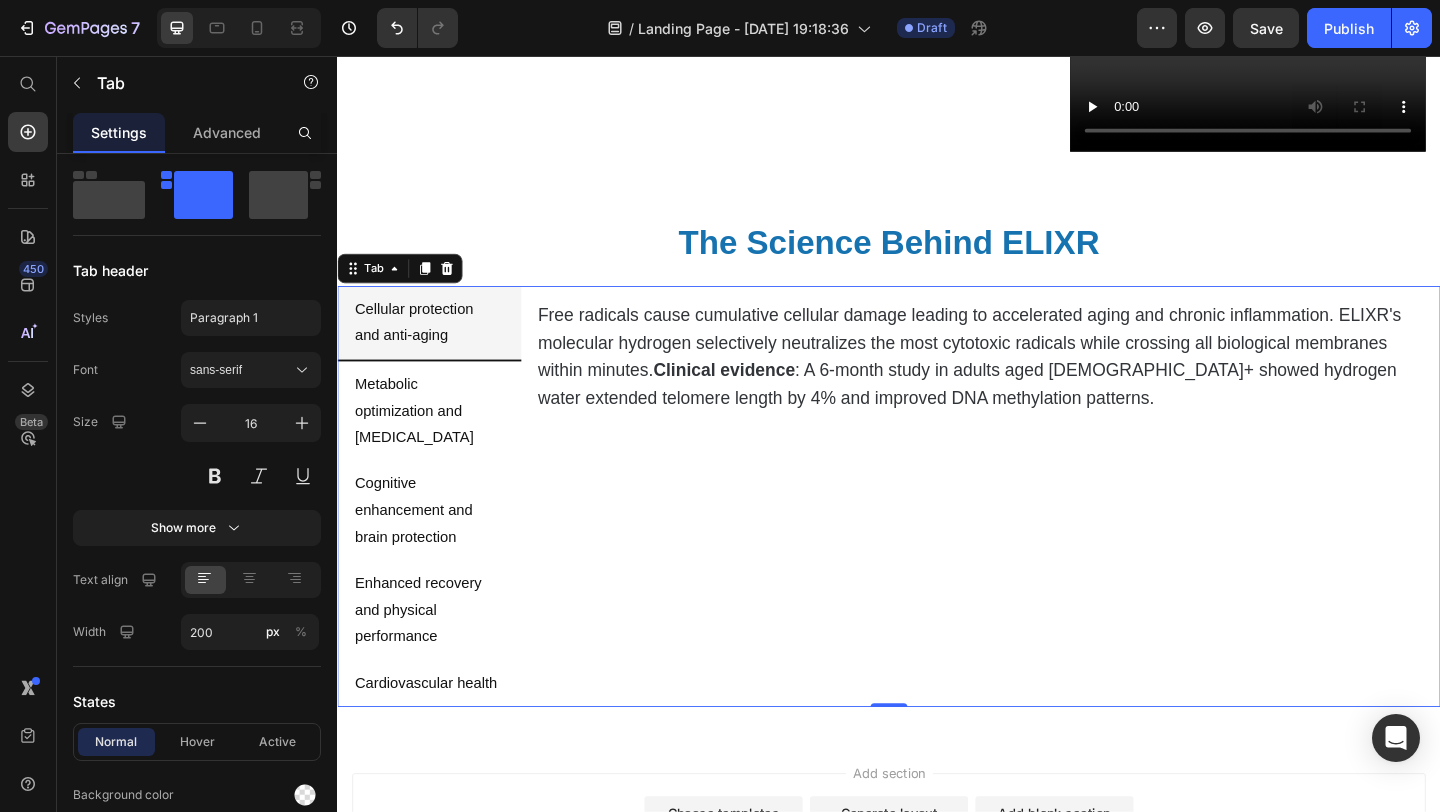 scroll, scrollTop: 0, scrollLeft: 0, axis: both 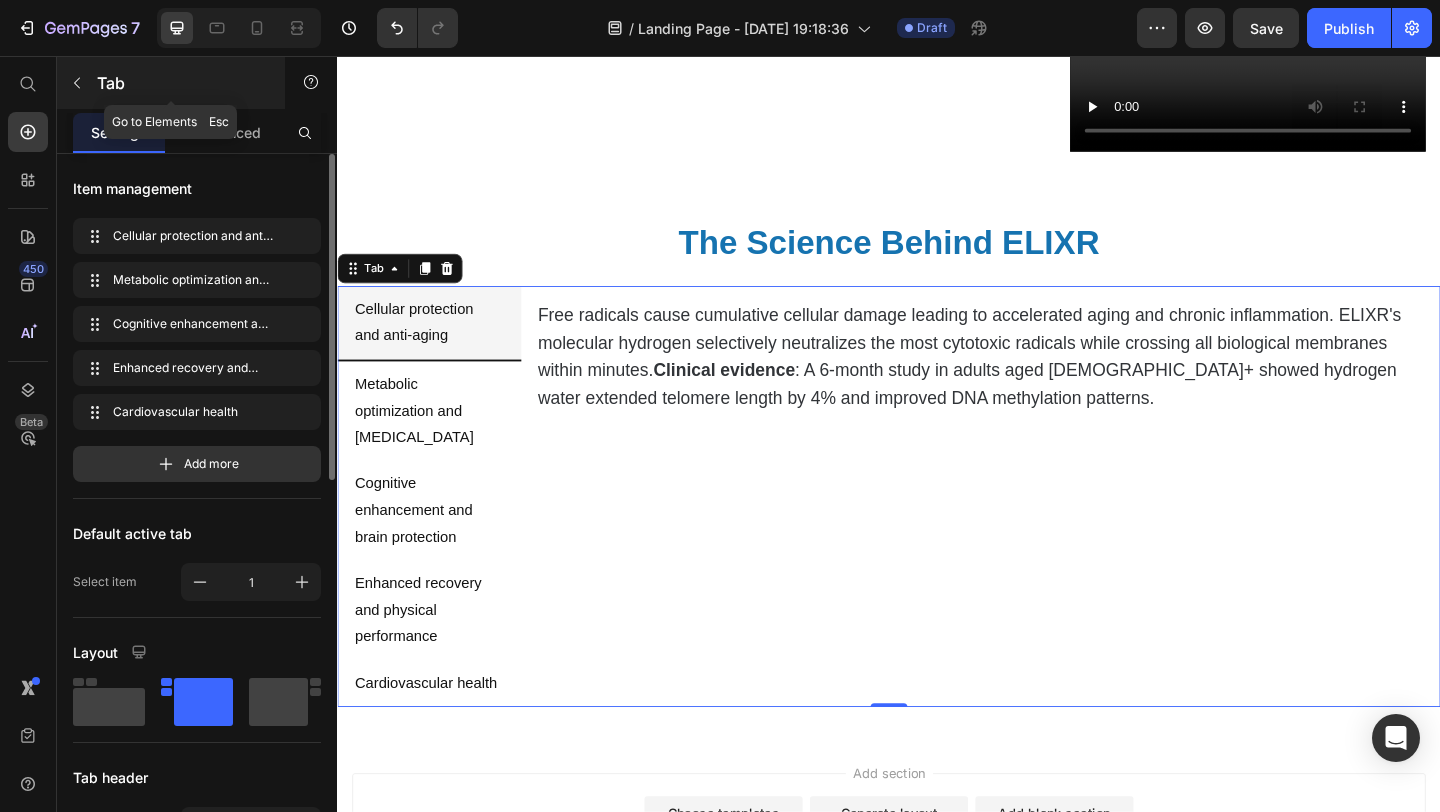 click on "Tab" at bounding box center [171, 83] 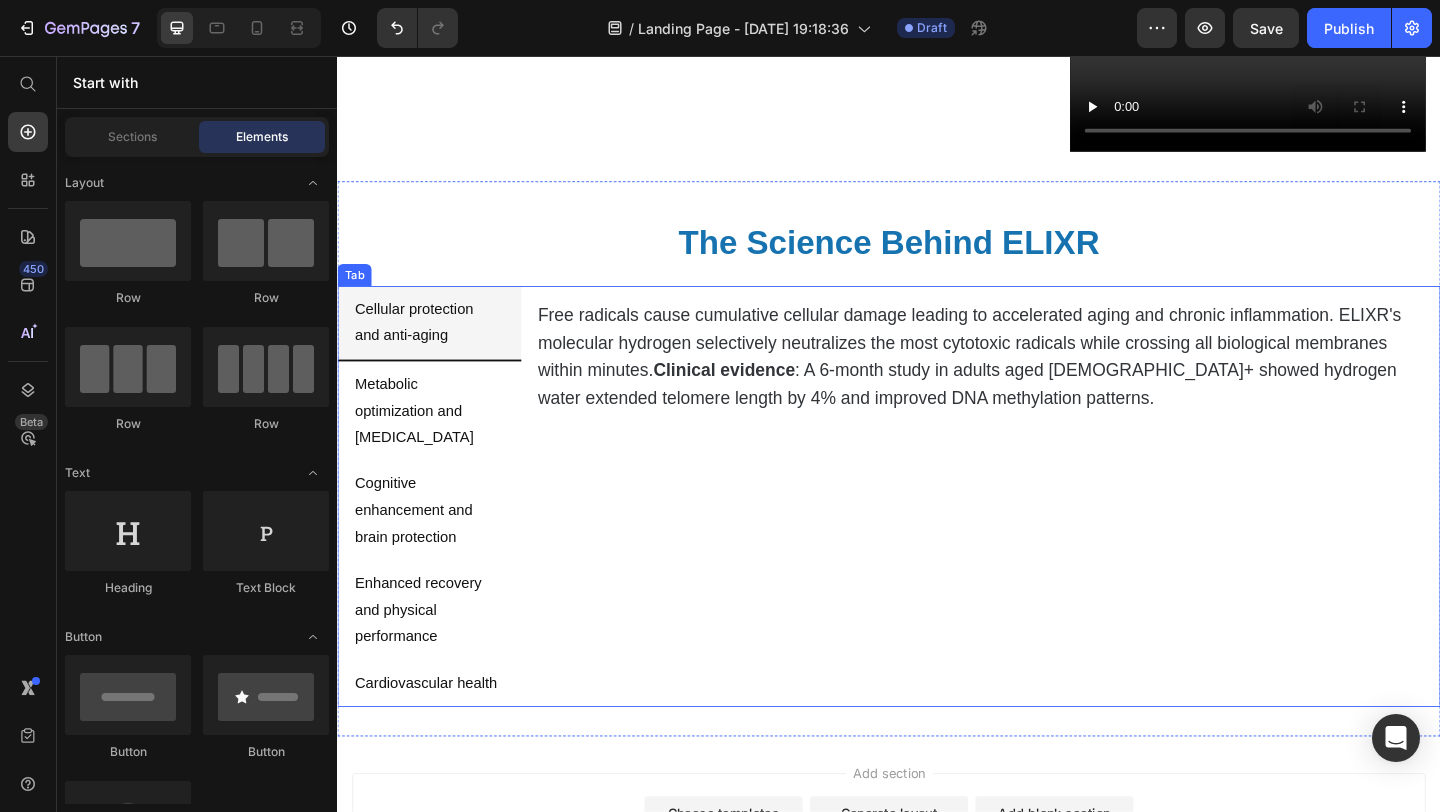click on "Free radicals cause cumulative cellular damage leading to accelerated aging and chronic inflammation. ELIXR's molecular hydrogen selectively neutralizes the most cytotoxic radicals while crossing all biological membranes within minutes.  Clinical evidence : A 6-month study in adults aged [DEMOGRAPHIC_DATA]+ showed hydrogen water extended telomere length by 4% and improved DNA methylation patterns. Text Block
Lorem ipsum dolor sit amet, consectetur adipiscing elit, sed do eiusmod tempor incididunt ut labore et dolore magna aliqua. Ut enim ad minim veniam, quis nostrud exercitation ullamco laboris nisi ut aliquip ex ea commodo consequat. Text Block" at bounding box center [1037, 535] 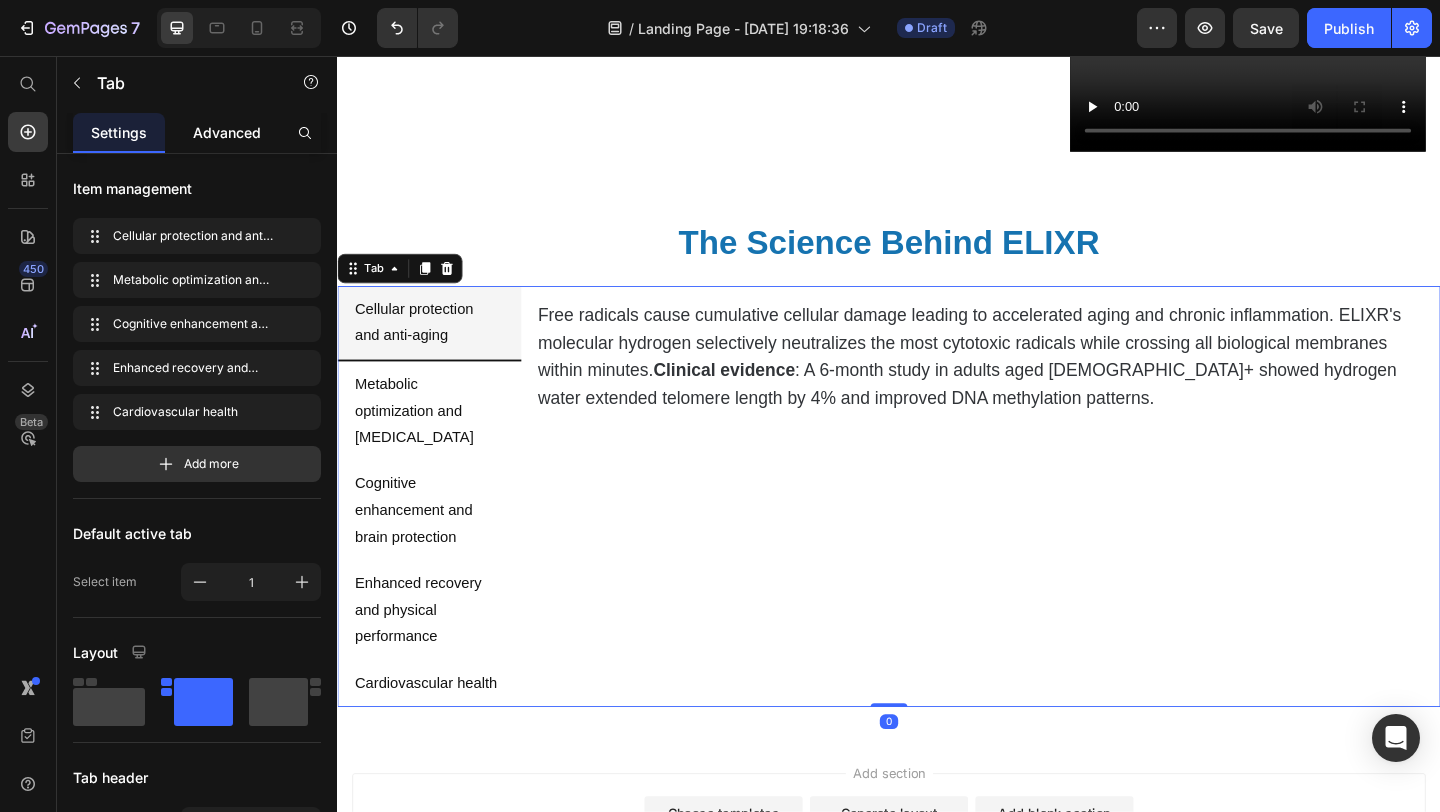 click on "Advanced" at bounding box center [227, 132] 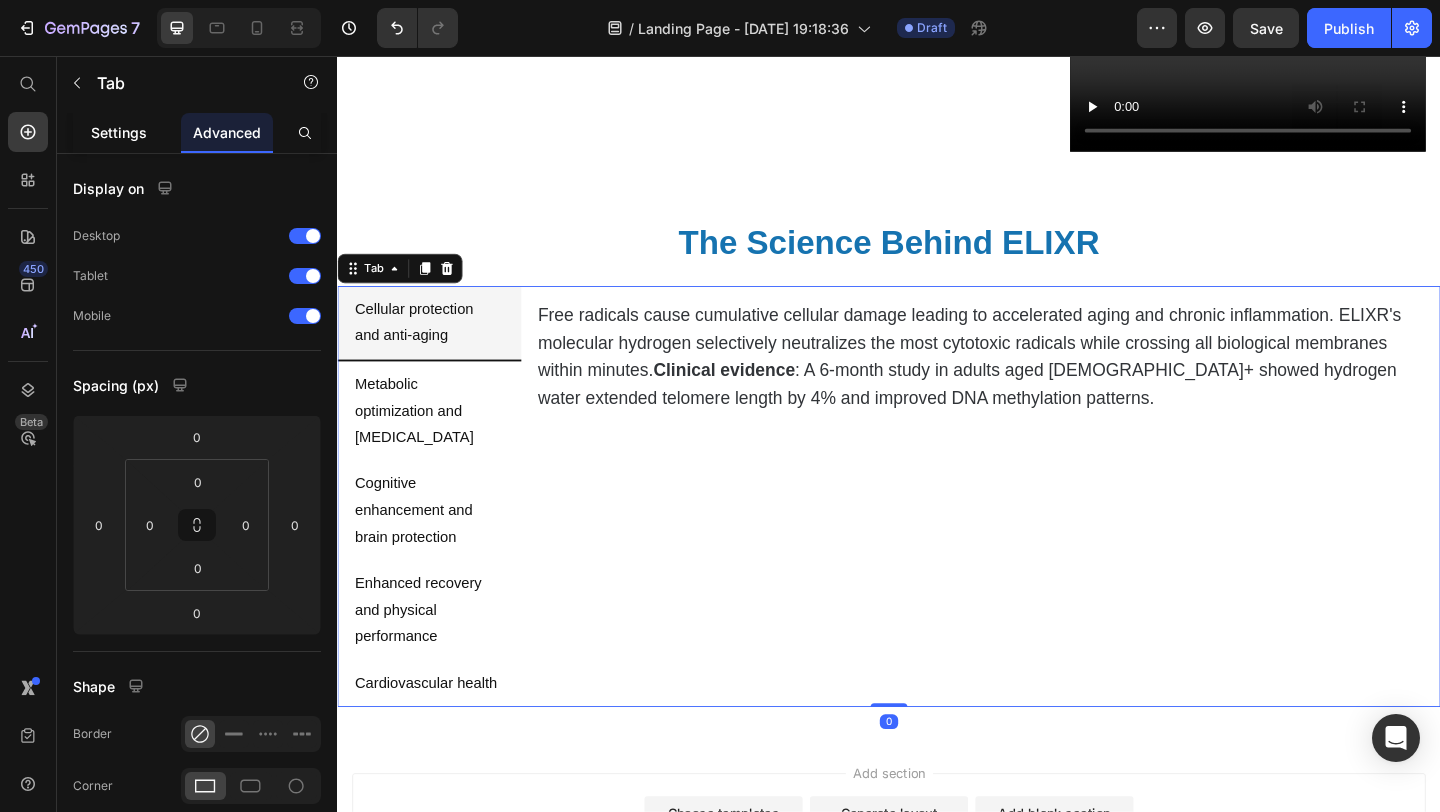 click on "Settings" at bounding box center (119, 132) 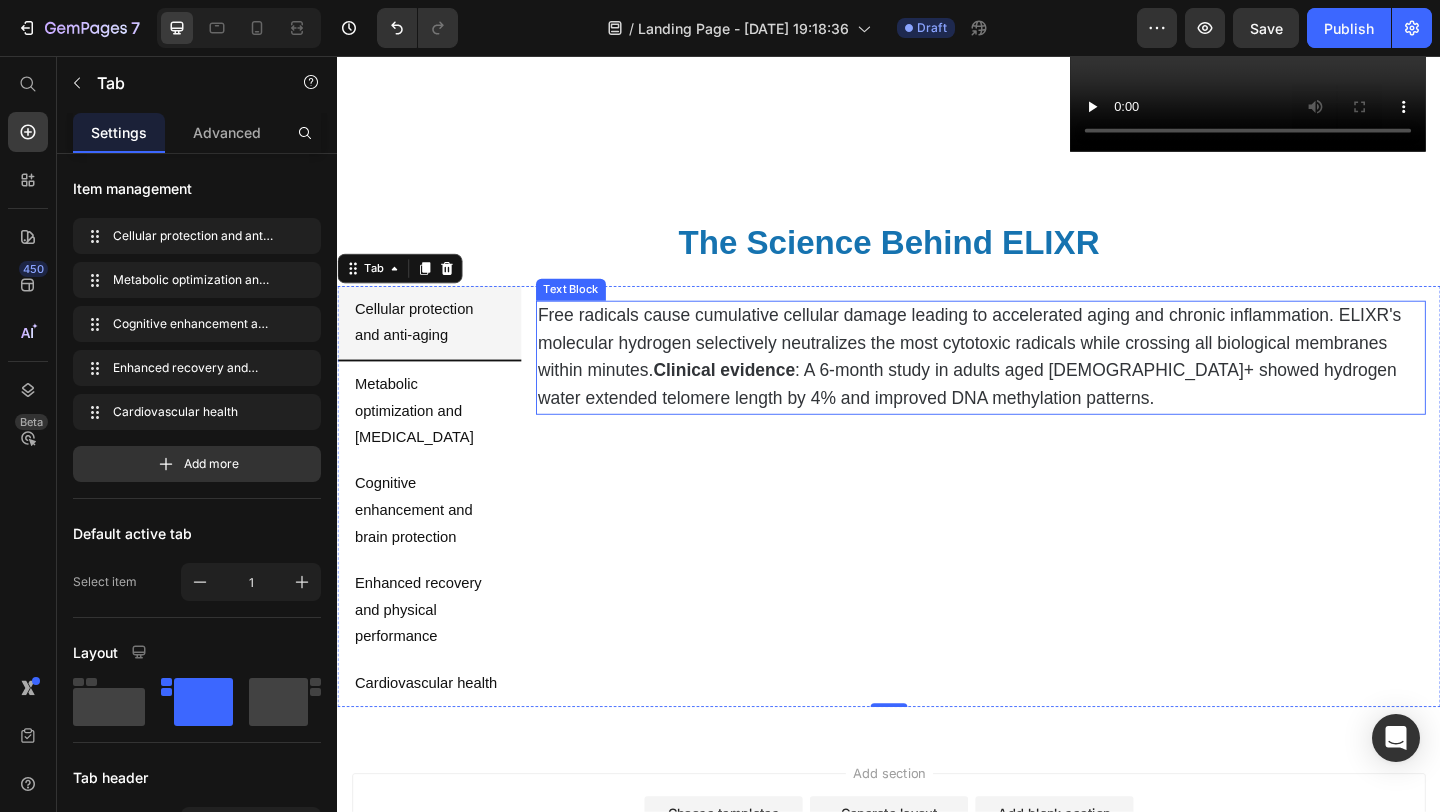 click on "Clinical evidence" at bounding box center [758, 397] 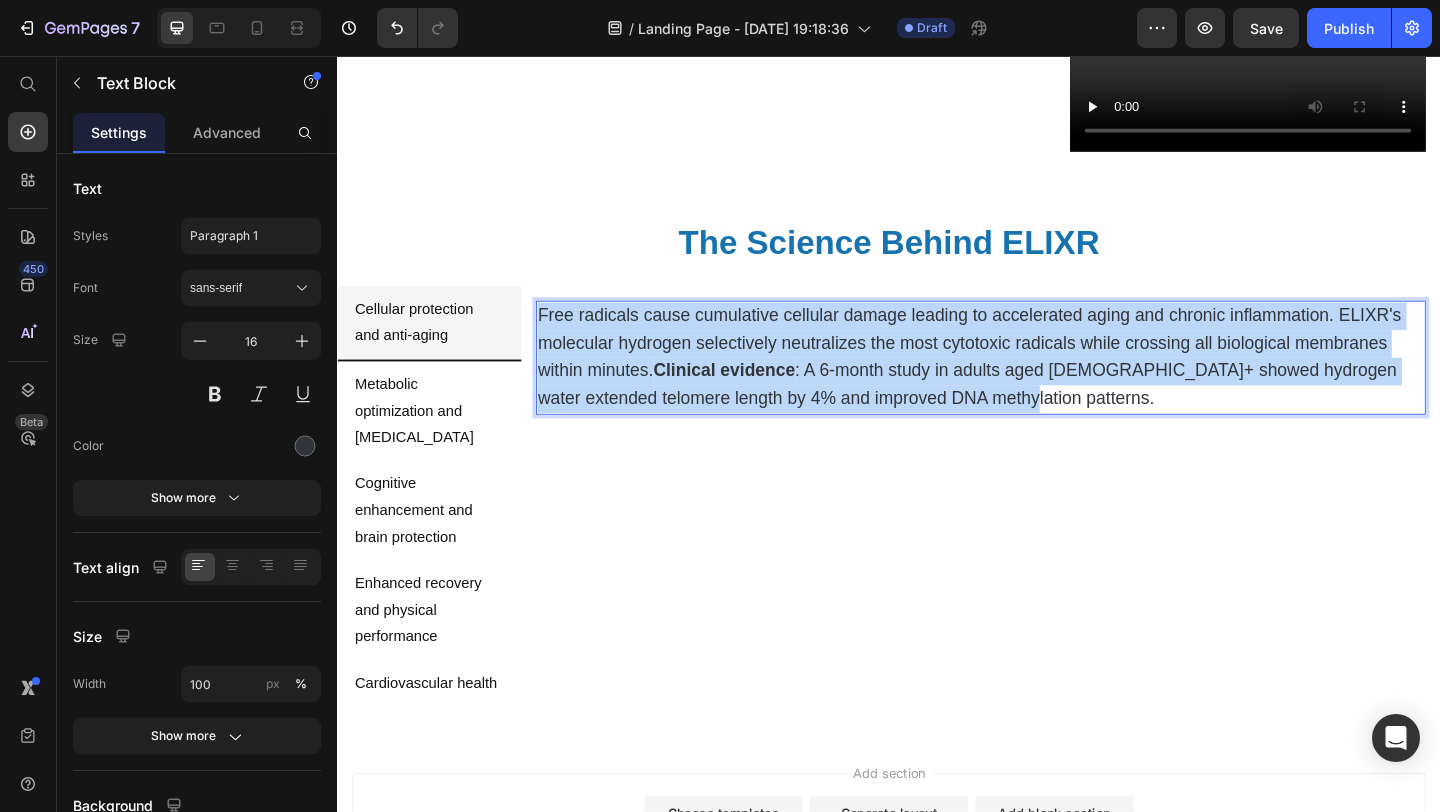 click on "Clinical evidence" at bounding box center [758, 397] 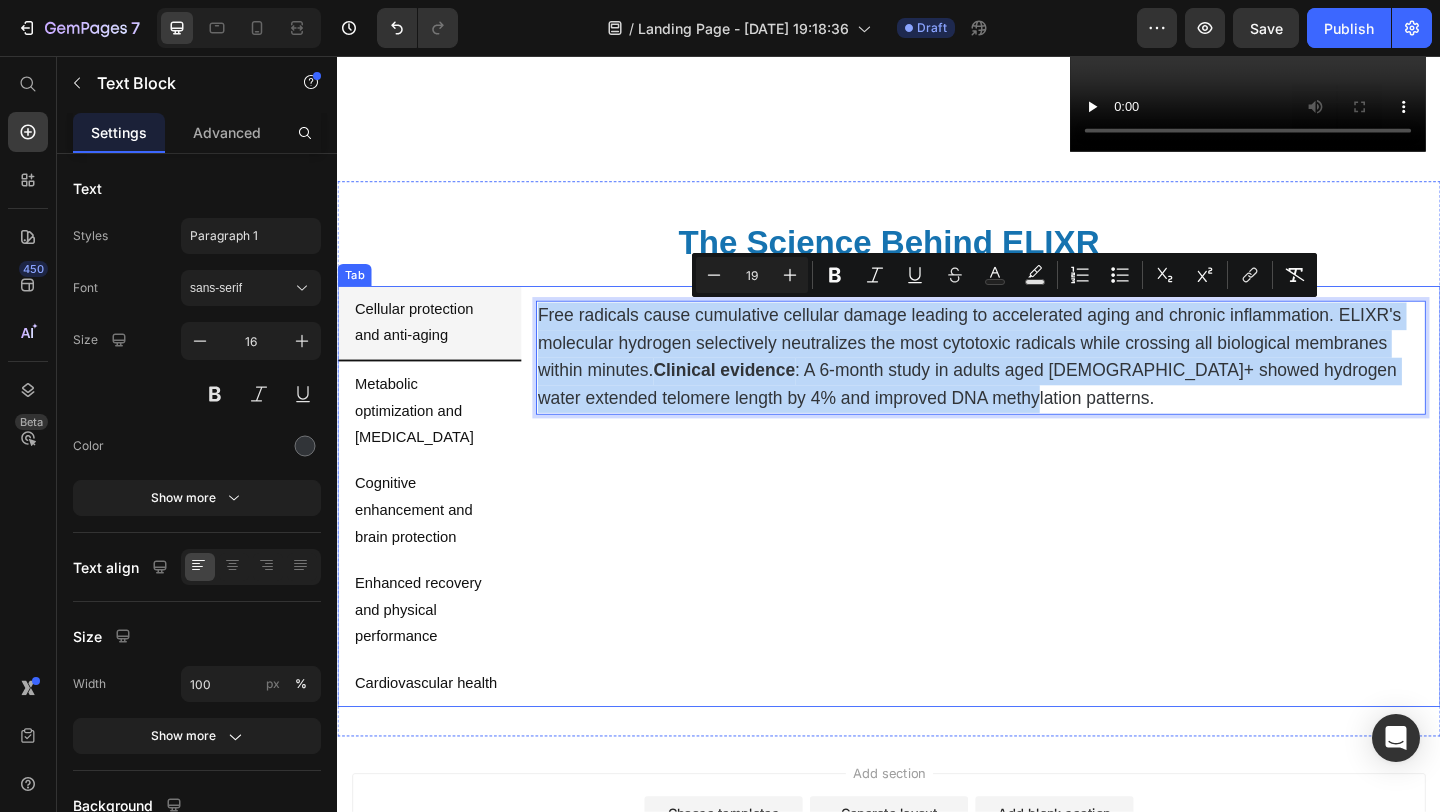click on "Free radicals cause cumulative cellular damage leading to accelerated aging and chronic inflammation. ELIXR's molecular hydrogen selectively neutralizes the most cytotoxic radicals while crossing all biological membranes within minutes.  Clinical evidence : A 6-month study in adults aged [DEMOGRAPHIC_DATA]+ showed hydrogen water extended telomere length by 4% and improved DNA methylation patterns. Text Block   0" at bounding box center [1037, 543] 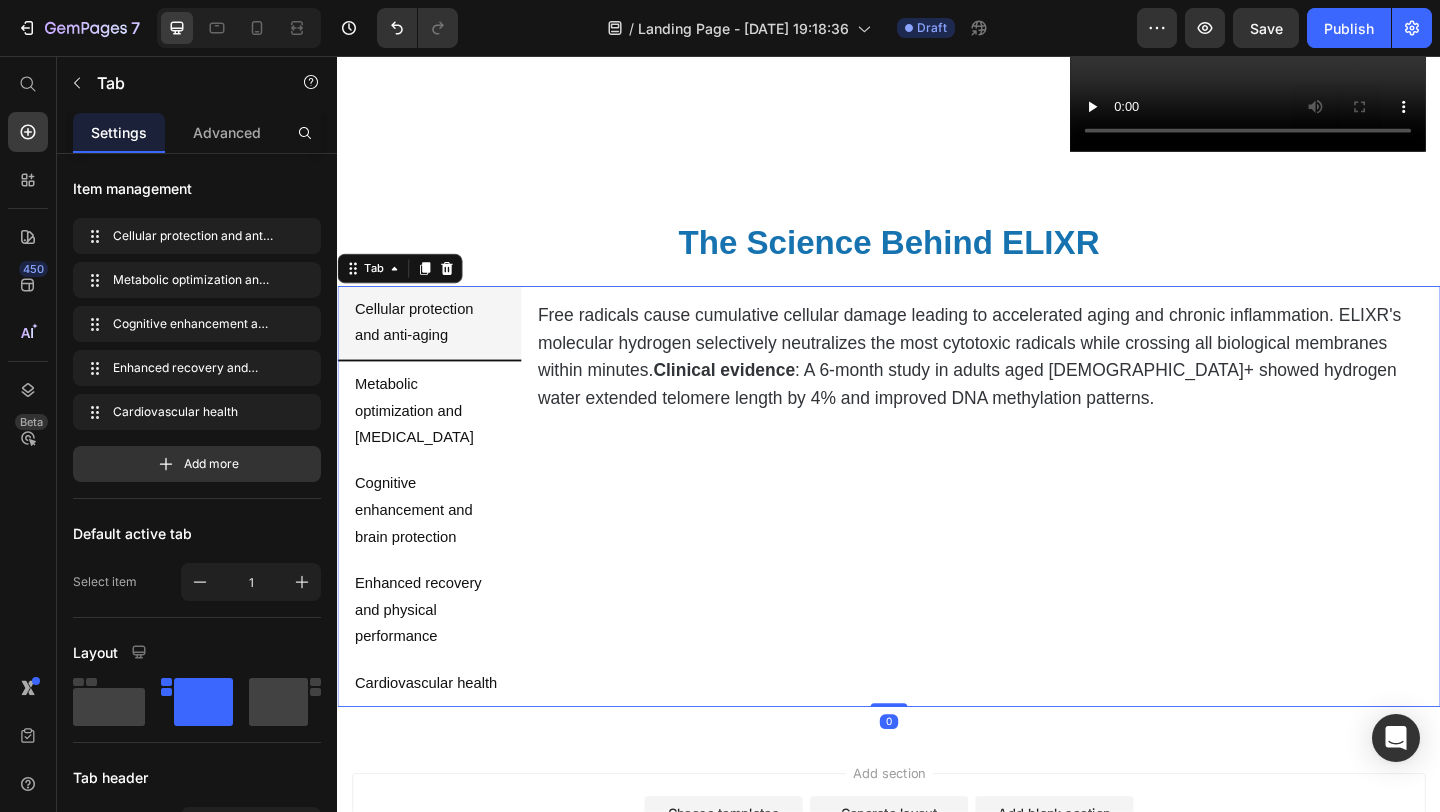 click on "Free radicals cause cumulative cellular damage leading to accelerated aging and chronic inflammation. ELIXR's molecular hydrogen selectively neutralizes the most cytotoxic radicals while crossing all biological membranes within minutes.  Clinical evidence : A 6-month study in adults aged [DEMOGRAPHIC_DATA]+ showed hydrogen water extended telomere length by 4% and improved DNA methylation patterns." at bounding box center [1024, 382] 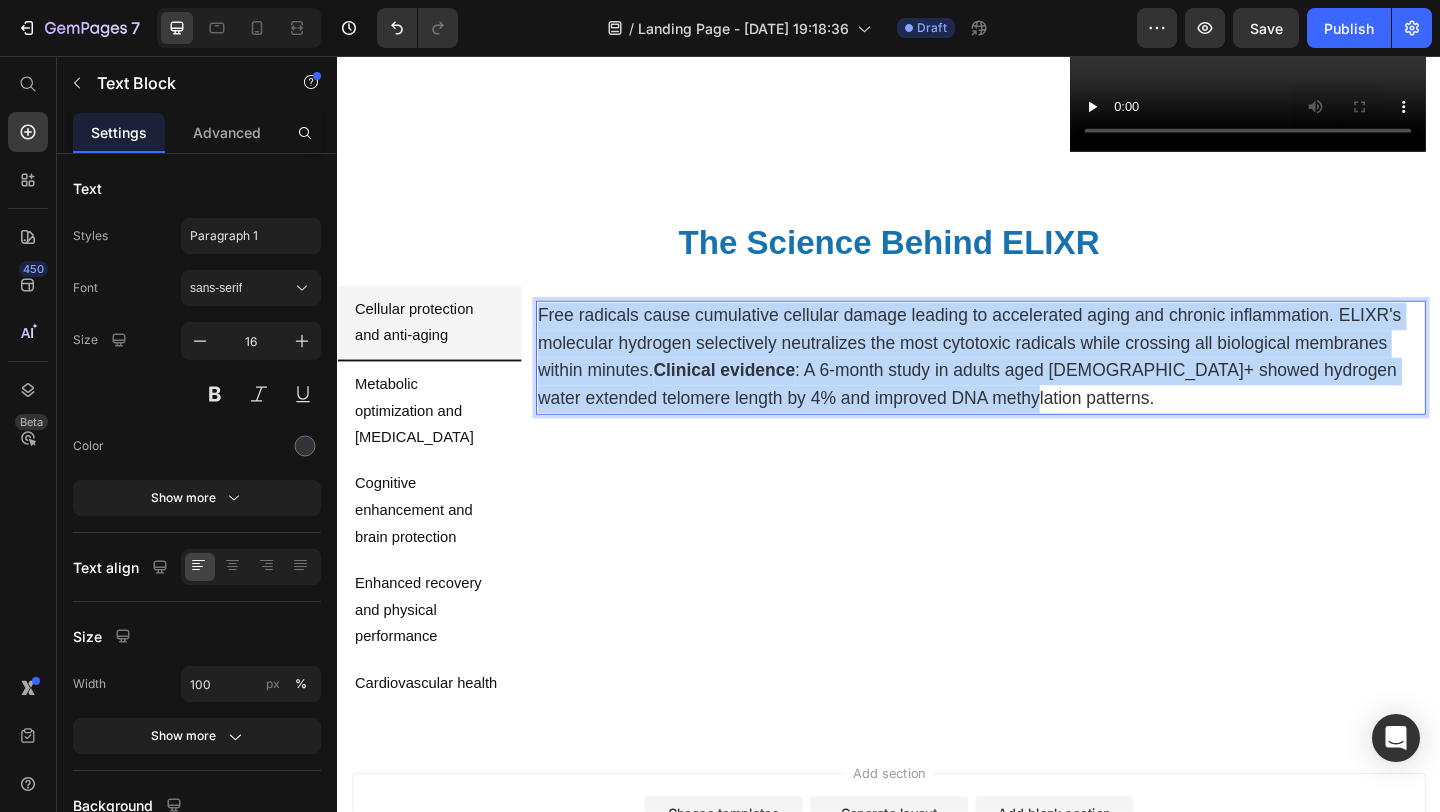 click on "Free radicals cause cumulative cellular damage leading to accelerated aging and chronic inflammation. ELIXR's molecular hydrogen selectively neutralizes the most cytotoxic radicals while crossing all biological membranes within minutes.  Clinical evidence : A 6-month study in adults aged [DEMOGRAPHIC_DATA]+ showed hydrogen water extended telomere length by 4% and improved DNA methylation patterns." at bounding box center (1024, 382) 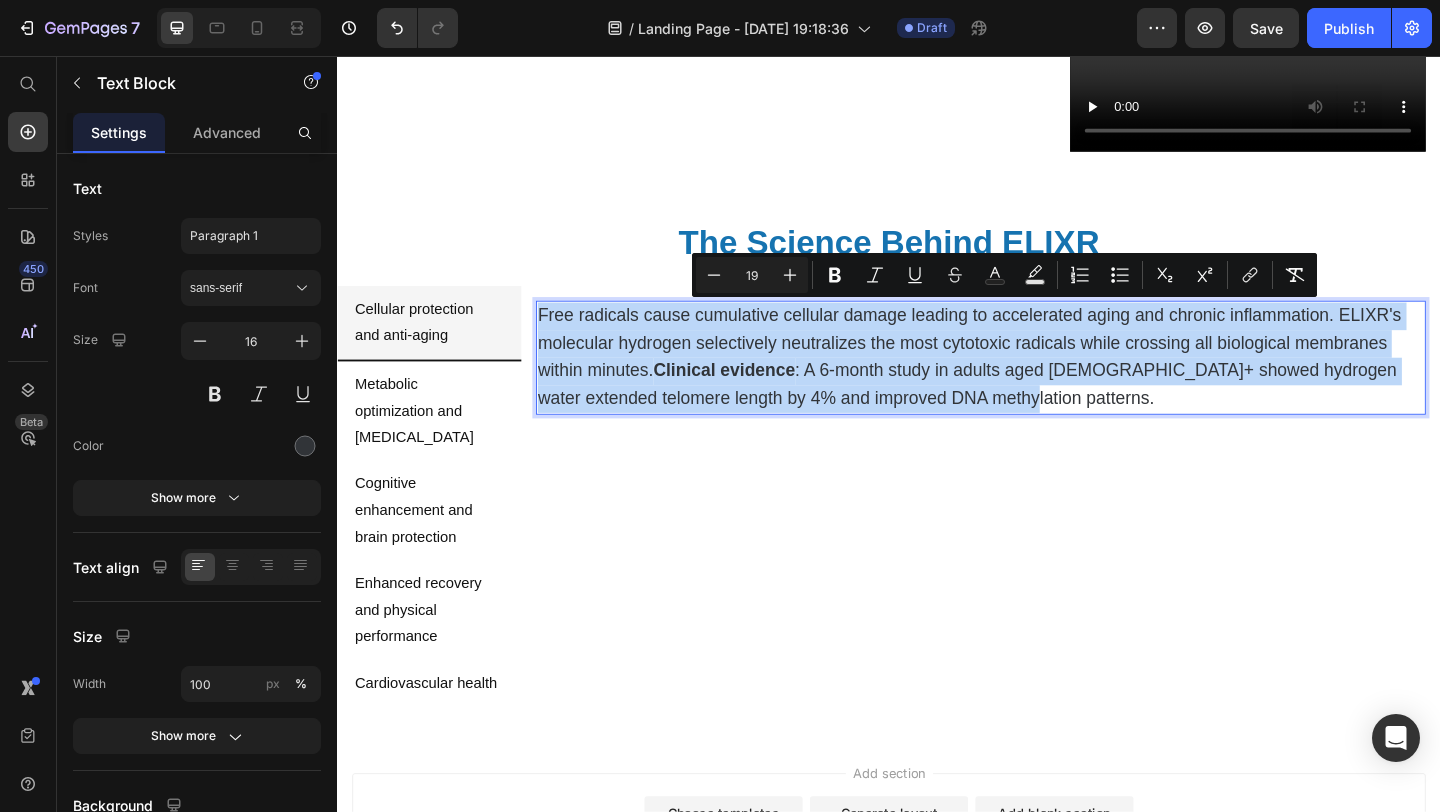 click on "Free radicals cause cumulative cellular damage leading to accelerated aging and chronic inflammation. ELIXR's molecular hydrogen selectively neutralizes the most cytotoxic radicals while crossing all biological membranes within minutes.  Clinical evidence : A 6-month study in adults aged [DEMOGRAPHIC_DATA]+ showed hydrogen water extended telomere length by 4% and improved DNA methylation patterns. Text Block   0" at bounding box center [1037, 543] 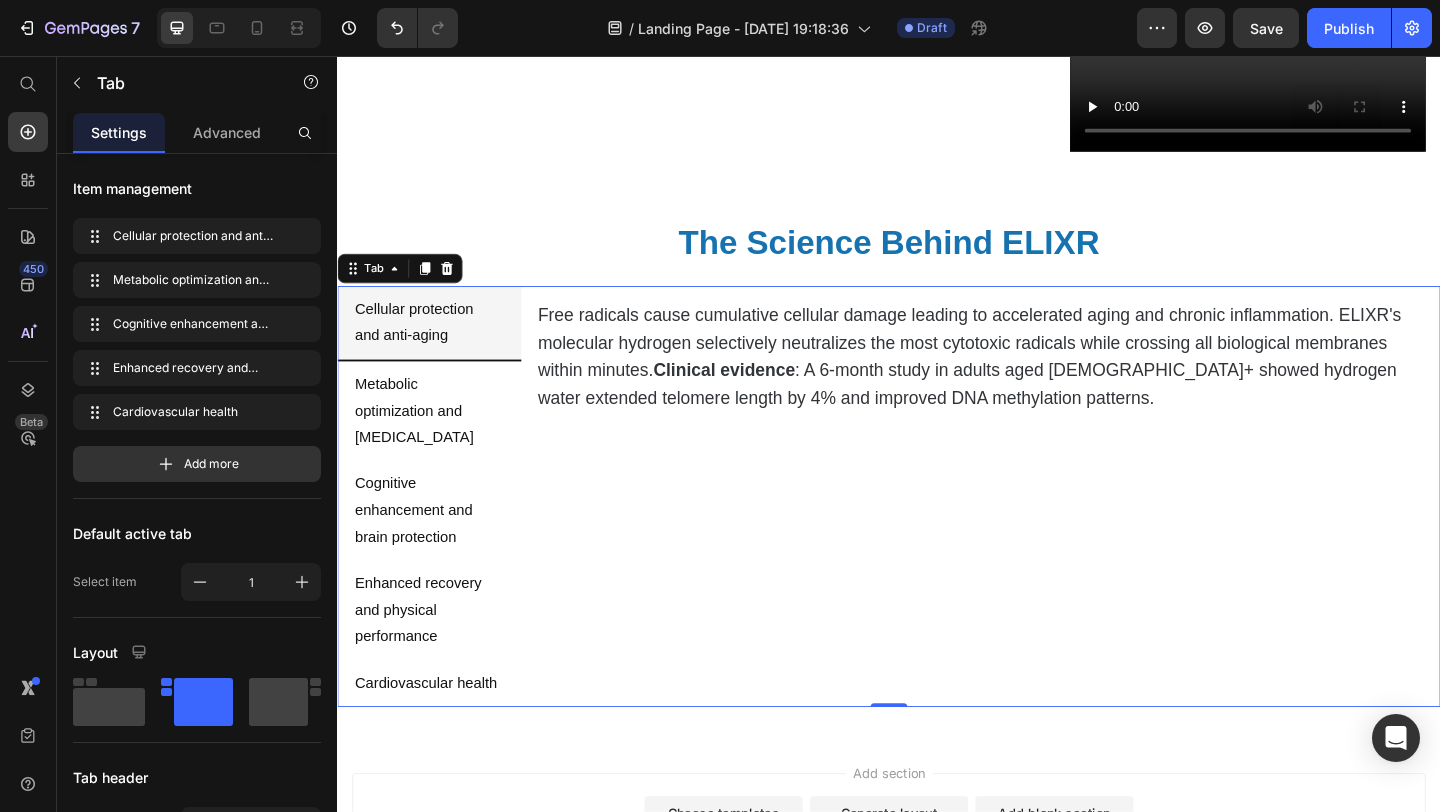 click on "Free radicals cause cumulative cellular damage leading to accelerated aging and chronic inflammation. ELIXR's molecular hydrogen selectively neutralizes the most cytotoxic radicals while crossing all biological membranes within minutes.  Clinical evidence : A 6-month study in adults aged [DEMOGRAPHIC_DATA]+ showed hydrogen water extended telomere length by 4% and improved DNA methylation patterns." at bounding box center [1024, 382] 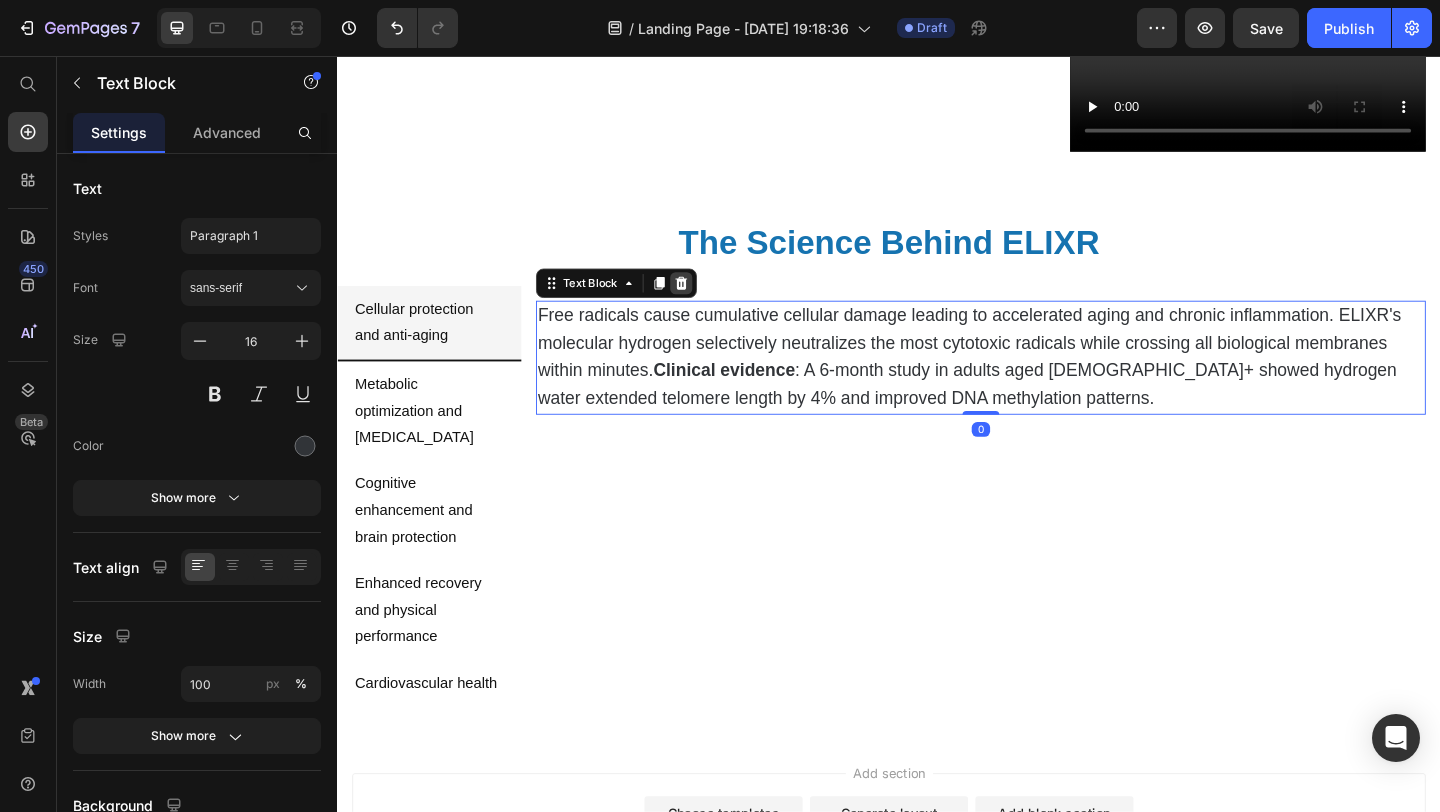 click 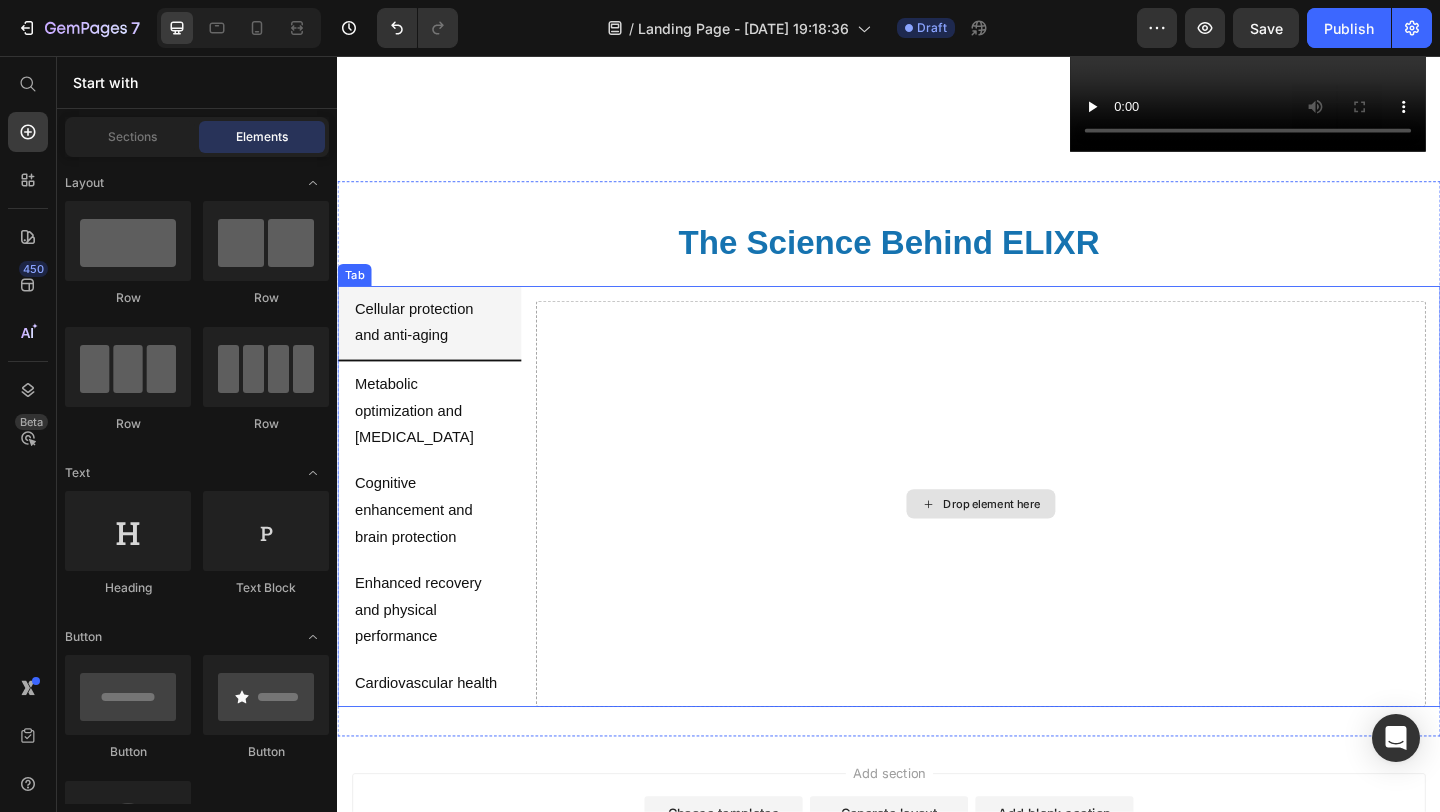 click on "Drop element here" at bounding box center (1037, 543) 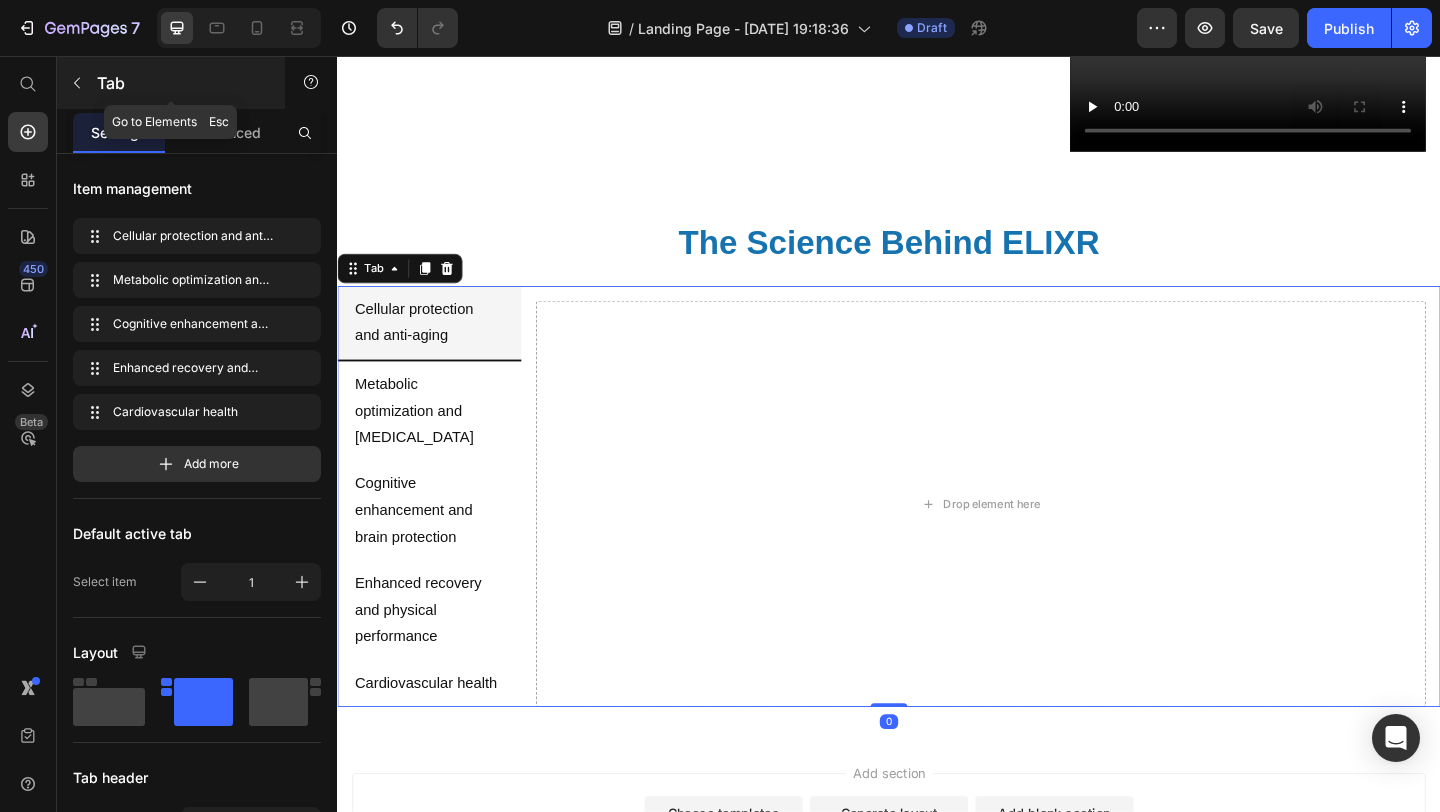 click 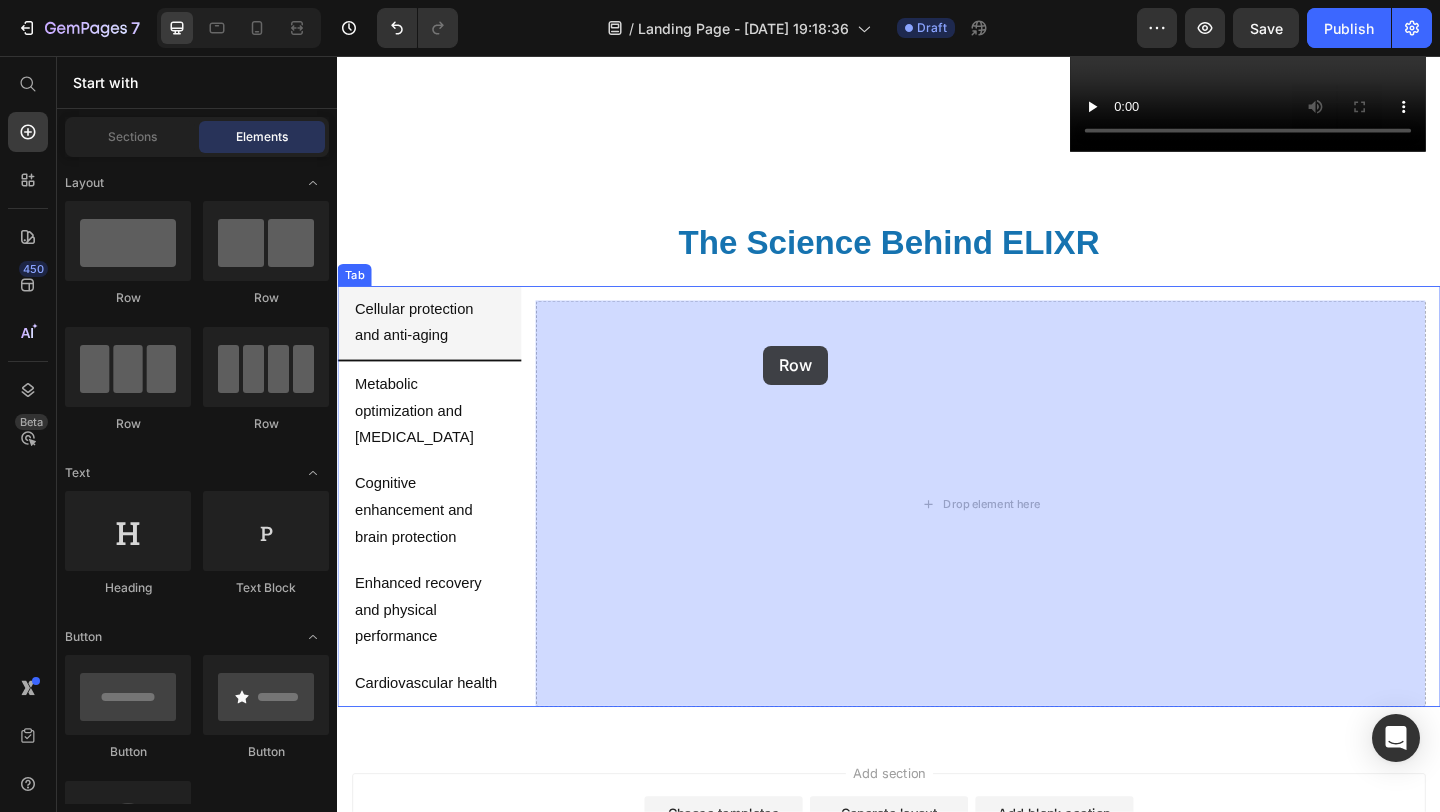 drag, startPoint x: 590, startPoint y: 293, endPoint x: 937, endPoint y: 441, distance: 377.24396 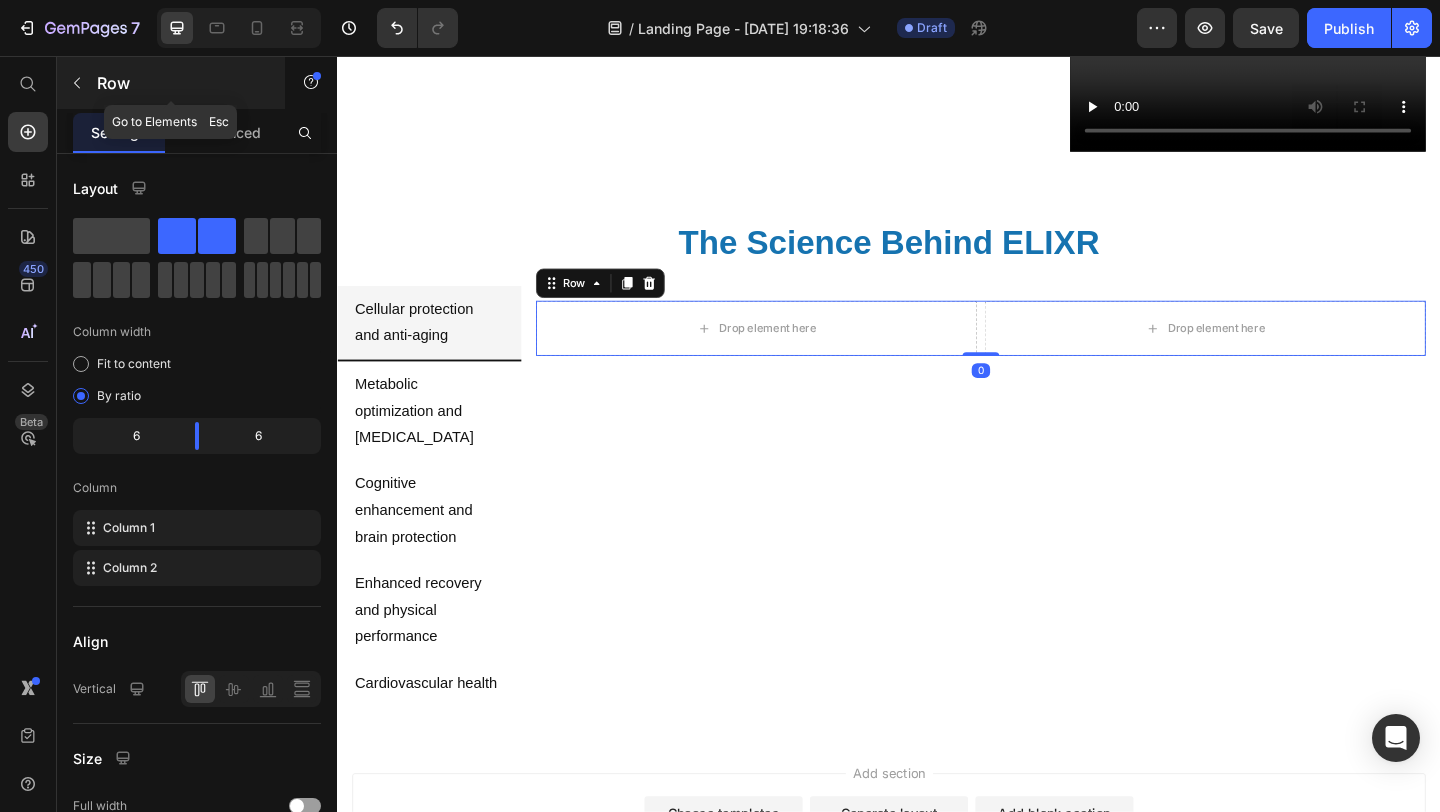 click on "Row" at bounding box center [182, 83] 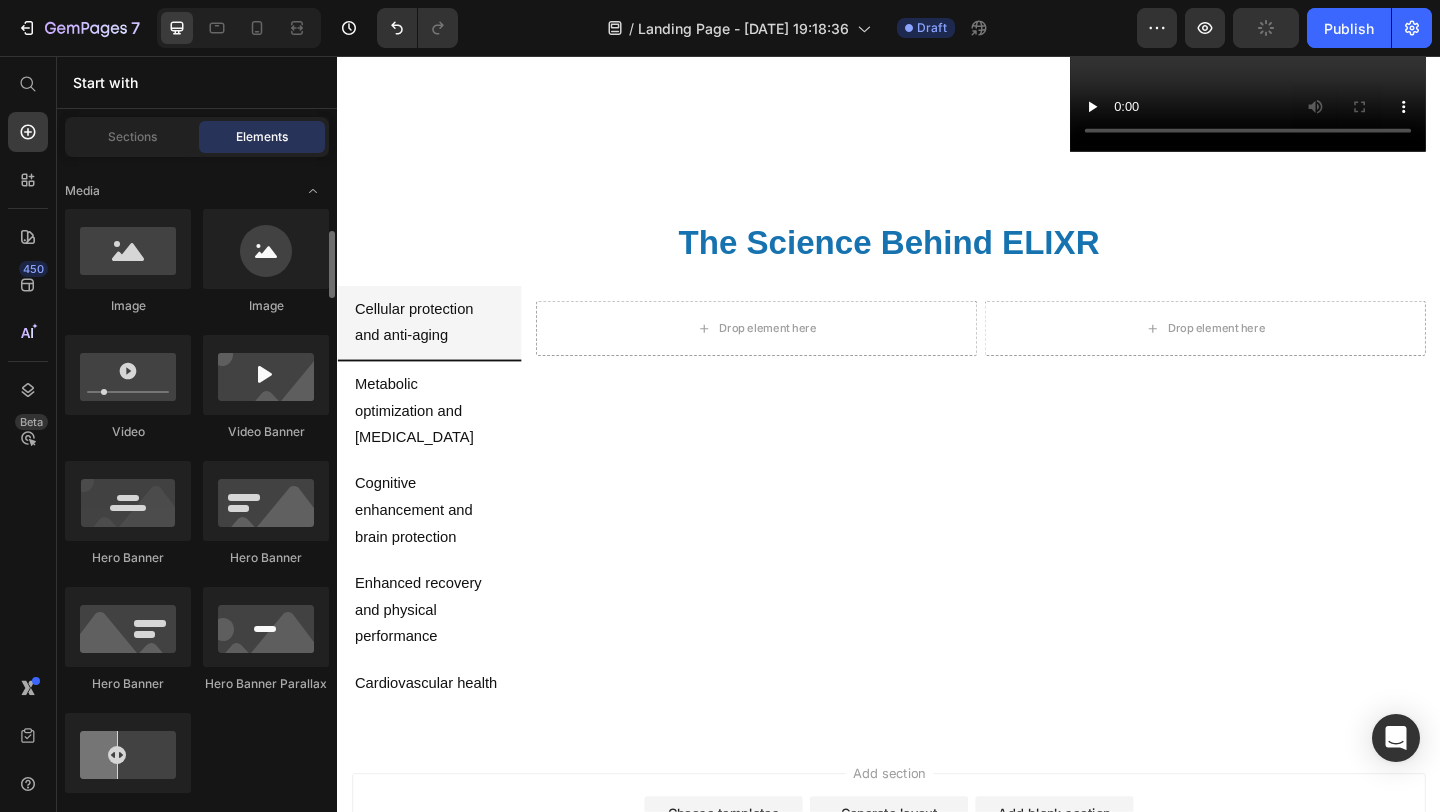 scroll, scrollTop: 737, scrollLeft: 0, axis: vertical 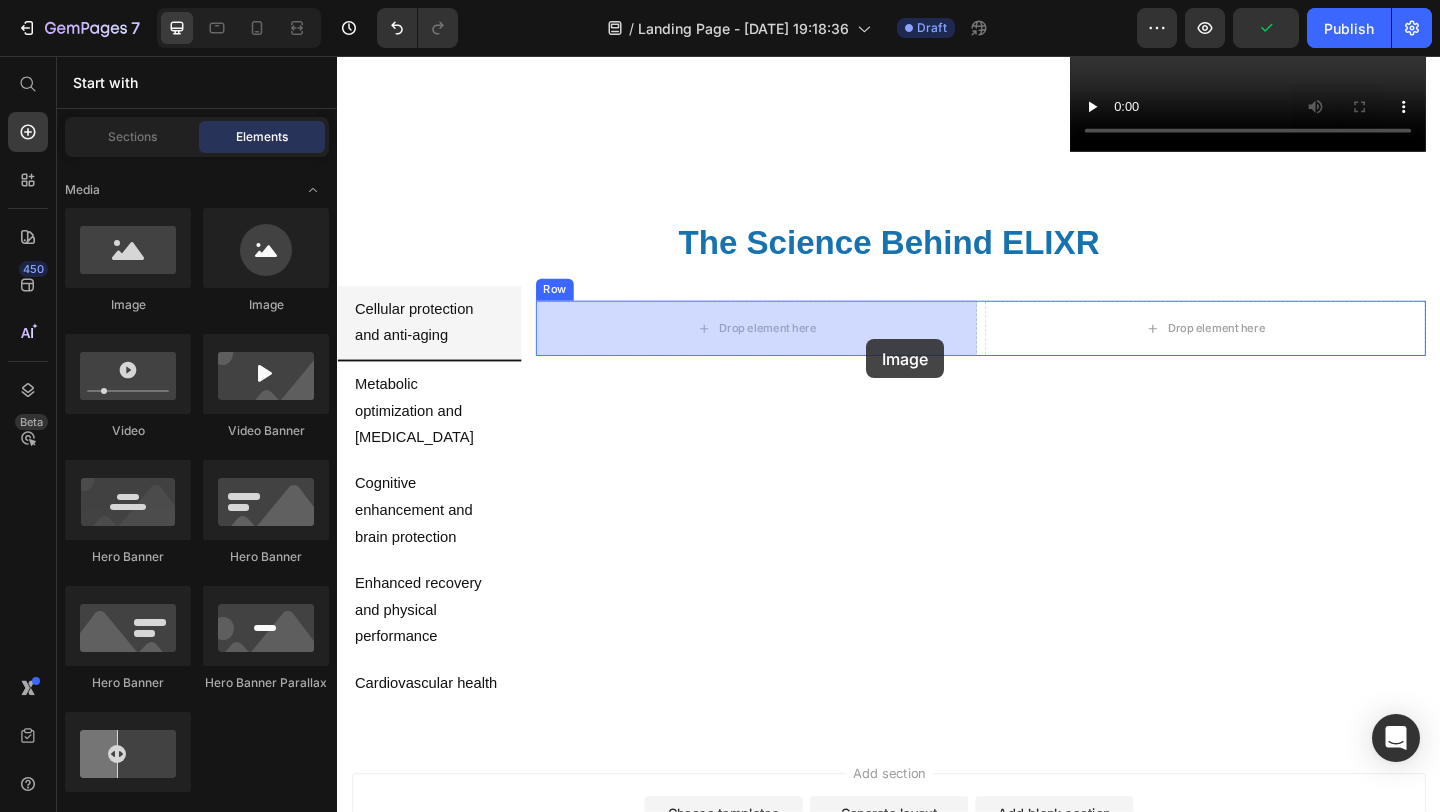 drag, startPoint x: 451, startPoint y: 302, endPoint x: 912, endPoint y: 364, distance: 465.1505 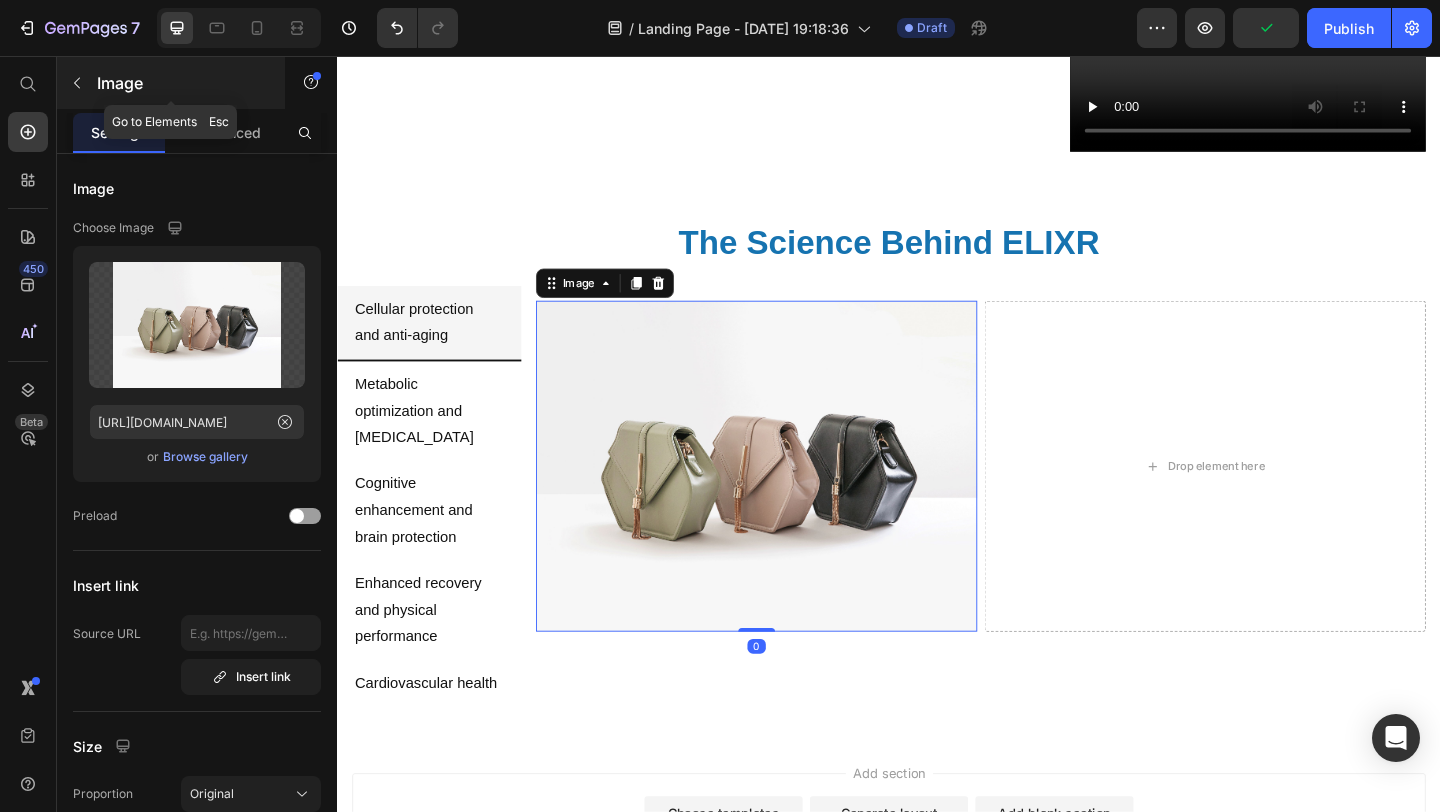 click at bounding box center [77, 83] 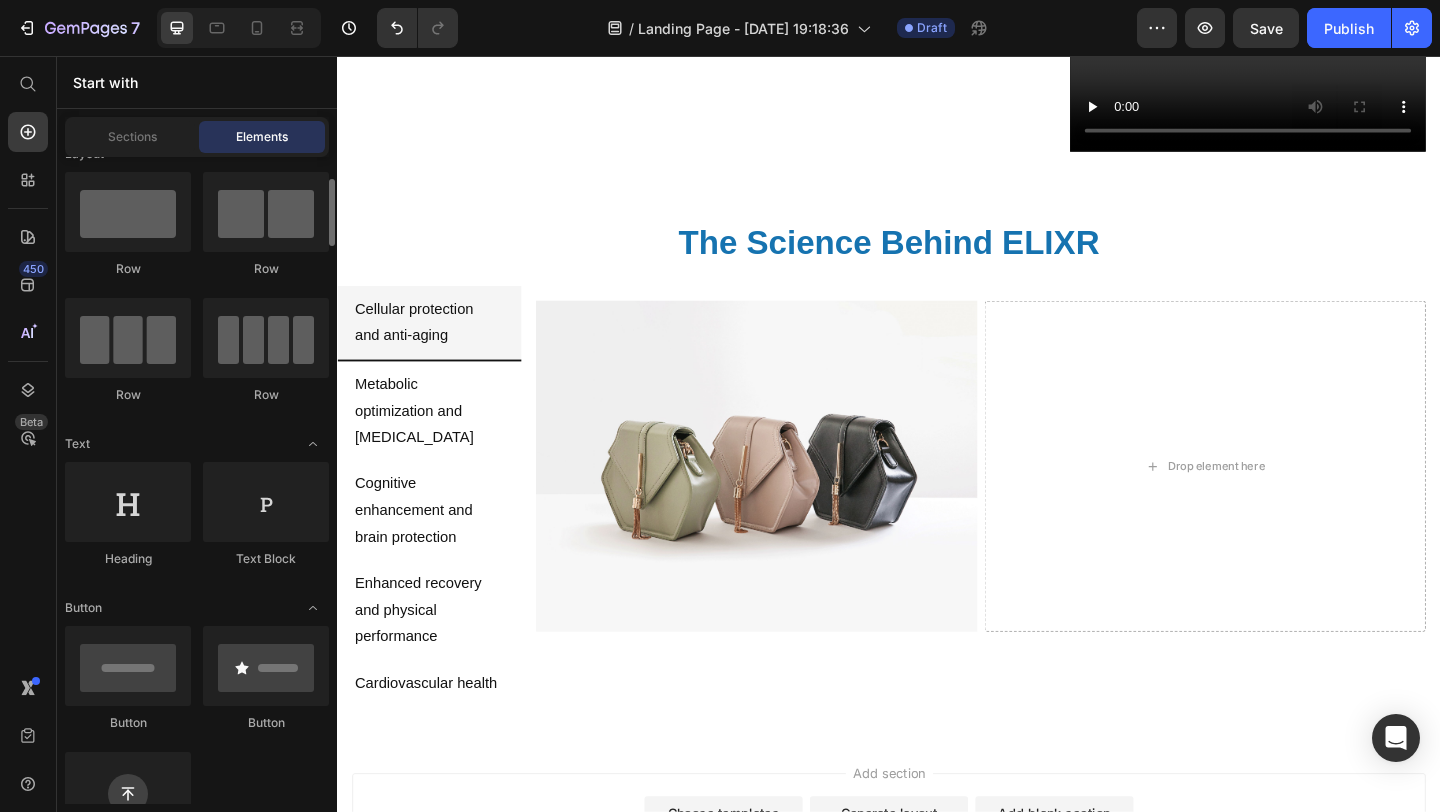 scroll, scrollTop: 47, scrollLeft: 0, axis: vertical 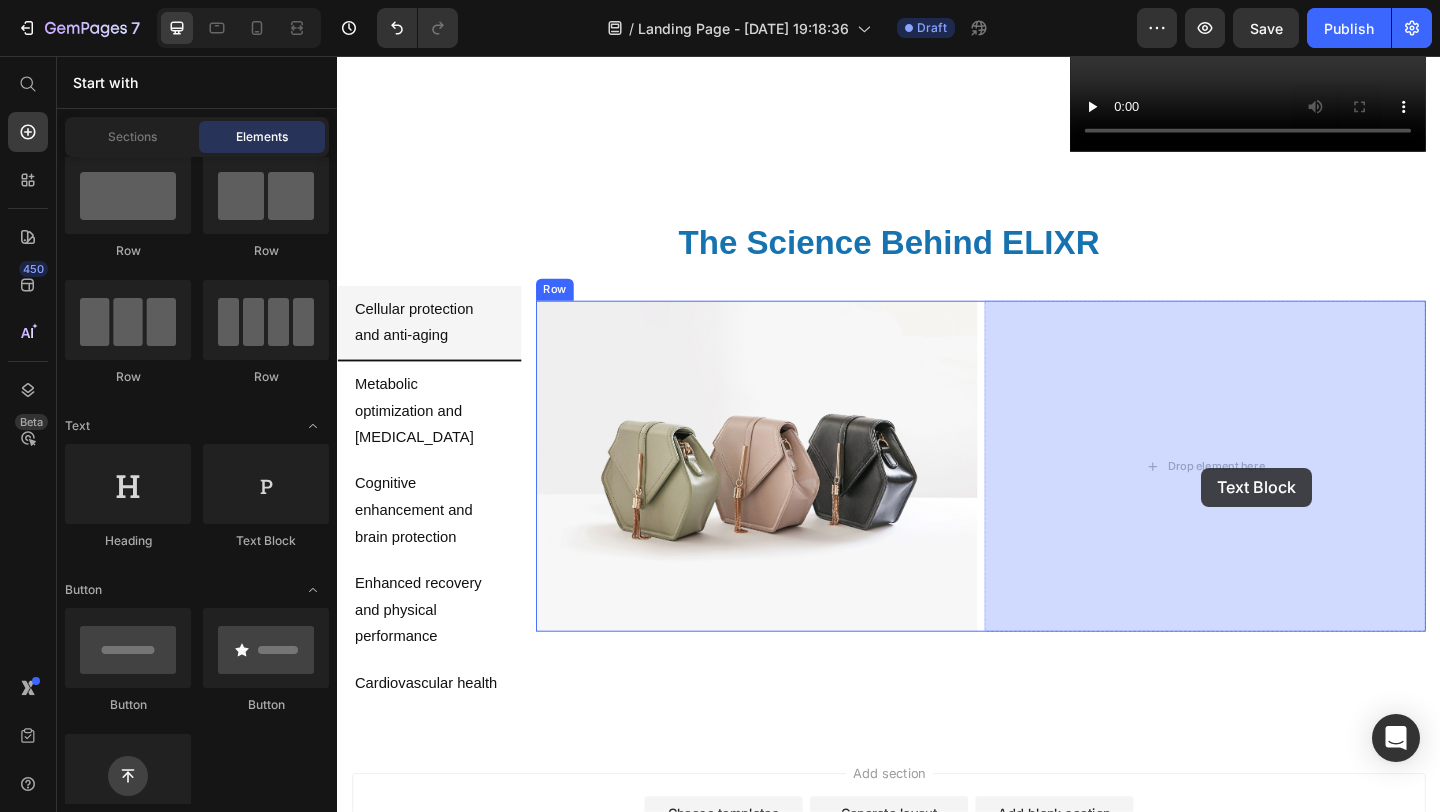 drag, startPoint x: 595, startPoint y: 559, endPoint x: 1267, endPoint y: 498, distance: 674.76294 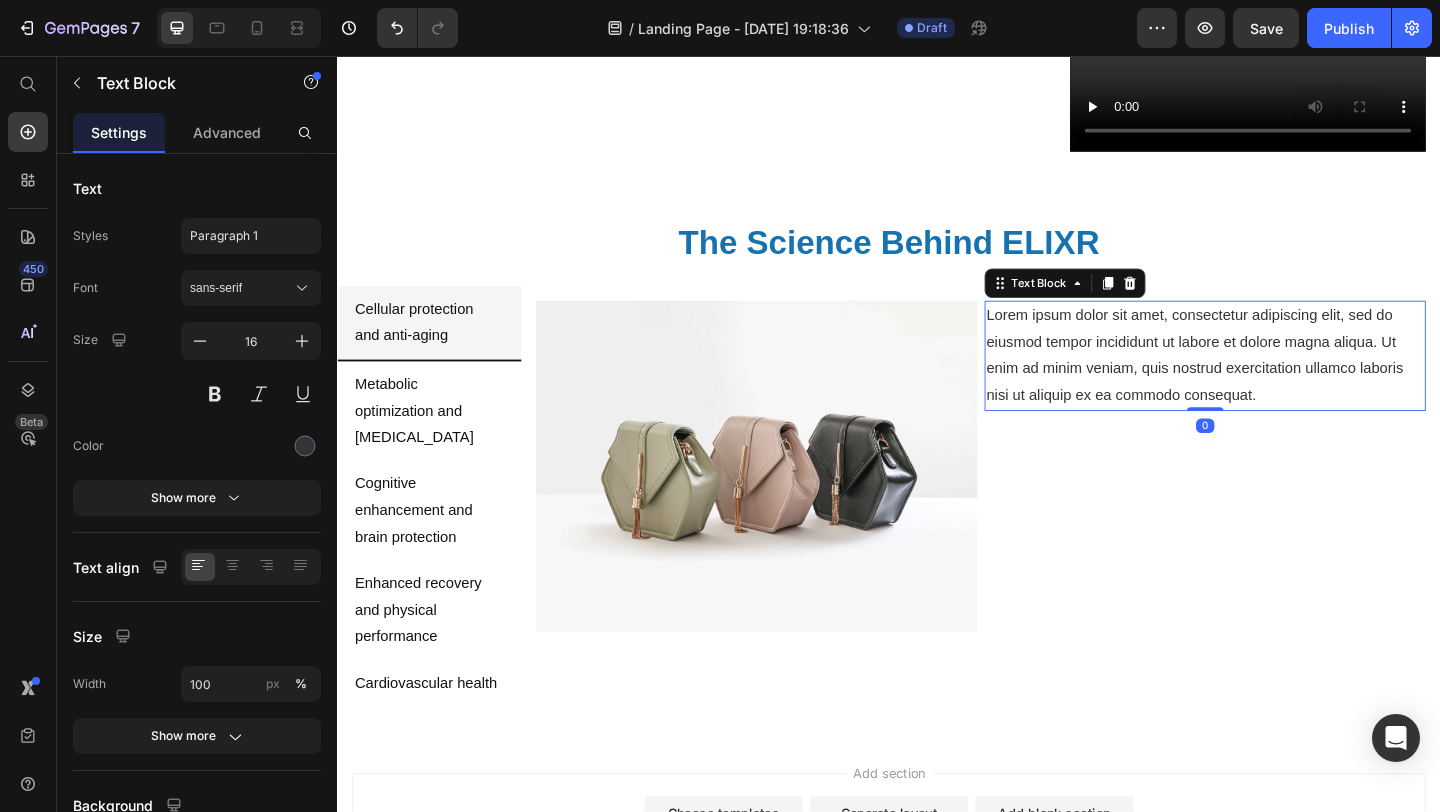 click on "Lorem ipsum dolor sit amet, consectetur adipiscing elit, sed do eiusmod tempor incididunt ut labore et dolore magna aliqua. Ut enim ad minim veniam, quis nostrud exercitation ullamco laboris nisi ut aliquip ex ea commodo consequat." at bounding box center (1281, 381) 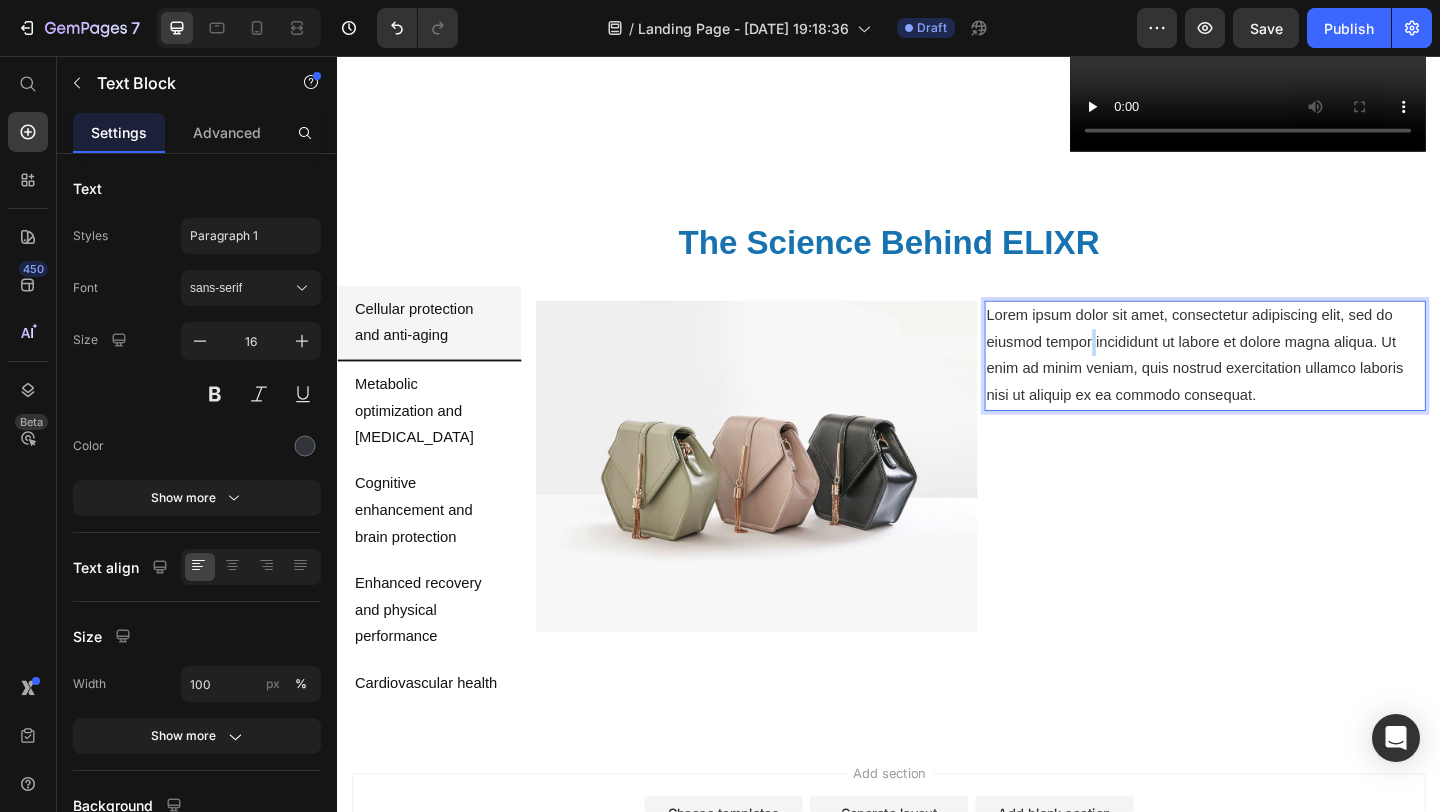 click on "Lorem ipsum dolor sit amet, consectetur adipiscing elit, sed do eiusmod tempor incididunt ut labore et dolore magna aliqua. Ut enim ad minim veniam, quis nostrud exercitation ullamco laboris nisi ut aliquip ex ea commodo consequat." at bounding box center [1281, 381] 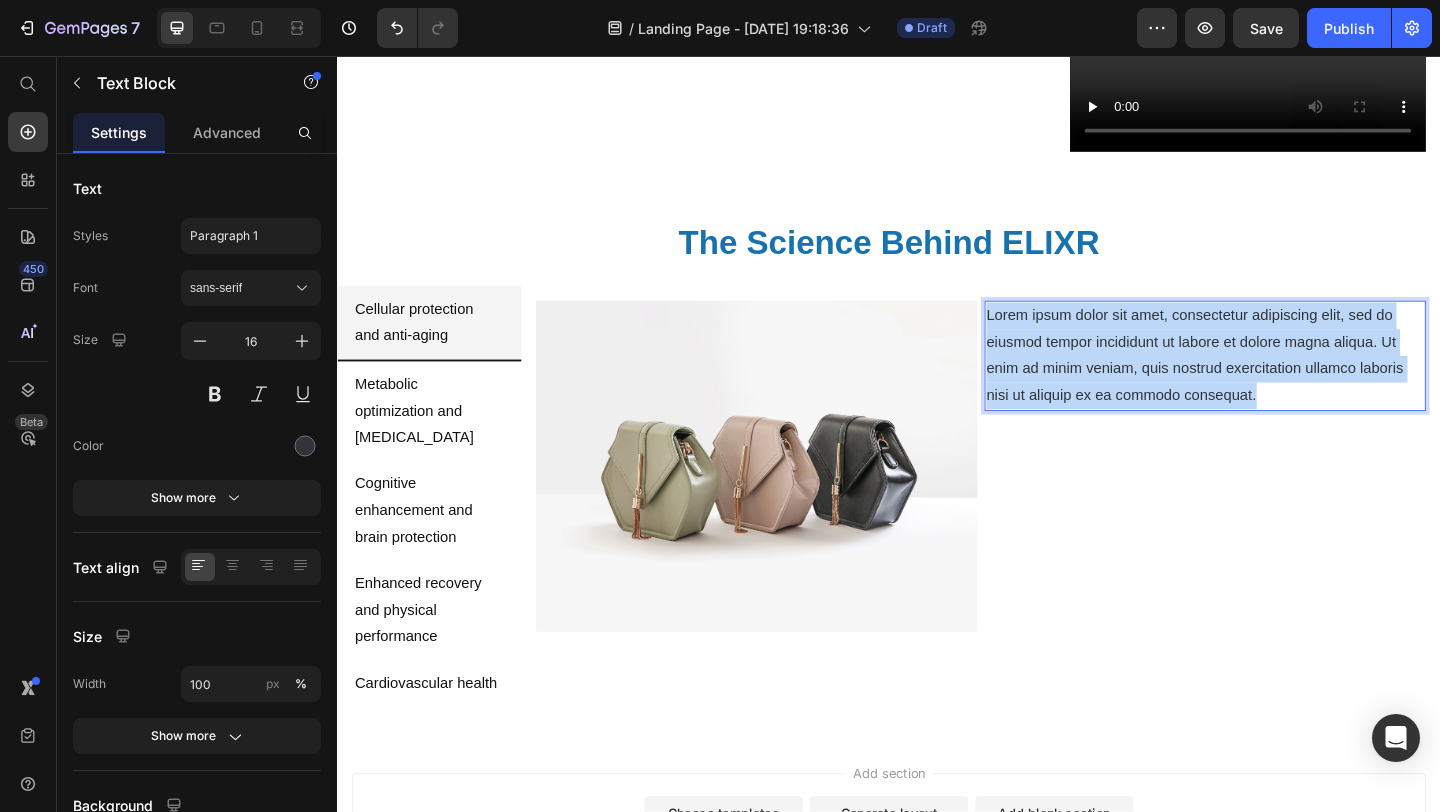 click on "Lorem ipsum dolor sit amet, consectetur adipiscing elit, sed do eiusmod tempor incididunt ut labore et dolore magna aliqua. Ut enim ad minim veniam, quis nostrud exercitation ullamco laboris nisi ut aliquip ex ea commodo consequat." at bounding box center (1281, 381) 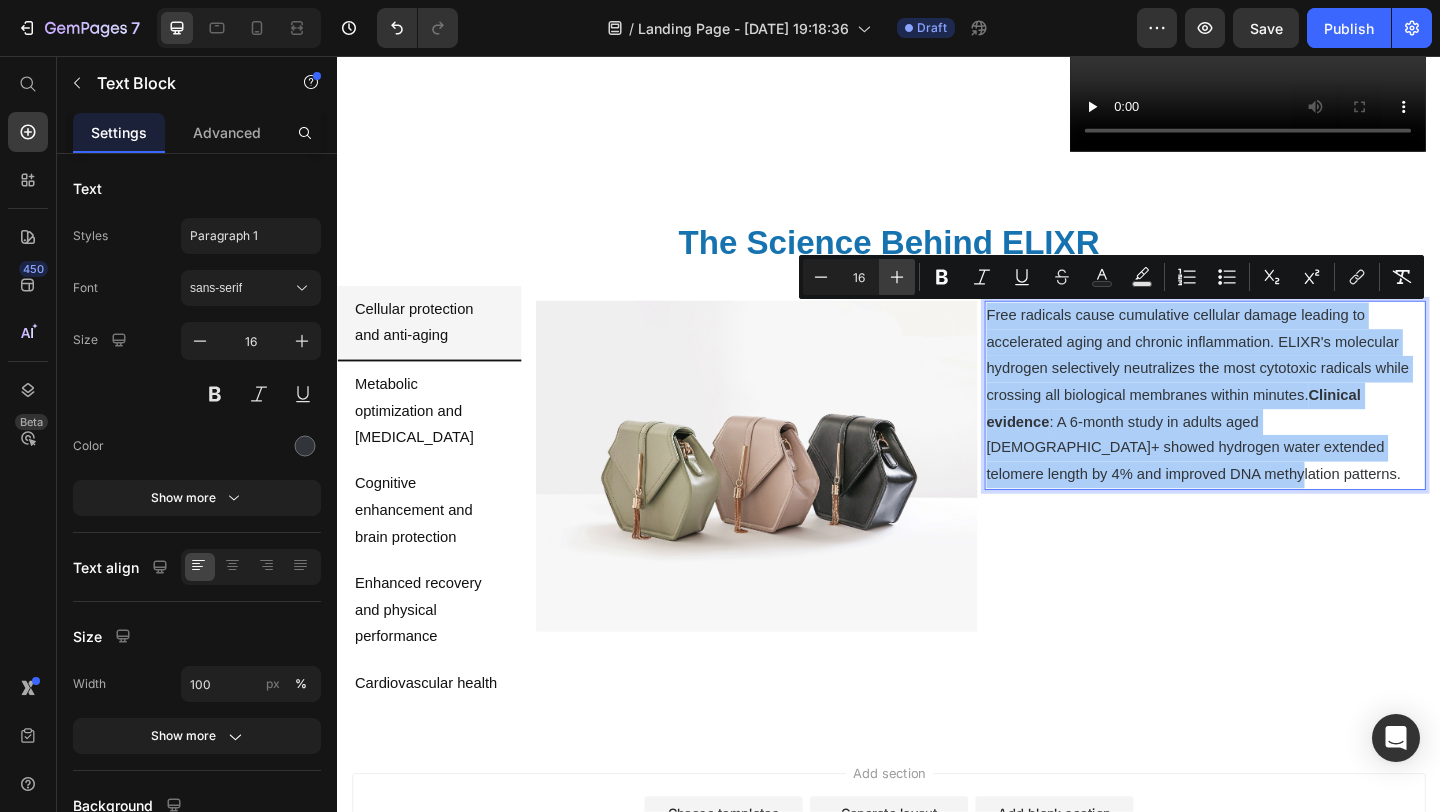 click 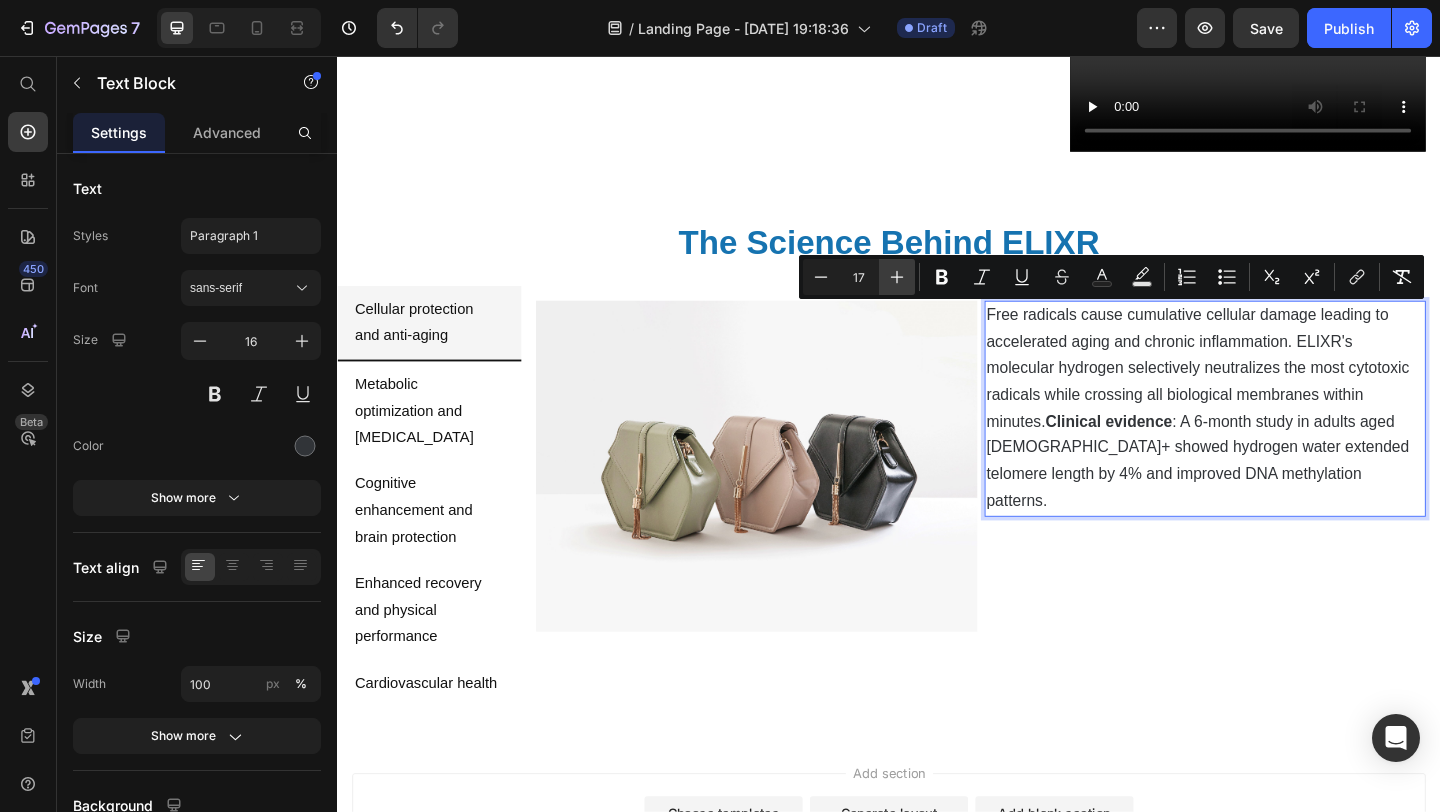click 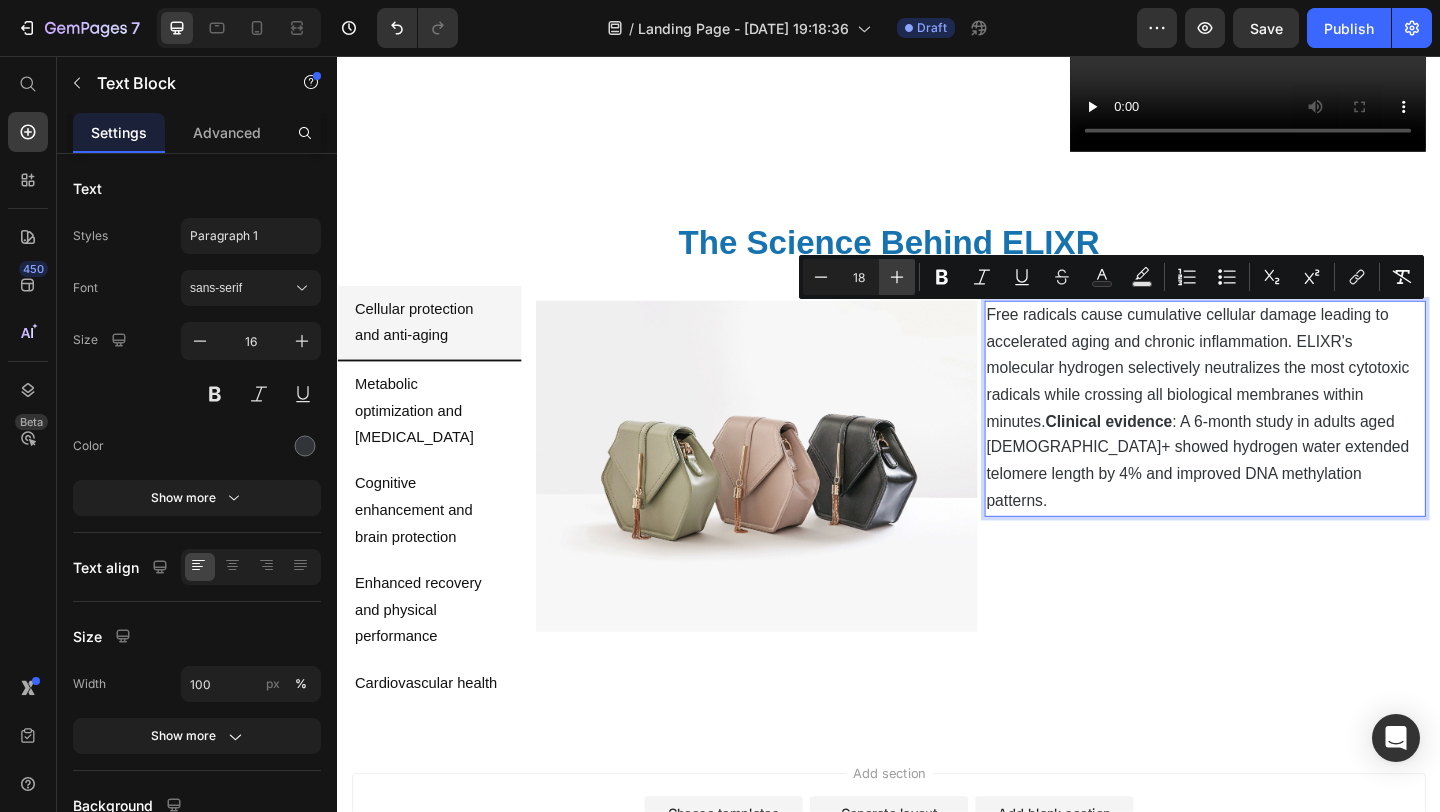 click 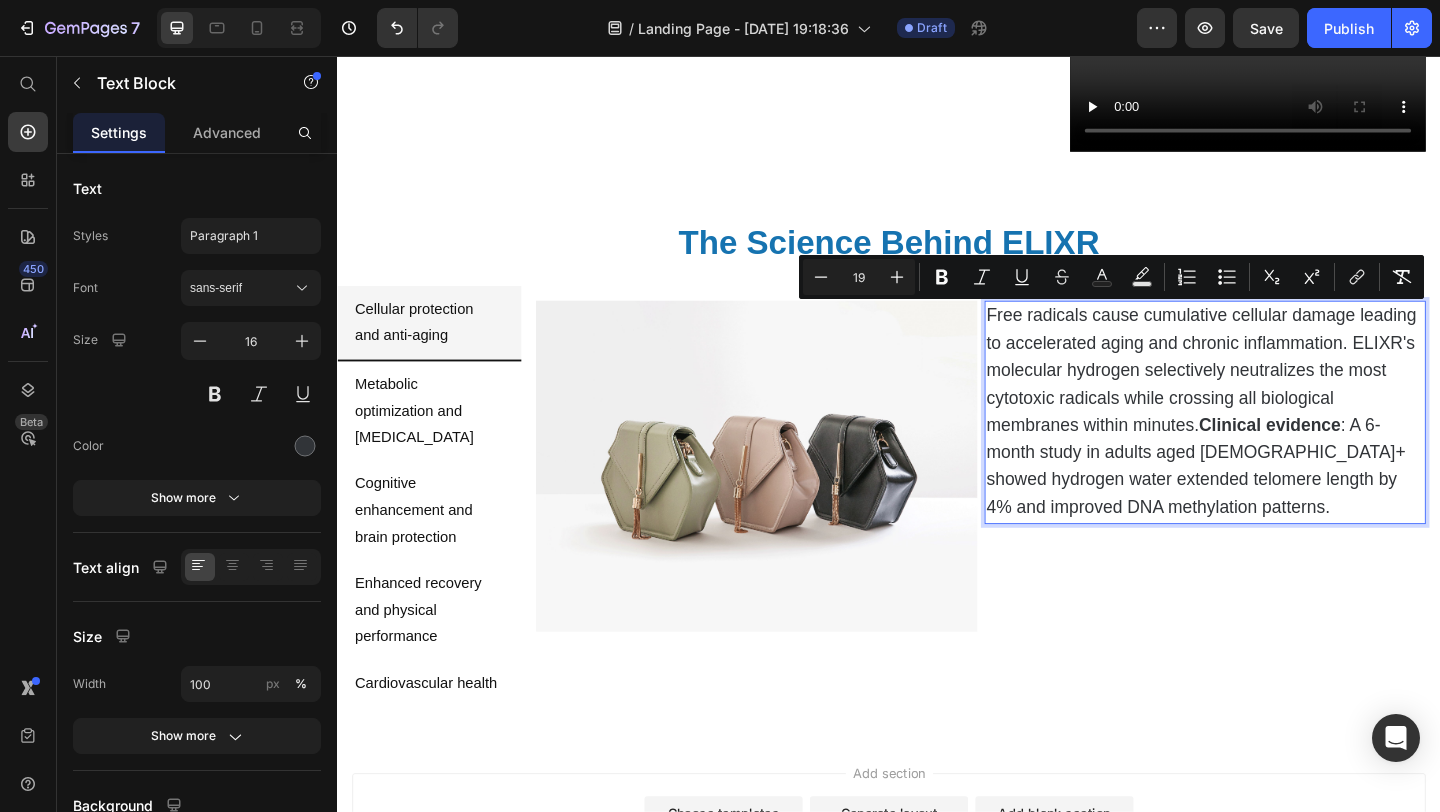 click on "Free radicals cause cumulative cellular damage leading to accelerated aging and chronic inflammation. ELIXR's molecular hydrogen selectively neutralizes the most cytotoxic radicals while crossing all biological membranes within minutes.  Clinical evidence : A 6-month study in adults aged [DEMOGRAPHIC_DATA]+ showed hydrogen water extended telomere length by 4% and improved DNA methylation patterns. Text Block   0" at bounding box center [1281, 502] 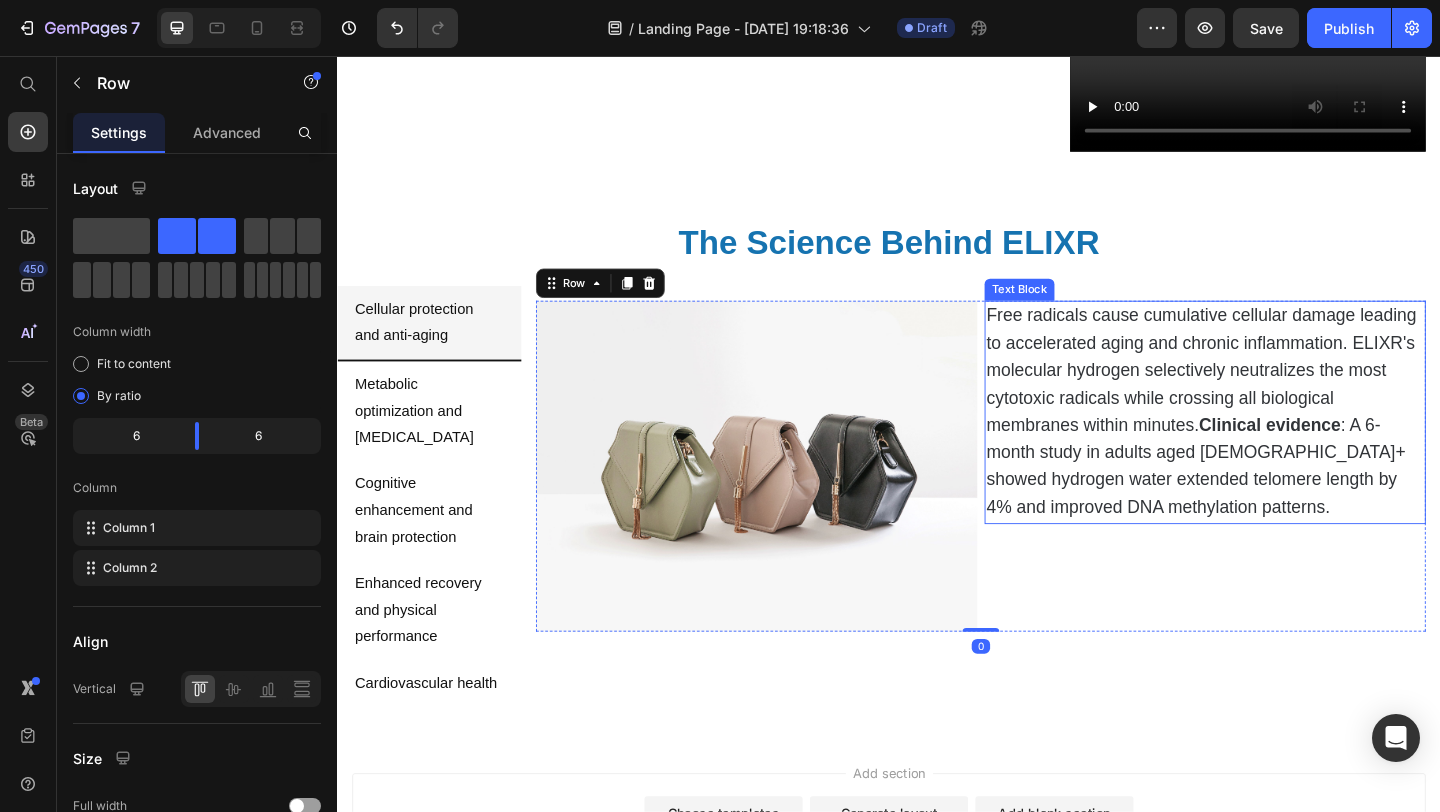 click on "Free radicals cause cumulative cellular damage leading to accelerated aging and chronic inflammation. ELIXR's molecular hydrogen selectively neutralizes the most cytotoxic radicals while crossing all biological membranes within minutes.  Clinical evidence : A 6-month study in adults aged [DEMOGRAPHIC_DATA]+ showed hydrogen water extended telomere length by 4% and improved DNA methylation patterns." at bounding box center [1277, 442] 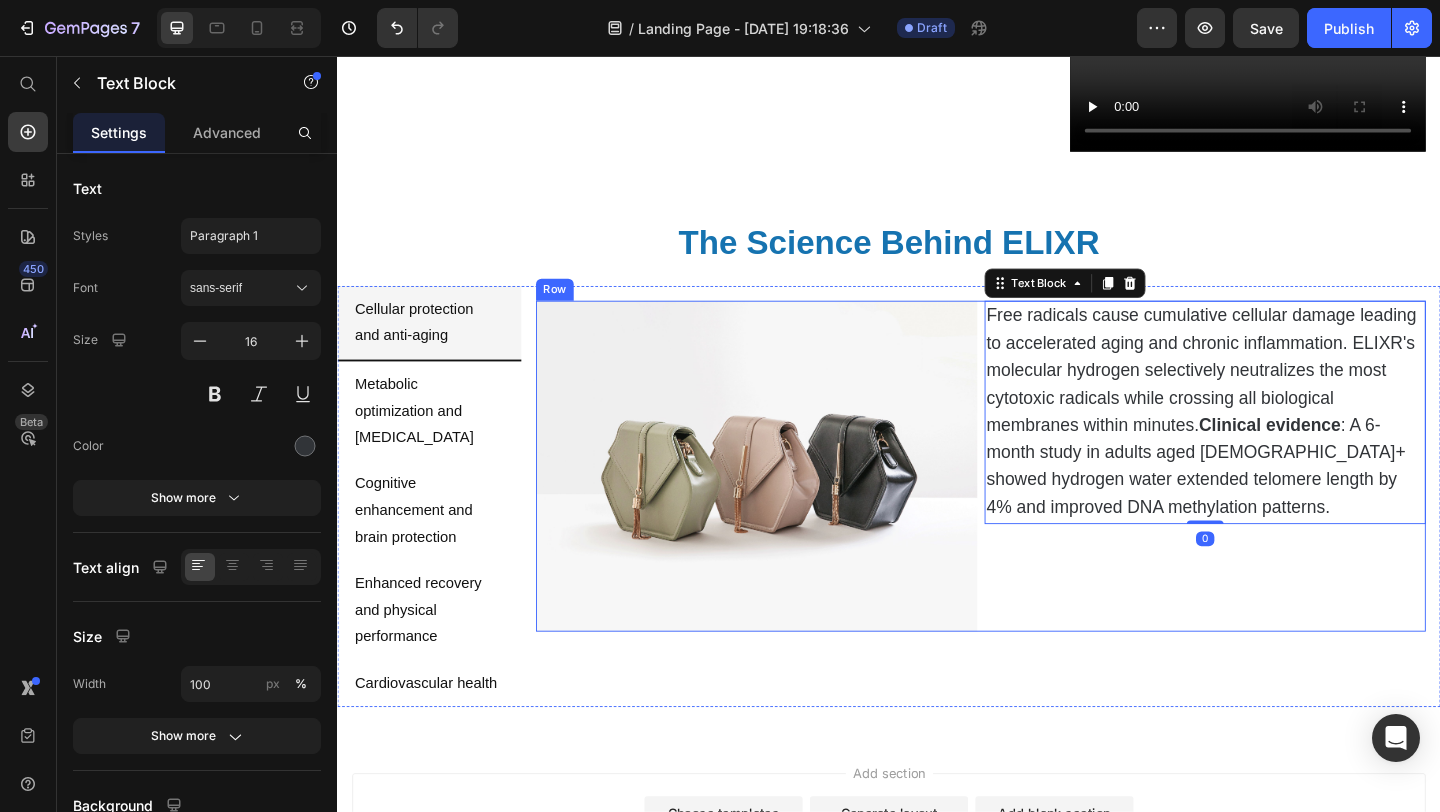 click on "Free radicals cause cumulative cellular damage leading to accelerated aging and chronic inflammation. ELIXR's molecular hydrogen selectively neutralizes the most cytotoxic radicals while crossing all biological membranes within minutes.  Clinical evidence : A 6-month study in adults aged [DEMOGRAPHIC_DATA]+ showed hydrogen water extended telomere length by 4% and improved DNA methylation patterns. Text Block   0" at bounding box center (1281, 502) 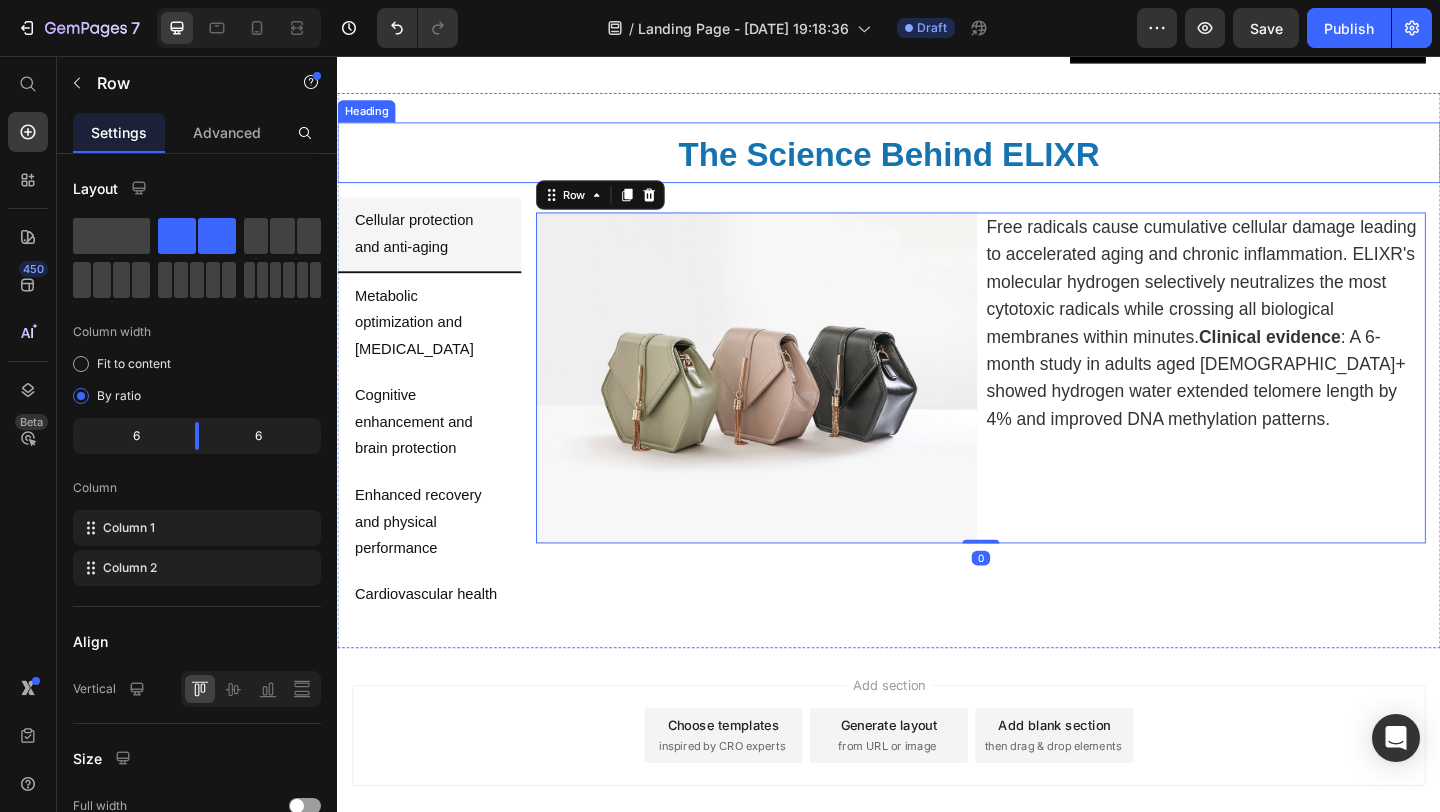 scroll, scrollTop: 965, scrollLeft: 0, axis: vertical 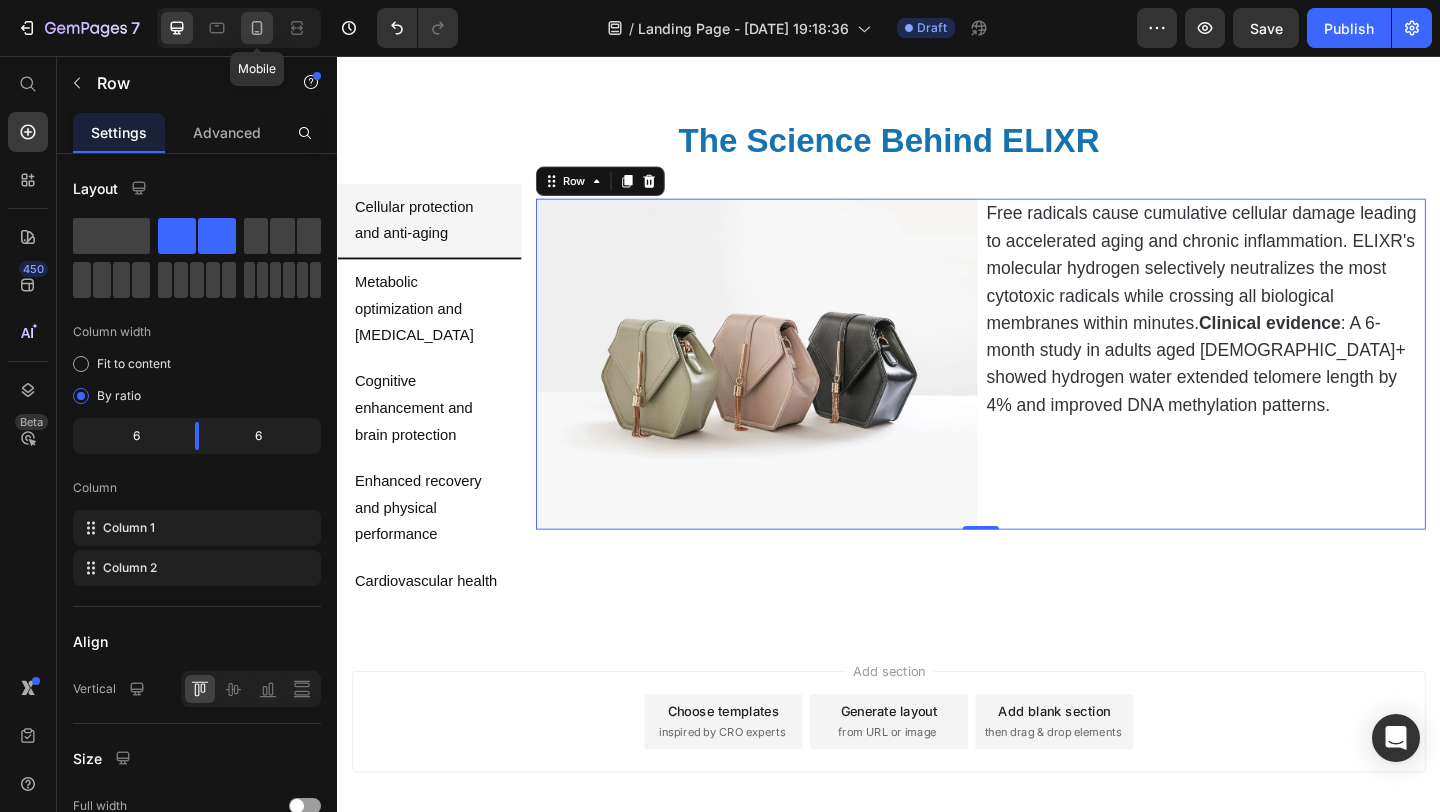 click 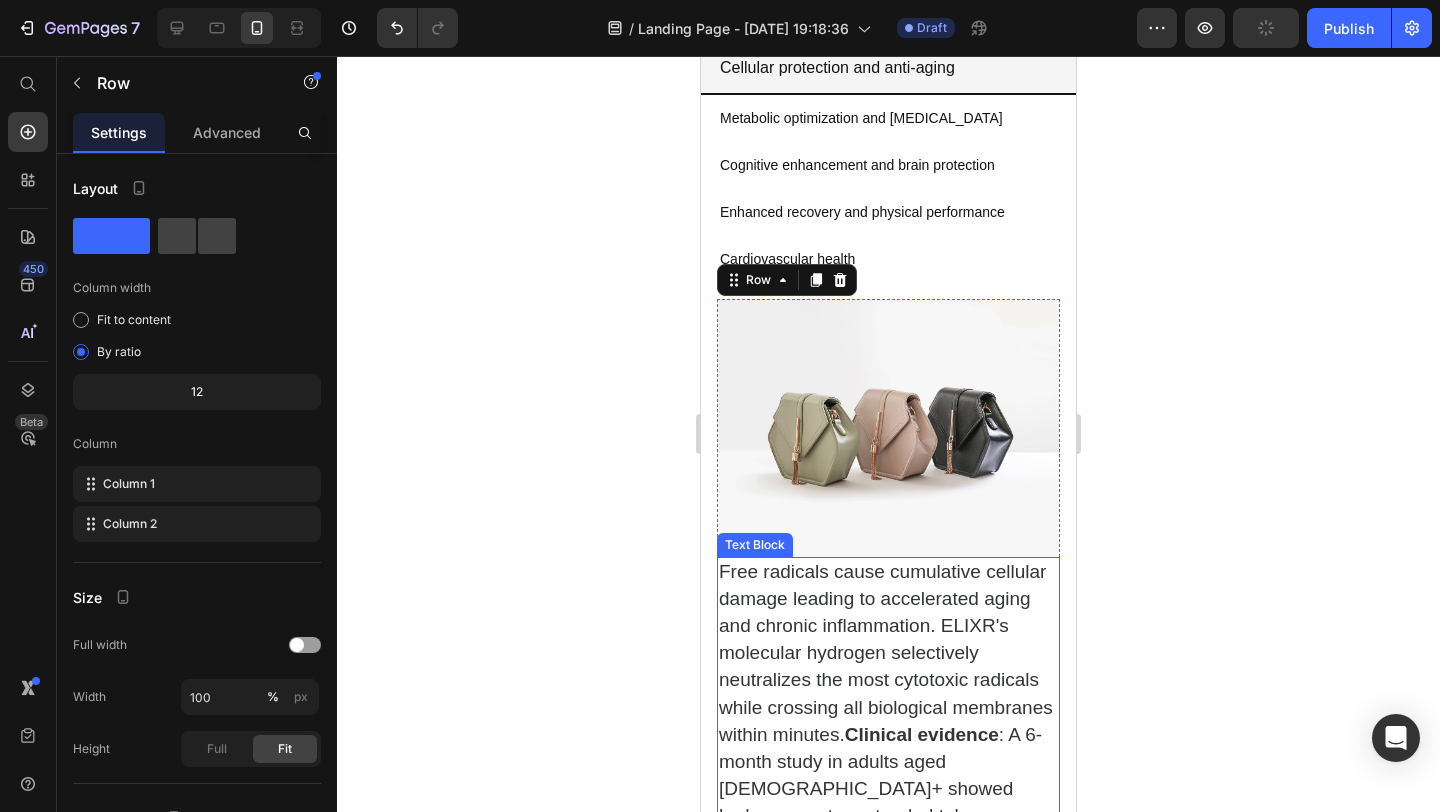scroll, scrollTop: 2067, scrollLeft: 0, axis: vertical 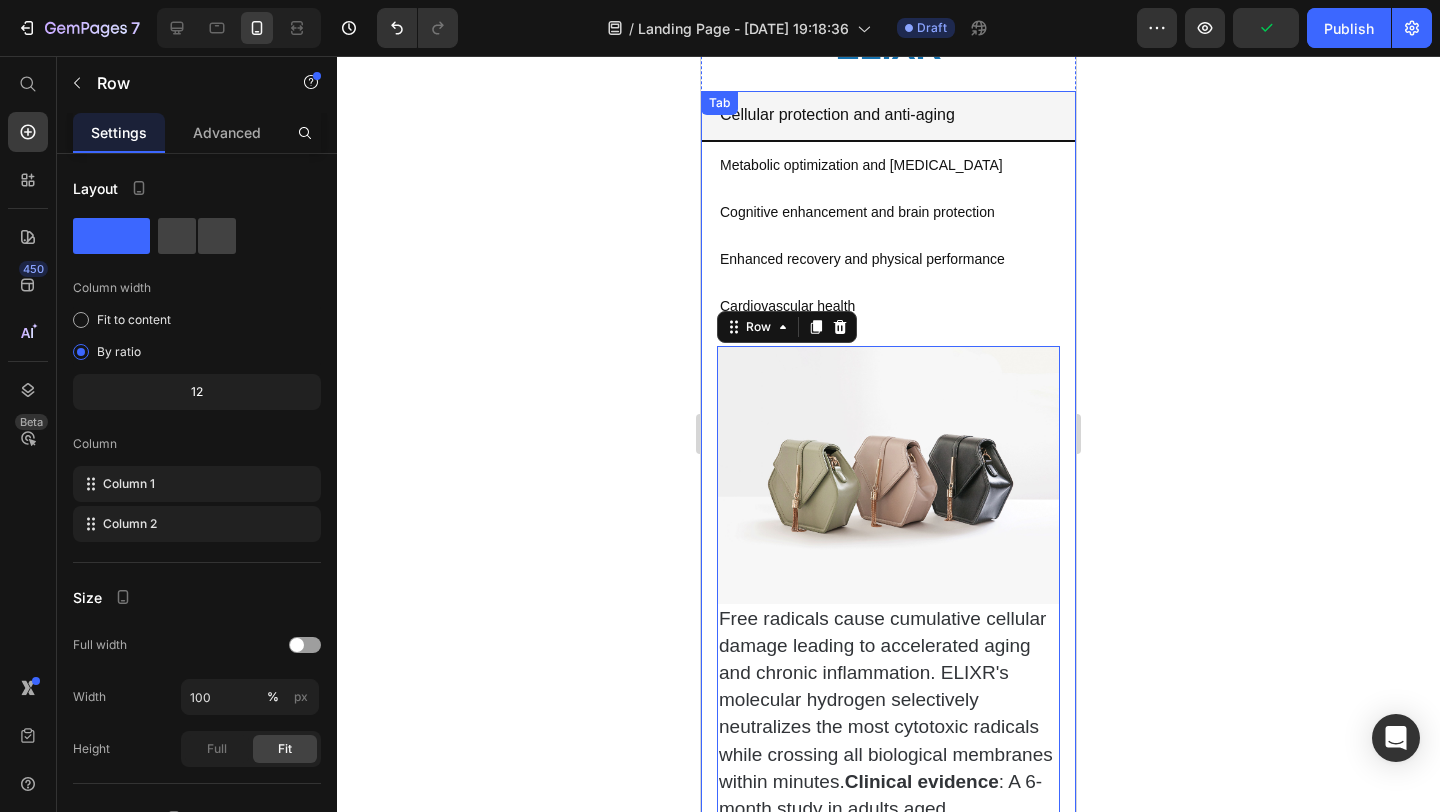 click on "Cellular protection and anti-aging" at bounding box center [837, 114] 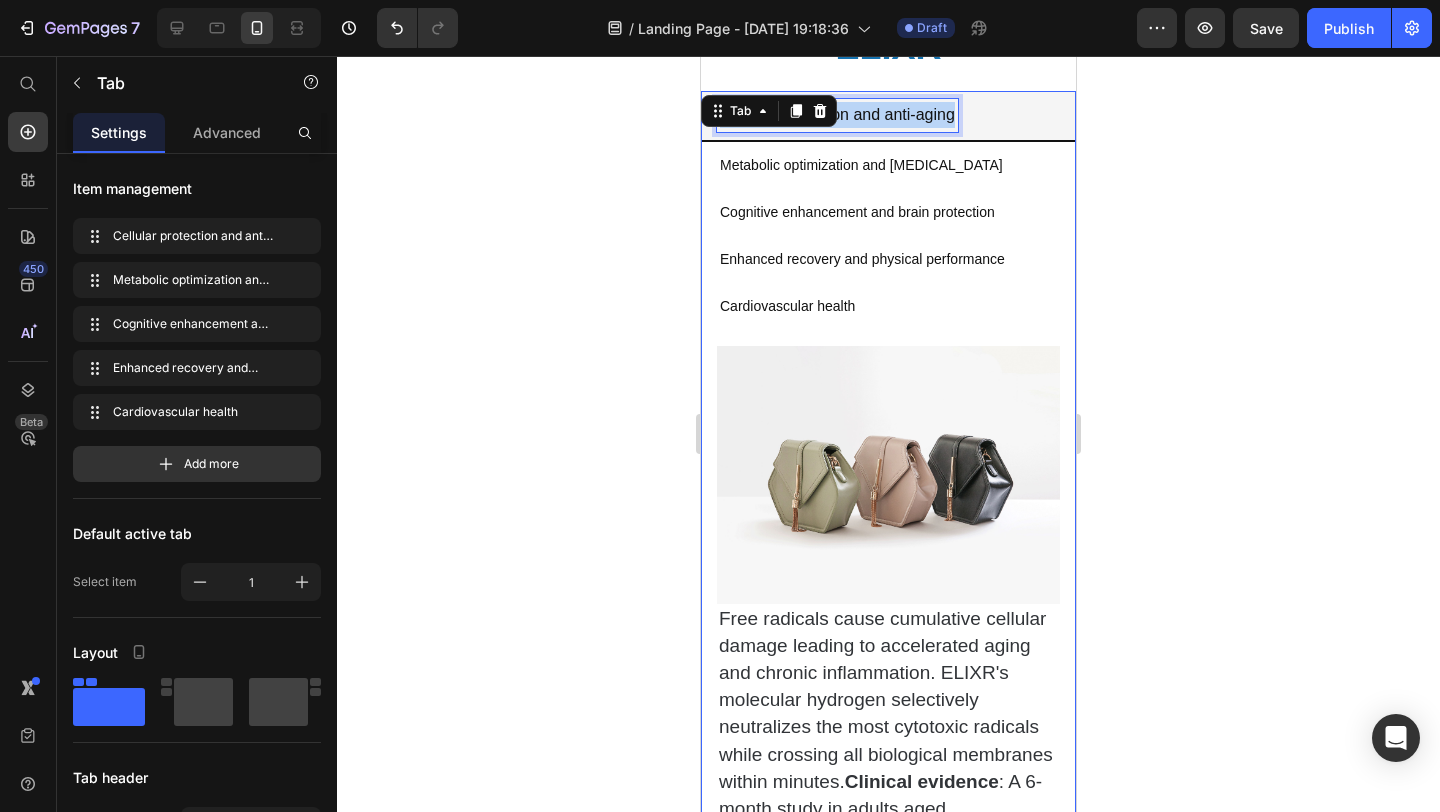 click on "Cellular protection and anti-aging" at bounding box center [837, 114] 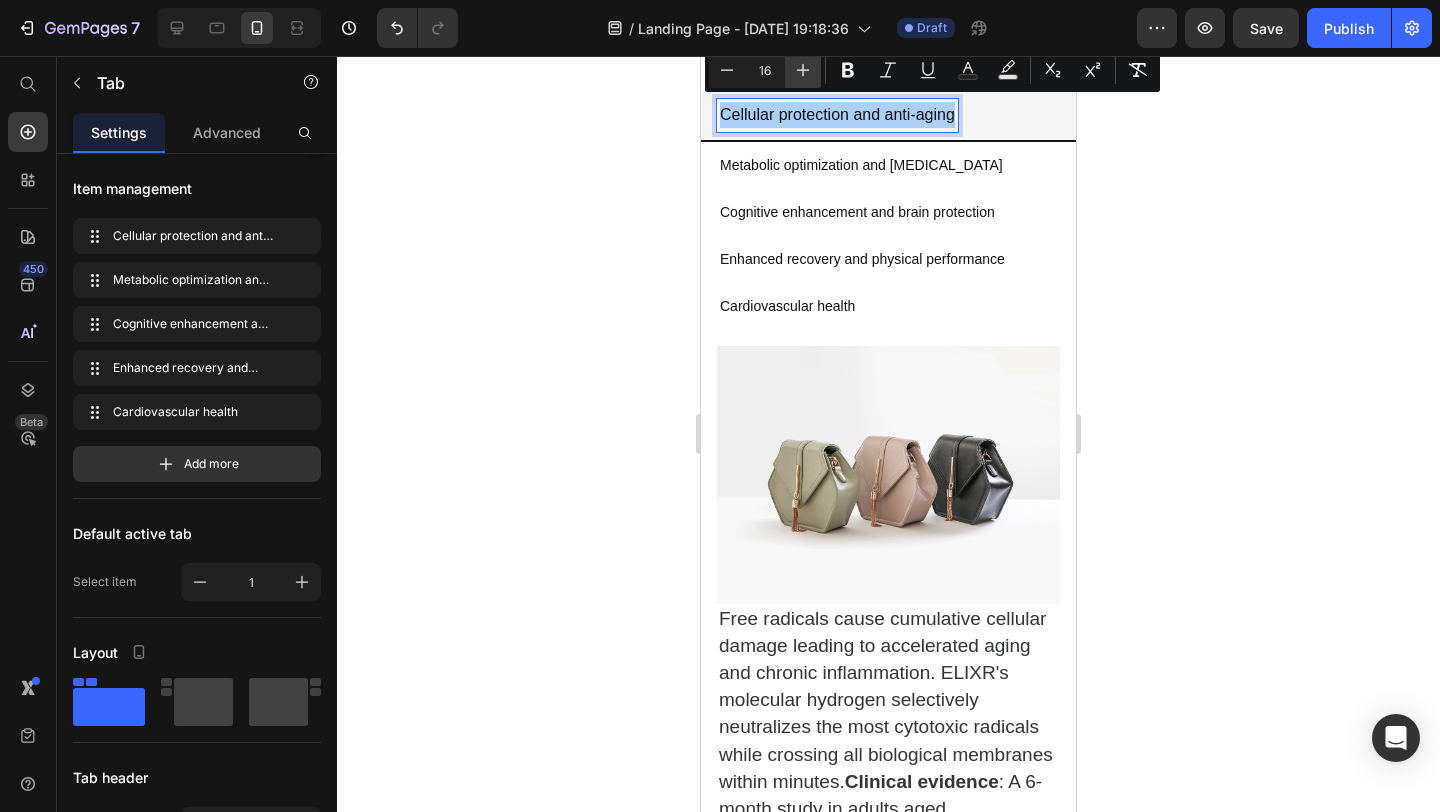 click 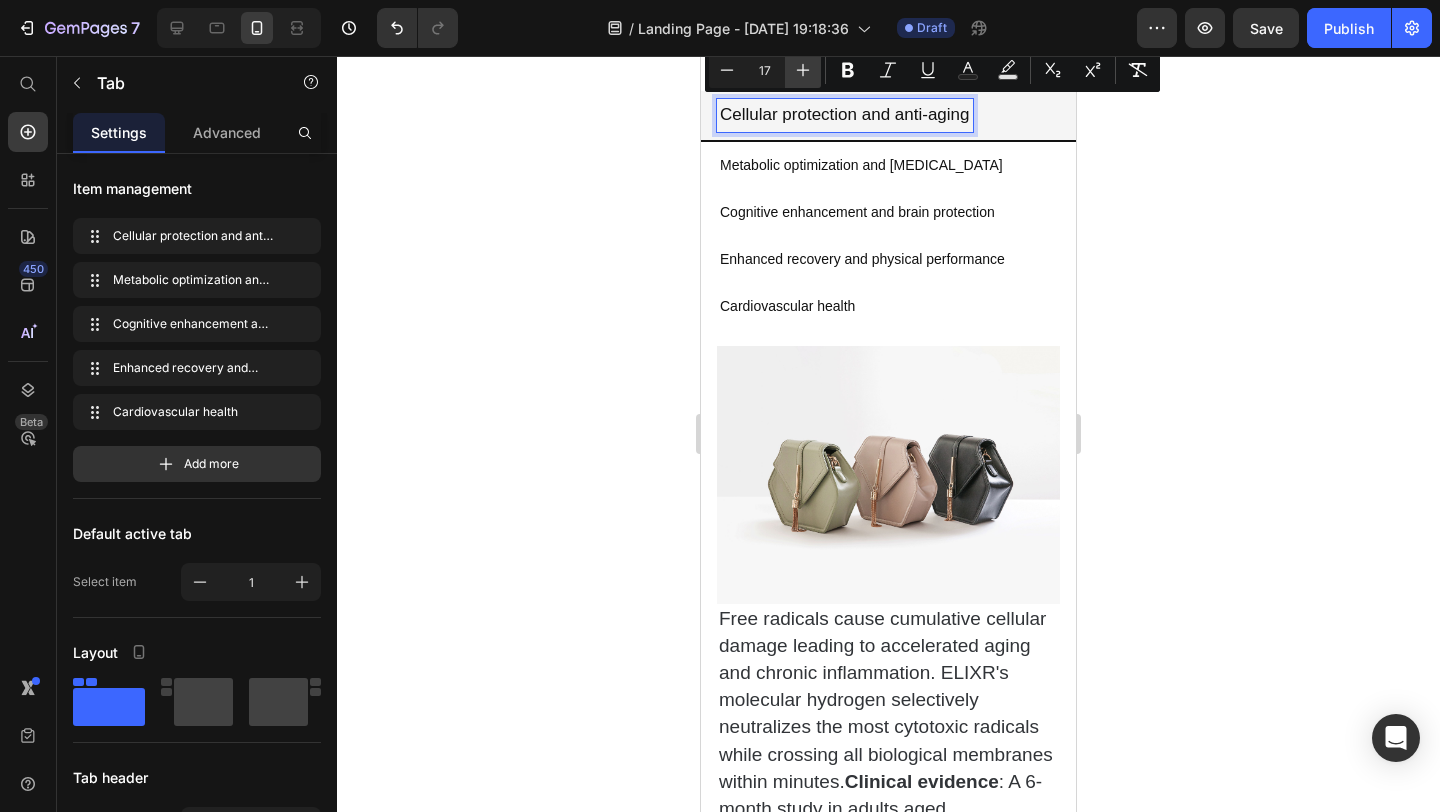 click 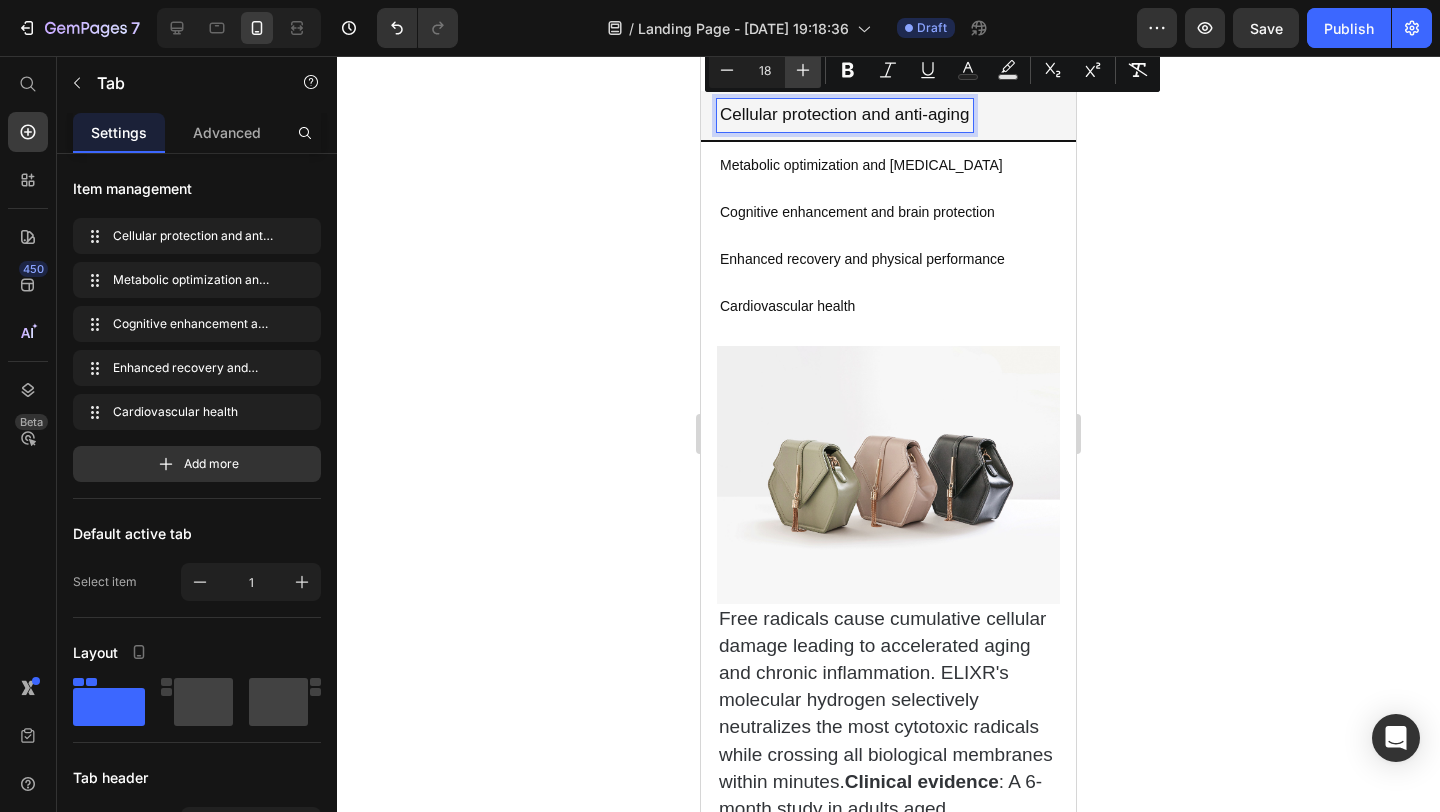 click 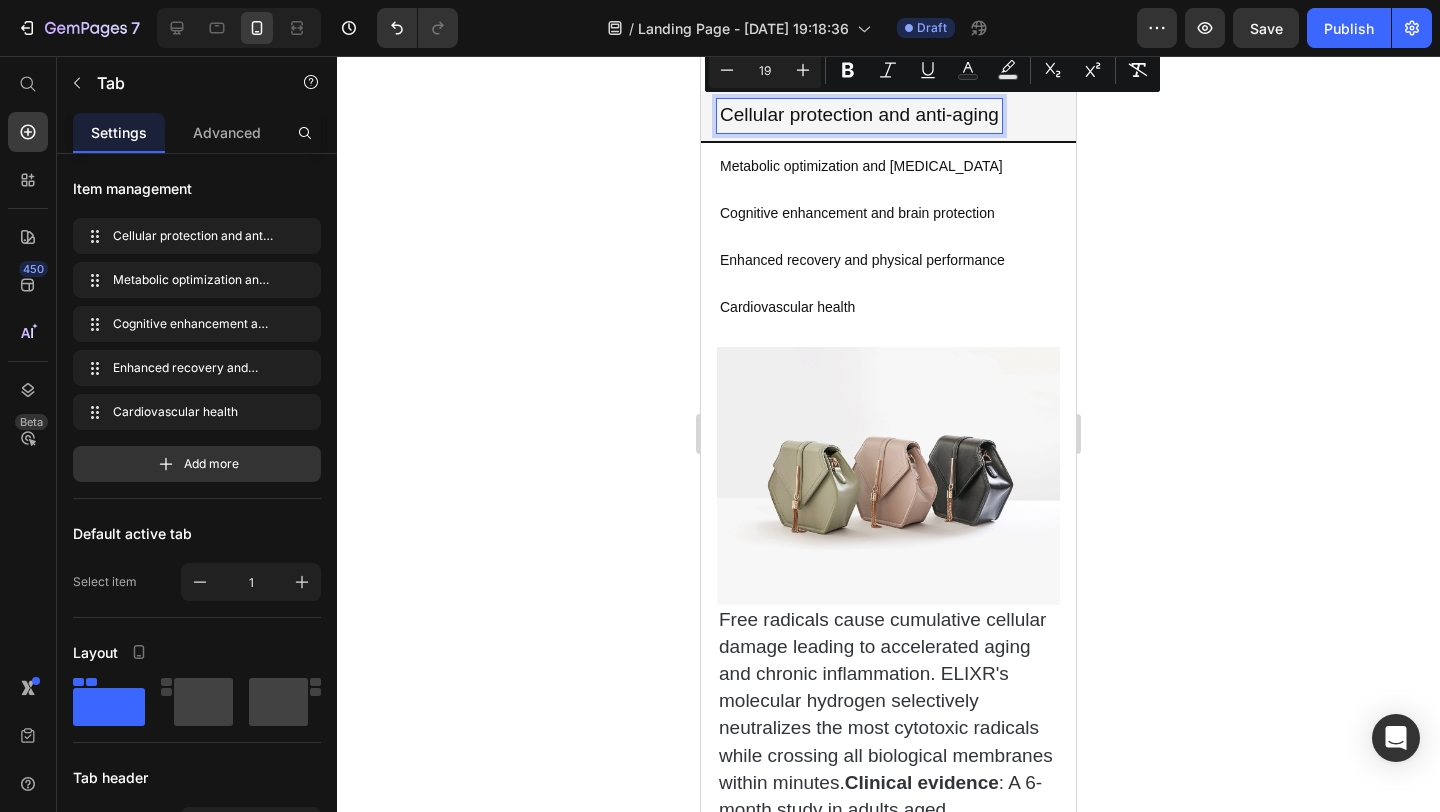 click on "Metabolic optimization and [MEDICAL_DATA]" at bounding box center (861, 166) 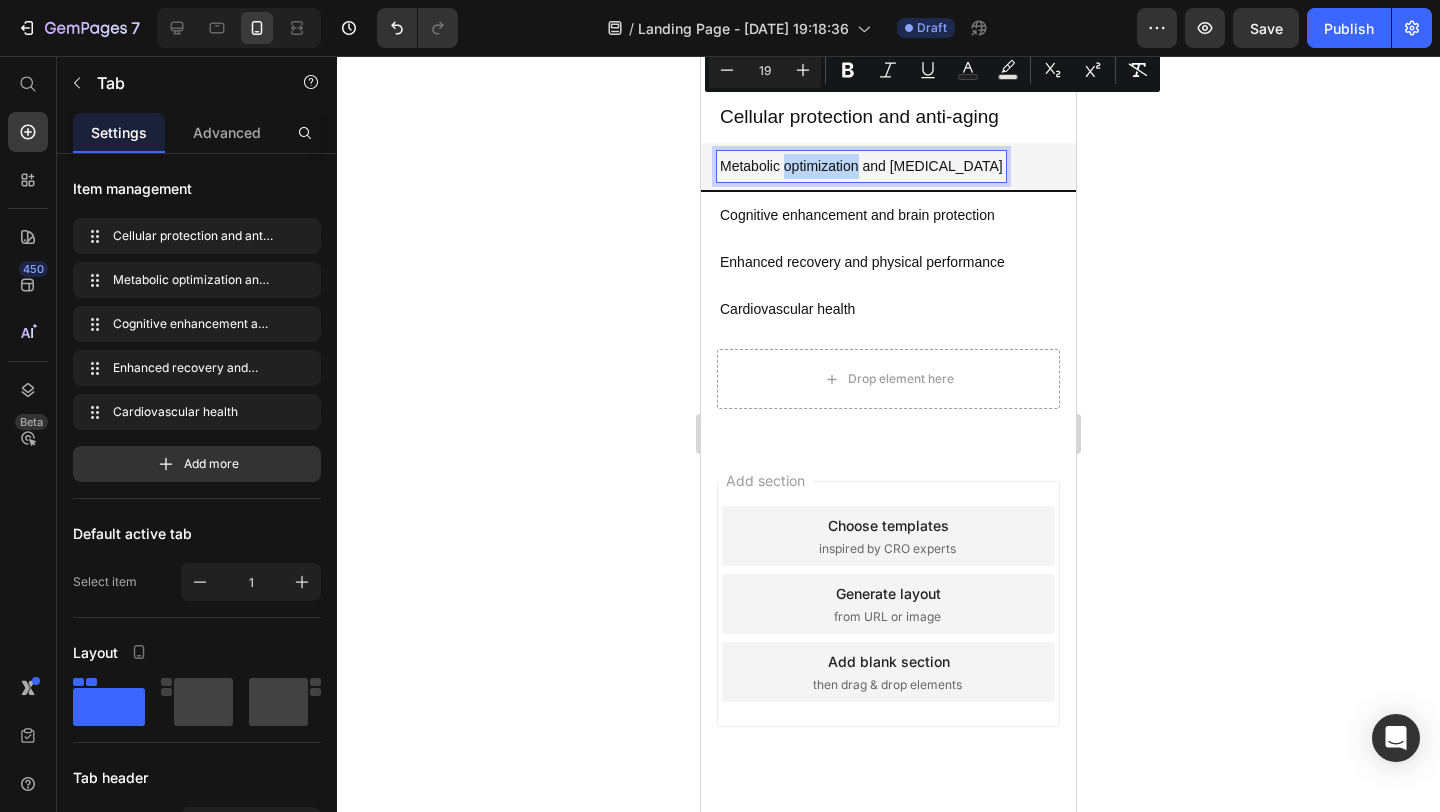 click on "Metabolic optimization and [MEDICAL_DATA]" at bounding box center [861, 166] 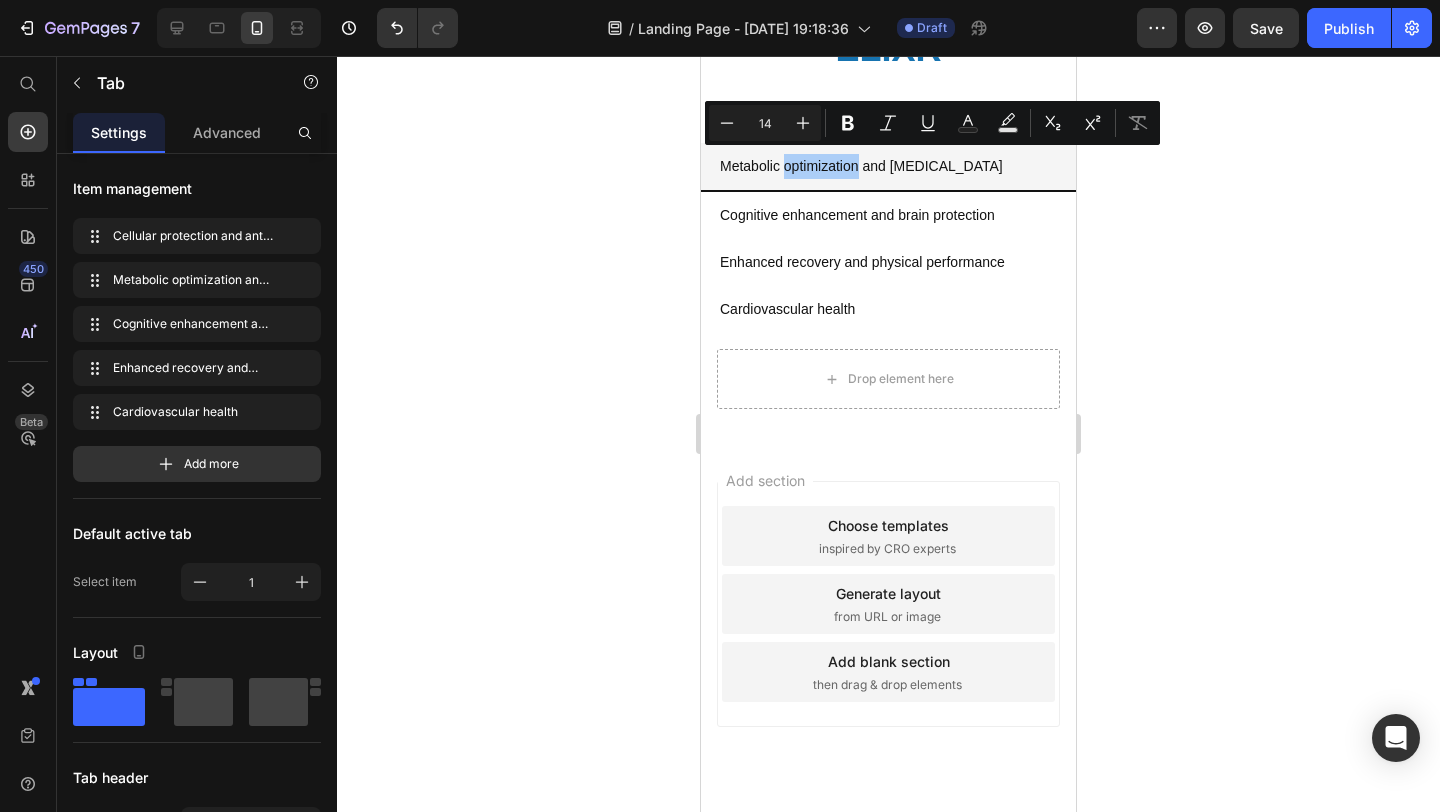 click 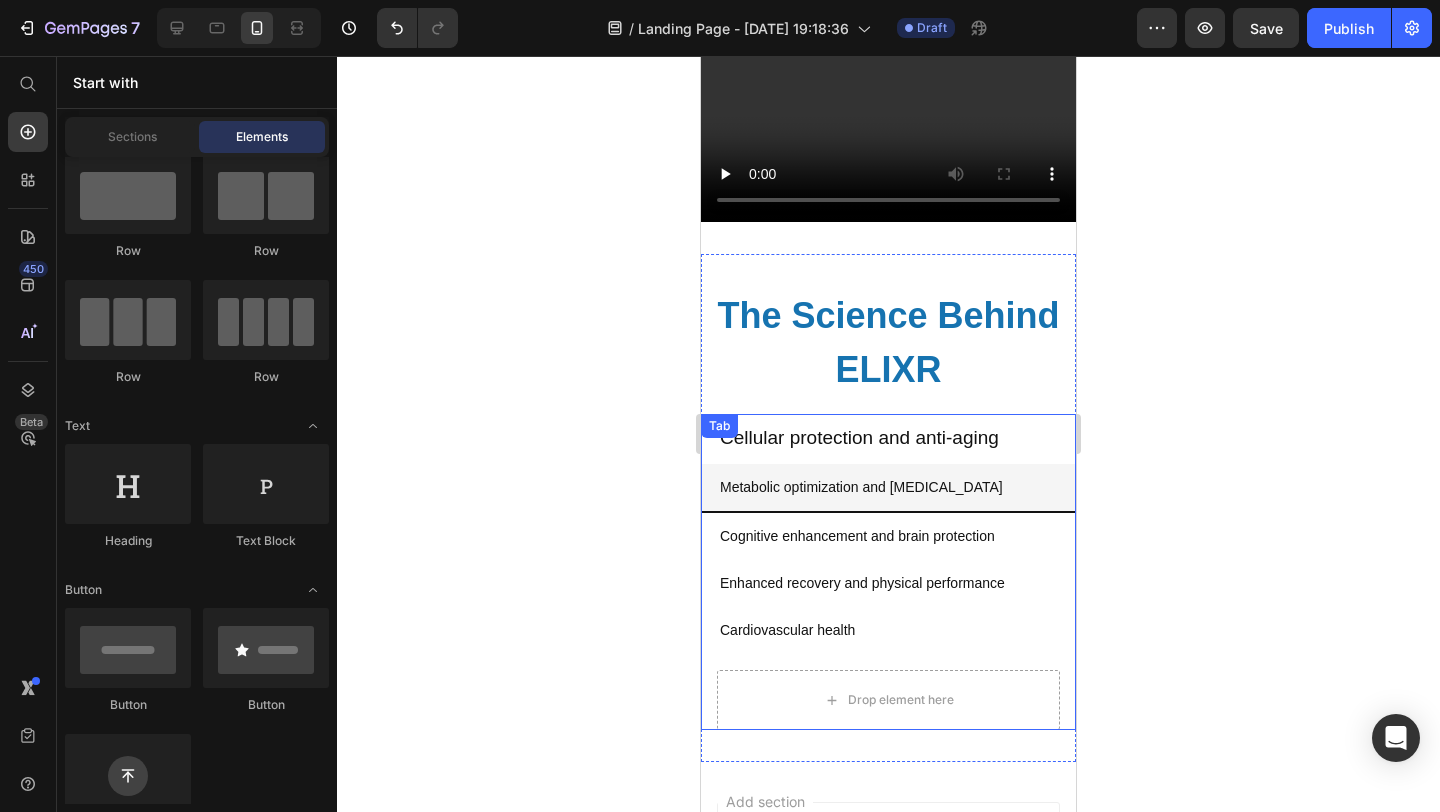 scroll, scrollTop: 1872, scrollLeft: 0, axis: vertical 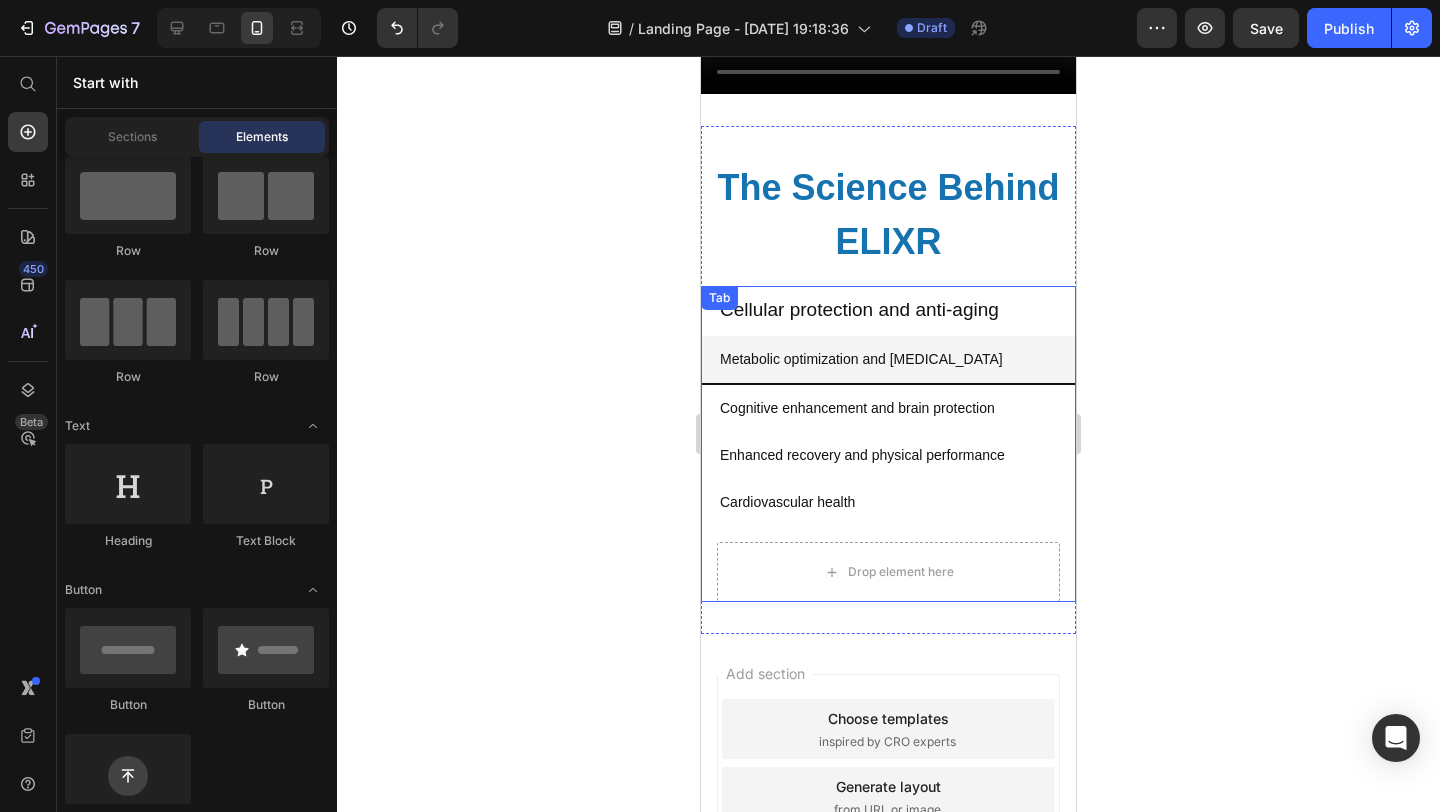 click on "Cellular protection and anti-aging" at bounding box center [888, 310] 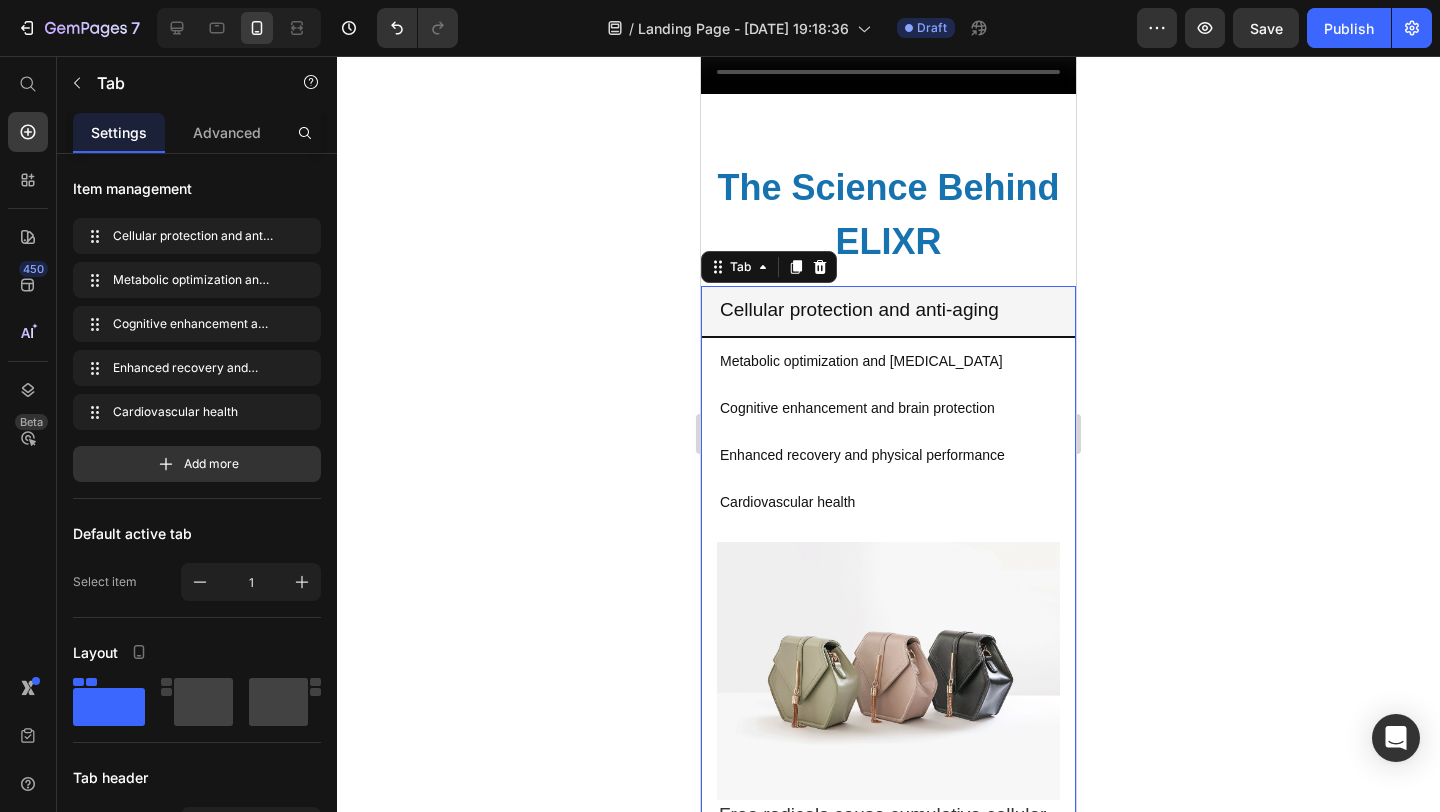 click on "Metabolic optimization and [MEDICAL_DATA]" at bounding box center (888, 361) 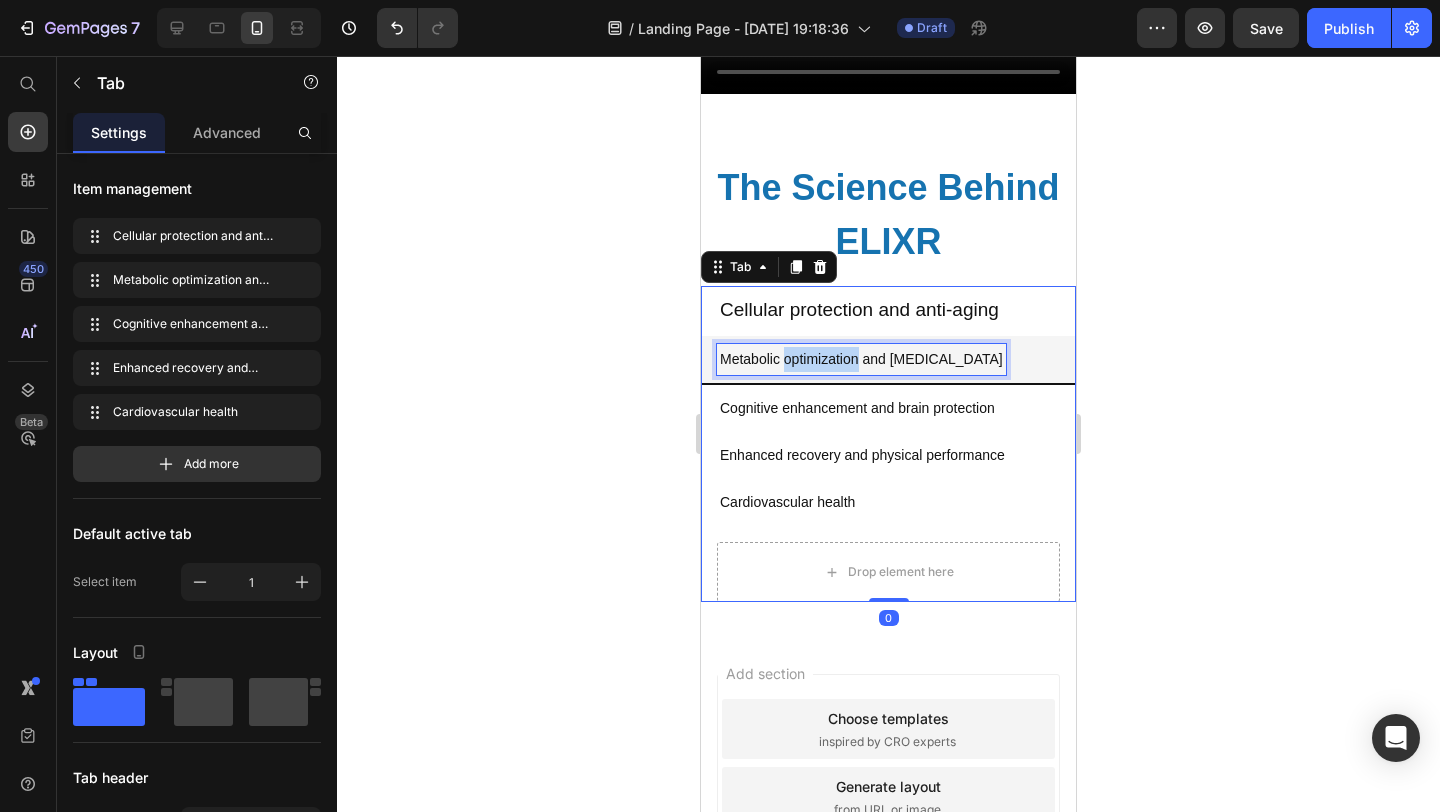 click on "Metabolic optimization and [MEDICAL_DATA]" at bounding box center (861, 359) 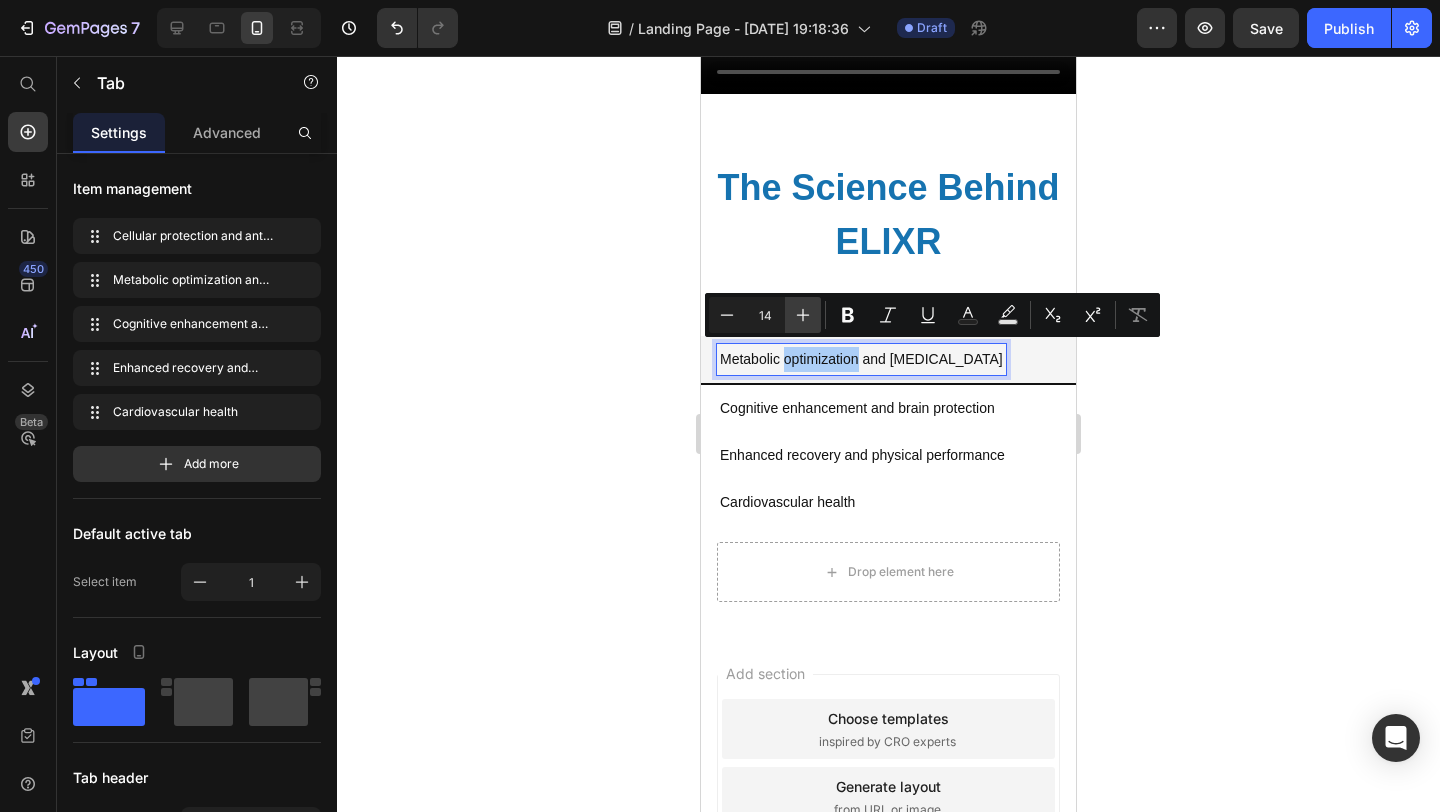click 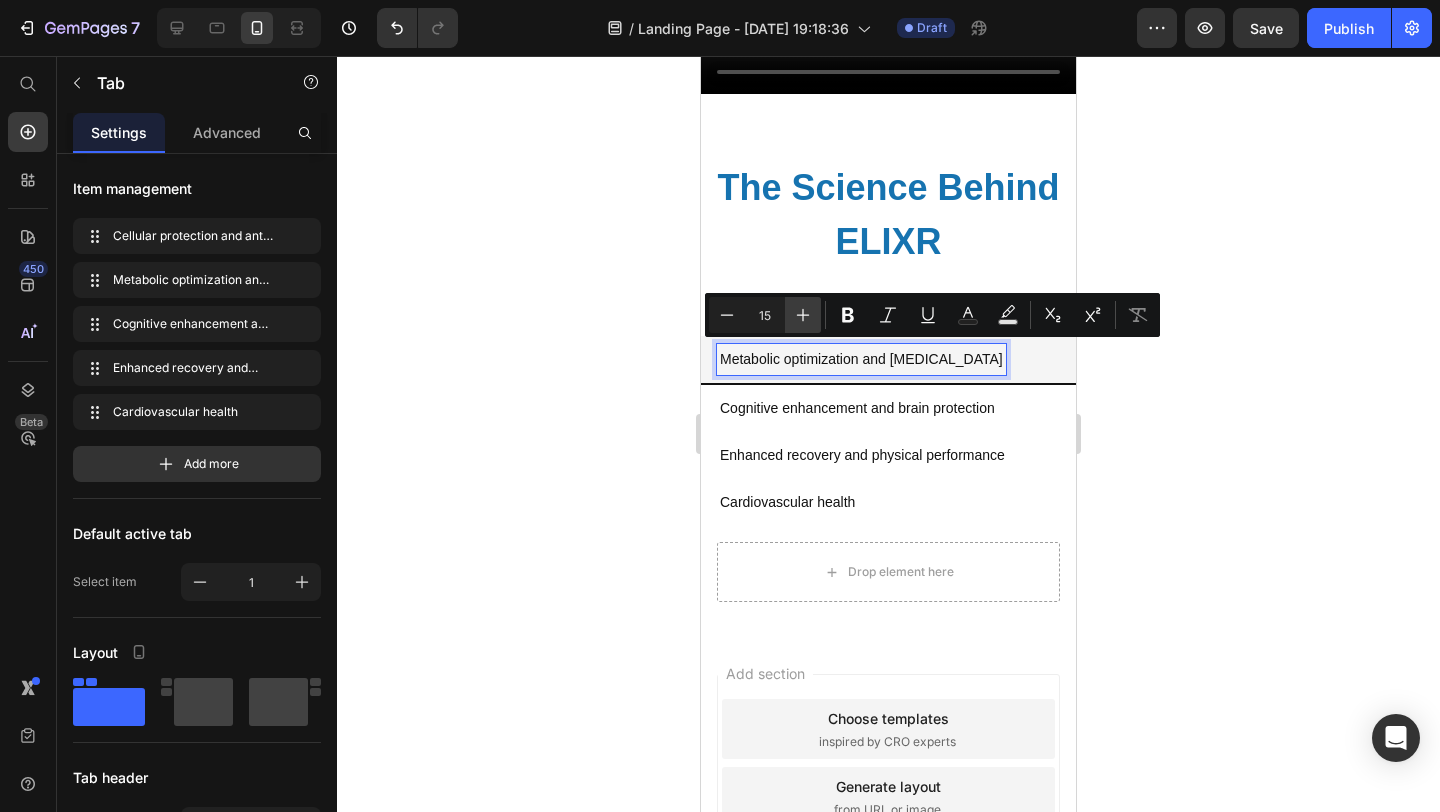 click 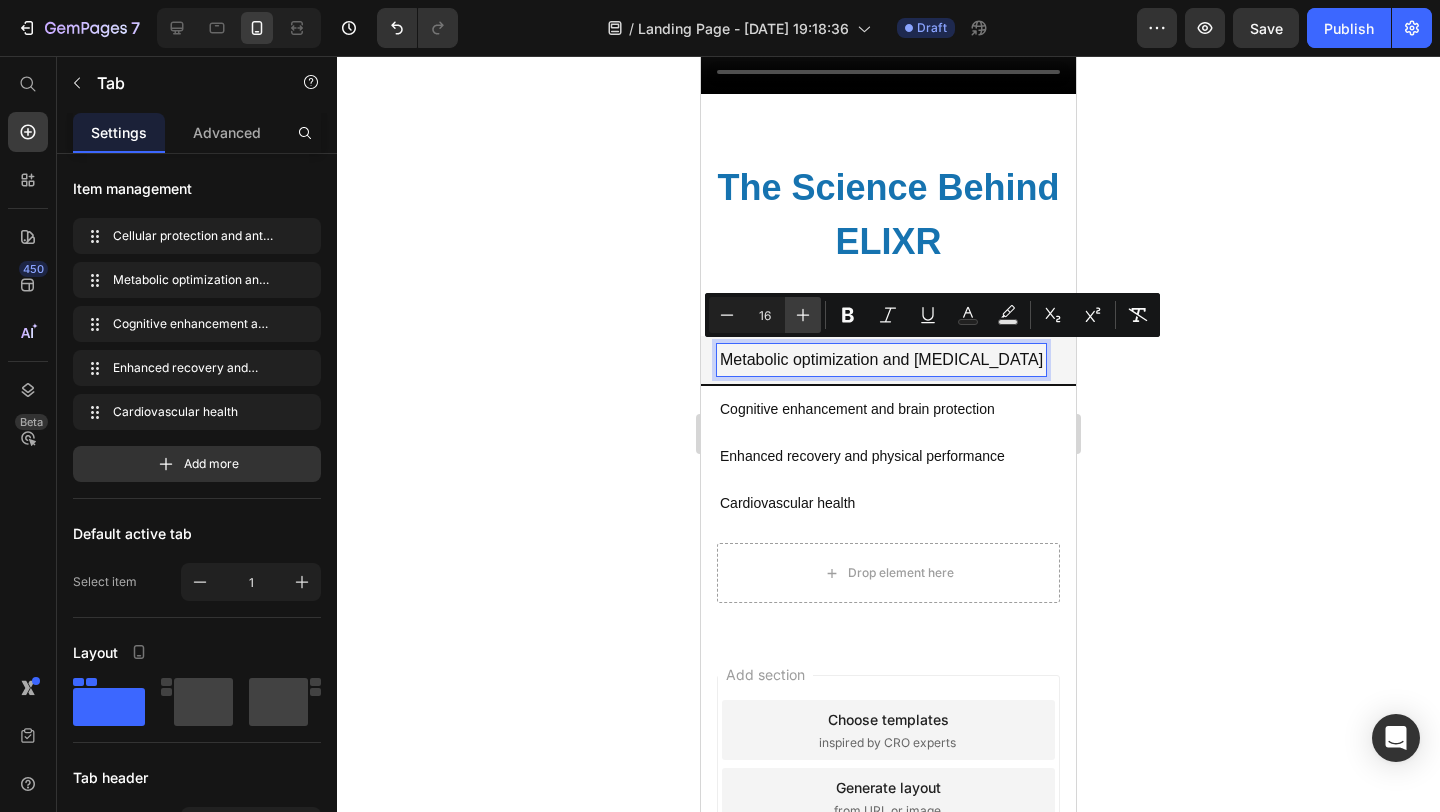 click 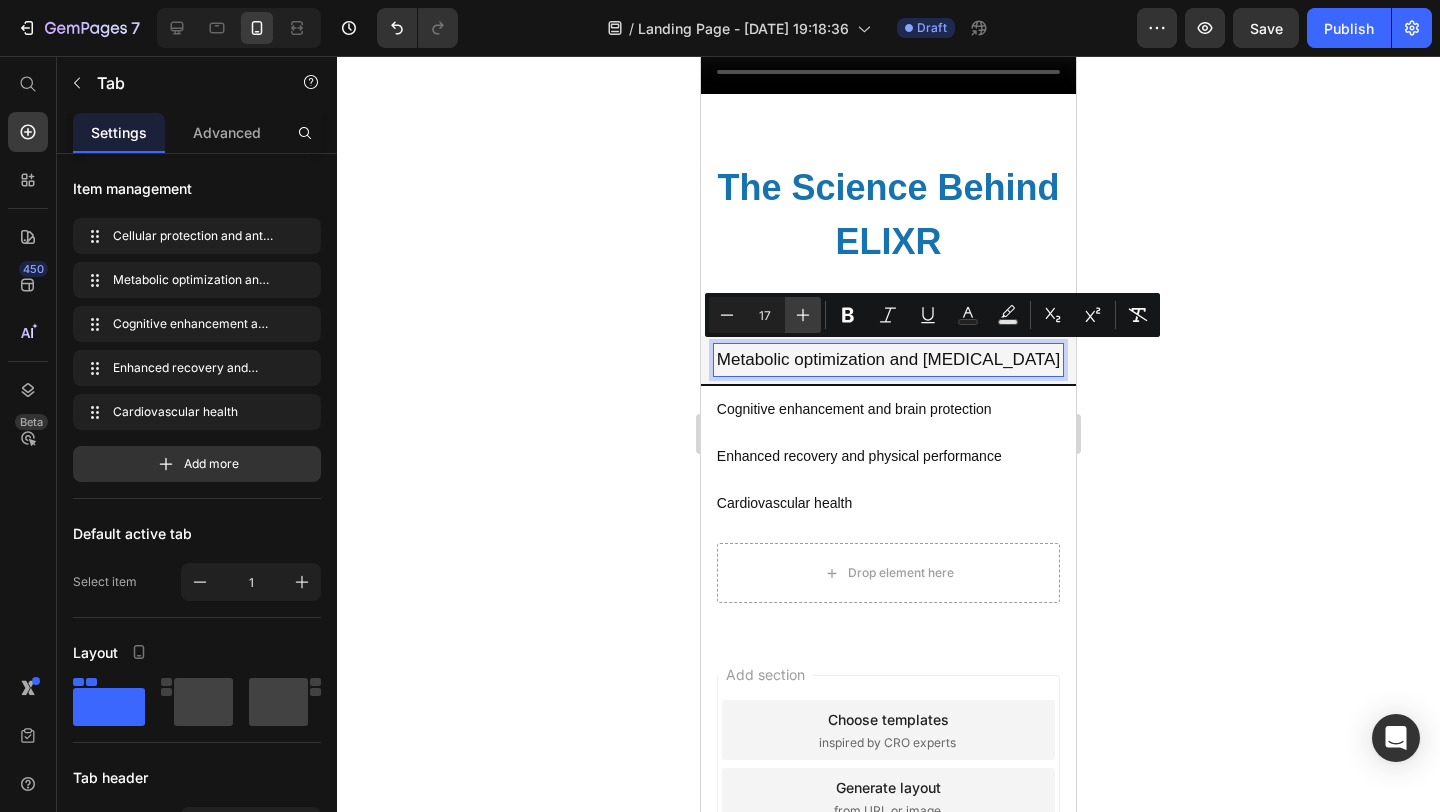 click 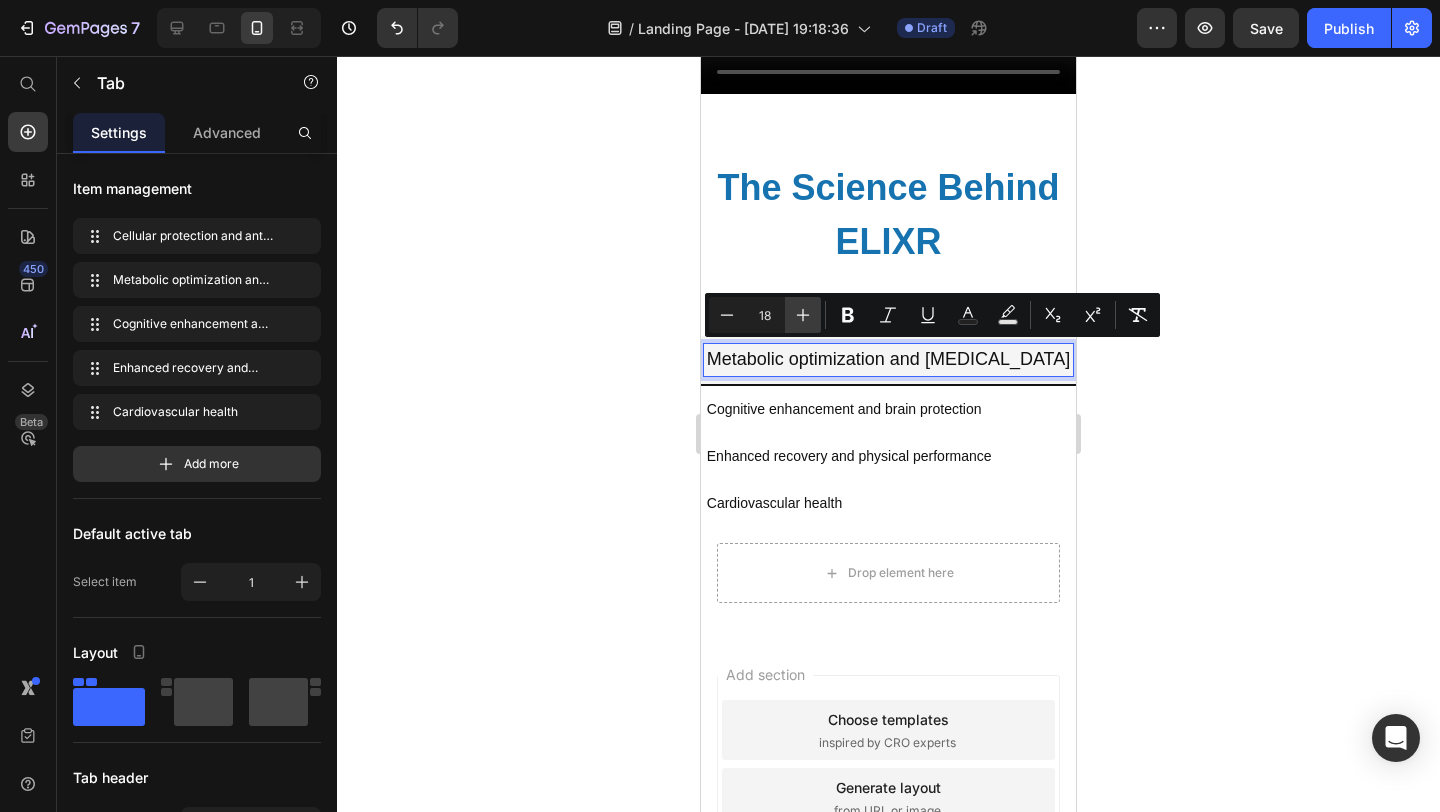click 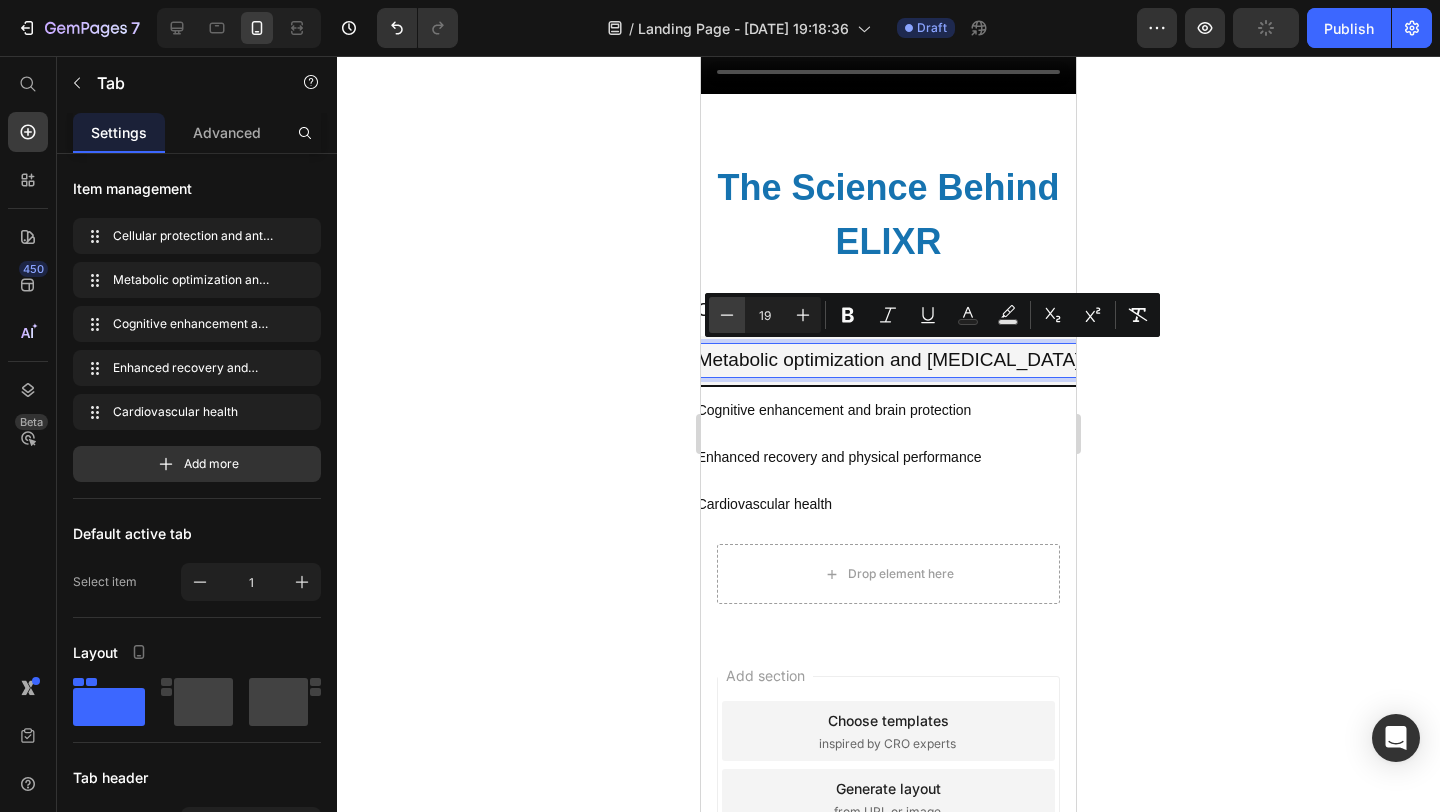 click on "Minus" at bounding box center [727, 315] 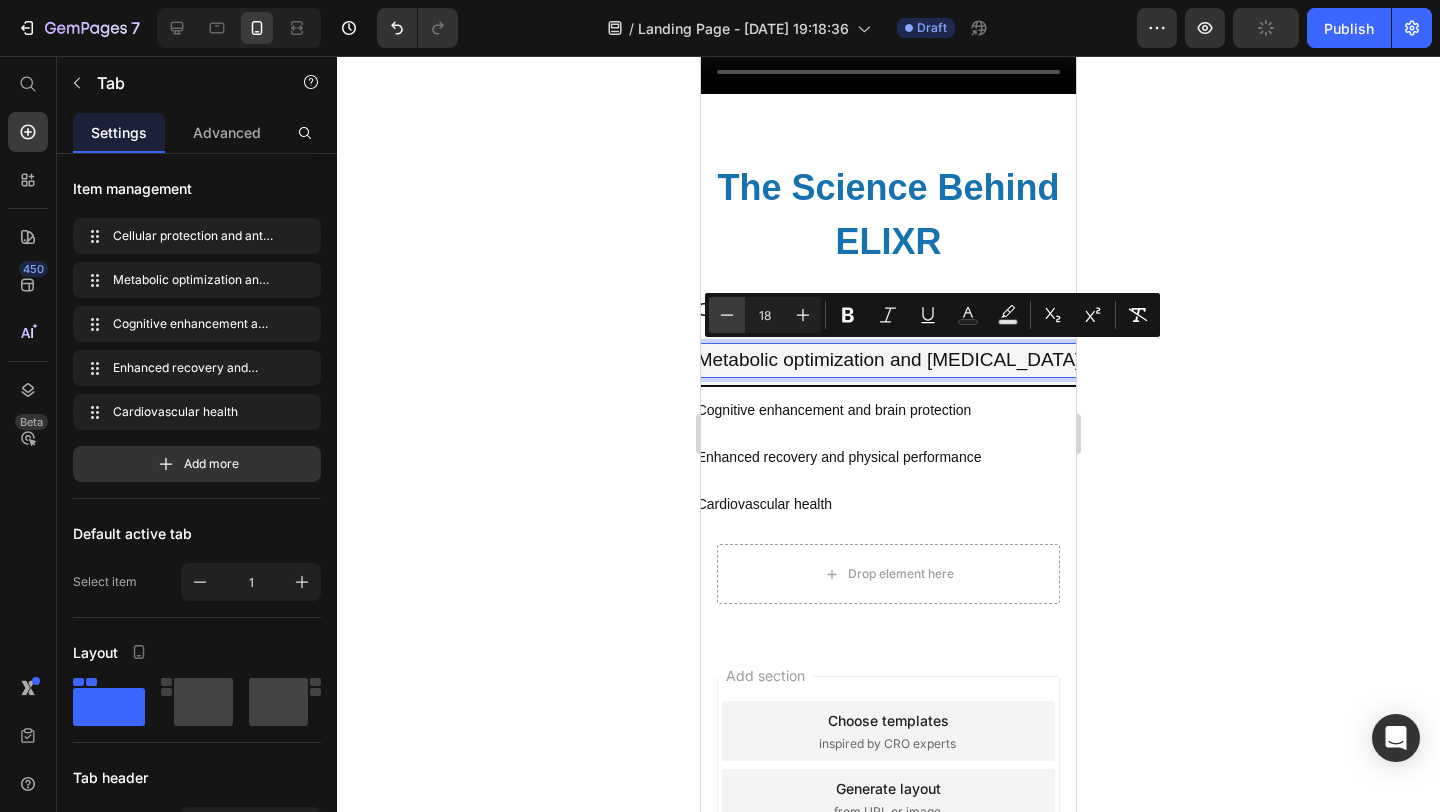 click on "Minus" at bounding box center (727, 315) 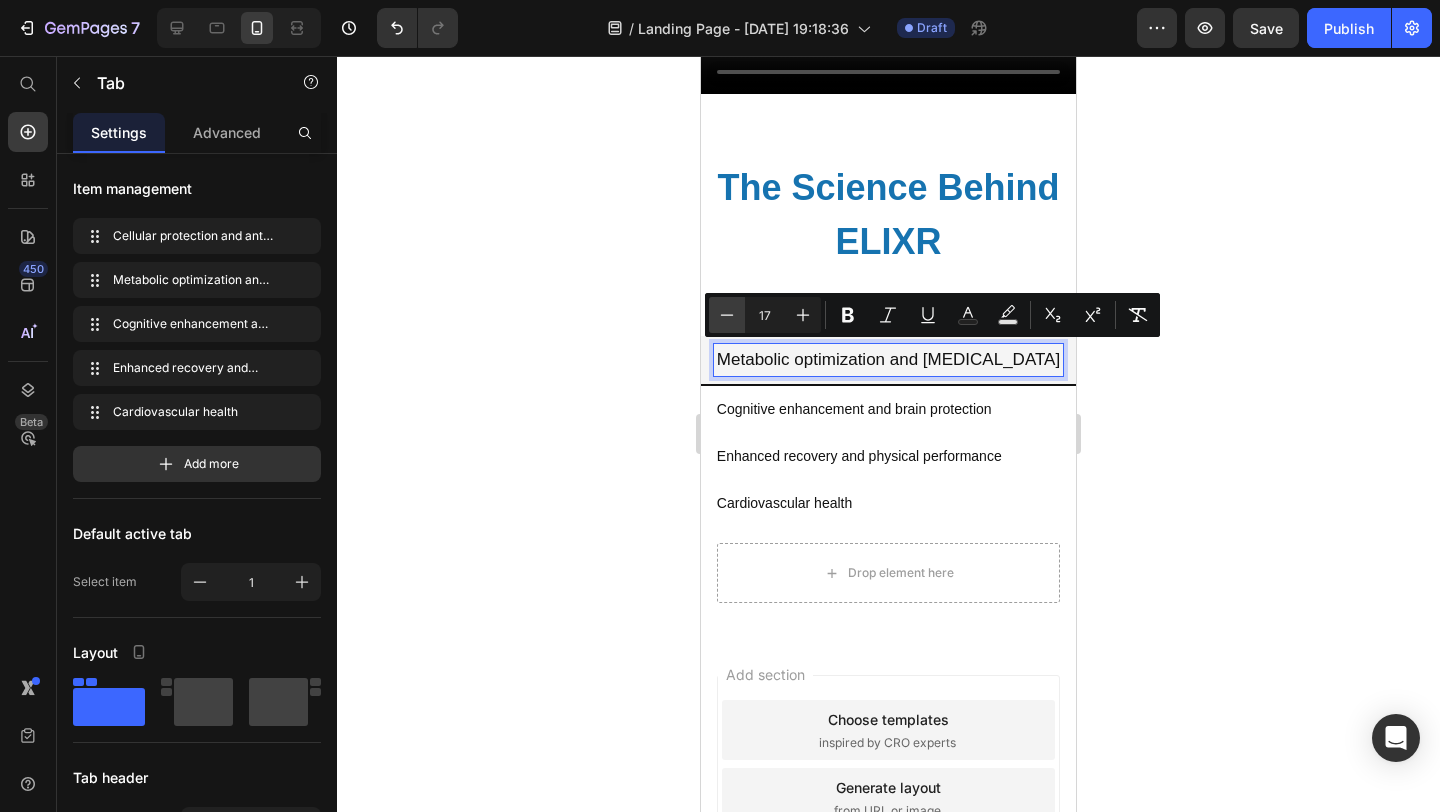 click 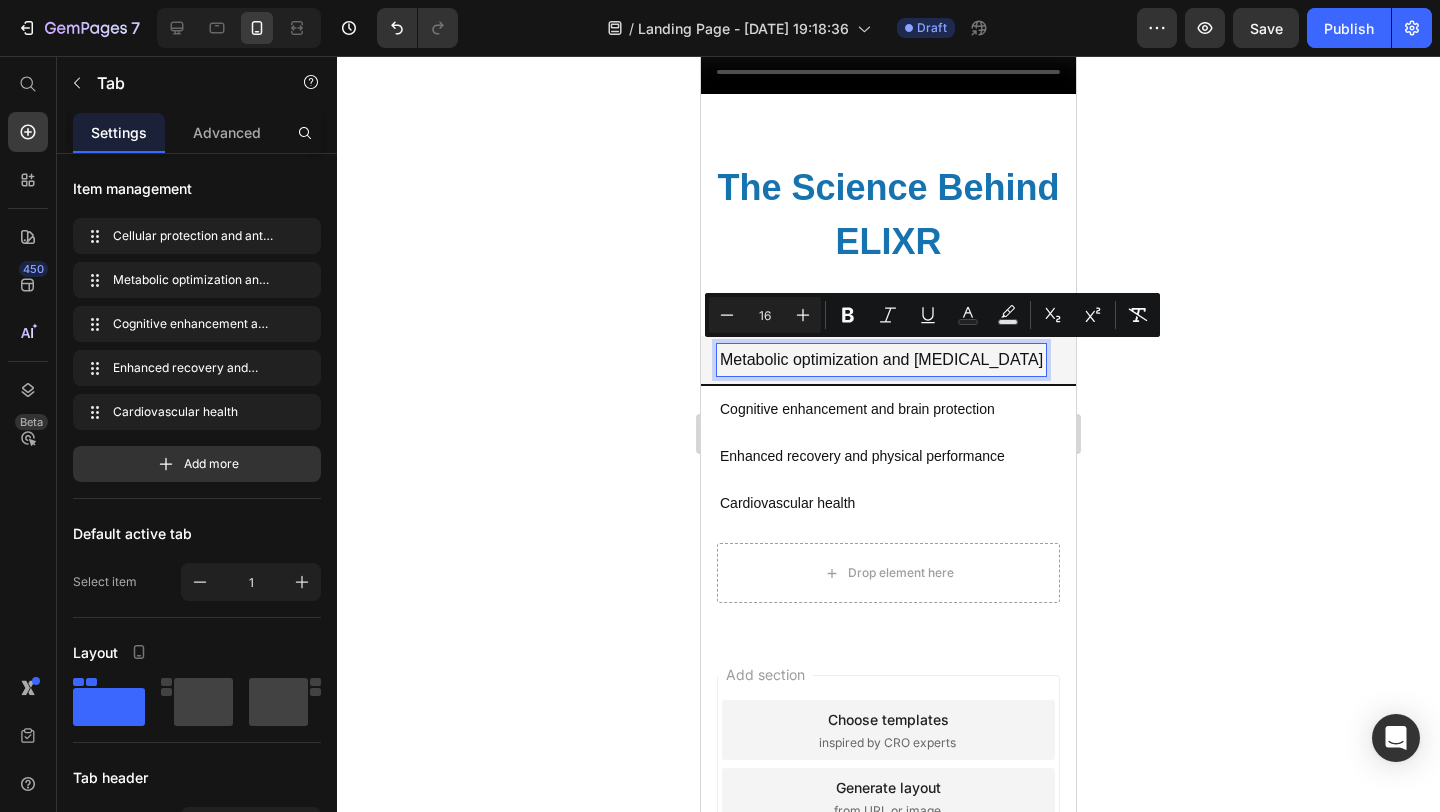 click 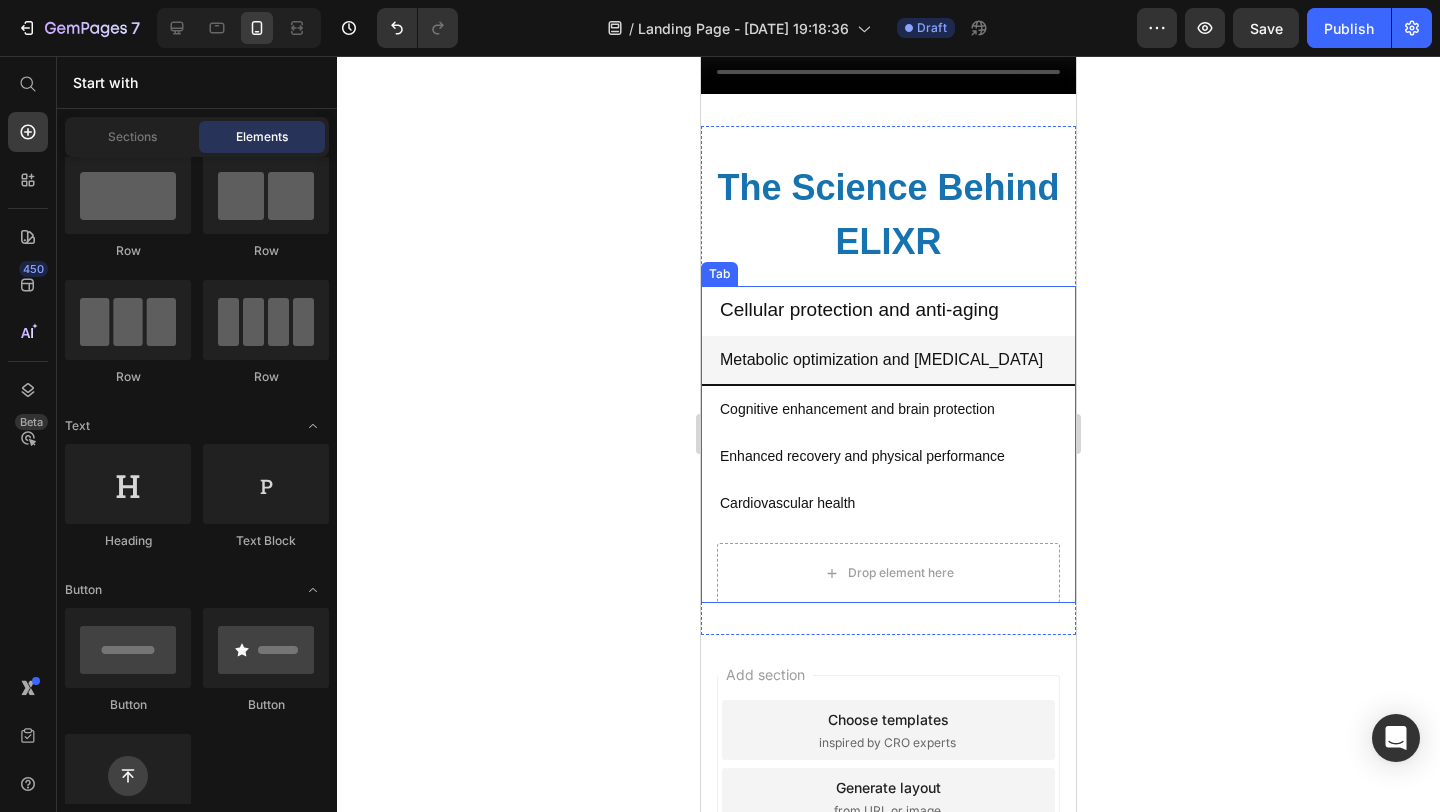 click on "Cellular protection and anti-aging" at bounding box center [859, 310] 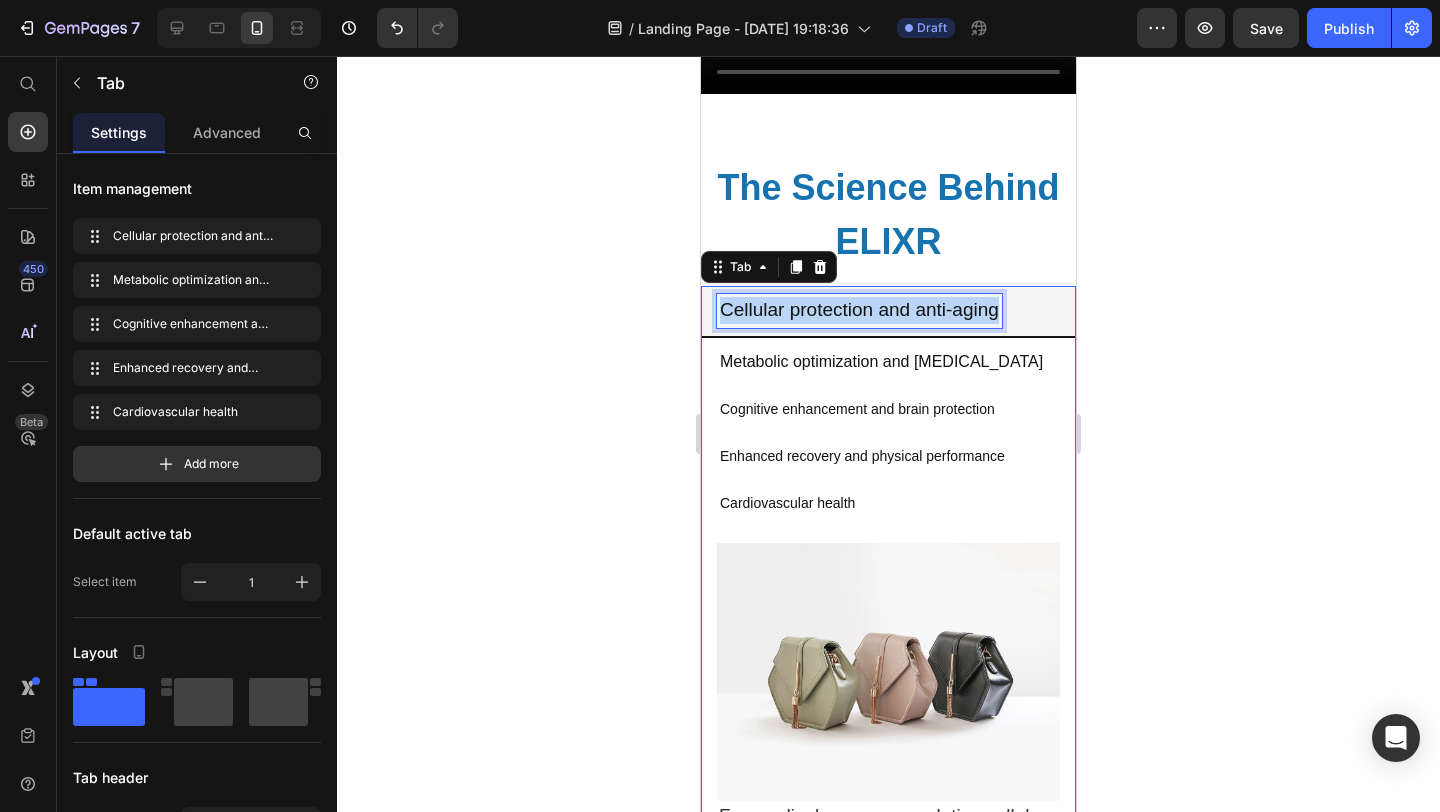 click on "Cellular protection and anti-aging" at bounding box center (859, 310) 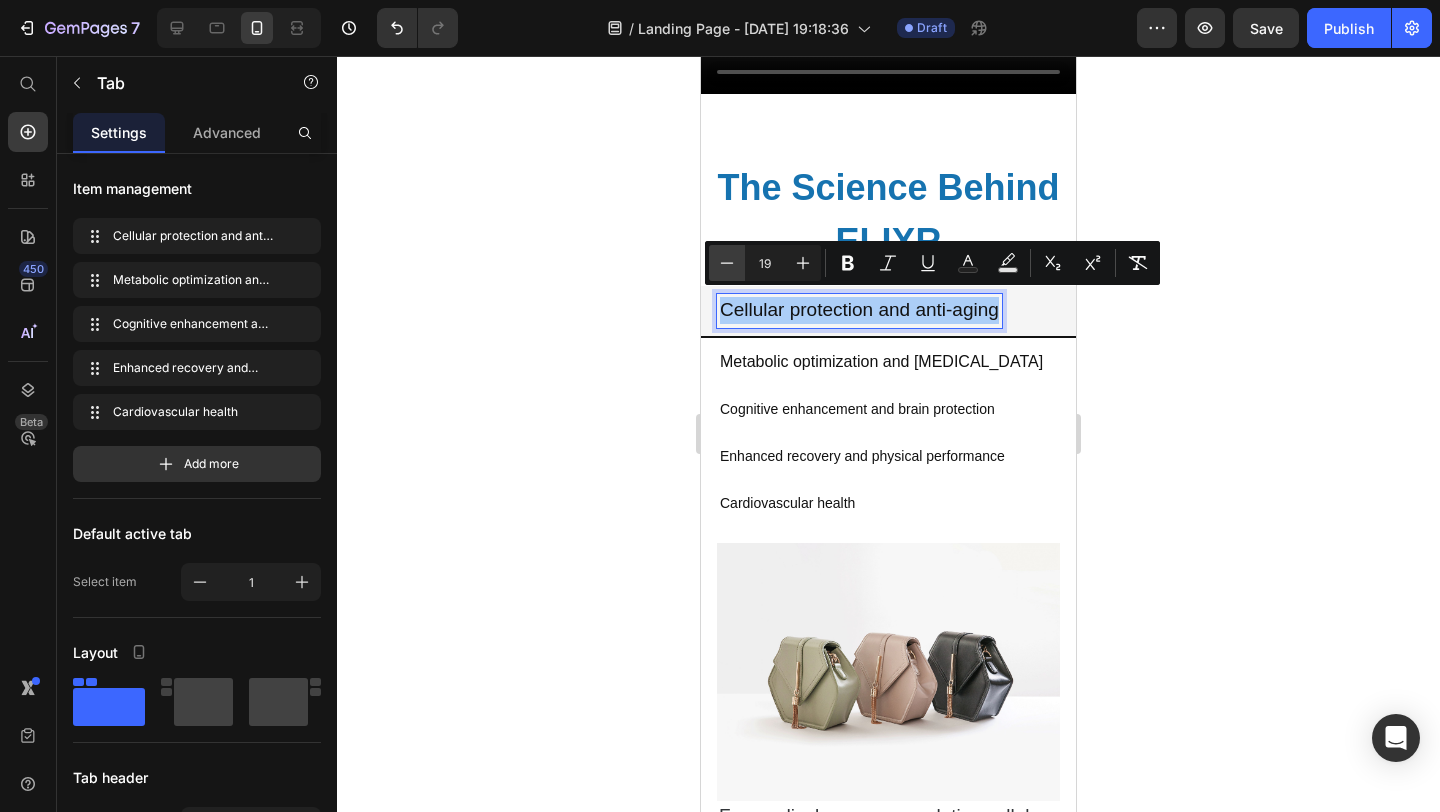click on "Minus" at bounding box center (727, 263) 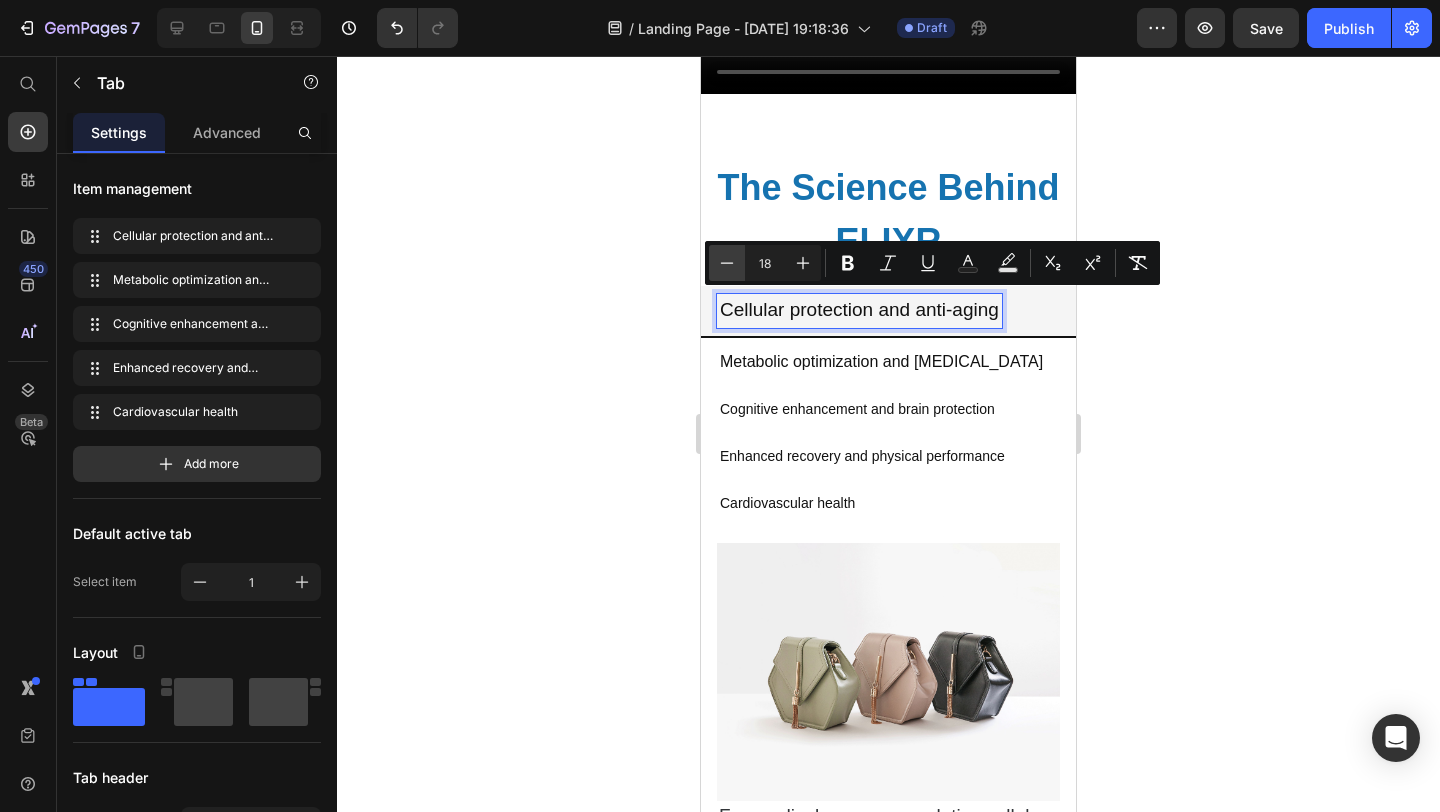 click on "Minus" at bounding box center (727, 263) 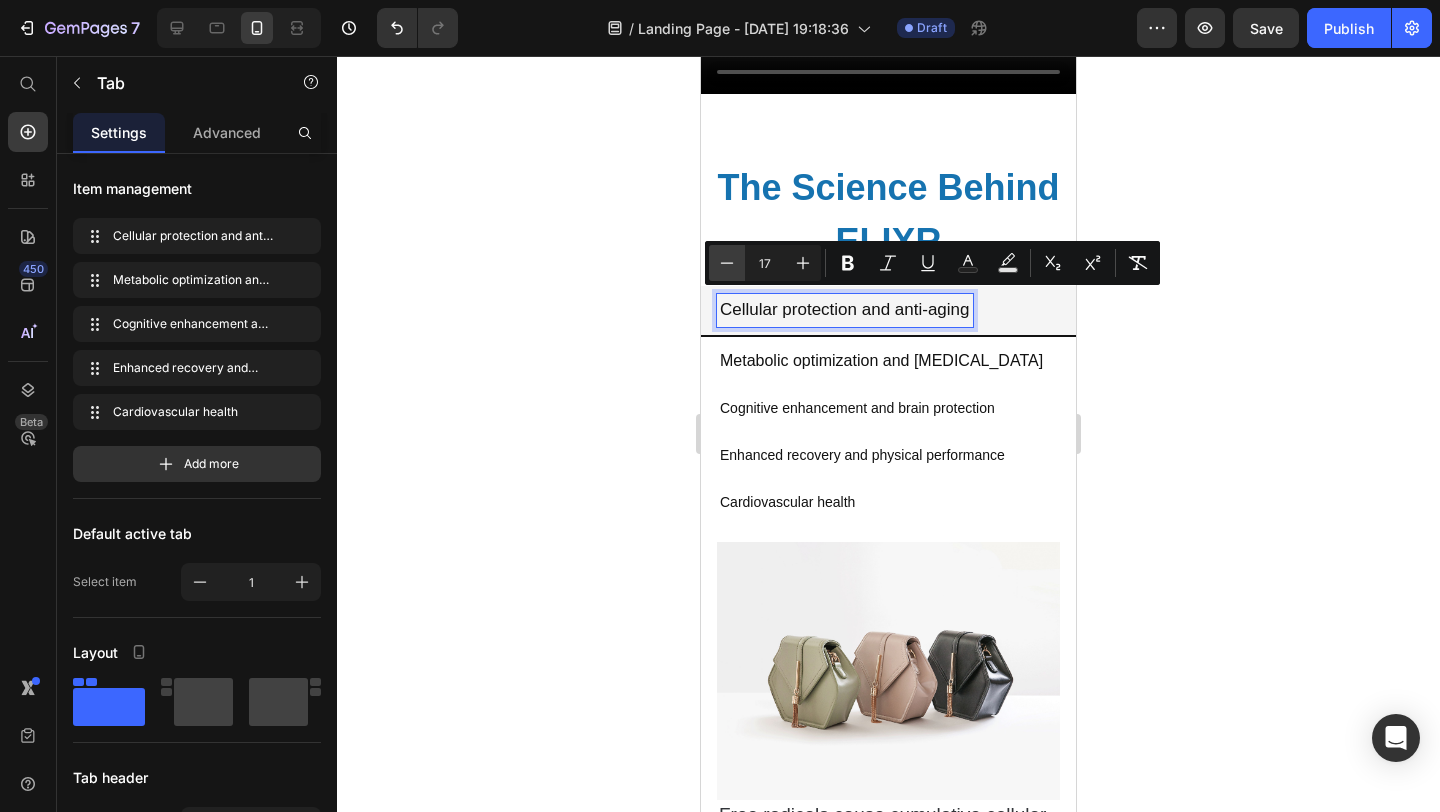 click on "Minus" at bounding box center (727, 263) 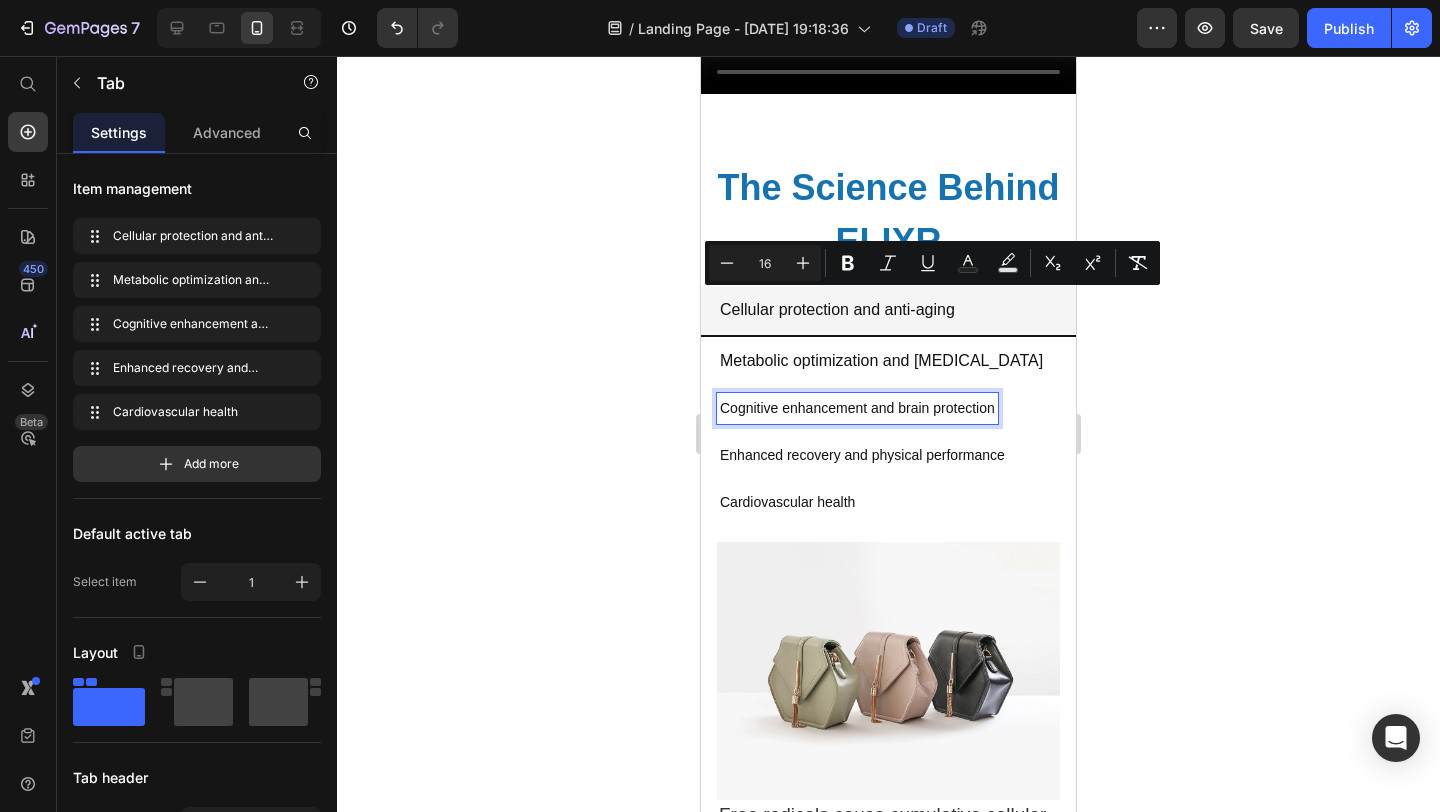 click on "Cognitive enhancement and brain protection" at bounding box center [857, 408] 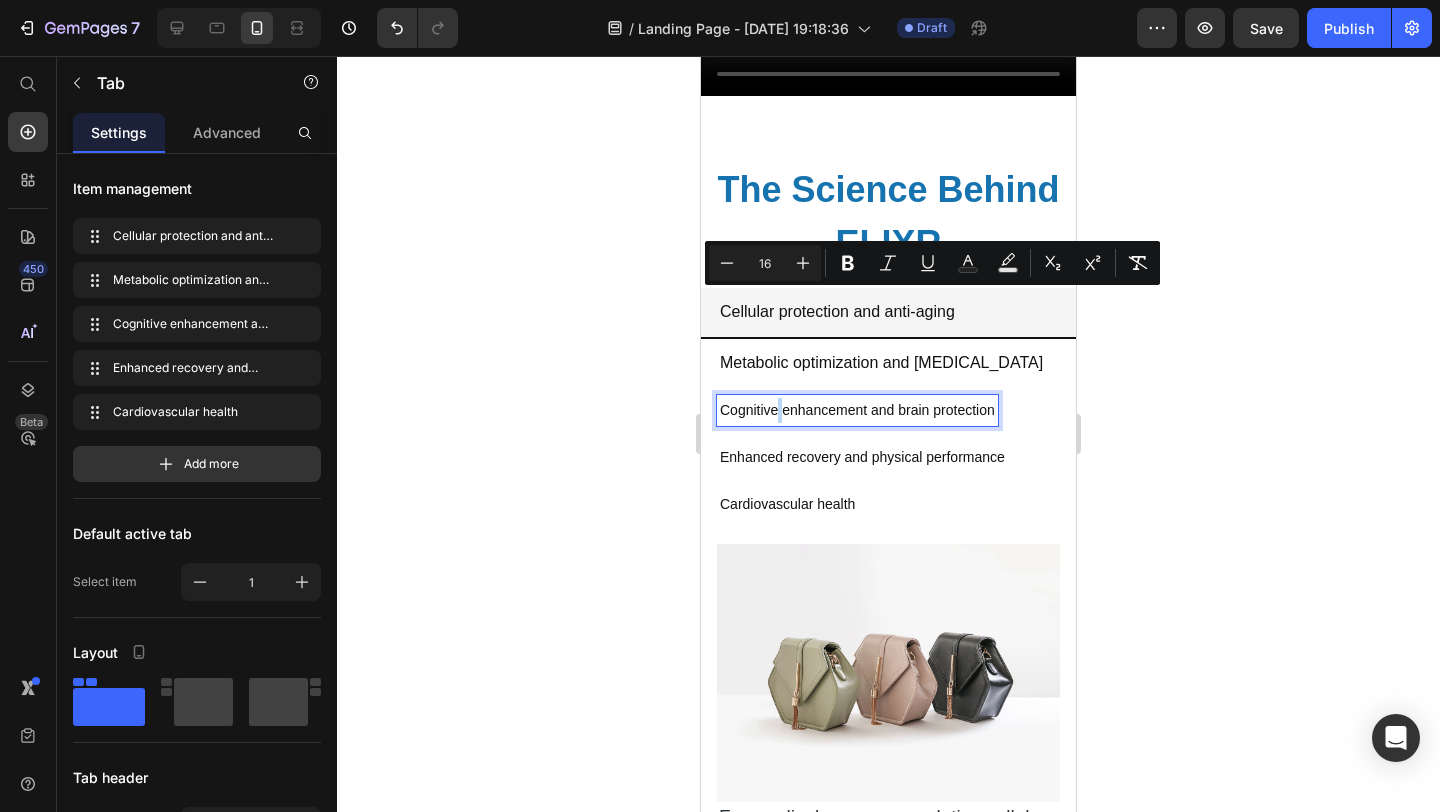 click on "Cognitive enhancement and brain protection" at bounding box center (857, 410) 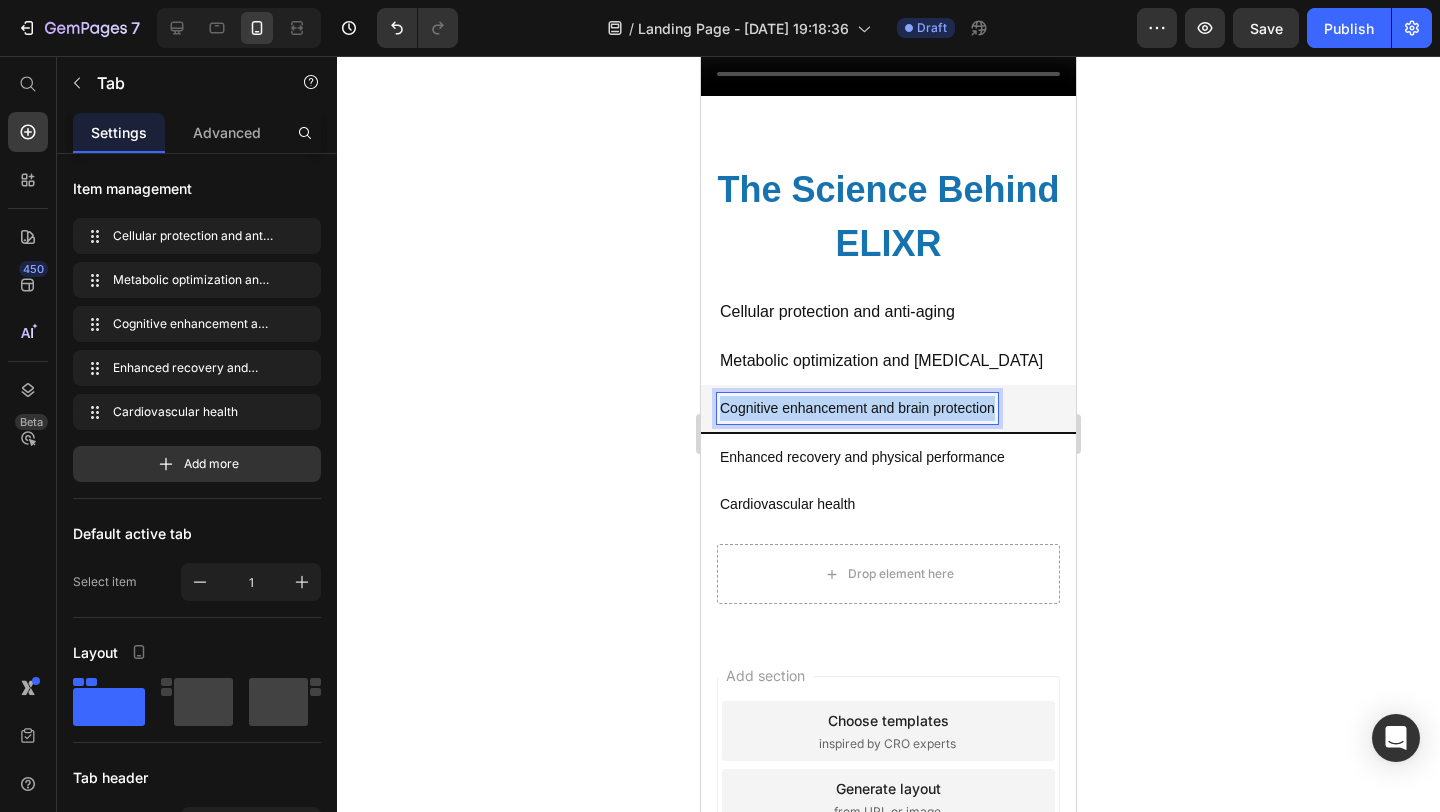 click on "Cognitive enhancement and brain protection" at bounding box center (857, 408) 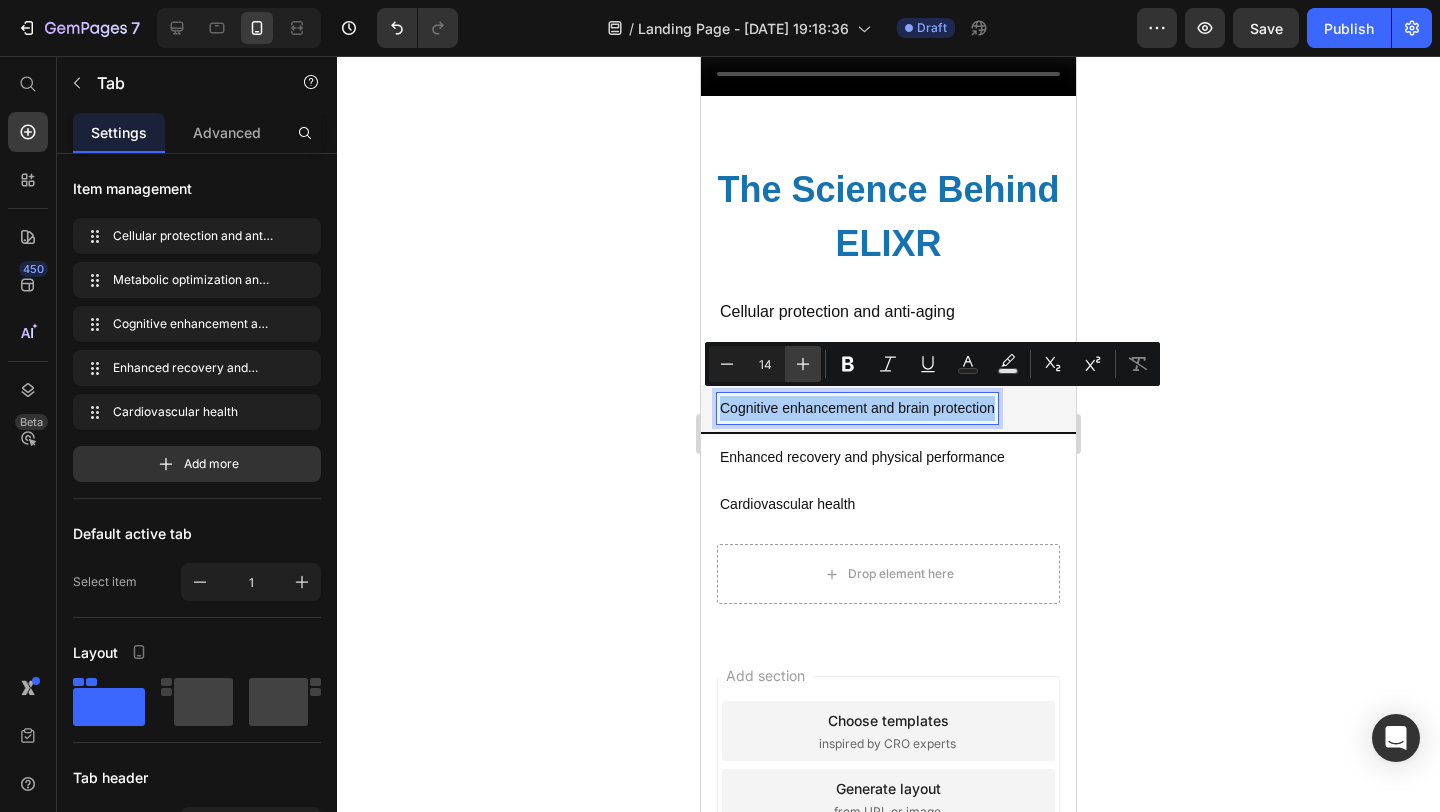 click on "Plus" at bounding box center [803, 364] 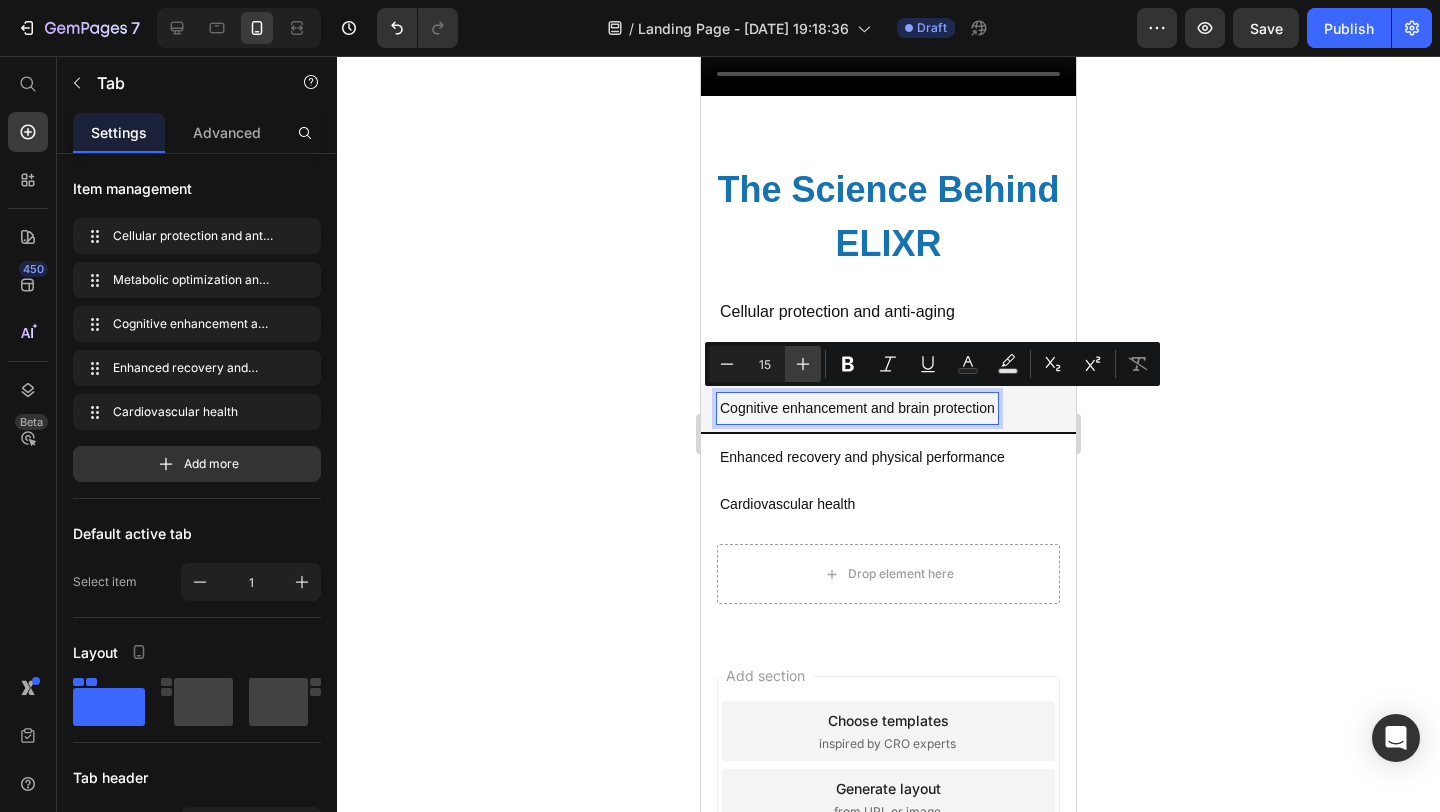 click on "Plus" at bounding box center (803, 364) 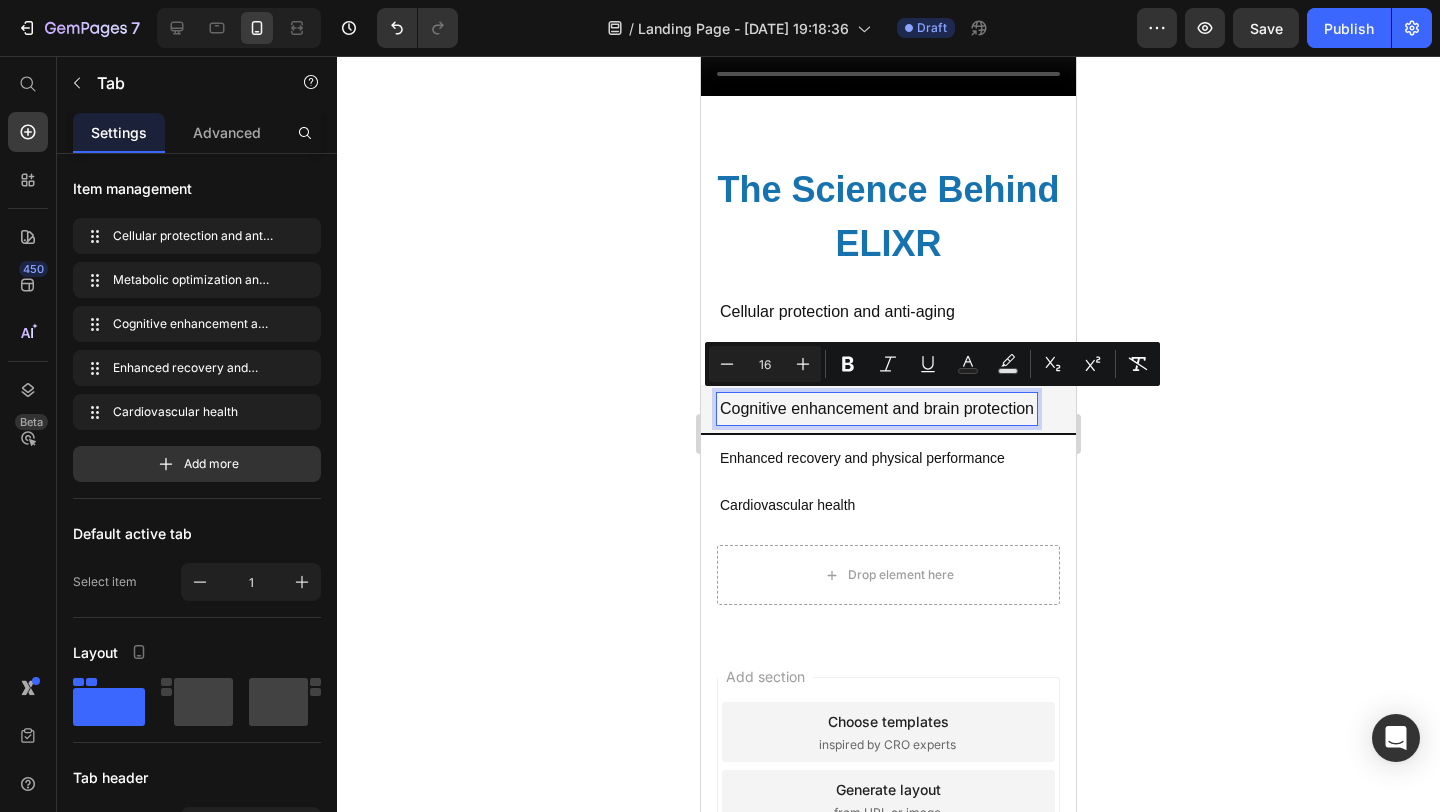 click on "Enhanced recovery and physical performance" at bounding box center [862, 458] 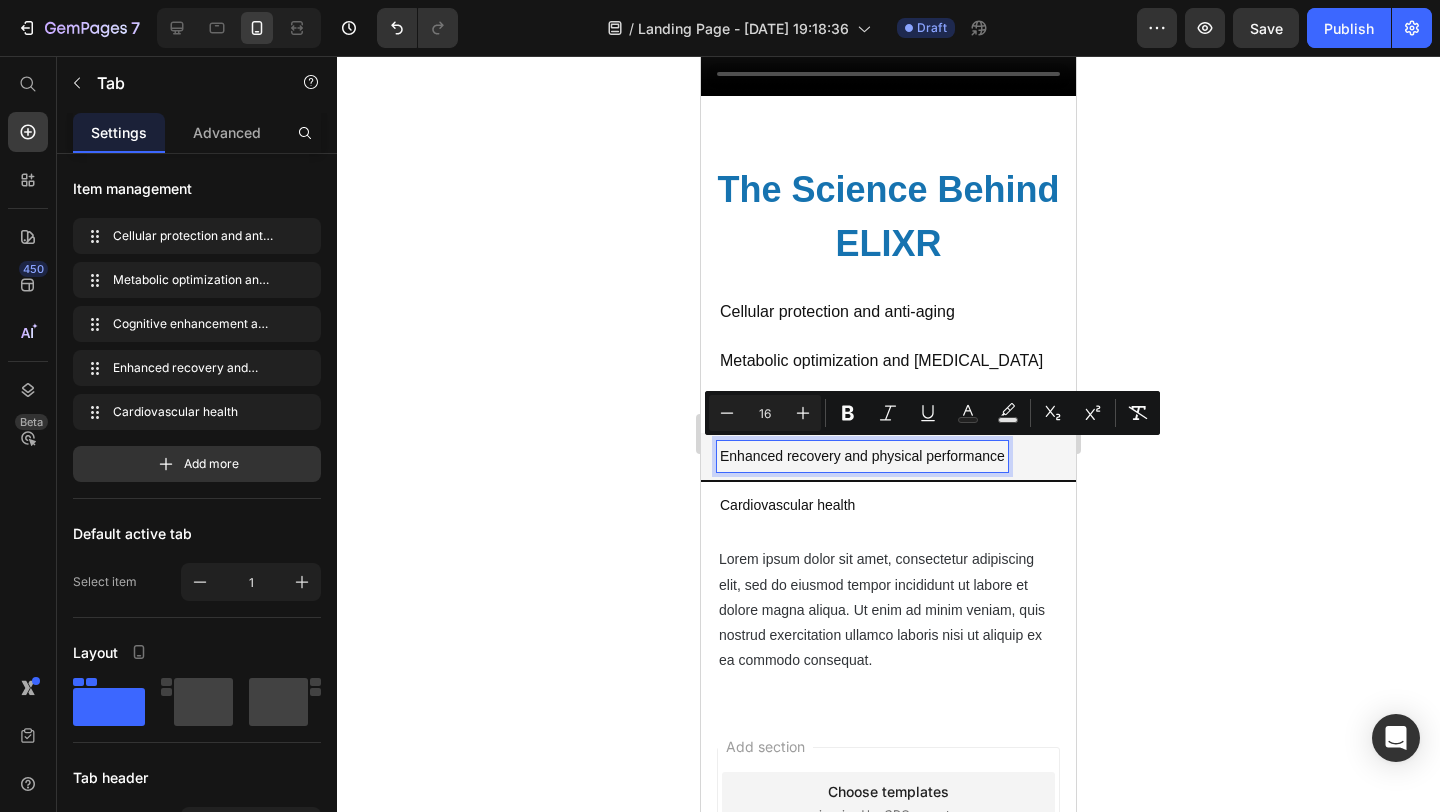 scroll, scrollTop: 1868, scrollLeft: 0, axis: vertical 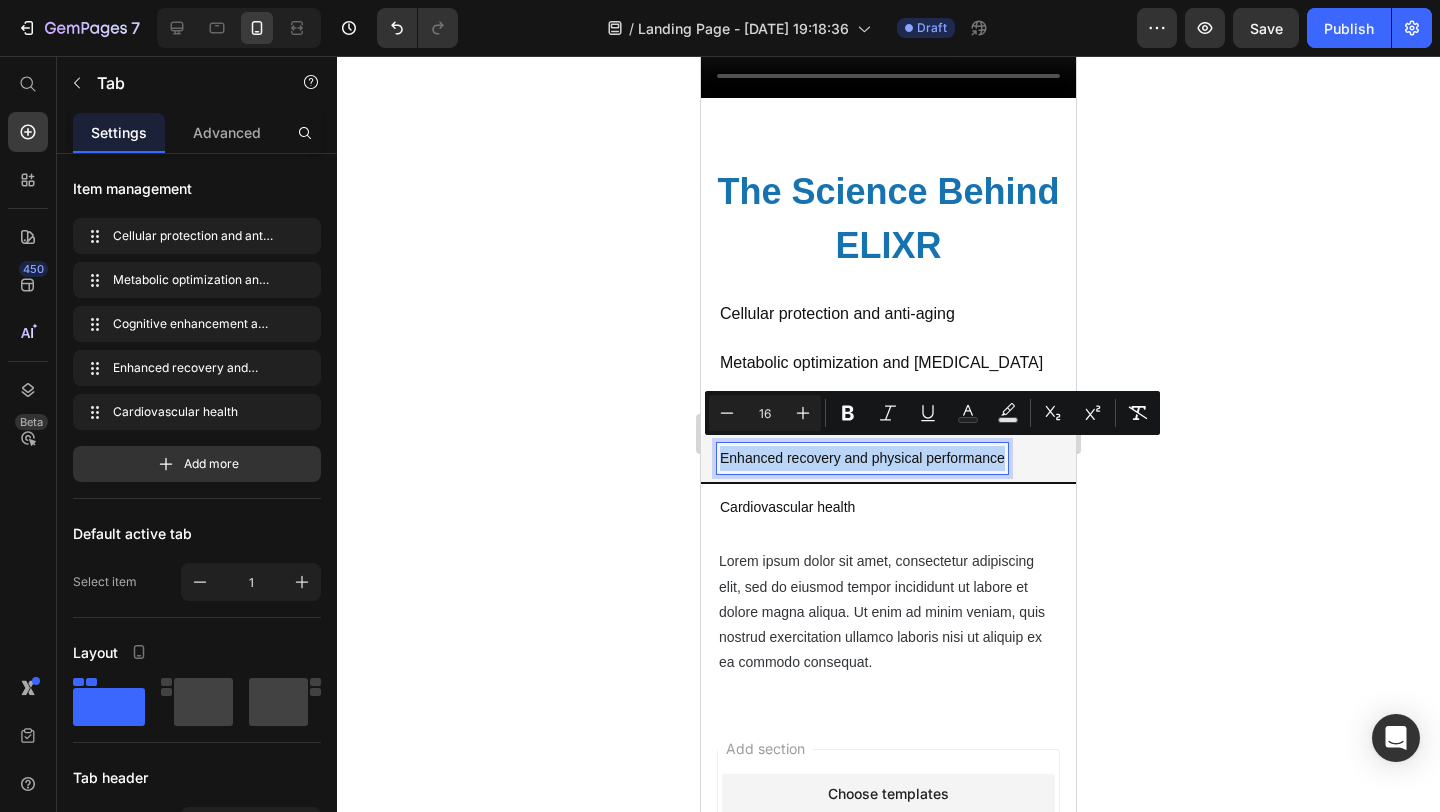 click on "Enhanced recovery and physical performance" at bounding box center [862, 458] 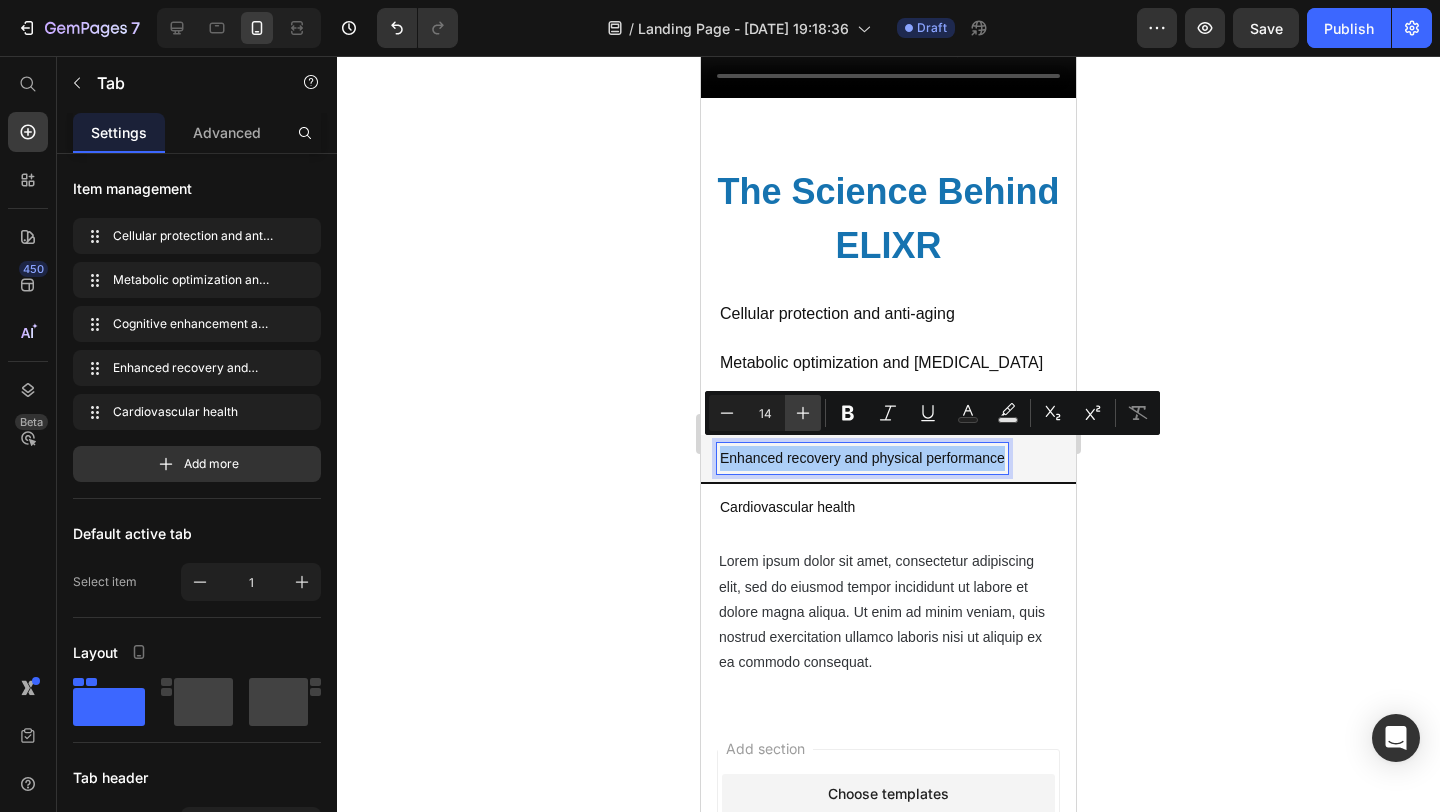 click 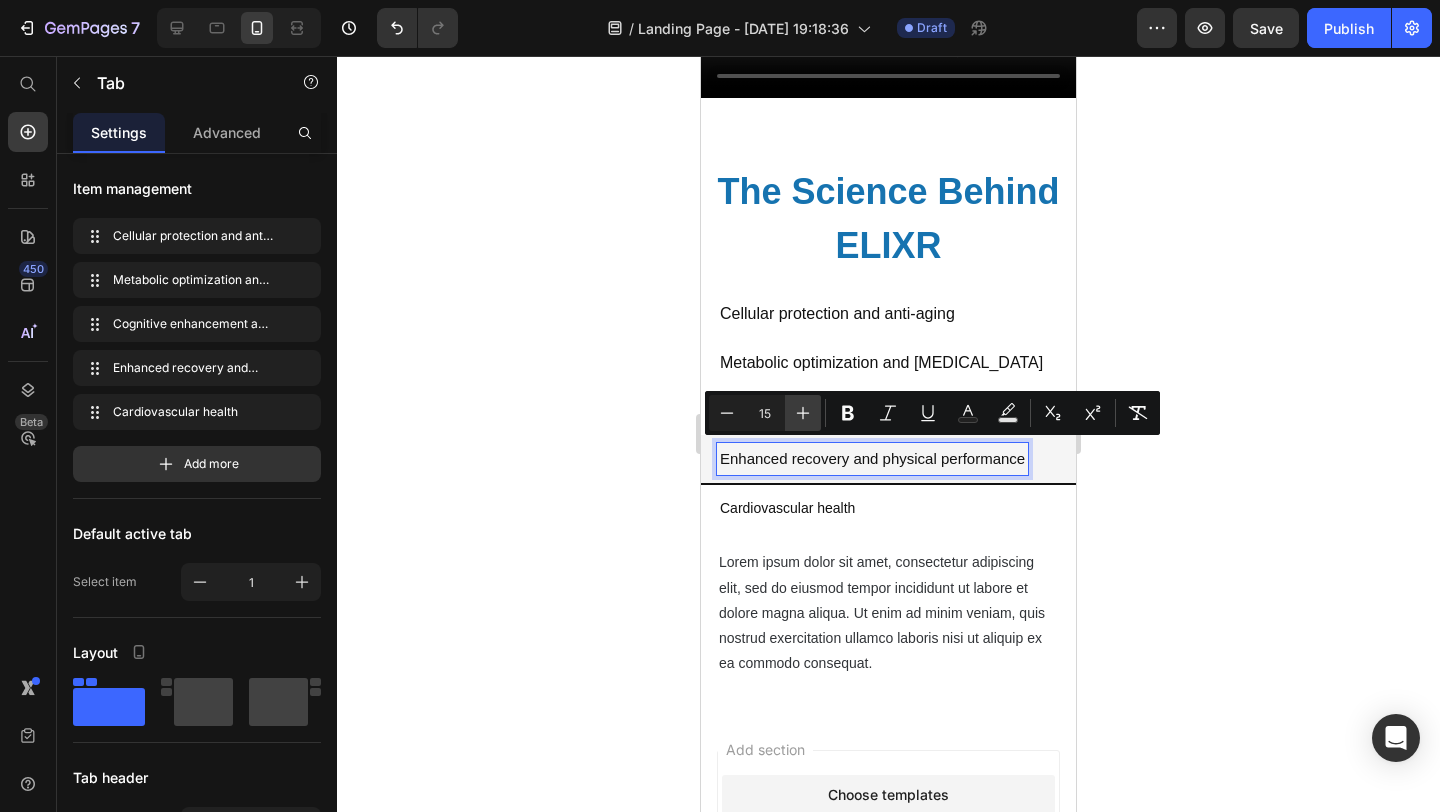 click 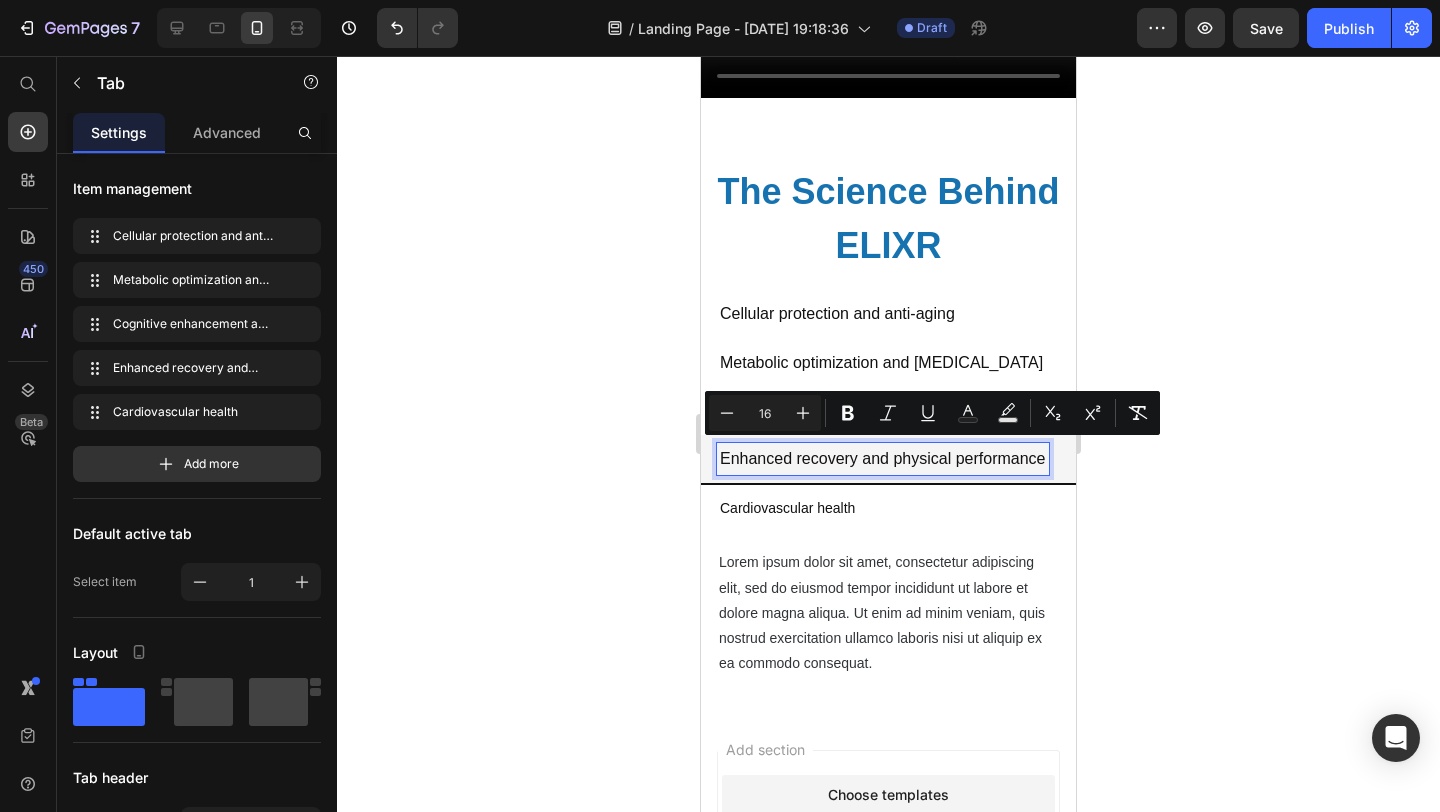 click 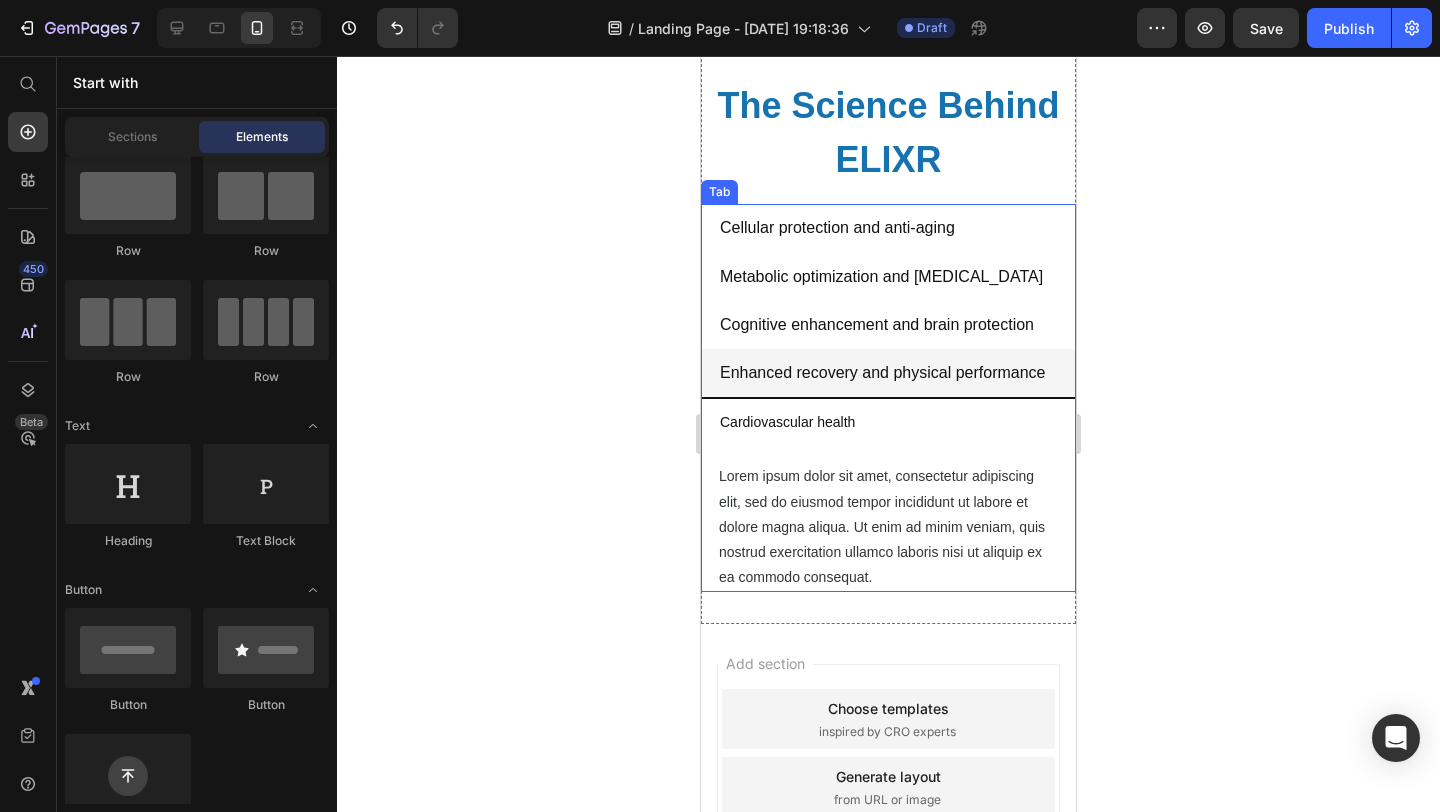 scroll, scrollTop: 1963, scrollLeft: 0, axis: vertical 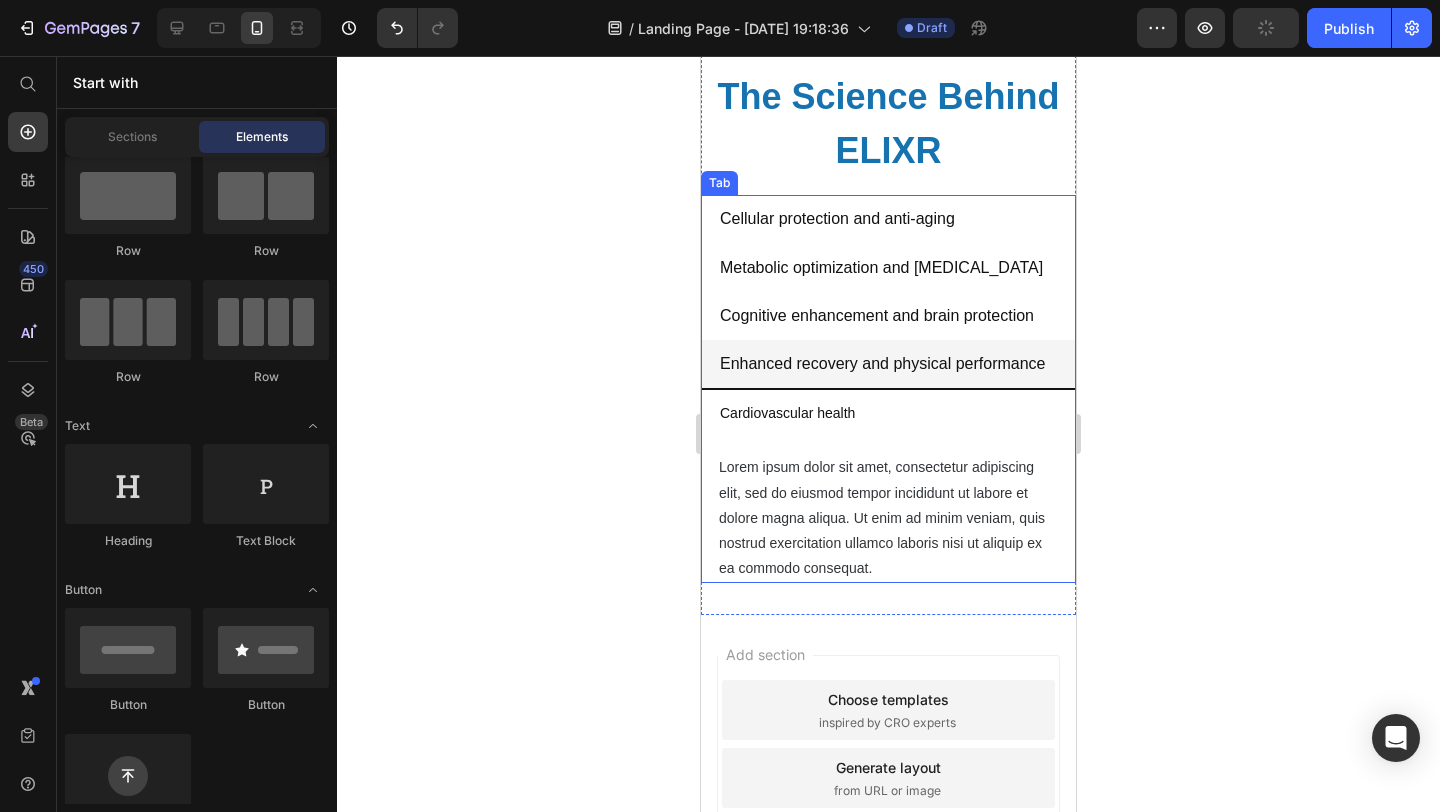 click on "Cellular protection and anti-aging" at bounding box center (837, 218) 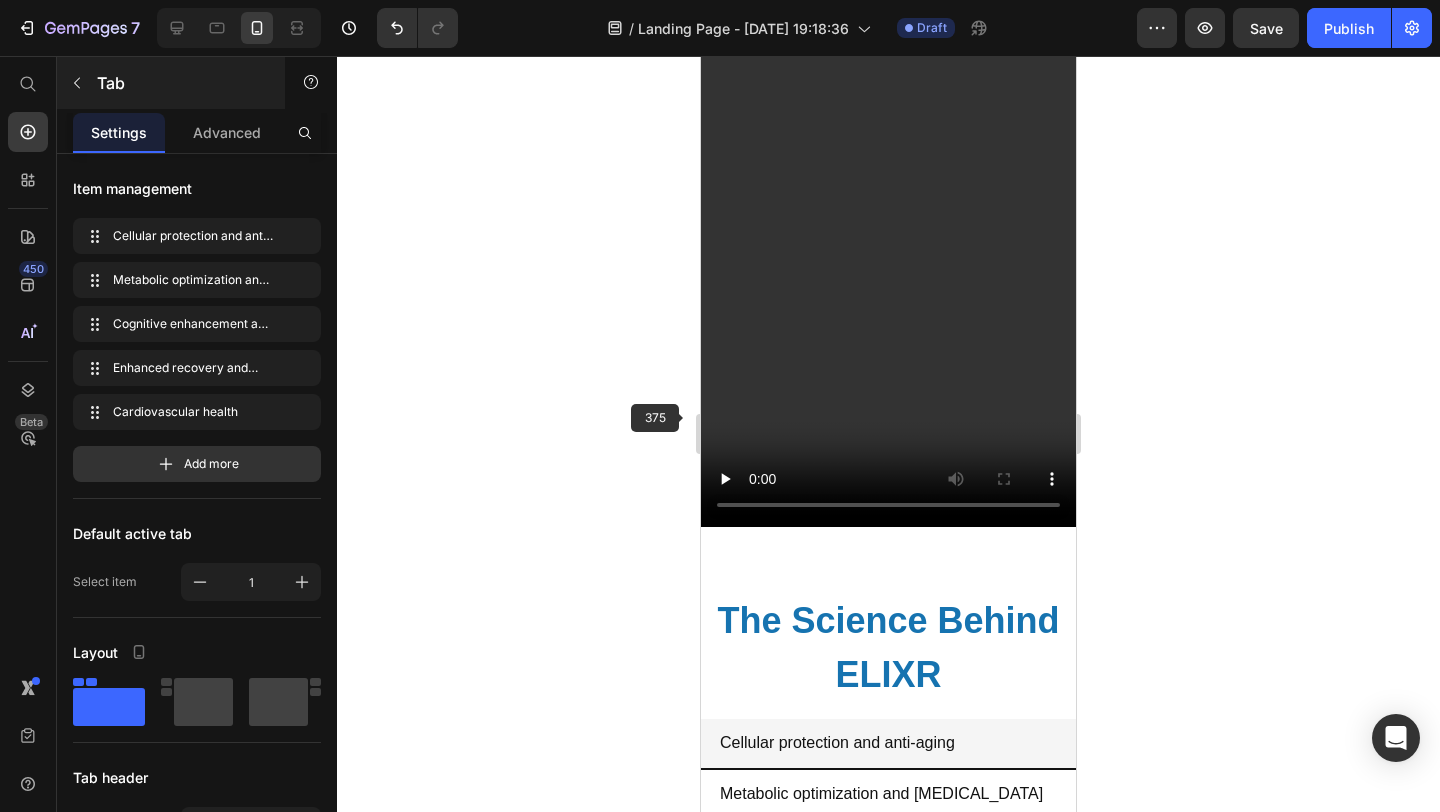 scroll, scrollTop: 1451, scrollLeft: 0, axis: vertical 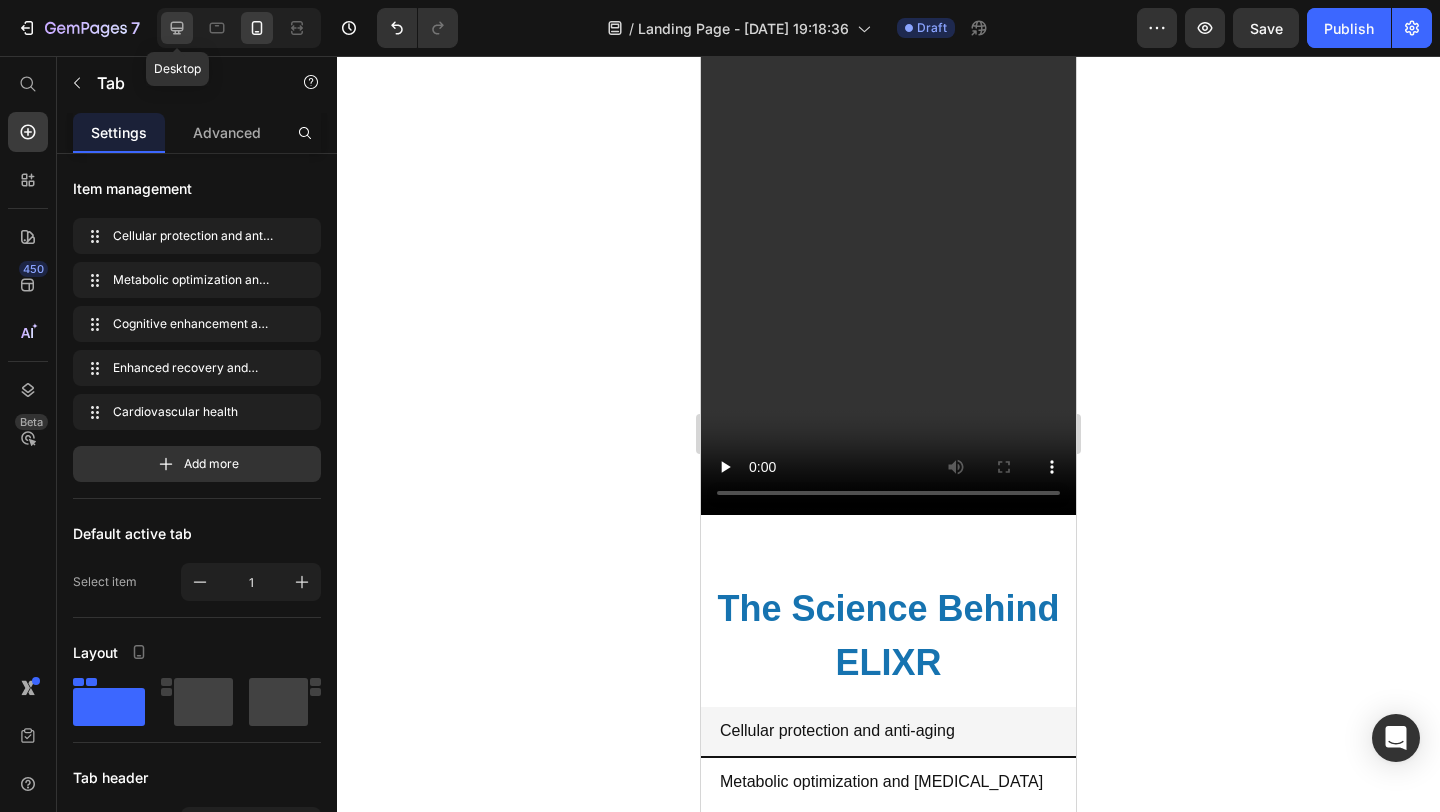 click 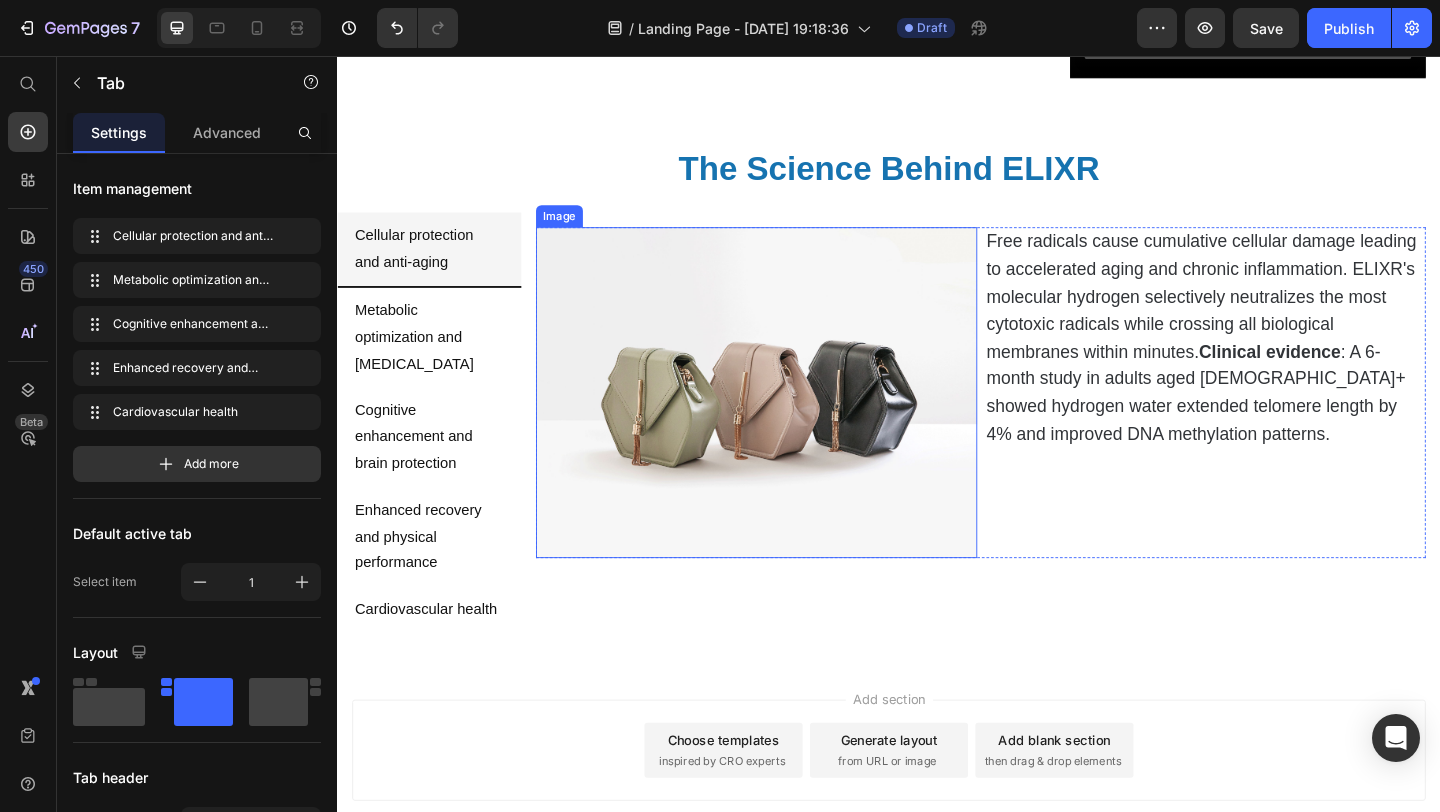 scroll, scrollTop: 876, scrollLeft: 0, axis: vertical 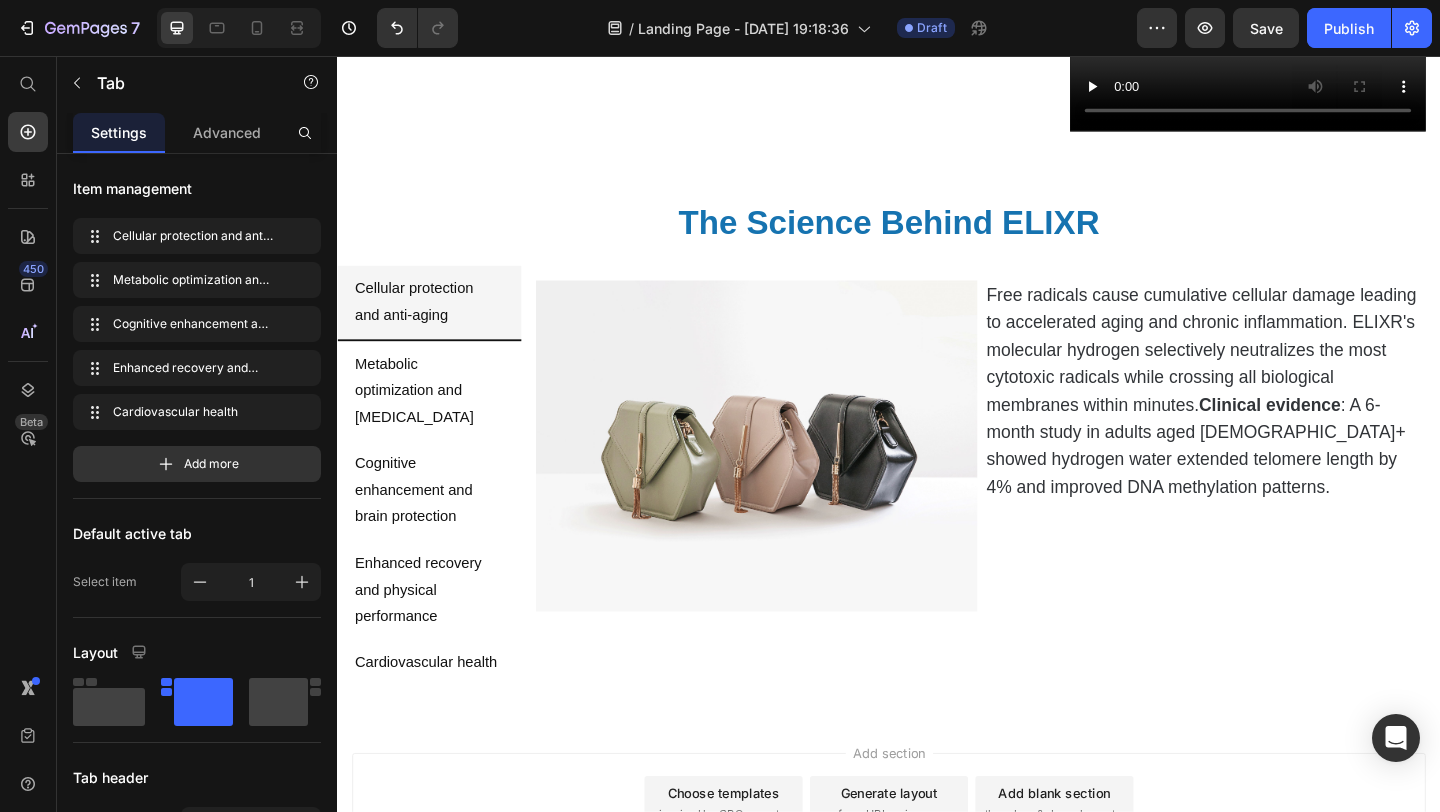 click on "Cellular protection and anti-aging" at bounding box center [437, 324] 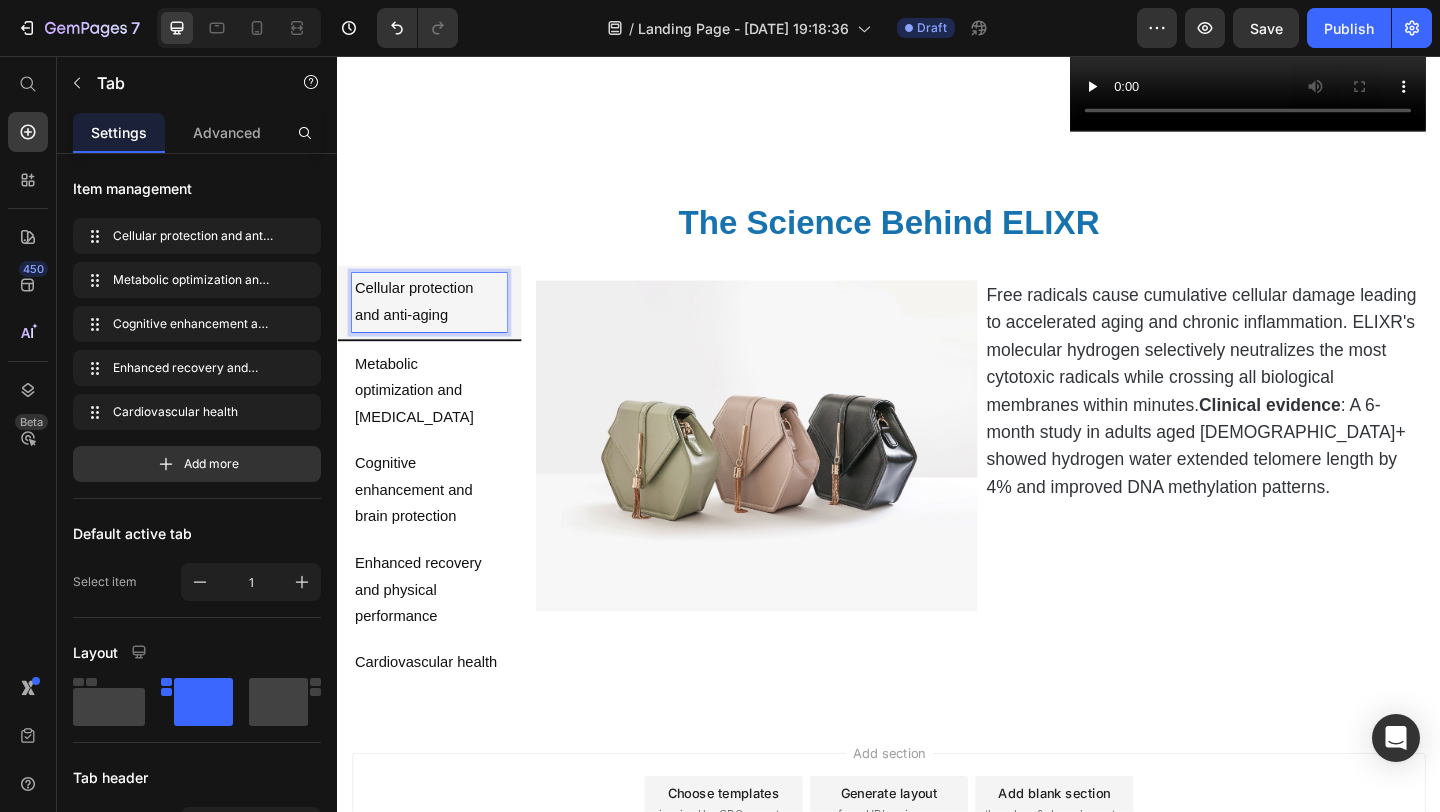 click on "Cellular protection and anti-aging" at bounding box center (437, 325) 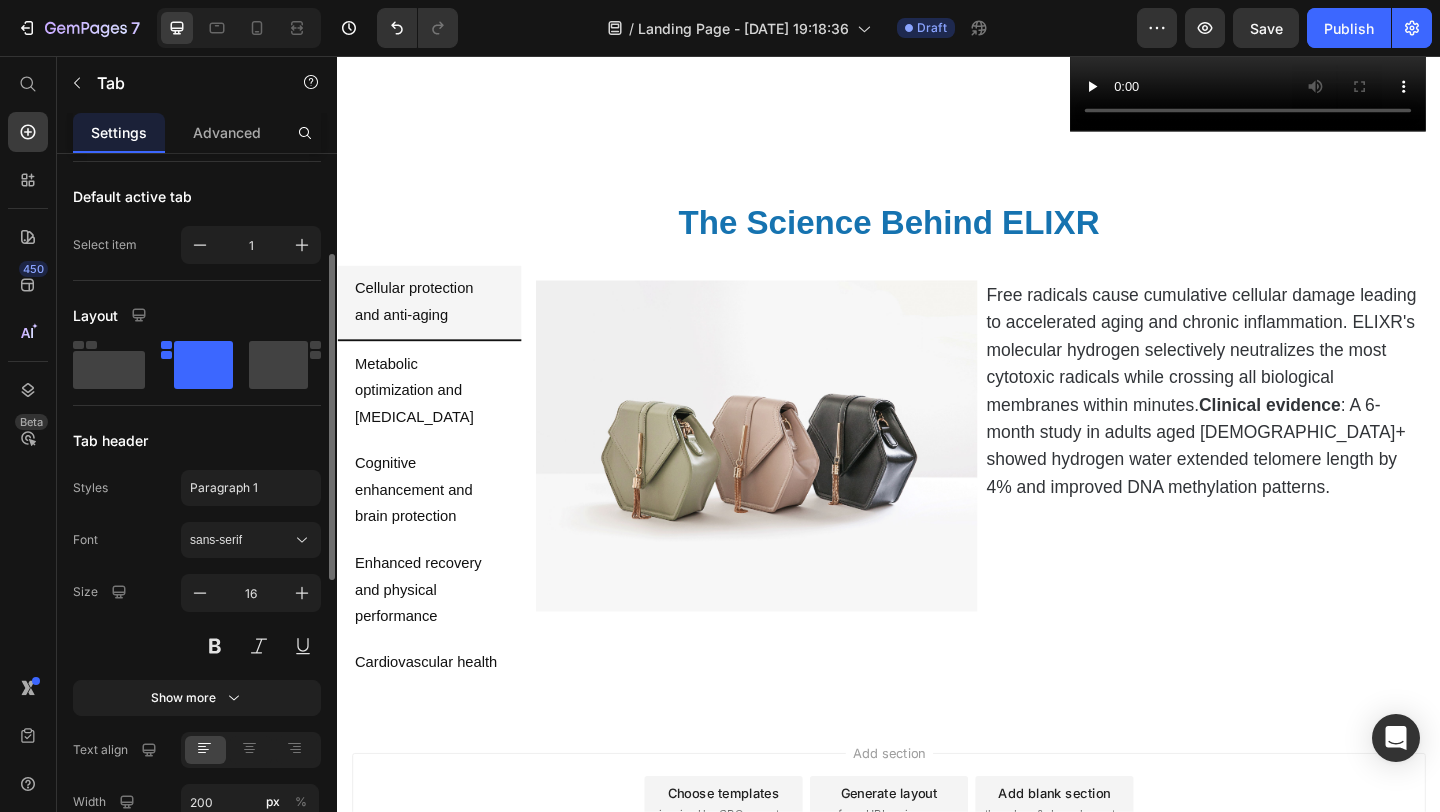 scroll, scrollTop: 300, scrollLeft: 0, axis: vertical 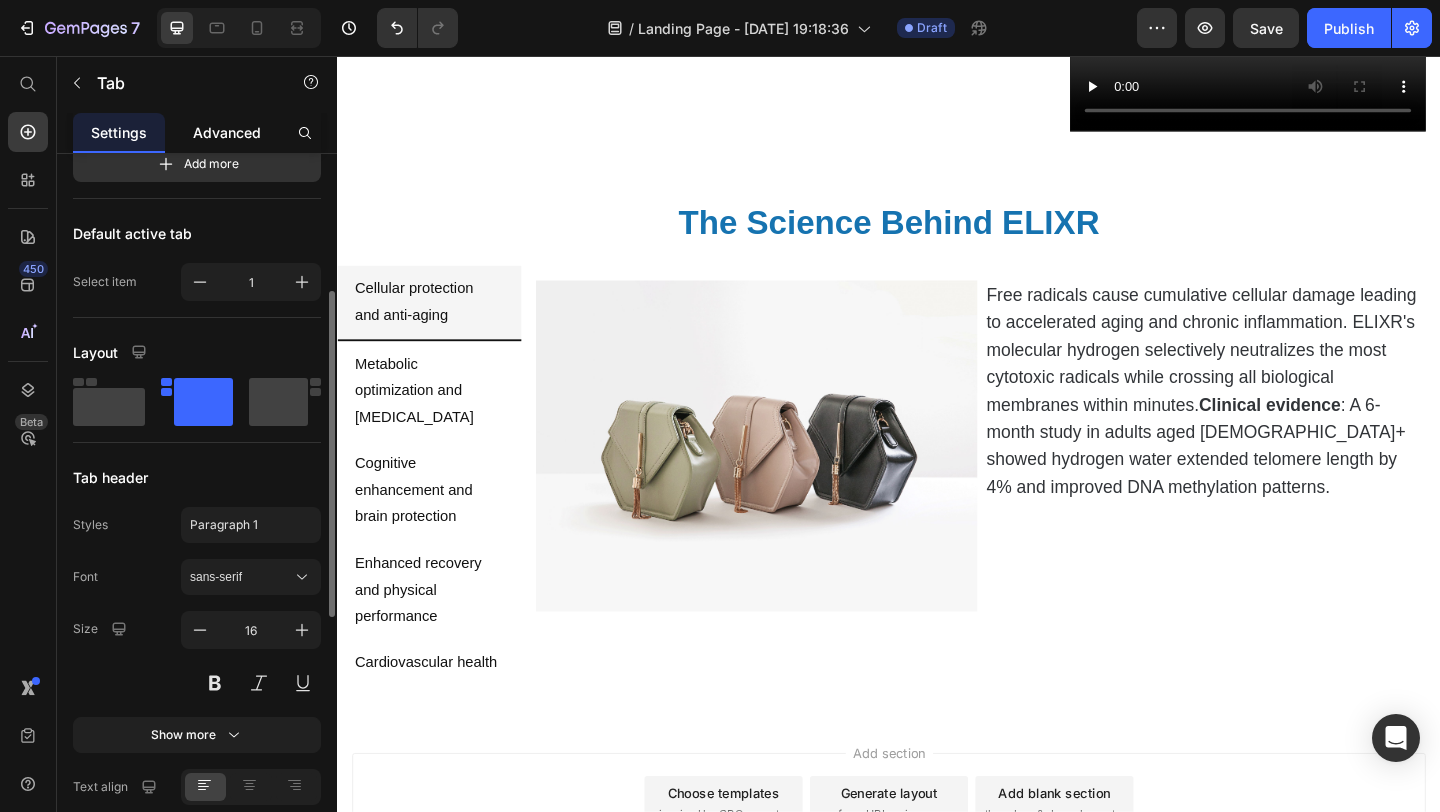 click on "Advanced" at bounding box center (227, 132) 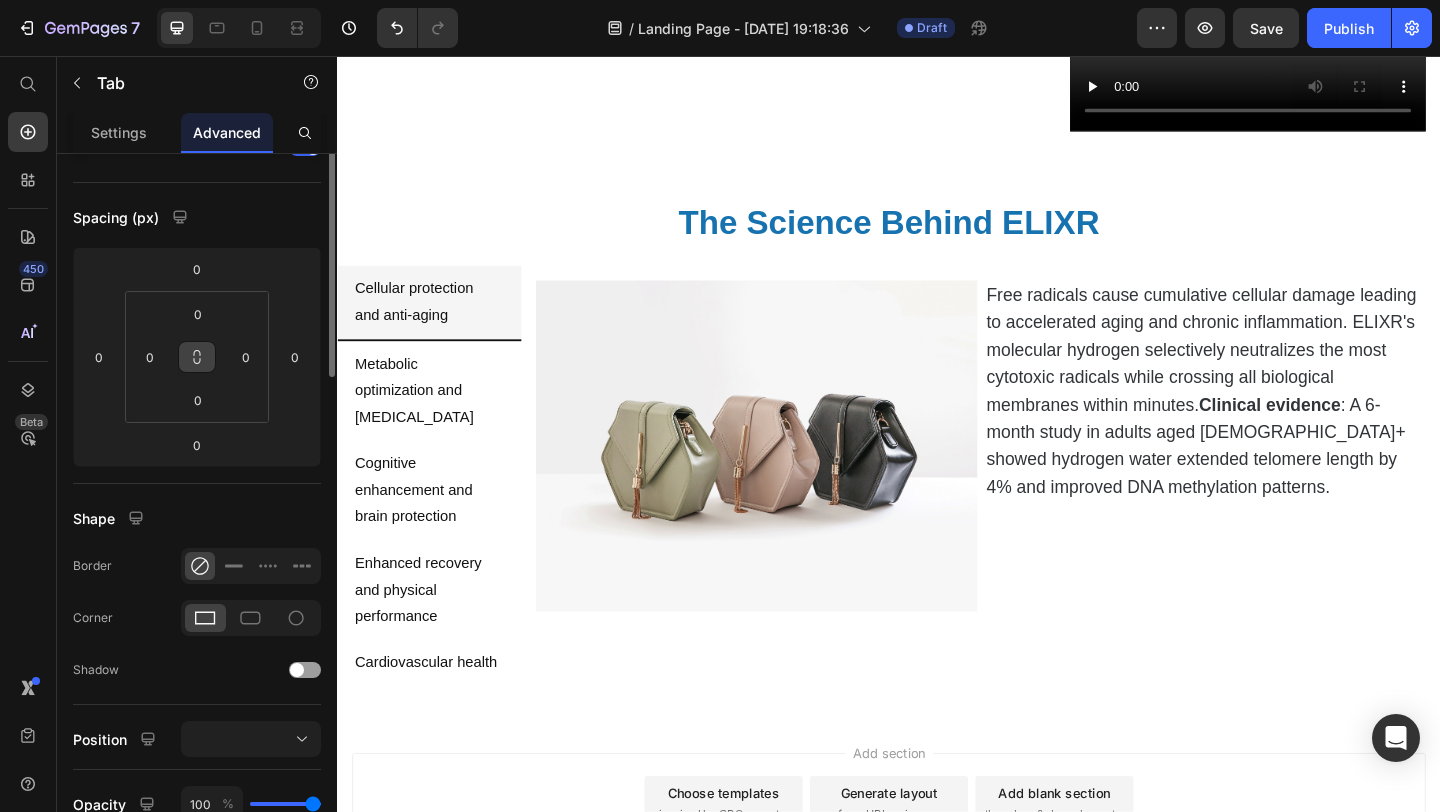 scroll, scrollTop: 0, scrollLeft: 0, axis: both 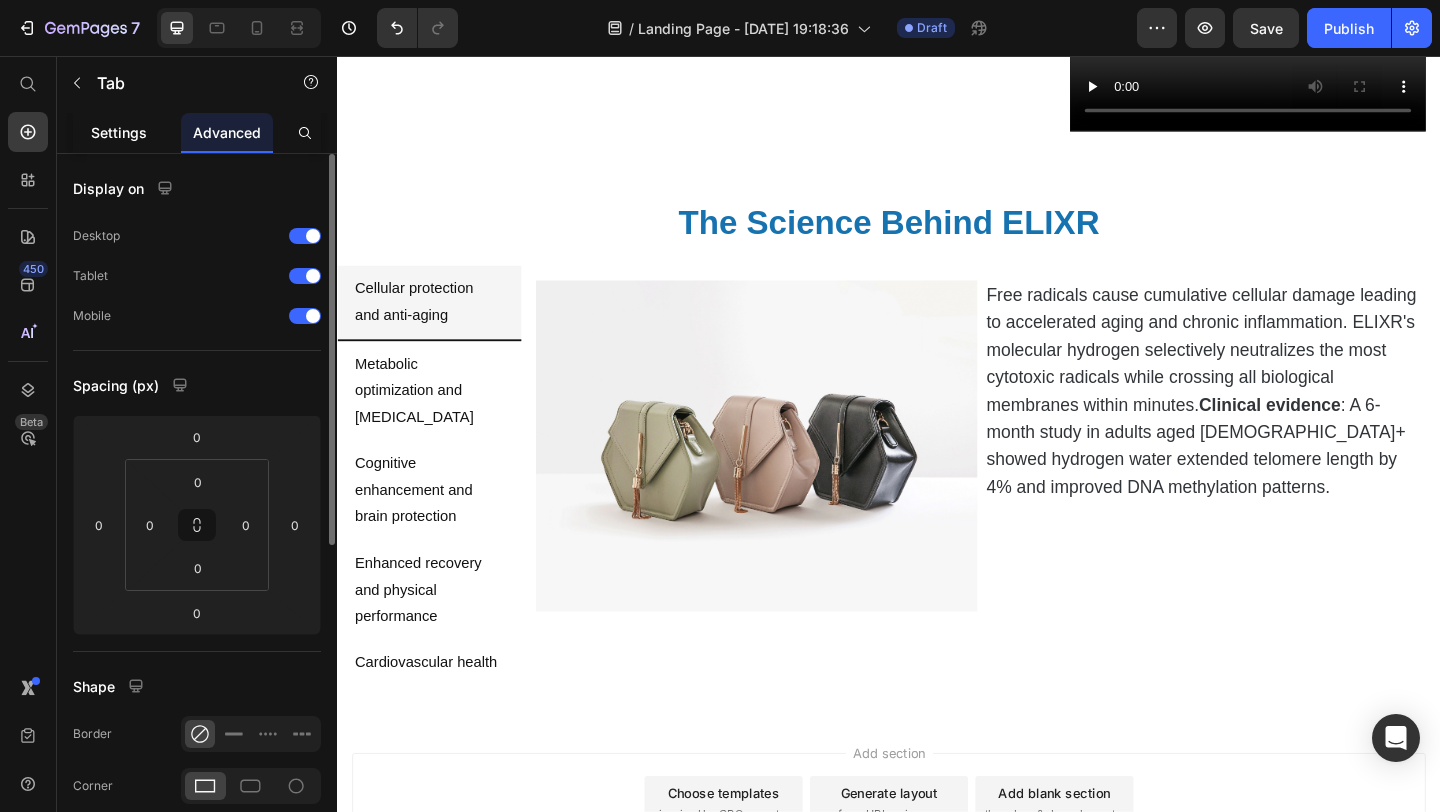 click on "Settings" 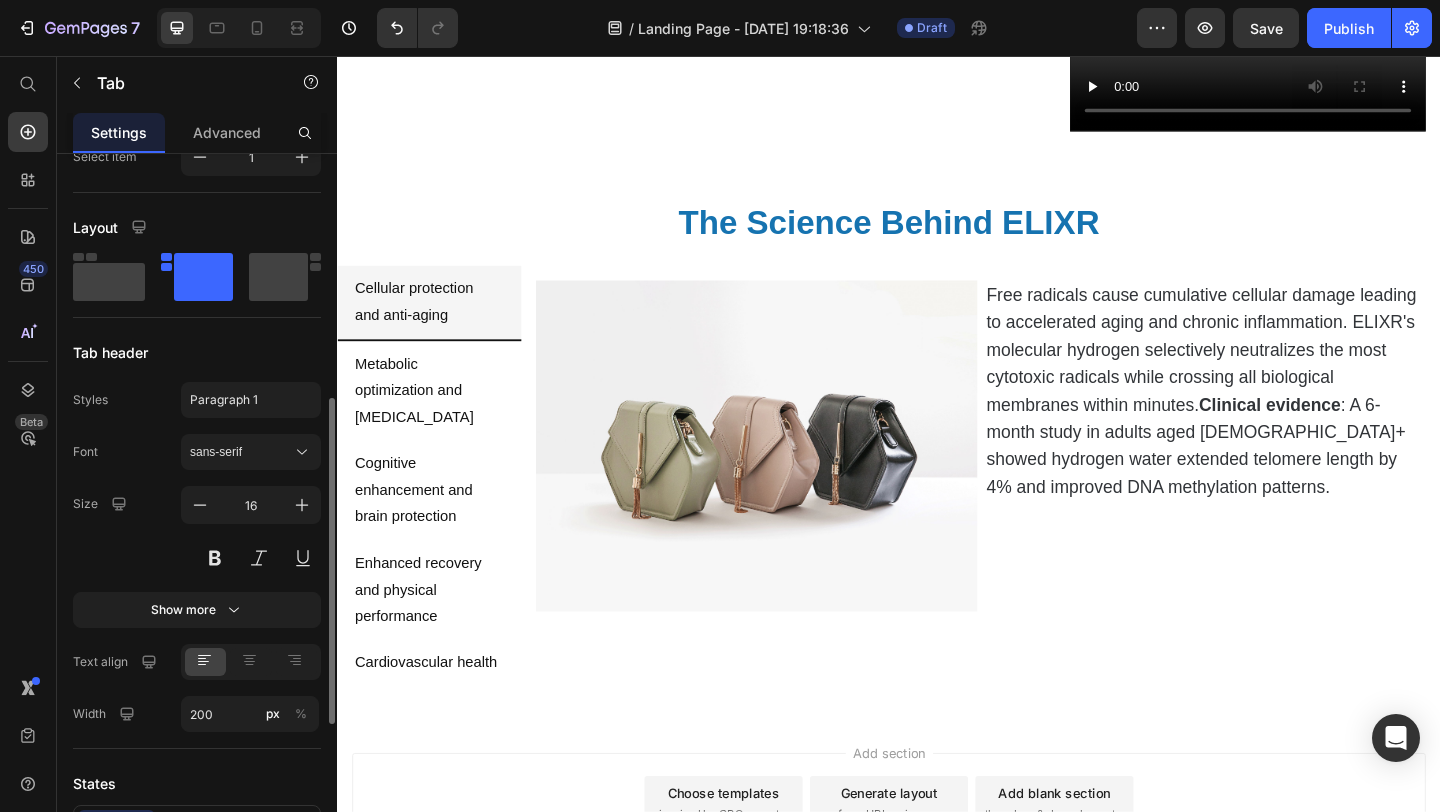 scroll, scrollTop: 459, scrollLeft: 0, axis: vertical 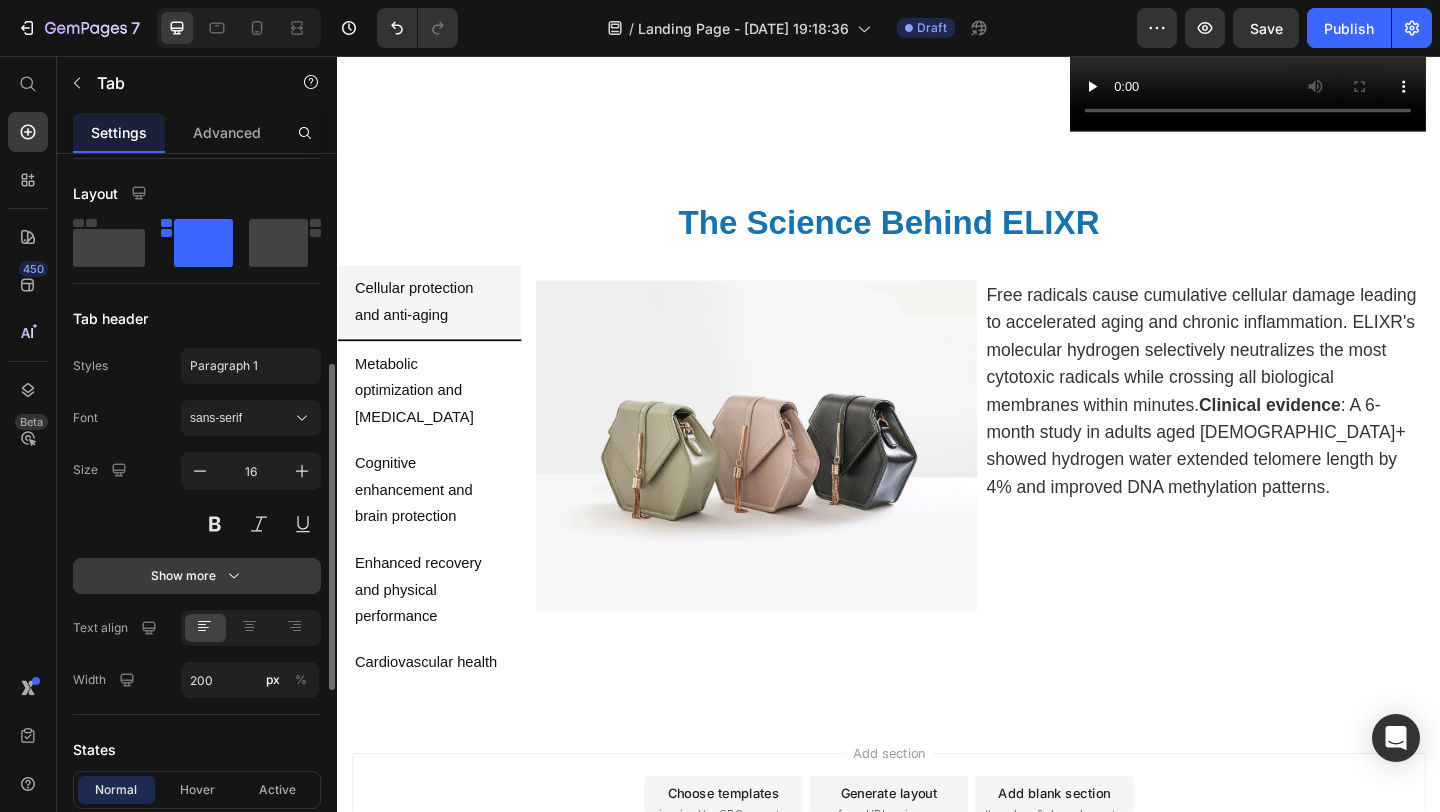 click on "Show more" at bounding box center [197, 576] 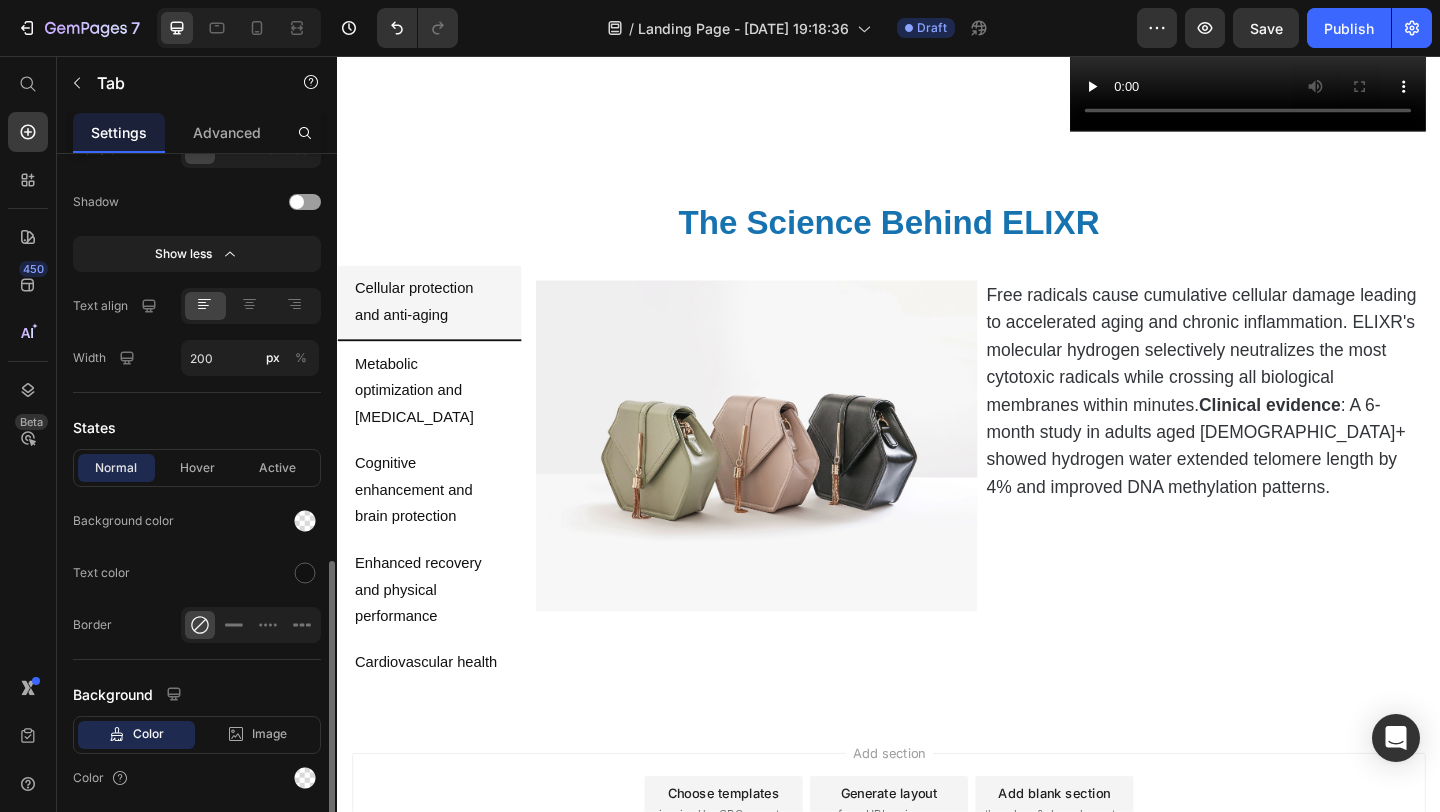 scroll, scrollTop: 1110, scrollLeft: 0, axis: vertical 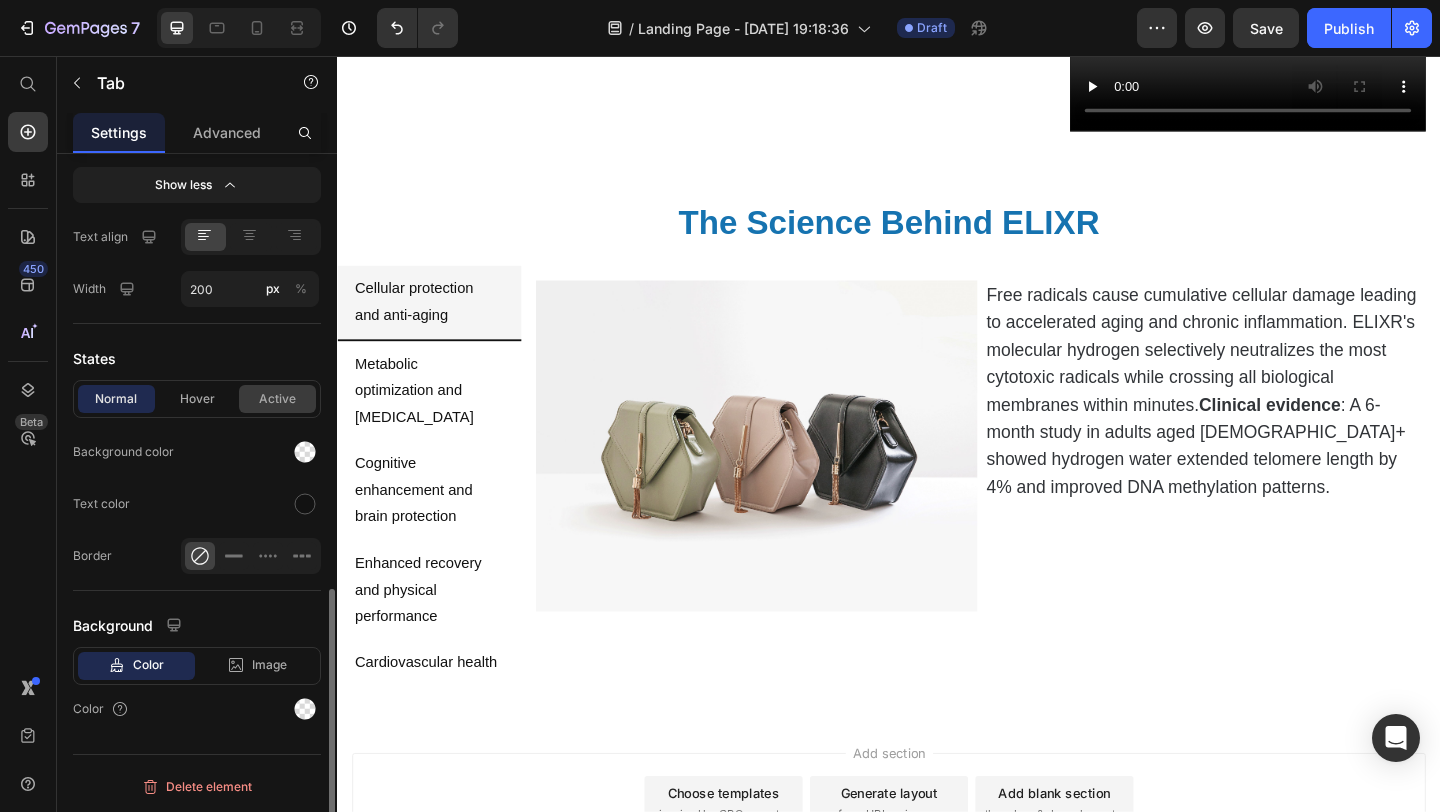 click on "Active" at bounding box center [277, 399] 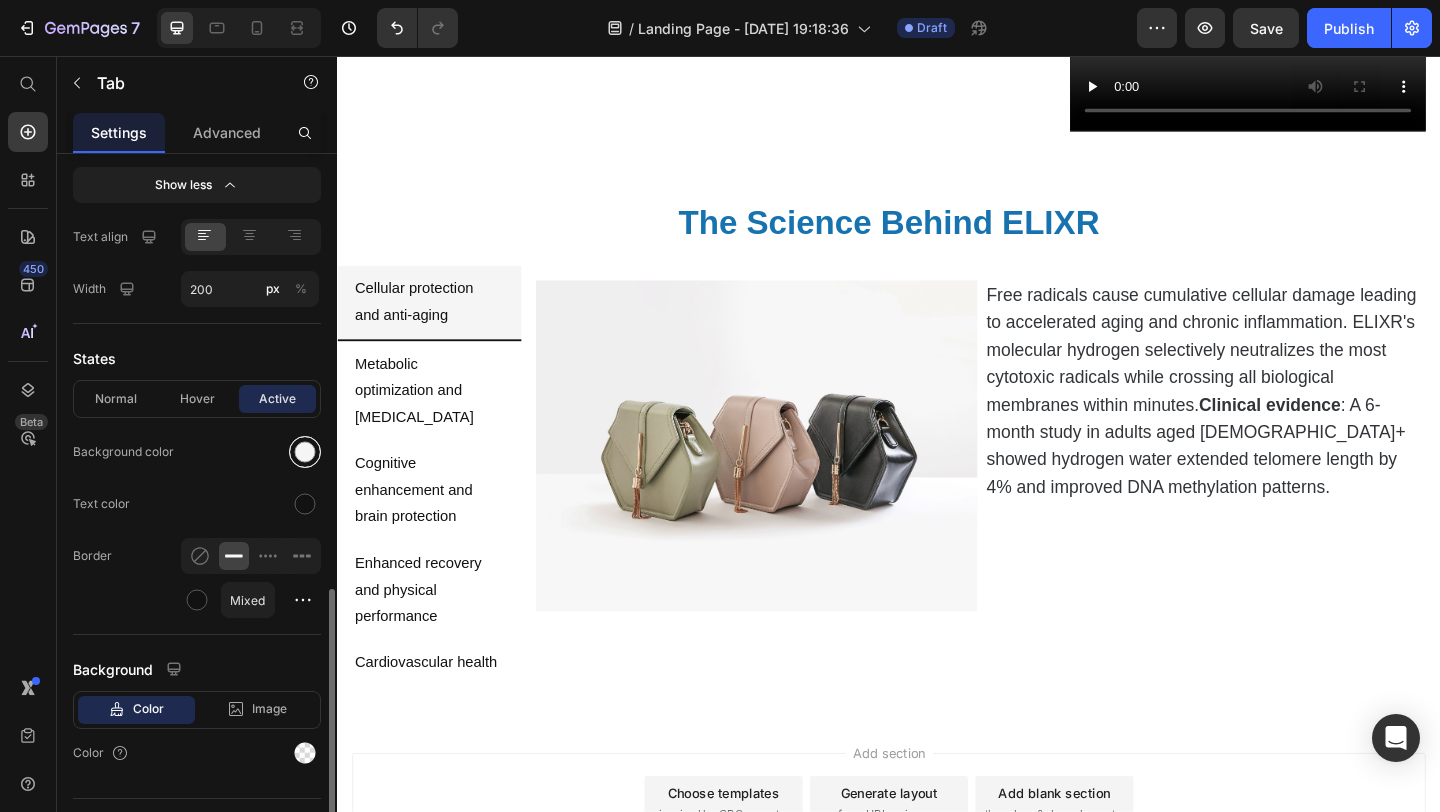 click at bounding box center (305, 452) 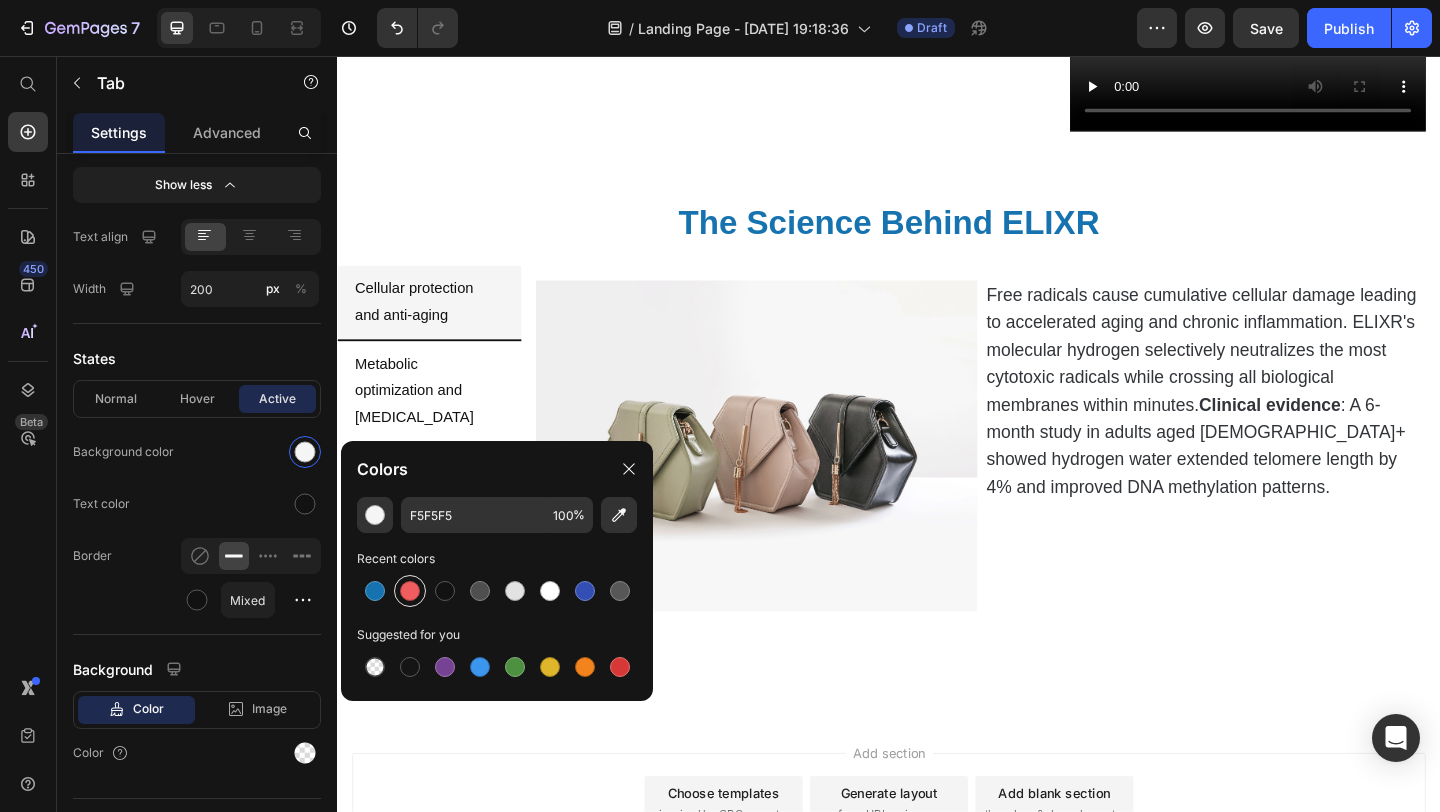 click at bounding box center (410, 591) 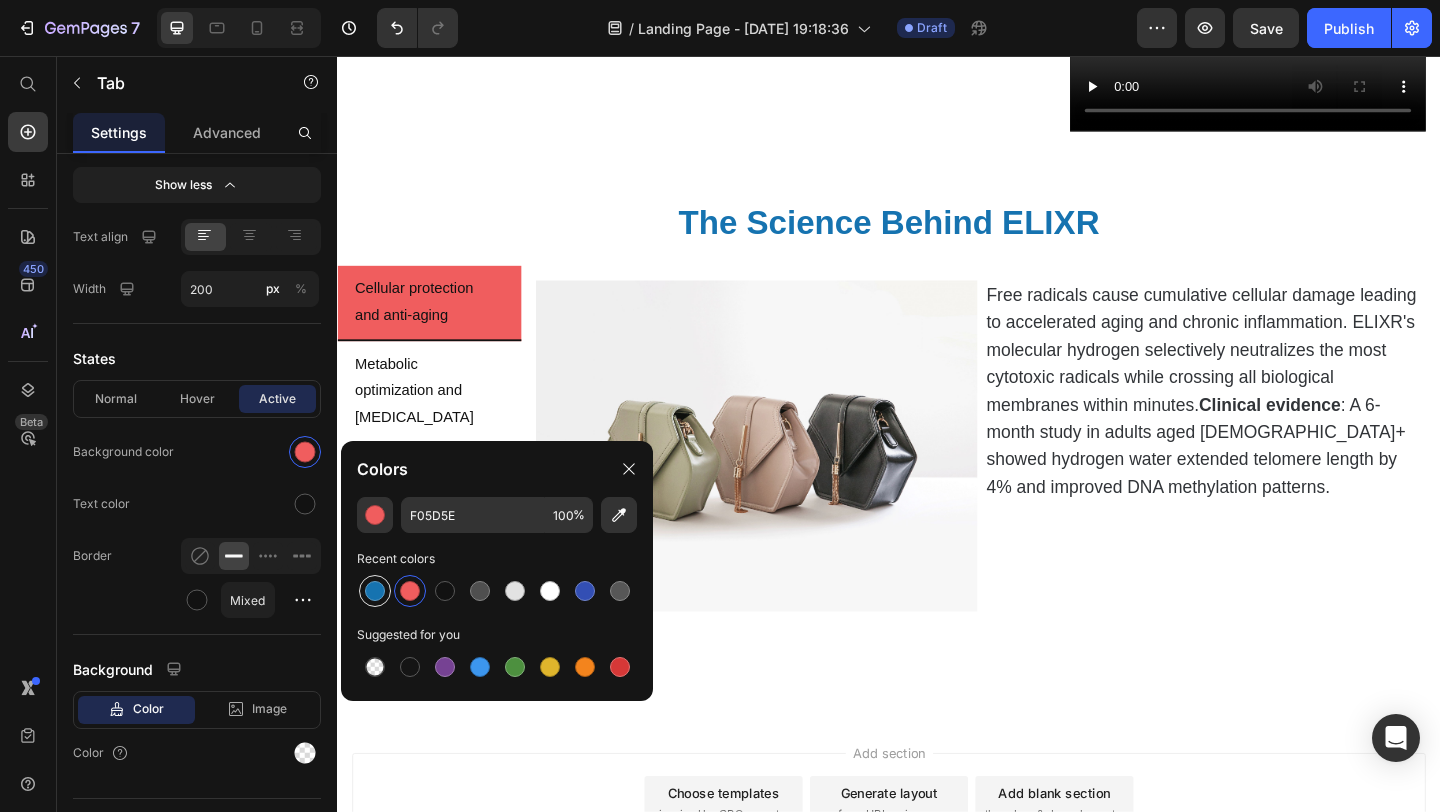 click at bounding box center (375, 591) 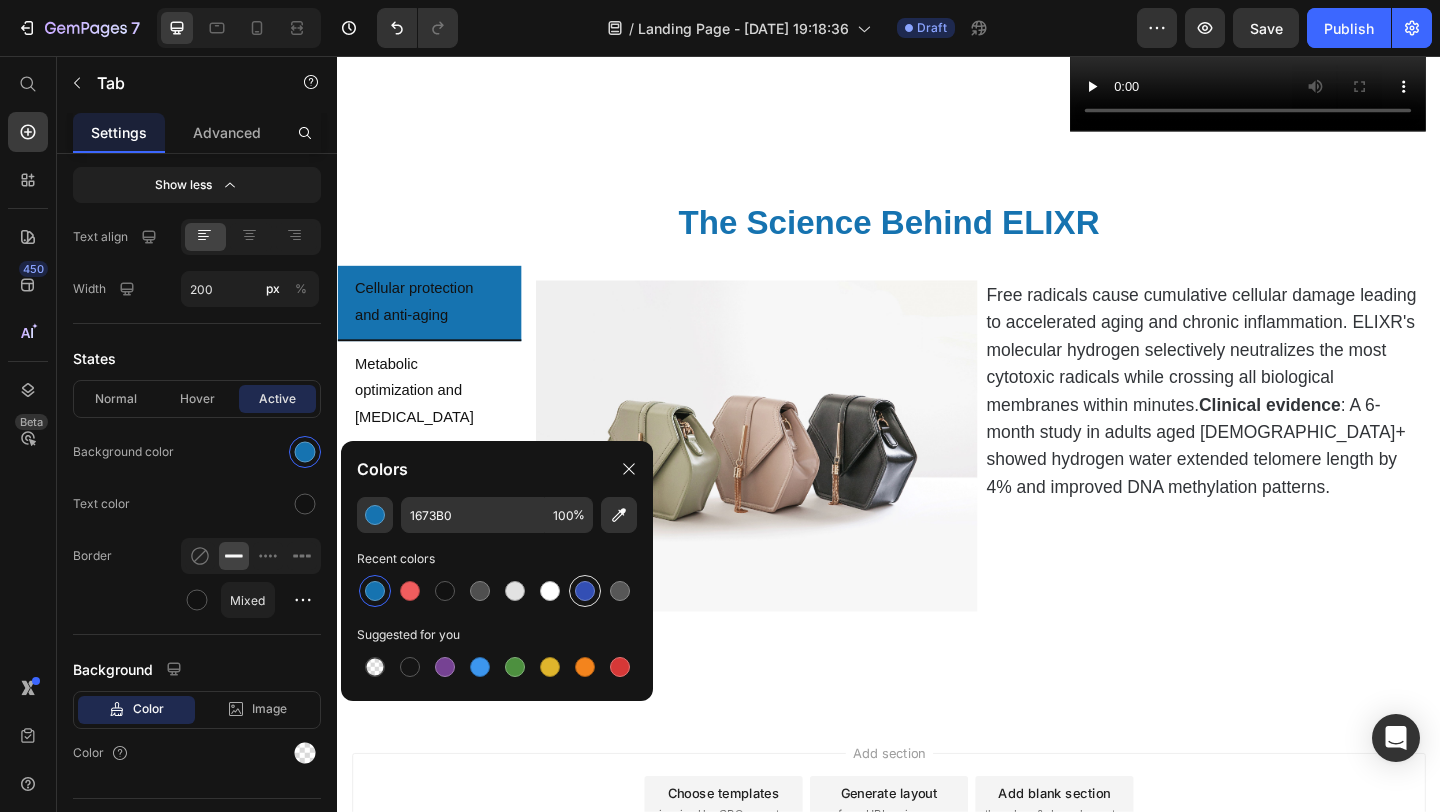 click at bounding box center [585, 591] 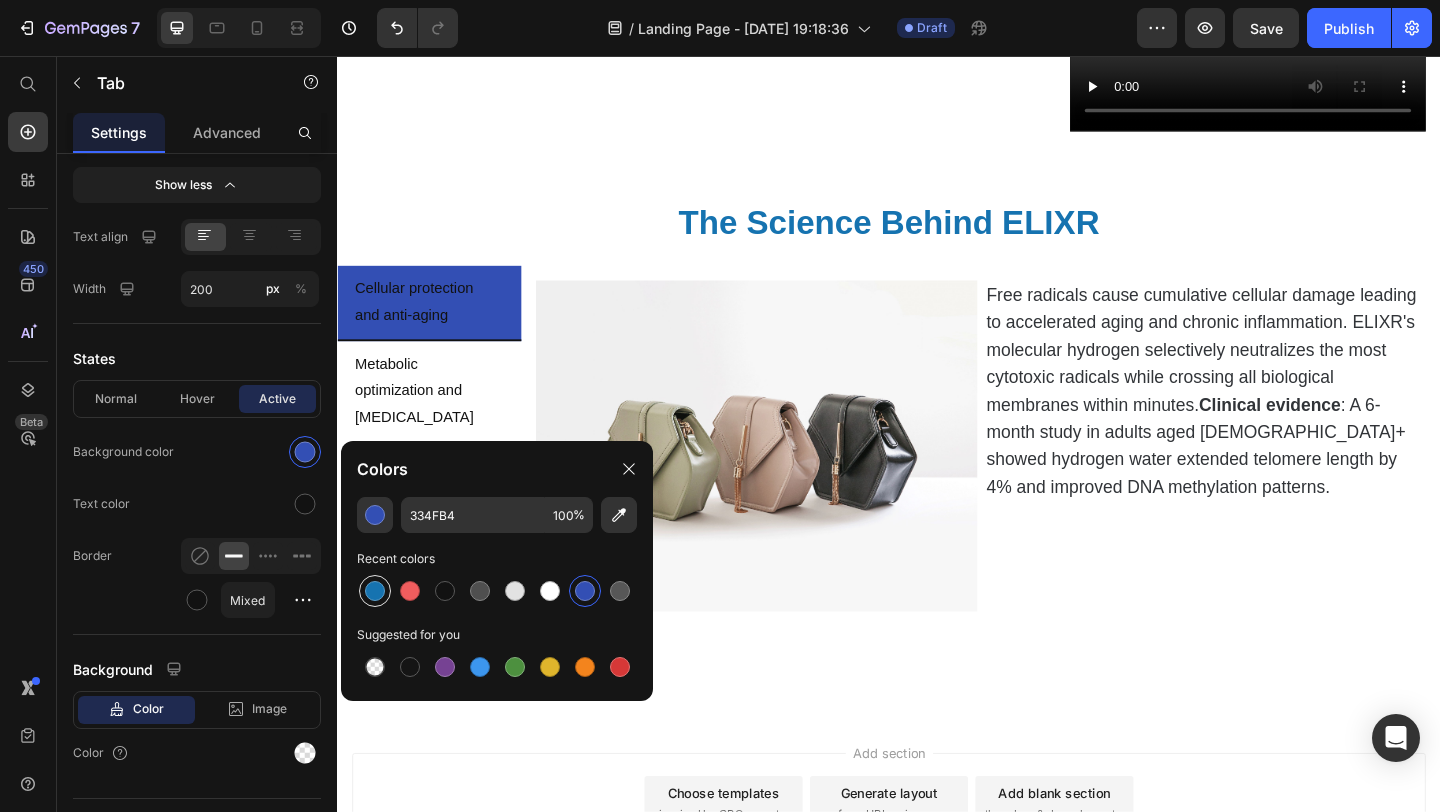 click at bounding box center (375, 591) 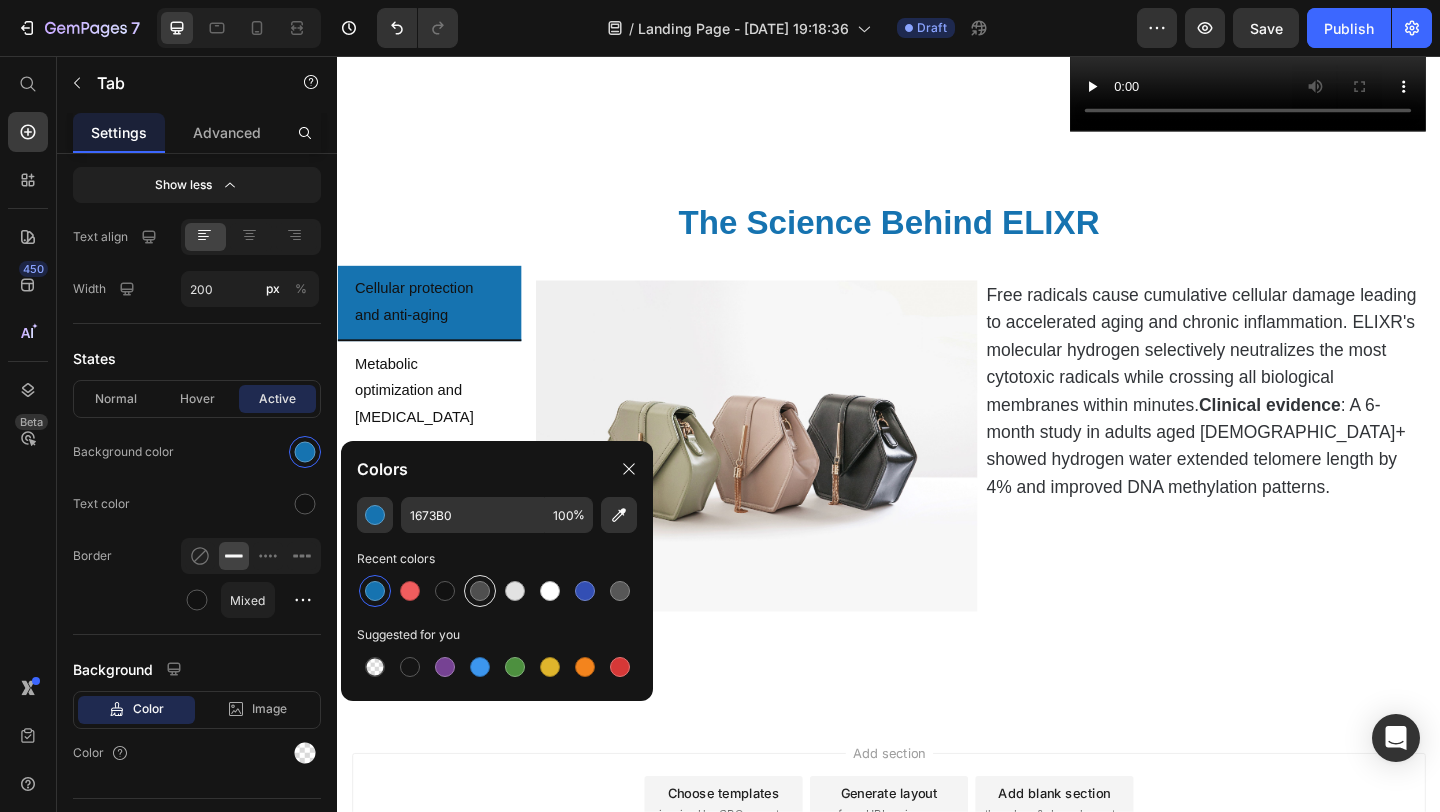 click at bounding box center (480, 591) 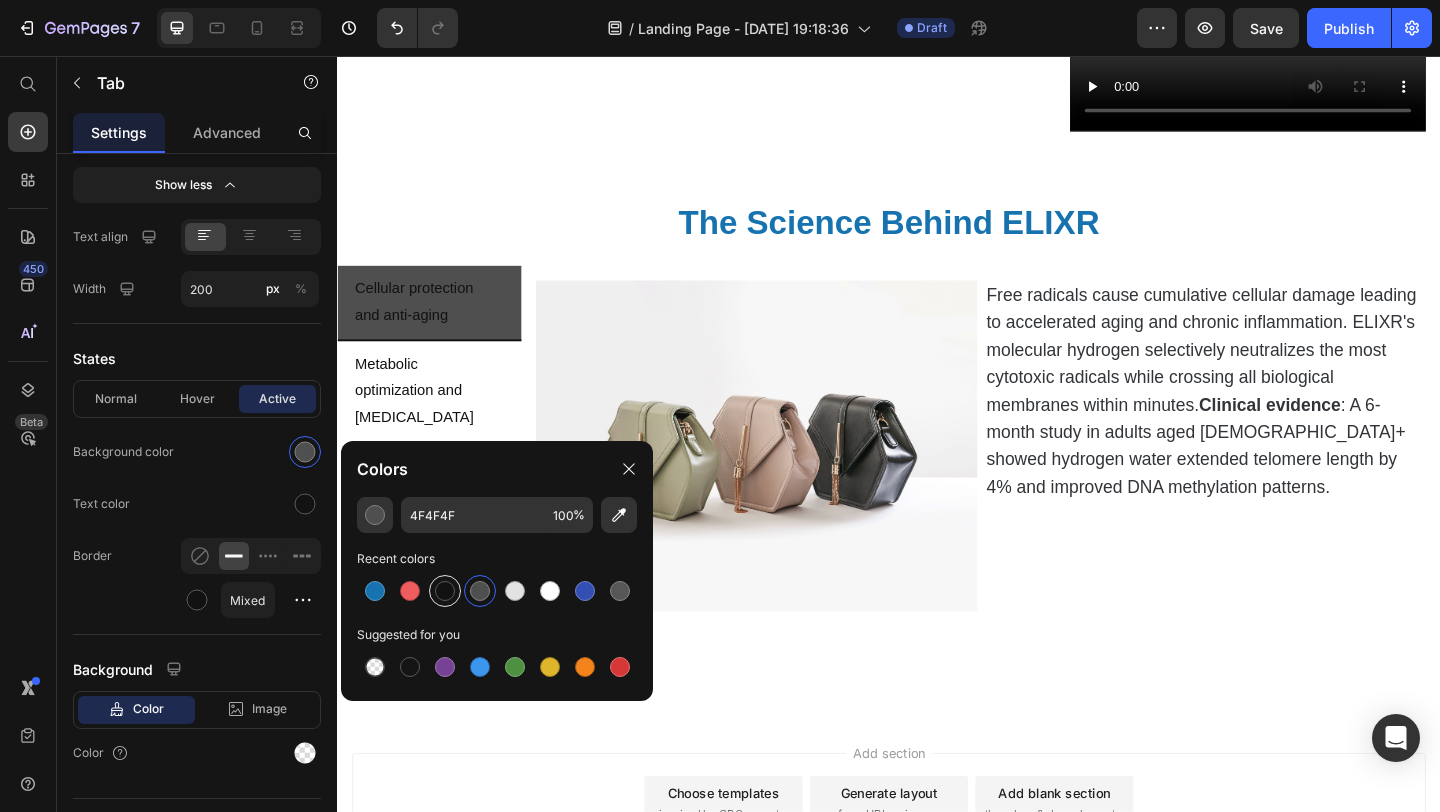 click at bounding box center (445, 591) 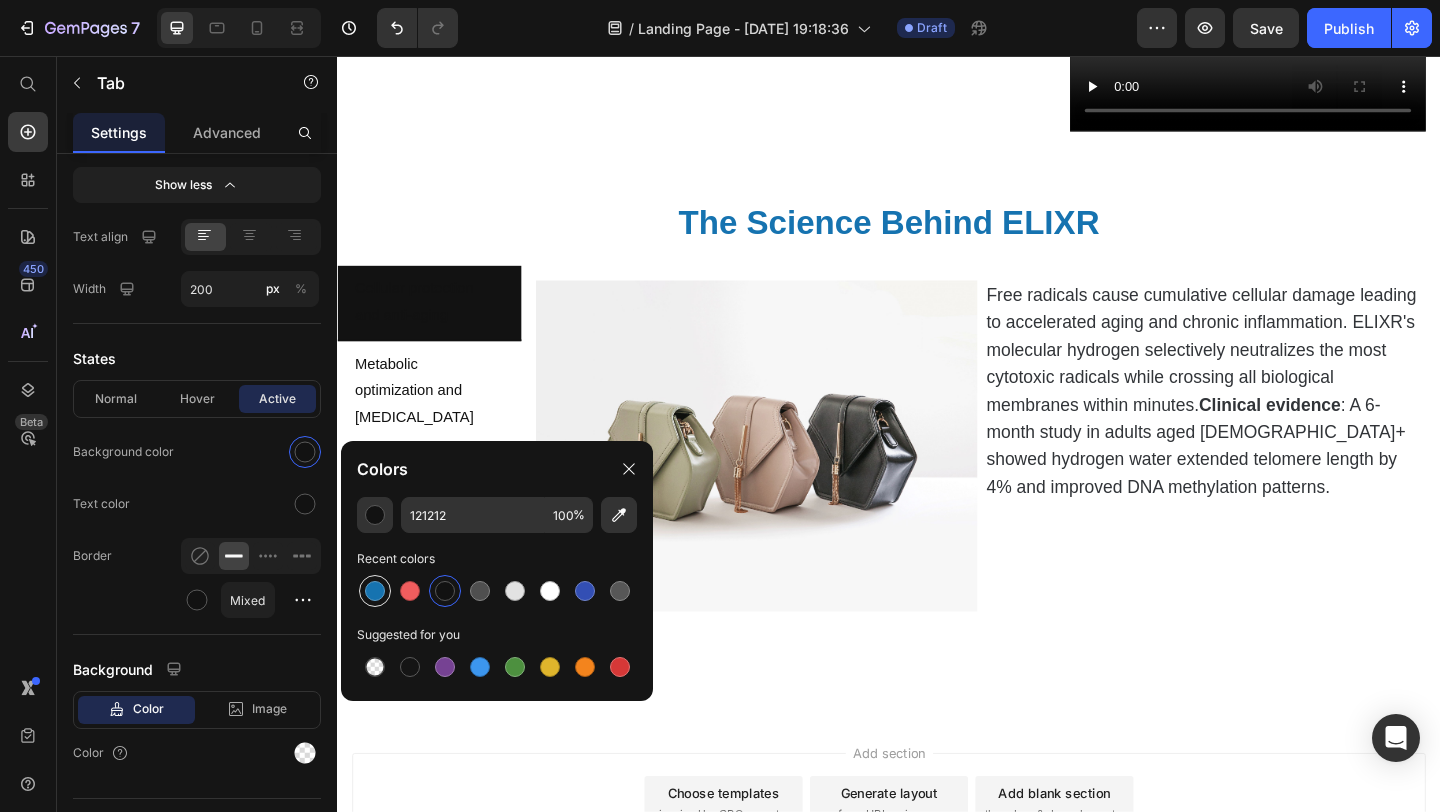click at bounding box center [375, 591] 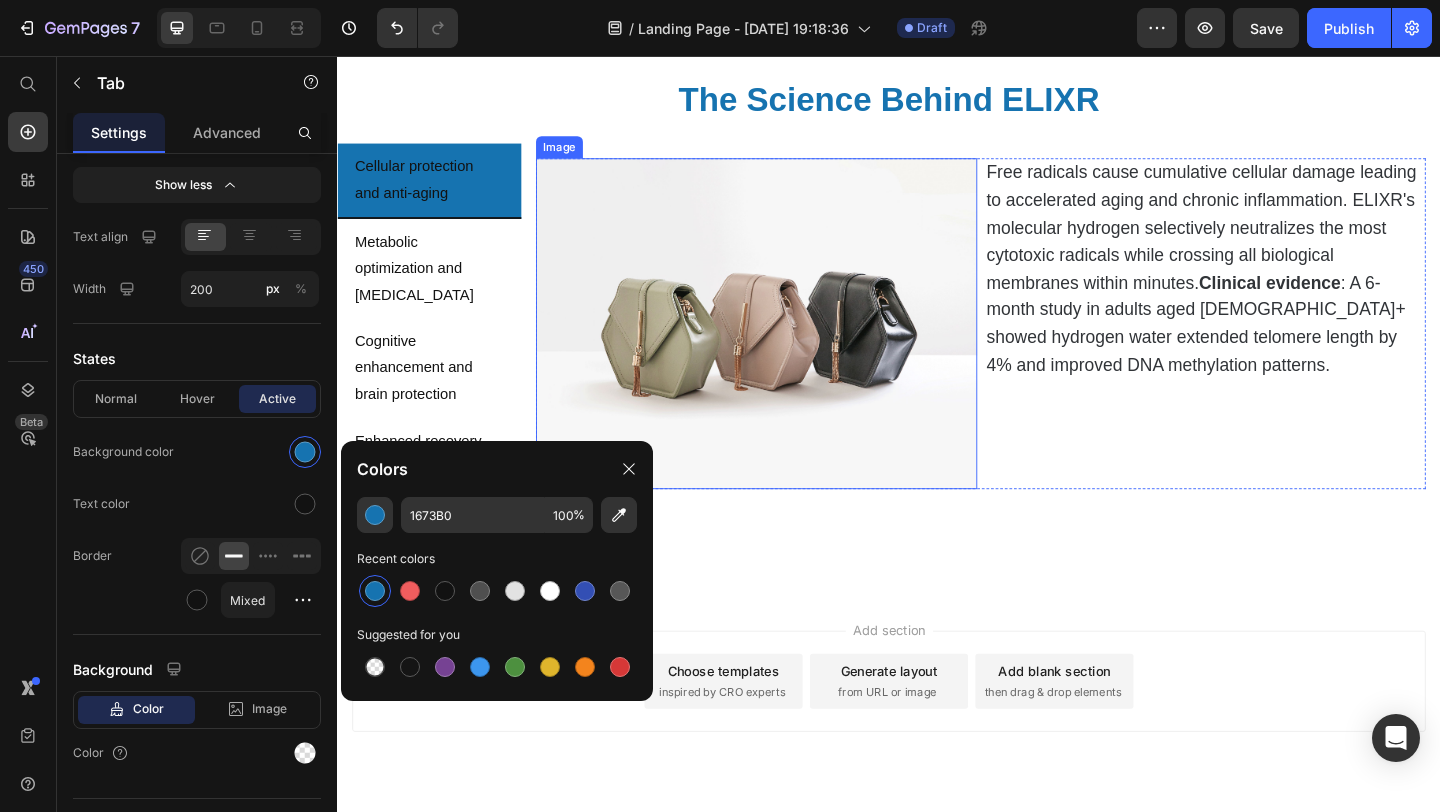 scroll, scrollTop: 1006, scrollLeft: 0, axis: vertical 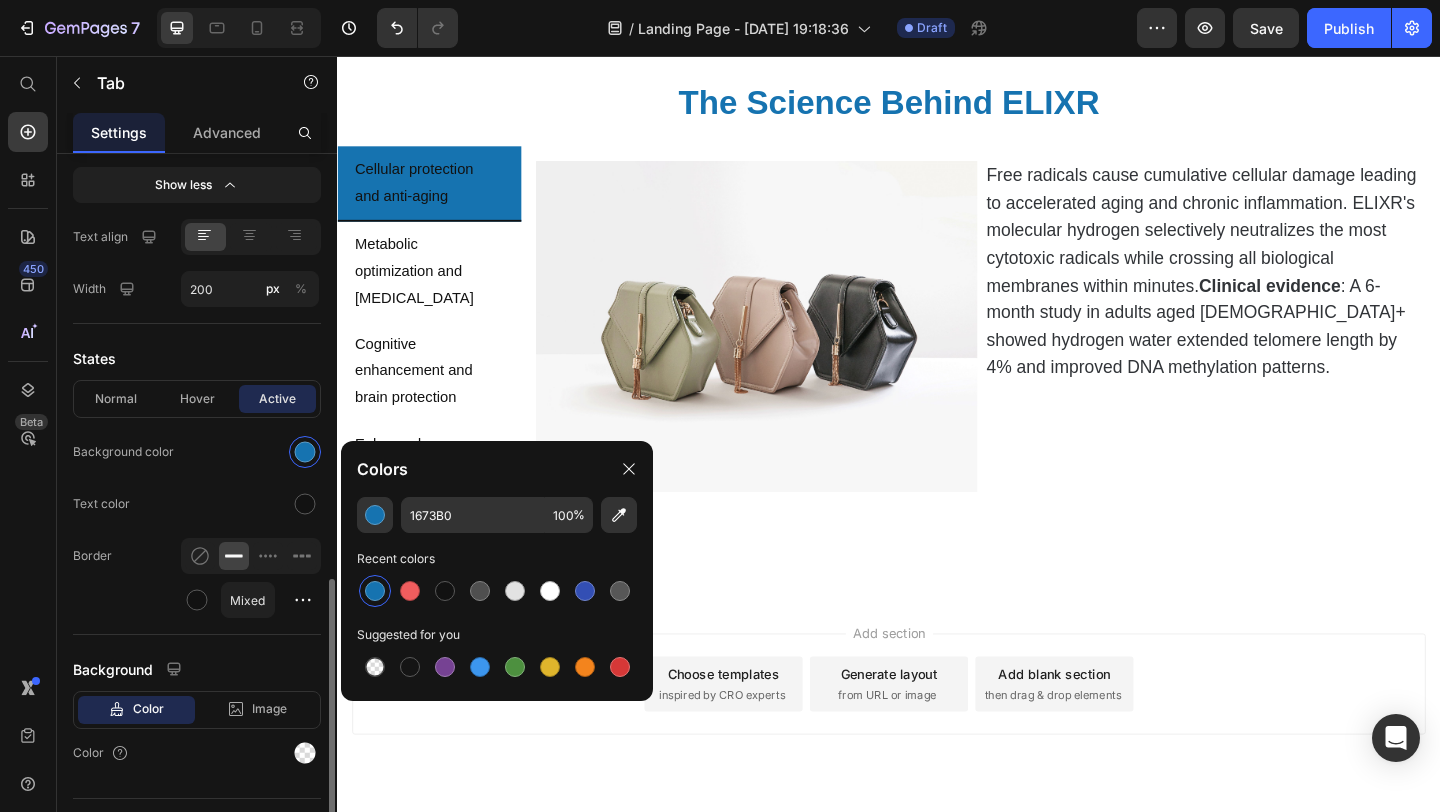 click on "Text color" 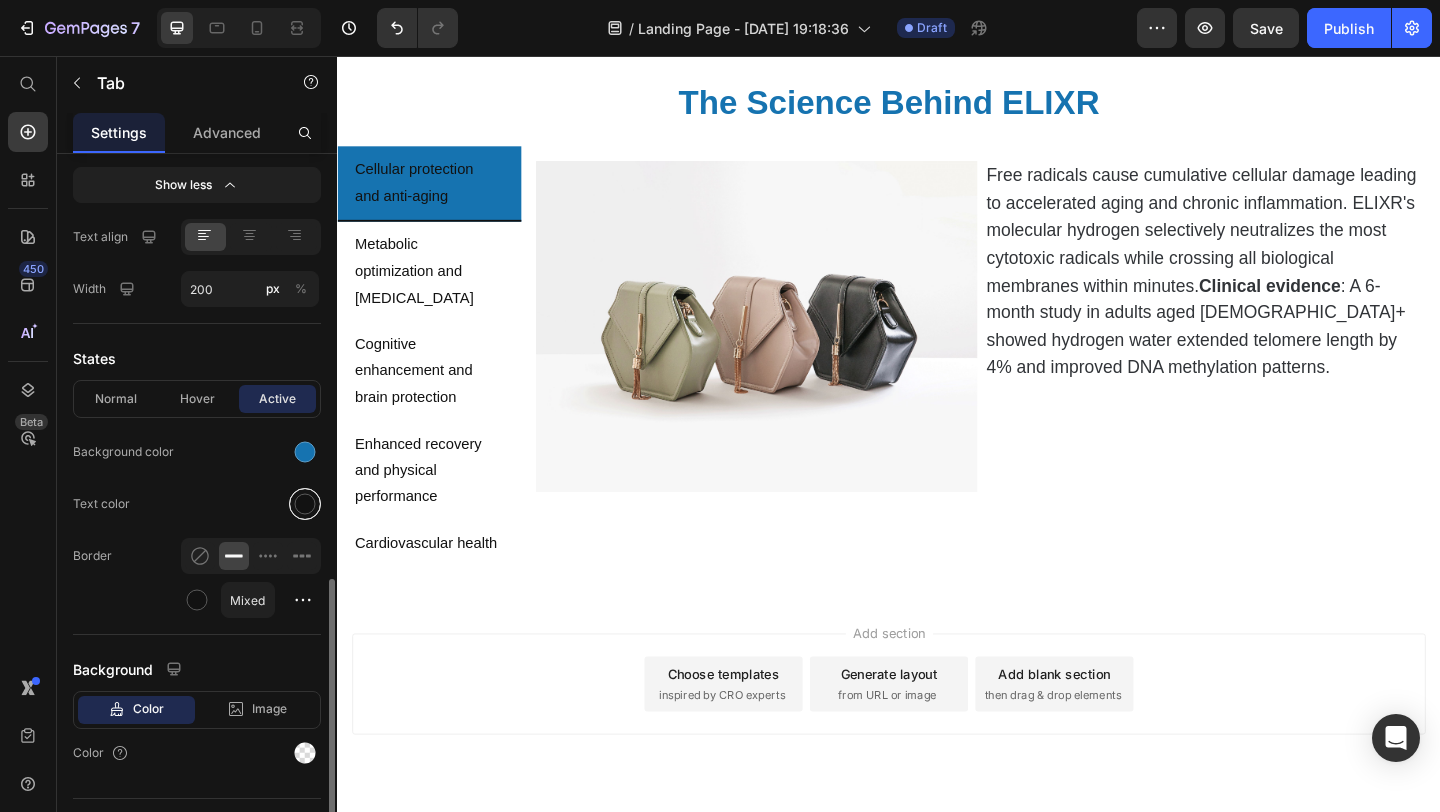 click at bounding box center [305, 504] 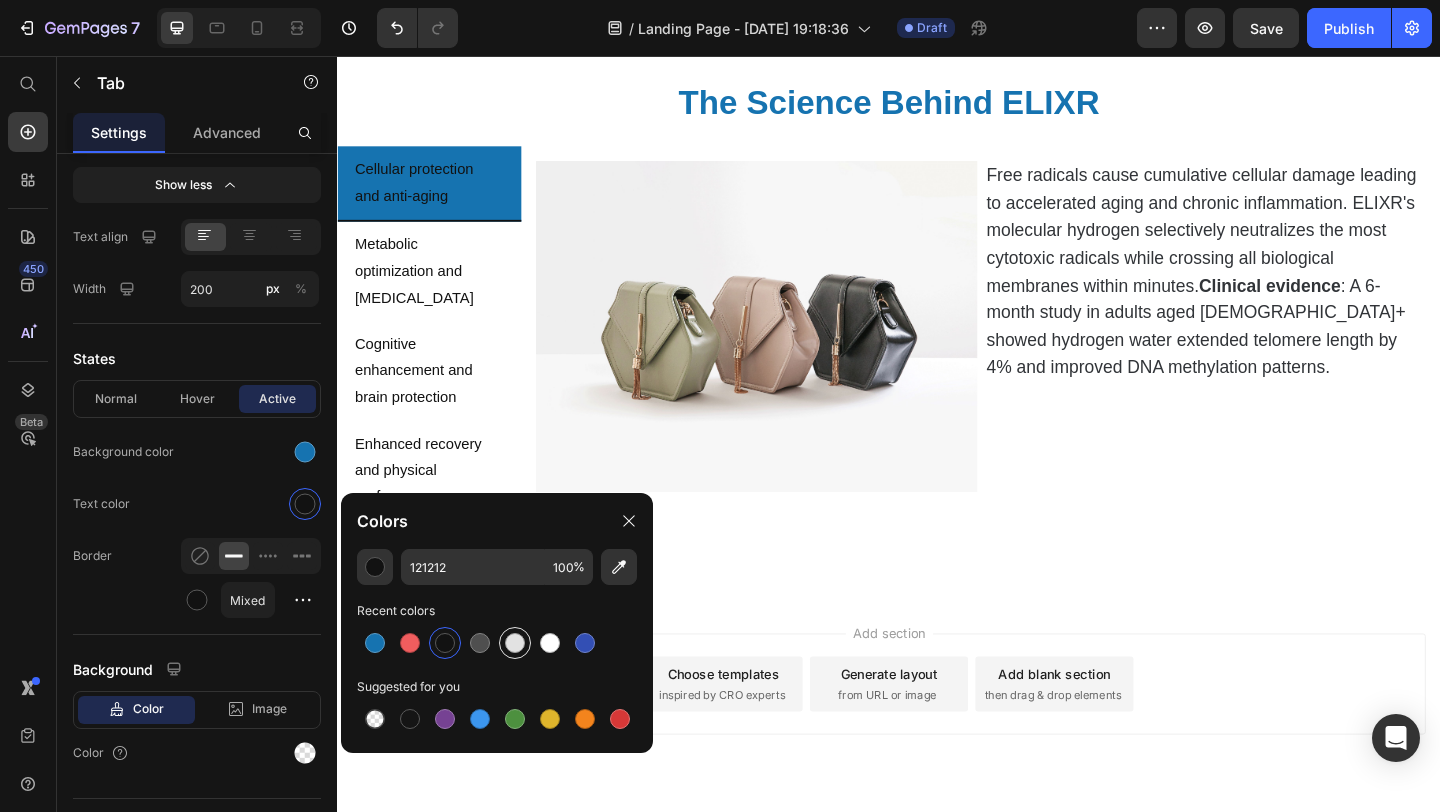 click at bounding box center (515, 643) 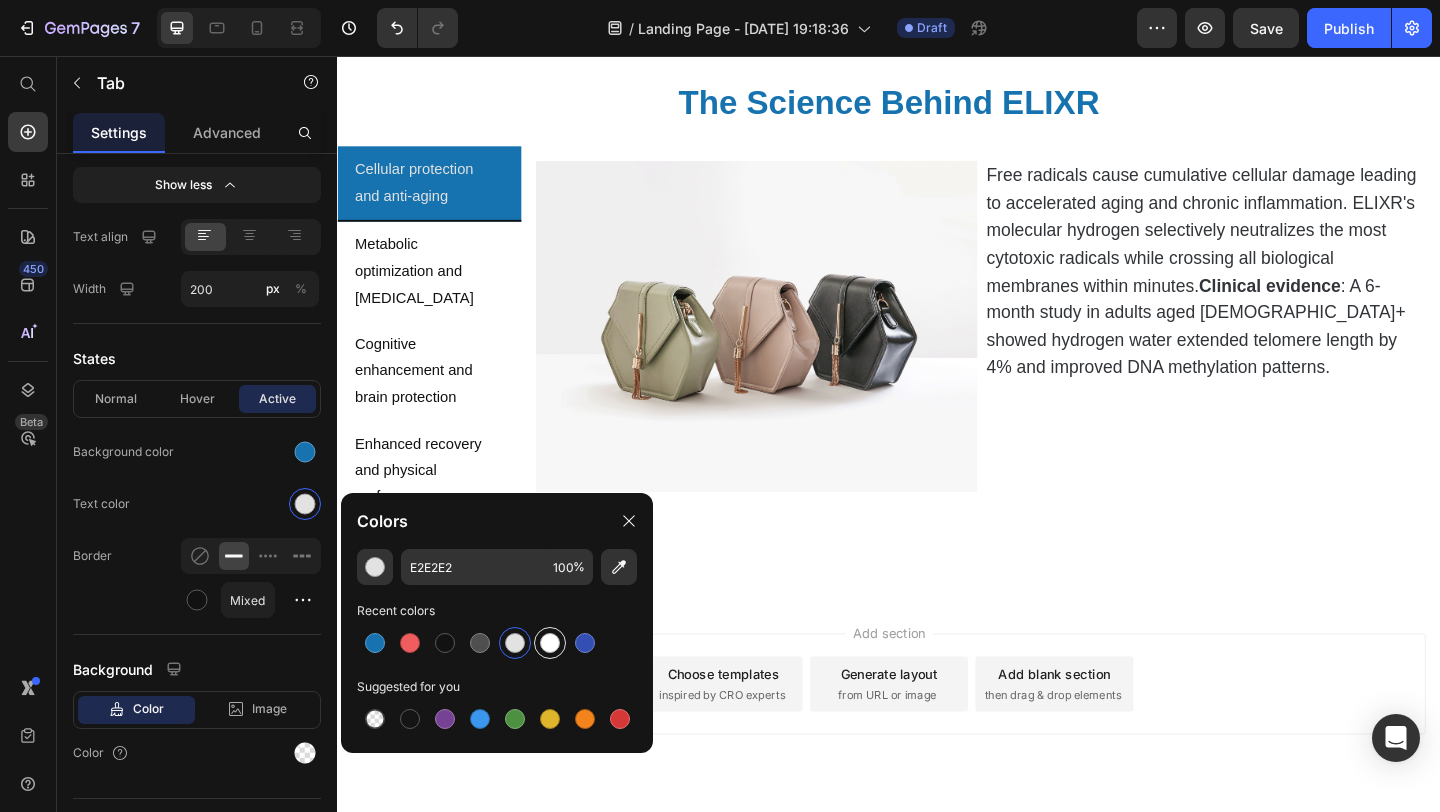 click at bounding box center [550, 643] 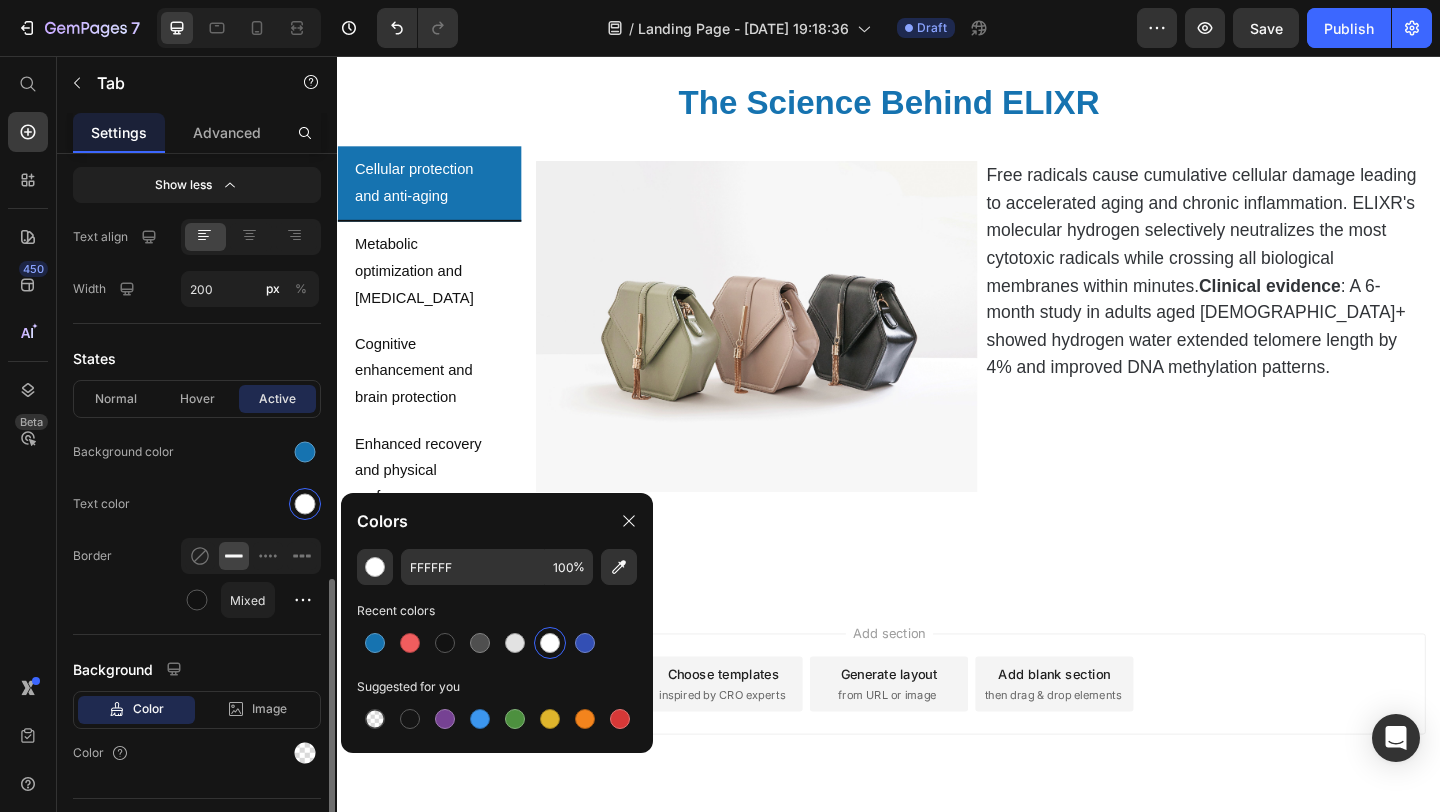 click on "Border Mixed" 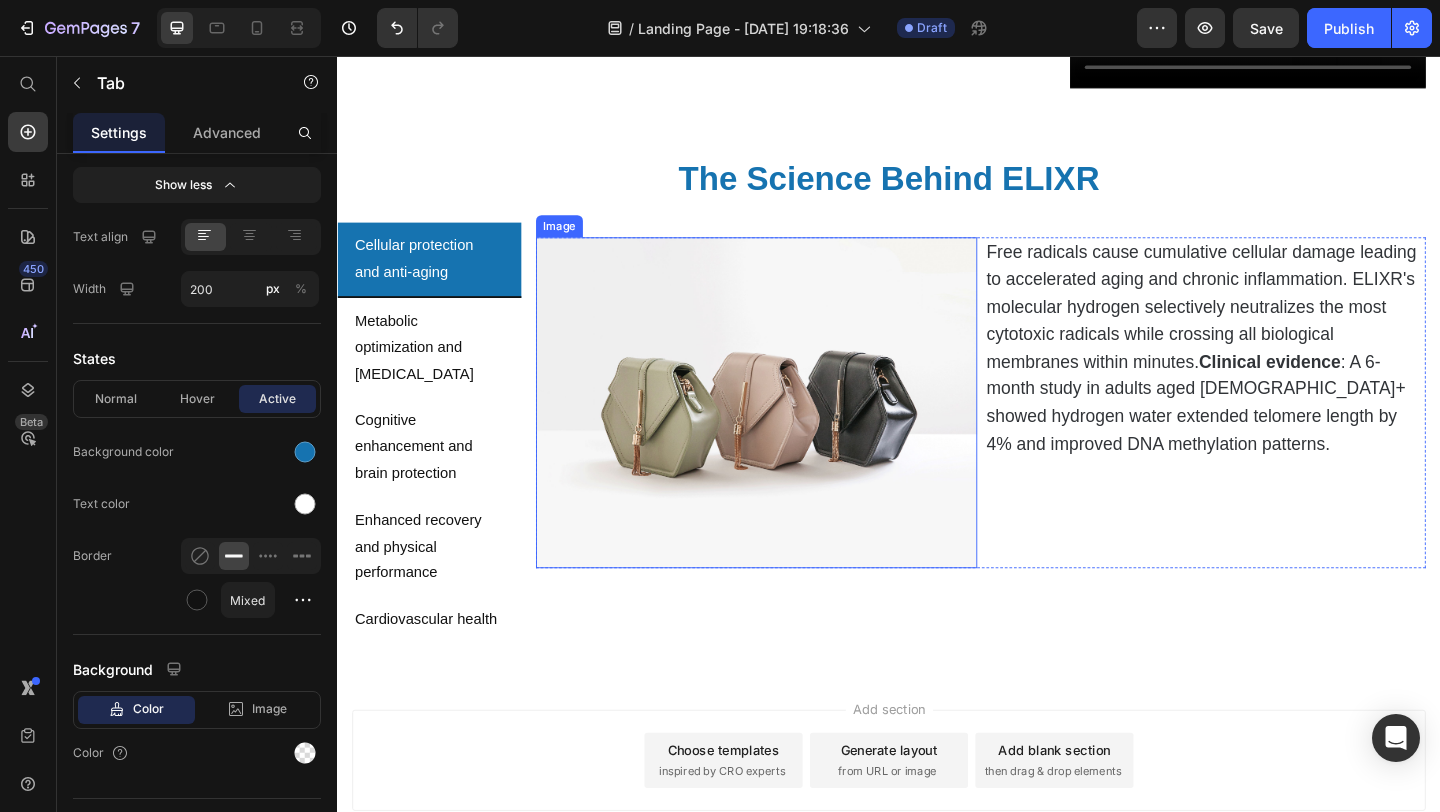 scroll, scrollTop: 898, scrollLeft: 0, axis: vertical 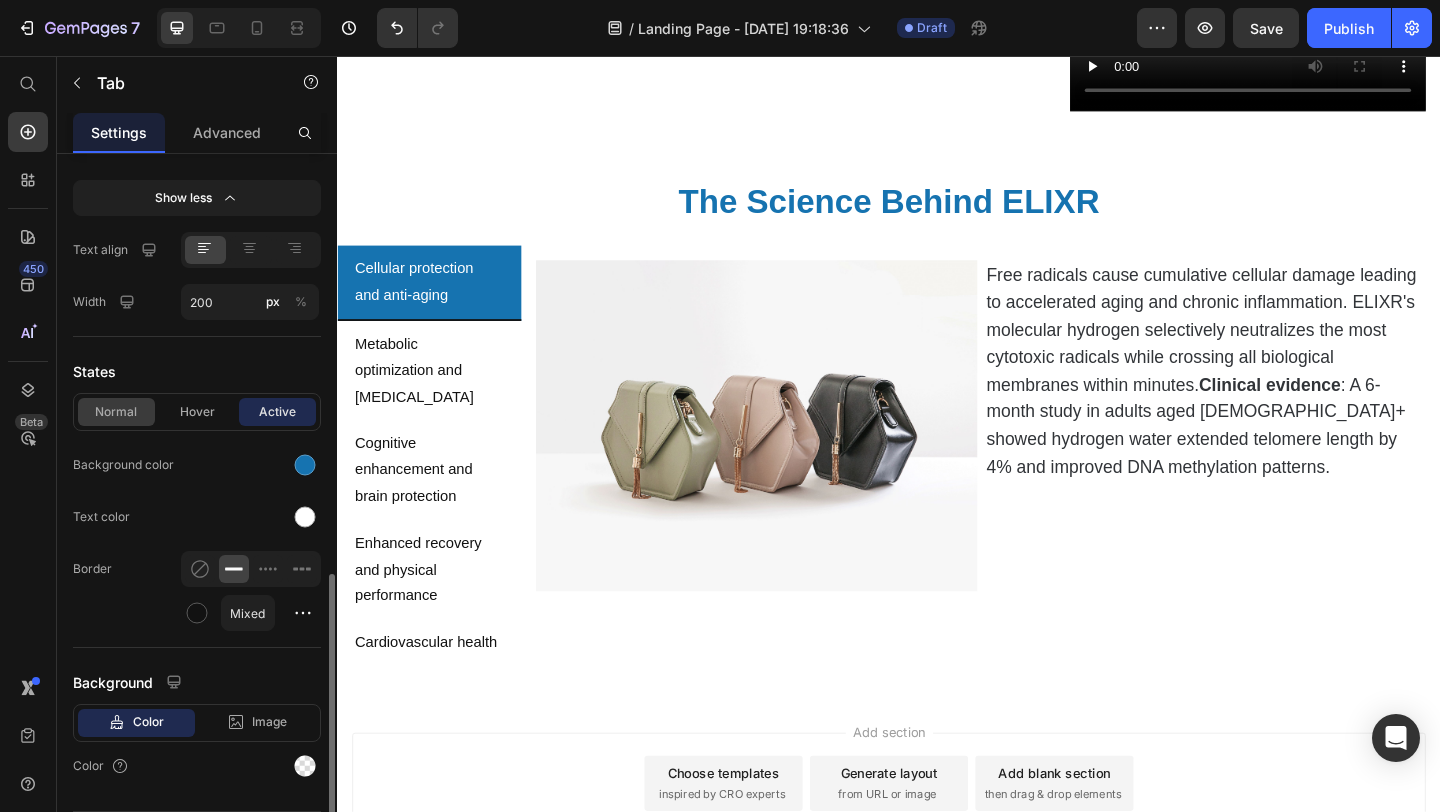 click on "Normal" at bounding box center (116, 412) 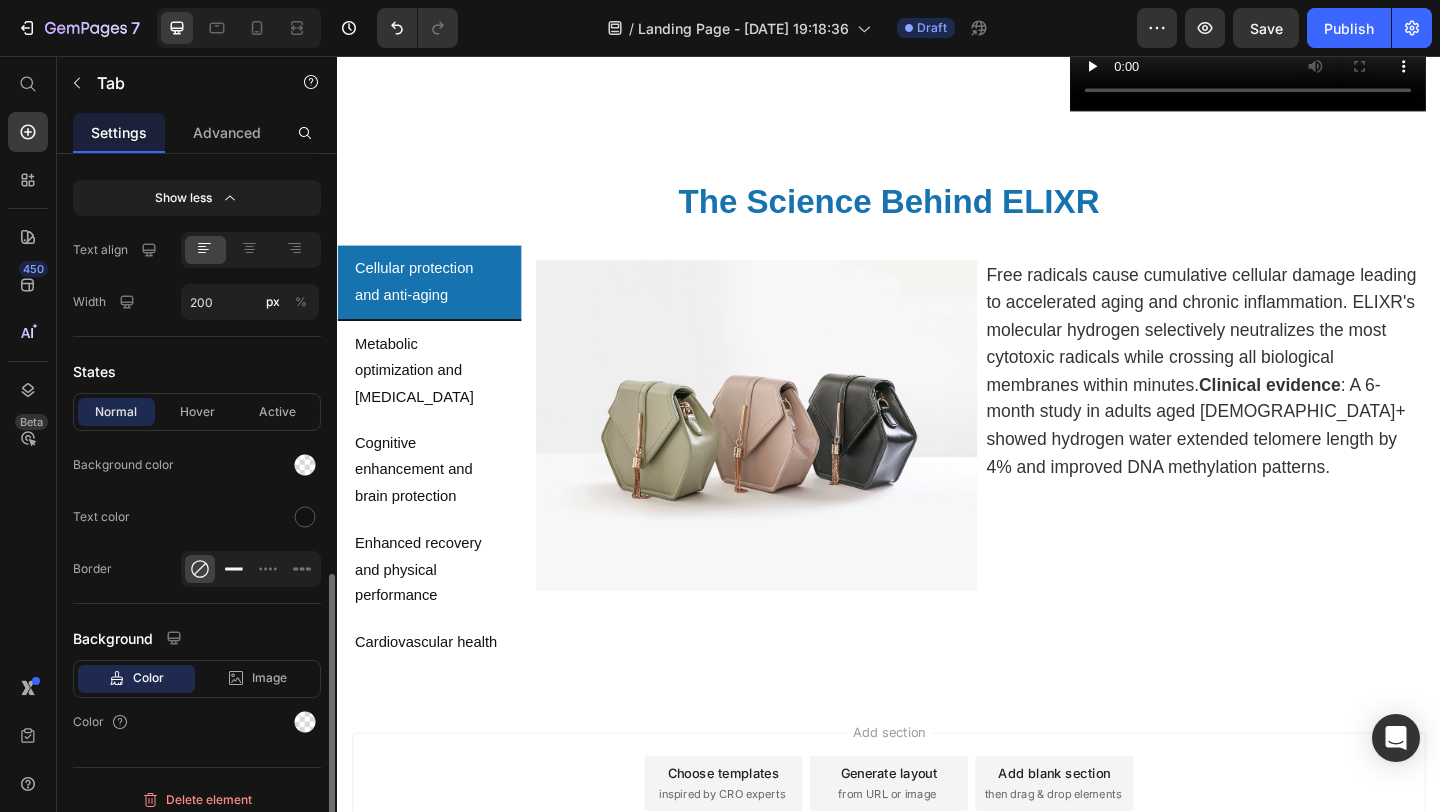 click 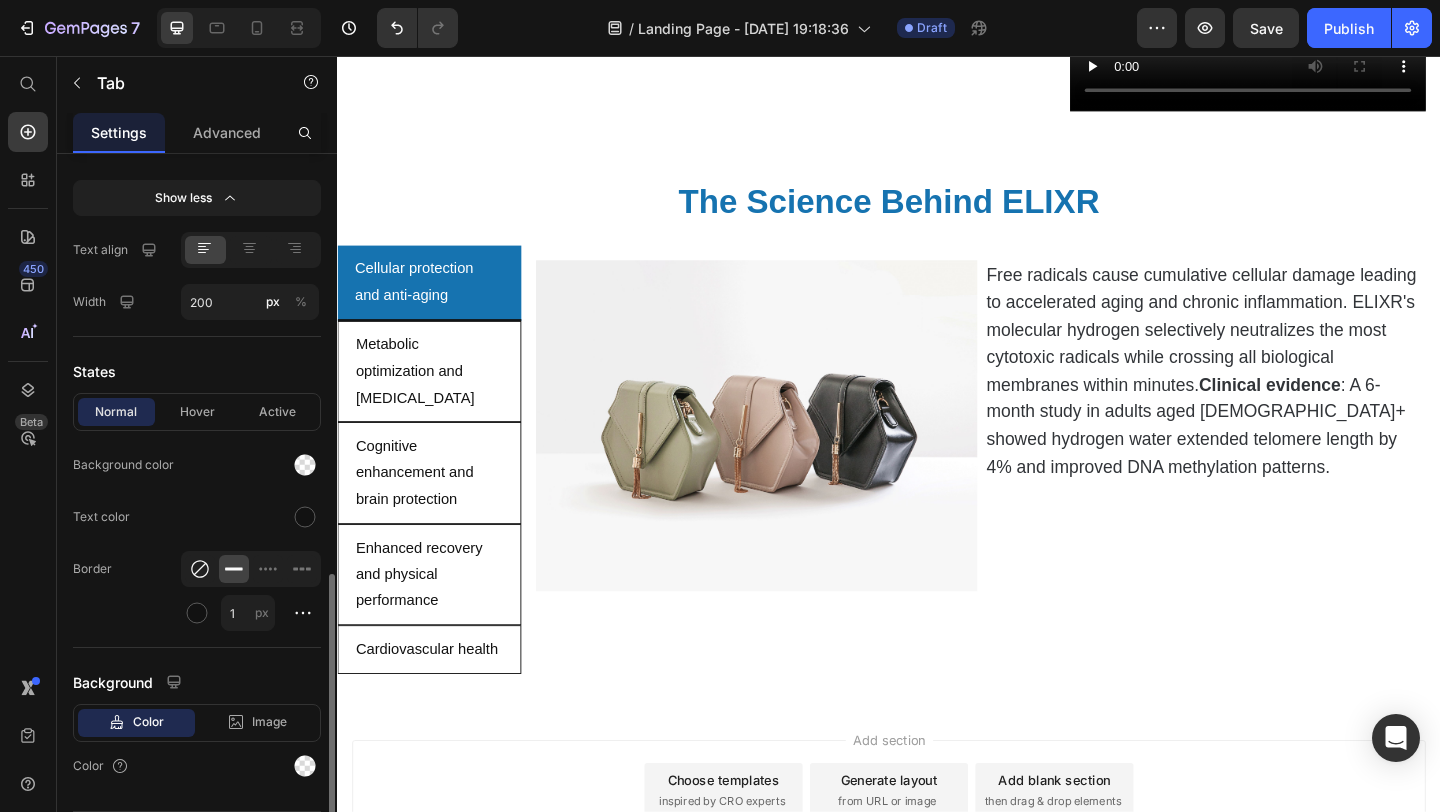 click 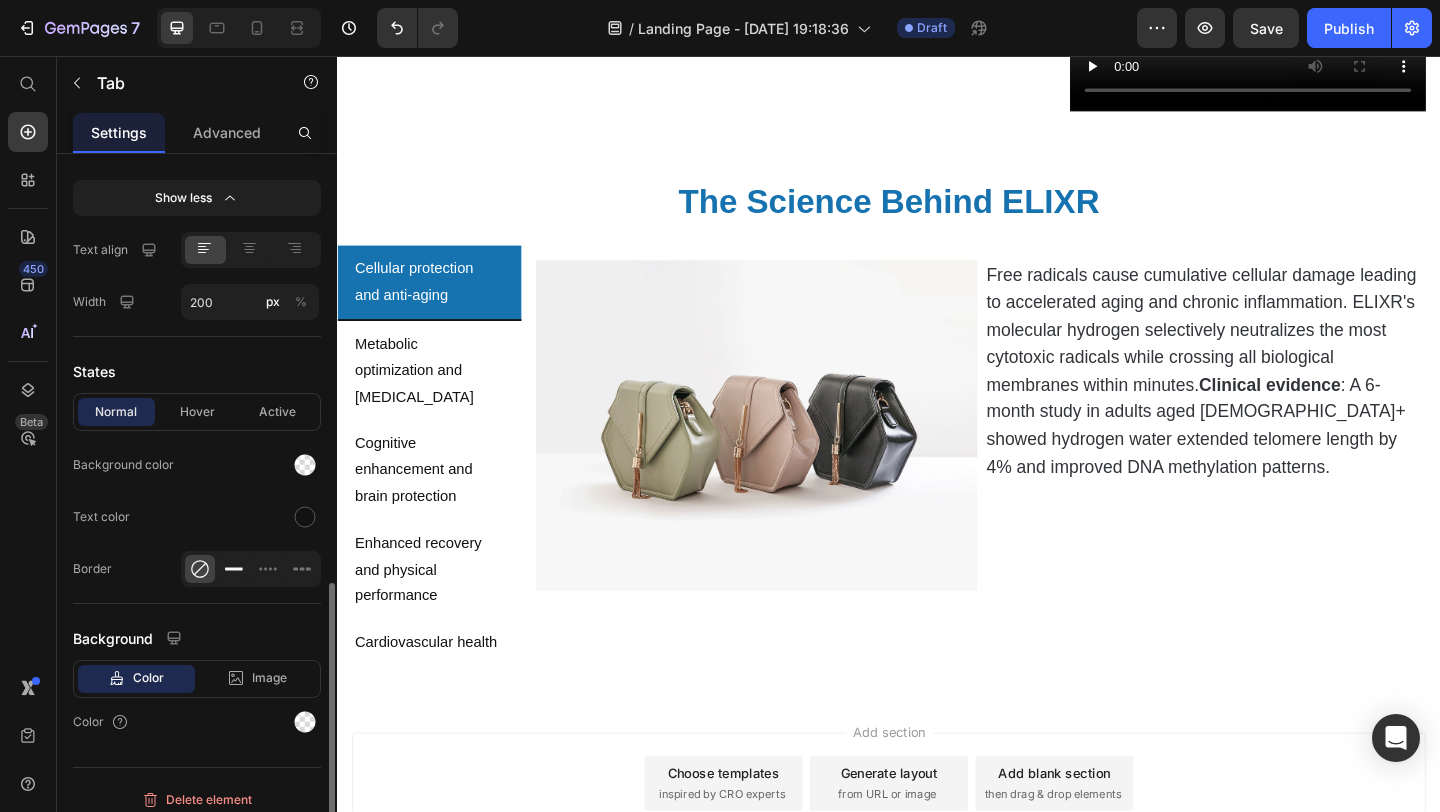 click 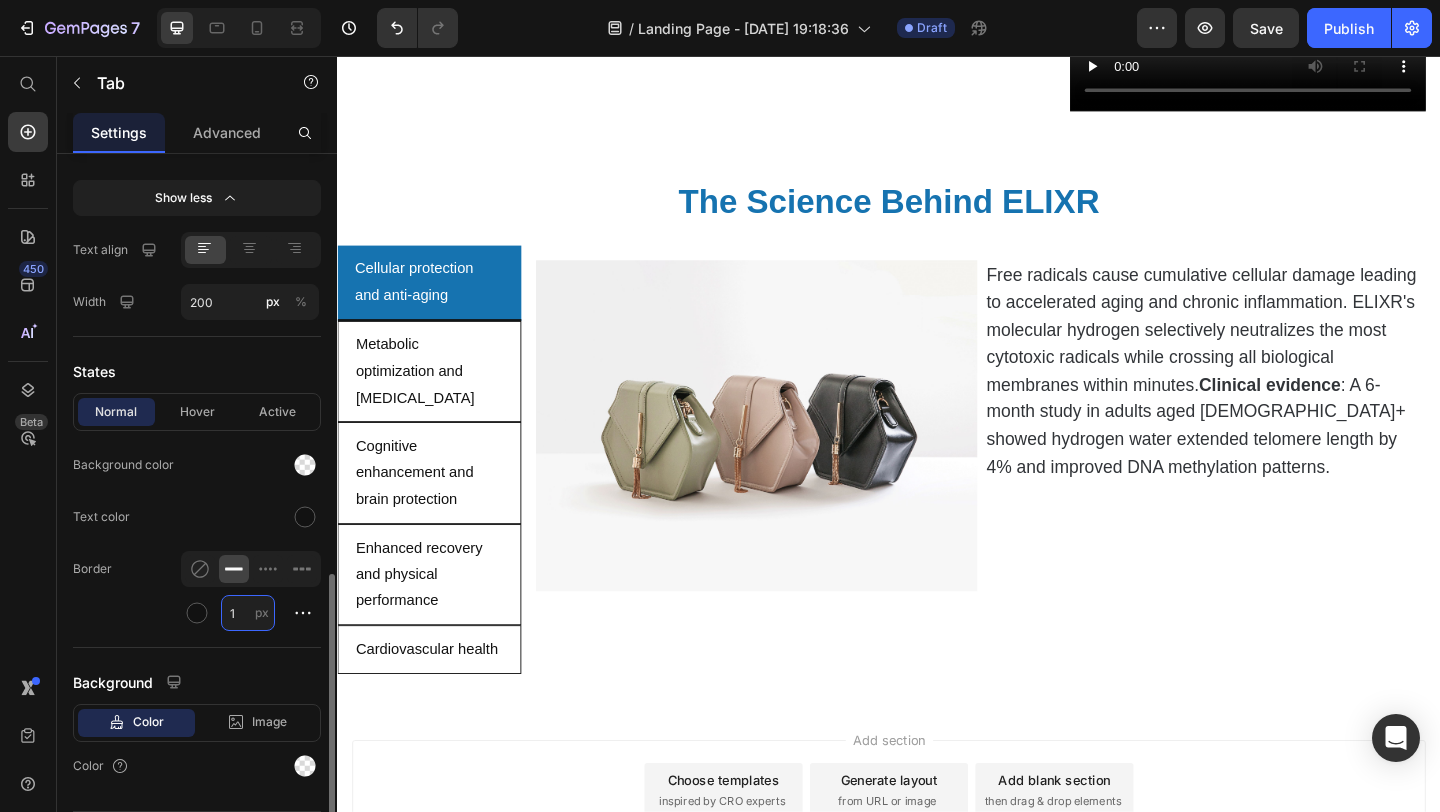 click on "1" at bounding box center [248, 613] 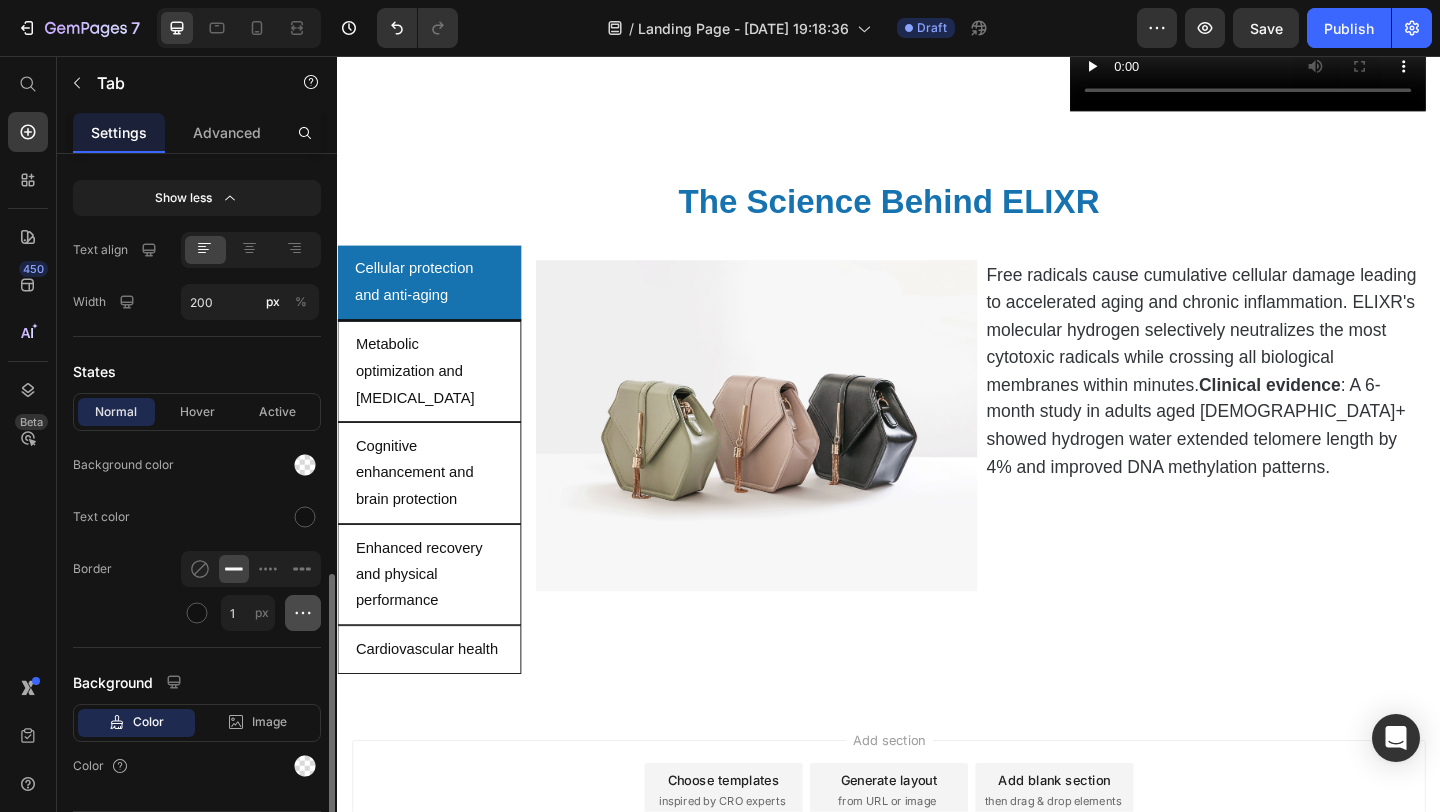 click 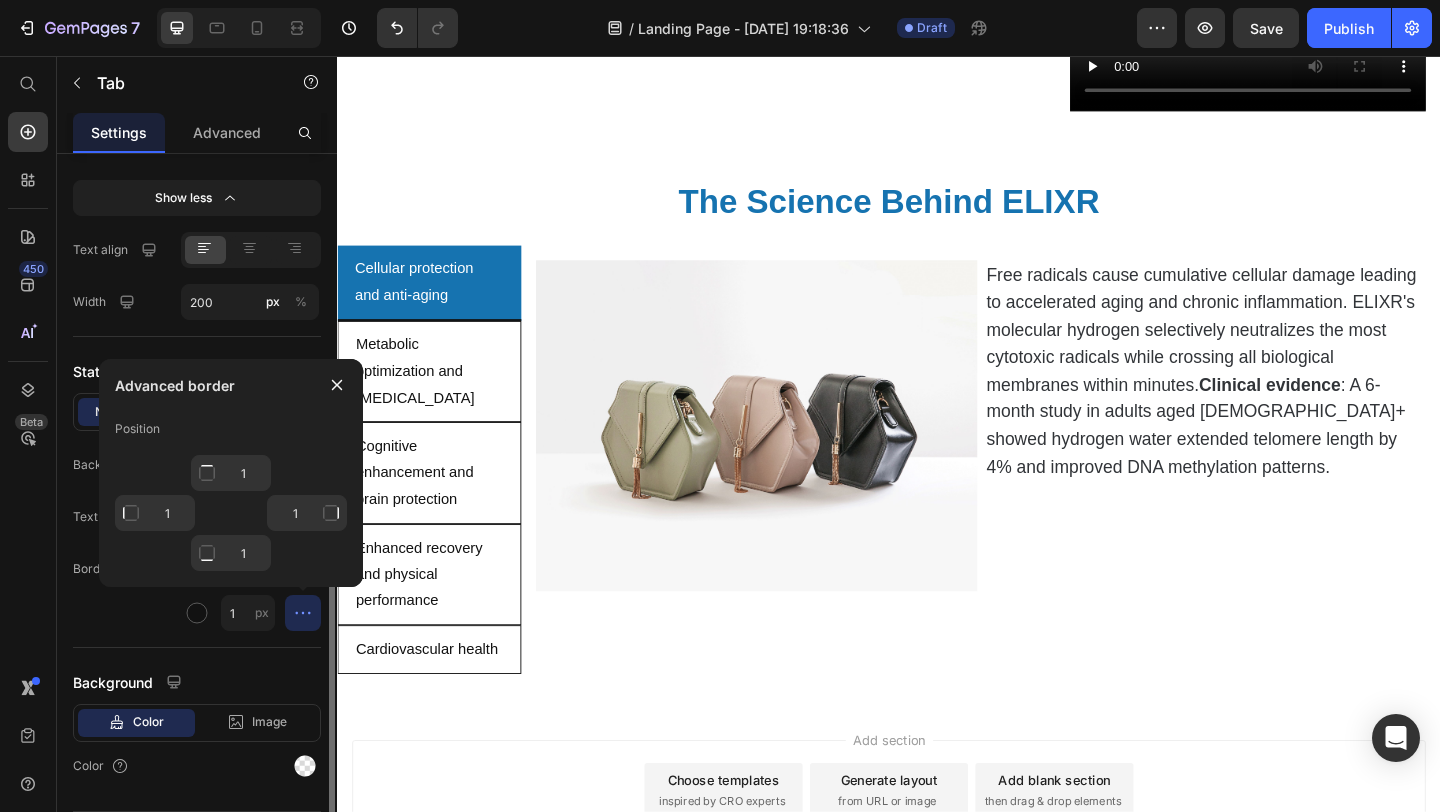 click on "States Normal Hover Active Background color Text color Border 1 px" 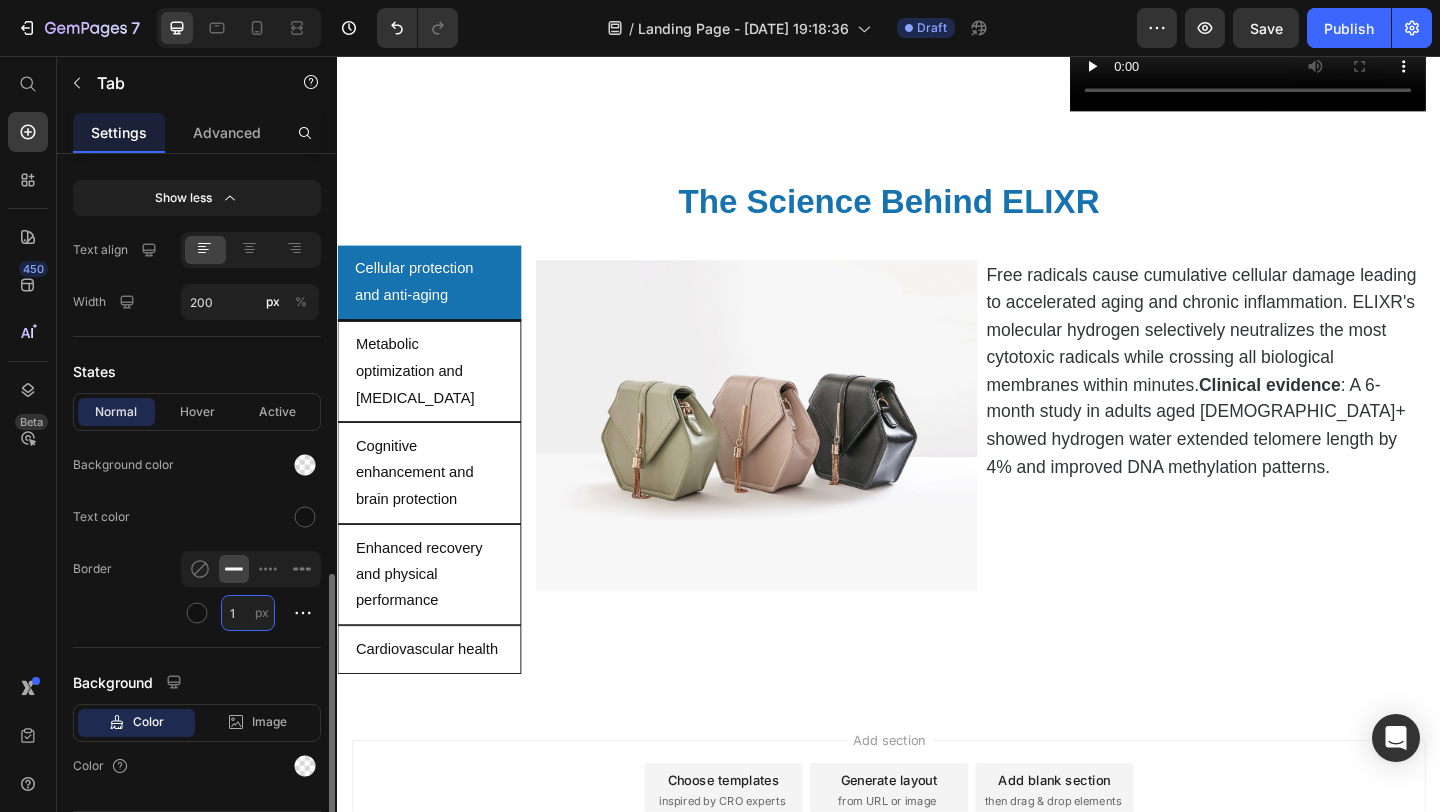 click on "1" at bounding box center (248, 613) 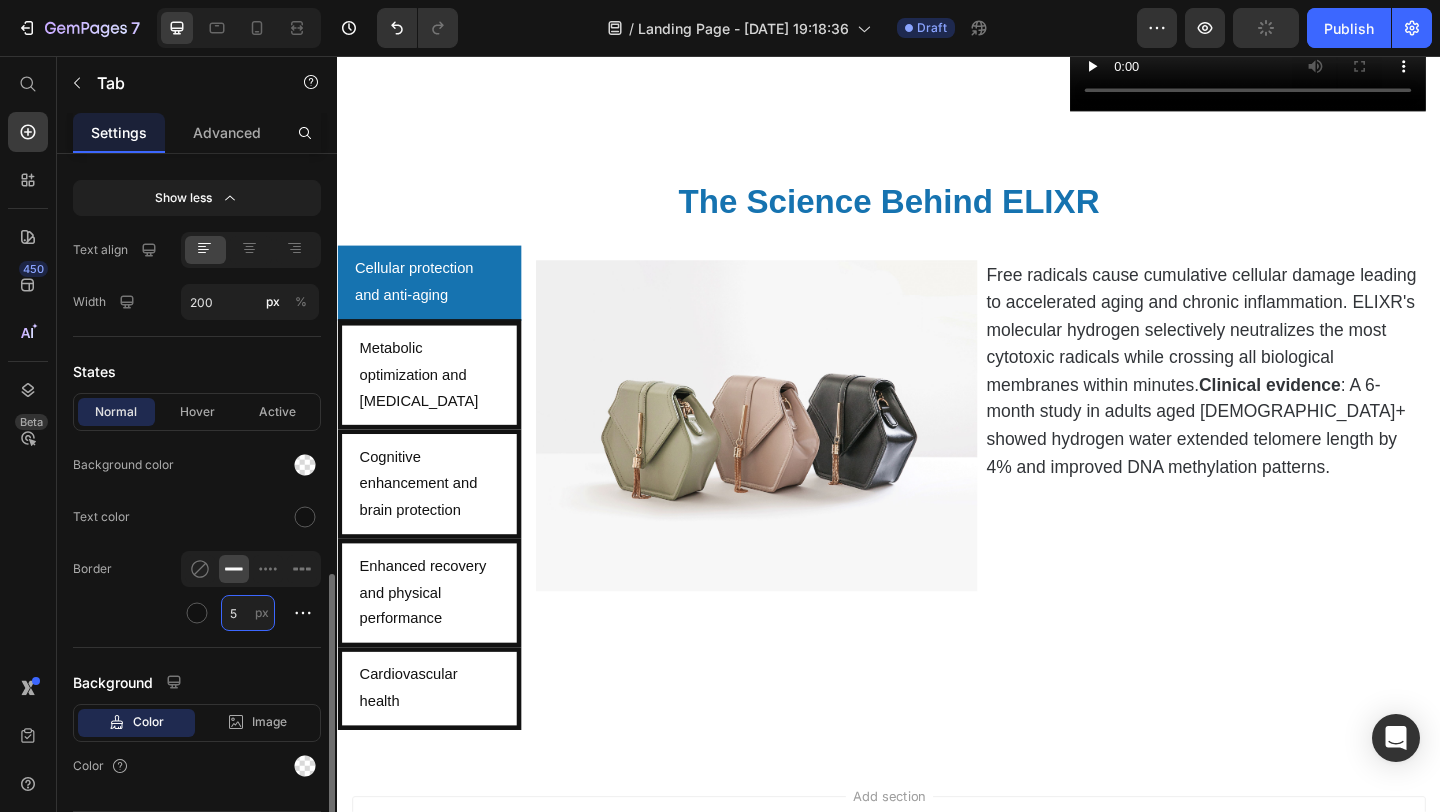 click on "5" at bounding box center (248, 613) 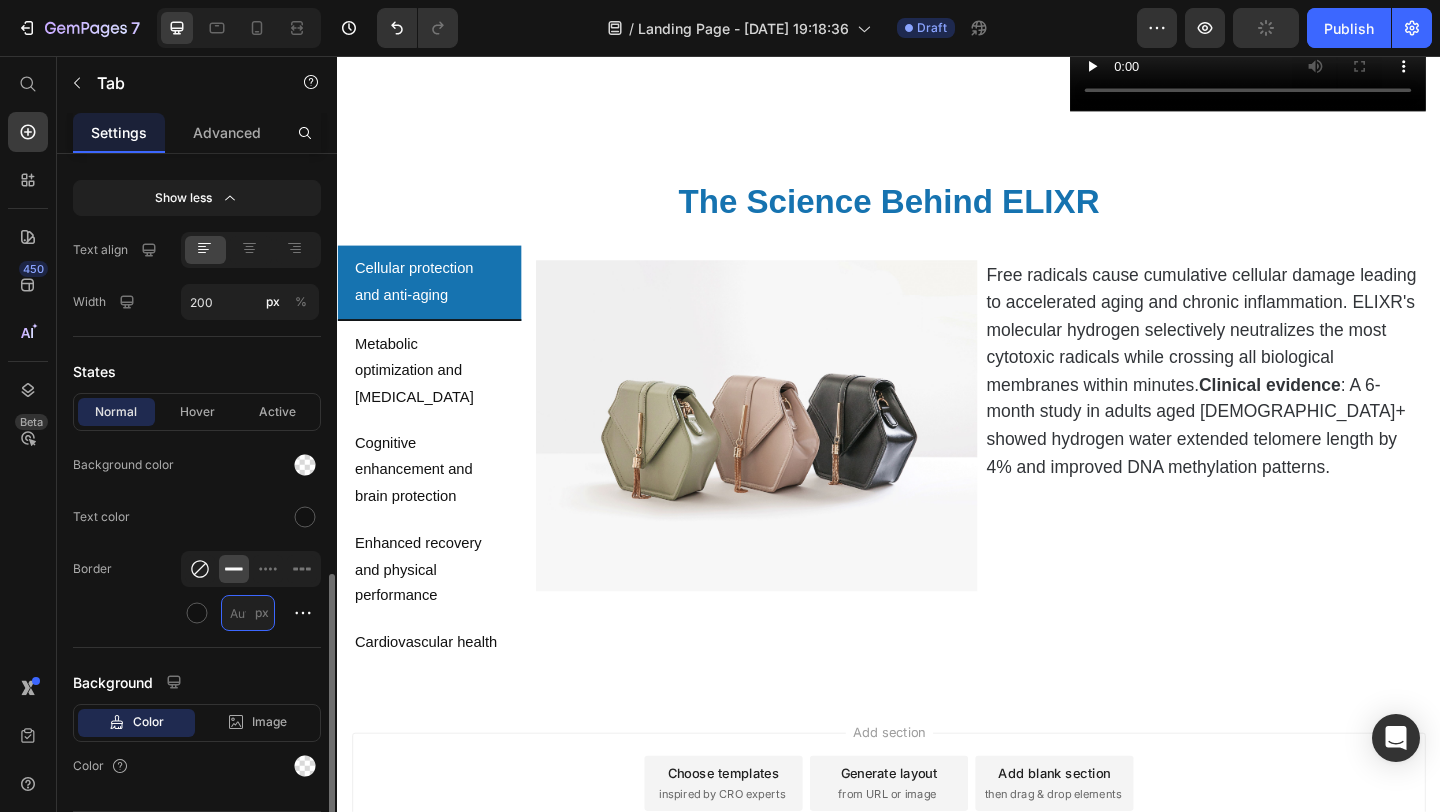 type on "1" 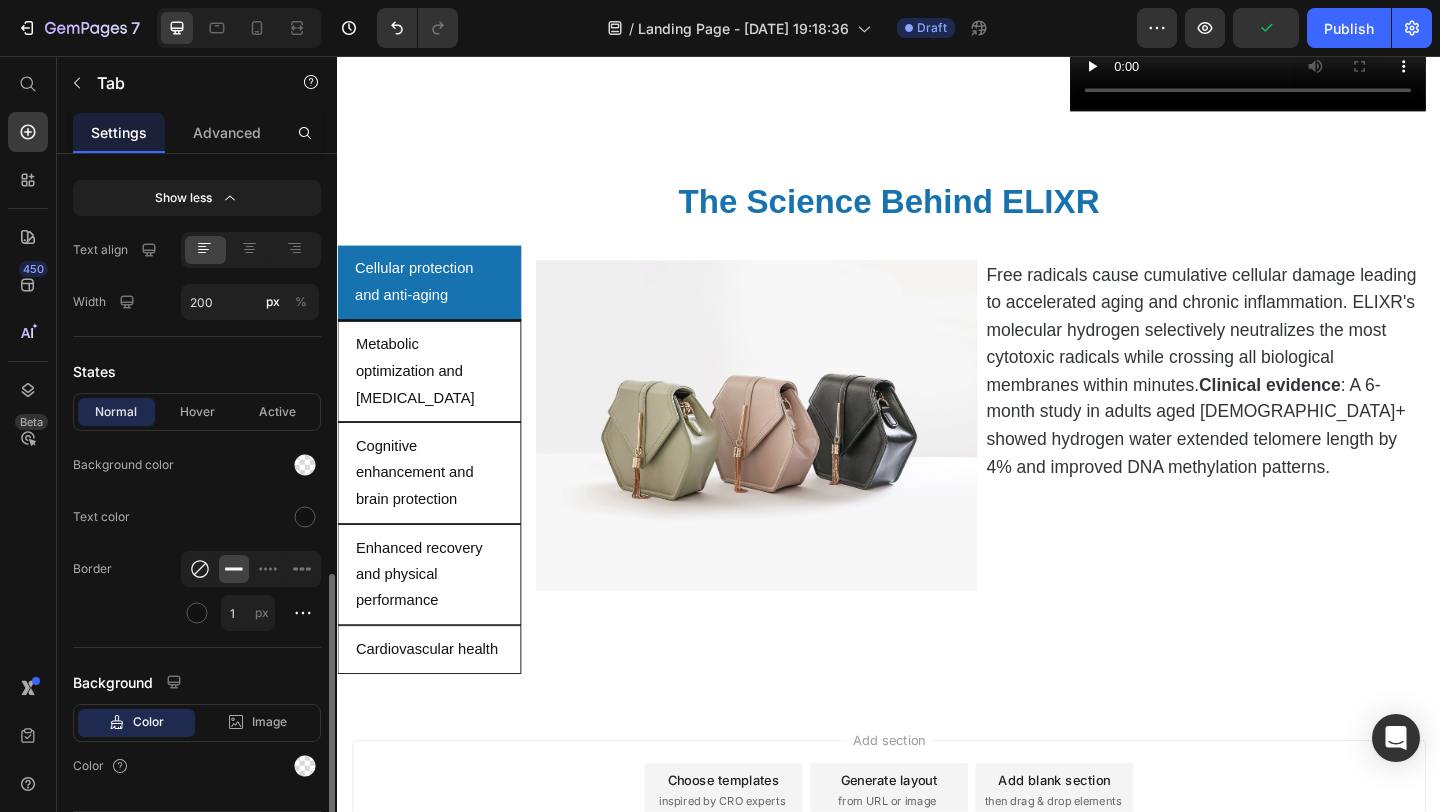 click 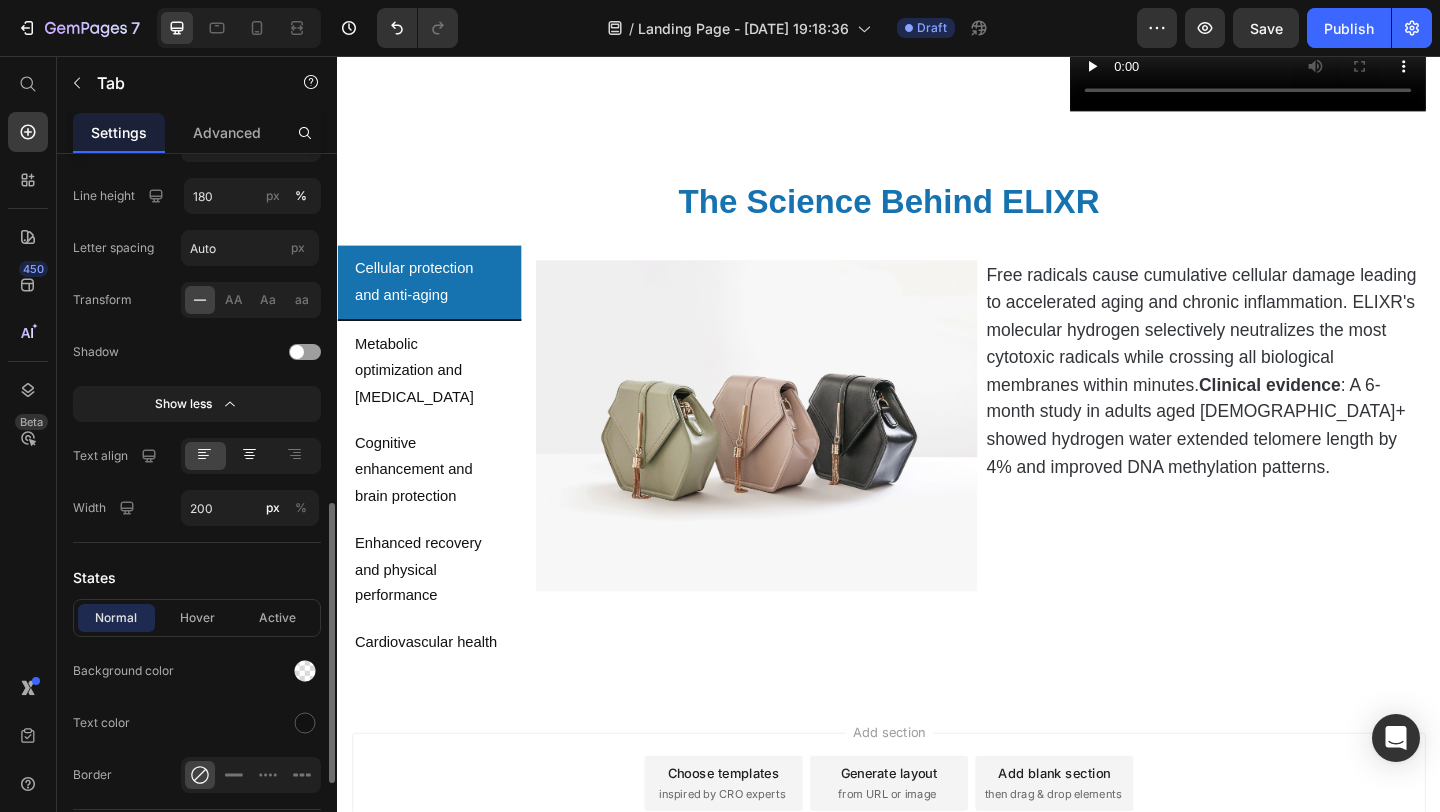 scroll, scrollTop: 892, scrollLeft: 0, axis: vertical 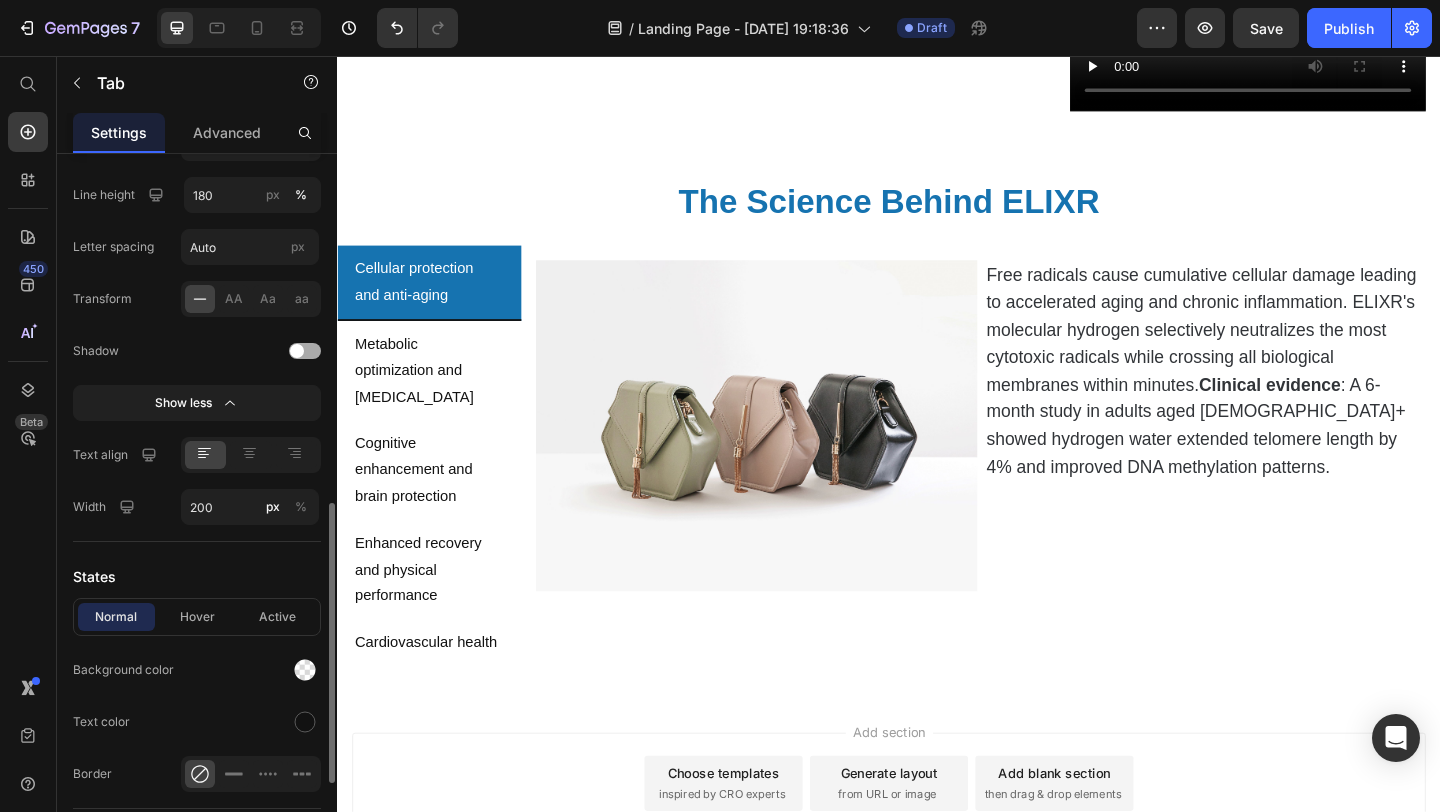 click at bounding box center [297, 351] 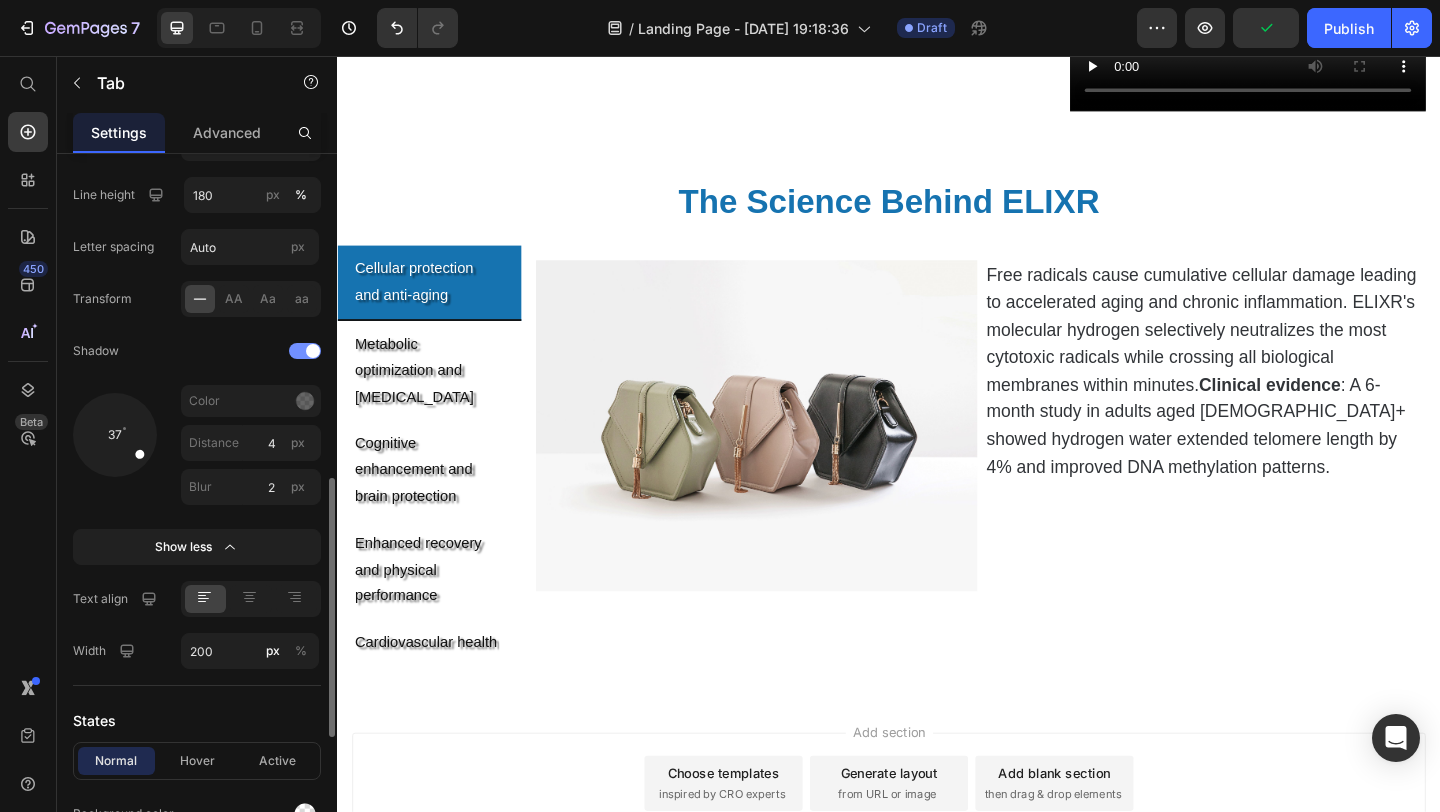 drag, startPoint x: 305, startPoint y: 352, endPoint x: 271, endPoint y: 351, distance: 34.0147 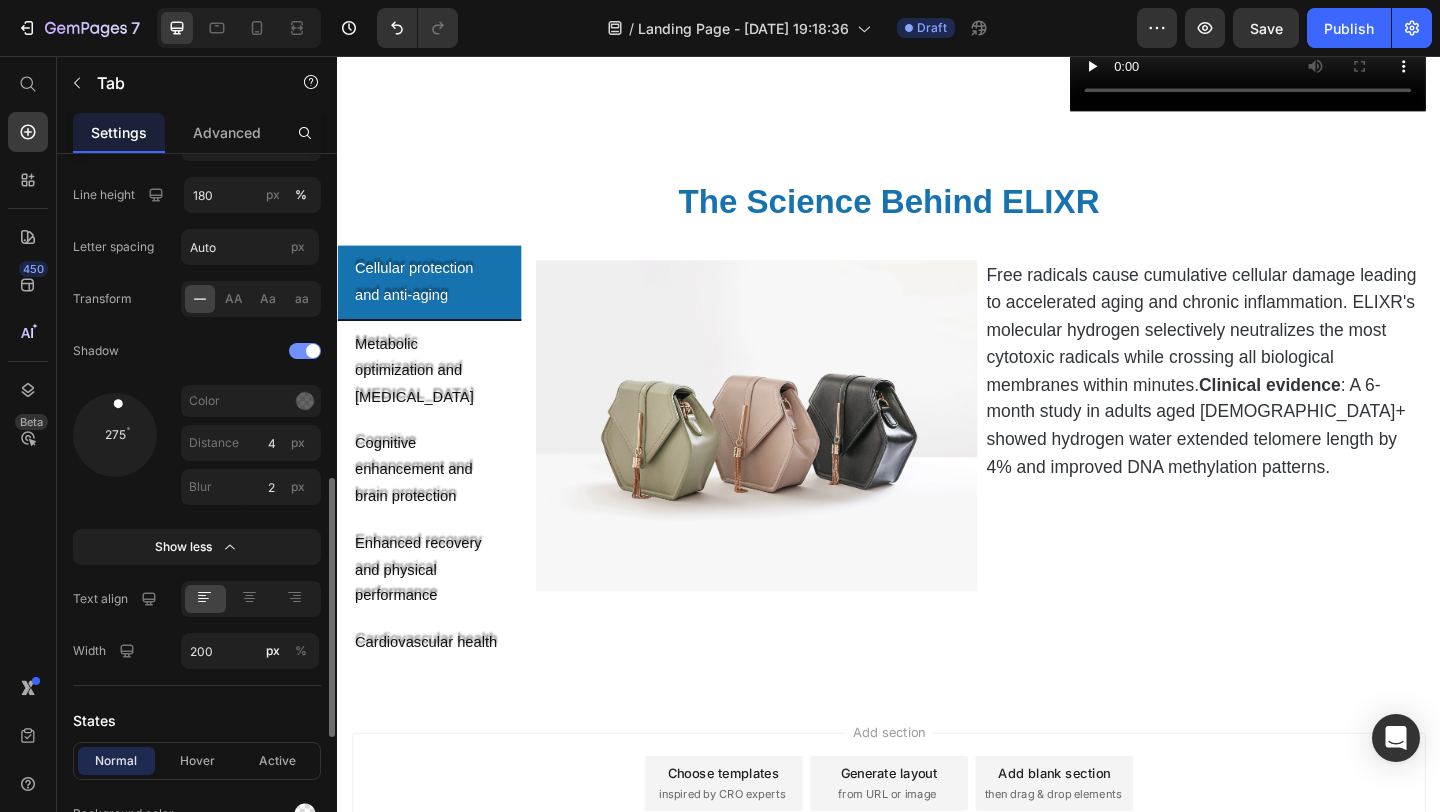 drag, startPoint x: 131, startPoint y: 453, endPoint x: 116, endPoint y: 388, distance: 66.70832 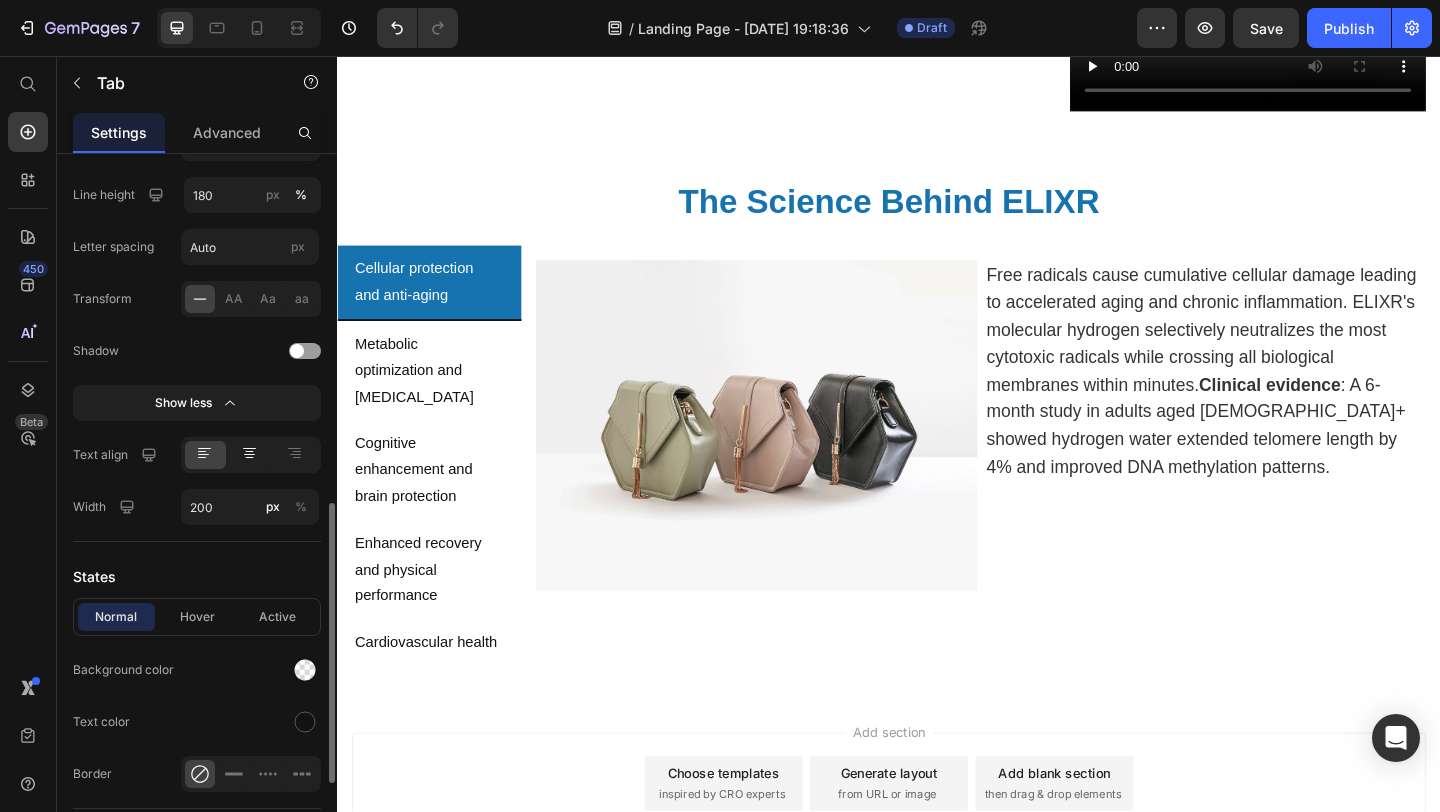 click 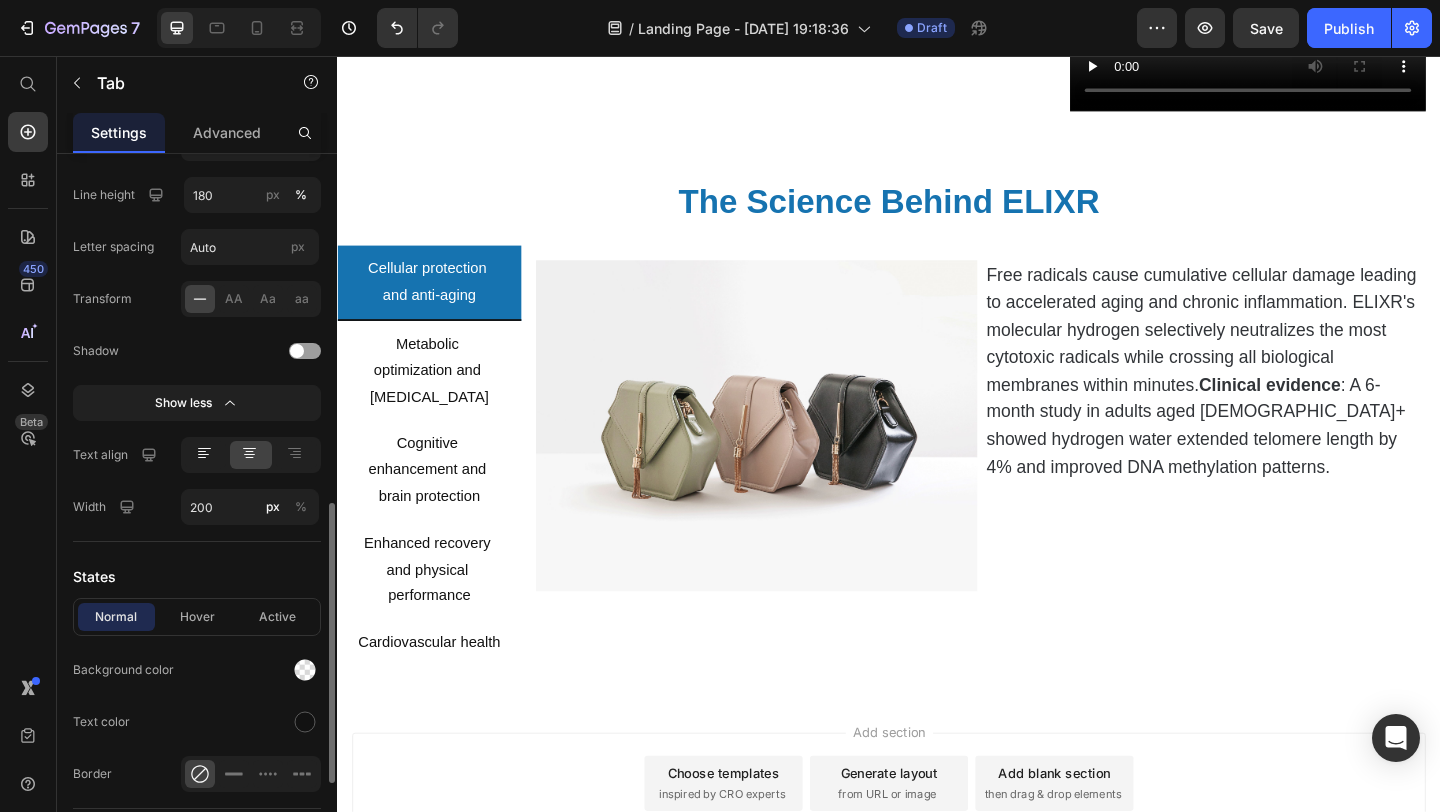 click 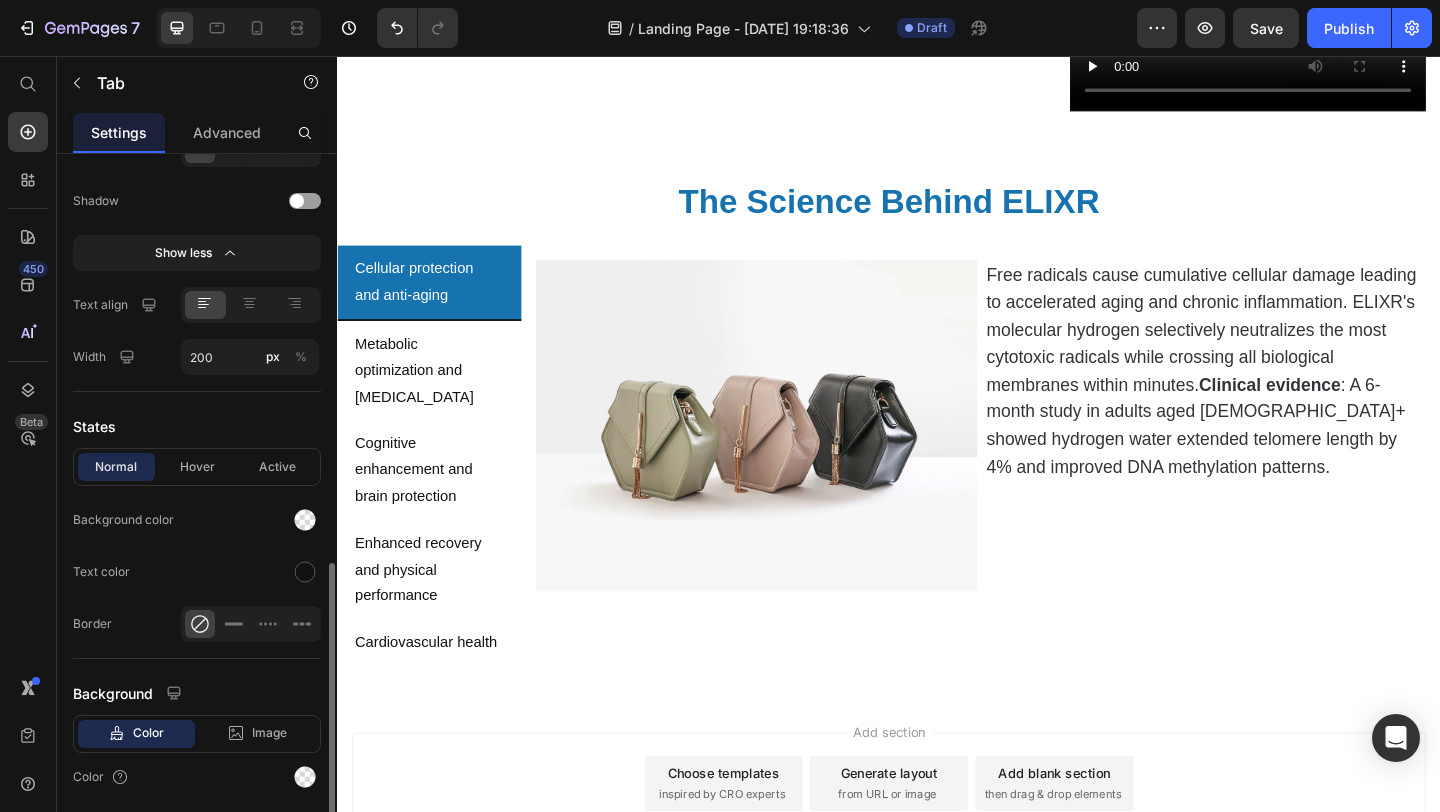 scroll, scrollTop: 1043, scrollLeft: 0, axis: vertical 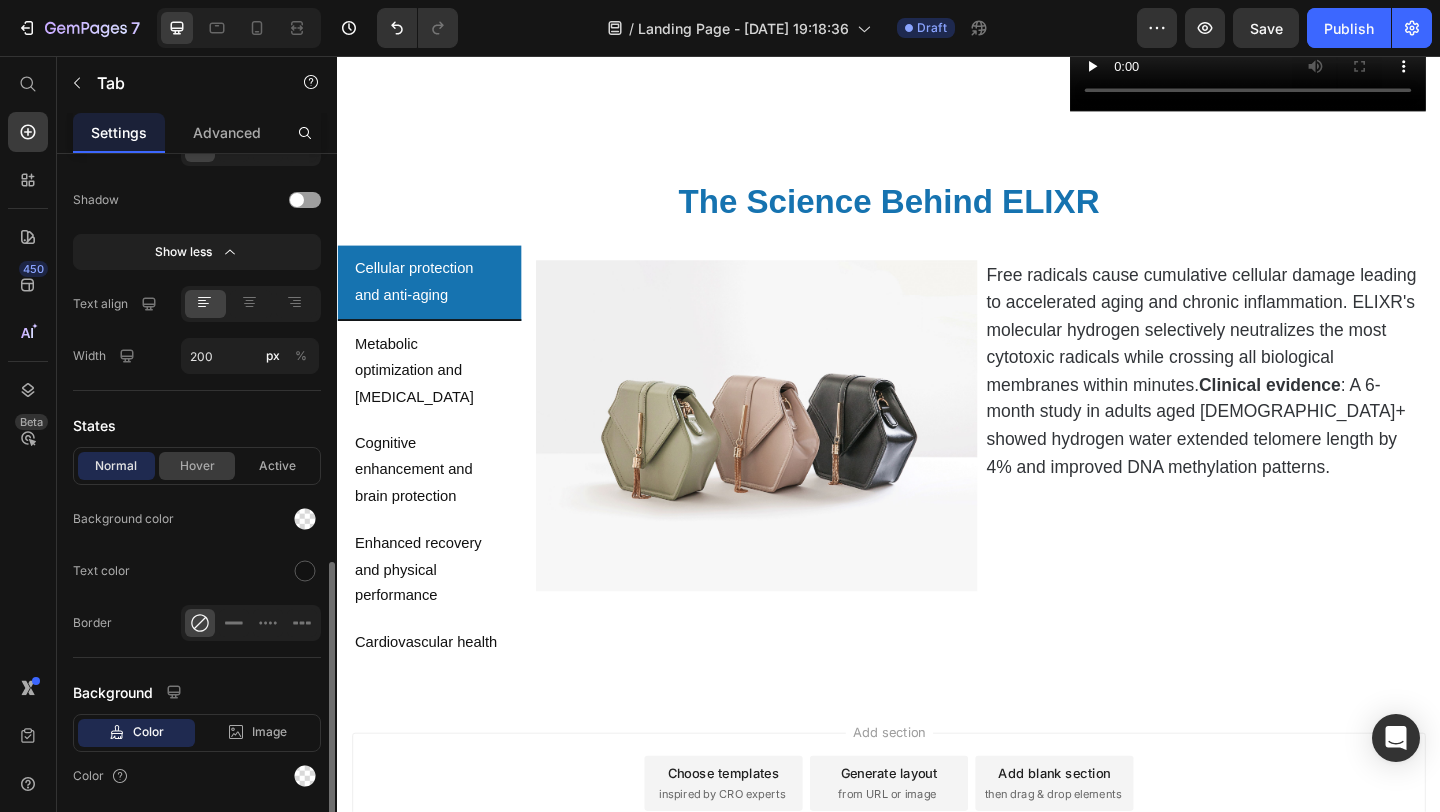 click on "Hover" at bounding box center [197, 466] 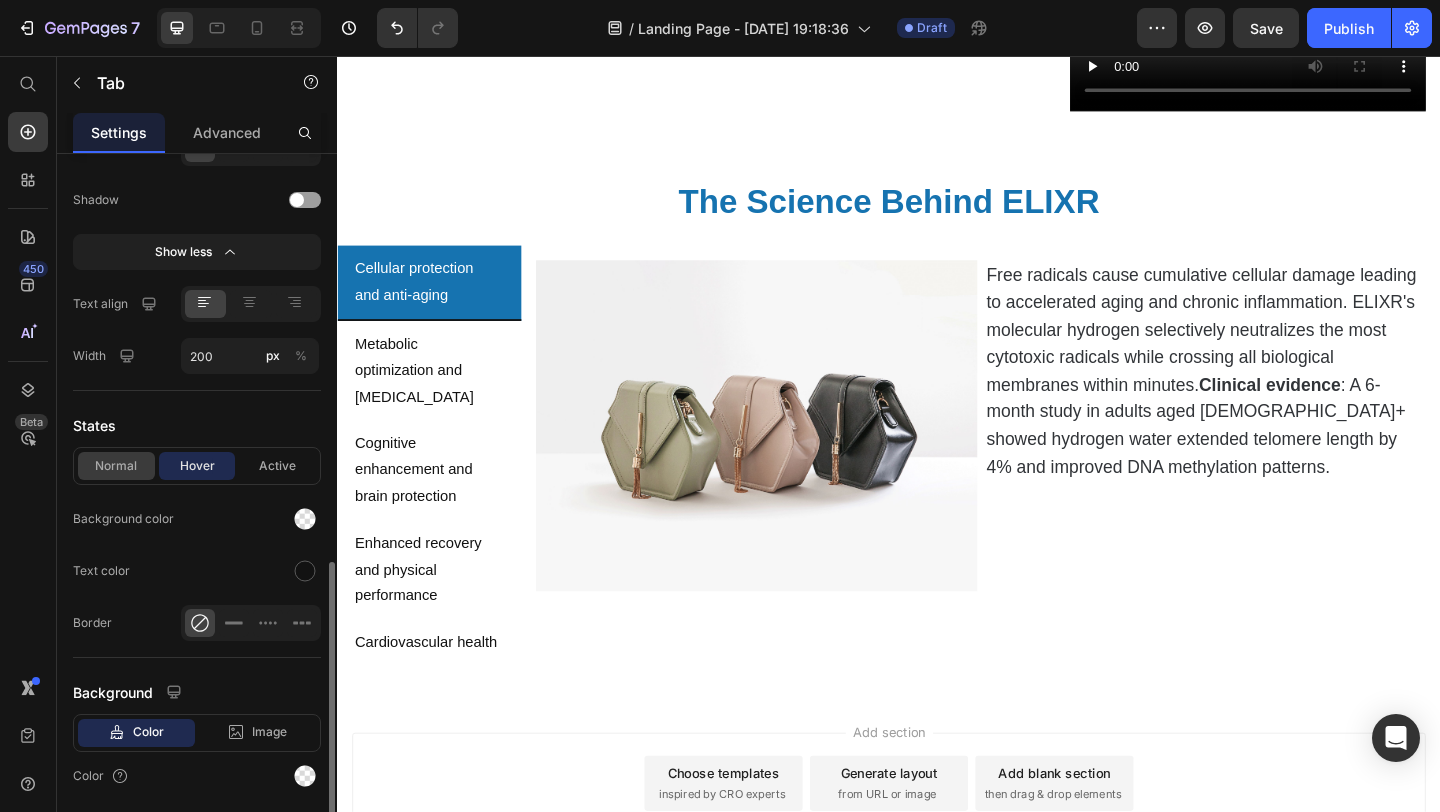 click on "Normal" at bounding box center [116, 466] 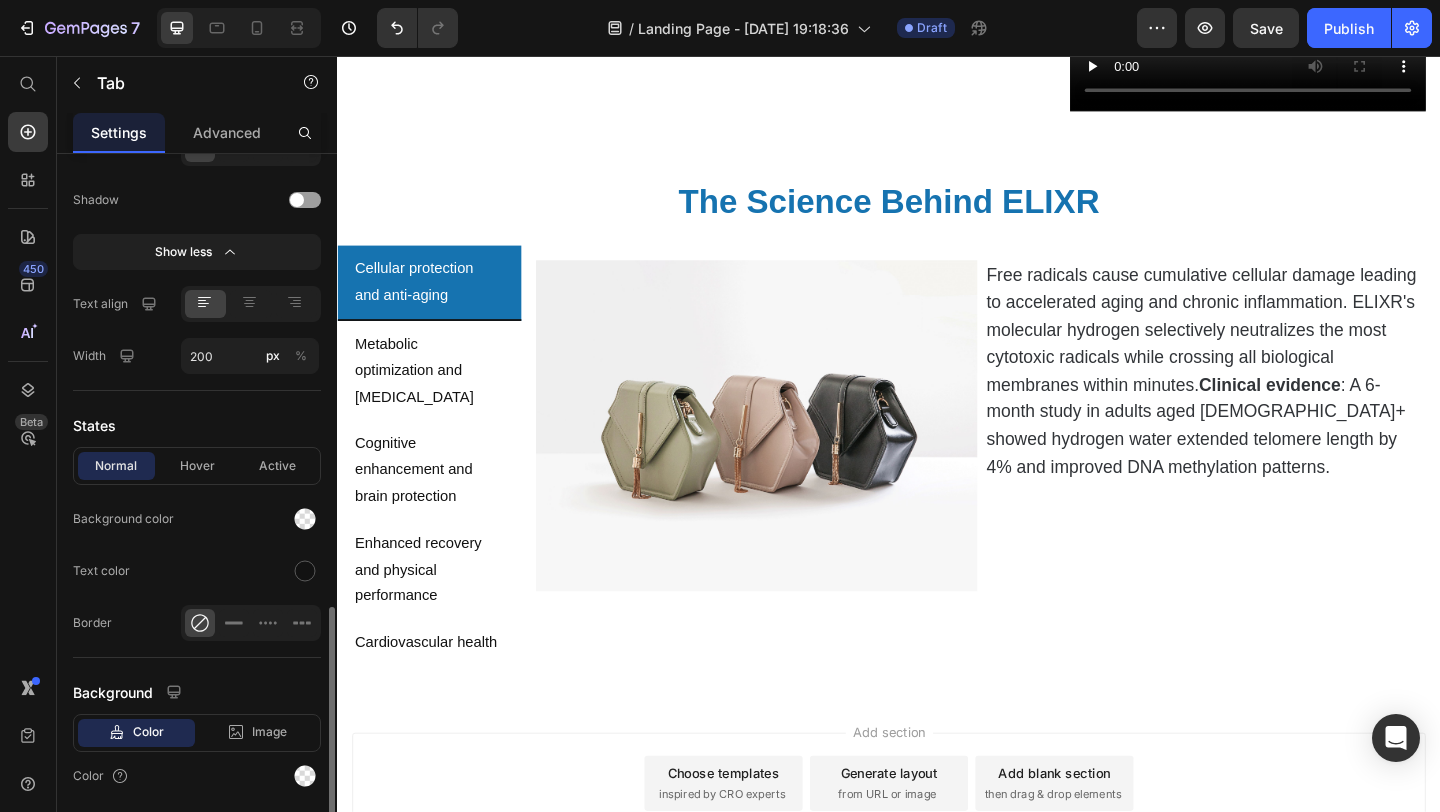scroll, scrollTop: 1110, scrollLeft: 0, axis: vertical 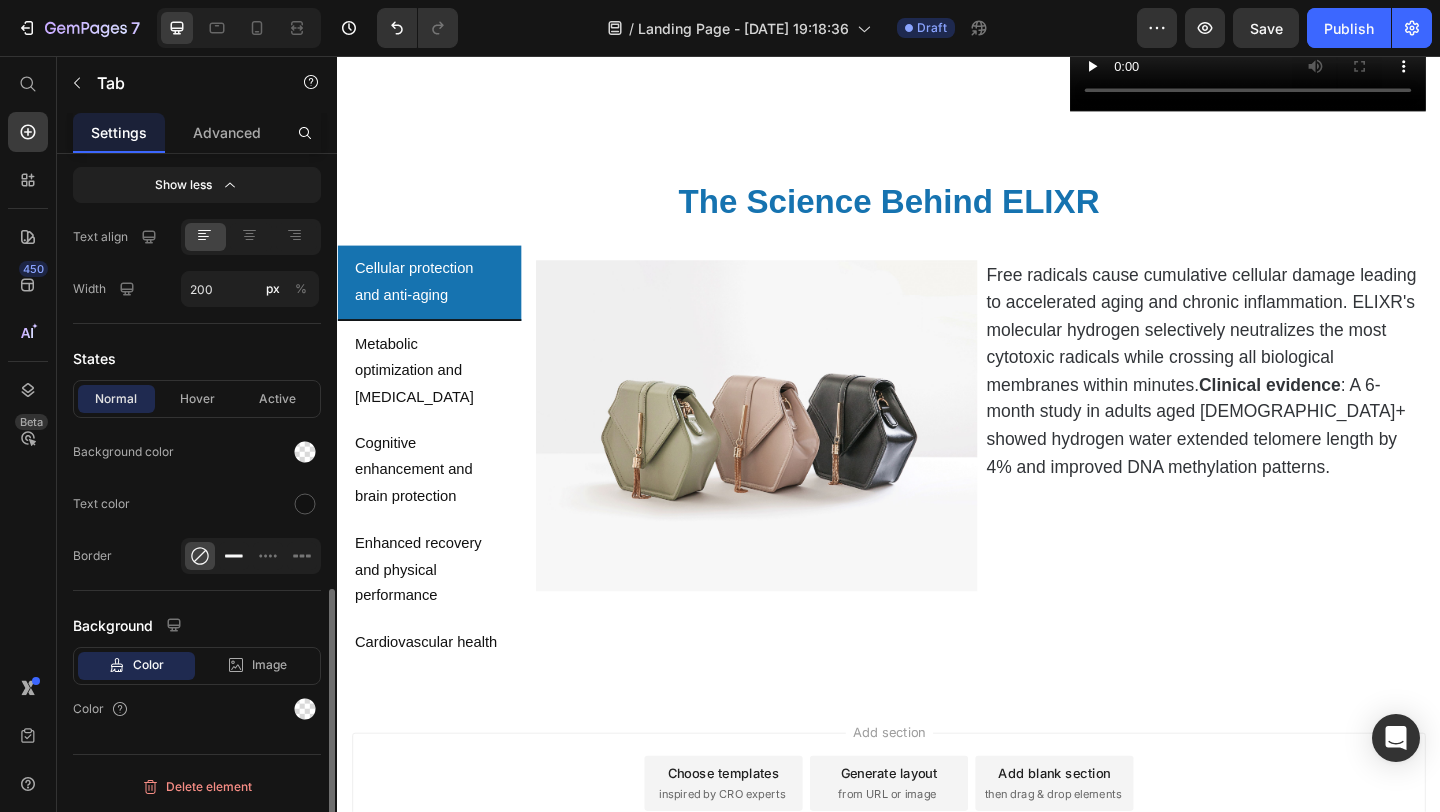 click 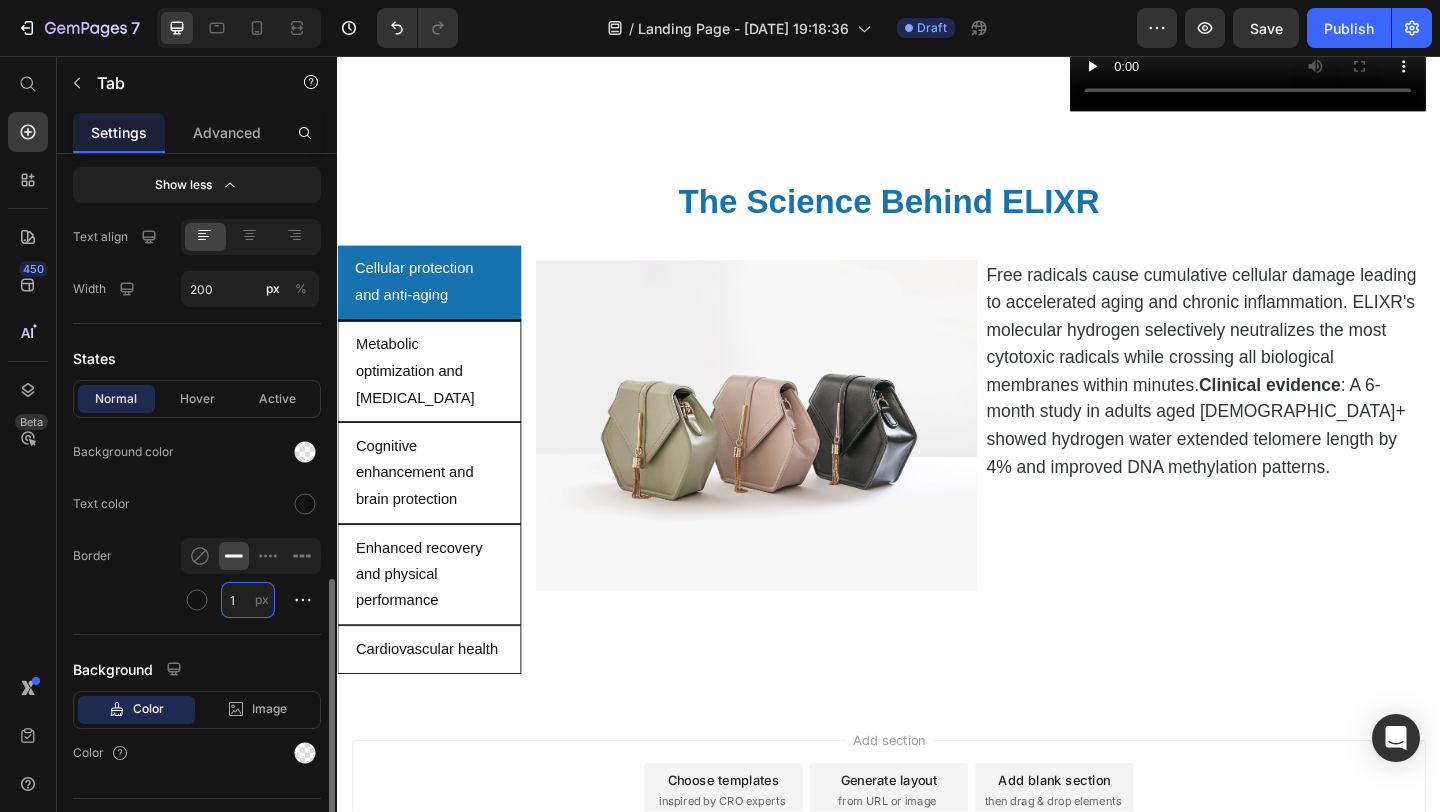 click on "1" at bounding box center [248, 600] 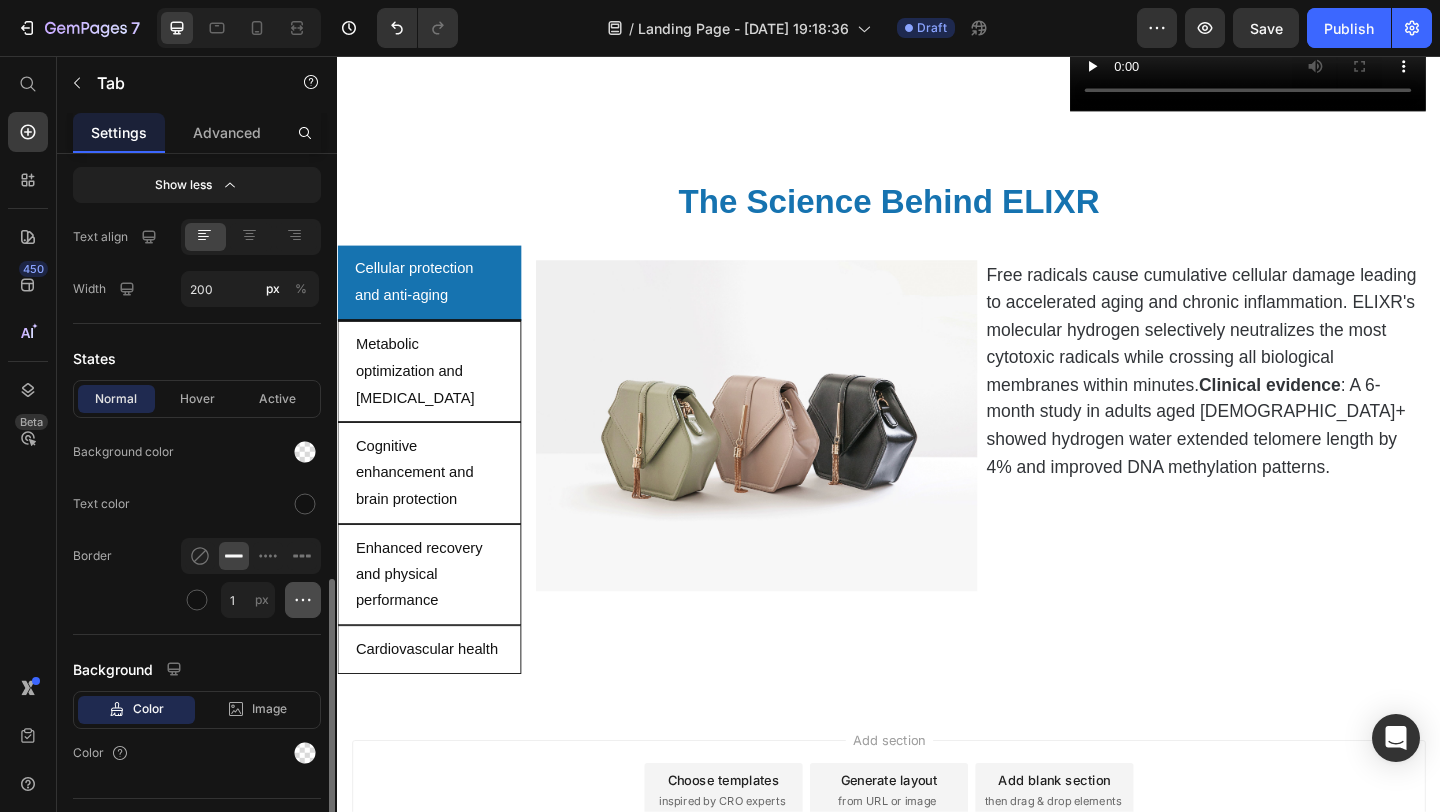 click 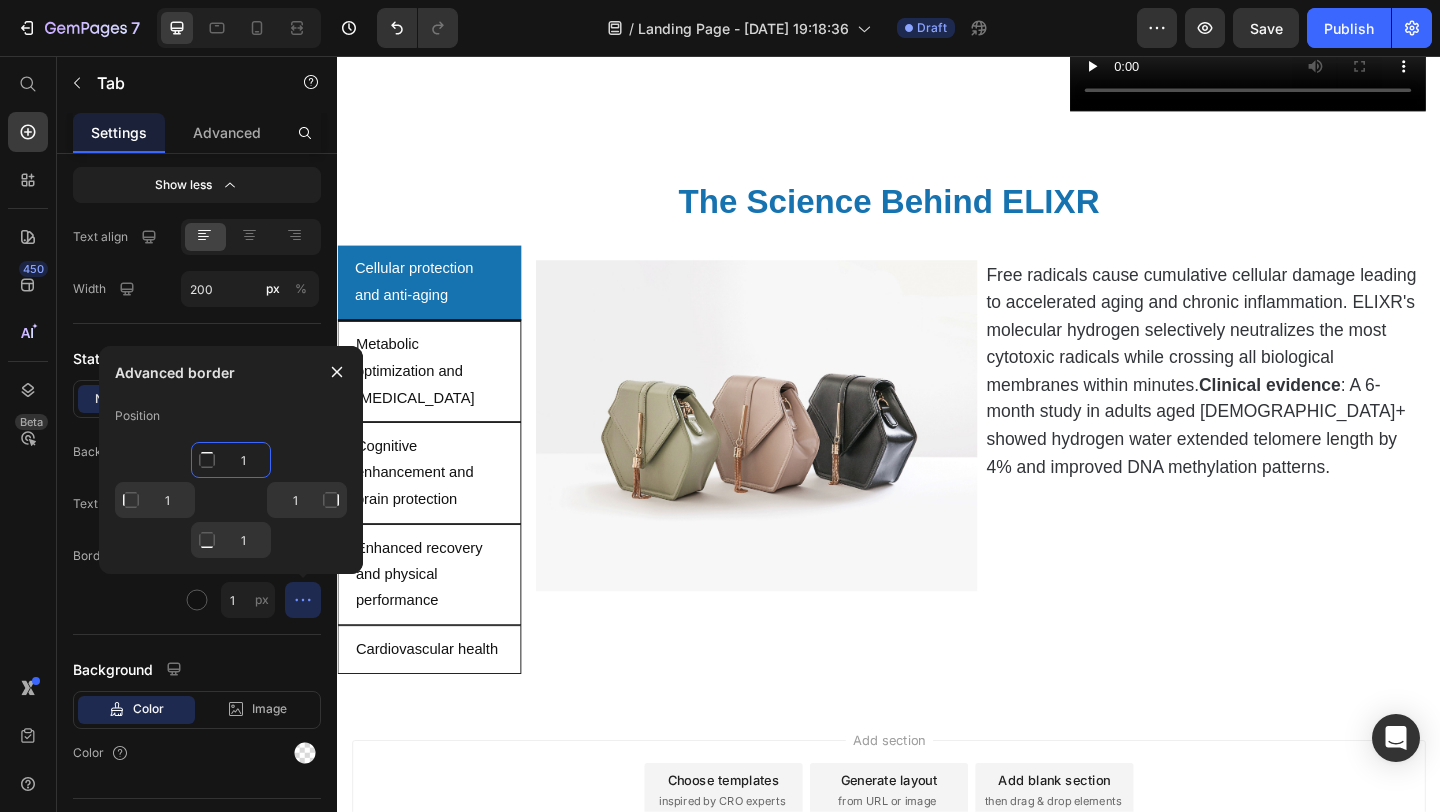 click on "1" 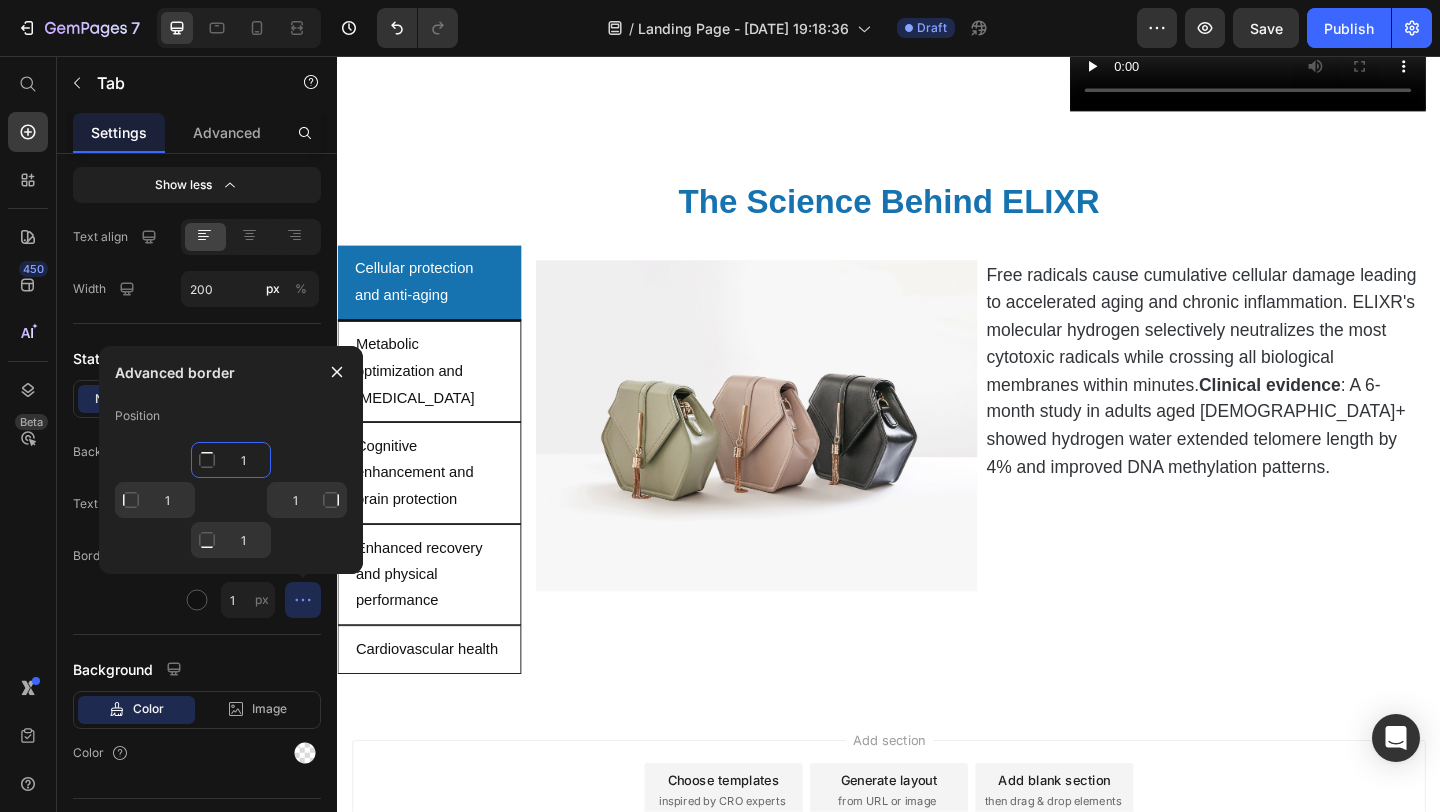 type on "5" 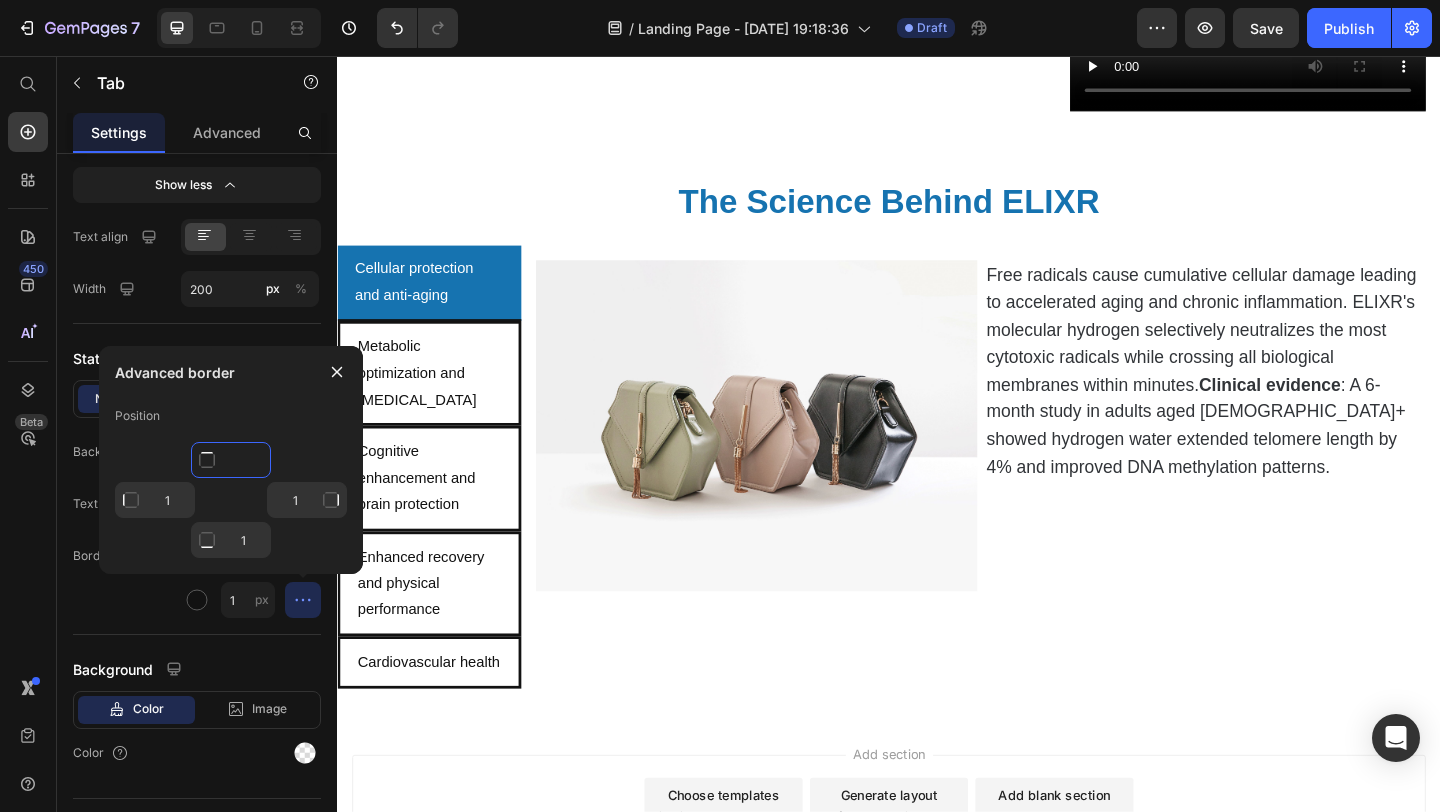type on "1" 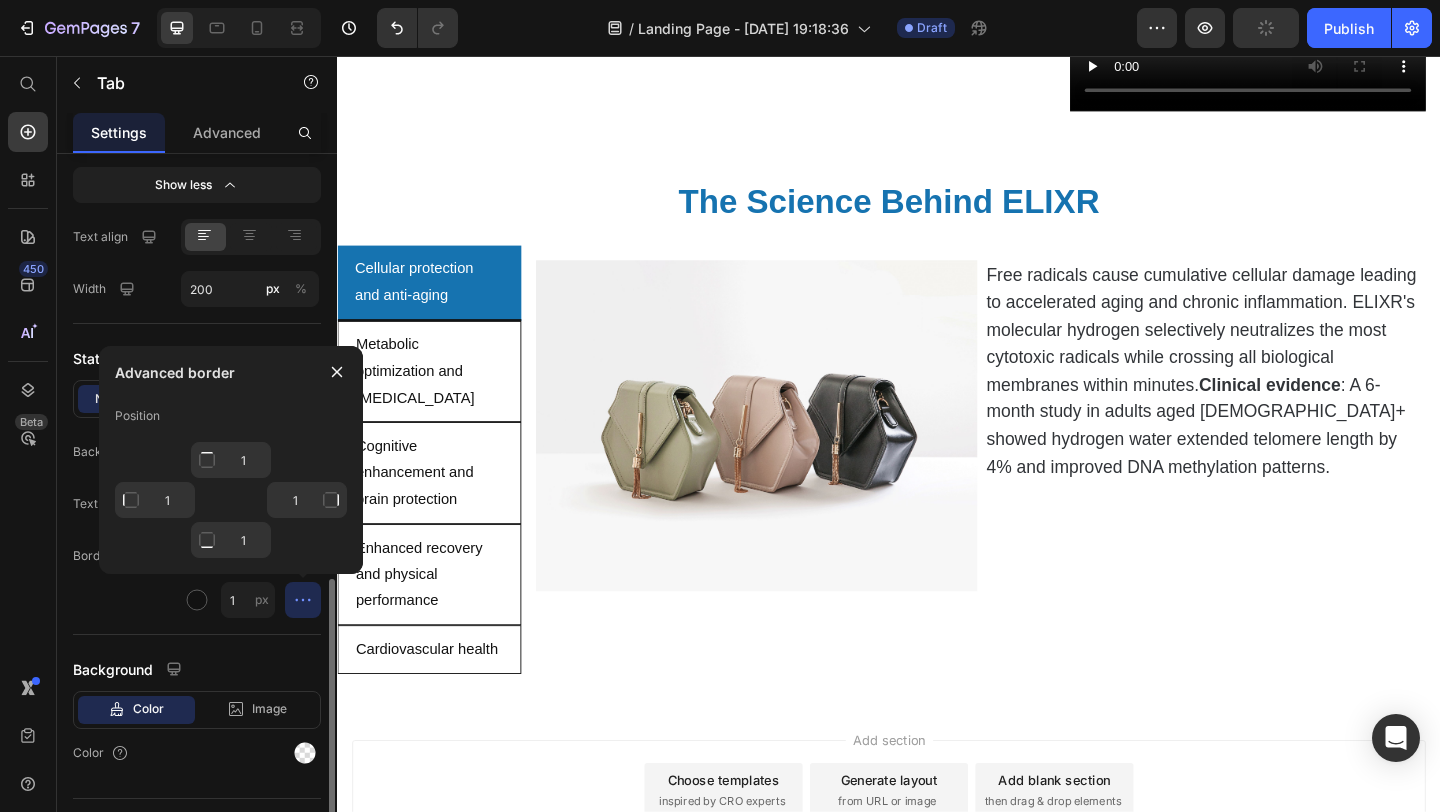 click on "States Normal Hover Active Background color Text color Border 1 px" 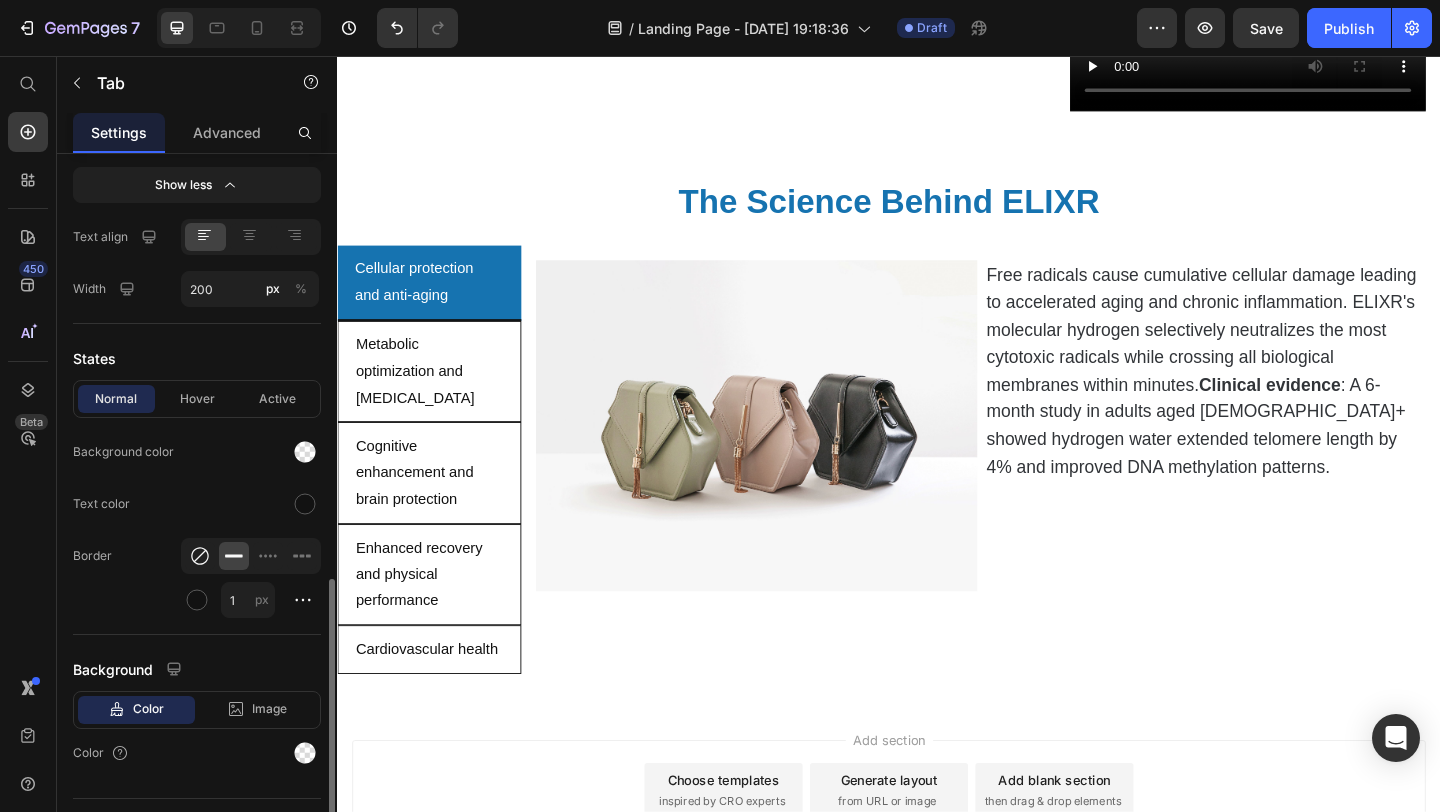 click 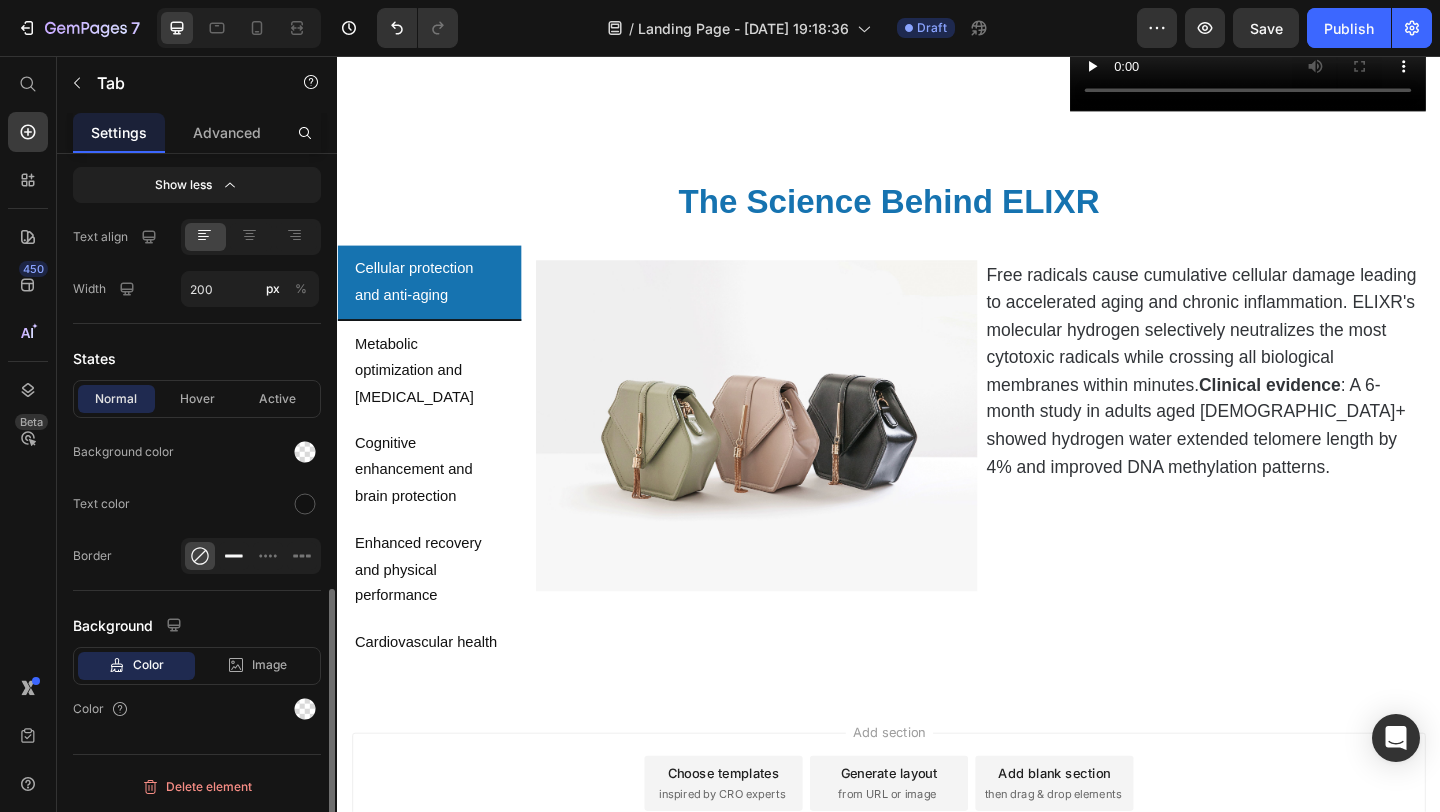 click 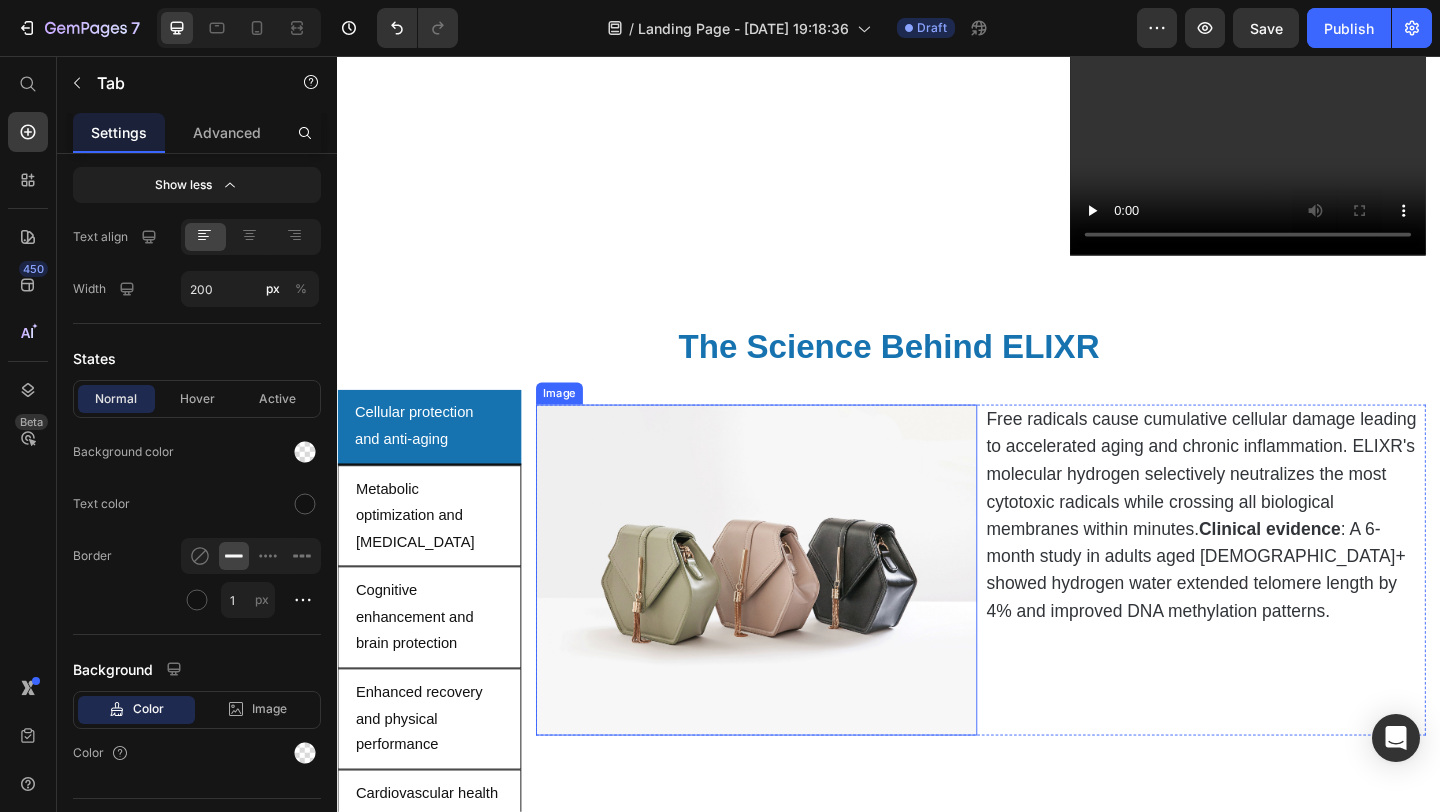 scroll, scrollTop: 732, scrollLeft: 0, axis: vertical 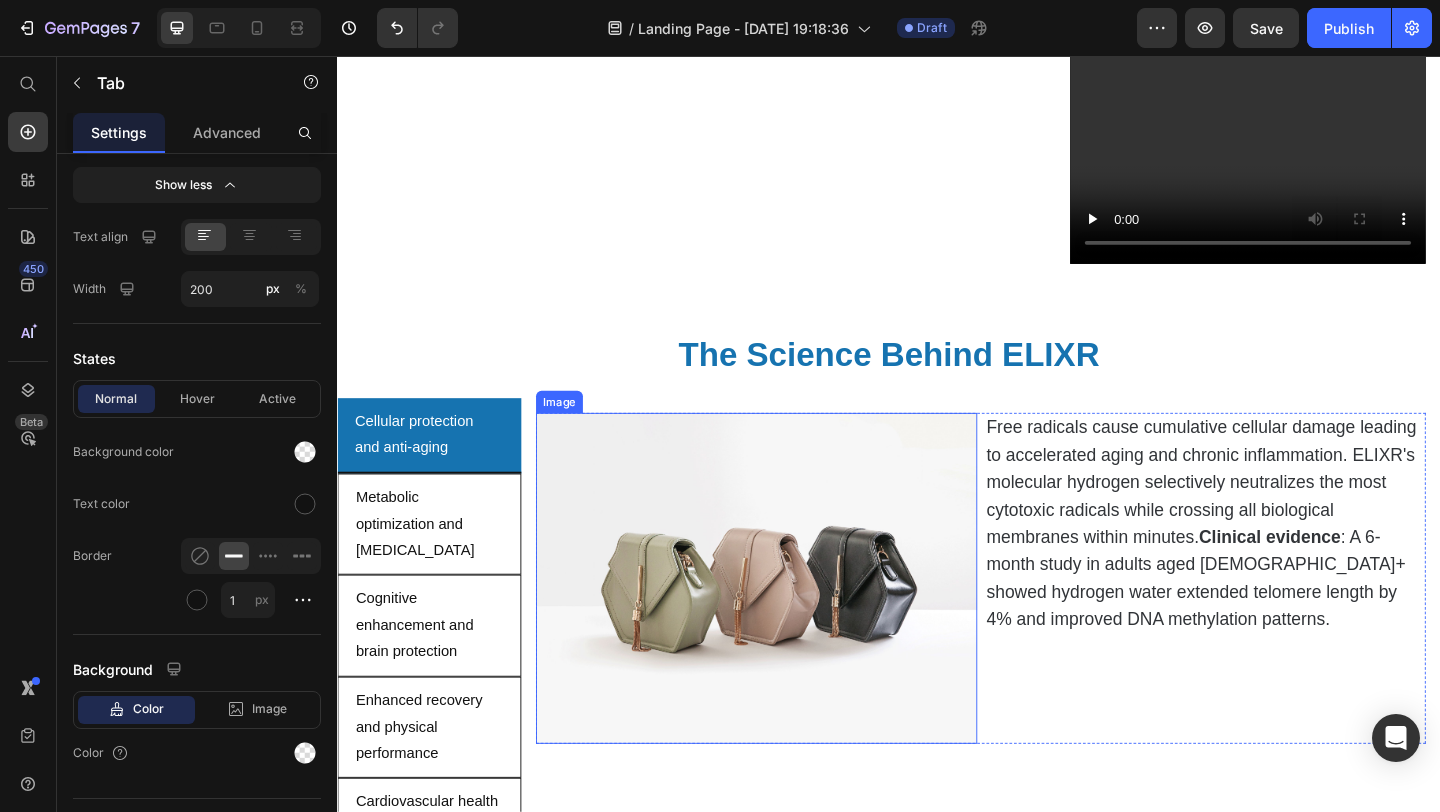 click on "⁠⁠⁠⁠⁠⁠⁠ MOLECULAR HYDROGEN'S THERAPEUTIC POTENTIAL Heading Molecular hydrogen (H₂) acts as a  selective antioxidant , targeting only harmful reactive oxygen species  while preserving beneficial cellular signaling. This precision targeting allows your body to maintain normal  immune function while neutralizing the oxidative damage that accelerates aging and disease. Text Block Row ⁠⁠⁠⁠⁠⁠⁠ The Science Behind ELIXR Hydrogen Water Heading                Title Line Revolutionary molecular hydrogen technology backed by over 1,400 peer-reviewed studies and 200+ human clinical trials.  ELIXR delivers therapeutic-grade hydrogen water with optimal 8,000 PPM concentration, targeting the cellular mechanisms that drive aging, inflammation, and metabolic dysfunction. Recent 2024 systematic reviews confirm hydrogen water's therapeutic benefits across multiple health domains, with particularly robust evidence for adults 35+. Text Block Video Row Section 1" at bounding box center (937, -161) 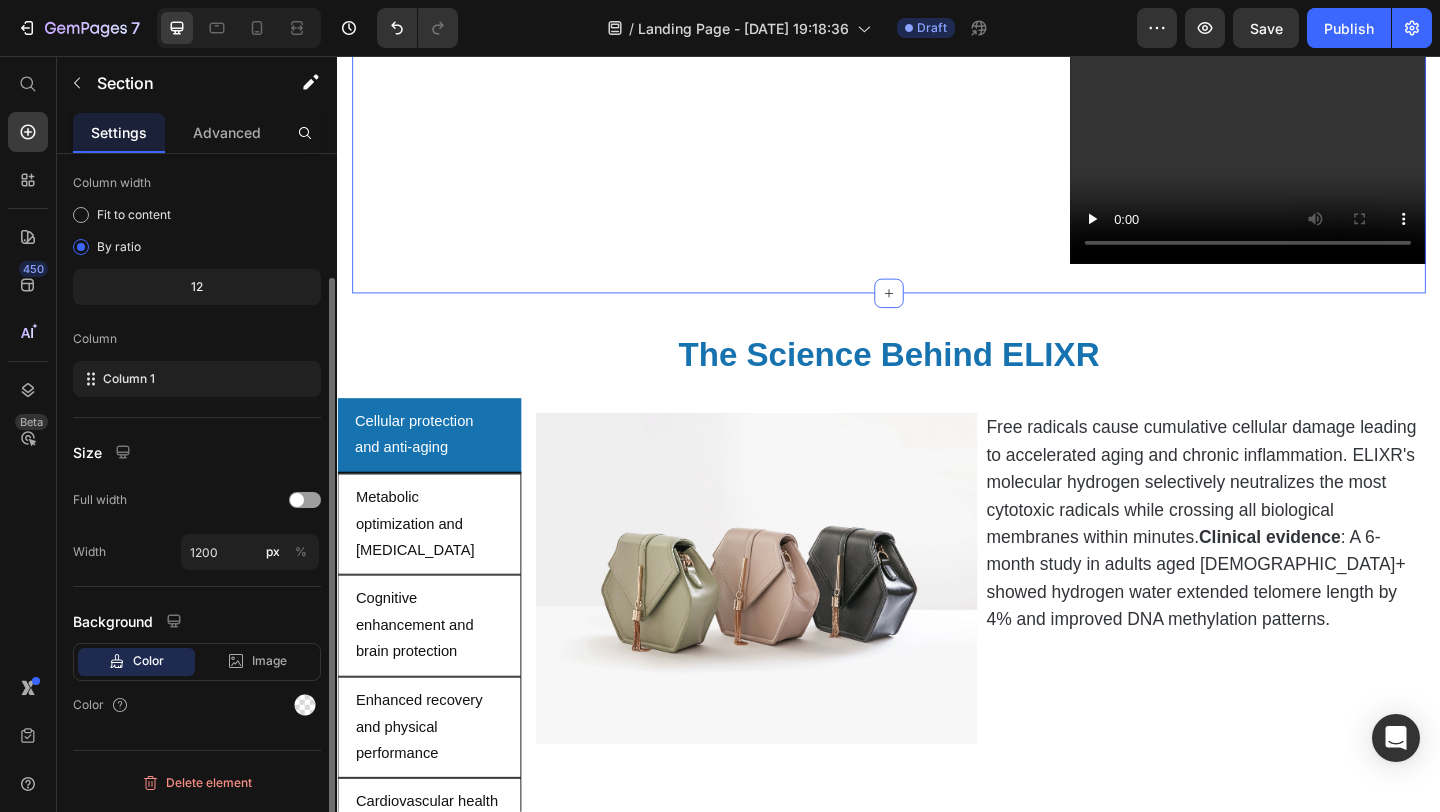 scroll, scrollTop: 0, scrollLeft: 0, axis: both 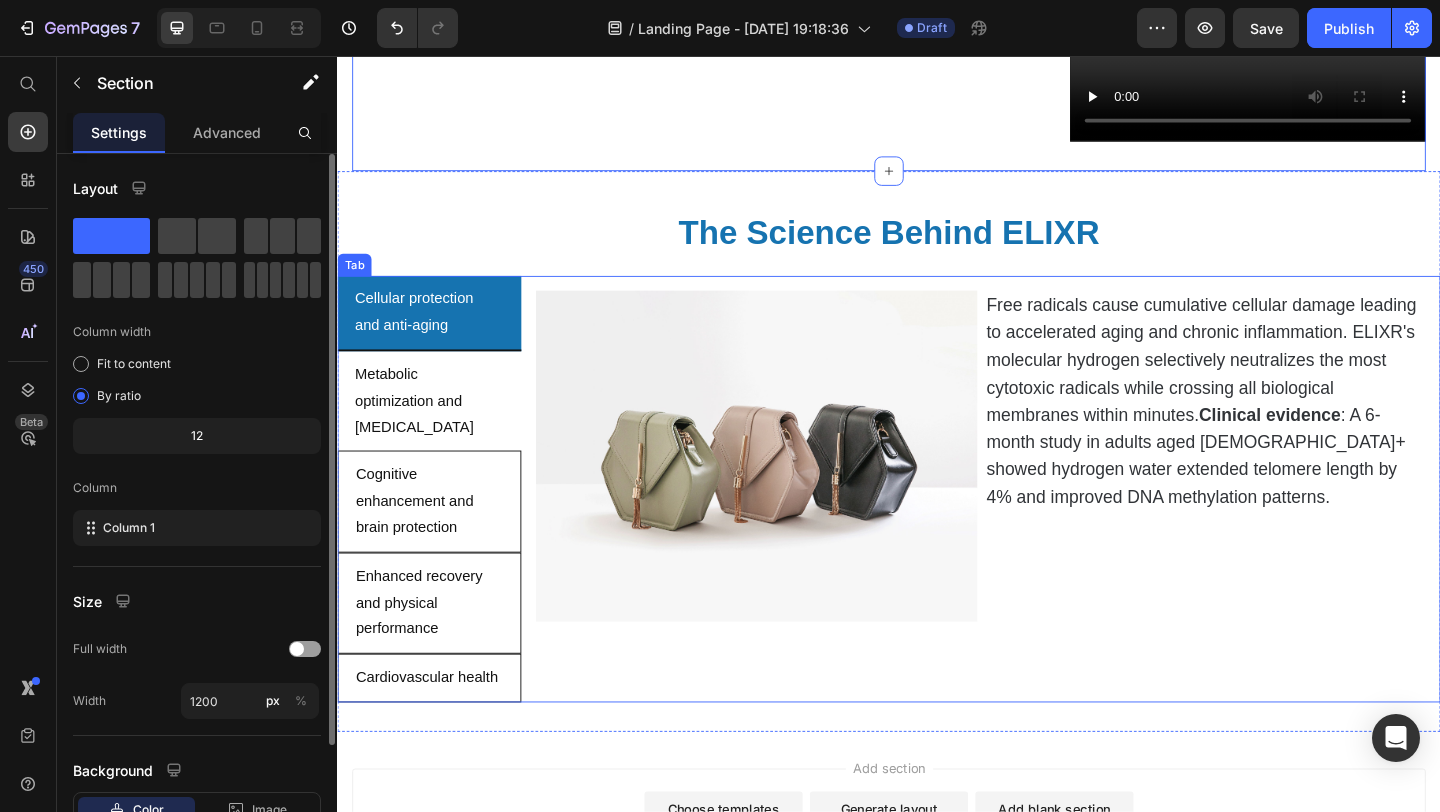 click on "Metabolic optimization and [MEDICAL_DATA]" at bounding box center [437, 431] 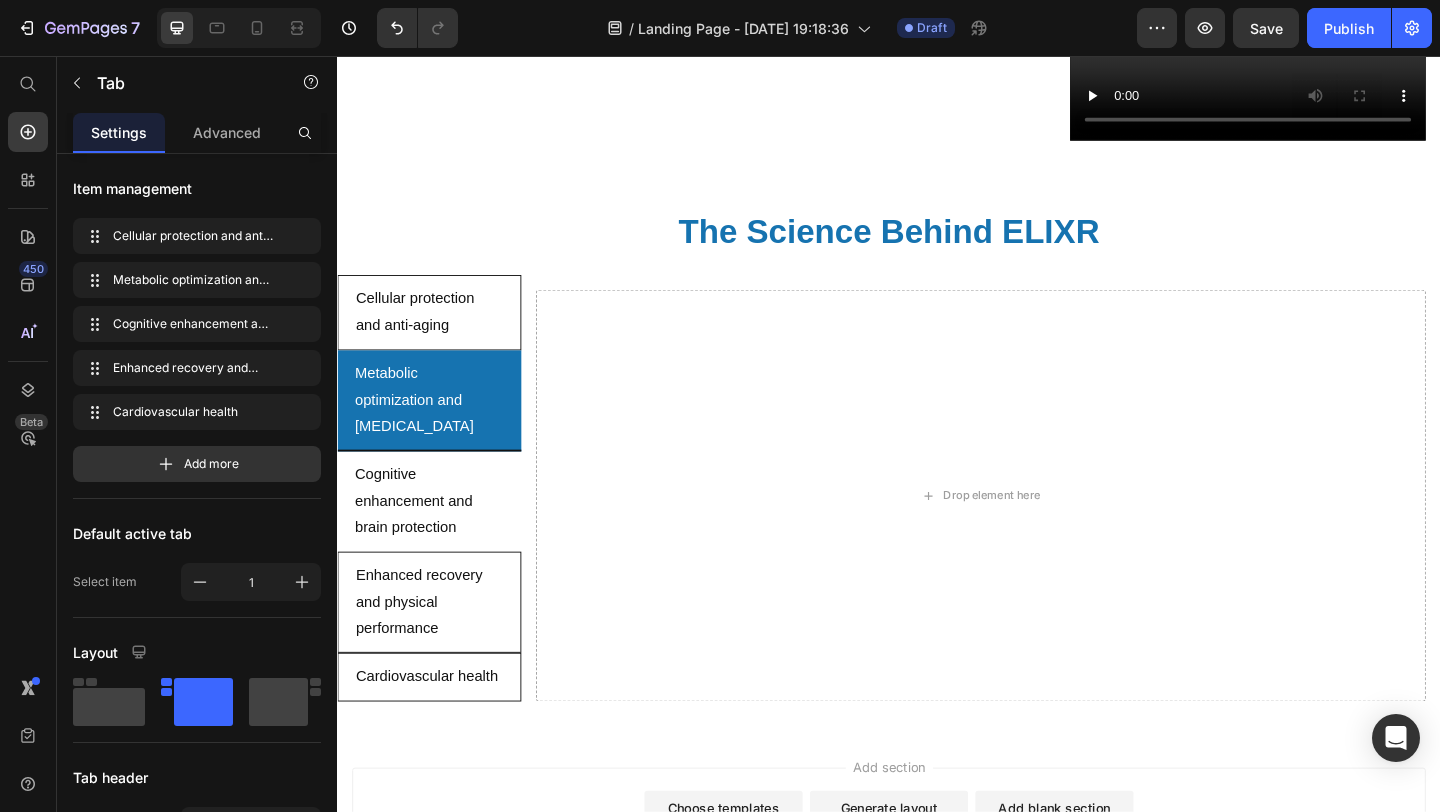 scroll, scrollTop: 865, scrollLeft: 0, axis: vertical 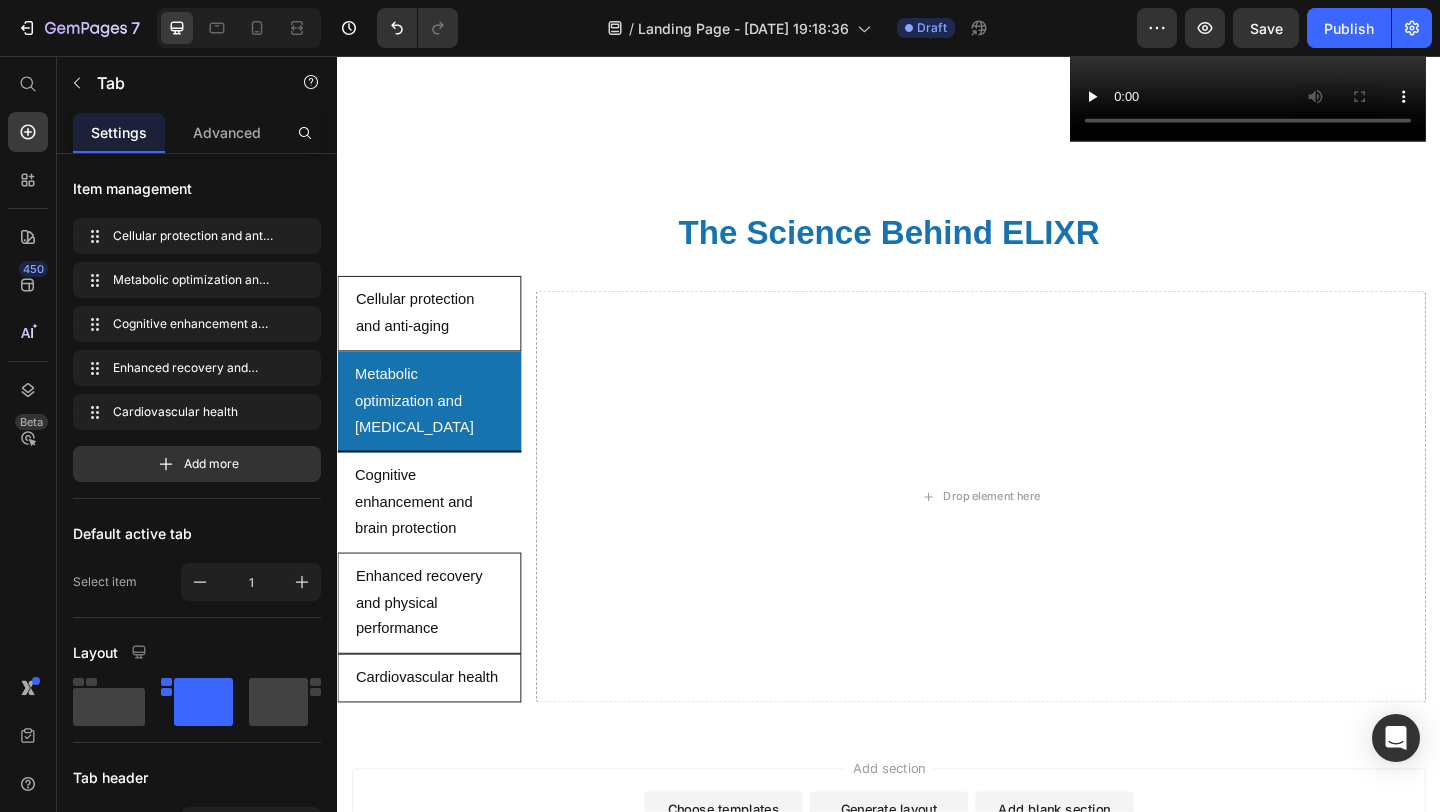 click on "Cognitive enhancement and brain protection" at bounding box center [437, 541] 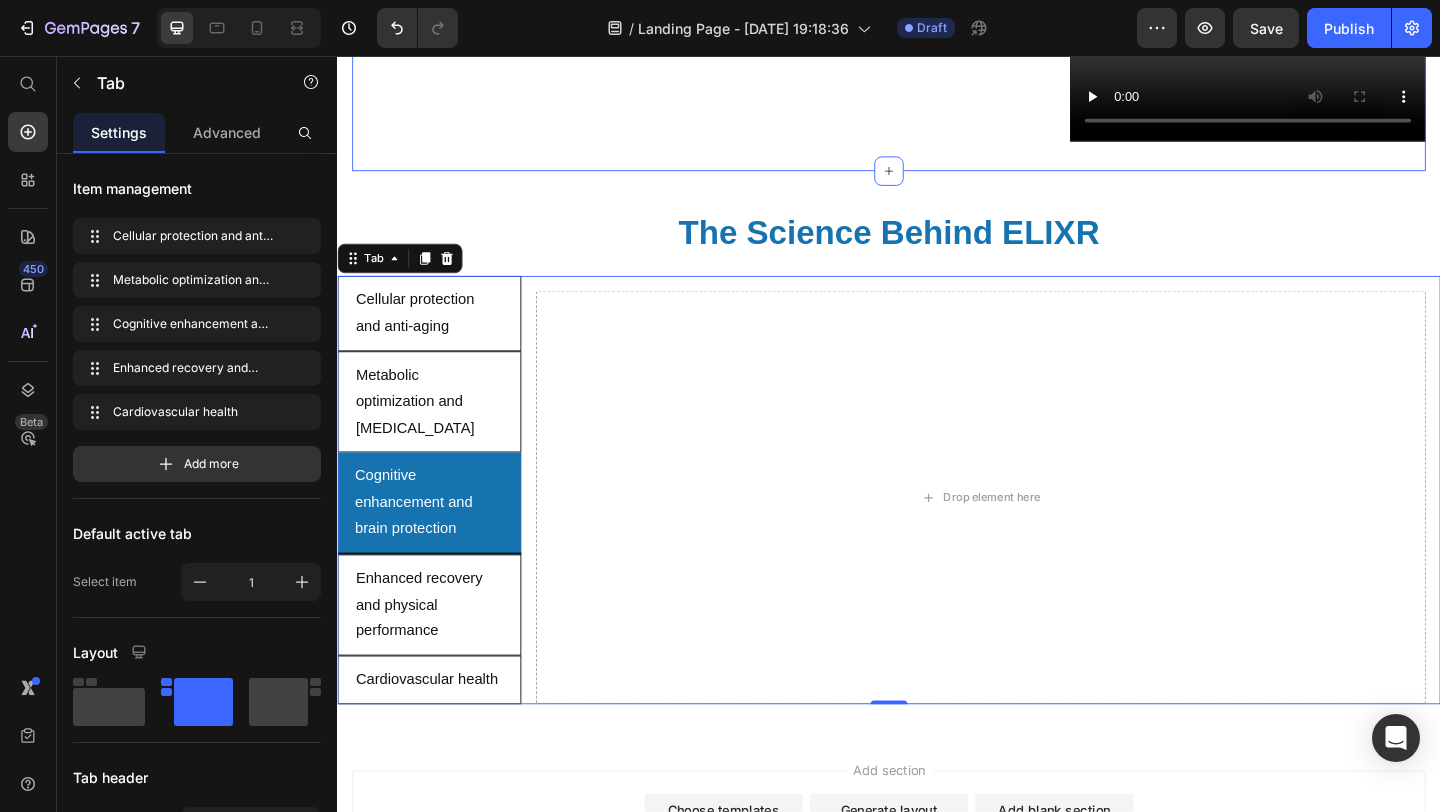 click on "⁠⁠⁠⁠⁠⁠⁠ MOLECULAR HYDROGEN'S THERAPEUTIC POTENTIAL Heading Molecular hydrogen (H₂) acts as a  selective antioxidant , targeting only harmful reactive oxygen species  while preserving beneficial cellular signaling. This precision targeting allows your body to maintain normal  immune function while neutralizing the oxidative damage that accelerates aging and disease. Text Block Row ⁠⁠⁠⁠⁠⁠⁠ The Science Behind ELIXR Hydrogen Water Heading                Title Line Revolutionary molecular hydrogen technology backed by over 1,400 peer-reviewed studies and 200+ human clinical trials.  ELIXR delivers therapeutic-grade hydrogen water with optimal 8,000 PPM concentration, targeting the cellular mechanisms that drive aging, inflammation, and metabolic dysfunction. Recent 2024 systematic reviews confirm hydrogen water's therapeutic benefits across multiple health domains, with particularly robust evidence for adults 35+. Text Block Video Row Section 1" at bounding box center [937, -294] 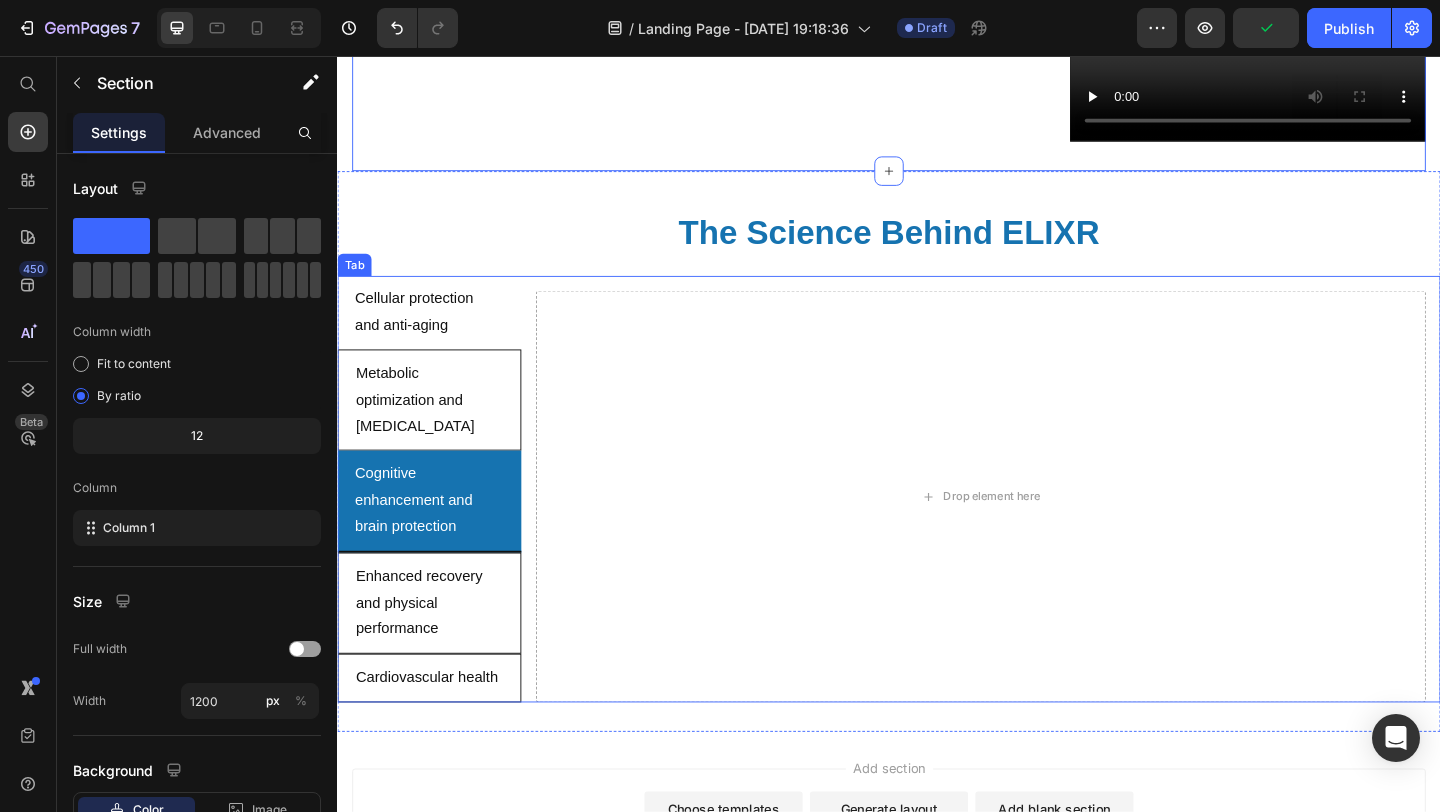 click on "Cellular protection and anti-aging" at bounding box center (437, 335) 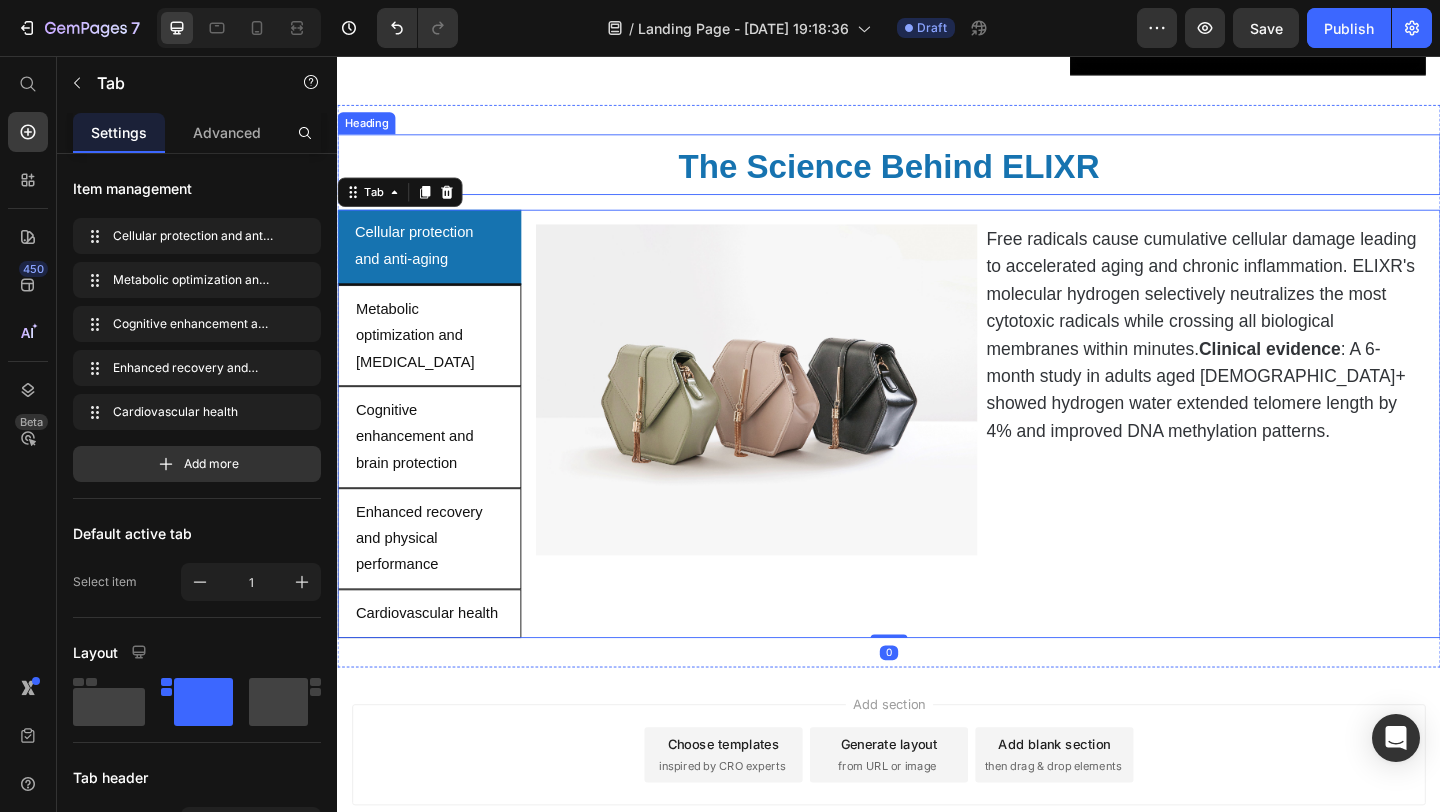 scroll, scrollTop: 956, scrollLeft: 0, axis: vertical 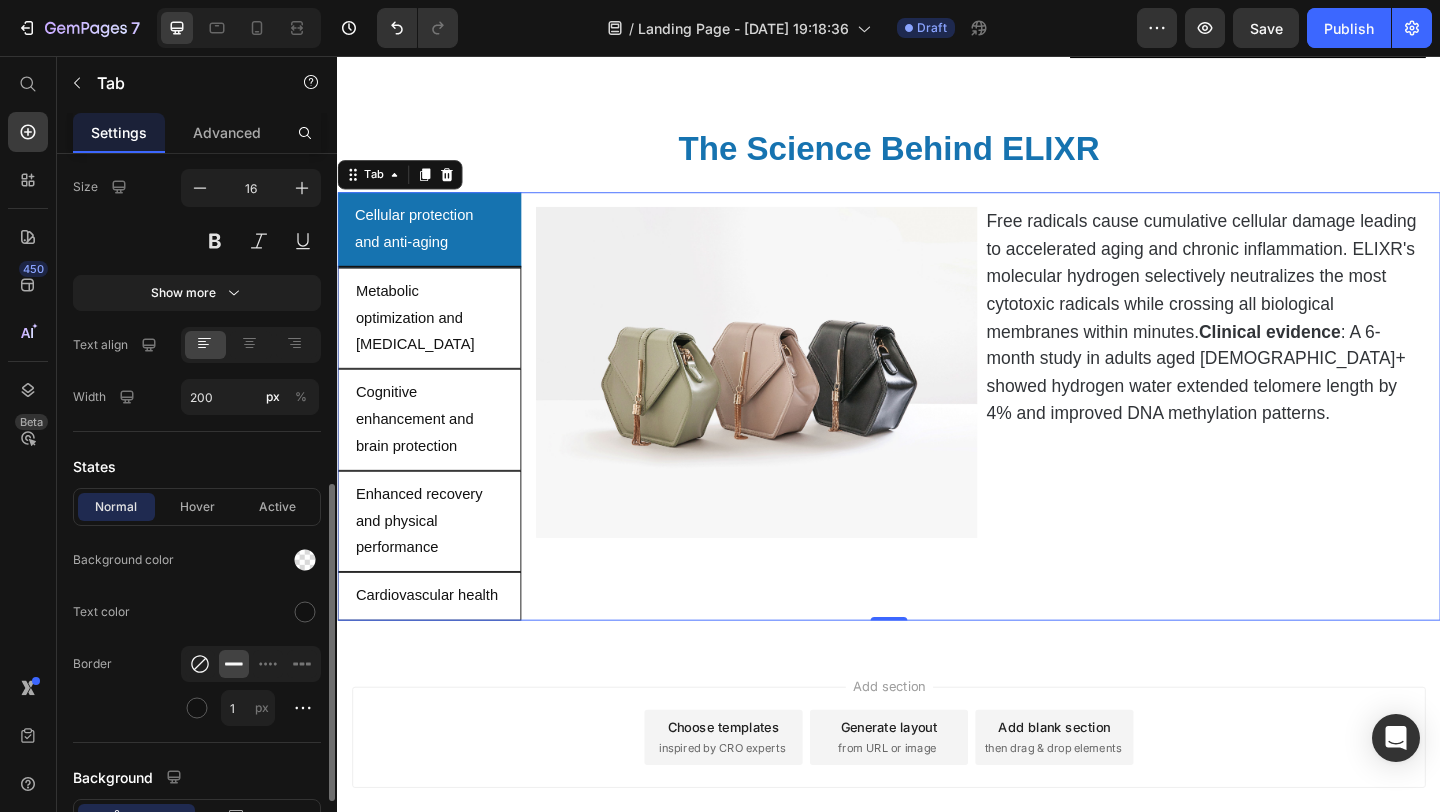 click 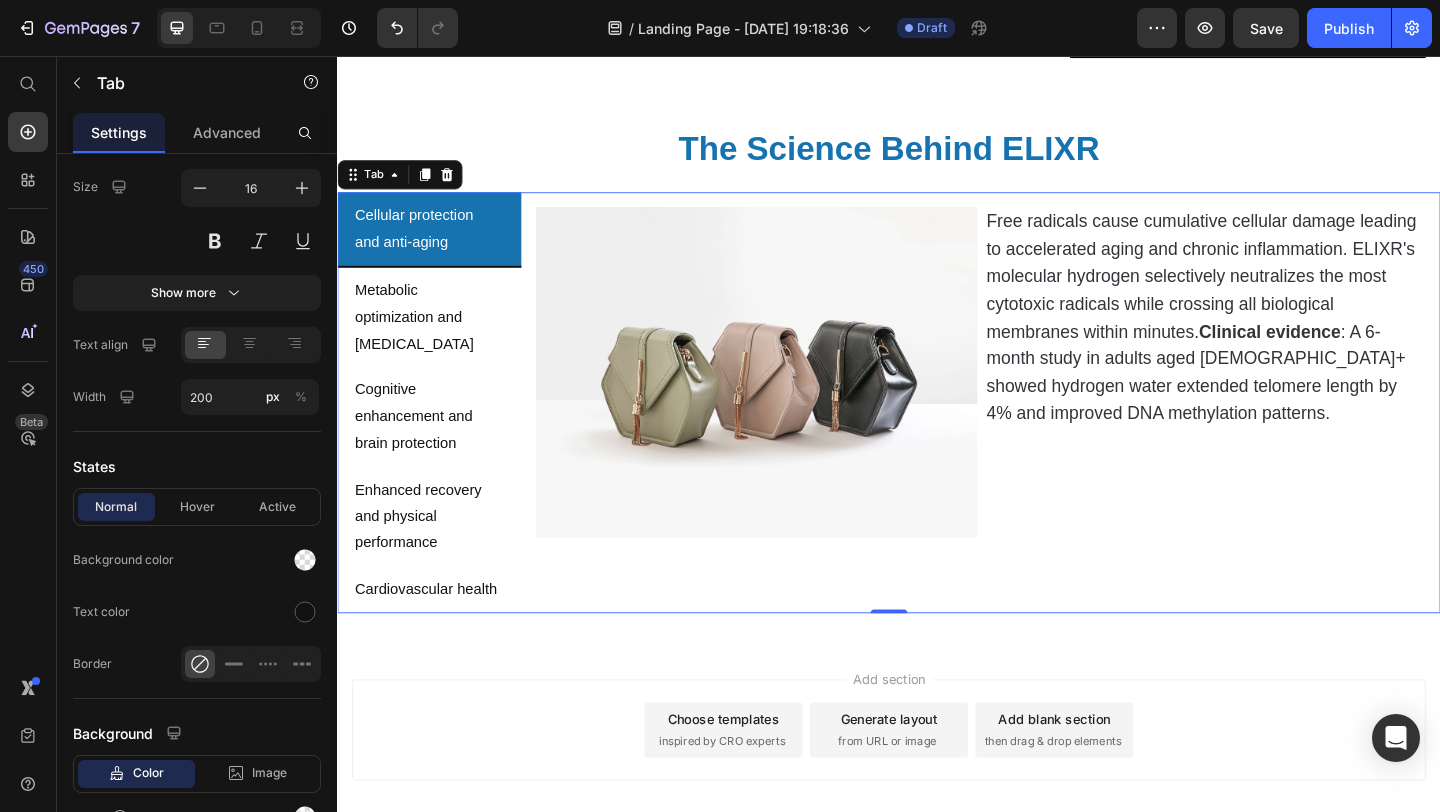 click on "Image Free radicals cause cumulative cellular damage leading to accelerated aging and chronic inflammation. ELIXR's molecular hydrogen selectively neutralizes the most cytotoxic radicals while crossing all biological membranes within minutes.  Clinical evidence : A 6-month study in adults aged [DEMOGRAPHIC_DATA]+ showed hydrogen water extended telomere length by 4% and improved DNA methylation patterns. Text Block Row
Lorem ipsum dolor sit amet, consectetur adipiscing elit, sed do eiusmod tempor incididunt ut labore et dolore magna aliqua. Ut enim ad minim veniam, quis nostrud exercitation ullamco laboris nisi ut aliquip ex ea commodo consequat. Text Block" at bounding box center (1037, 433) 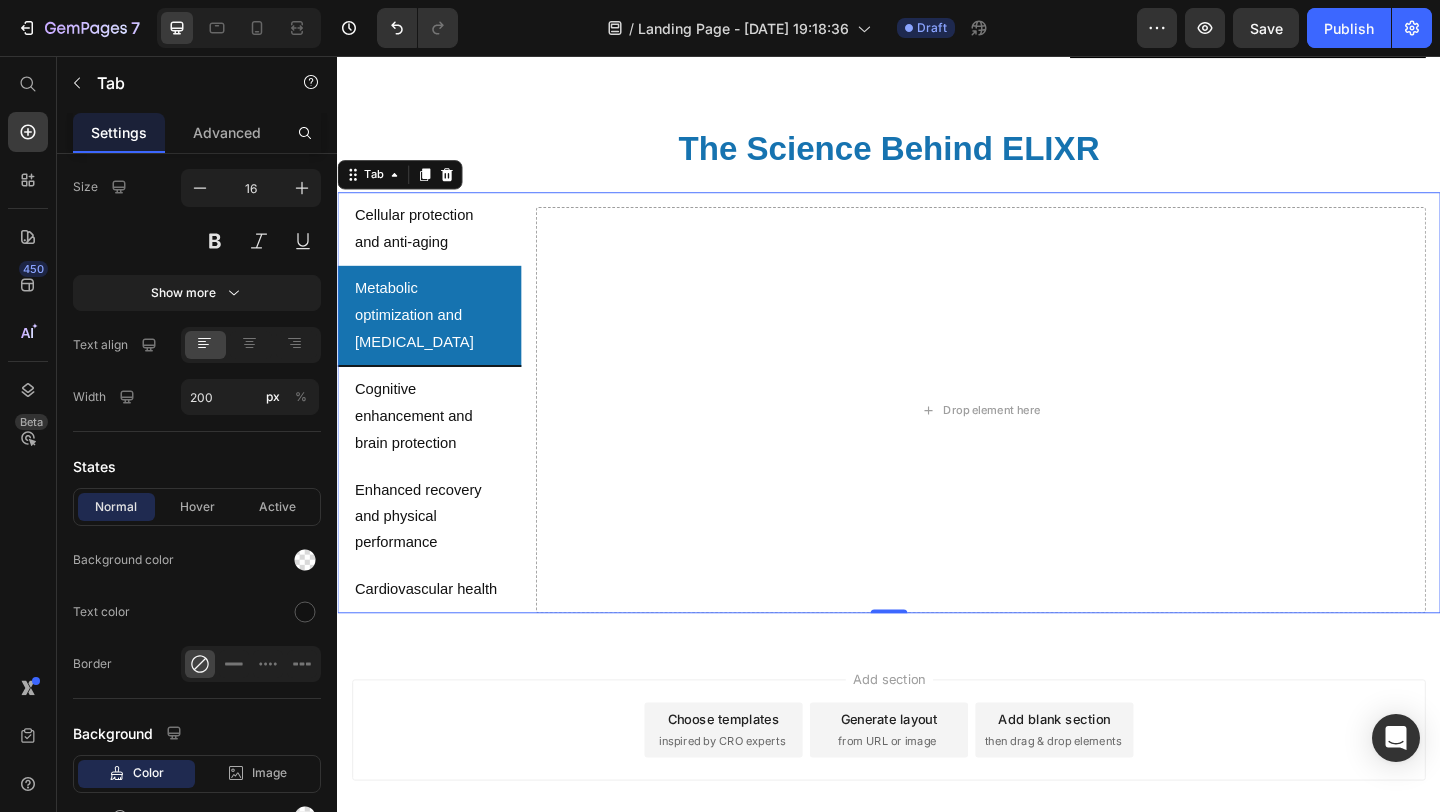 click on "Cognitive enhancement and brain protection" at bounding box center (437, 448) 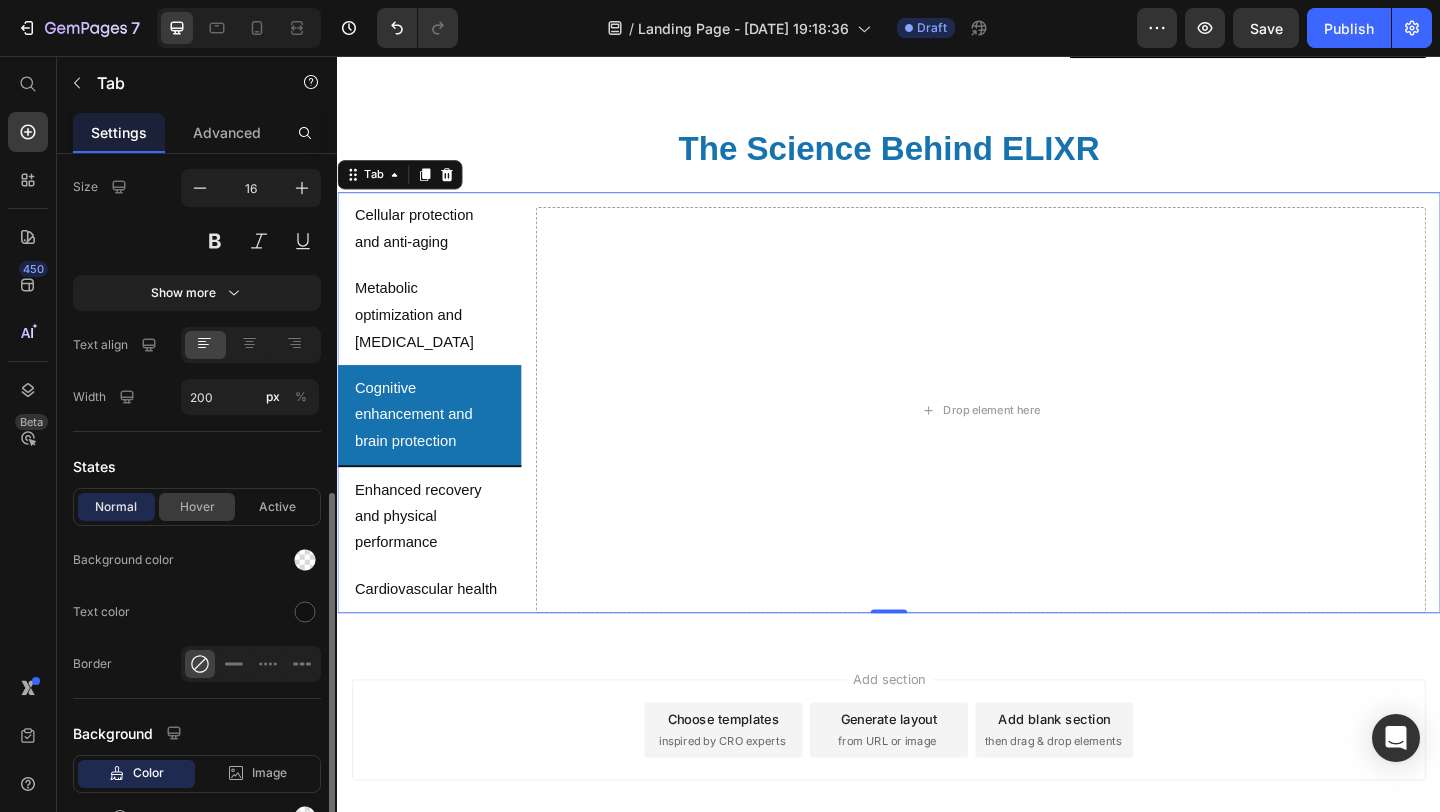 click on "Hover" at bounding box center [197, 507] 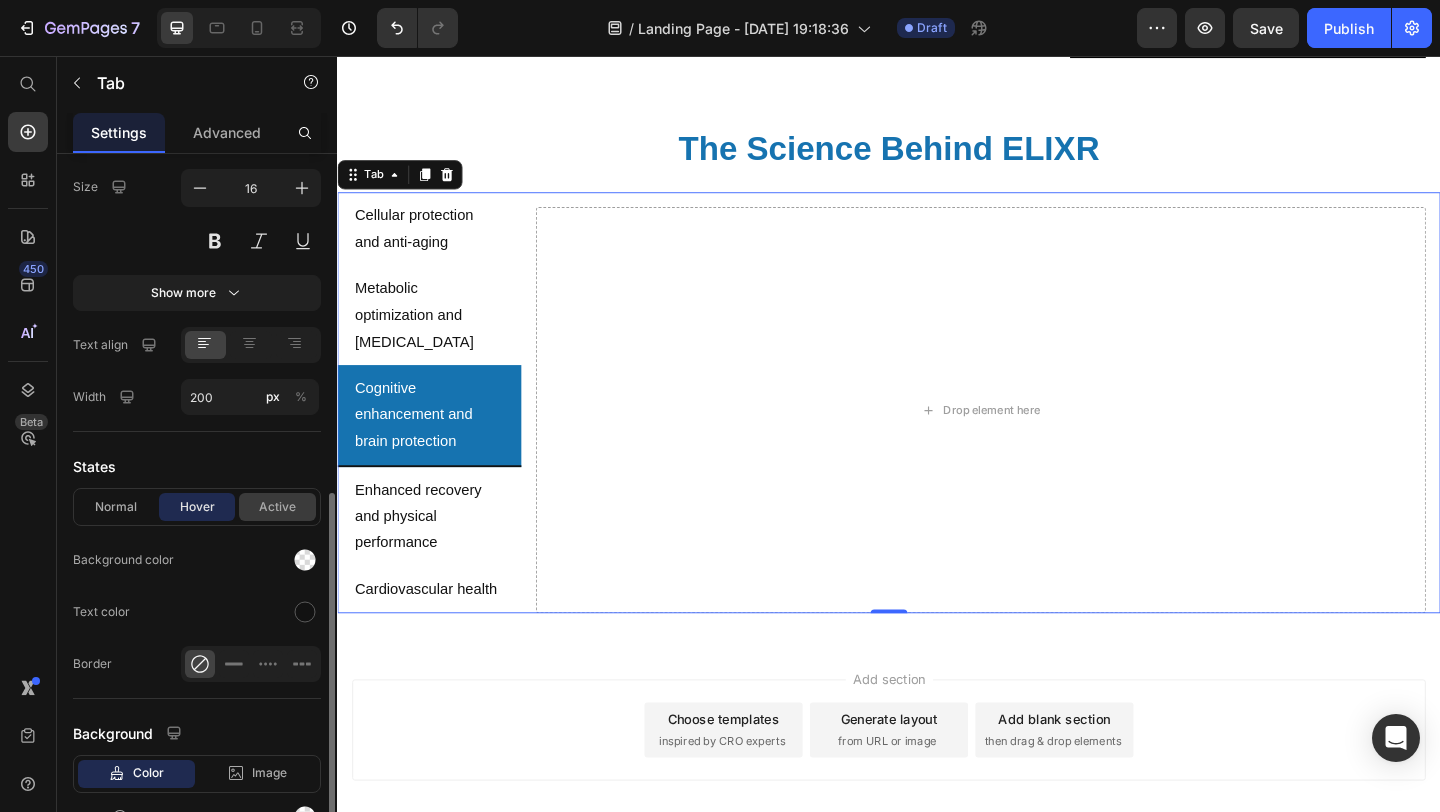 click on "Active" at bounding box center (277, 507) 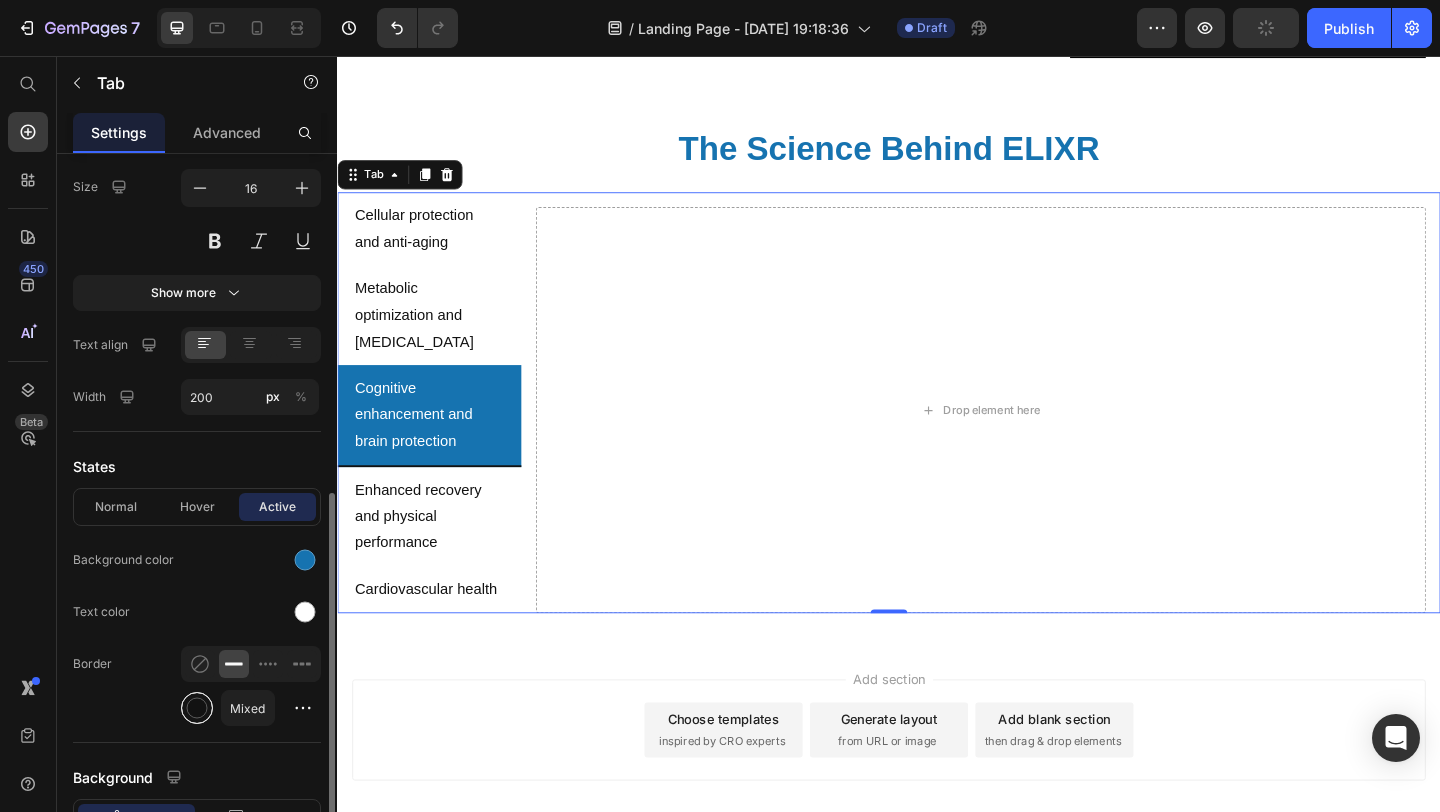 click at bounding box center [197, 708] 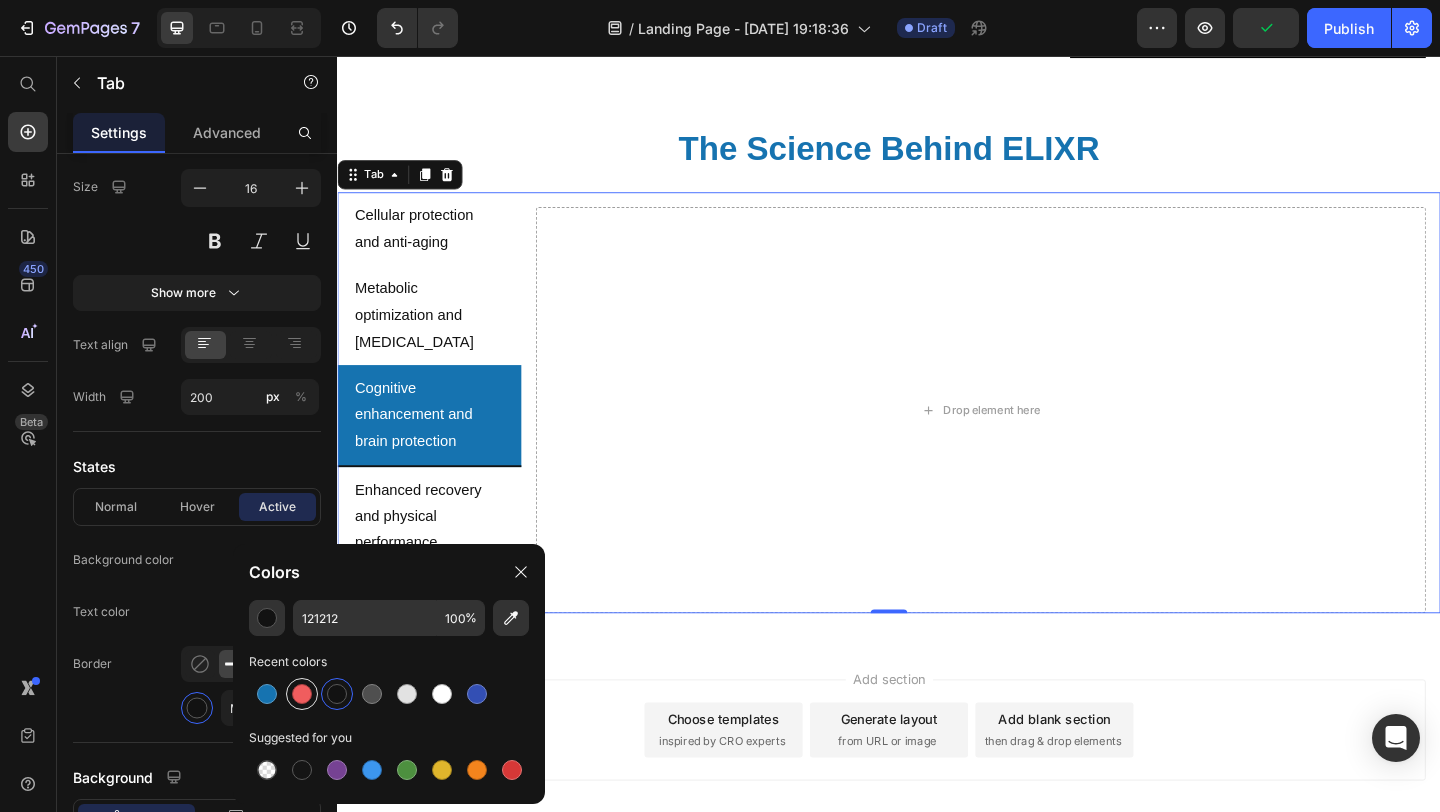 click at bounding box center (302, 694) 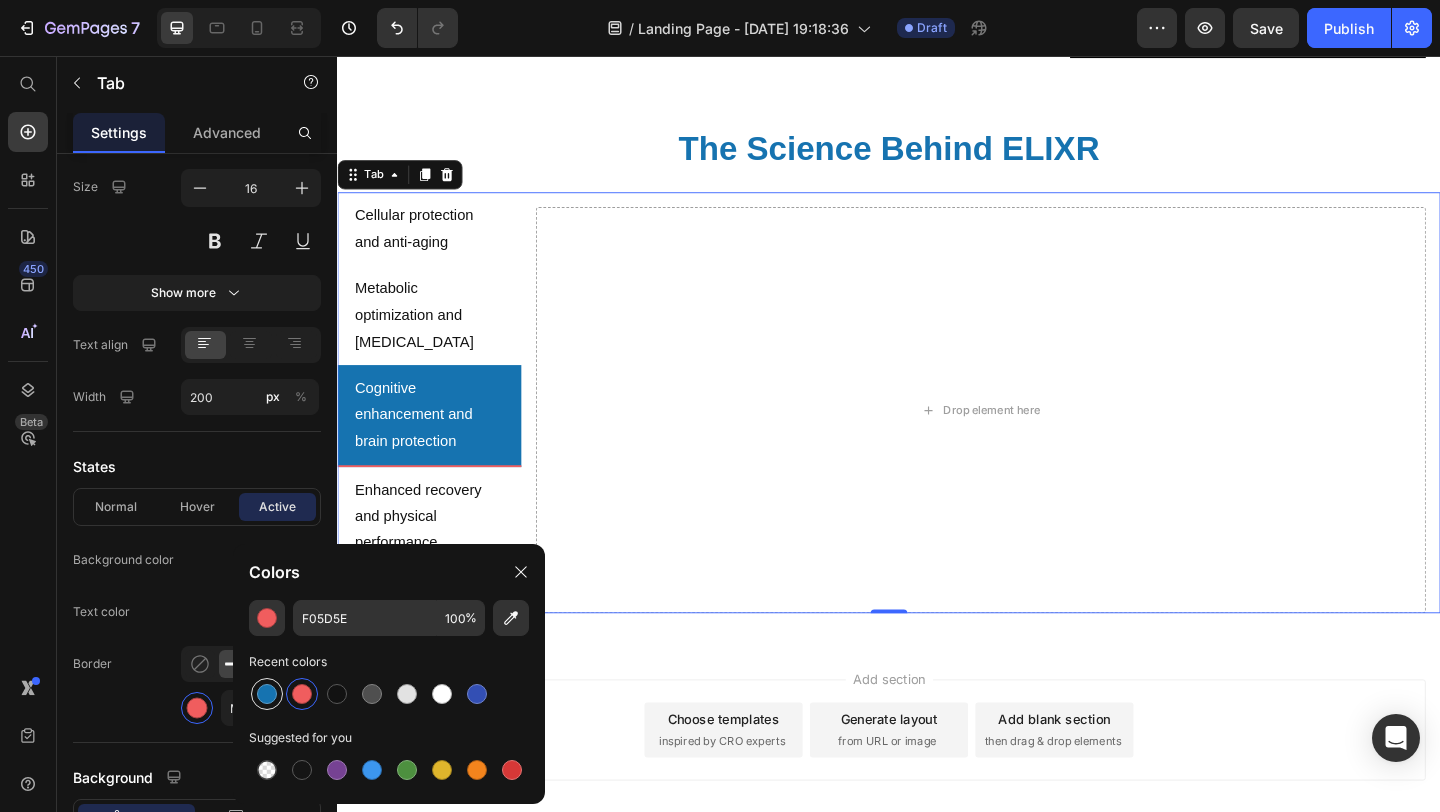 click at bounding box center (267, 694) 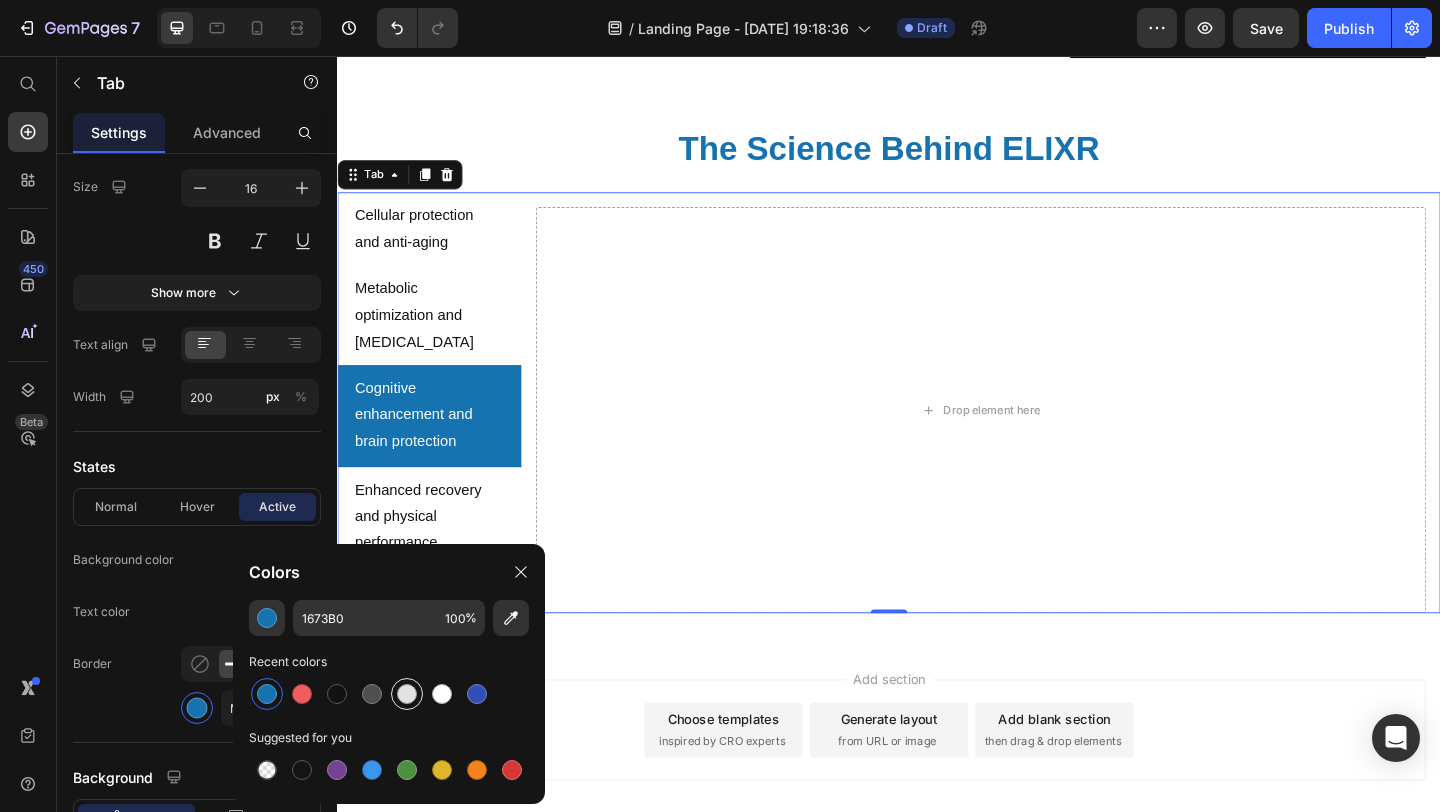 click at bounding box center [407, 694] 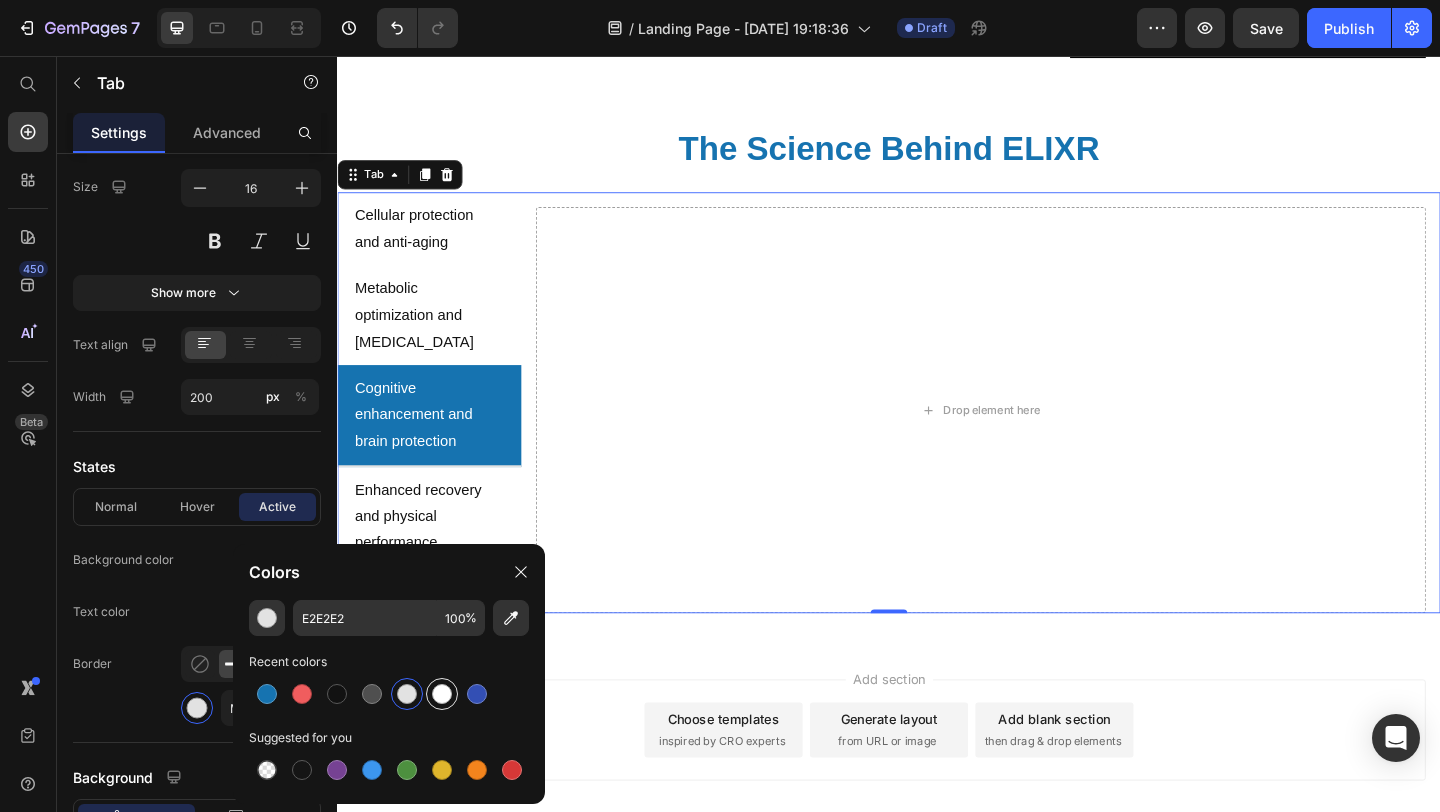click at bounding box center [442, 694] 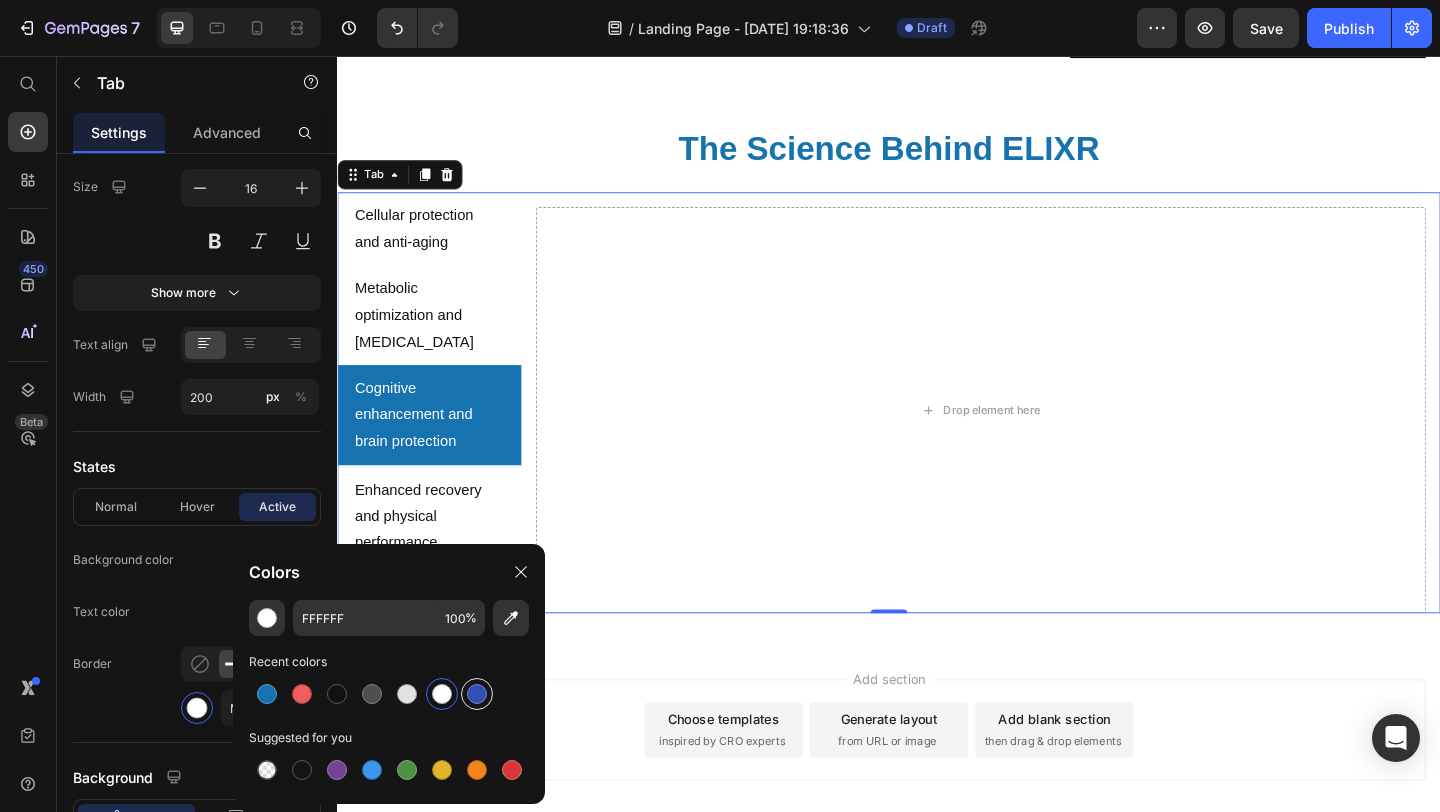 click at bounding box center [477, 694] 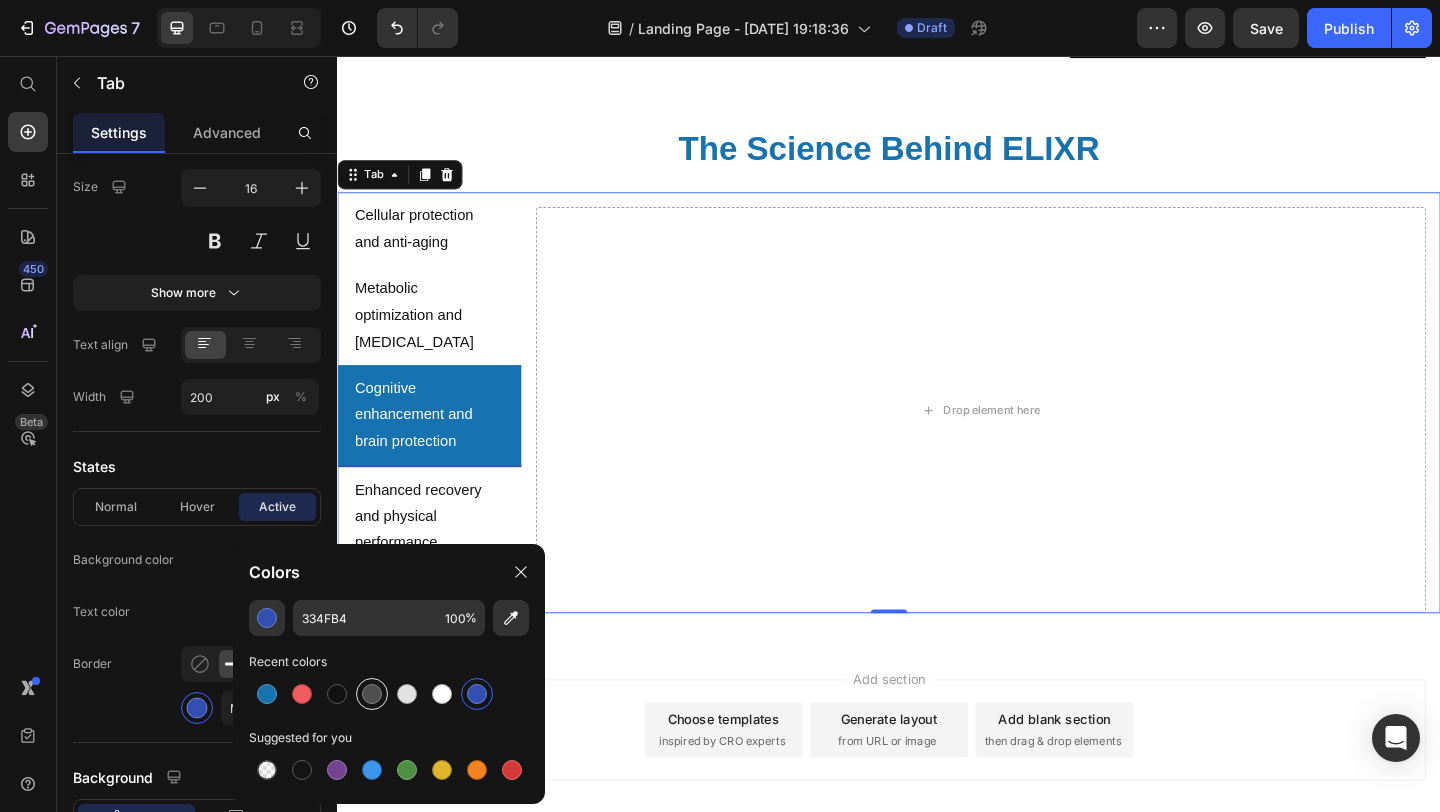 click at bounding box center [372, 694] 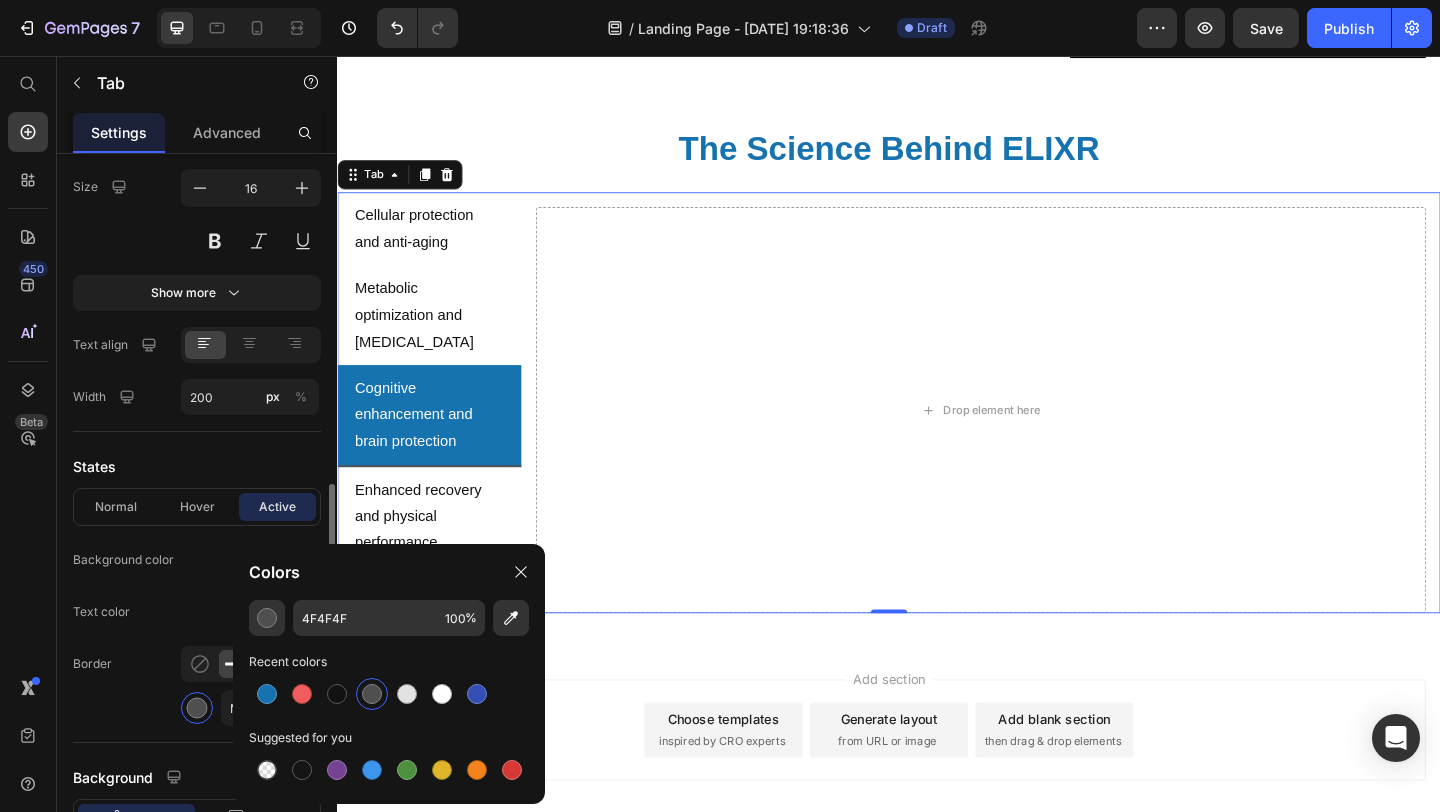 click on "Text color" 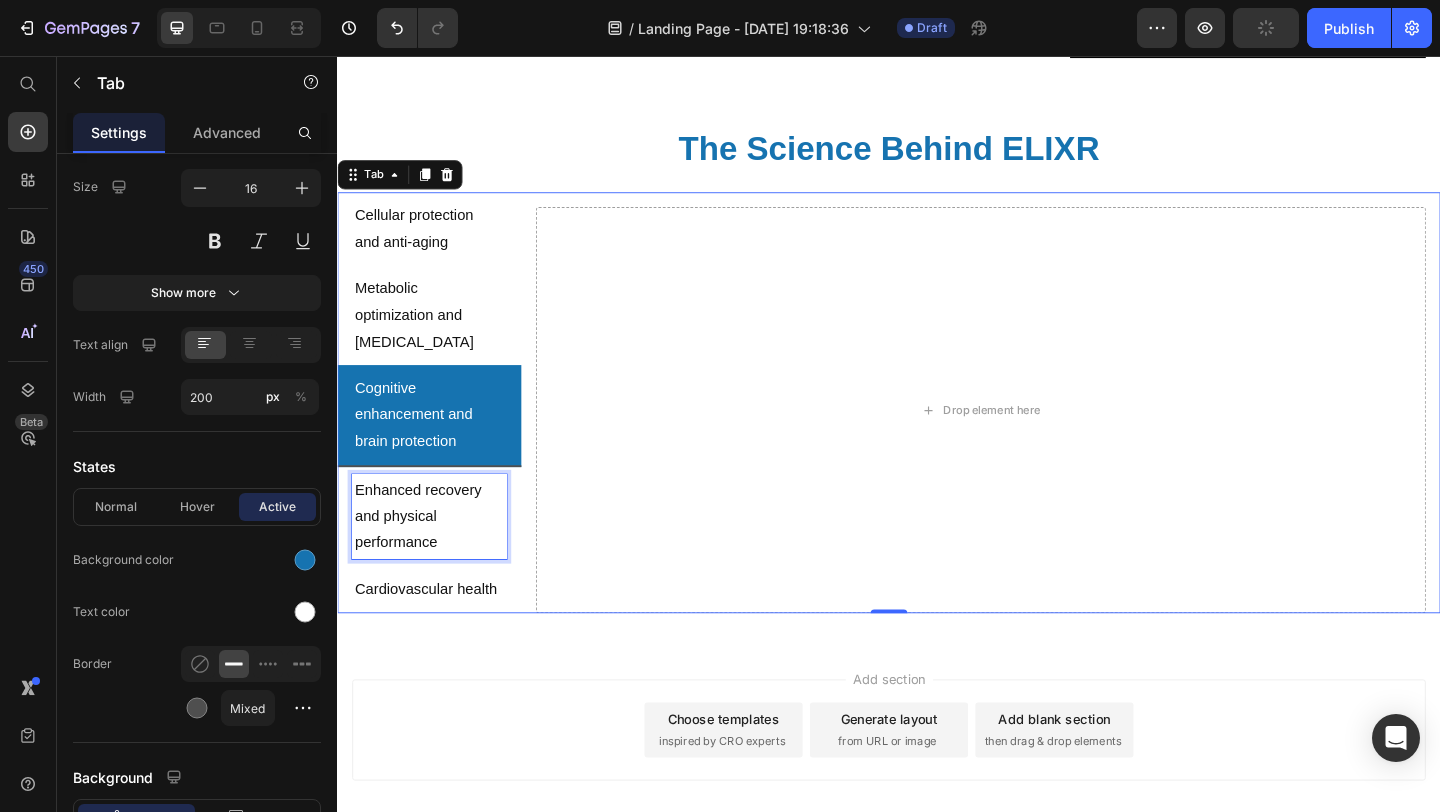 click on "Enhanced recovery and physical performance" at bounding box center [437, 557] 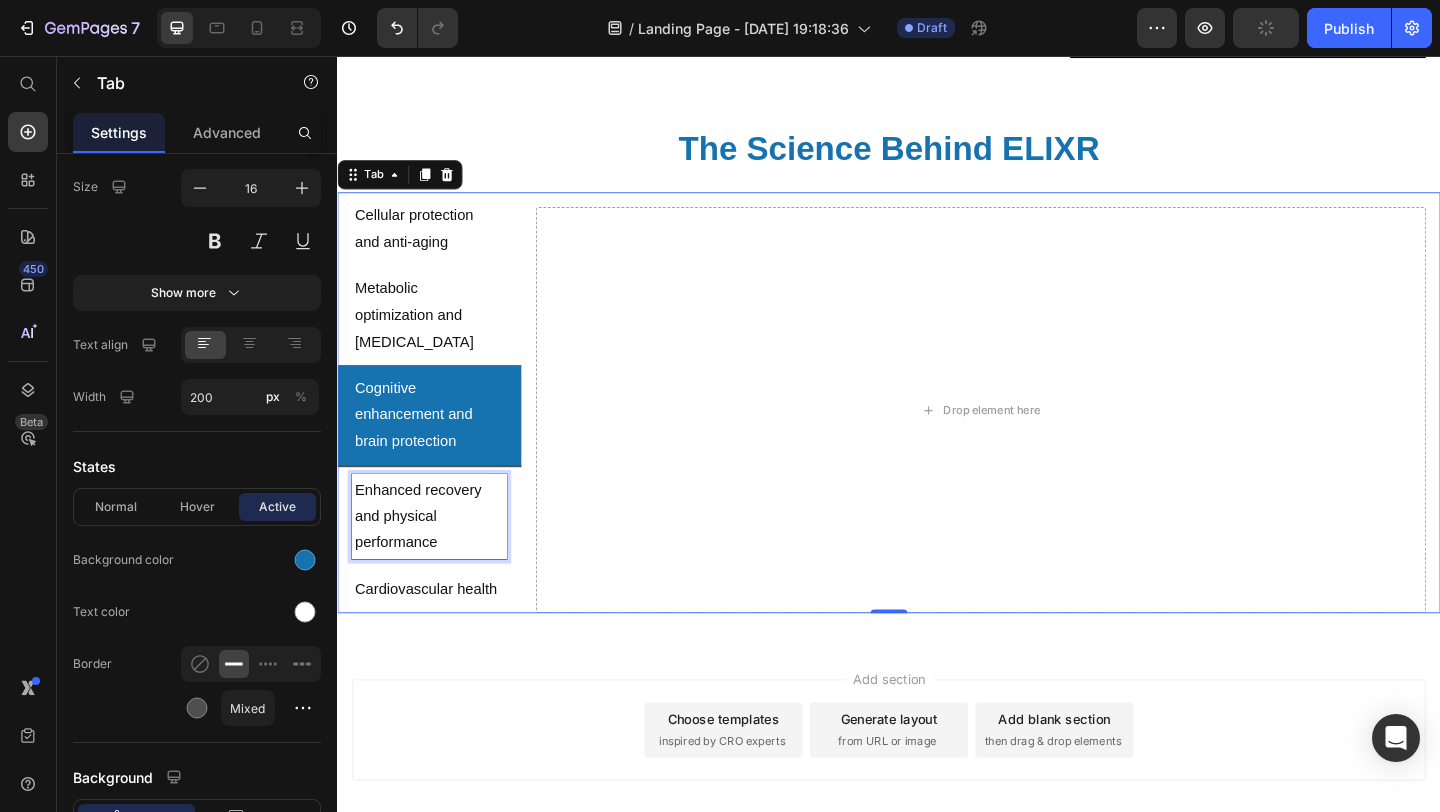 scroll, scrollTop: 954, scrollLeft: 0, axis: vertical 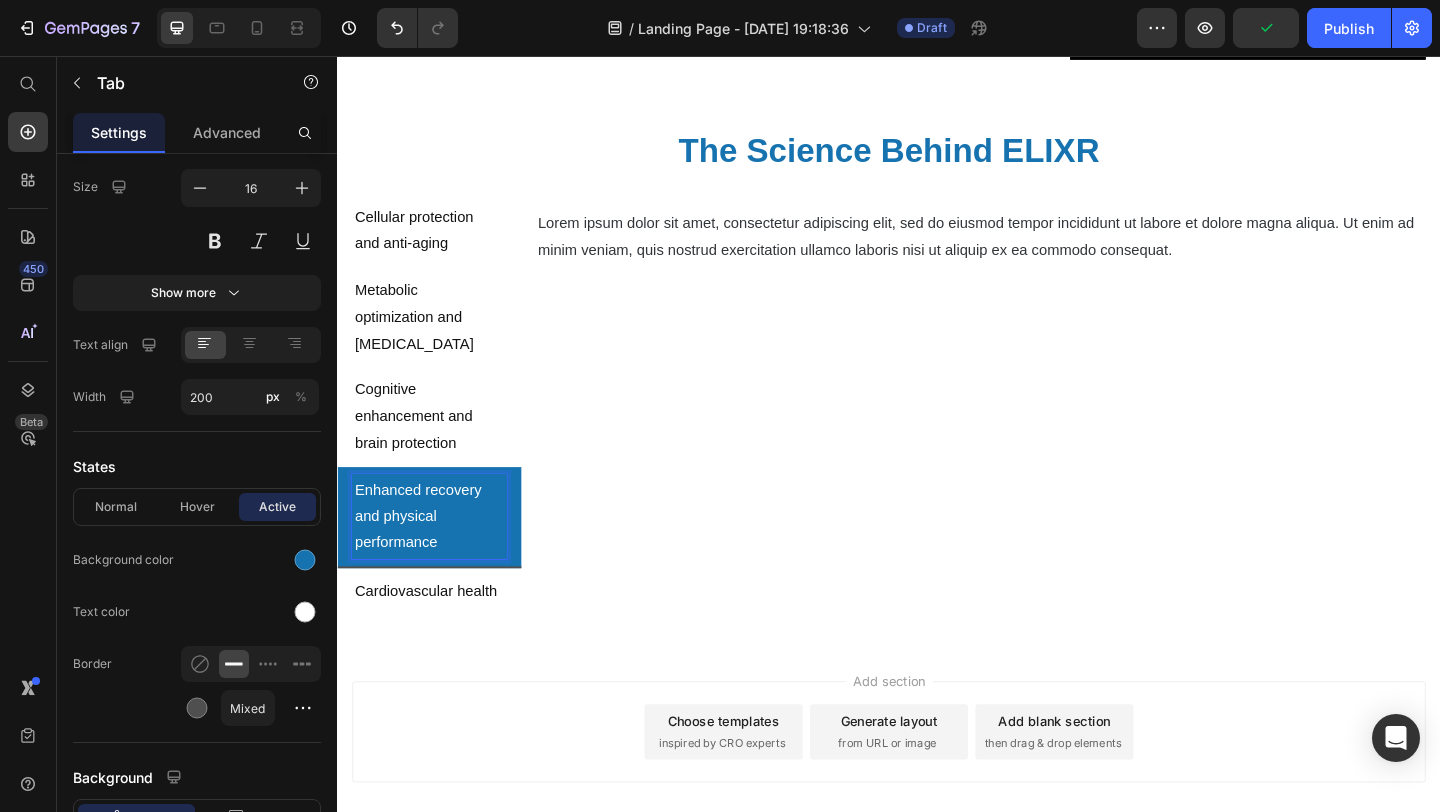 click on "Cognitive enhancement and brain protection" at bounding box center [437, 448] 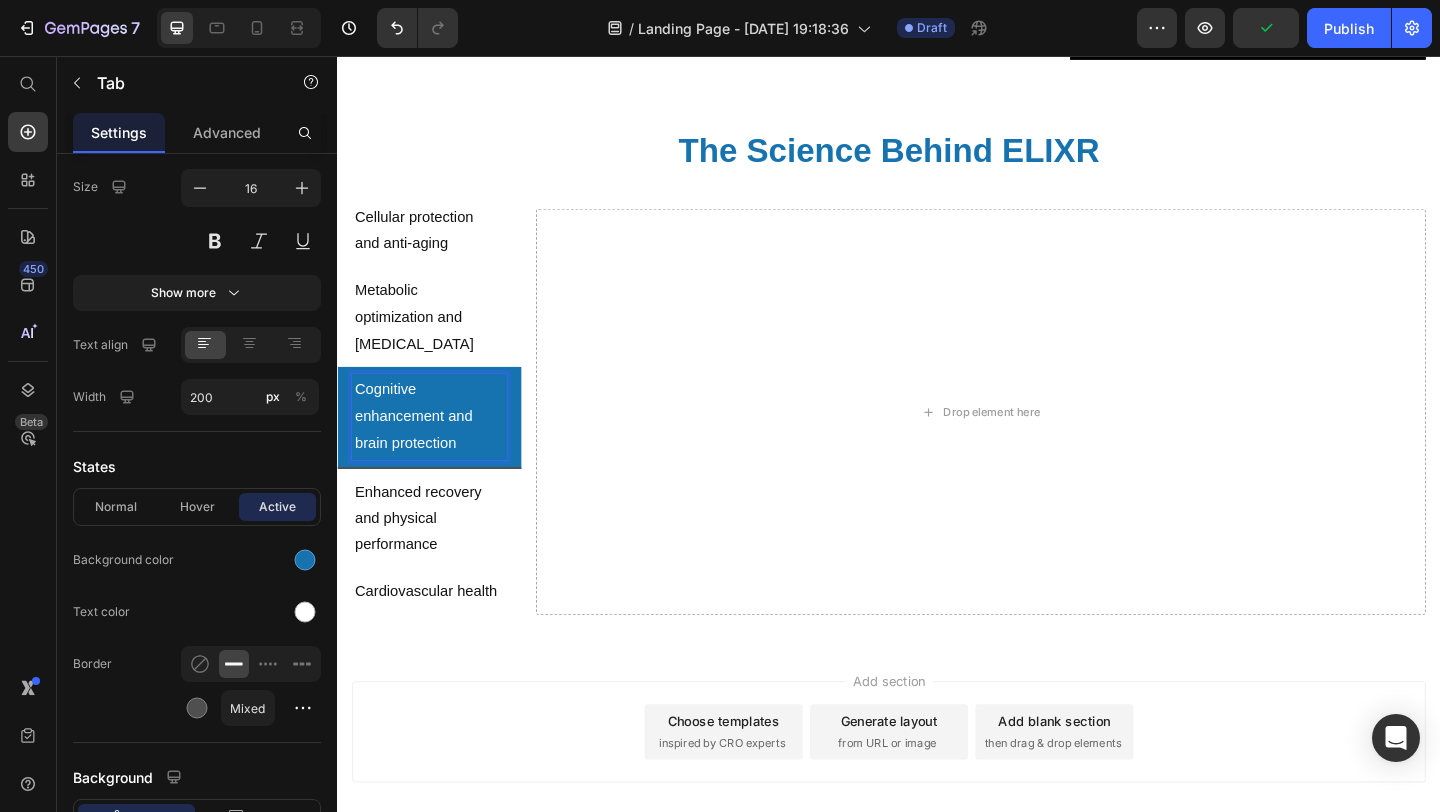 click on "Metabolic optimization and [MEDICAL_DATA]" at bounding box center [437, 340] 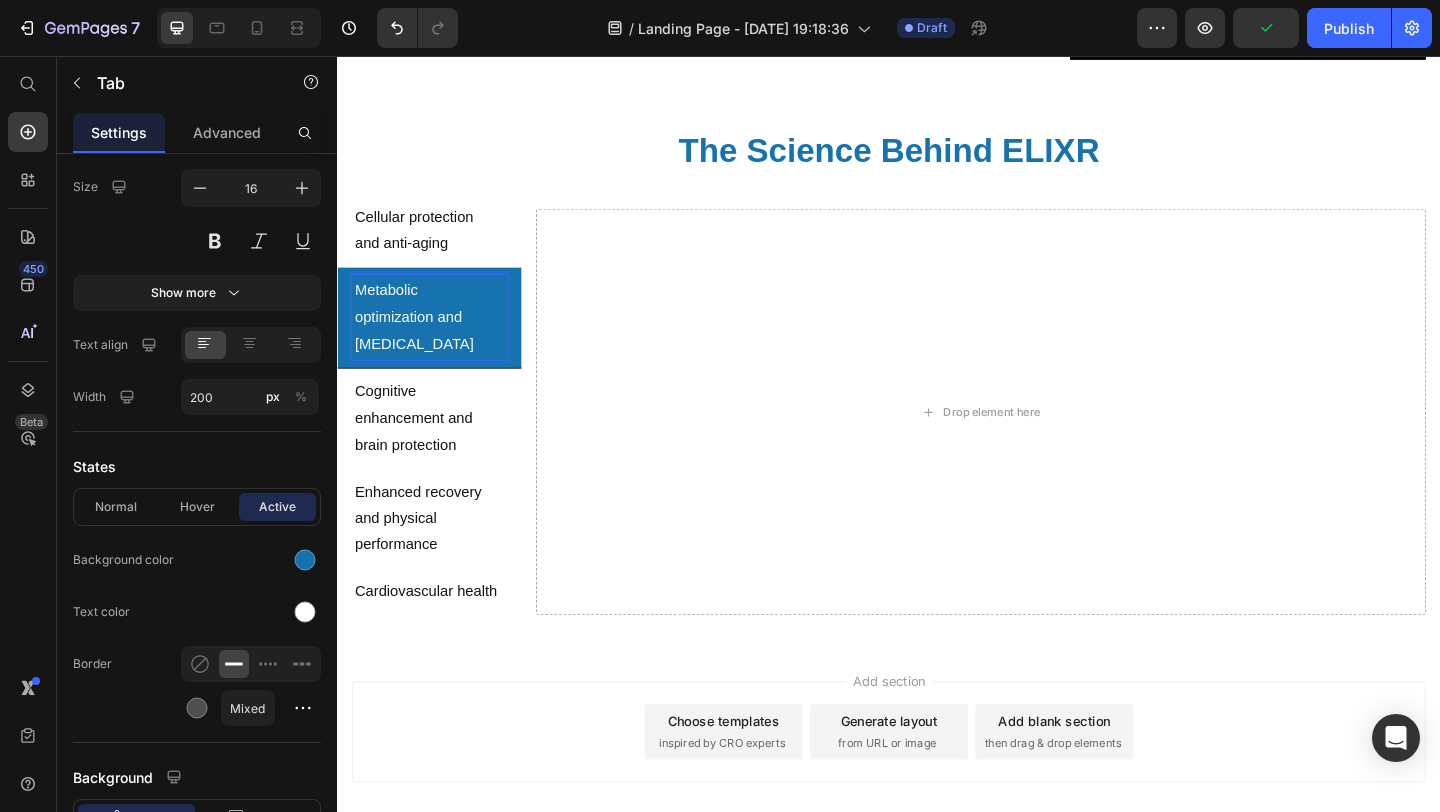 click on "Cellular protection and anti-aging" at bounding box center (437, 246) 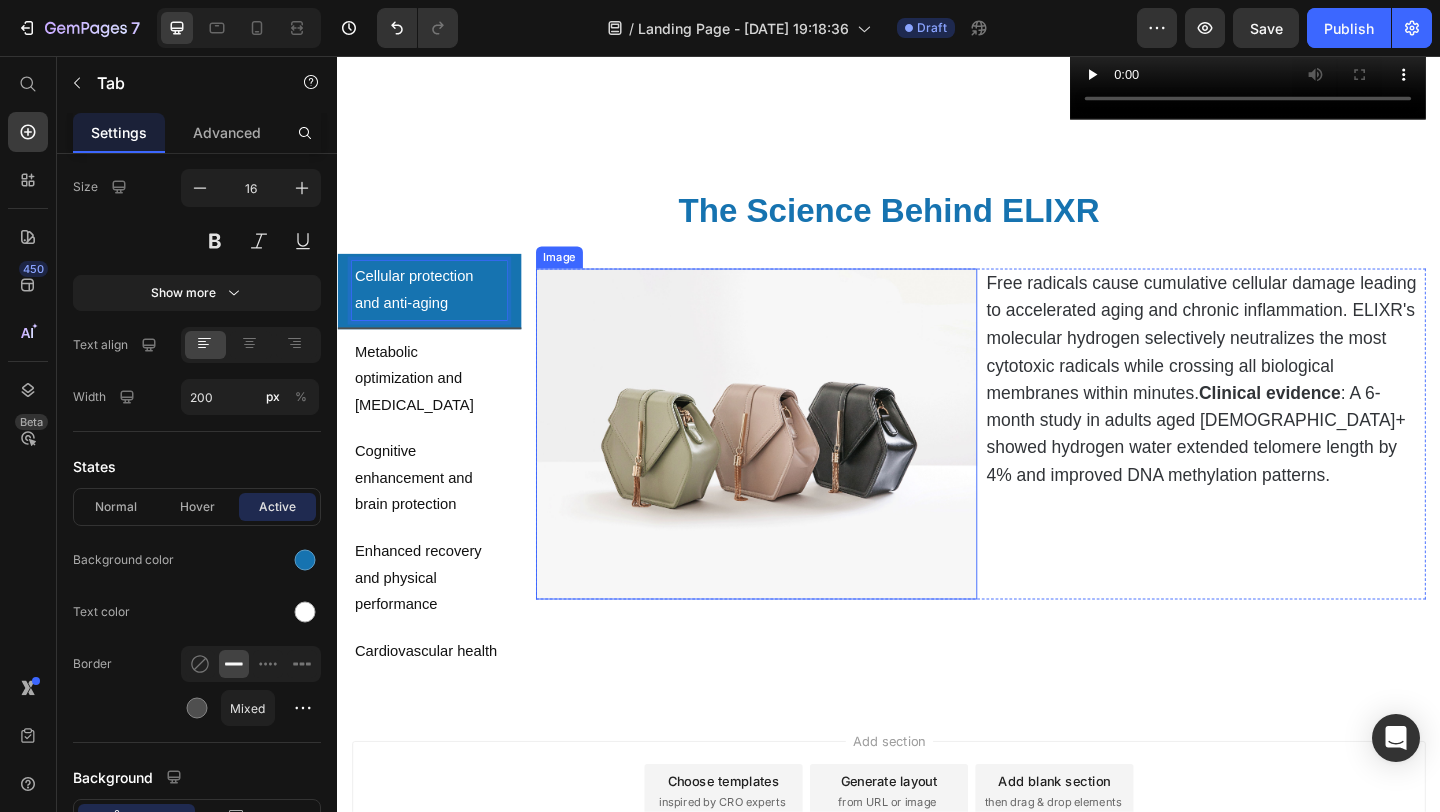 scroll, scrollTop: 898, scrollLeft: 0, axis: vertical 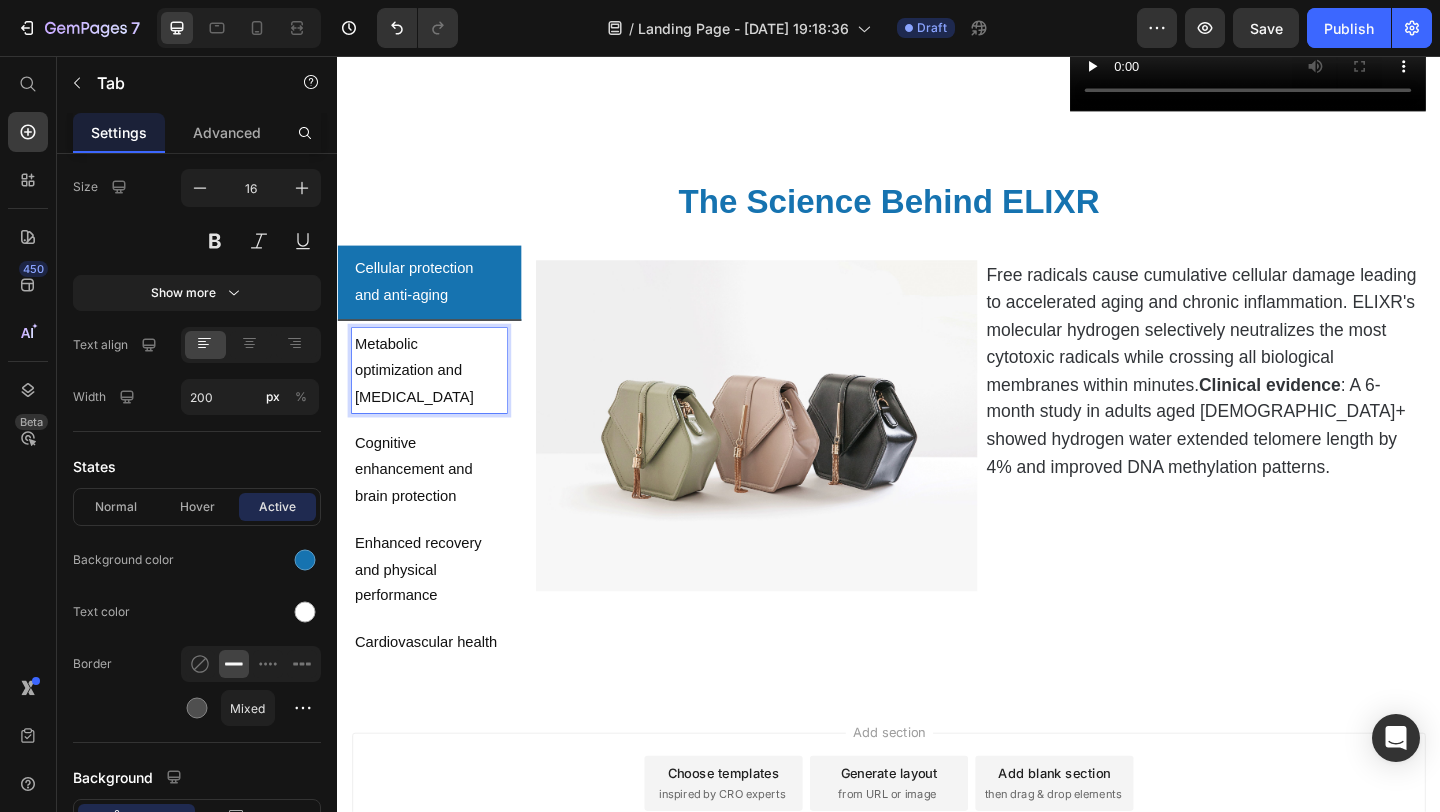 click on "Metabolic optimization and [MEDICAL_DATA]" at bounding box center (437, 398) 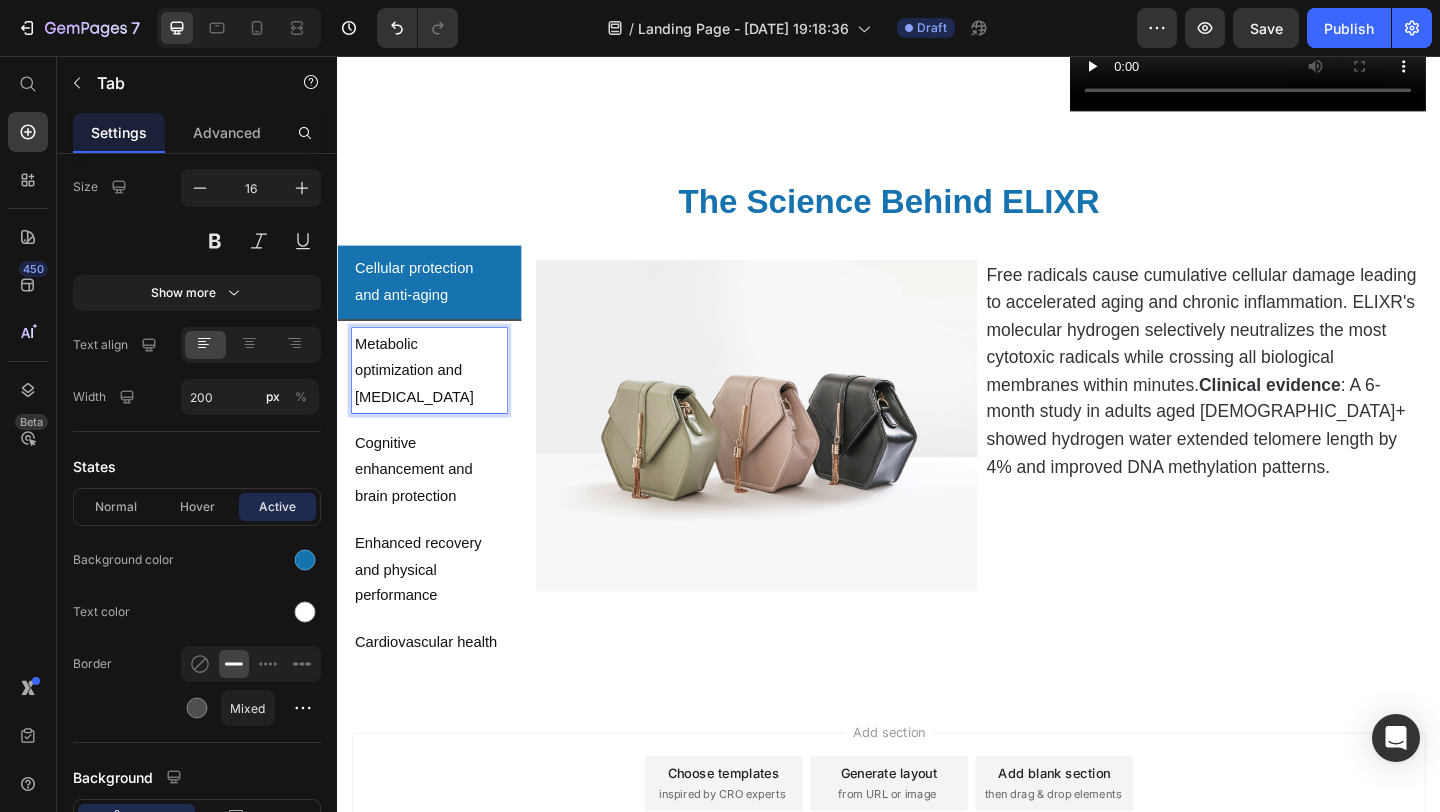 scroll, scrollTop: 896, scrollLeft: 0, axis: vertical 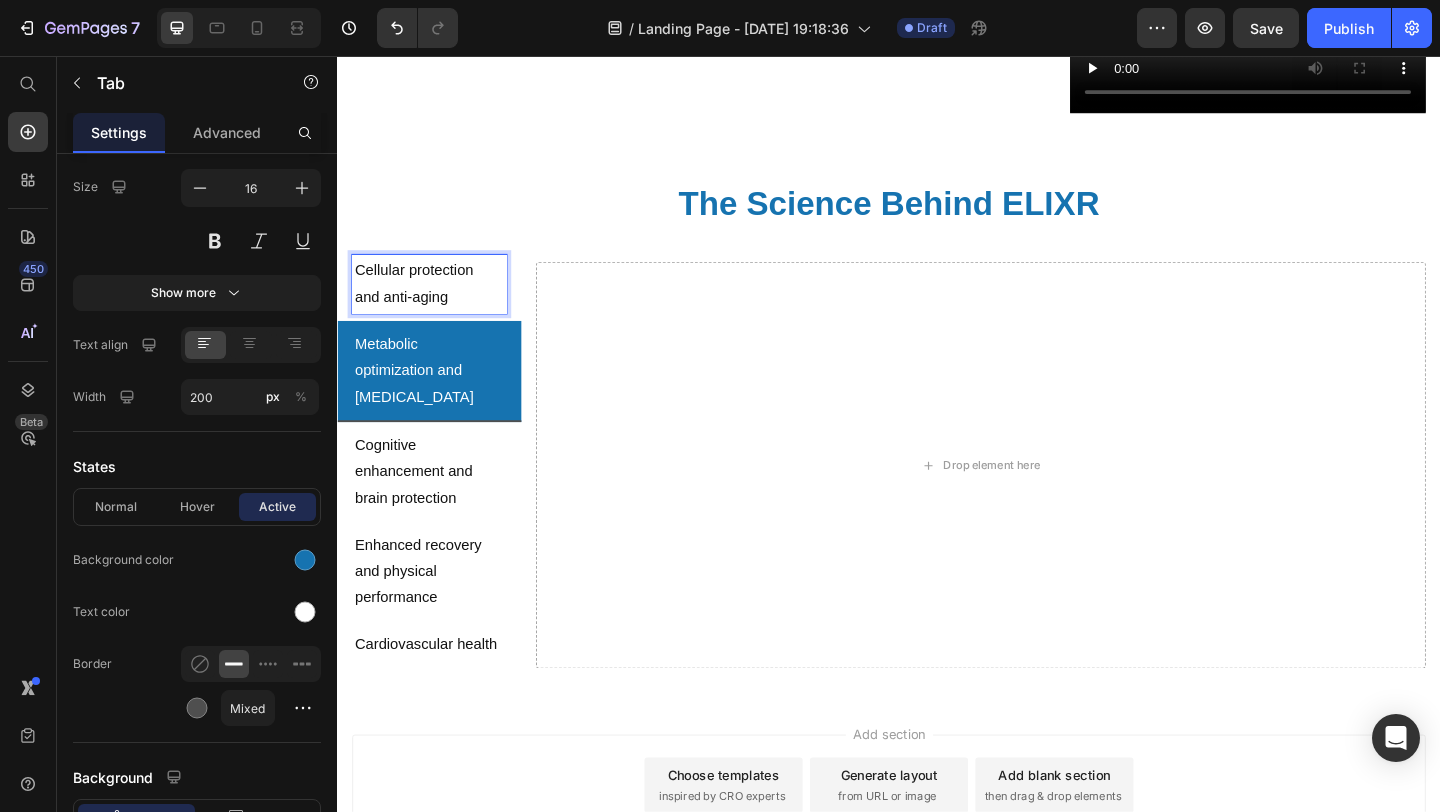 click on "Cellular protection and anti-aging" at bounding box center [437, 304] 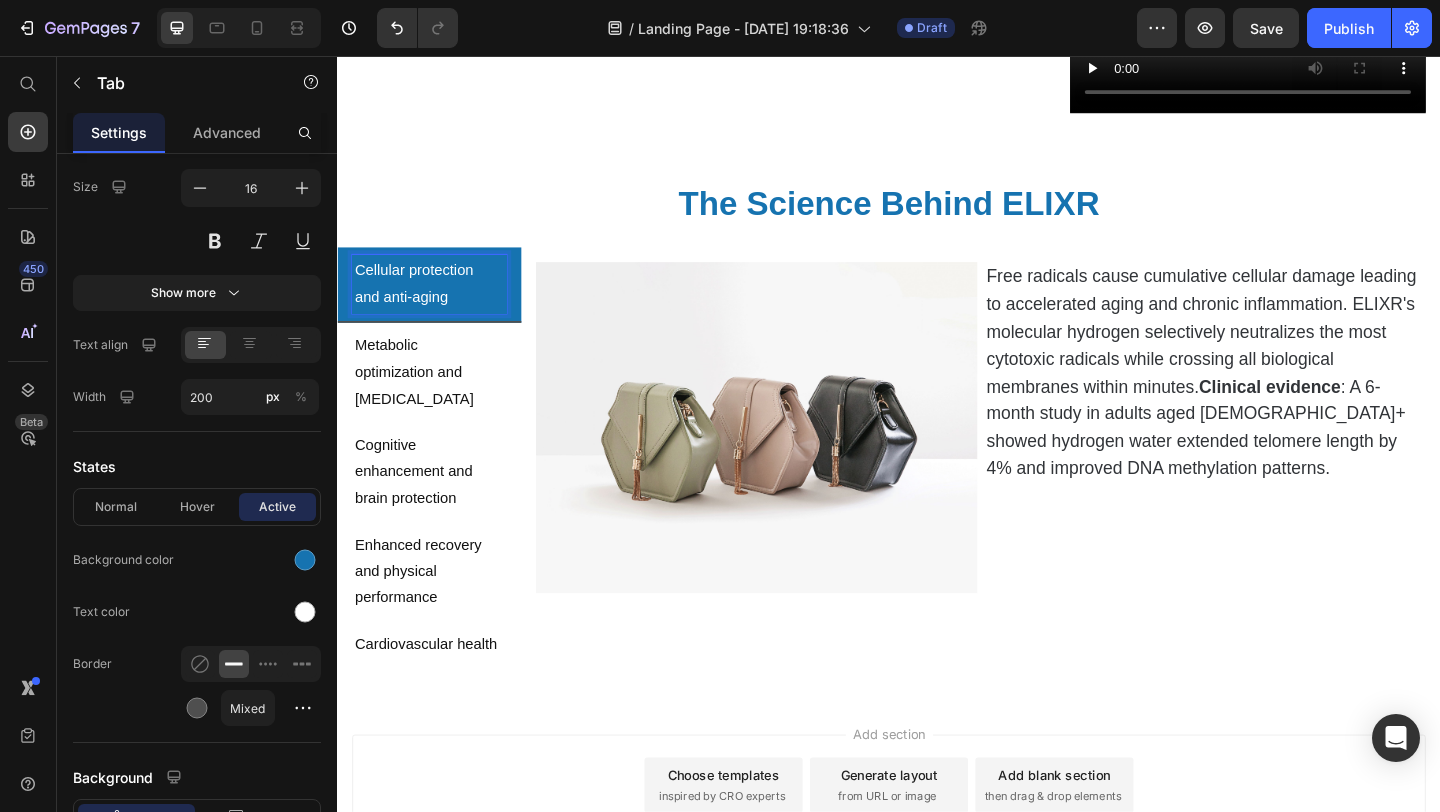 click on "Cellular protection and anti-aging" at bounding box center (422, 303) 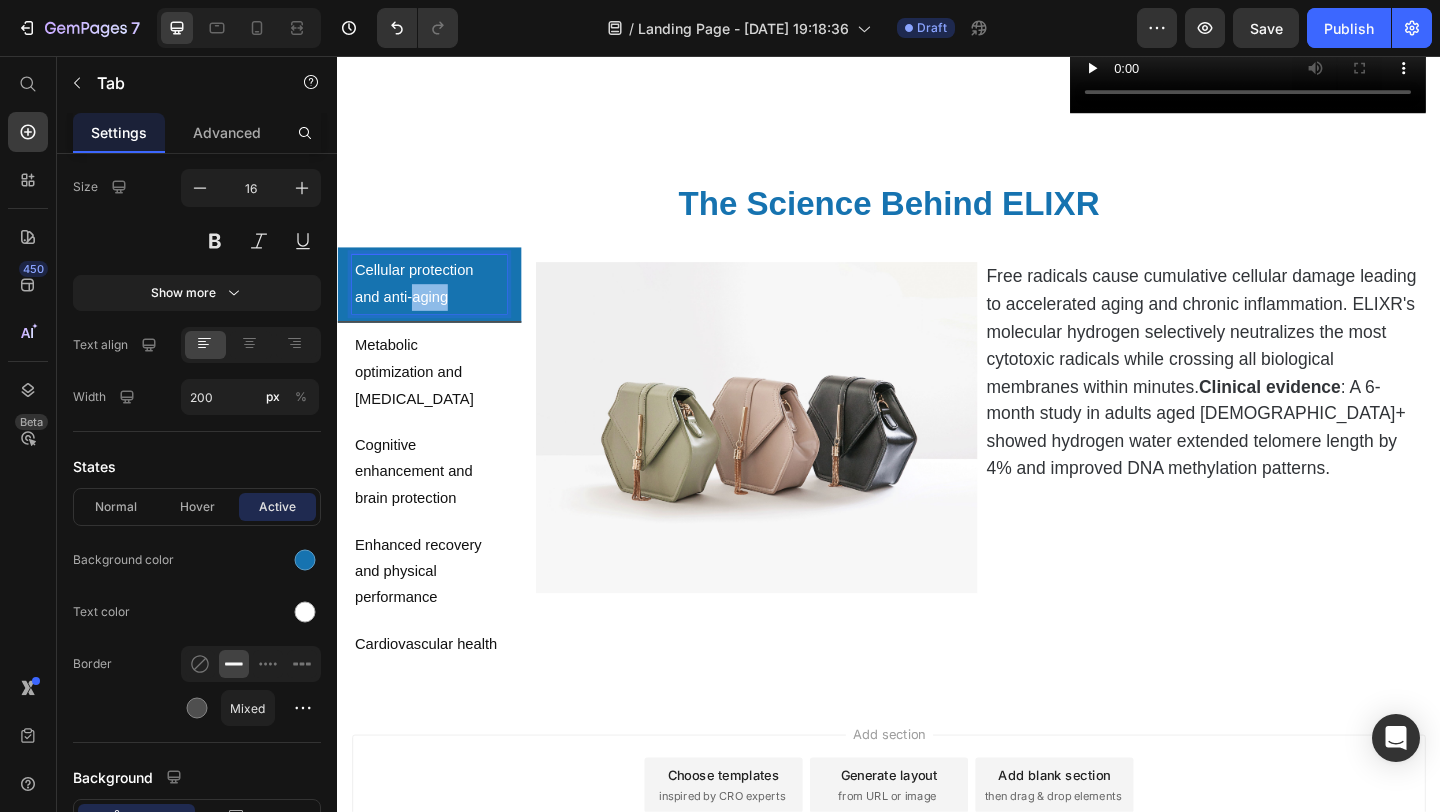 click on "Cellular protection and anti-aging" at bounding box center (422, 303) 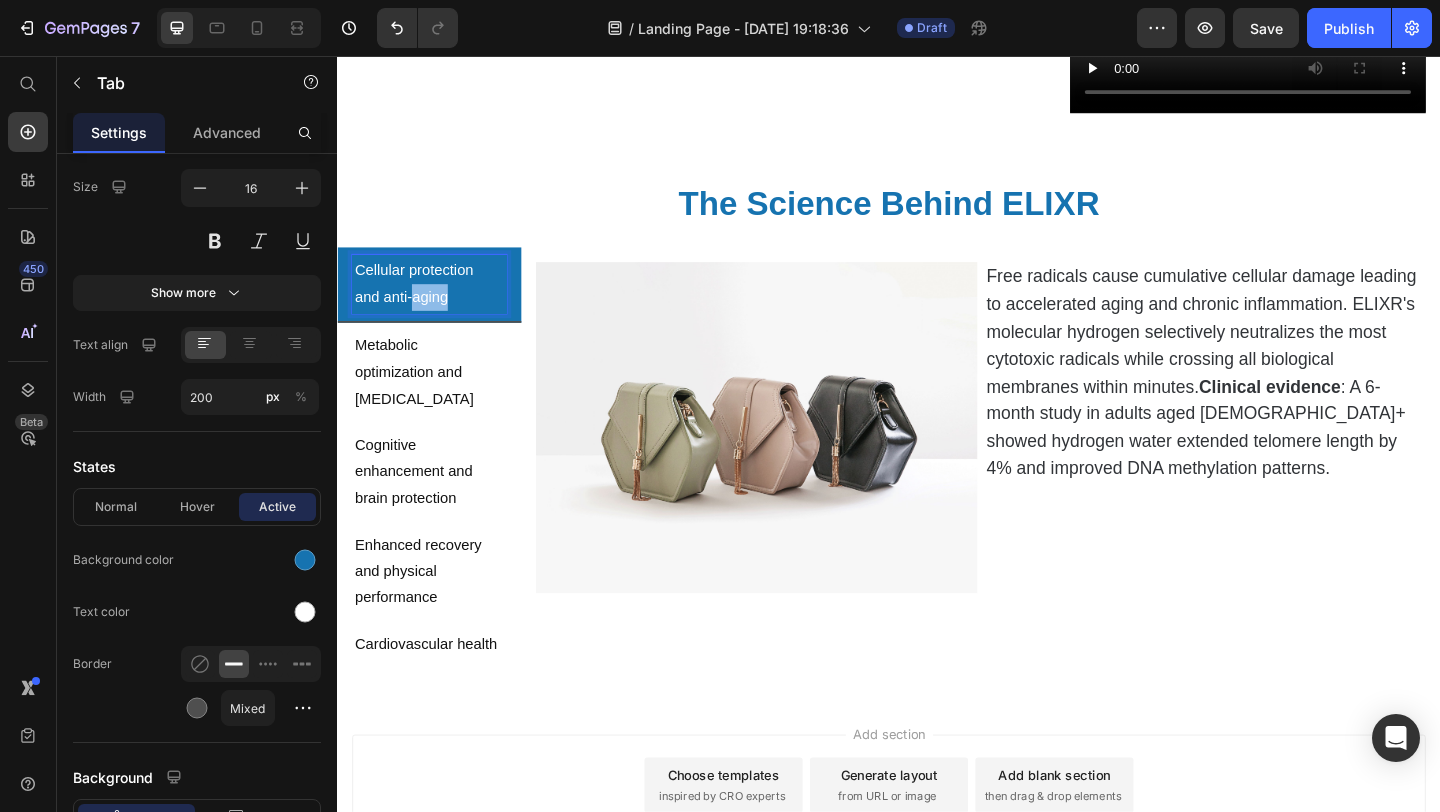 click on "Cellular protection and anti-aging" at bounding box center (422, 303) 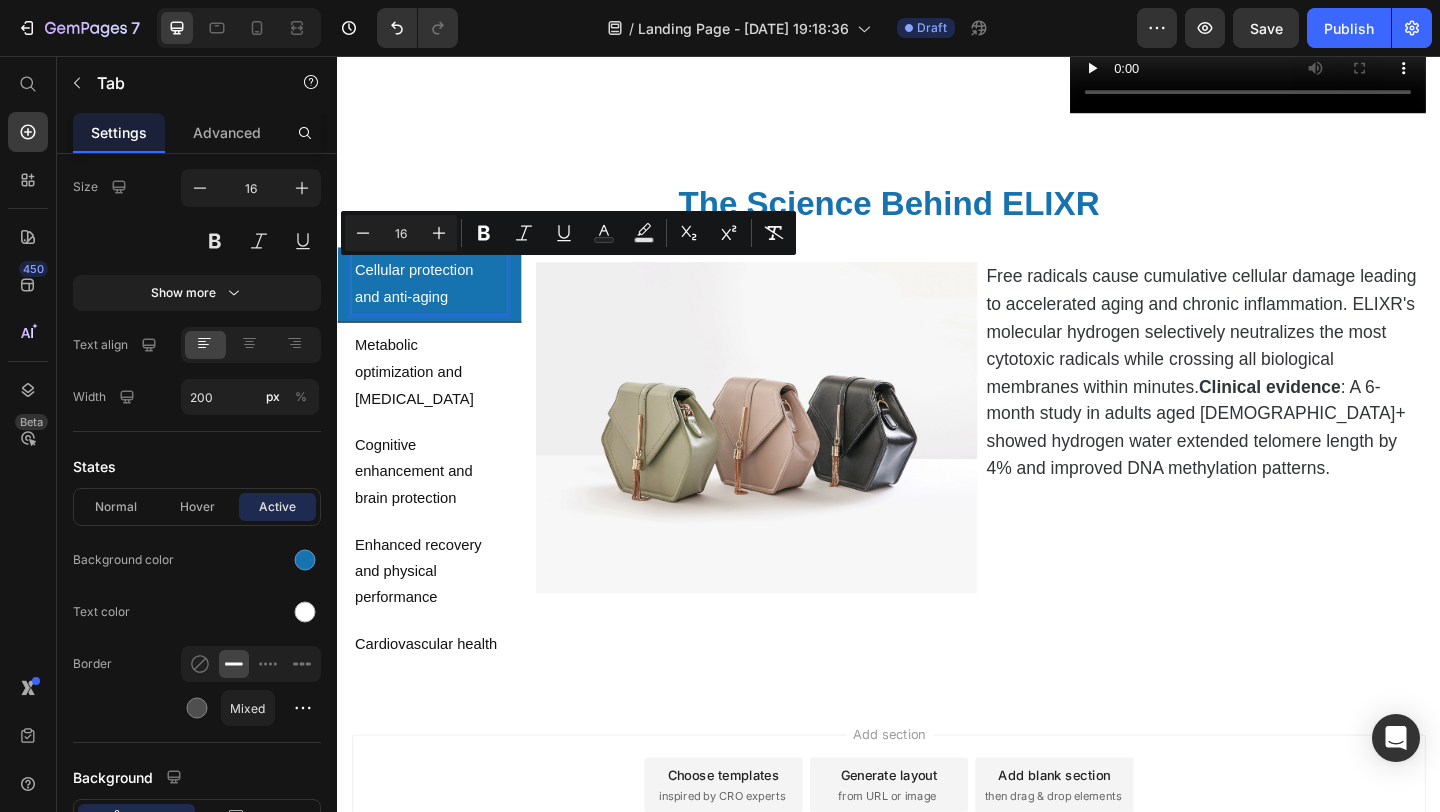 click on "Metabolic optimization and [MEDICAL_DATA]" at bounding box center [420, 399] 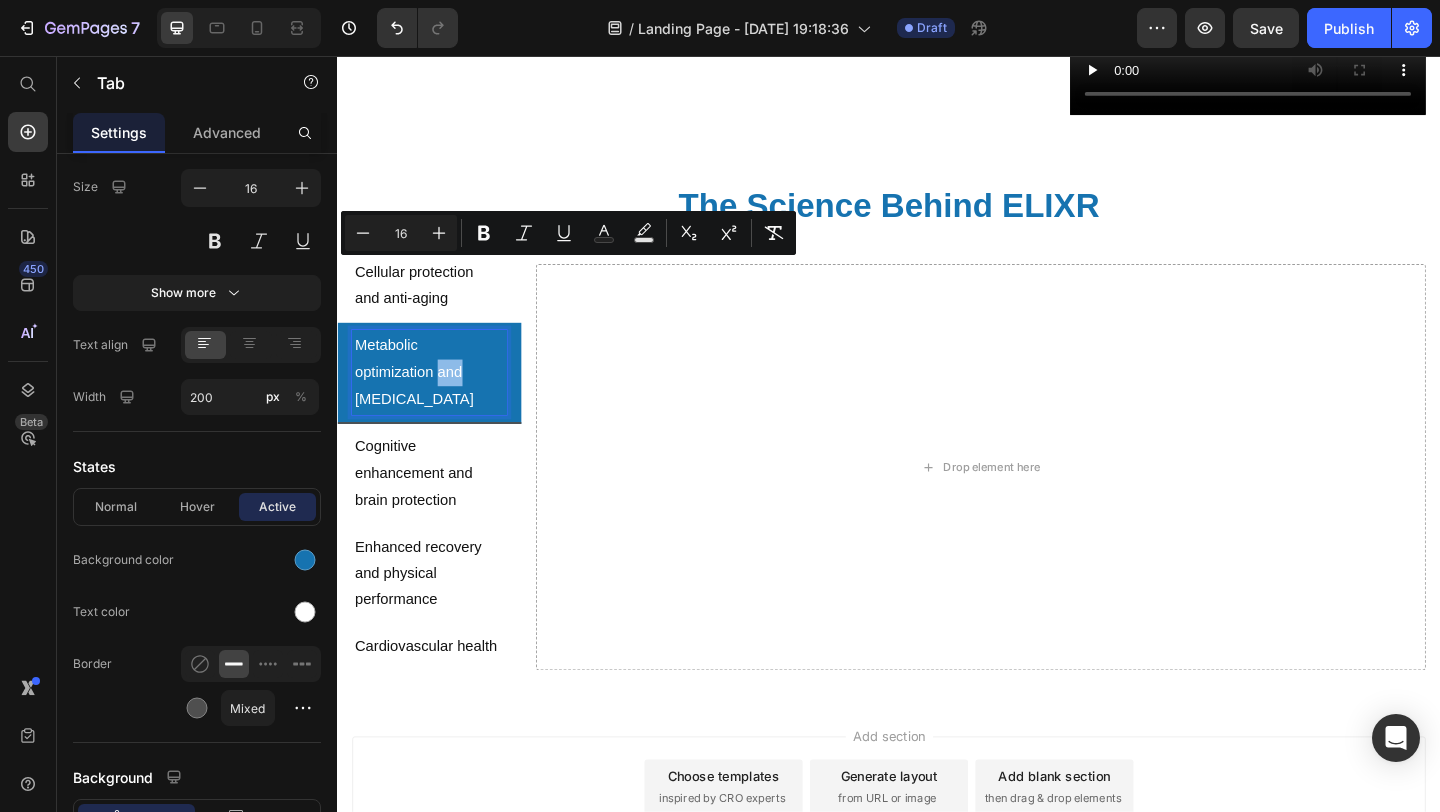 click on "Metabolic optimization and [MEDICAL_DATA]" at bounding box center (420, 399) 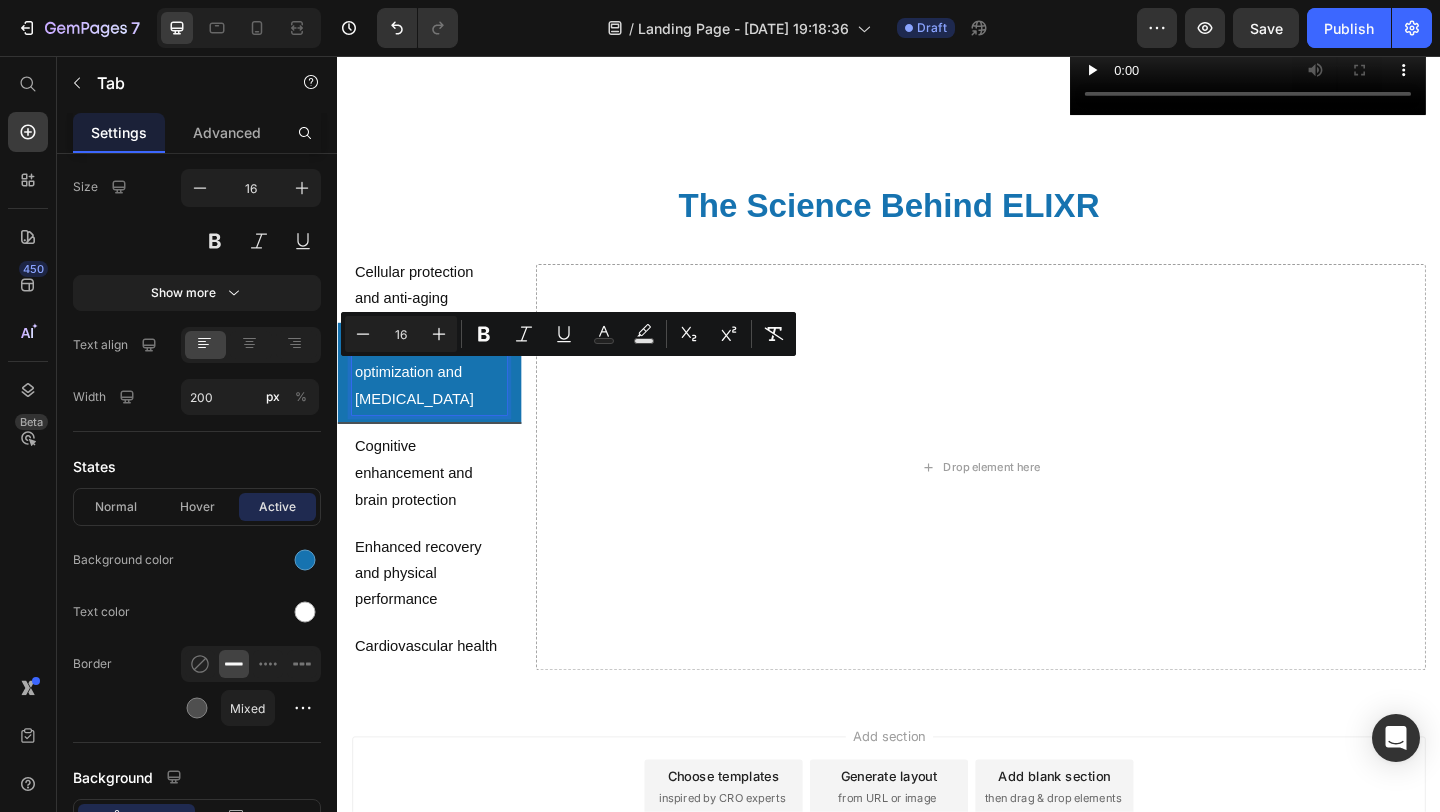 click on "Cognitive enhancement and brain protection" at bounding box center [437, 510] 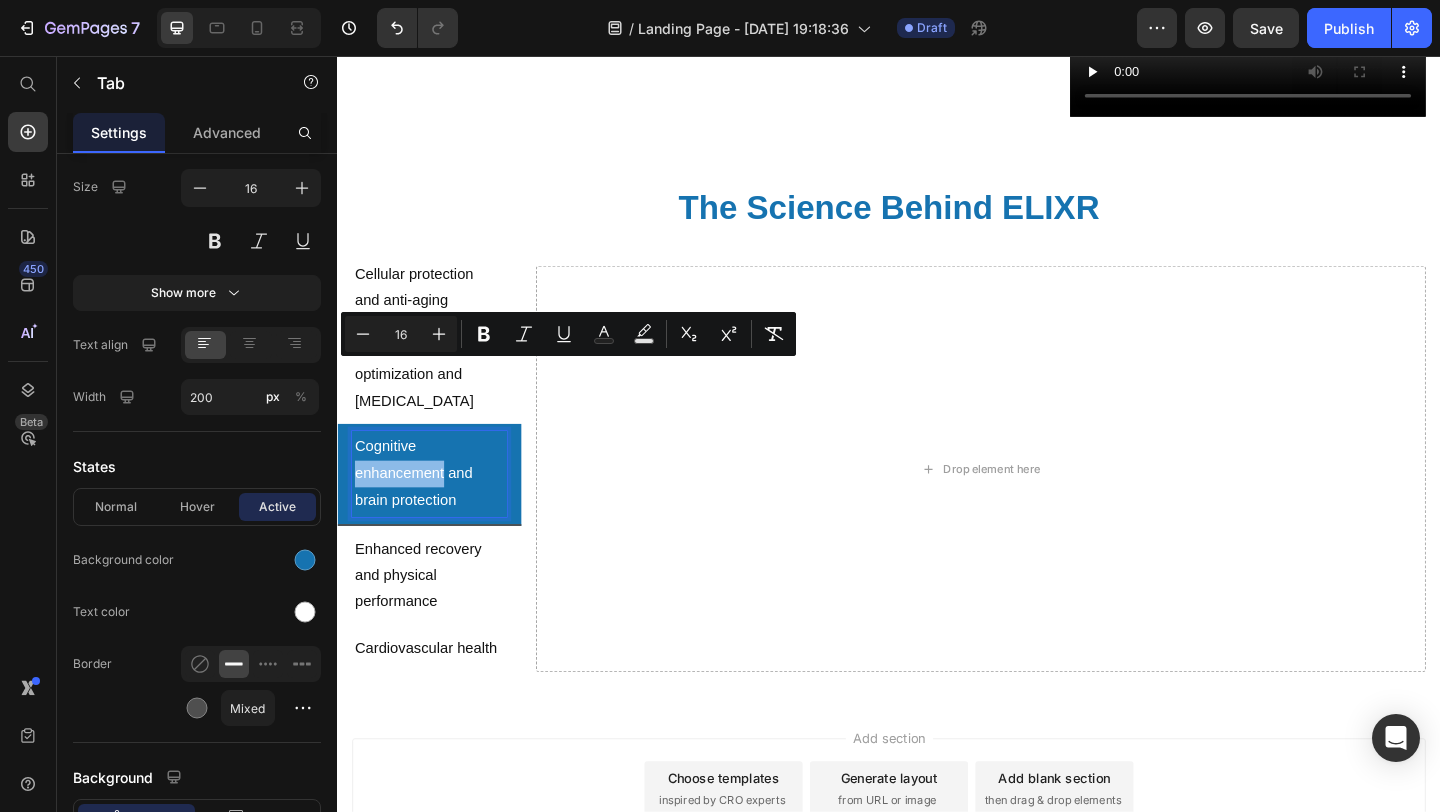 click on "Cognitive enhancement and brain protection" at bounding box center [437, 510] 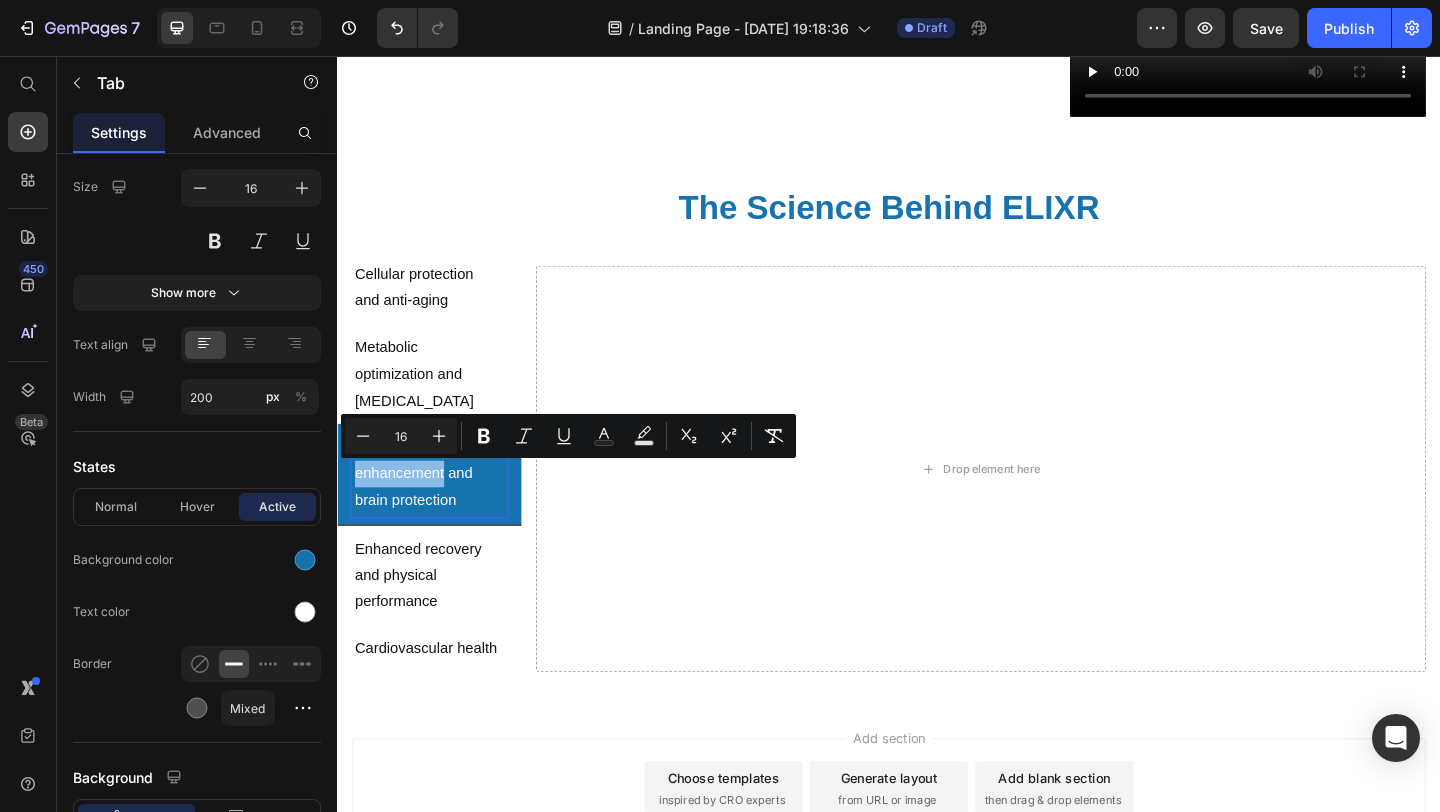 click on "Enhanced recovery and physical performance" at bounding box center (437, 621) 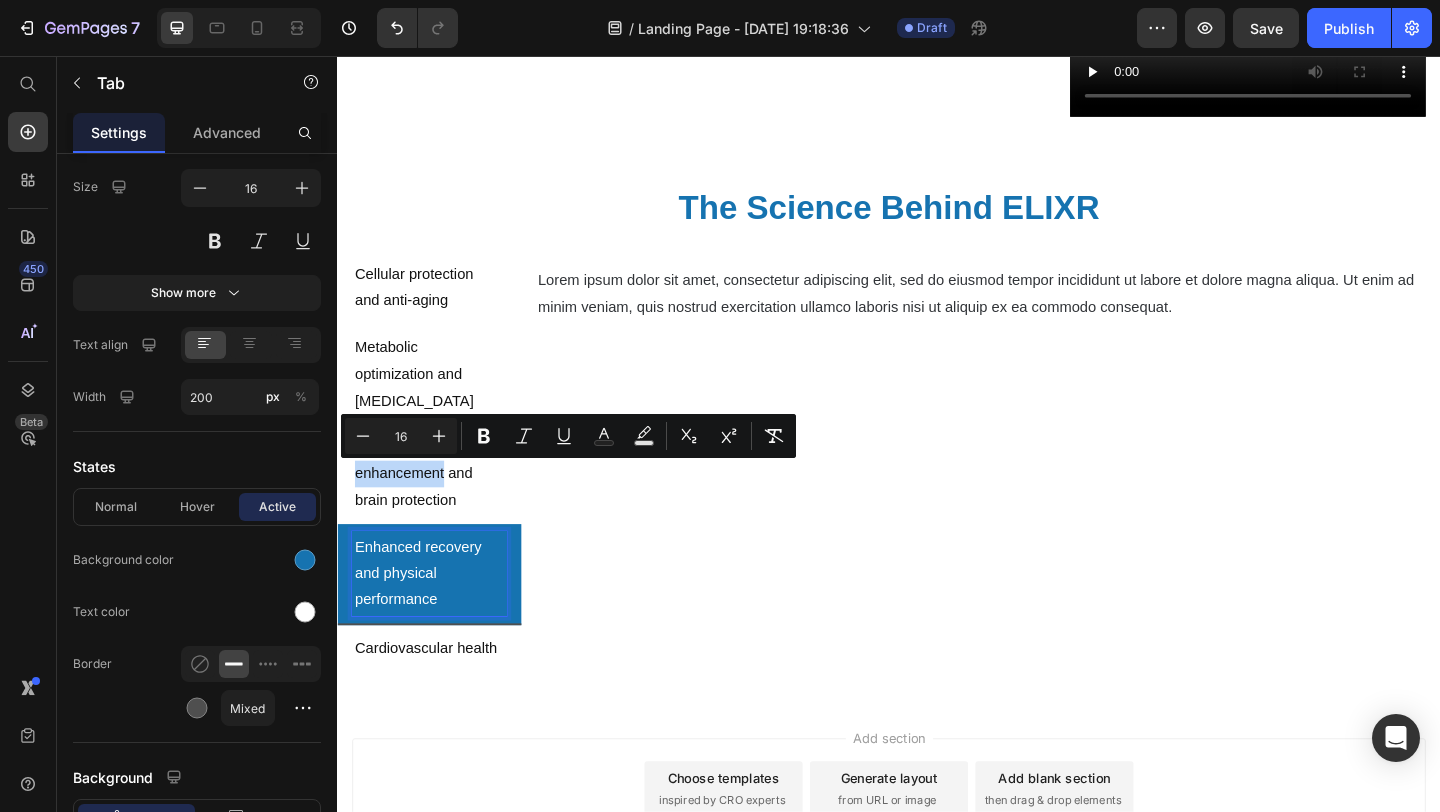 click on "Enhanced recovery and physical performance" at bounding box center (437, 619) 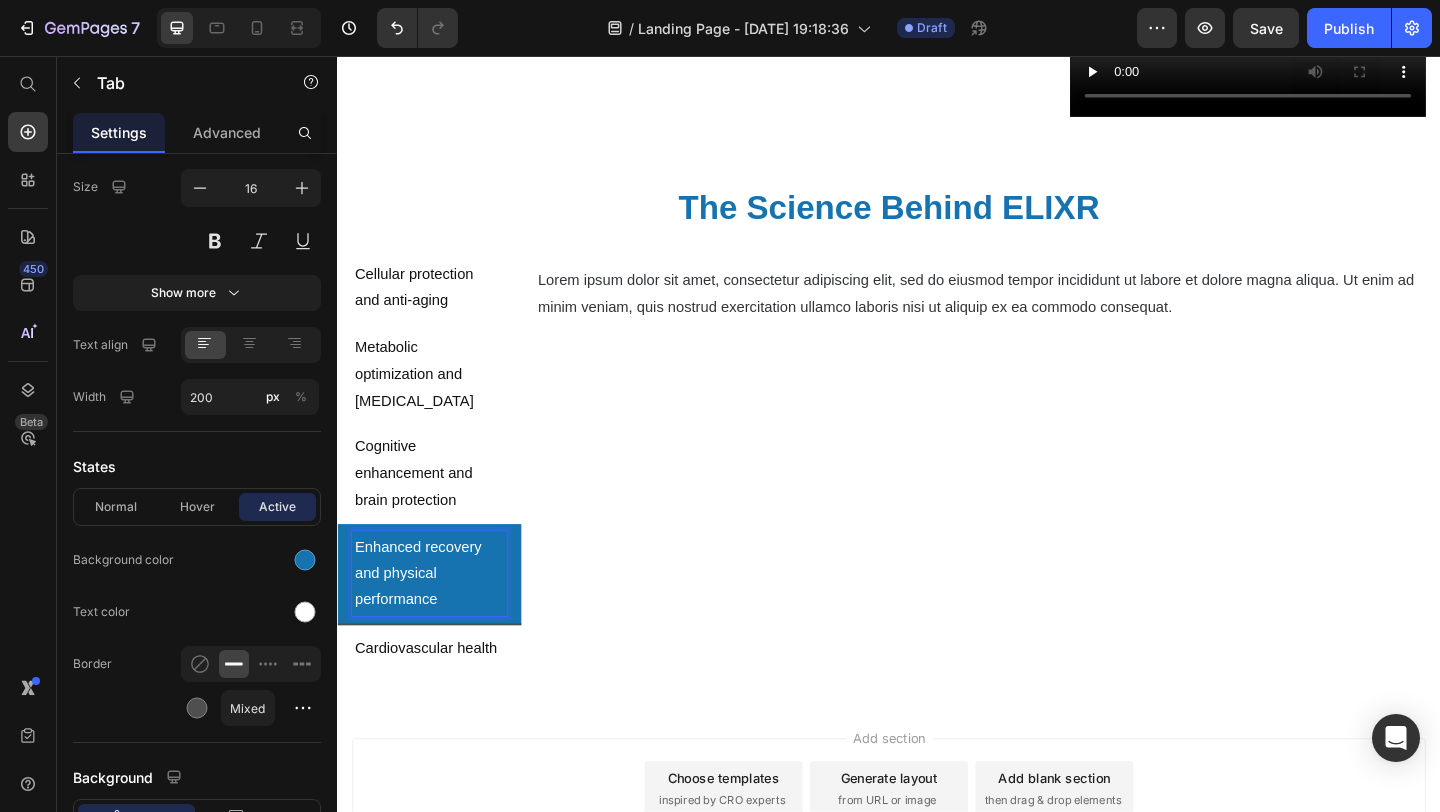 click on "Enhanced recovery and physical performance" at bounding box center (427, 618) 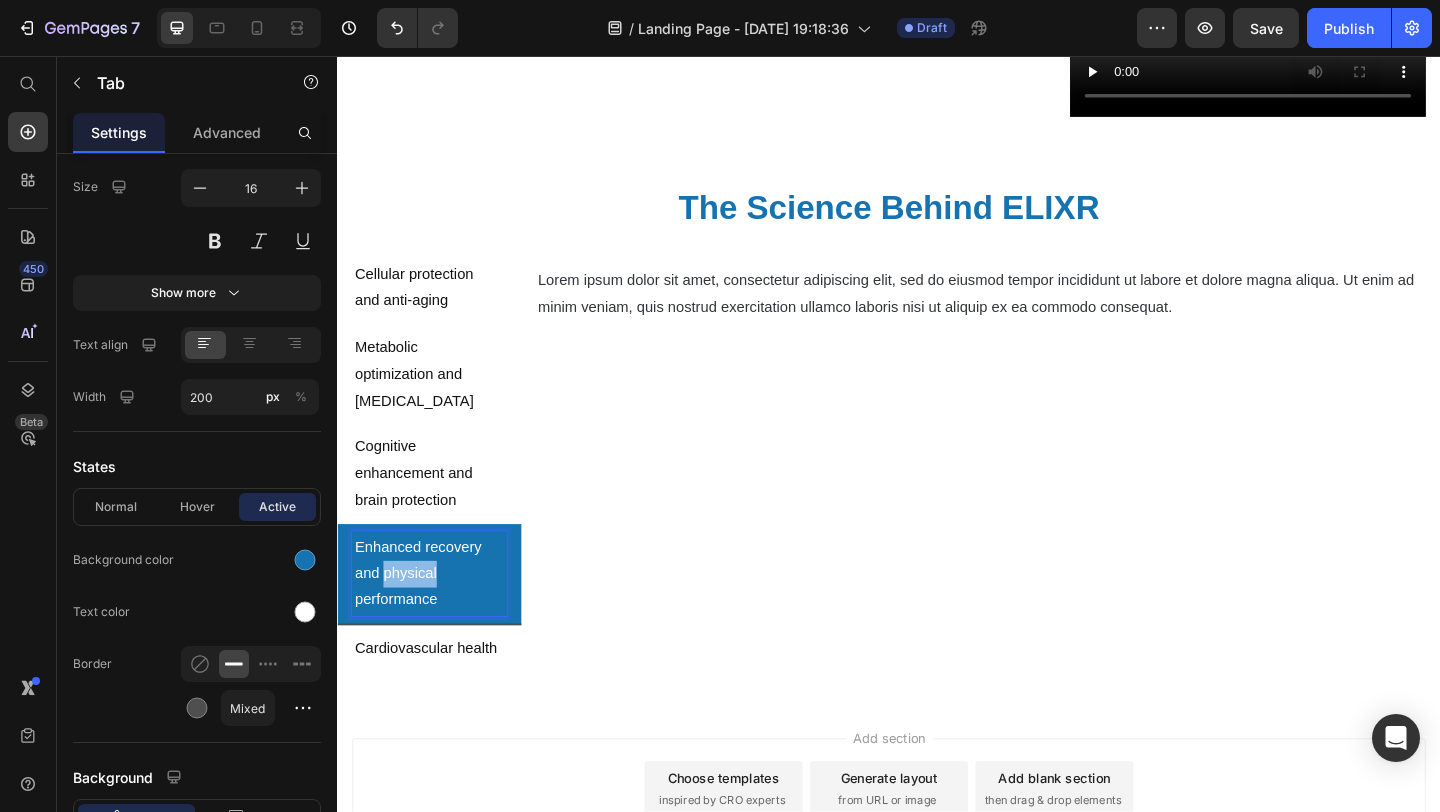 click on "Enhanced recovery and physical performance" at bounding box center [427, 618] 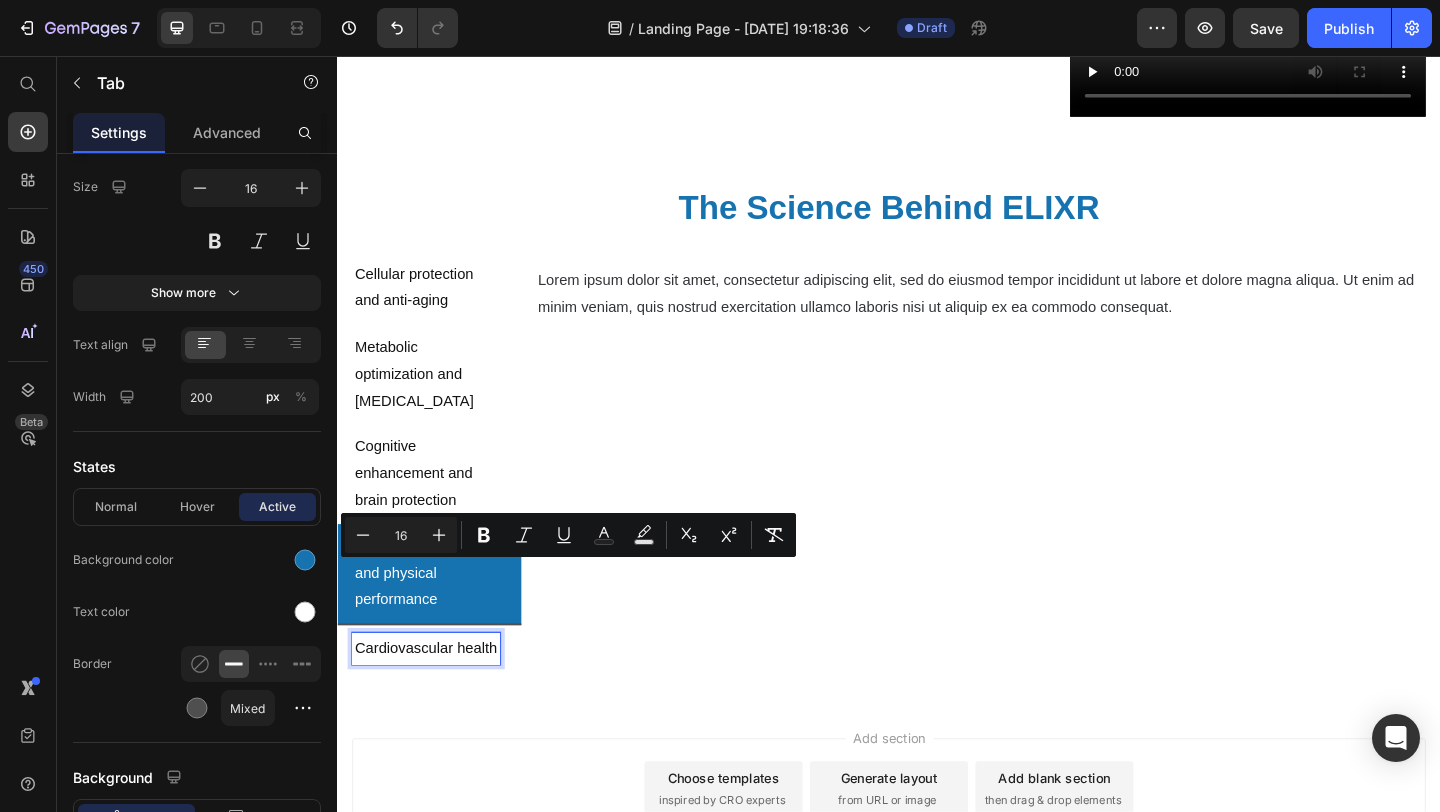 click on "Cardiovascular health" at bounding box center (433, 700) 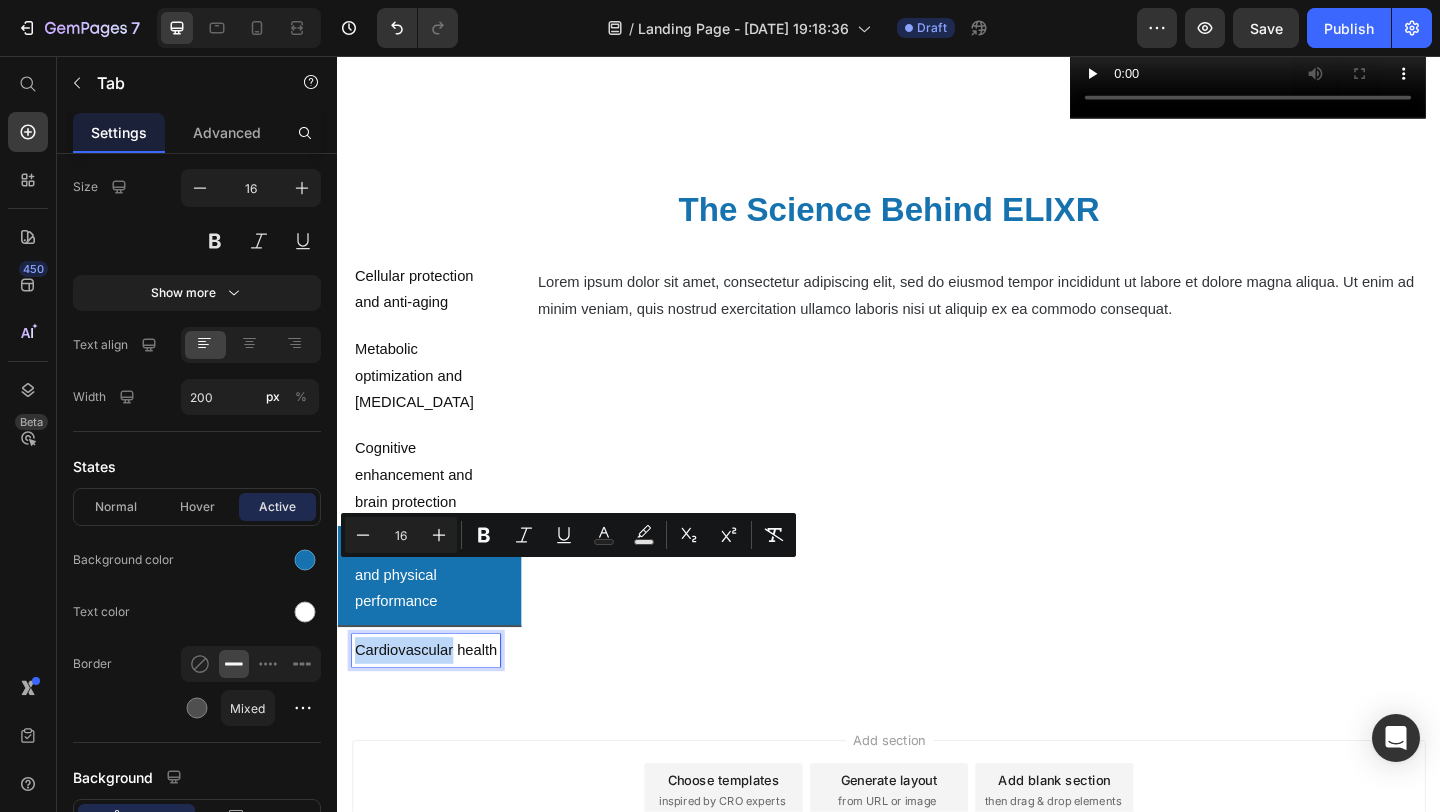 click on "Cardiovascular health" at bounding box center (433, 702) 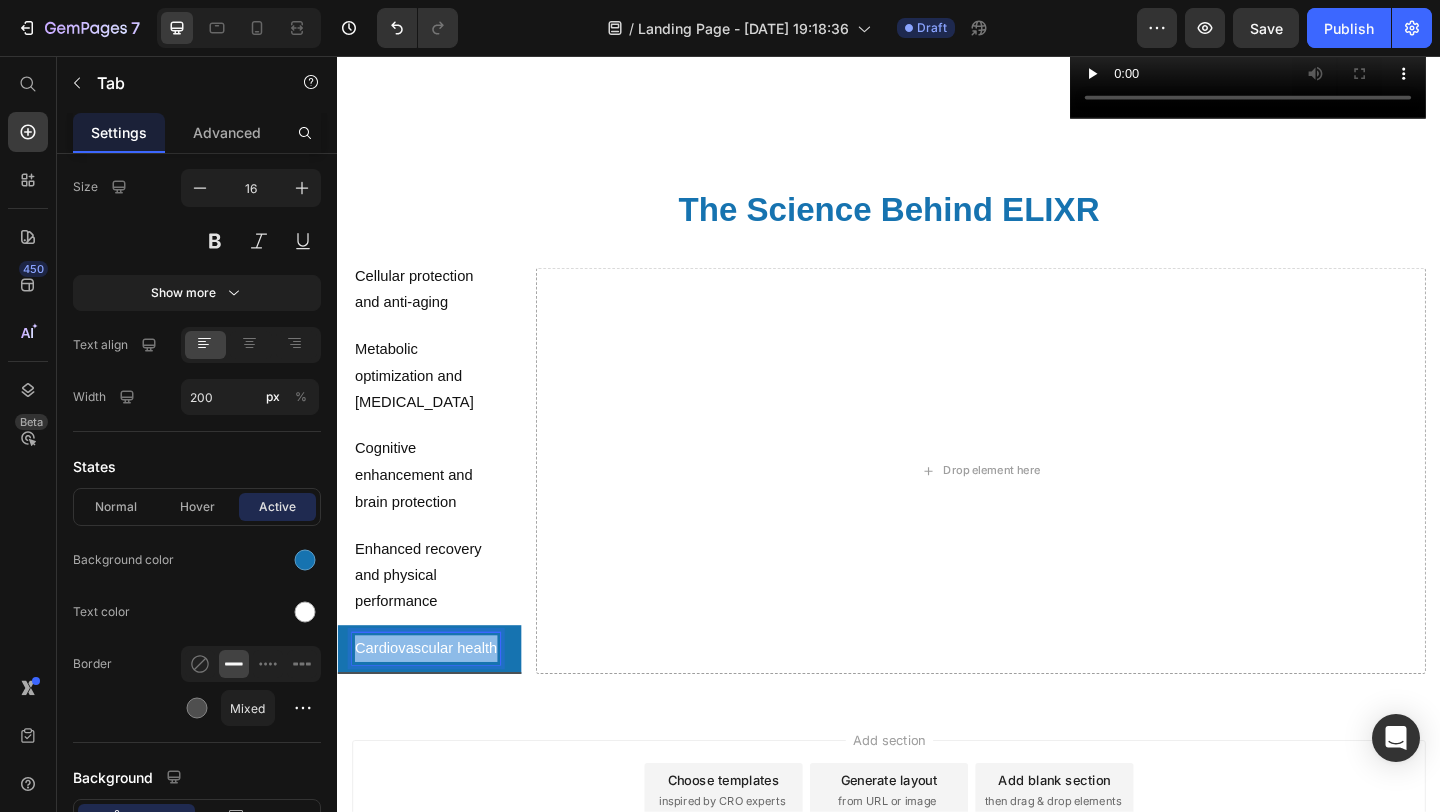 click on "Cardiovascular health" at bounding box center (433, 700) 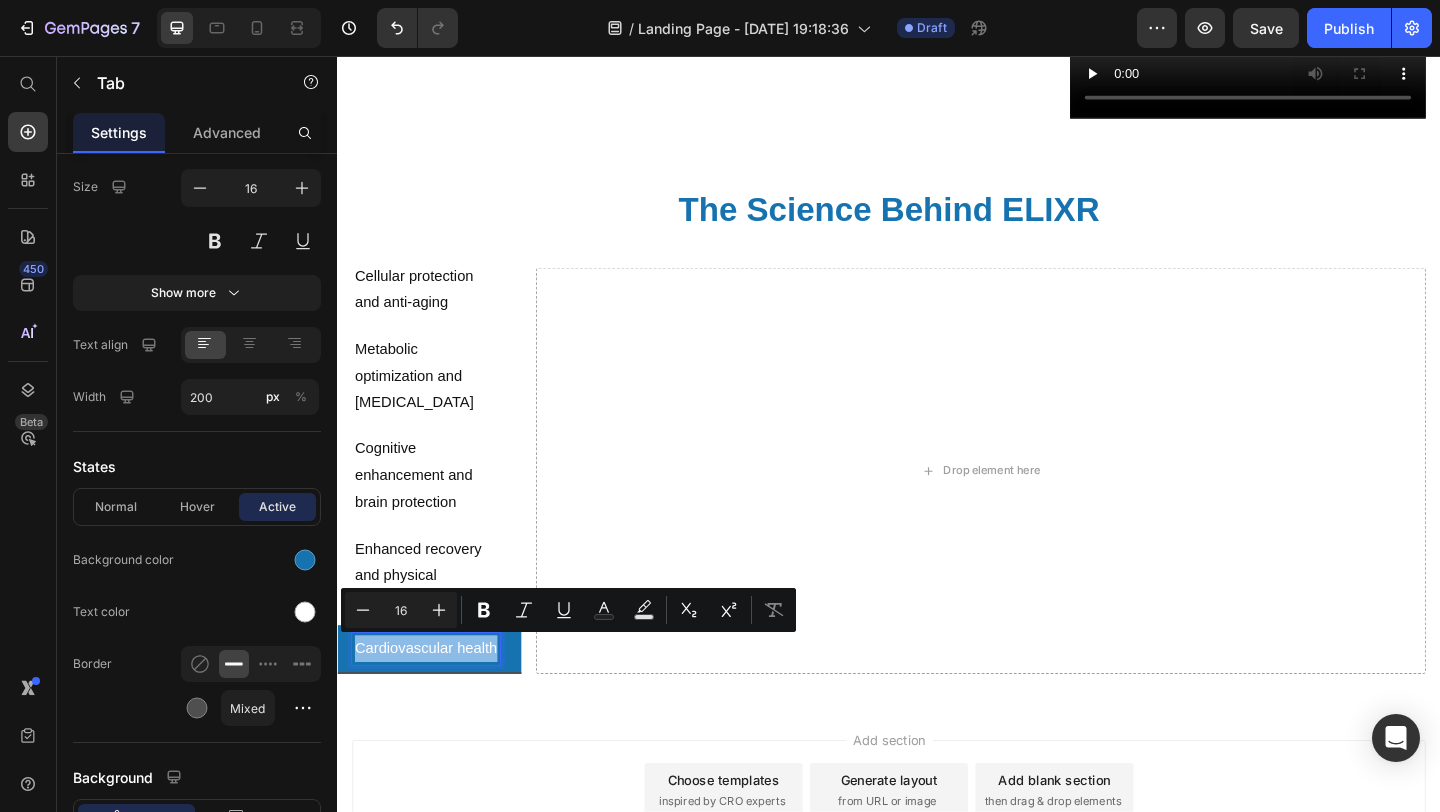 click on "Cardiovascular health" at bounding box center [433, 700] 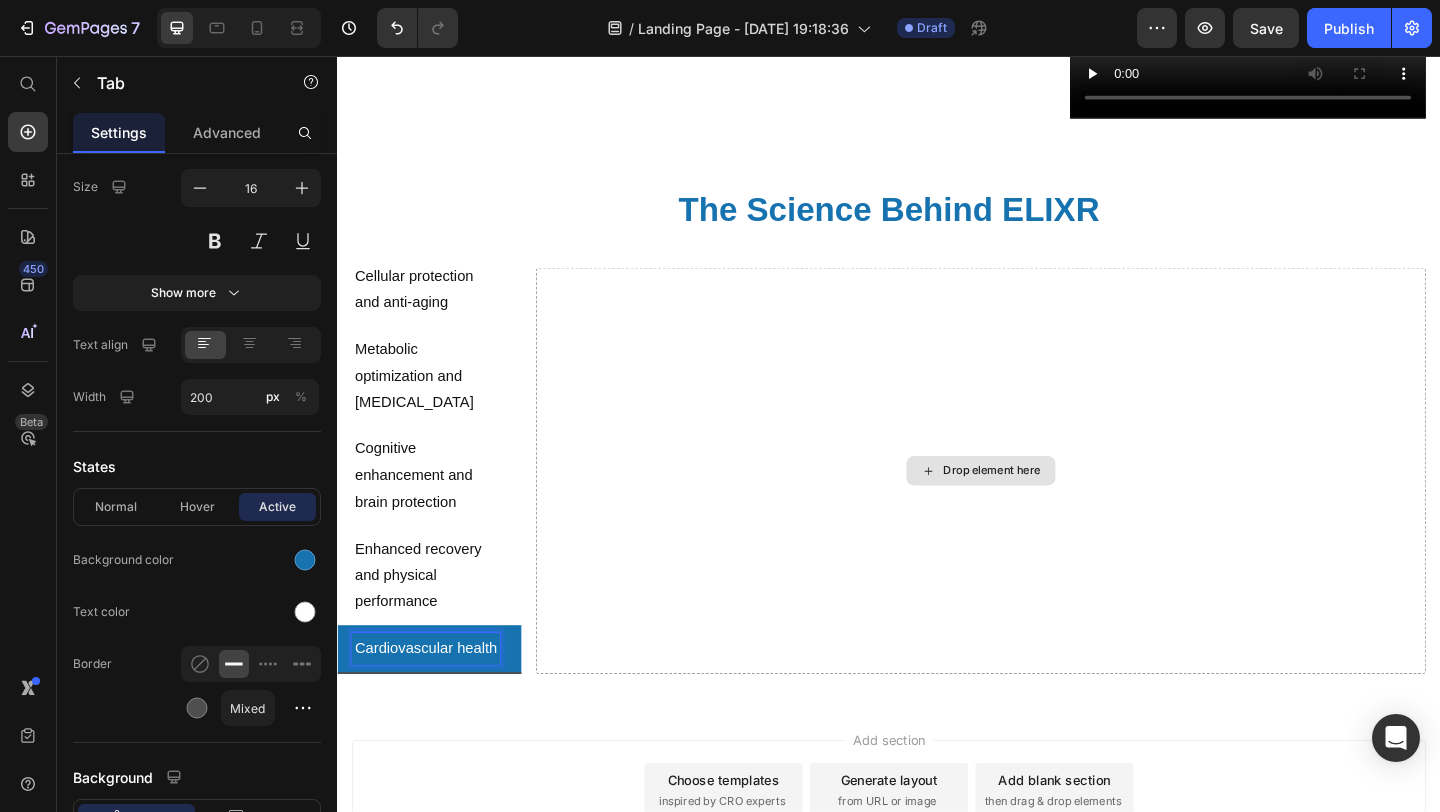 click on "Drop element here" at bounding box center (1037, 507) 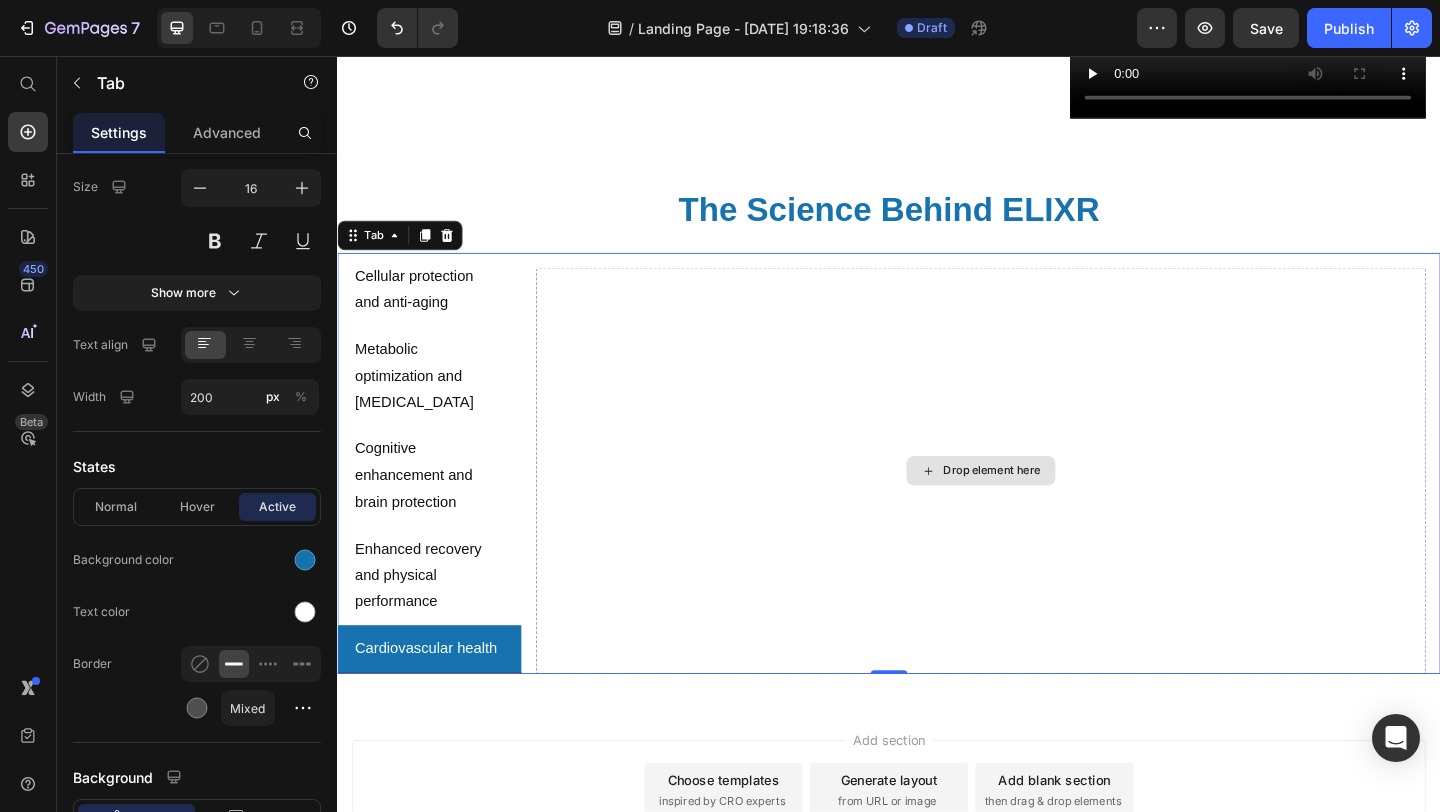 click on "Drop element here" at bounding box center [1037, 507] 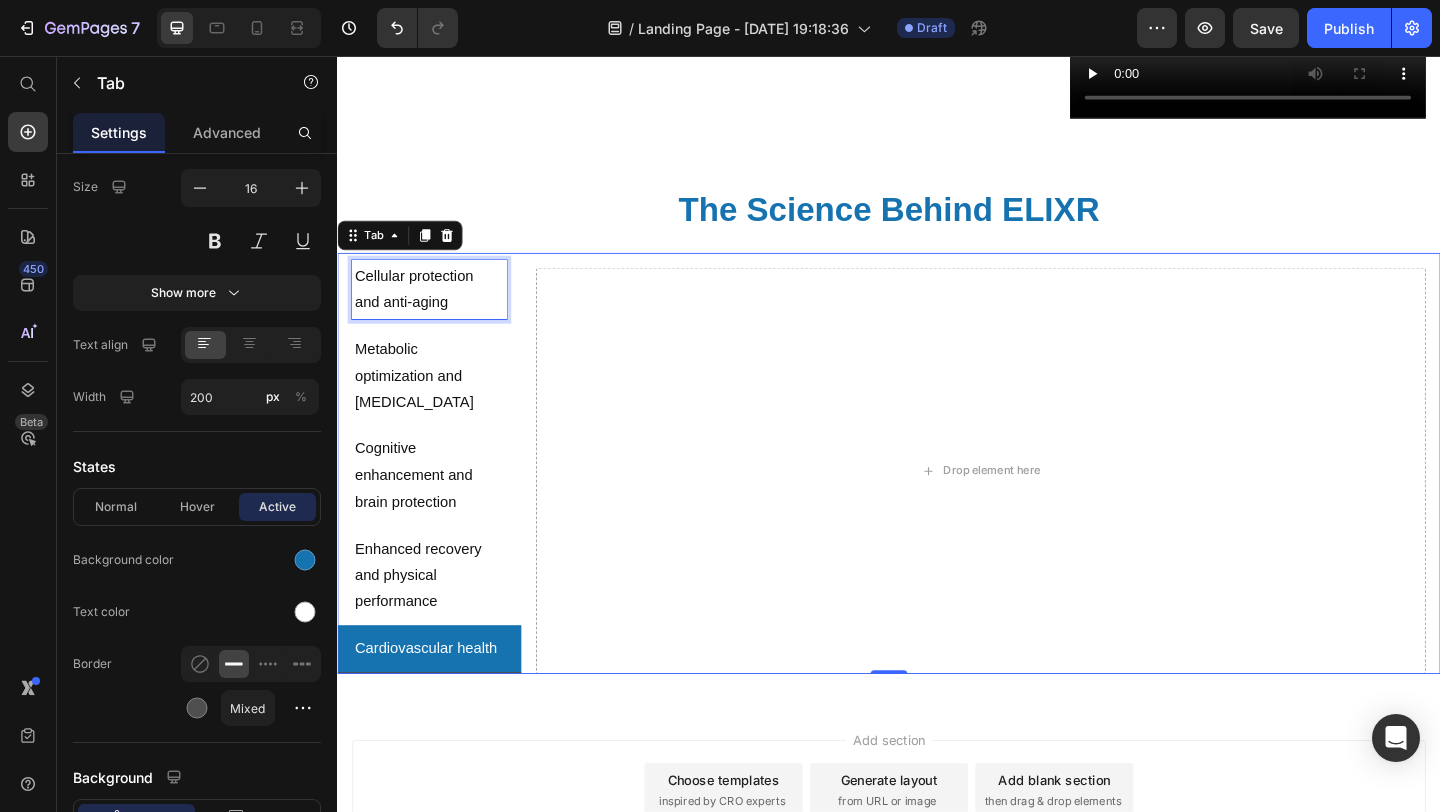 click on "Cellular protection and anti-aging" at bounding box center (437, 310) 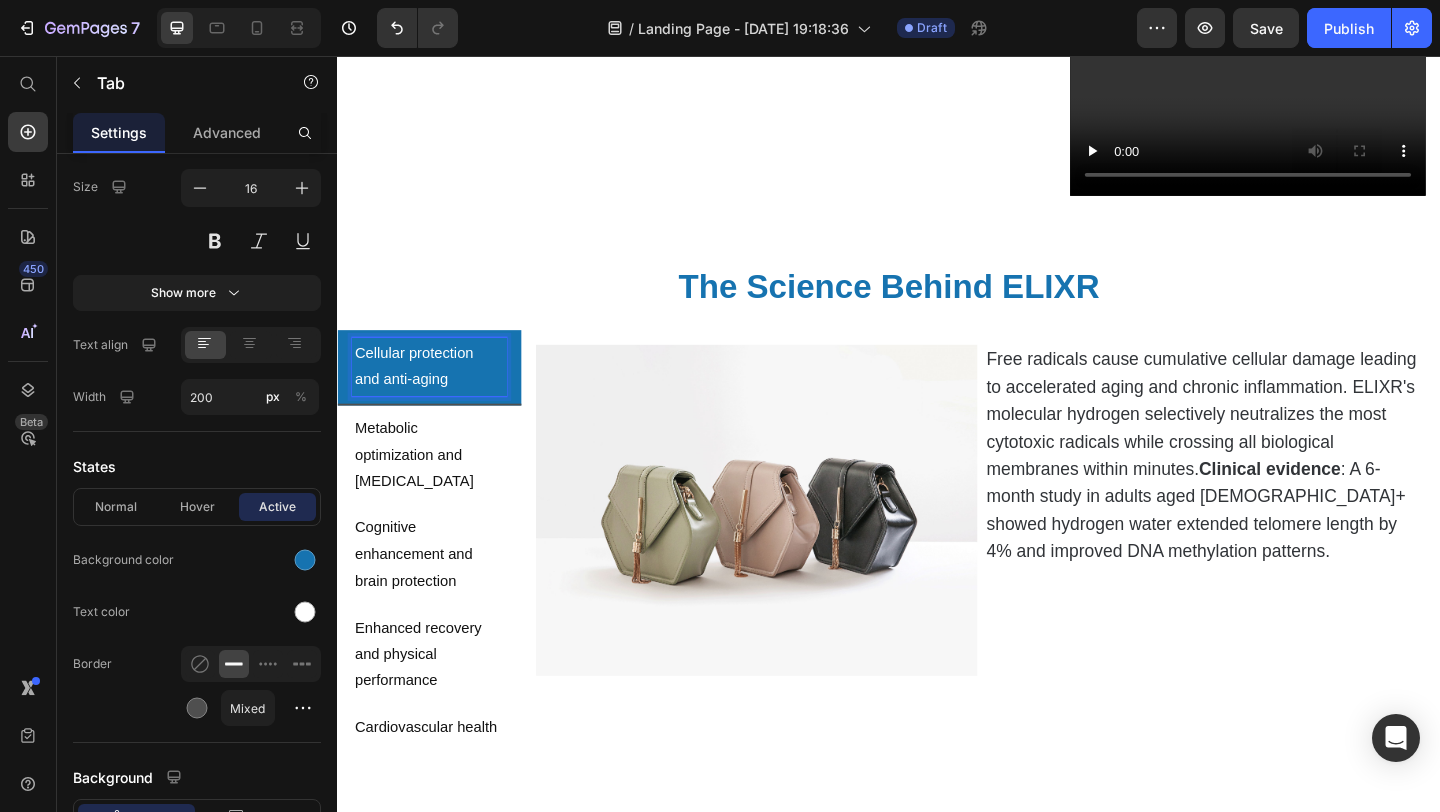 scroll, scrollTop: 815, scrollLeft: 0, axis: vertical 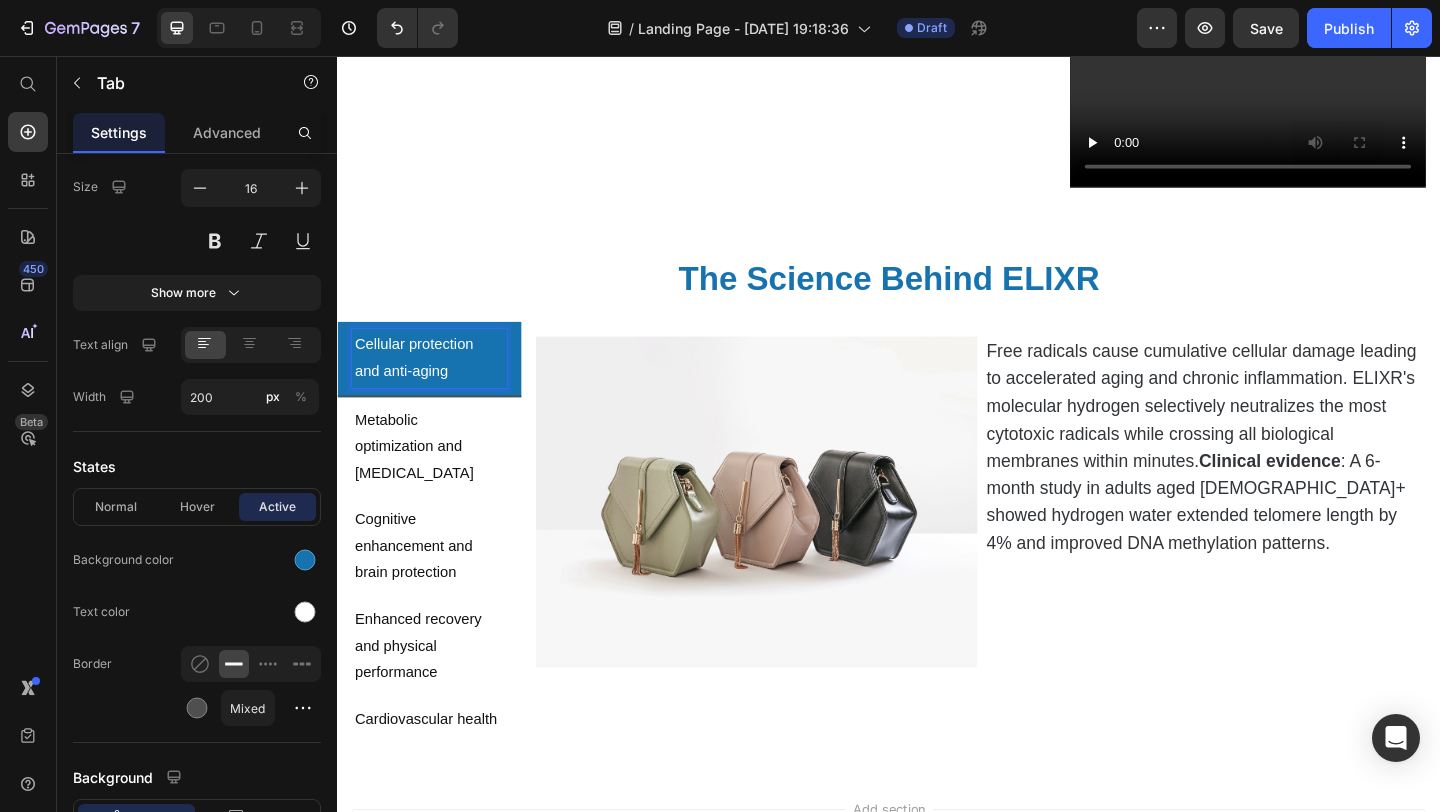 click on "Metabolic optimization and [MEDICAL_DATA]" at bounding box center (437, 481) 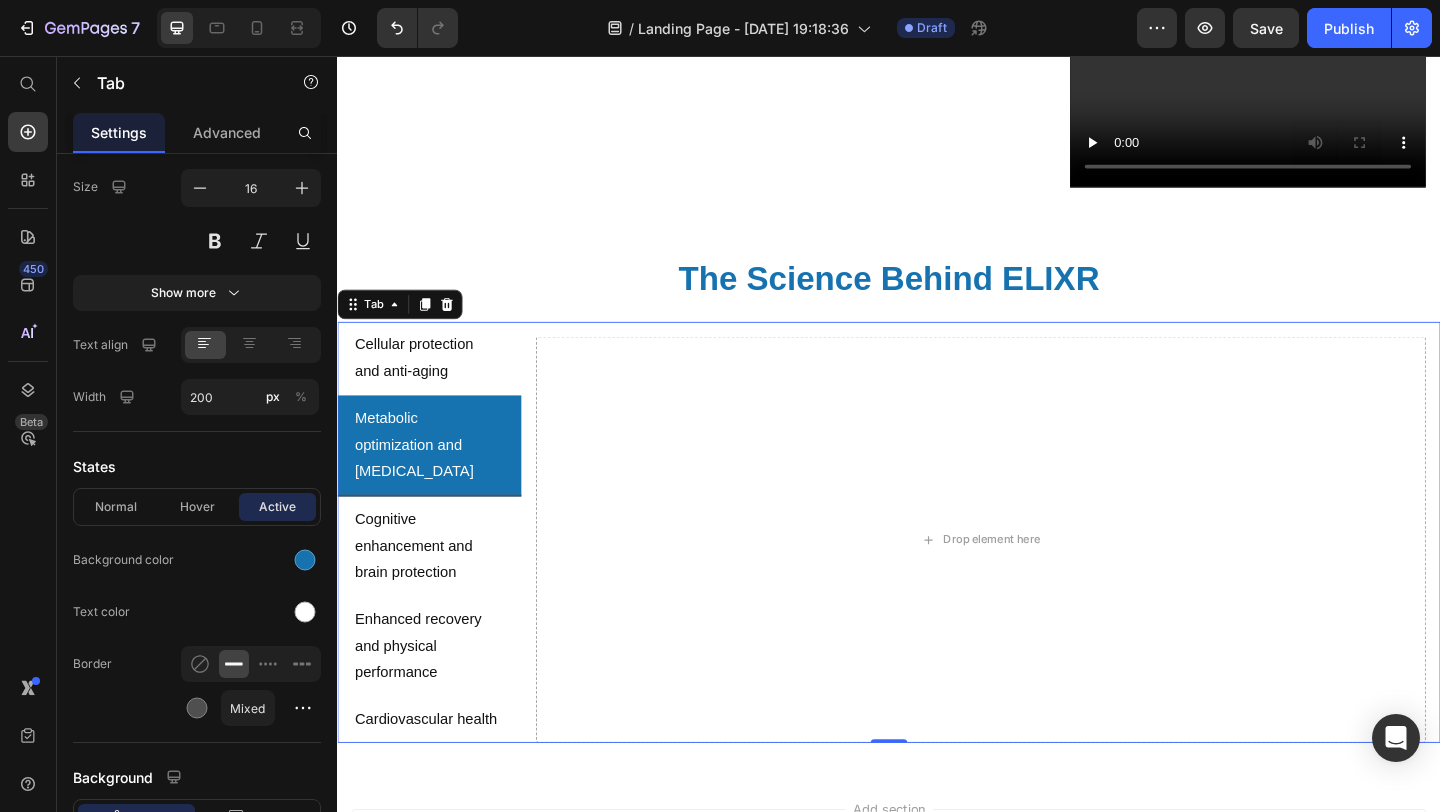 click on "Image Free radicals cause cumulative cellular damage leading to accelerated aging and chronic inflammation. ELIXR's molecular hydrogen selectively neutralizes the most cytotoxic radicals while crossing all biological membranes within minutes.  Clinical evidence : A 6-month study in adults aged [DEMOGRAPHIC_DATA]+ showed hydrogen water extended telomere length by 4% and improved DNA methylation patterns. Text Block Row
Drop element here
Lorem ipsum dolor sit amet, consectetur adipiscing elit, sed do eiusmod tempor incididunt ut labore et dolore magna aliqua. Ut enim ad minim veniam, quis nostrud exercitation ullamco laboris nisi ut aliquip ex ea commodo consequat. Text Block" at bounding box center [1037, 574] 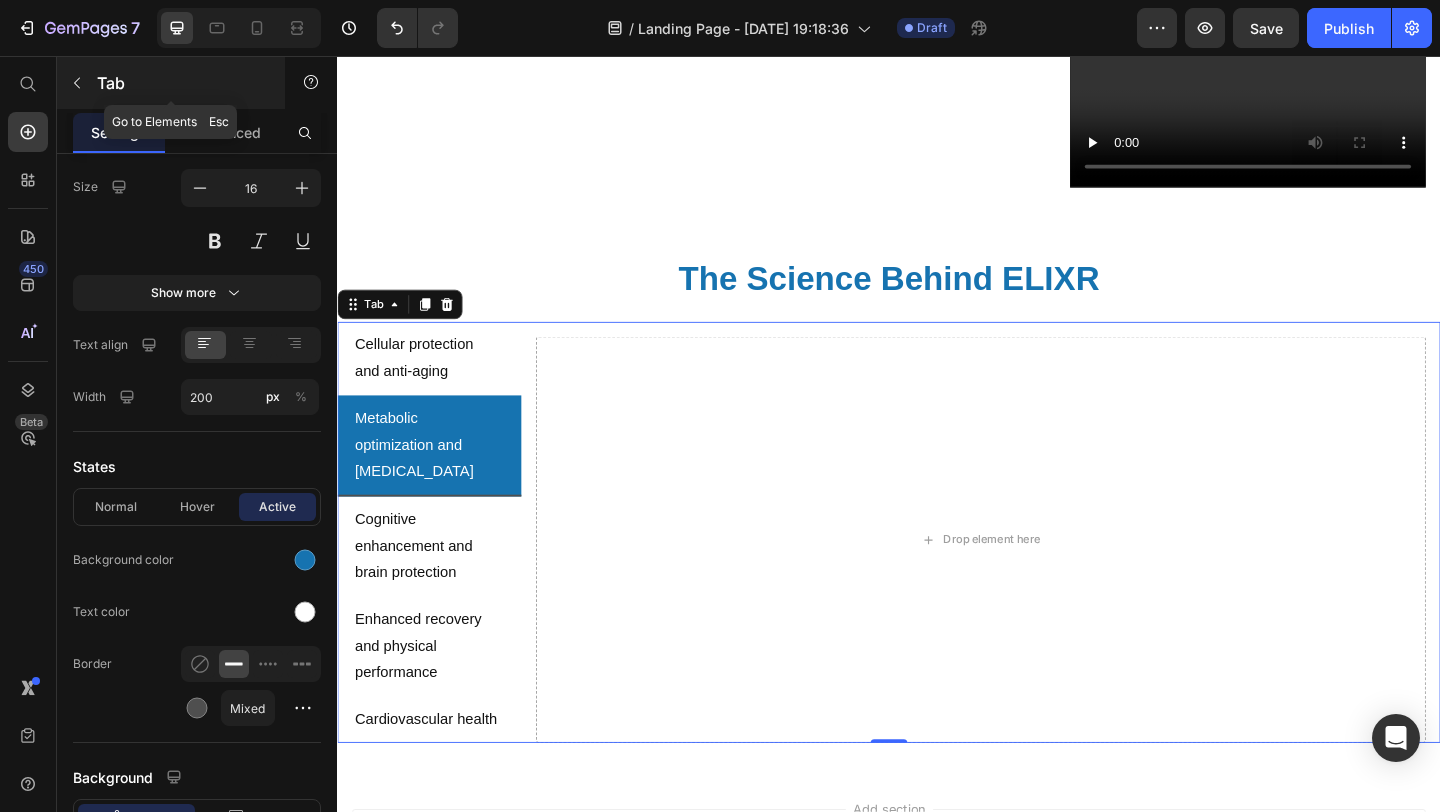 click on "Tab" at bounding box center (182, 83) 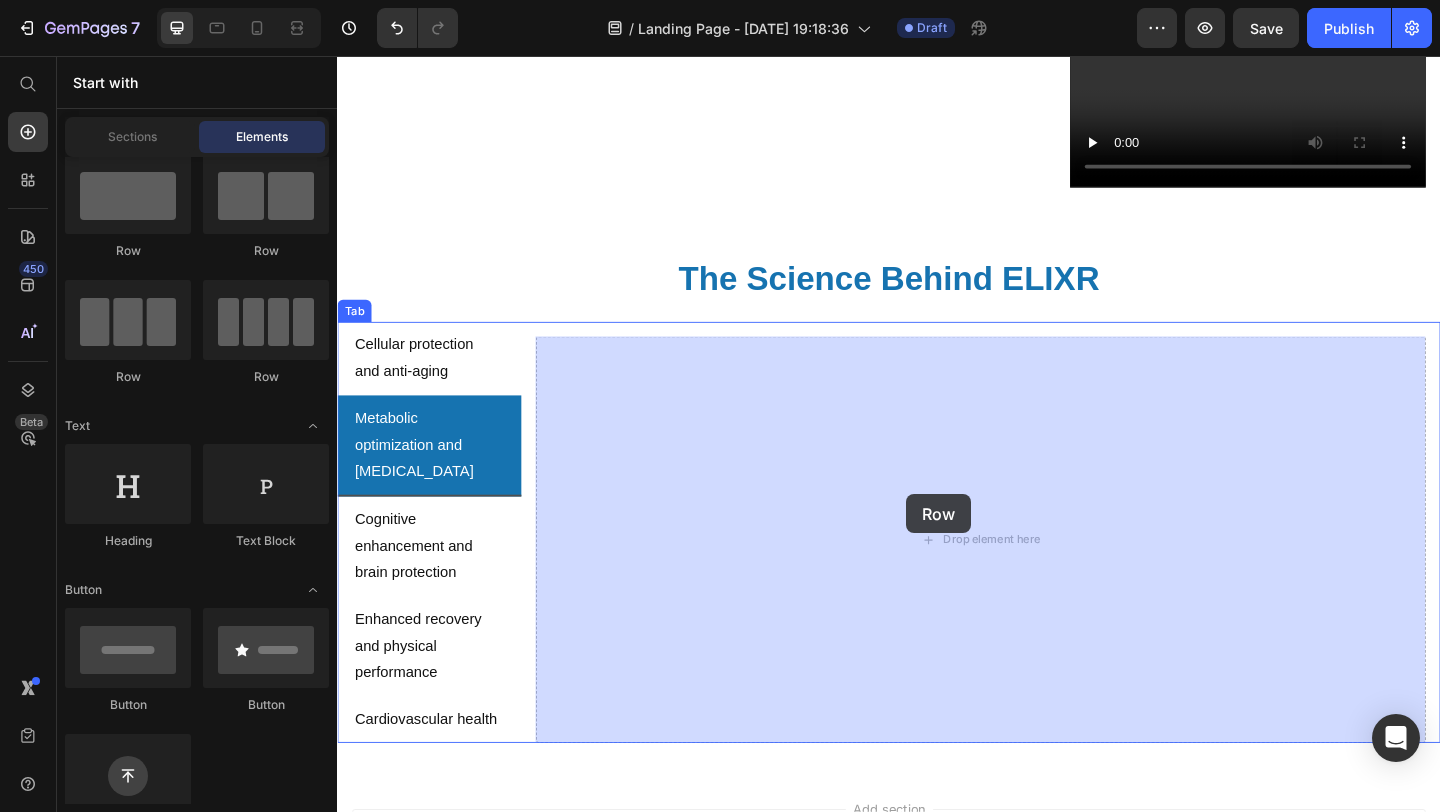 drag, startPoint x: 597, startPoint y: 248, endPoint x: 956, endPoint y: 533, distance: 458.3732 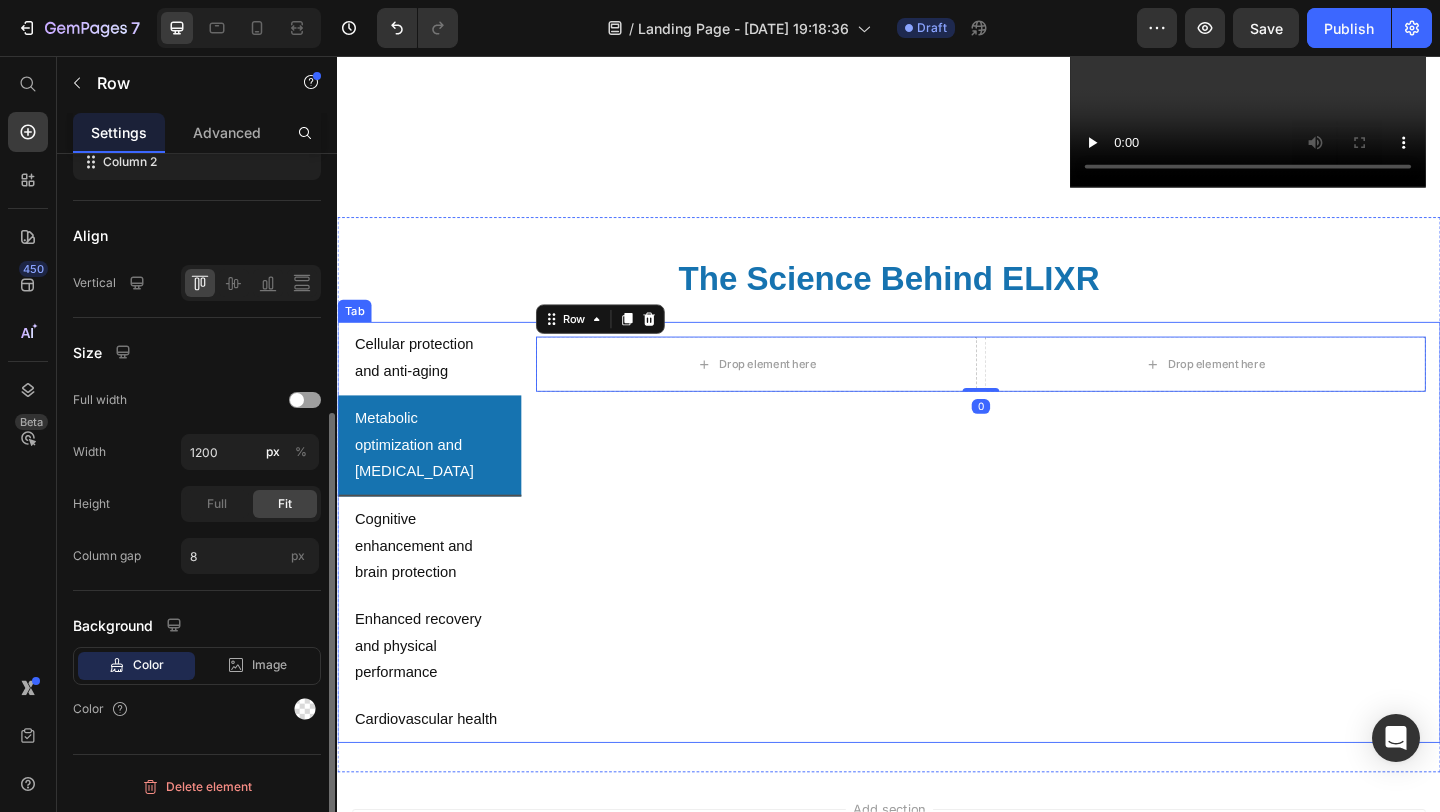 scroll, scrollTop: 0, scrollLeft: 0, axis: both 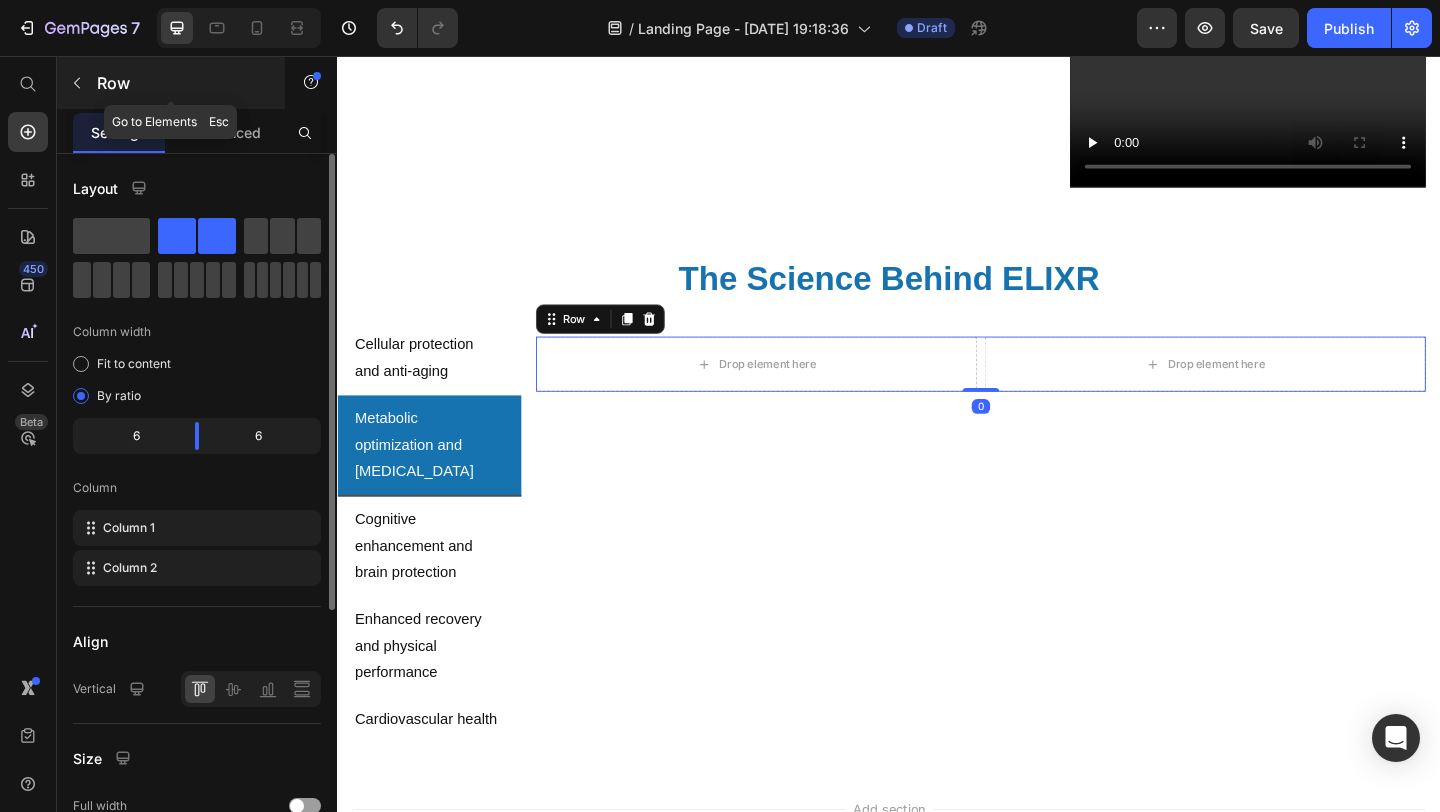 click on "Row" at bounding box center [182, 83] 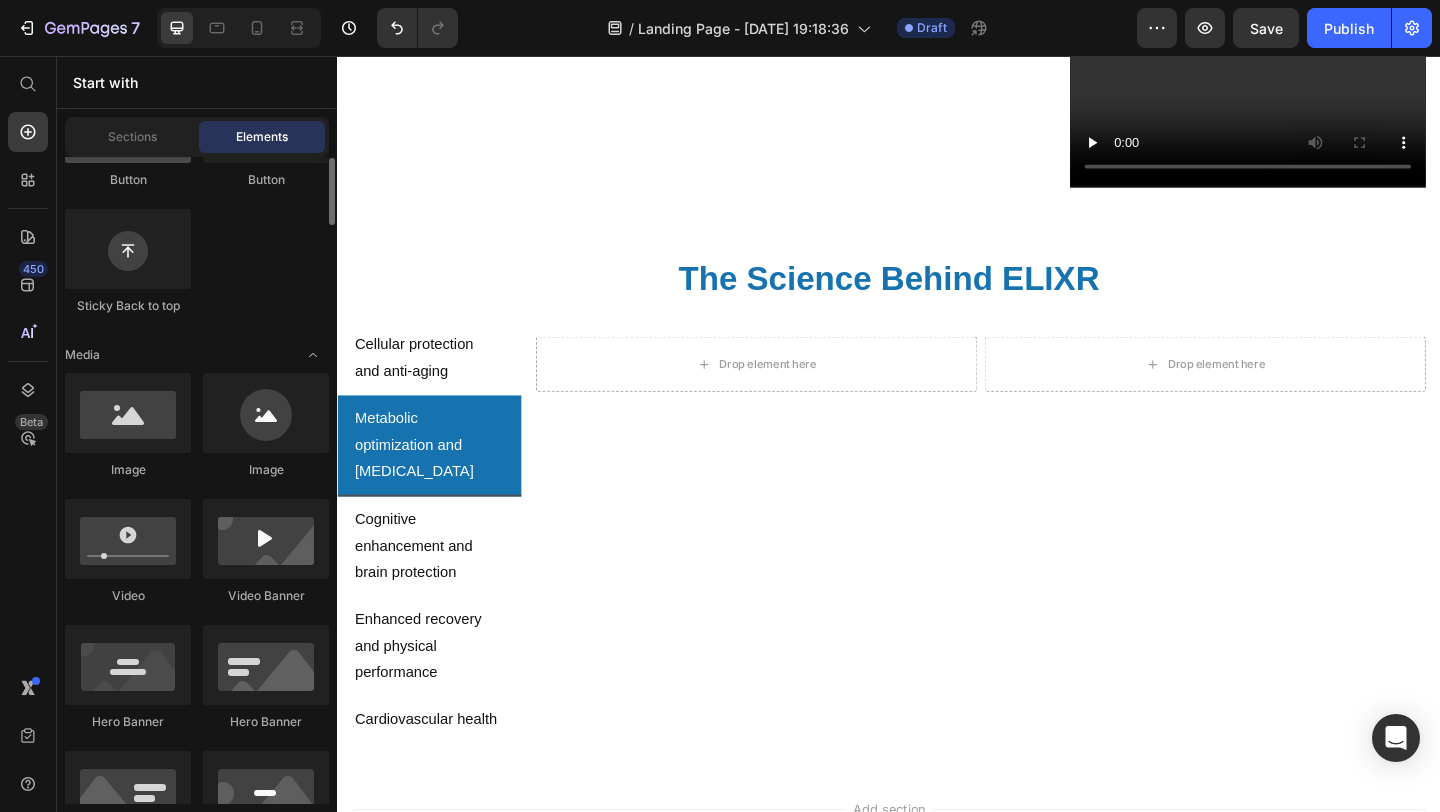 scroll, scrollTop: 575, scrollLeft: 0, axis: vertical 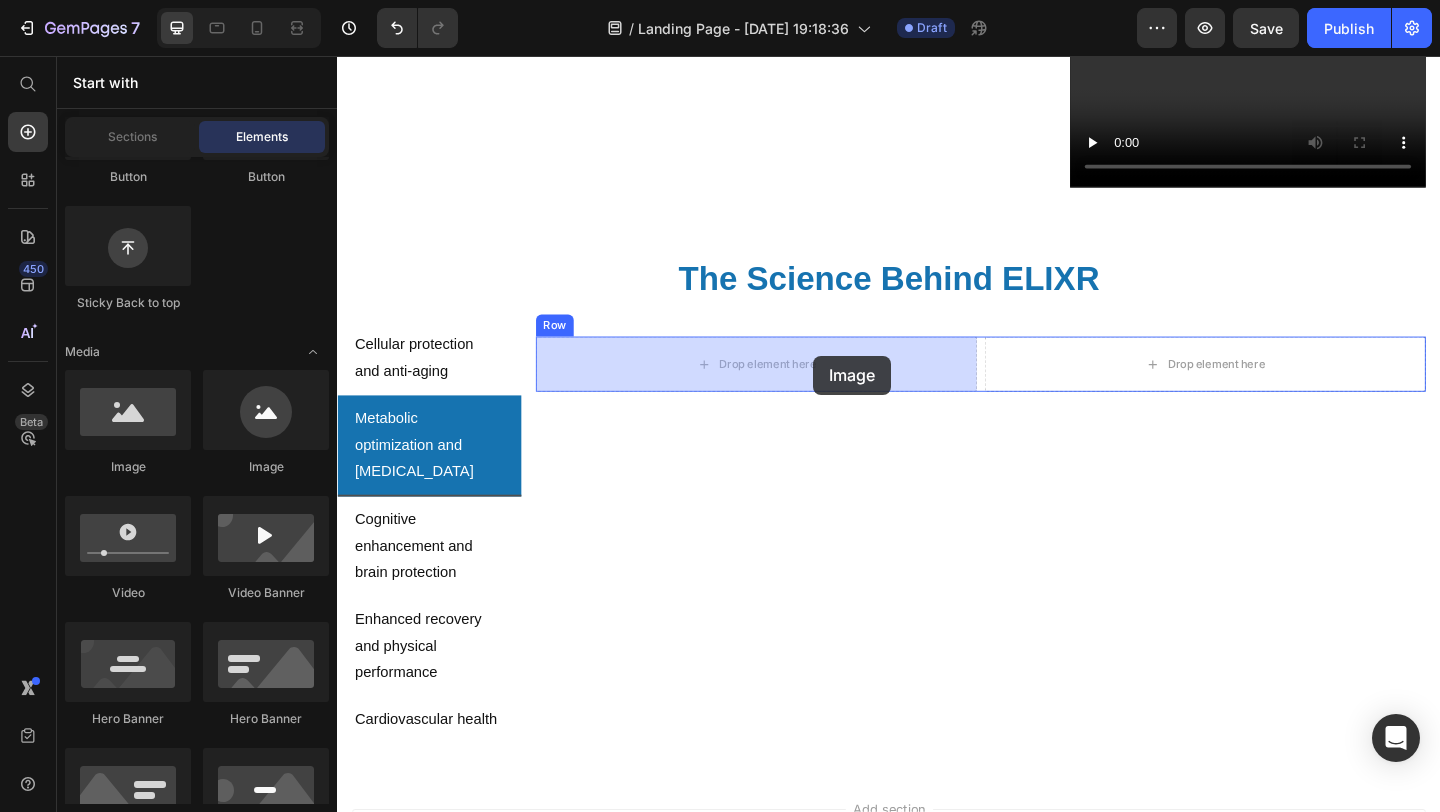 drag, startPoint x: 450, startPoint y: 492, endPoint x: 850, endPoint y: 386, distance: 413.80673 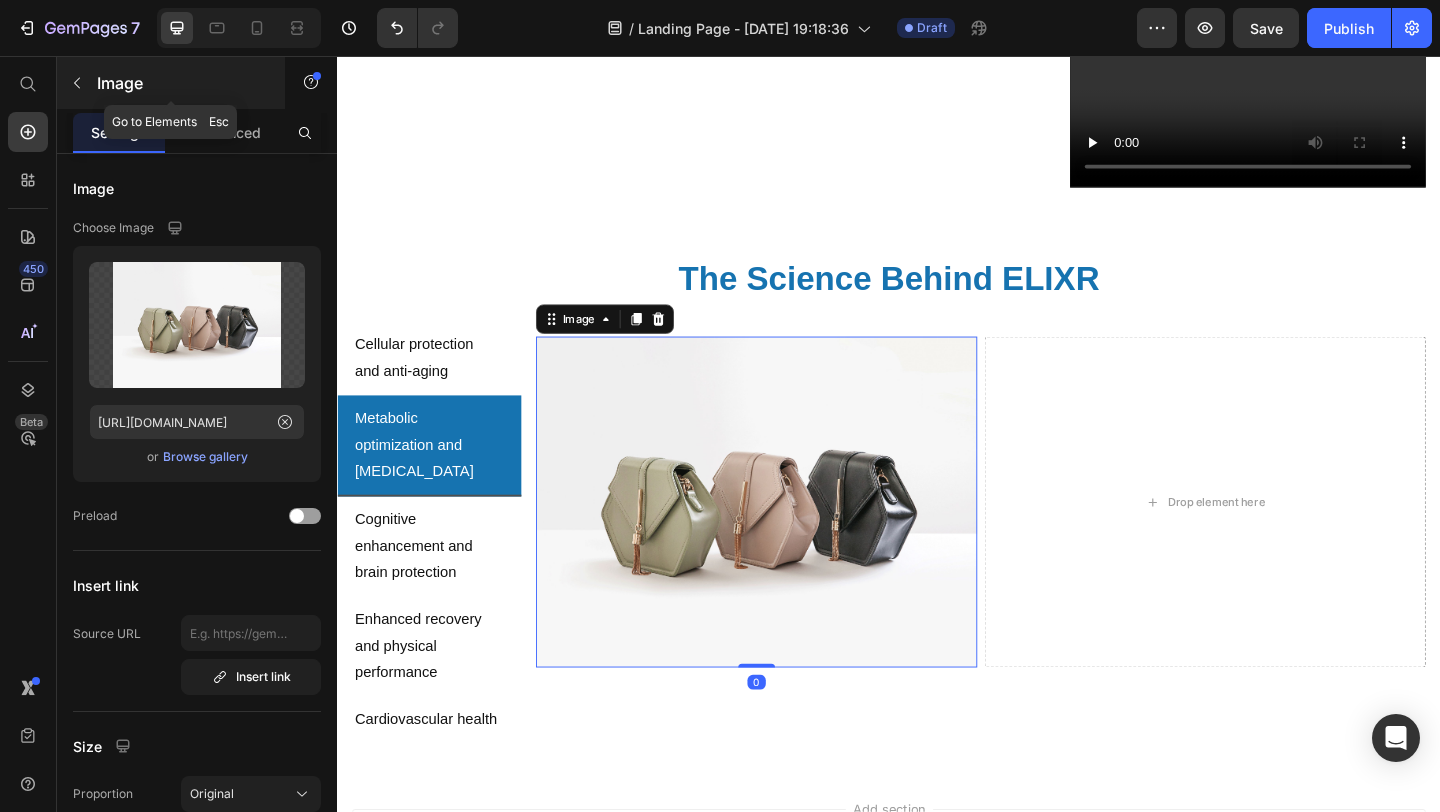 click on "Image" at bounding box center (171, 83) 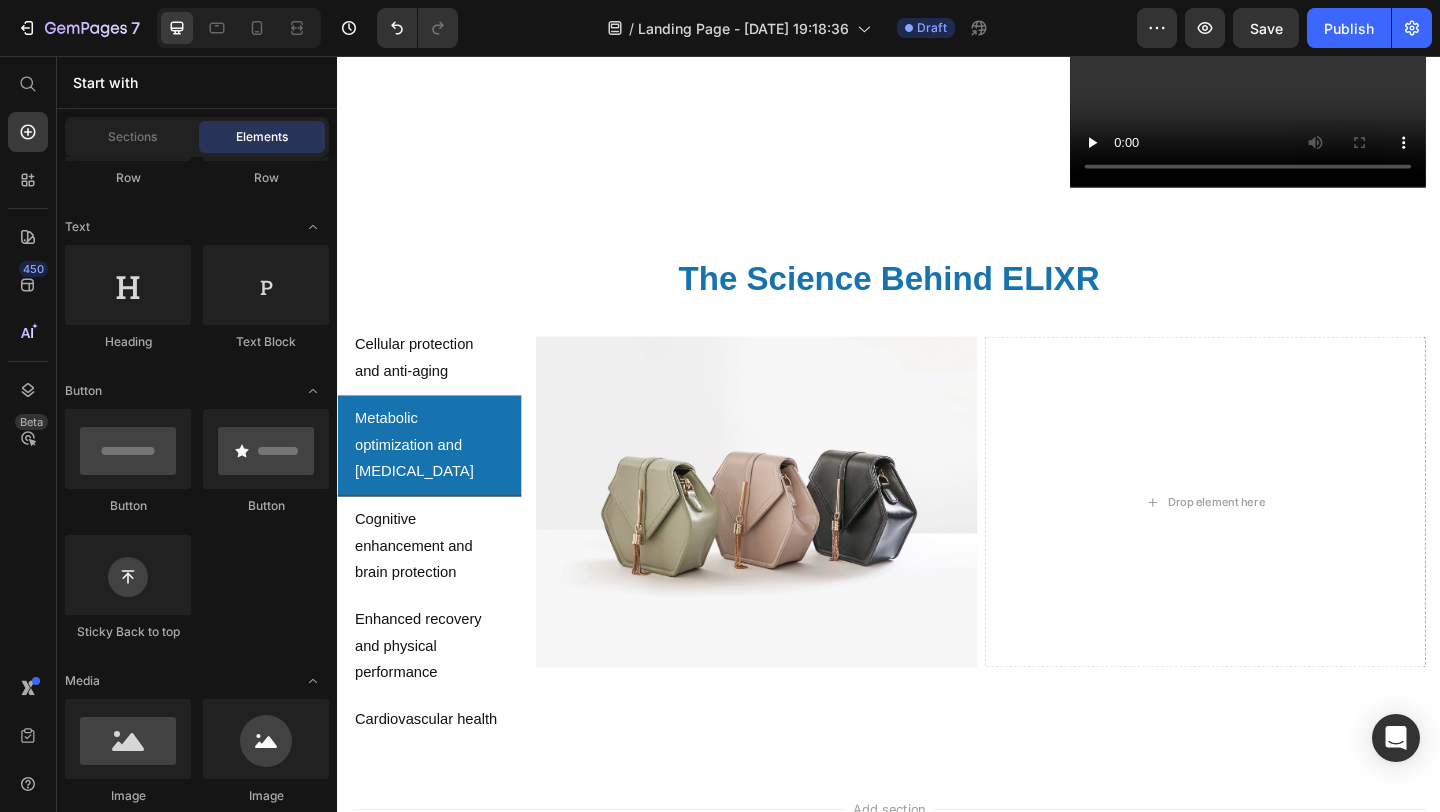 scroll, scrollTop: 0, scrollLeft: 0, axis: both 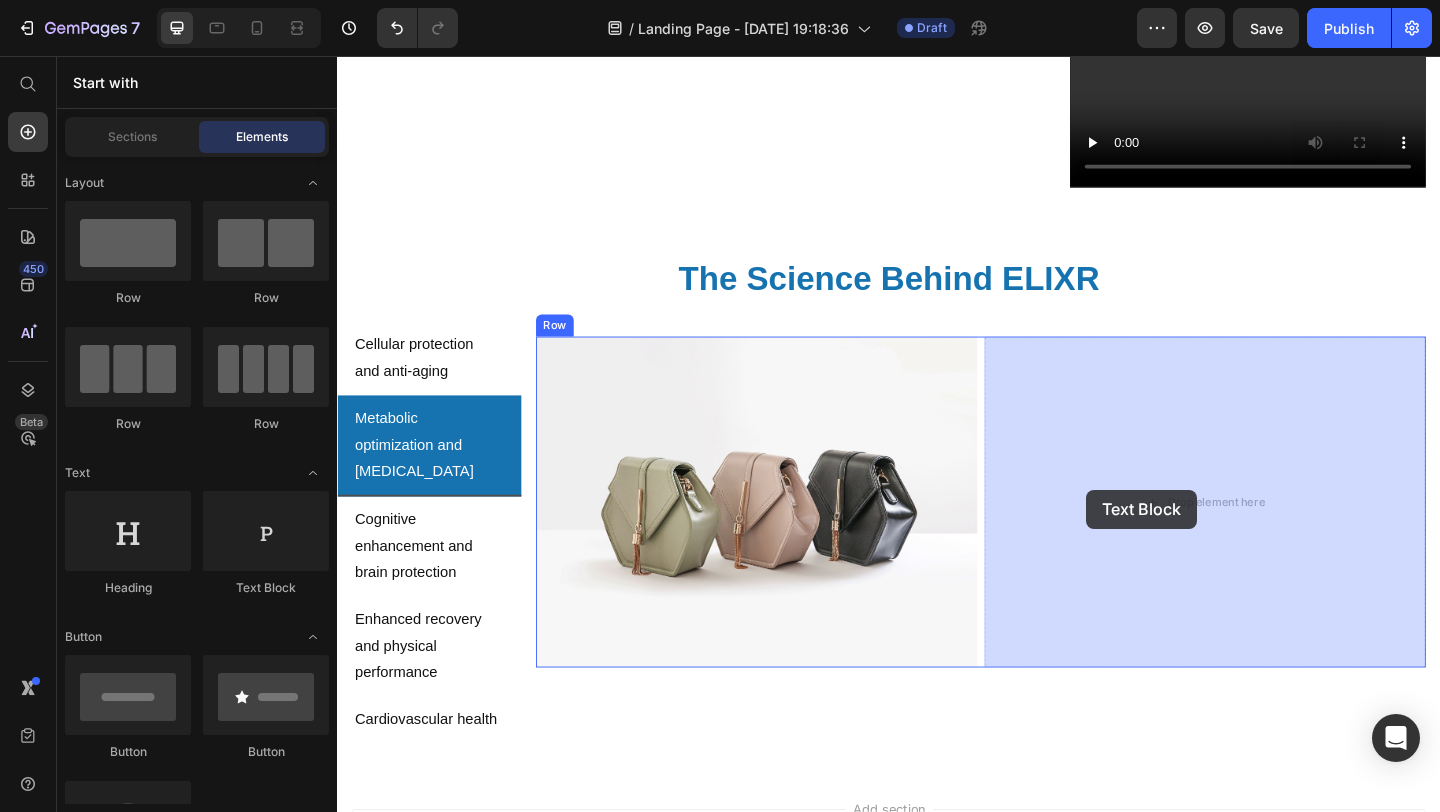 drag, startPoint x: 592, startPoint y: 598, endPoint x: 1188, endPoint y: 533, distance: 599.534 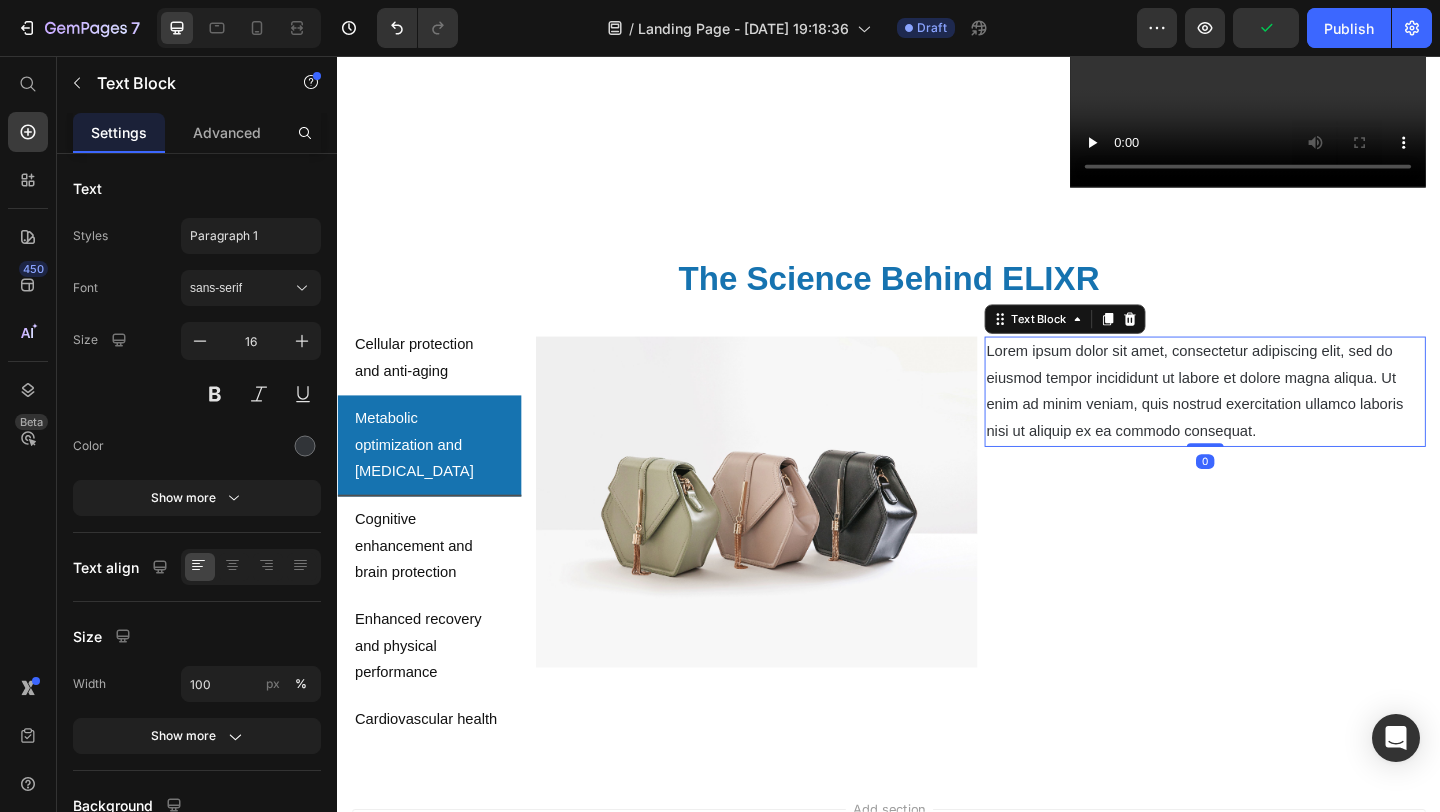 click on "Lorem ipsum dolor sit amet, consectetur adipiscing elit, sed do eiusmod tempor incididunt ut labore et dolore magna aliqua. Ut enim ad minim veniam, quis nostrud exercitation ullamco laboris nisi ut aliquip ex ea commodo consequat." at bounding box center [1281, 420] 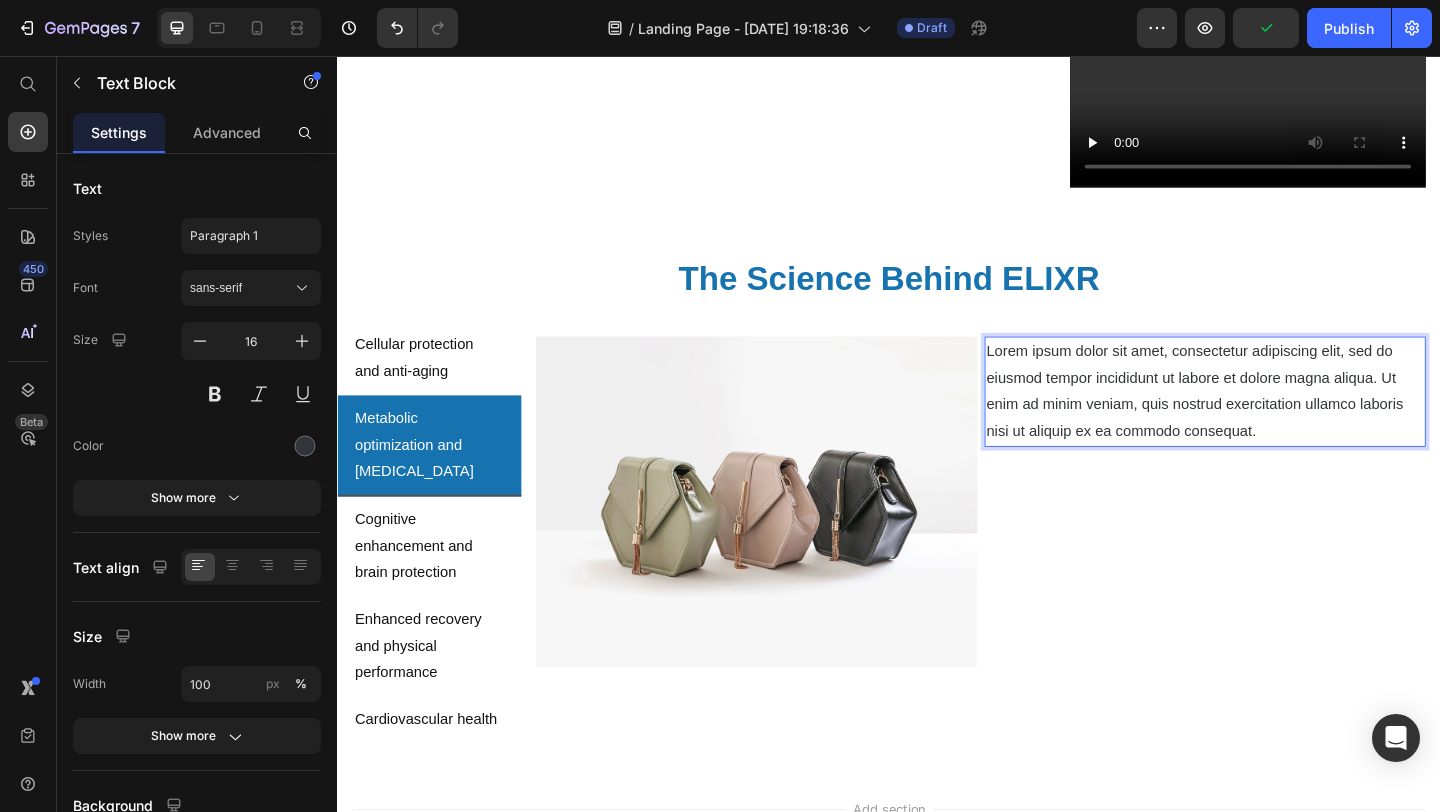 click on "Lorem ipsum dolor sit amet, consectetur adipiscing elit, sed do eiusmod tempor incididunt ut labore et dolore magna aliqua. Ut enim ad minim veniam, quis nostrud exercitation ullamco laboris nisi ut aliquip ex ea commodo consequat." at bounding box center (1281, 420) 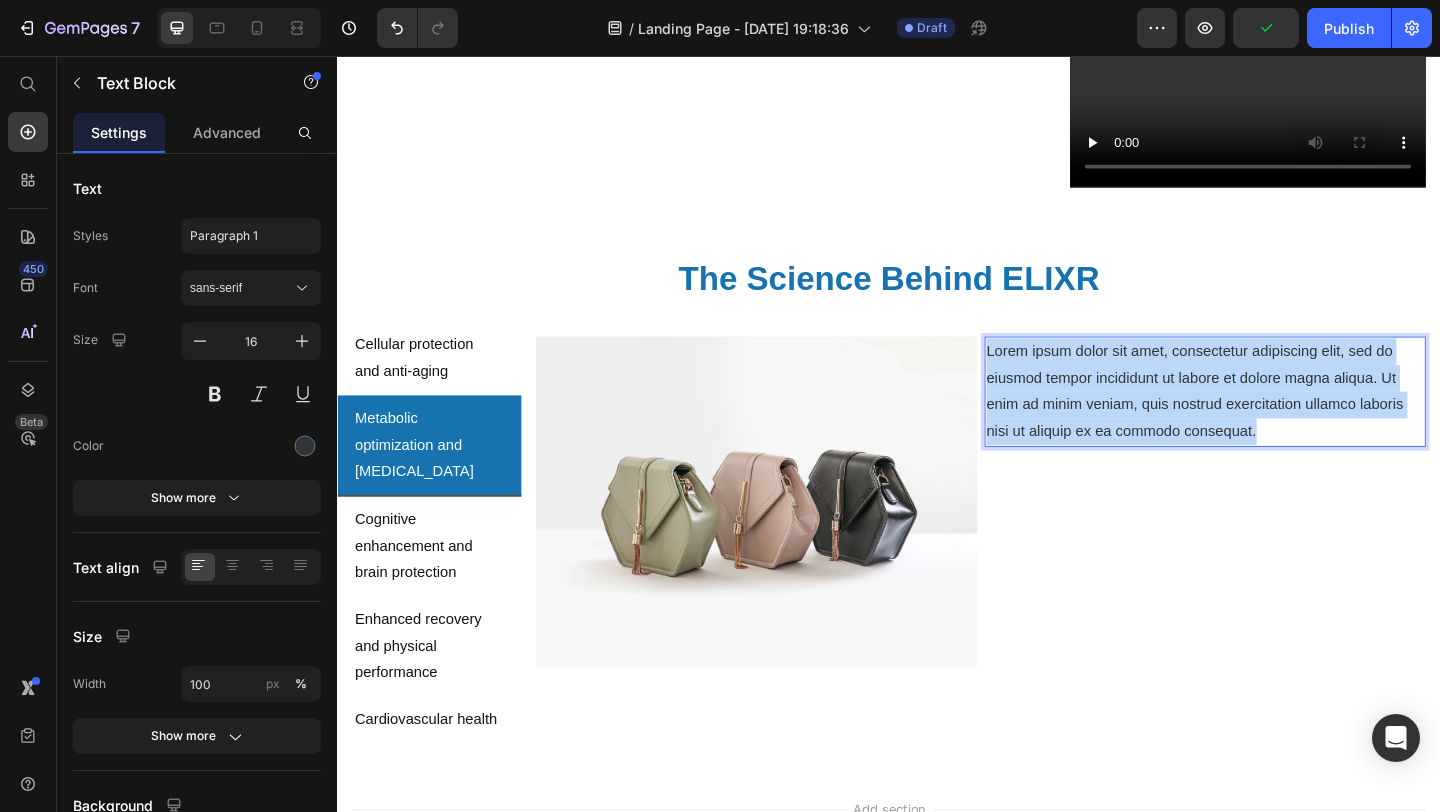 click on "Lorem ipsum dolor sit amet, consectetur adipiscing elit, sed do eiusmod tempor incididunt ut labore et dolore magna aliqua. Ut enim ad minim veniam, quis nostrud exercitation ullamco laboris nisi ut aliquip ex ea commodo consequat." at bounding box center (1281, 420) 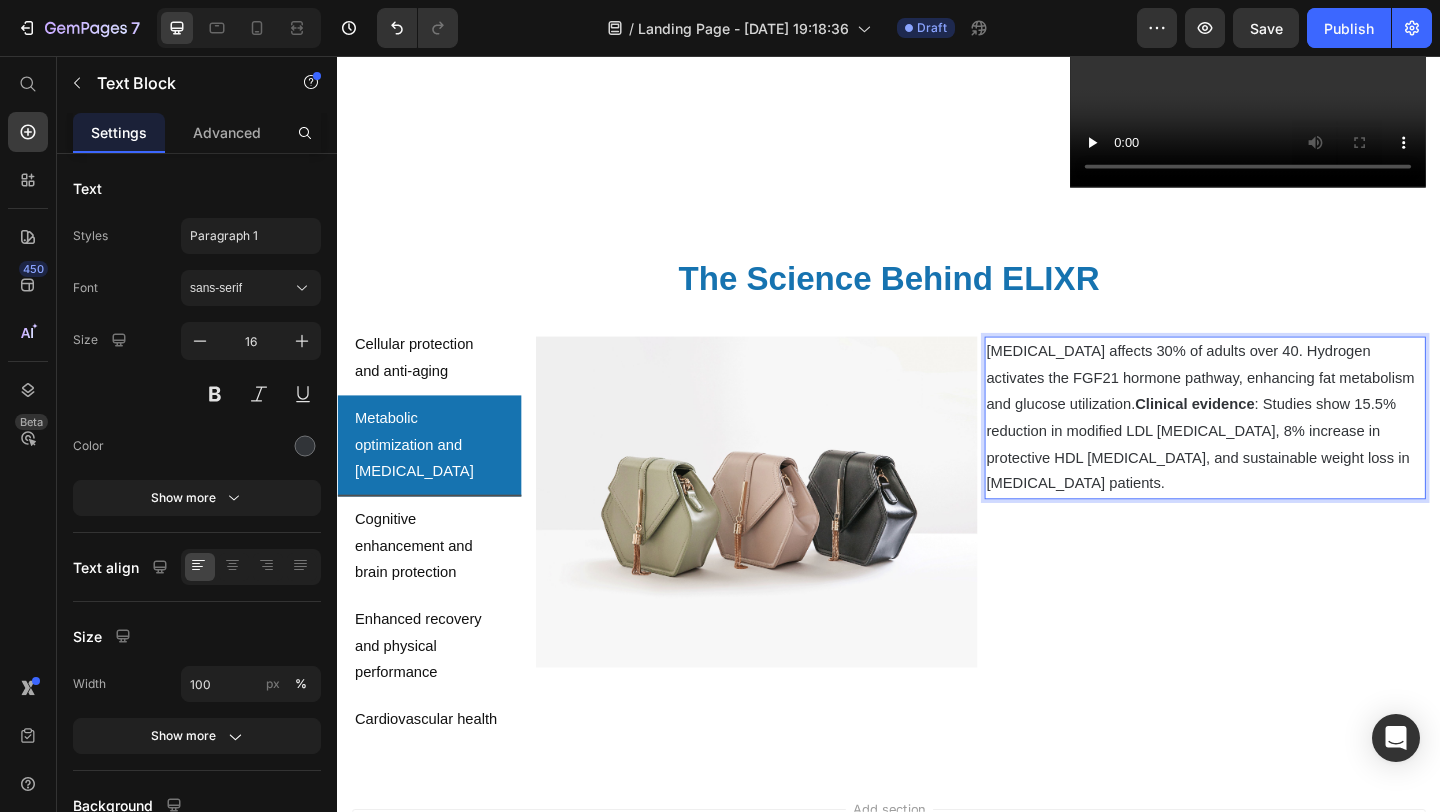 click on "[MEDICAL_DATA] affects 30% of adults over 40. Hydrogen activates the FGF21 hormone pathway, enhancing fat metabolism and glucose utilization.  Clinical evidence : Studies show 15.5% reduction in modified LDL [MEDICAL_DATA], 8% increase in protective HDL [MEDICAL_DATA], and sustainable weight loss in [MEDICAL_DATA] patients." at bounding box center (1281, 449) 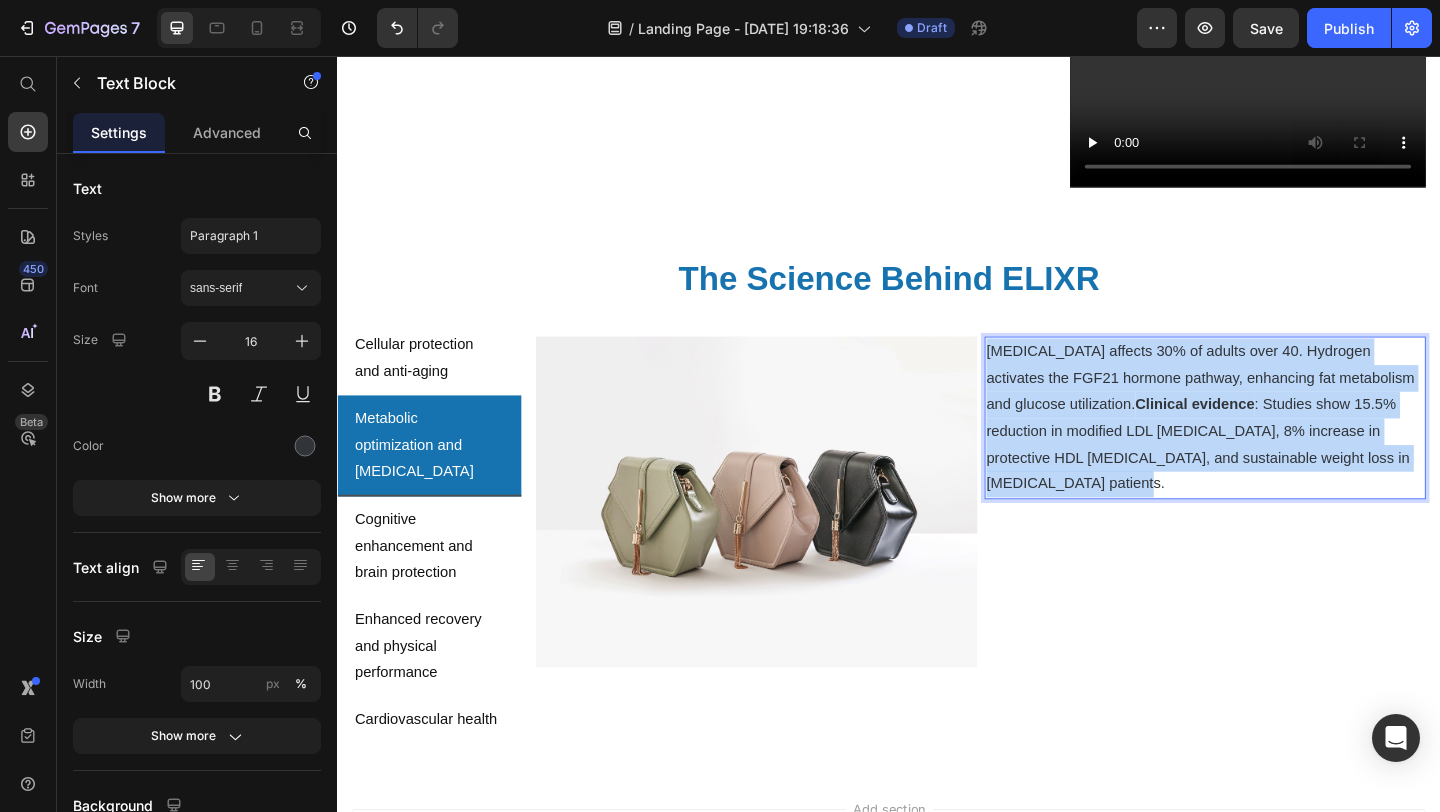 click on "[MEDICAL_DATA] affects 30% of adults over 40. Hydrogen activates the FGF21 hormone pathway, enhancing fat metabolism and glucose utilization.  Clinical evidence : Studies show 15.5% reduction in modified LDL [MEDICAL_DATA], 8% increase in protective HDL [MEDICAL_DATA], and sustainable weight loss in [MEDICAL_DATA] patients." at bounding box center [1281, 449] 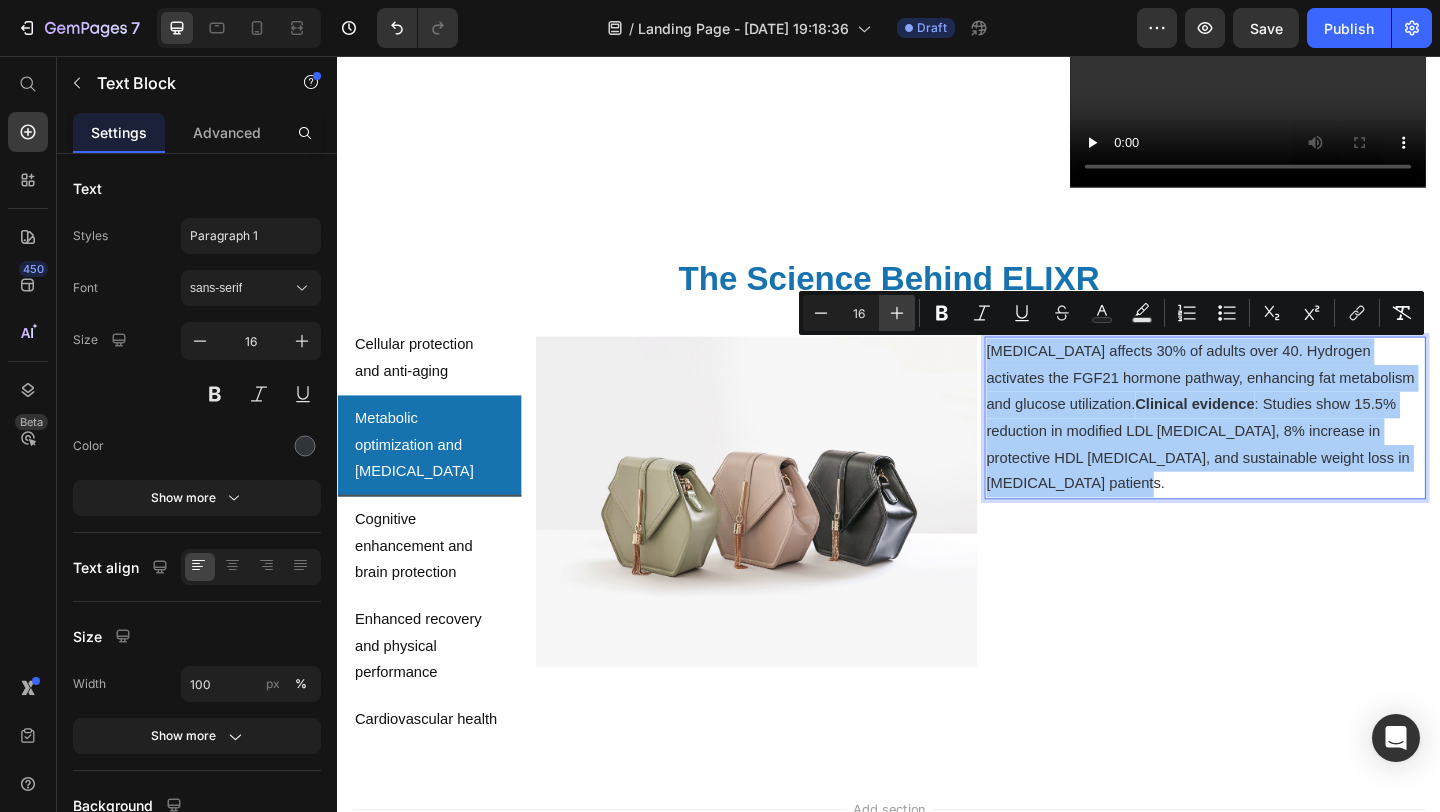 click 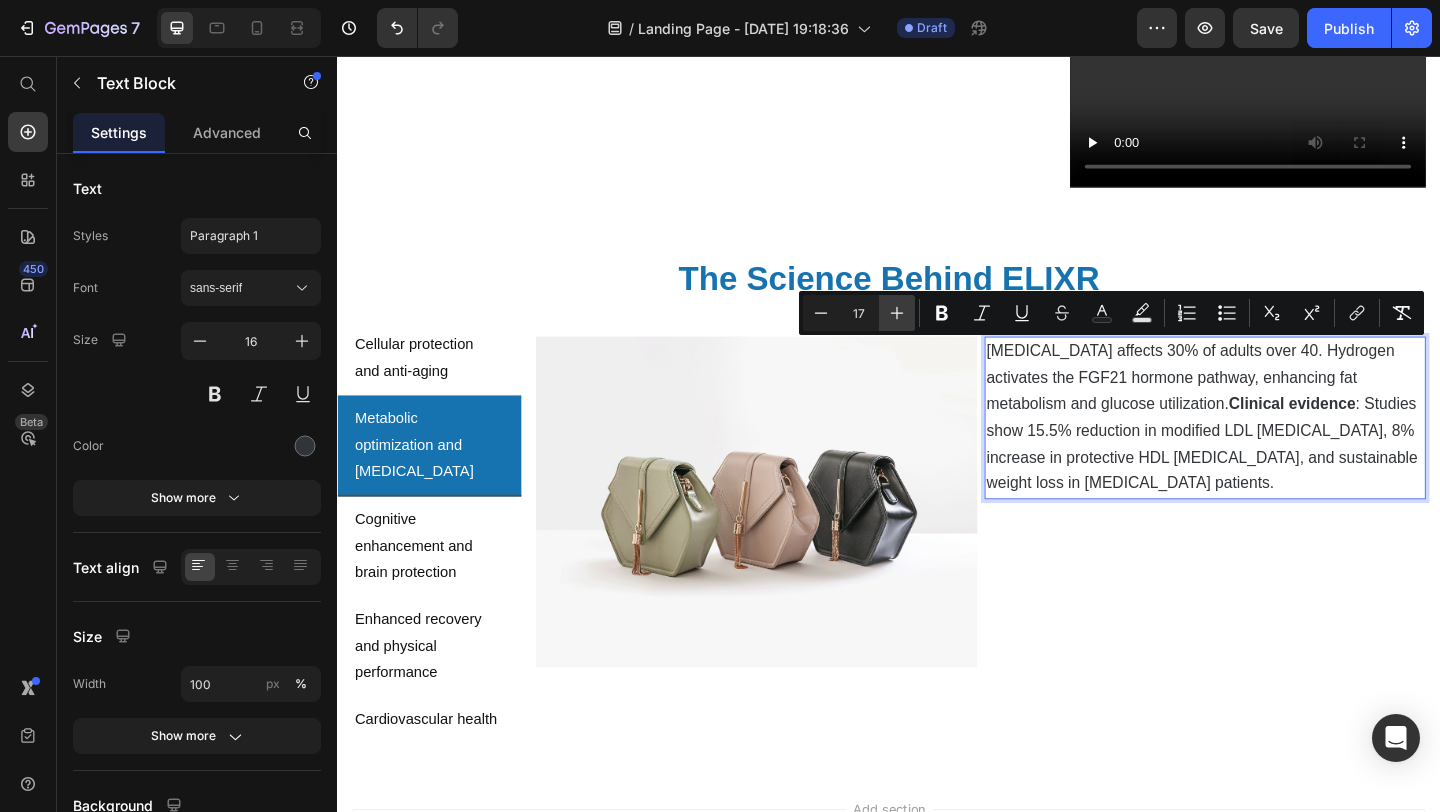 click 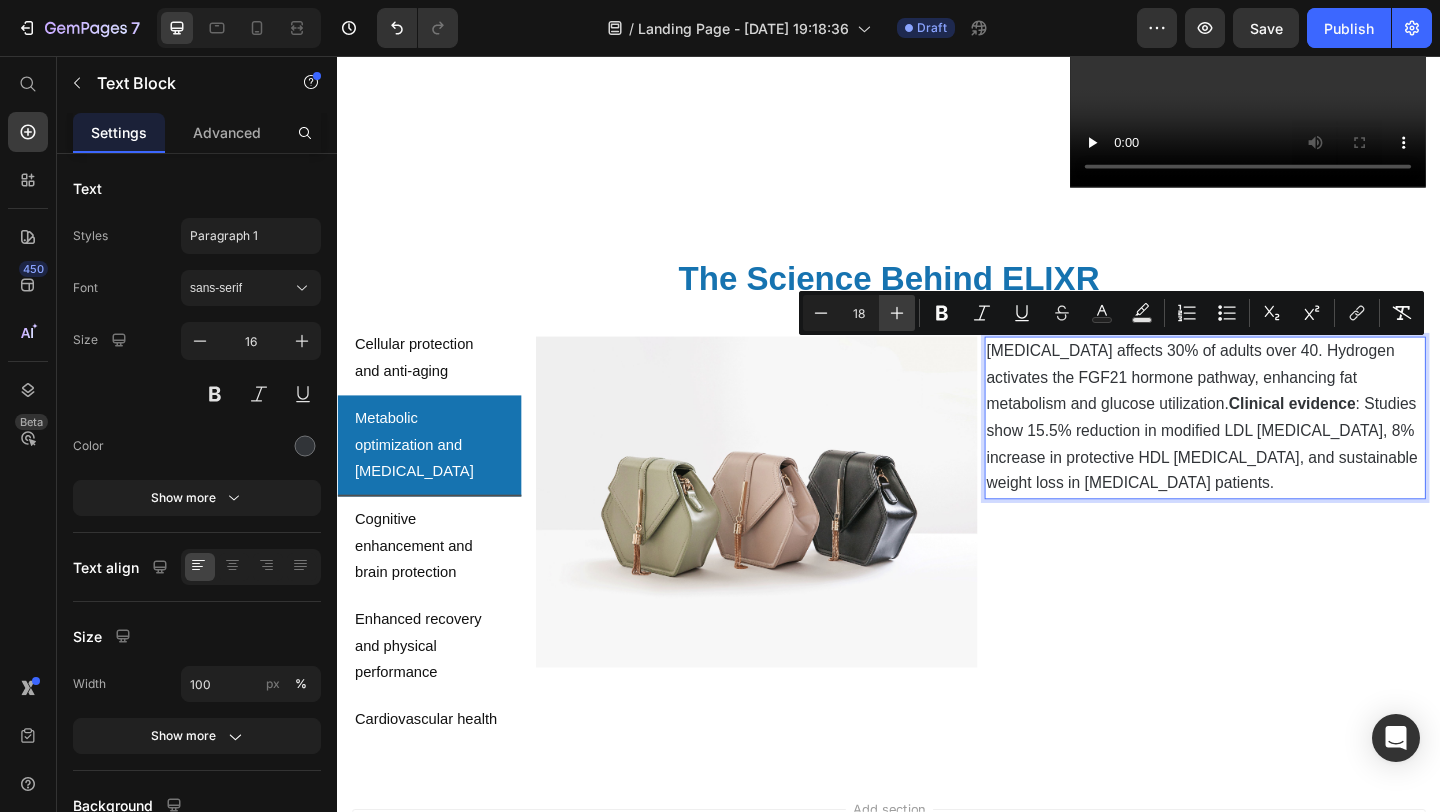 click 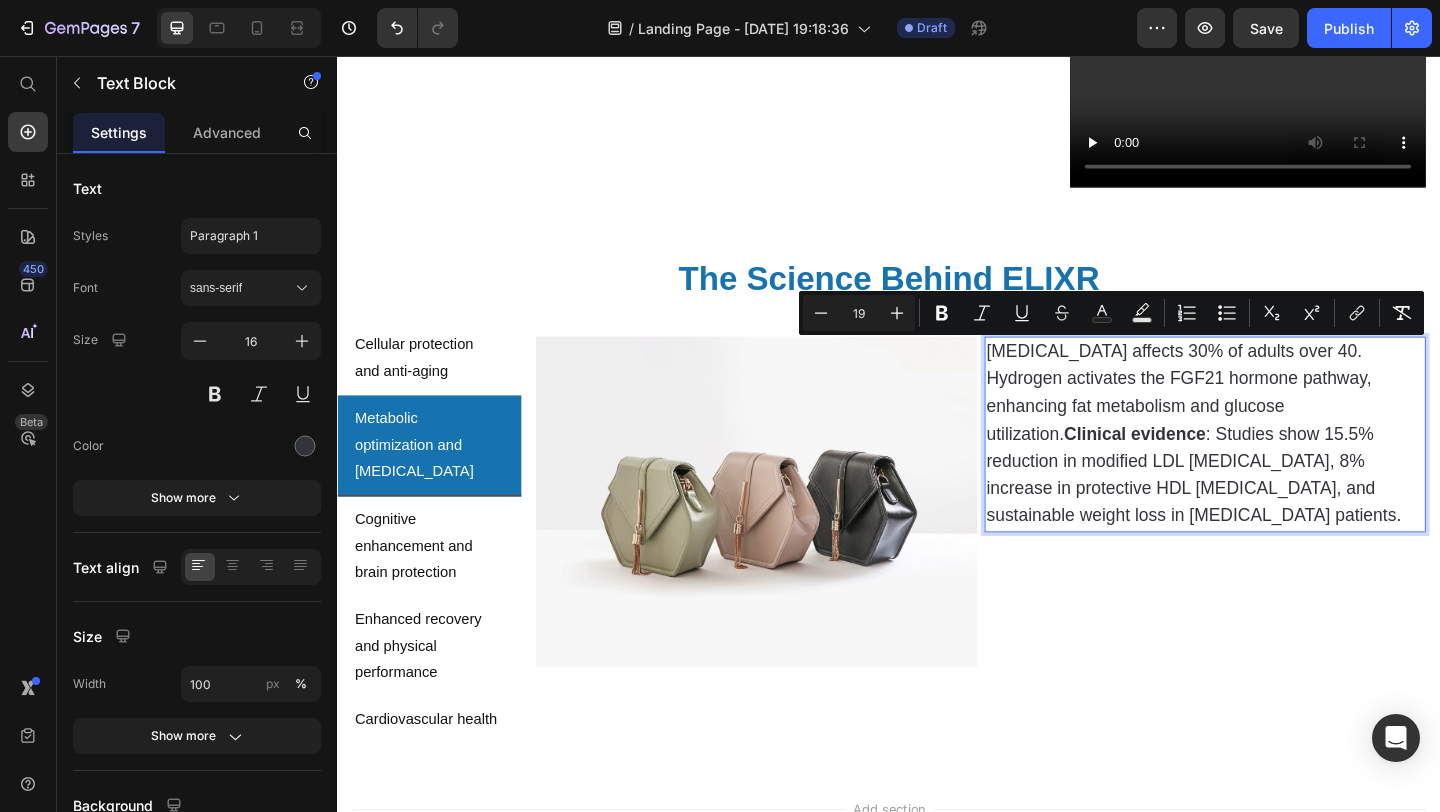 click on "[MEDICAL_DATA] affects 30% of adults over 40. Hydrogen activates the FGF21 hormone pathway, enhancing fat metabolism and glucose utilization.  Clinical evidence : Studies show 15.5% reduction in modified LDL [MEDICAL_DATA], 8% increase in protective HDL [MEDICAL_DATA], and sustainable weight loss in [MEDICAL_DATA] patients. Text Block   0" at bounding box center (1281, 541) 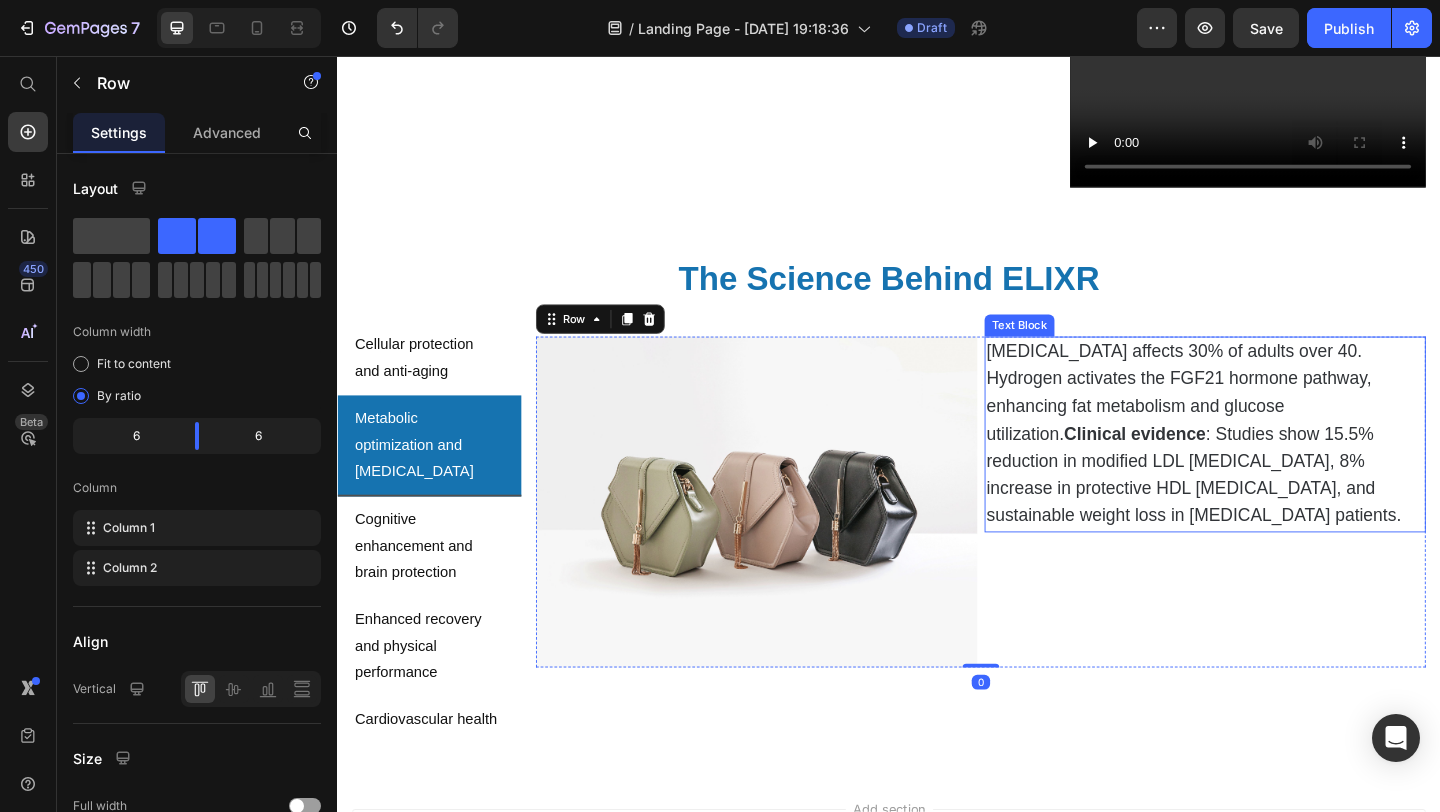 click on "[MEDICAL_DATA] affects 30% of adults over 40. Hydrogen activates the FGF21 hormone pathway, enhancing fat metabolism and glucose utilization.  Clinical evidence : Studies show 15.5% reduction in modified LDL [MEDICAL_DATA], 8% increase in protective HDL [MEDICAL_DATA], and sustainable weight loss in [MEDICAL_DATA] patients." at bounding box center (1281, 467) 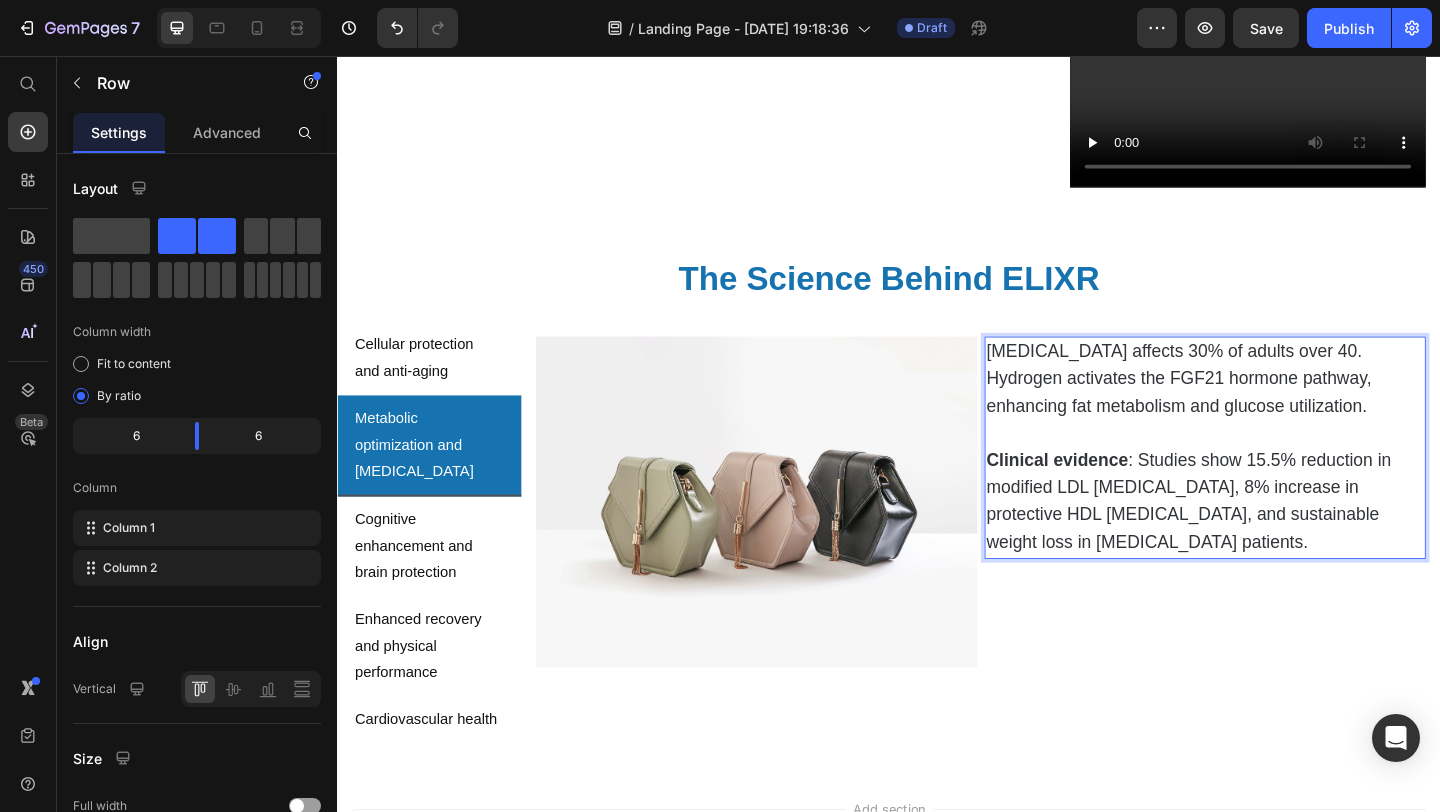 click on "[MEDICAL_DATA] affects 30% of adults over 40. Hydrogen activates the FGF21 hormone pathway, enhancing fat metabolism and glucose utilization. Clinical evidence : Studies show 15.5% reduction in modified LDL [MEDICAL_DATA], 8% increase in protective HDL [MEDICAL_DATA], and sustainable weight loss in [MEDICAL_DATA] patients. Text Block   0" at bounding box center (1281, 541) 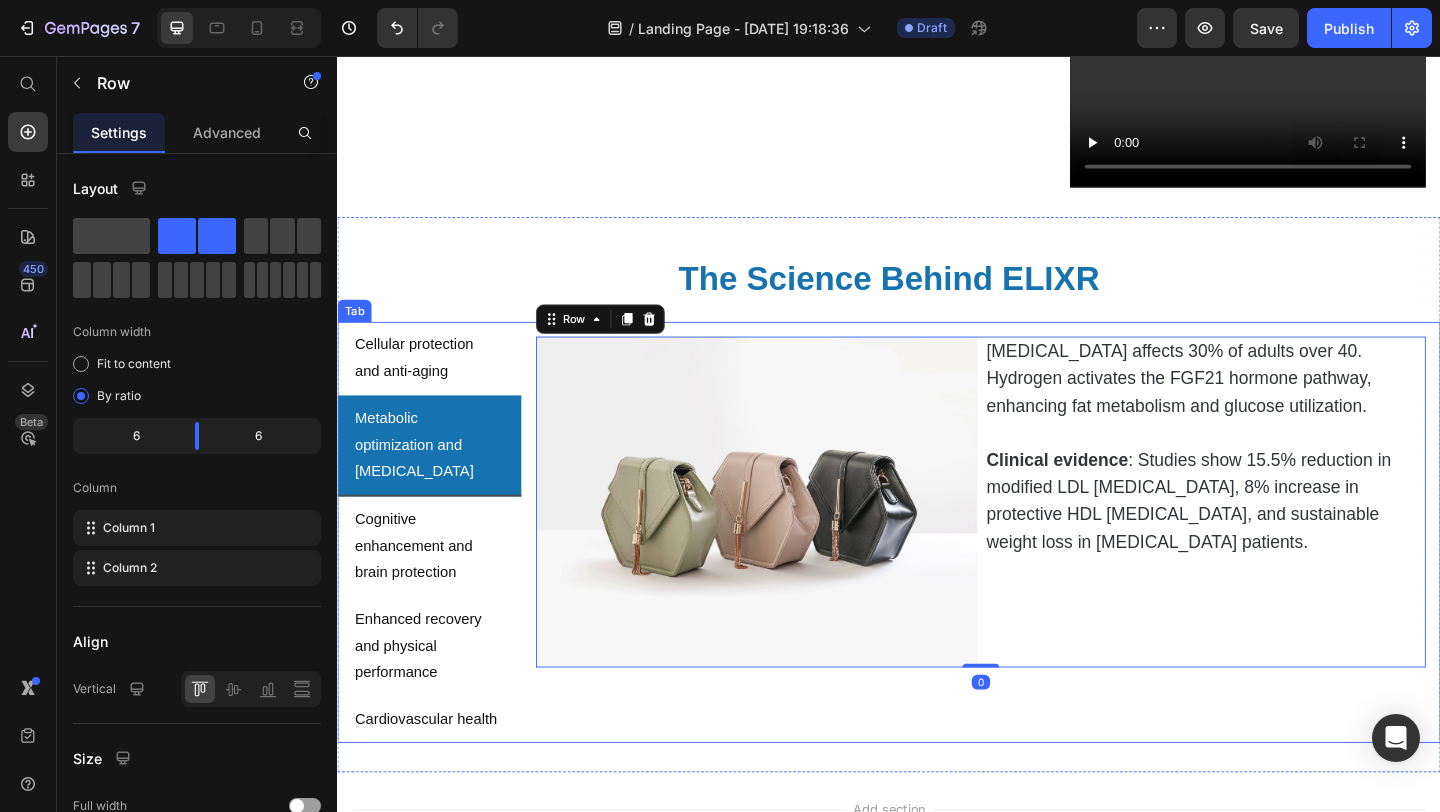 drag, startPoint x: 540, startPoint y: 389, endPoint x: 526, endPoint y: 389, distance: 14 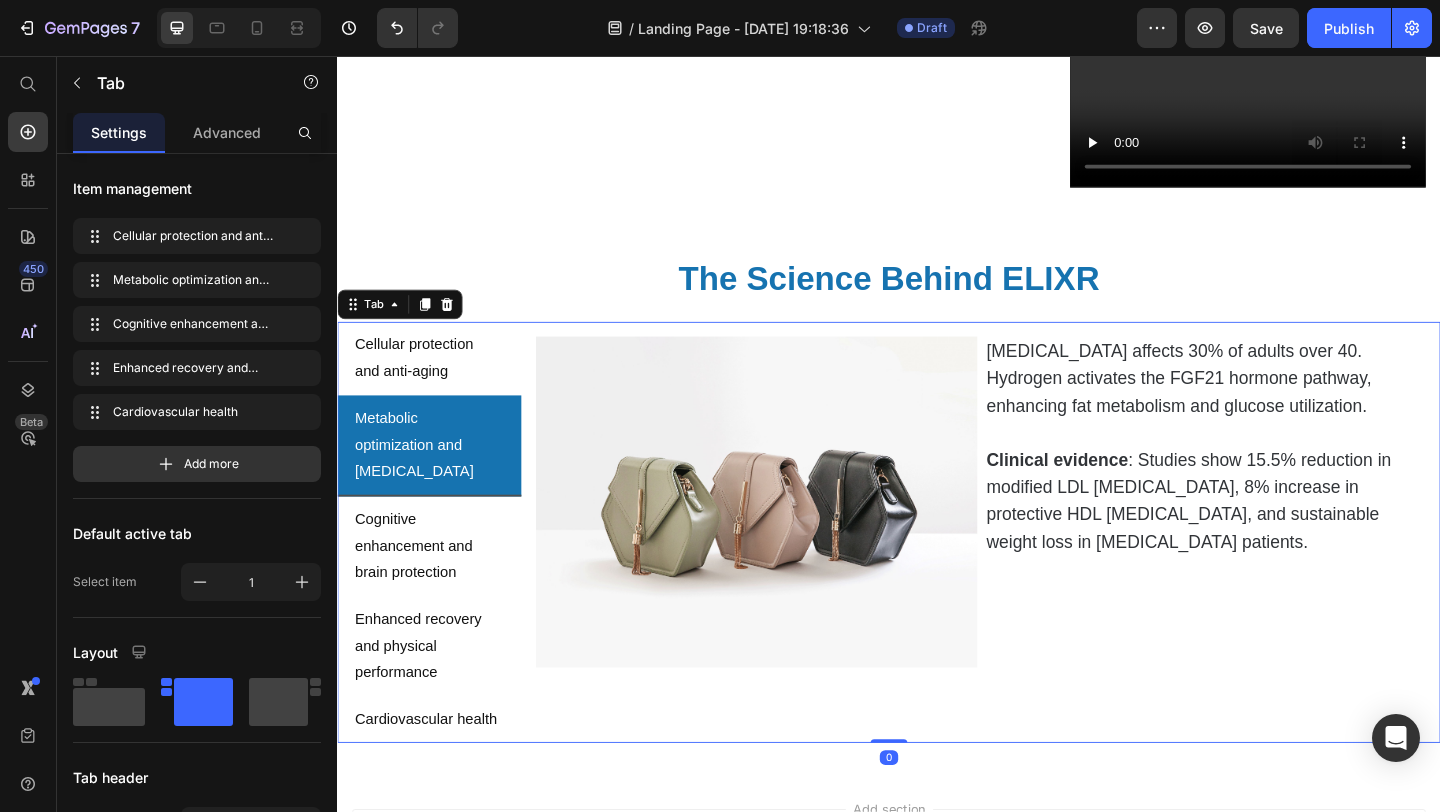 click on "Cellular protection and anti-aging" at bounding box center (437, 385) 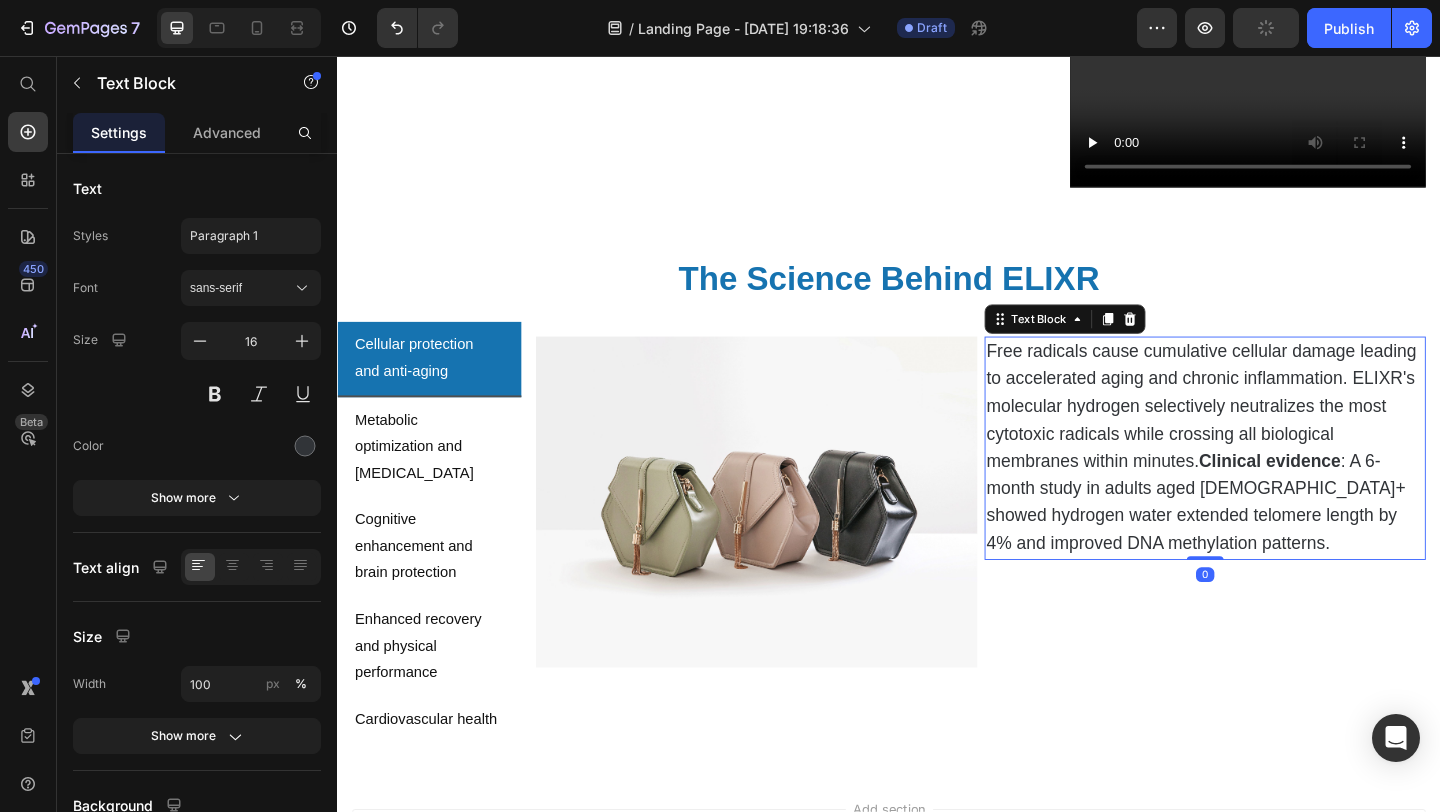 click on "Free radicals cause cumulative cellular damage leading to accelerated aging and chronic inflammation. ELIXR's molecular hydrogen selectively neutralizes the most cytotoxic radicals while crossing all biological membranes within minutes.  Clinical evidence : A 6-month study in adults aged [DEMOGRAPHIC_DATA]+ showed hydrogen water extended telomere length by 4% and improved DNA methylation patterns." at bounding box center (1281, 482) 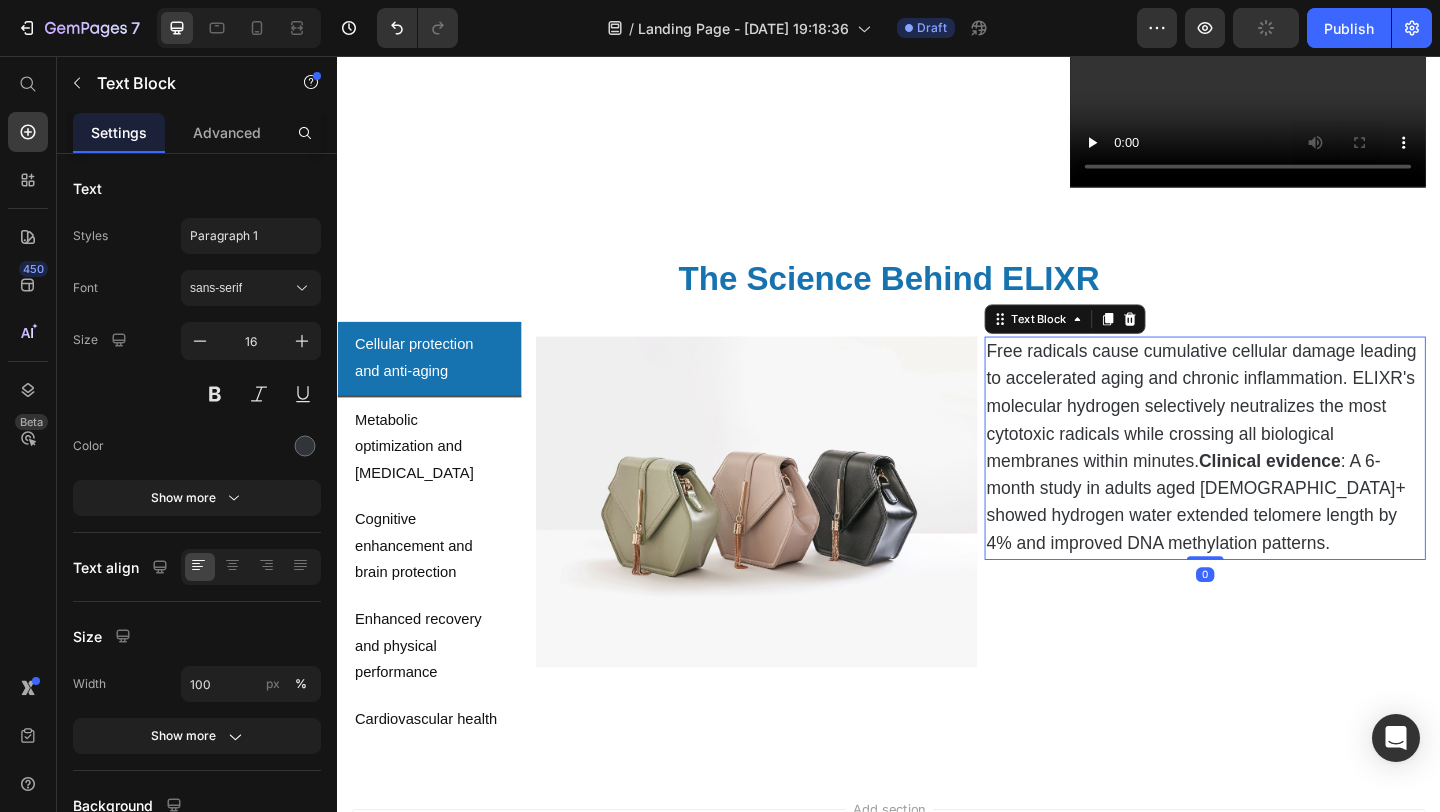 click on "Free radicals cause cumulative cellular damage leading to accelerated aging and chronic inflammation. ELIXR's molecular hydrogen selectively neutralizes the most cytotoxic radicals while crossing all biological membranes within minutes.  Clinical evidence : A 6-month study in adults aged [DEMOGRAPHIC_DATA]+ showed hydrogen water extended telomere length by 4% and improved DNA methylation patterns." at bounding box center [1281, 482] 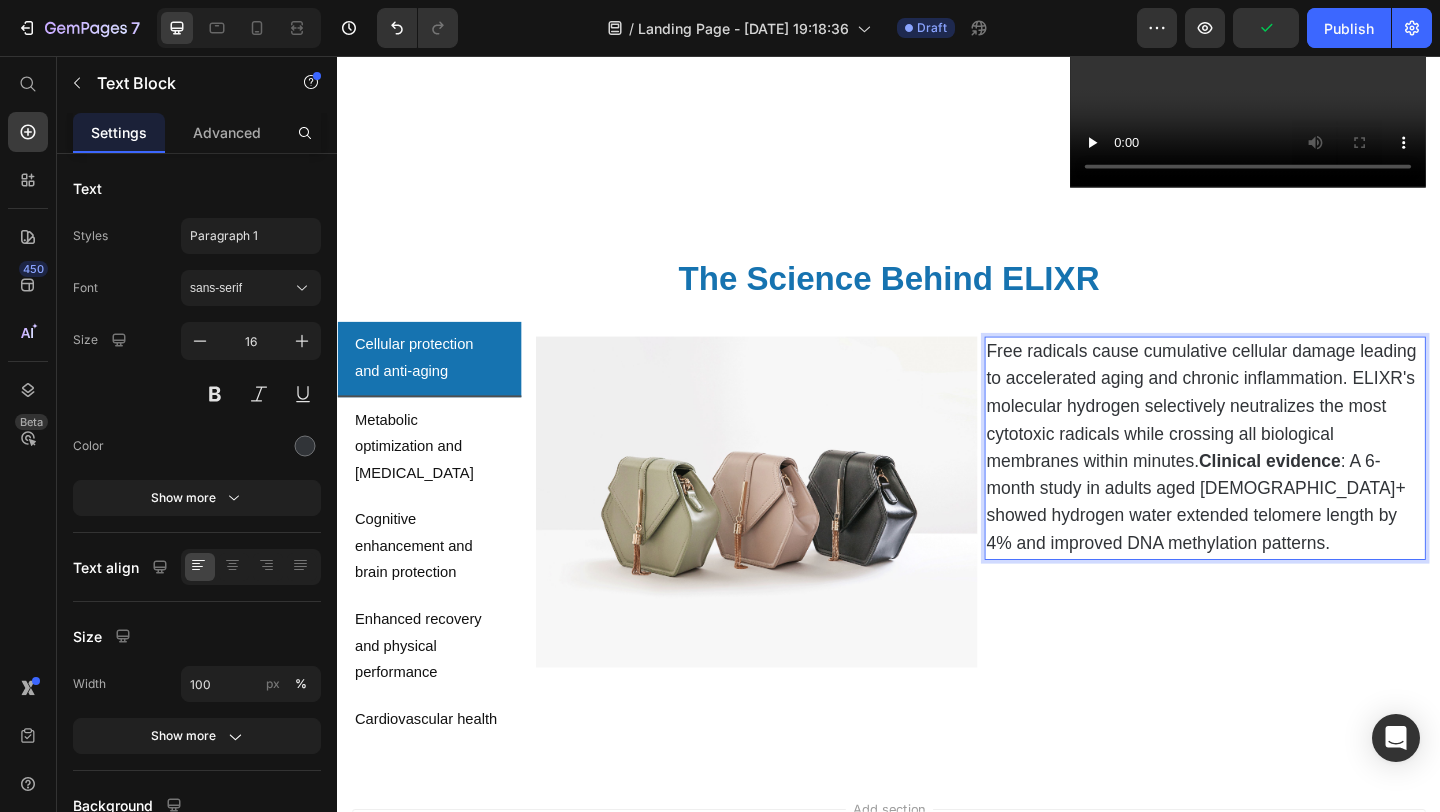 click on "Clinical evidence" at bounding box center (1351, 496) 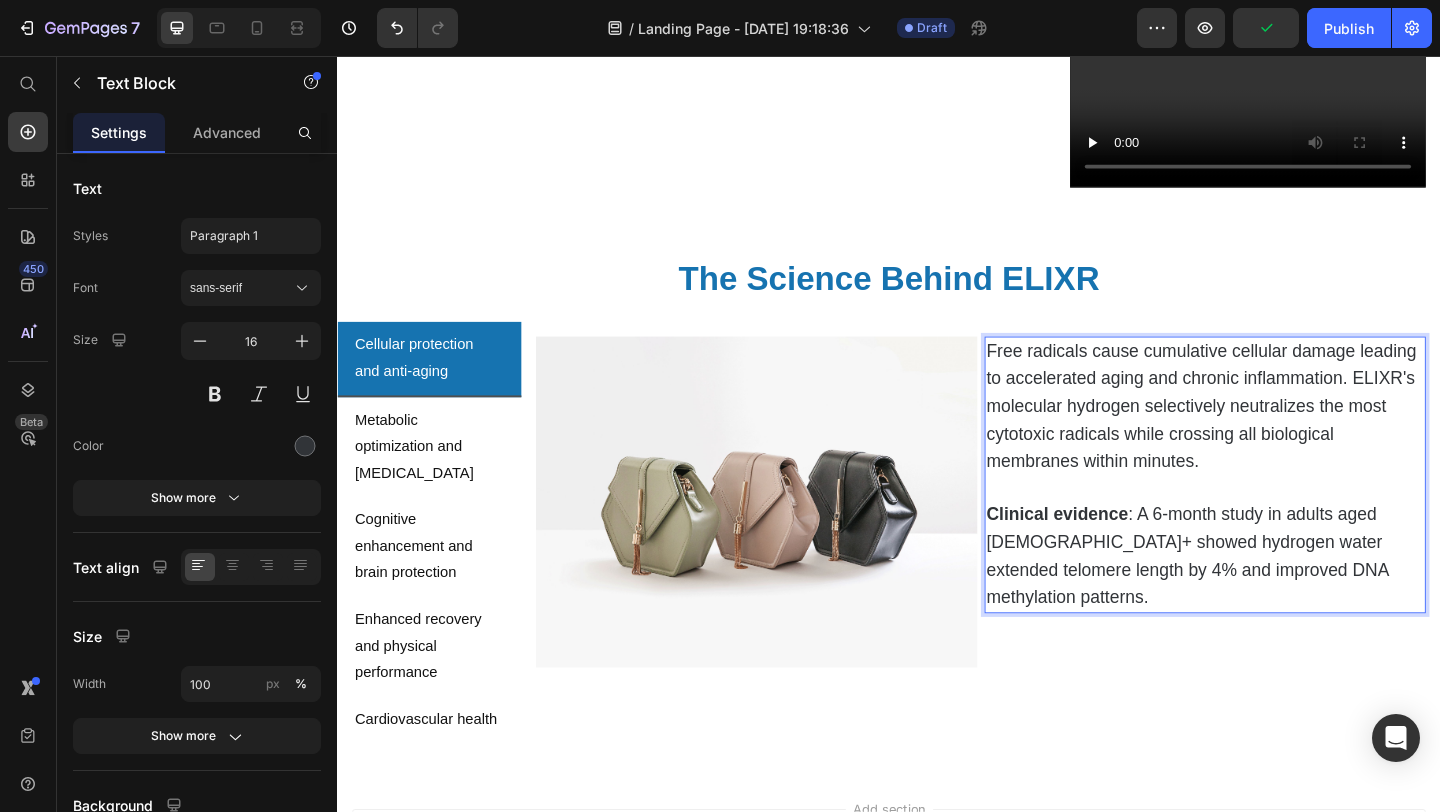 click on "Free radicals cause cumulative cellular damage leading to accelerated aging and chronic inflammation. ELIXR's molecular hydrogen selectively neutralizes the most cytotoxic radicals while crossing all biological membranes within minutes.  Clinical evidence : A 6-month study in adults aged [DEMOGRAPHIC_DATA]+ showed hydrogen water extended telomere length by 4% and improved DNA methylation patterns. Text Block   0" at bounding box center (1281, 541) 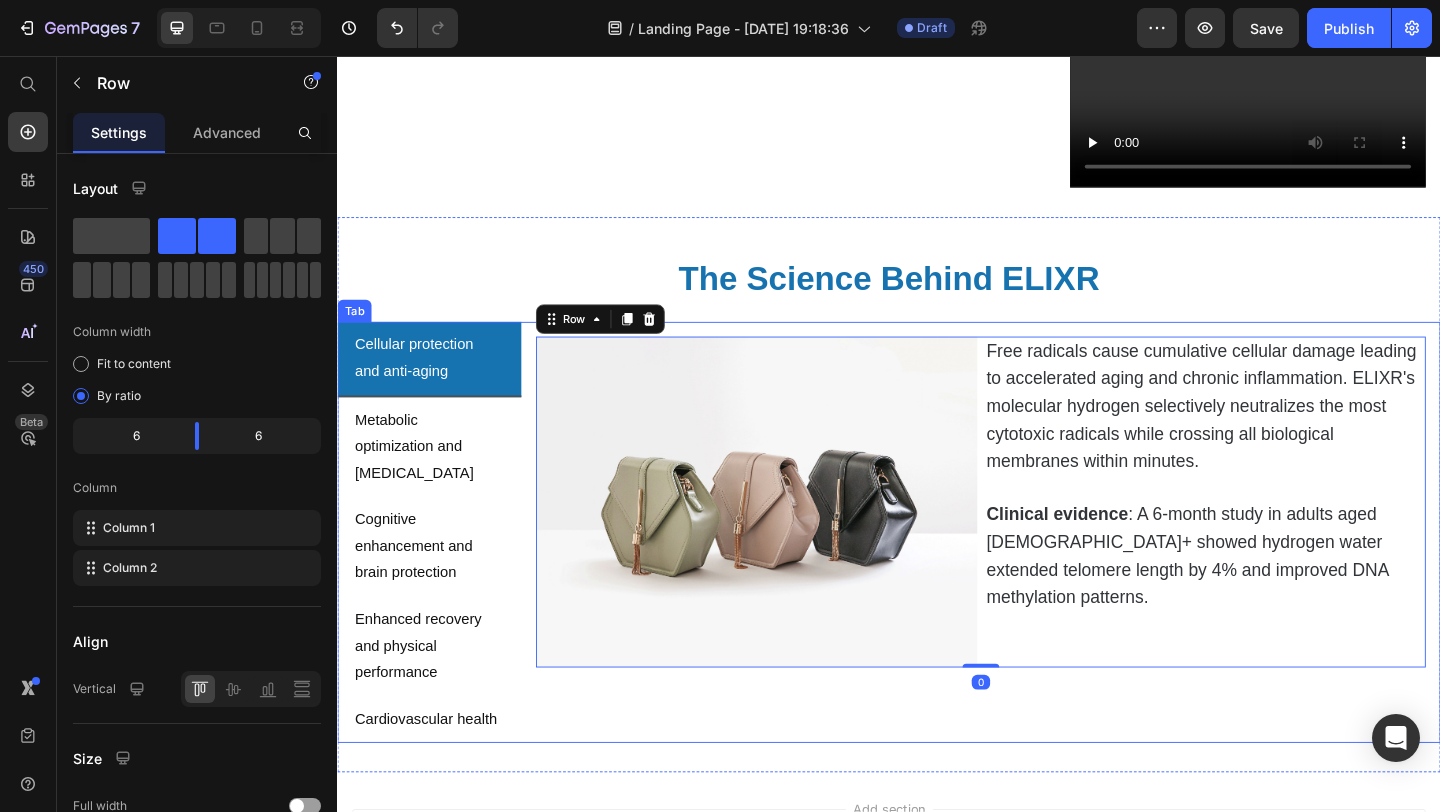 click on "Metabolic optimization and [MEDICAL_DATA]" at bounding box center (437, 481) 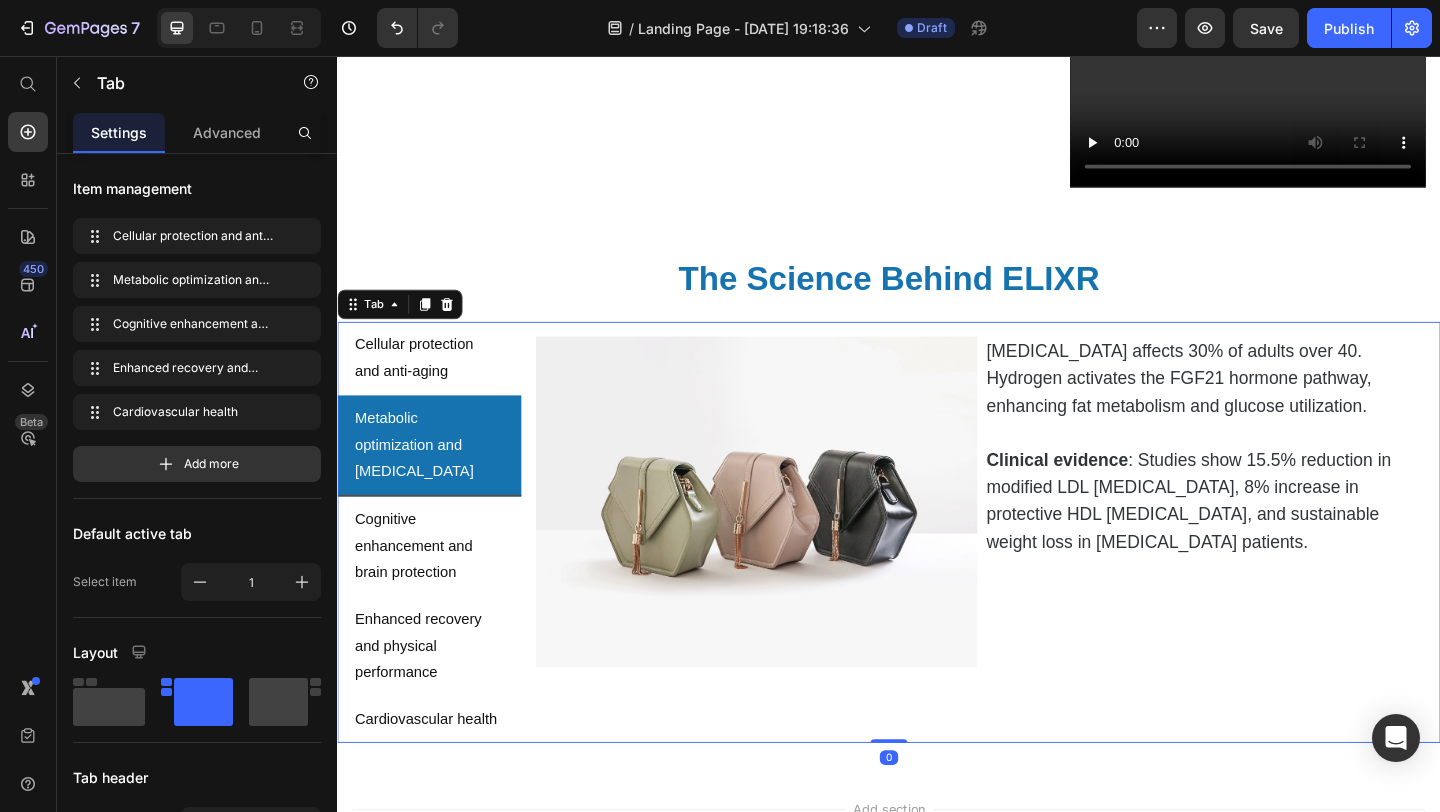 click on "Cognitive enhancement and brain protection" at bounding box center [437, 589] 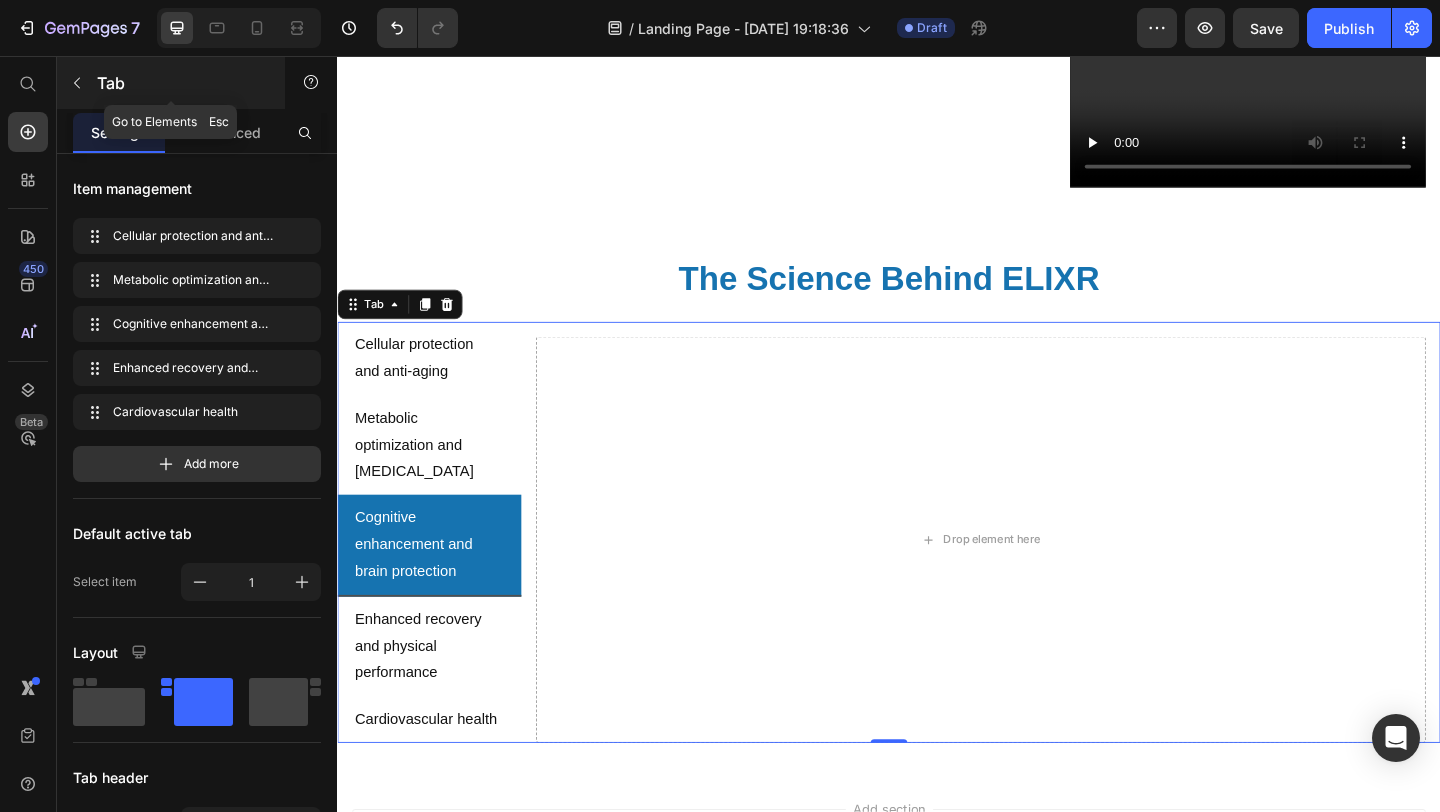 click at bounding box center [77, 83] 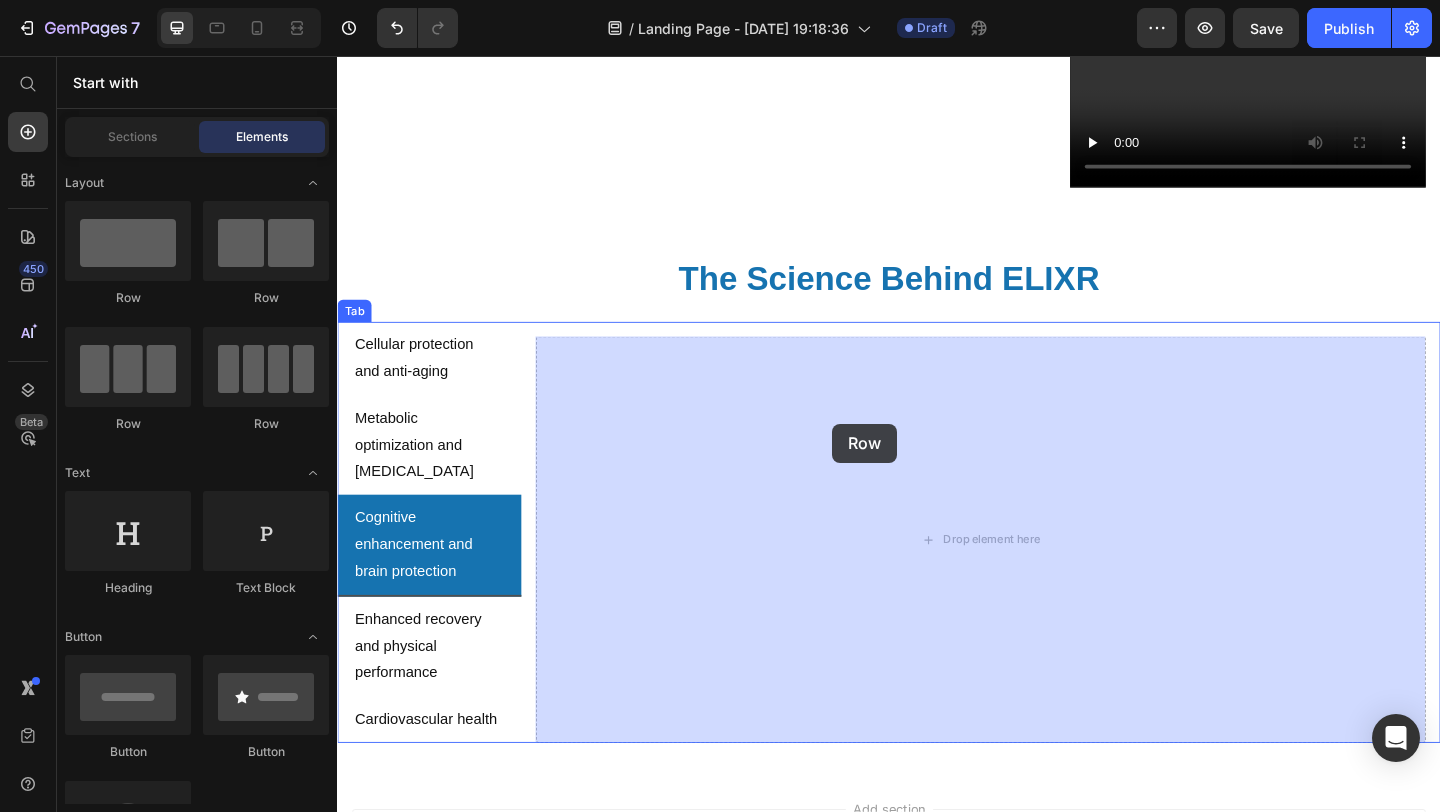 drag, startPoint x: 609, startPoint y: 303, endPoint x: 906, endPoint y: 562, distance: 394.0685 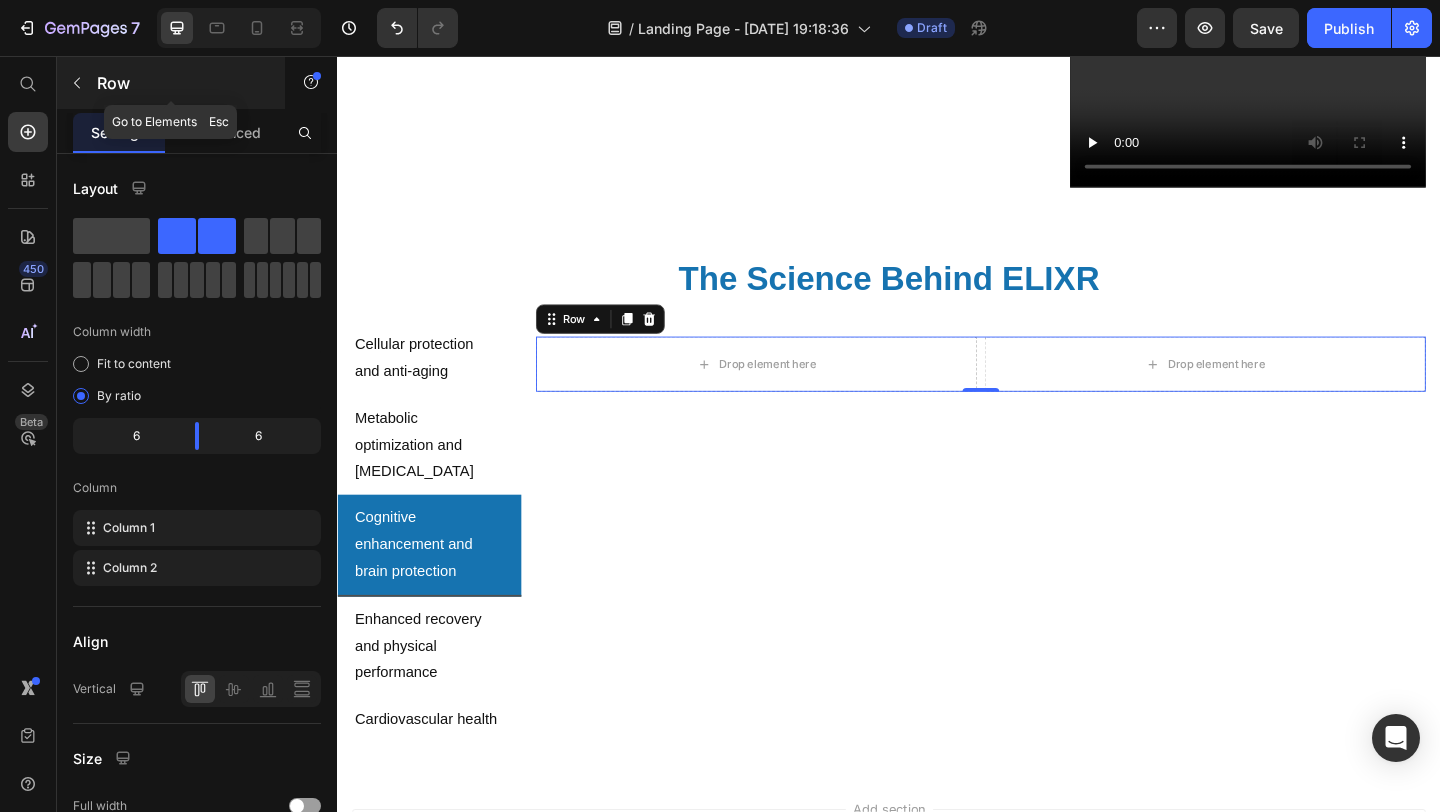 click on "Row" at bounding box center [171, 83] 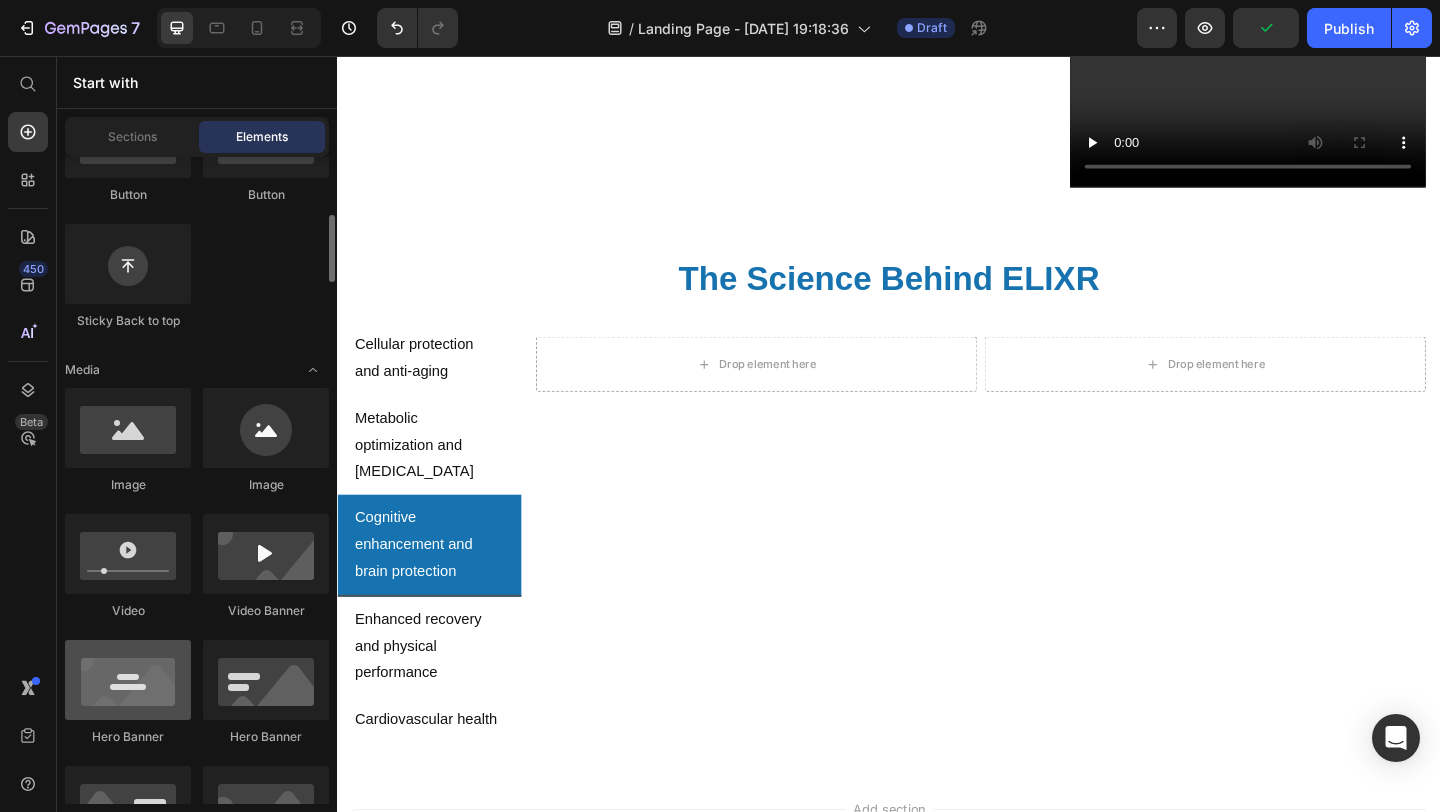 scroll, scrollTop: 567, scrollLeft: 0, axis: vertical 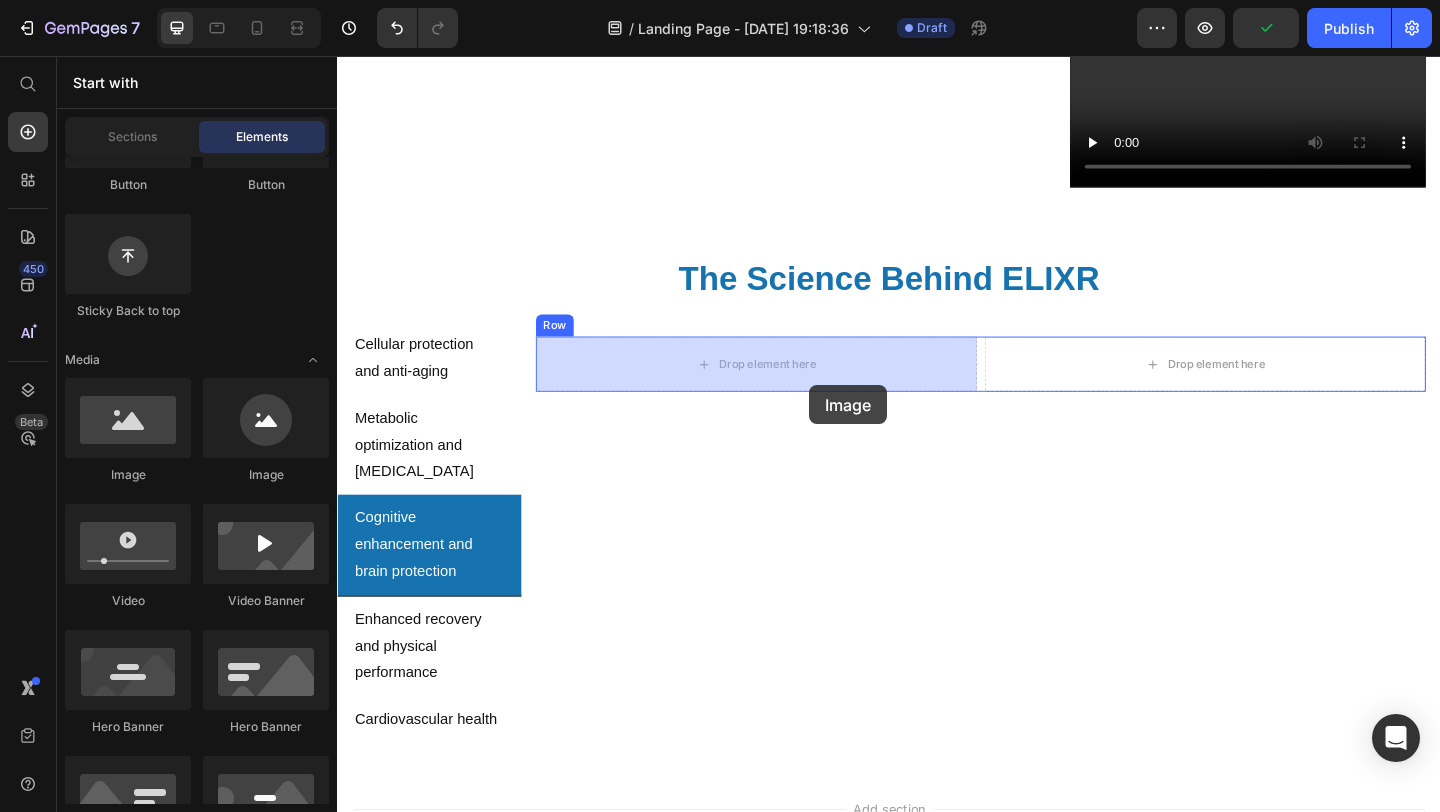 drag, startPoint x: 475, startPoint y: 484, endPoint x: 850, endPoint y: 406, distance: 383.02612 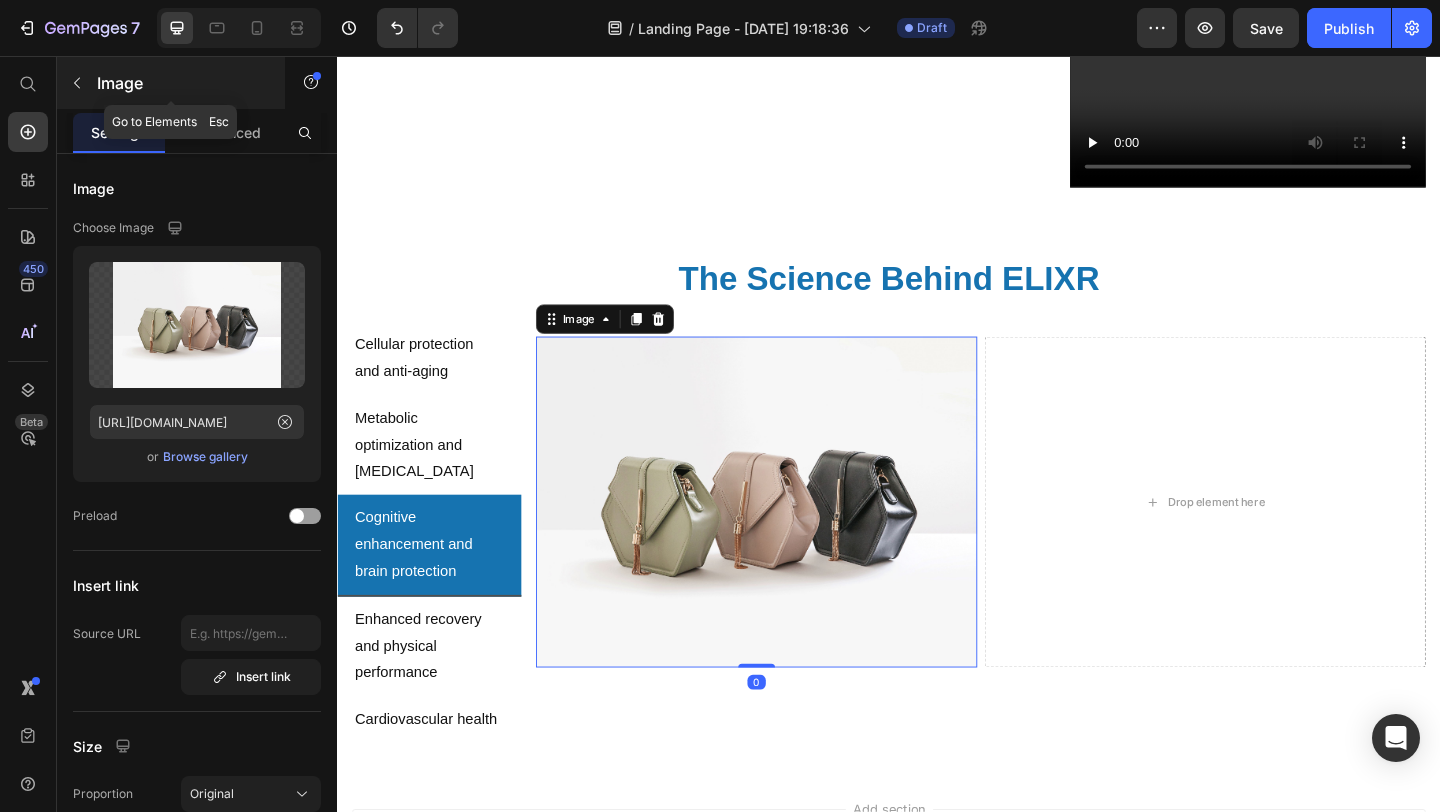 click on "Image" at bounding box center (182, 83) 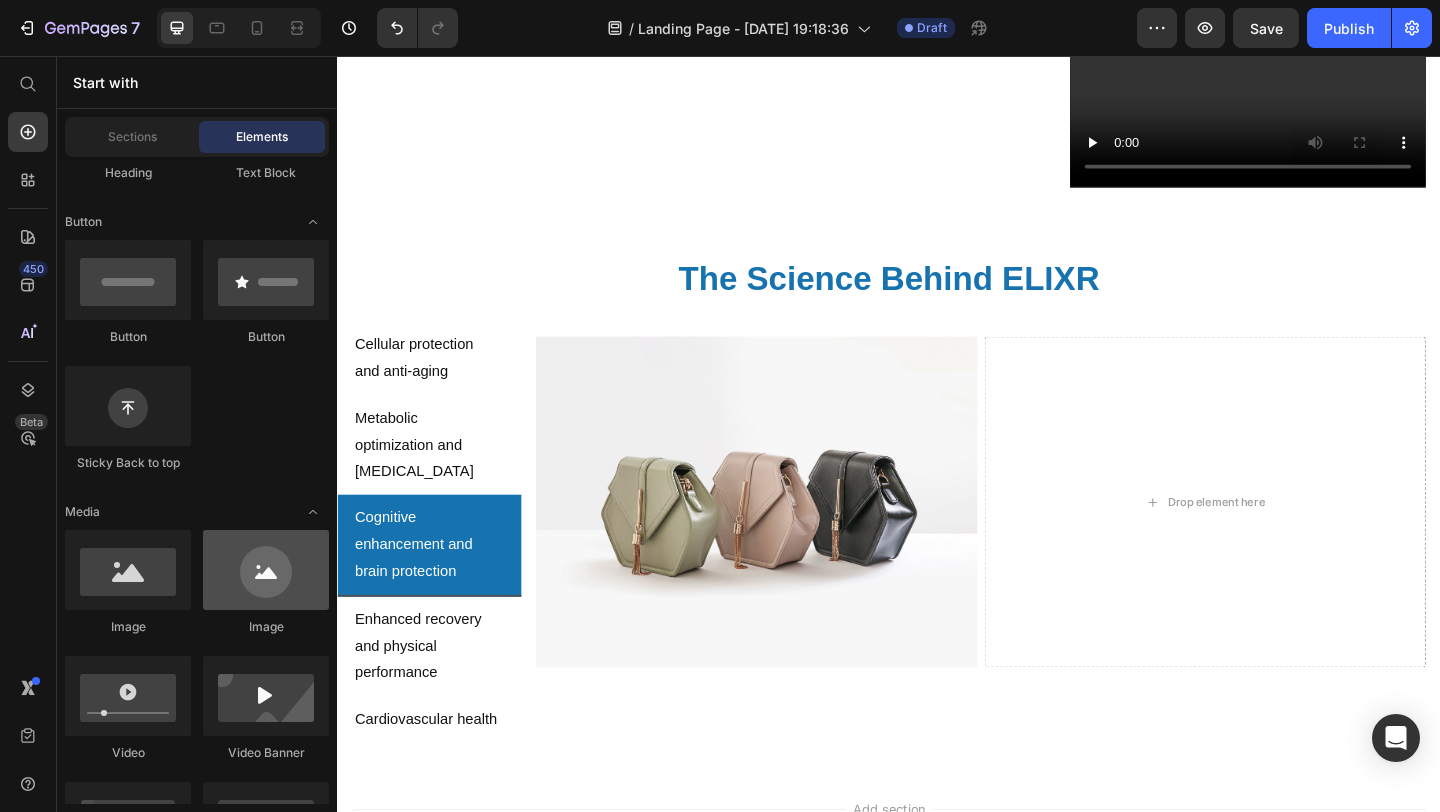 scroll, scrollTop: 0, scrollLeft: 0, axis: both 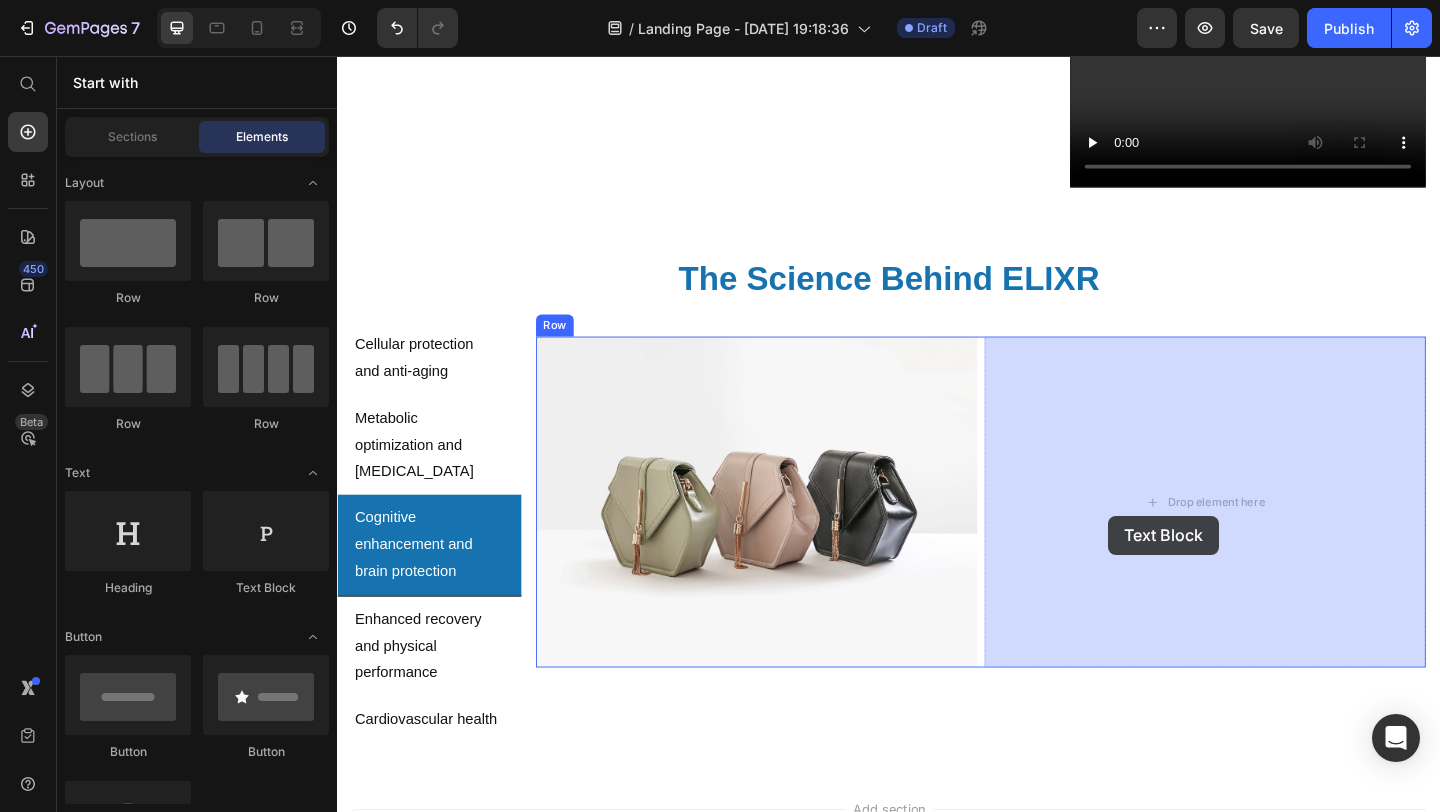 drag, startPoint x: 584, startPoint y: 613, endPoint x: 1178, endPoint y: 555, distance: 596.82495 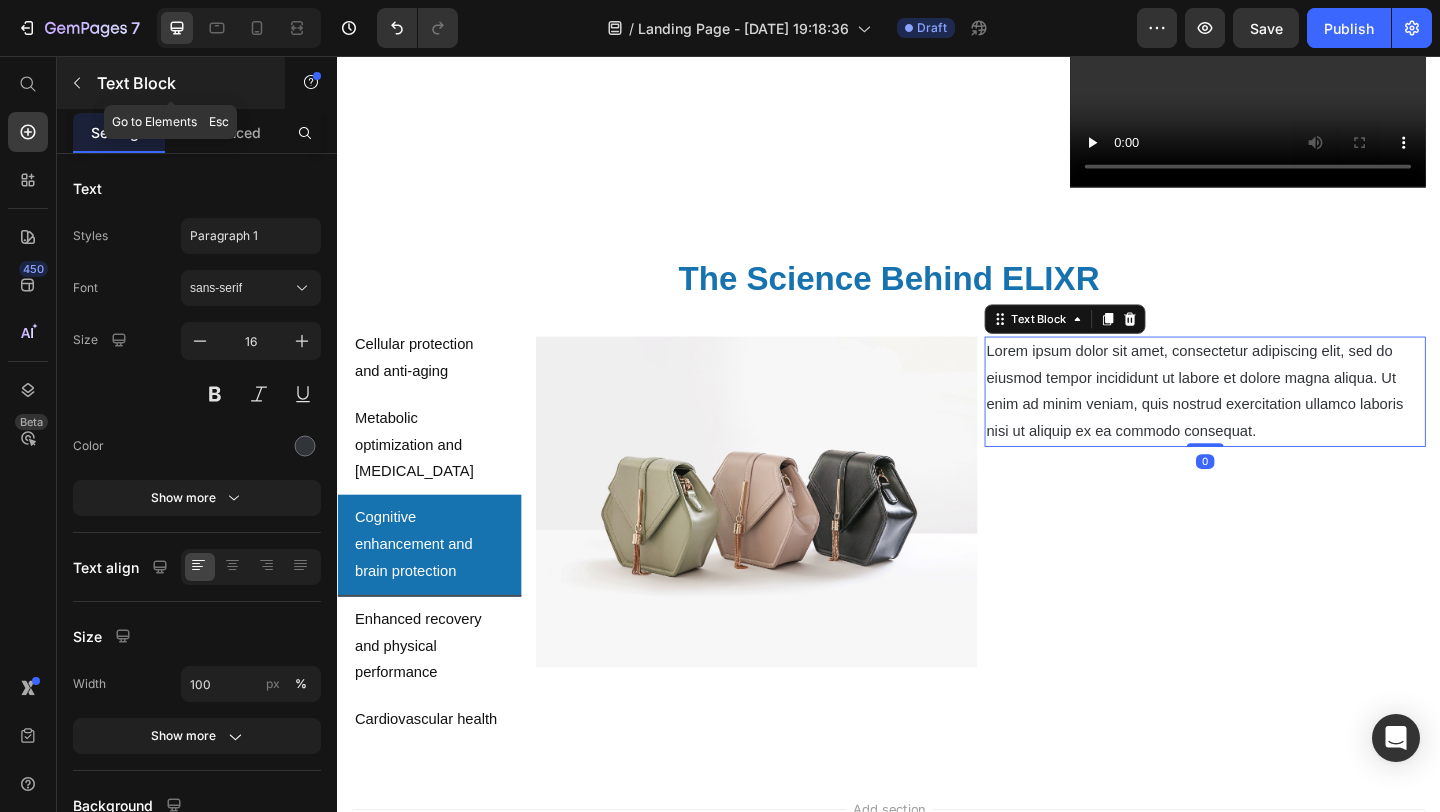 click at bounding box center (77, 83) 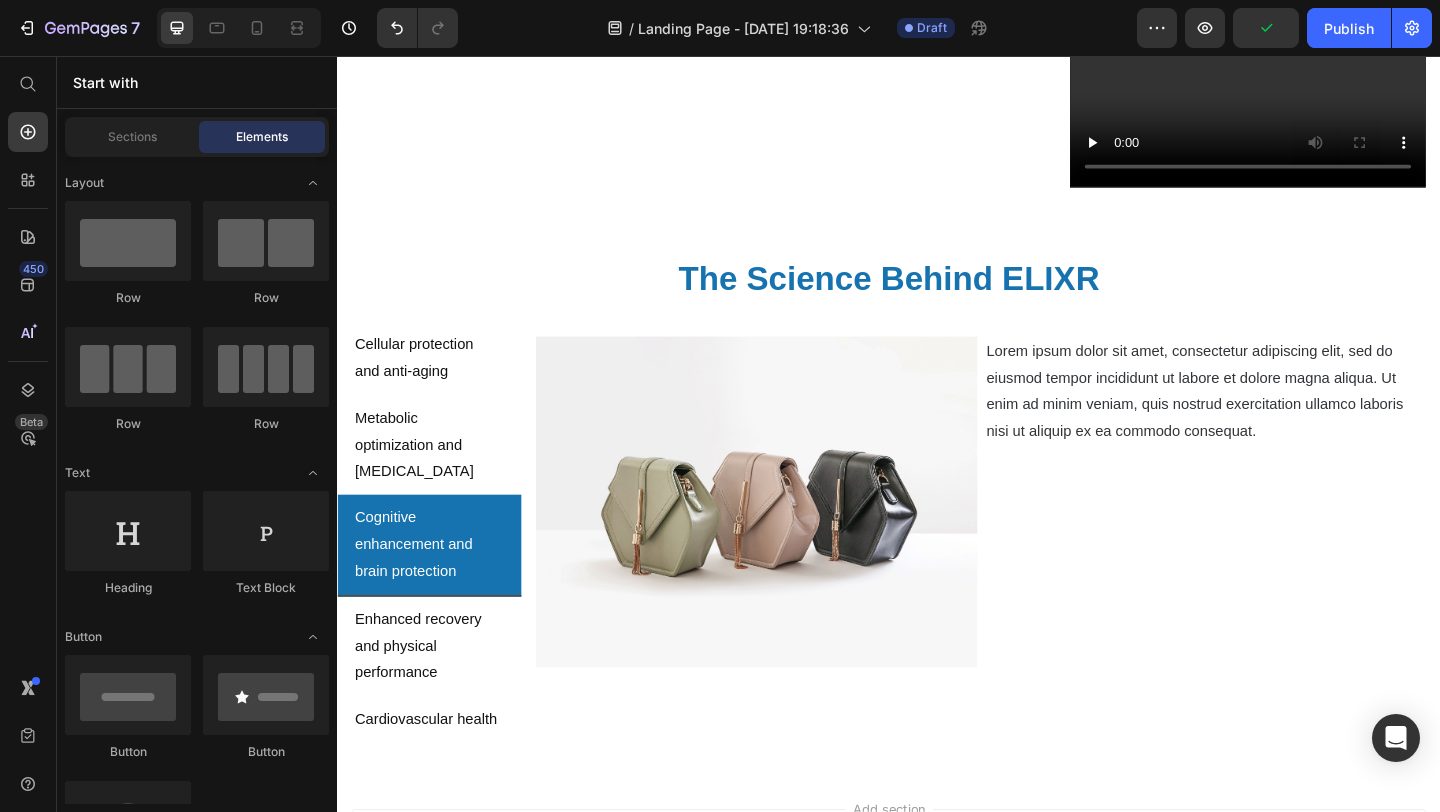 click on "Lorem ipsum dolor sit amet, consectetur adipiscing elit, sed do eiusmod tempor incididunt ut labore et dolore magna aliqua. Ut enim ad minim veniam, quis nostrud exercitation ullamco laboris nisi ut aliquip ex ea commodo consequat." at bounding box center (1281, 420) 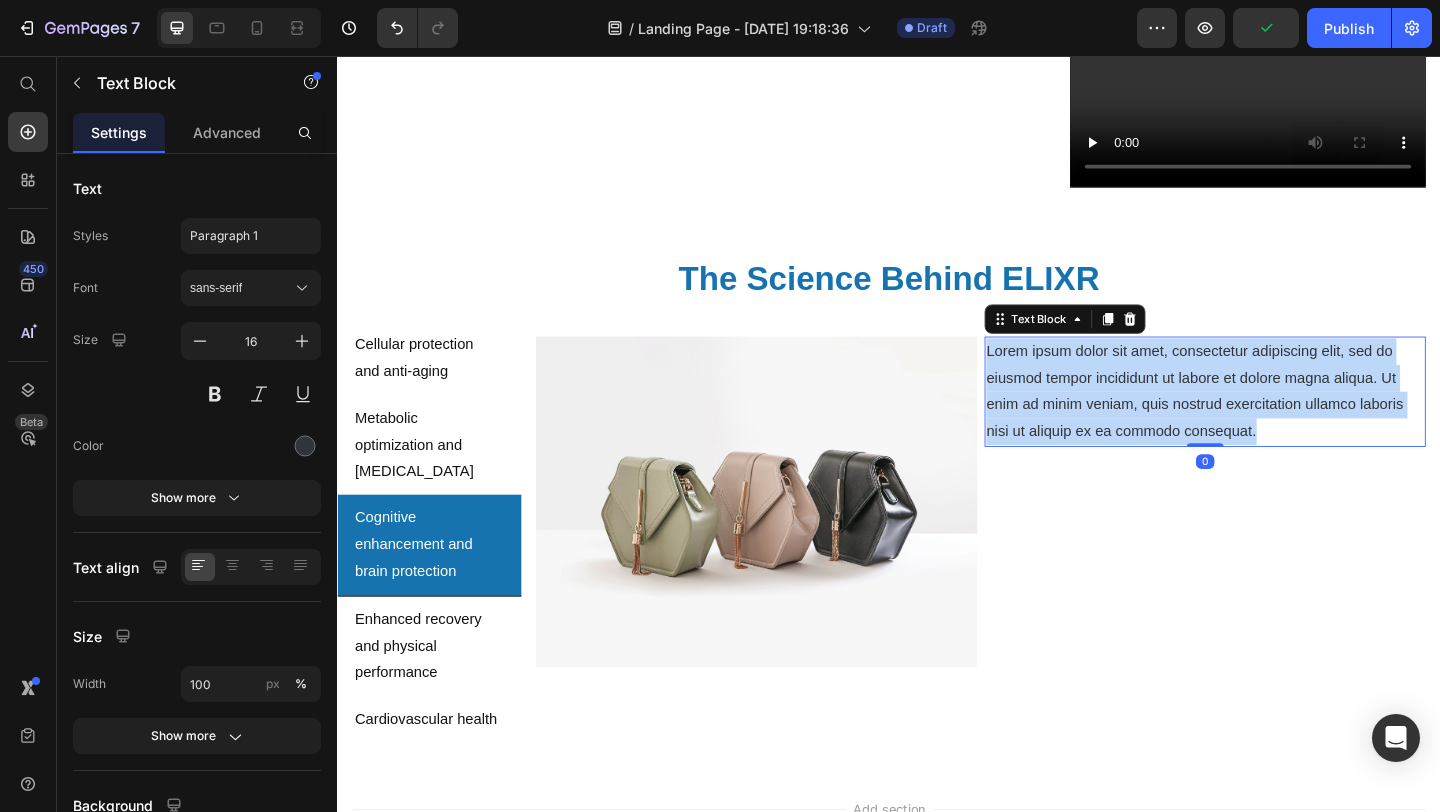 click on "Lorem ipsum dolor sit amet, consectetur adipiscing elit, sed do eiusmod tempor incididunt ut labore et dolore magna aliqua. Ut enim ad minim veniam, quis nostrud exercitation ullamco laboris nisi ut aliquip ex ea commodo consequat." at bounding box center [1281, 420] 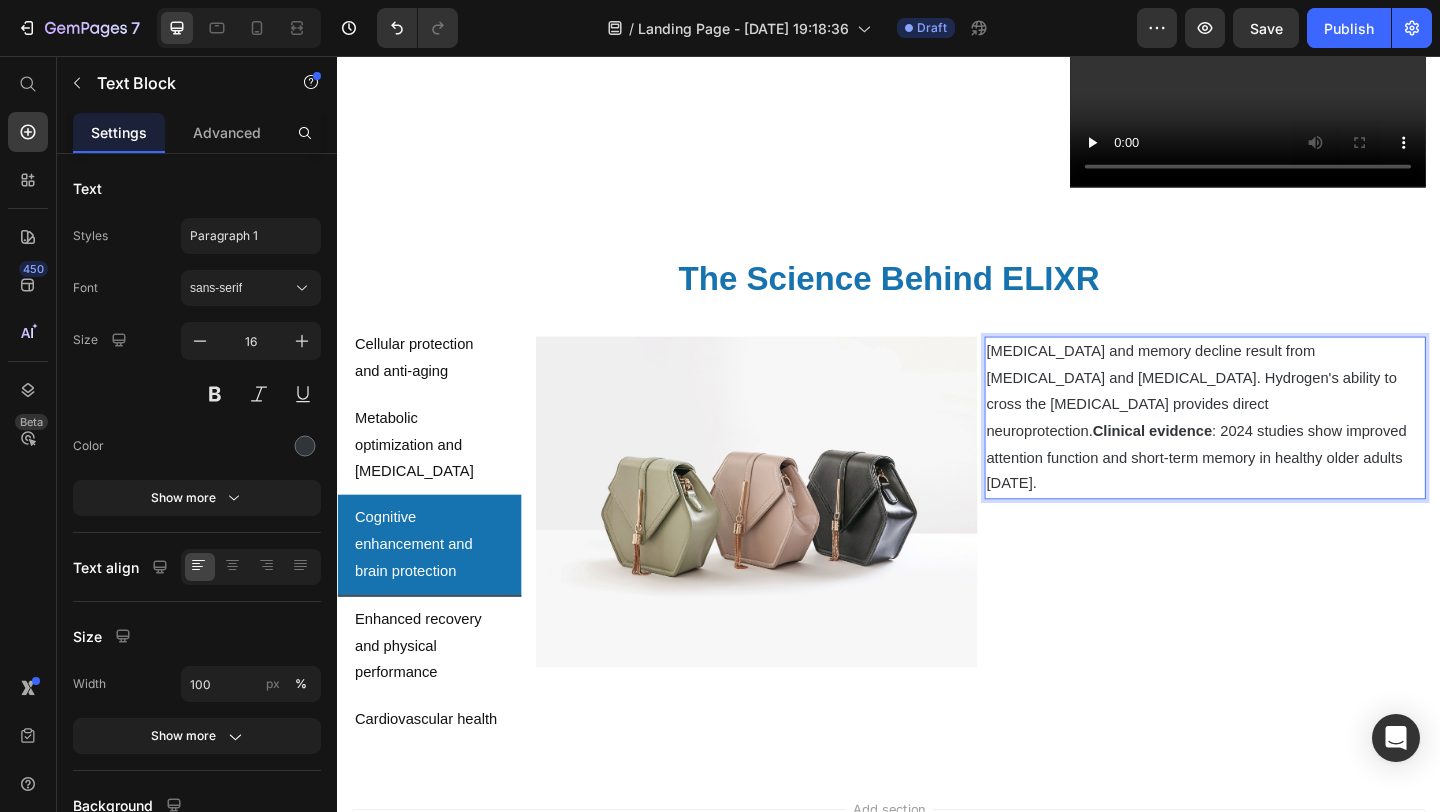 click on "[MEDICAL_DATA] and memory decline result from [MEDICAL_DATA] and [MEDICAL_DATA]. Hydrogen's ability to cross the [MEDICAL_DATA] provides direct neuroprotection.  Clinical evidence : 2024 studies show improved attention function and short-term memory in healthy older adults [DATE]." at bounding box center [1281, 449] 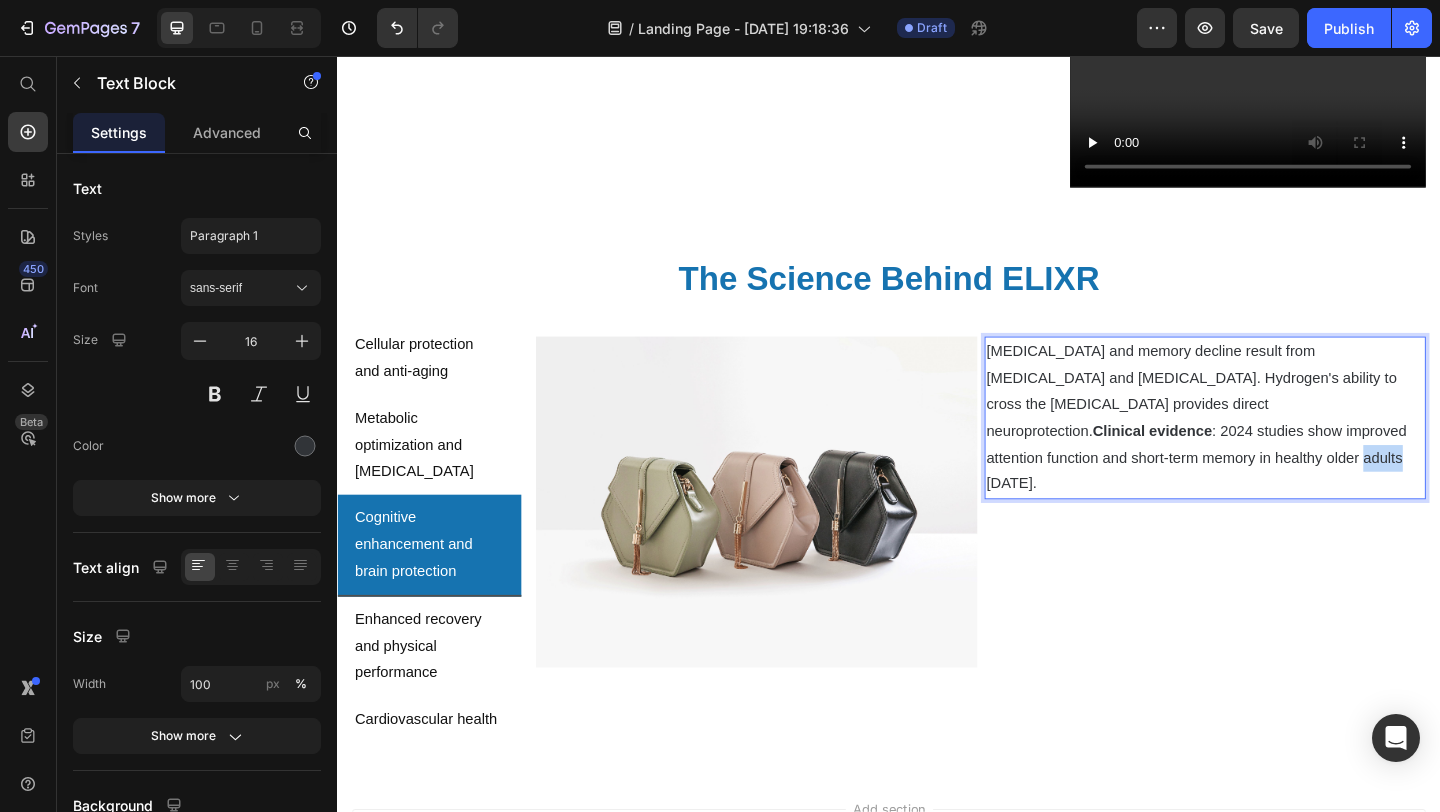 click on "[MEDICAL_DATA] and memory decline result from [MEDICAL_DATA] and [MEDICAL_DATA]. Hydrogen's ability to cross the [MEDICAL_DATA] provides direct neuroprotection.  Clinical evidence : 2024 studies show improved attention function and short-term memory in healthy older adults [DATE]." at bounding box center (1281, 449) 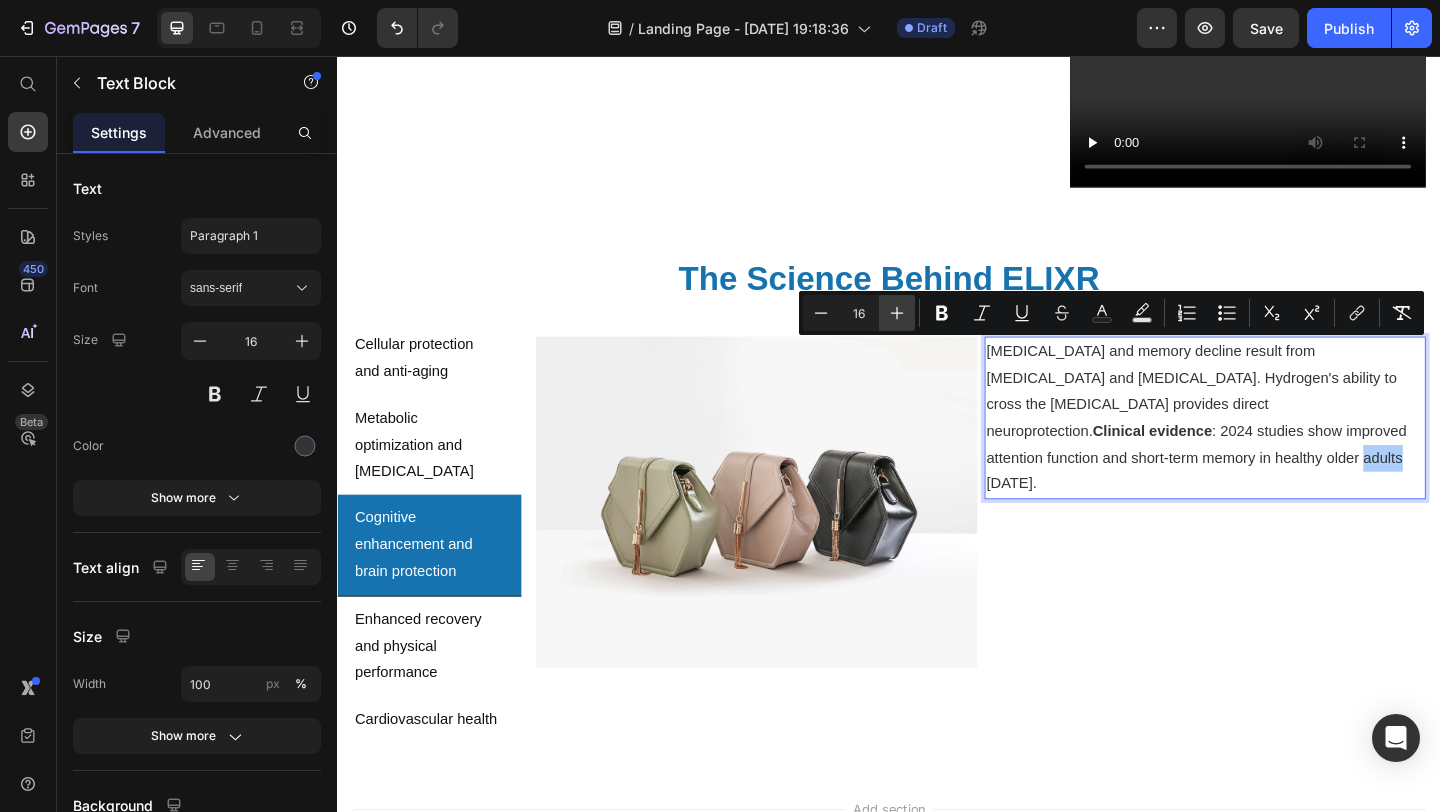 click 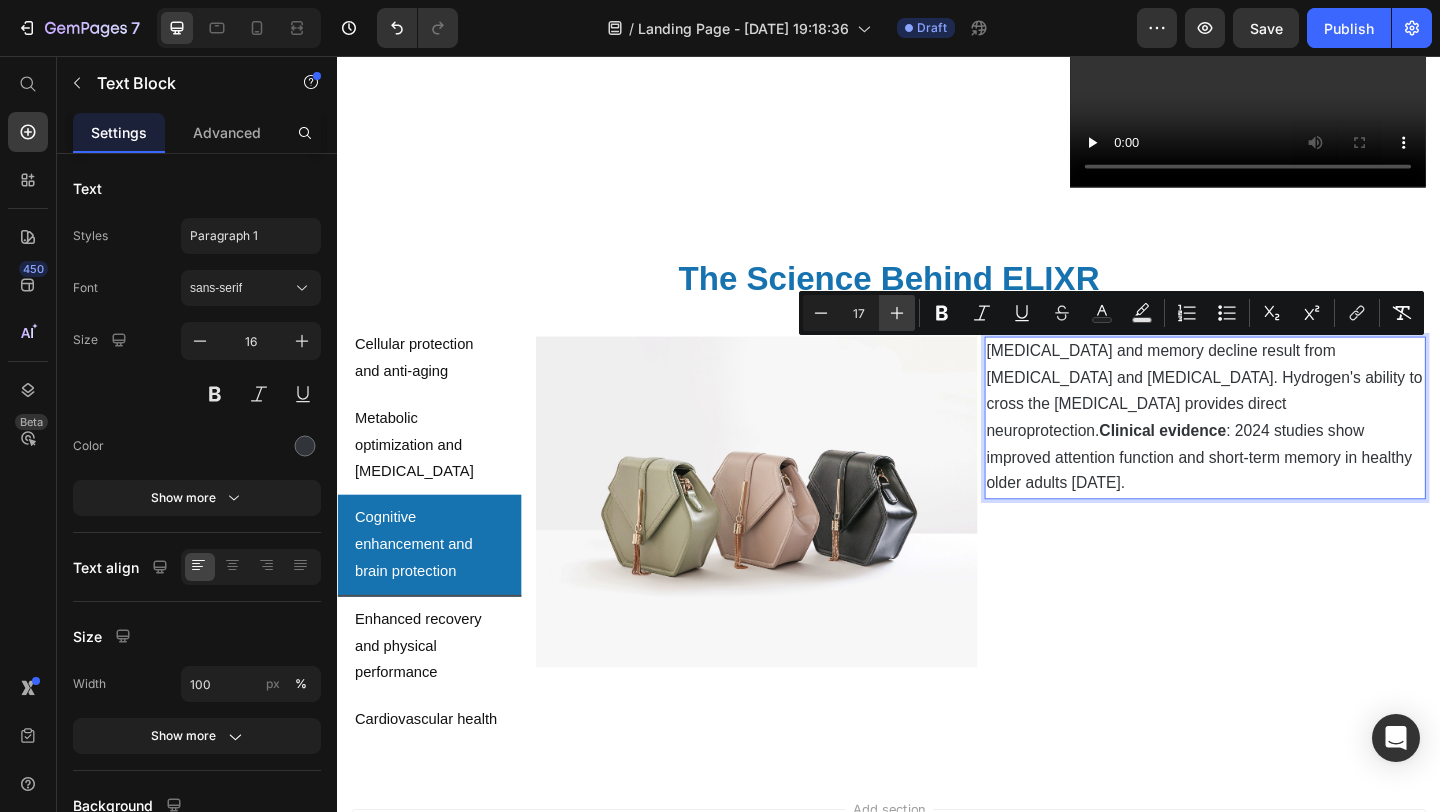 click 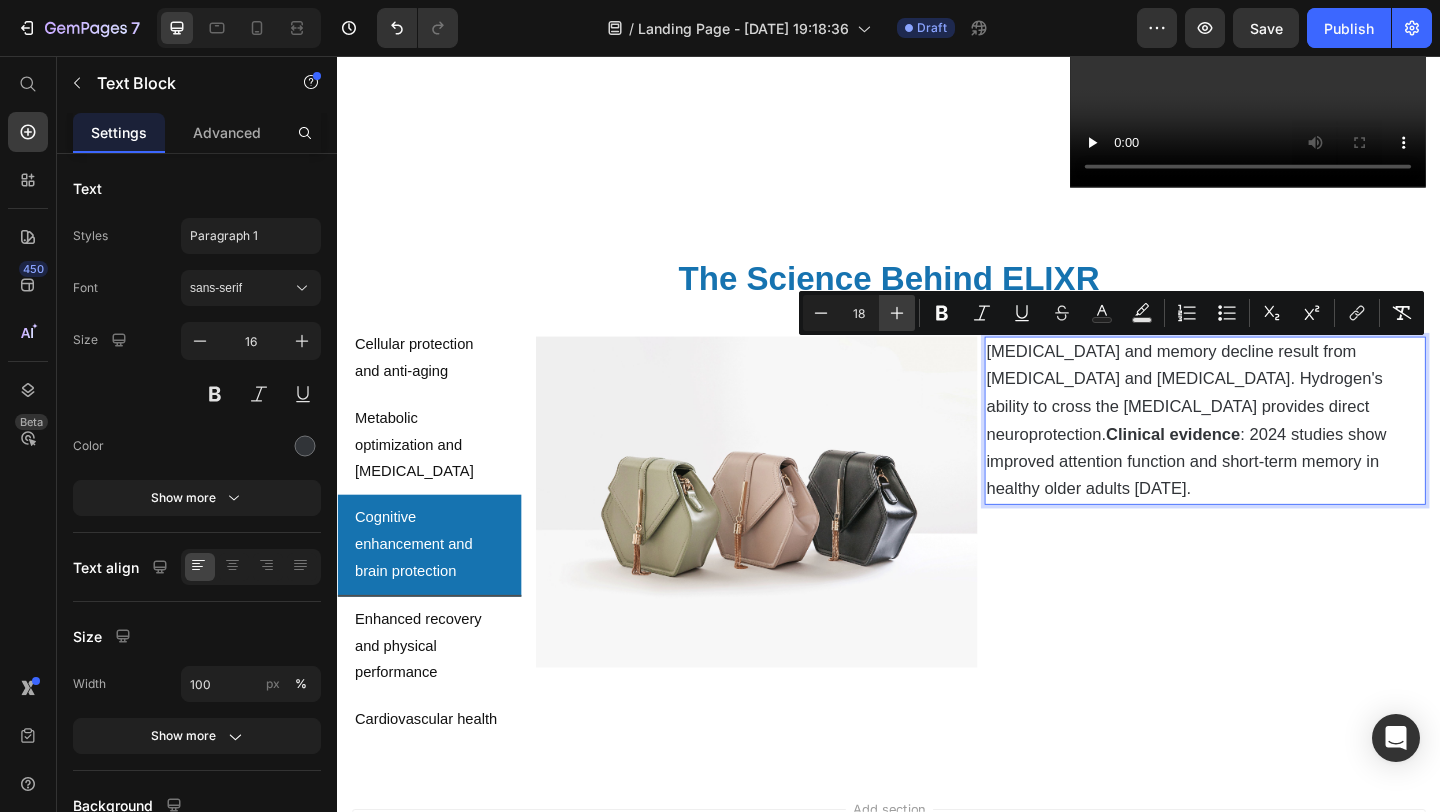 click 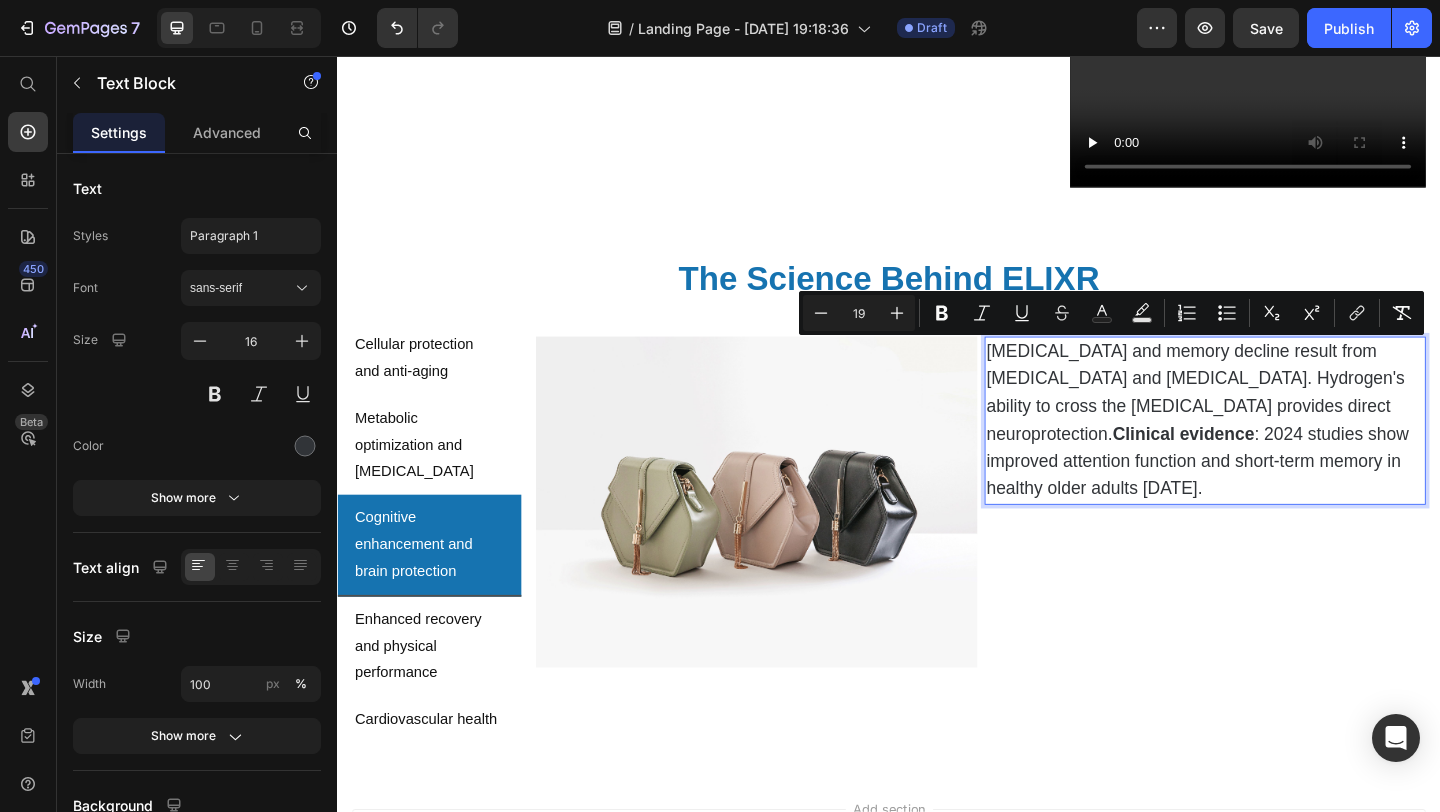 click on "[MEDICAL_DATA] and memory decline result from [MEDICAL_DATA] and [MEDICAL_DATA]. Hydrogen's ability to cross the [MEDICAL_DATA] provides direct neuroprotection.  Clinical evidence : 2024 studies show improved attention function and short-term memory in healthy older adults [DATE]. Text Block   0" at bounding box center [1281, 541] 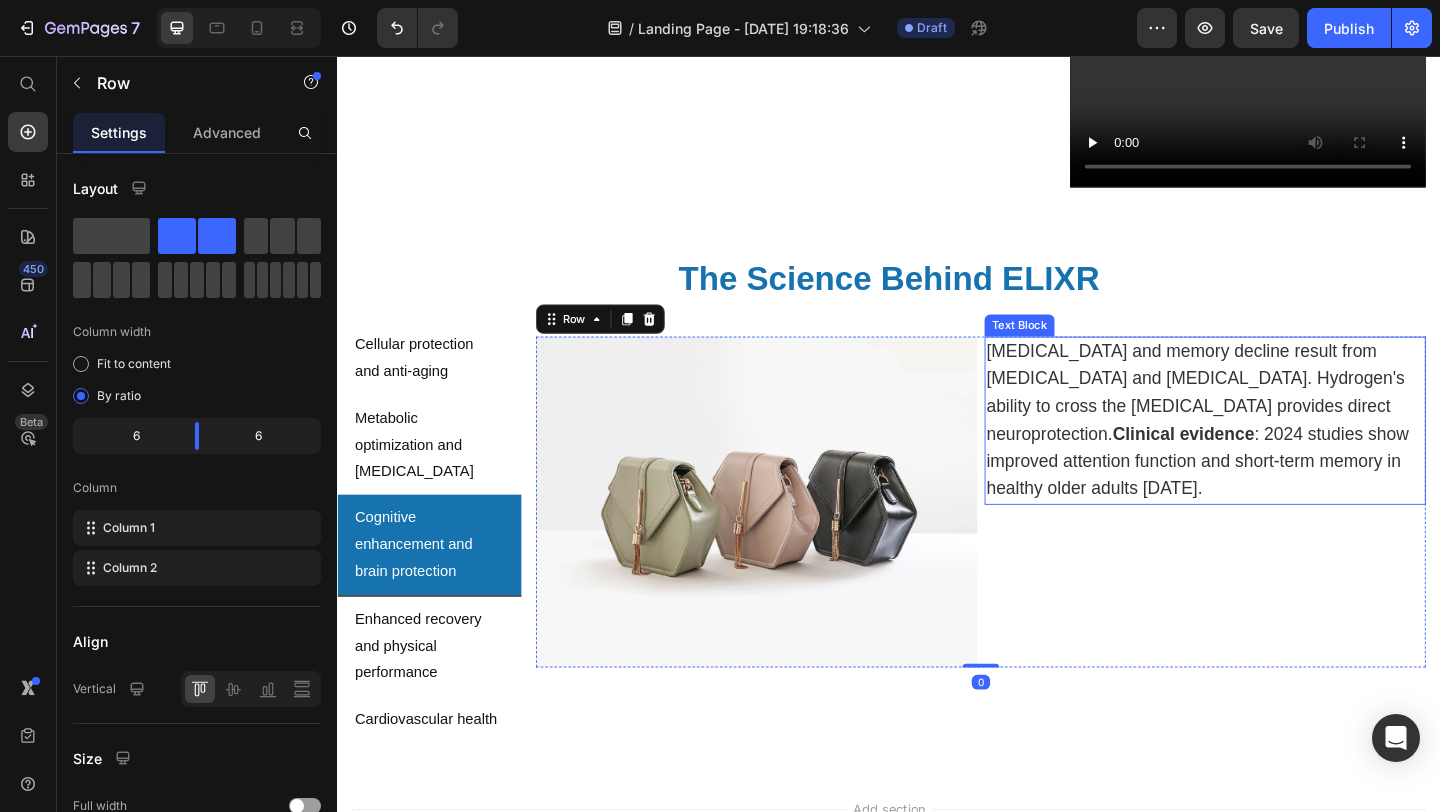click on "[MEDICAL_DATA] and memory decline result from [MEDICAL_DATA] and [MEDICAL_DATA]. Hydrogen's ability to cross the [MEDICAL_DATA] provides direct neuroprotection.  Clinical evidence : 2024 studies show improved attention function and short-term memory in healthy older adults [DATE]." at bounding box center [1281, 452] 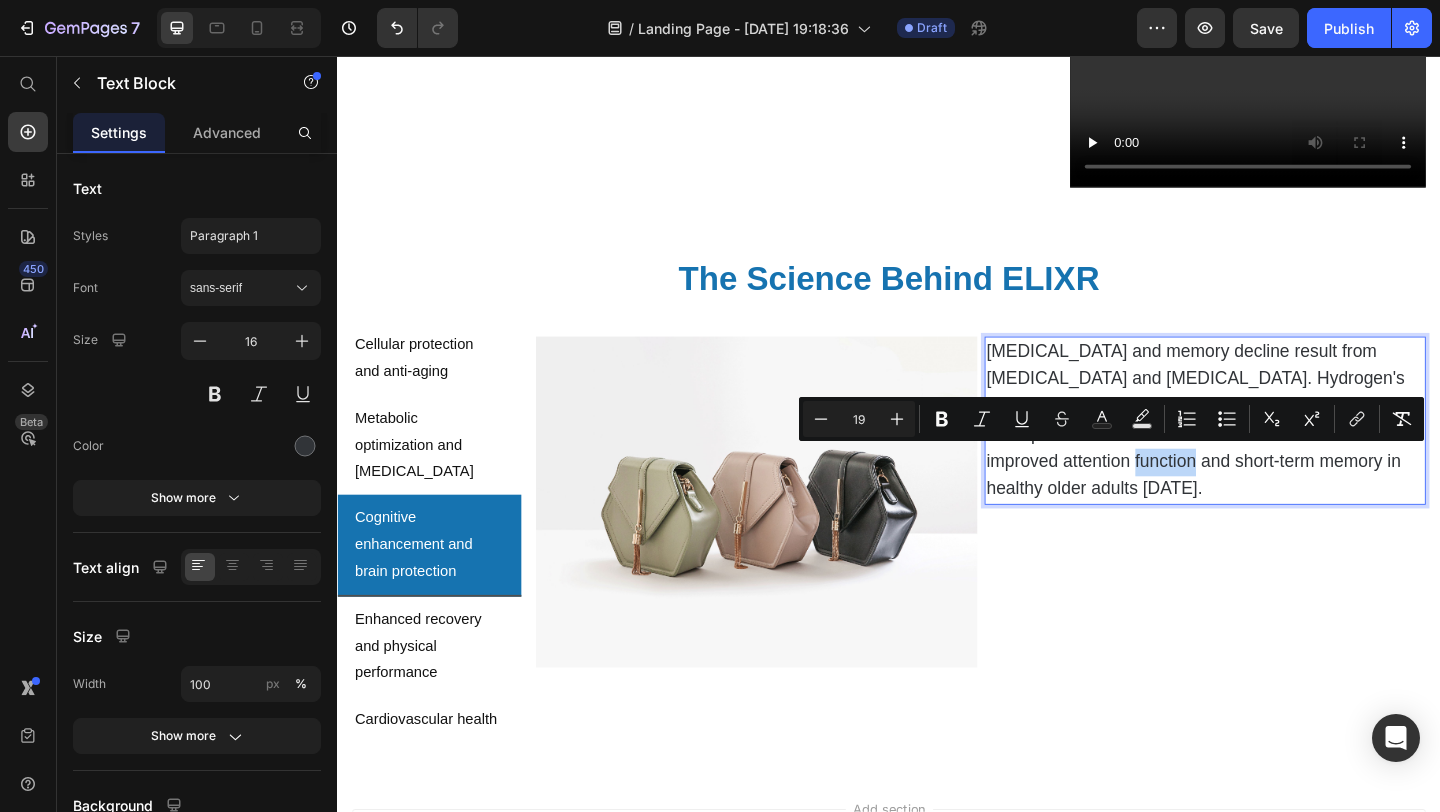 click on "Minus 19 Plus Bold Italic Underline       Strikethrough
Text Color
Text Background Color Numbered List Bulleted List Subscript Superscript       link Remove Format" at bounding box center (1111, 419) 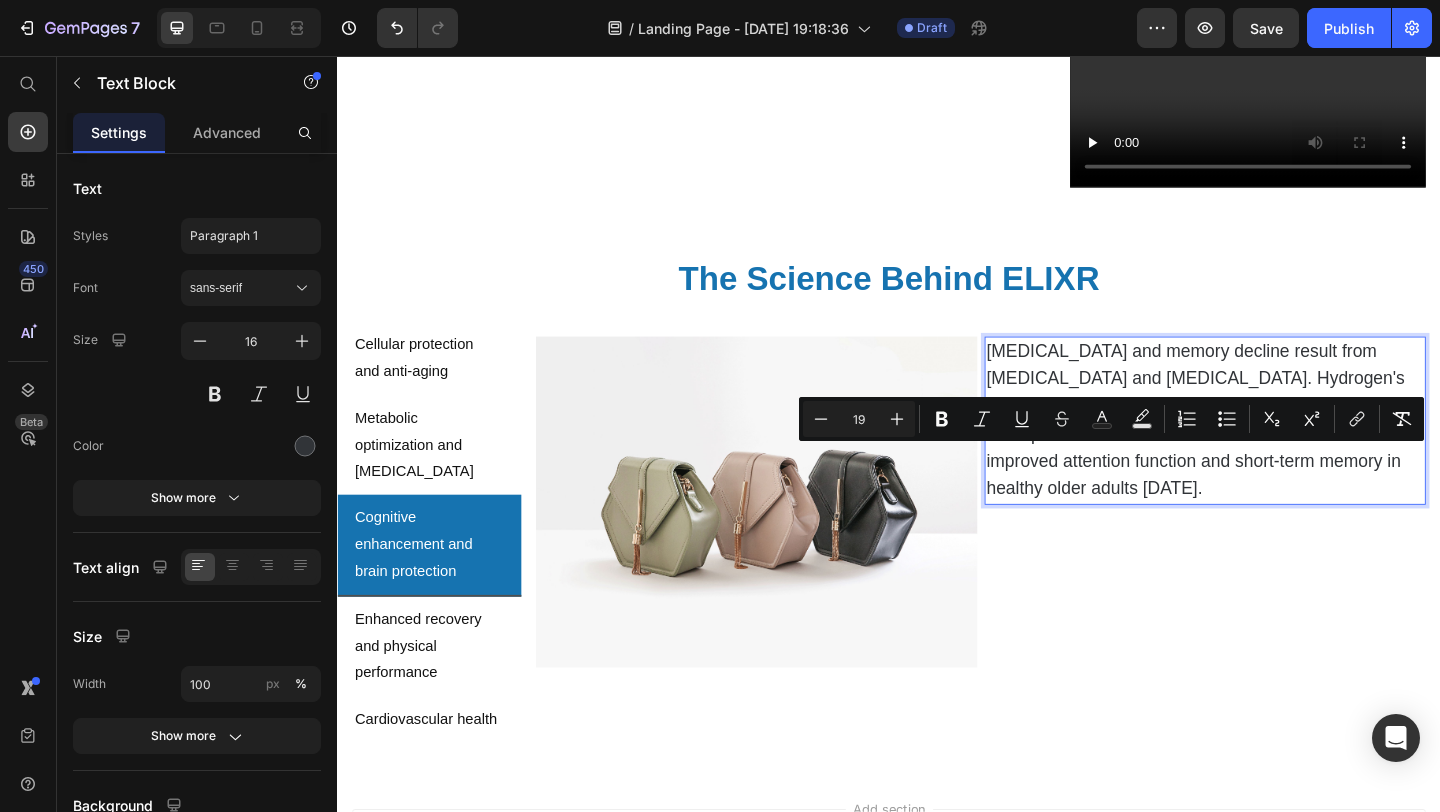 click on "[MEDICAL_DATA] and memory decline result from [MEDICAL_DATA] and [MEDICAL_DATA]. Hydrogen's ability to cross the [MEDICAL_DATA] provides direct neuroprotection.  Clinical evidence : 2024 studies show improved attention function and short-term memory in healthy older adults [DATE]." at bounding box center [1272, 451] 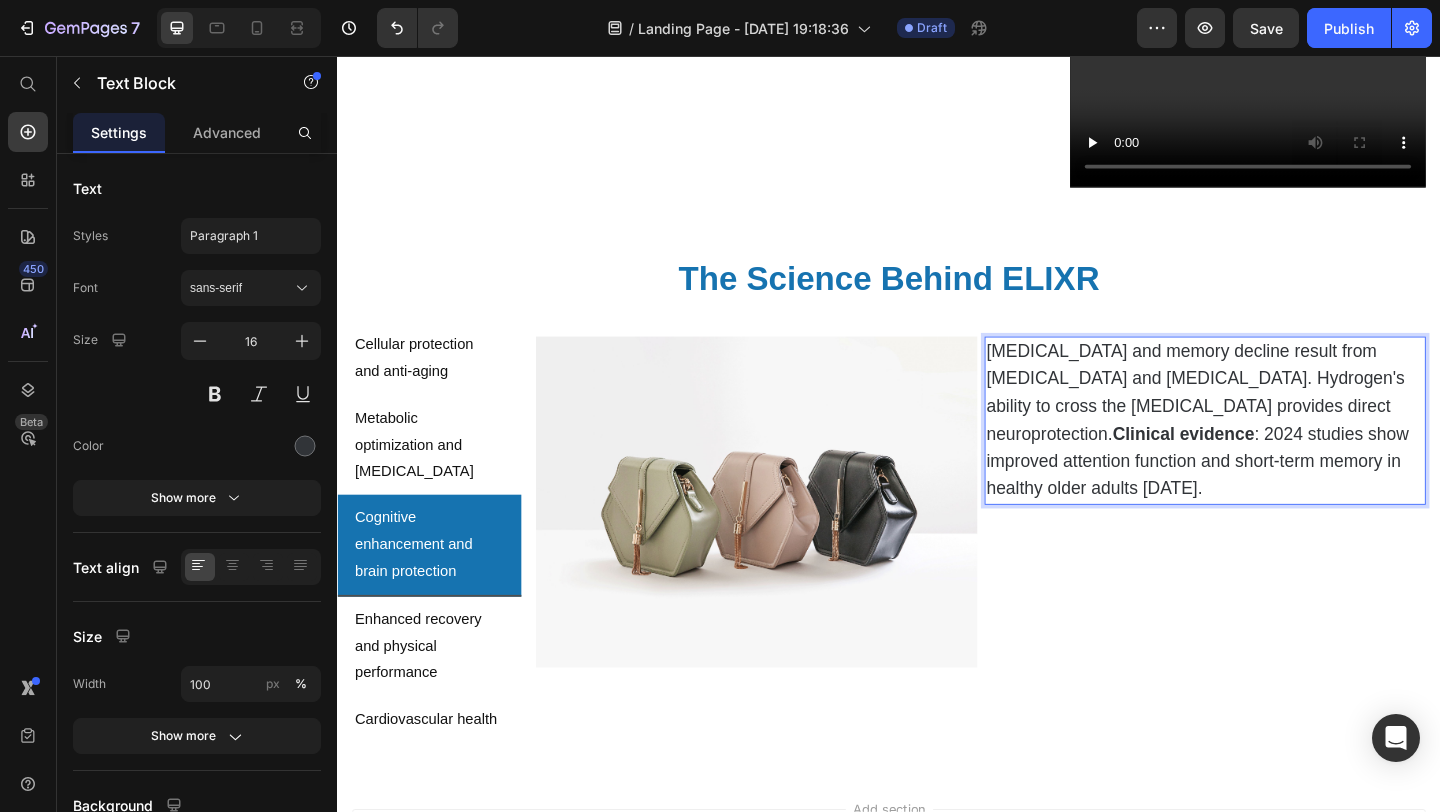 click on "[MEDICAL_DATA] and memory decline result from [MEDICAL_DATA] and [MEDICAL_DATA]. Hydrogen's ability to cross the [MEDICAL_DATA] provides direct neuroprotection.  Clinical evidence : 2024 studies show improved attention function and short-term memory in healthy older adults [DATE]." at bounding box center [1272, 451] 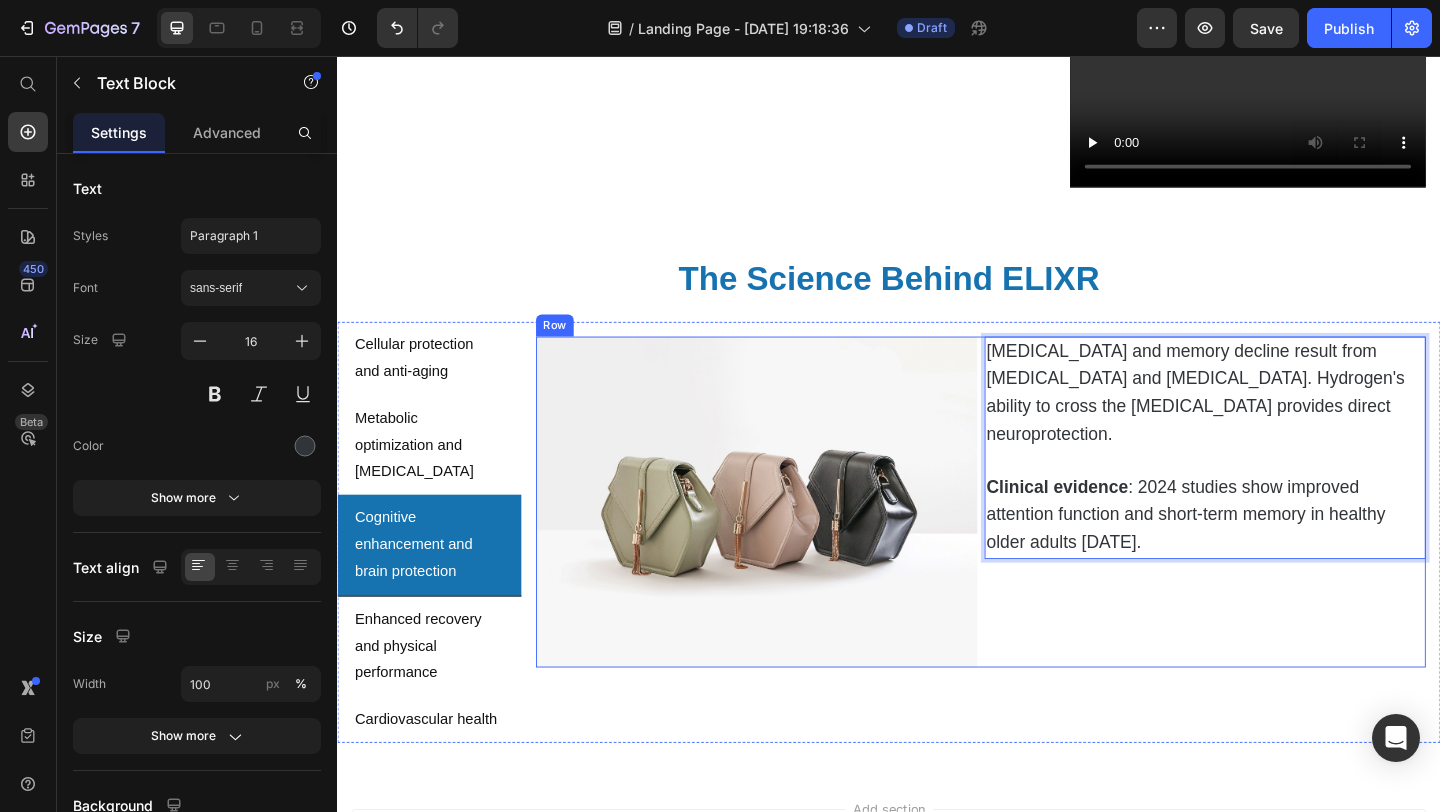 click on "[MEDICAL_DATA] and memory decline result from [MEDICAL_DATA] and [MEDICAL_DATA]. Hydrogen's ability to cross the [MEDICAL_DATA] provides direct neuroprotection.  Clinical evidence : 2024 studies show improved attention function and short-term memory in healthy older adults [DATE]. Text Block   0" at bounding box center [1281, 541] 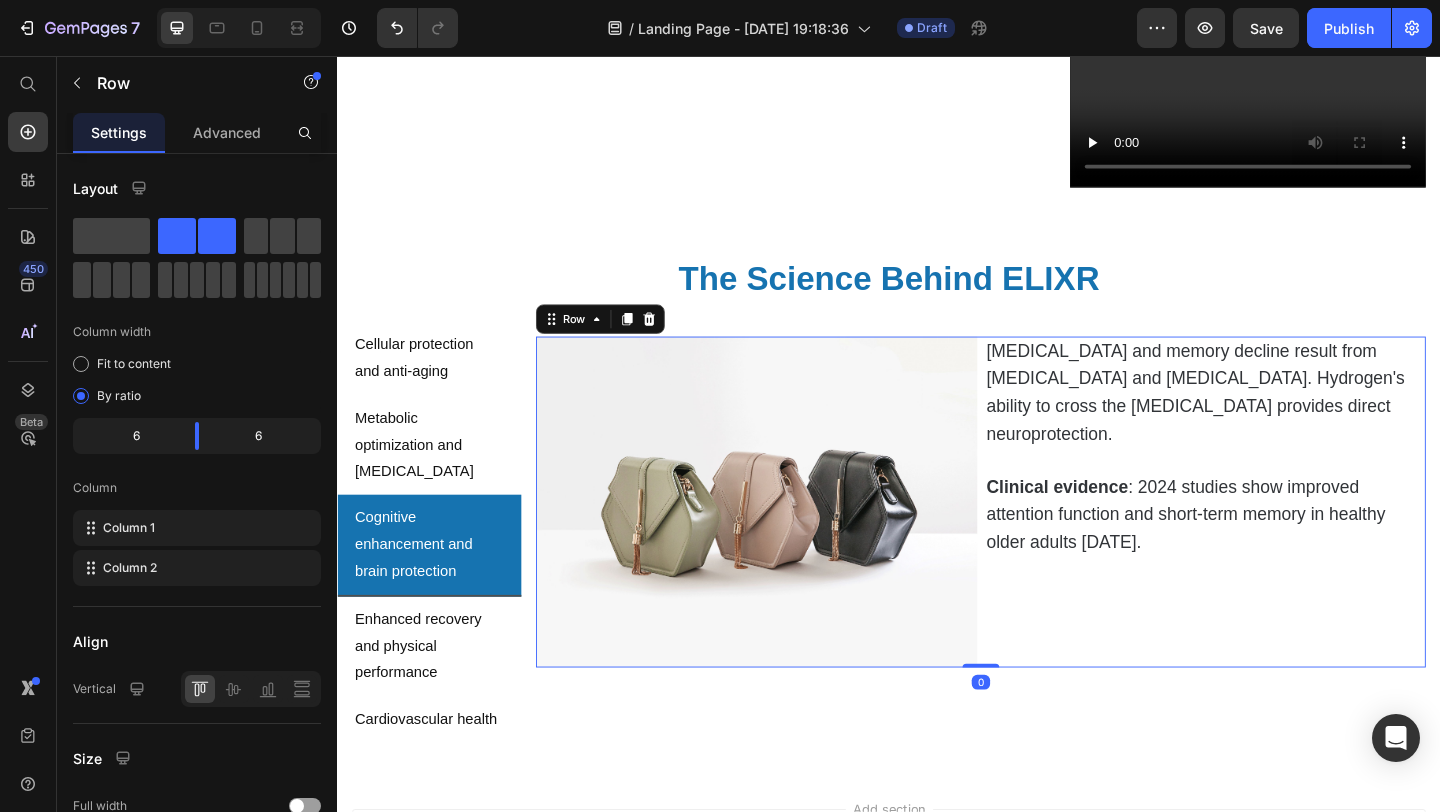 click at bounding box center (793, 541) 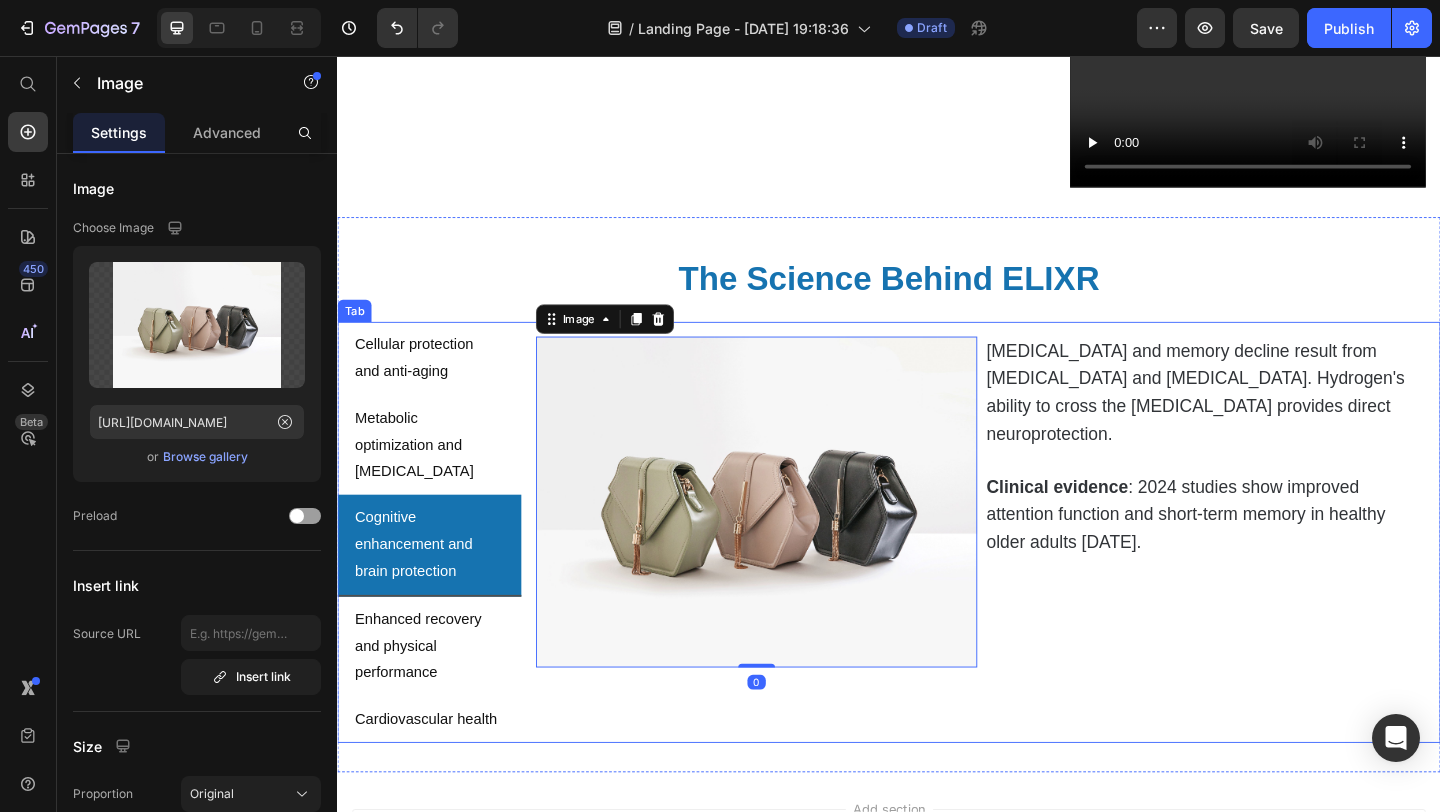 click on "Enhanced recovery and physical performance" at bounding box center [437, 698] 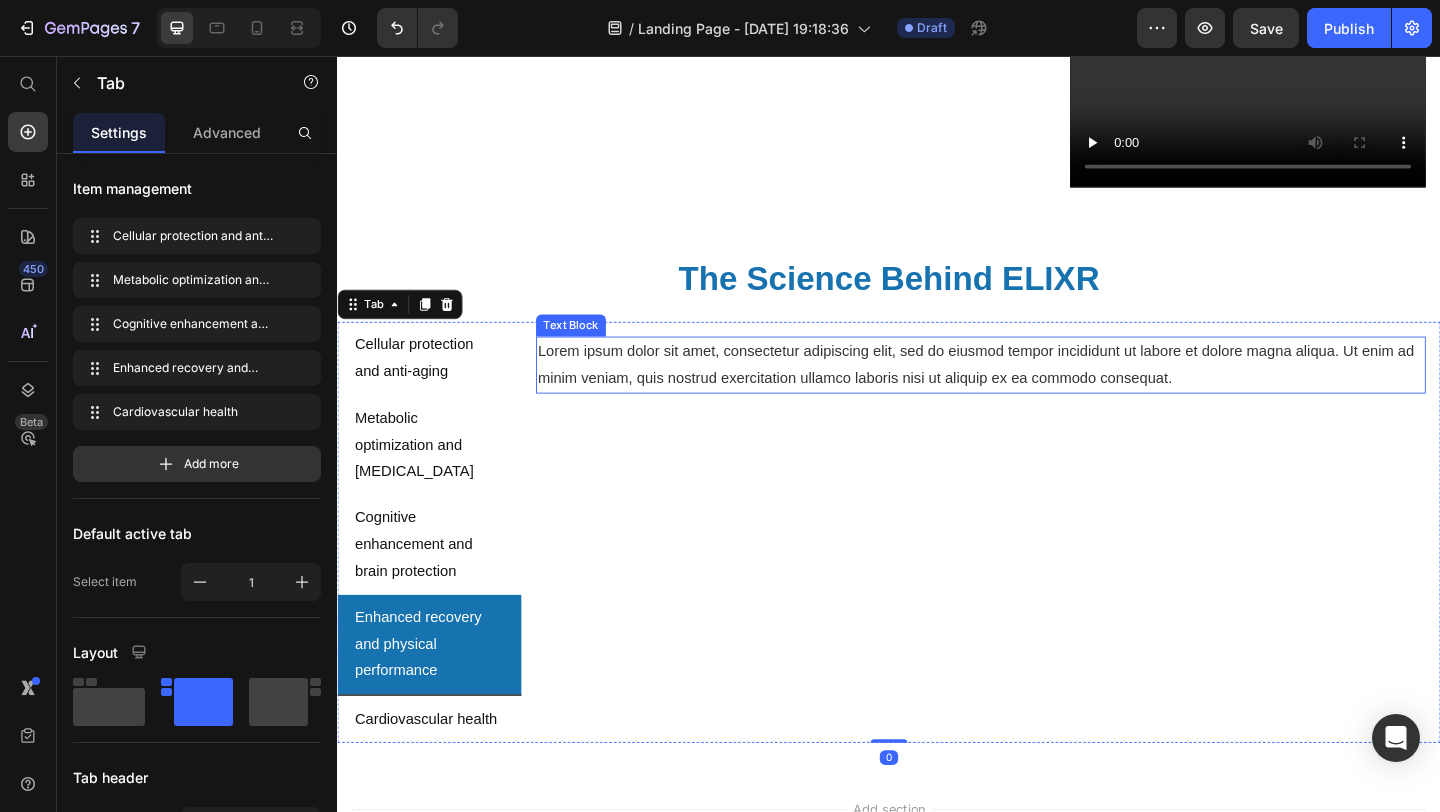 click on "Lorem ipsum dolor sit amet, consectetur adipiscing elit, sed do eiusmod tempor incididunt ut labore et dolore magna aliqua. Ut enim ad minim veniam, quis nostrud exercitation ullamco laboris nisi ut aliquip ex ea commodo consequat." at bounding box center [1037, 392] 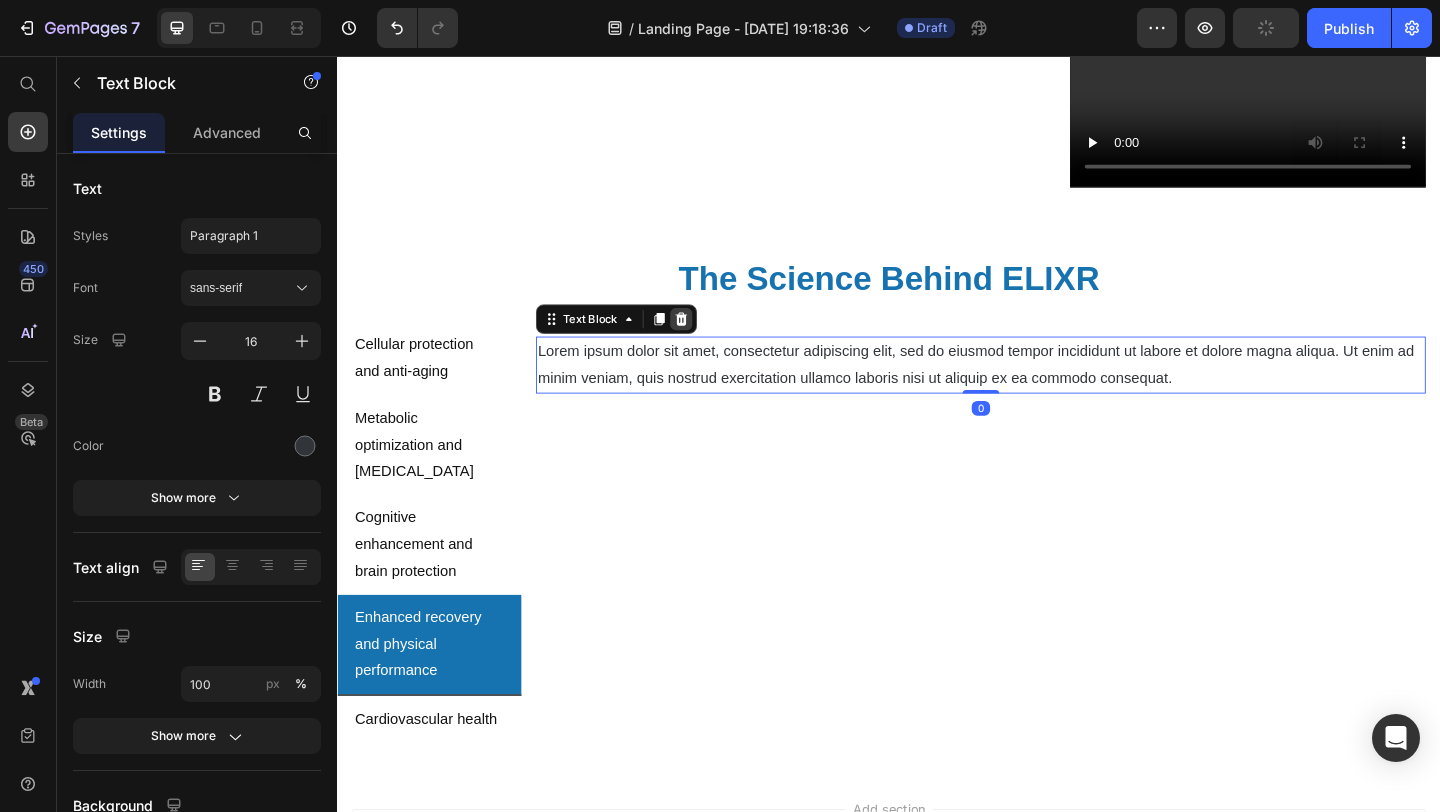 click 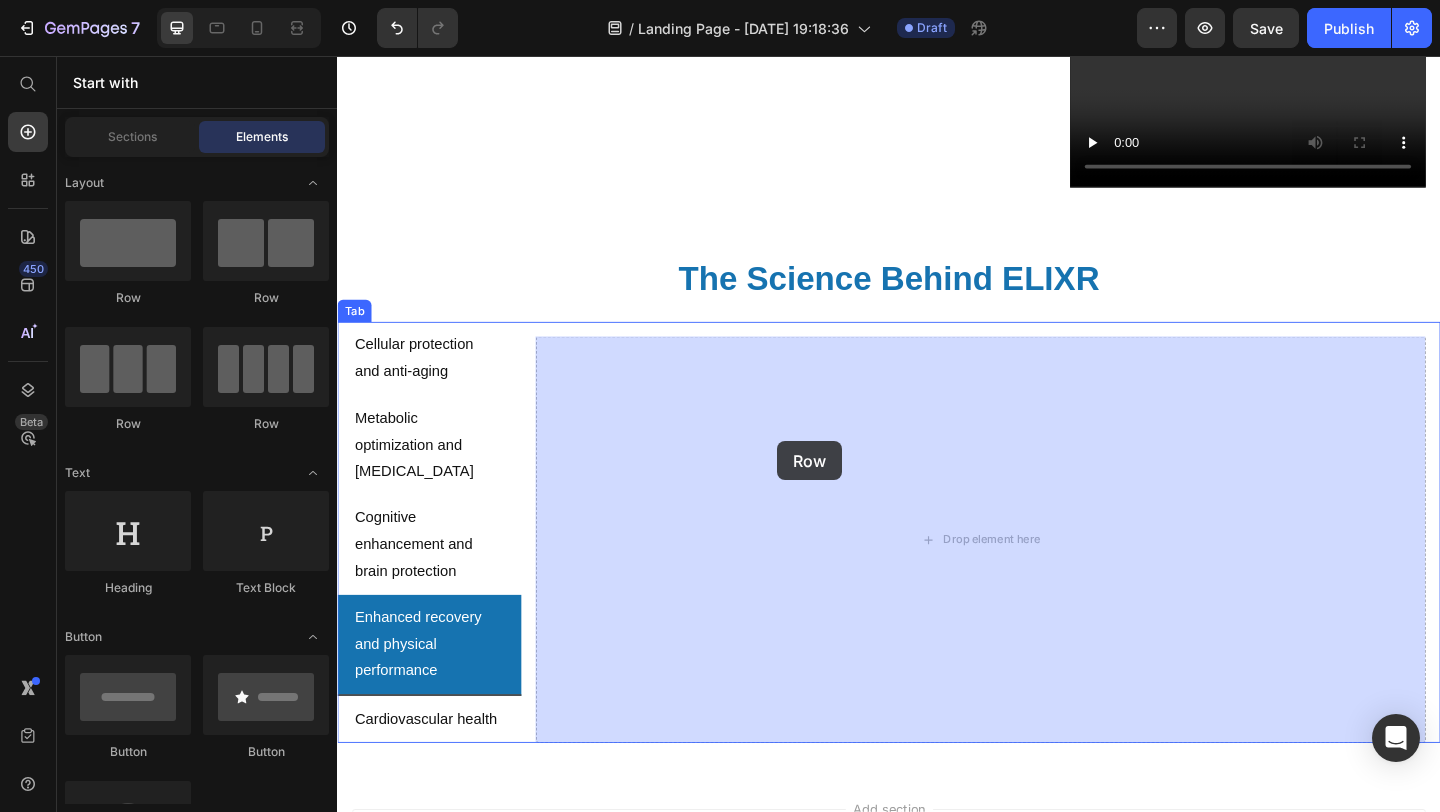 drag, startPoint x: 619, startPoint y: 296, endPoint x: 939, endPoint y: 573, distance: 423.23633 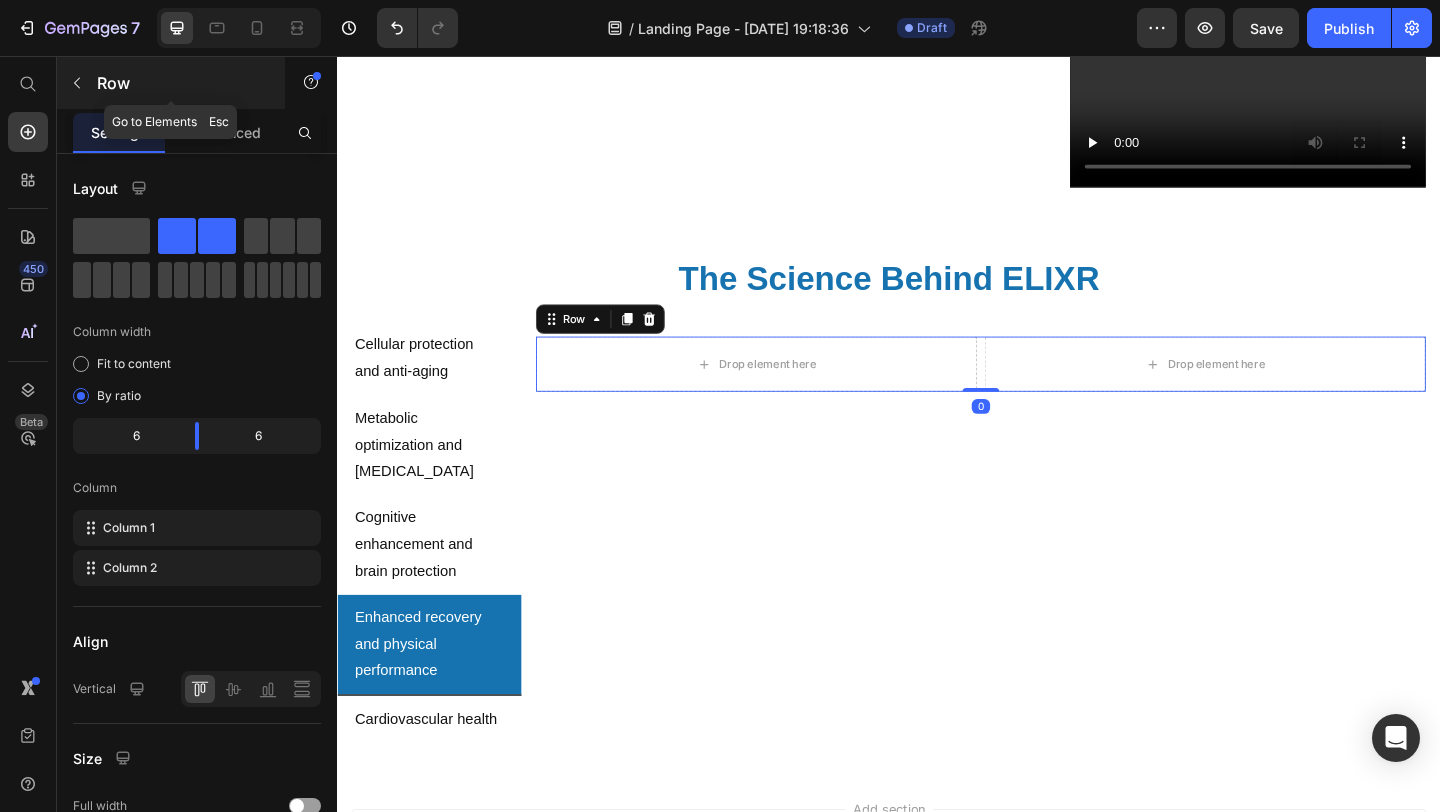 click on "Row" at bounding box center [182, 83] 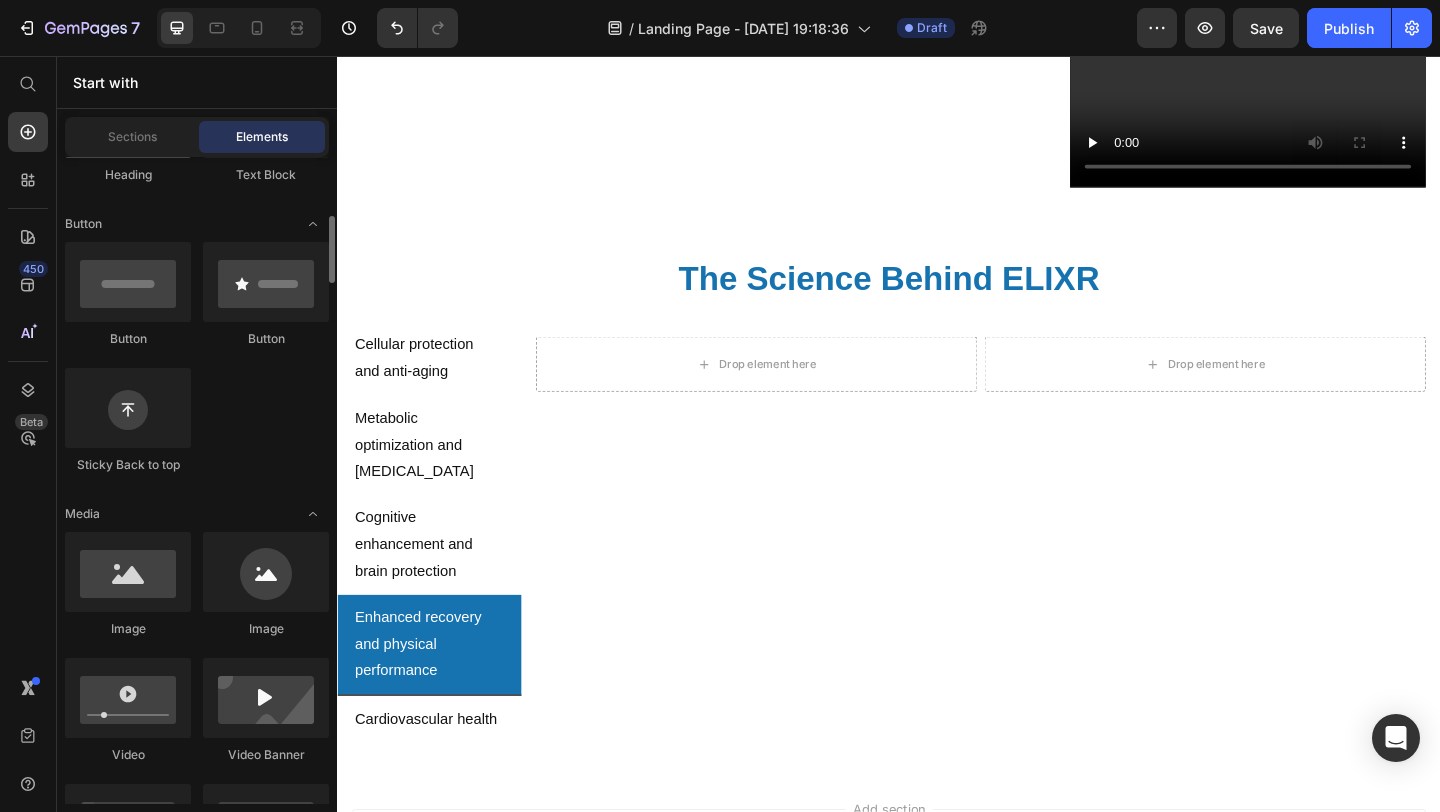 scroll, scrollTop: 433, scrollLeft: 0, axis: vertical 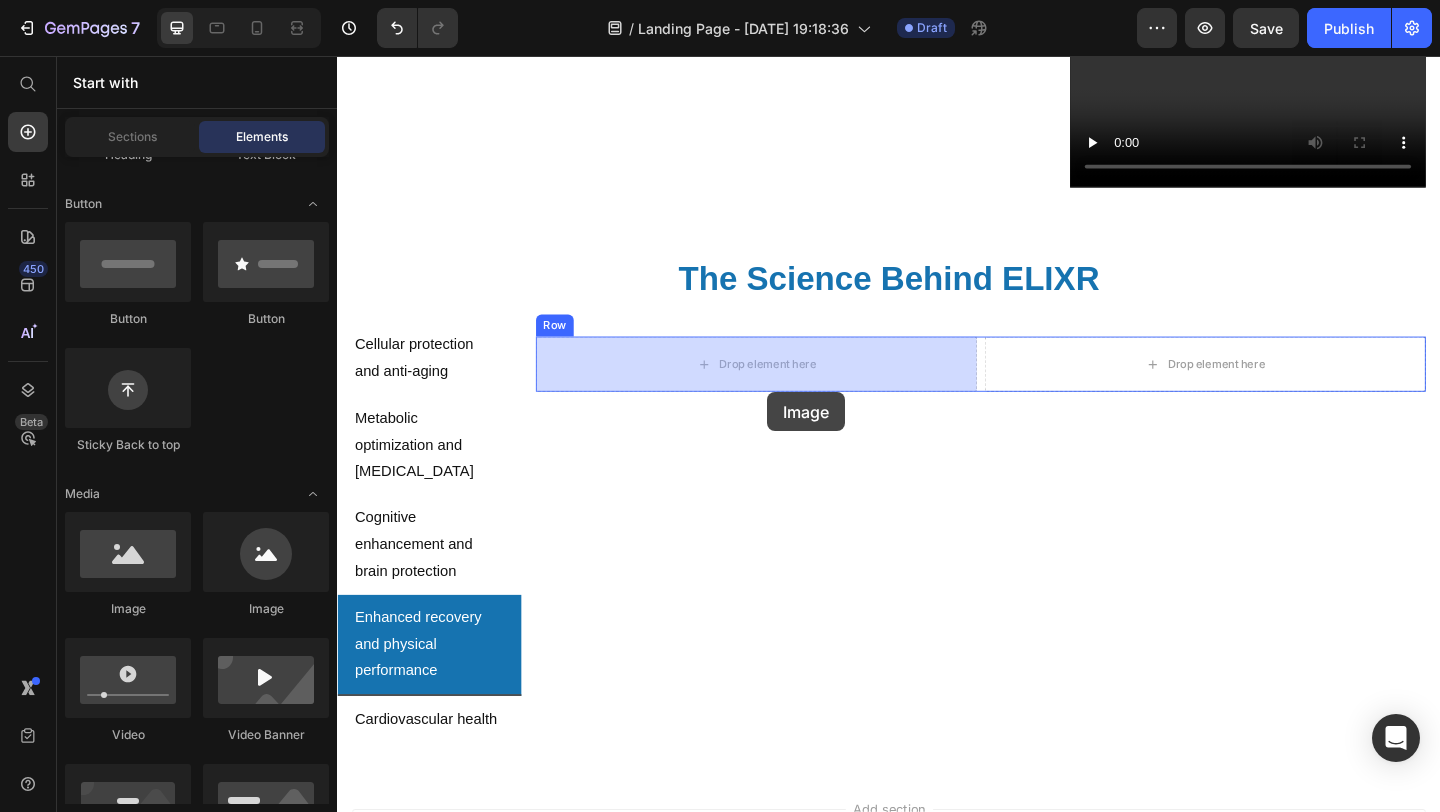 drag, startPoint x: 446, startPoint y: 618, endPoint x: 805, endPoint y: 422, distance: 409.01956 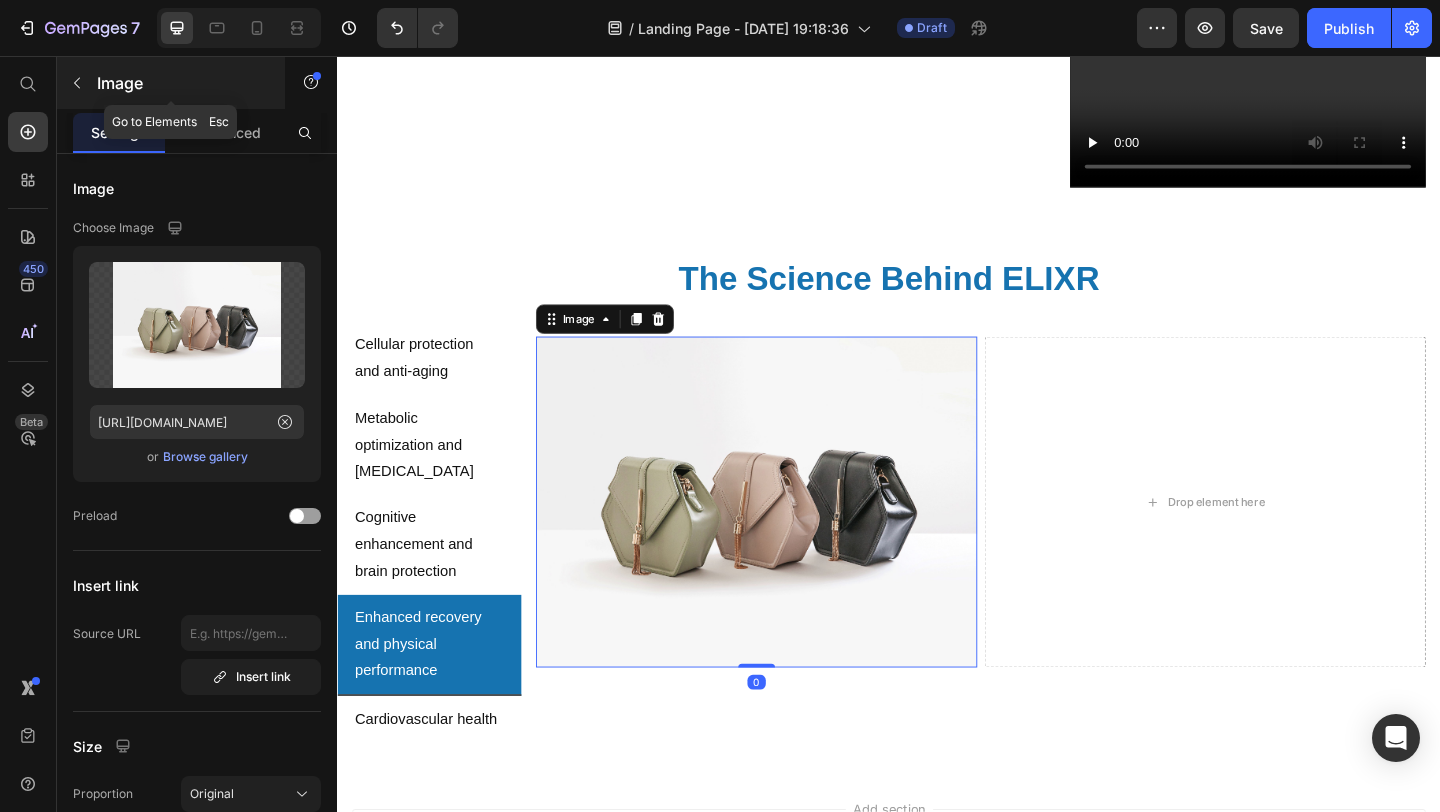 click on "Image" at bounding box center (182, 83) 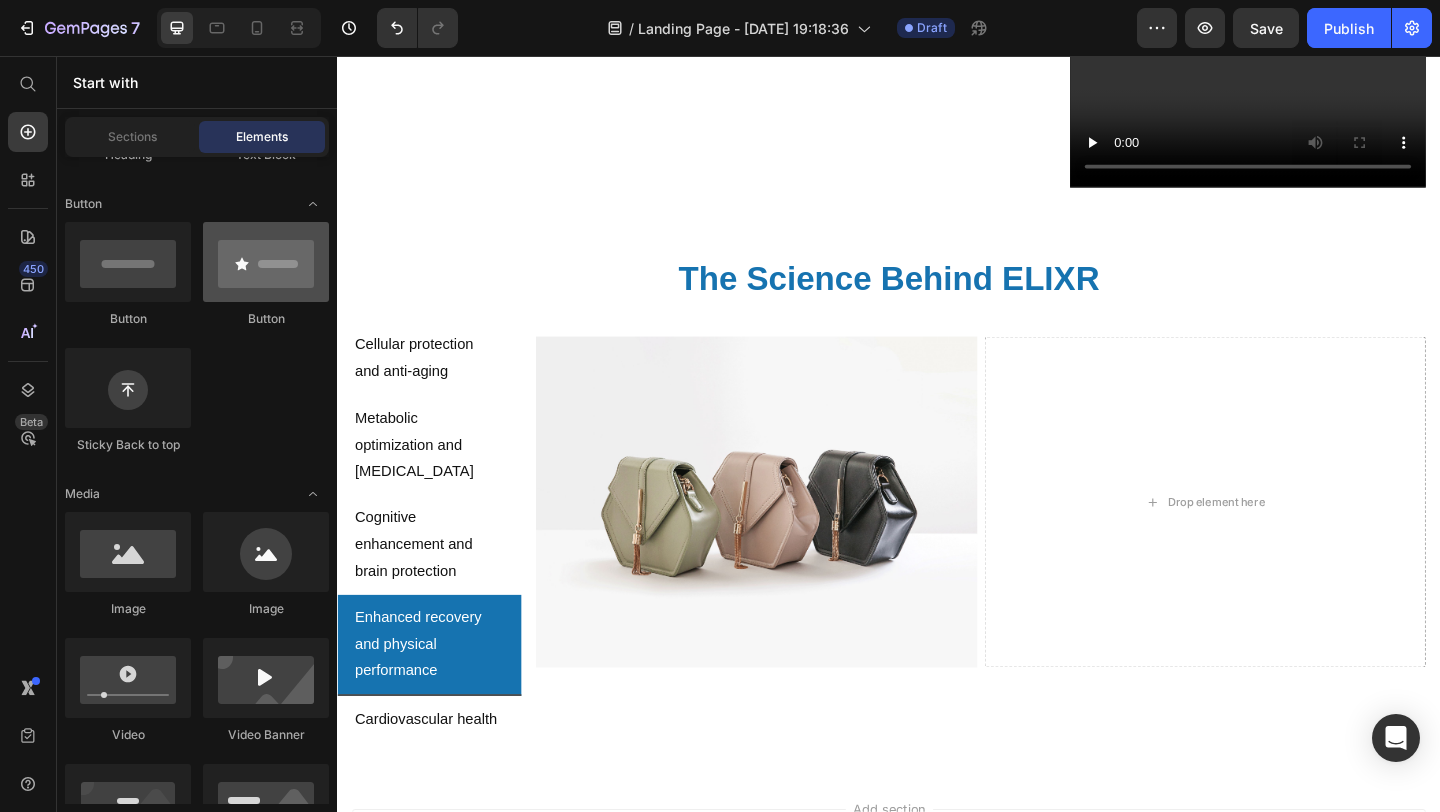 scroll, scrollTop: 0, scrollLeft: 0, axis: both 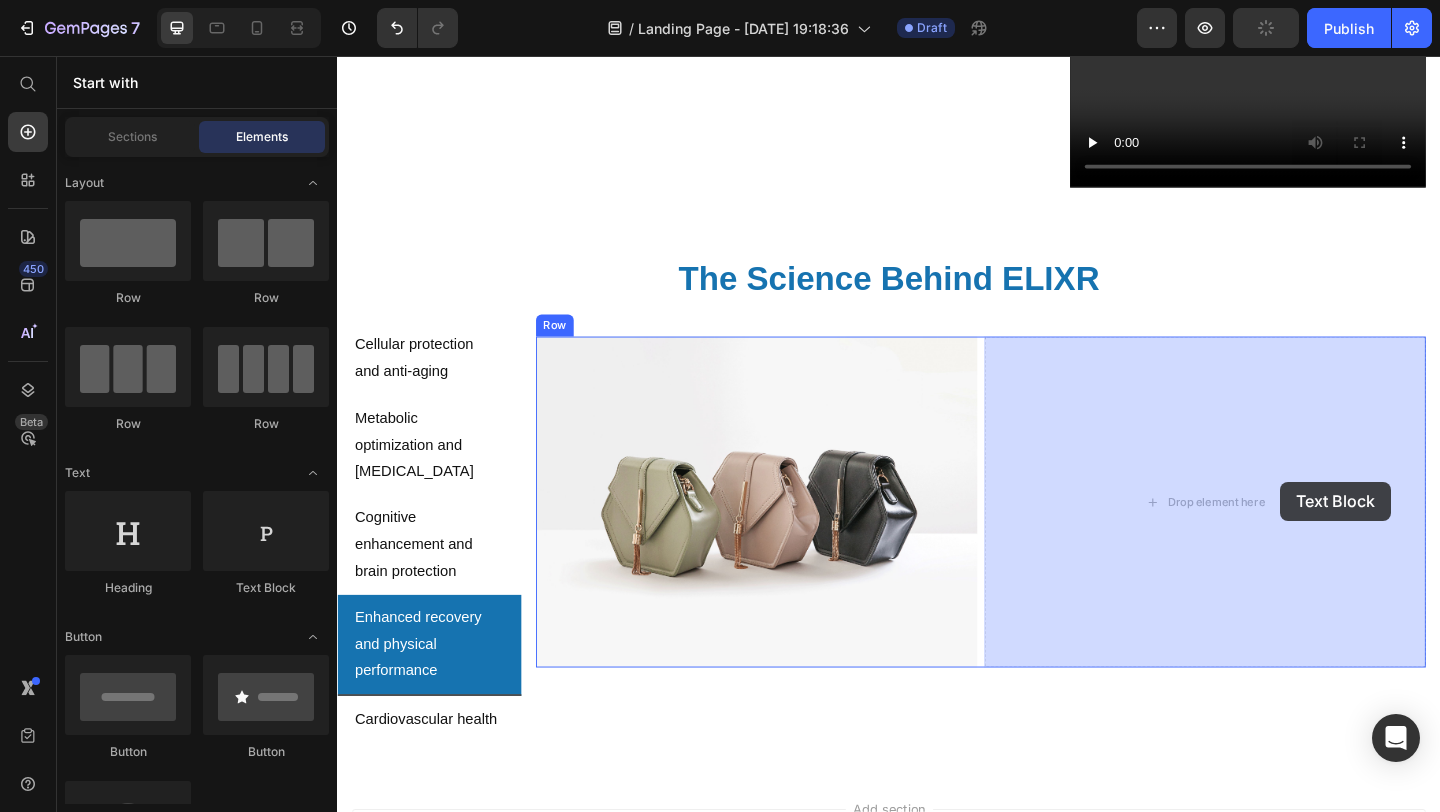 drag, startPoint x: 589, startPoint y: 592, endPoint x: 1363, endPoint y: 519, distance: 777.4349 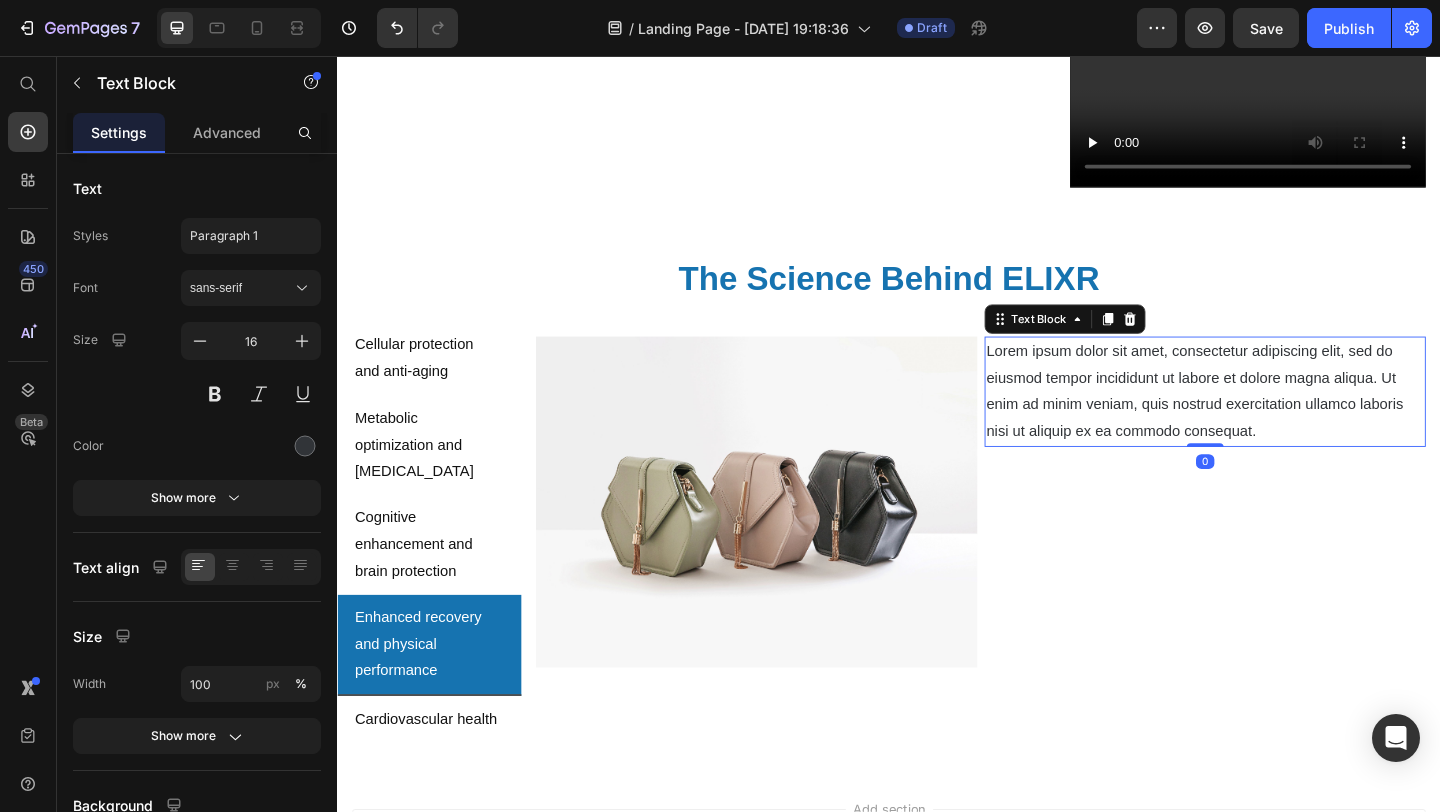 click on "Lorem ipsum dolor sit amet, consectetur adipiscing elit, sed do eiusmod tempor incididunt ut labore et dolore magna aliqua. Ut enim ad minim veniam, quis nostrud exercitation ullamco laboris nisi ut aliquip ex ea commodo consequat." at bounding box center (1281, 420) 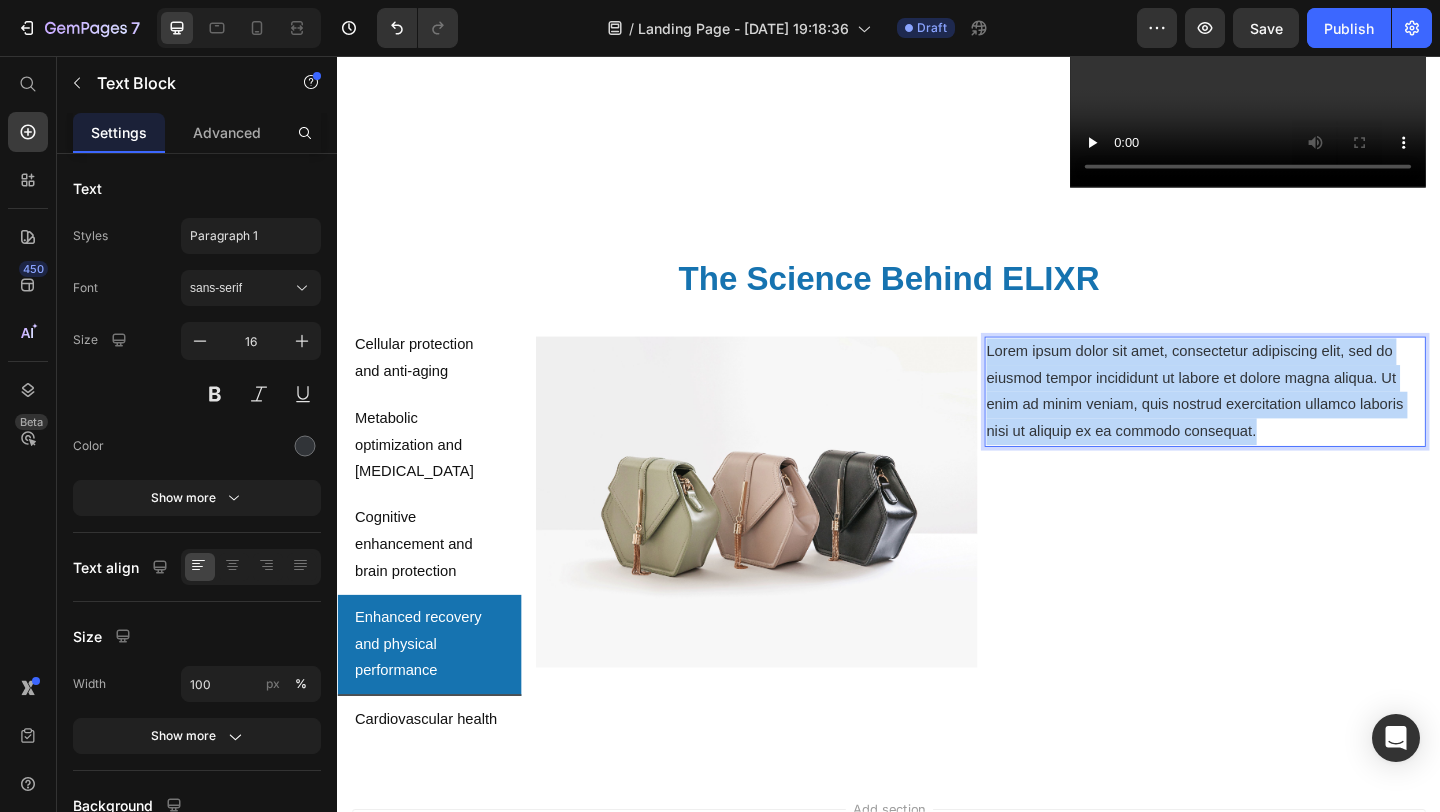 click on "Lorem ipsum dolor sit amet, consectetur adipiscing elit, sed do eiusmod tempor incididunt ut labore et dolore magna aliqua. Ut enim ad minim veniam, quis nostrud exercitation ullamco laboris nisi ut aliquip ex ea commodo consequat." at bounding box center [1281, 420] 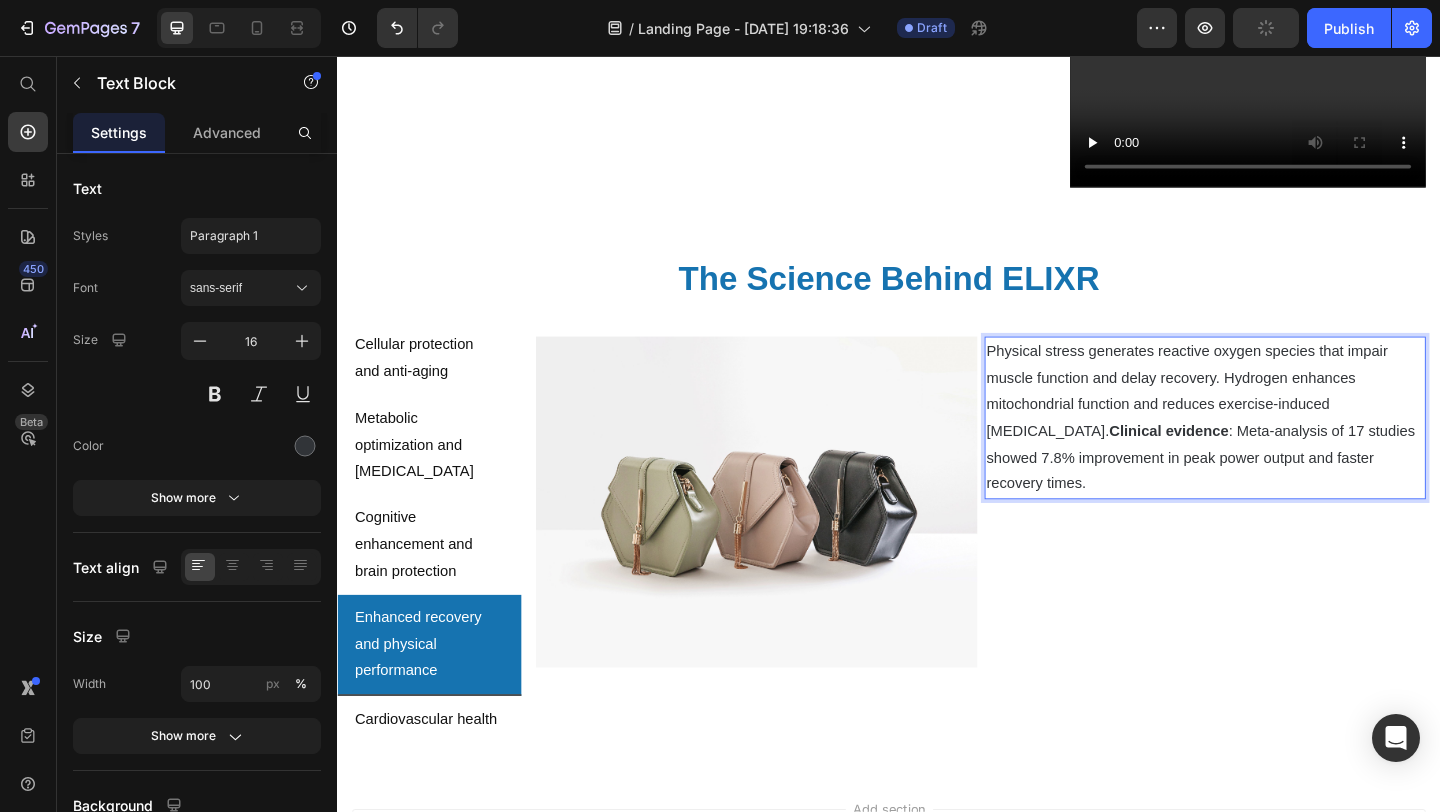 click on "Physical stress generates reactive oxygen species that impair muscle function and delay recovery. Hydrogen enhances mitochondrial function and reduces exercise-induced [MEDICAL_DATA].  Clinical evidence : Meta-analysis of 17 studies showed 7.8% improvement in peak power output and faster recovery times." at bounding box center (1281, 449) 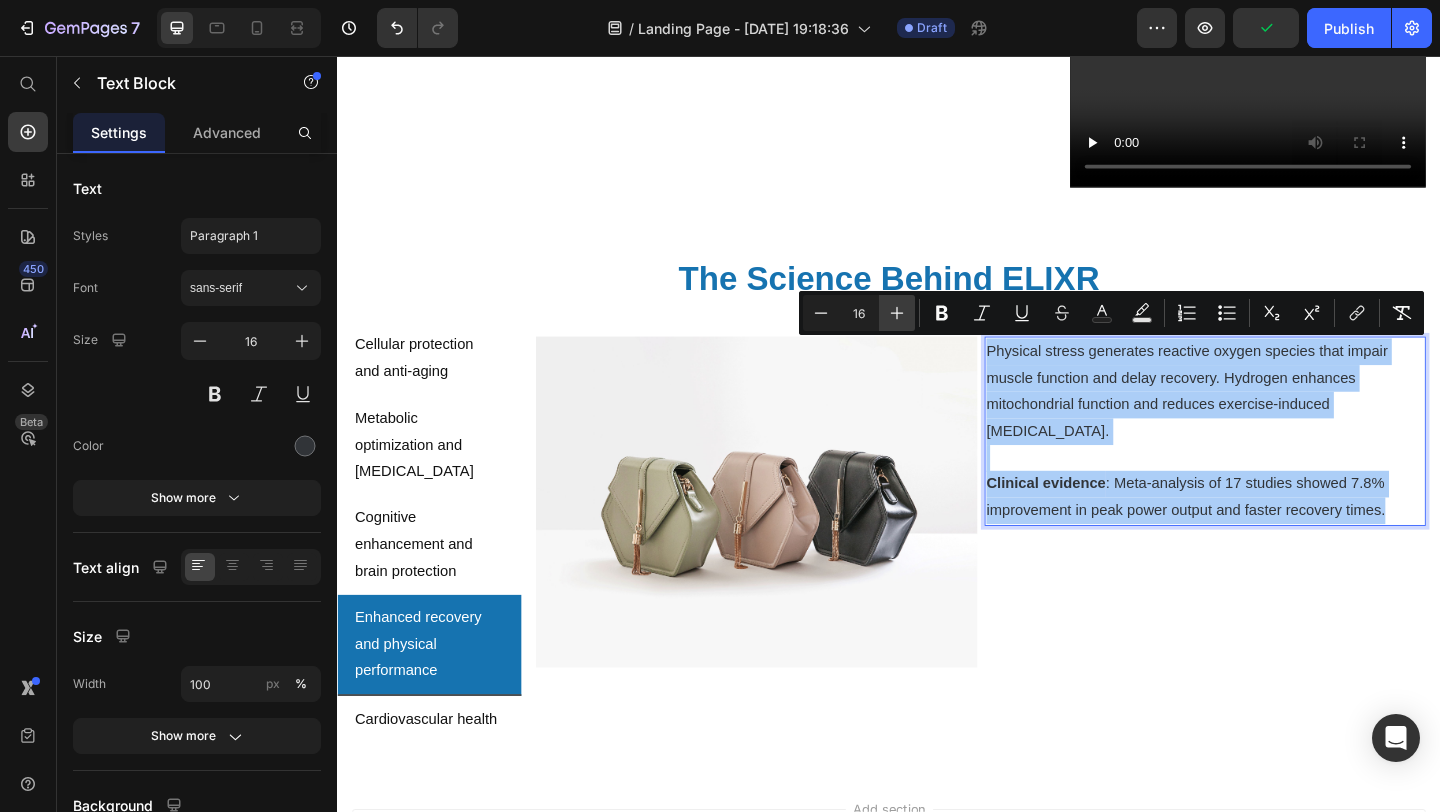 click 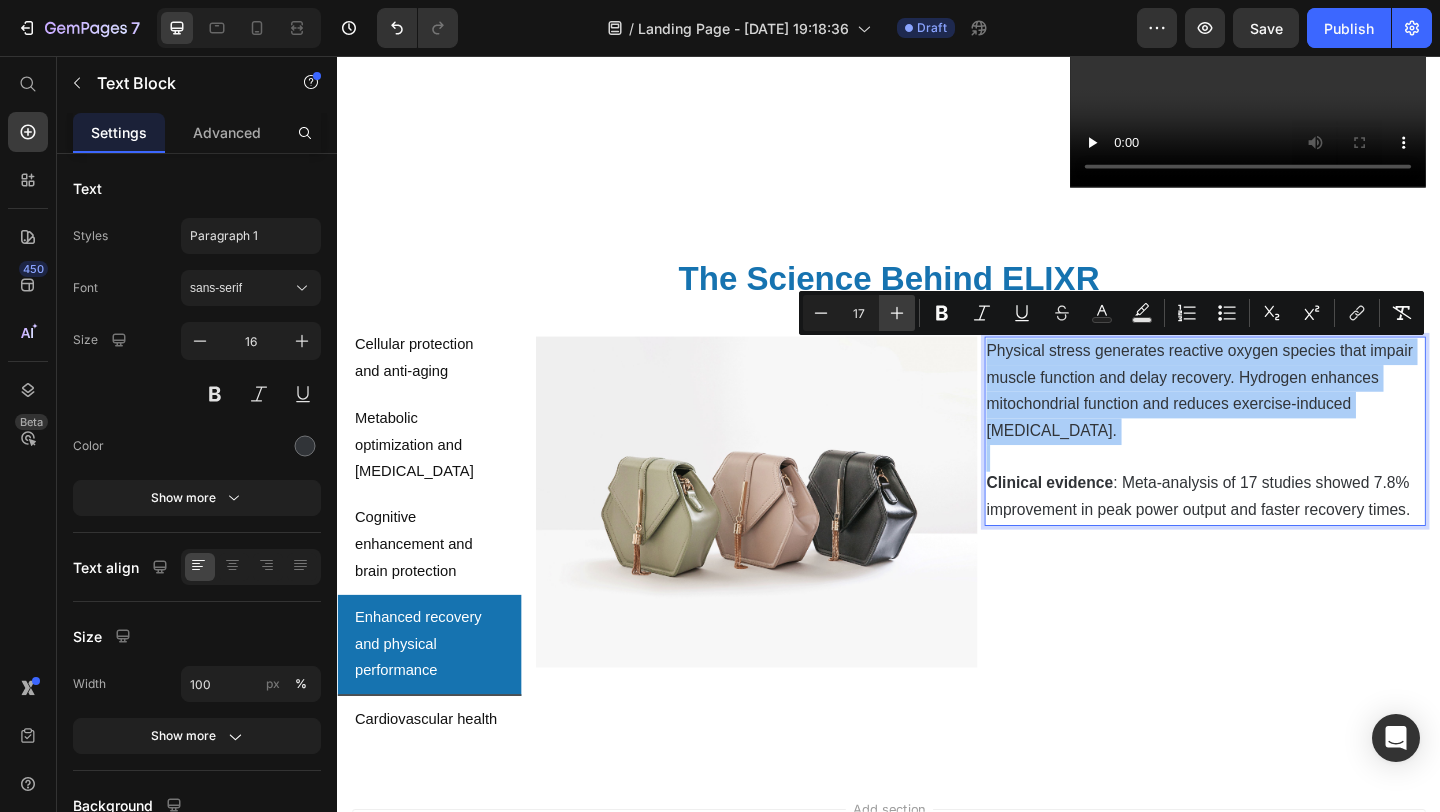 click 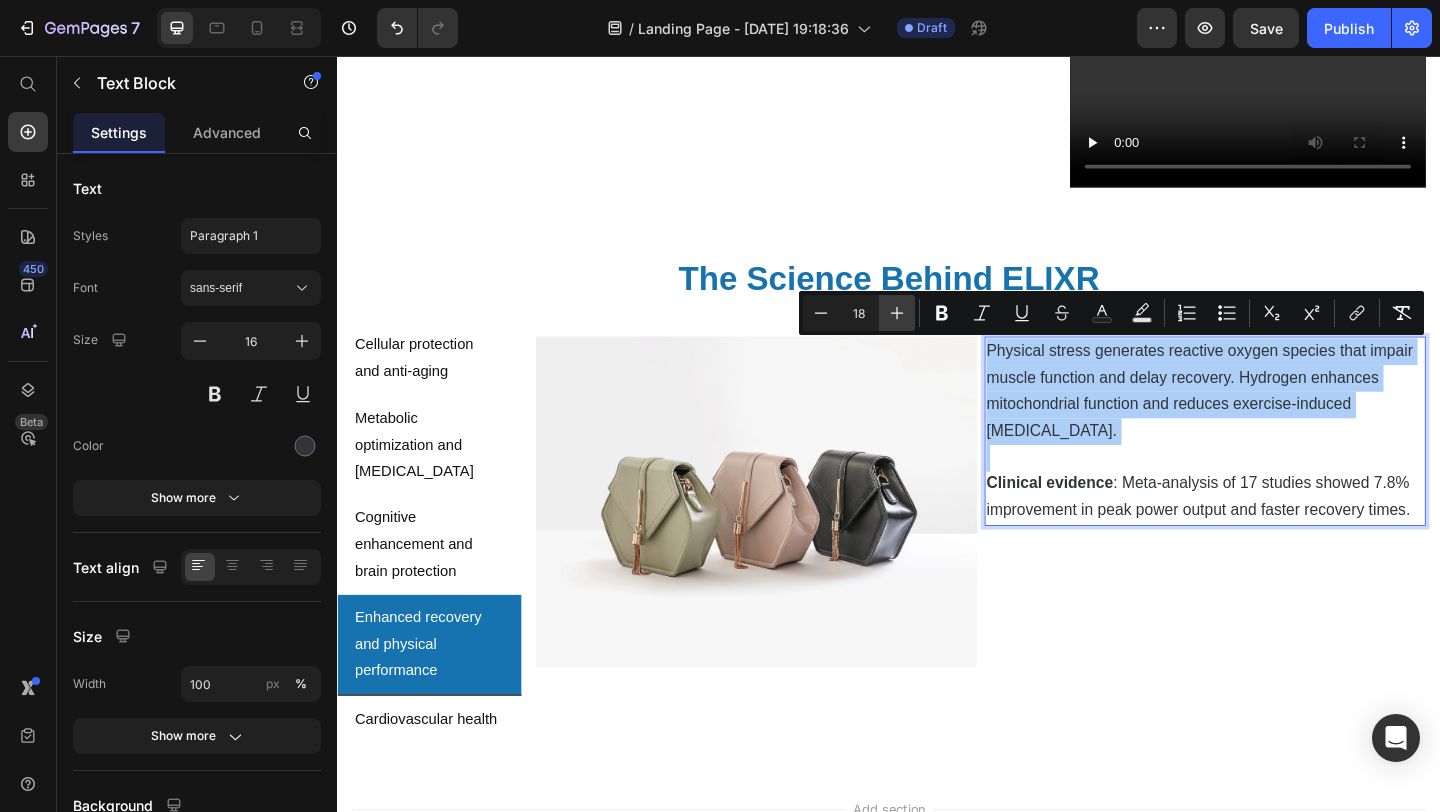 click 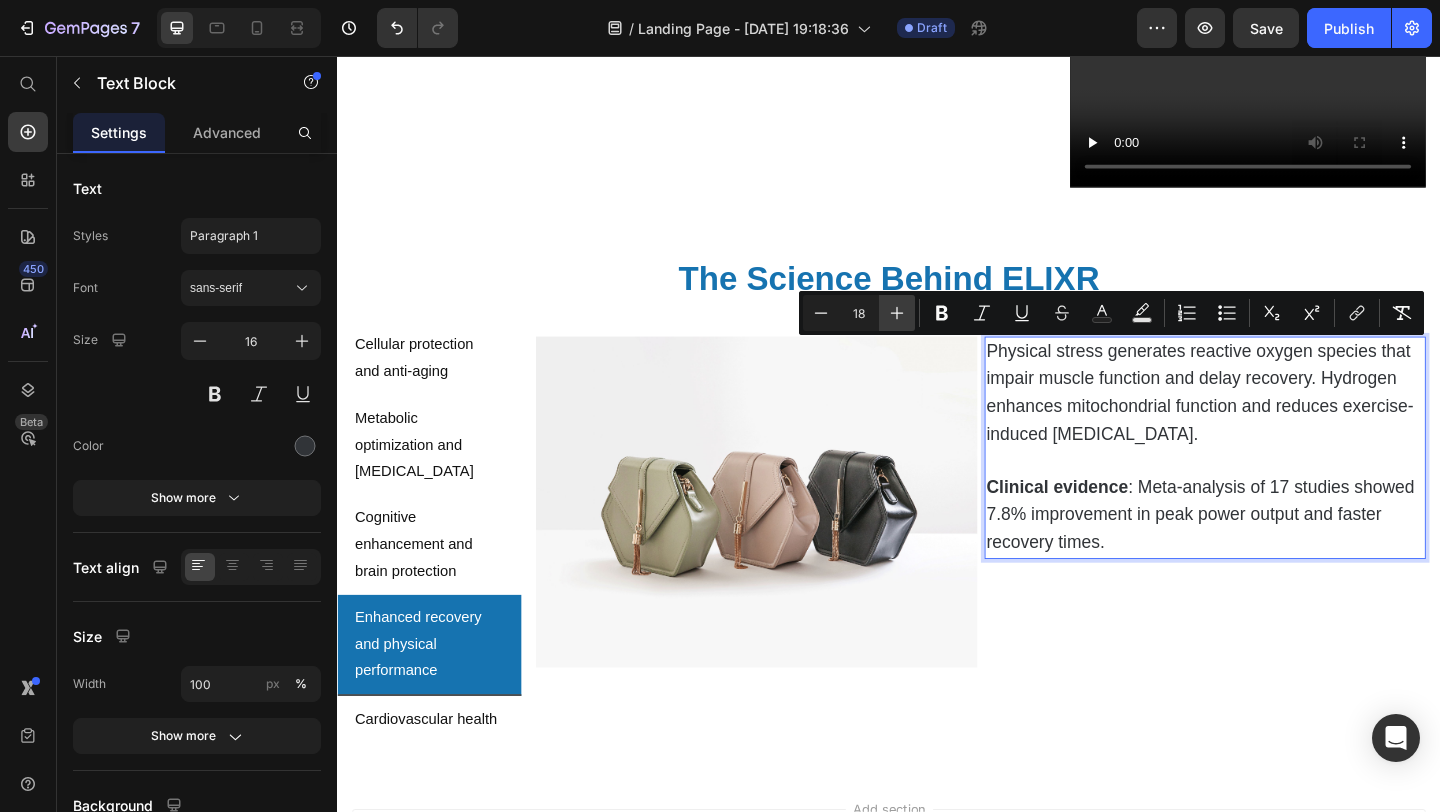 type on "19" 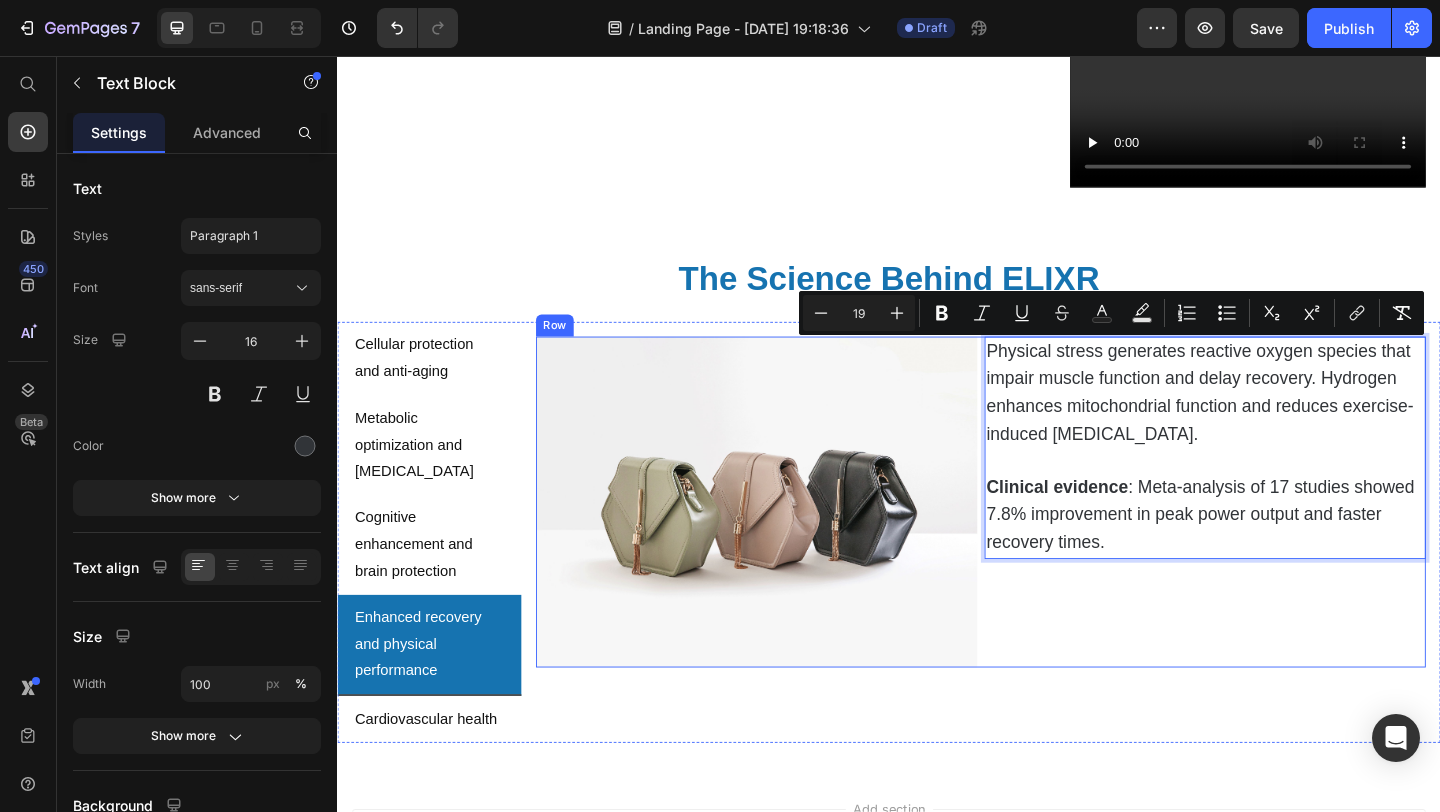 click on "Physical stress generates reactive oxygen species that impair muscle function and delay recovery. Hydrogen enhances mitochondrial function and reduces exercise-induced [MEDICAL_DATA].  Clinical evidence : Meta-analysis of 17 studies showed 7.8% improvement in peak power output and faster recovery times. Text Block   0" at bounding box center (1281, 541) 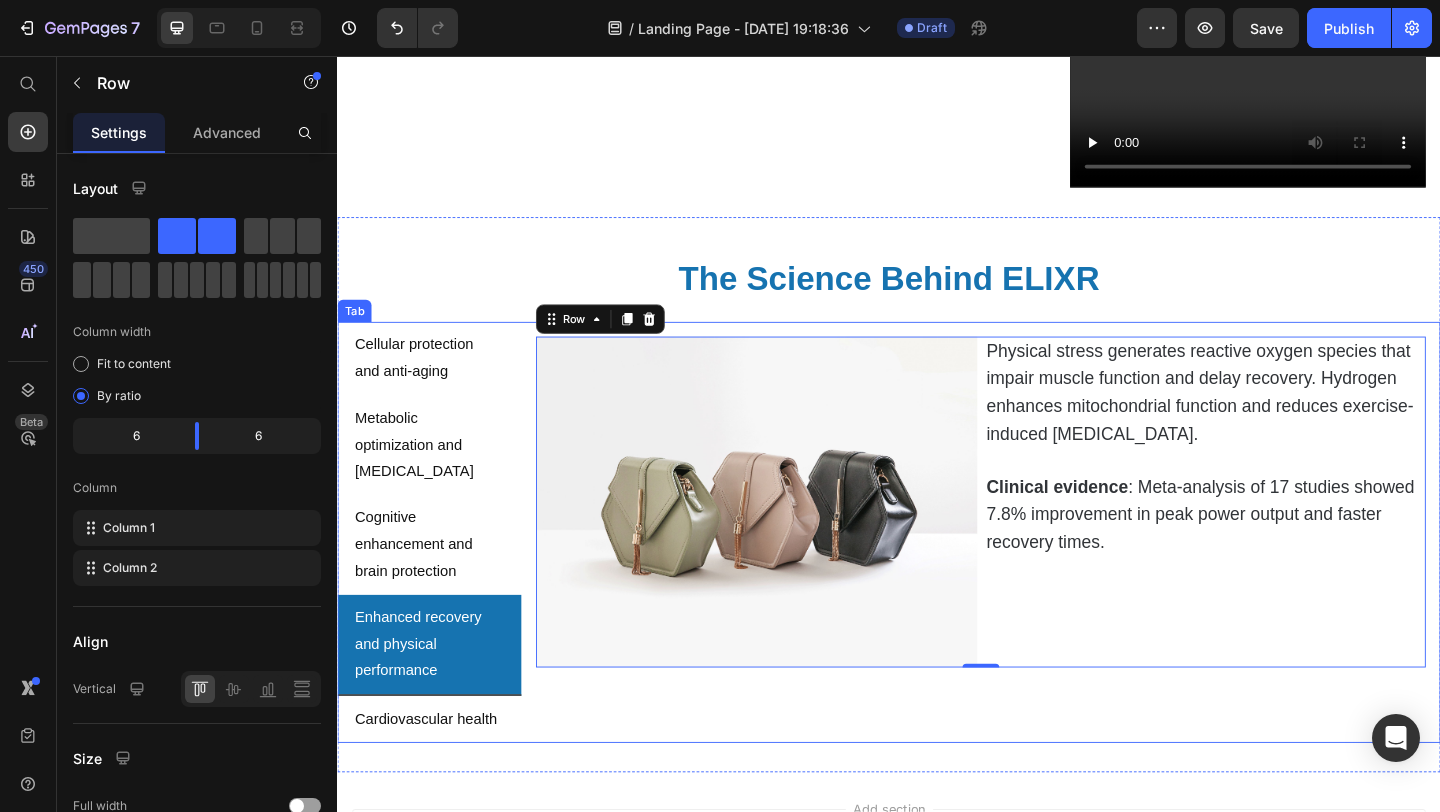 click on "Cardiovascular health" at bounding box center (437, 777) 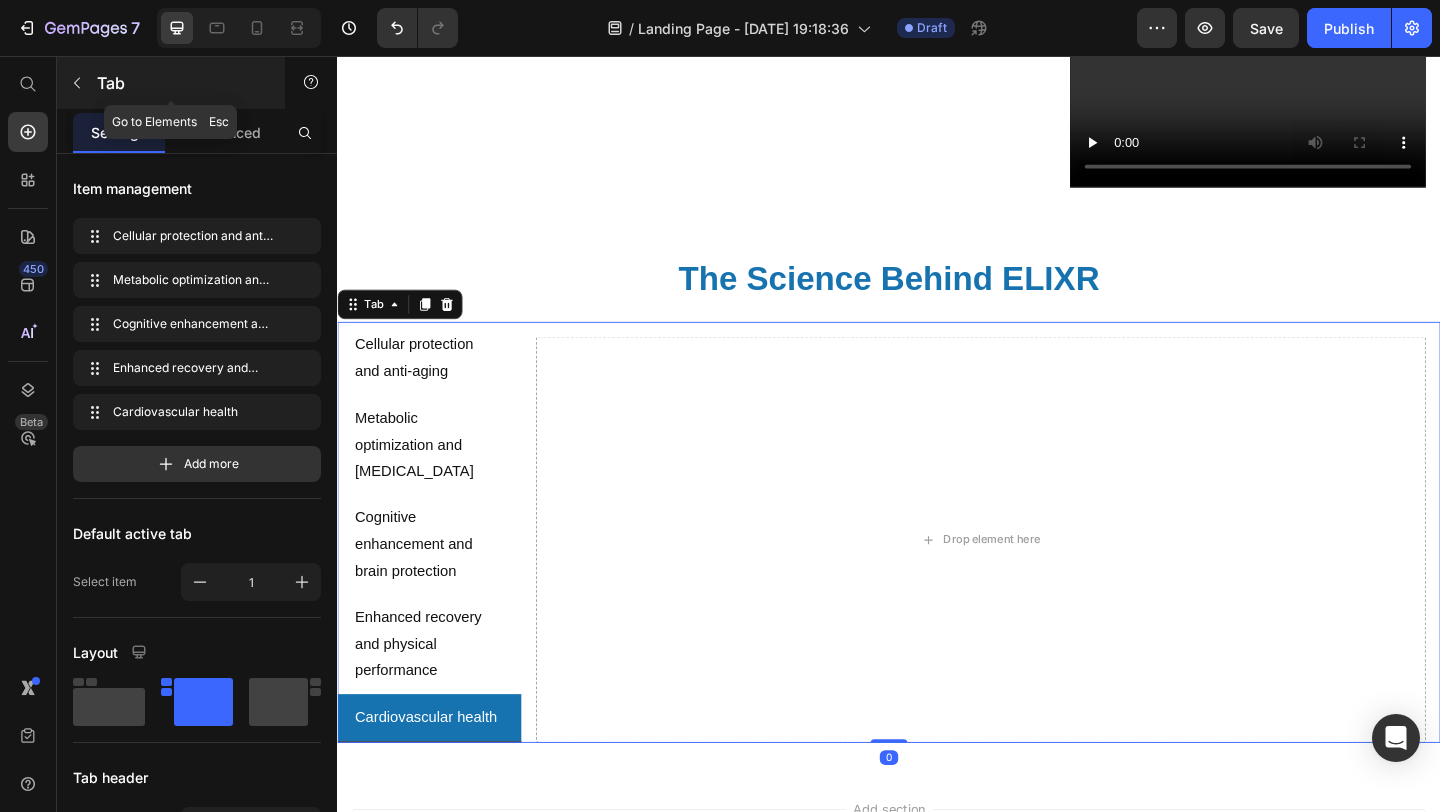 click on "Tab" at bounding box center (182, 83) 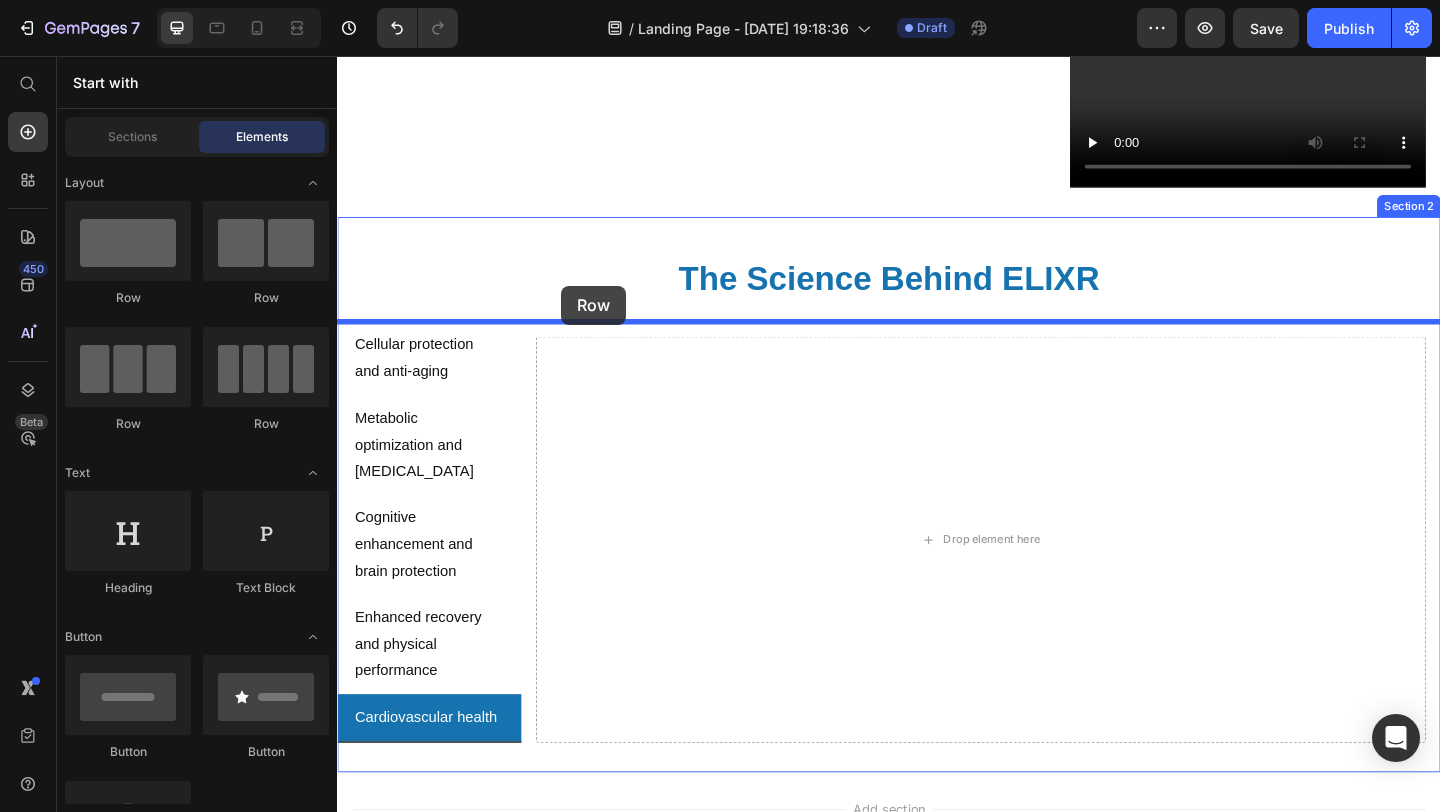 drag, startPoint x: 606, startPoint y: 307, endPoint x: 962, endPoint y: 434, distance: 377.97485 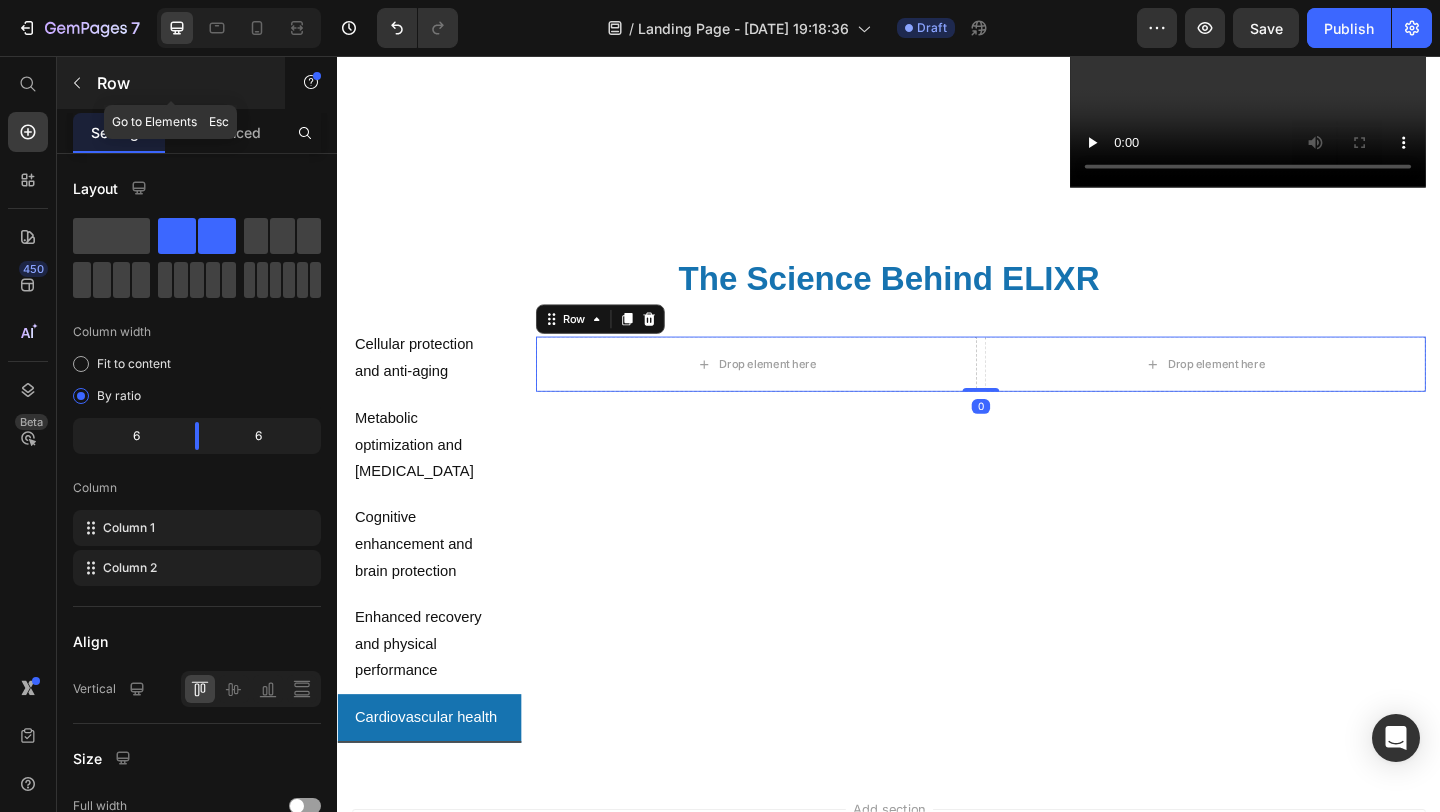 click on "Row" at bounding box center [171, 83] 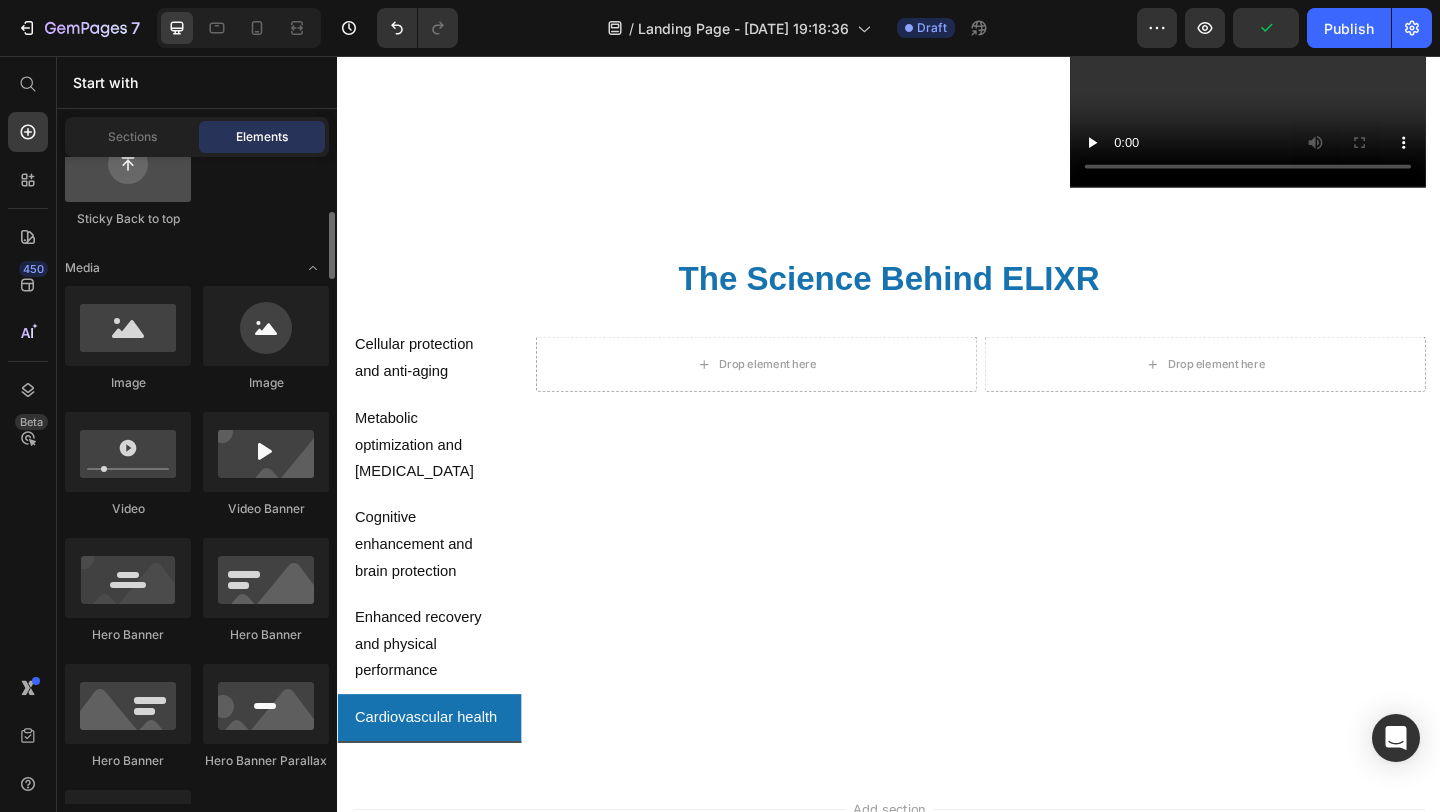 scroll, scrollTop: 678, scrollLeft: 0, axis: vertical 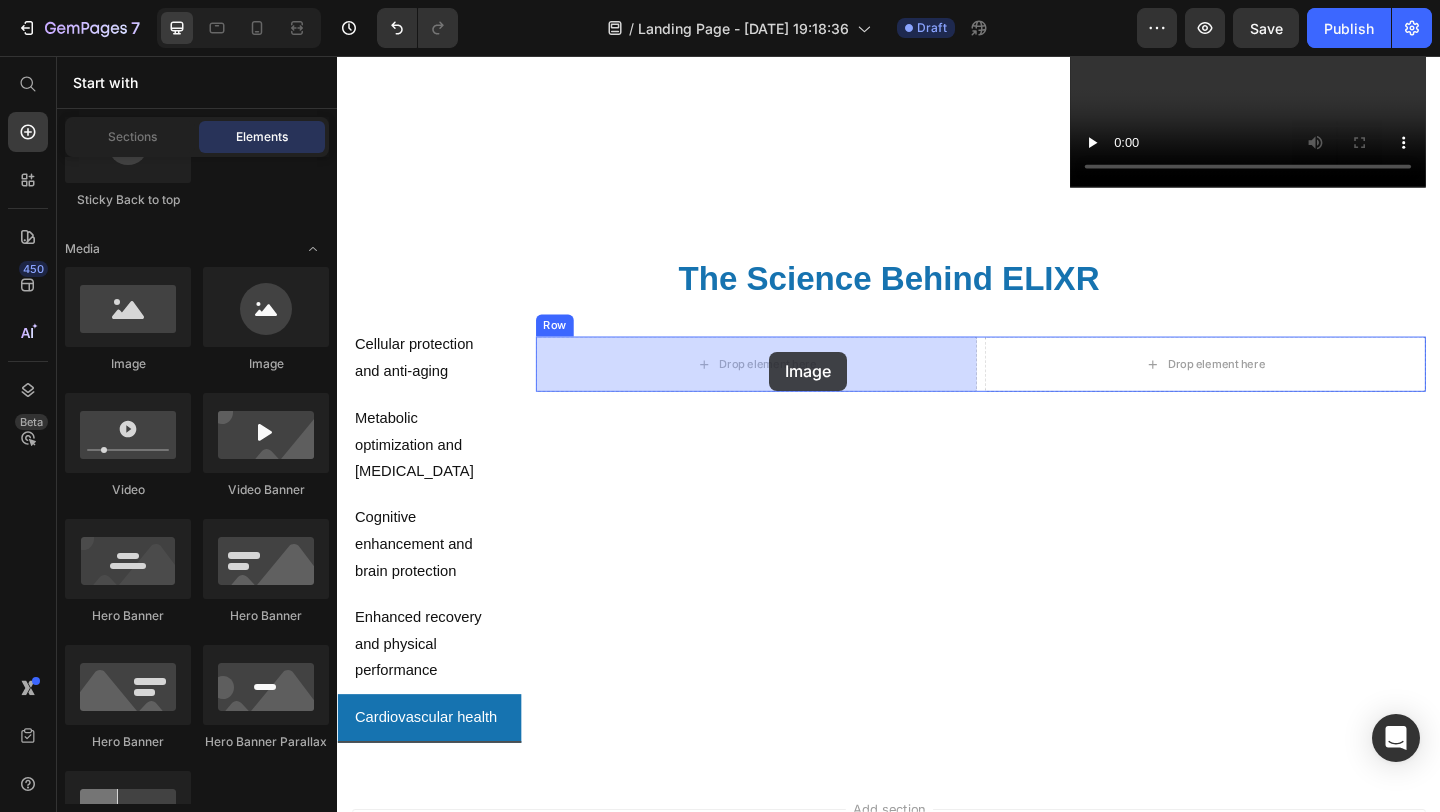drag, startPoint x: 466, startPoint y: 356, endPoint x: 819, endPoint y: 394, distance: 355.03943 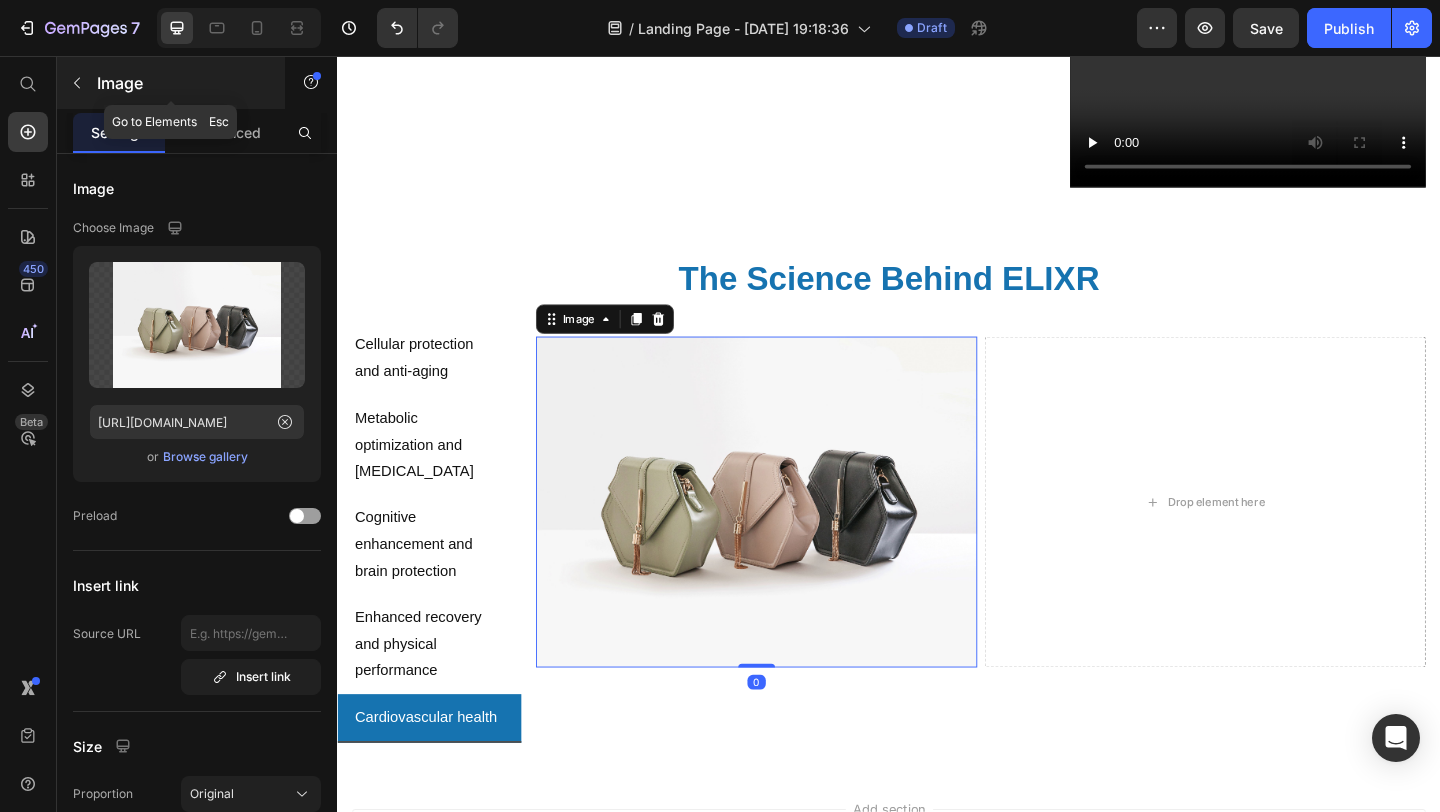 click on "Image" at bounding box center (182, 83) 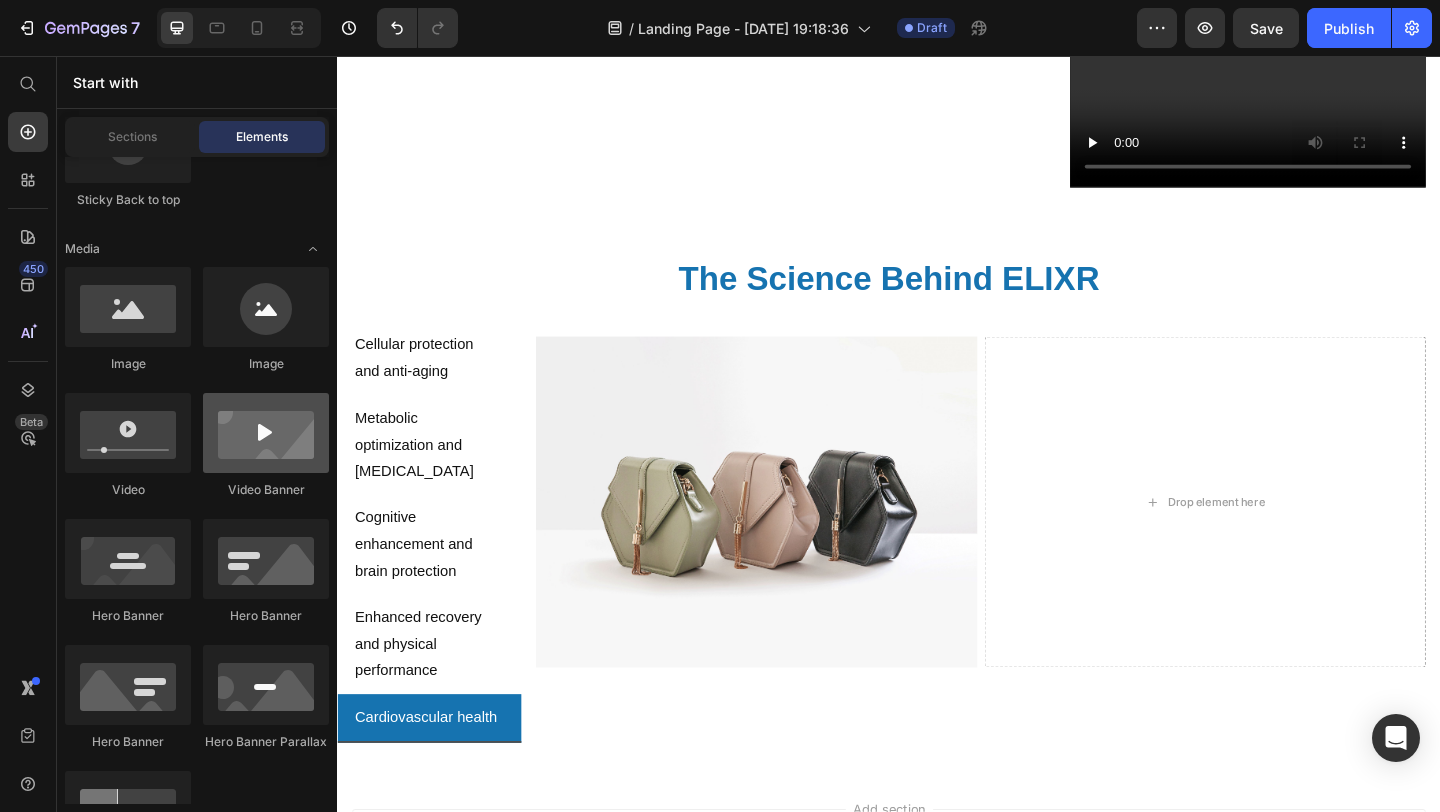 scroll, scrollTop: 0, scrollLeft: 0, axis: both 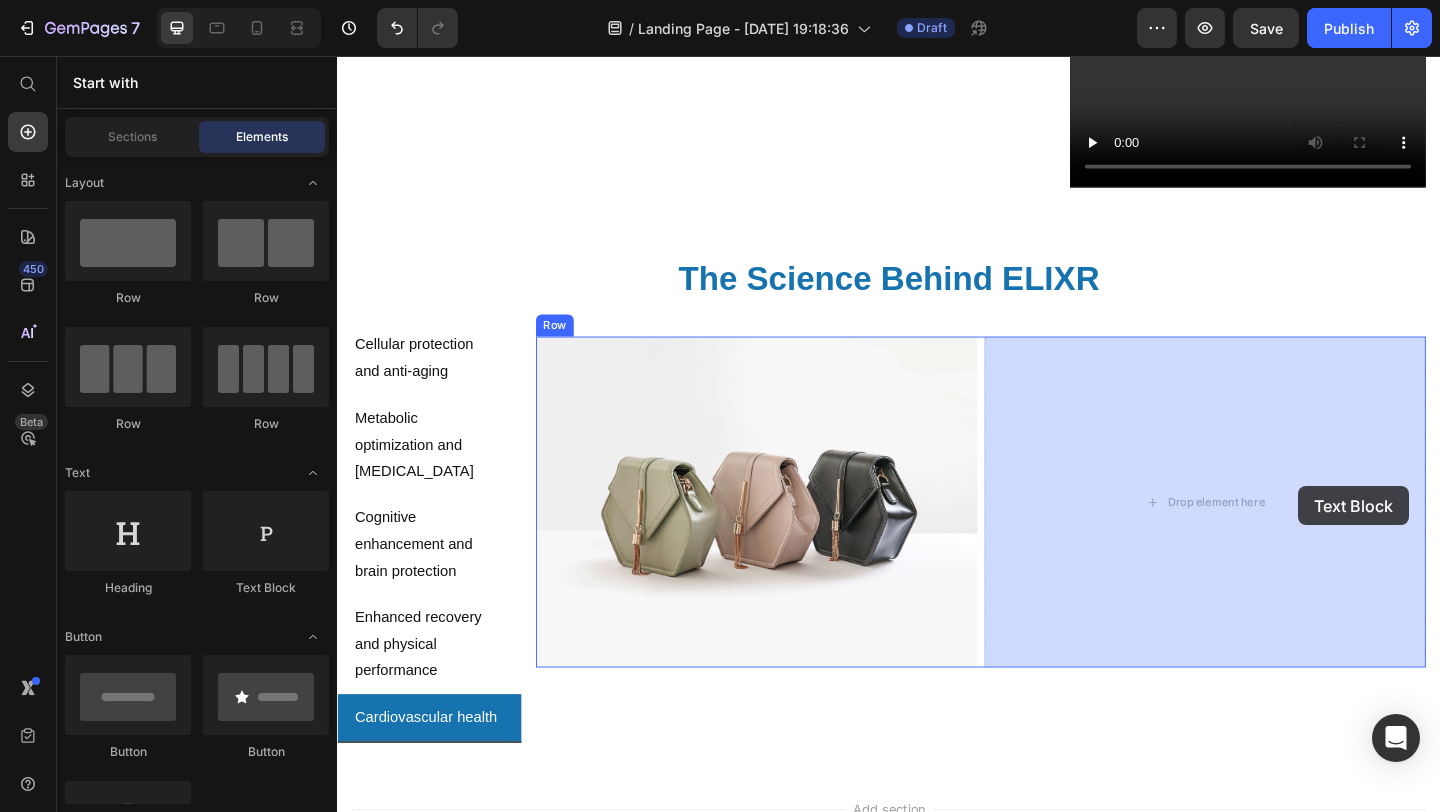 drag, startPoint x: 584, startPoint y: 606, endPoint x: 1299, endPoint y: 518, distance: 720.395 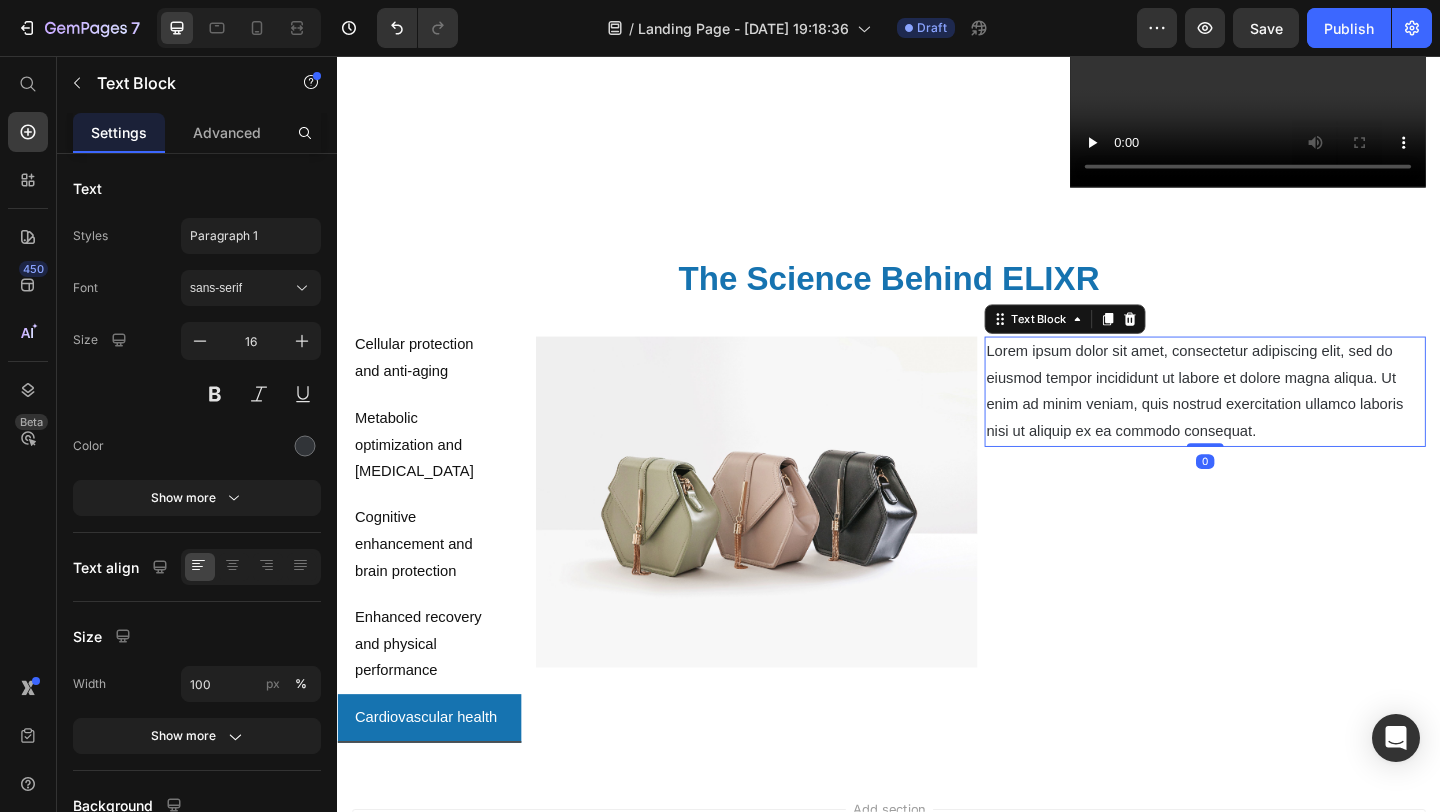 click on "Lorem ipsum dolor sit amet, consectetur adipiscing elit, sed do eiusmod tempor incididunt ut labore et dolore magna aliqua. Ut enim ad minim veniam, quis nostrud exercitation ullamco laboris nisi ut aliquip ex ea commodo consequat." at bounding box center [1281, 420] 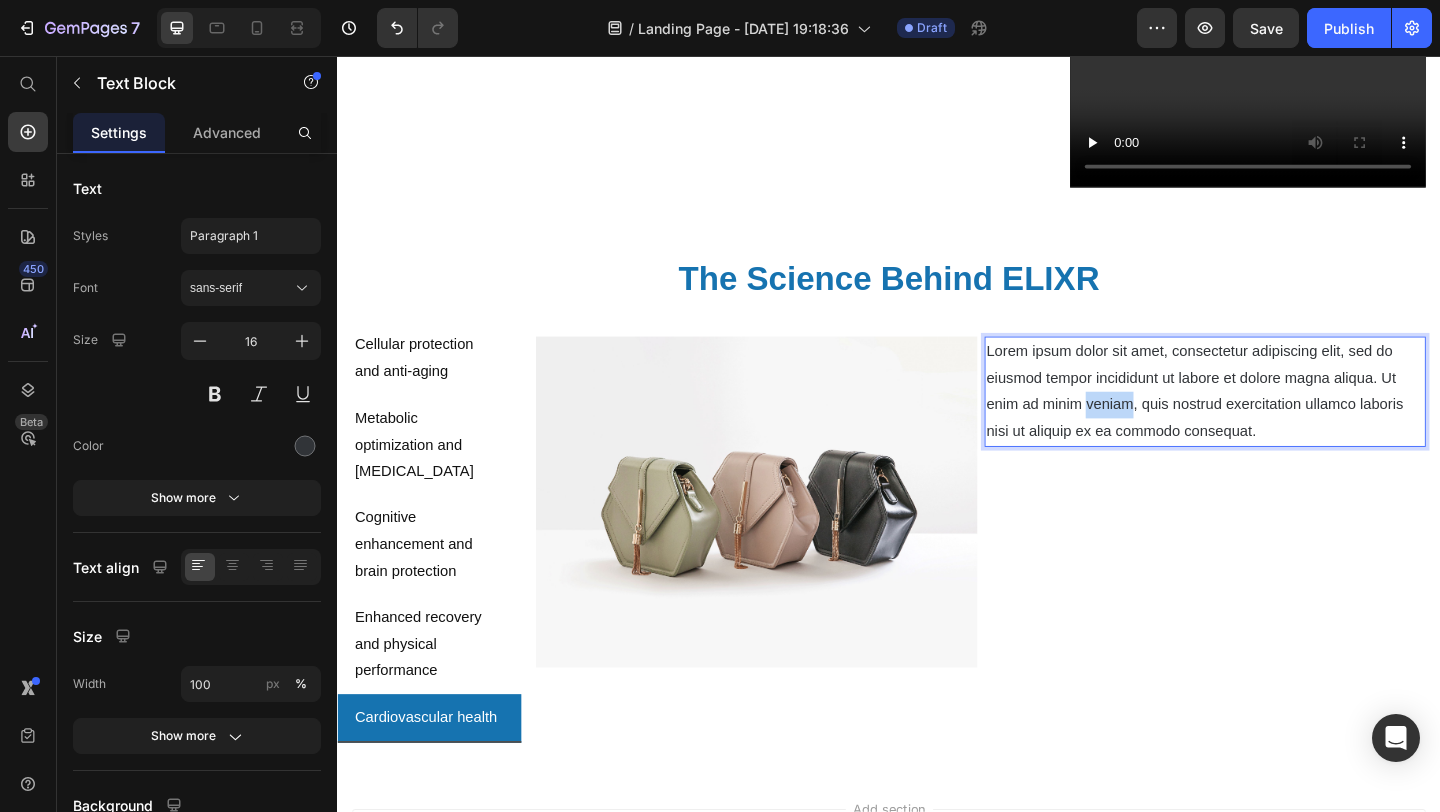 click on "Lorem ipsum dolor sit amet, consectetur adipiscing elit, sed do eiusmod tempor incididunt ut labore et dolore magna aliqua. Ut enim ad minim veniam, quis nostrud exercitation ullamco laboris nisi ut aliquip ex ea commodo consequat." at bounding box center (1281, 420) 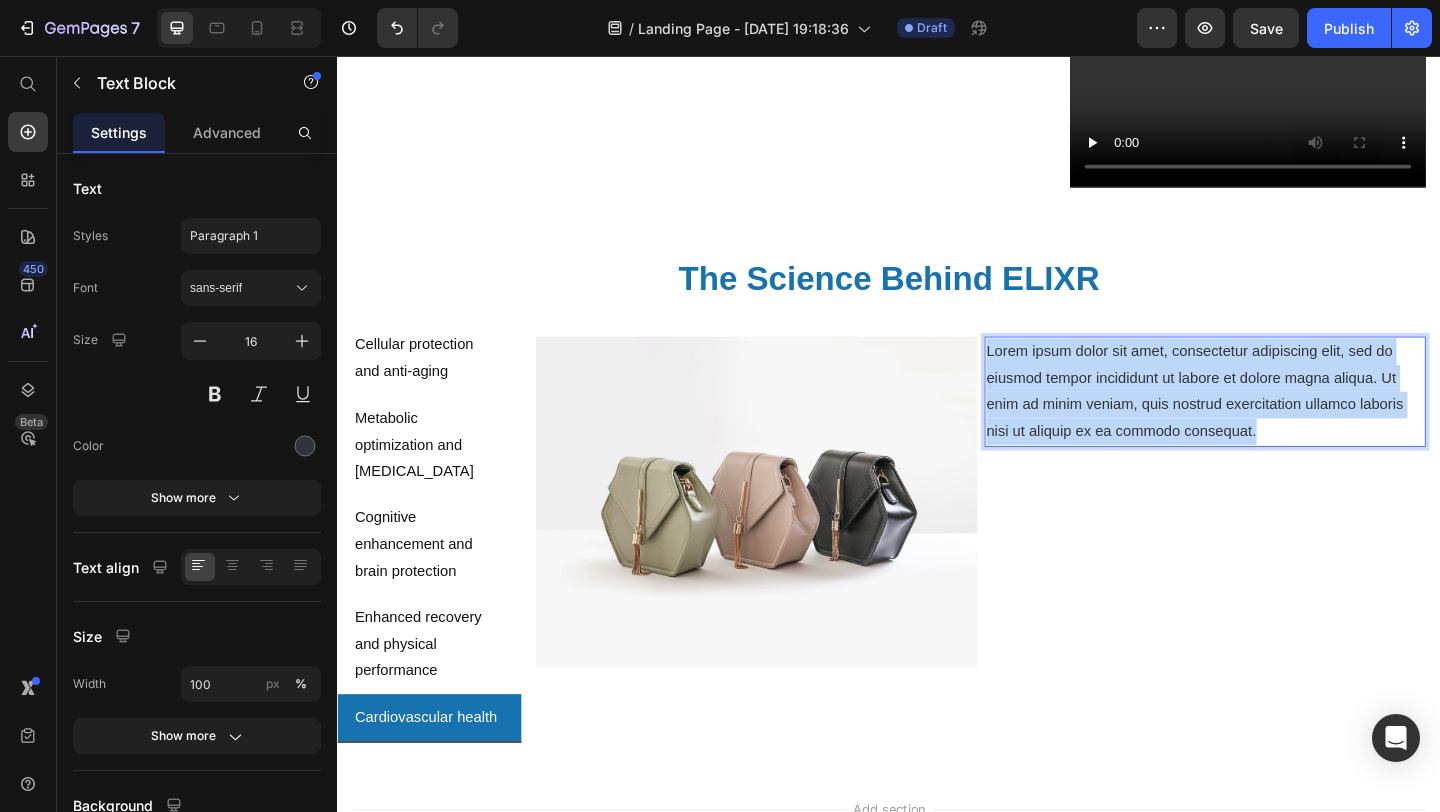 click on "Lorem ipsum dolor sit amet, consectetur adipiscing elit, sed do eiusmod tempor incididunt ut labore et dolore magna aliqua. Ut enim ad minim veniam, quis nostrud exercitation ullamco laboris nisi ut aliquip ex ea commodo consequat." at bounding box center [1281, 420] 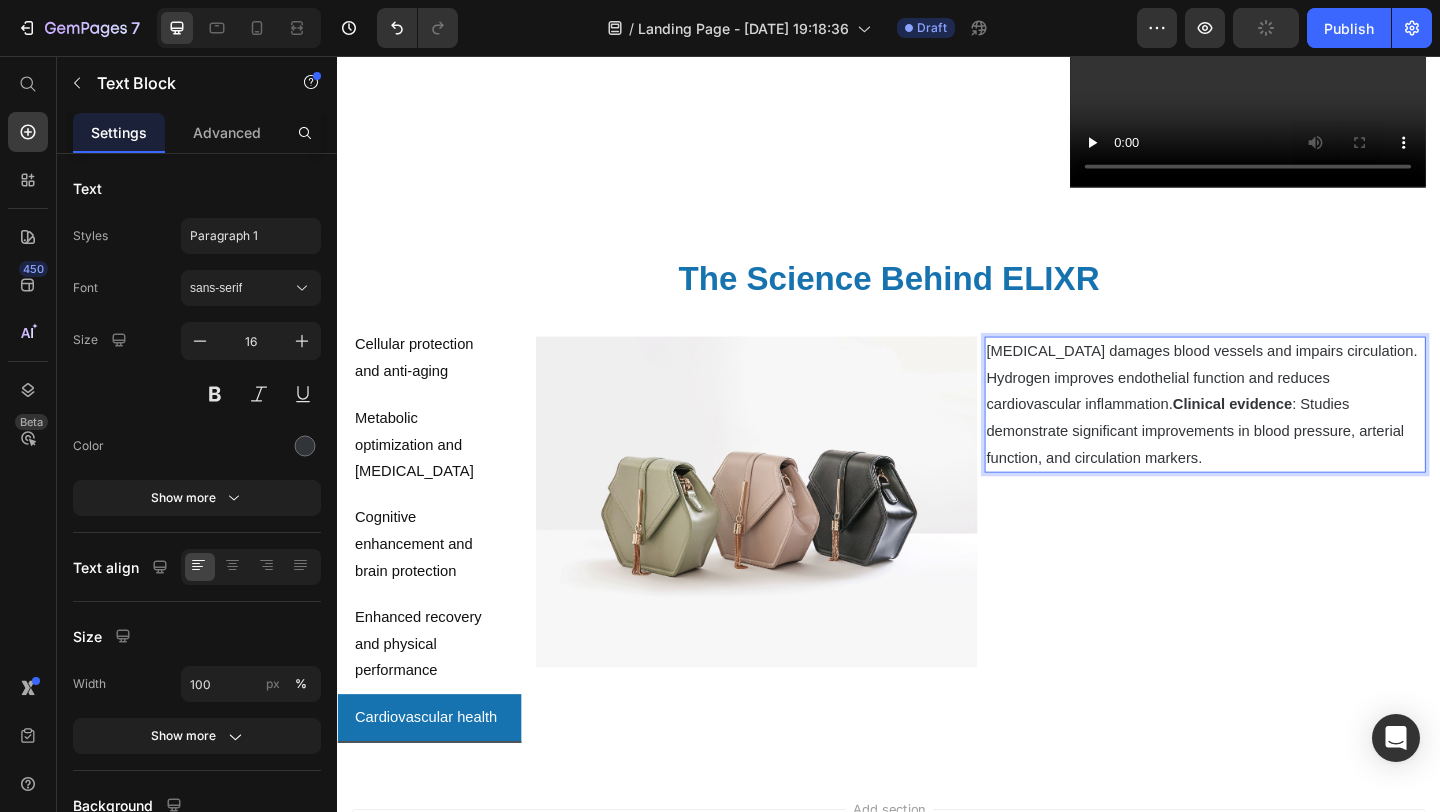click on "Clinical evidence" at bounding box center (1311, 434) 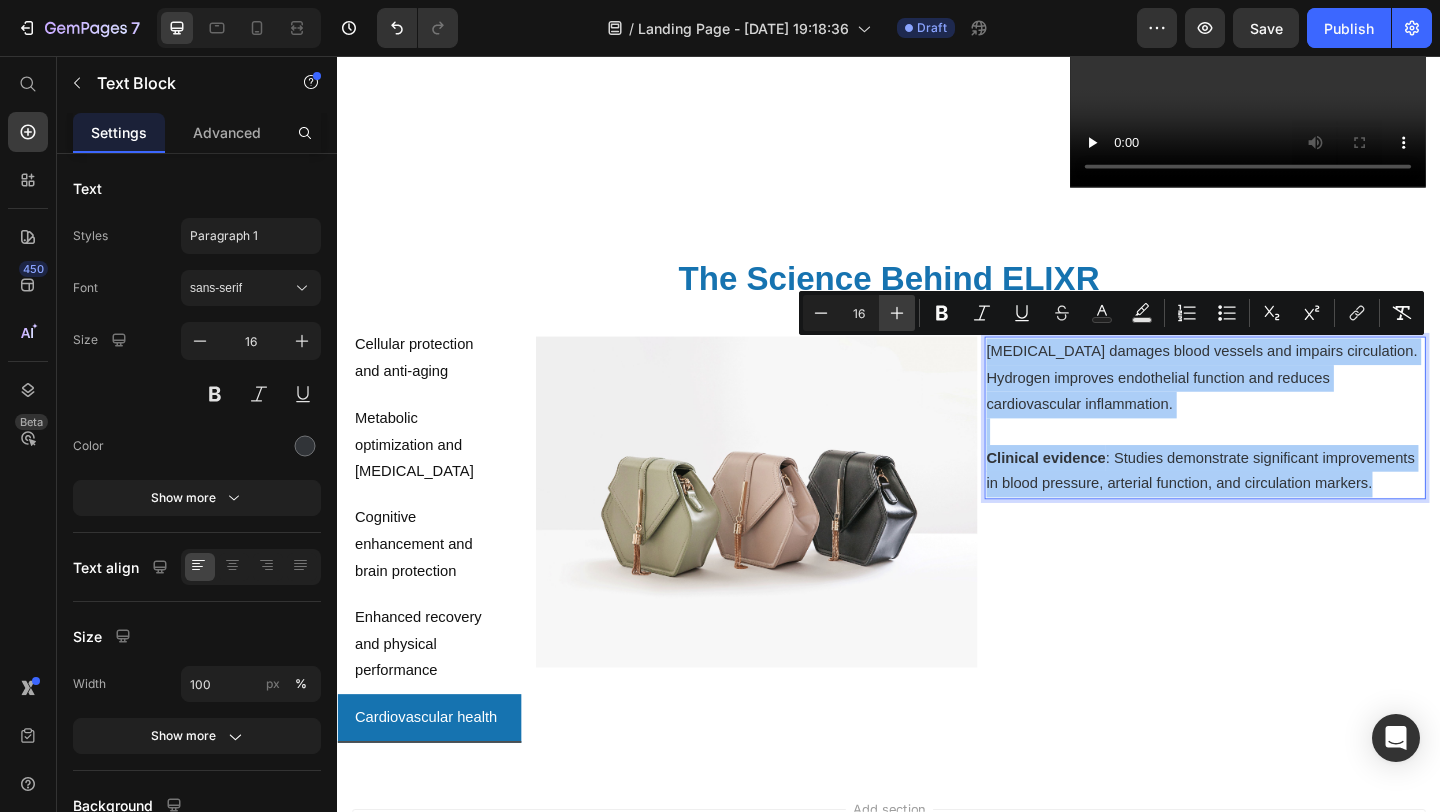 click 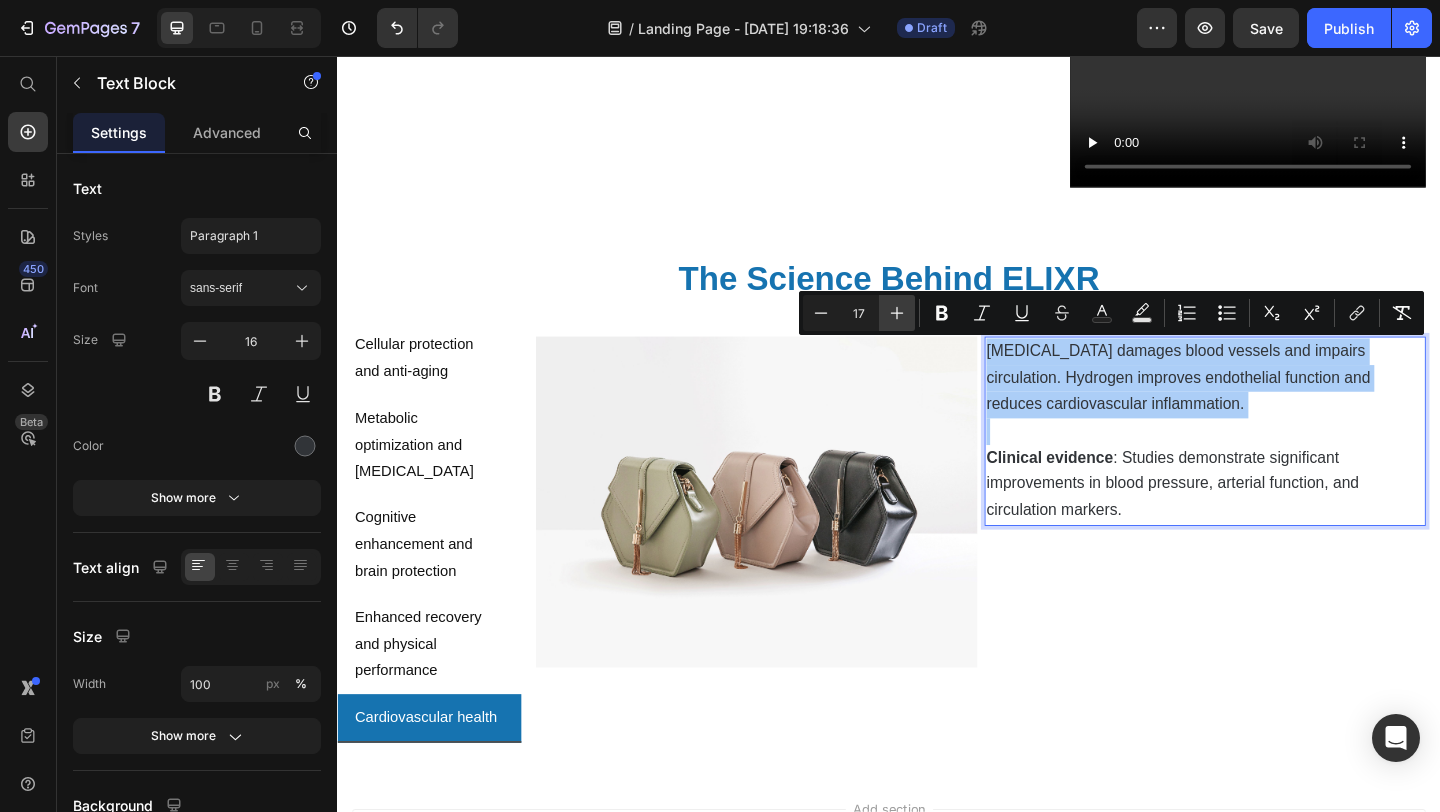 click 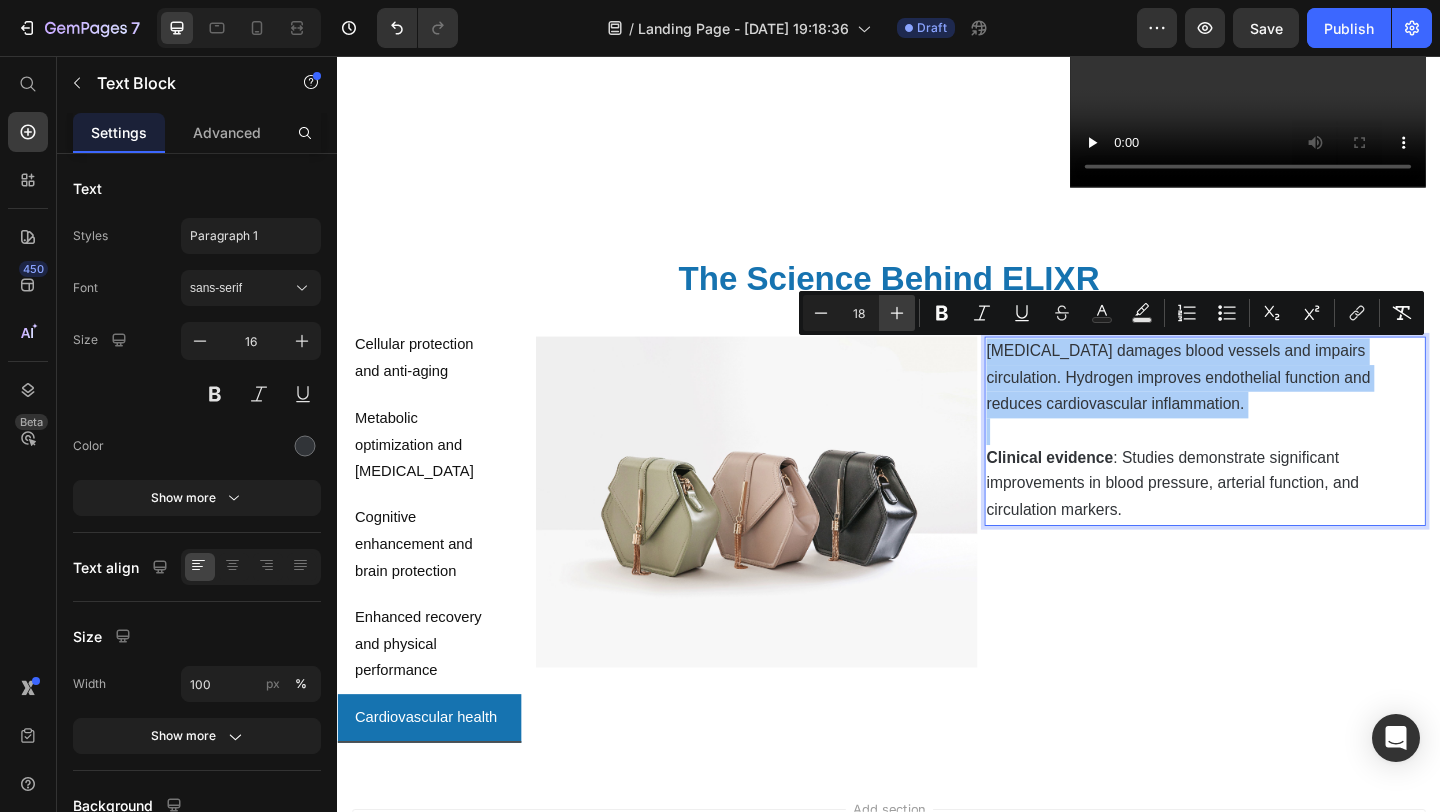 click 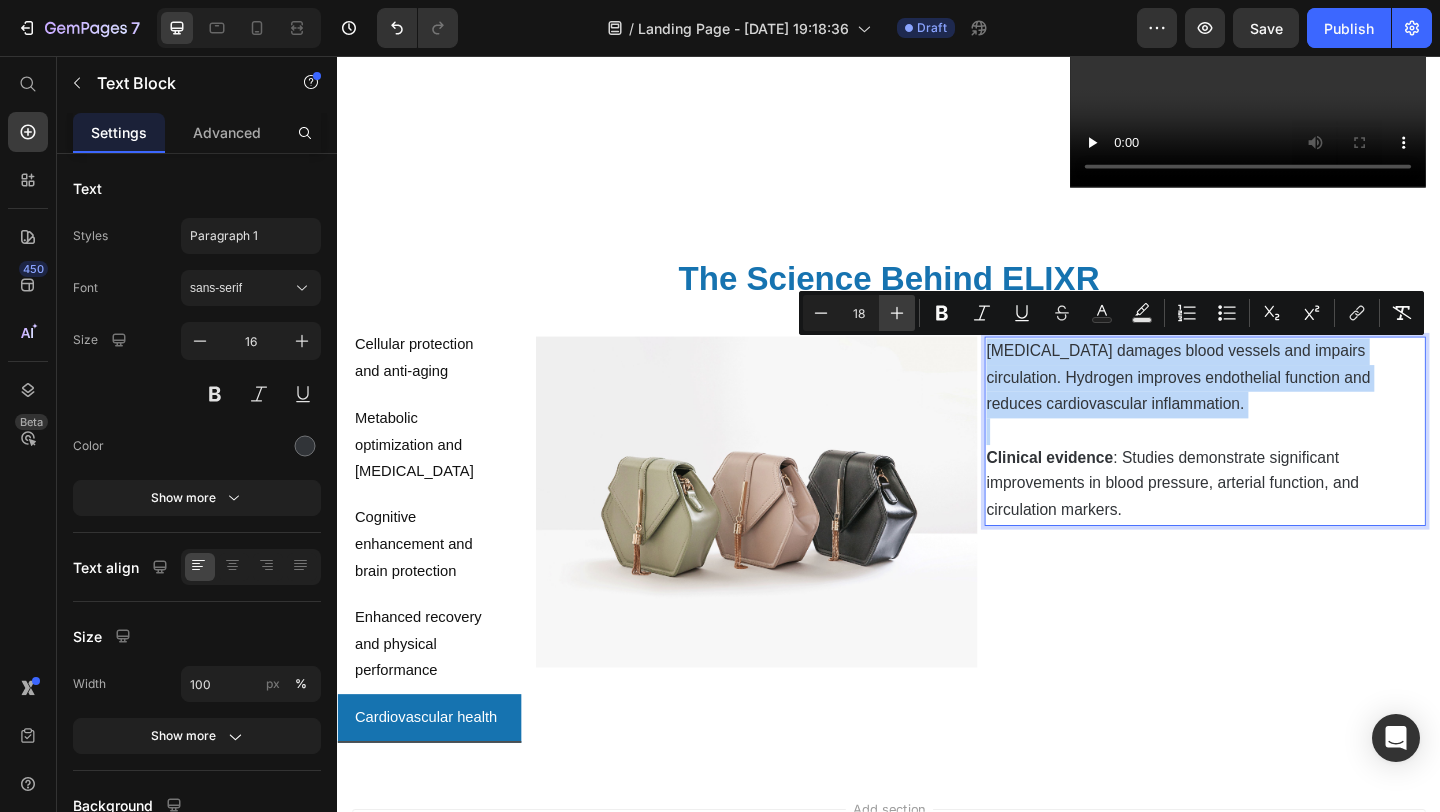 type on "19" 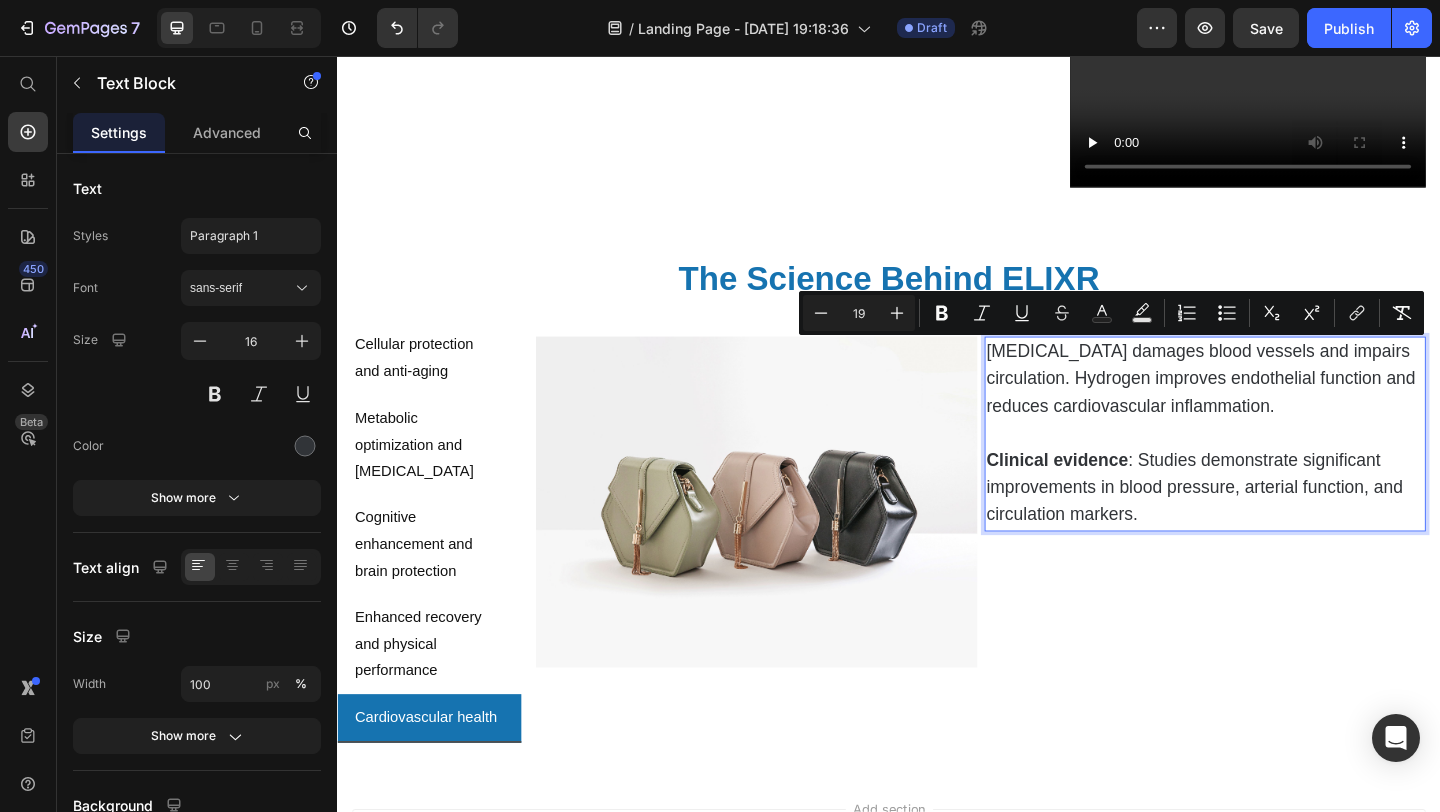 click on "[MEDICAL_DATA] damages blood vessels and impairs circulation. Hydrogen improves endothelial function and reduces cardiovascular inflammation.  Clinical evidence : Studies demonstrate significant improvements in blood pressure, arterial function, and circulation markers. Text Block   0" at bounding box center [1281, 541] 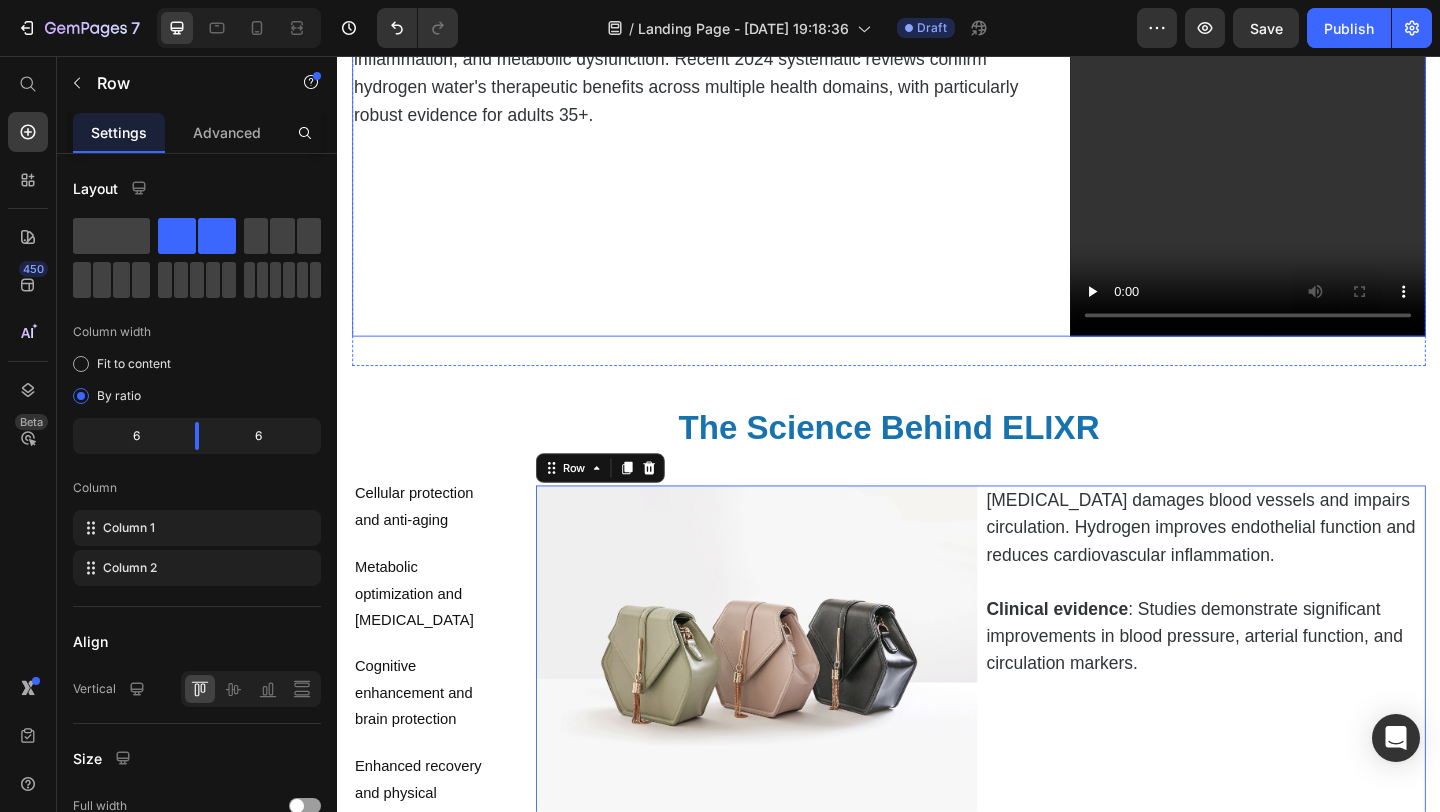 scroll, scrollTop: 333, scrollLeft: 0, axis: vertical 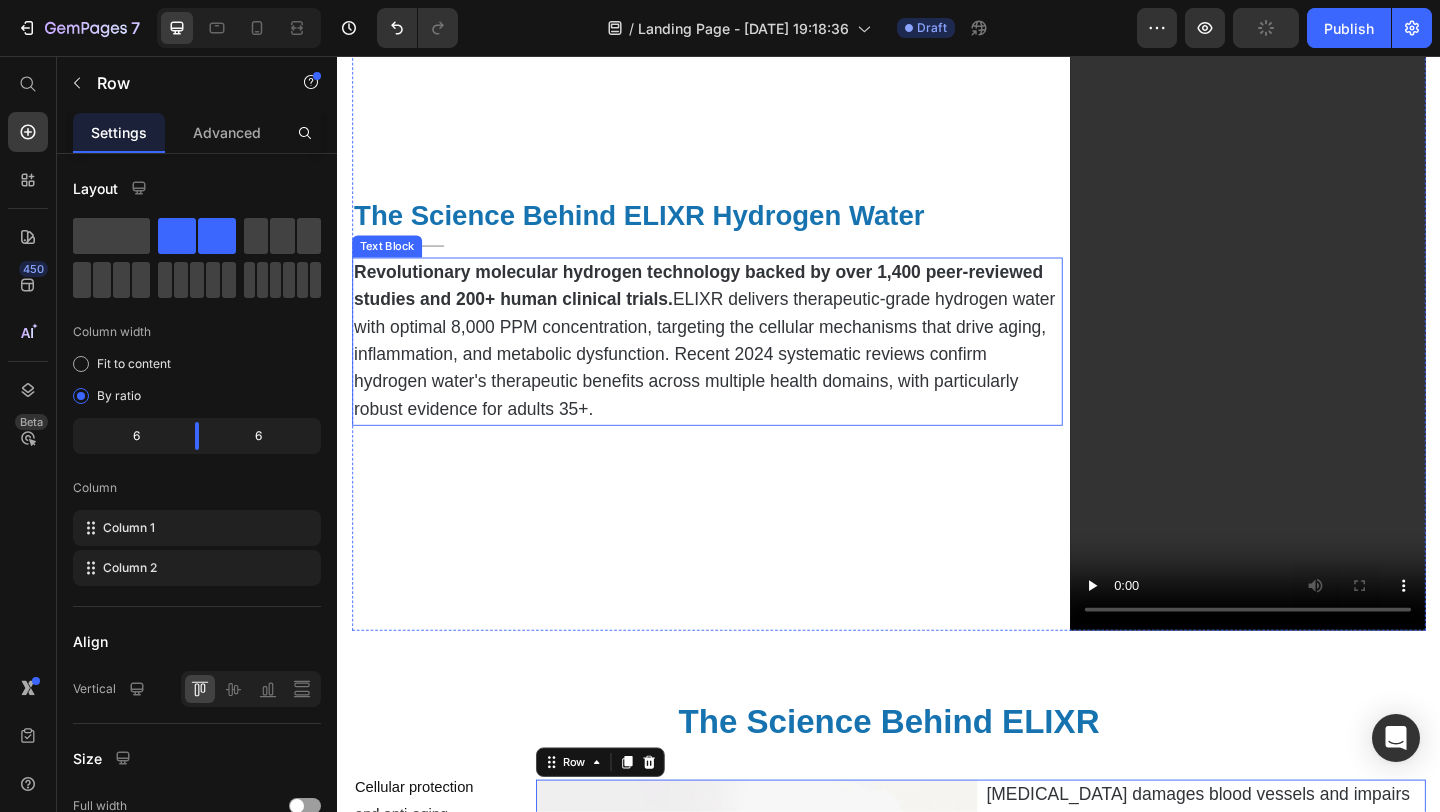 click on "⁠⁠⁠⁠⁠⁠⁠ The Science Behind ELIXR Hydrogen Water Heading                Title Line Revolutionary molecular hydrogen technology backed by over 1,400 peer-reviewed studies and 200+ human clinical trials.  ELIXR delivers therapeutic-grade hydrogen water with optimal 8,000 PPM concentration, targeting the cellular mechanisms that drive aging, inflammation, and metabolic dysfunction. Recent 2024 systematic reviews confirm hydrogen water's therapeutic benefits across multiple health domains, with particularly robust evidence for adults 35+. Text Block" at bounding box center (739, 336) 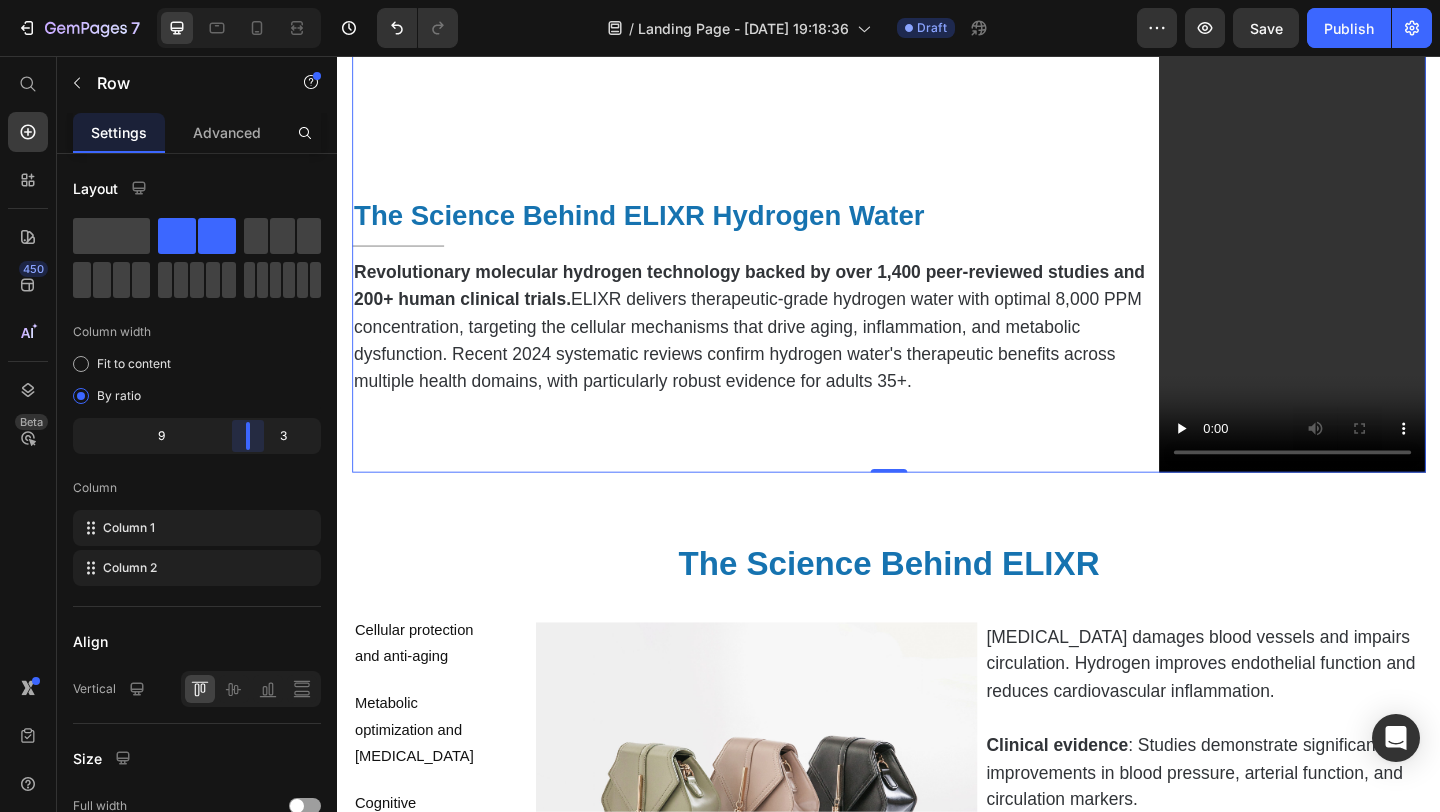 drag, startPoint x: 238, startPoint y: 445, endPoint x: 260, endPoint y: 443, distance: 22.090721 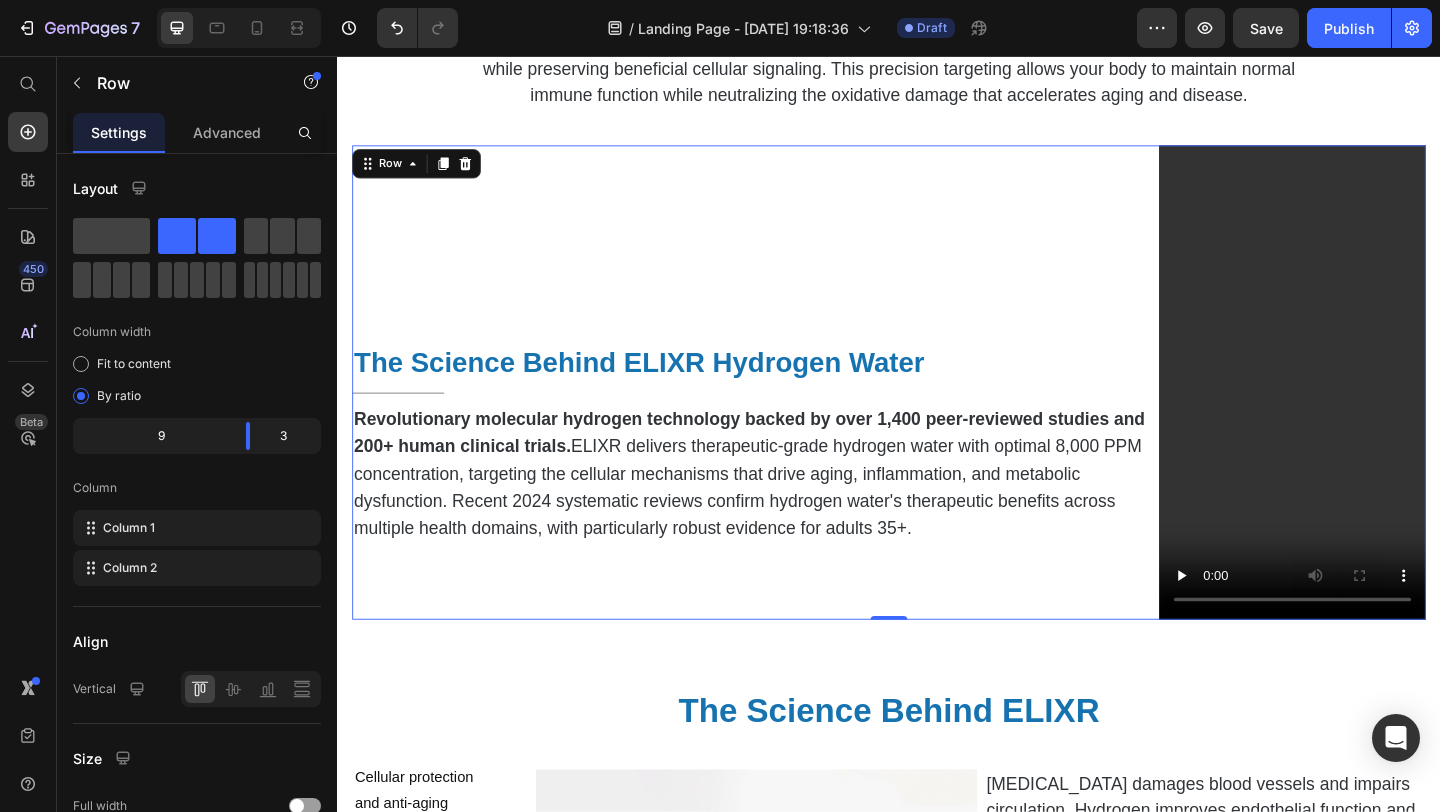 scroll, scrollTop: 174, scrollLeft: 0, axis: vertical 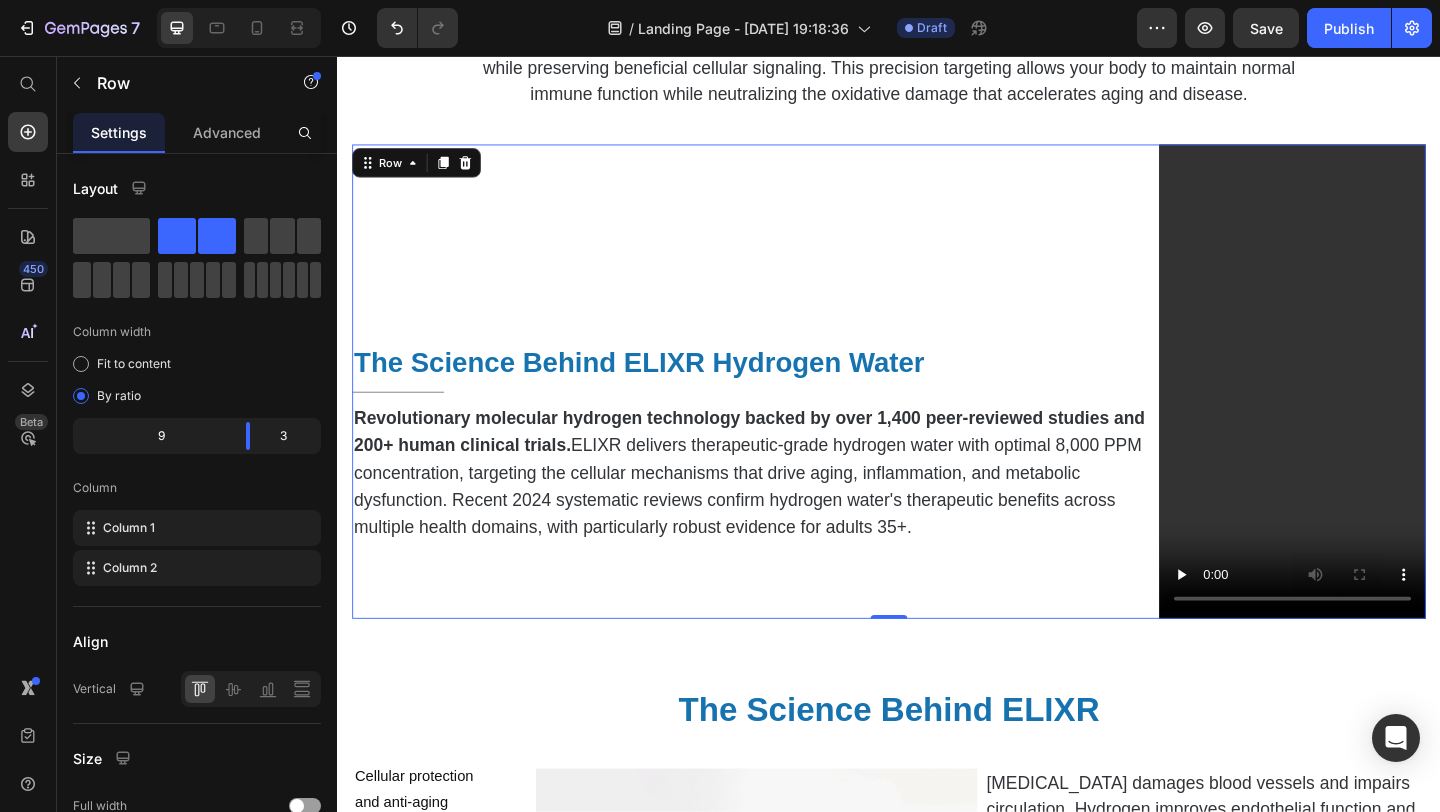 click on "⁠⁠⁠⁠⁠⁠⁠ The Science Behind ELIXR Hydrogen Water Heading                Title Line Revolutionary molecular hydrogen technology backed by over 1,400 peer-reviewed studies and 200+ human clinical trials.  ELIXR delivers therapeutic-grade hydrogen water with optimal 8,000 PPM concentration, targeting the cellular mechanisms that drive aging, inflammation, and metabolic dysfunction. Recent 2024 systematic reviews confirm hydrogen water's therapeutic benefits across multiple health domains, with particularly robust evidence for adults 35+. Text Block" at bounding box center [788, 410] 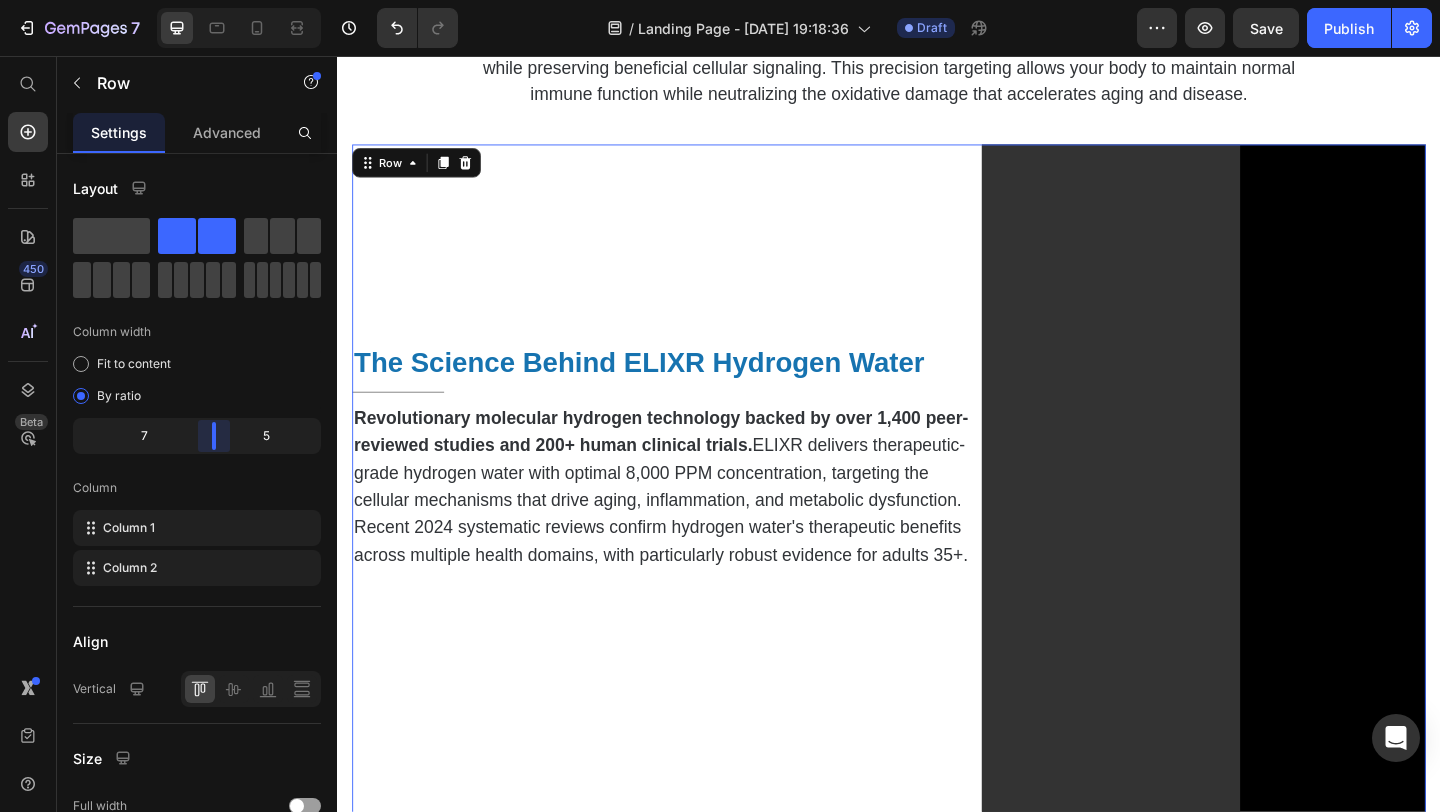 drag, startPoint x: 244, startPoint y: 438, endPoint x: 226, endPoint y: 441, distance: 18.248287 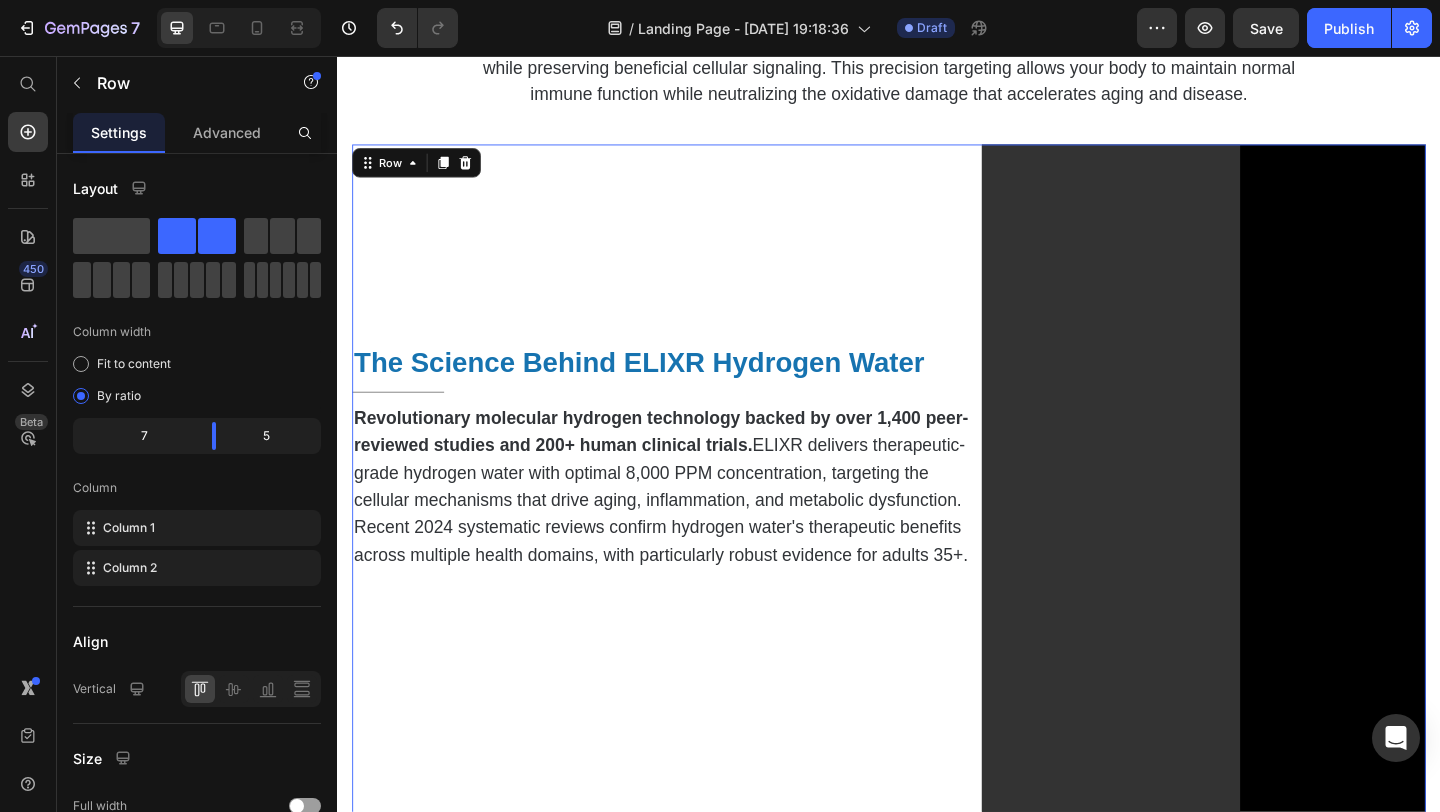 click on "7   /  Landing Page - [DATE] 19:18:36 Draft Preview  Save   Publish  450 Beta Start with Sections Elements Hero Section Product Detail Brands Trusted Badges Guarantee Product Breakdown How to use Testimonials Compare Bundle FAQs Social Proof Brand Story Product List Collection Blog List Contact Sticky Add to Cart Custom Footer Browse Library 450 Layout
Row
Row
Row
Row Text
Heading
Text Block Button
Button
Button
Sticky Back to top Media
Image
Image" at bounding box center [720, 0] 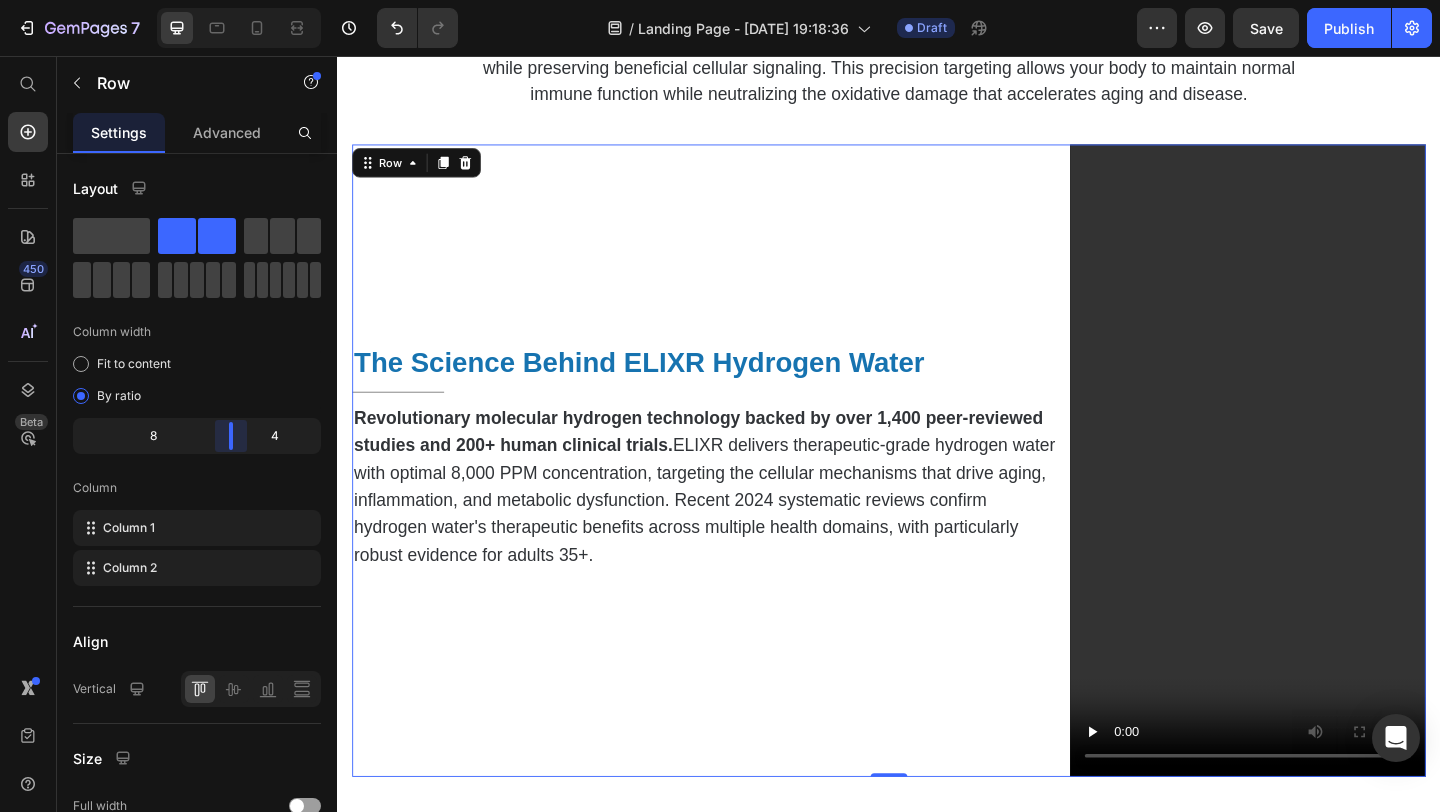 drag, startPoint x: 212, startPoint y: 441, endPoint x: 246, endPoint y: 441, distance: 34 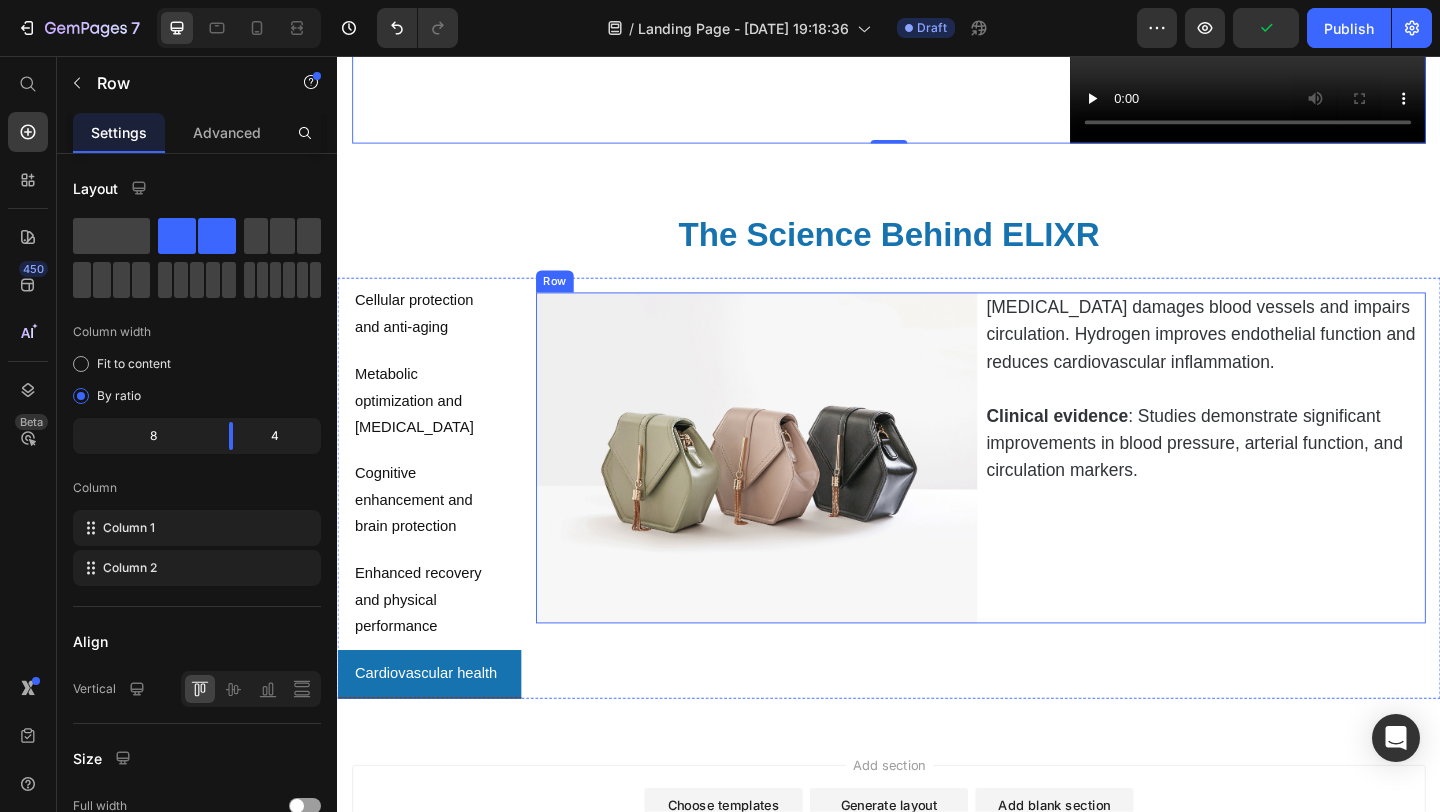 click on "[MEDICAL_DATA] damages blood vessels and impairs circulation. Hydrogen improves endothelial function and reduces cardiovascular inflammation.  Clinical evidence : Studies demonstrate significant improvements in blood pressure, arterial function, and circulation markers. Text Block" at bounding box center [1281, 493] 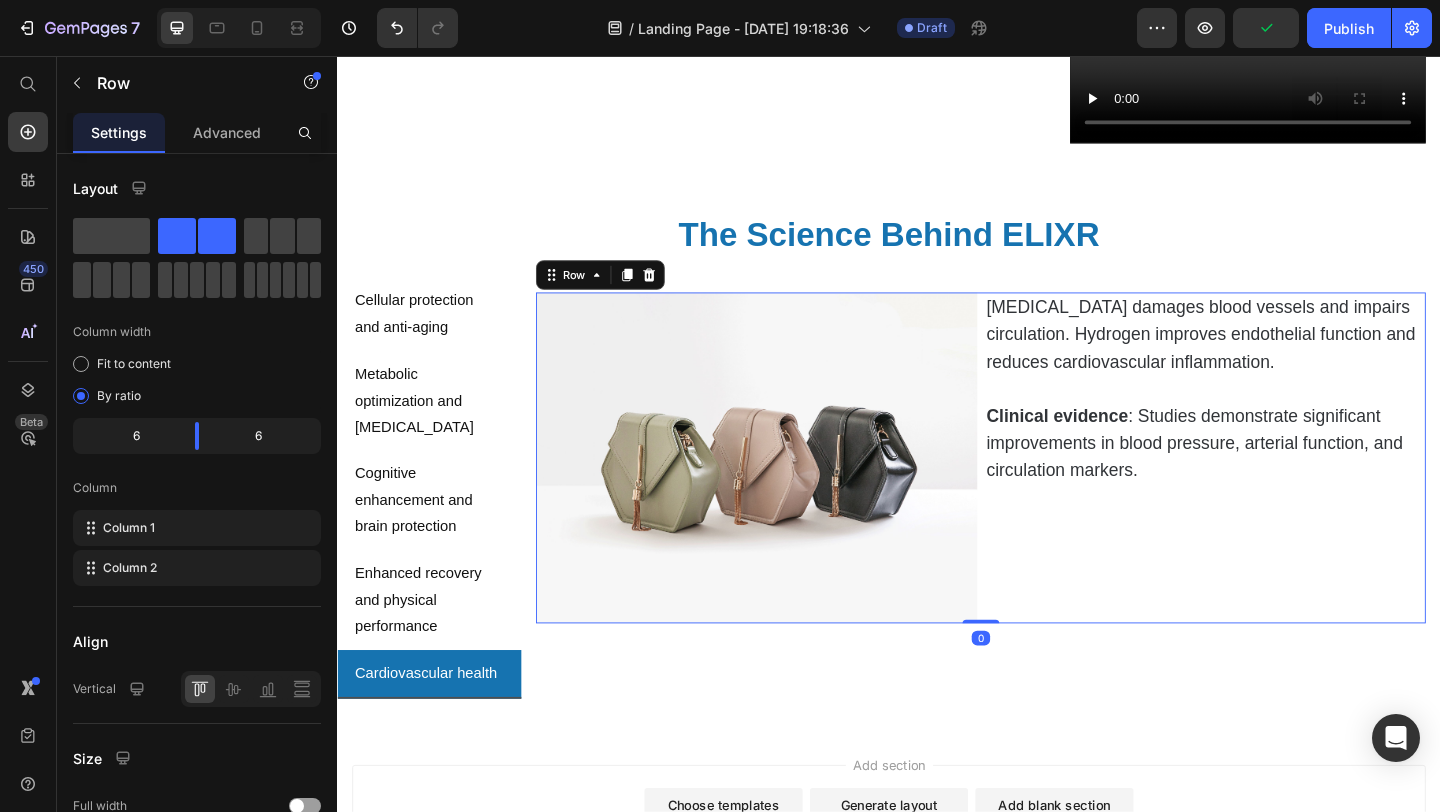 scroll, scrollTop: 1019, scrollLeft: 0, axis: vertical 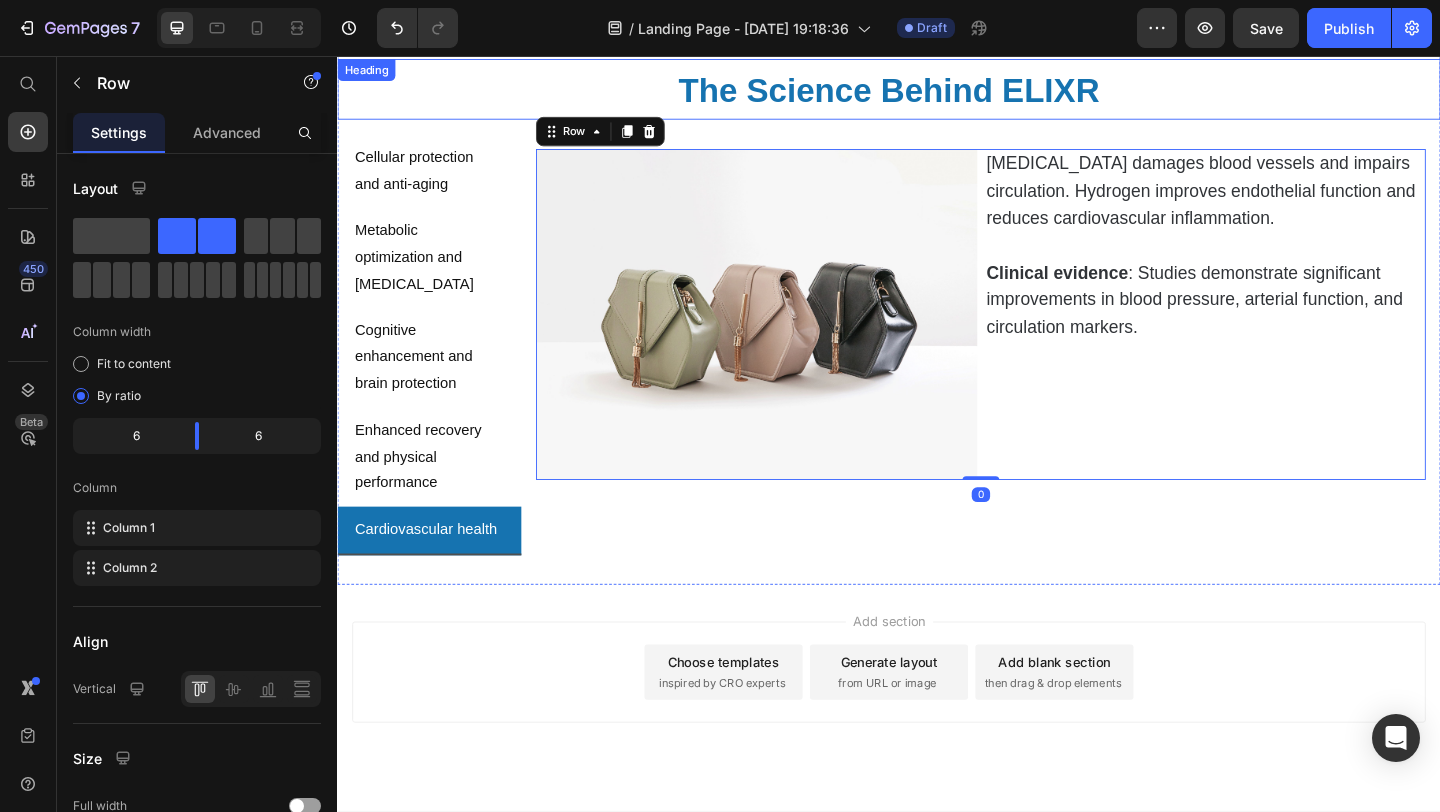 click on "The Science Behind ELIXR" at bounding box center [937, 92] 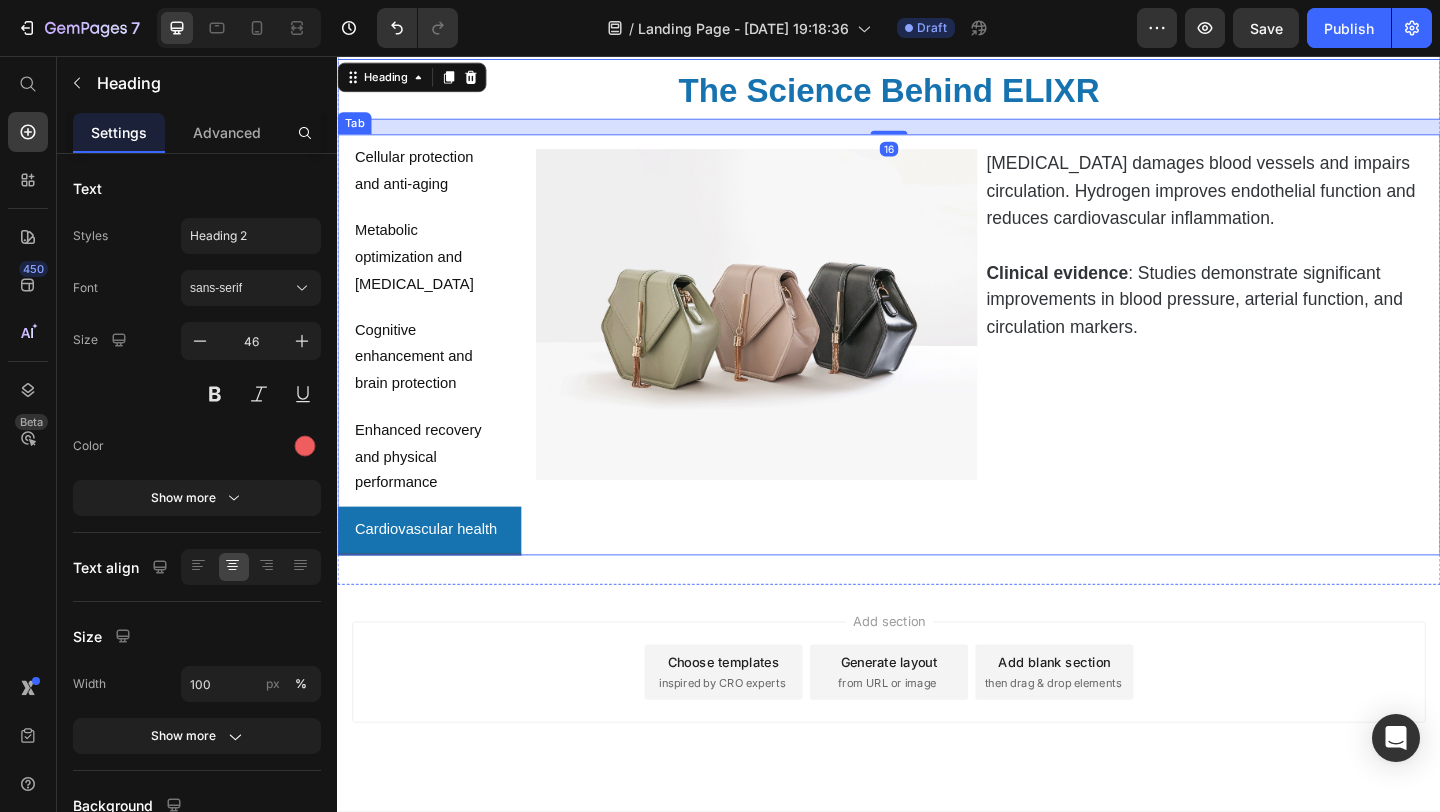 scroll, scrollTop: 1059, scrollLeft: 0, axis: vertical 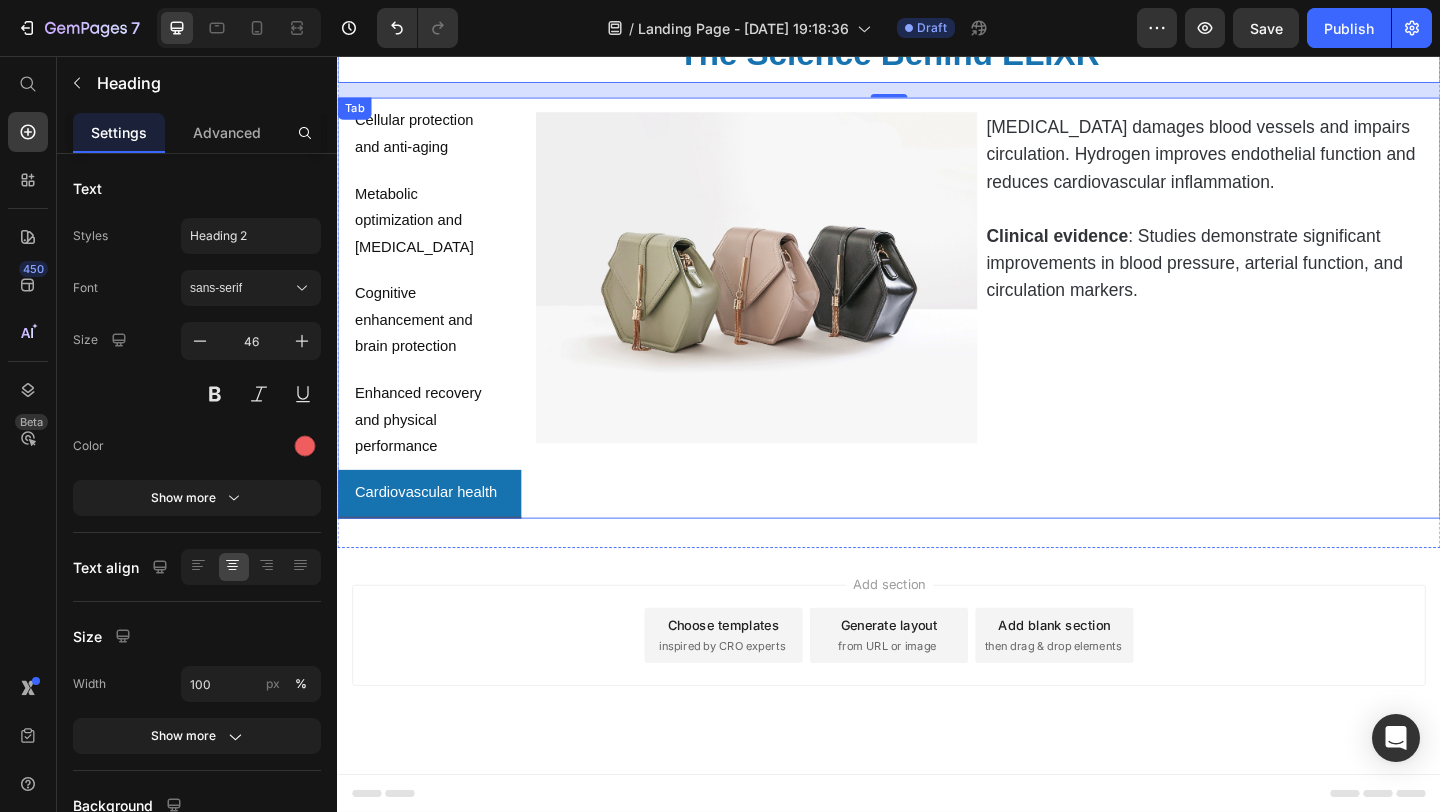 click on "Enhanced recovery and physical performance" at bounding box center [437, 452] 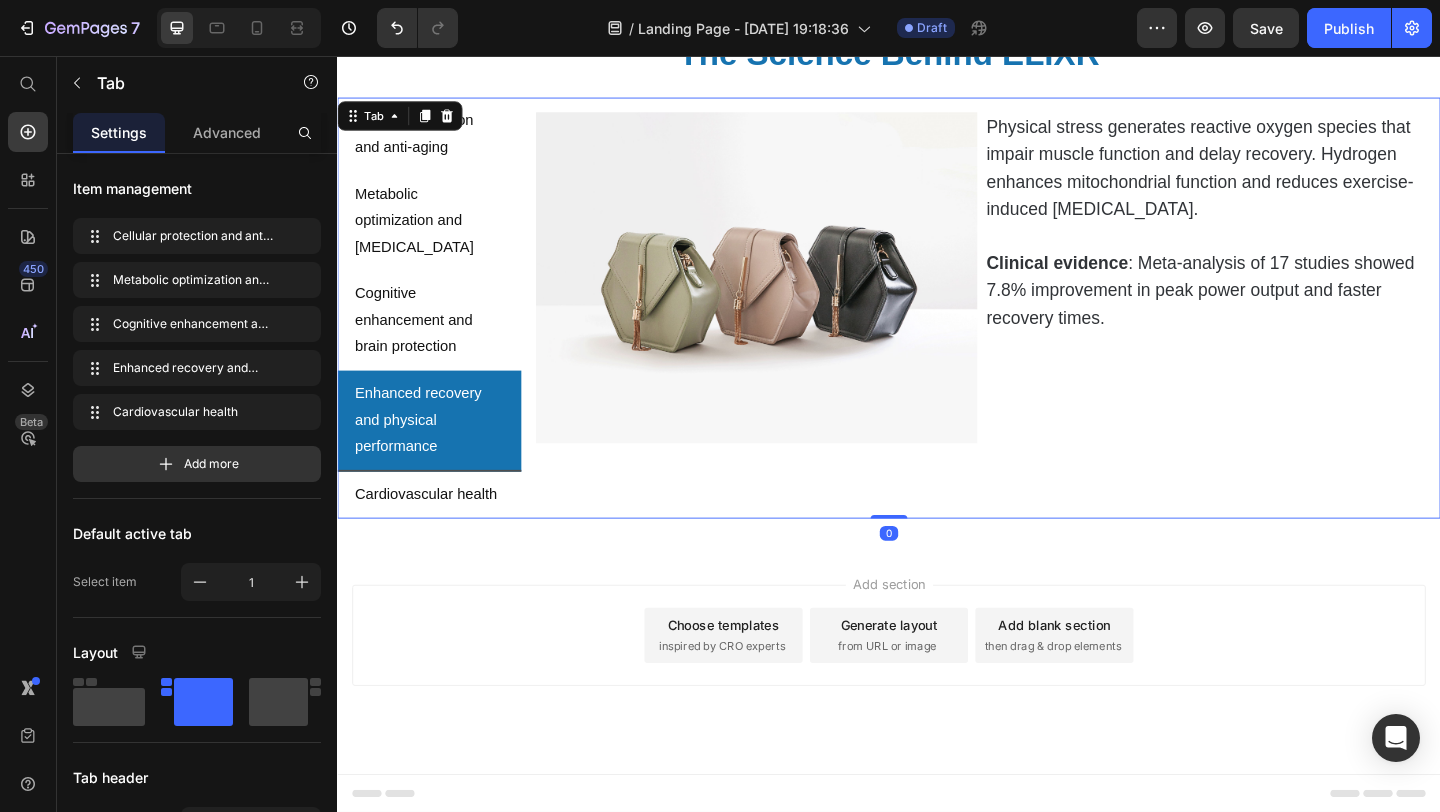 click on "Cognitive enhancement and brain protection" at bounding box center [437, 343] 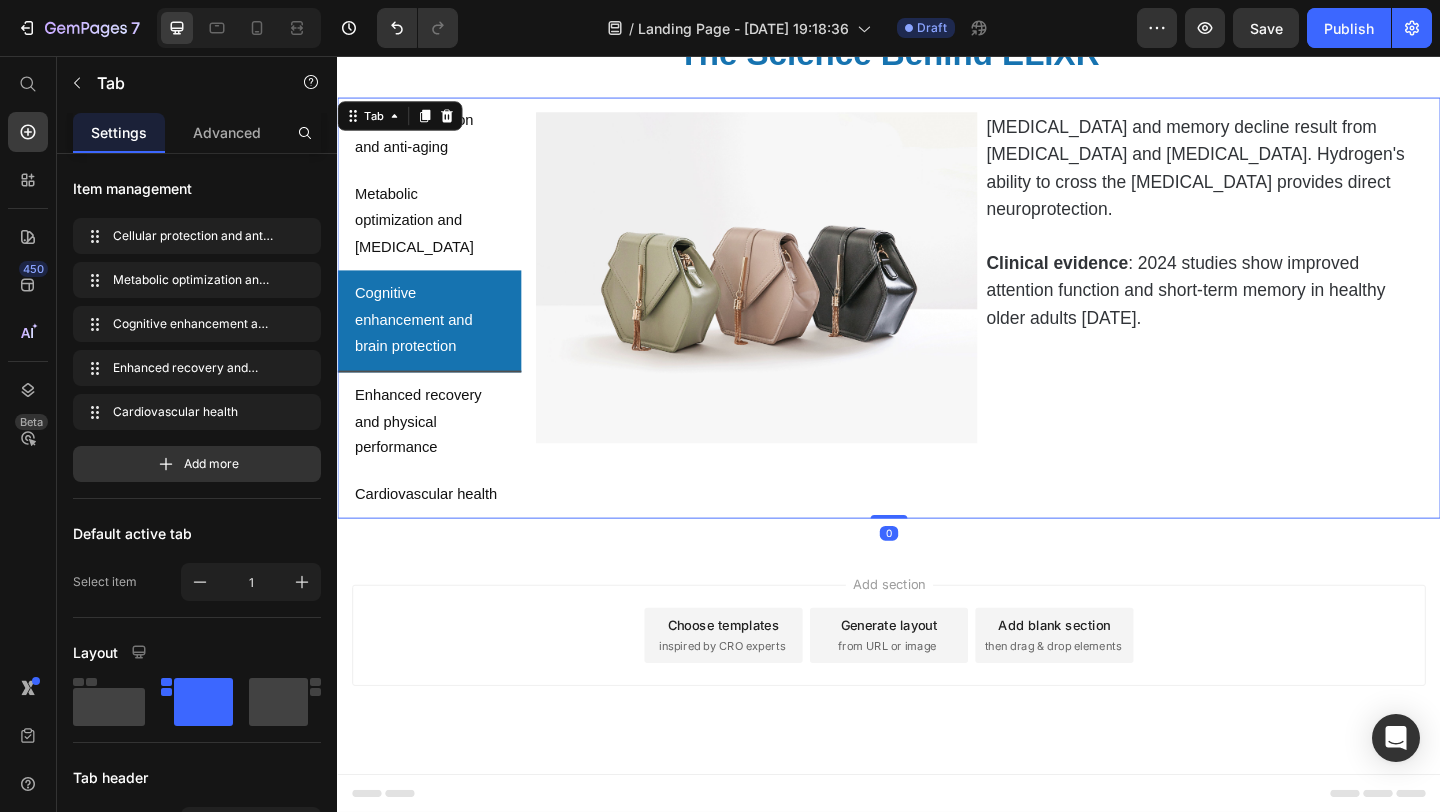 click on "Metabolic optimization and [MEDICAL_DATA]" at bounding box center (437, 235) 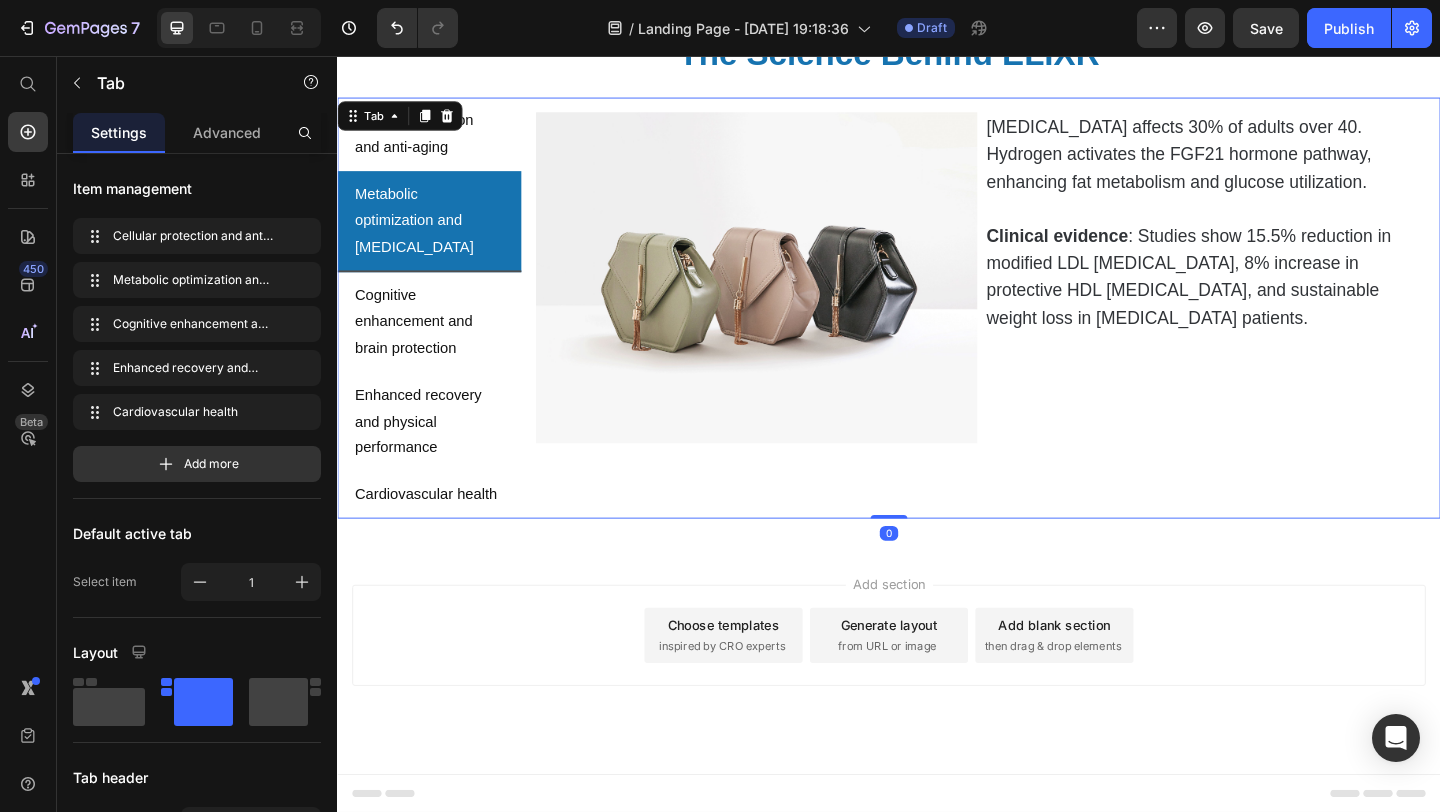 click on "Cellular protection and anti-aging" at bounding box center (437, 141) 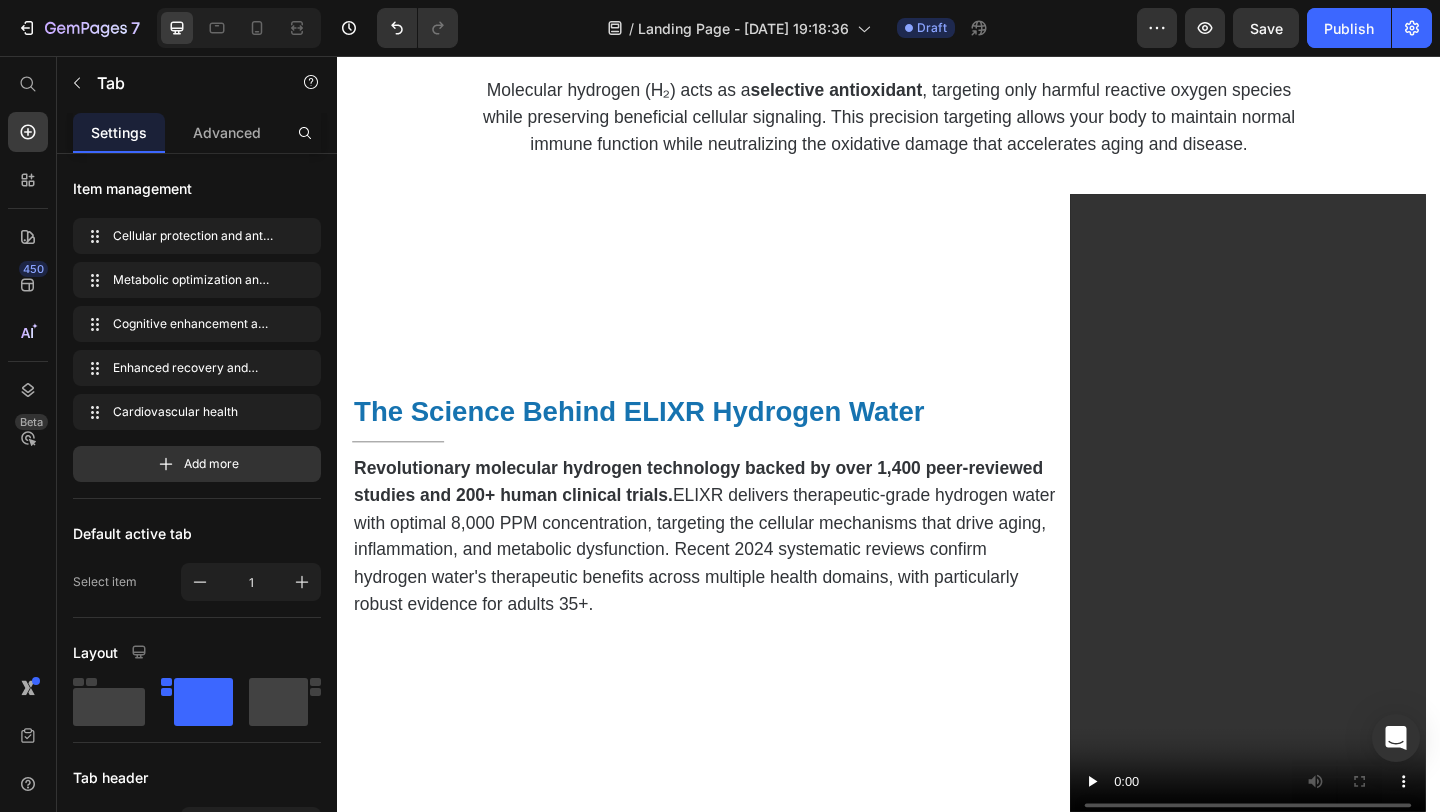 scroll, scrollTop: 1059, scrollLeft: 0, axis: vertical 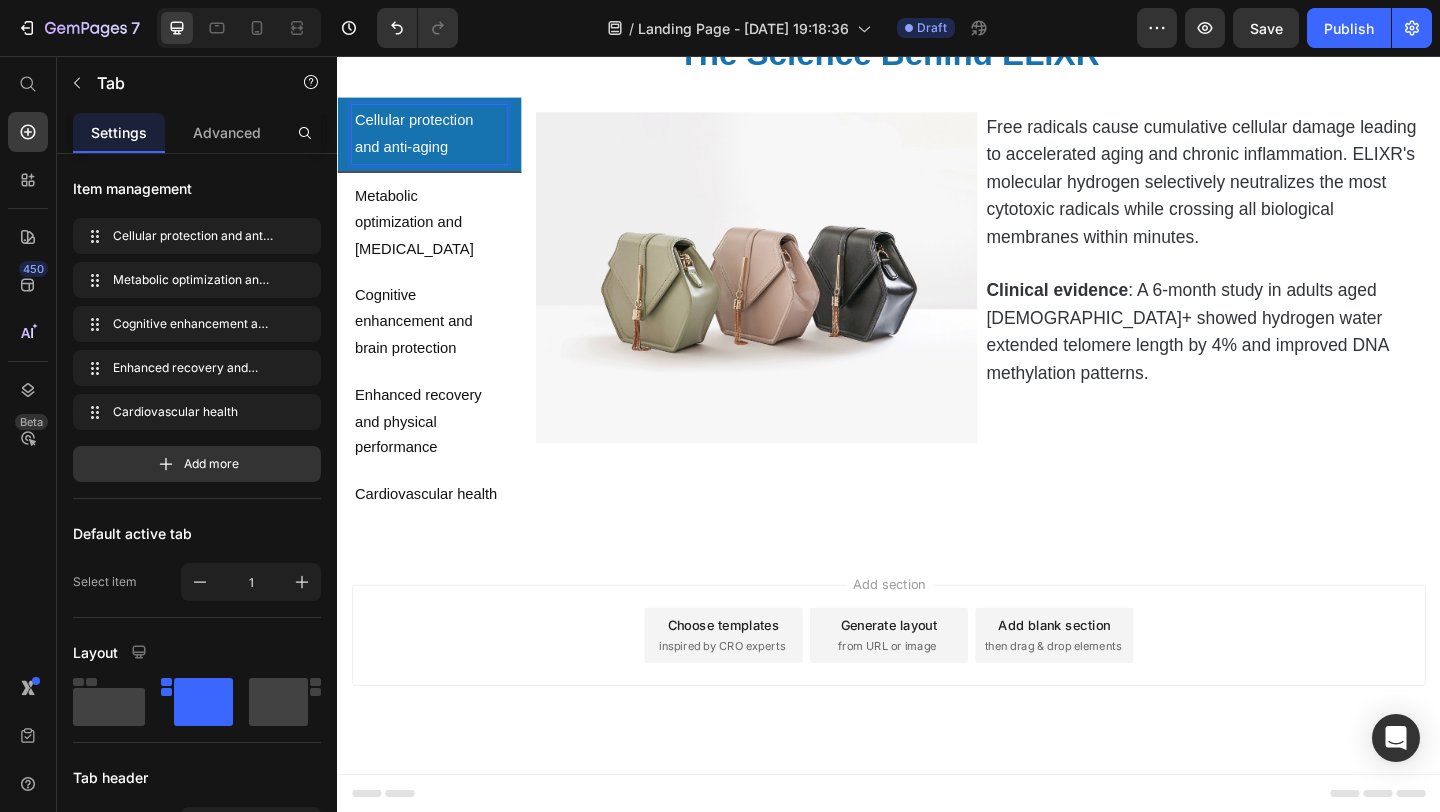 click on "Add section Choose templates inspired by CRO experts Generate layout from URL or image Add blank section then drag & drop elements" at bounding box center [937, 714] 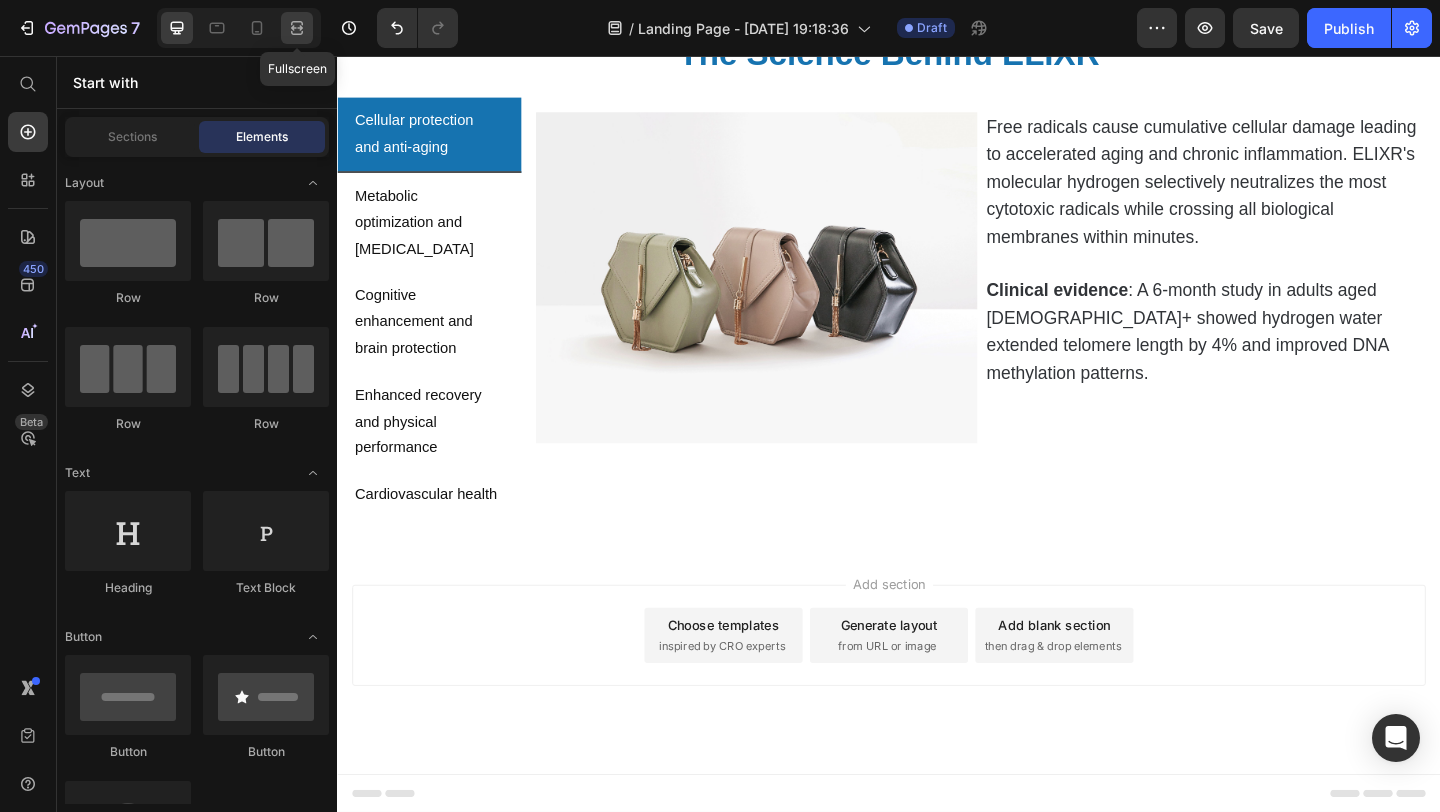 click 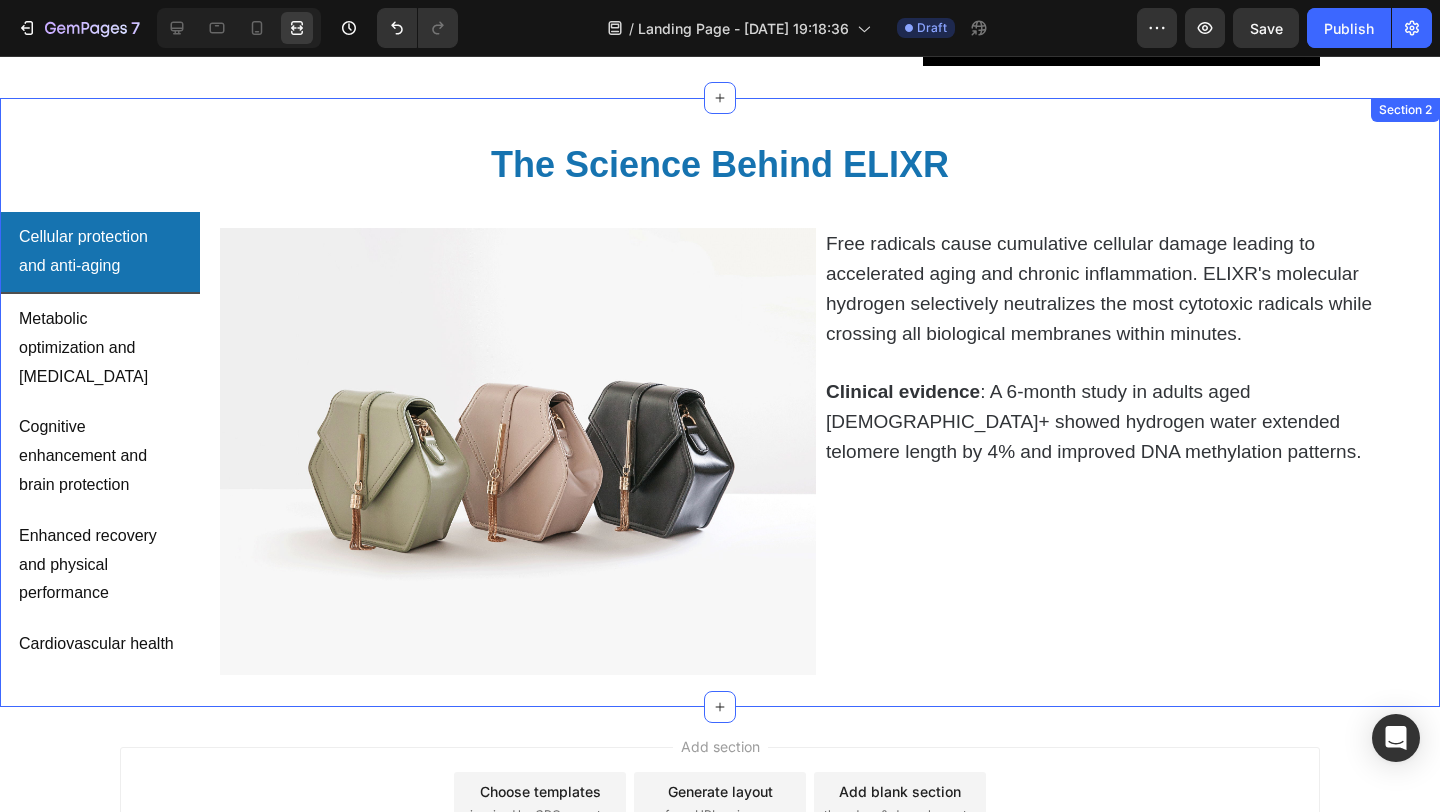 scroll, scrollTop: 838, scrollLeft: 0, axis: vertical 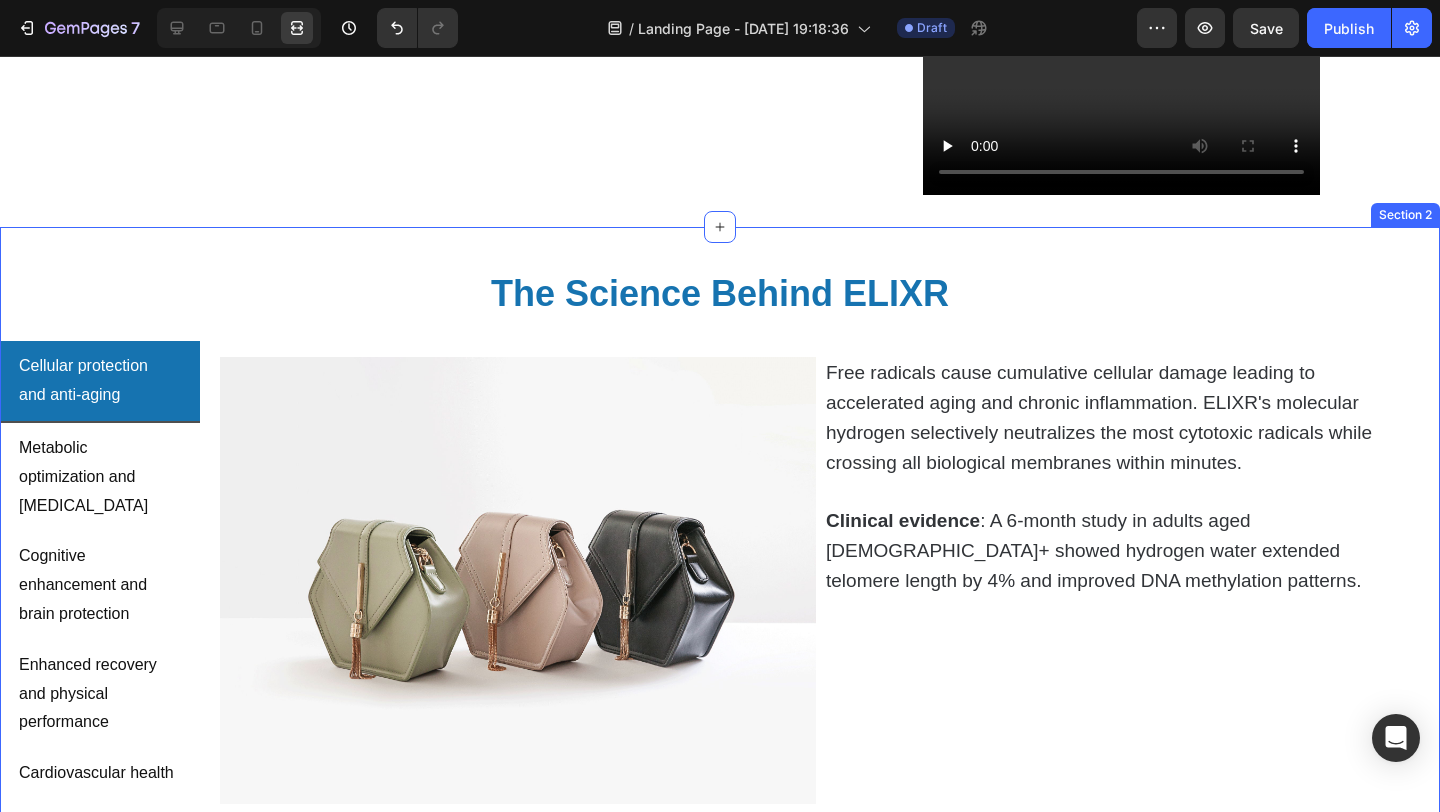 click on "The Science Behind ELIXR" at bounding box center [720, 292] 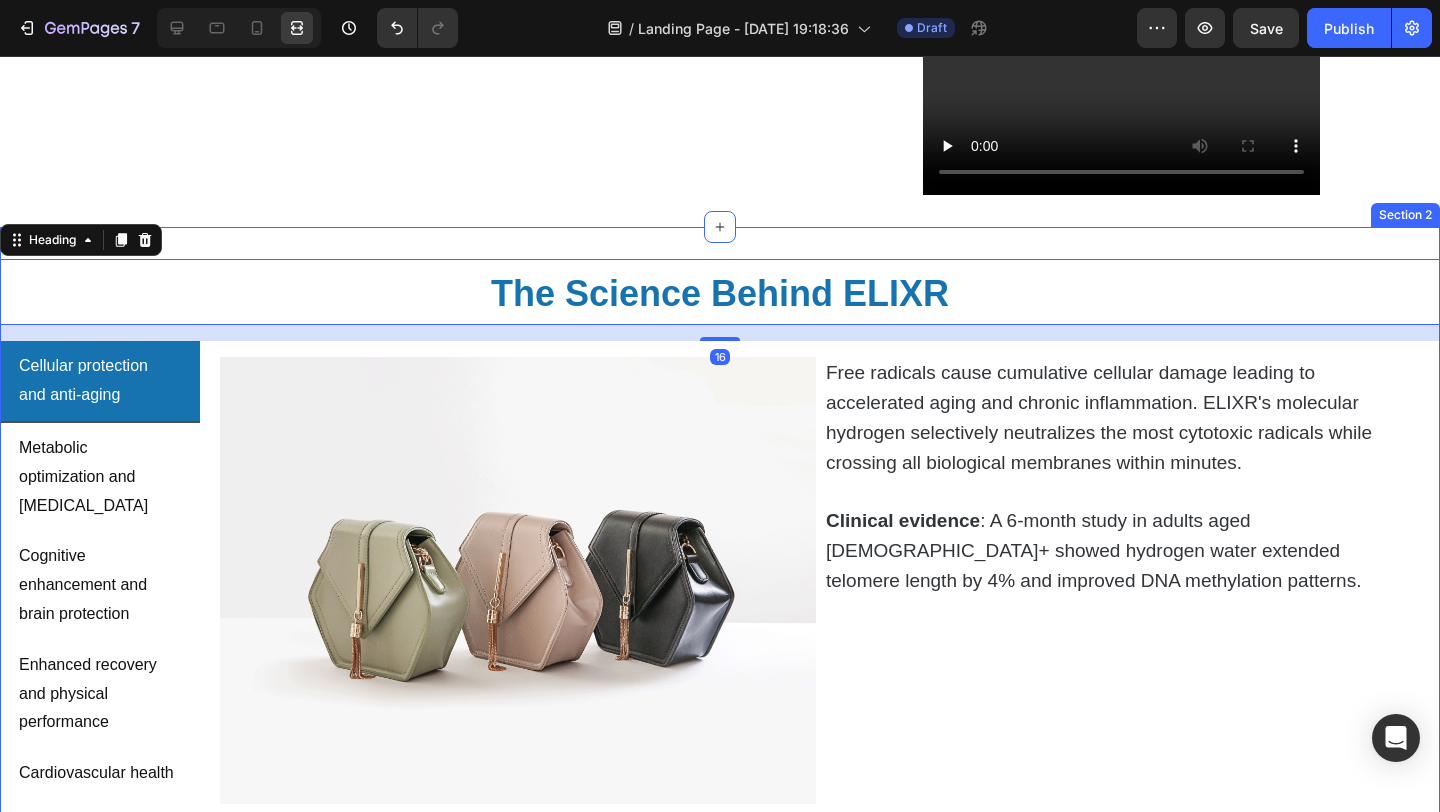 click on "The Science Behind ELIXR Heading   16 Cellular protection and anti-aging Metabolic optimization and [MEDICAL_DATA] Cognitive enhancement and brain protection Enhanced recovery and physical performance Cardiovascular health Image Free radicals cause cumulative cellular damage leading to accelerated aging and chronic inflammation. ELIXR's molecular hydrogen selectively neutralizes the most cytotoxic radicals while crossing all biological membranes within minutes.  Clinical evidence : A 6-month study in adults aged [DEMOGRAPHIC_DATA]+ showed hydrogen water extended telomere length by 4% and improved DNA methylation patterns. Text Block Row Image [MEDICAL_DATA] affects 30% of adults over 40. Hydrogen activates the FGF21 hormone pathway, enhancing fat metabolism and glucose utilization. Clinical evidence : Studies show 15.5% reduction in modified LDL [MEDICAL_DATA], 8% increase in protective HDL [MEDICAL_DATA], and sustainable weight loss in [MEDICAL_DATA] patients. Text Block Row Image Clinical evidence Text Block Row Row" at bounding box center (720, 532) 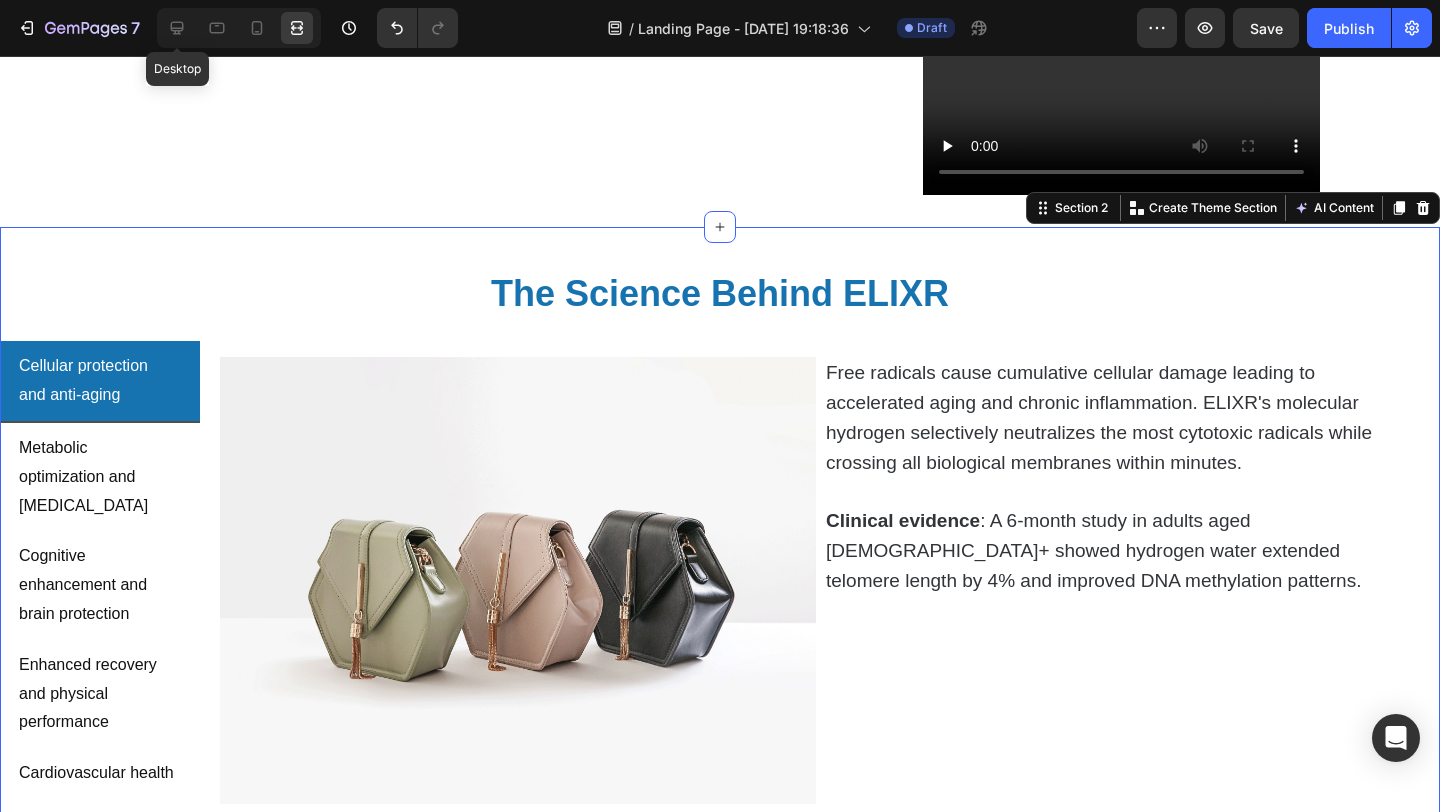 click on "Desktop" at bounding box center (239, 28) 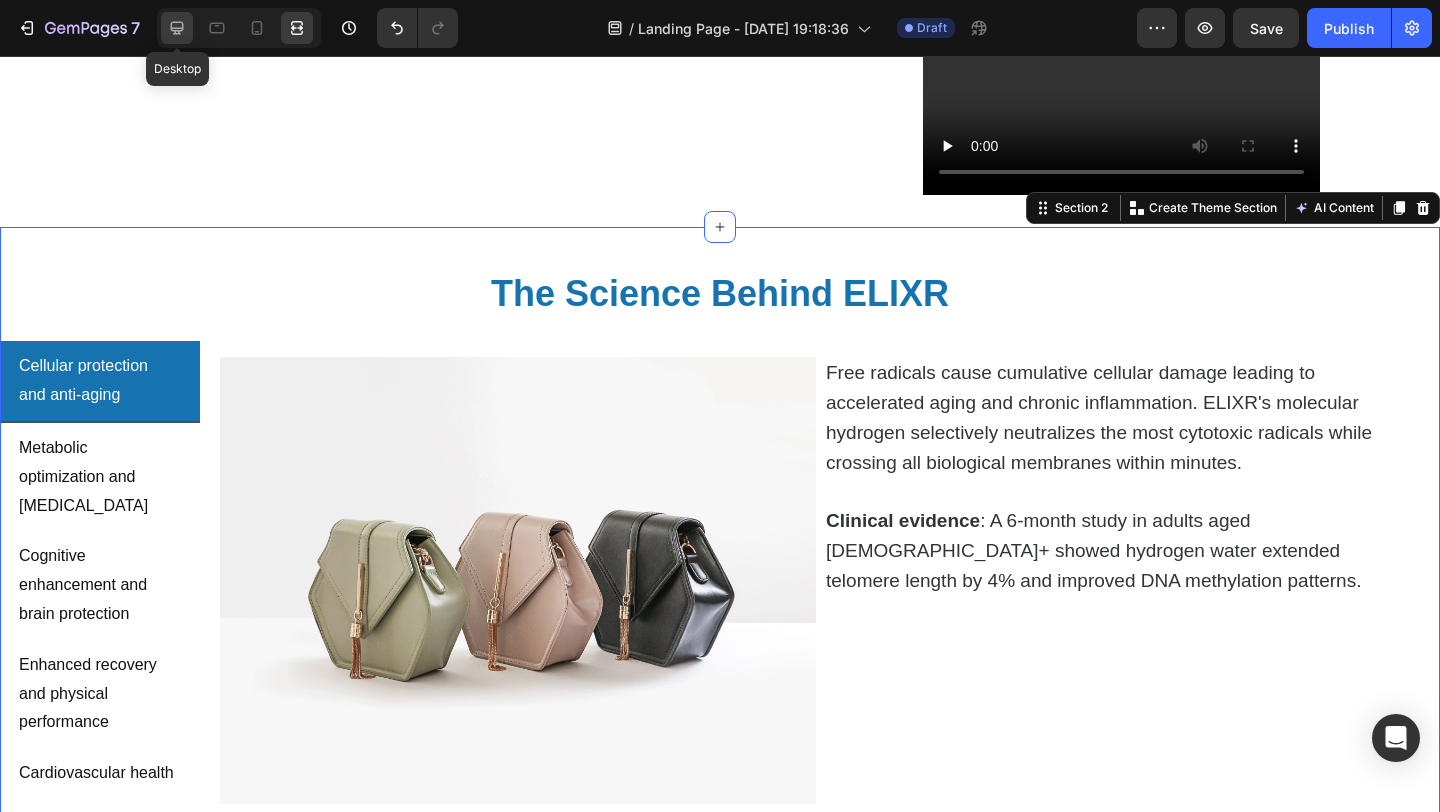 click 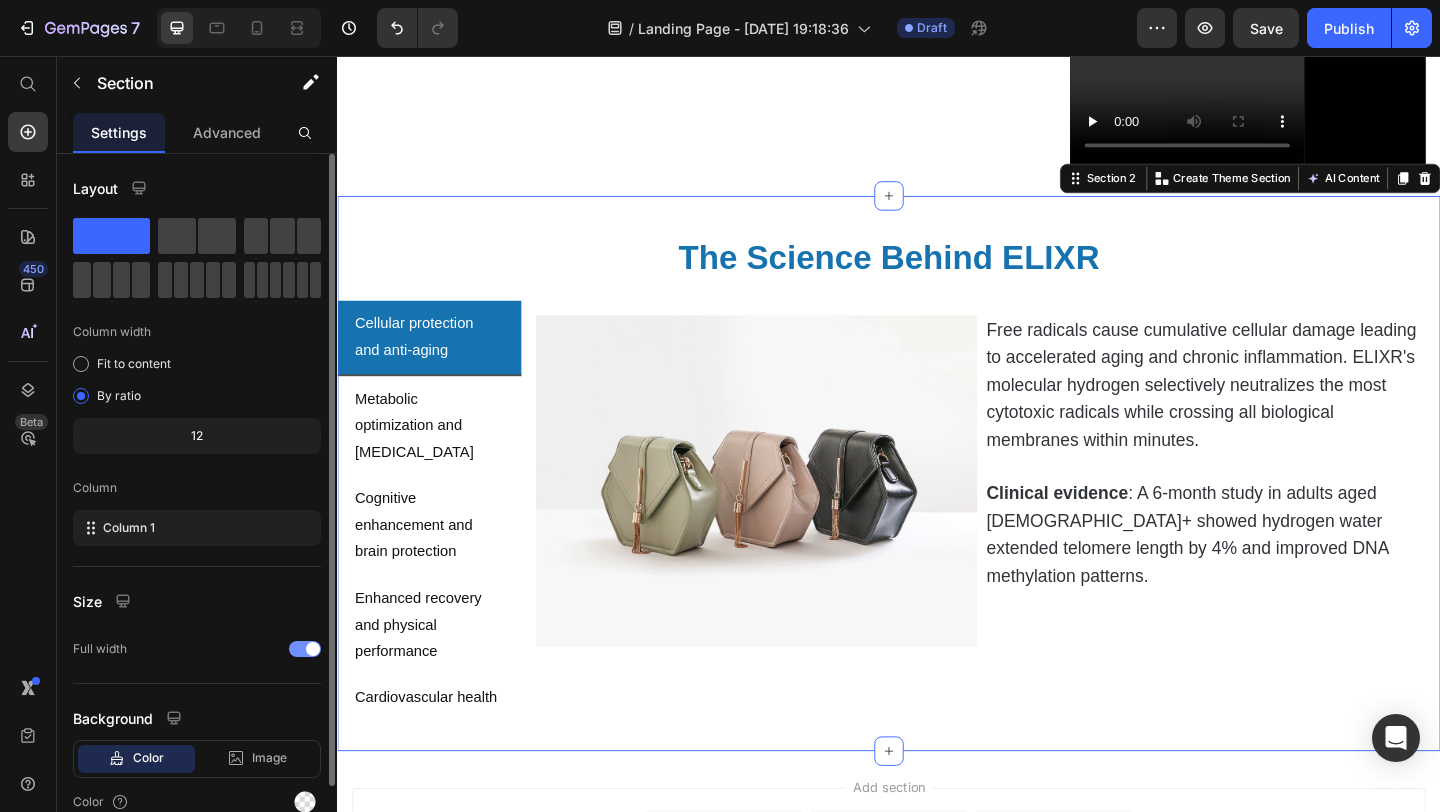 click at bounding box center (305, 649) 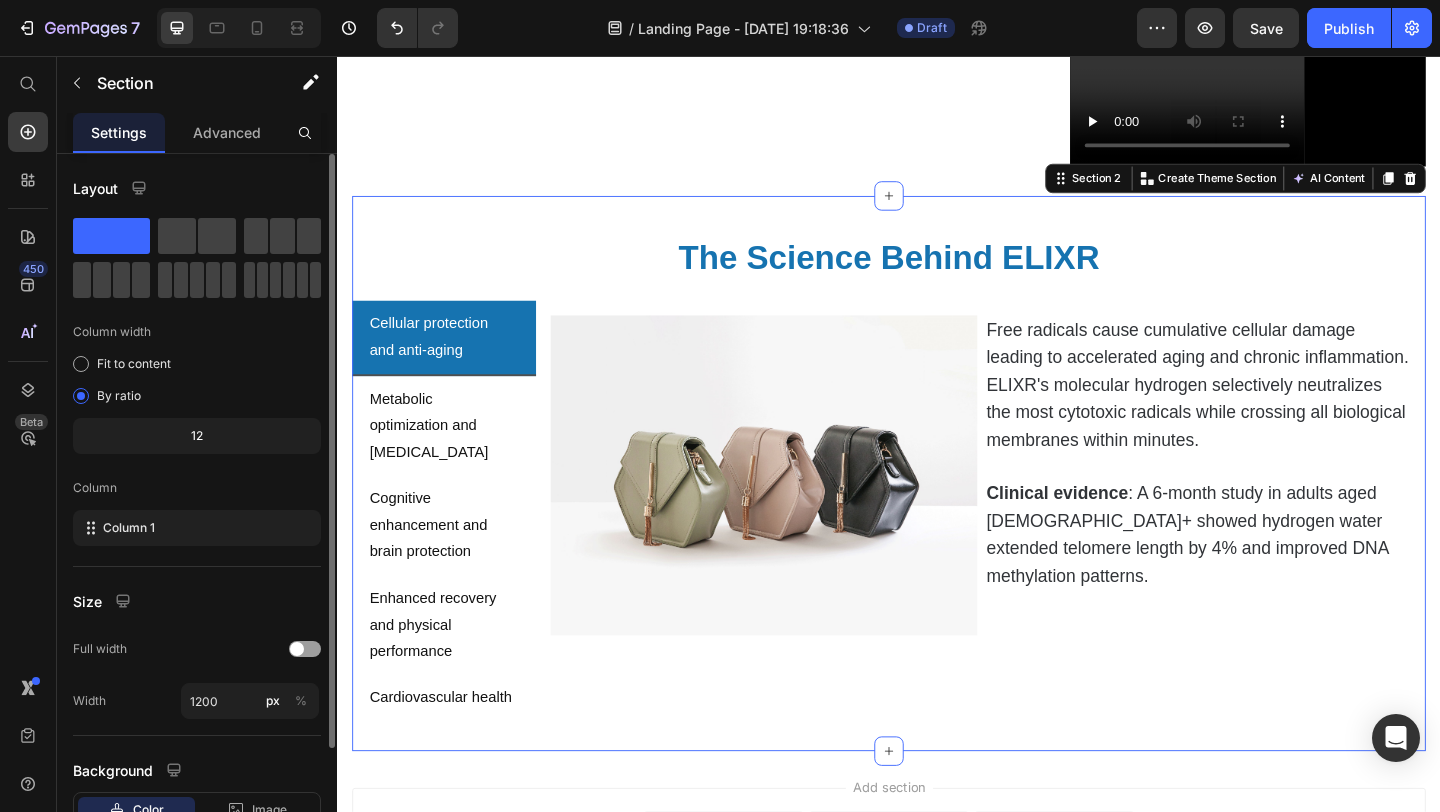 scroll, scrollTop: 0, scrollLeft: 0, axis: both 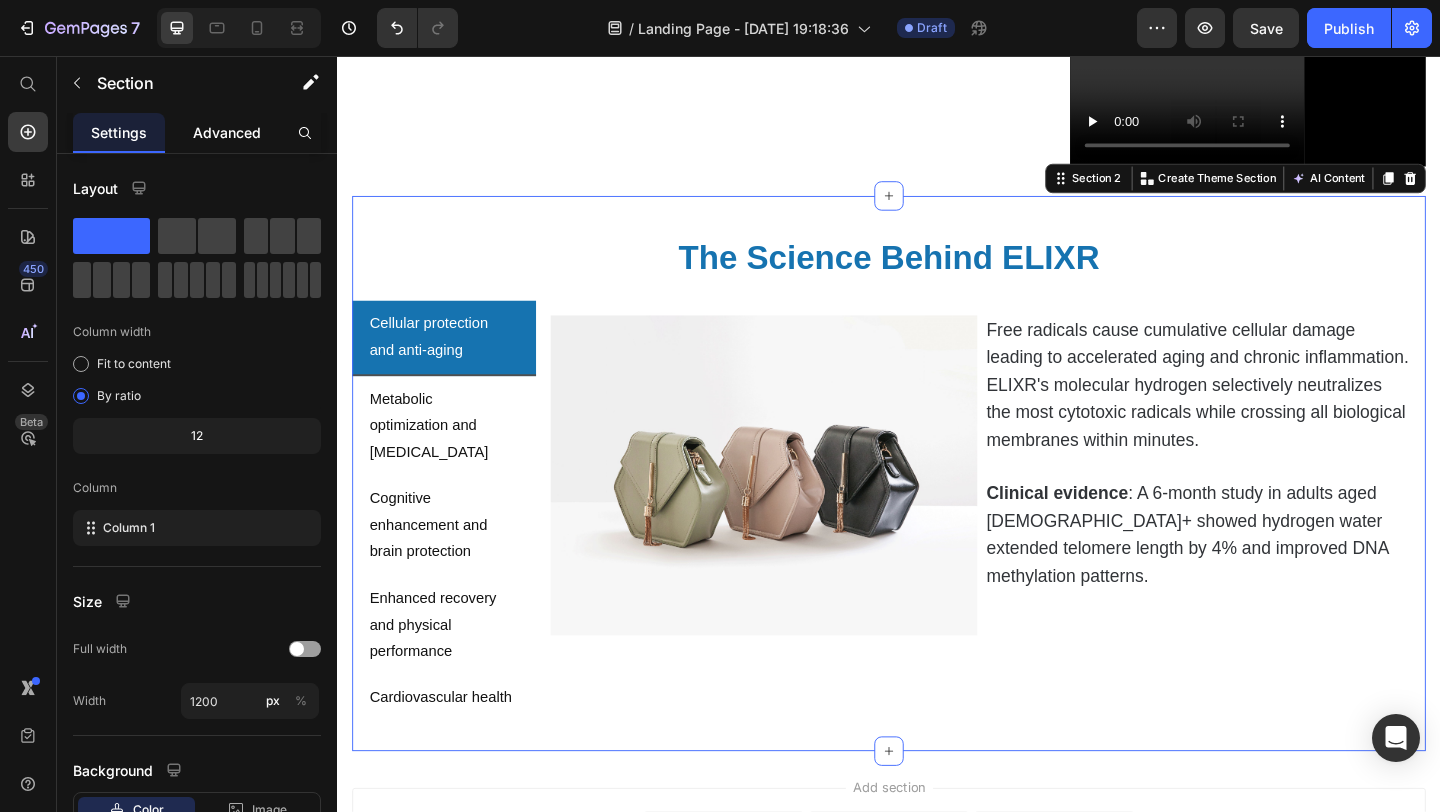 click on "Advanced" at bounding box center (227, 132) 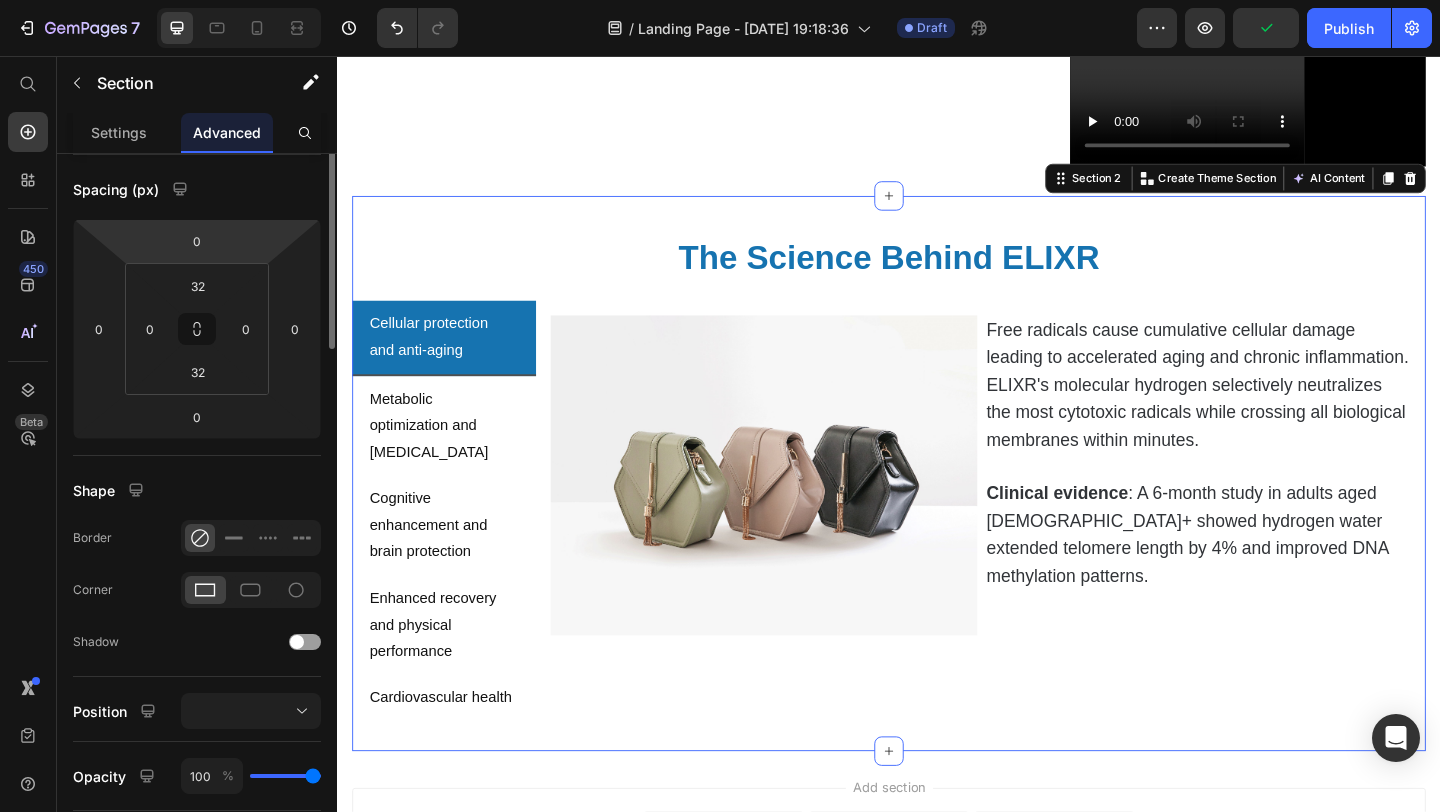 scroll, scrollTop: 0, scrollLeft: 0, axis: both 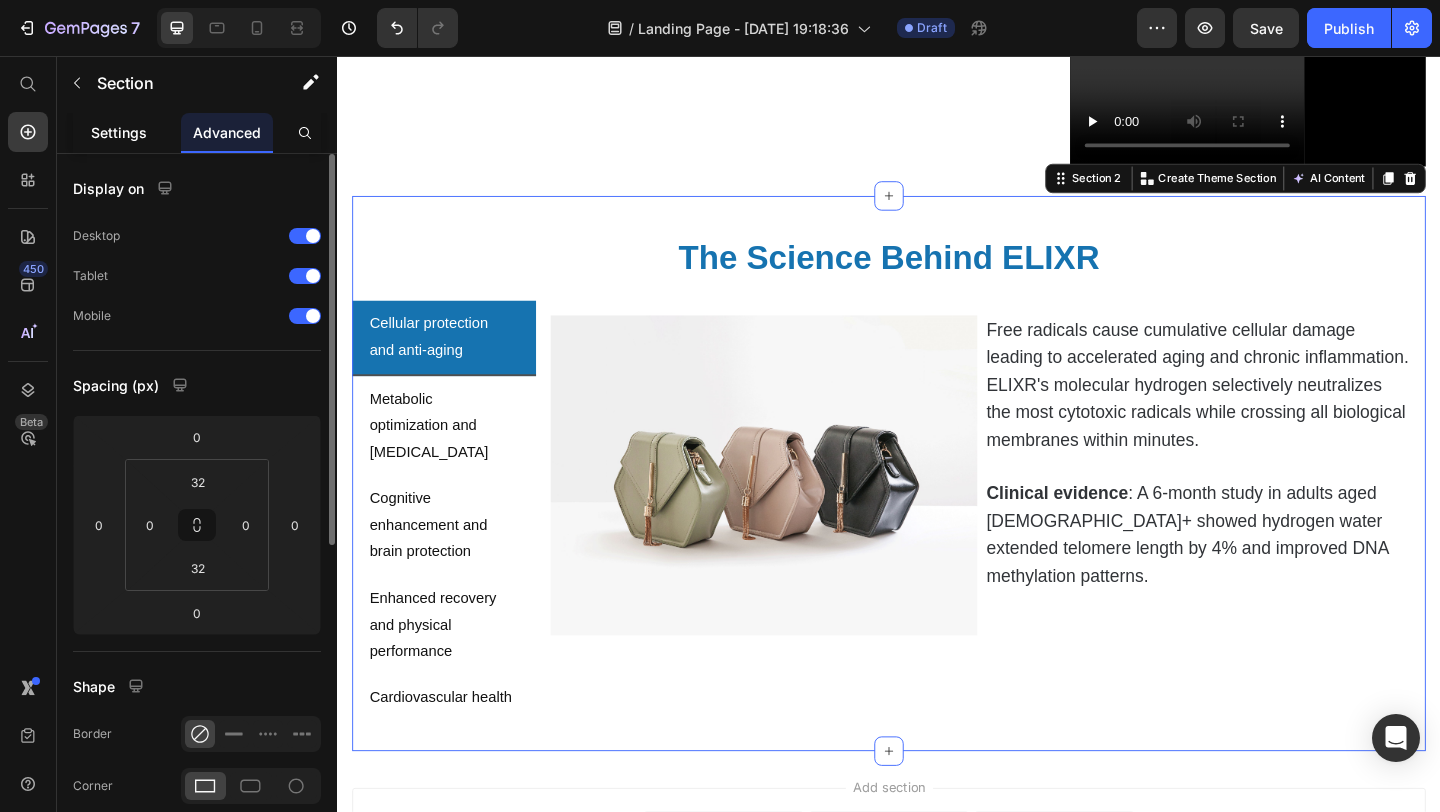 click on "Settings" at bounding box center [119, 132] 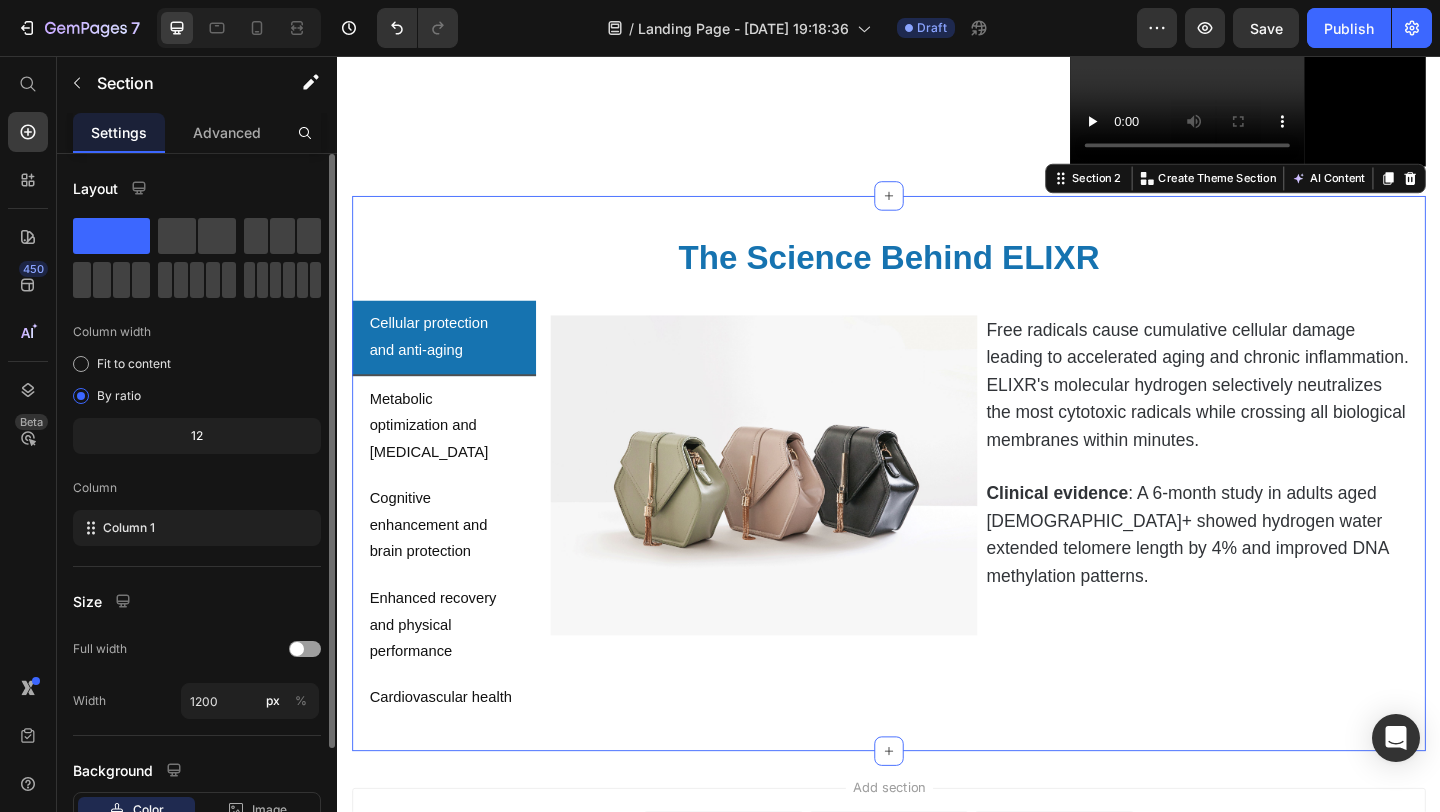 scroll, scrollTop: 145, scrollLeft: 0, axis: vertical 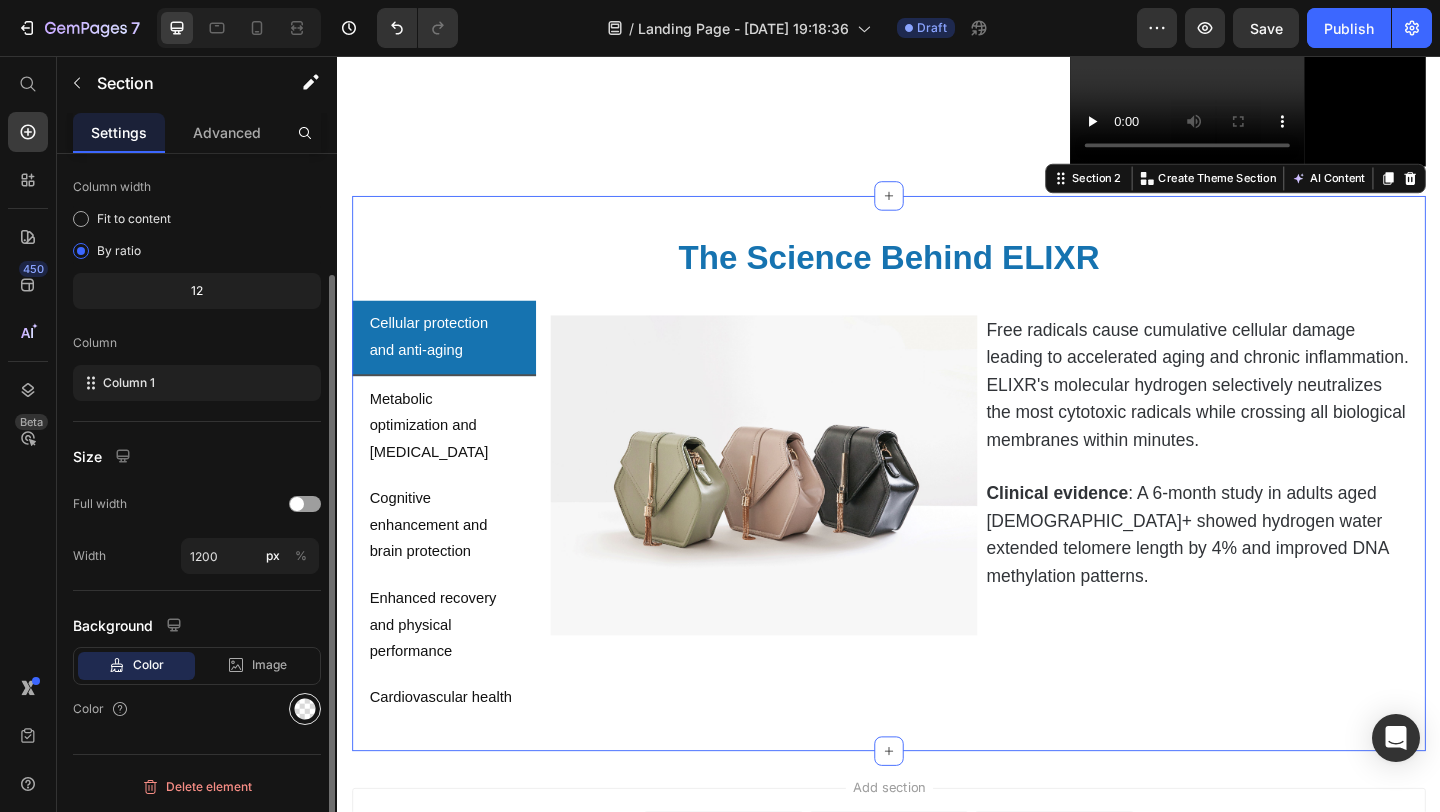 click at bounding box center (305, 709) 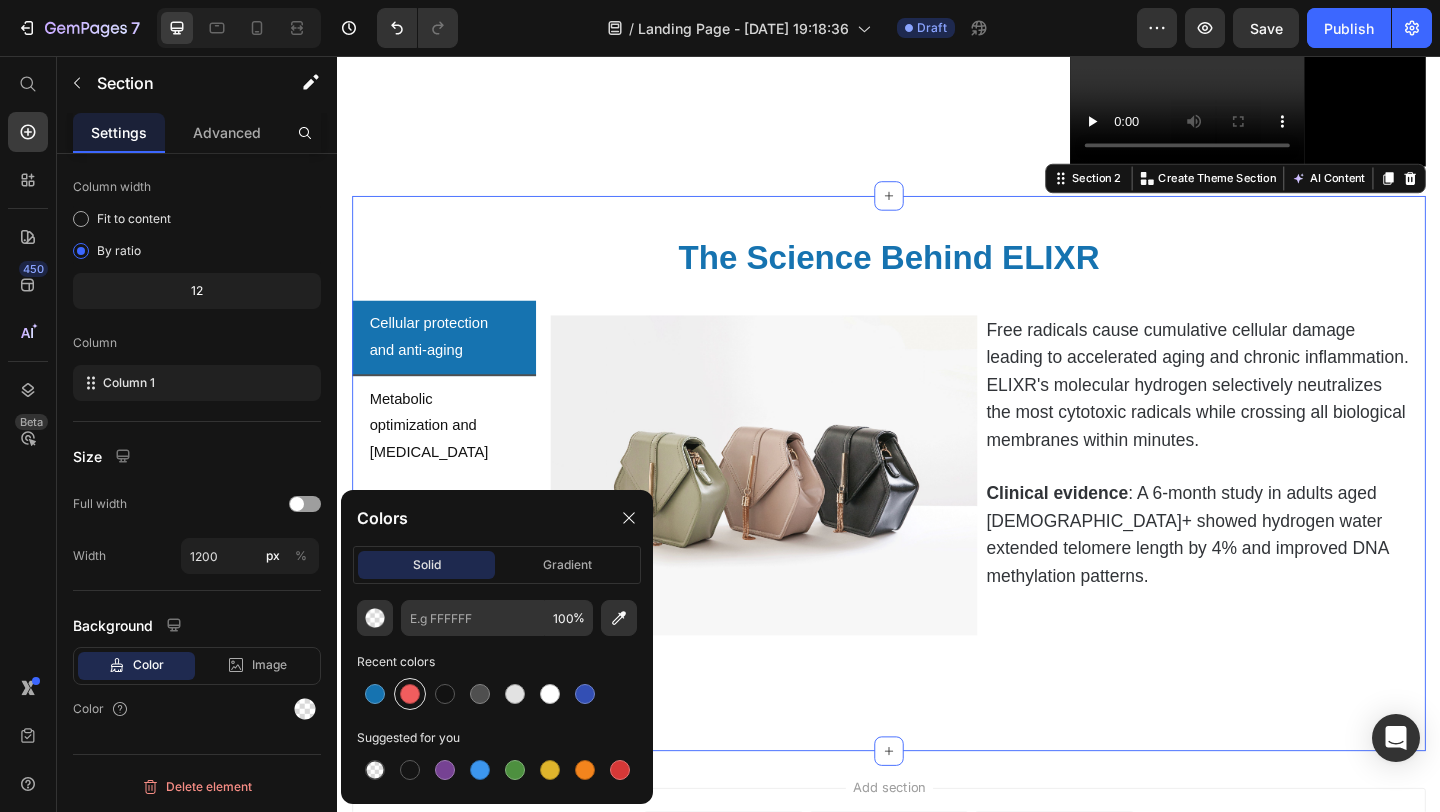 click at bounding box center (410, 694) 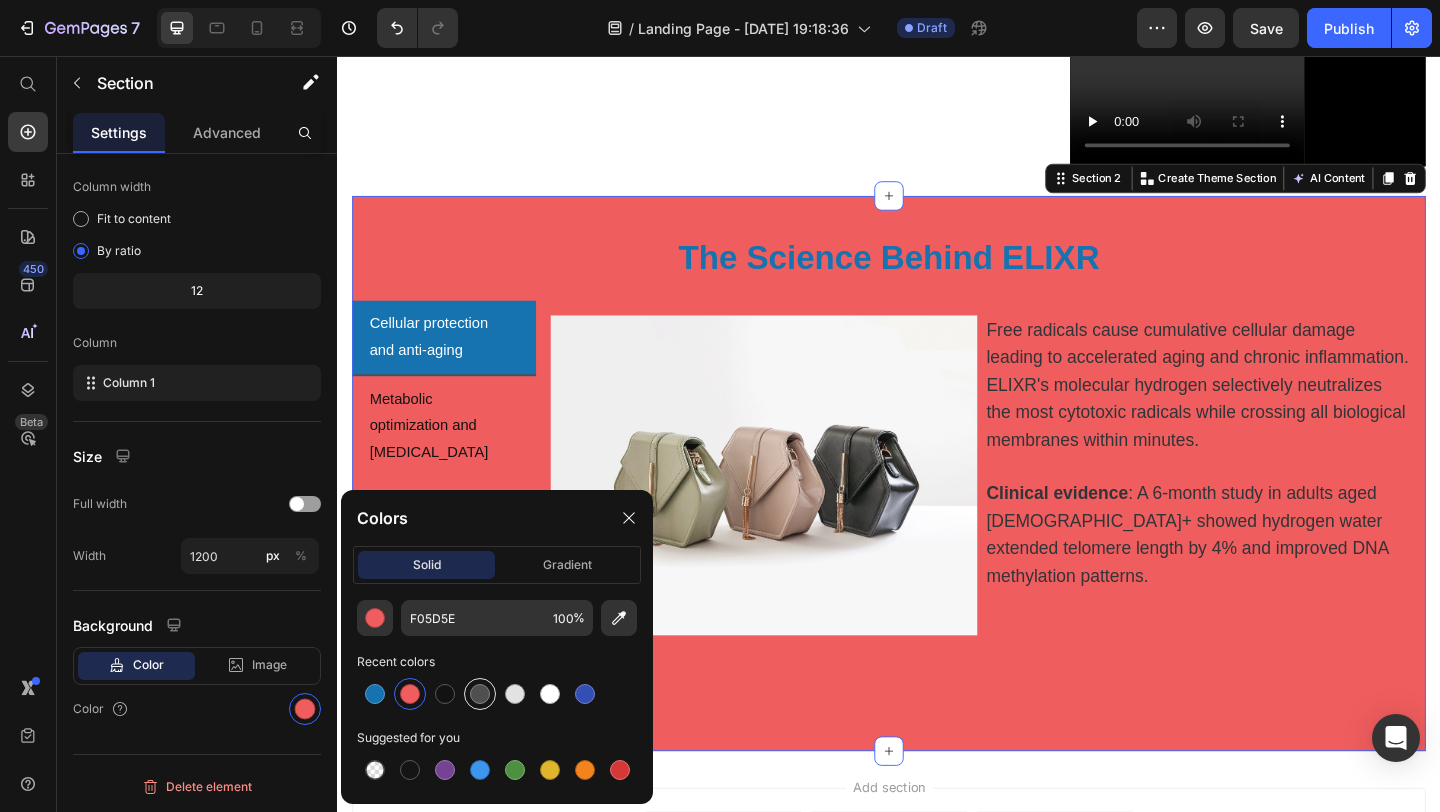 click at bounding box center (480, 694) 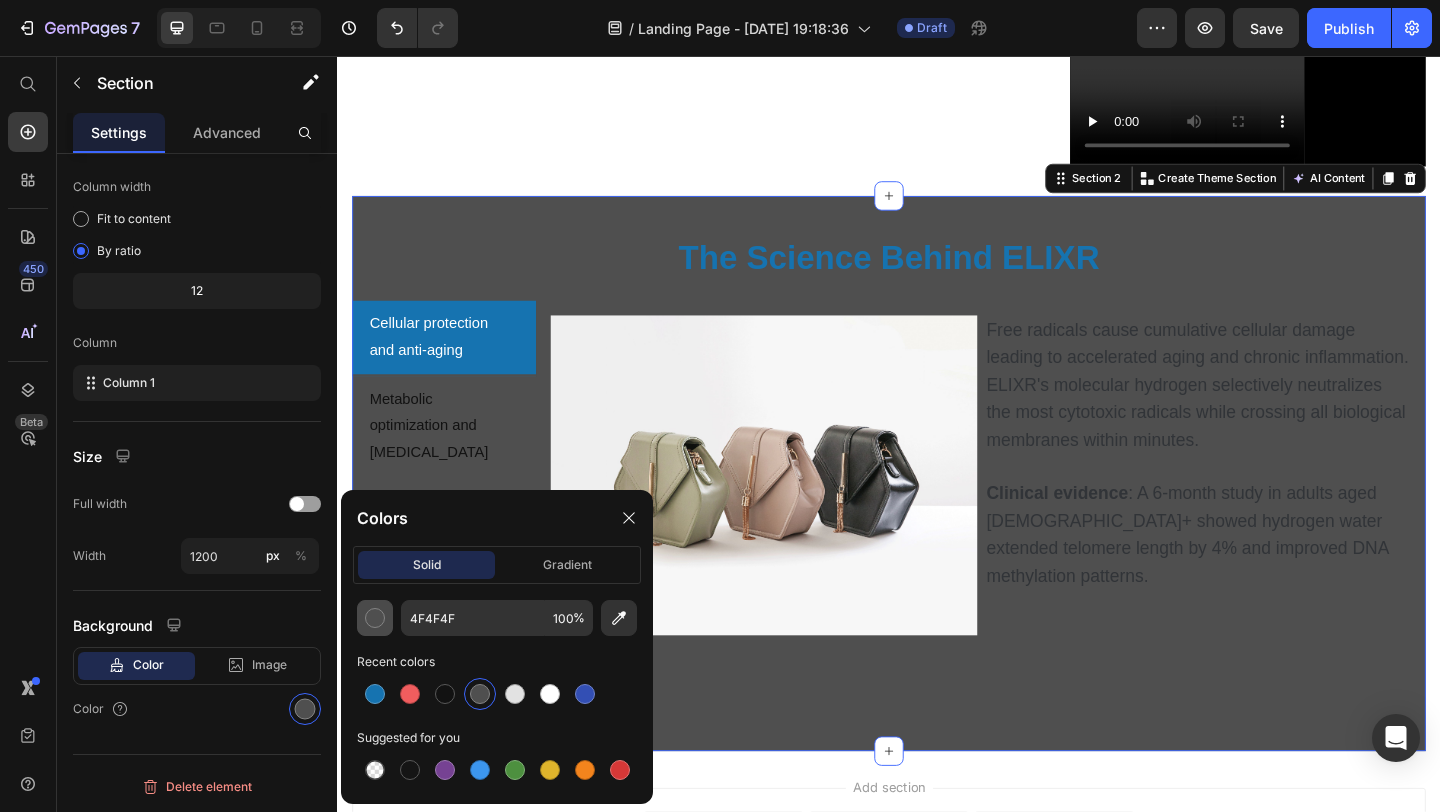 click at bounding box center [375, 618] 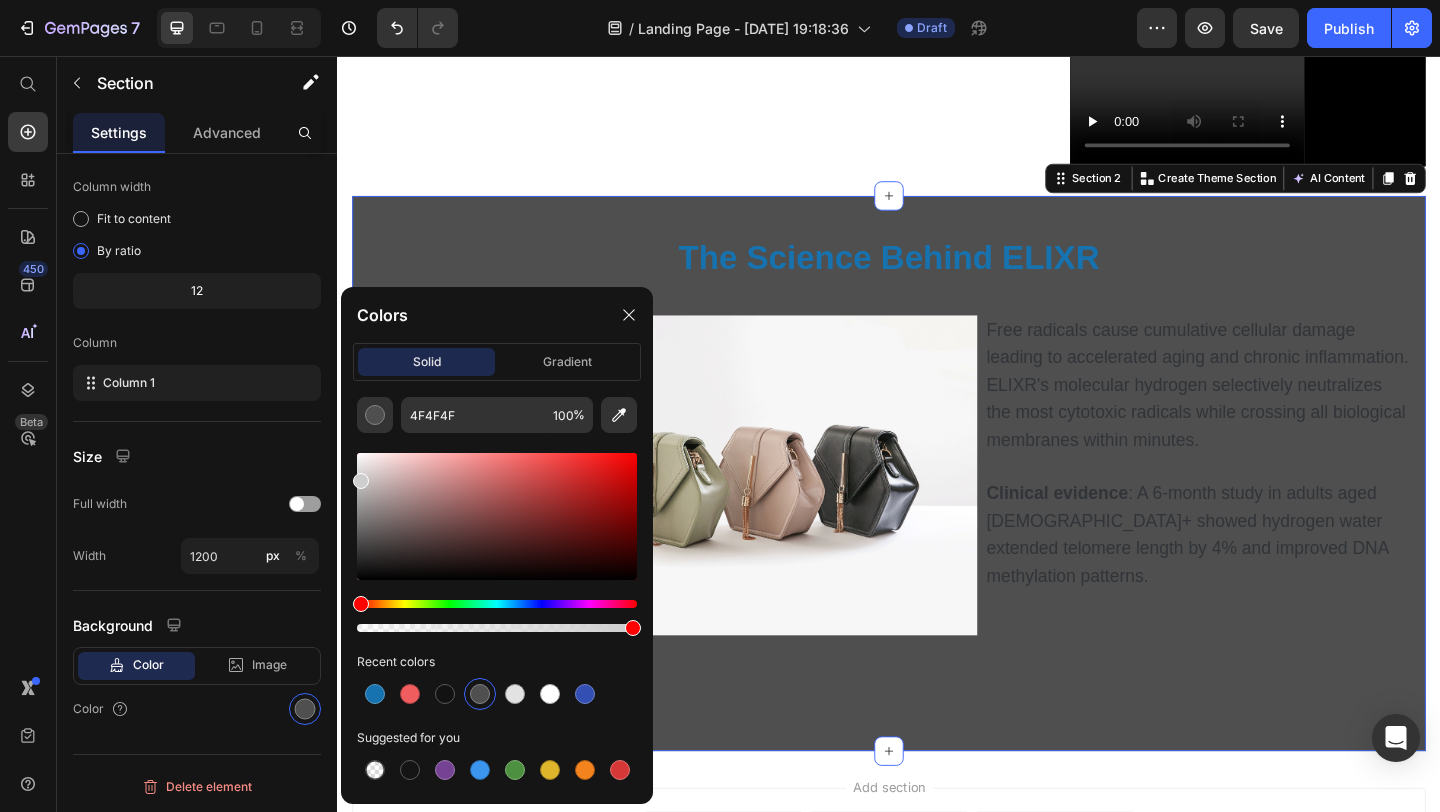 drag, startPoint x: 362, startPoint y: 528, endPoint x: 358, endPoint y: 473, distance: 55.145264 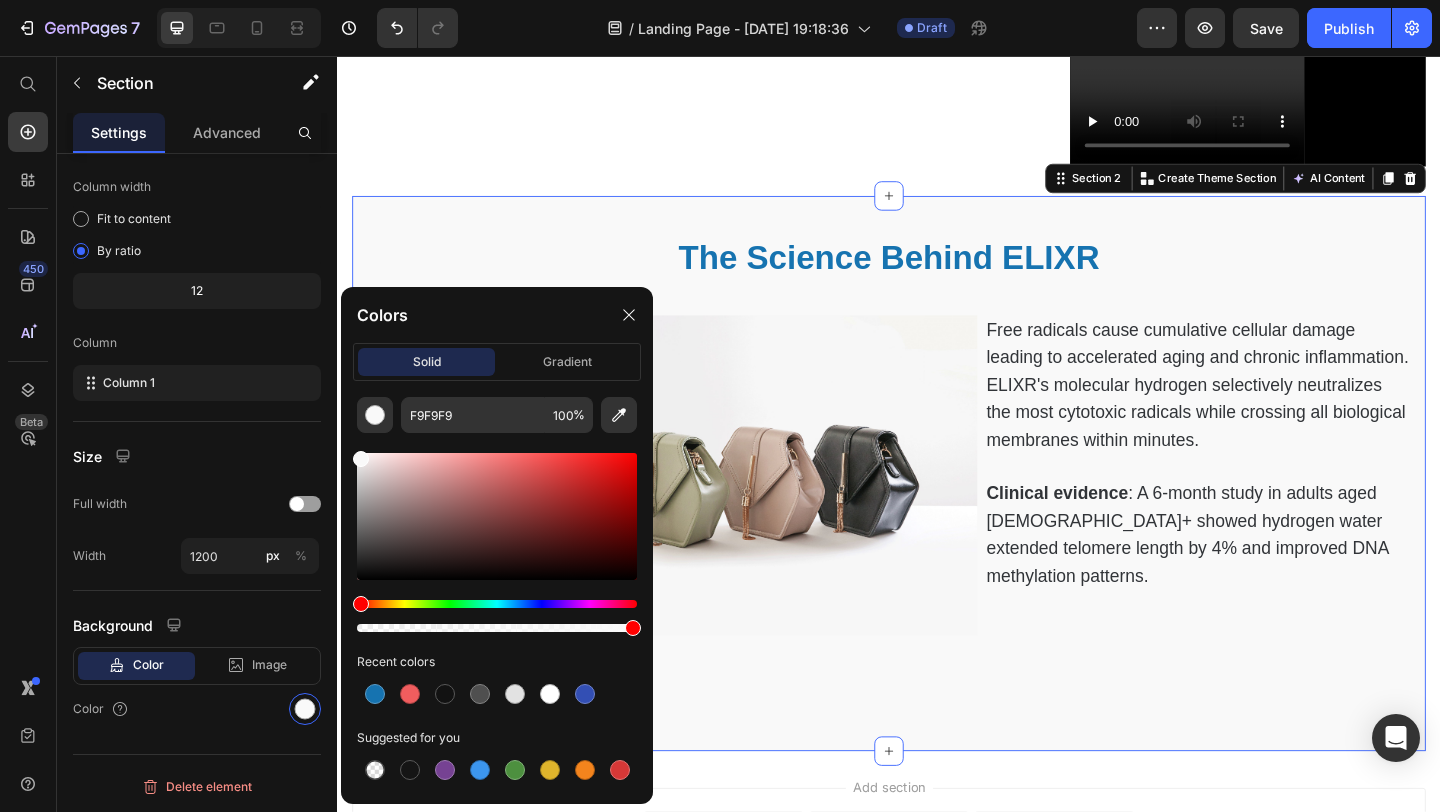 drag, startPoint x: 358, startPoint y: 473, endPoint x: 358, endPoint y: 455, distance: 18 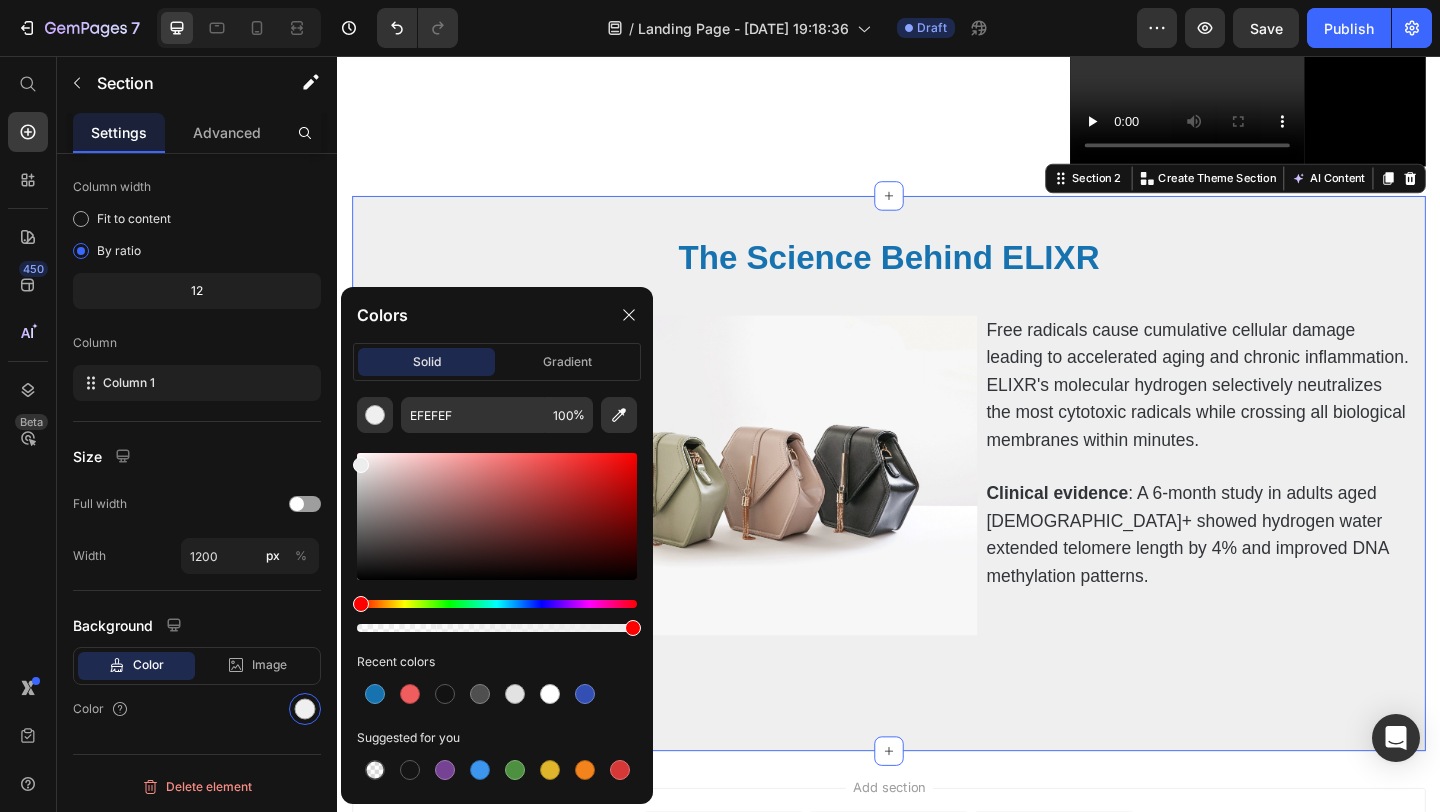 click at bounding box center [361, 465] 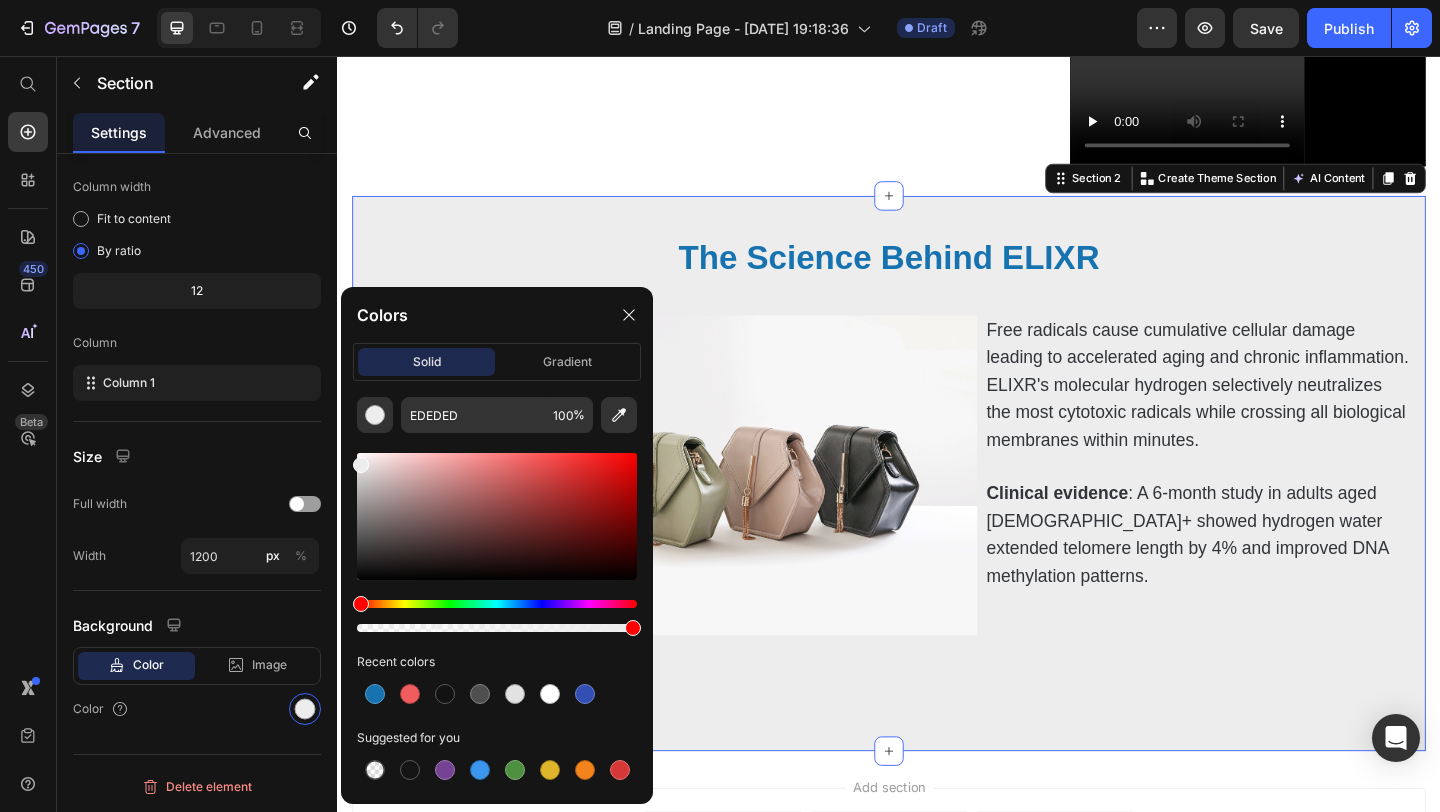 click on "⁠⁠⁠⁠⁠⁠⁠ The Science Behind ELIXR Hydrogen Water Heading                Title Line Revolutionary molecular hydrogen technology backed by over 1,400 peer-reviewed studies and 200+ human clinical trials.  ELIXR delivers therapeutic-grade hydrogen water with optimal 8,000 PPM concentration, targeting the cellular mechanisms that drive aging, inflammation, and metabolic dysfunction. Recent 2024 systematic reviews confirm hydrogen water's therapeutic benefits across multiple health domains, with particularly robust evidence for adults 35+. Text Block" at bounding box center (739, -169) 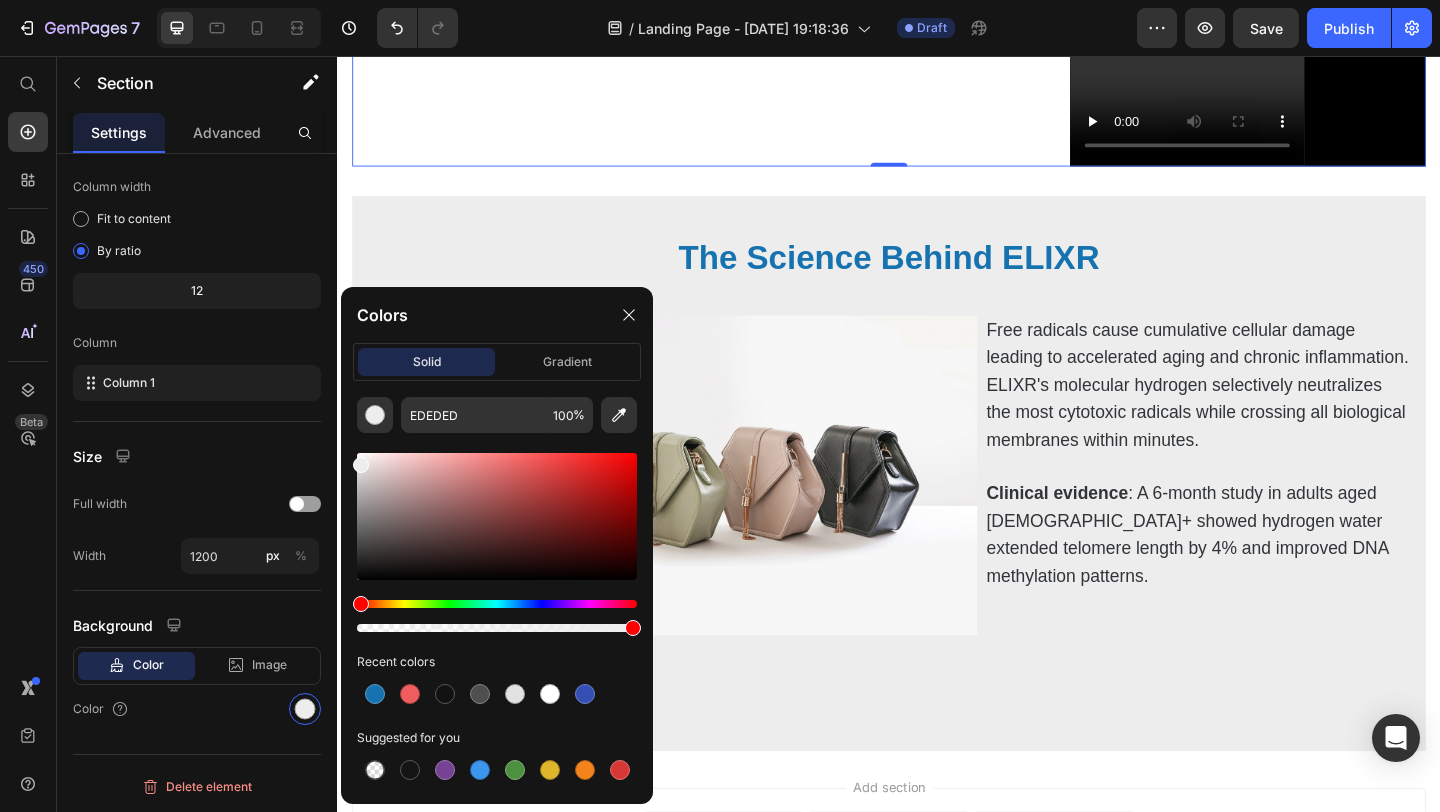scroll, scrollTop: 0, scrollLeft: 0, axis: both 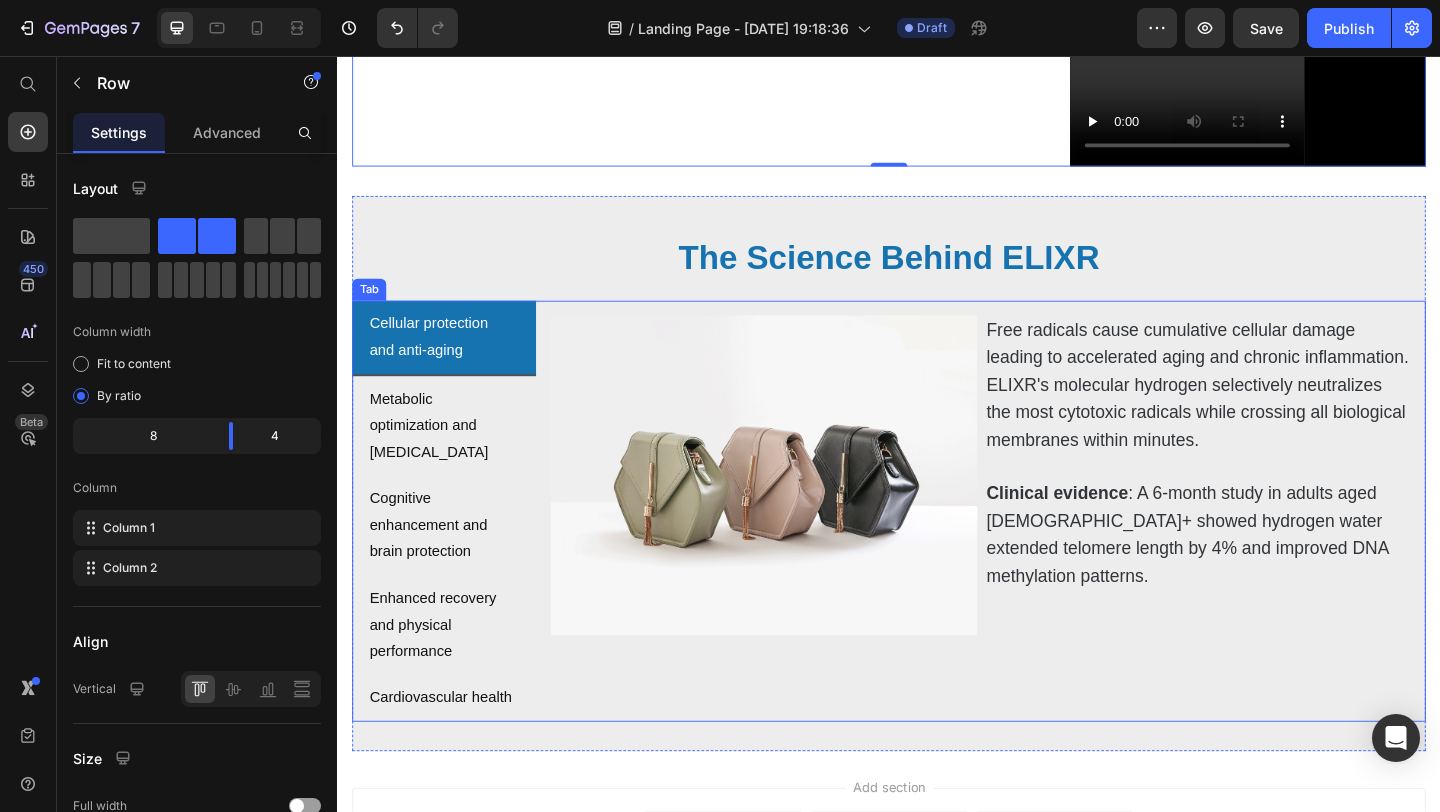 click on "Metabolic optimization and [MEDICAL_DATA]" at bounding box center [453, 458] 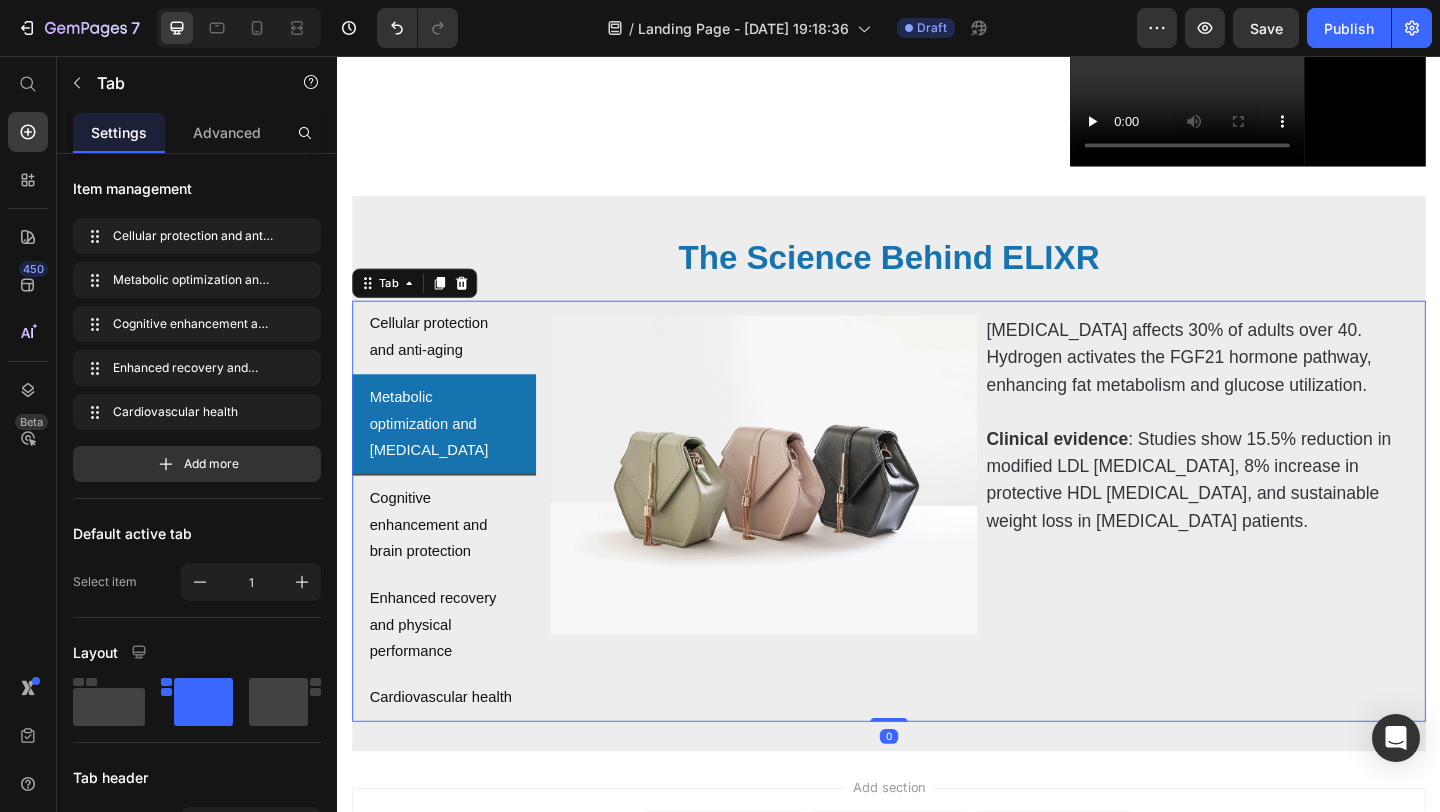 click on "Cellular protection and anti-aging" at bounding box center [453, 362] 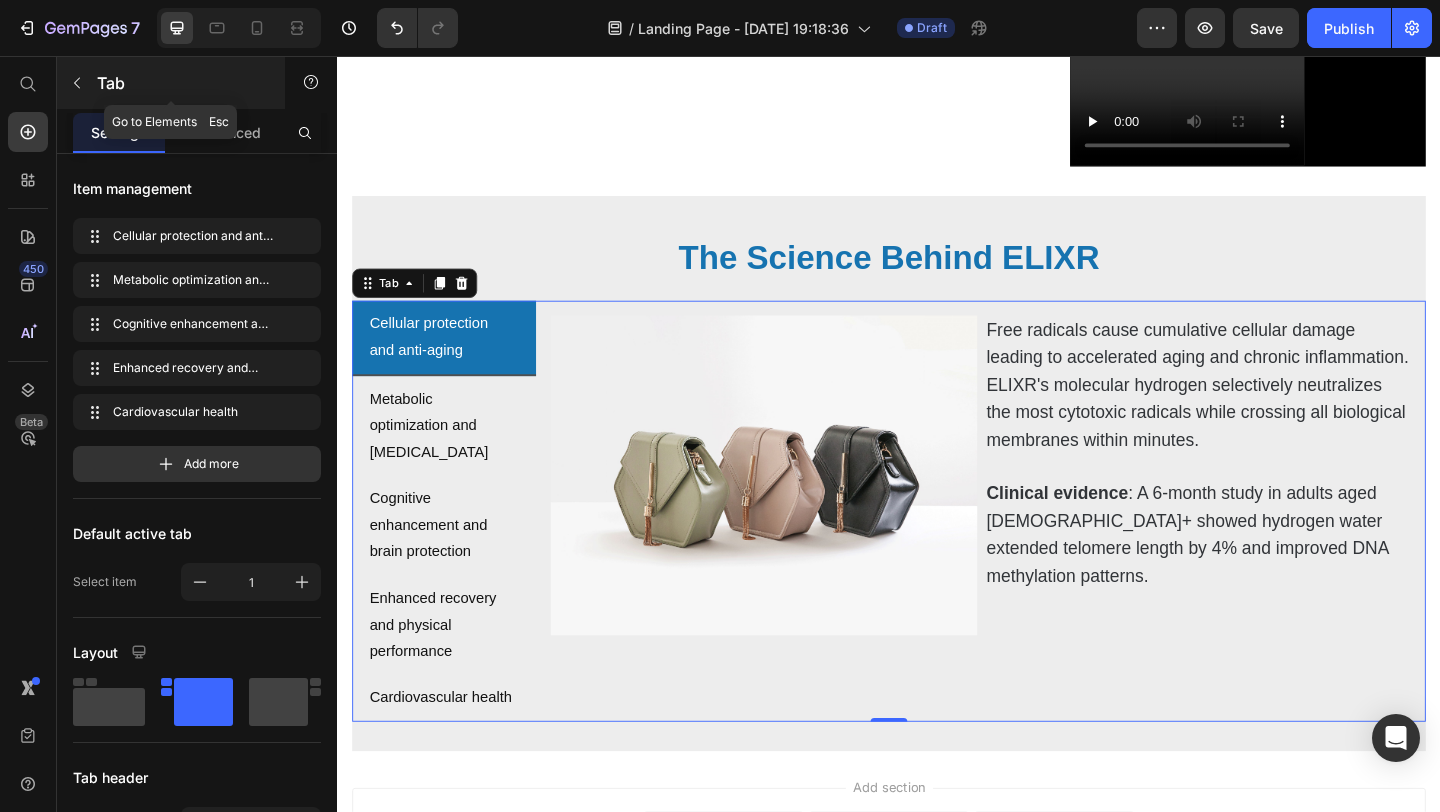 click at bounding box center (77, 83) 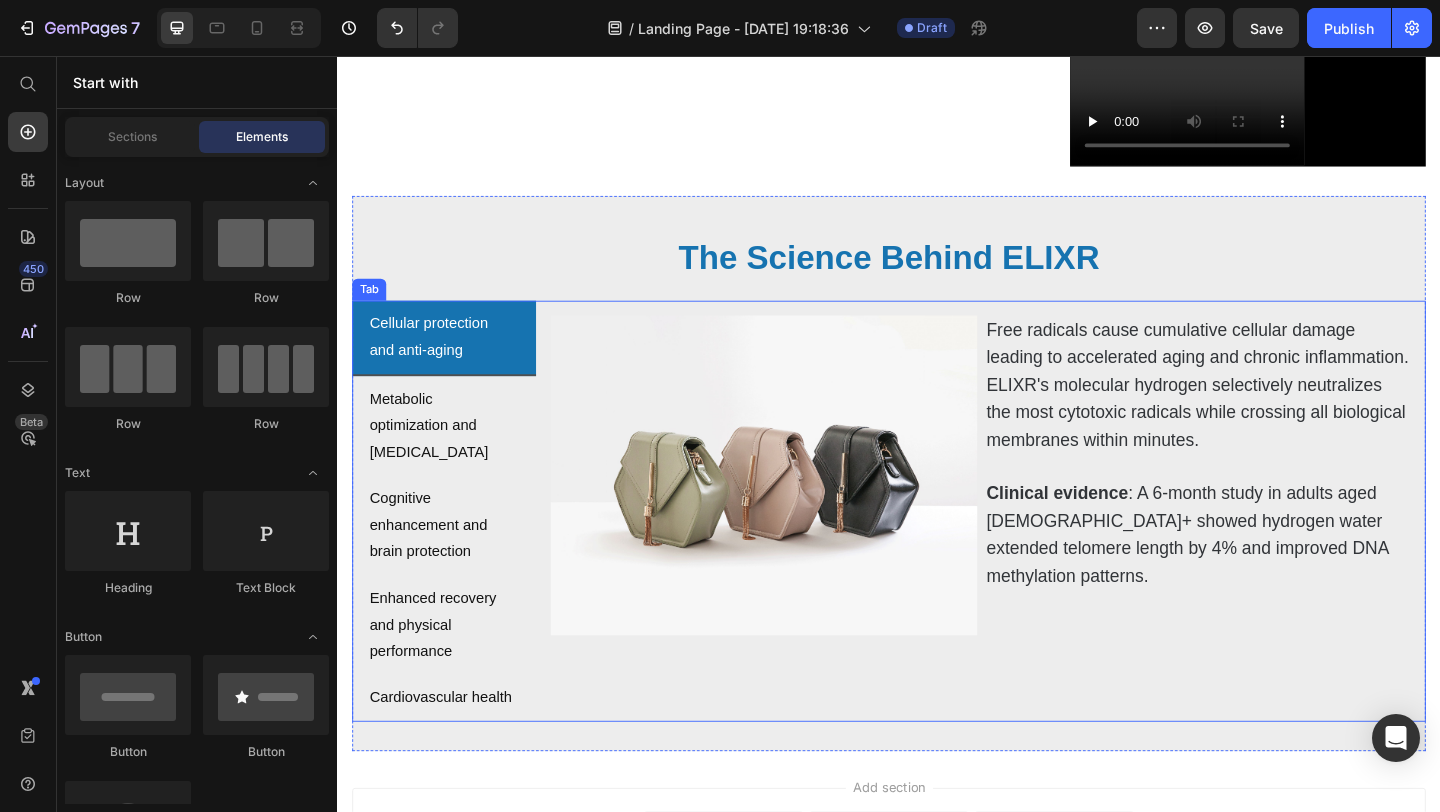 click on "Image Free radicals cause cumulative cellular damage leading to accelerated aging and chronic inflammation. ELIXR's molecular hydrogen selectively neutralizes the most cytotoxic radicals while crossing all biological membranes within minutes.  Clinical evidence : A 6-month study in adults aged [DEMOGRAPHIC_DATA]+ showed hydrogen water extended telomere length by 4% and improved DNA methylation patterns. Text Block Row Image [MEDICAL_DATA] affects 30% of adults over 40. Hydrogen activates the FGF21 hormone pathway, enhancing fat metabolism and glucose utilization. Clinical evidence : Studies show 15.5% reduction in modified LDL [MEDICAL_DATA], 8% increase in protective HDL [MEDICAL_DATA], and sustainable weight loss in [MEDICAL_DATA] patients. Text Block Row Image [MEDICAL_DATA] and memory decline result from [MEDICAL_DATA] and [MEDICAL_DATA]. Hydrogen's ability to cross the [MEDICAL_DATA] provides direct neuroprotection.  Clinical evidence Text Block Row Image Clinical evidence Text Block Row Image Clinical evidence" at bounding box center [1037, 551] 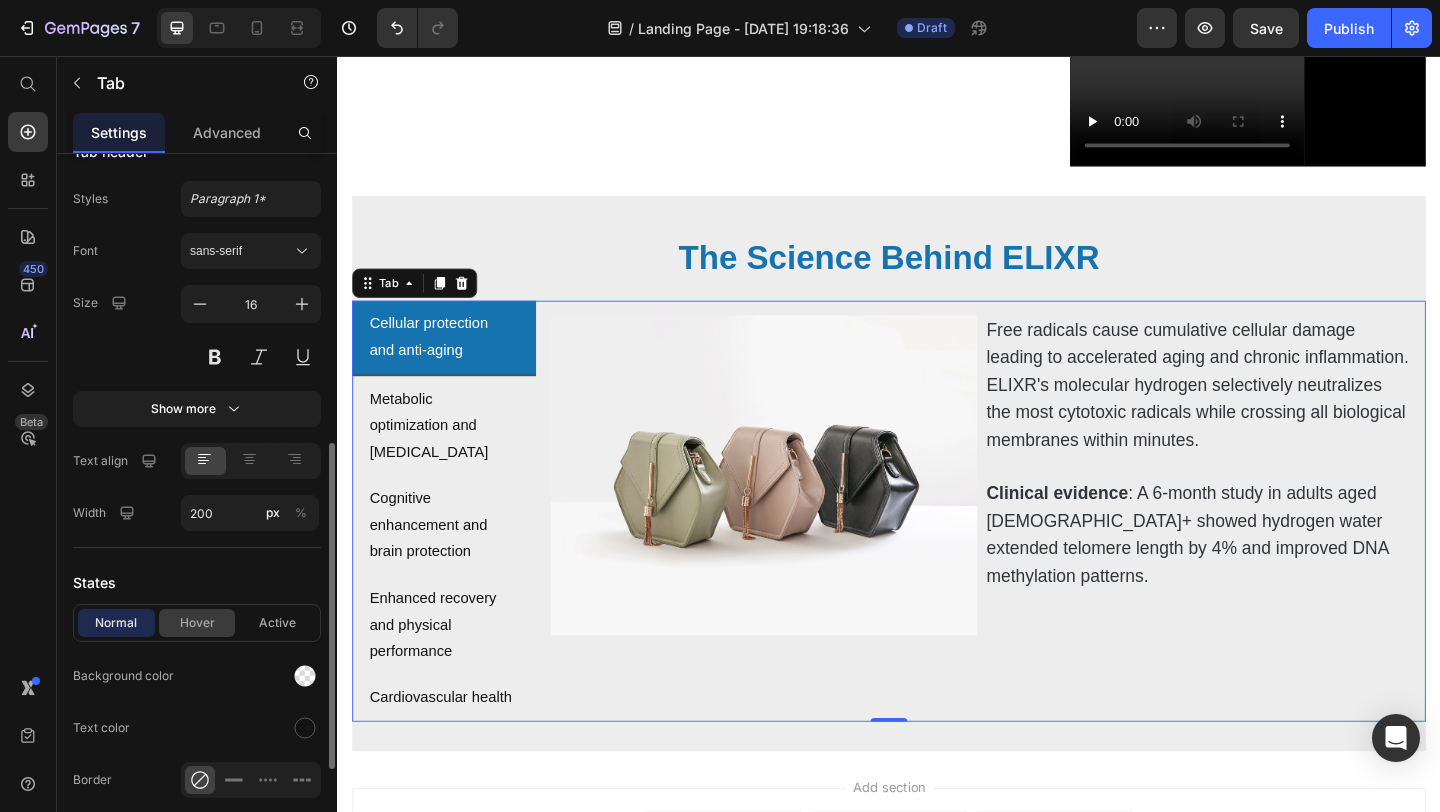 scroll, scrollTop: 628, scrollLeft: 0, axis: vertical 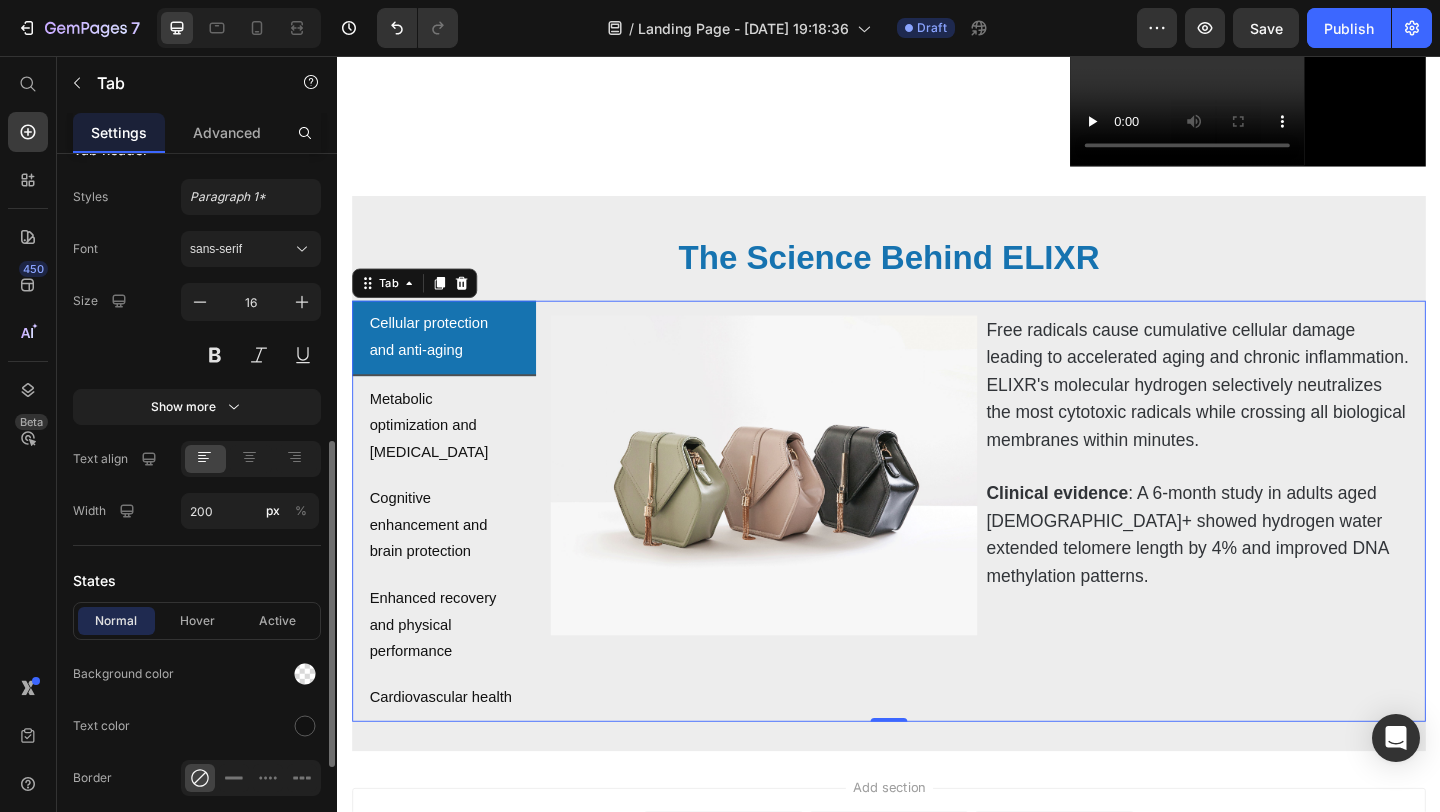 click on "Normal Hover Active" at bounding box center [197, 621] 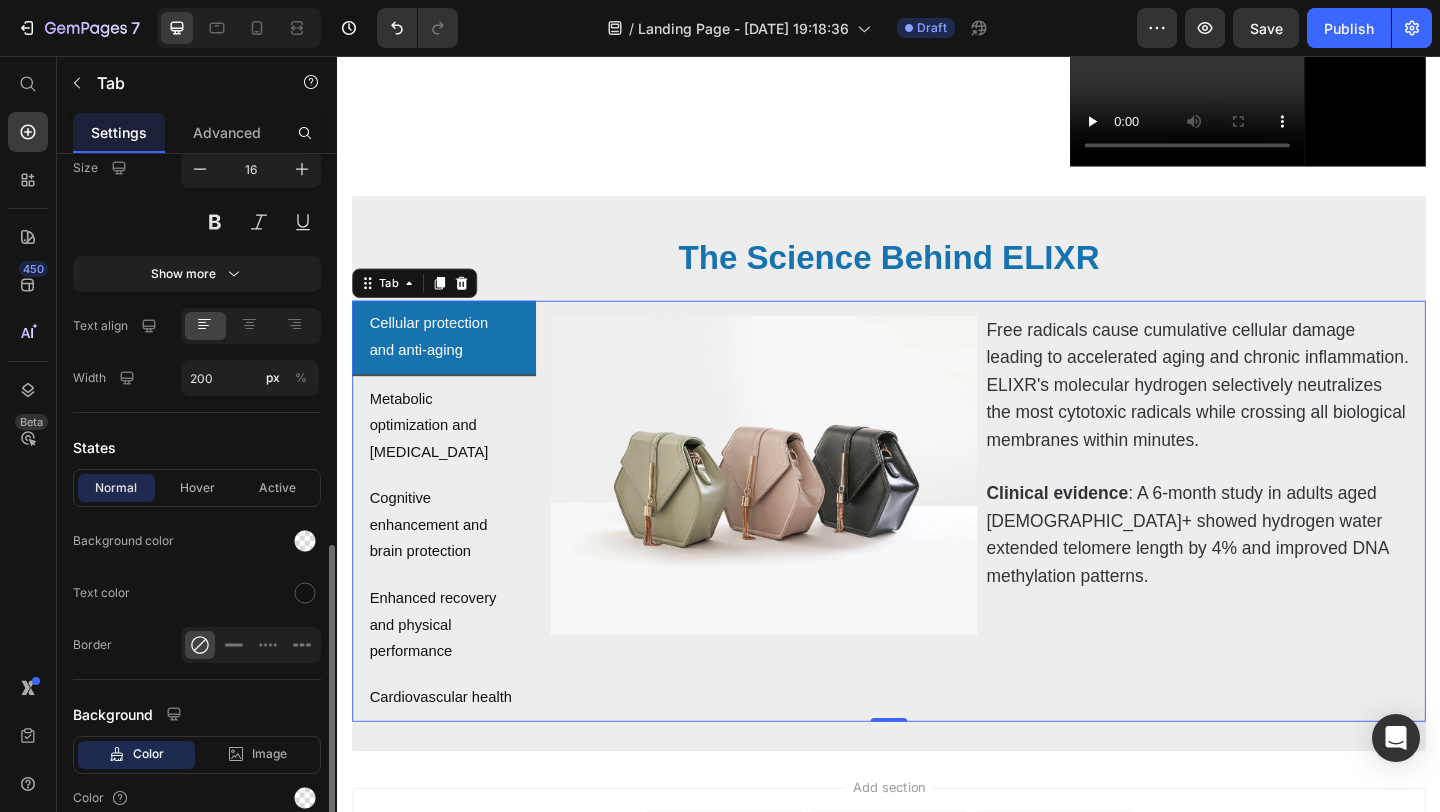 scroll, scrollTop: 791, scrollLeft: 0, axis: vertical 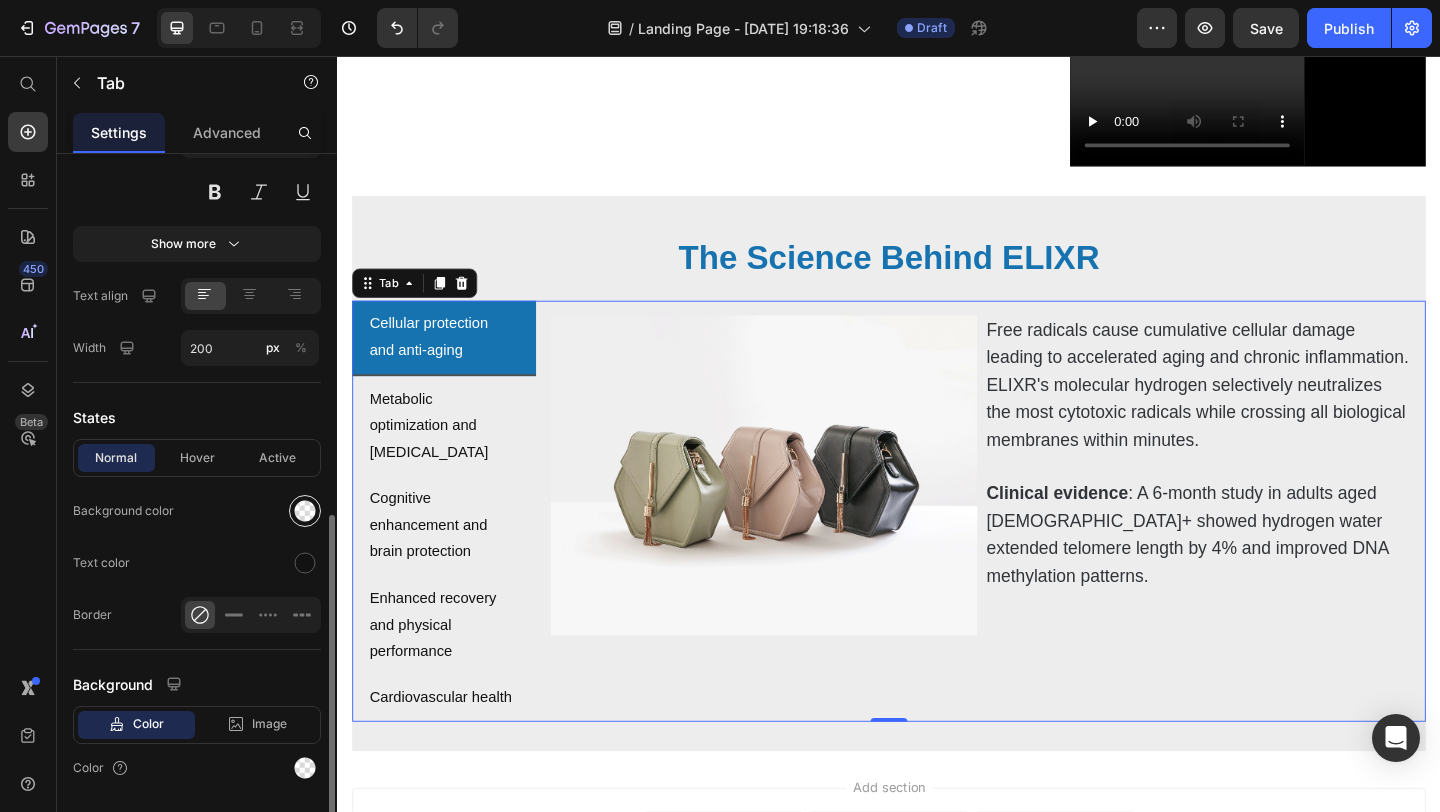 click at bounding box center (305, 511) 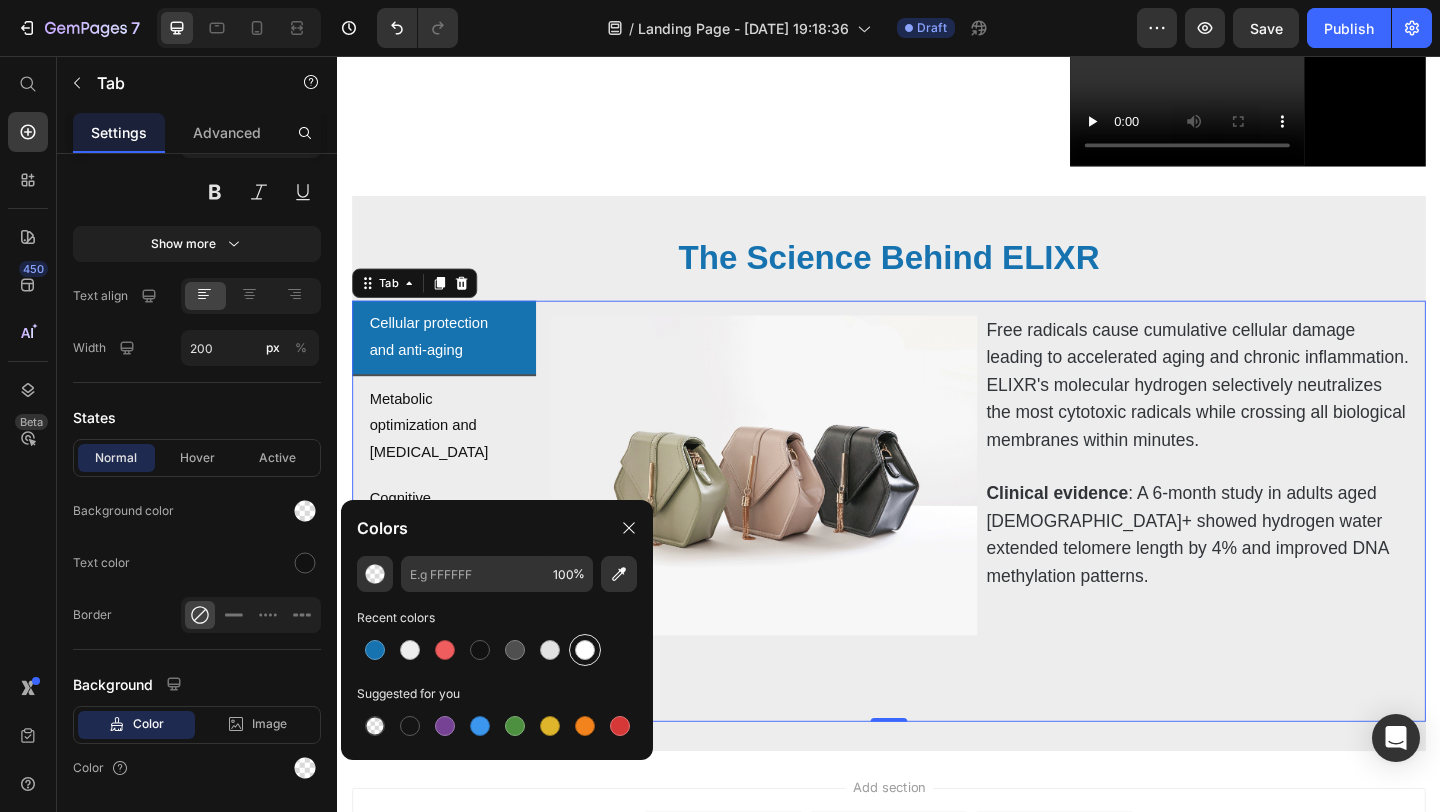 click at bounding box center [585, 650] 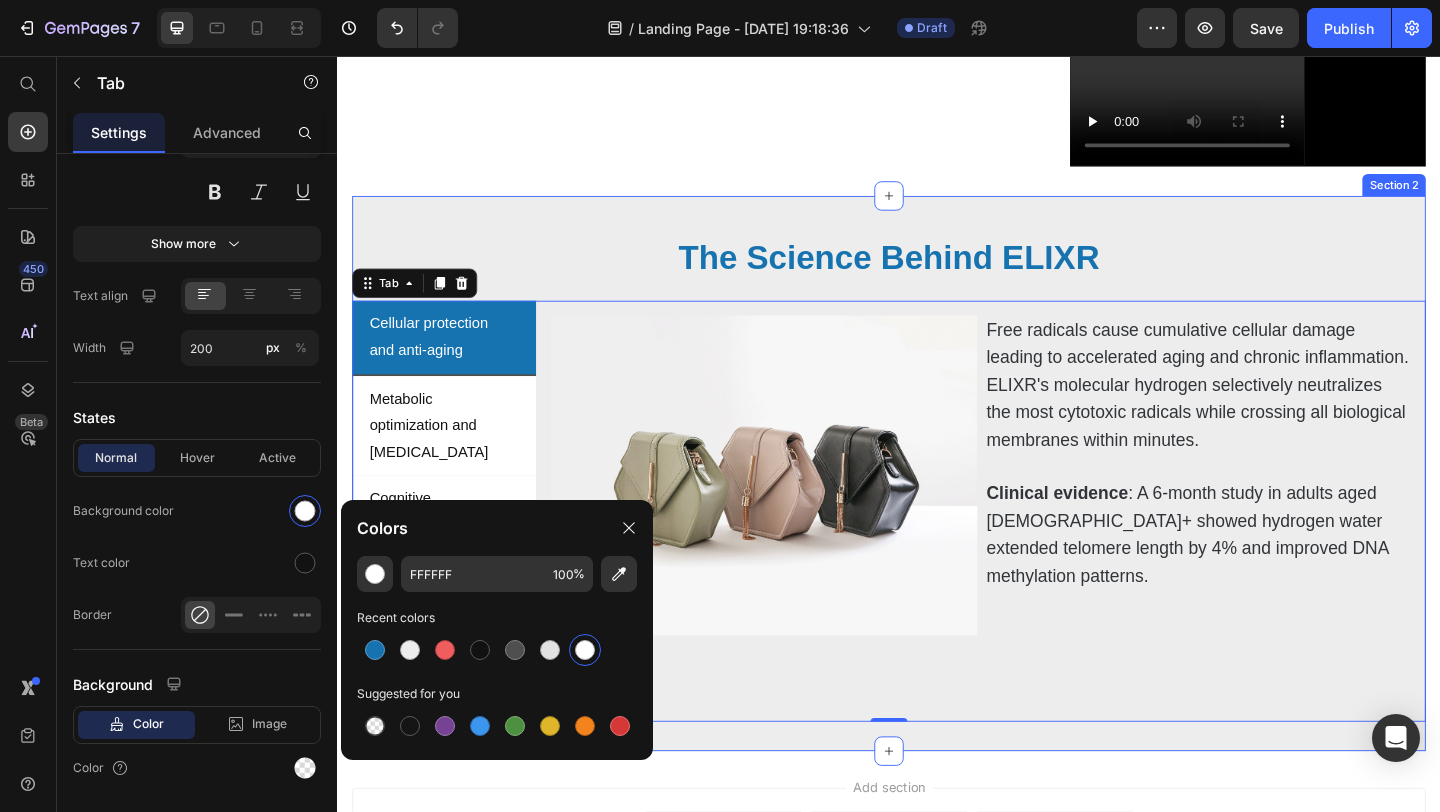 click on "The Science Behind ELIXR Heading Cellular protection and anti-aging Metabolic optimization and [MEDICAL_DATA] Cognitive enhancement and brain protection Enhanced recovery and physical performance Cardiovascular health Image Free radicals cause cumulative cellular damage leading to accelerated aging and chronic inflammation. ELIXR's molecular hydrogen selectively neutralizes the most cytotoxic radicals while crossing all biological membranes within minutes.  Clinical evidence : A 6-month study in adults aged [DEMOGRAPHIC_DATA]+ showed hydrogen water extended telomere length by 4% and improved DNA methylation patterns. Text Block Row Image [MEDICAL_DATA] affects 30% of adults over 40. Hydrogen activates the FGF21 hormone pathway, enhancing fat metabolism and glucose utilization. Clinical evidence : Studies show 15.5% reduction in modified LDL [MEDICAL_DATA], 8% increase in protective HDL [MEDICAL_DATA], and sustainable weight loss in [MEDICAL_DATA] patients. Text Block Row Image Clinical evidence Text Block Row Image Row" at bounding box center (937, 510) 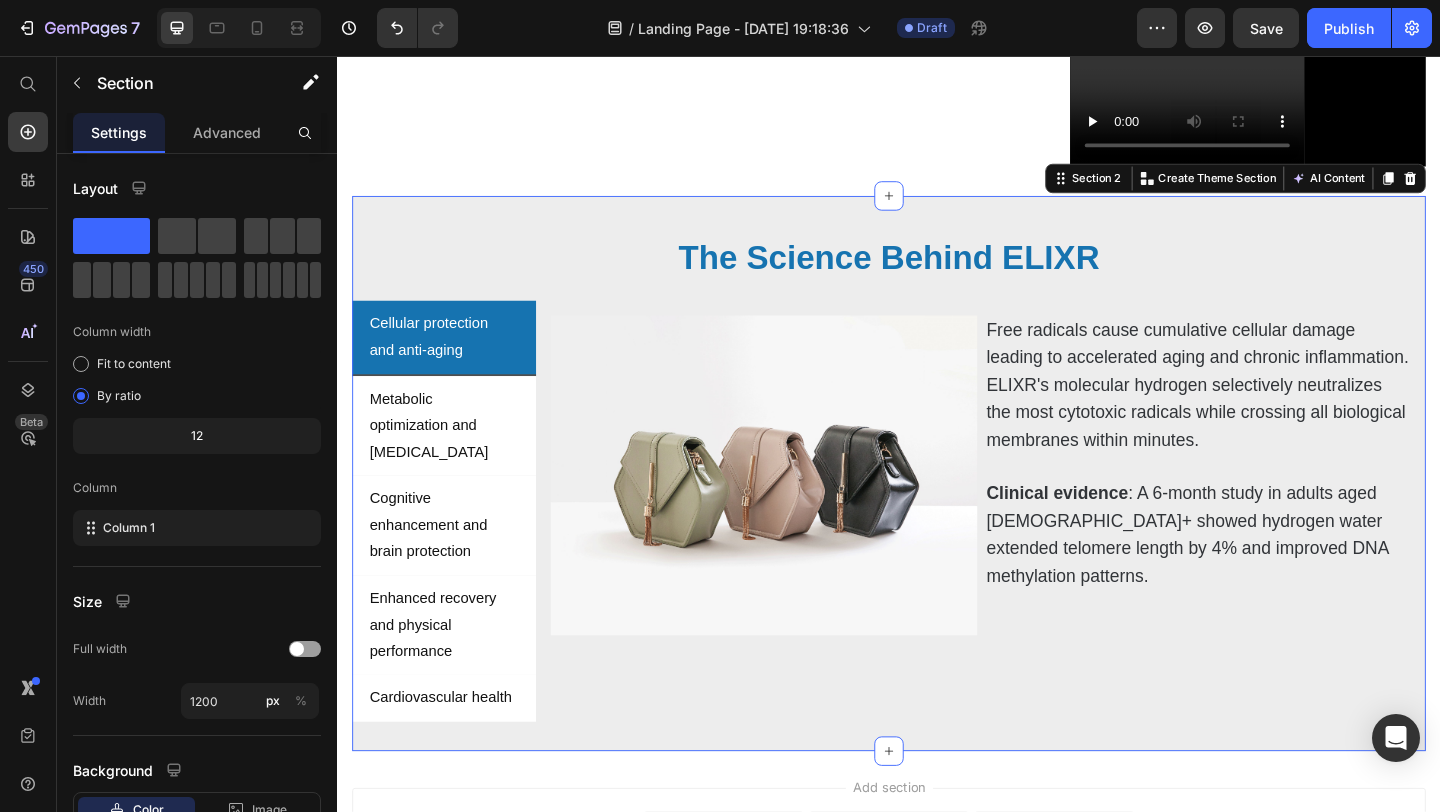 click on "The Science Behind ELIXR Heading Cellular protection and anti-aging Metabolic optimization and [MEDICAL_DATA] Cognitive enhancement and brain protection Enhanced recovery and physical performance Cardiovascular health Image Free radicals cause cumulative cellular damage leading to accelerated aging and chronic inflammation. ELIXR's molecular hydrogen selectively neutralizes the most cytotoxic radicals while crossing all biological membranes within minutes.  Clinical evidence : A 6-month study in adults aged [DEMOGRAPHIC_DATA]+ showed hydrogen water extended telomere length by 4% and improved DNA methylation patterns. Text Block Row Image [MEDICAL_DATA] affects 30% of adults over 40. Hydrogen activates the FGF21 hormone pathway, enhancing fat metabolism and glucose utilization. Clinical evidence : Studies show 15.5% reduction in modified LDL [MEDICAL_DATA], 8% increase in protective HDL [MEDICAL_DATA], and sustainable weight loss in [MEDICAL_DATA] patients. Text Block Row Image Clinical evidence Text Block Row Image Row" at bounding box center [937, 510] 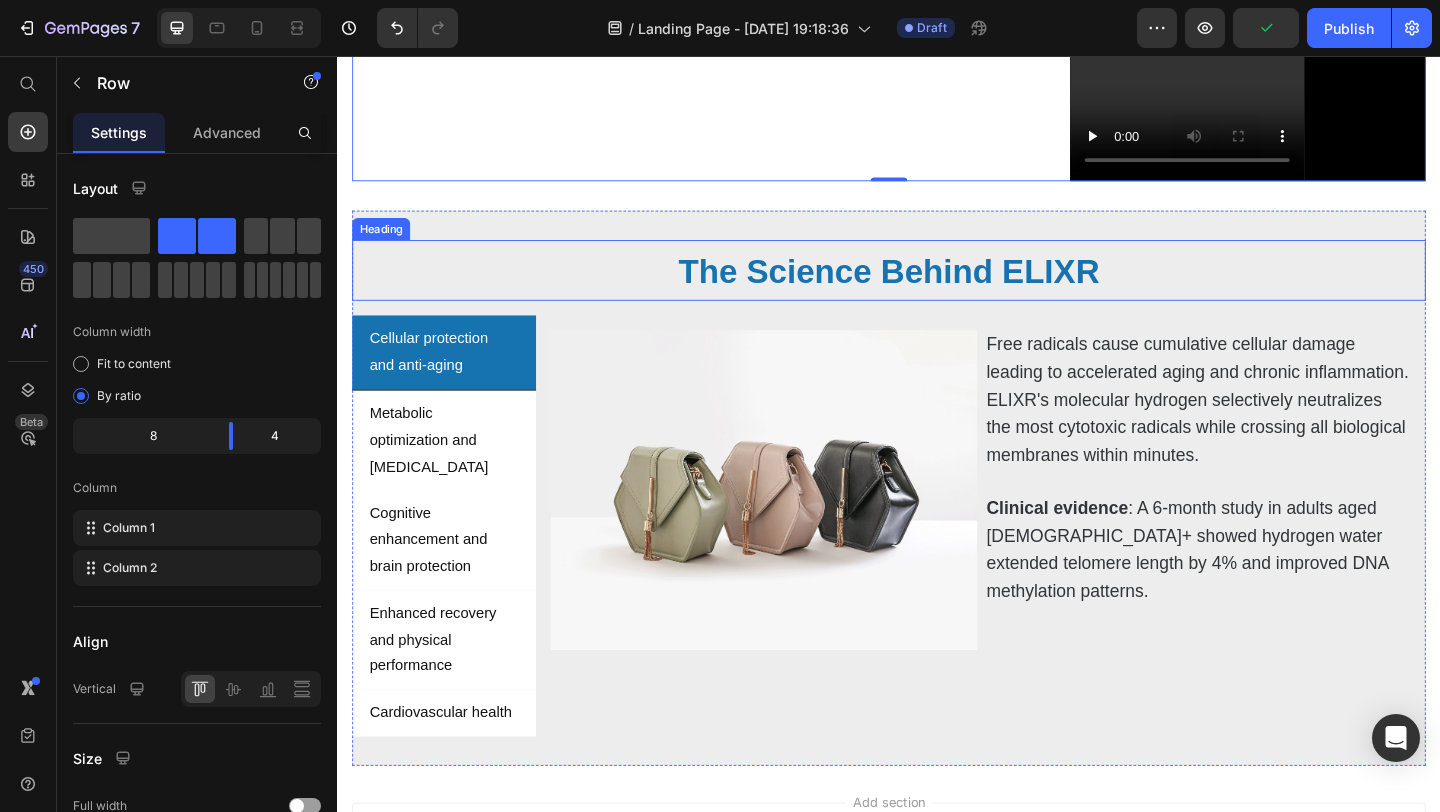 scroll, scrollTop: 830, scrollLeft: 0, axis: vertical 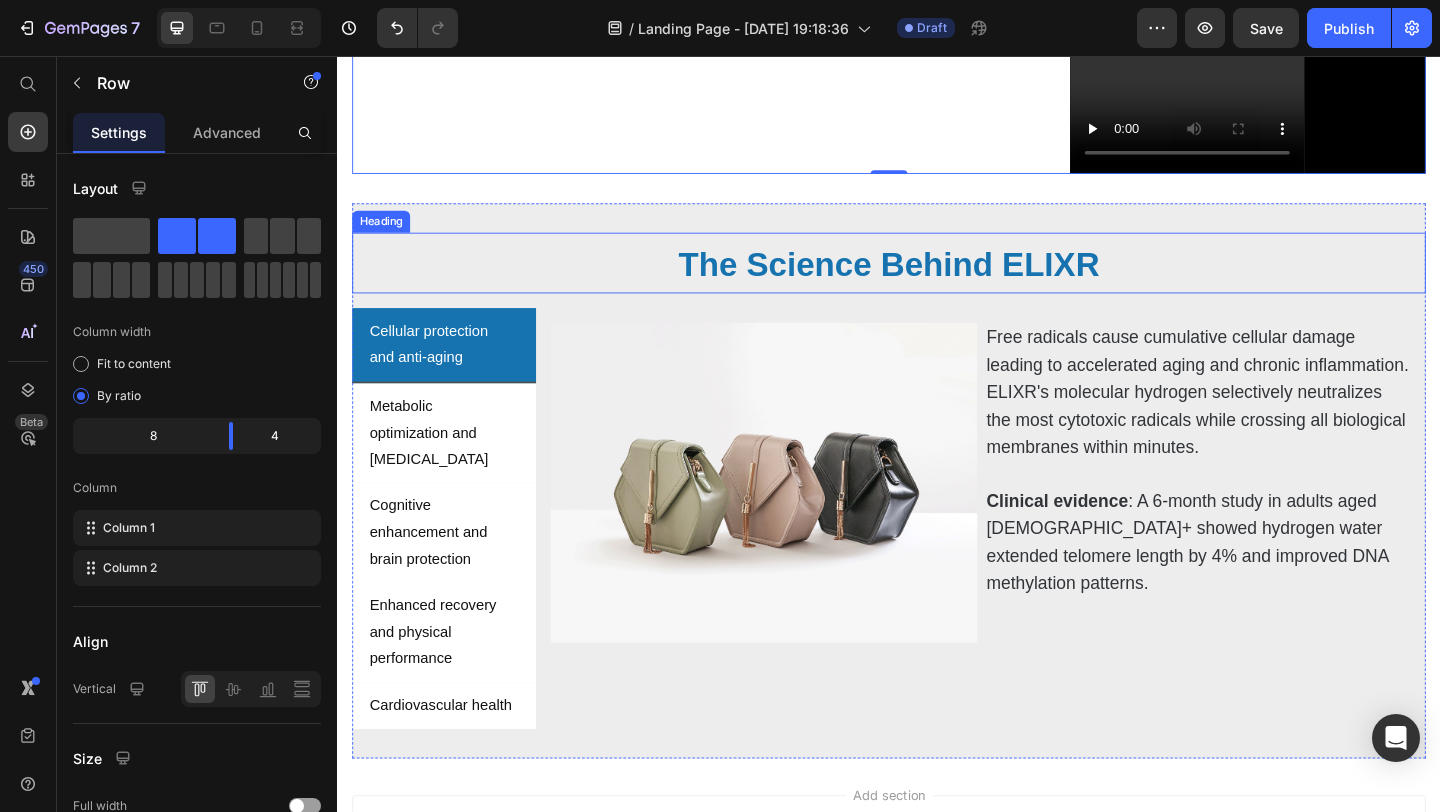 click on "The Science Behind ELIXR" at bounding box center [937, 282] 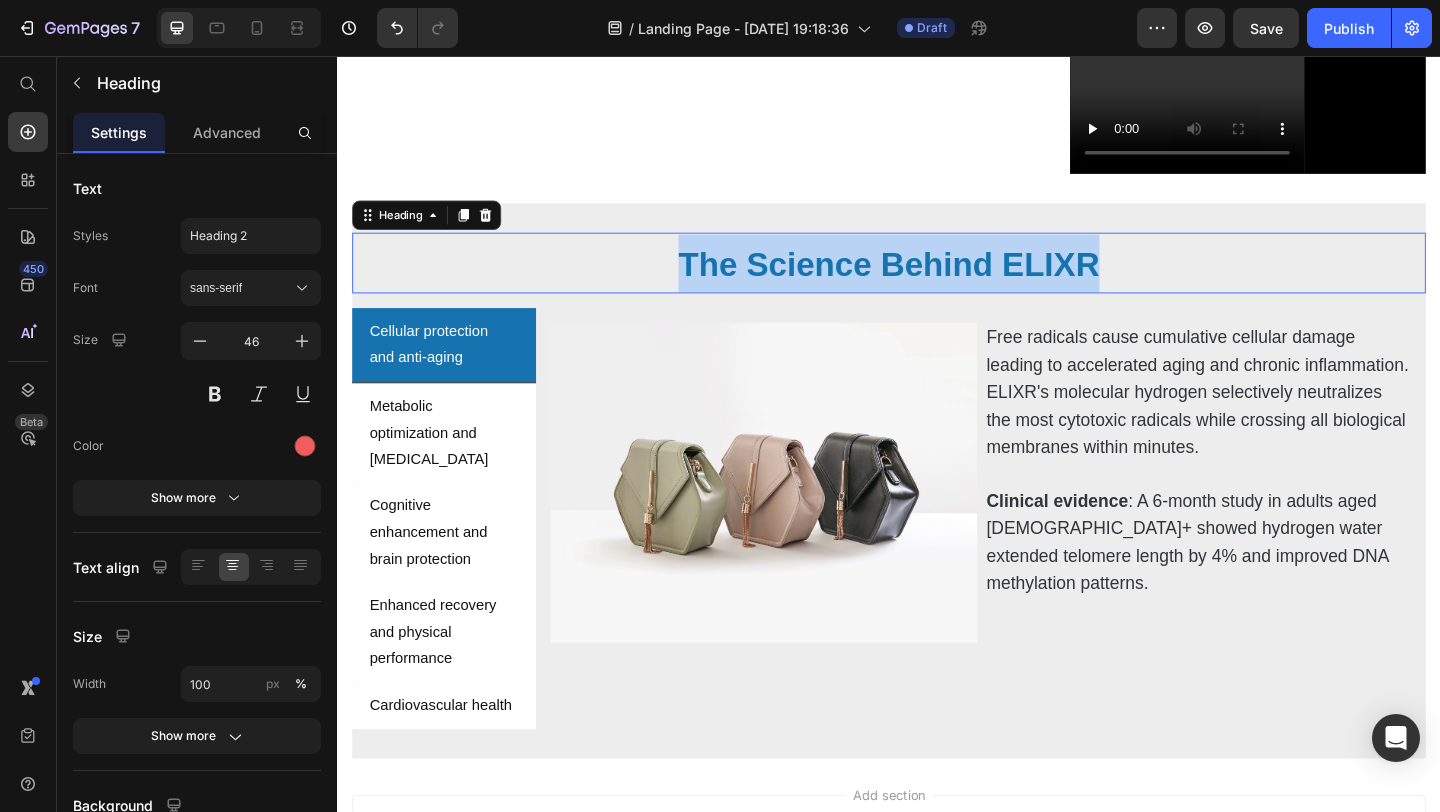click on "The Science Behind ELIXR" at bounding box center [937, 282] 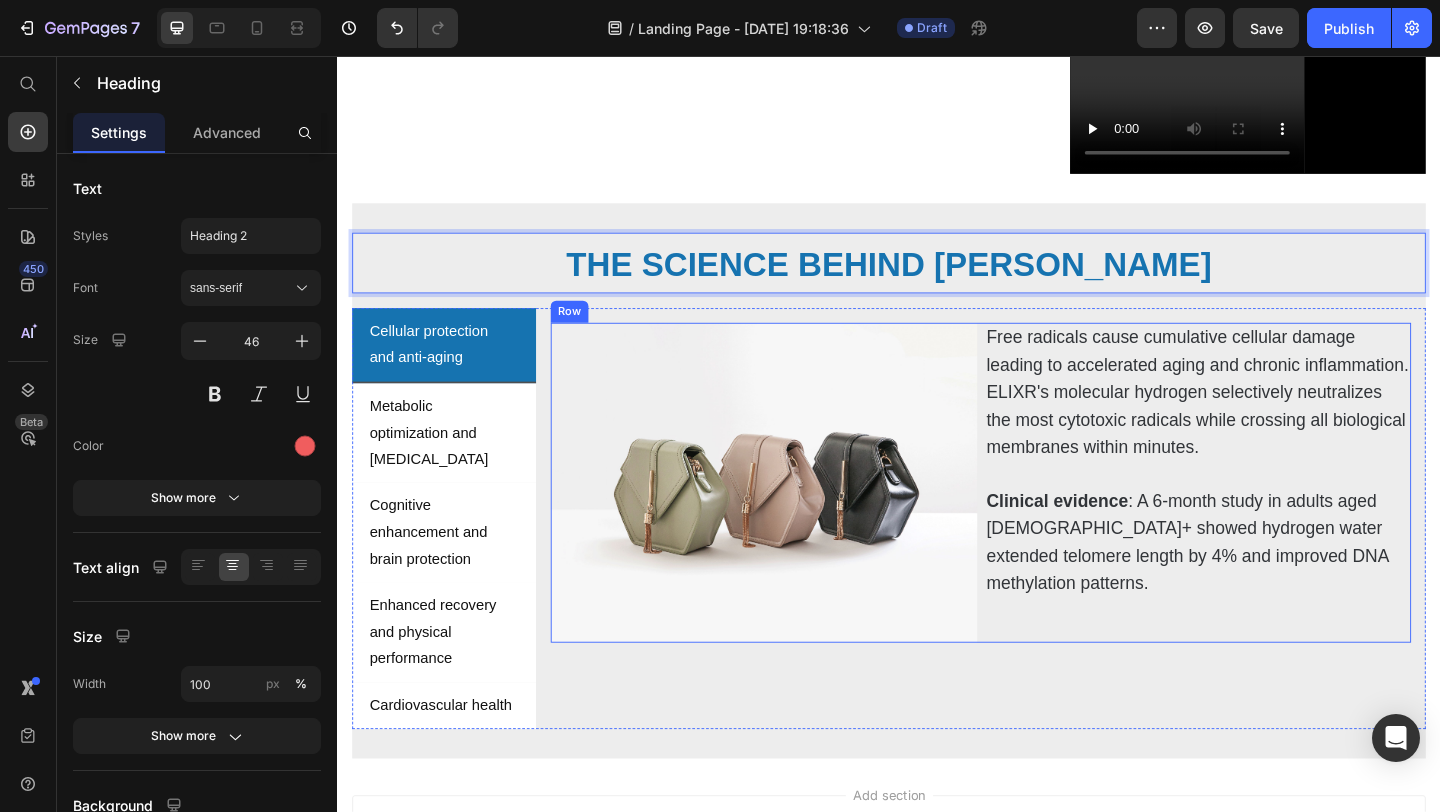 click on "Image Free radicals cause cumulative cellular damage leading to accelerated aging and chronic inflammation. ELIXR's molecular hydrogen selectively neutralizes the most cytotoxic radicals while crossing all biological membranes within minutes.  Clinical evidence : A 6-month study in adults aged [DEMOGRAPHIC_DATA]+ showed hydrogen water extended telomere length by 4% and improved DNA methylation patterns. Text Block Row" at bounding box center (1037, 567) 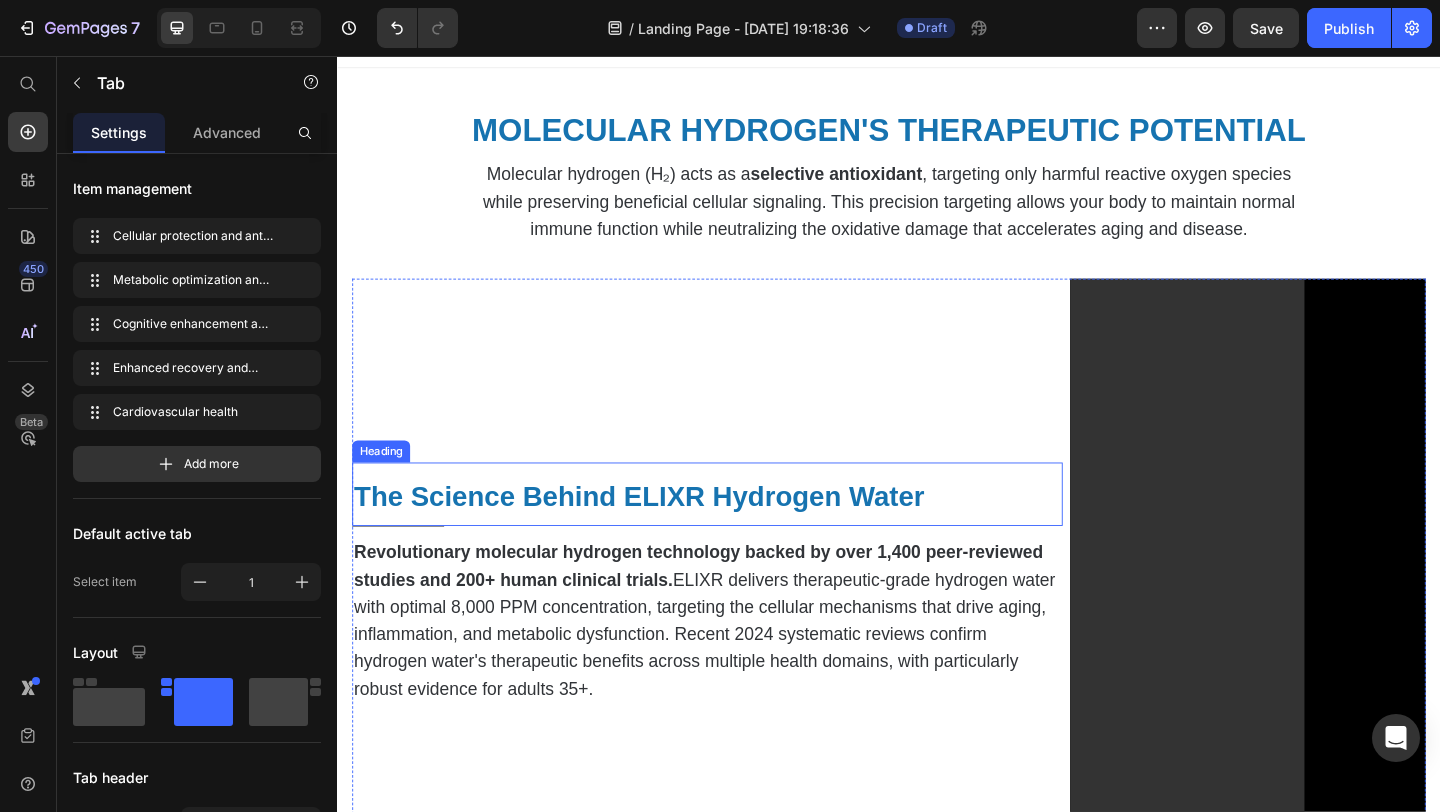 scroll, scrollTop: 0, scrollLeft: 0, axis: both 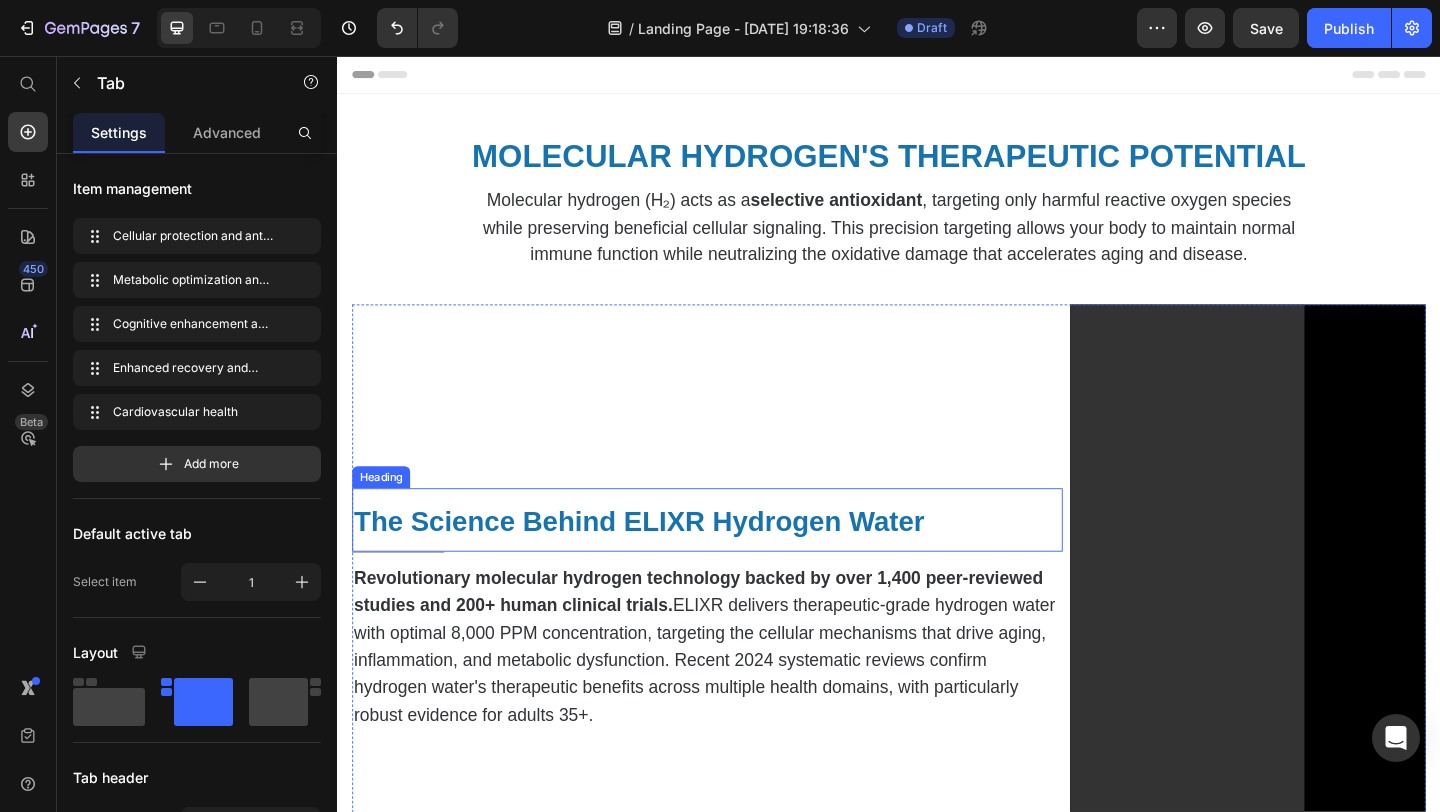 click on "The Science Behind ELIXR Hydrogen Water" at bounding box center (665, 562) 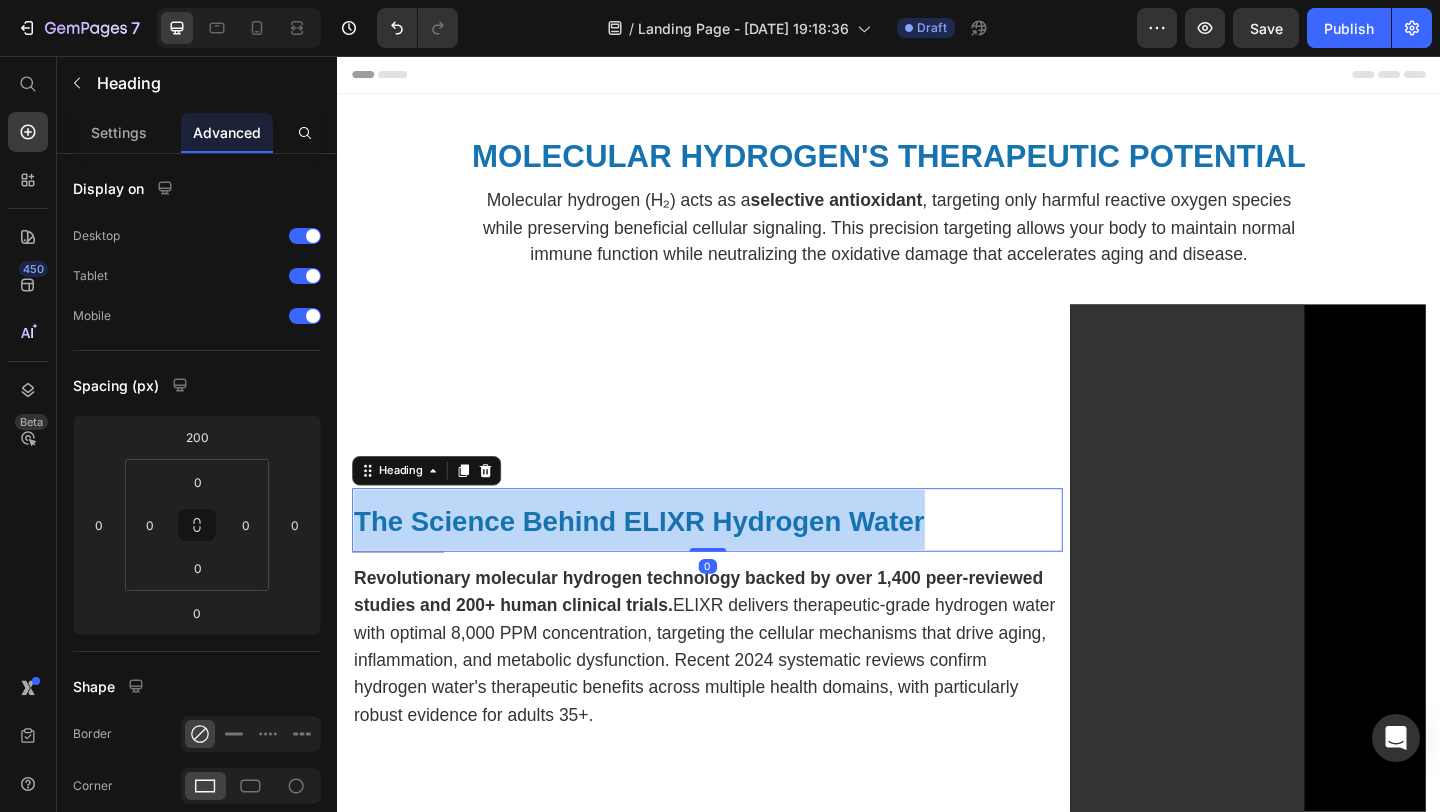 click on "The Science Behind ELIXR Hydrogen Water" at bounding box center (665, 562) 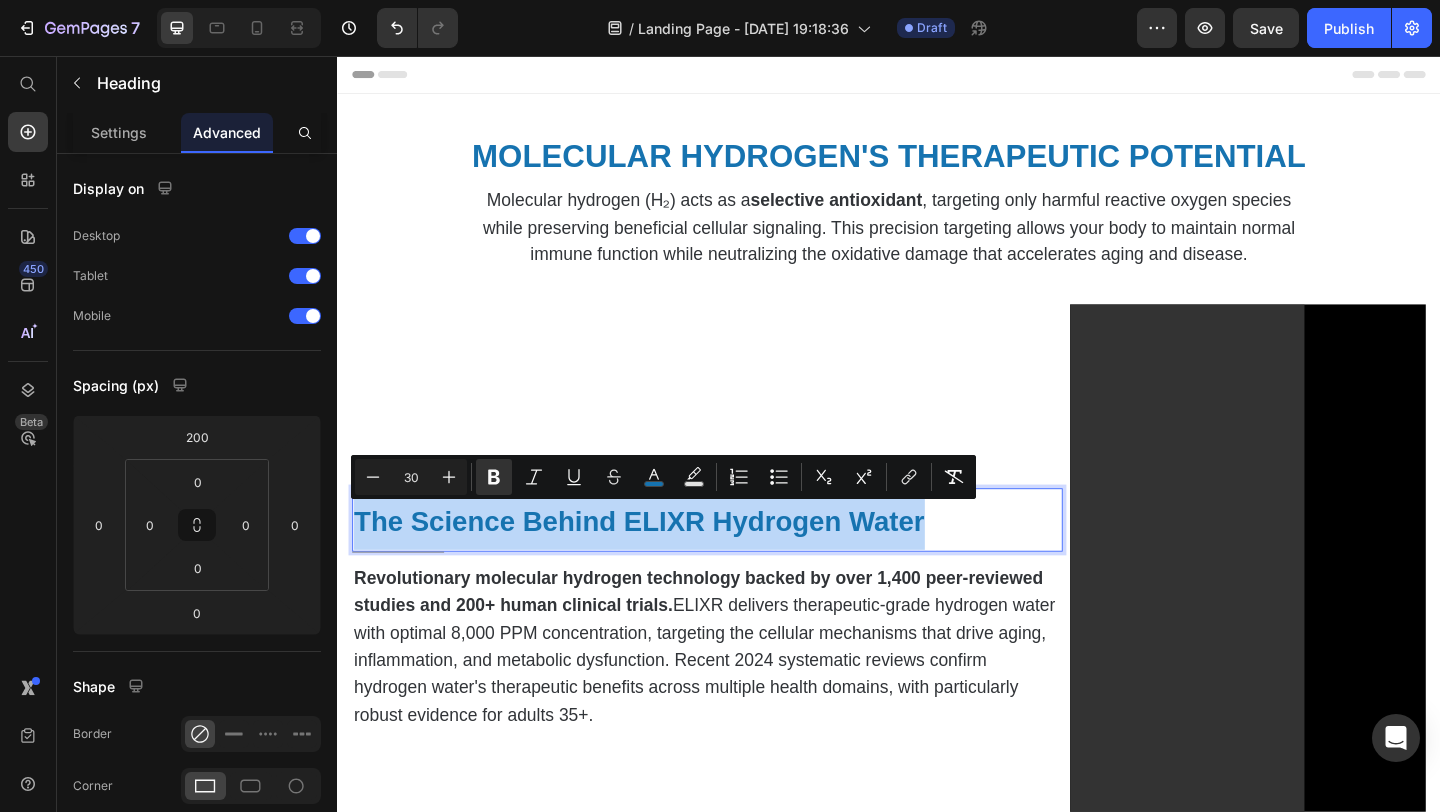 click on "The Science Behind ELIXR Hydrogen Water" at bounding box center (665, 562) 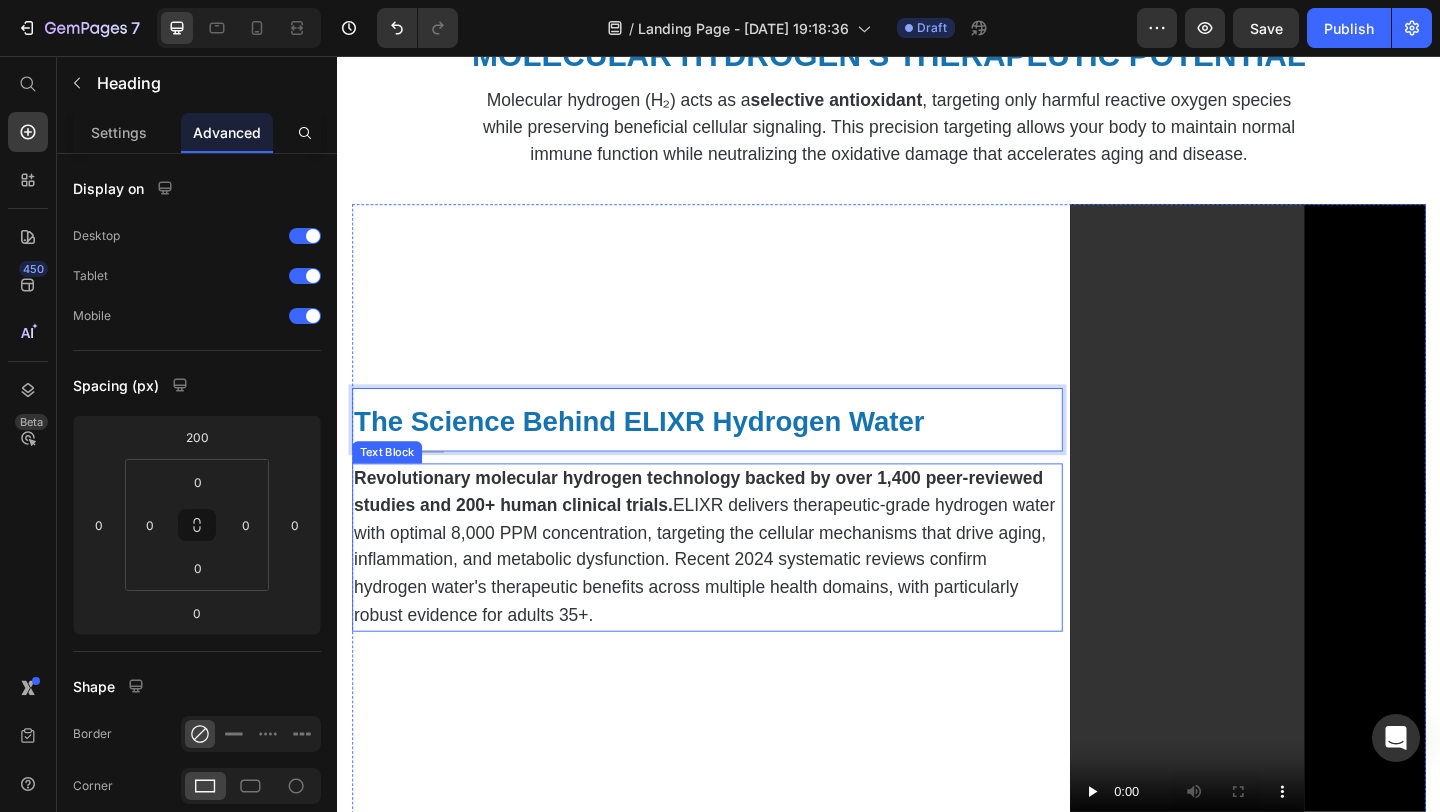 scroll, scrollTop: 0, scrollLeft: 0, axis: both 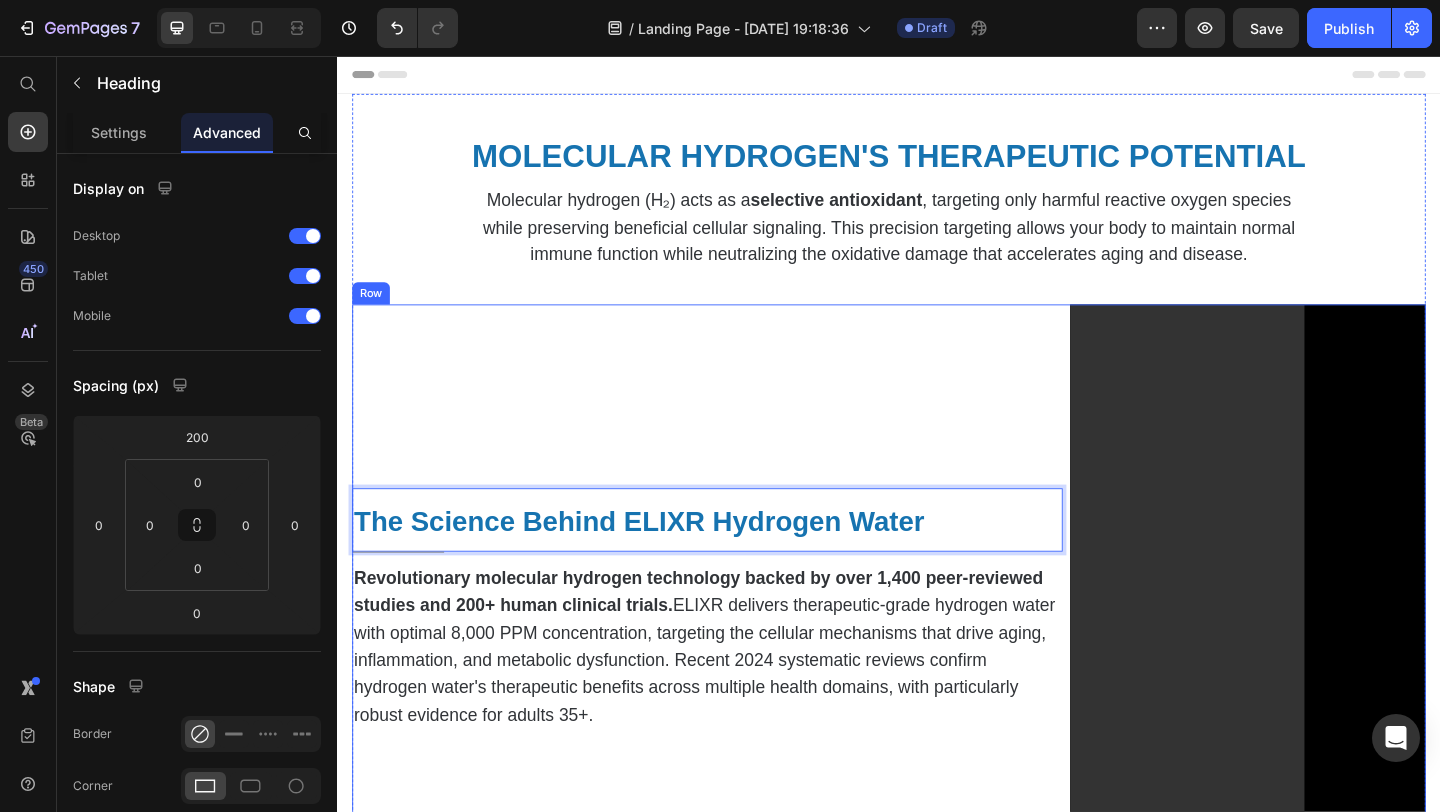 click on "The Science Behind ELIXR Hydrogen Water Heading   0                Title Line Revolutionary molecular hydrogen technology backed by over 1,400 peer-reviewed studies and 200+ human clinical trials.  ELIXR delivers therapeutic-grade hydrogen water with optimal 8,000 PPM concentration, targeting the cellular mechanisms that drive aging, inflammation, and metabolic dysfunction. Recent 2024 systematic reviews confirm hydrogen water's therapeutic benefits across multiple health domains, with particularly robust evidence for adults 35+. Text Block" at bounding box center [739, 669] 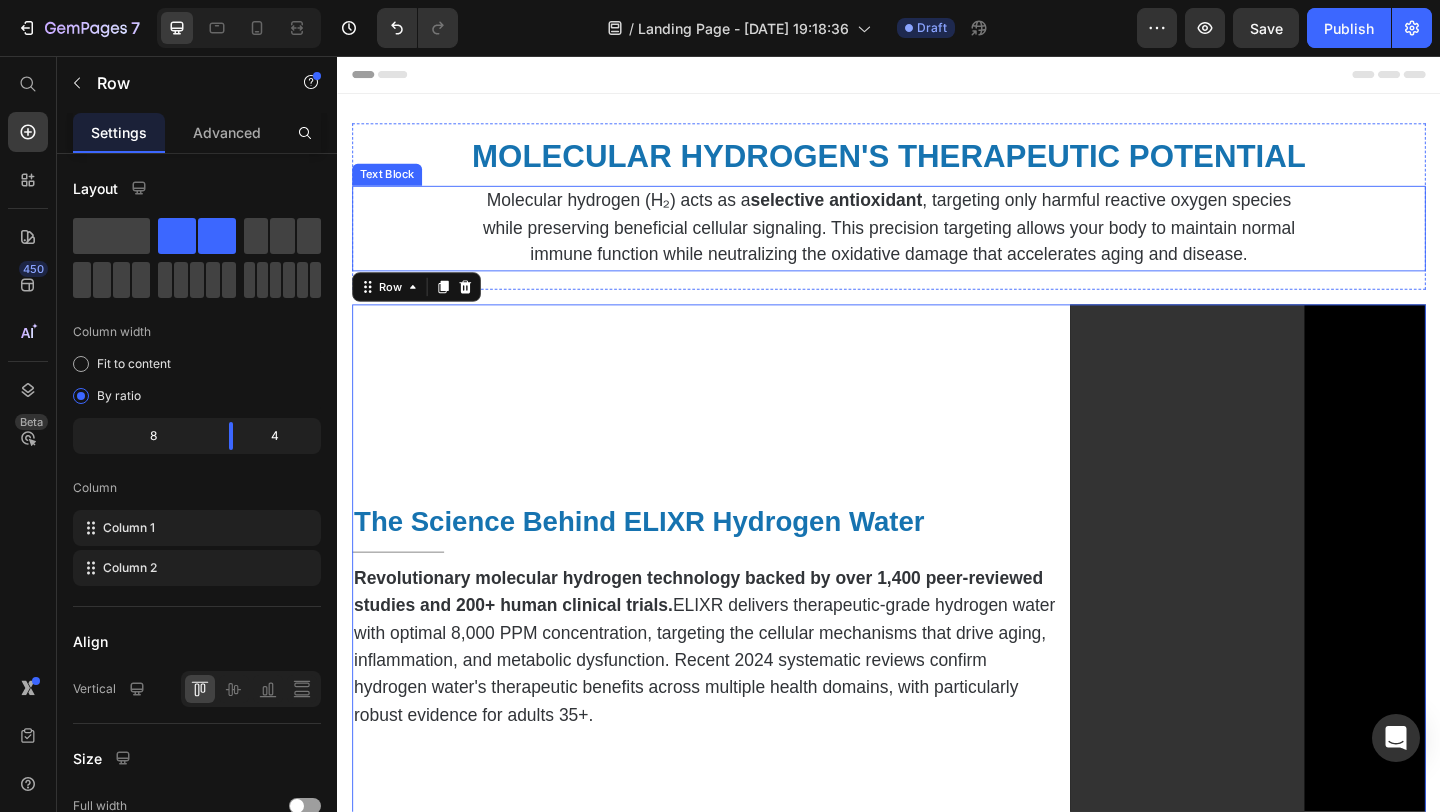 scroll, scrollTop: 193, scrollLeft: 0, axis: vertical 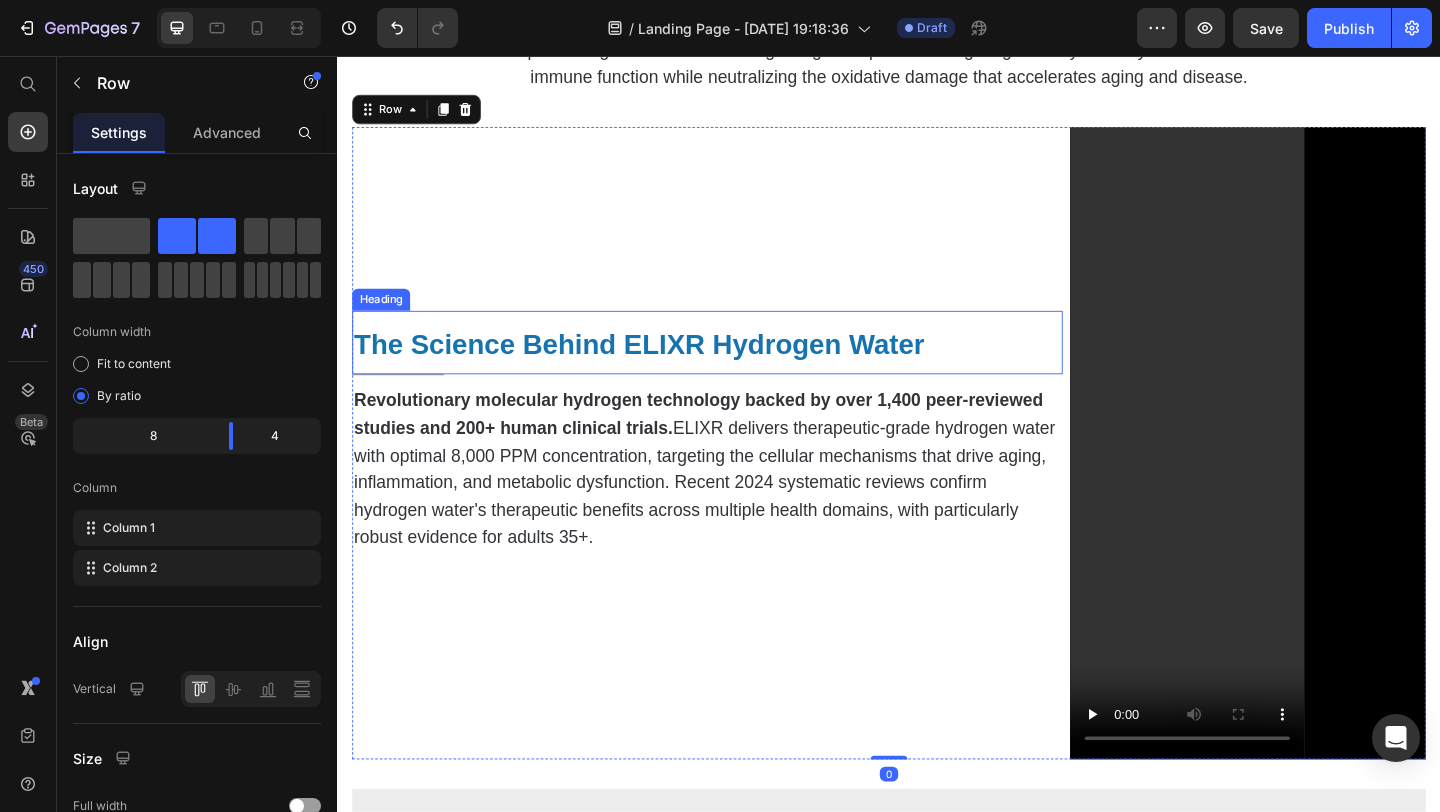 click on "The Science Behind ELIXR Hydrogen Water" at bounding box center [665, 369] 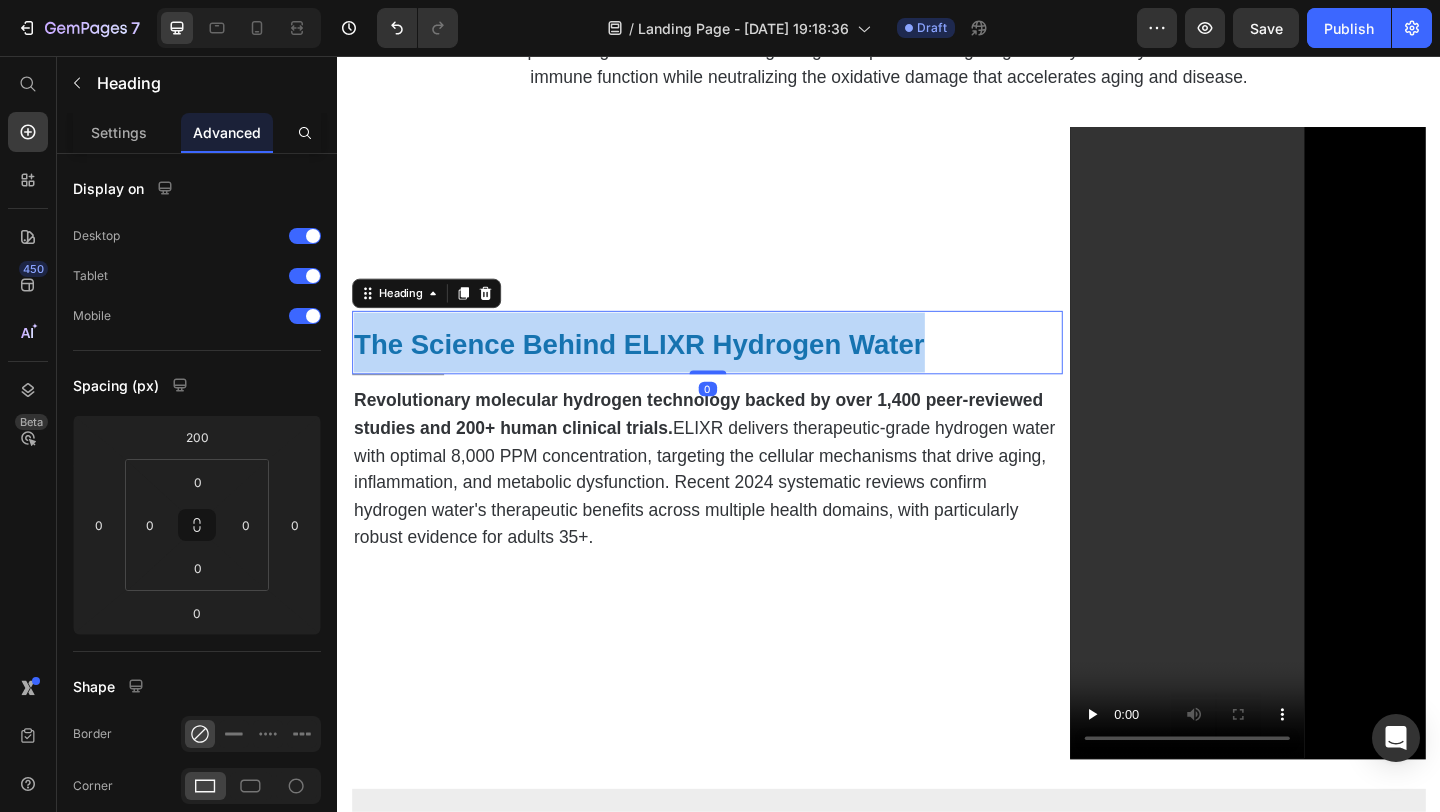 click on "The Science Behind ELIXR Hydrogen Water" at bounding box center (665, 369) 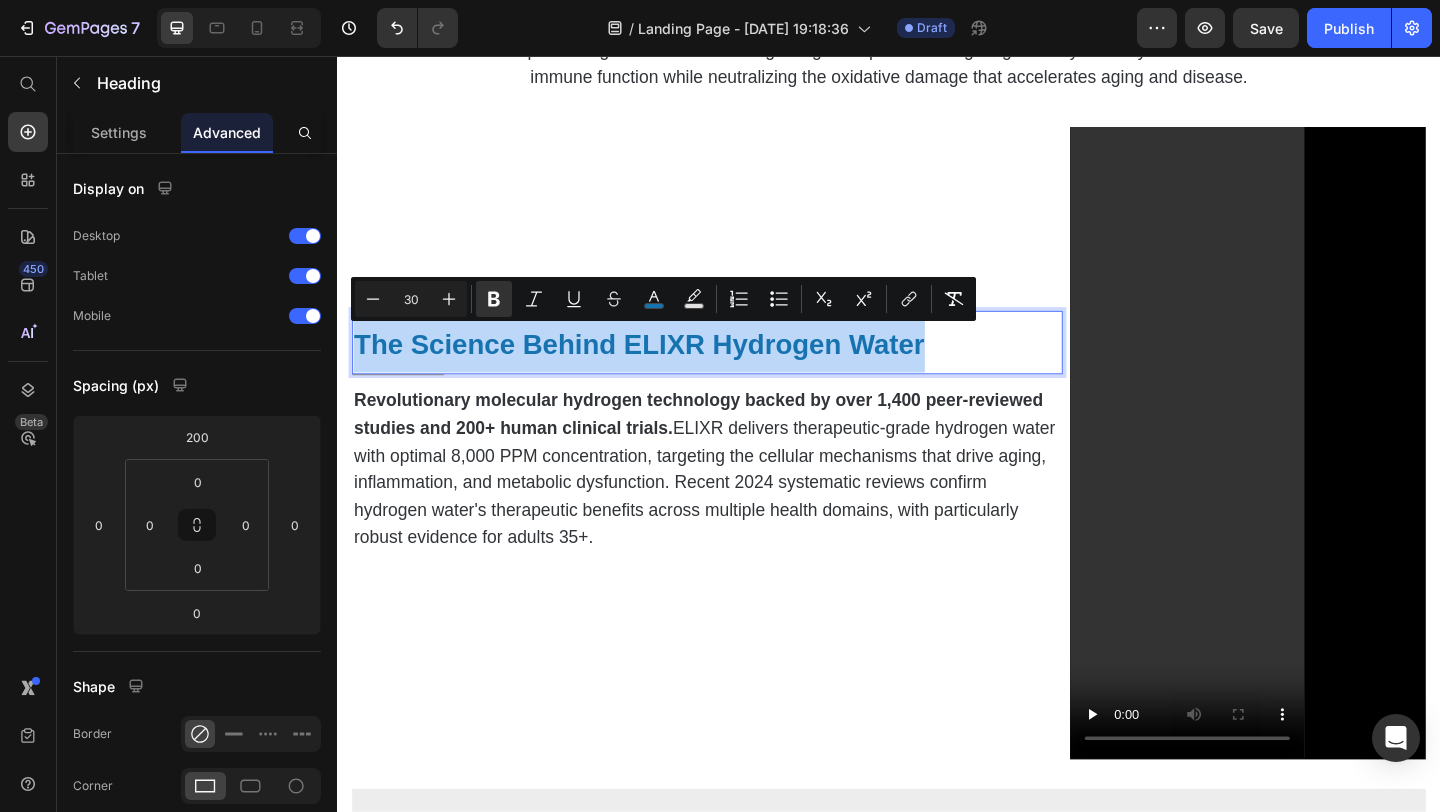 click on "Minus 30 Plus Bold Italic Underline       Strikethrough
color
Text Background Color Numbered List Bulleted List Subscript Superscript       link Remove Format" at bounding box center (663, 299) 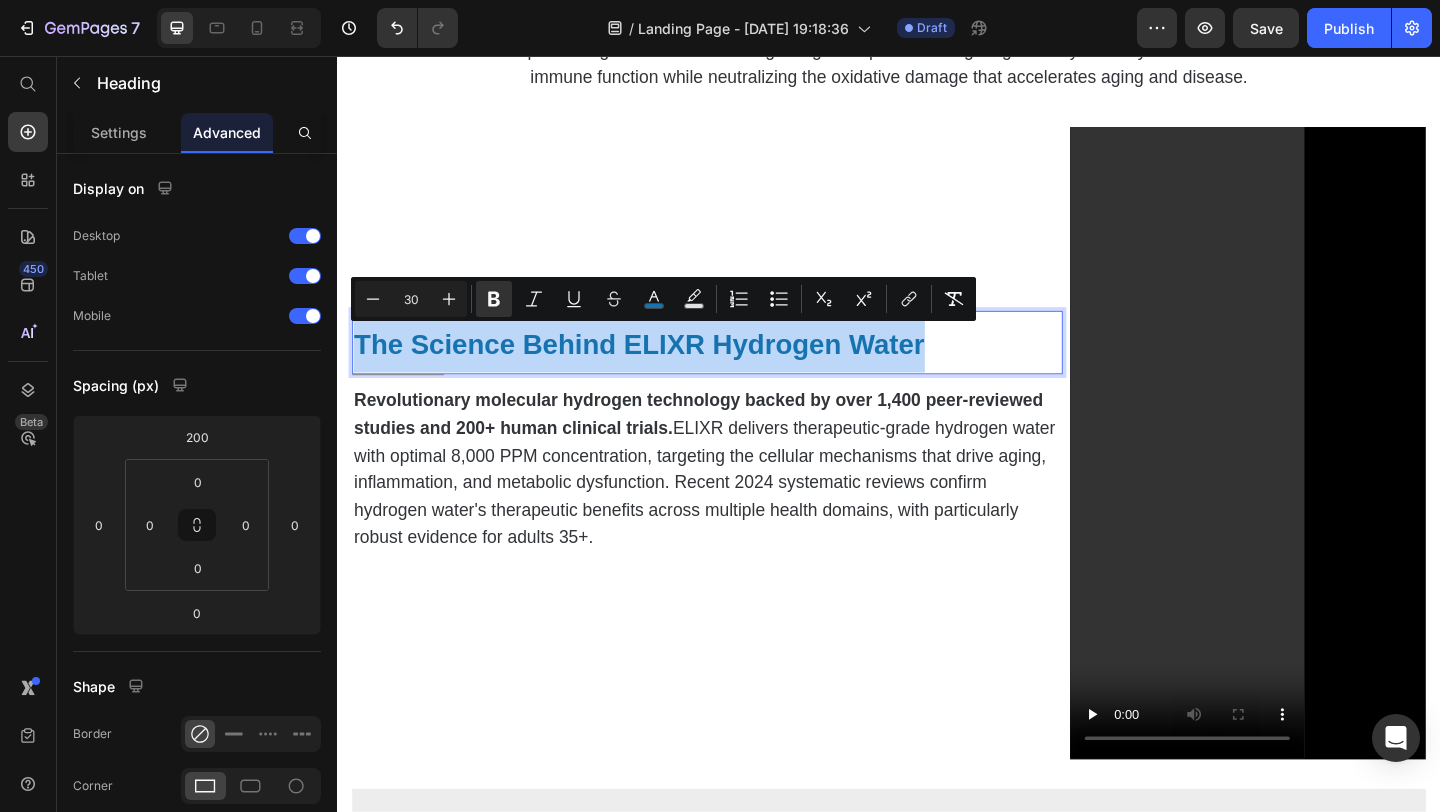 click on "The Science Behind ELIXR Hydrogen Water" at bounding box center (665, 369) 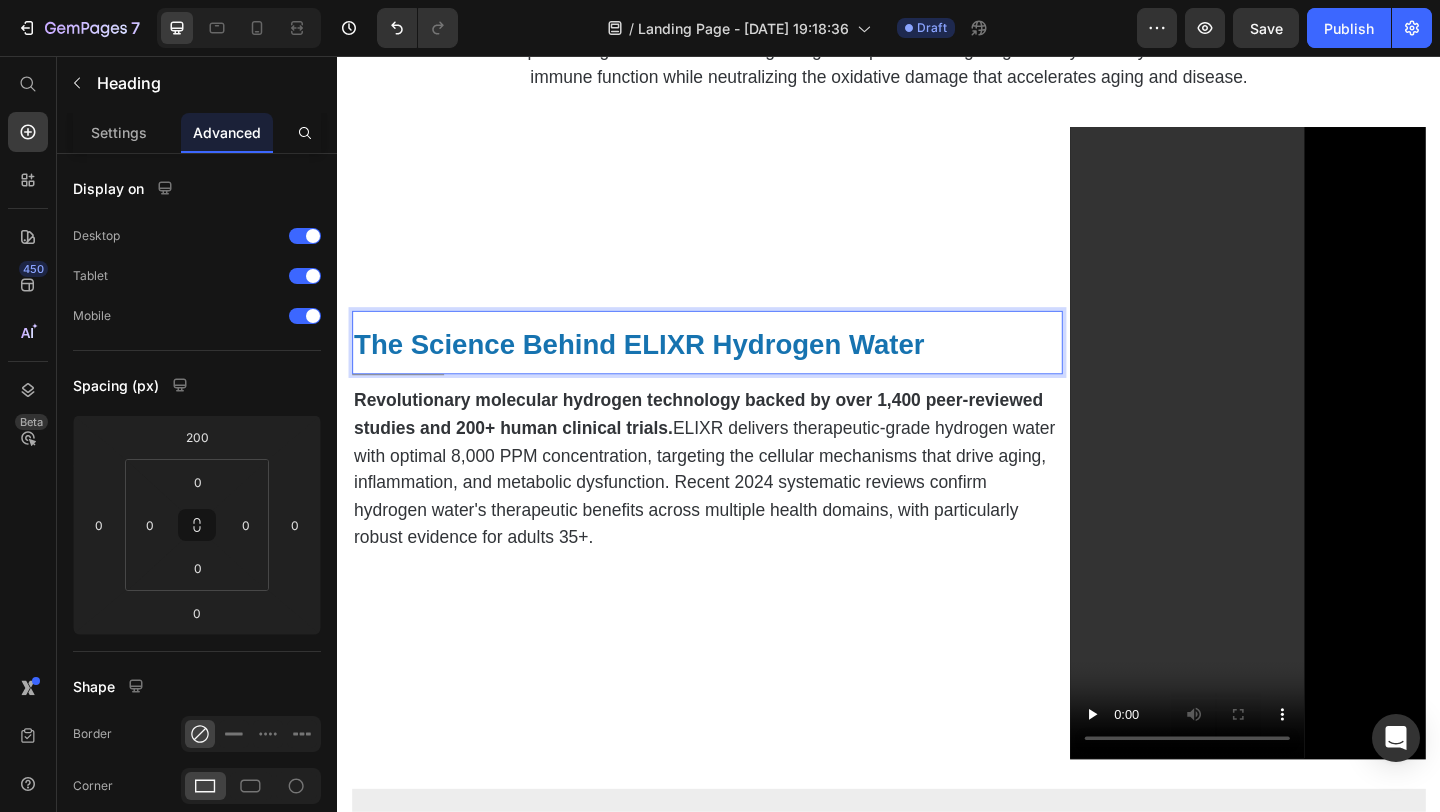 click on "The Science Behind ELIXR Hydrogen Water" at bounding box center [665, 369] 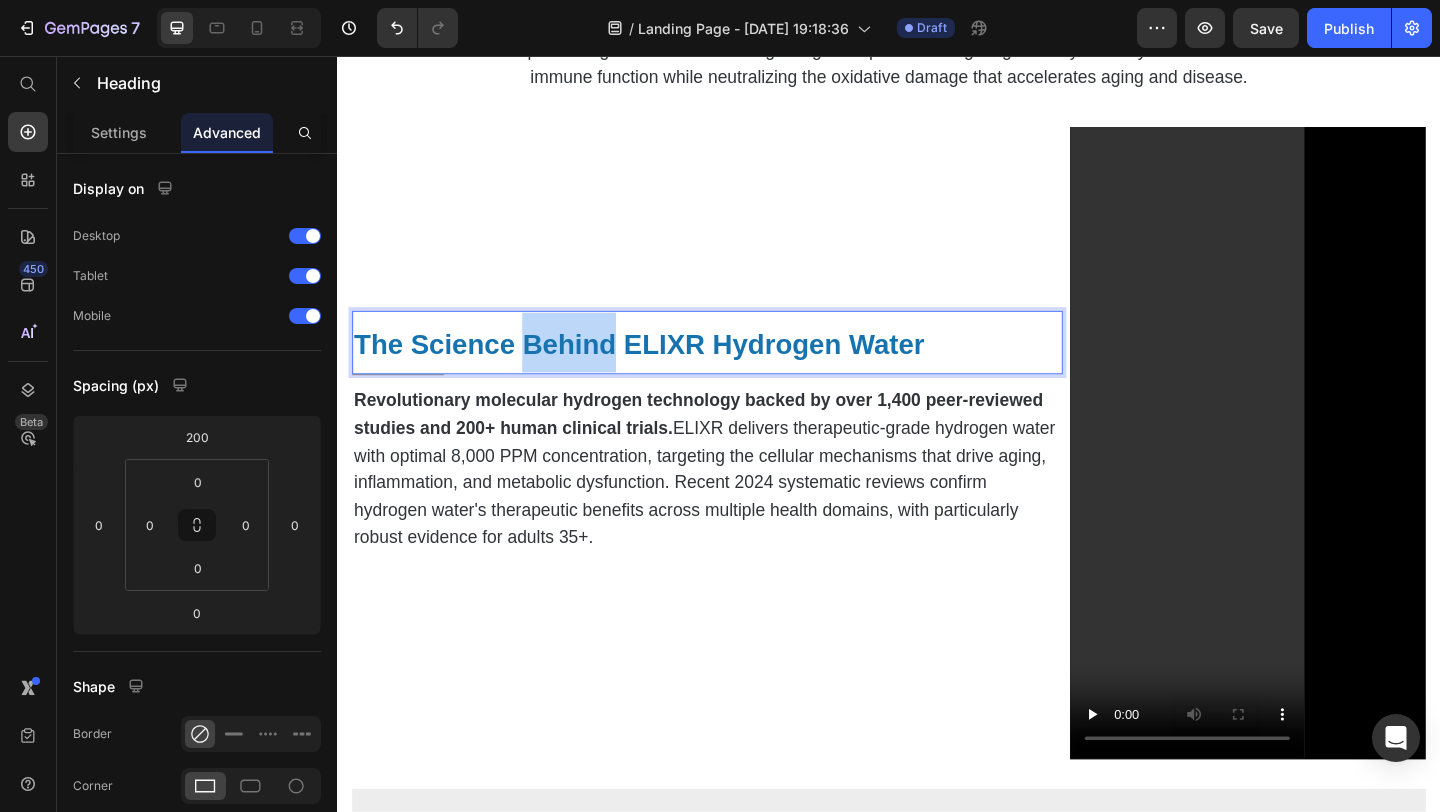 click on "The Science Behind ELIXR Hydrogen Water" at bounding box center (665, 369) 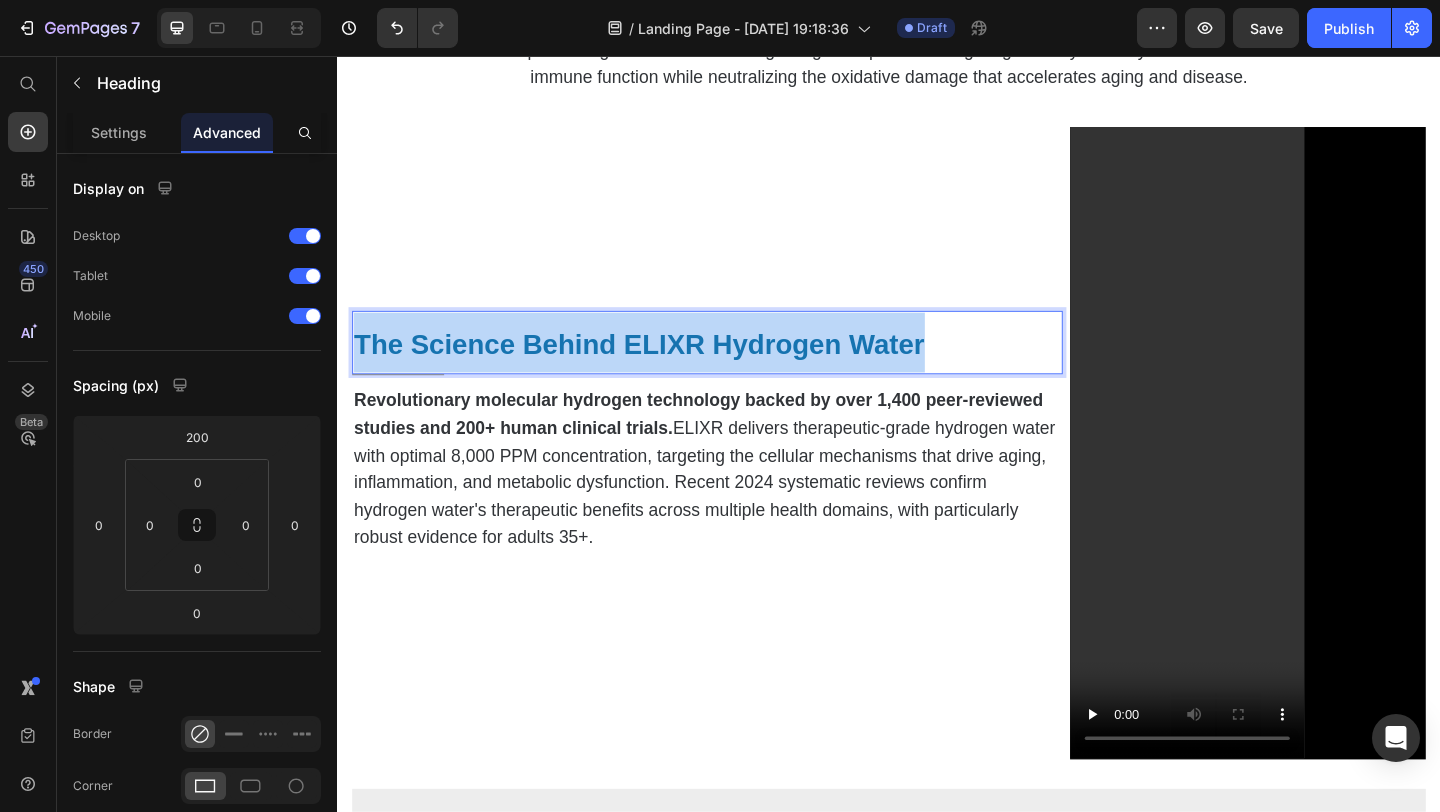 click on "The Science Behind ELIXR Hydrogen Water" at bounding box center [665, 369] 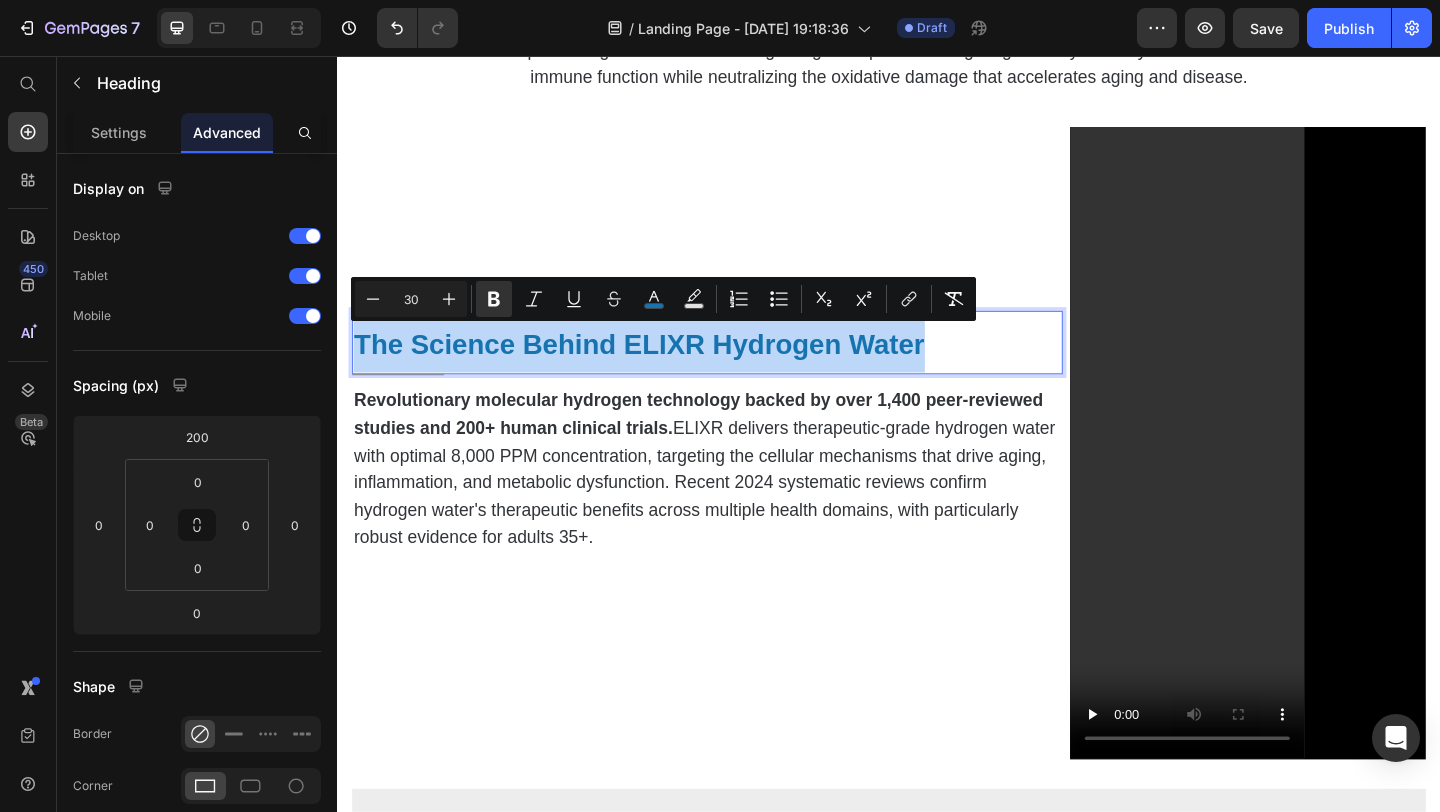 click on "The Science Behind ELIXR Hydrogen Water" at bounding box center [665, 369] 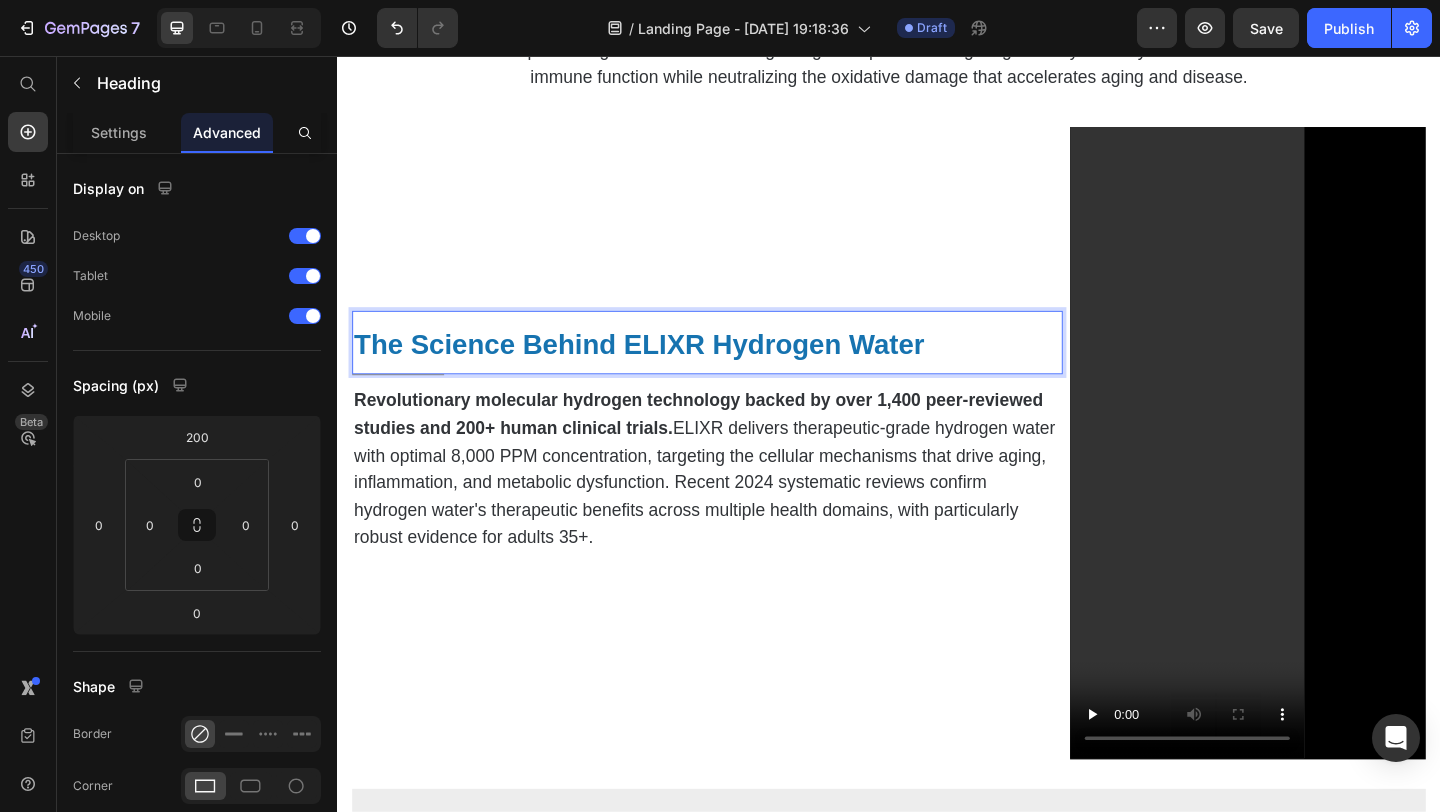 click on "The Science Behind ELIXR Hydrogen Water" at bounding box center (665, 369) 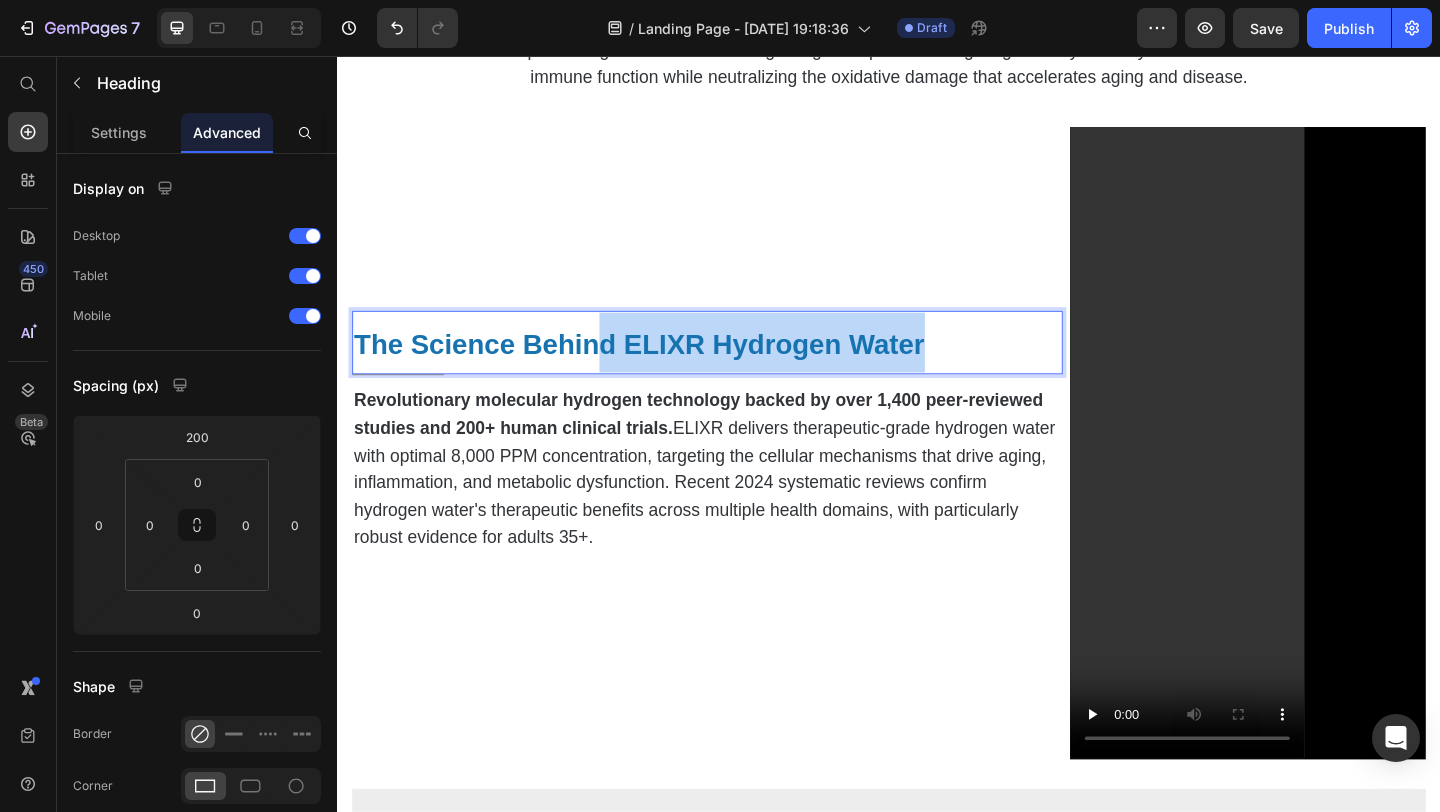 drag, startPoint x: 628, startPoint y: 372, endPoint x: 993, endPoint y: 357, distance: 365.30807 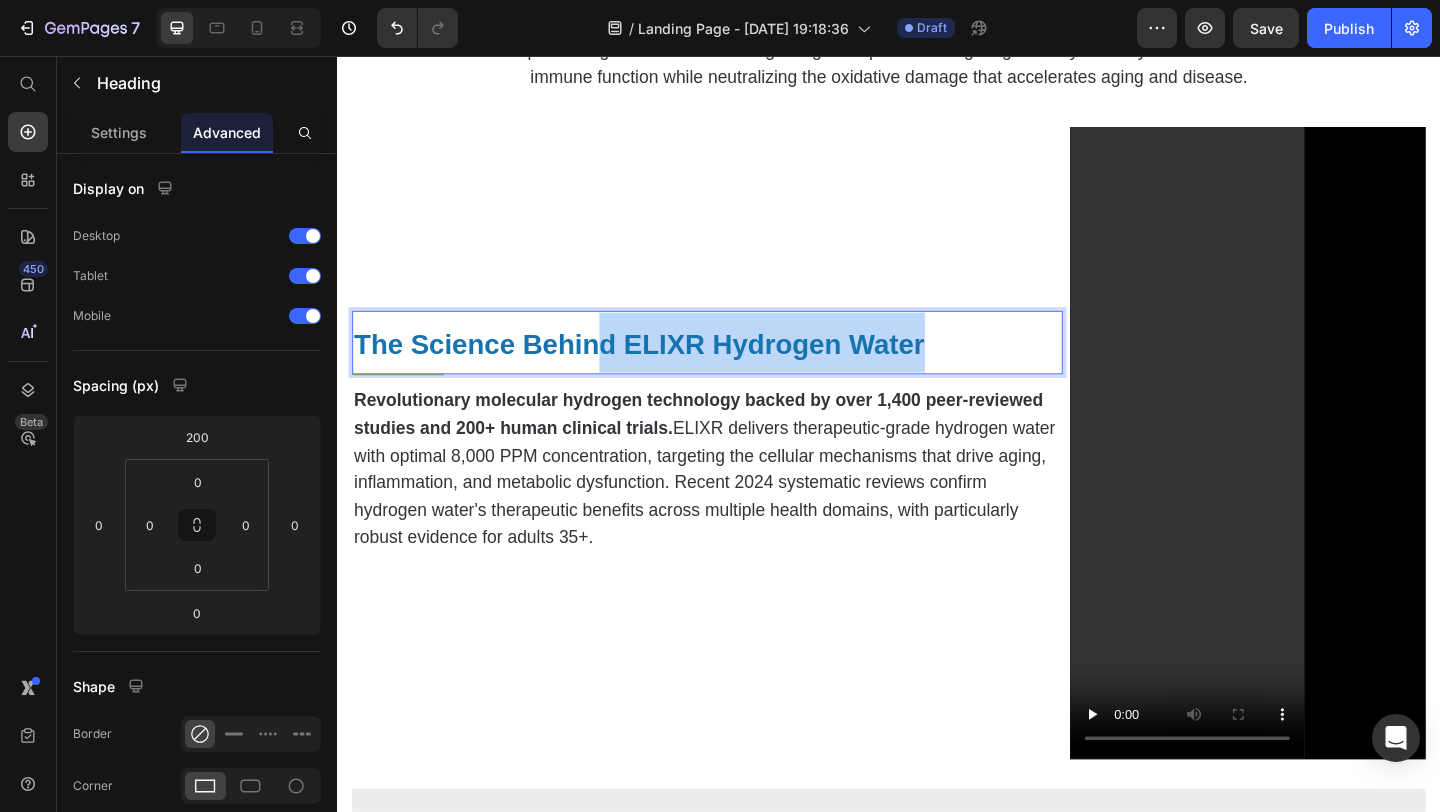 click on "The Science Behind ELIXR Hydrogen Water" at bounding box center [739, 367] 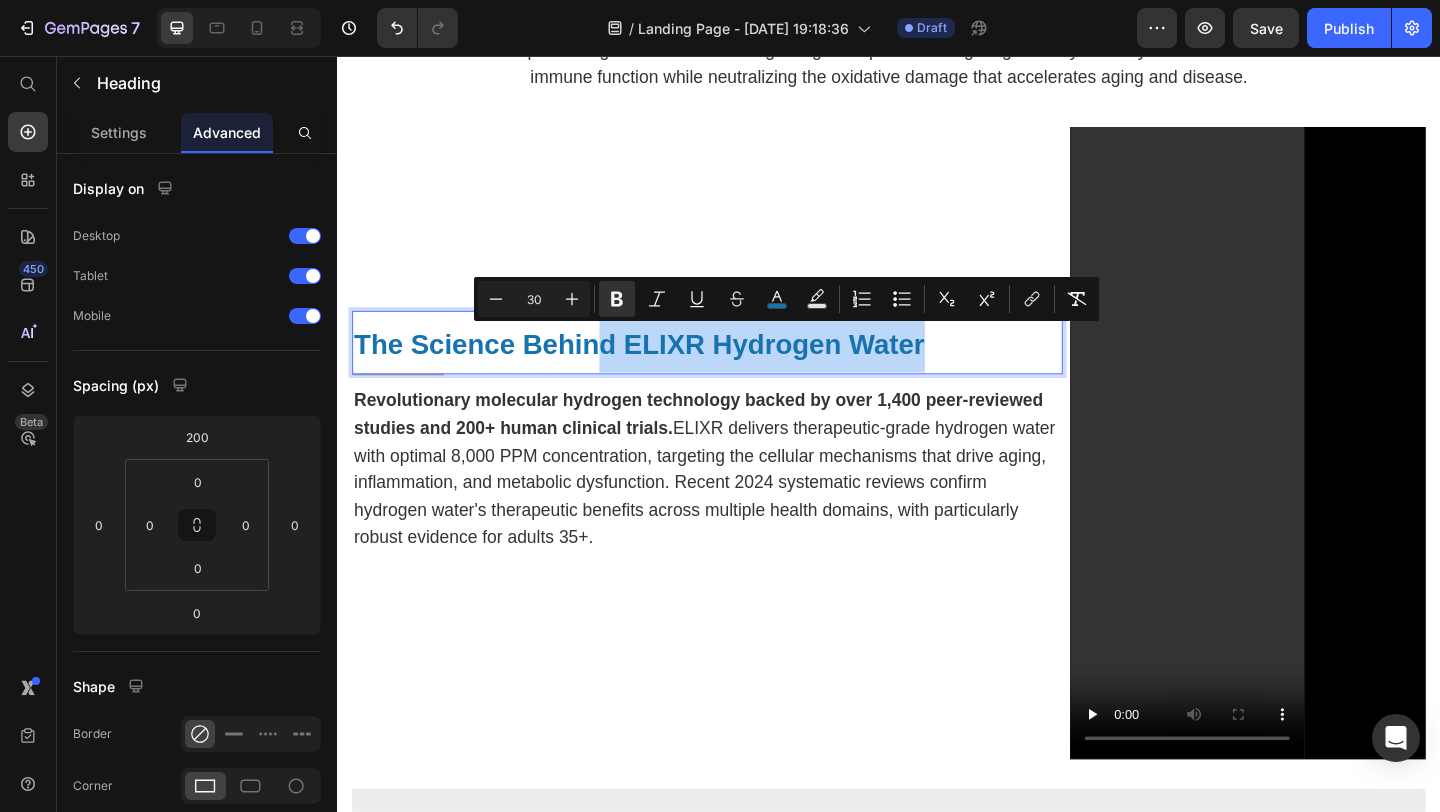 click on "The Science Behind ELIXR Hydrogen Water" at bounding box center [739, 367] 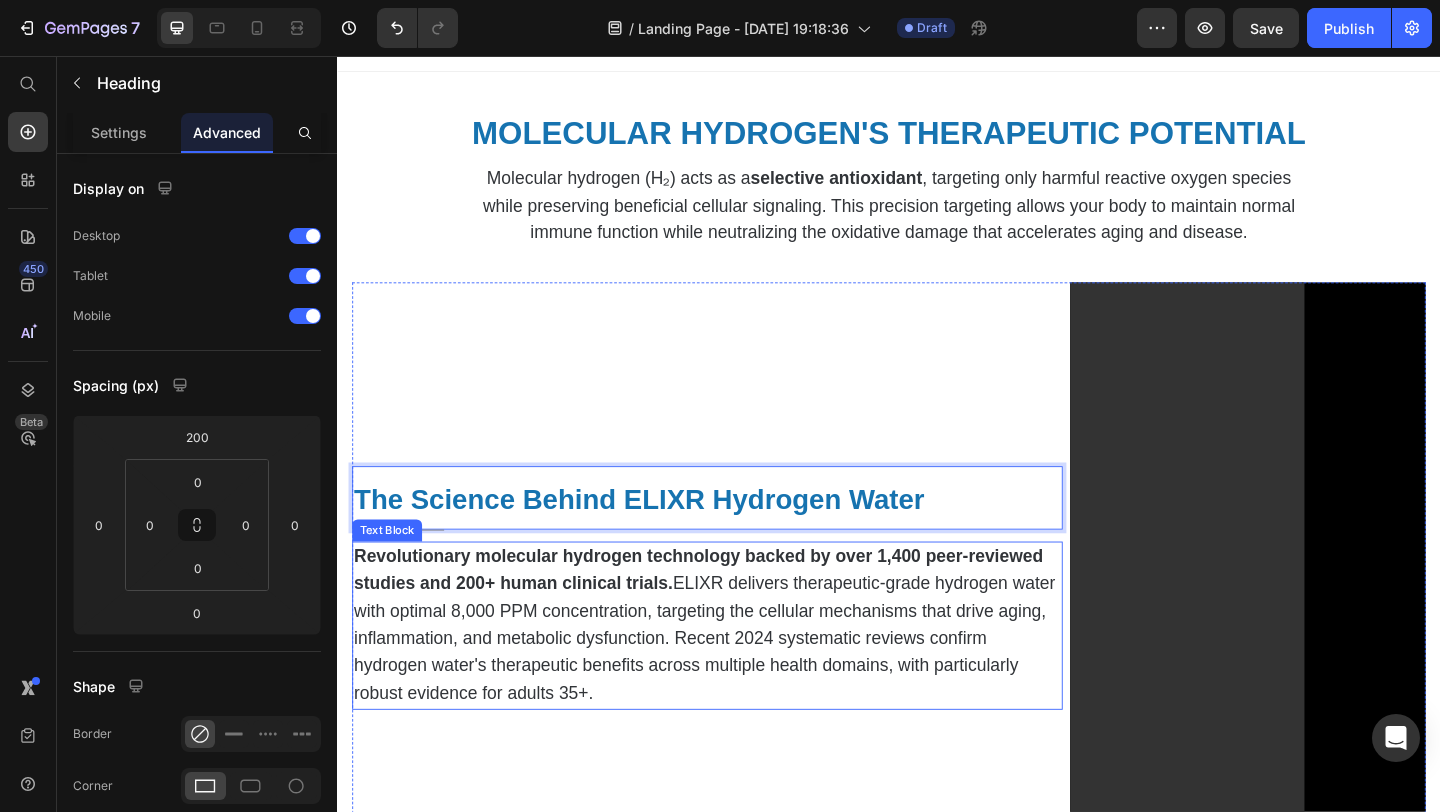 scroll, scrollTop: 0, scrollLeft: 0, axis: both 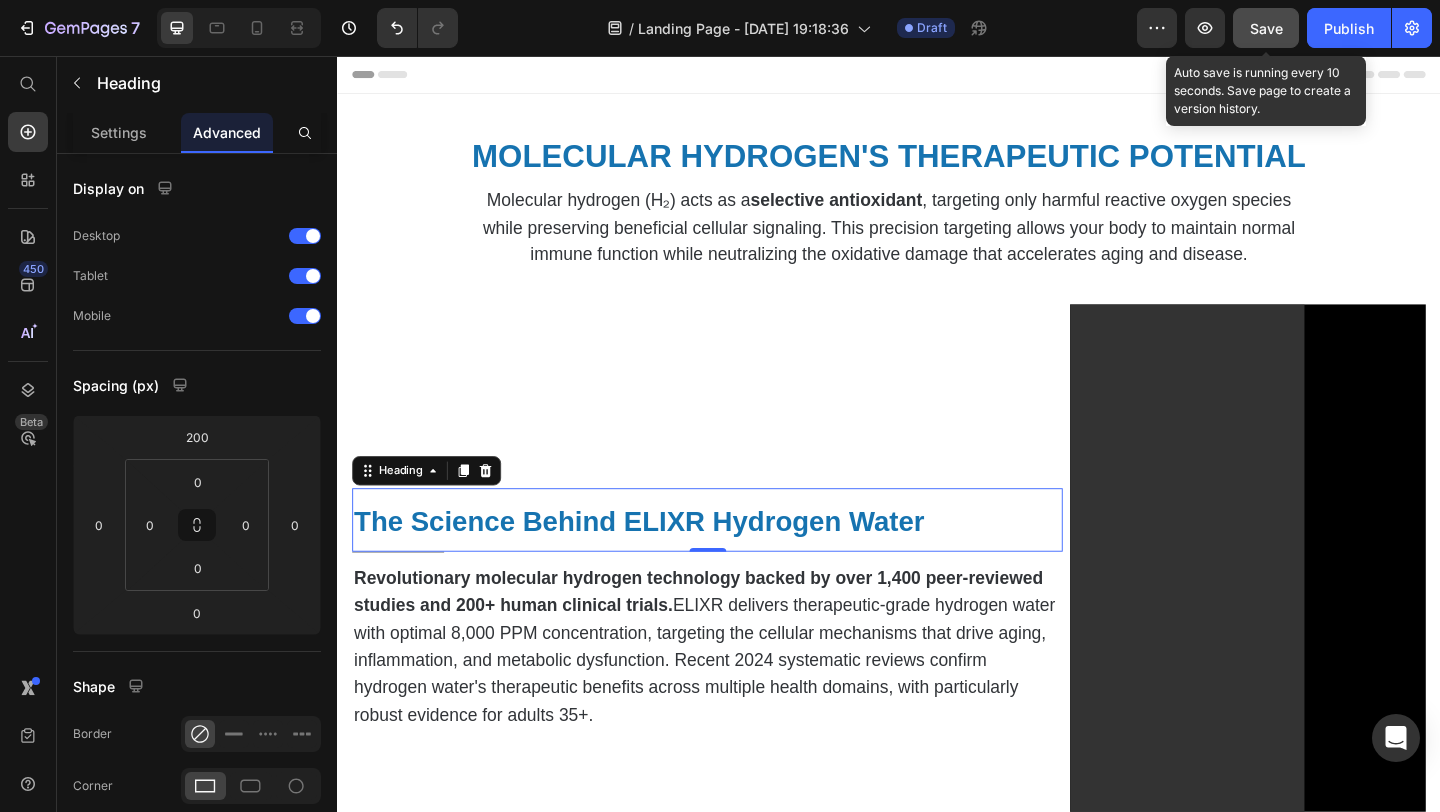 click on "Save" at bounding box center [1266, 28] 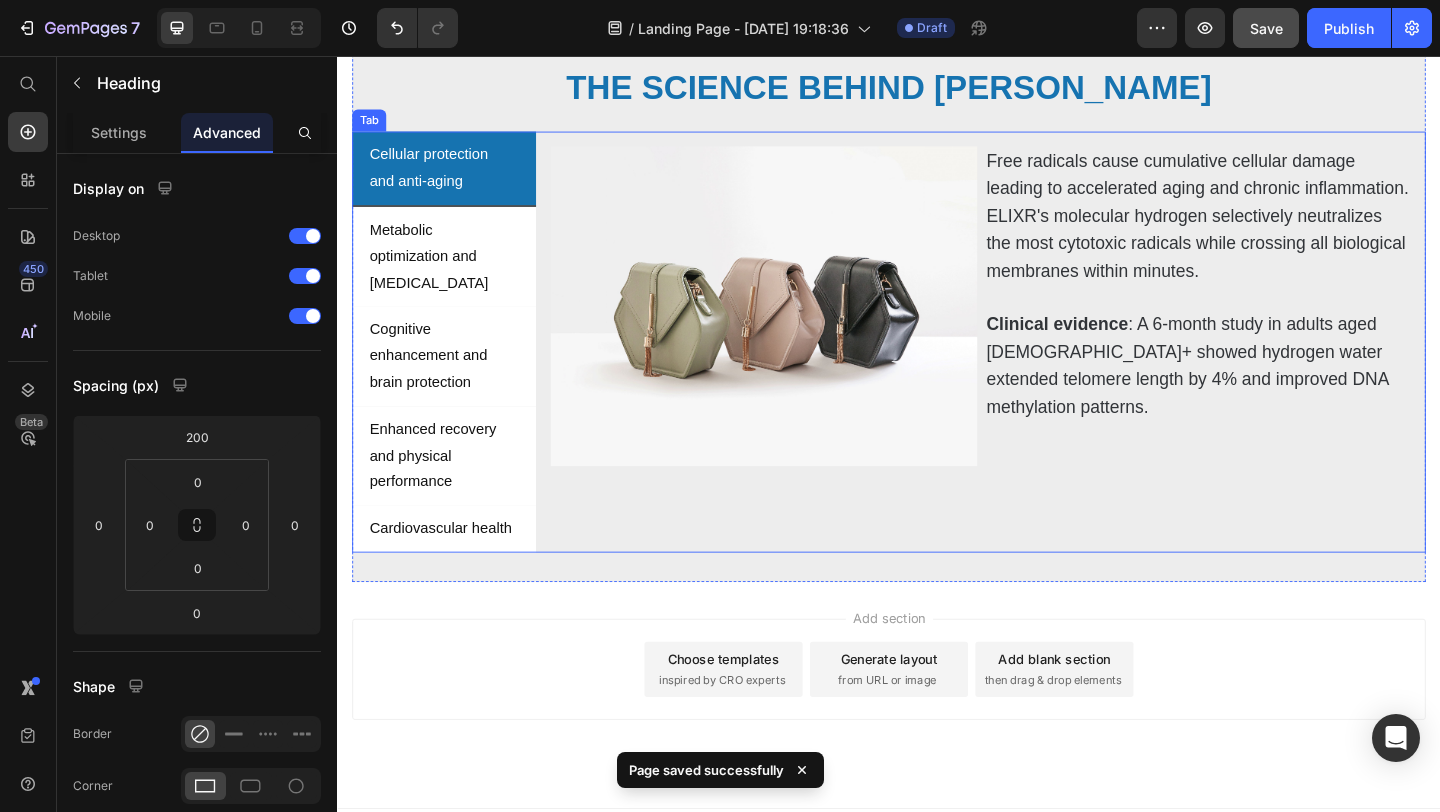 scroll, scrollTop: 1059, scrollLeft: 0, axis: vertical 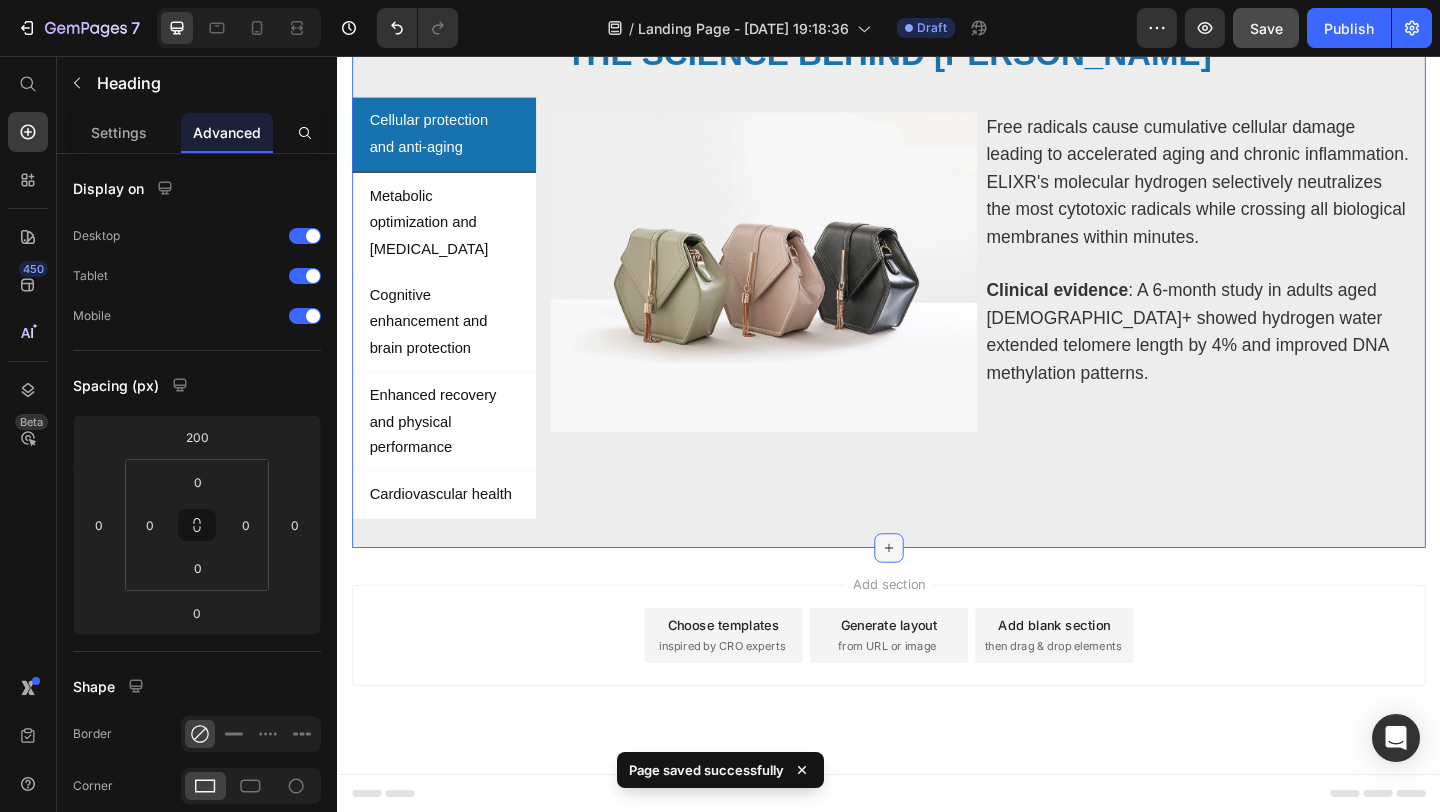 click 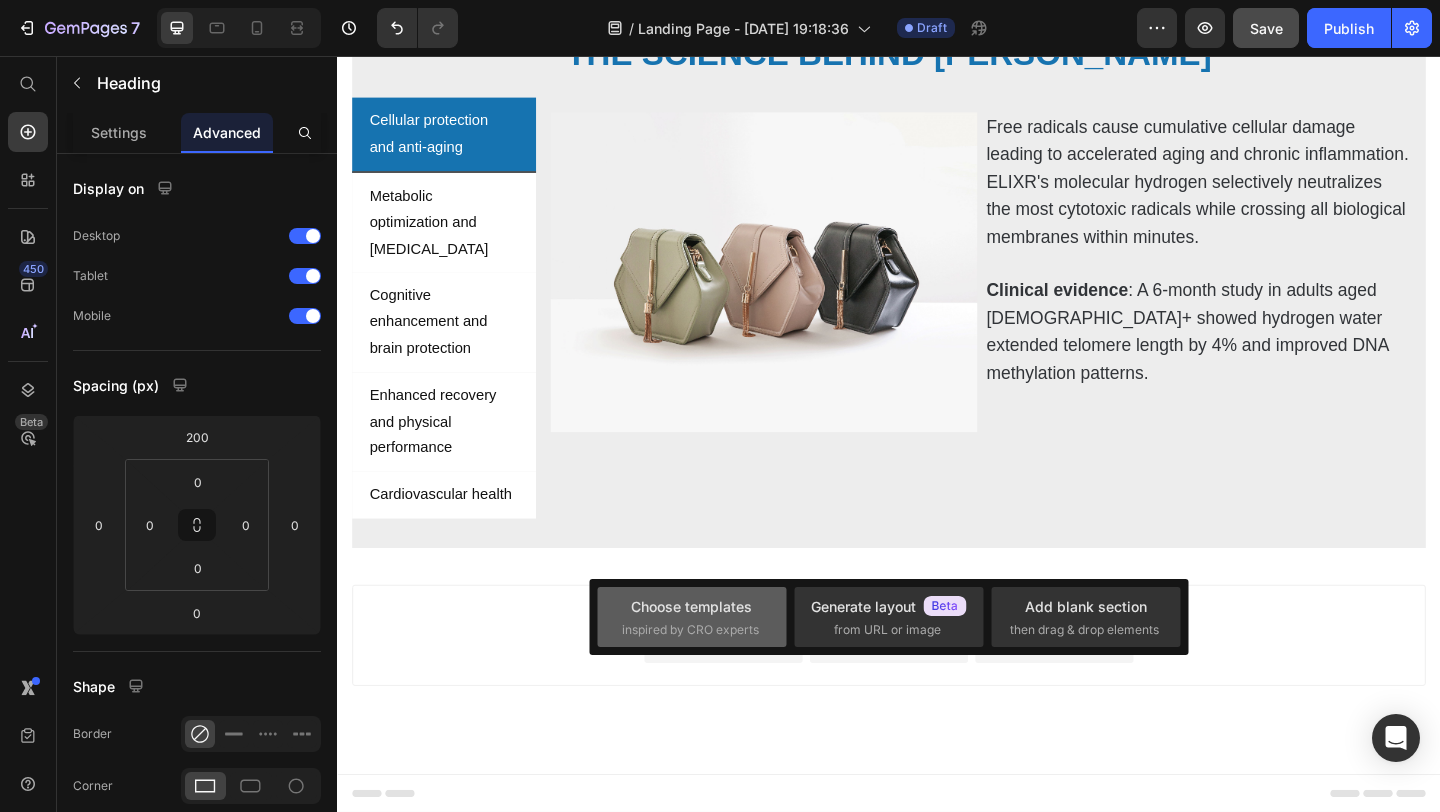 click on "inspired by CRO experts" at bounding box center (690, 630) 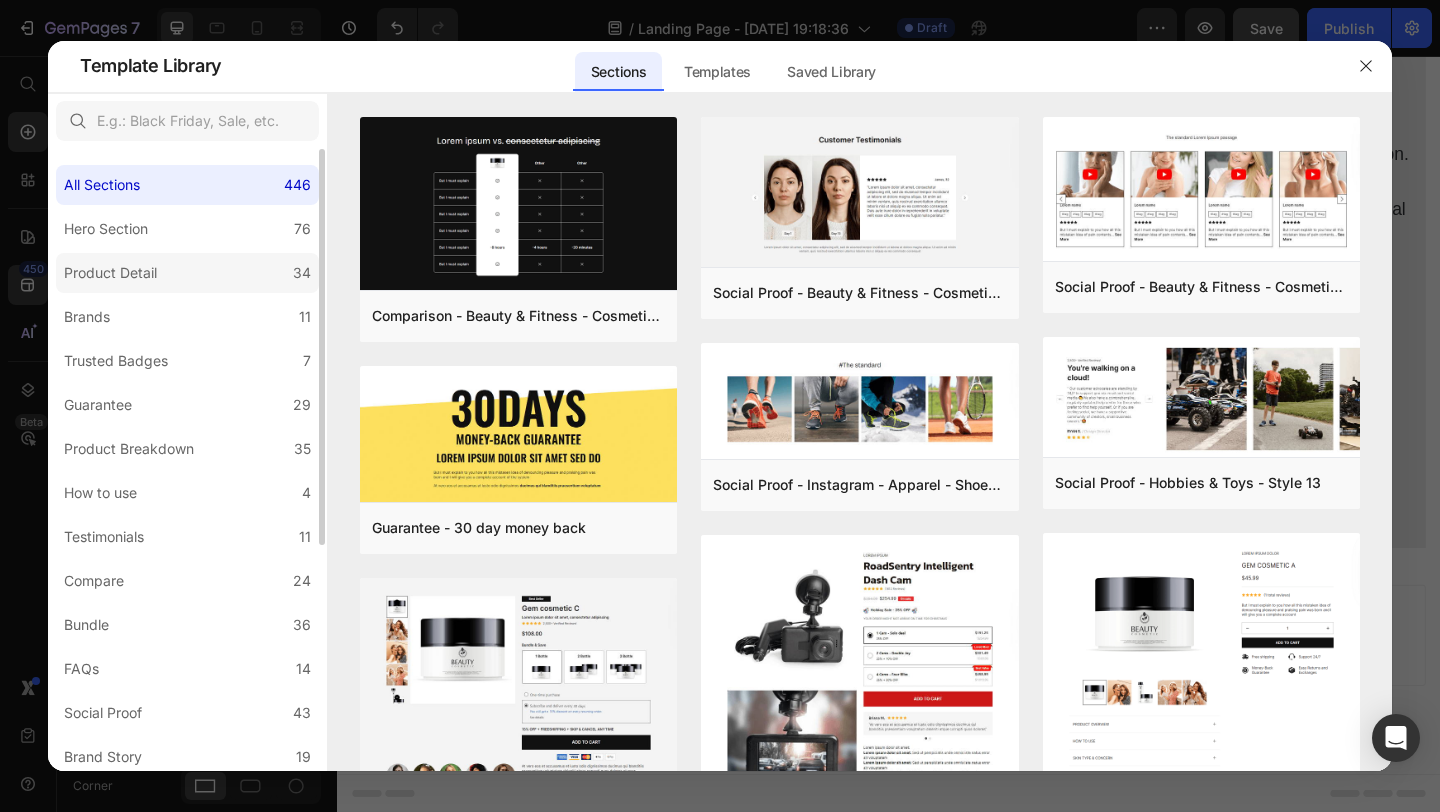 click on "Product Detail 34" 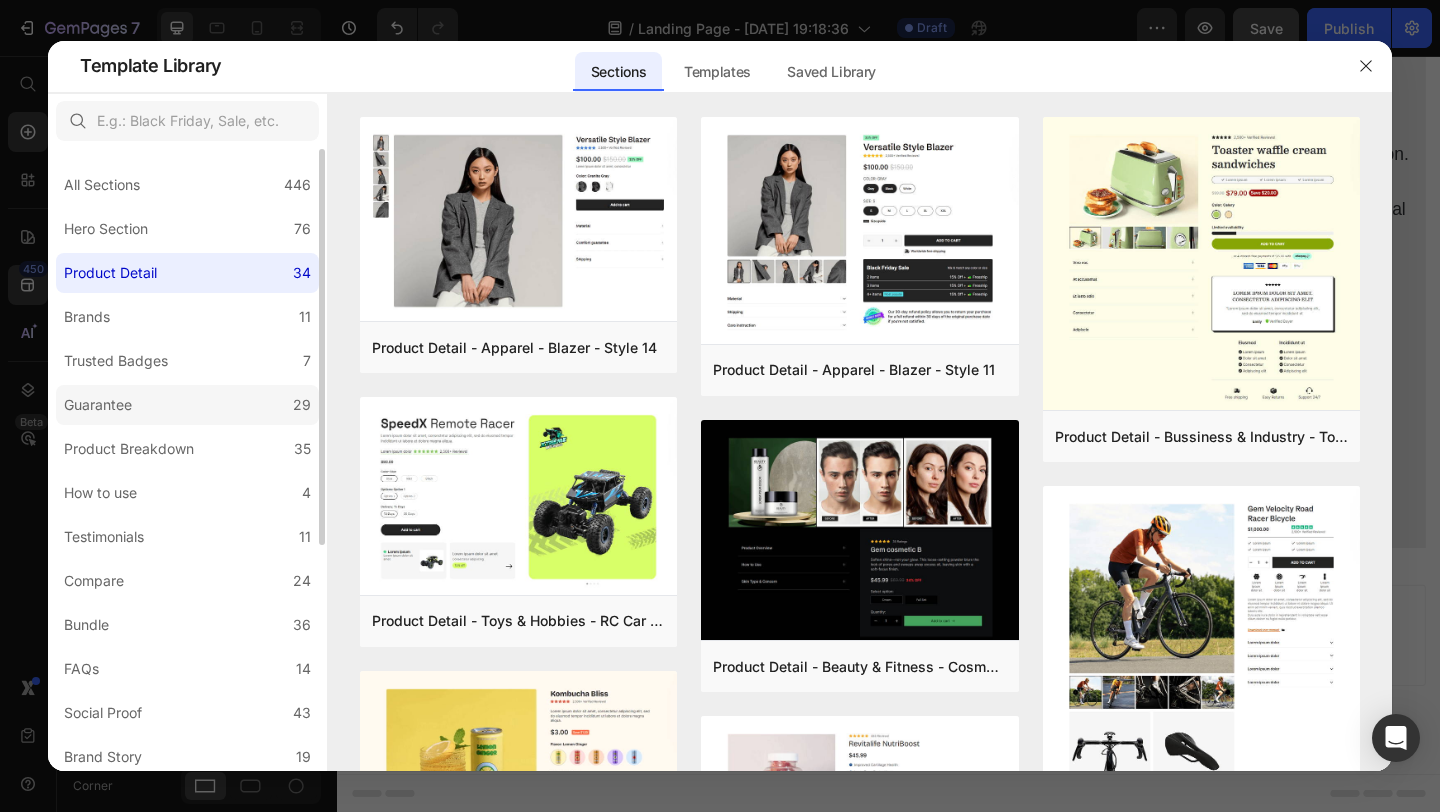 click on "Guarantee 29" 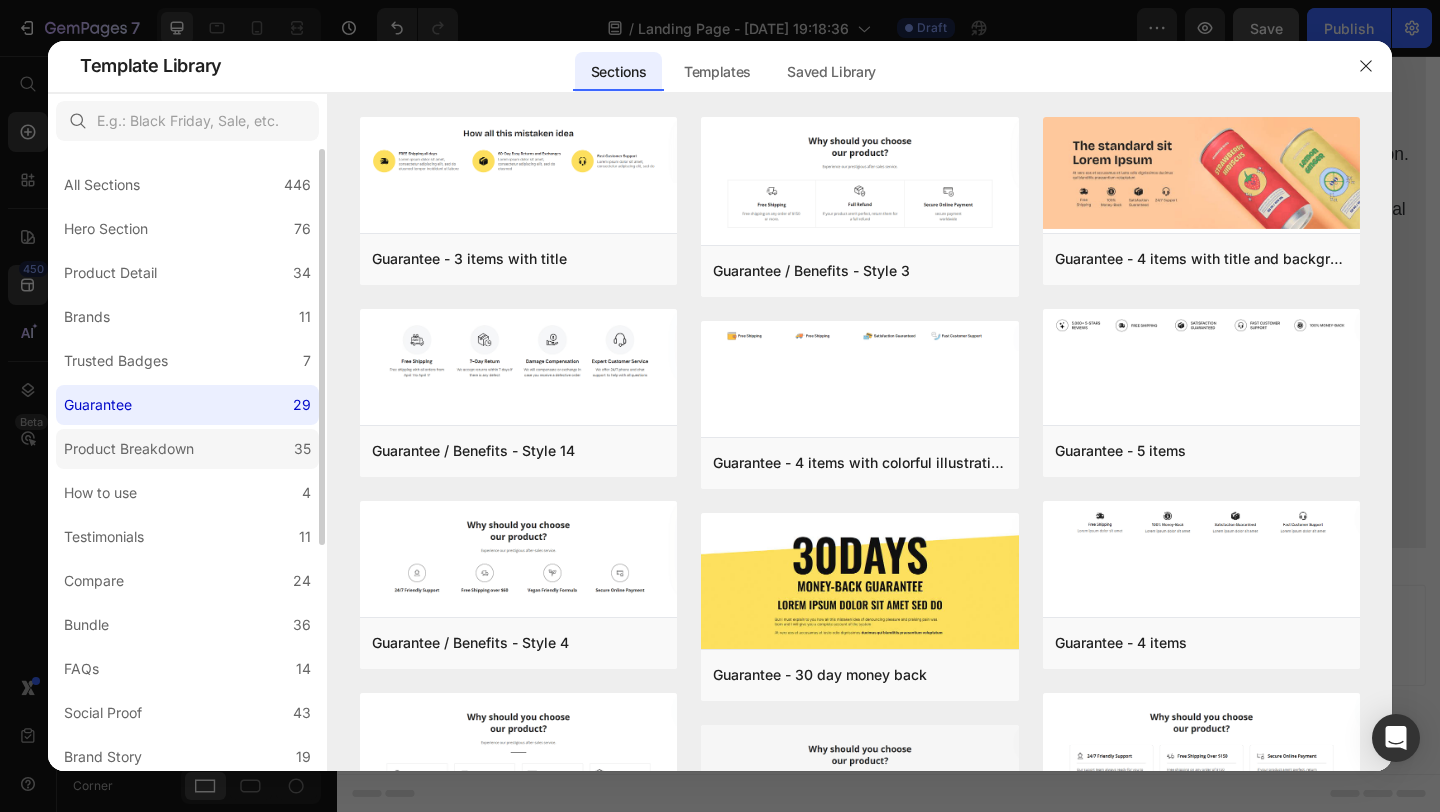 click on "Product Breakdown 35" 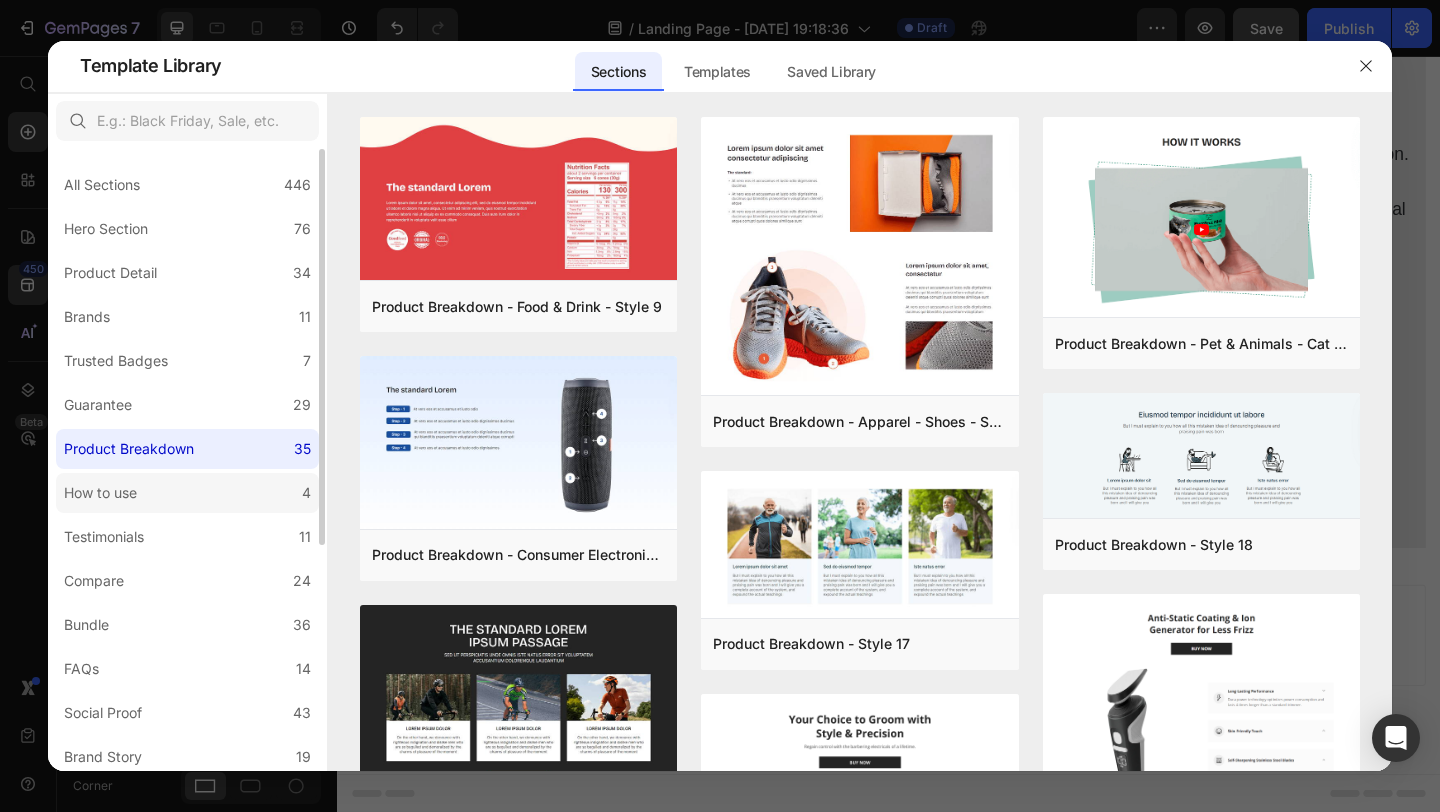 click on "How to use 4" 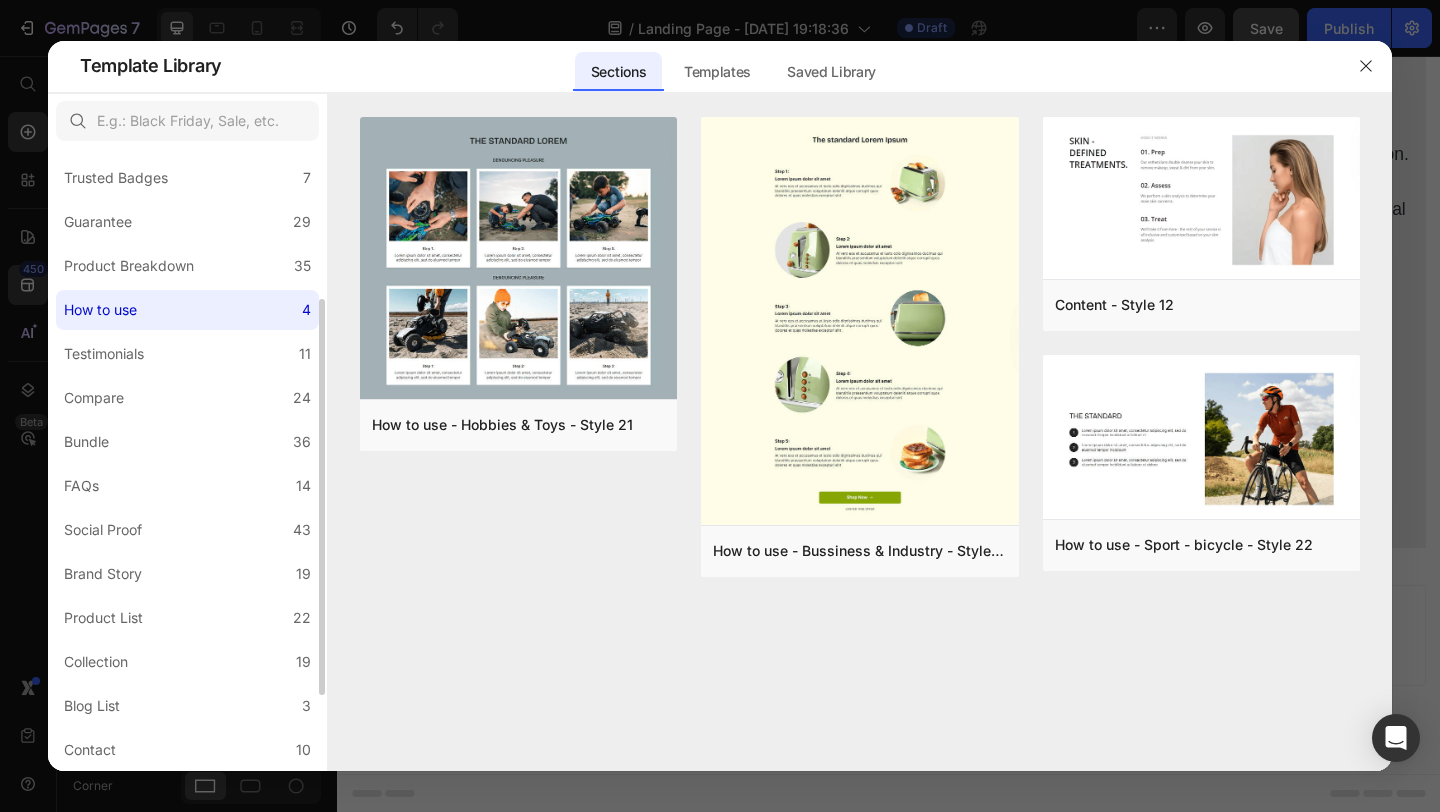 scroll, scrollTop: 227, scrollLeft: 0, axis: vertical 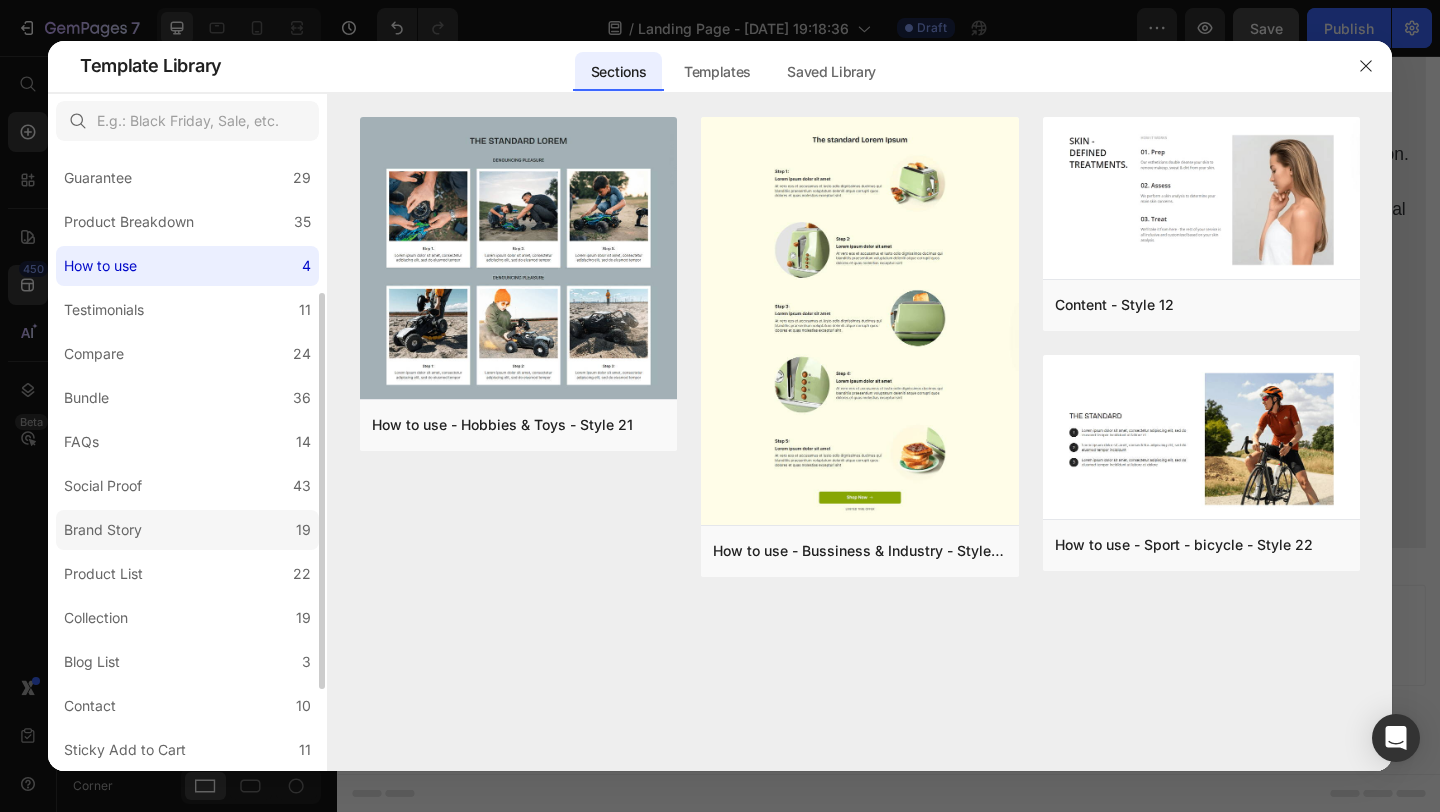 click on "Brand Story 19" 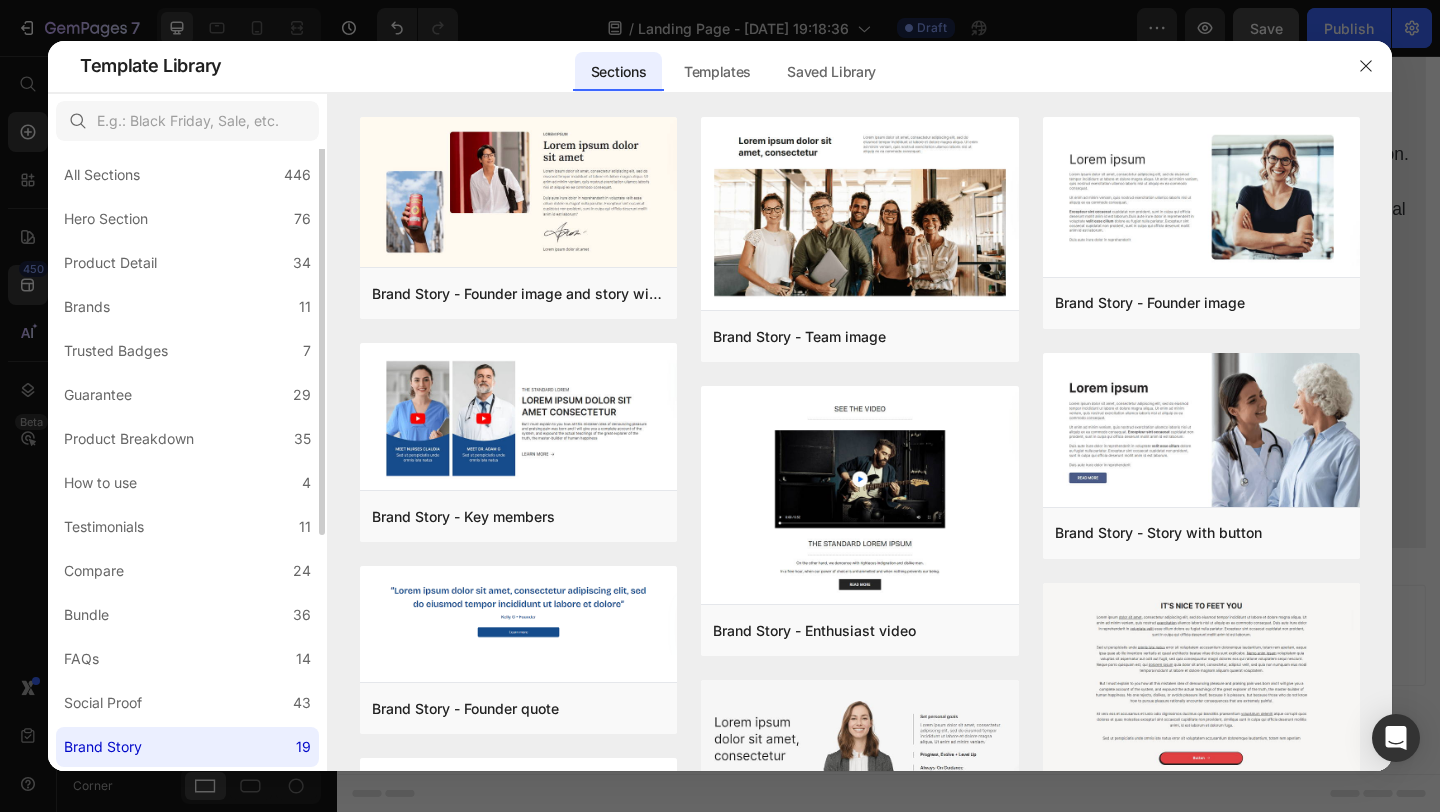 scroll, scrollTop: 0, scrollLeft: 0, axis: both 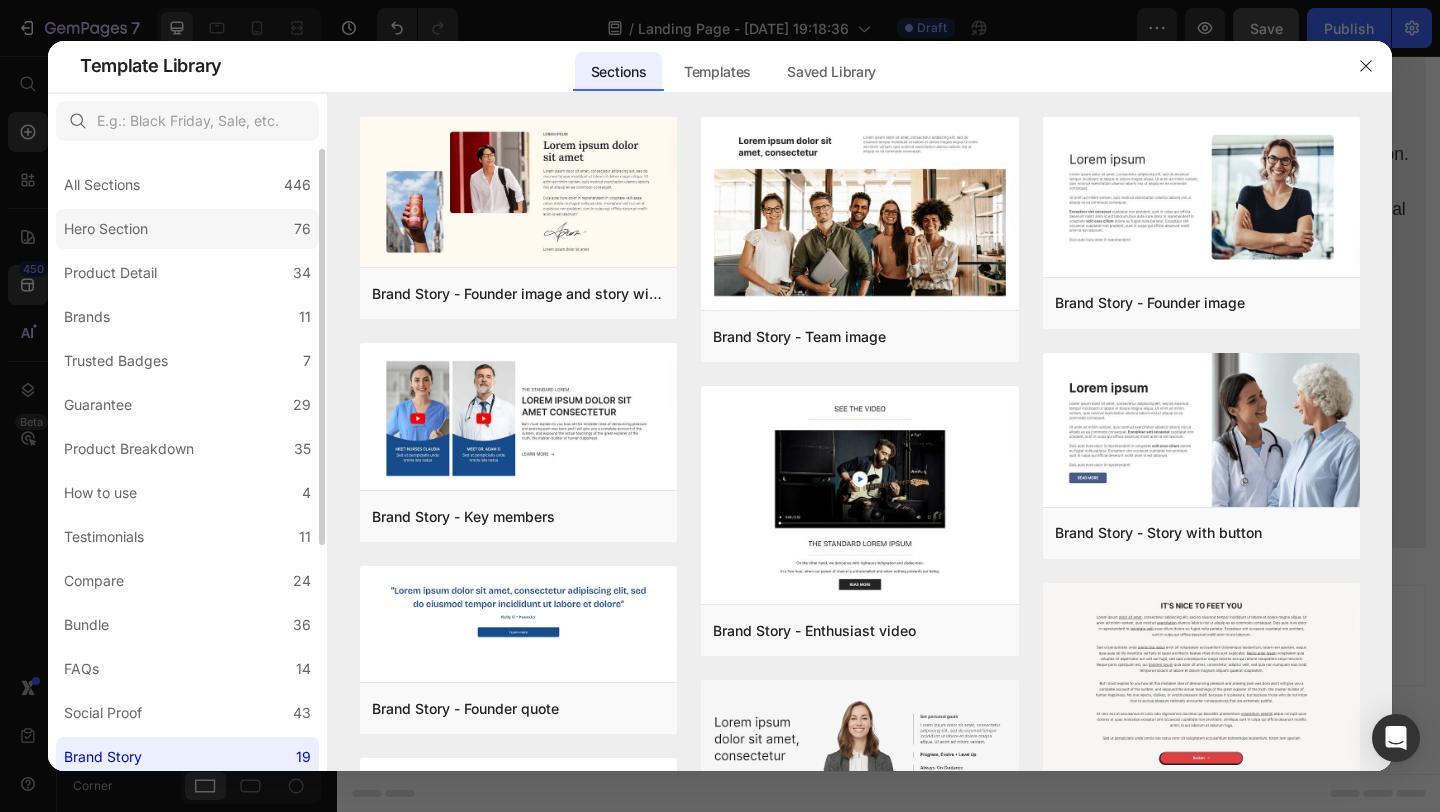 click on "Hero Section 76" 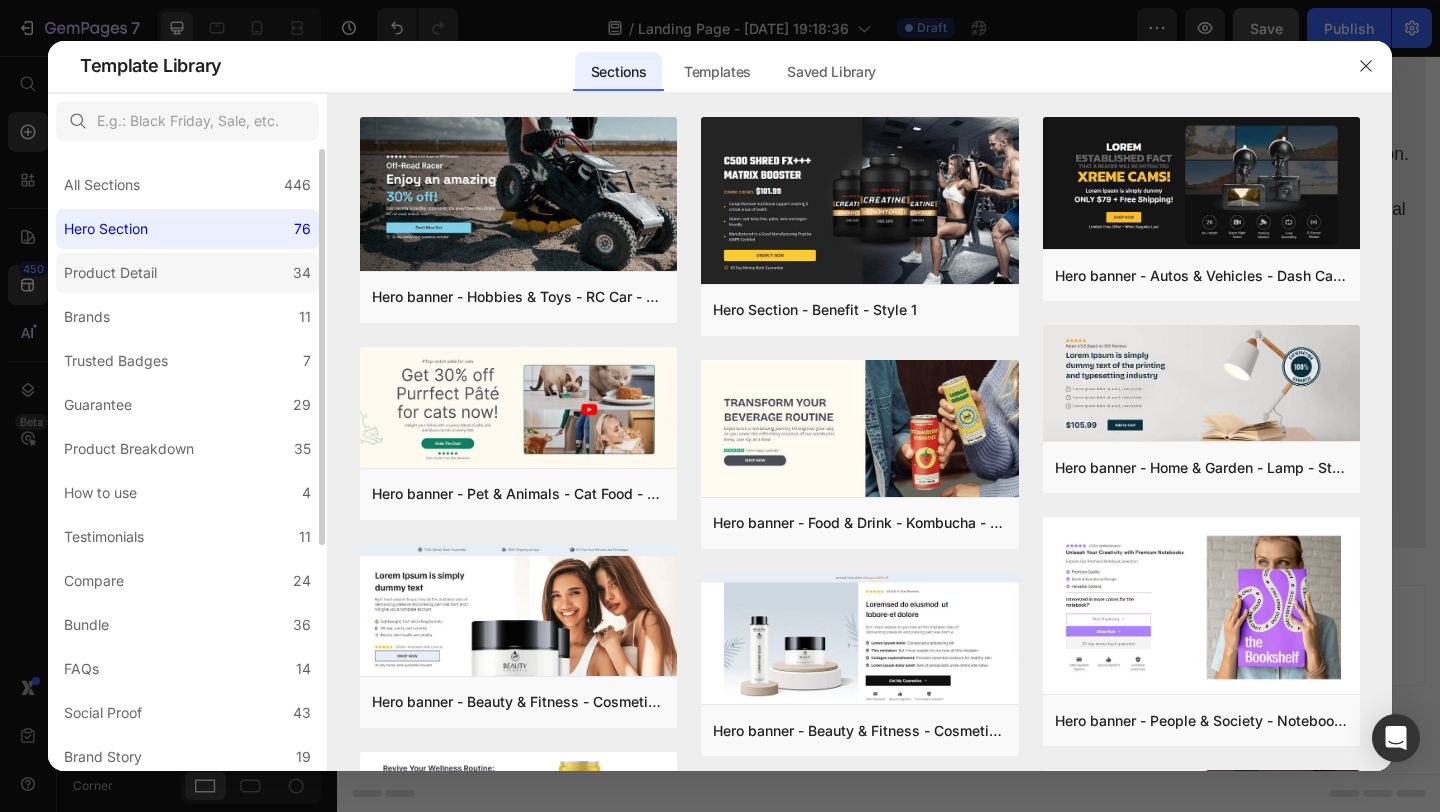 click on "Product Detail 34" 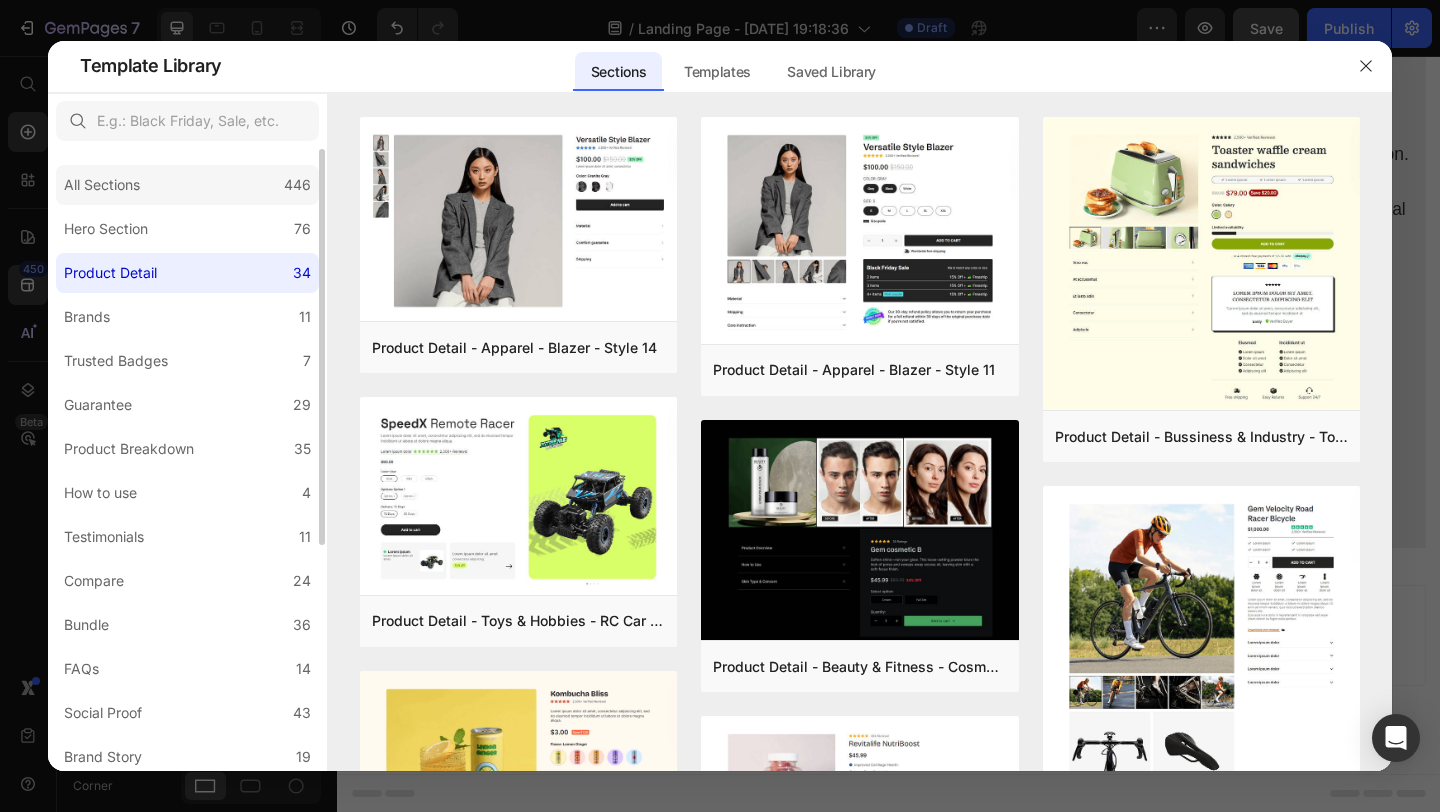 click on "All Sections 446" 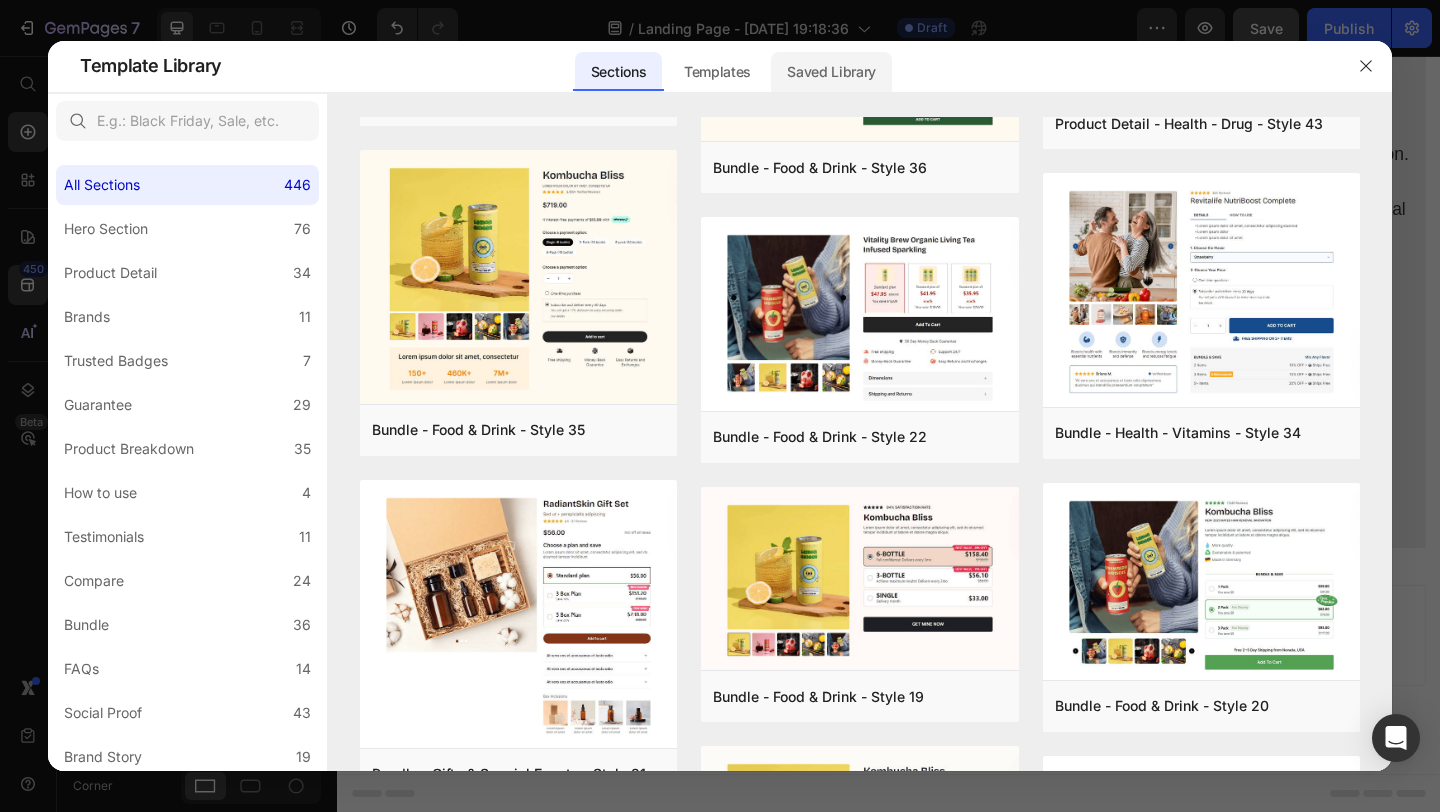 scroll, scrollTop: 1072, scrollLeft: 0, axis: vertical 